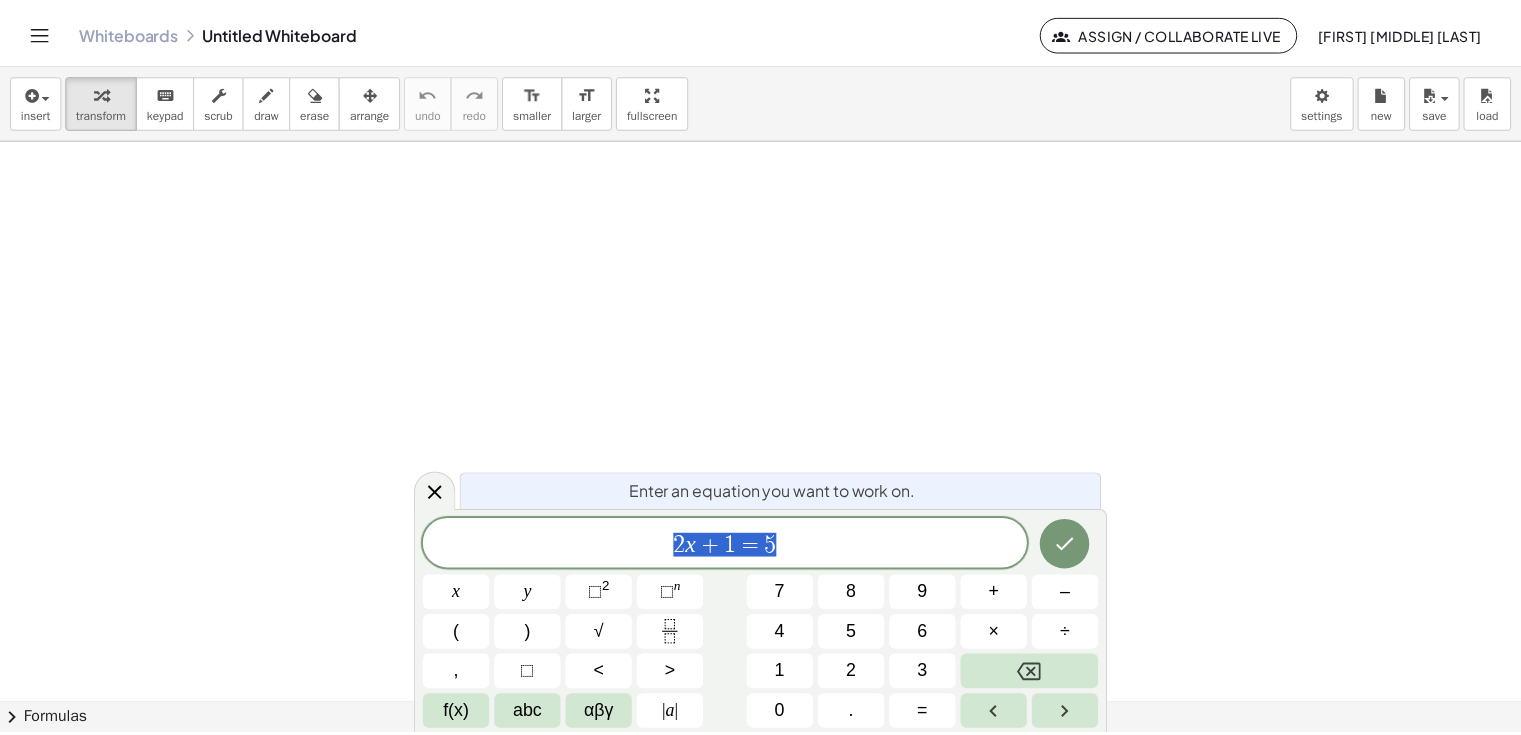 scroll, scrollTop: 0, scrollLeft: 0, axis: both 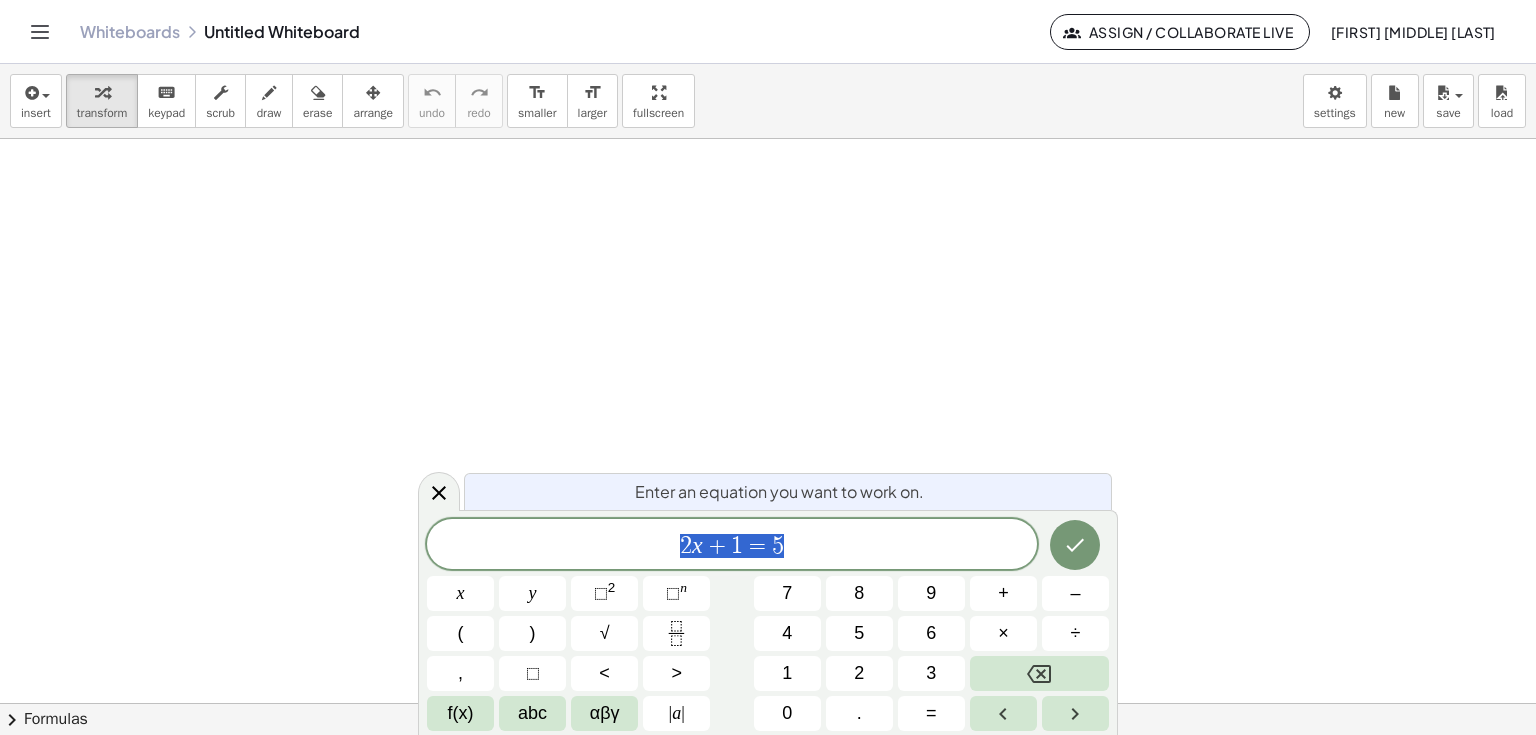 click at bounding box center (768, 704) 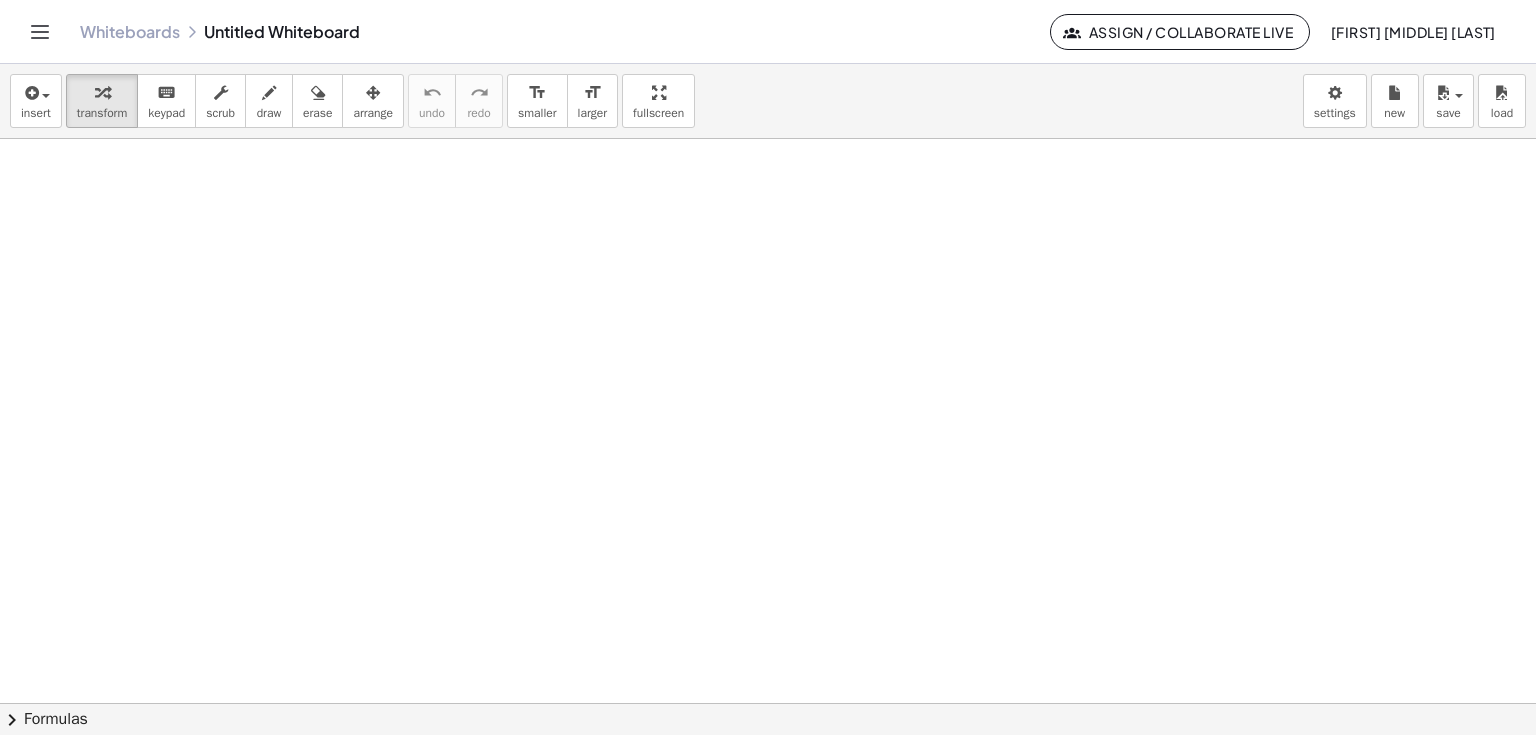 drag, startPoint x: 736, startPoint y: 103, endPoint x: 716, endPoint y: 103, distance: 20 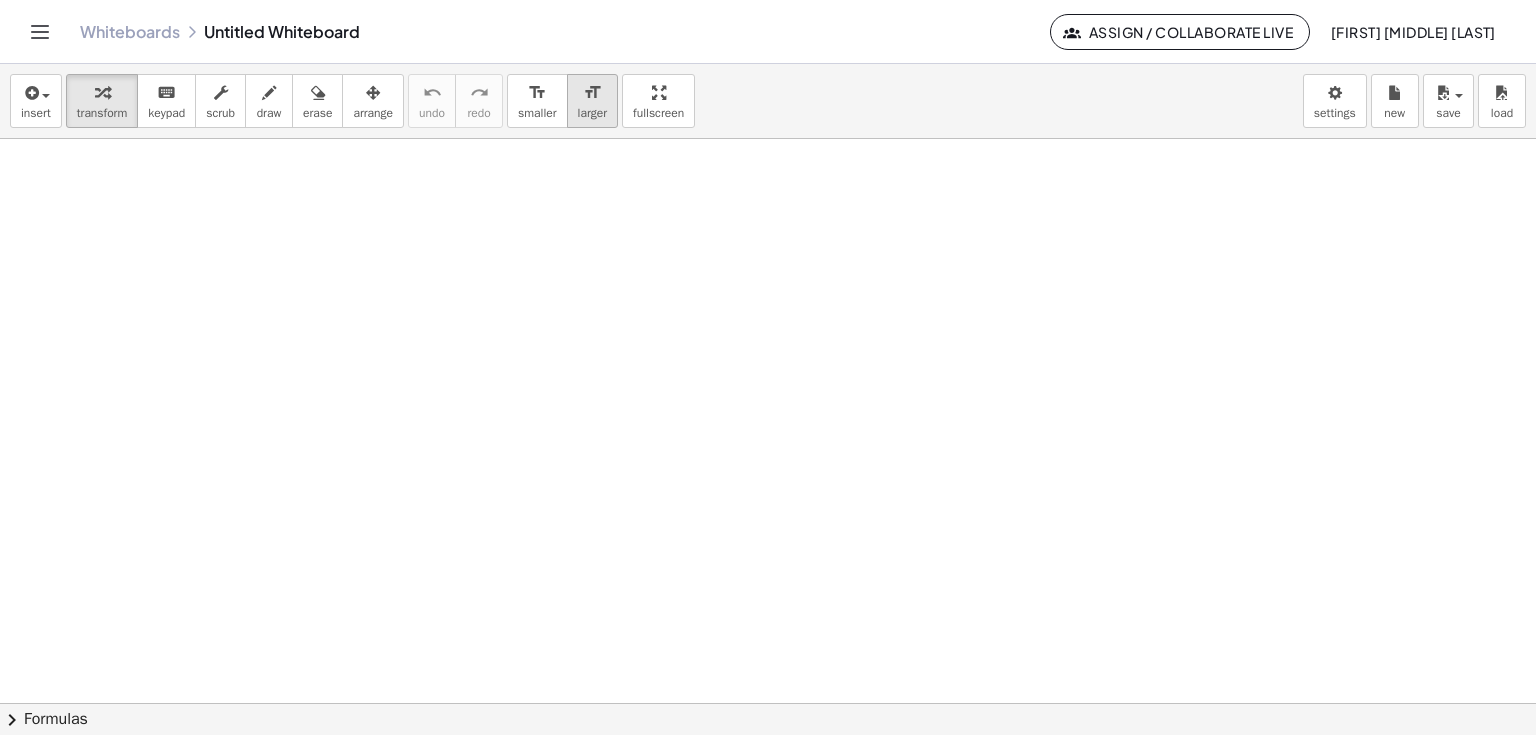 click on "format_size" at bounding box center [592, 93] 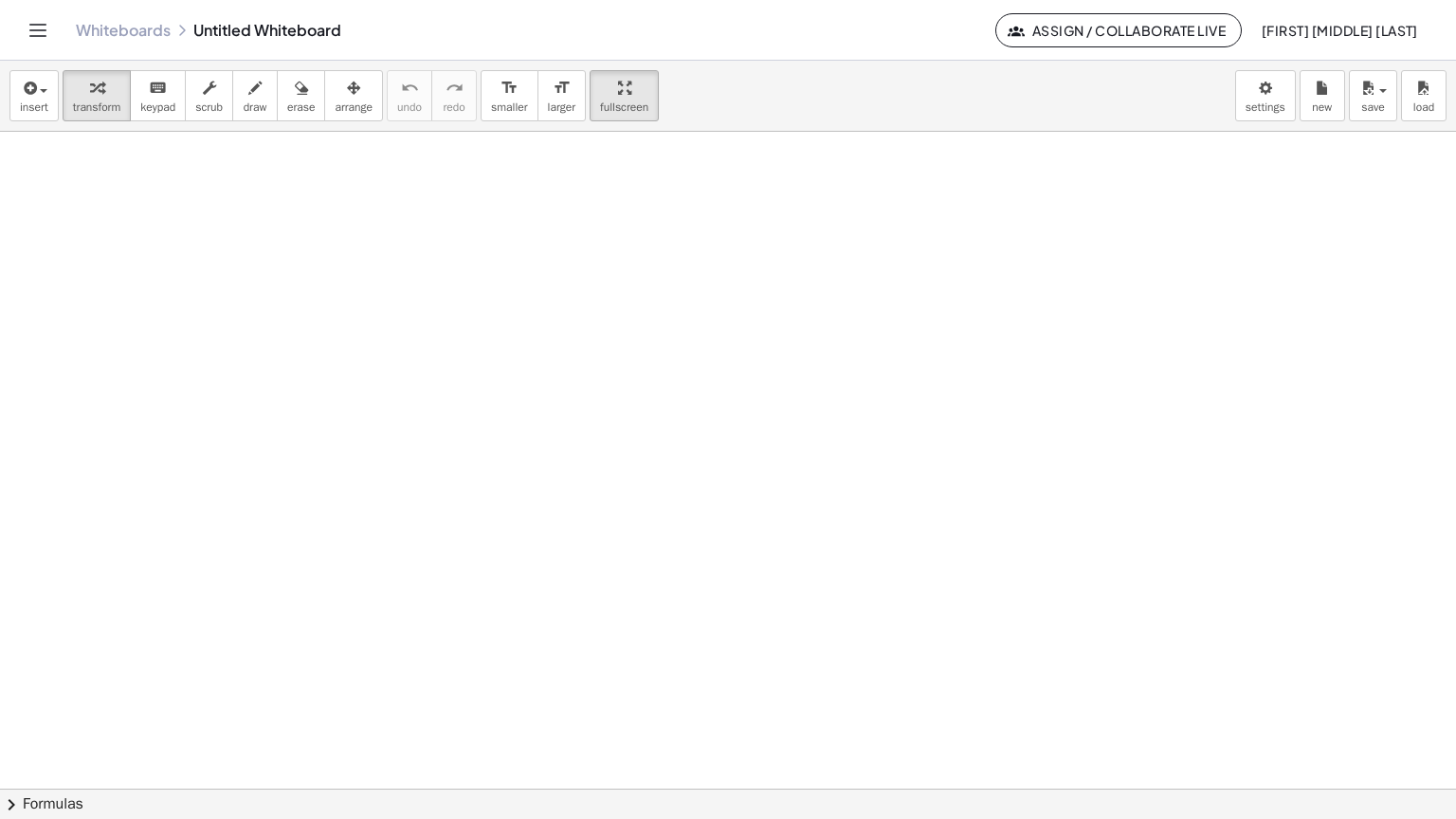 drag, startPoint x: 642, startPoint y: 96, endPoint x: 642, endPoint y: 173, distance: 77 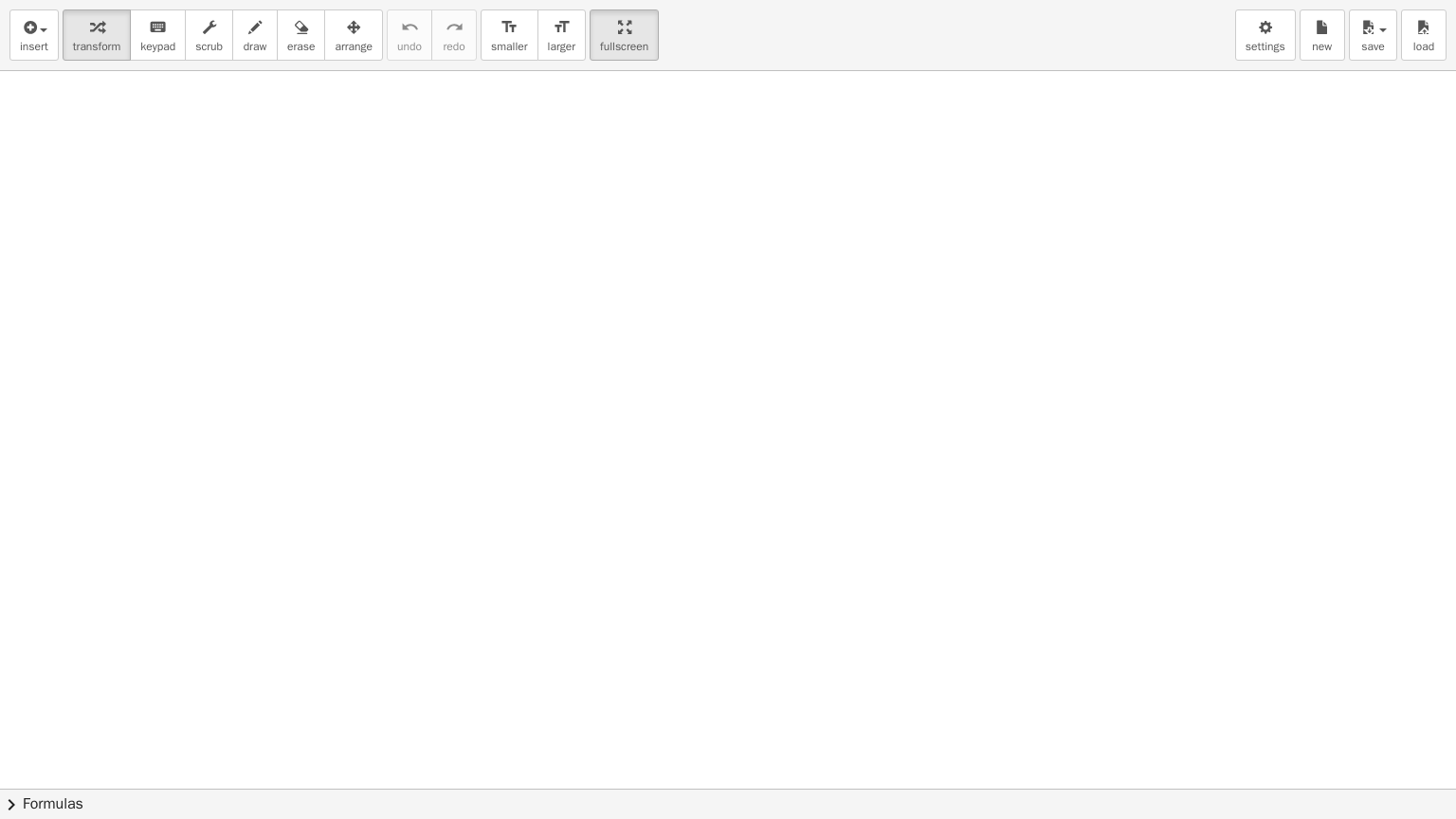 click on "insert select one: Math Expression Function Text Youtube Video Graphing Geometry Geometry 3D transform keyboard keypad scrub draw erase arrange undo undo redo redo format_size smaller format_size larger fullscreen load   save new settings × chevron_right  Formulas
Drag one side of a formula onto a highlighted expression on the canvas to apply it.
Quadratic Formula
+ · a · x 2 + · b · x + c = 0
⇔
x = · ( − b ± 2 √ ( + b 2 − · 4 · a · c ) ) · 2 · a
+ x 2 + · p · x + q = 0
⇔
x = − · p · 2 ± 2 √ ( + ( · p · 2 ) 2 − q )
Manually Factoring a Quadratic
+ x 2 + · b · x + c
⇒" at bounding box center [728, 410] 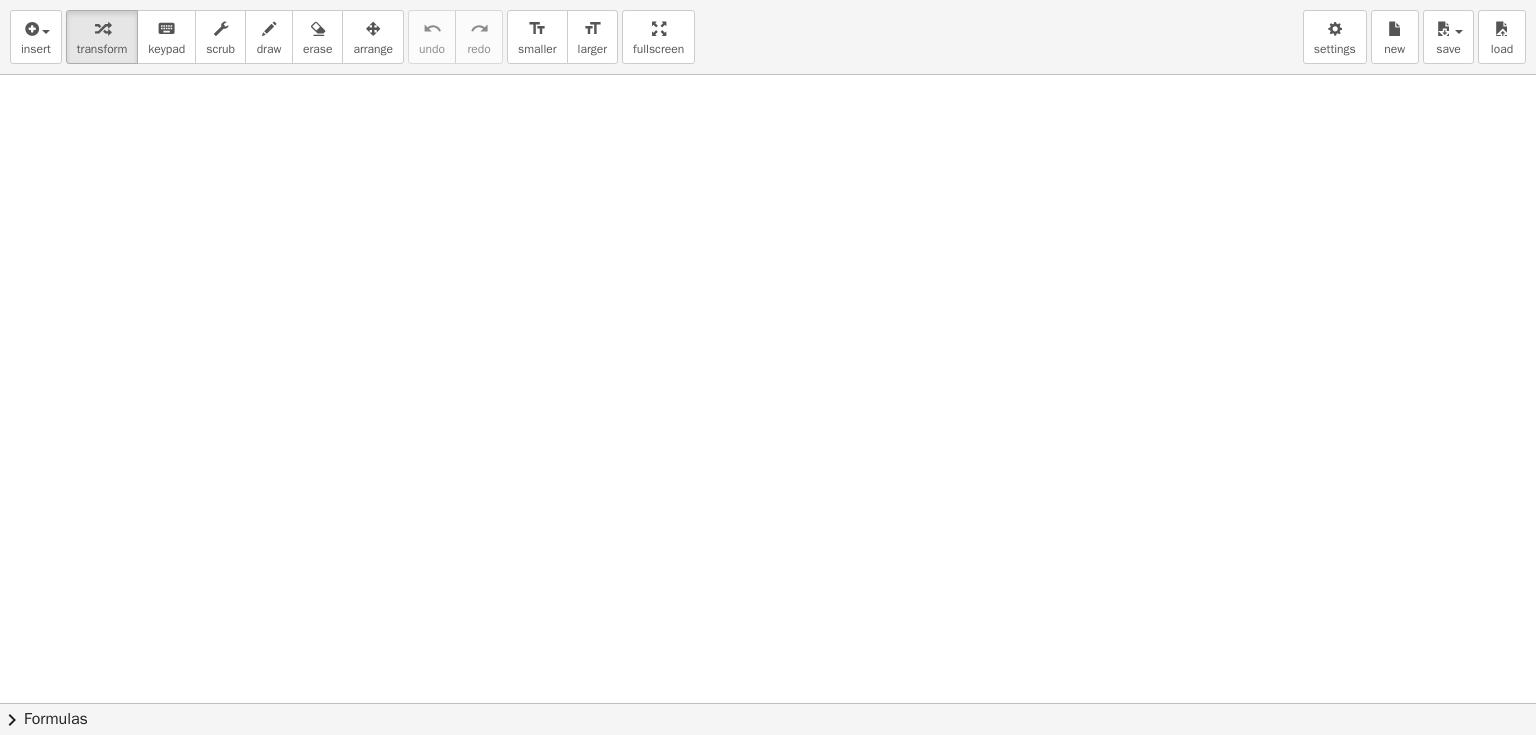 drag, startPoint x: 653, startPoint y: 40, endPoint x: 653, endPoint y: -41, distance: 81 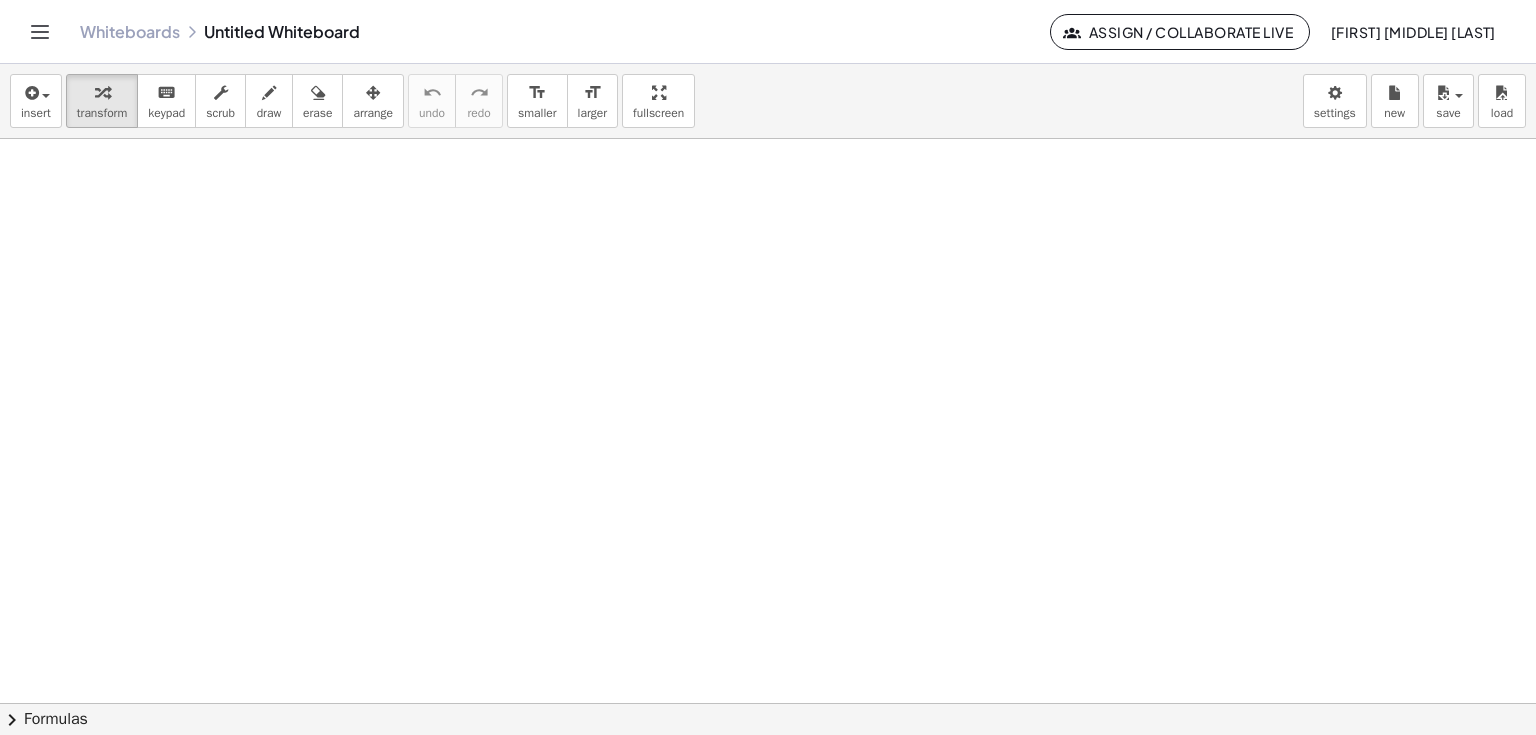 click on "Graspable Math Activities Get Started Activity Bank Assigned Work Classes Whiteboards Go Premium! Reference Account v1.26.3 | Privacy policy © 2025 | Graspable, Inc. Whiteboards Untitled Whiteboard Assign / Collaborate Live  Wilson D. Avila   insert select one: Math Expression Function Text Youtube Video Graphing Geometry Geometry 3D transform keyboard keypad scrub draw erase arrange undo undo redo redo format_size smaller format_size larger fullscreen load   save new settings × chevron_right  Formulas
Drag one side of a formula onto a highlighted expression on the canvas to apply it.
Quadratic Formula
+ · a · x 2 + · b · x + c = 0
⇔
x = · ( − b ± 2 √ ( + b 2 − · 4 · a · c ) ) · 2 · a
+ x 2 + · p · x + q = 0
⇔
x = −" at bounding box center (768, 367) 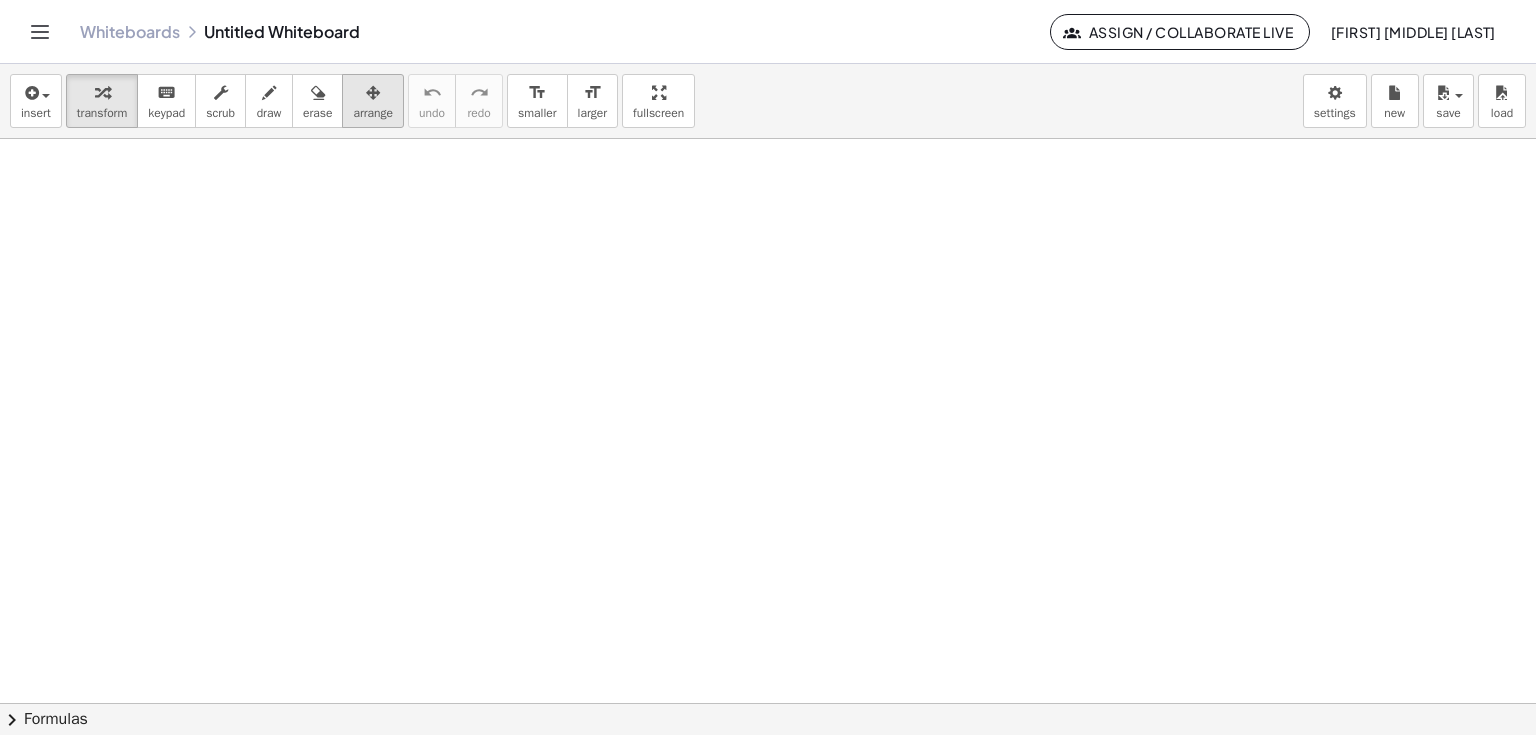 click on "arrange" at bounding box center (373, 113) 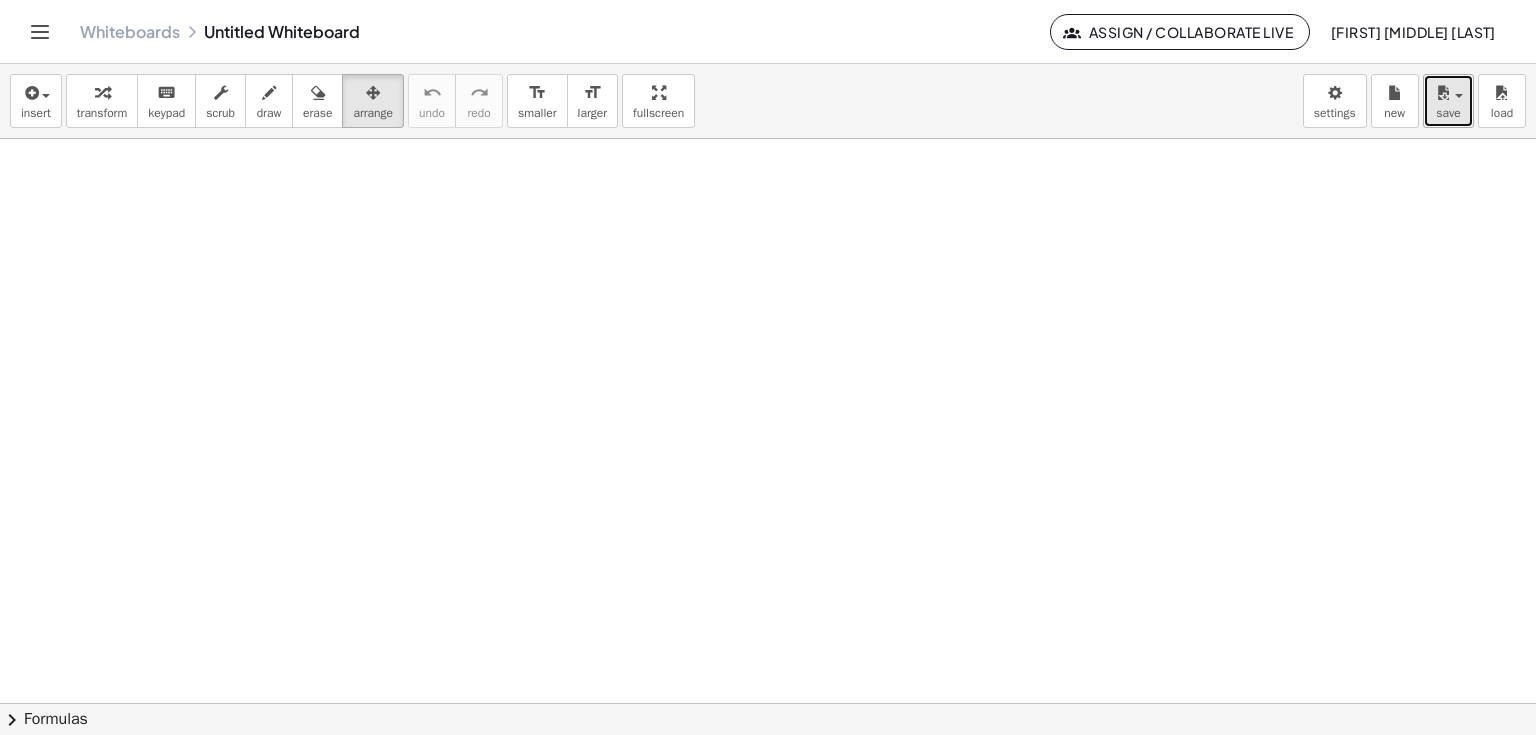 click on "save" at bounding box center (1448, 113) 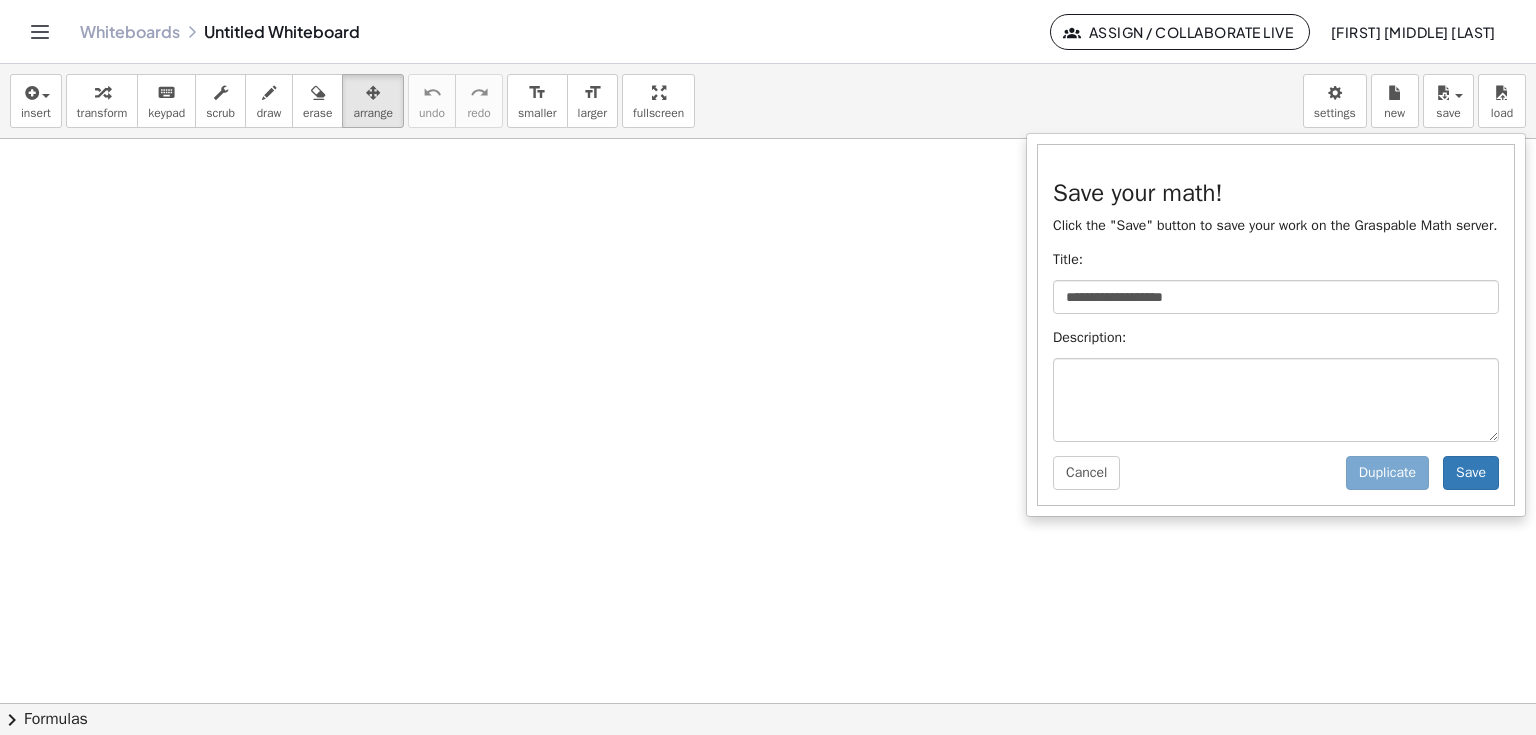 click on "Whiteboards Untitled Whiteboard Assign / Collaborate Live  Wilson D. Avila" 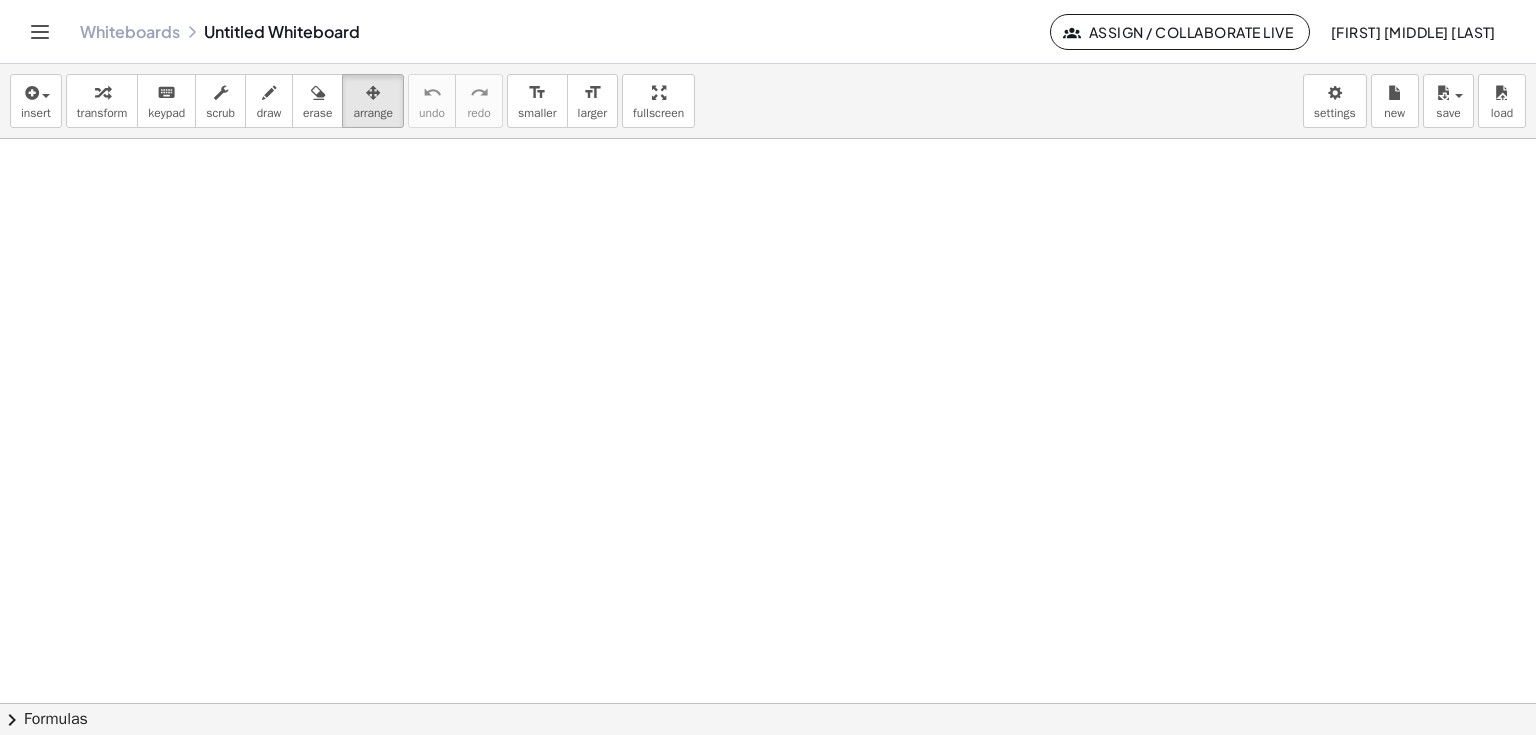 click 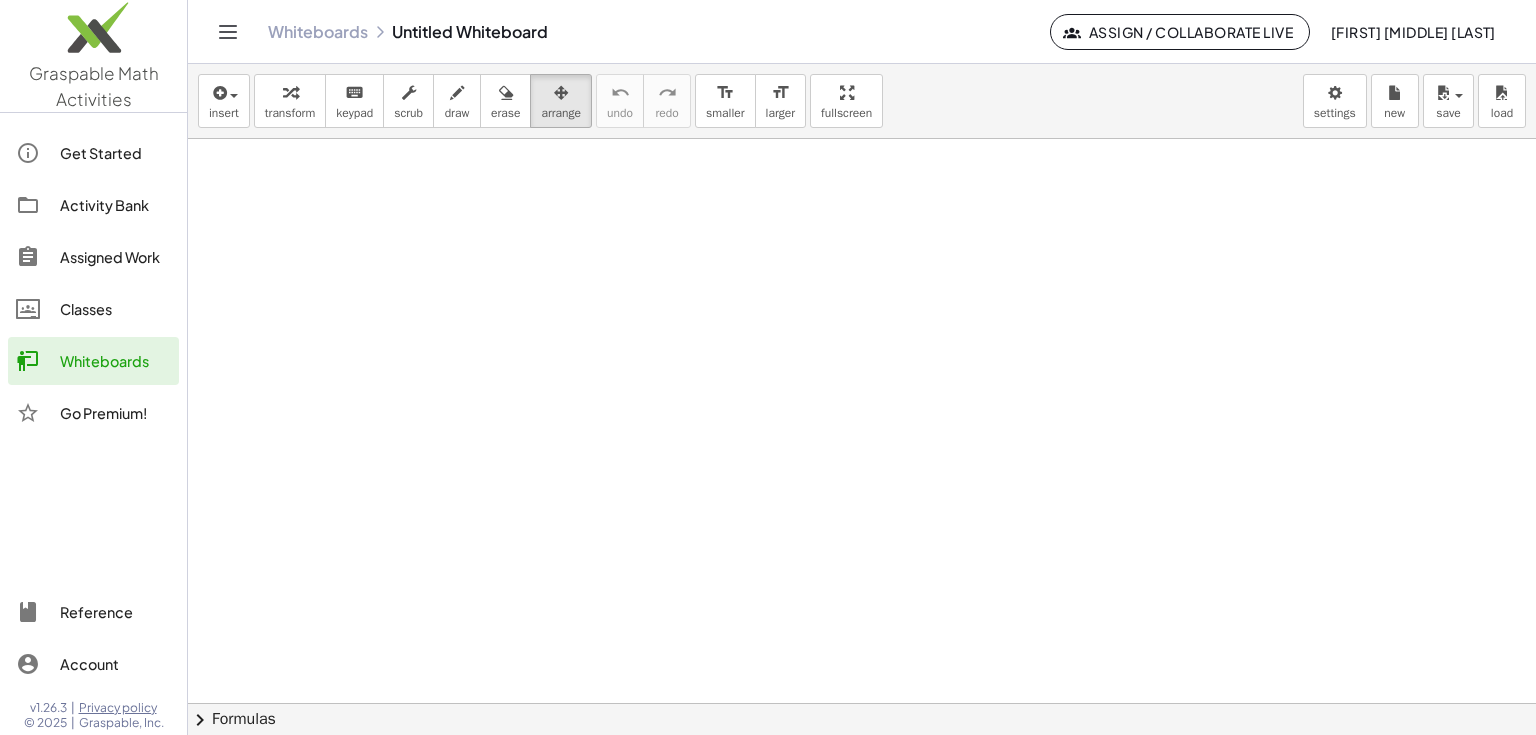 click on "Classes" 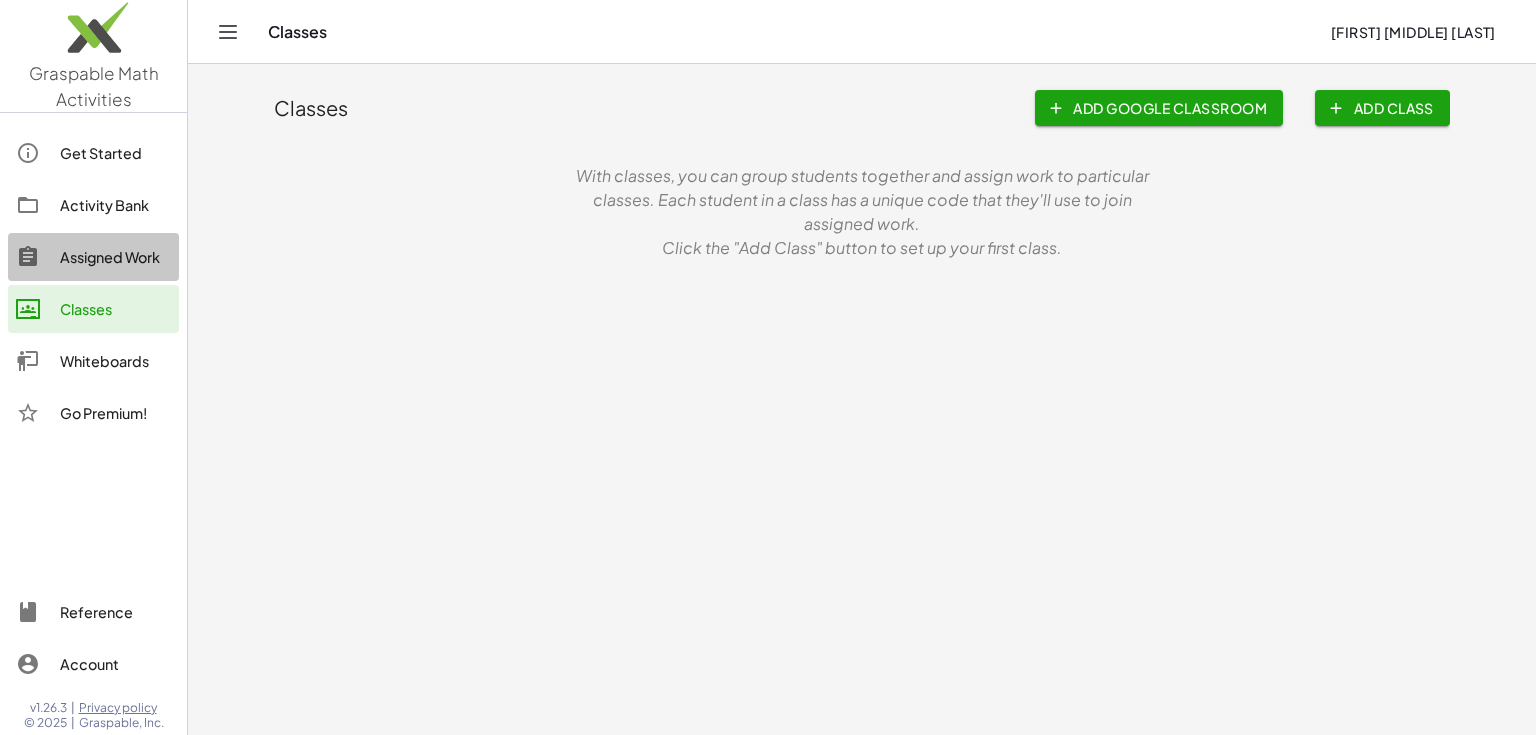 click on "Assigned Work" 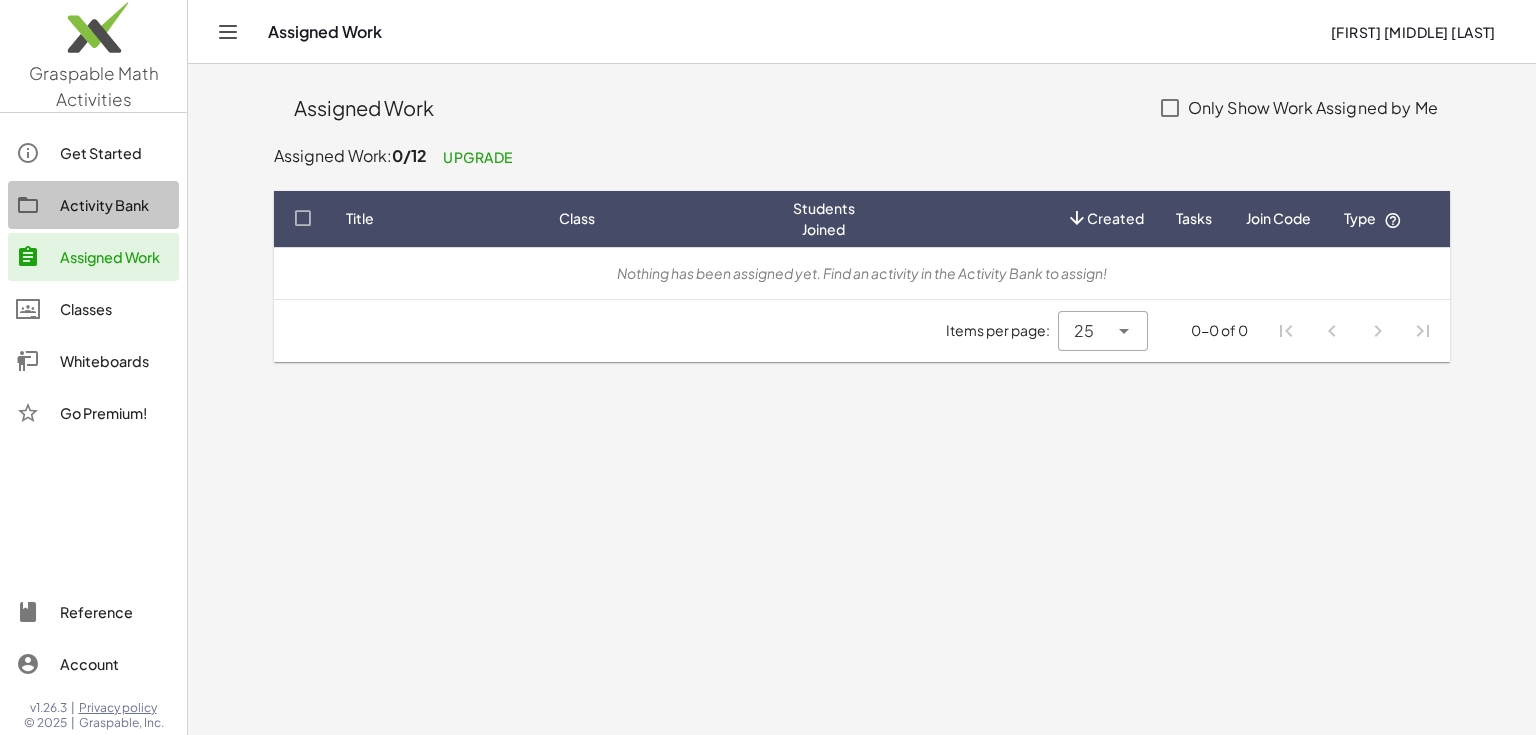 click on "Activity Bank" 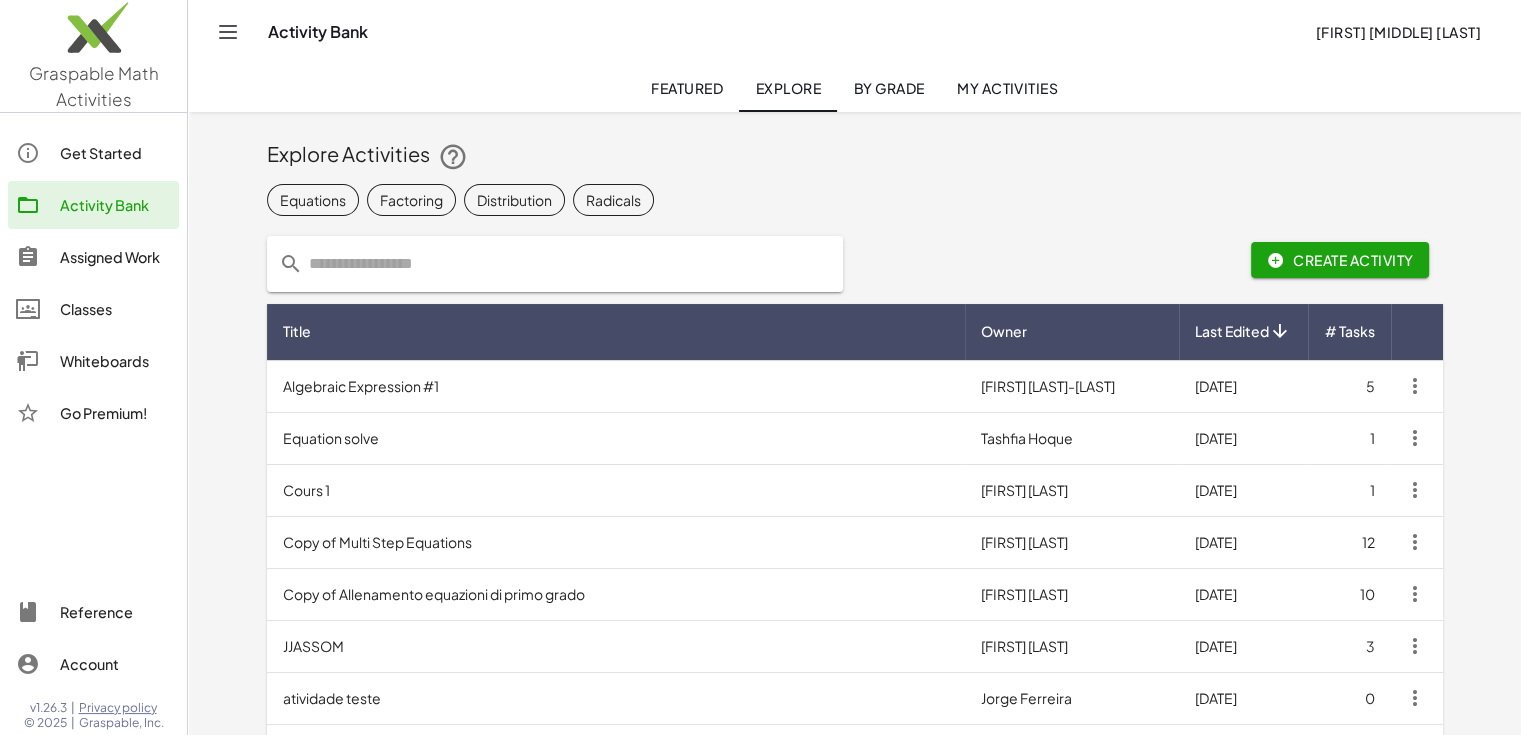 click on "Algebraic Expression #1" at bounding box center (616, 386) 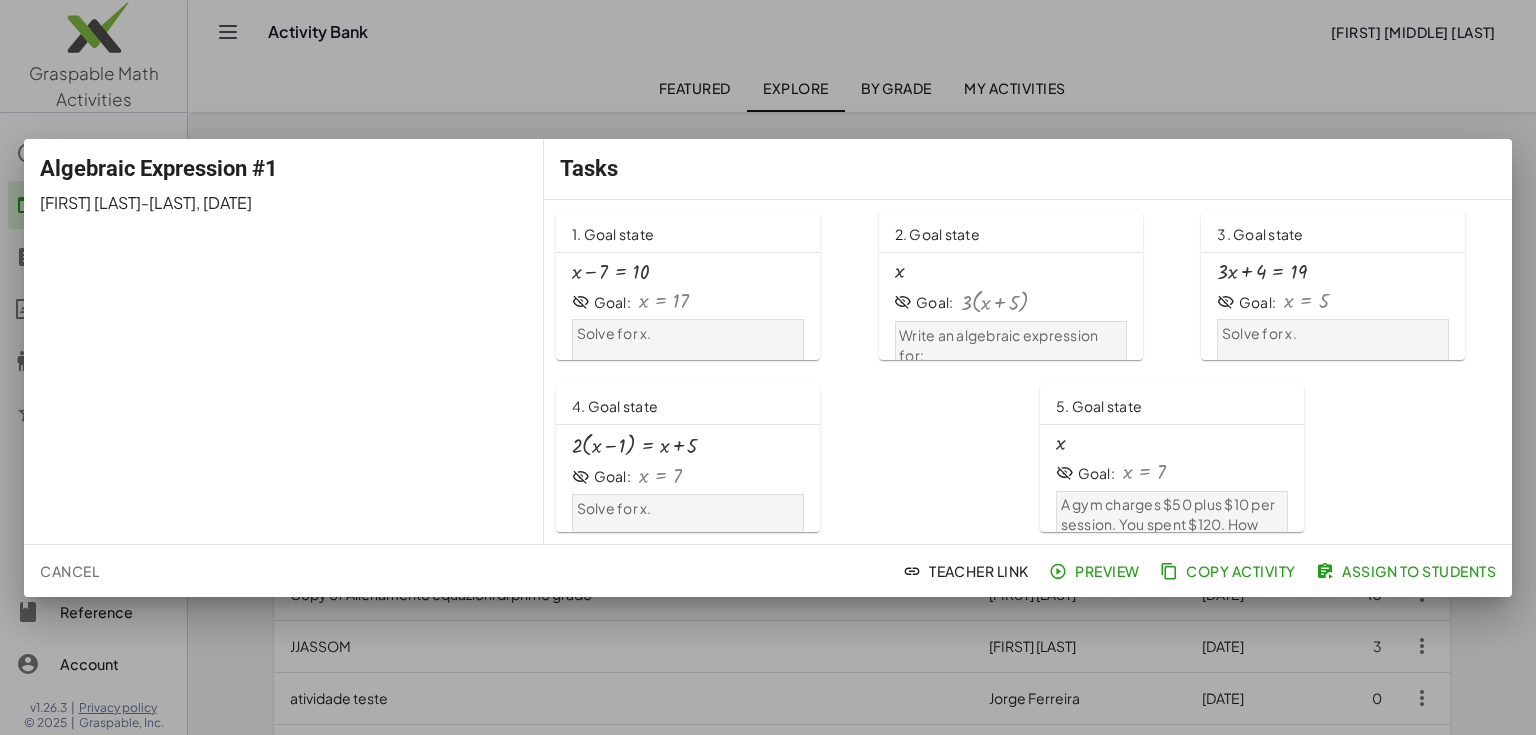 click on "Algebraic Expression #1 Korina Thomas-Reynolds , 17/7/2025 Tasks  1. Goal state + x − 7 = 10 Goal: x = 17 Solve for x.  2. Goal state x Goal: · 3 · ( + x + 5 ) Write an algebraic expression for:   "A number increased by 5 is tripled."  3. Goal state + · 3 · x + 4 = 19 Goal: x = 5 Solve for x.  4. Goal state · 2 · ( + x − 1 ) = + x + 5 Goal: x = 7 Solve for x.  5. Goal state x Goal: x = 7 A gym charges $50 plus $10 per session. You spent $120. How many sessions did you attend? Cancel  Teacher Link   Preview   Copy Activity   Assign to Students" 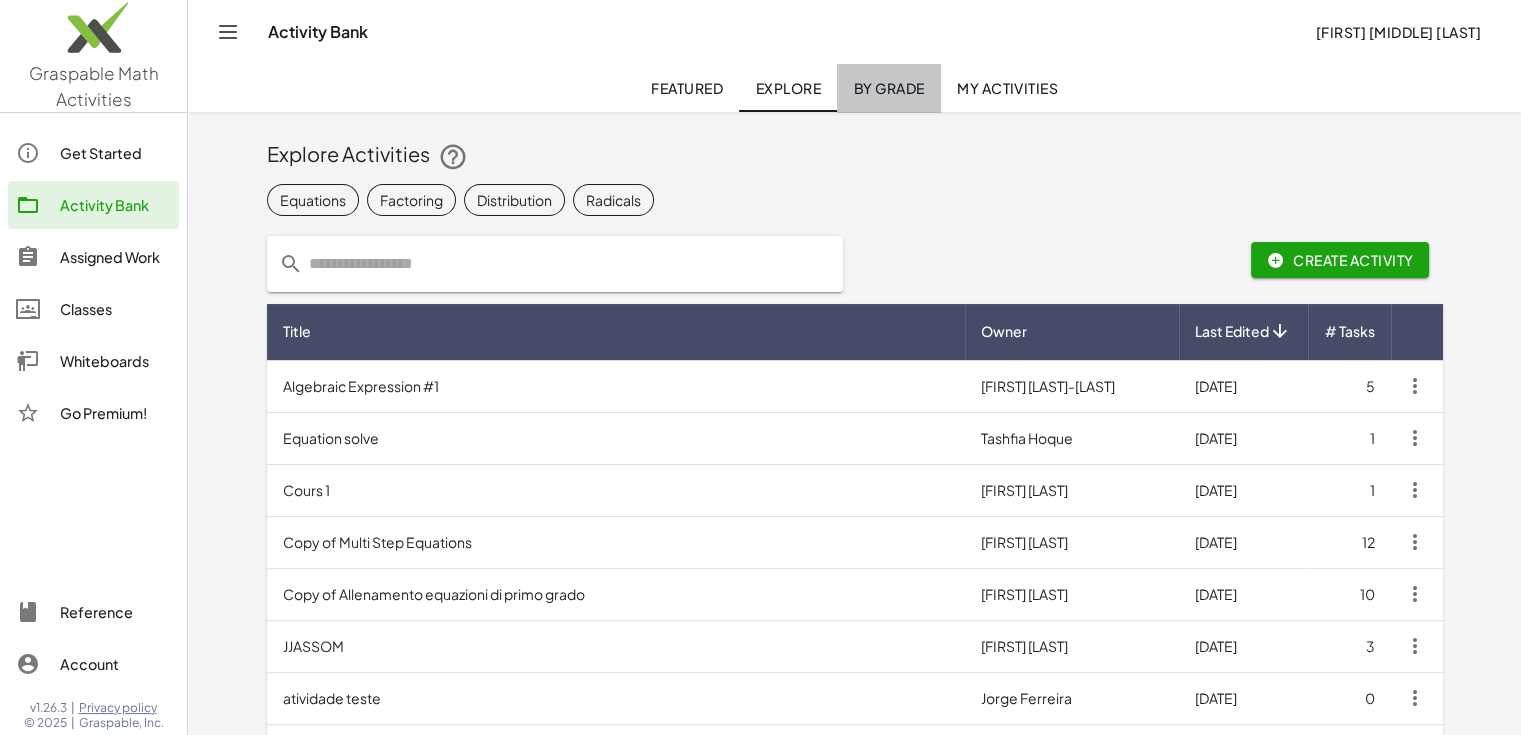 click on "By Grade" 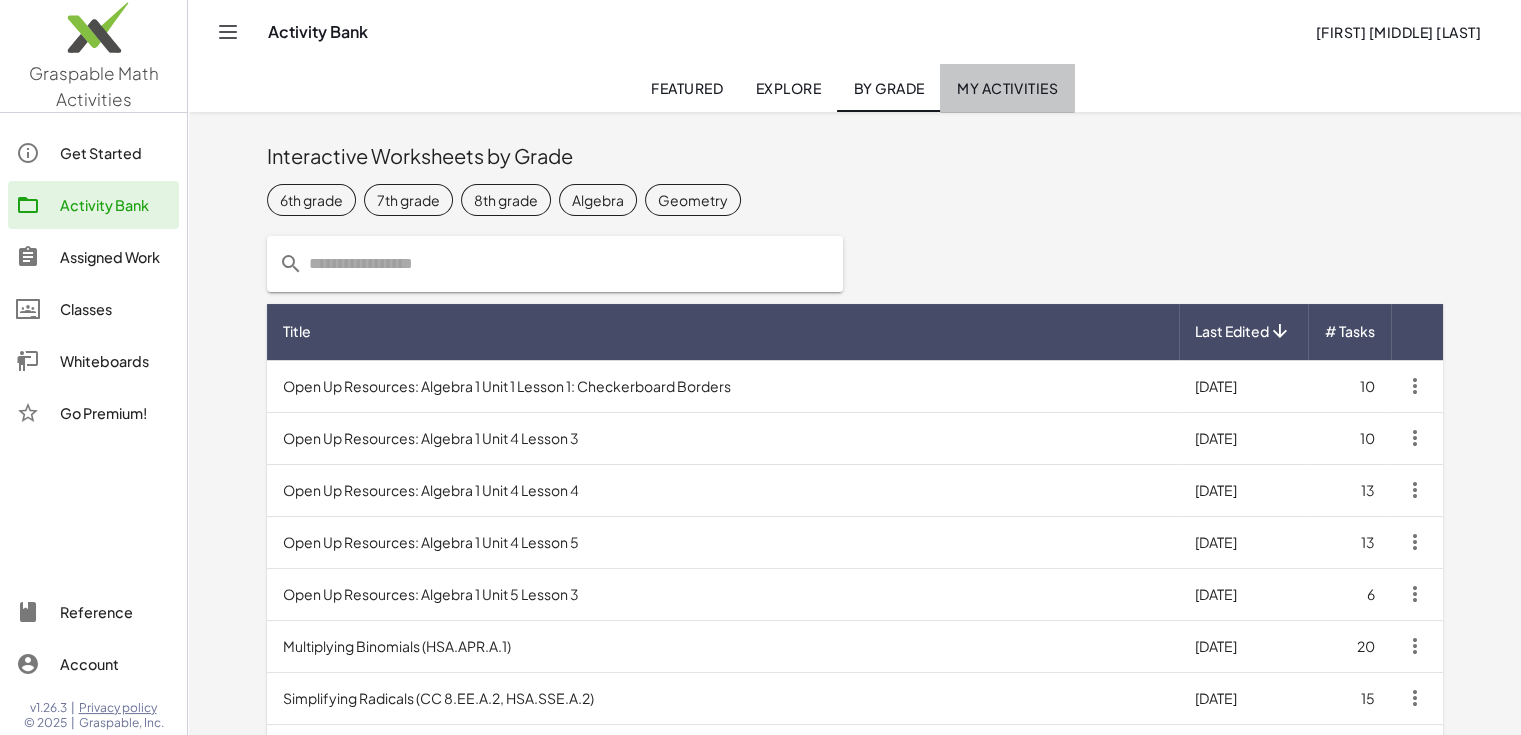 click on "My Activities" 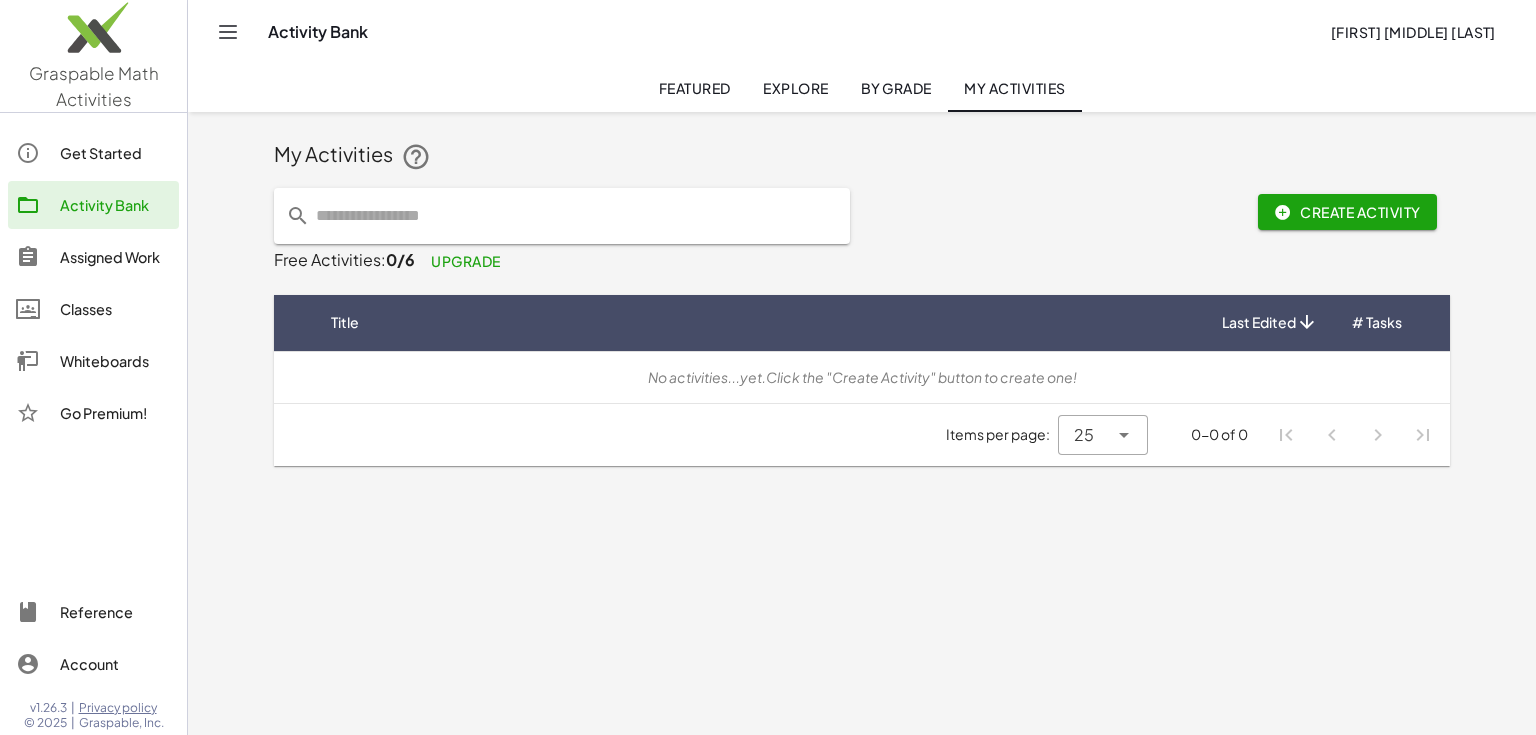 click on "Featured" 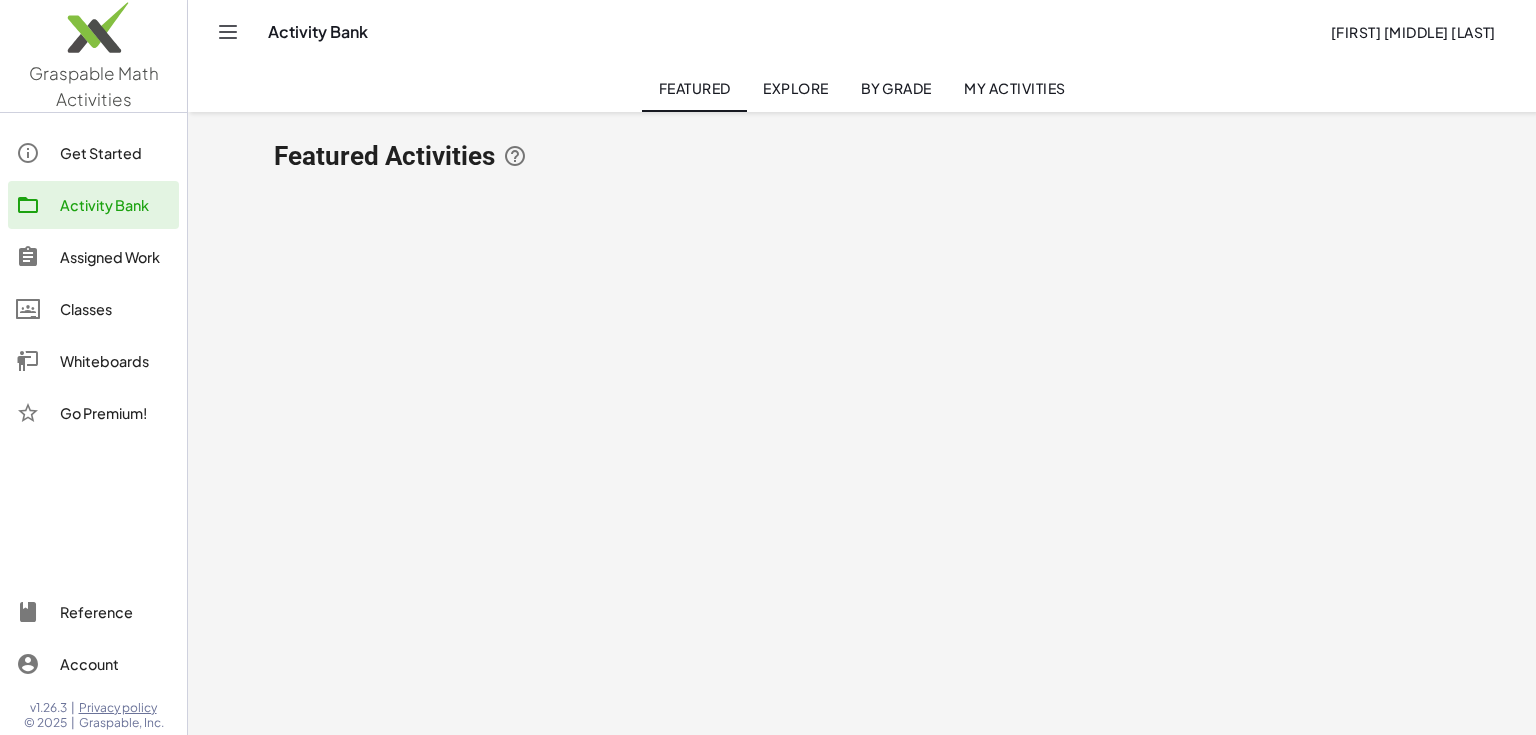 click on "Explore" 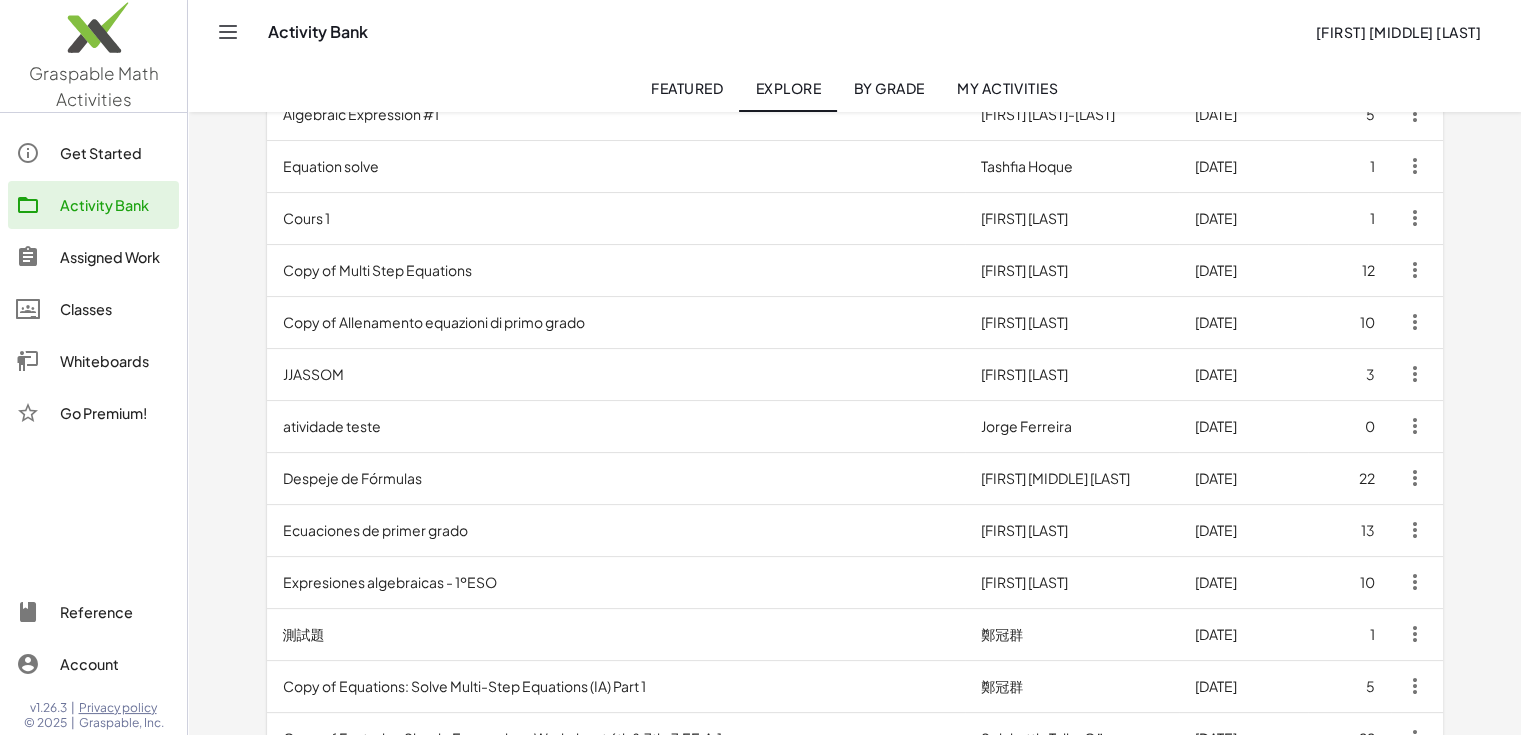 scroll, scrollTop: 300, scrollLeft: 0, axis: vertical 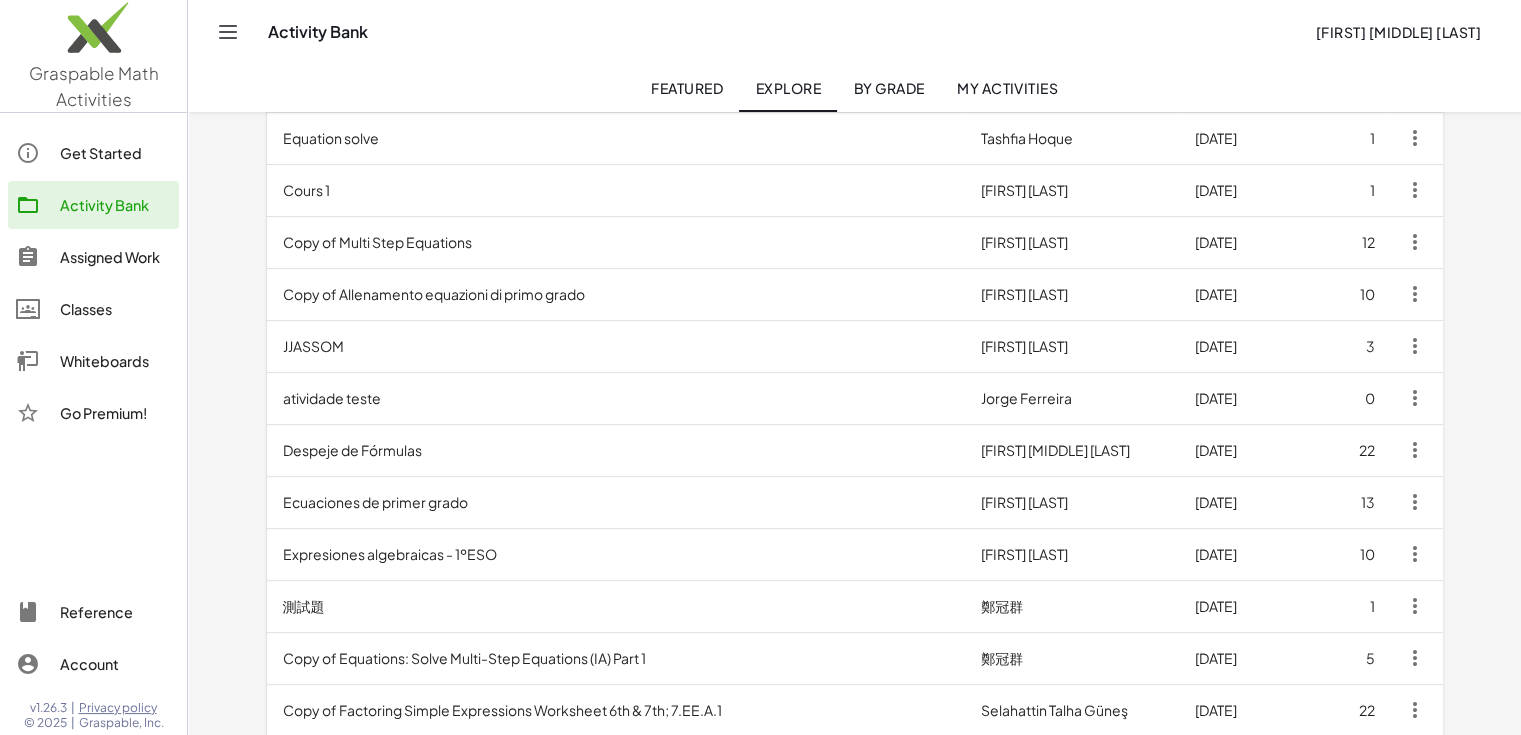 click on "Ecuaciones de primer grado" at bounding box center (616, 502) 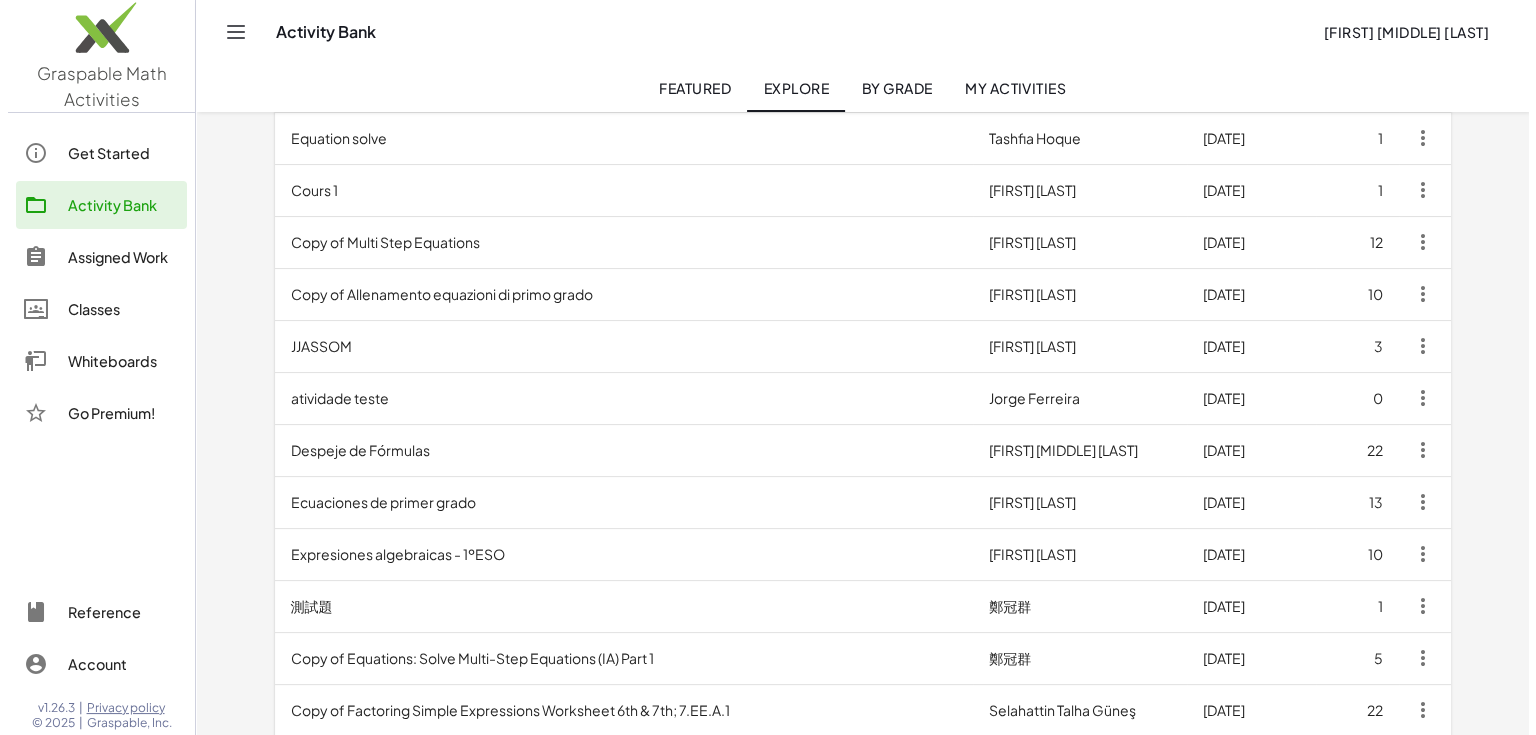 scroll, scrollTop: 0, scrollLeft: 0, axis: both 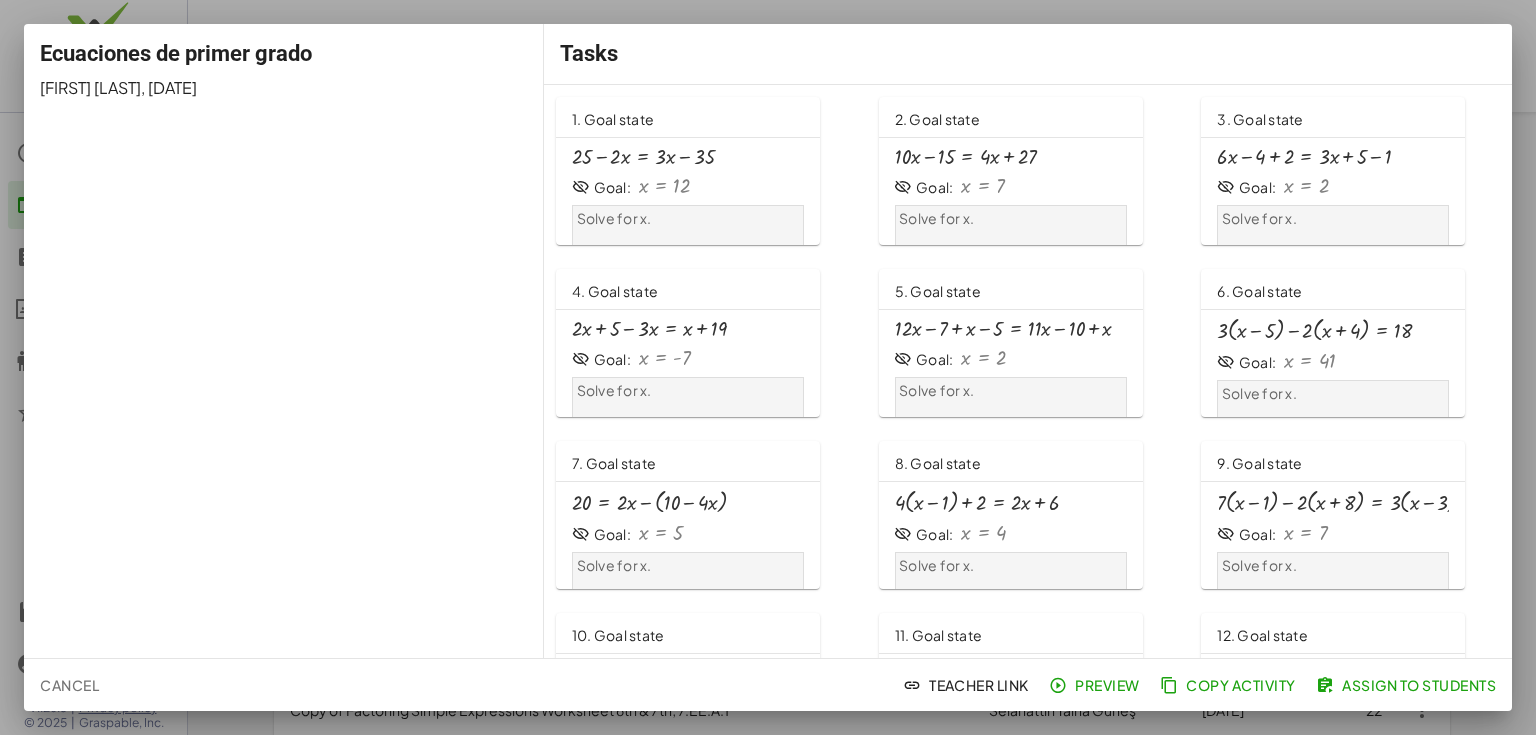 click at bounding box center [643, 157] 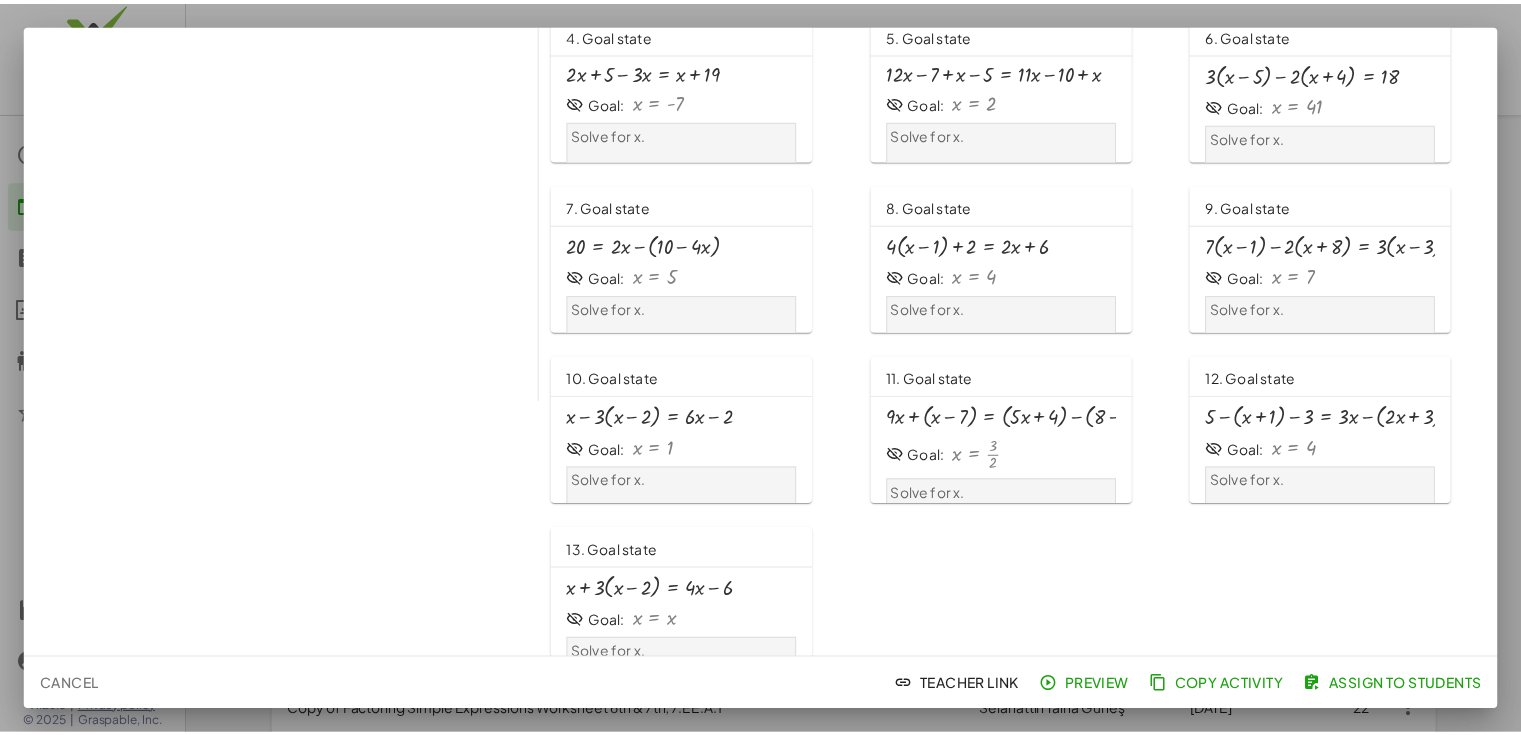 scroll, scrollTop: 286, scrollLeft: 0, axis: vertical 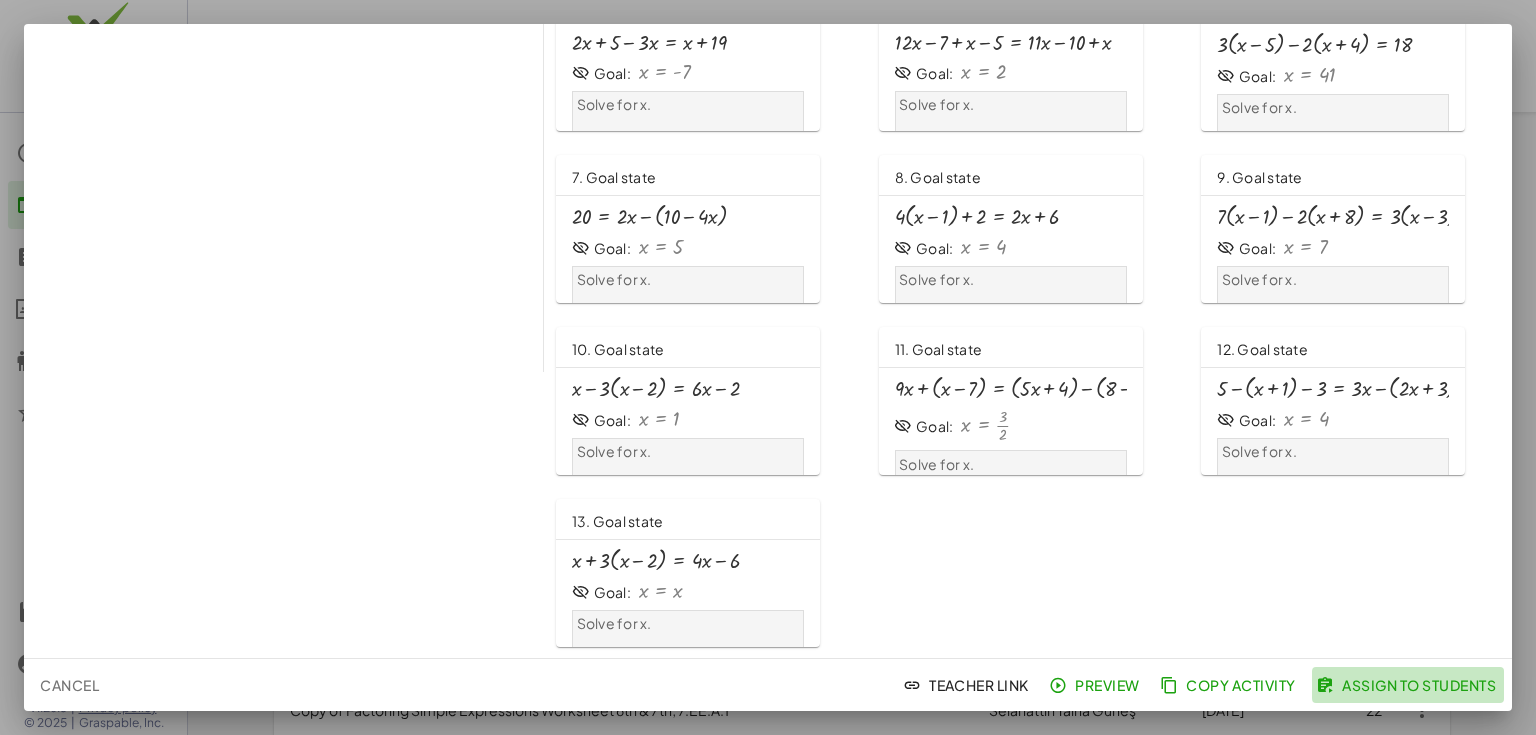 click on "Assign to Students" 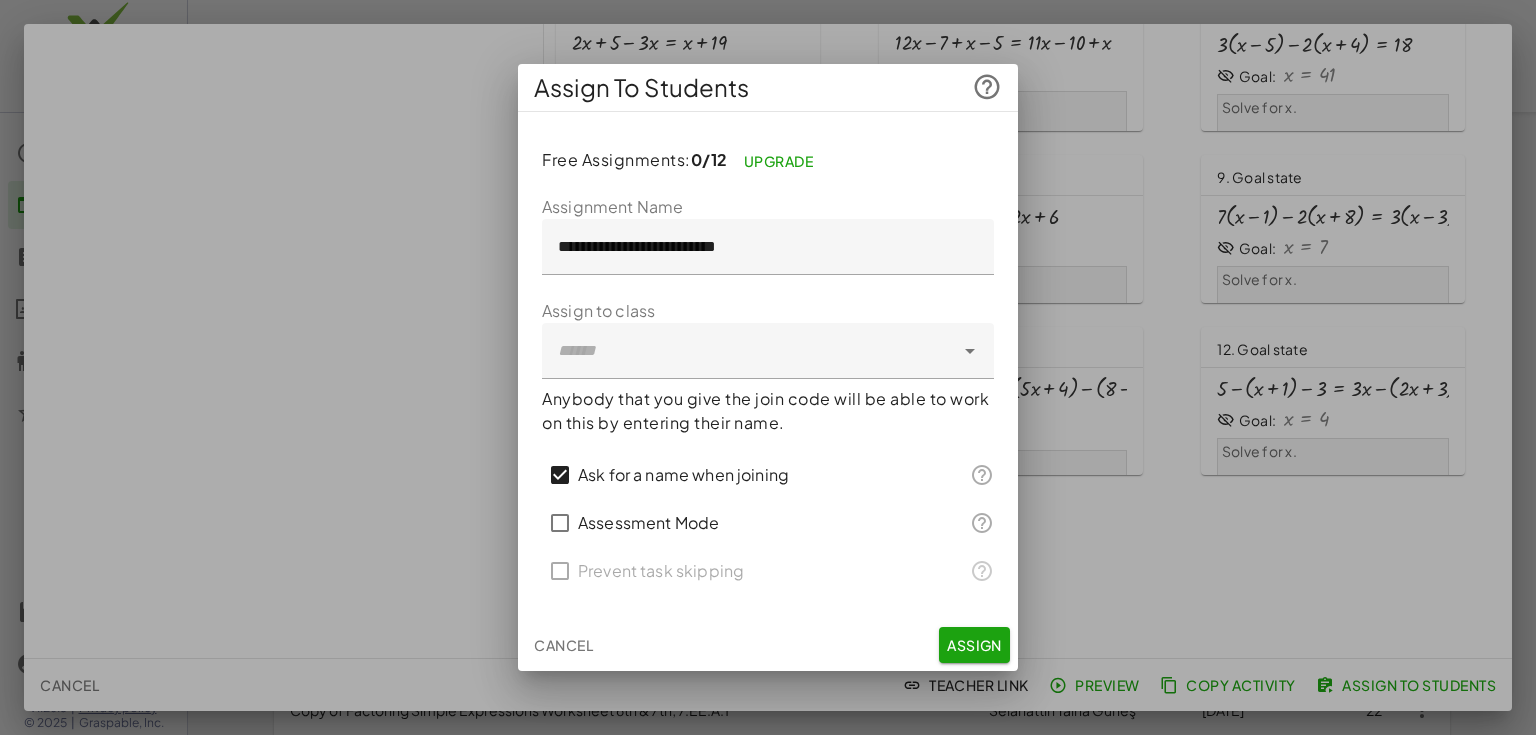 click 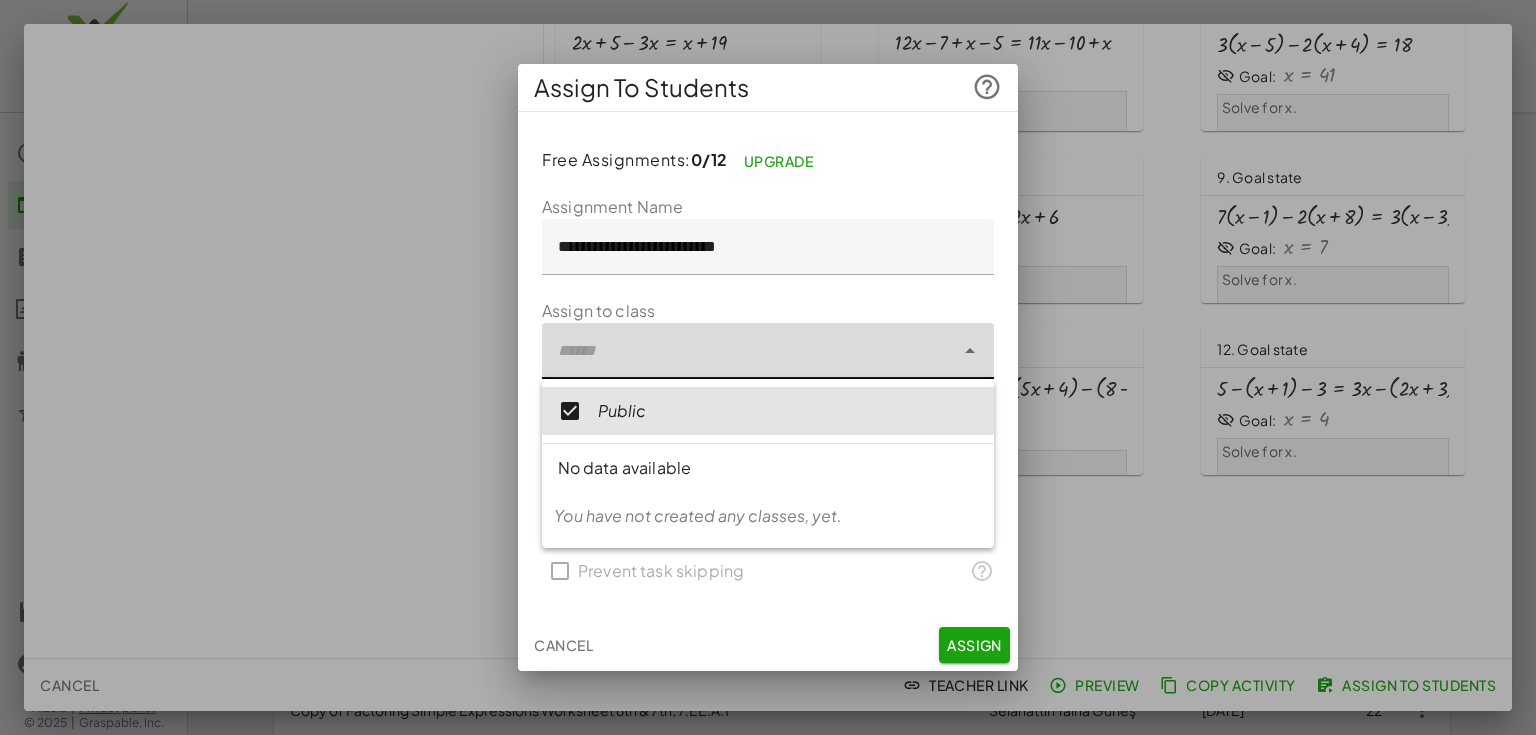 click on "Cancel  Assign" 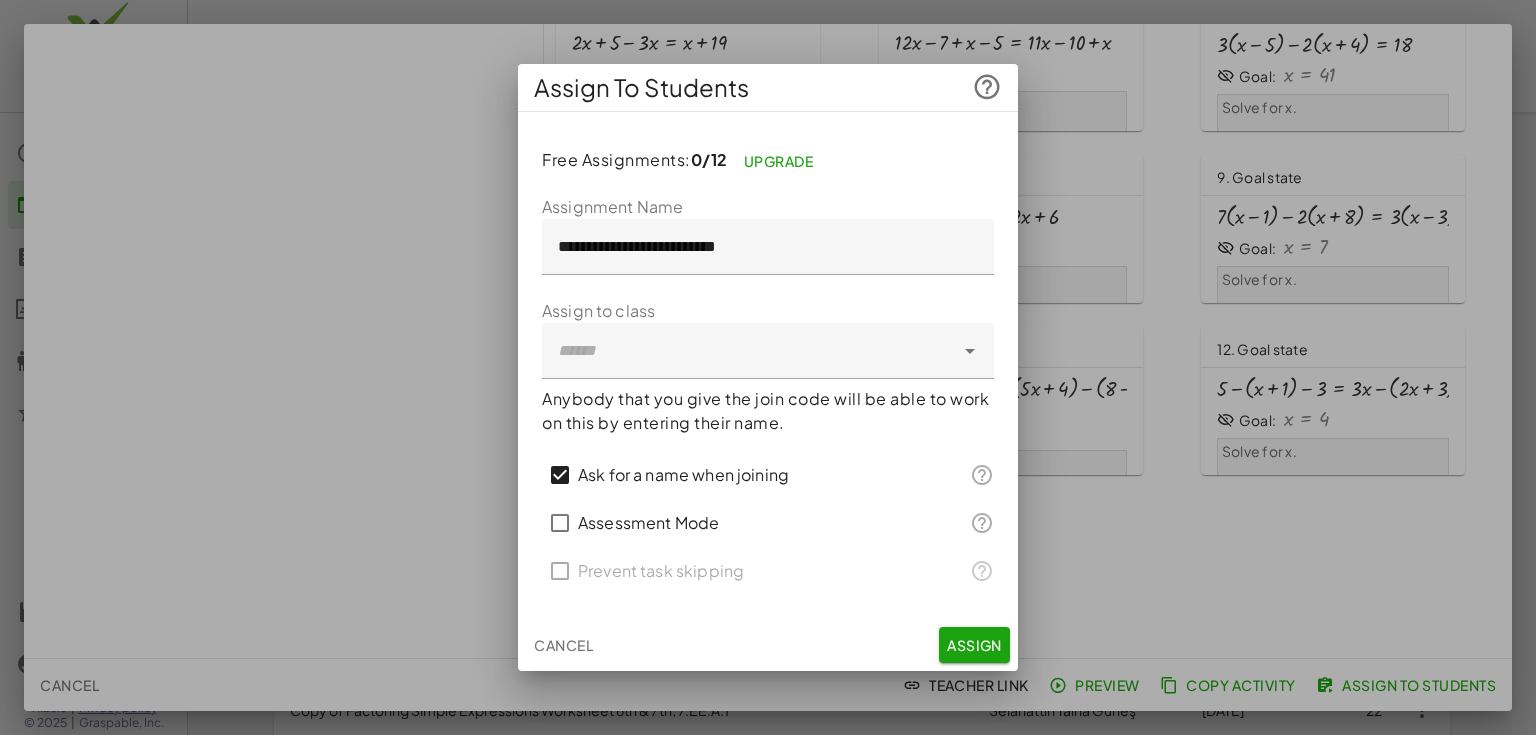 click on "Assign" 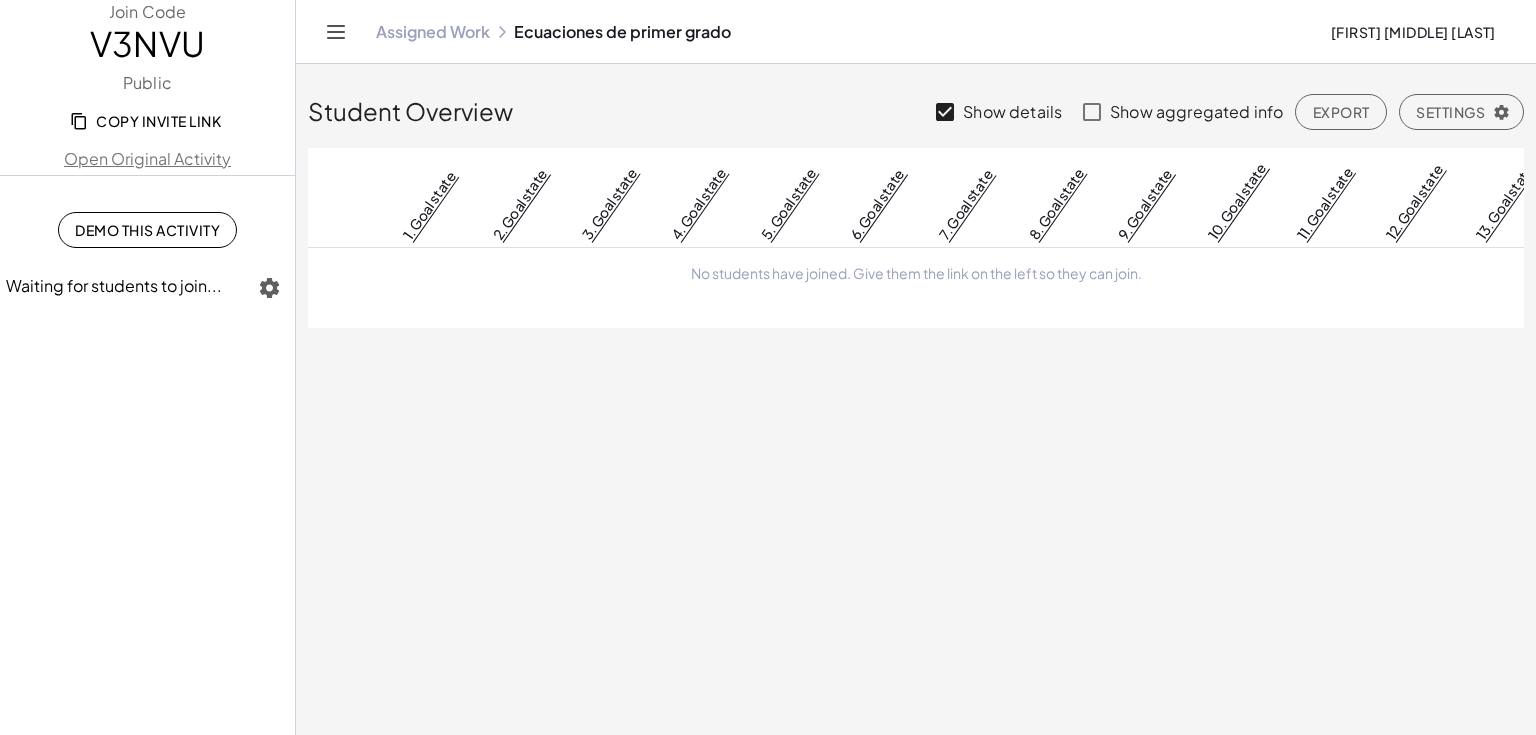 click on "Open Original Activity" at bounding box center [147, 159] 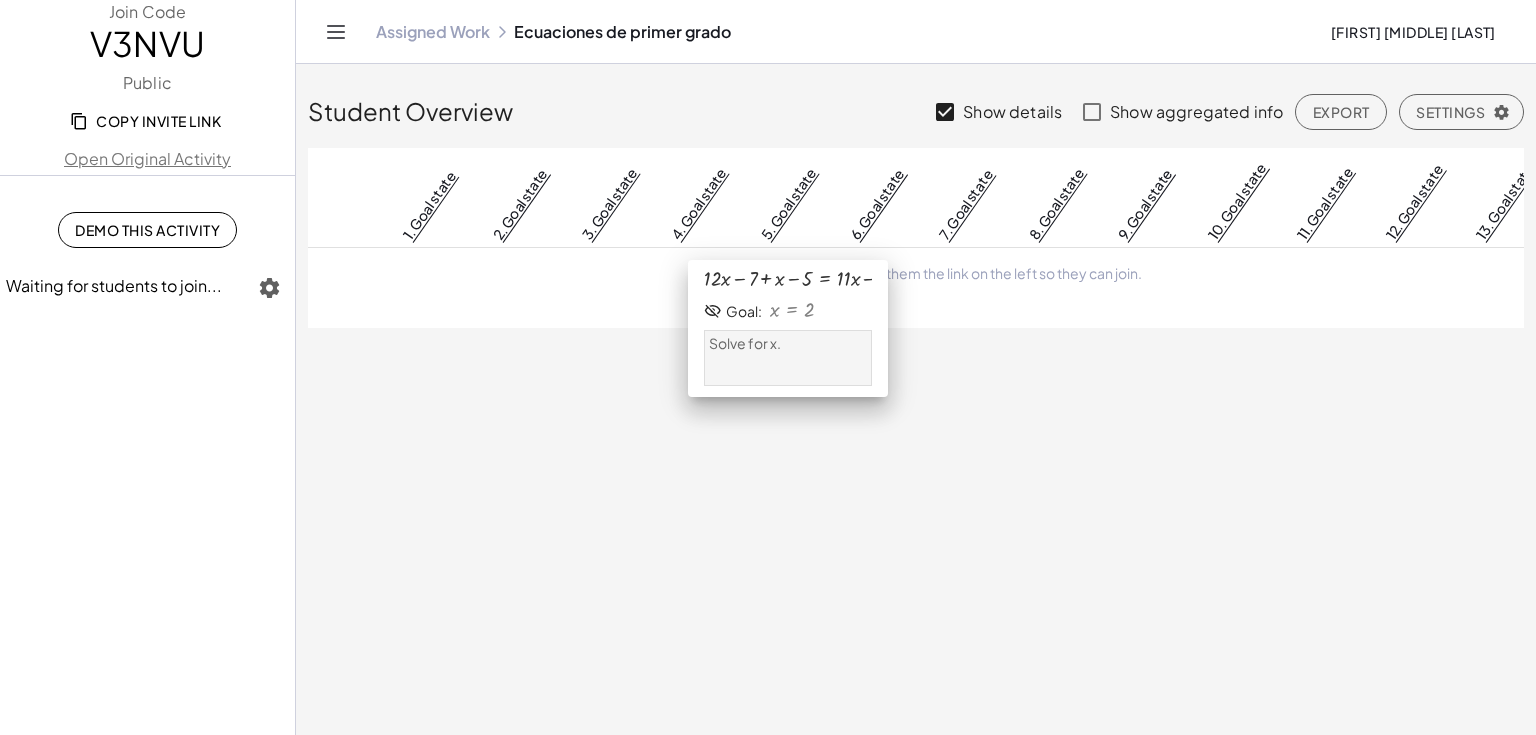 click on "5. Goal state" at bounding box center (787, 203) 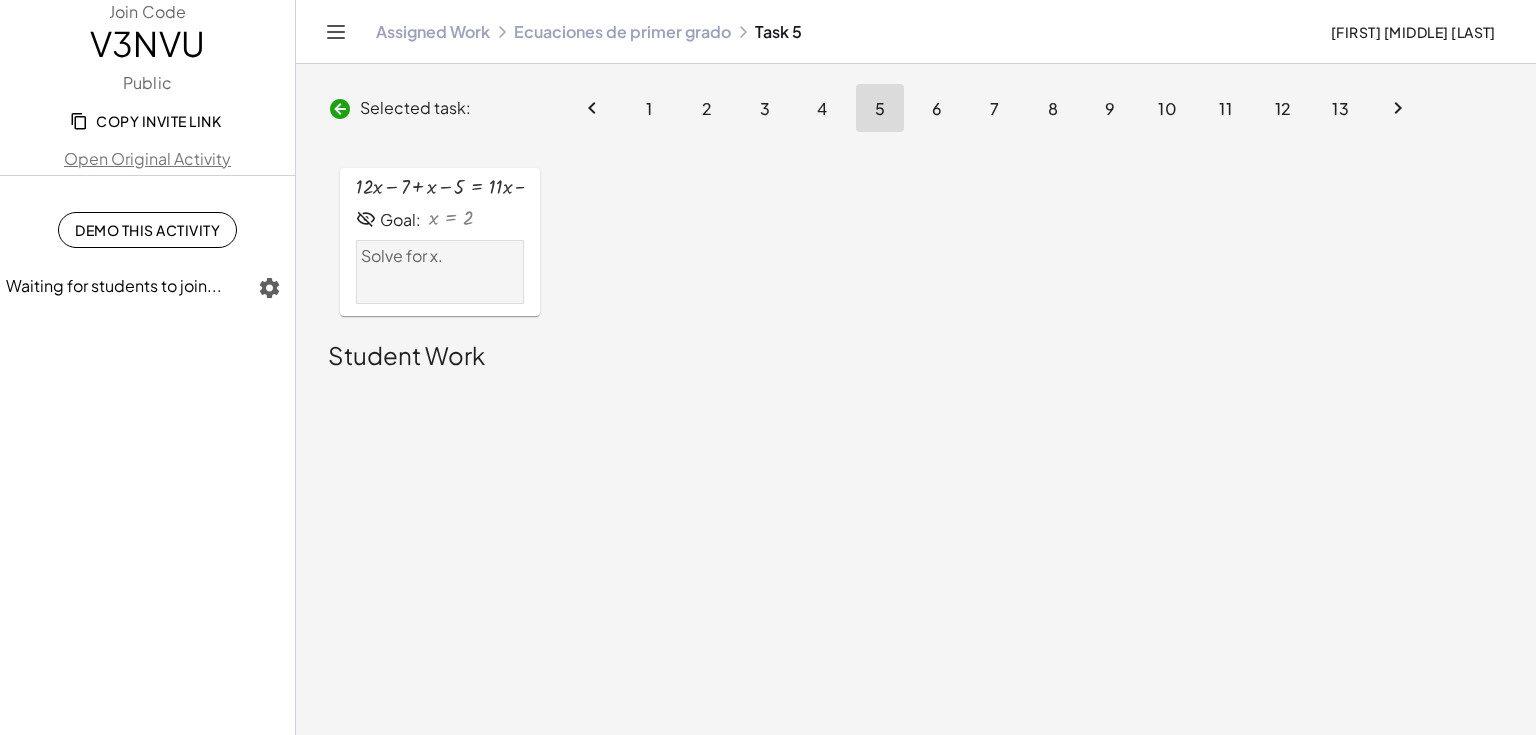 click on "Solve for x." at bounding box center (440, 256) 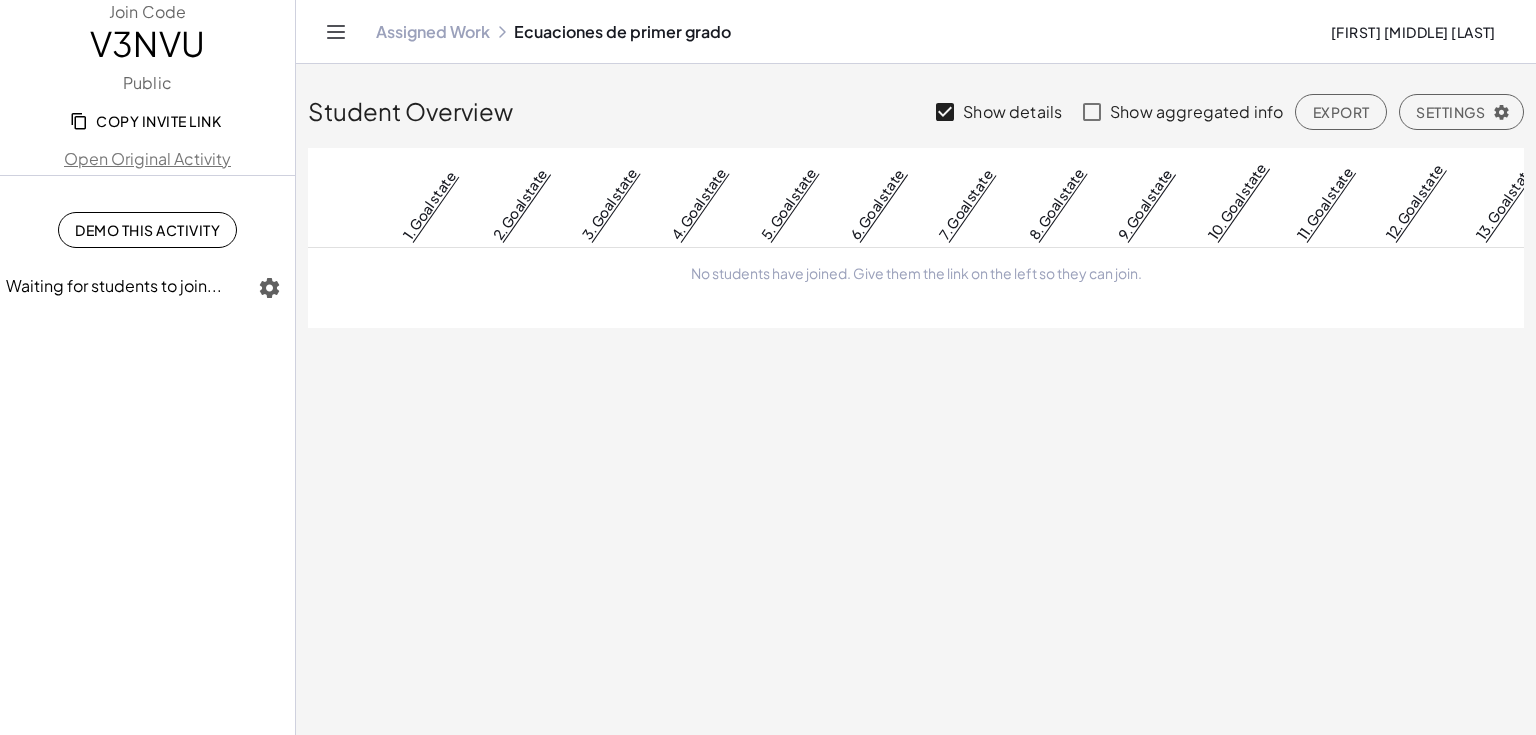 click on "Show aggregated info" at bounding box center [1196, 112] 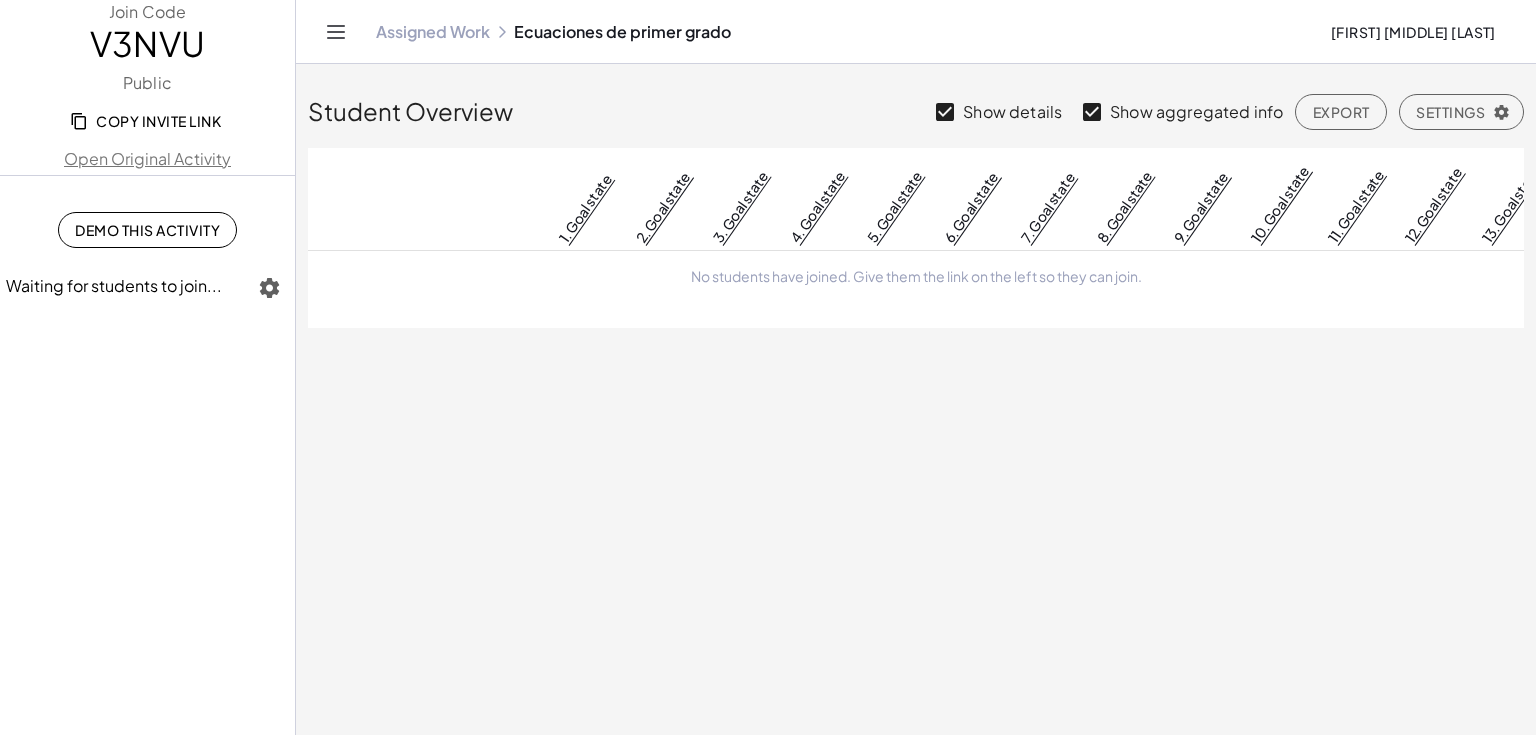 click on "Show aggregated info" at bounding box center (1196, 112) 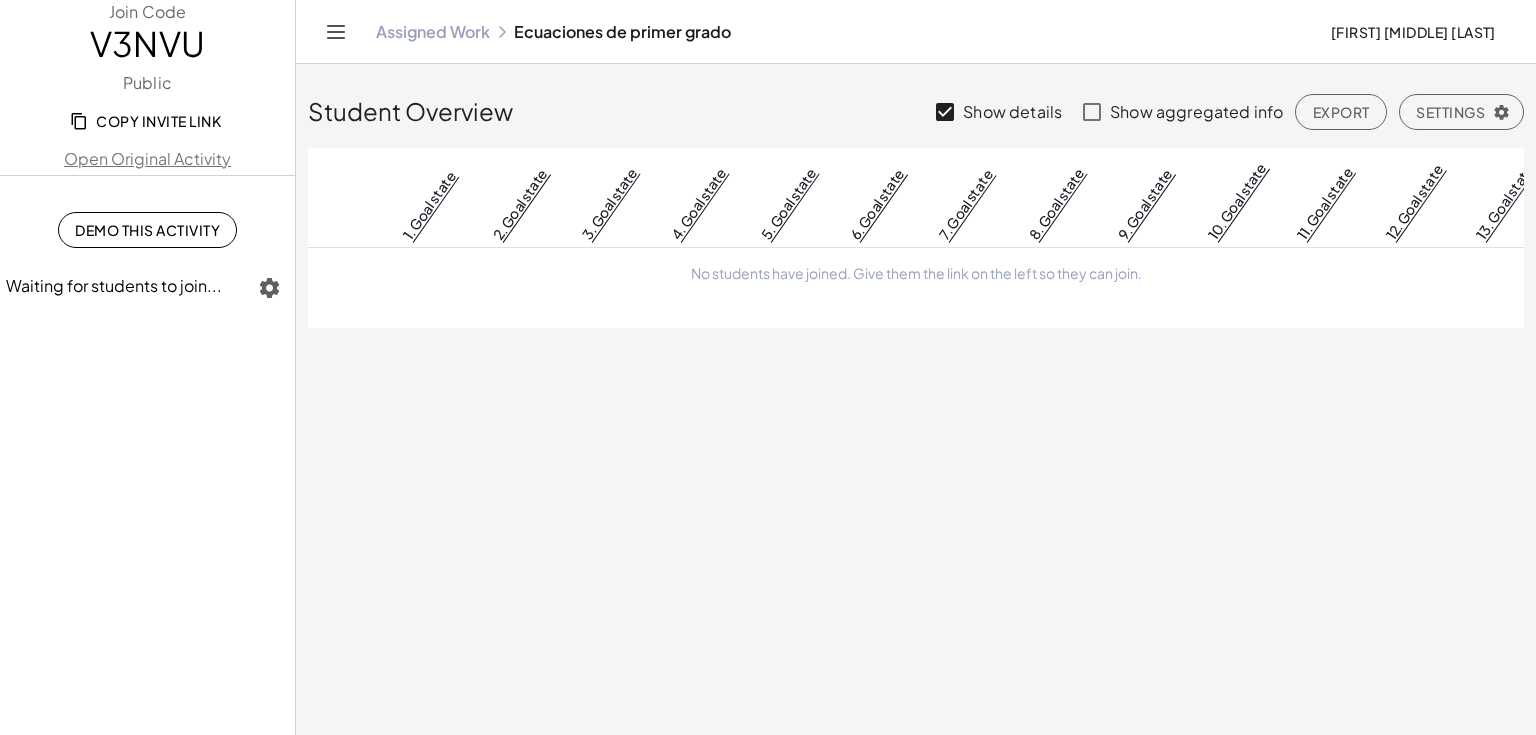 click on "Show aggregated info" at bounding box center [1196, 112] 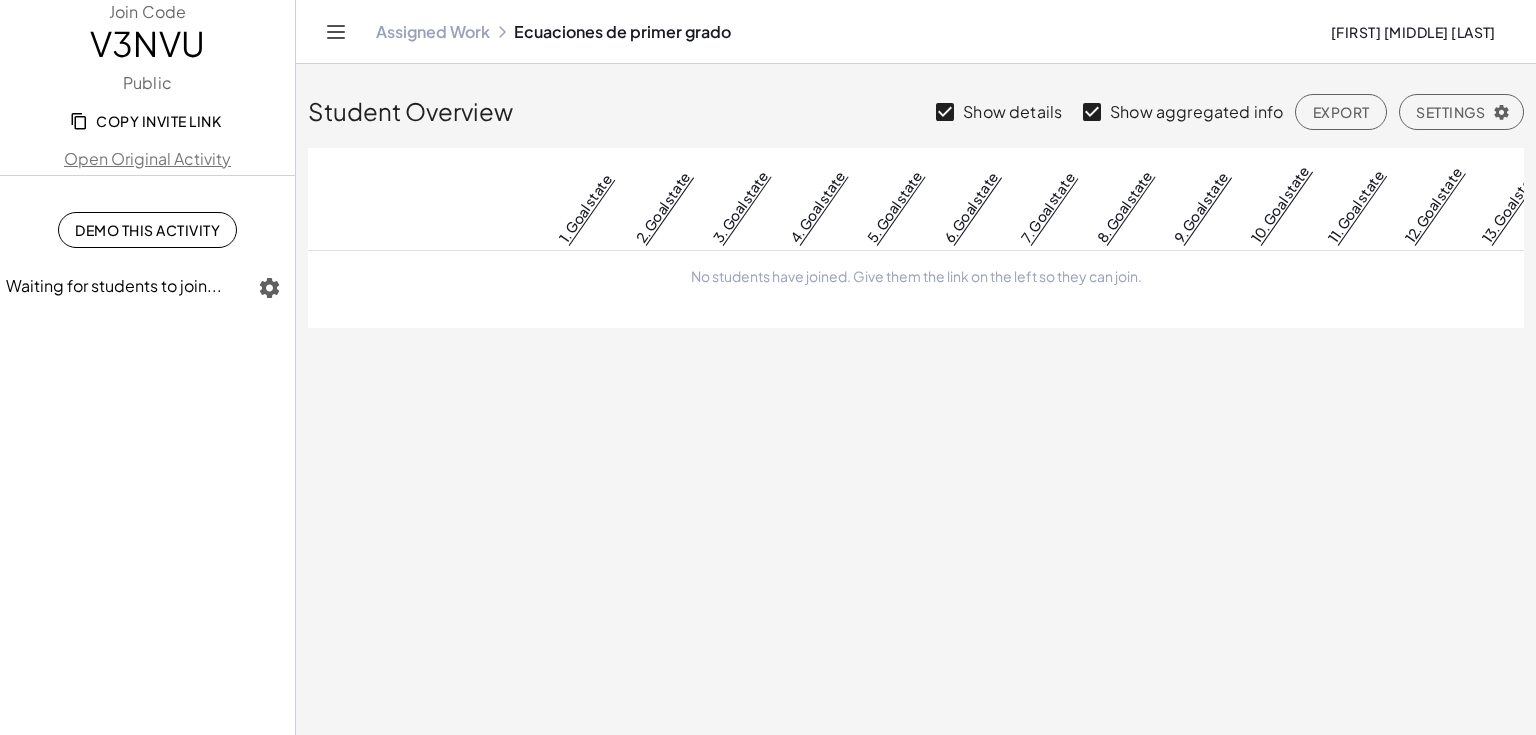 click on "Show aggregated info" at bounding box center (1196, 112) 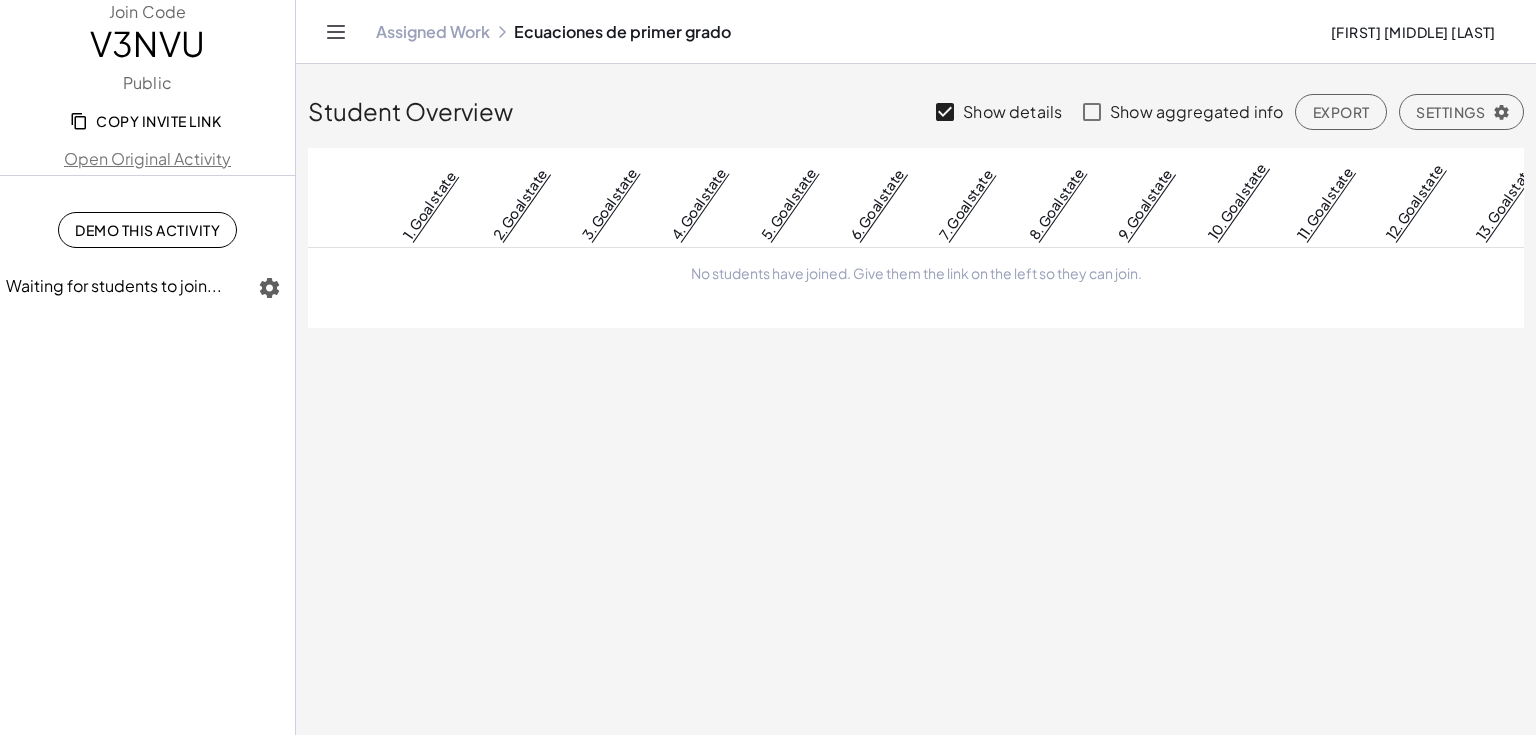 click on "Settings" 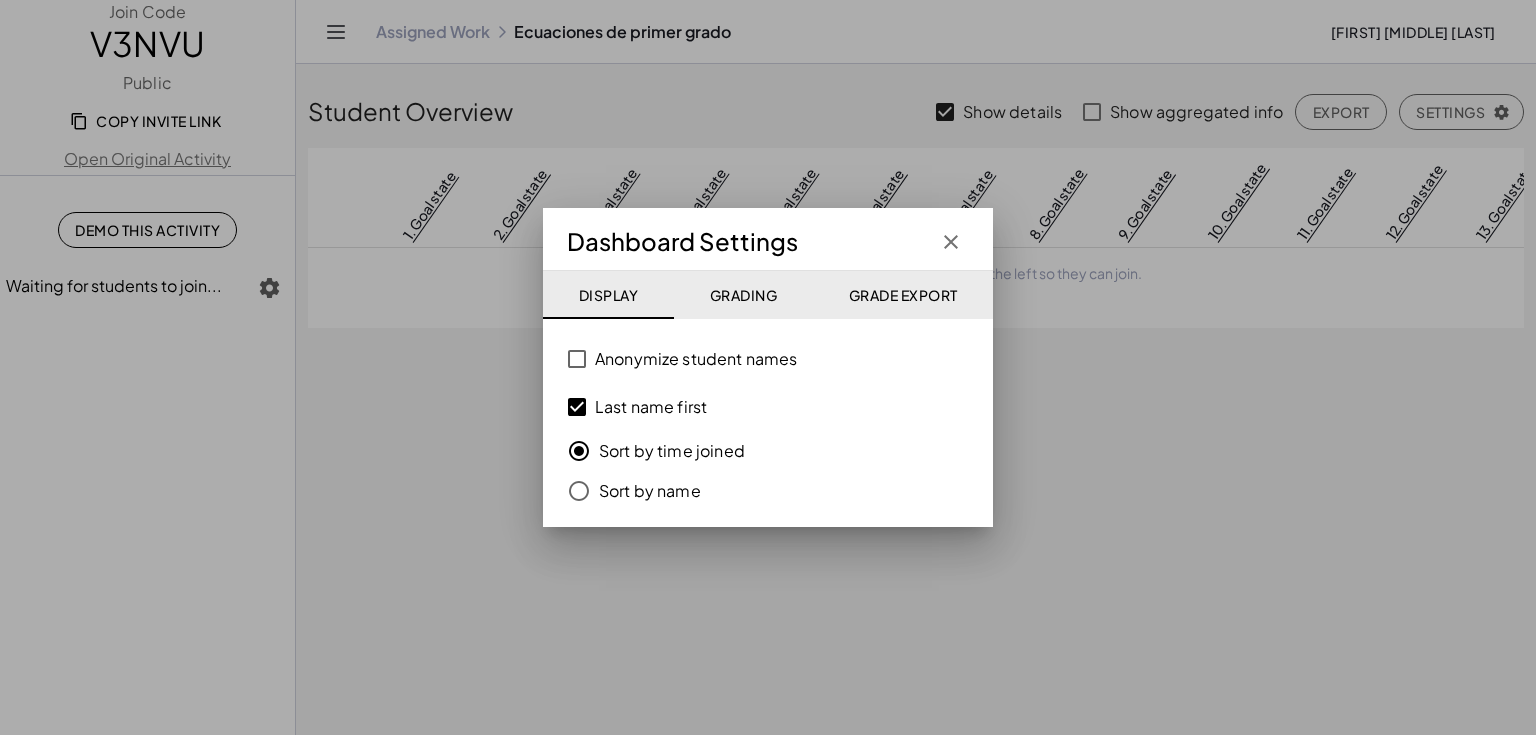 click at bounding box center (768, 367) 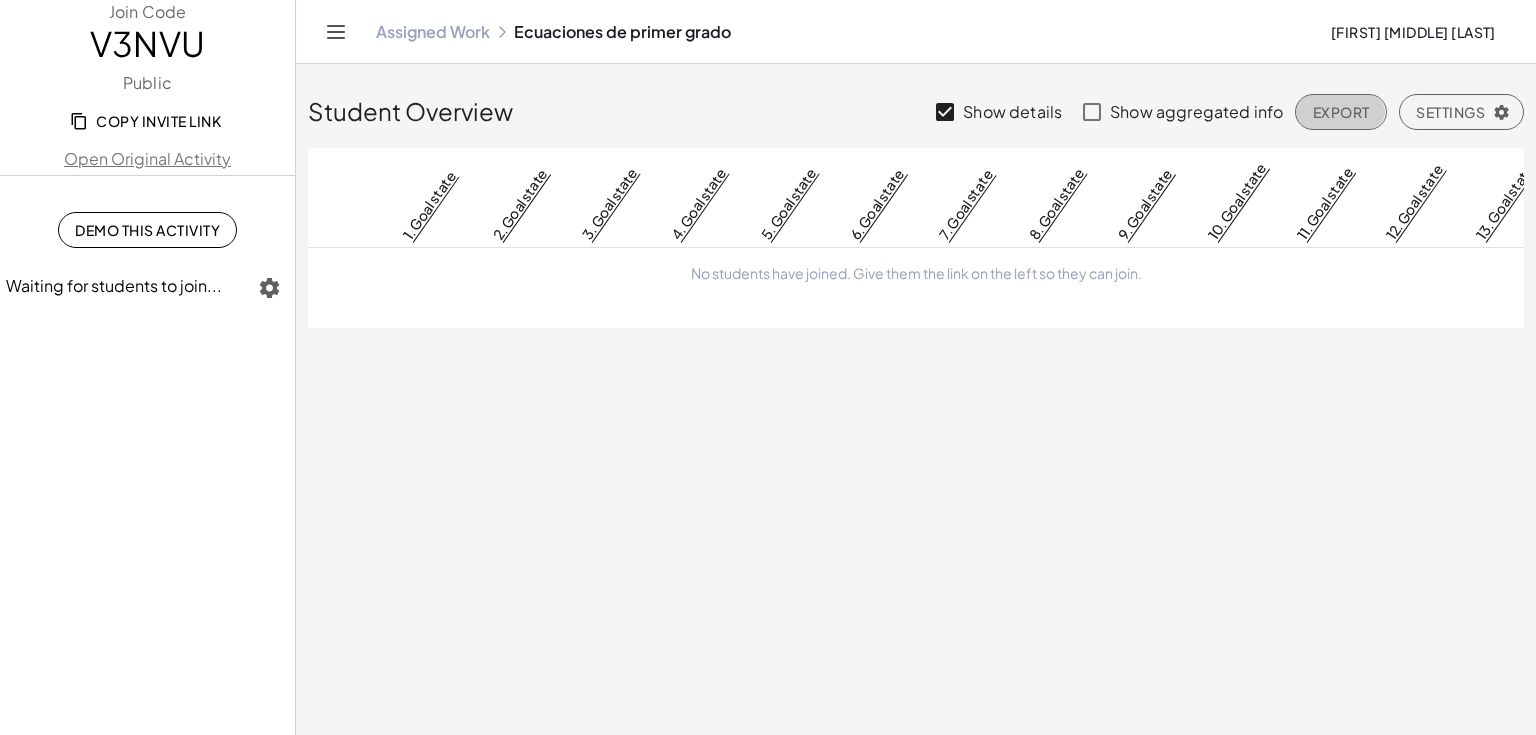 click on "Export" 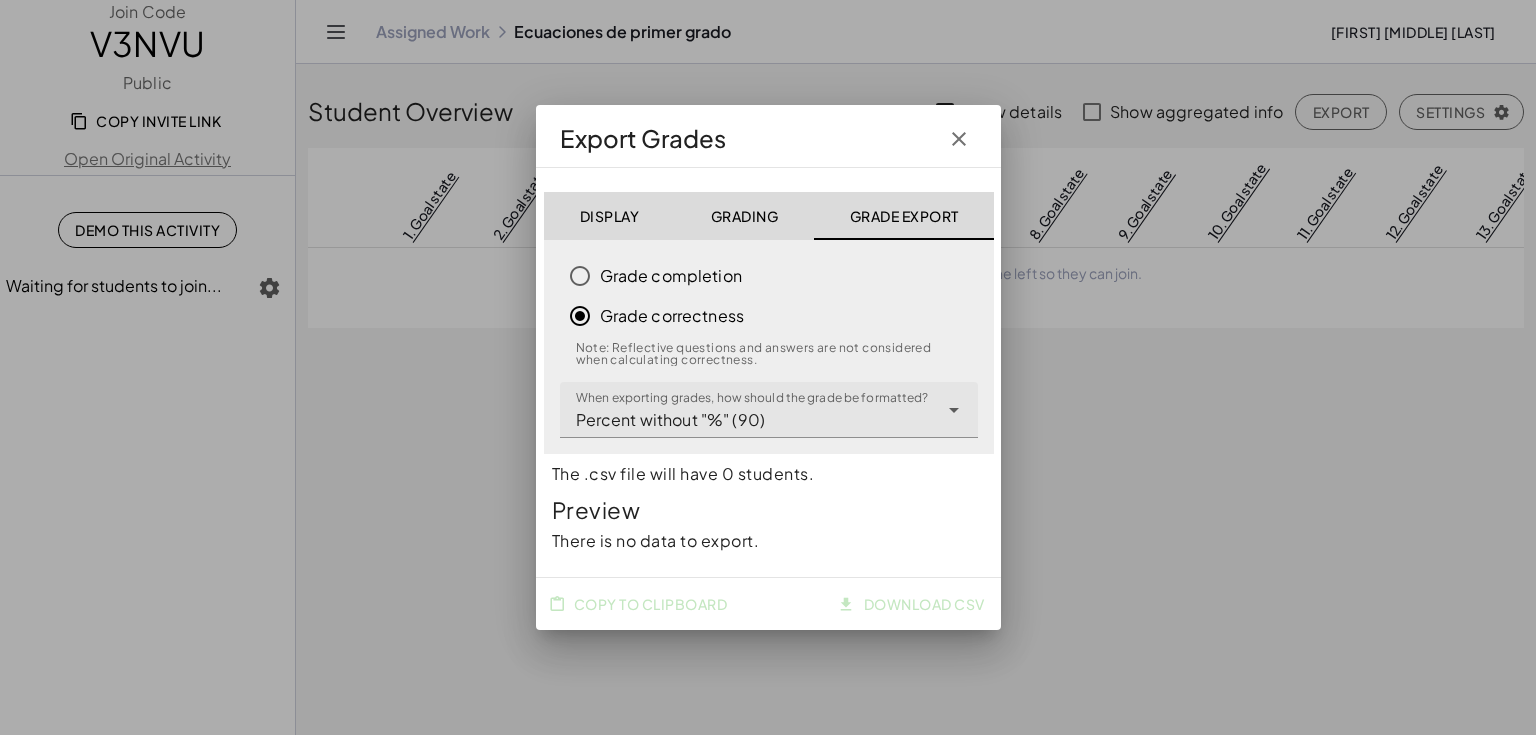 drag, startPoint x: 1112, startPoint y: 481, endPoint x: 1091, endPoint y: 458, distance: 31.144823 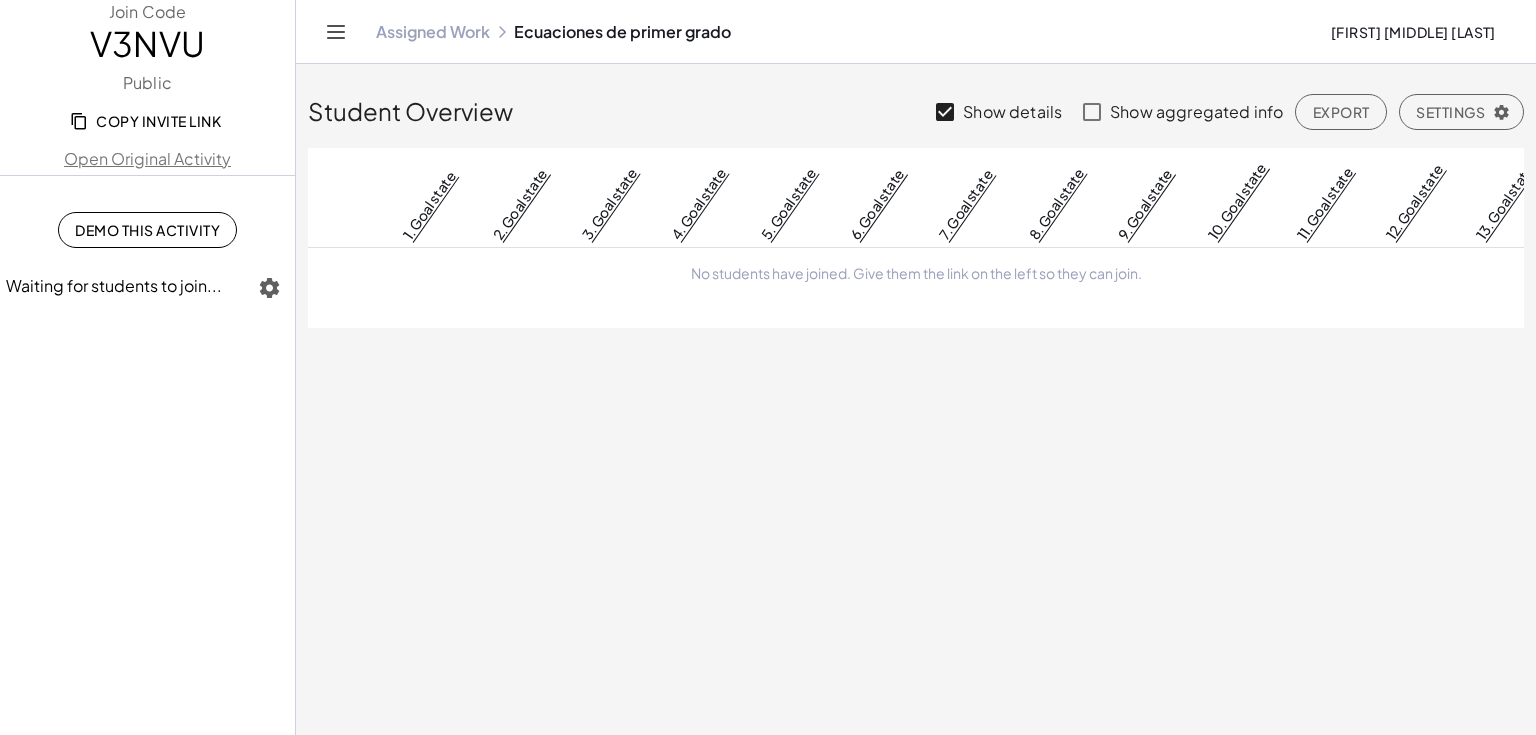 click on "Waiting for students to join..." 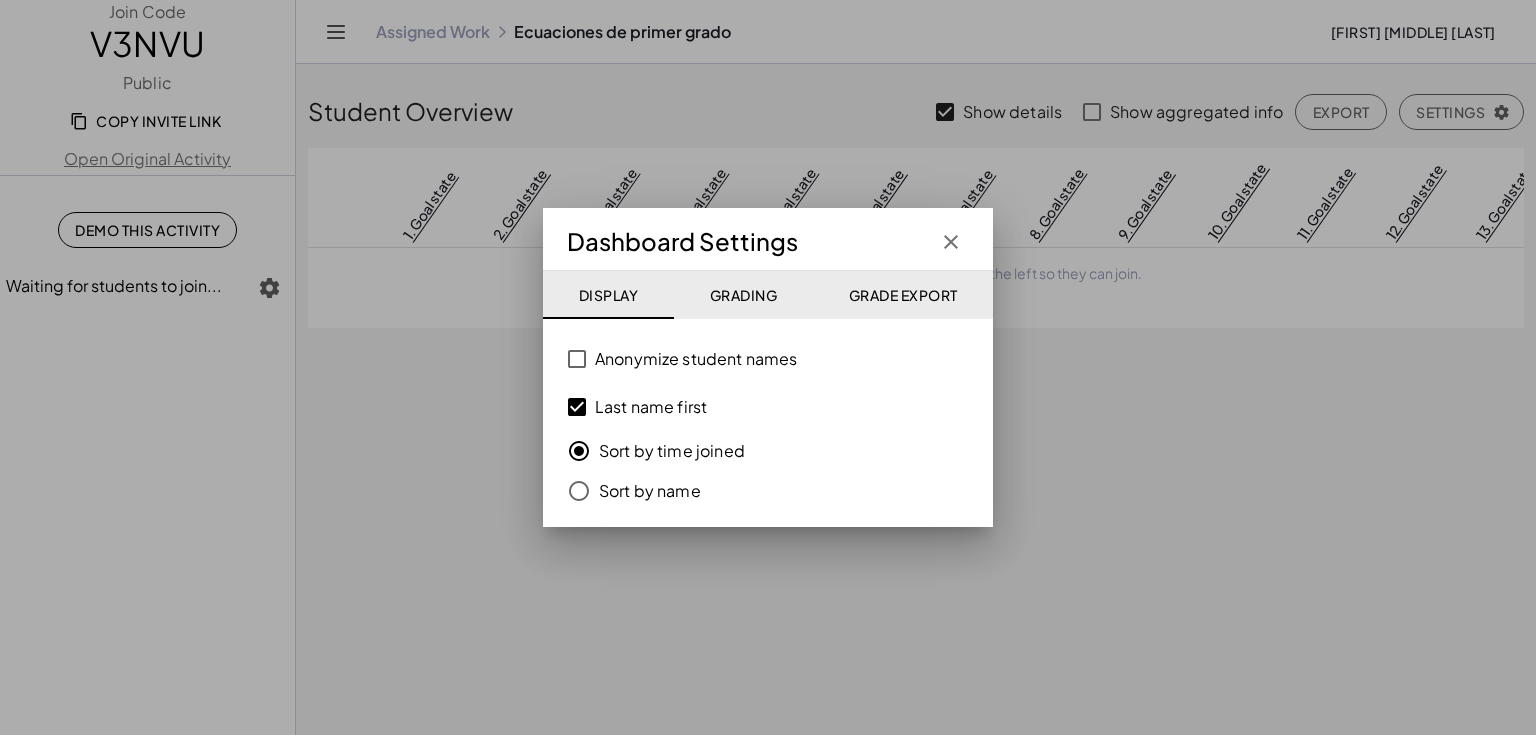 click on "Grading" 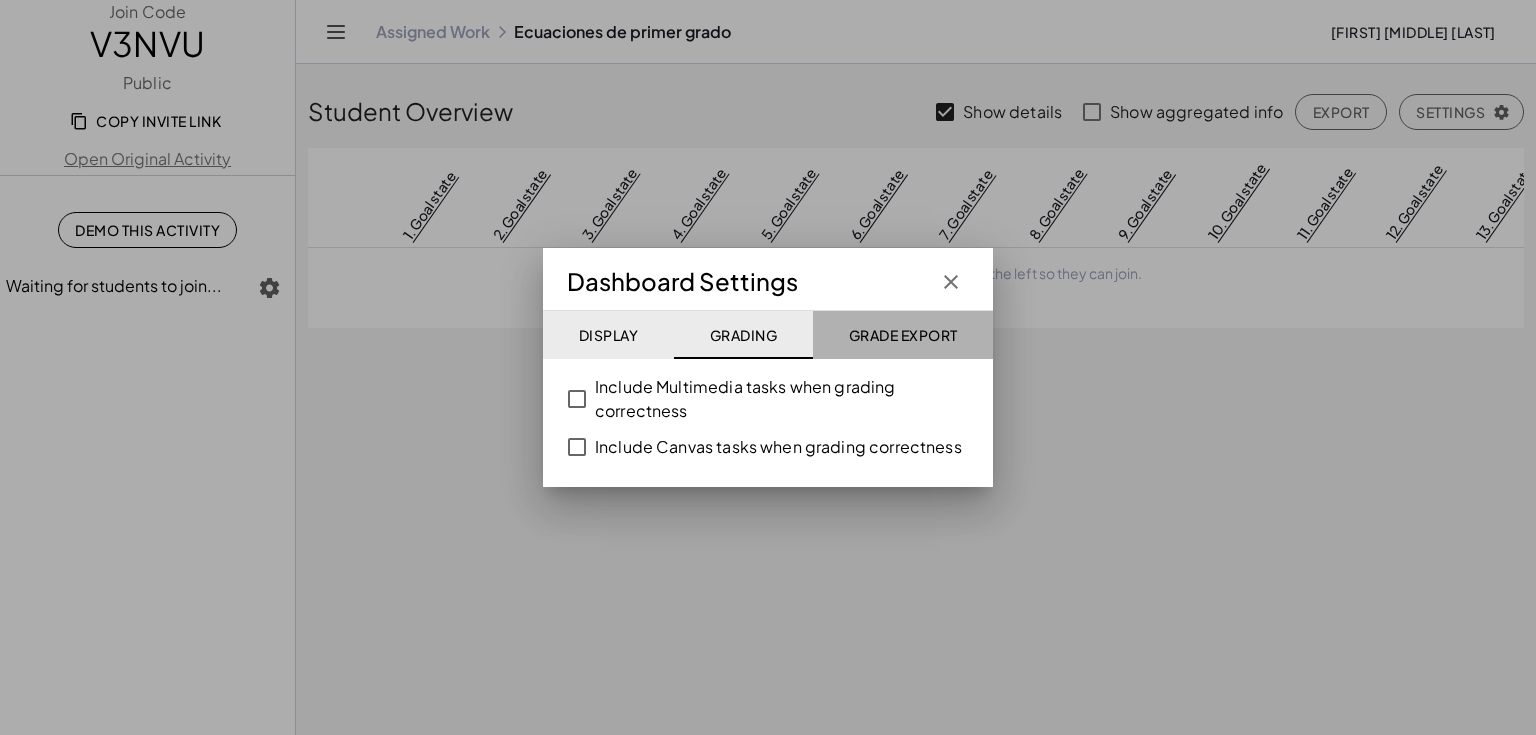 click on "Grade Export" 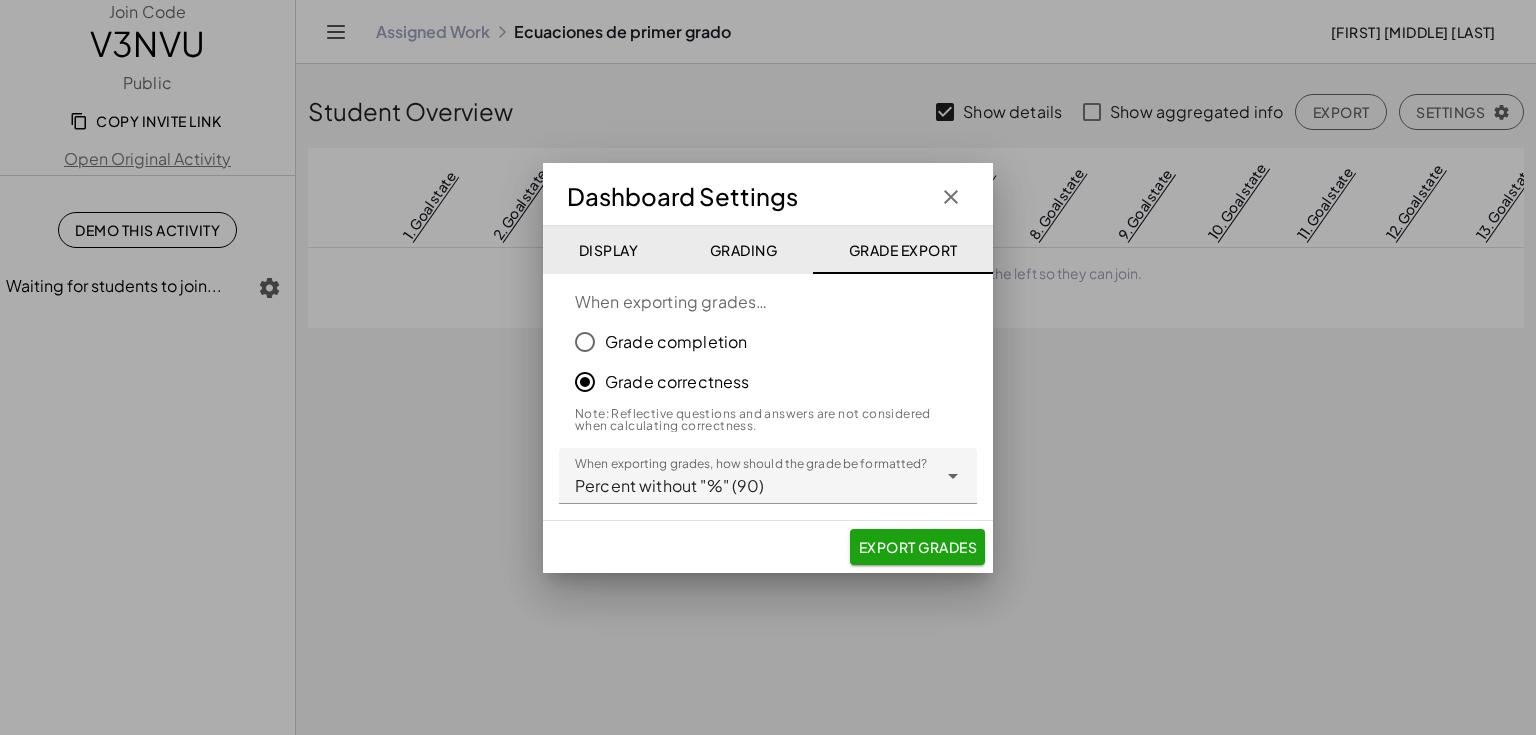 click 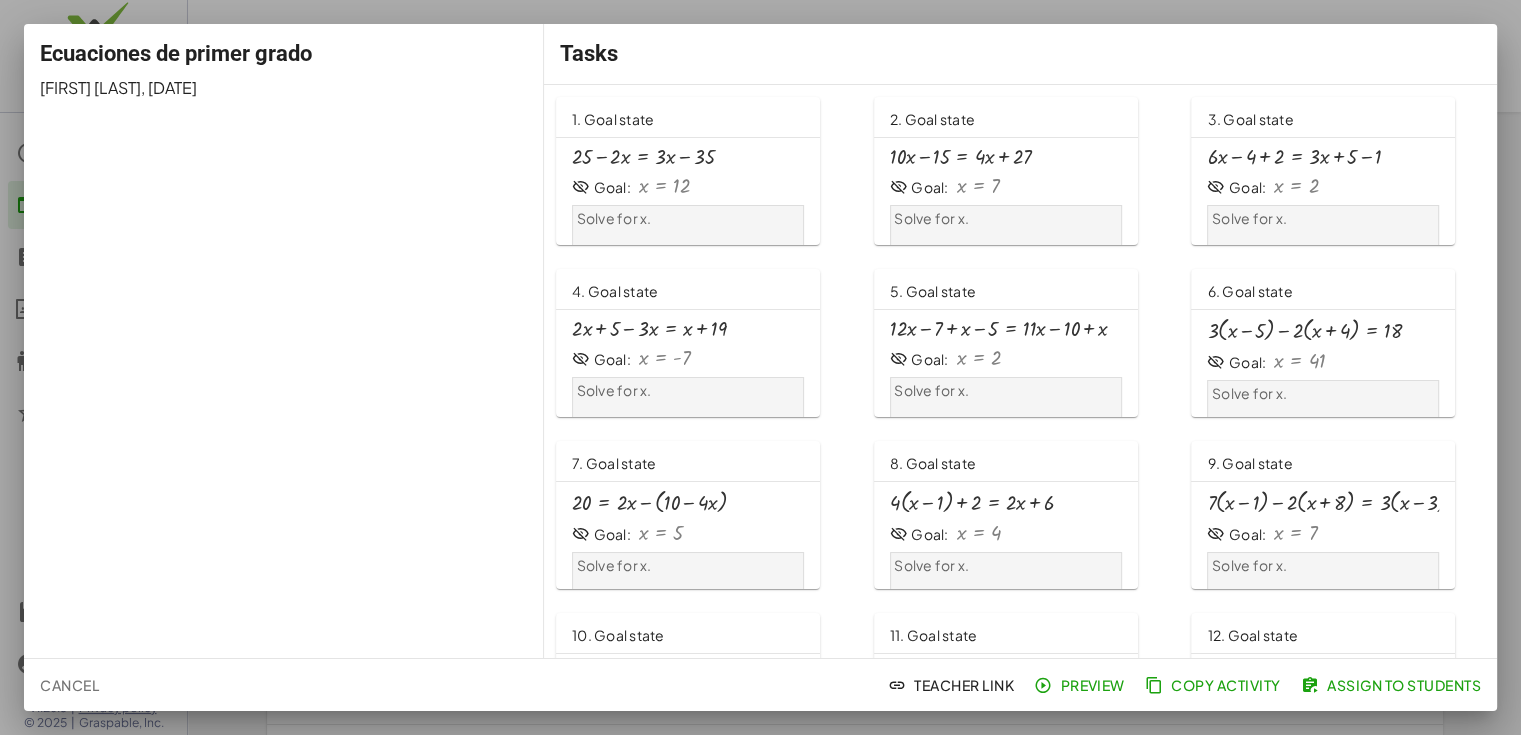 click on "Ecuaciones de primer grado Miguel Pérez Luque , 3/6/2025" at bounding box center (284, 341) 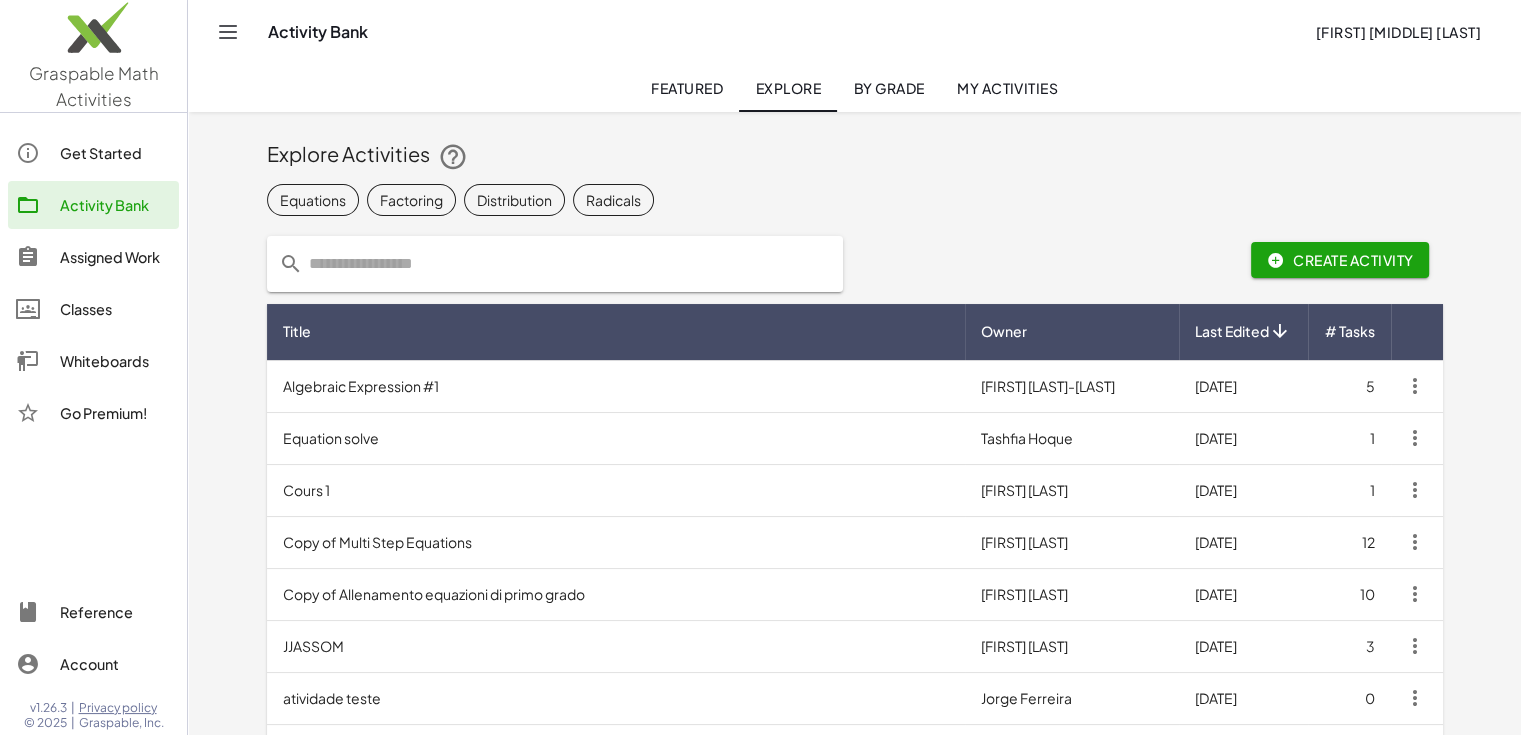 click on "By Grade" 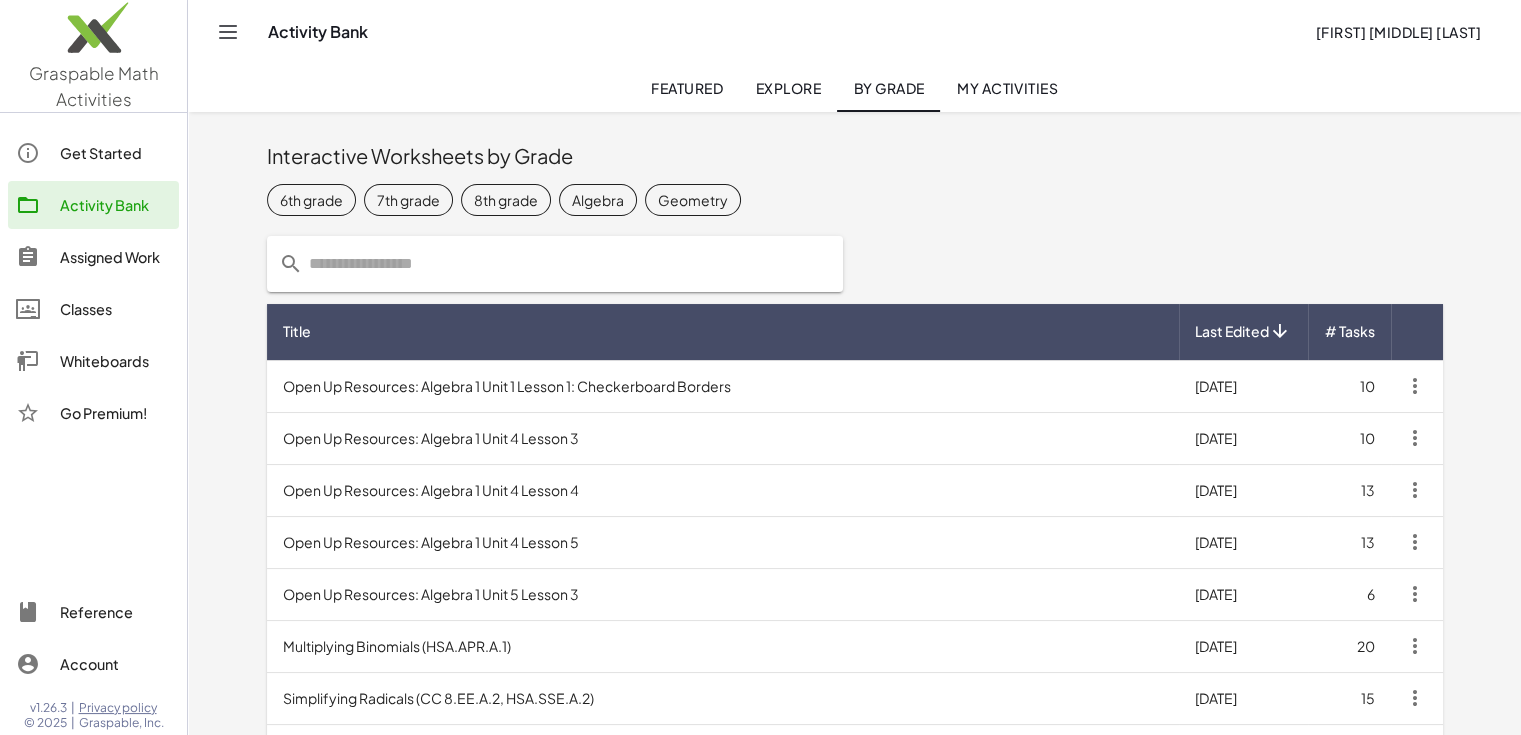 click on "My Activities" 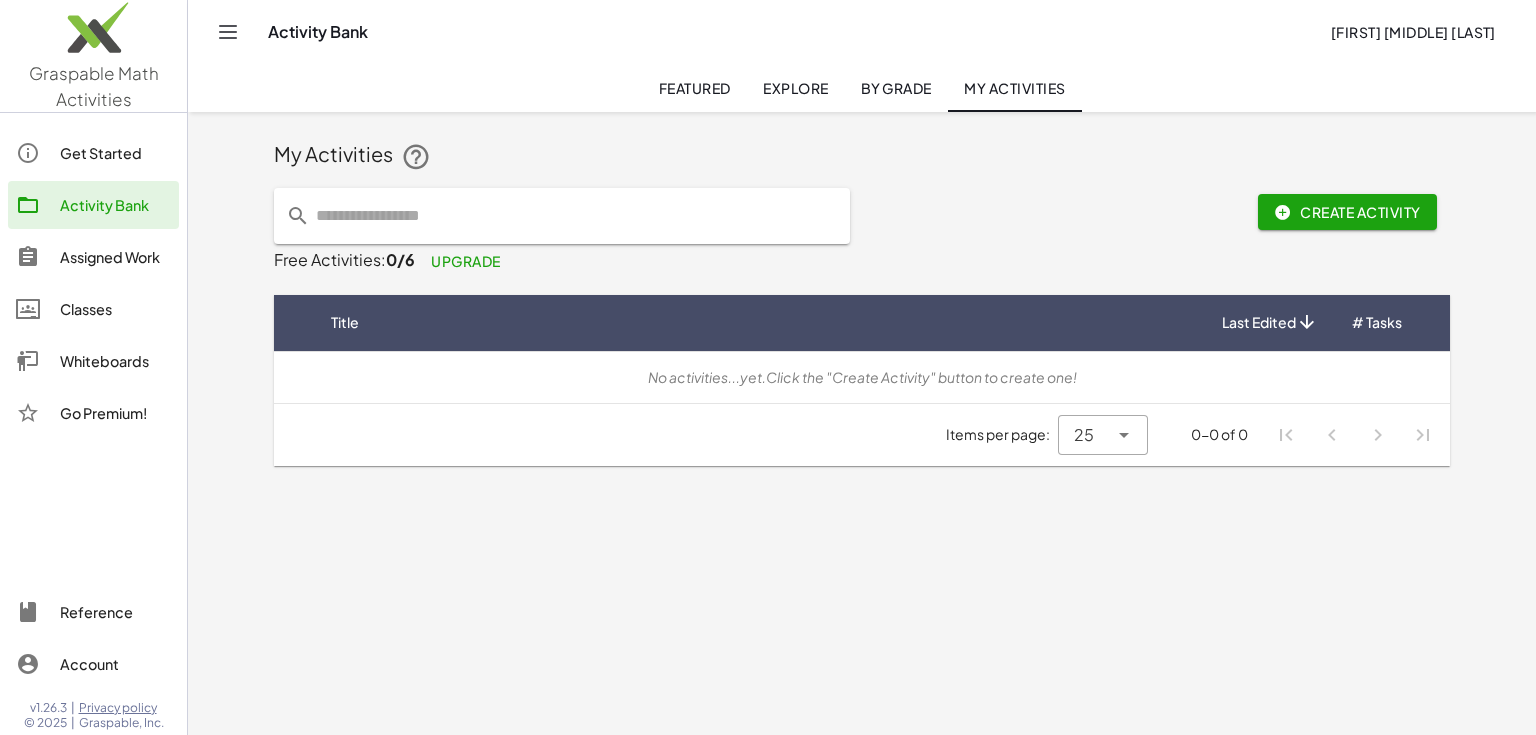 click on "Featured" 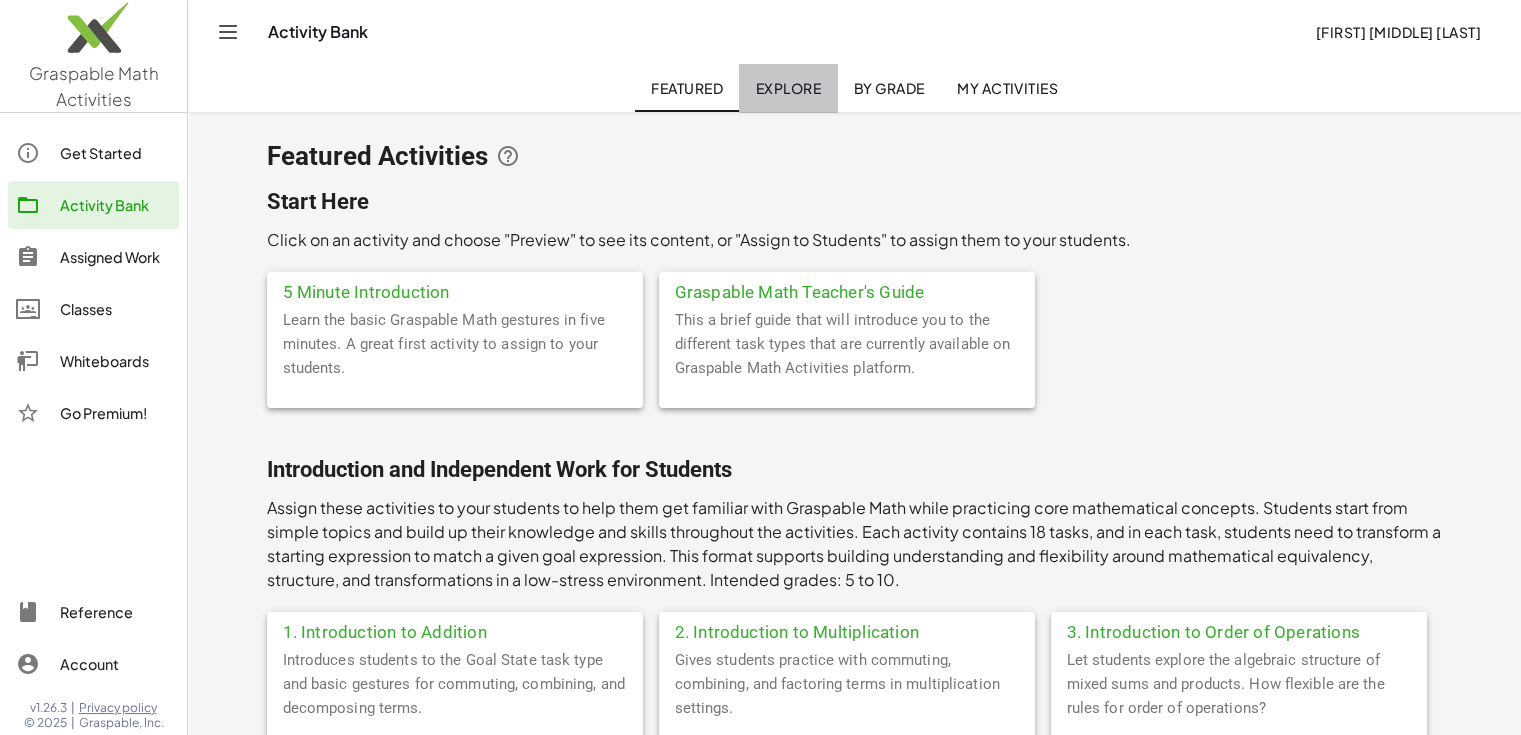 click on "Explore" 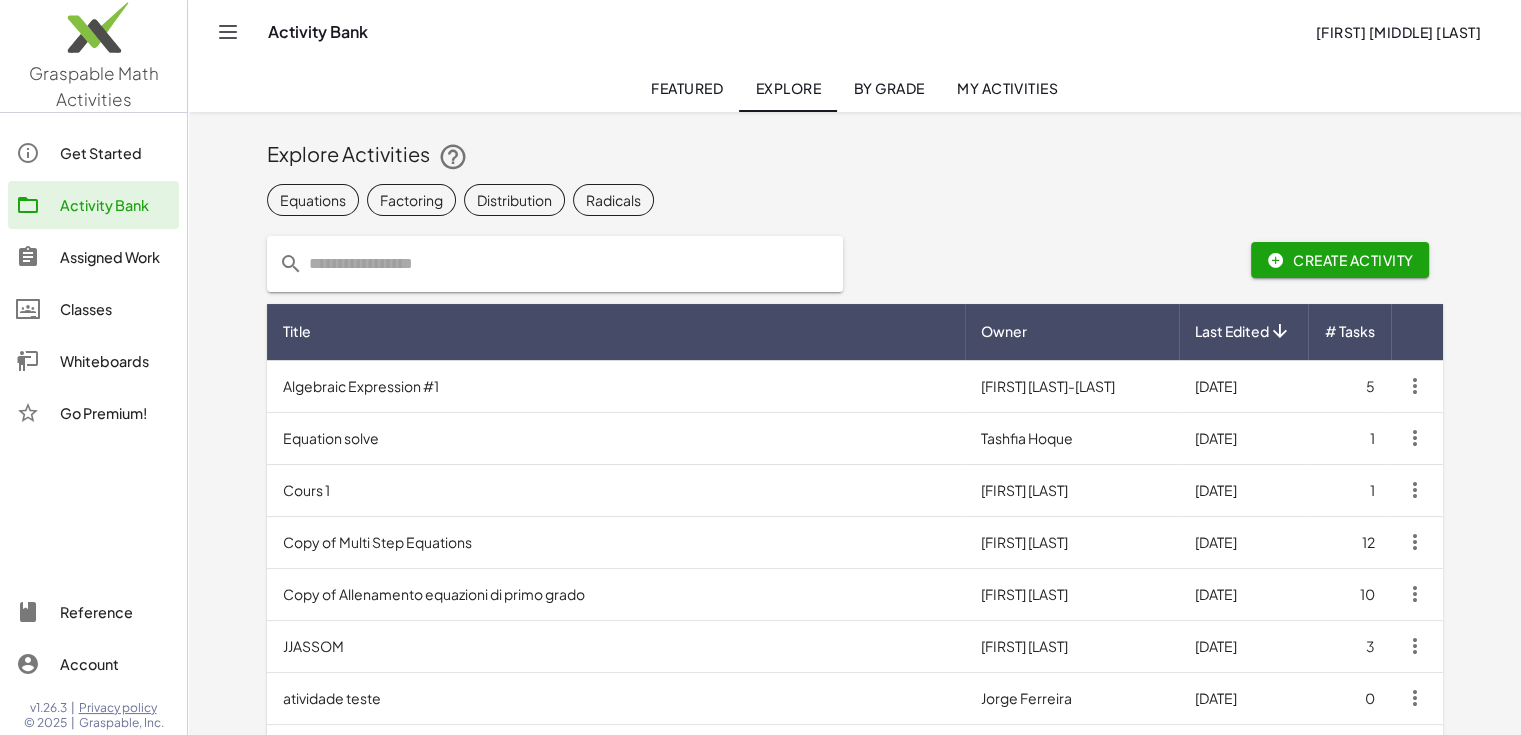 click on "By Grade" 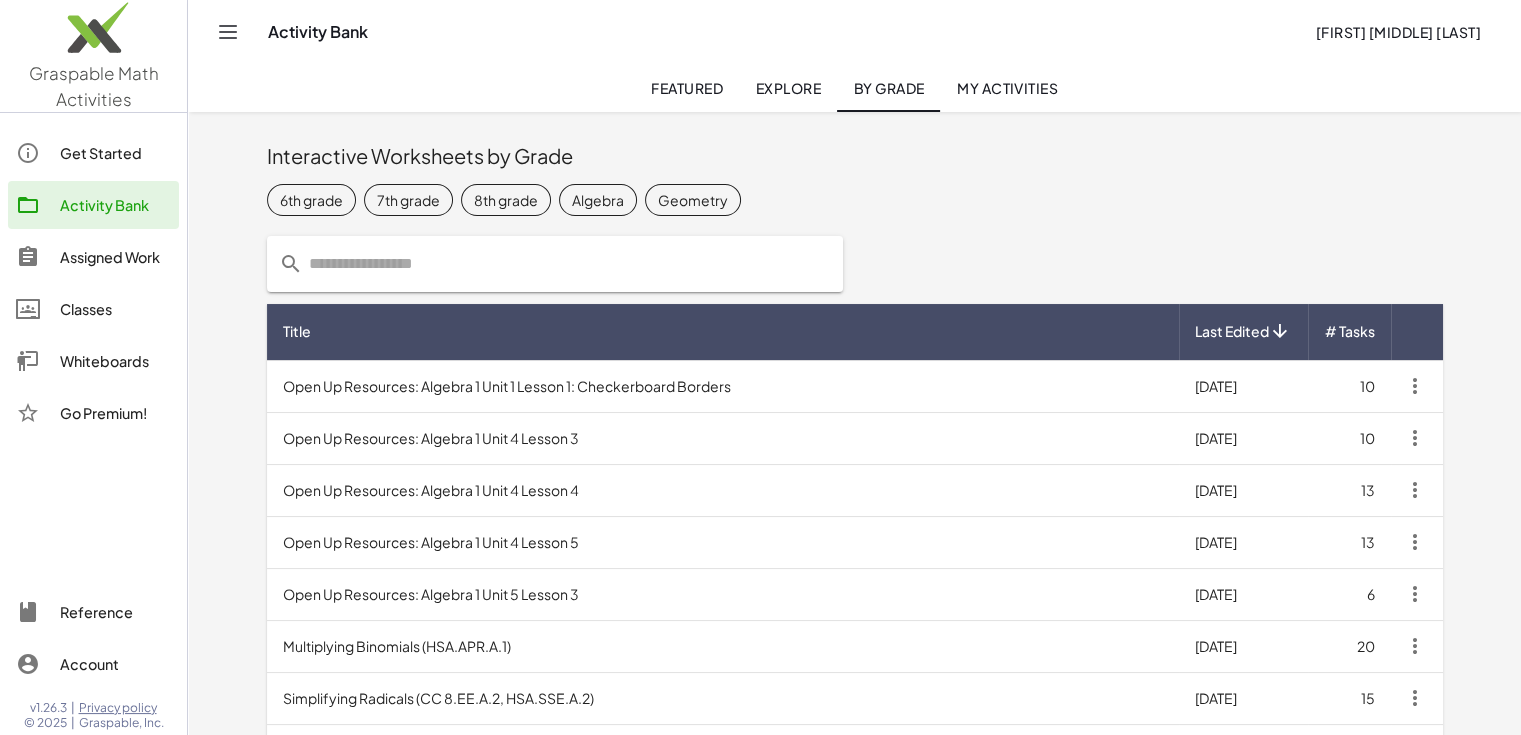 click on "Interactive Worksheets by Grade  6th grade 7th grade 8th grade Algebra Geometry Title Last Edited # Tasks Open Up Resources: Algebra 1 Unit 1 Lesson 1: Checkerboard Borders  19/8/2022 10 Open Up Resources: Algebra 1 Unit 4 Lesson 3  17/8/2022 10 Open Up Resources: Algebra 1 Unit 4 Lesson 4  17/8/2022 13 Open Up Resources: Algebra 1 Unit 4 Lesson 5  17/8/2022 13 Open Up Resources: Algebra 1 Unit 5 Lesson 3   17/8/2022 6 Multiplying Binomials (HSA.APR.A.1)  8/3/2022 20 Simplifying Radicals (CC 8.EE.A.2, HSA.SSE.A.2)  8/2/2022 15 Solving One Step Equations (7th, 8th, Algebra 1: 7.EE.A.1; 8.EE.C.7; HSA.REI.B.3)  7/2/2022 12  Right Triangle Trigonometry (CC HSG.SRT.C.6)  21/1/2022 10 Multistep linear equations with rational coefficients. (CC 8.EE.C.7;HSA.REI.A.2))  21/1/2022 20 Manipulating Proportions for Ratios--Algebra Review (Geometry, 8th Grade,  Algebra 1) (HSA.REI.B.3)  21/1/2022 15 Combining Like Terms Worksheet: 6th & 7th. Common Core: 6.EE.A.3, 7.EE.A.1   21/1/2022 15 21/1/2022 22 21/1/2022 19 25 **" at bounding box center (855, 637) 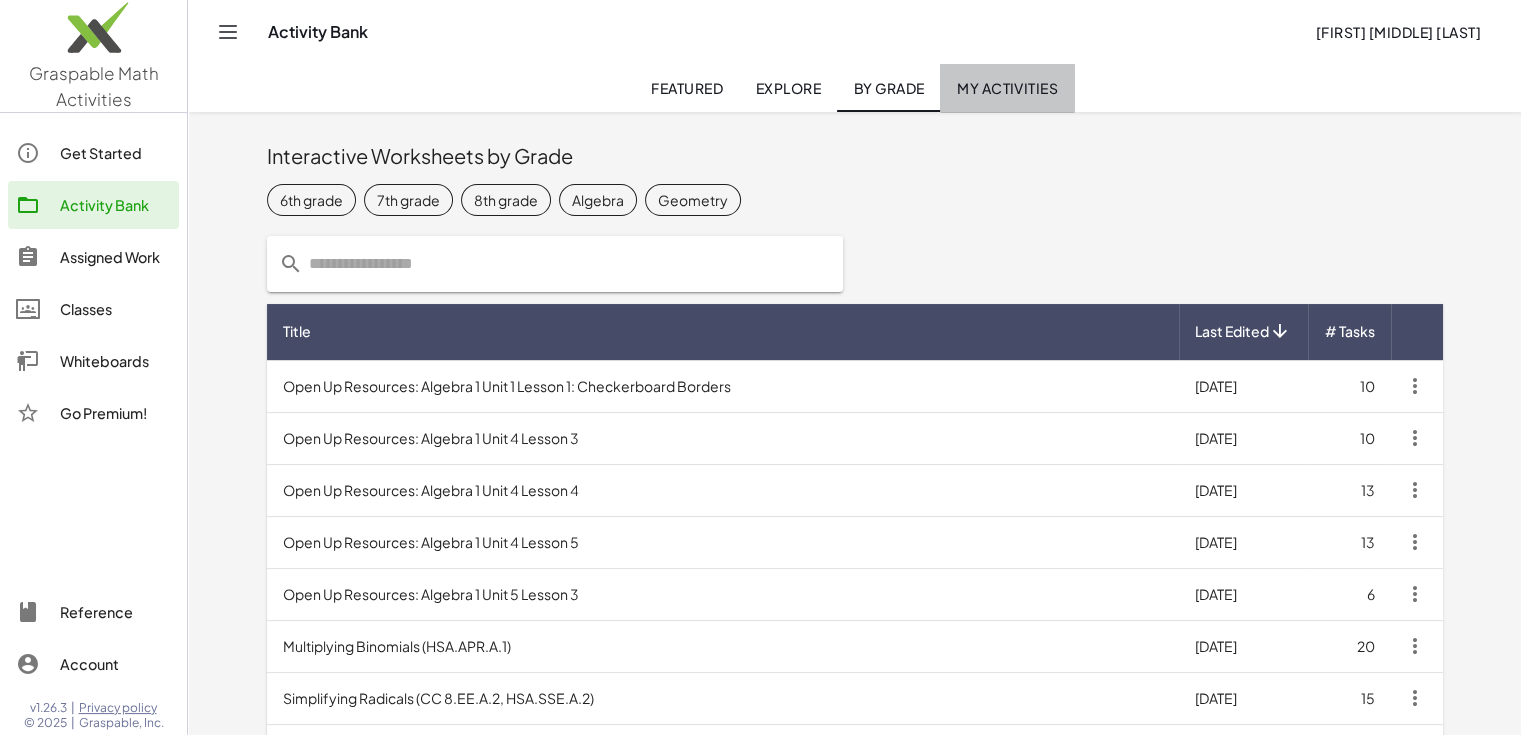 click on "My Activities" 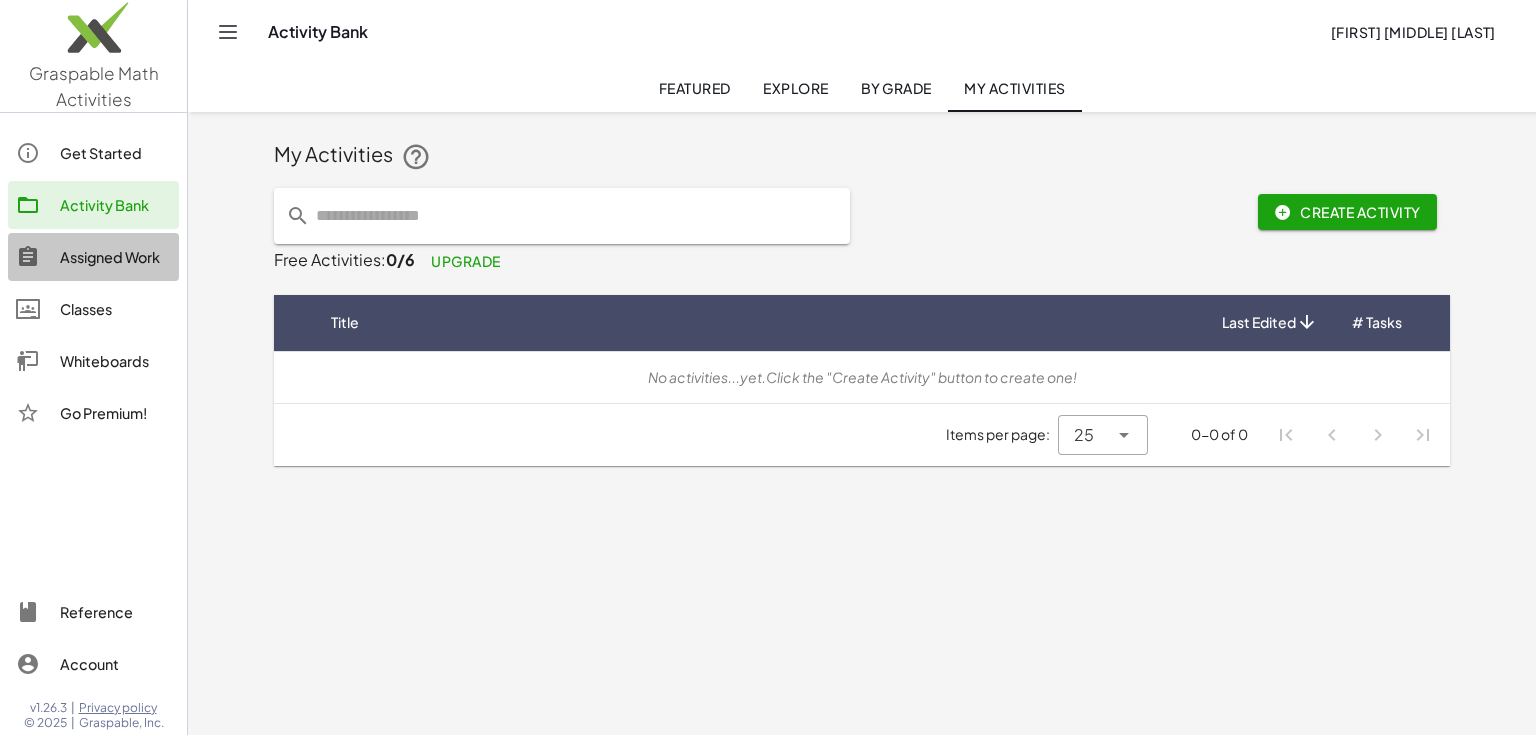 click on "Assigned Work" 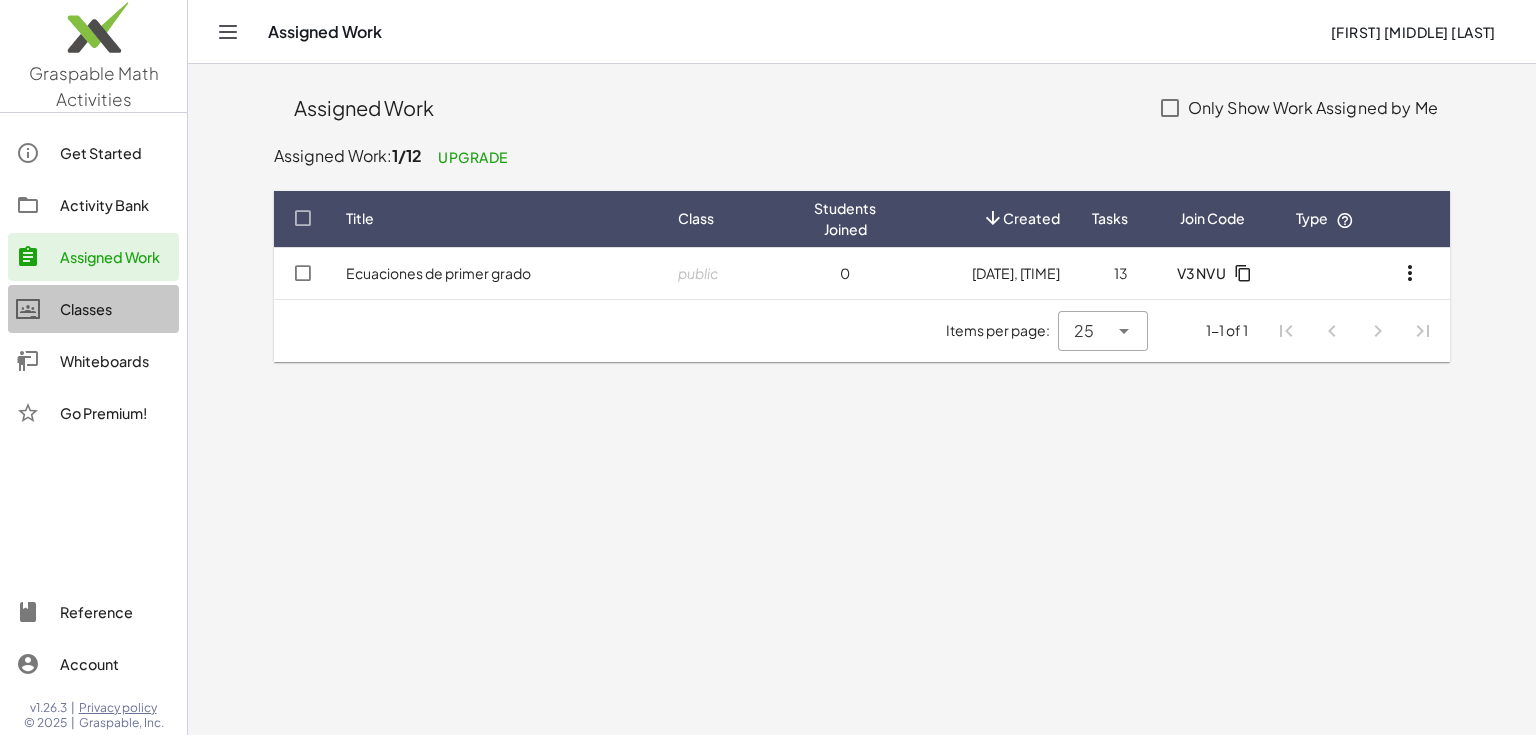 click on "Classes" 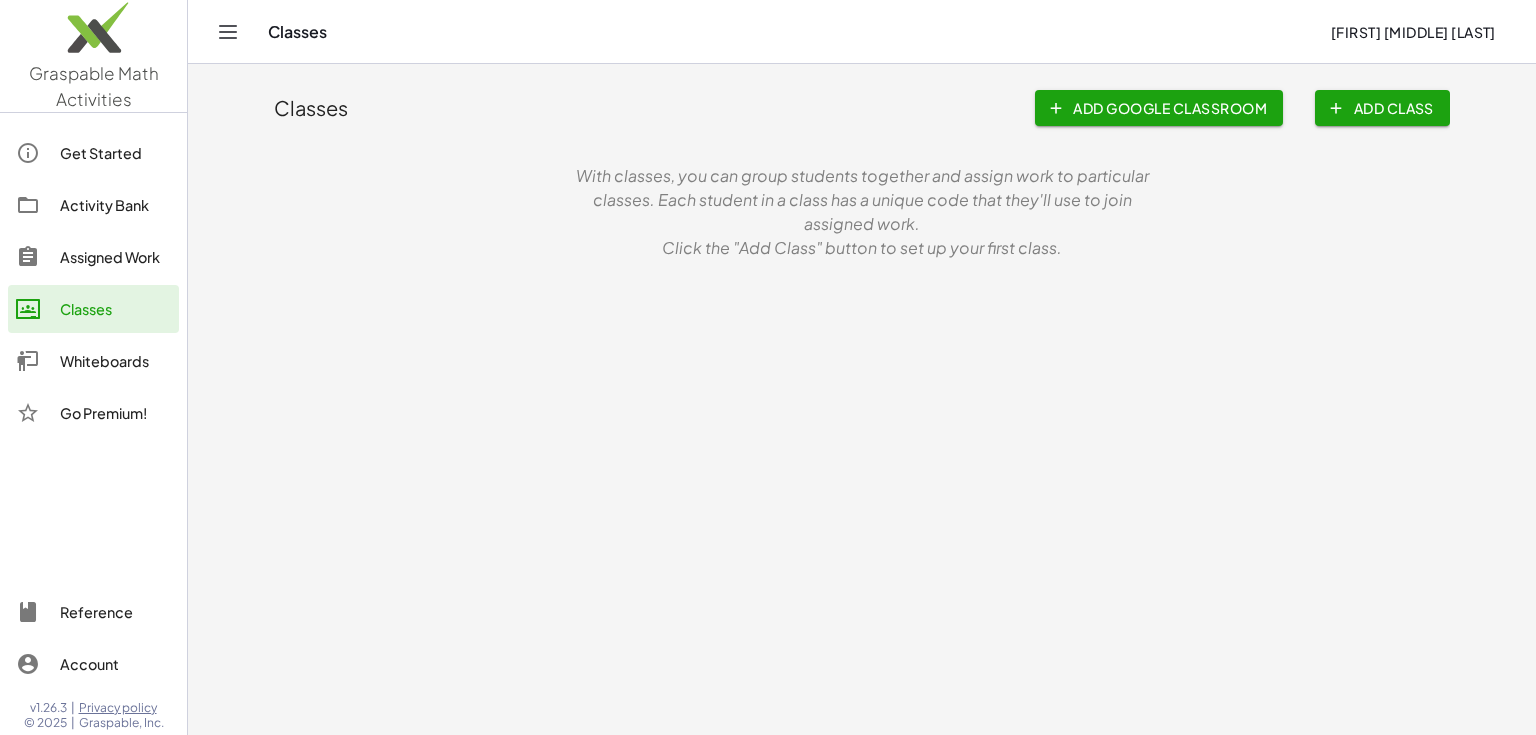 click on "Whiteboards" 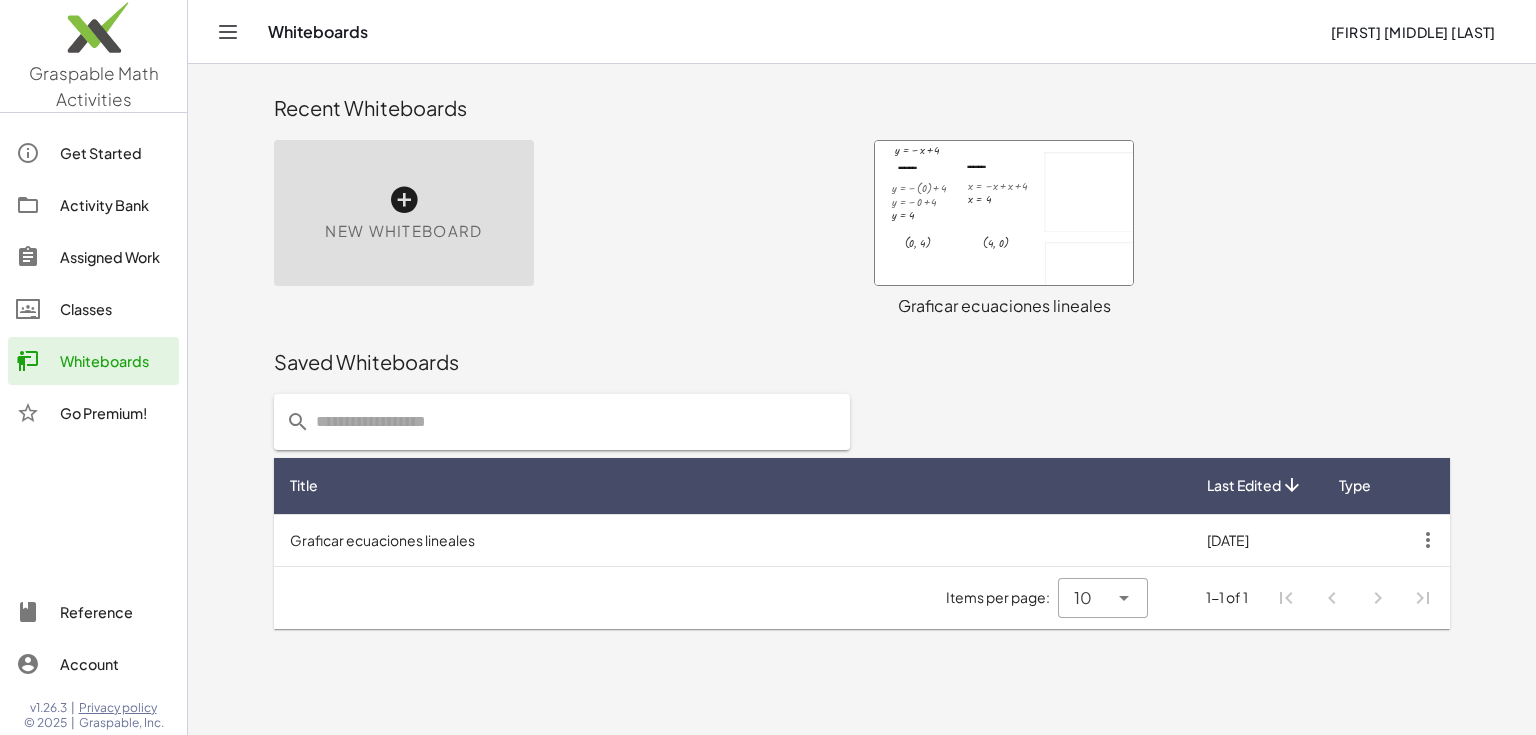 click on "Classes" 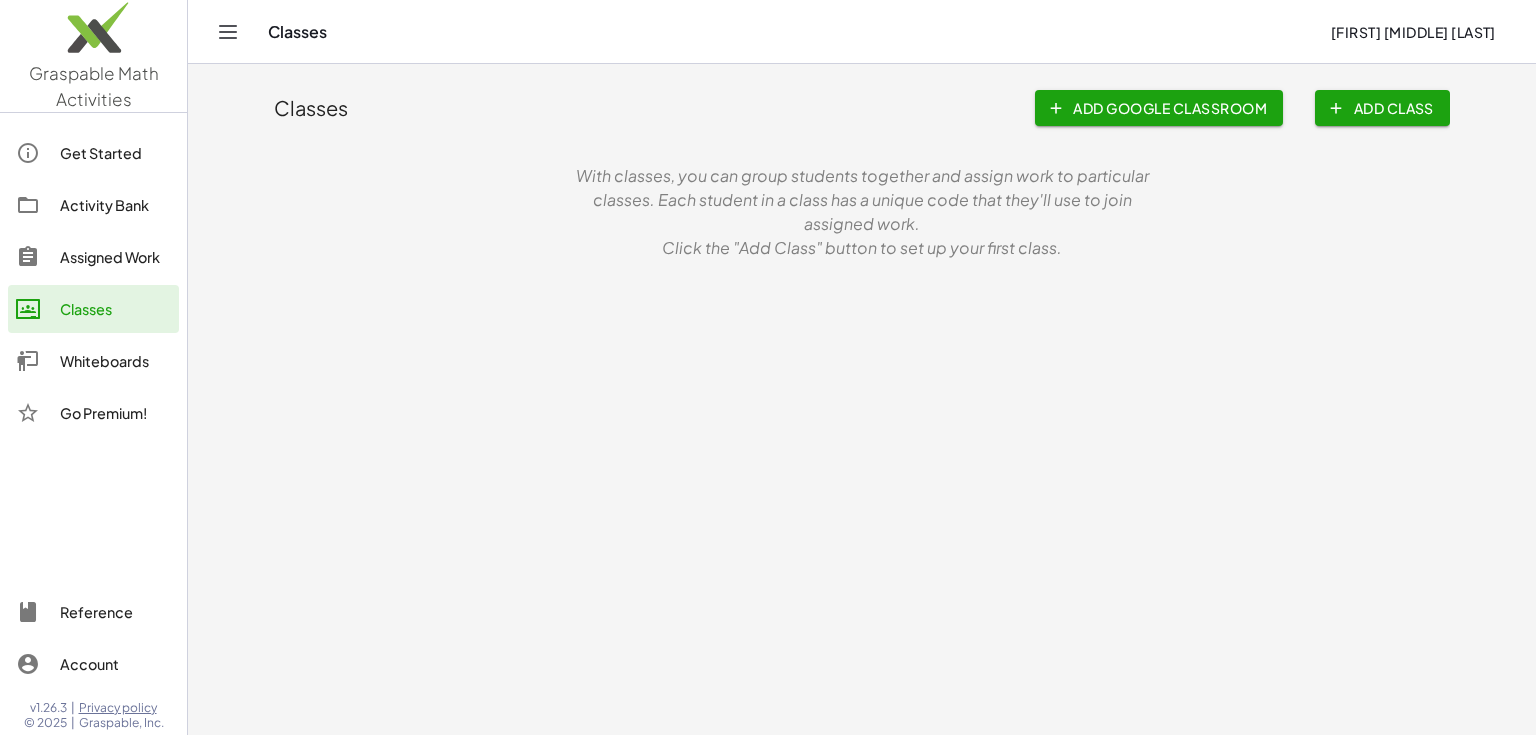 click on "Add Class" 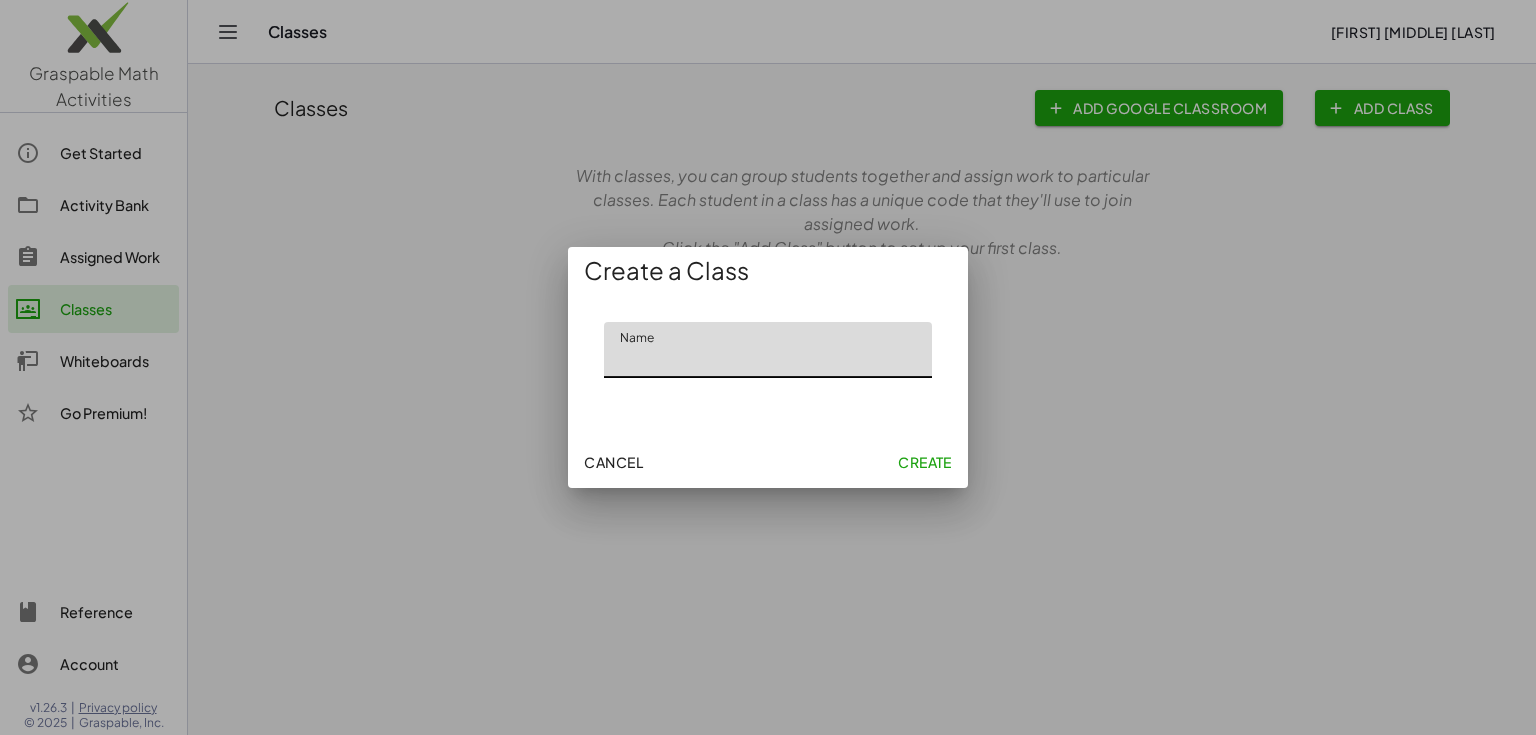 click on "Cancel" 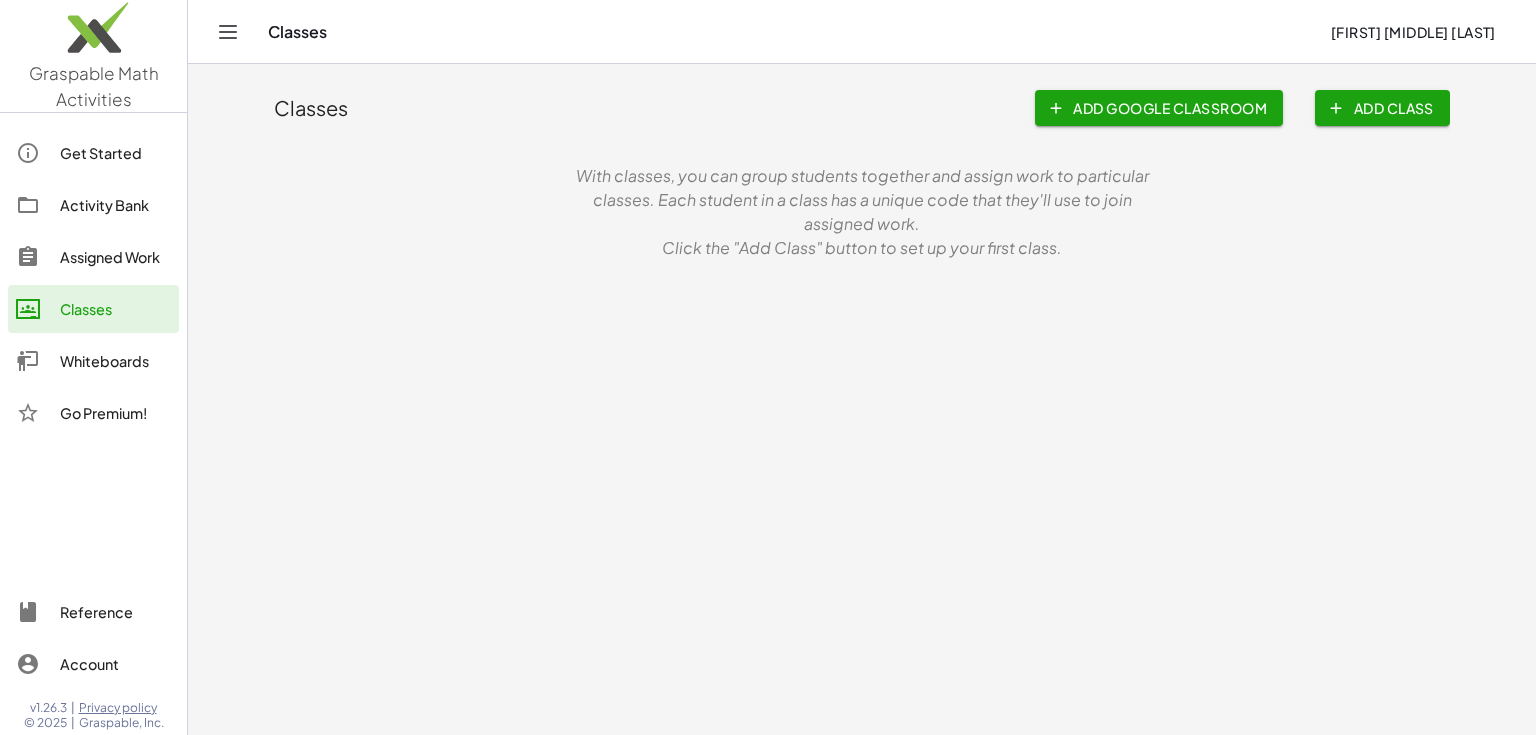 click on "Whiteboards" 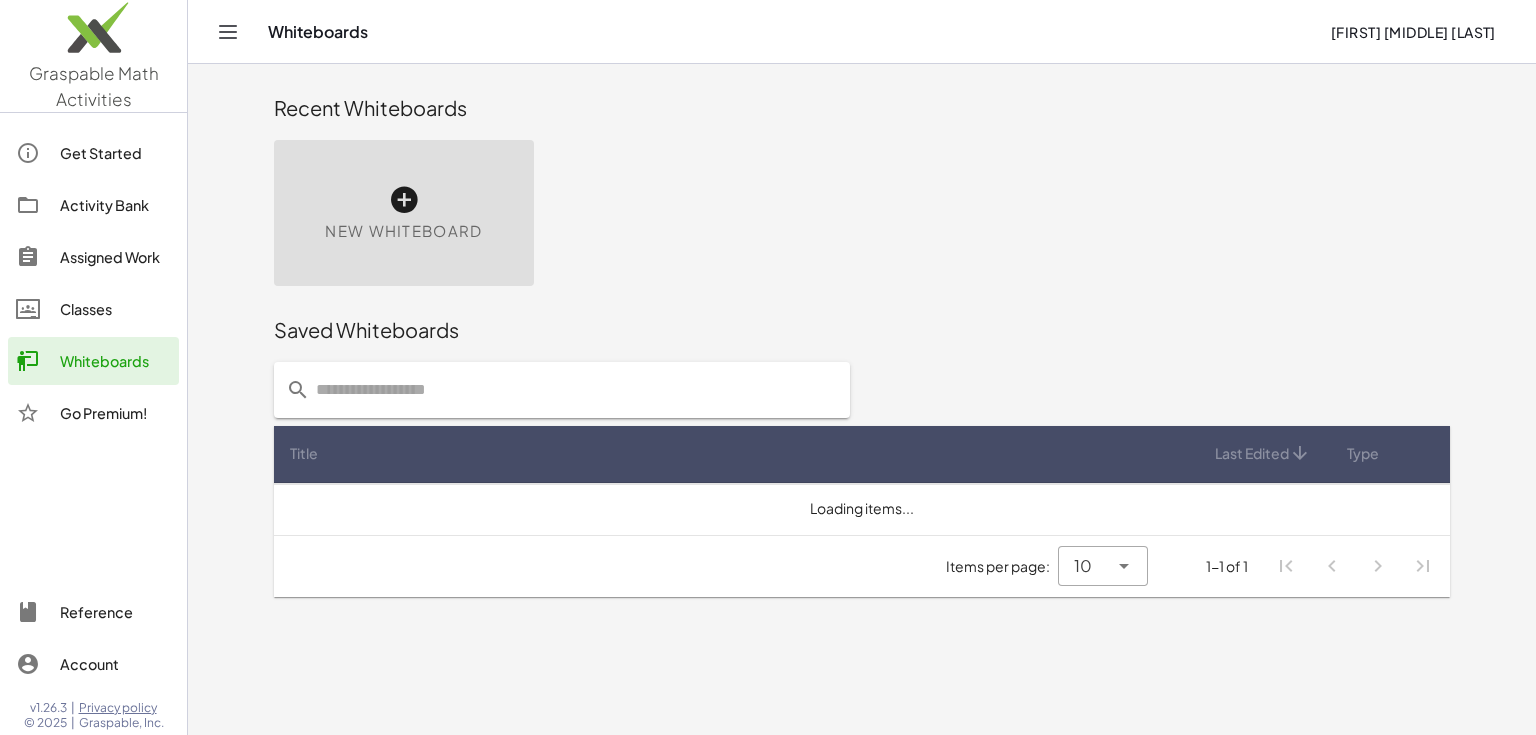click on "Assigned Work" 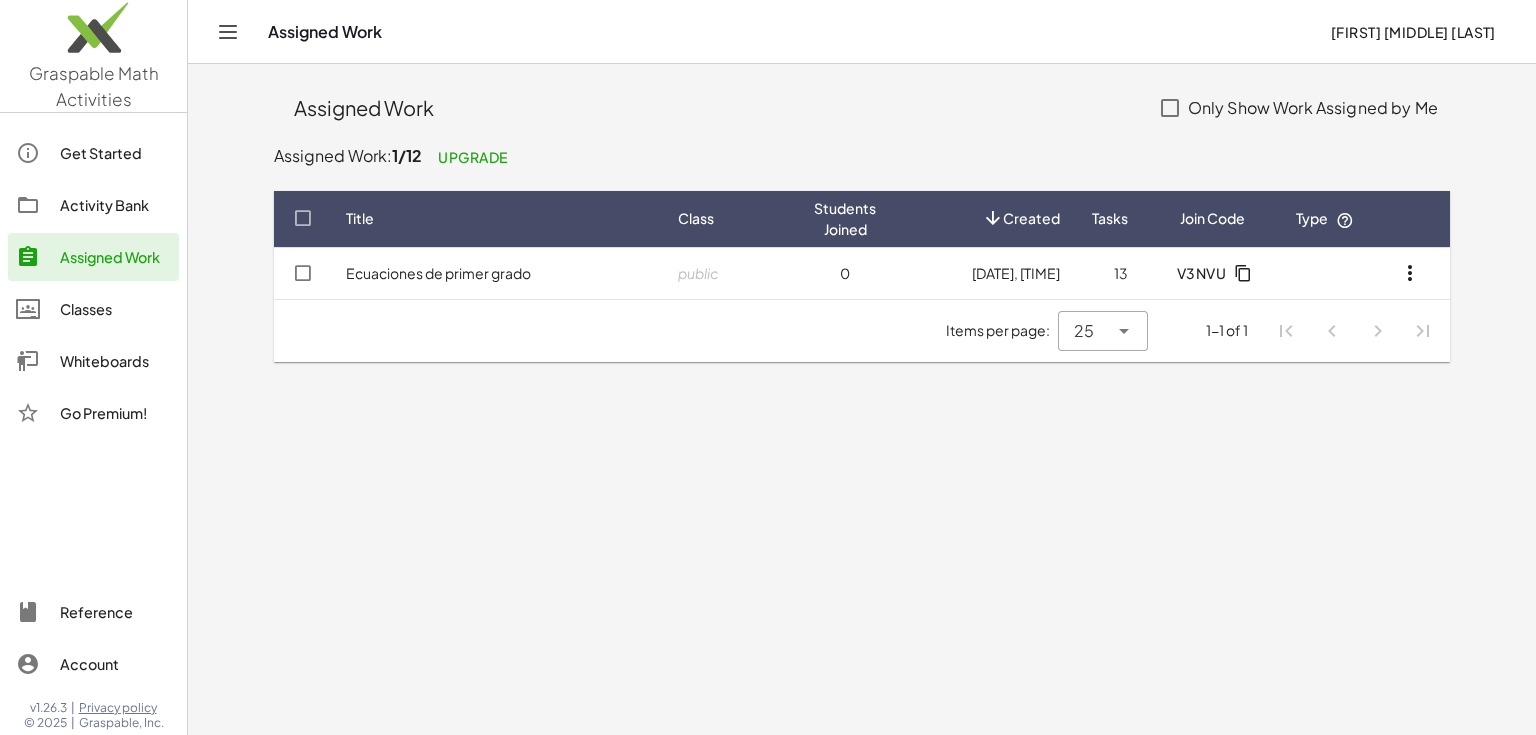 click 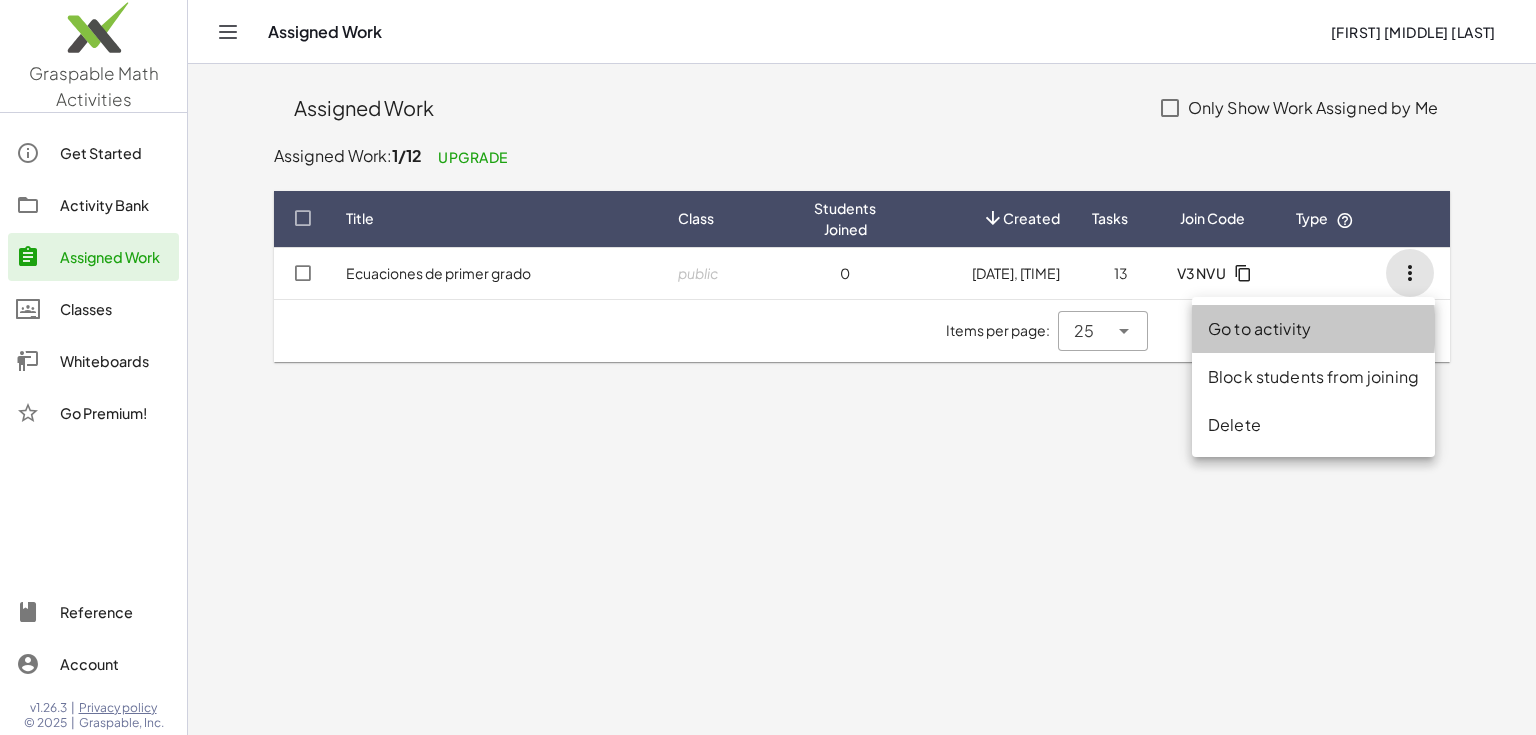 click on "Go to activity" 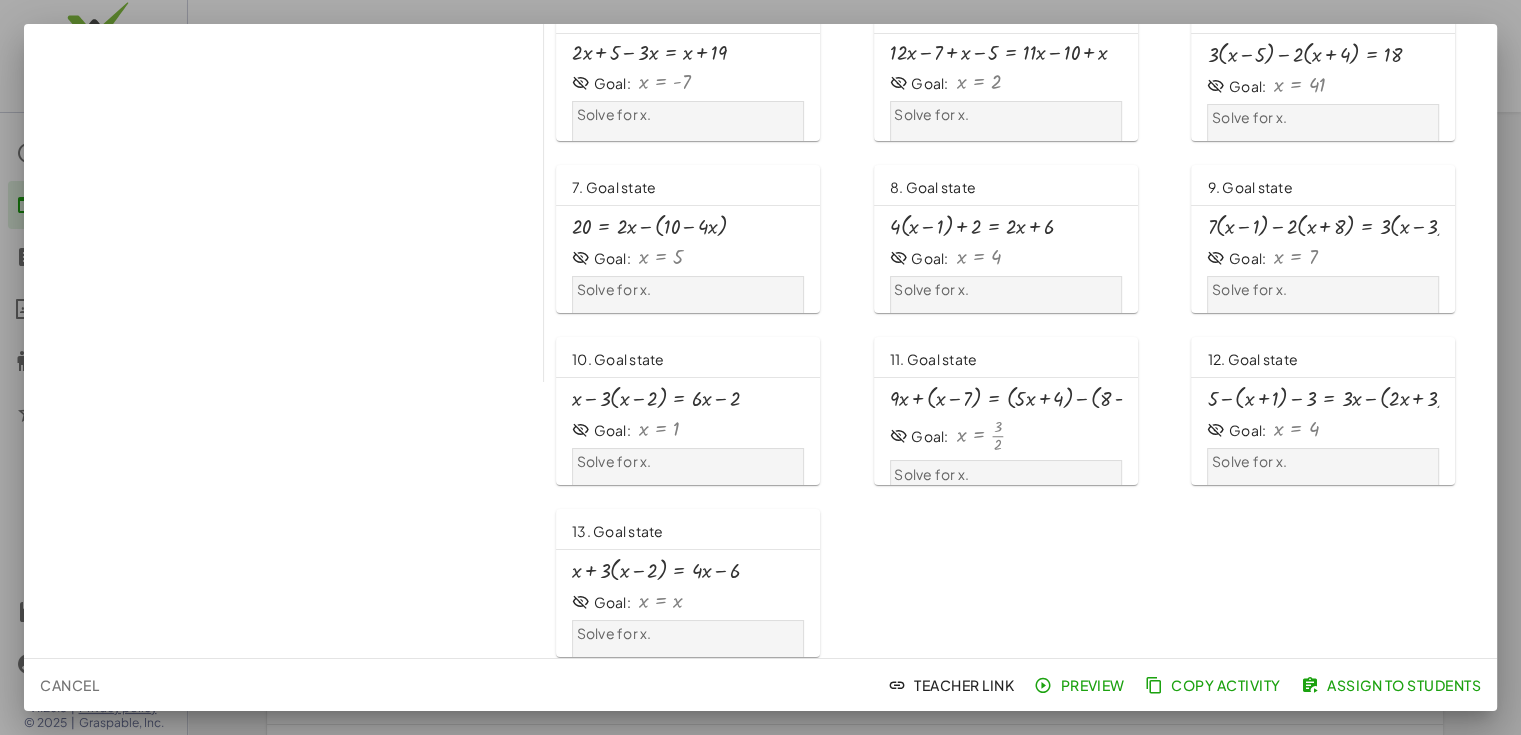scroll, scrollTop: 286, scrollLeft: 0, axis: vertical 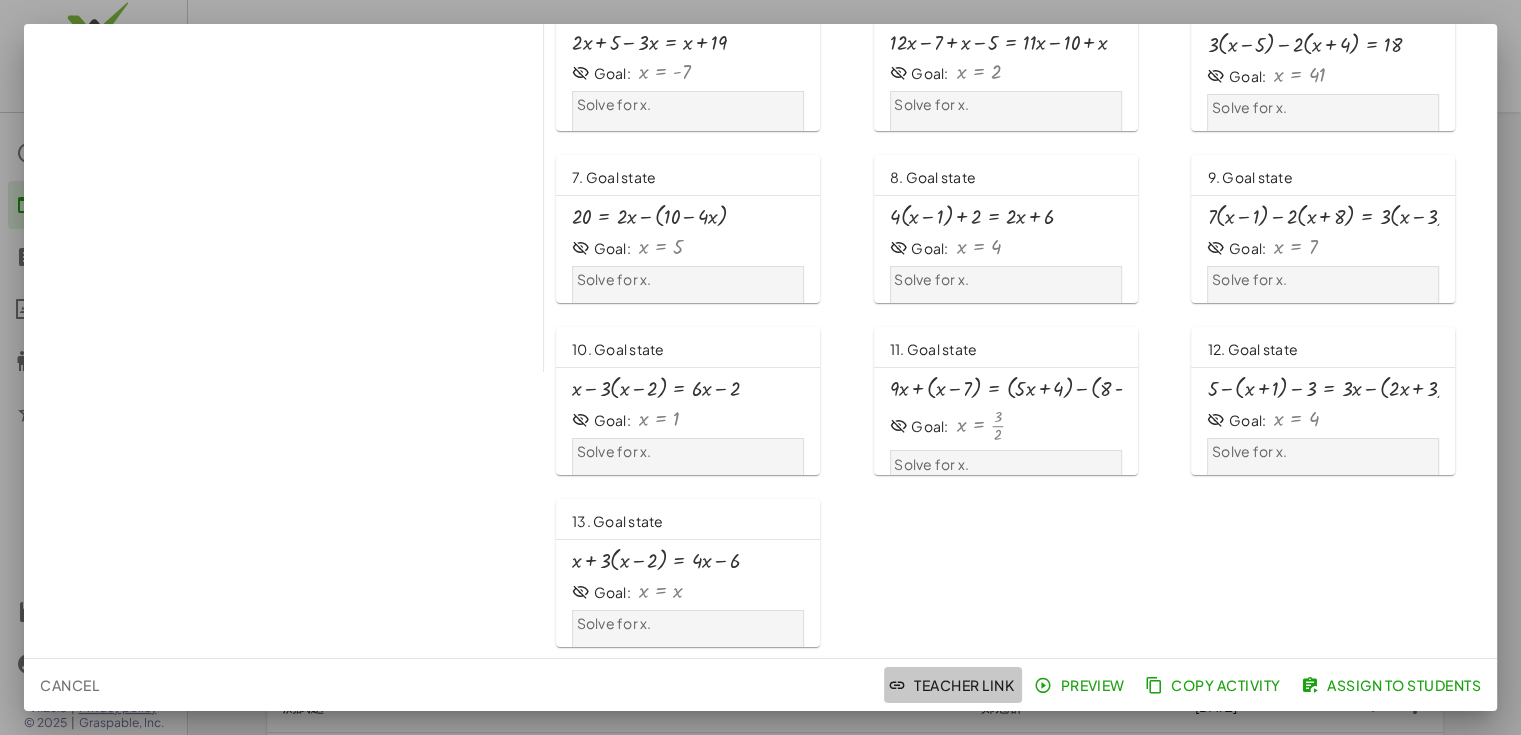click on "Teacher Link" 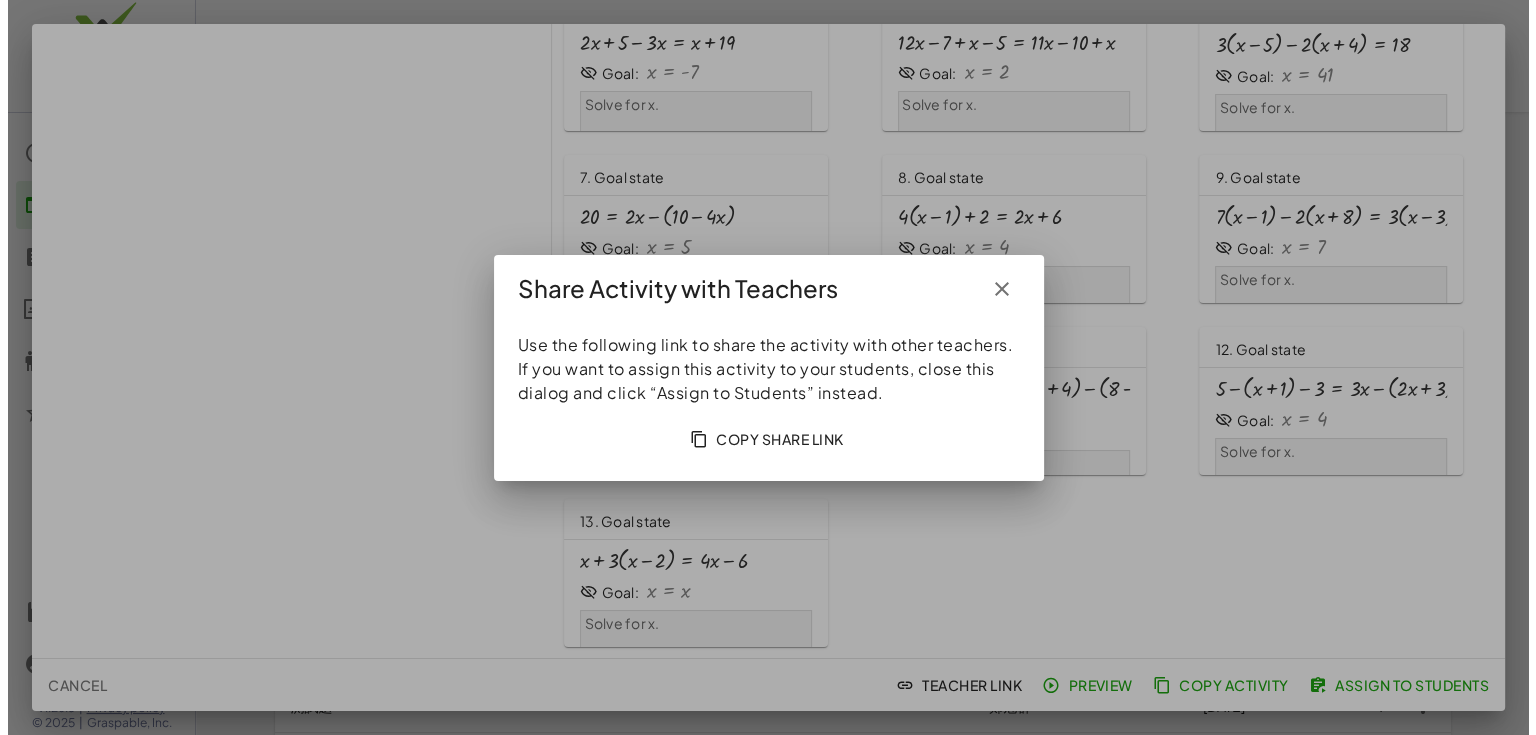 scroll, scrollTop: 0, scrollLeft: 0, axis: both 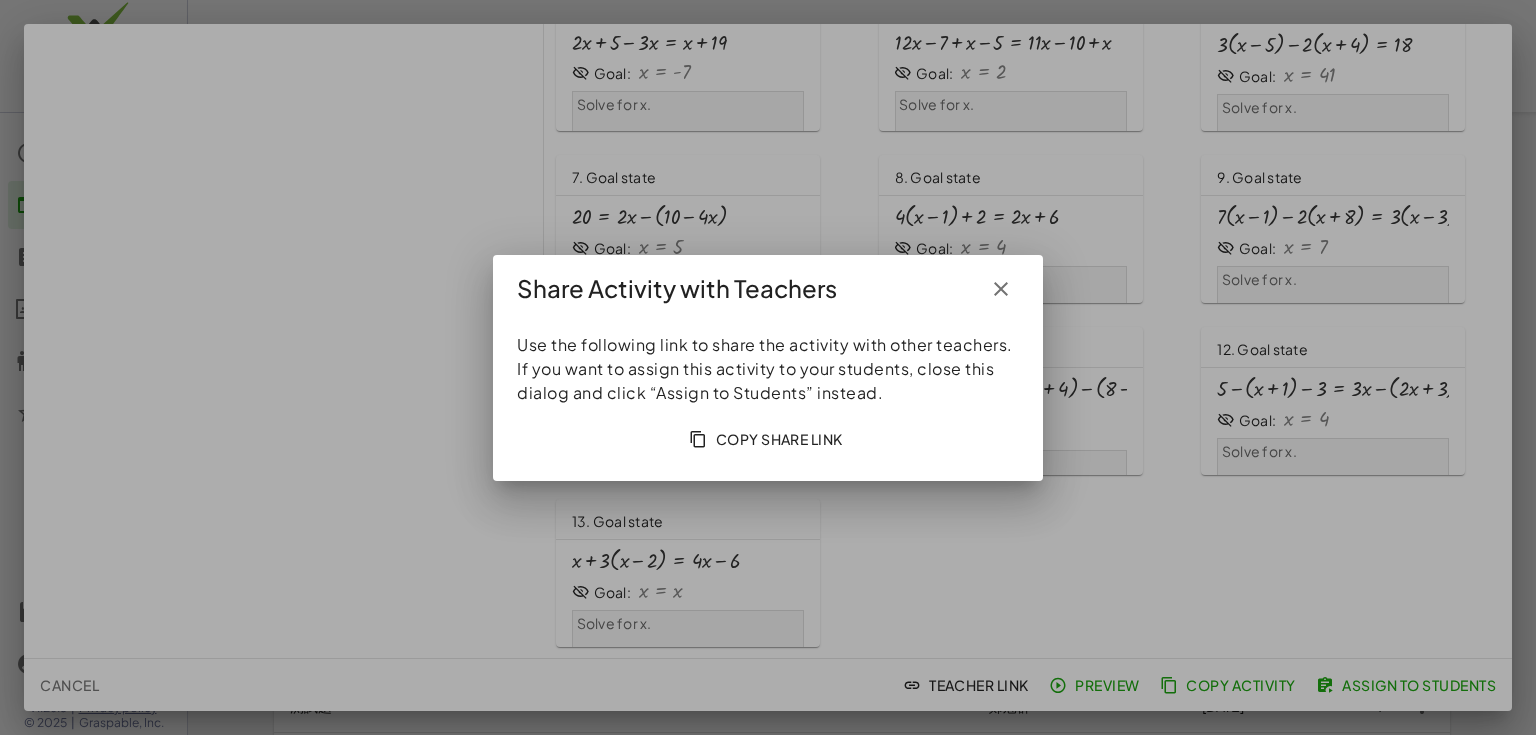 click on "Copy Share Link" at bounding box center [768, 439] 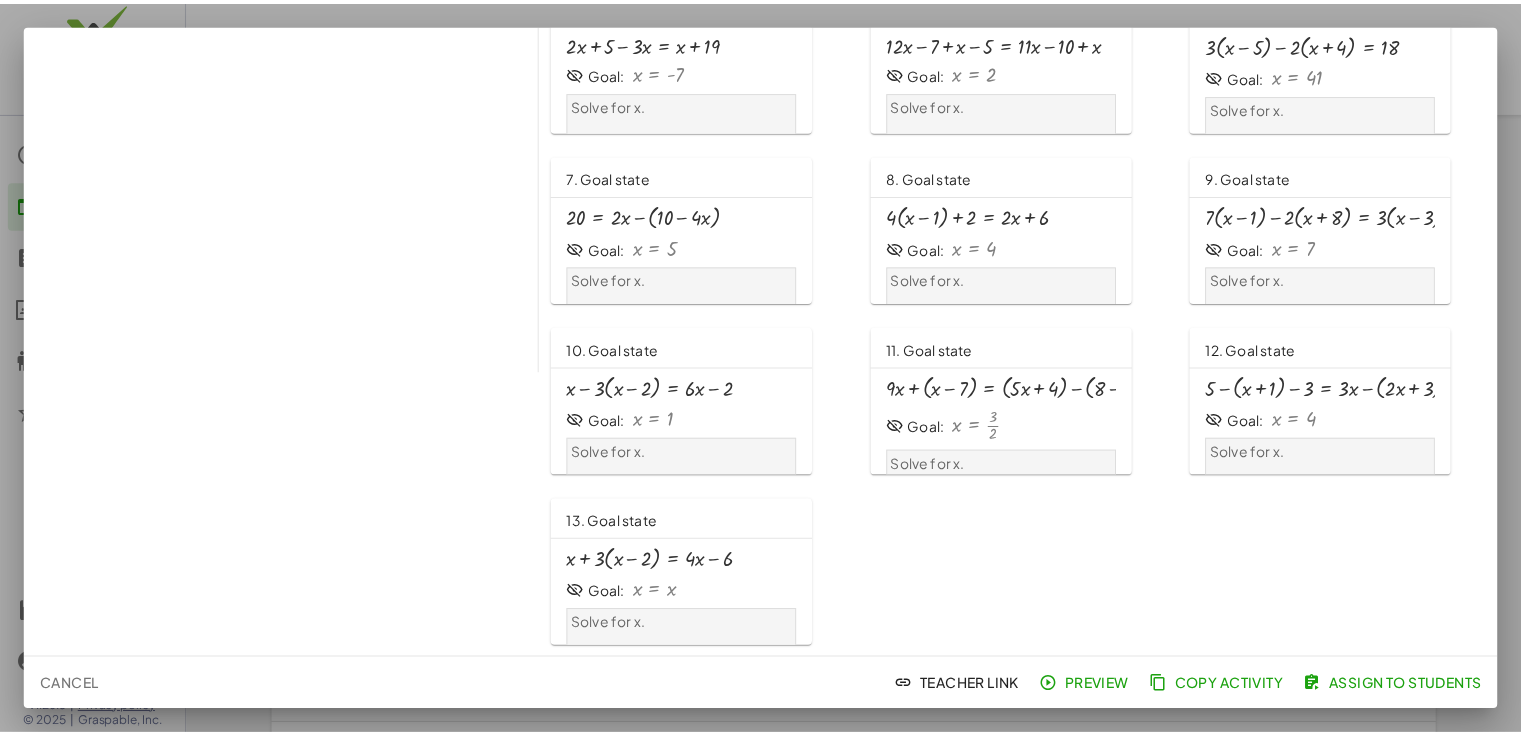 scroll, scrollTop: 200, scrollLeft: 0, axis: vertical 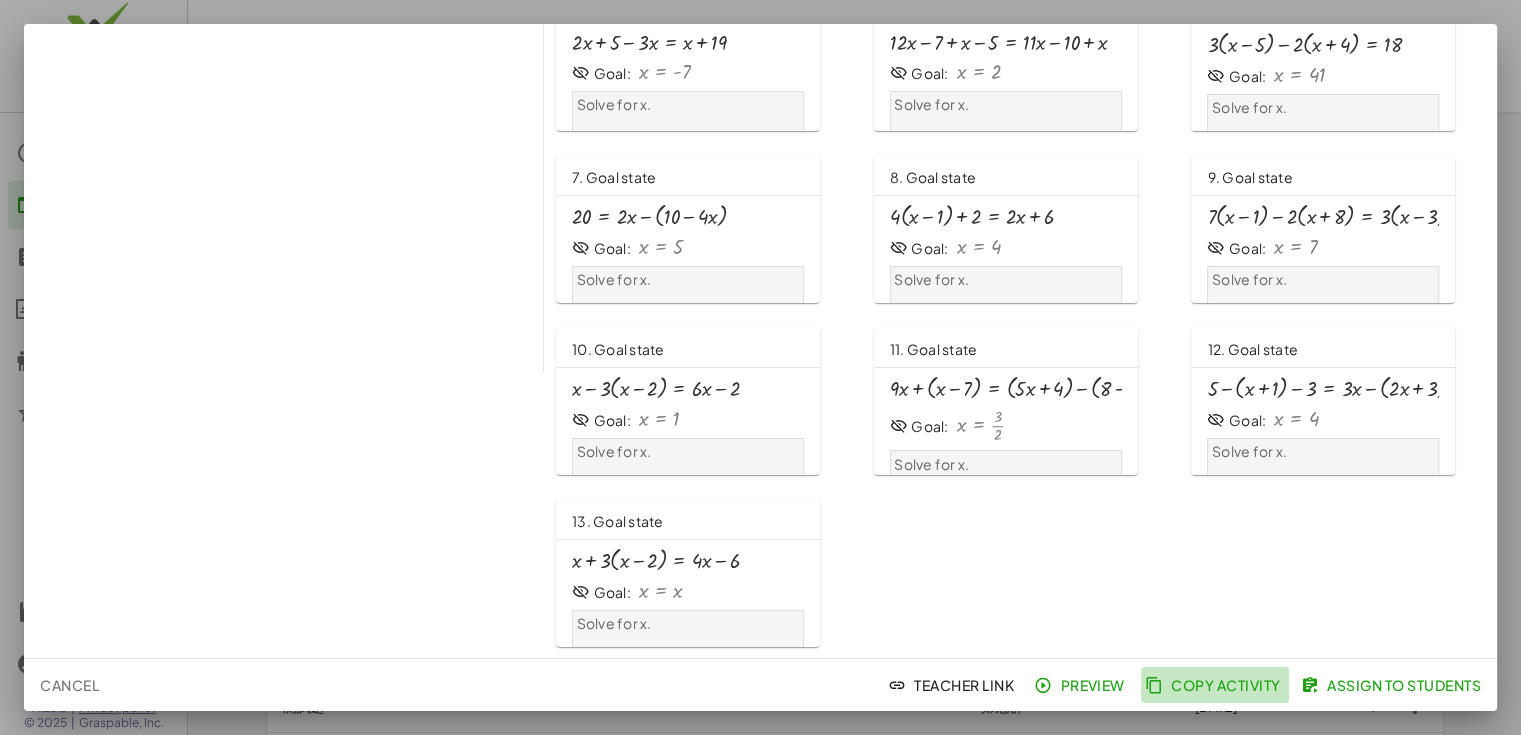 click on "Copy Activity" 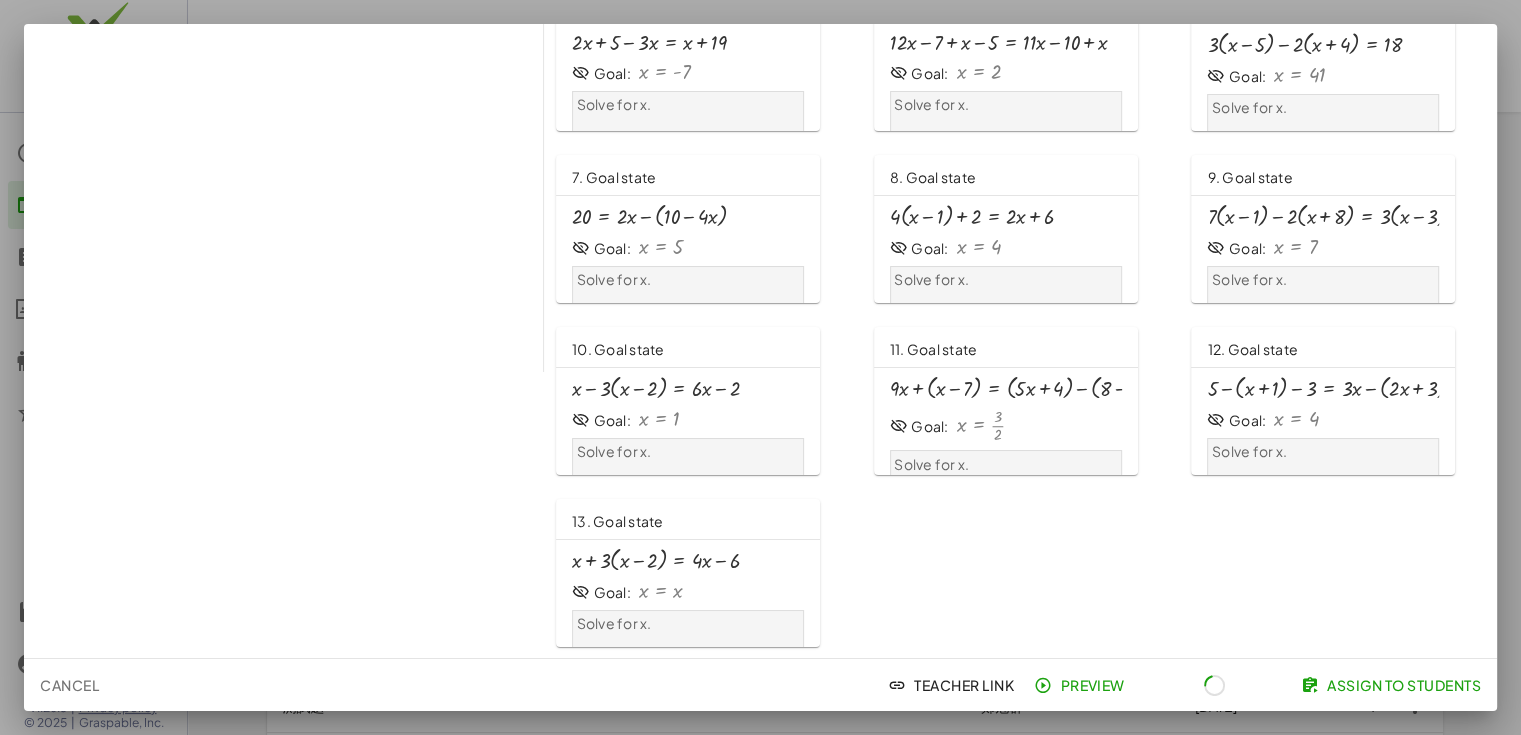 scroll, scrollTop: 0, scrollLeft: 0, axis: both 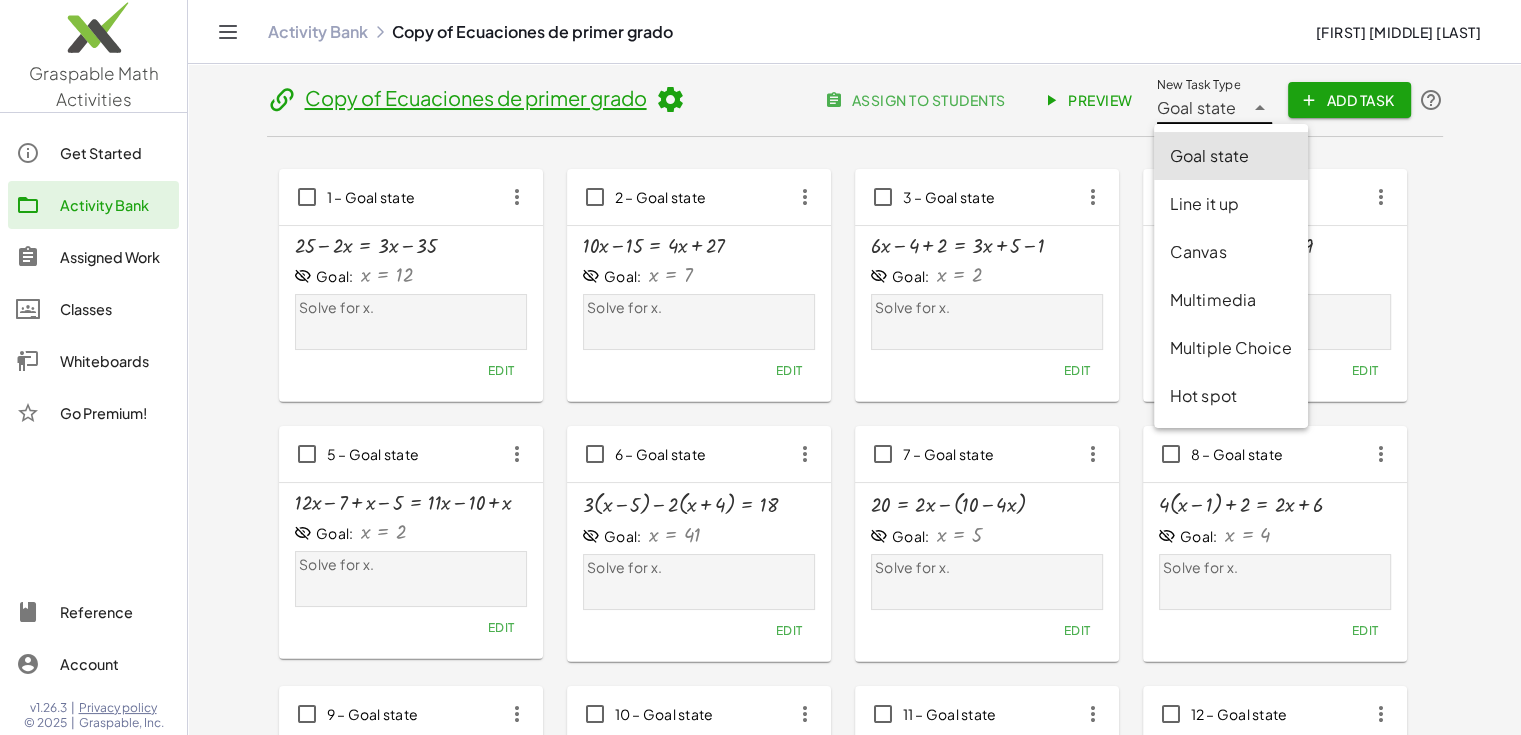 click at bounding box center (1258, 100) 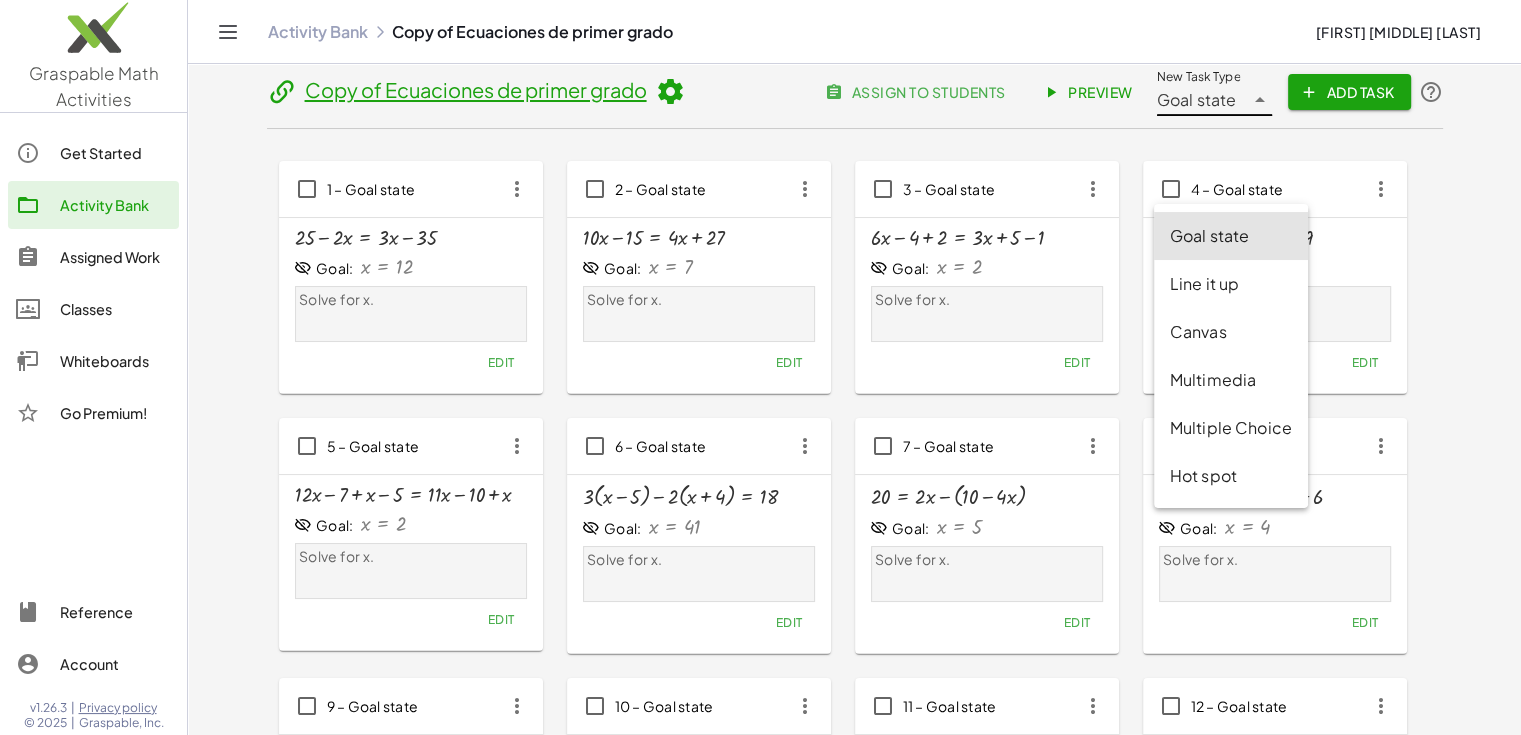 scroll, scrollTop: 0, scrollLeft: 0, axis: both 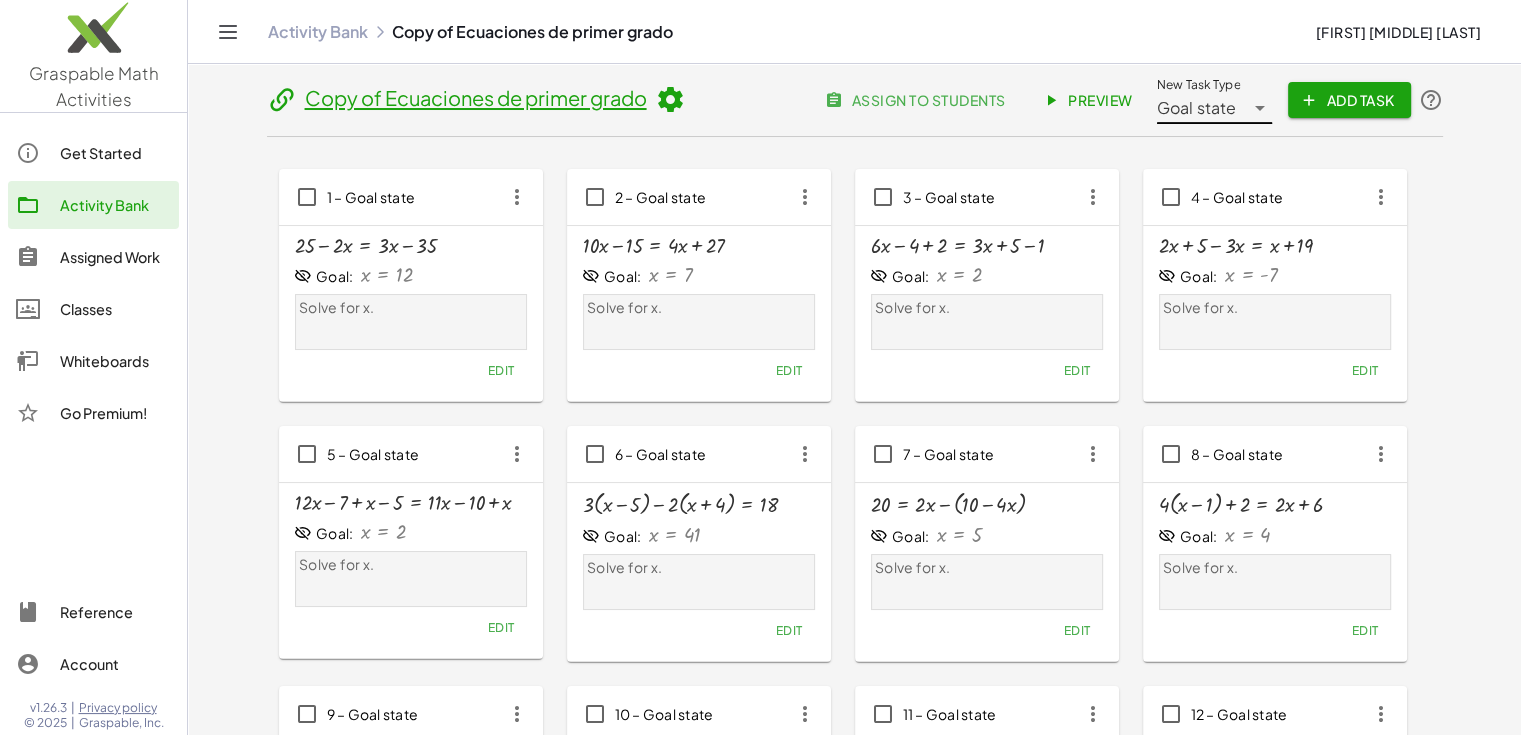 click on "Add Task" 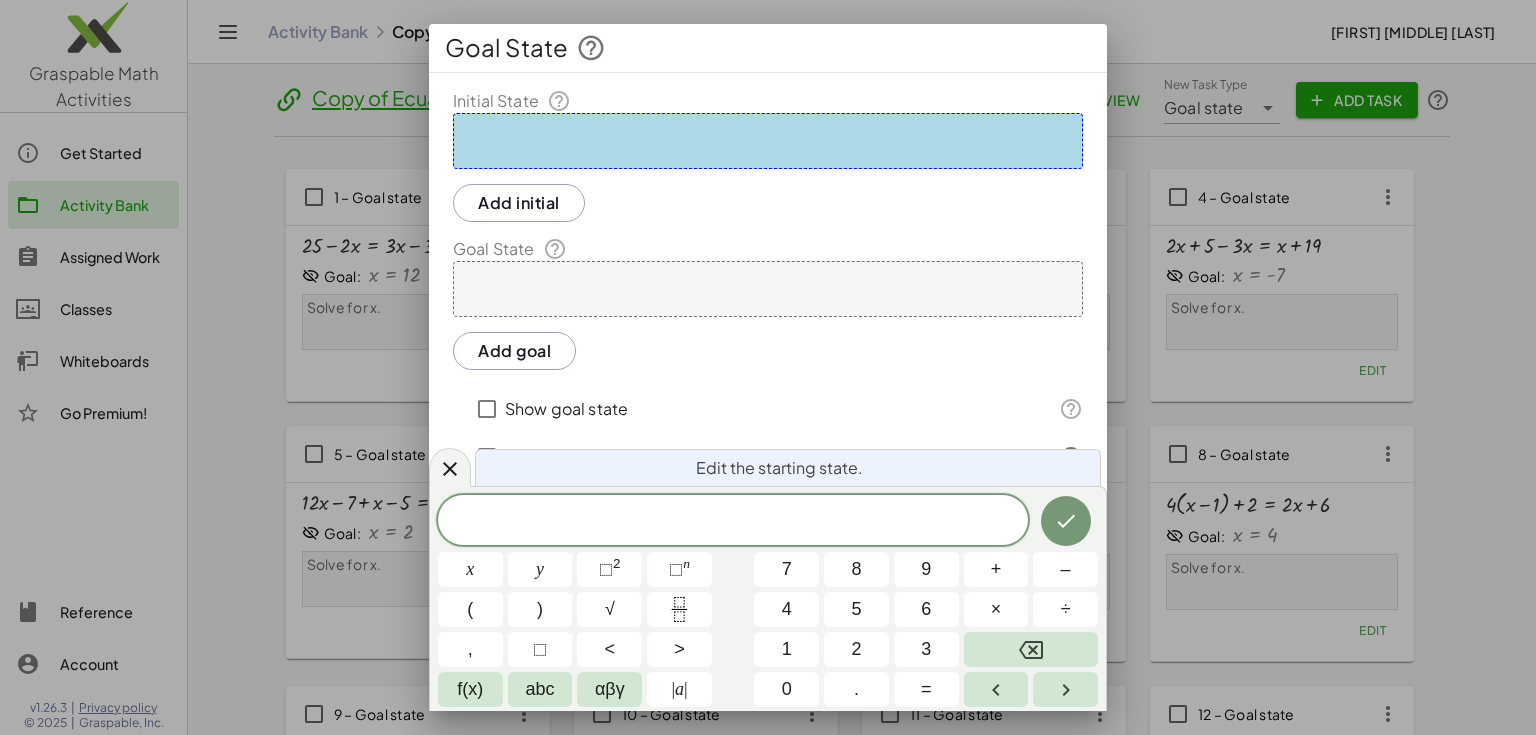 click at bounding box center [768, 367] 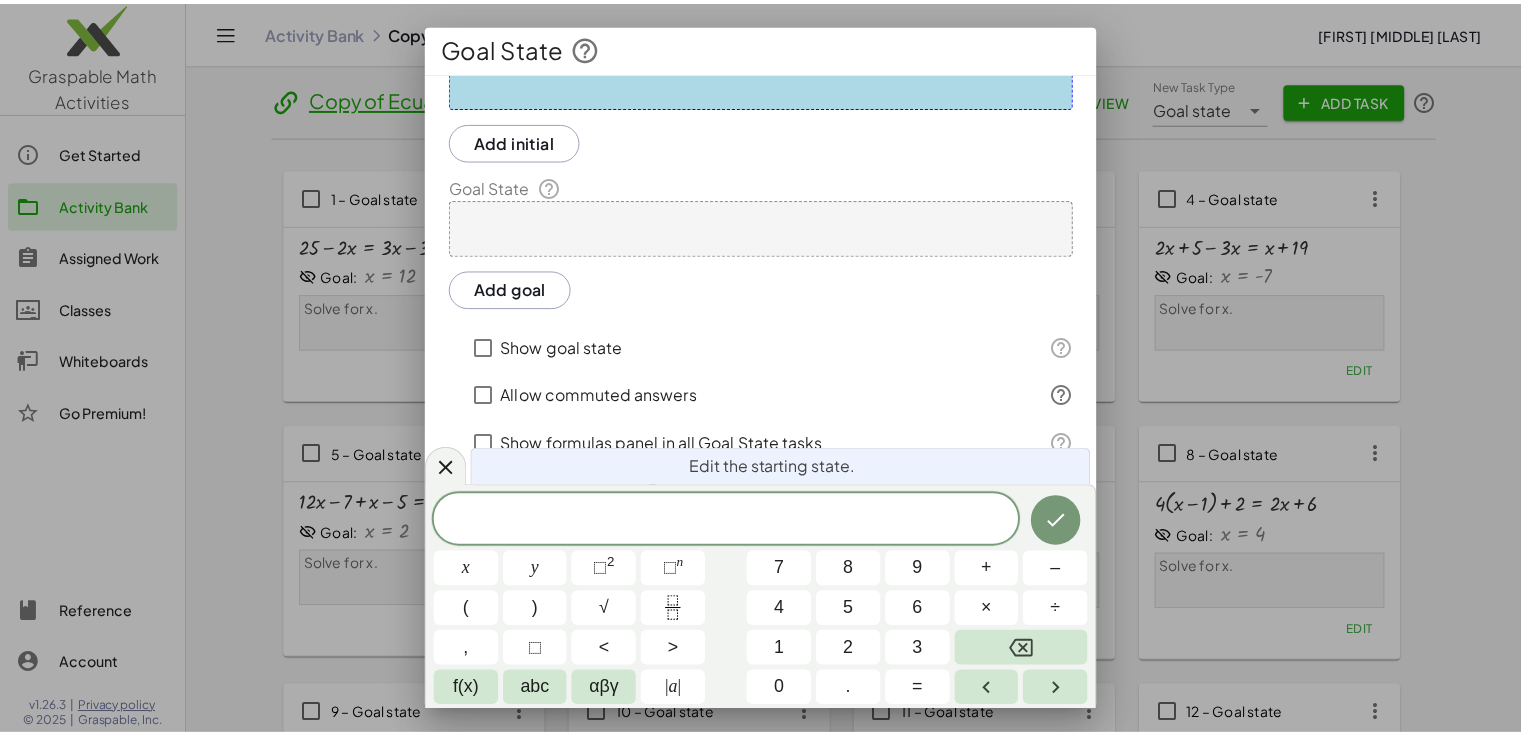 scroll, scrollTop: 85, scrollLeft: 0, axis: vertical 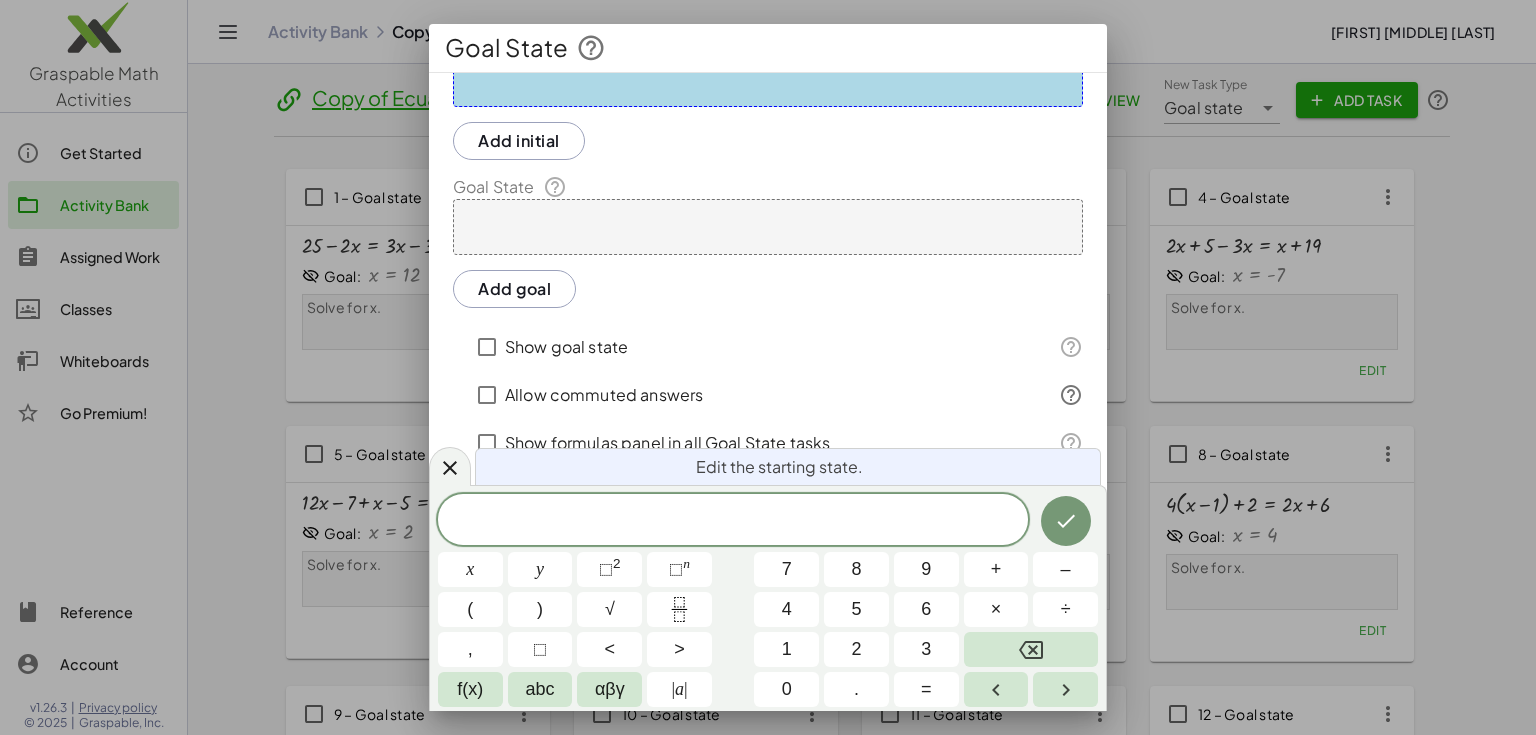 click at bounding box center (768, 367) 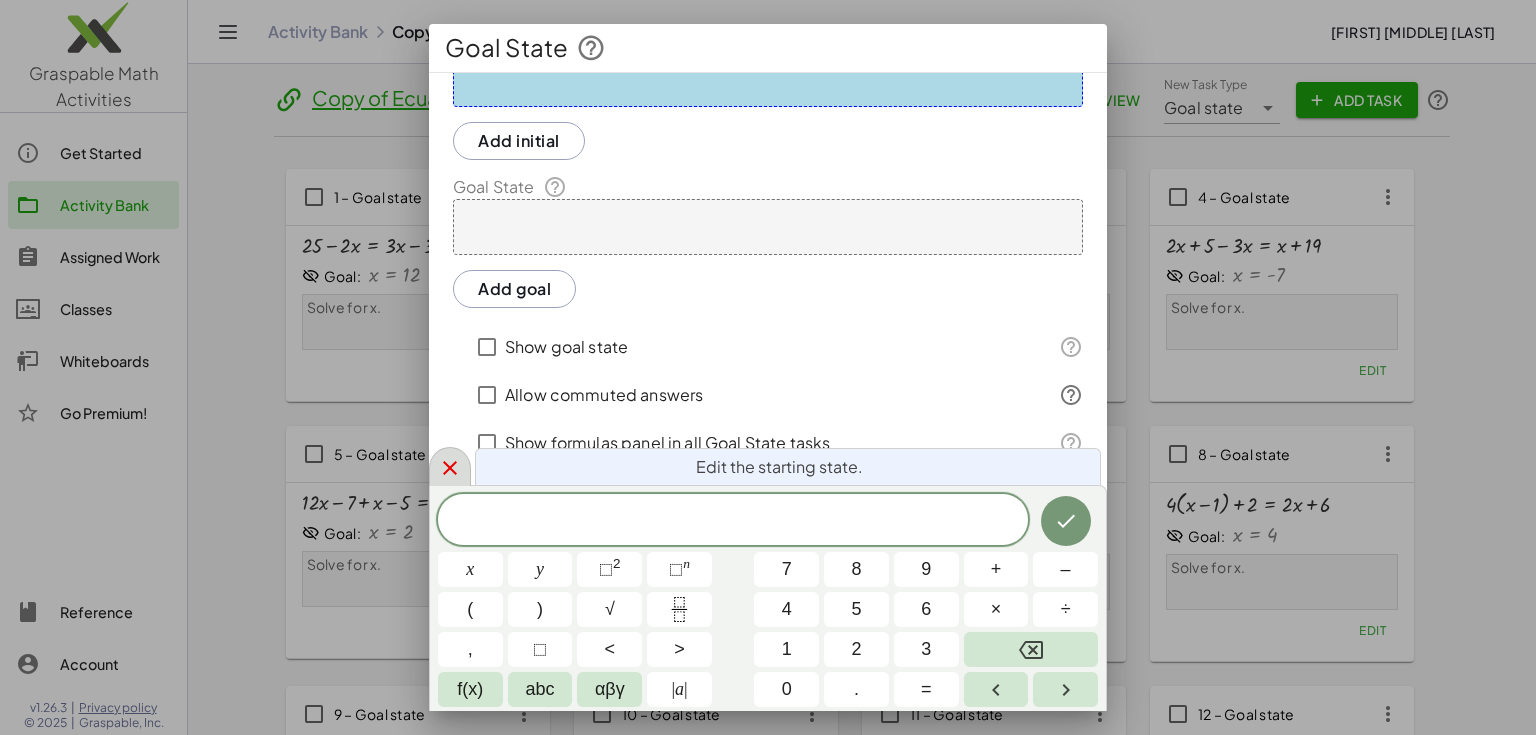 click 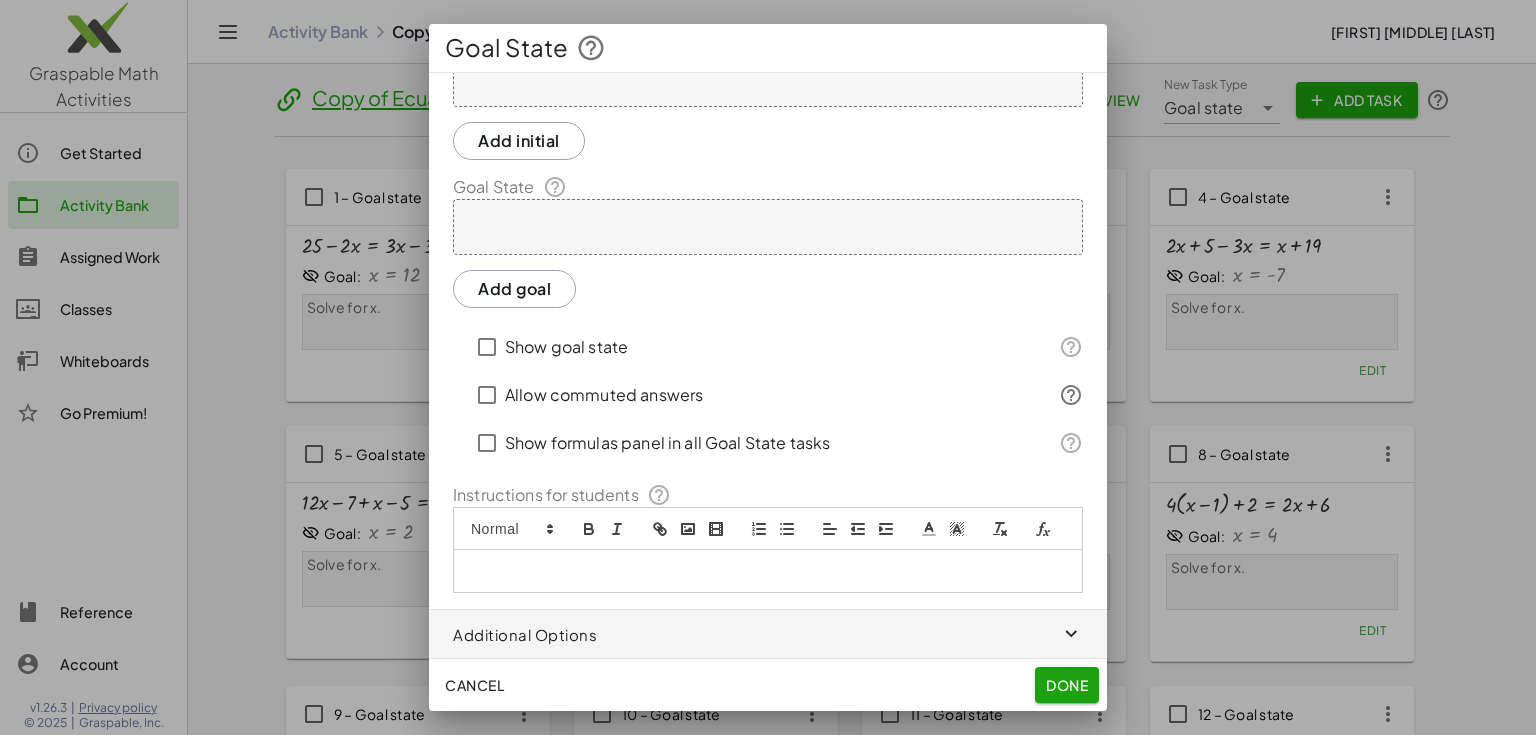 click on "Cancel" 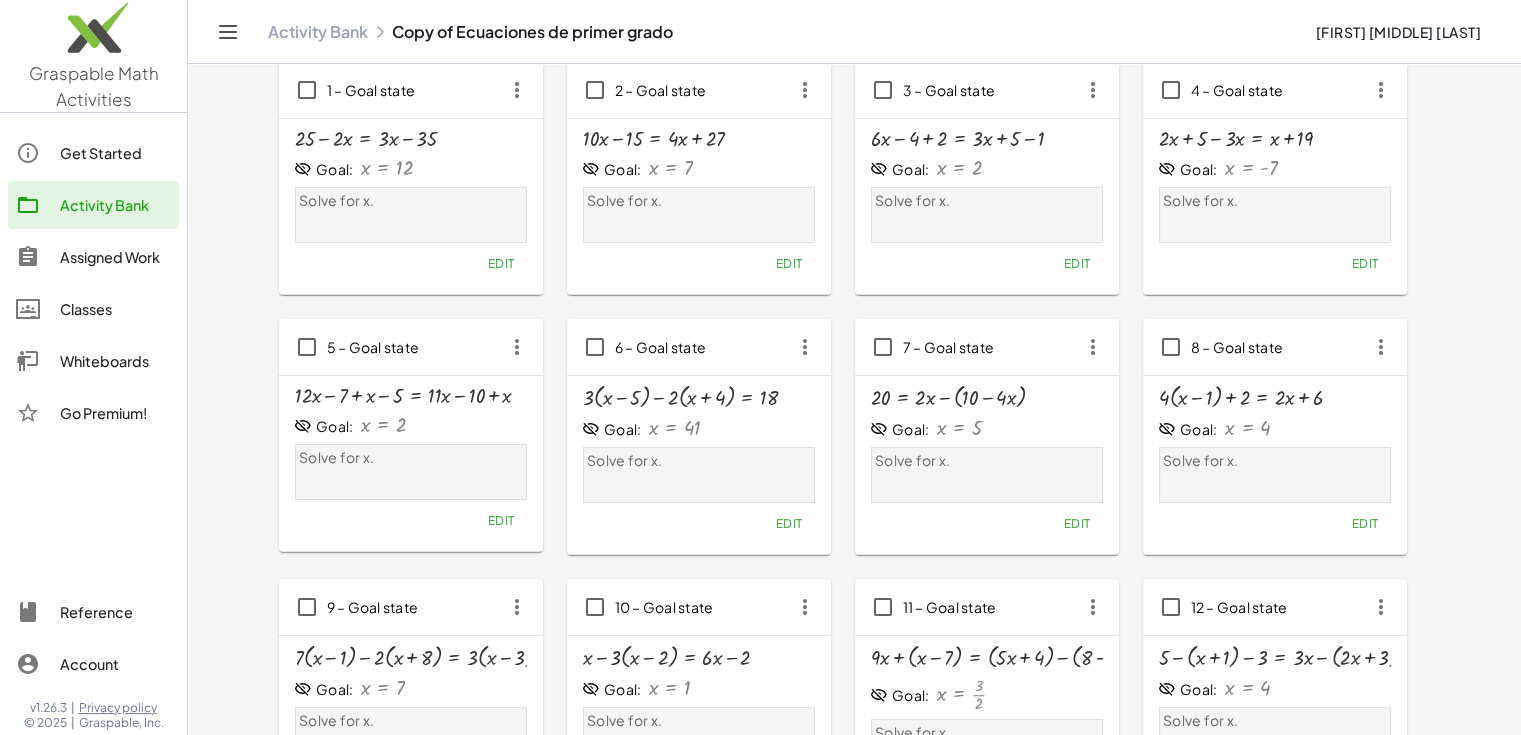scroll, scrollTop: 0, scrollLeft: 0, axis: both 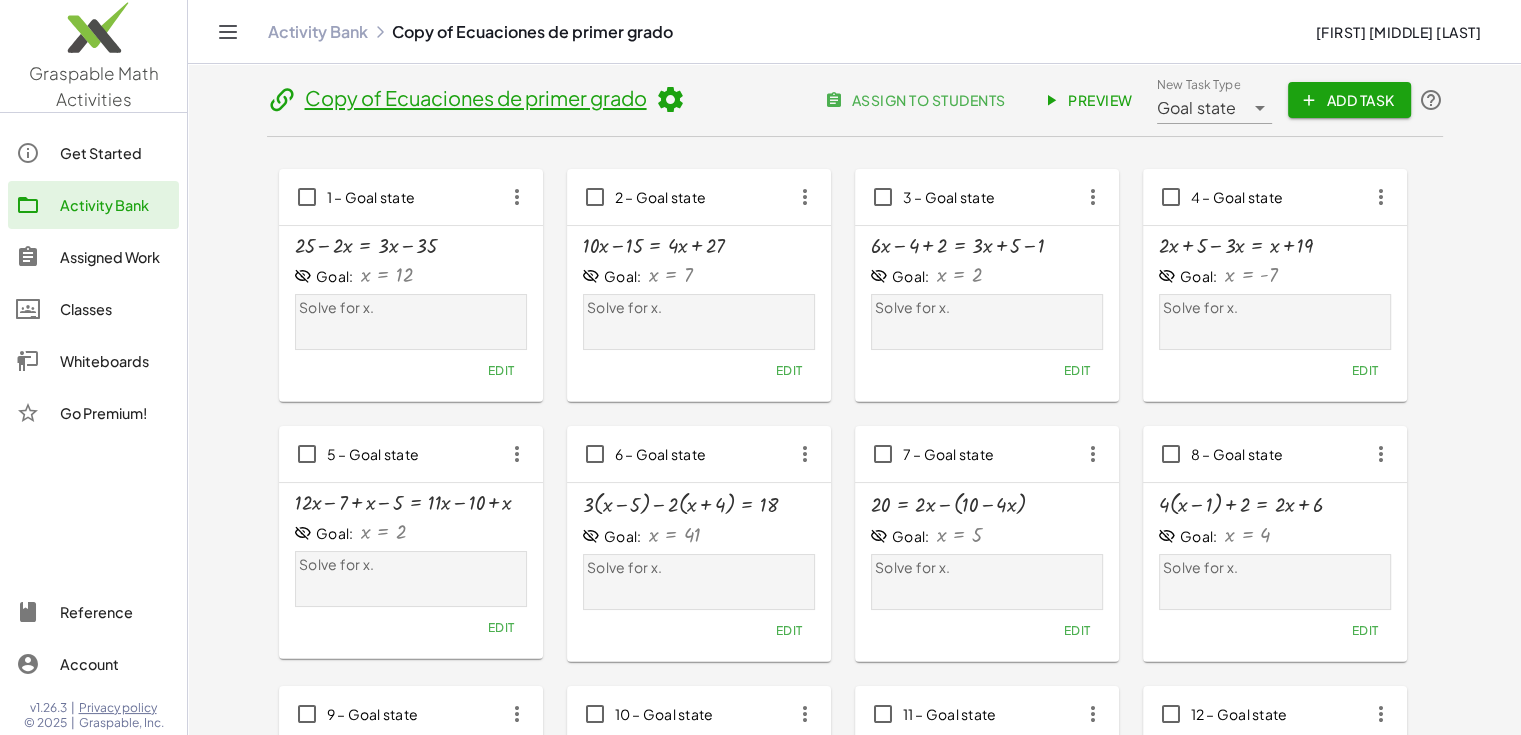 click on "assign to students" 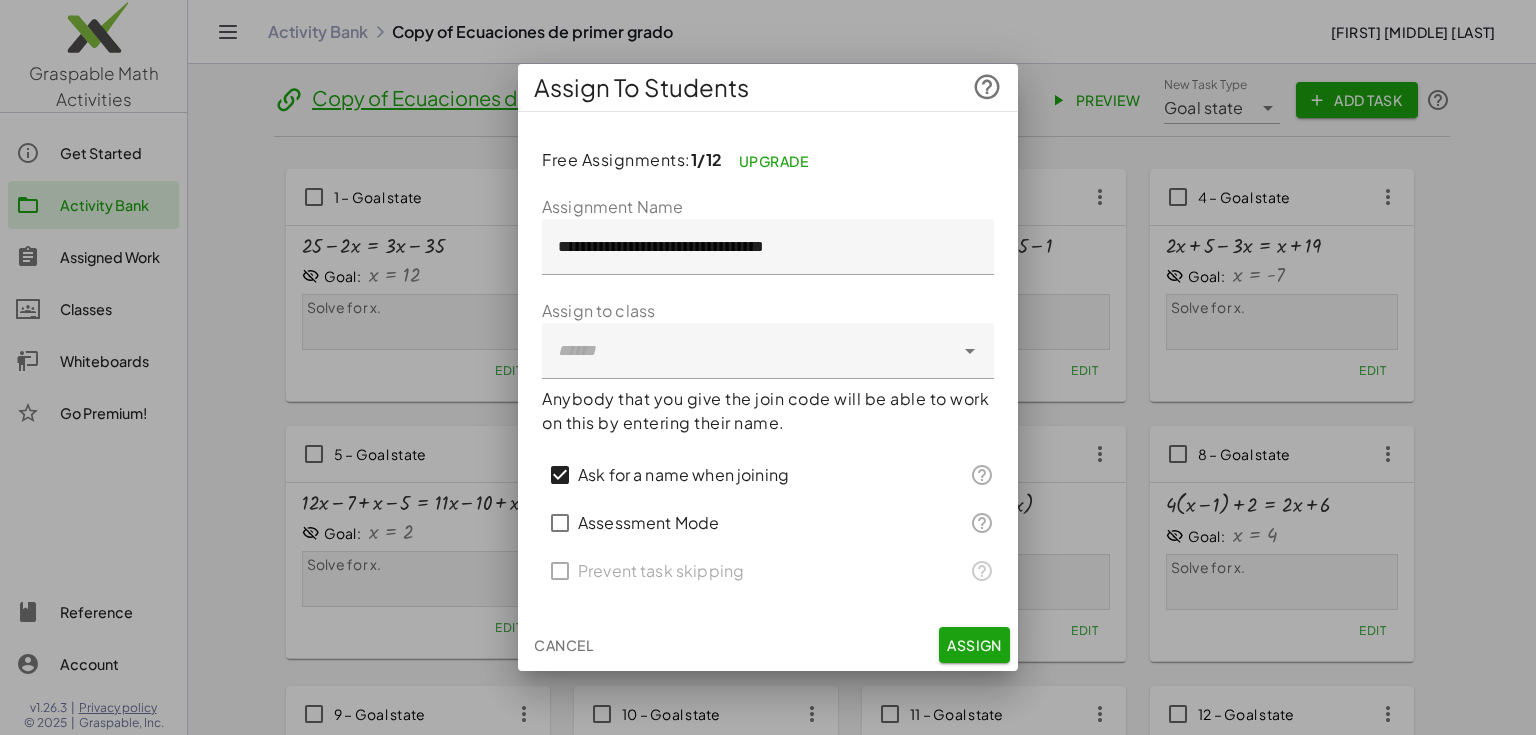 click 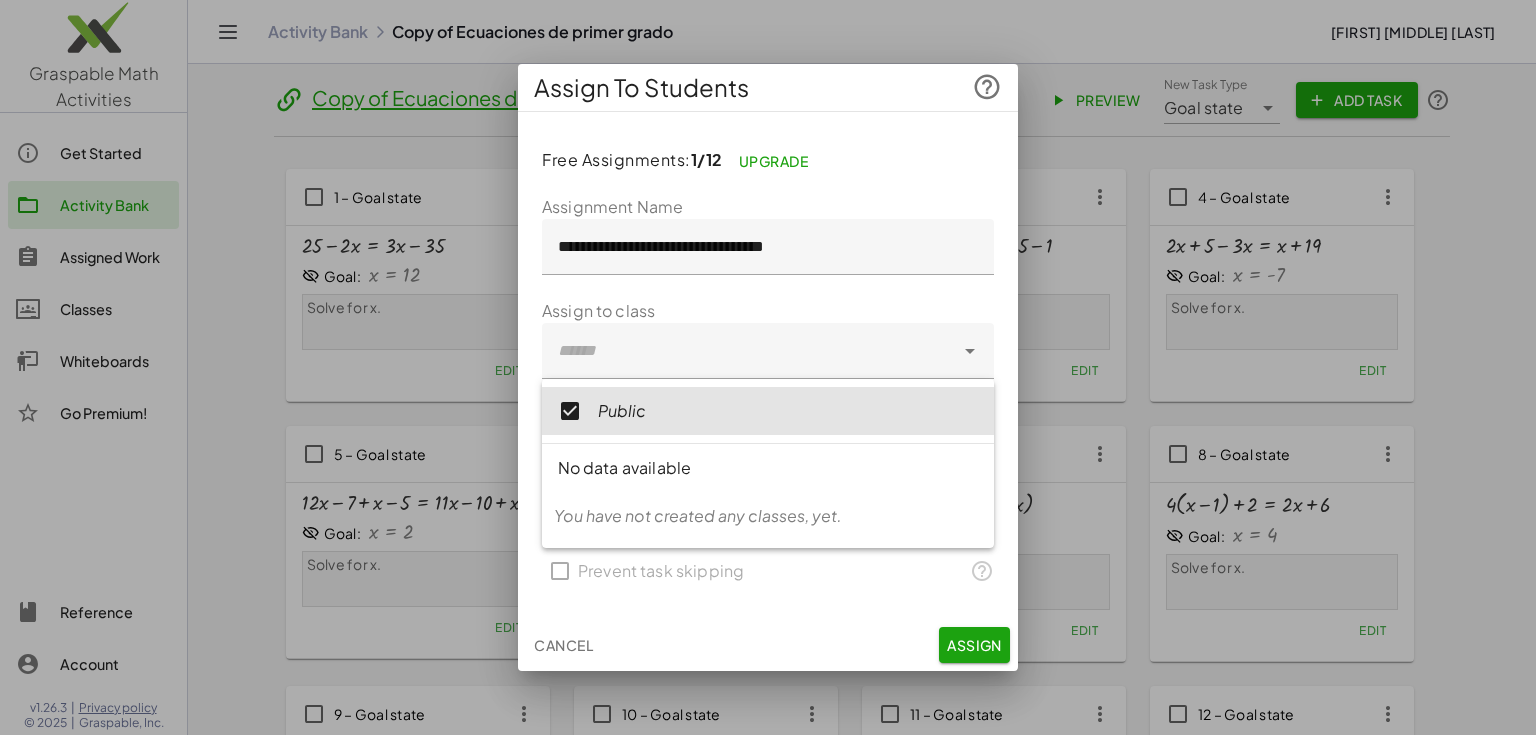 click on "**********" 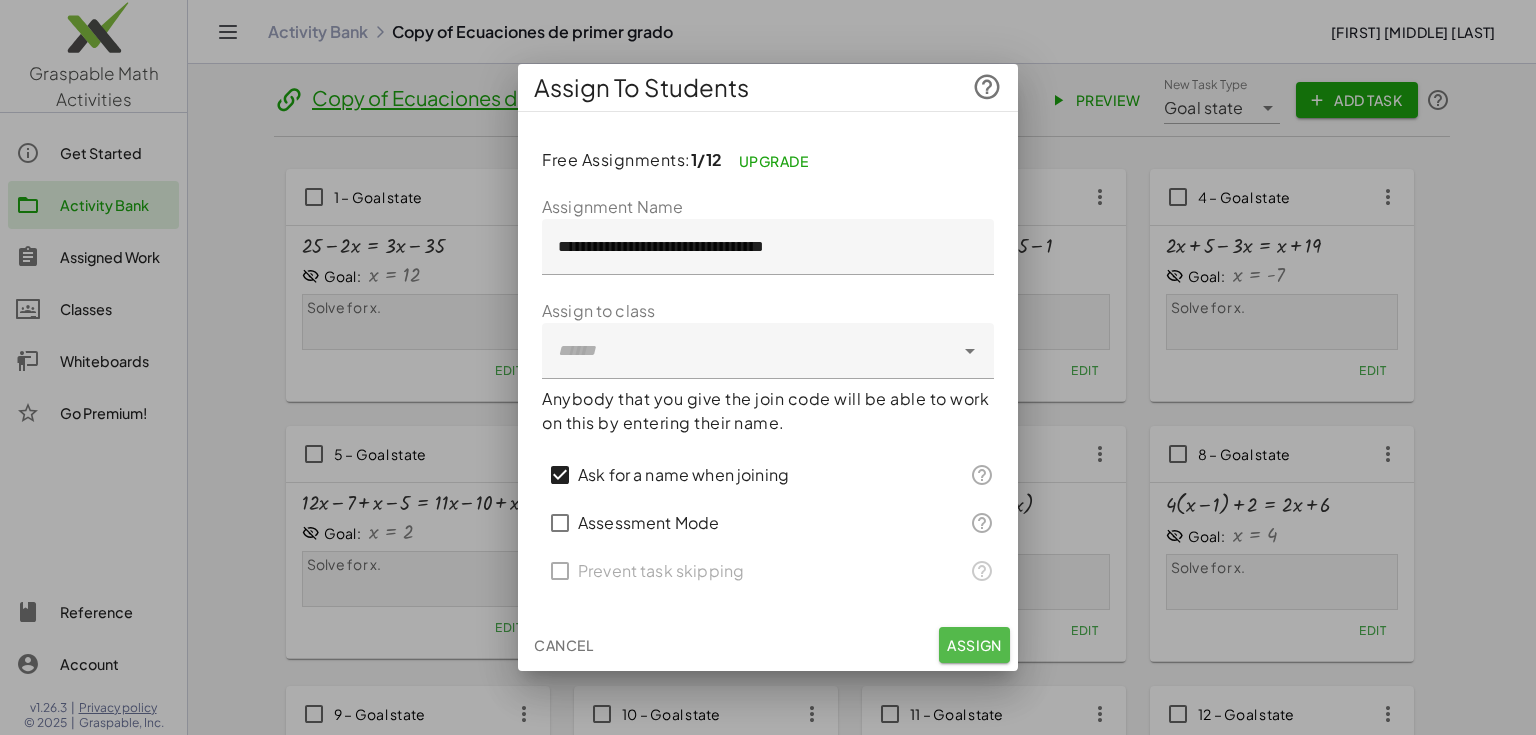click on "Assign" 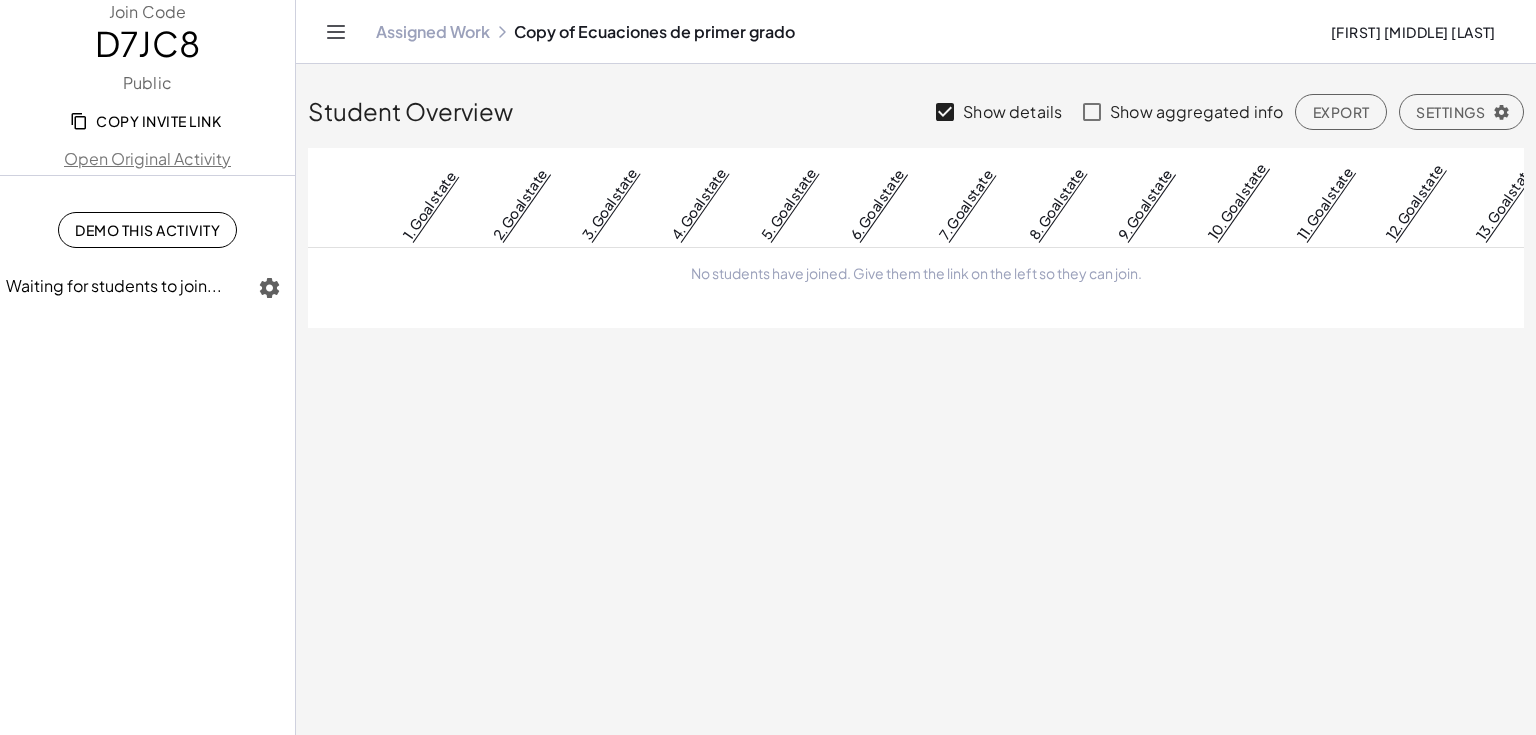 click 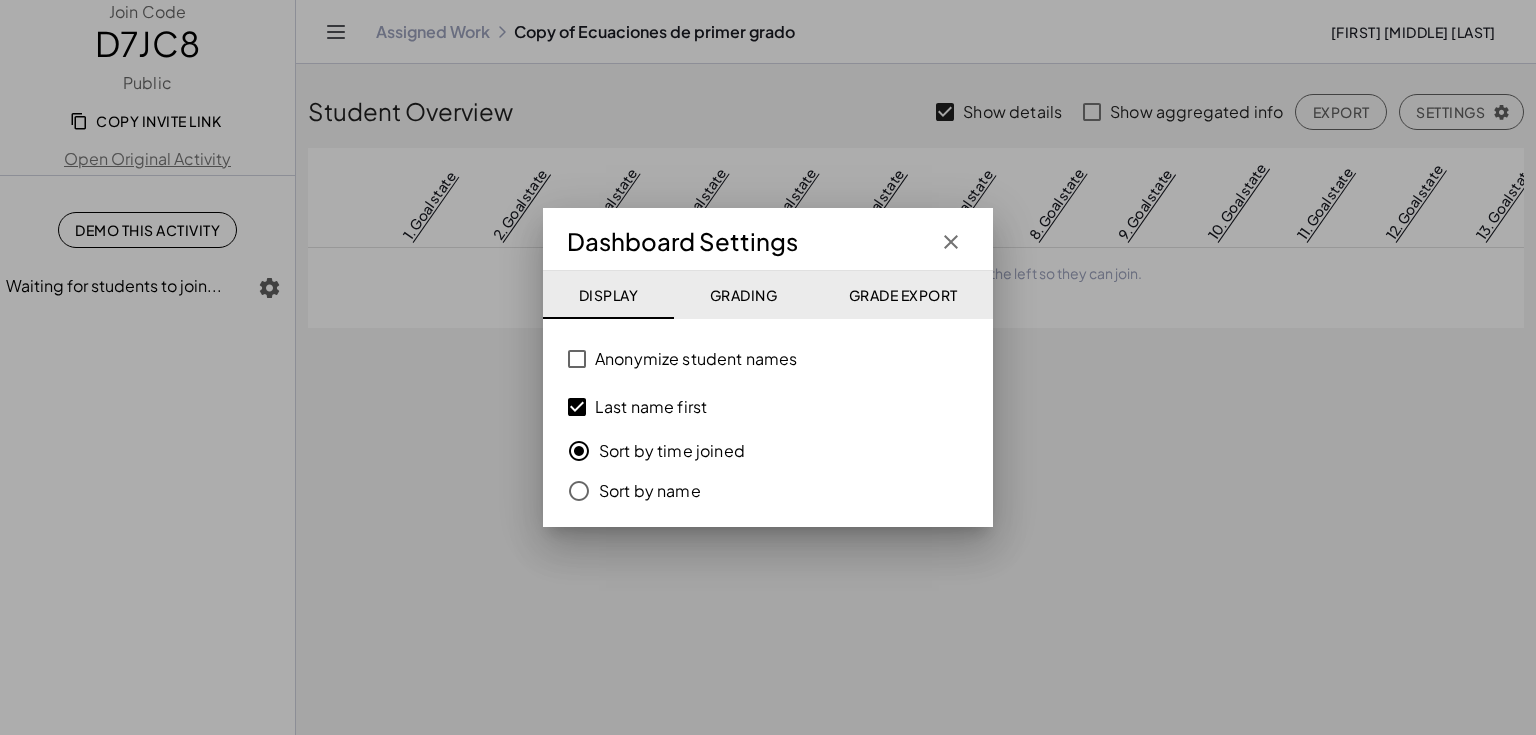click on "Grading" 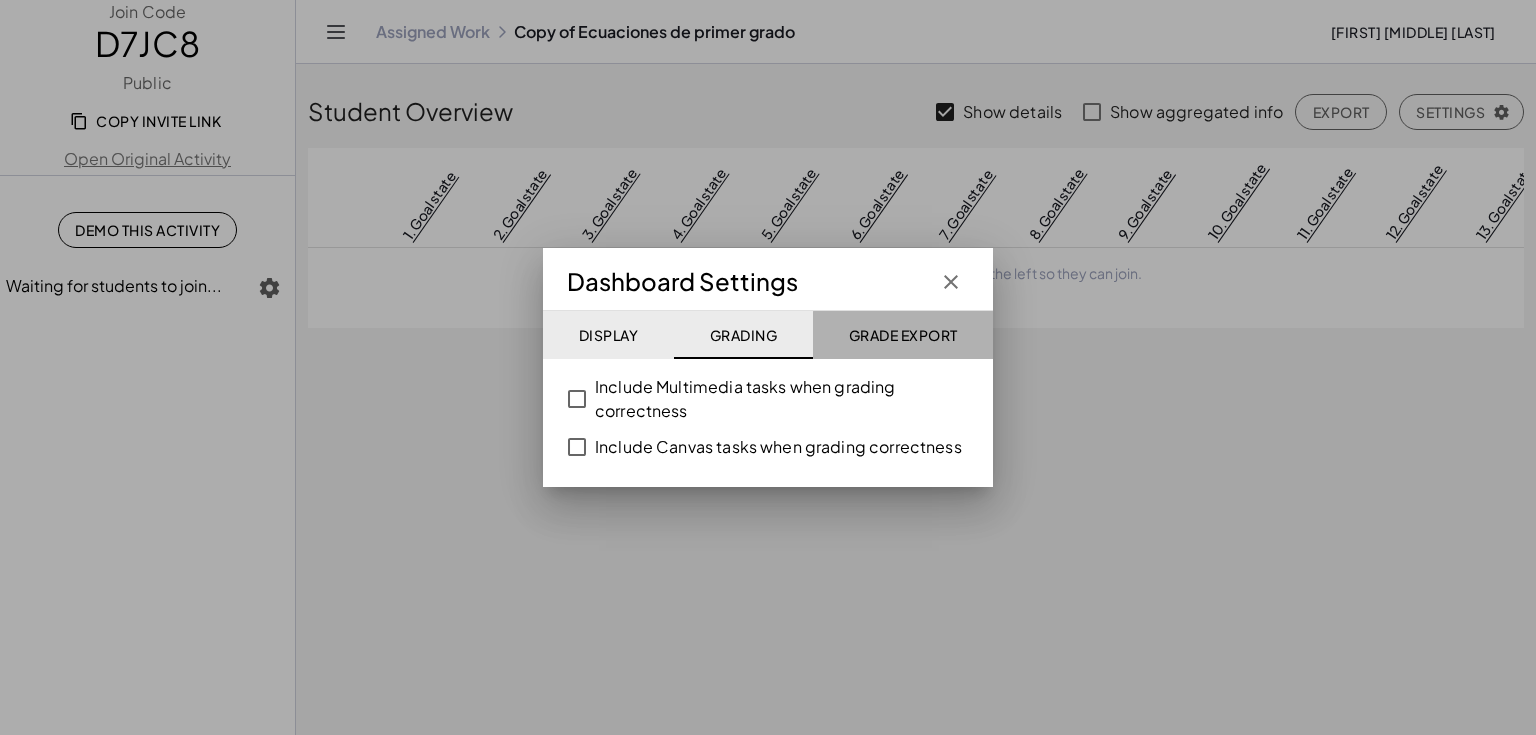 click on "Grade Export" 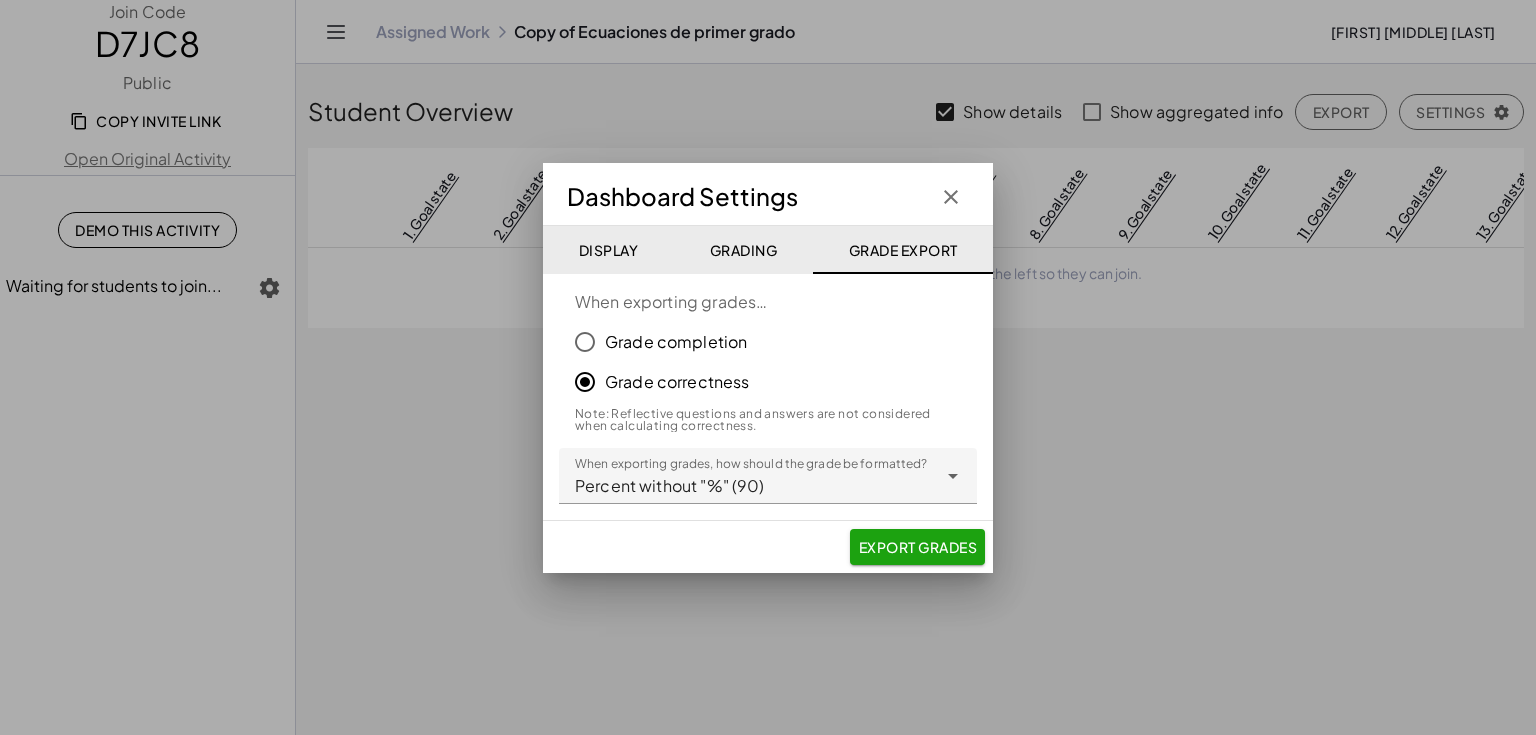click 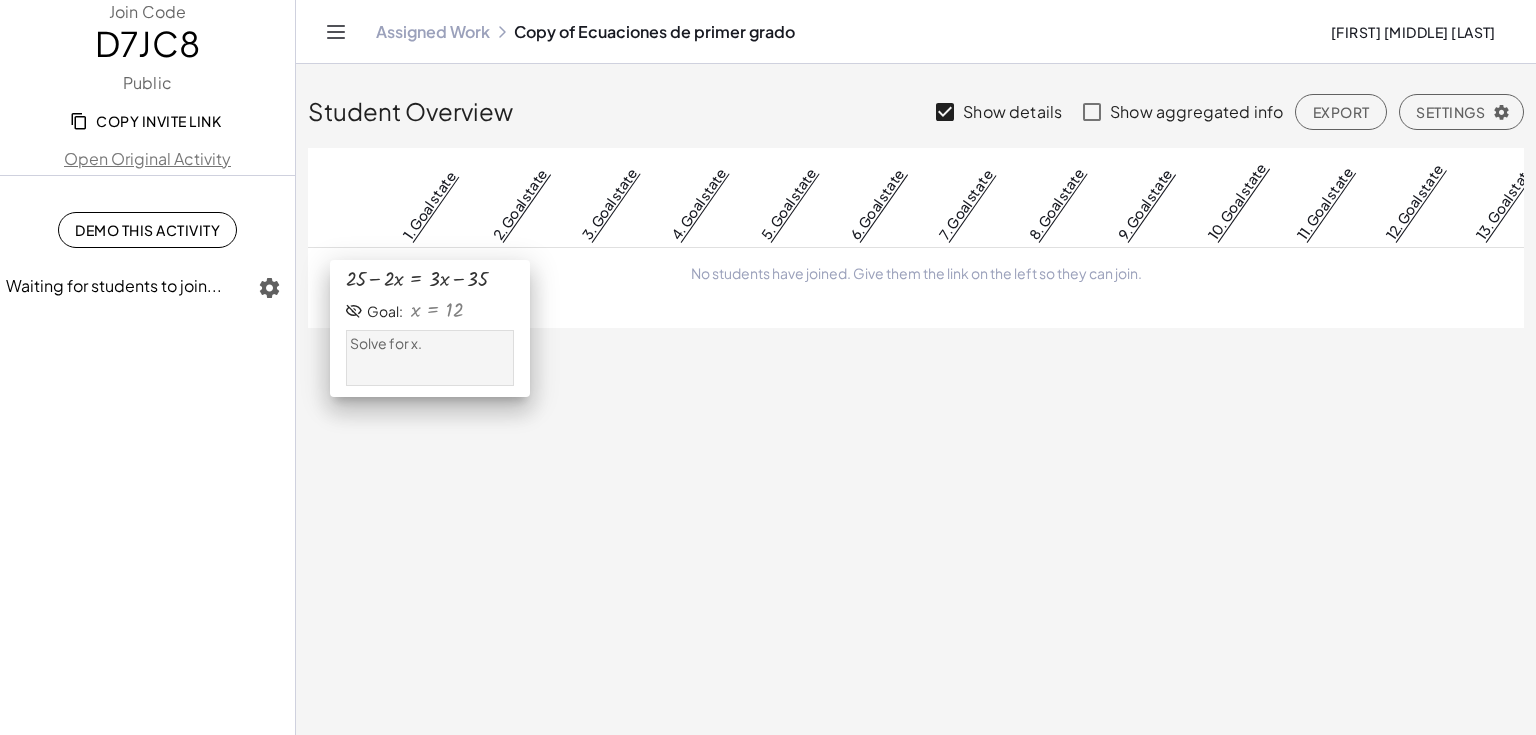 click on "1. Goal state" at bounding box center (429, 205) 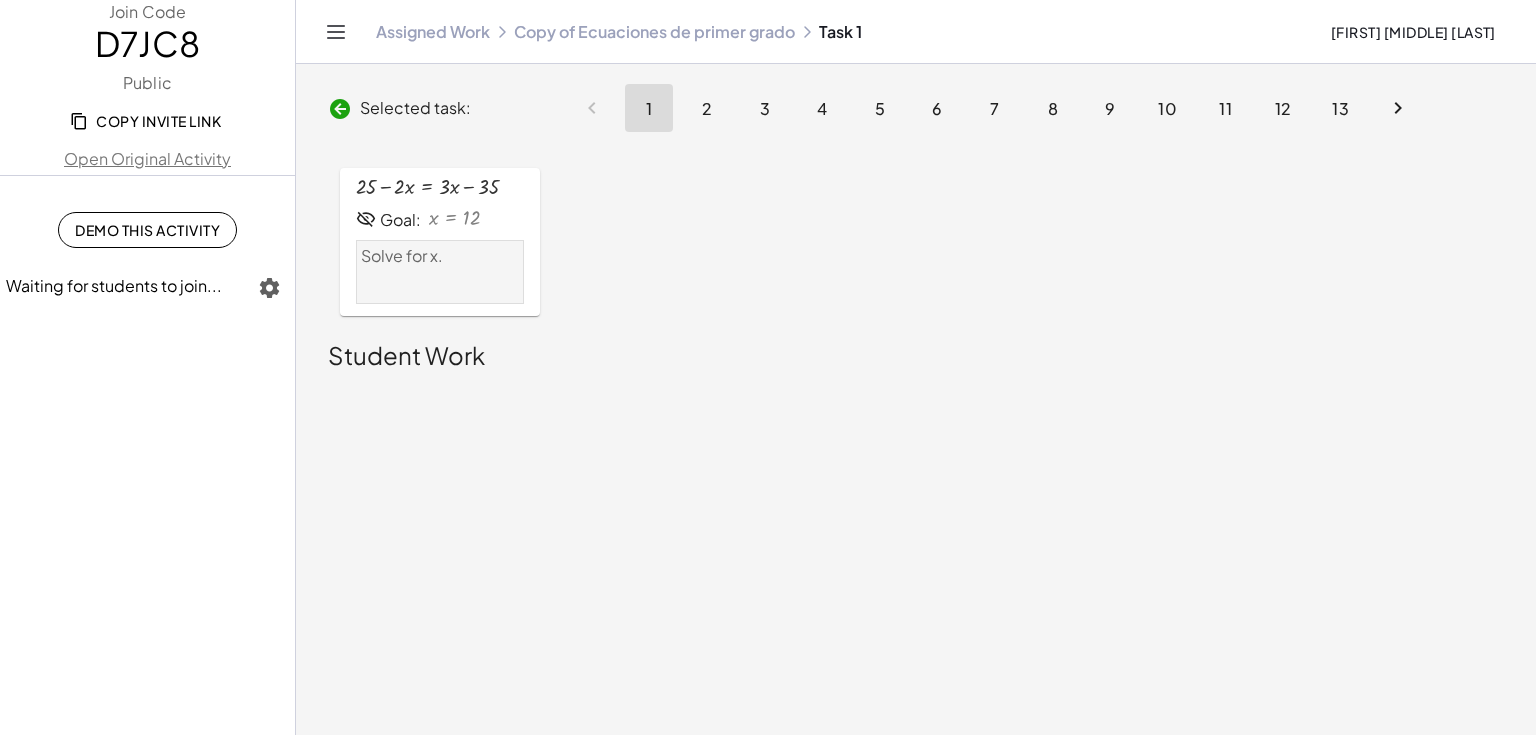 click on "Student Work" at bounding box center [916, 356] 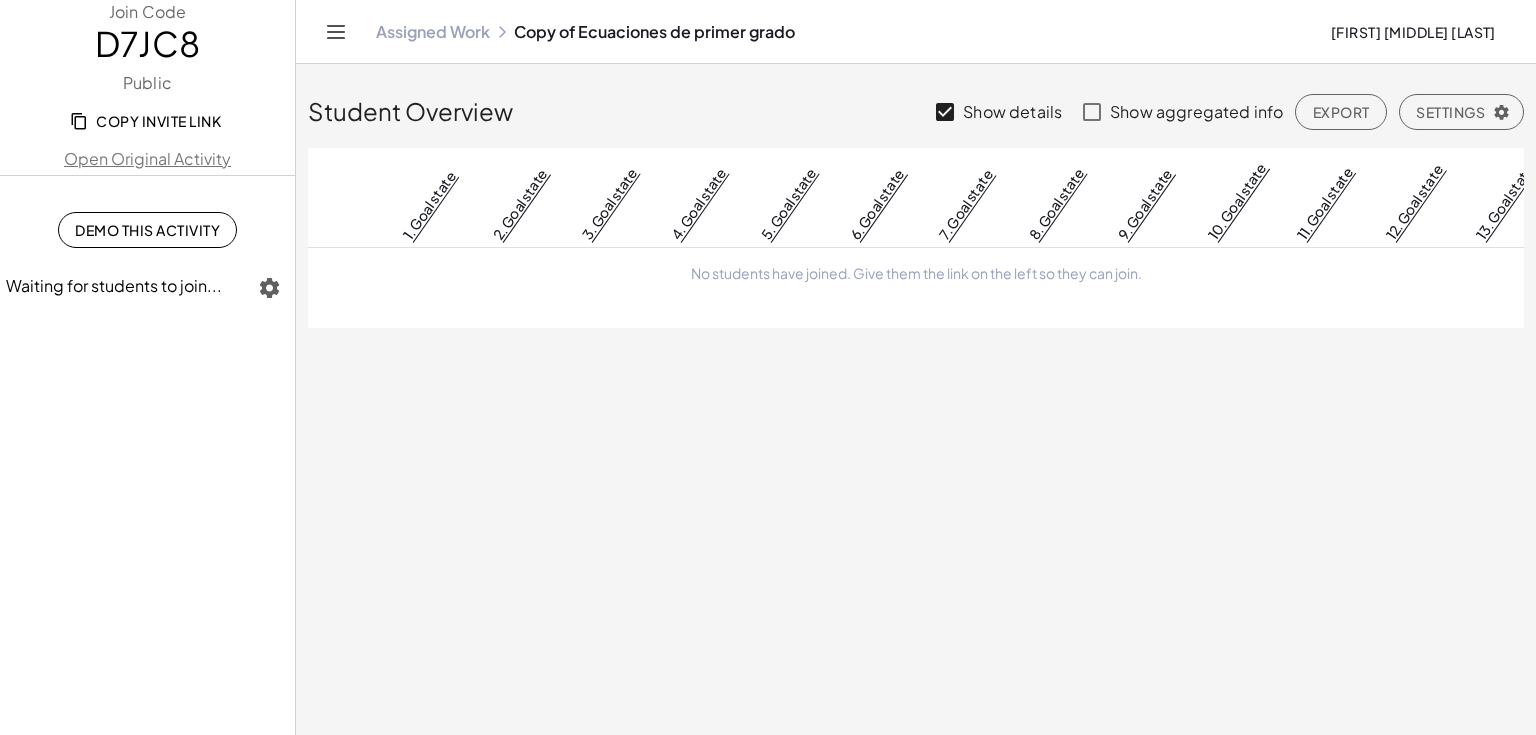 click on "Join Code D7JC8 Public  Copy Invite Link  Open Original Activity   Demo This Activity   Waiting for students to join..." 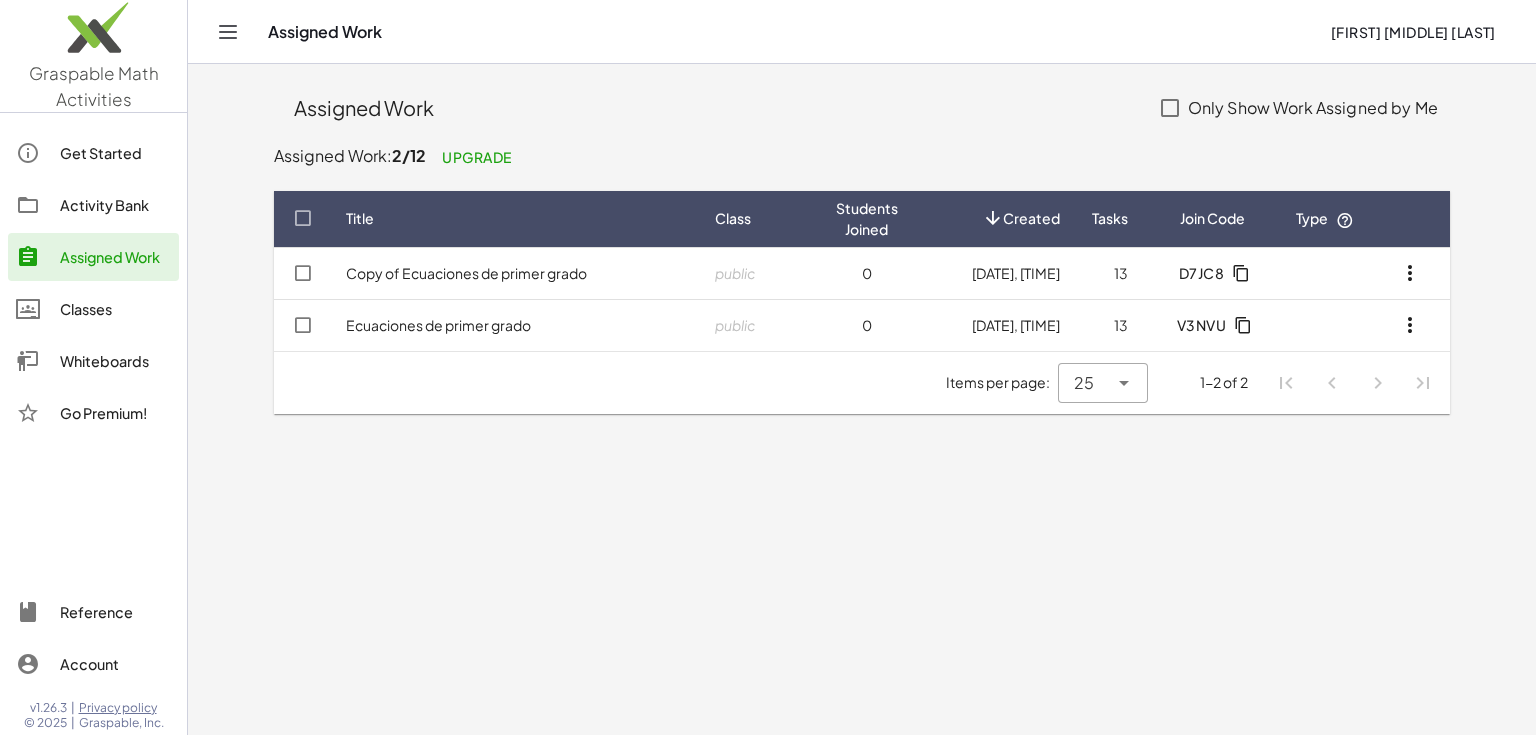 click 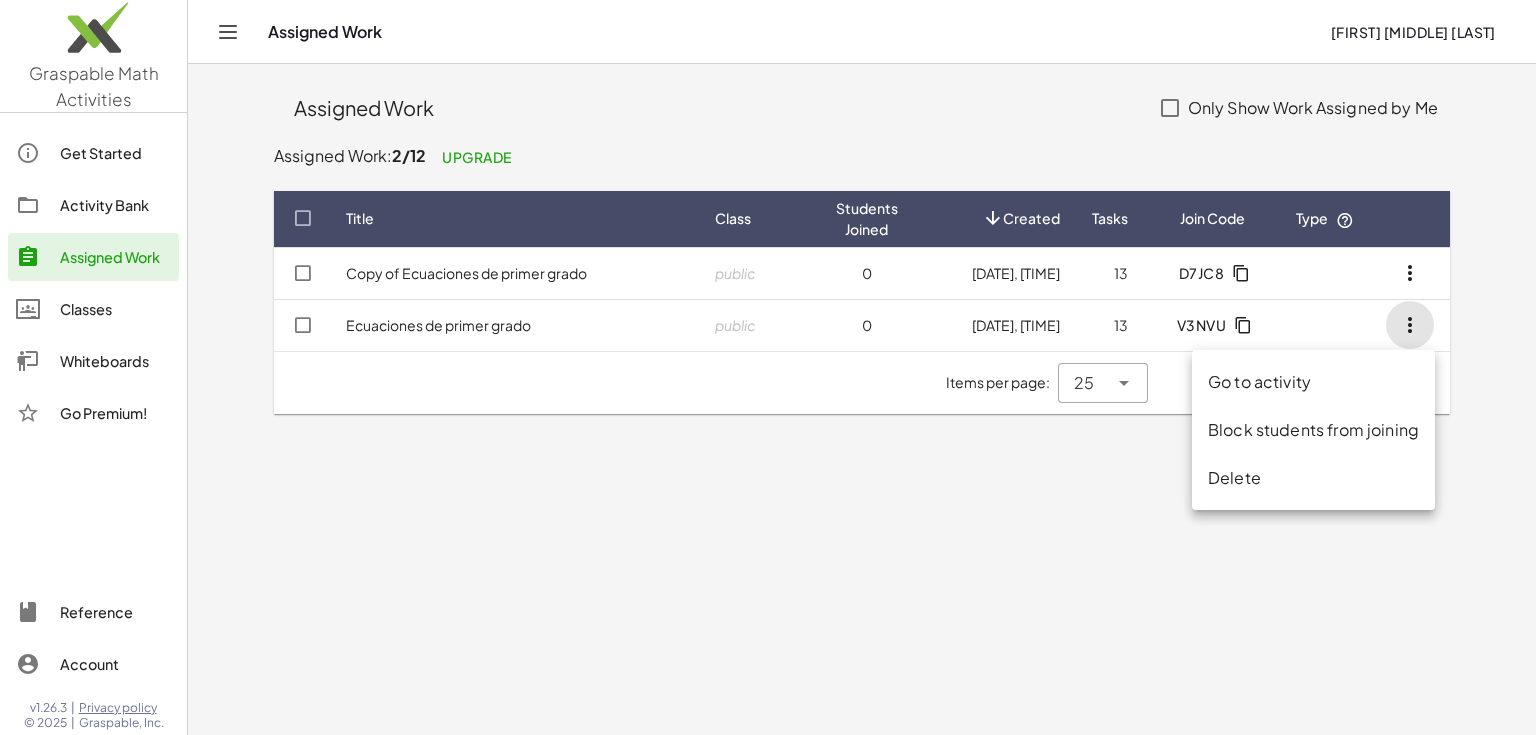click on "Delete" 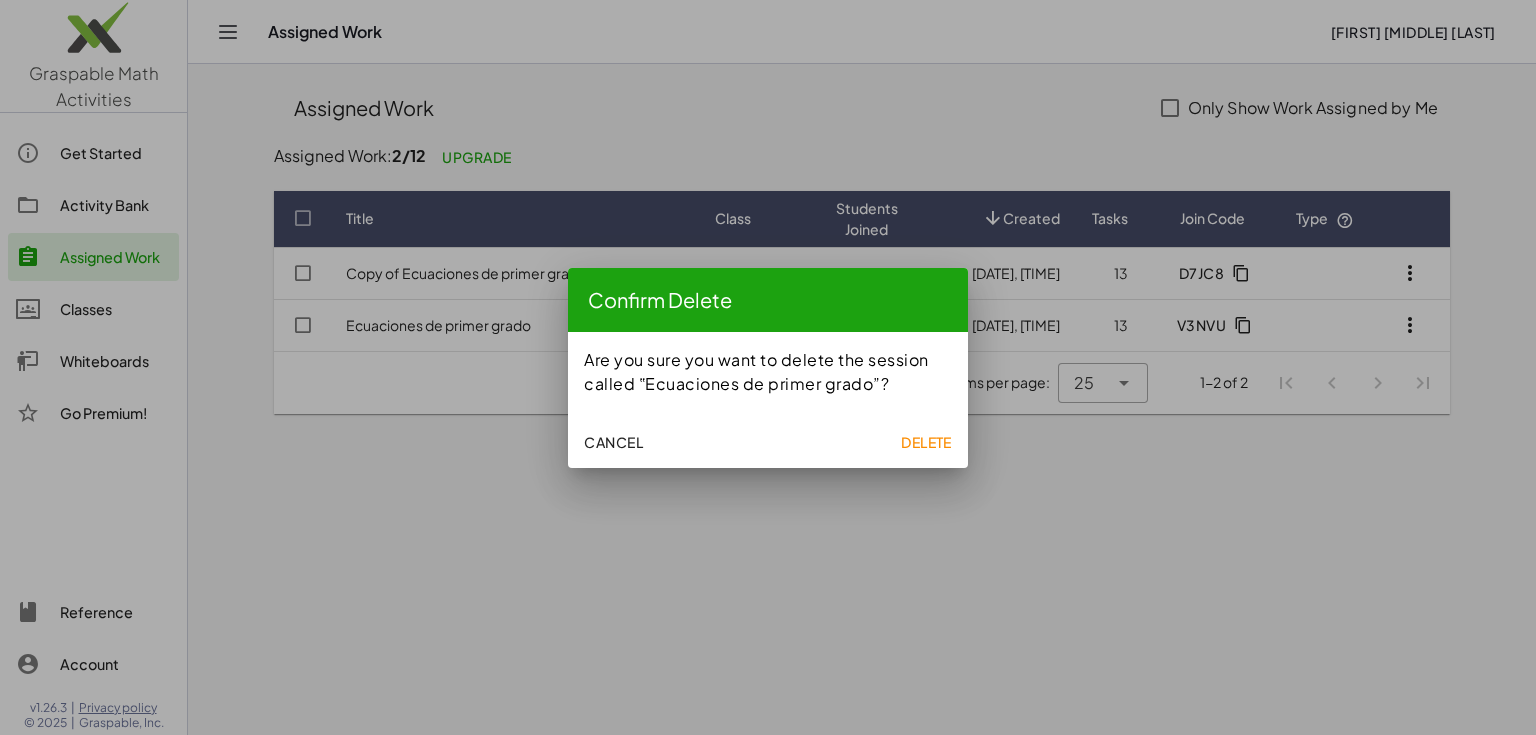 click on "Cancel Delete" 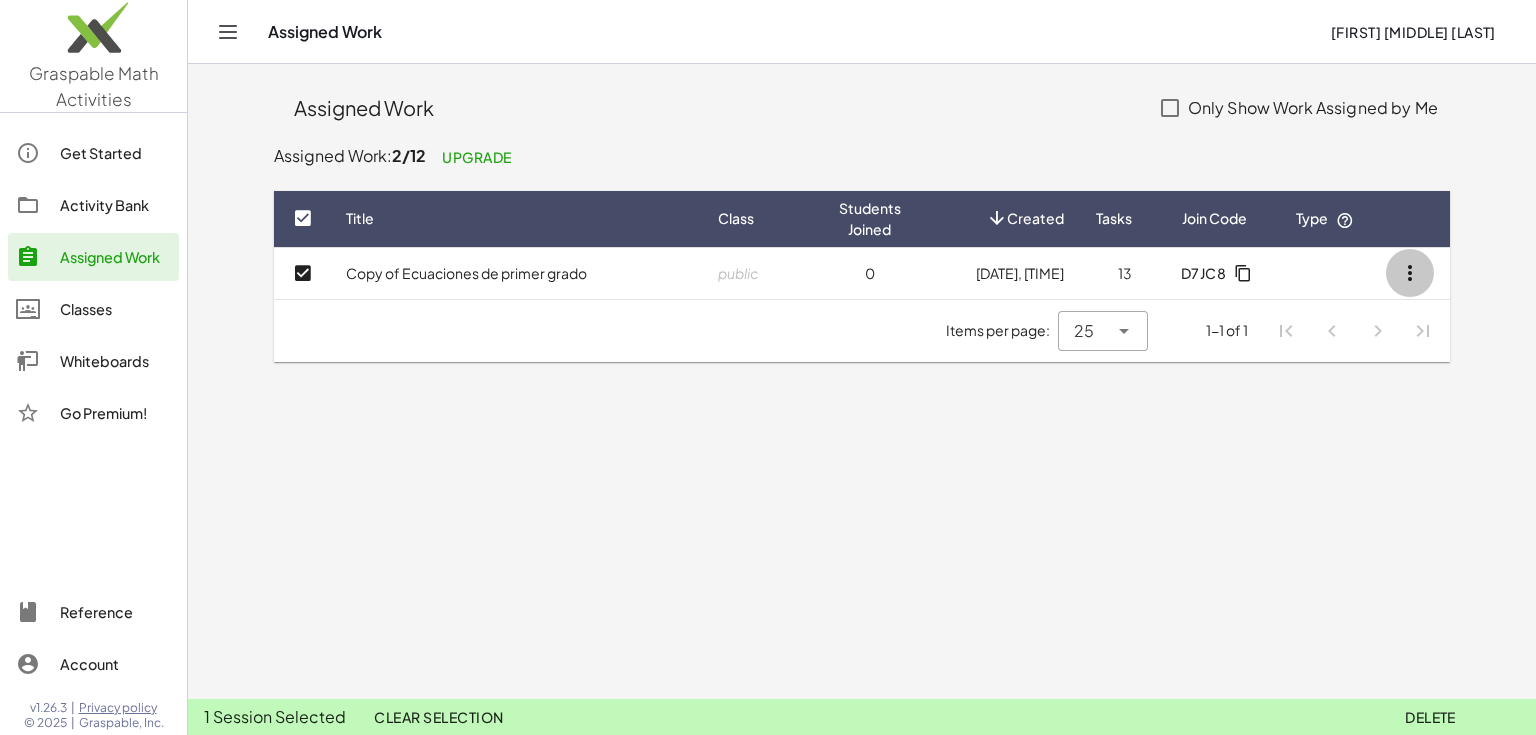 click 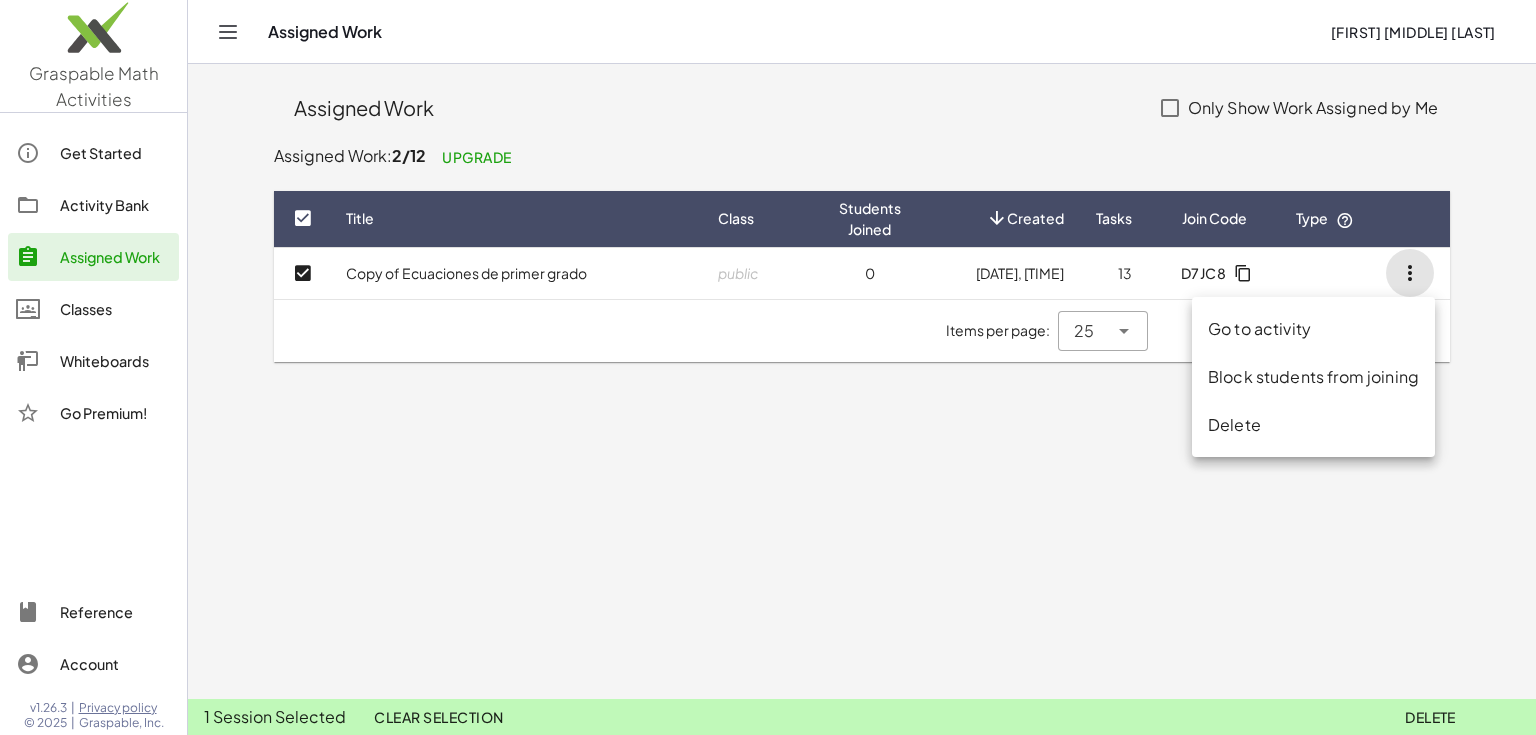 click 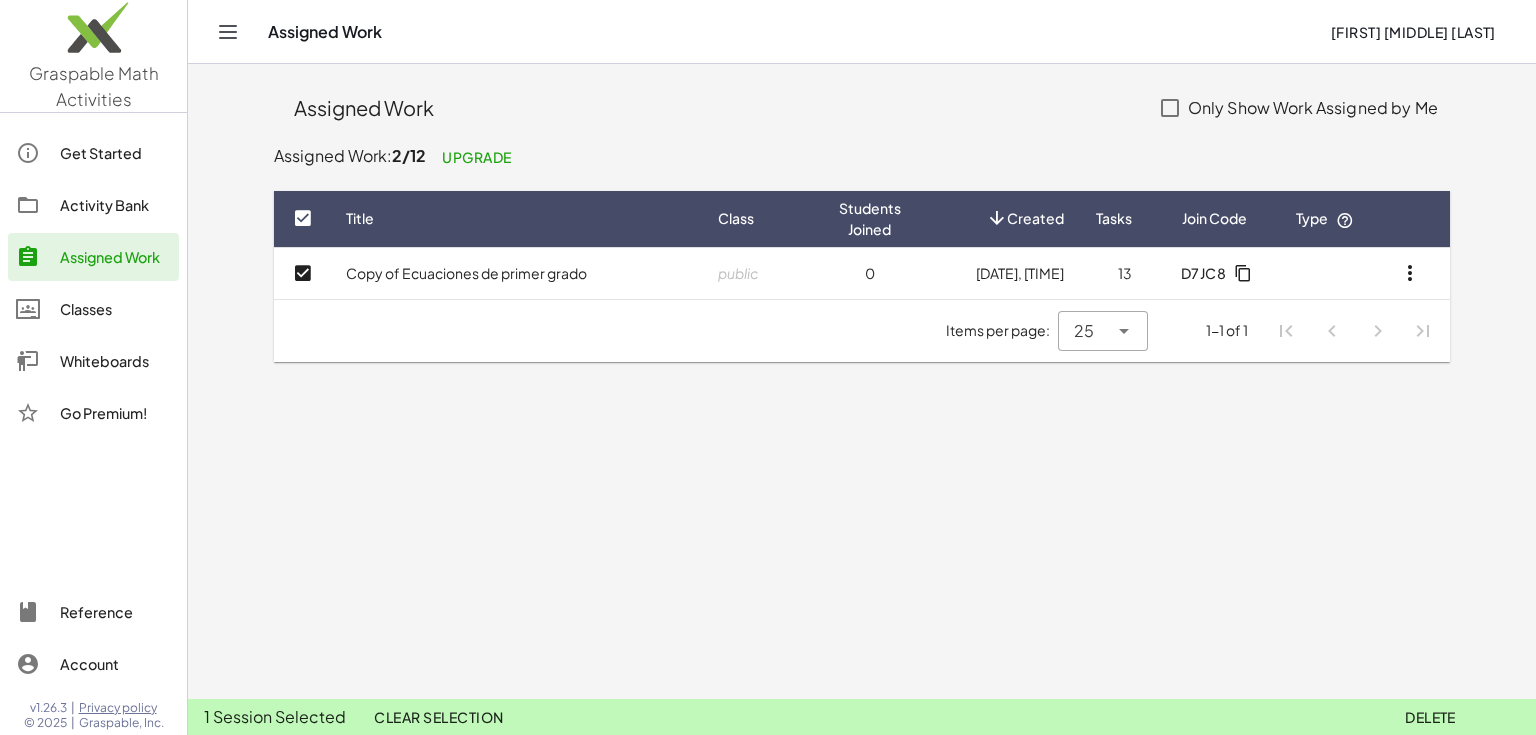 click 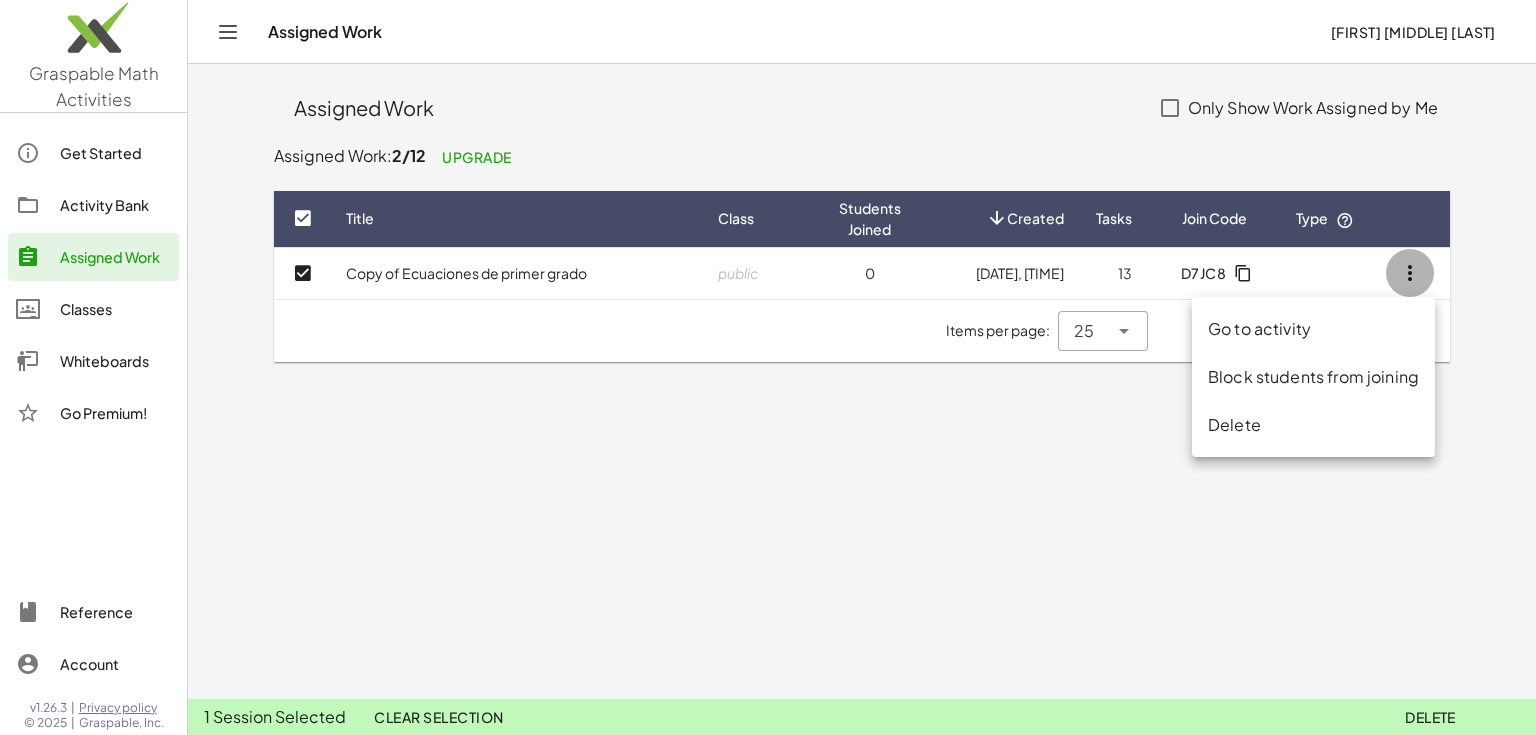 click 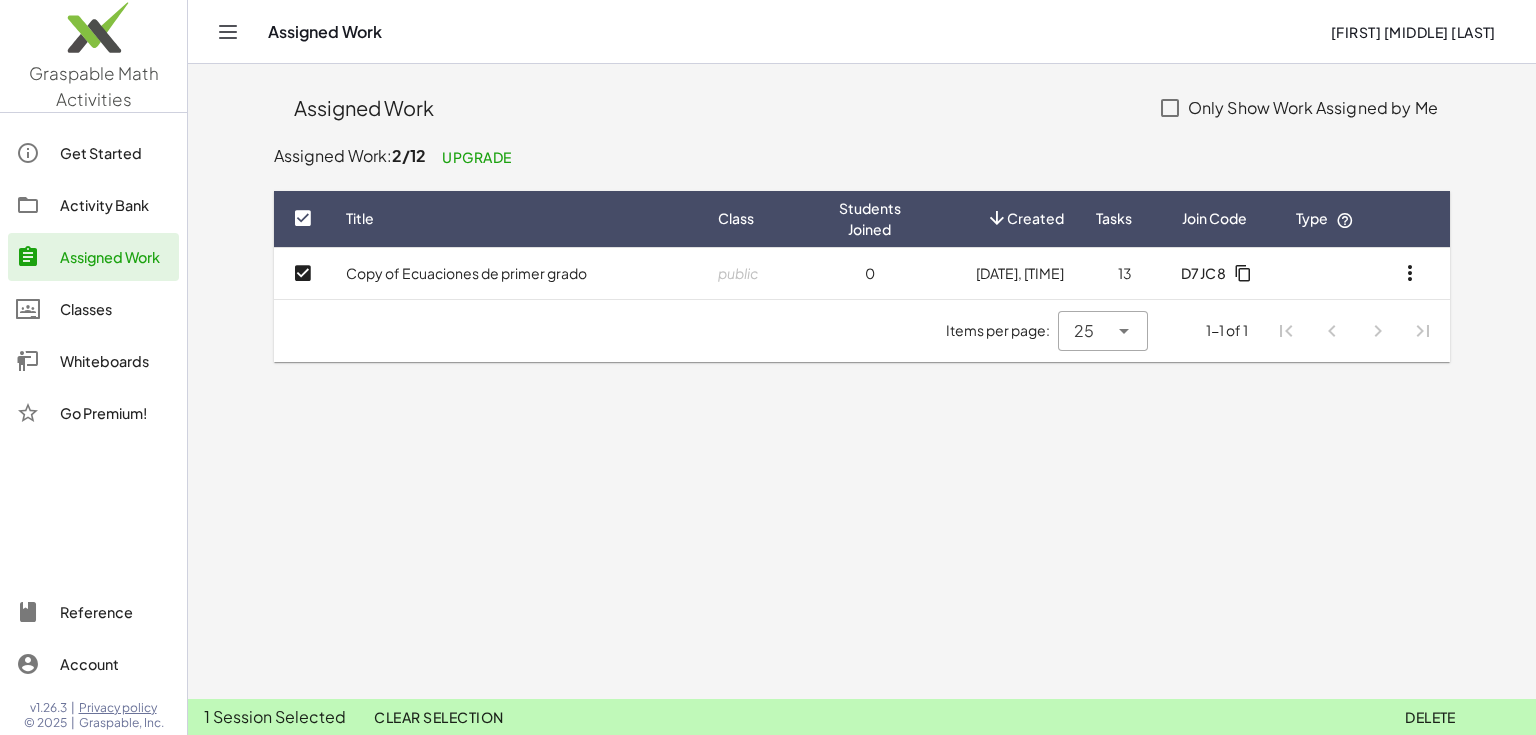 click 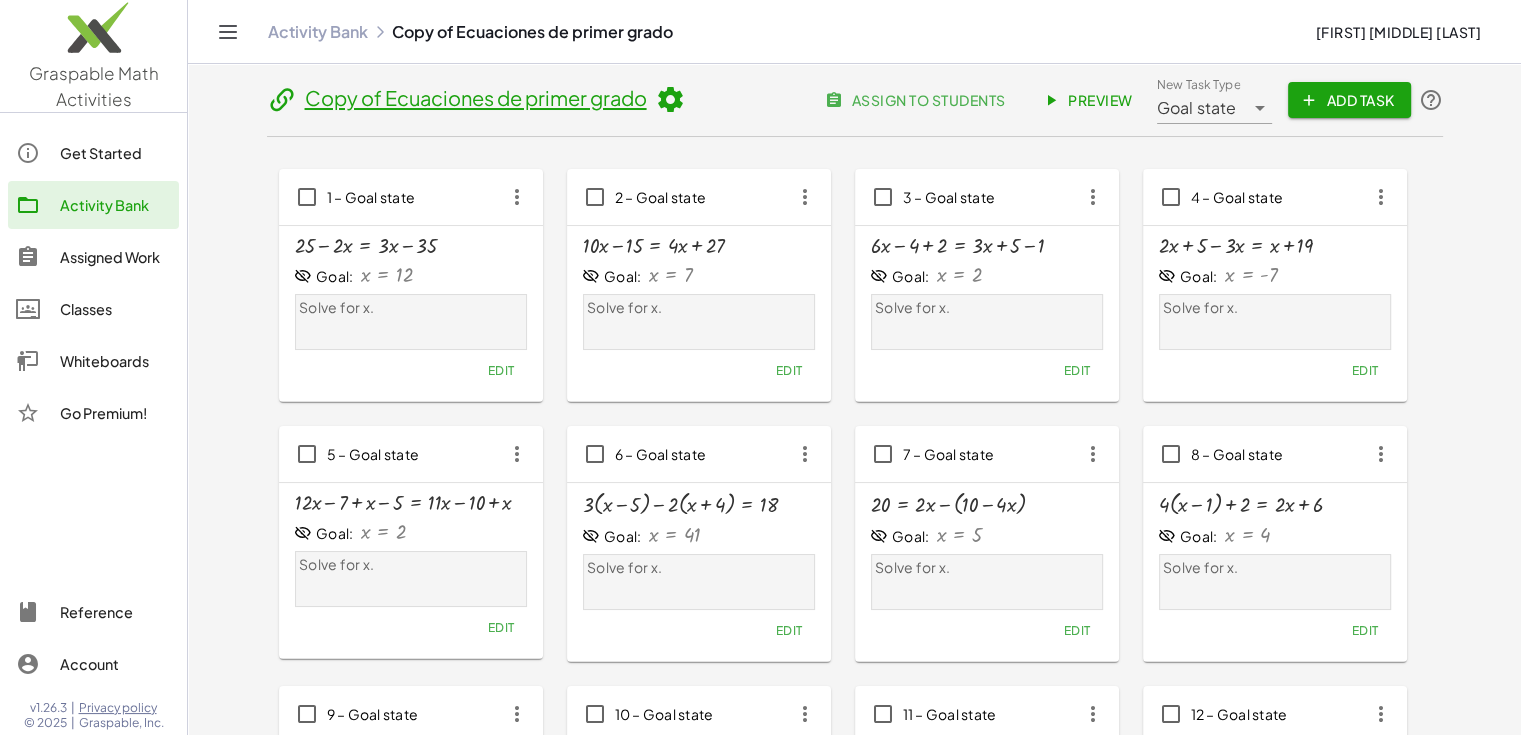 click on "Classes" 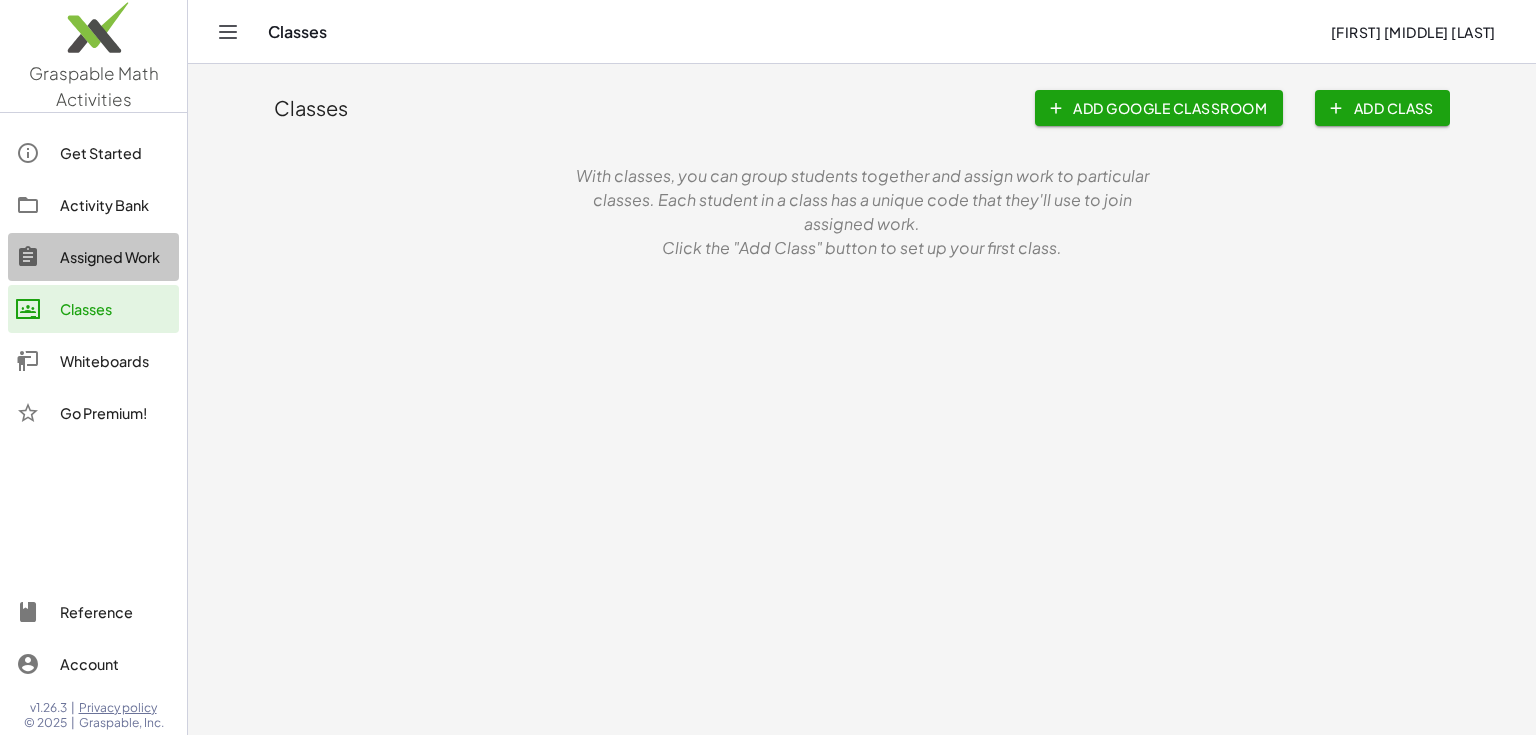 click on "Assigned Work" 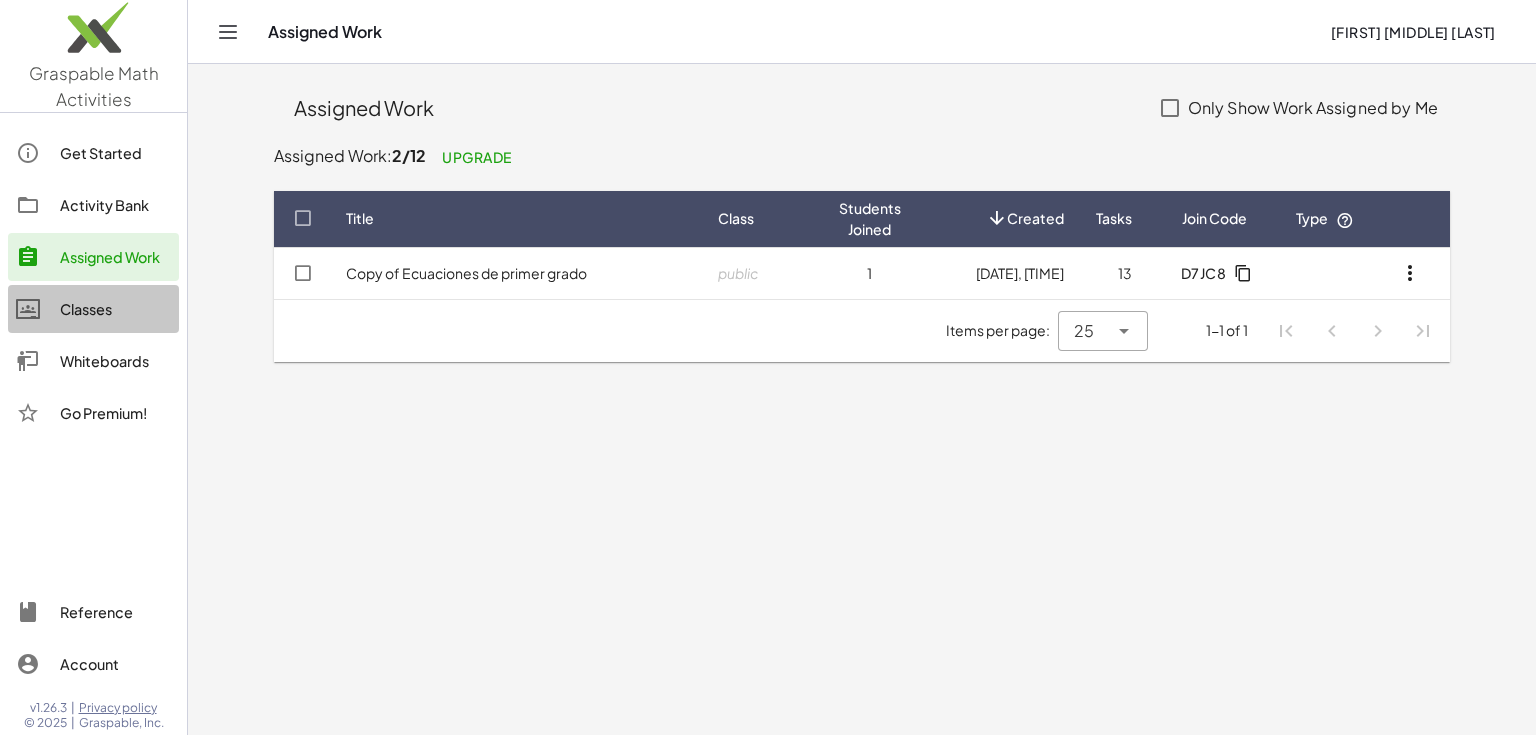 click on "Classes" 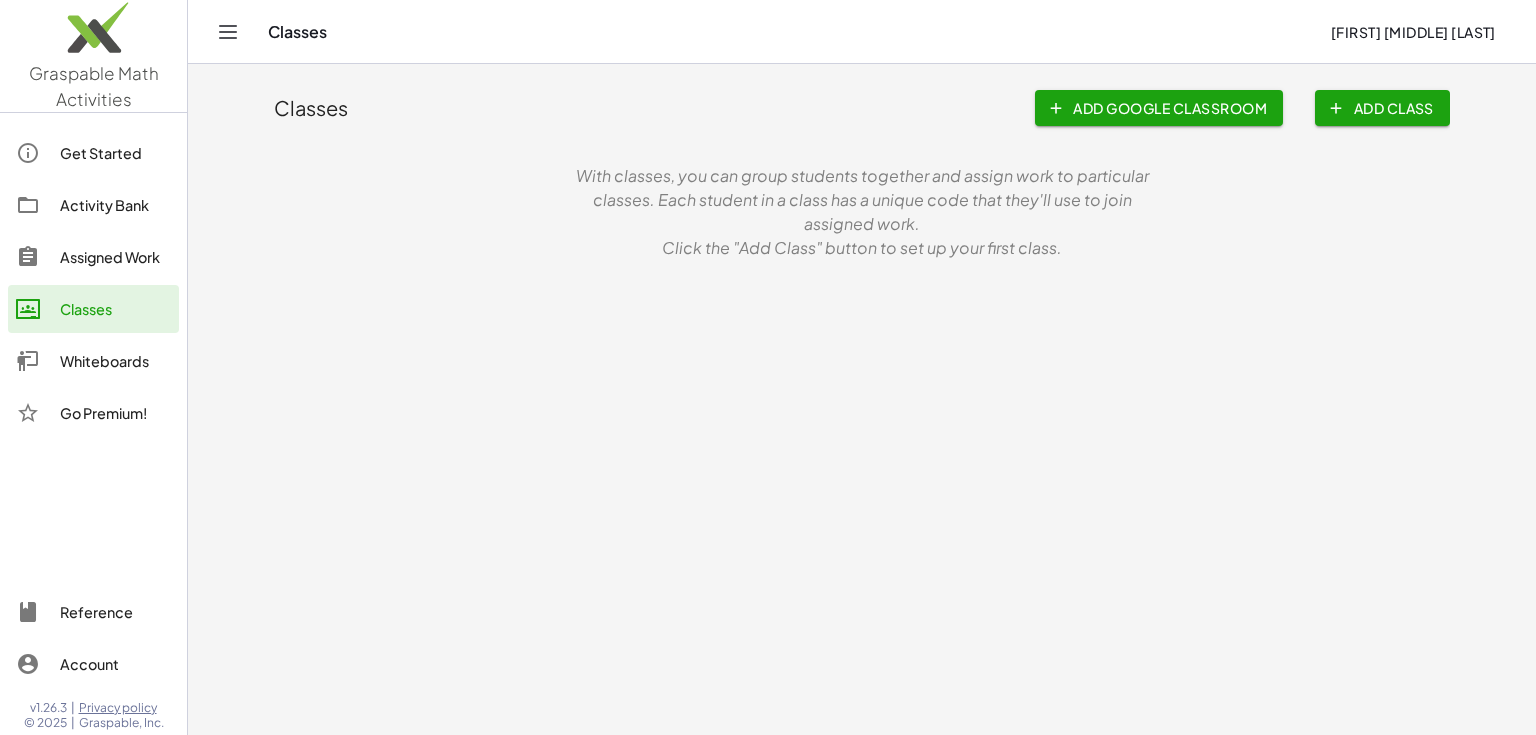 click on "Whiteboards" 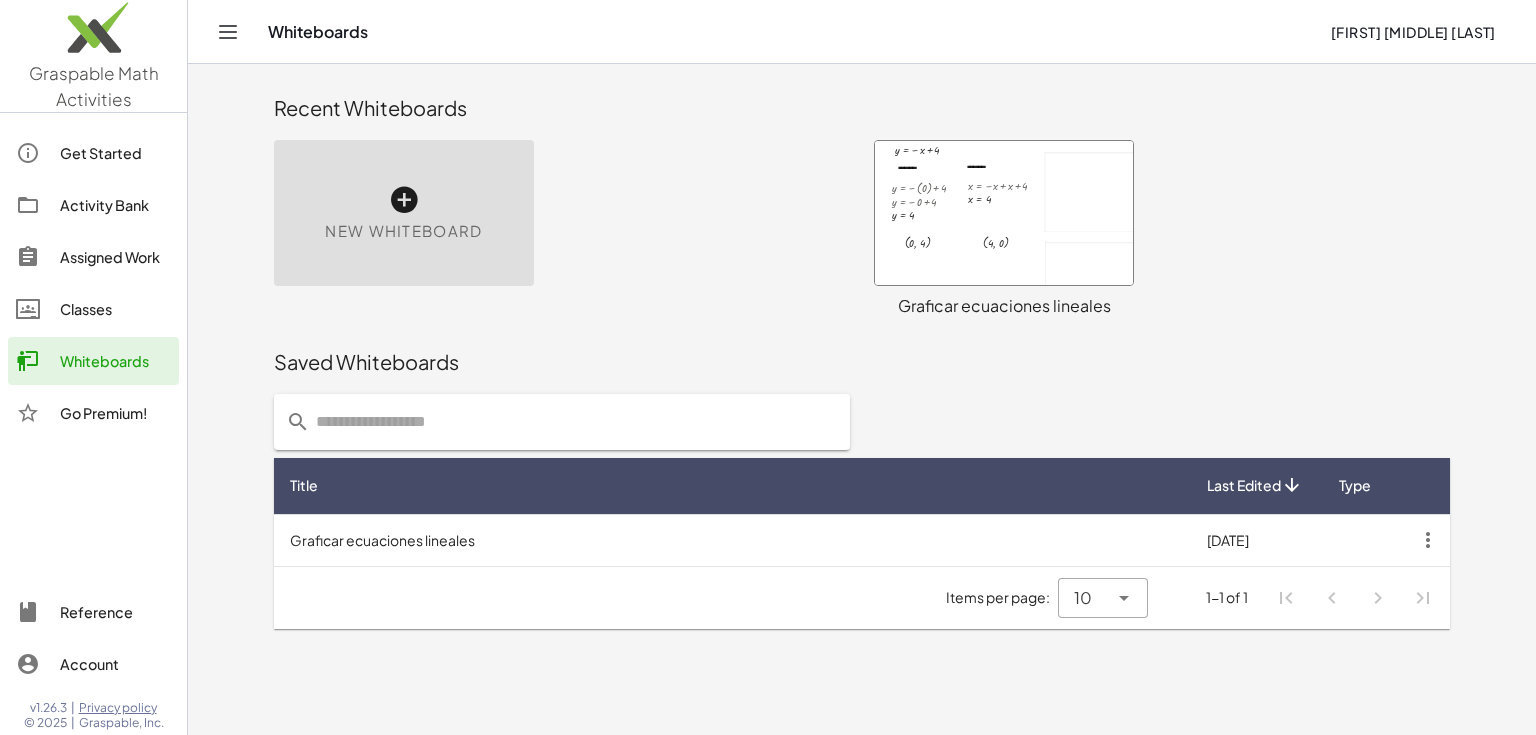 click 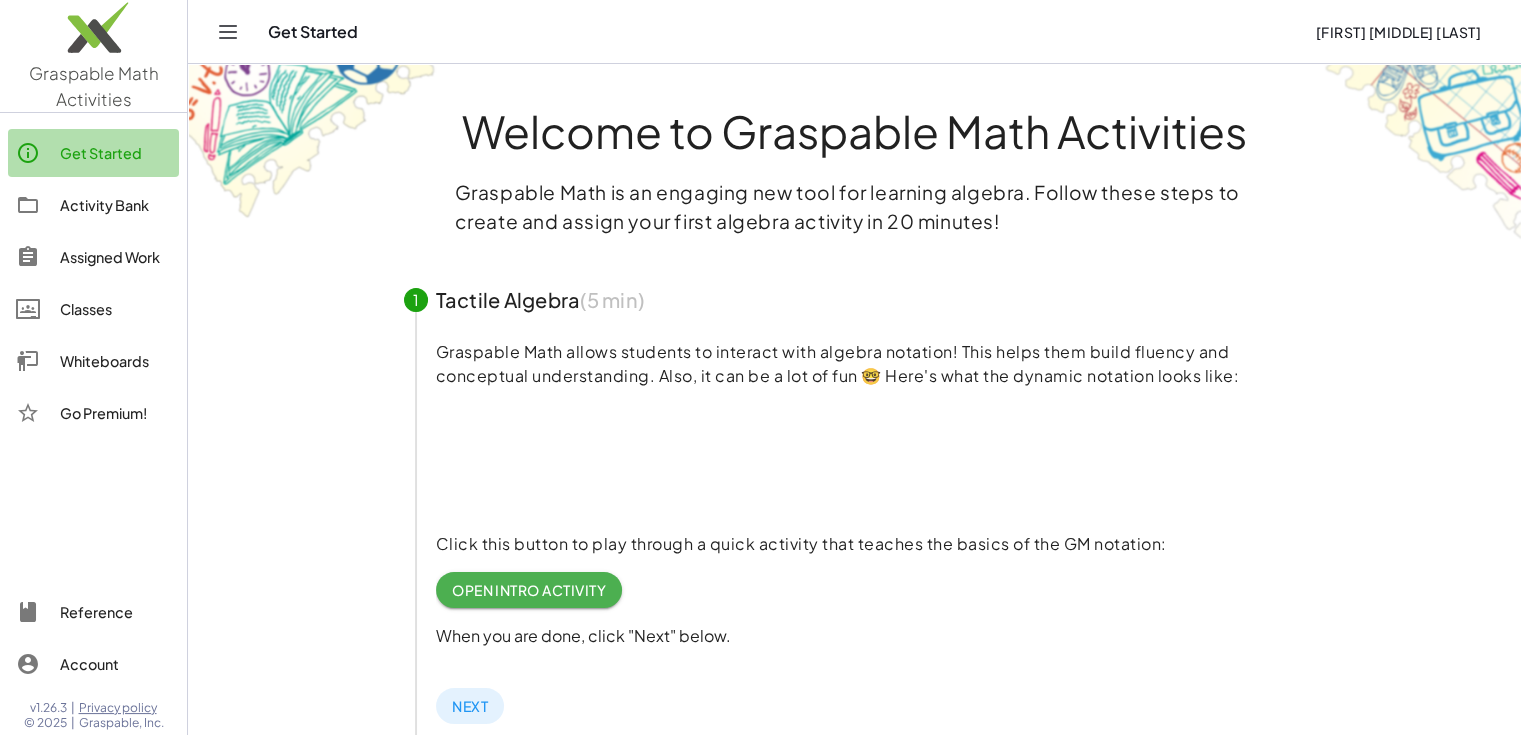 click on "Get Started" 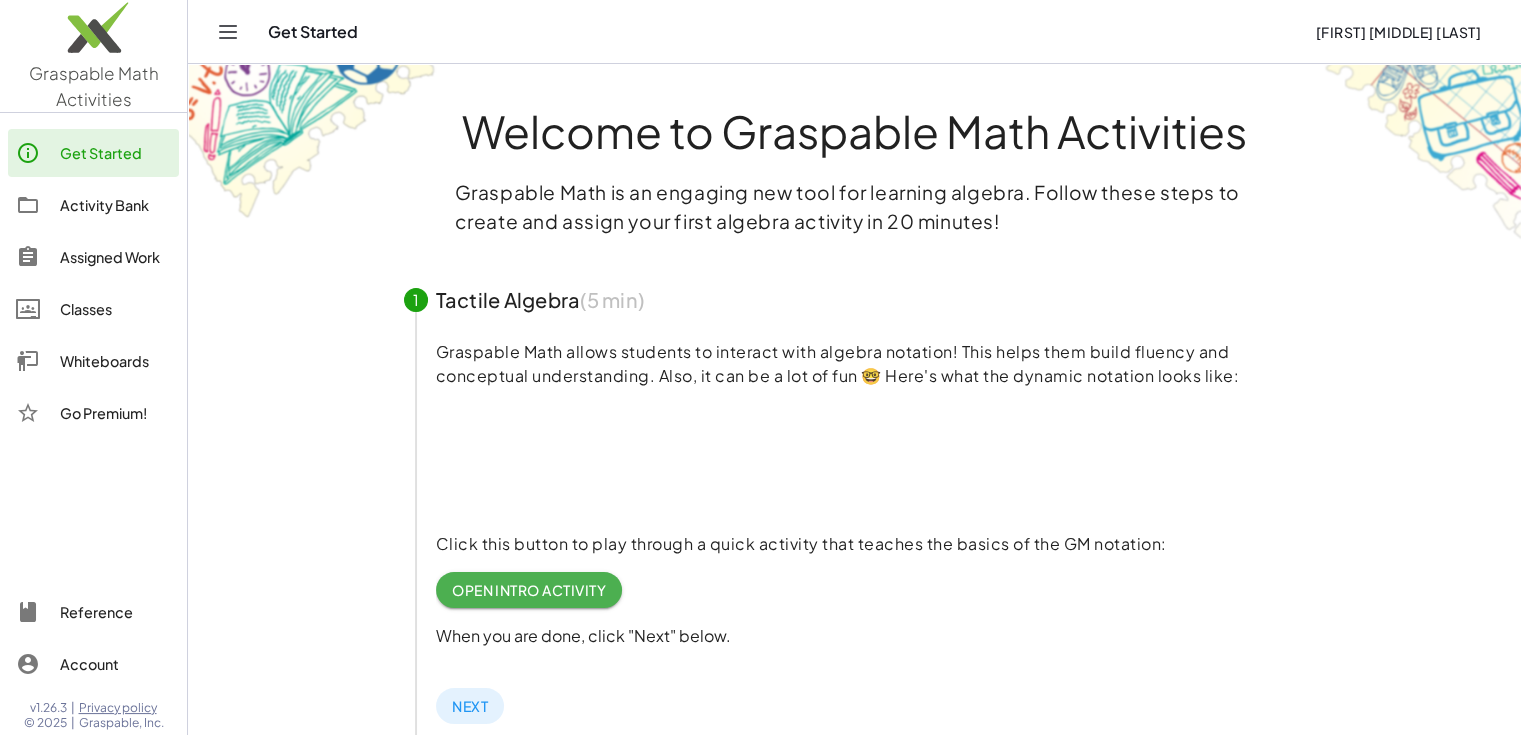 click on "Activity Bank" 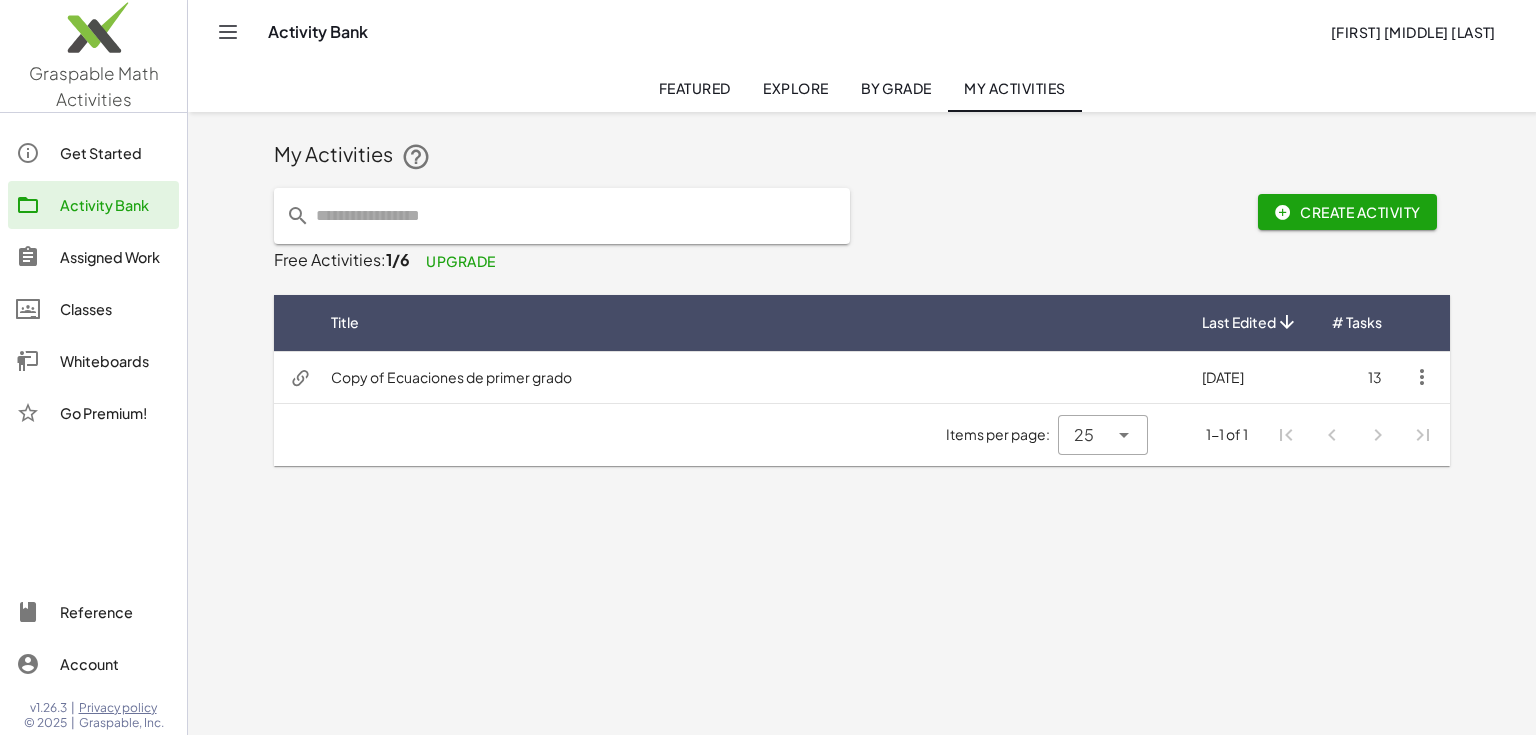 click on "By Grade" 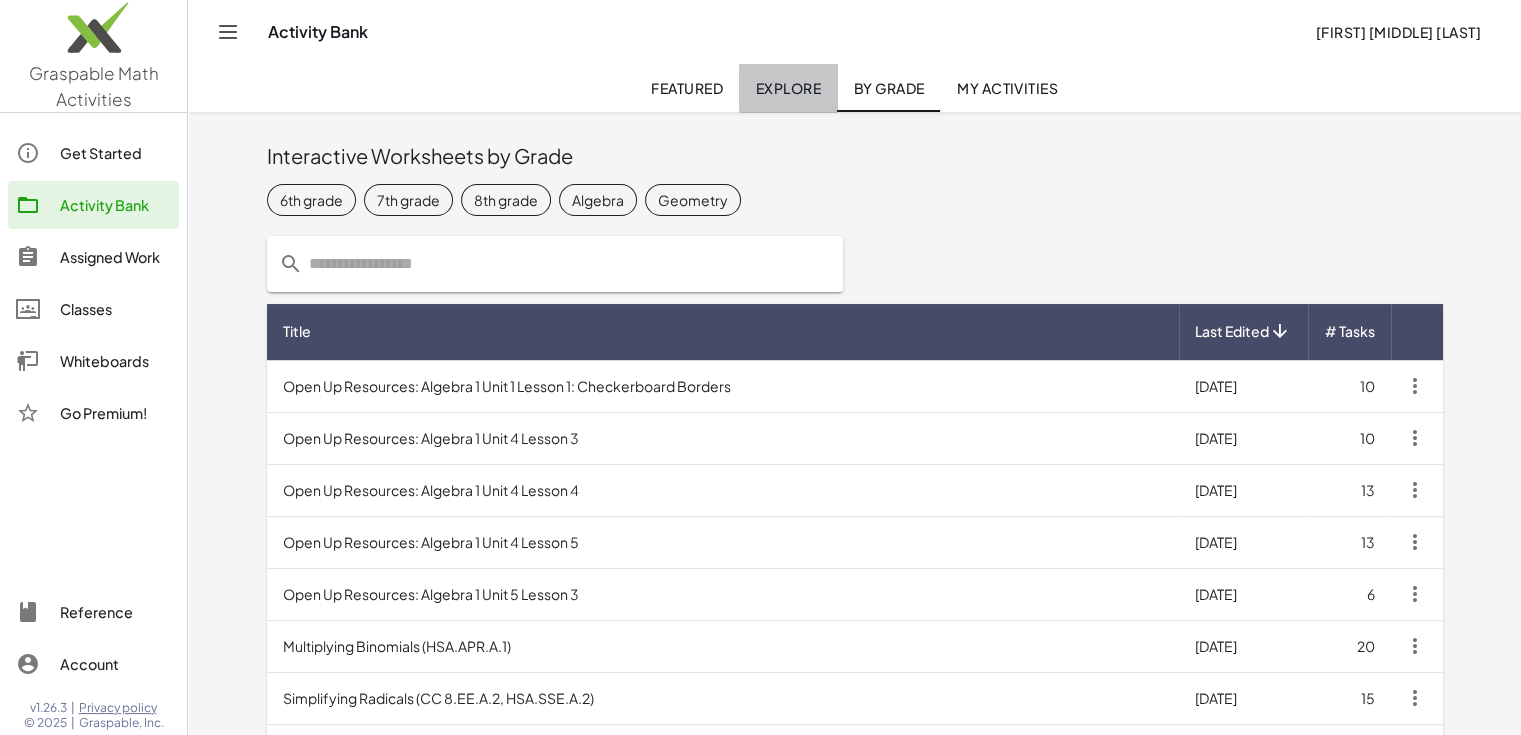 click on "Explore" 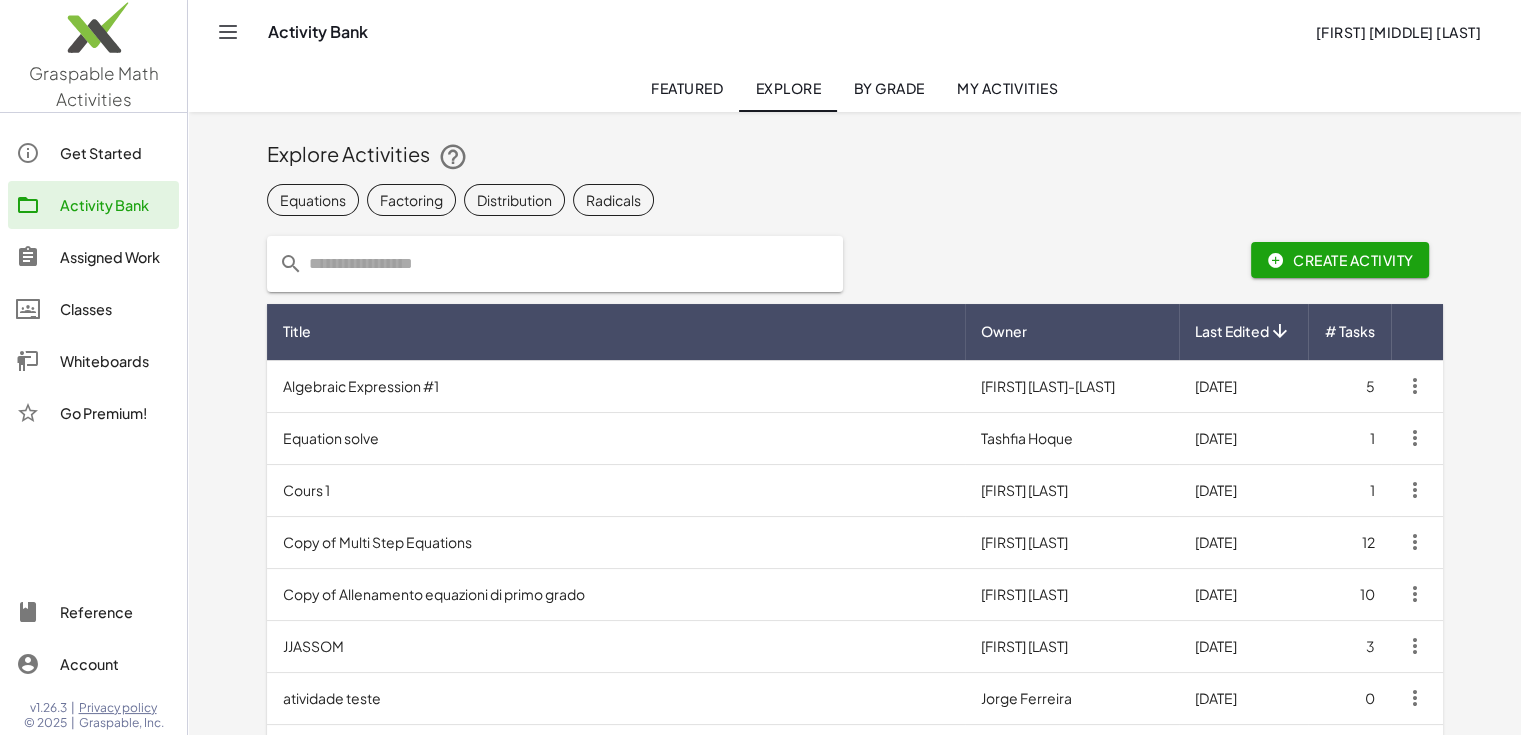 click on "Featured" 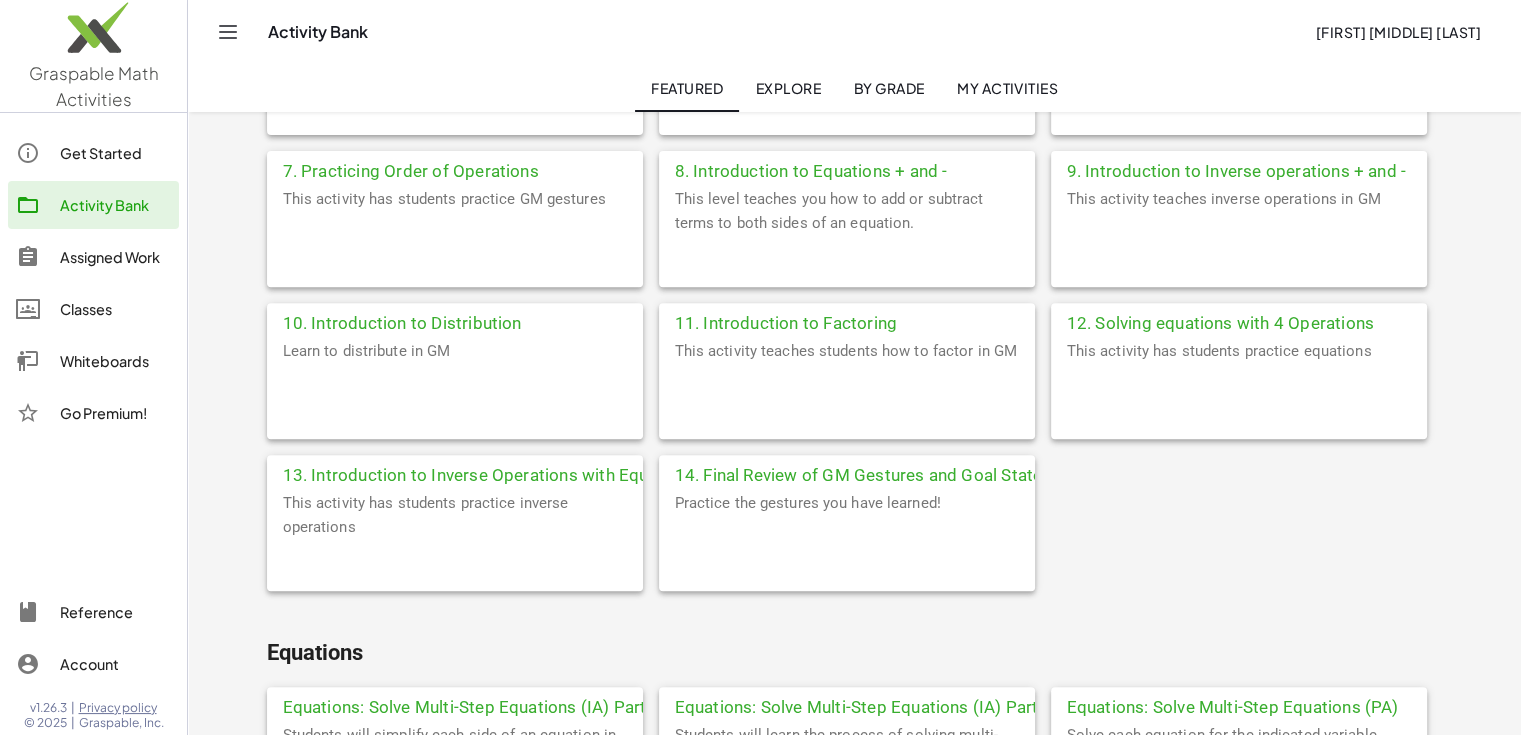 scroll, scrollTop: 600, scrollLeft: 0, axis: vertical 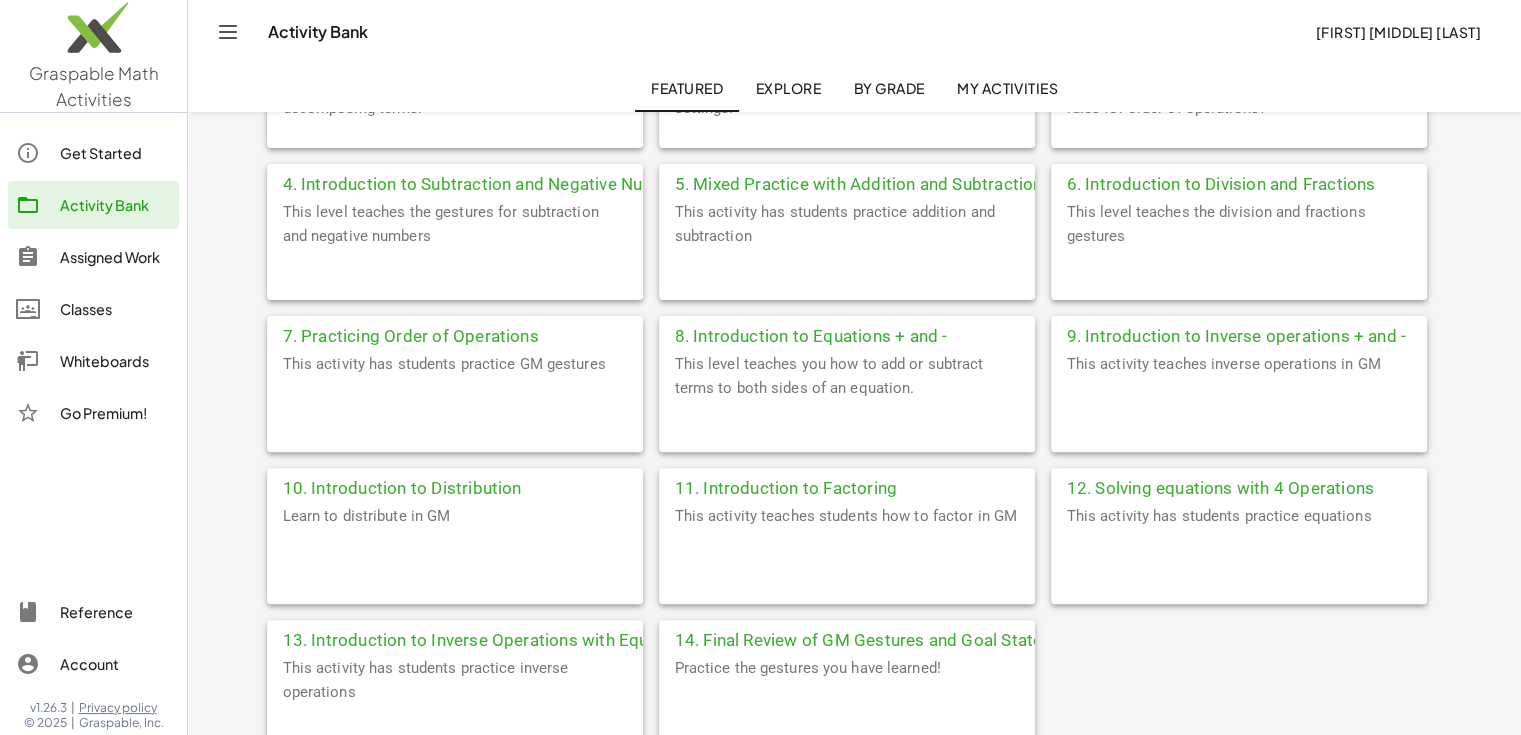 click on "Get Started Activity Bank Assigned Work Classes Whiteboards Go Premium!" at bounding box center (93, 285) 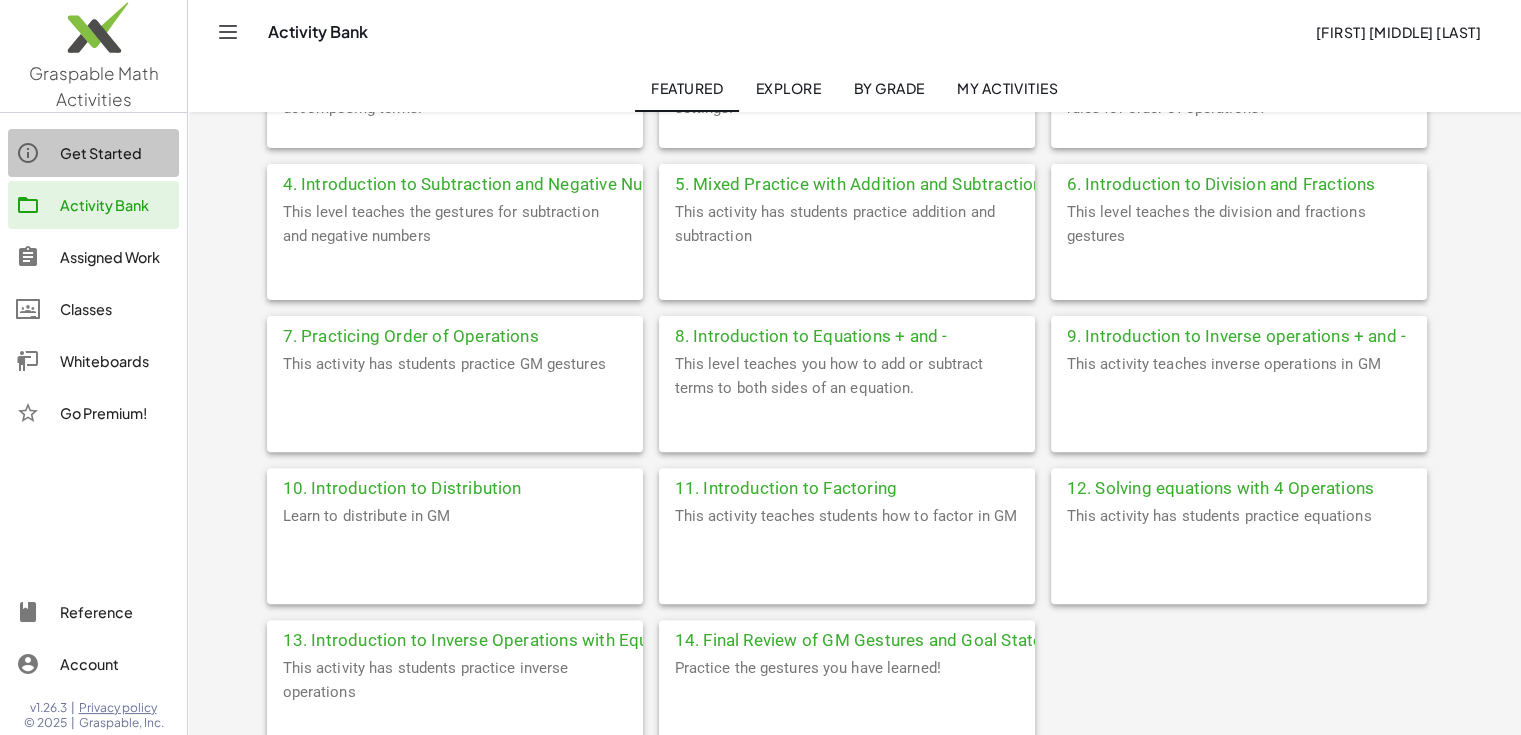 click 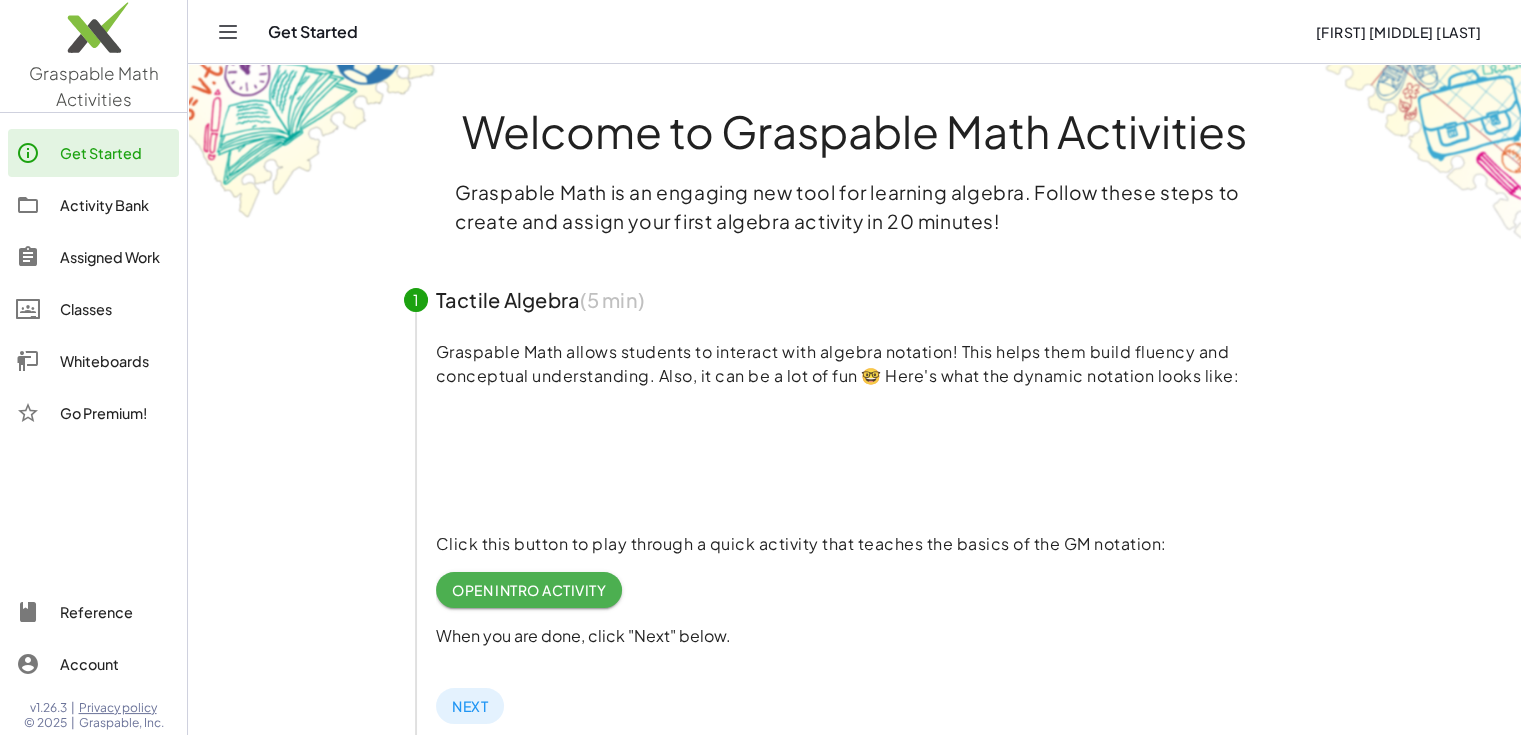 drag, startPoint x: 719, startPoint y: 128, endPoint x: 1244, endPoint y: 141, distance: 525.16095 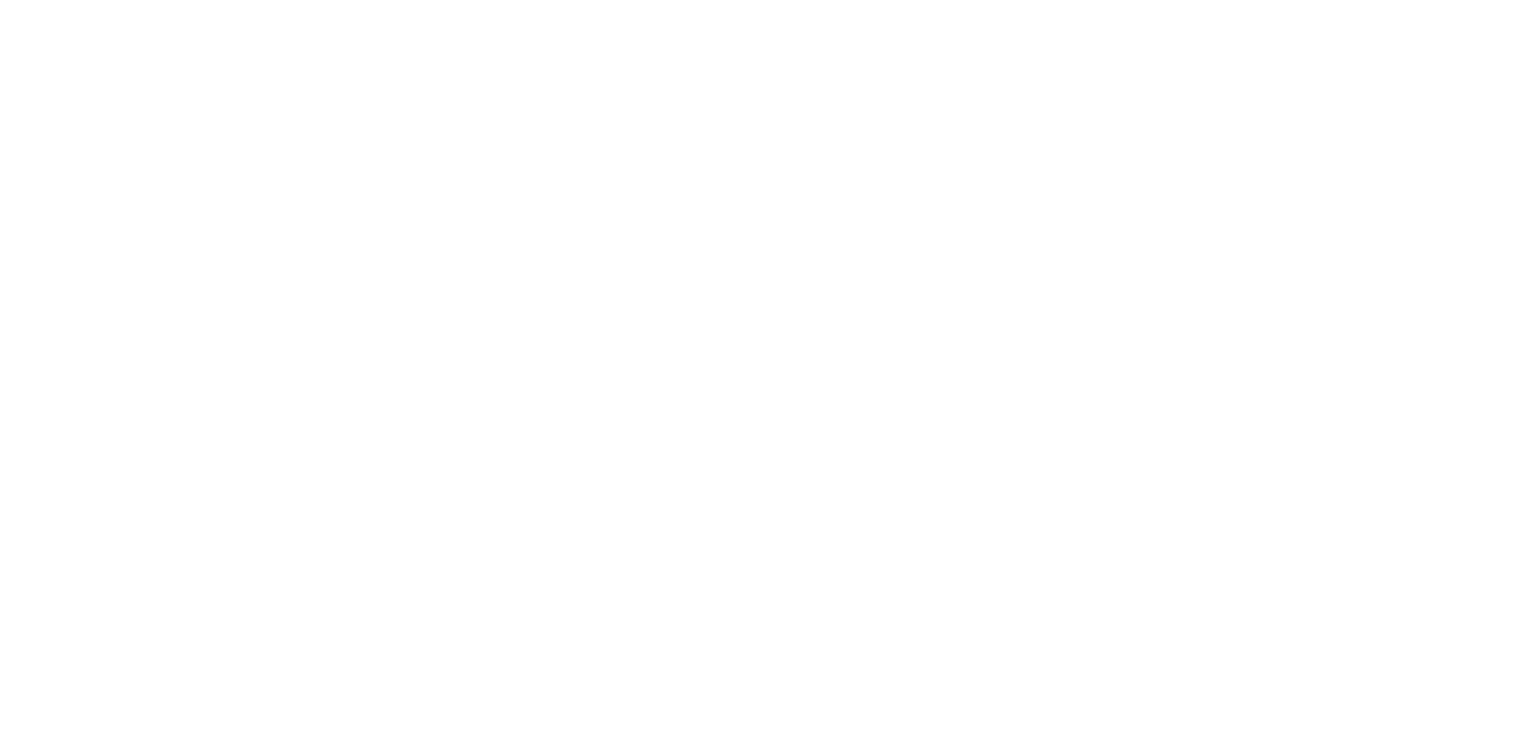 scroll, scrollTop: 0, scrollLeft: 0, axis: both 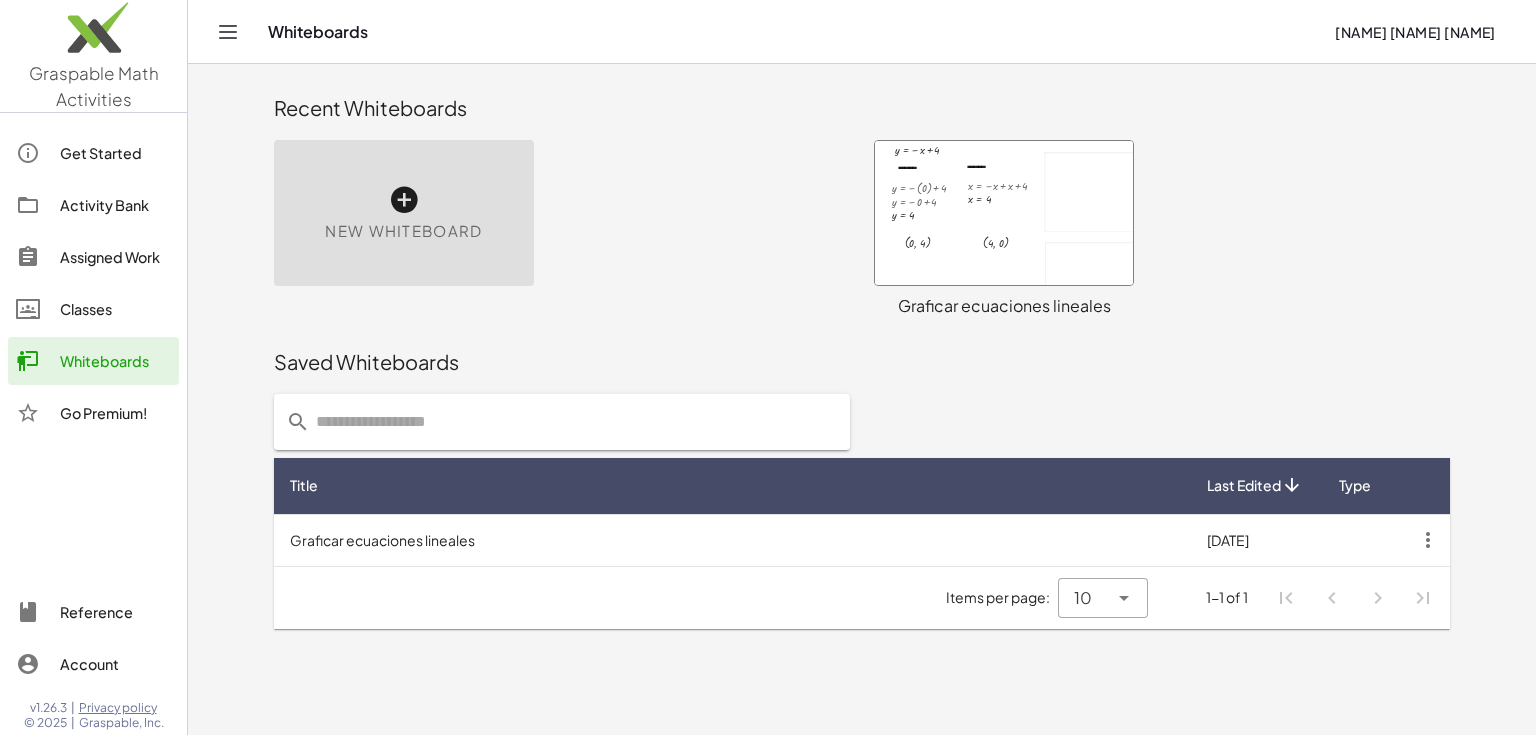 click at bounding box center [1004, 213] 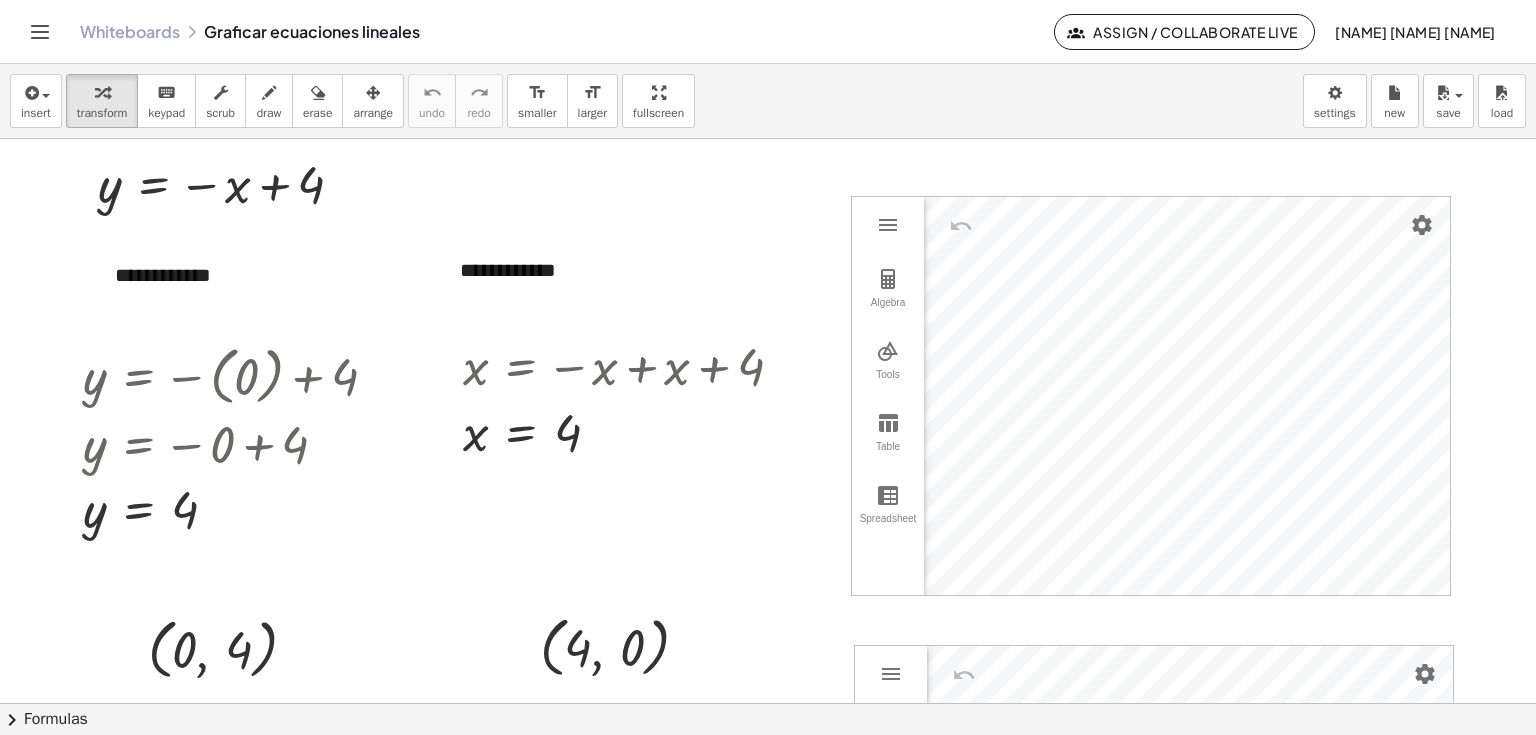 scroll, scrollTop: 0, scrollLeft: 0, axis: both 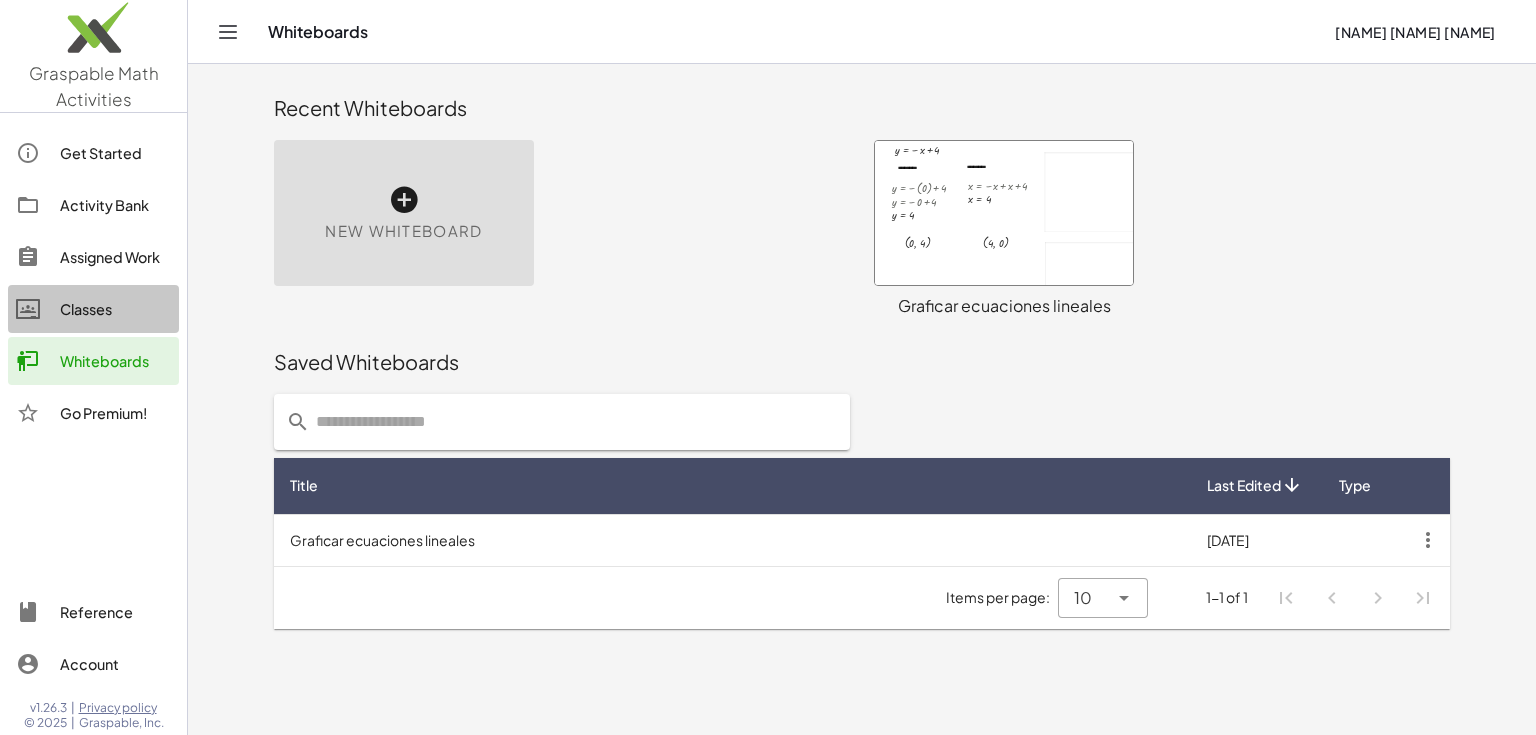 click on "Classes" 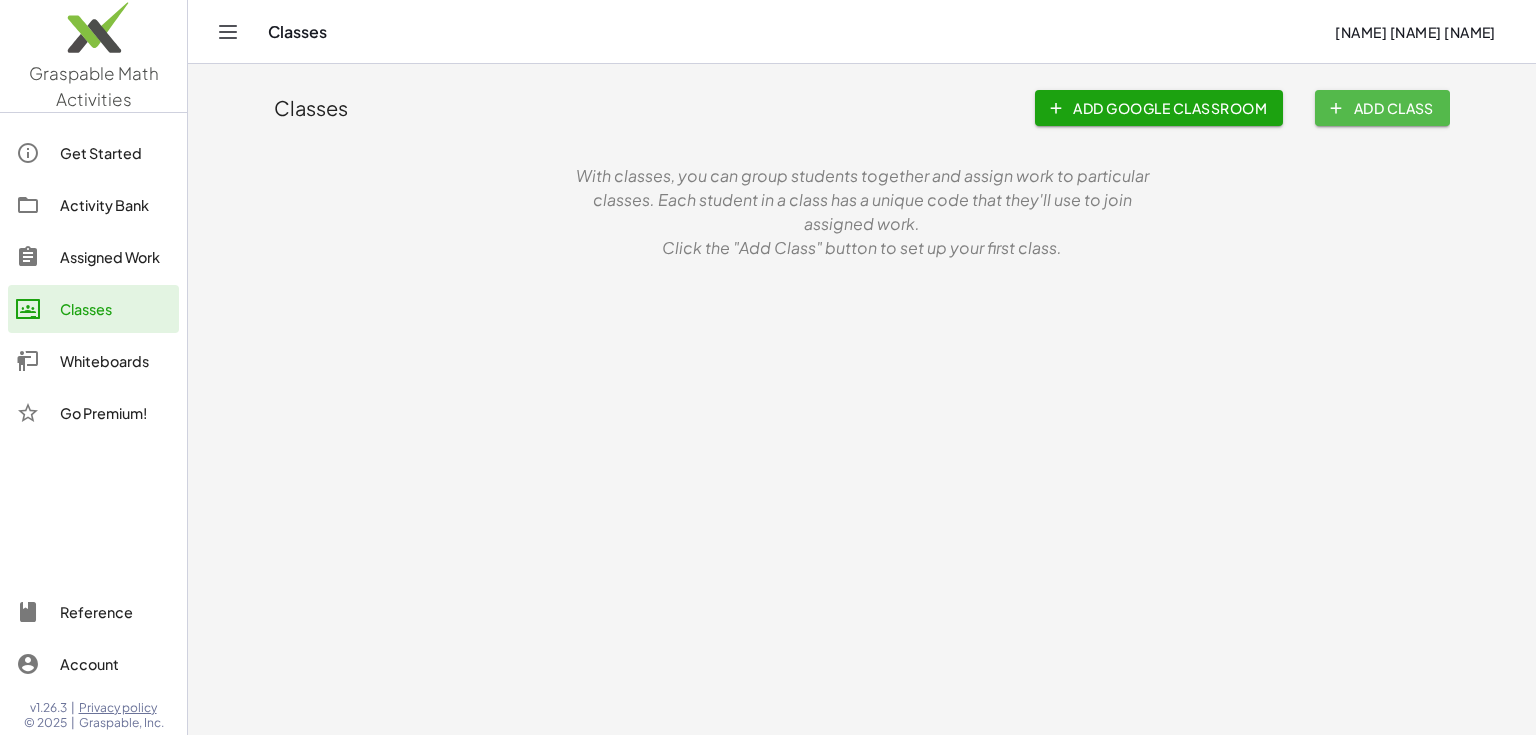 click on "Add Class" 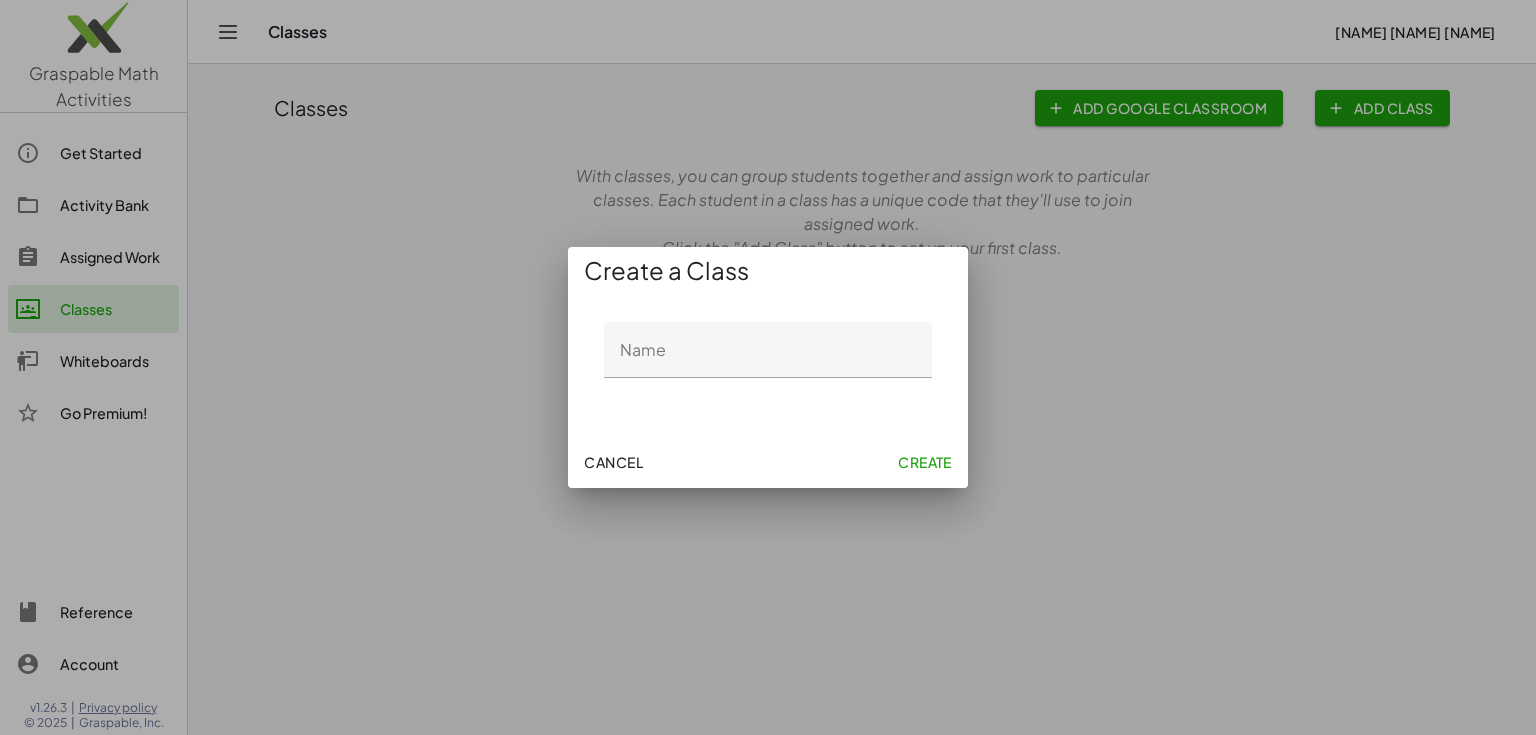 click at bounding box center [768, 367] 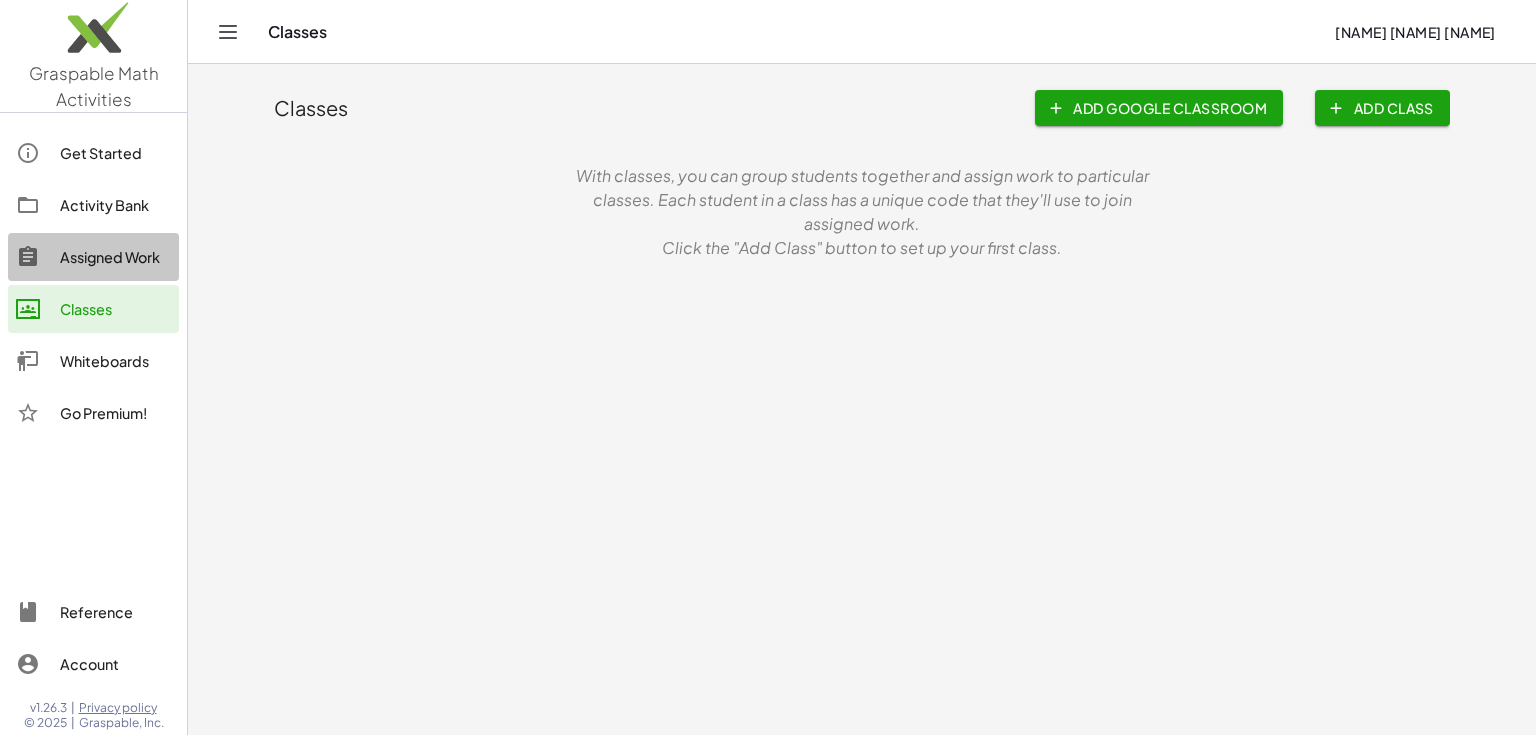 click on "Assigned Work" 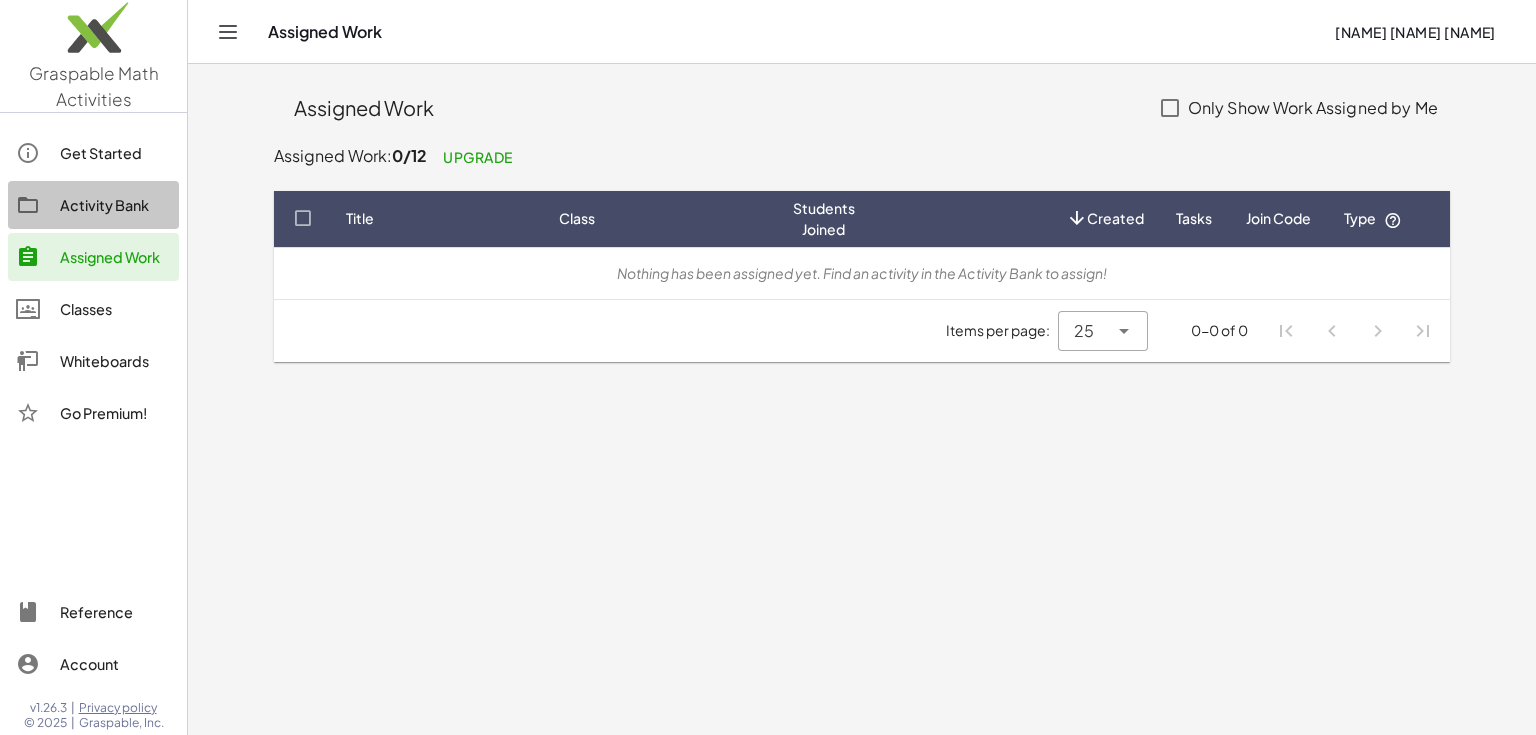 click on "Activity Bank" 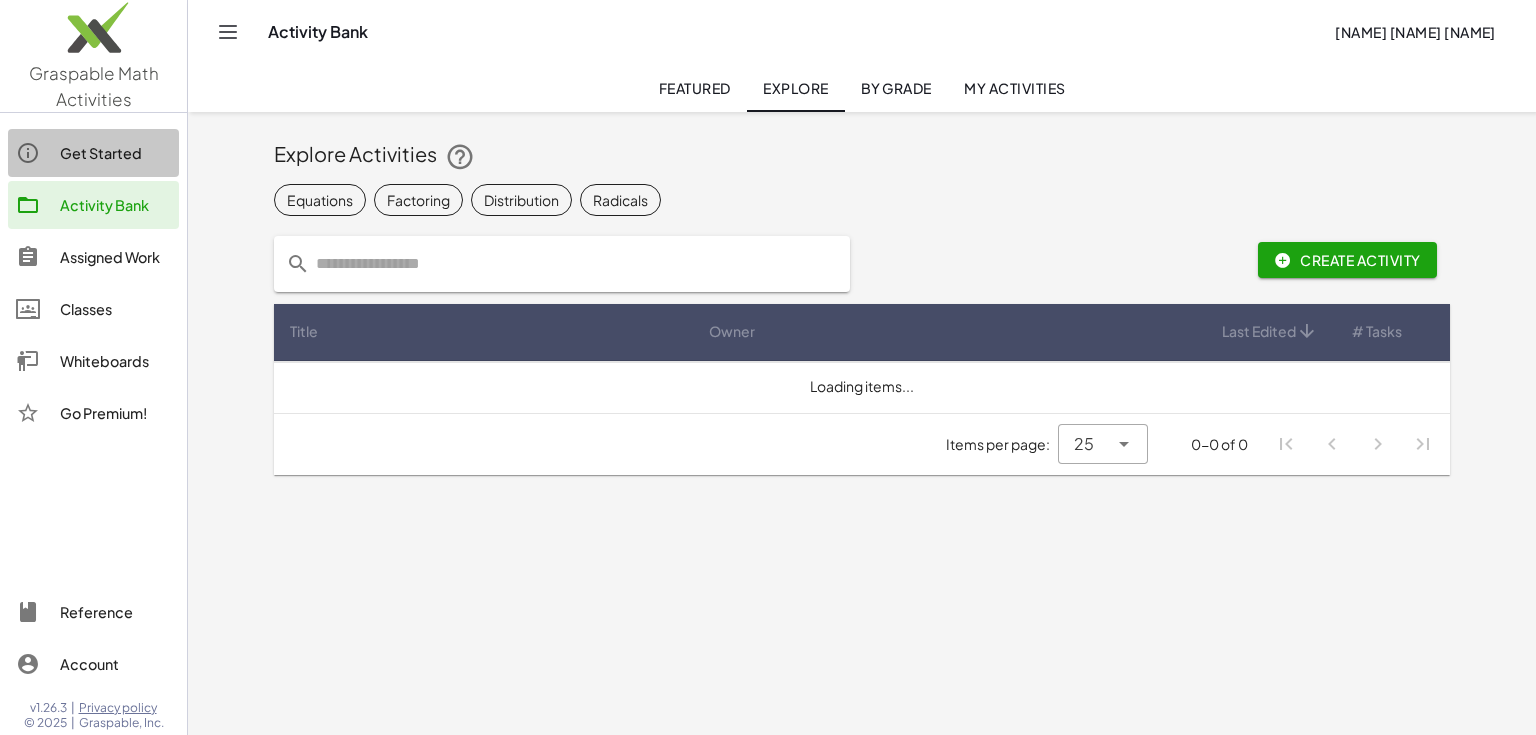 click on "Get Started" 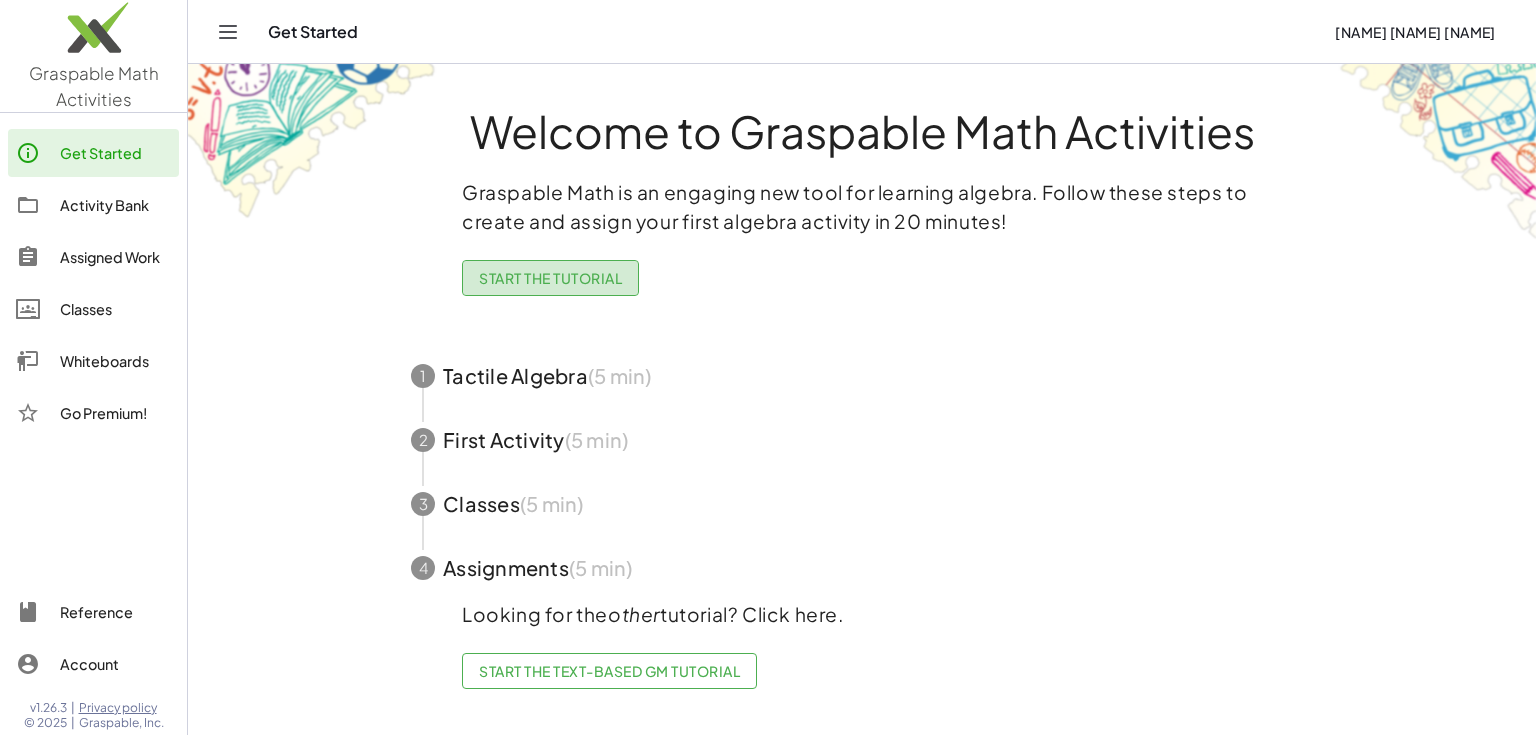 click on "Start the Tutorial" 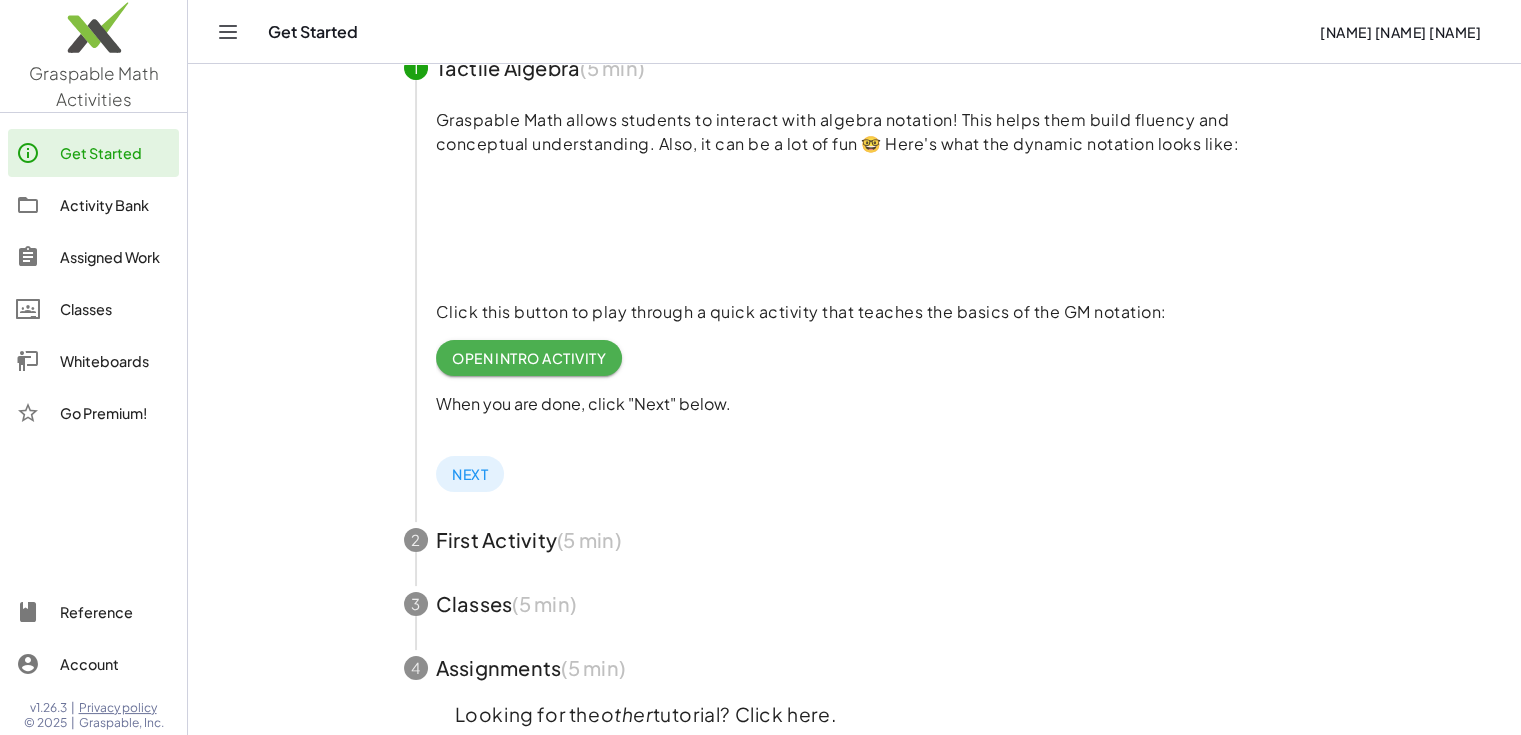 scroll, scrollTop: 313, scrollLeft: 0, axis: vertical 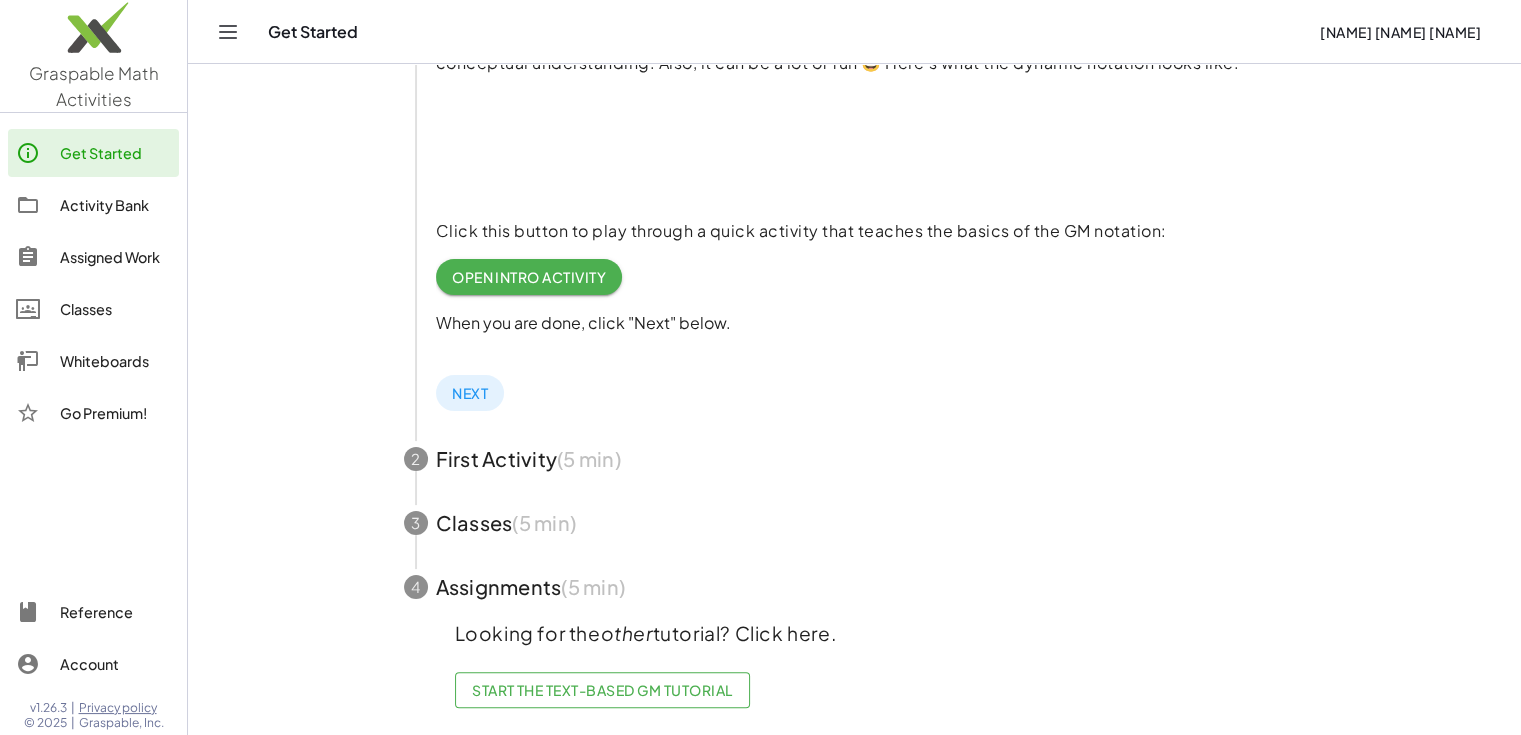 click at bounding box center (855, 459) 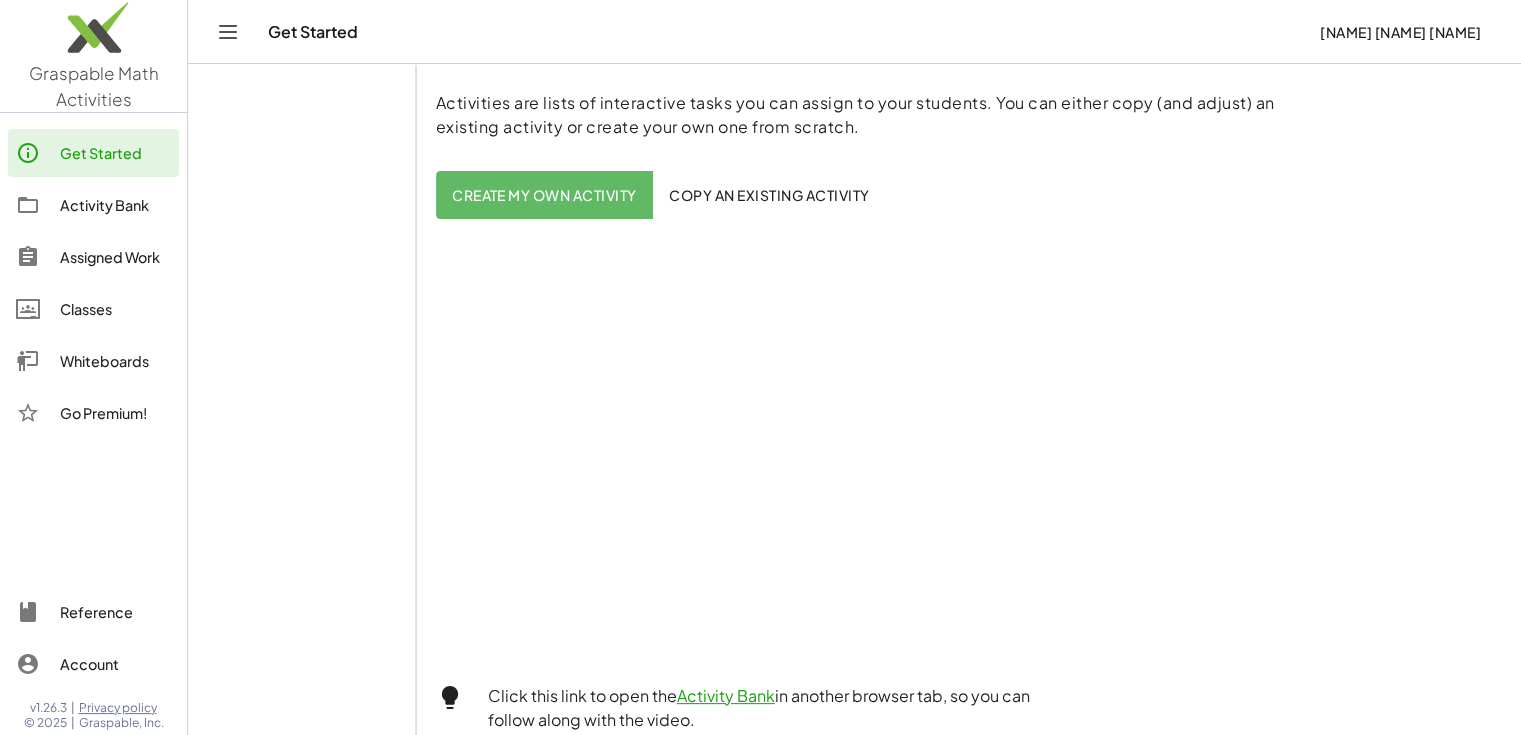 scroll, scrollTop: 68, scrollLeft: 0, axis: vertical 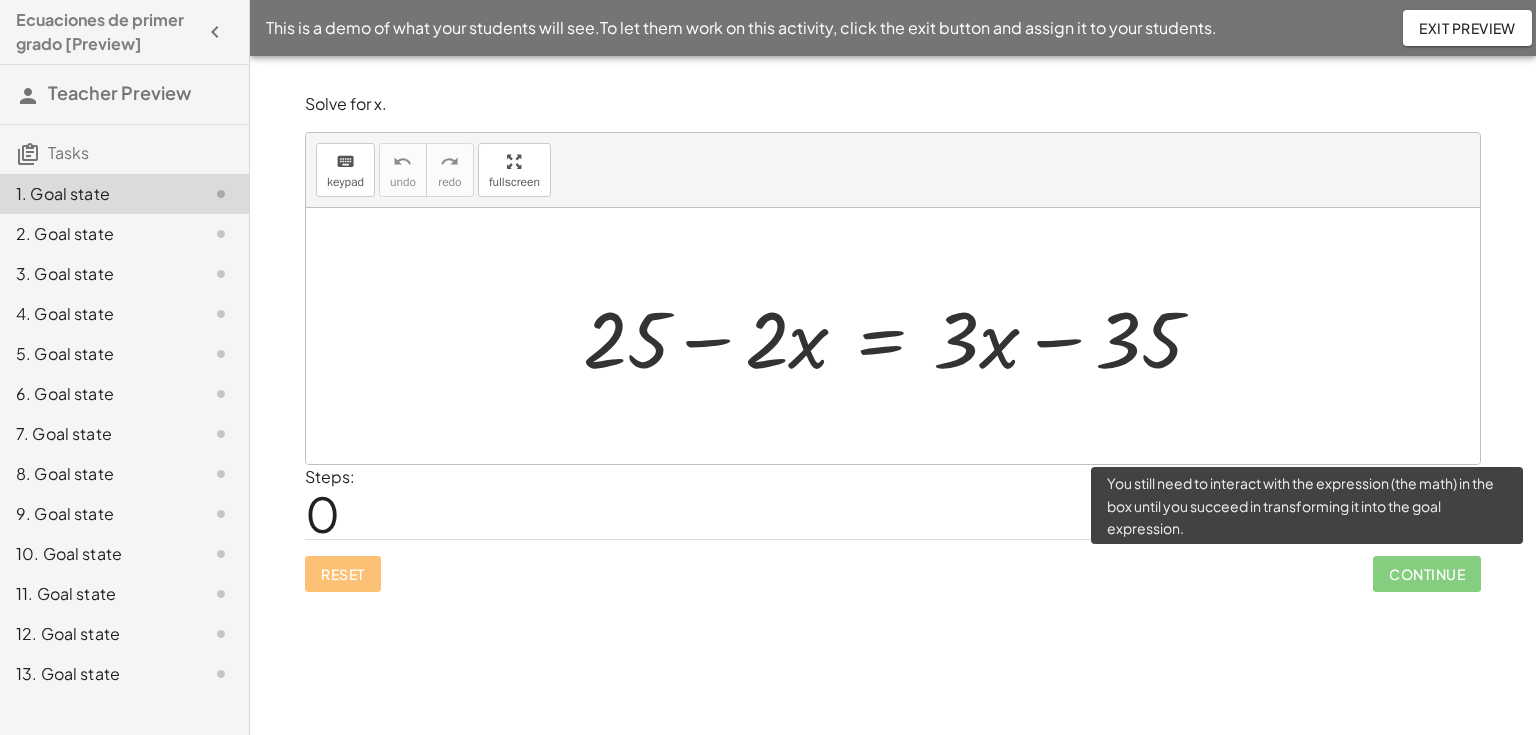 click on "Continue" 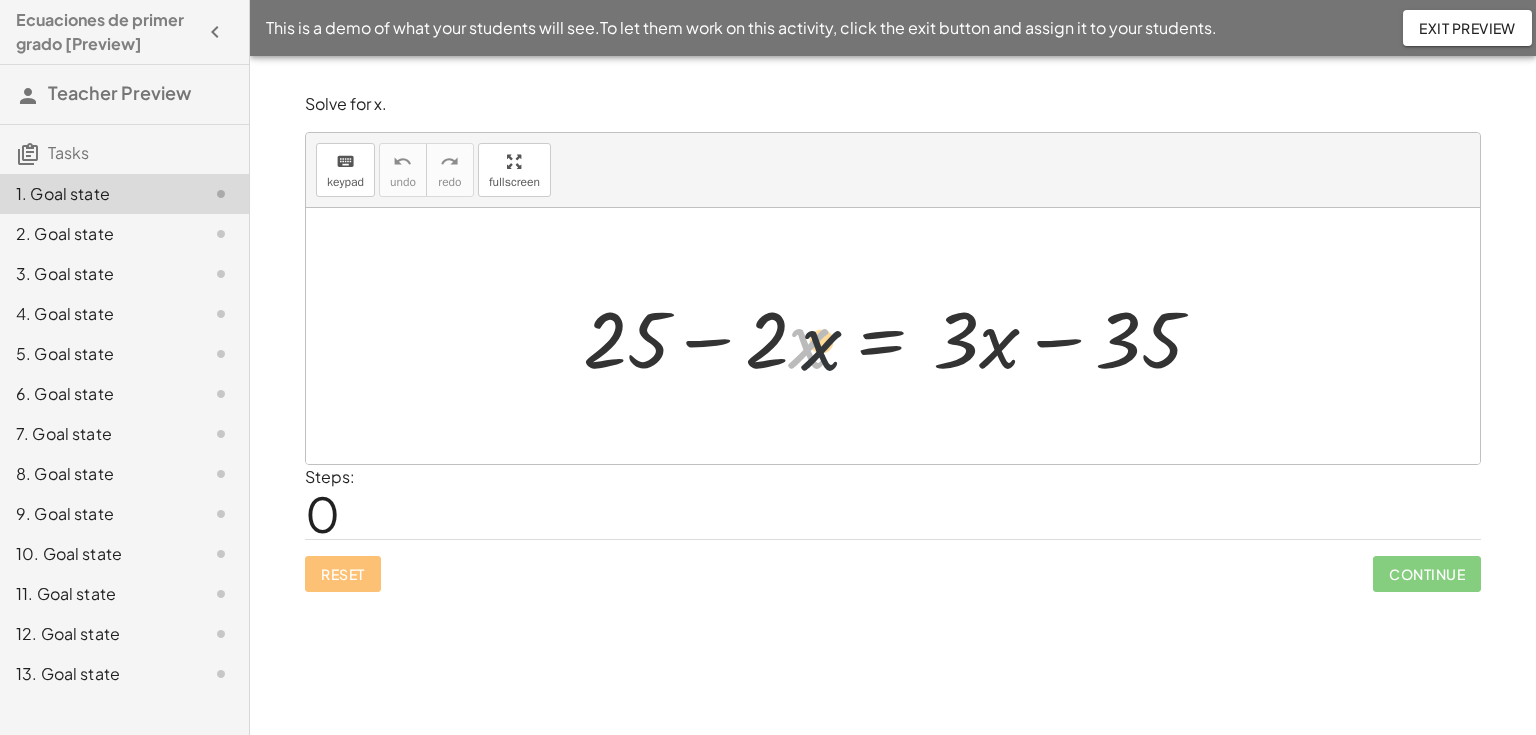 drag, startPoint x: 792, startPoint y: 340, endPoint x: 824, endPoint y: 343, distance: 32.140316 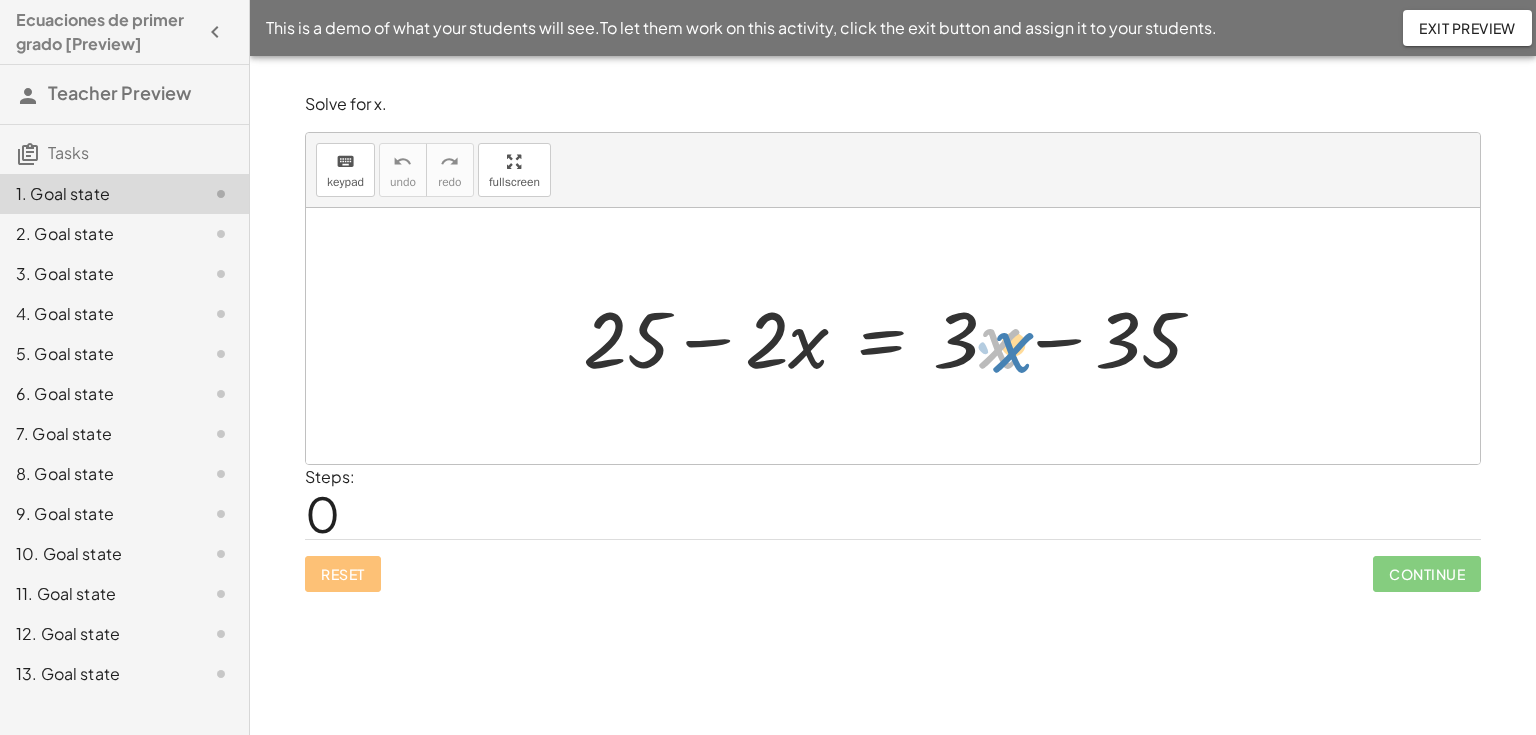 drag, startPoint x: 1000, startPoint y: 351, endPoint x: 1014, endPoint y: 358, distance: 15.652476 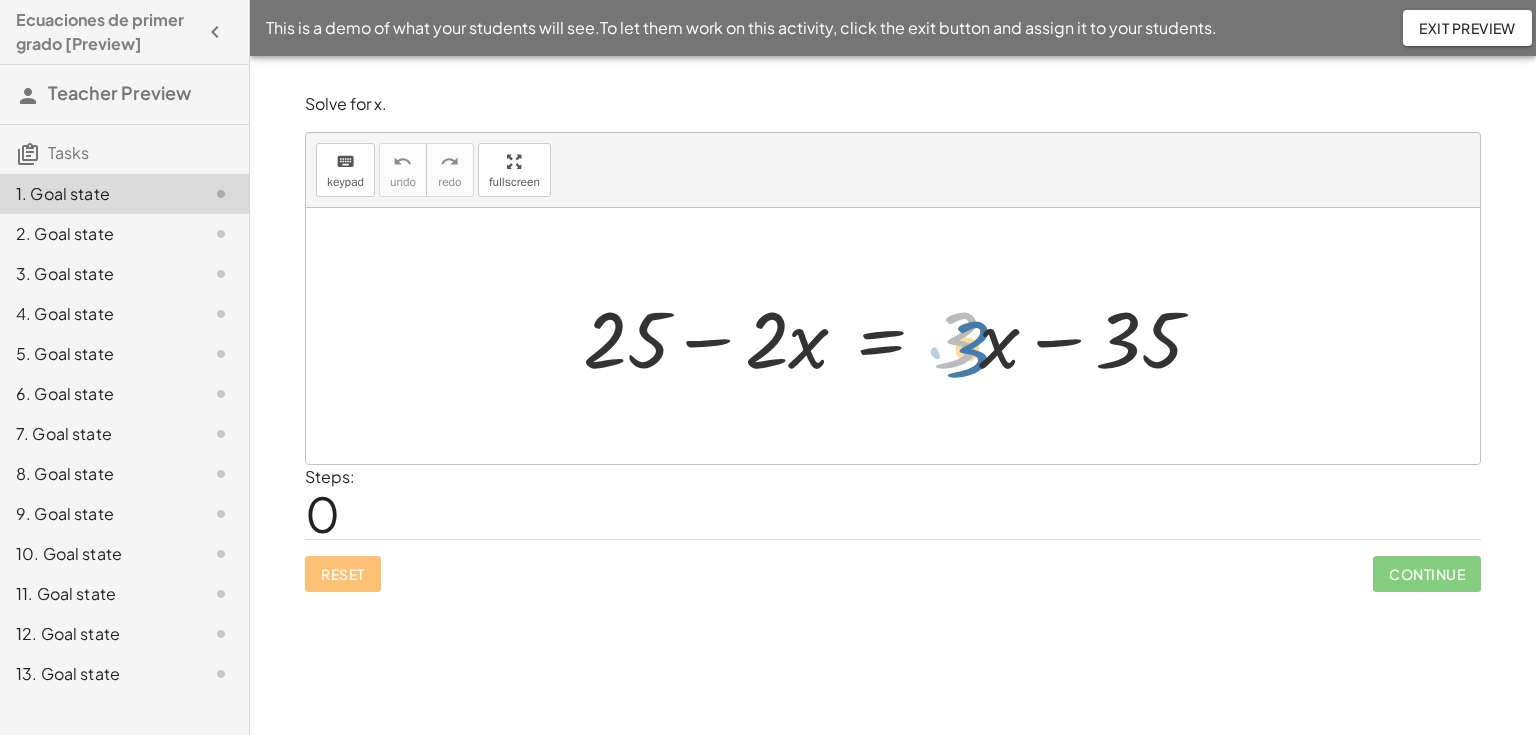 drag, startPoint x: 964, startPoint y: 347, endPoint x: 982, endPoint y: 352, distance: 18.681541 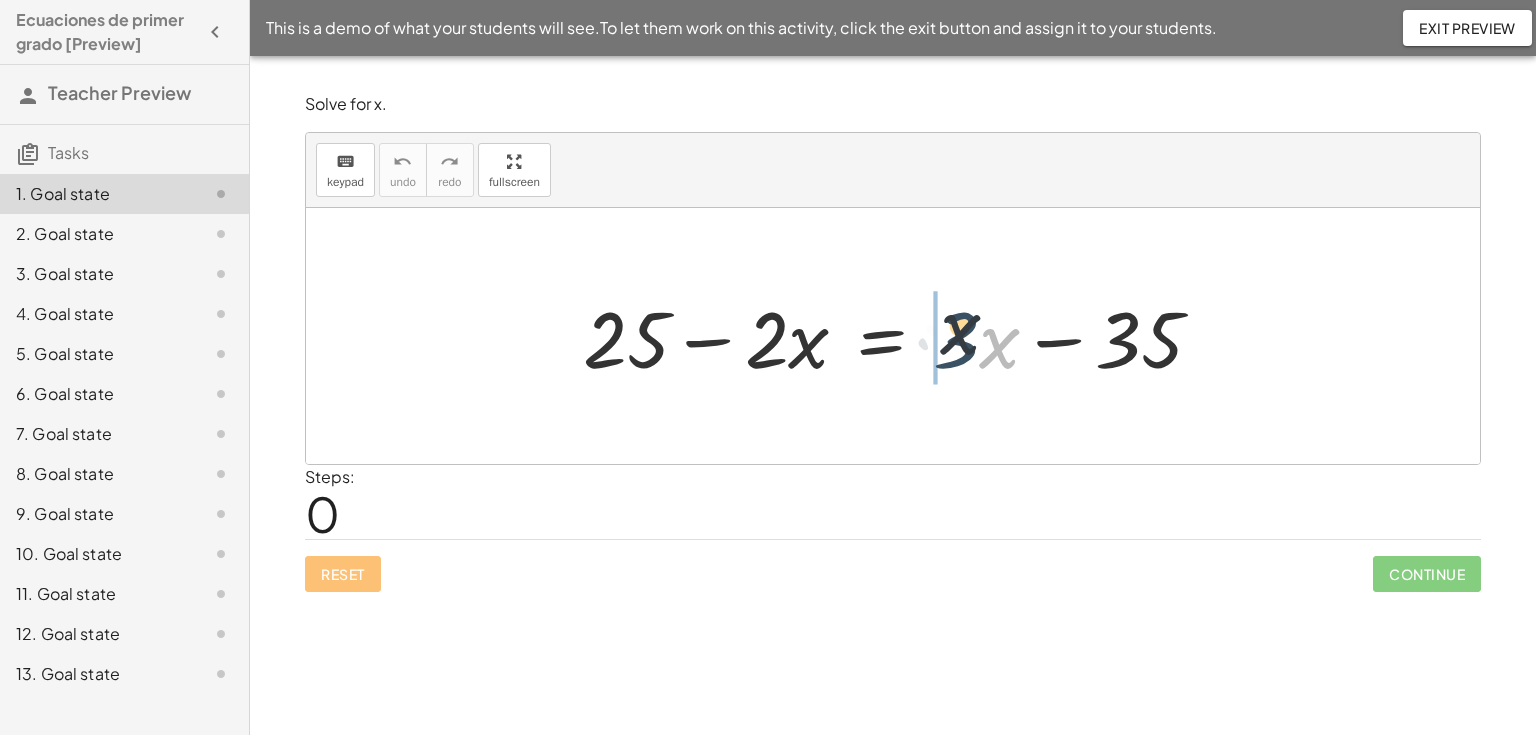 drag, startPoint x: 1008, startPoint y: 385, endPoint x: 964, endPoint y: 368, distance: 47.169907 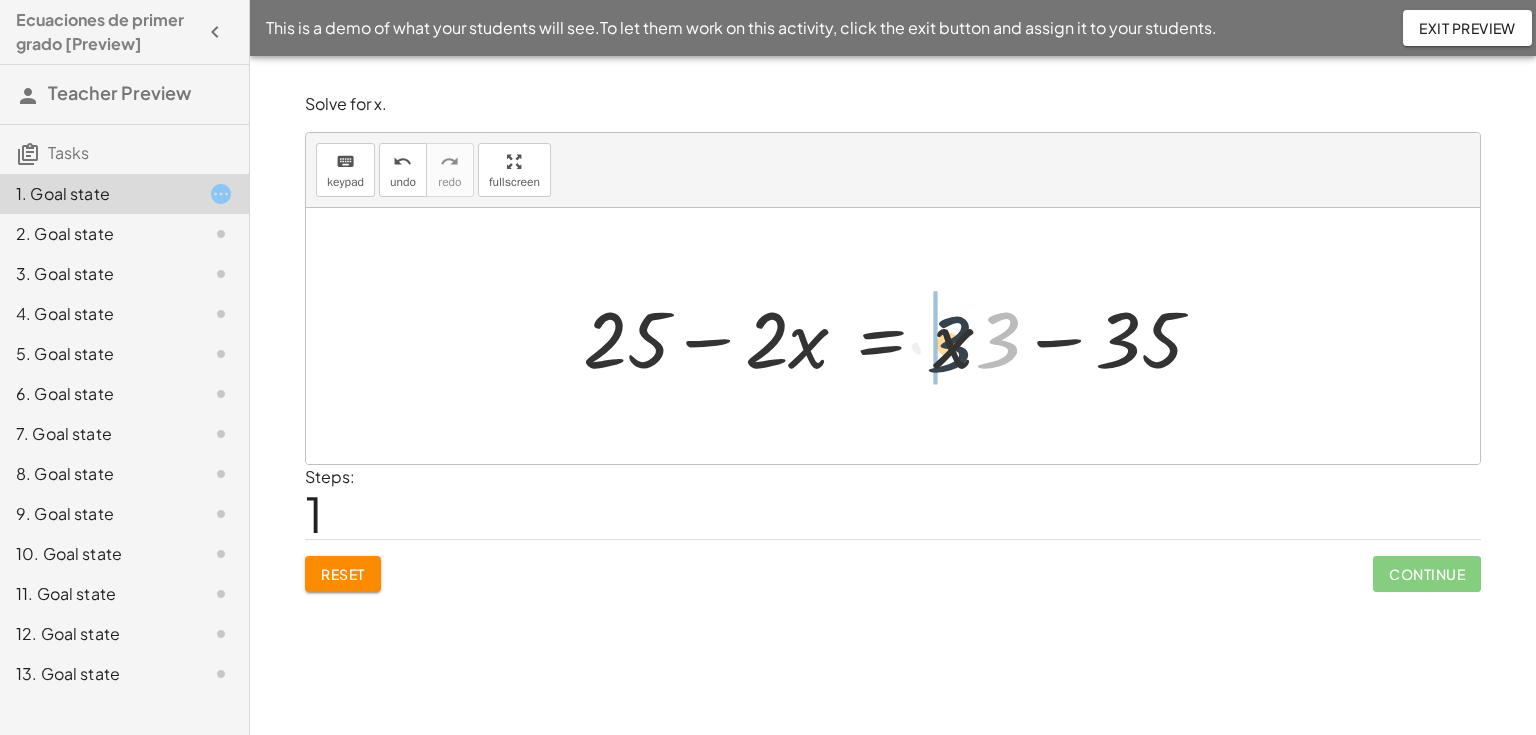 drag, startPoint x: 997, startPoint y: 351, endPoint x: 947, endPoint y: 355, distance: 50.159744 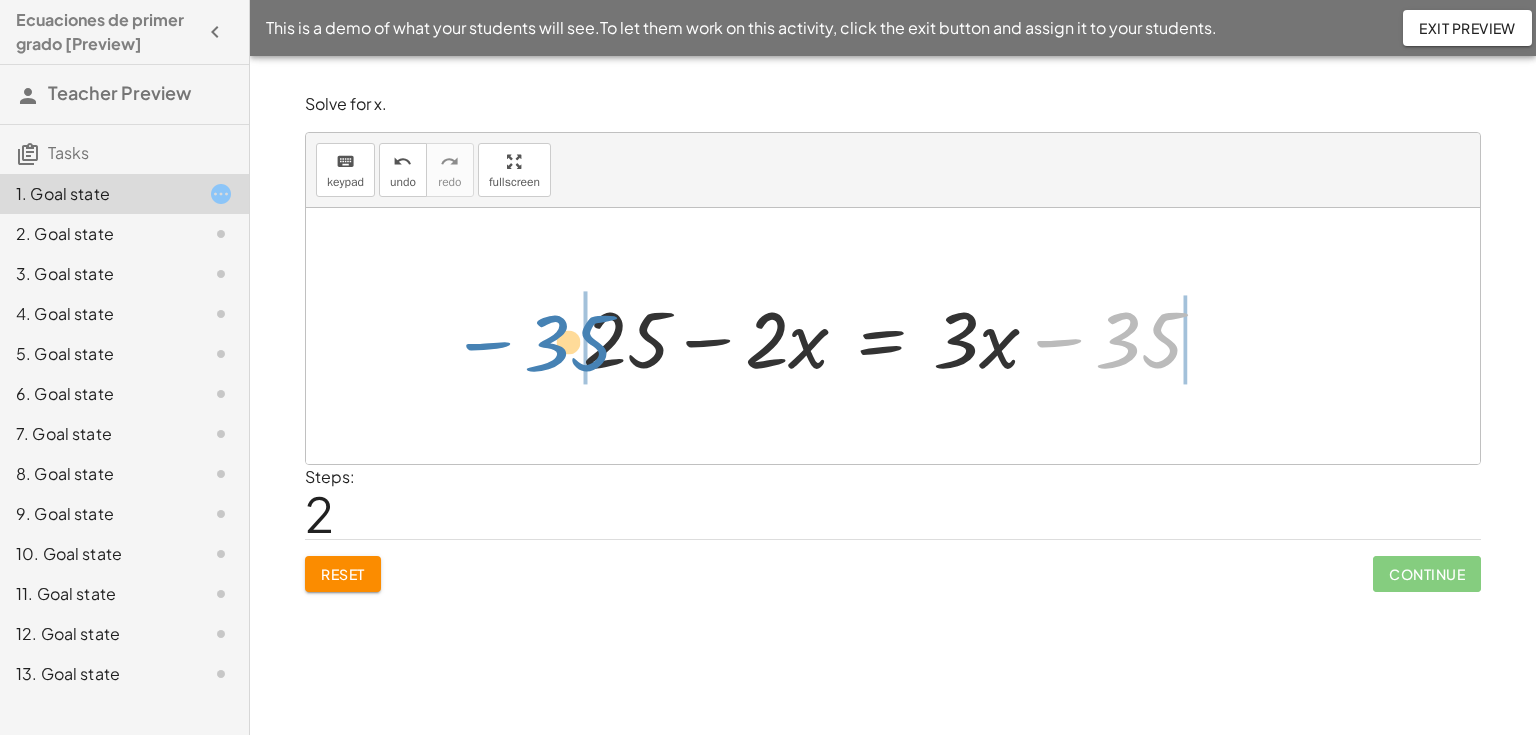 drag, startPoint x: 1132, startPoint y: 348, endPoint x: 561, endPoint y: 351, distance: 571.0079 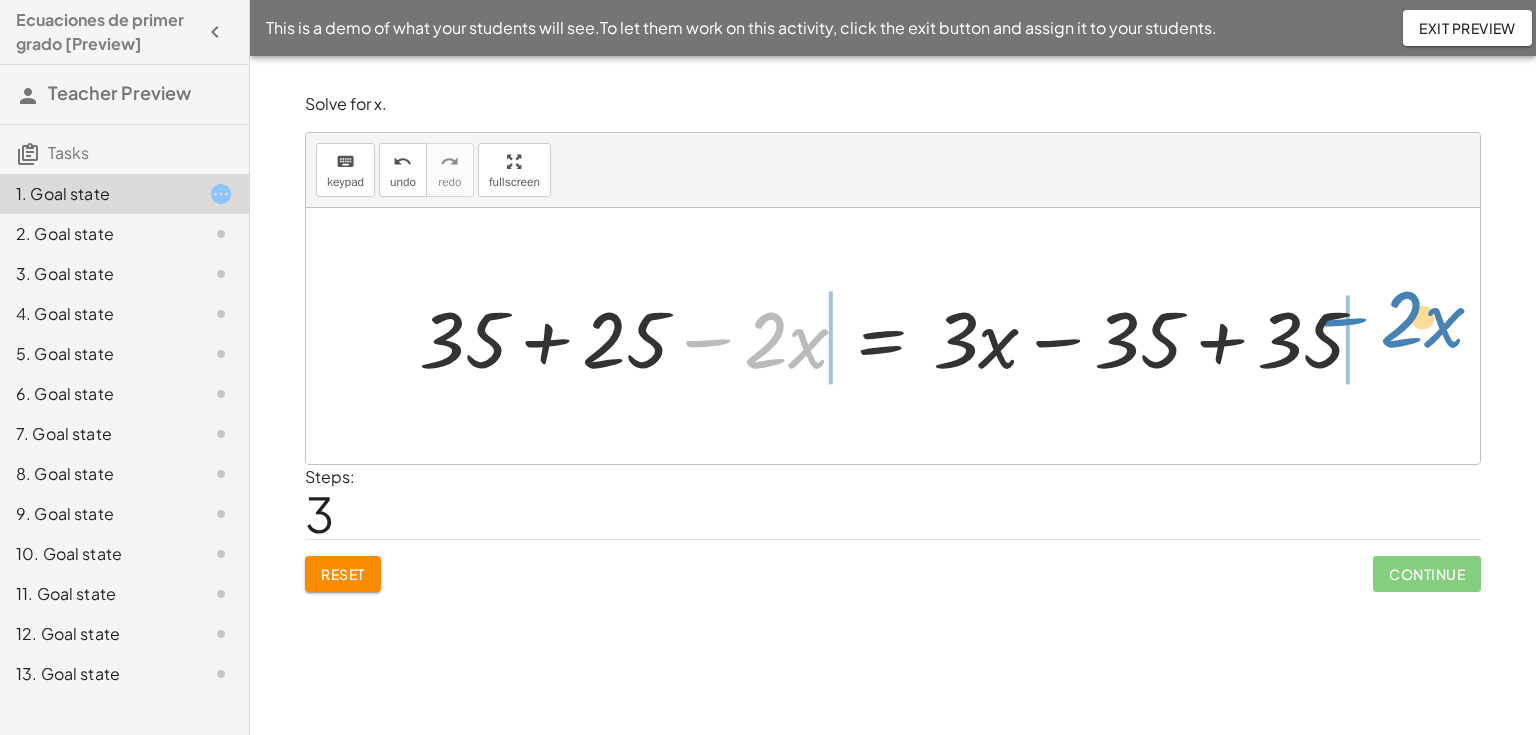 drag, startPoint x: 730, startPoint y: 347, endPoint x: 1367, endPoint y: 326, distance: 637.34607 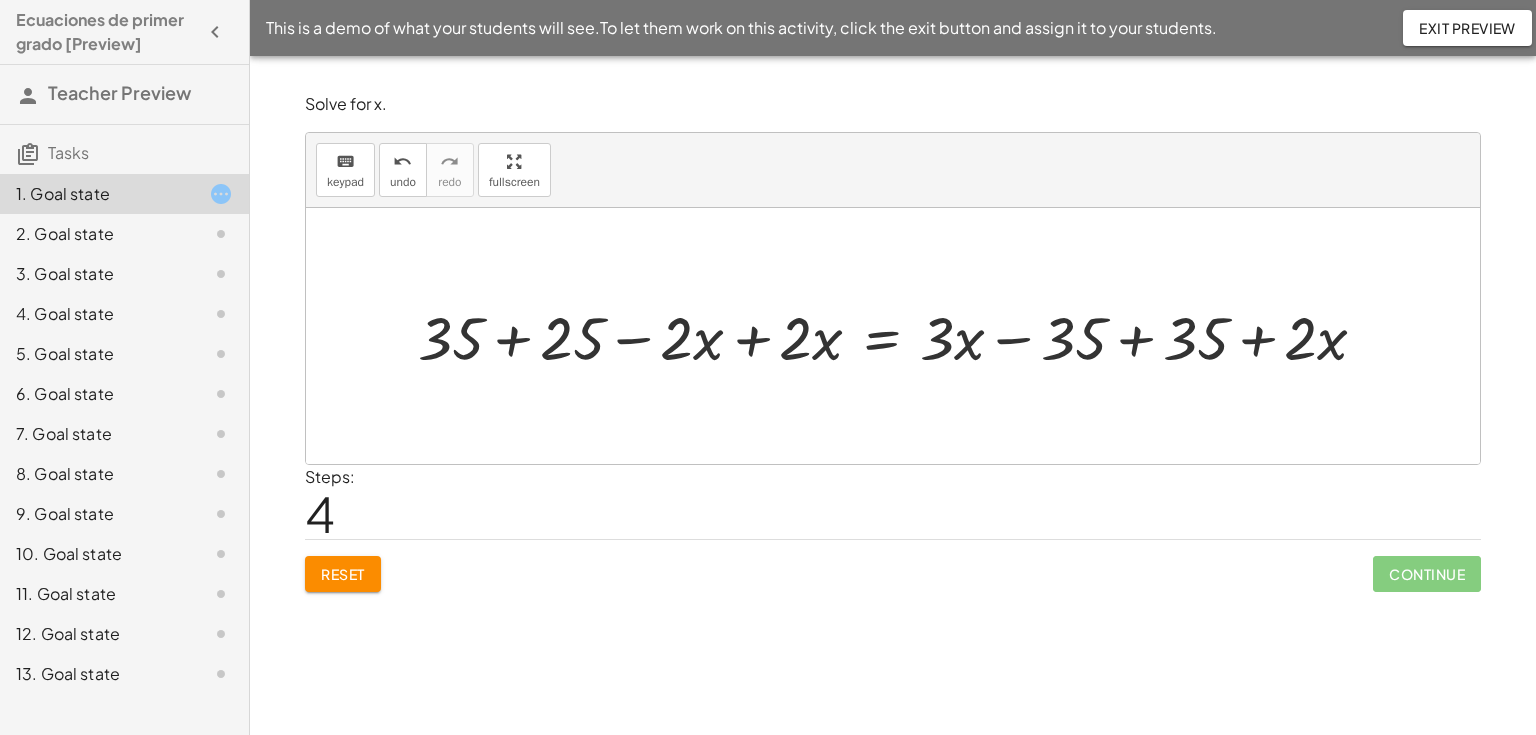 click at bounding box center [900, 335] 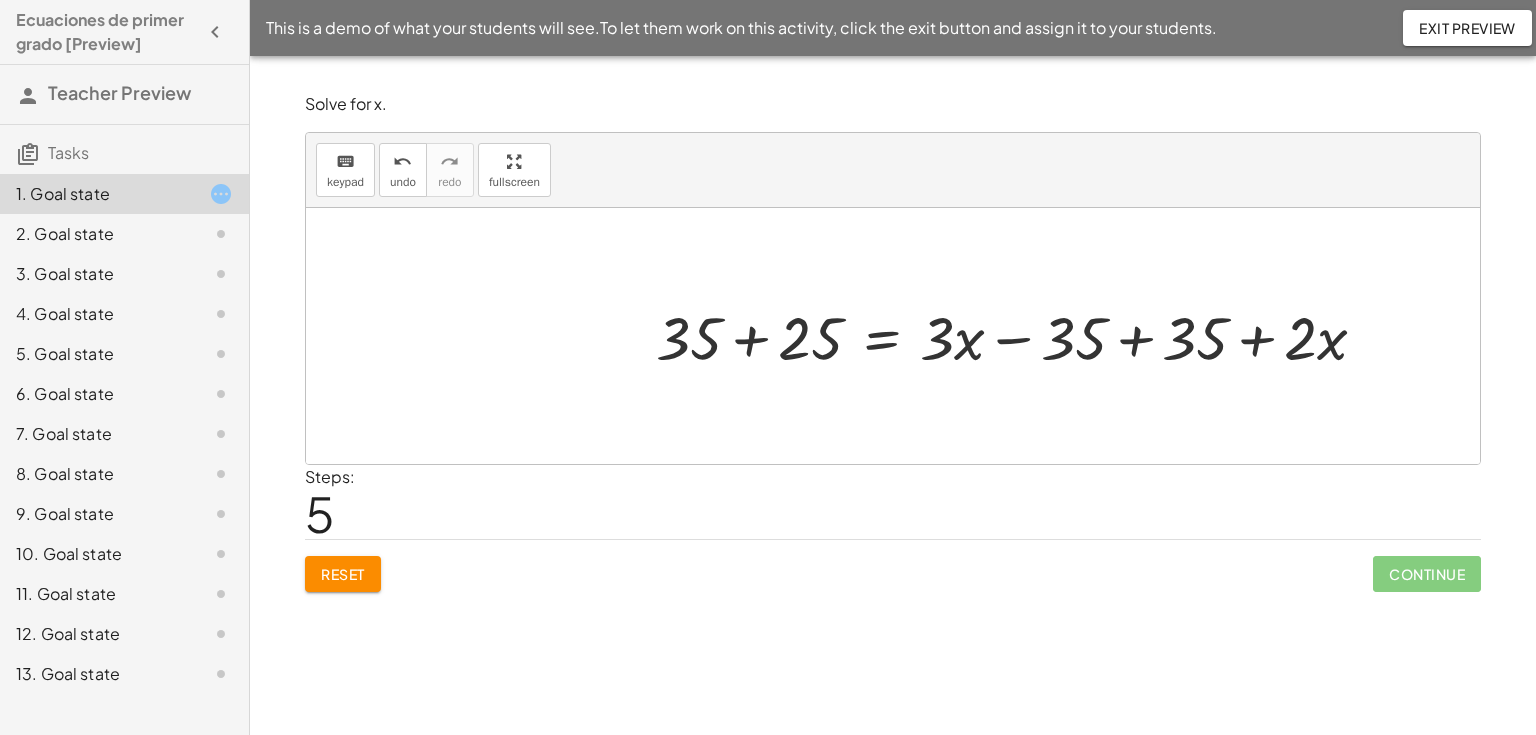 click at bounding box center (1019, 335) 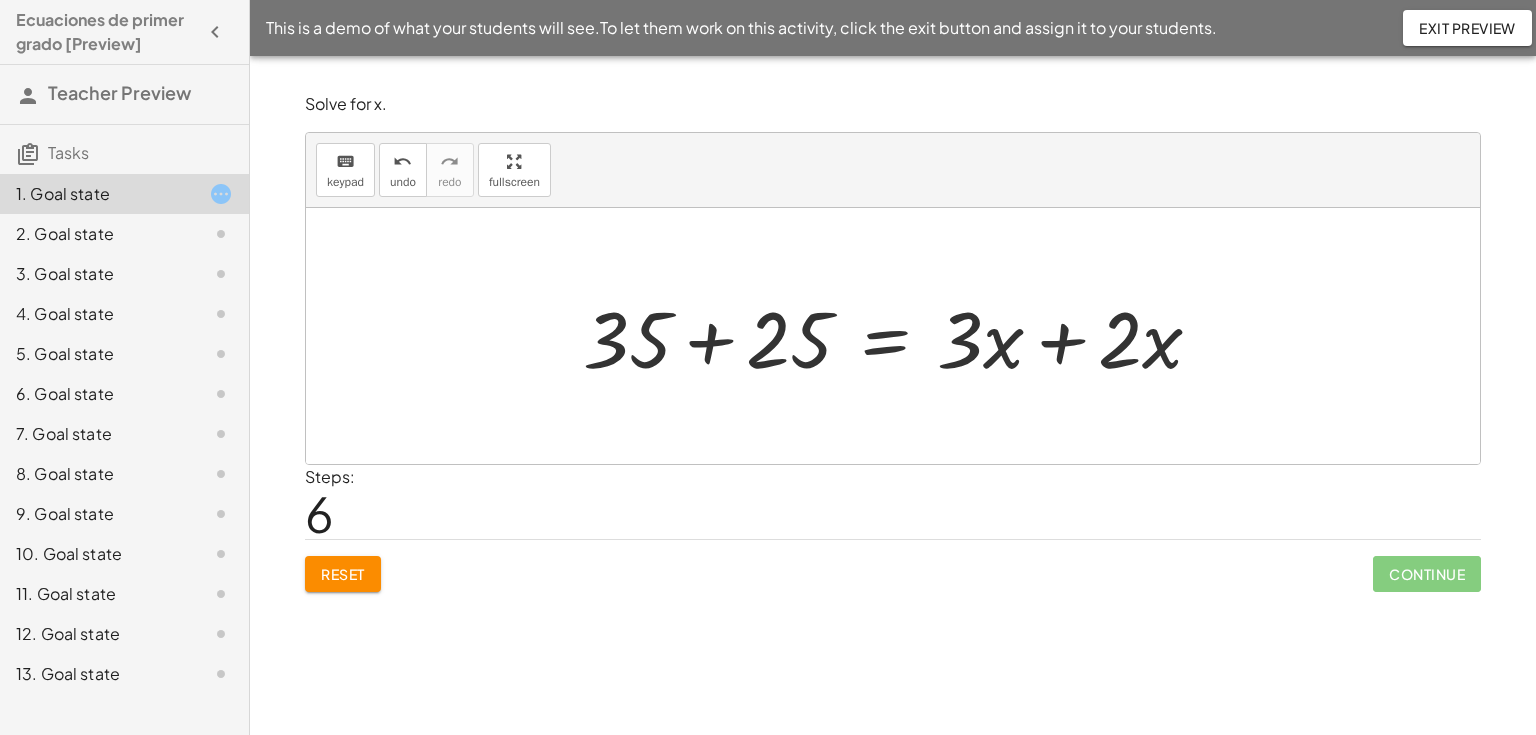 click at bounding box center [901, 336] 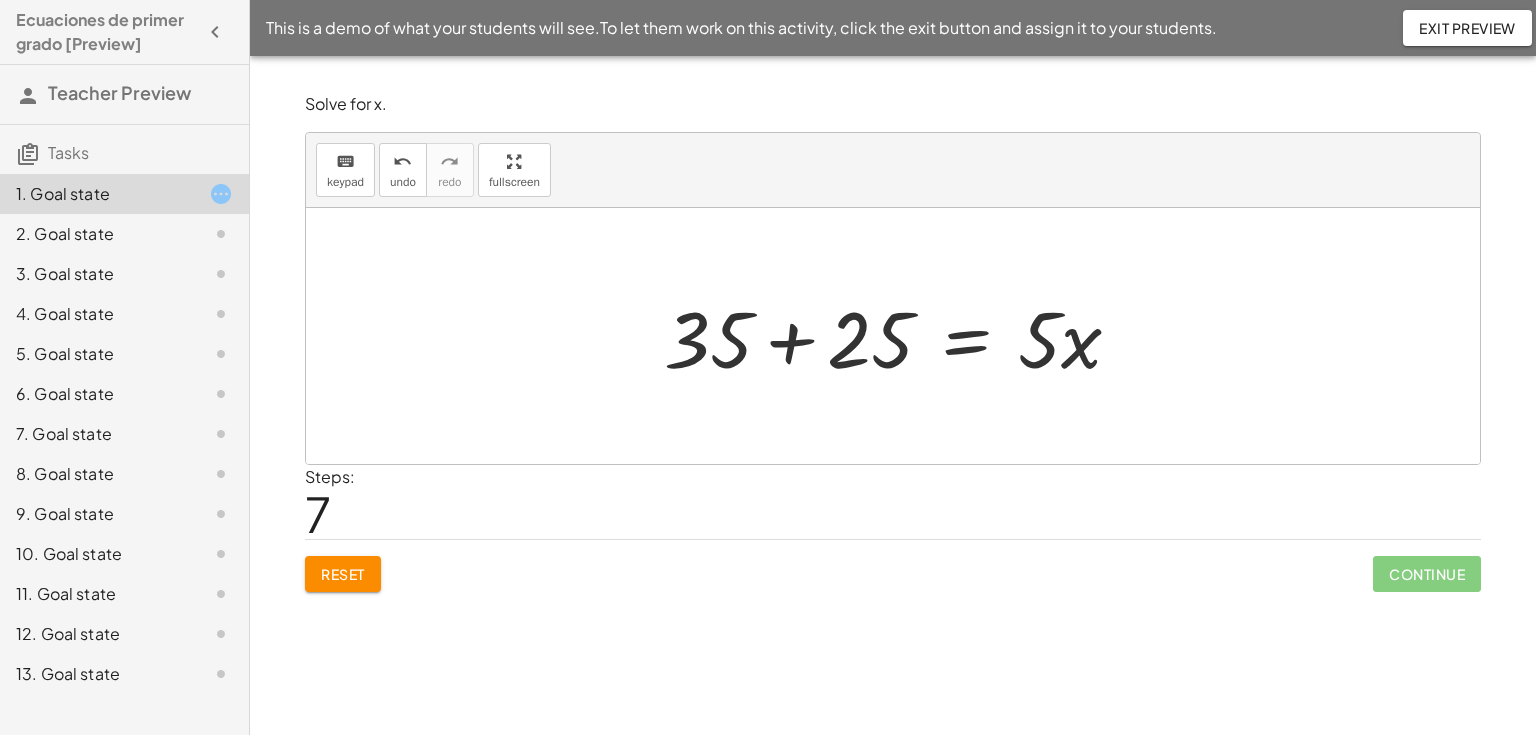 click at bounding box center (900, 336) 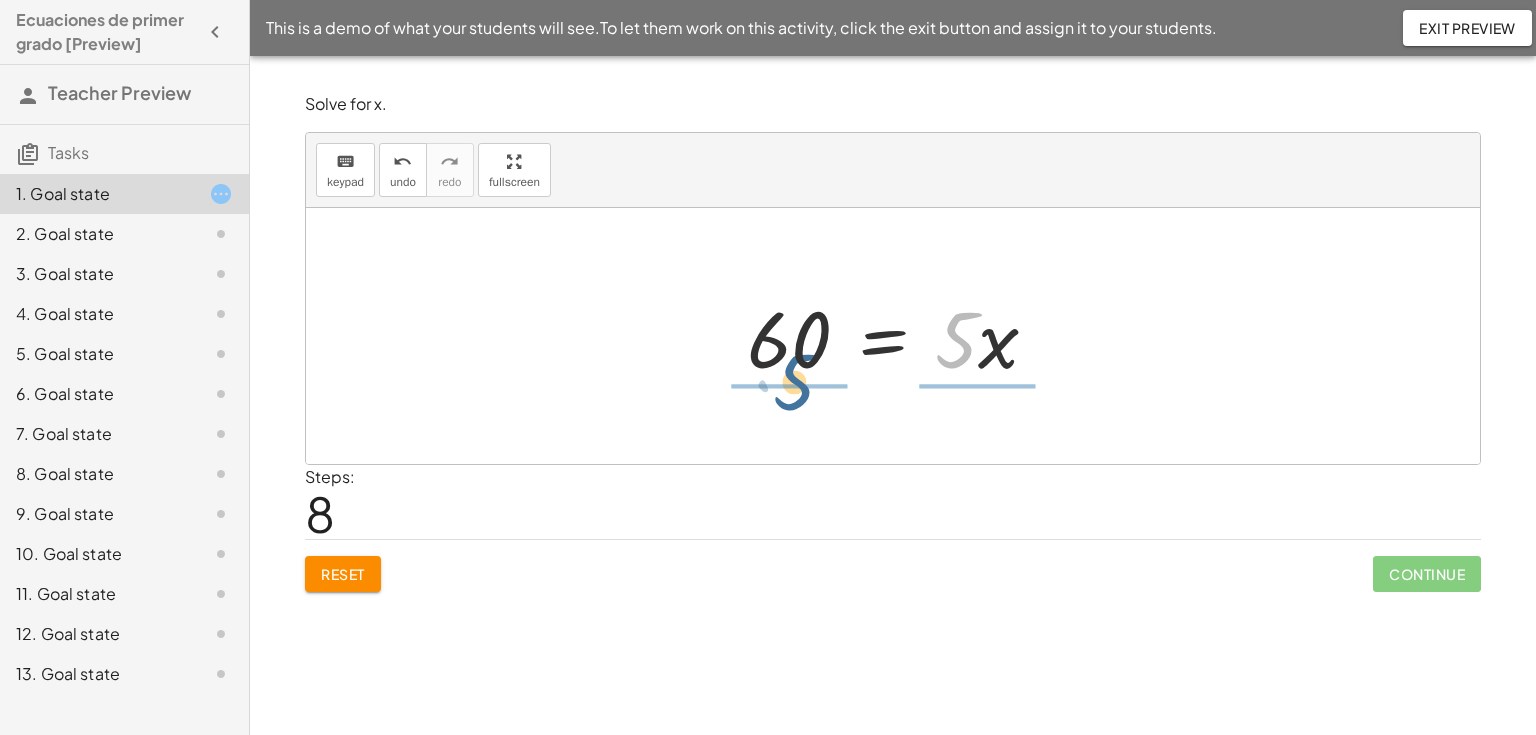 drag, startPoint x: 953, startPoint y: 349, endPoint x: 790, endPoint y: 391, distance: 168.3241 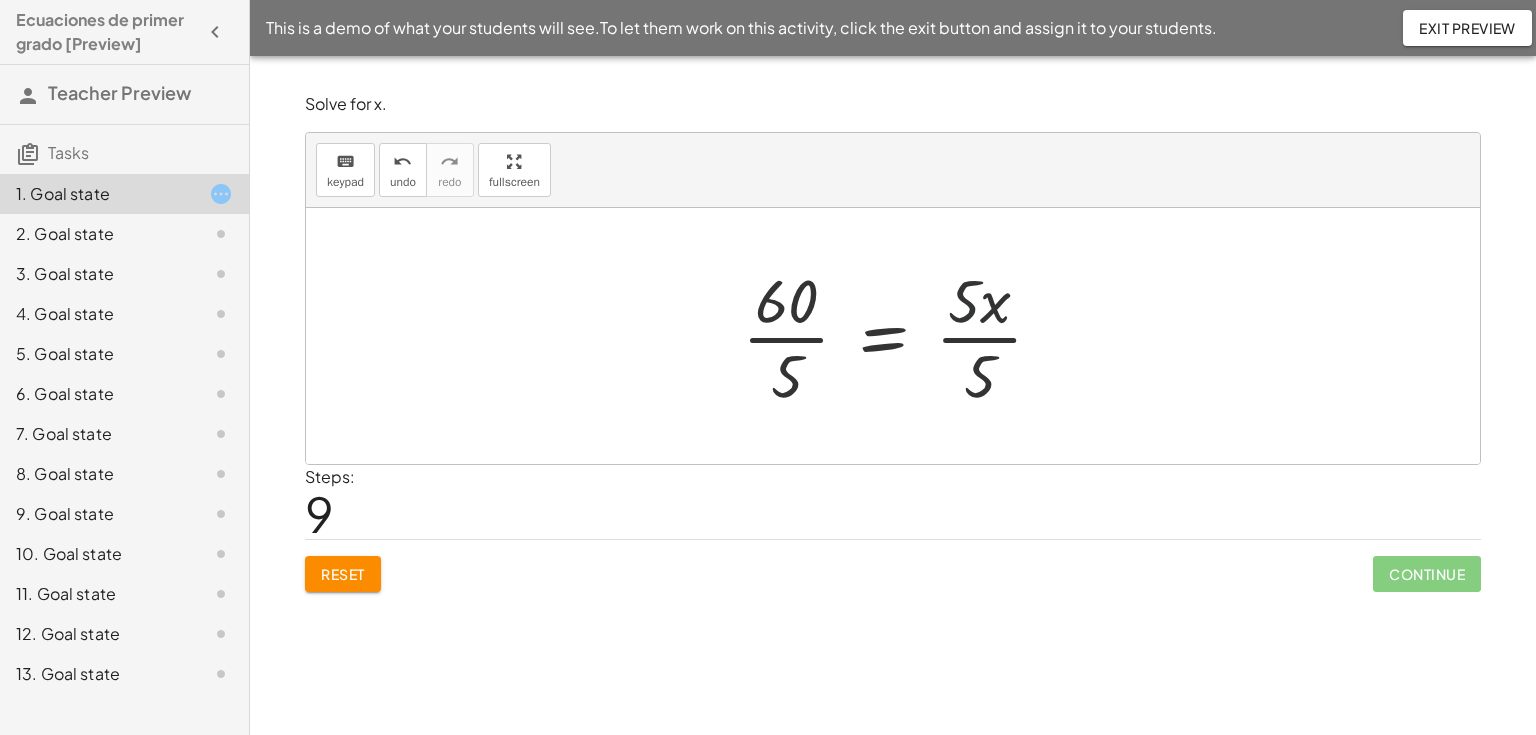 click at bounding box center (900, 336) 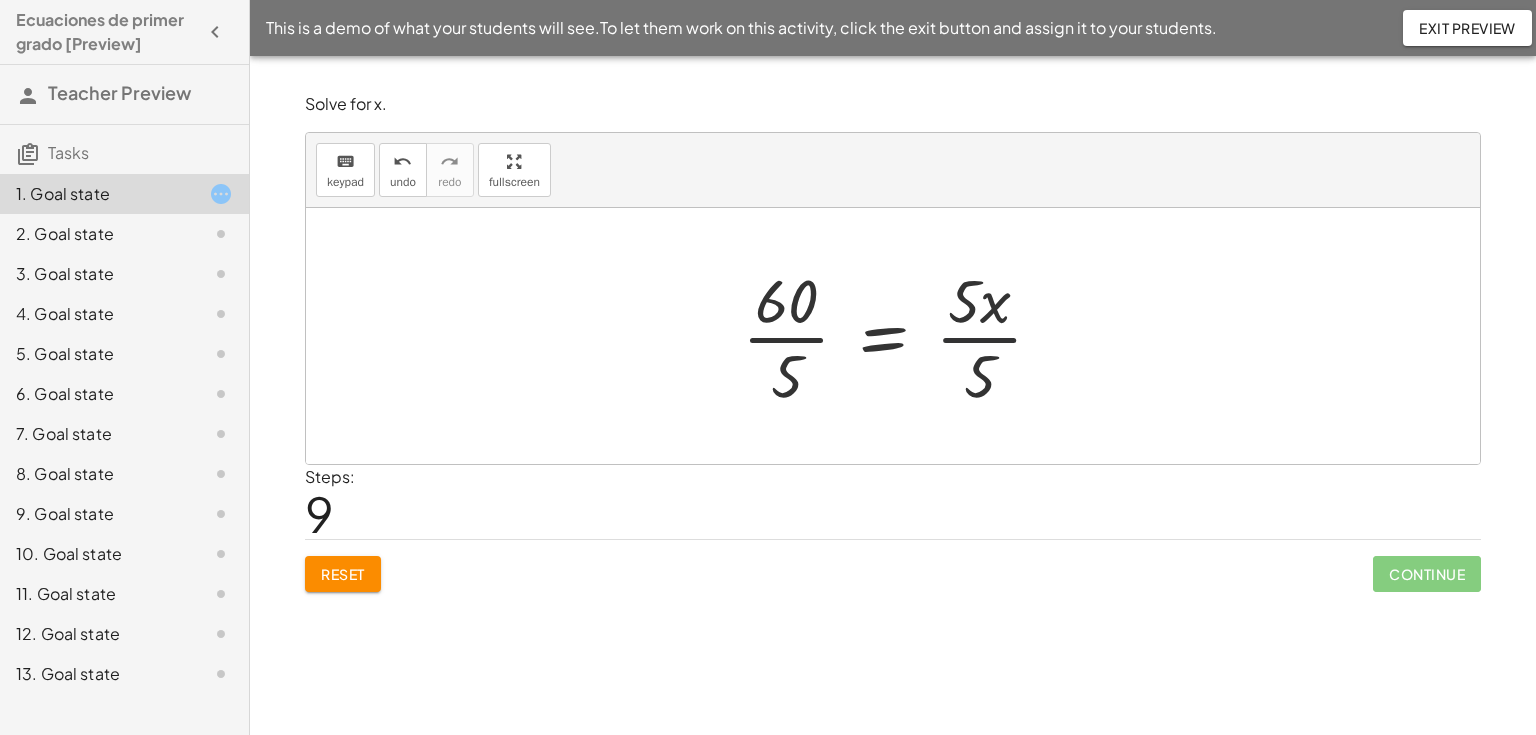 click at bounding box center (900, 336) 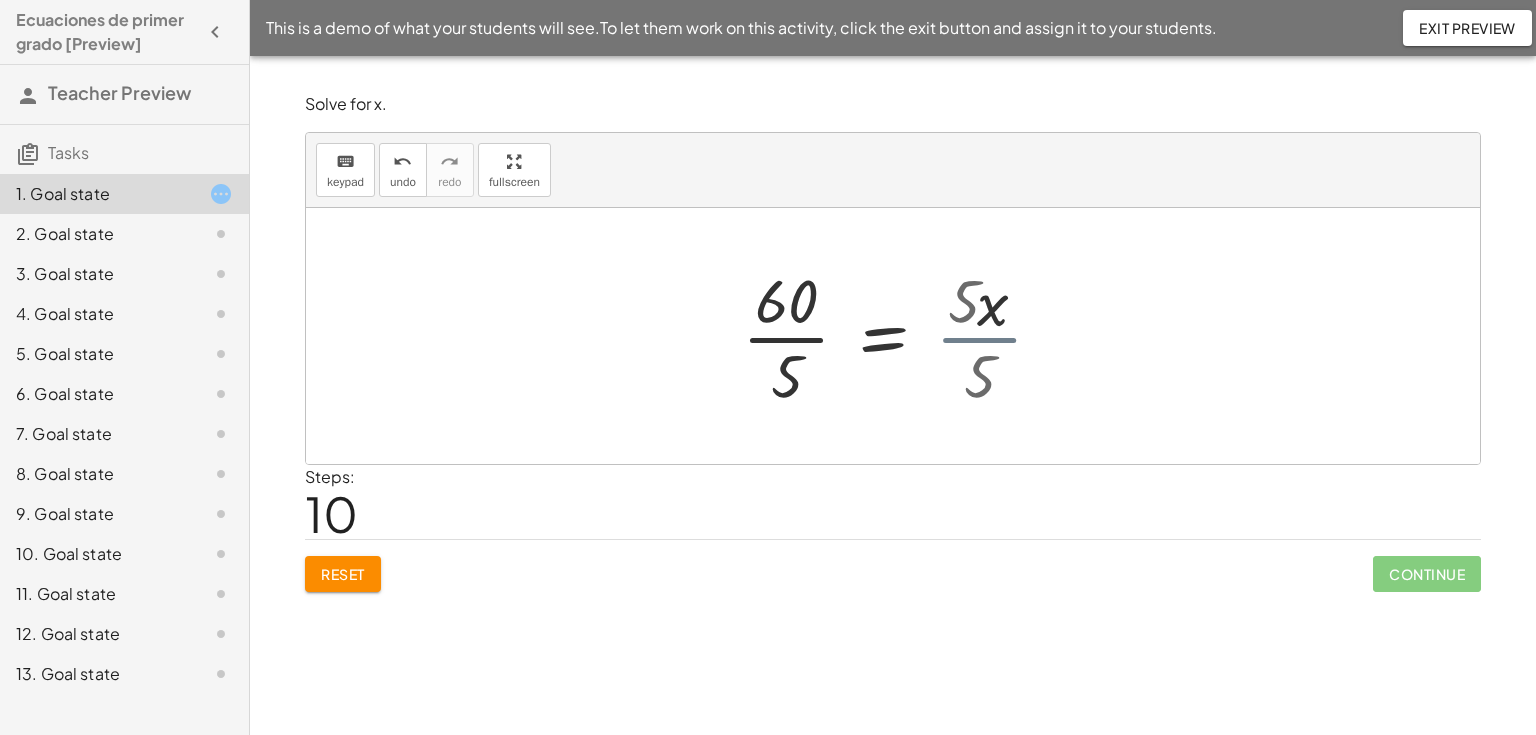 click at bounding box center [876, 336] 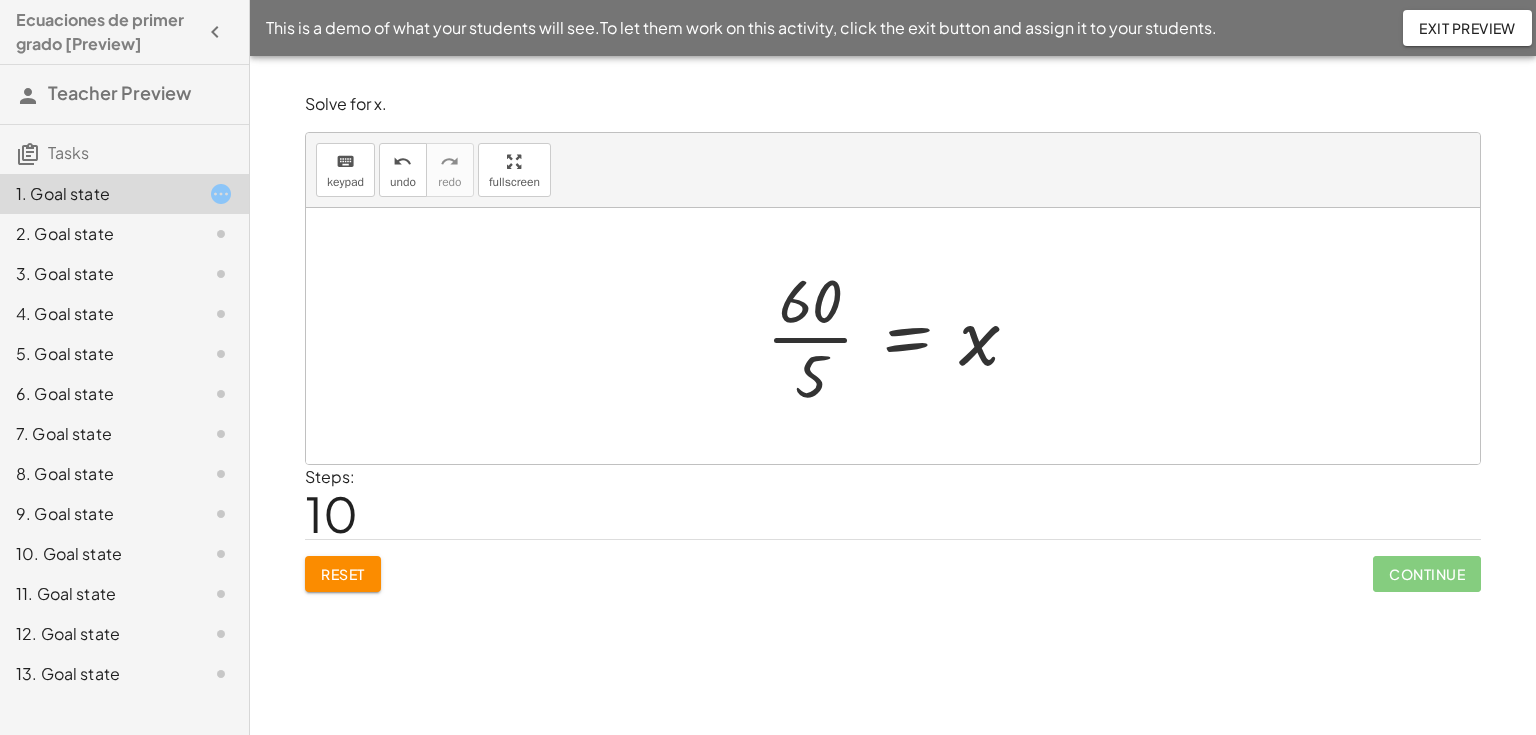 click at bounding box center [900, 336] 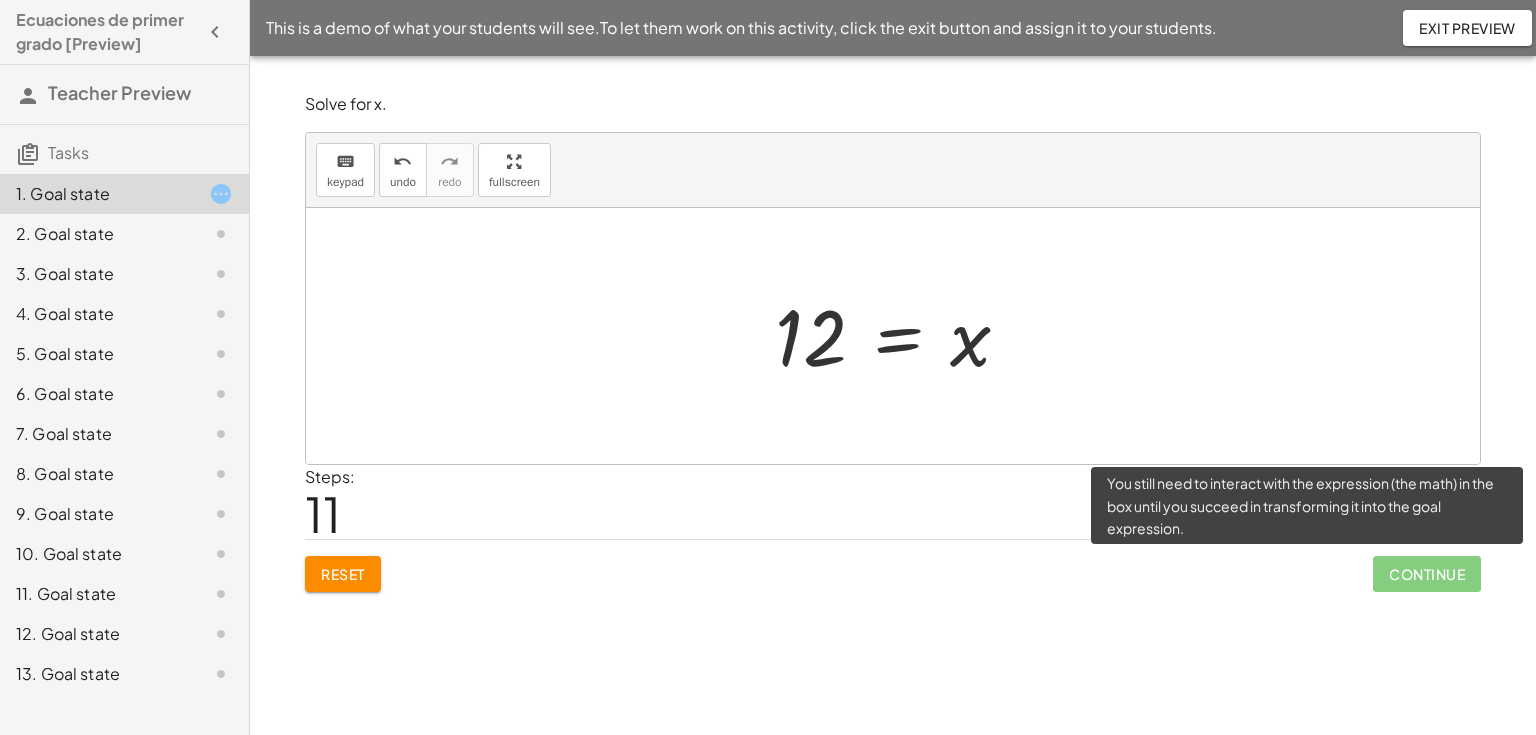 click on "Continue" 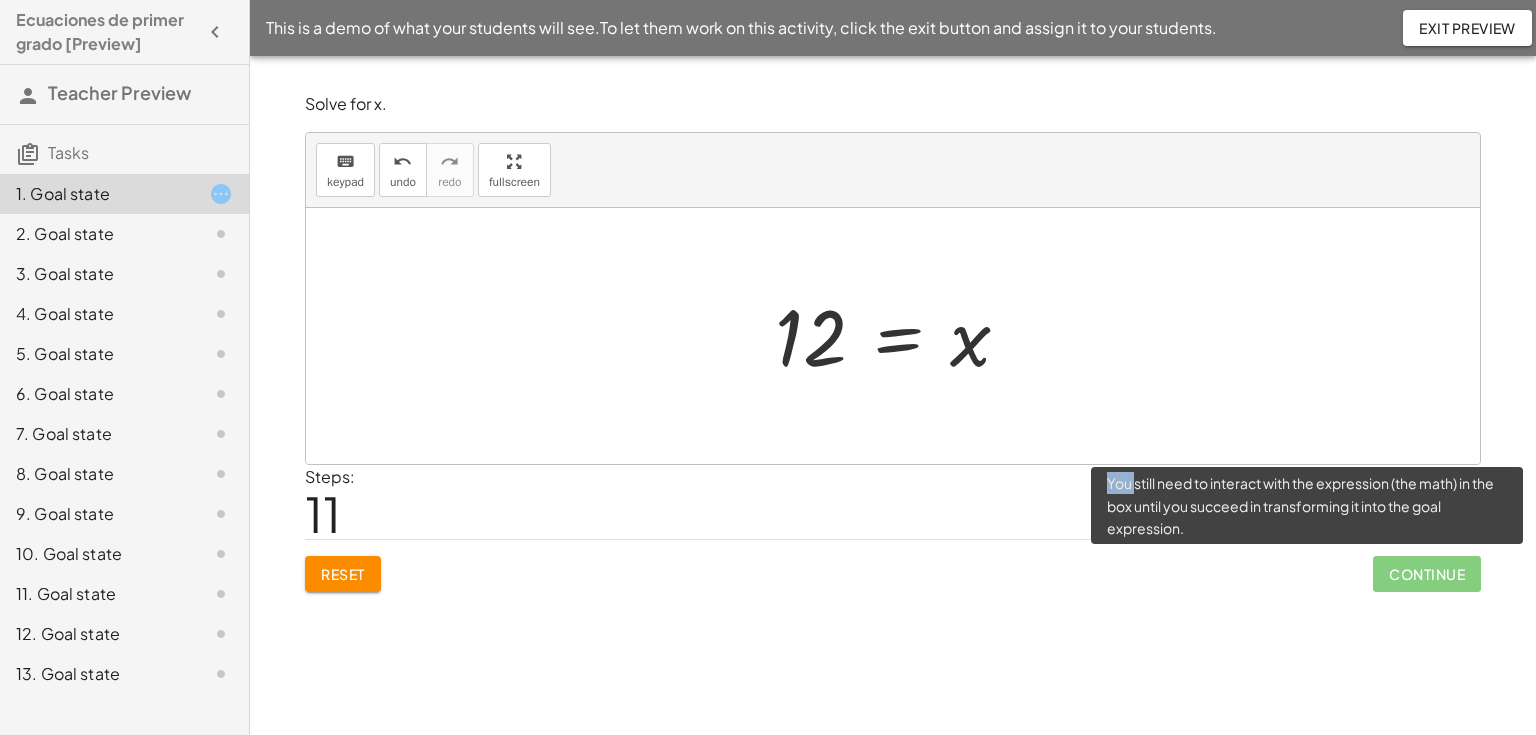 click on "Continue" 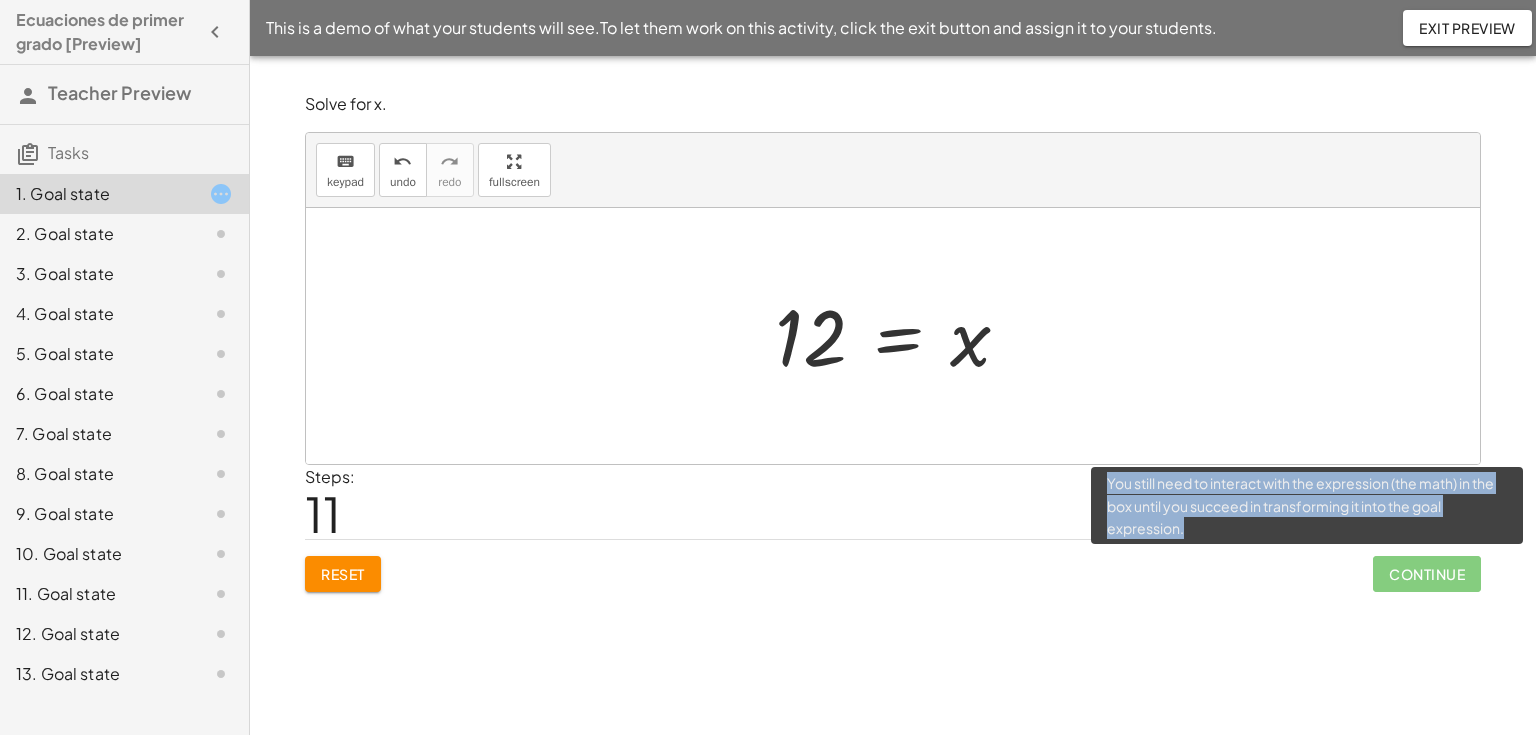 click on "Continue" 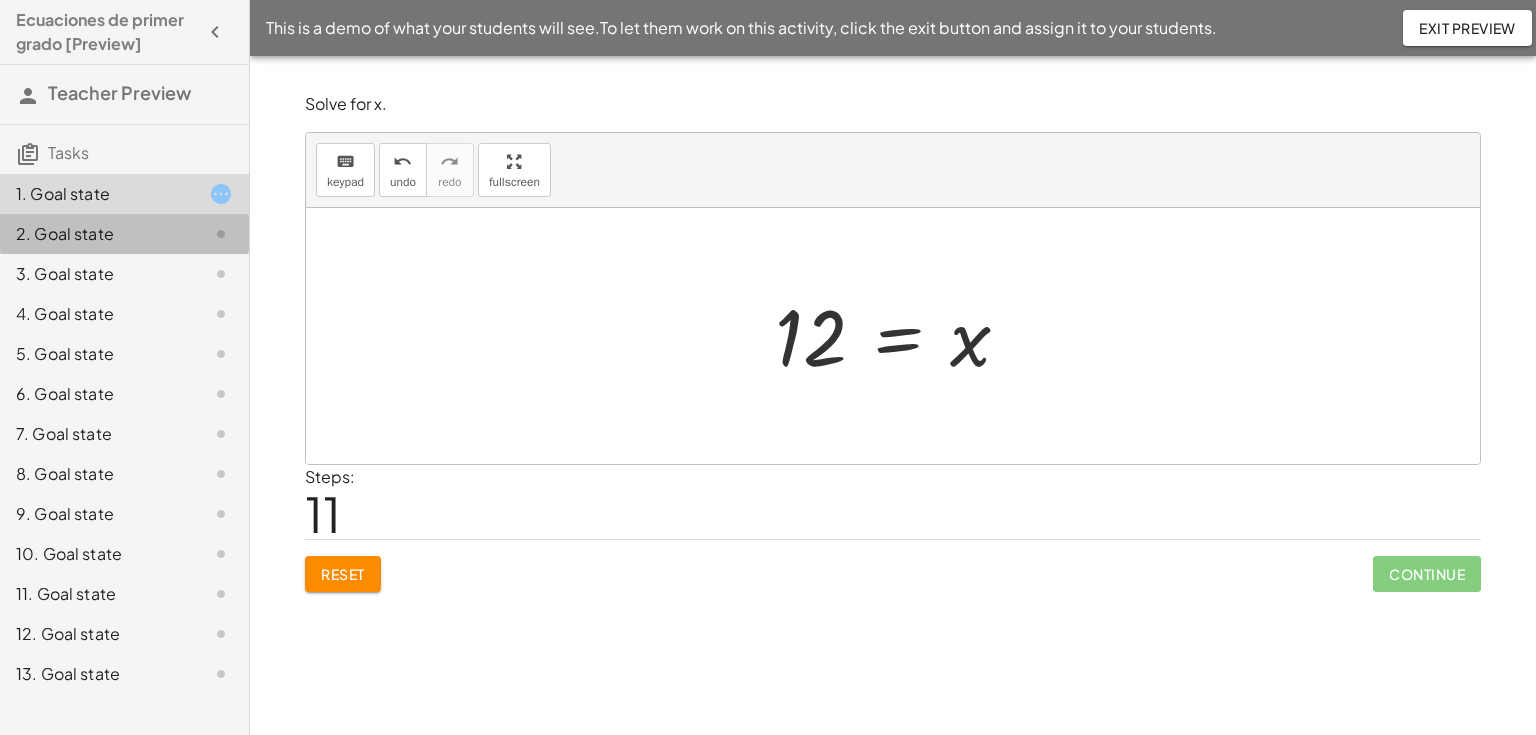 click on "2. Goal state" 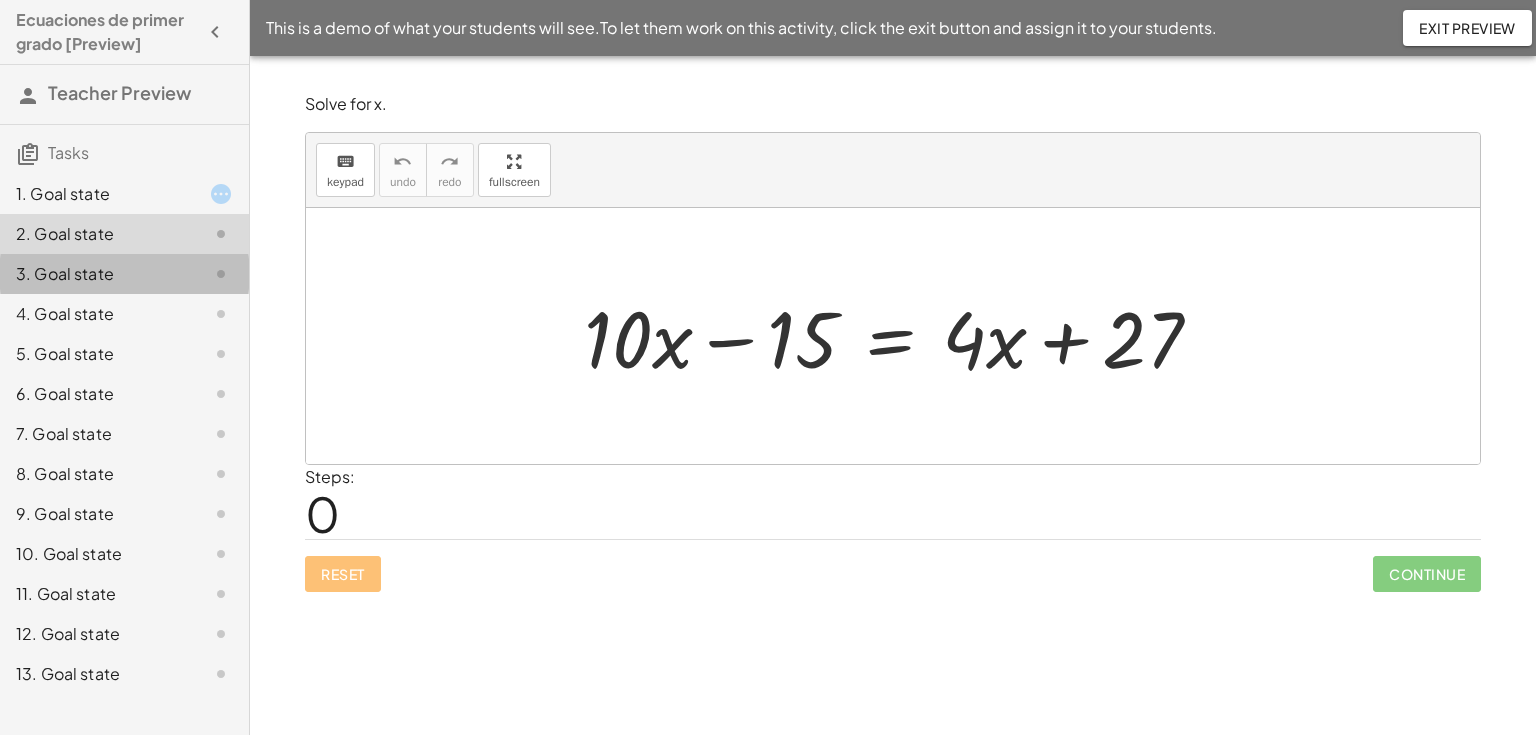 click on "3. Goal state" 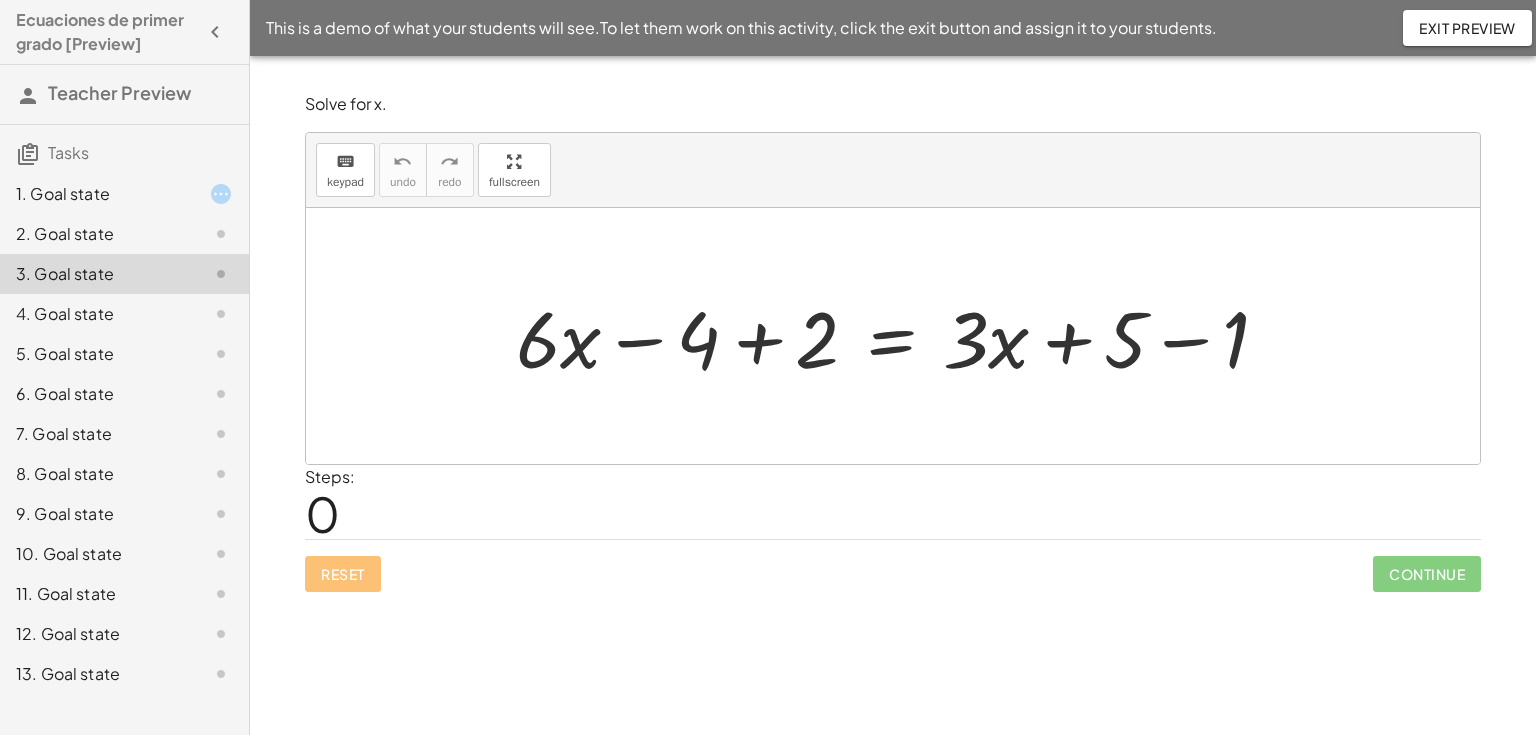 click on "4. Goal state" 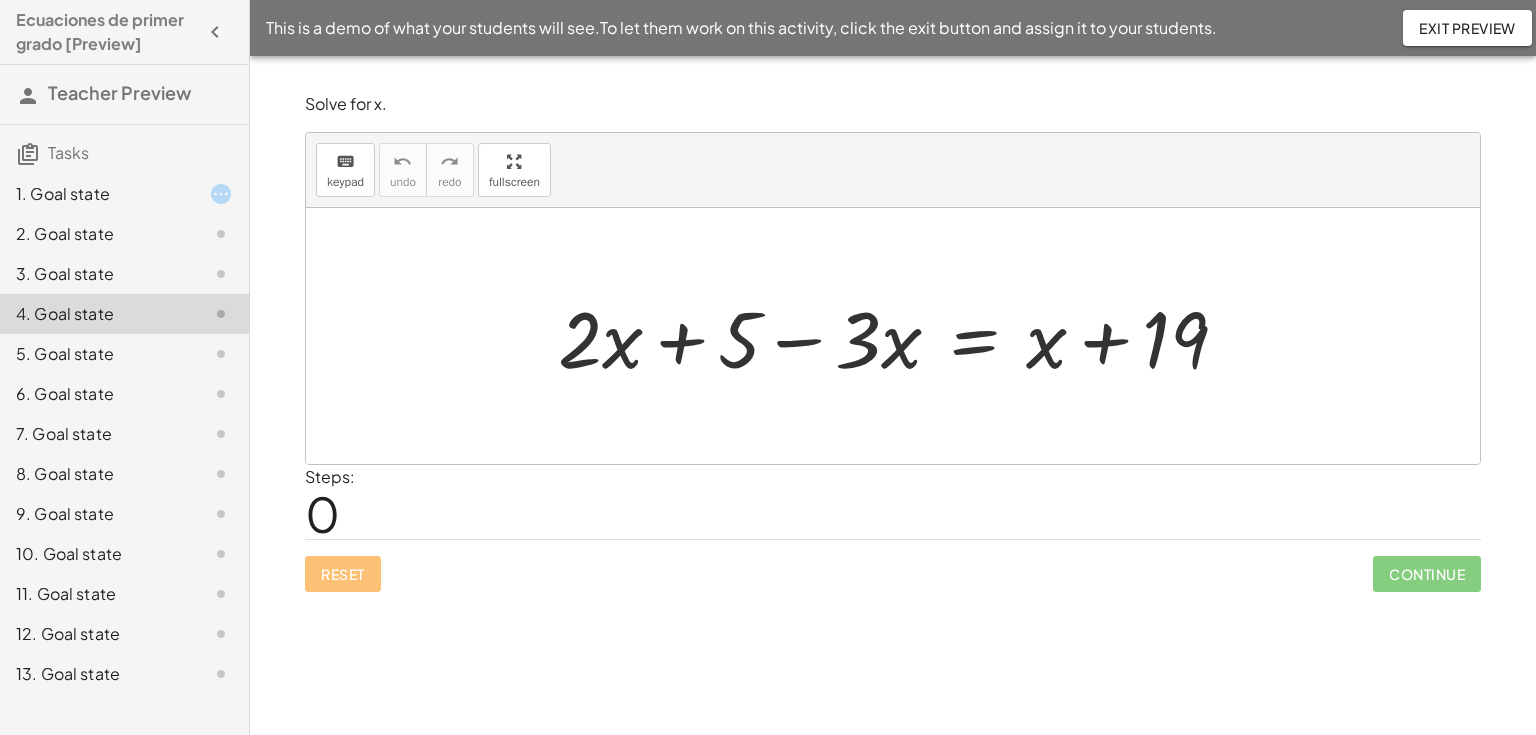 click on "5. Goal state" 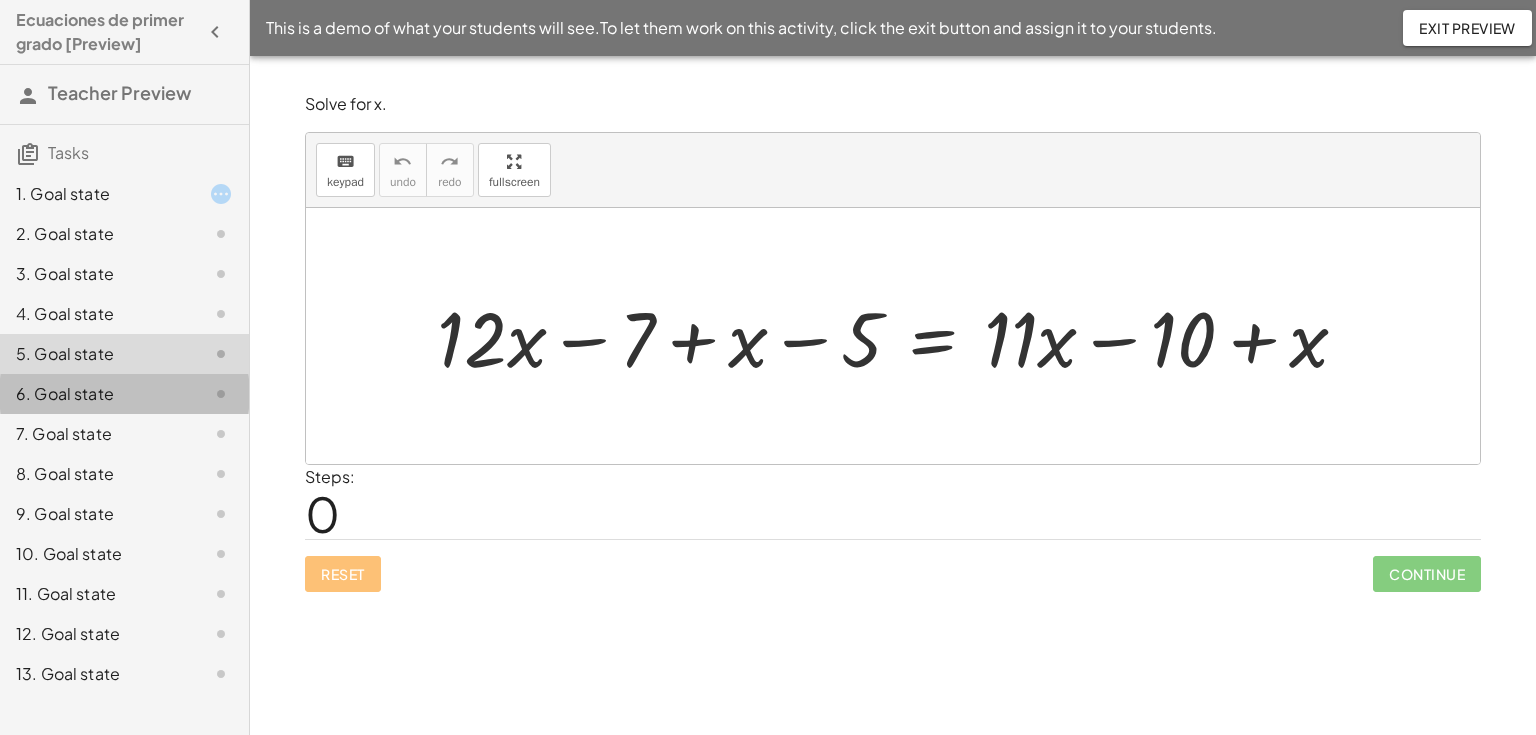click on "6. Goal state" 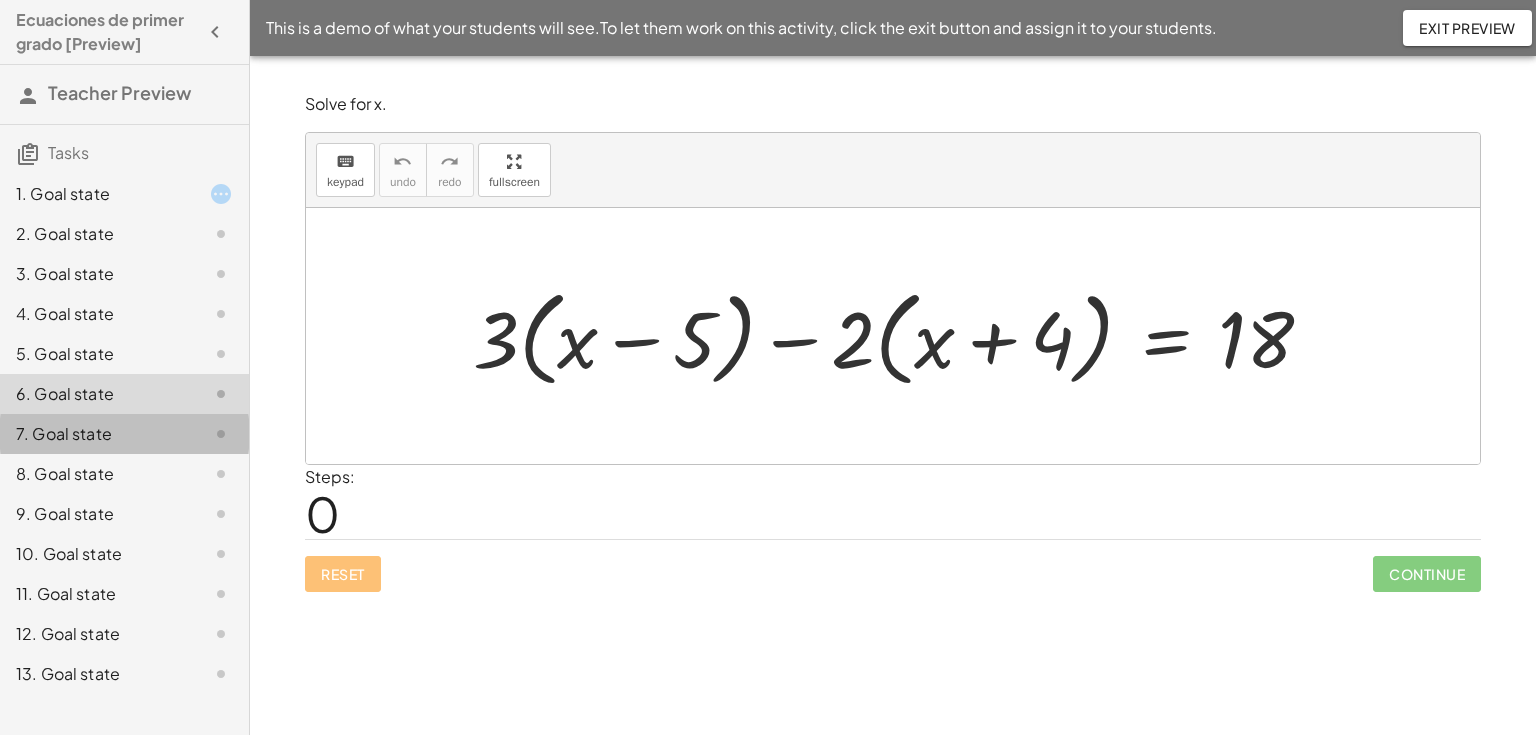 click on "7. Goal state" 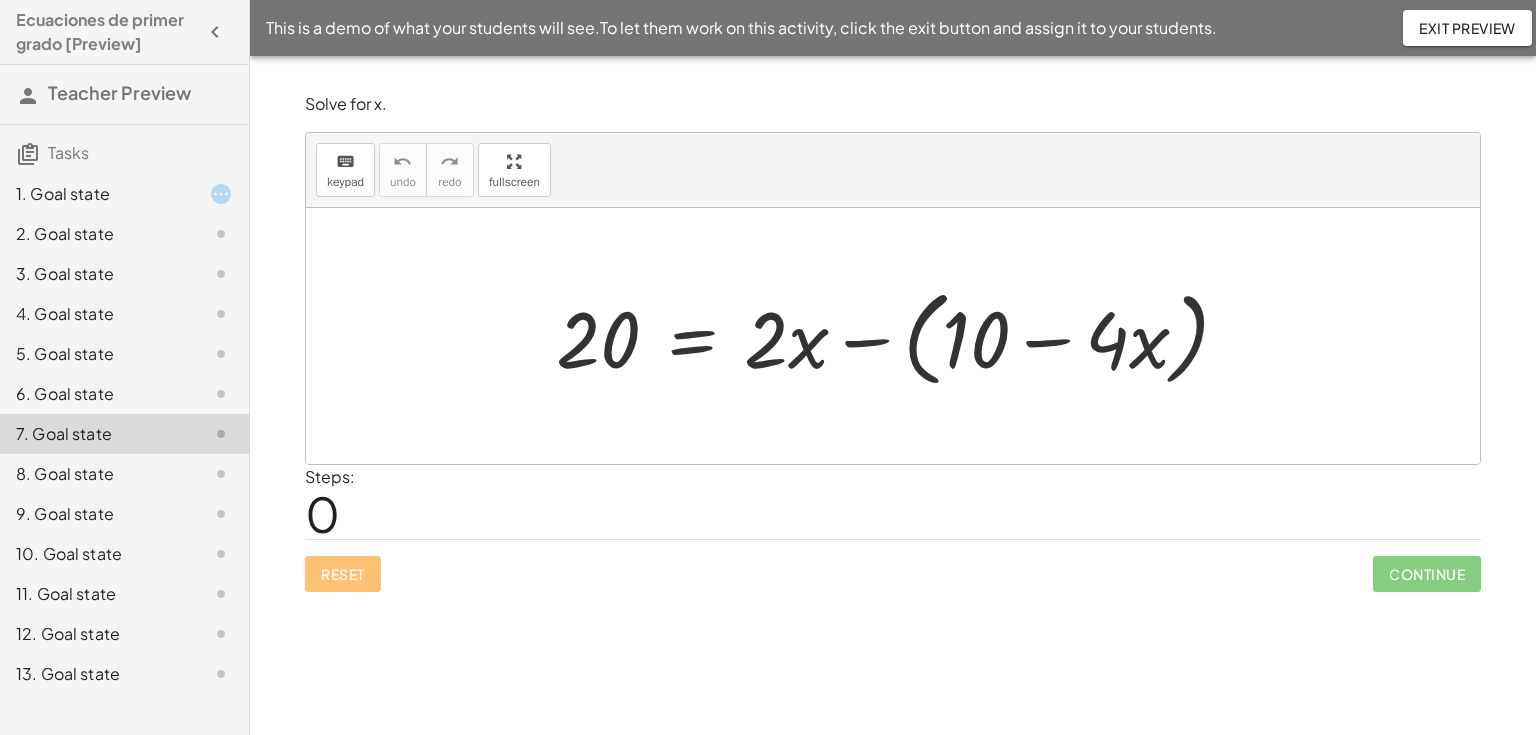 click on "6. Goal state" 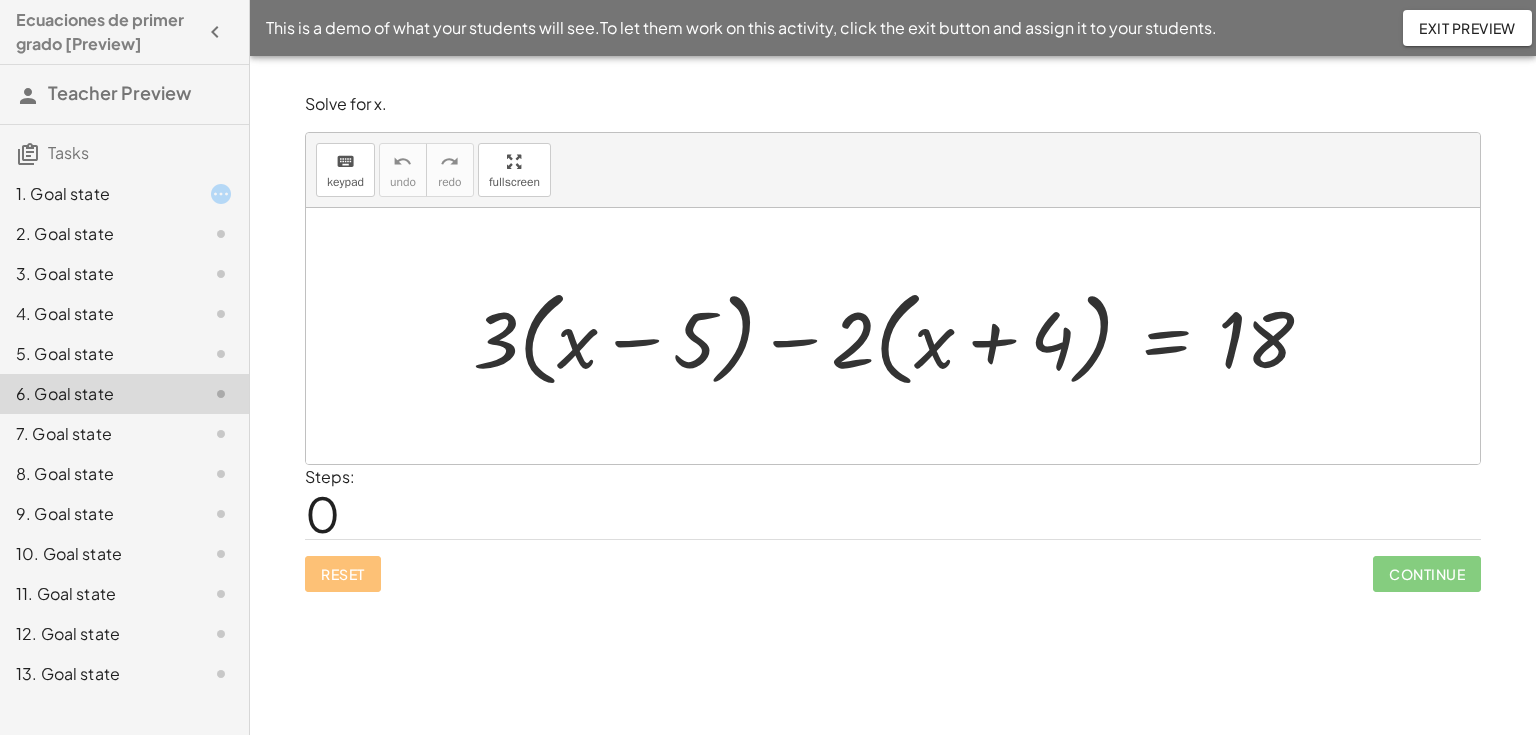 click on "7. Goal state" 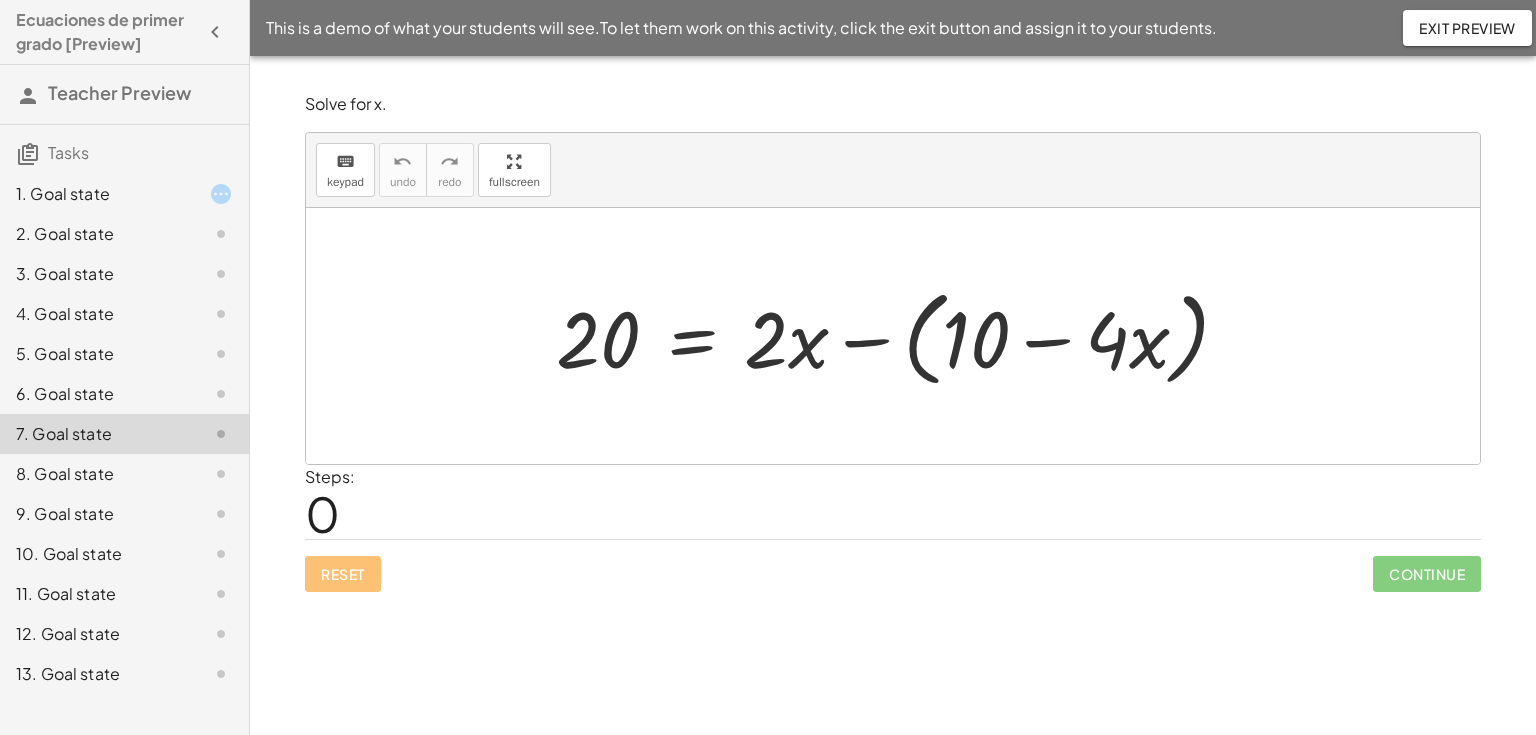 drag, startPoint x: 538, startPoint y: 320, endPoint x: 568, endPoint y: 331, distance: 31.95309 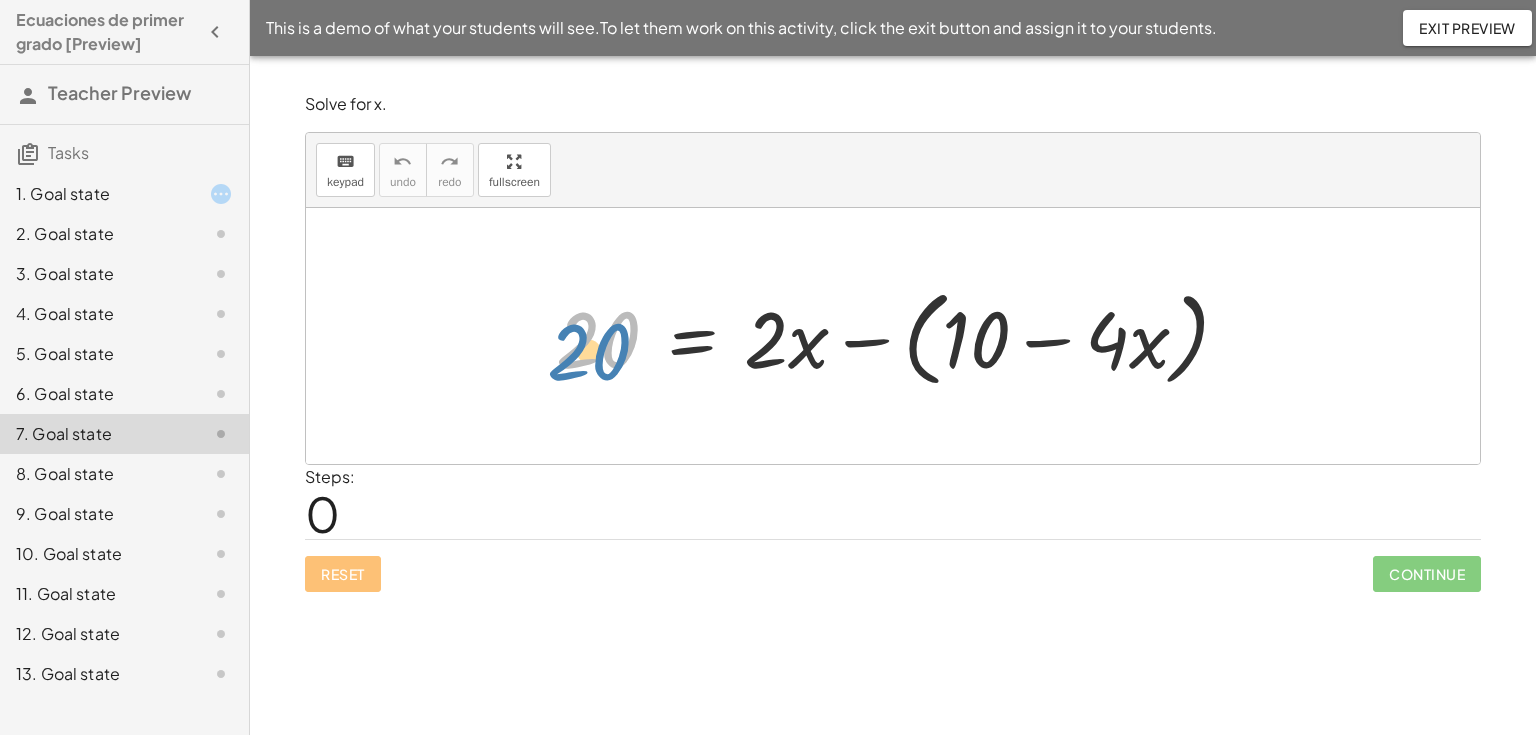 drag, startPoint x: 568, startPoint y: 331, endPoint x: 558, endPoint y: 342, distance: 14.866069 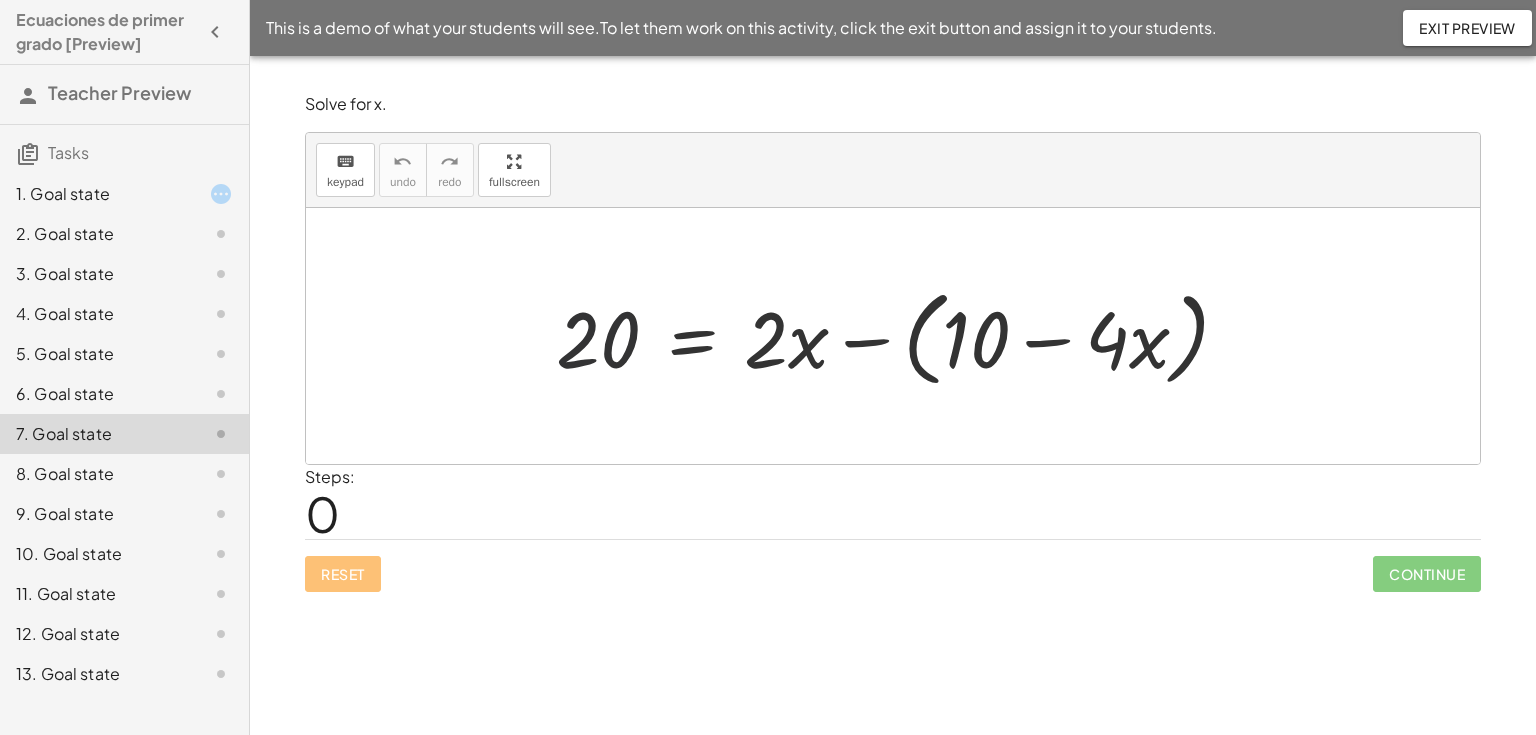 drag, startPoint x: 1239, startPoint y: 335, endPoint x: 1212, endPoint y: 338, distance: 27.166155 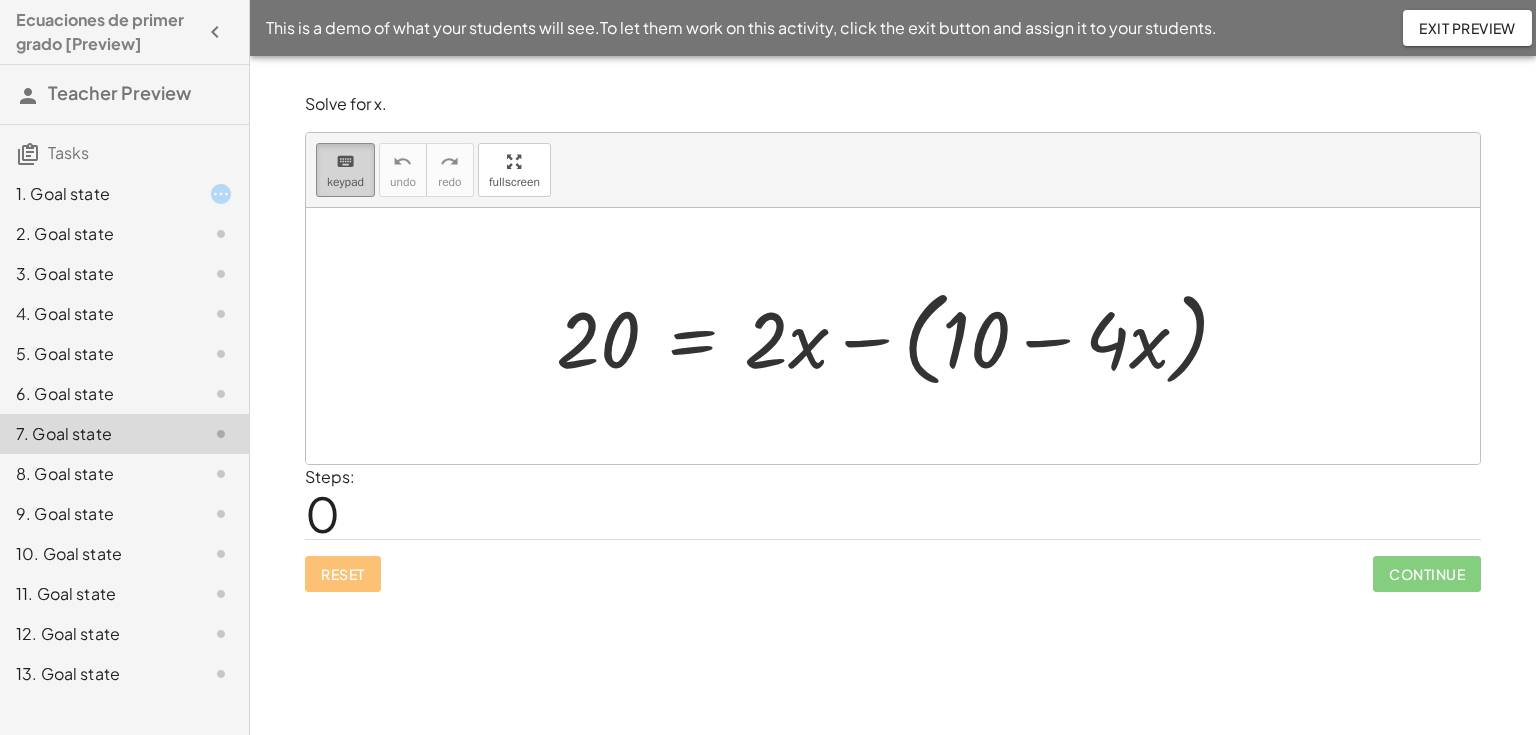 click on "keyboard" at bounding box center [345, 161] 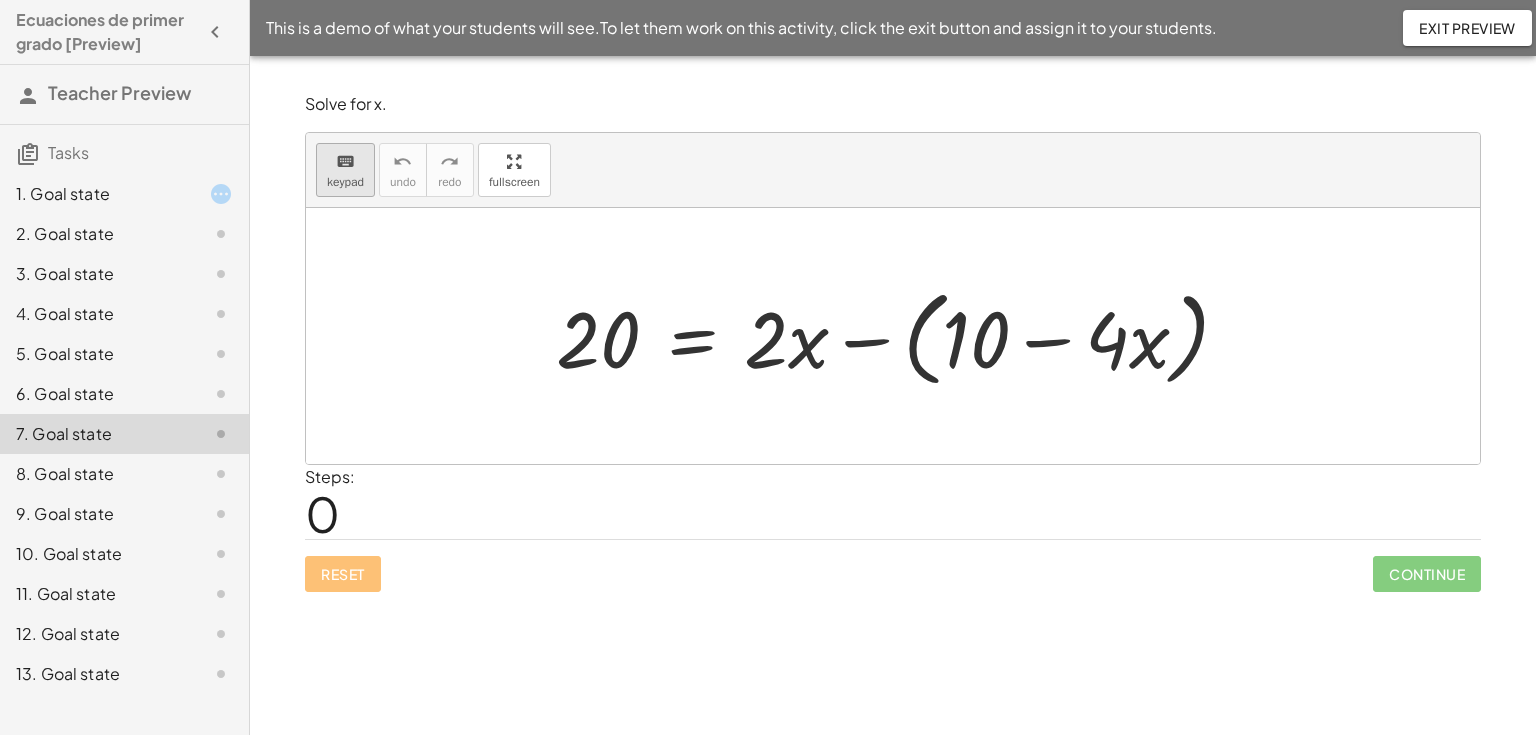click on "keyboard" at bounding box center [345, 162] 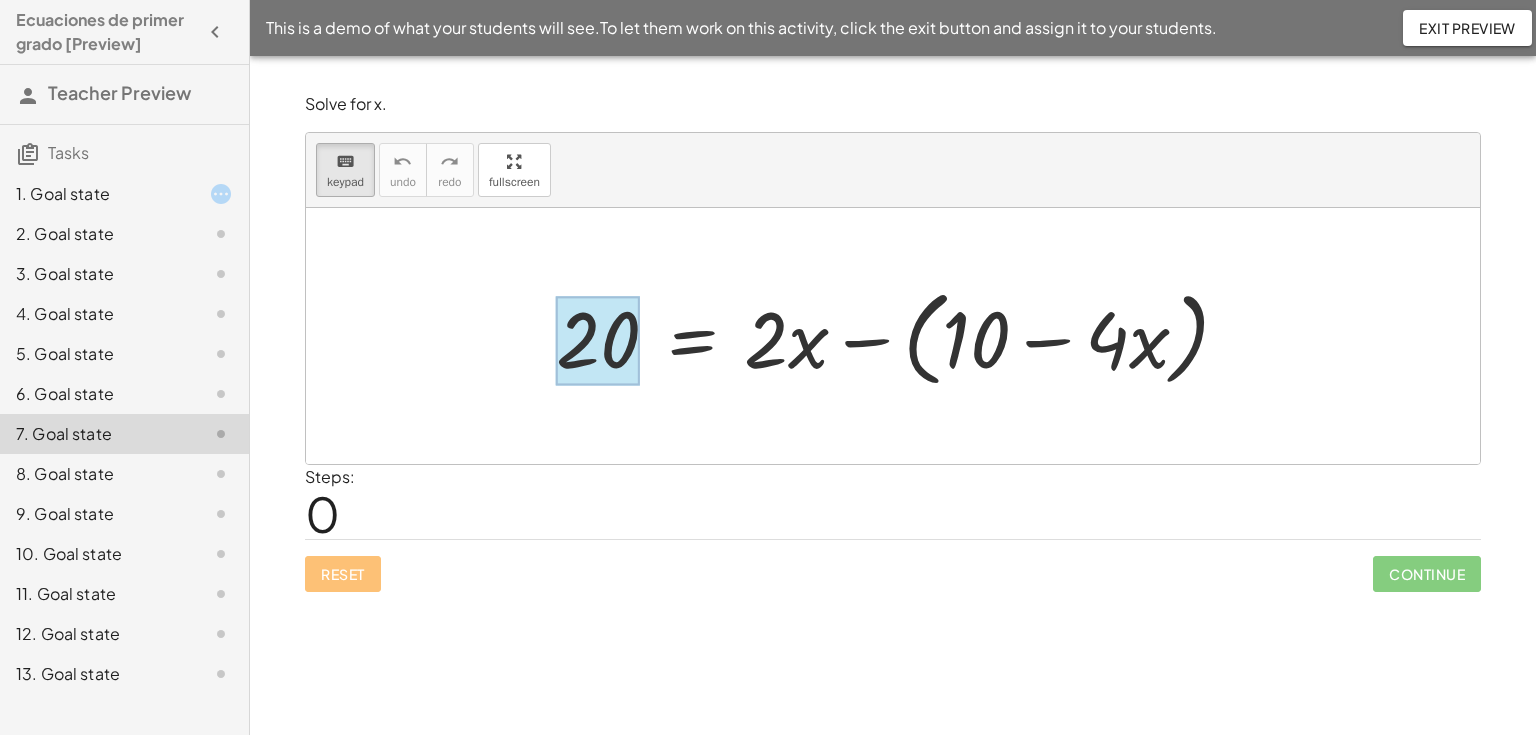 click at bounding box center (598, 340) 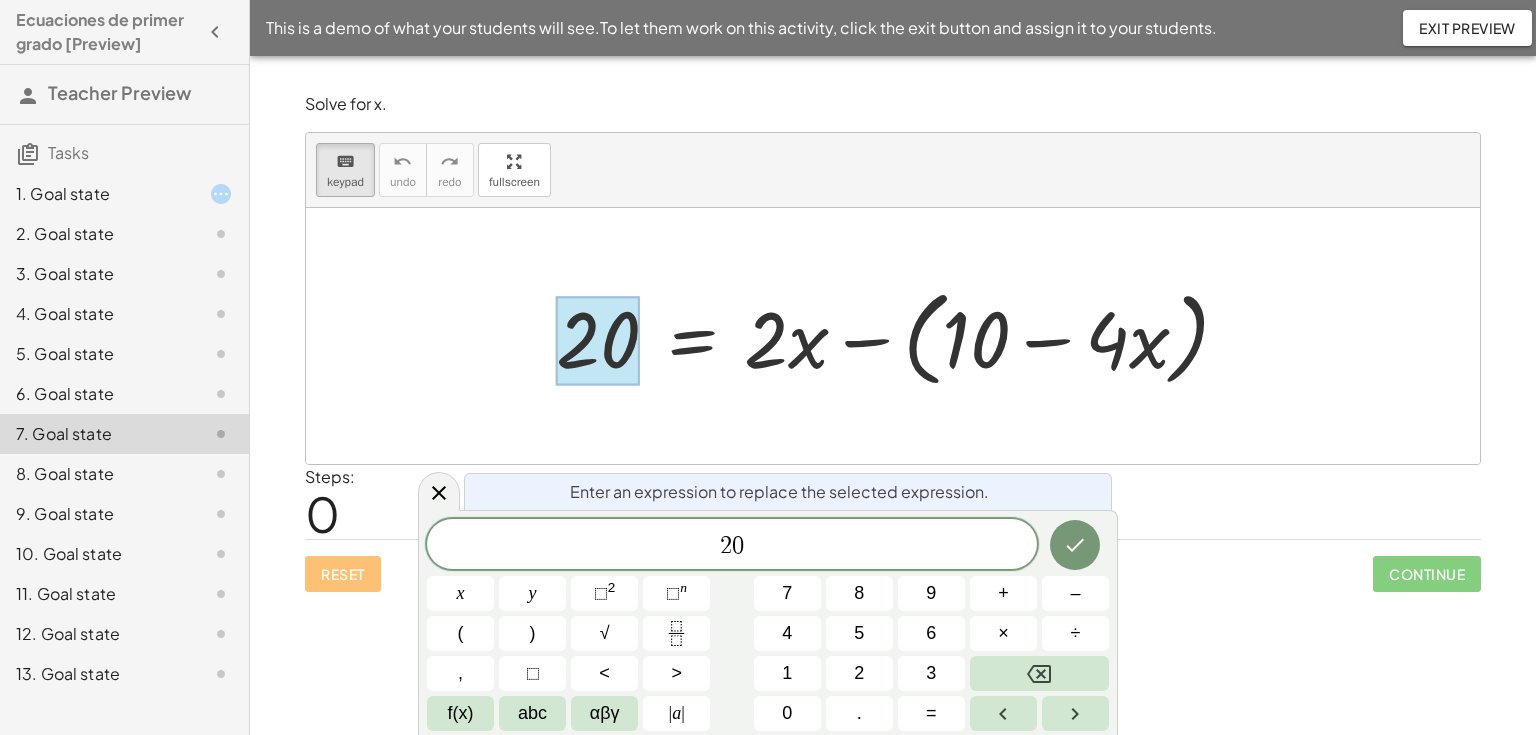 click at bounding box center (900, 336) 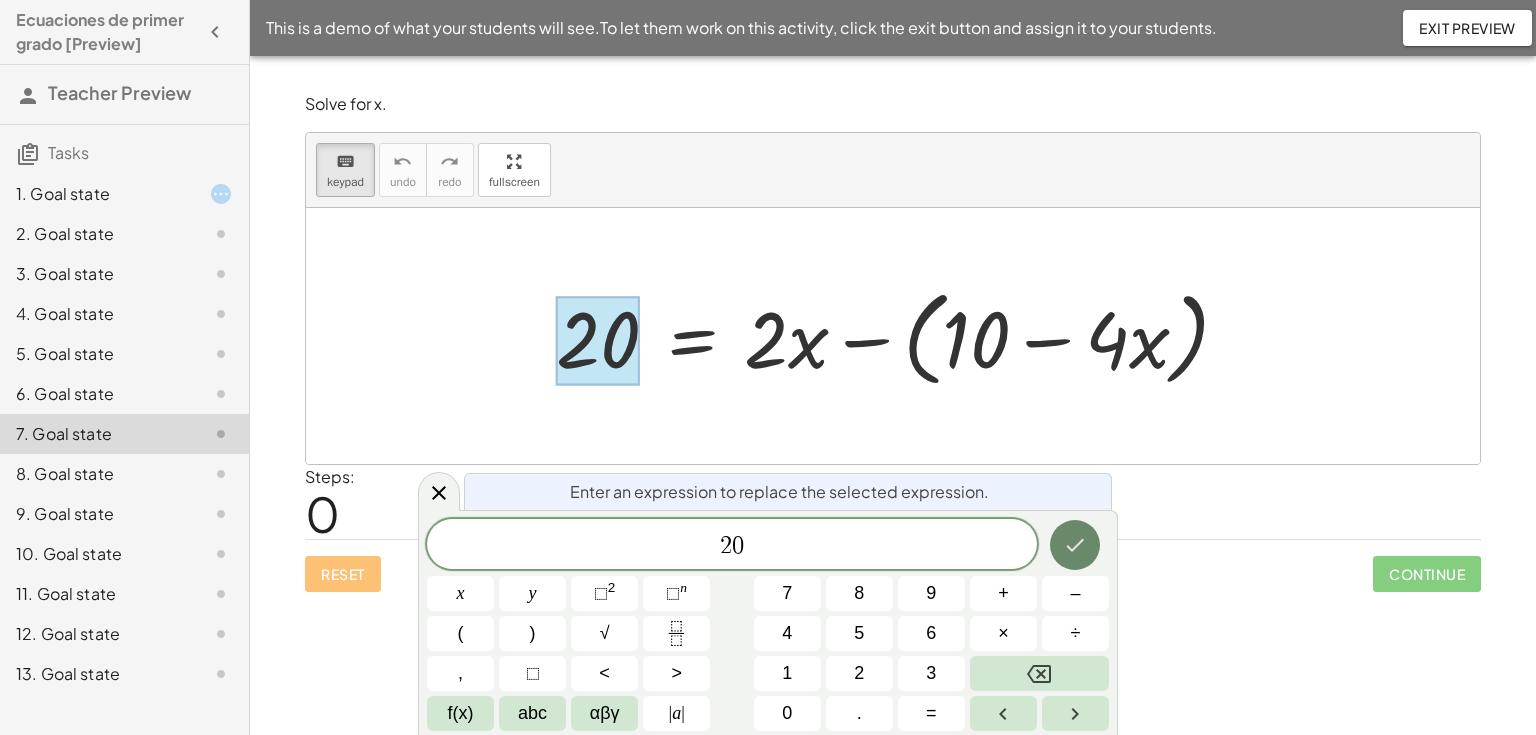 click 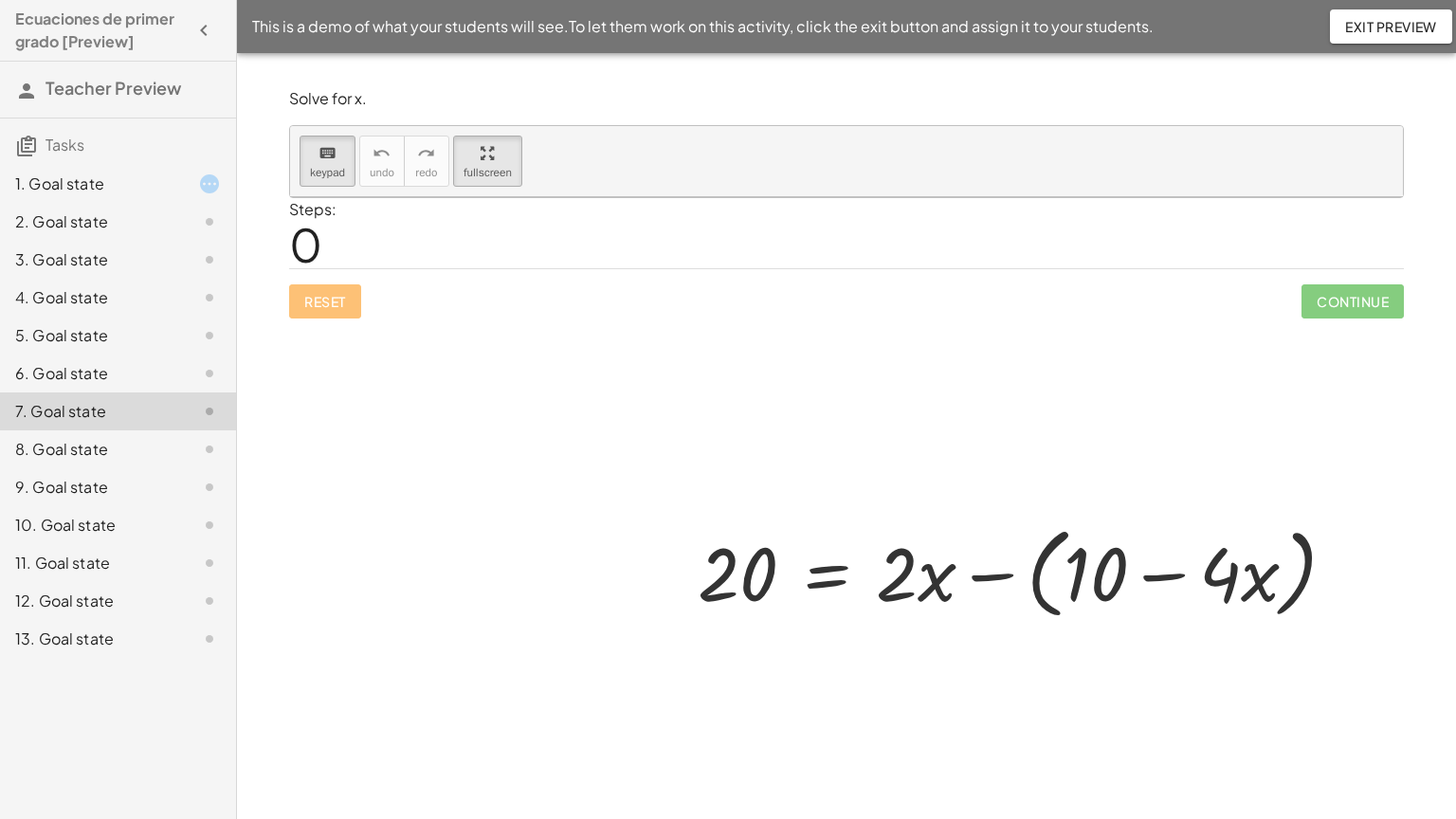 drag, startPoint x: 463, startPoint y: 163, endPoint x: 463, endPoint y: 240, distance: 77 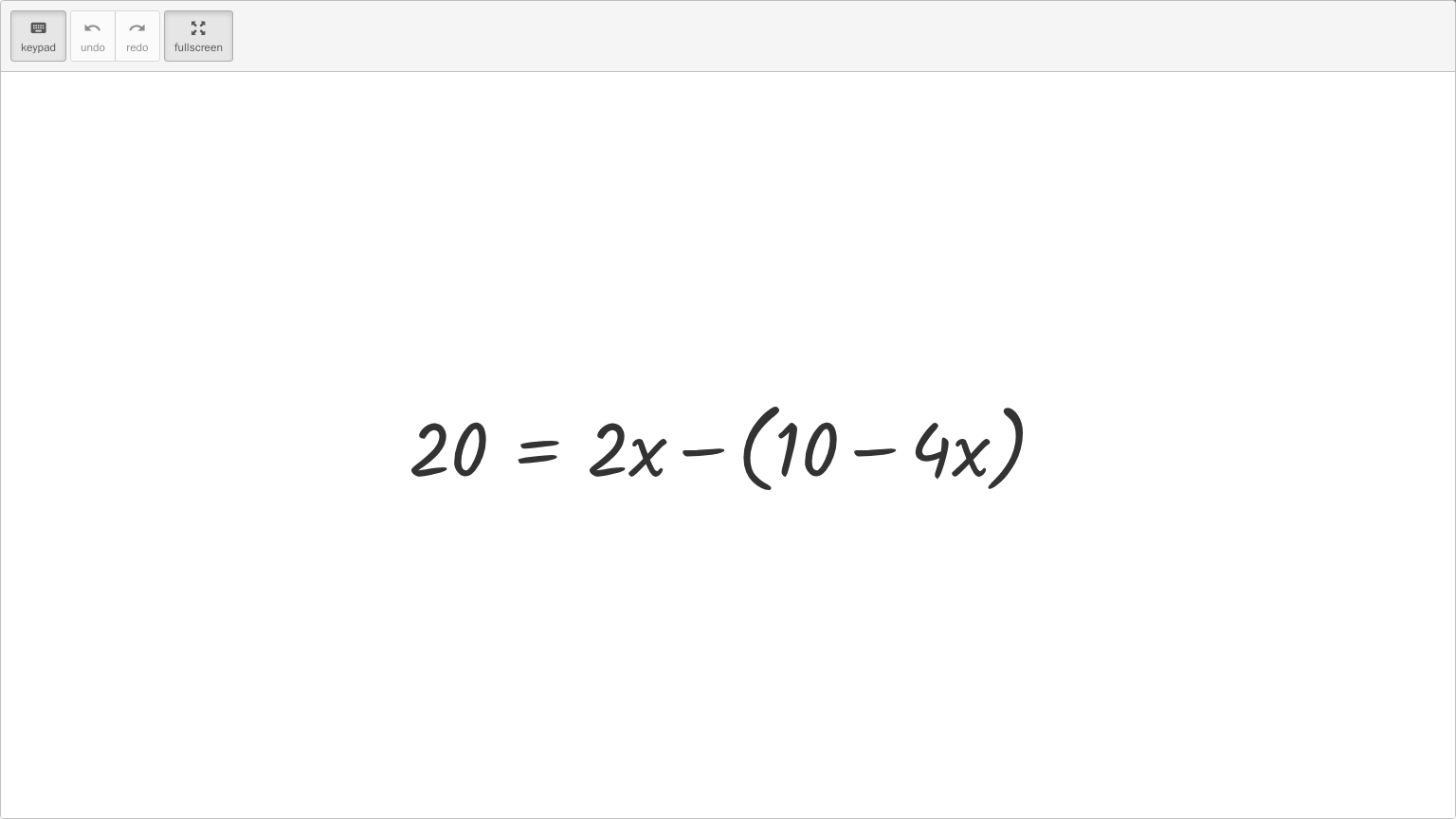click on "keyboard keypad undo undo redo redo fullscreen 20 = + · 2 · x − ( + 10 − · 4 · x ) ×" at bounding box center [728, 410] 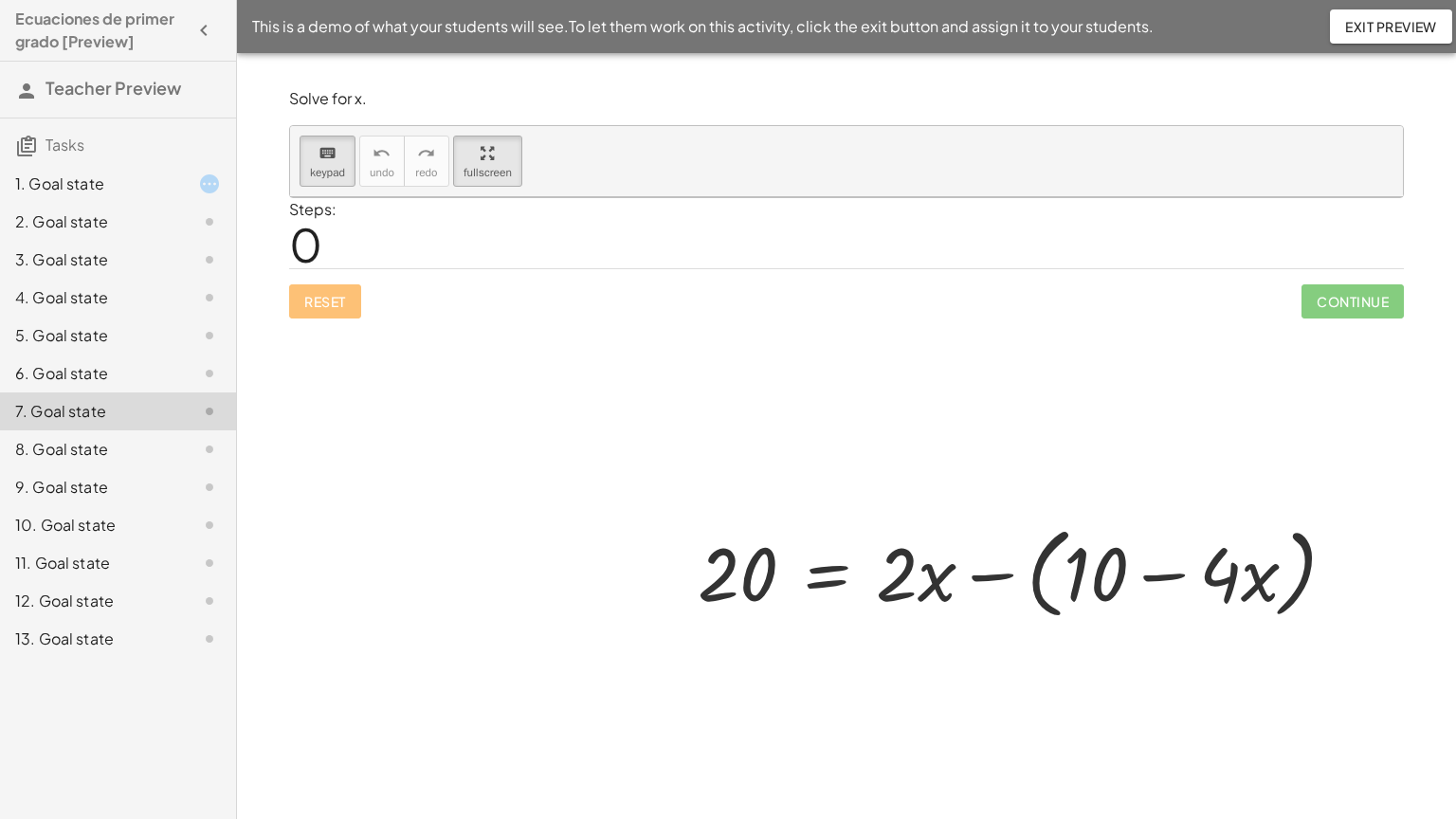 click on "Ecuaciones de primer grado [Preview] Teacher Preview Tasks 1. Goal state 2. Goal state 3. Goal state 4. Goal state 5. Goal state 6. Goal state 7. Goal state 8. Goal state 9. Goal state 10. Goal state 11. Goal state 12. Goal state 13. Goal state  This is a demo of what your students will see.   To let them work on this activity, click the exit button and assign it to your students.  Exit Preview Solve for x. keyboard keypad undo undo redo redo fullscreen + 25 − · 2 · x = + · 3 · x − 35 + 25 − · 2 · x = + · x · 3 − 35 + 25 − · 2 · x = + · 3 · x − 35 + 35 + 25 − · 2 · x = + · 3 · x − 35 + 35 + 35 + 25 − · 2 · x + · 2 · x = + · 3 · x − 35 + 35 + · 2 · x + 35 + 25 + 0 = + · 3 · x − 35 + 35 + · 2 · x + 35 + 25 = + · 3 · x − 35 + 35 + · 2 · x + 35 + 25 = + · 3 · x + 0 + · 2 · x + 35 + 25 = + · 3 · x + · 2 · x + 35 + 25 = · 5 · x 60 = · 5 · x · 60 · 5 = · 5 · x · 5 · 60 · 5 = x = x 12 × Steps:  11 Reset   Continue  keyboard +" at bounding box center (728, 410) 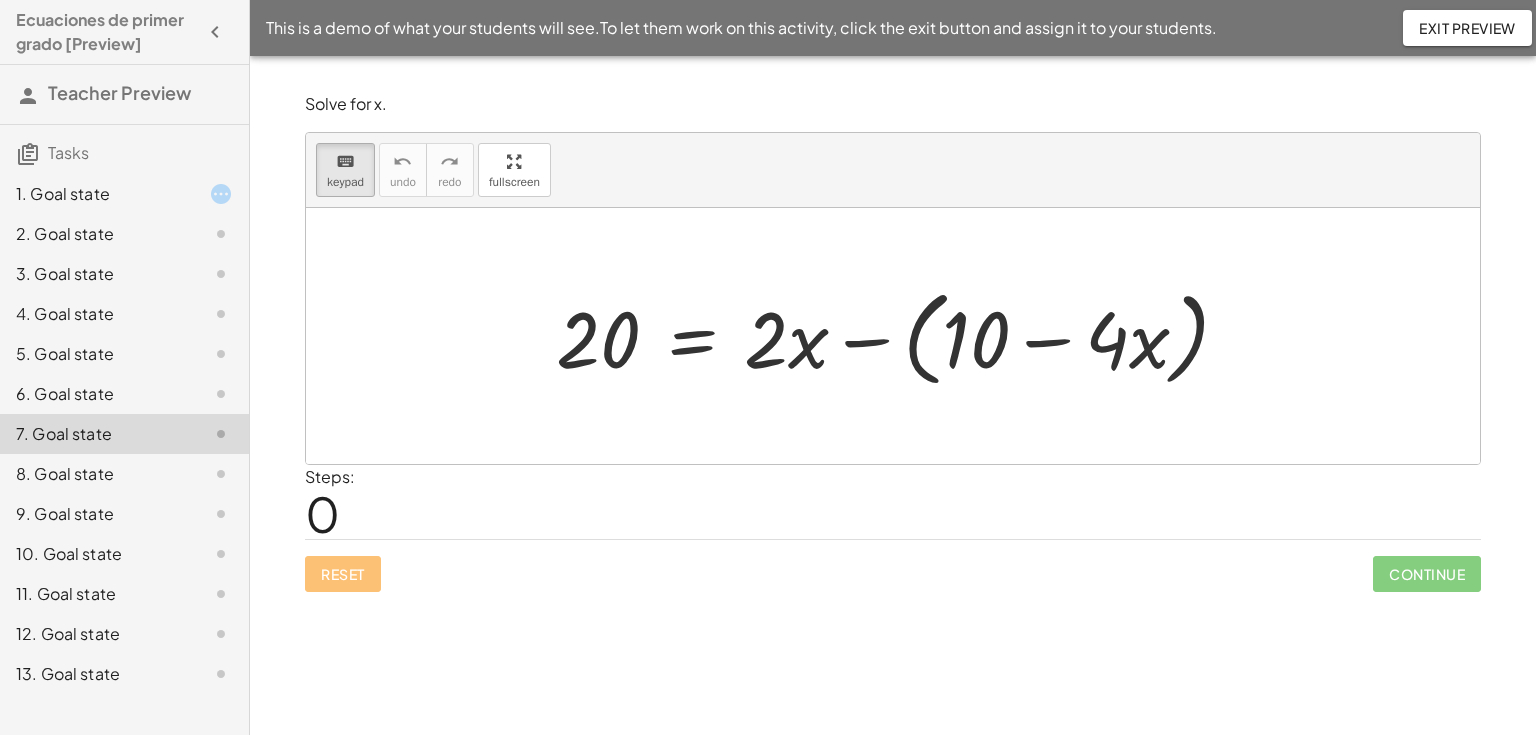click at bounding box center (893, 336) 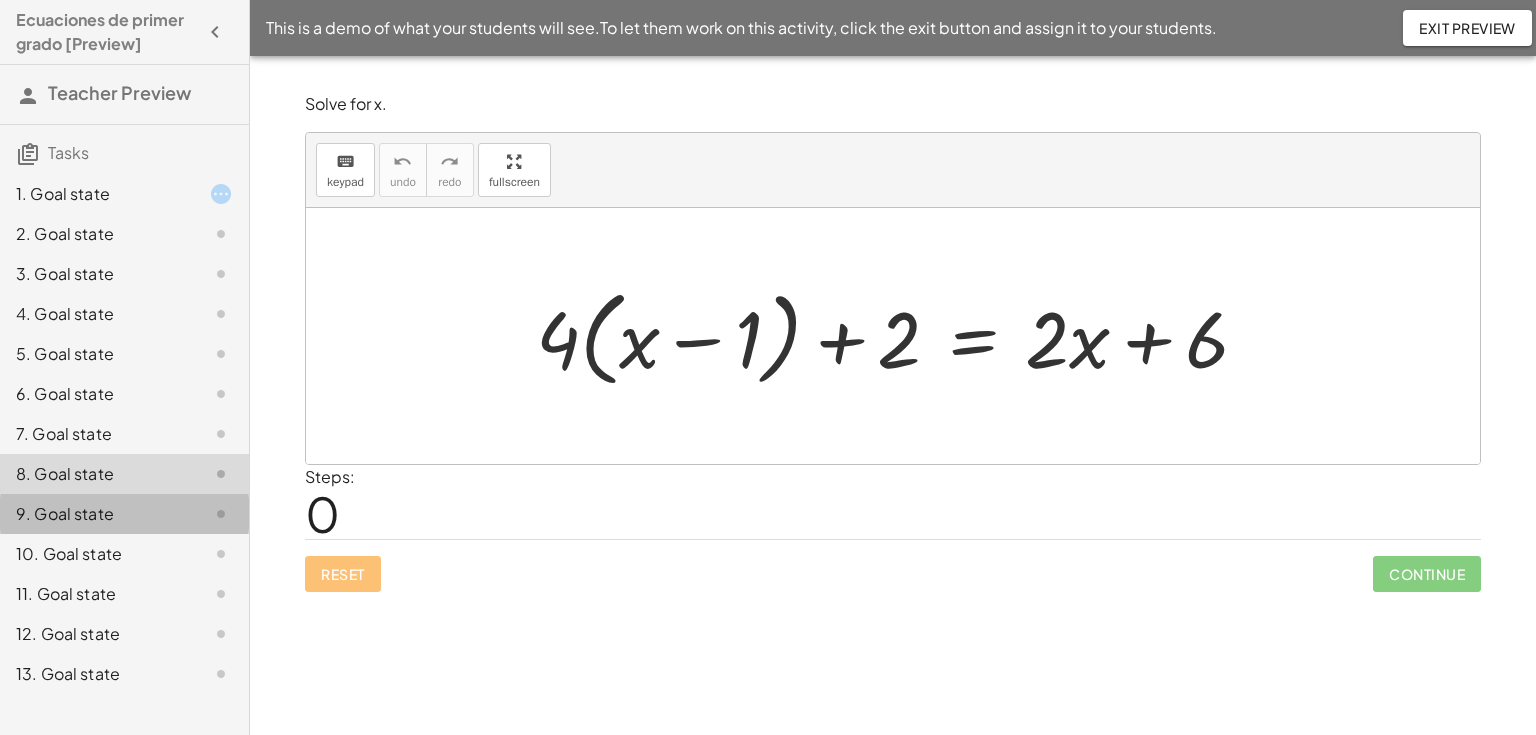 click on "9. Goal state" 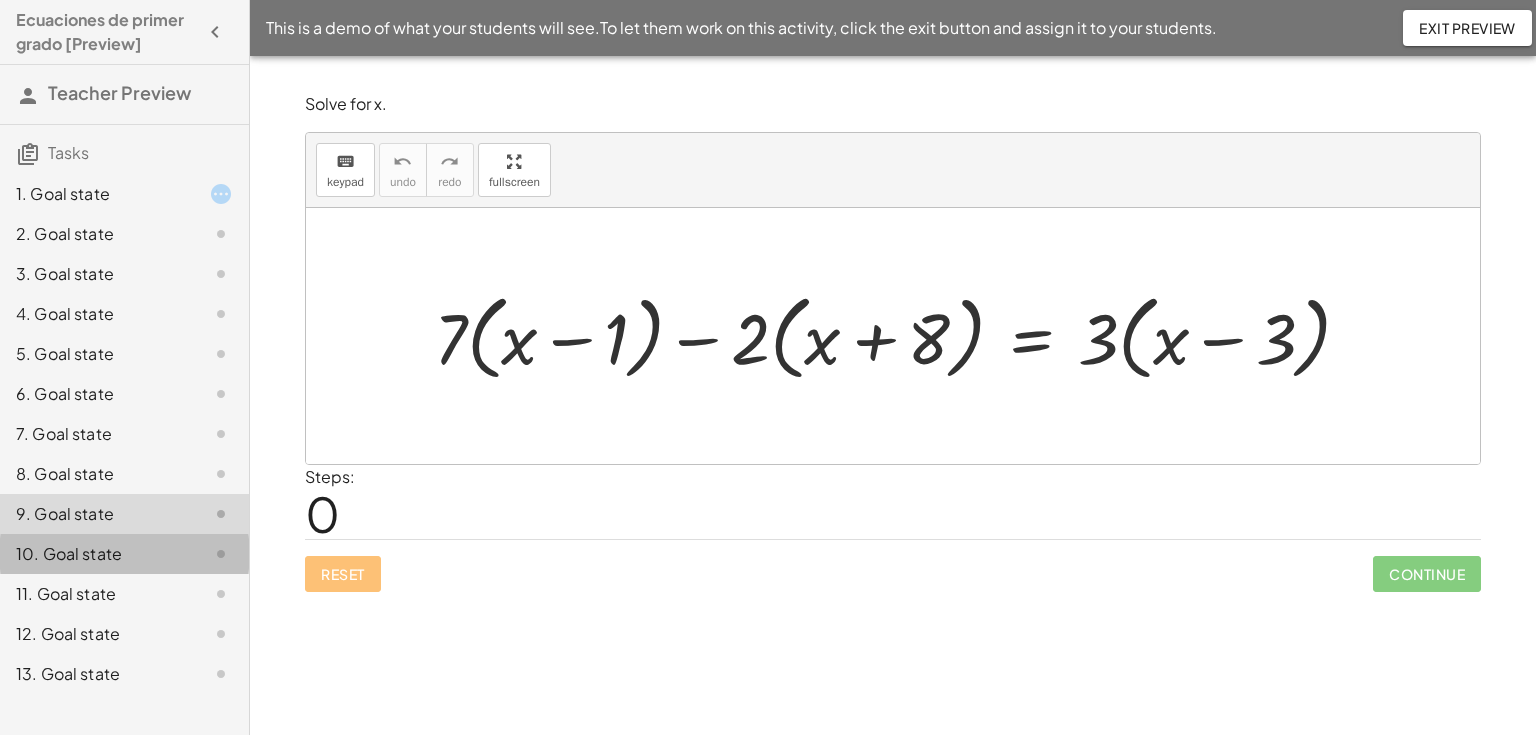 click on "10. Goal state" 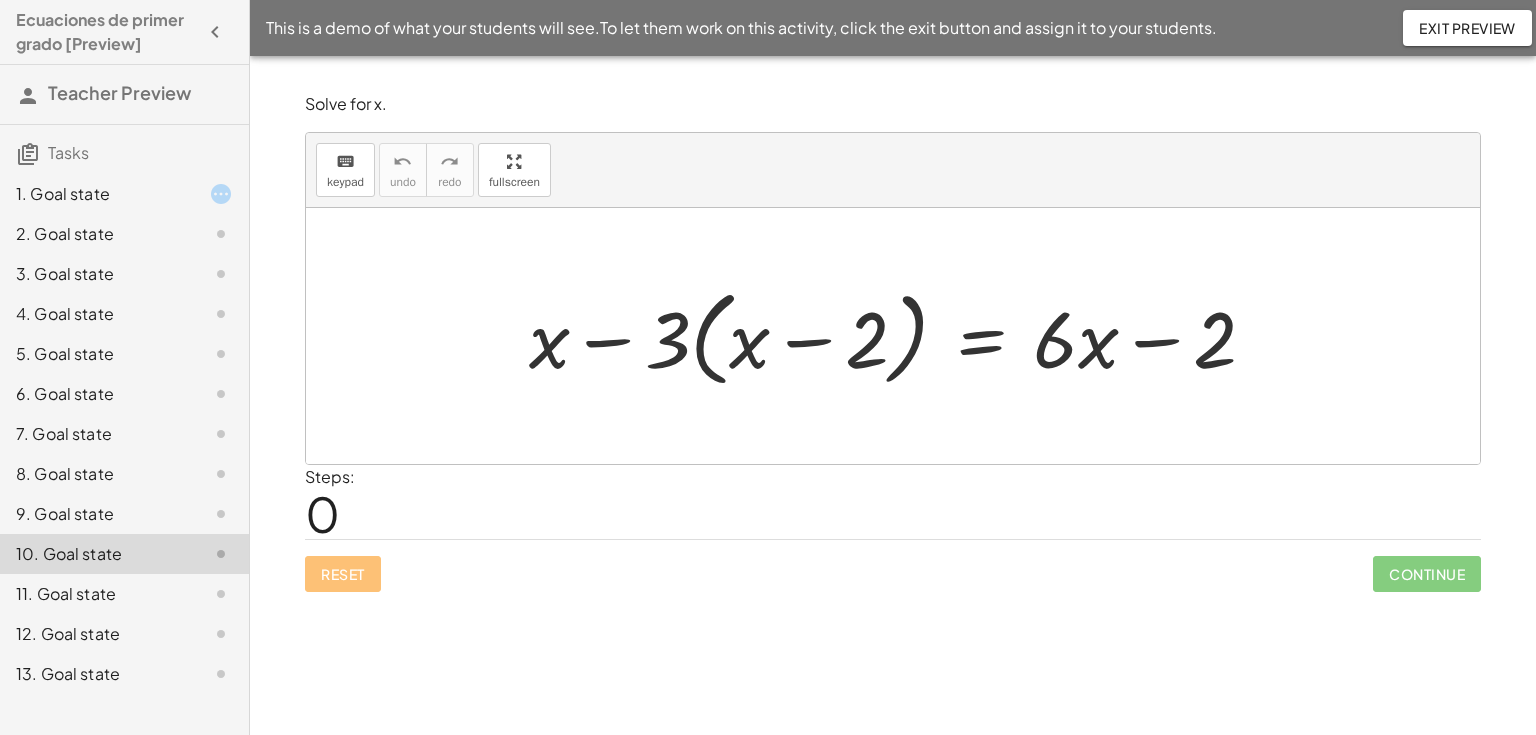 click on "11. Goal state" 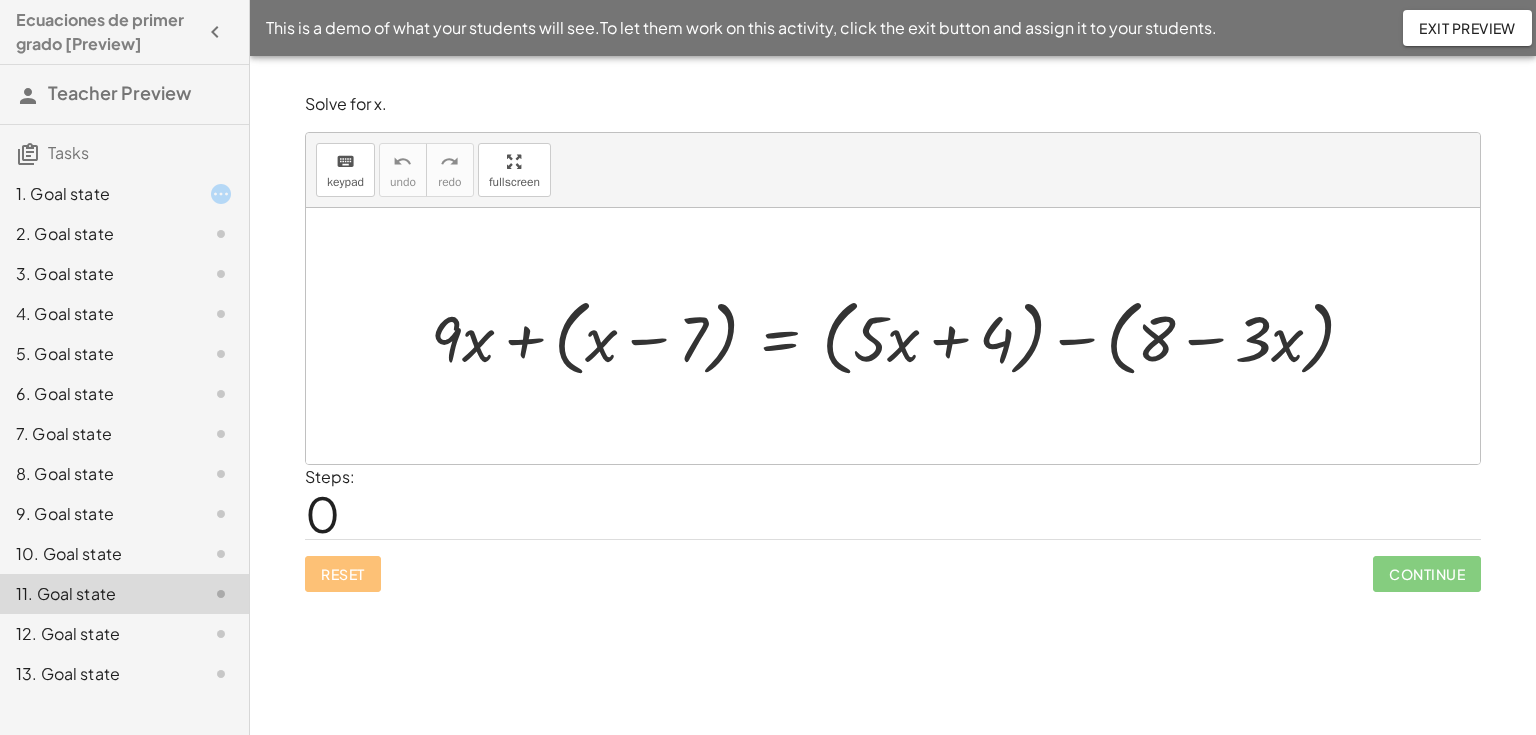 click on "11. Goal state" 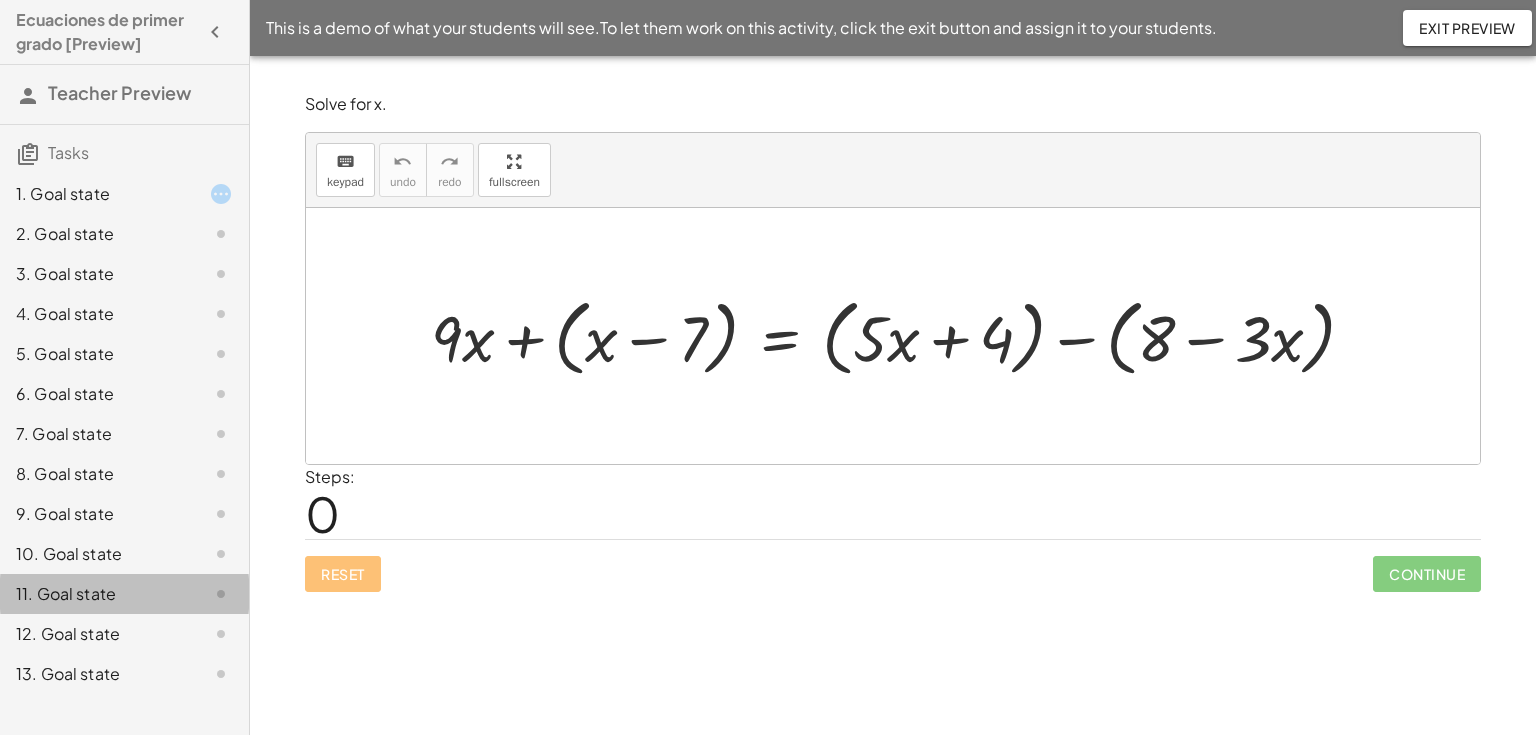 click on "12. Goal state" 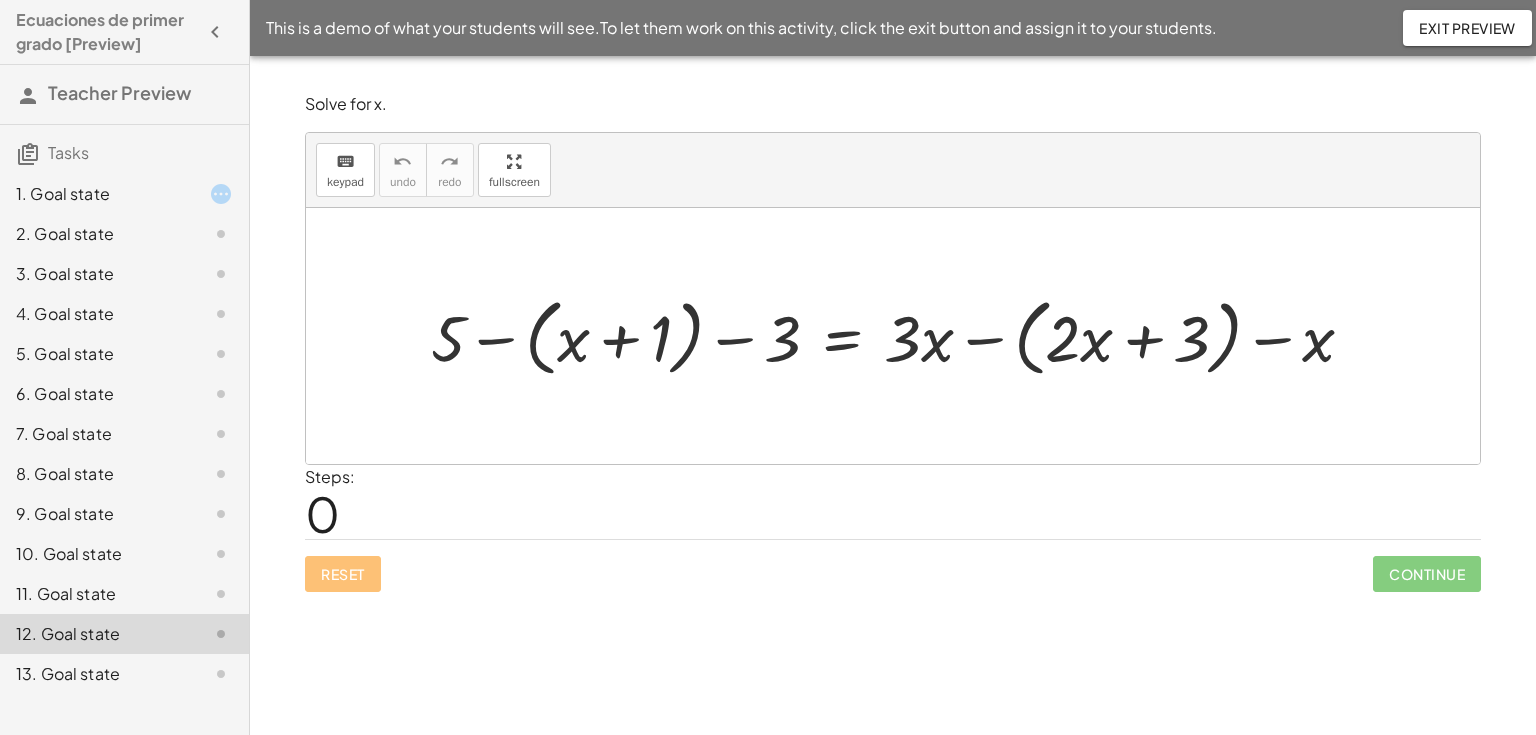 click on "13. Goal state" 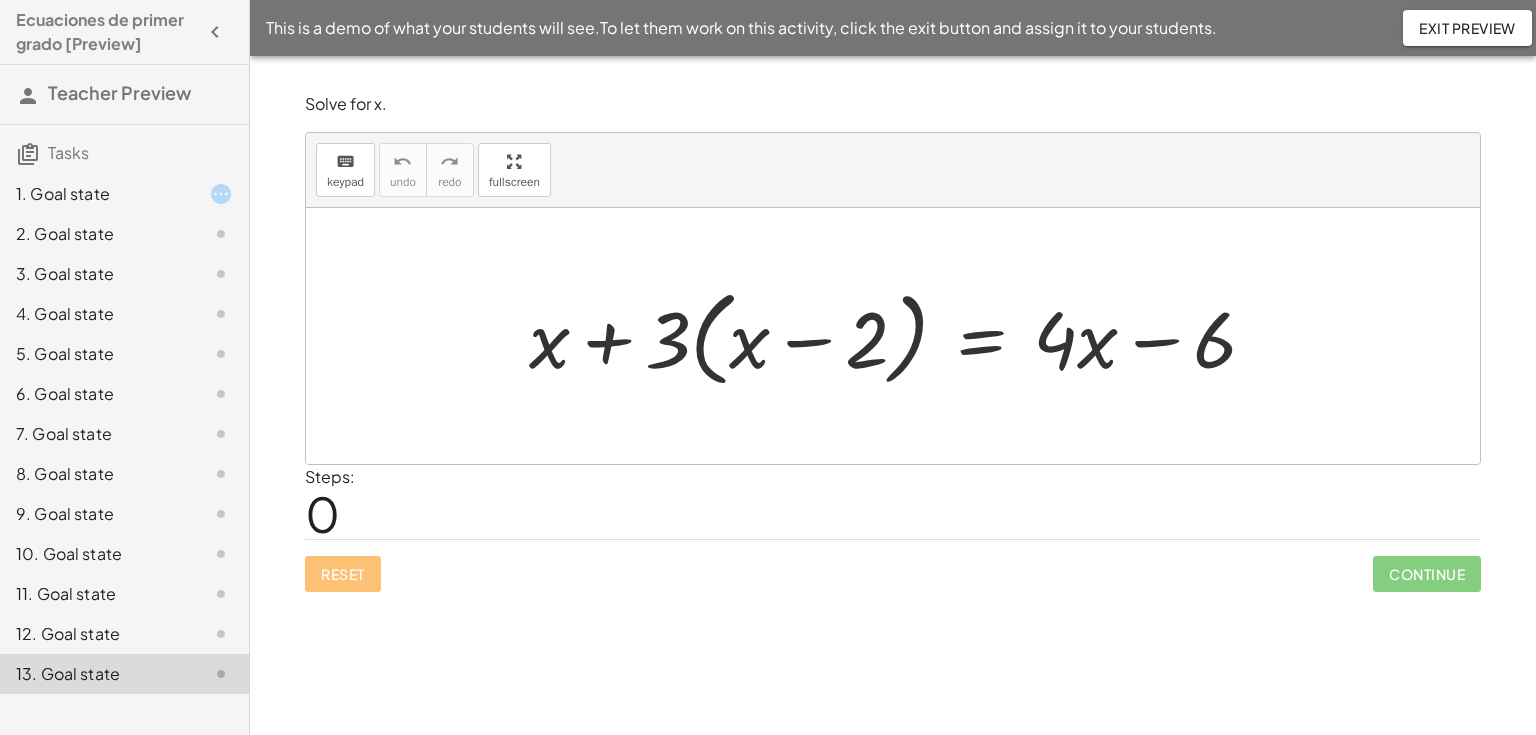 click on "1. Goal state" 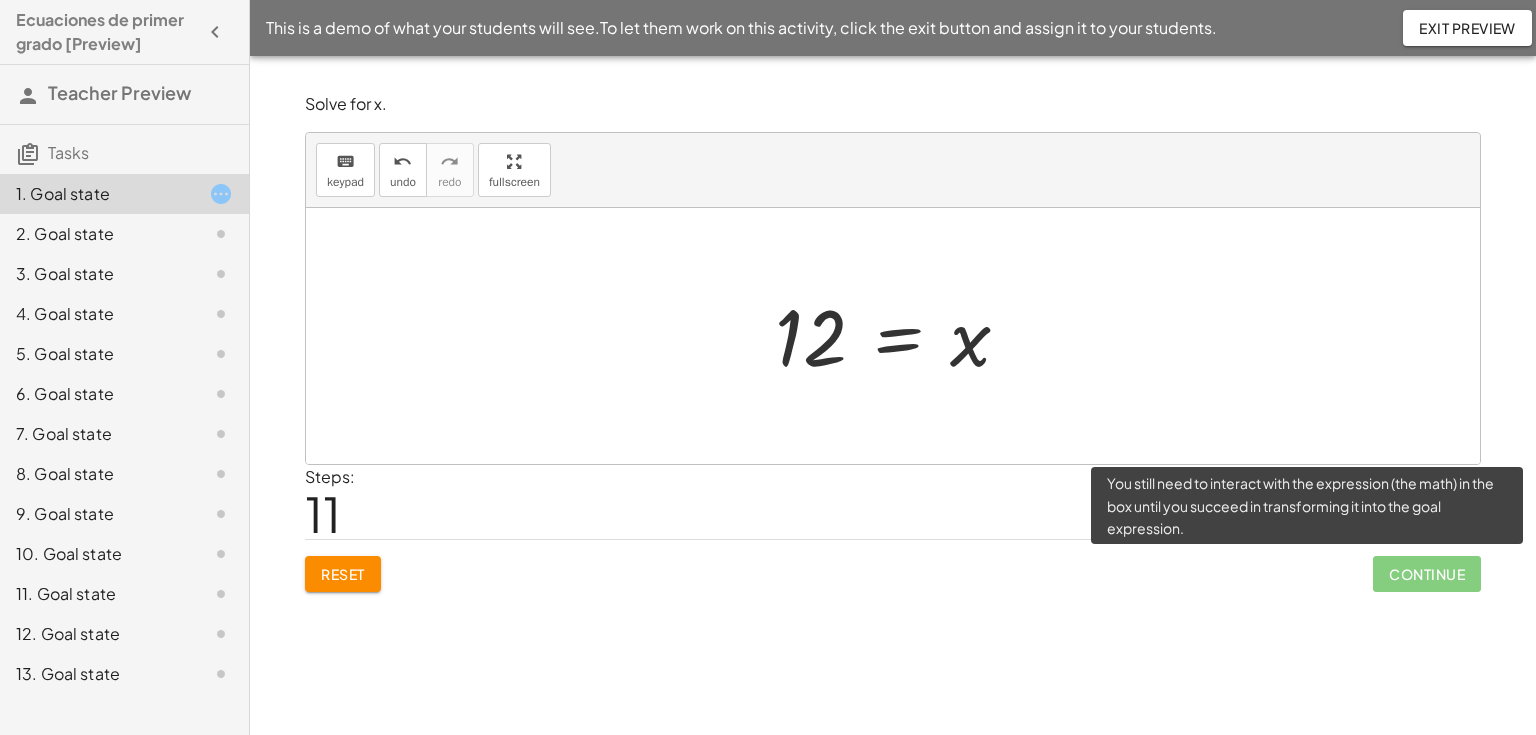 click on "Continue" 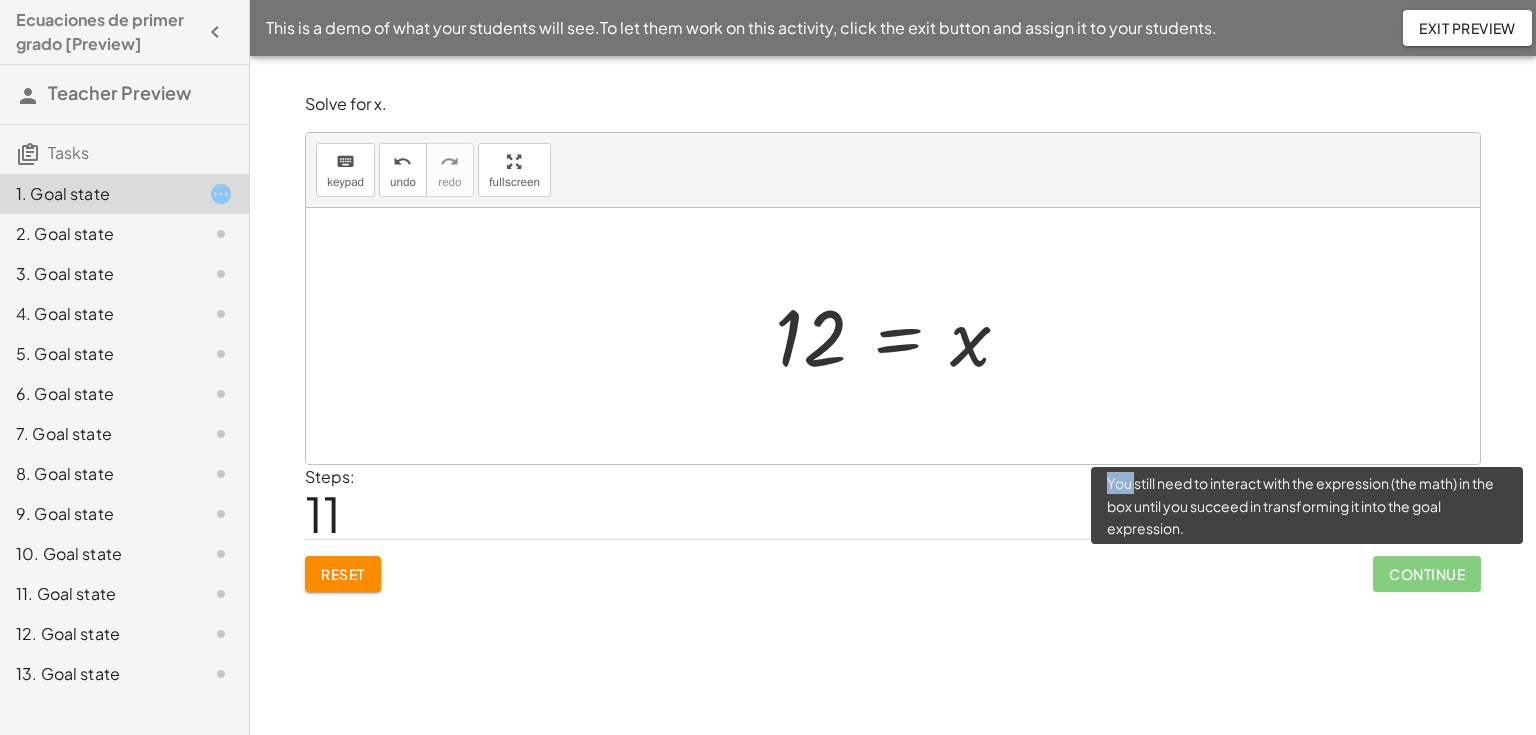 click on "Continue" 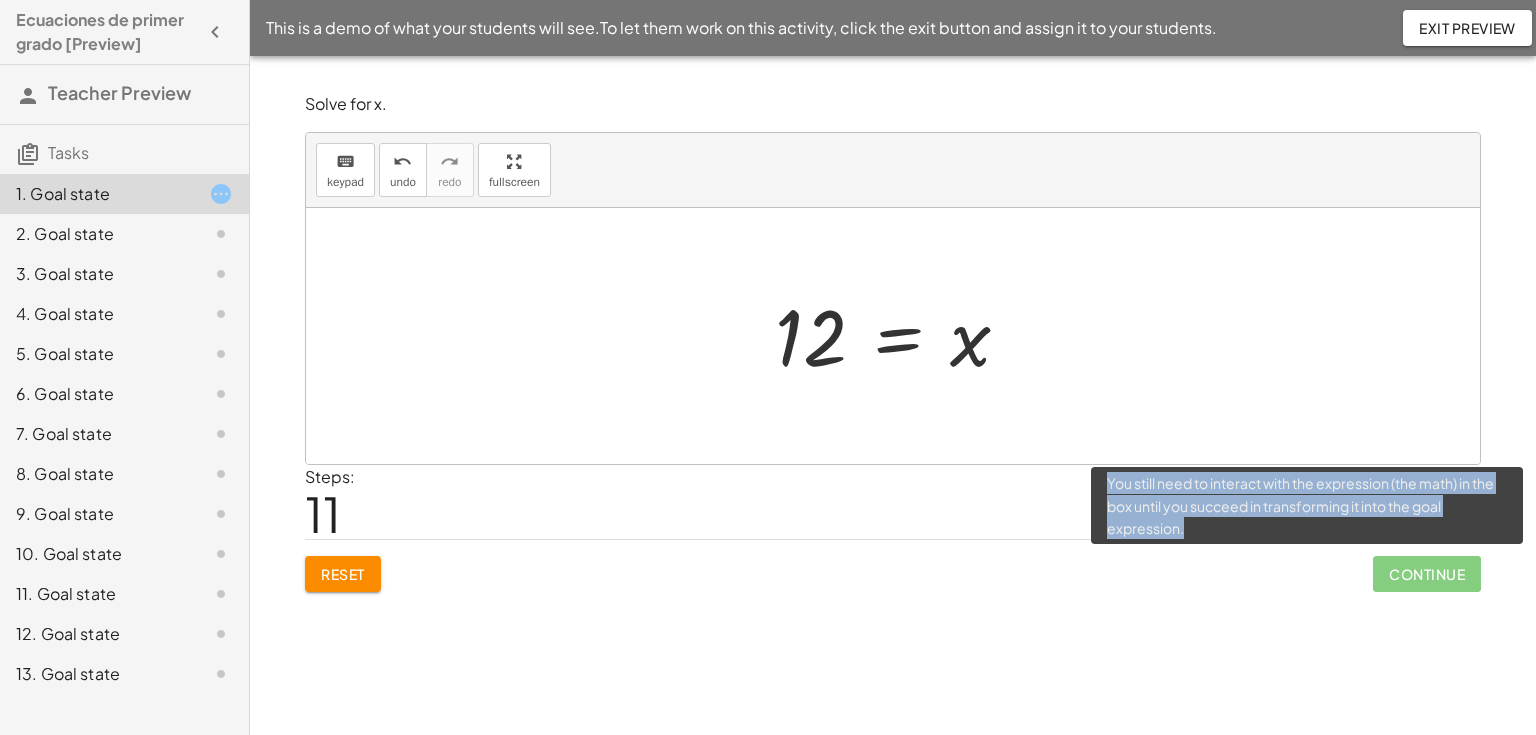 click on "Continue" 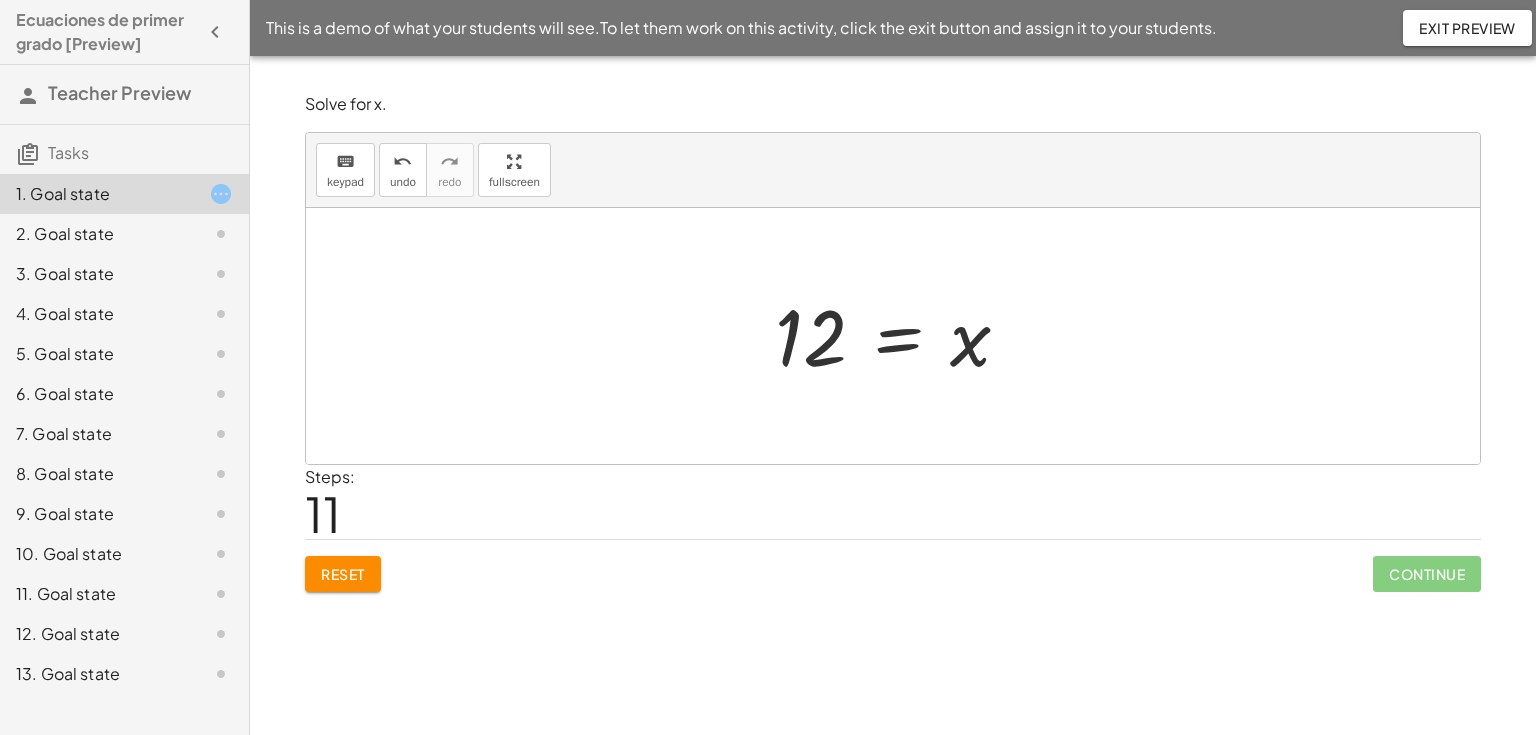 drag, startPoint x: 1196, startPoint y: 500, endPoint x: 1439, endPoint y: 581, distance: 256.1445 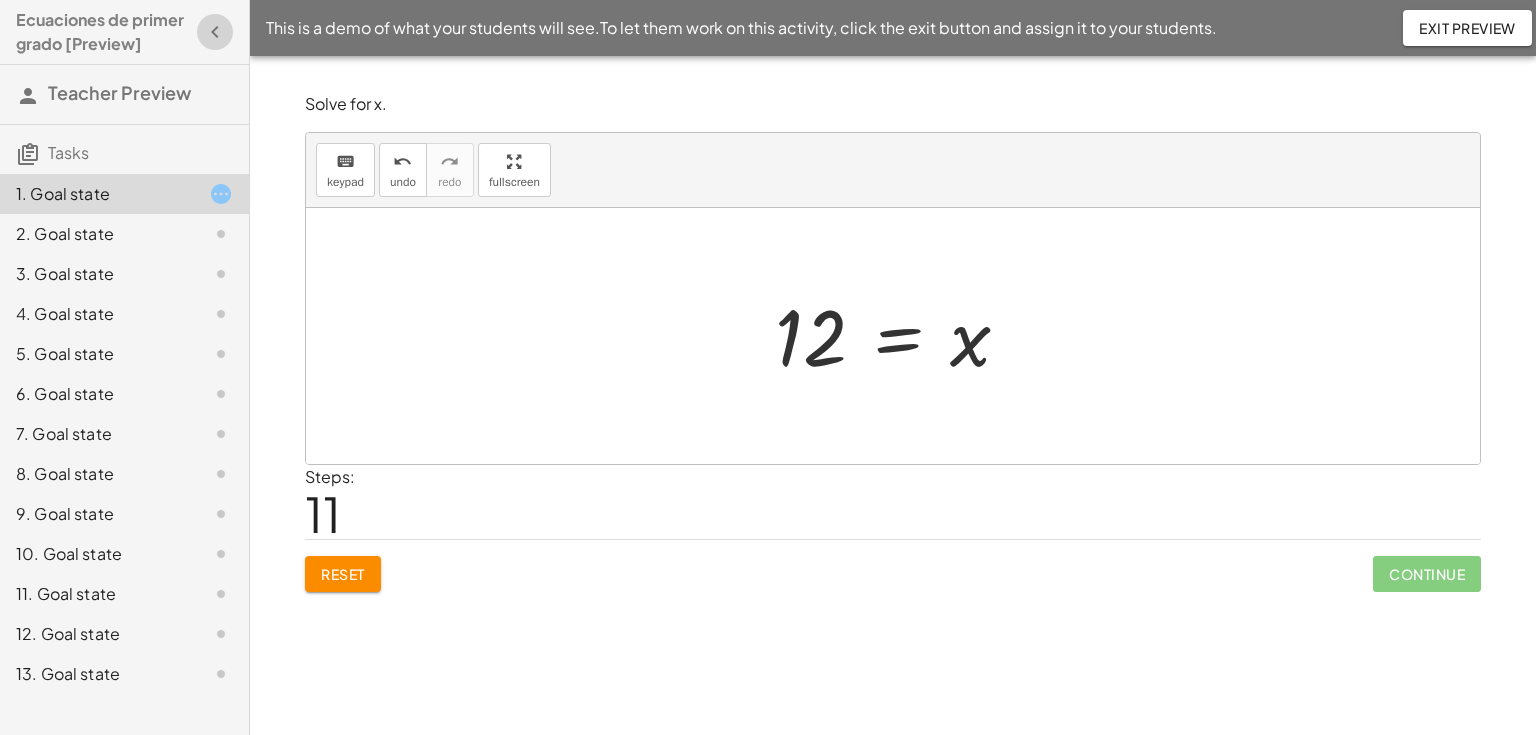 click 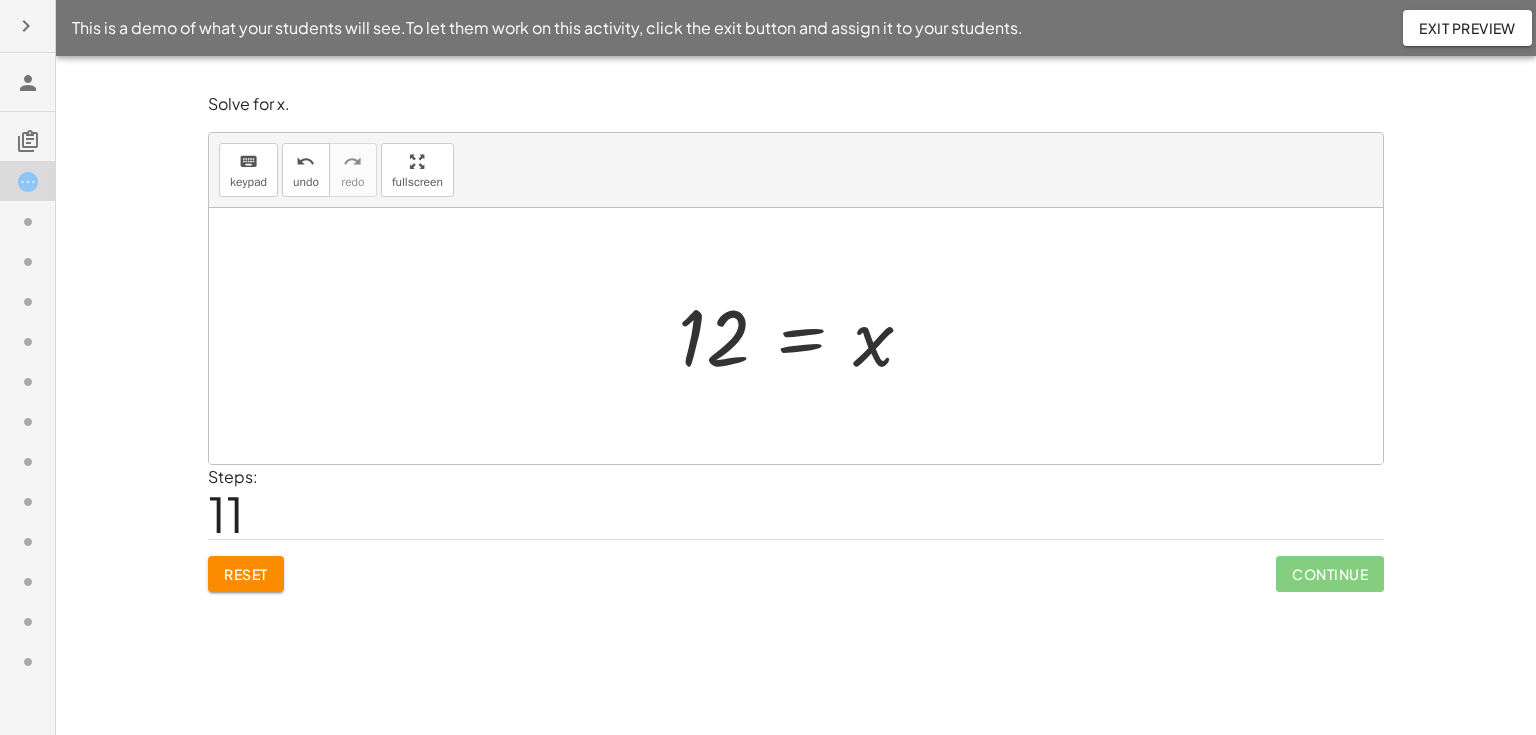 click on "Exit Preview" 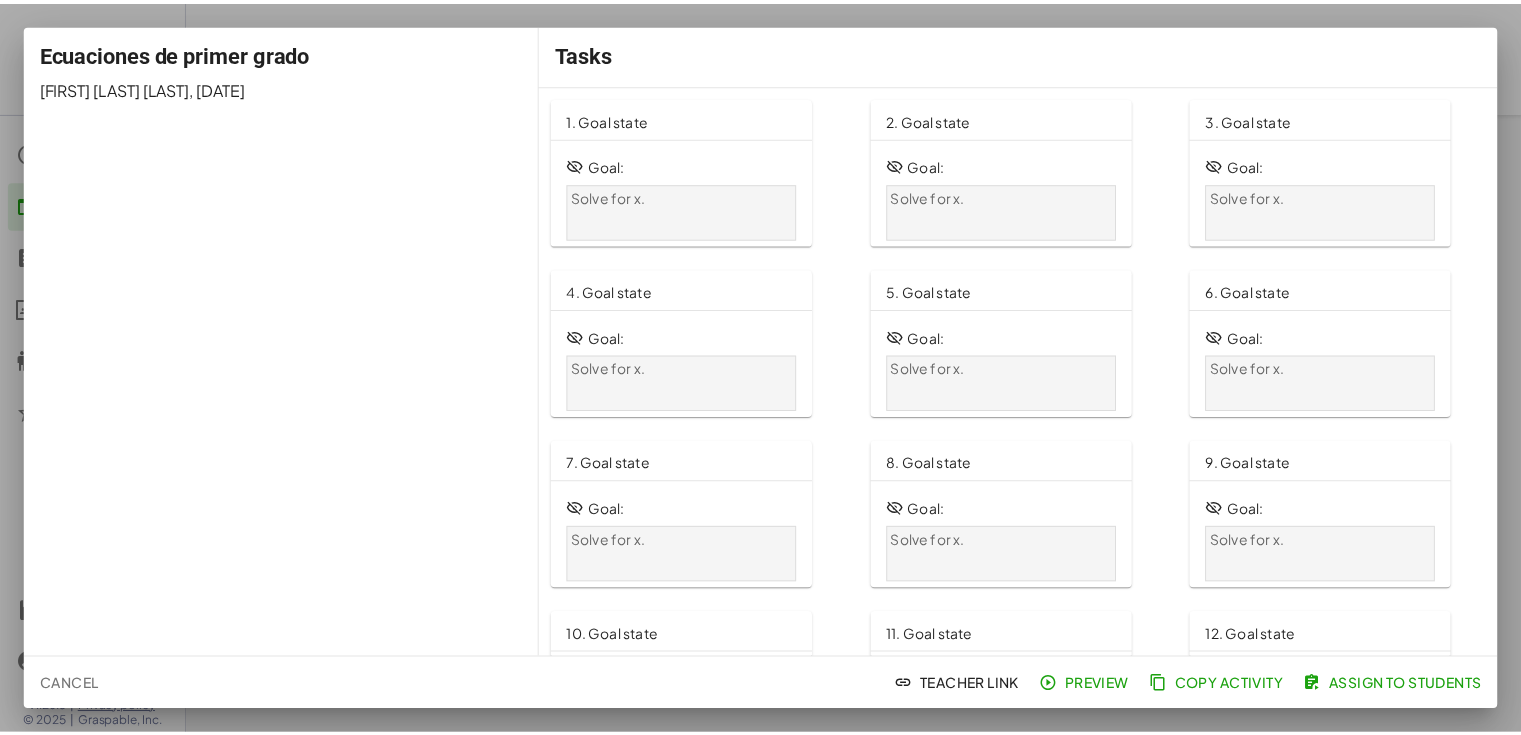 scroll, scrollTop: 0, scrollLeft: 0, axis: both 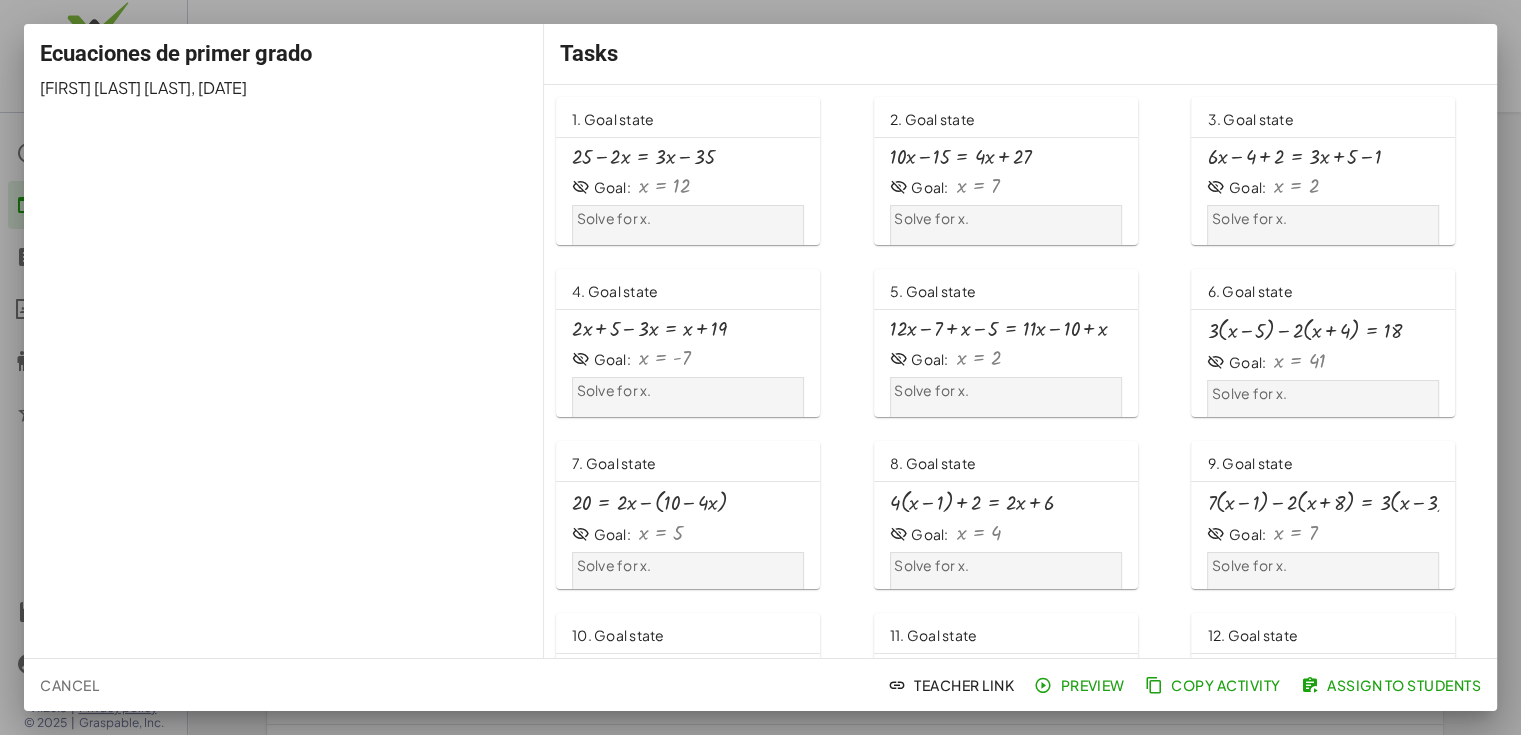 click at bounding box center (643, 157) 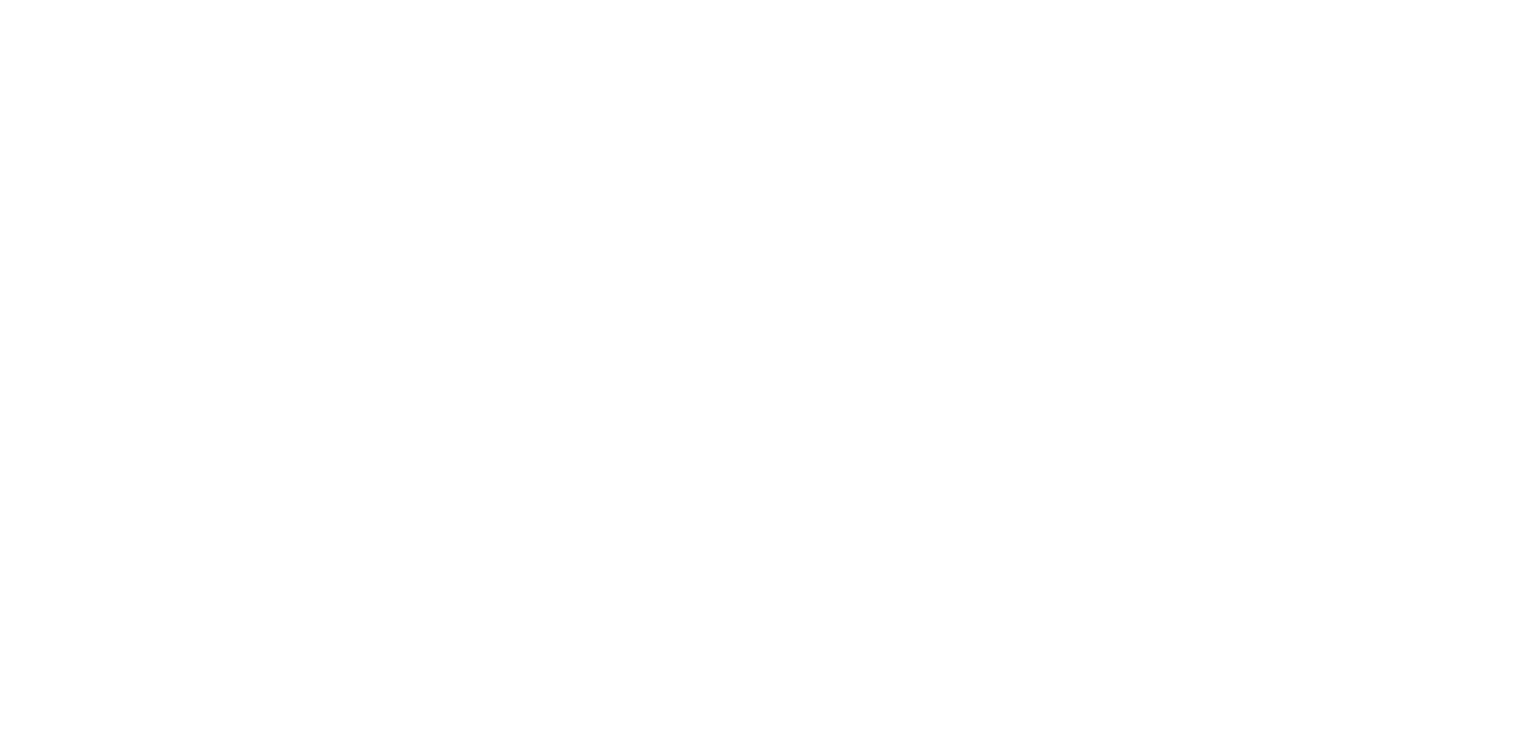 scroll, scrollTop: 0, scrollLeft: 0, axis: both 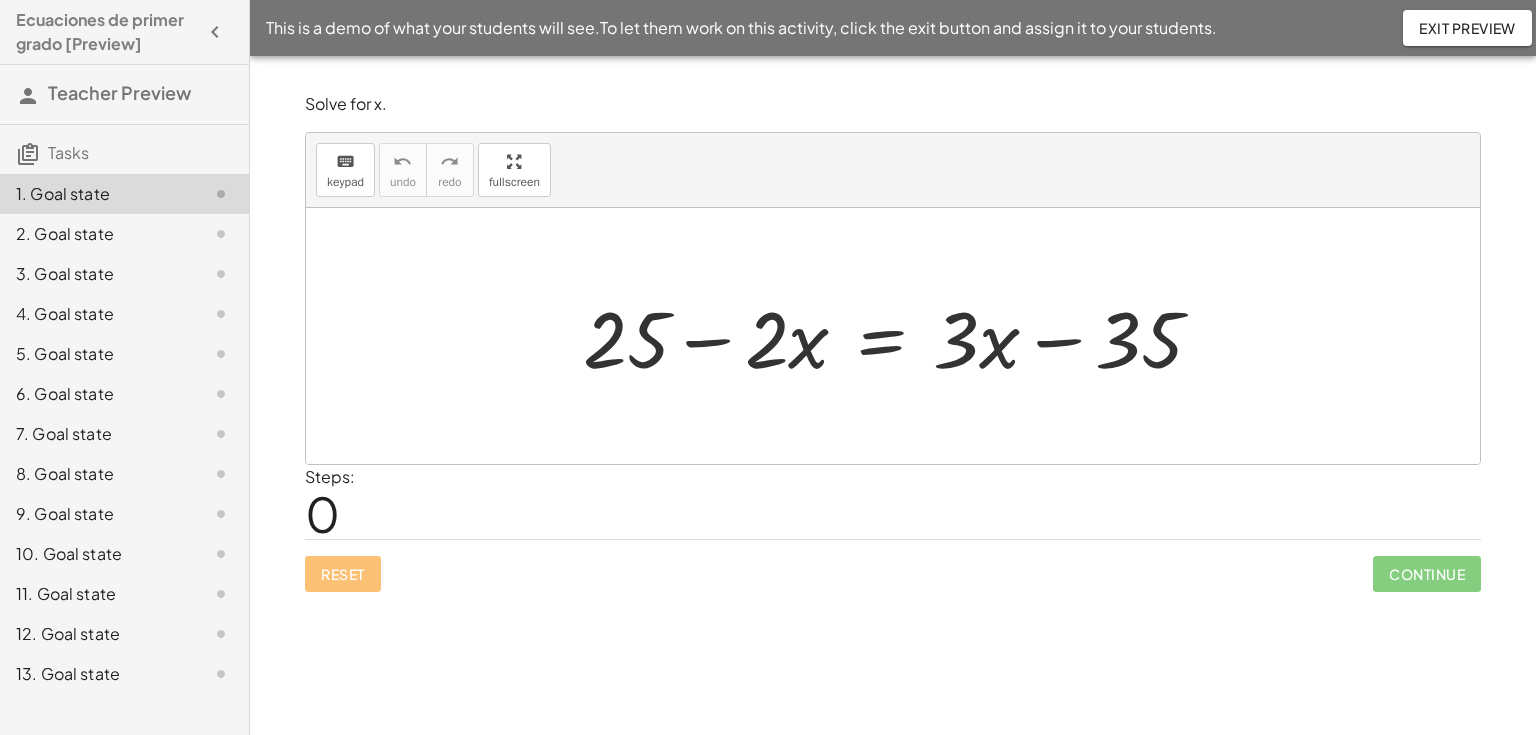 click on "Teacher Preview" 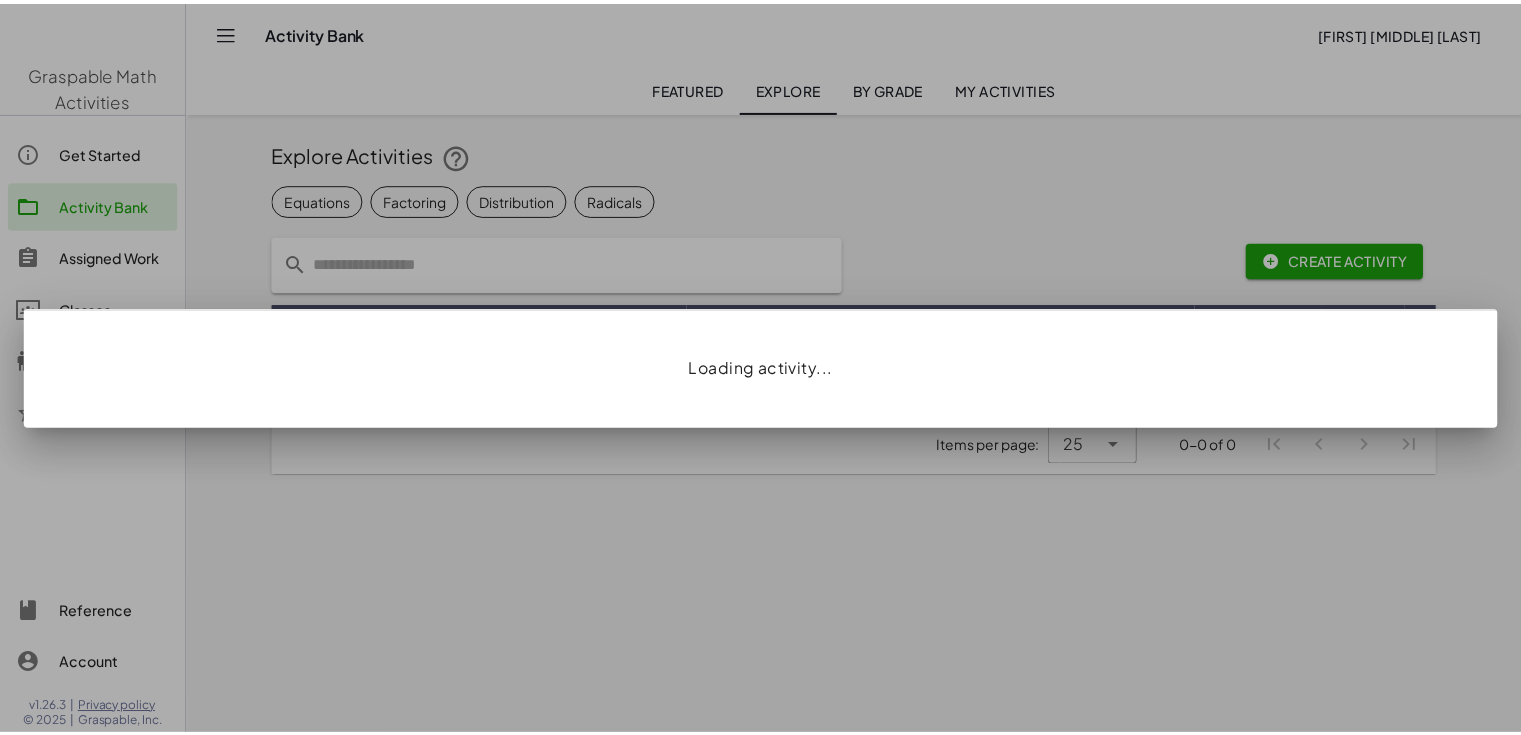 scroll, scrollTop: 0, scrollLeft: 0, axis: both 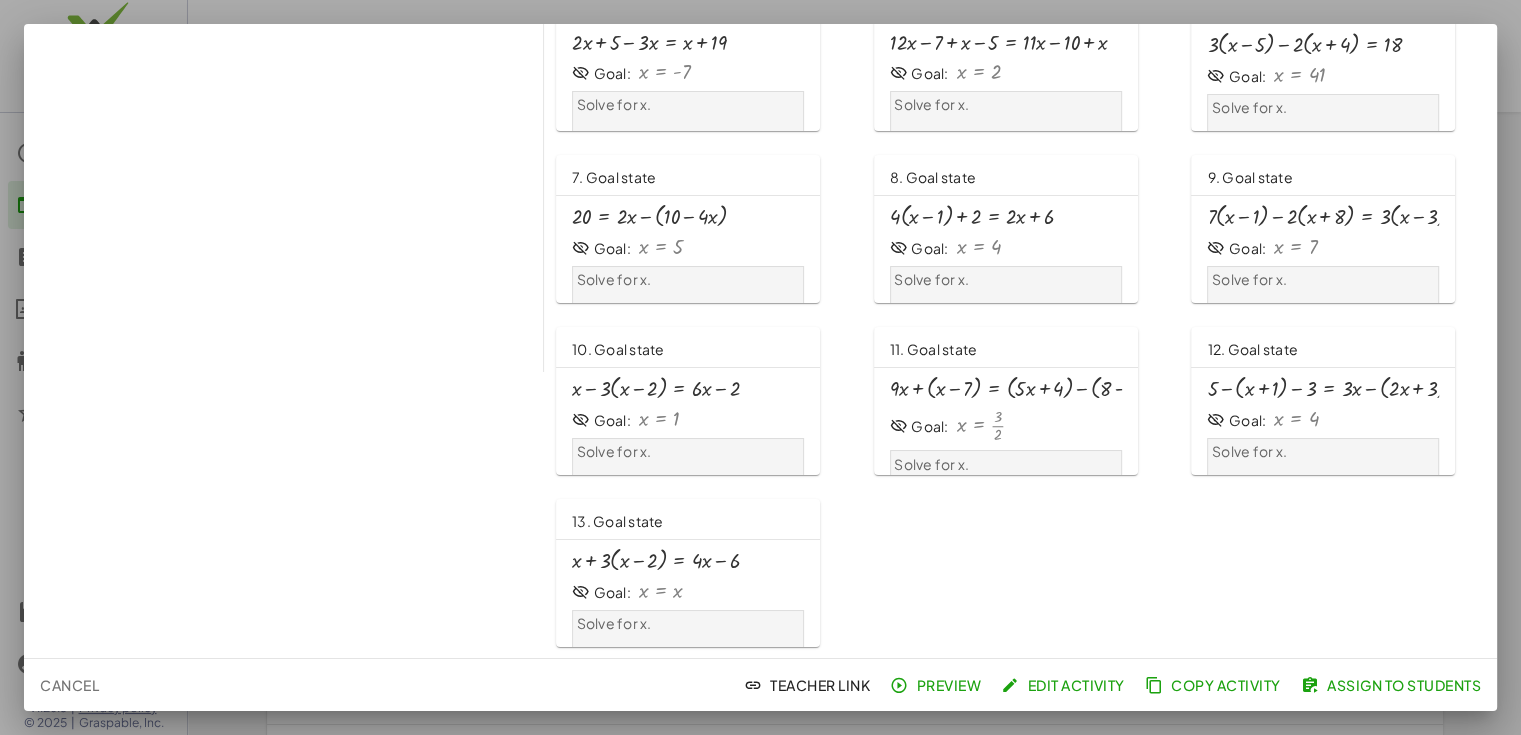 click on "Assign to Students" 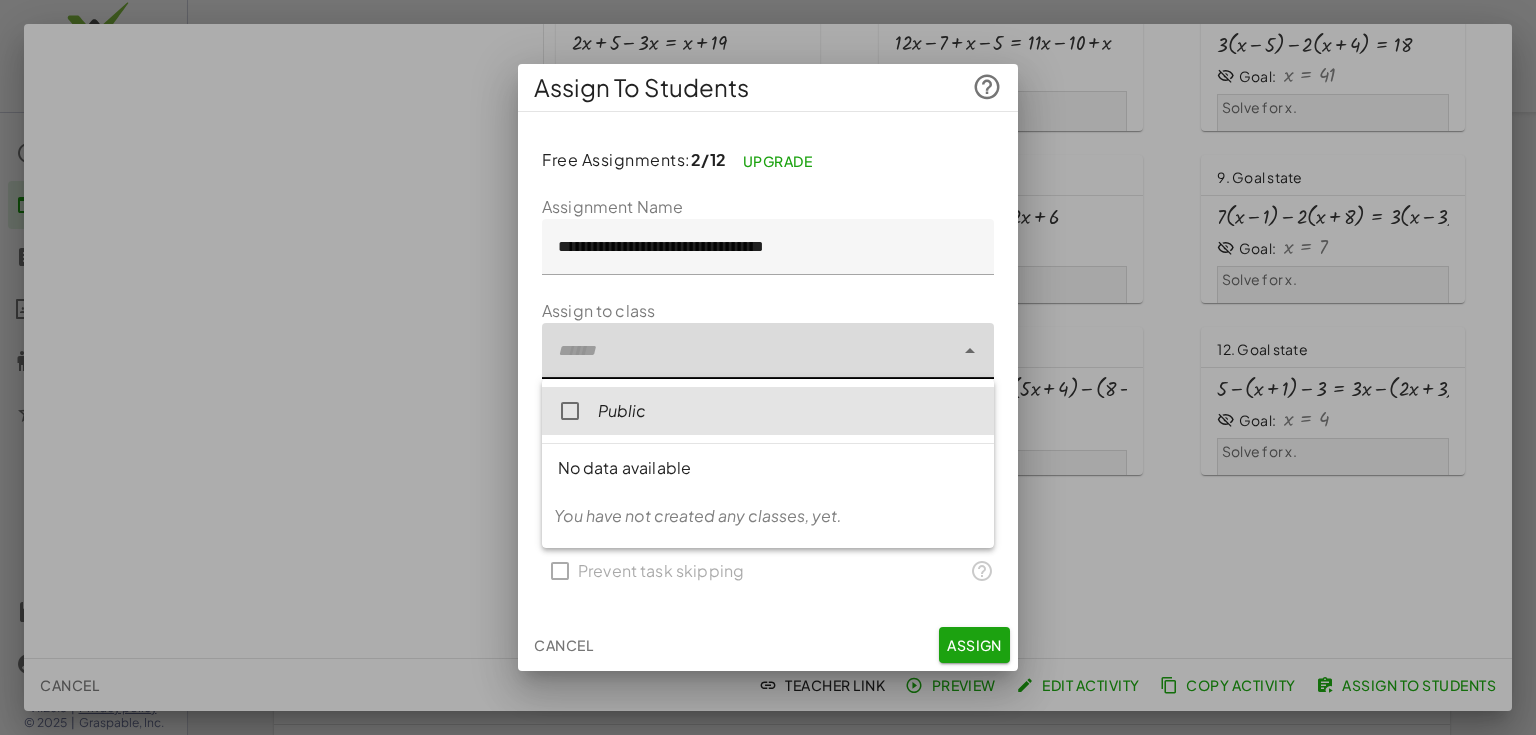 click 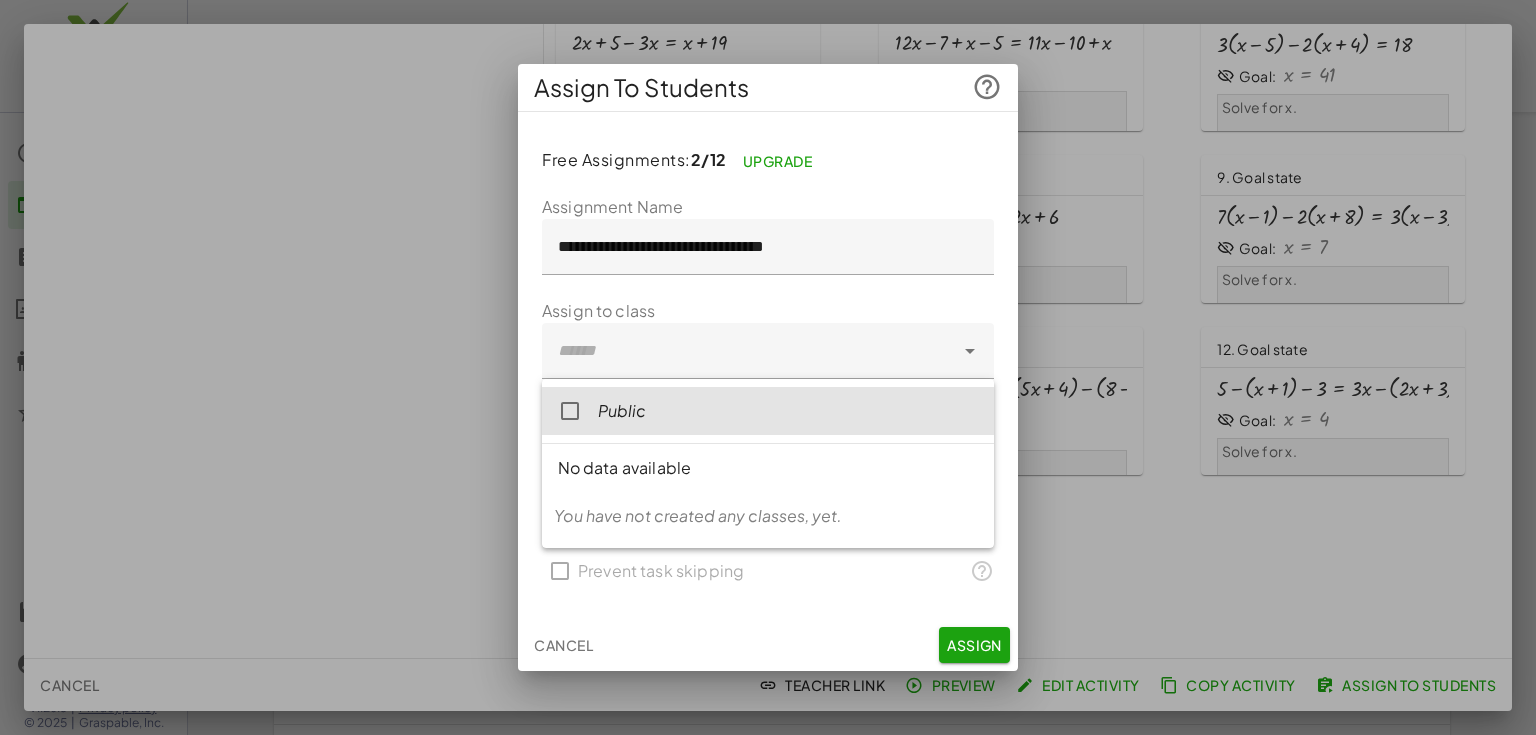 click at bounding box center [768, 367] 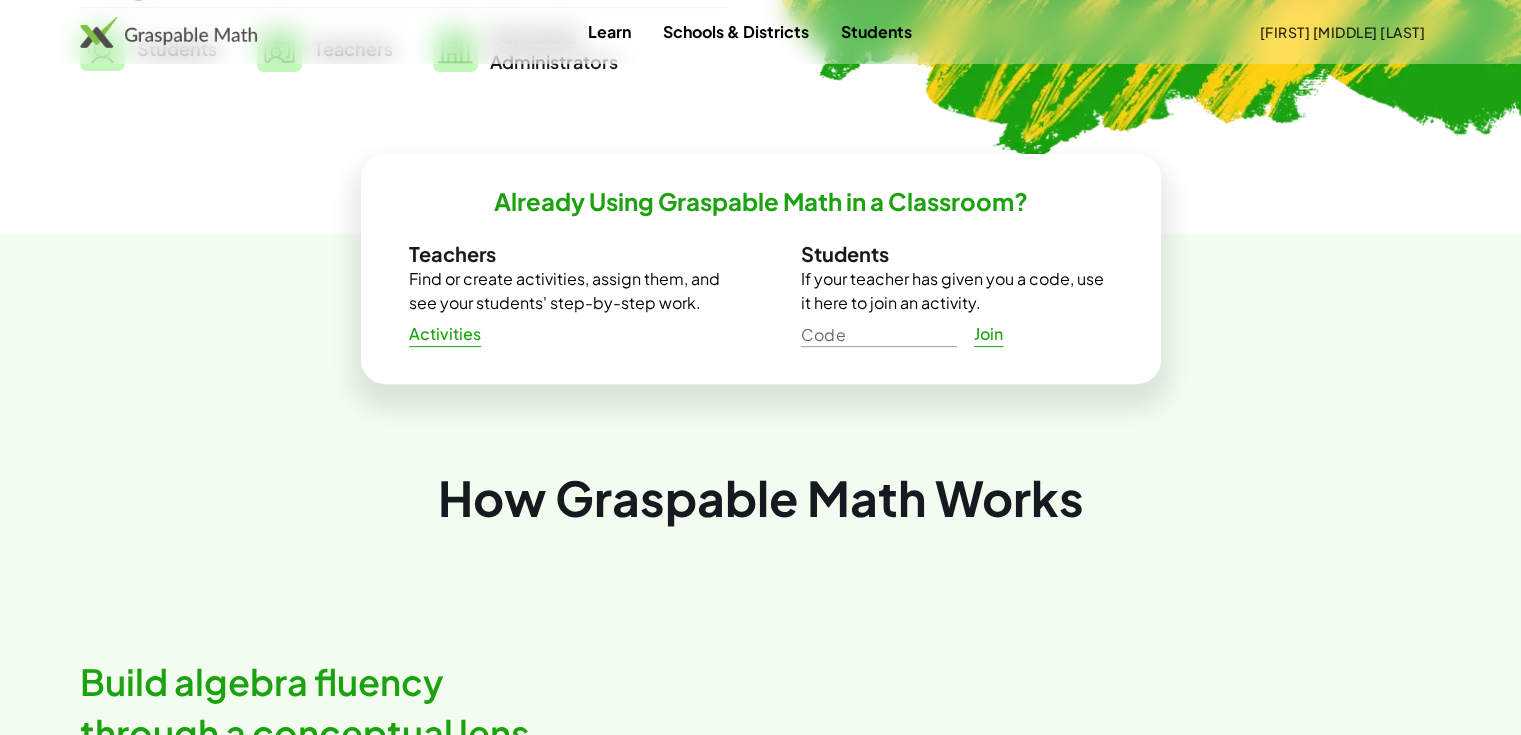 scroll, scrollTop: 600, scrollLeft: 0, axis: vertical 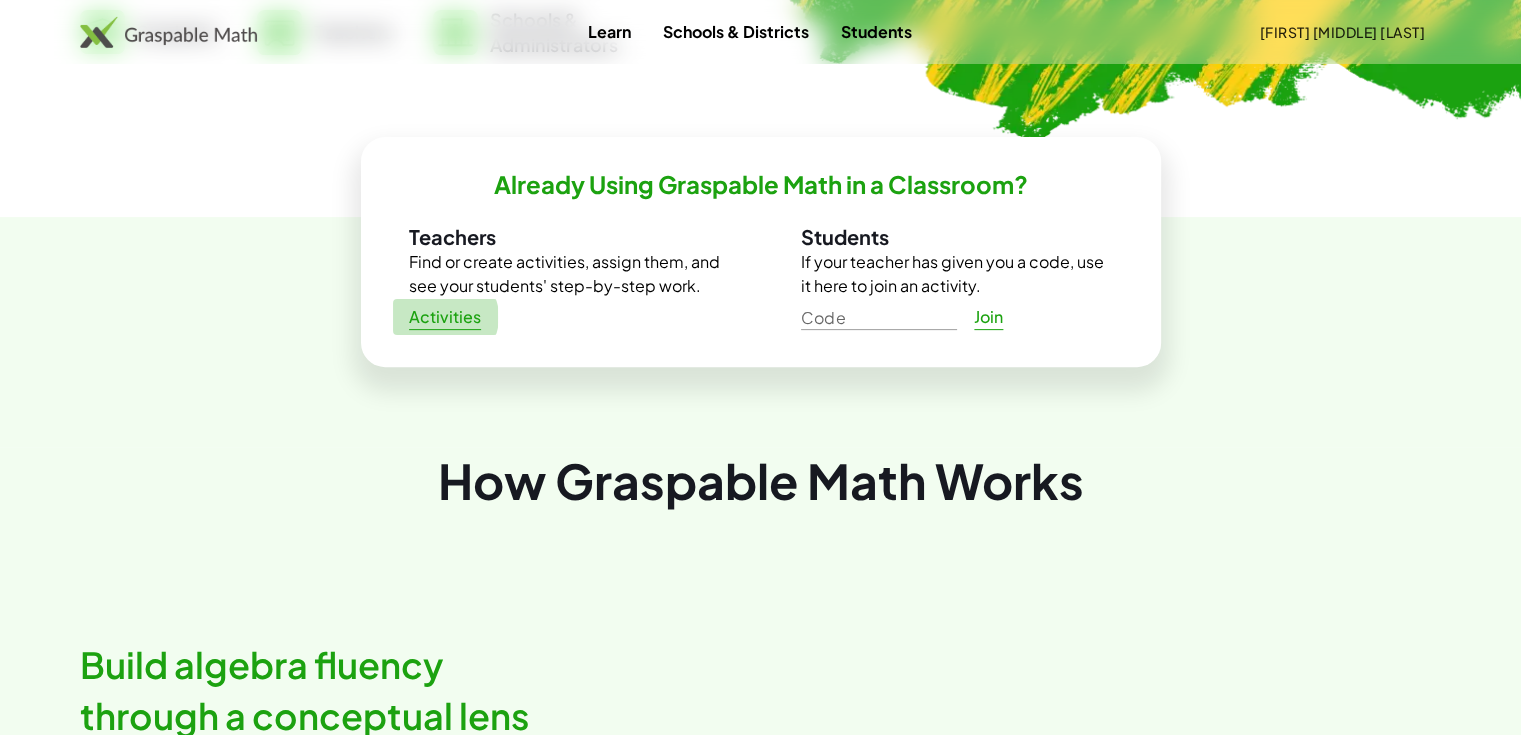 click on "Activities" 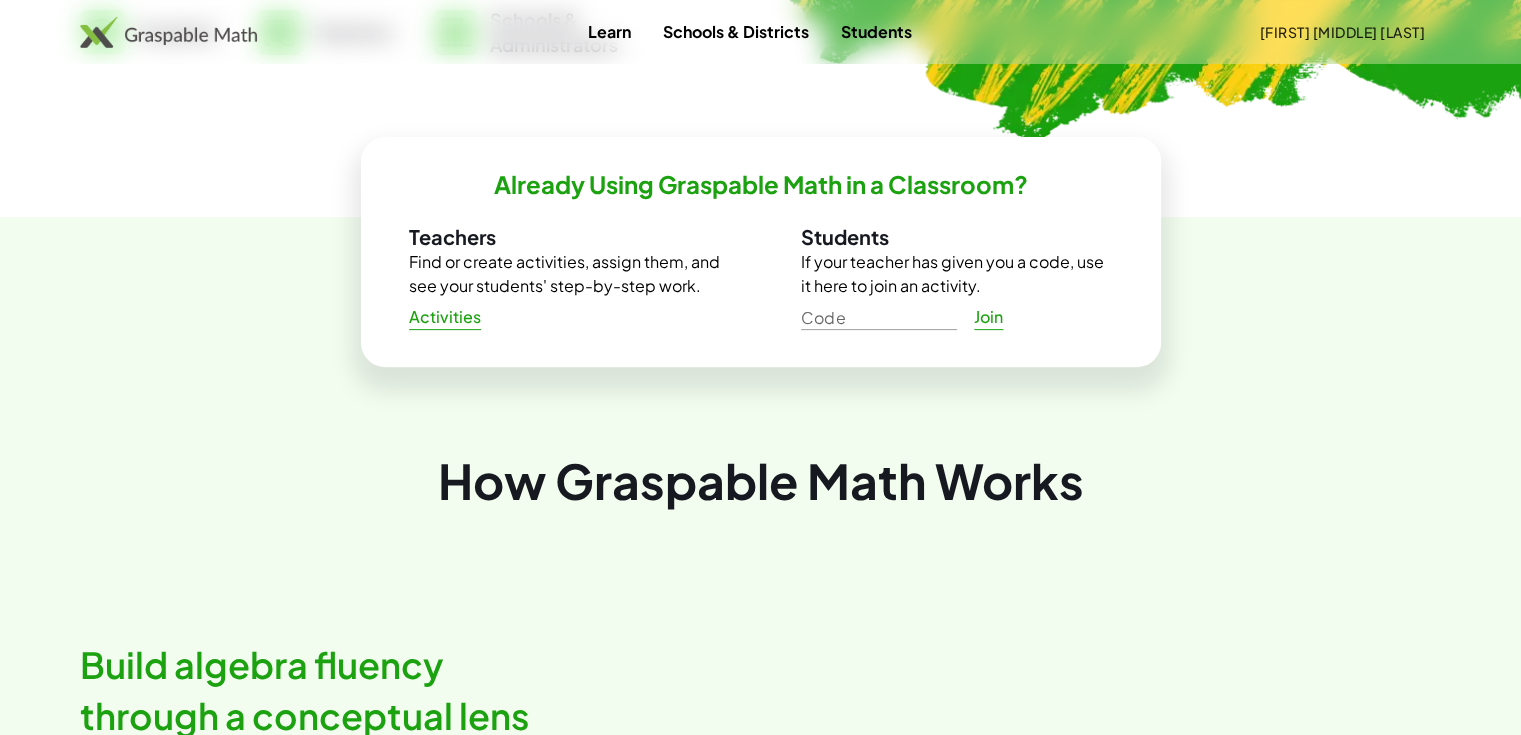 scroll, scrollTop: 0, scrollLeft: 0, axis: both 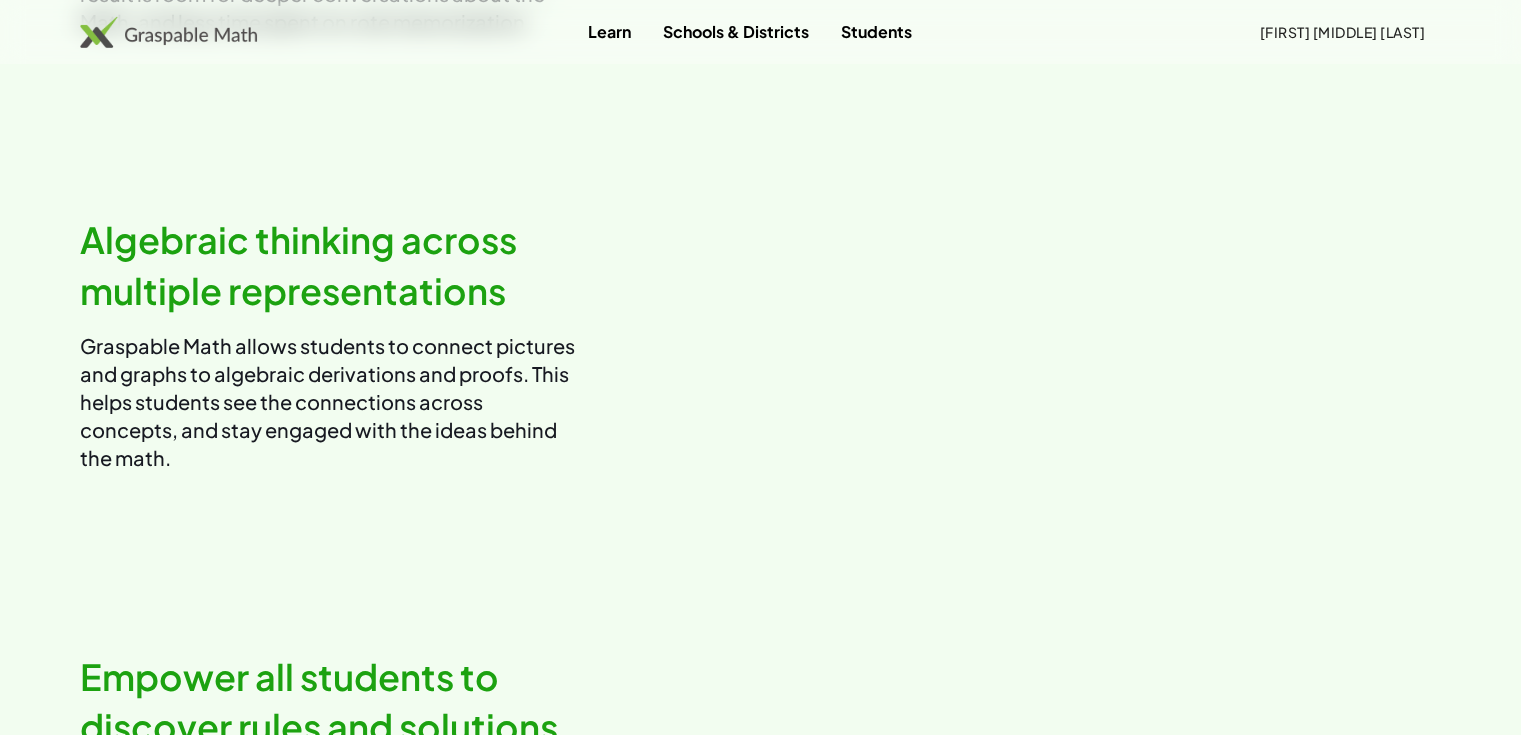 drag, startPoint x: 1048, startPoint y: 328, endPoint x: 1102, endPoint y: 381, distance: 75.66373 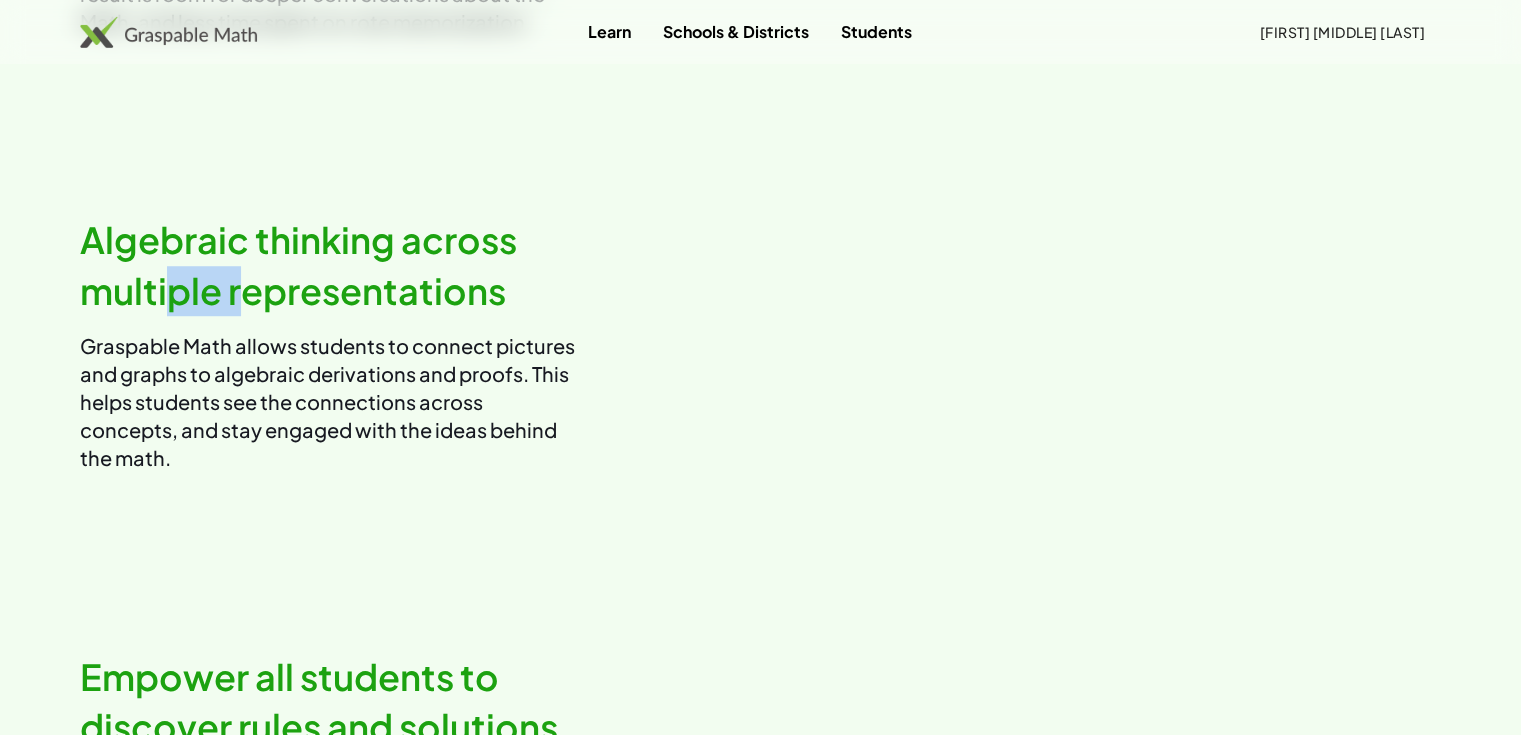 drag, startPoint x: 220, startPoint y: 427, endPoint x: 249, endPoint y: 442, distance: 32.649654 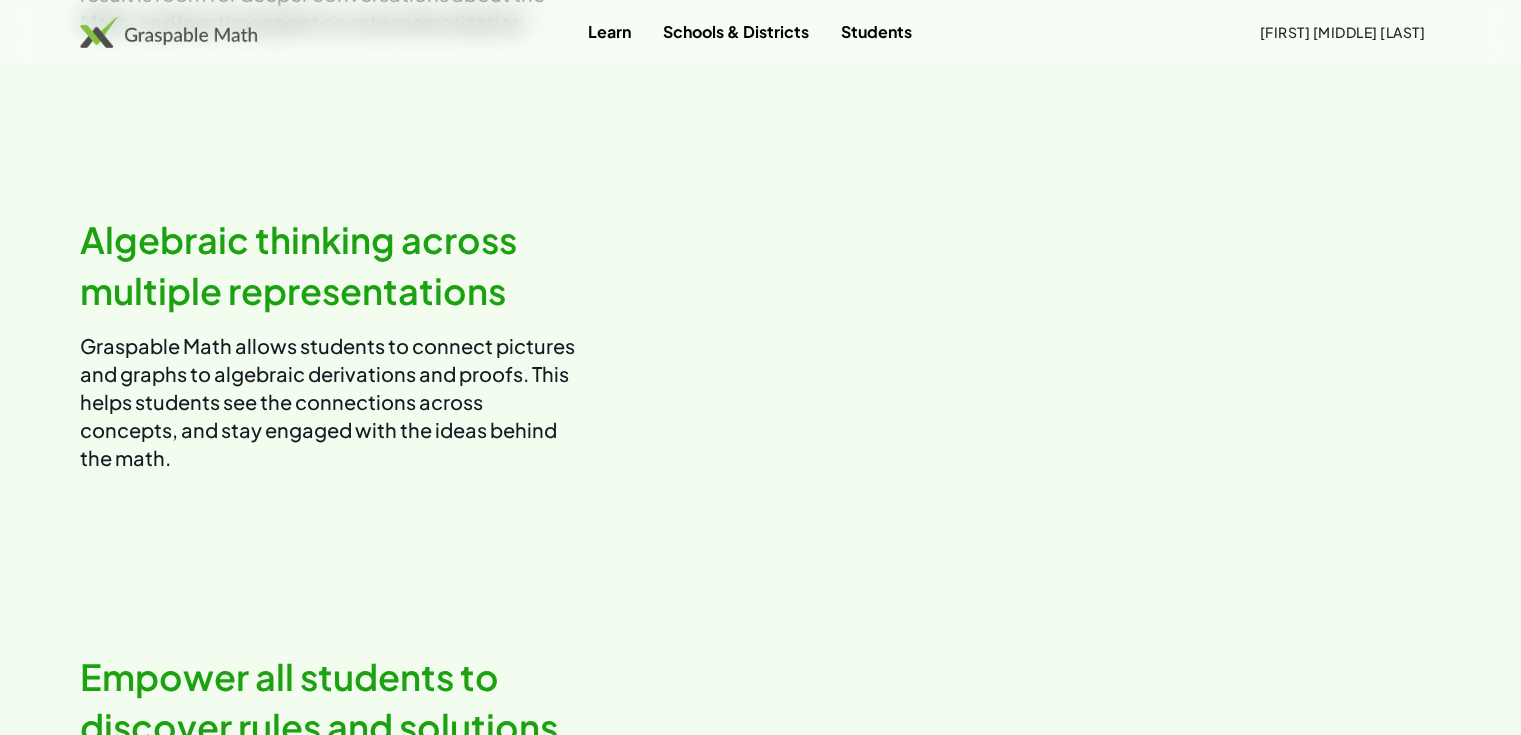 click on "Algebraic thinking across multiple representations" at bounding box center (330, 265) 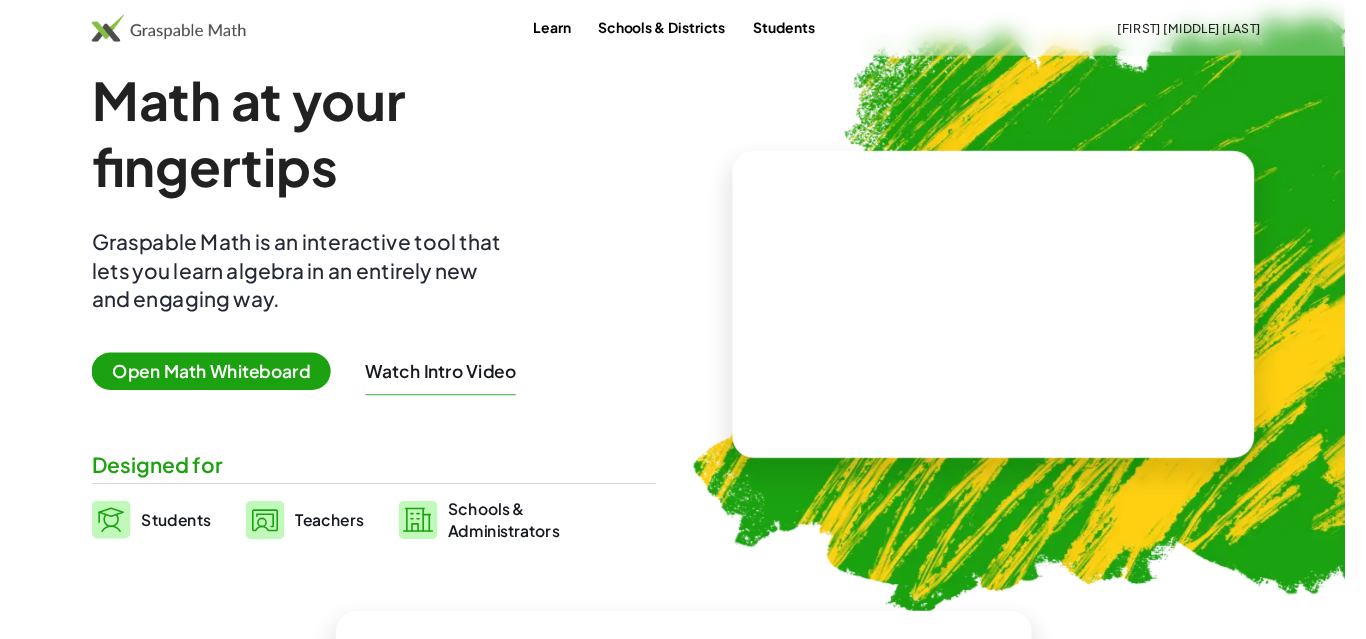 scroll, scrollTop: 0, scrollLeft: 0, axis: both 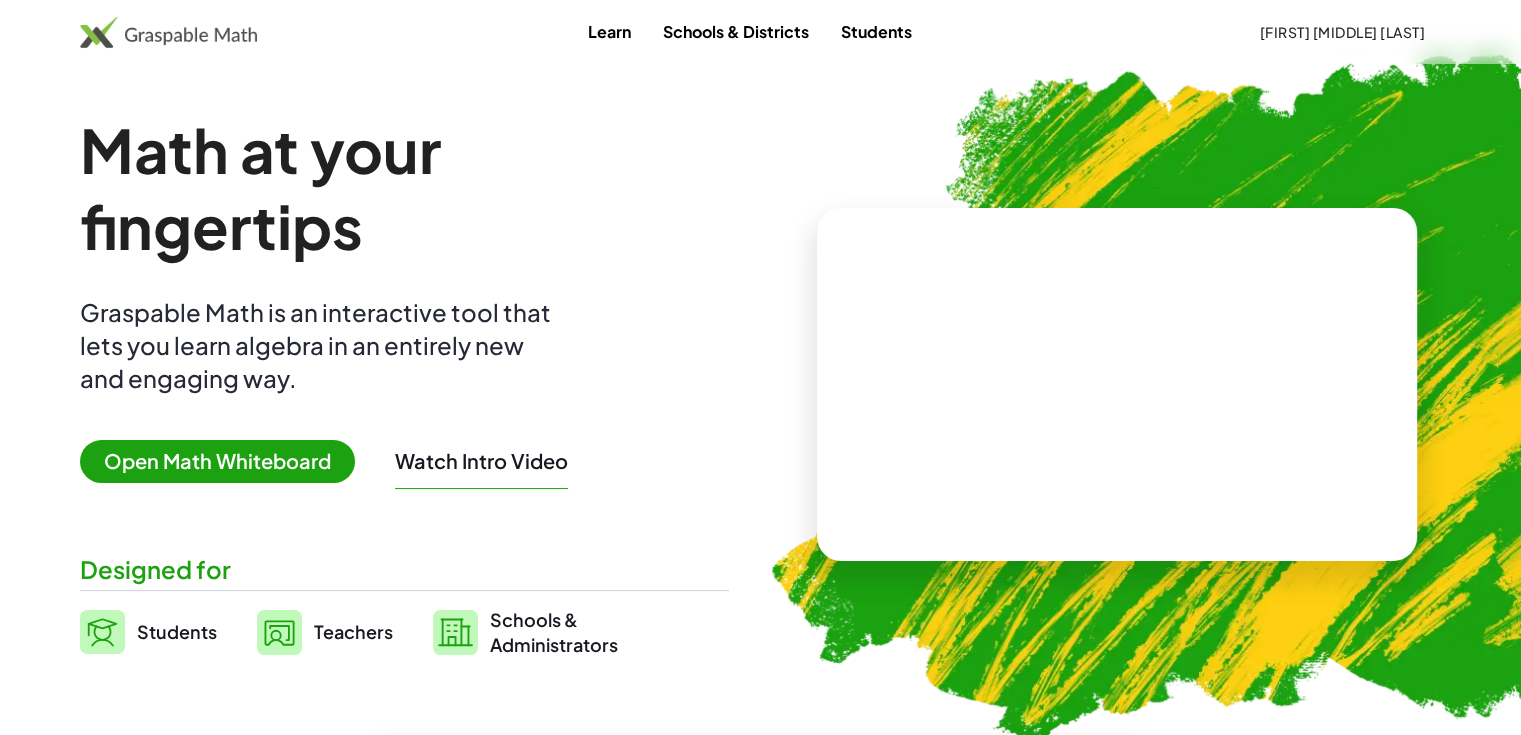 click on "Open Math Whiteboard" at bounding box center (217, 461) 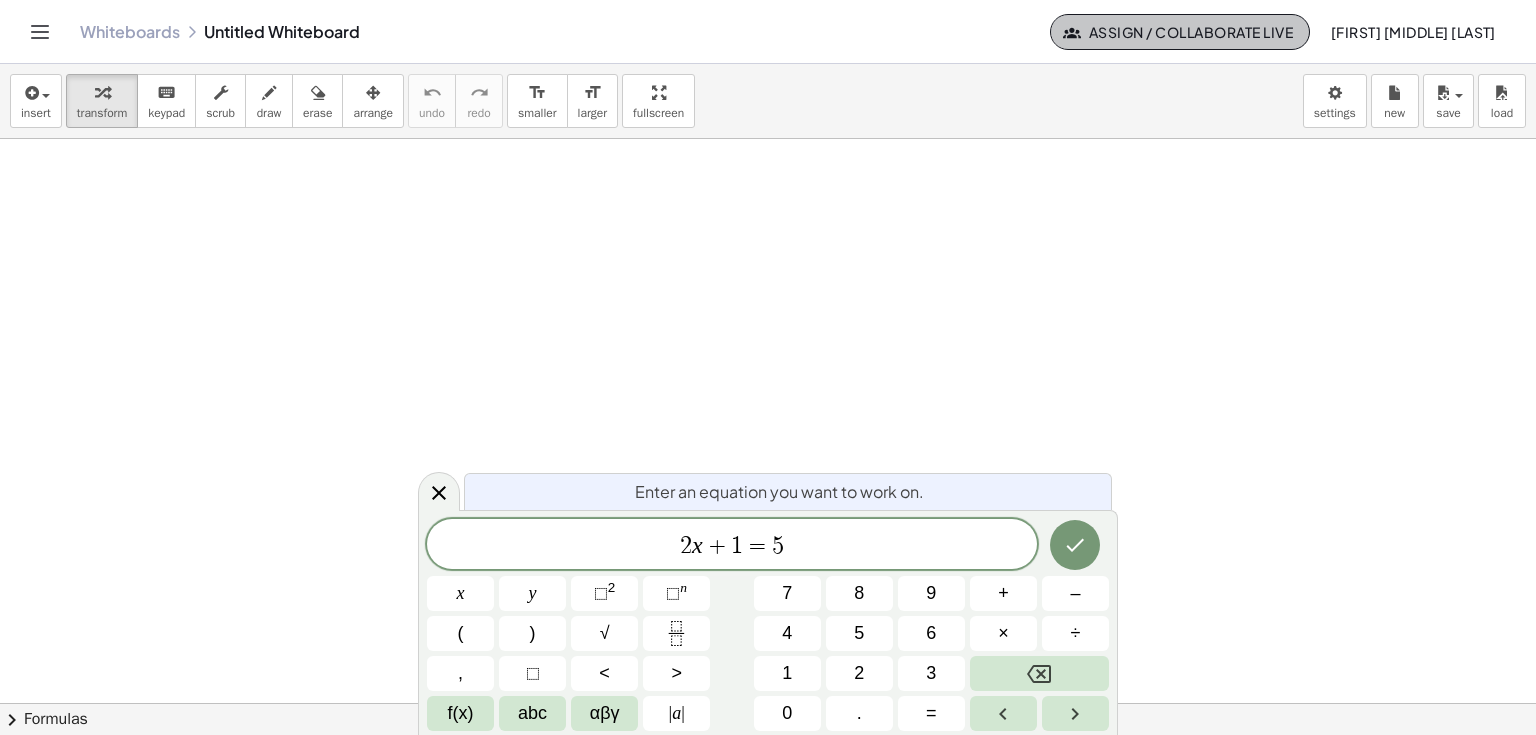 click on "Assign / Collaborate Live" 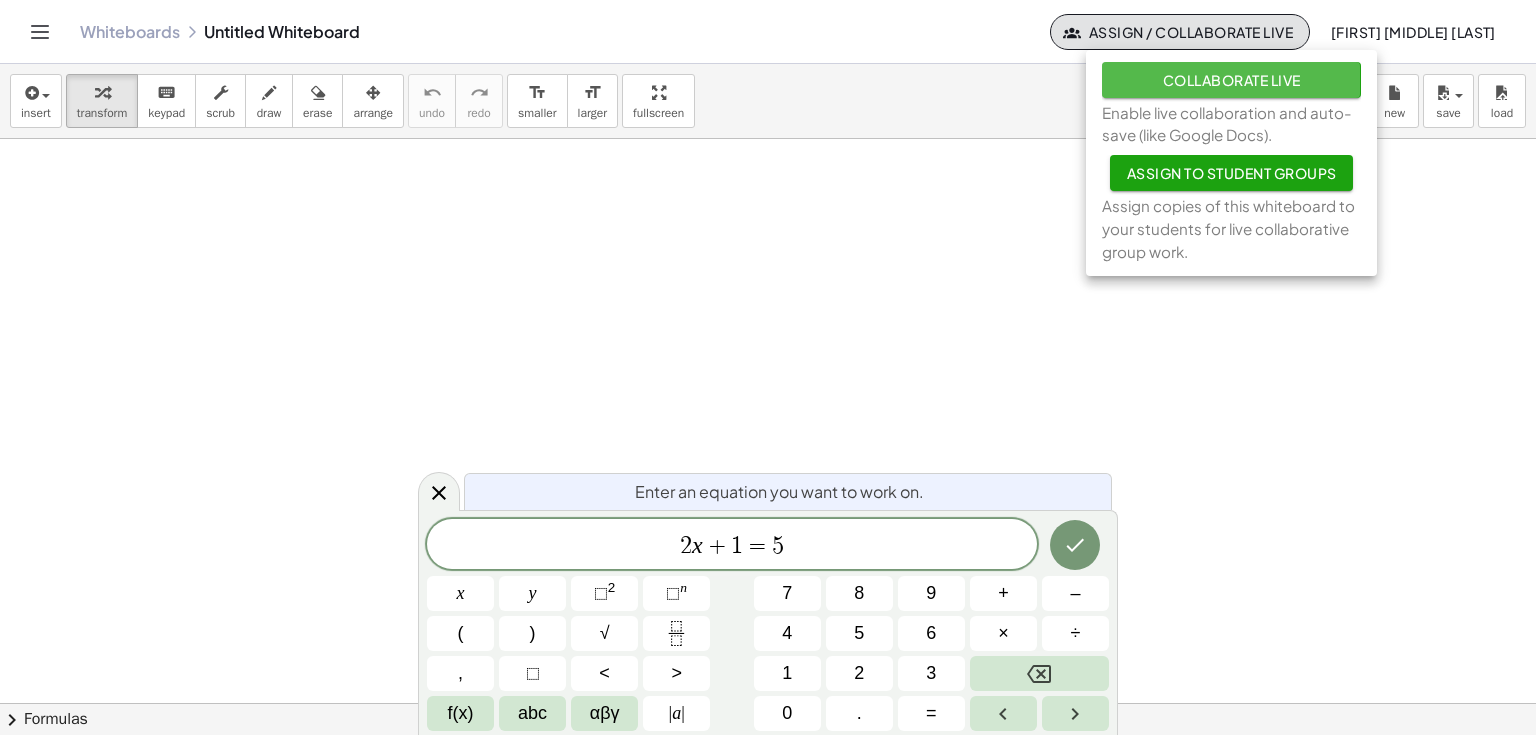 click on "Collaborate Live" 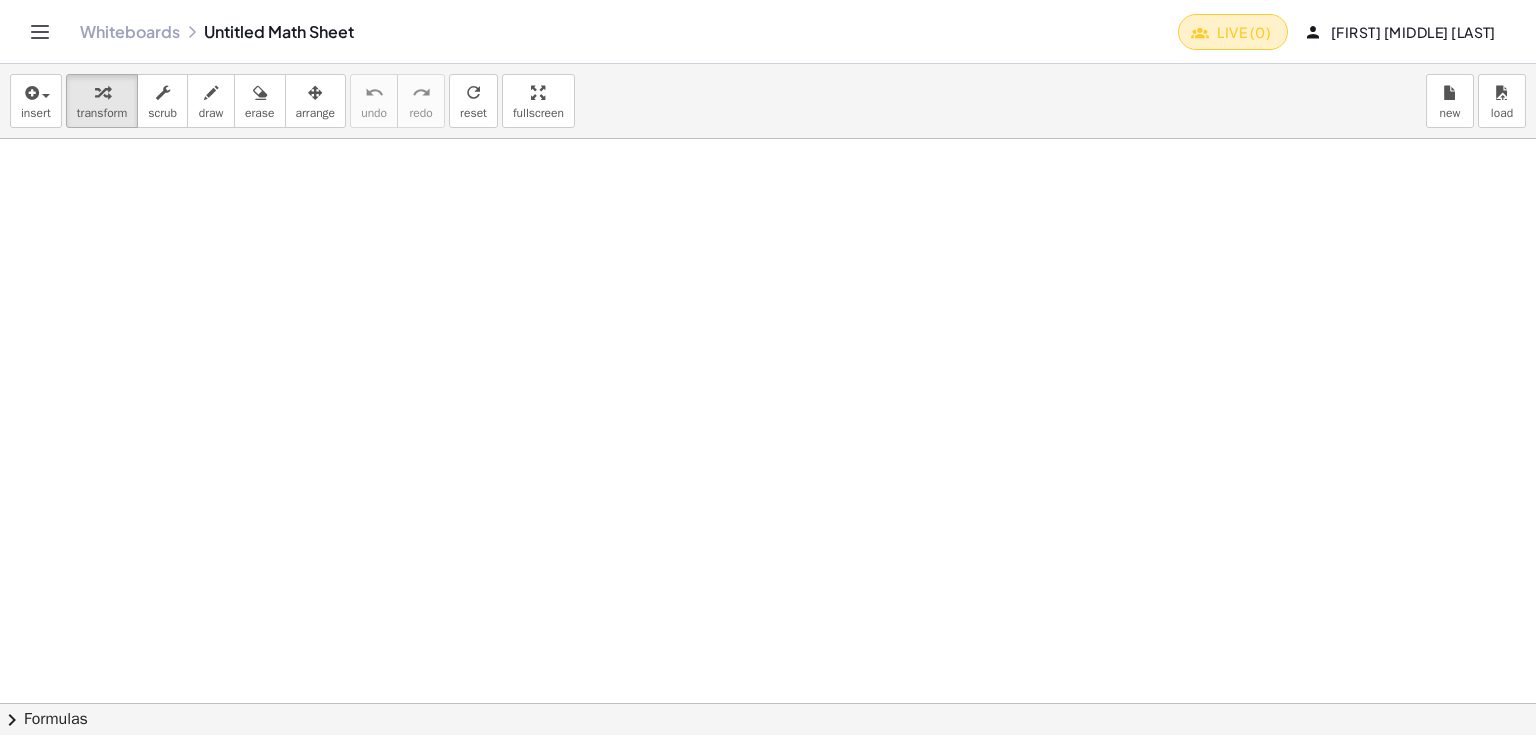 click on "Live (0)" 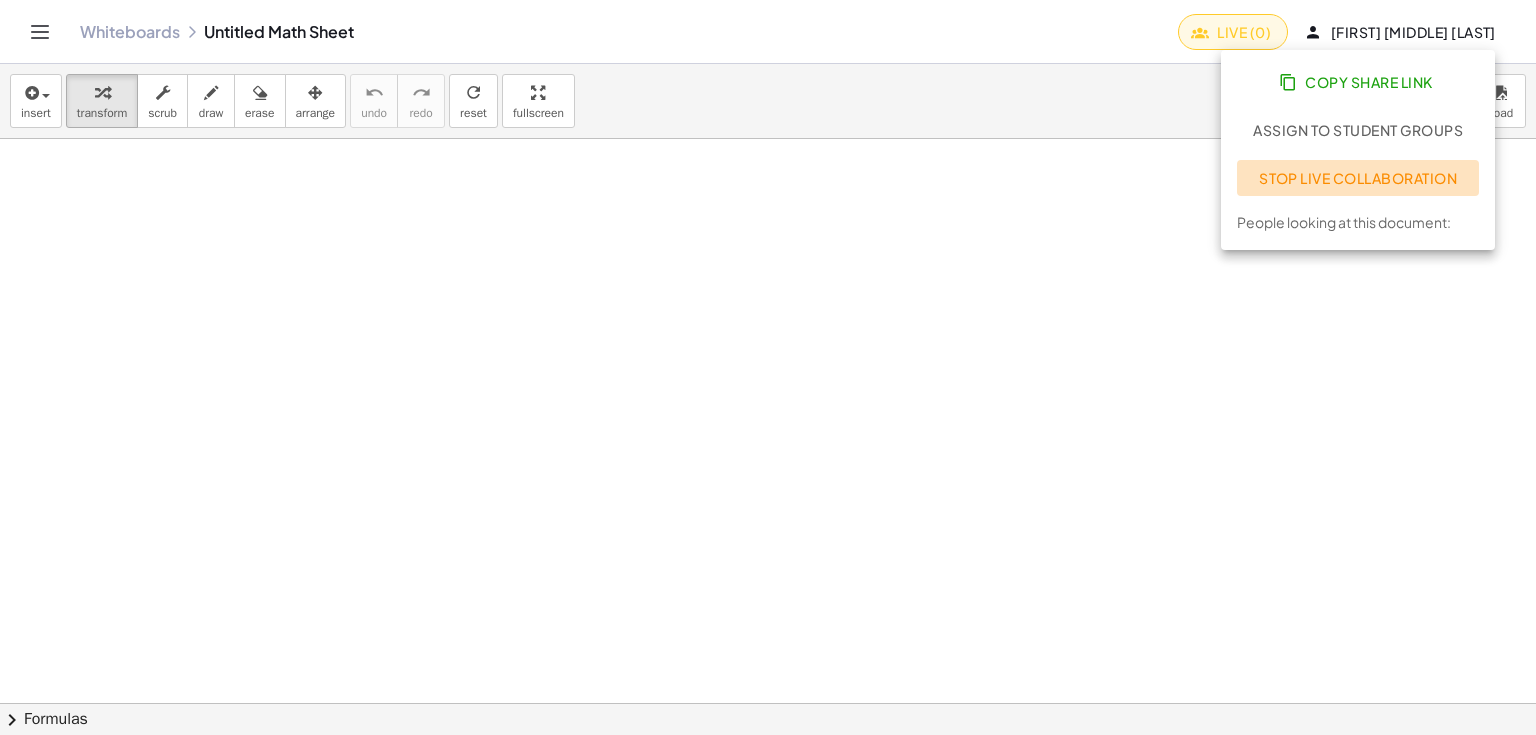 click on "Stop Live Collaboration" 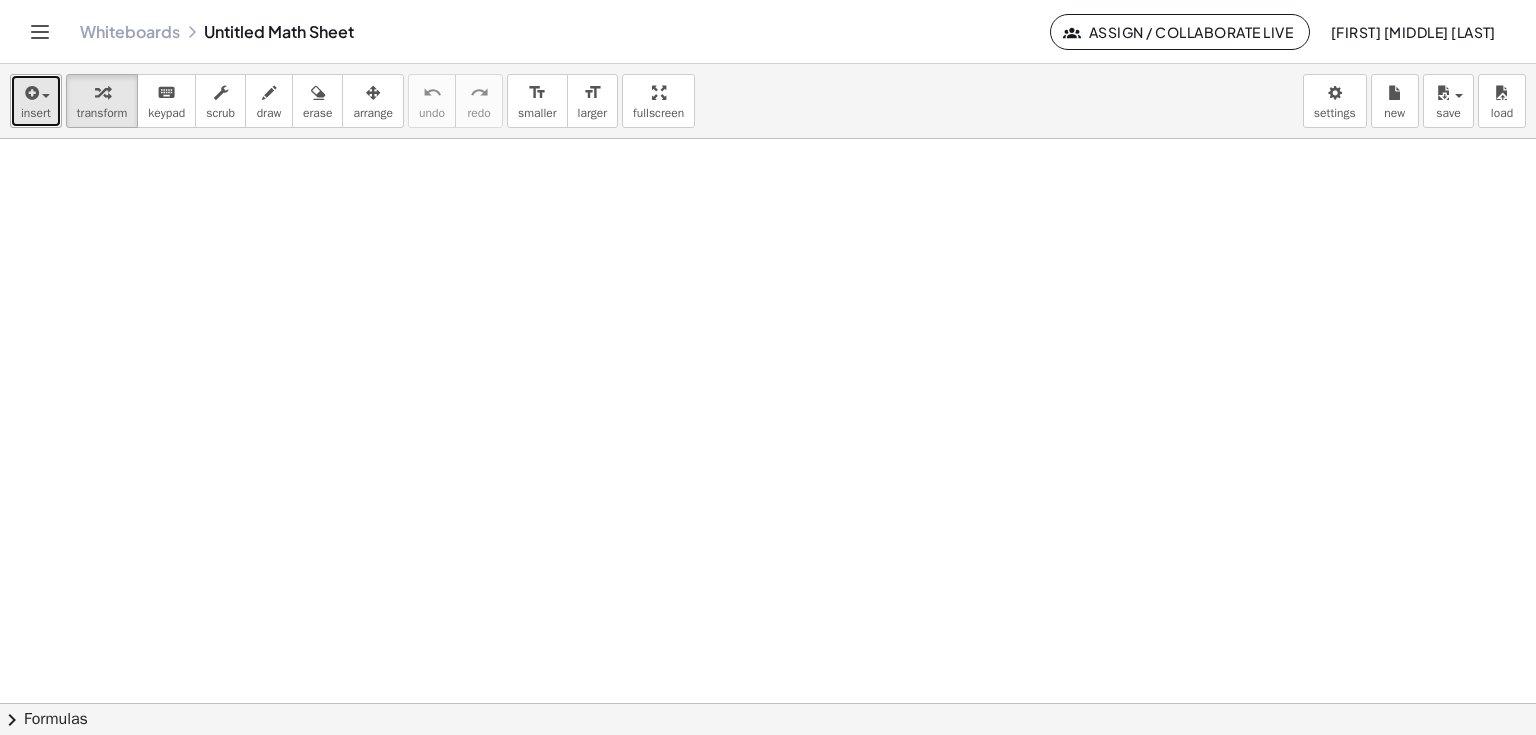 click on "insert" at bounding box center [36, 101] 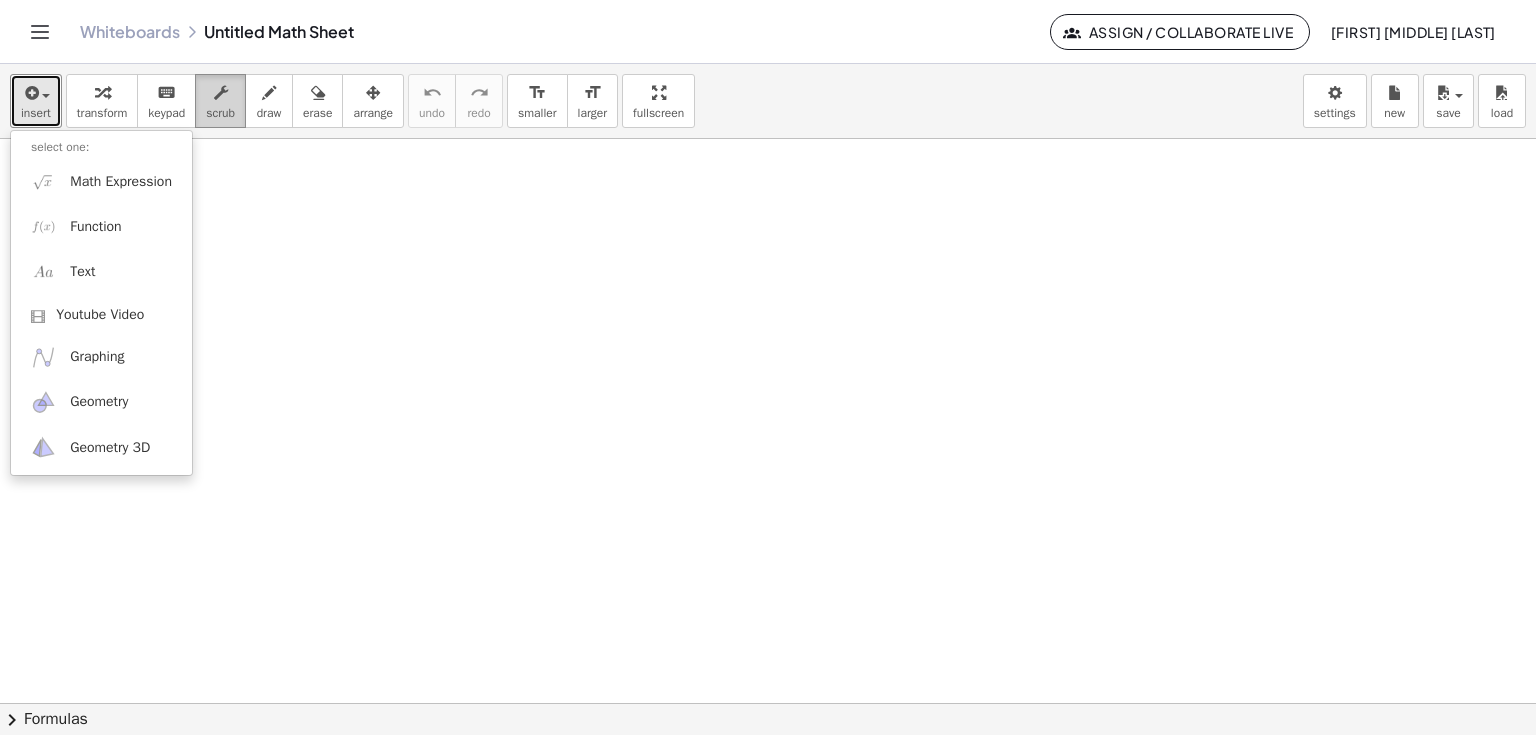 click on "scrub" at bounding box center [220, 113] 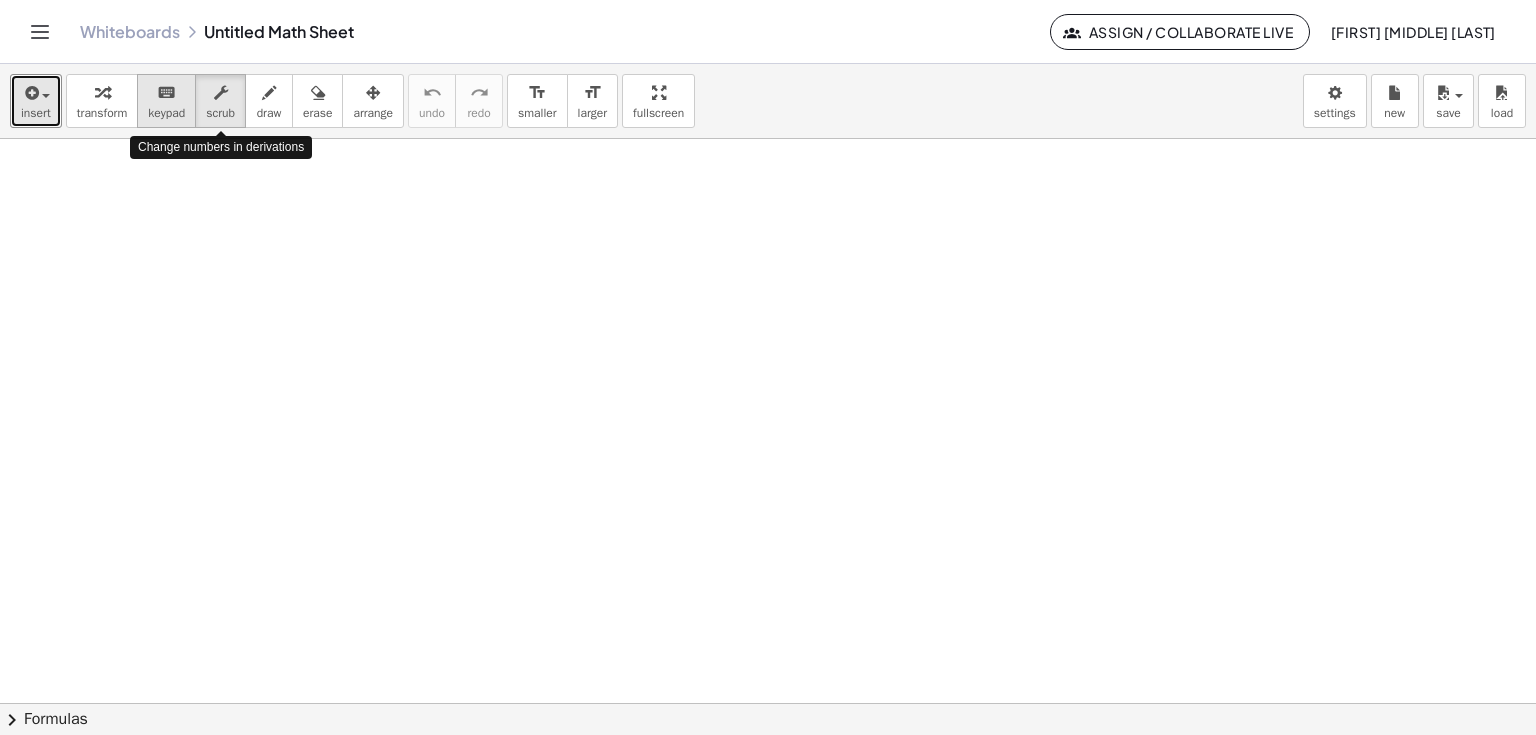 click on "keyboard" at bounding box center (166, 93) 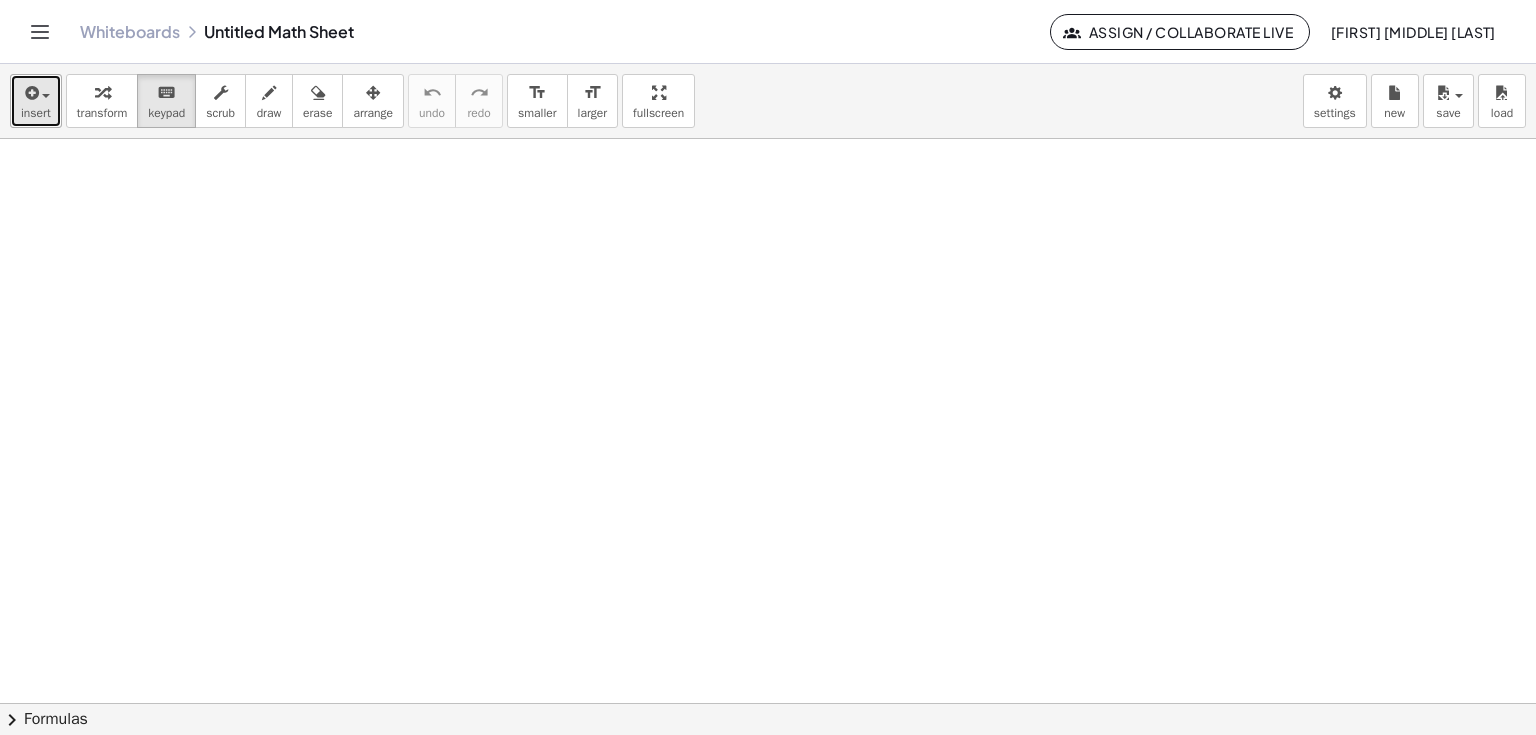 click on "insert" at bounding box center (36, 113) 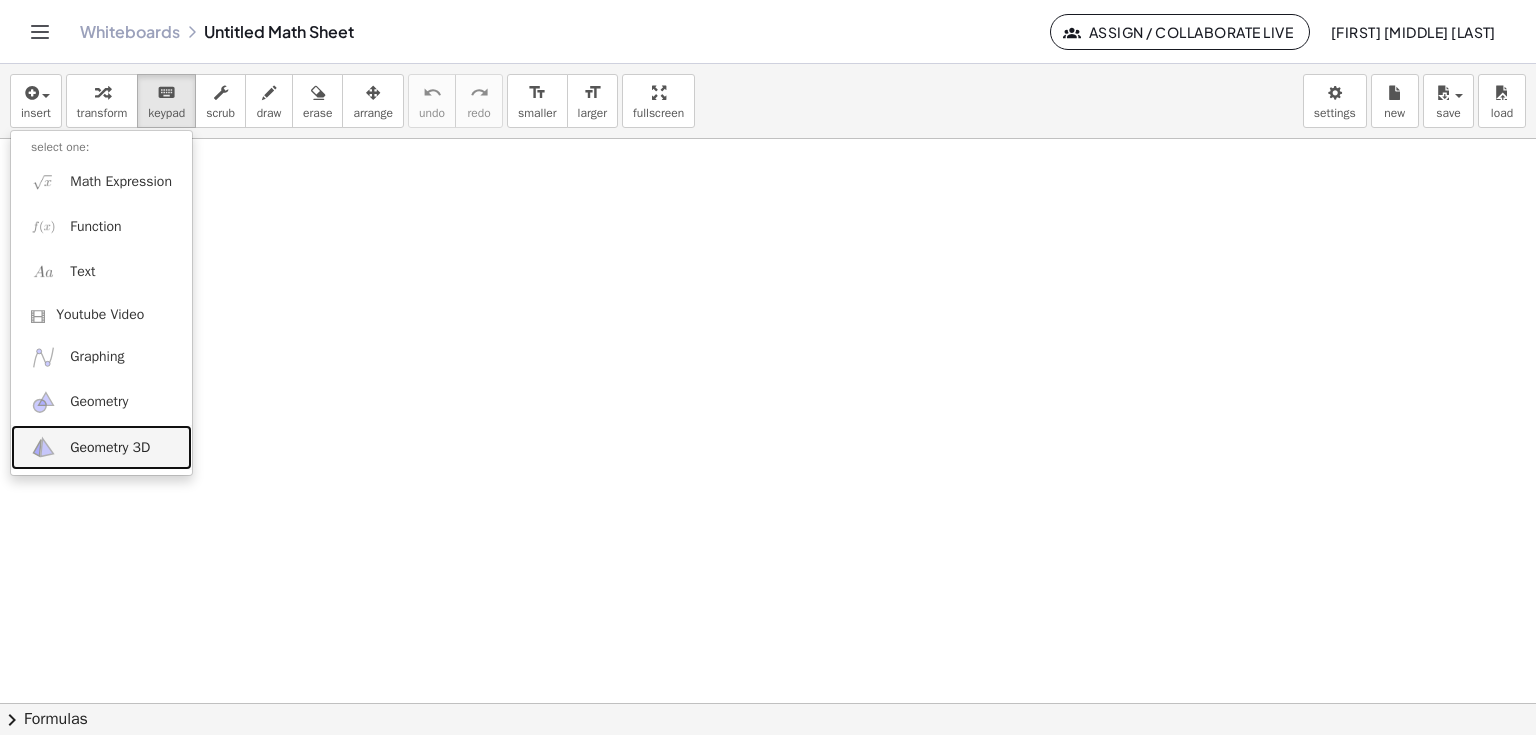 click on "Geometry 3D" at bounding box center [110, 448] 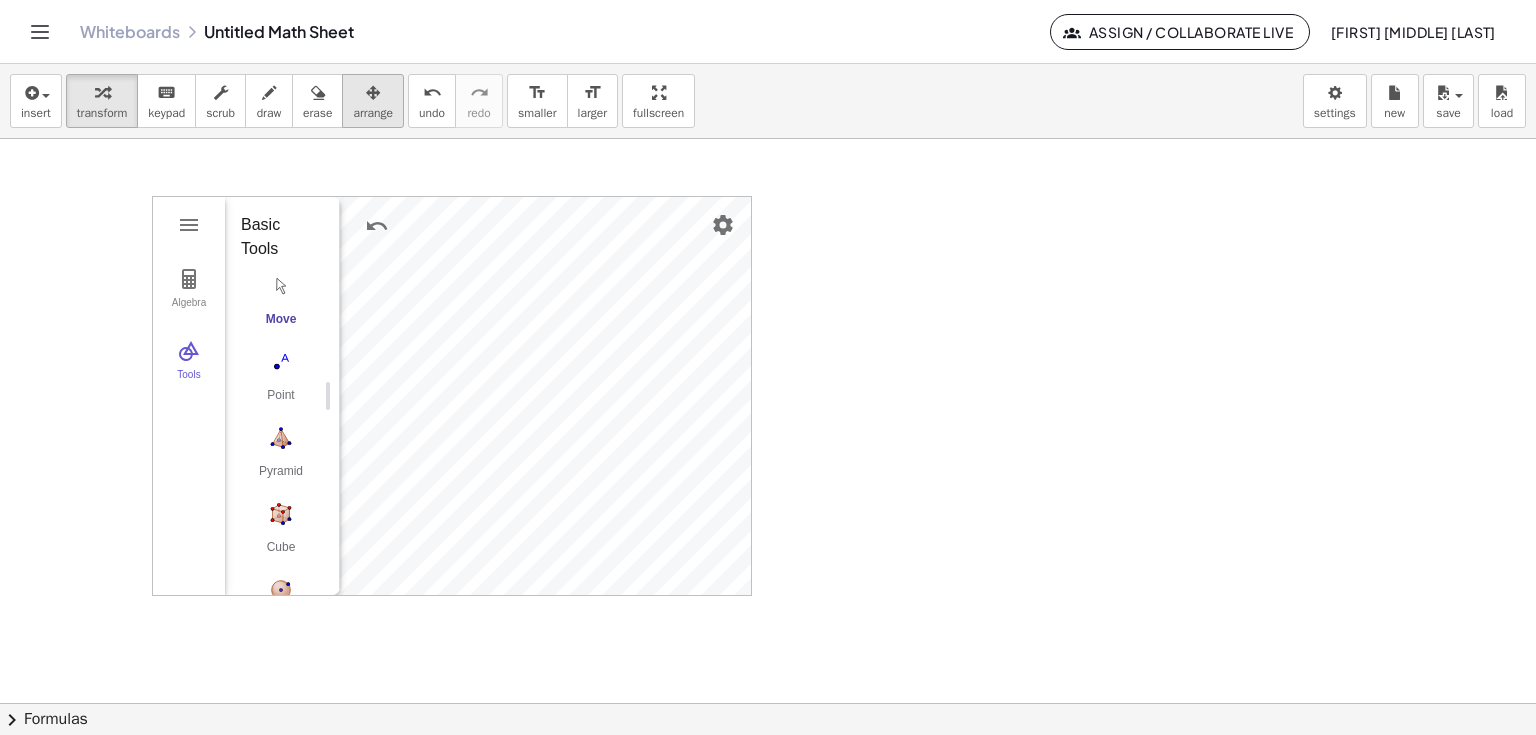 click at bounding box center (373, 93) 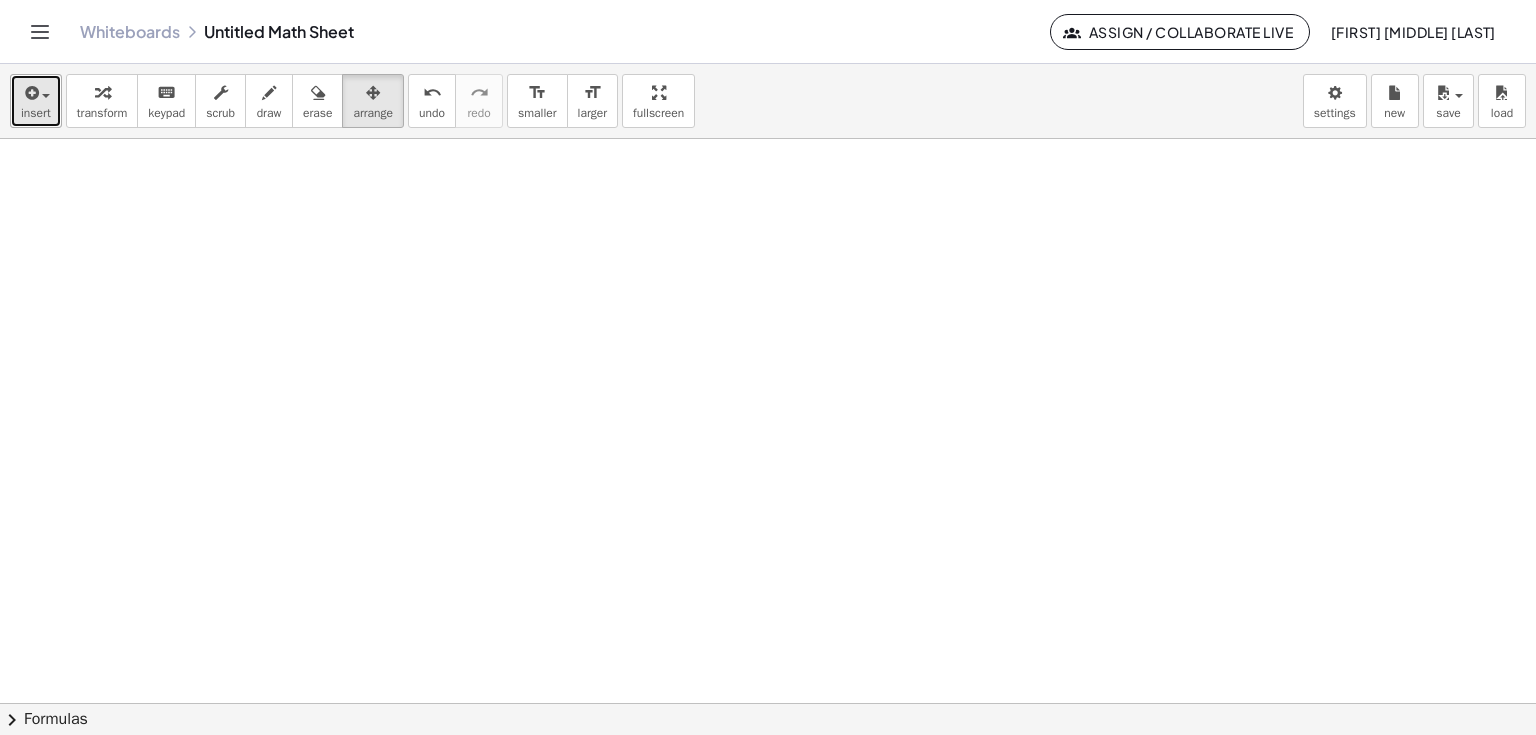 click at bounding box center (30, 93) 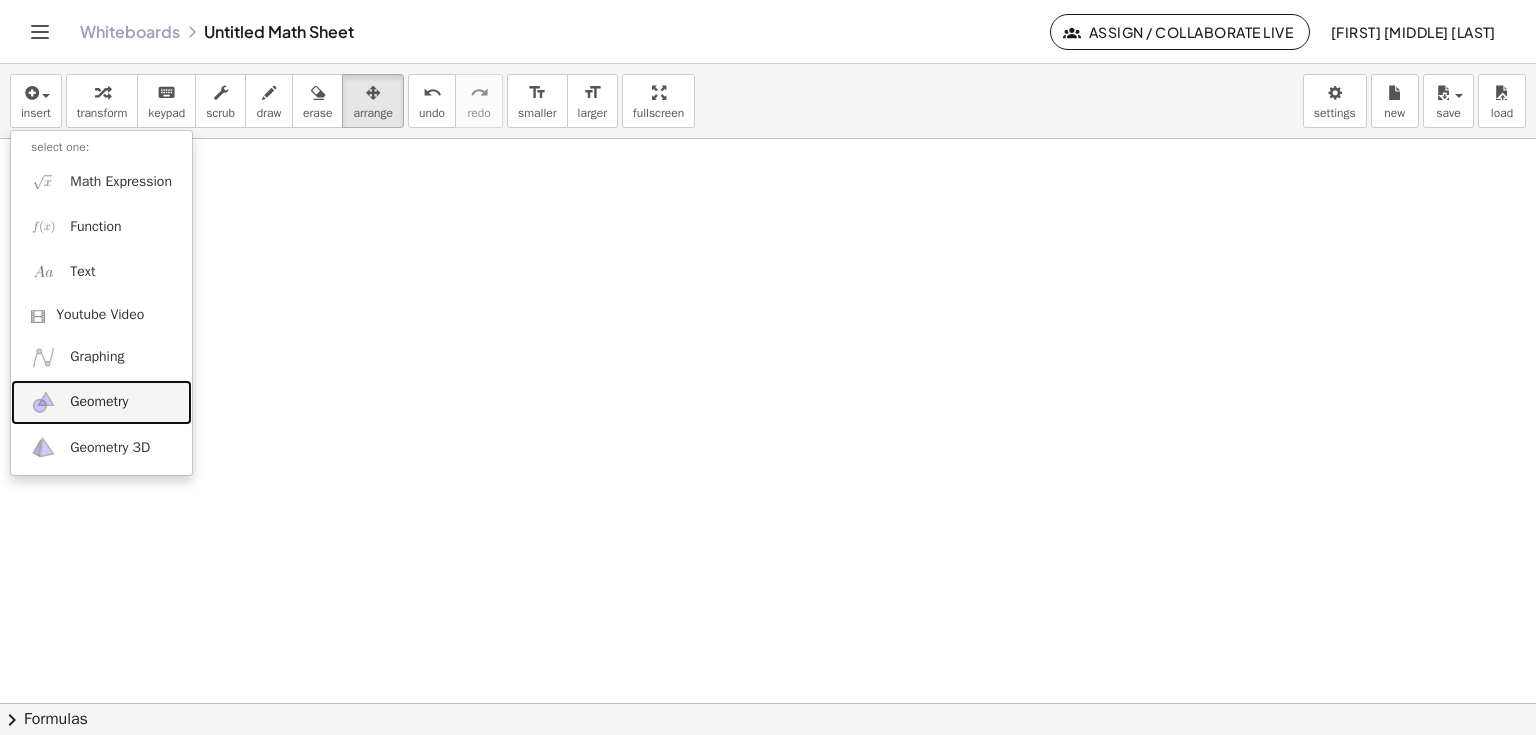 click on "Geometry" at bounding box center [99, 402] 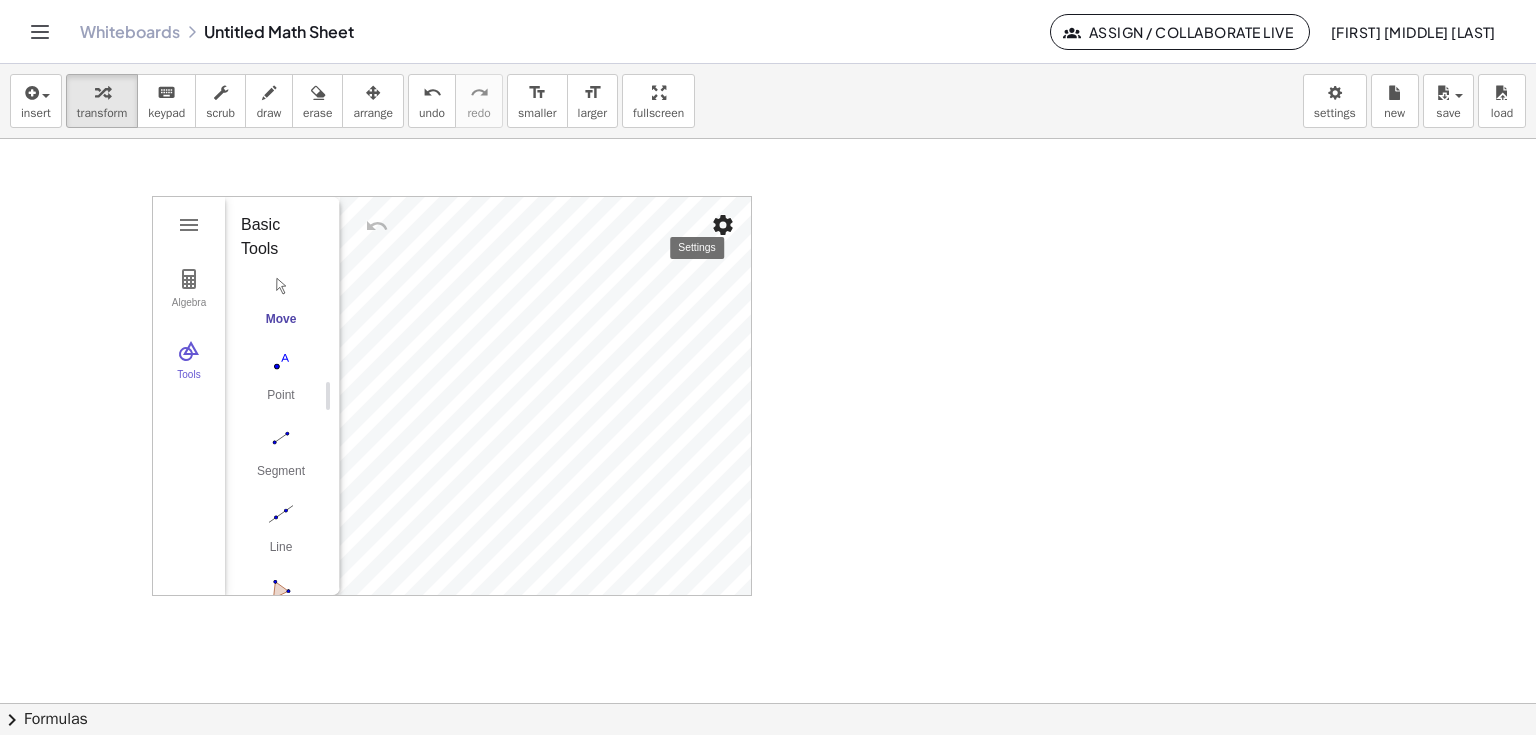 click at bounding box center (723, 225) 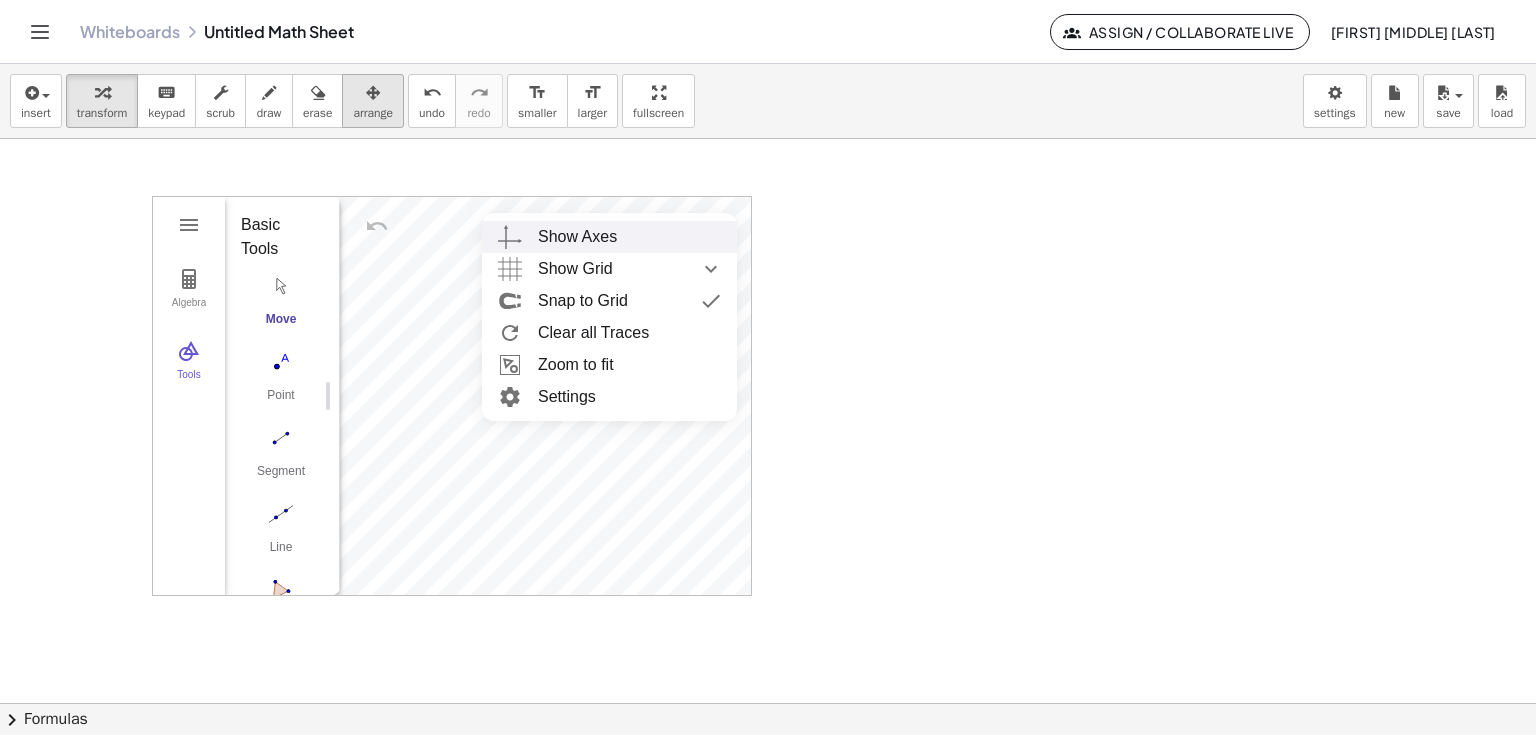 click at bounding box center (373, 93) 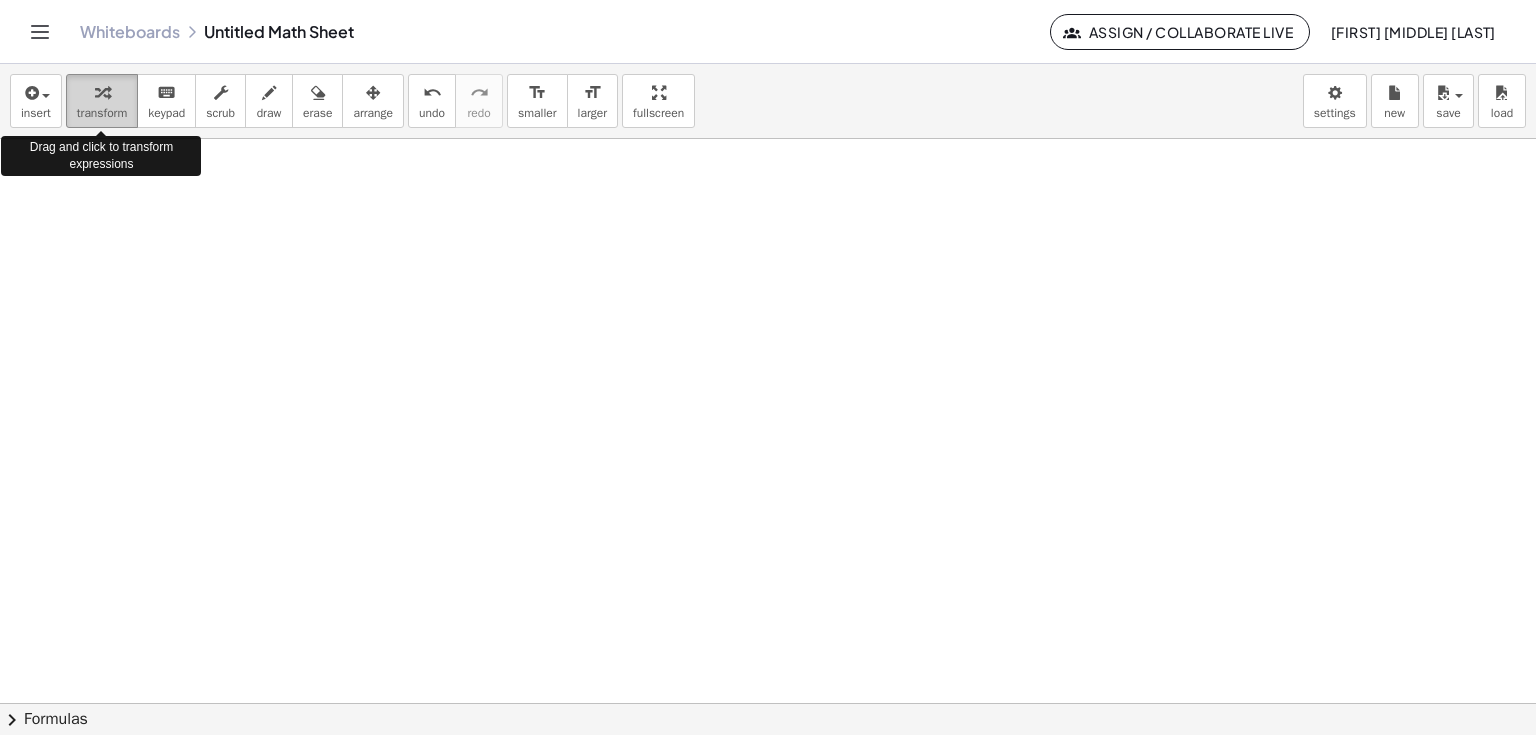 click on "transform" at bounding box center [102, 113] 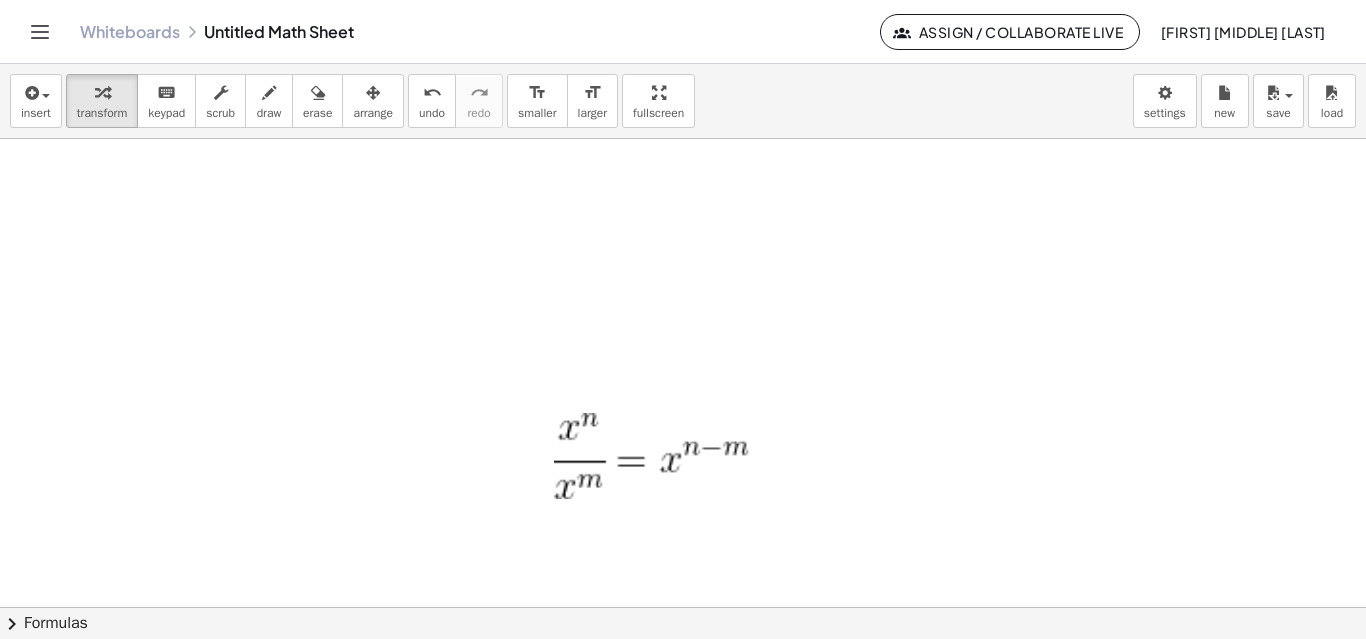 drag, startPoint x: 643, startPoint y: 457, endPoint x: 629, endPoint y: 454, distance: 14.3178215 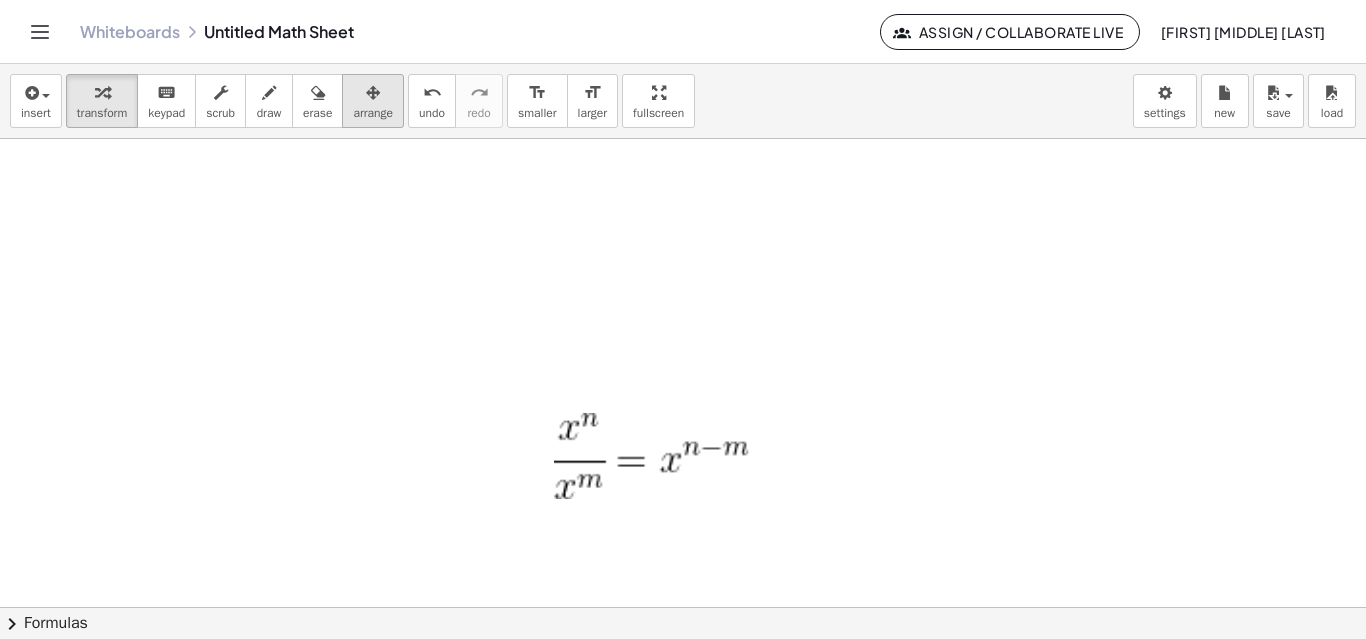click on "arrange" at bounding box center (373, 113) 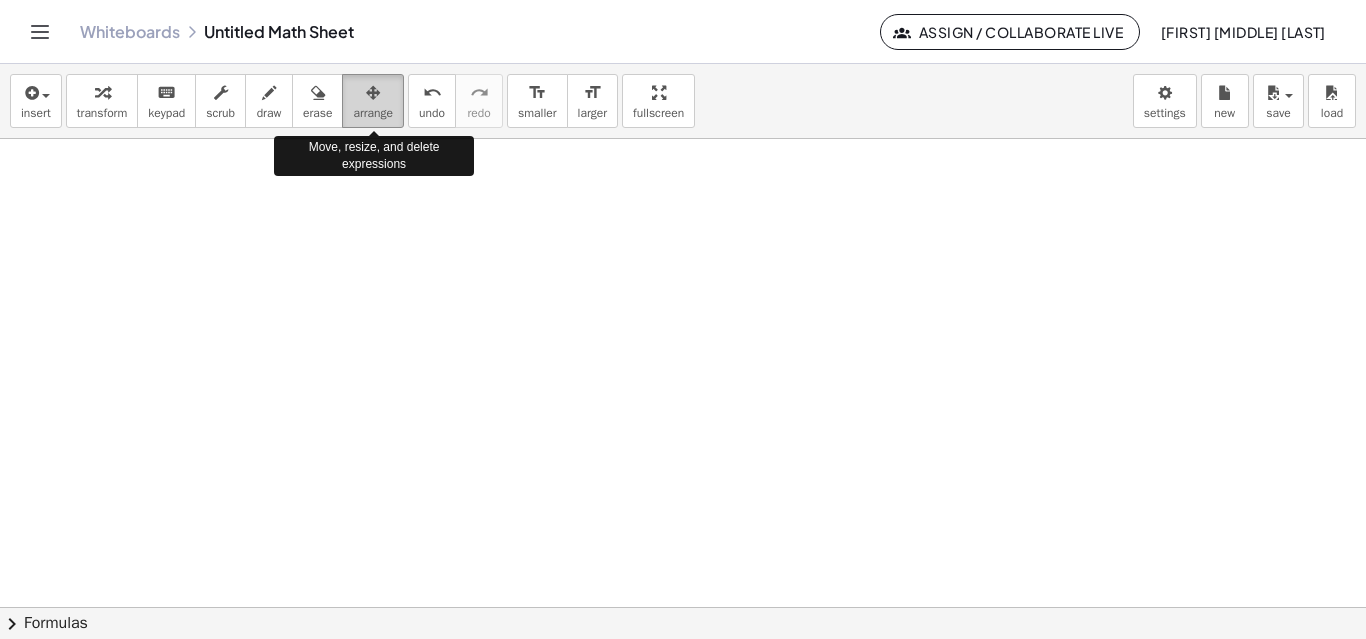click on "arrange" at bounding box center [373, 113] 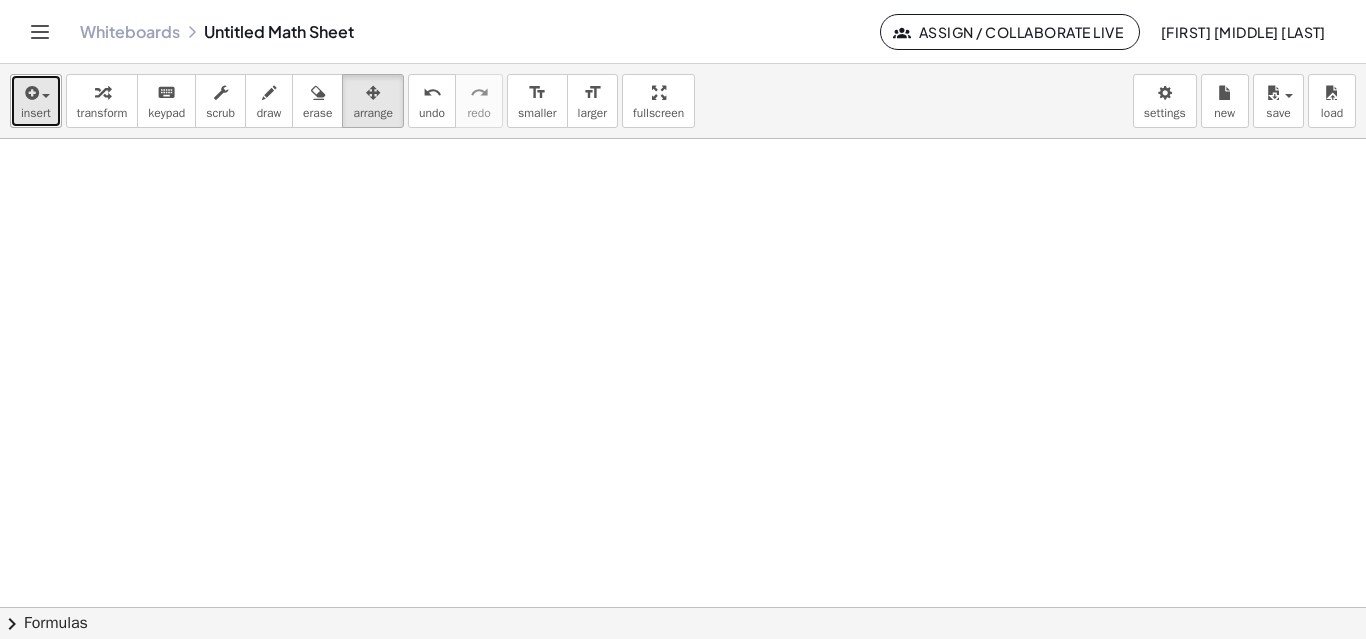 click on "insert" at bounding box center [36, 113] 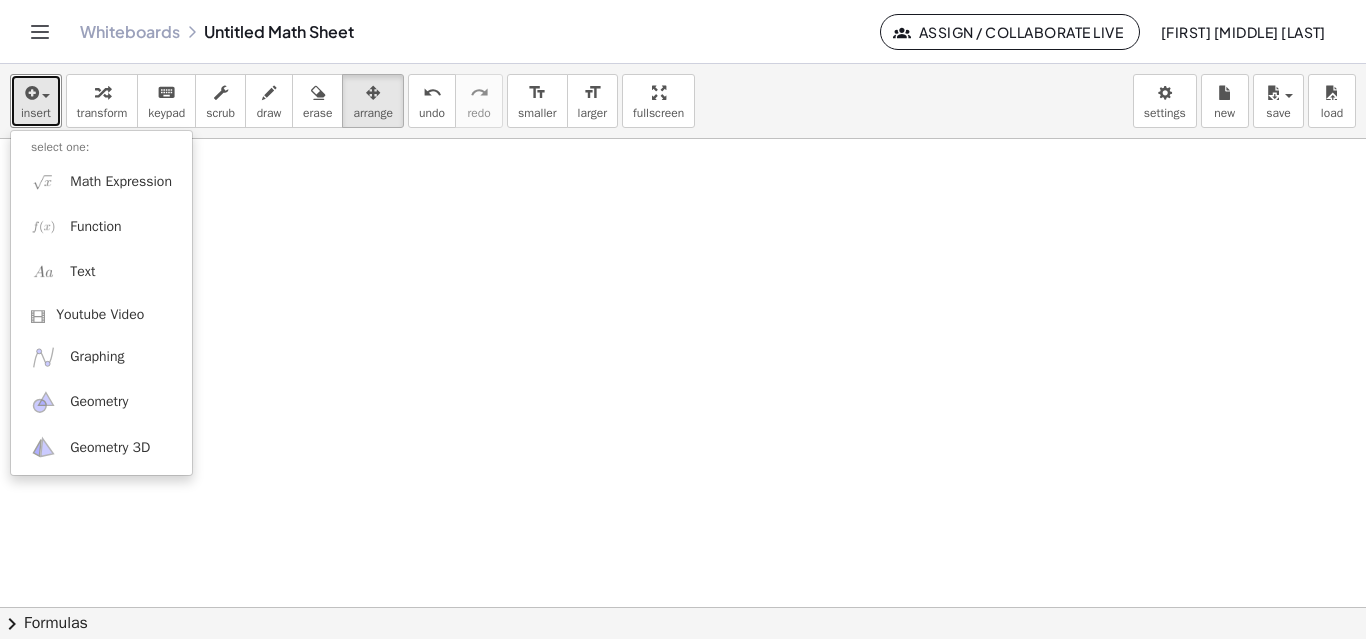 click at bounding box center [683, 704] 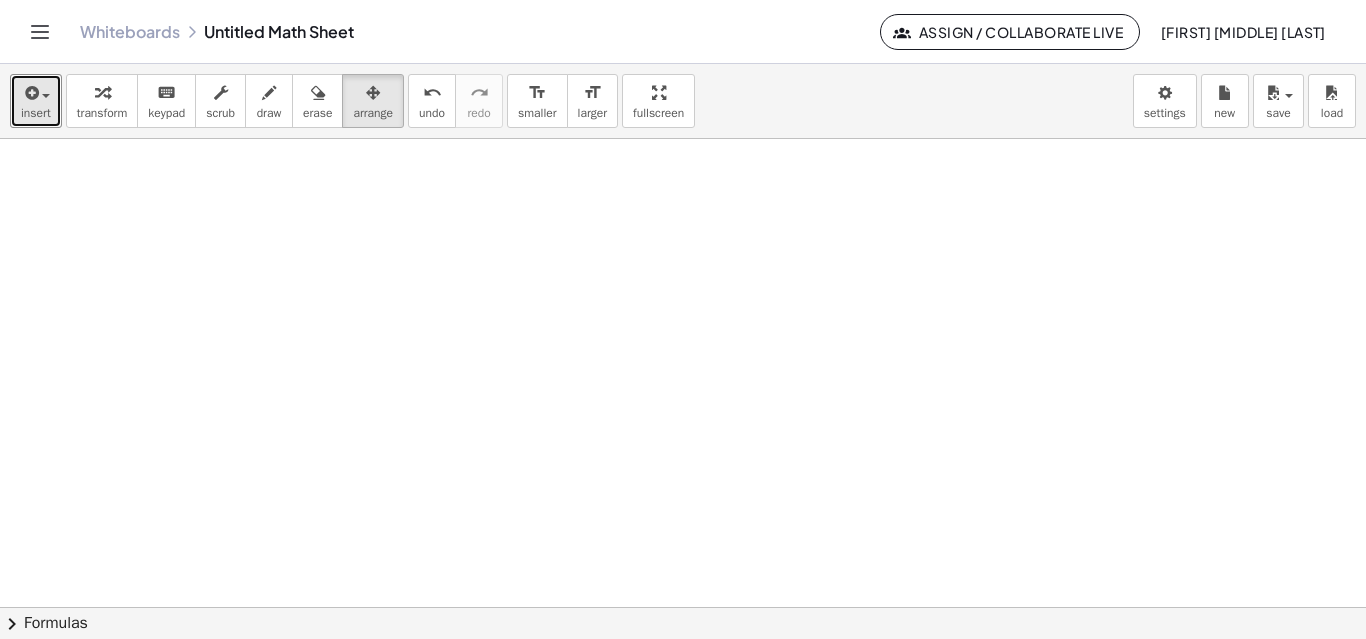 type 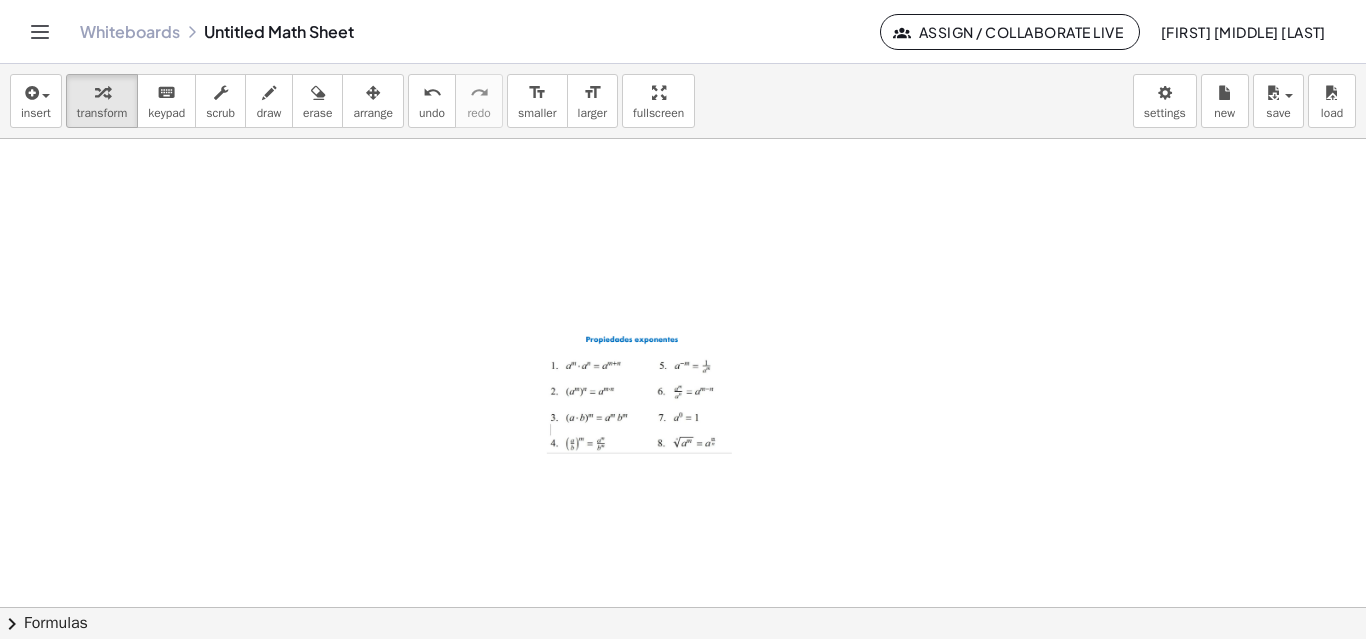 drag, startPoint x: 663, startPoint y: 386, endPoint x: 658, endPoint y: 323, distance: 63.1981 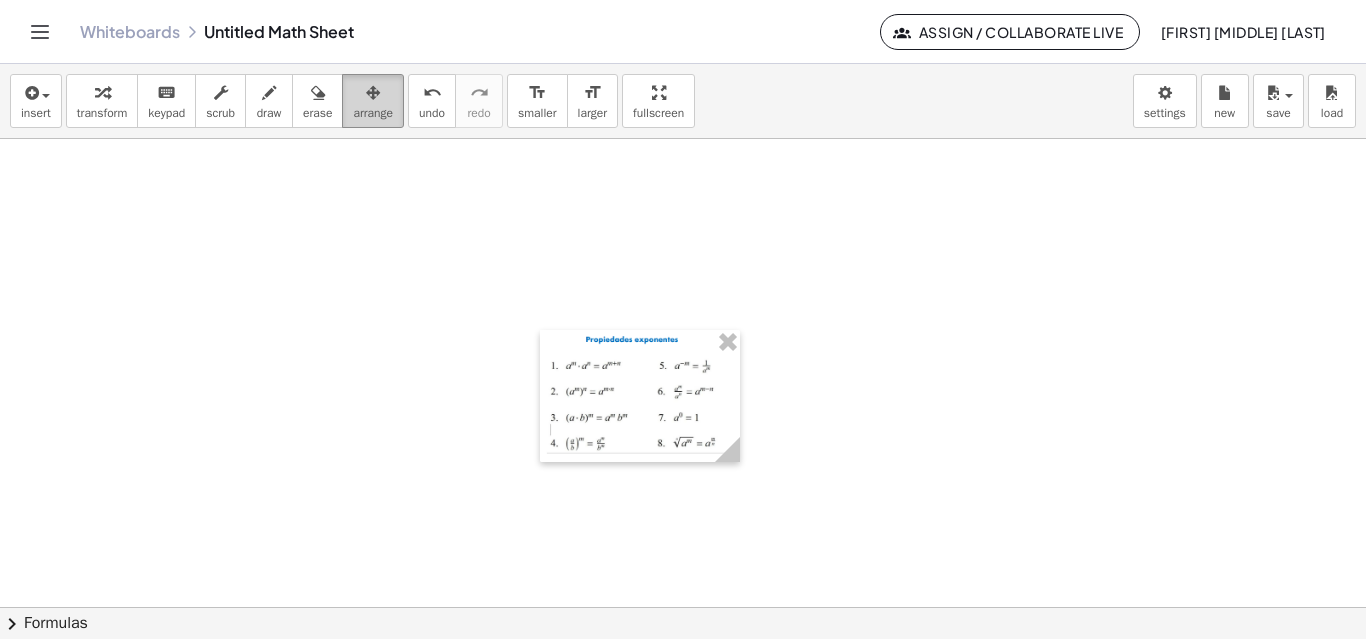 click on "arrange" at bounding box center (373, 113) 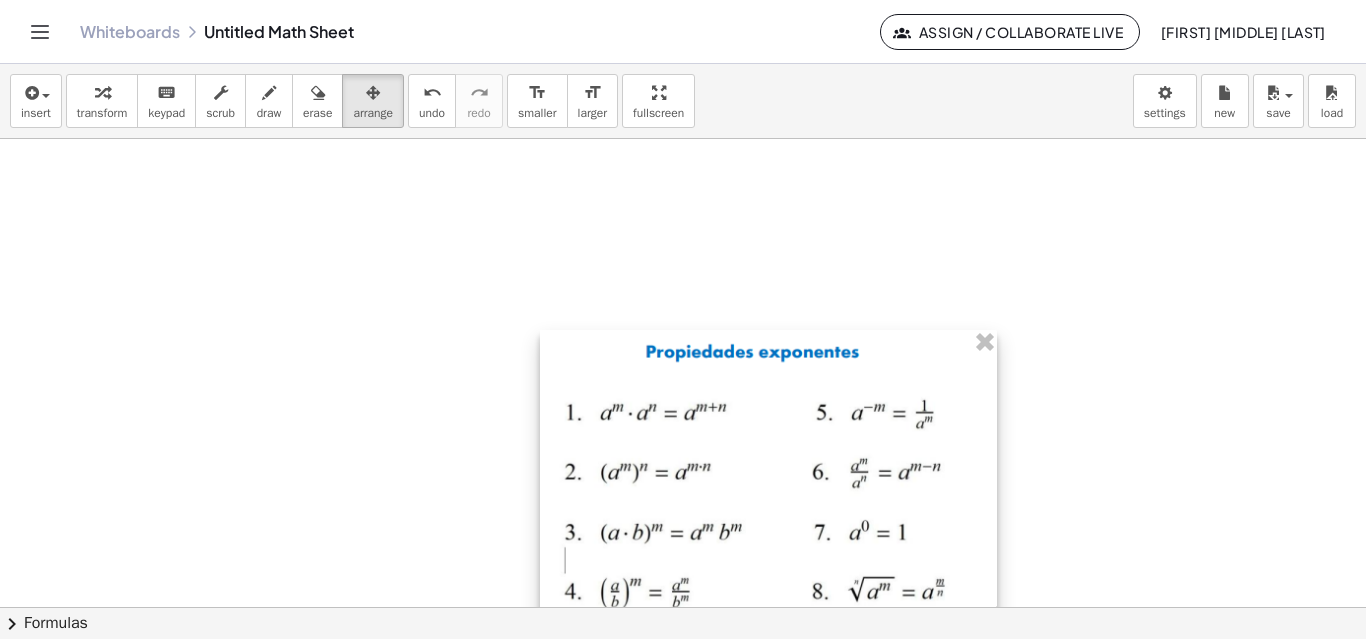 drag, startPoint x: 733, startPoint y: 453, endPoint x: 990, endPoint y: 468, distance: 257.43738 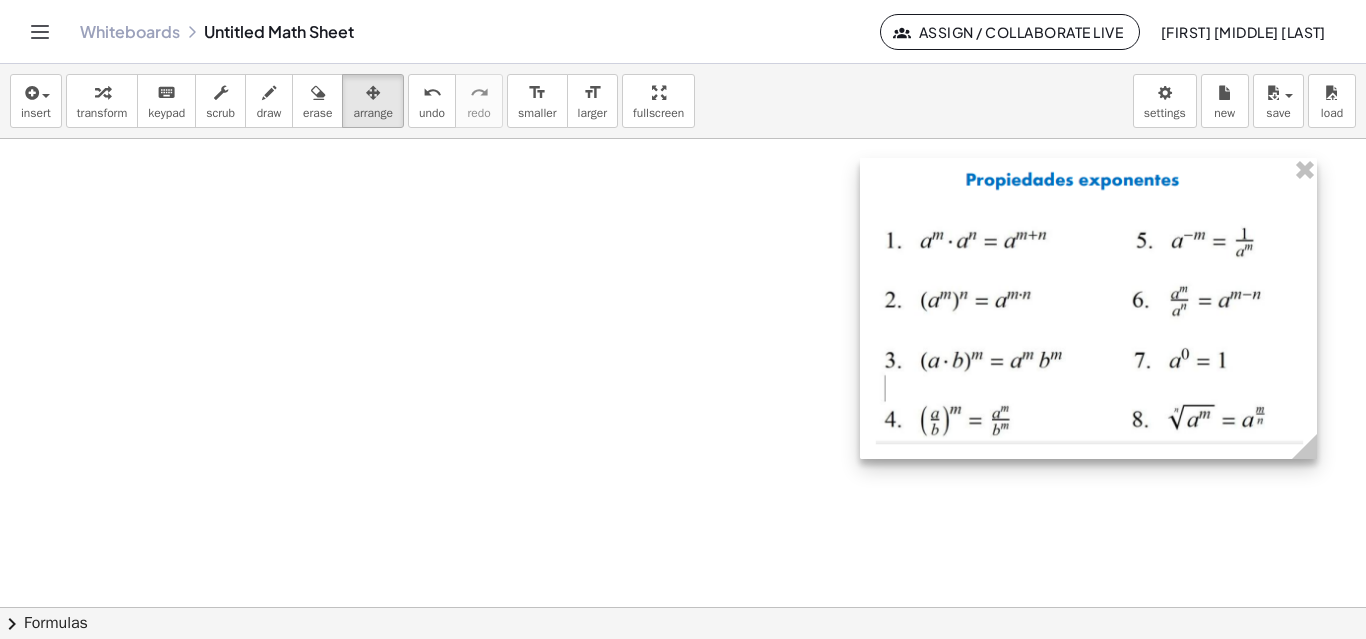 drag, startPoint x: 896, startPoint y: 438, endPoint x: 1181, endPoint y: 295, distance: 318.86362 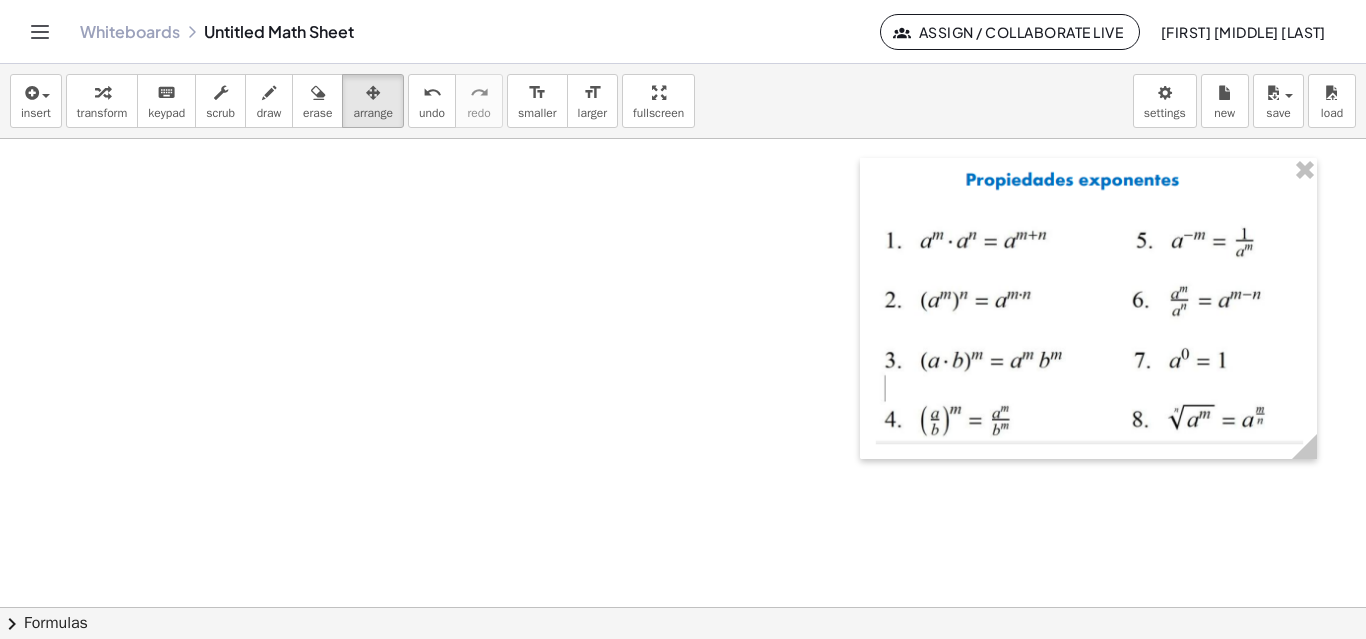 click at bounding box center (683, 704) 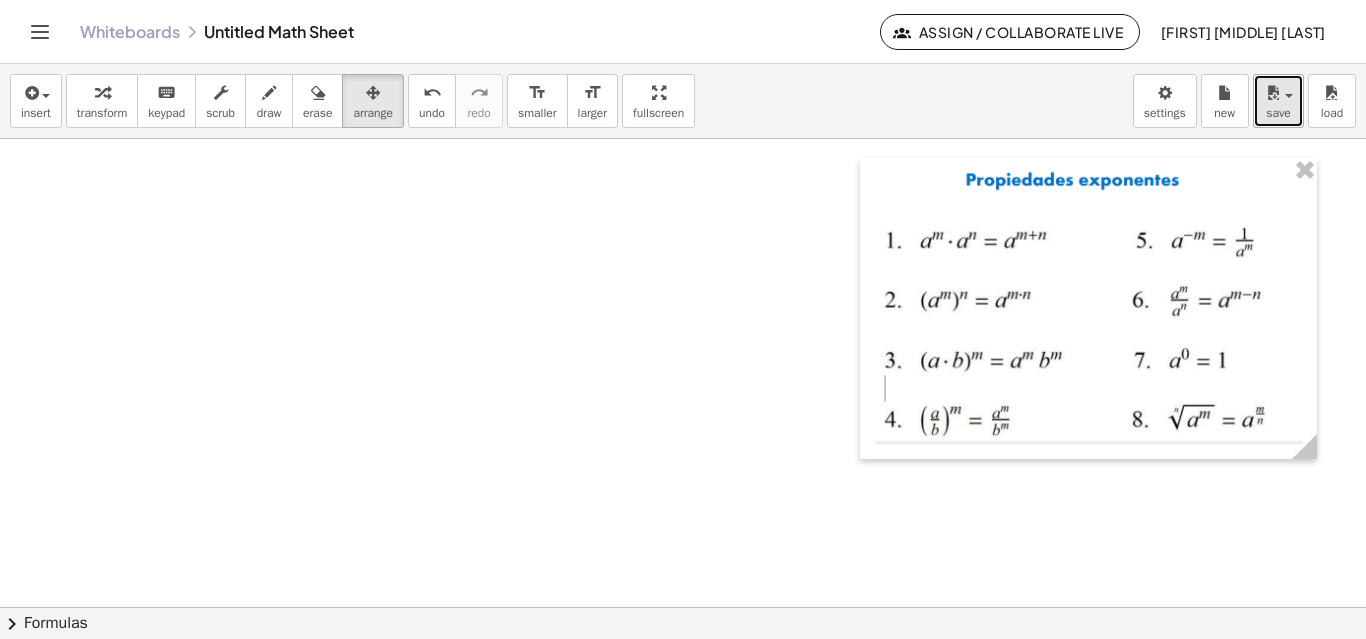 click on "save" at bounding box center (1278, 113) 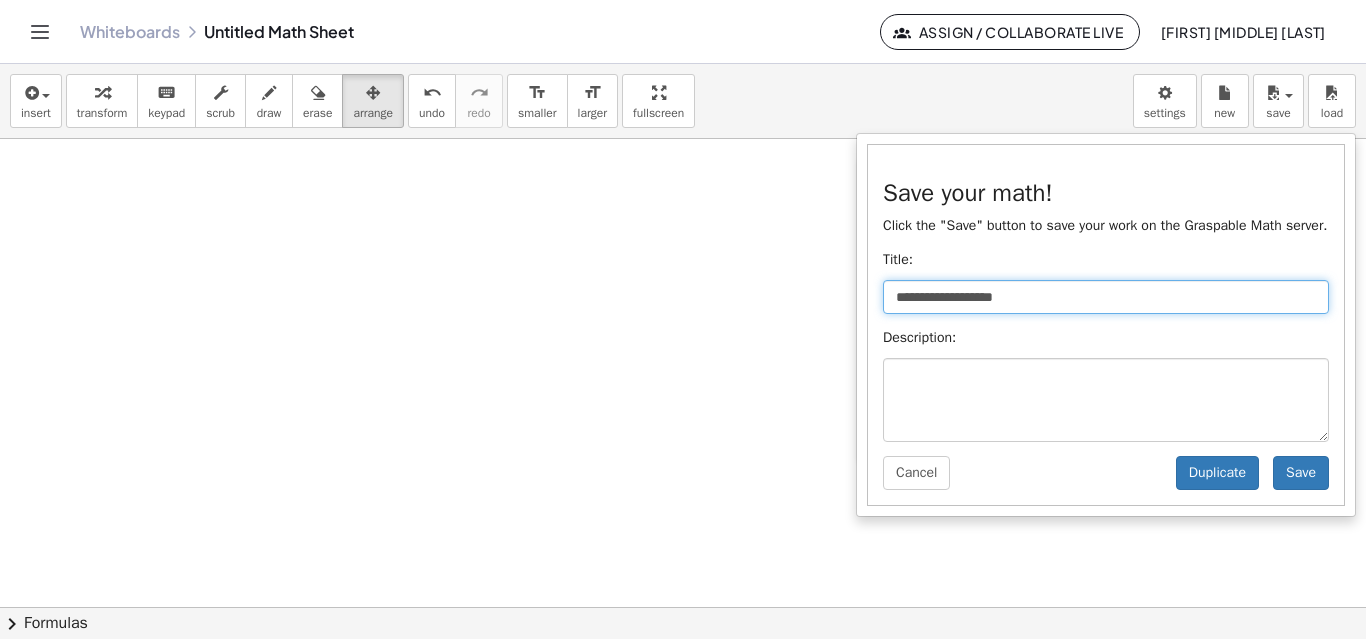 click on "**********" at bounding box center [1106, 297] 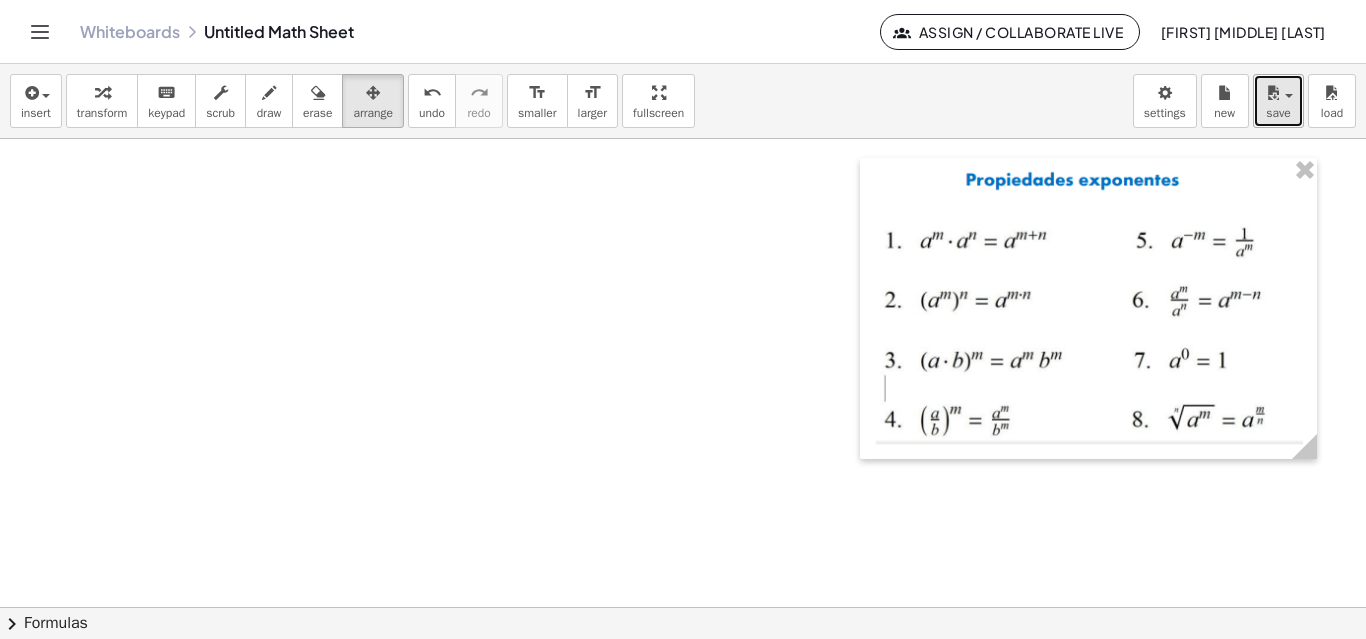 click on "save" at bounding box center [1278, 113] 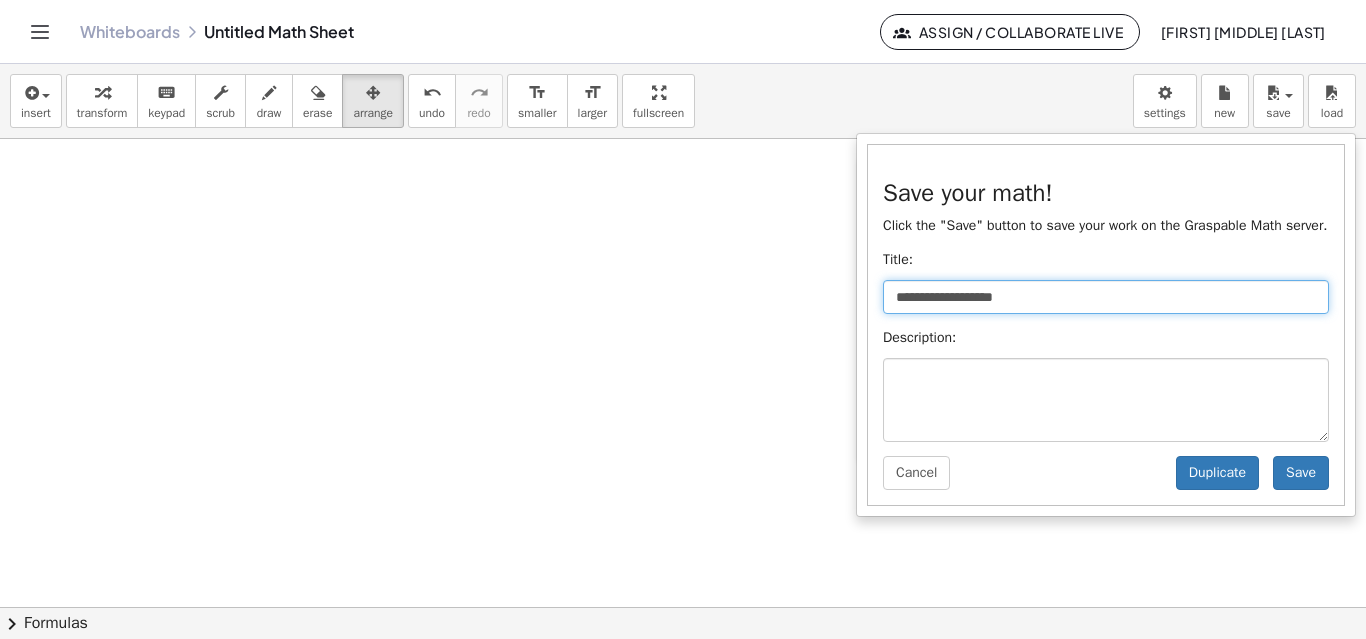 click on "**********" at bounding box center (1106, 297) 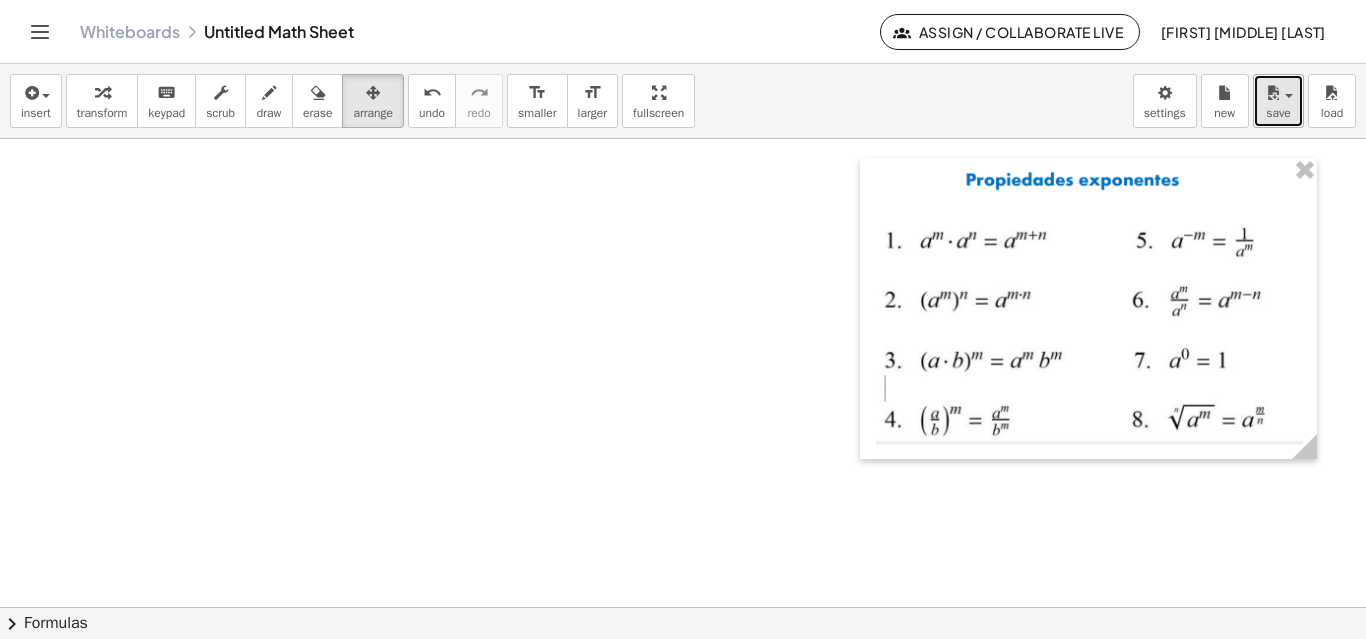 click on "save" at bounding box center (1278, 113) 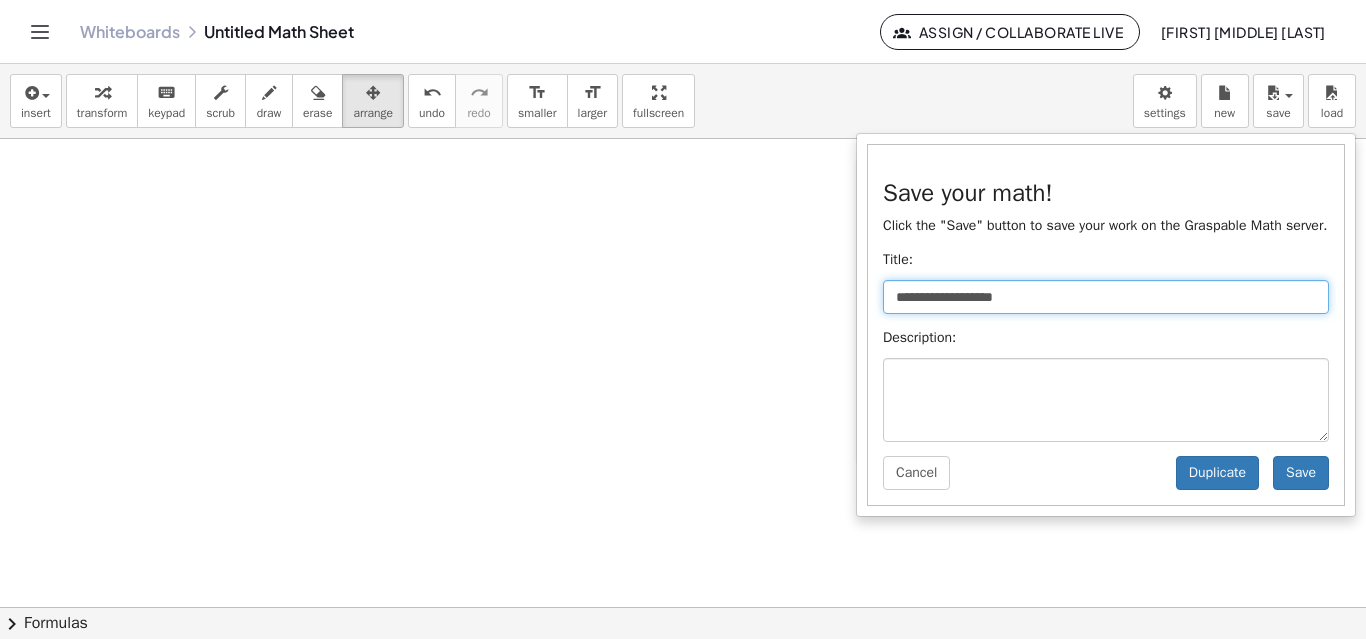 drag, startPoint x: 1039, startPoint y: 296, endPoint x: 1028, endPoint y: 297, distance: 11.045361 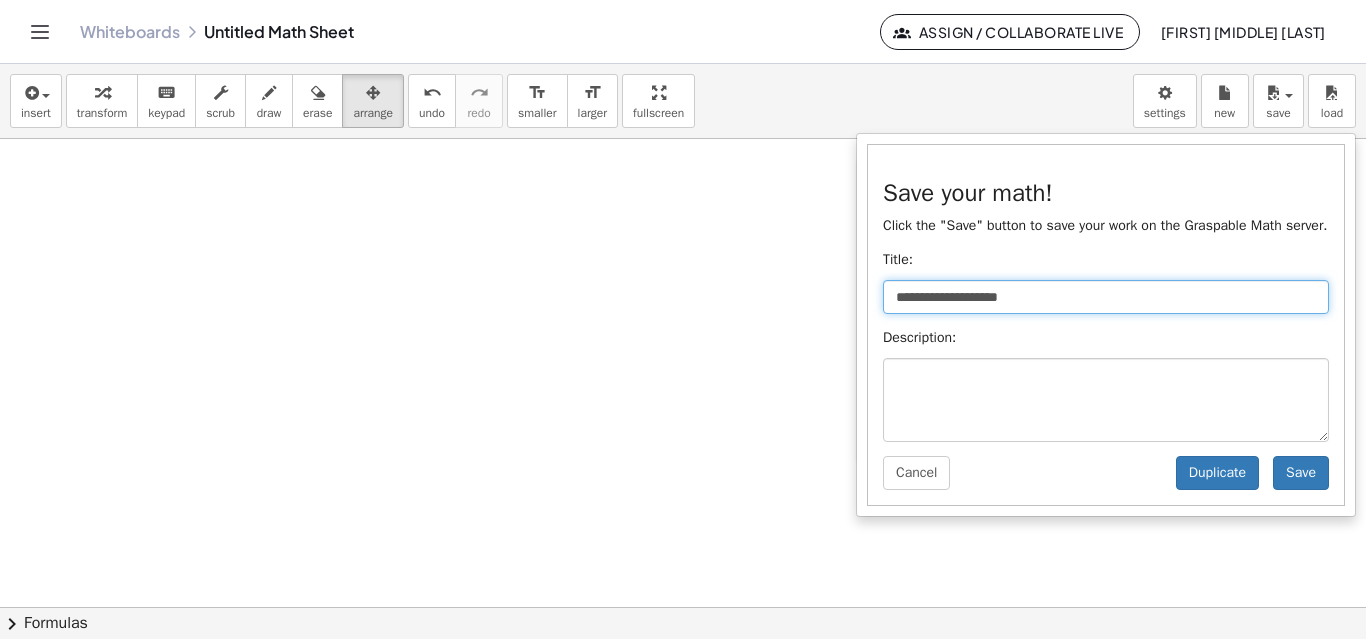 drag, startPoint x: 1040, startPoint y: 298, endPoint x: 901, endPoint y: 300, distance: 139.01439 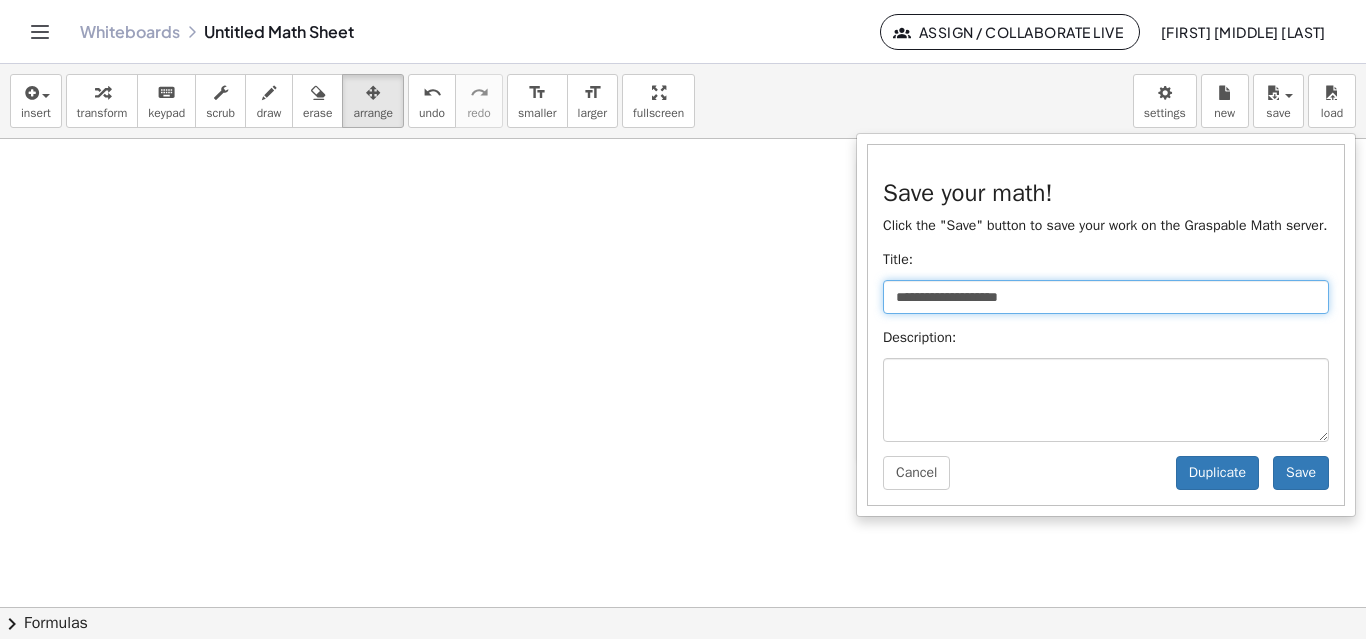 type on "*" 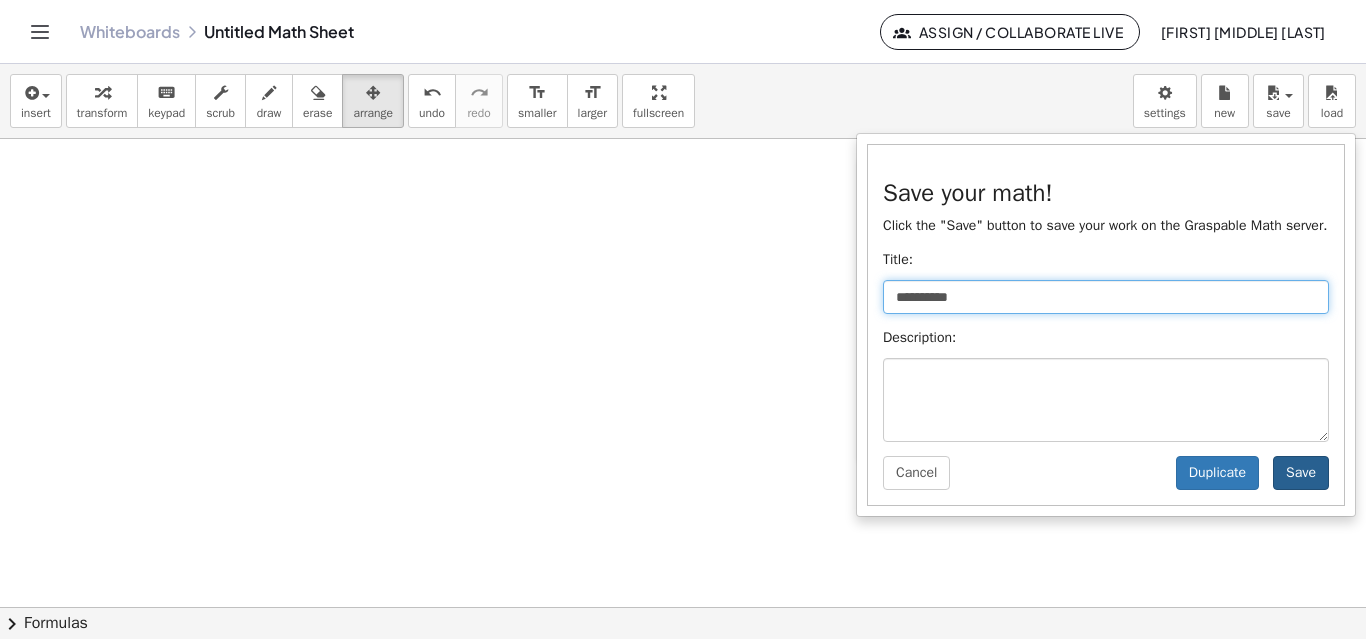 type on "**********" 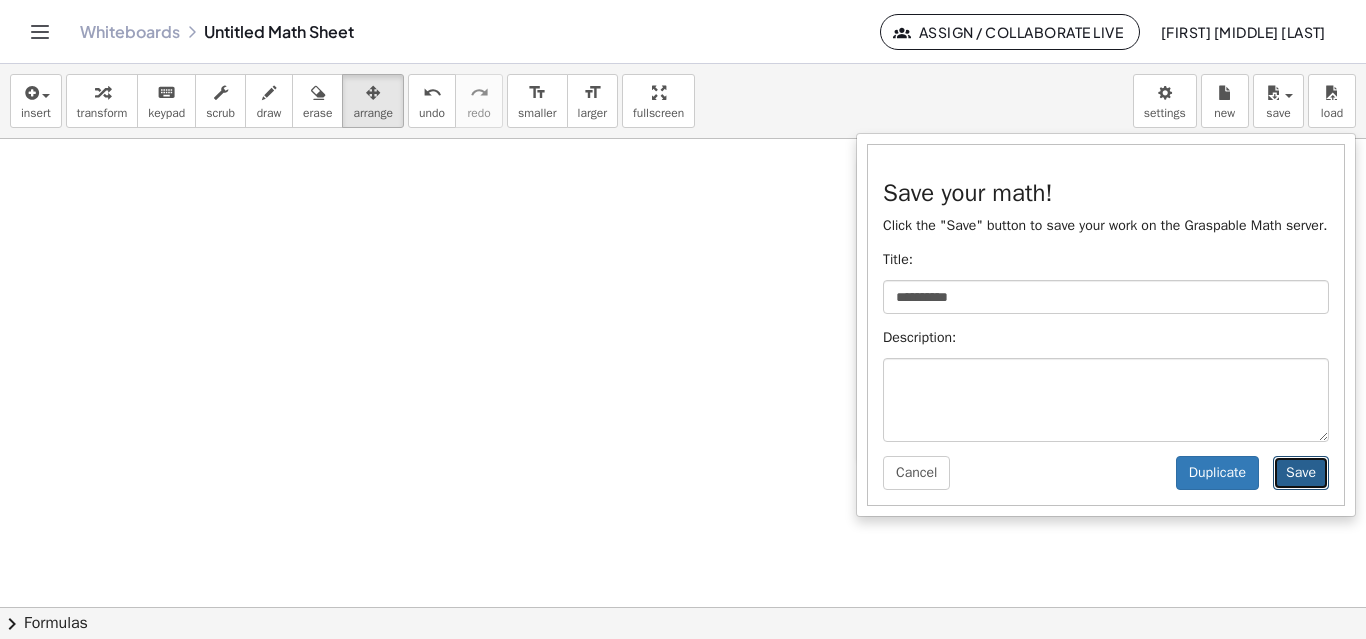 click on "Save" at bounding box center [1301, 473] 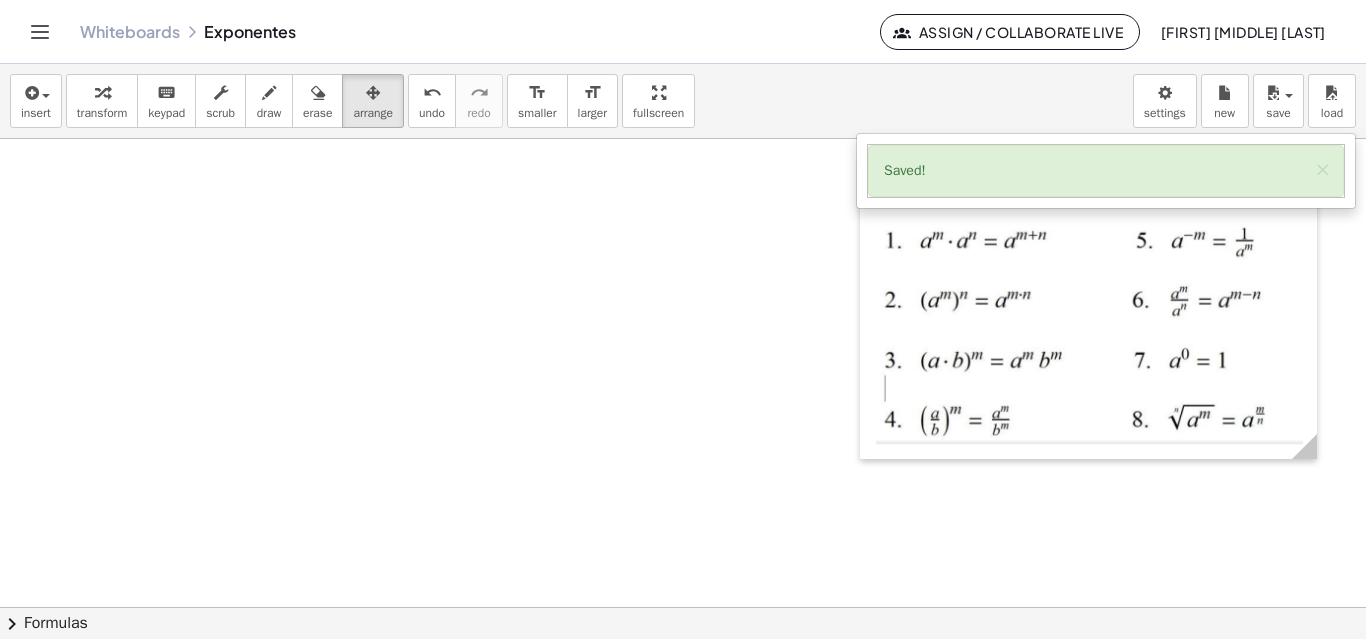 click 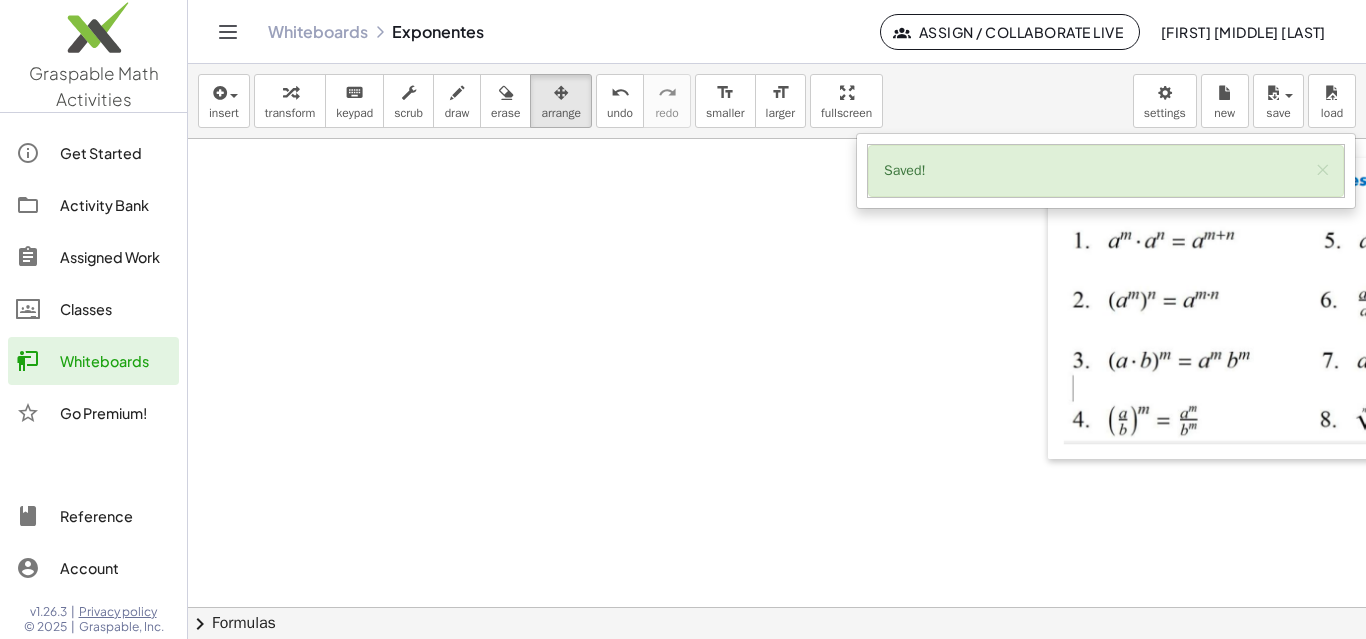 type 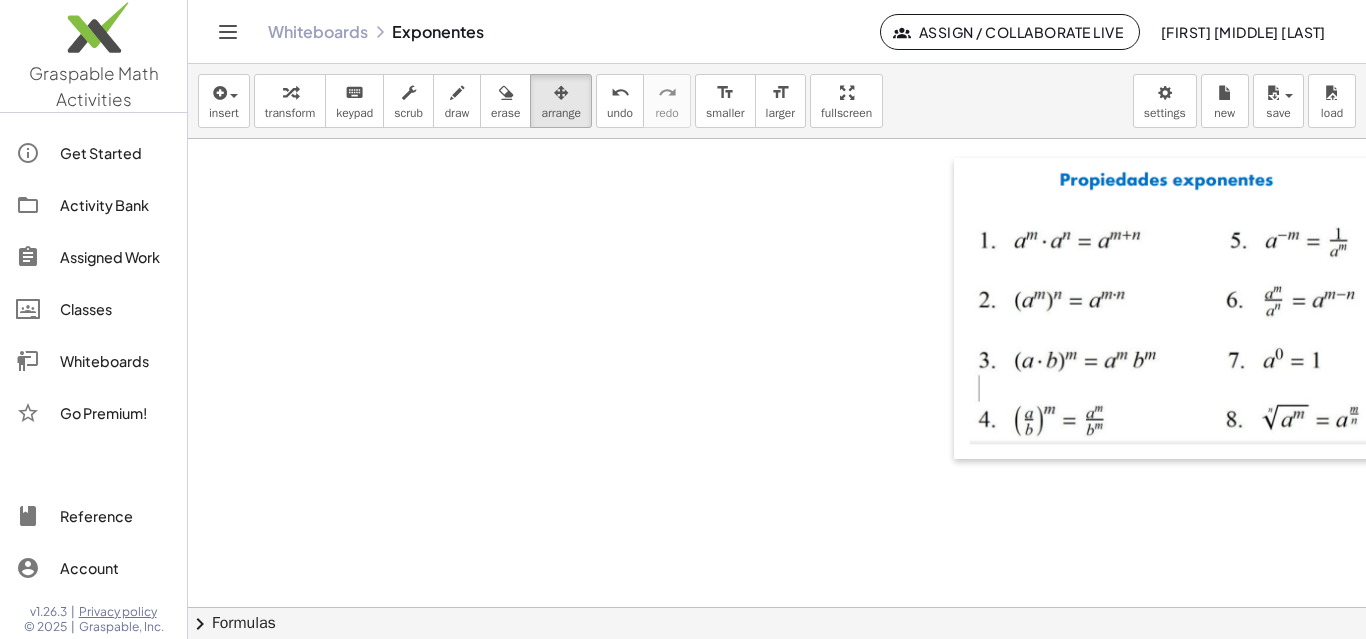 scroll, scrollTop: 0, scrollLeft: 159, axis: horizontal 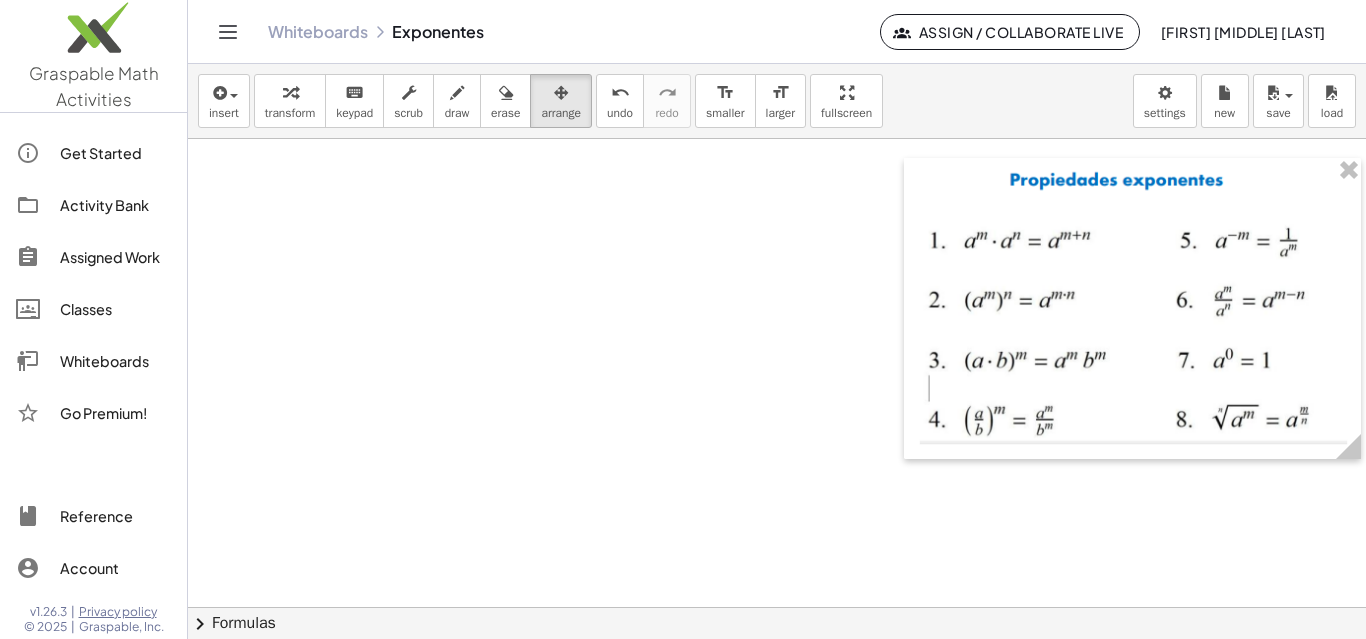 click 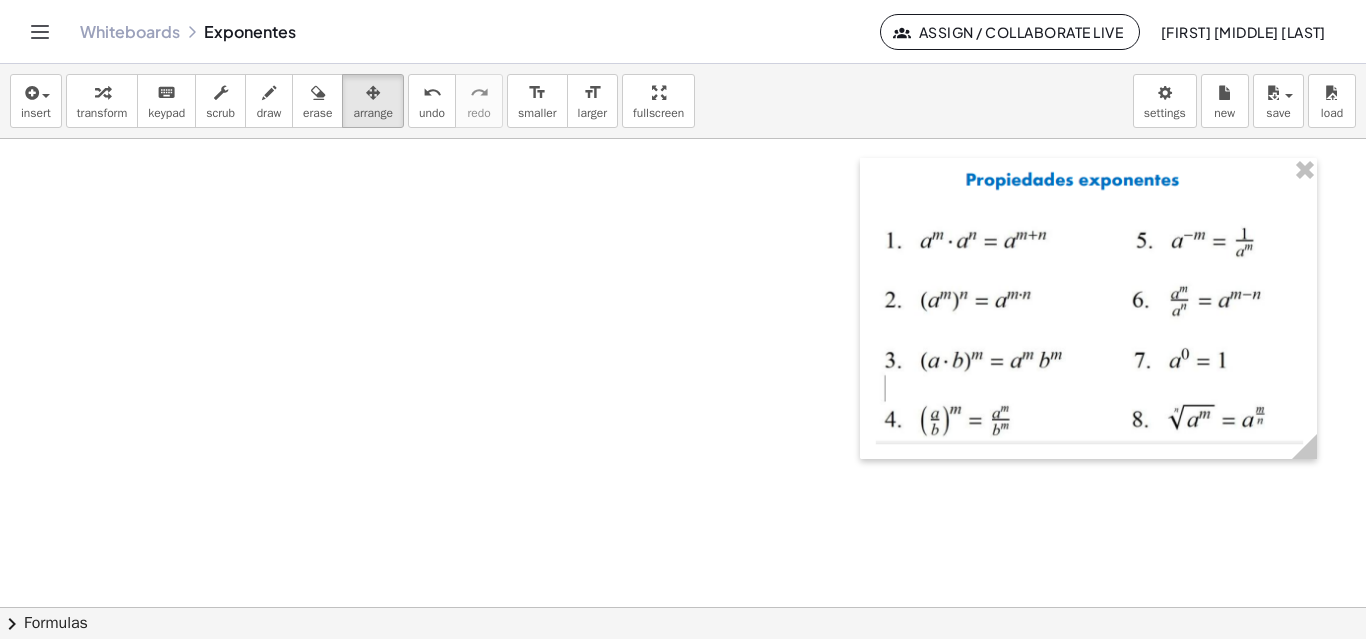 scroll, scrollTop: 0, scrollLeft: 0, axis: both 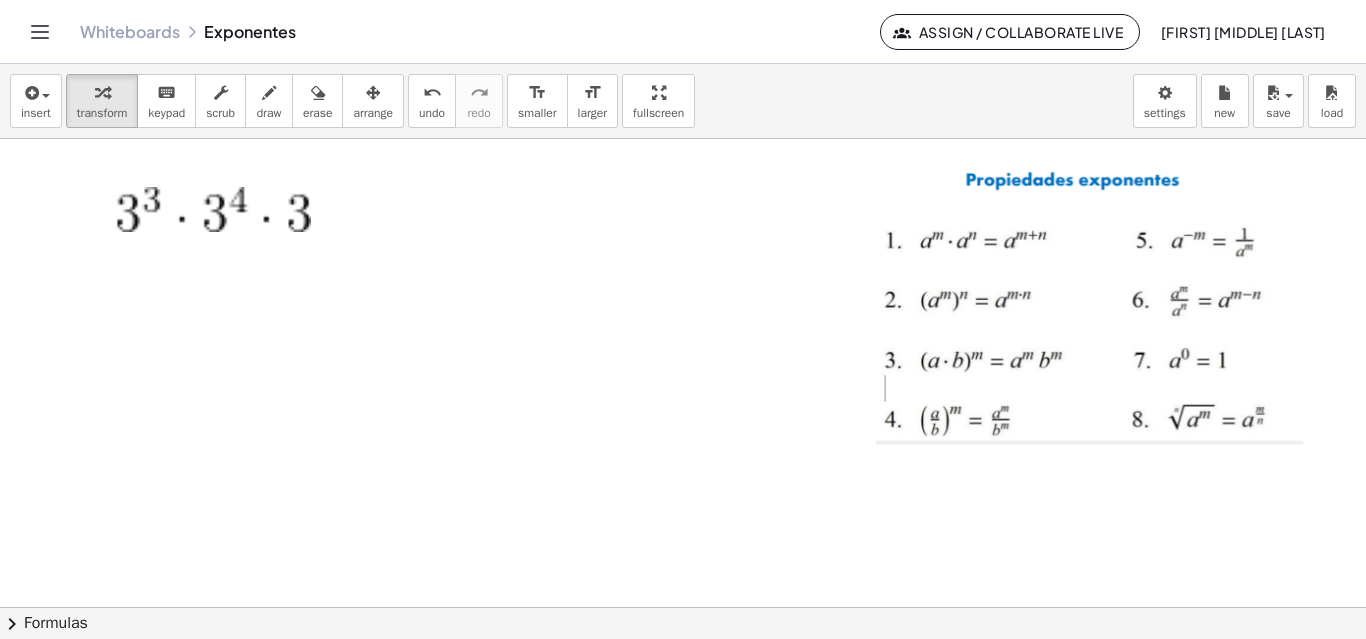 drag, startPoint x: 294, startPoint y: 210, endPoint x: 269, endPoint y: 217, distance: 25.96151 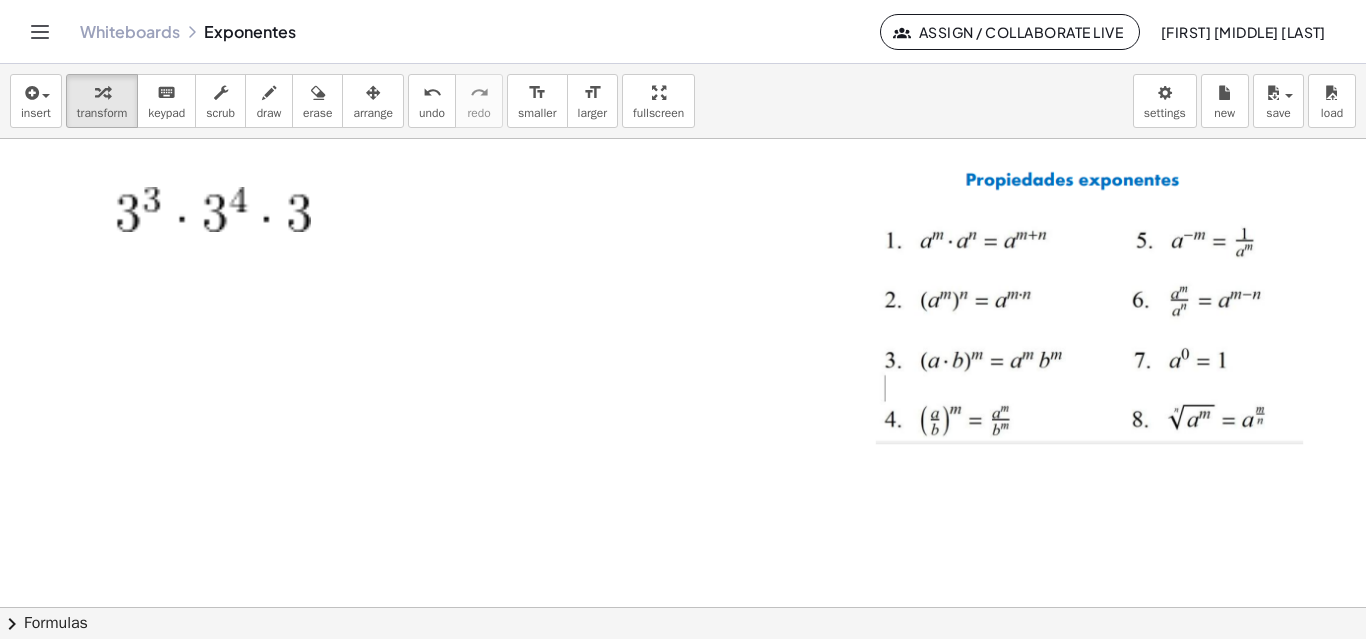 drag, startPoint x: 236, startPoint y: 207, endPoint x: 278, endPoint y: 240, distance: 53.413483 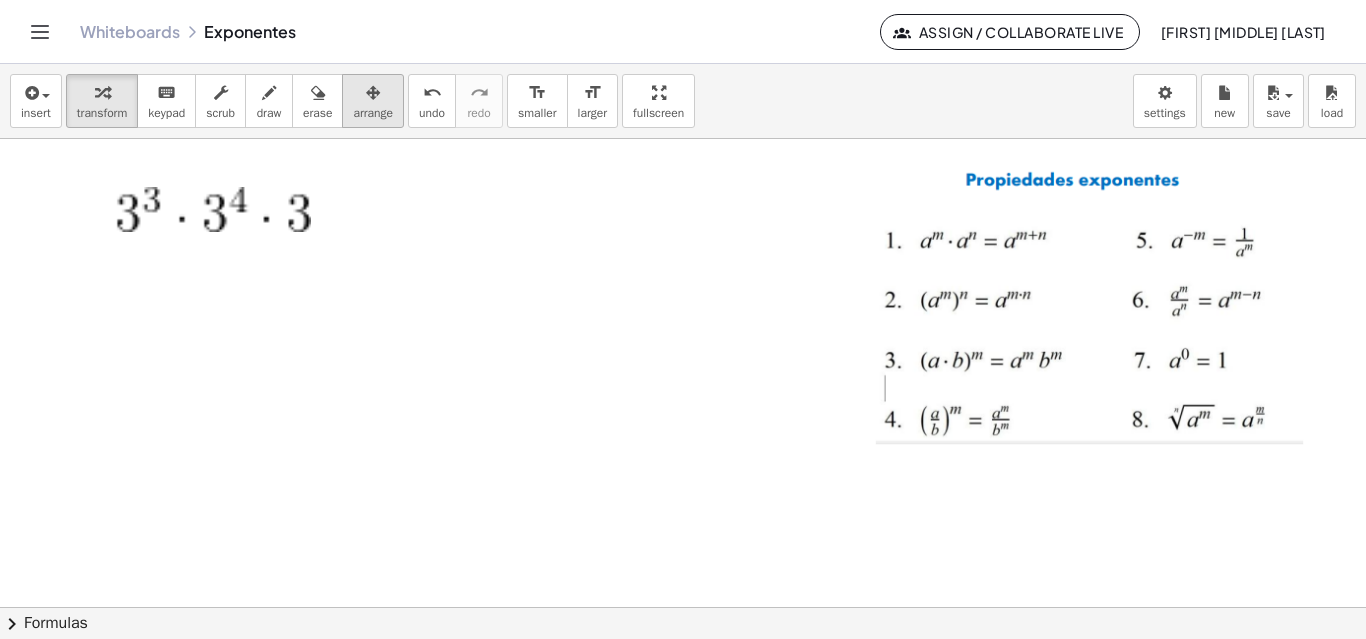 click at bounding box center (373, 92) 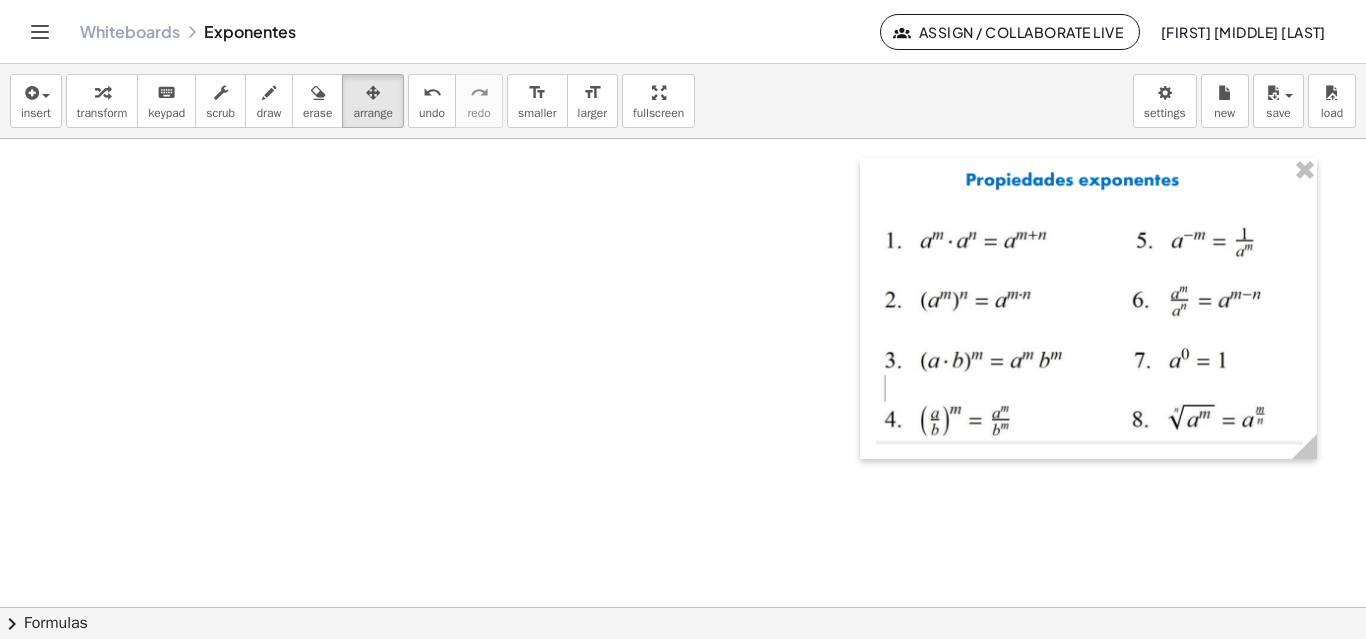 click at bounding box center (683, 704) 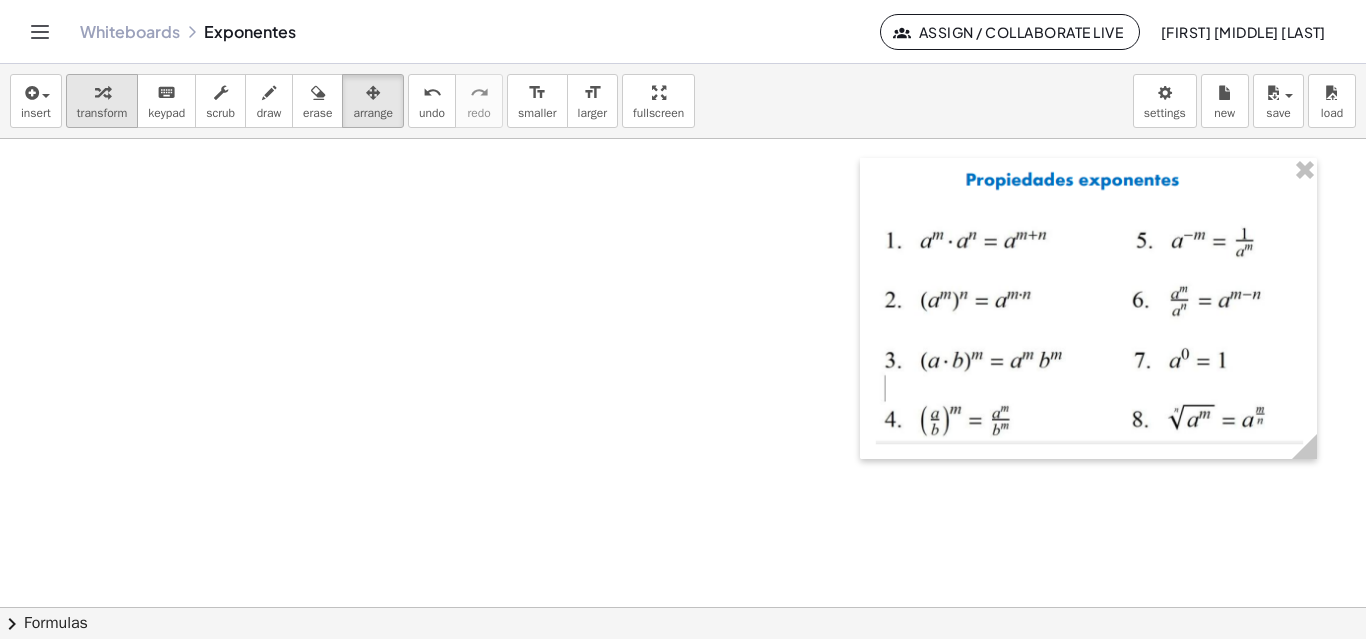 click at bounding box center [102, 92] 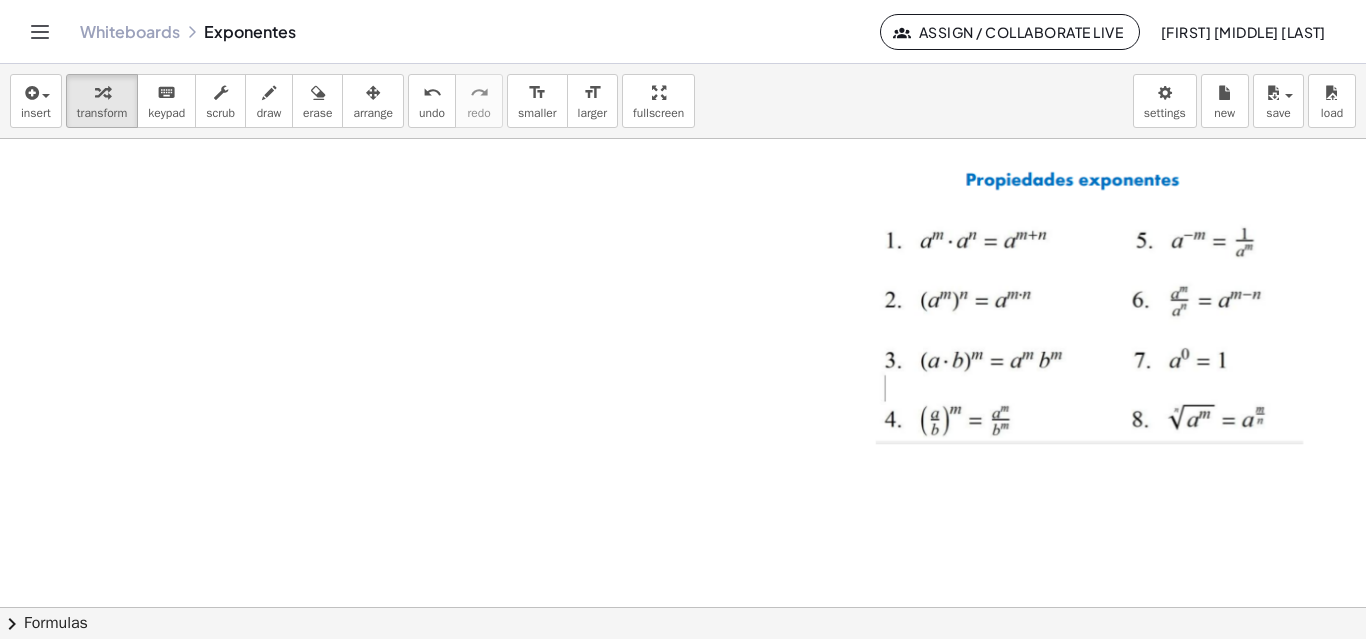 click at bounding box center [683, 704] 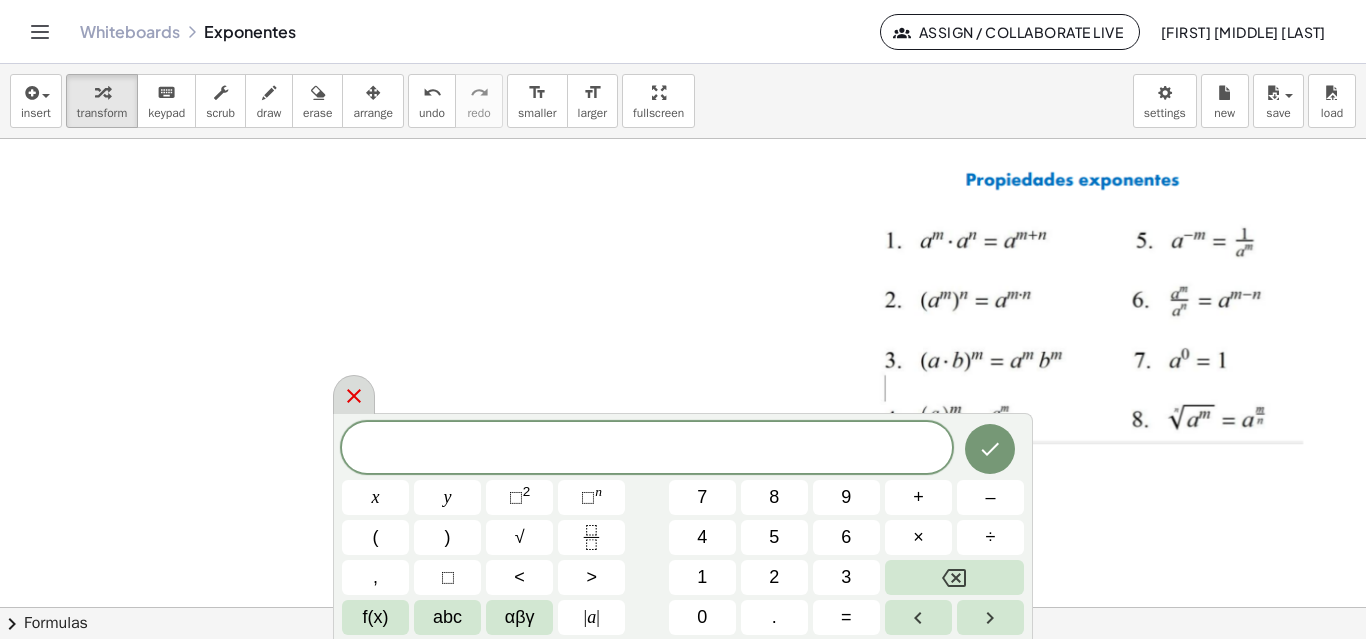 click 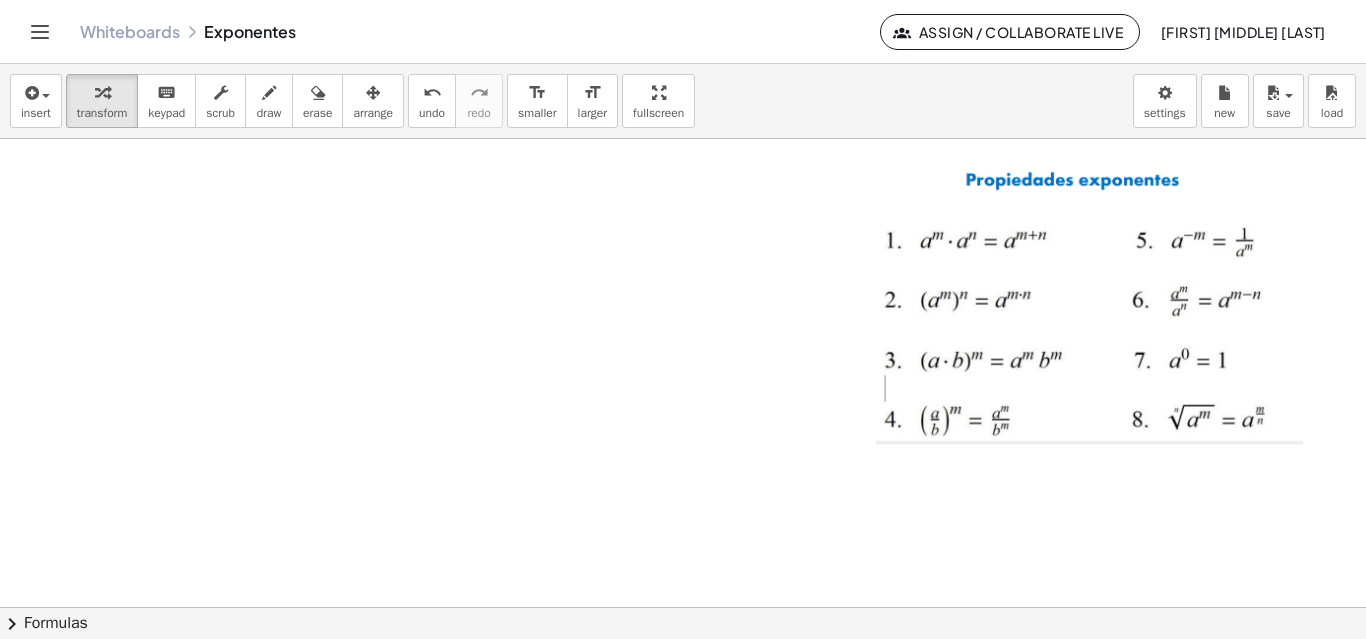 click at bounding box center [1088, 308] 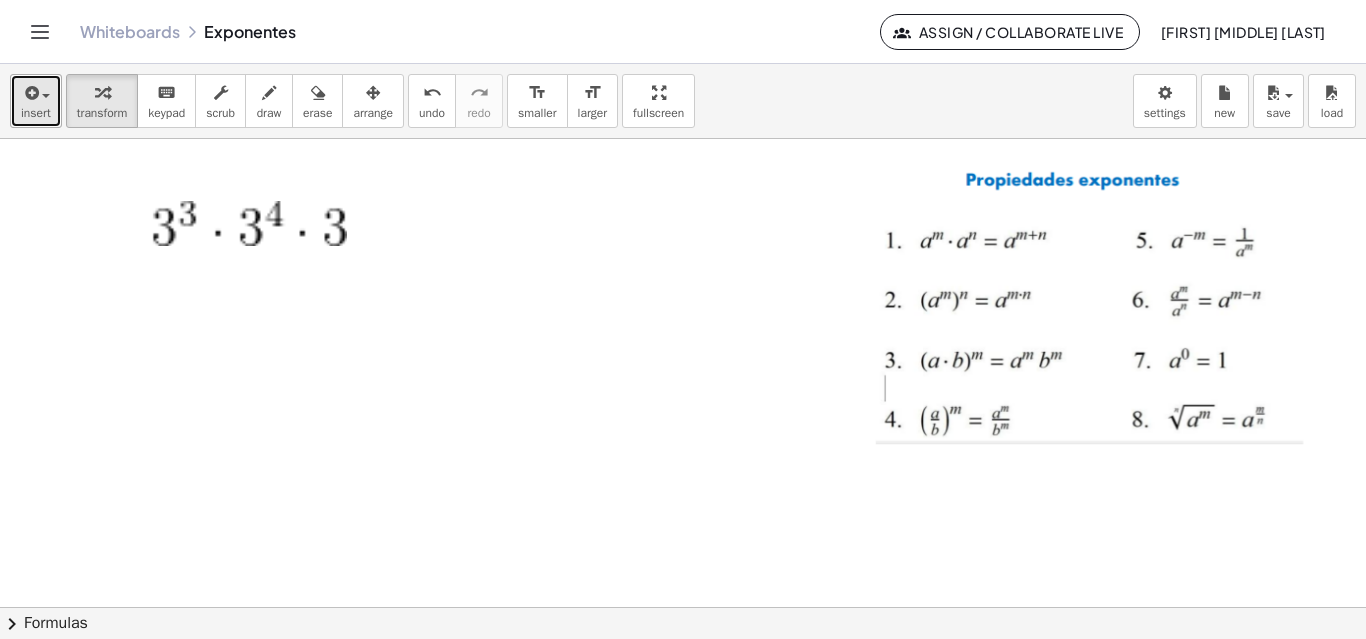 click on "insert" at bounding box center (36, 113) 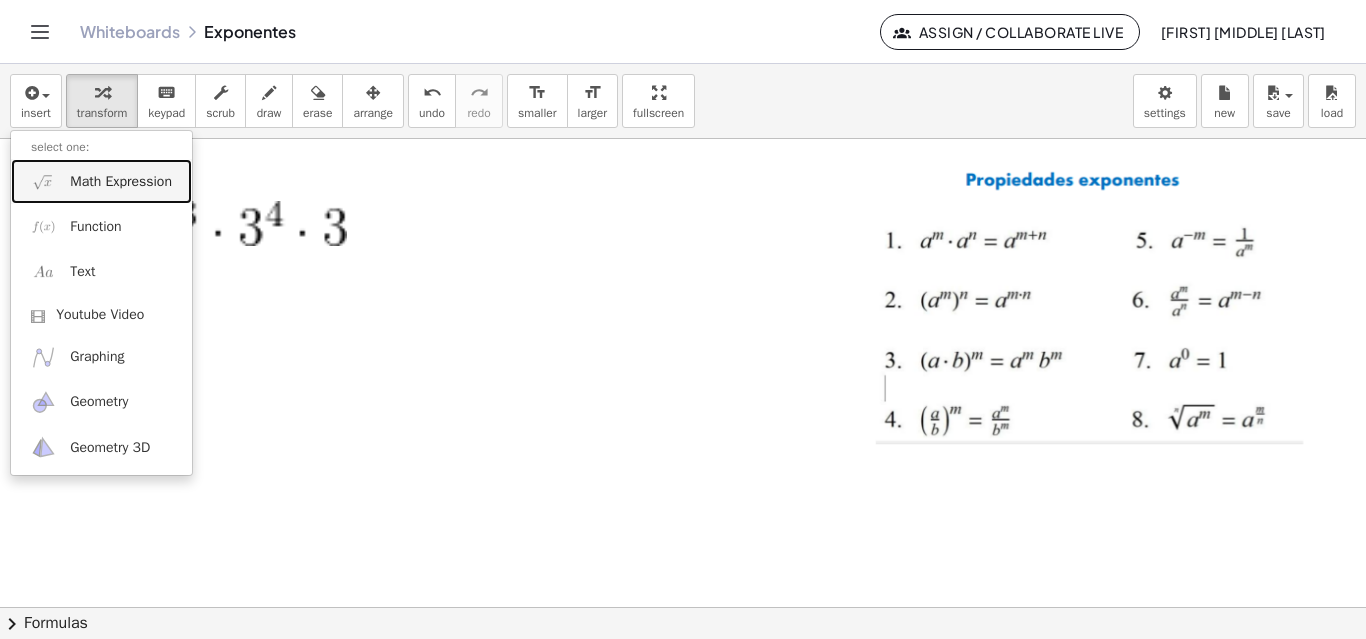 click on "Math Expression" at bounding box center (121, 182) 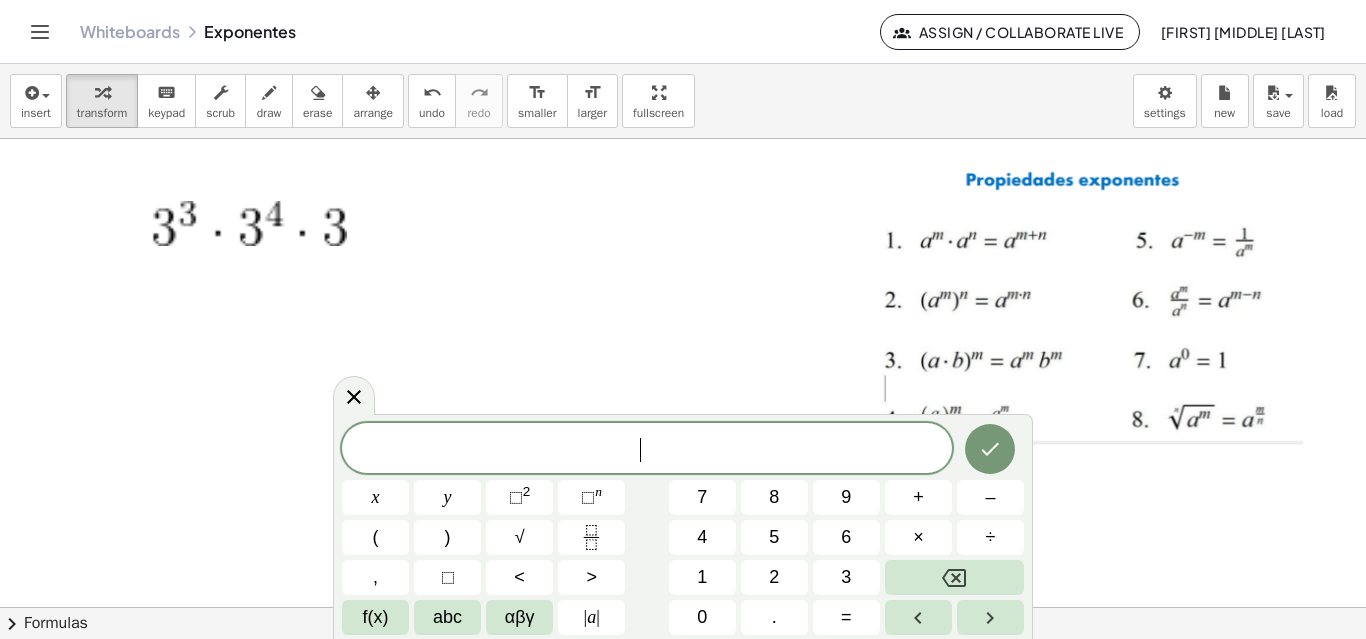 click on "​" at bounding box center (647, 450) 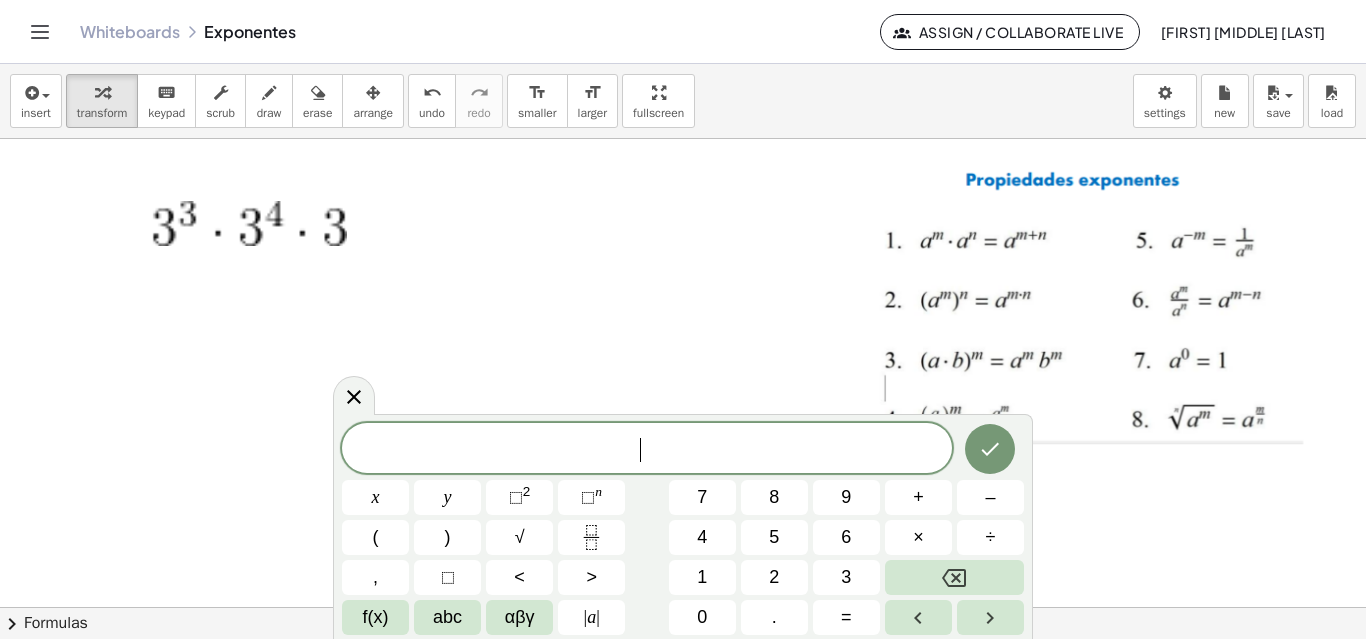 click on "​" at bounding box center (647, 450) 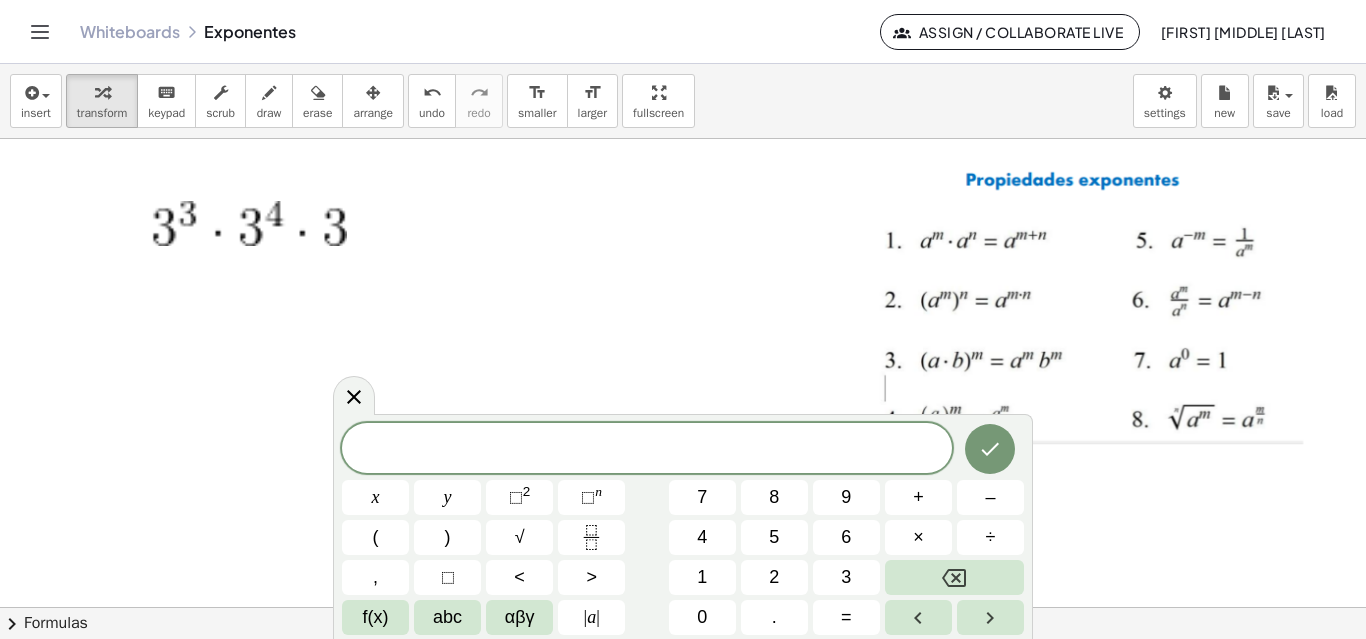 click on "​" at bounding box center (647, 450) 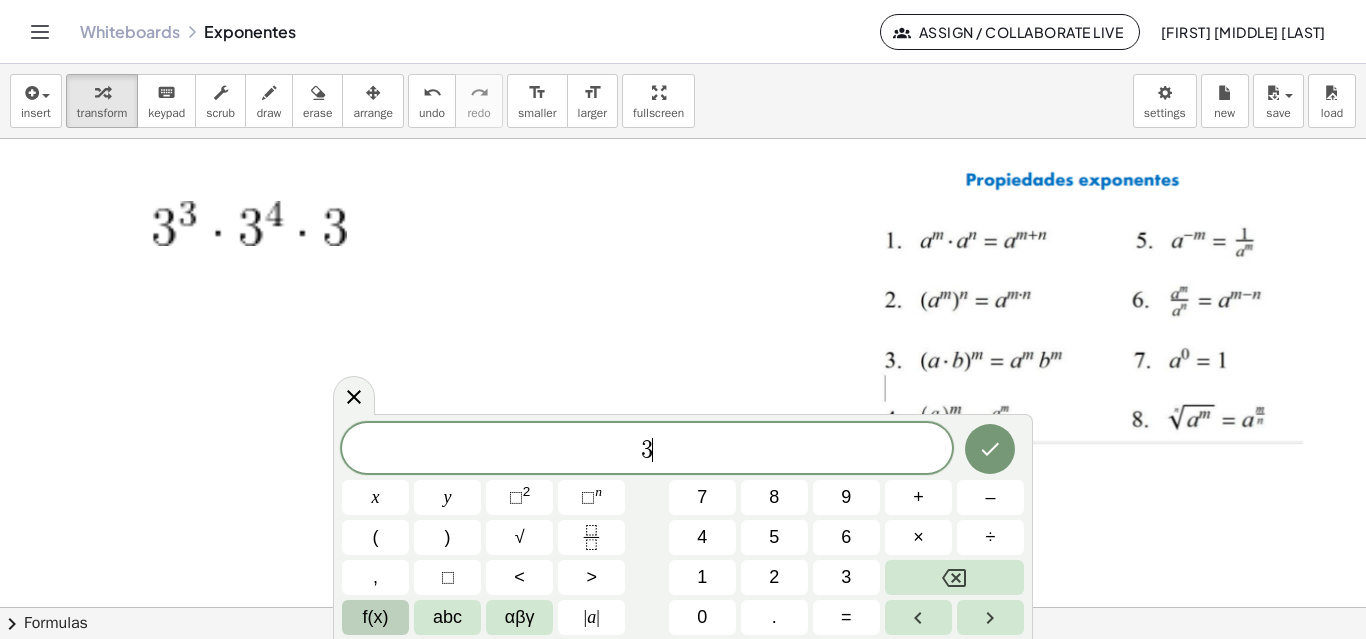 click on "f(x)" at bounding box center (375, 617) 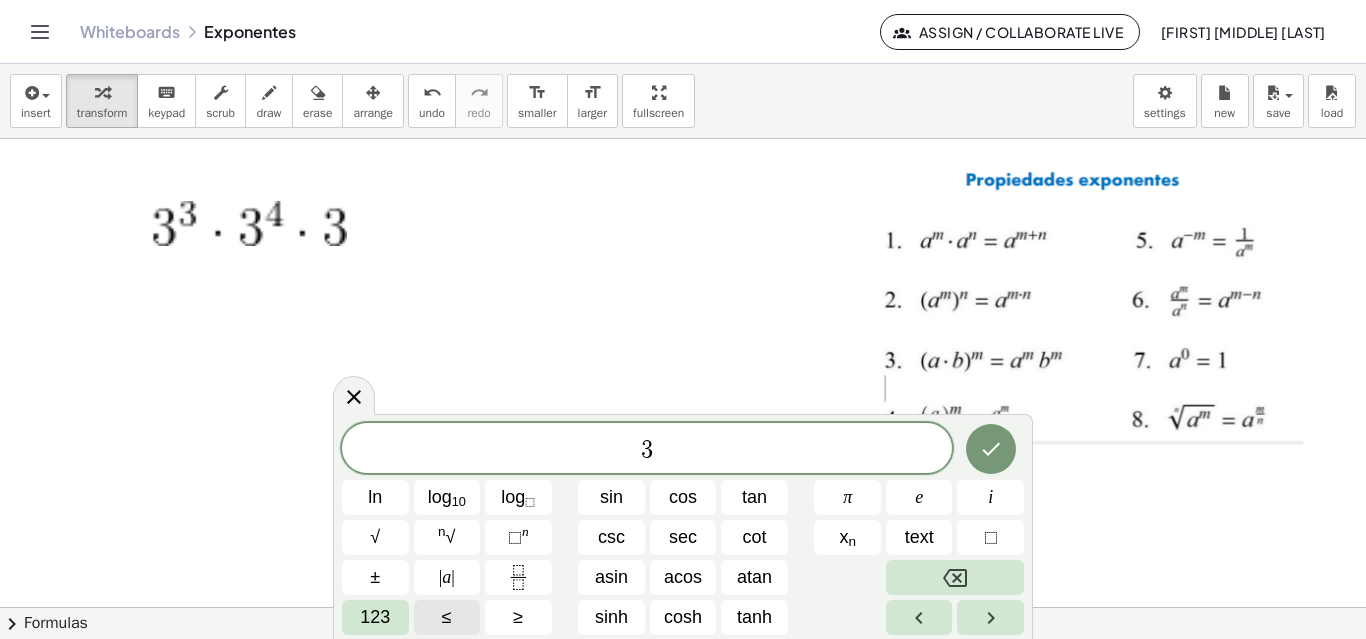 click on "123" at bounding box center (375, 617) 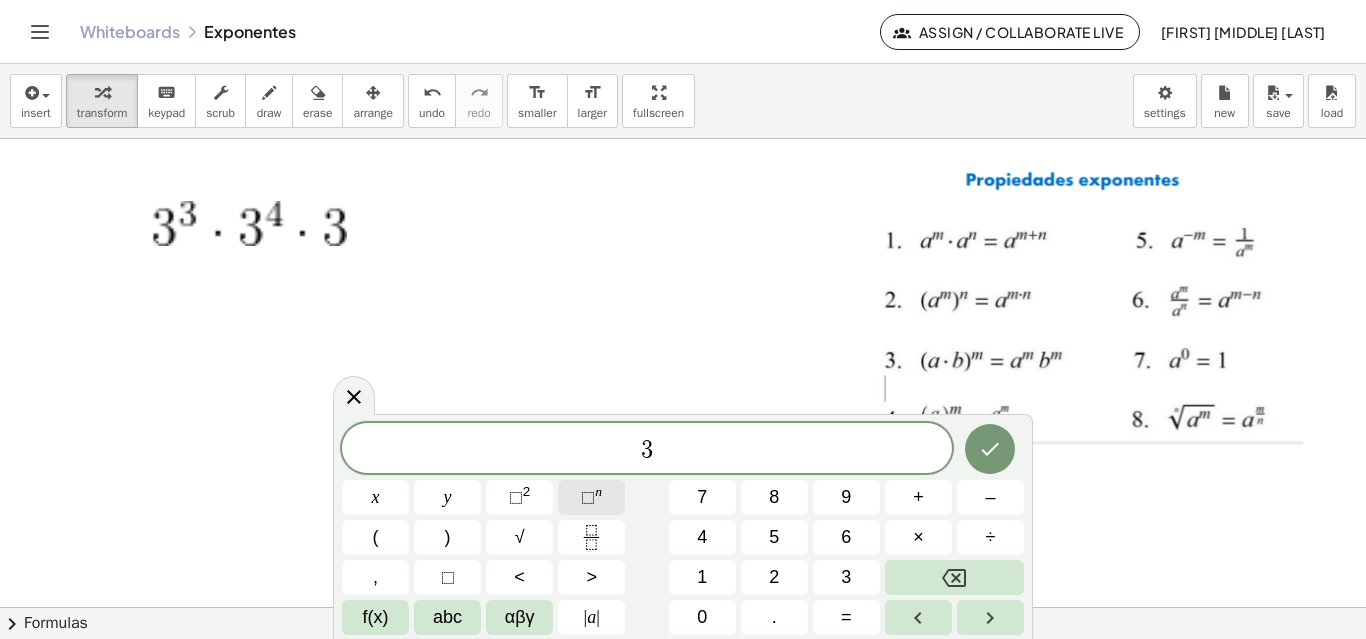 click on "⬚ n" at bounding box center [591, 497] 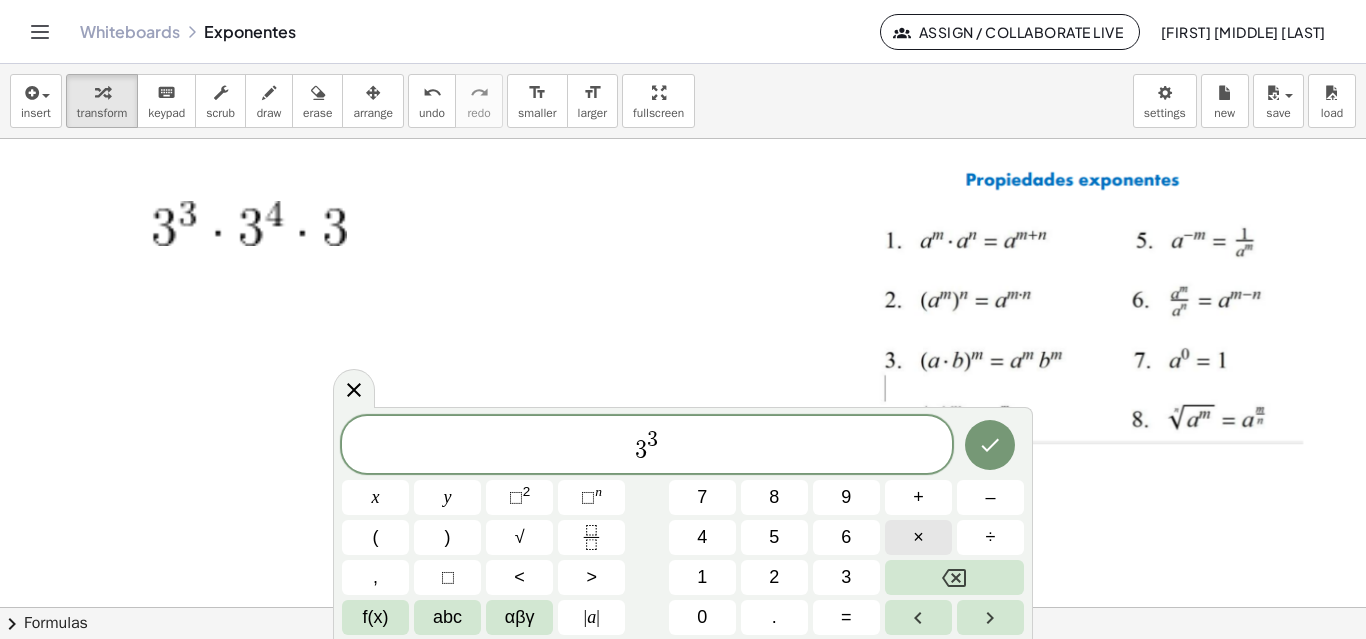 click on "×" at bounding box center [918, 537] 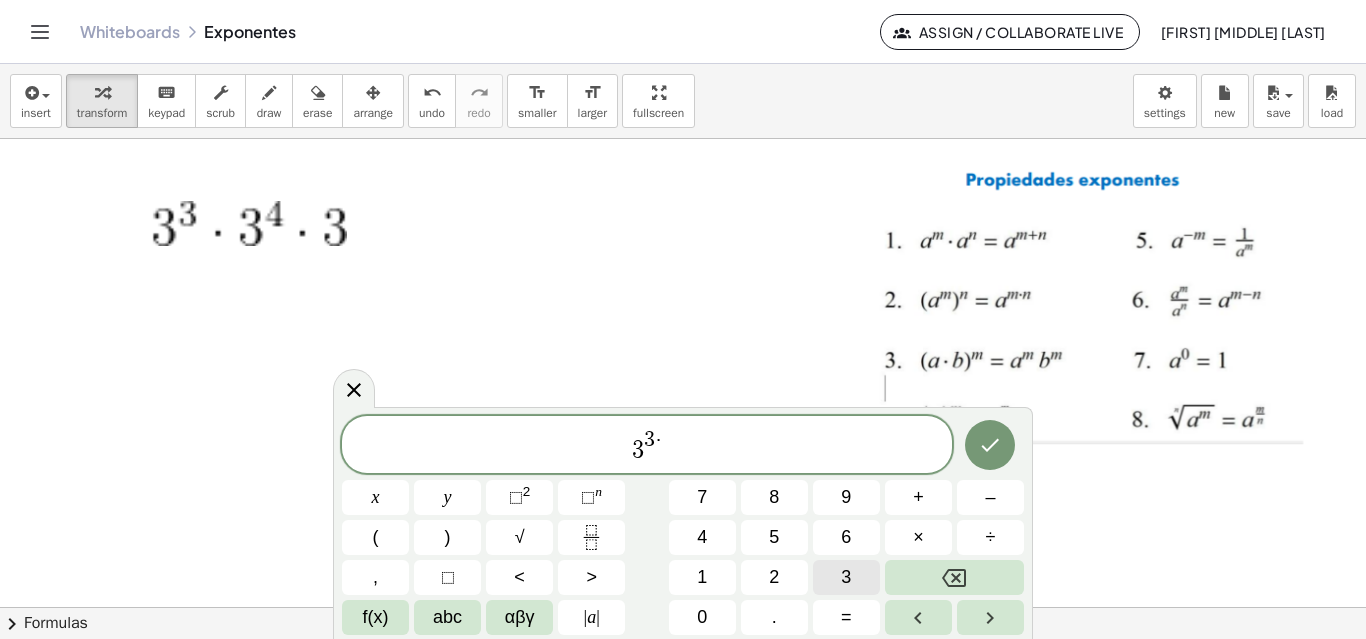 click on "3" at bounding box center (846, 577) 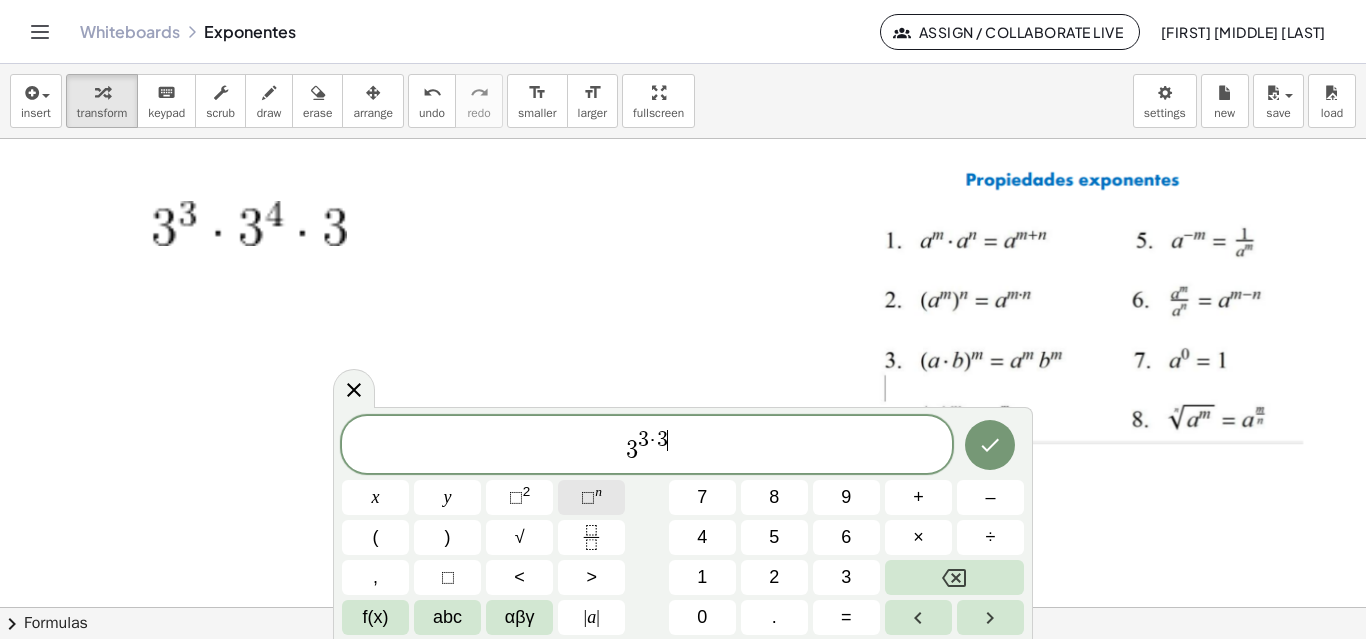click on "⬚ n" at bounding box center [591, 497] 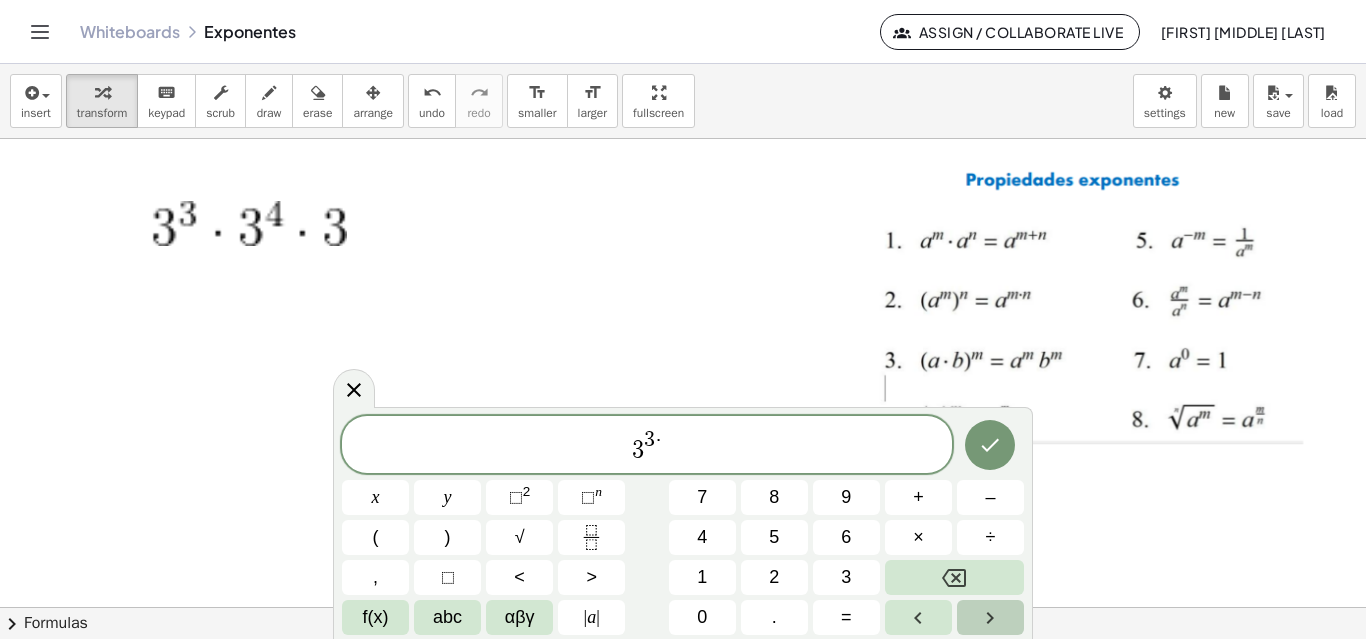 click at bounding box center [990, 617] 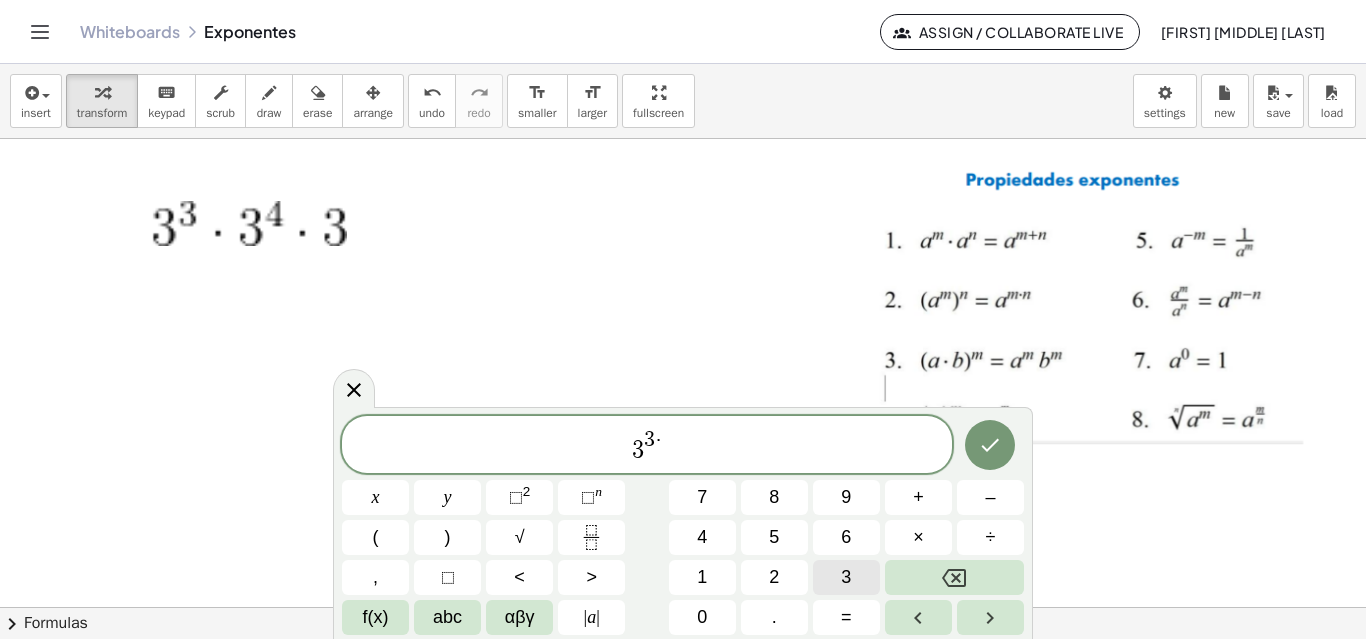 click on "3" at bounding box center (846, 577) 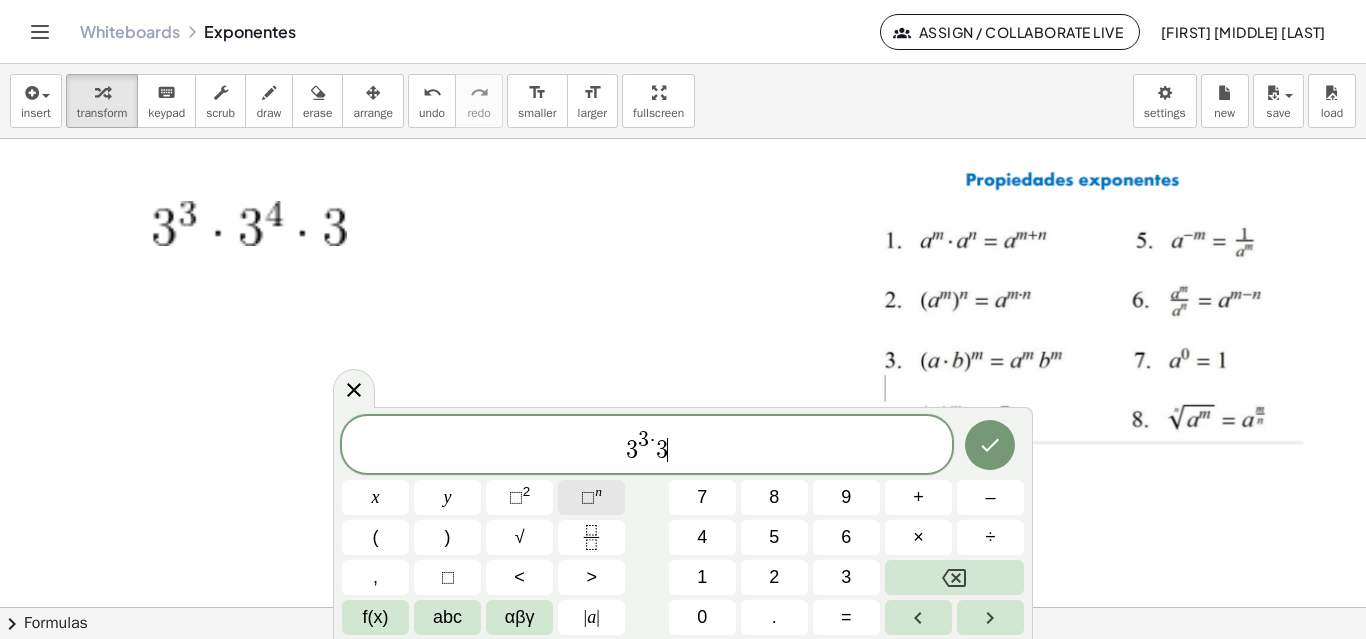 click on "⬚" at bounding box center [588, 497] 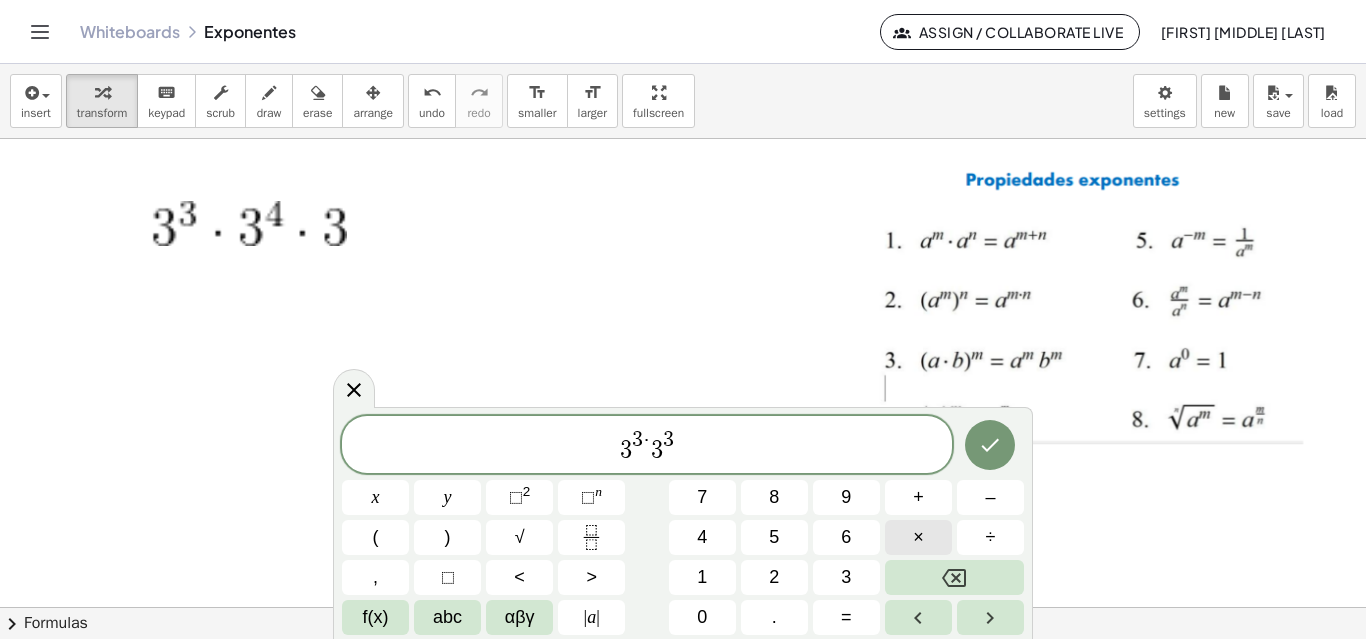 click on "×" at bounding box center (918, 537) 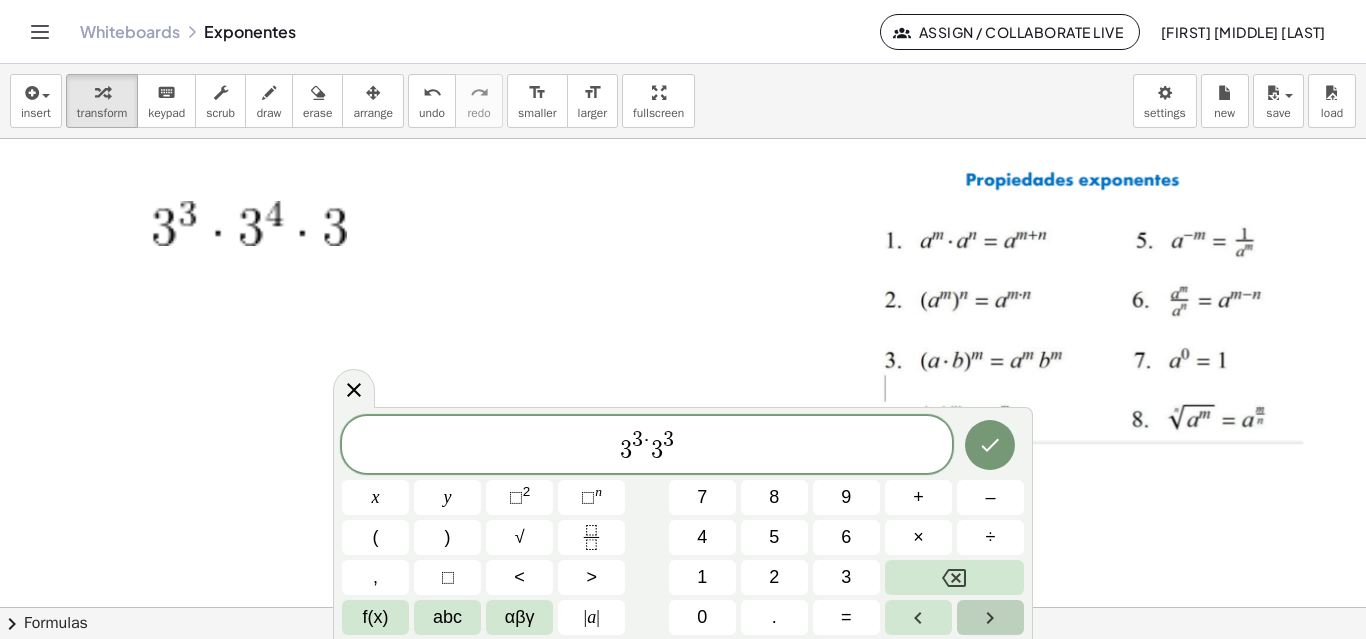 click at bounding box center (990, 617) 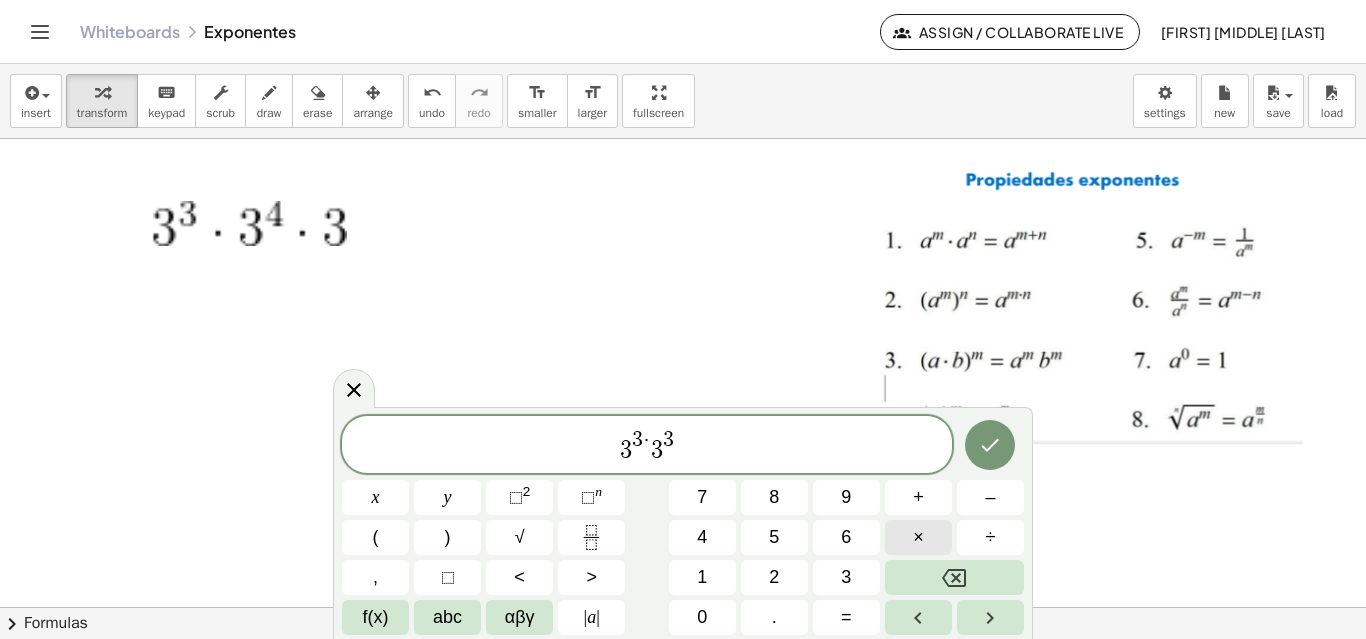 click on "×" at bounding box center (918, 537) 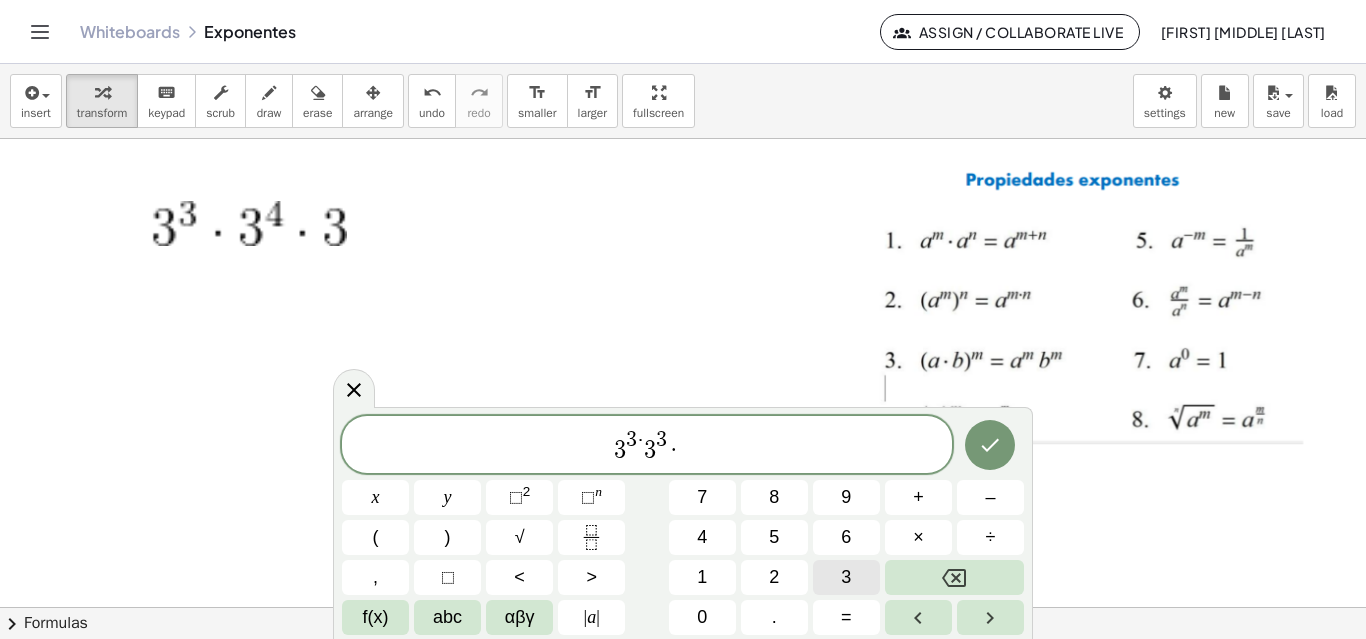 click on "3" at bounding box center (846, 577) 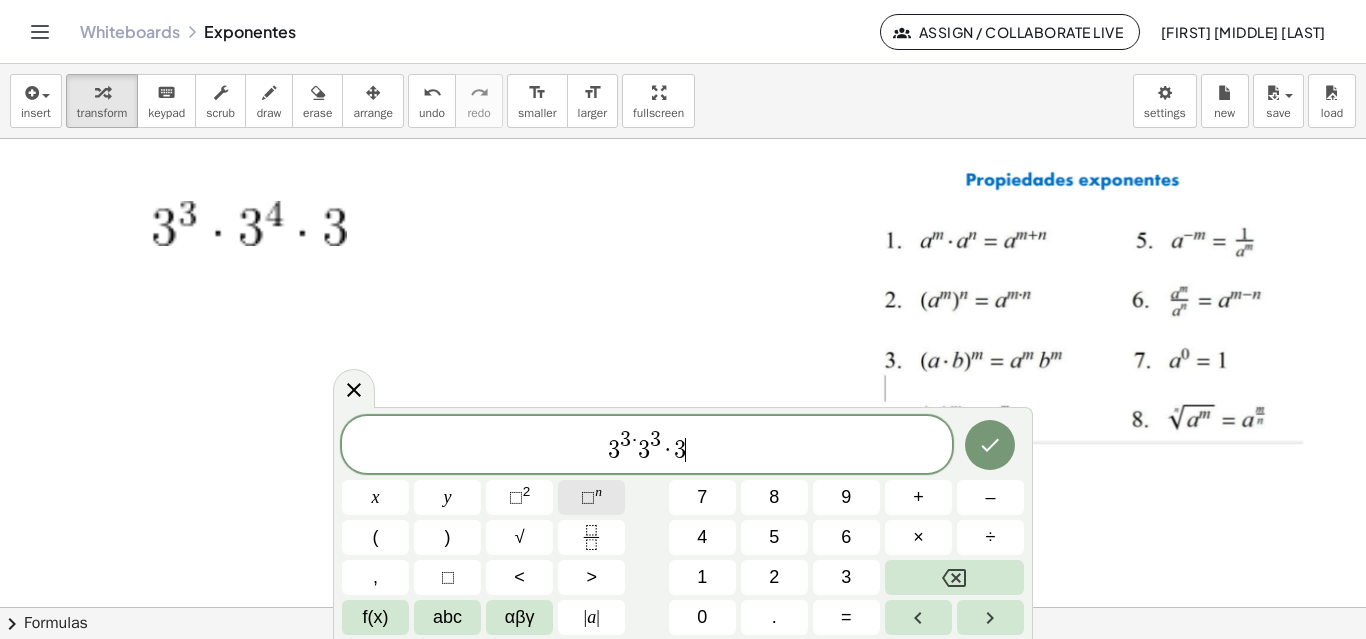 click on "⬚ n" at bounding box center (591, 497) 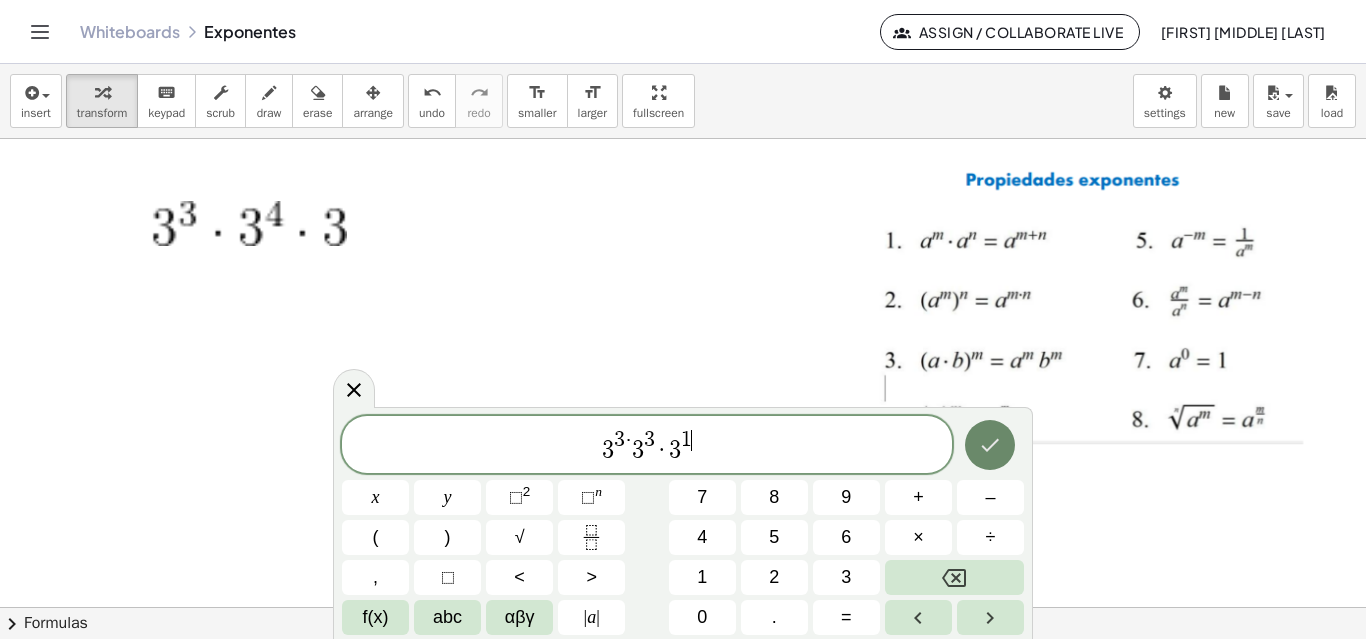 click at bounding box center (990, 445) 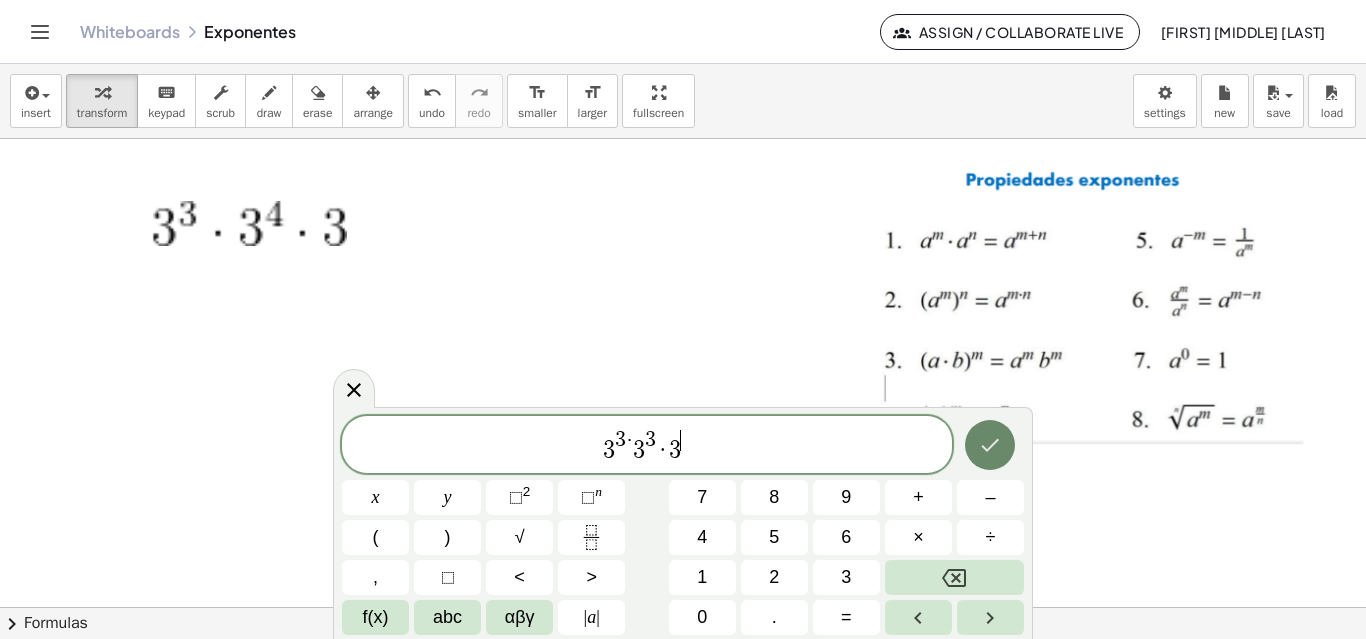 click 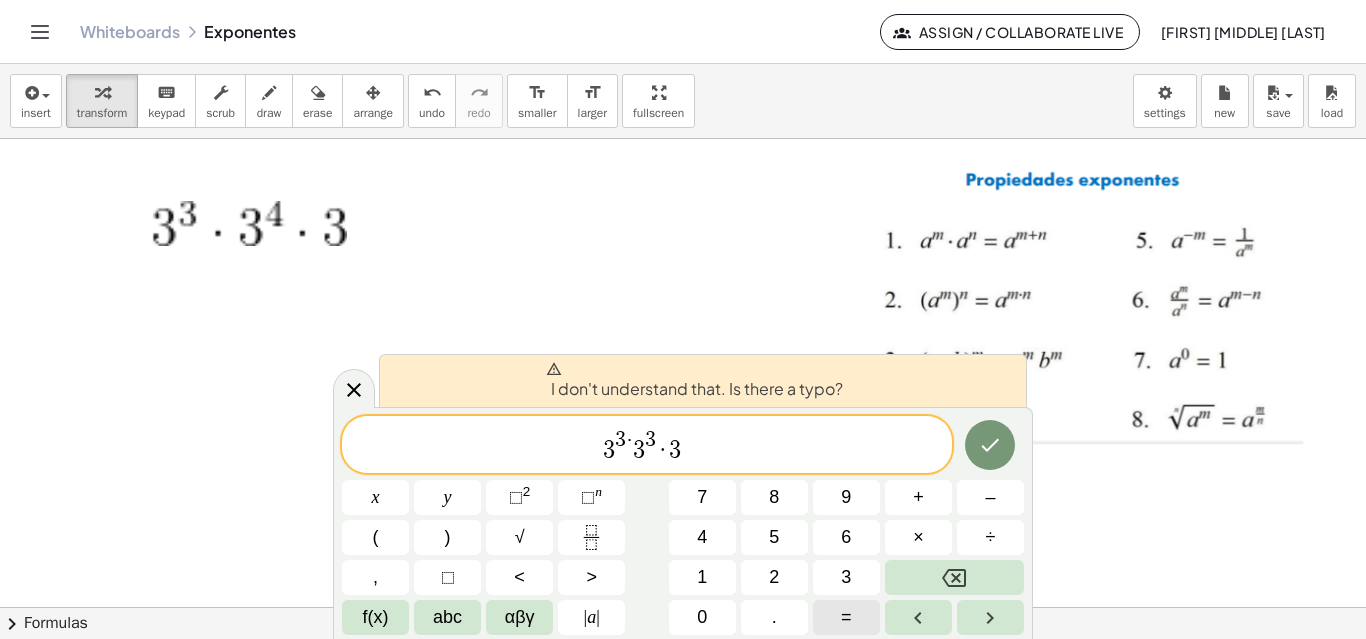 click on "=" at bounding box center (846, 617) 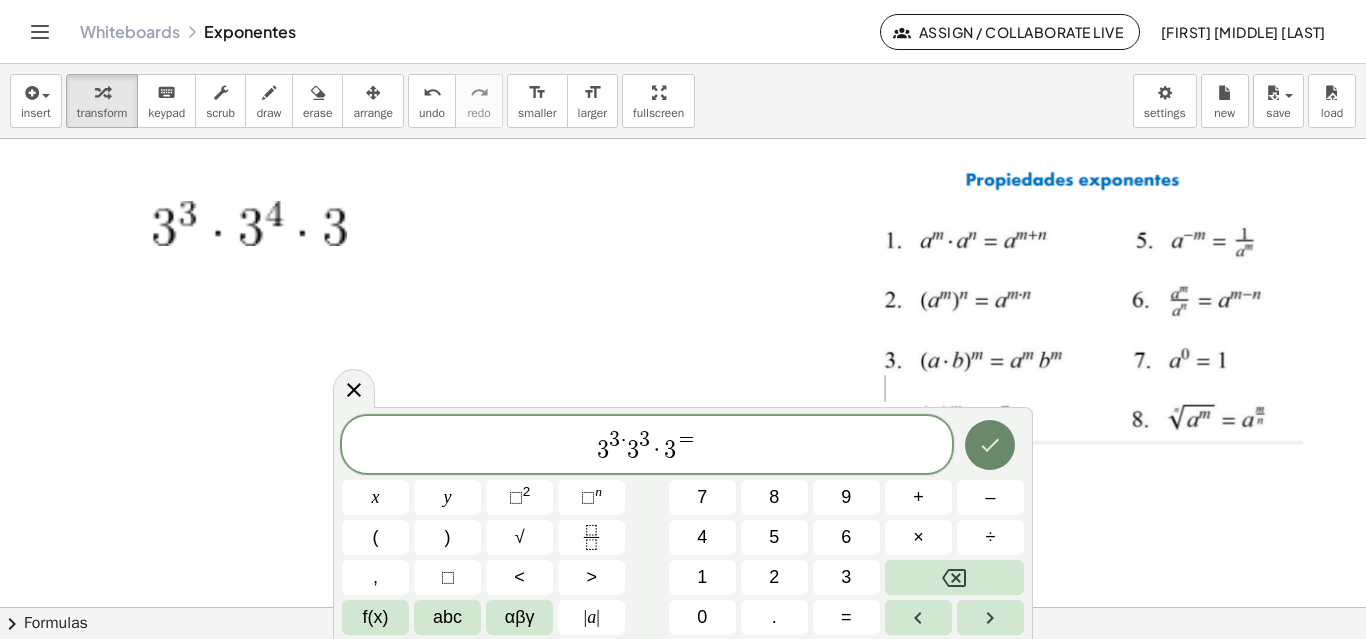 click at bounding box center [990, 445] 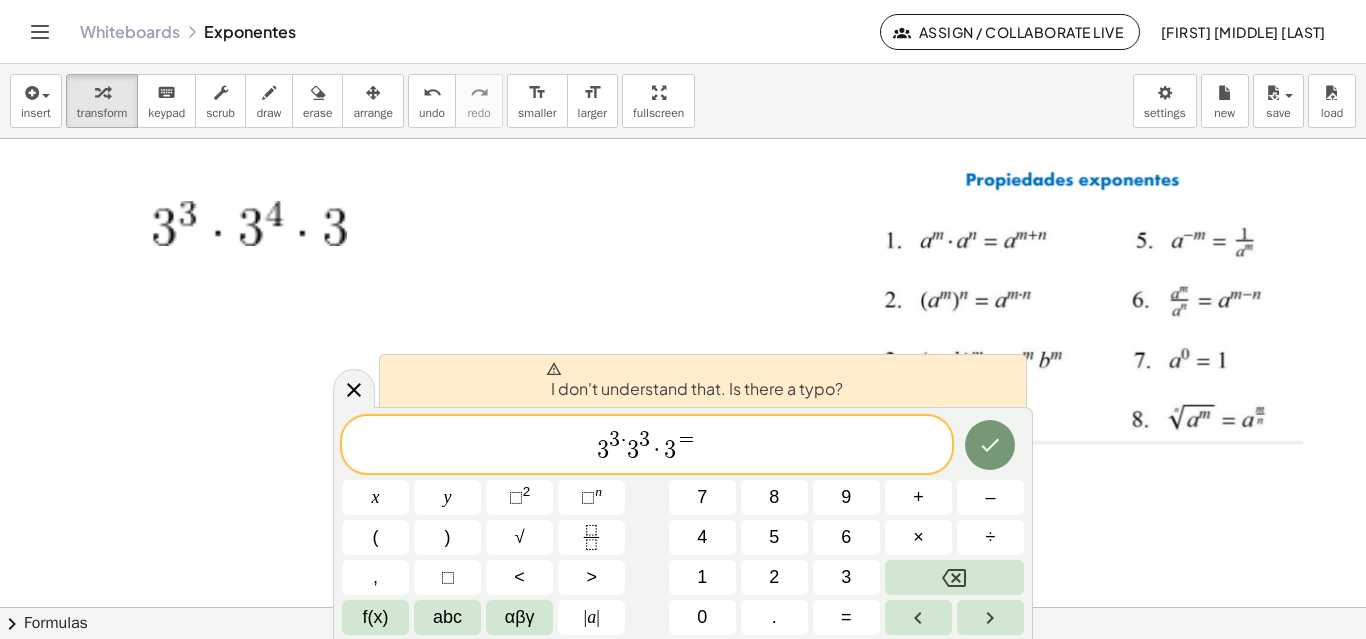 click on "3 3 · 3 3 · 3 = ​" at bounding box center [647, 446] 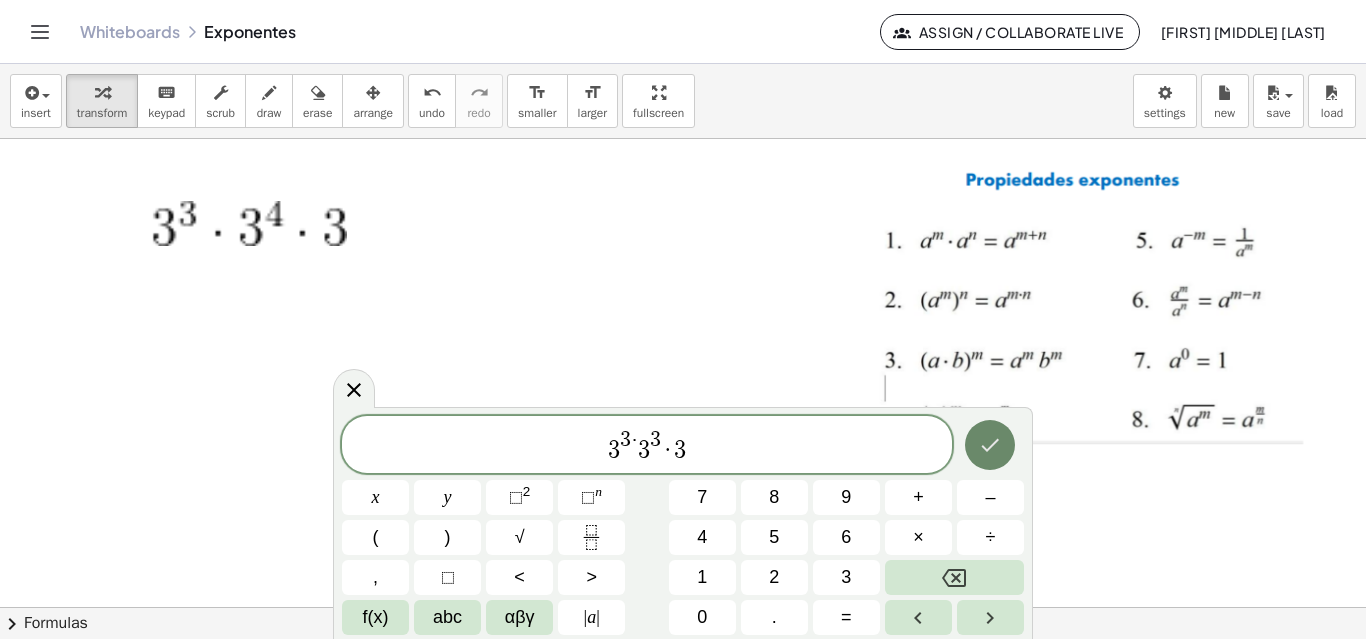 click 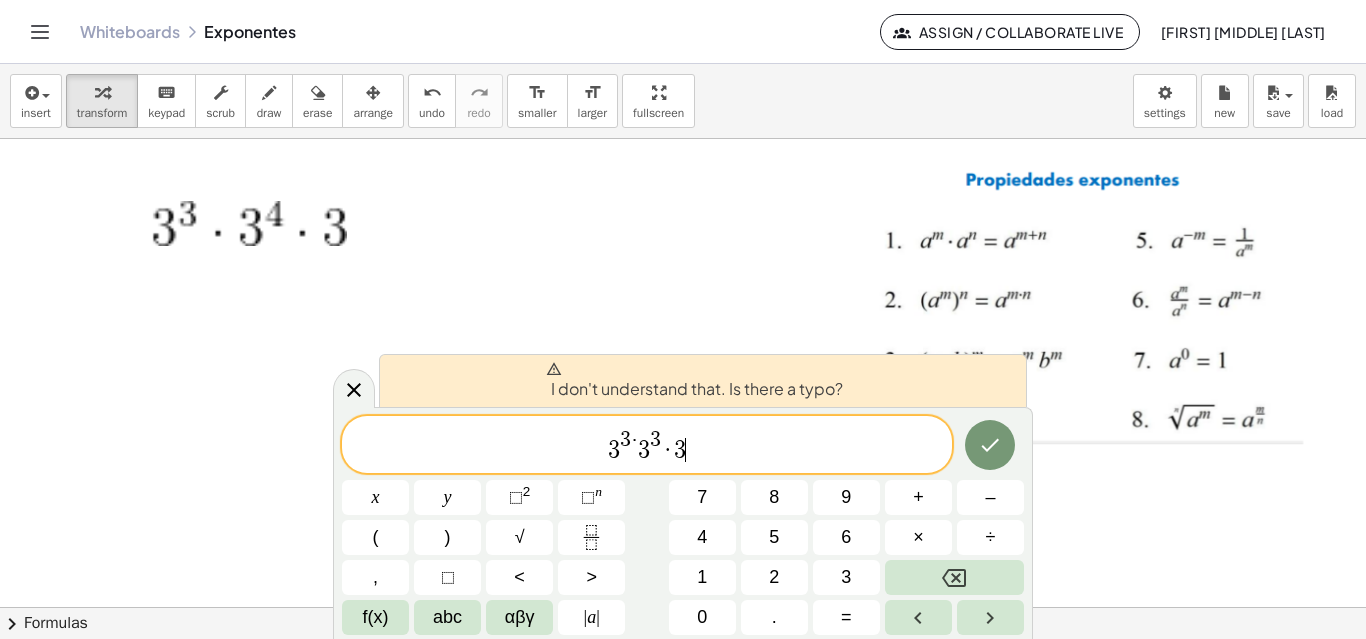 click on "3" at bounding box center [655, 440] 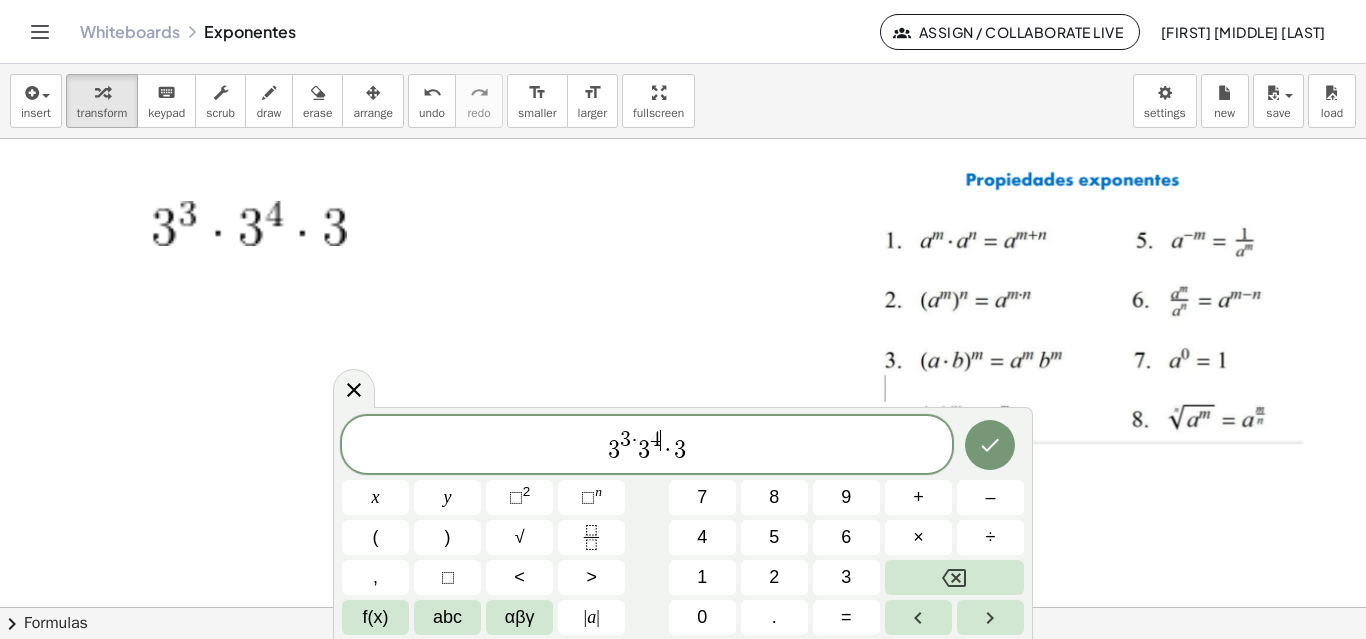 click on "3 3 · 3 4 ​ · 3" at bounding box center (647, 446) 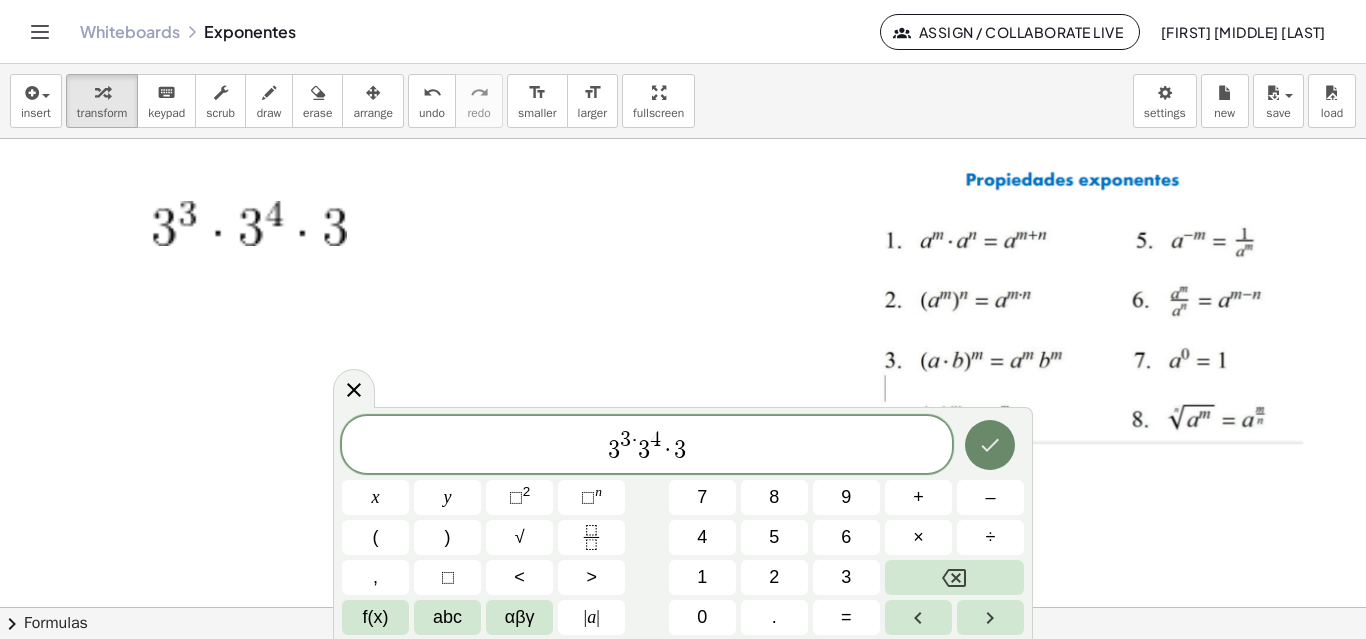 click 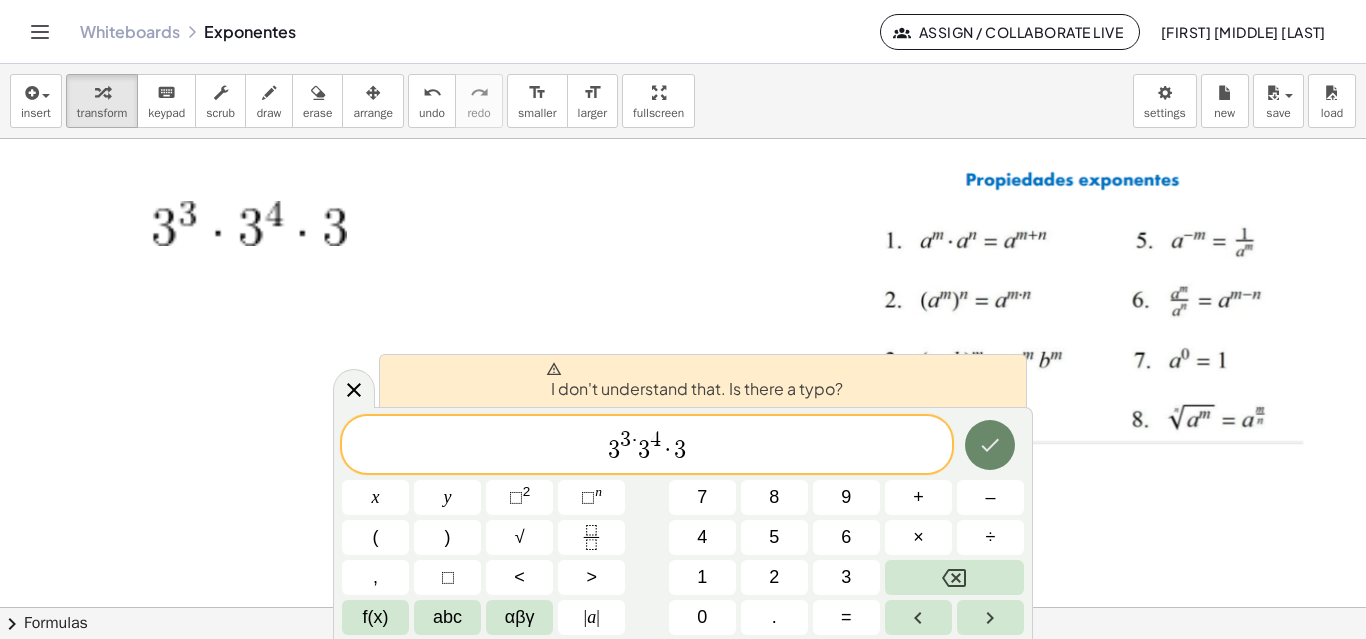click 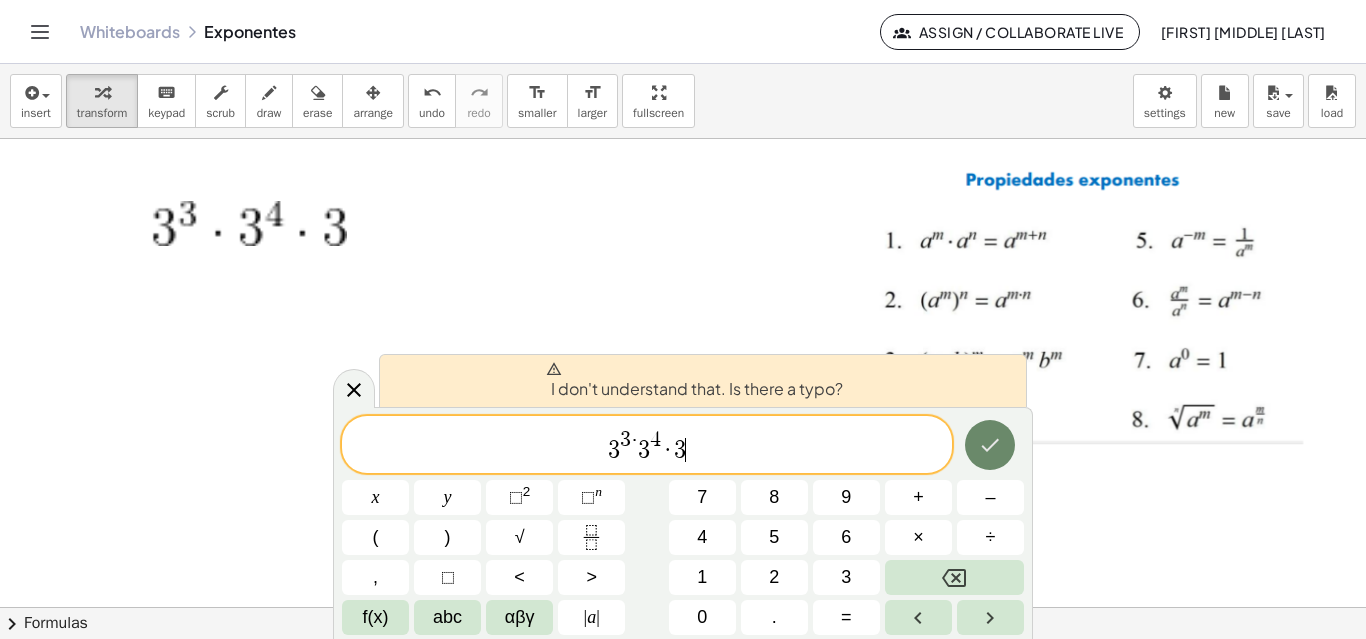 click 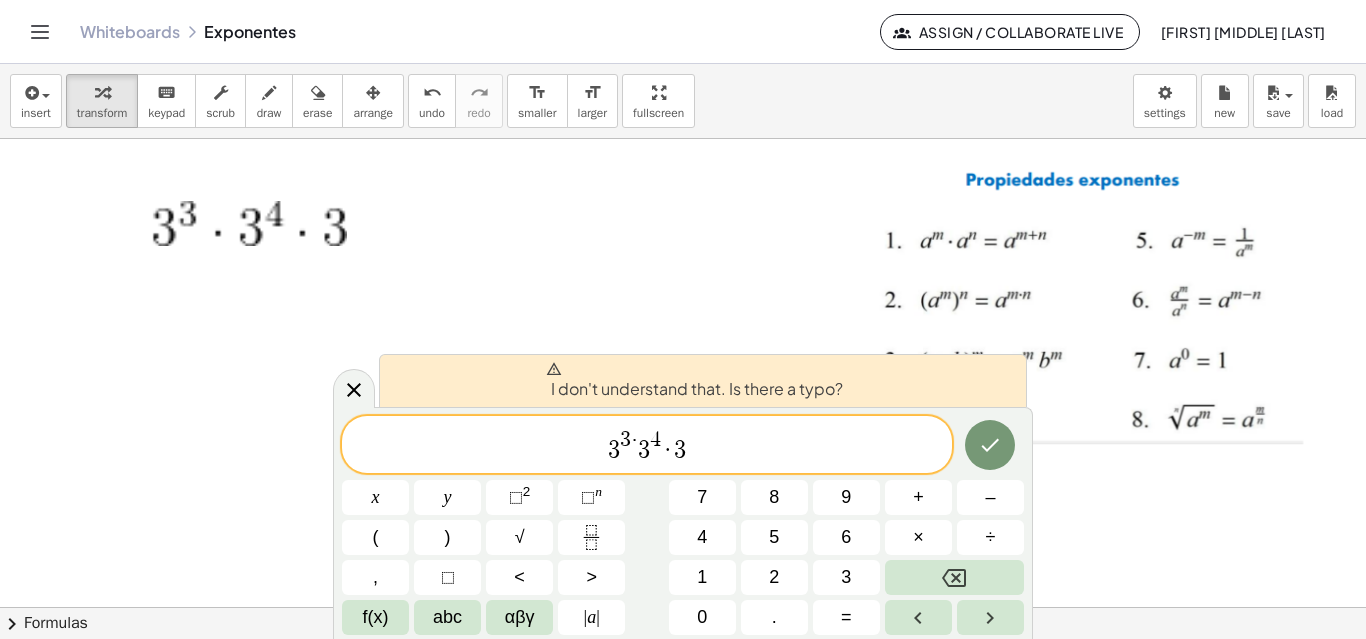 drag, startPoint x: 348, startPoint y: 394, endPoint x: 364, endPoint y: 390, distance: 16.492422 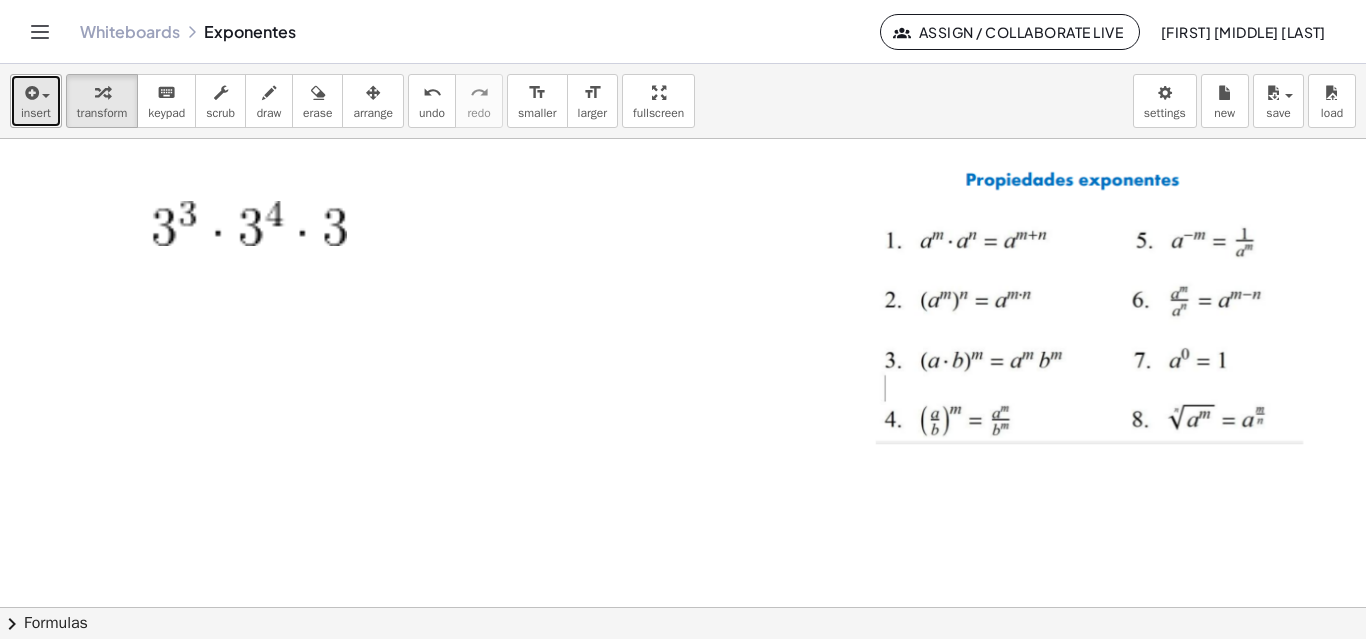 click on "insert" at bounding box center (36, 113) 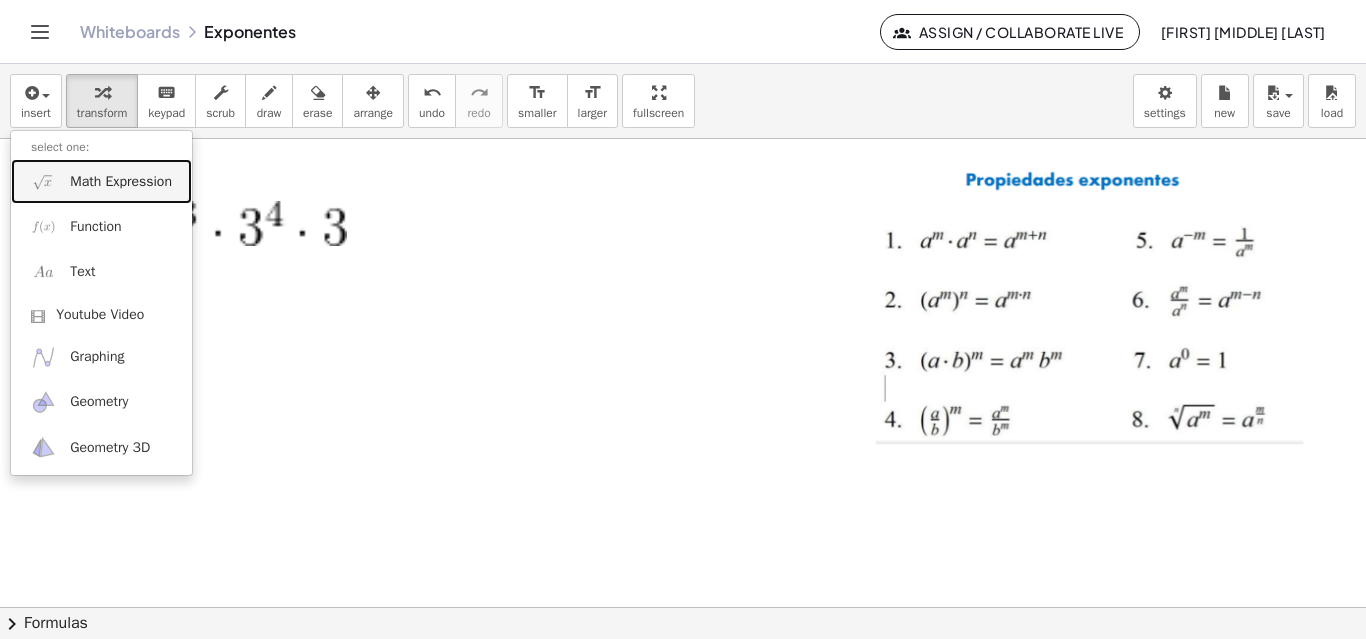 click on "Math Expression" at bounding box center [101, 181] 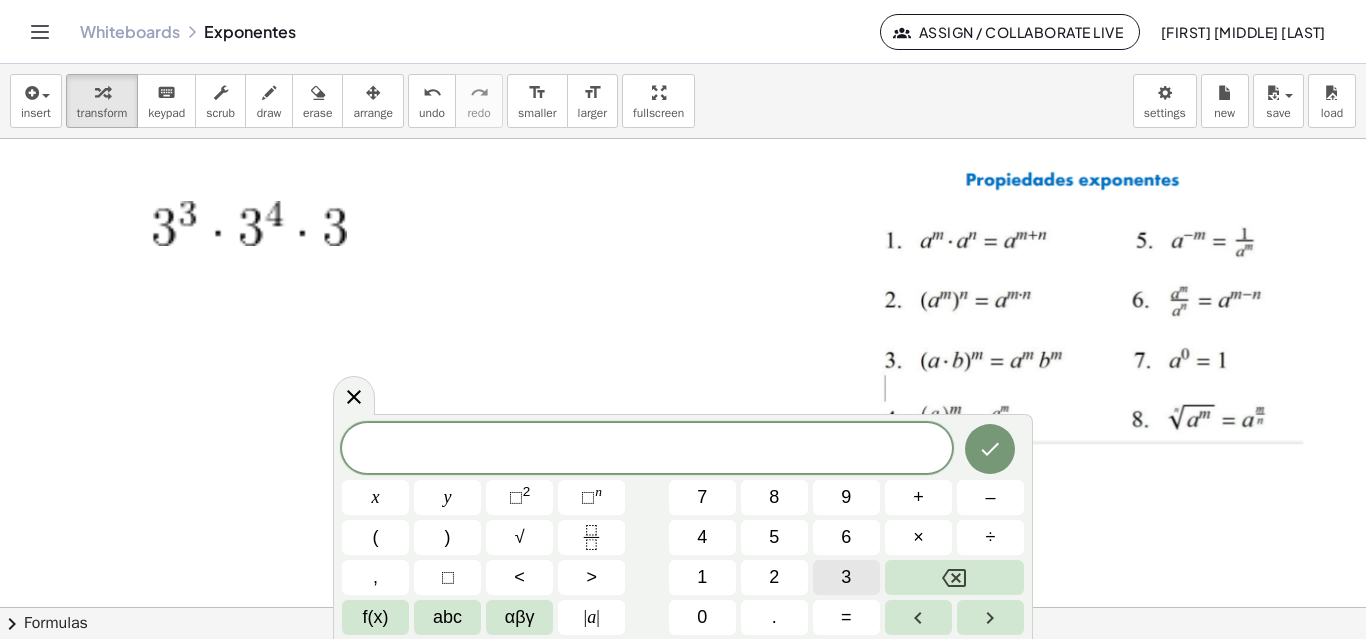 click on "3" at bounding box center [846, 577] 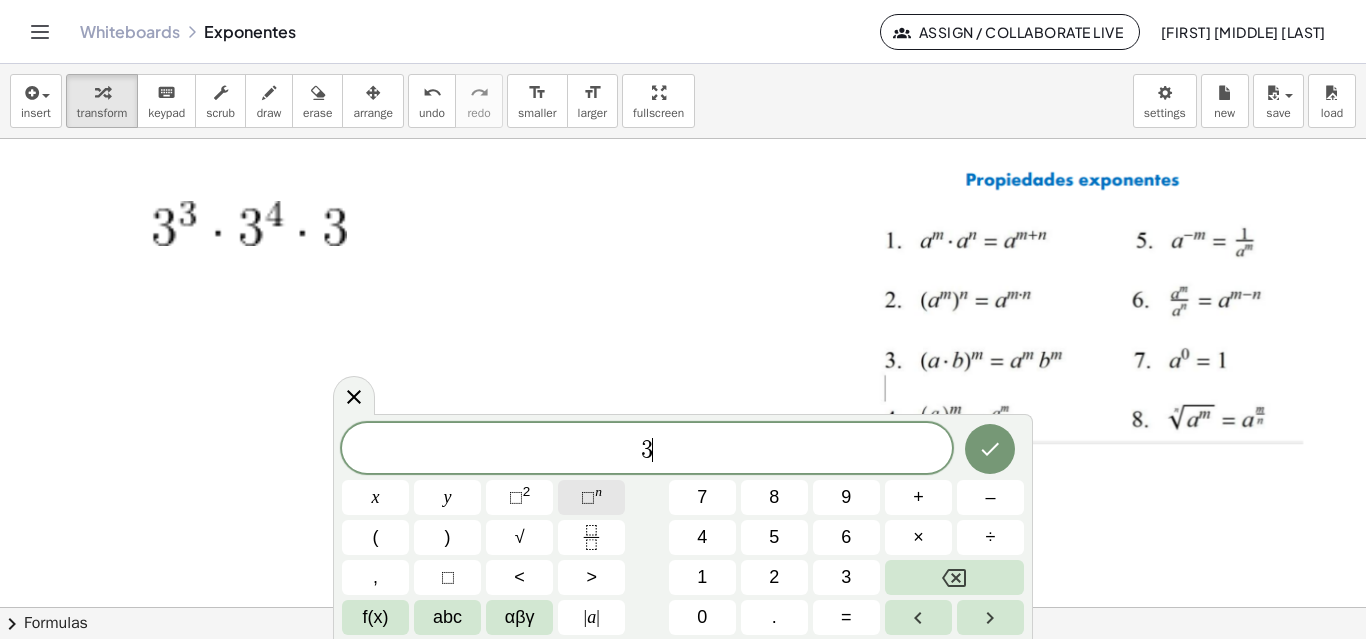 click on "⬚ n" at bounding box center (591, 497) 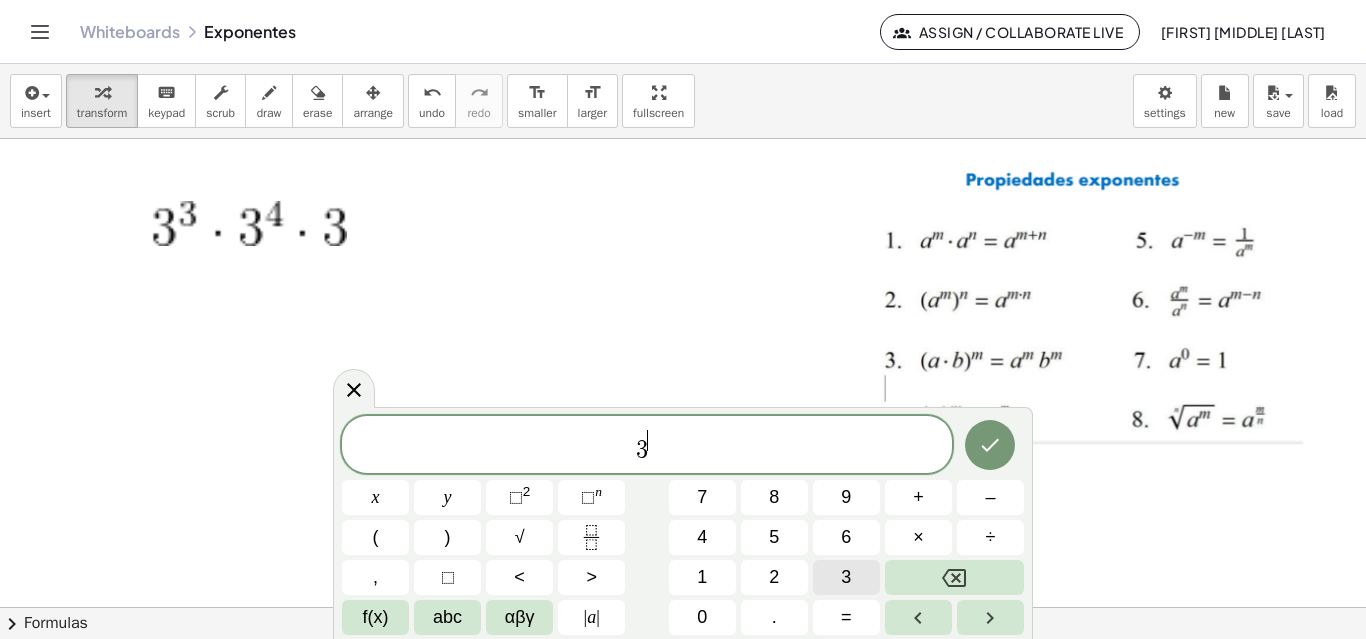 click on "3" at bounding box center (846, 577) 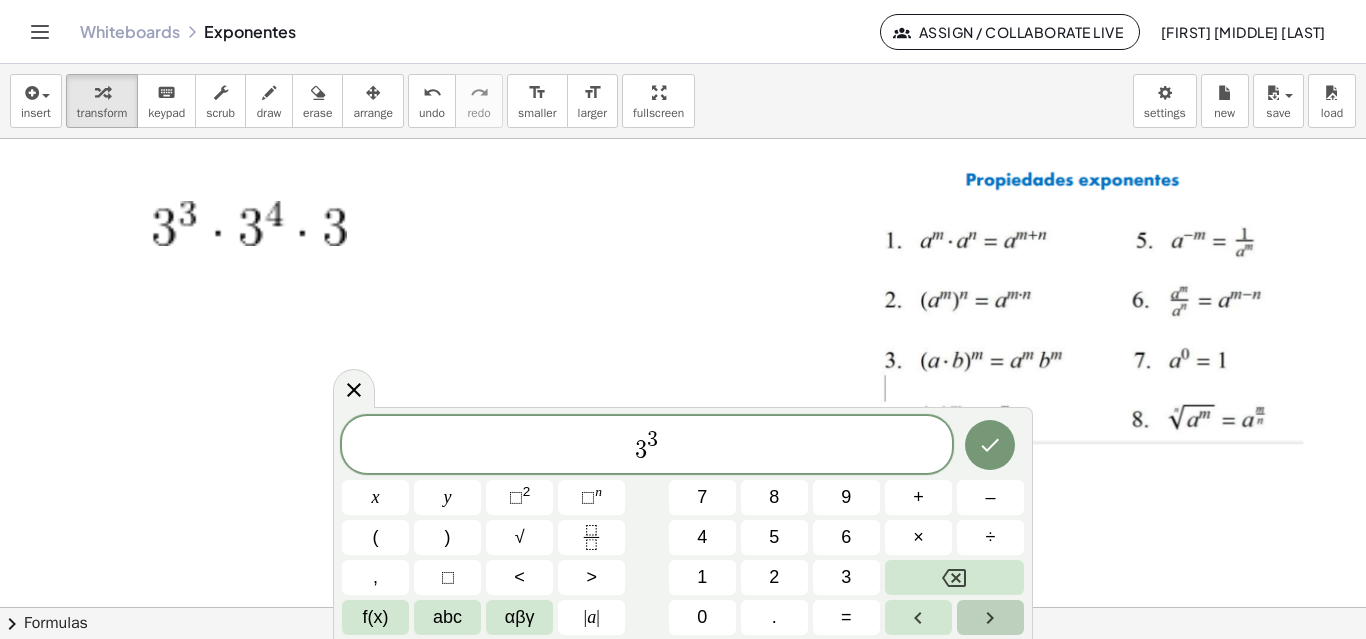 click at bounding box center [990, 617] 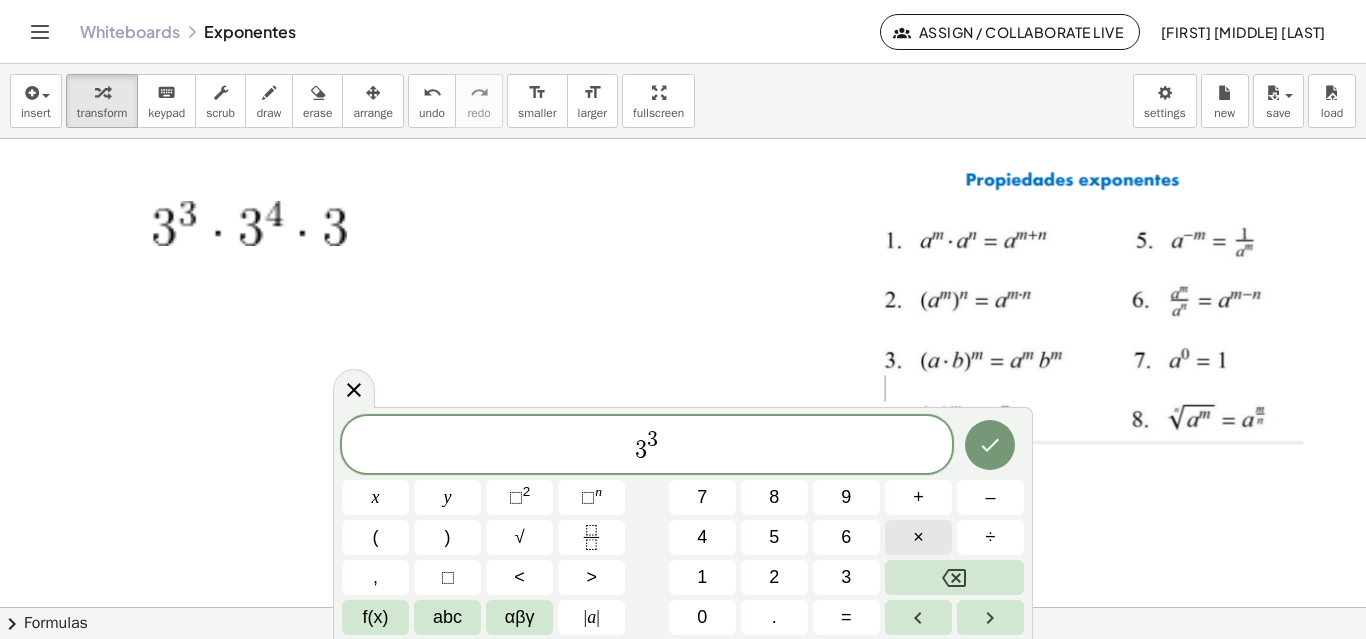 click on "×" at bounding box center [918, 537] 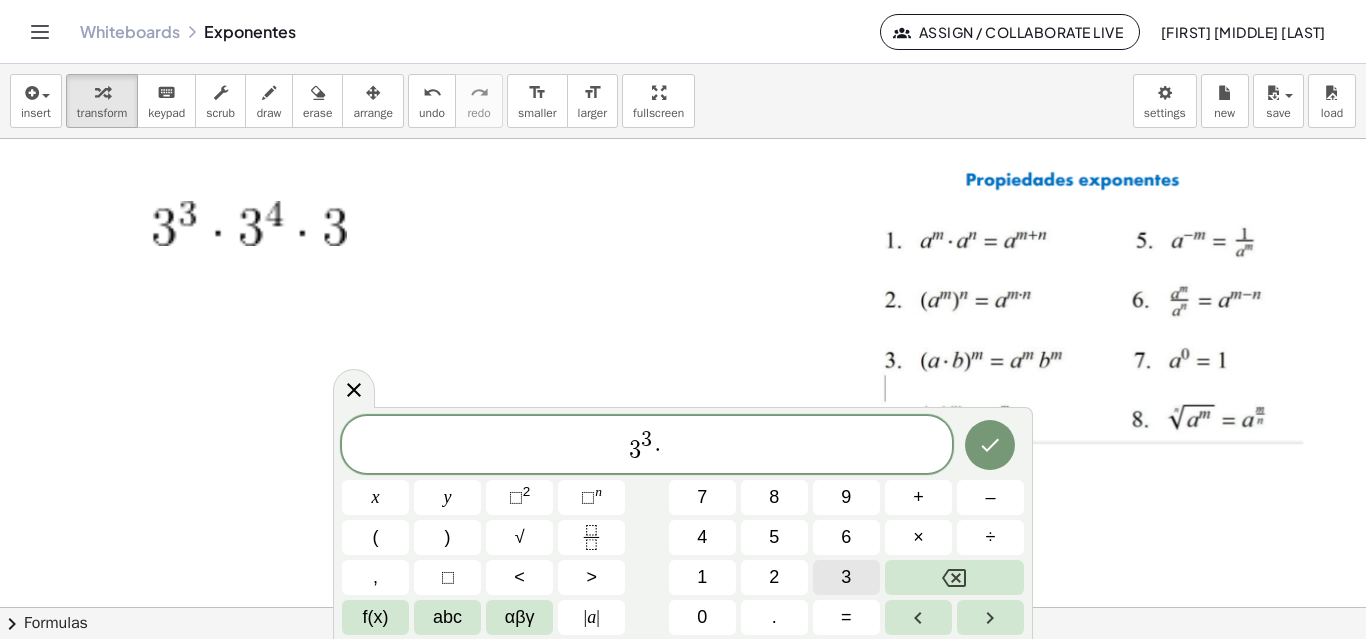 click on "3" at bounding box center [846, 577] 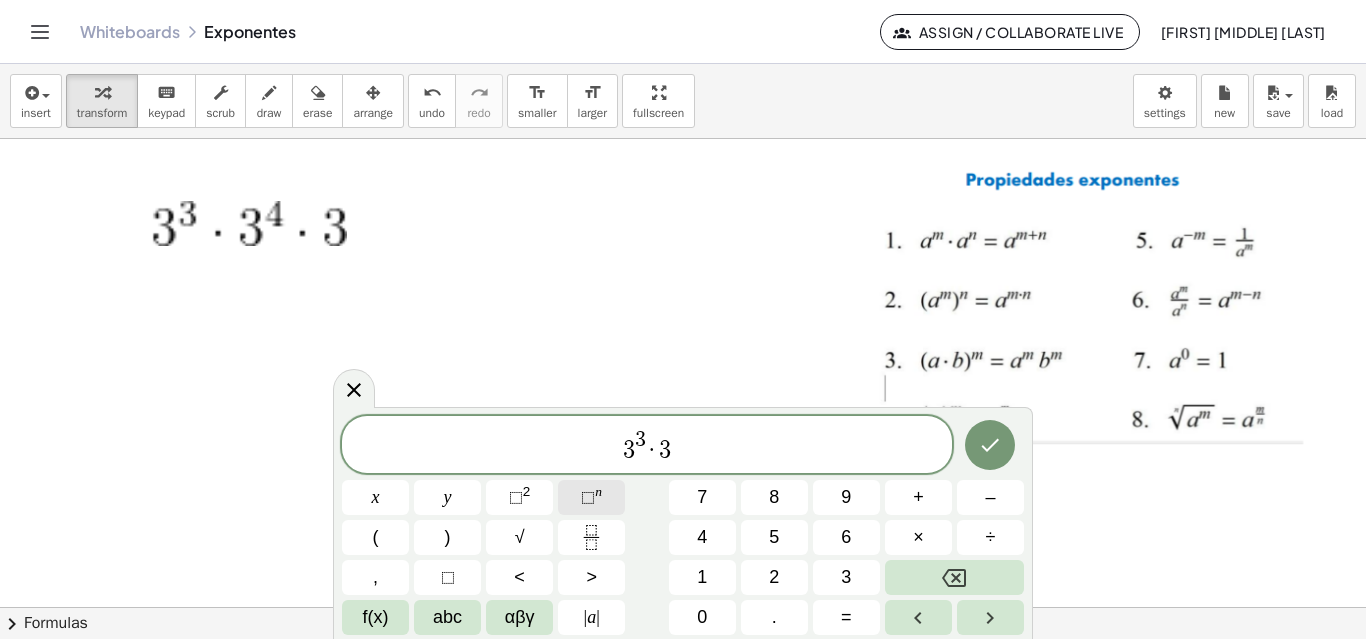 click on "⬚" at bounding box center (588, 497) 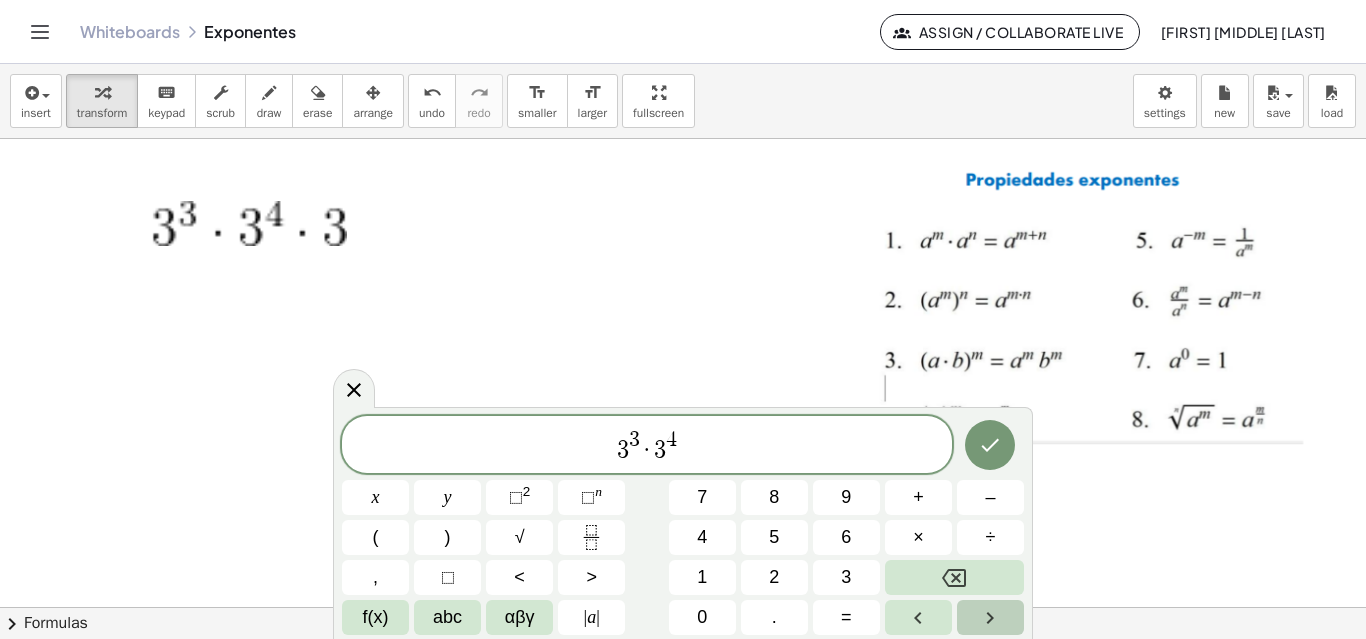click 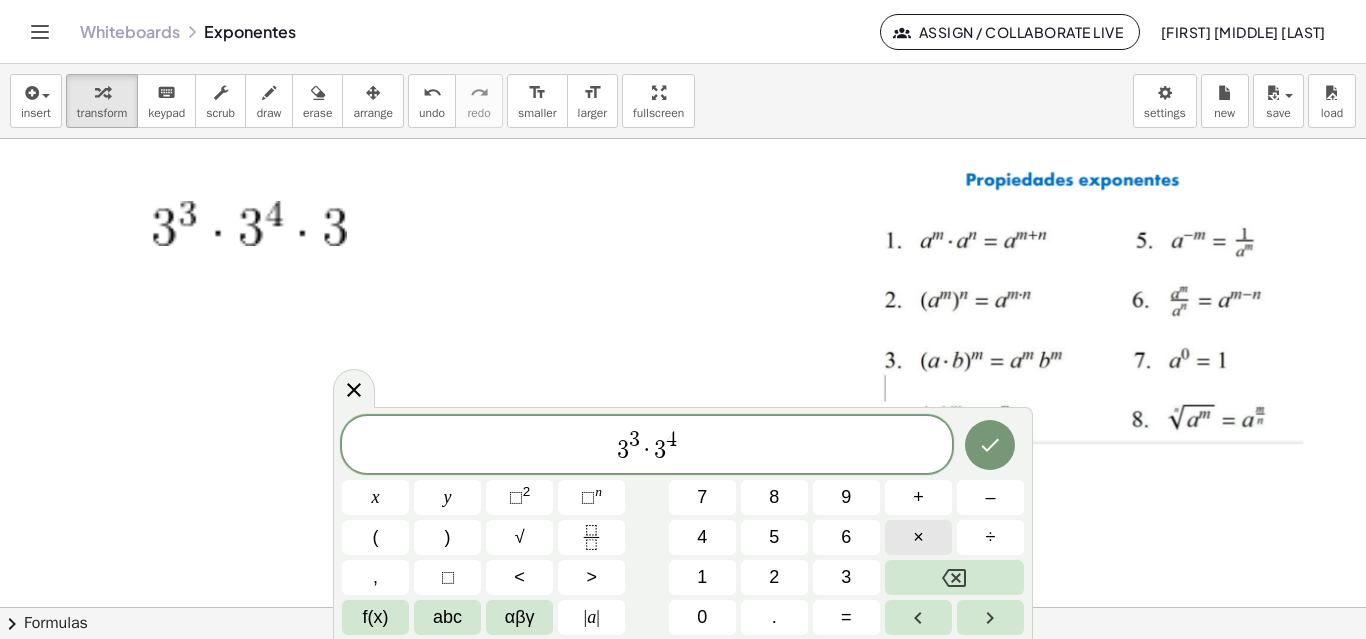 click on "×" at bounding box center (918, 537) 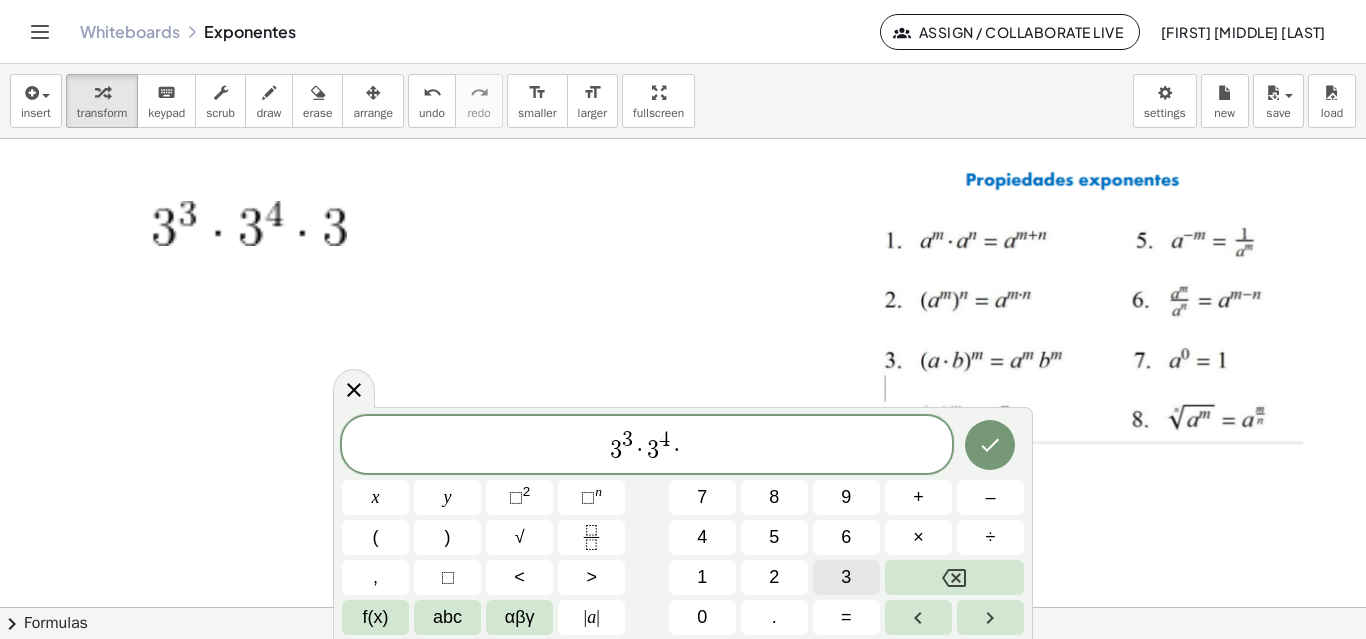 click on "3" at bounding box center [846, 577] 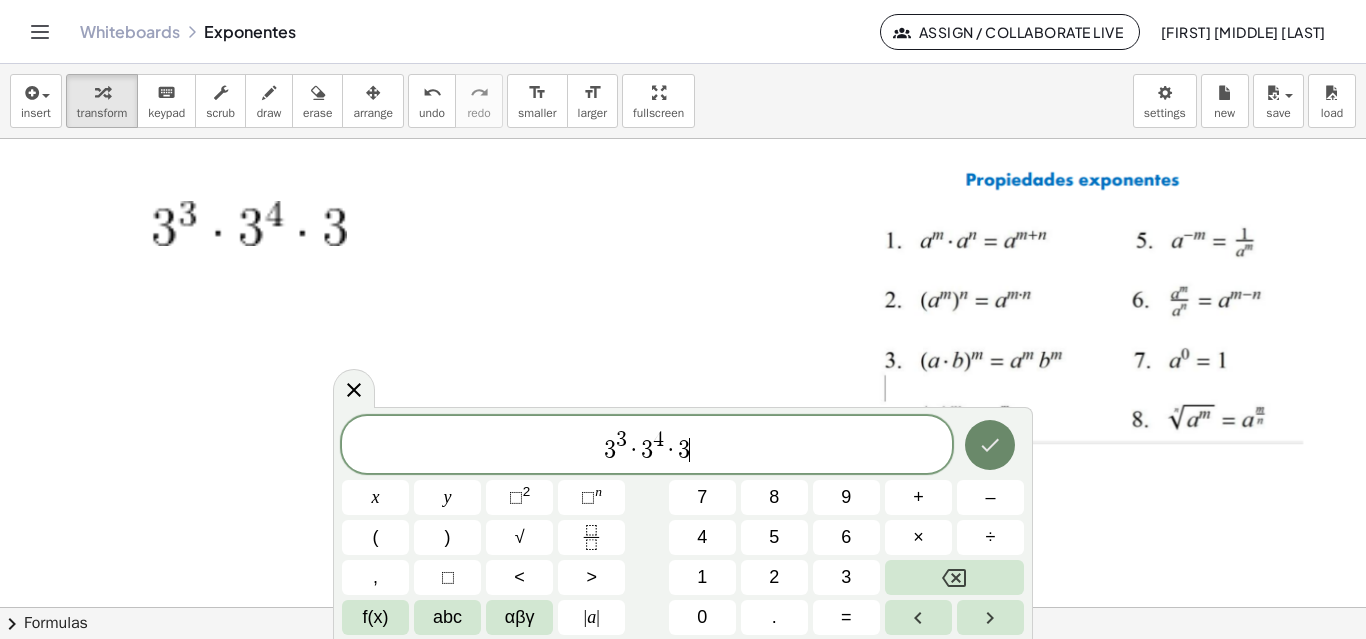 click at bounding box center [990, 445] 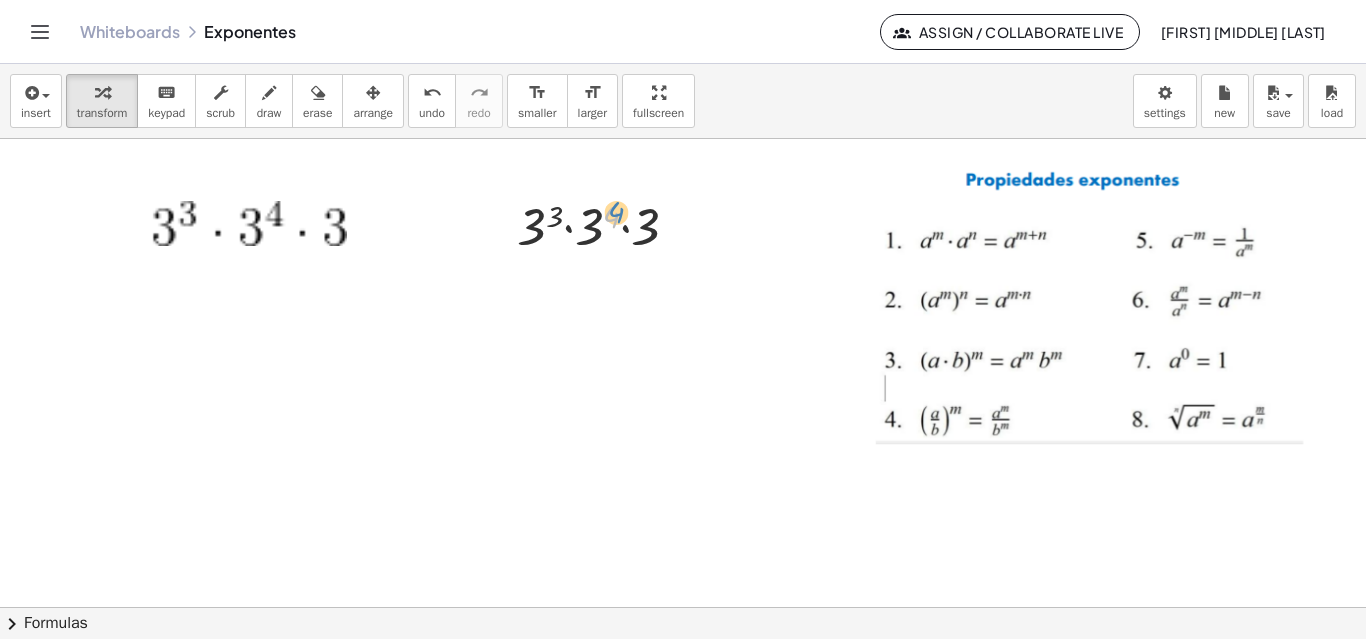 click at bounding box center (606, 225) 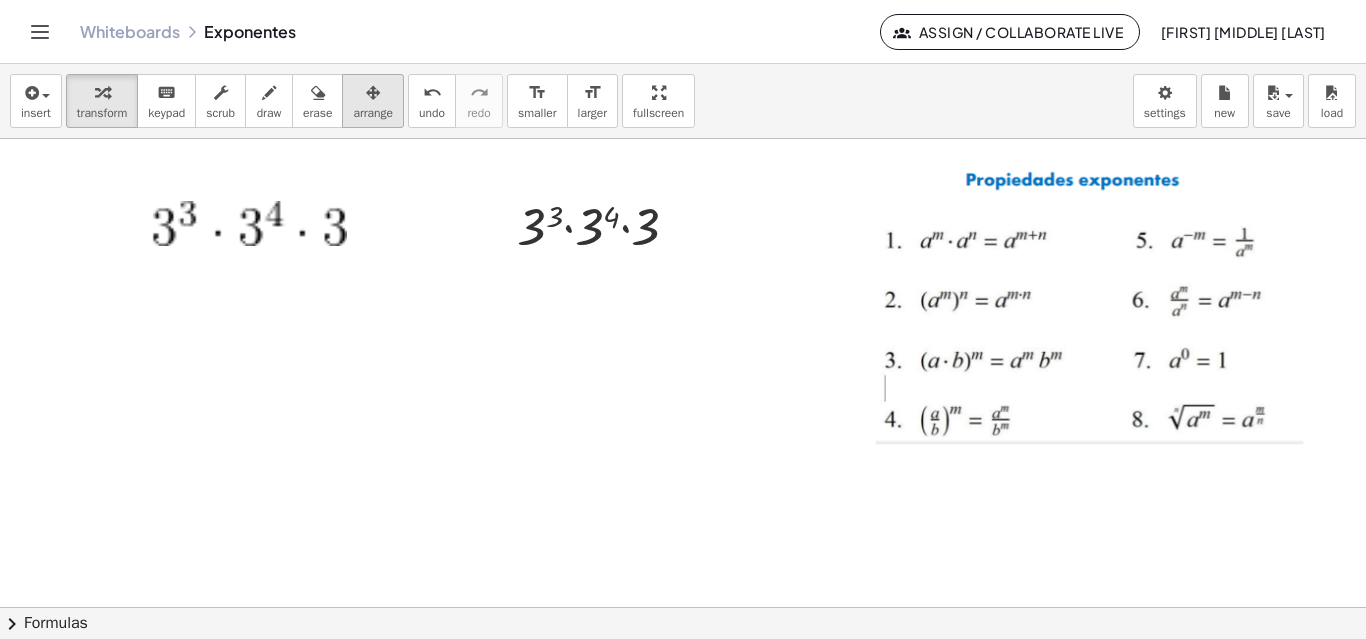 click at bounding box center (373, 92) 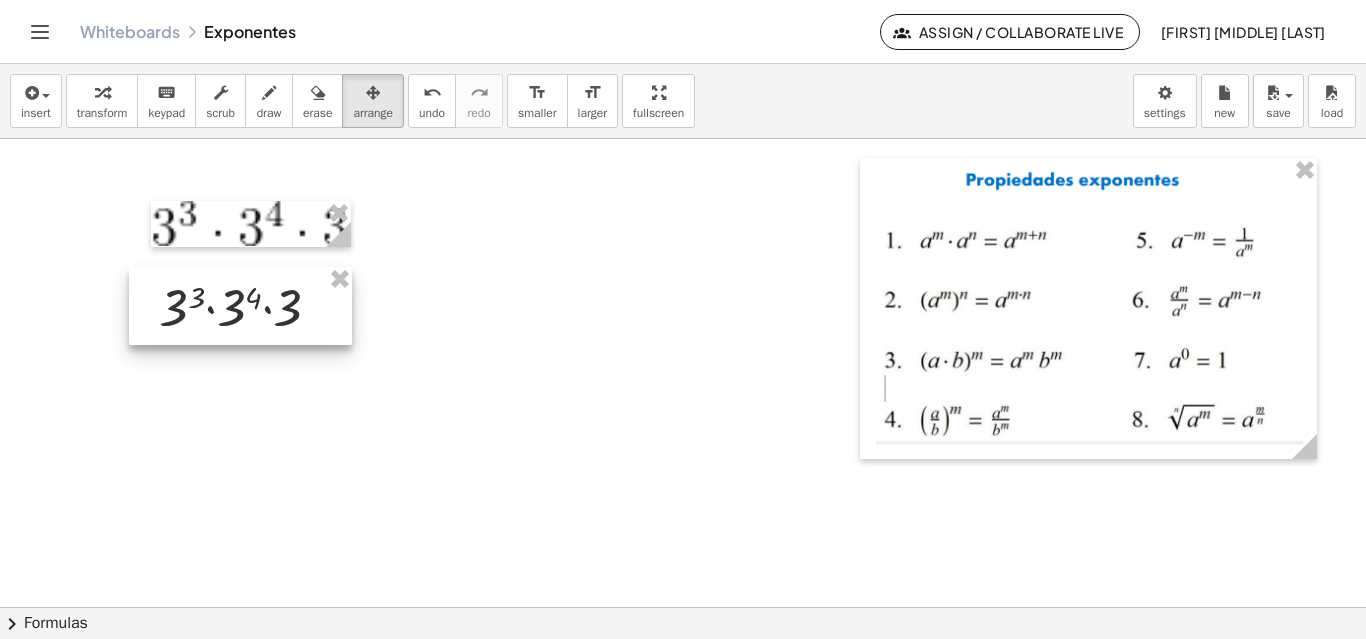 drag, startPoint x: 457, startPoint y: 288, endPoint x: 244, endPoint y: 304, distance: 213.6001 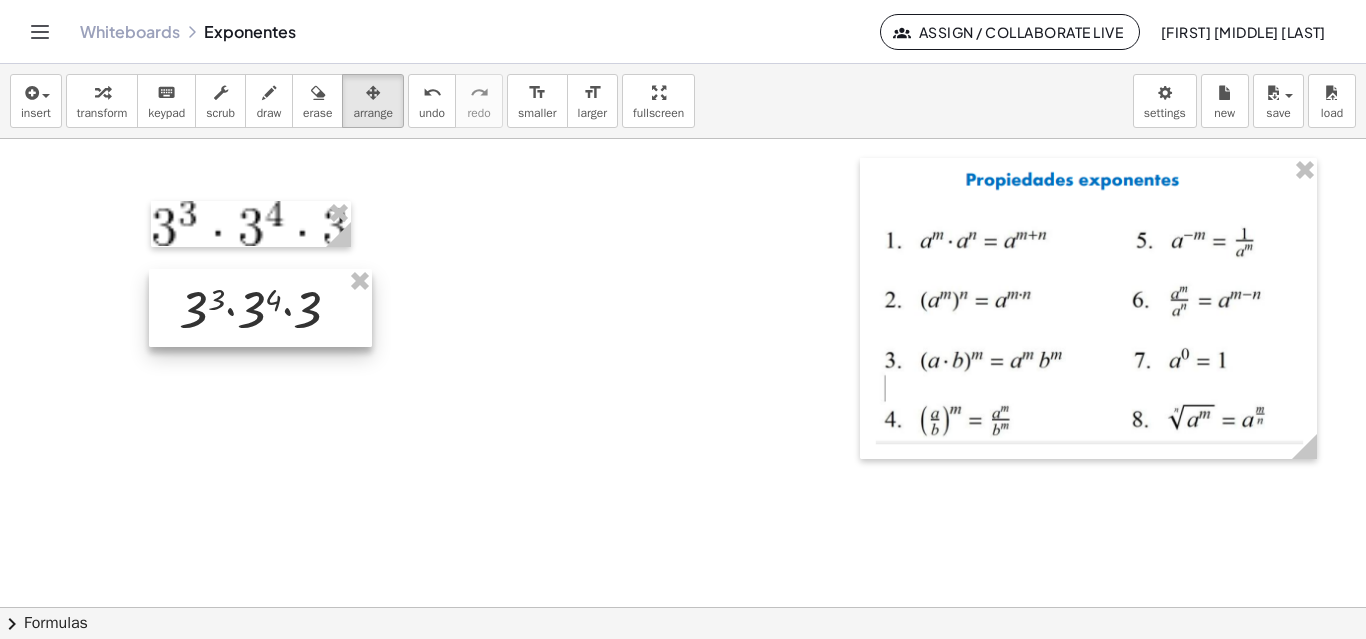 click at bounding box center [683, 704] 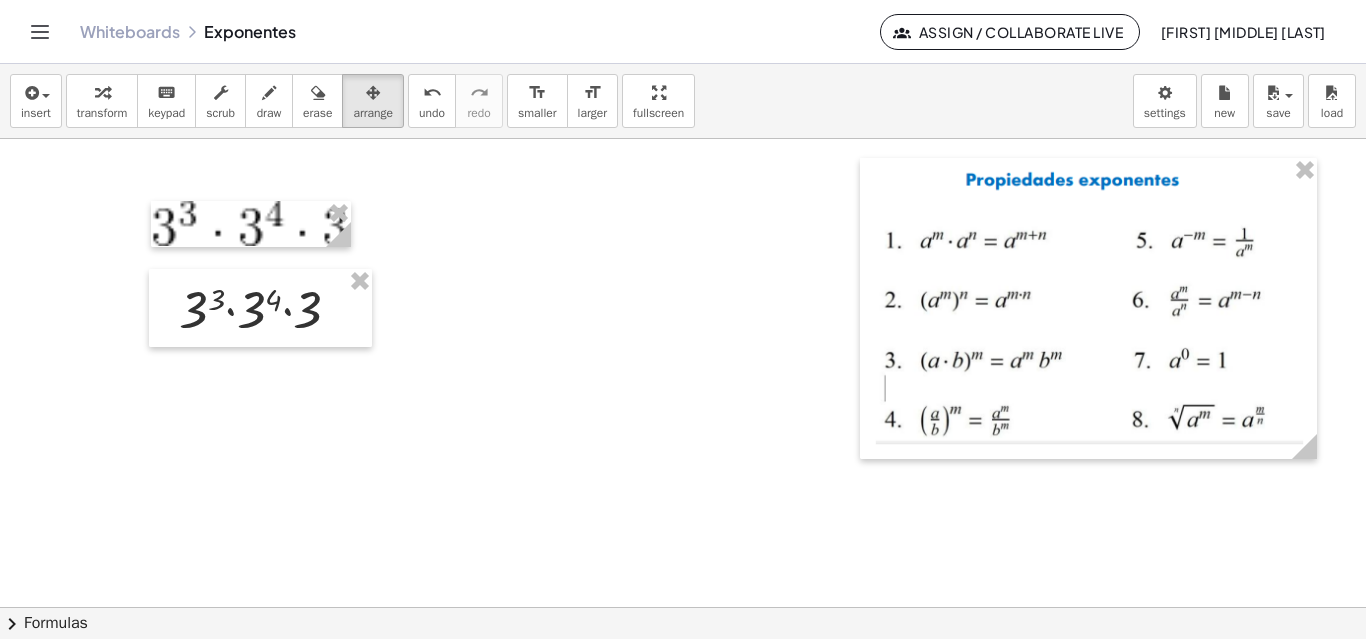 click at bounding box center (683, 704) 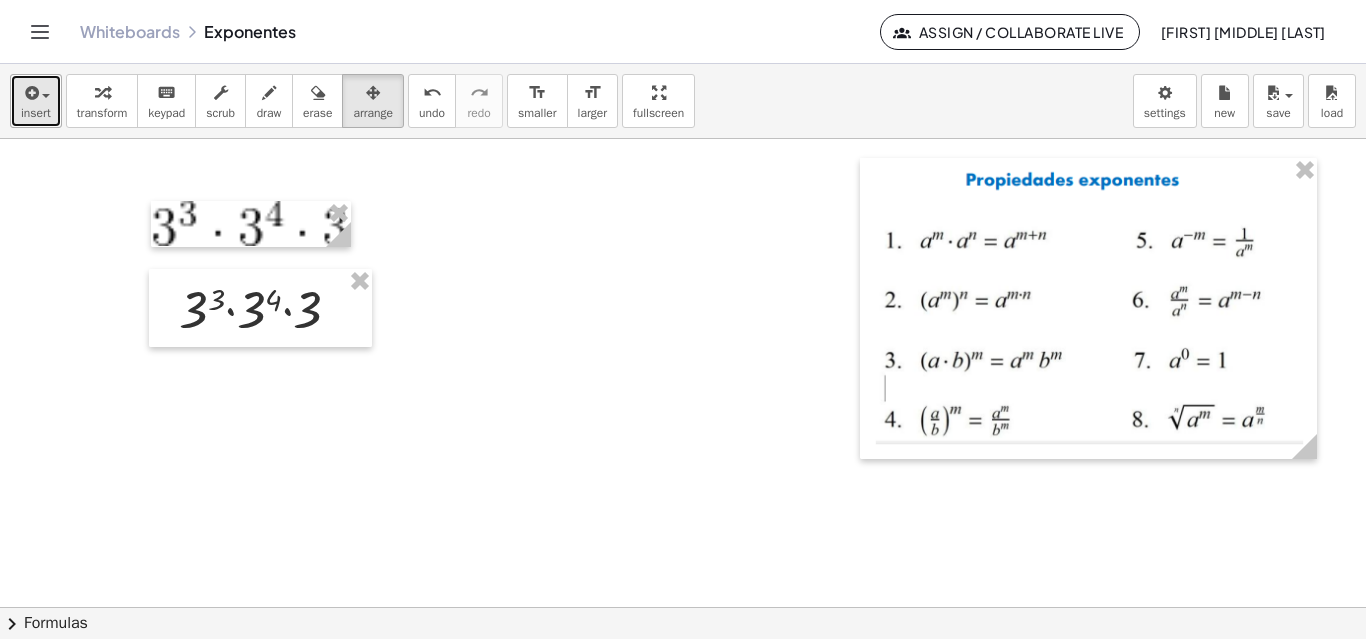 click on "insert" at bounding box center [36, 101] 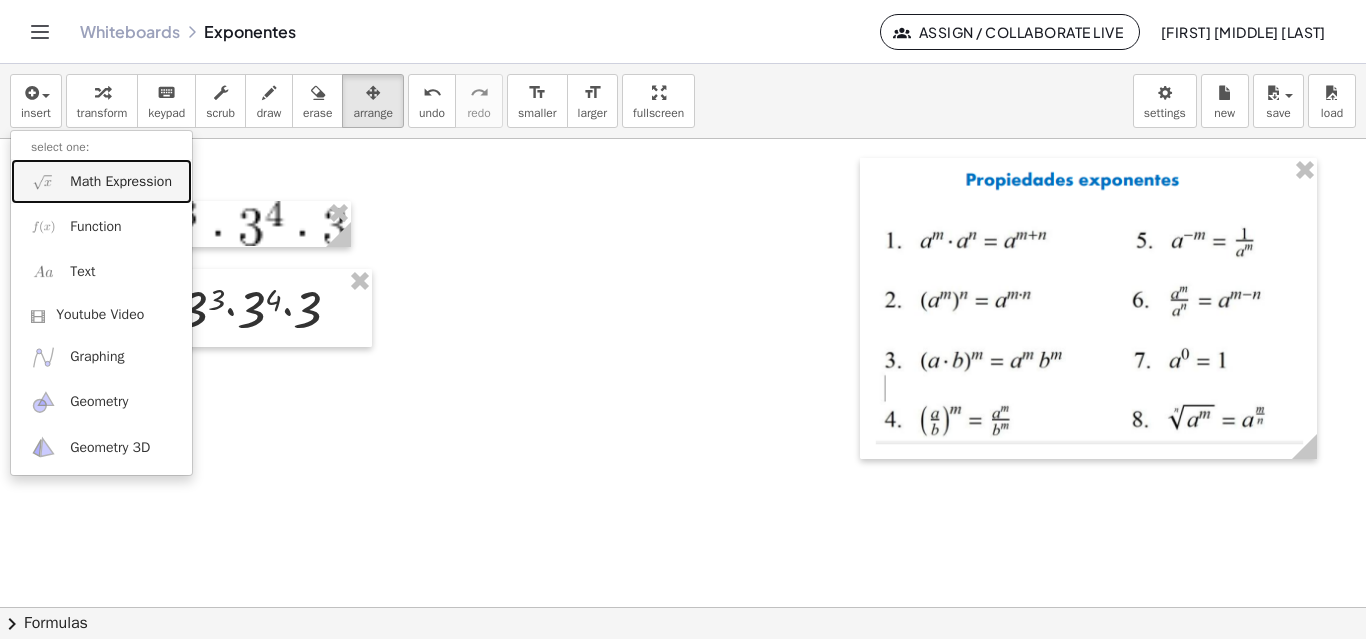 click on "Math Expression" at bounding box center (121, 182) 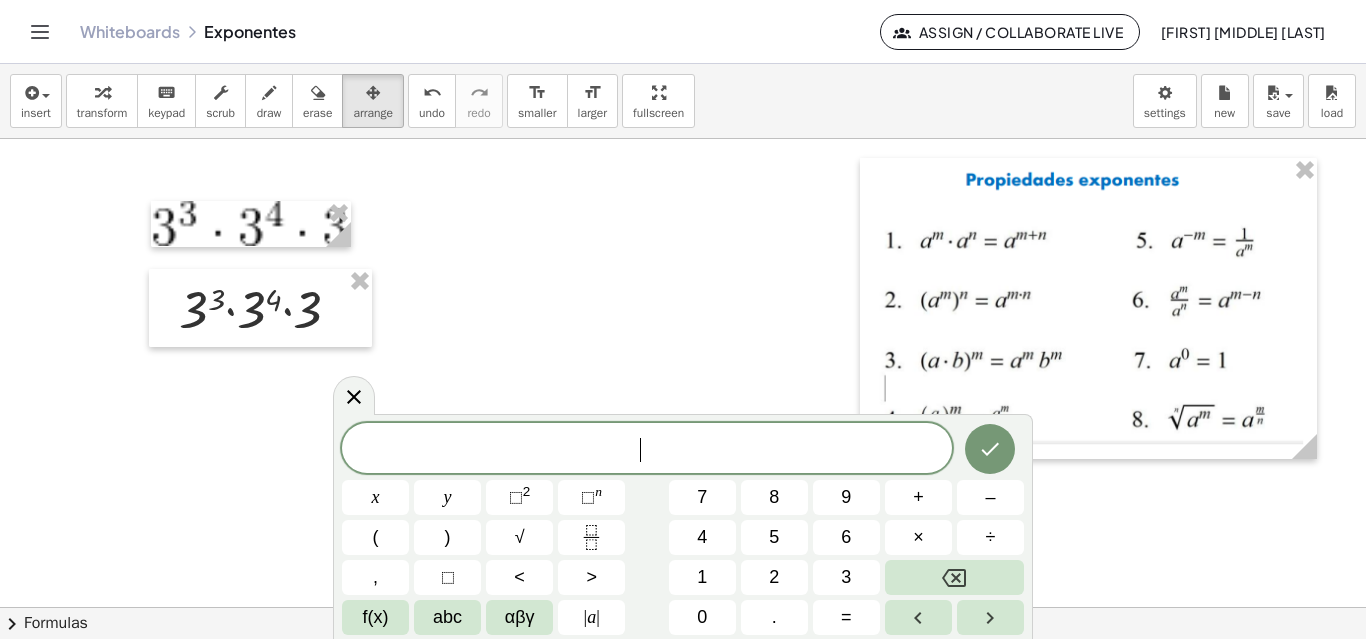 click on "​" at bounding box center (647, 450) 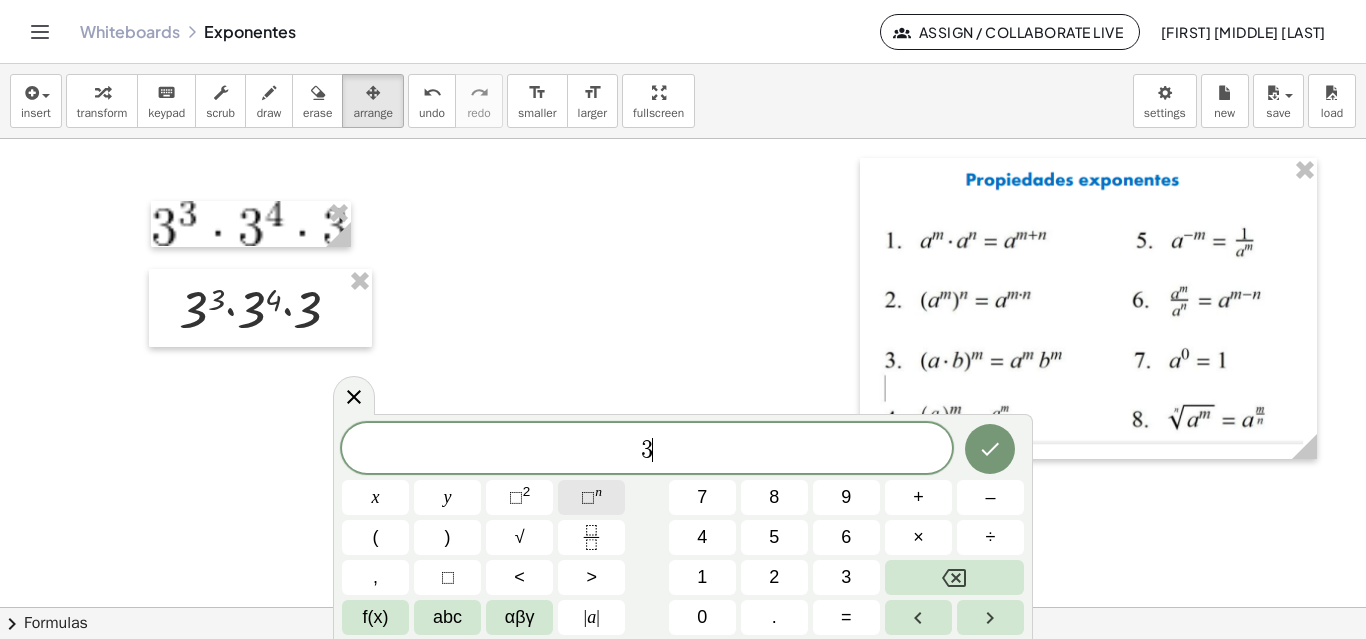 click on "⬚" at bounding box center (588, 497) 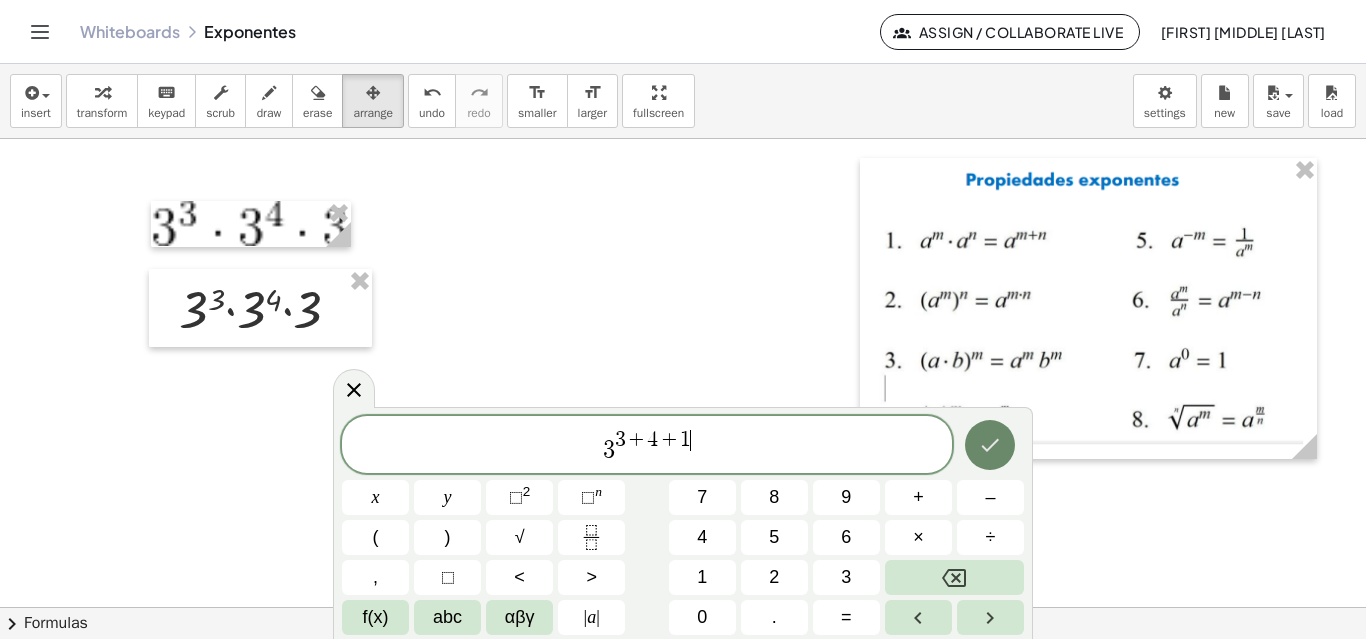 click 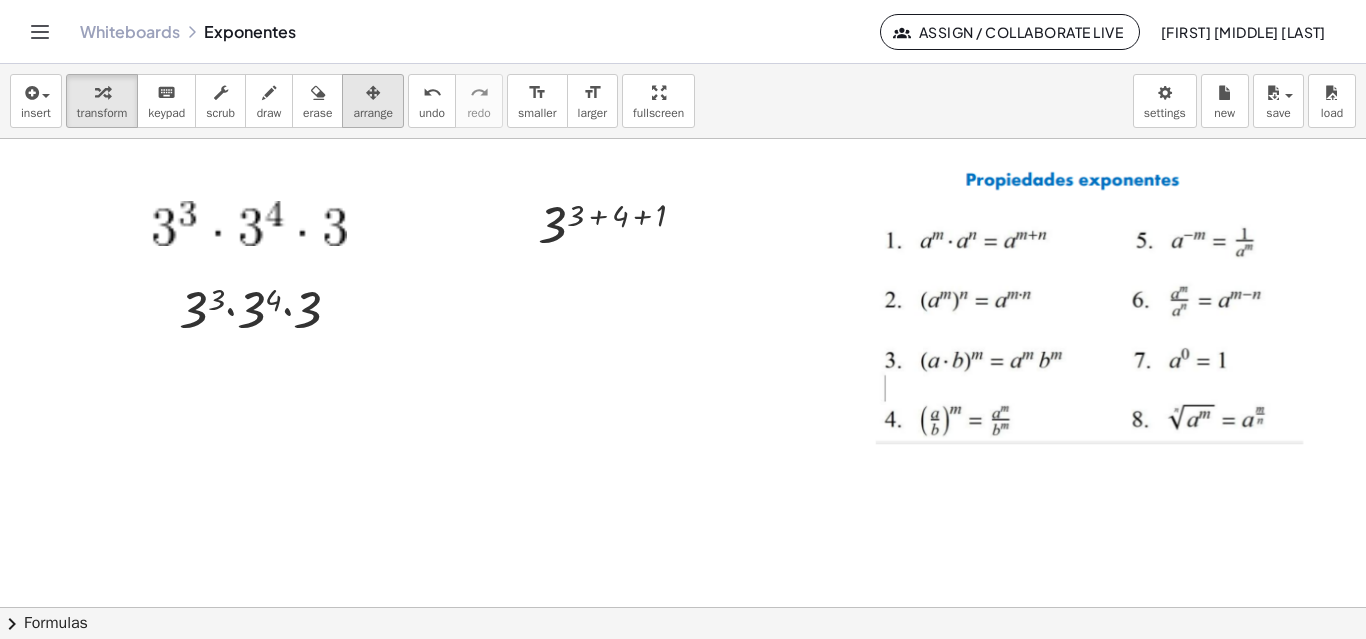 click at bounding box center (373, 92) 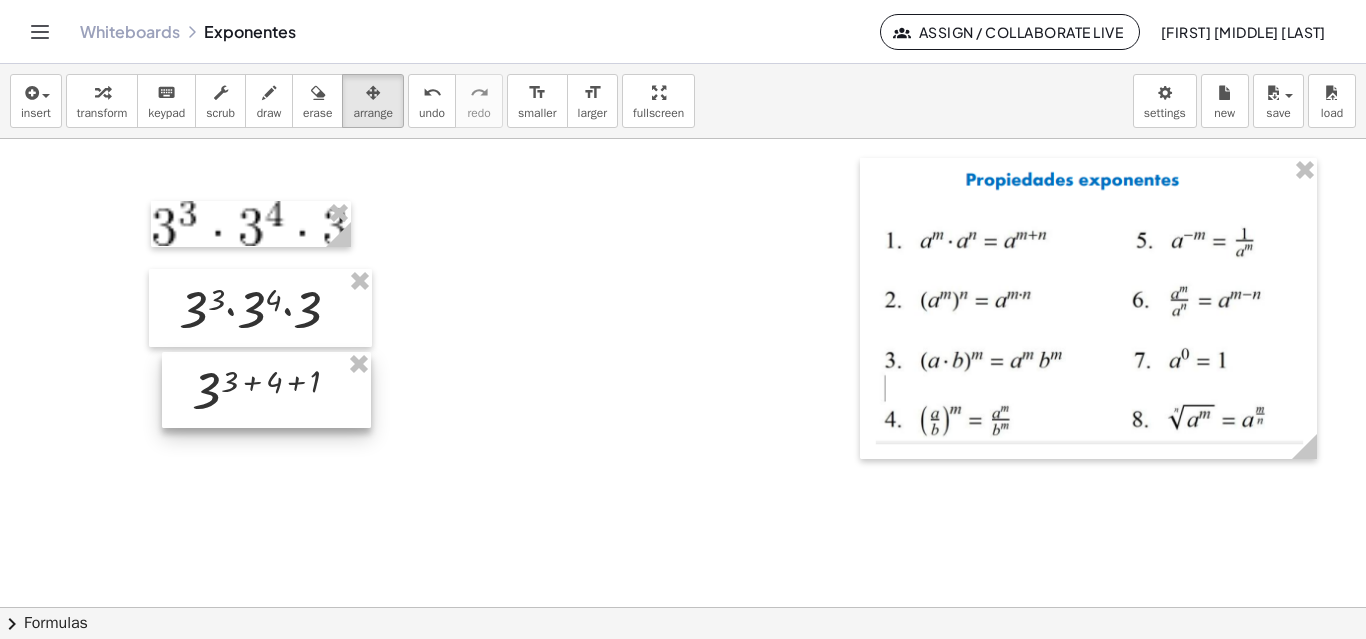 drag, startPoint x: 617, startPoint y: 212, endPoint x: 271, endPoint y: 378, distance: 383.76035 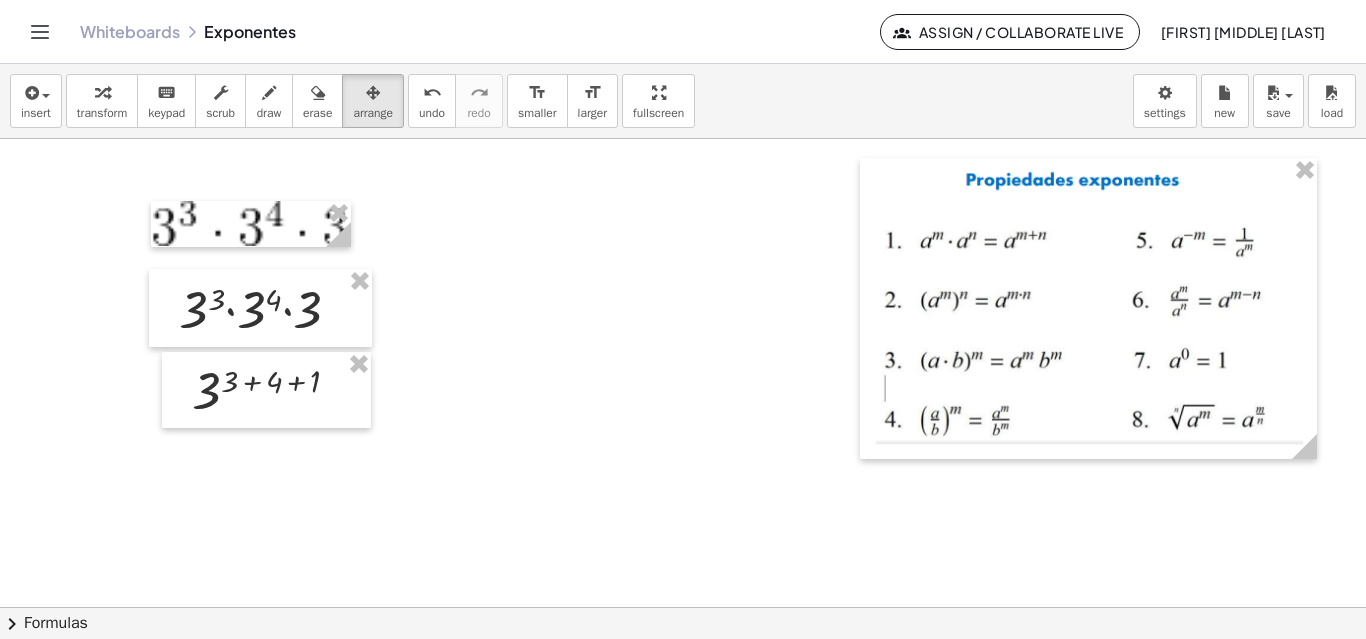 click at bounding box center [683, 704] 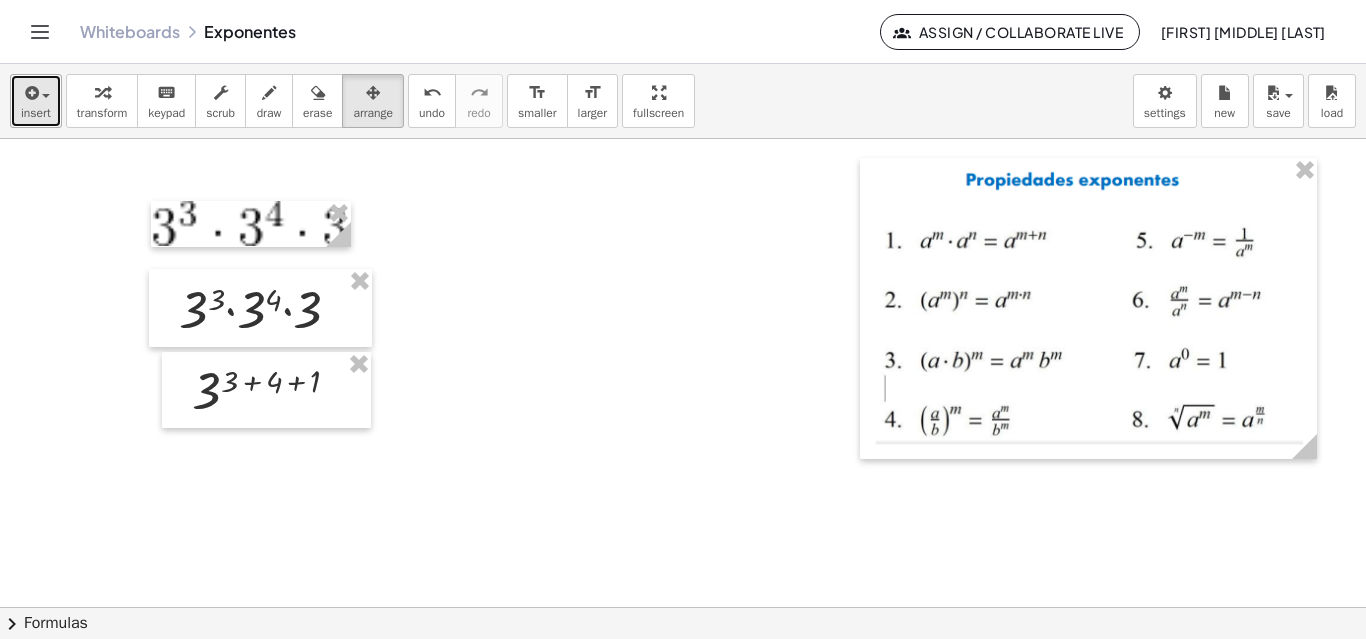 click on "insert" at bounding box center [36, 101] 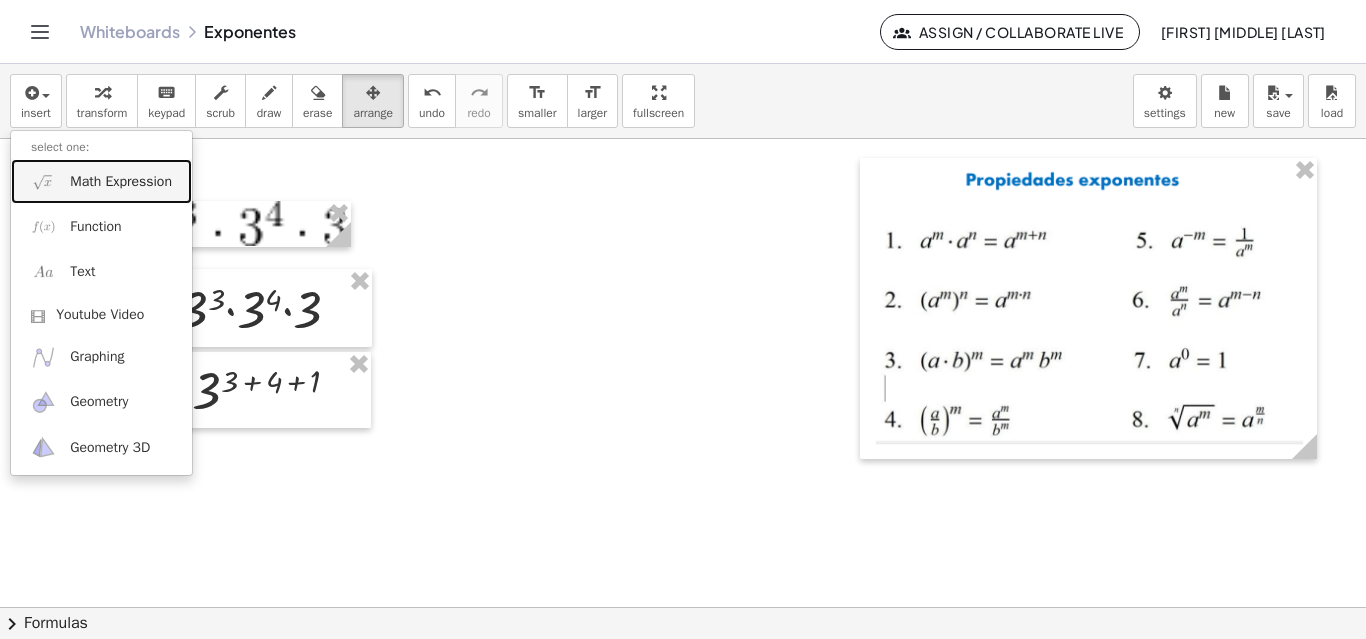 click on "Math Expression" at bounding box center [121, 182] 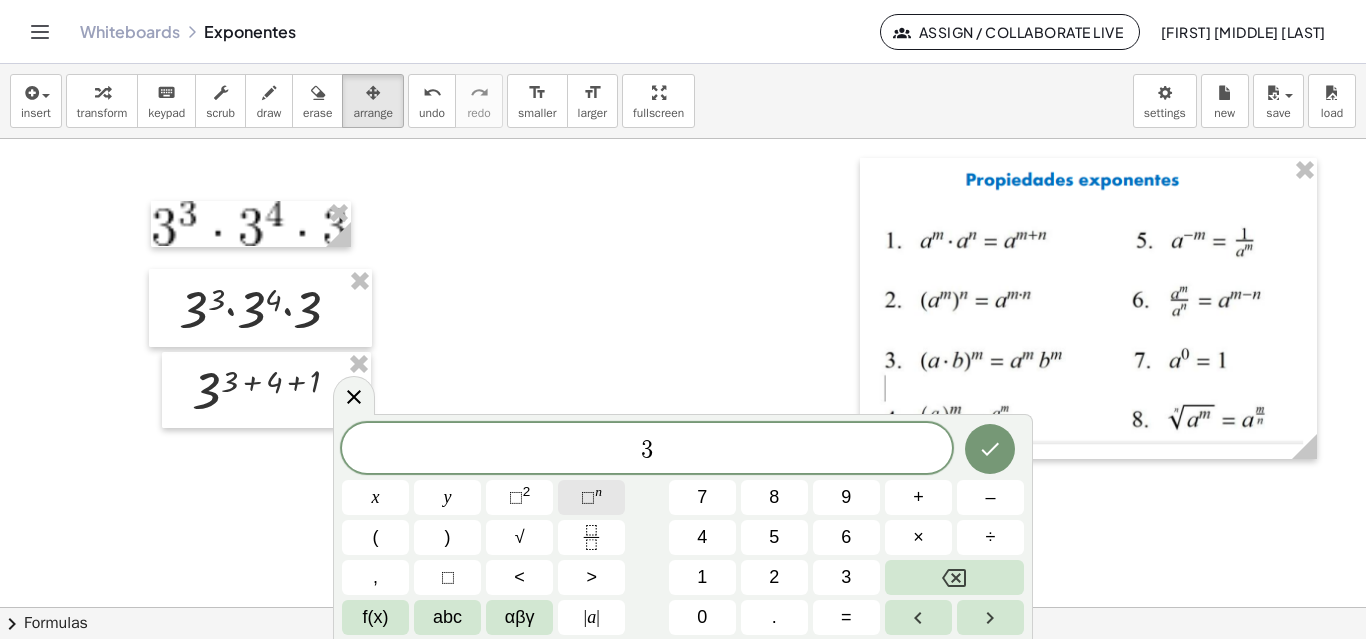 click on "⬚ n" at bounding box center [591, 497] 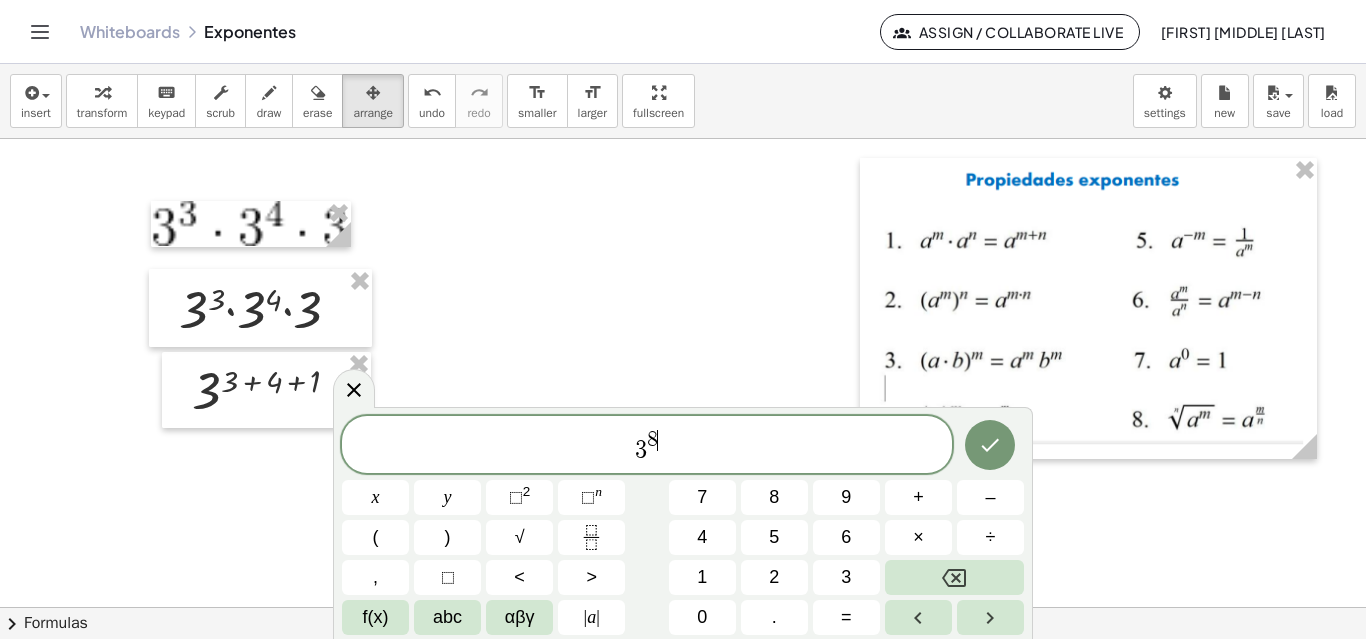 click 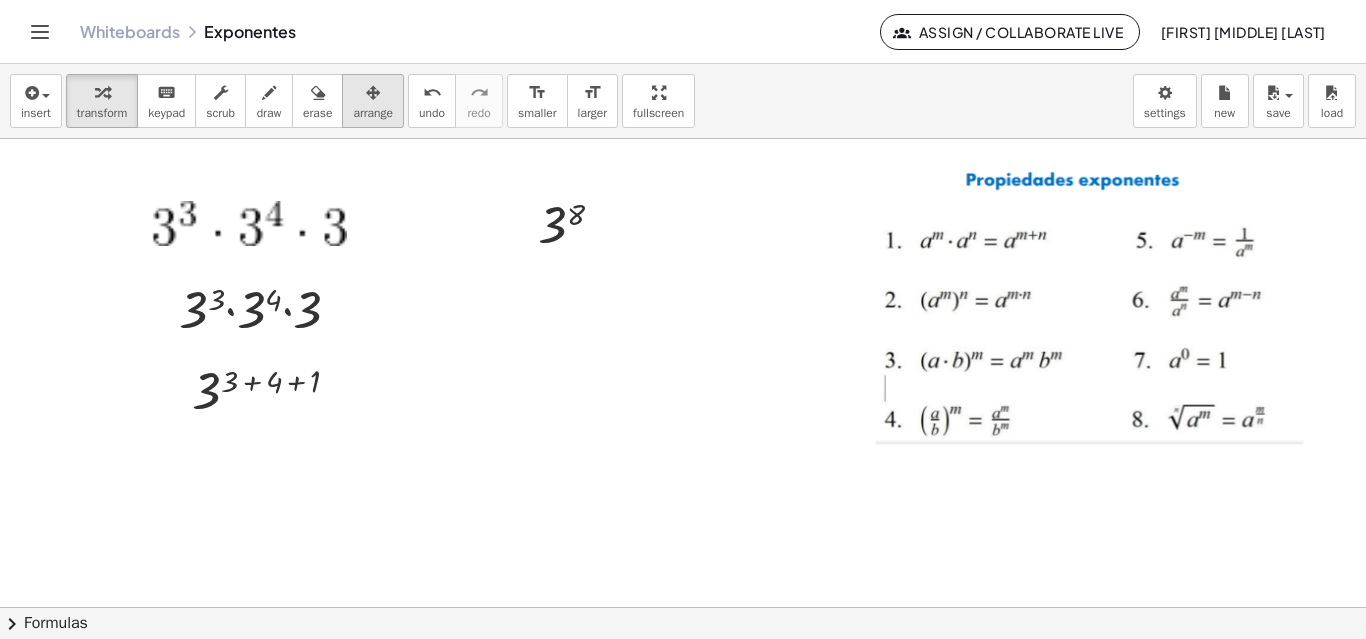 click at bounding box center (373, 93) 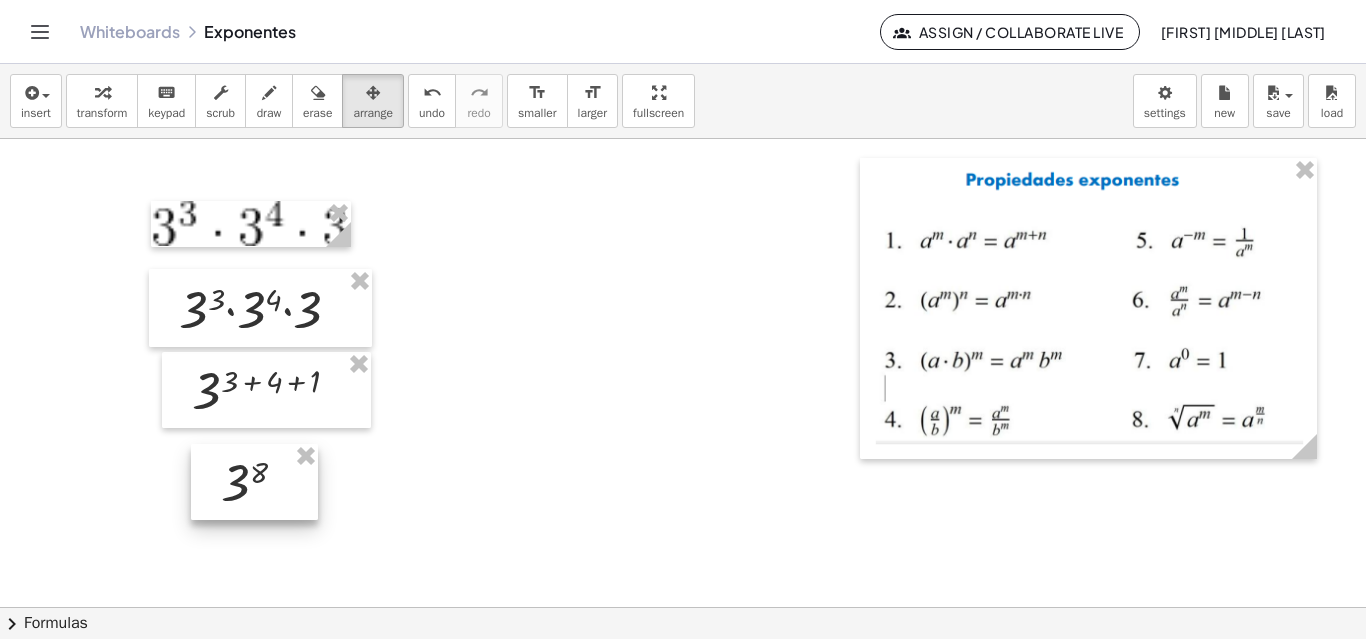 drag, startPoint x: 533, startPoint y: 279, endPoint x: 255, endPoint y: 484, distance: 345.41135 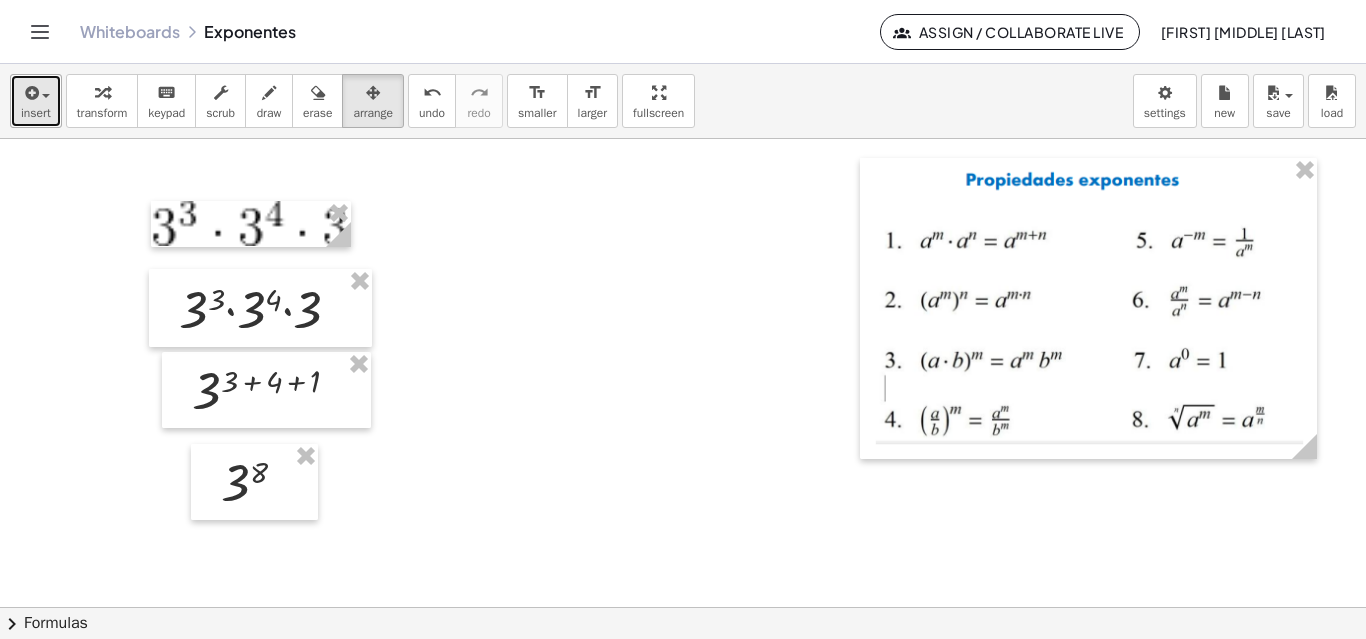 click on "insert" at bounding box center [36, 113] 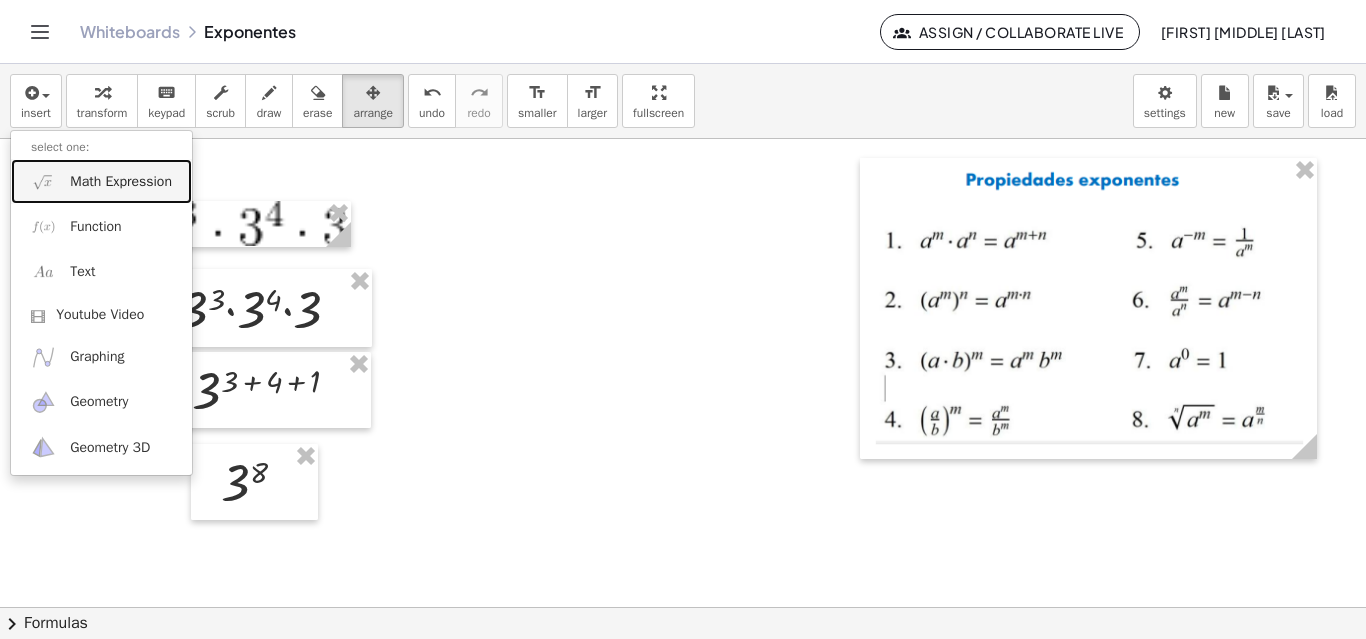 click on "Math Expression" at bounding box center (121, 182) 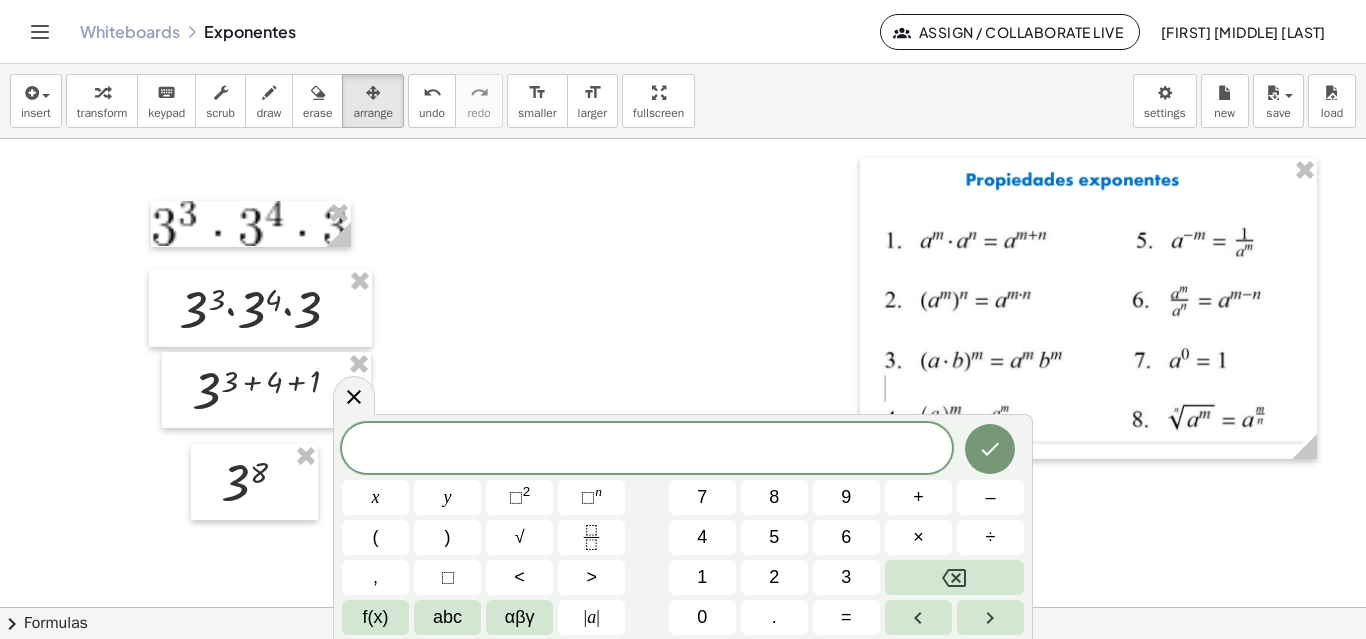 click on "​" at bounding box center (647, 450) 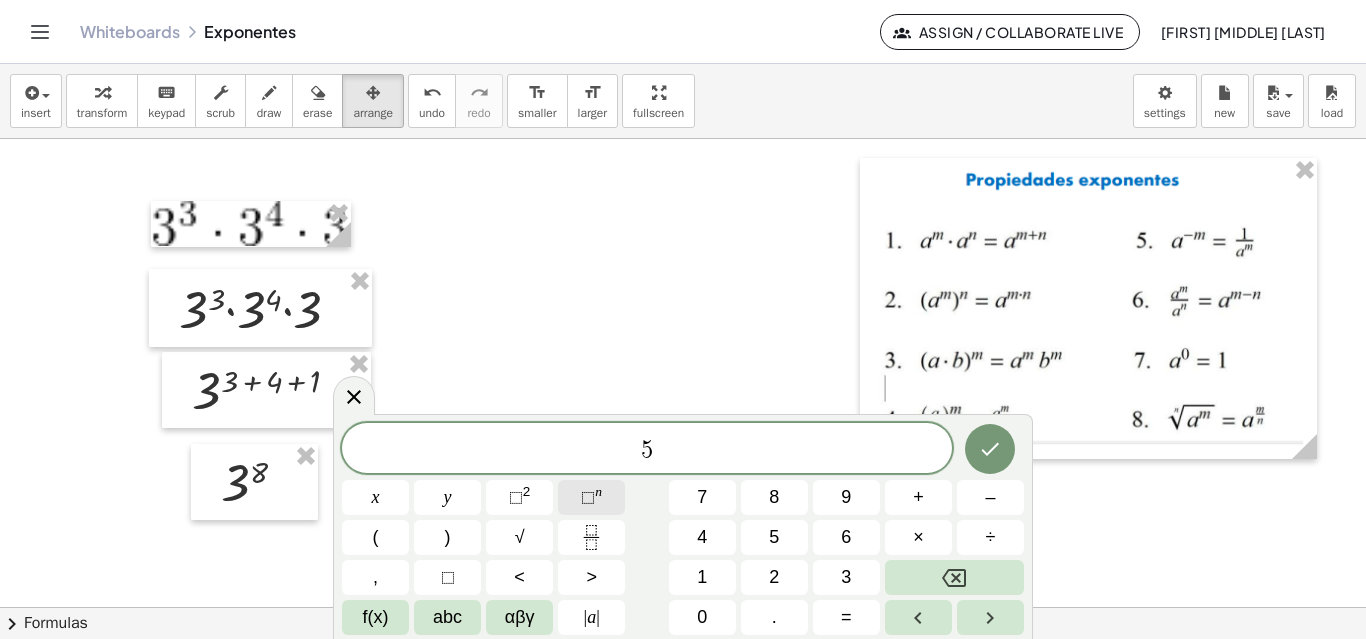 click on "⬚" at bounding box center (588, 497) 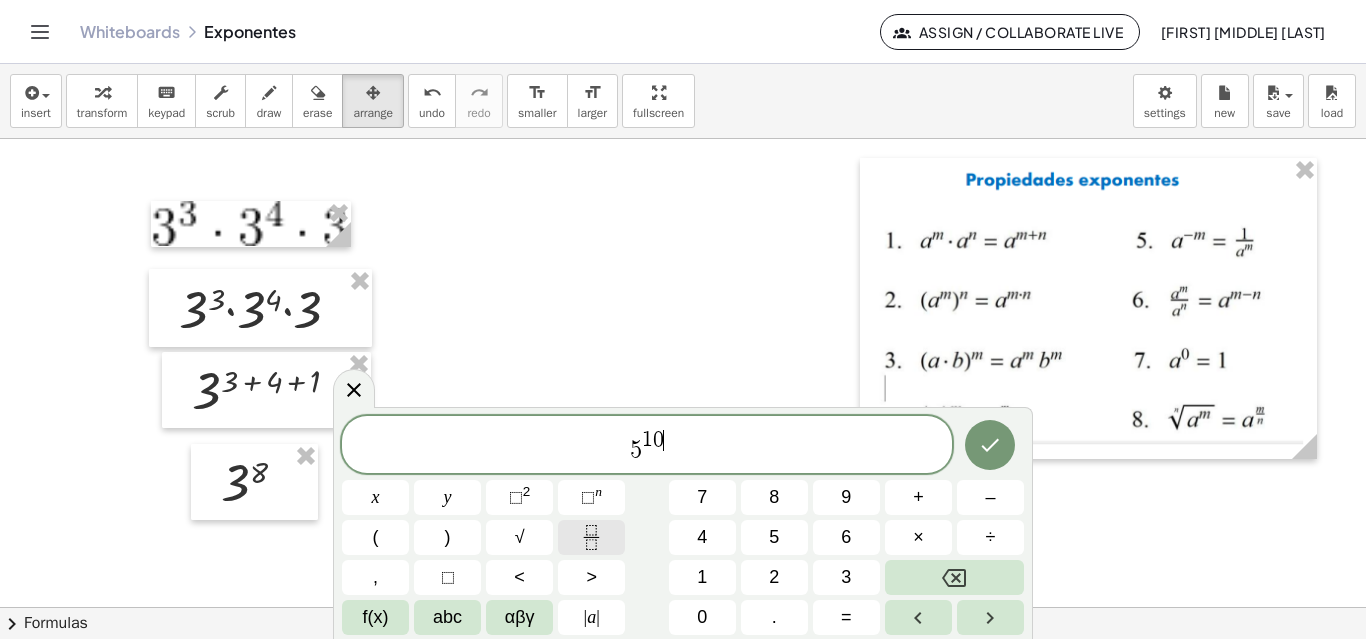 click 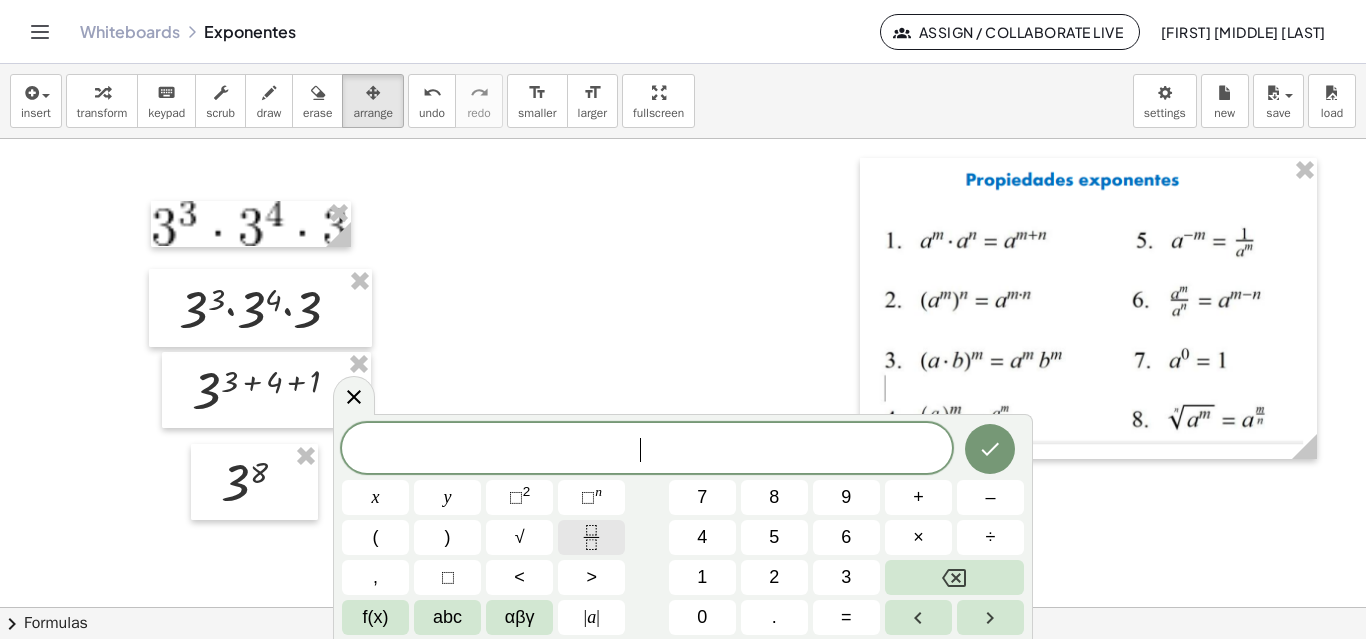 click 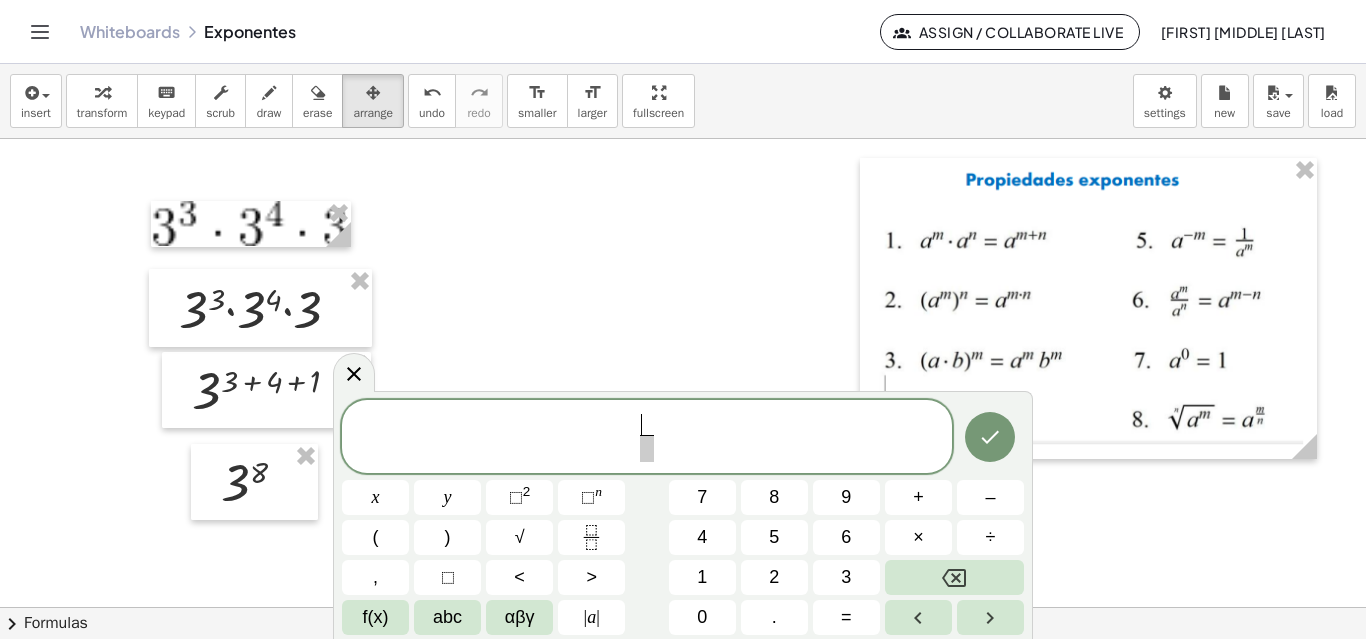 click on "​" at bounding box center [647, 425] 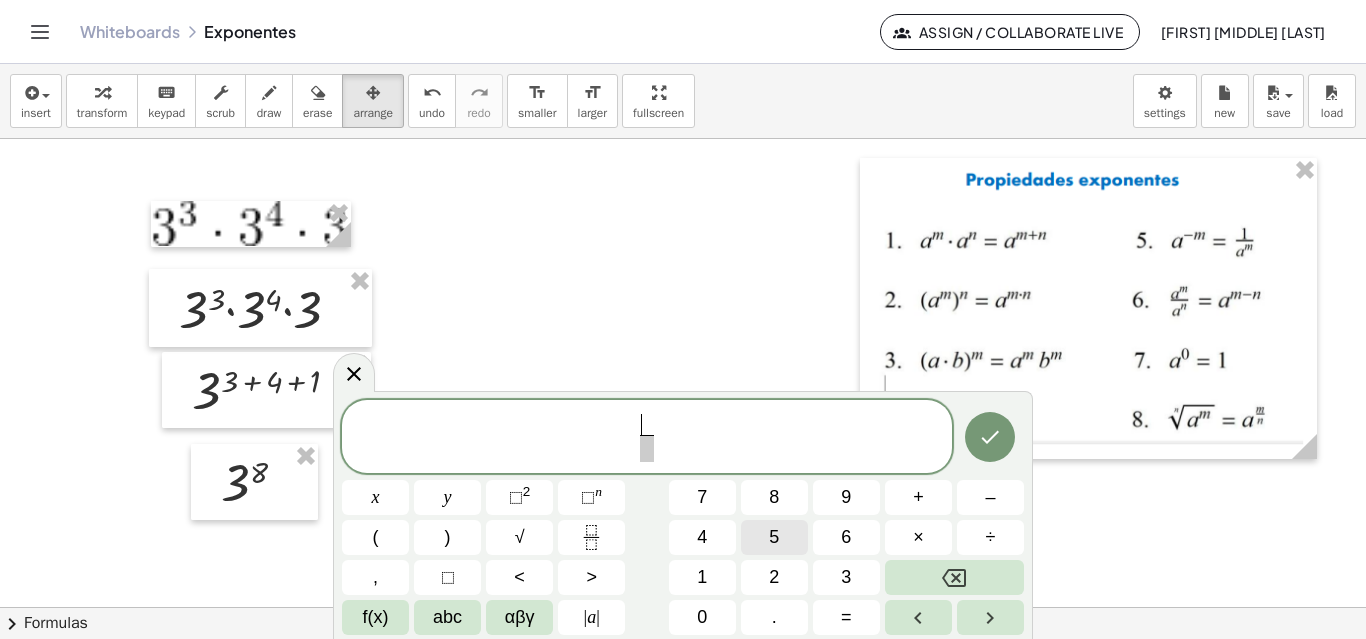 click on "5" at bounding box center [774, 537] 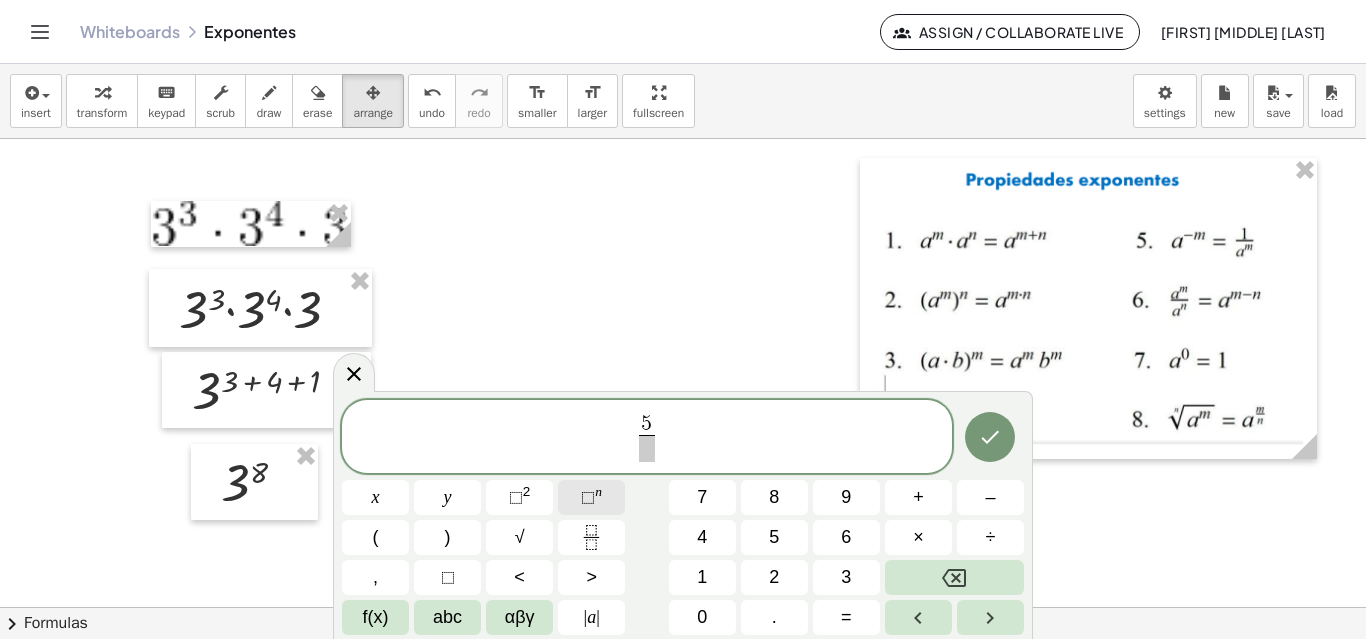 click on "⬚ n" at bounding box center [591, 497] 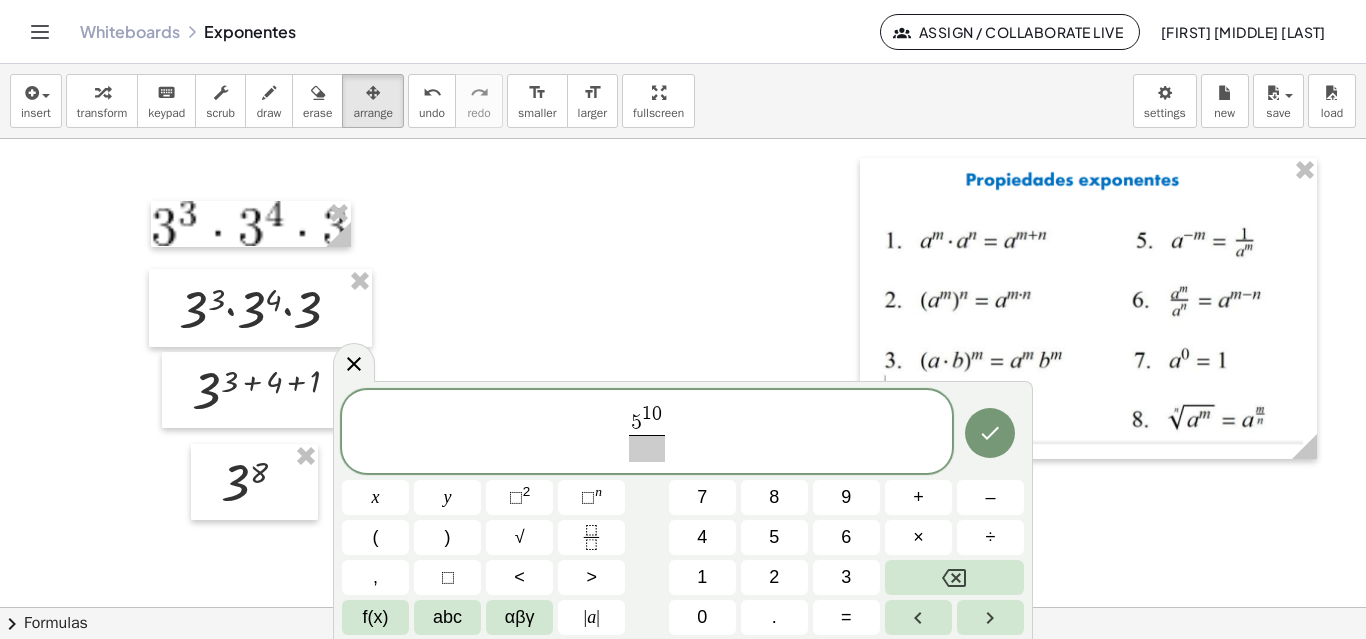 click at bounding box center [646, 448] 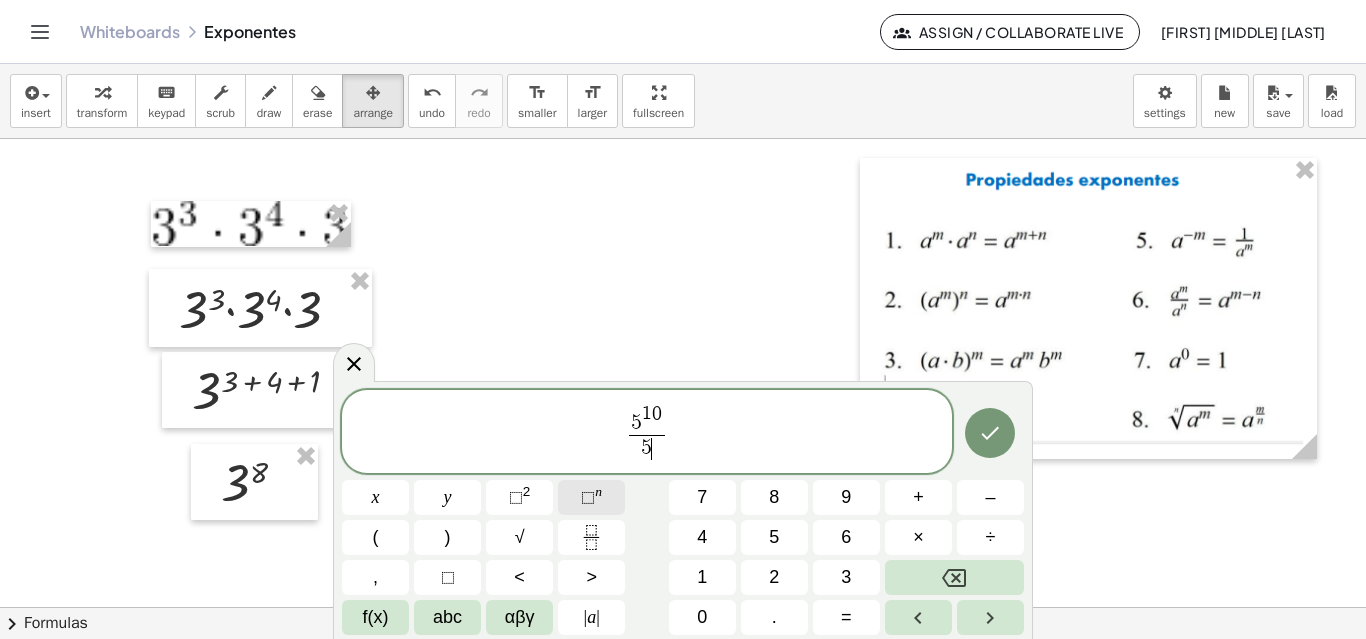 click on "⬚ n" at bounding box center (591, 497) 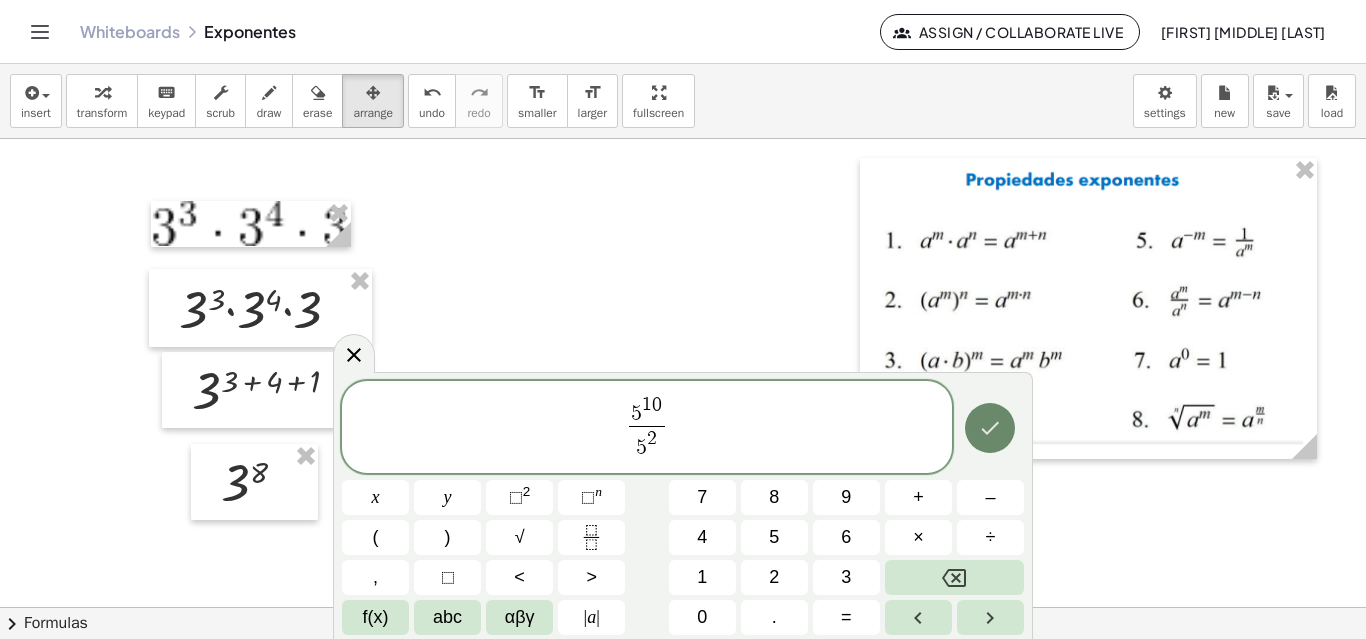 click 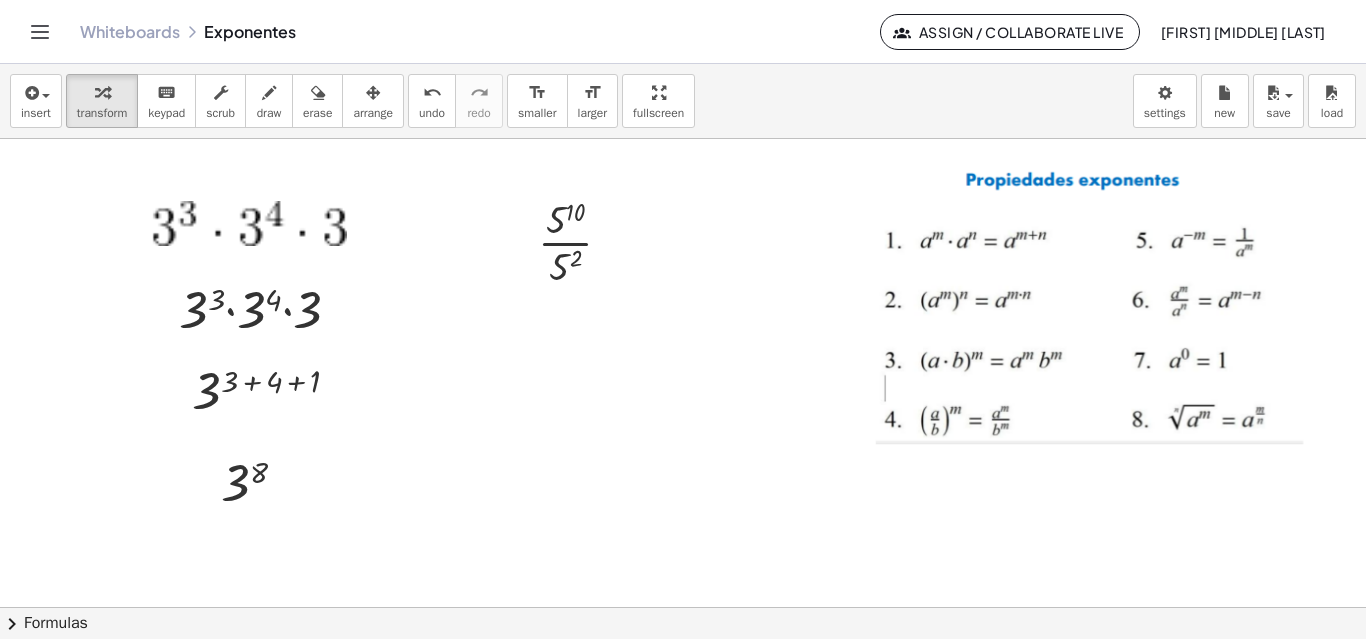 click at bounding box center (683, 704) 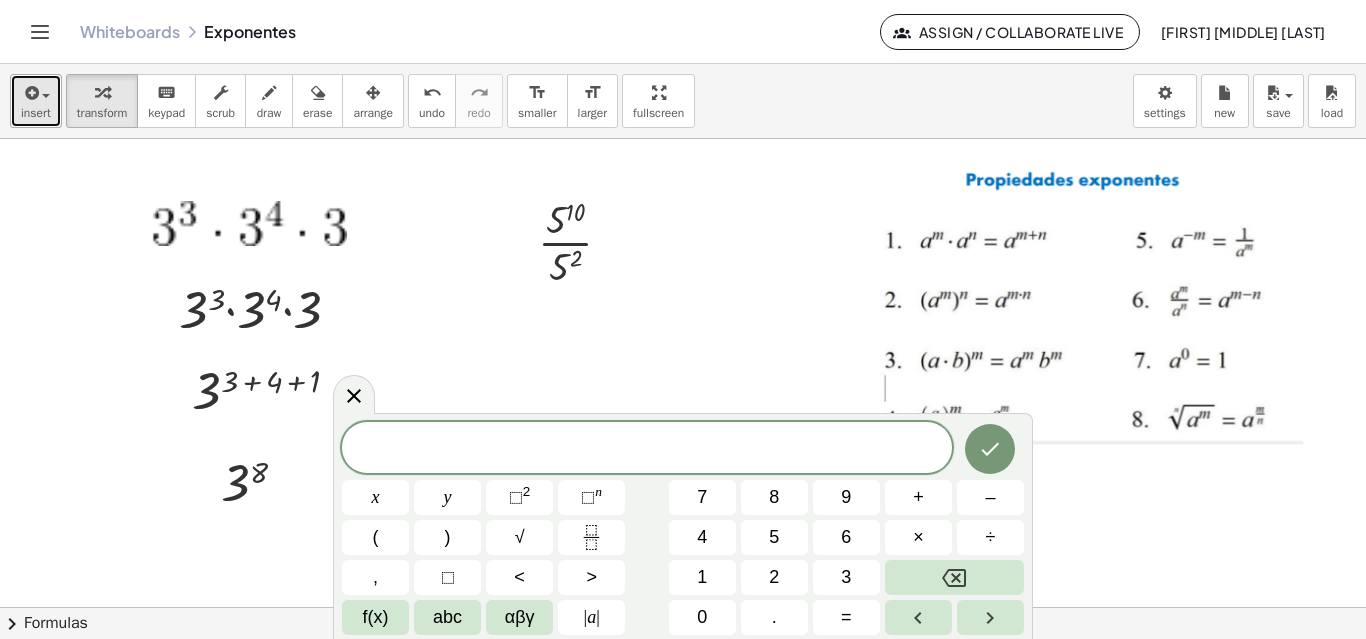 click on "insert" at bounding box center (36, 113) 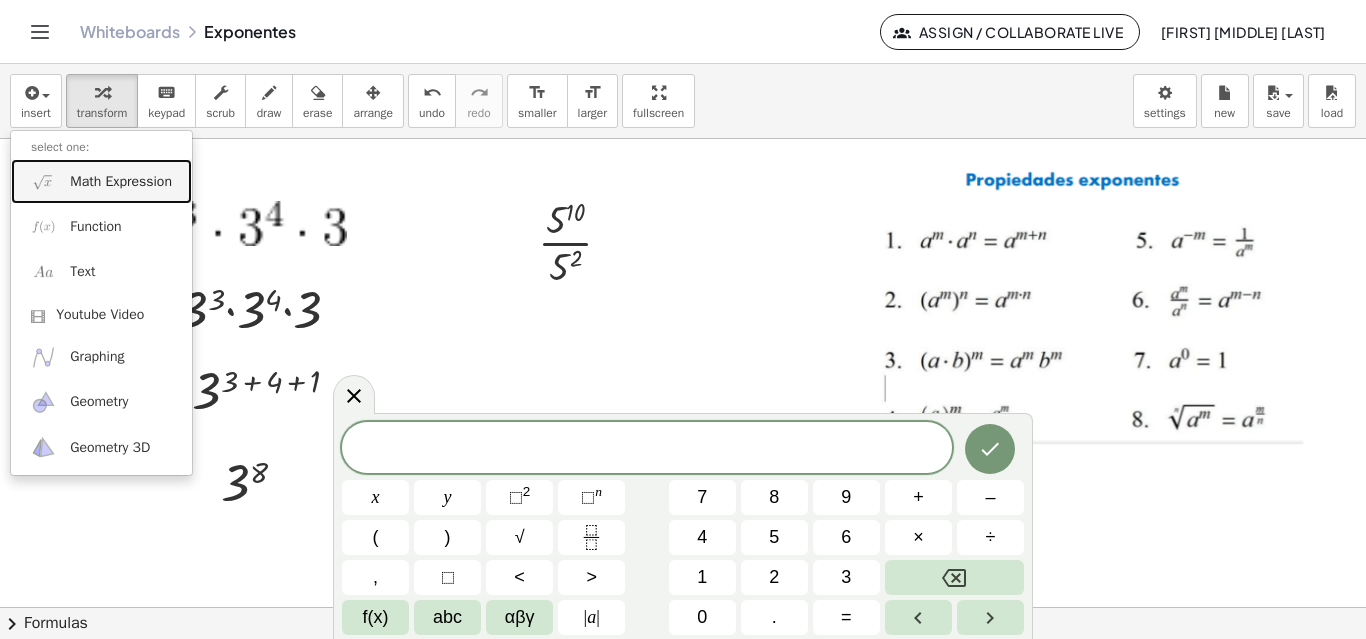 click on "Math Expression" at bounding box center (121, 182) 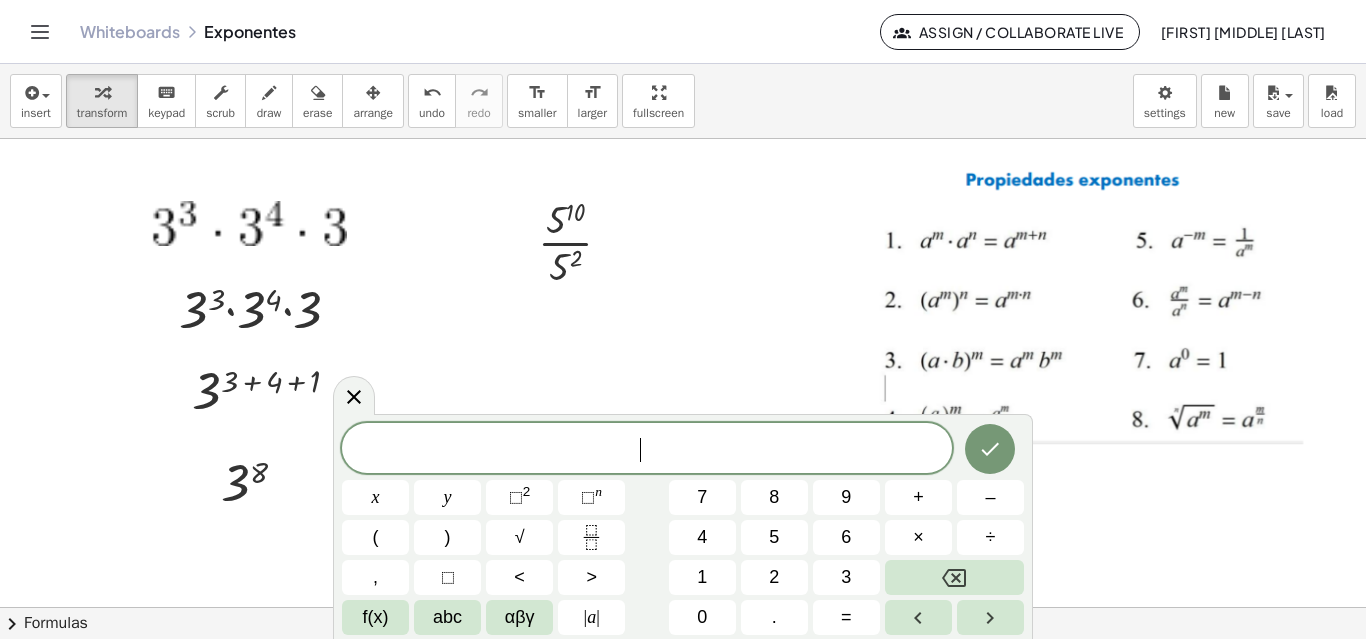 click on "​" at bounding box center (647, 450) 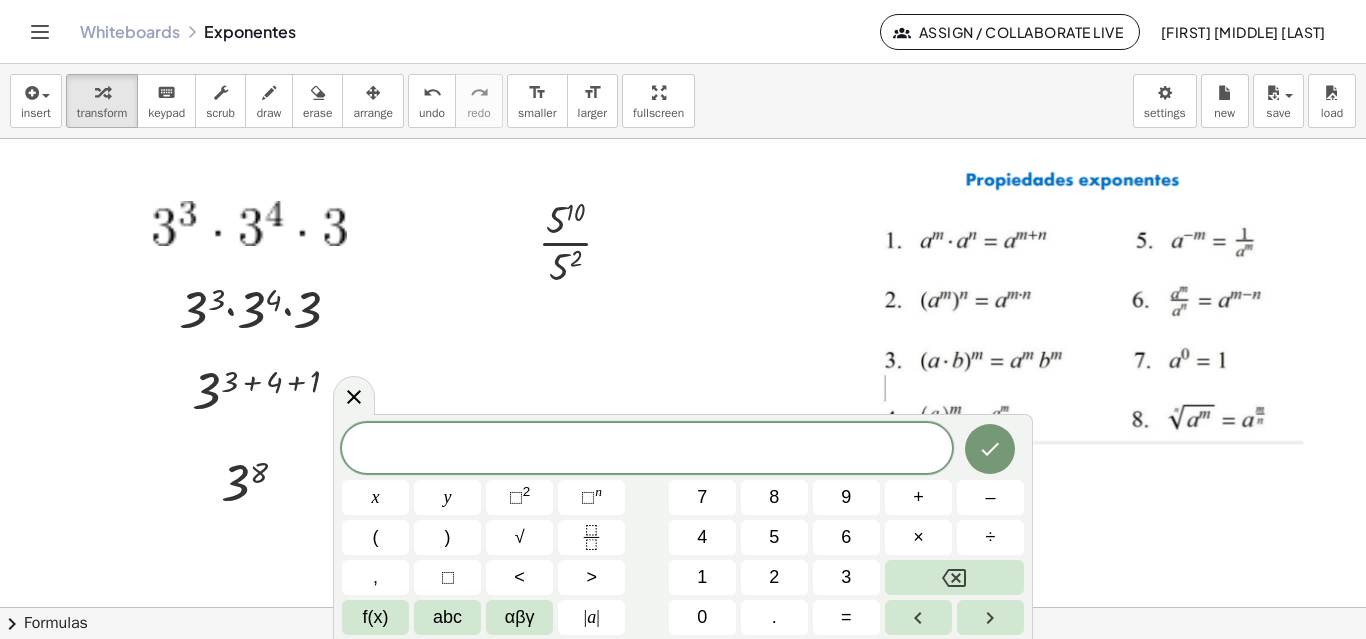 click on "​" at bounding box center (647, 450) 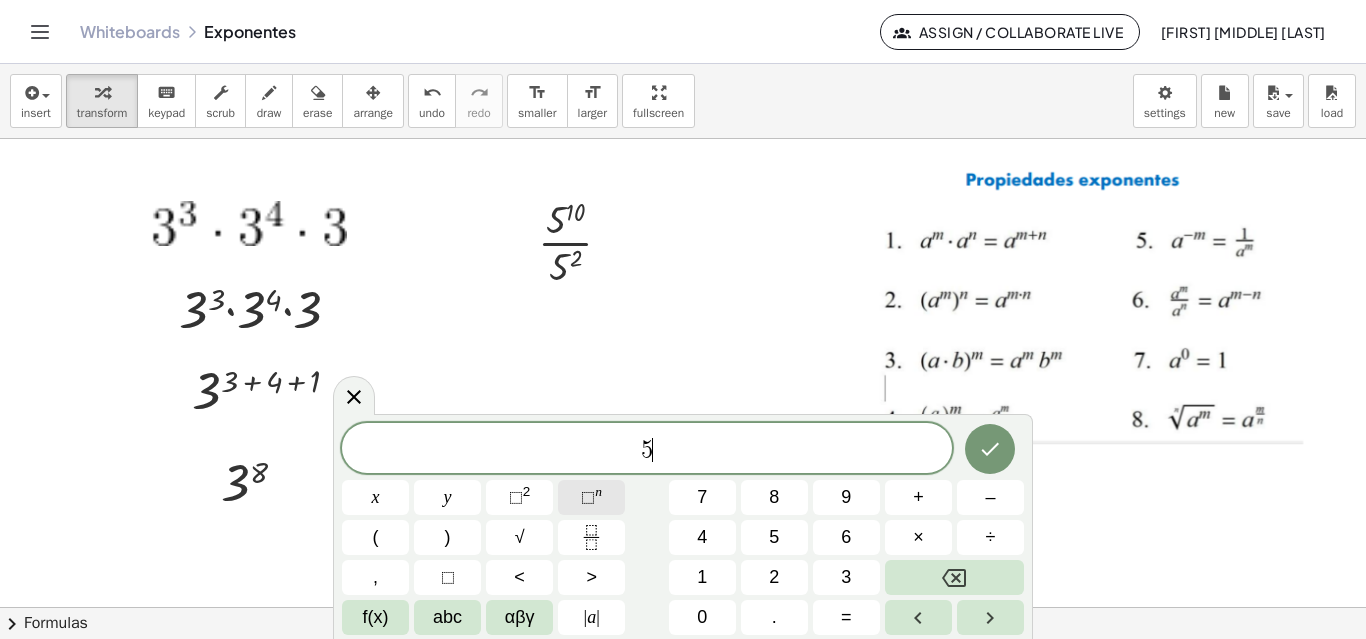 click on "⬚" at bounding box center [588, 497] 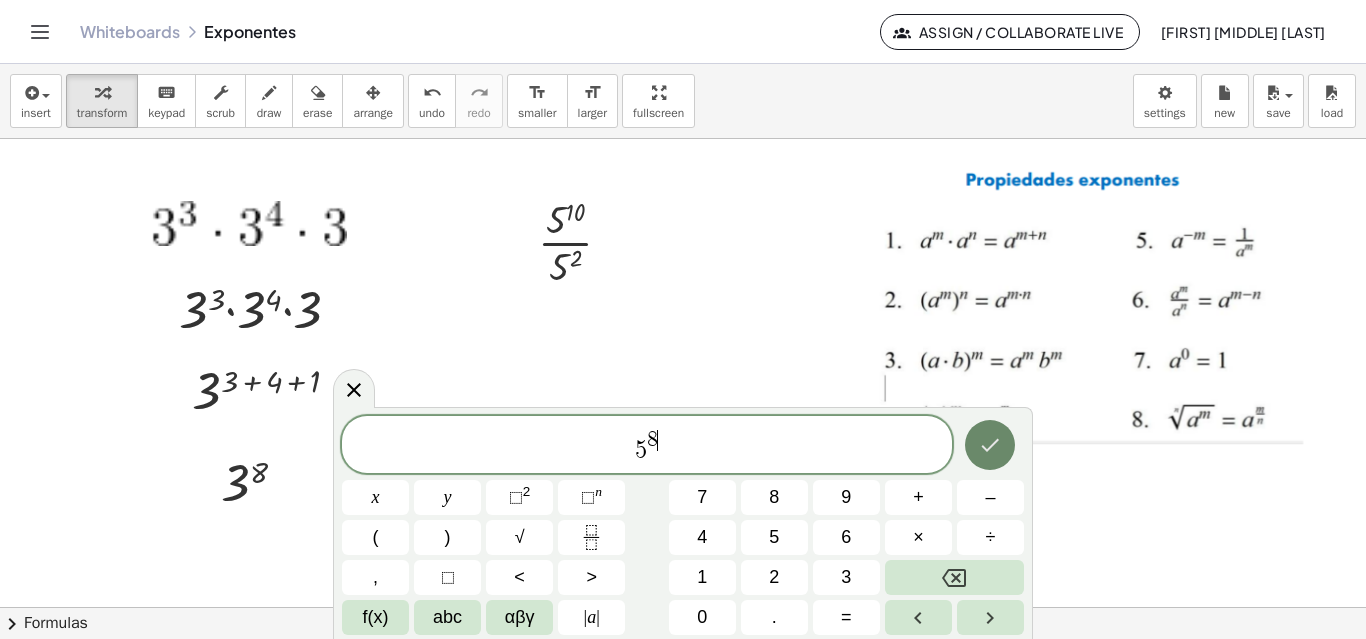 click 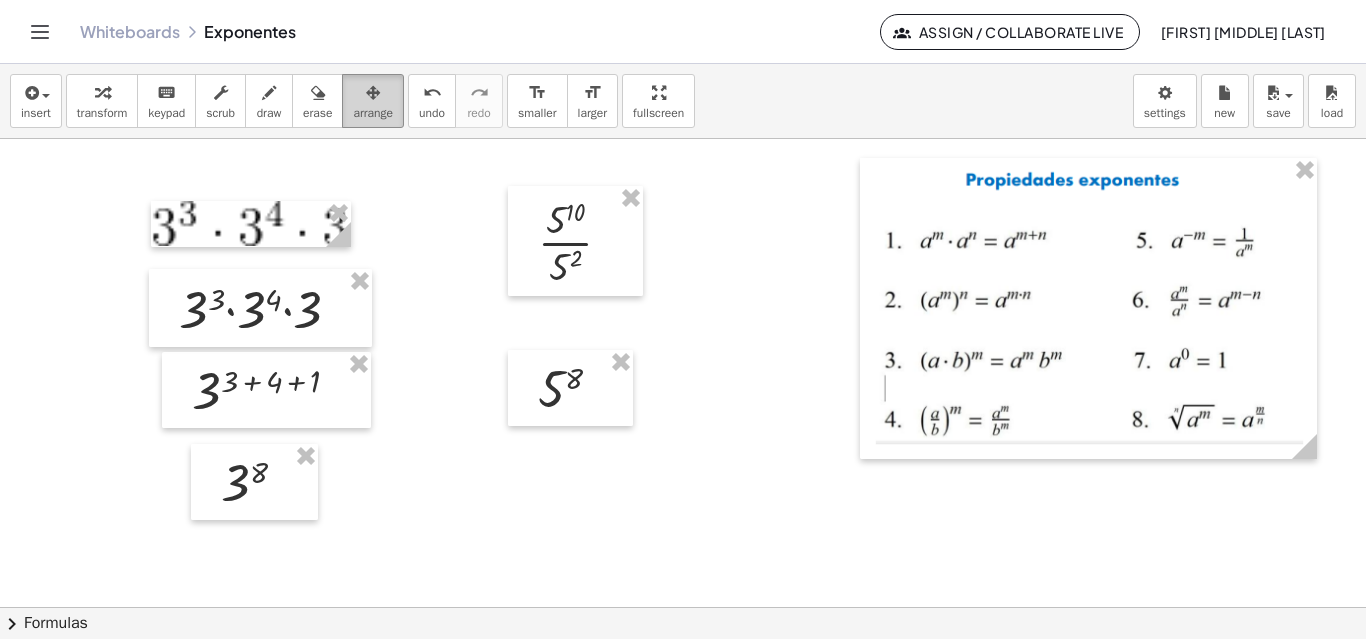 click on "arrange" at bounding box center (373, 113) 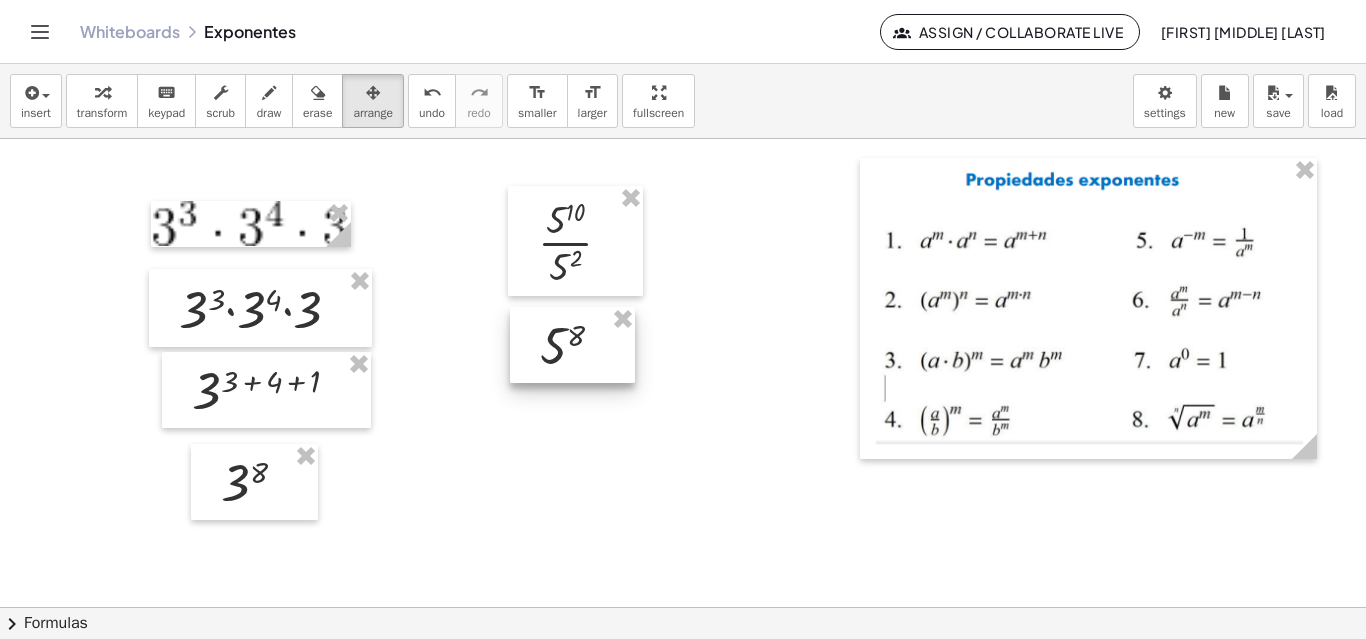 drag, startPoint x: 581, startPoint y: 400, endPoint x: 583, endPoint y: 357, distance: 43.046486 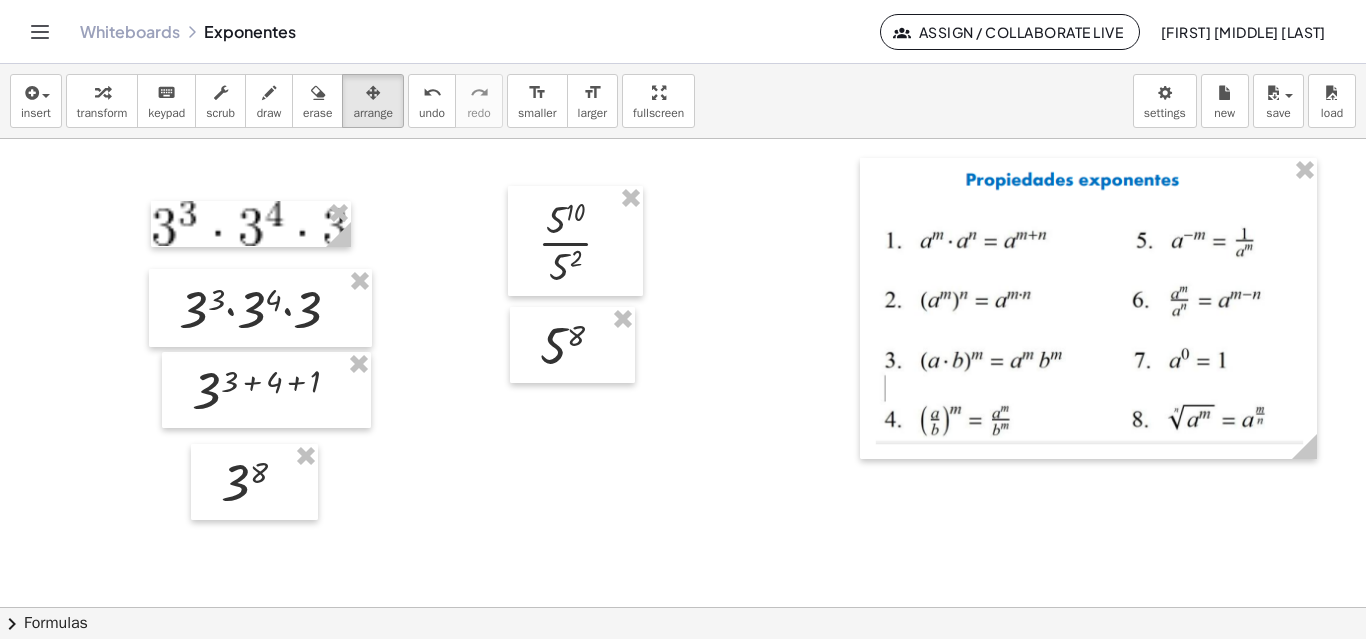 click at bounding box center (683, 704) 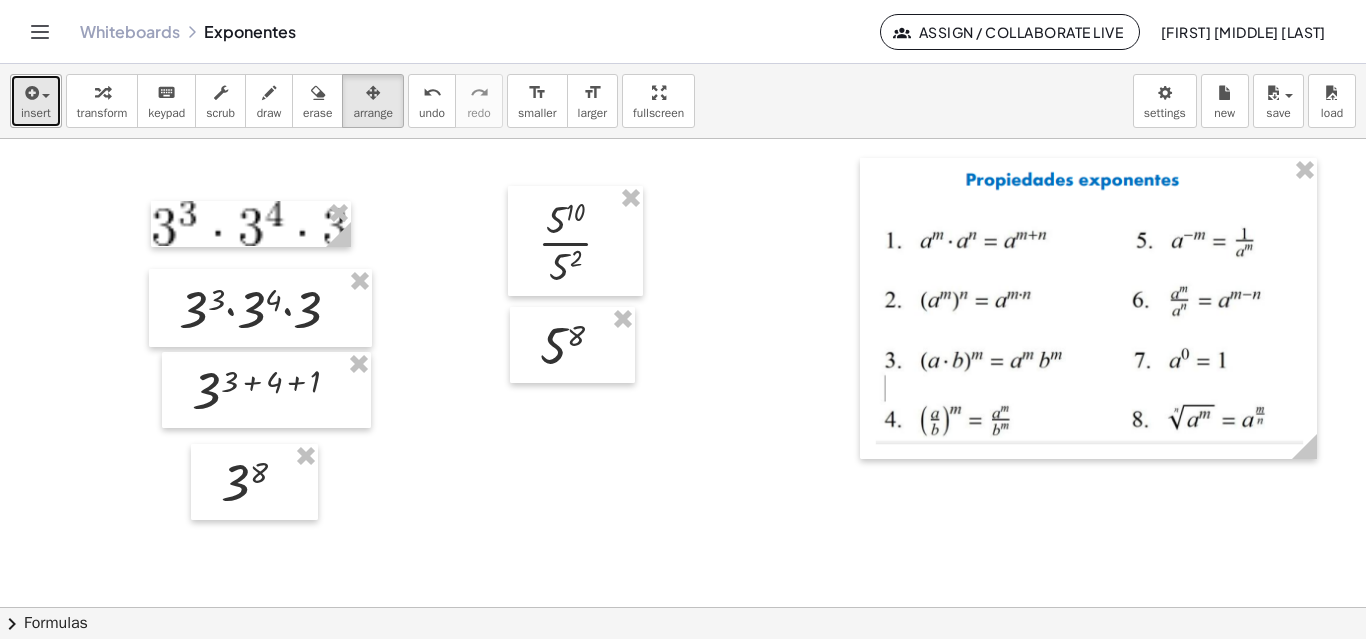 click on "insert" at bounding box center [36, 101] 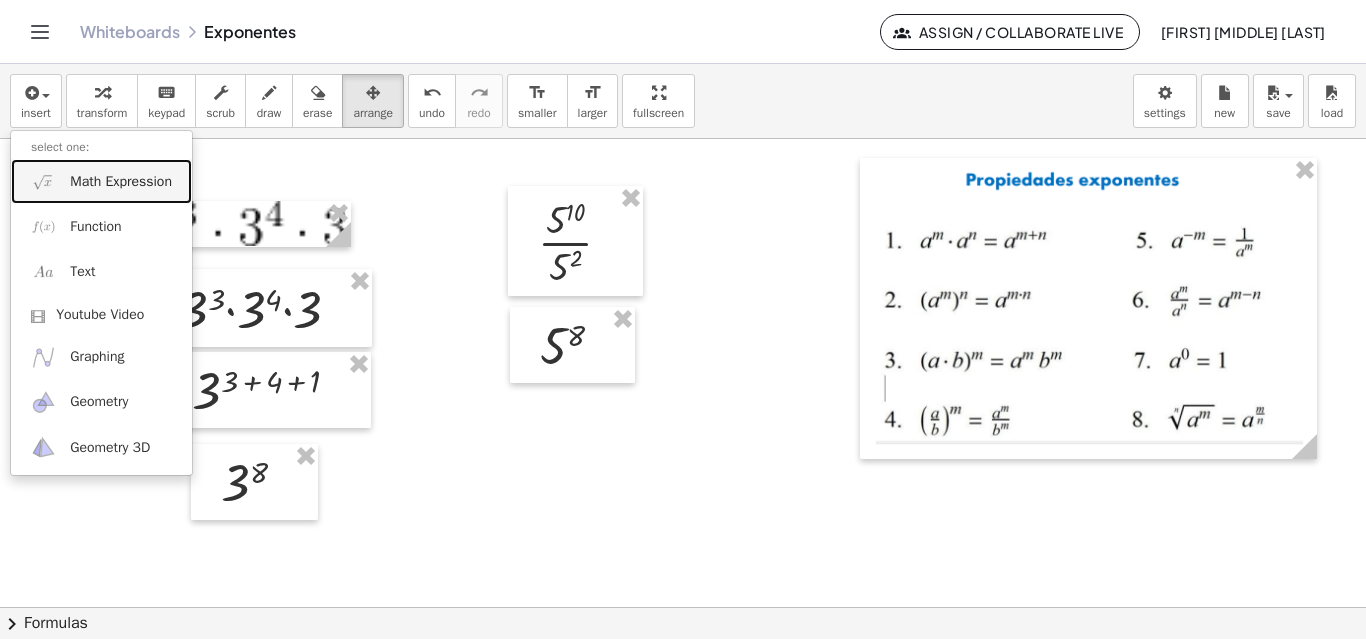 click on "Math Expression" at bounding box center (121, 182) 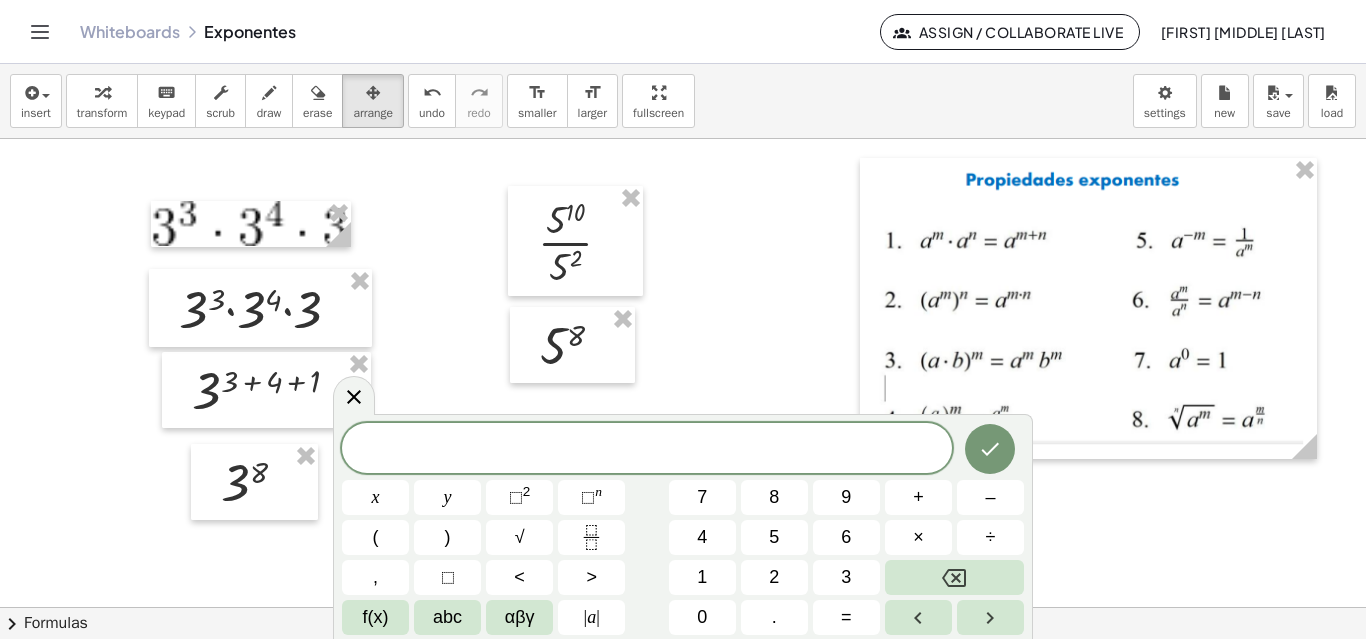 click on "​" at bounding box center [647, 450] 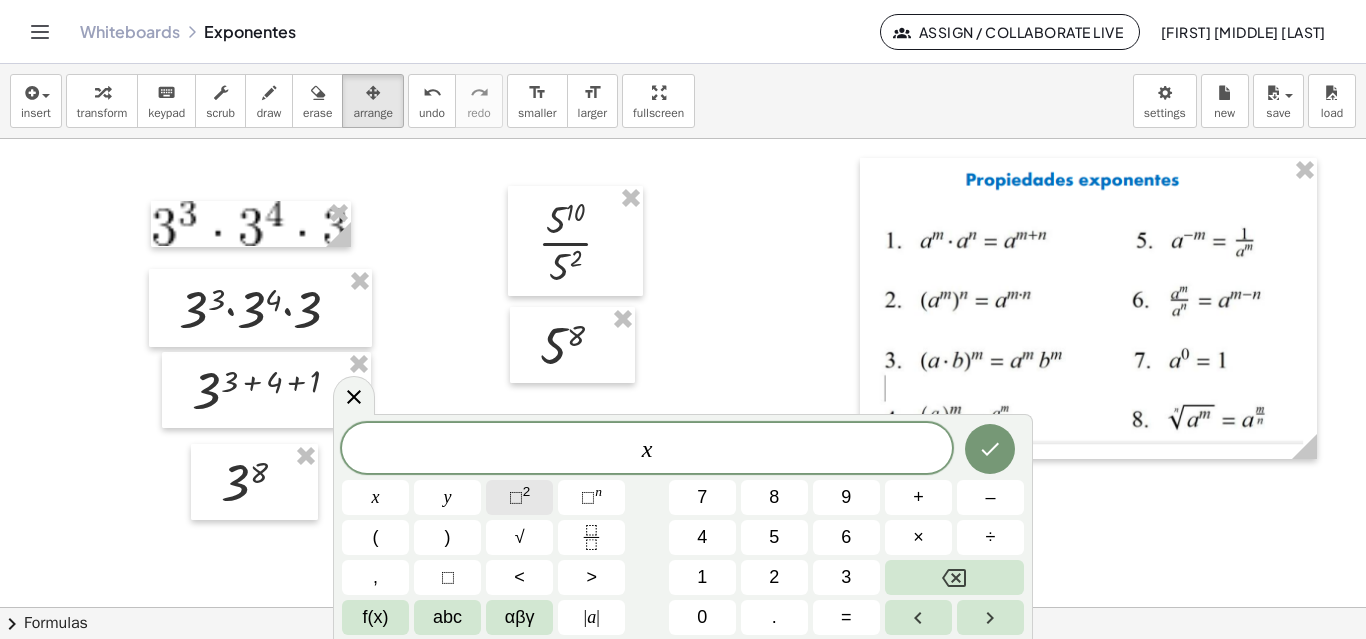 click on "⬚ 2" at bounding box center (519, 497) 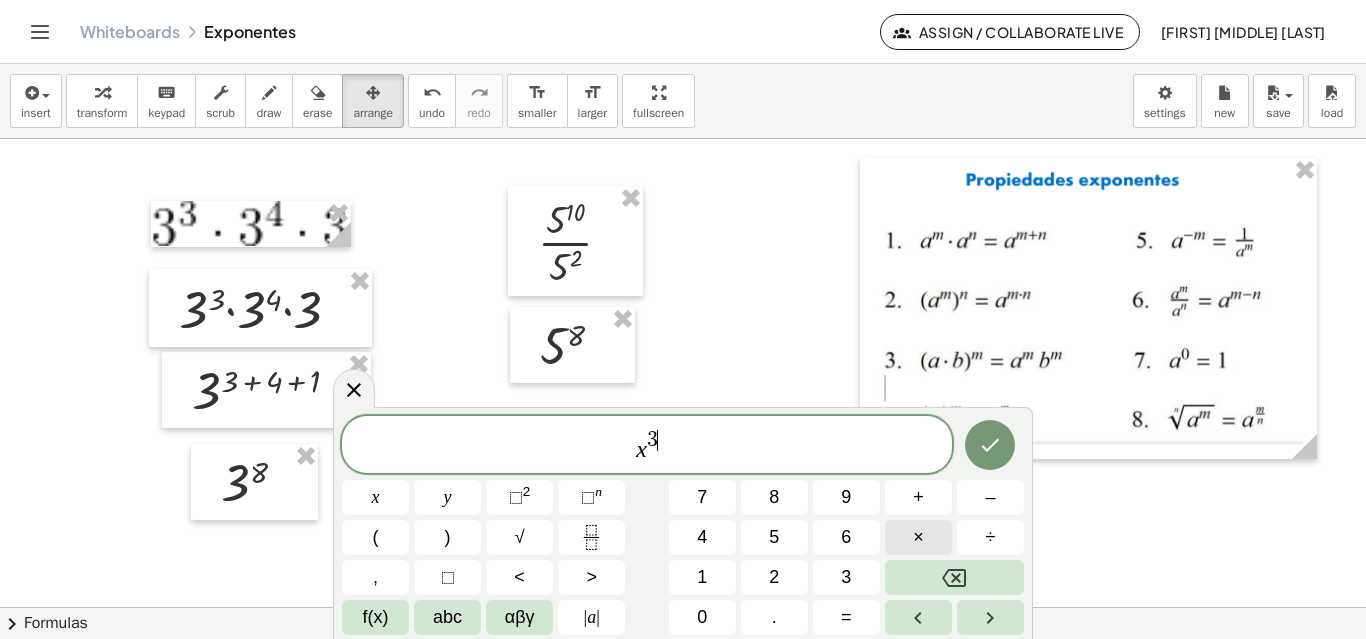 click on "×" at bounding box center (918, 537) 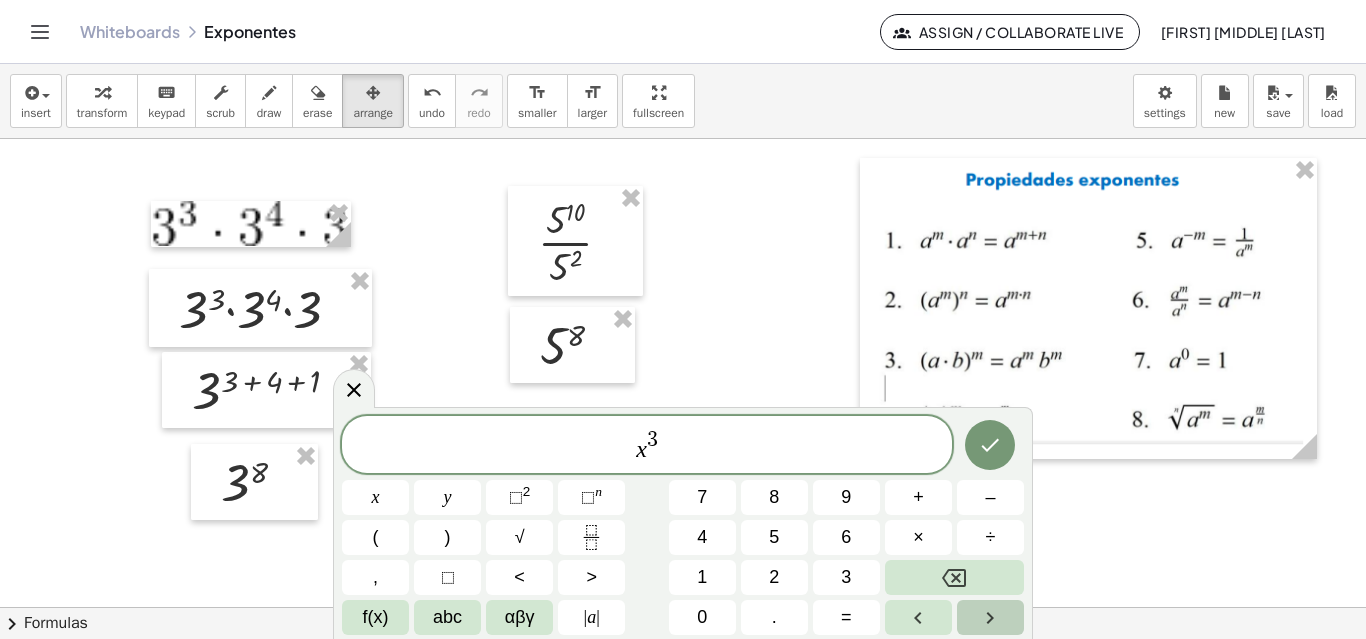click 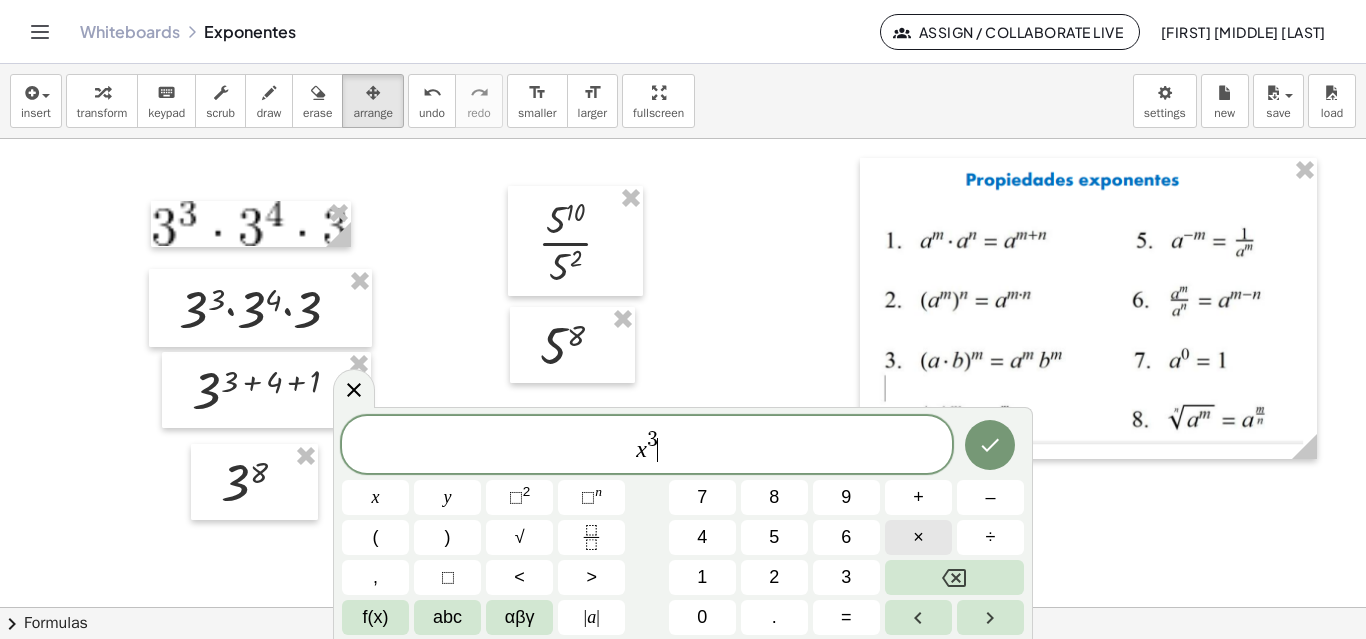 click on "×" at bounding box center [918, 537] 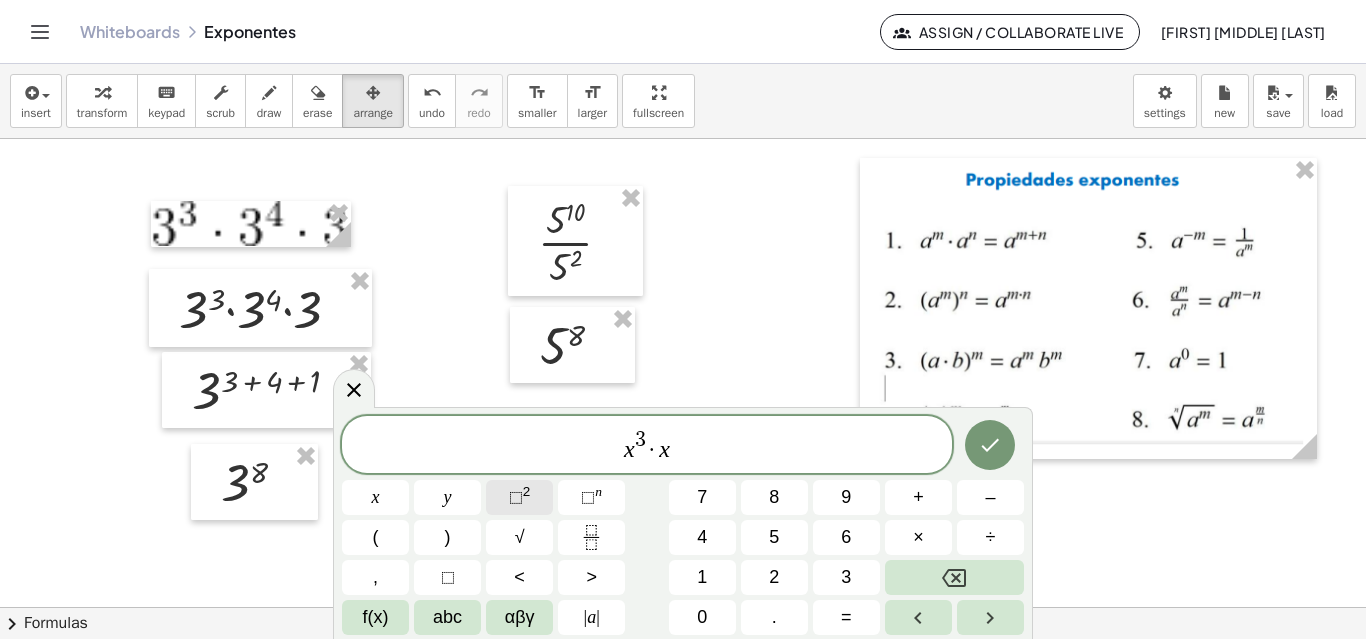 click on "⬚ 2" at bounding box center (519, 497) 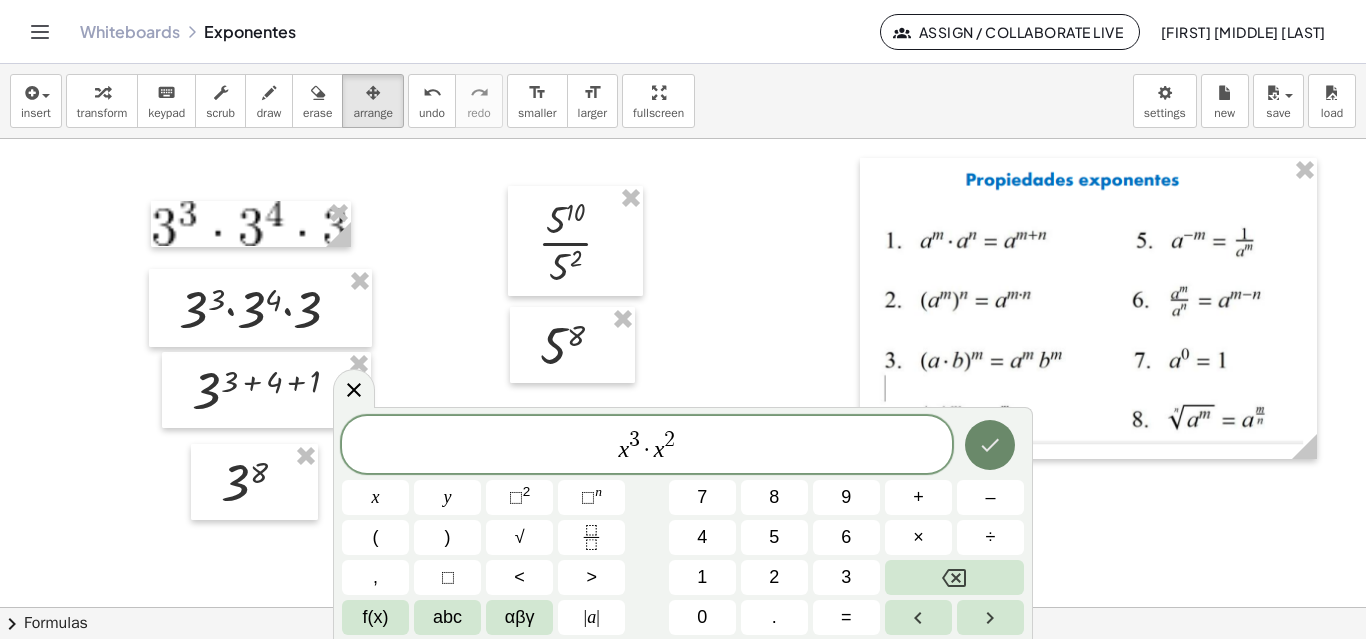click 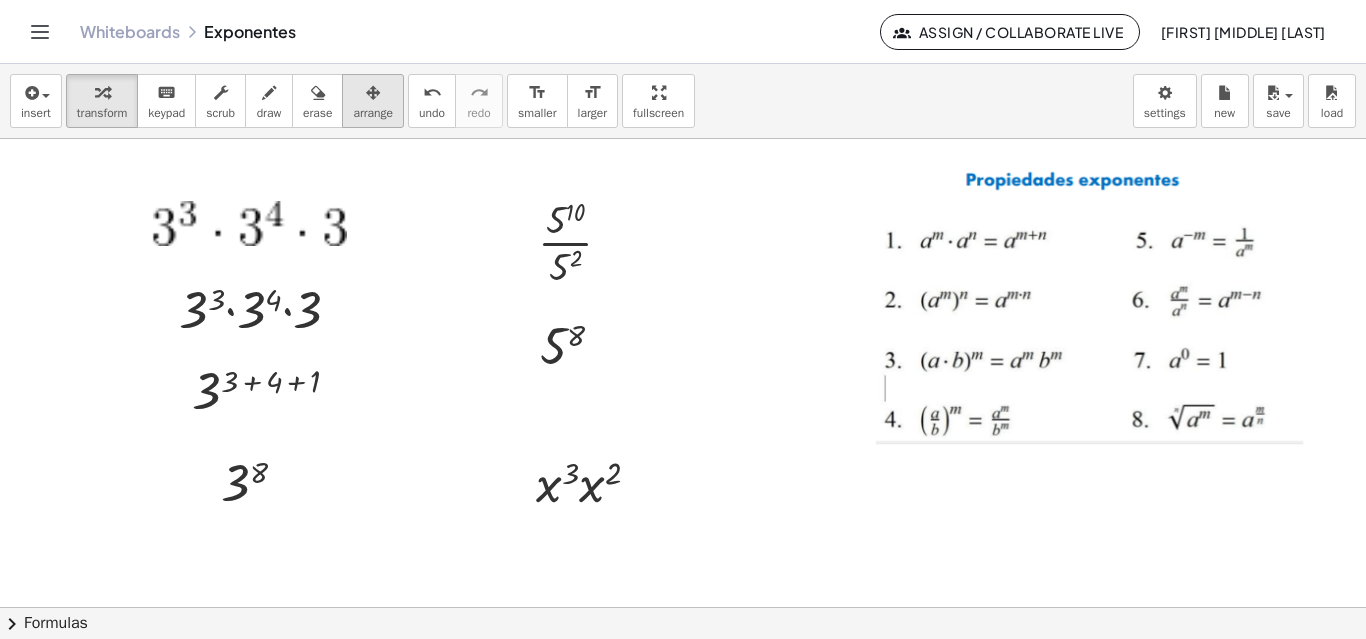 click at bounding box center (373, 93) 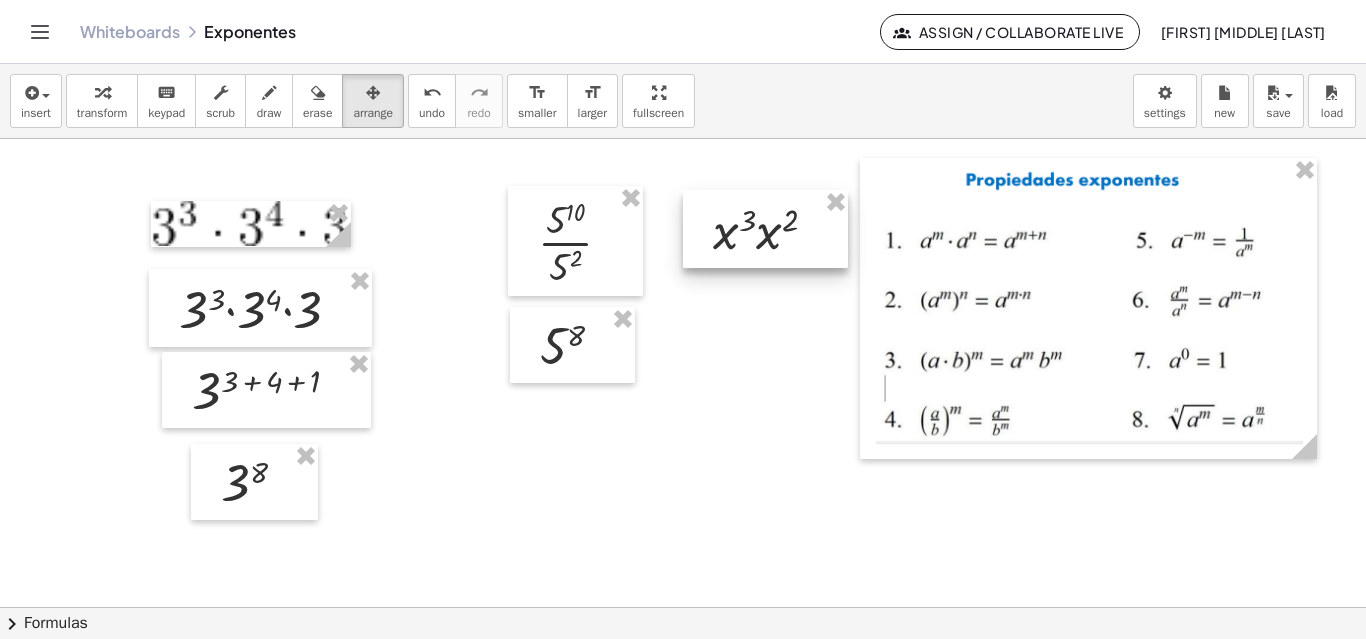 drag, startPoint x: 675, startPoint y: 360, endPoint x: 776, endPoint y: 239, distance: 157.61345 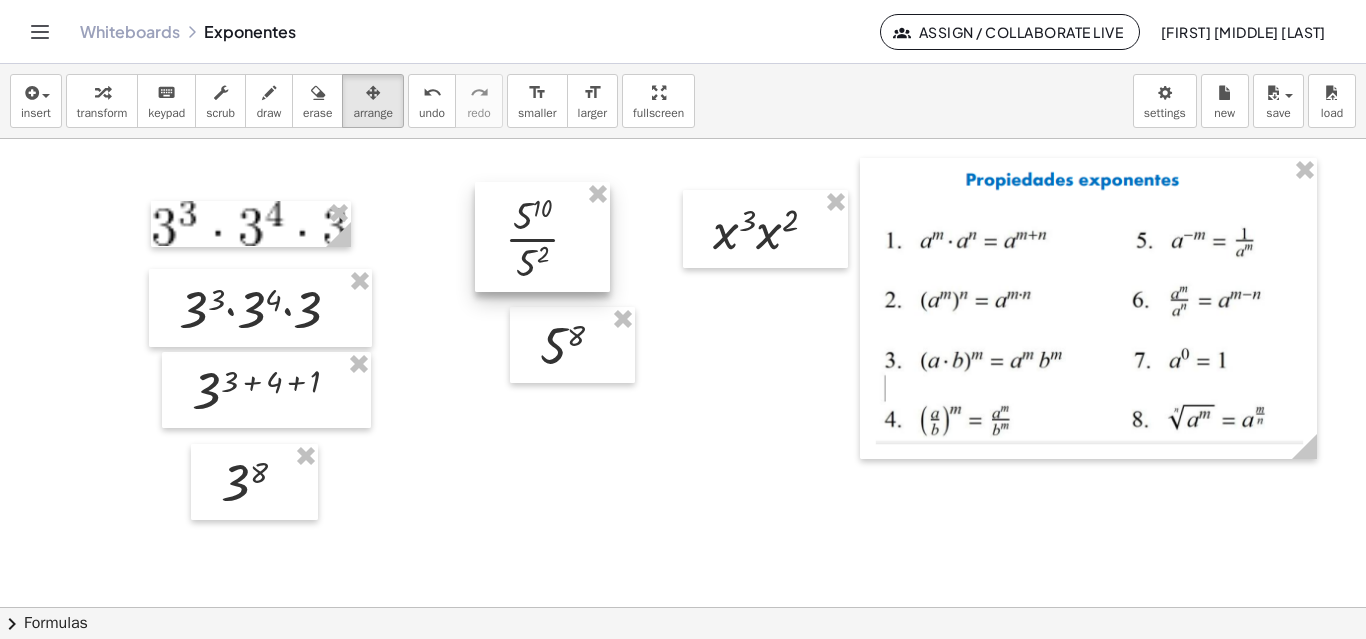 drag, startPoint x: 584, startPoint y: 237, endPoint x: 562, endPoint y: 234, distance: 22.203604 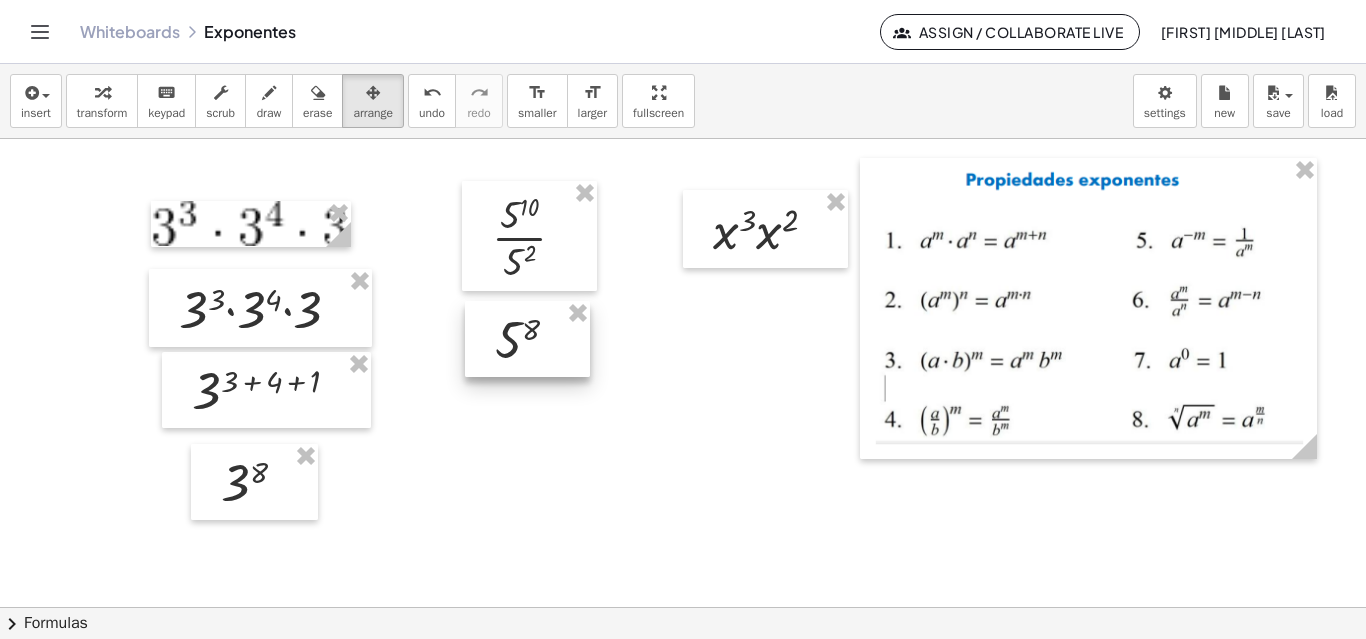 drag, startPoint x: 569, startPoint y: 342, endPoint x: 524, endPoint y: 336, distance: 45.39824 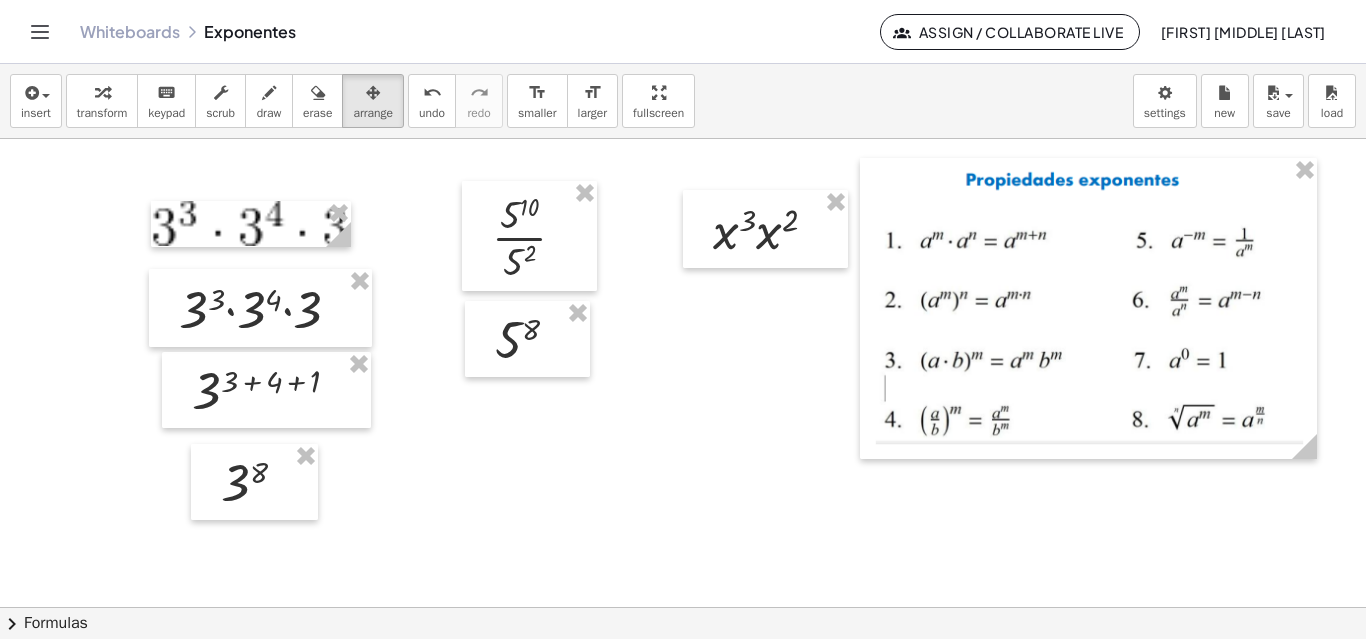 click at bounding box center (683, 704) 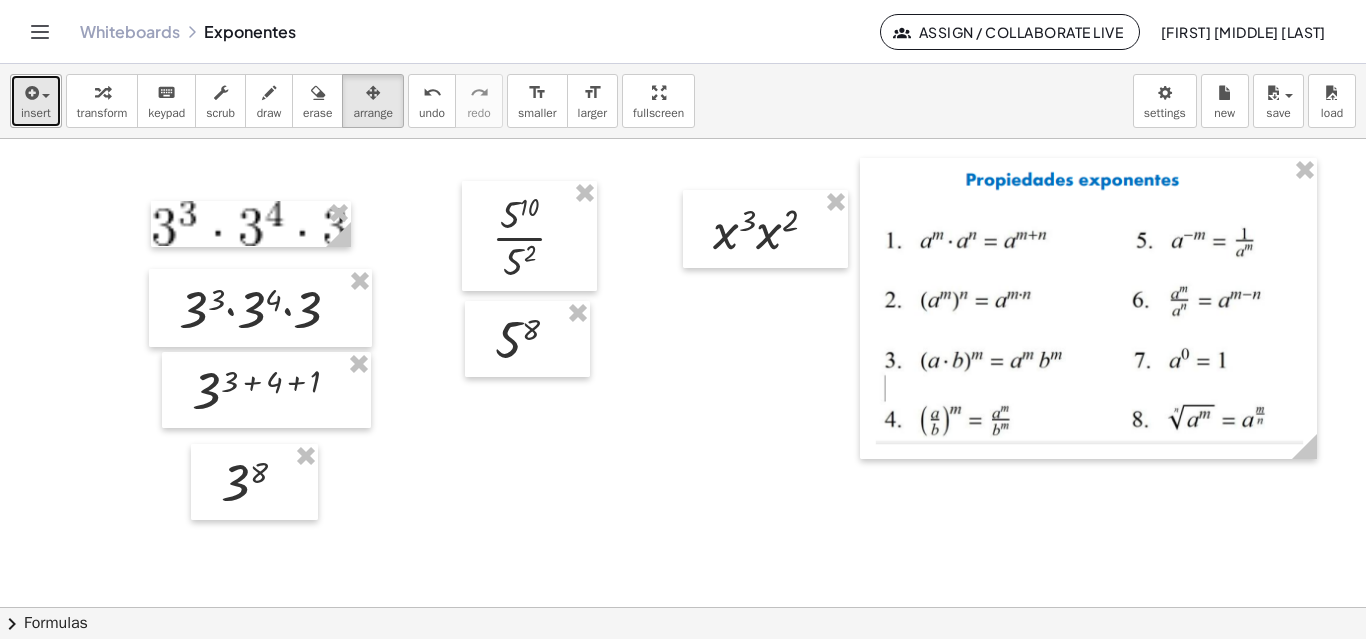 click on "insert" at bounding box center (36, 113) 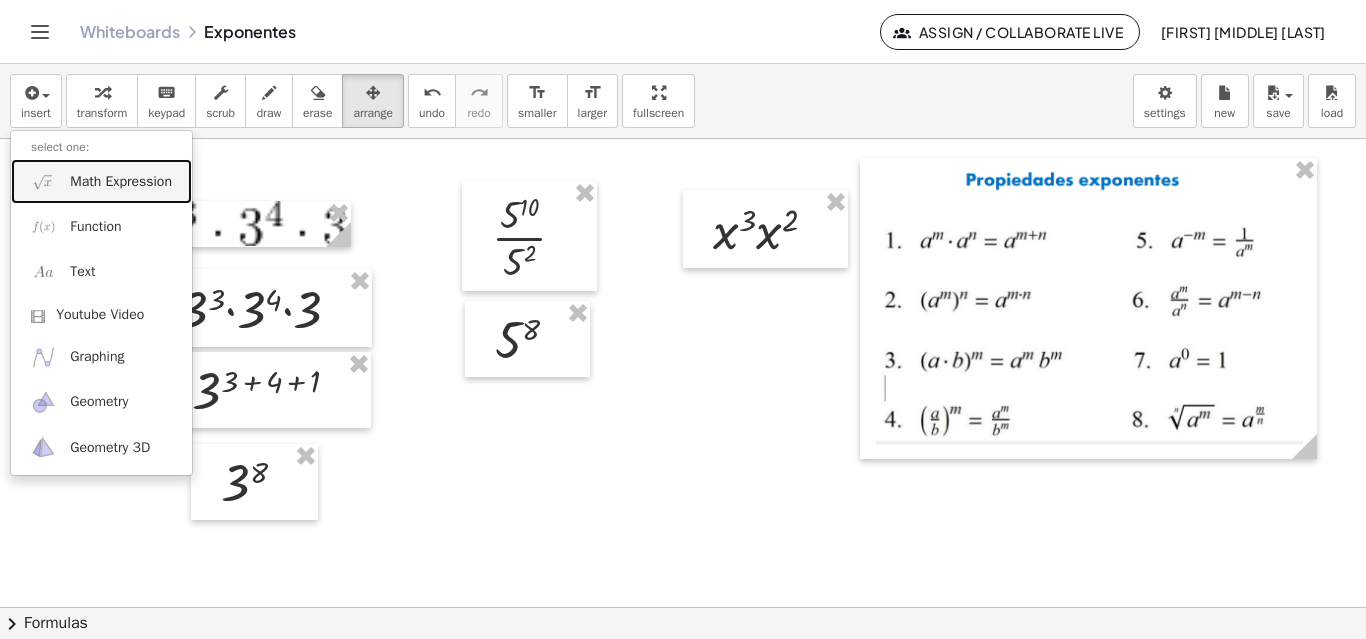 click on "Math Expression" at bounding box center [121, 182] 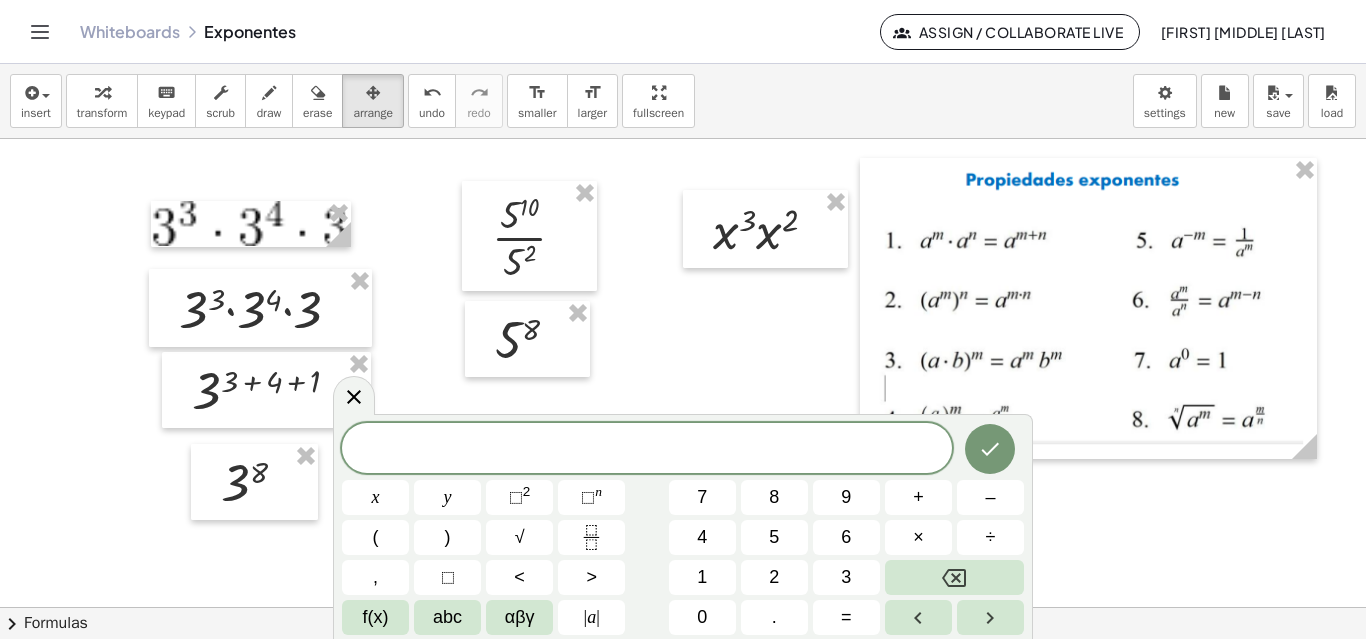 click on "​" at bounding box center (647, 450) 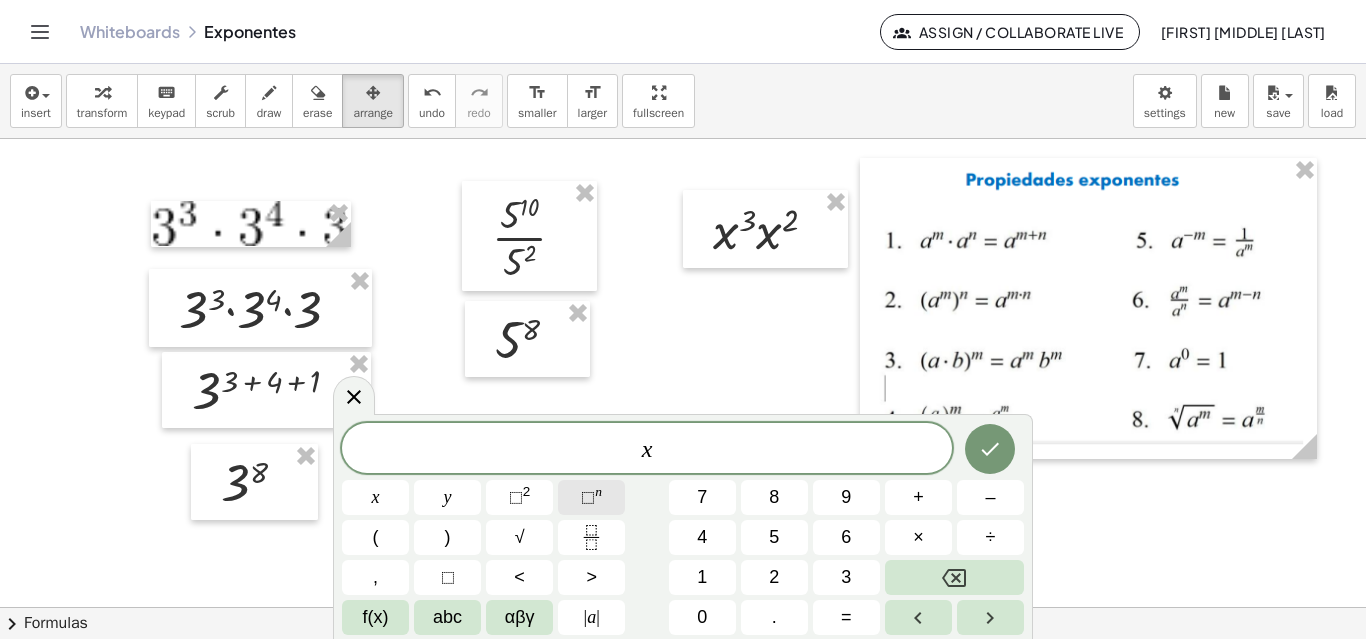 click on "⬚" at bounding box center [588, 497] 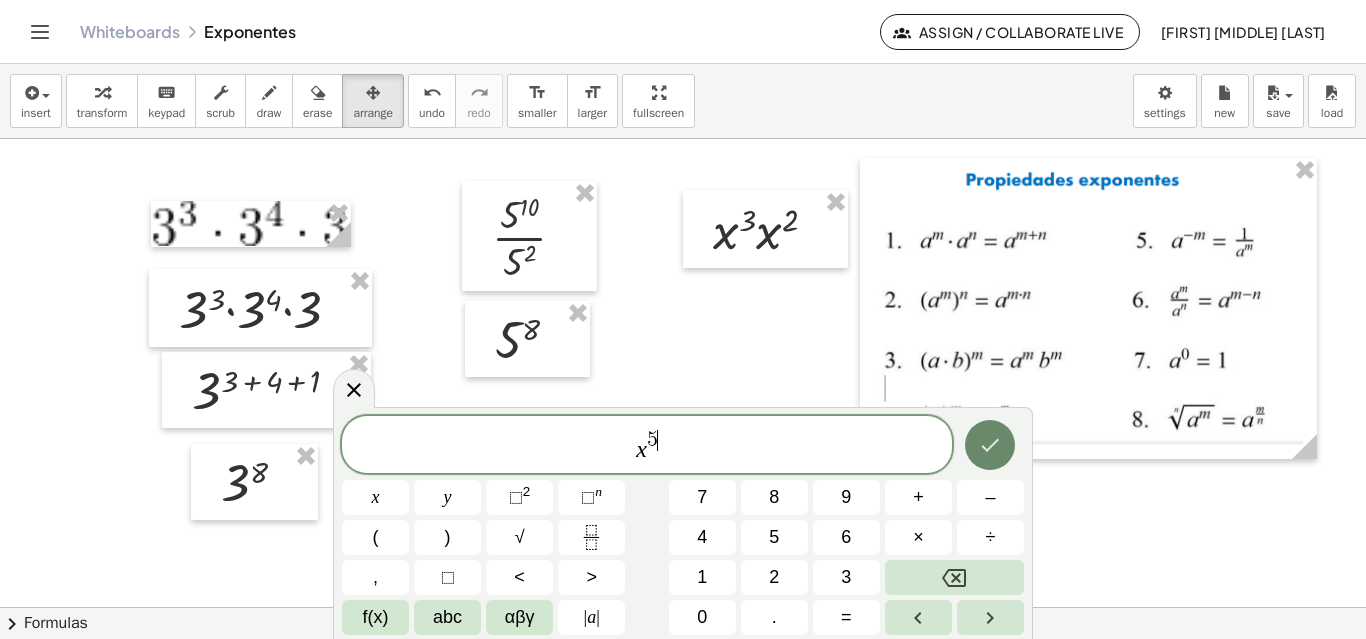 click 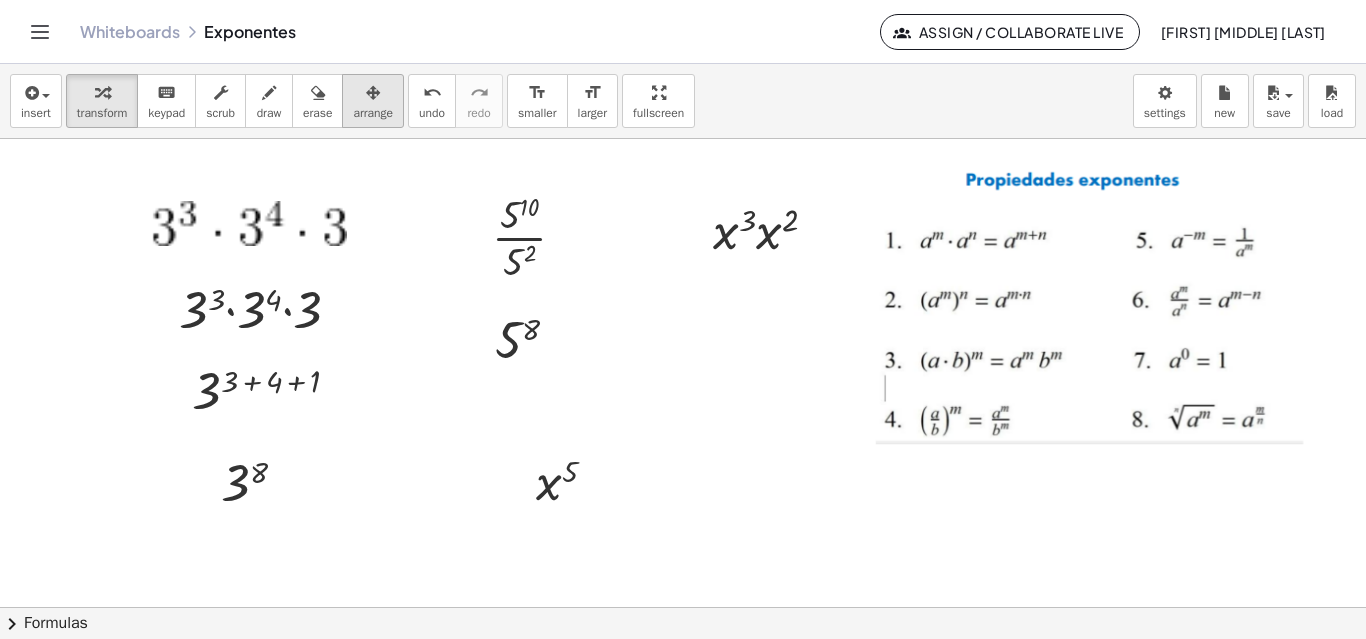 click on "arrange" at bounding box center [373, 113] 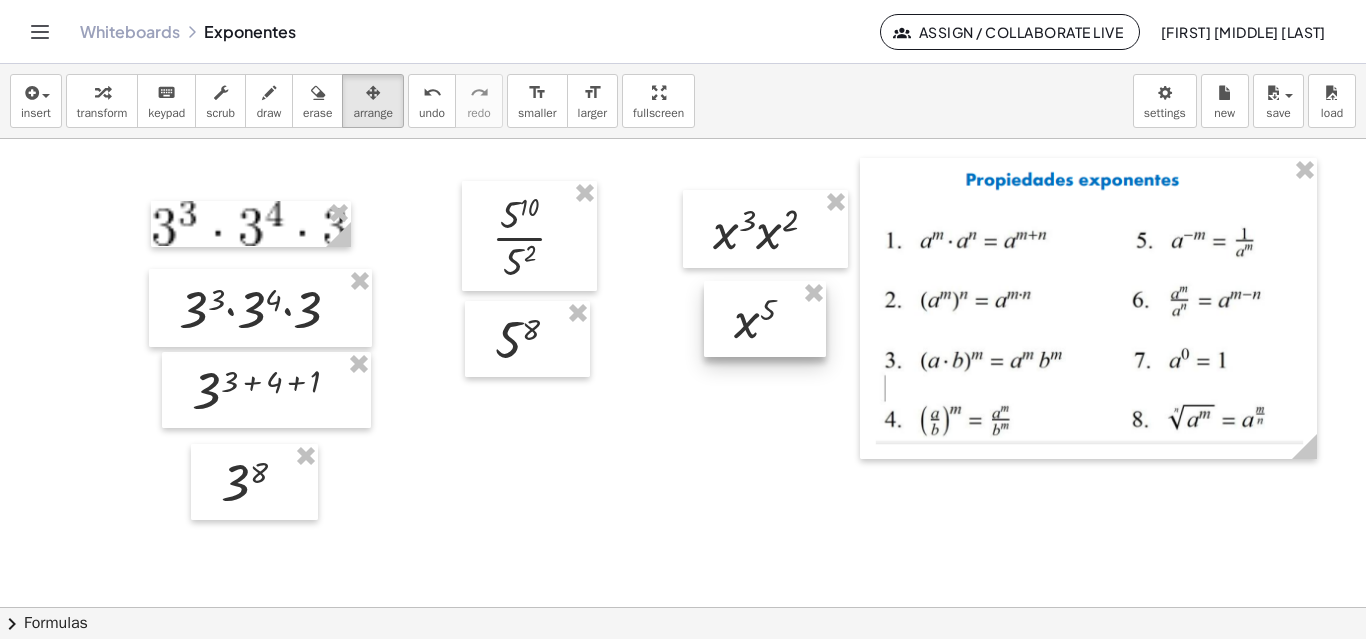 drag, startPoint x: 575, startPoint y: 475, endPoint x: 770, endPoint y: 325, distance: 246.0183 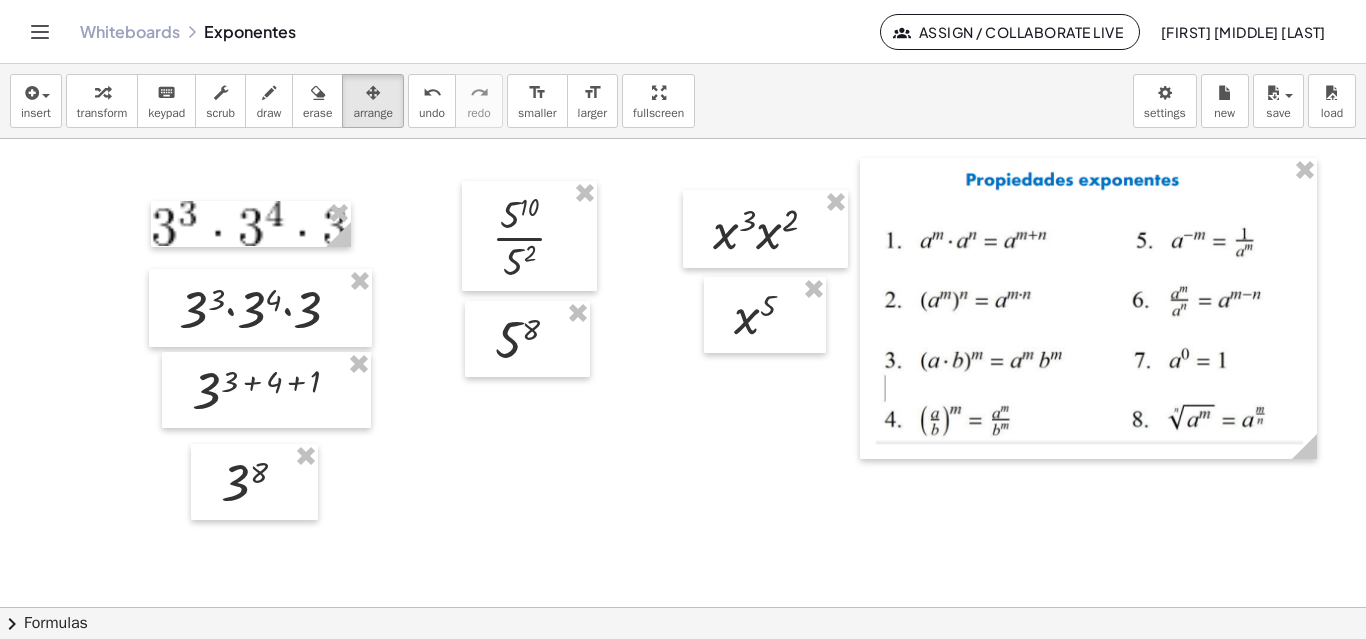 click at bounding box center (683, 704) 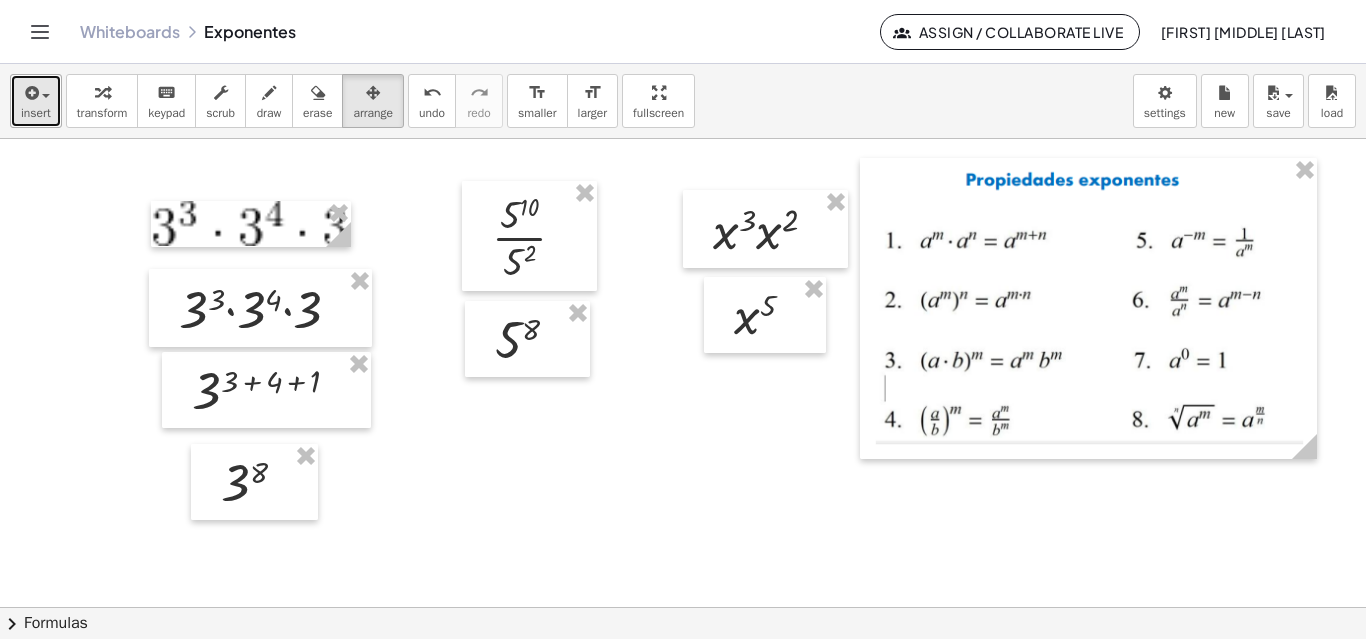 click on "insert" at bounding box center (36, 113) 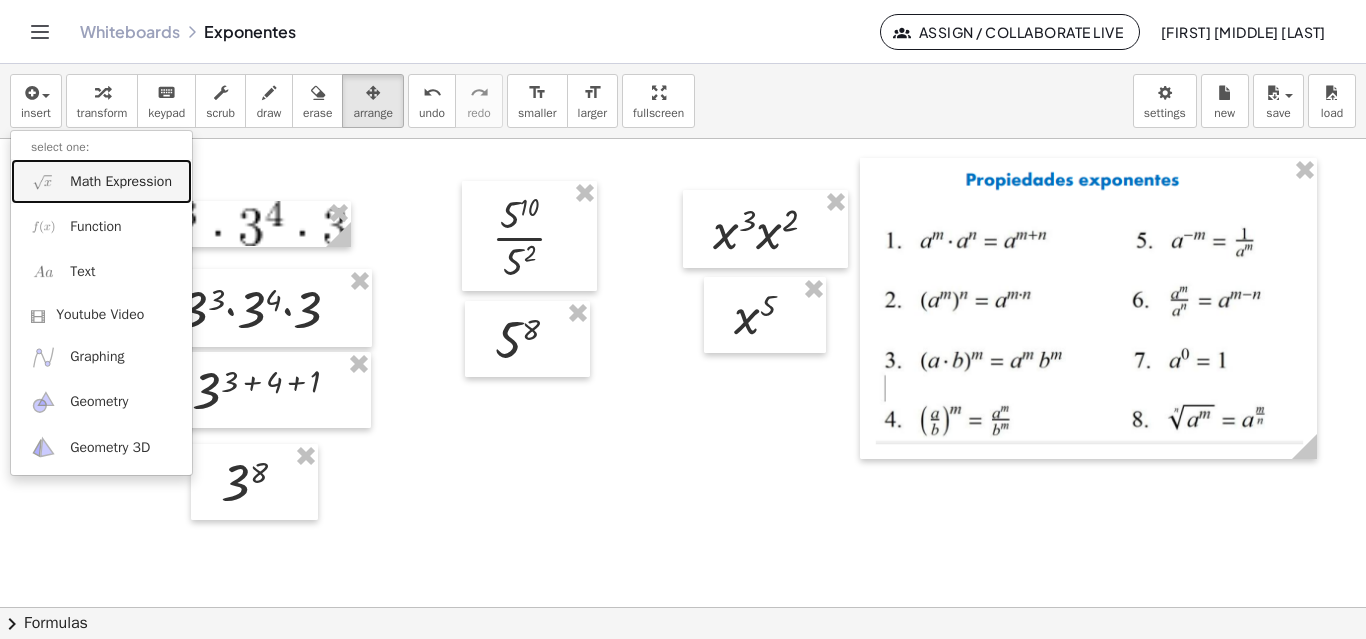click on "Math Expression" at bounding box center (121, 182) 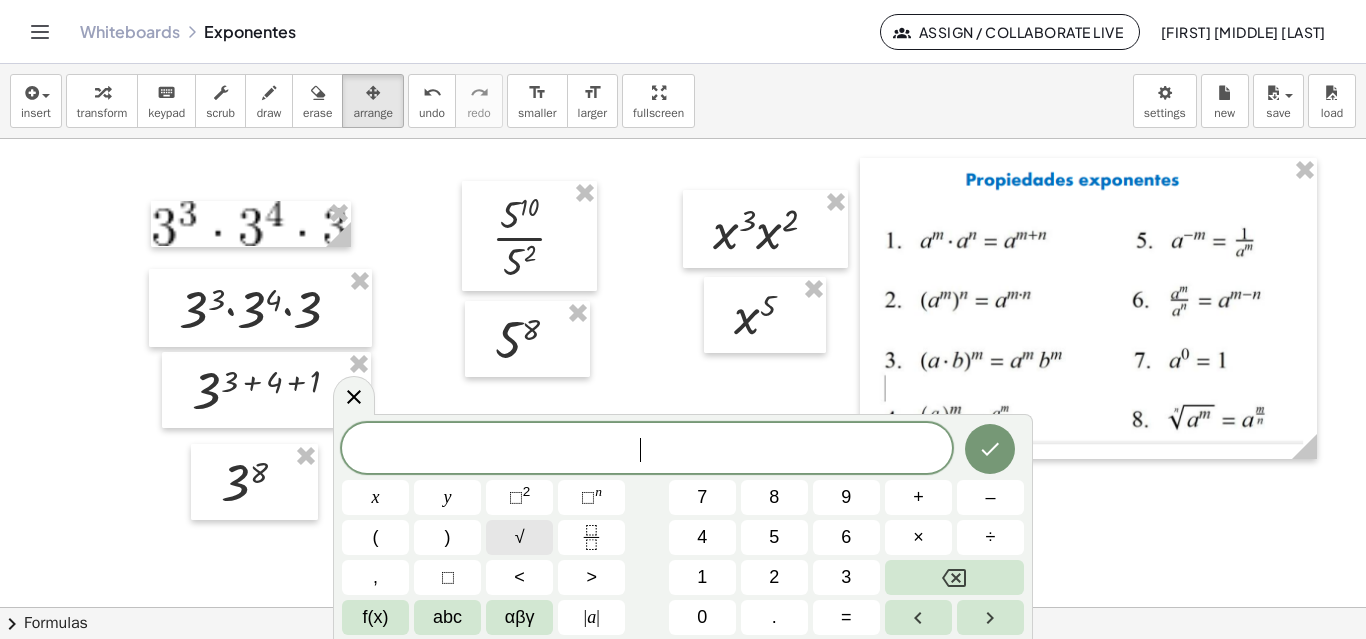 click on "√" at bounding box center [519, 537] 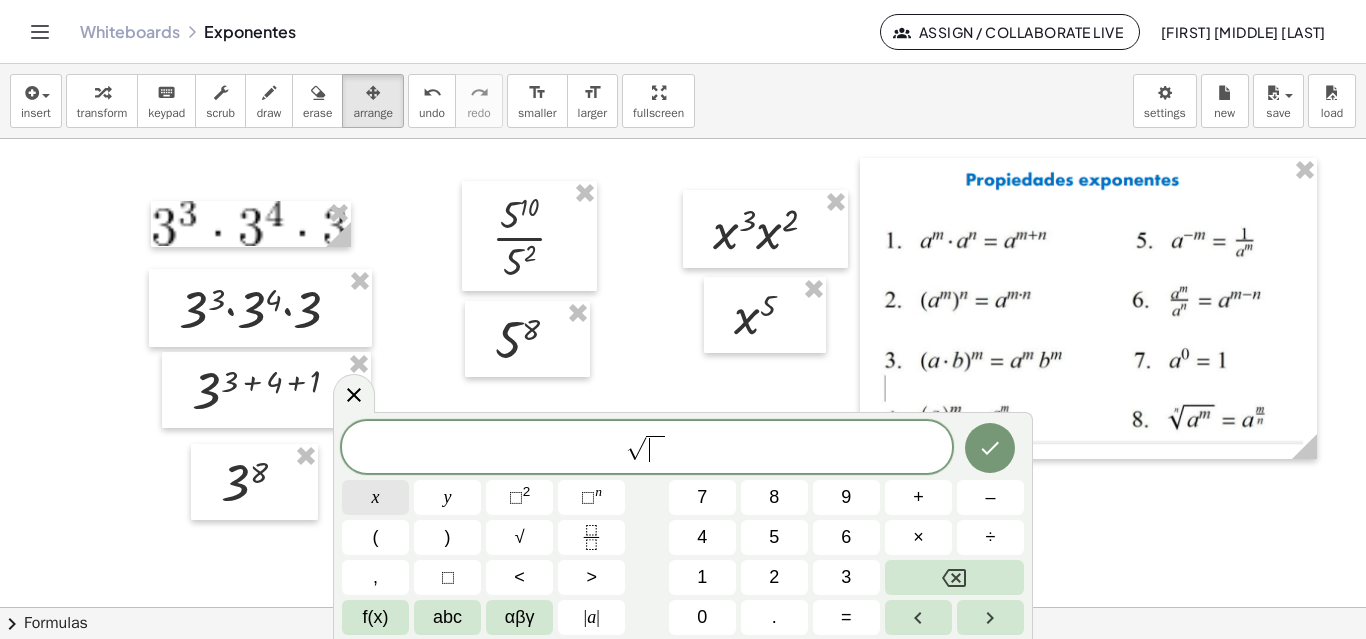 click on "x" at bounding box center (375, 497) 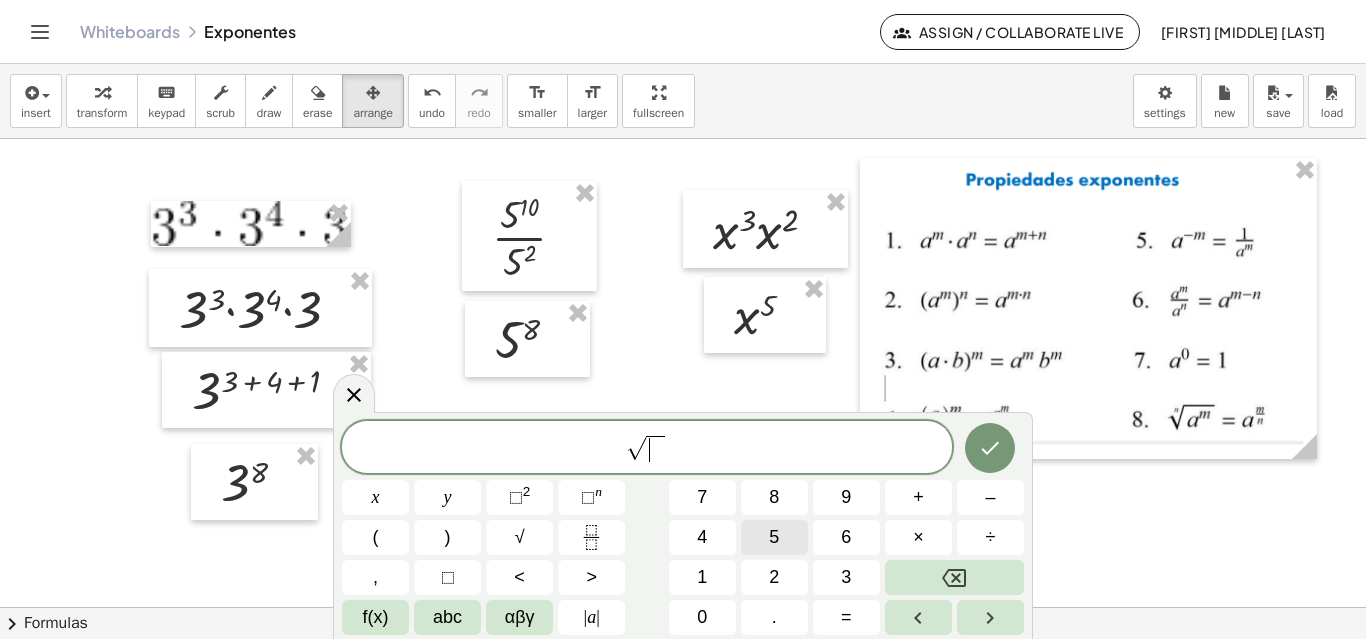 click on "5" at bounding box center [774, 537] 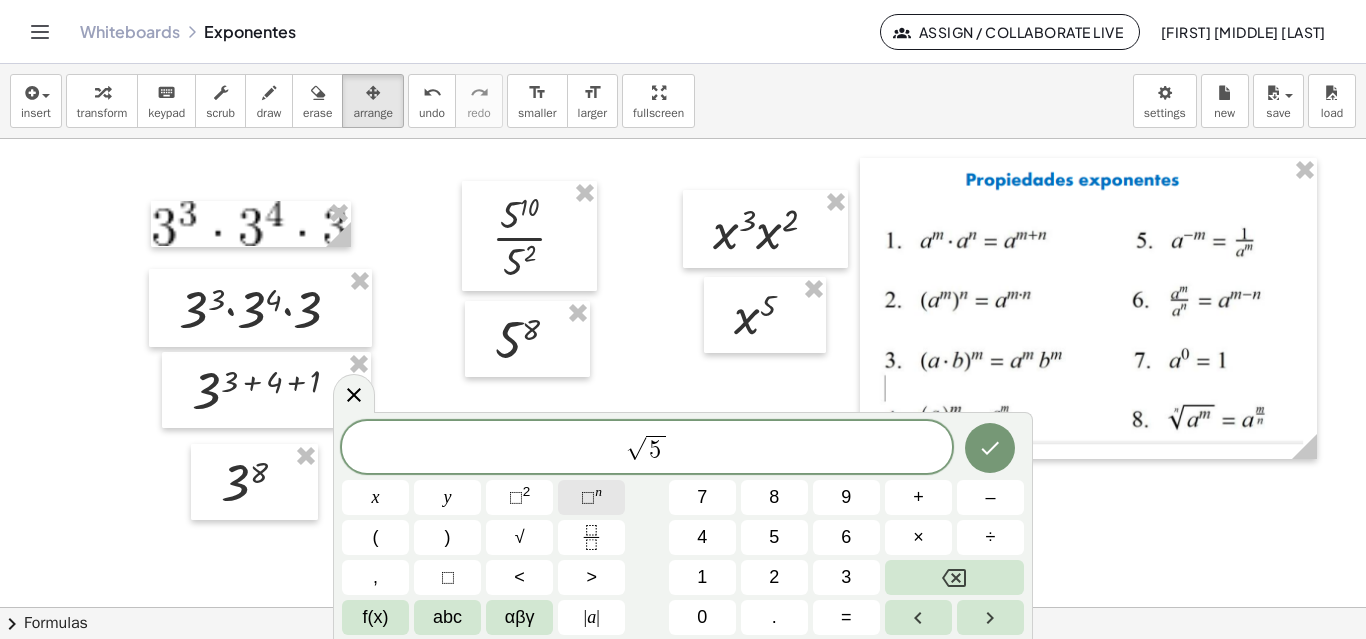 click on "⬚ n" 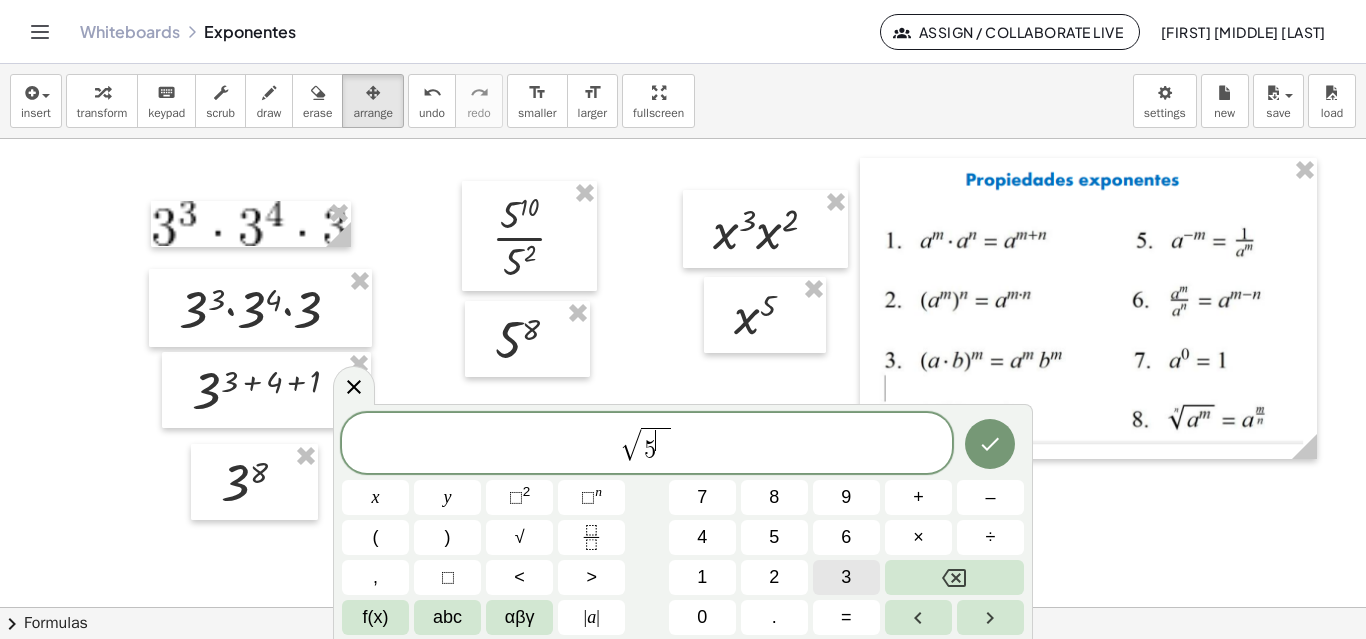 click on "3" at bounding box center (846, 577) 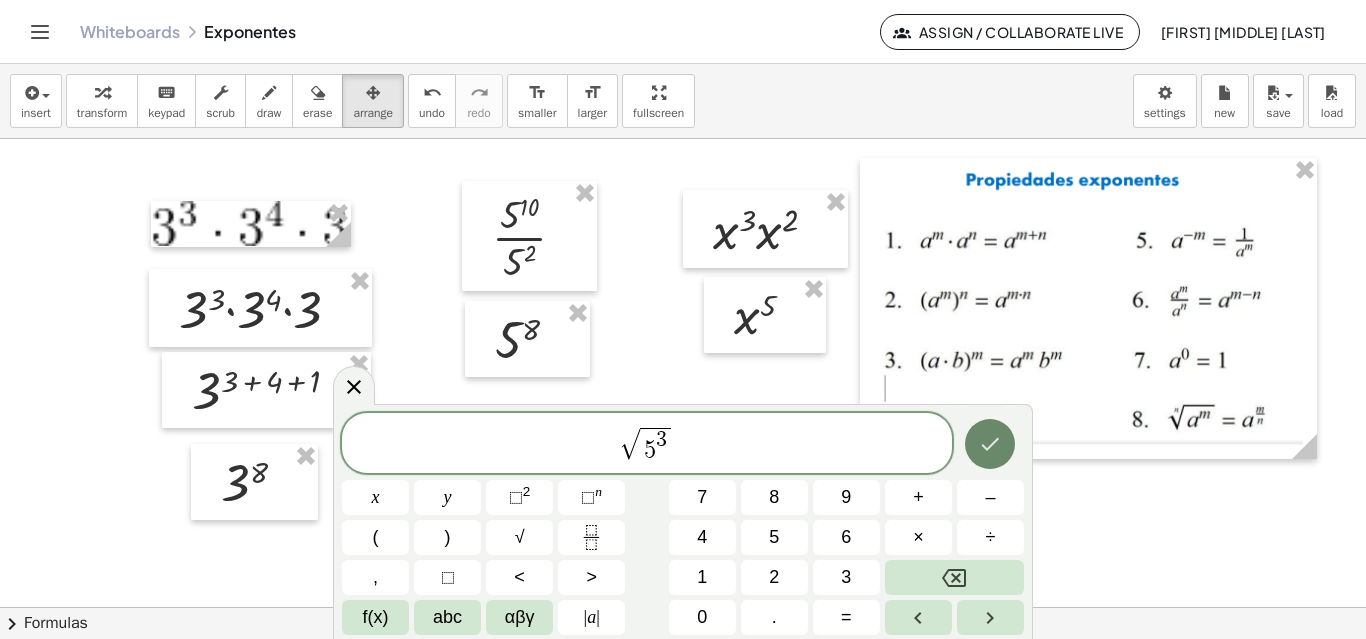 click 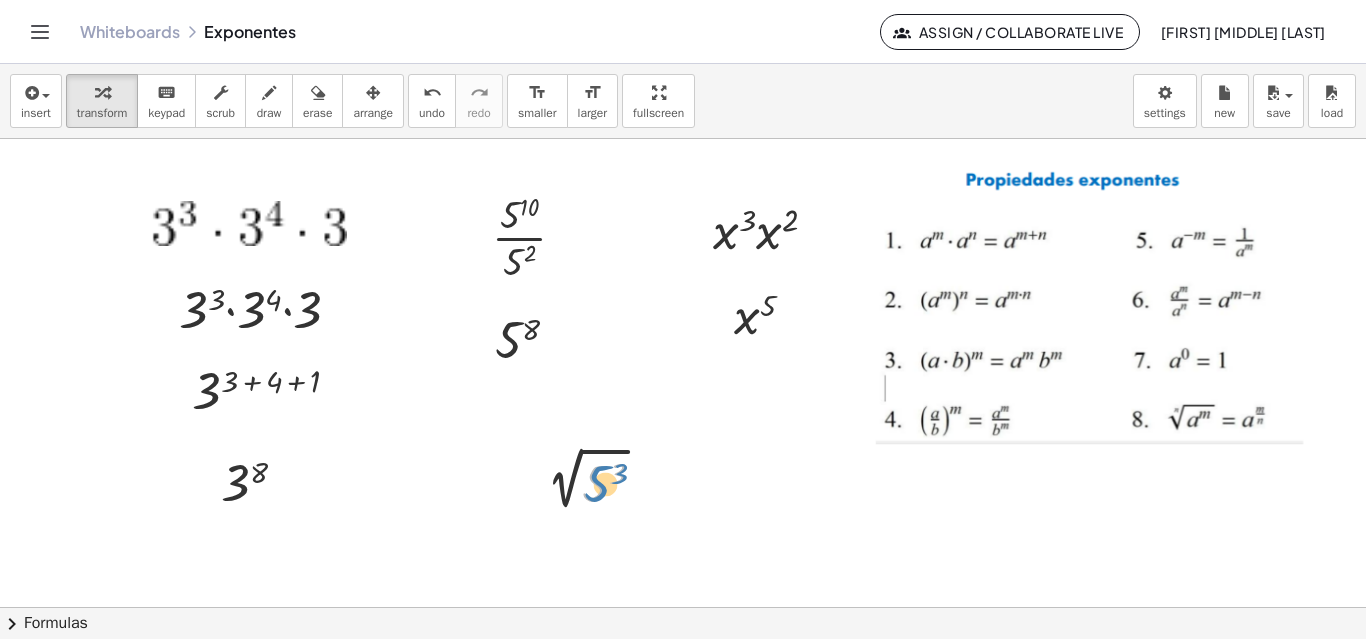 click at bounding box center [598, 482] 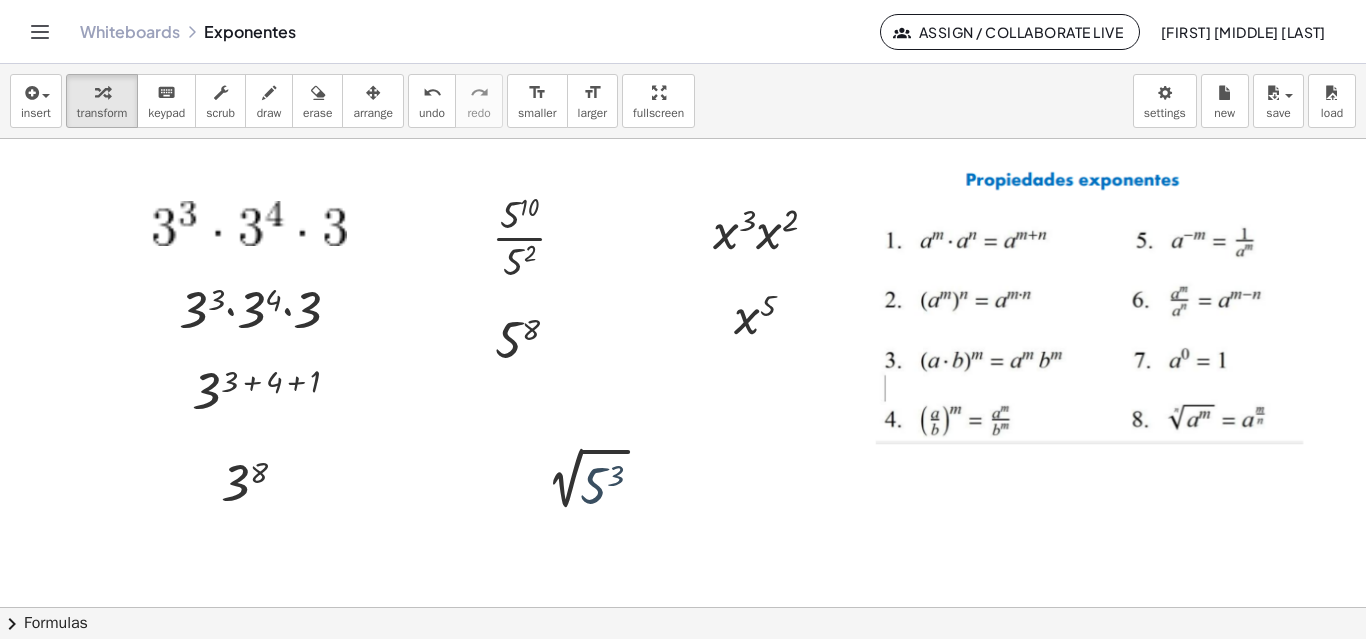 click at bounding box center (683, 704) 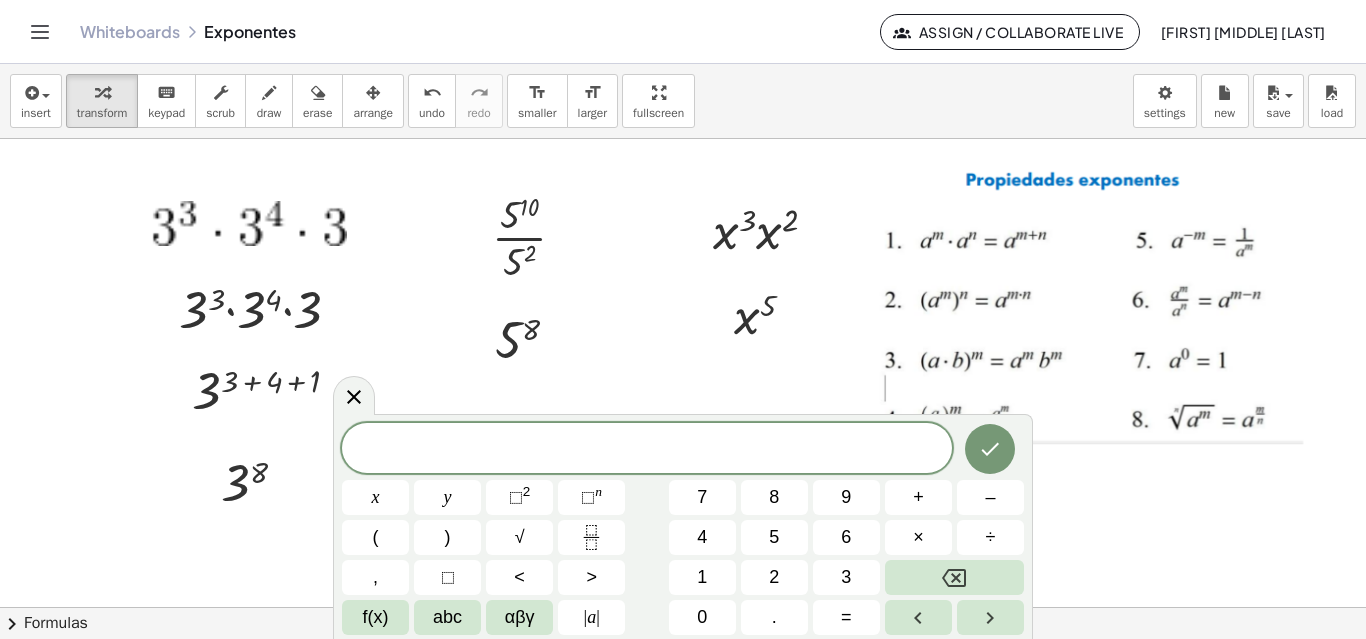 click at bounding box center [683, 704] 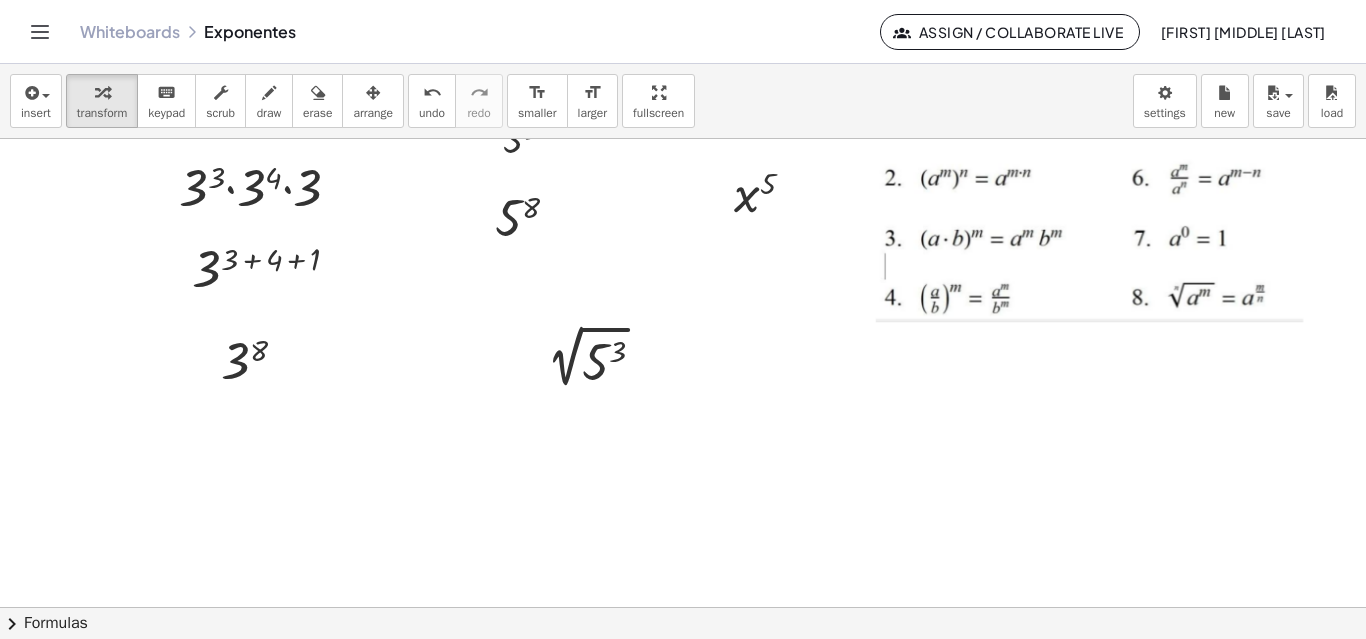 scroll, scrollTop: 100, scrollLeft: 0, axis: vertical 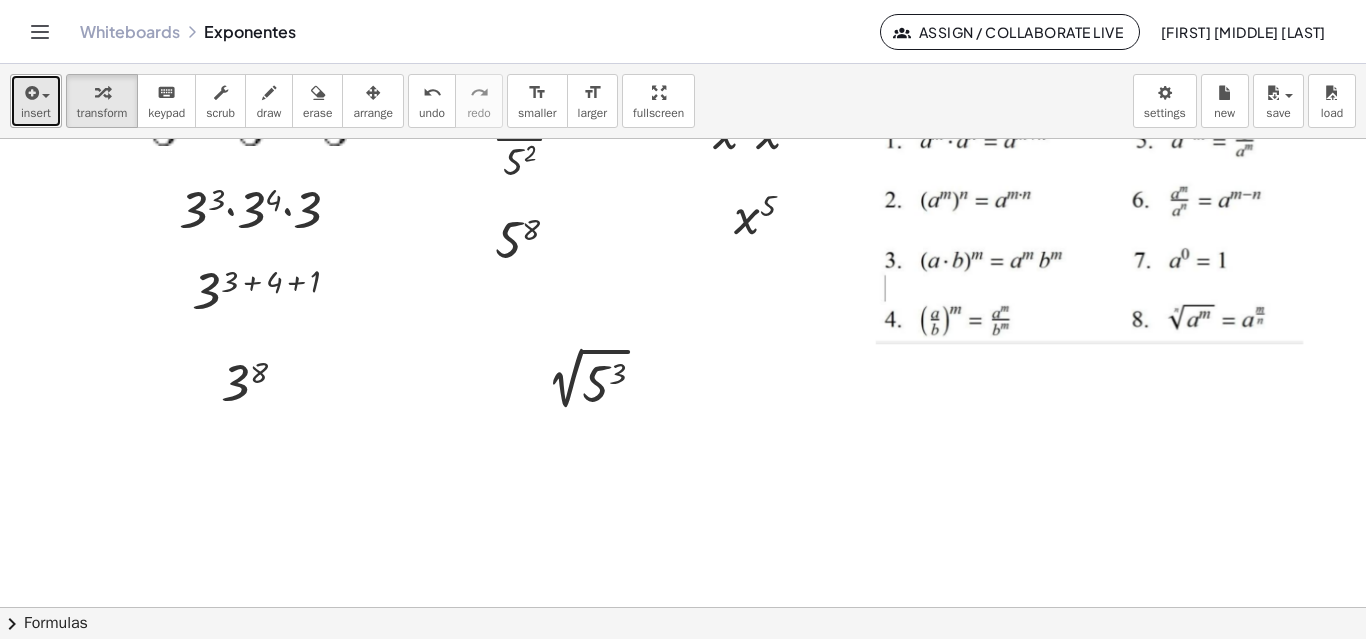 click on "insert" at bounding box center [36, 101] 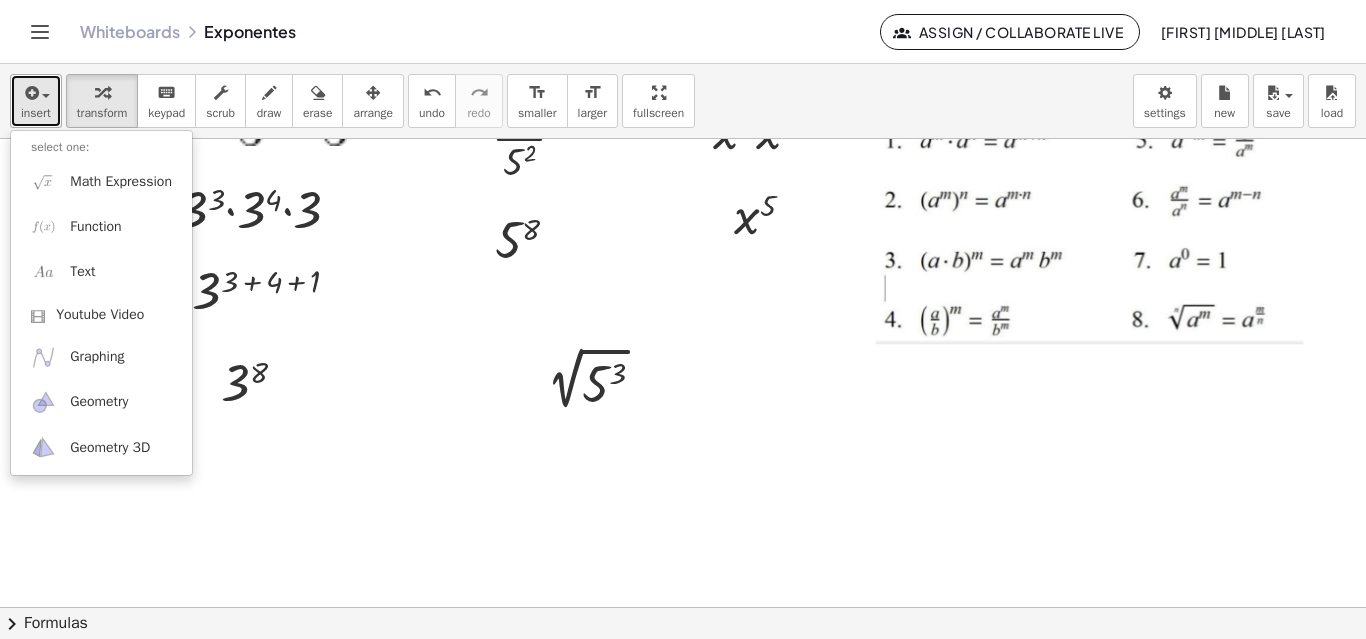 click at bounding box center [36, 92] 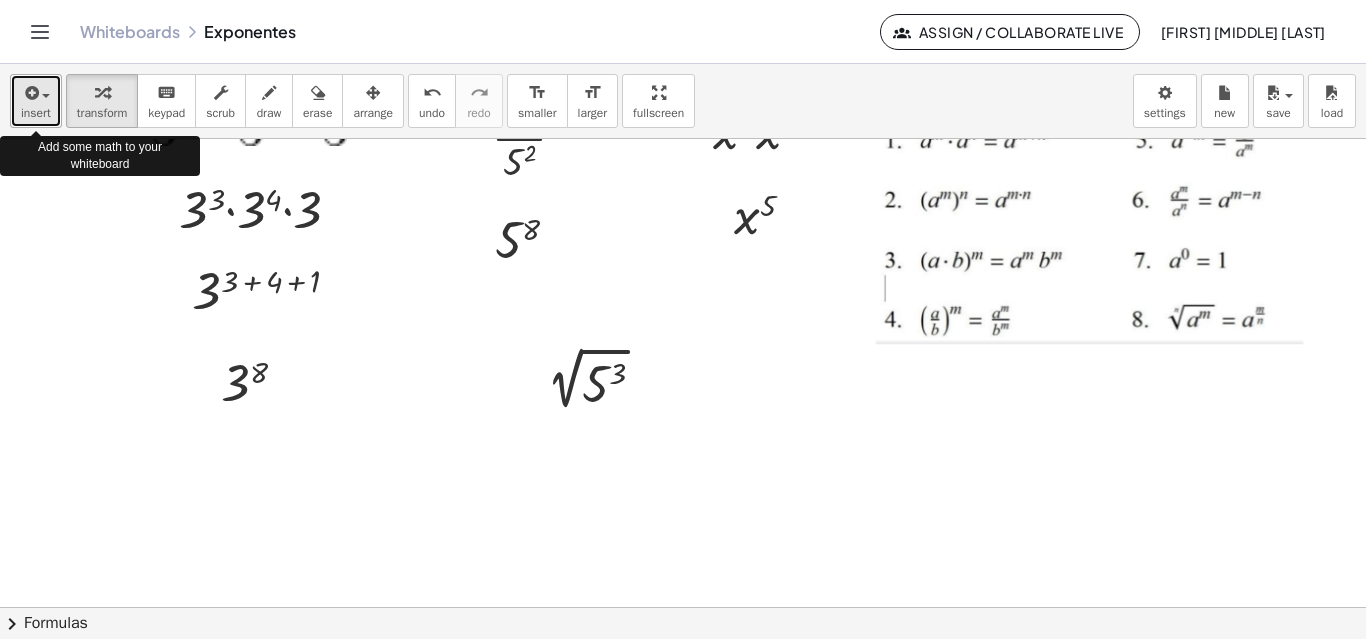 click at bounding box center [36, 92] 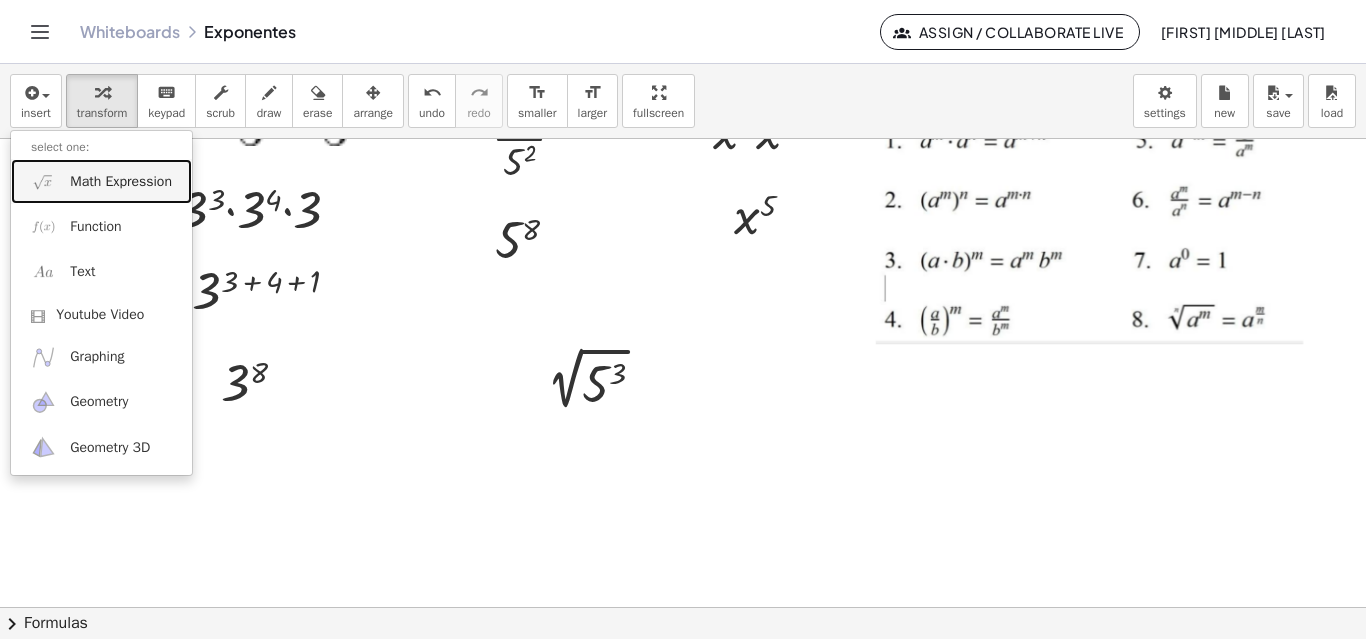 click on "Math Expression" at bounding box center [121, 182] 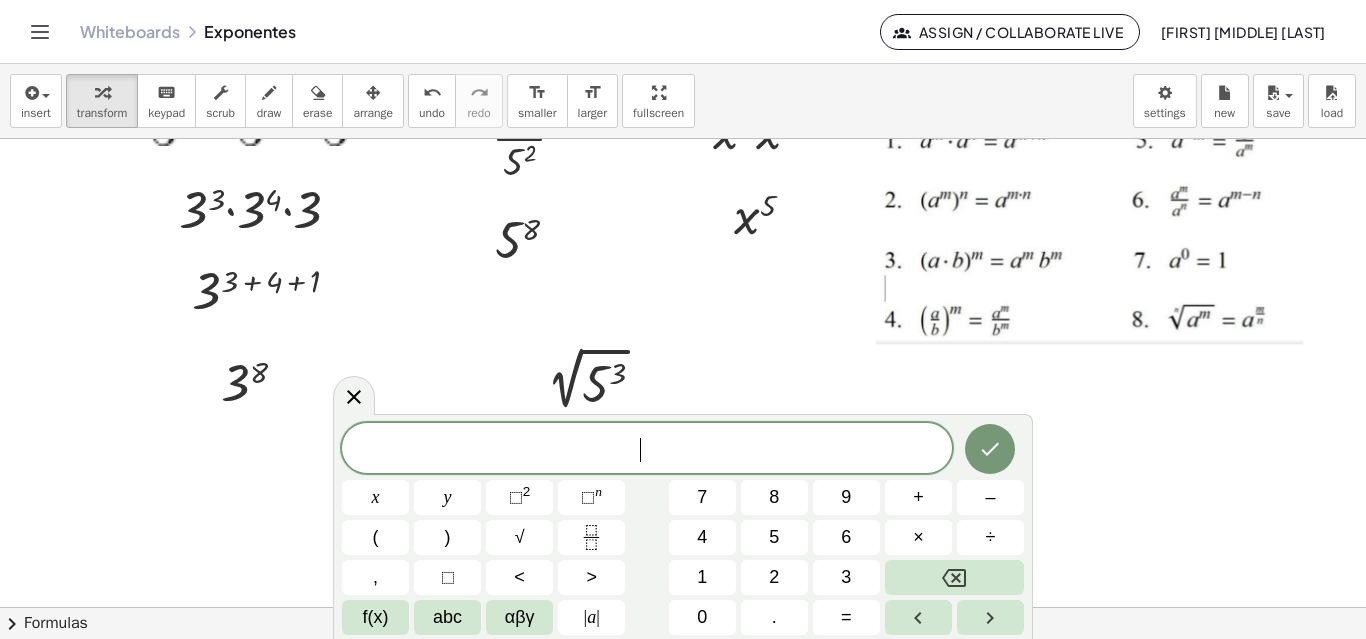 click on "​" at bounding box center [647, 450] 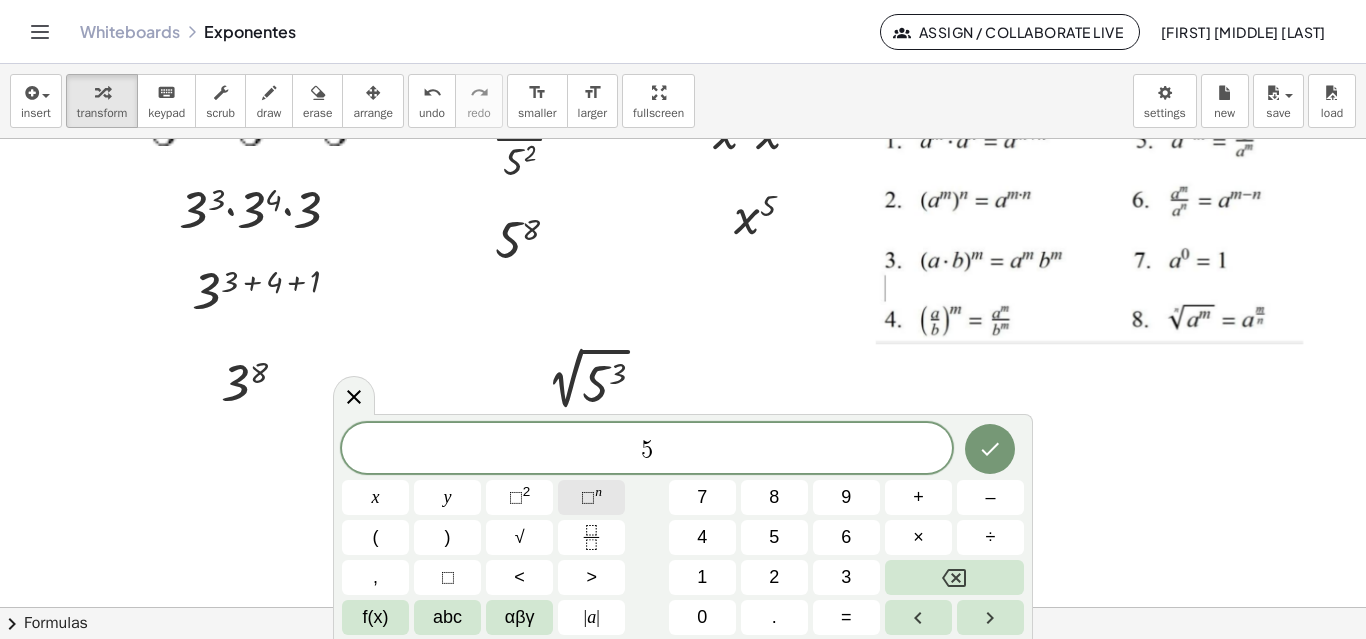 click on "⬚ n" at bounding box center (591, 497) 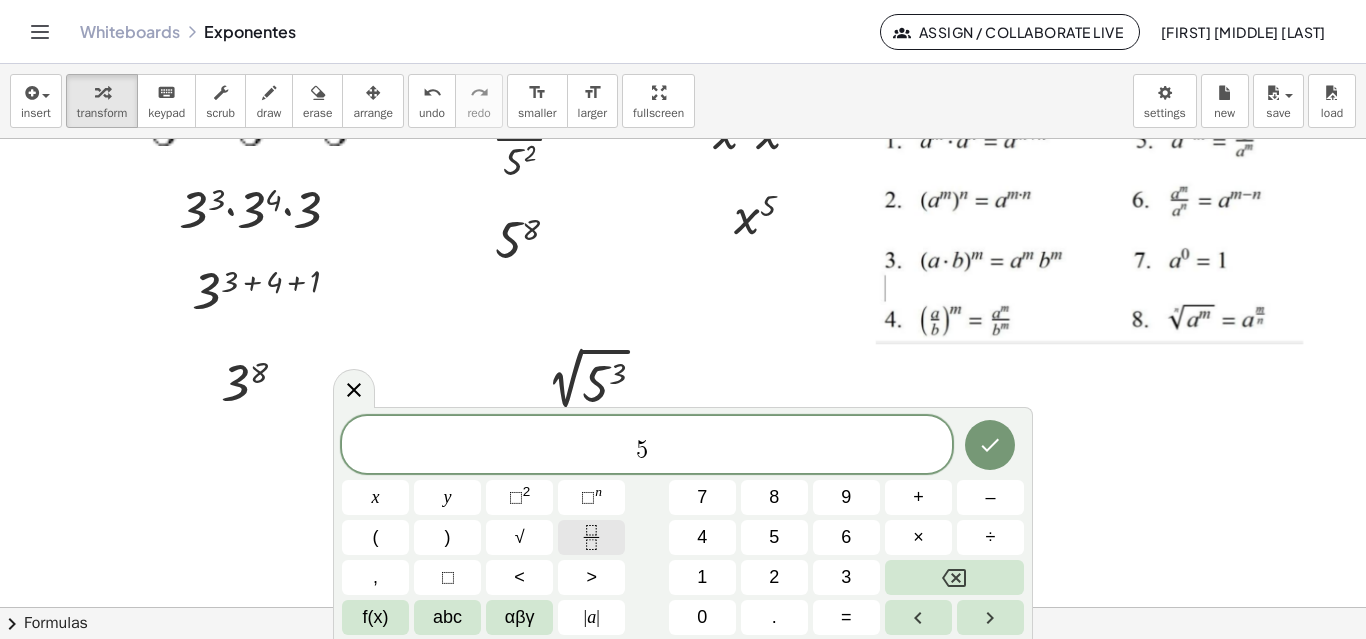 click at bounding box center [591, 537] 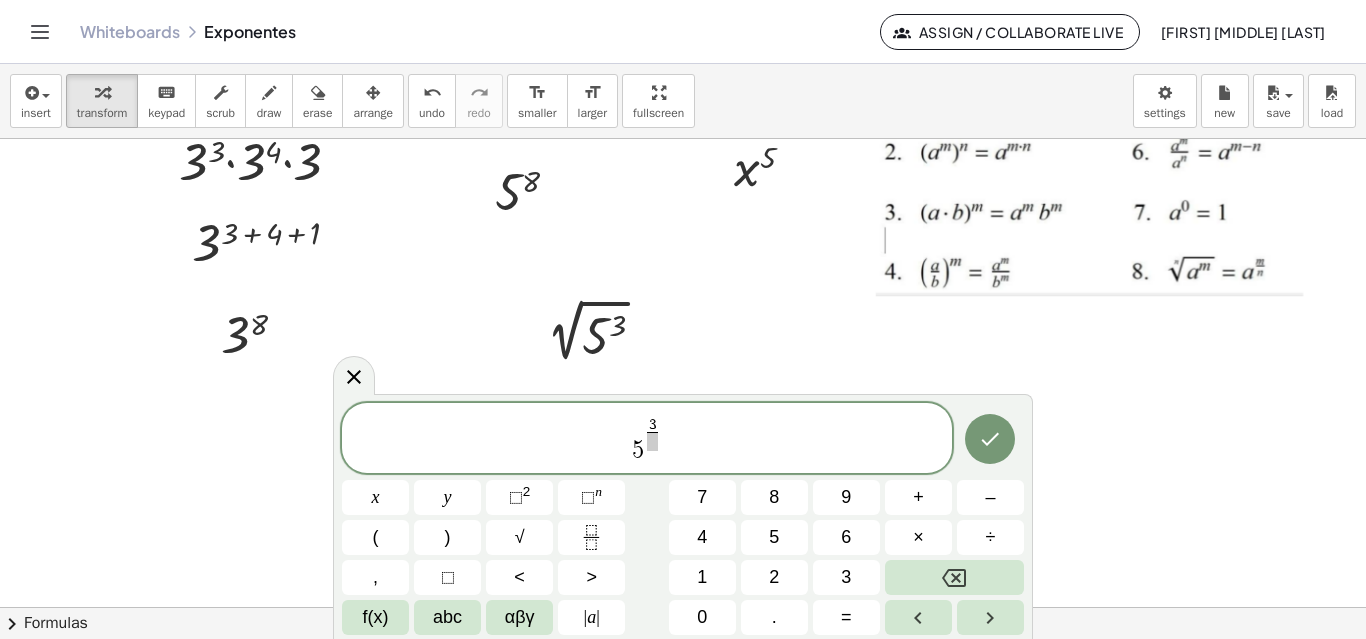 scroll, scrollTop: 200, scrollLeft: 0, axis: vertical 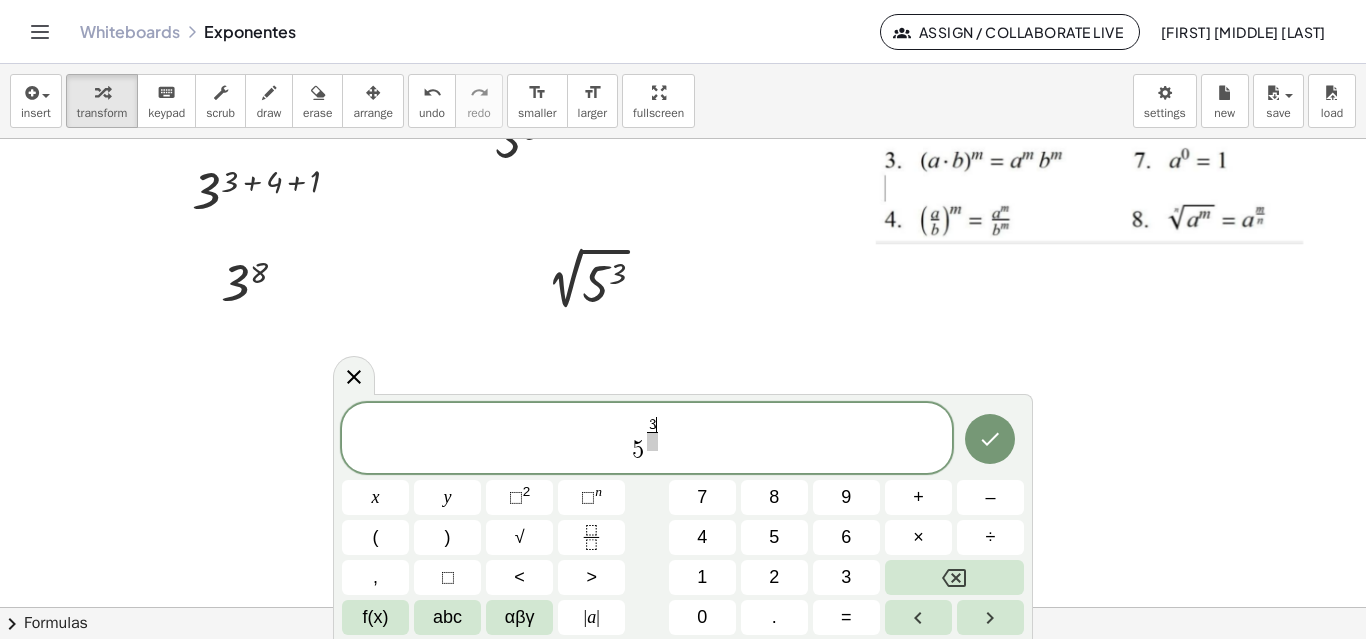 click at bounding box center (652, 441) 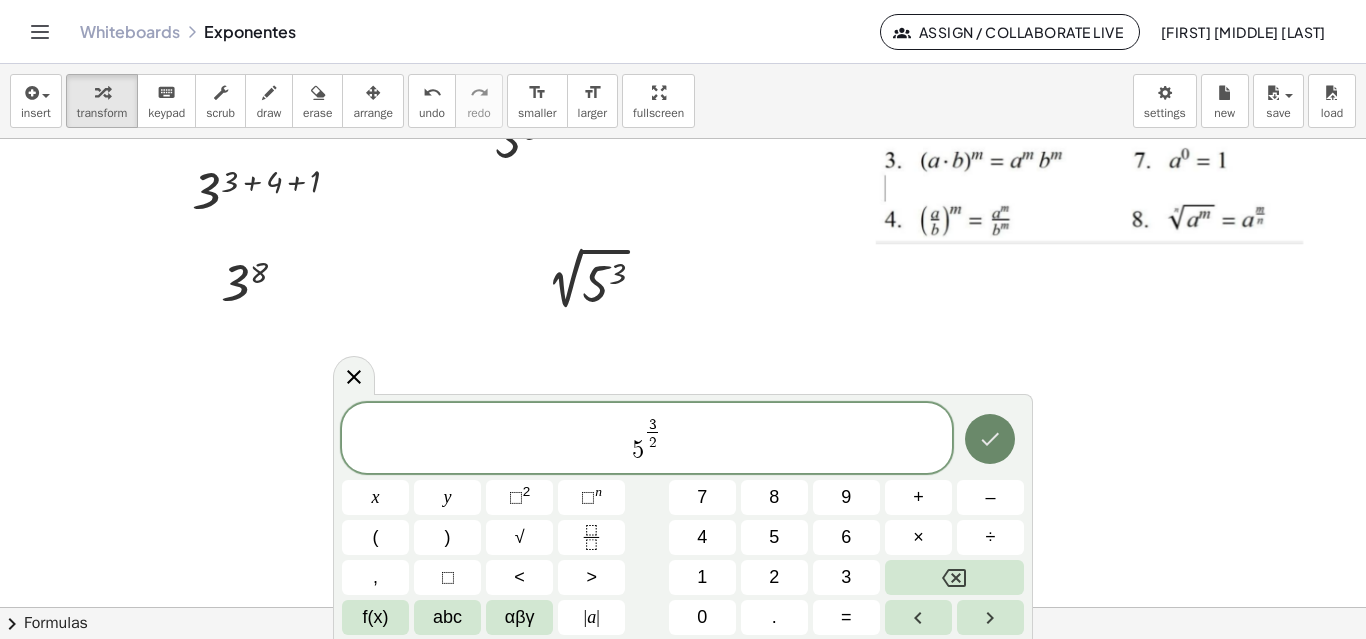 click 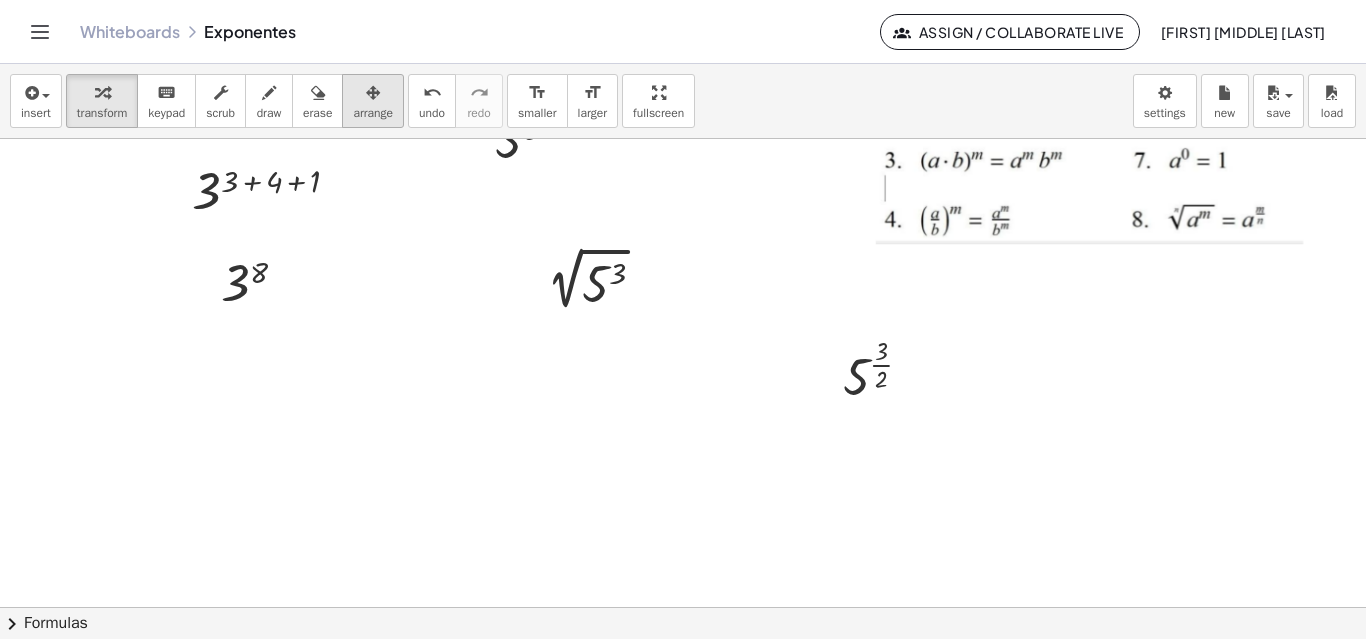click at bounding box center [373, 93] 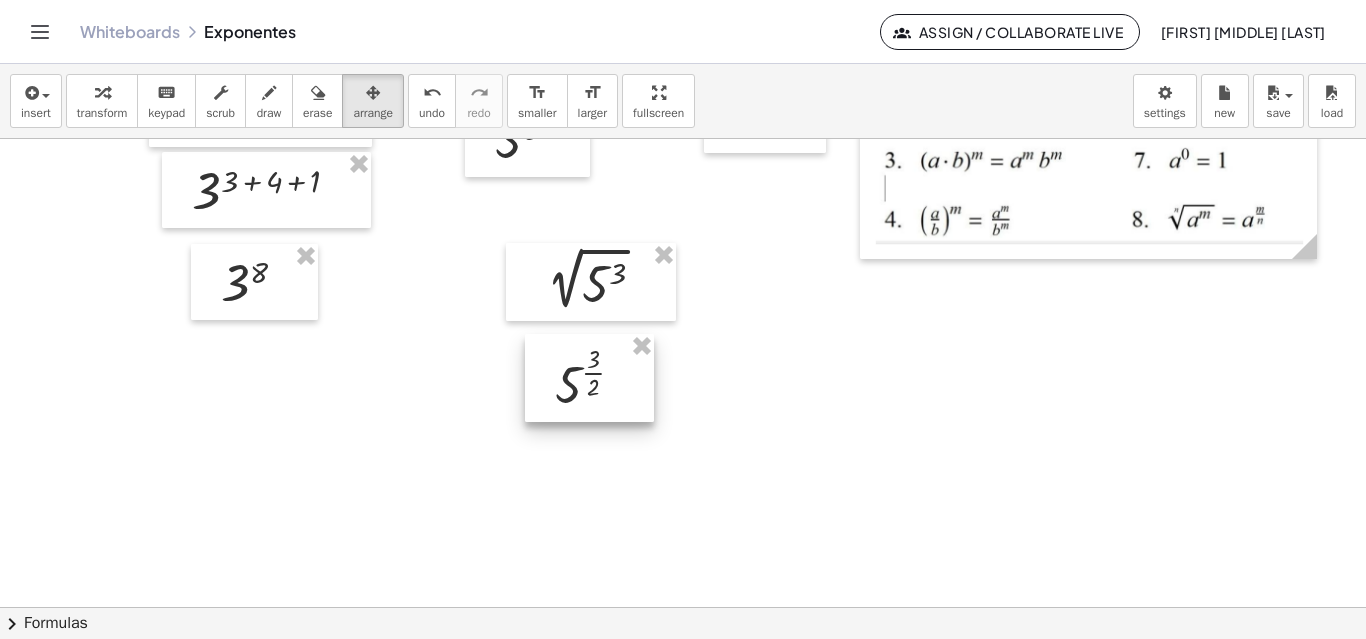 drag, startPoint x: 814, startPoint y: 381, endPoint x: 612, endPoint y: 368, distance: 202.41788 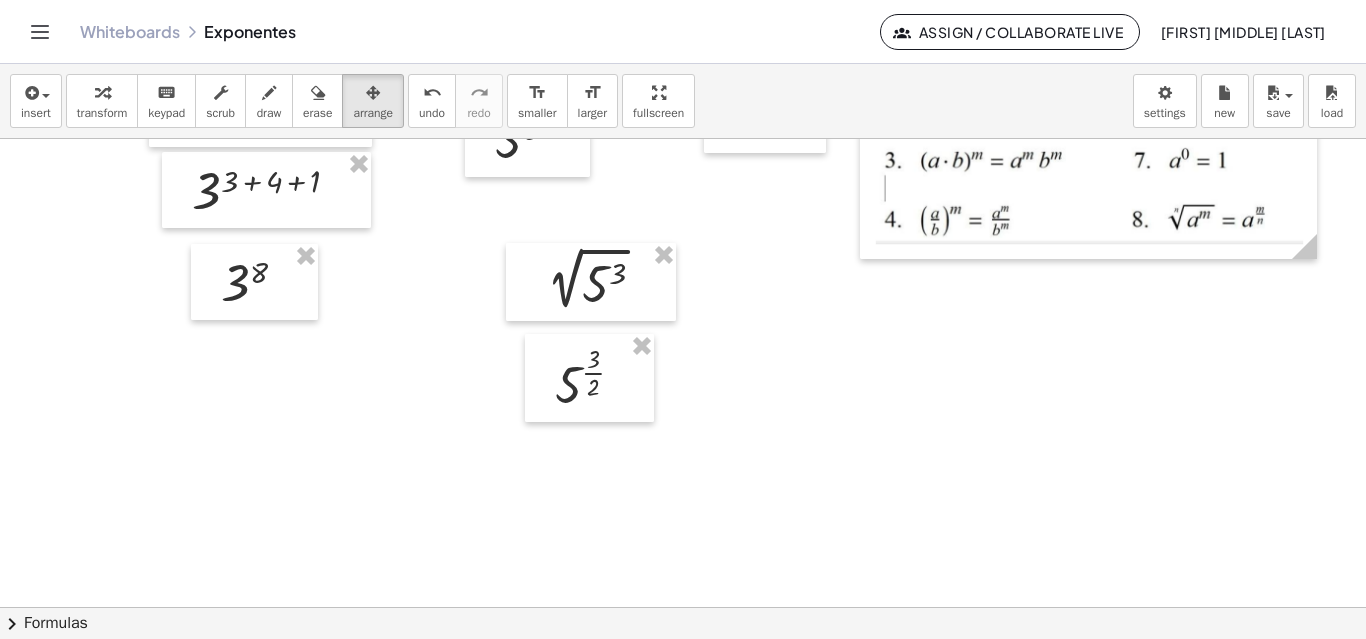 click at bounding box center [683, 504] 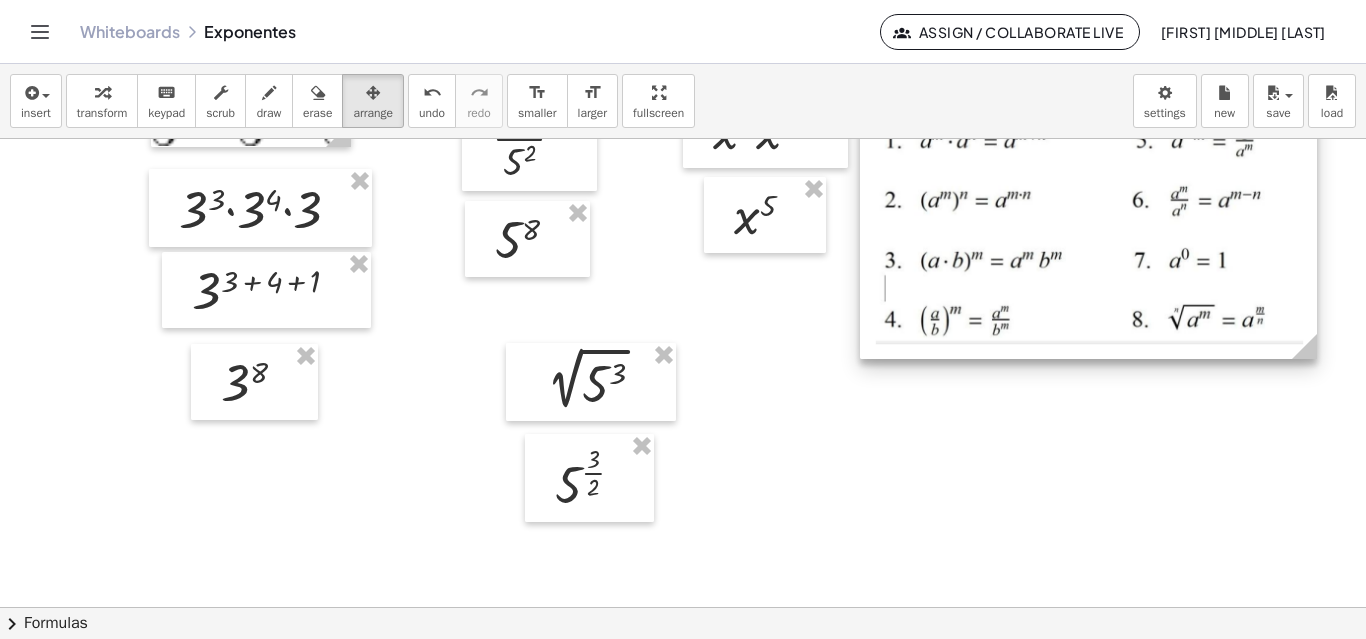 scroll, scrollTop: 0, scrollLeft: 0, axis: both 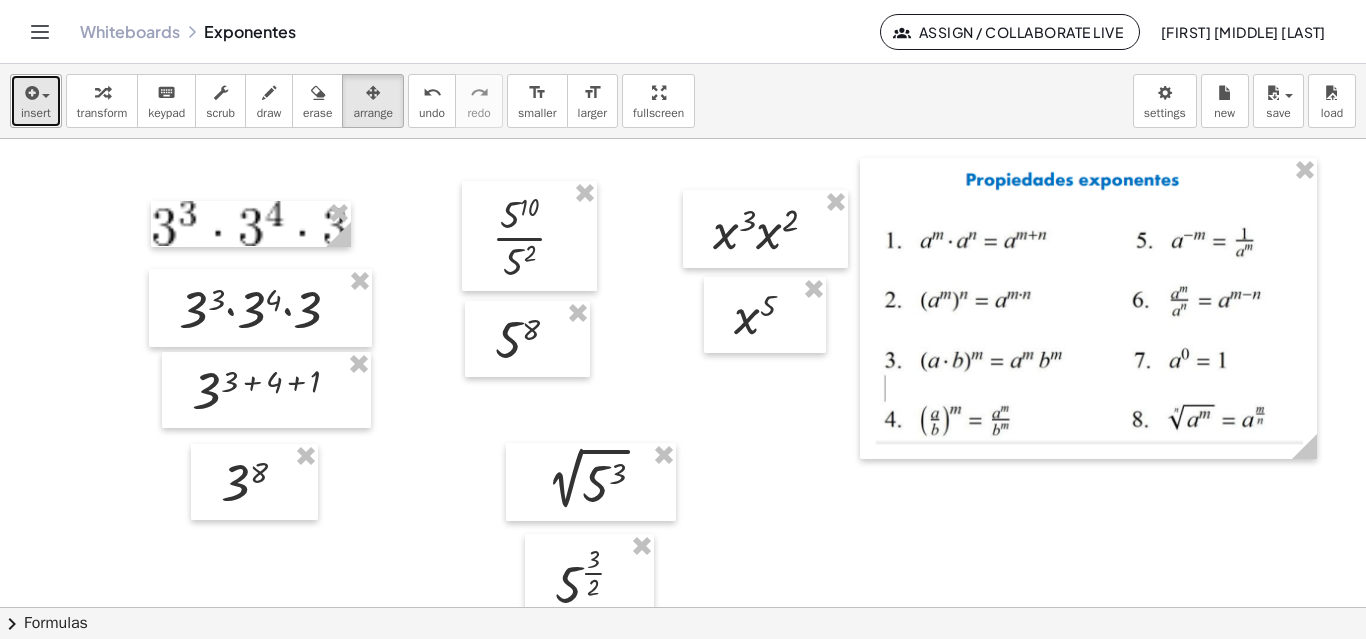 click at bounding box center (41, 95) 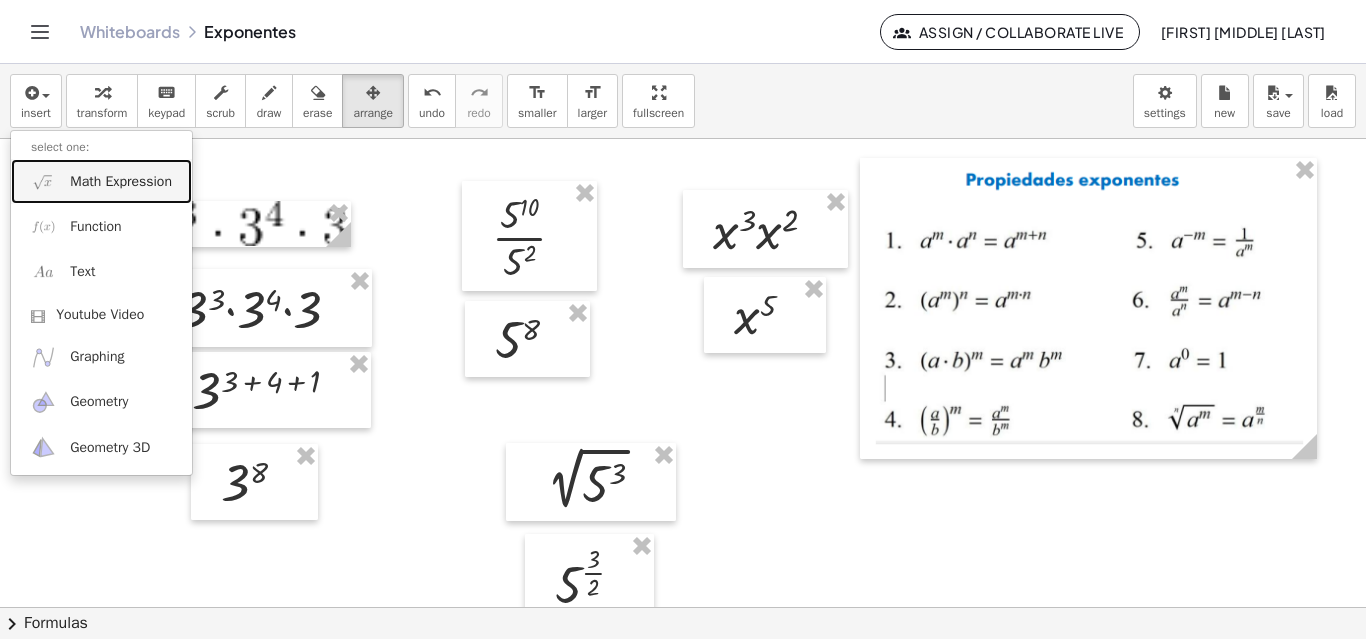 click on "Math Expression" at bounding box center (121, 182) 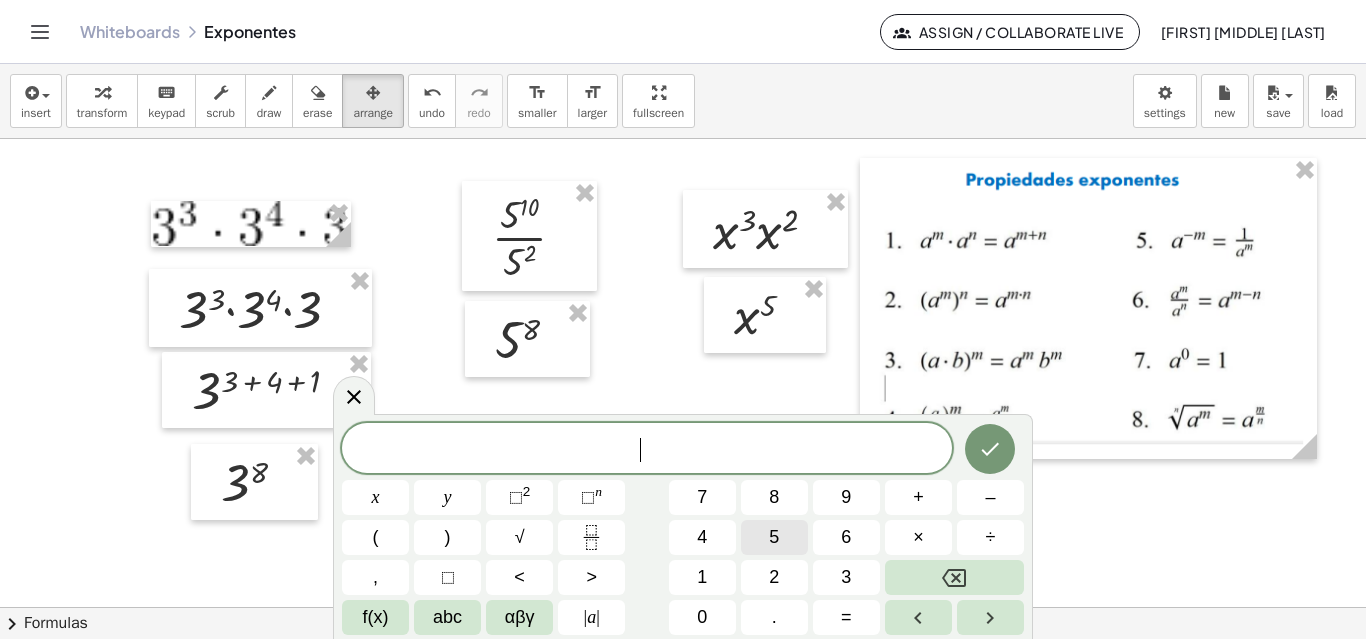 click on "5" at bounding box center (774, 537) 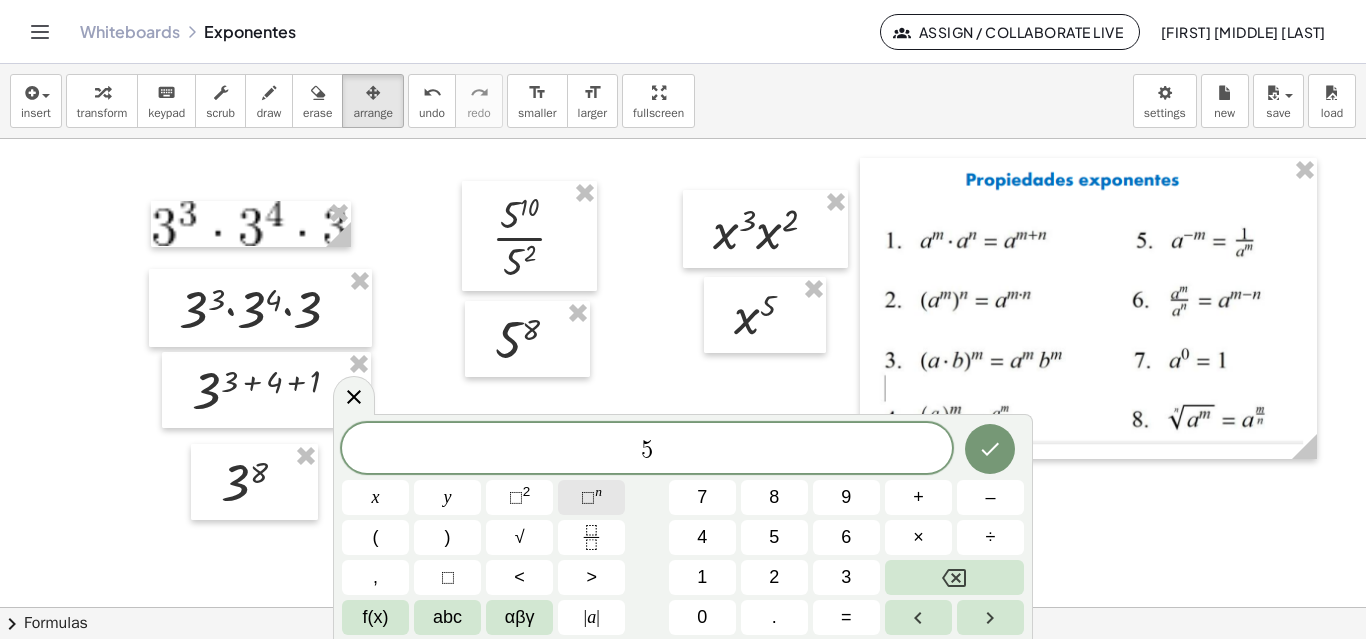 click on "⬚ n" at bounding box center (591, 497) 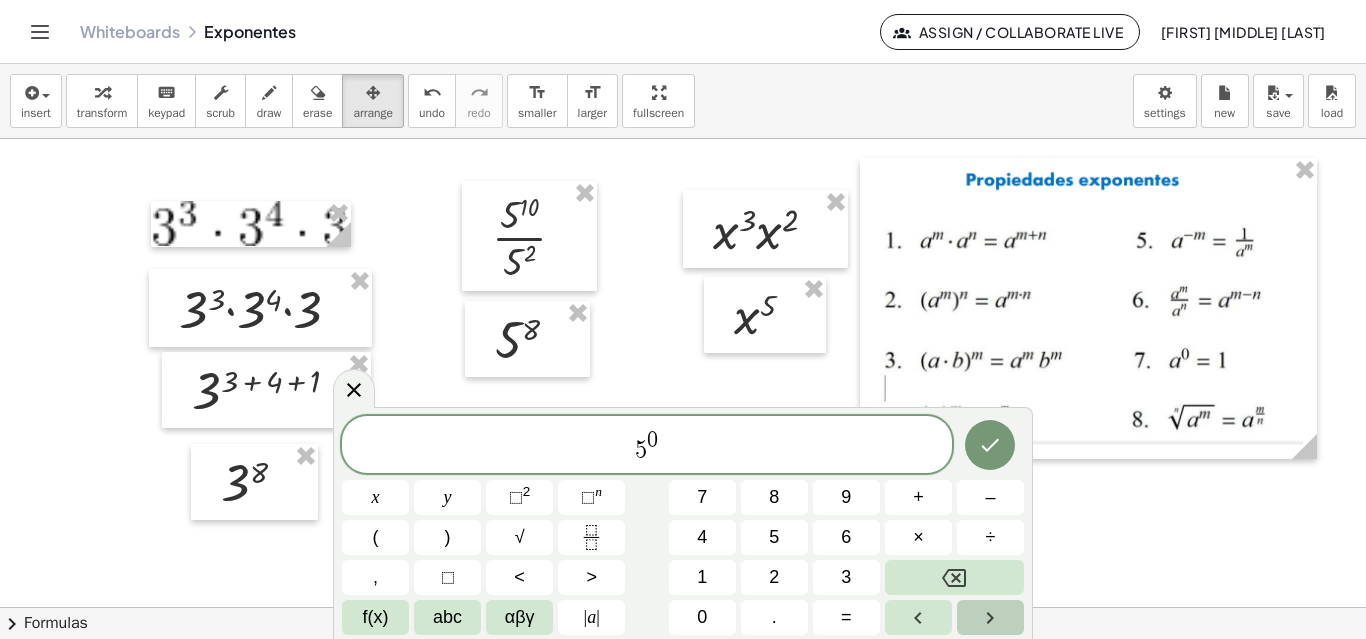 click at bounding box center [990, 617] 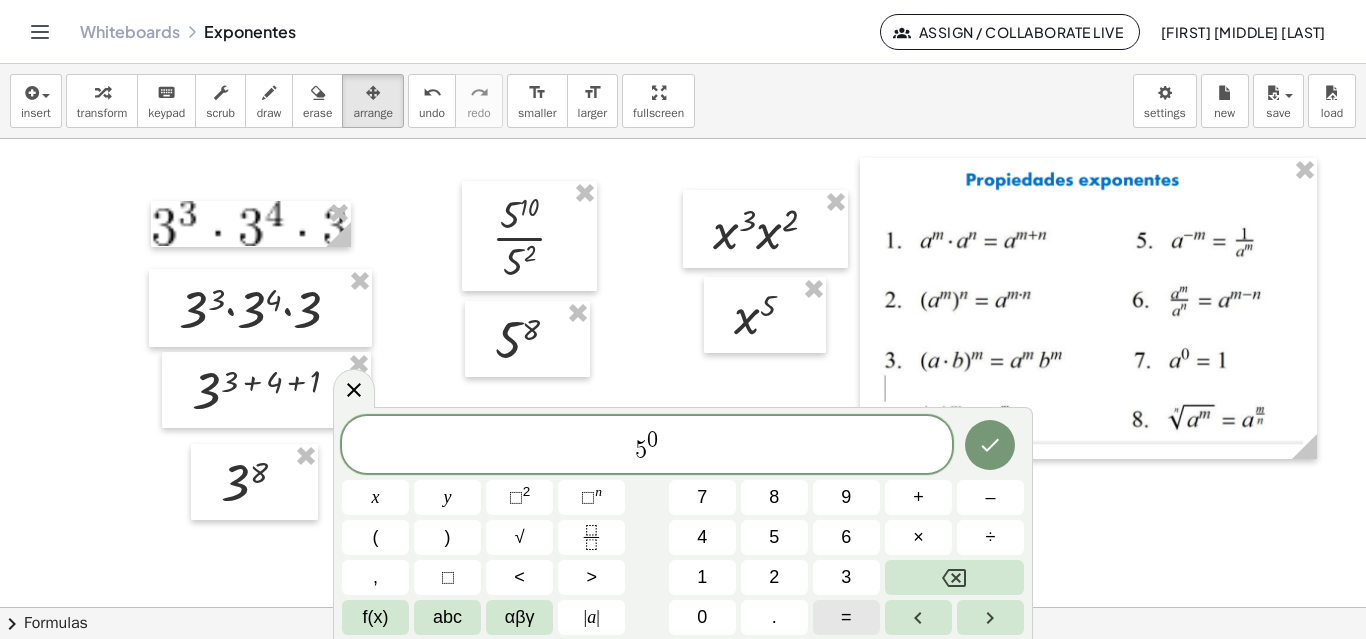 click on "=" at bounding box center (846, 617) 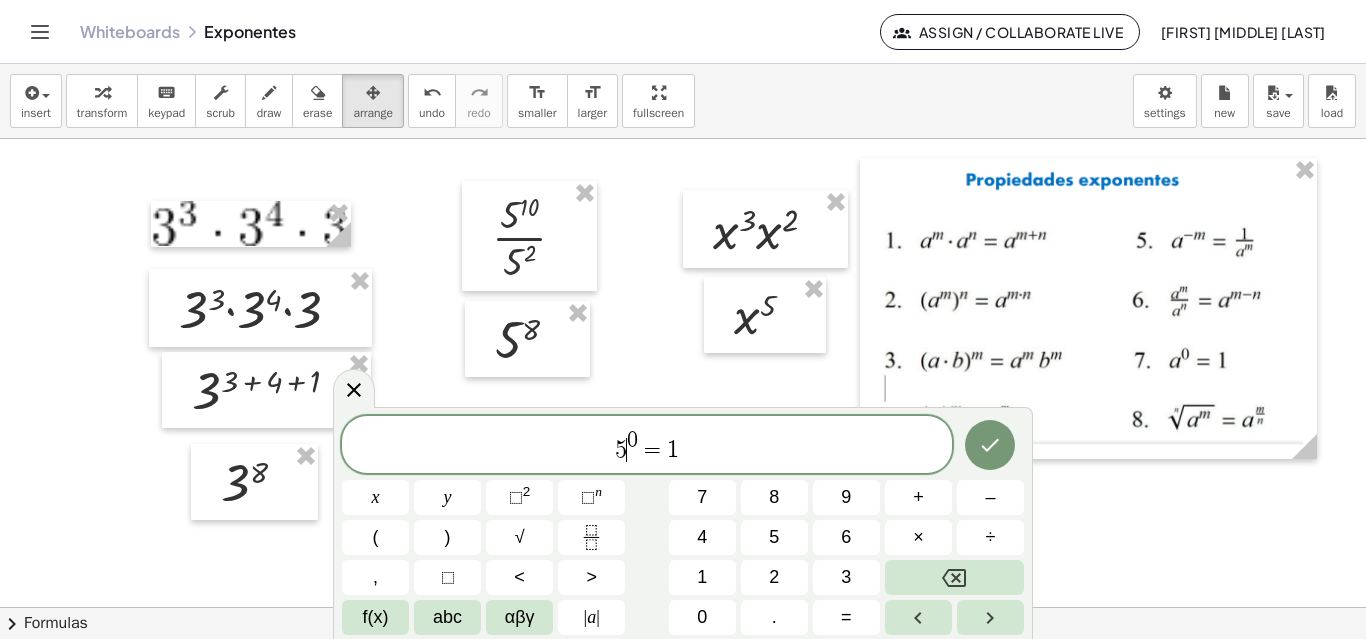 click on "5 ​ 0 = 1" at bounding box center (647, 446) 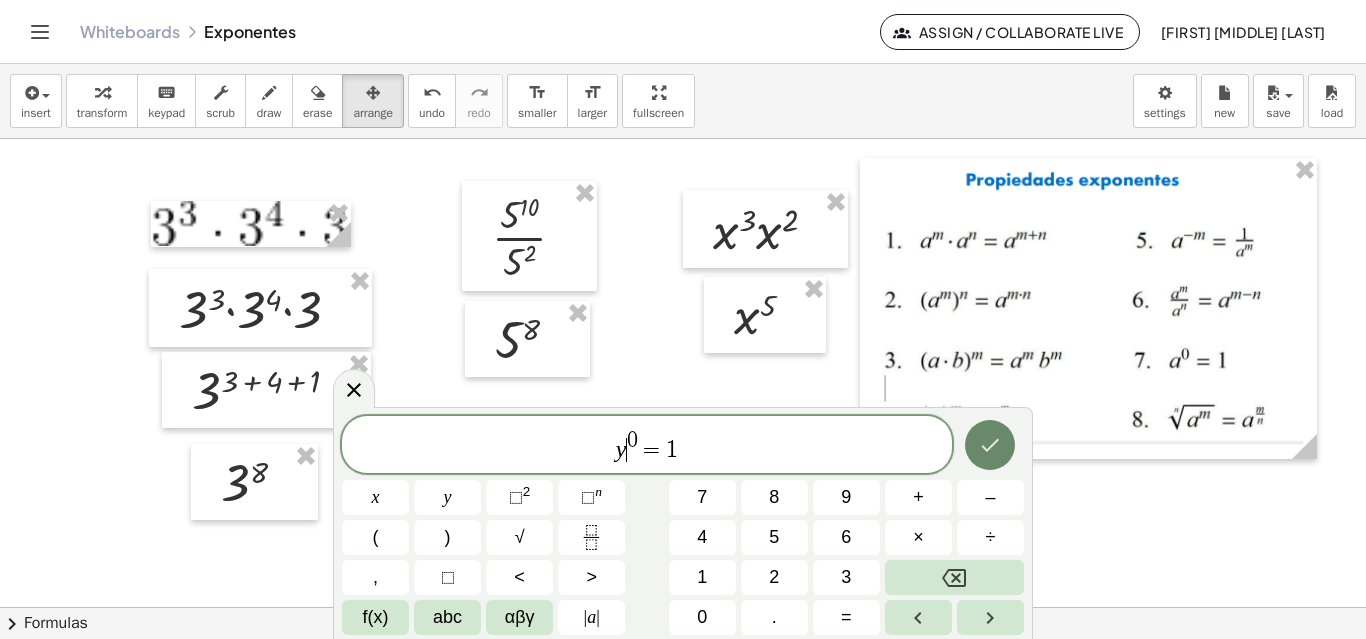 click 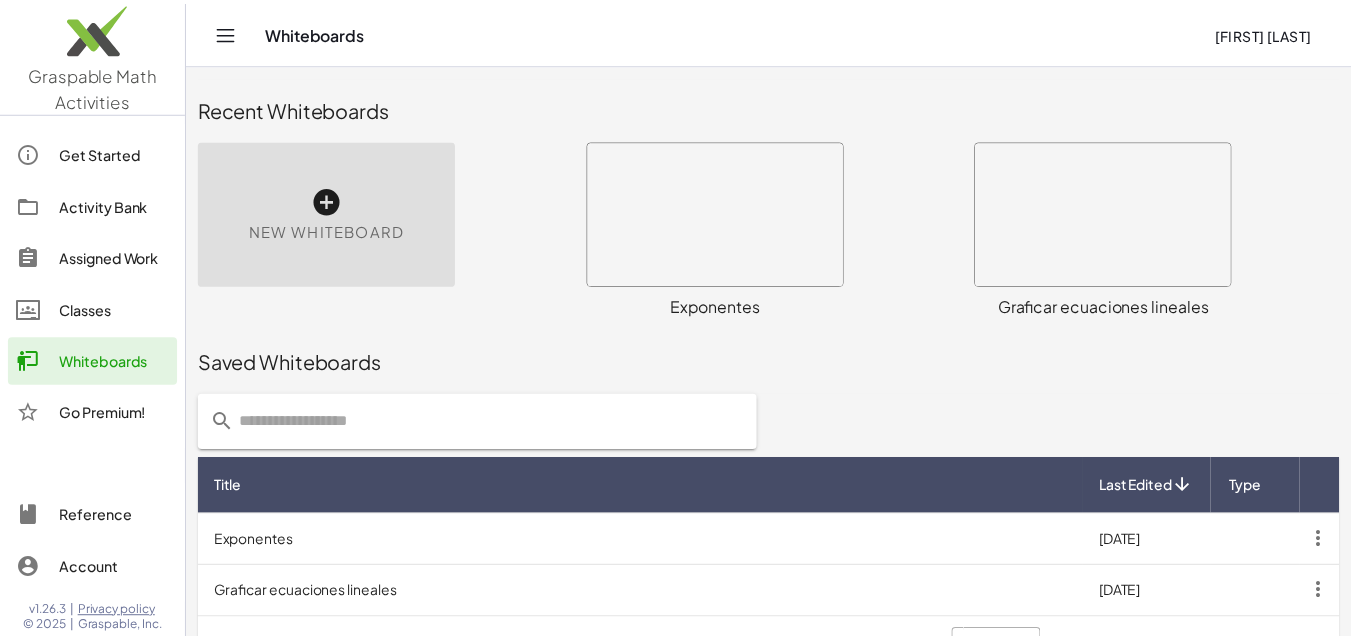 scroll, scrollTop: 0, scrollLeft: 0, axis: both 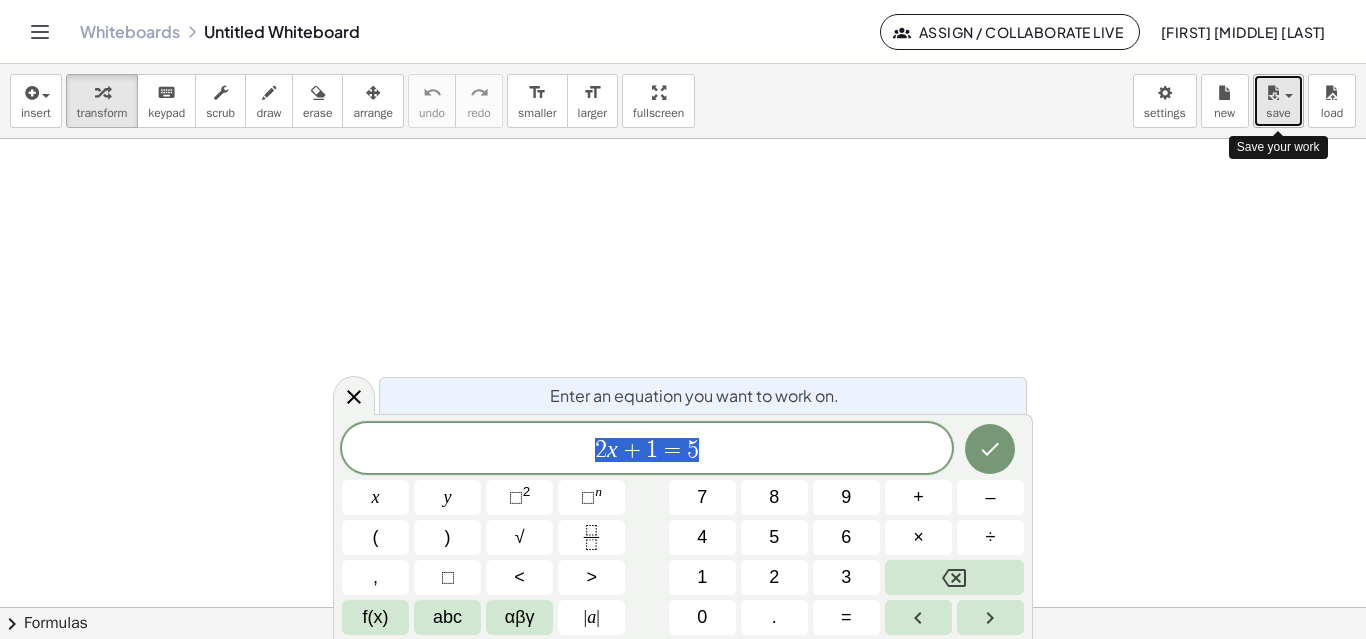 click on "save" at bounding box center [1278, 101] 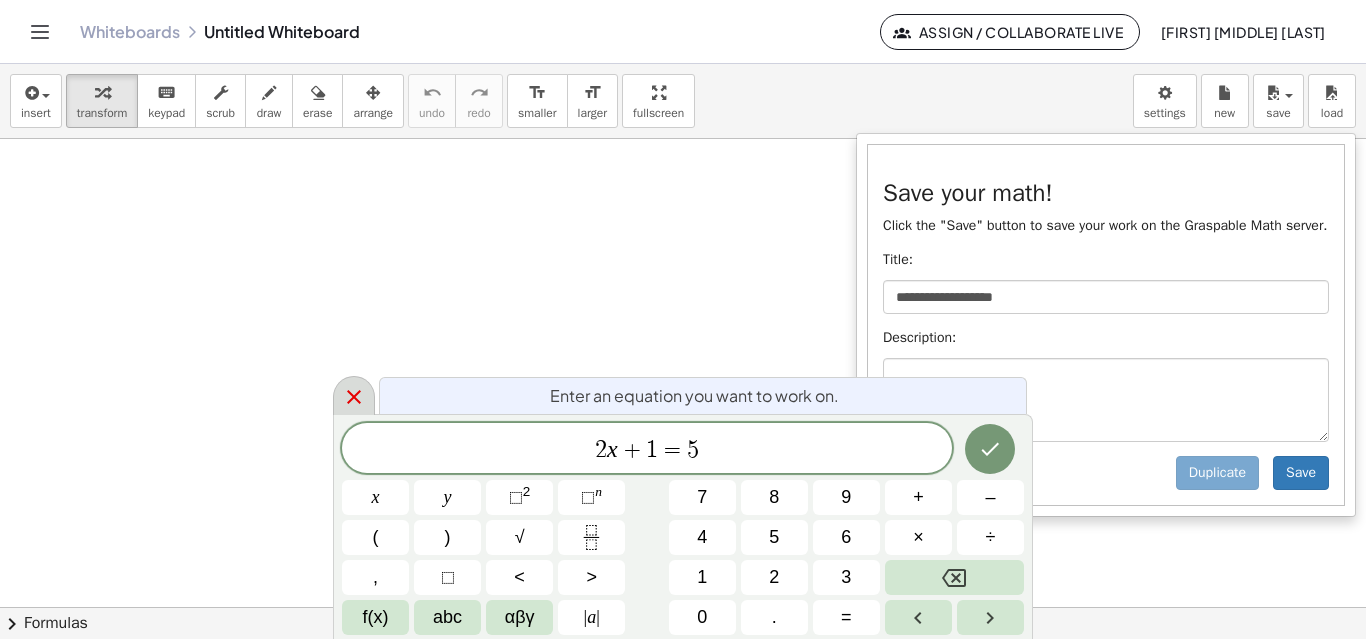 click 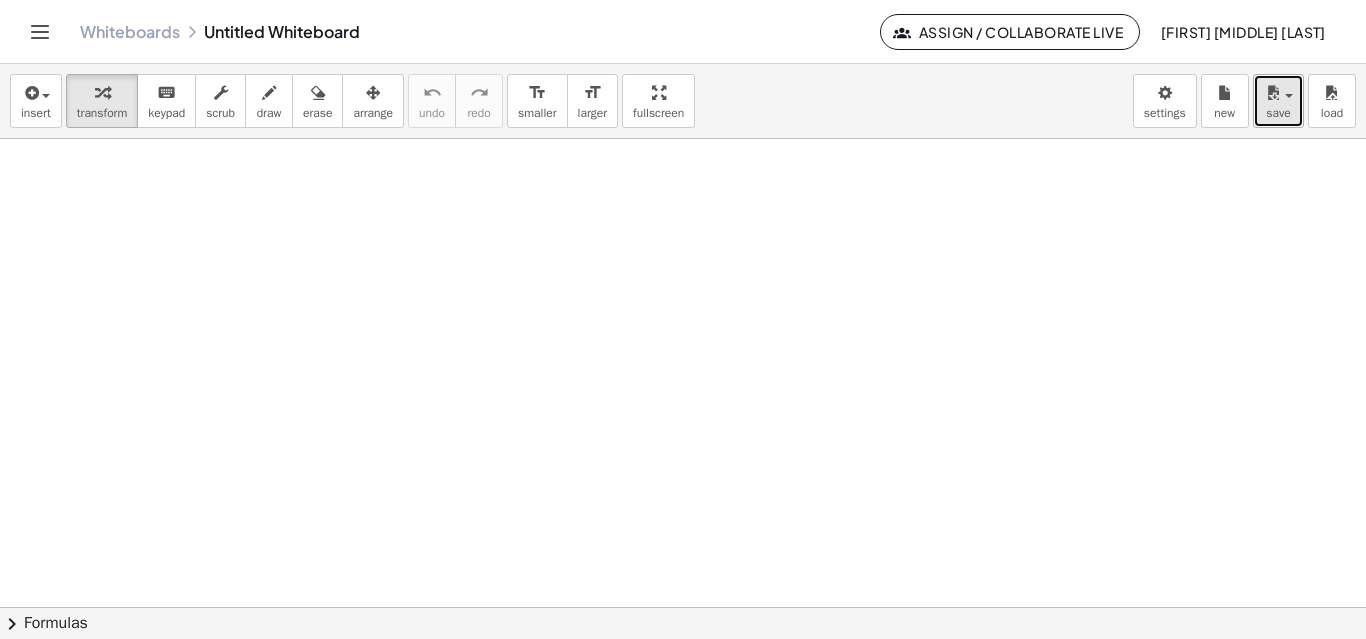 click on "save" at bounding box center [1278, 113] 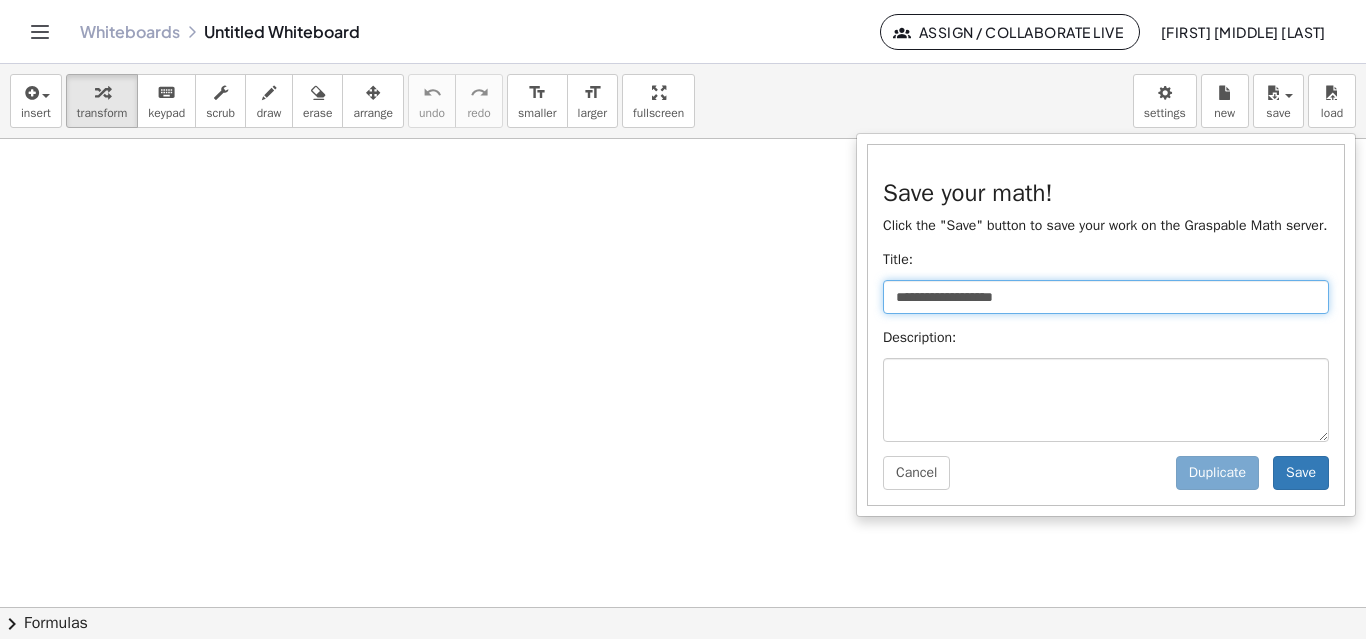 drag, startPoint x: 1078, startPoint y: 292, endPoint x: 831, endPoint y: 299, distance: 247.09917 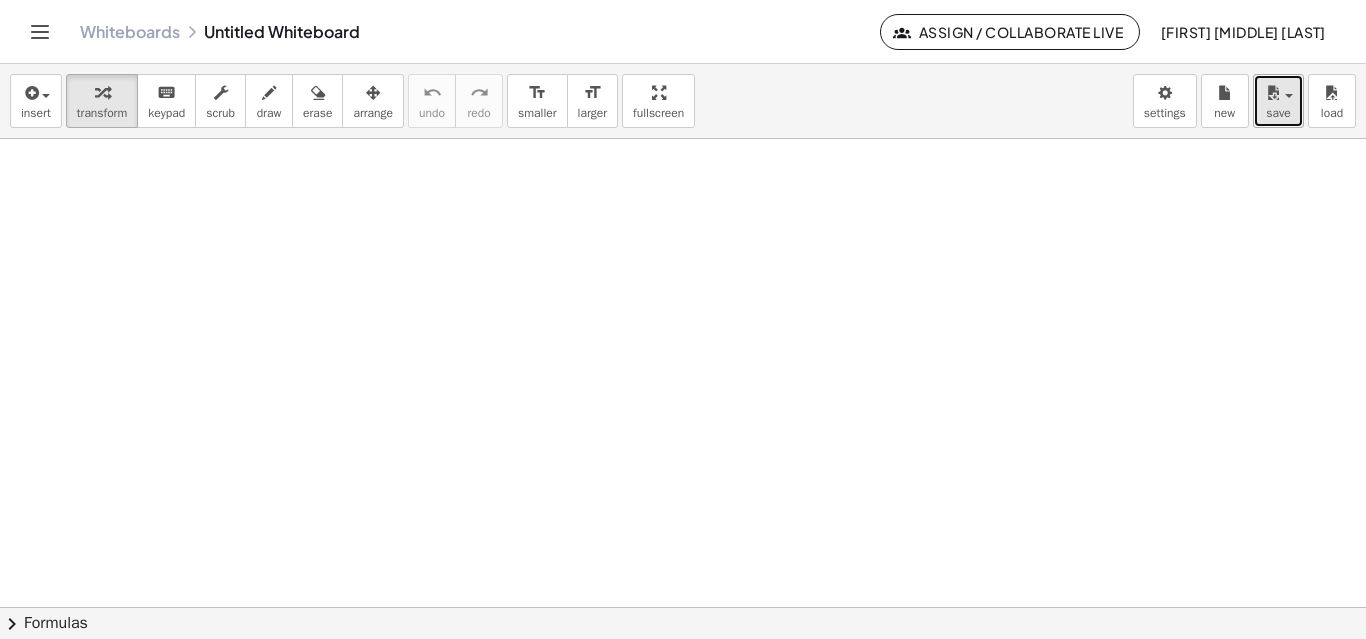 click on "save" at bounding box center (1278, 113) 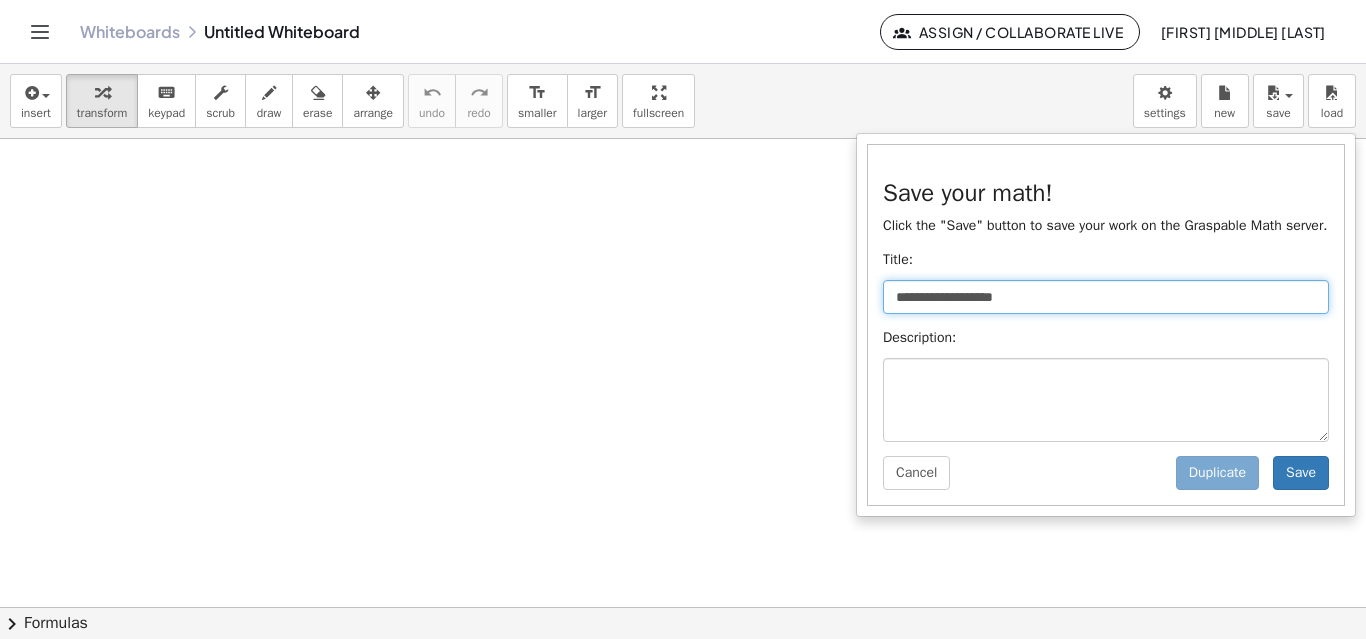 drag, startPoint x: 1043, startPoint y: 292, endPoint x: 886, endPoint y: 294, distance: 157.01274 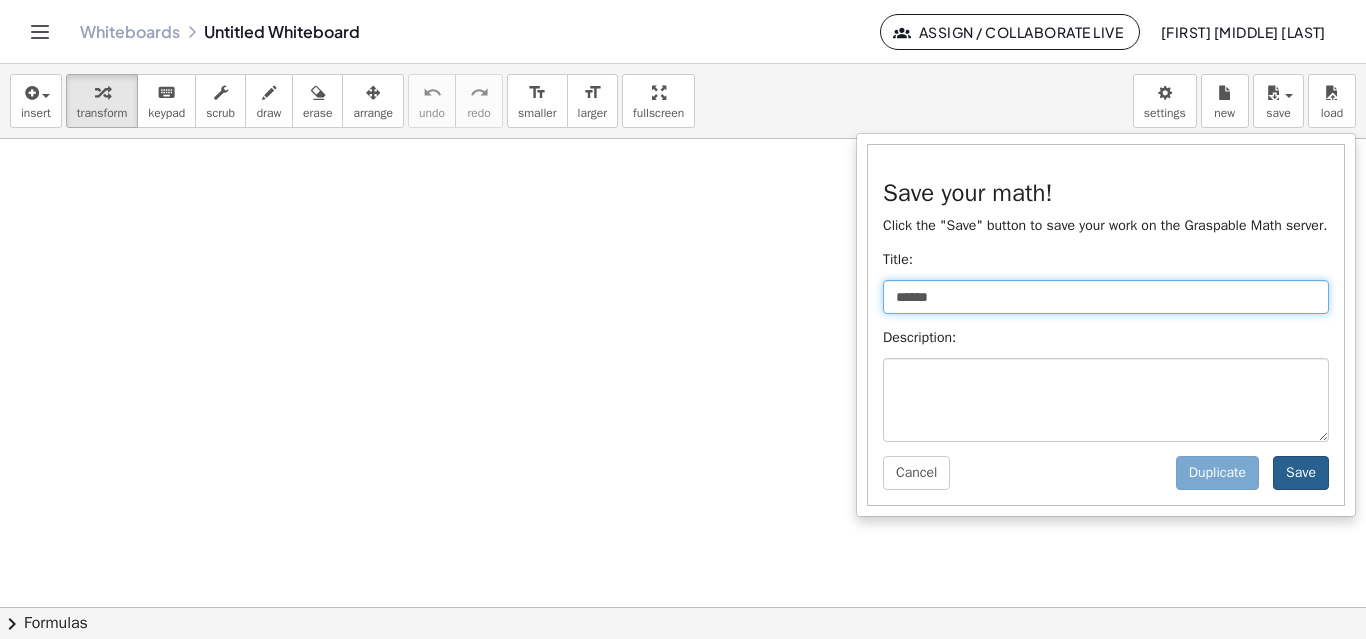 type on "******" 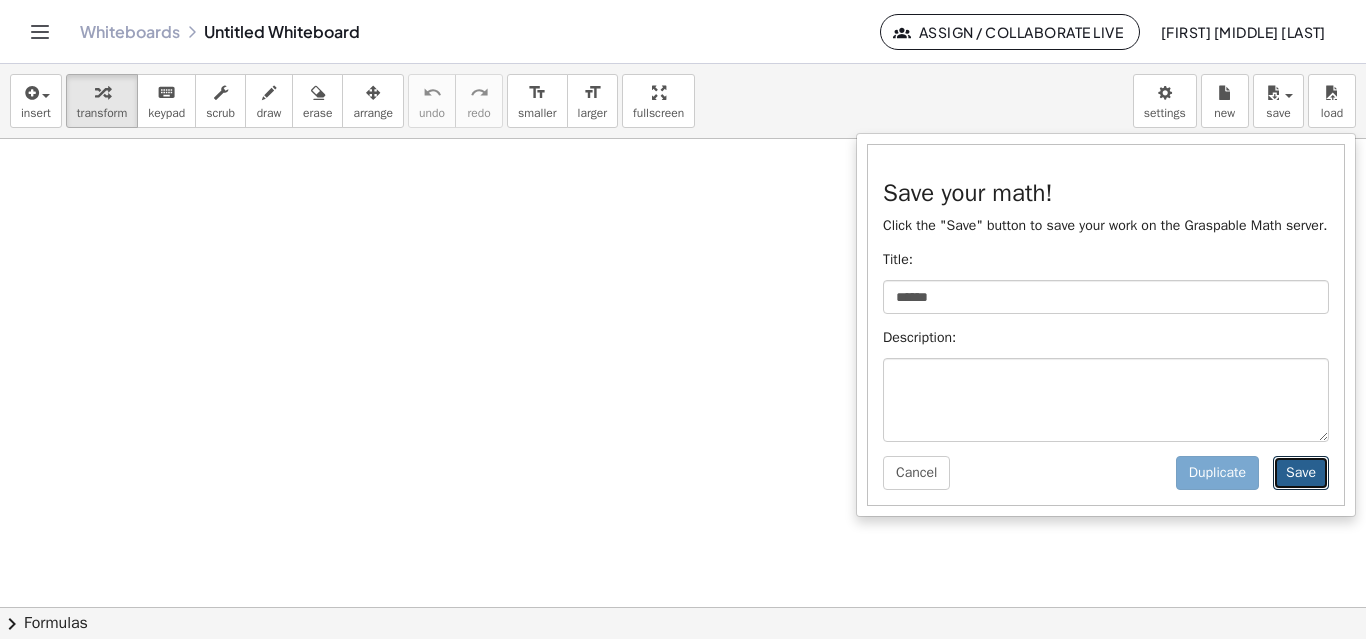 click on "Save" at bounding box center (1301, 473) 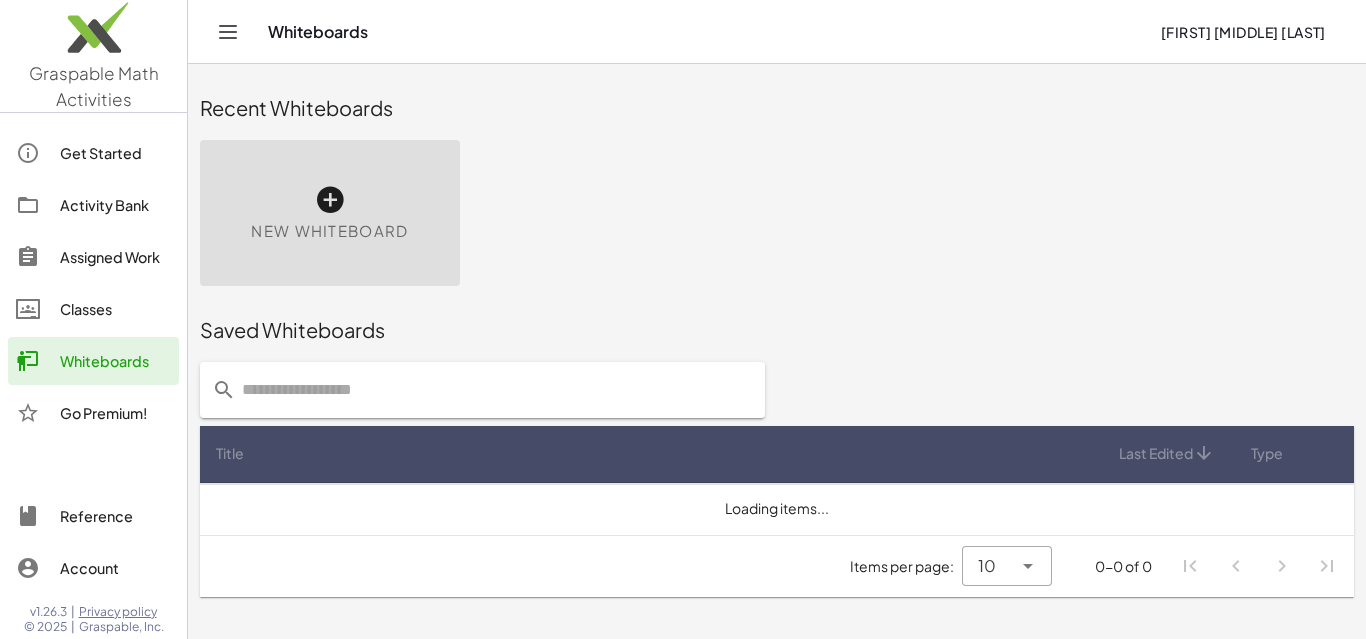scroll, scrollTop: 0, scrollLeft: 0, axis: both 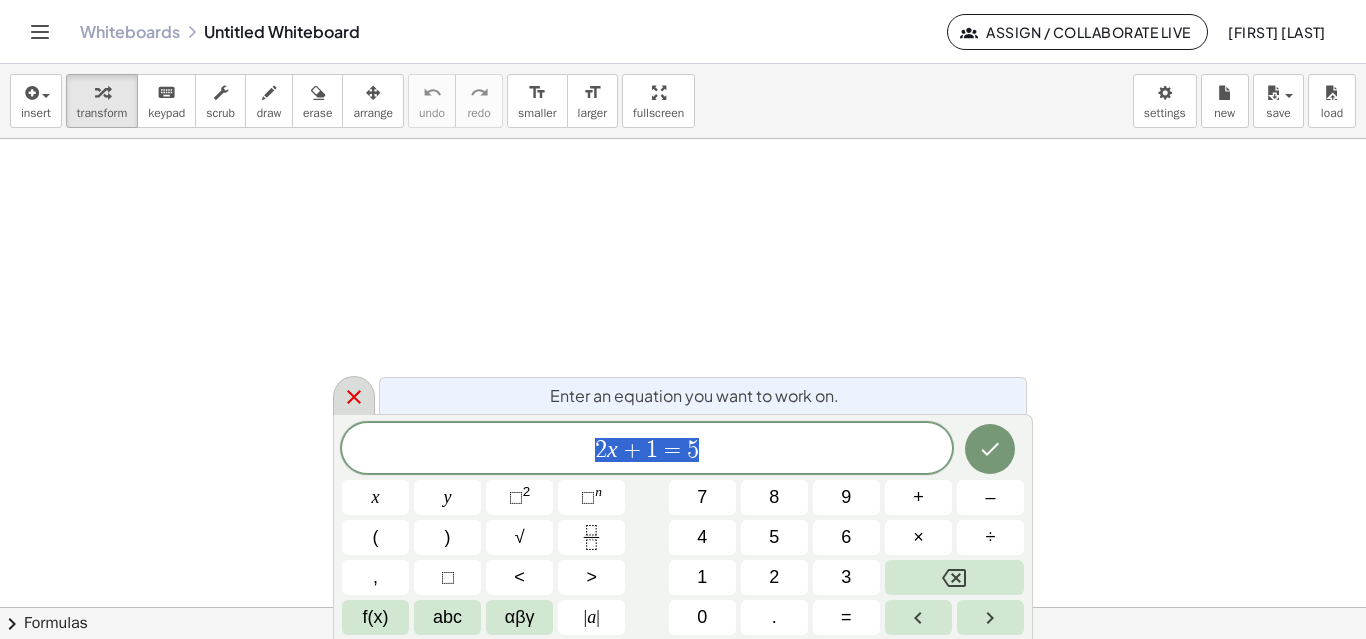 click 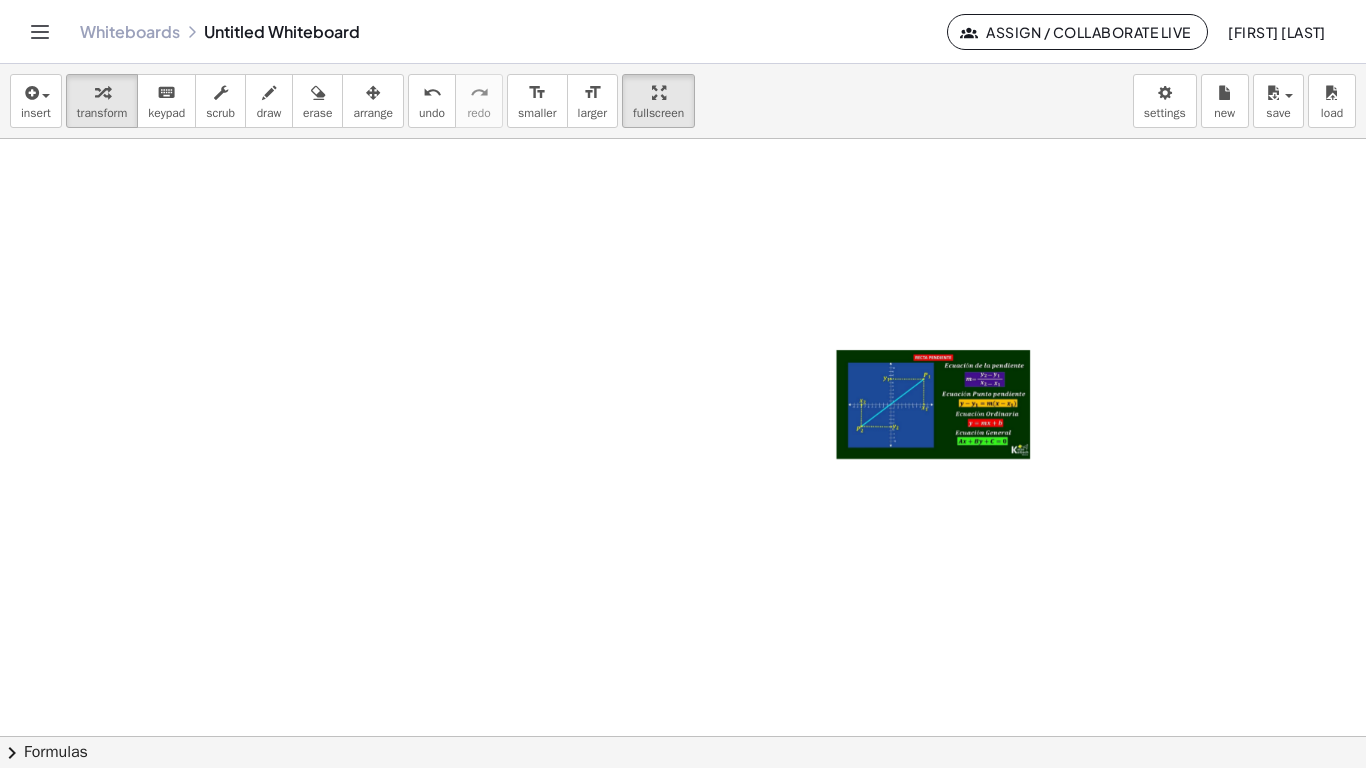 drag, startPoint x: 651, startPoint y: 96, endPoint x: 865, endPoint y: 390, distance: 363.63718 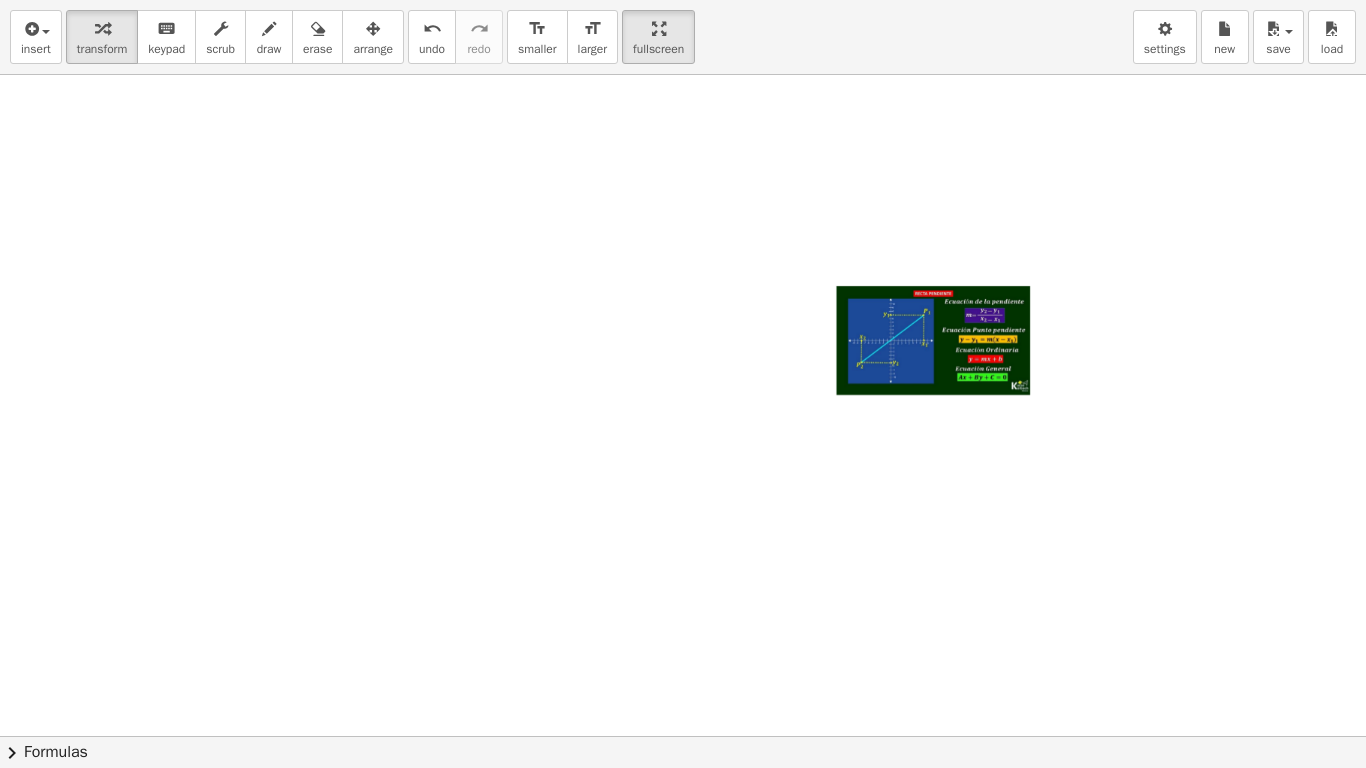 click on "insert select one: Math Expression Function Text Youtube Video Graphing Geometry Geometry 3D transform keyboard keypad scrub draw erase arrange undo undo redo redo format_size smaller format_size larger fullscreen load   save new settings × chevron_right  Formulas
Drag one side of a formula onto a highlighted expression on the canvas to apply it.
Quadratic Formula
+ · a · x 2 + · b · x + c = 0
⇔
x = · ( − b ± 2 √ ( + b 2 − · 4 · a · c ) ) · 2 · a
+ x 2 + · p · x + q = 0
⇔
x = − · p · 2 ± 2 √ ( + ( · p · 2 ) 2 − q )
Manually Factoring a Quadratic
+ x 2 + · b · x + c
⇒" at bounding box center [683, 384] 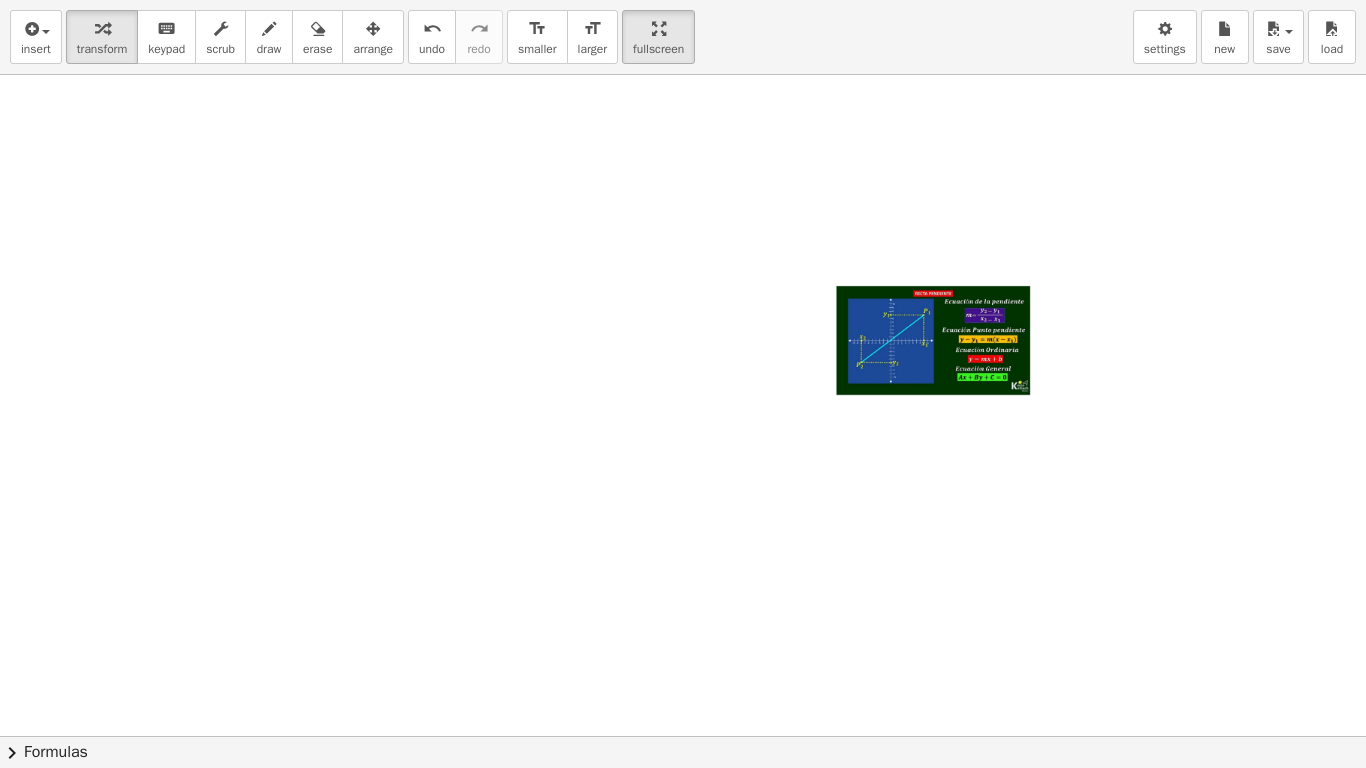 drag, startPoint x: 690, startPoint y: 25, endPoint x: 688, endPoint y: -56, distance: 81.02469 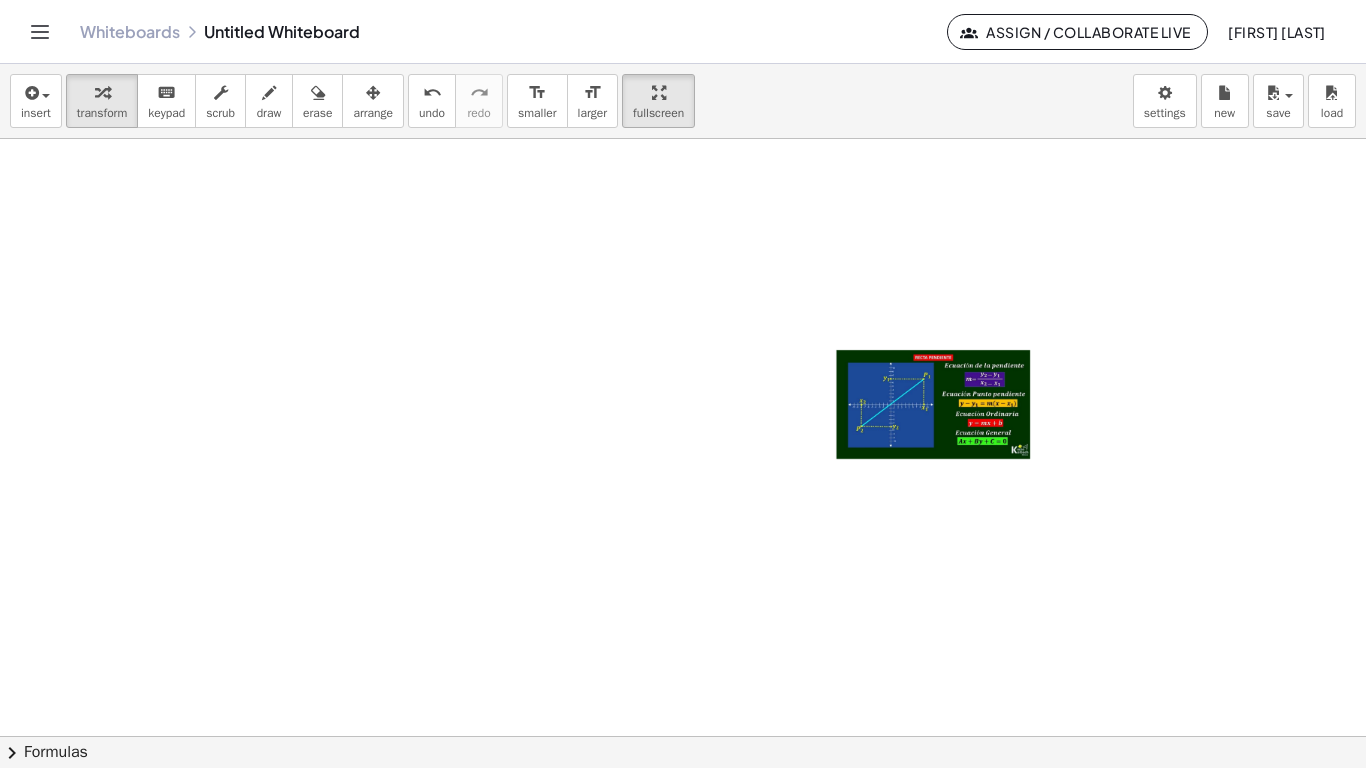 click on "Graspable Math Activities Get Started Activity Bank Assigned Work Classes Whiteboards Go Premium! Reference Account v1.26.3 | Privacy policy © 2025 | Graspable, Inc. Whiteboards Untitled Whiteboard Assign / Collaborate Live  [FIRST] [LAST]   insert select one: Math Expression Function Text Youtube Video Graphing Geometry Geometry 3D transform keyboard keypad scrub draw erase arrange undo undo redo redo format_size smaller format_size larger fullscreen load   save new settings × chevron_right  Formulas
Drag one side of a formula onto a highlighted expression on the canvas to apply it.
Quadratic Formula
+ · a · x 2 + · b · x + c = 0
⇔
x = · ( − b ± 2 √ ( + b 2 − · 4 · a · c ) ) · 2 · a
+ x 2 + · p · x + q = 0
⇔
x = −" at bounding box center [683, 384] 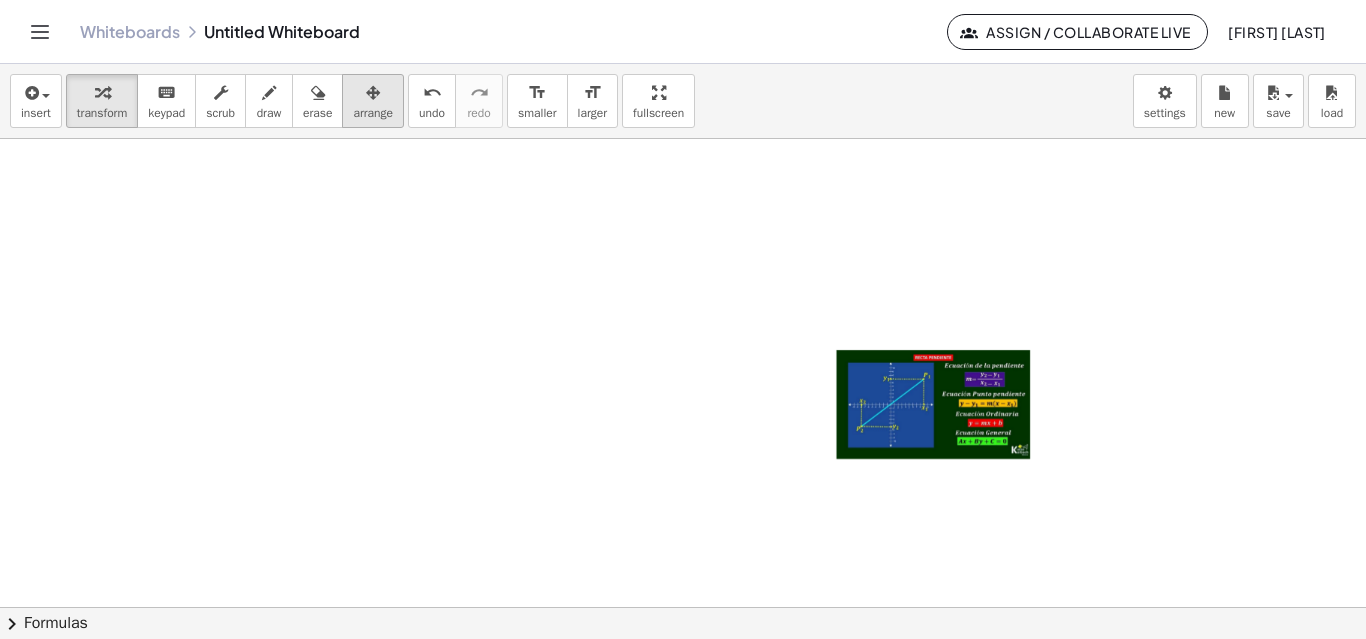 click on "arrange" at bounding box center (373, 113) 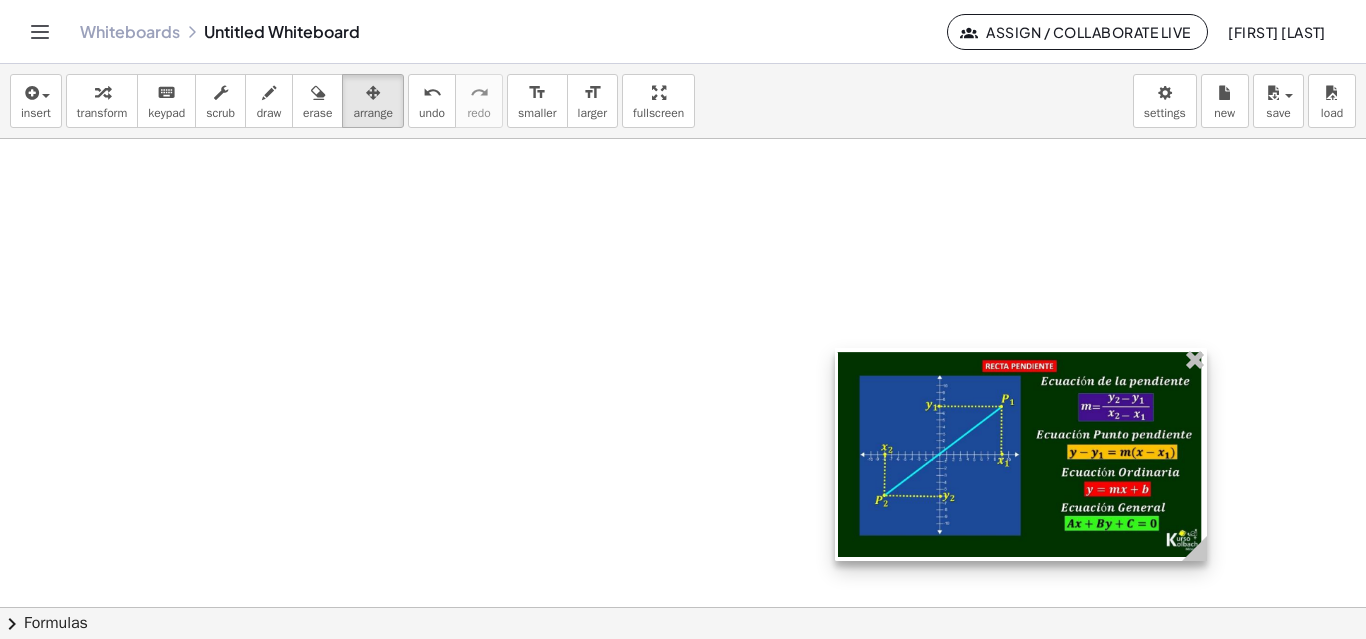 drag, startPoint x: 1034, startPoint y: 454, endPoint x: 1206, endPoint y: 528, distance: 187.24316 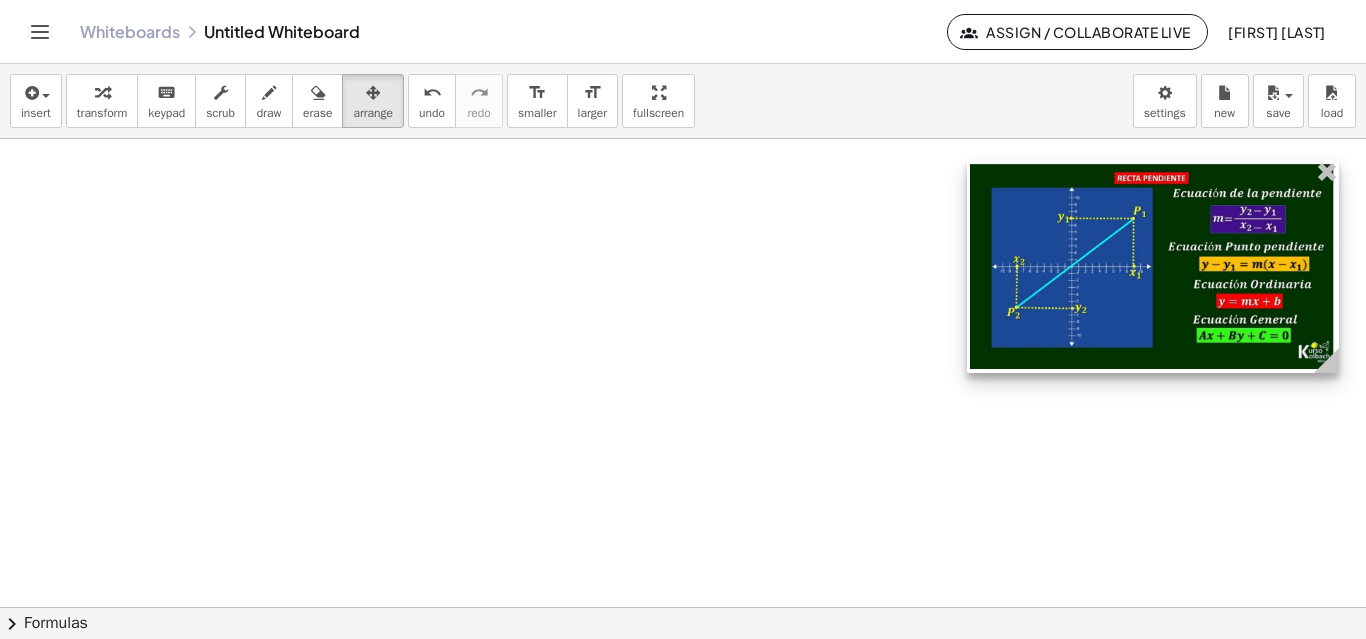 drag, startPoint x: 1147, startPoint y: 483, endPoint x: 1279, endPoint y: 295, distance: 229.71286 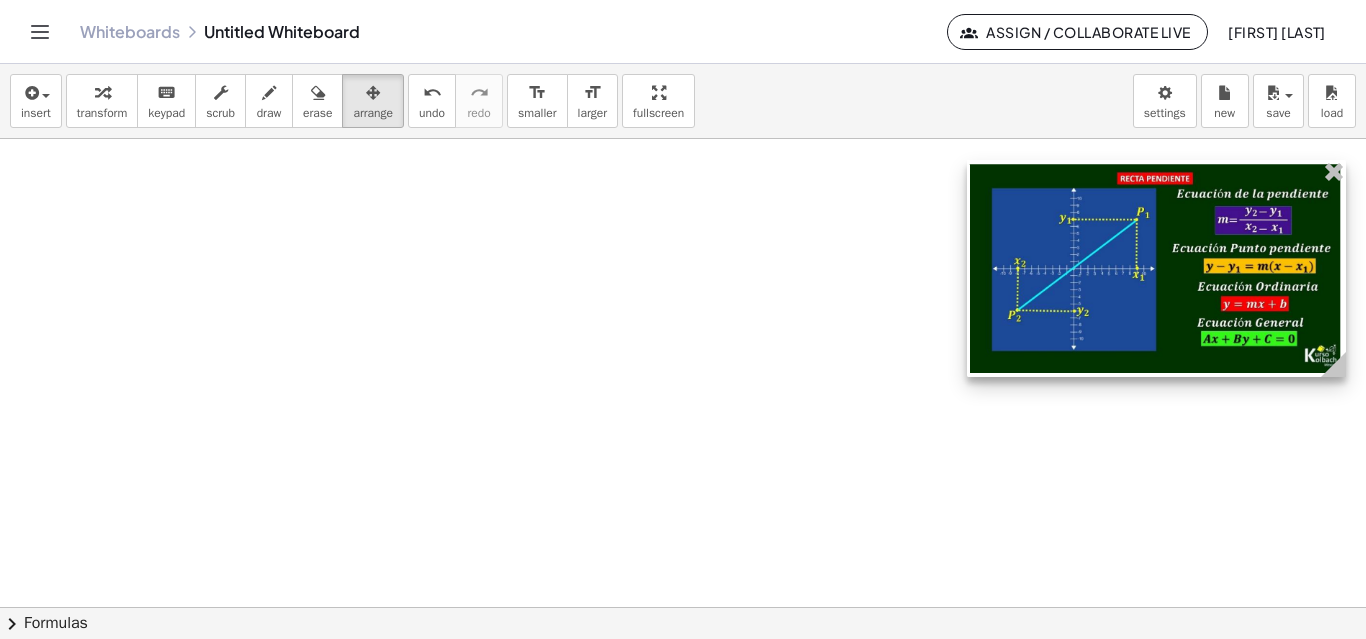 click 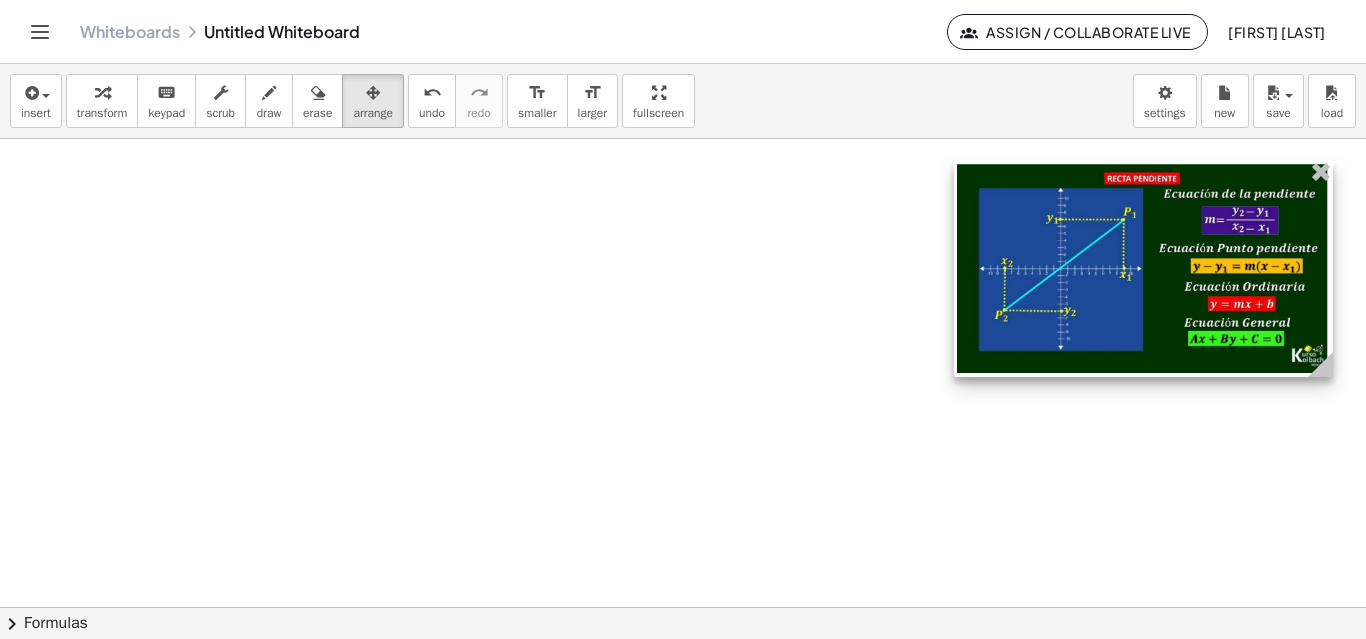 click at bounding box center [1143, 268] 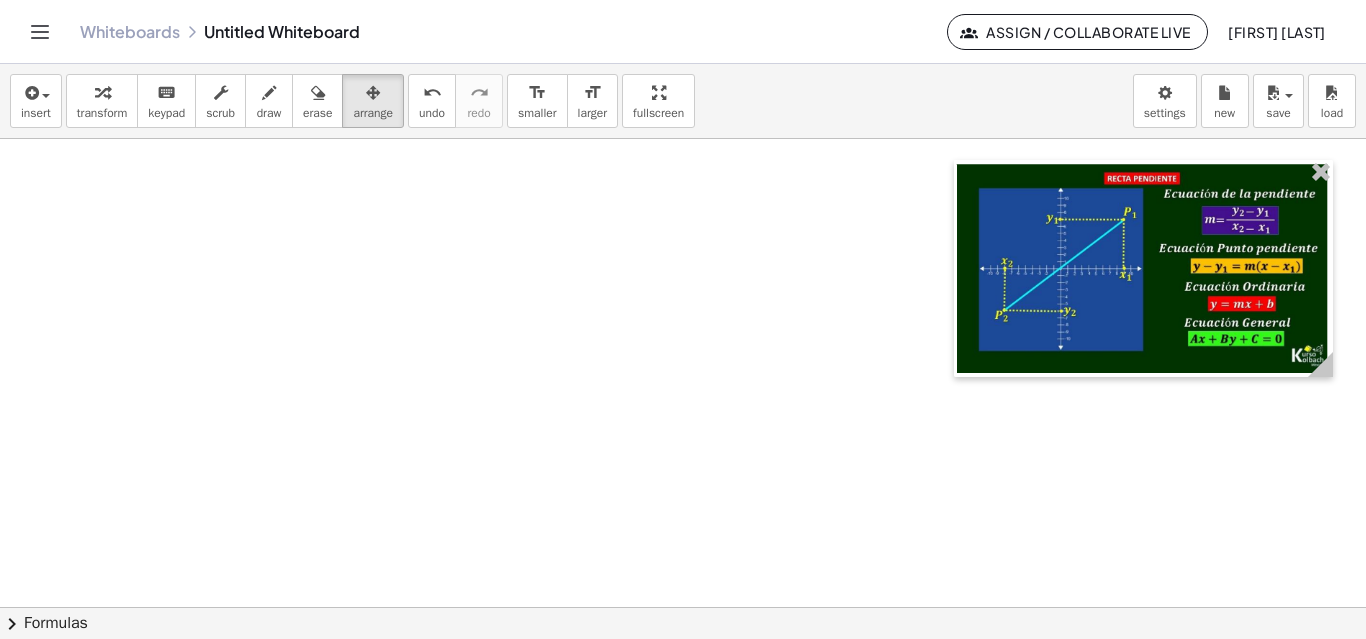 click at bounding box center [683, 607] 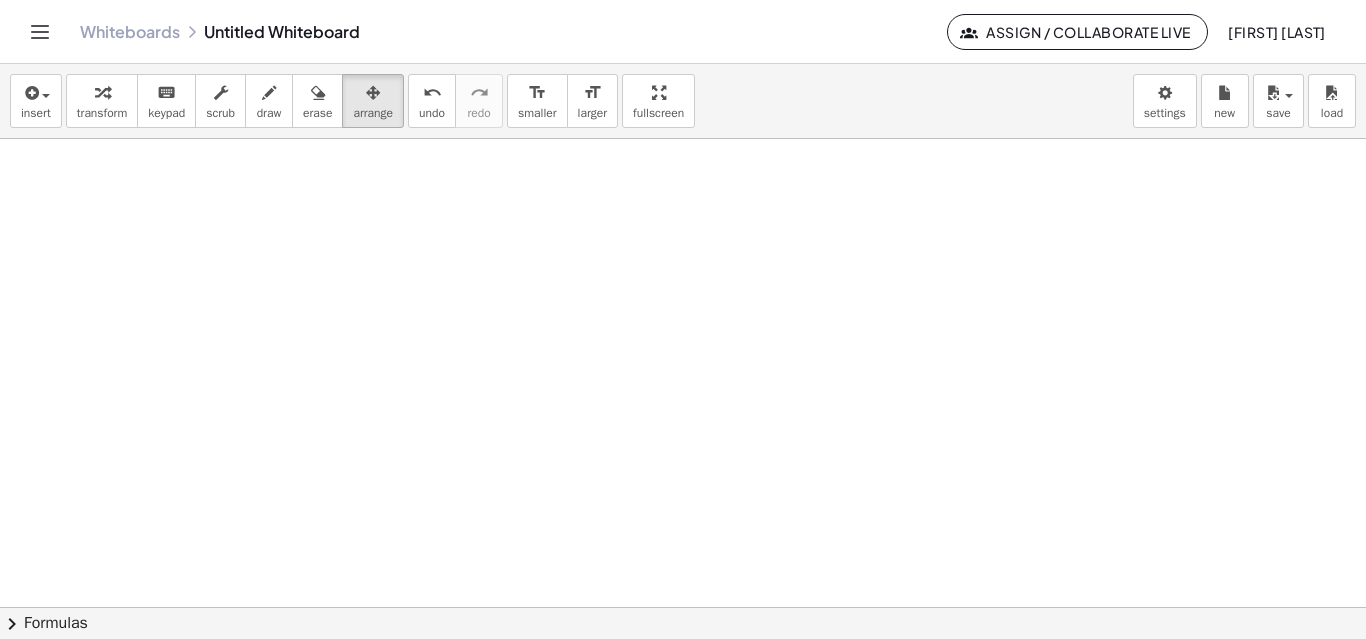 scroll, scrollTop: 0, scrollLeft: 0, axis: both 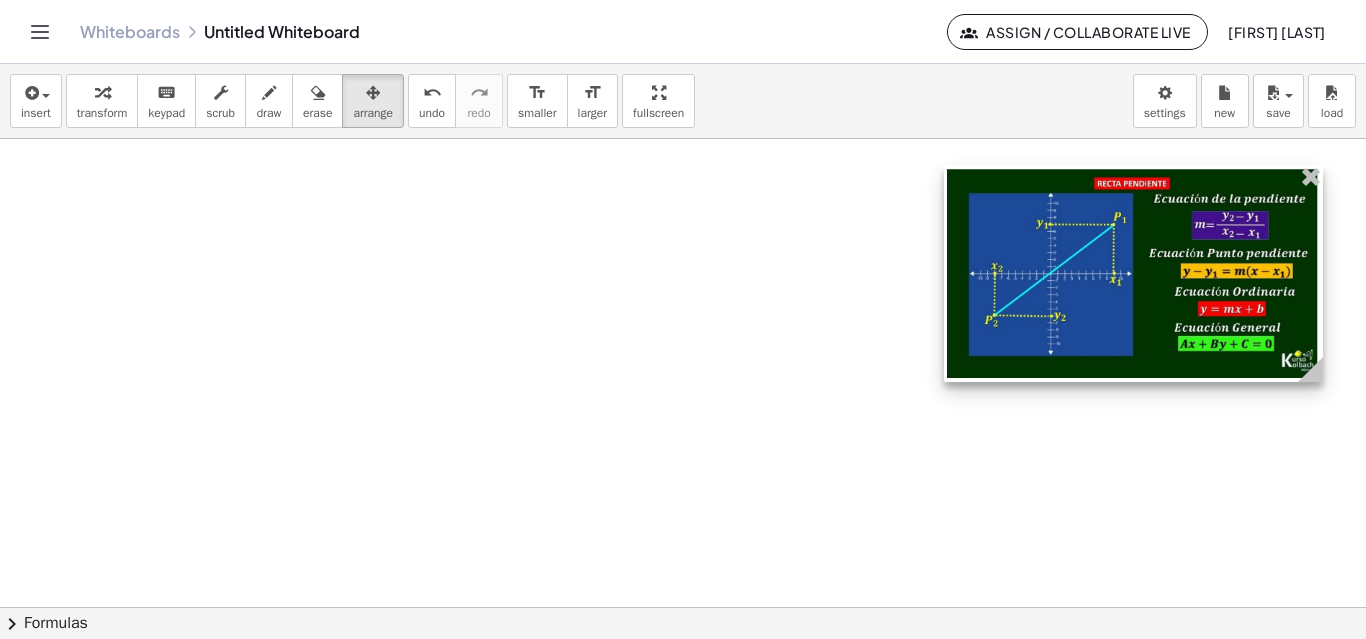click at bounding box center [1133, 273] 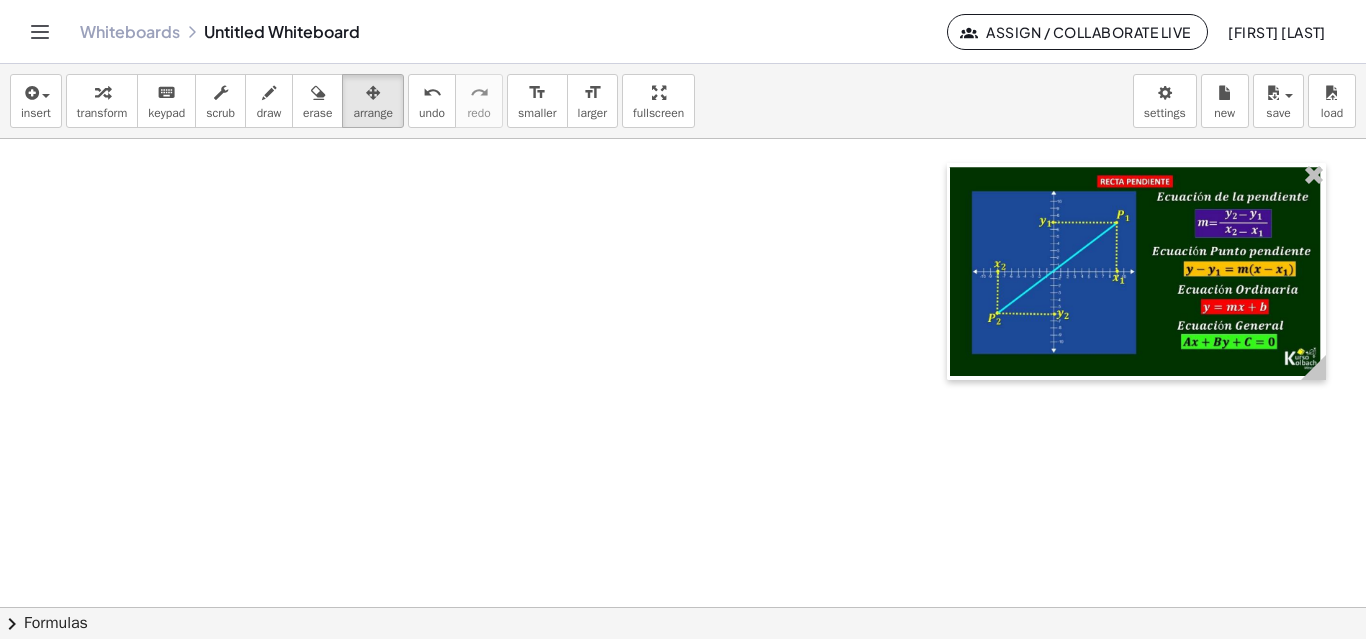 click at bounding box center [683, 607] 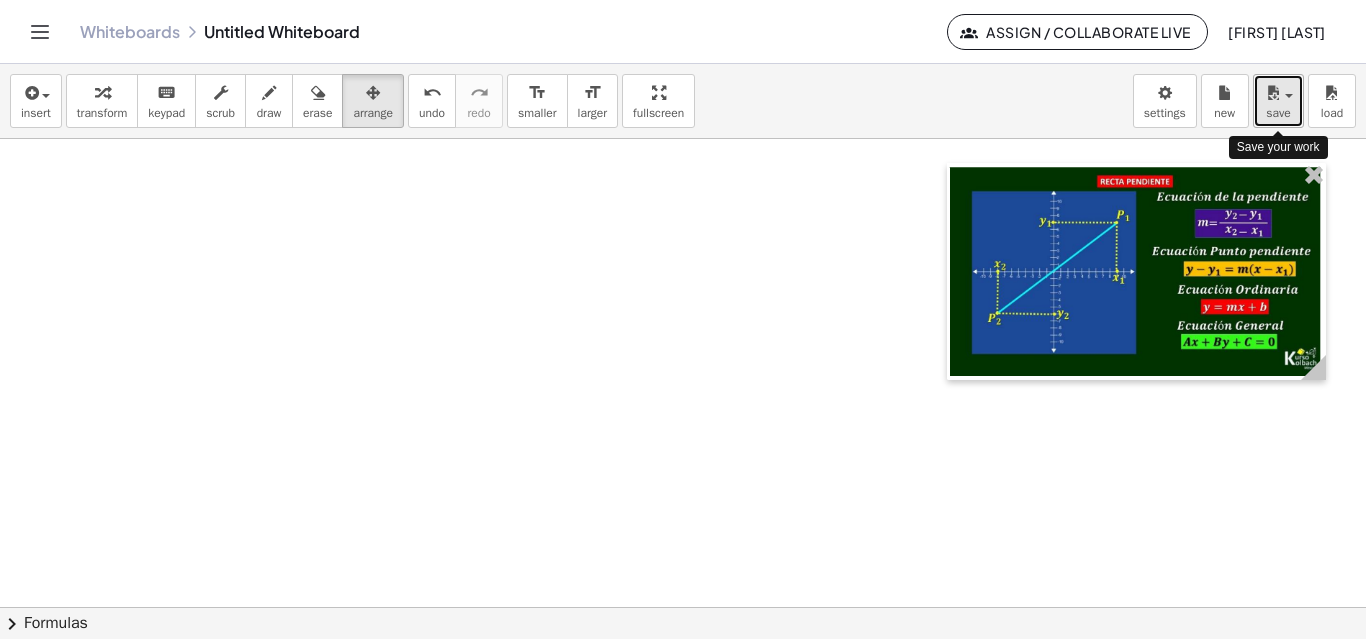 click on "save" at bounding box center (1278, 113) 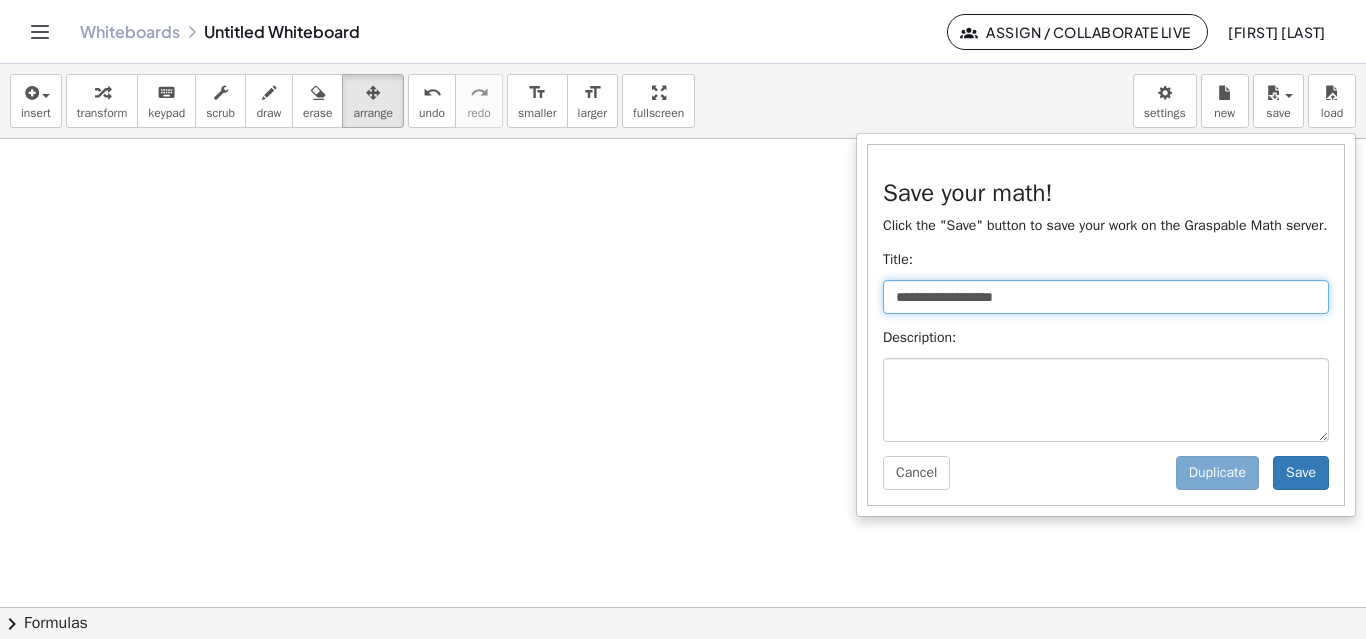 drag, startPoint x: 1106, startPoint y: 299, endPoint x: 889, endPoint y: 285, distance: 217.45114 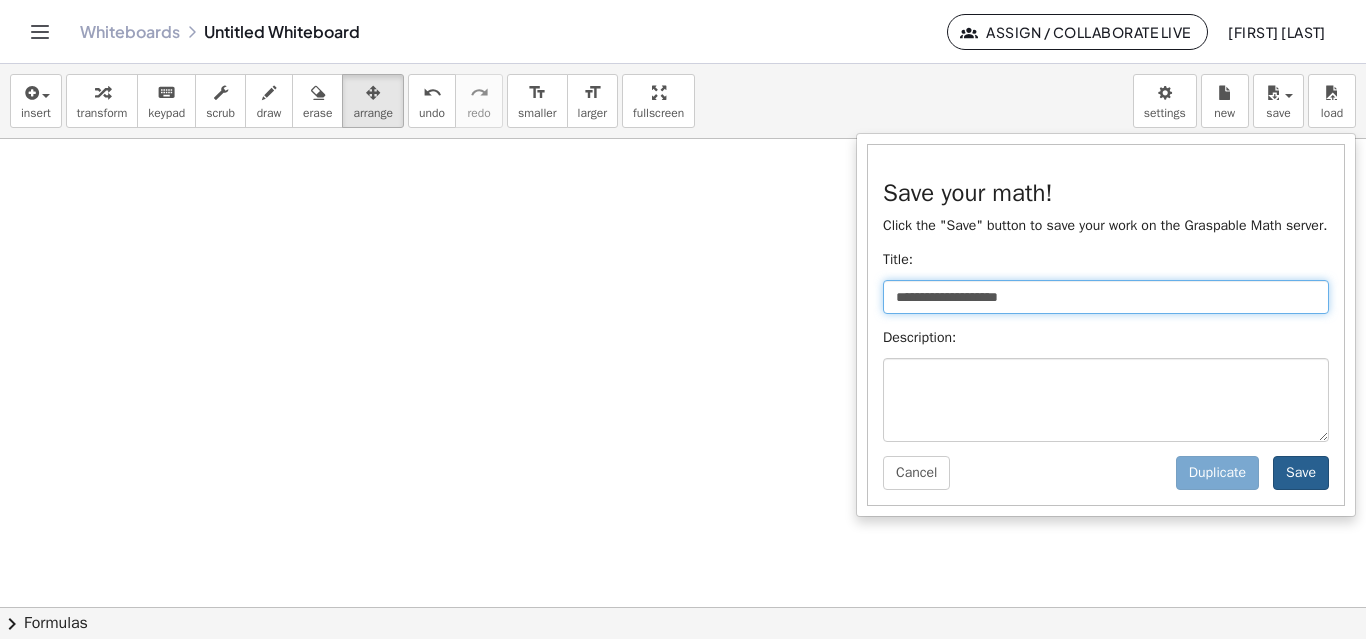 type on "**********" 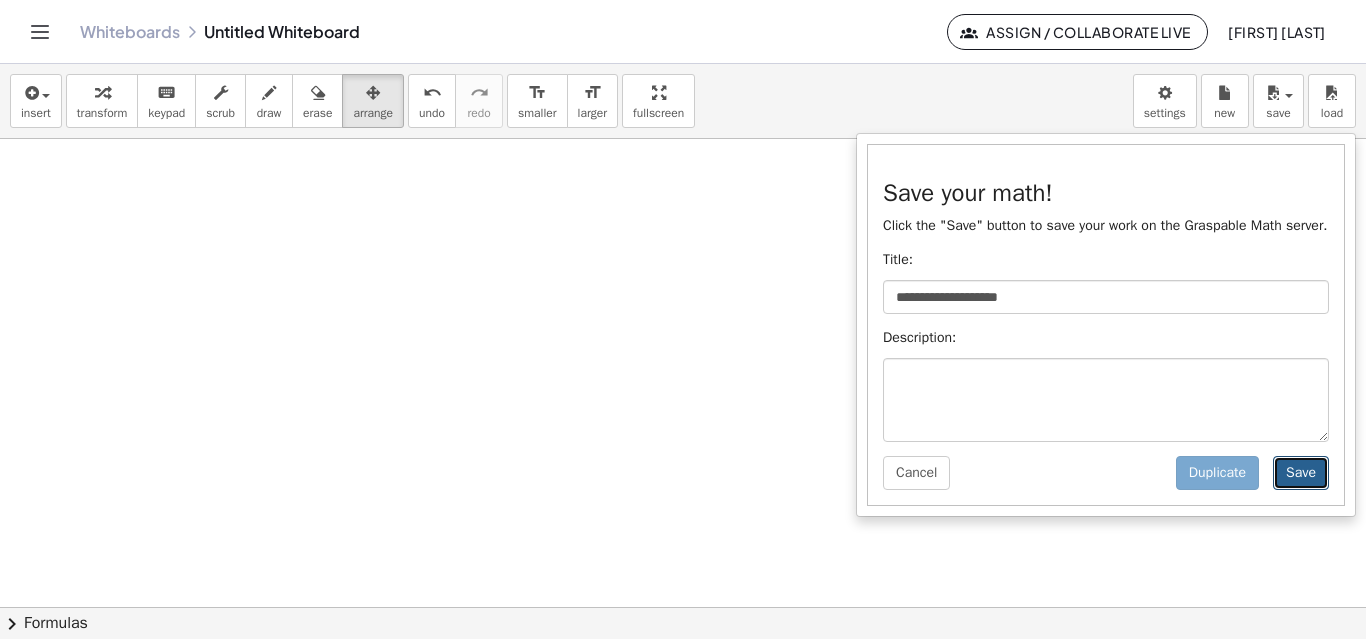 click on "Save" at bounding box center (1301, 473) 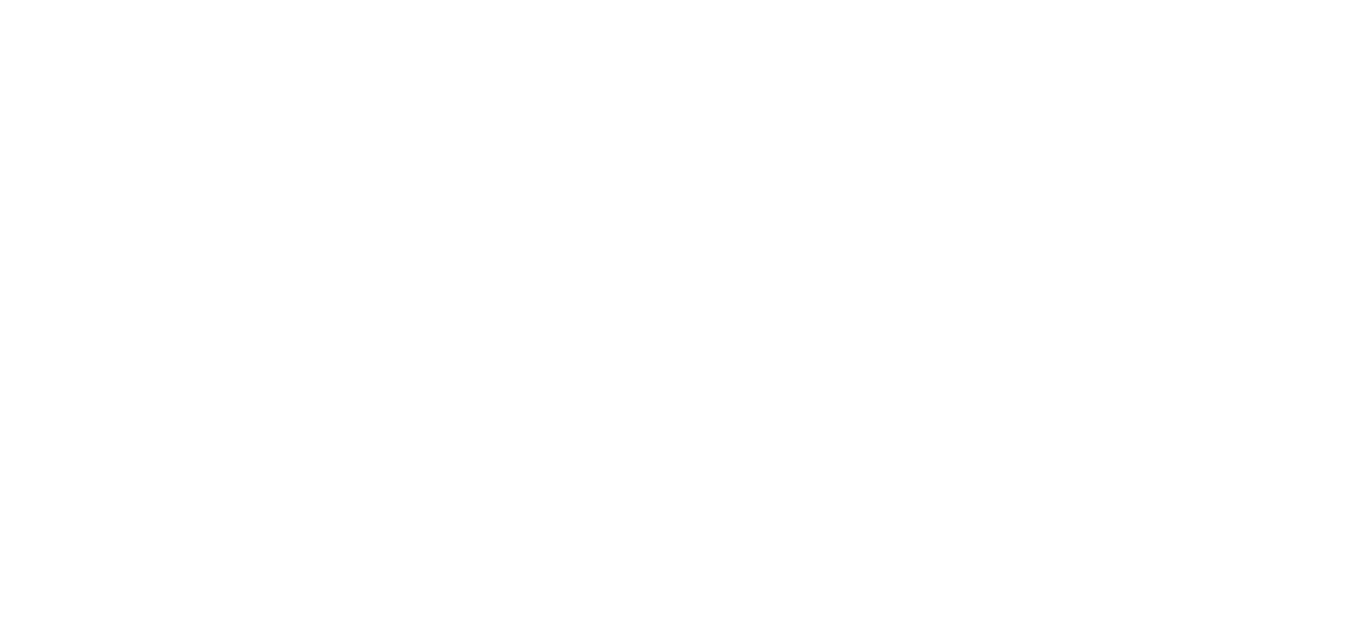 scroll, scrollTop: 0, scrollLeft: 0, axis: both 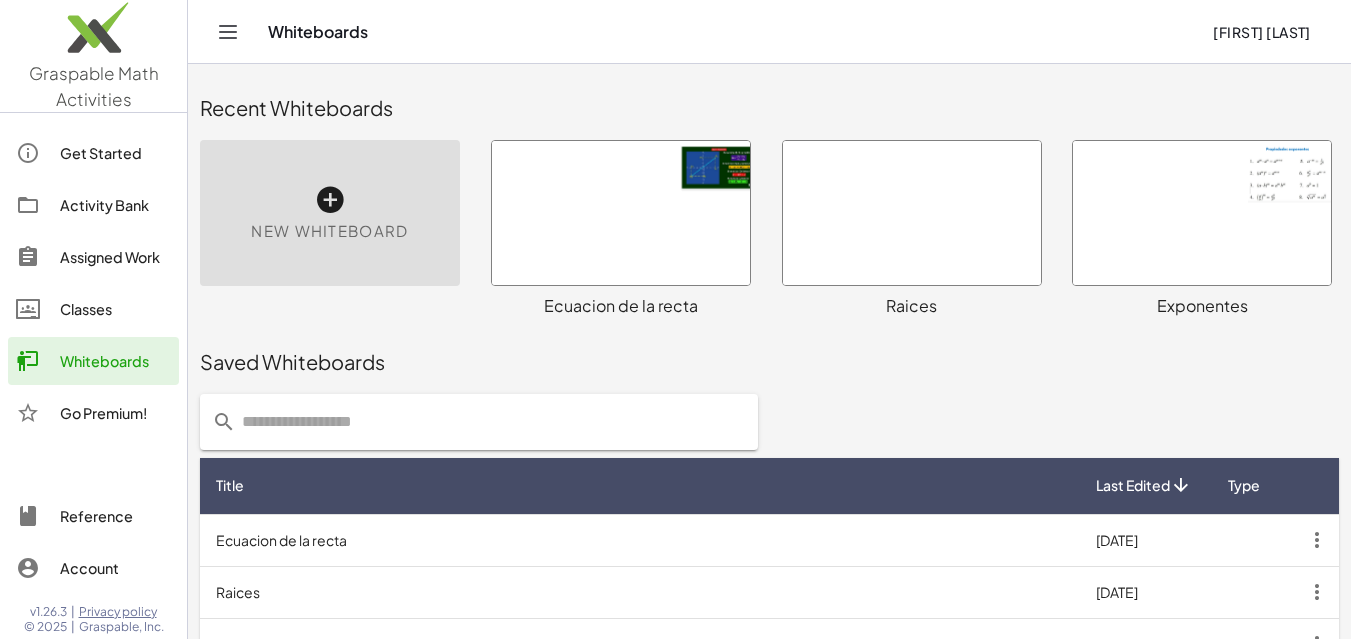 click at bounding box center [912, 213] 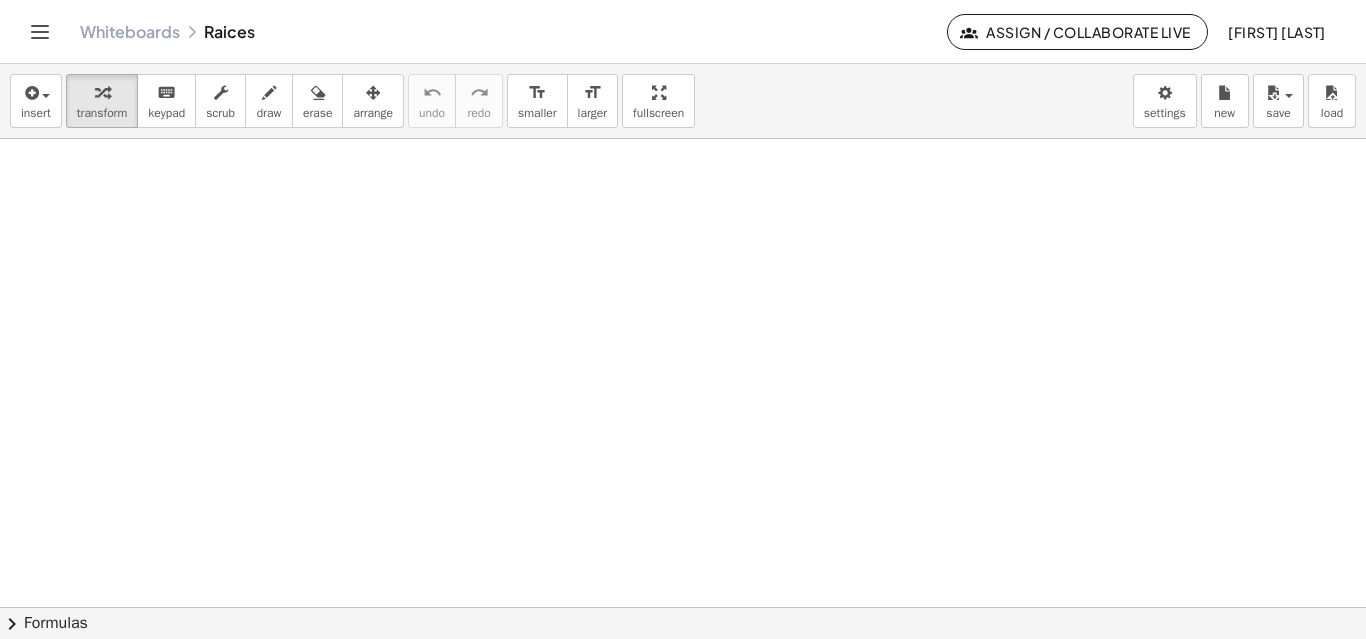 scroll, scrollTop: 0, scrollLeft: 0, axis: both 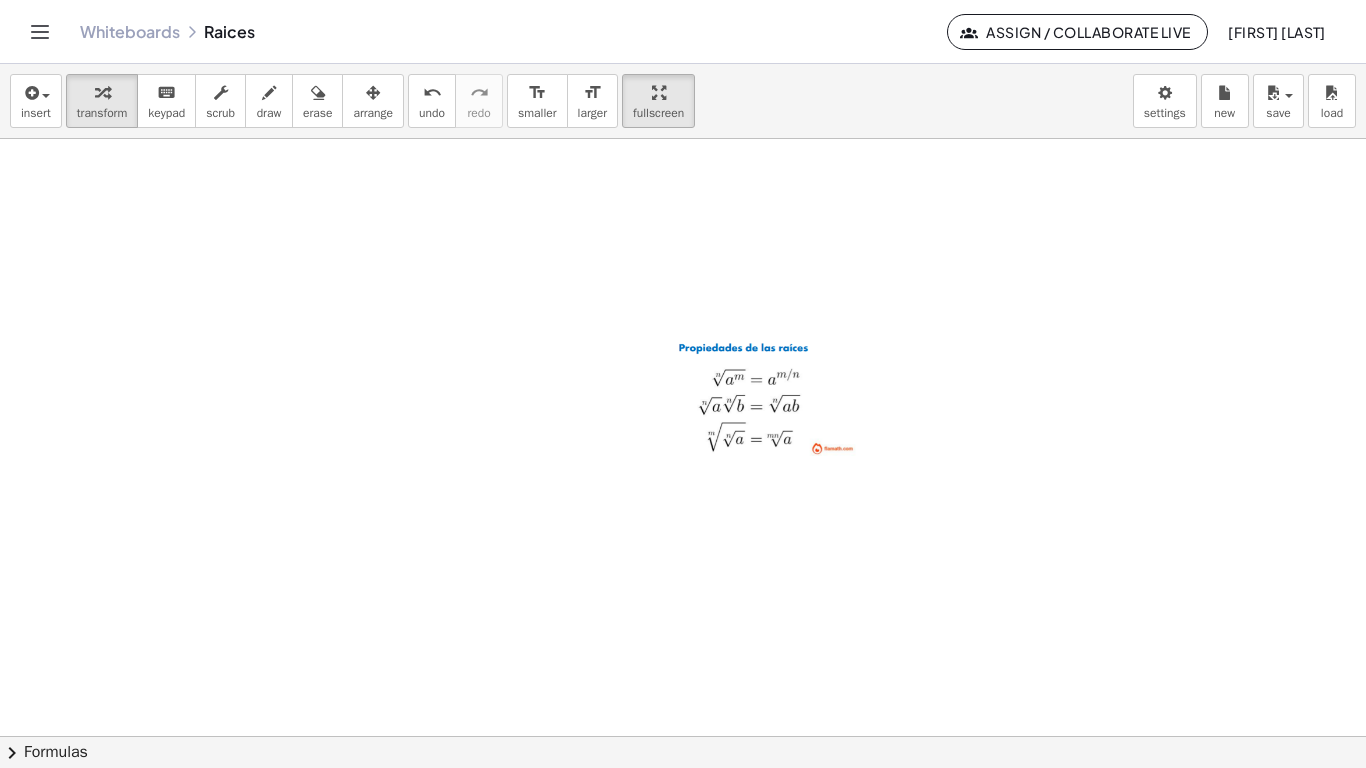 drag, startPoint x: 653, startPoint y: 120, endPoint x: 653, endPoint y: 201, distance: 81 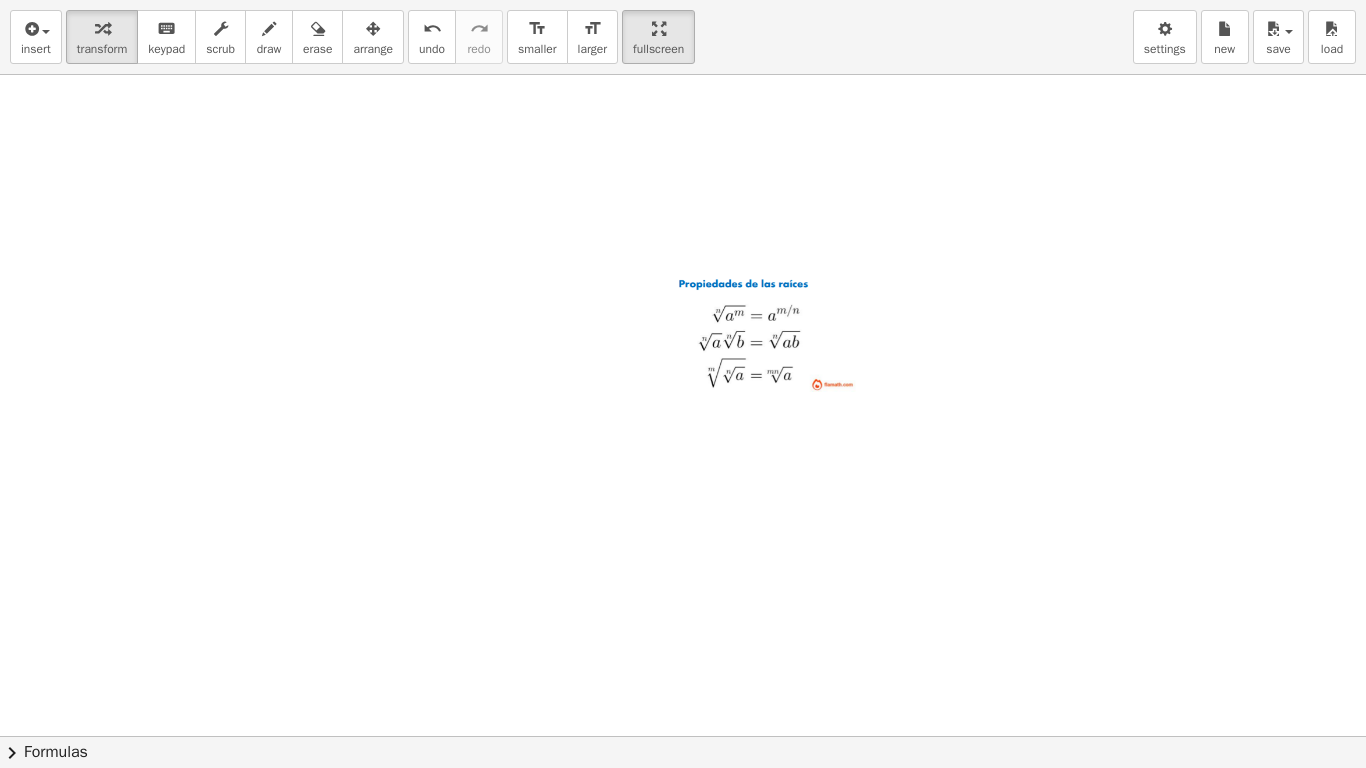 click on "insert select one: Math Expression Function Text Youtube Video Graphing Geometry Geometry 3D transform keyboard keypad scrub draw erase arrange undo undo redo redo format_size smaller format_size larger fullscreen load   save new settings × chevron_right  Formulas
Drag one side of a formula onto a highlighted expression on the canvas to apply it.
Quadratic Formula
+ · a · x 2 + · b · x + c = 0
⇔
x = · ( − b ± 2 √ ( + b 2 − · 4 · a · c ) ) · 2 · a
+ x 2 + · p · x + q = 0
⇔
x = − · p · 2 ± 2 √ ( + ( · p · 2 ) 2 − q )
Manually Factoring a Quadratic
+ x 2 + · b · x + c
⇒" at bounding box center [683, 384] 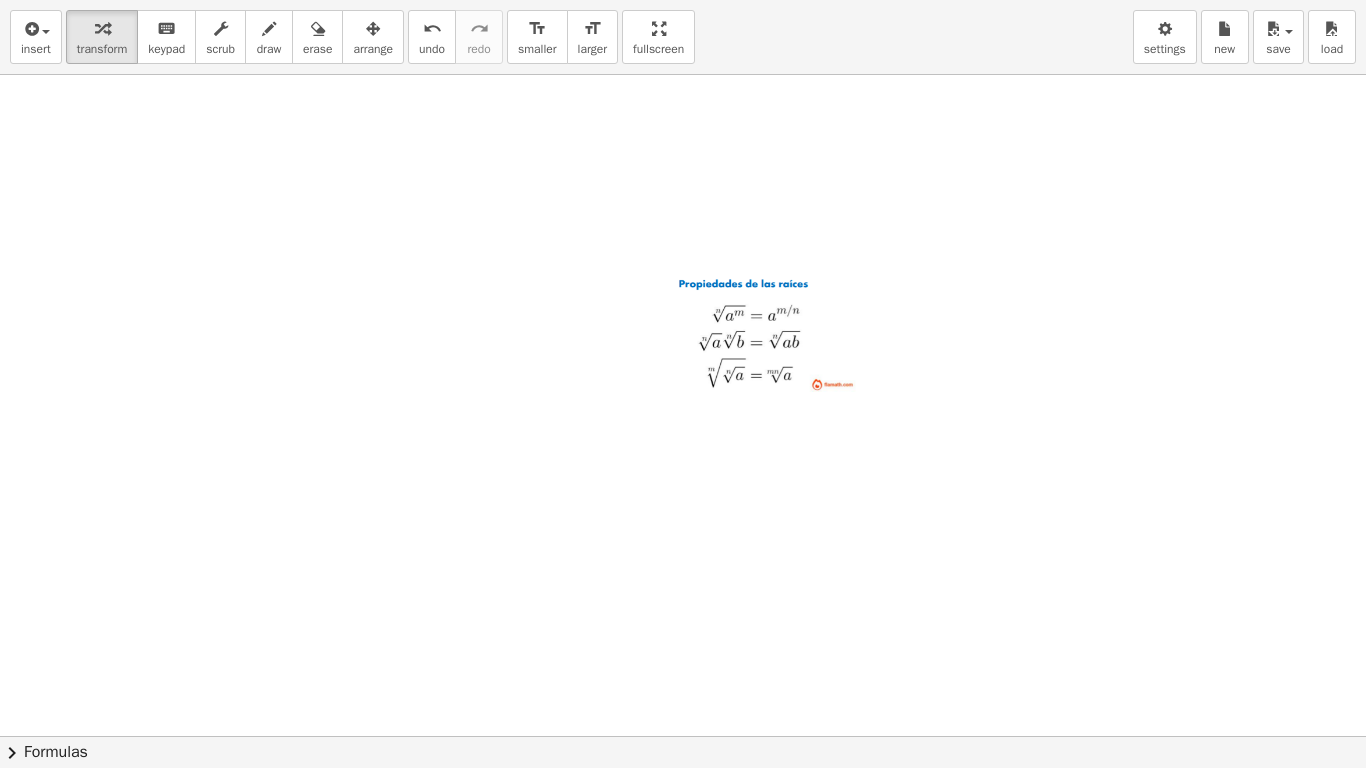drag, startPoint x: 669, startPoint y: 26, endPoint x: 669, endPoint y: -55, distance: 81 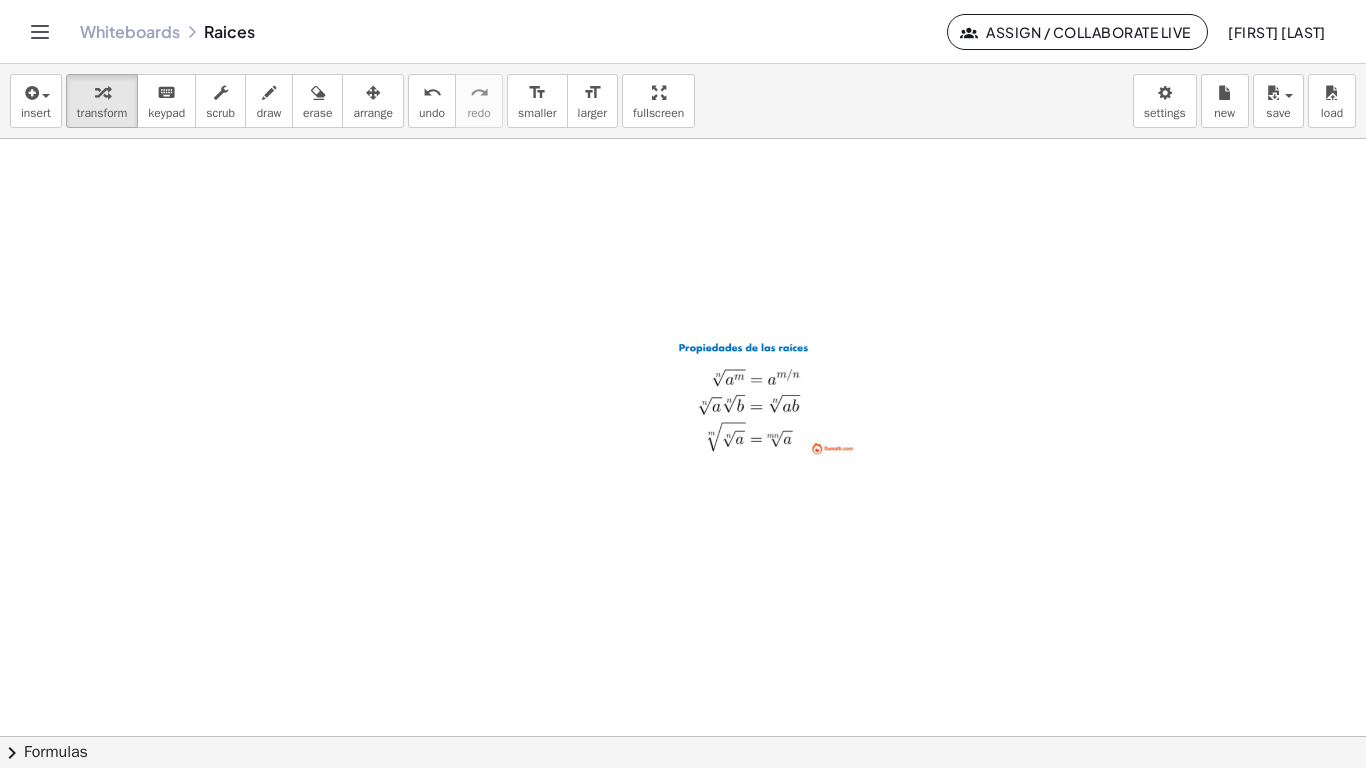 click on "Graspable Math Activities Get Started Activity Bank Assigned Work Classes Whiteboards Go Premium! Reference Account v1.26.3 | Privacy policy © [YEAR] | Graspable, Inc. Whiteboards Raices Assign / Collaborate Live  [FIRST] [LAST]   insert select one: Math Expression Function Text Youtube Video Graphing Geometry Geometry 3D transform keyboard keypad scrub draw erase arrange undo undo redo redo format_size smaller format_size larger fullscreen load   save new settings × chevron_right  Formulas
Drag one side of a formula onto a highlighted expression on the canvas to apply it.
Quadratic Formula
+ · a · x 2 + · b · x + c = 0
⇔
x = · ( − b ± 2 √ ( + b 2 − · 4 · a · c ) ) · 2 · a
+ x 2 + · p · x + q = 0
⇔
x =" at bounding box center [683, 384] 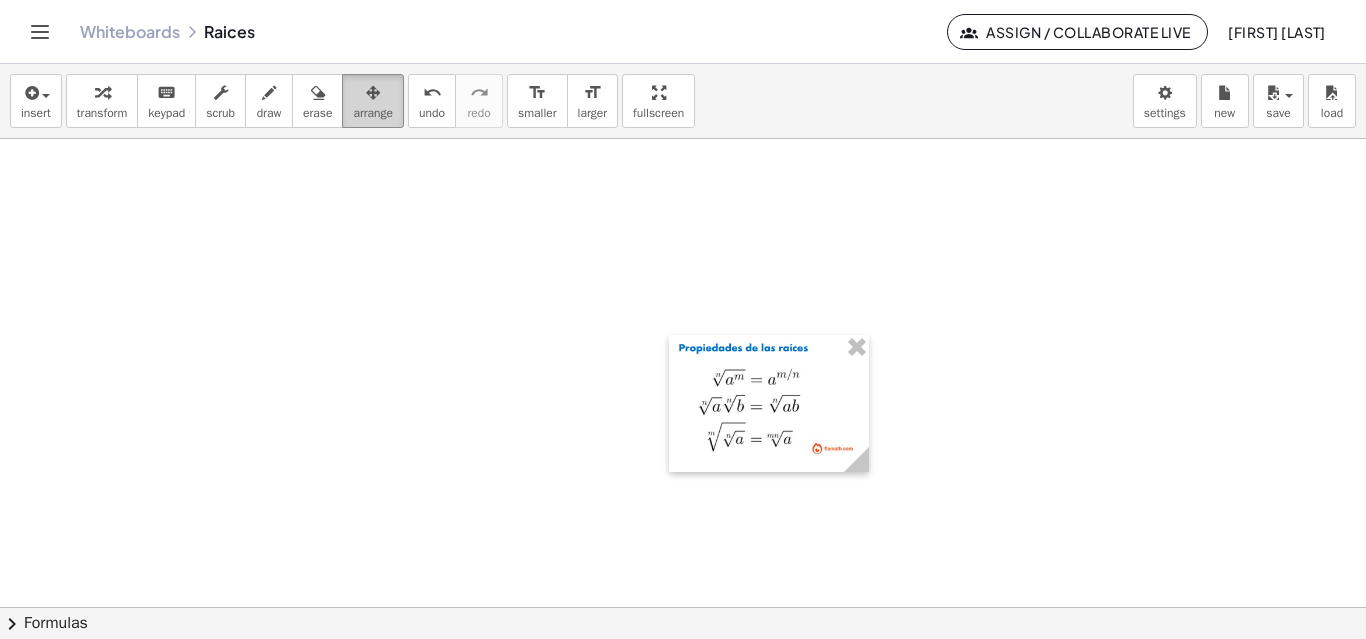 click on "arrange" at bounding box center (373, 101) 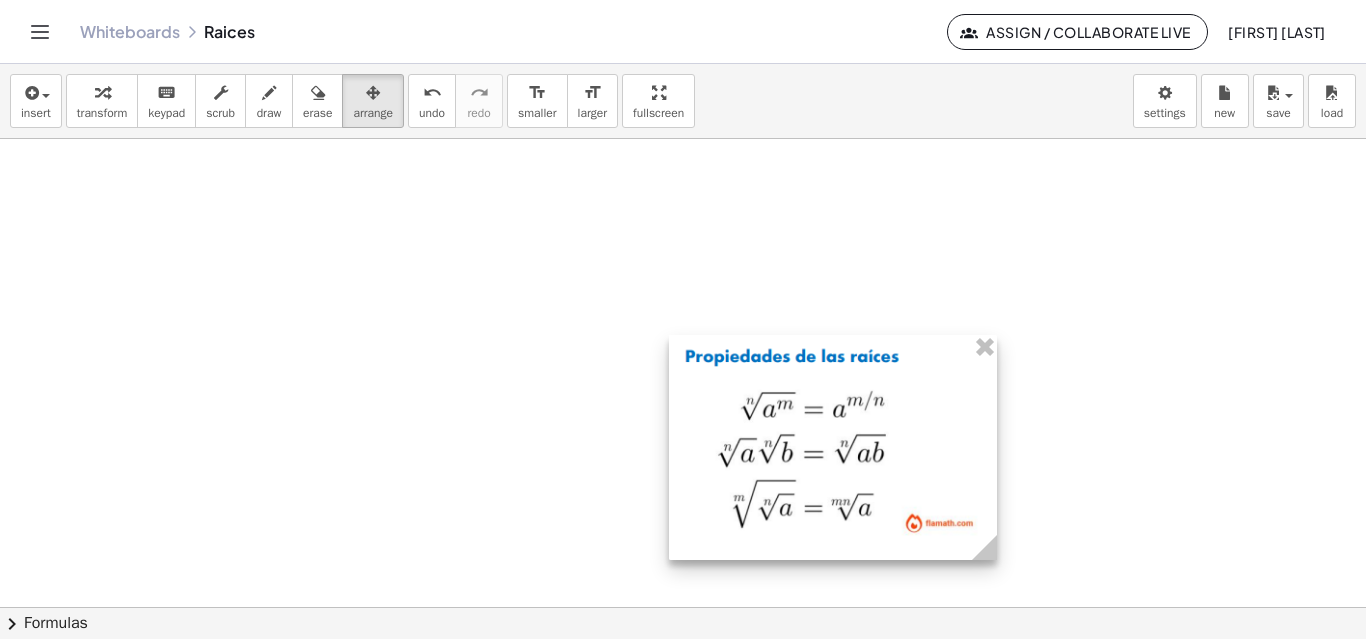 drag, startPoint x: 867, startPoint y: 468, endPoint x: 994, endPoint y: 578, distance: 168.01488 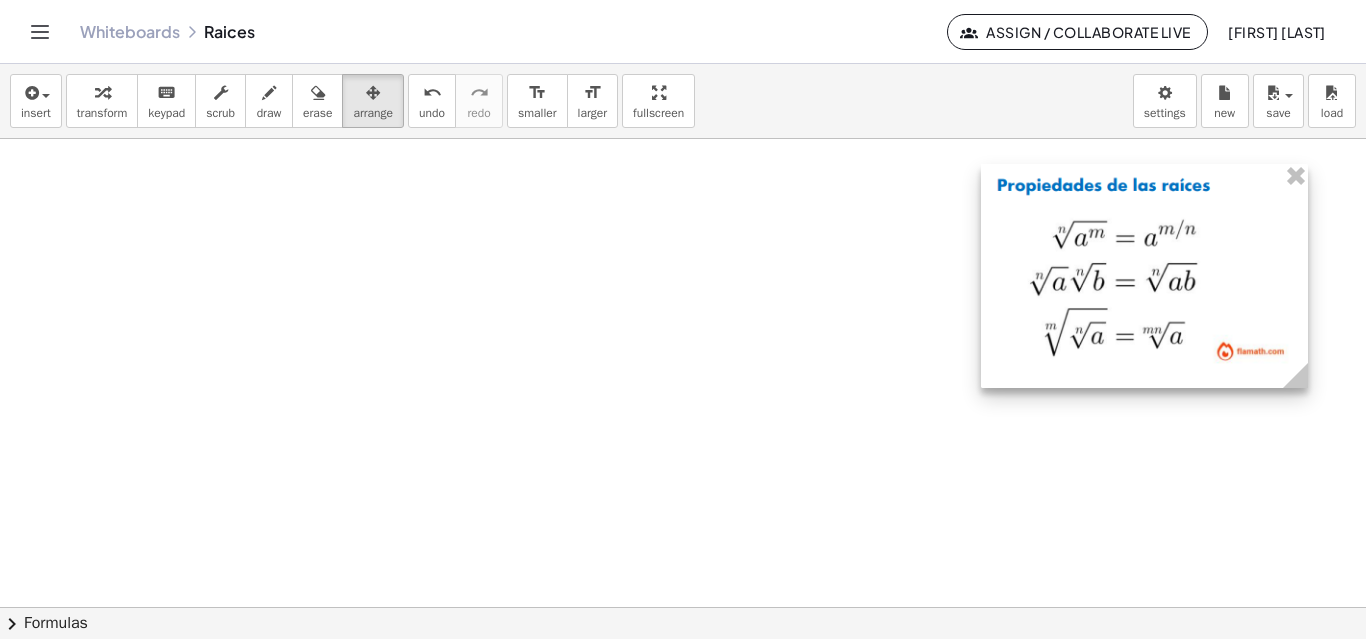 drag, startPoint x: 882, startPoint y: 446, endPoint x: 1194, endPoint y: 275, distance: 355.78787 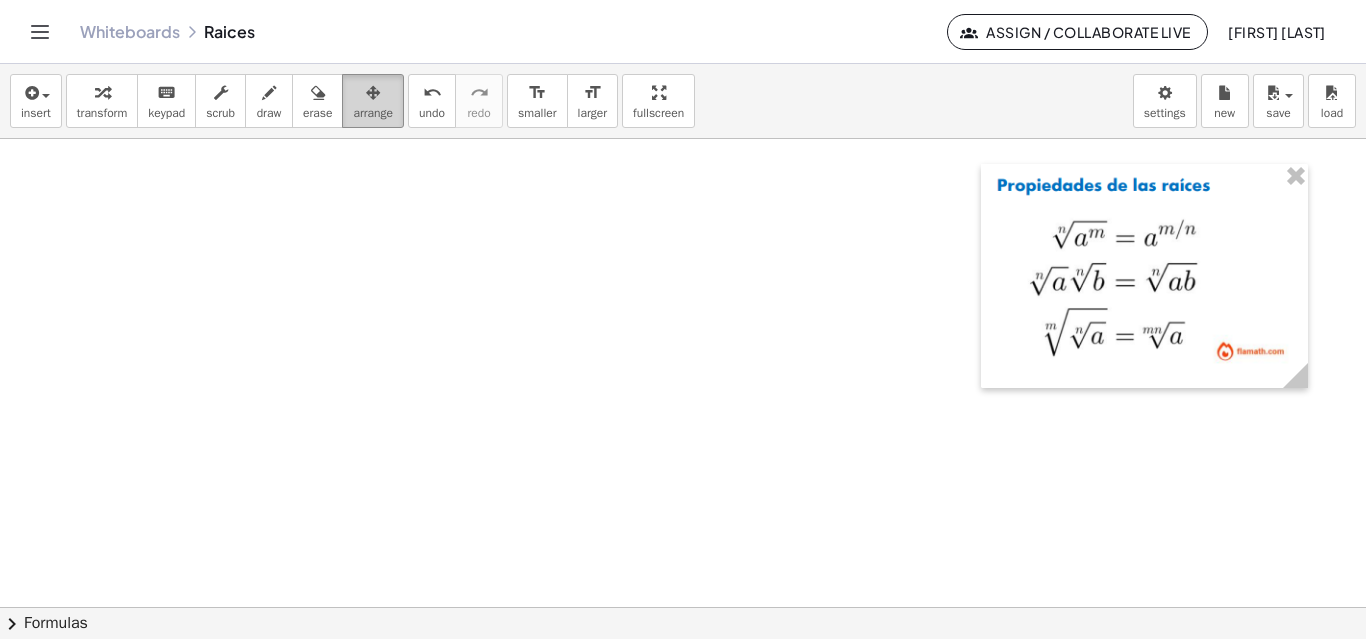 click on "arrange" at bounding box center [373, 113] 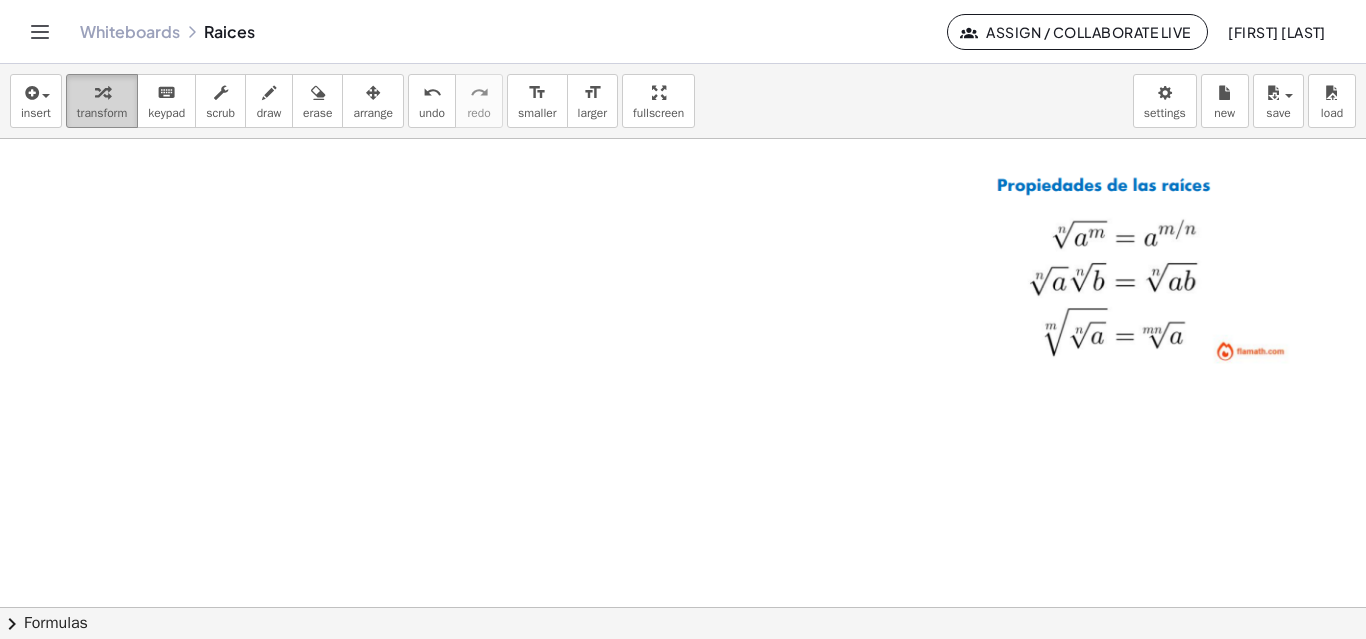 click at bounding box center [102, 92] 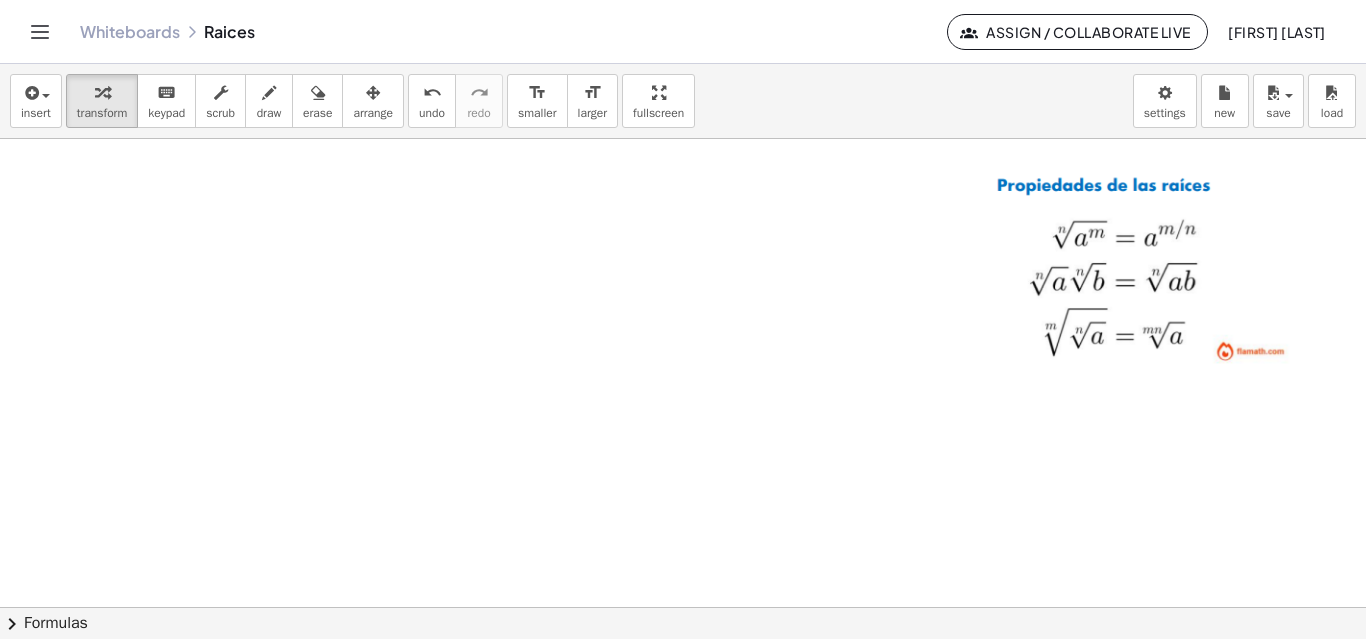 click at bounding box center (683, 607) 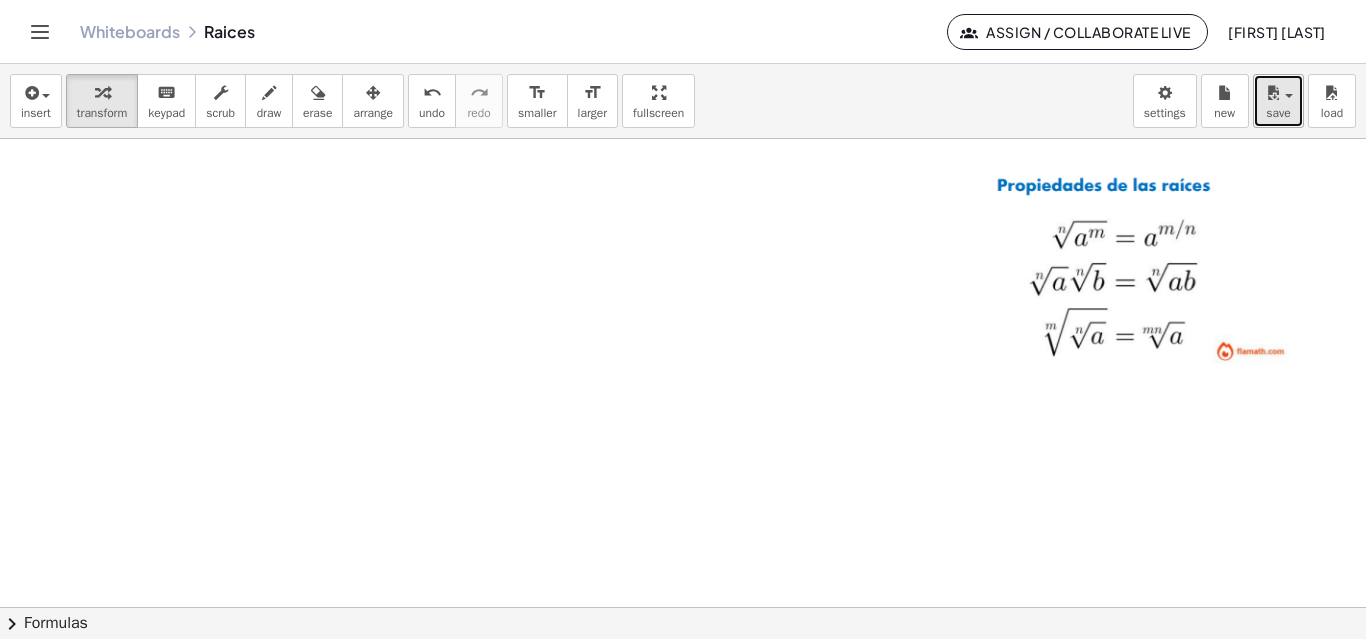 click on "save" at bounding box center [1278, 101] 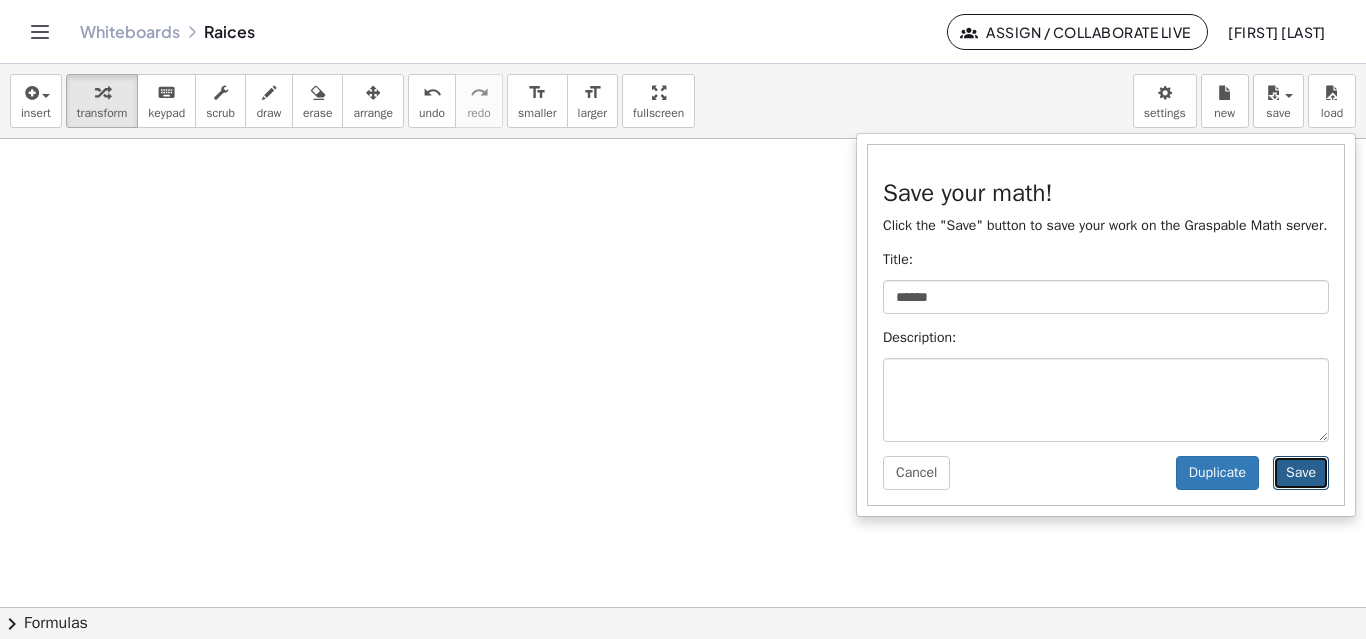 click on "Save" at bounding box center (1301, 473) 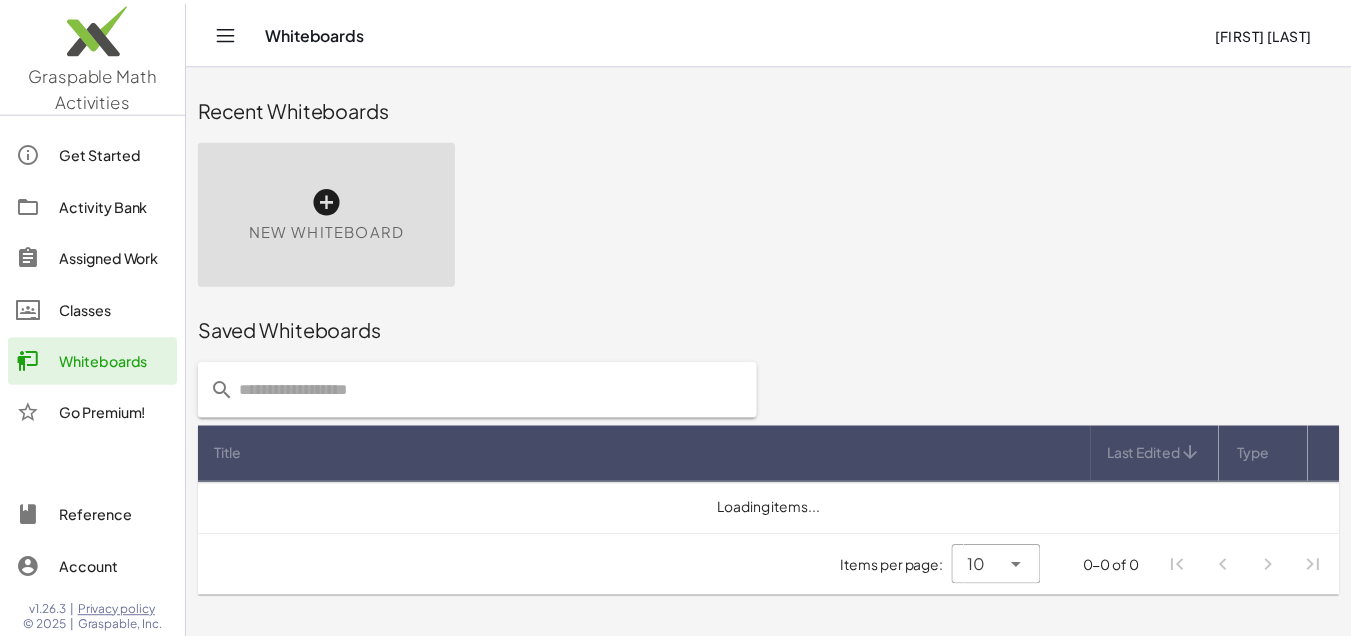 scroll, scrollTop: 0, scrollLeft: 0, axis: both 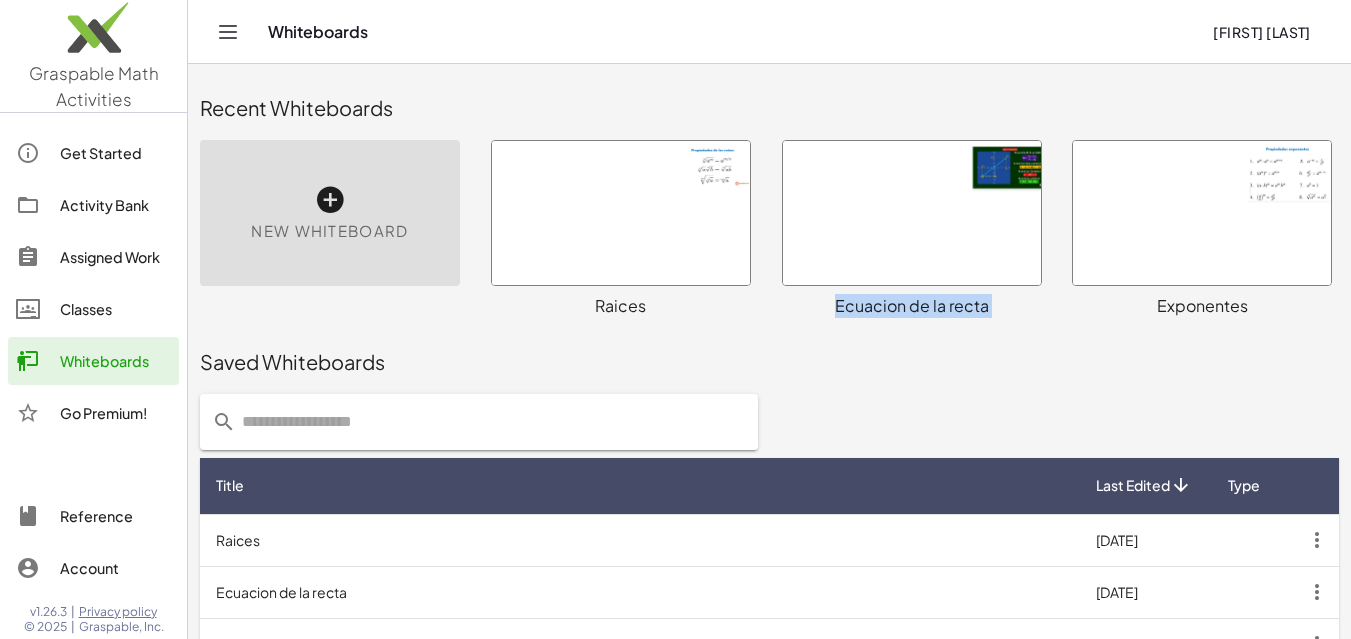 drag, startPoint x: 1184, startPoint y: 212, endPoint x: 868, endPoint y: 237, distance: 316.9874 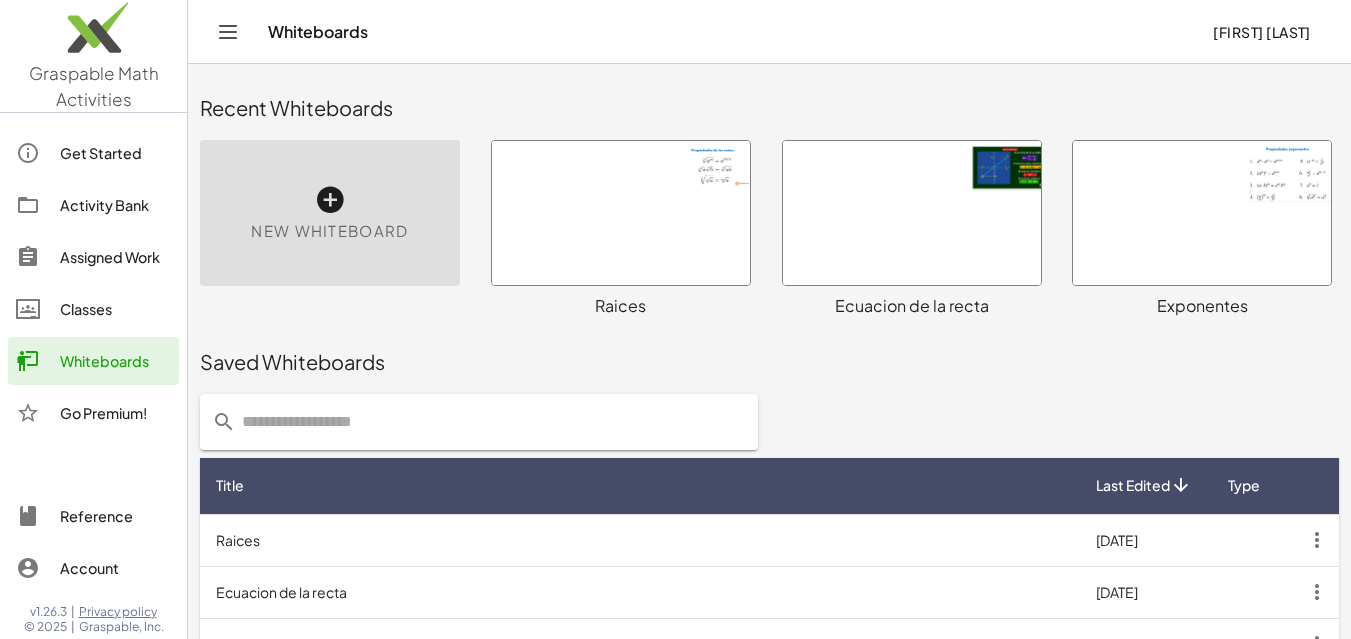 click on "Saved Whiteboards" 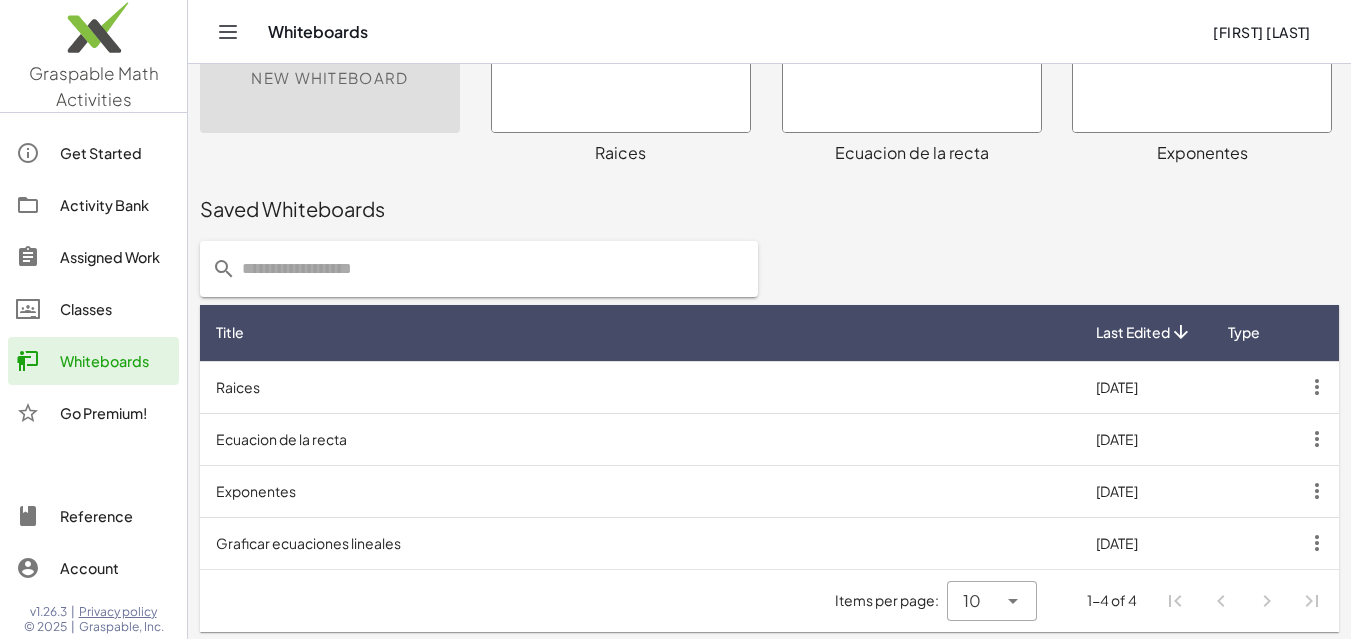 scroll, scrollTop: 158, scrollLeft: 0, axis: vertical 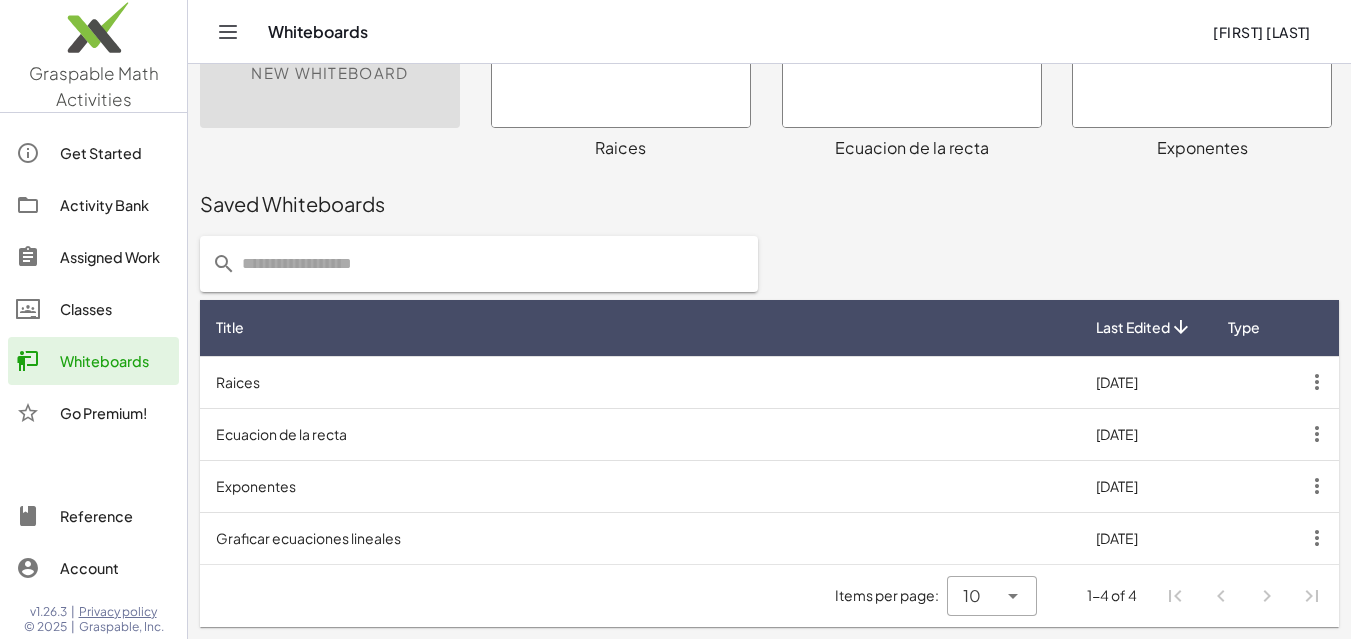 click on "Graficar ecuaciones lineales" at bounding box center (640, 538) 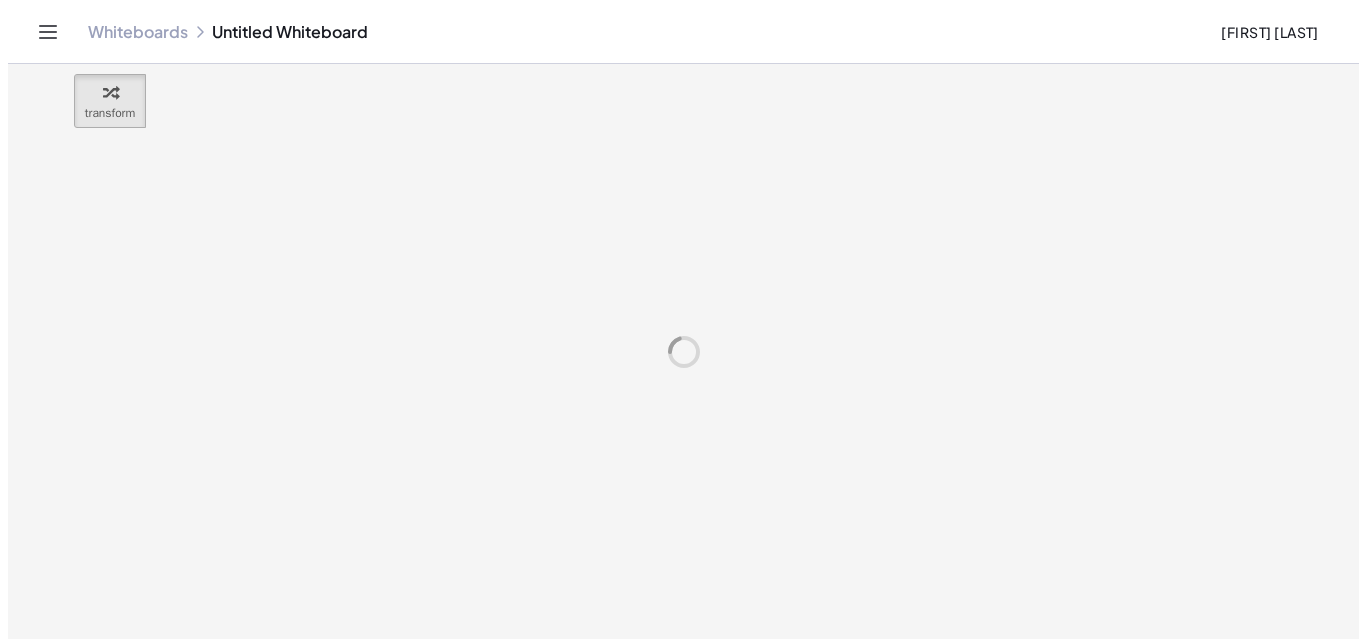 scroll, scrollTop: 0, scrollLeft: 0, axis: both 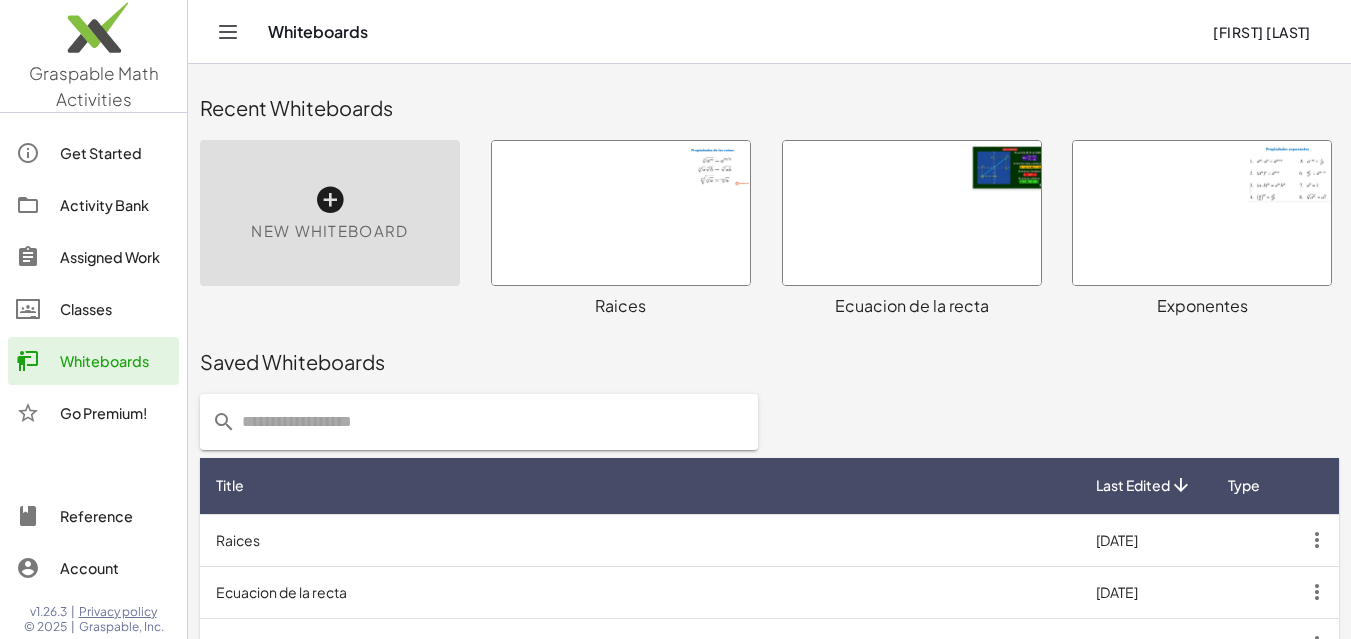 click on "New Whiteboard" at bounding box center [330, 213] 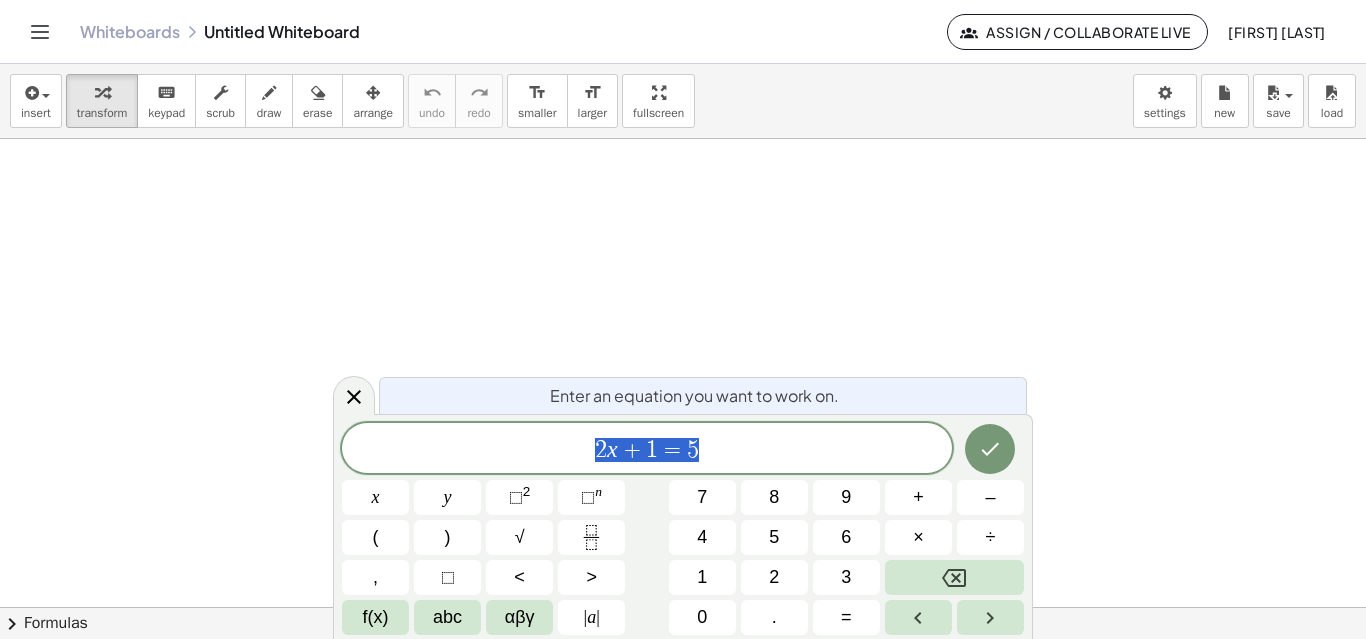 click on "2 x + 1 = 5" at bounding box center (647, 450) 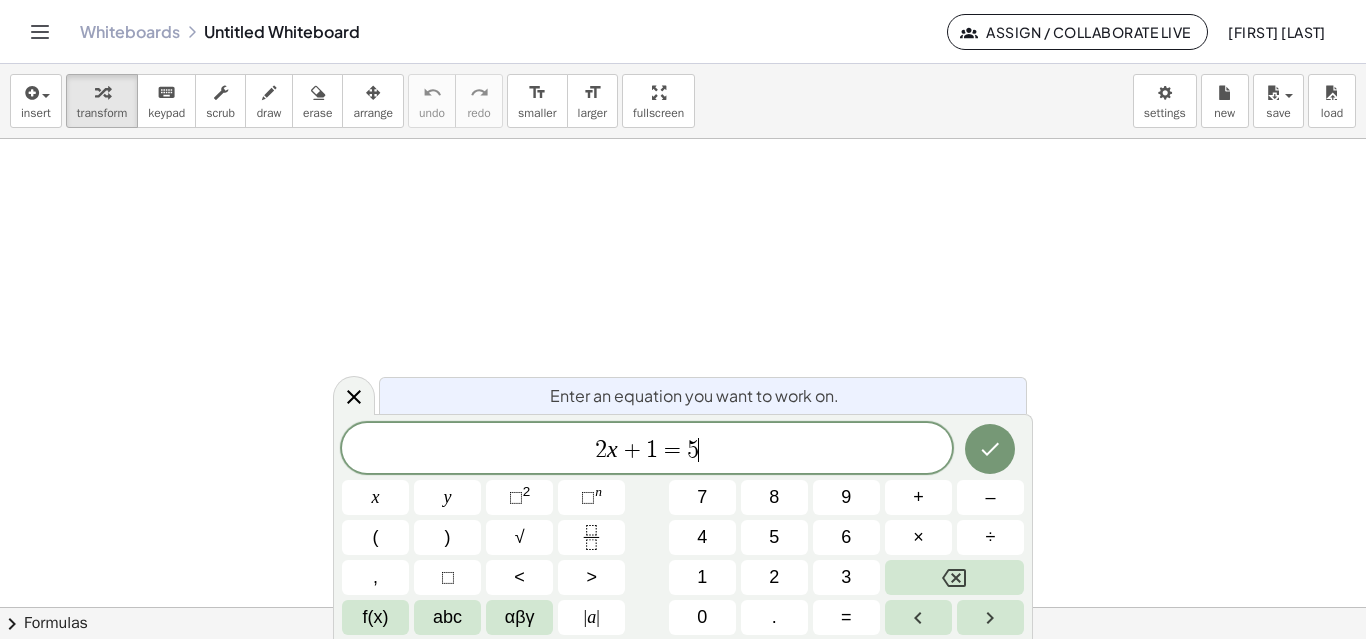 drag, startPoint x: 735, startPoint y: 452, endPoint x: 388, endPoint y: 424, distance: 348.12784 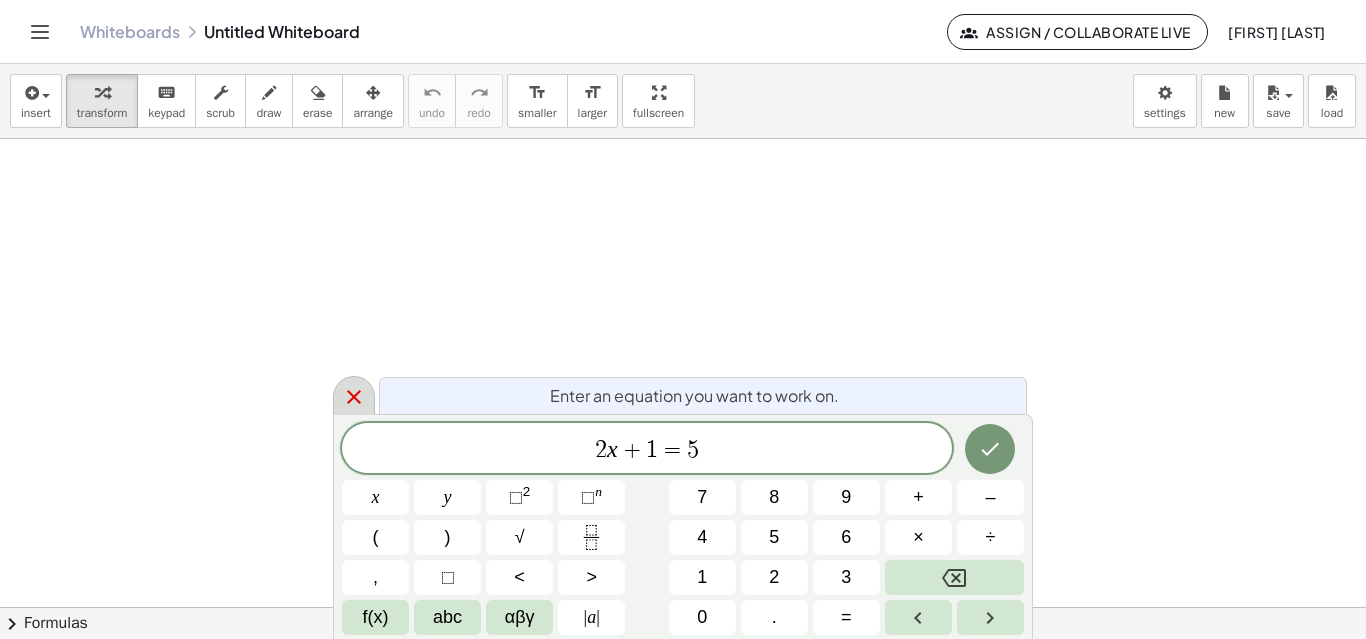 click 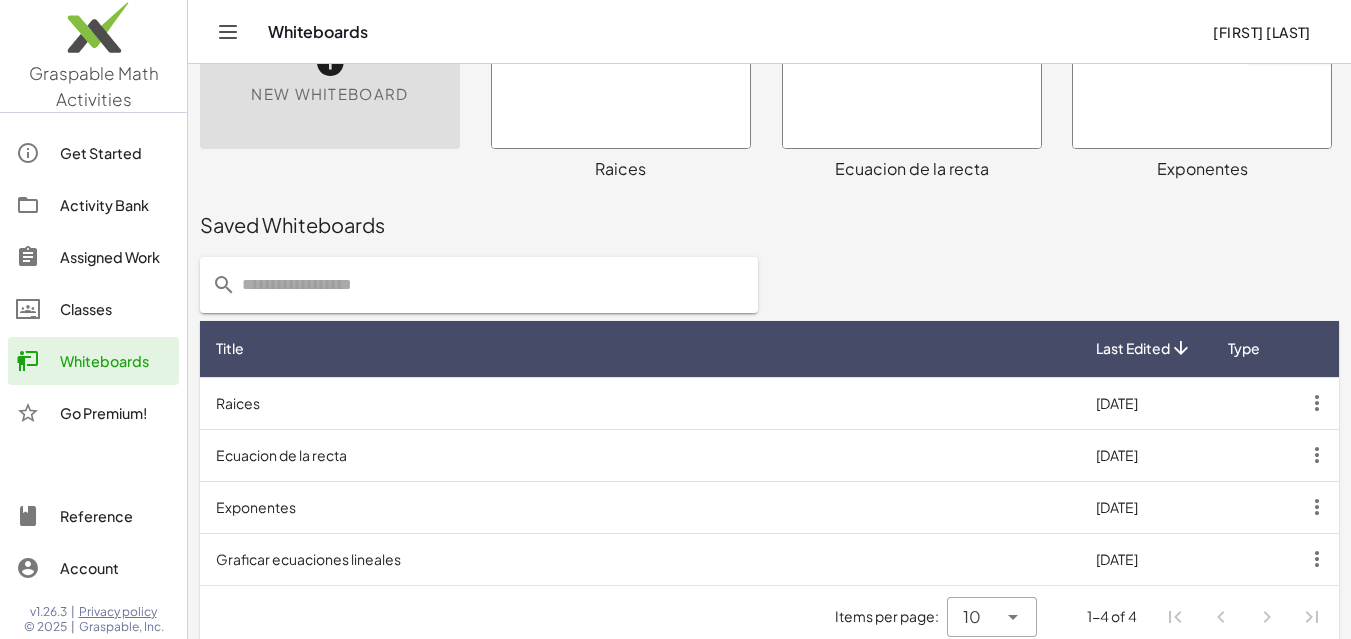 scroll, scrollTop: 158, scrollLeft: 0, axis: vertical 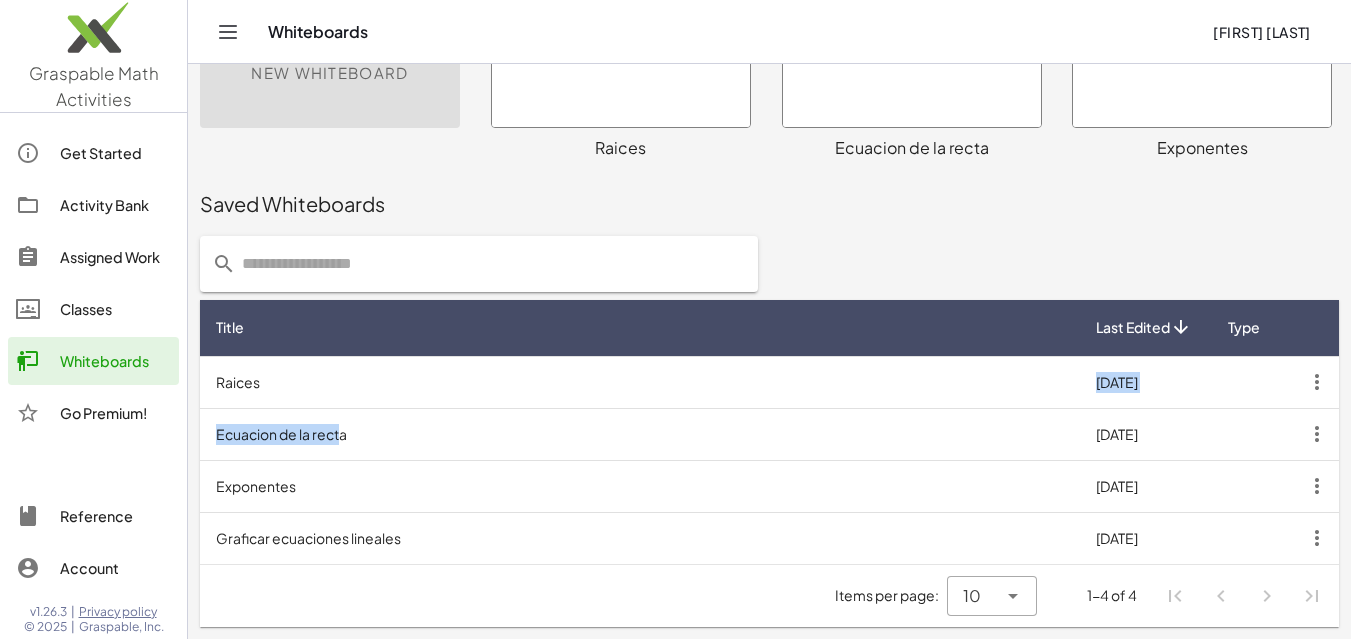 drag, startPoint x: 342, startPoint y: 387, endPoint x: 341, endPoint y: 440, distance: 53.009434 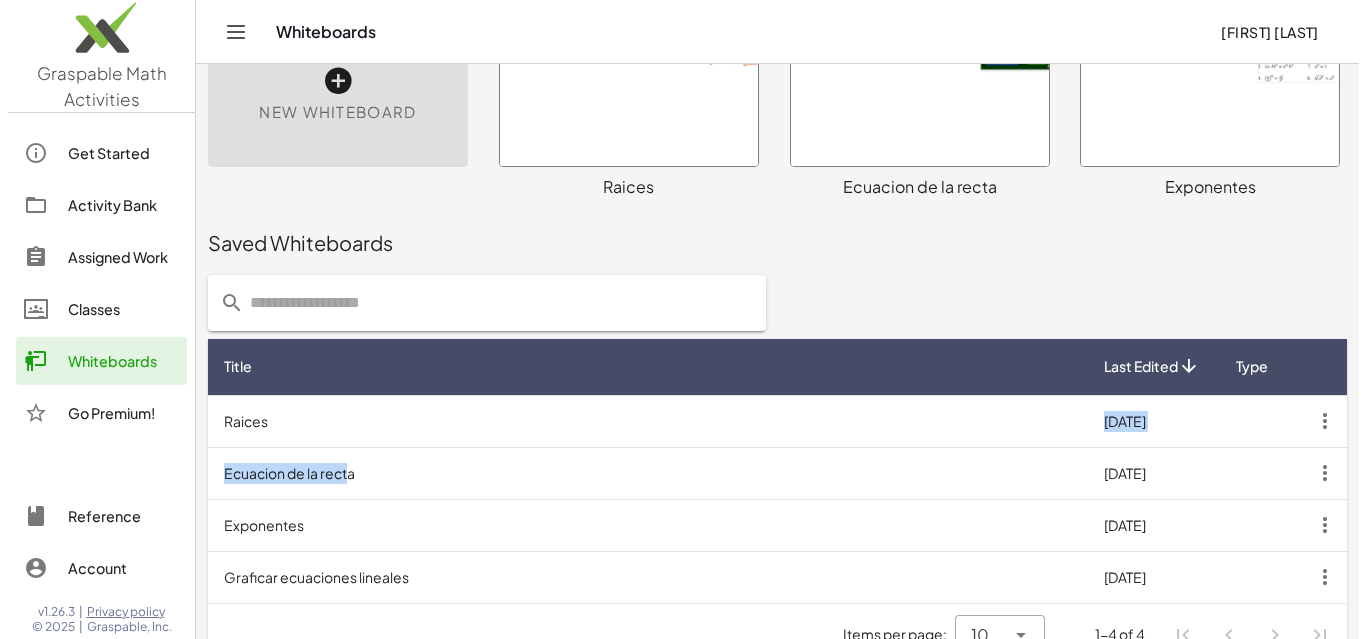 scroll, scrollTop: 0, scrollLeft: 0, axis: both 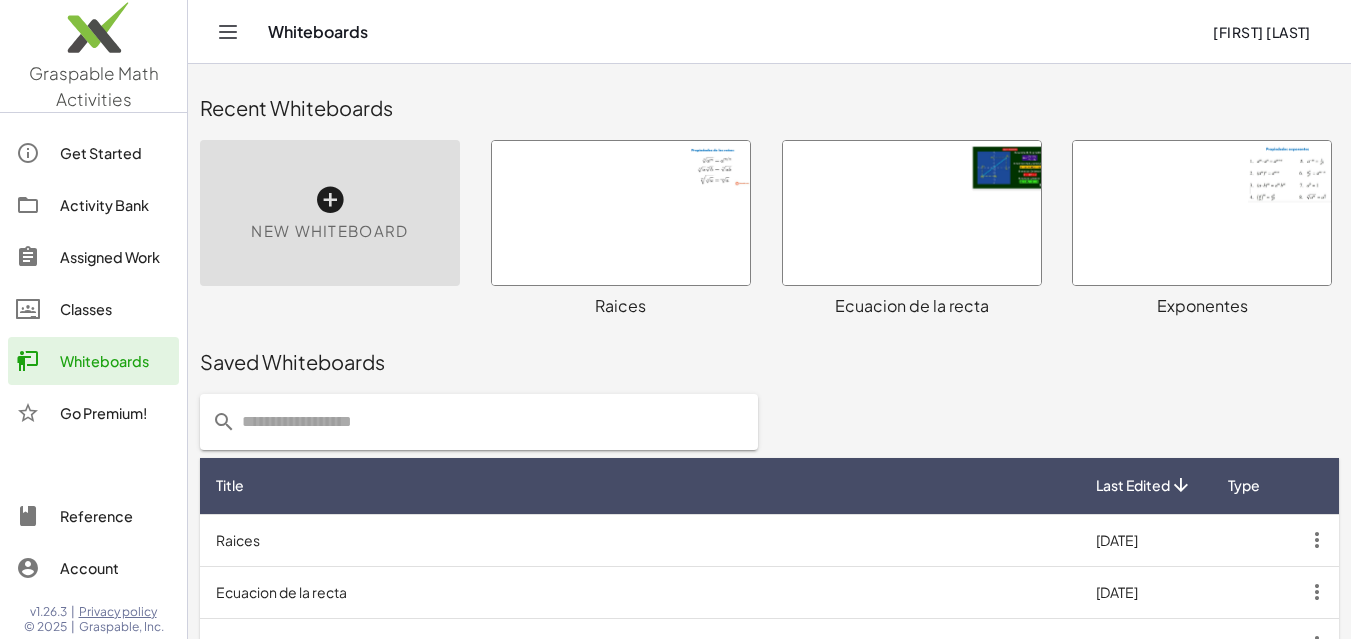 click on "New Whiteboard" at bounding box center (330, 213) 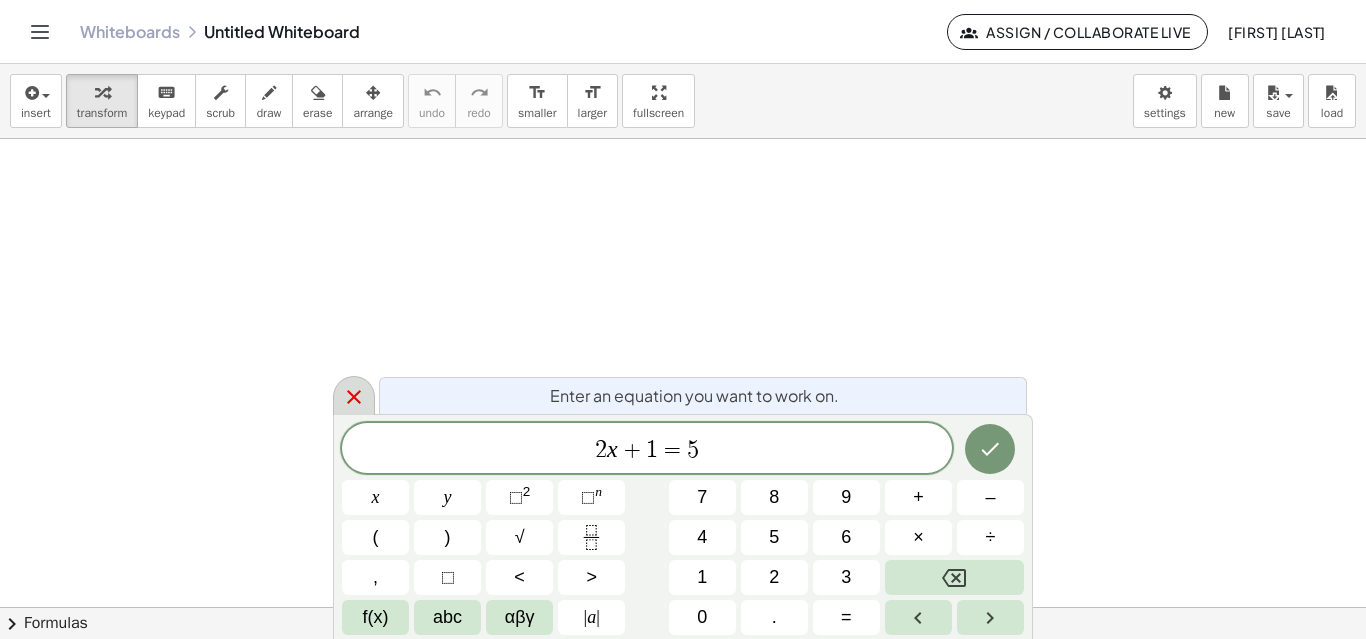 click 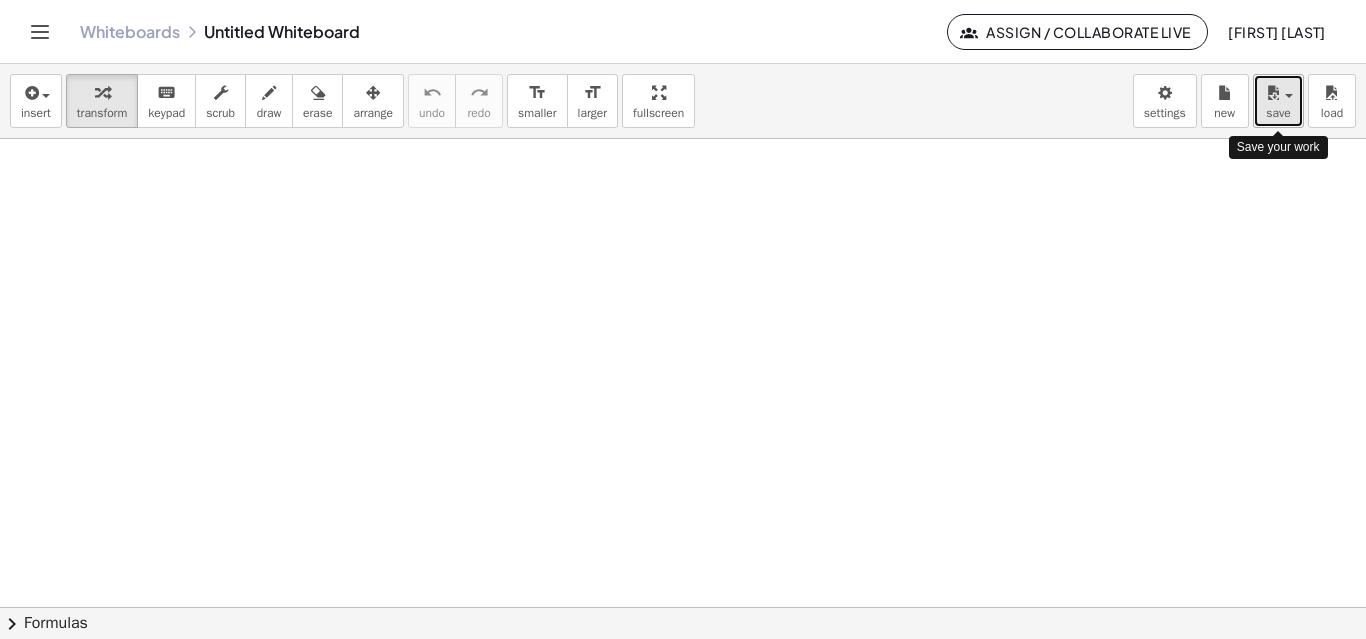 click at bounding box center (1273, 93) 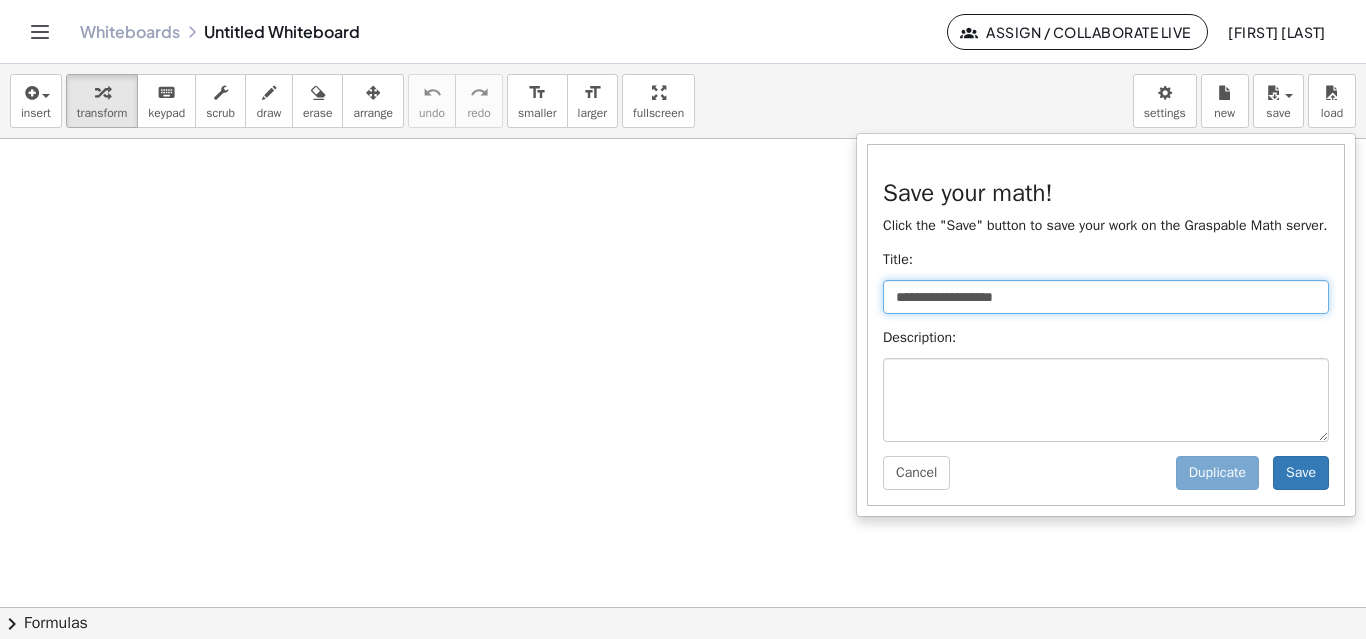 click on "**********" at bounding box center [1106, 297] 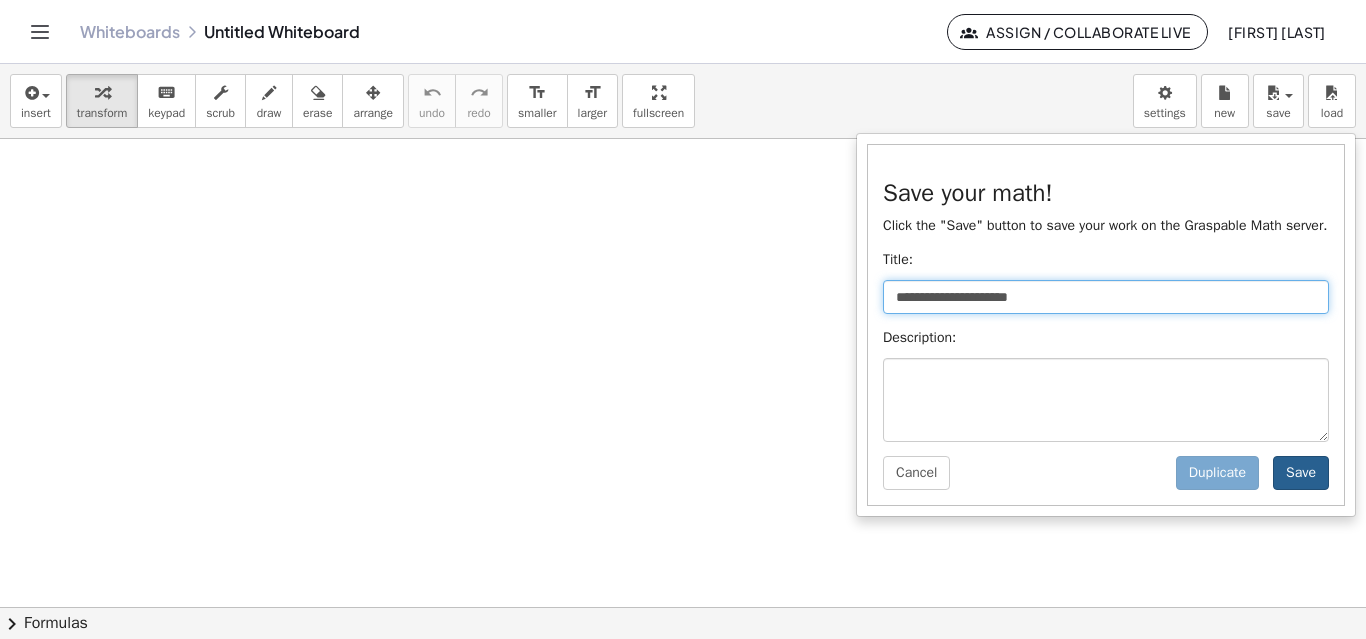 type on "**********" 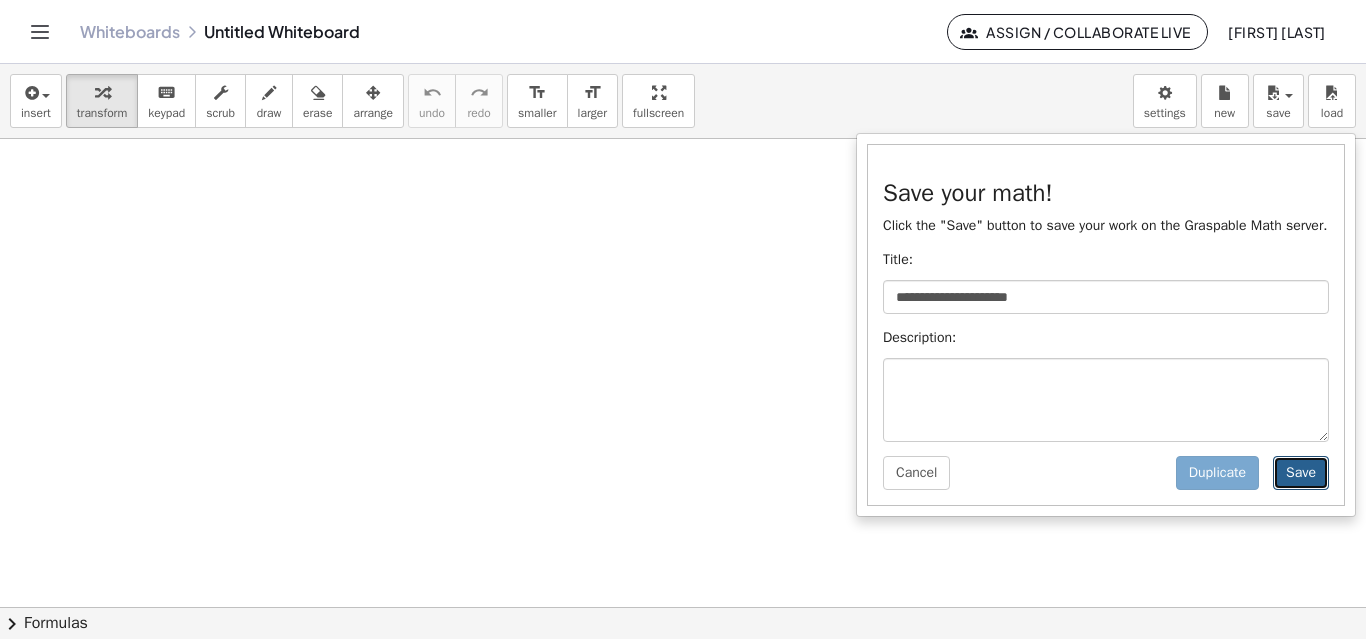 click on "Save" at bounding box center (1301, 473) 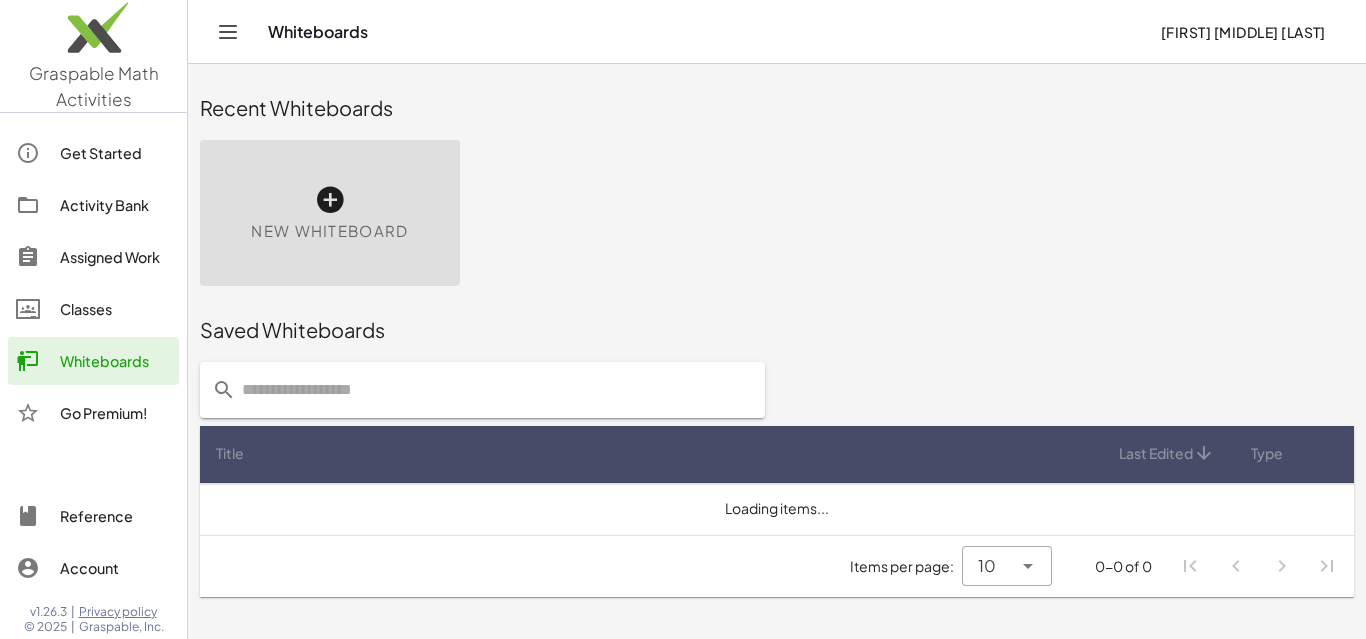 scroll, scrollTop: 0, scrollLeft: 0, axis: both 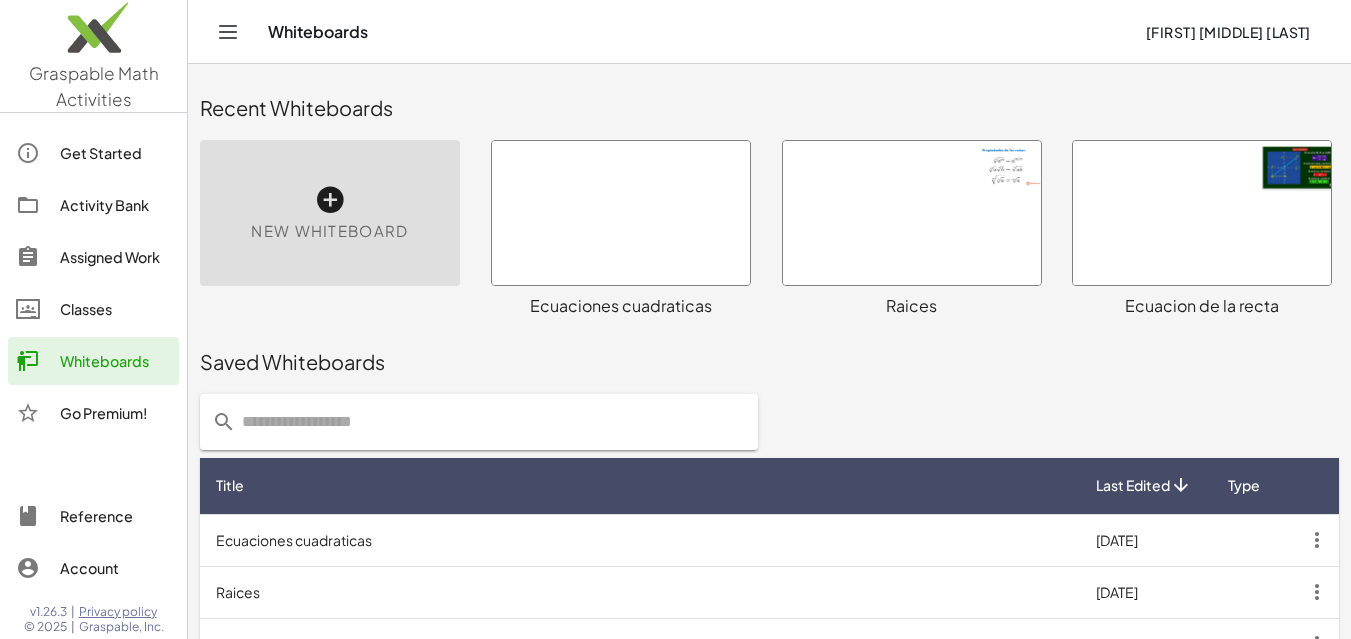 click at bounding box center (912, 213) 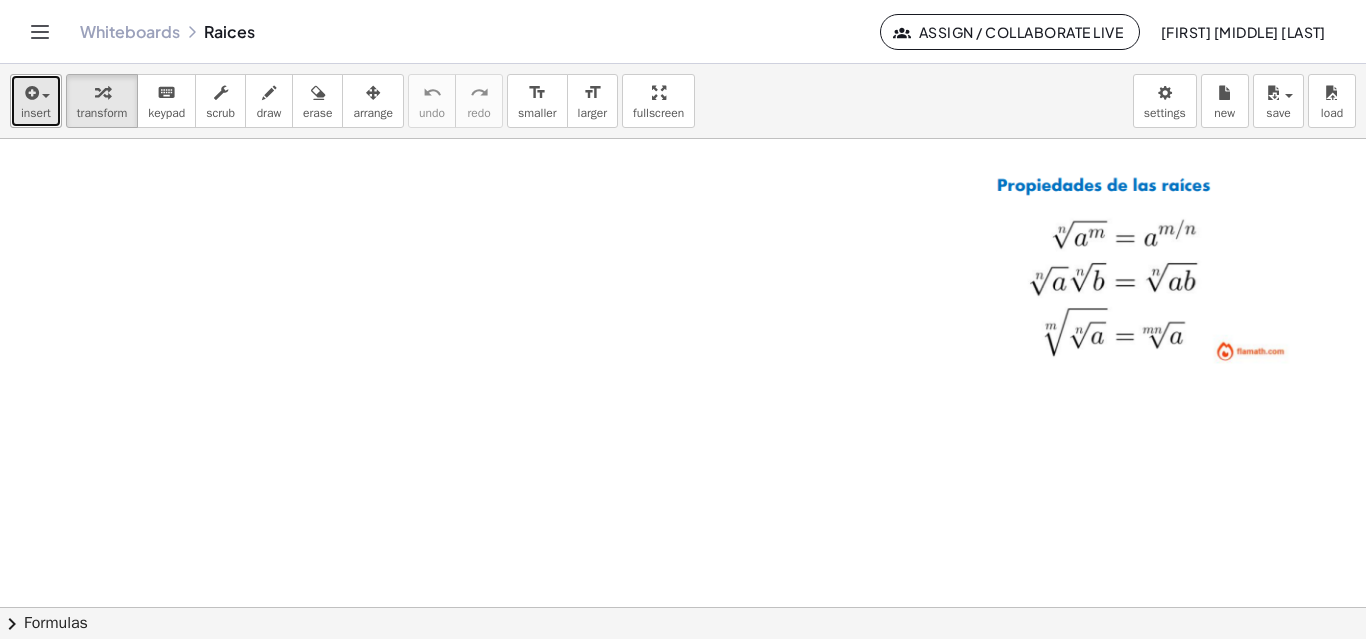 click on "insert" at bounding box center (36, 113) 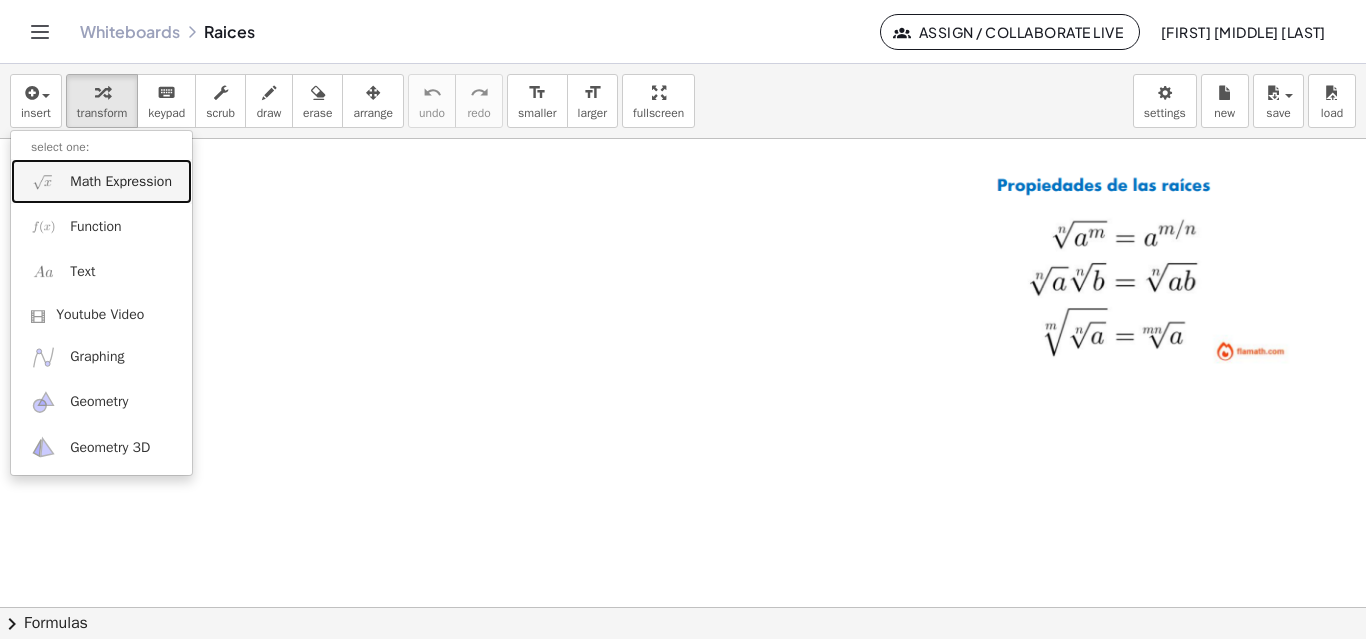 click on "Math Expression" at bounding box center [121, 182] 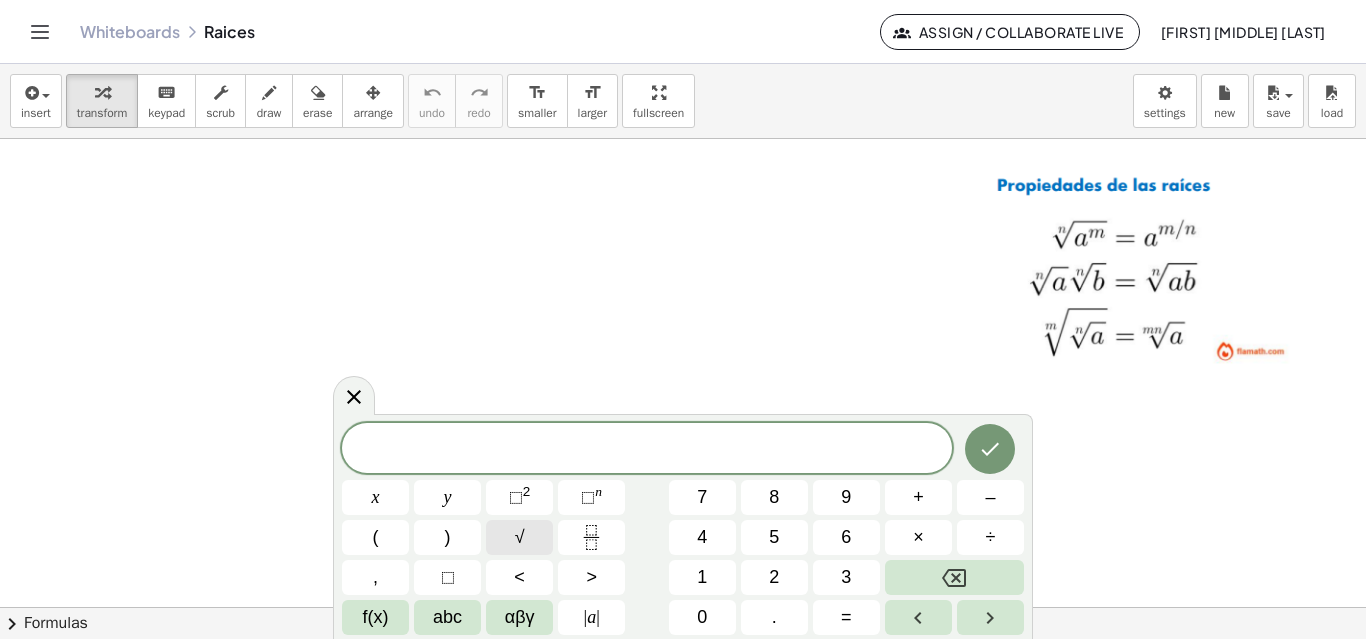 click on "√" at bounding box center (520, 537) 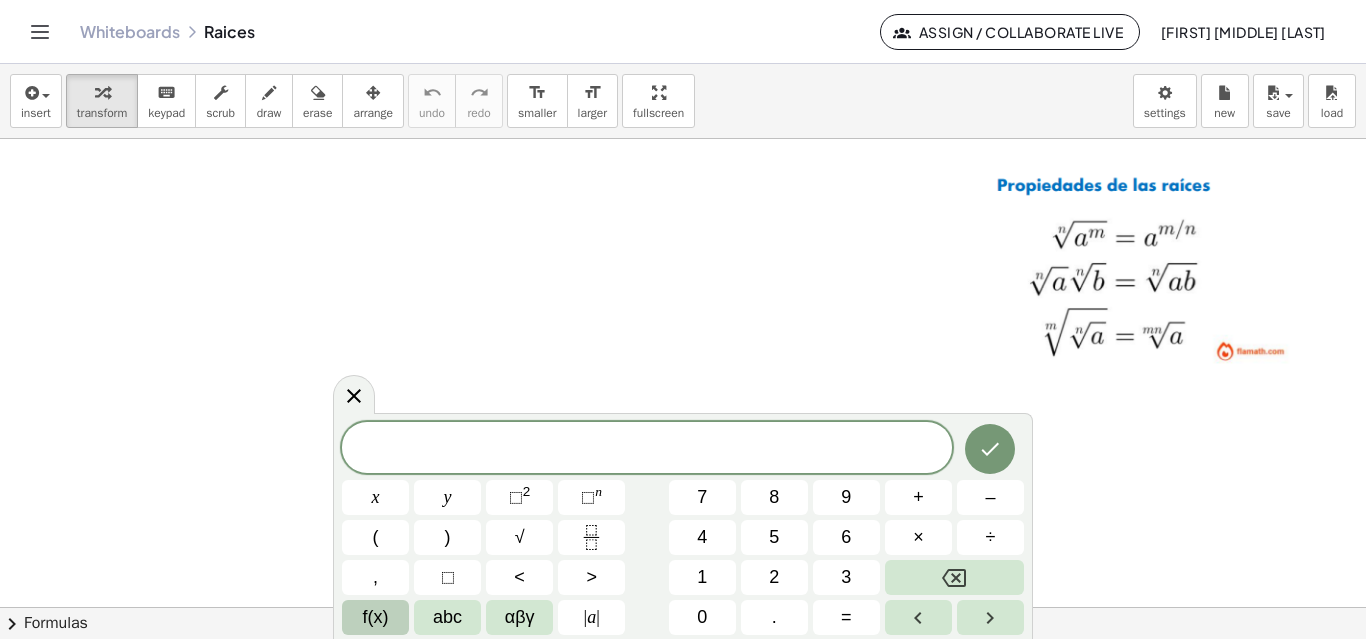 click on "f(x)" at bounding box center [376, 617] 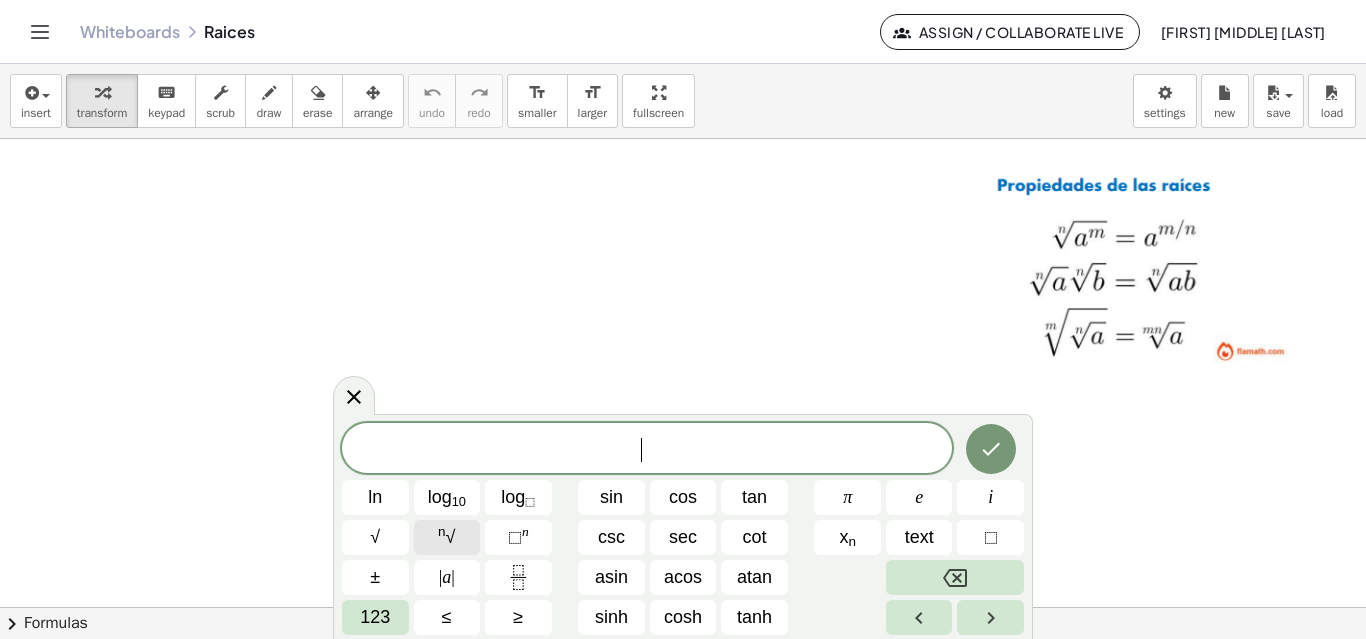 click on "n √" at bounding box center (447, 537) 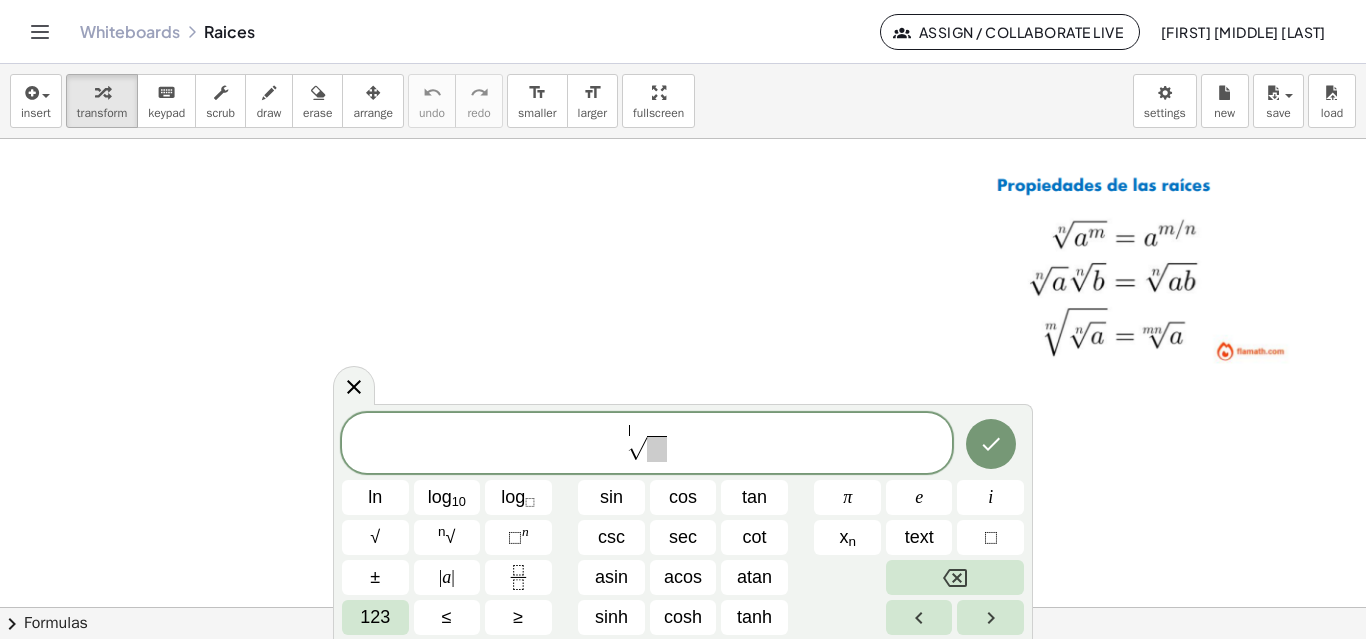 click on "√" at bounding box center [637, 448] 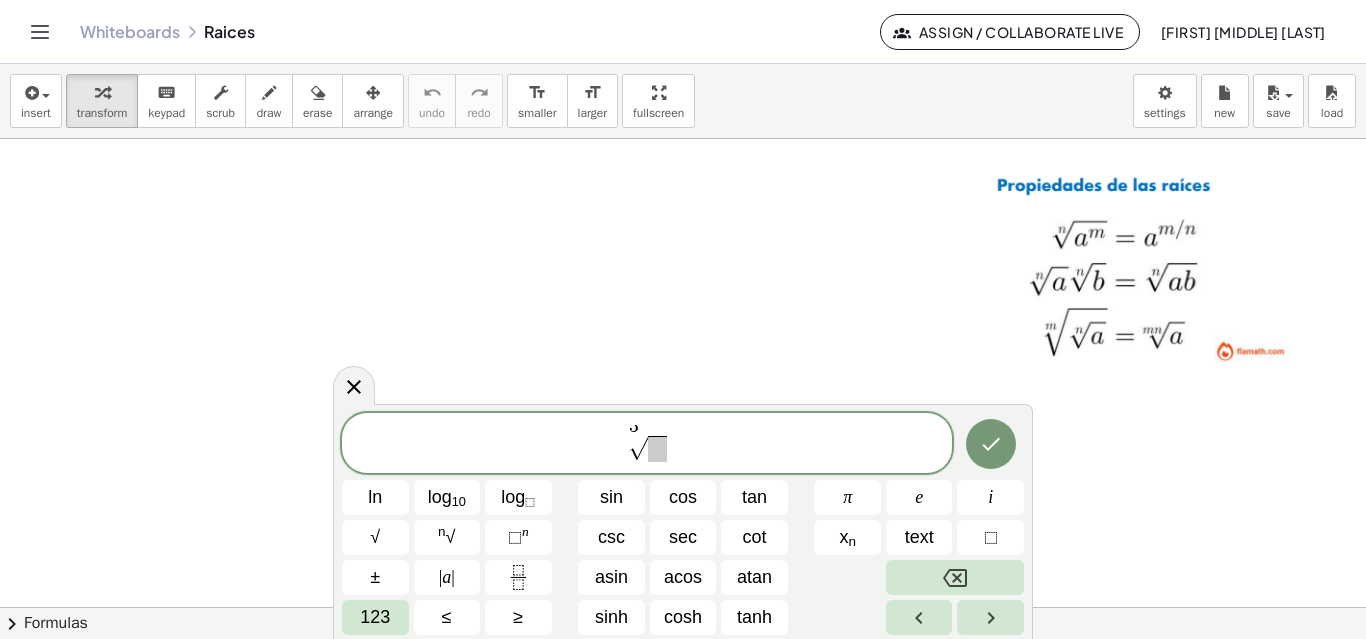 click at bounding box center [657, 449] 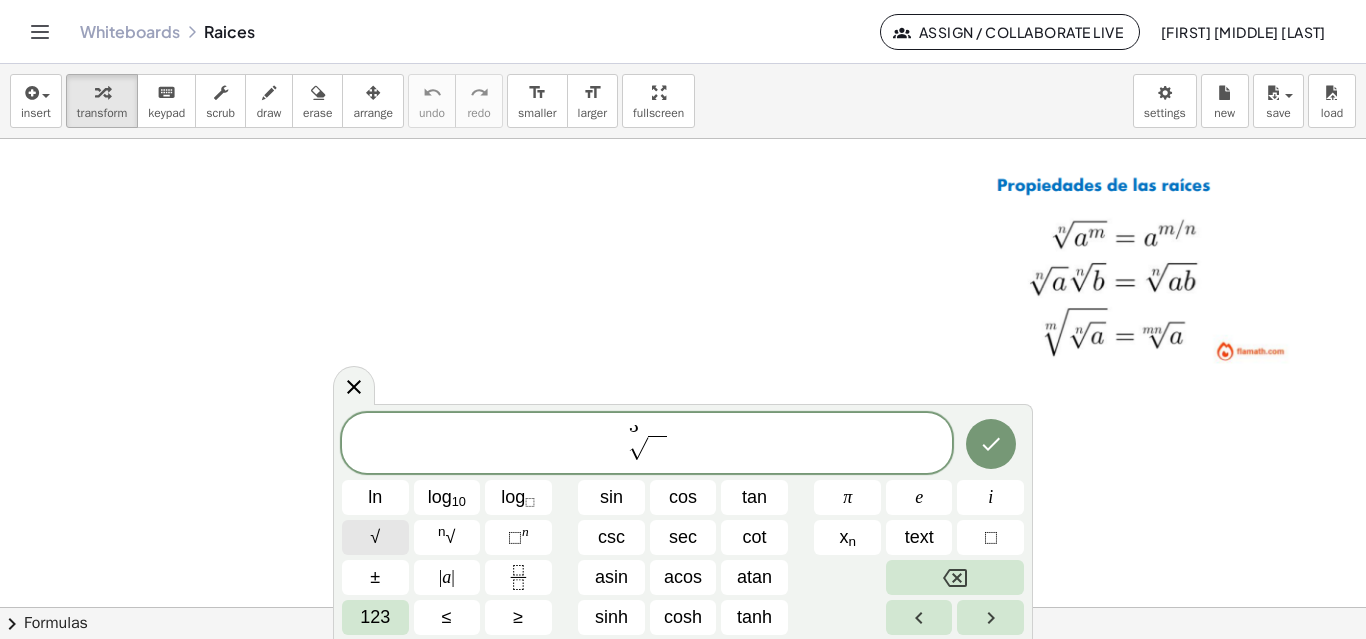 click on "√" at bounding box center (375, 537) 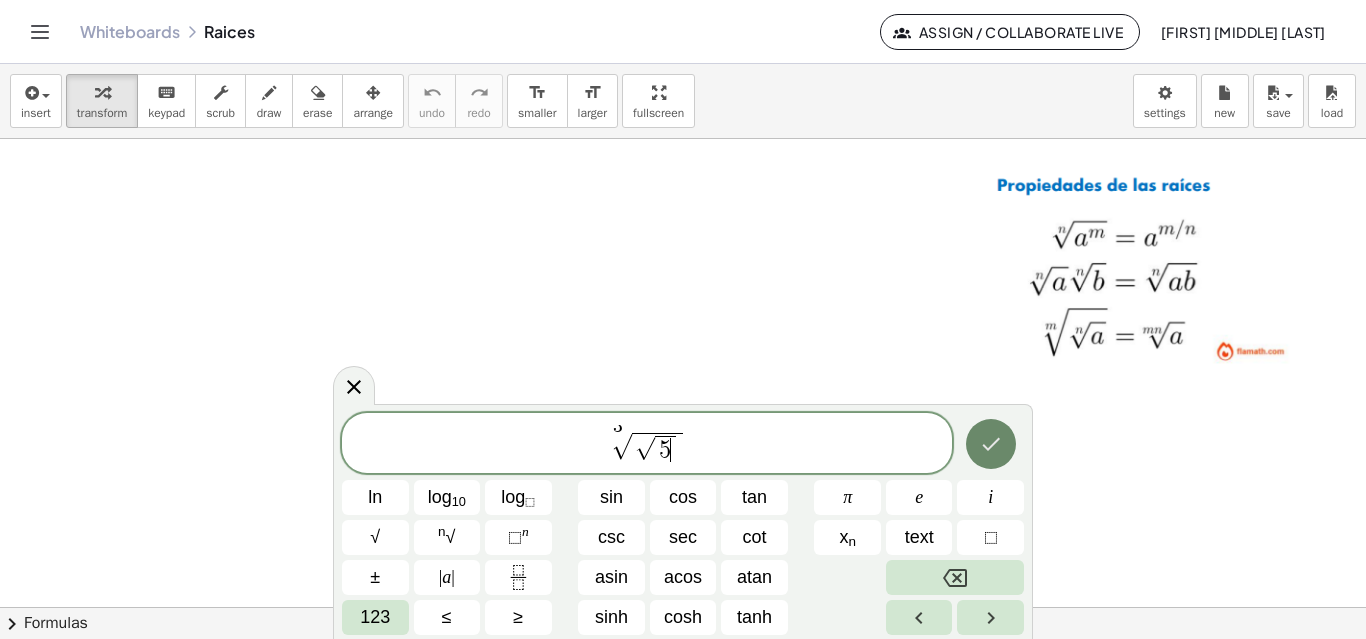 click 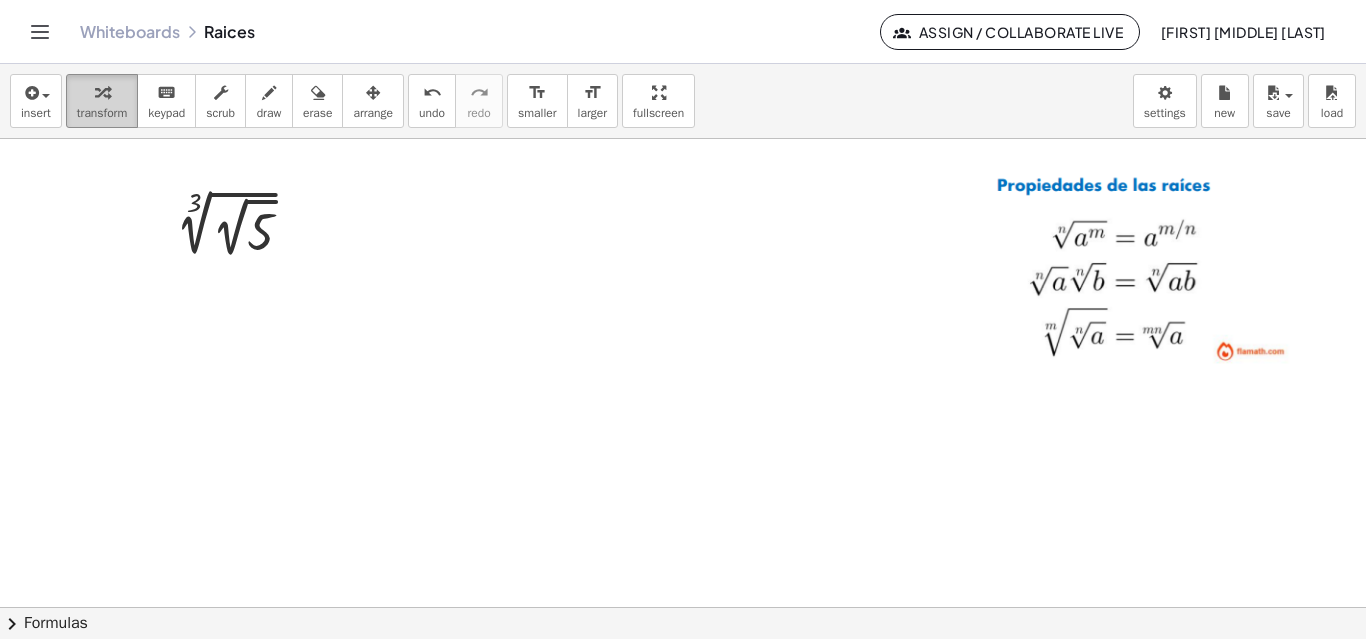 click on "transform" at bounding box center (102, 101) 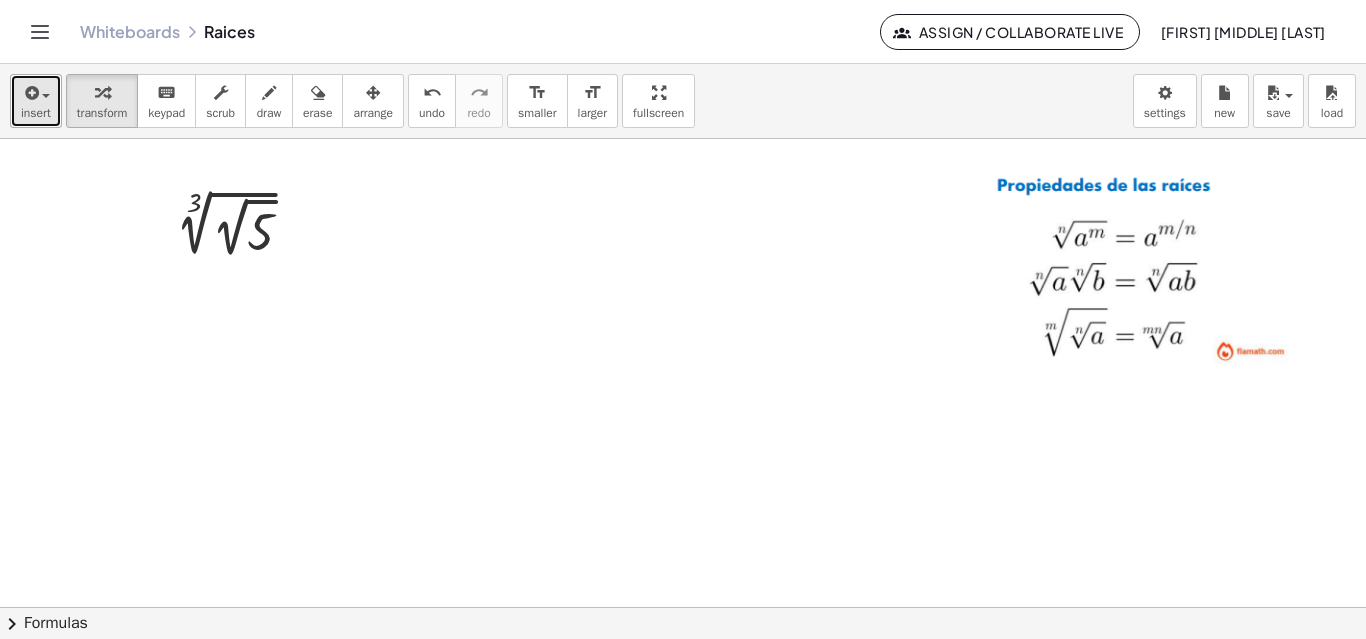 click at bounding box center (36, 92) 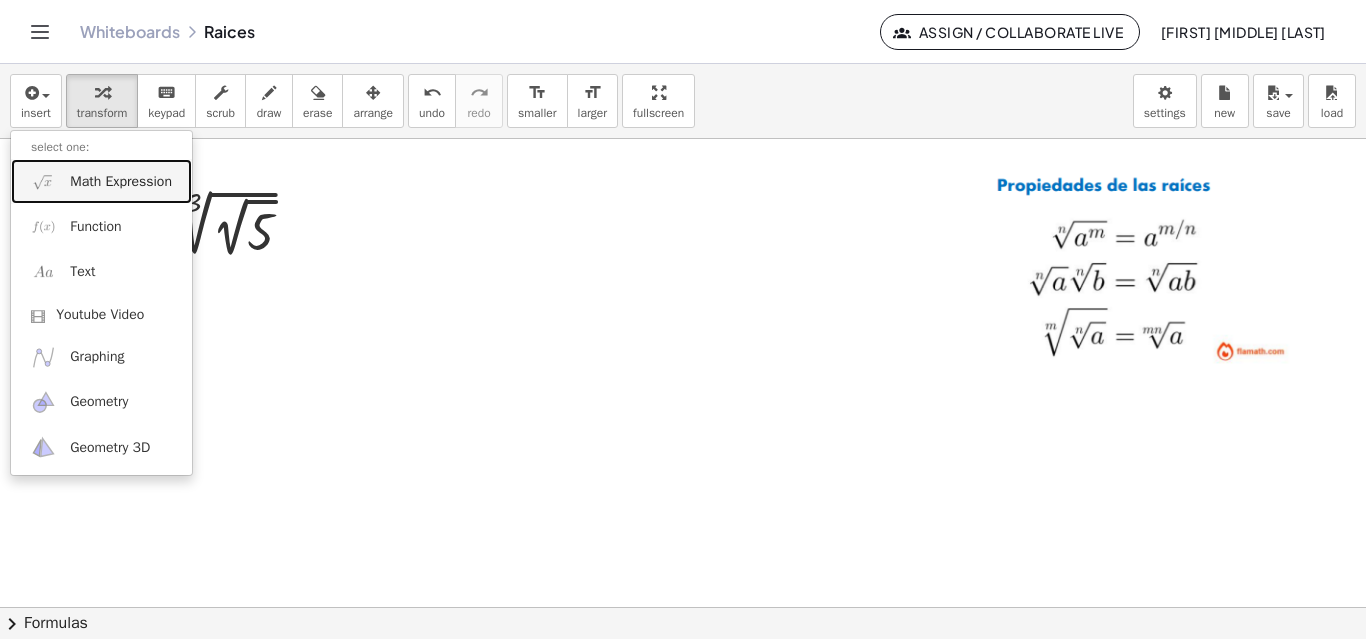click on "Math Expression" at bounding box center [121, 182] 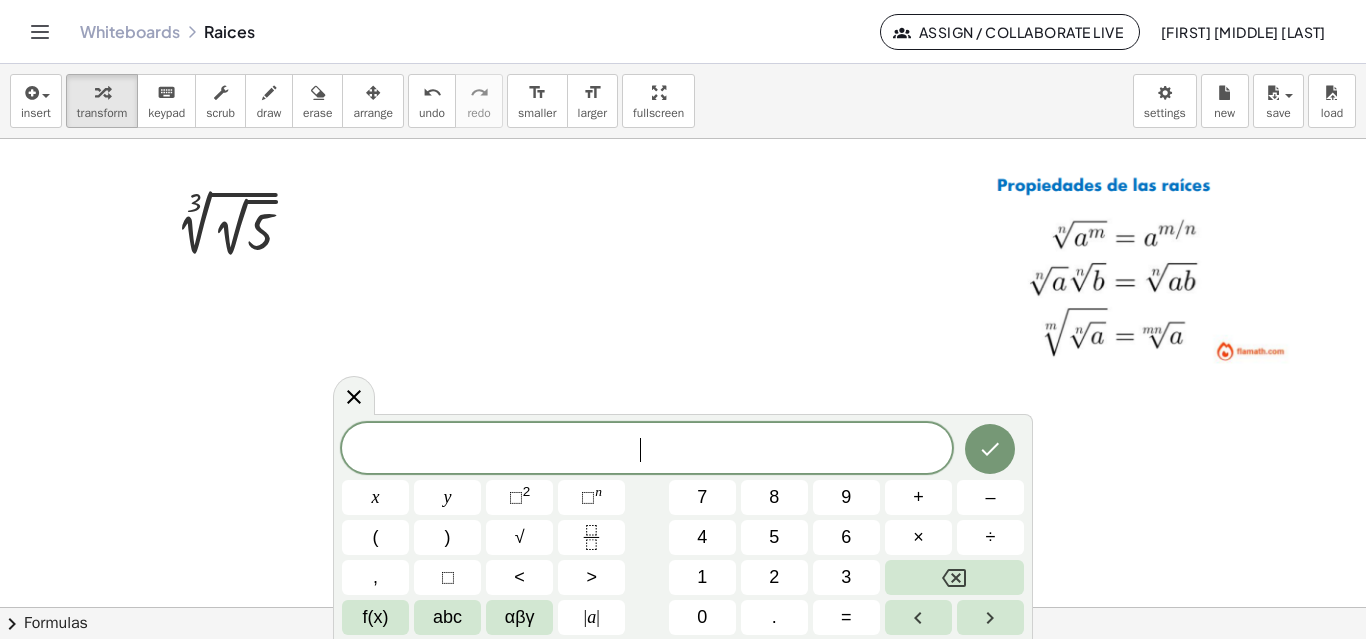 click on "​" 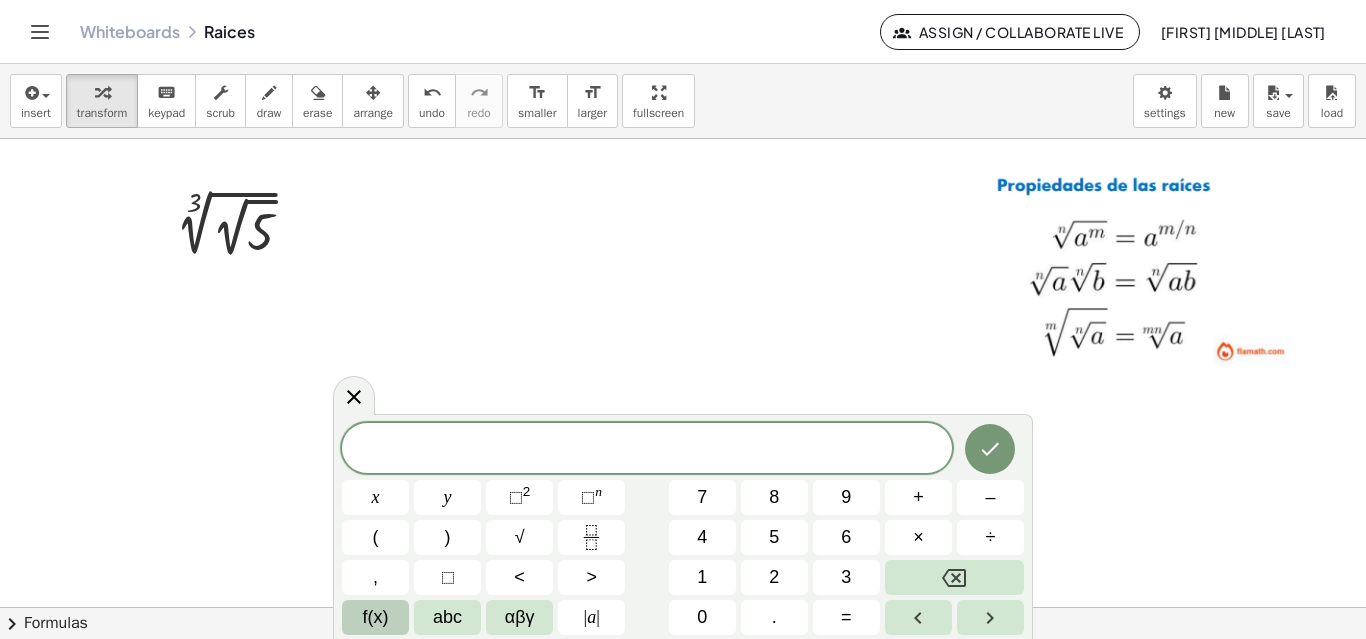 click on "f(x)" at bounding box center (376, 617) 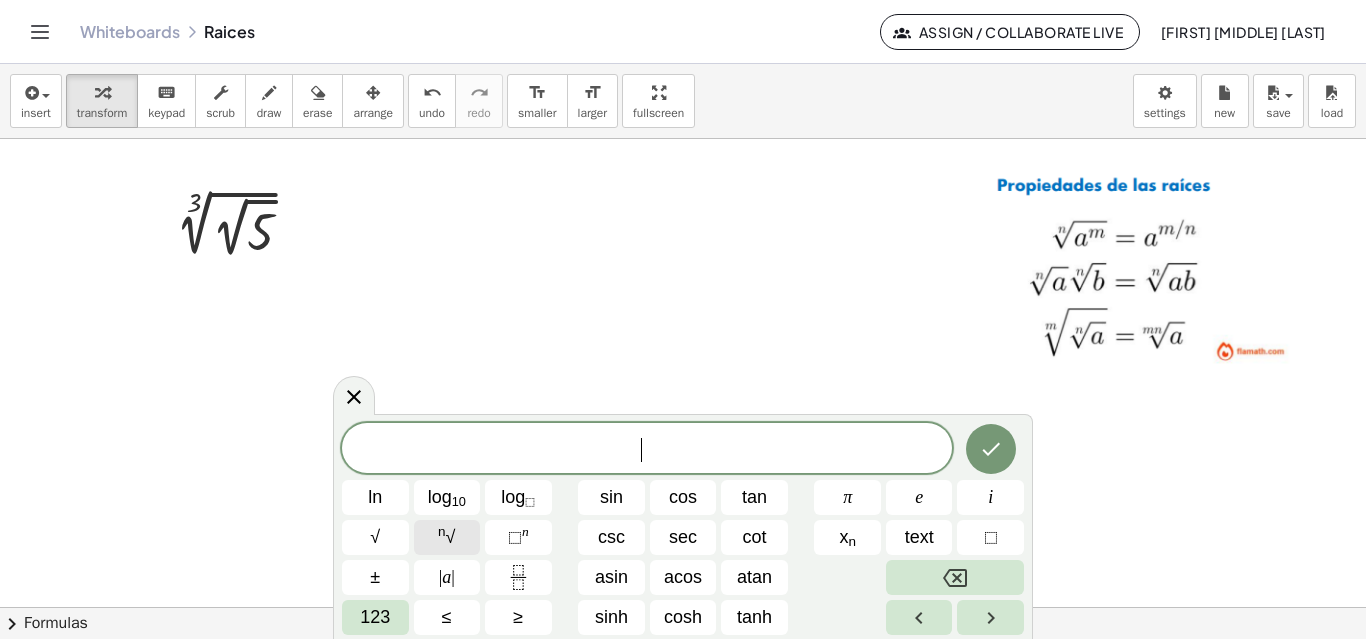 click on "n √" 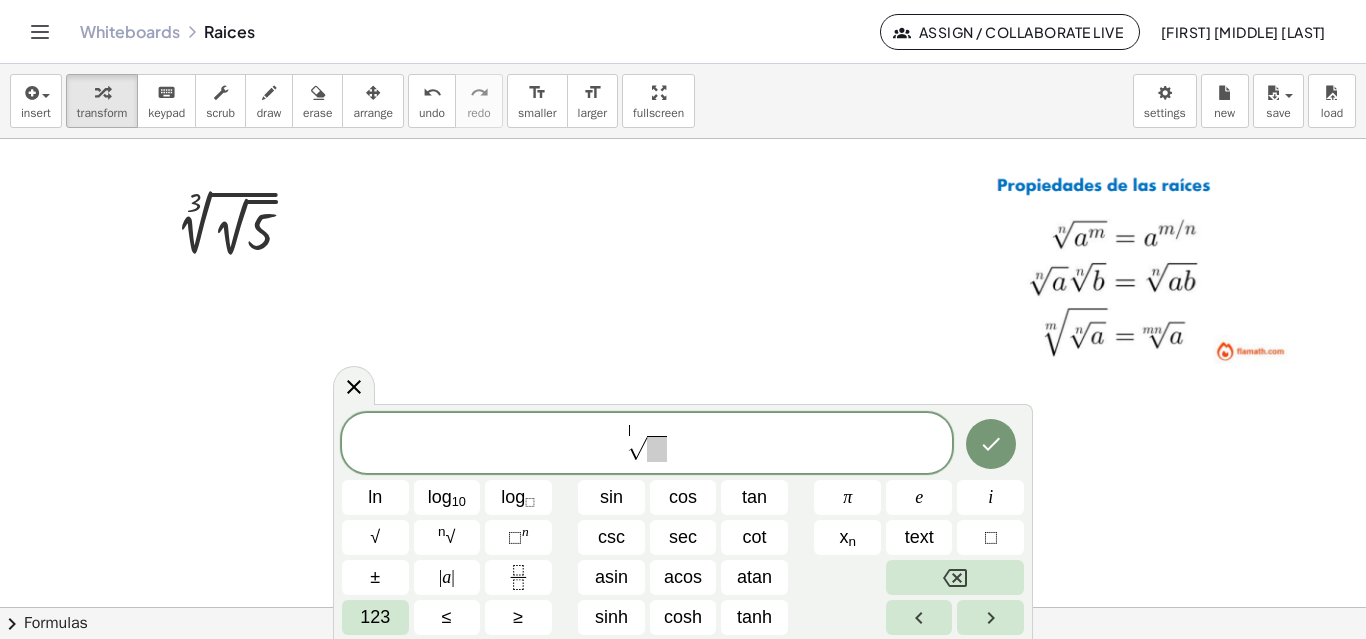 click on "​ √" at bounding box center (647, 444) 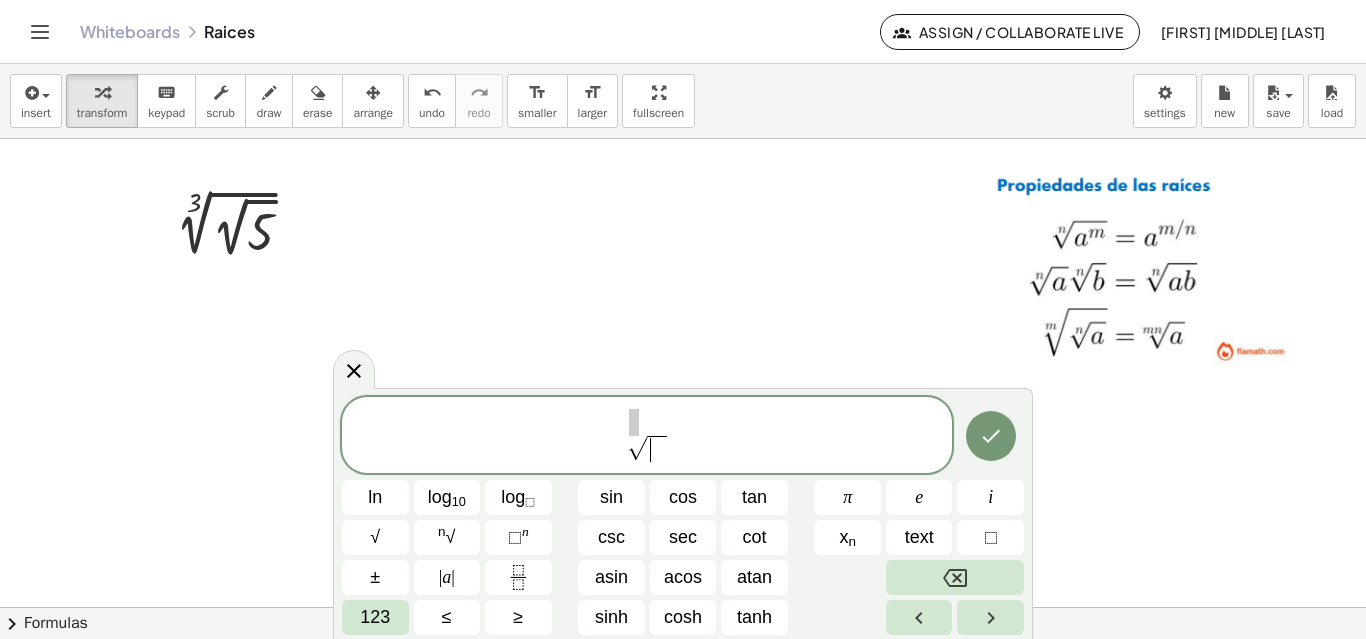 click on "​" at bounding box center [656, 449] 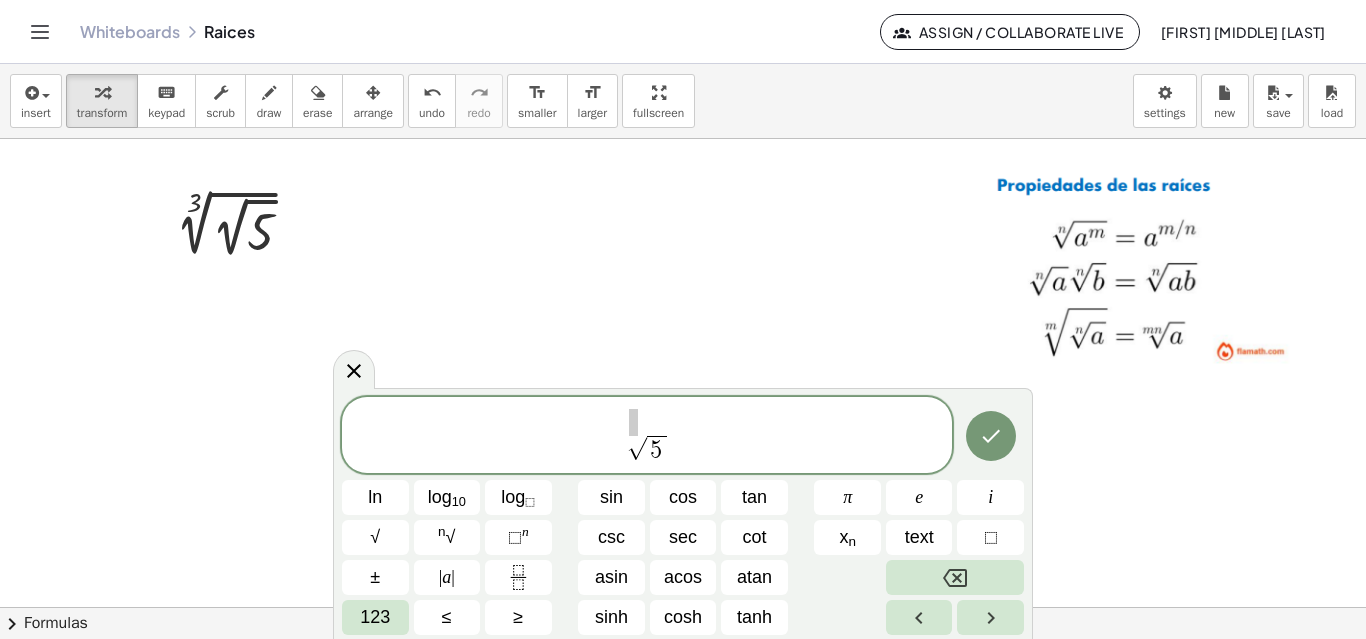 click on "√" at bounding box center (637, 448) 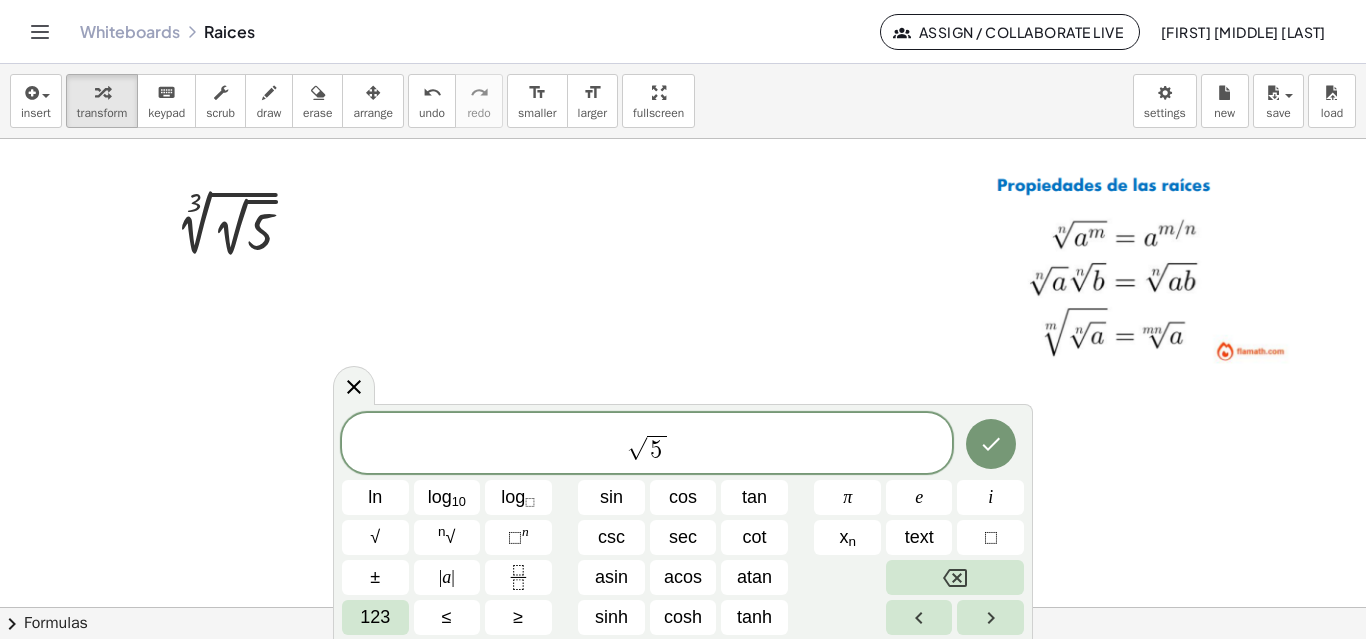click on "√" at bounding box center (637, 448) 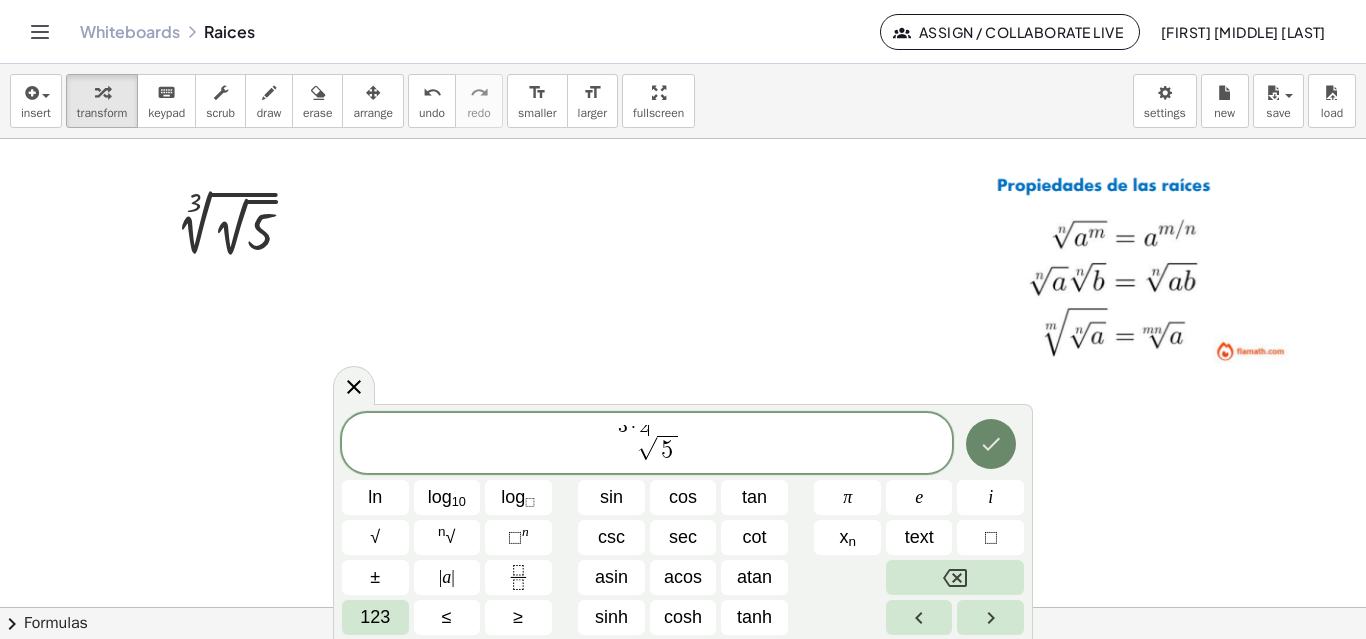 click 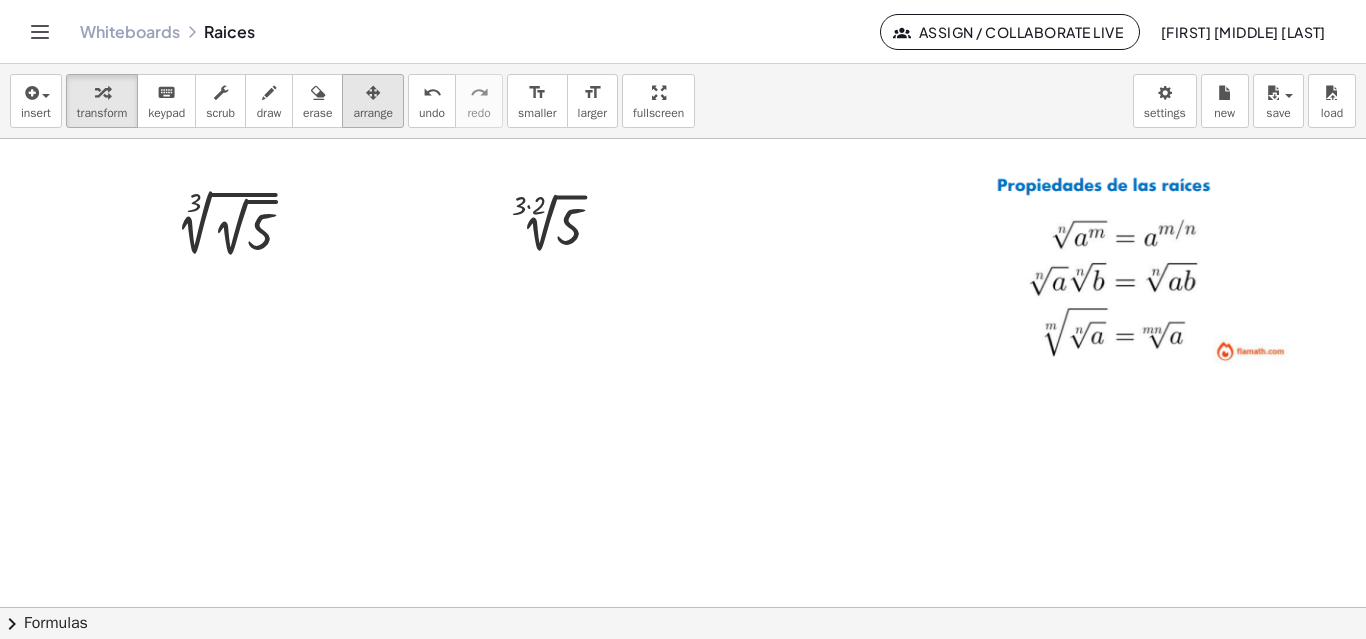 click on "arrange" at bounding box center [373, 113] 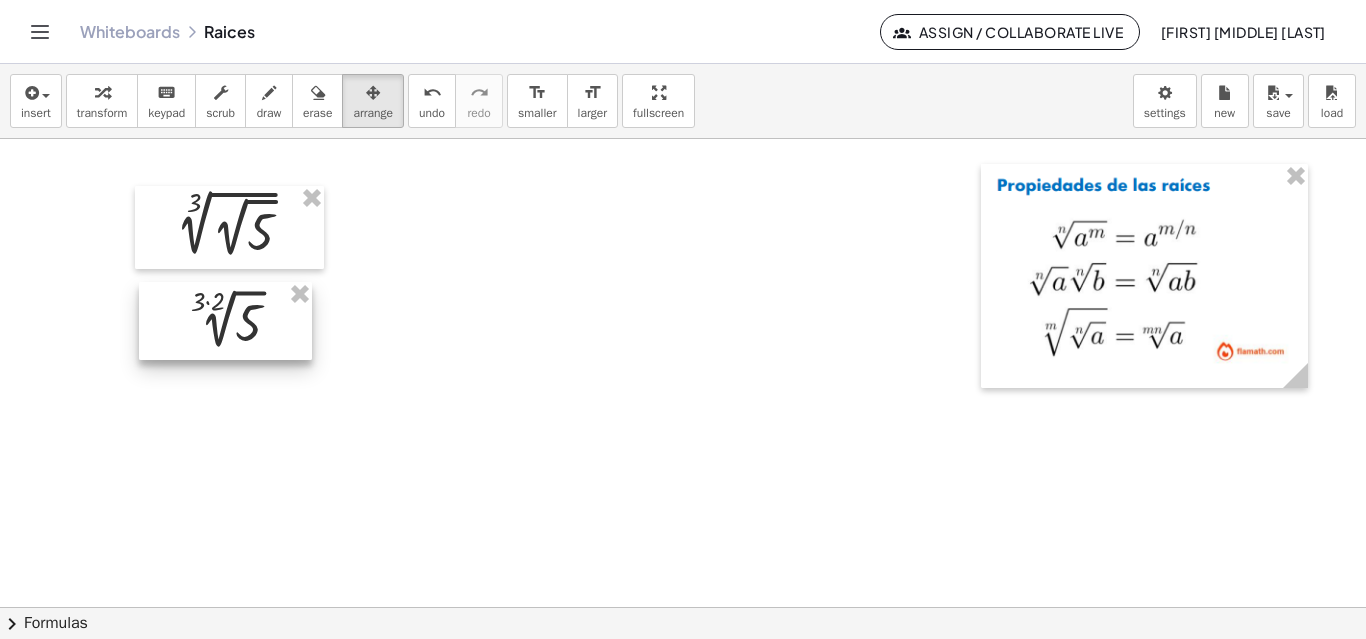 drag, startPoint x: 555, startPoint y: 227, endPoint x: 228, endPoint y: 315, distance: 338.63403 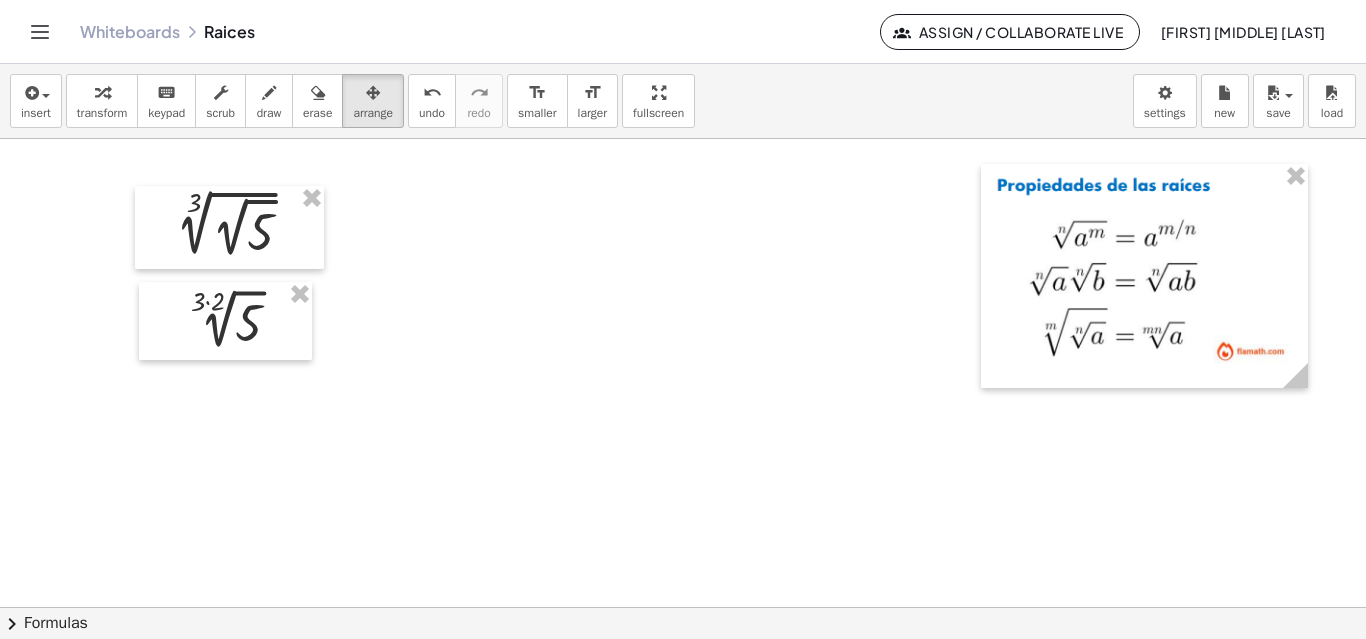 click at bounding box center [683, 607] 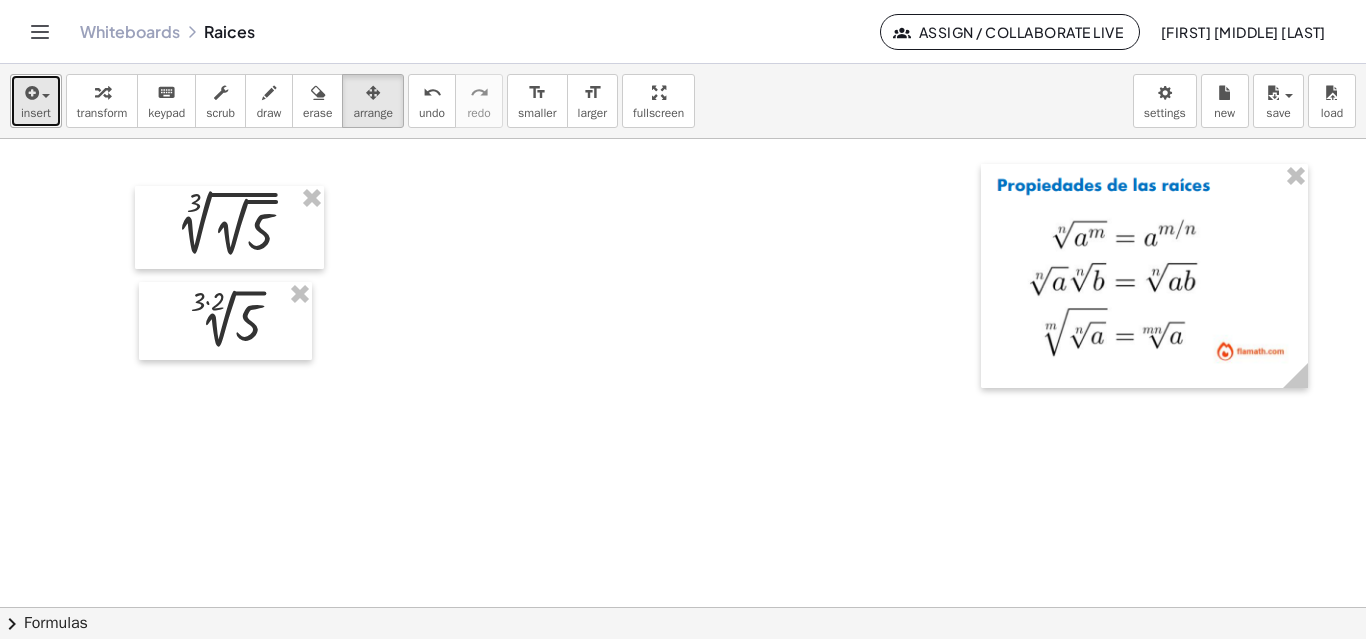 click on "insert" at bounding box center [36, 101] 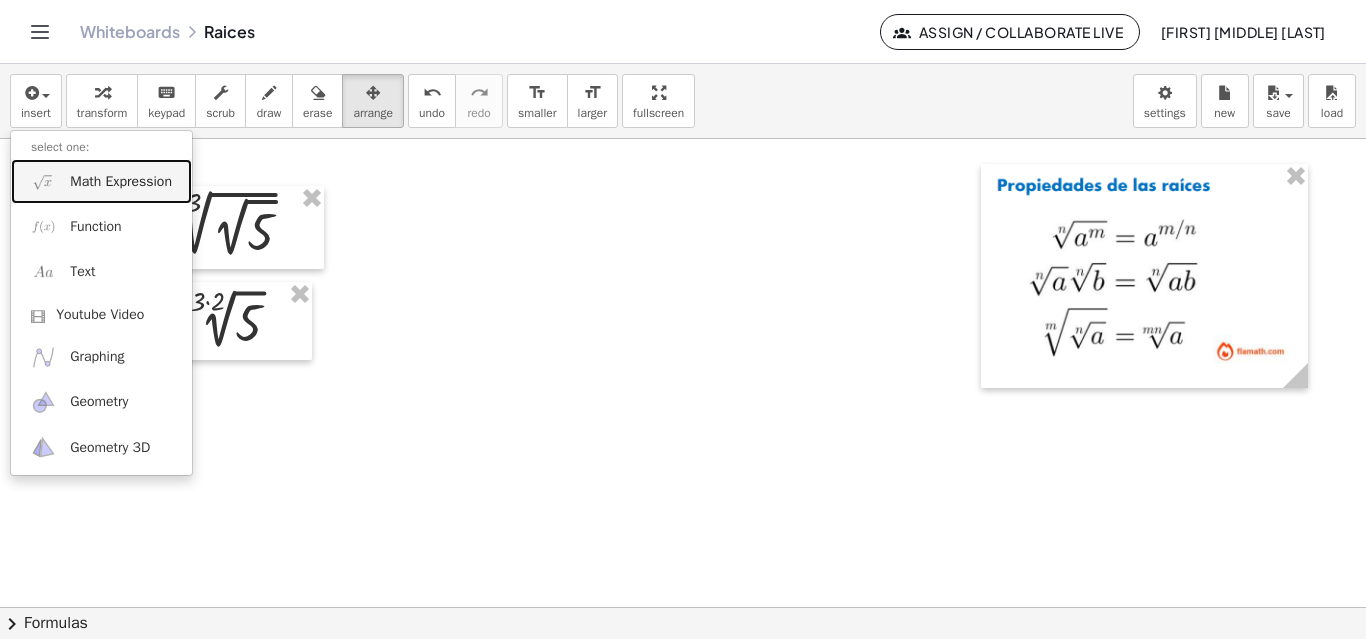 click on "Math Expression" at bounding box center (121, 182) 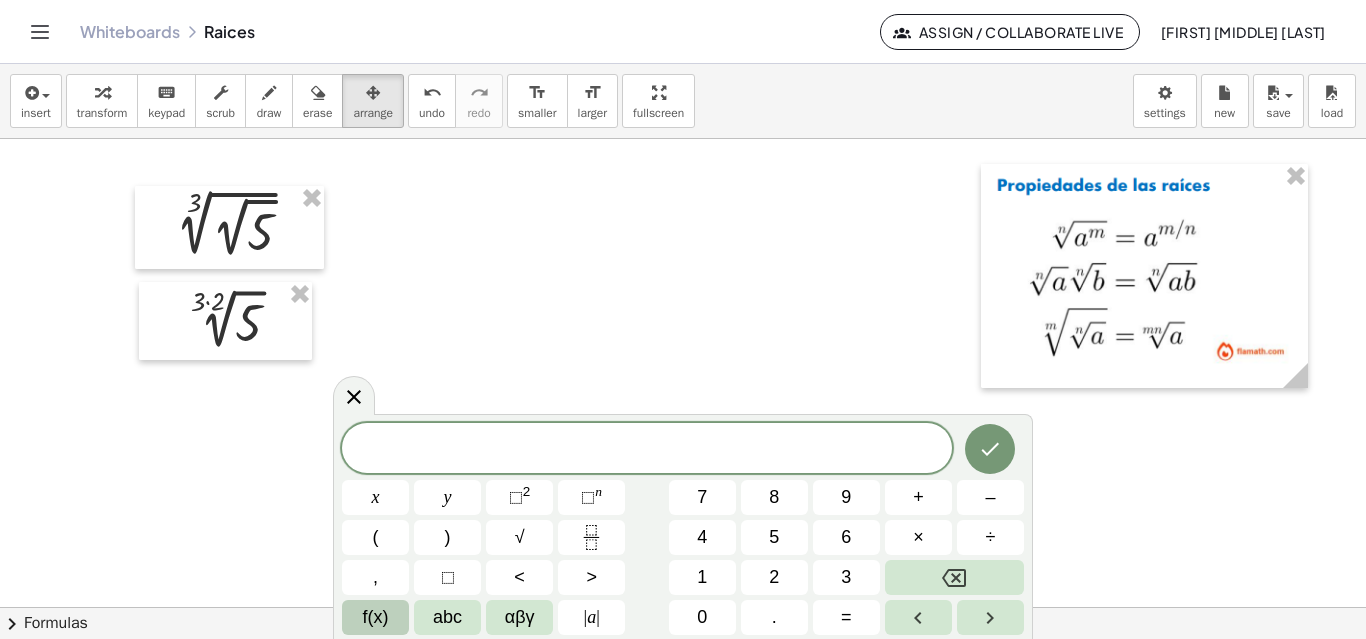 click on "f(x)" at bounding box center (376, 617) 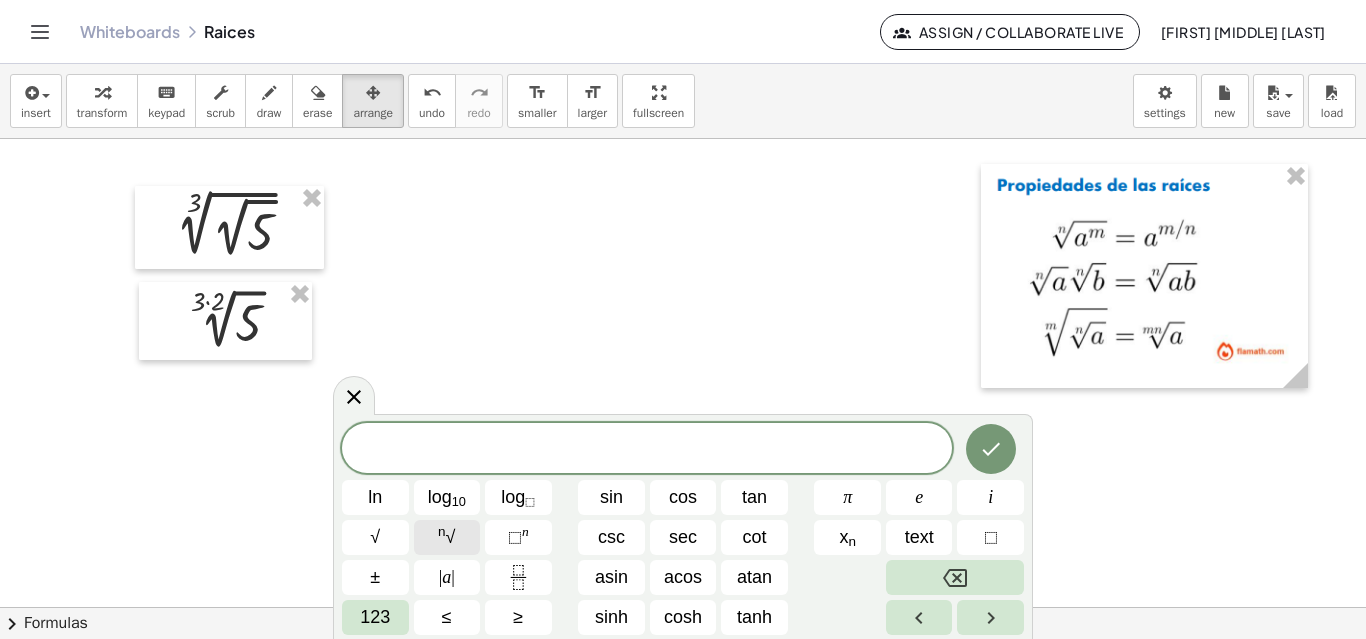 click on "n" at bounding box center [442, 531] 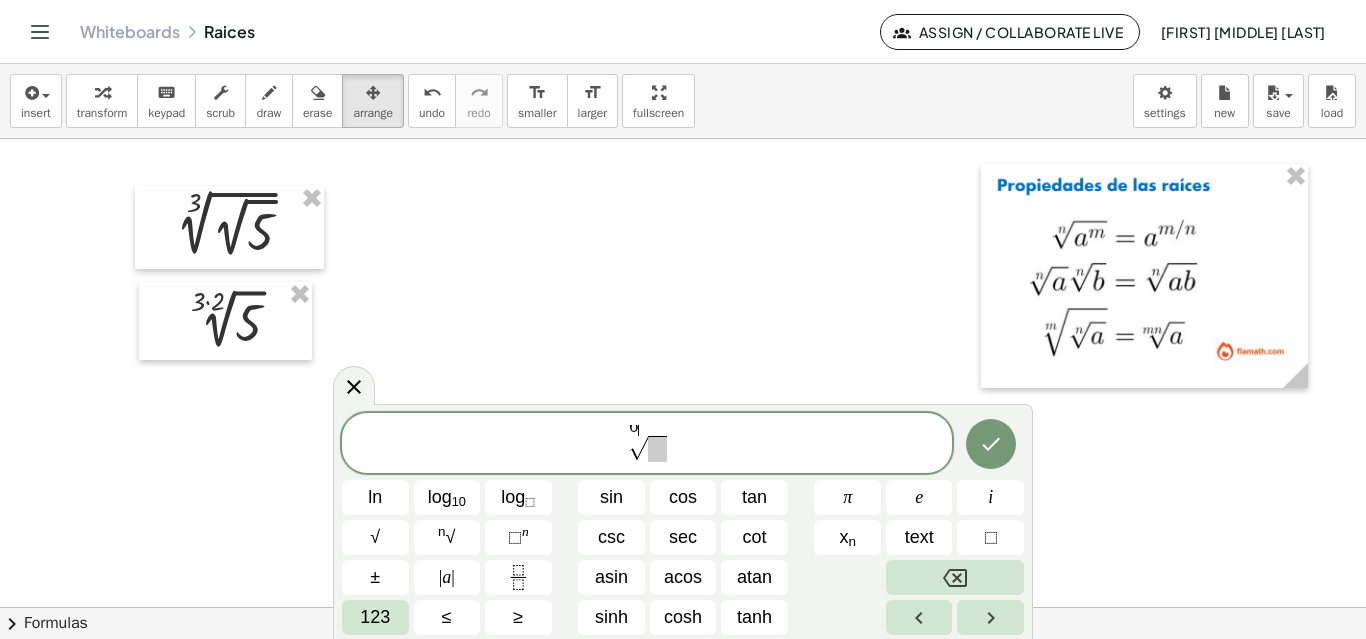 click at bounding box center (657, 449) 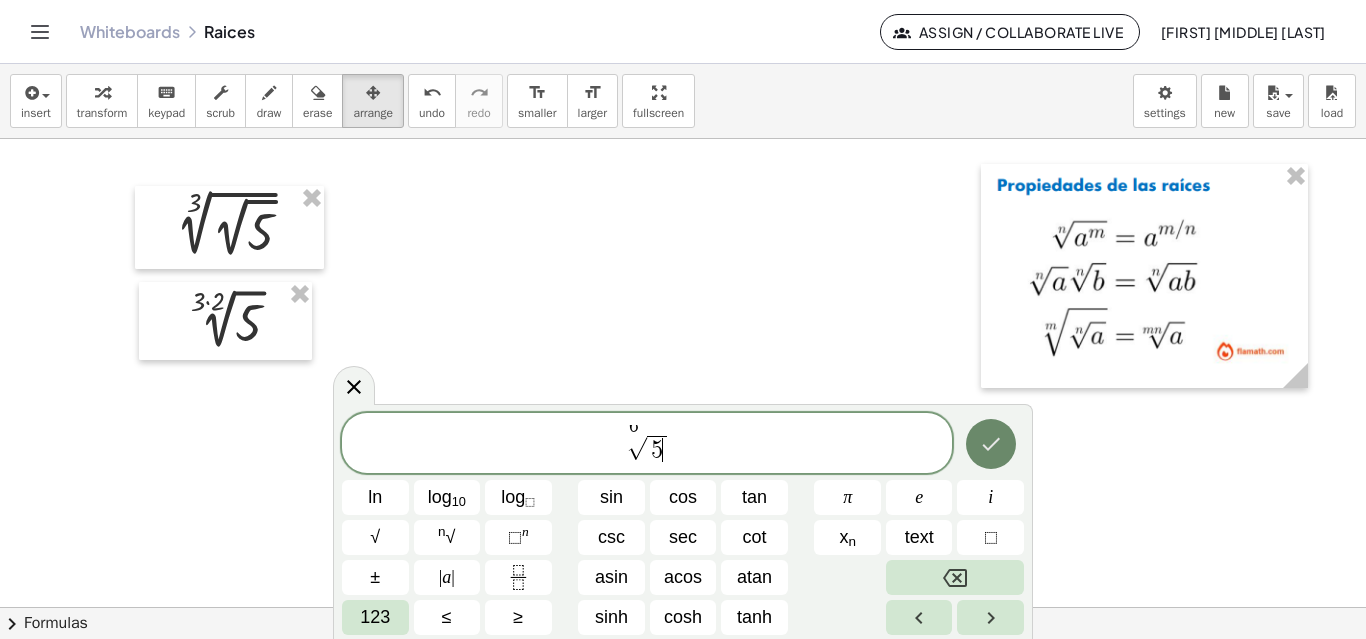 click 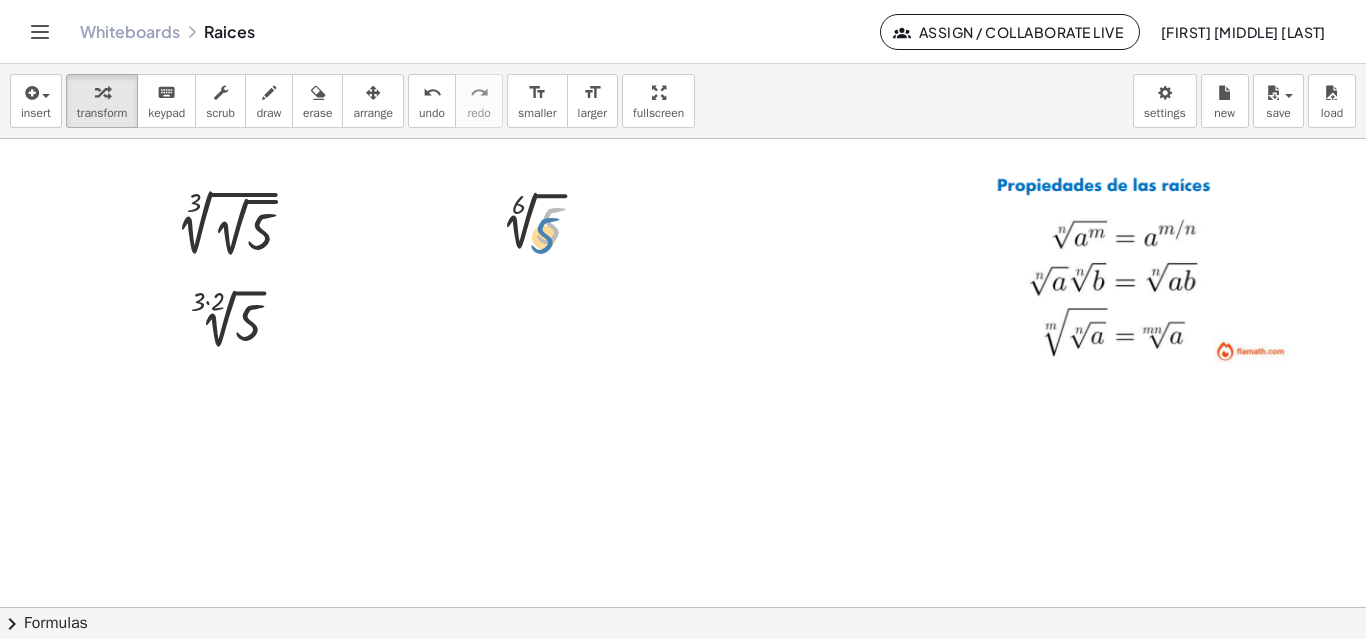 click at bounding box center [544, 224] 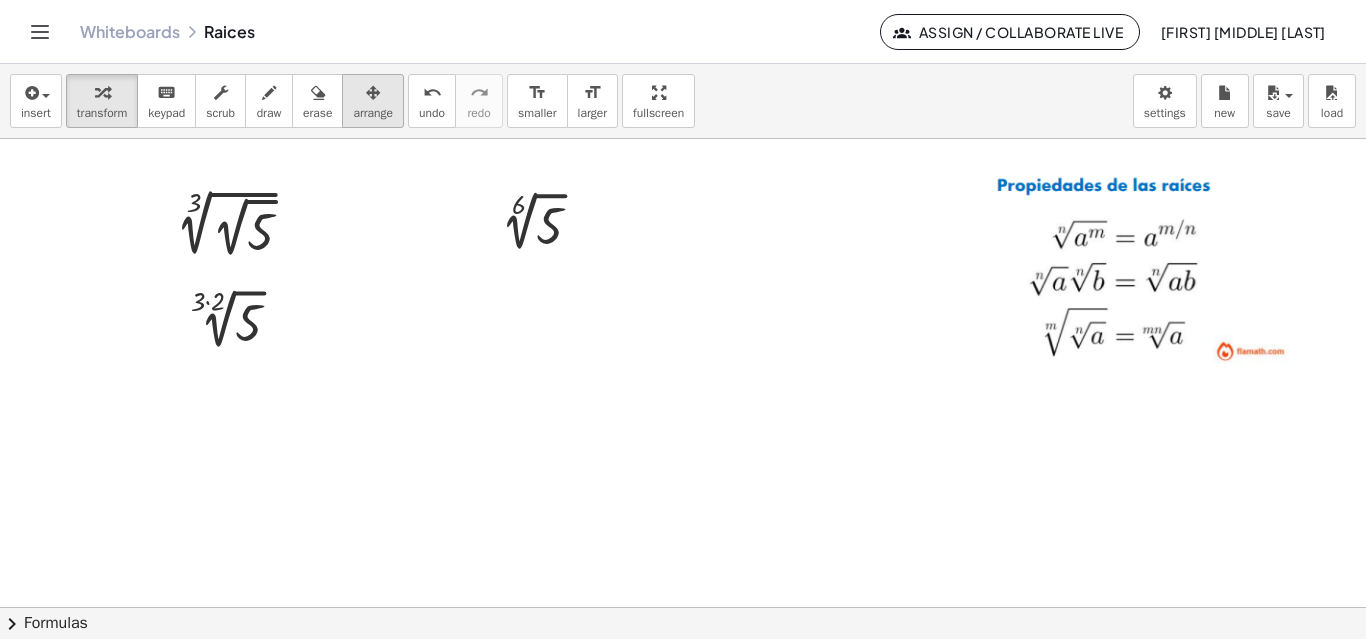 click at bounding box center (373, 93) 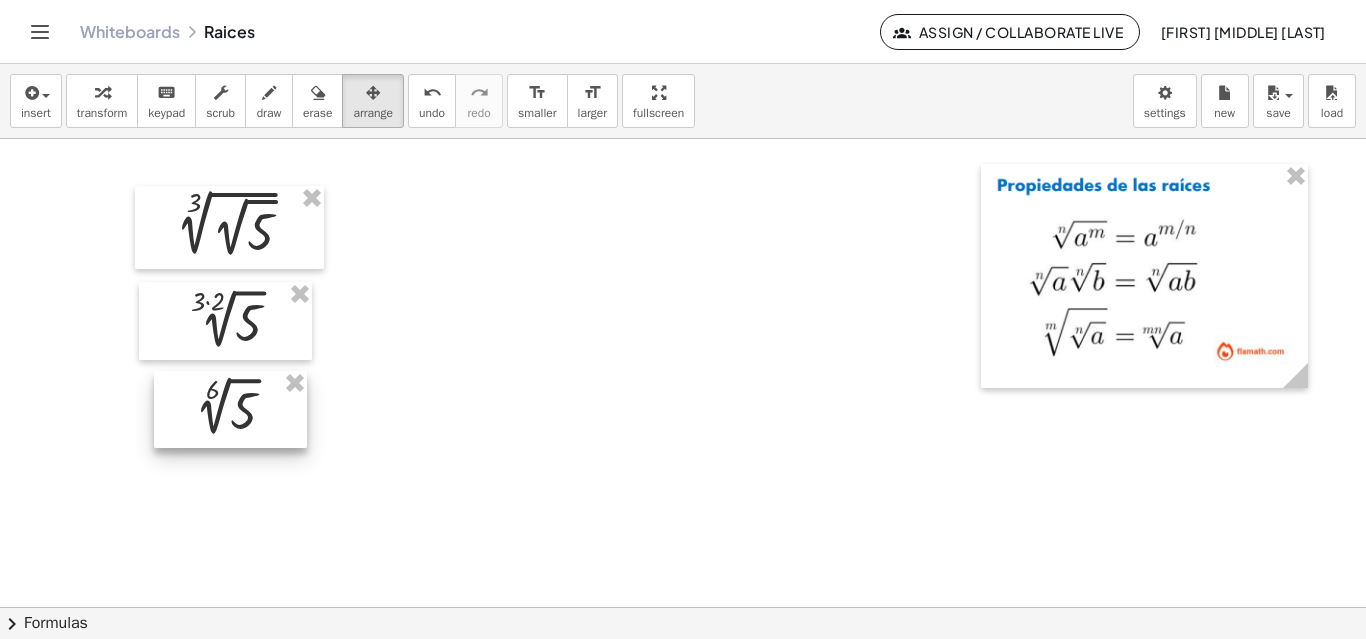 drag, startPoint x: 546, startPoint y: 218, endPoint x: 239, endPoint y: 404, distance: 358.94986 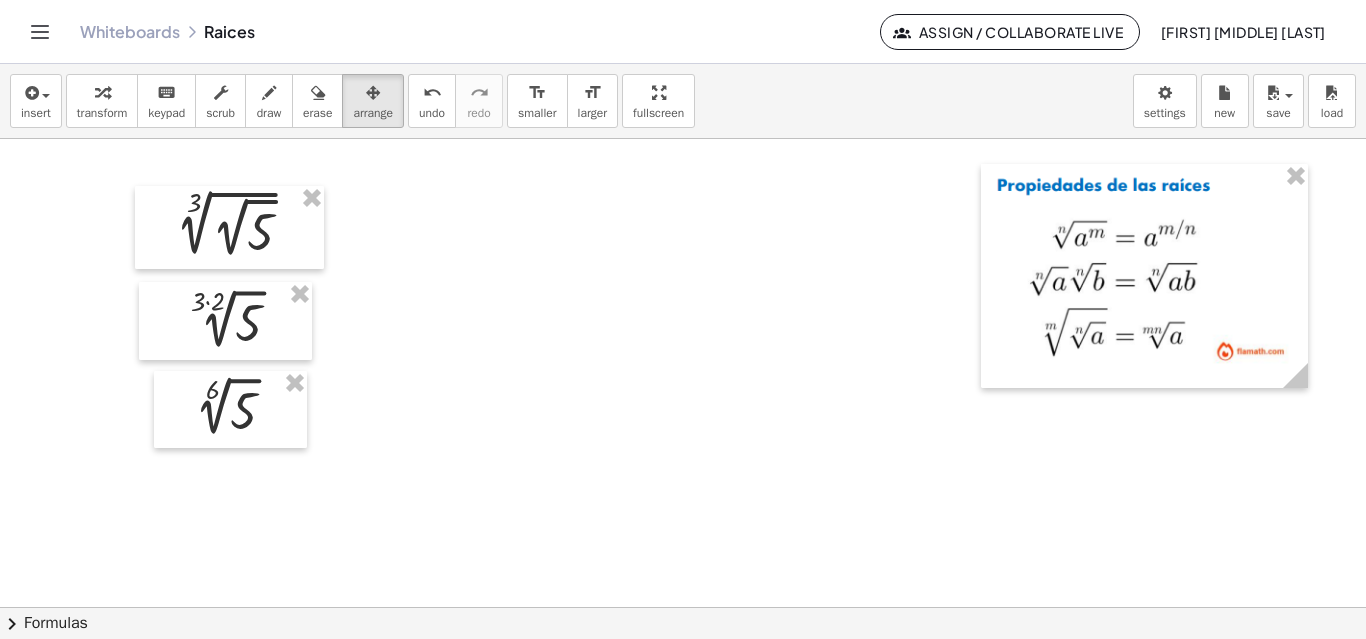 click at bounding box center [683, 607] 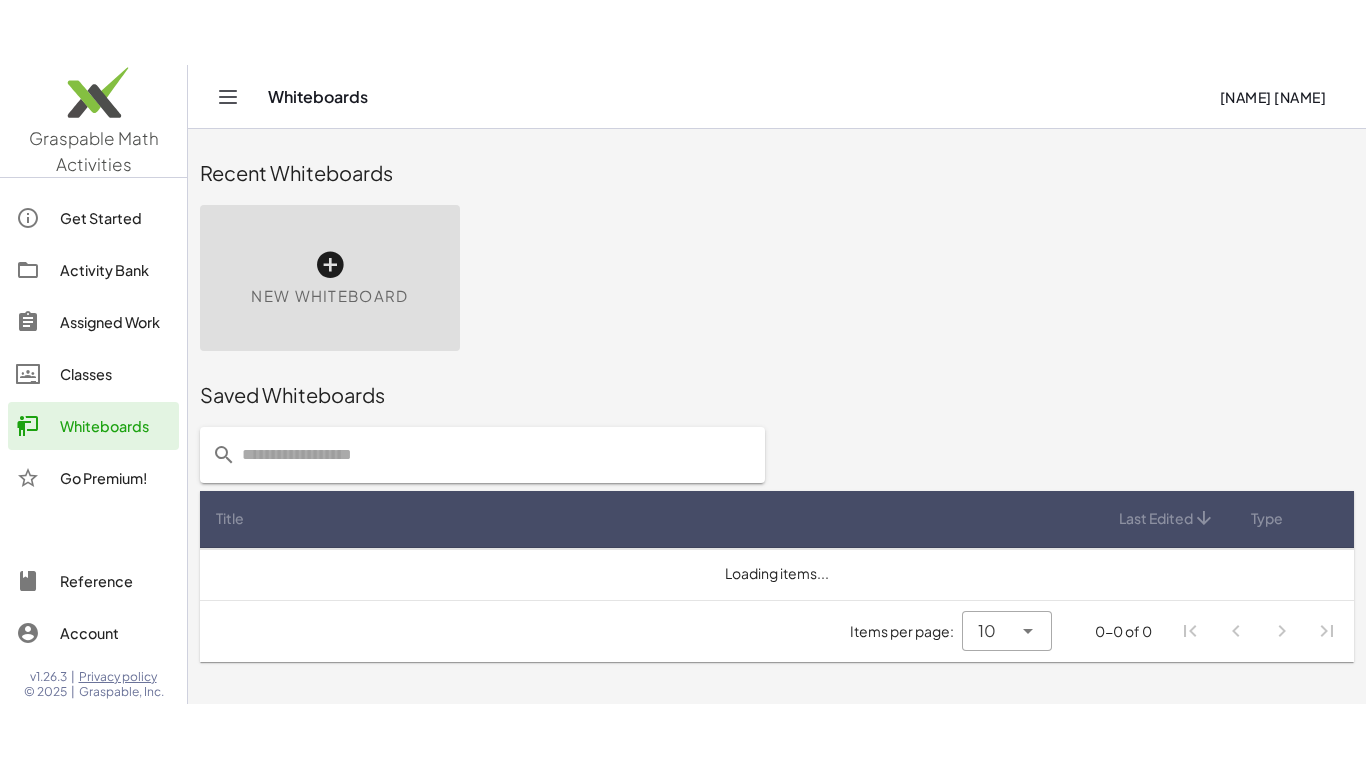 scroll, scrollTop: 0, scrollLeft: 0, axis: both 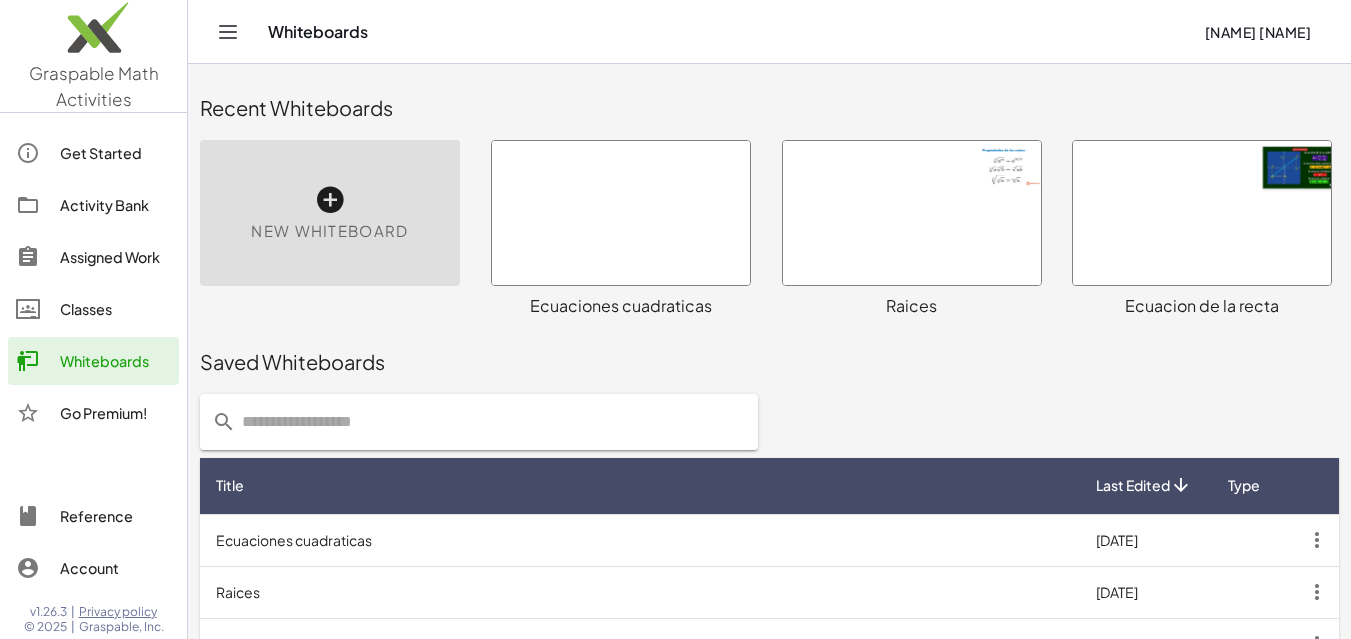 click at bounding box center (1202, 213) 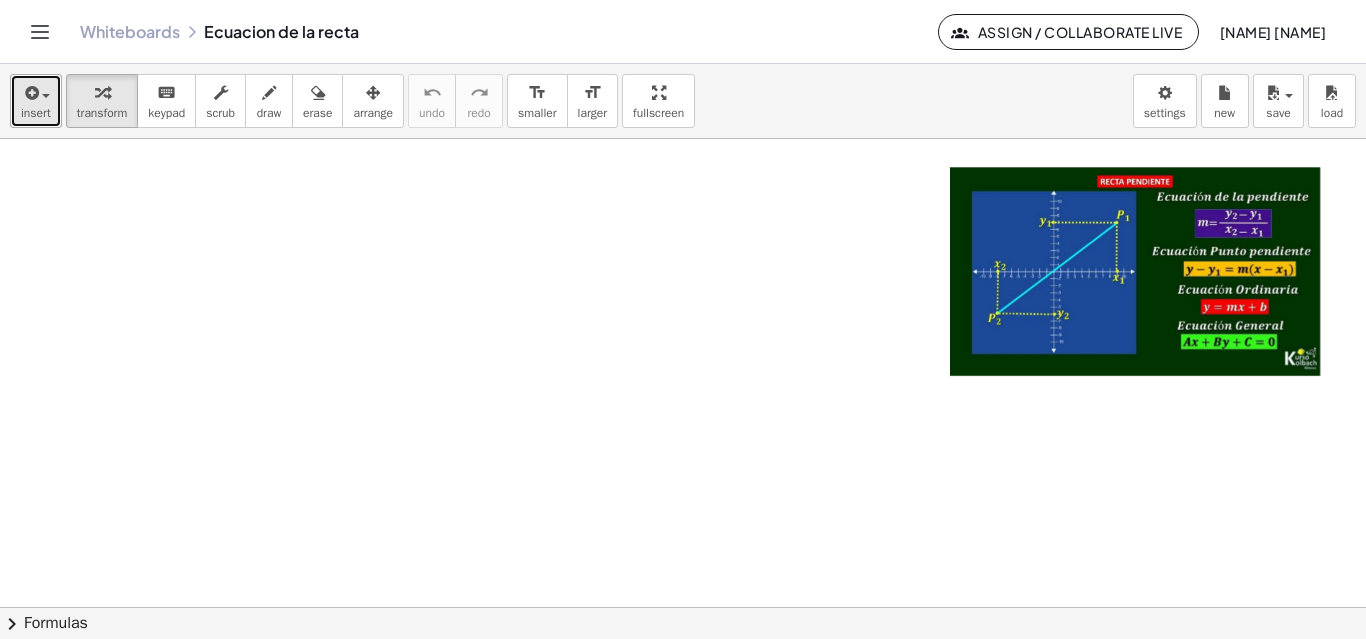 click at bounding box center [36, 92] 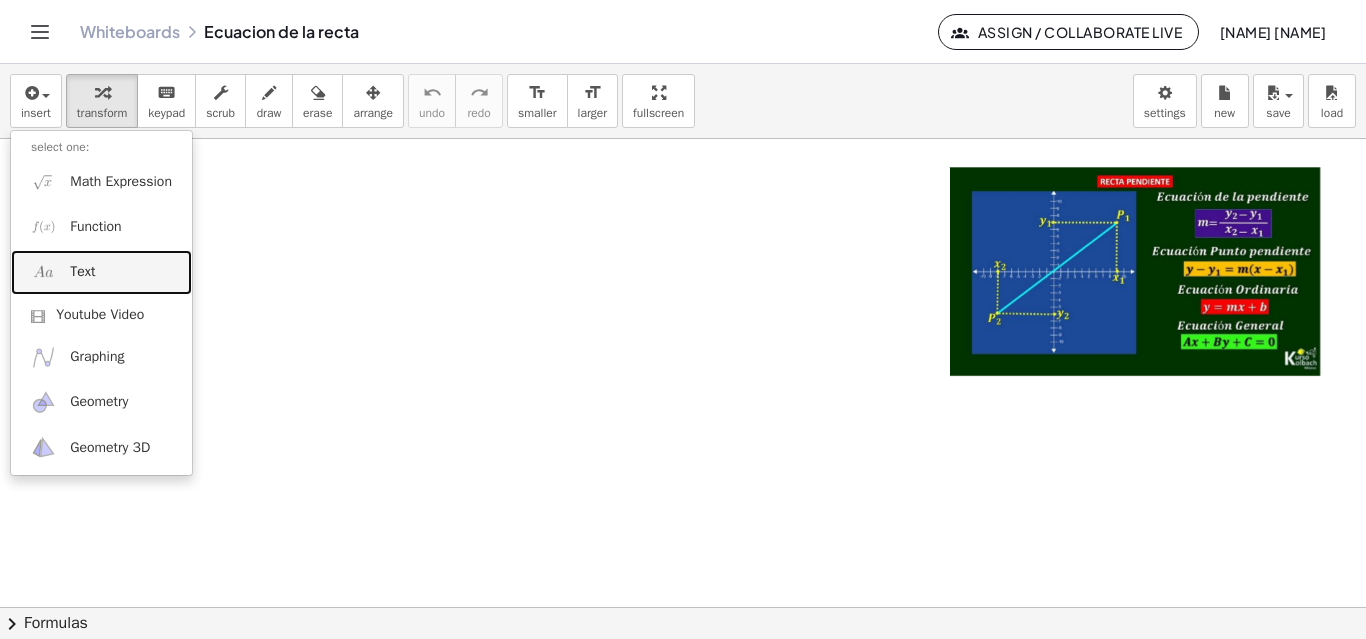 click on "Text" at bounding box center [82, 272] 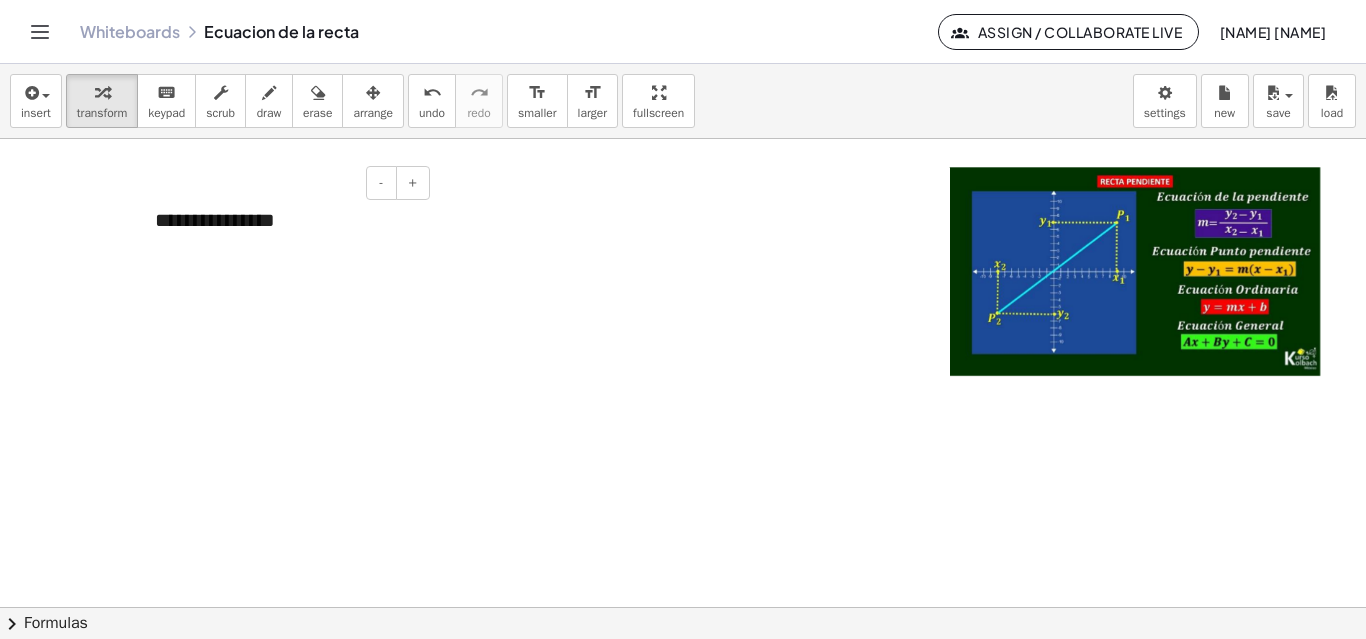 click on "**********" at bounding box center (285, 220) 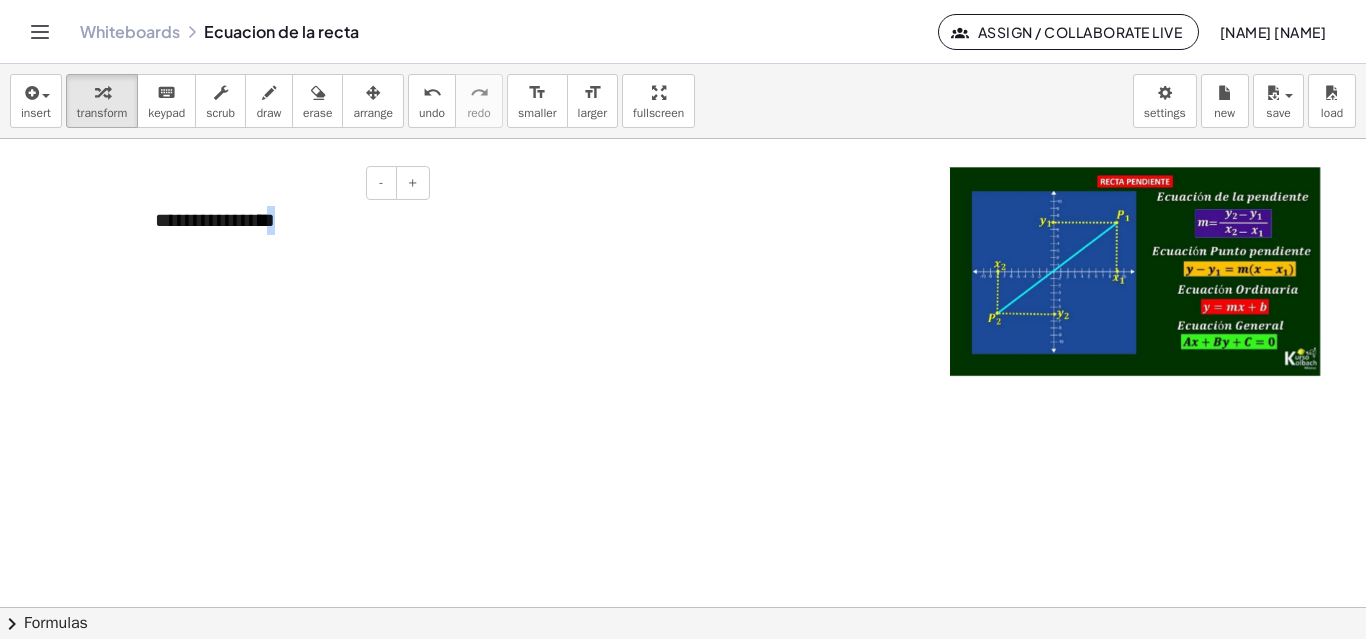 drag, startPoint x: 297, startPoint y: 223, endPoint x: 127, endPoint y: 206, distance: 170.84789 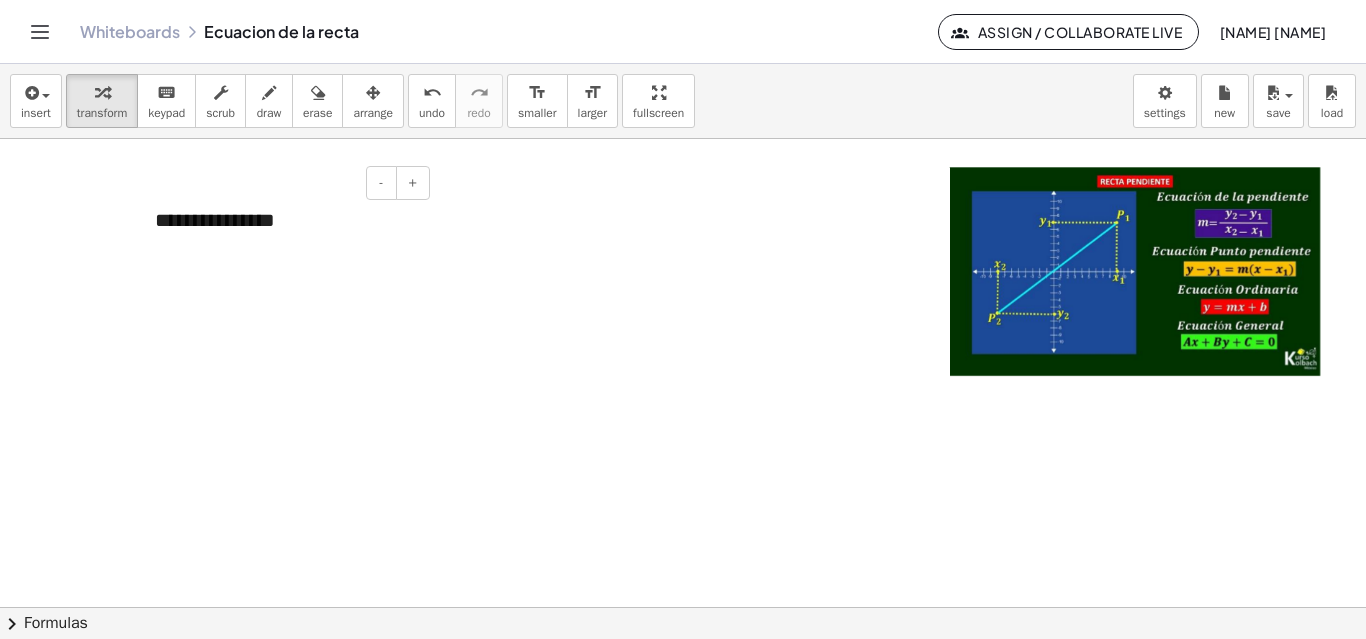 click on "**********" at bounding box center [285, 220] 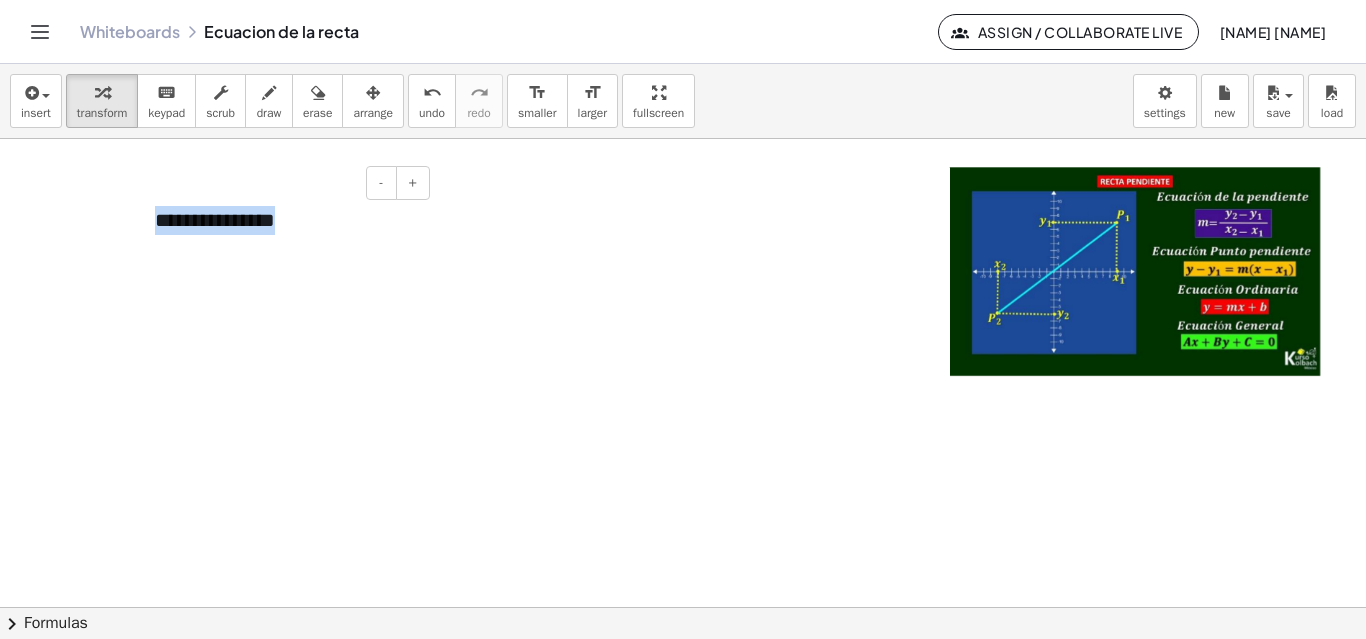 drag, startPoint x: 302, startPoint y: 231, endPoint x: 160, endPoint y: 222, distance: 142.28493 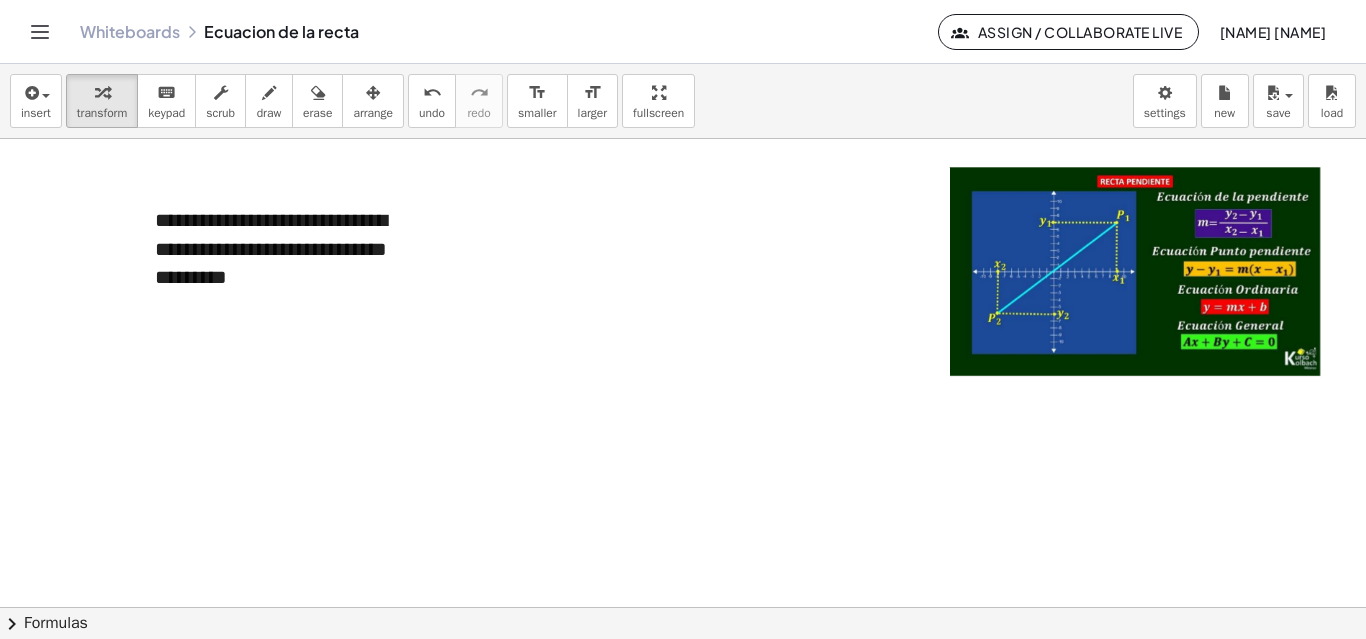 click at bounding box center [683, 607] 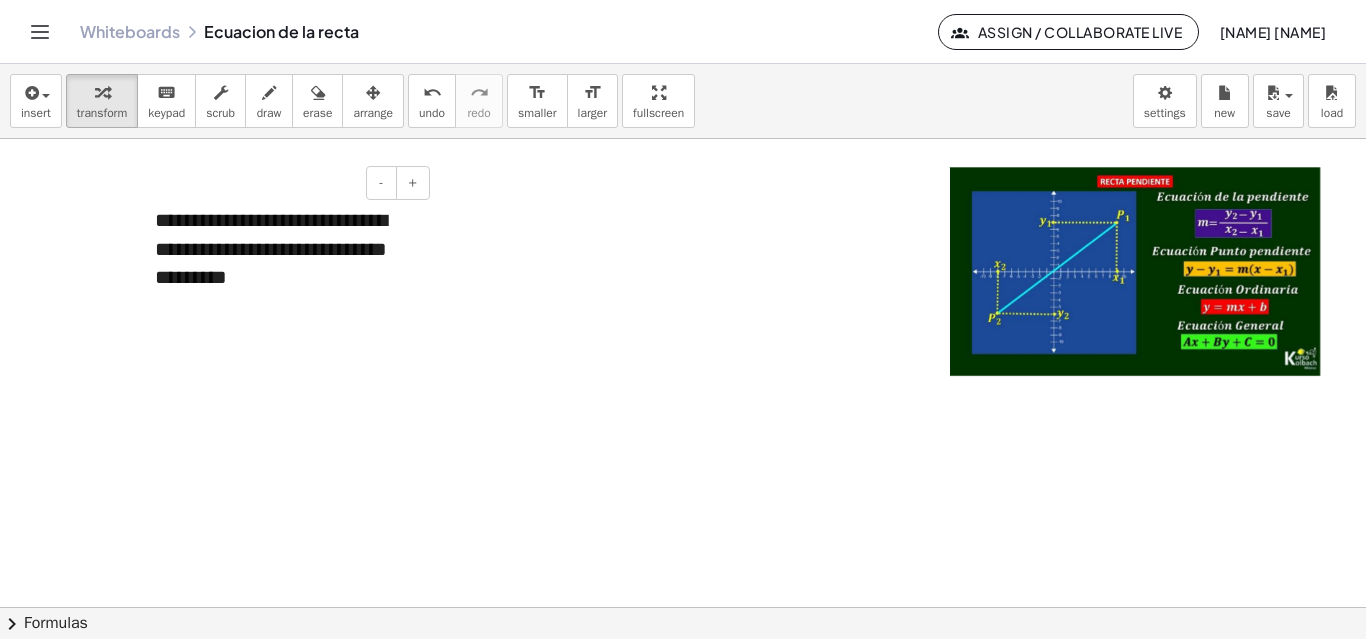 click on "**********" at bounding box center (285, 249) 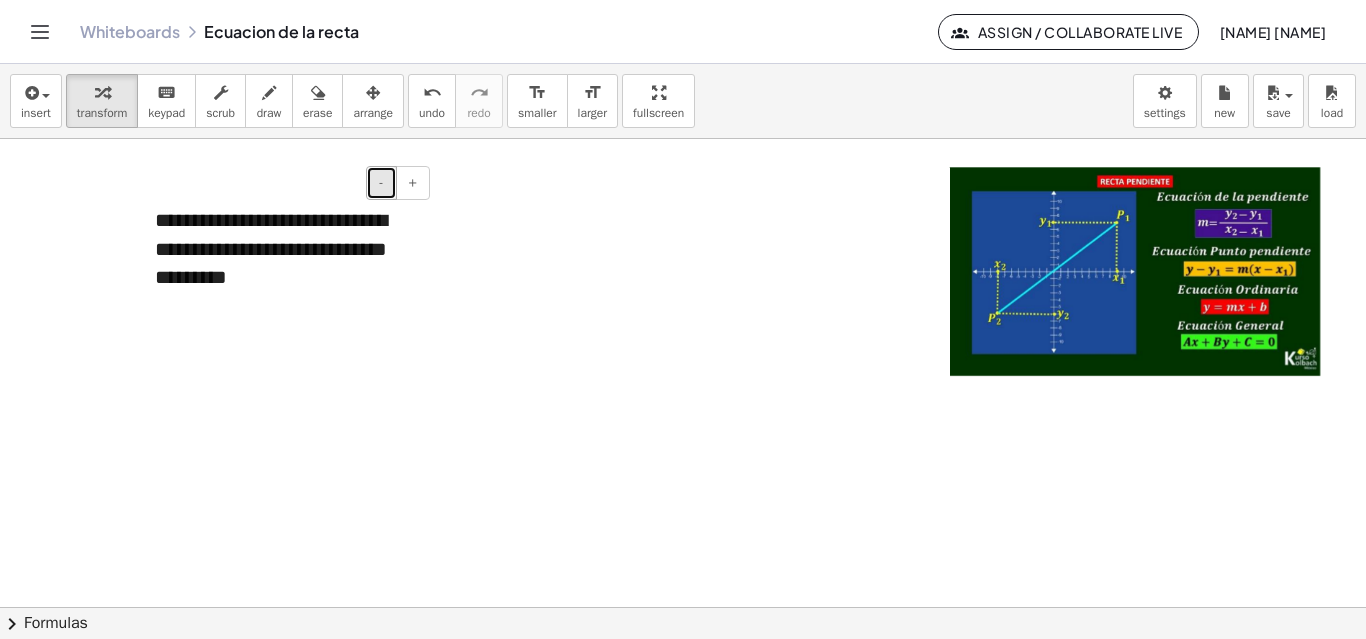 click on "-" at bounding box center [381, 183] 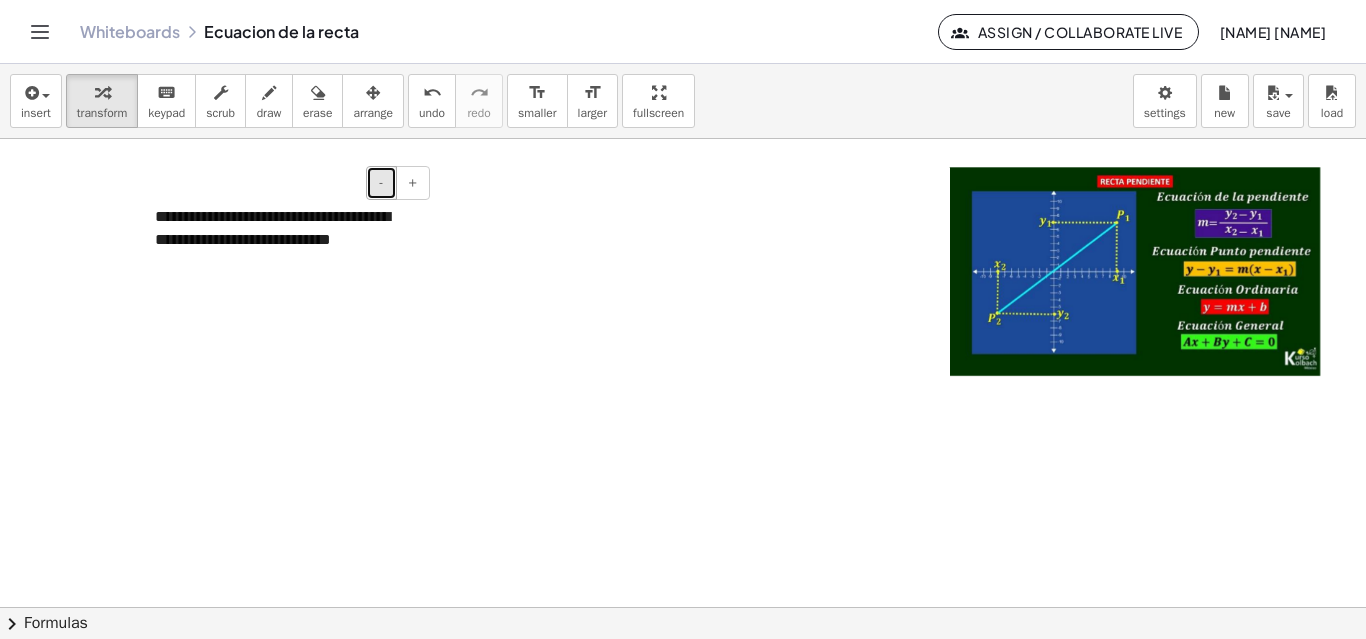 click on "-" at bounding box center [381, 183] 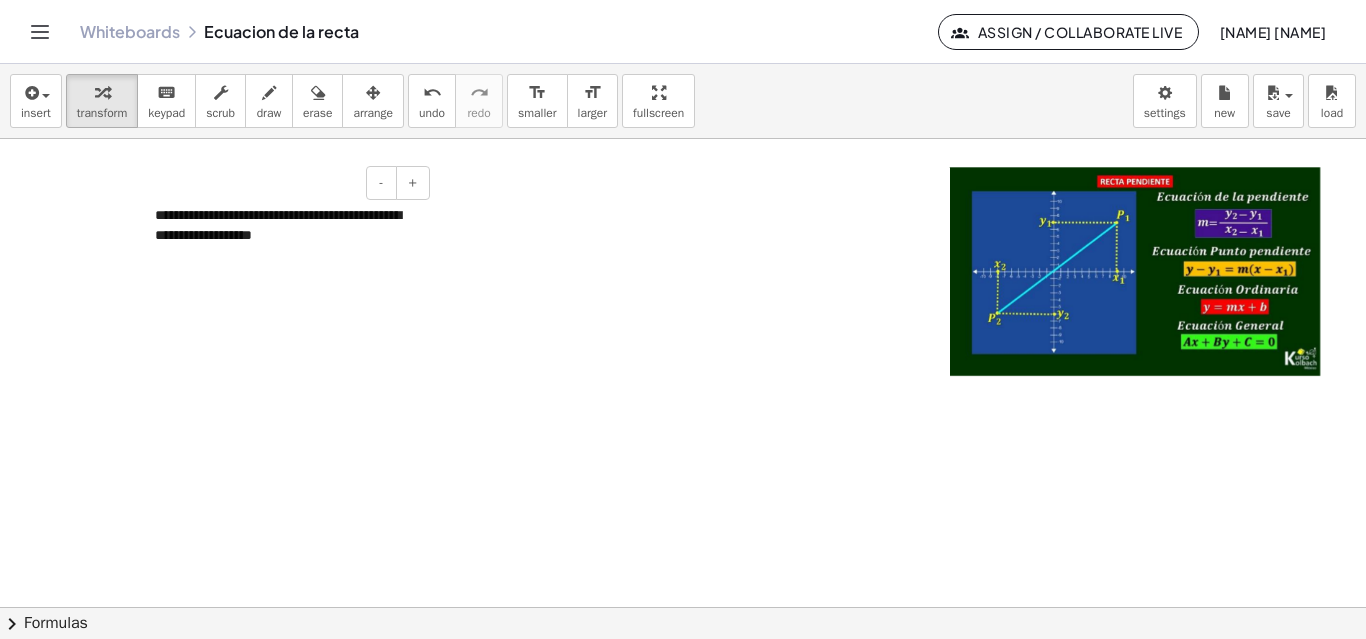 click on "**********" at bounding box center (285, 226) 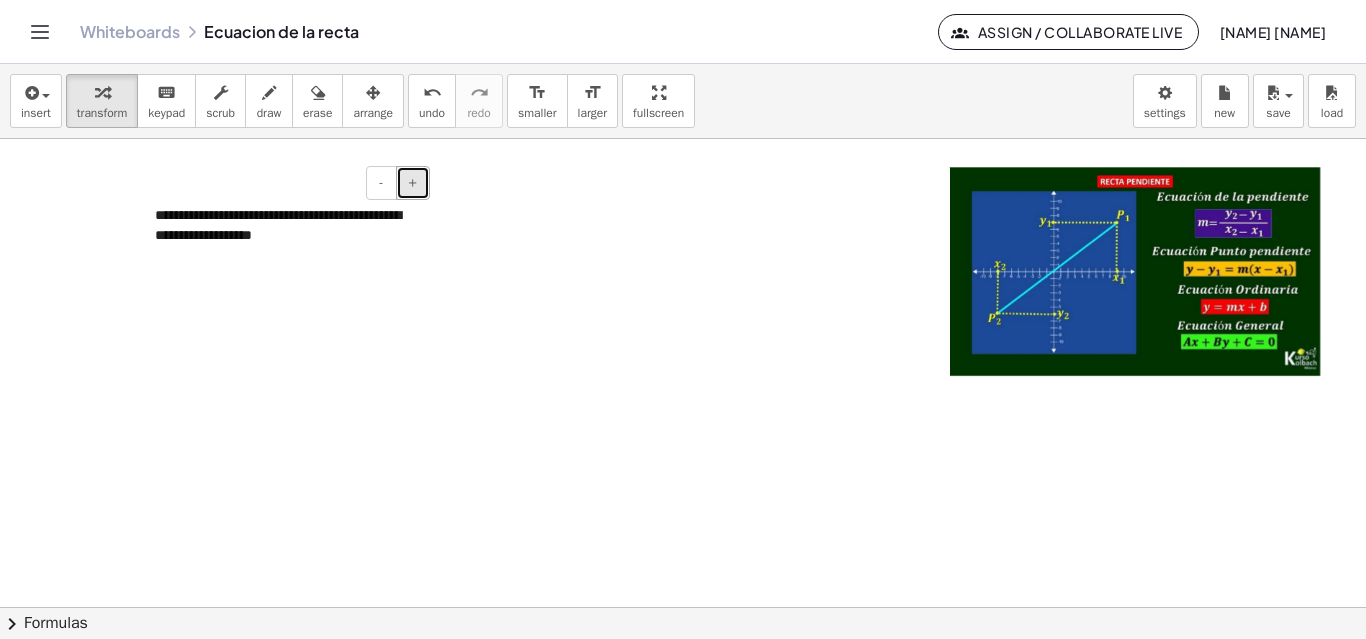 click on "+" at bounding box center (413, 182) 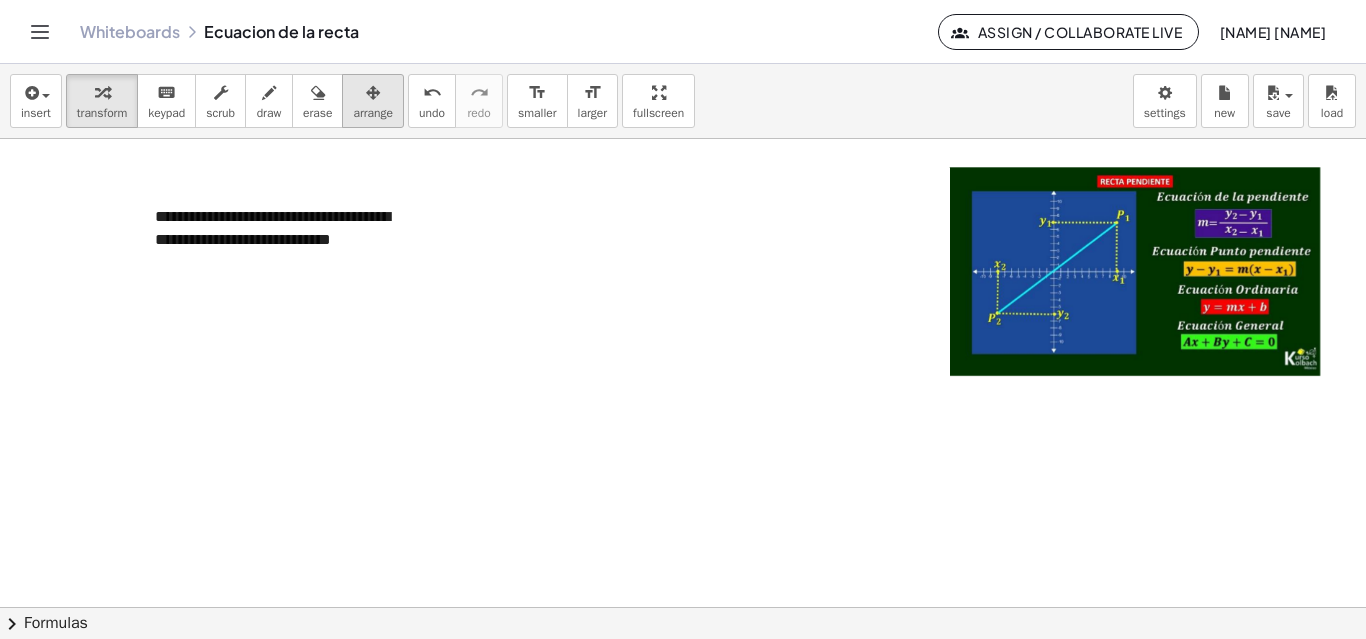 click on "arrange" at bounding box center (373, 101) 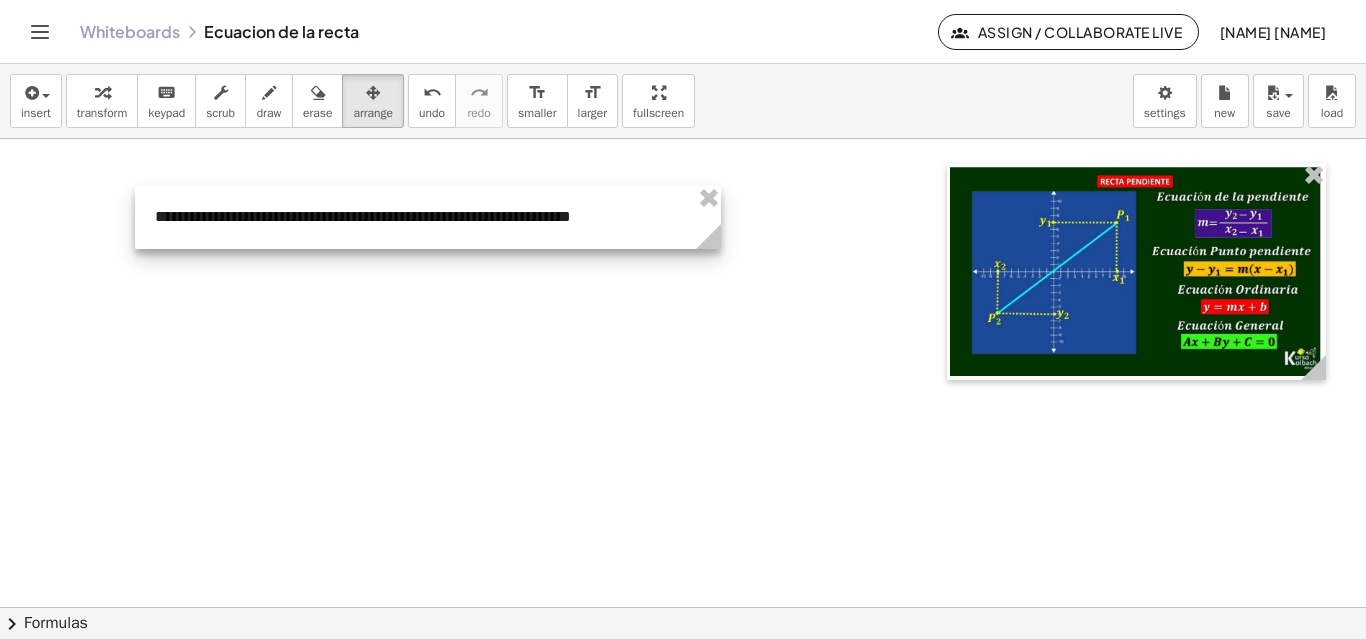 drag, startPoint x: 428, startPoint y: 264, endPoint x: 714, endPoint y: 213, distance: 290.51163 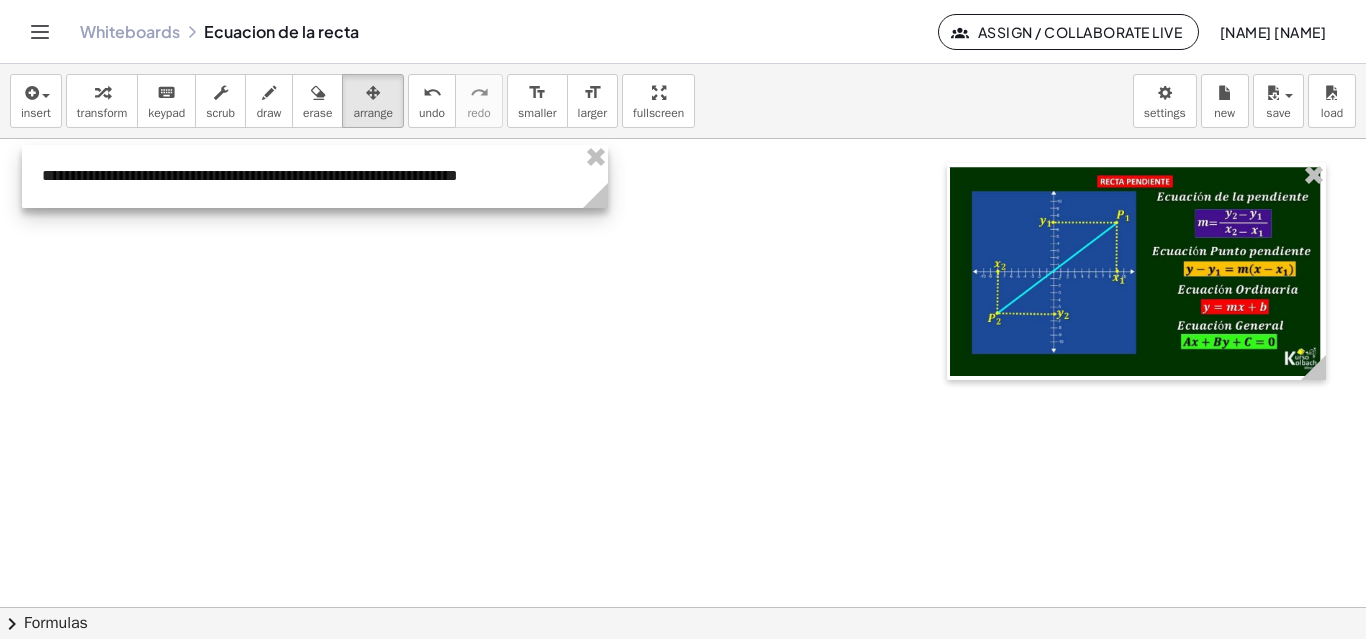 drag, startPoint x: 559, startPoint y: 207, endPoint x: 446, endPoint y: 166, distance: 120.20815 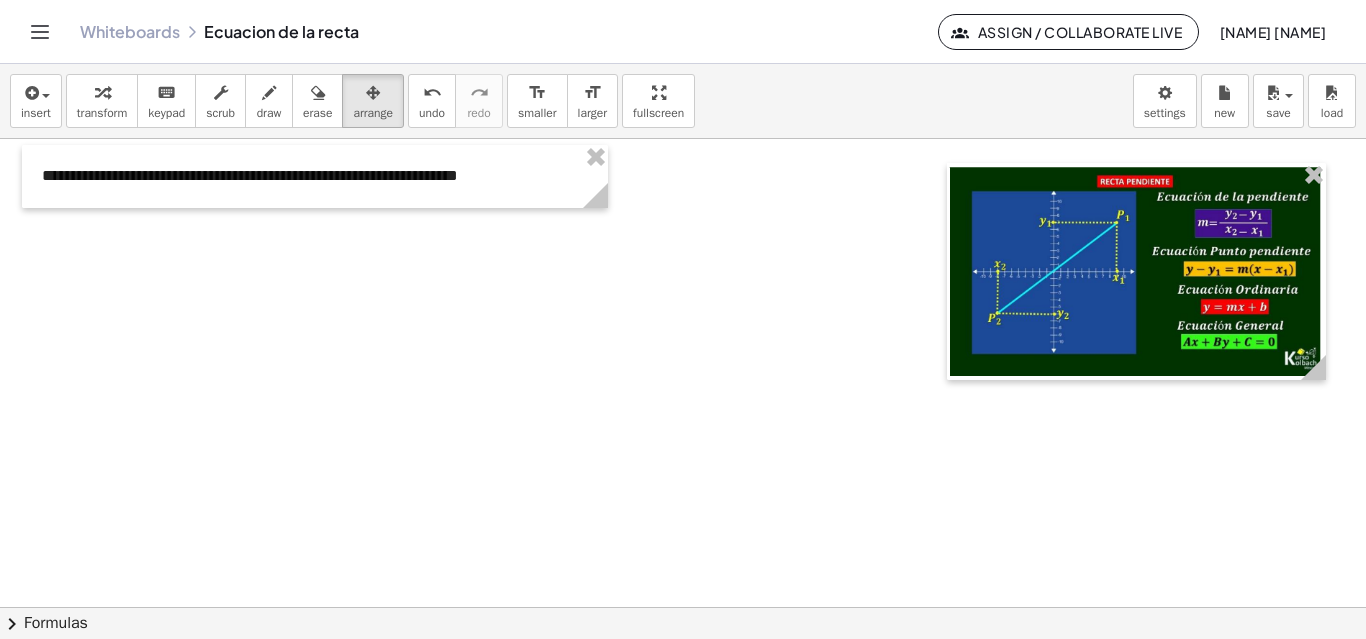 click at bounding box center (683, 607) 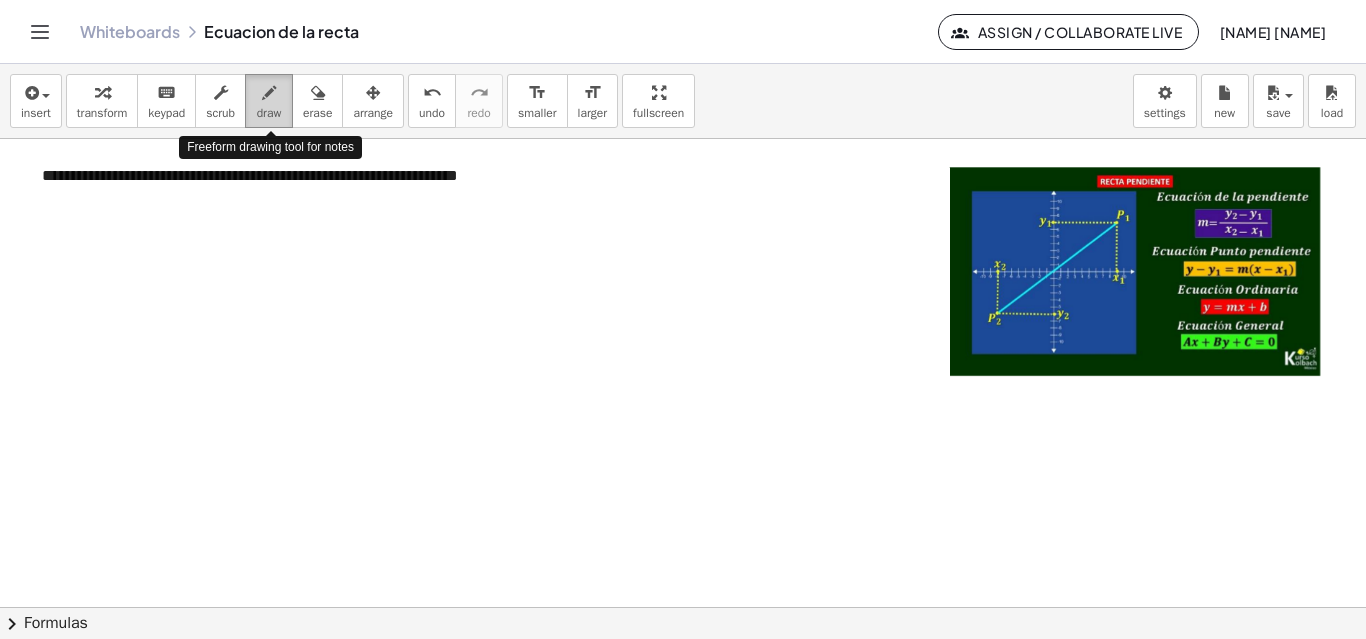 click at bounding box center [269, 93] 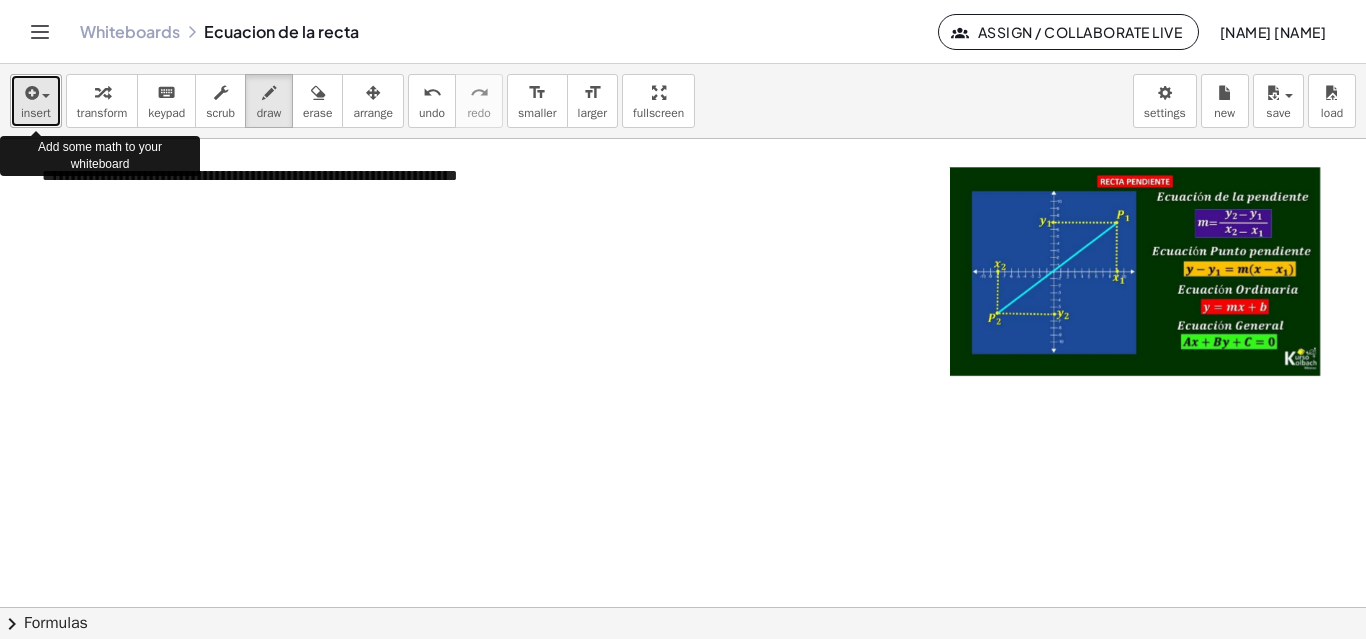 click on "insert" at bounding box center [36, 113] 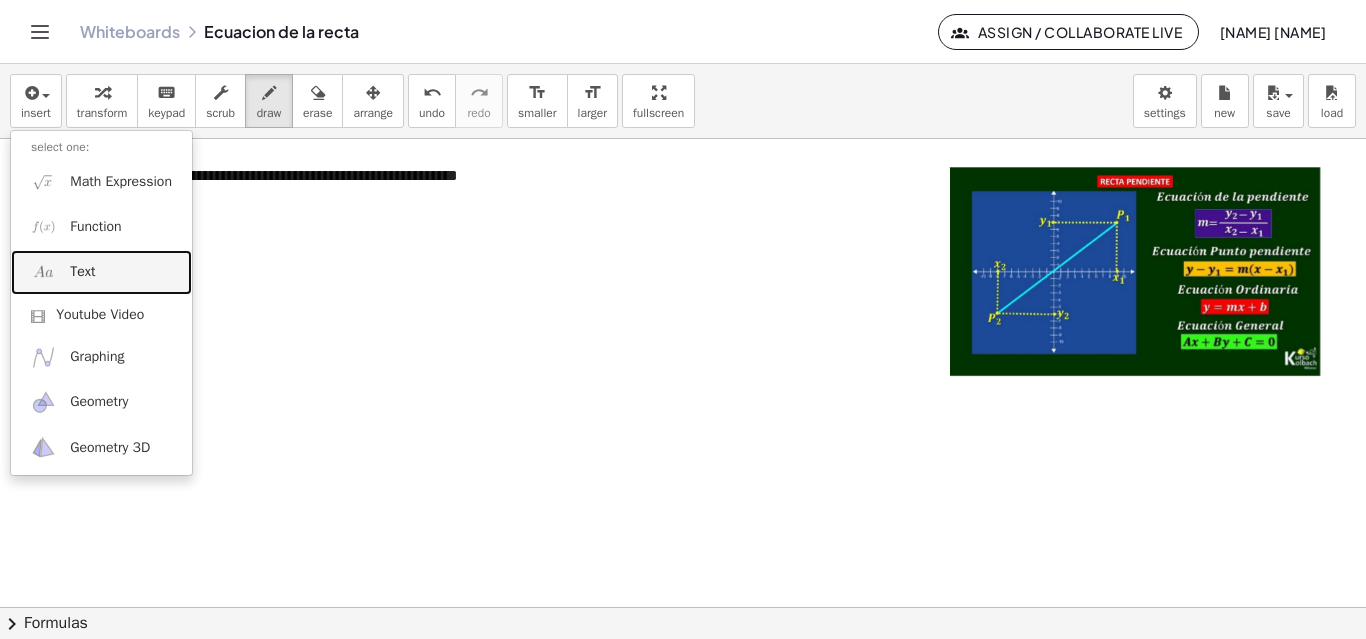 click on "Text" at bounding box center [101, 272] 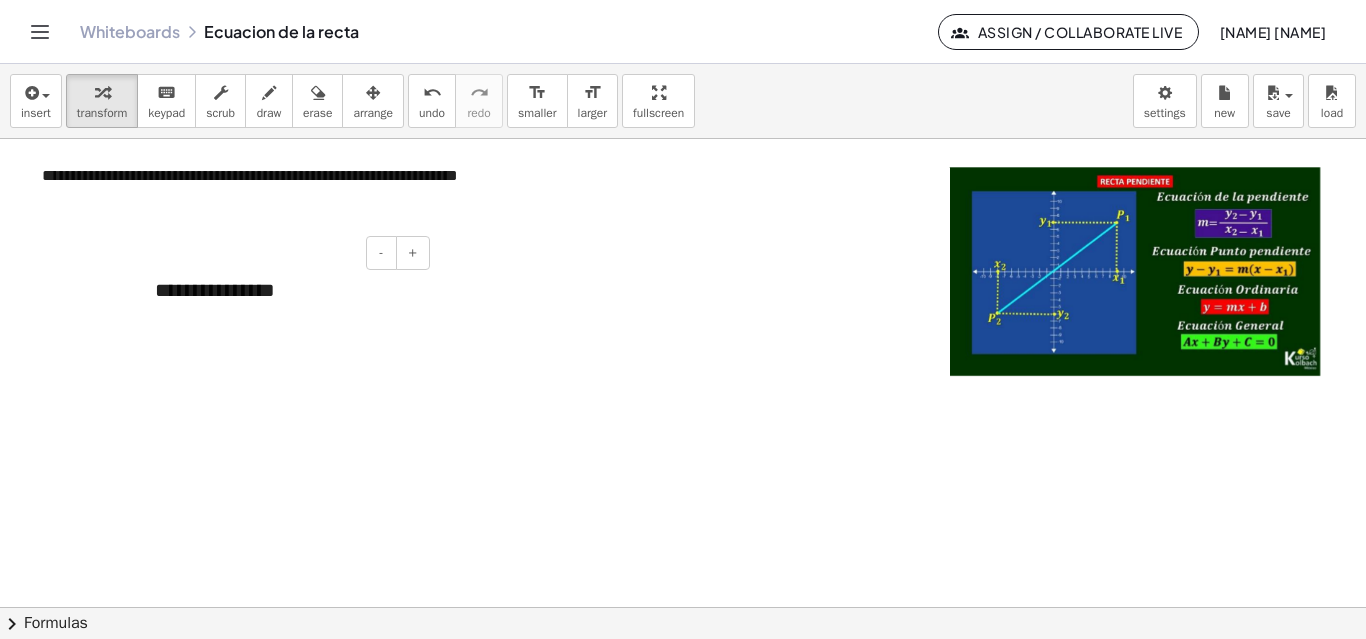 click on "**********" at bounding box center (285, 290) 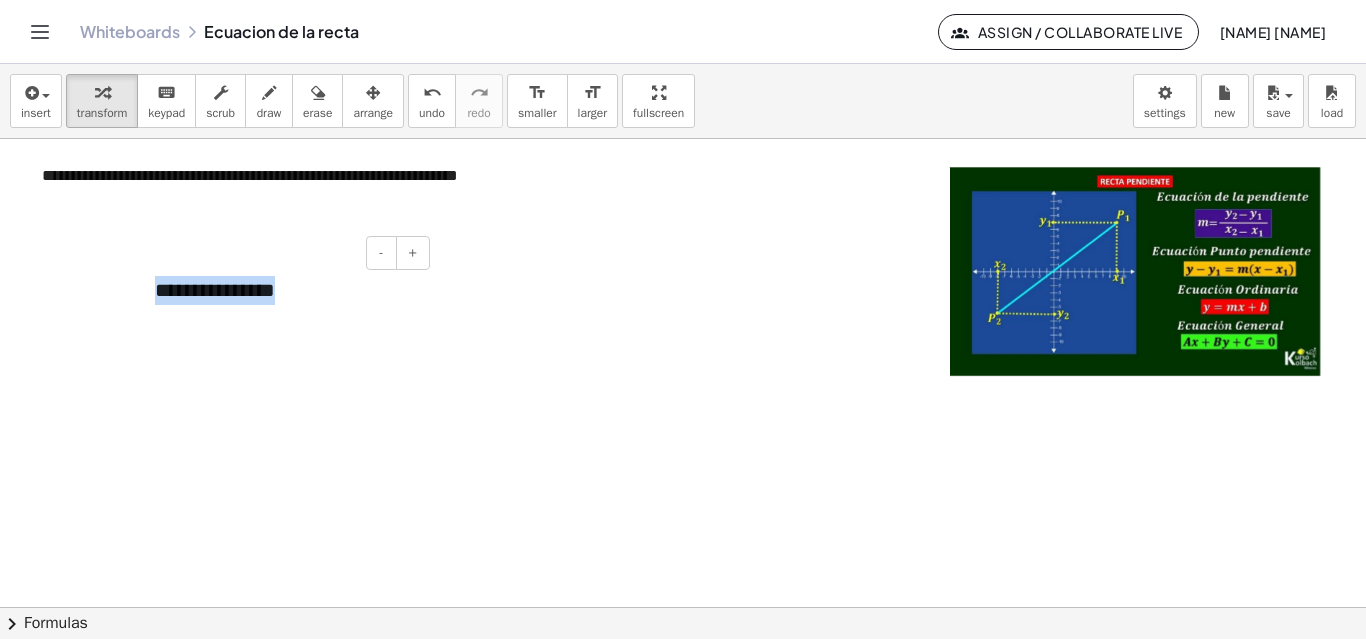 drag, startPoint x: 307, startPoint y: 293, endPoint x: 157, endPoint y: 281, distance: 150.47923 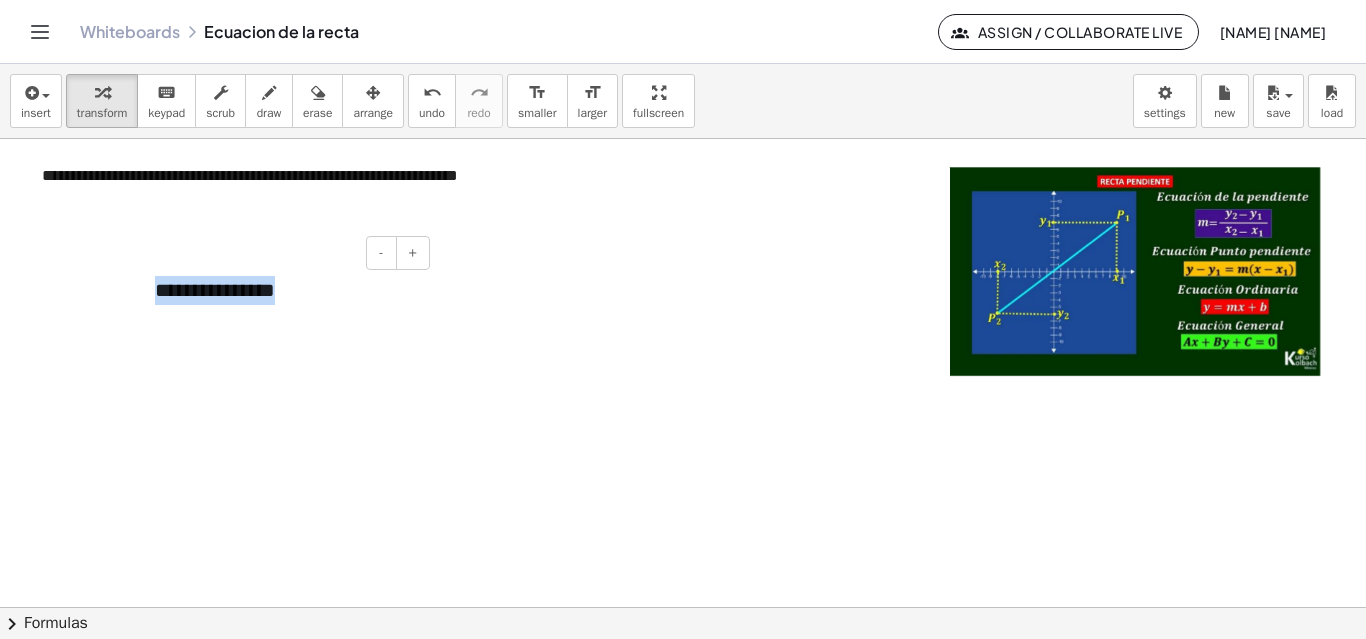 type 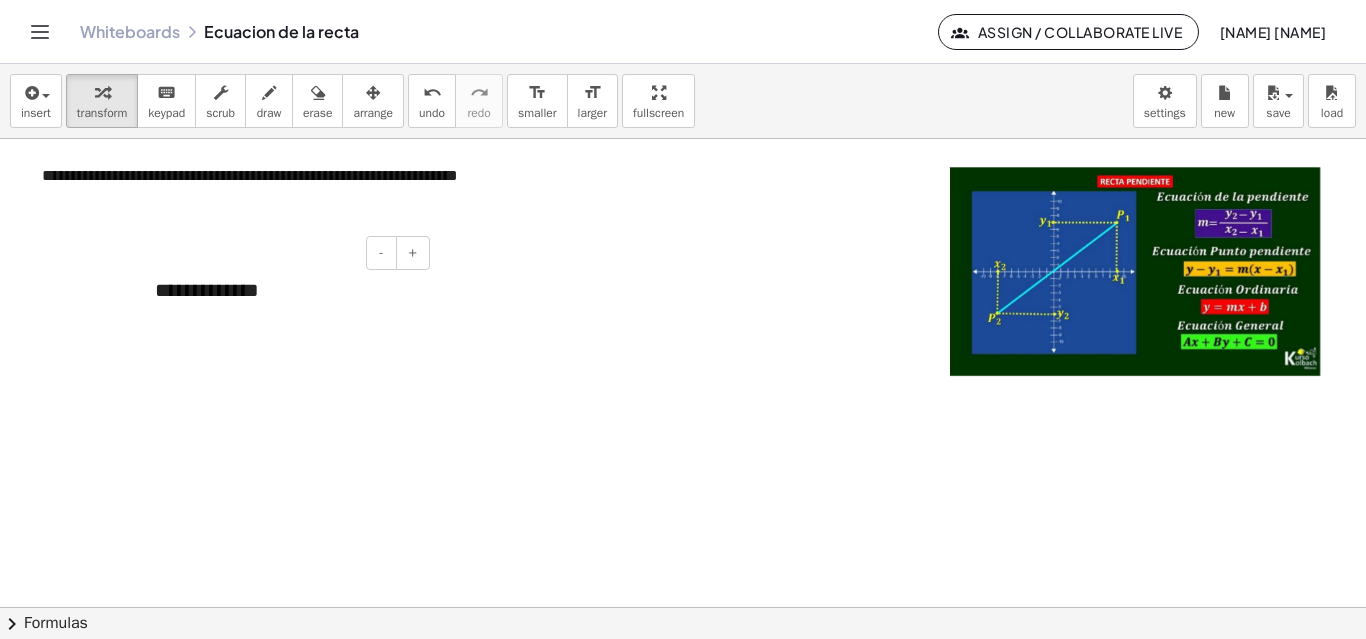 click on "**********" at bounding box center (285, 290) 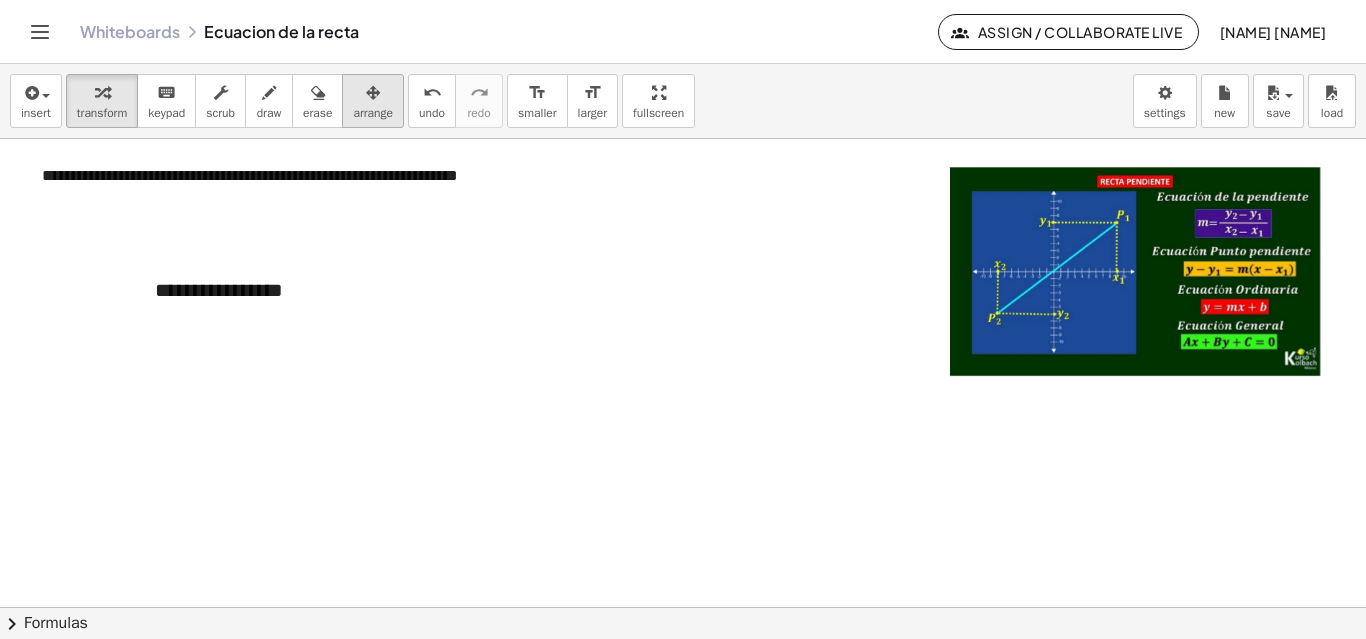 click at bounding box center (373, 92) 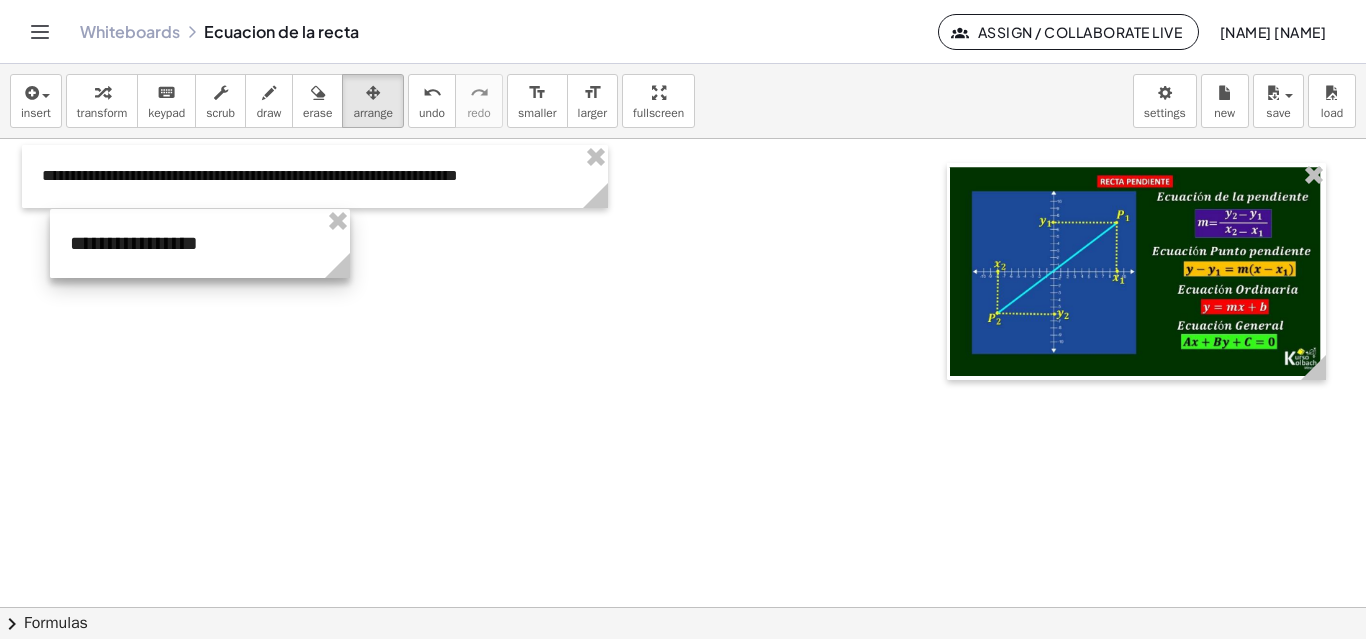 drag, startPoint x: 350, startPoint y: 291, endPoint x: 265, endPoint y: 244, distance: 97.128784 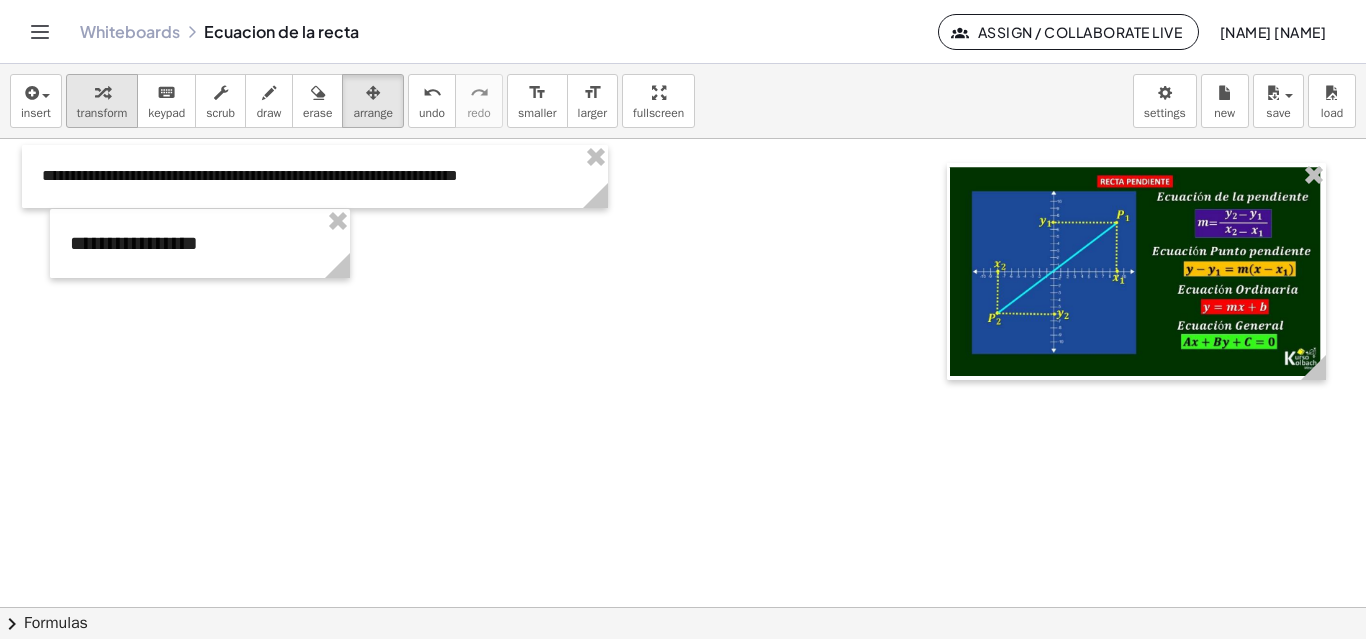 click at bounding box center [102, 92] 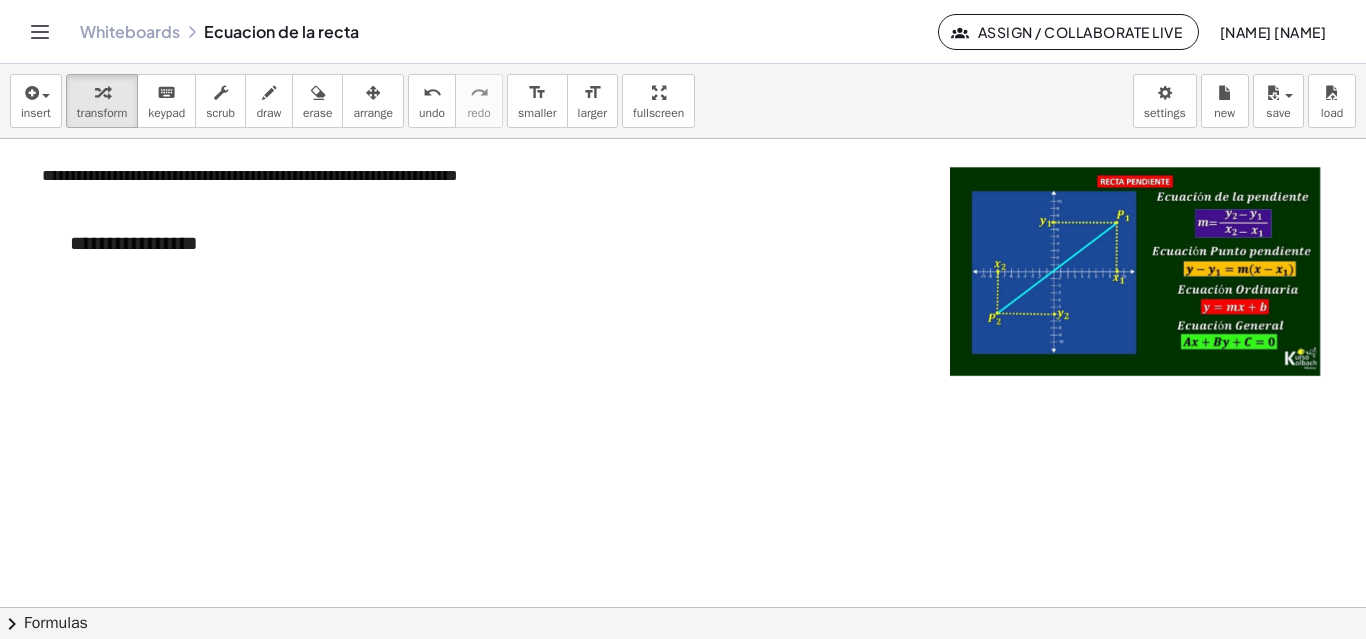 click at bounding box center (683, 607) 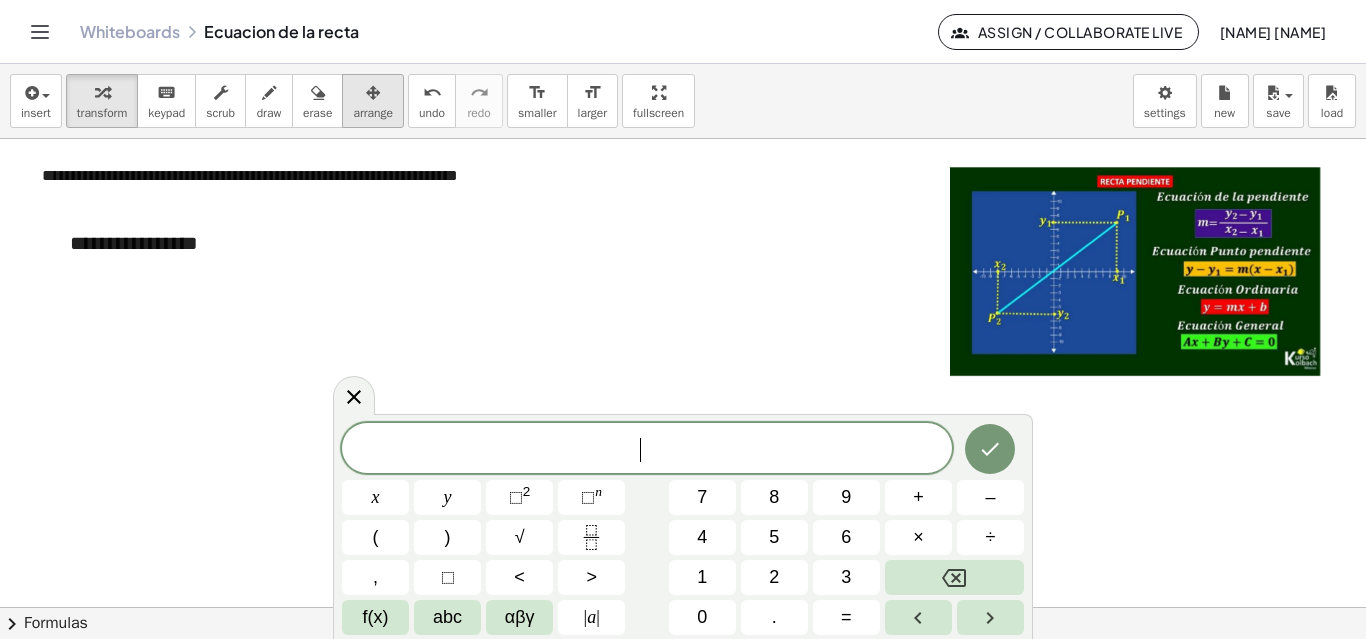 click on "arrange" at bounding box center [373, 113] 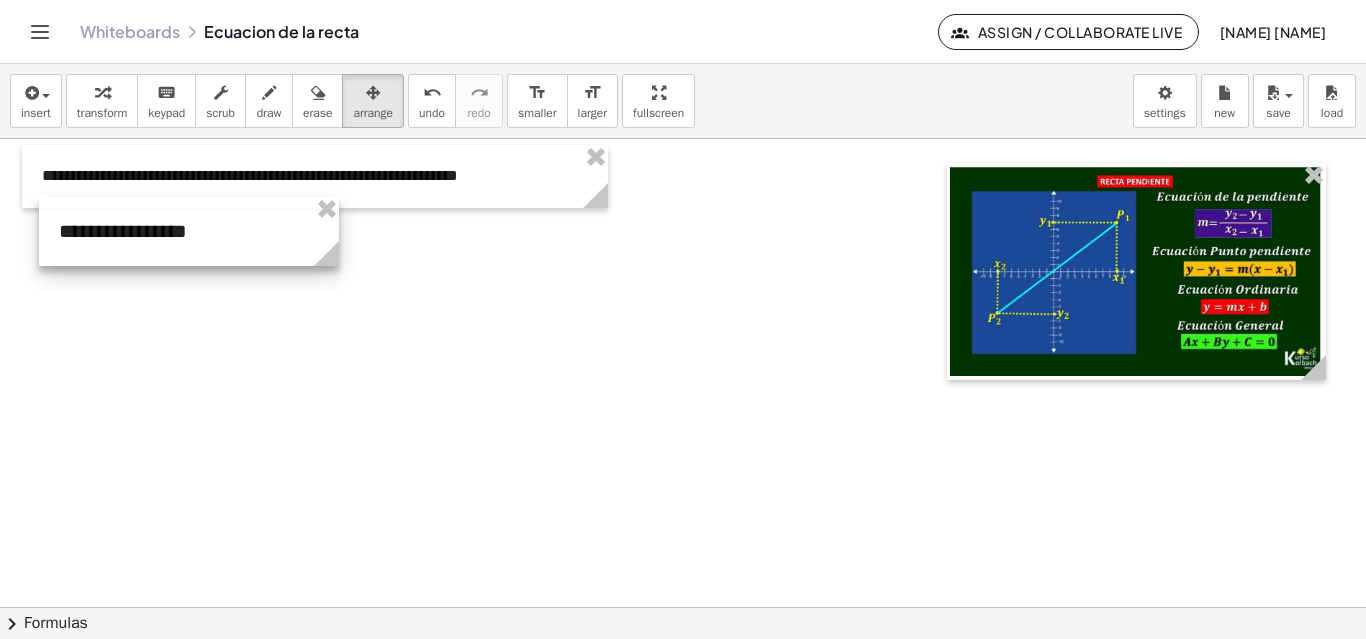 drag, startPoint x: 185, startPoint y: 245, endPoint x: 174, endPoint y: 233, distance: 16.27882 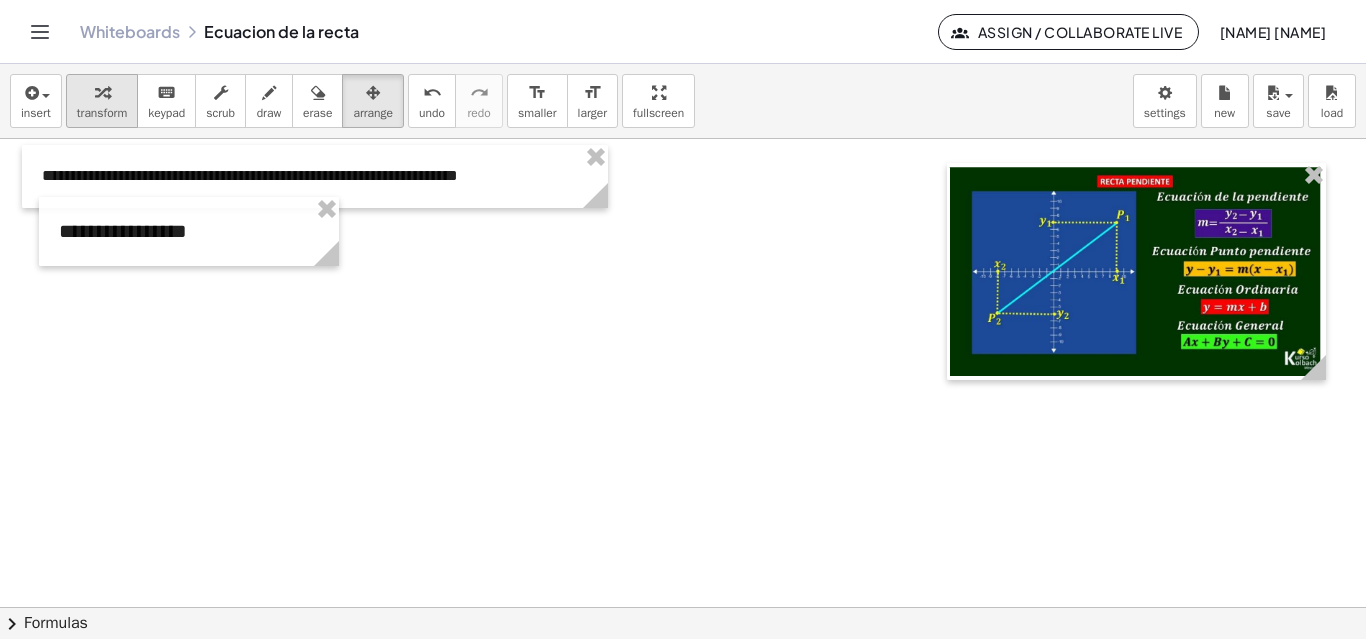 click at bounding box center (102, 92) 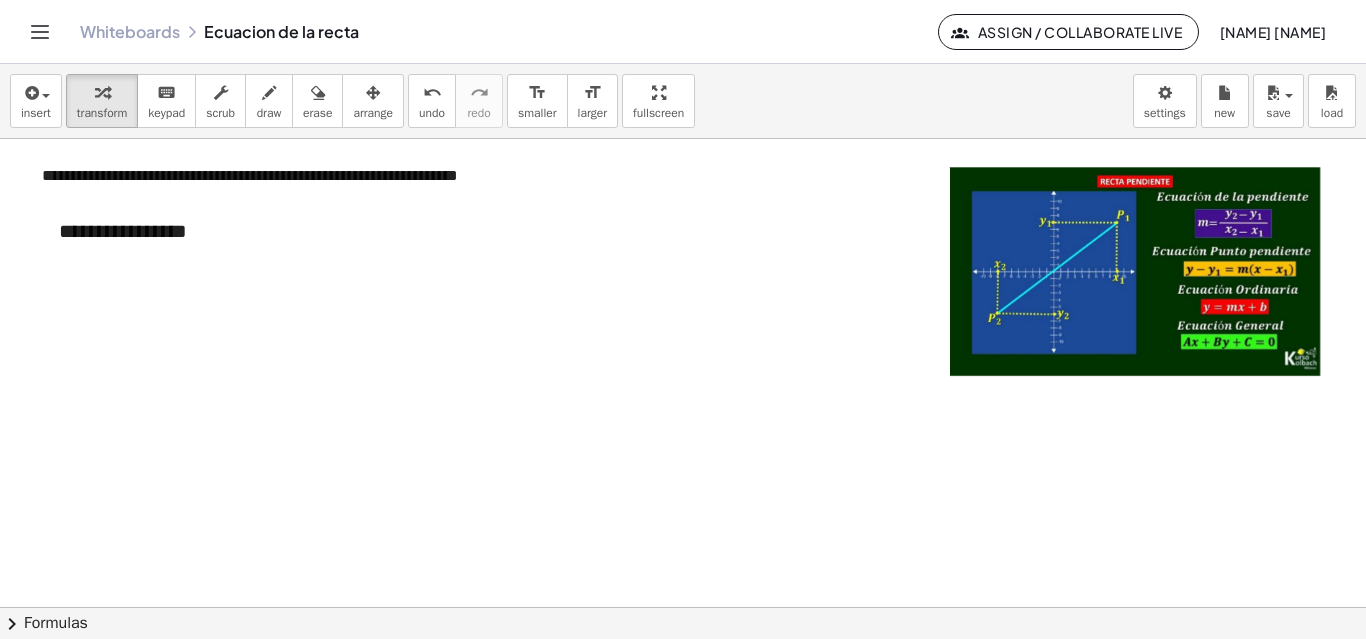 click at bounding box center (683, 607) 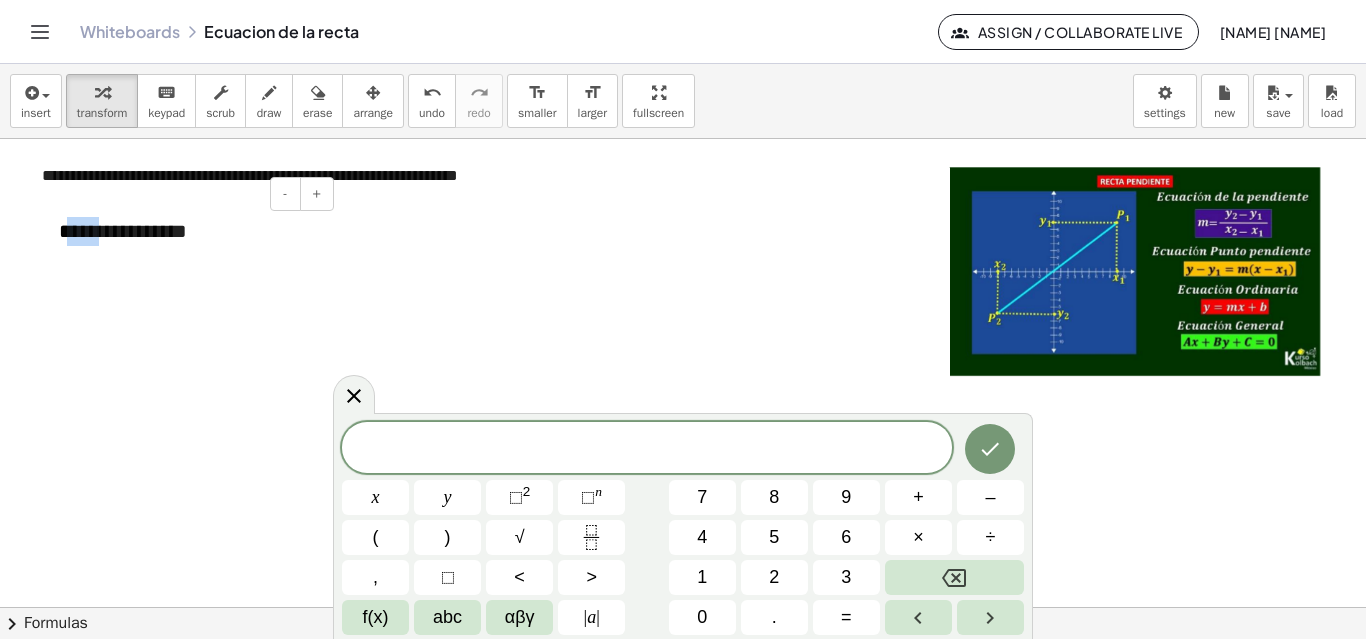 drag, startPoint x: 65, startPoint y: 227, endPoint x: 97, endPoint y: 225, distance: 32.06244 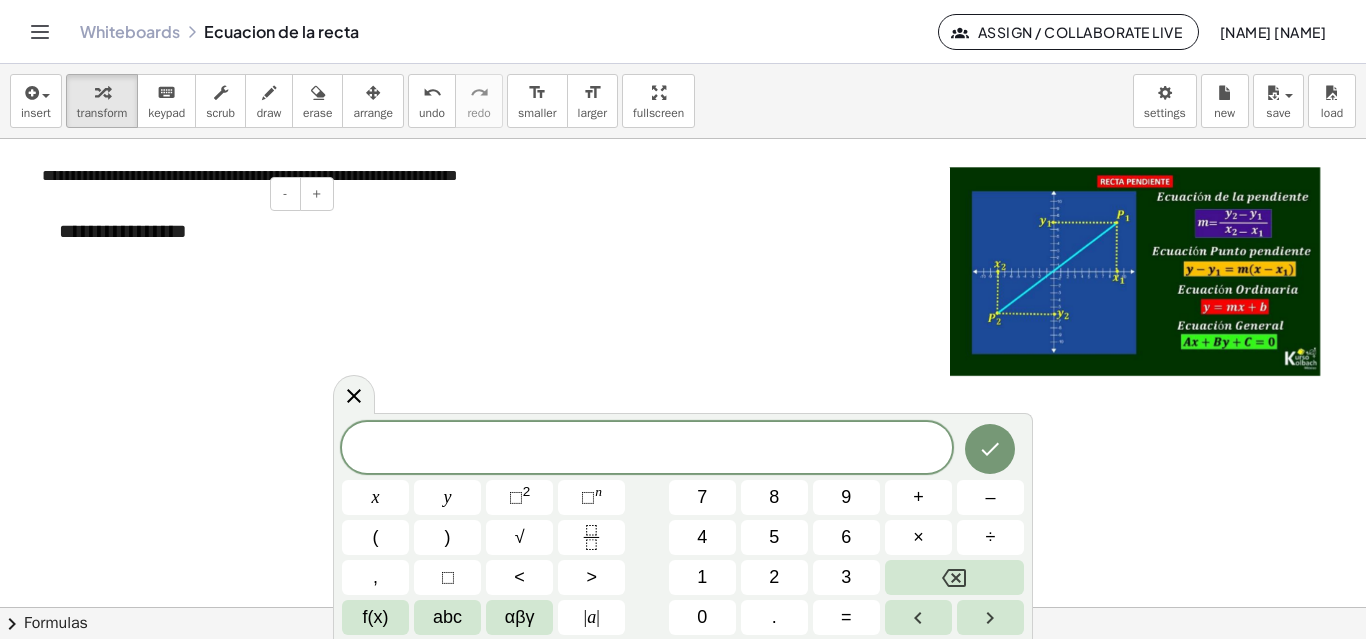 click on "**********" at bounding box center (189, 231) 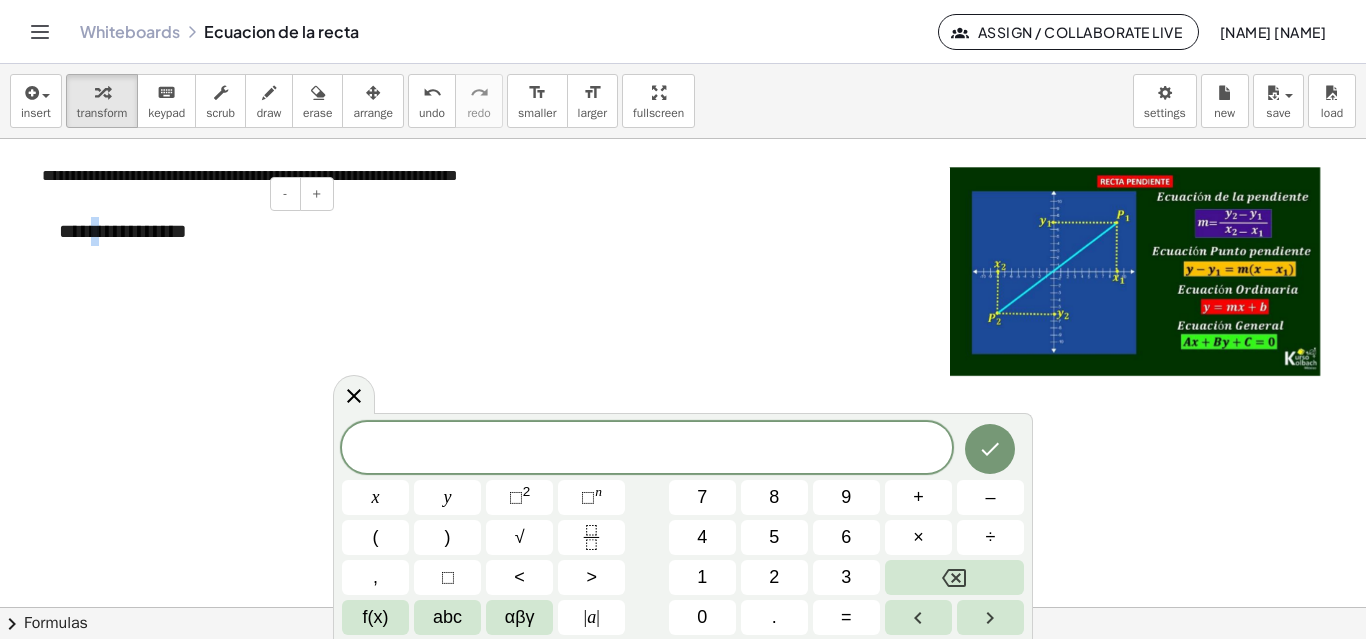 click on "**********" at bounding box center [189, 231] 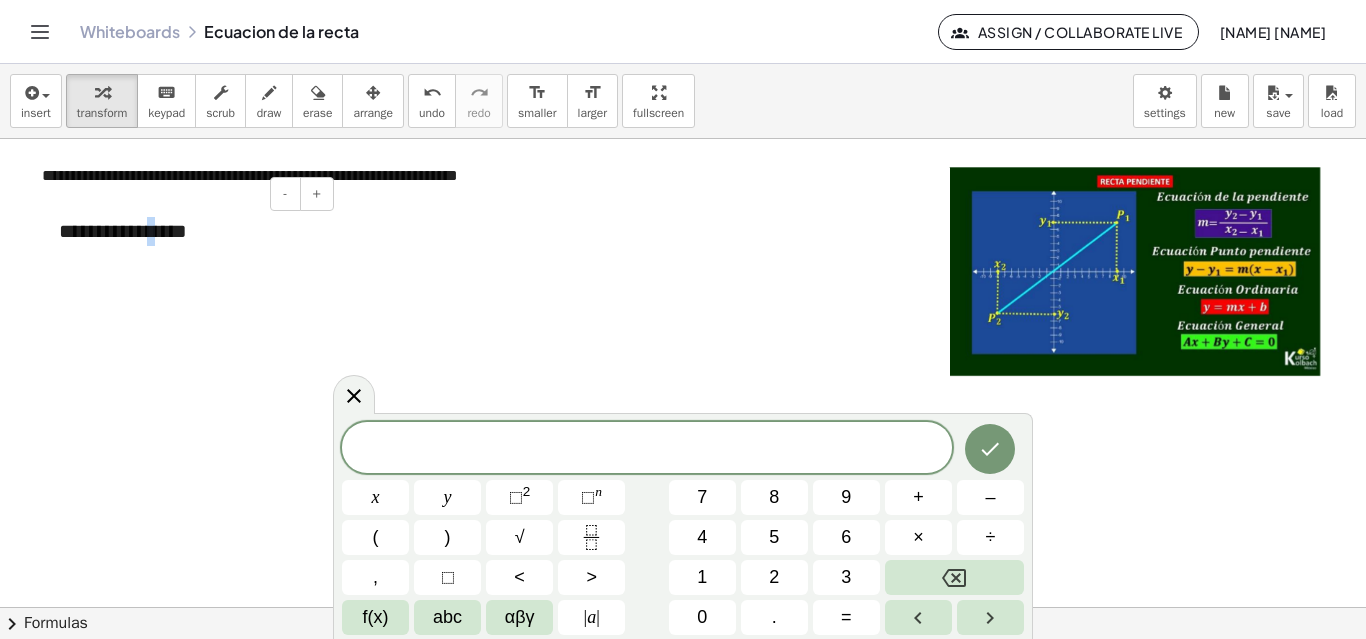 click on "**********" at bounding box center [189, 231] 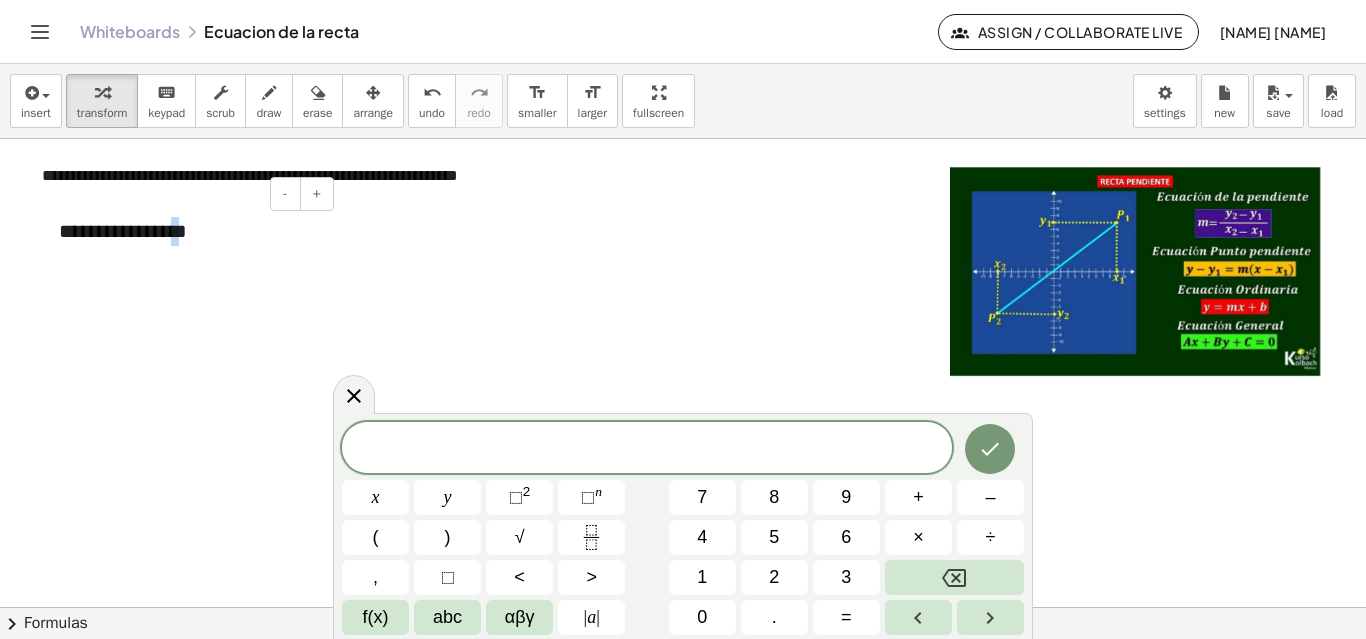 click on "**********" at bounding box center [189, 231] 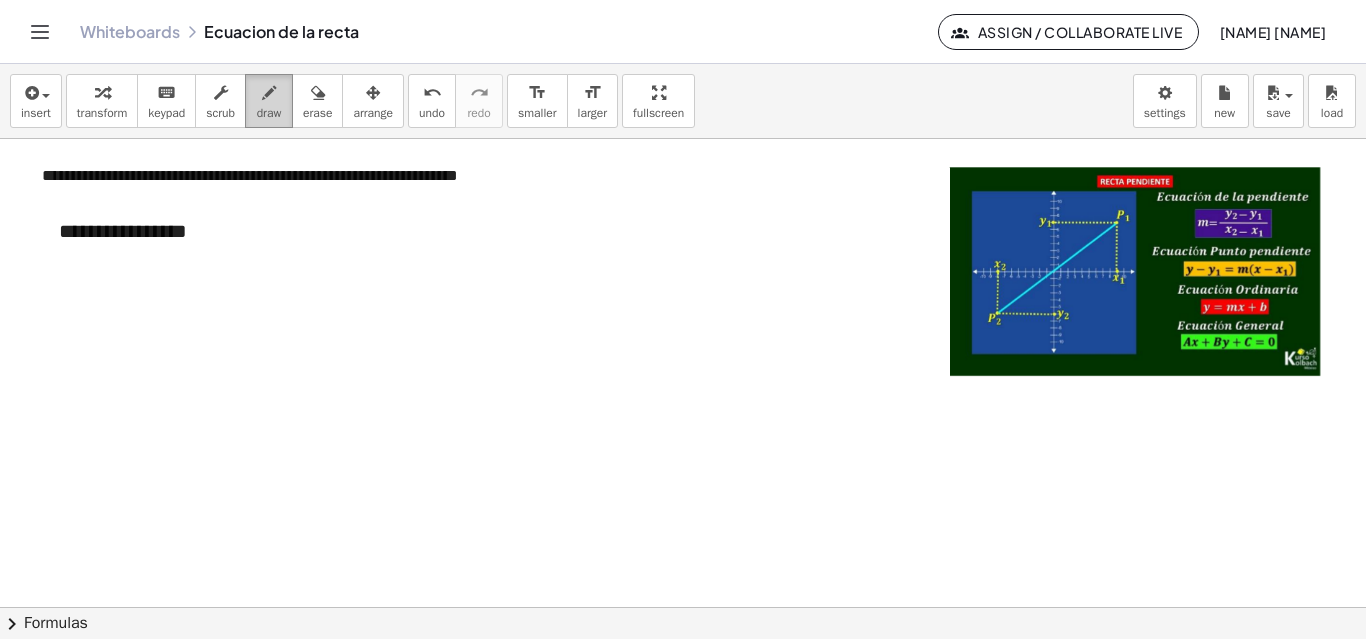 click on "draw" at bounding box center (269, 101) 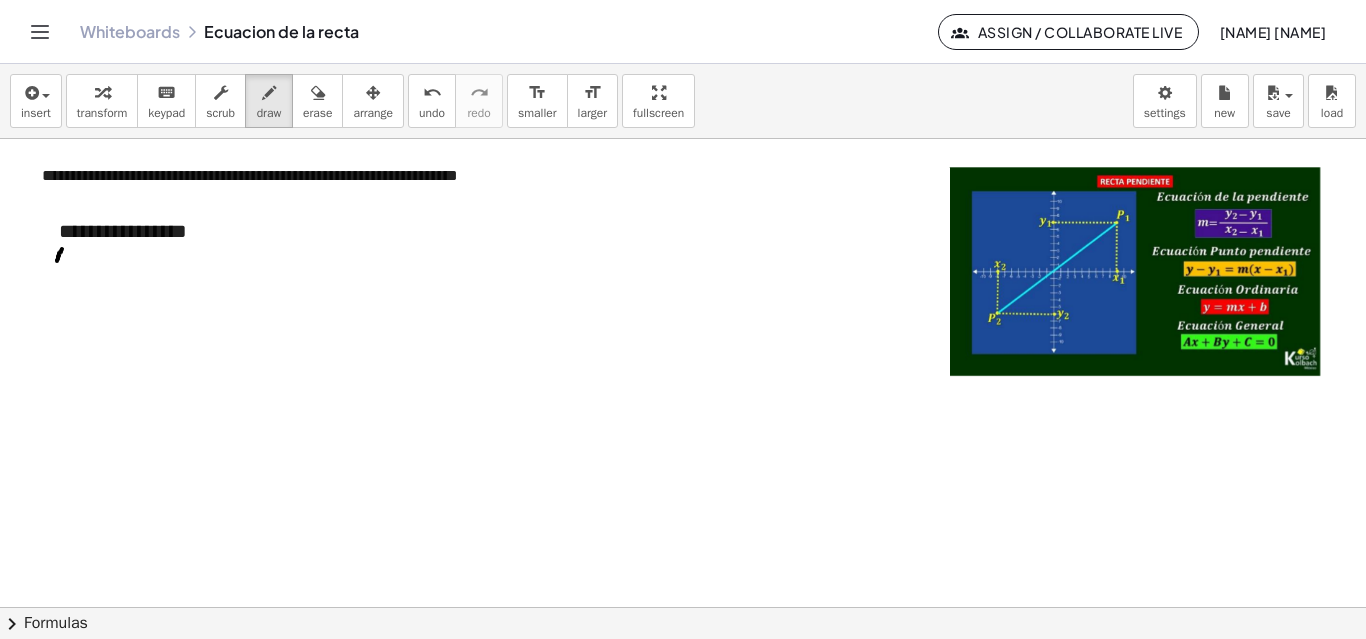 drag, startPoint x: 57, startPoint y: 261, endPoint x: 63, endPoint y: 249, distance: 13.416408 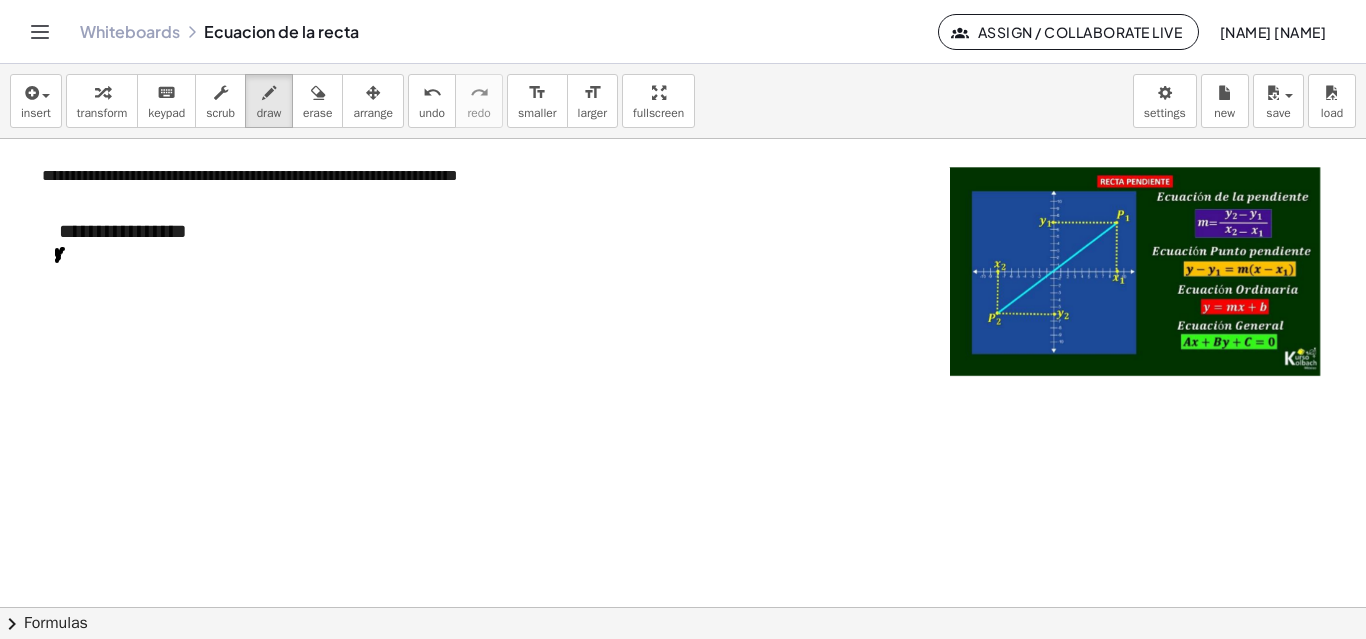 drag, startPoint x: 57, startPoint y: 250, endPoint x: 61, endPoint y: 260, distance: 10.770329 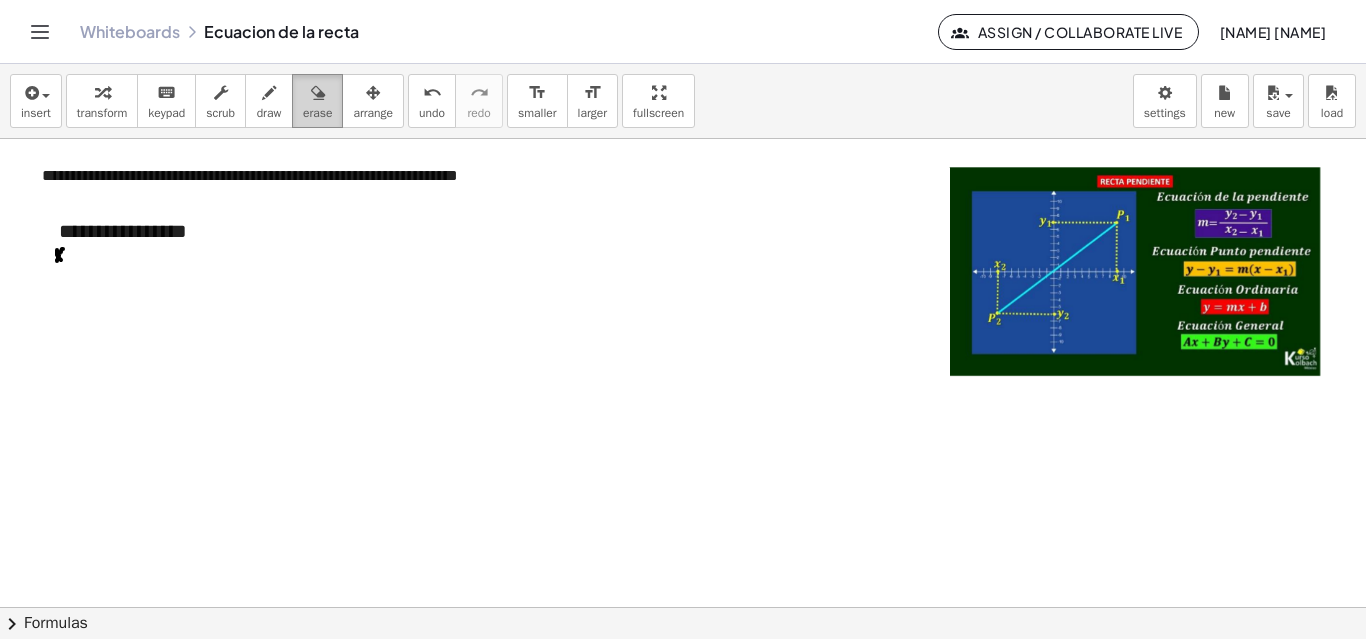 click at bounding box center [317, 92] 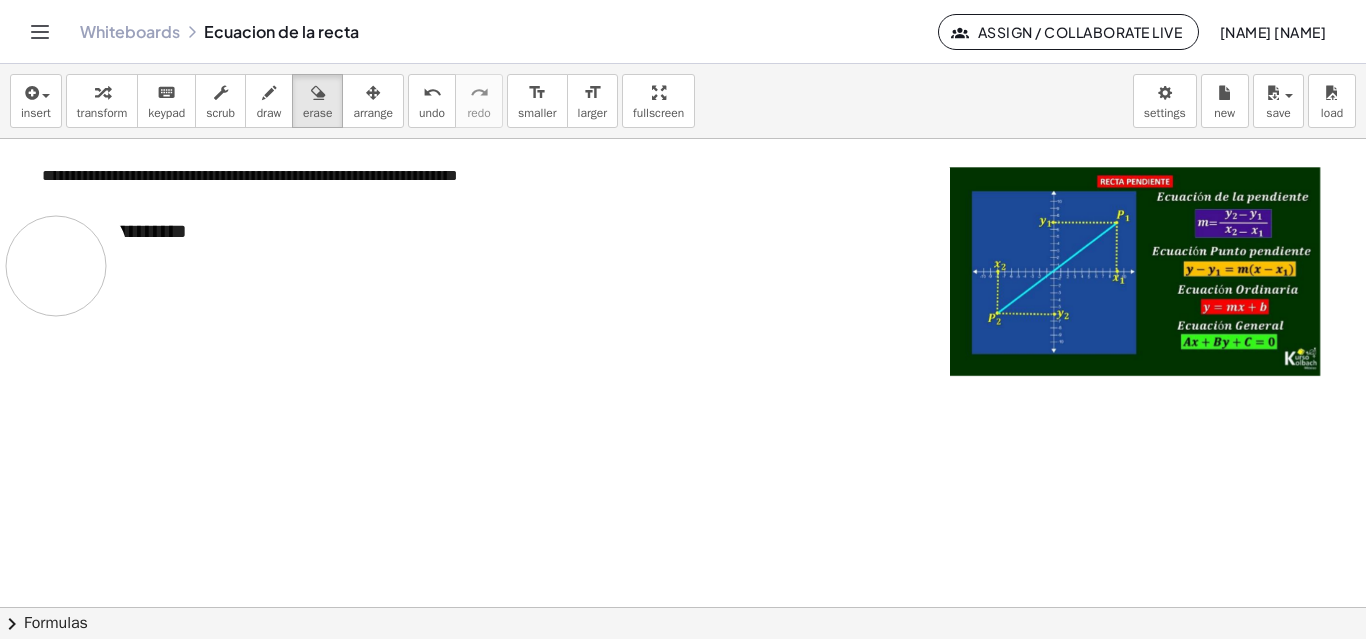 drag, startPoint x: 77, startPoint y: 251, endPoint x: 56, endPoint y: 266, distance: 25.806976 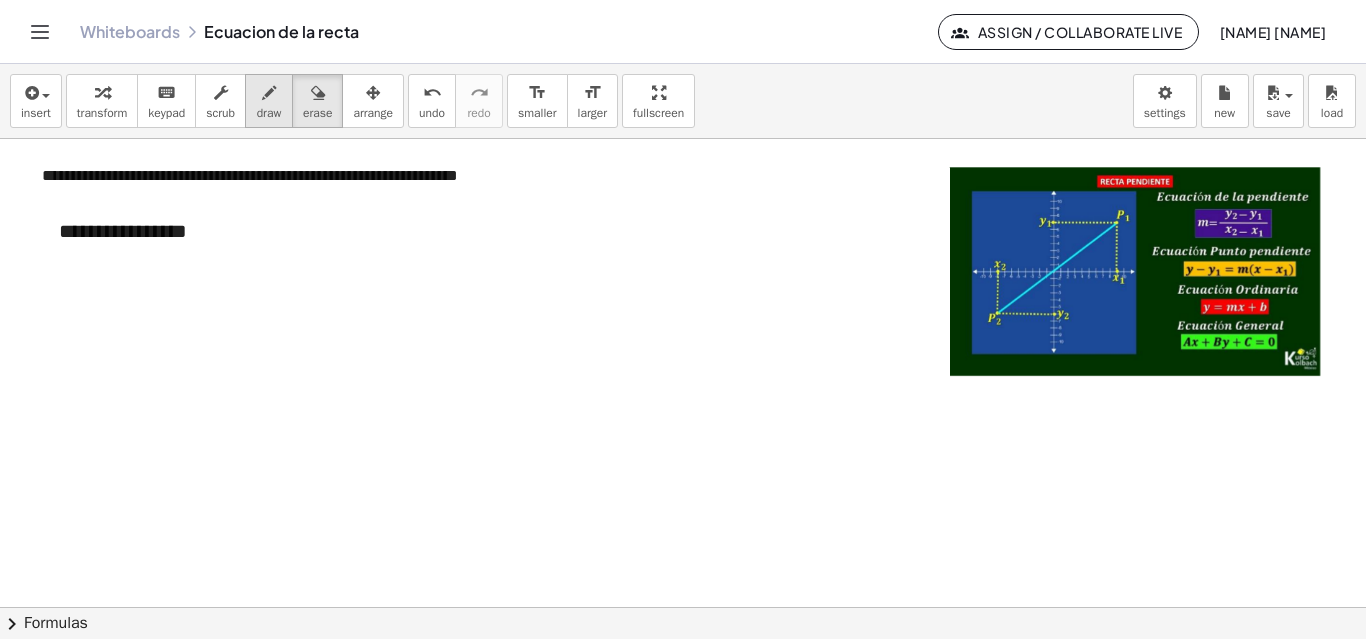 click at bounding box center [269, 93] 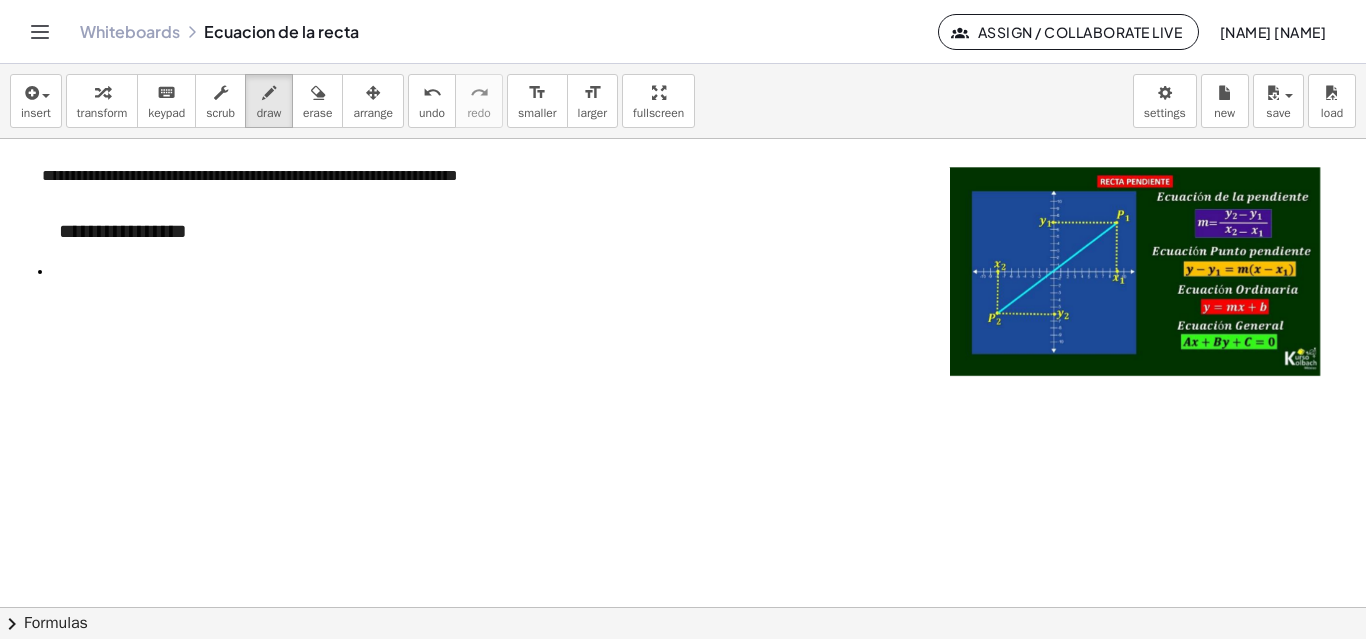 drag, startPoint x: 40, startPoint y: 272, endPoint x: 55, endPoint y: 261, distance: 18.601076 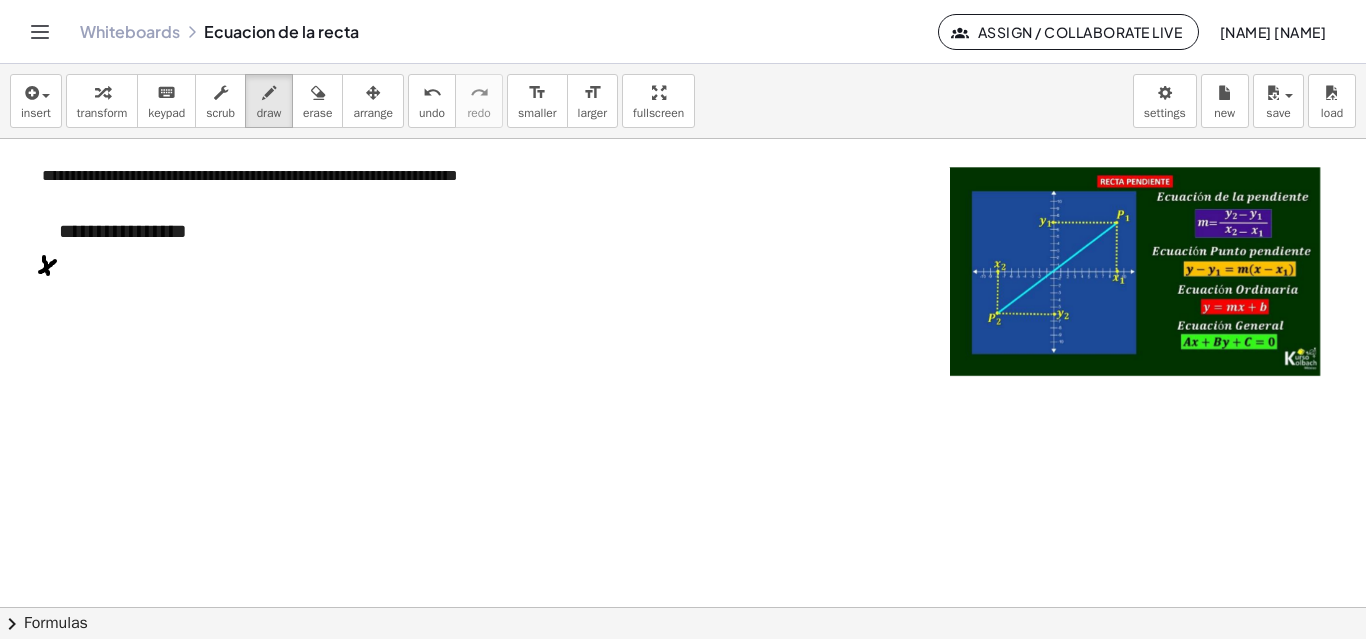 drag, startPoint x: 44, startPoint y: 257, endPoint x: 50, endPoint y: 276, distance: 19.924858 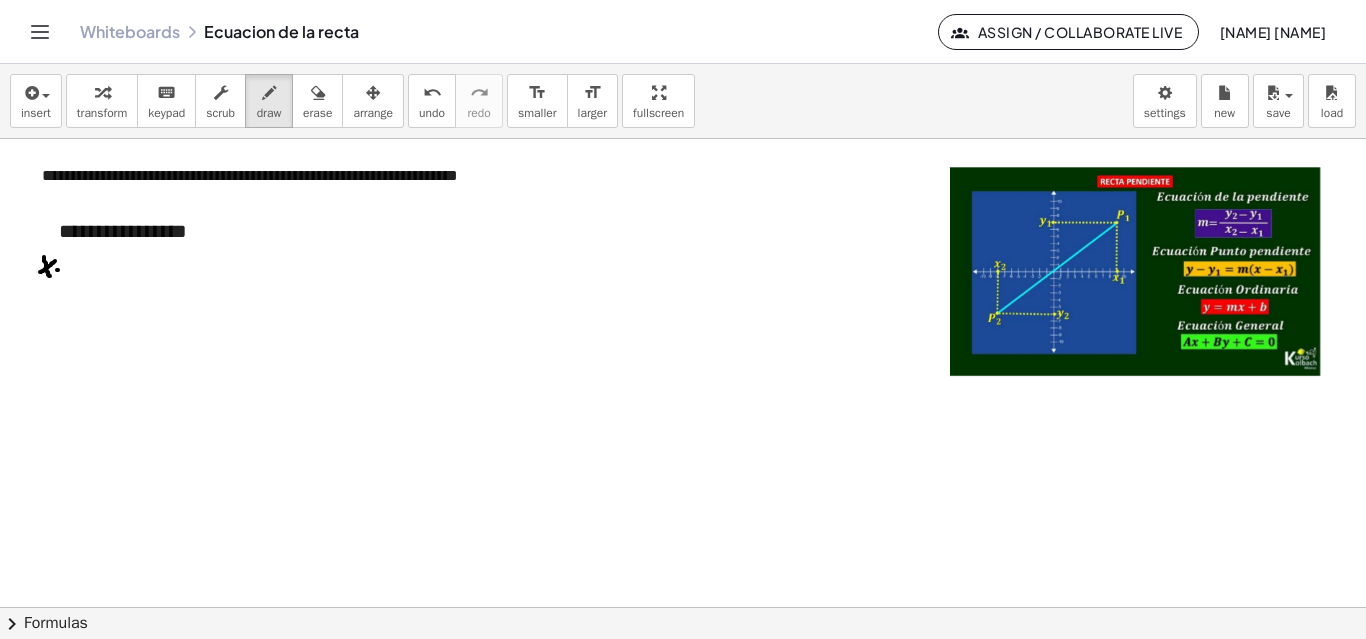 click at bounding box center (683, 607) 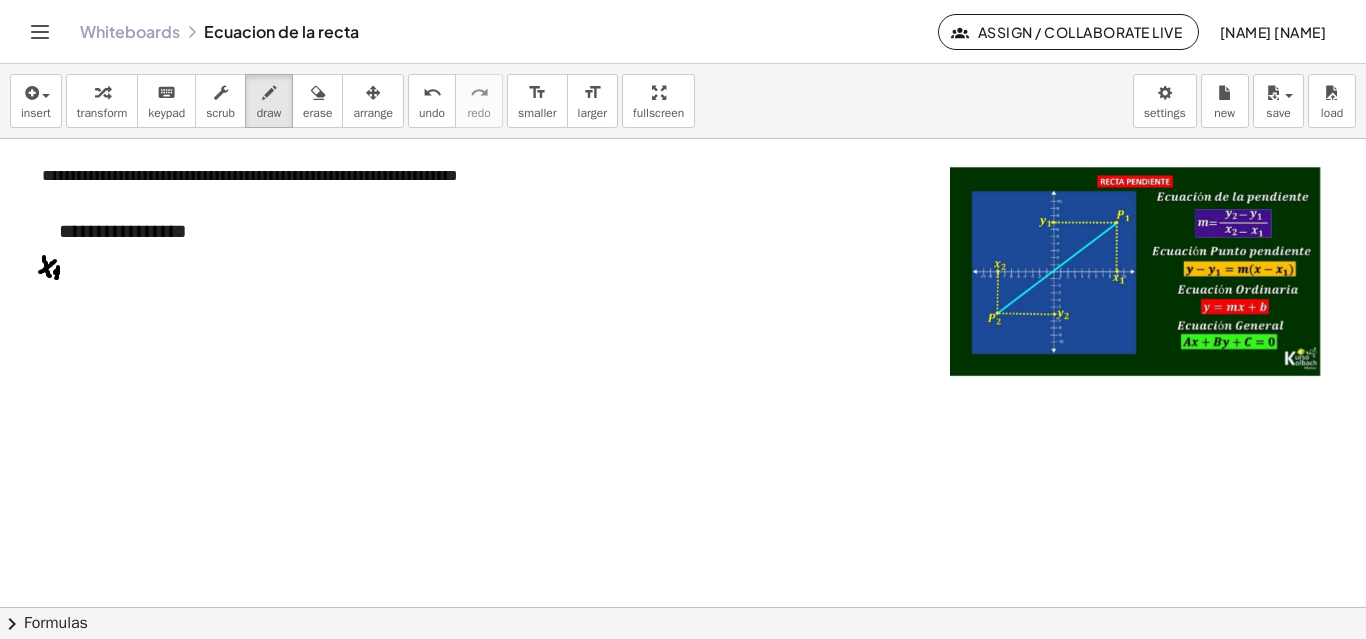 drag, startPoint x: 58, startPoint y: 267, endPoint x: 56, endPoint y: 278, distance: 11.18034 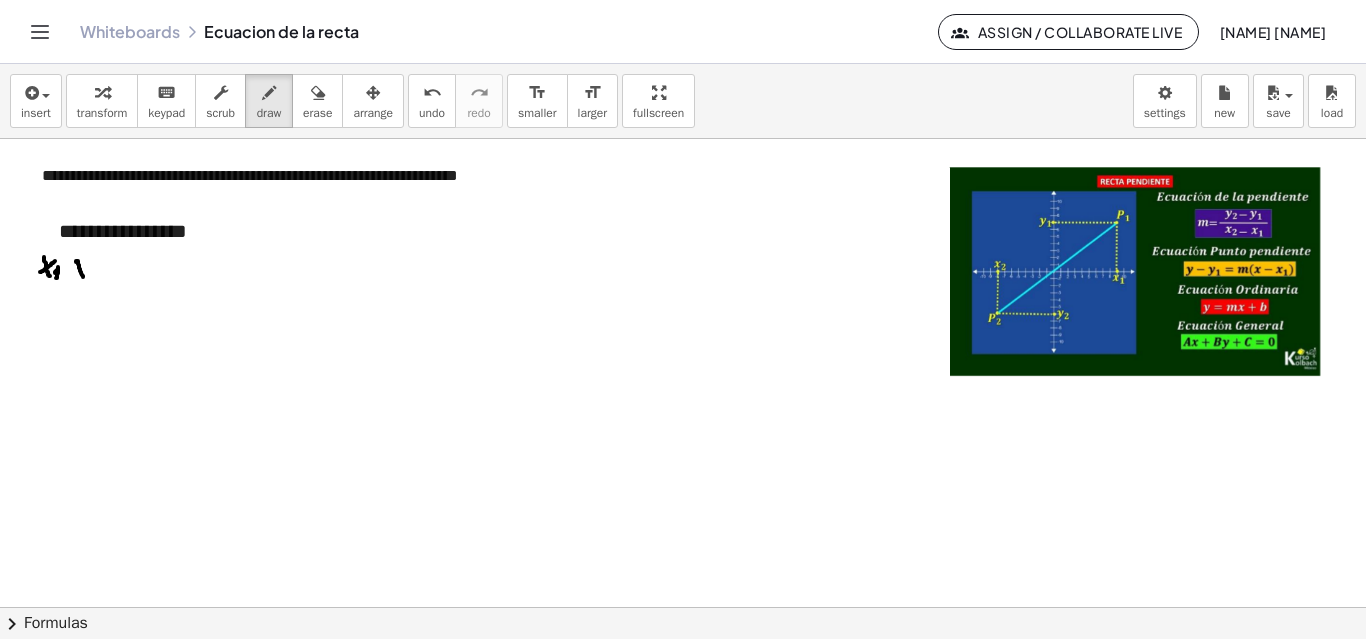drag, startPoint x: 76, startPoint y: 262, endPoint x: 83, endPoint y: 277, distance: 16.552946 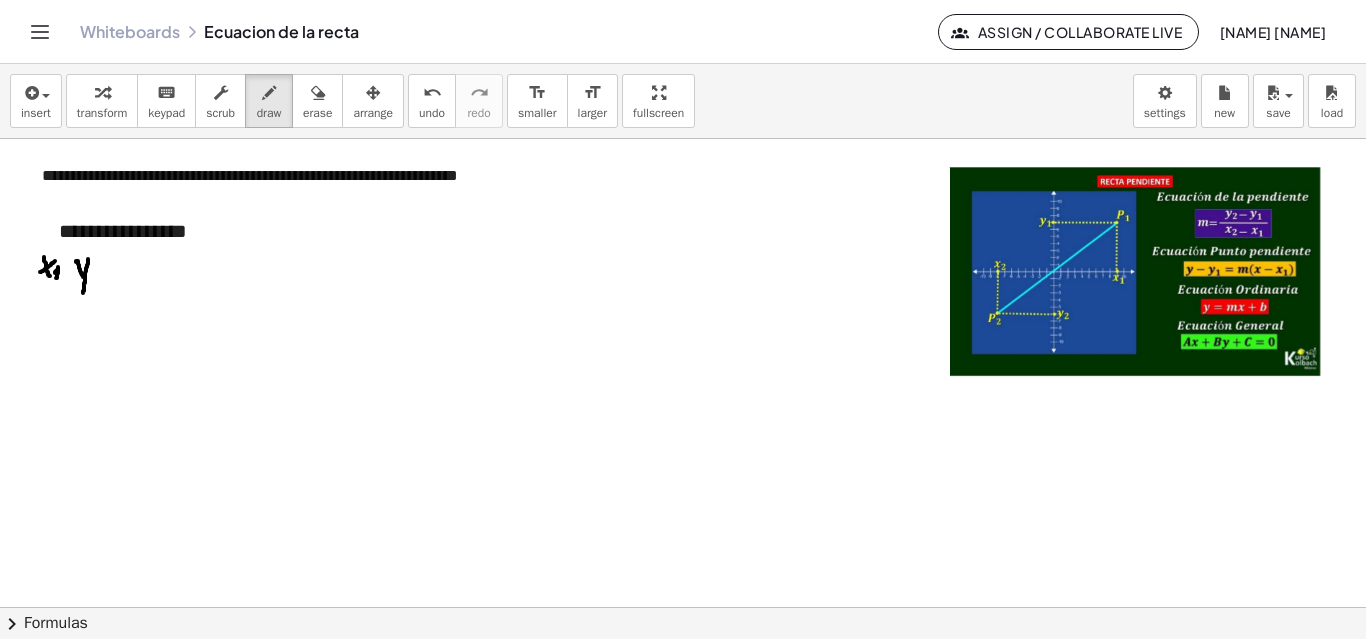 drag, startPoint x: 87, startPoint y: 265, endPoint x: 83, endPoint y: 293, distance: 28.284271 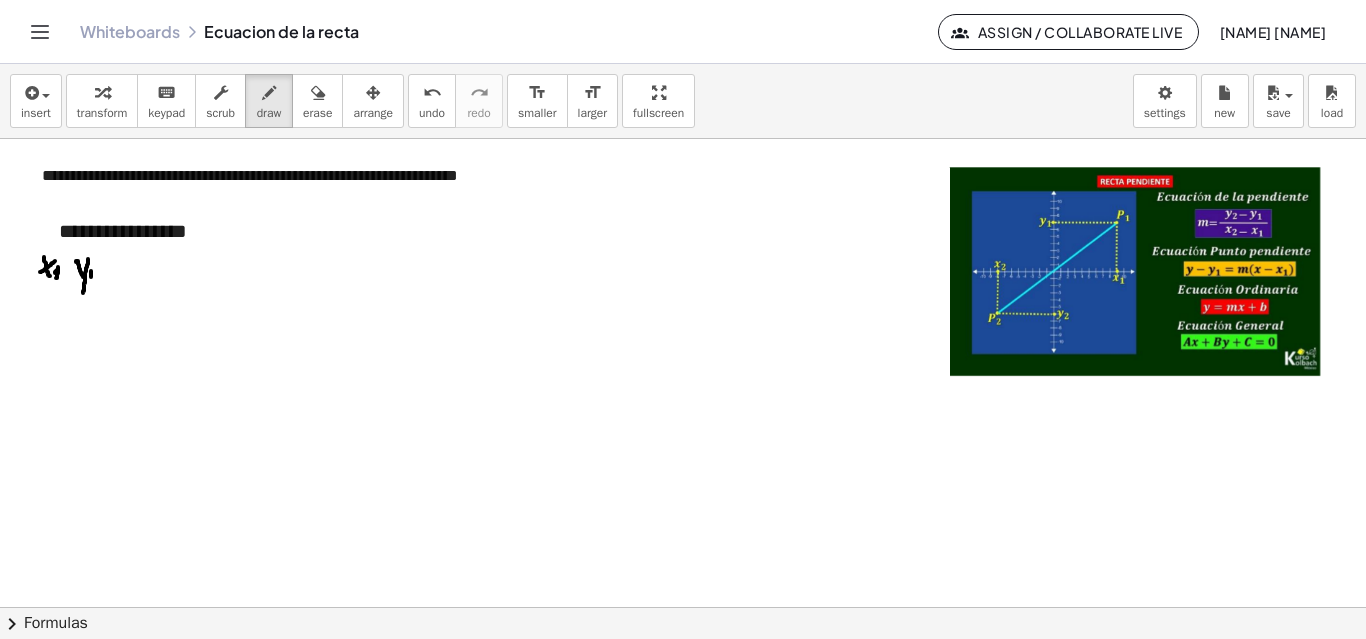 click at bounding box center [683, 607] 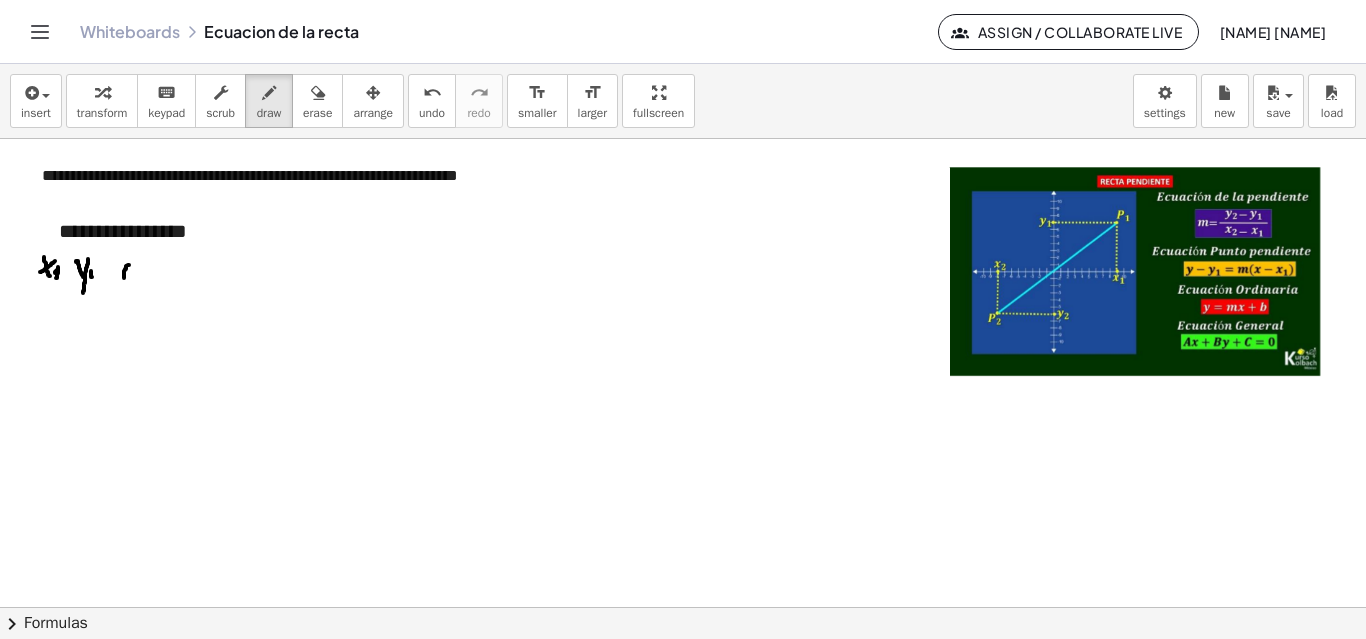drag, startPoint x: 124, startPoint y: 278, endPoint x: 129, endPoint y: 263, distance: 15.811388 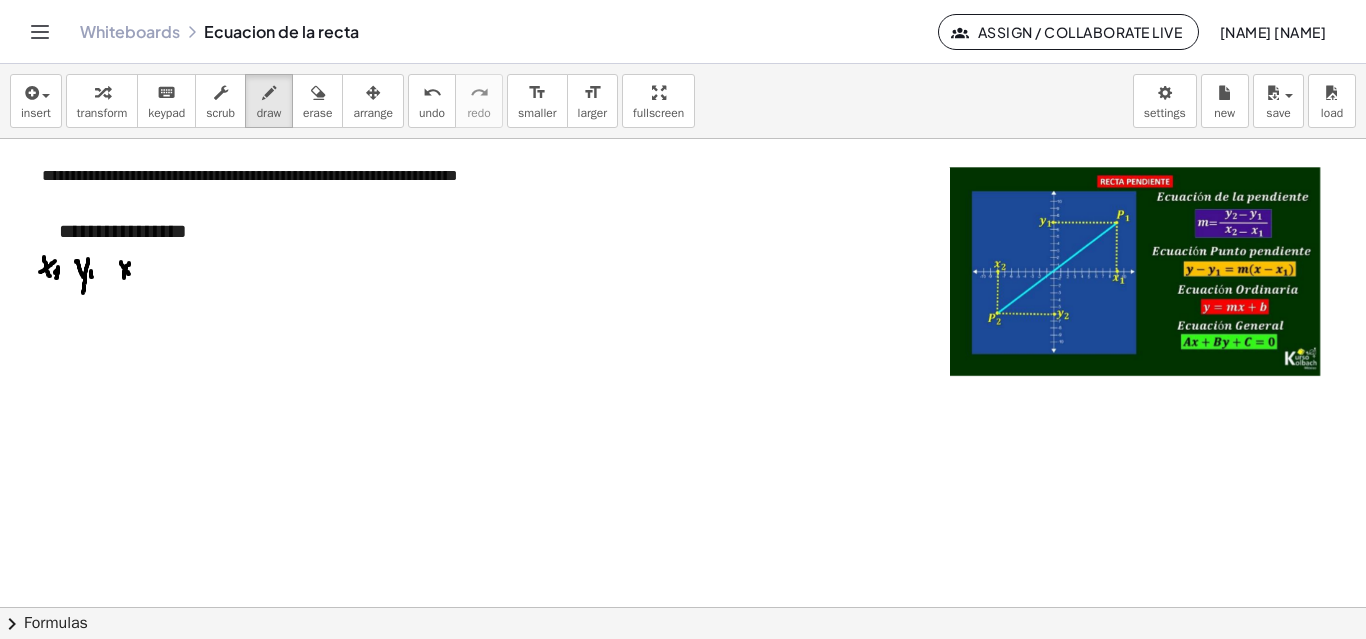 drag, startPoint x: 121, startPoint y: 262, endPoint x: 129, endPoint y: 275, distance: 15.264338 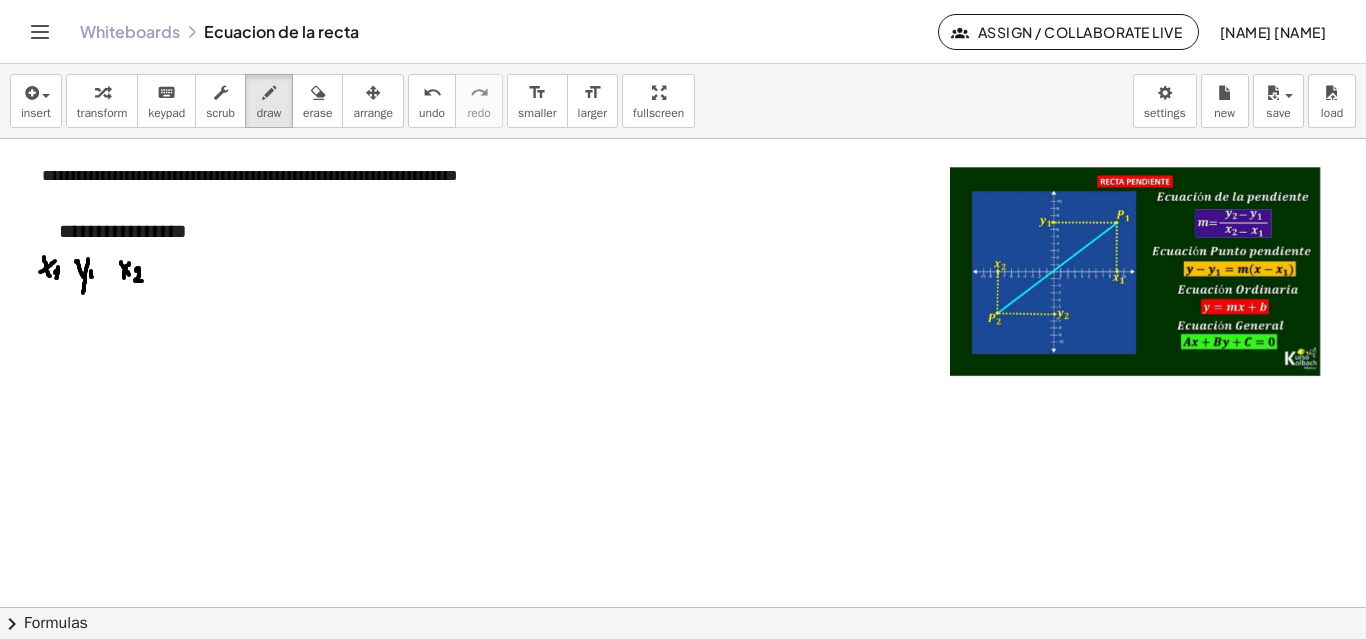 drag, startPoint x: 136, startPoint y: 271, endPoint x: 144, endPoint y: 281, distance: 12.806249 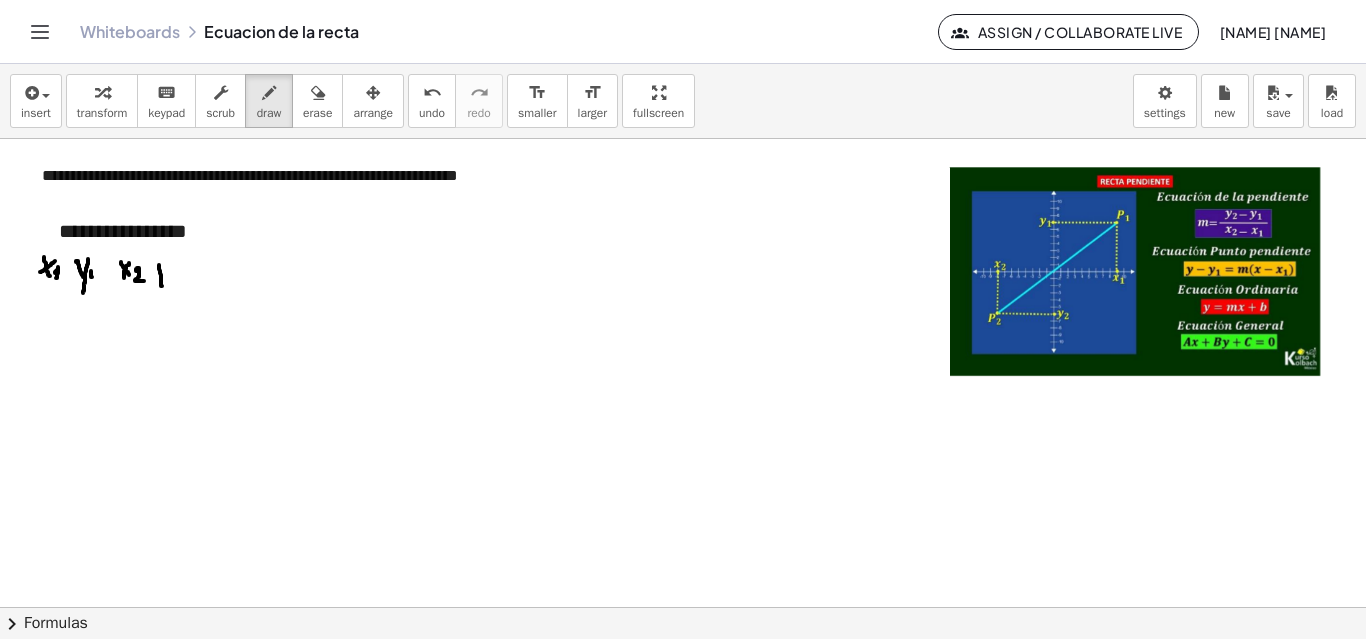drag, startPoint x: 159, startPoint y: 265, endPoint x: 162, endPoint y: 286, distance: 21.213203 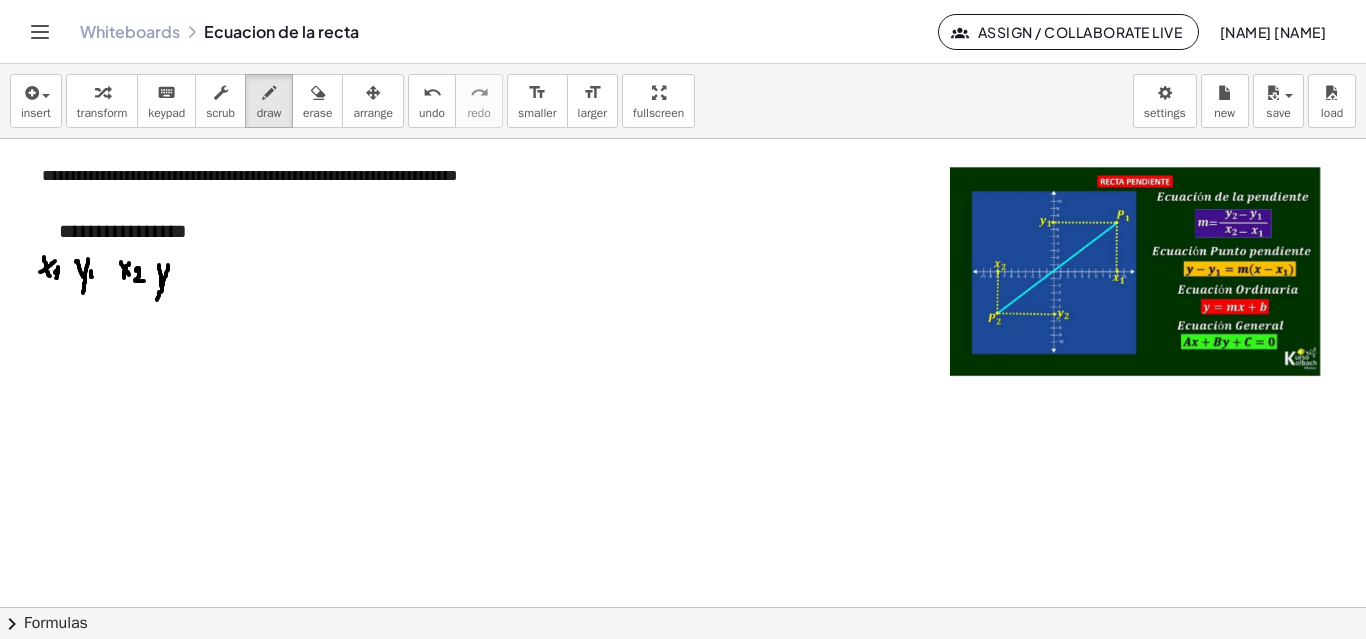 drag, startPoint x: 168, startPoint y: 265, endPoint x: 157, endPoint y: 300, distance: 36.687874 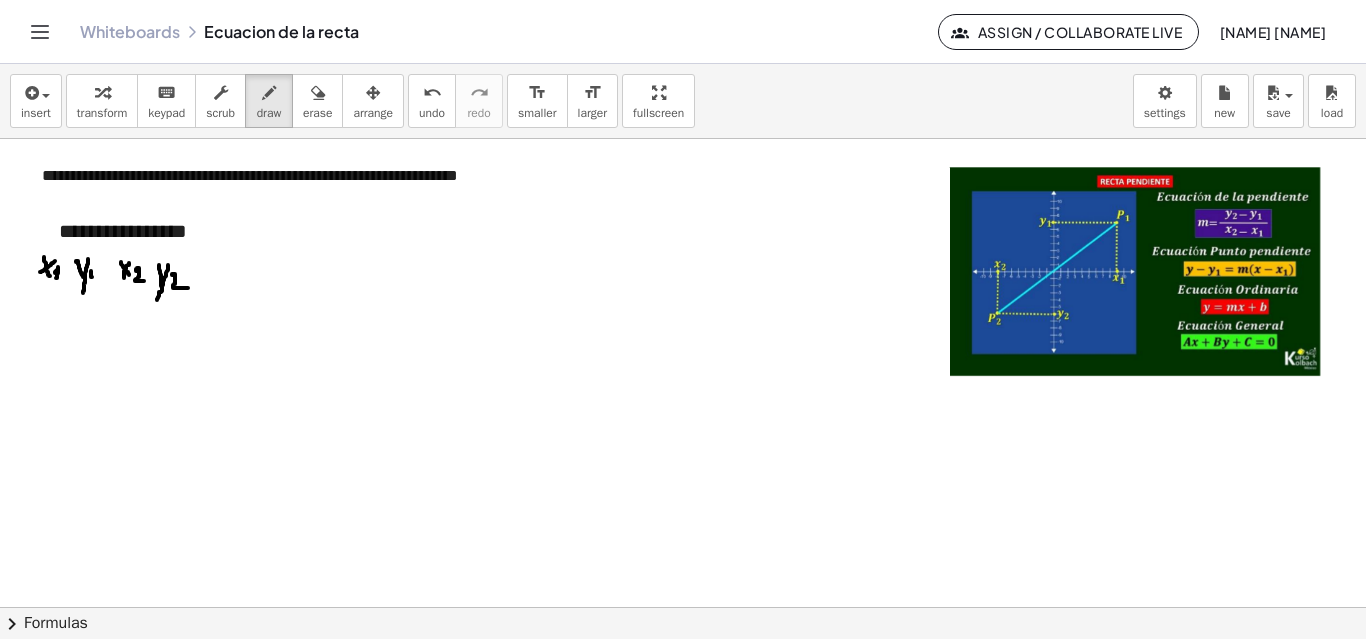 drag, startPoint x: 172, startPoint y: 275, endPoint x: 188, endPoint y: 288, distance: 20.615528 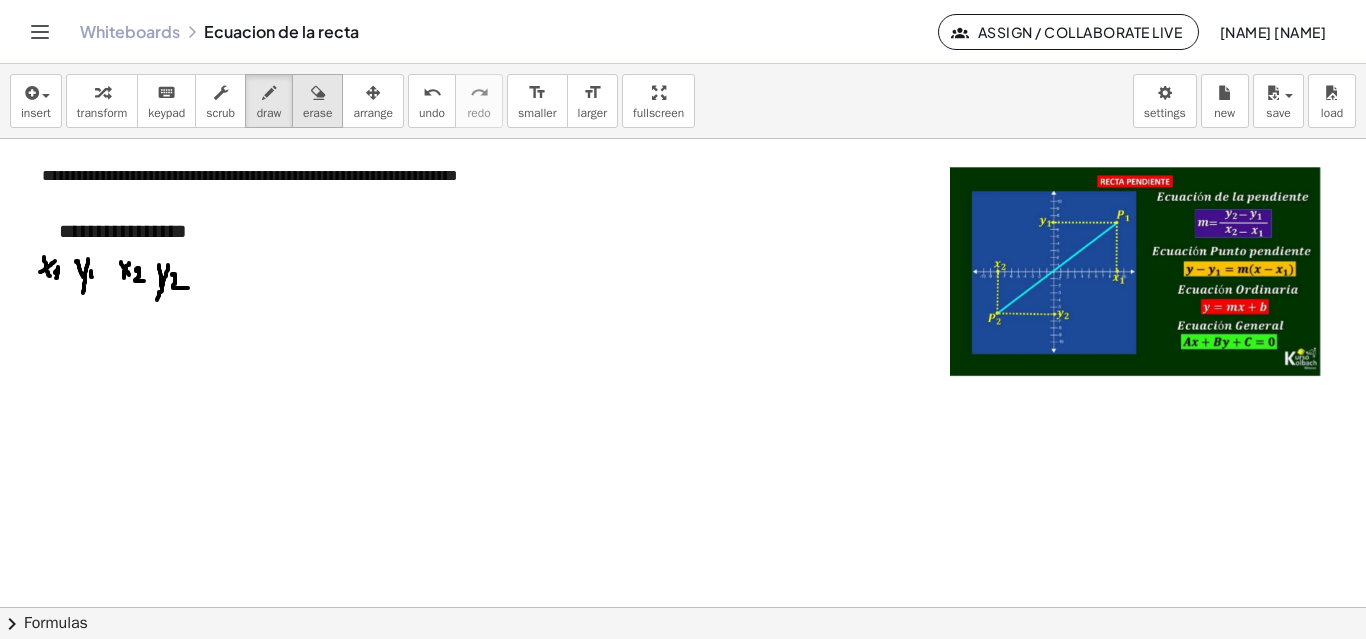 click at bounding box center [317, 92] 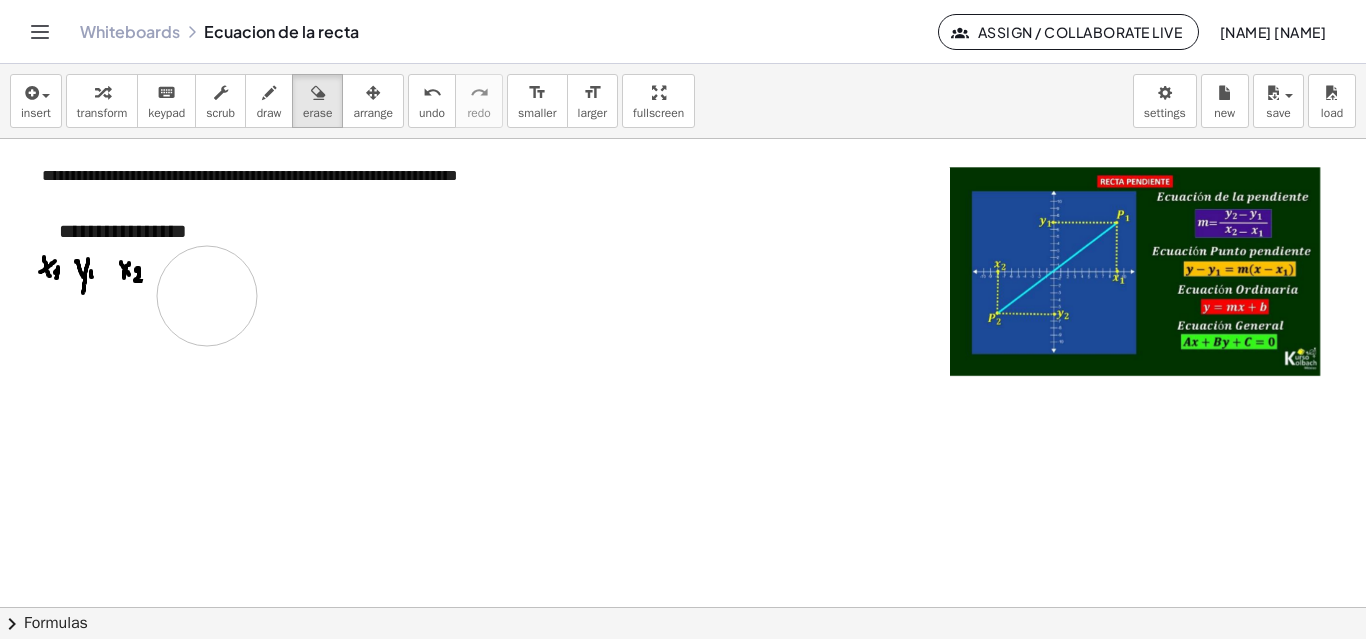 drag, startPoint x: 193, startPoint y: 294, endPoint x: 253, endPoint y: 306, distance: 61.188232 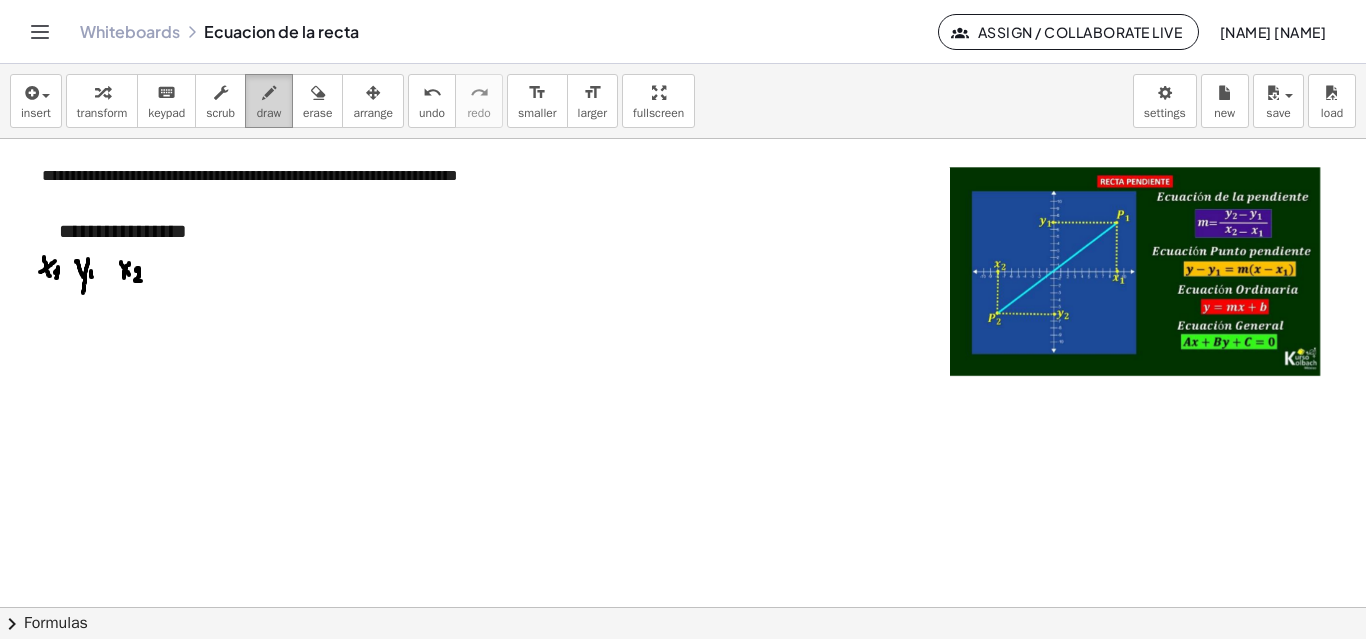 click at bounding box center [269, 93] 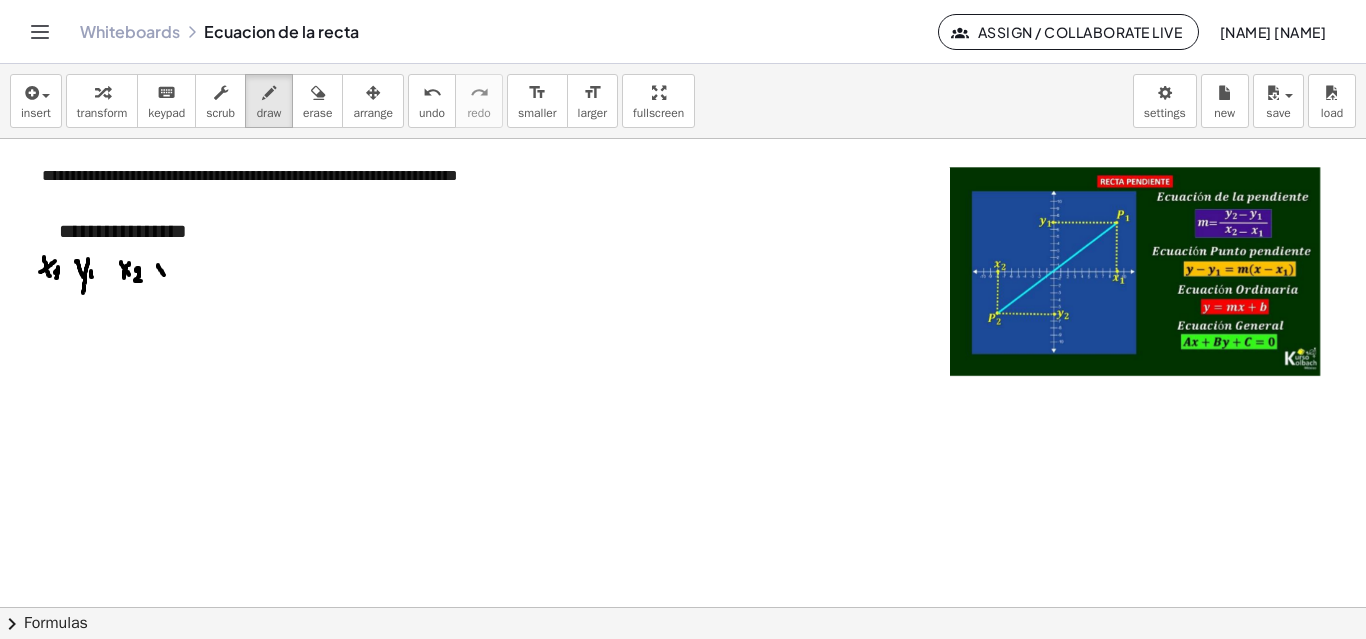 drag, startPoint x: 158, startPoint y: 265, endPoint x: 164, endPoint y: 275, distance: 11.661903 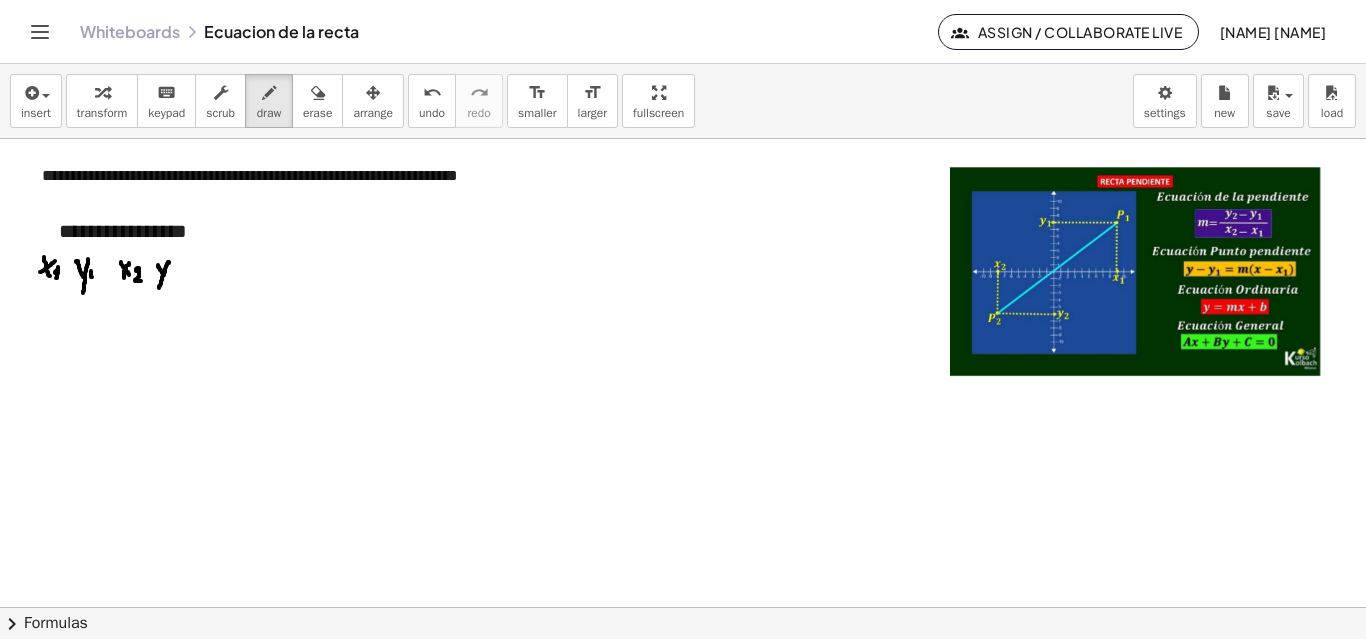 drag, startPoint x: 169, startPoint y: 263, endPoint x: 159, endPoint y: 288, distance: 26.925823 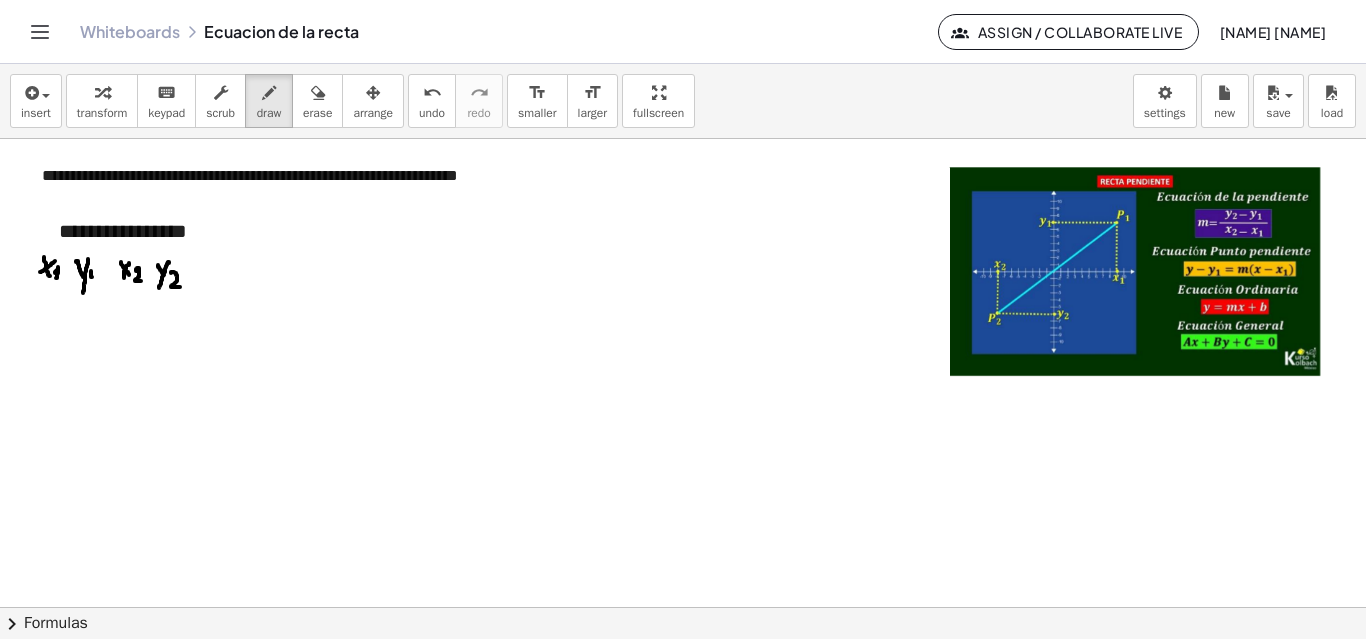 drag, startPoint x: 171, startPoint y: 273, endPoint x: 180, endPoint y: 287, distance: 16.643316 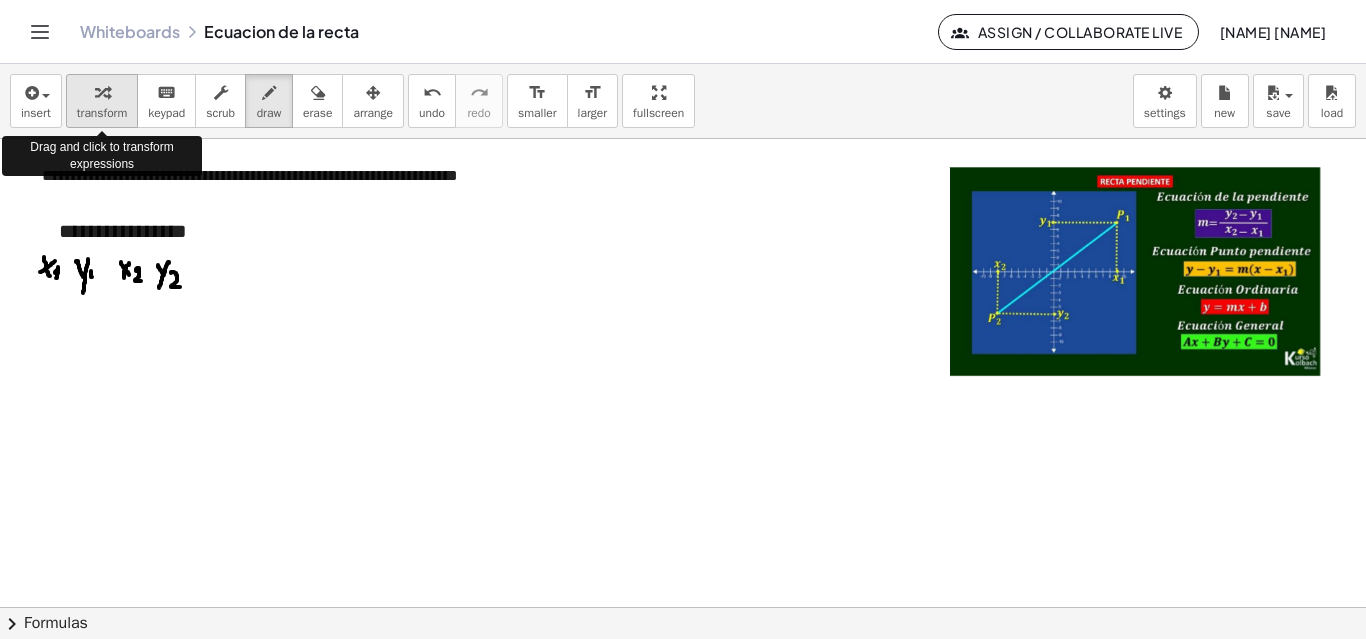 click at bounding box center (102, 92) 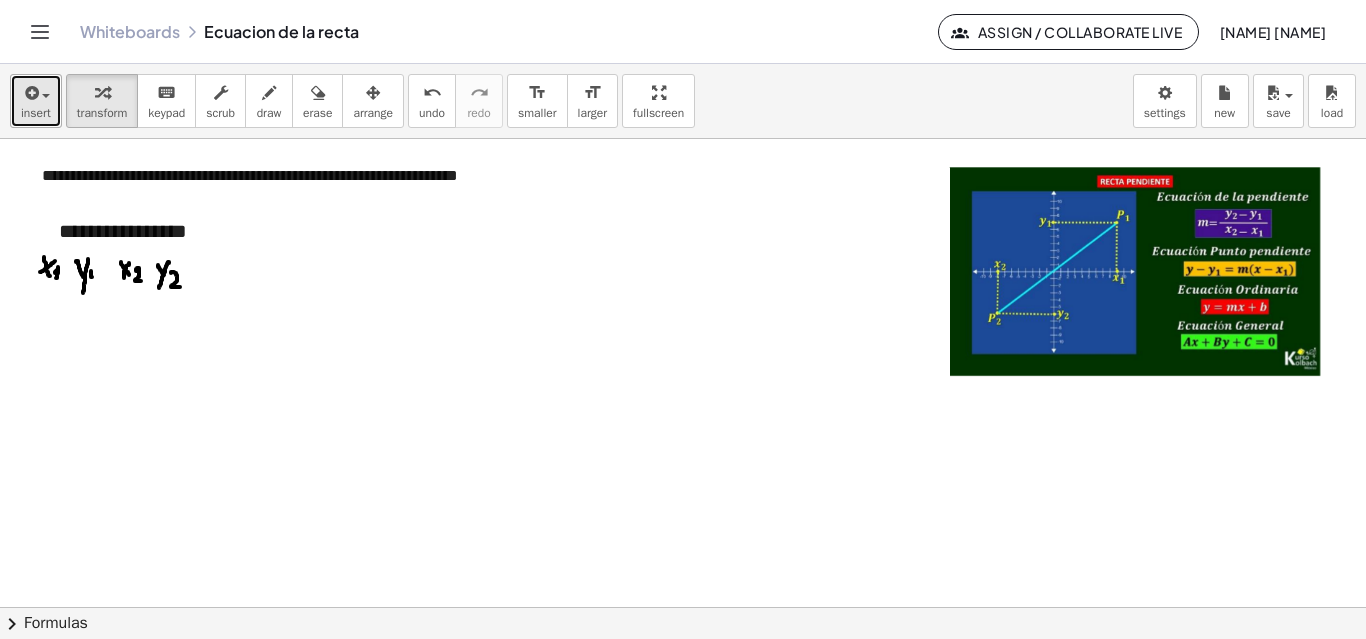 click on "insert" at bounding box center [36, 101] 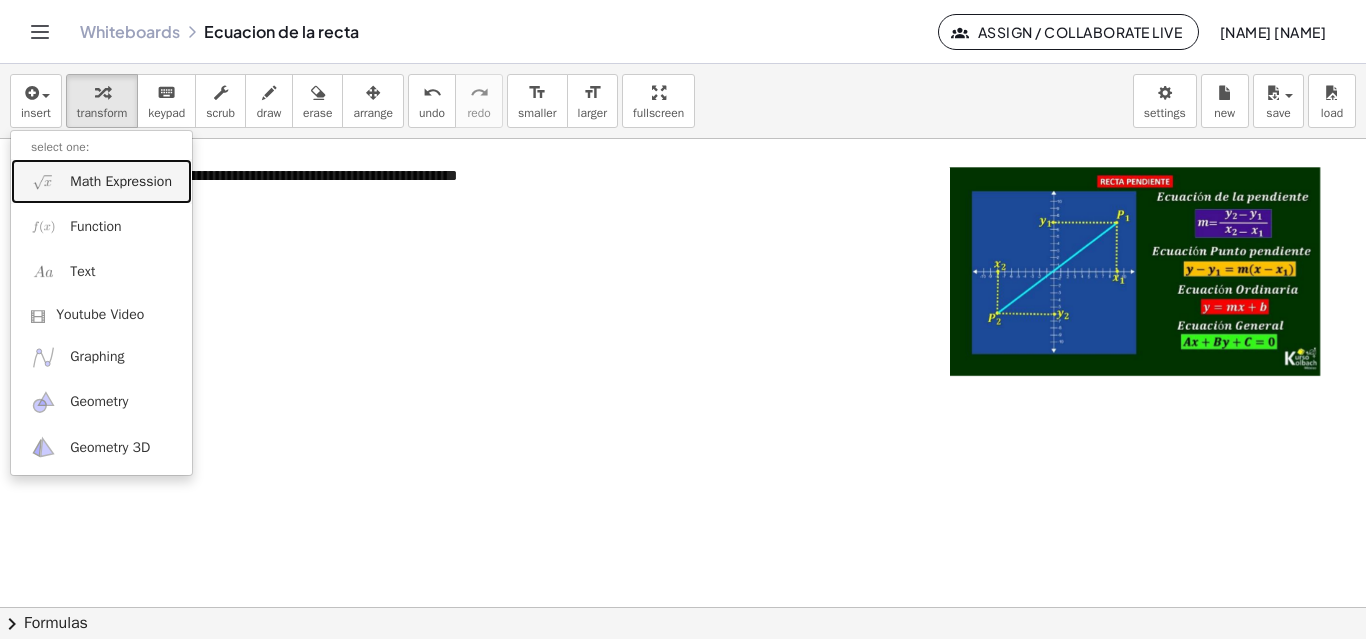 click on "Math Expression" at bounding box center (121, 182) 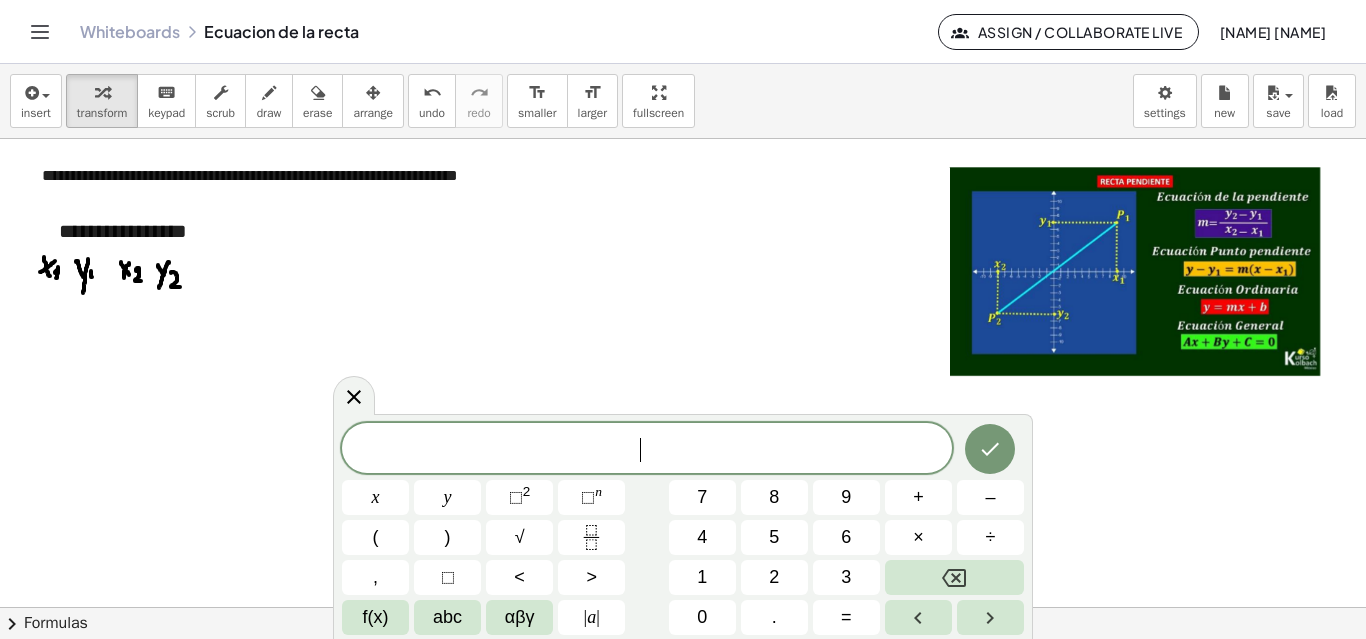 click on "​" at bounding box center [647, 450] 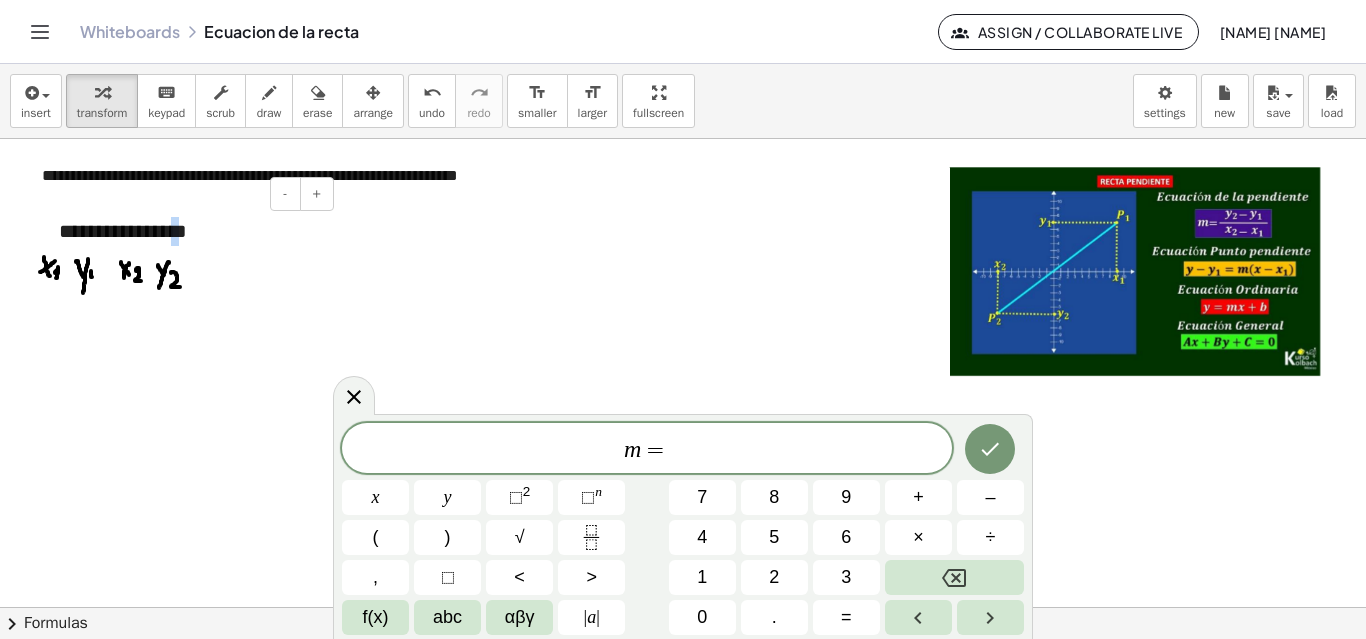 click on "**********" at bounding box center (189, 231) 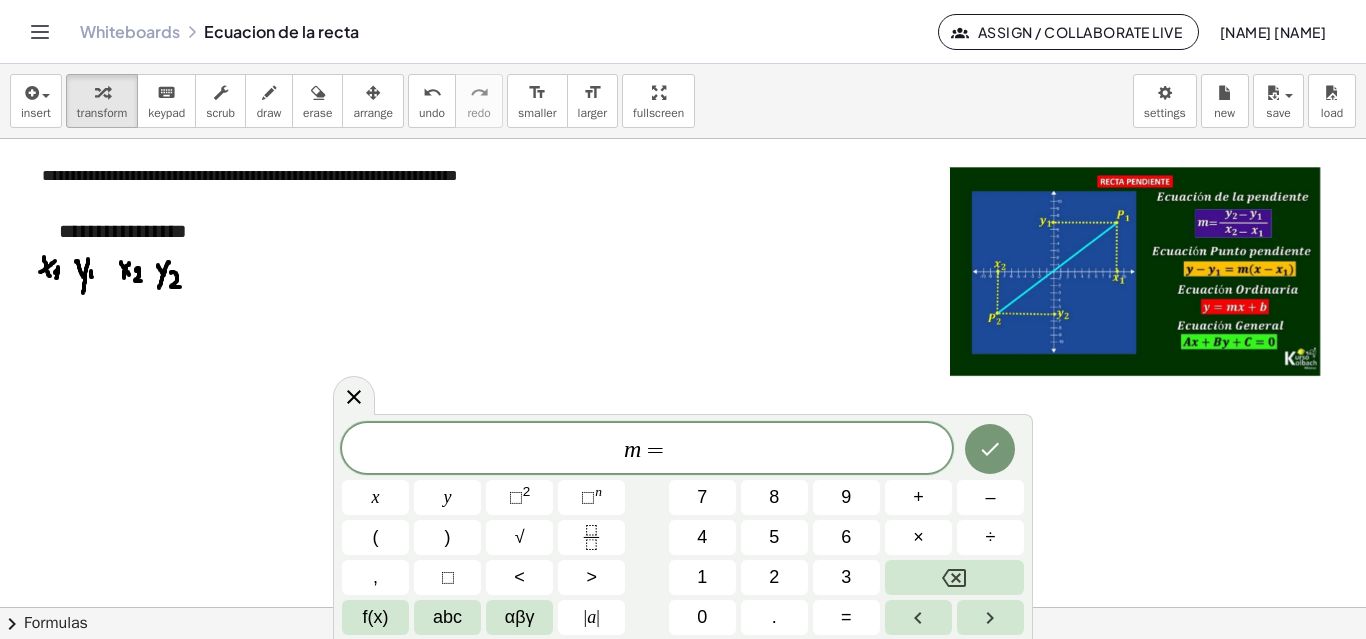 click on "m =" at bounding box center (647, 450) 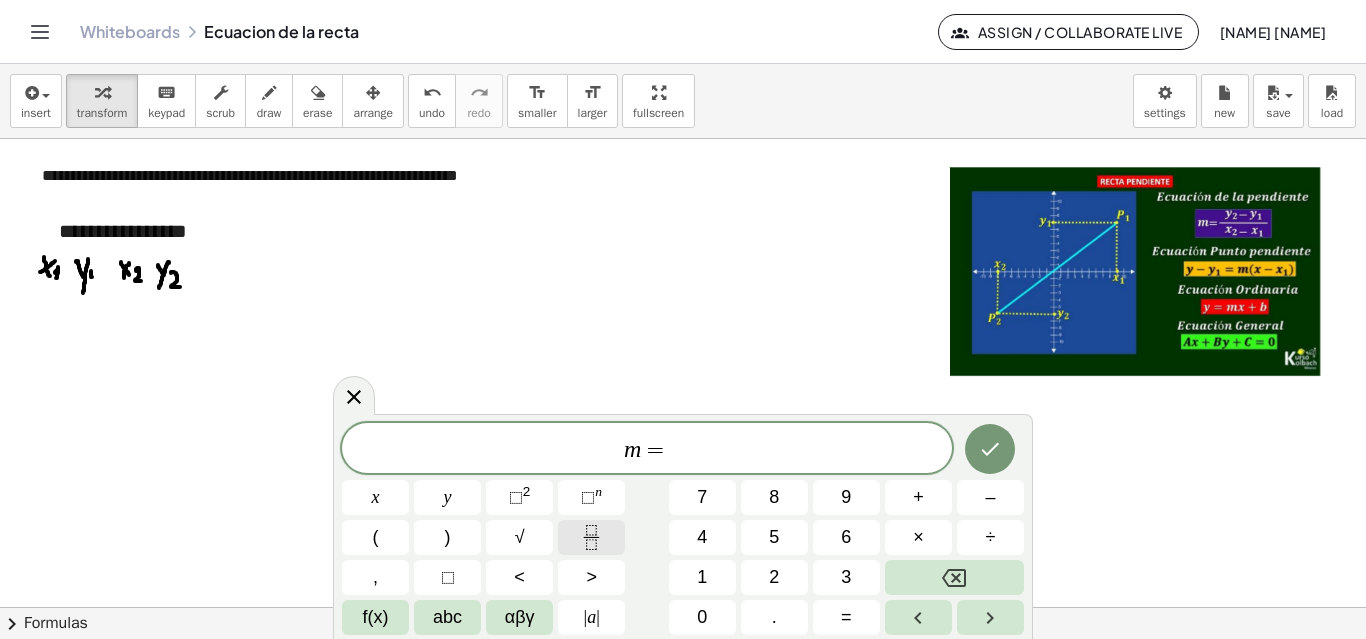 click 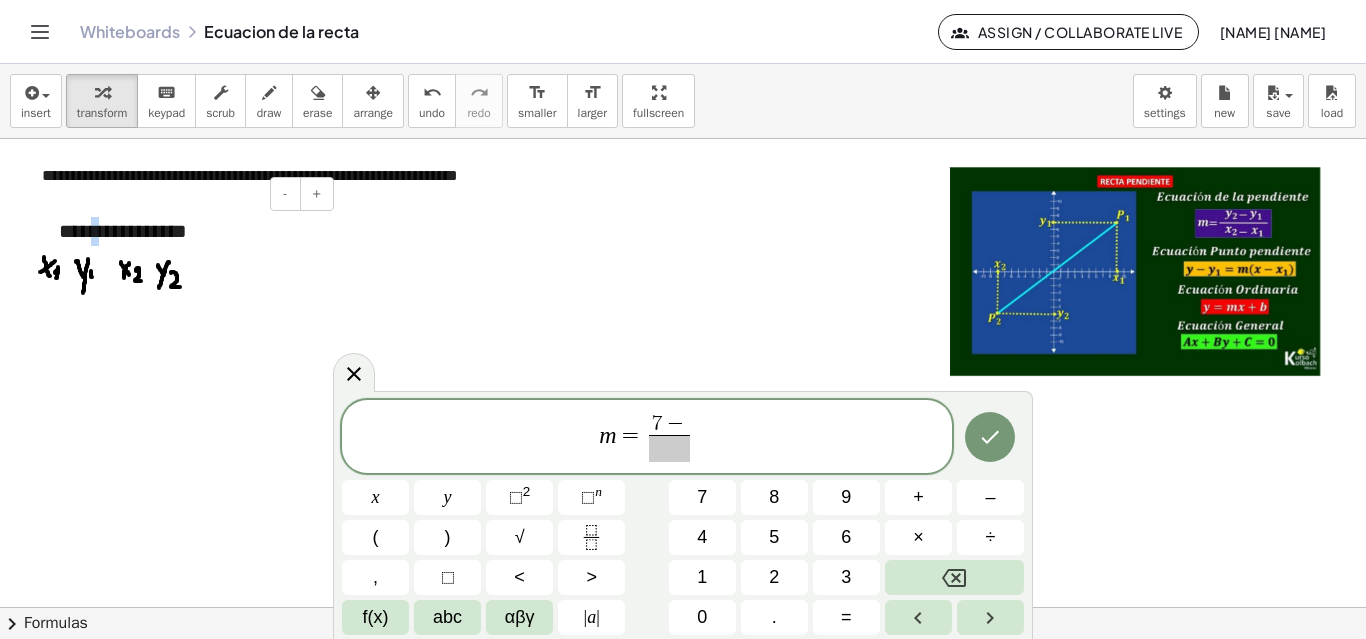 click on "**********" at bounding box center (189, 231) 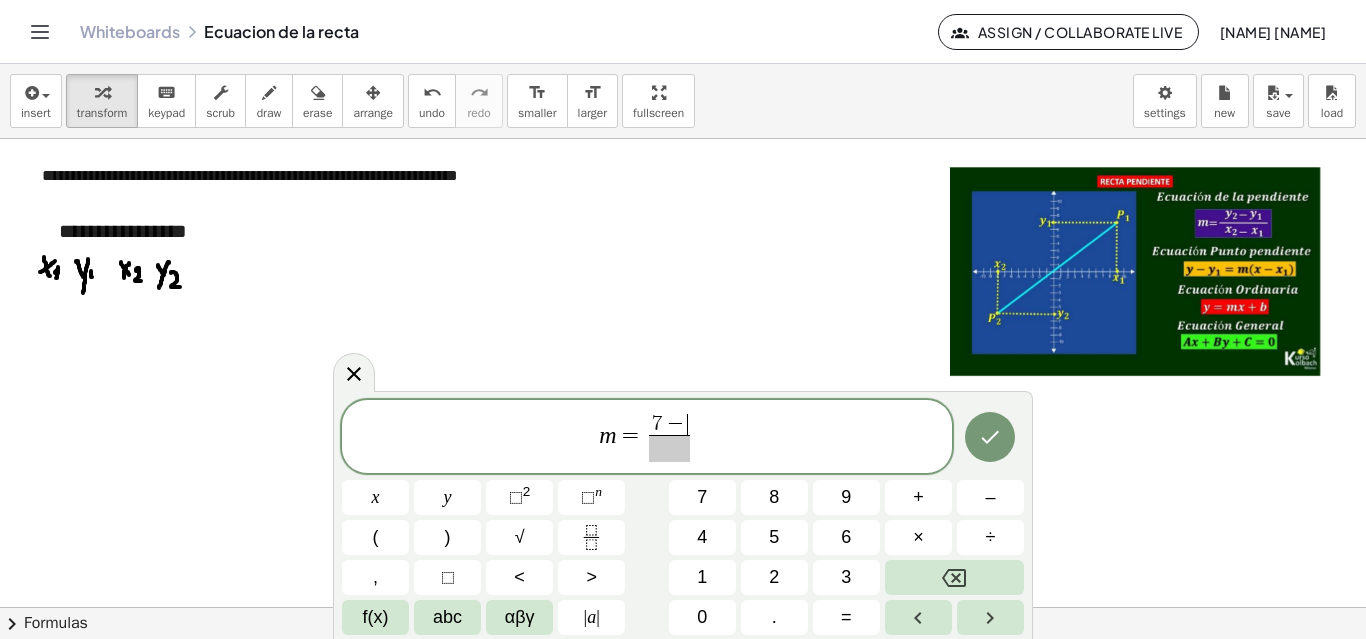 click on "7 − ​" at bounding box center [669, 425] 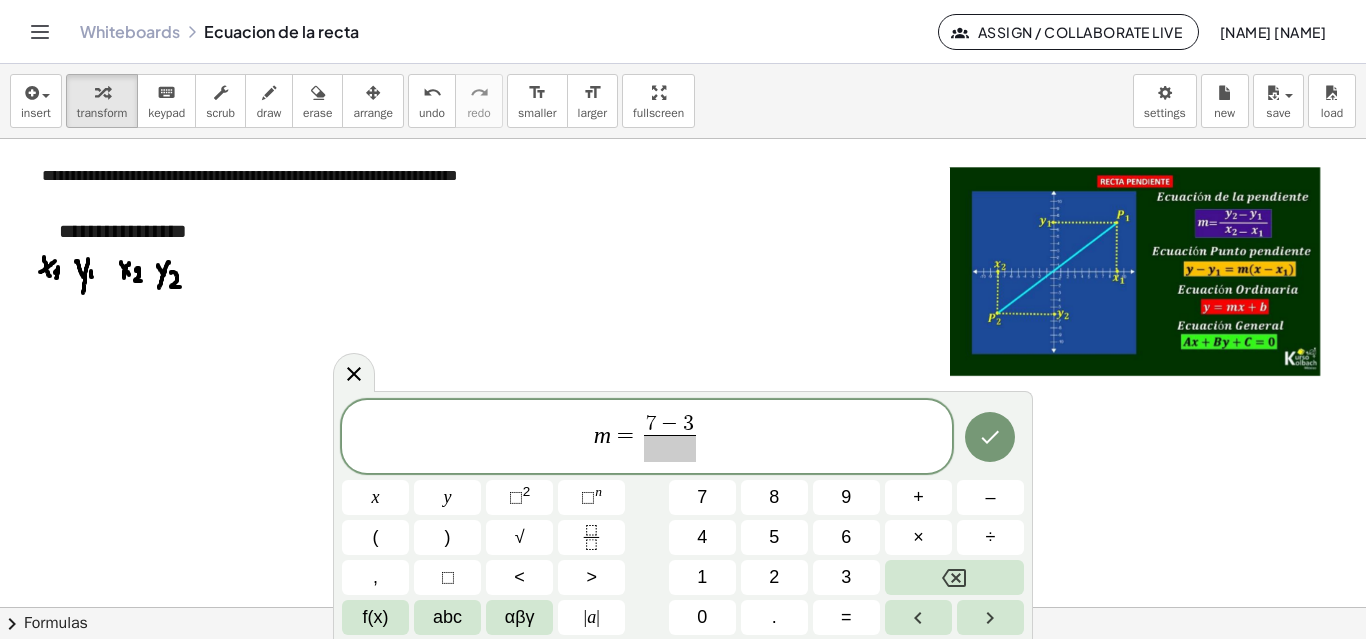 click at bounding box center [670, 448] 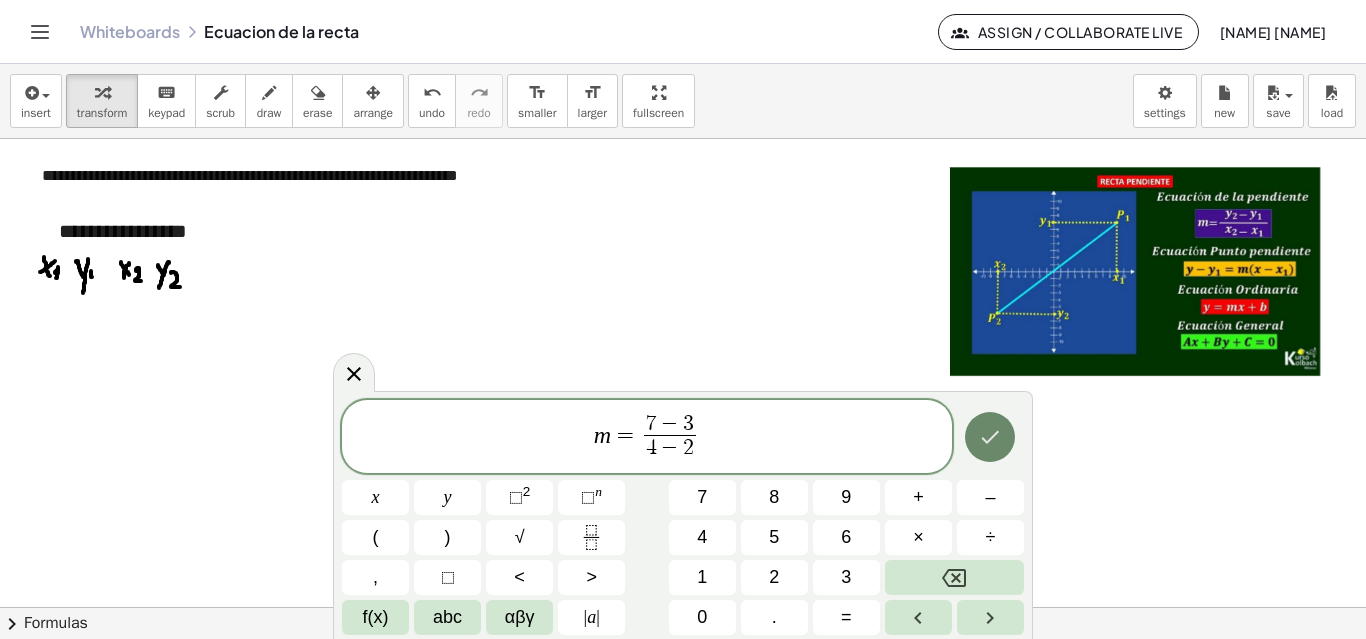 click 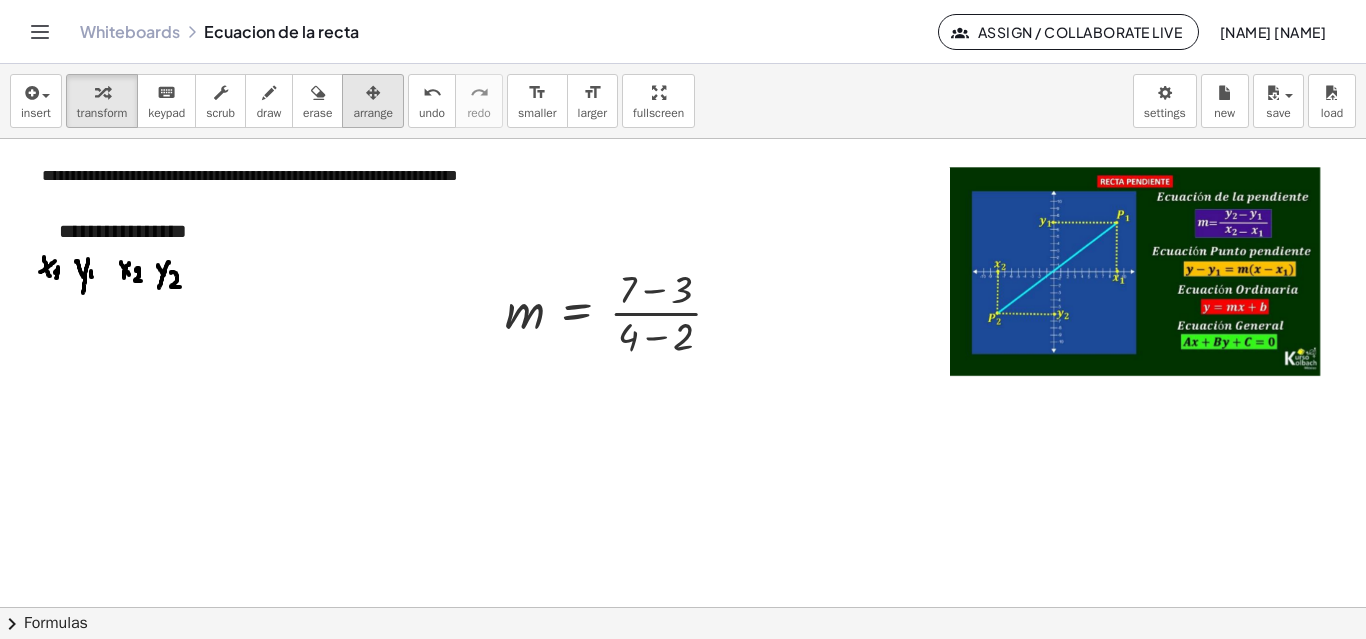 click on "arrange" at bounding box center [373, 113] 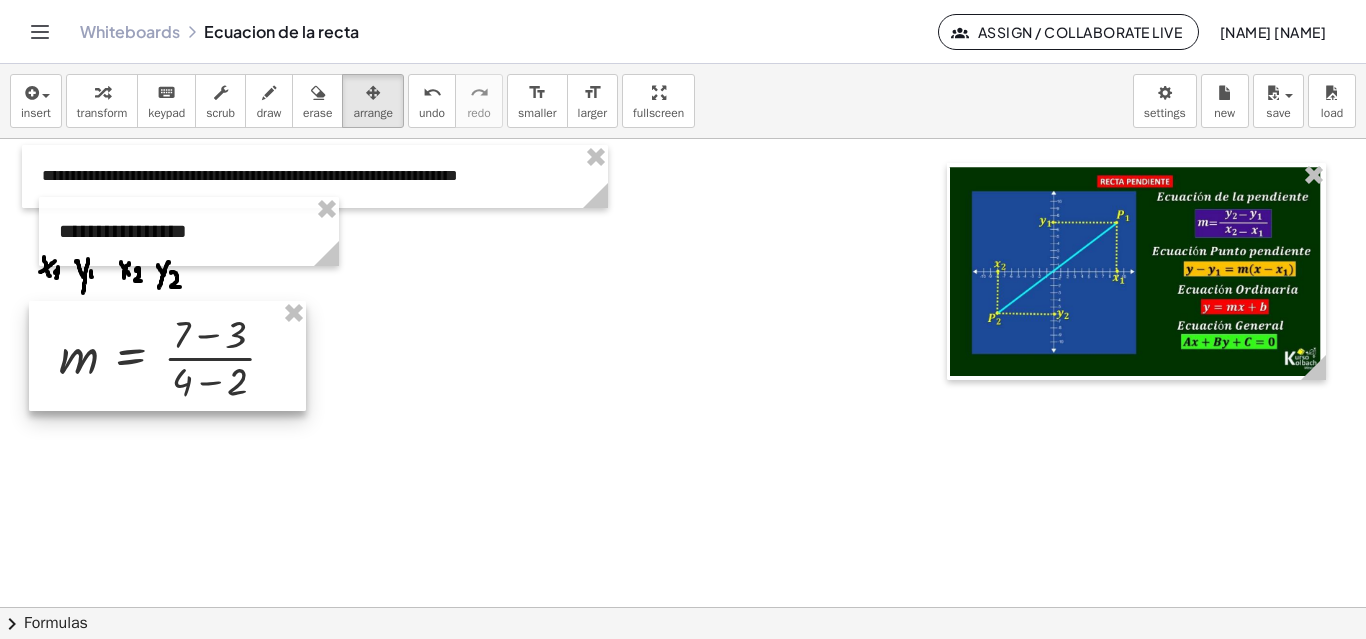 drag, startPoint x: 648, startPoint y: 323, endPoint x: 201, endPoint y: 368, distance: 449.2594 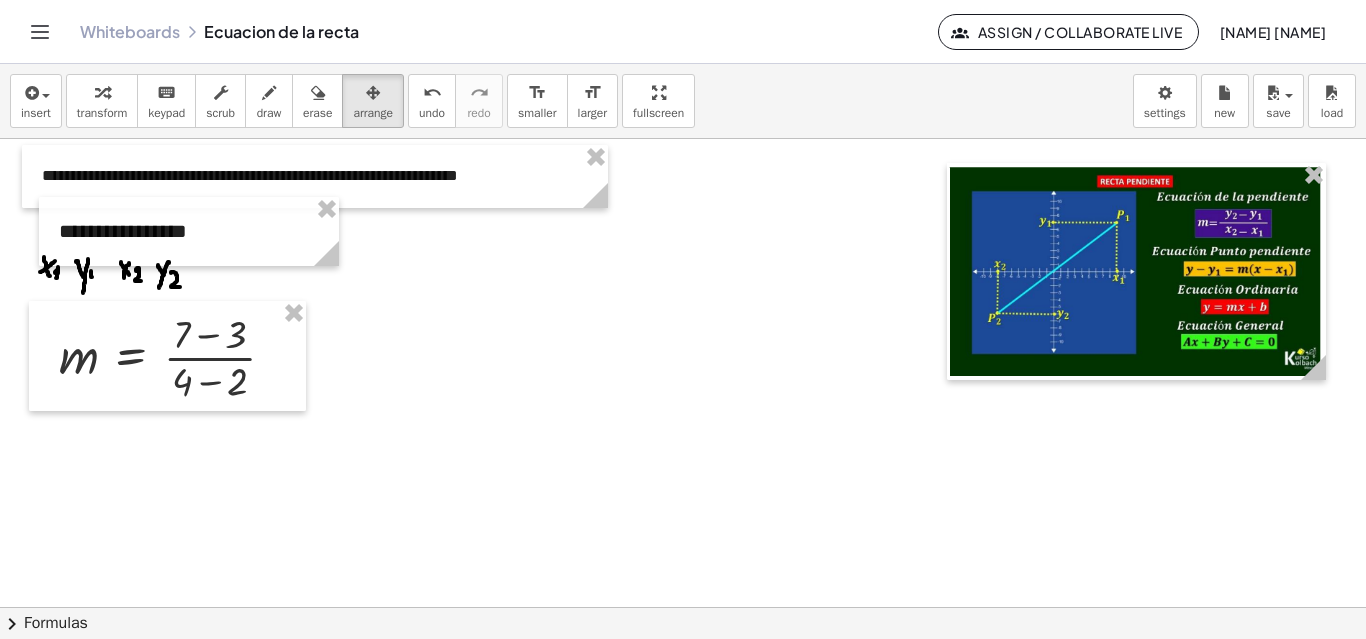 click at bounding box center (683, 607) 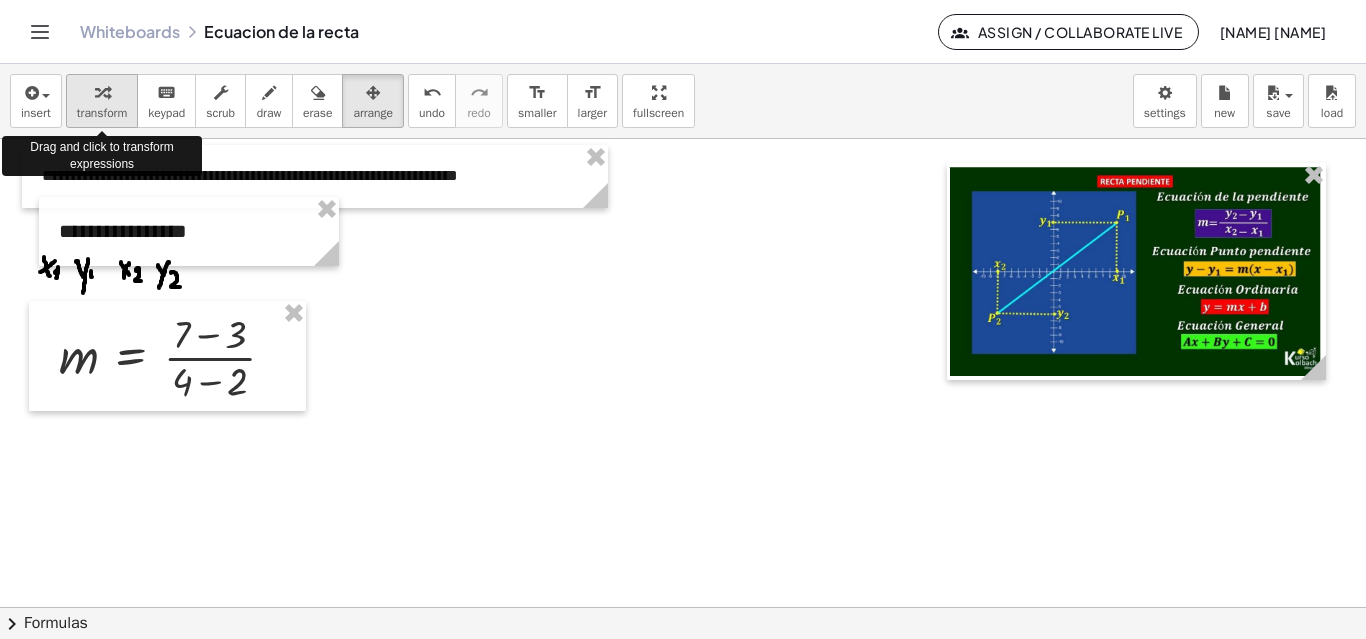 click at bounding box center (102, 92) 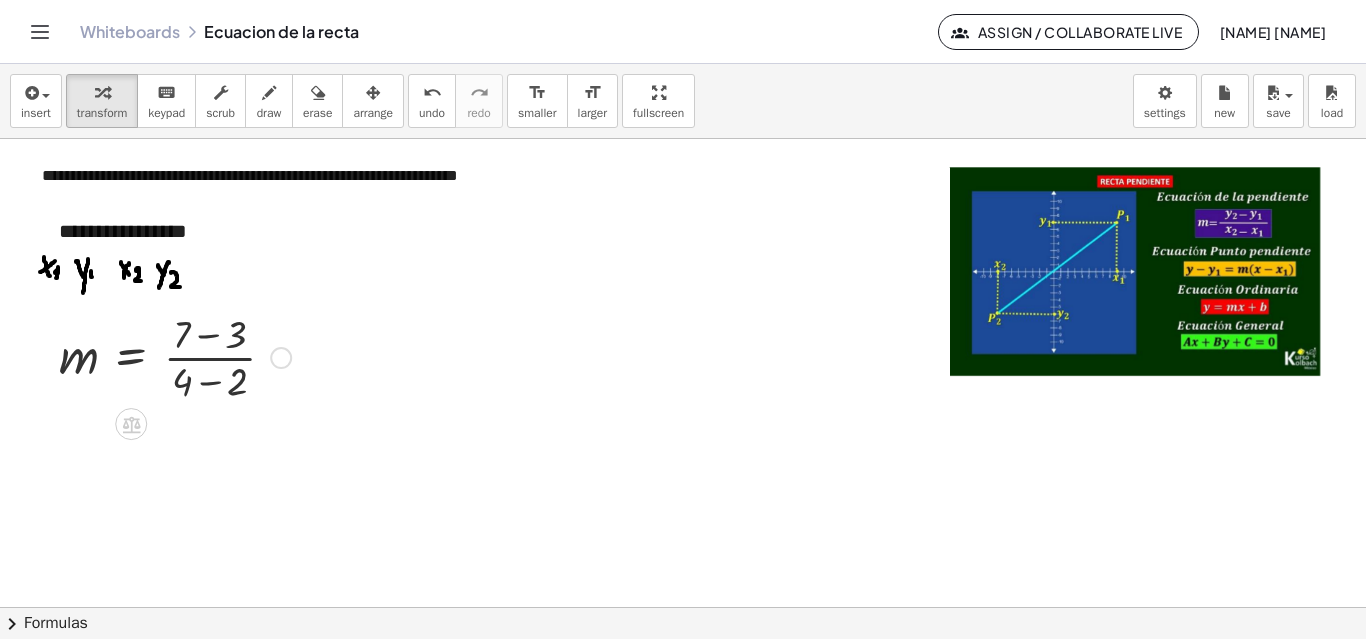 click at bounding box center (175, 356) 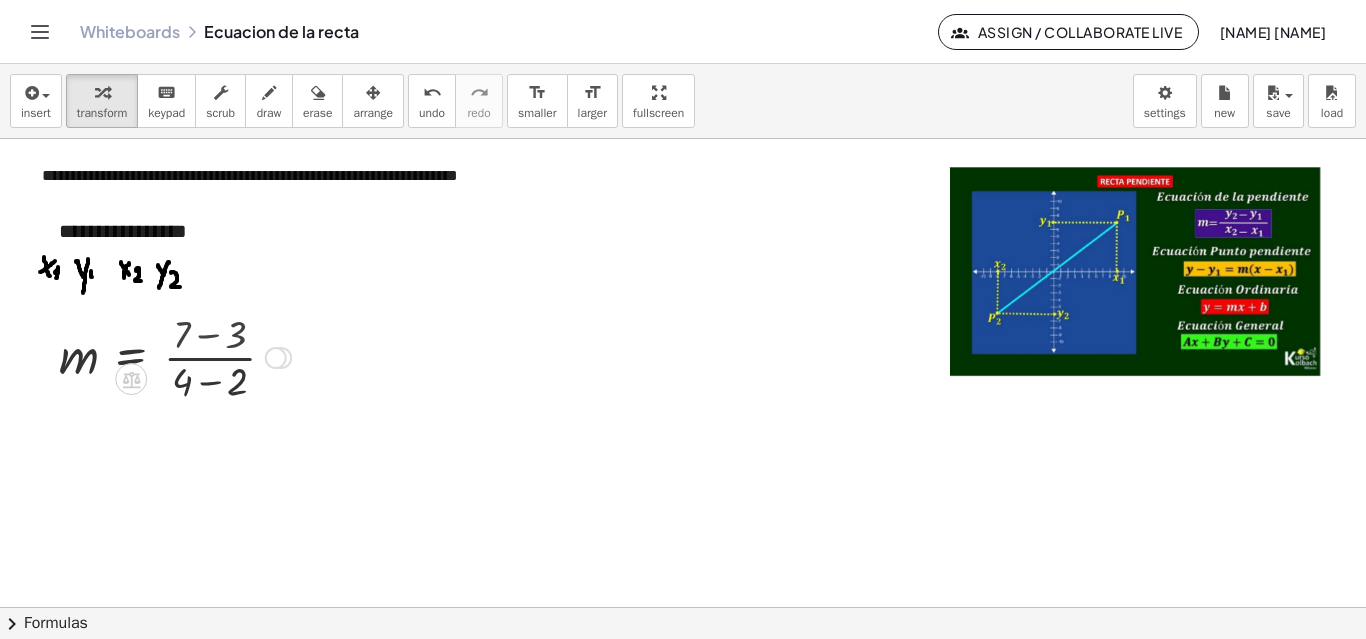 click at bounding box center (175, 356) 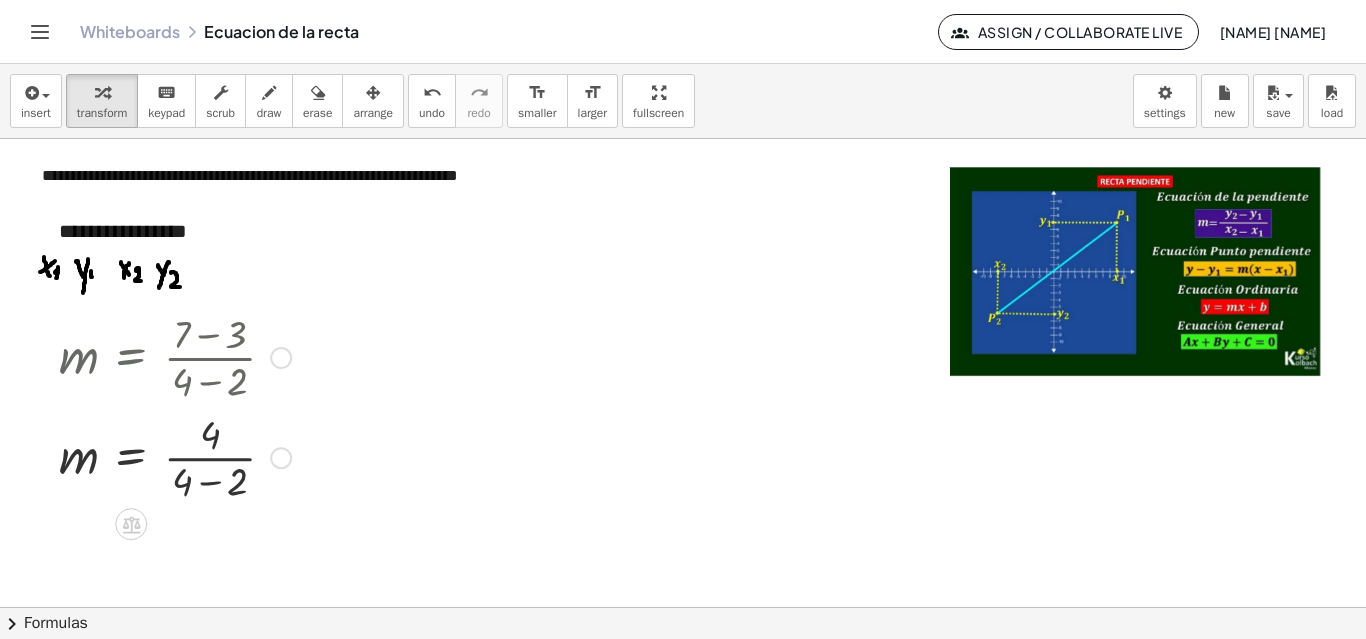 click at bounding box center [175, 456] 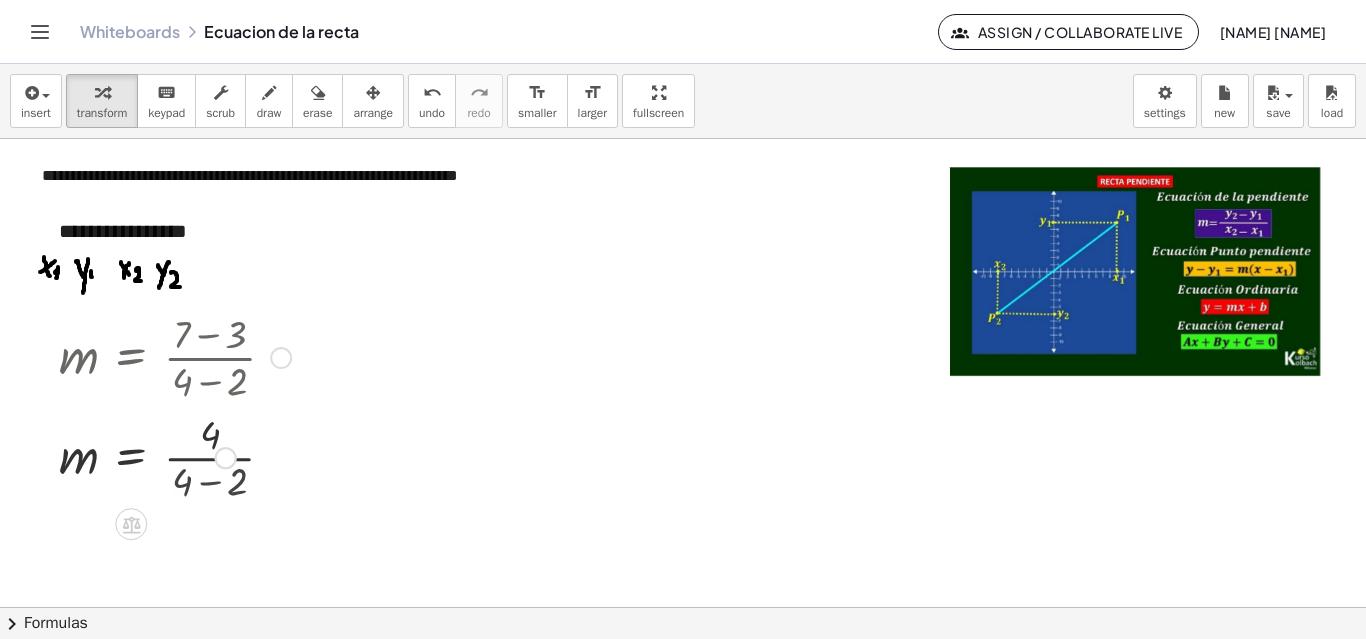 click at bounding box center [175, 456] 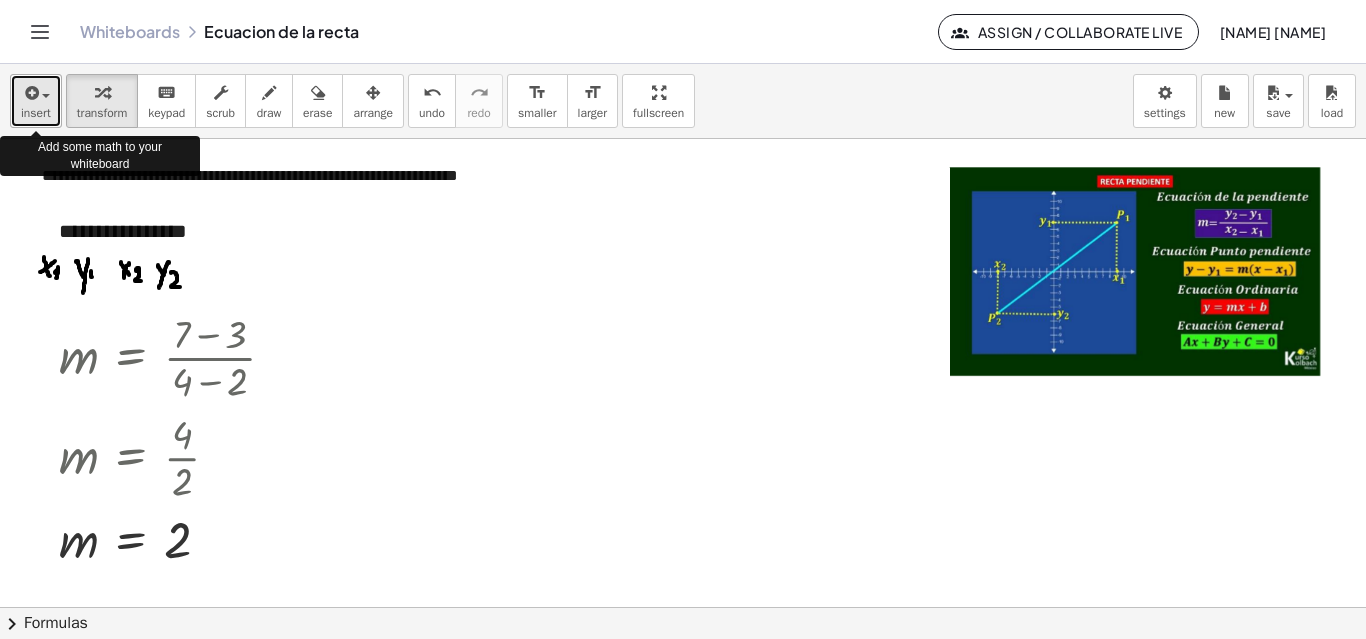 click at bounding box center [30, 93] 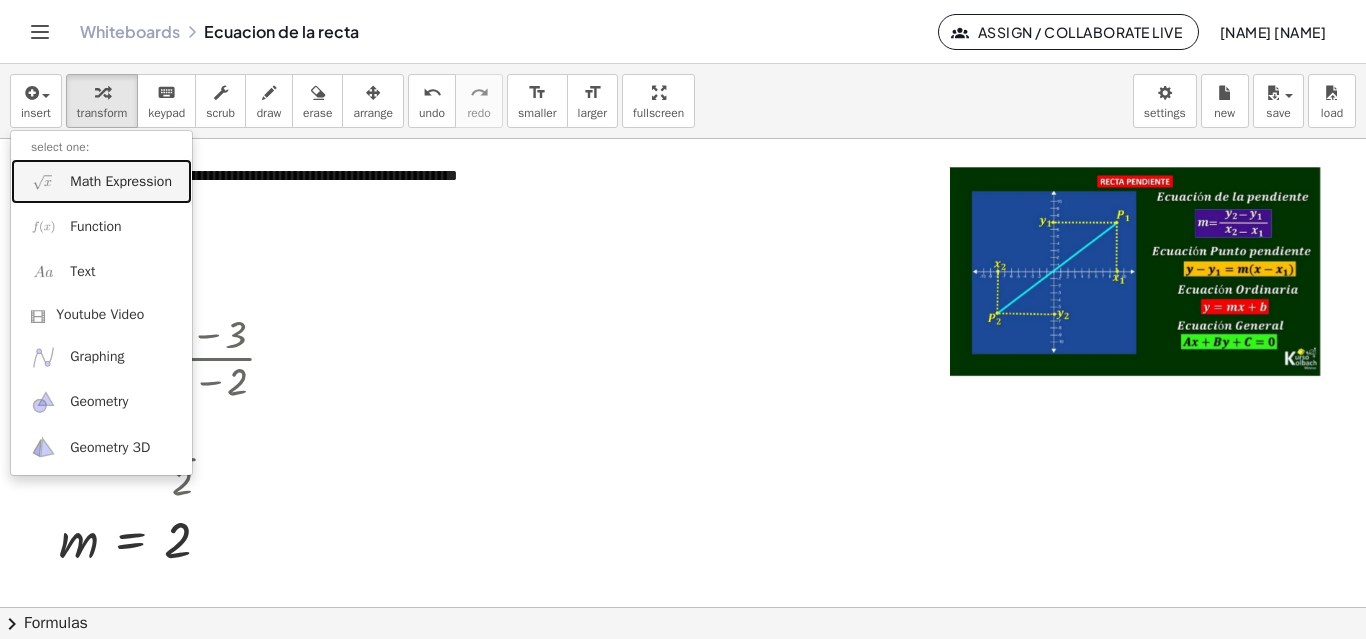 click on "Math Expression" at bounding box center (121, 182) 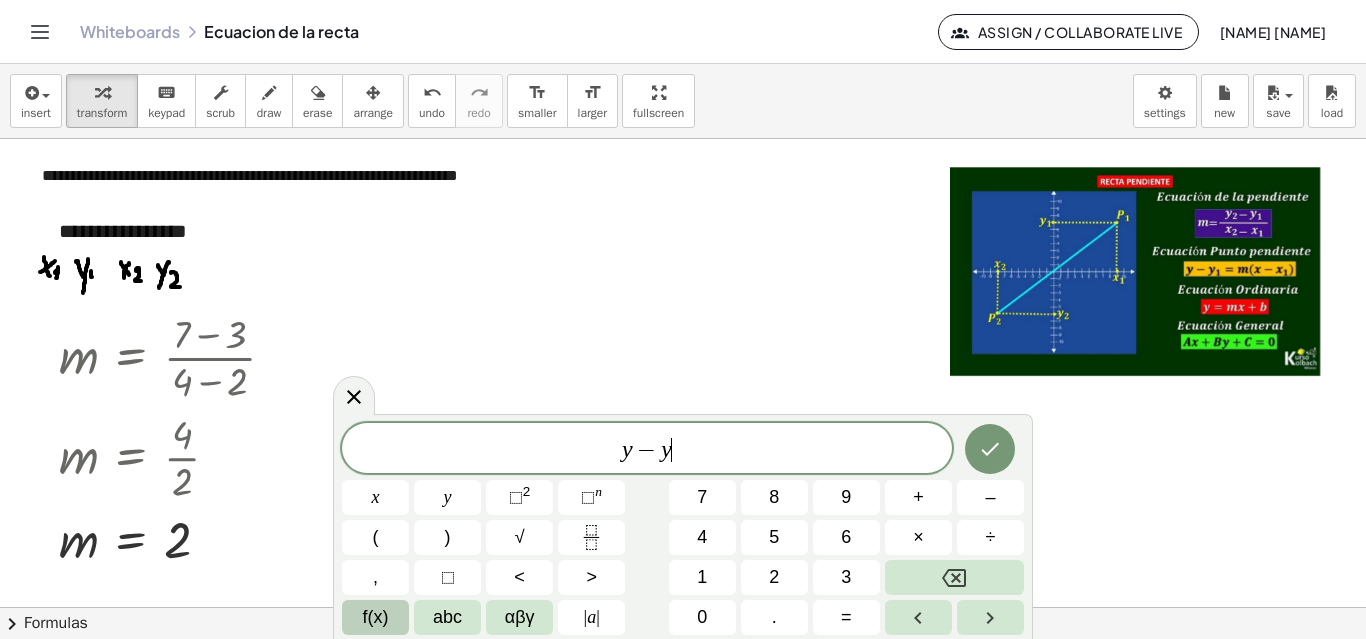 click on "f(x)" at bounding box center [376, 617] 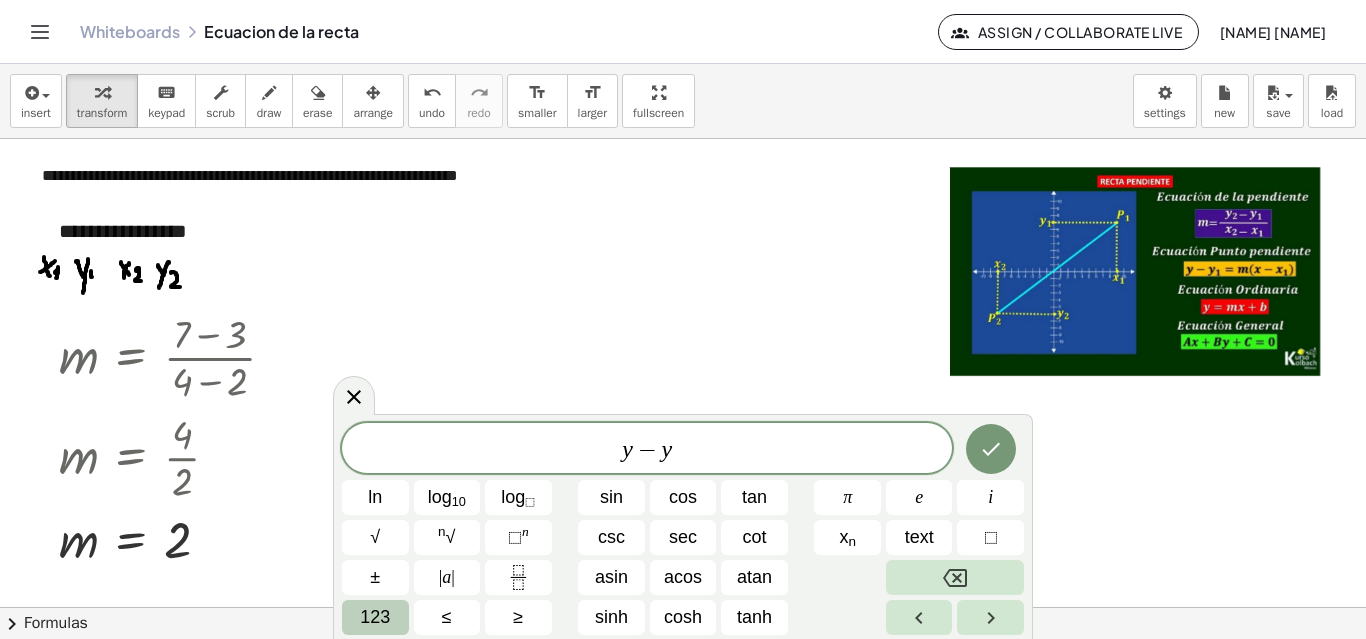click on "123" at bounding box center (375, 617) 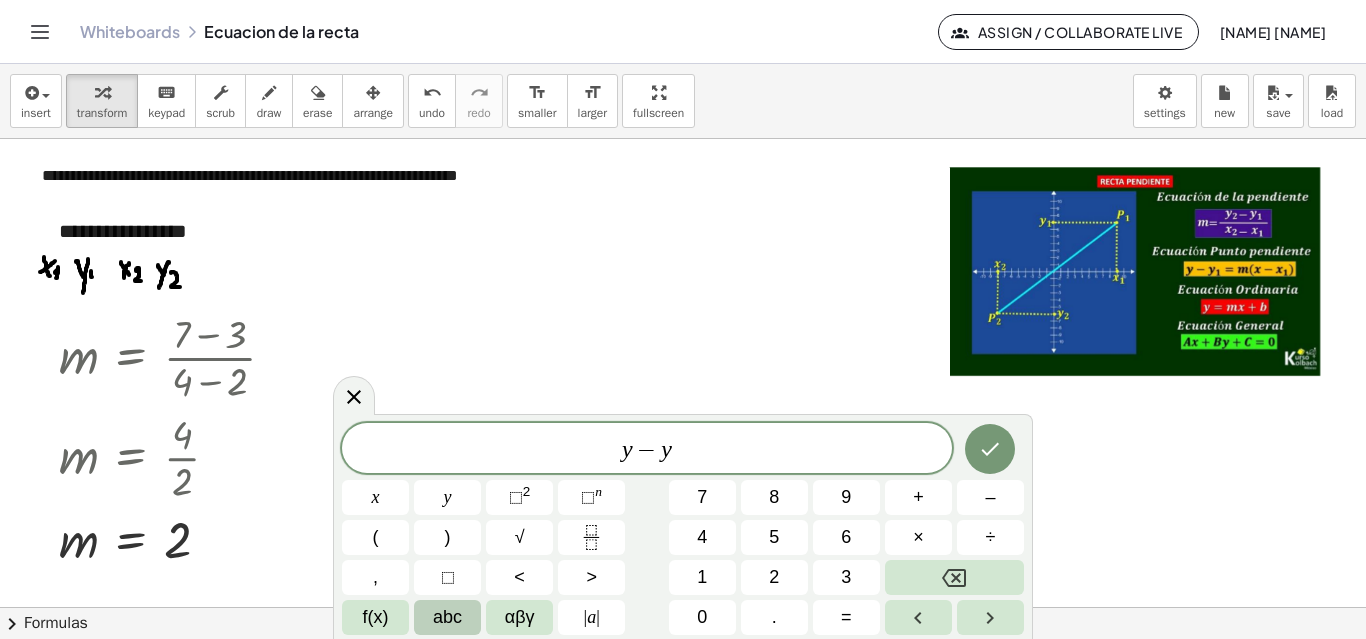 click on "abc" at bounding box center (447, 617) 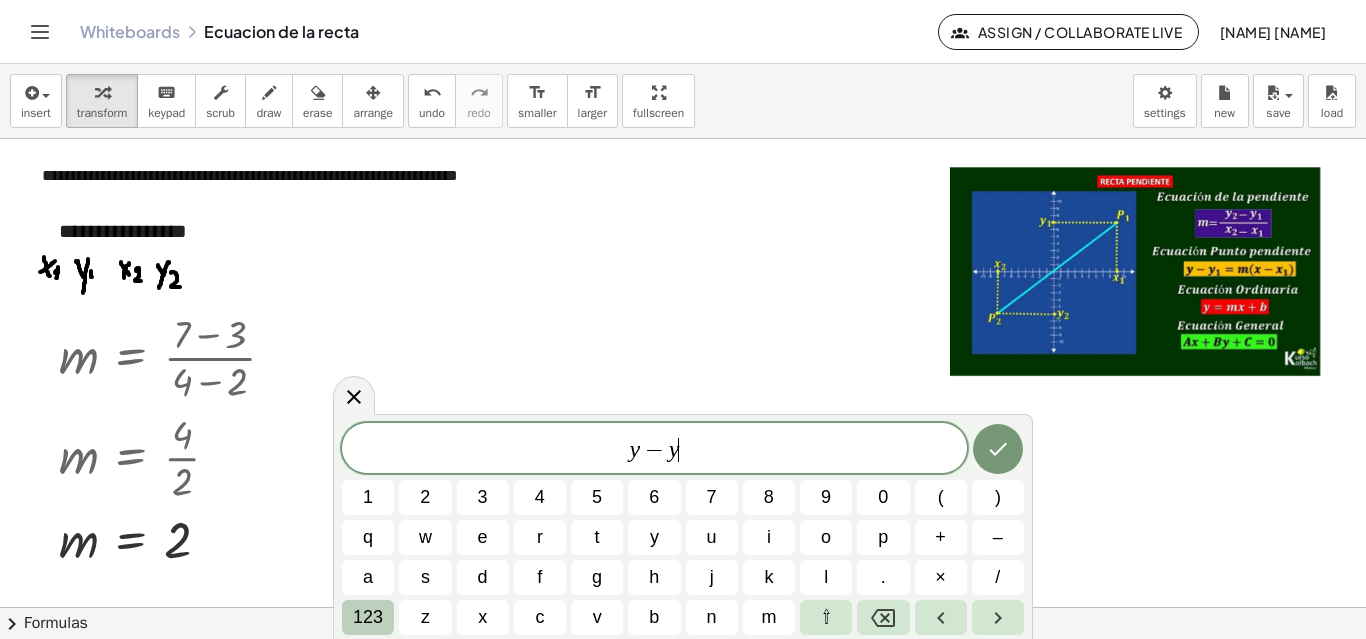 click on "123" at bounding box center [368, 617] 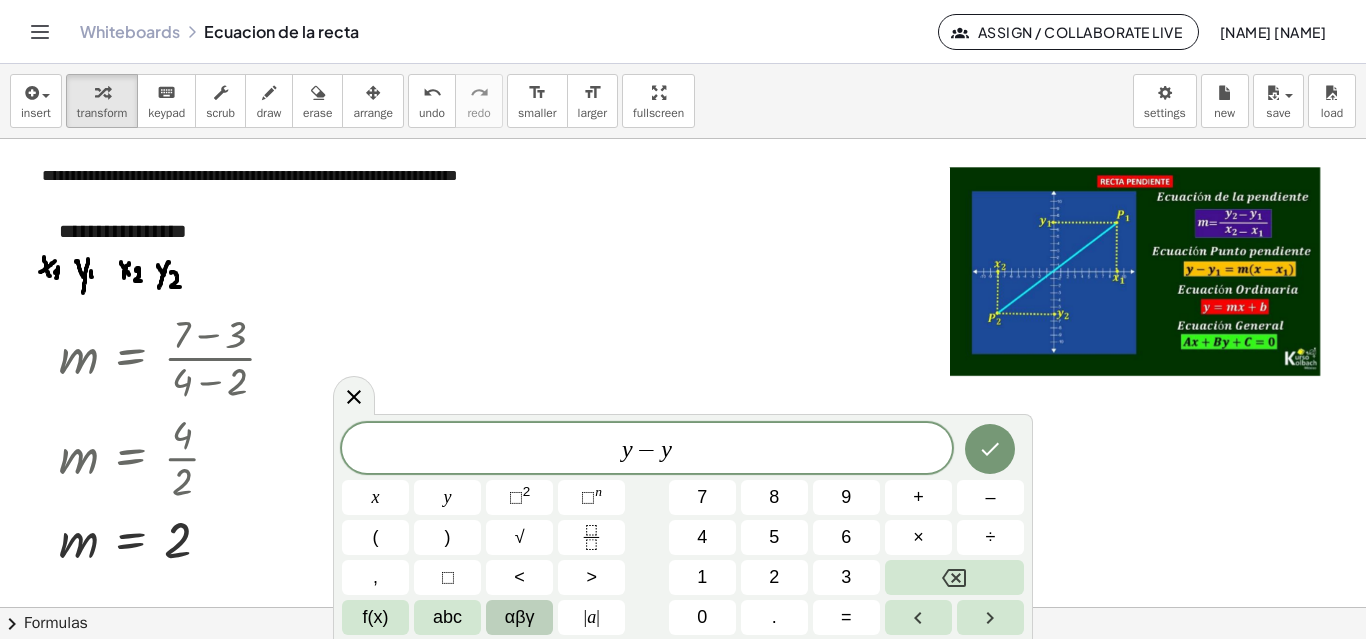 click on "αβγ" at bounding box center [520, 617] 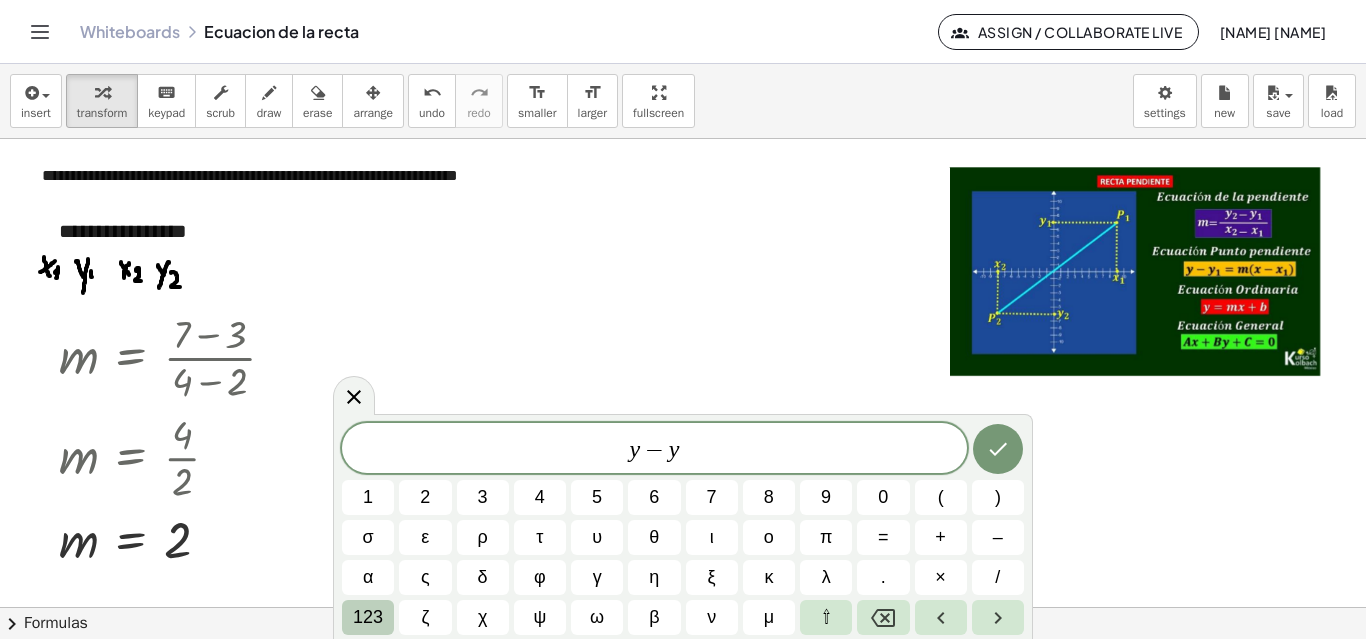 click on "123" at bounding box center [368, 617] 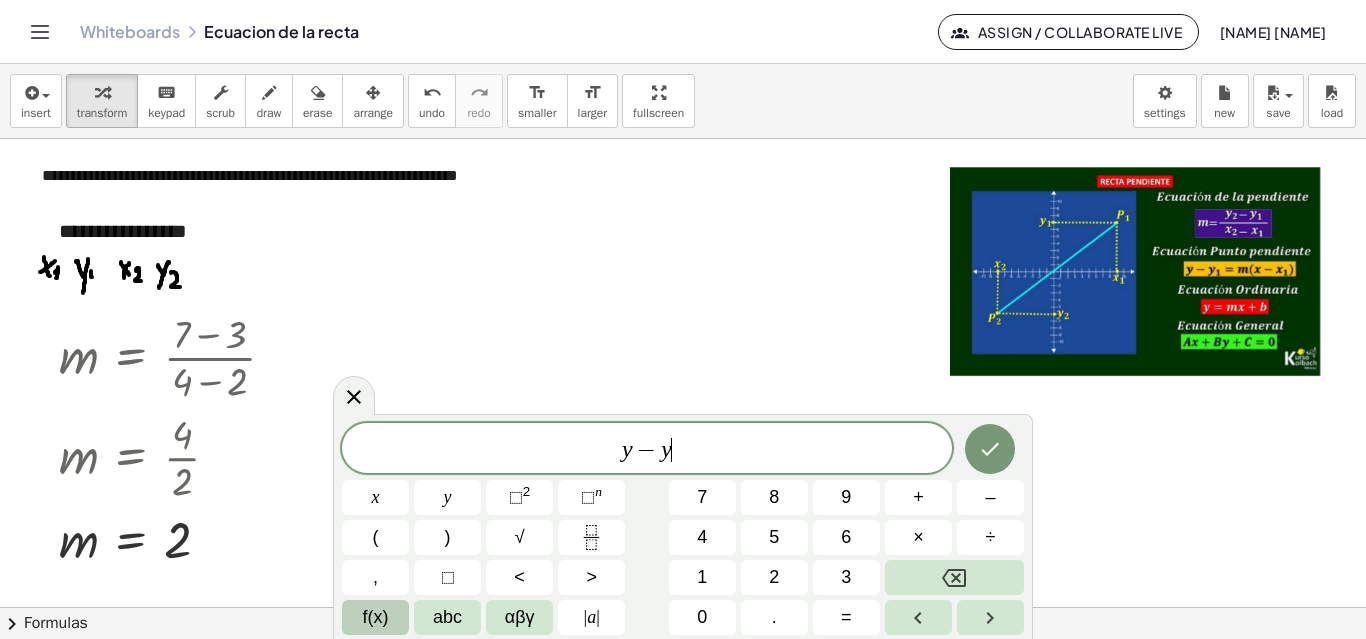 click on "f(x)" at bounding box center [376, 617] 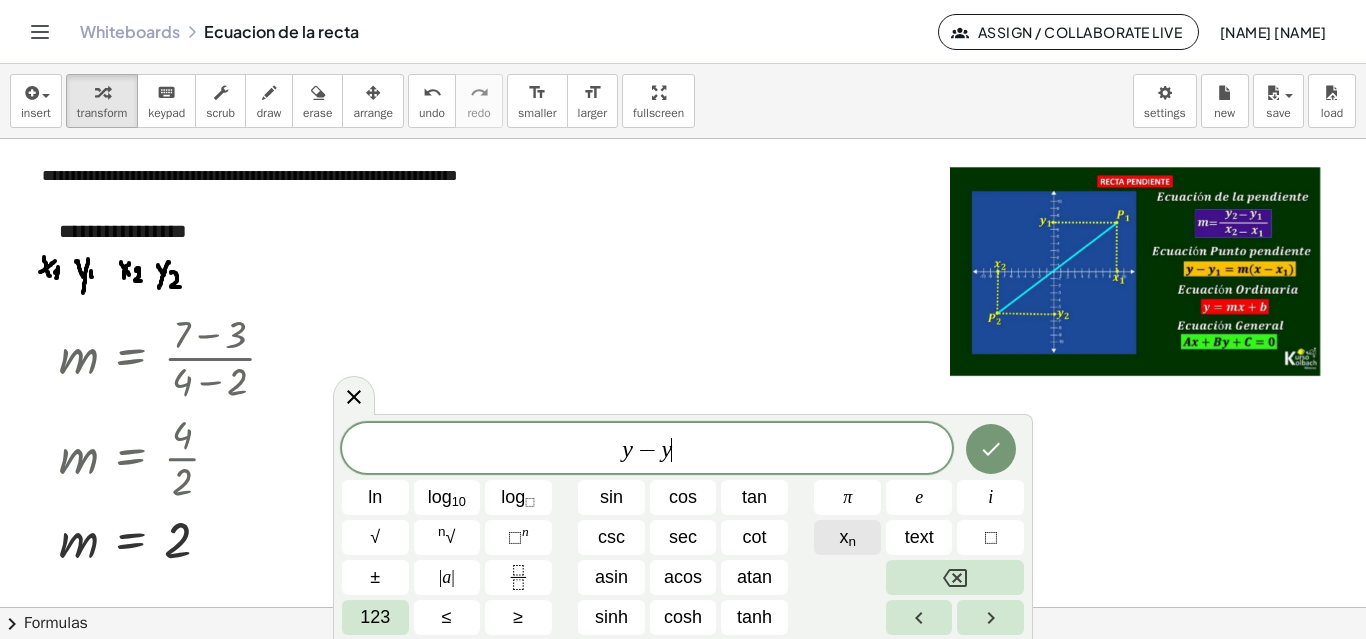 click on "x n" at bounding box center (847, 537) 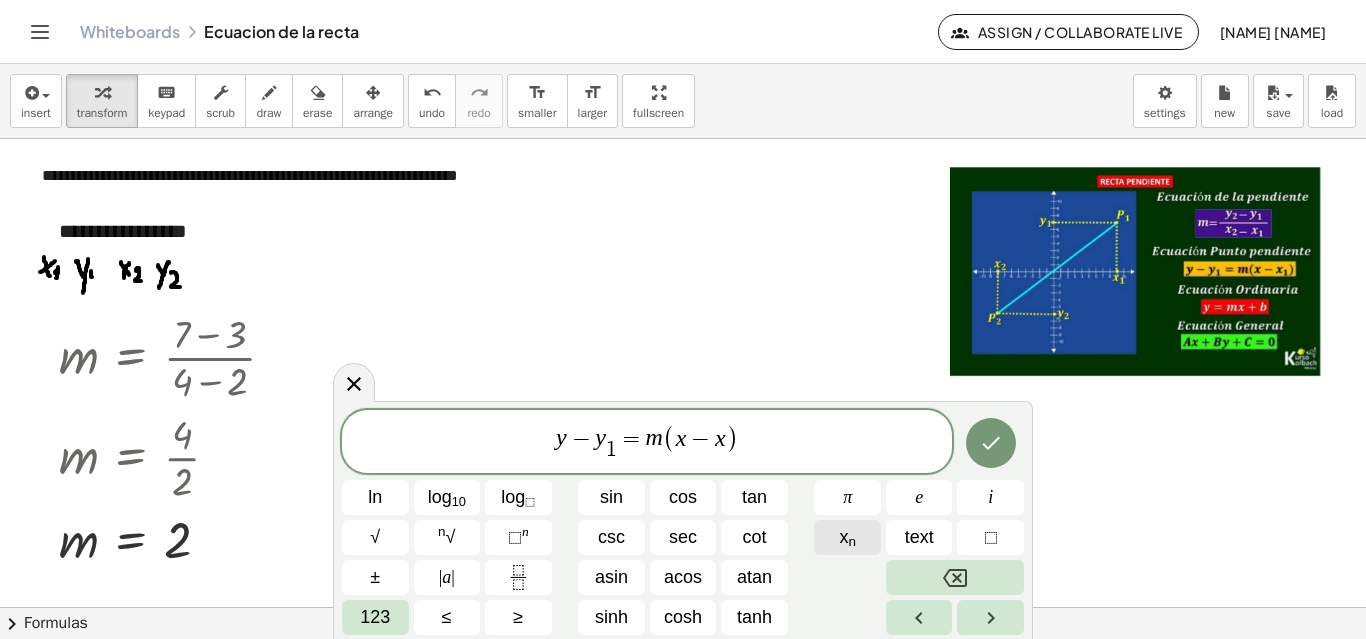 click on "x n" at bounding box center [847, 537] 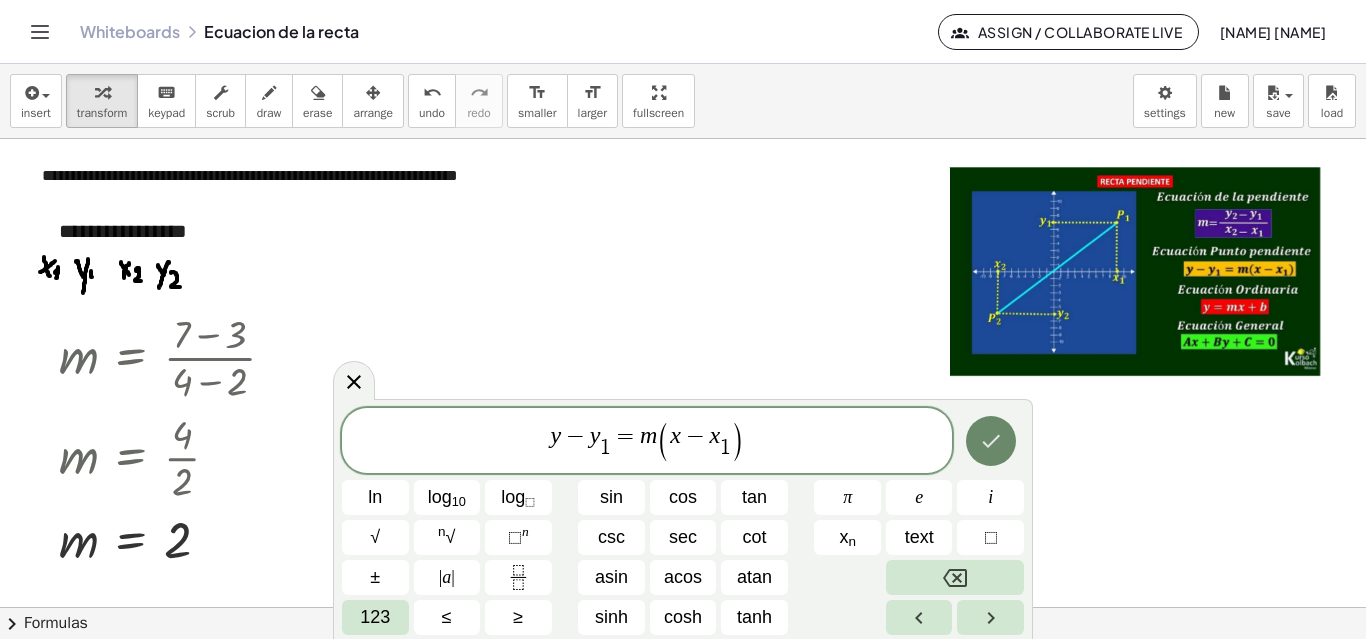 click 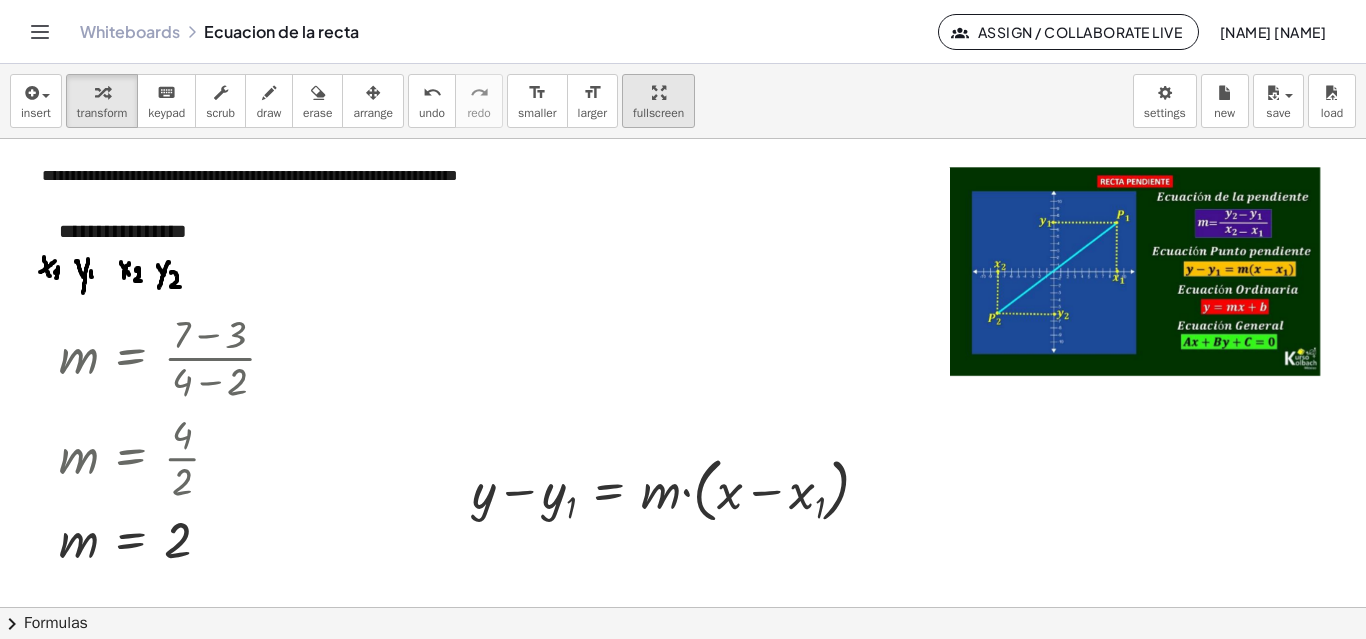 drag, startPoint x: 661, startPoint y: 99, endPoint x: 662, endPoint y: 179, distance: 80.00625 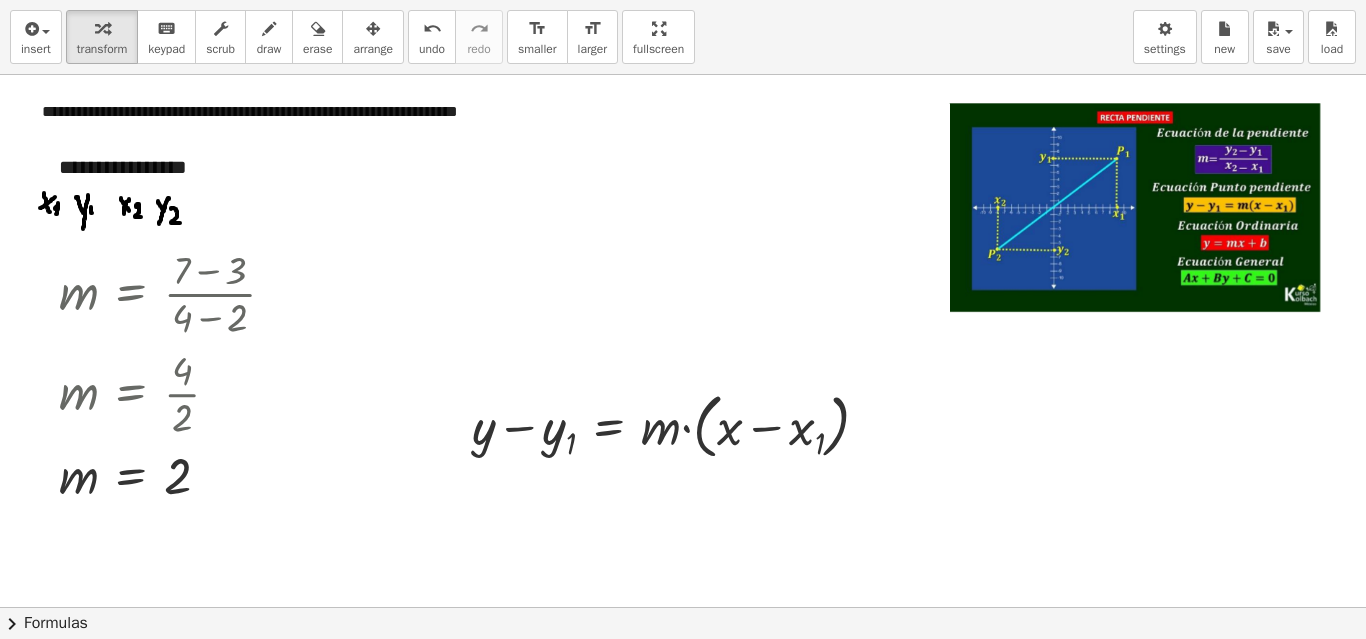 click on "**********" at bounding box center (683, 319) 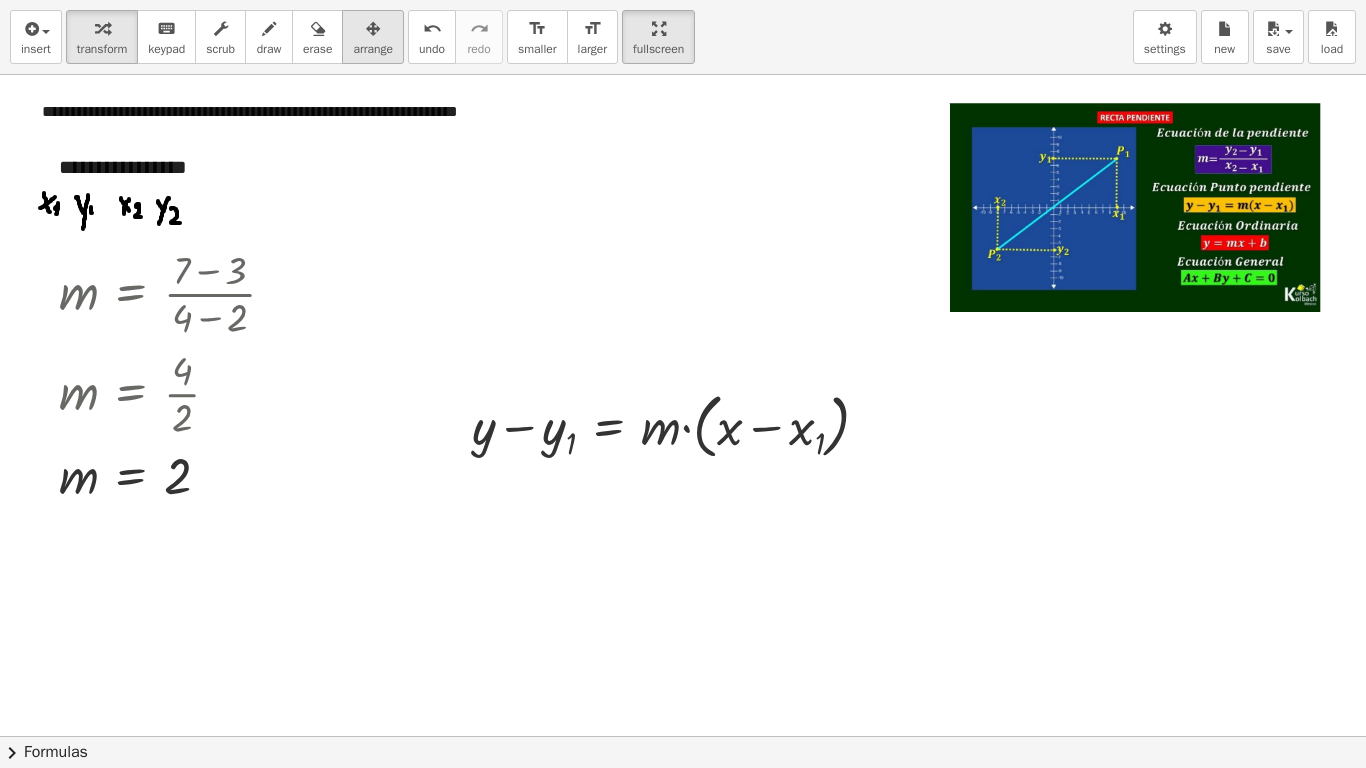 click on "arrange" at bounding box center [373, 49] 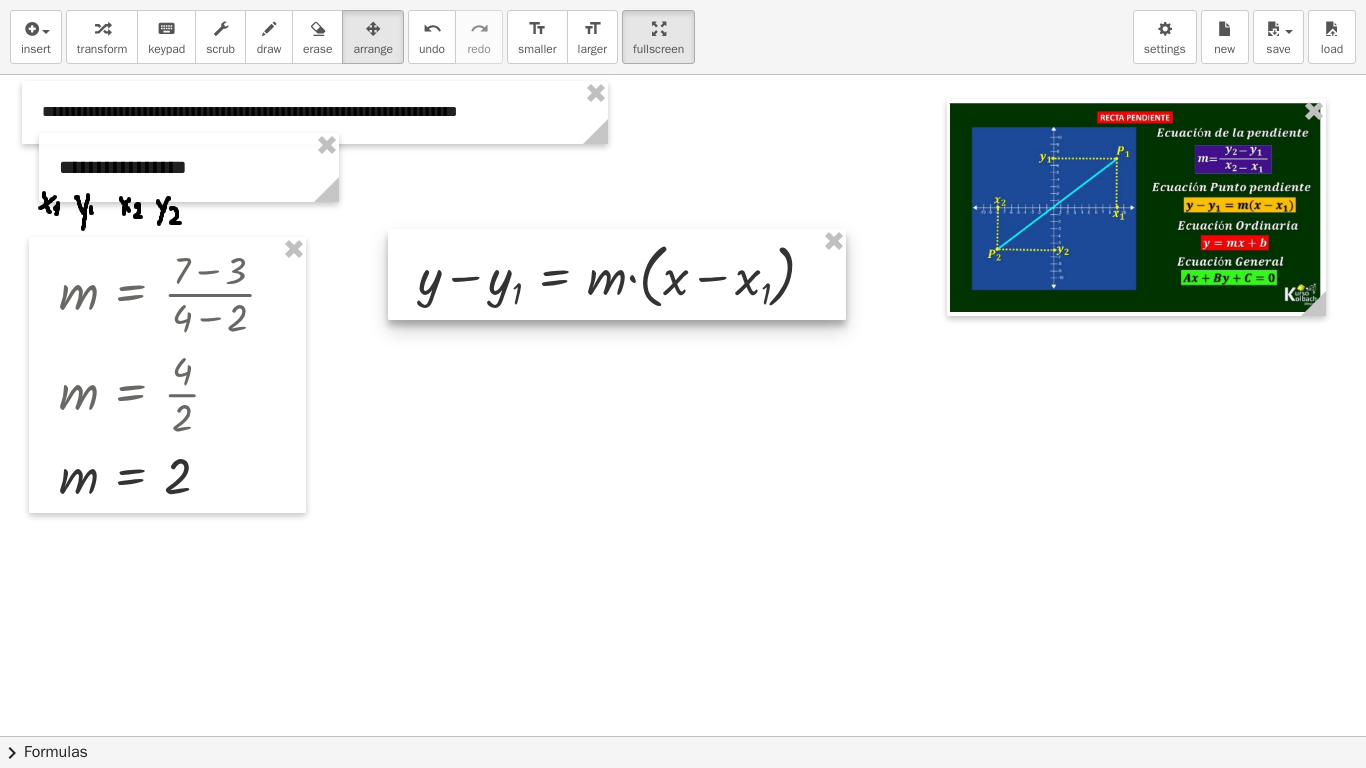 drag, startPoint x: 659, startPoint y: 438, endPoint x: 605, endPoint y: 288, distance: 159.42397 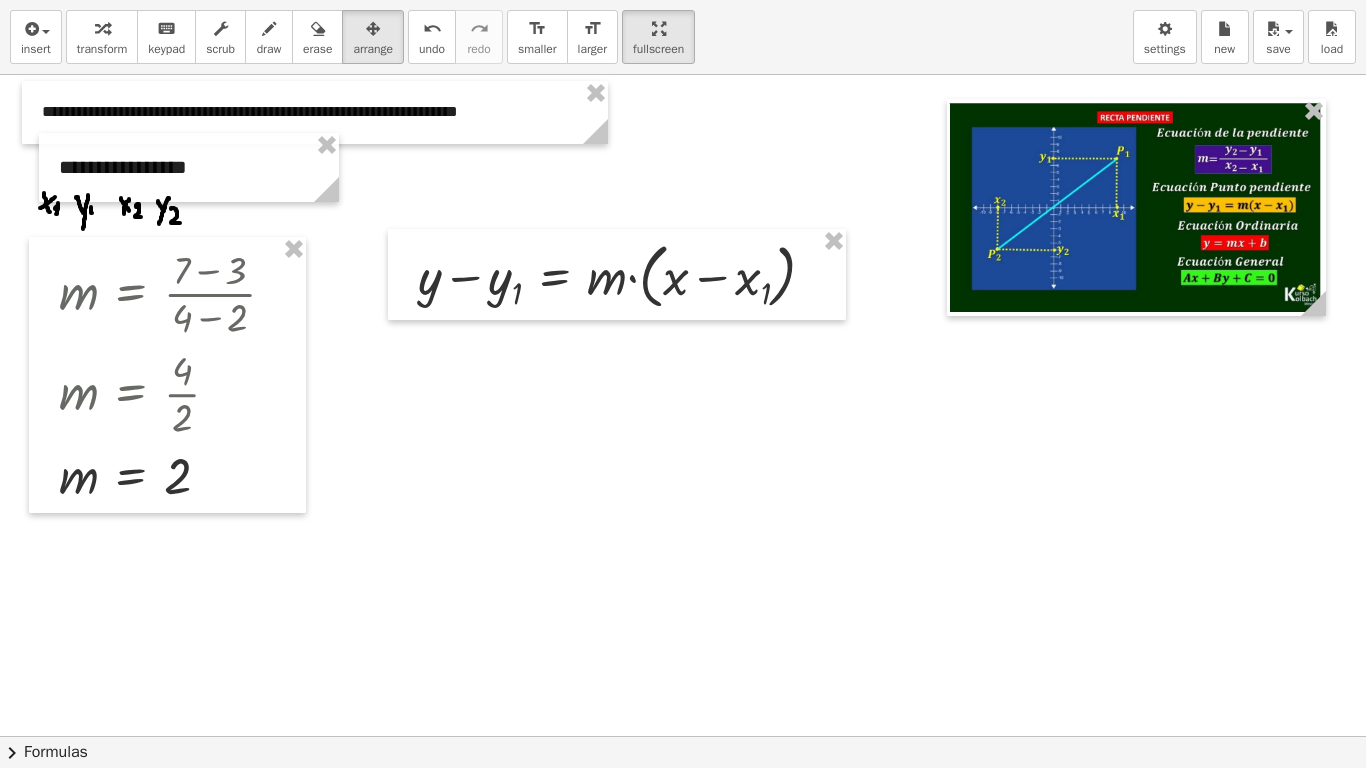 click at bounding box center (683, 736) 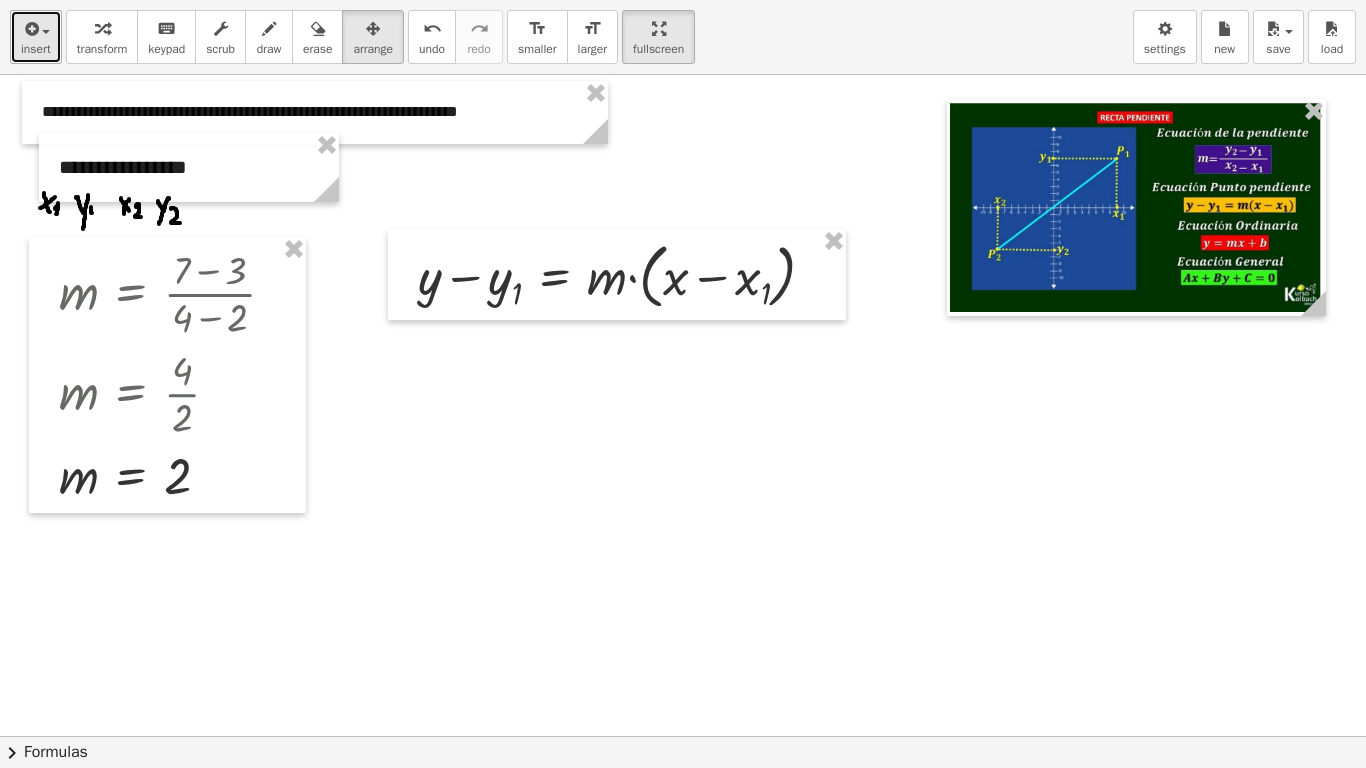 click on "insert" at bounding box center (36, 49) 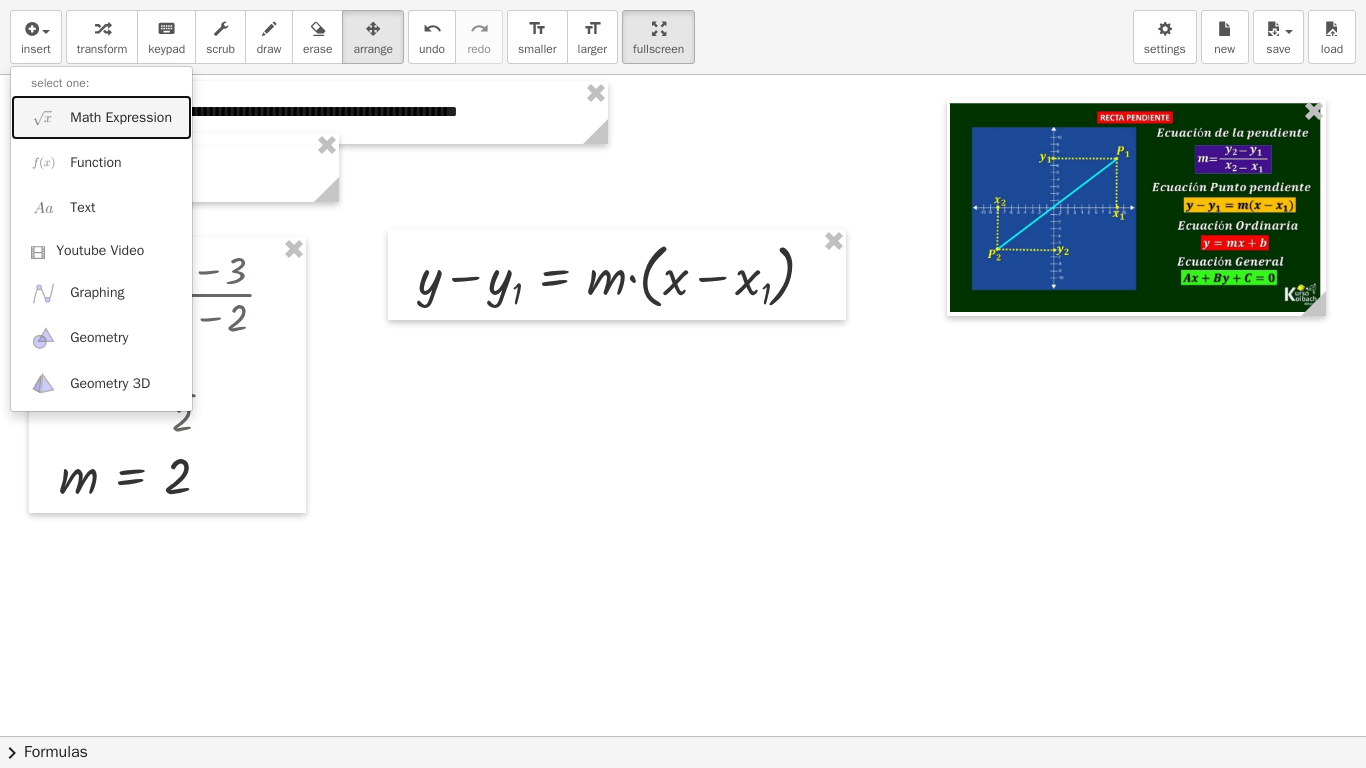 click on "Math Expression" at bounding box center [121, 118] 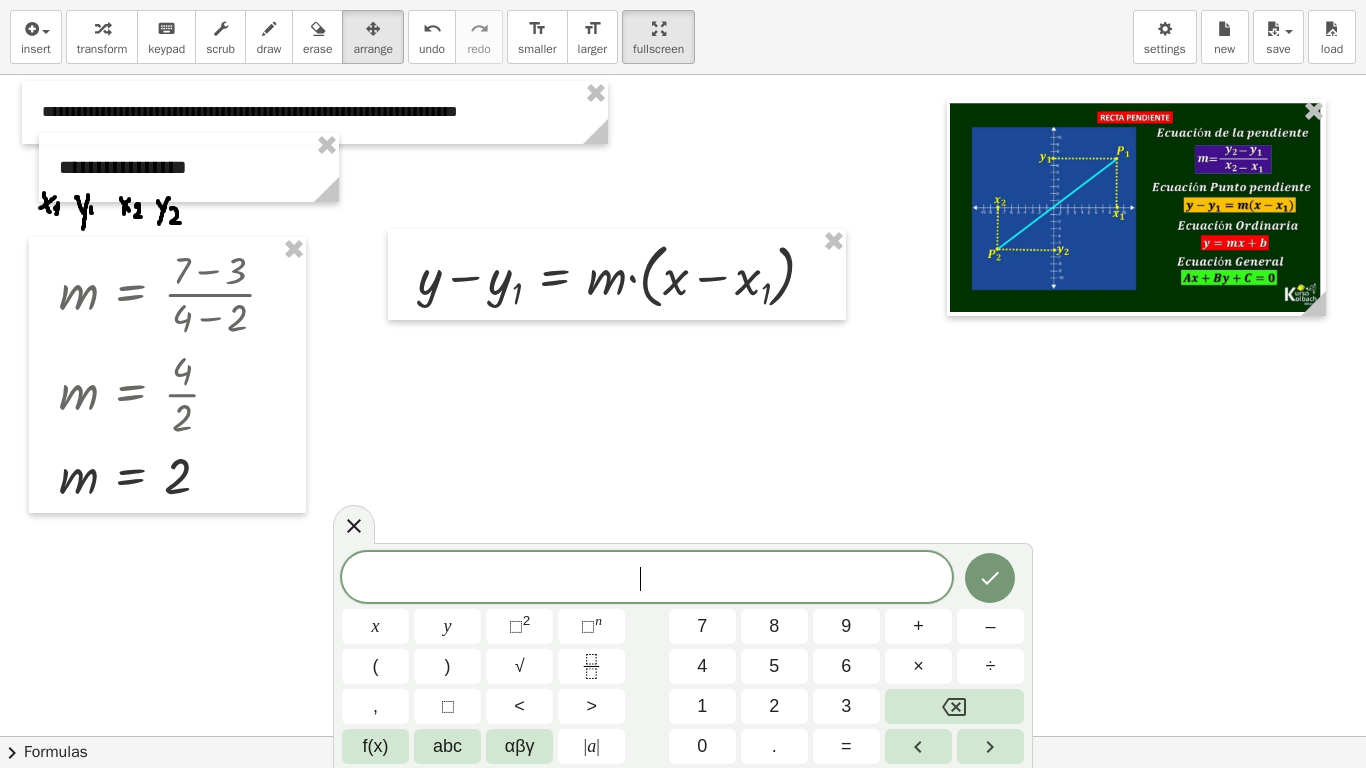 click on "​" at bounding box center (647, 579) 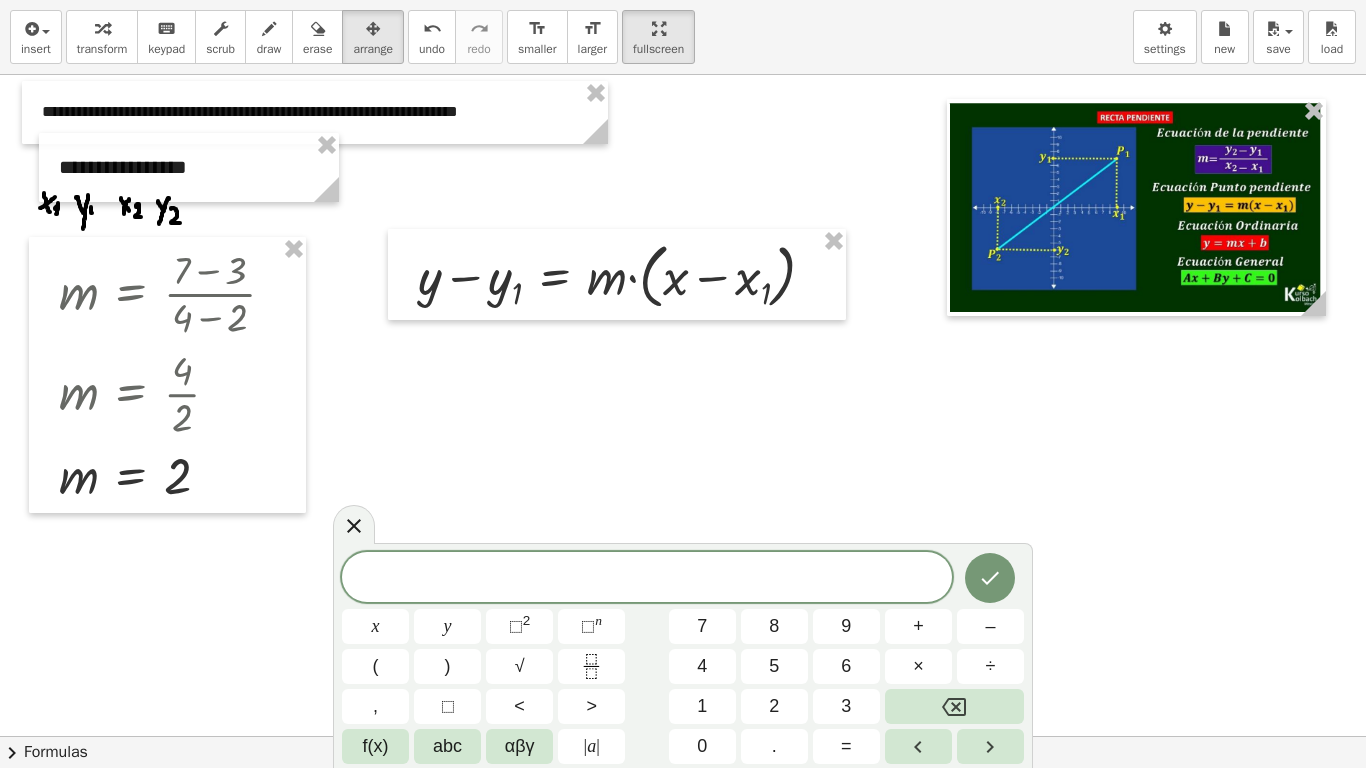 click on "​" at bounding box center [647, 579] 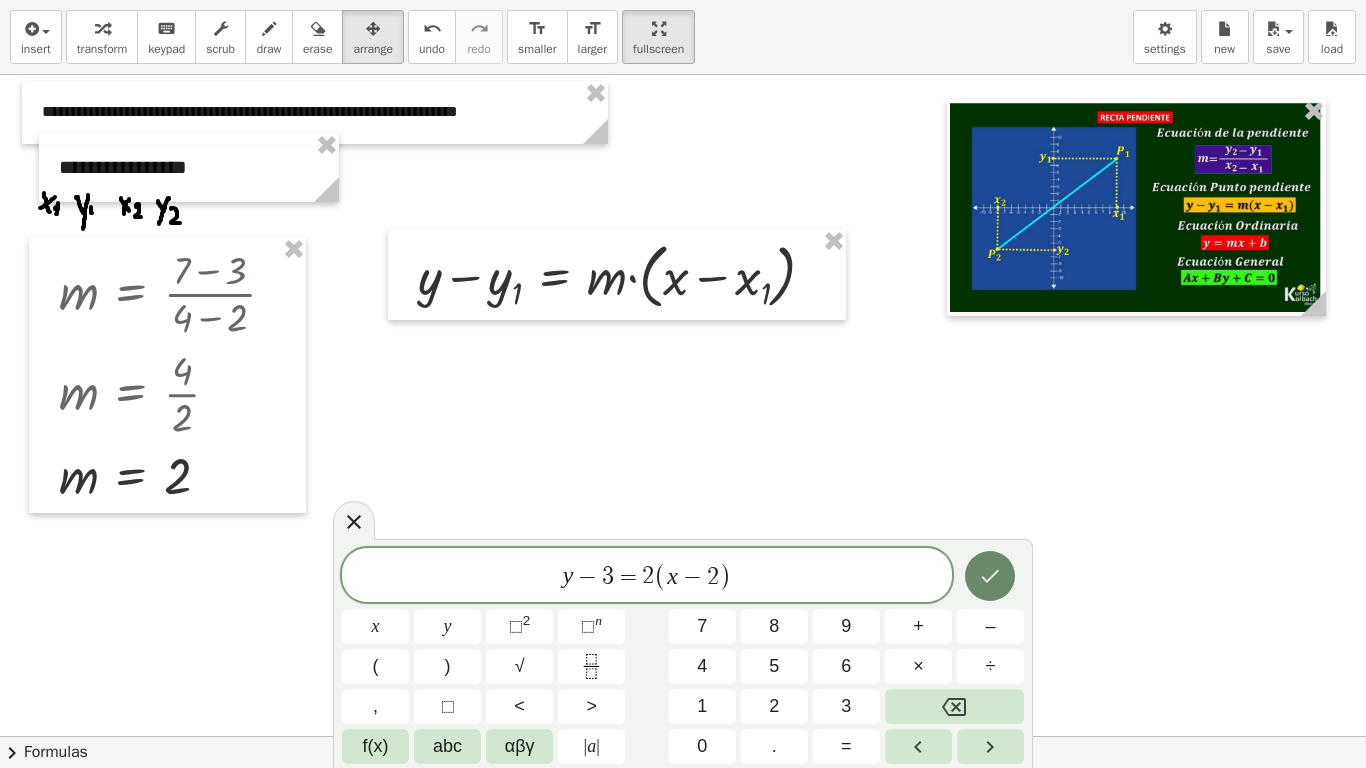 click at bounding box center [990, 576] 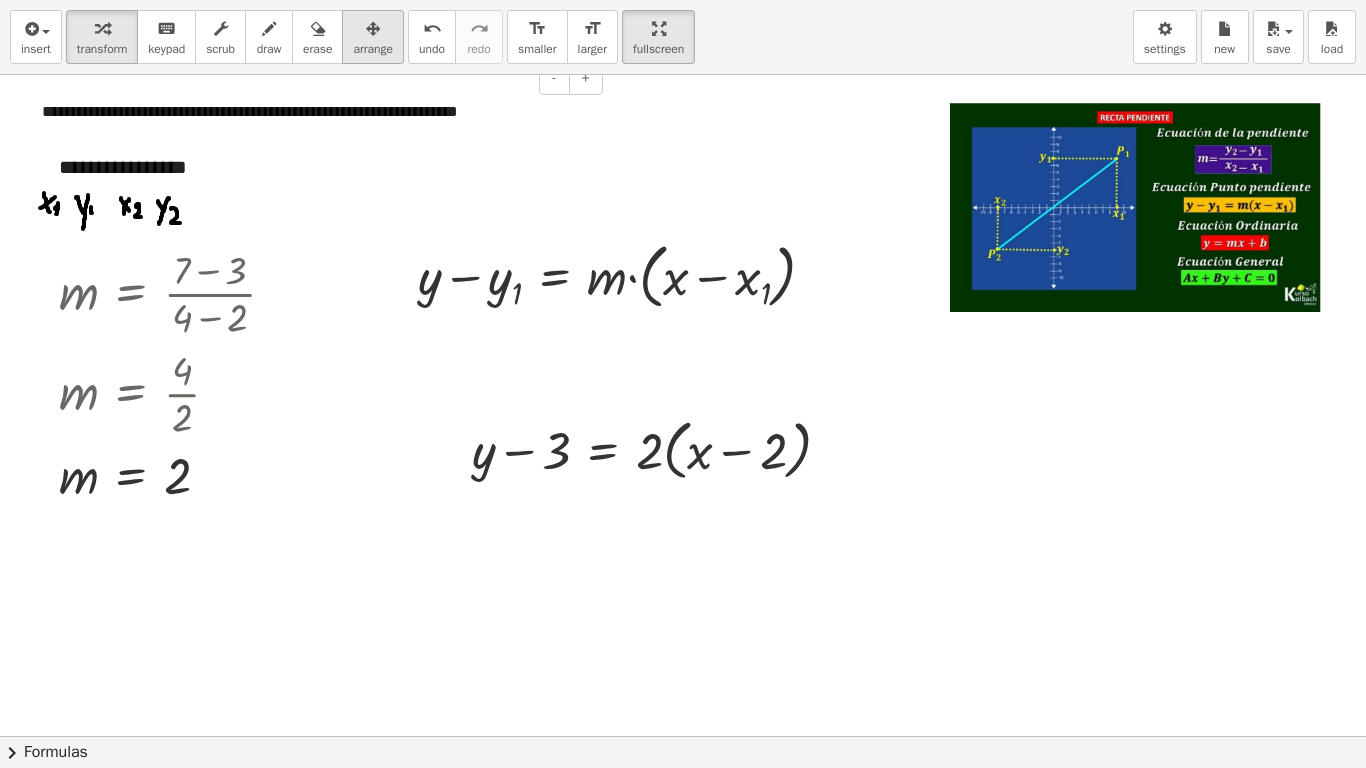 click on "arrange" at bounding box center (373, 37) 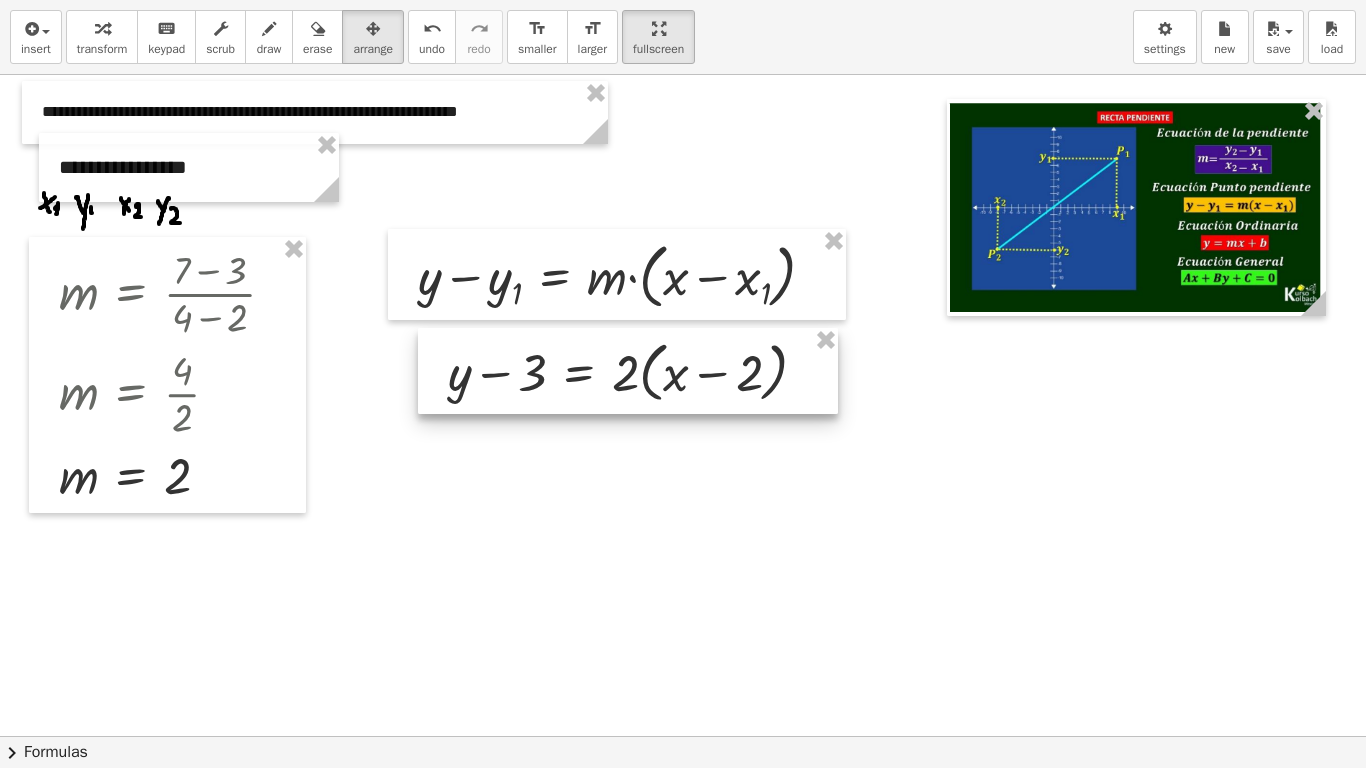 drag, startPoint x: 667, startPoint y: 433, endPoint x: 646, endPoint y: 354, distance: 81.7435 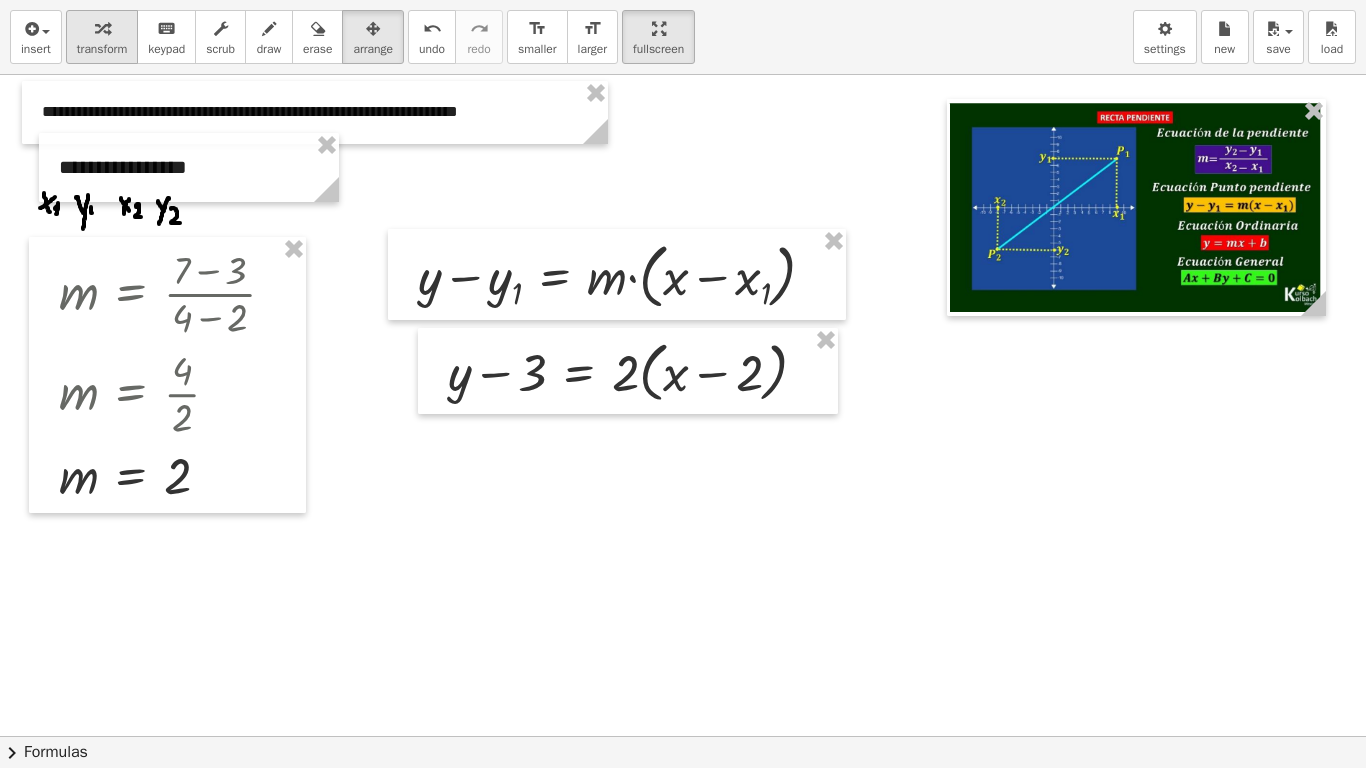 click on "transform" at bounding box center (102, 49) 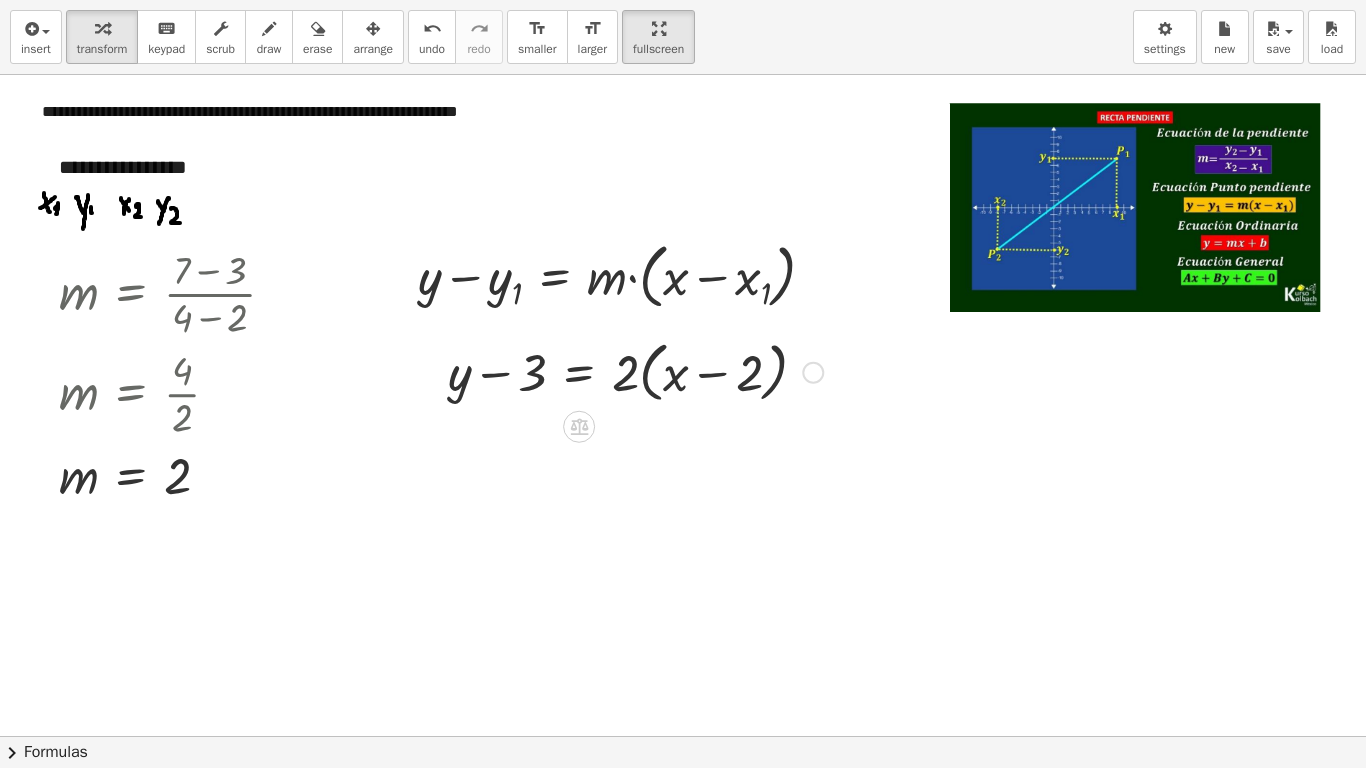 click at bounding box center [635, 371] 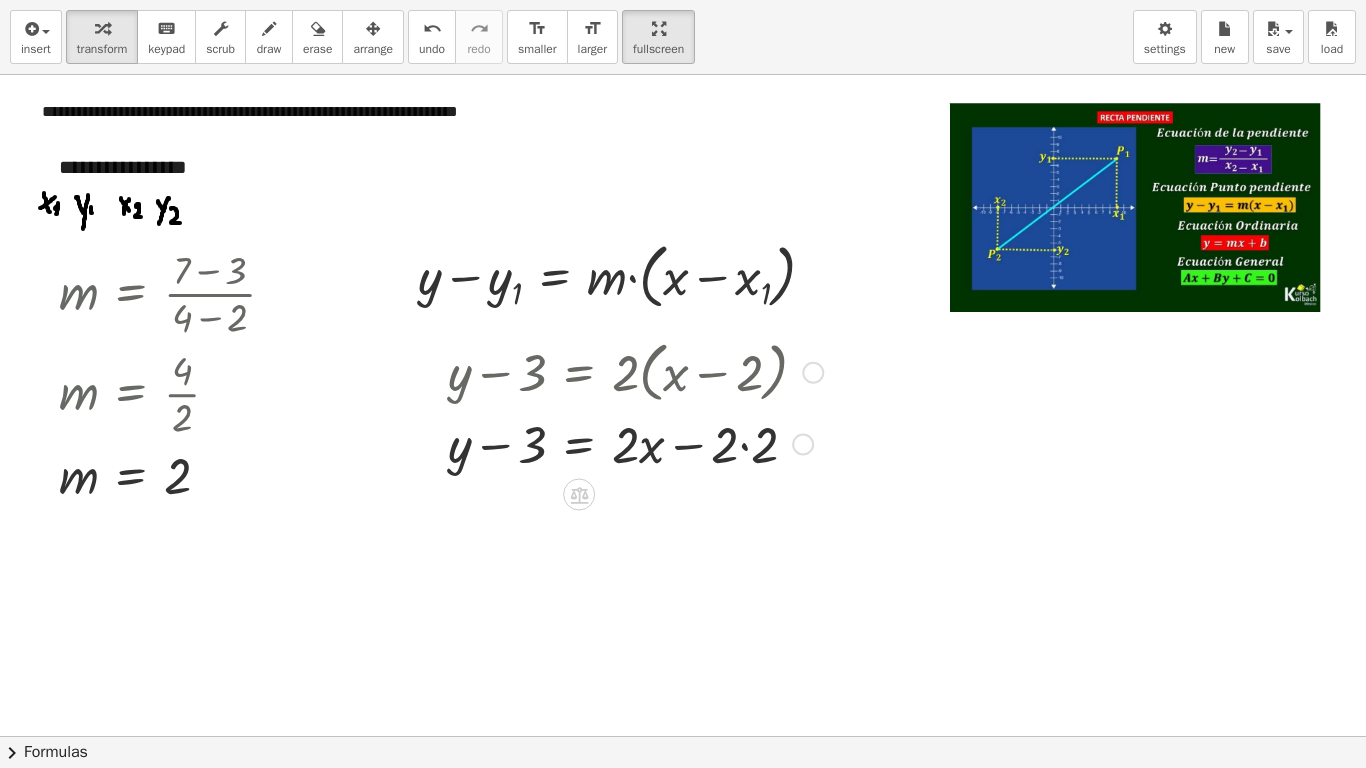 click at bounding box center [635, 443] 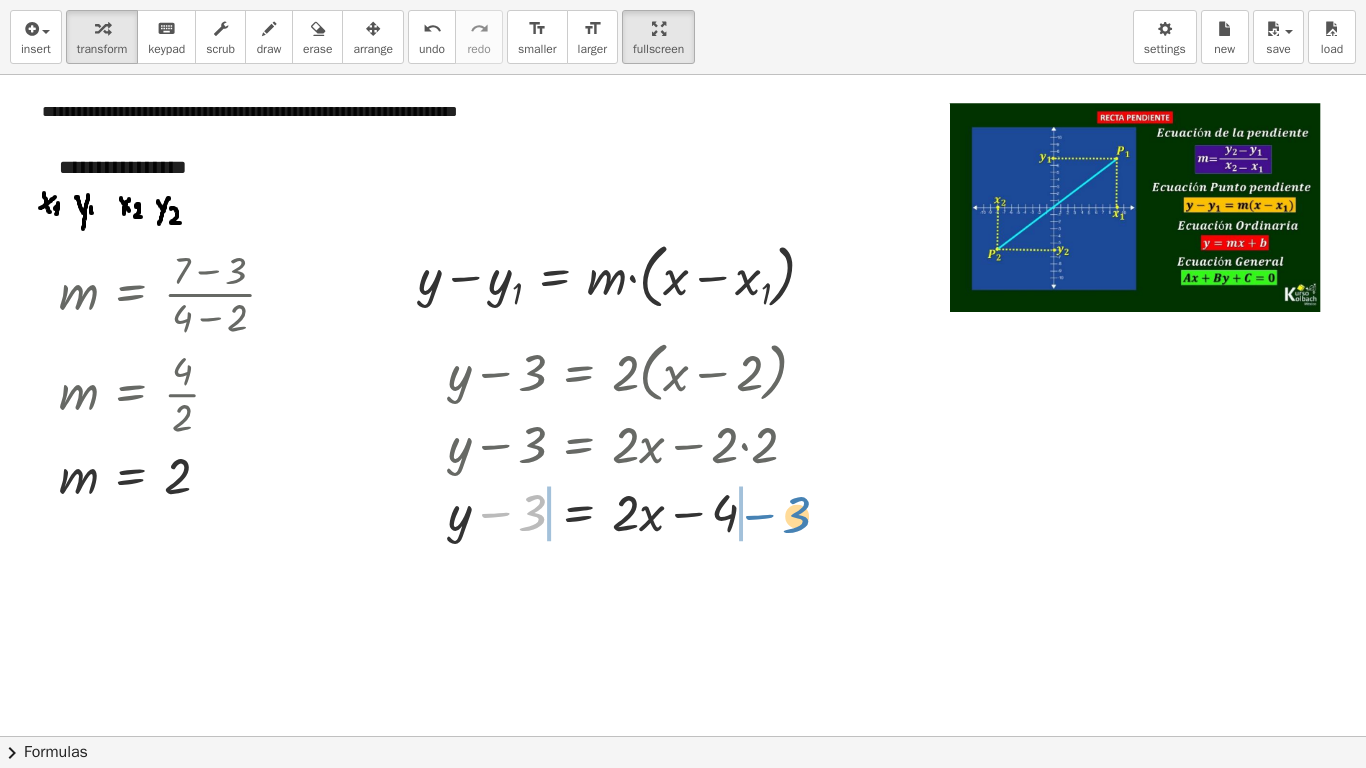 drag, startPoint x: 499, startPoint y: 514, endPoint x: 763, endPoint y: 517, distance: 264.01706 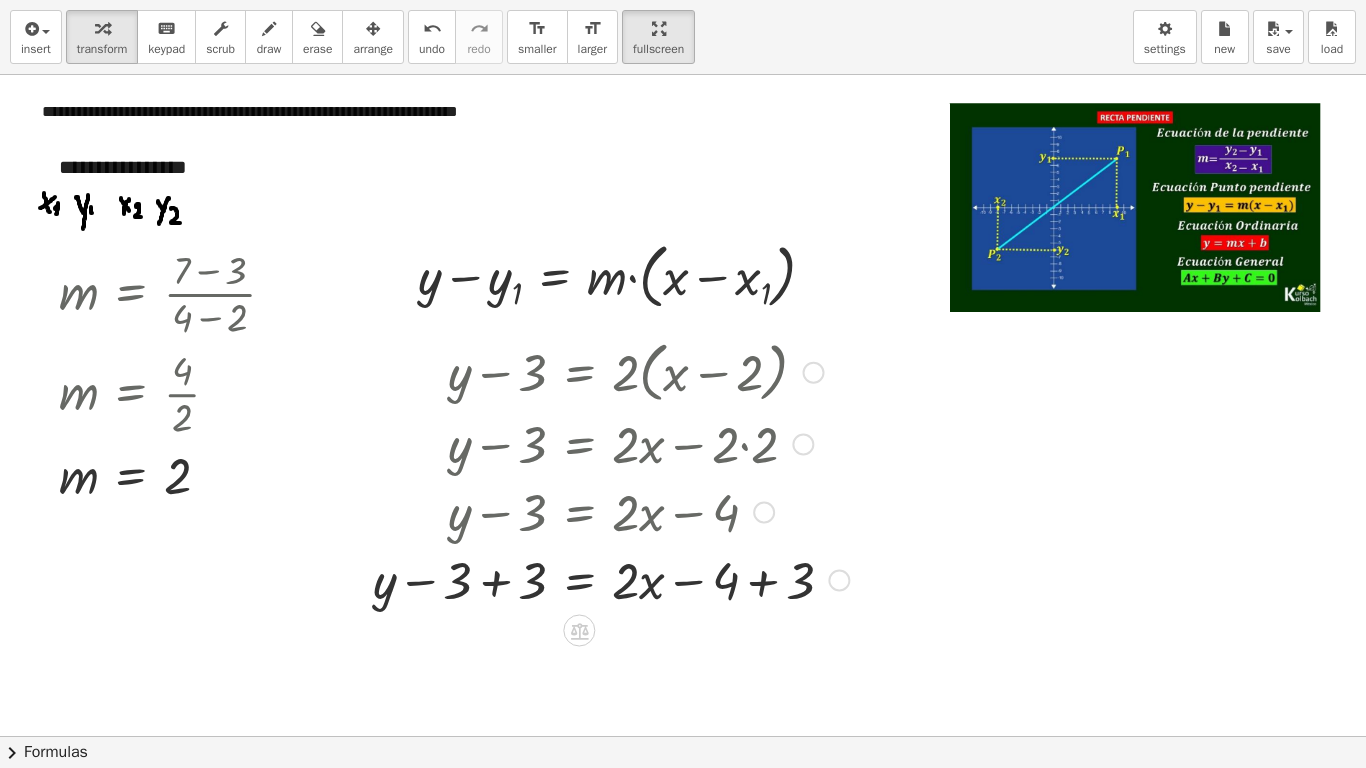 click at bounding box center [611, 579] 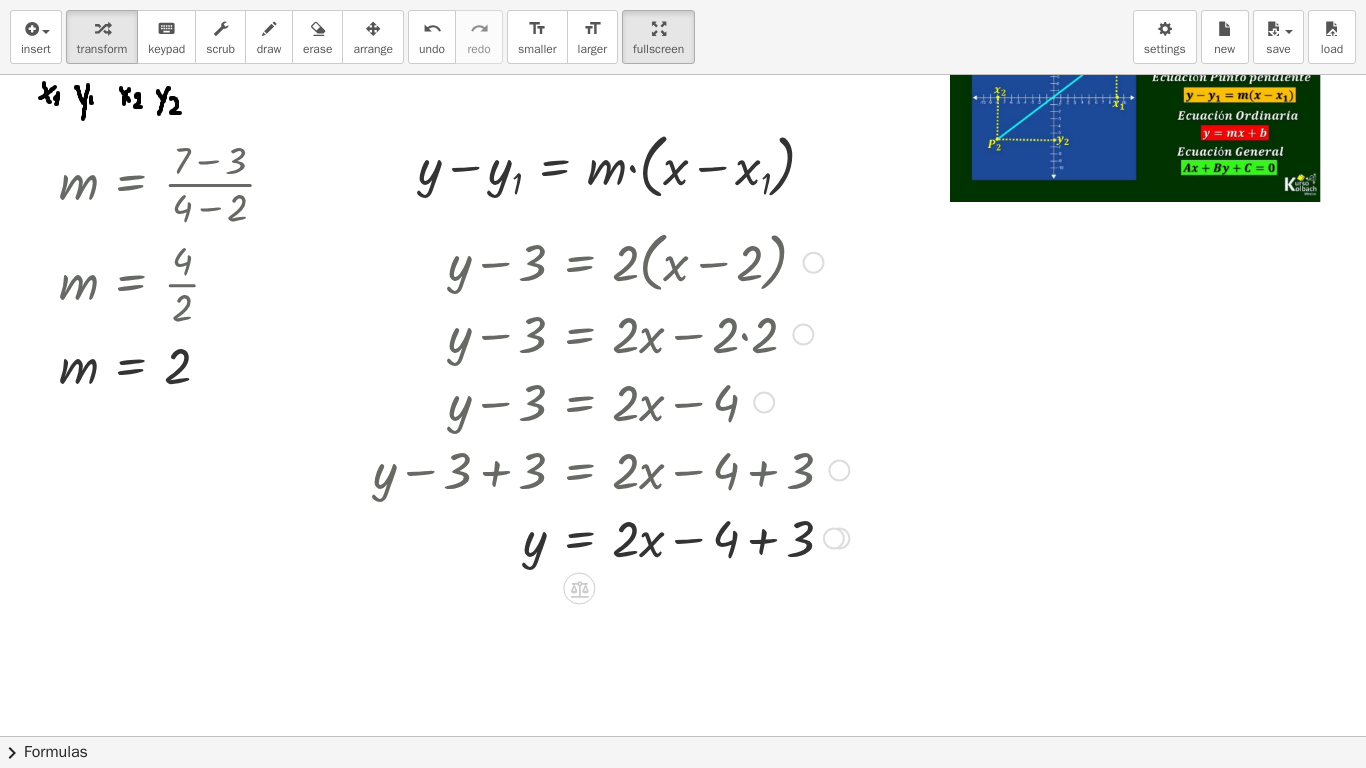 scroll, scrollTop: 200, scrollLeft: 0, axis: vertical 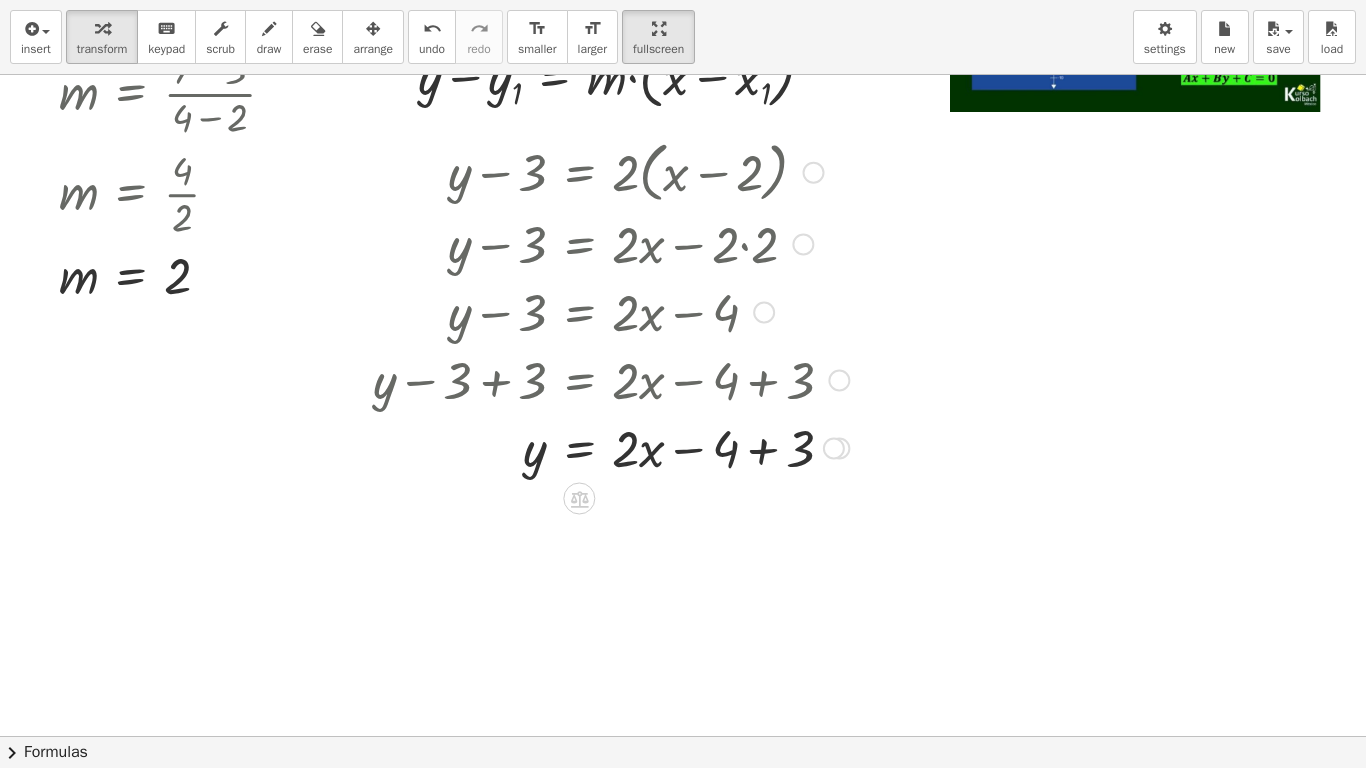 click at bounding box center [611, 447] 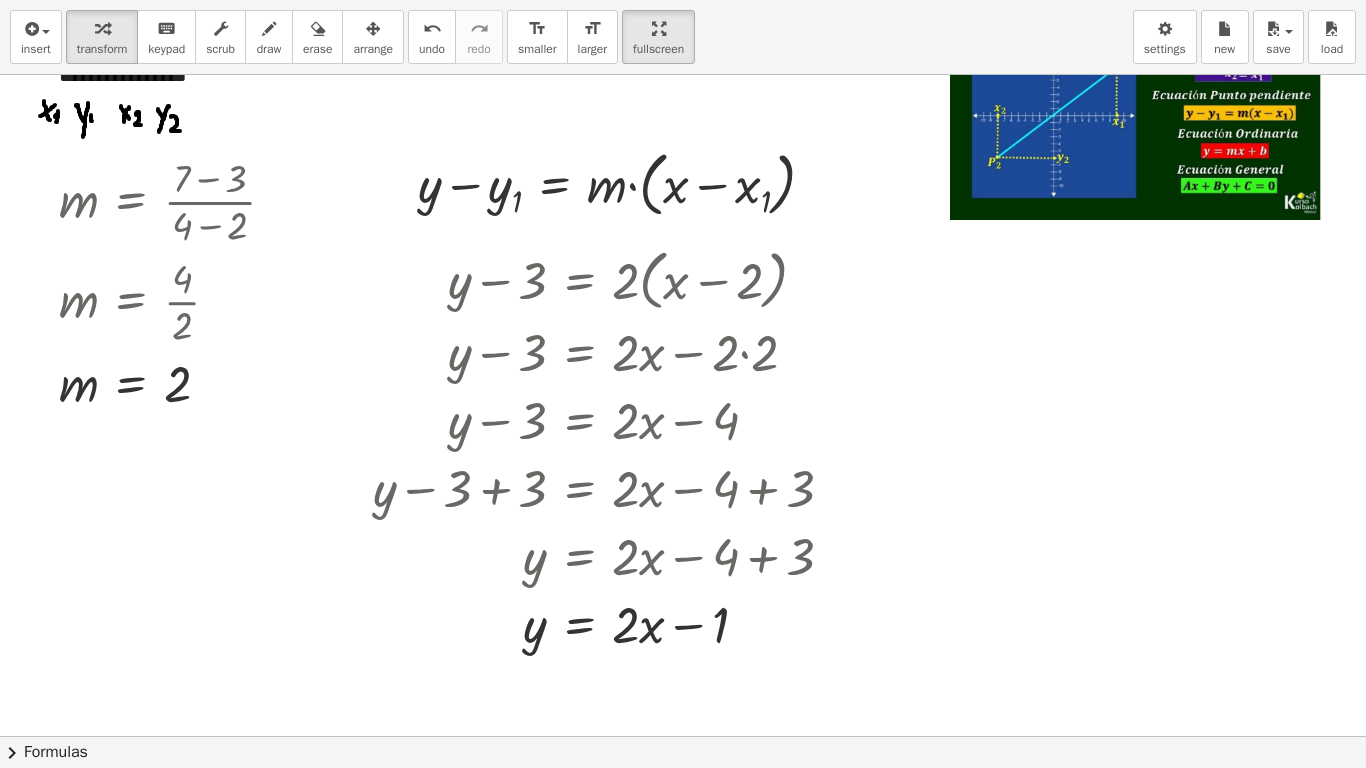 scroll, scrollTop: 100, scrollLeft: 0, axis: vertical 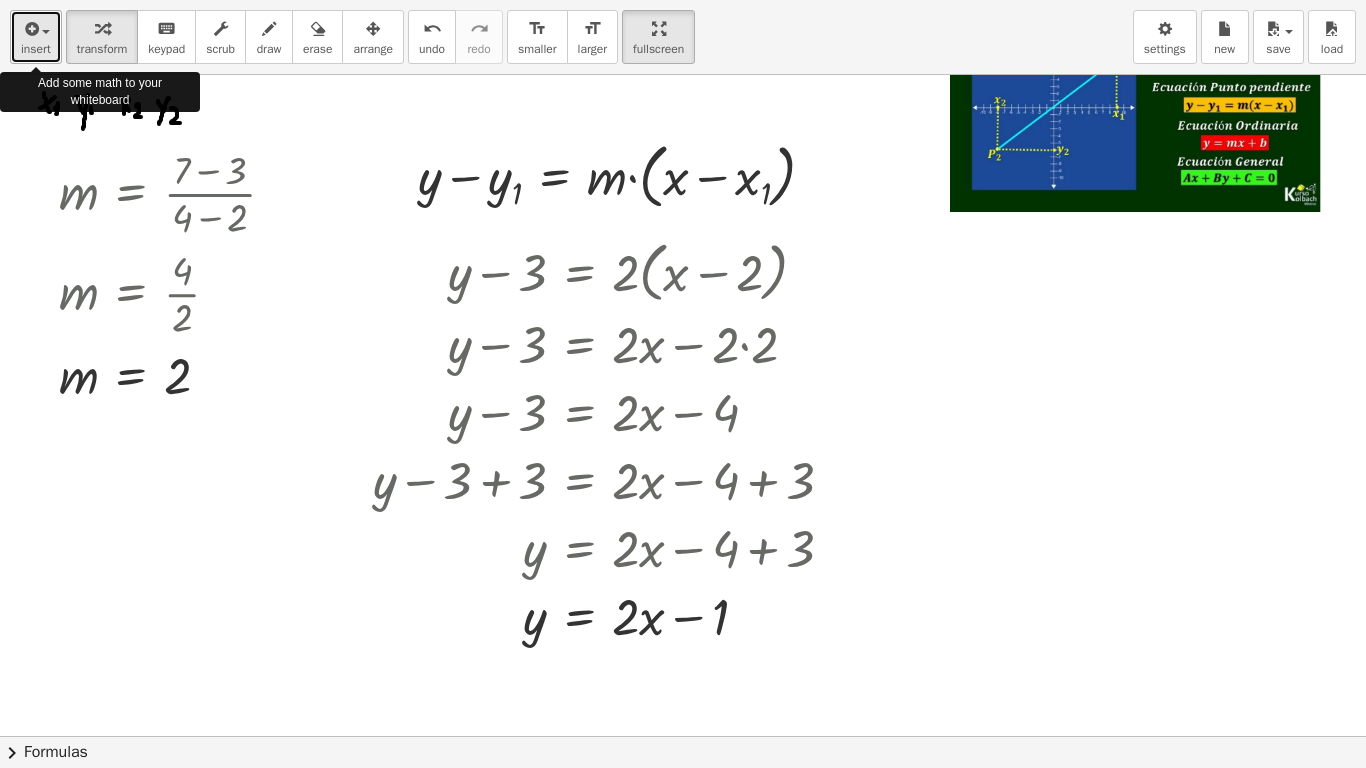 click at bounding box center [36, 28] 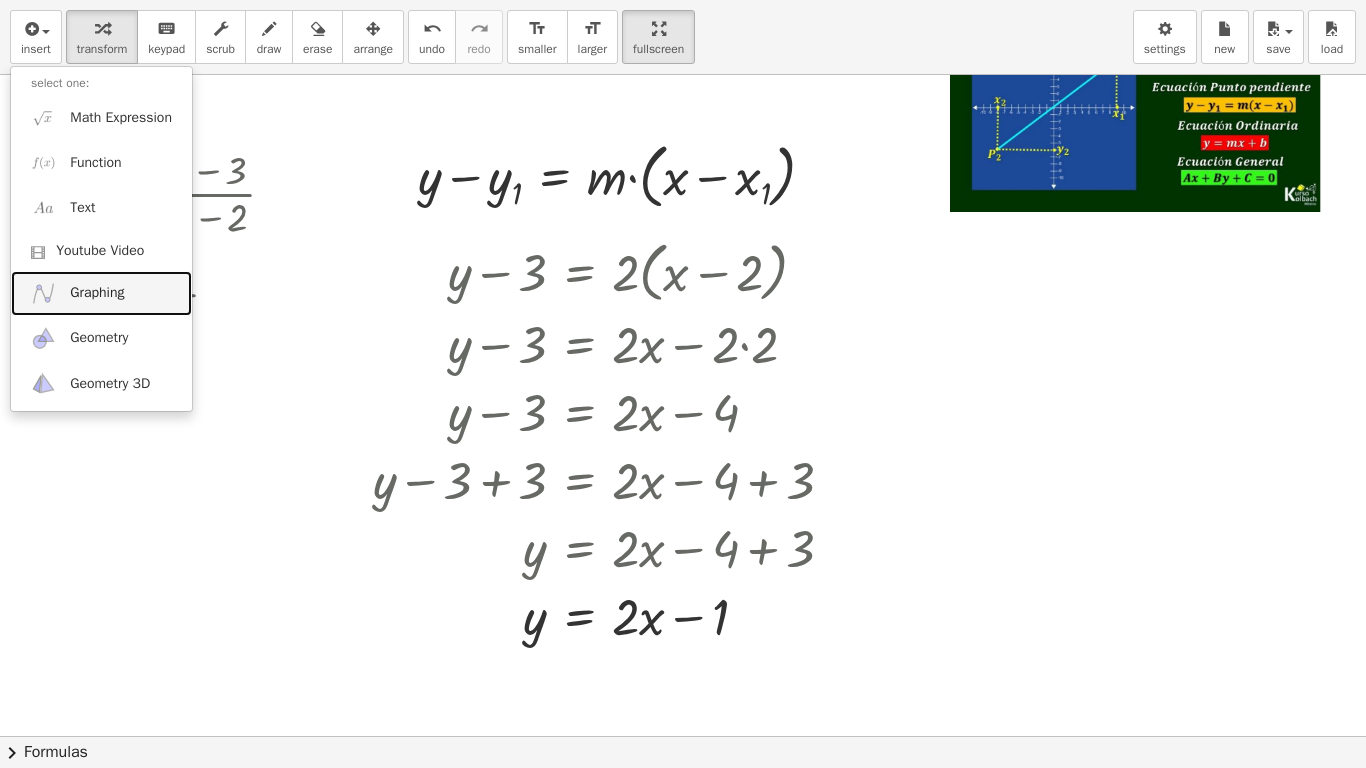 click on "Graphing" at bounding box center [101, 293] 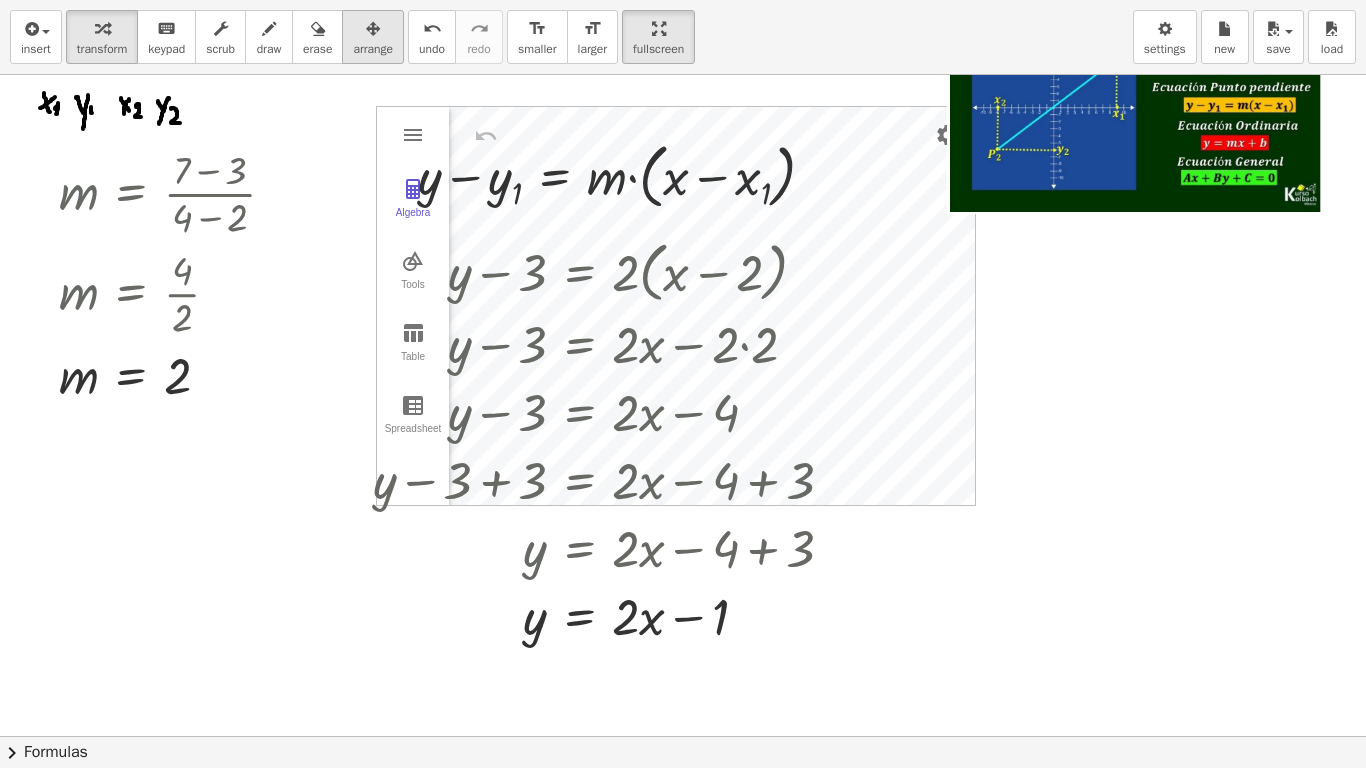 click on "arrange" at bounding box center (373, 49) 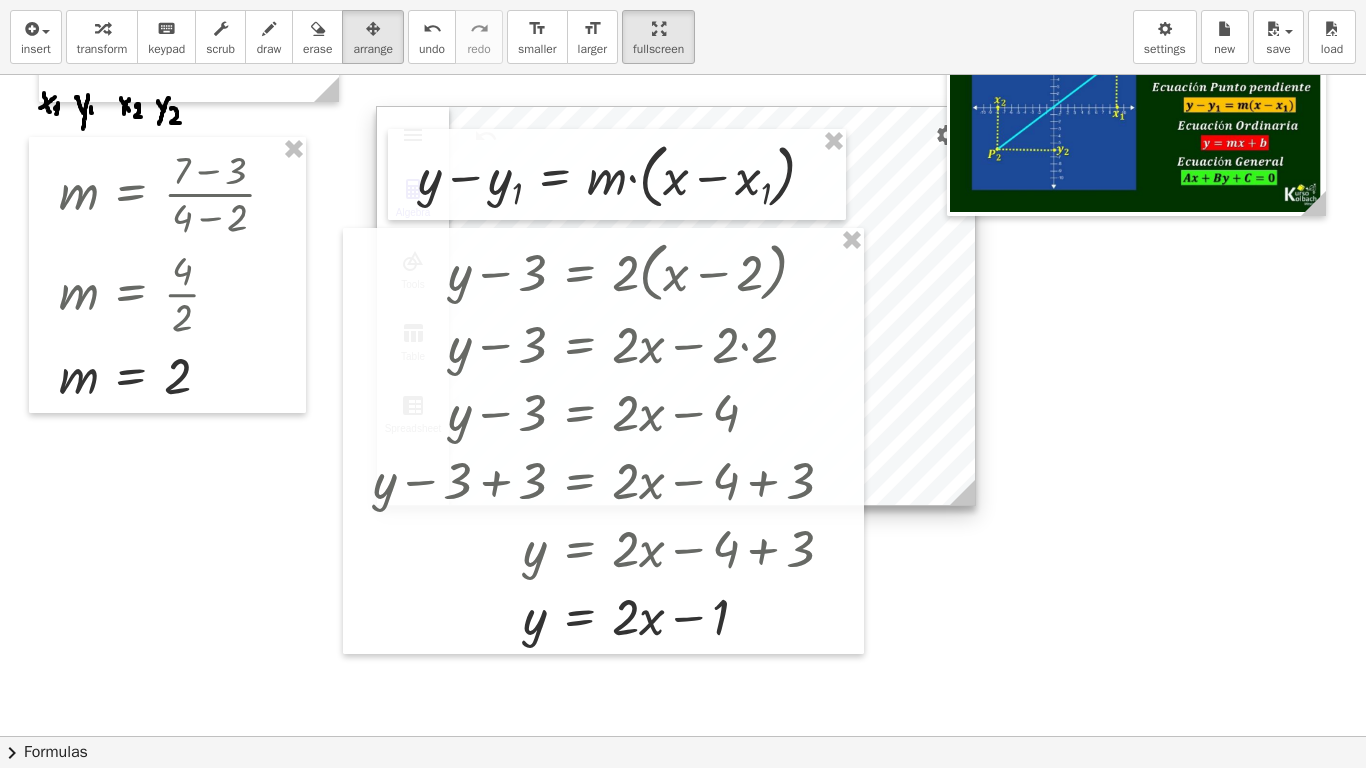 click at bounding box center [676, 306] 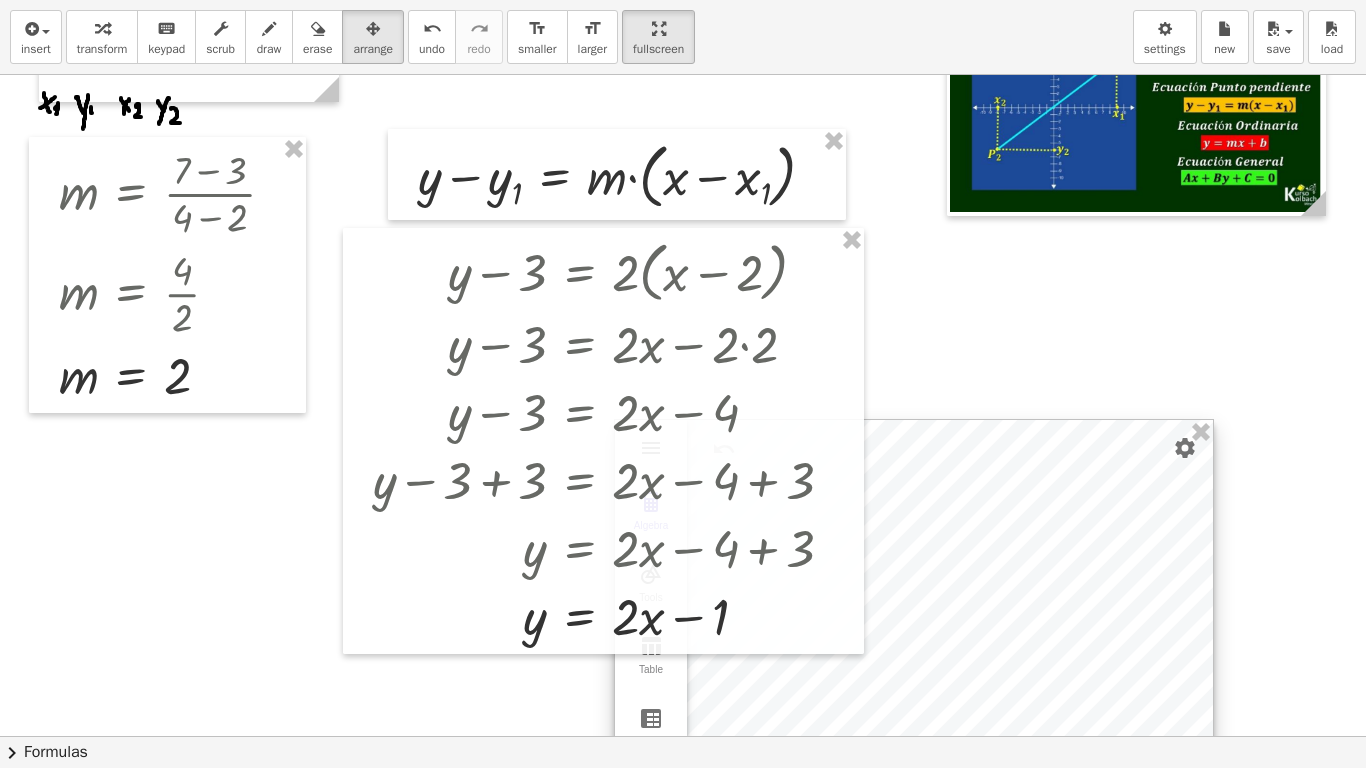 drag, startPoint x: 648, startPoint y: 119, endPoint x: 927, endPoint y: 392, distance: 390.346 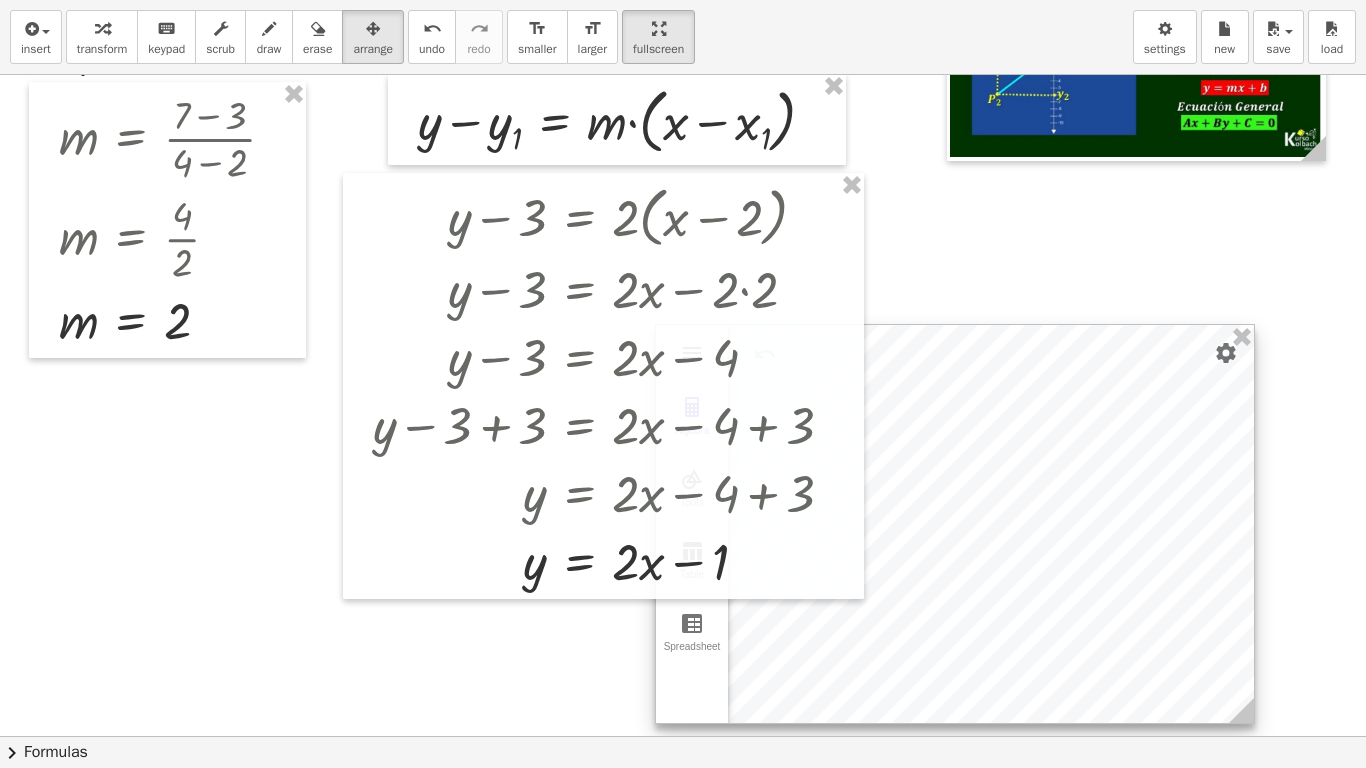 scroll, scrollTop: 300, scrollLeft: 0, axis: vertical 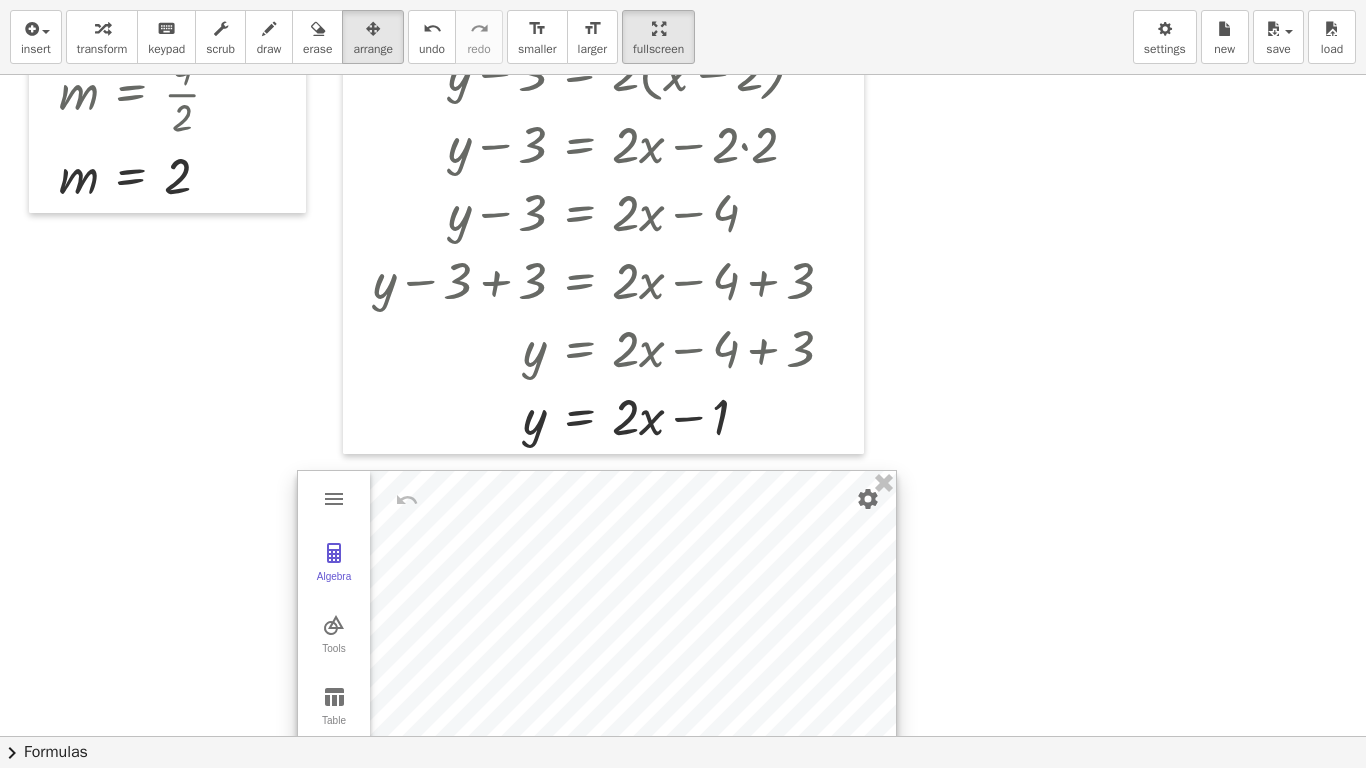 drag, startPoint x: 1079, startPoint y: 214, endPoint x: 721, endPoint y: 505, distance: 461.3513 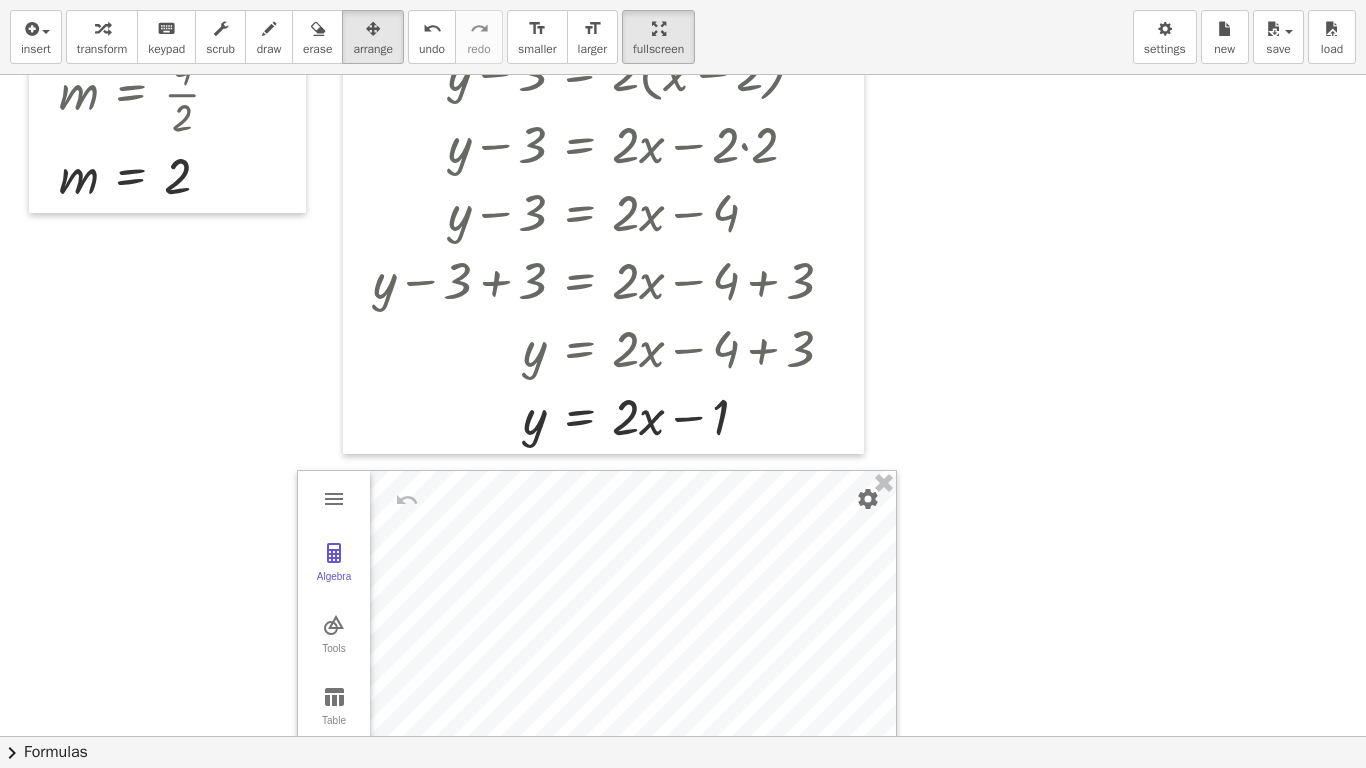 click at bounding box center [683, 436] 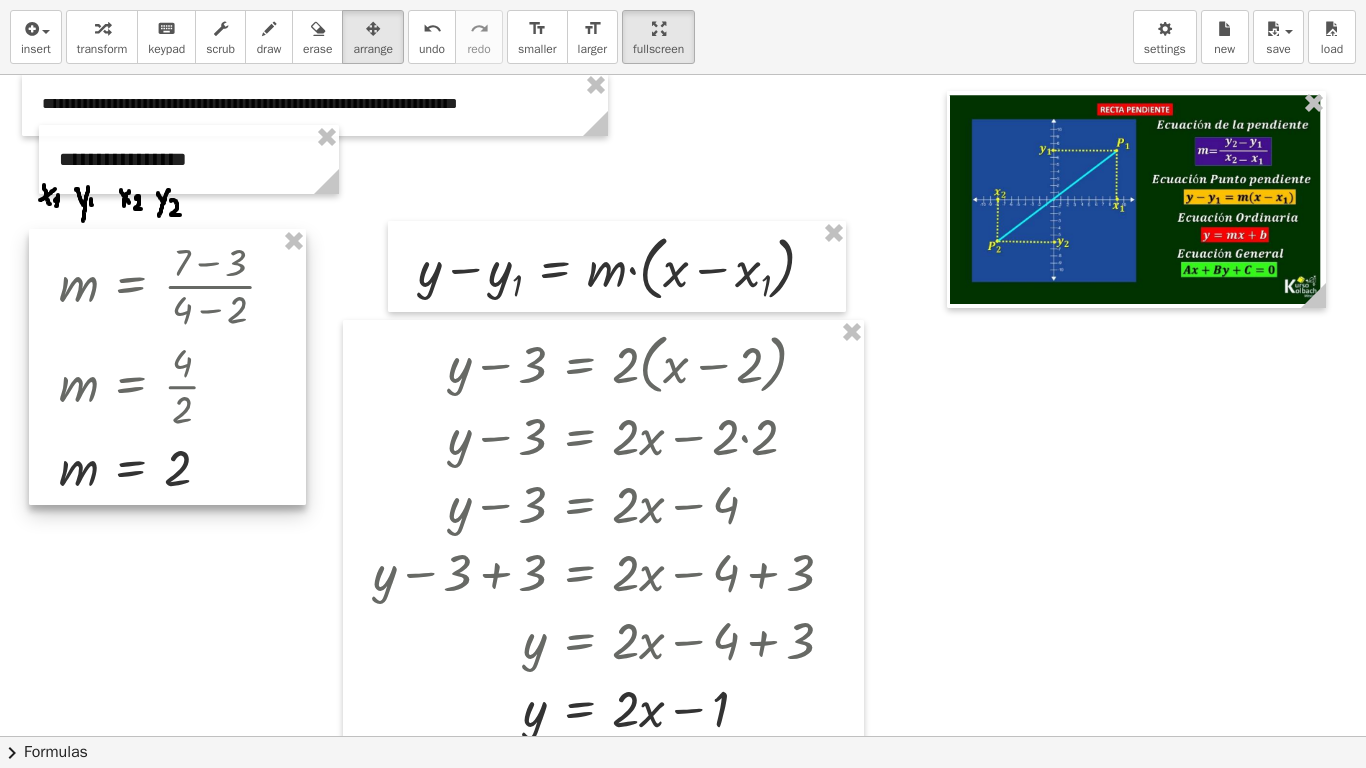 scroll, scrollTop: 0, scrollLeft: 0, axis: both 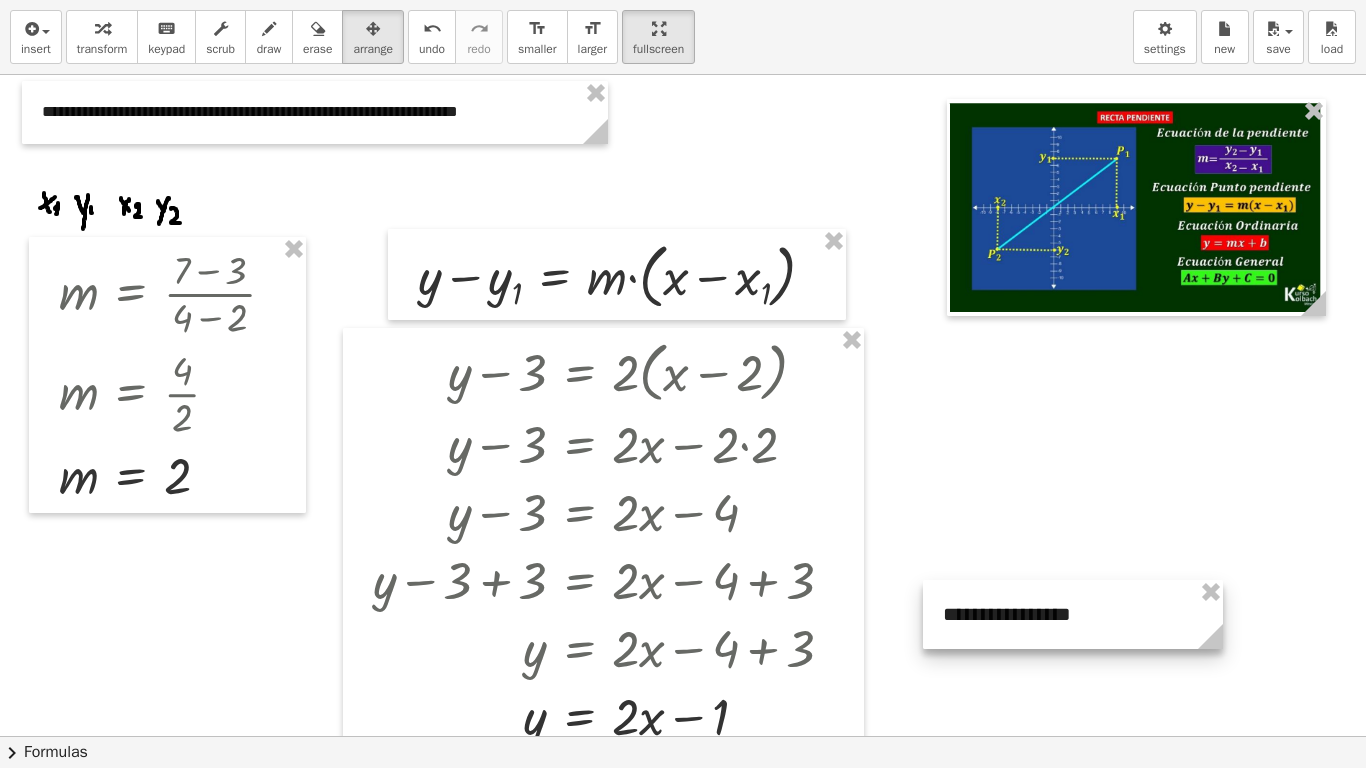 drag, startPoint x: 182, startPoint y: 163, endPoint x: 1052, endPoint y: 608, distance: 977.20264 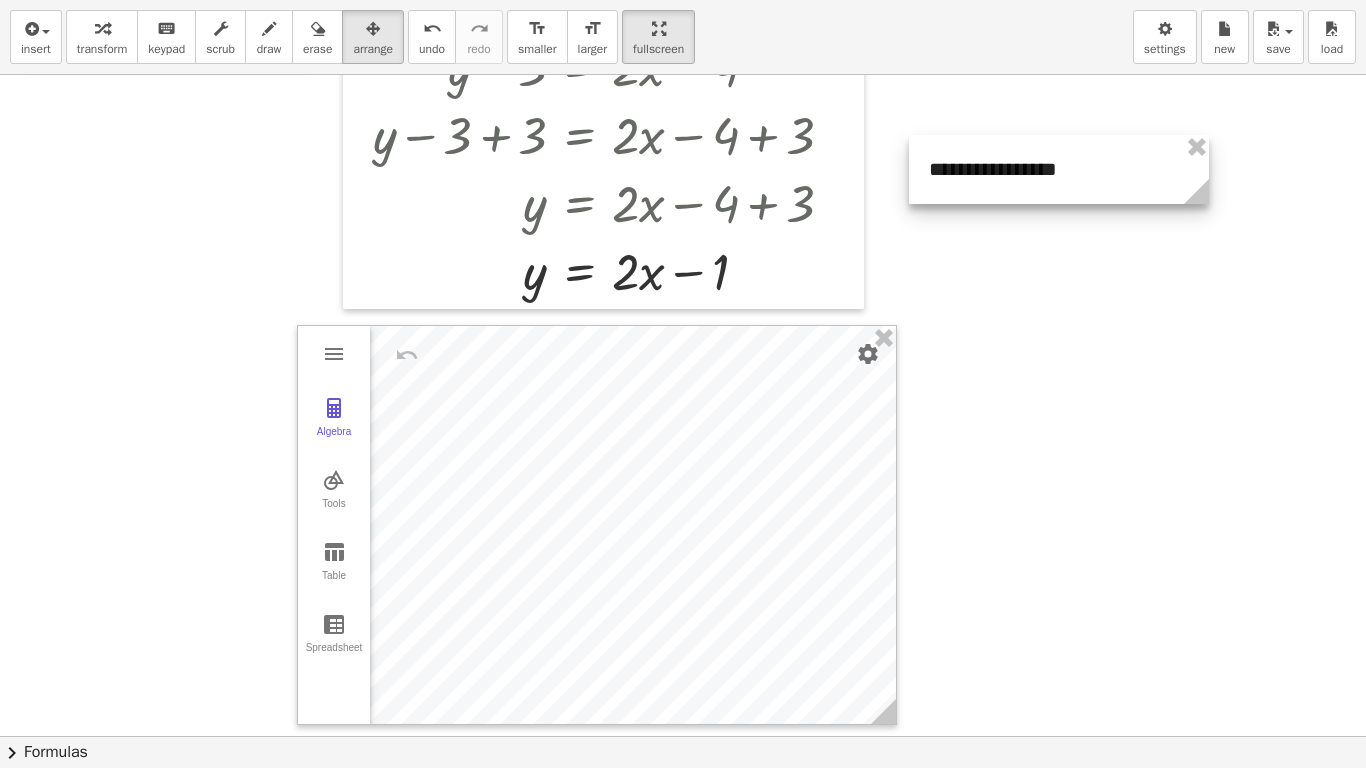 scroll, scrollTop: 500, scrollLeft: 0, axis: vertical 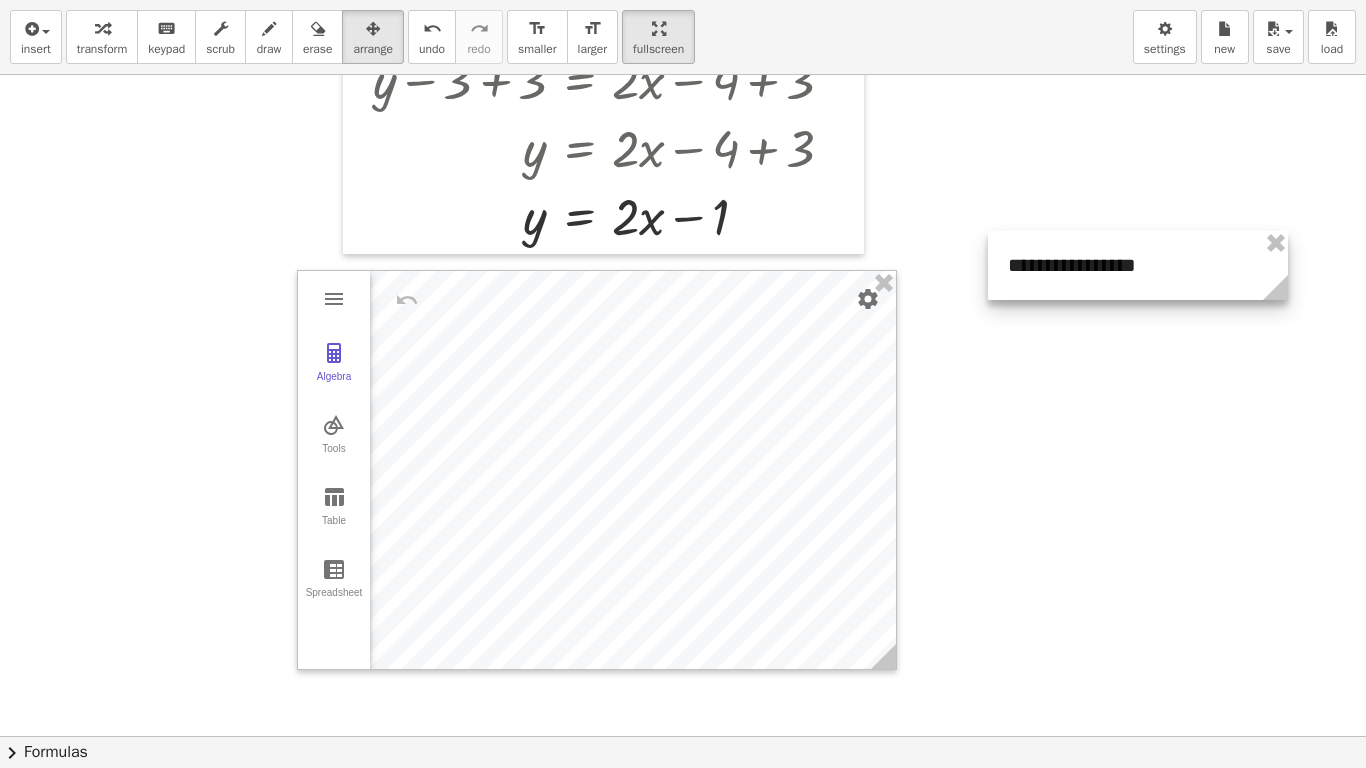 drag, startPoint x: 1067, startPoint y: 127, endPoint x: 1146, endPoint y: 278, distance: 170.41713 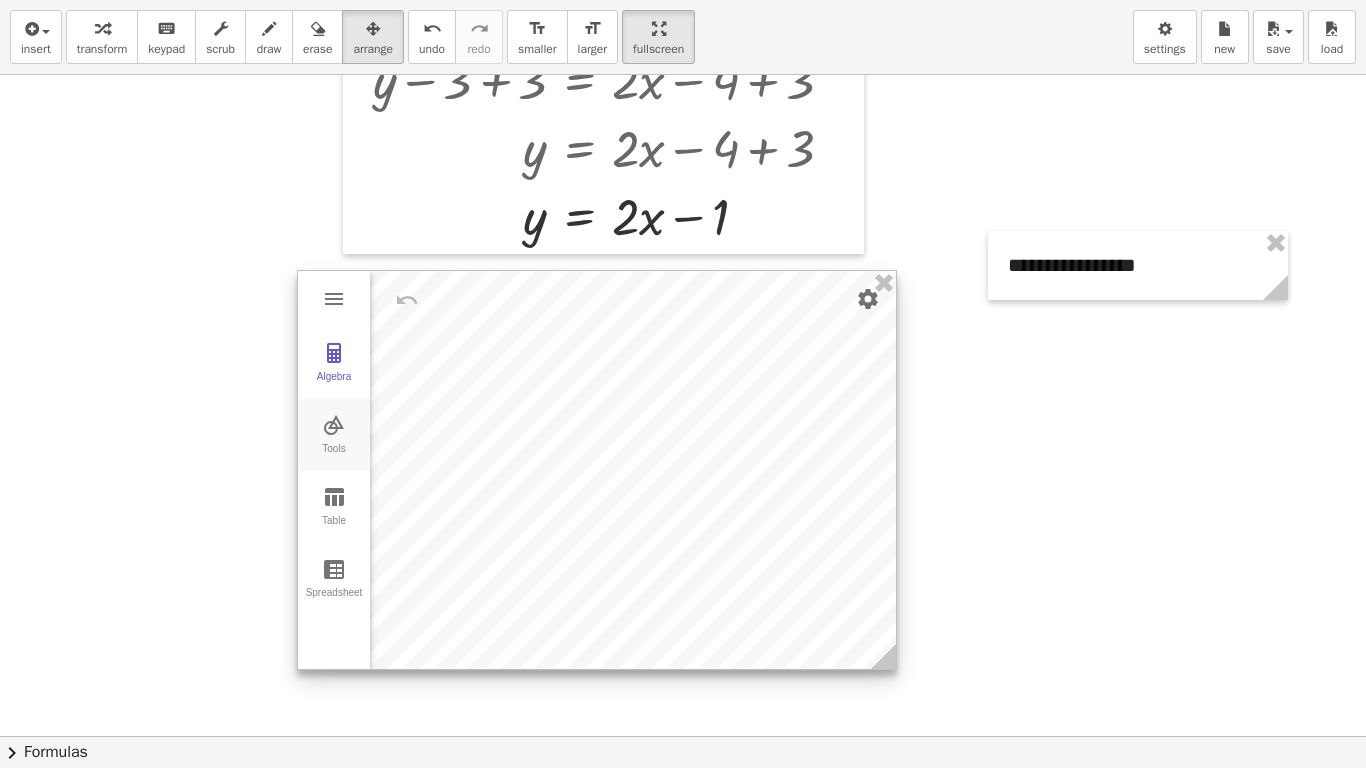click at bounding box center (334, 425) 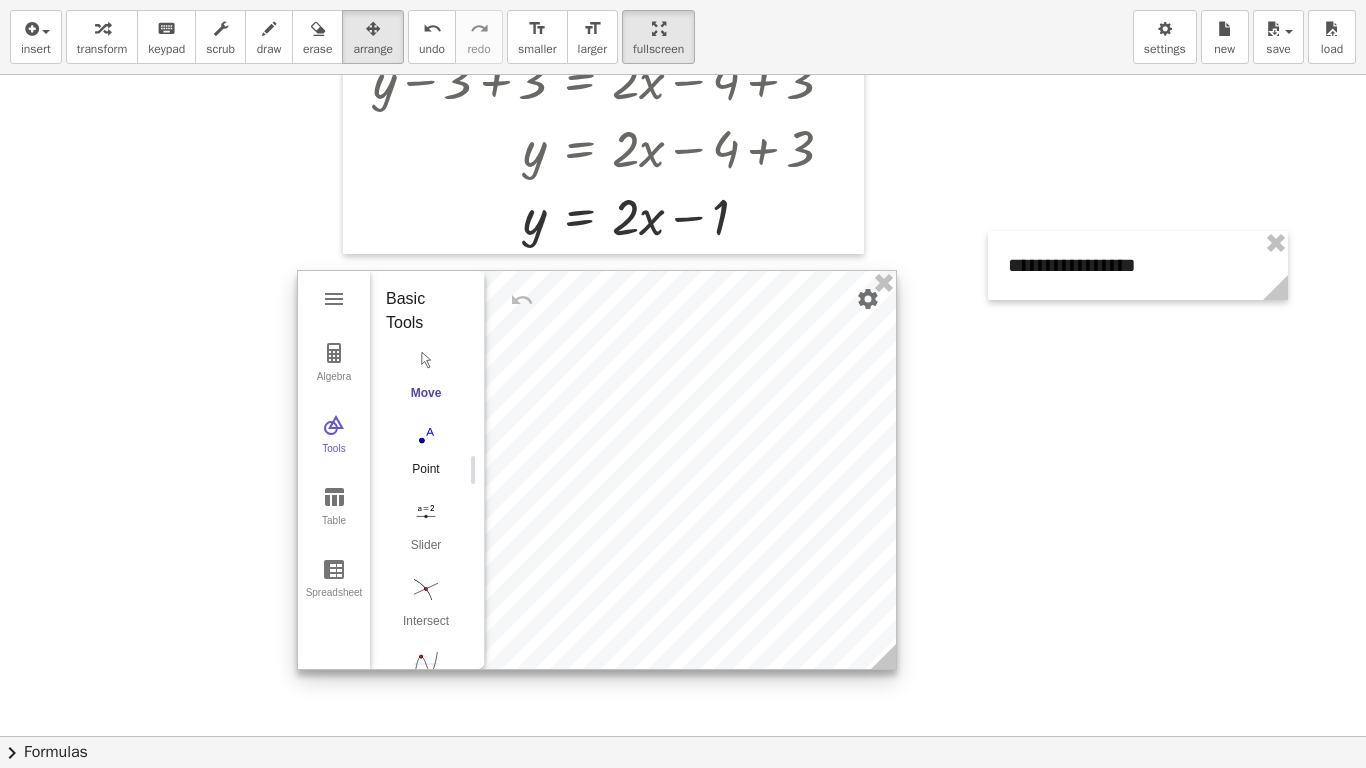 click at bounding box center [426, 436] 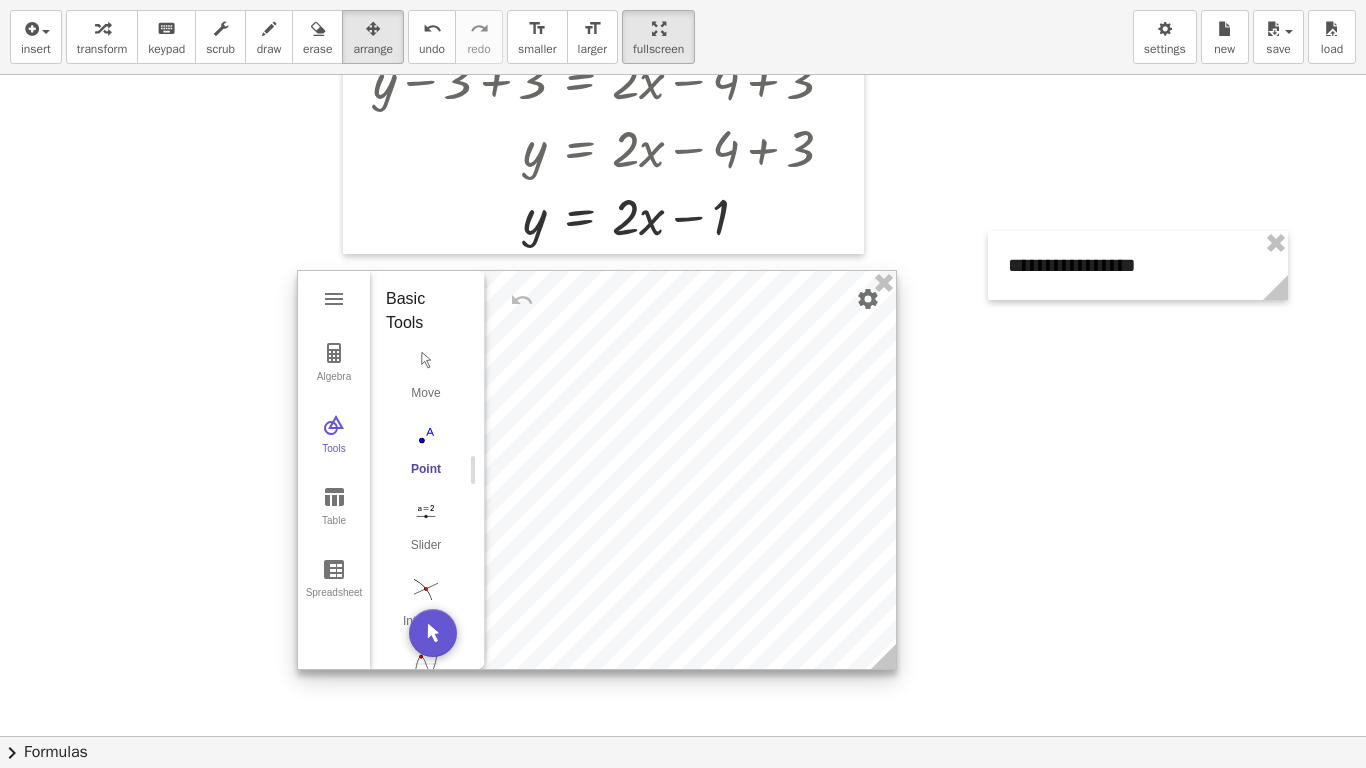 click at bounding box center [426, 436] 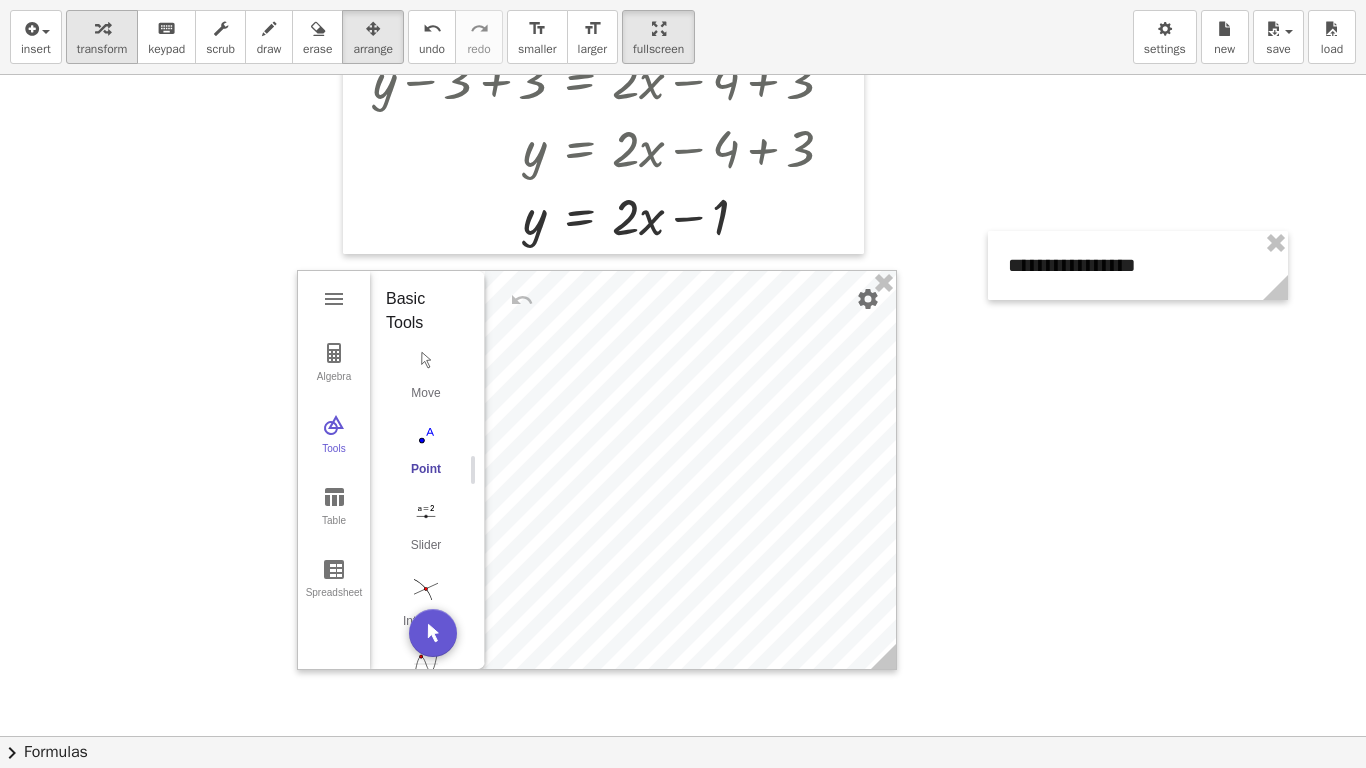 click at bounding box center (102, 28) 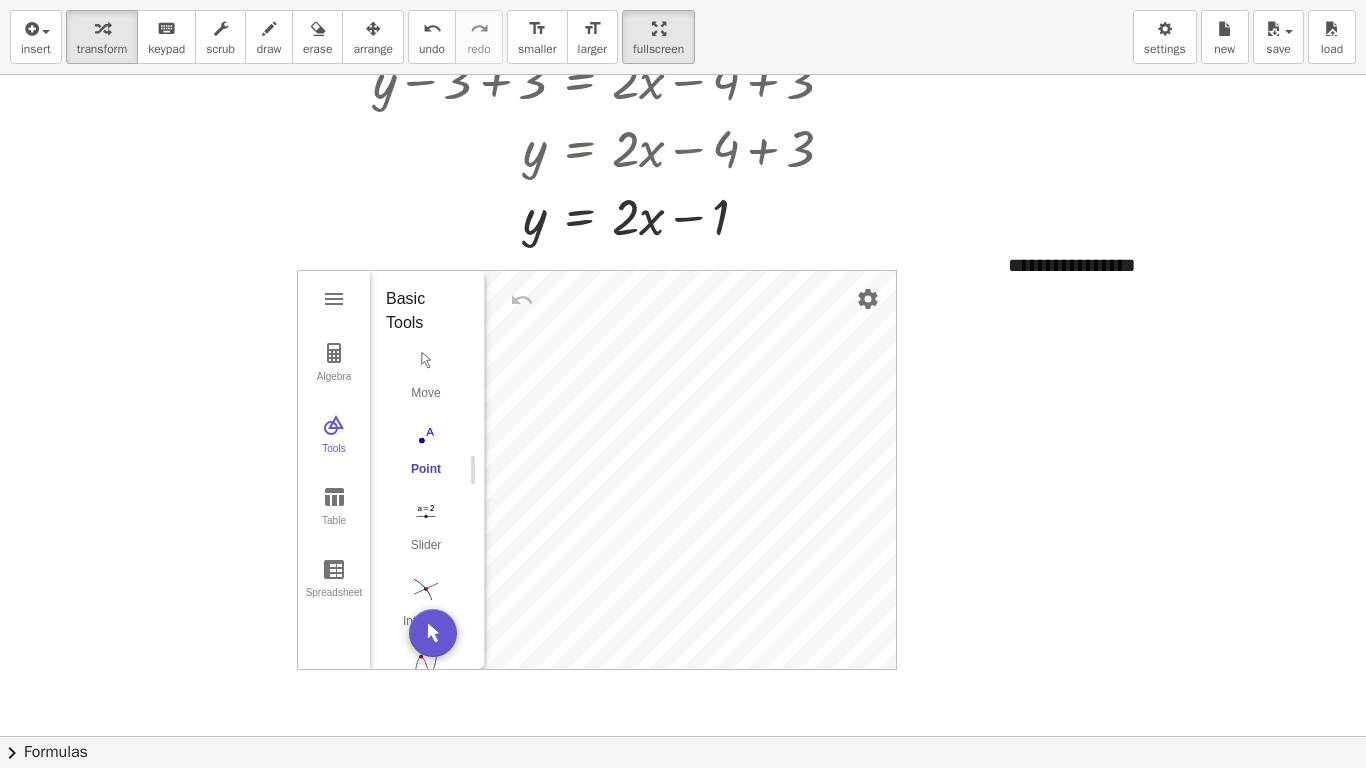 click on "Point" at bounding box center (426, 455) 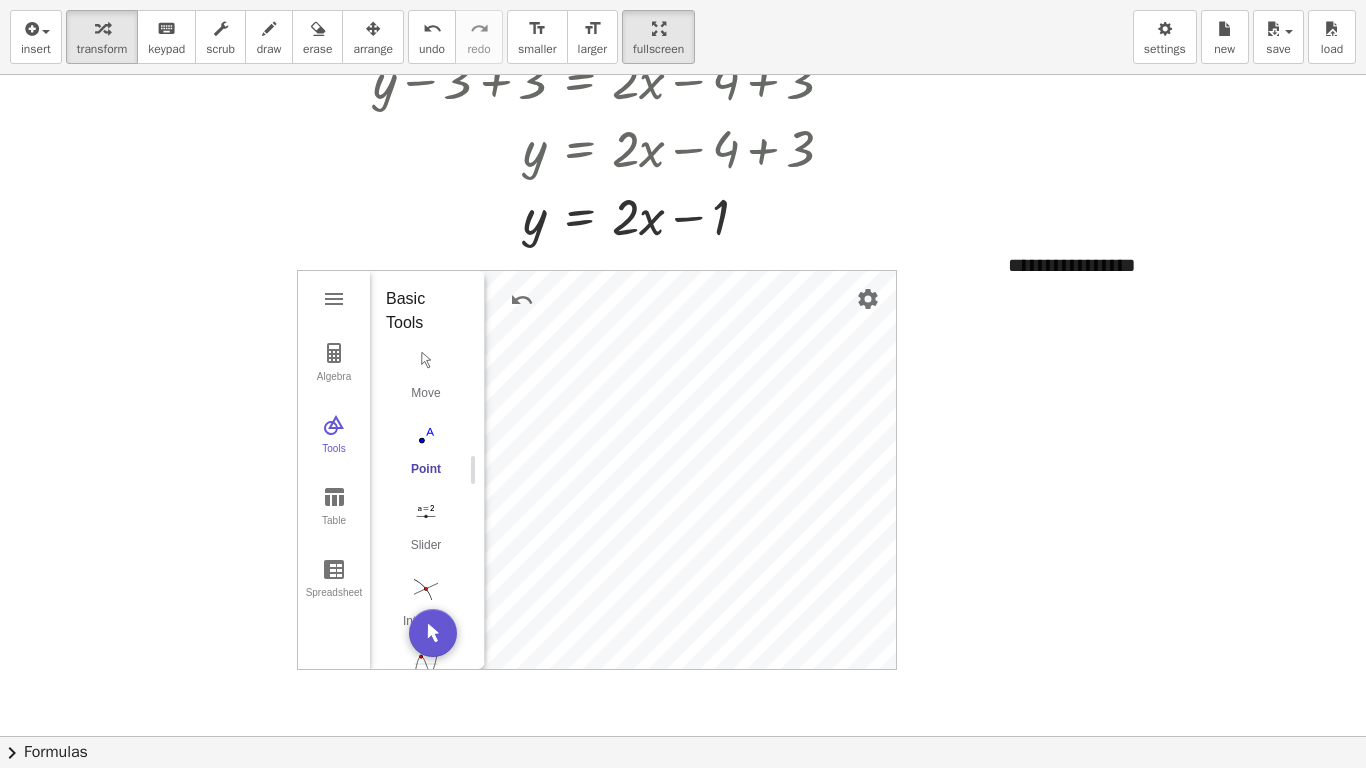 click on "Point" at bounding box center [426, 455] 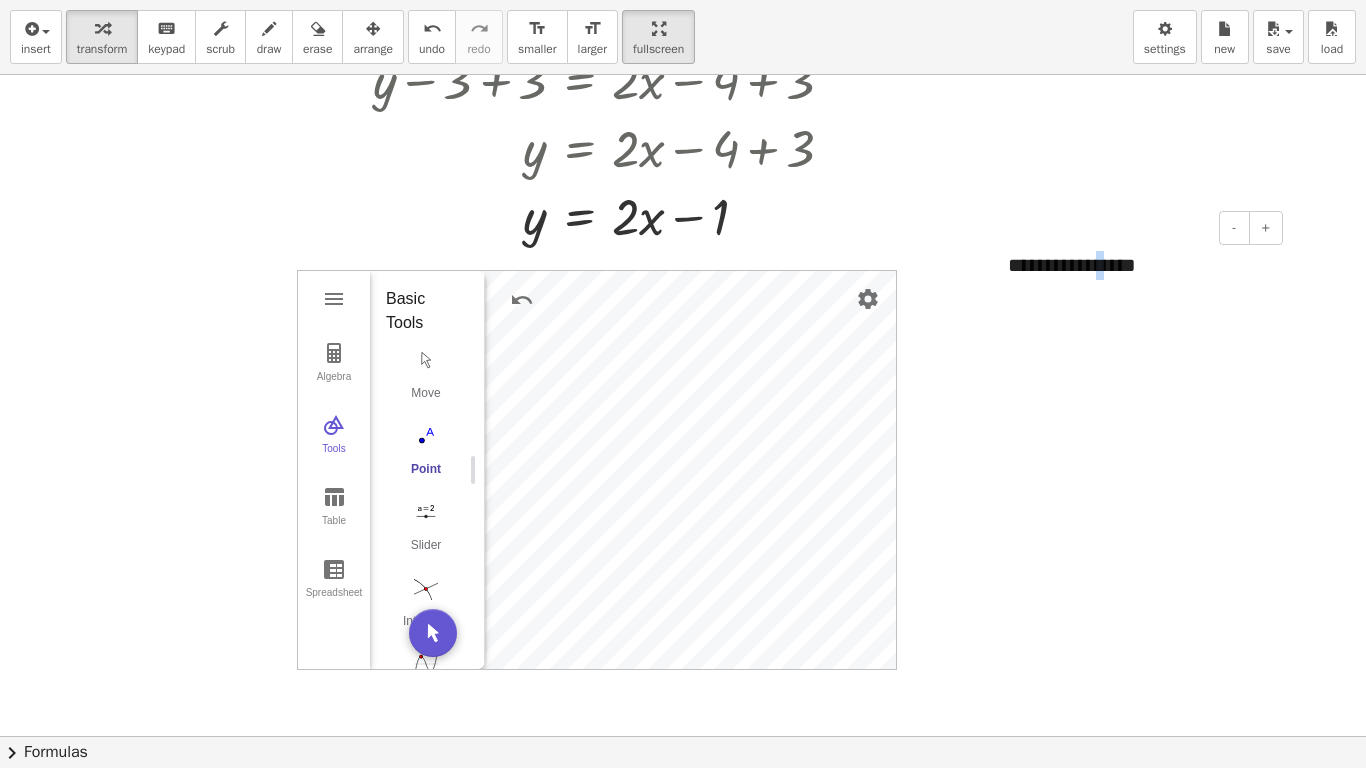 click on "**********" at bounding box center [1138, 265] 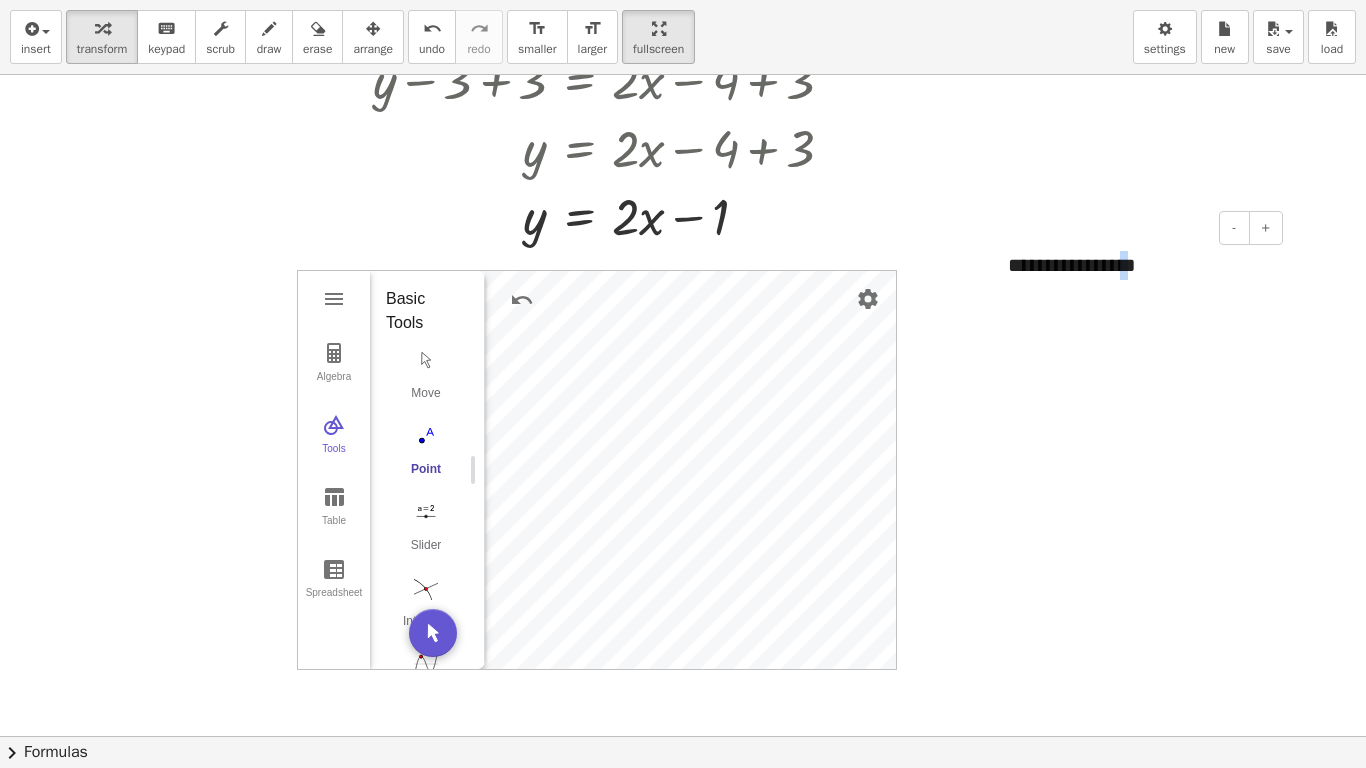 click on "**********" at bounding box center [1138, 265] 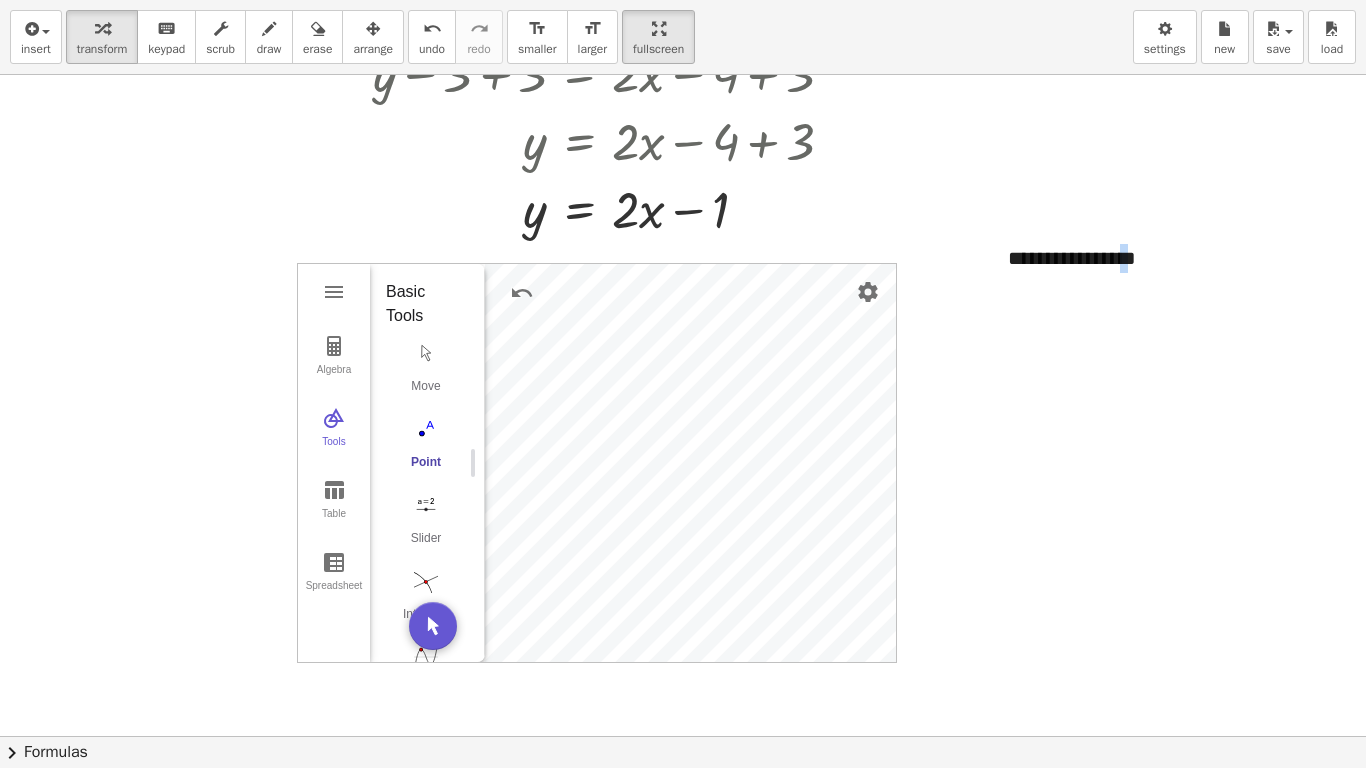 scroll, scrollTop: 500, scrollLeft: 0, axis: vertical 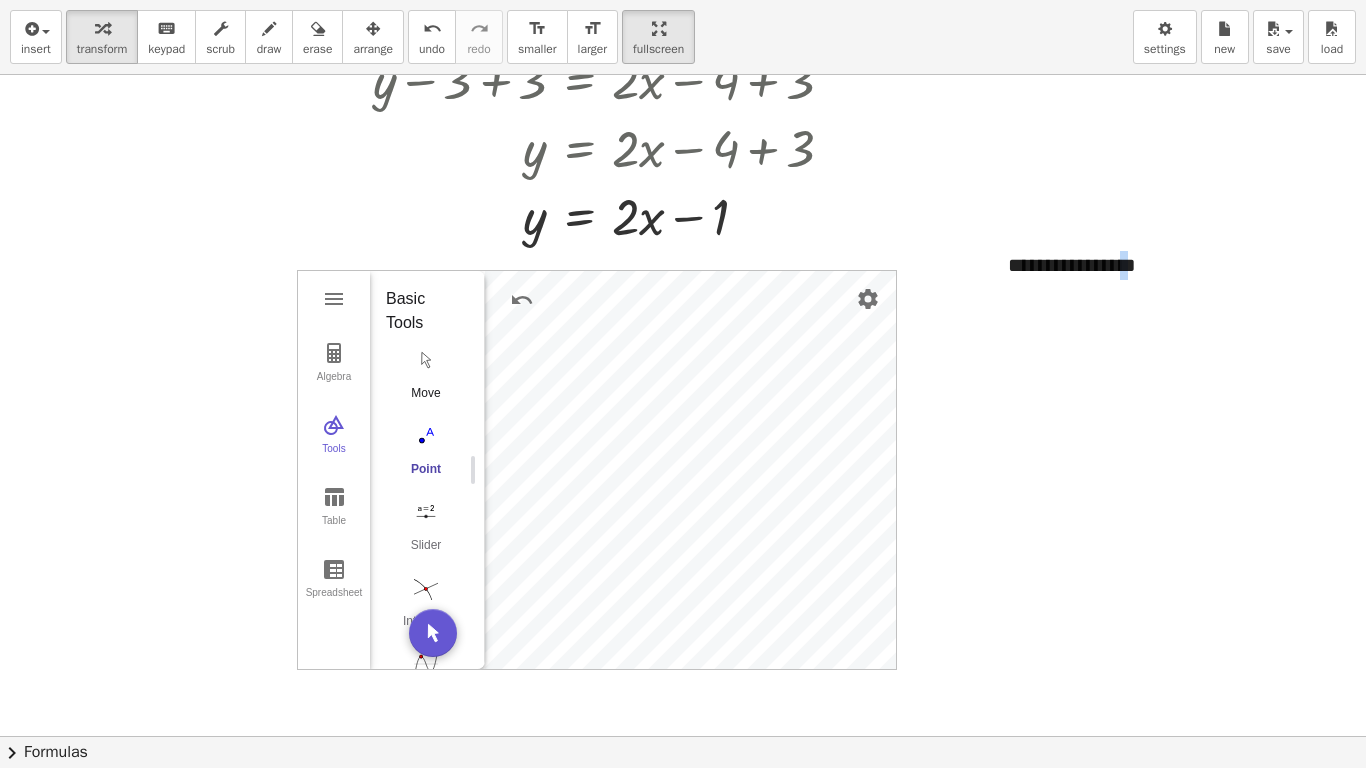 click on "Move" at bounding box center [426, 379] 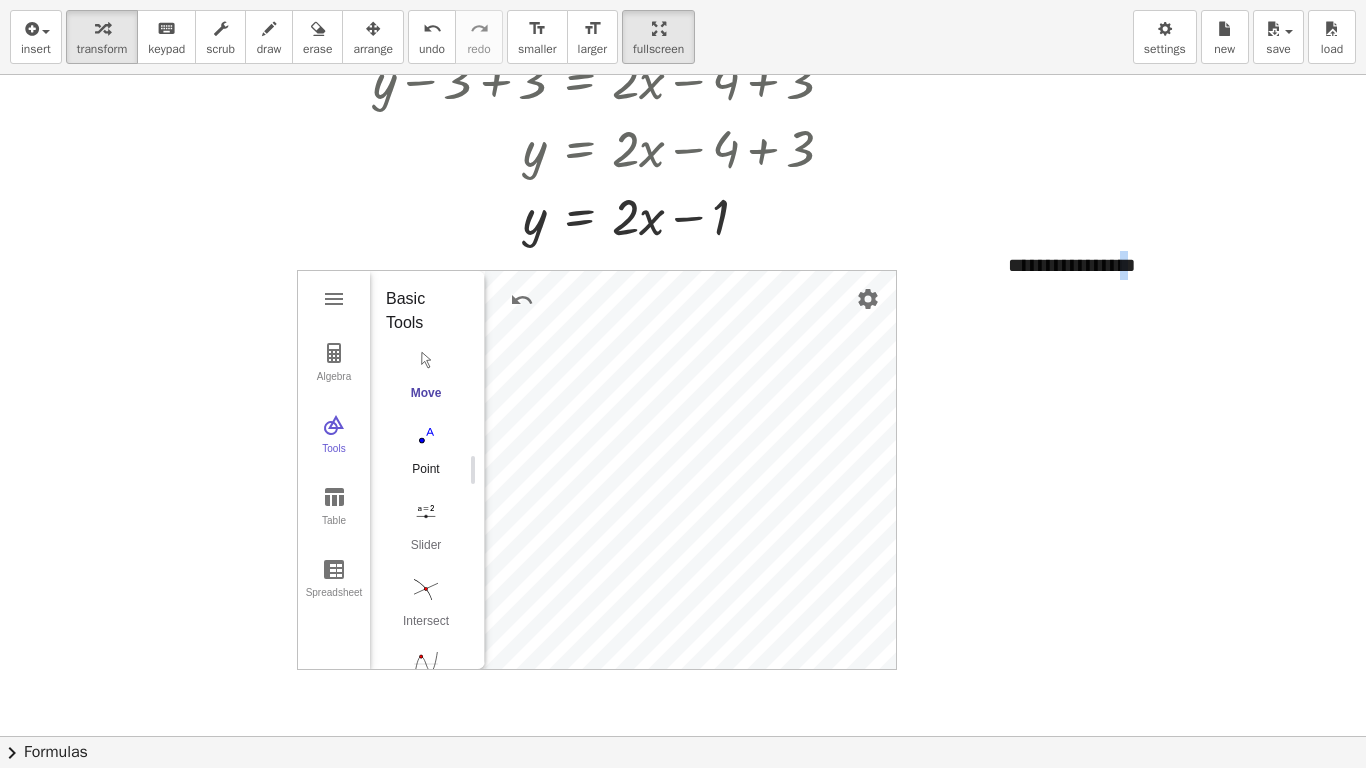 click at bounding box center (426, 436) 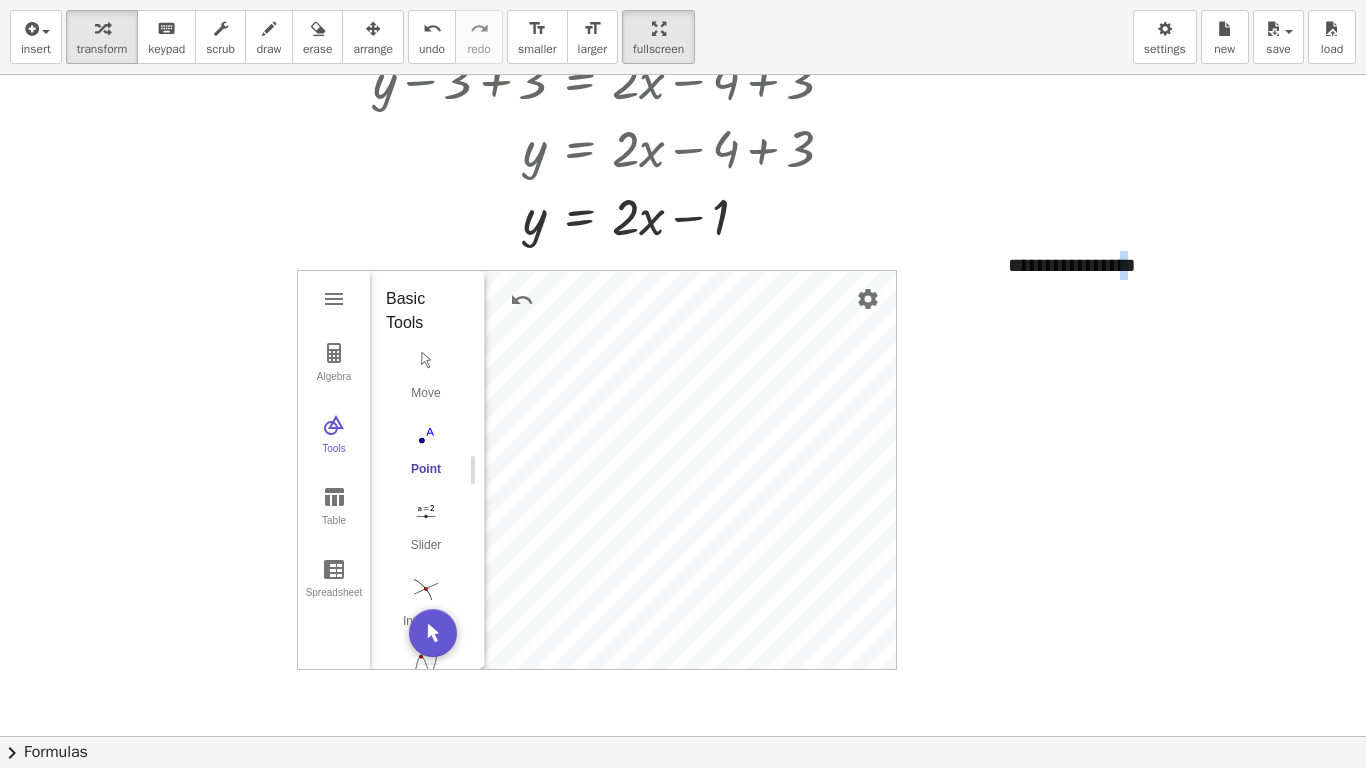 drag, startPoint x: 426, startPoint y: 367, endPoint x: 466, endPoint y: 365, distance: 40.04997 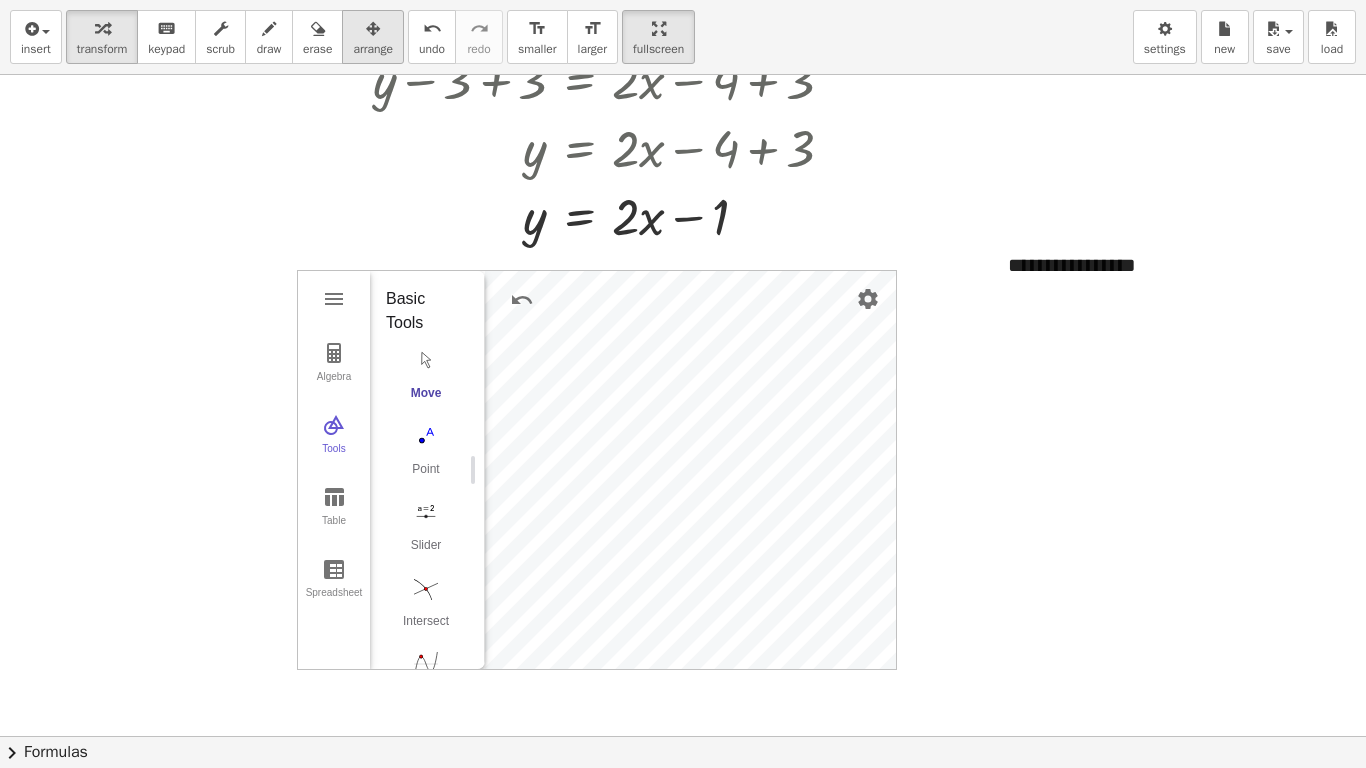 click on "arrange" at bounding box center [373, 49] 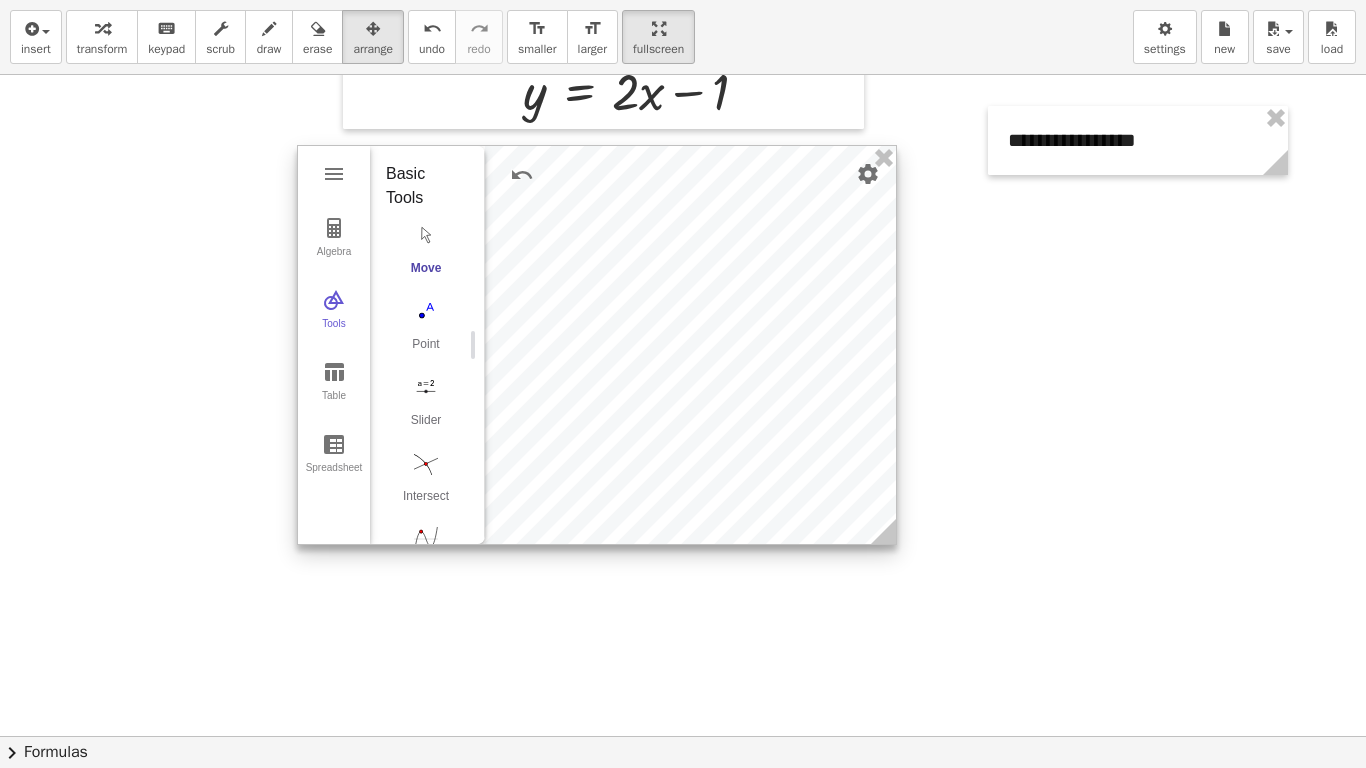 scroll, scrollTop: 661, scrollLeft: 0, axis: vertical 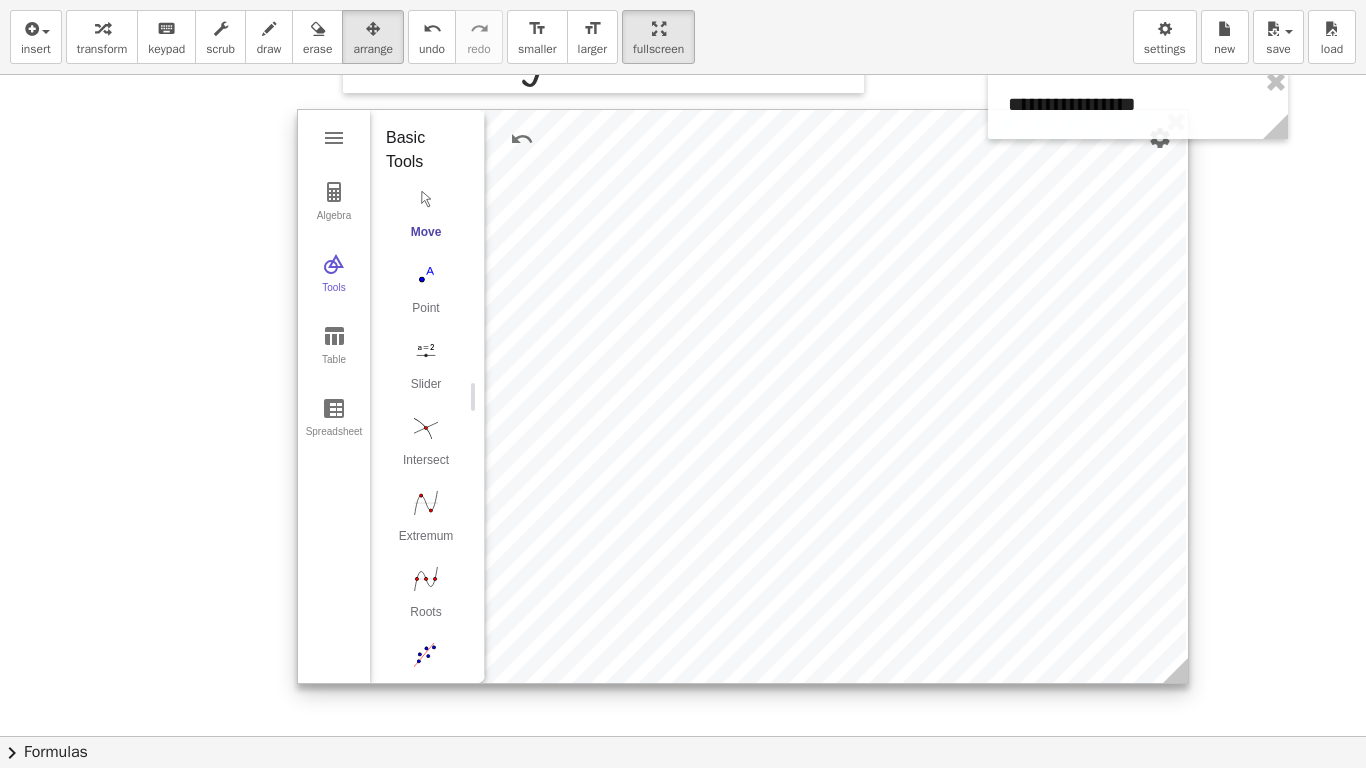 drag, startPoint x: 892, startPoint y: 506, endPoint x: 1184, endPoint y: 681, distance: 340.42474 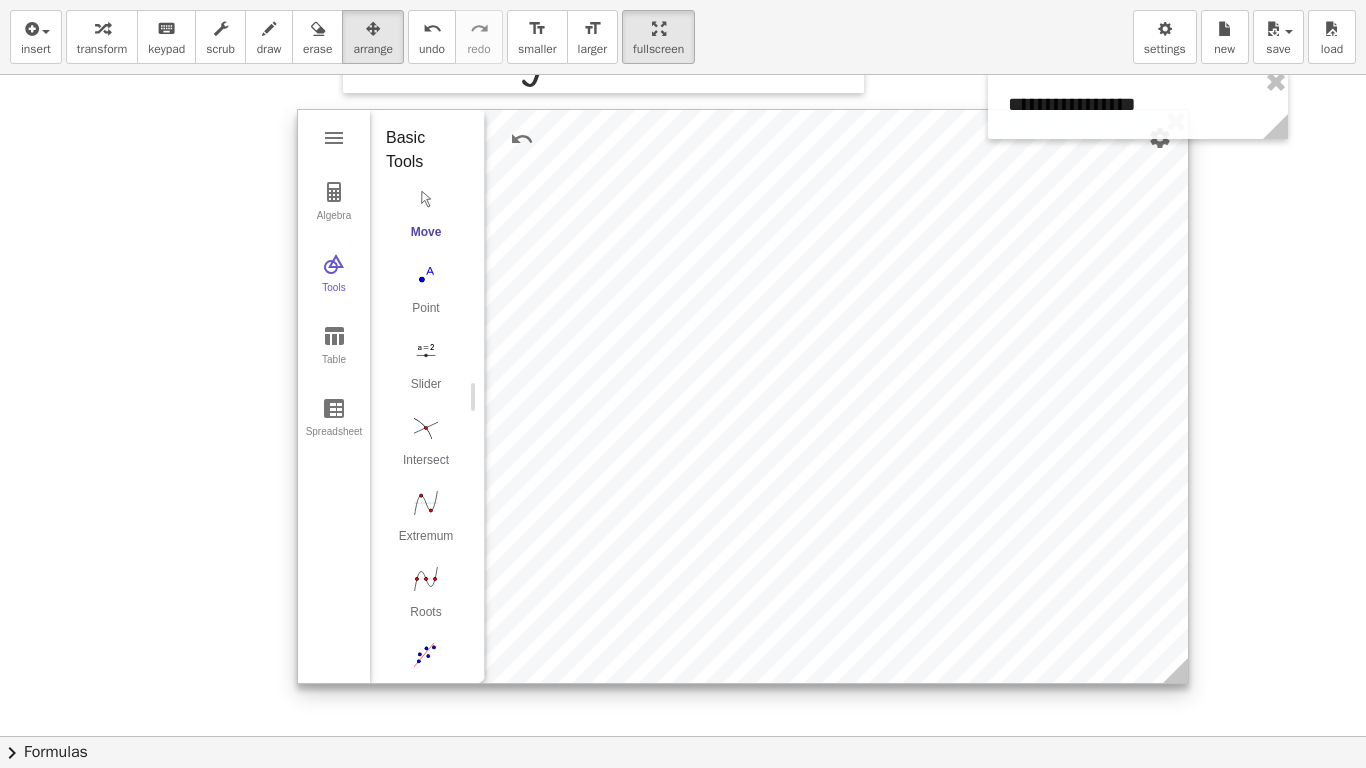 click at bounding box center [426, 199] 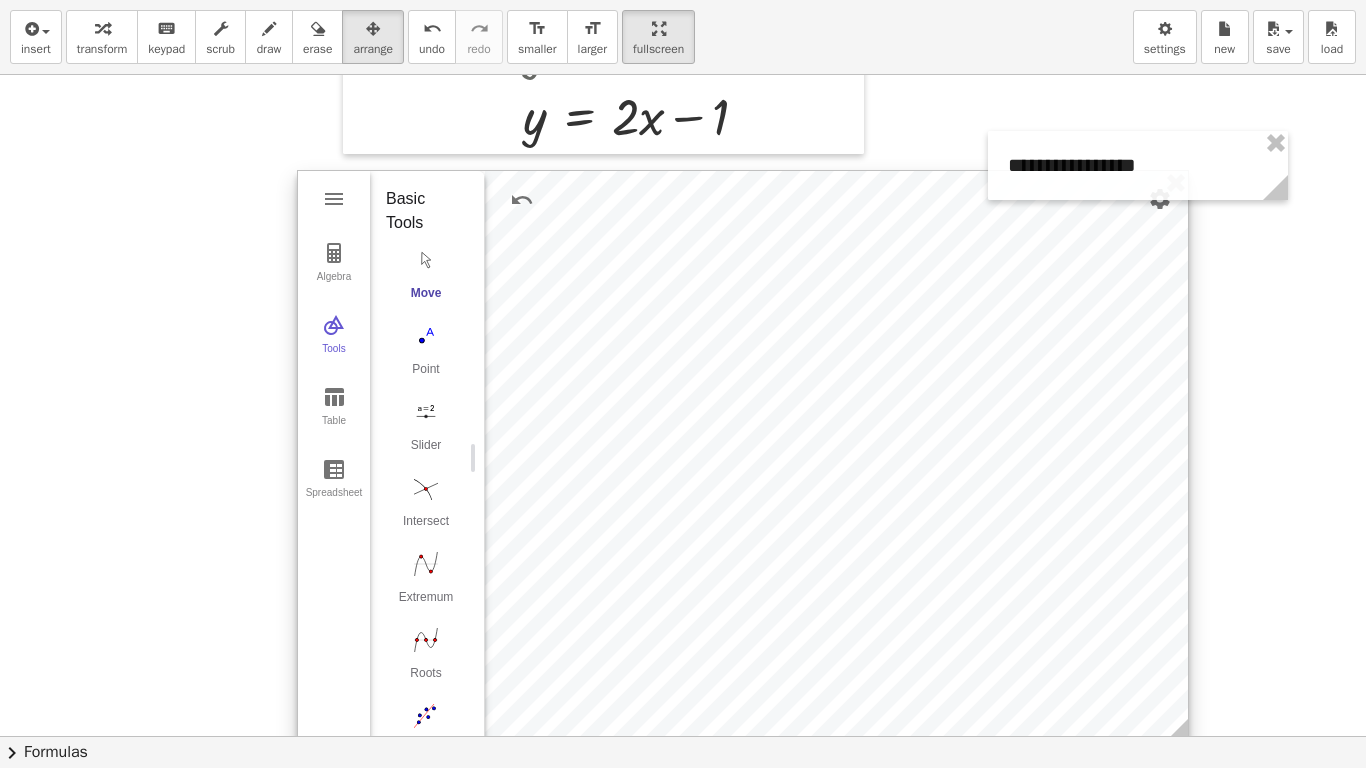 scroll, scrollTop: 661, scrollLeft: 0, axis: vertical 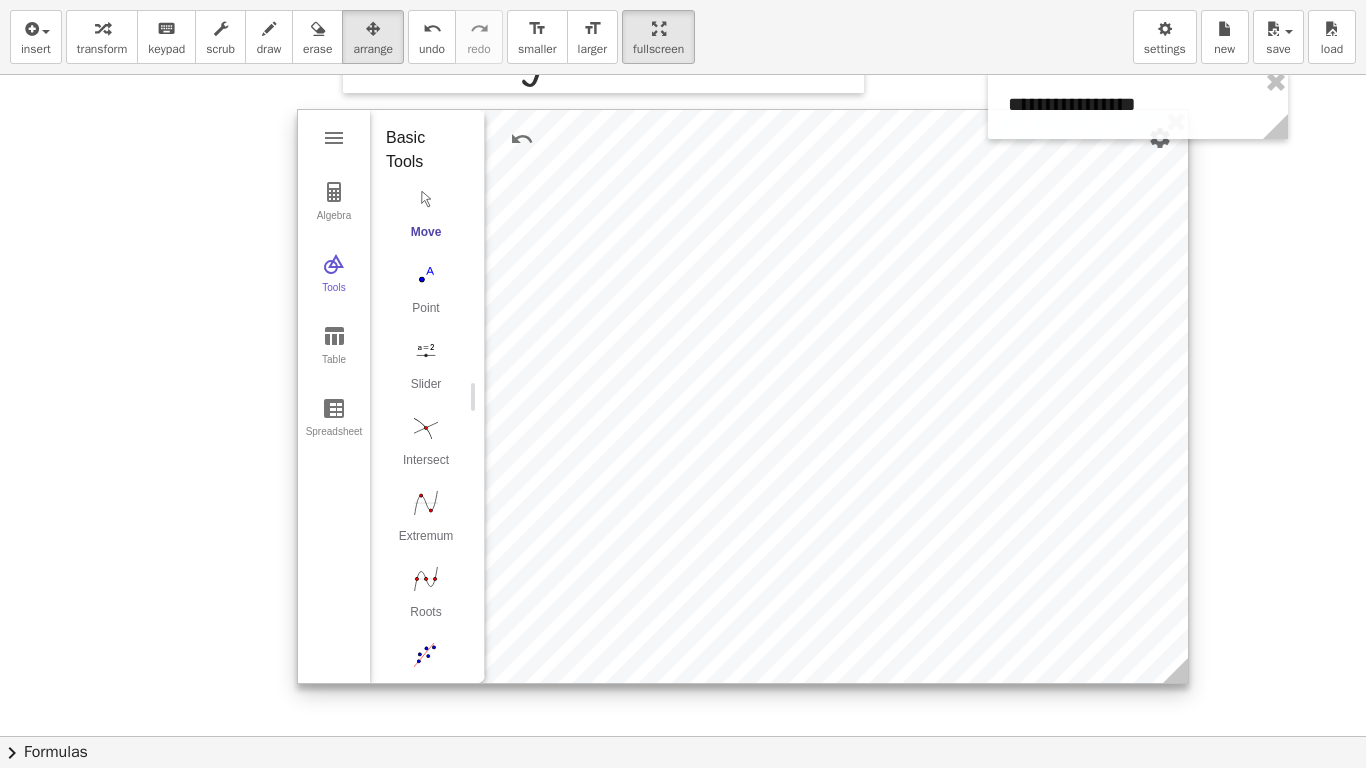 click at bounding box center [426, 199] 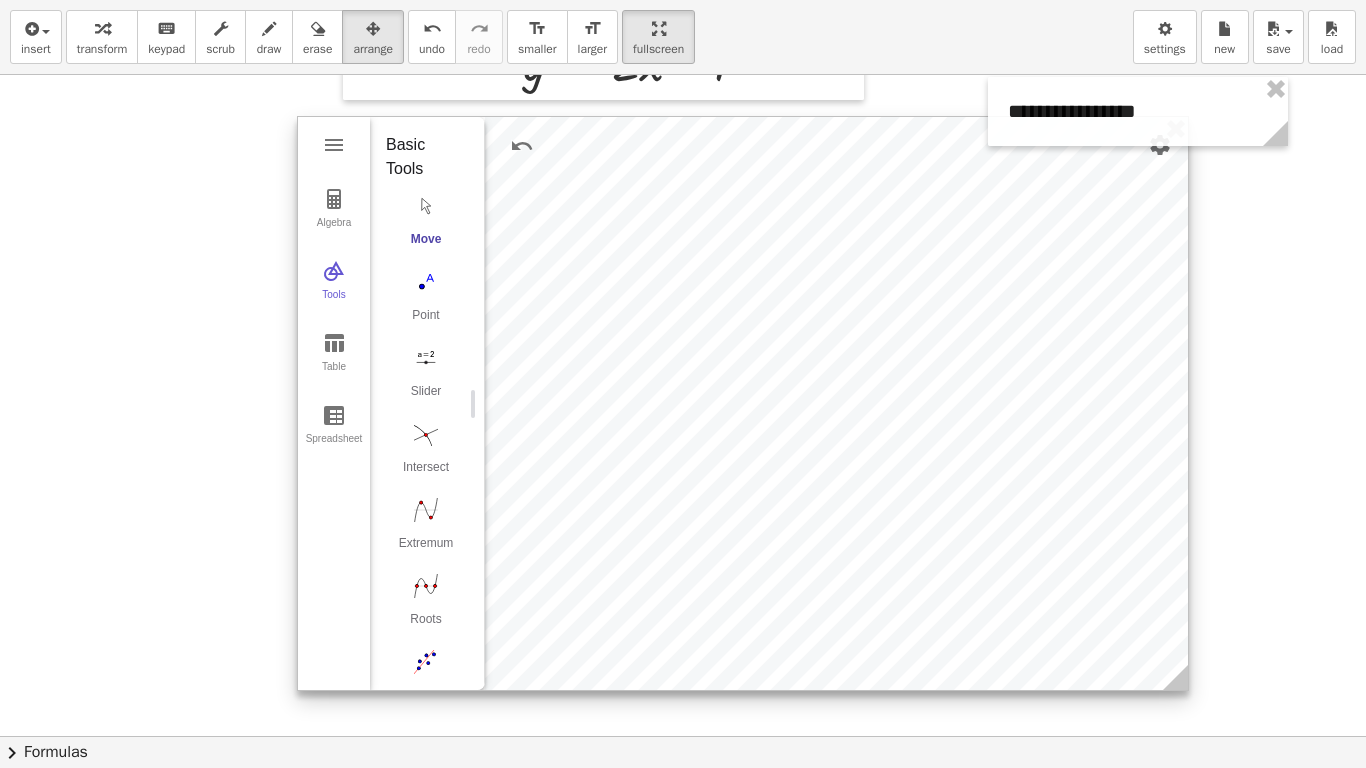 scroll, scrollTop: 661, scrollLeft: 0, axis: vertical 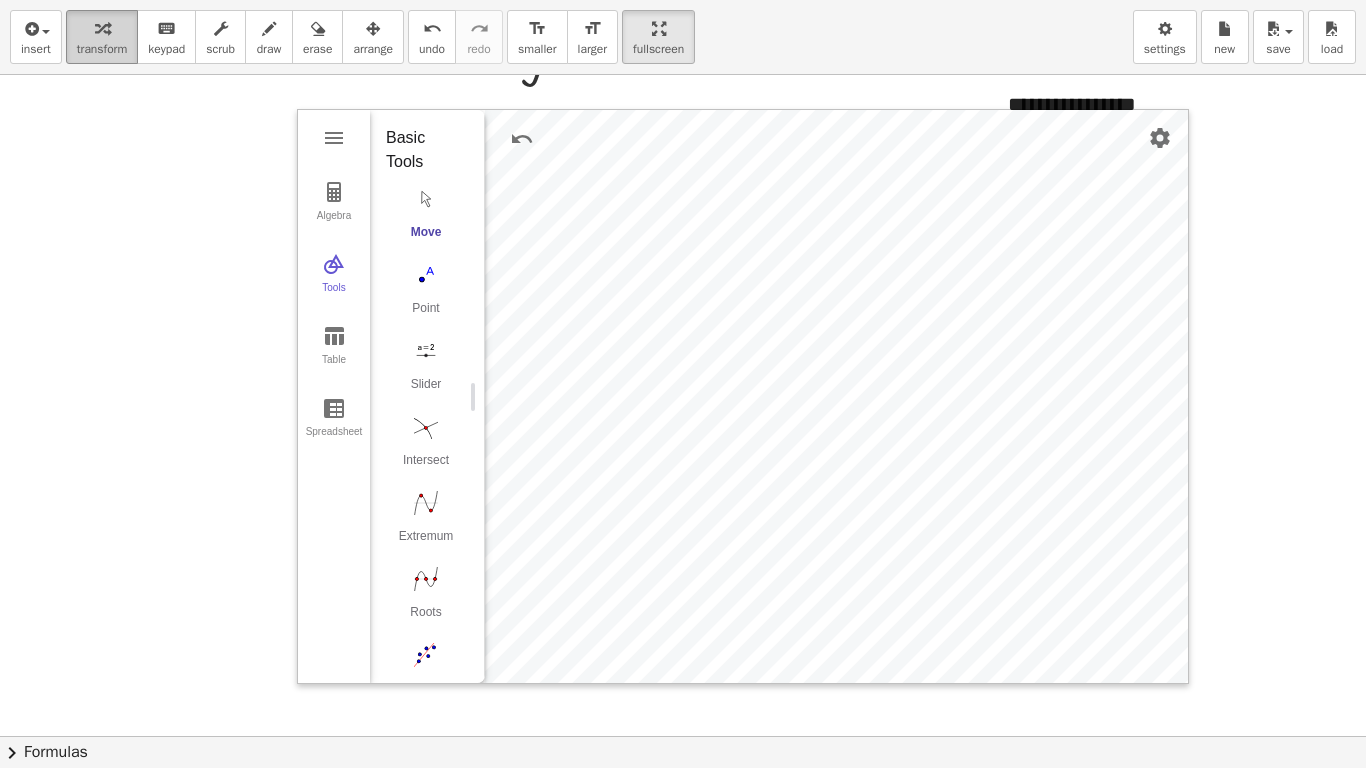 click on "transform" at bounding box center (102, 49) 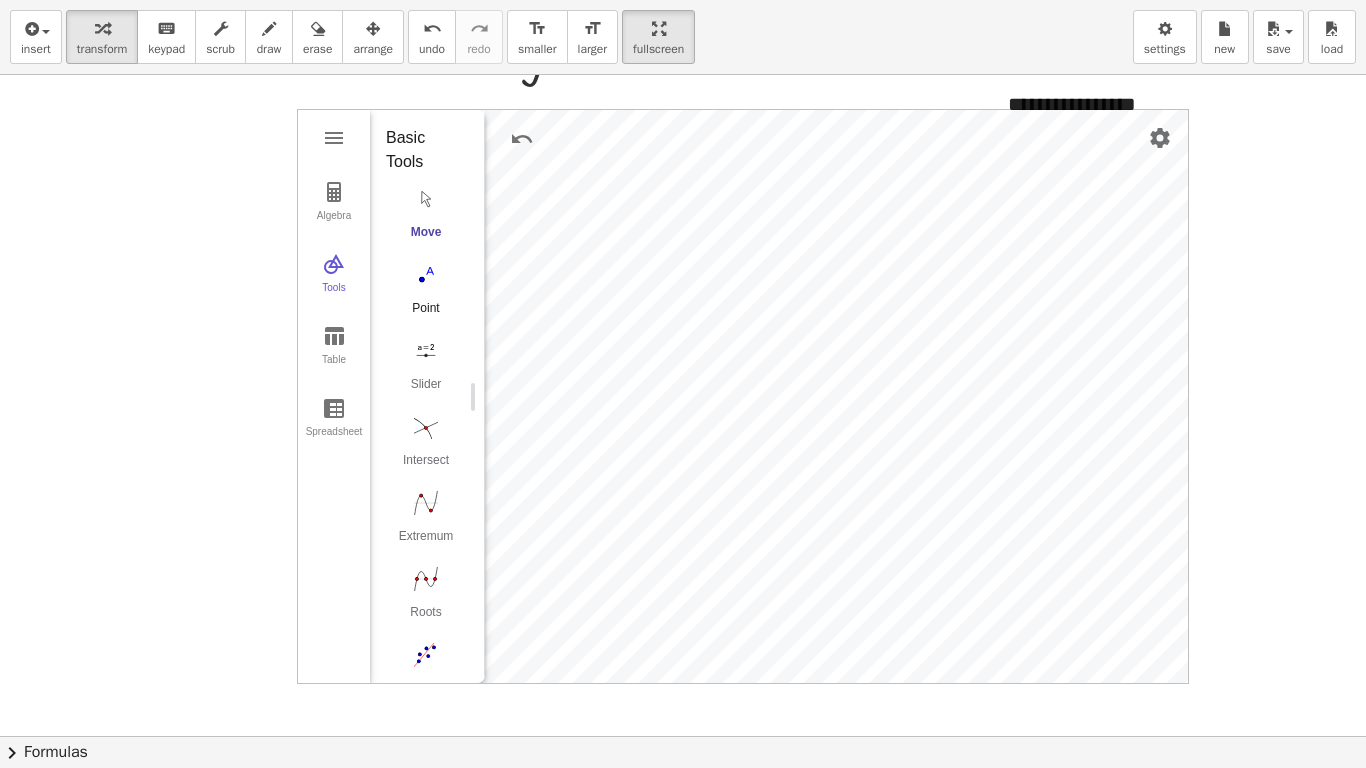 click at bounding box center (426, 275) 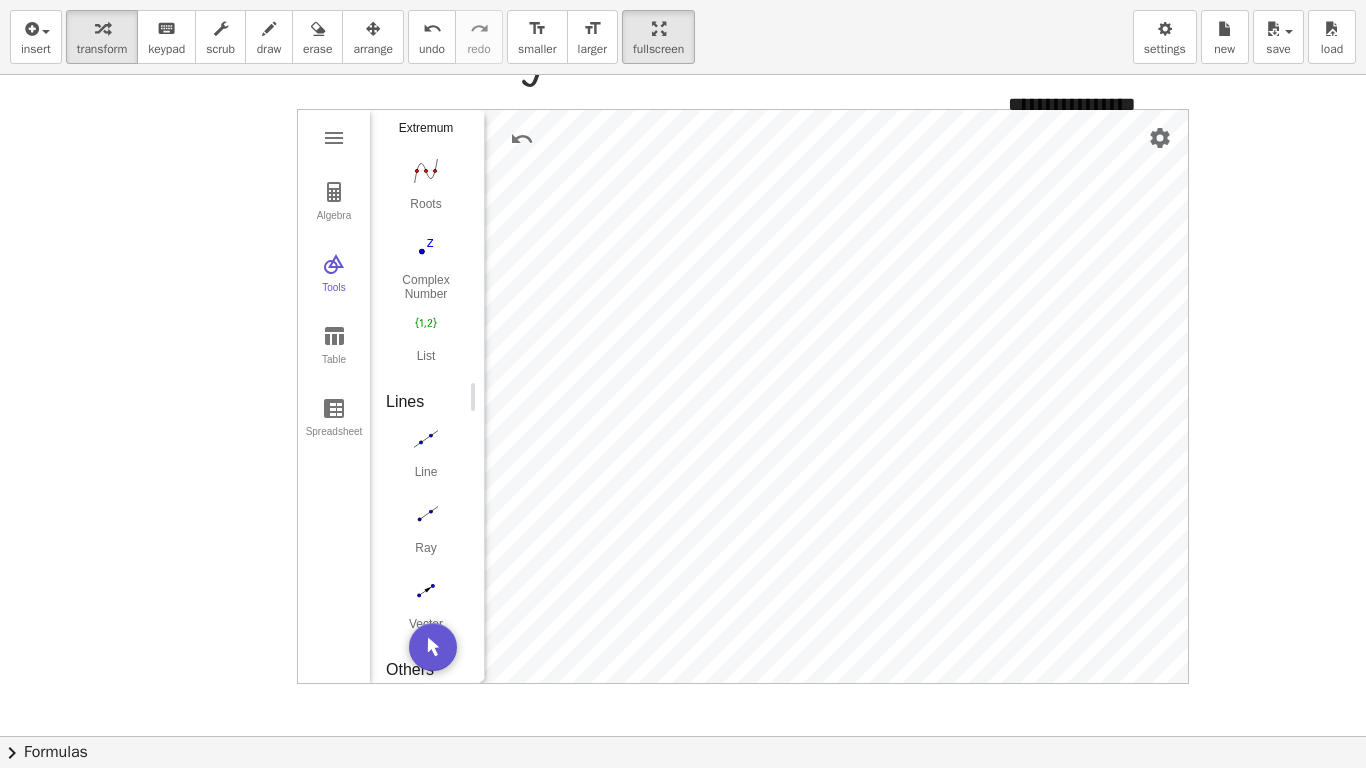 scroll, scrollTop: 1600, scrollLeft: 0, axis: vertical 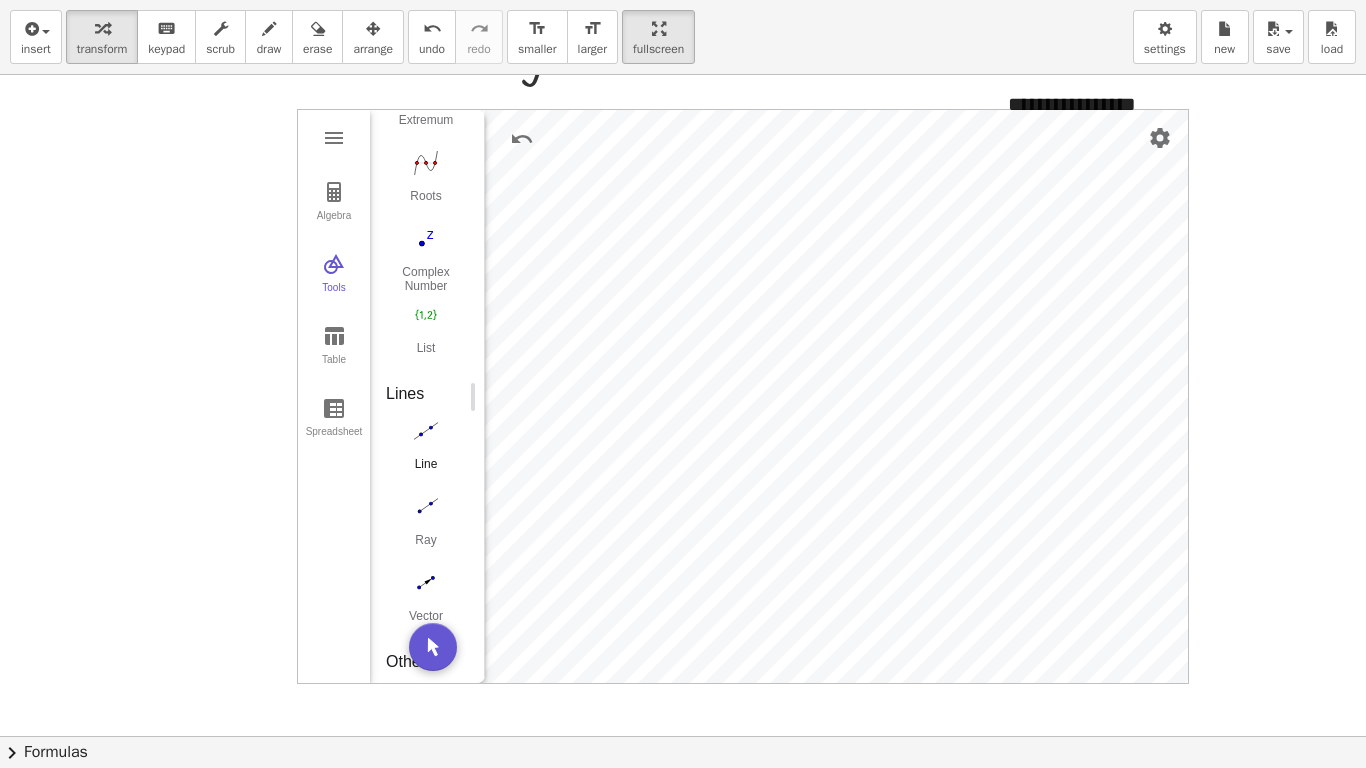 click at bounding box center [426, 431] 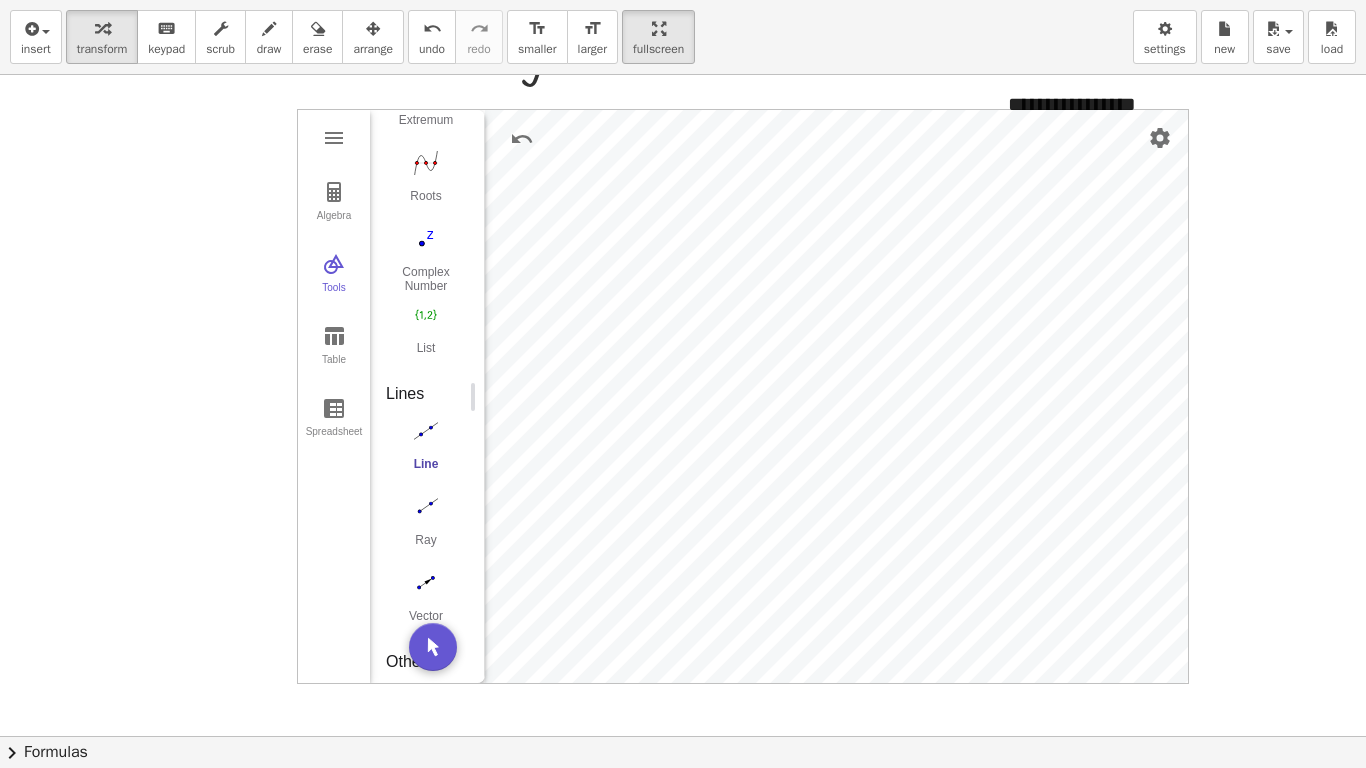 click at bounding box center [683, 405] 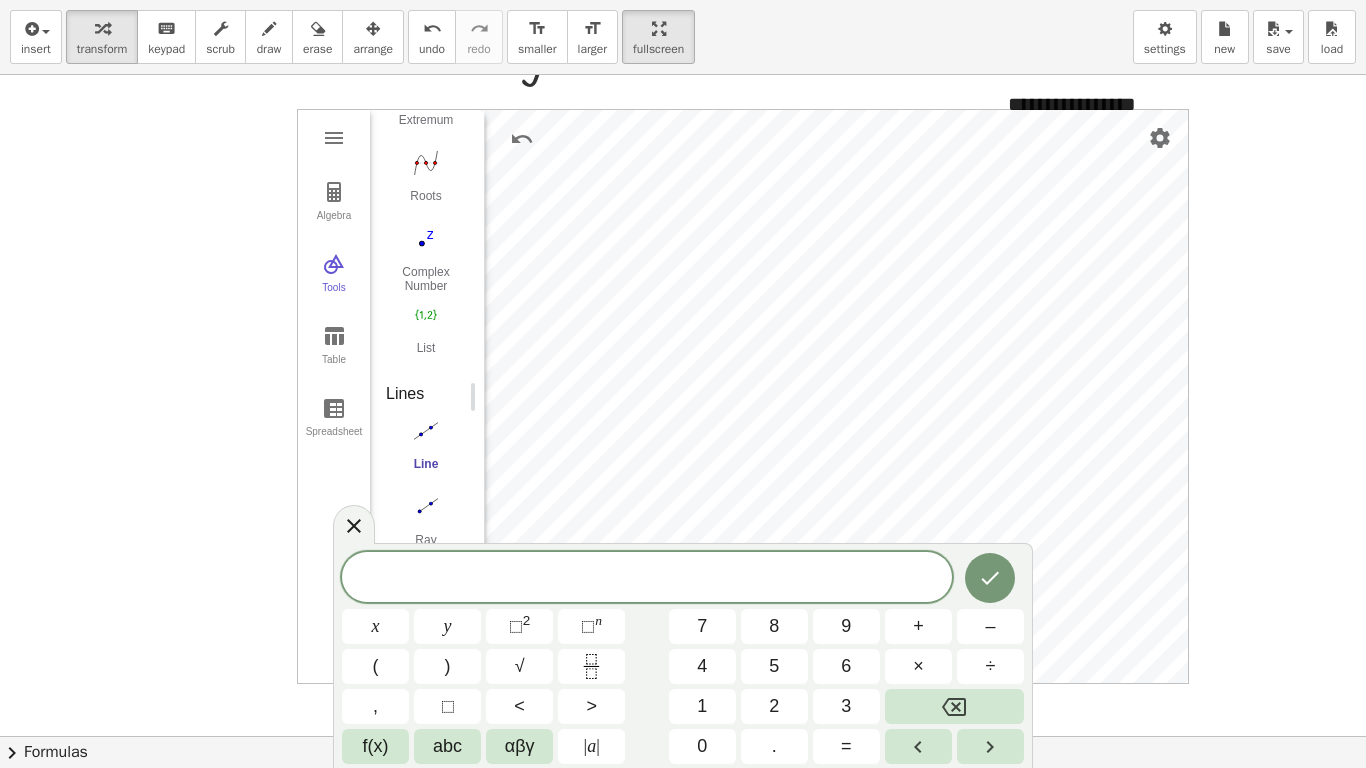 click at bounding box center [683, 405] 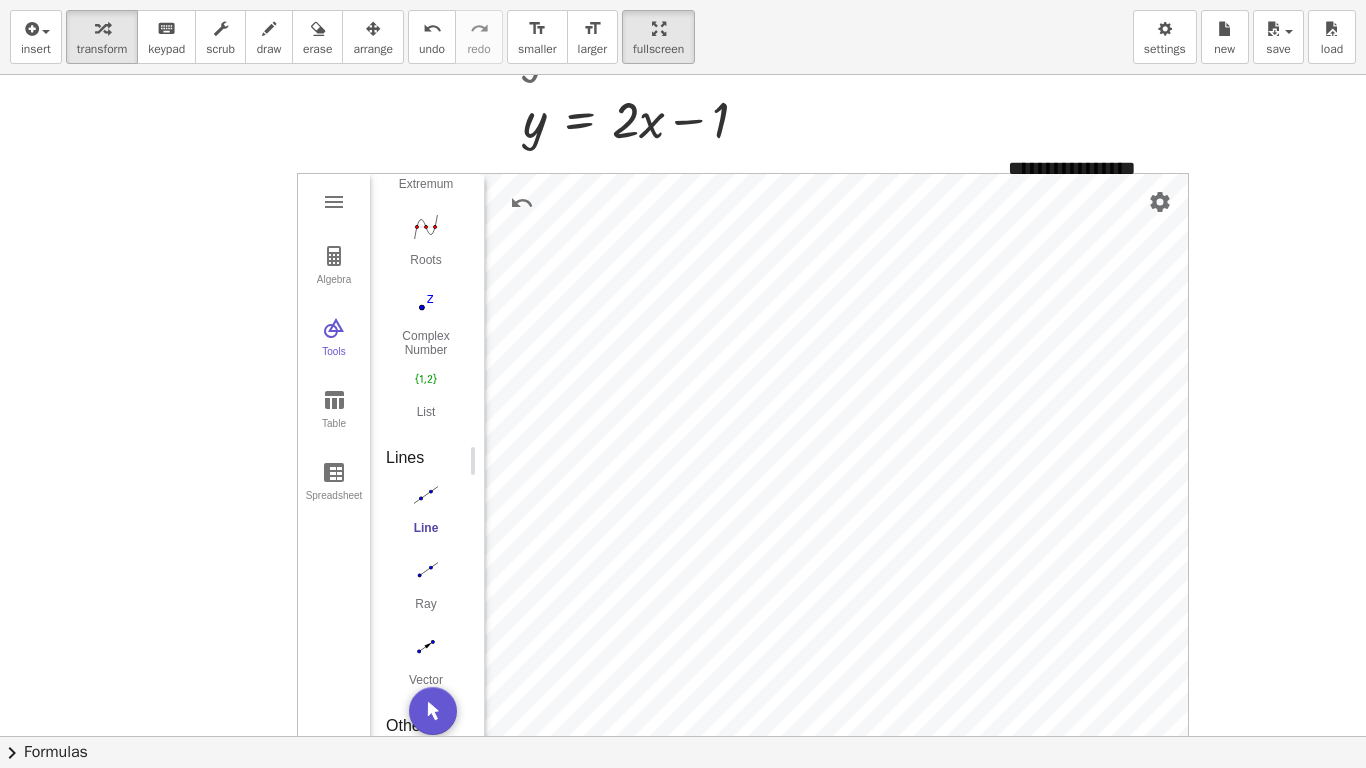 scroll, scrollTop: 601, scrollLeft: 0, axis: vertical 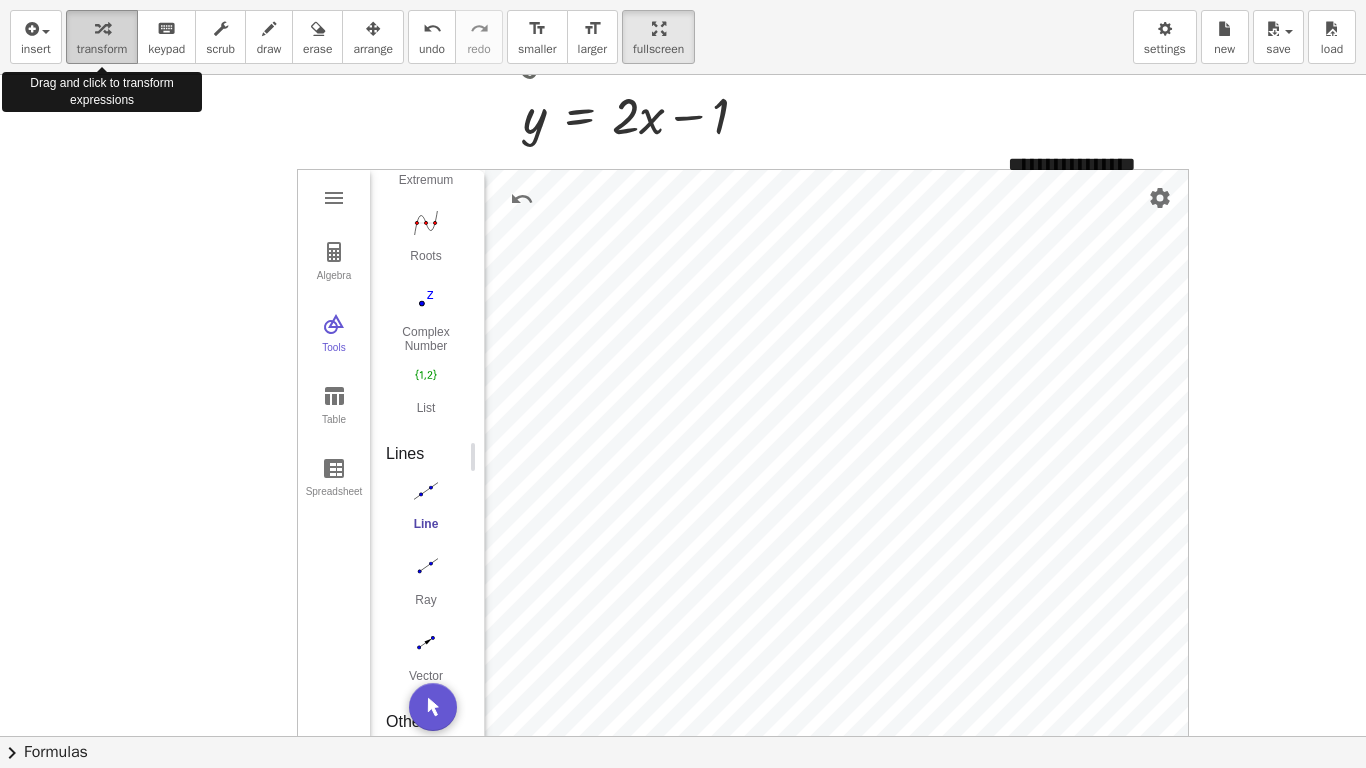 click at bounding box center (102, 29) 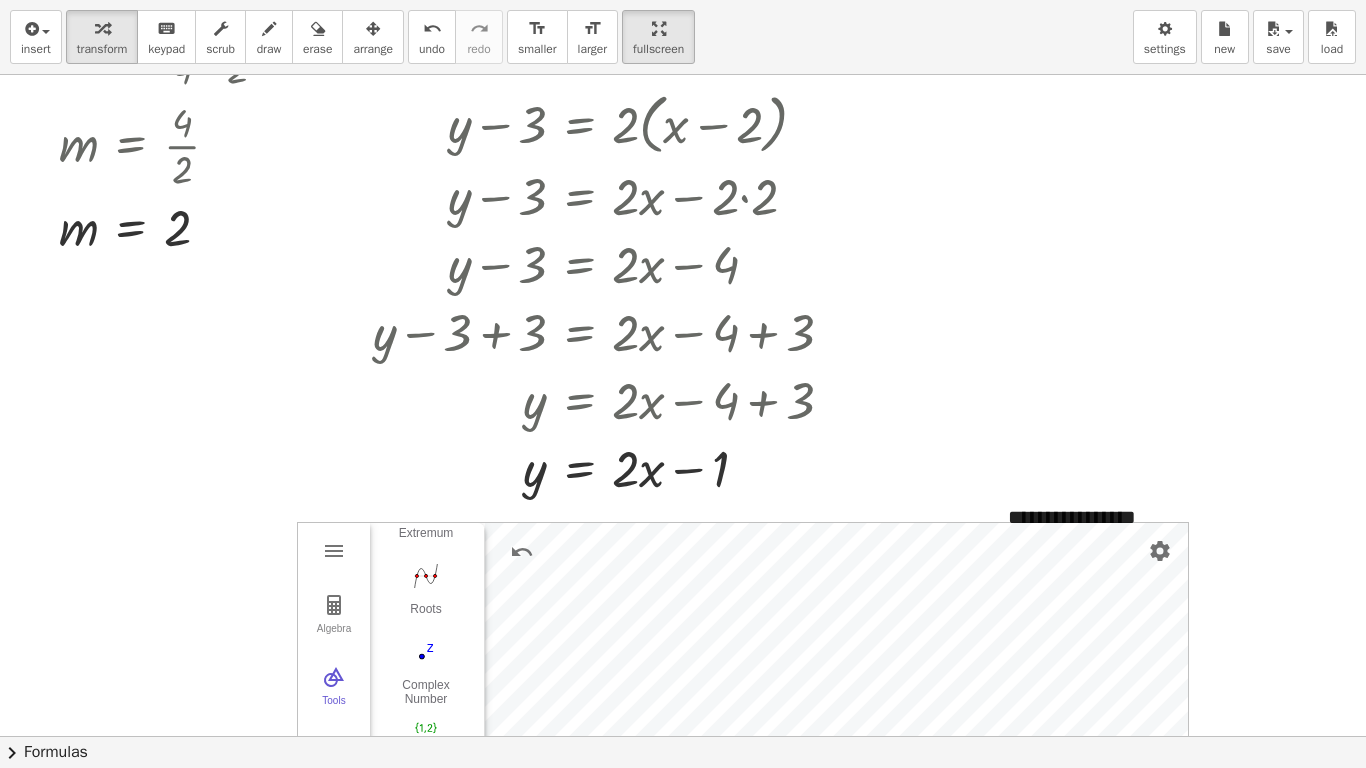 scroll, scrollTop: 201, scrollLeft: 0, axis: vertical 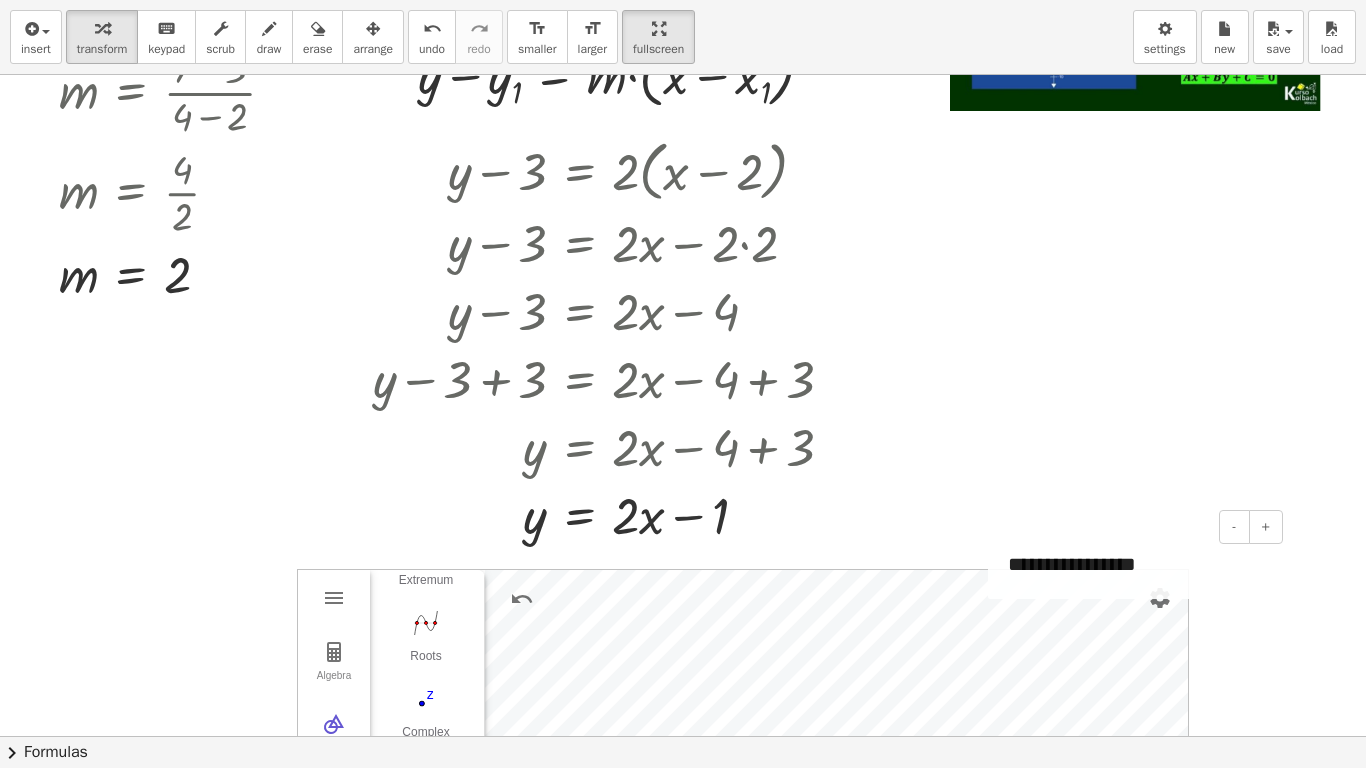 click on "**********" at bounding box center (1138, 564) 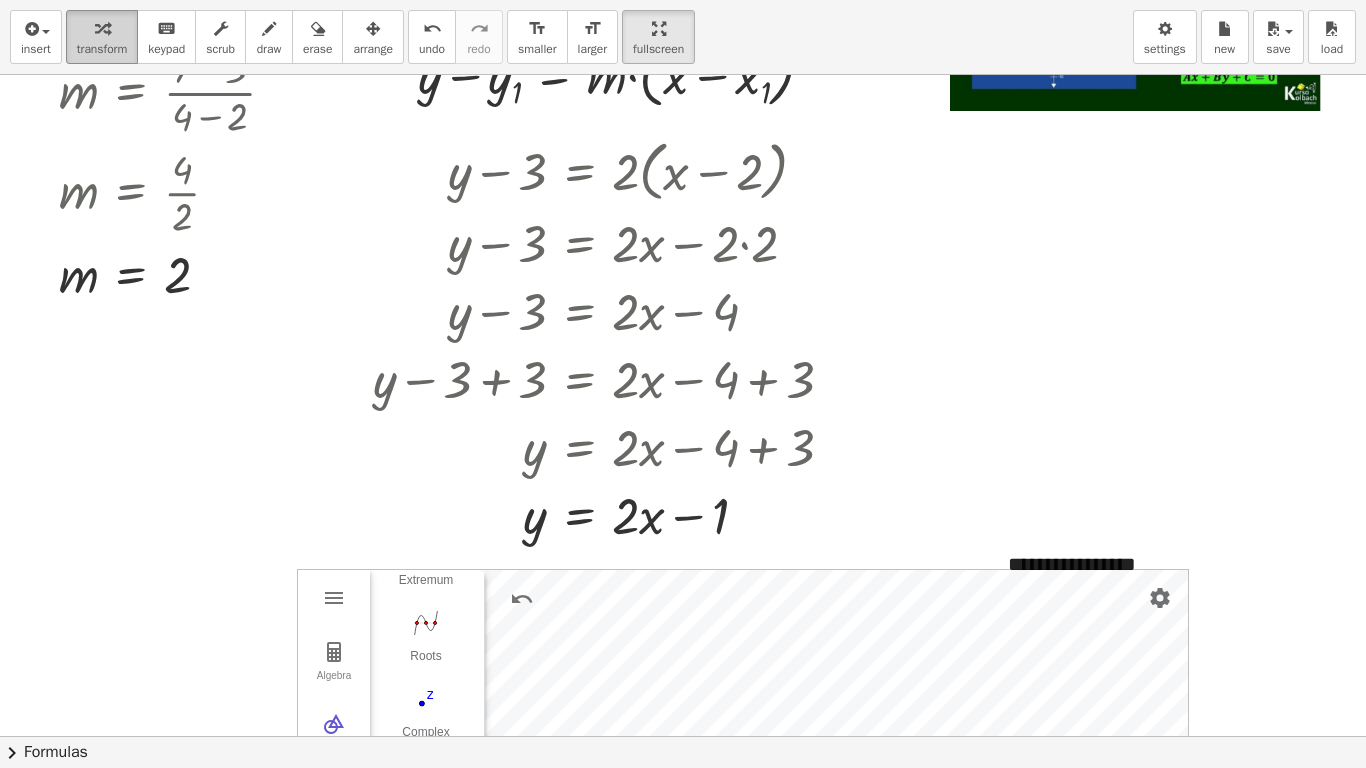 click on "transform" at bounding box center [102, 49] 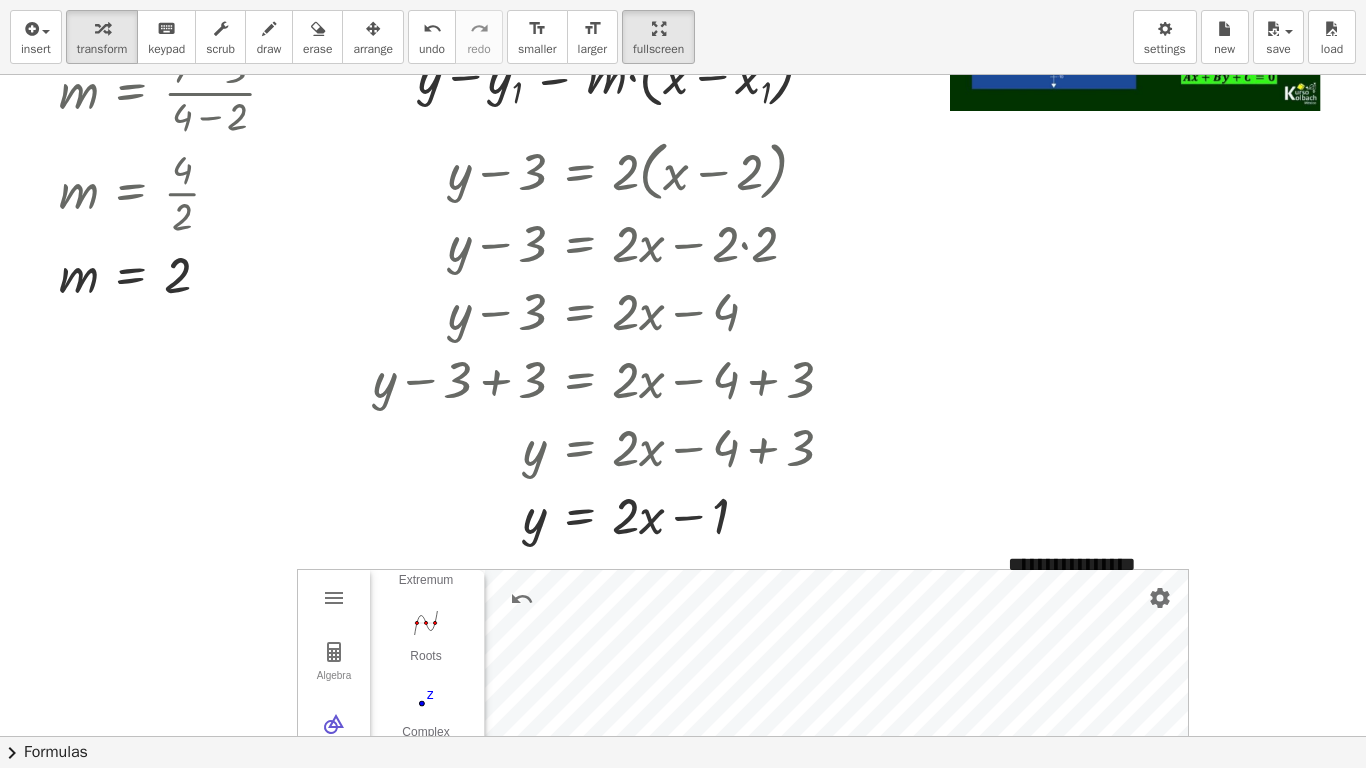 click at bounding box center [683, 865] 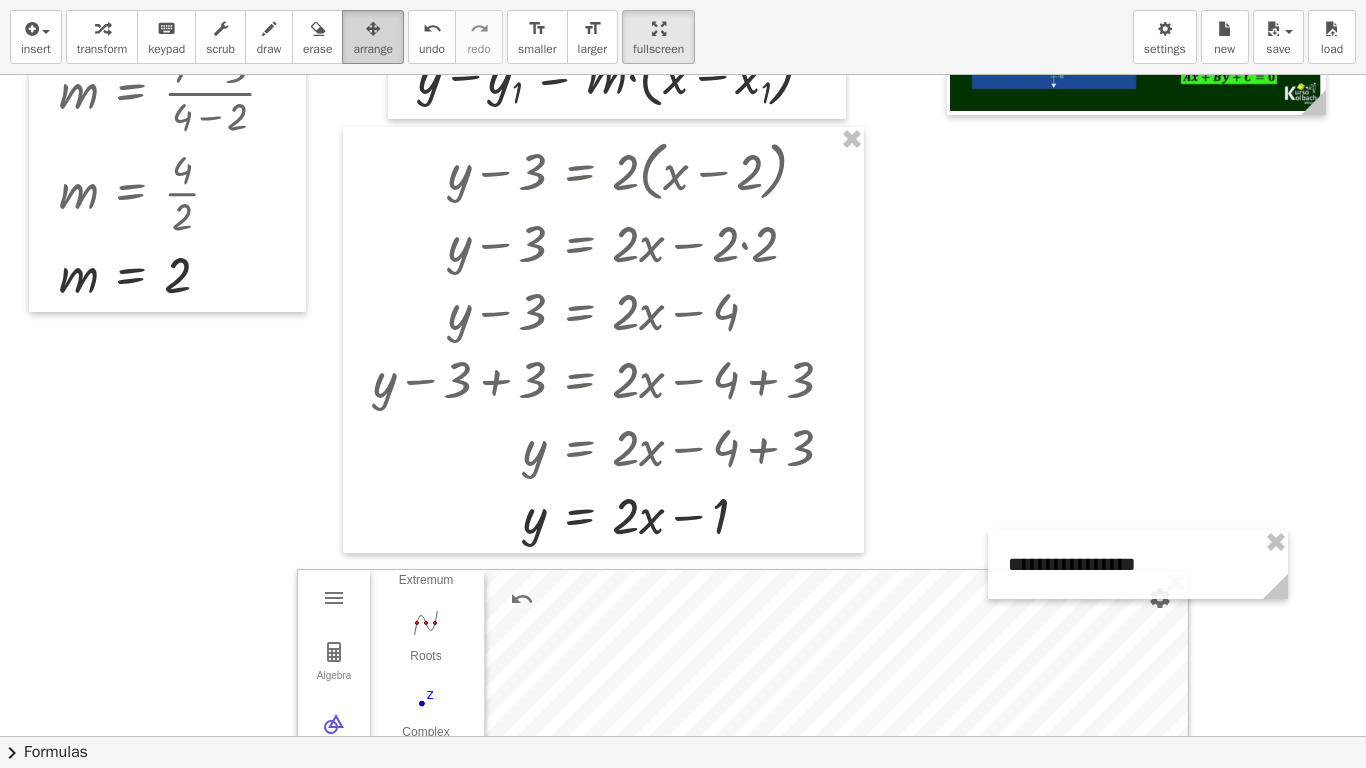 click at bounding box center [373, 28] 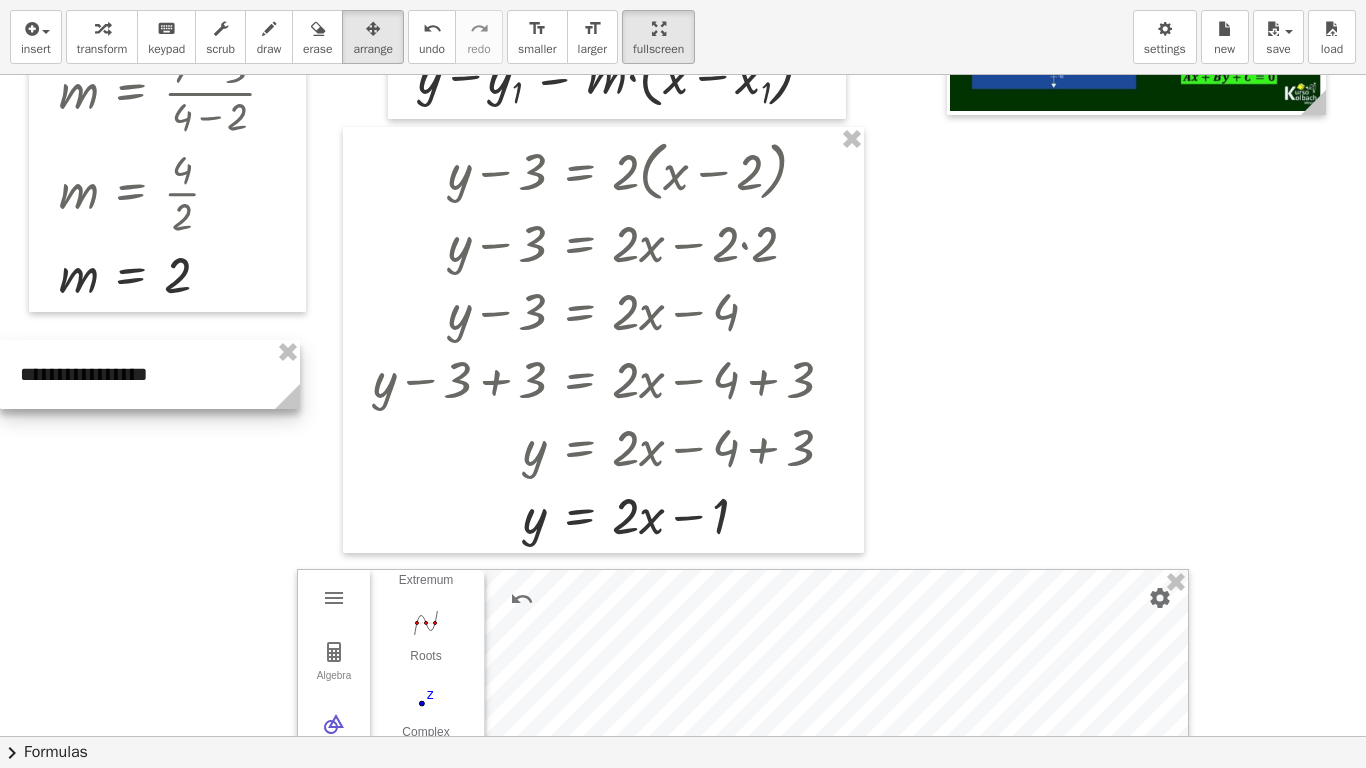 drag, startPoint x: 1174, startPoint y: 552, endPoint x: 140, endPoint y: 397, distance: 1045.553 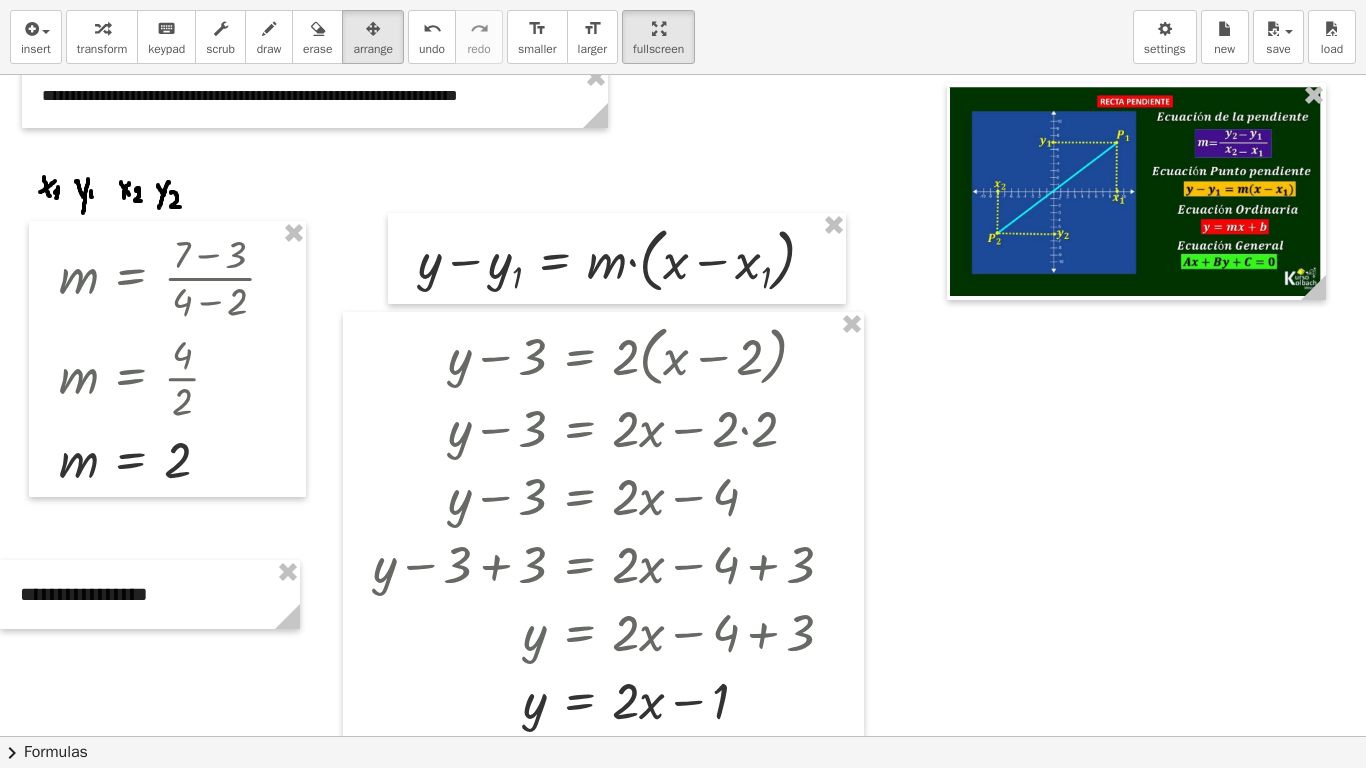 scroll, scrollTop: 0, scrollLeft: 0, axis: both 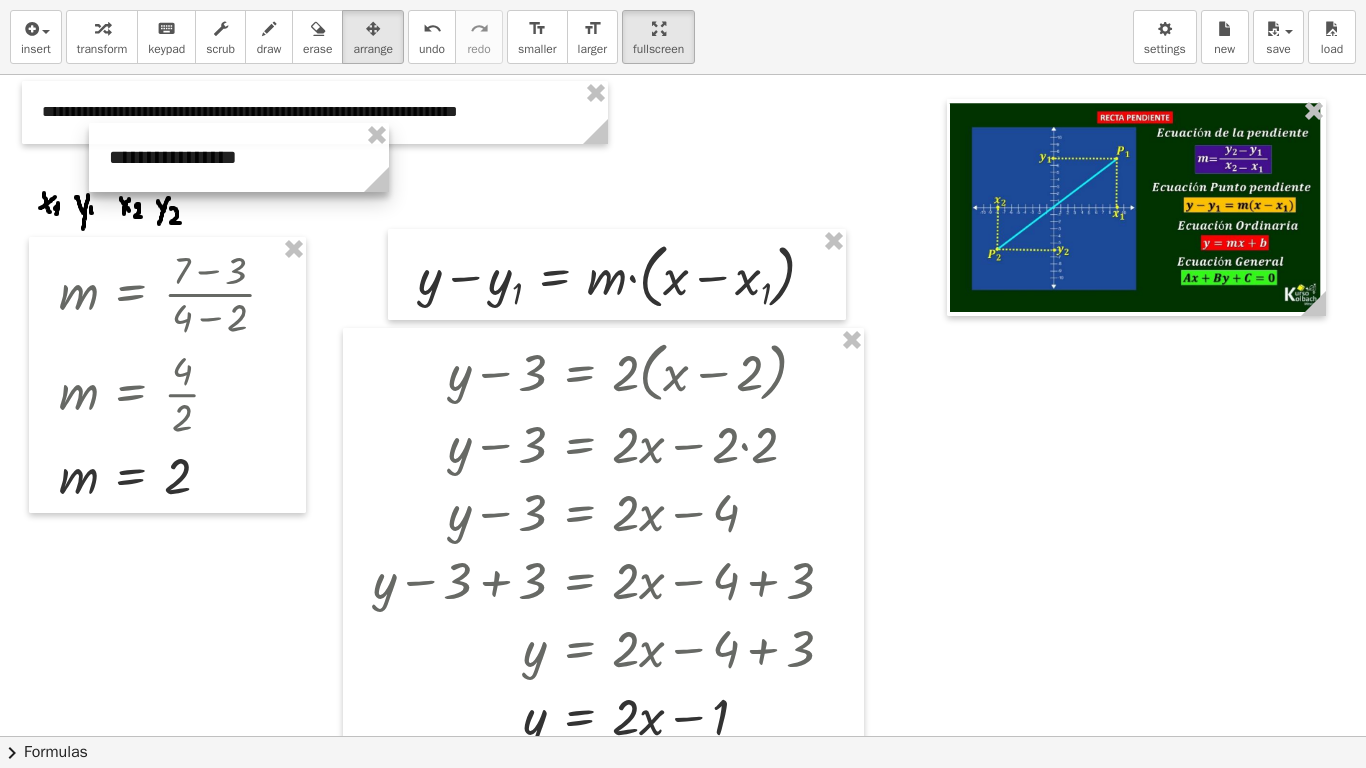 drag, startPoint x: 152, startPoint y: 620, endPoint x: 245, endPoint y: 166, distance: 463.42746 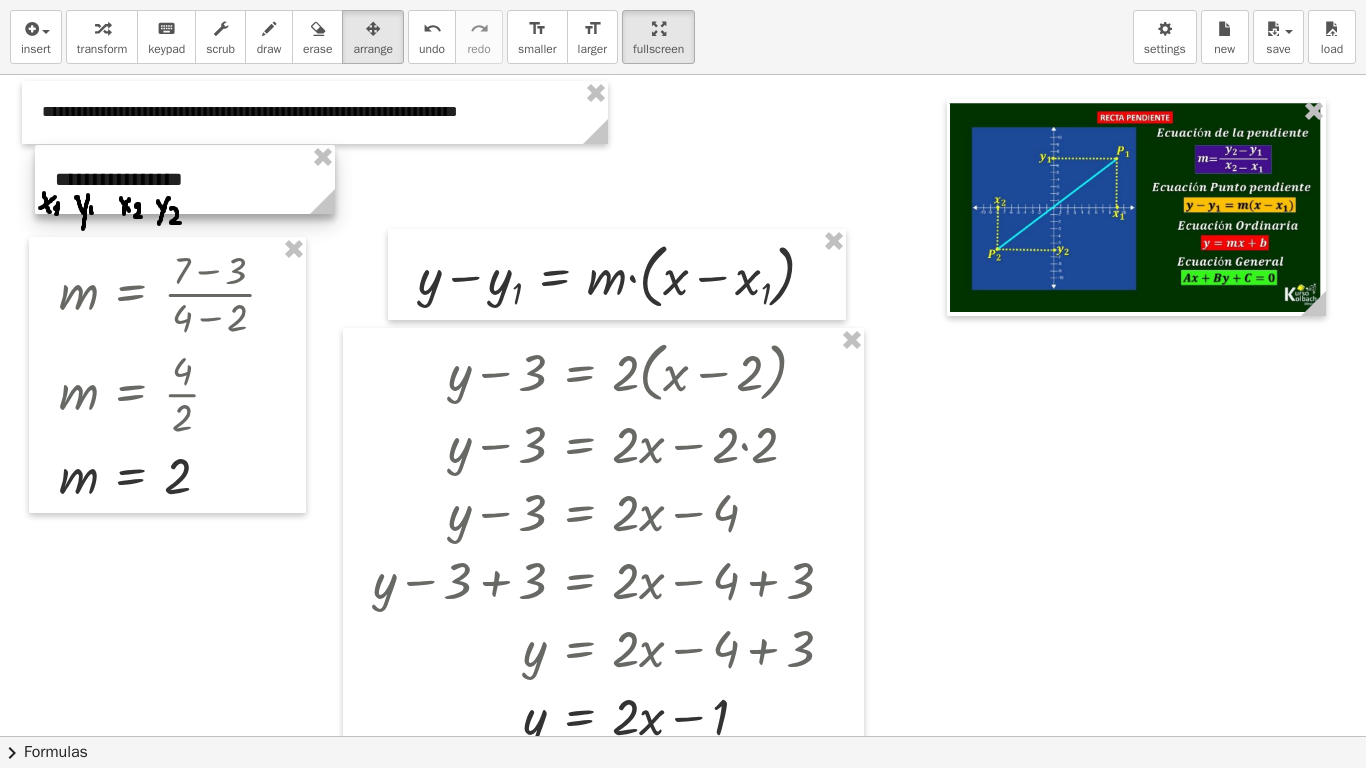 drag, startPoint x: 254, startPoint y: 153, endPoint x: 197, endPoint y: 174, distance: 60.74537 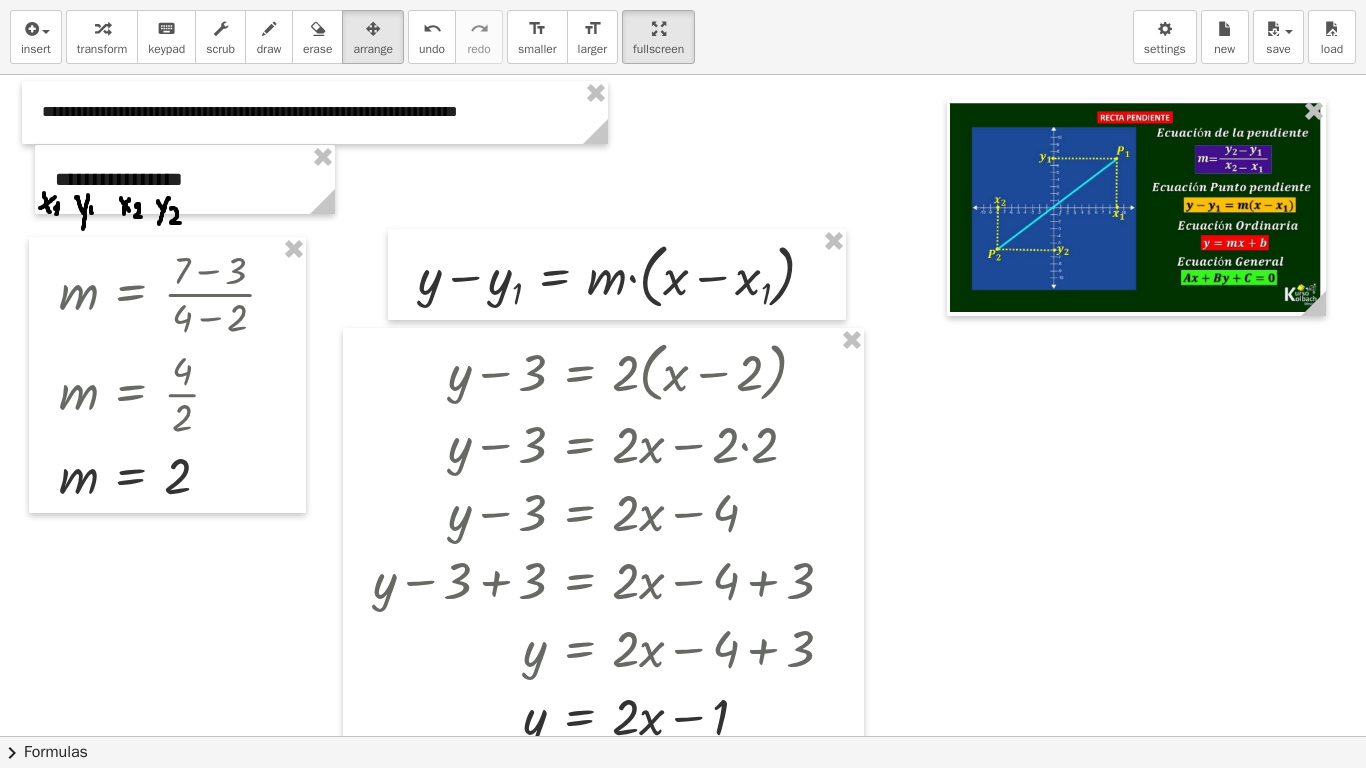 click at bounding box center (683, 1066) 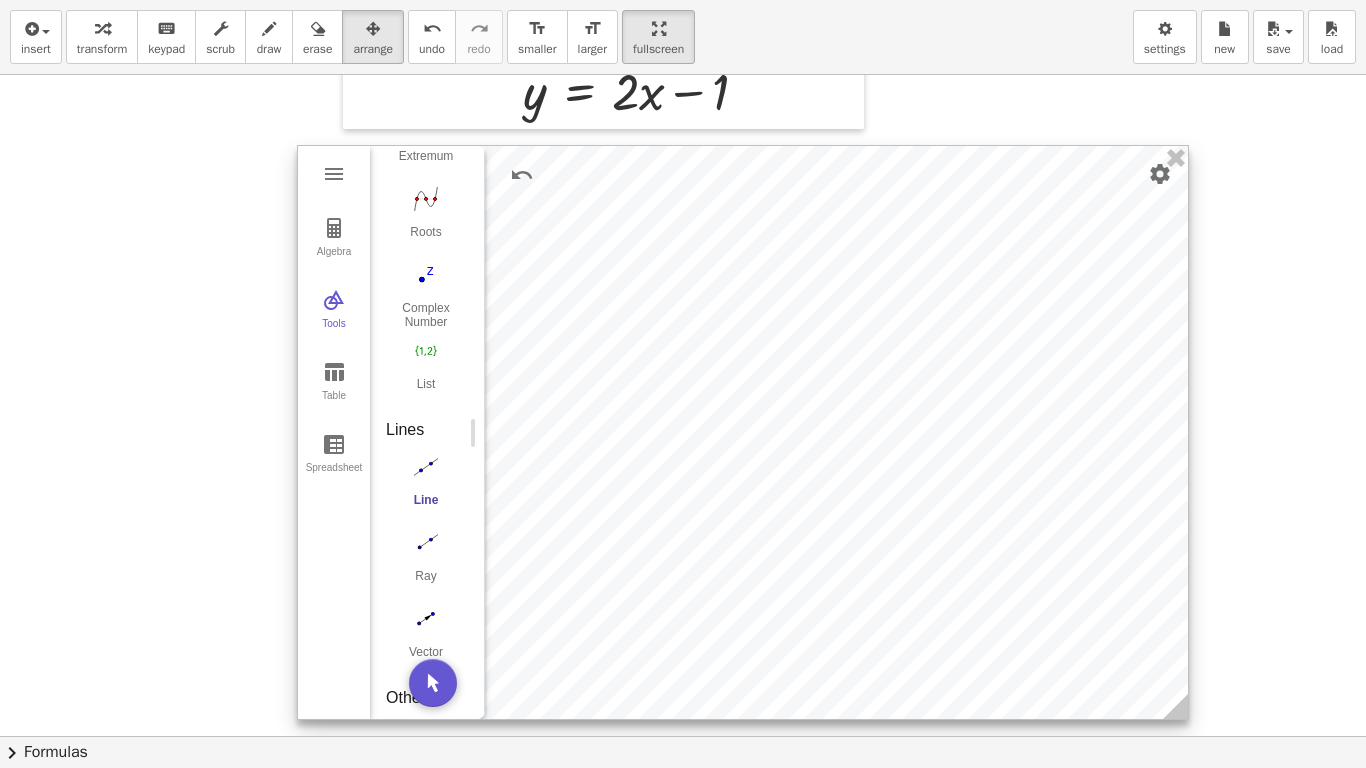 scroll, scrollTop: 600, scrollLeft: 0, axis: vertical 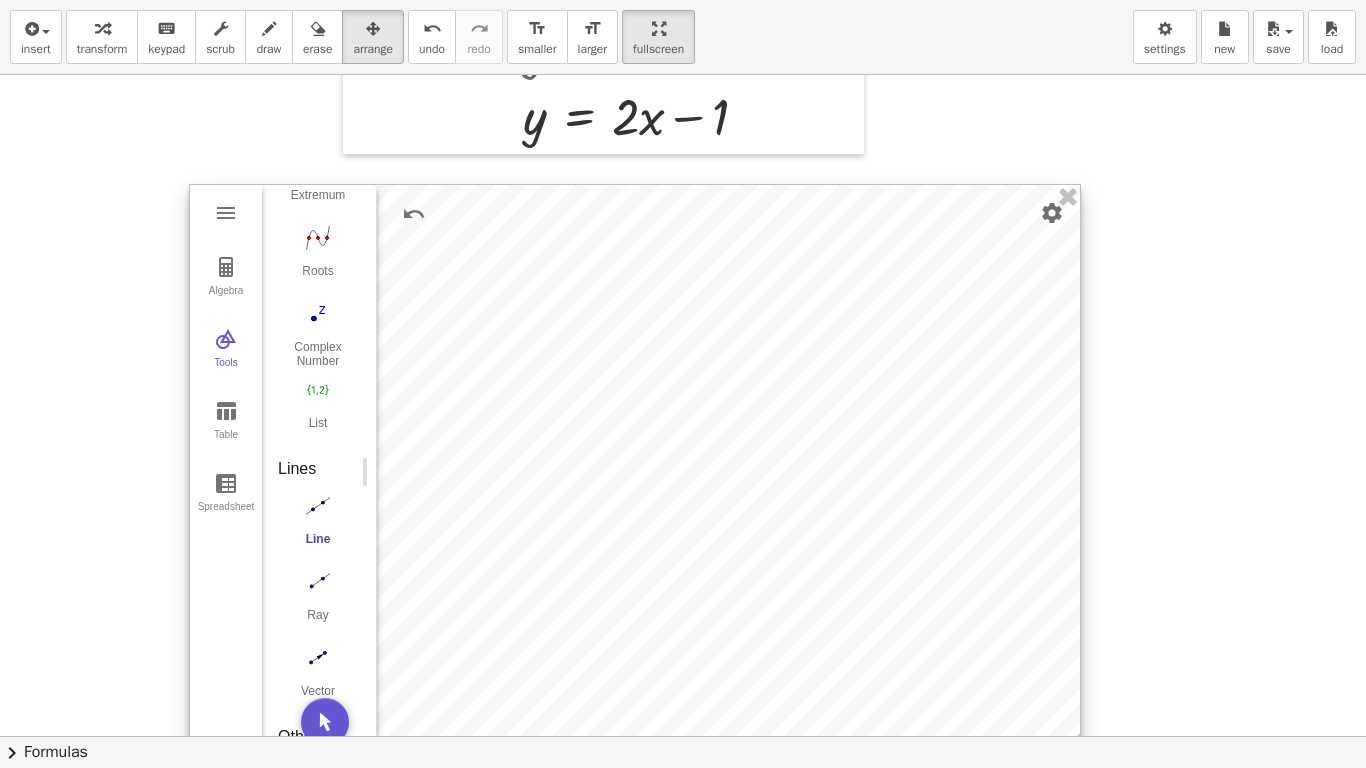 drag, startPoint x: 678, startPoint y: 286, endPoint x: 563, endPoint y: 296, distance: 115.43397 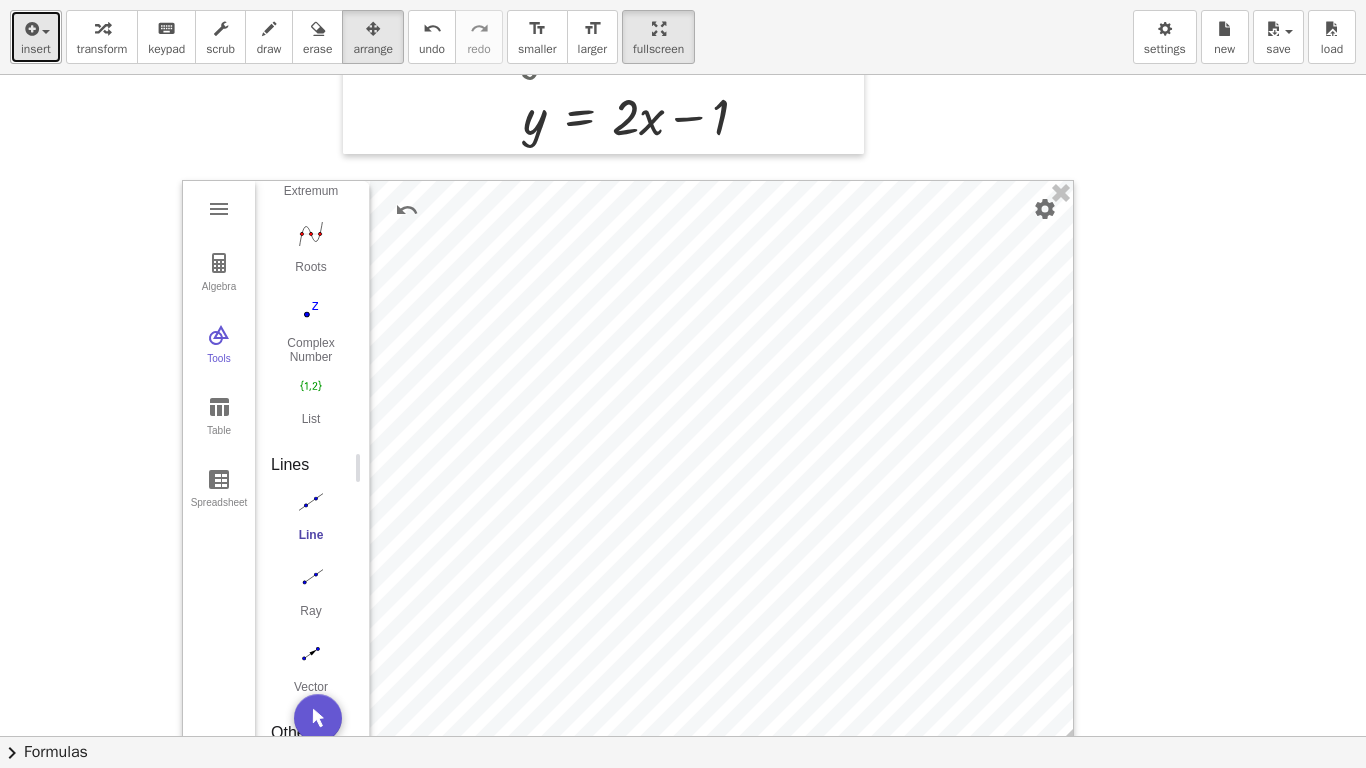 click at bounding box center [30, 29] 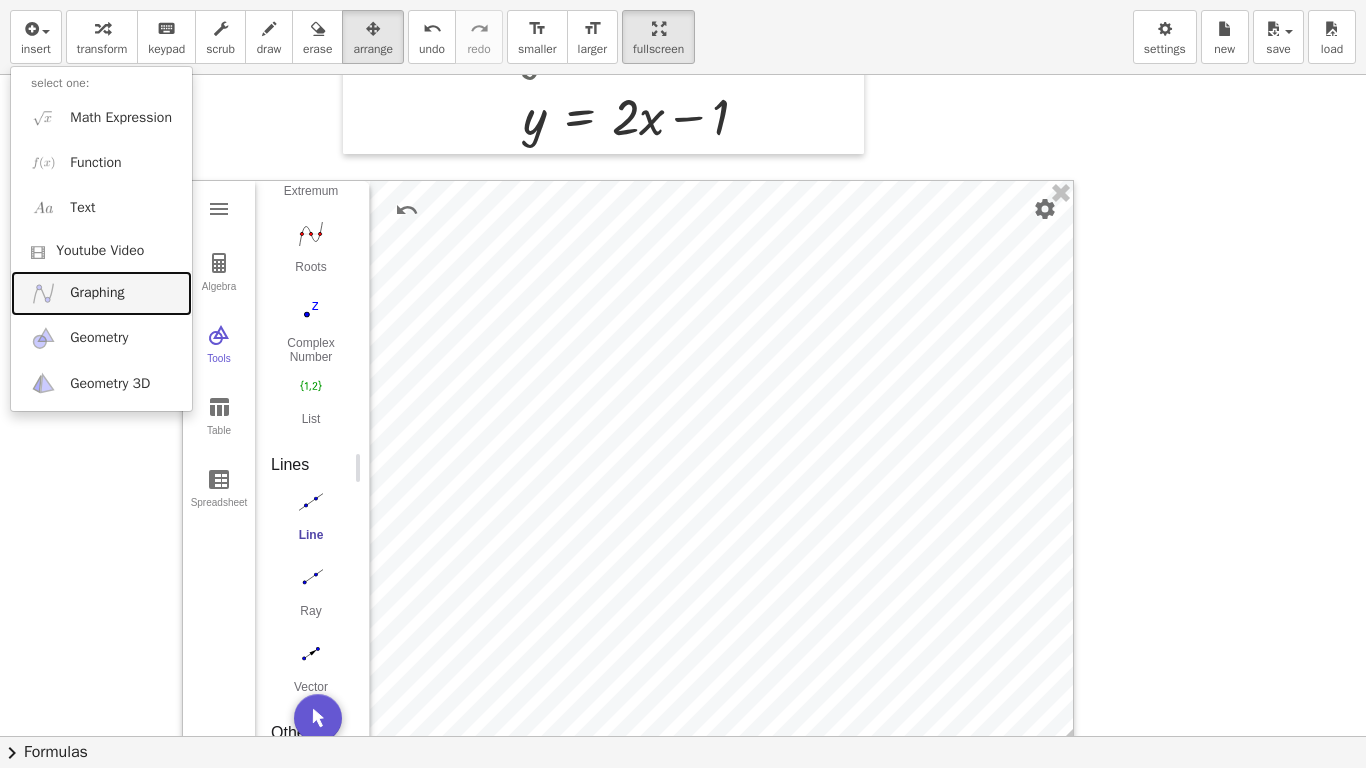 click on "Graphing" at bounding box center (101, 293) 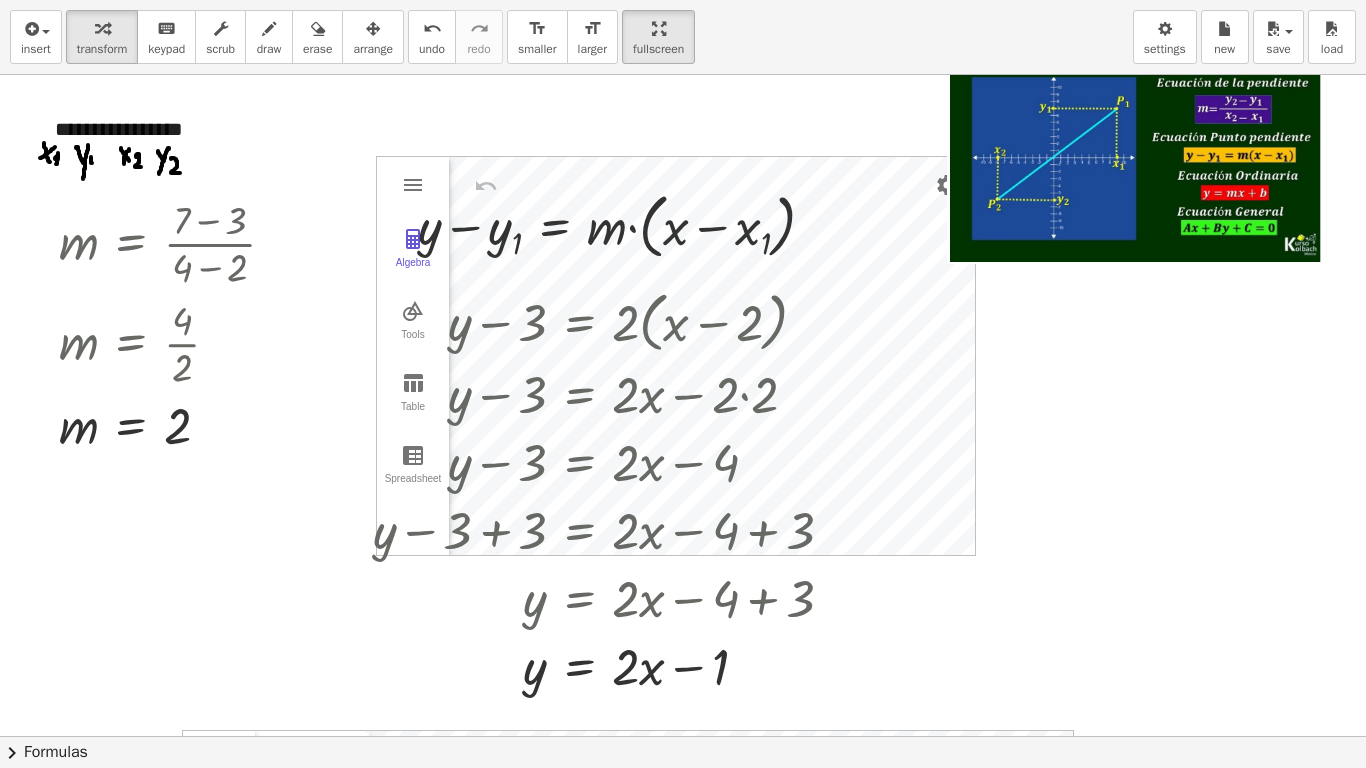 scroll, scrollTop: 0, scrollLeft: 0, axis: both 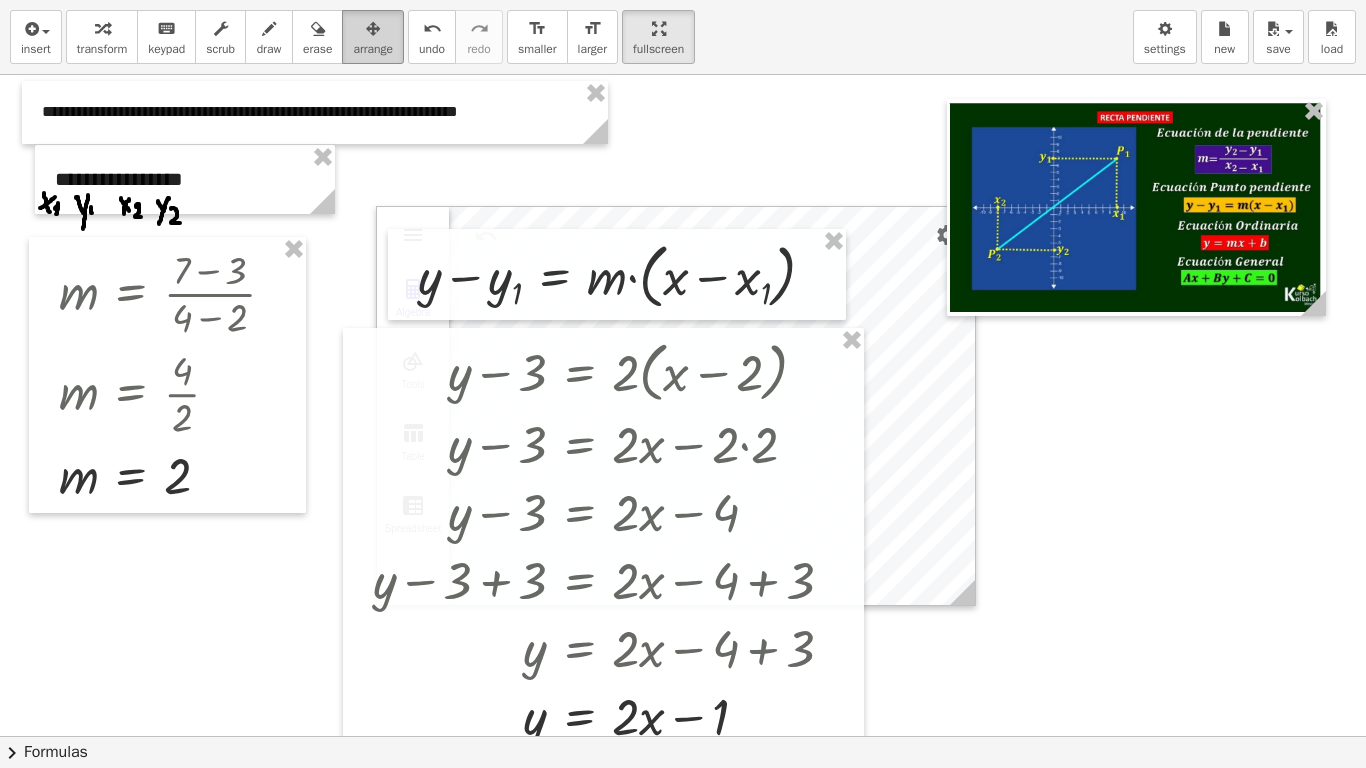 click at bounding box center (373, 29) 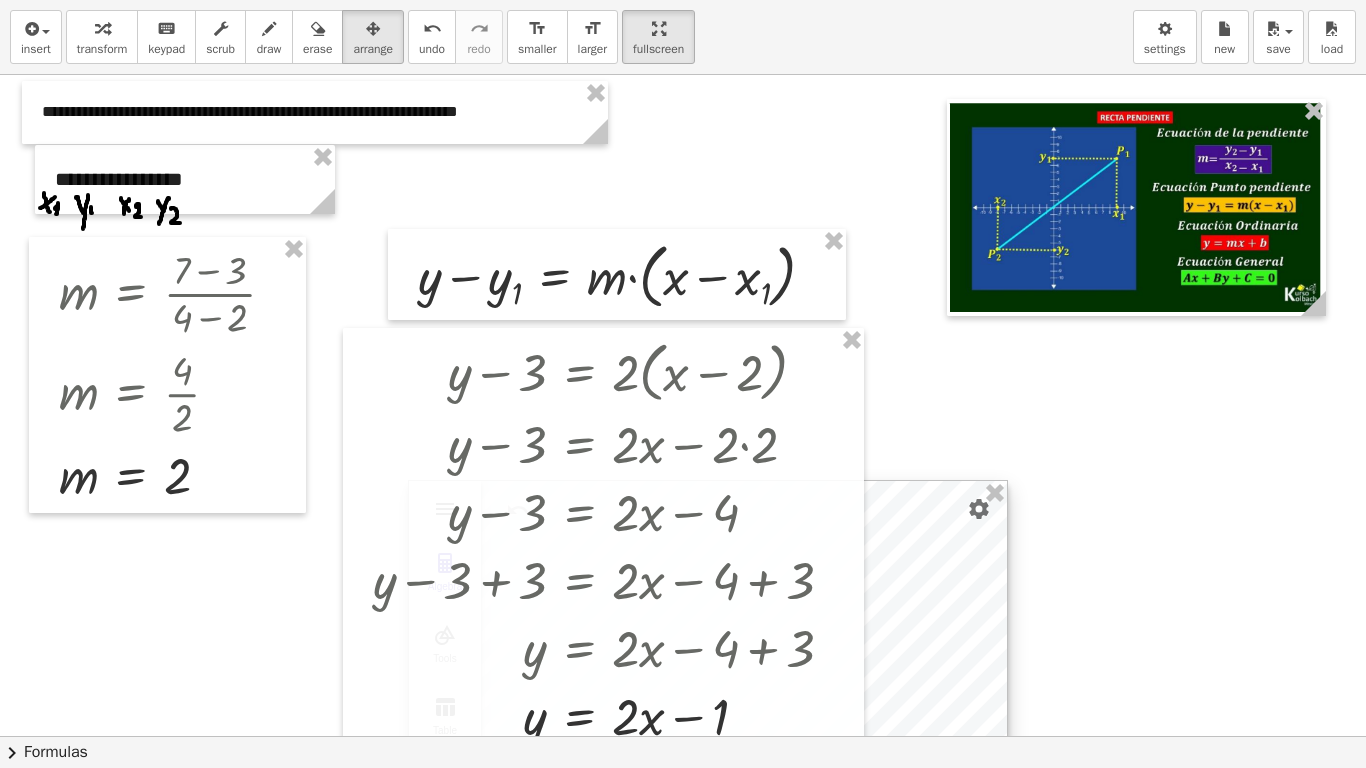 drag, startPoint x: 915, startPoint y: 248, endPoint x: 947, endPoint y: 522, distance: 275.86227 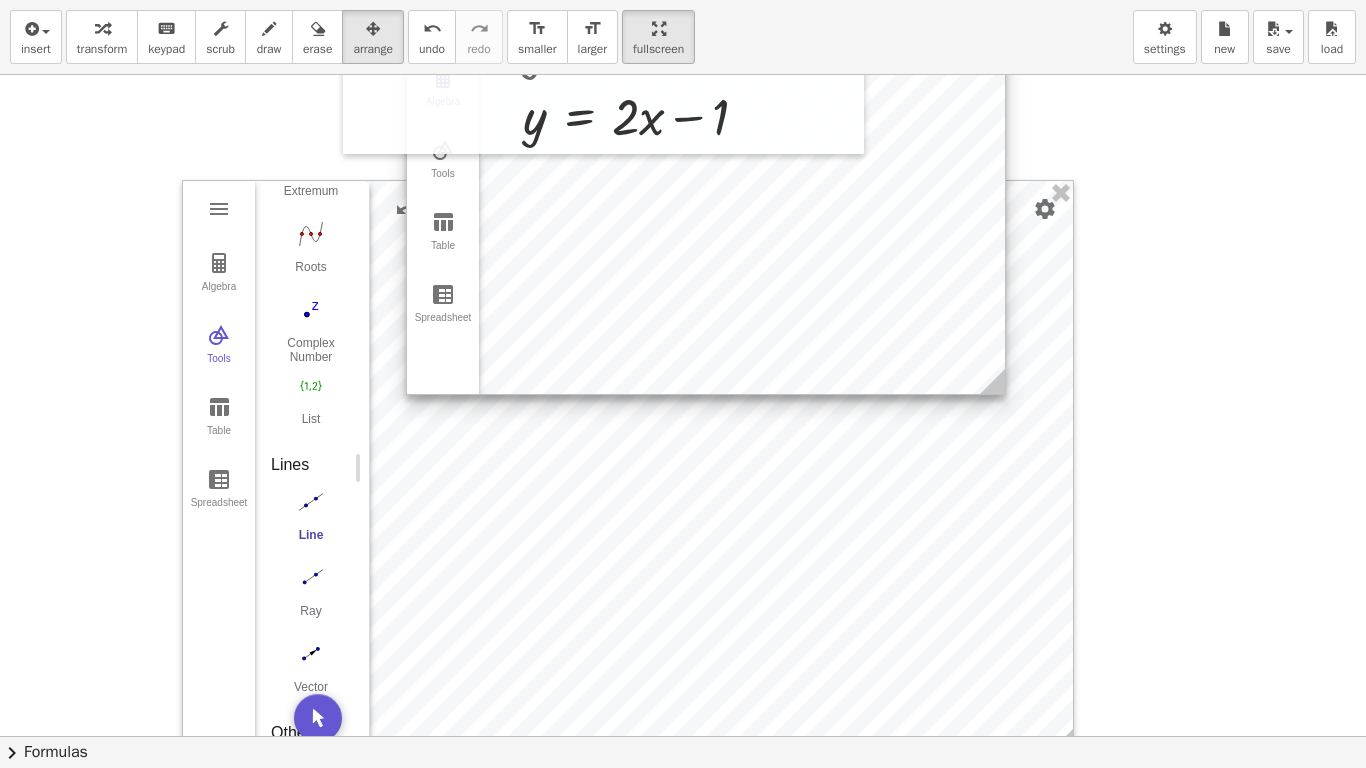 drag, startPoint x: 937, startPoint y: 281, endPoint x: 939, endPoint y: 500, distance: 219.00912 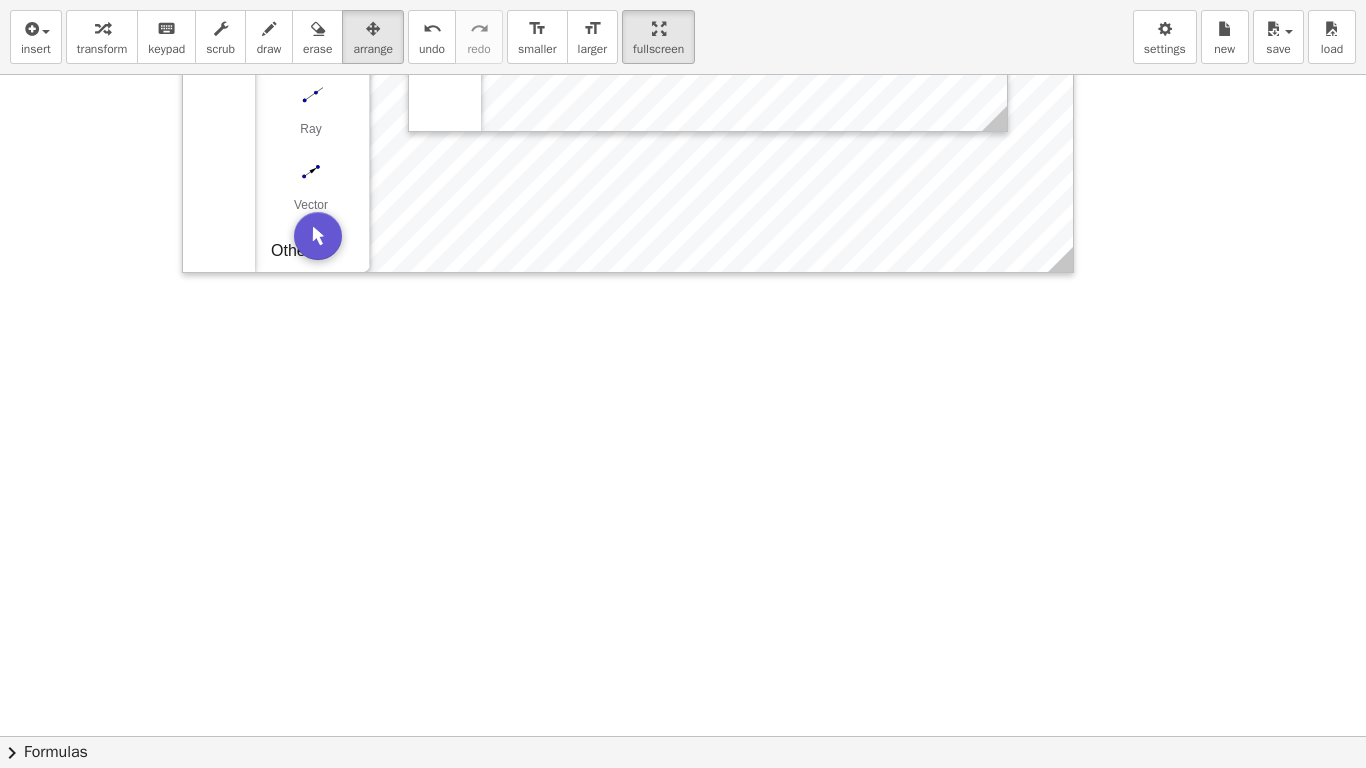 scroll, scrollTop: 1100, scrollLeft: 0, axis: vertical 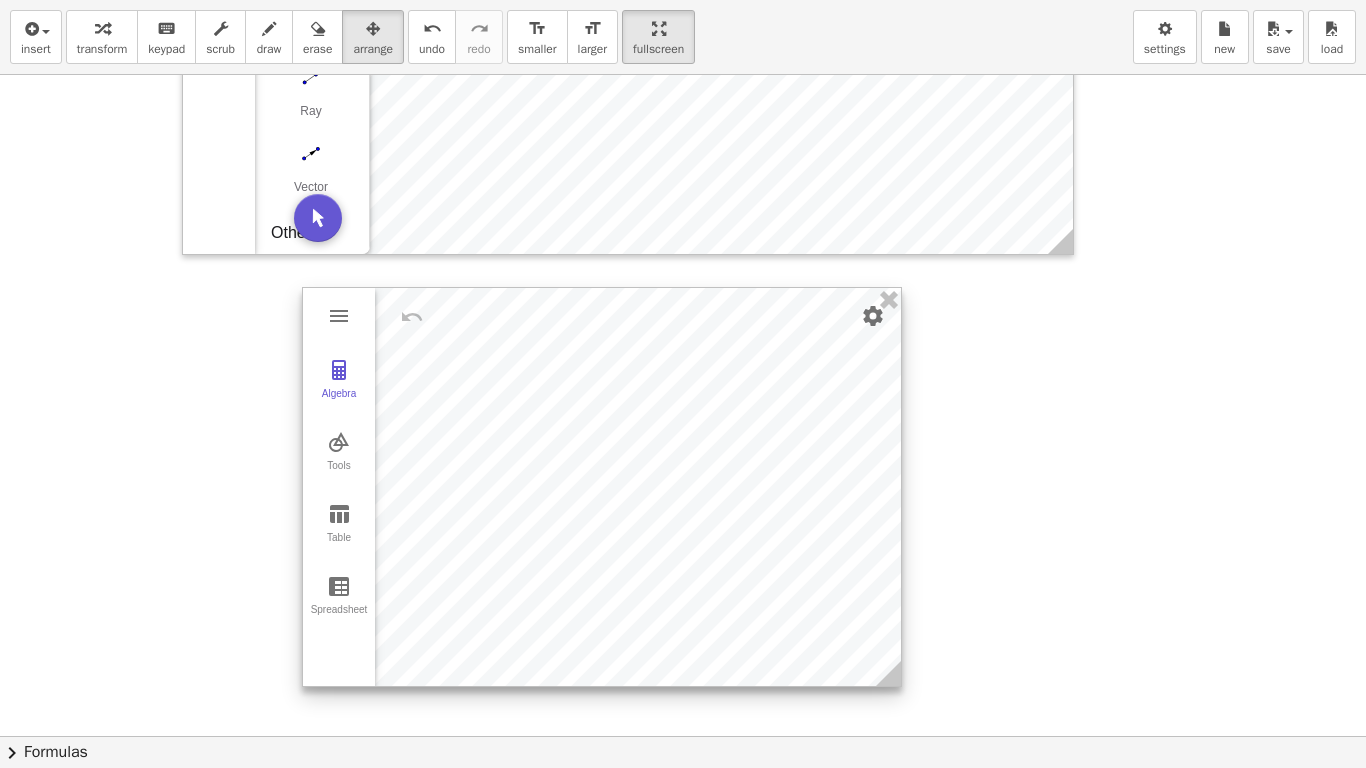 drag, startPoint x: 857, startPoint y: 101, endPoint x: 751, endPoint y: 673, distance: 581.7388 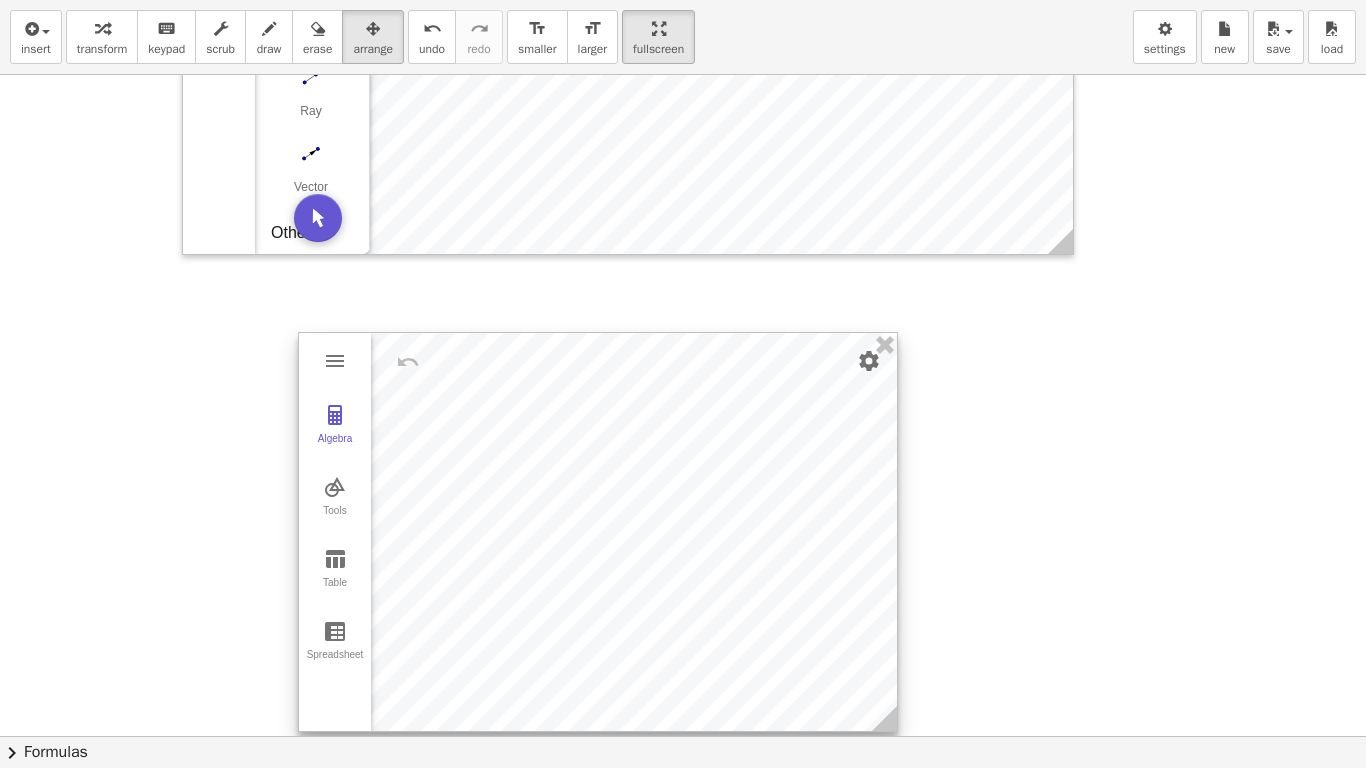 drag, startPoint x: 639, startPoint y: 480, endPoint x: 640, endPoint y: 502, distance: 22.022715 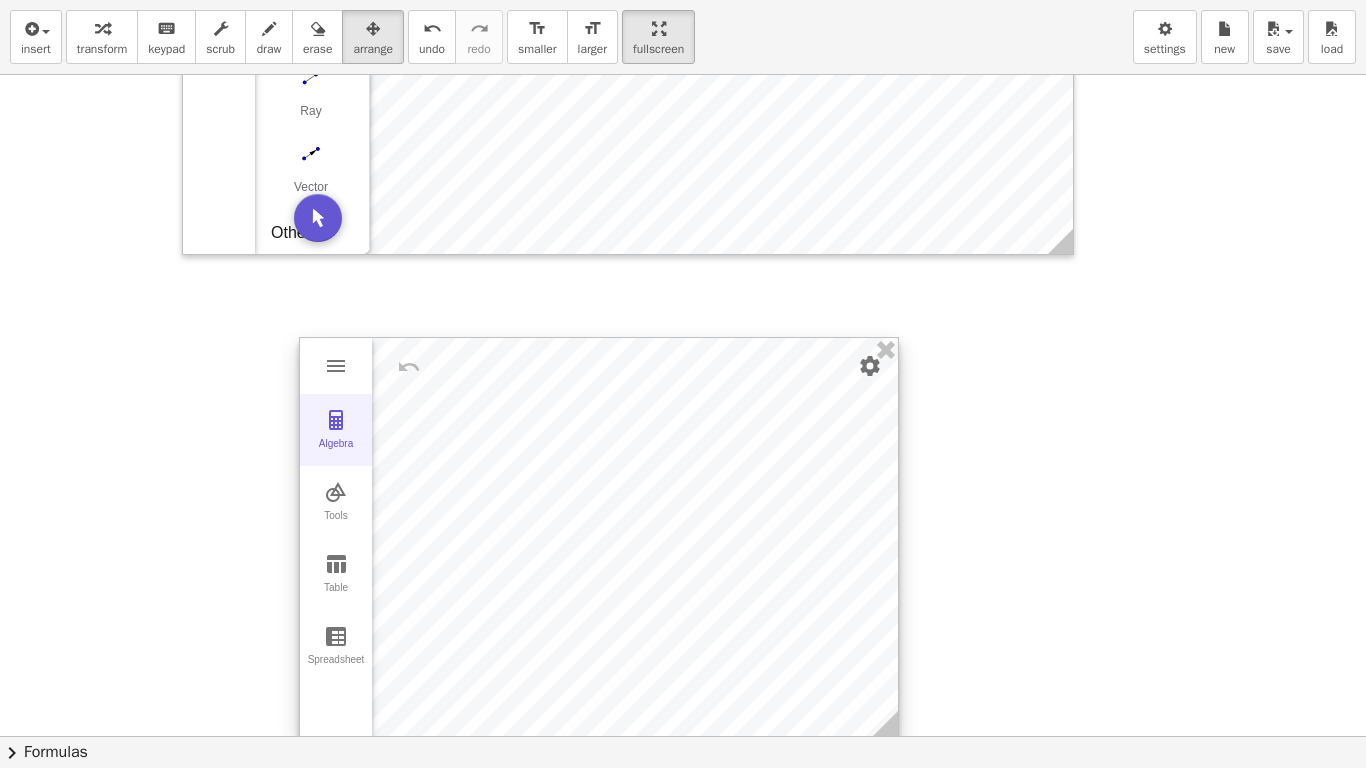 click on "Algebra" at bounding box center (336, 430) 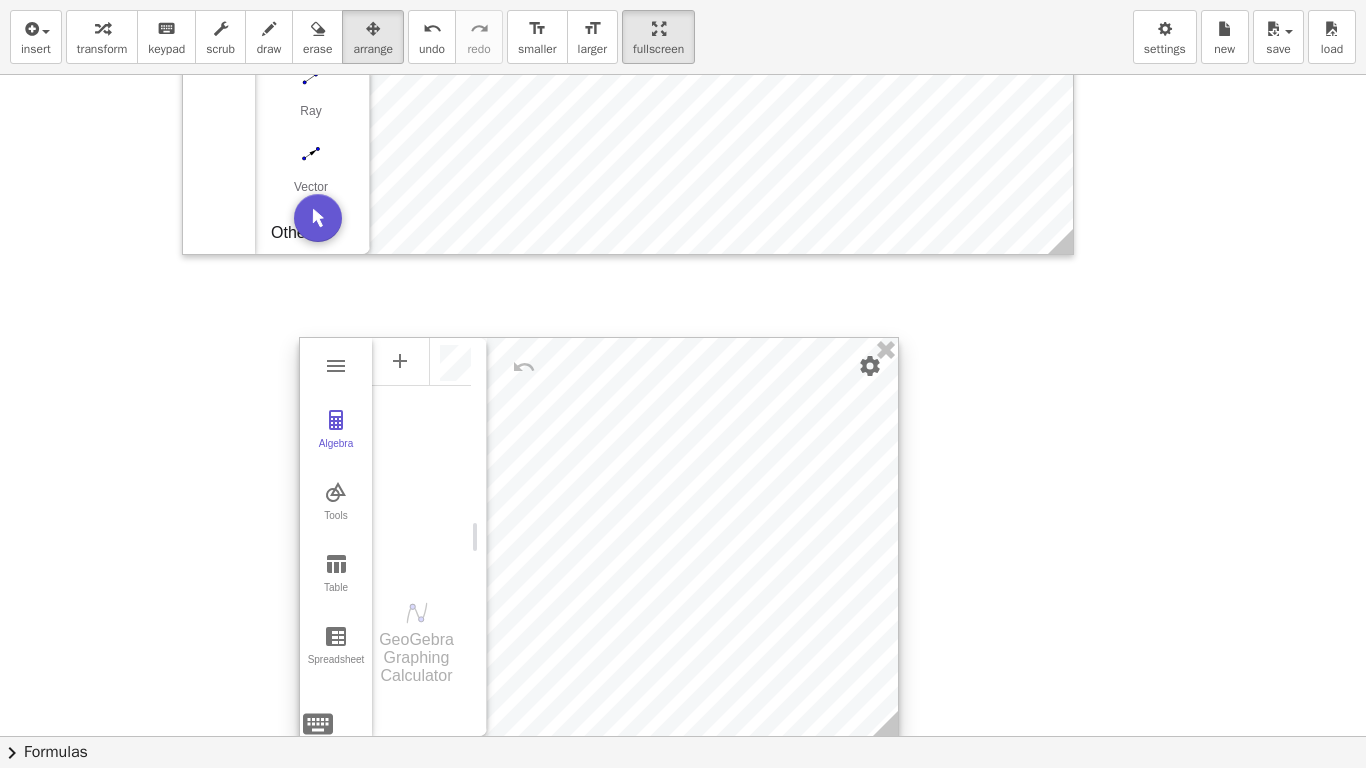 click at bounding box center [465, 361] 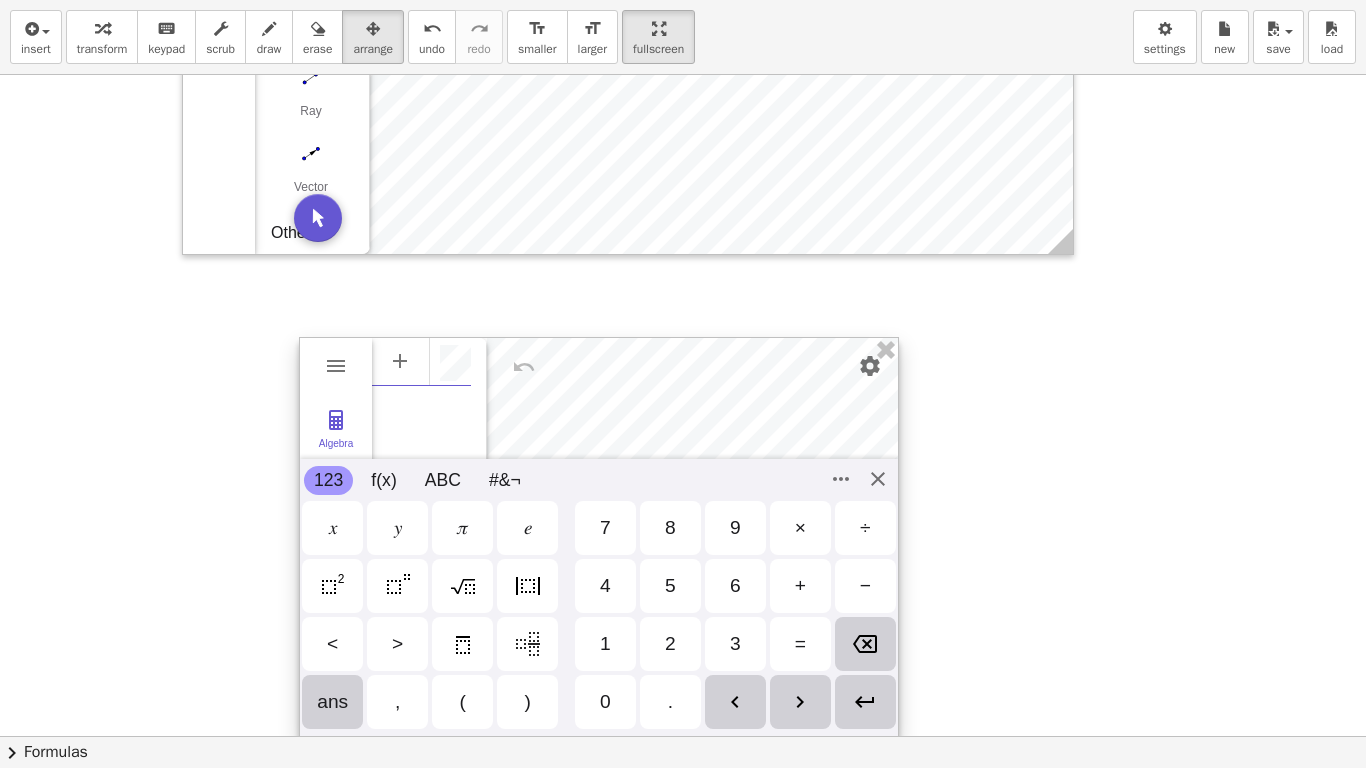 scroll, scrollTop: 11, scrollLeft: 0, axis: vertical 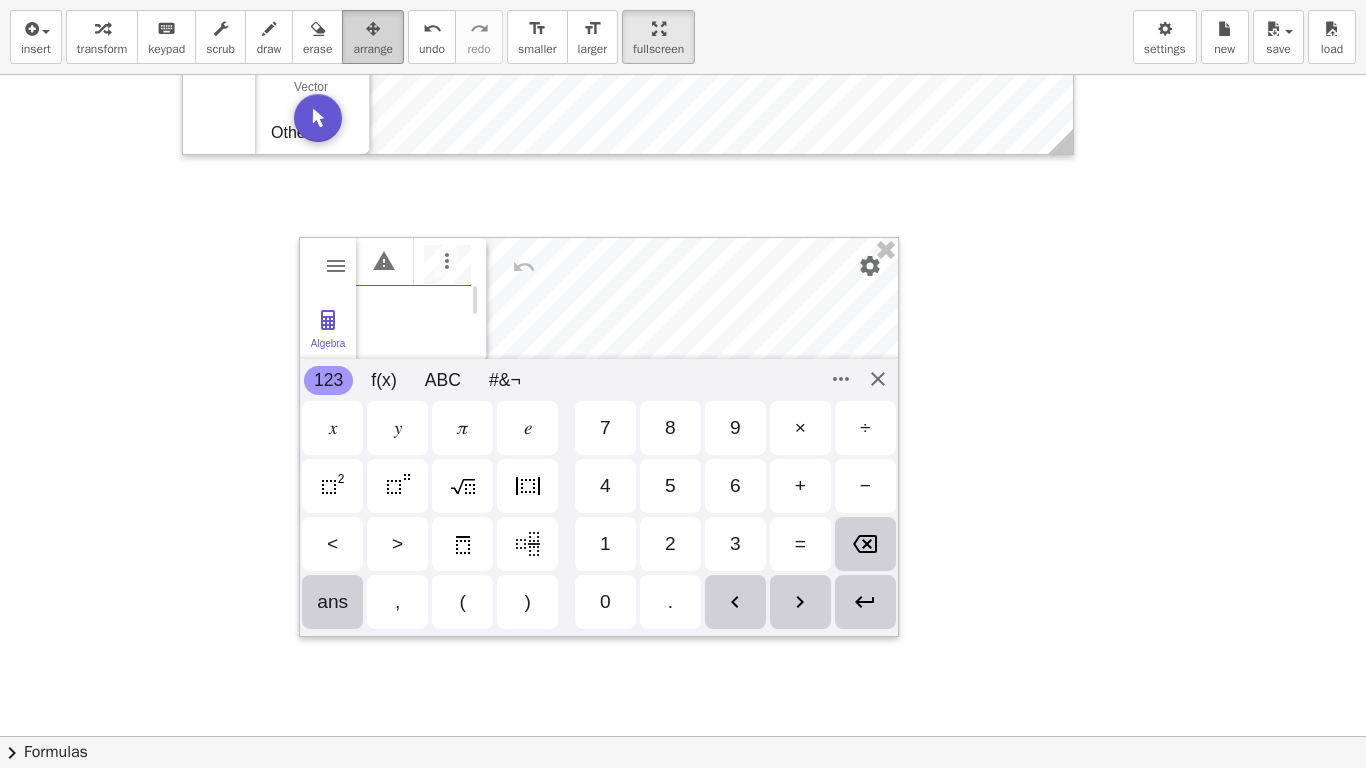 click at bounding box center [373, 29] 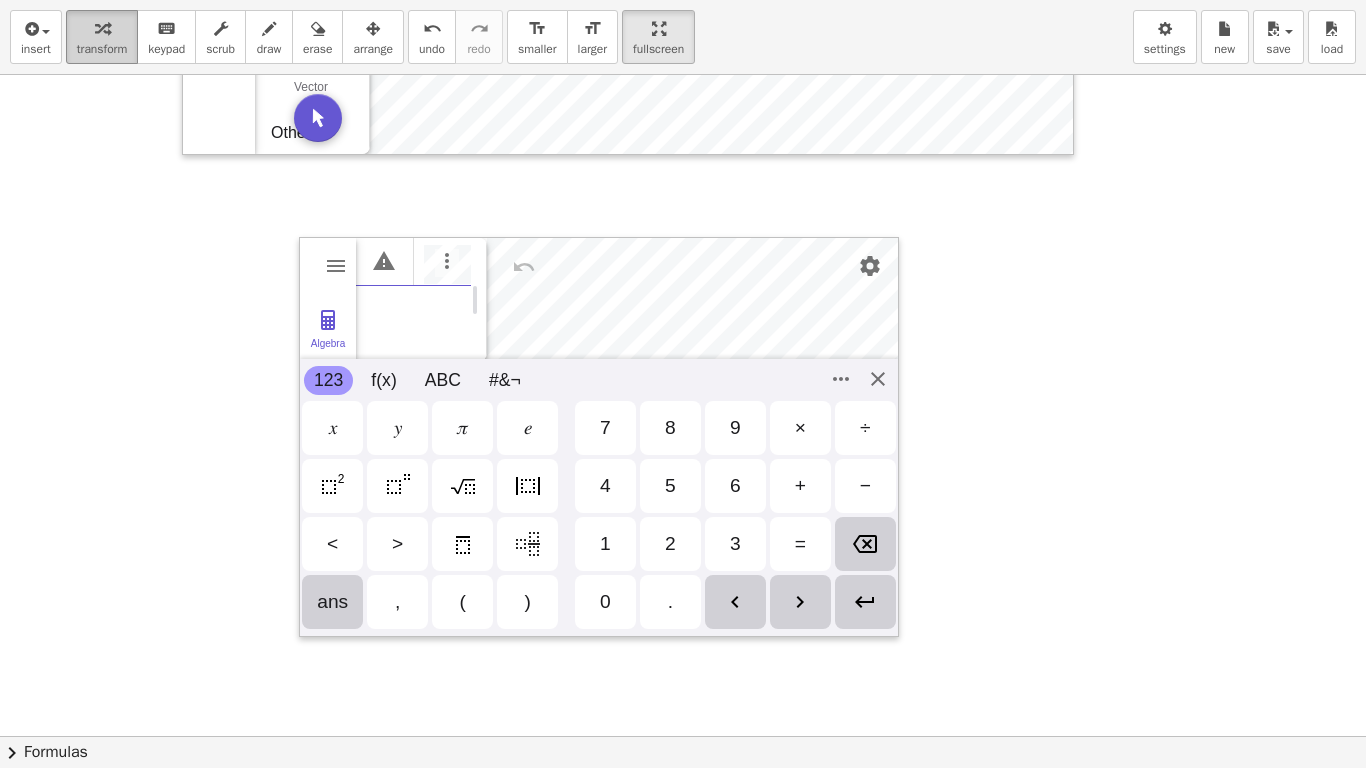 click on "transform" at bounding box center (102, 37) 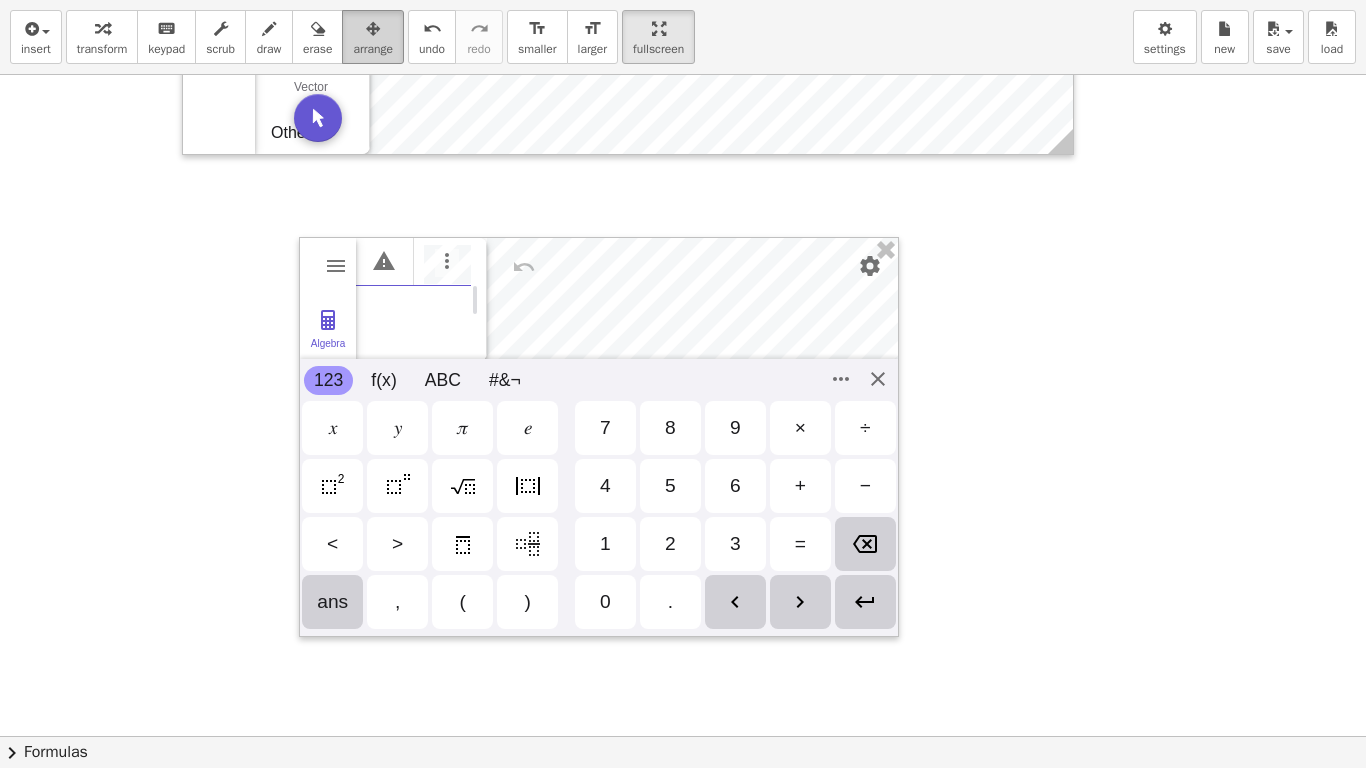 click on "arrange" at bounding box center [373, 49] 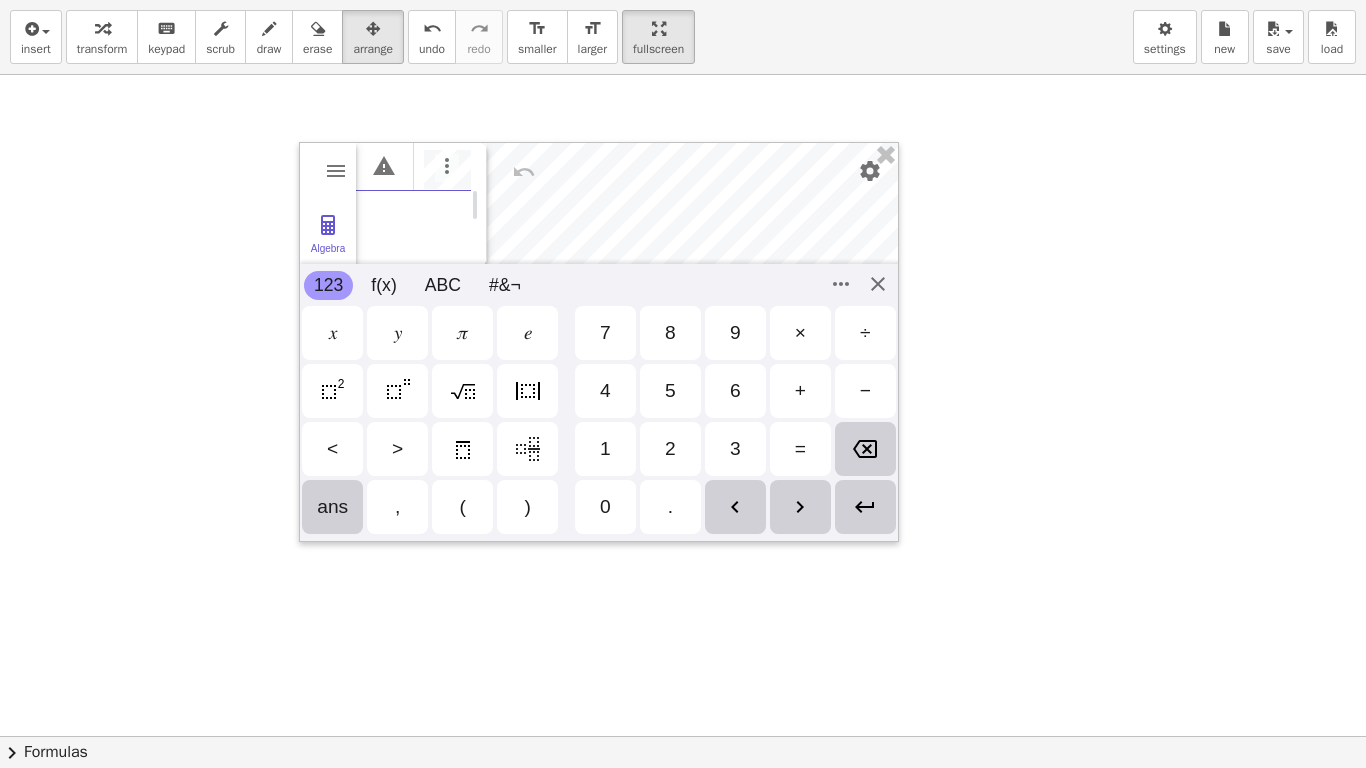 scroll, scrollTop: 1300, scrollLeft: 0, axis: vertical 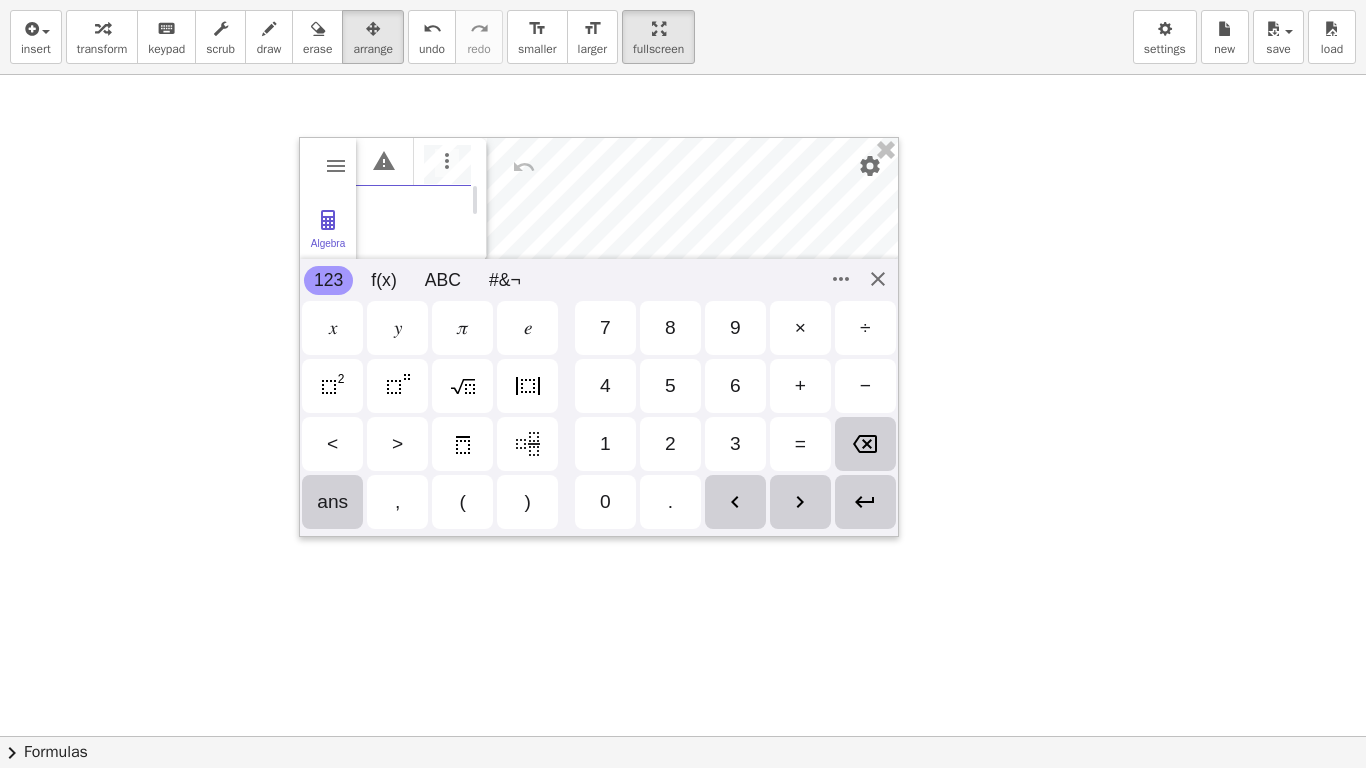 click at bounding box center [683, -234] 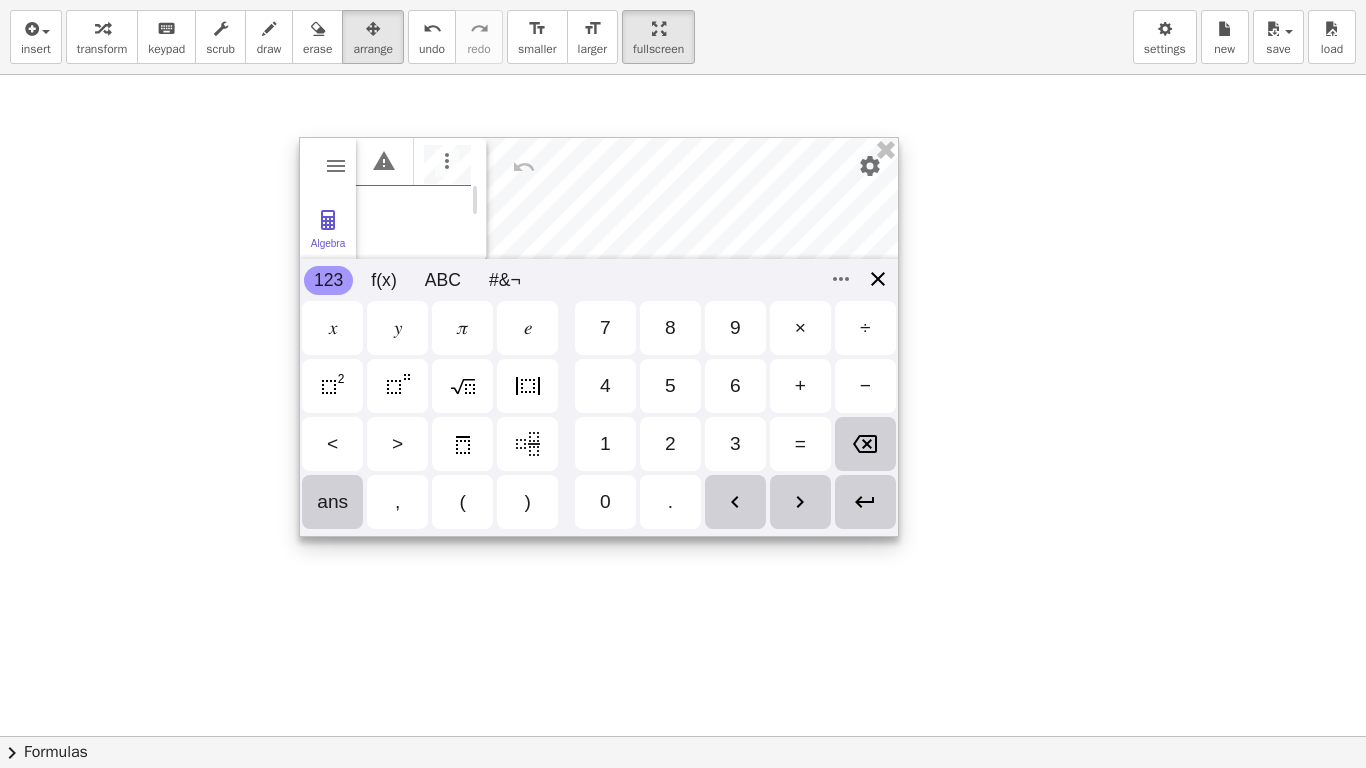 click on "Algebra Tools Table Spreadsheet GeoGebra Graphing Calculator Basic Tools Move Point Slider Intersect Extremum Roots Best Fit Line Edit Select Objects Move Graphics View Delete Show / Hide Label Show / Hide Object Copy Visual Style Media Text Points Point Intersect Point on Object Attach / Detach Point Extremum Roots Complex Number List Lines Line Ray Vector Others Pen Freehand Function Button Check Box Input Box   123 123 f(x) ABC #&¬ 𝑥 𝑦 𝜋 𝑒 7 8 9 × ÷ 4 5 6 + − < > 1 2 3 = ans , ( ) 0 . 𝑥 𝑦 𝑧 𝜋 7 8 9 × ÷ 𝑒 4 5 6 + − < > 1 2 3 = ( ) , 0 ." at bounding box center [599, 337] 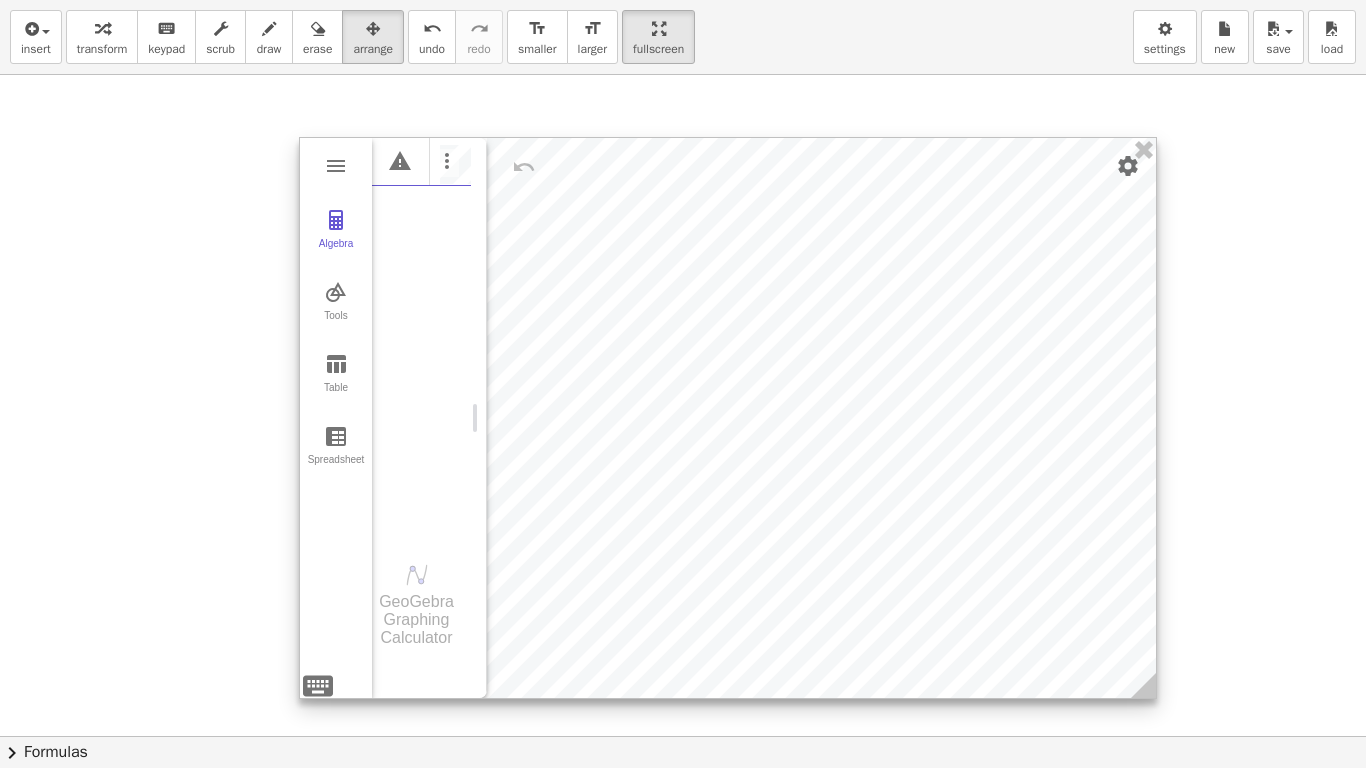 drag, startPoint x: 895, startPoint y: 529, endPoint x: 1153, endPoint y: 691, distance: 304.64404 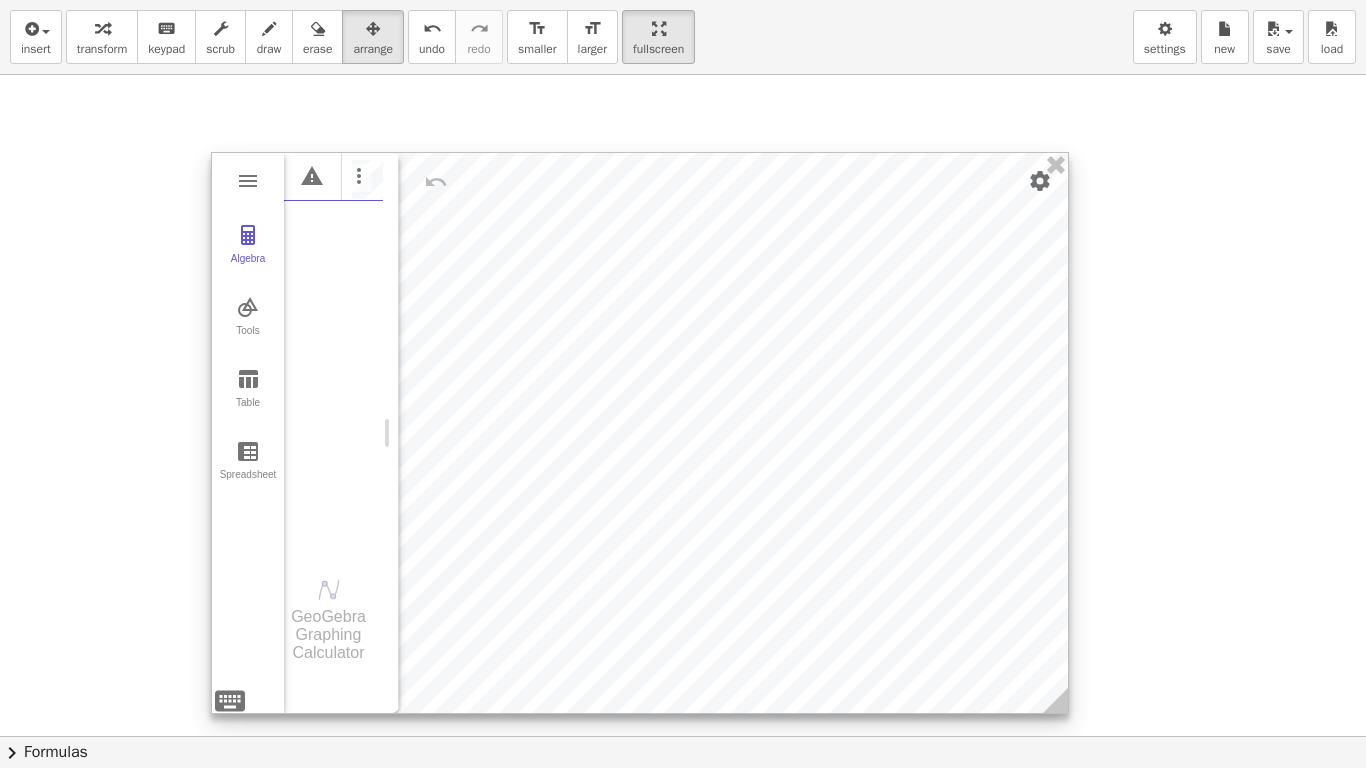 drag, startPoint x: 991, startPoint y: 410, endPoint x: 885, endPoint y: 426, distance: 107.200745 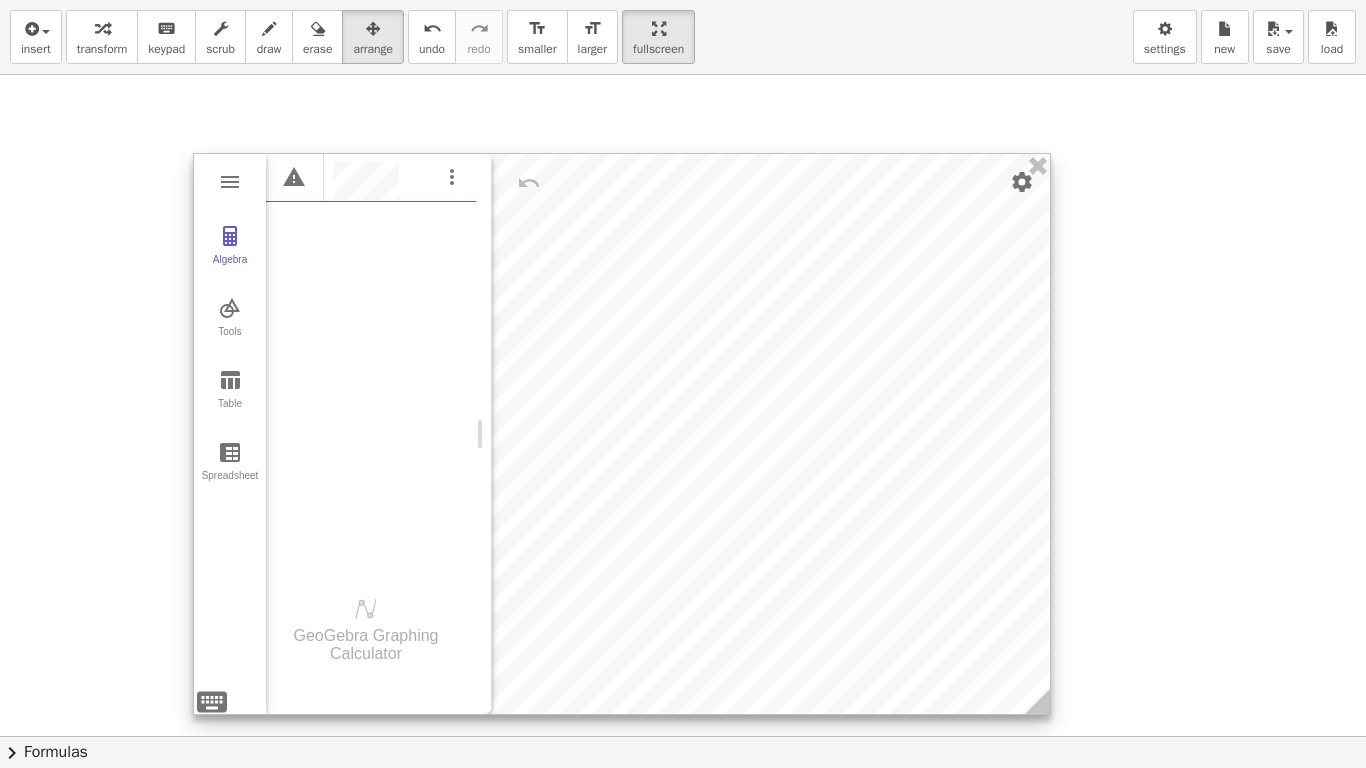drag, startPoint x: 378, startPoint y: 420, endPoint x: 489, endPoint y: 426, distance: 111.16204 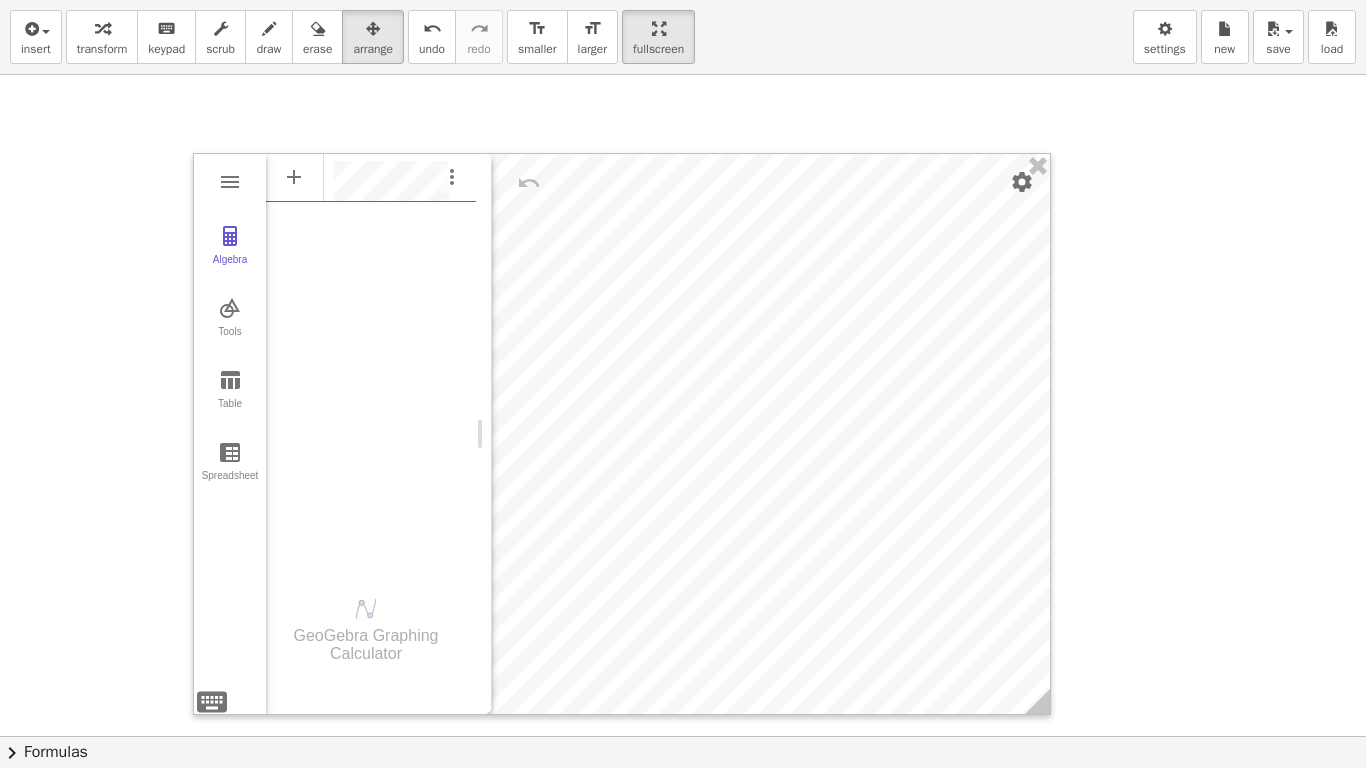 click at bounding box center (683, -234) 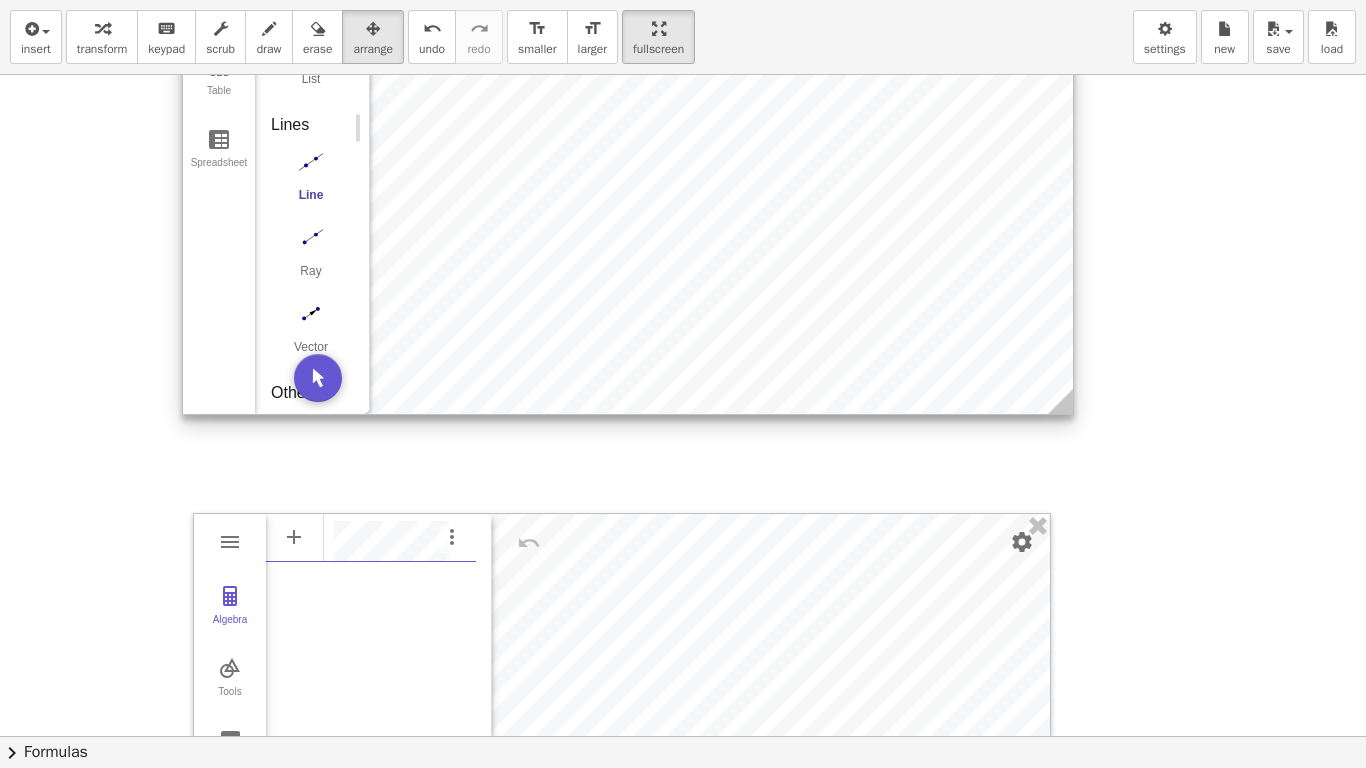 scroll, scrollTop: 1000, scrollLeft: 0, axis: vertical 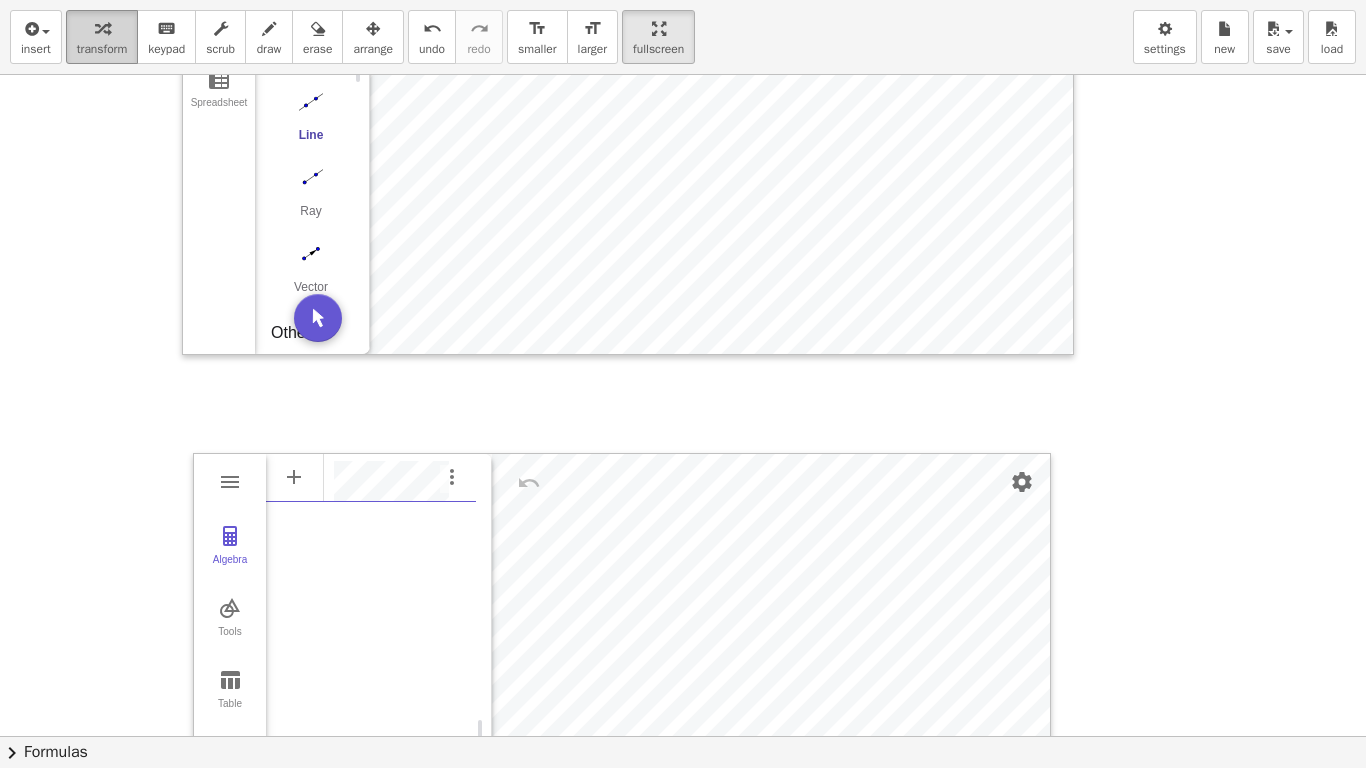 click at bounding box center [102, 28] 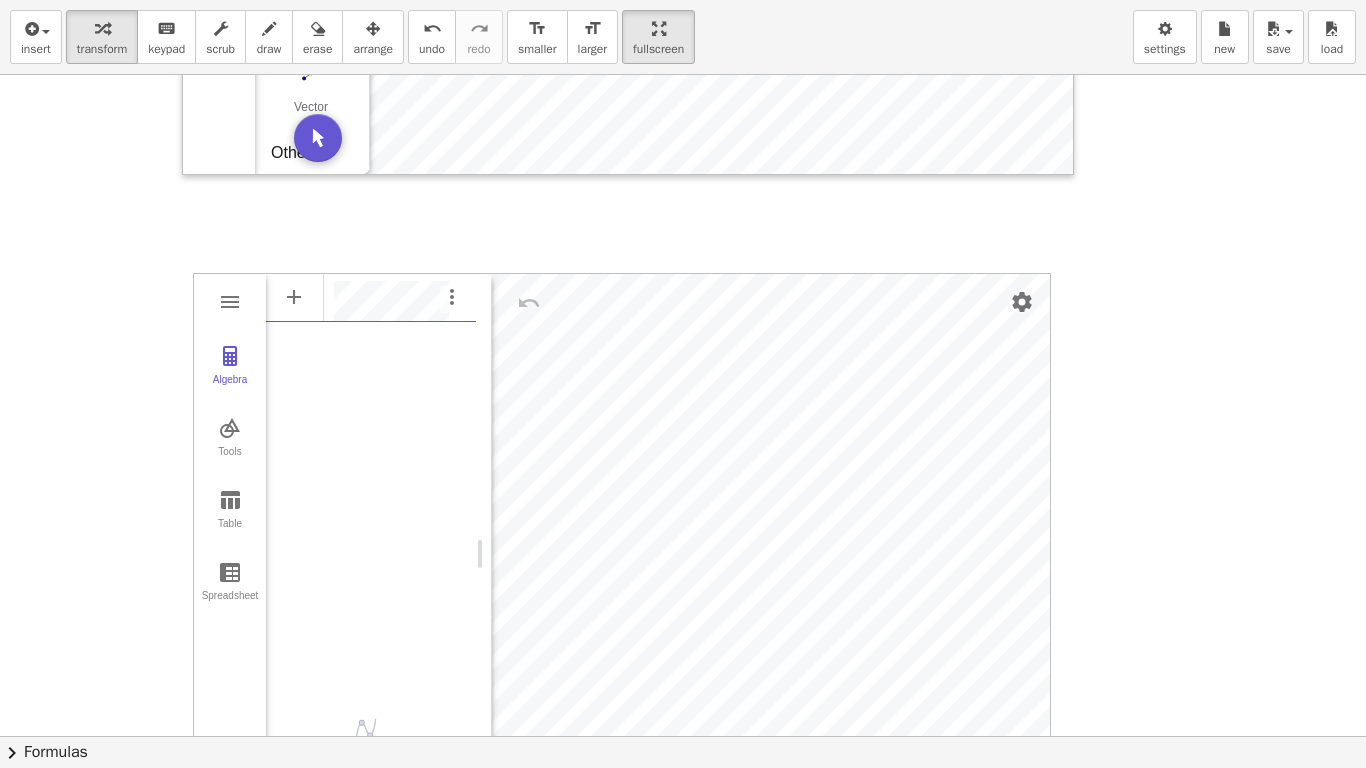 scroll, scrollTop: 1200, scrollLeft: 0, axis: vertical 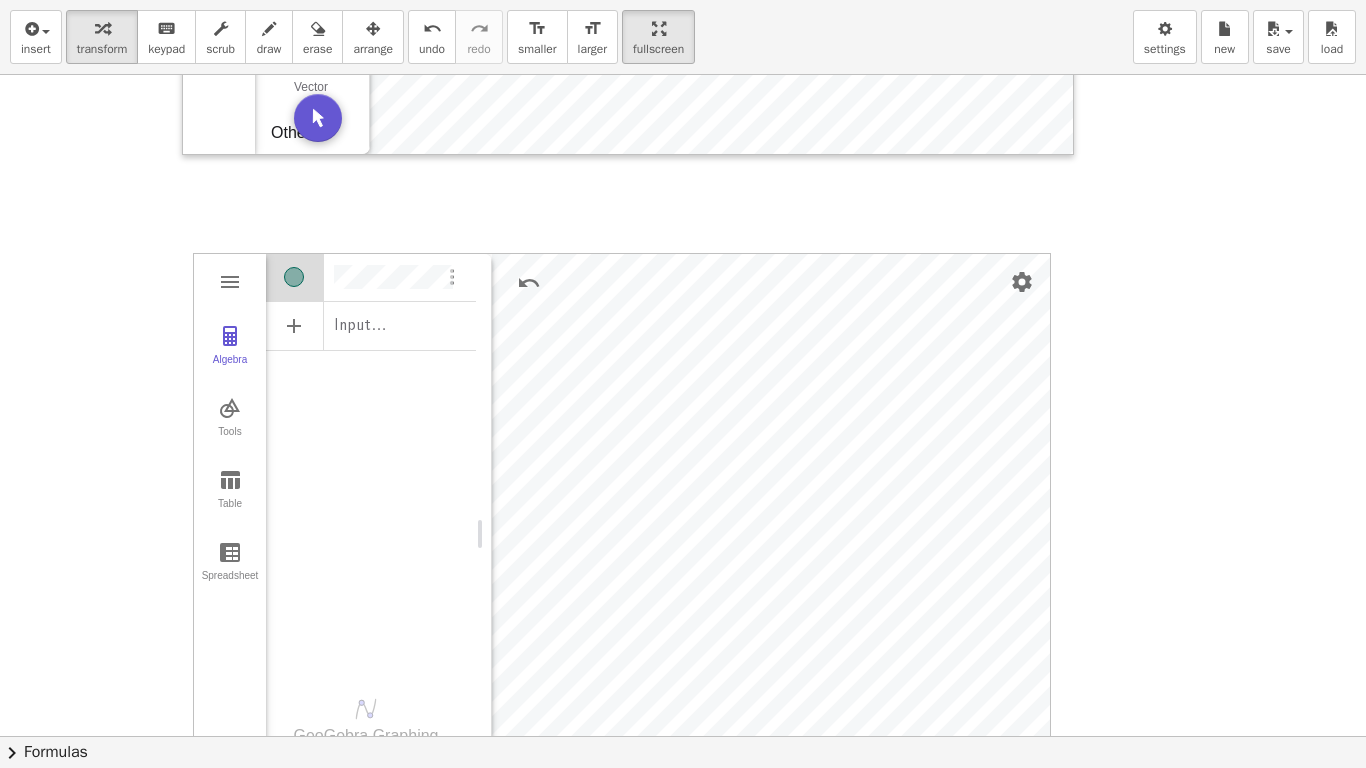 click at bounding box center (683, -134) 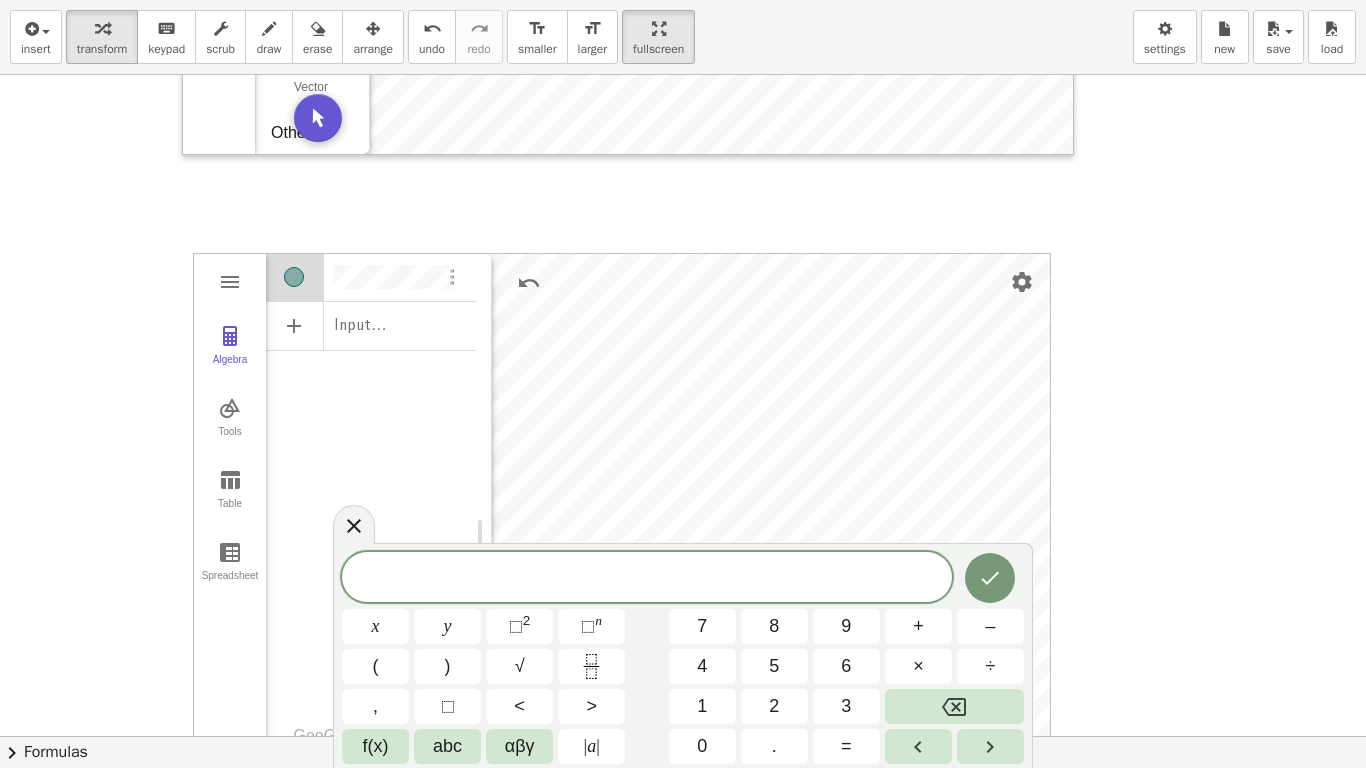 click at bounding box center [683, -134] 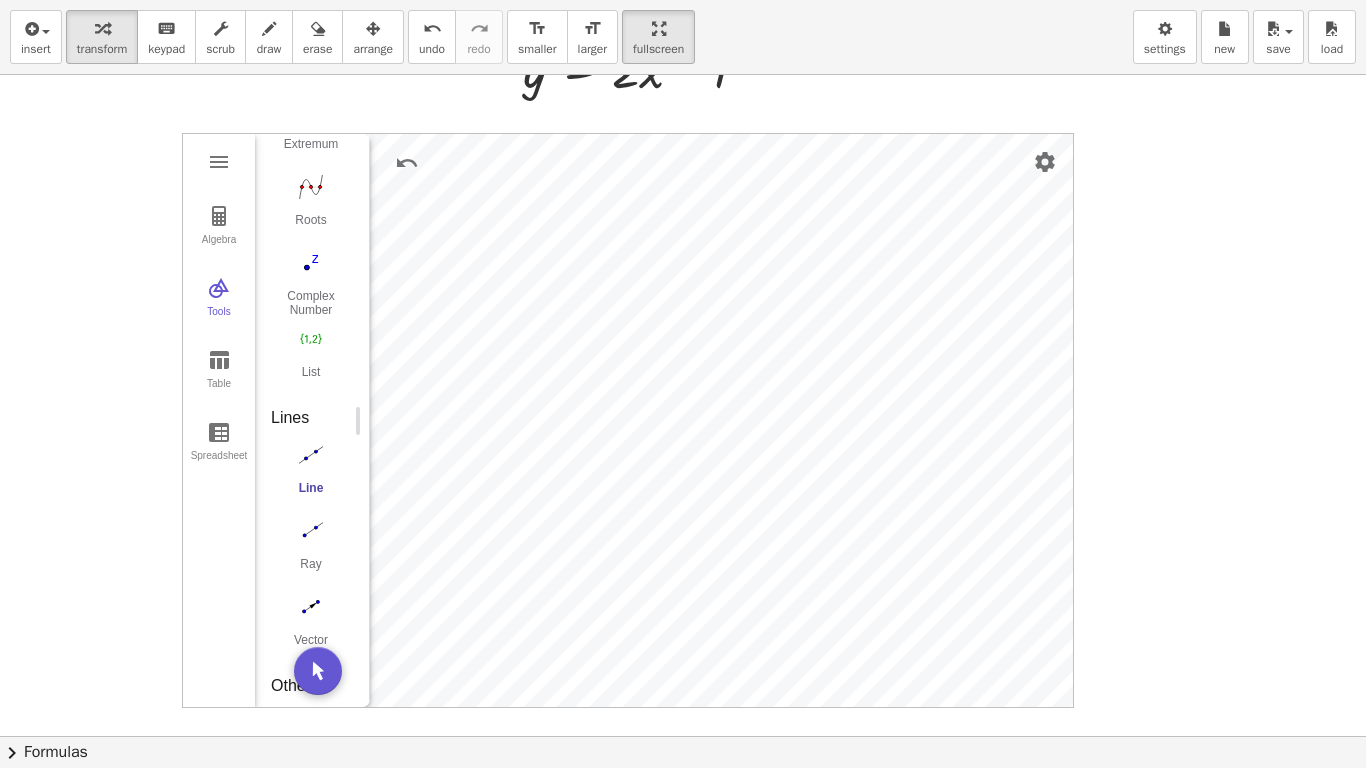 scroll, scrollTop: 640, scrollLeft: 0, axis: vertical 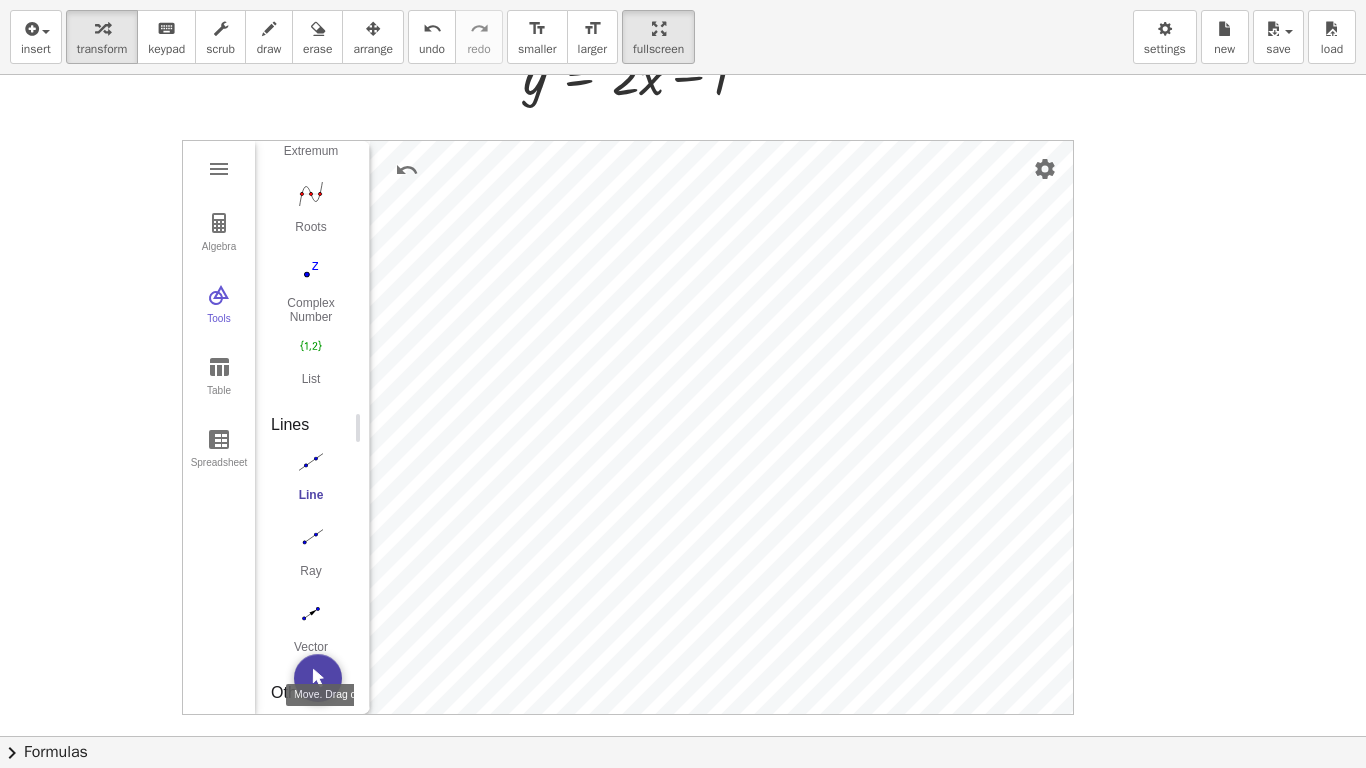click at bounding box center [318, 678] 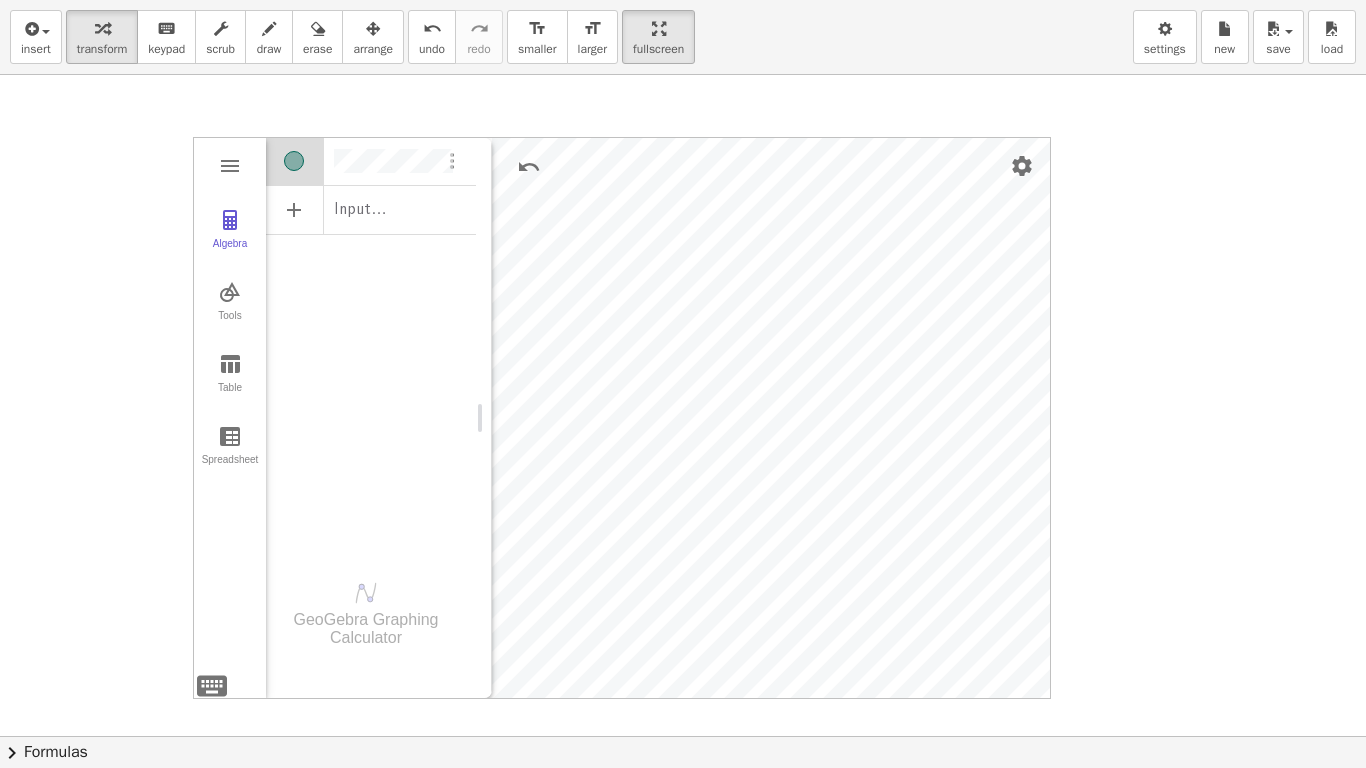 scroll, scrollTop: 1340, scrollLeft: 0, axis: vertical 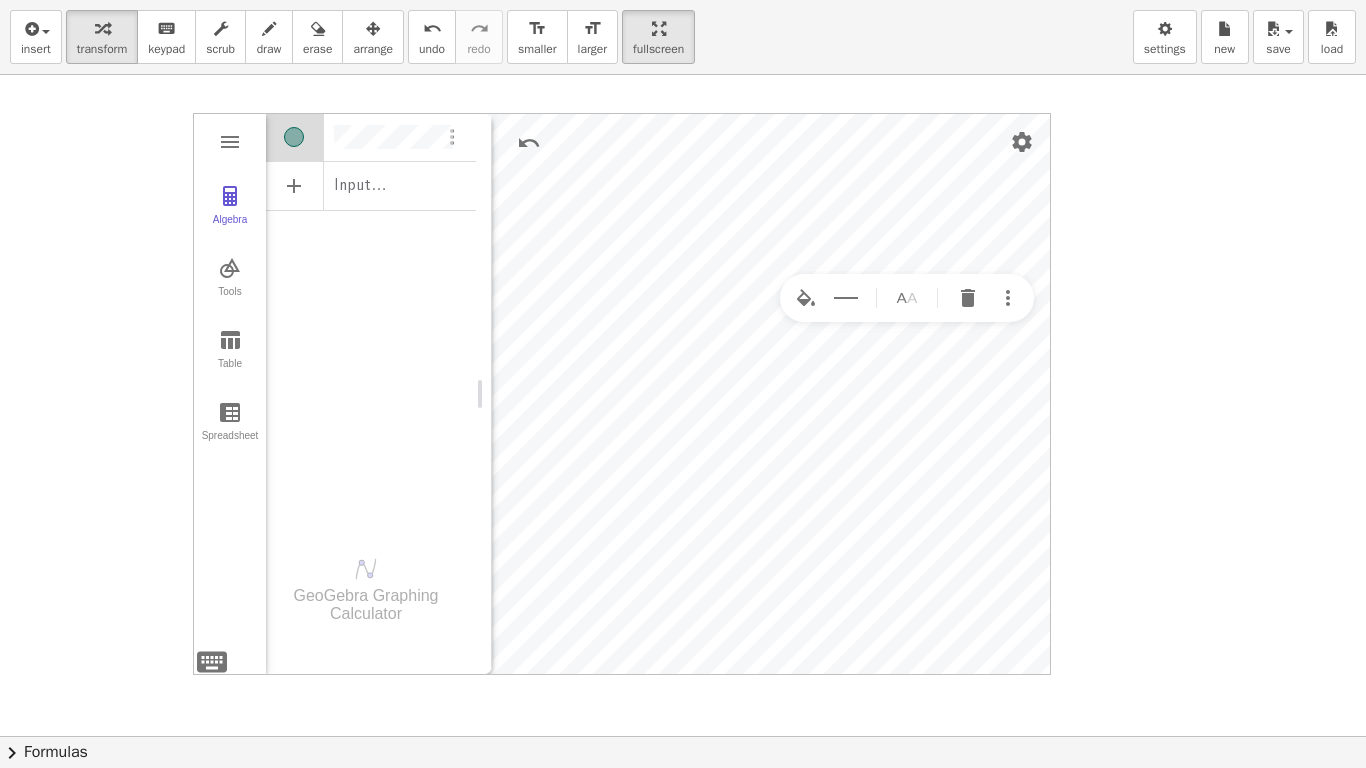 click at bounding box center (683, 57) 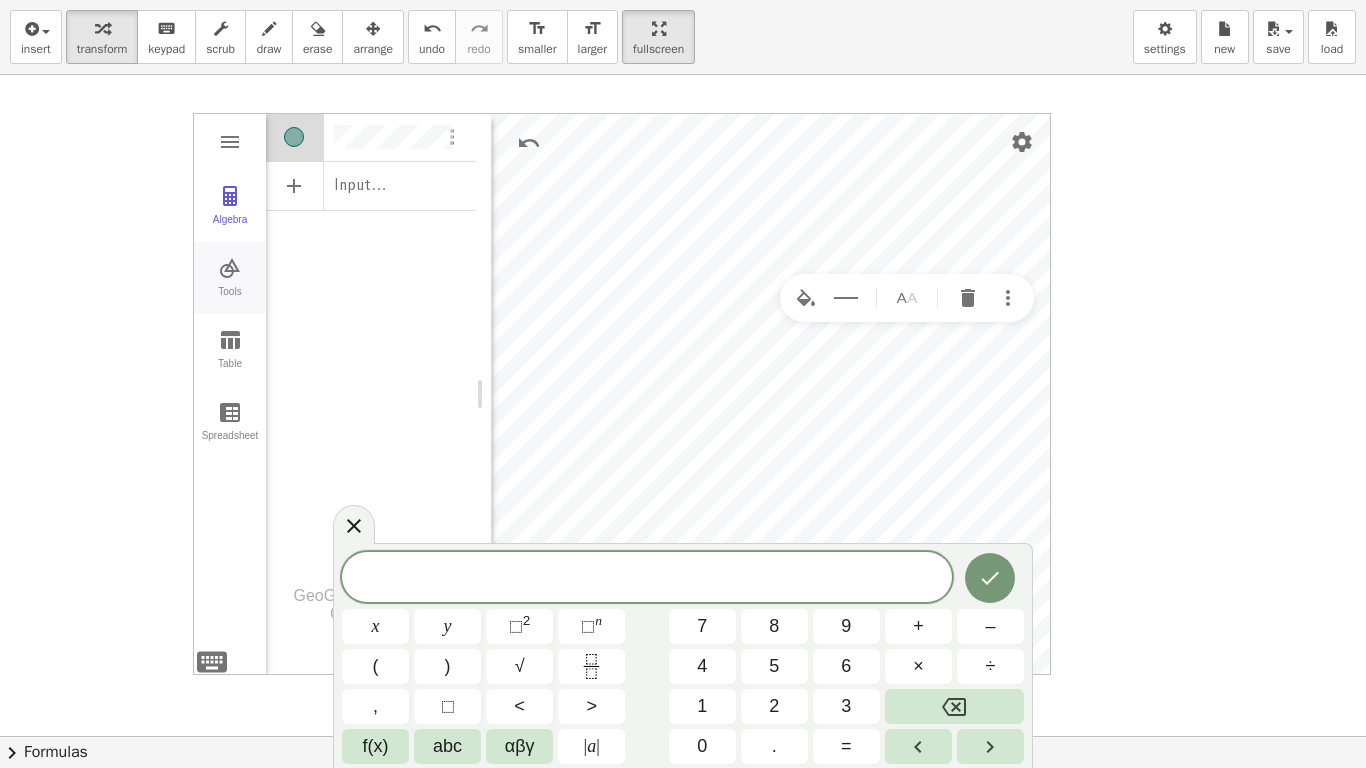 click at bounding box center (230, 268) 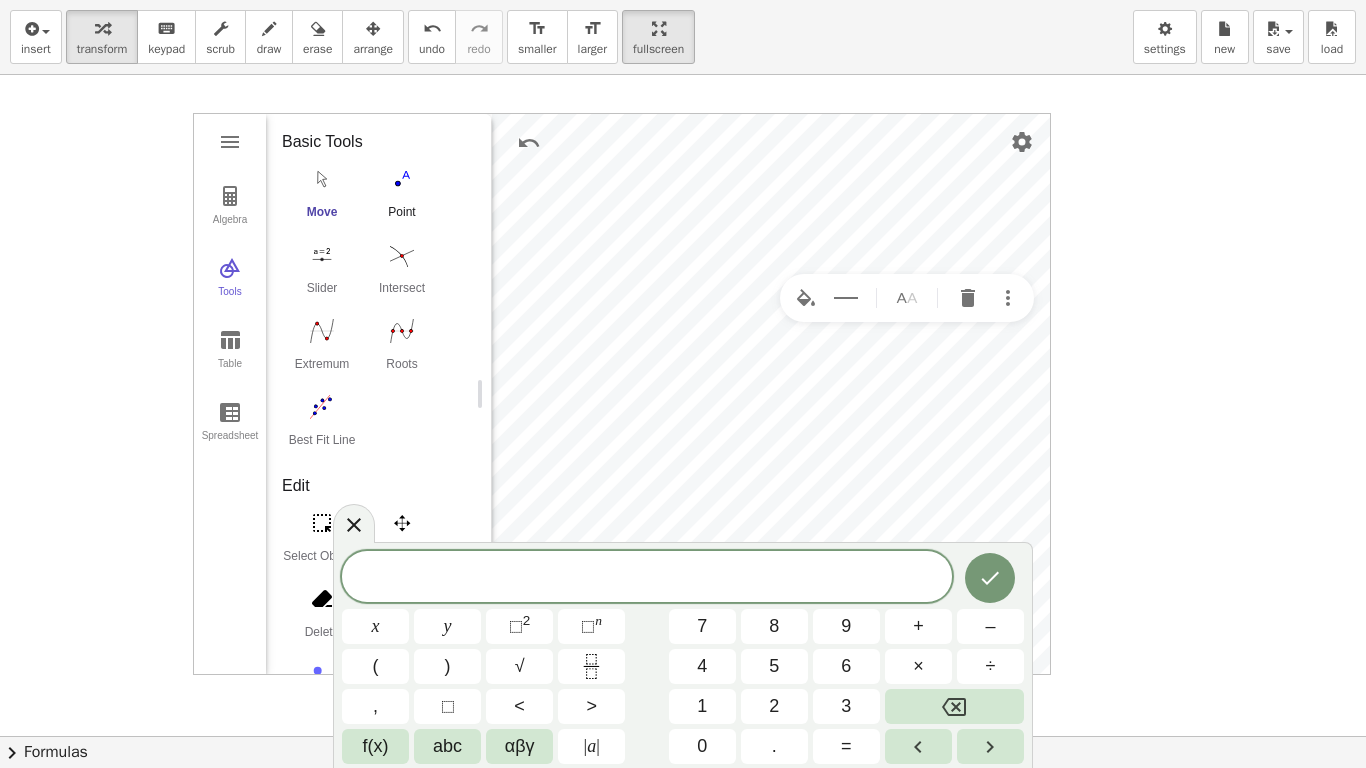 click at bounding box center [402, 179] 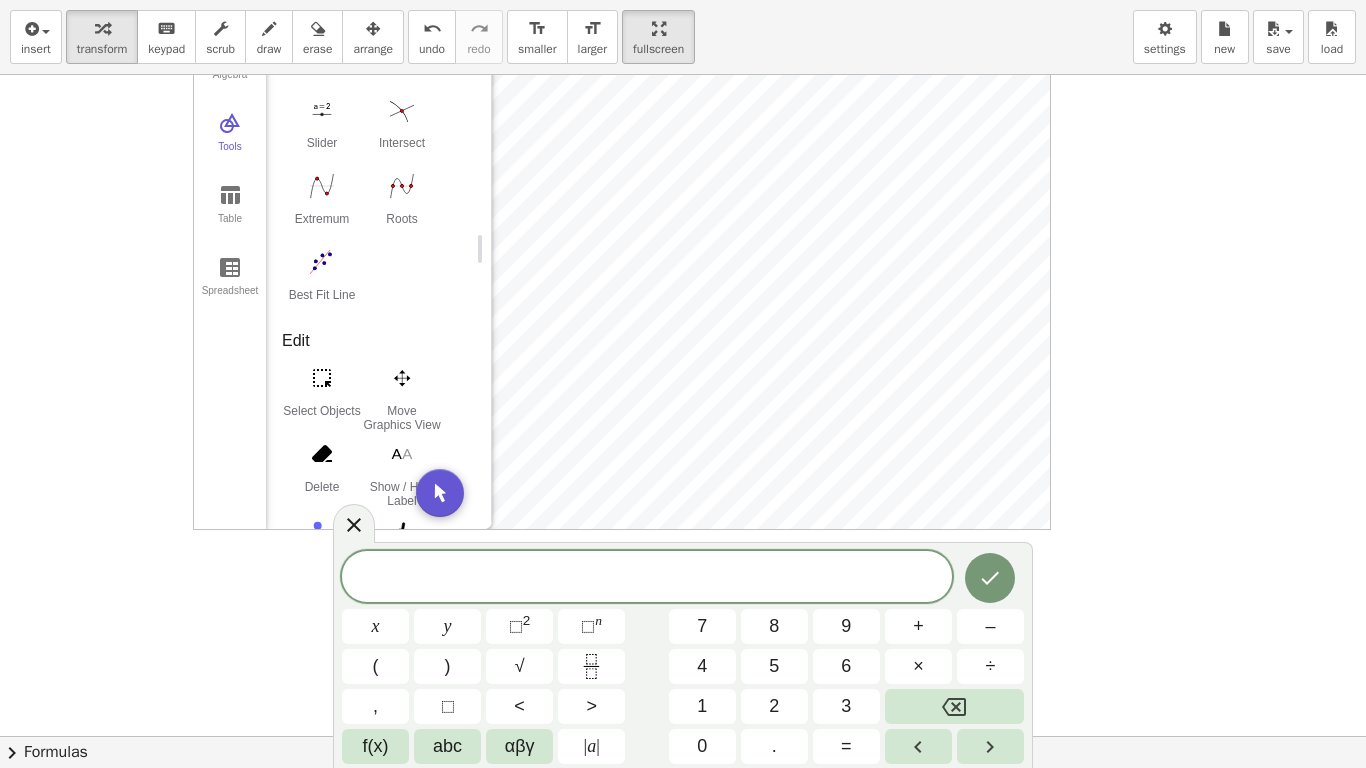 scroll, scrollTop: 1540, scrollLeft: 0, axis: vertical 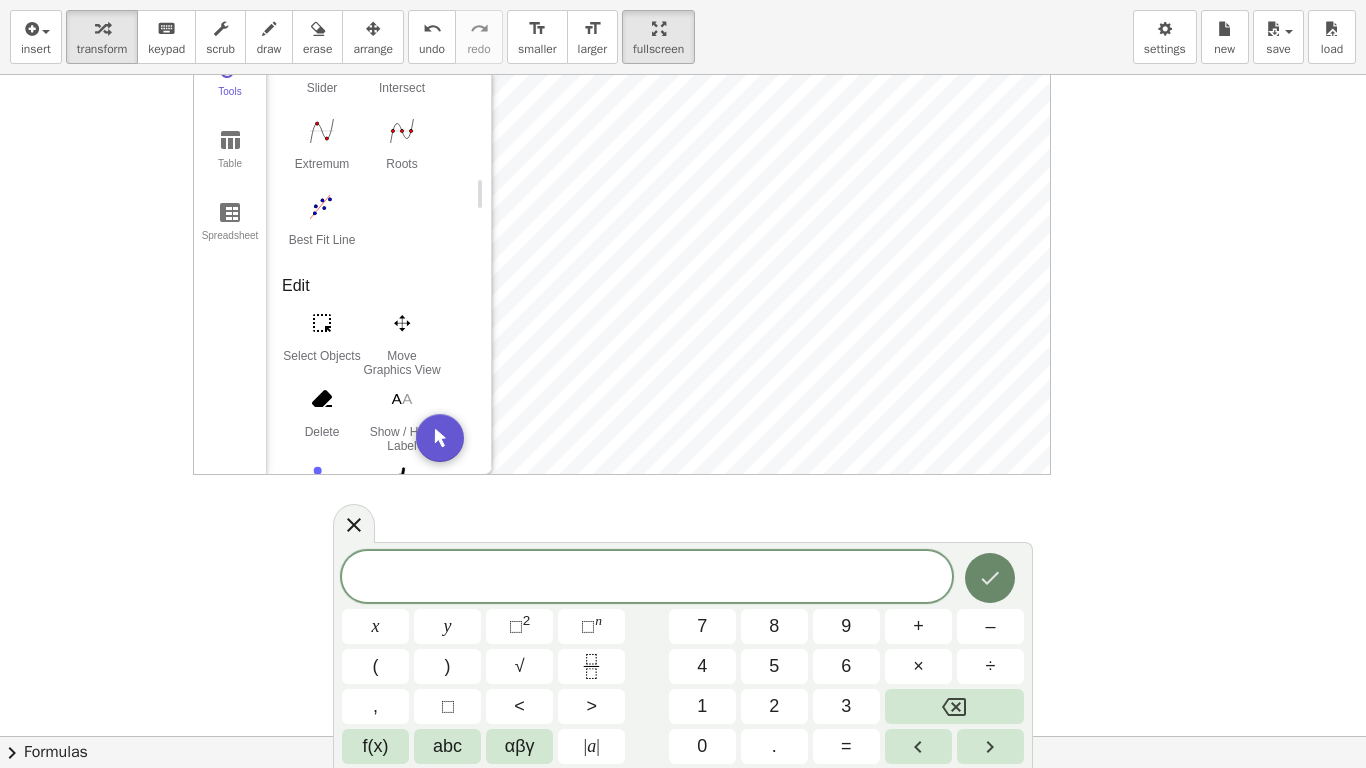 click 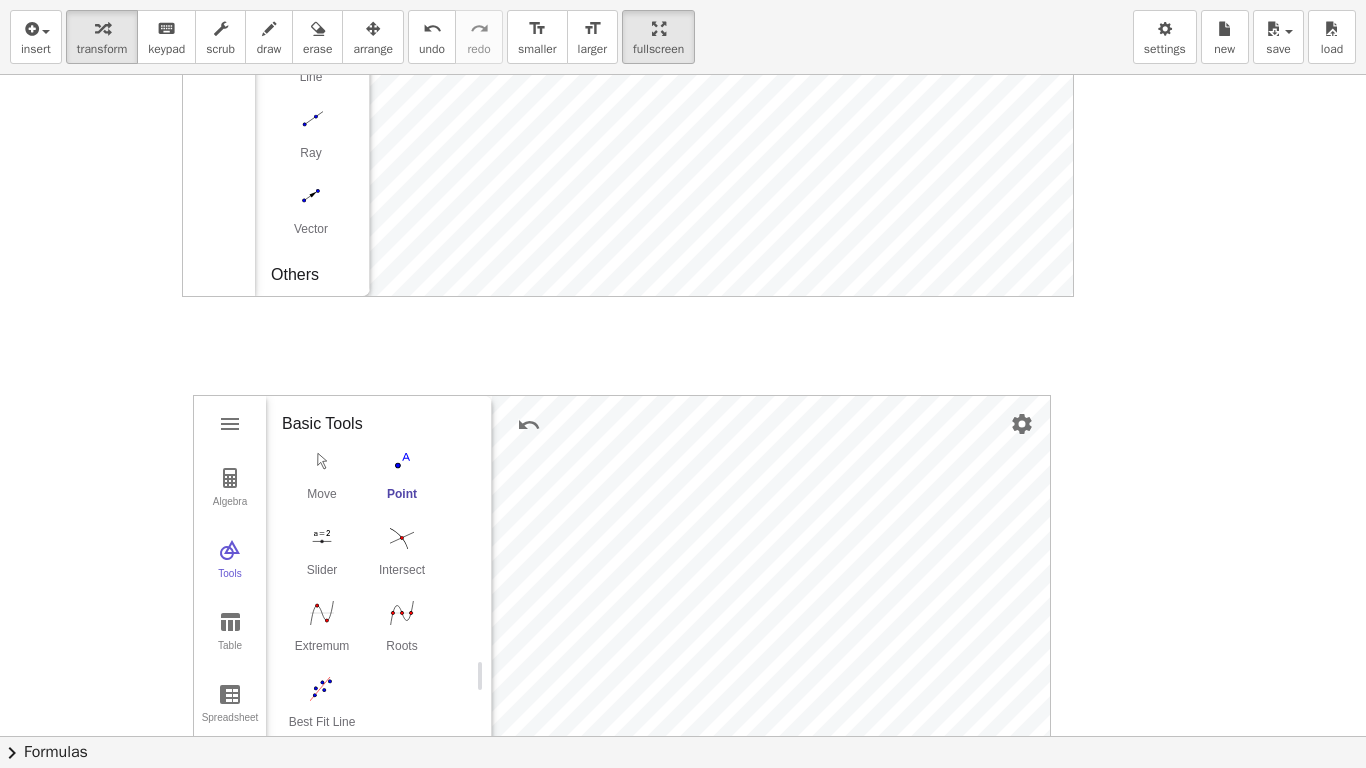 scroll, scrollTop: 1007, scrollLeft: 0, axis: vertical 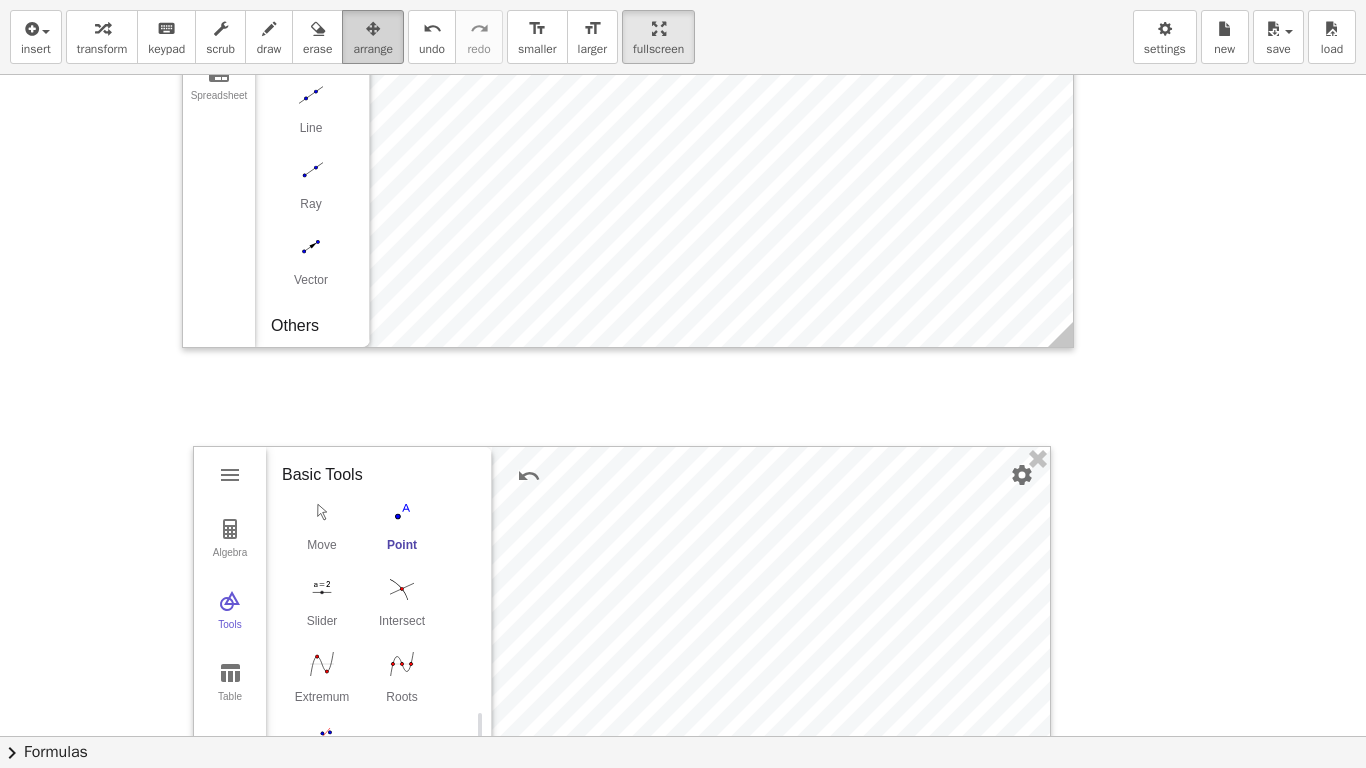click on "arrange" at bounding box center (373, 49) 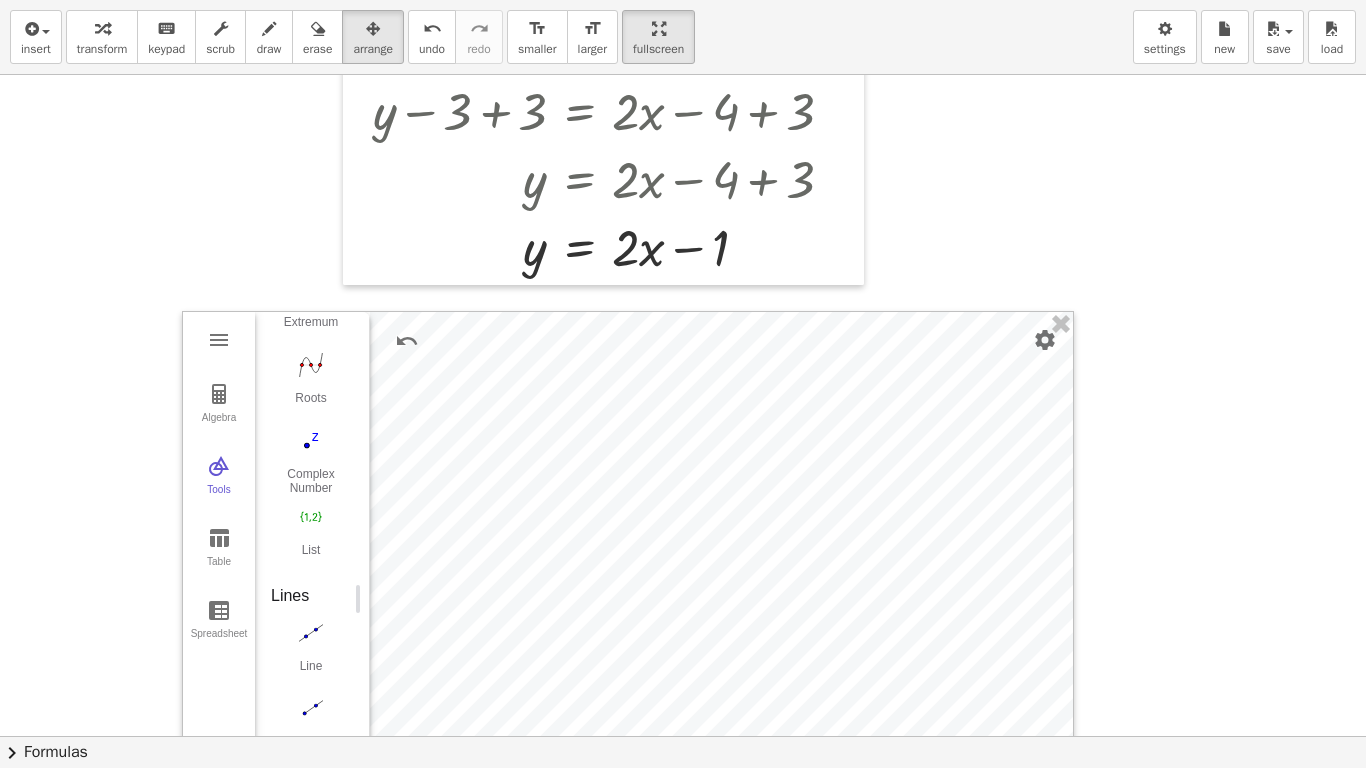 scroll, scrollTop: 507, scrollLeft: 0, axis: vertical 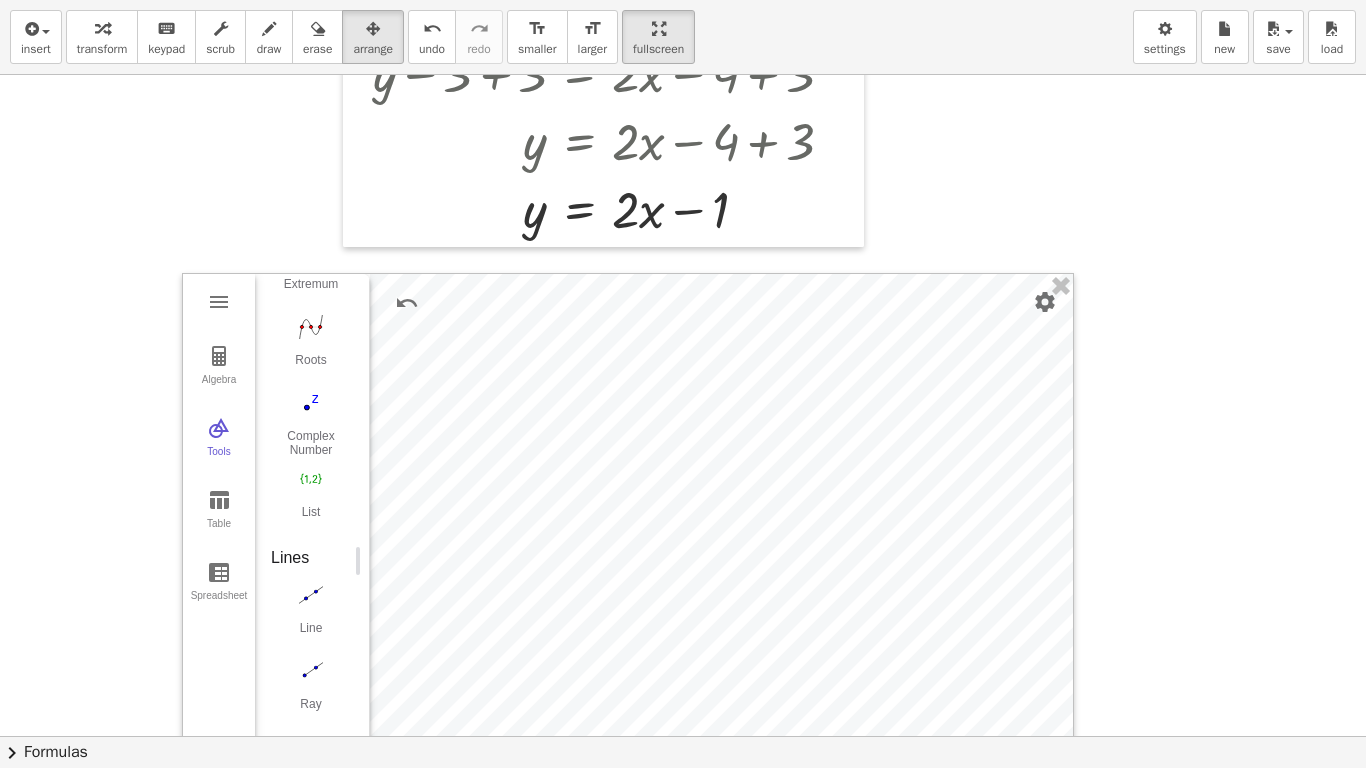 click at bounding box center [683, 559] 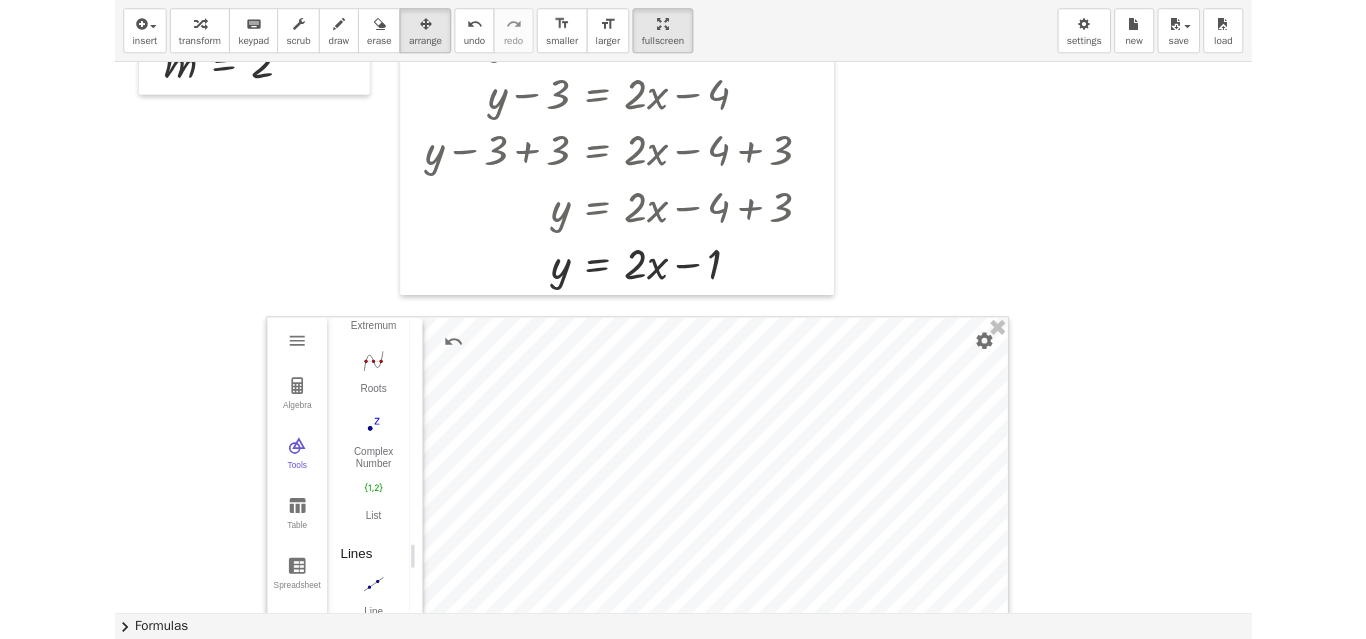 scroll, scrollTop: 0, scrollLeft: 0, axis: both 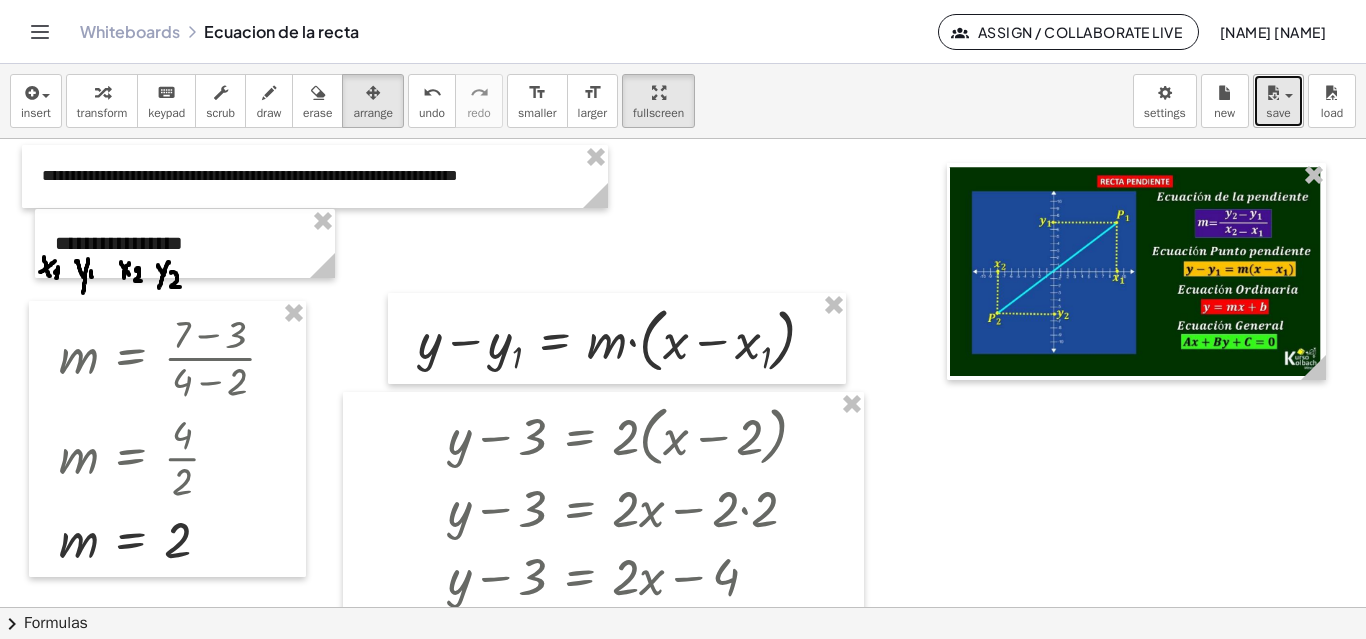 click on "save" at bounding box center [1278, 101] 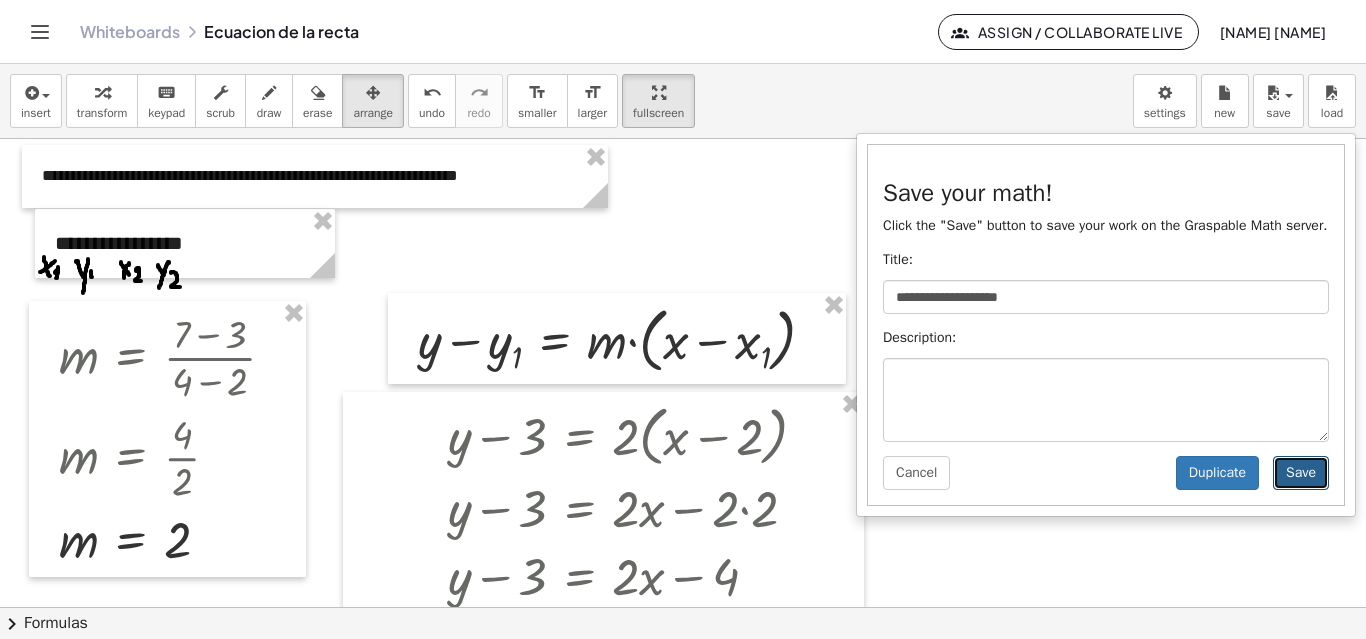 click on "Save" at bounding box center (1301, 473) 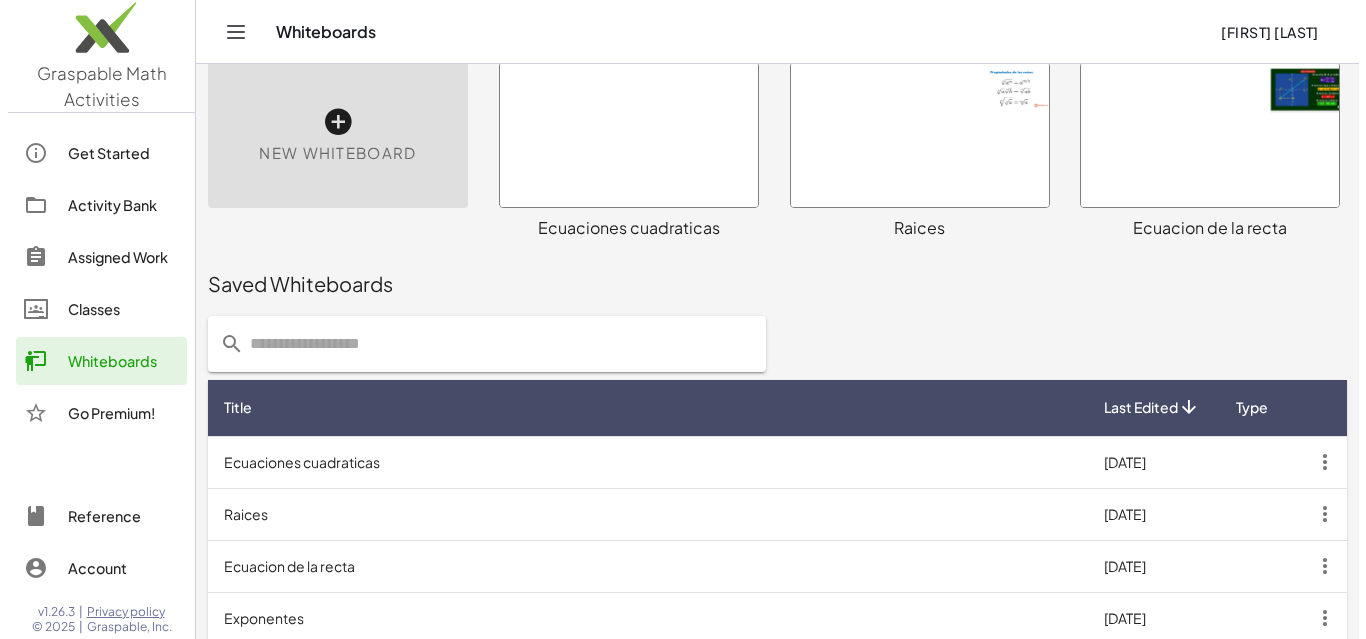 scroll, scrollTop: 0, scrollLeft: 0, axis: both 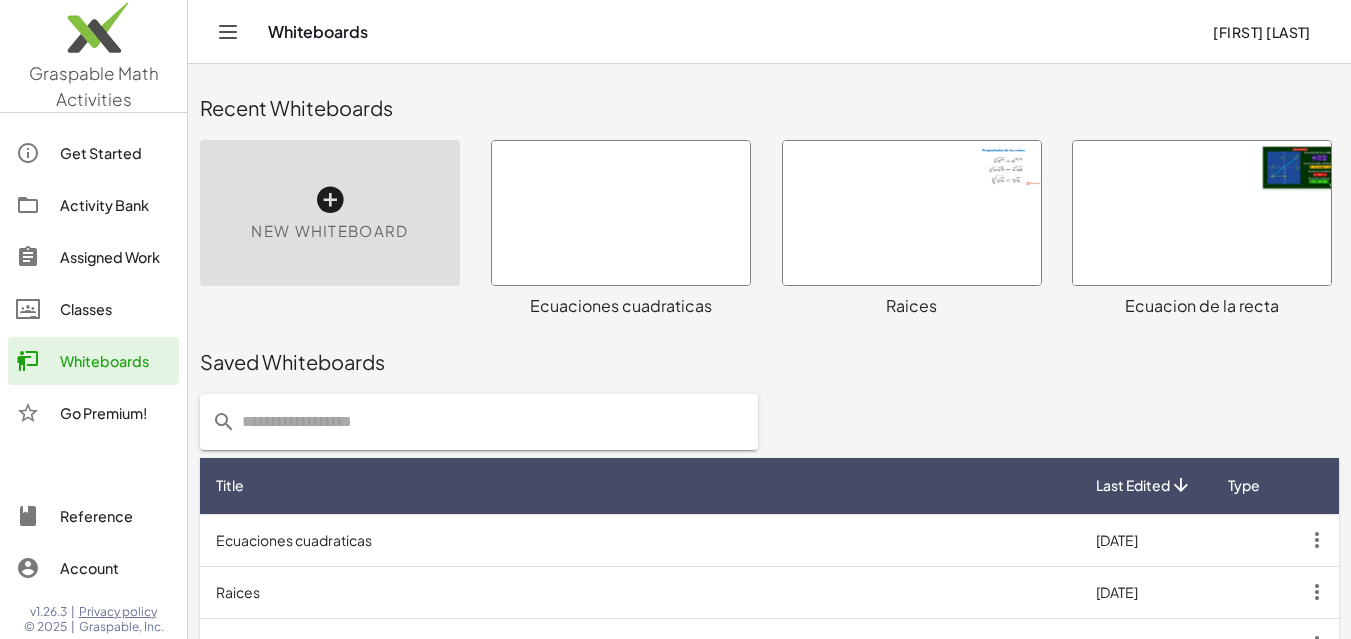 click on "New Whiteboard" at bounding box center (330, 213) 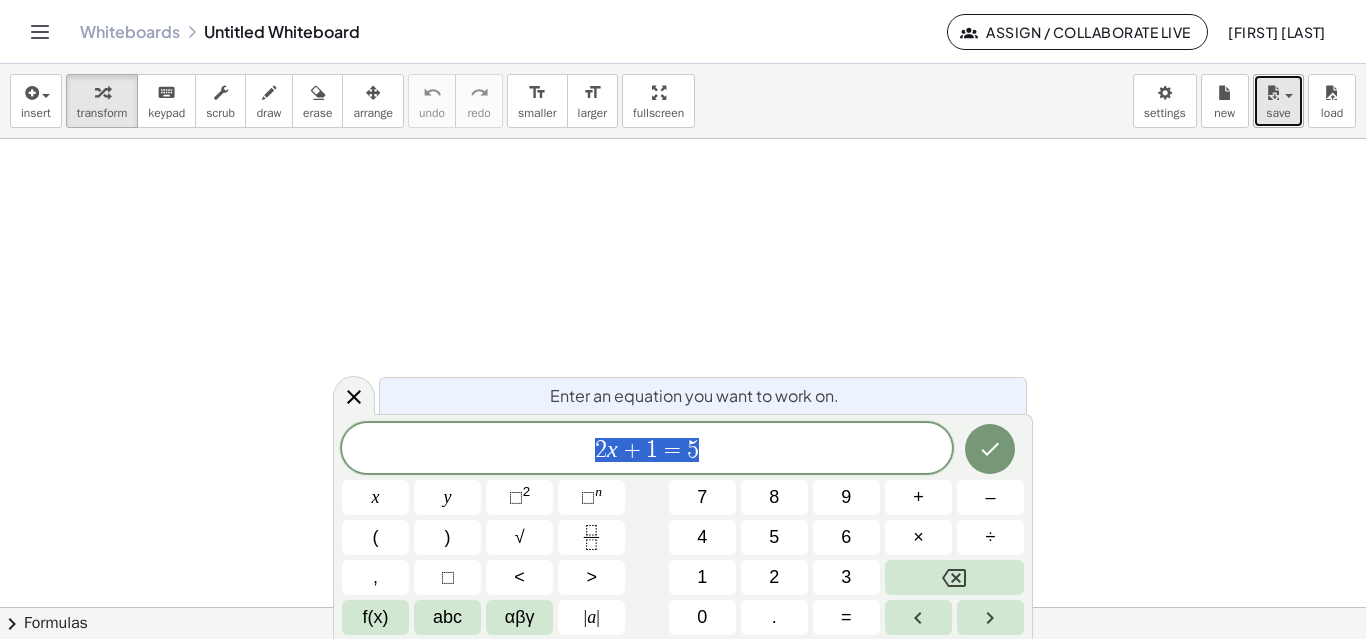 click on "save" at bounding box center [1278, 113] 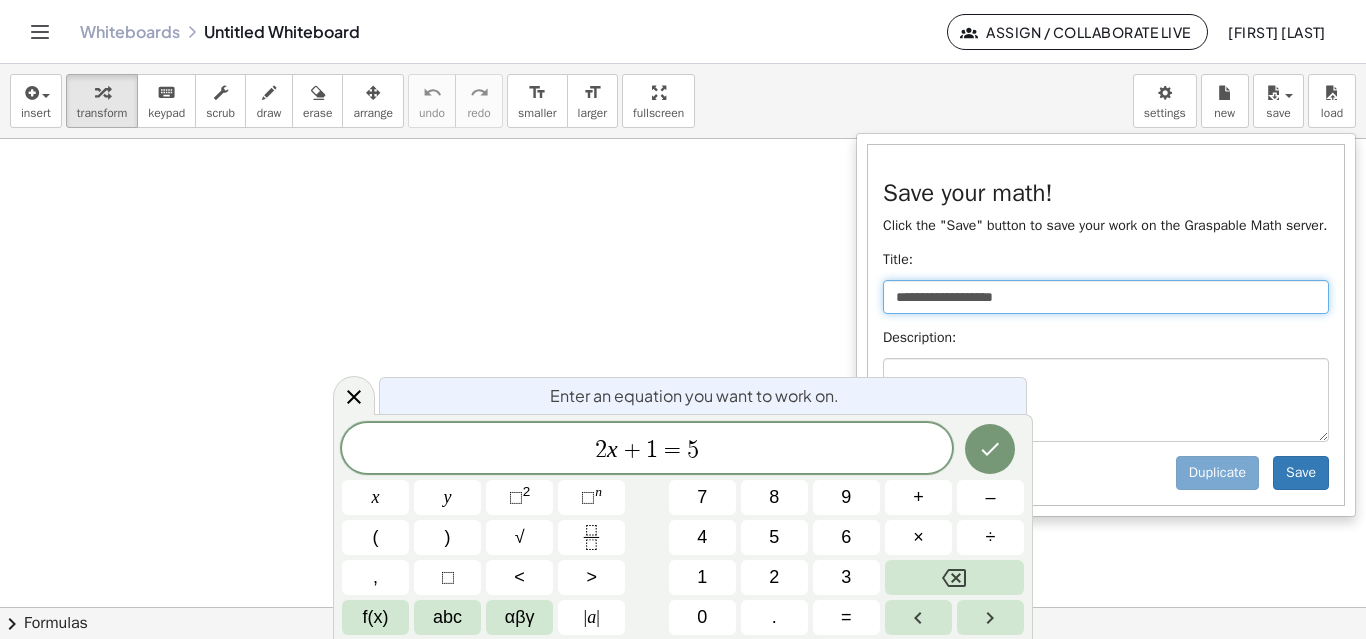 click on "**********" at bounding box center [1106, 297] 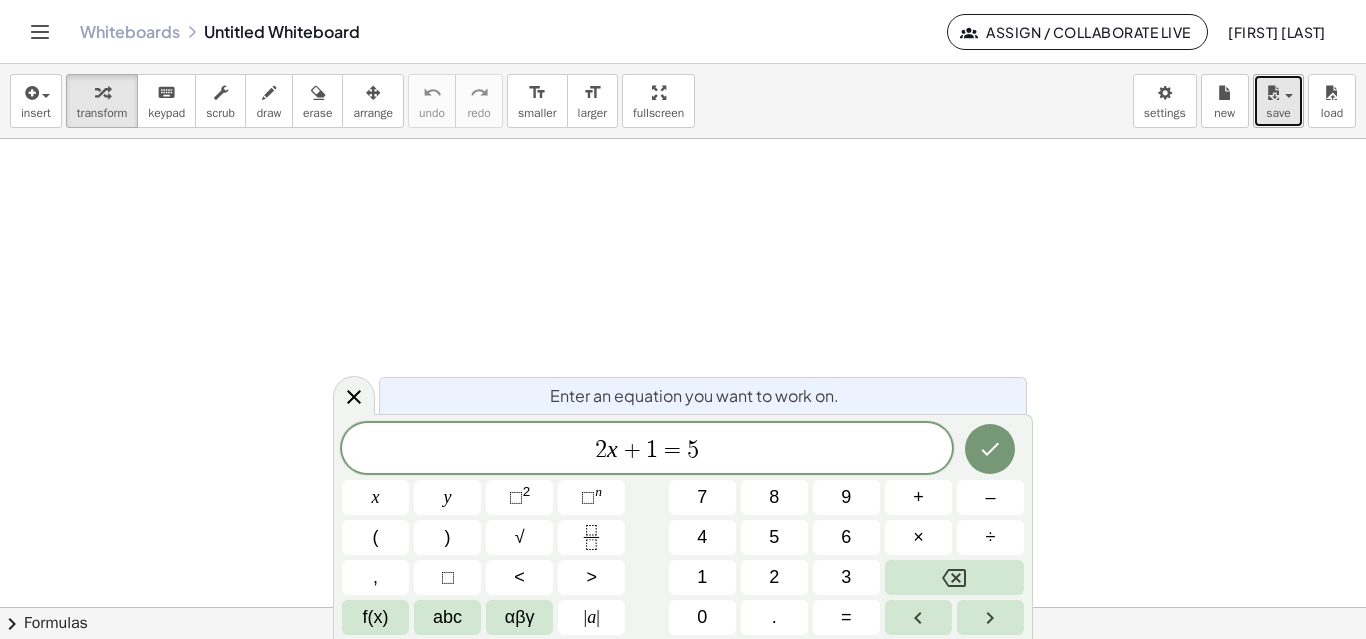 click on "save" at bounding box center [1278, 113] 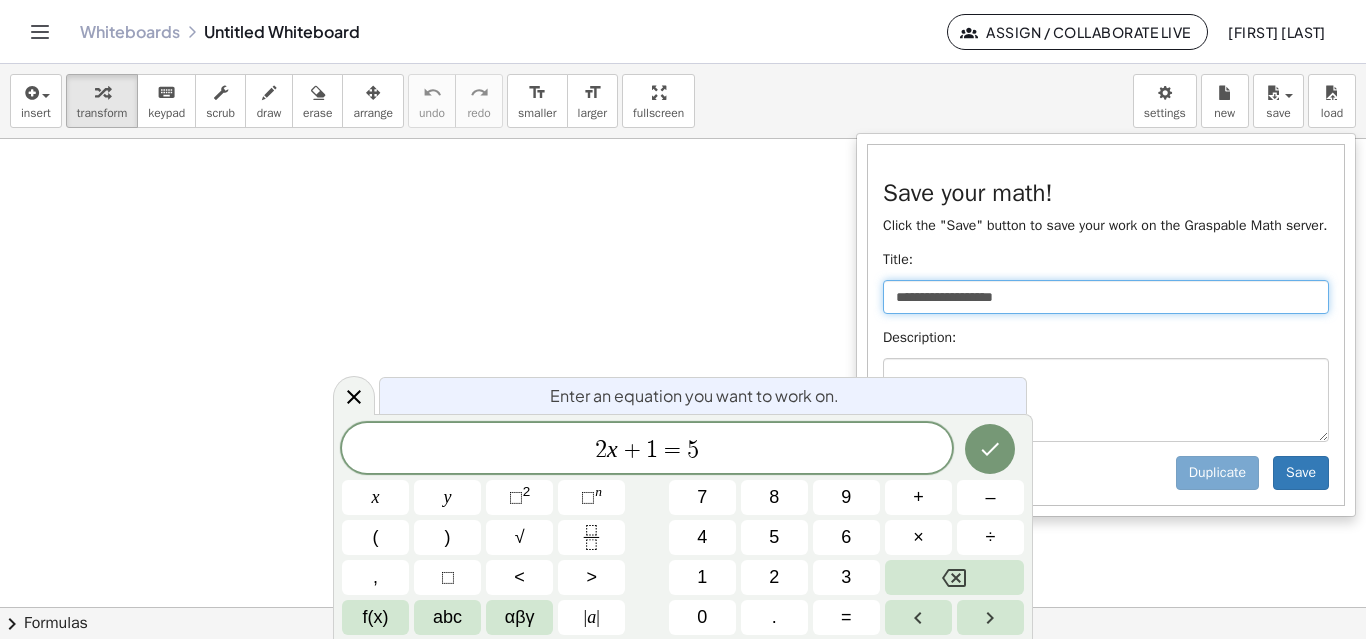 drag, startPoint x: 957, startPoint y: 300, endPoint x: 884, endPoint y: 297, distance: 73.061615 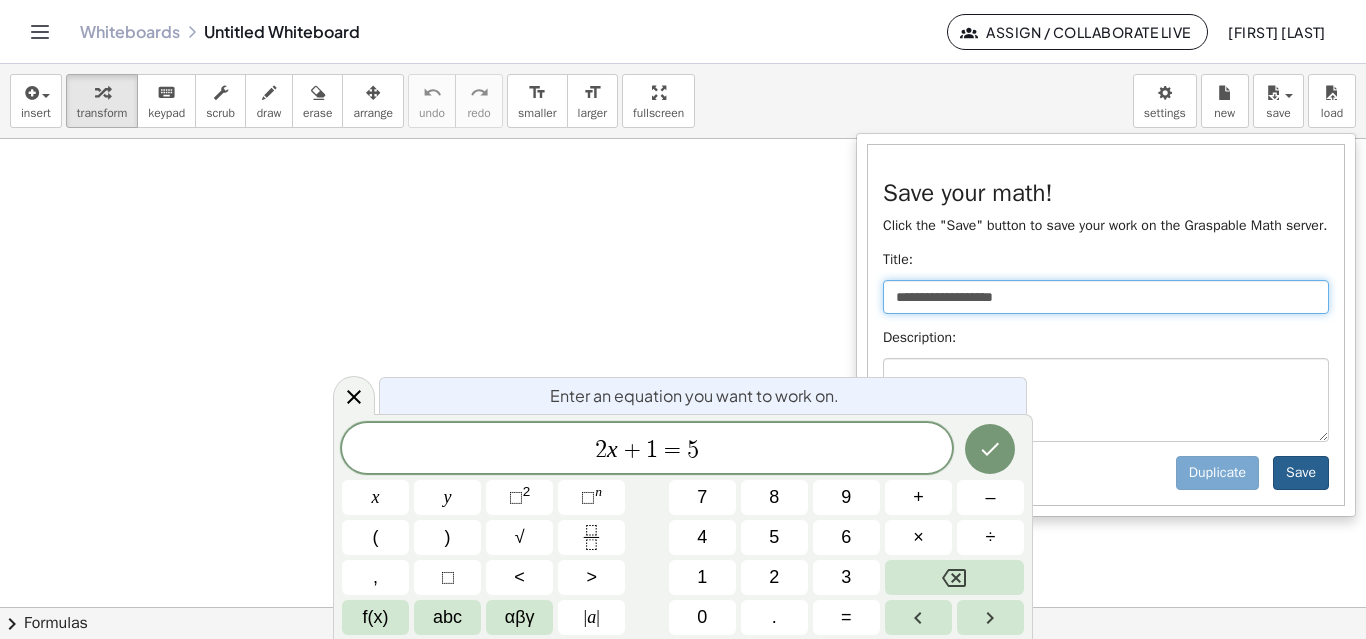 type on "**********" 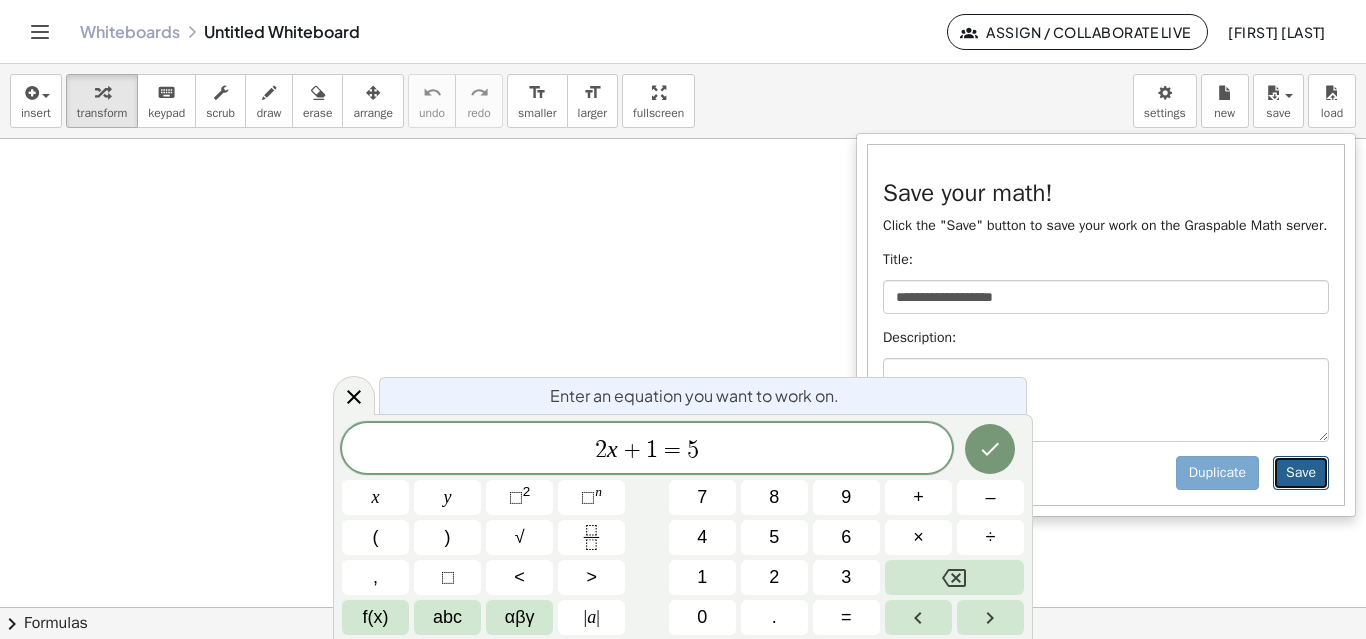 click on "Save" at bounding box center [1301, 473] 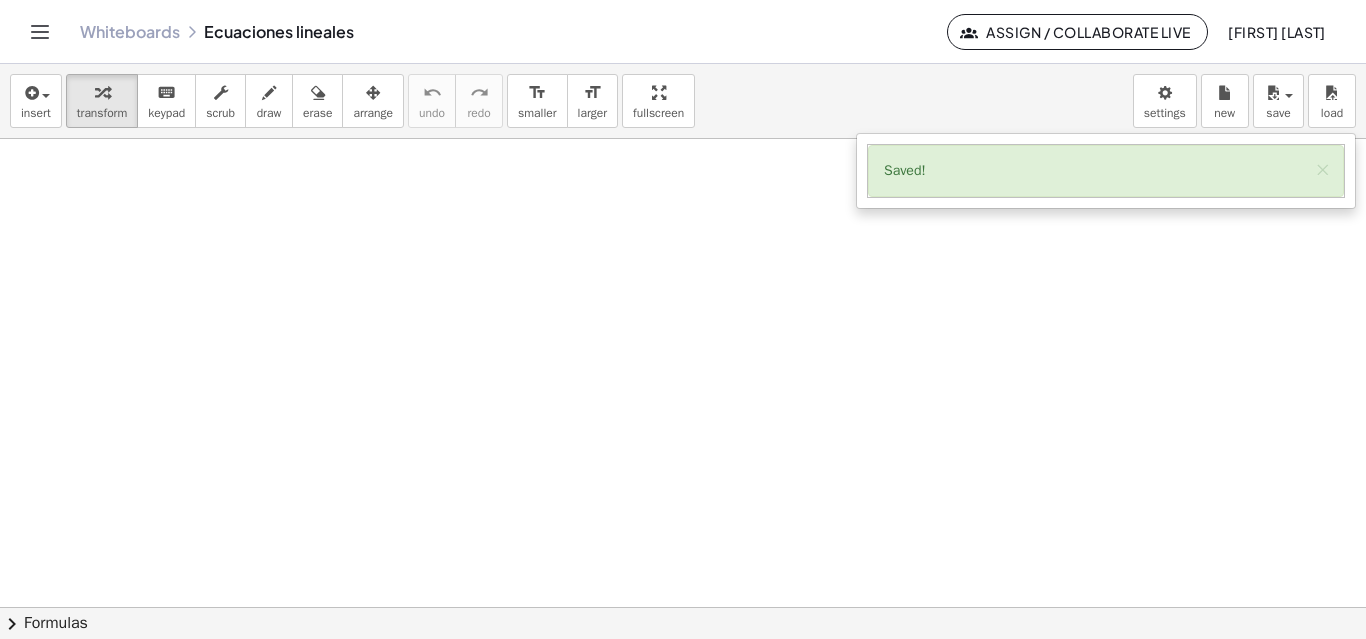 click at bounding box center (683, 607) 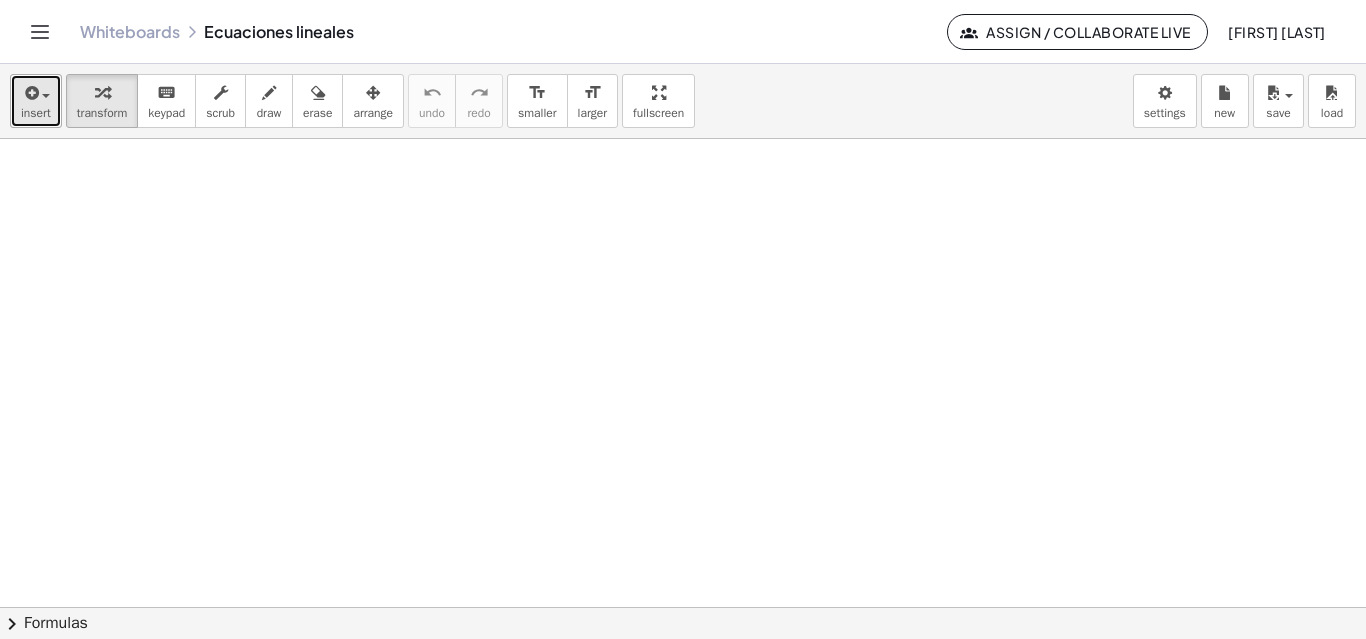 click on "insert" at bounding box center [36, 101] 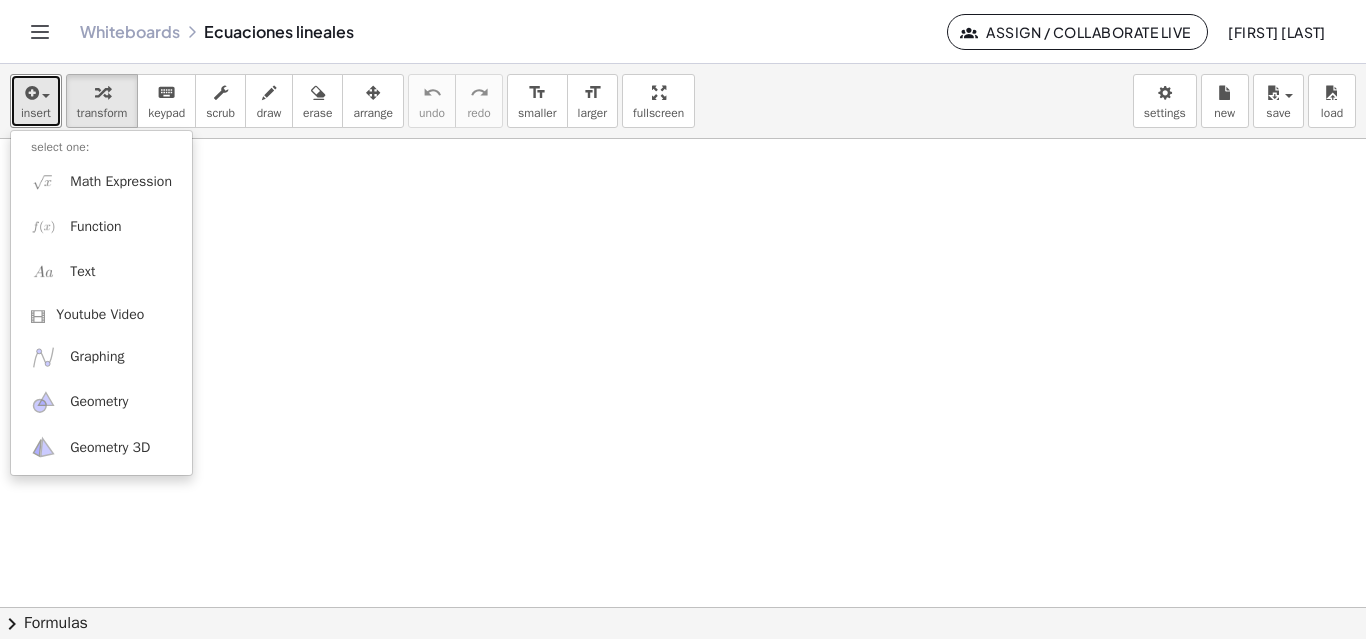 click at bounding box center [683, 607] 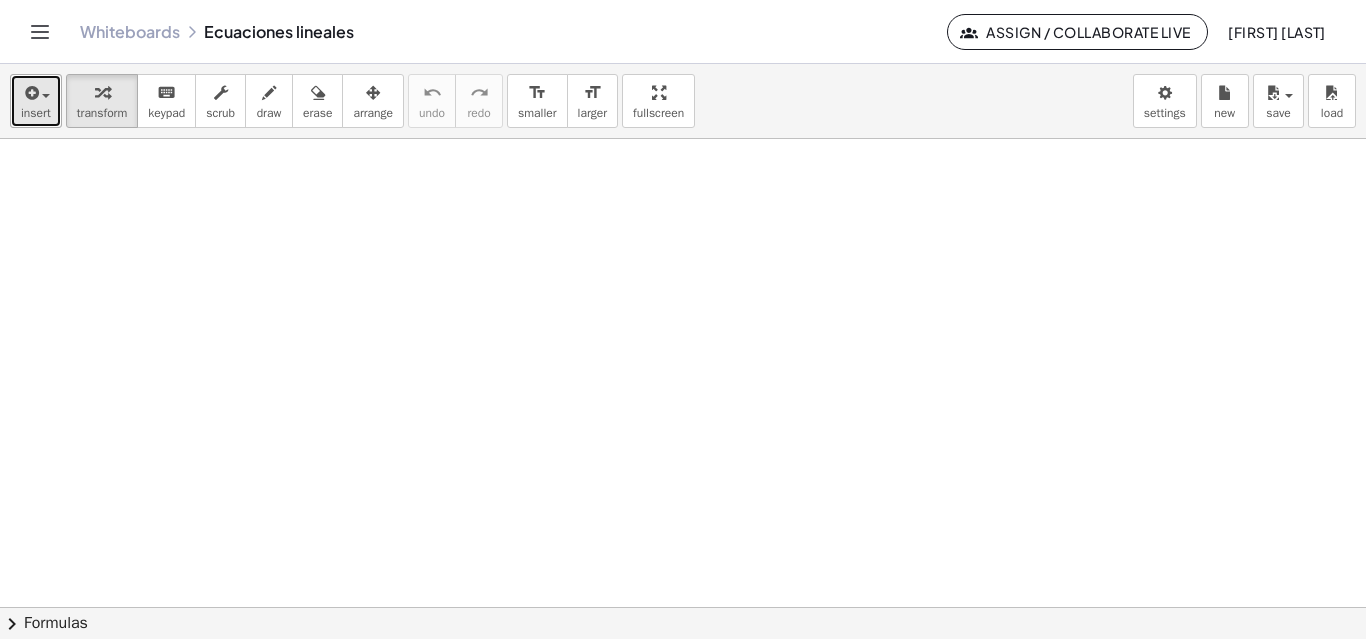 click on "insert" at bounding box center [36, 101] 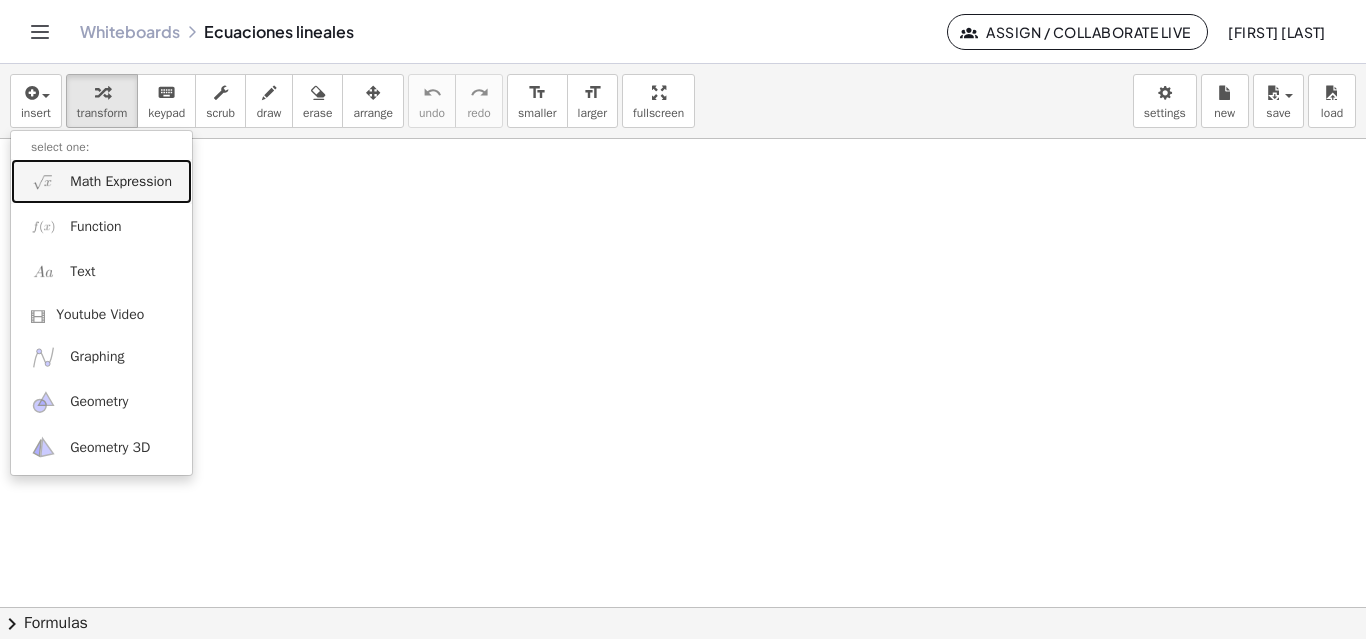 click on "Math Expression" at bounding box center [121, 182] 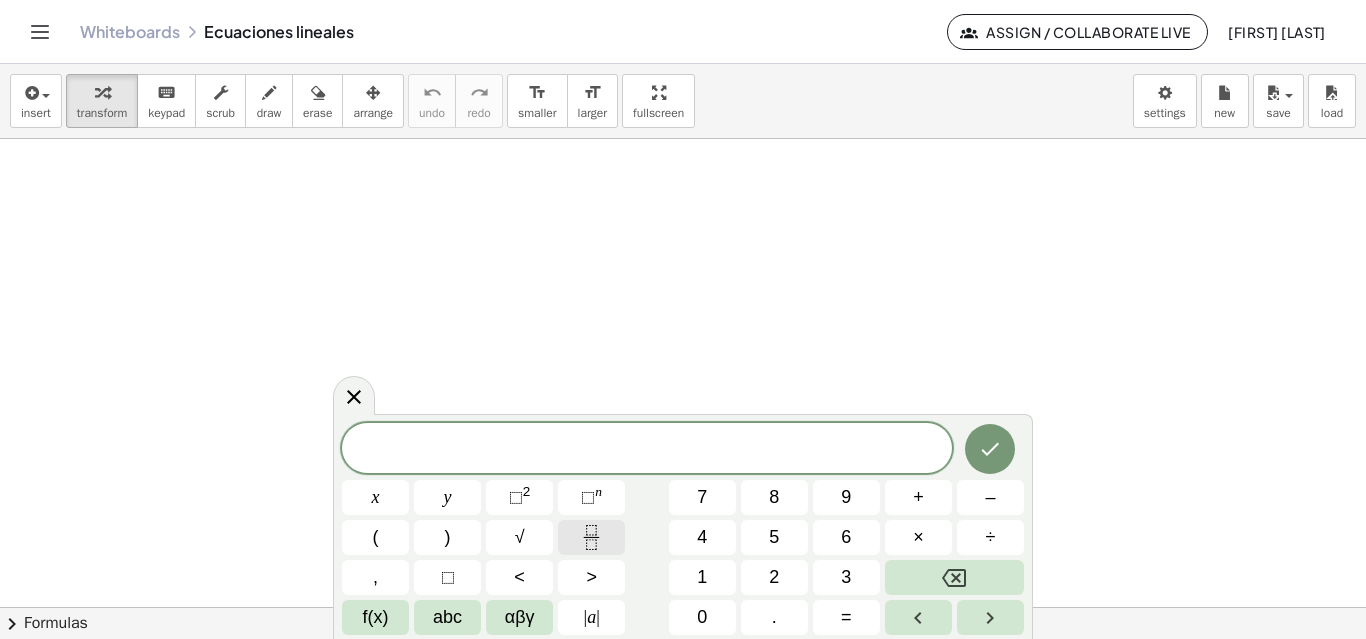 click 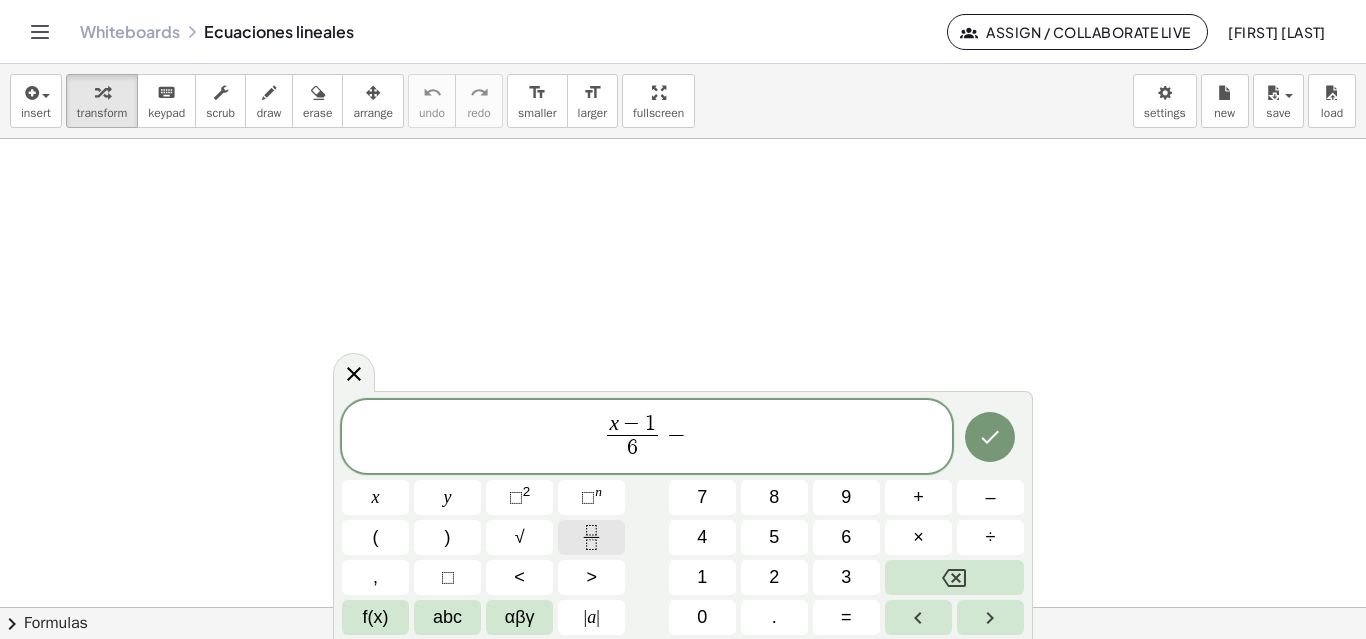 click 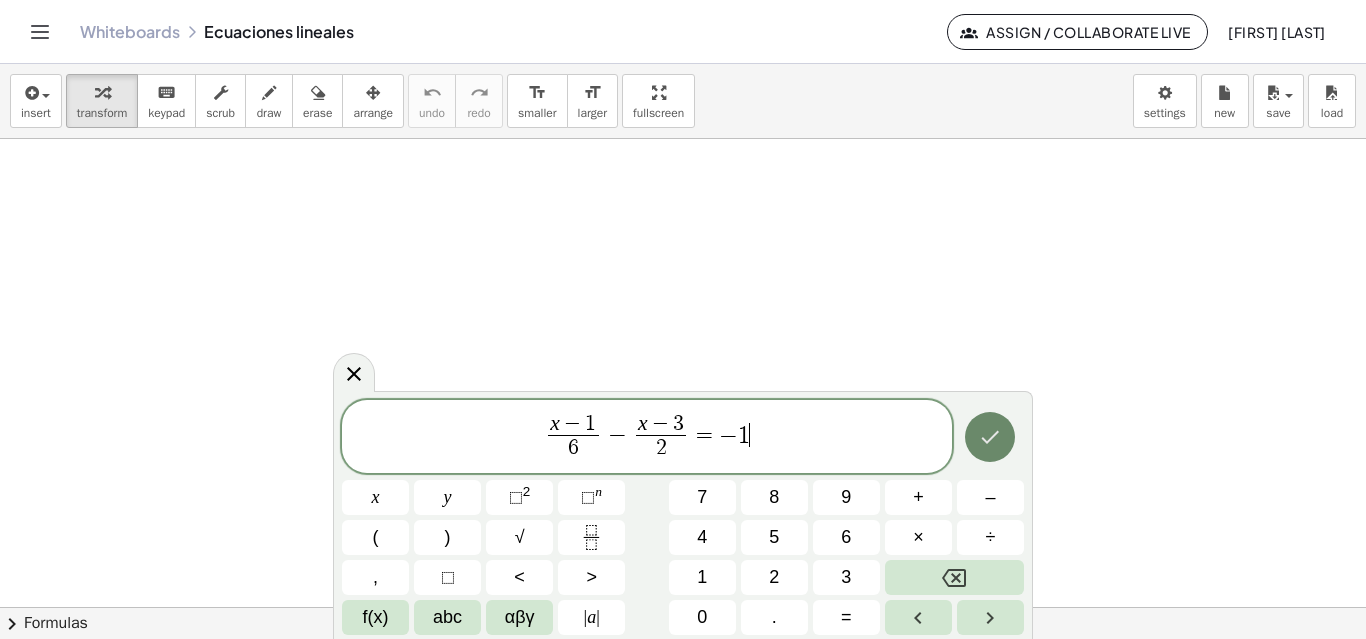click 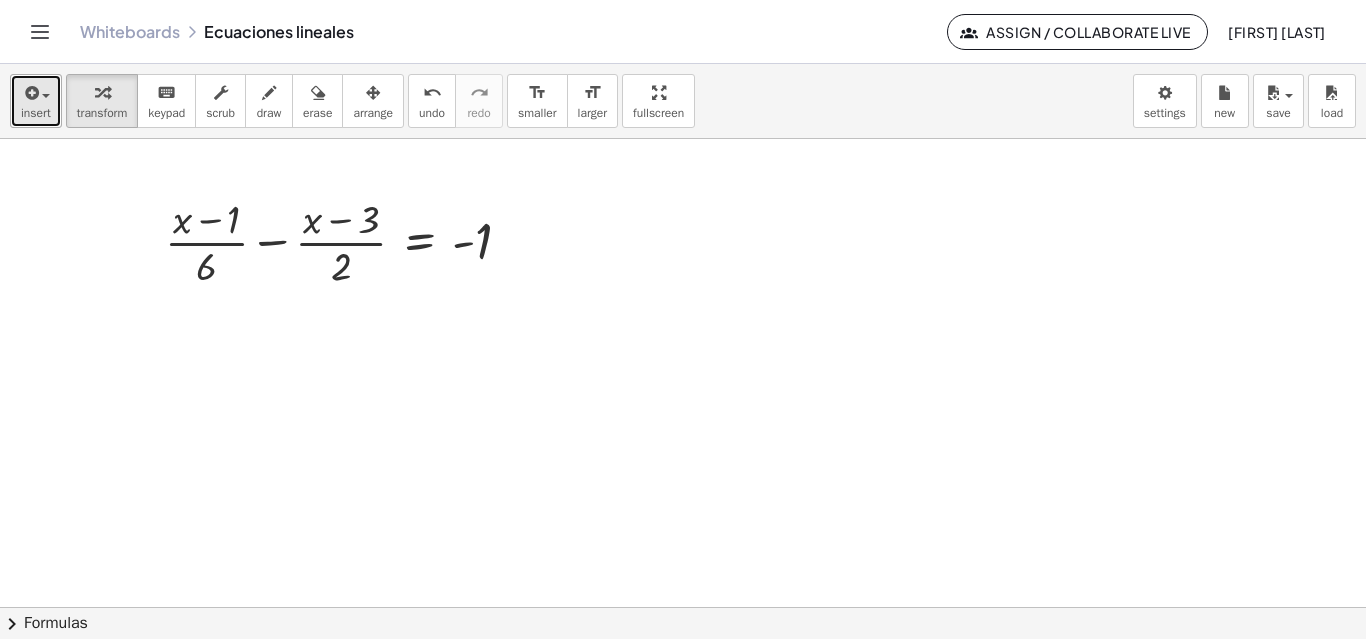 click on "insert" at bounding box center (36, 113) 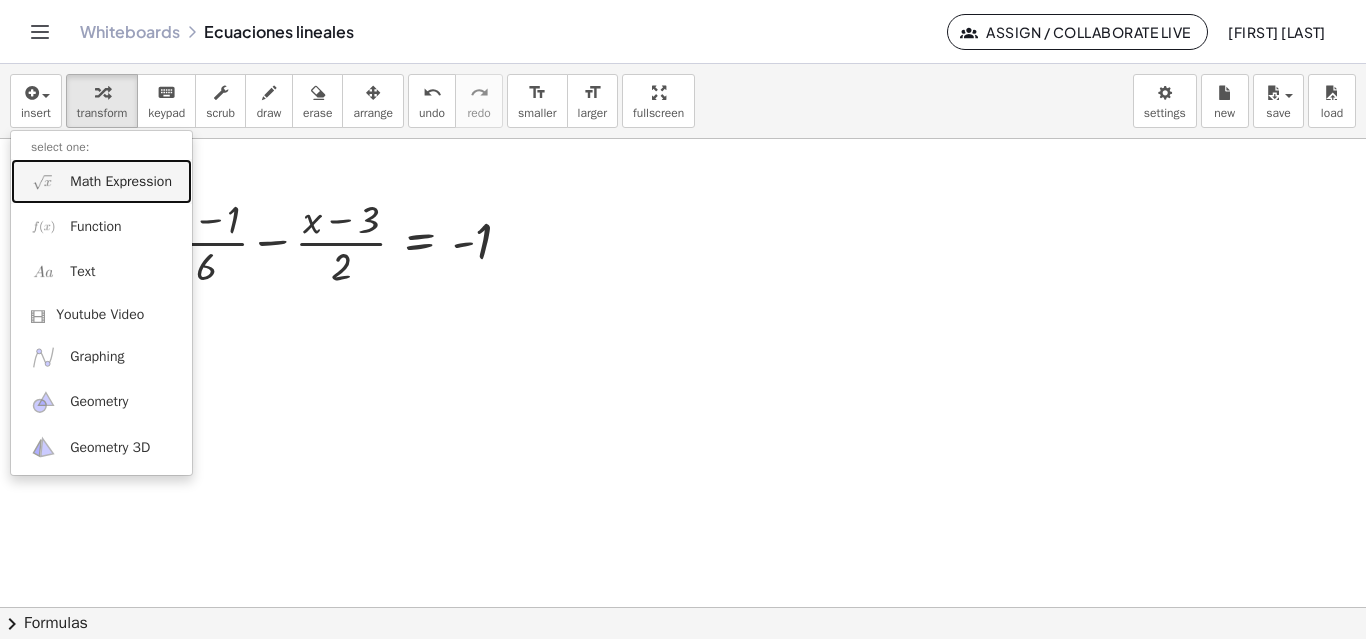 click on "Math Expression" at bounding box center (121, 182) 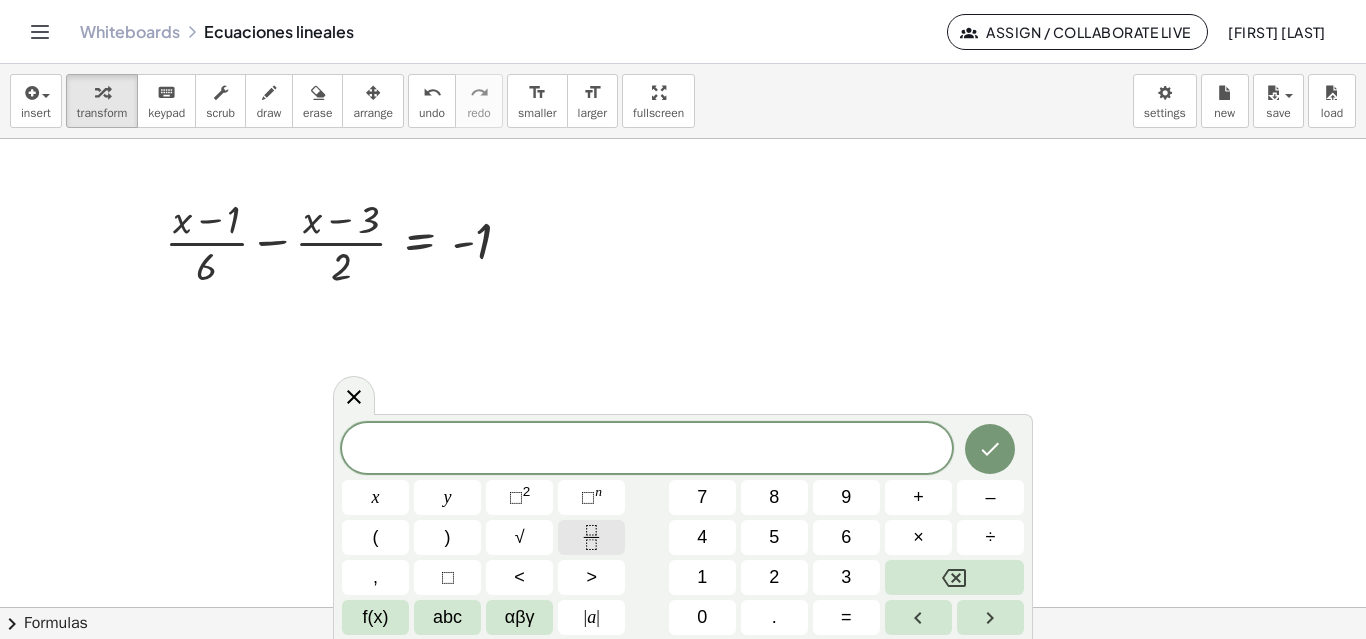click 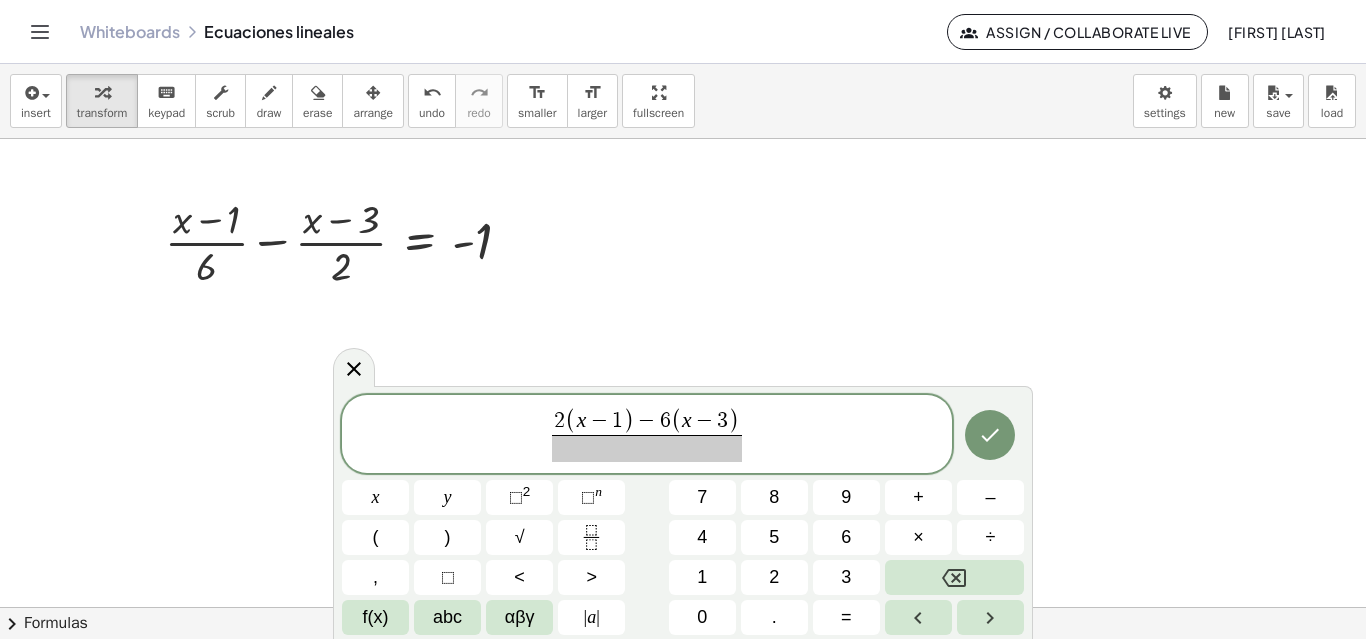 click at bounding box center [647, 448] 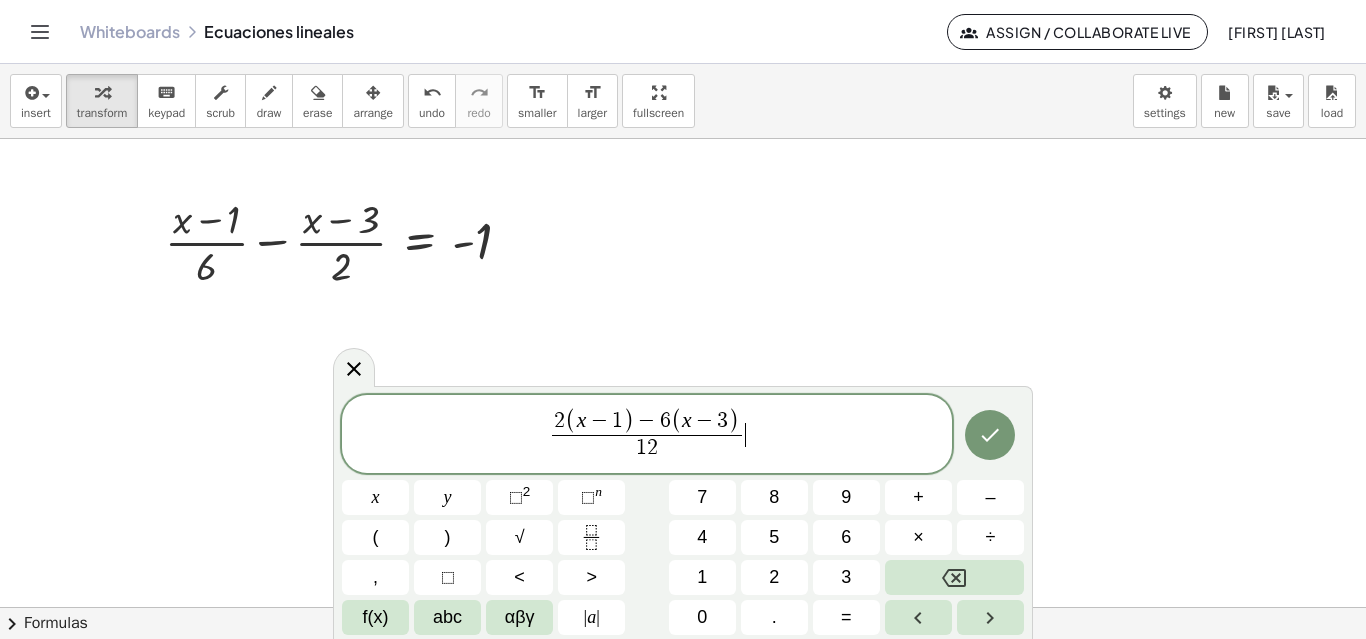 click on "2 ( x − 1 ) − 6 ( x − 3 ) 1 2 ​ ​" at bounding box center (647, 435) 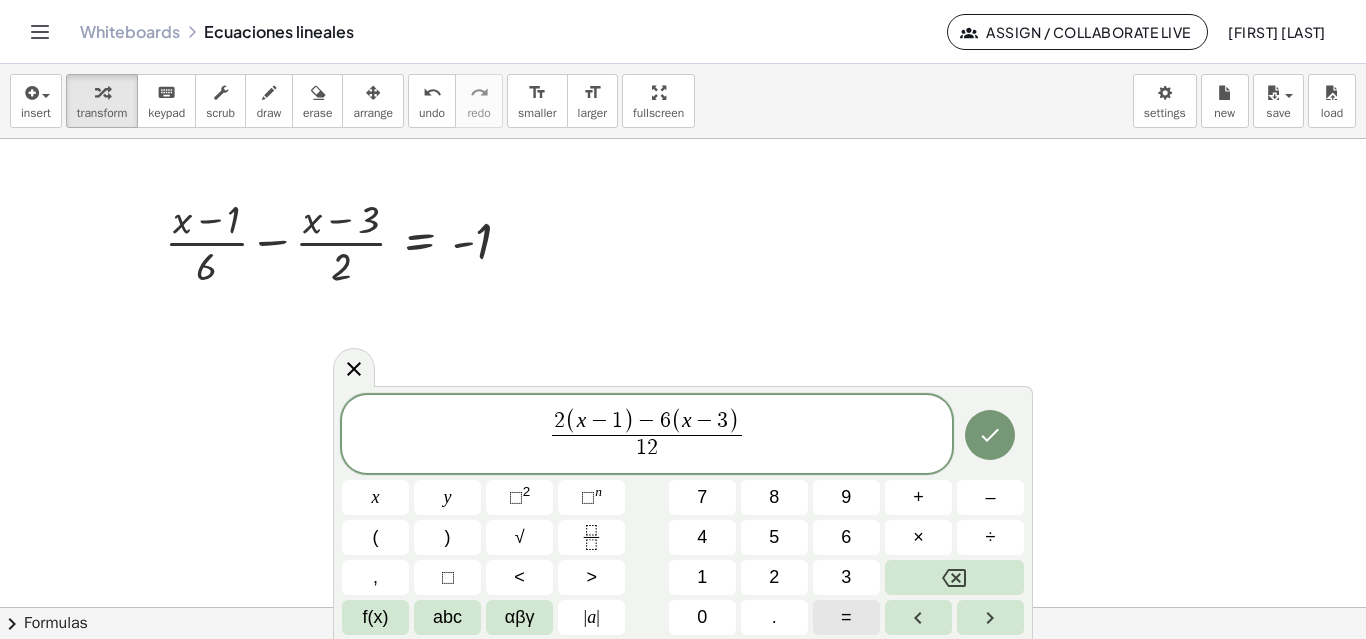 click on "=" at bounding box center [846, 617] 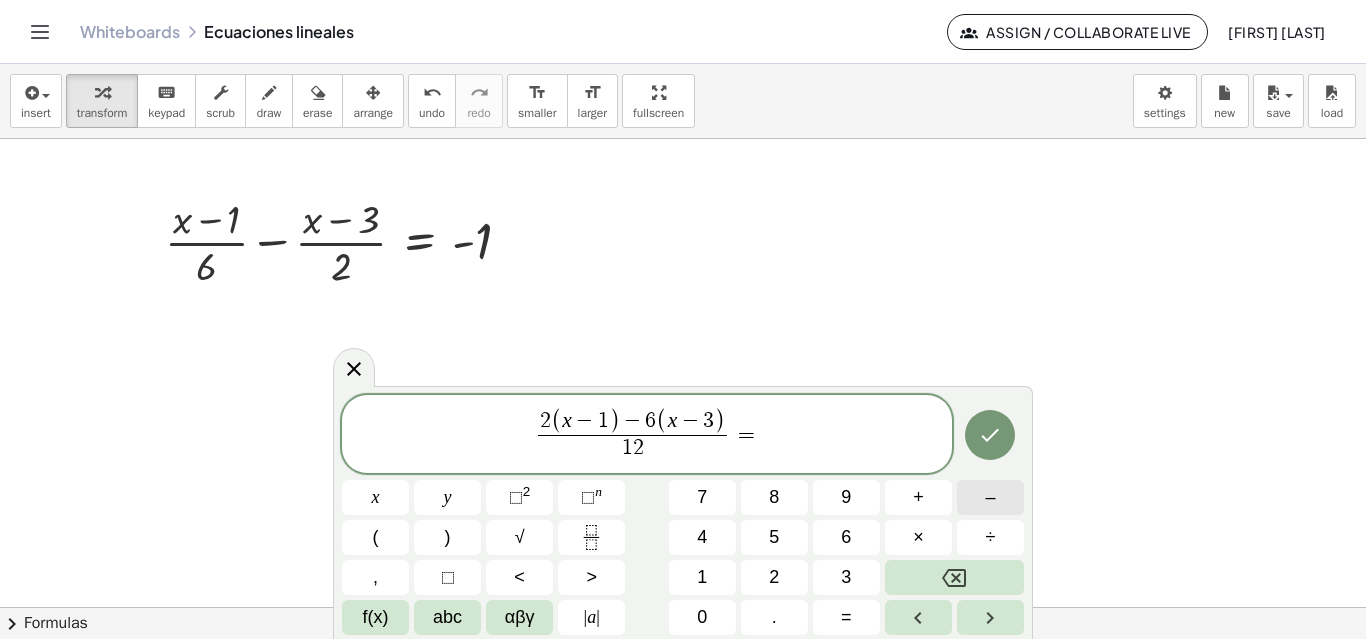 click on "–" at bounding box center (990, 497) 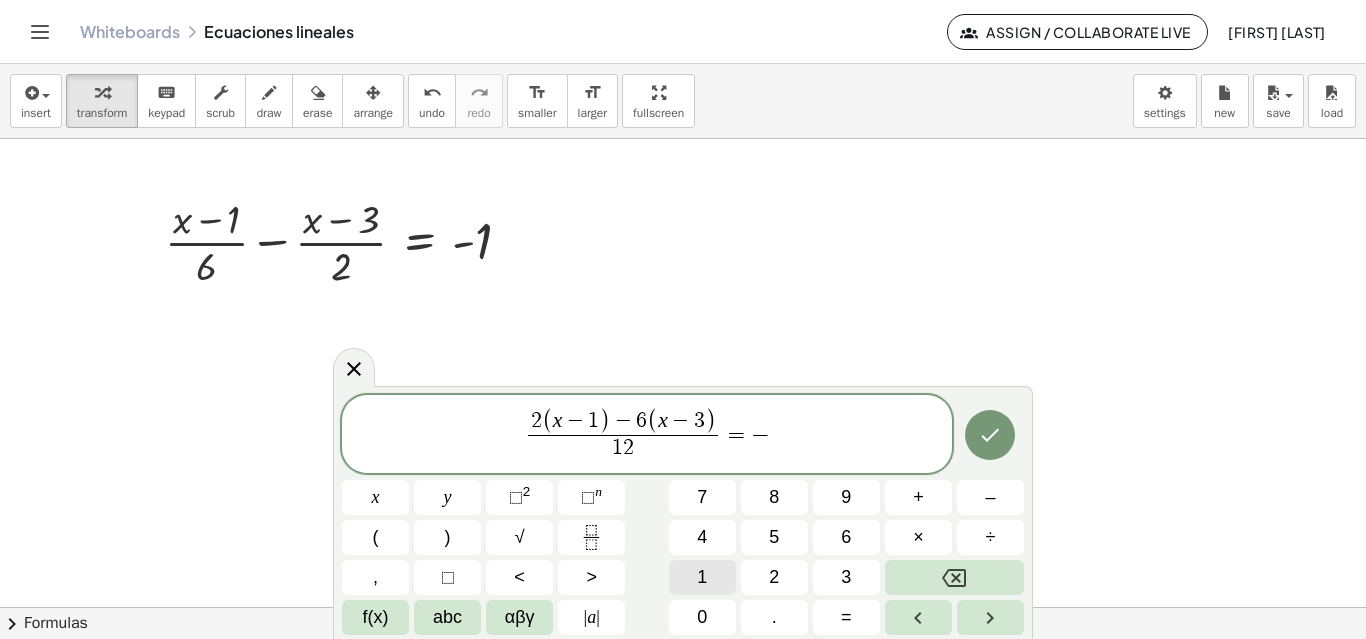 click on "1" at bounding box center [702, 577] 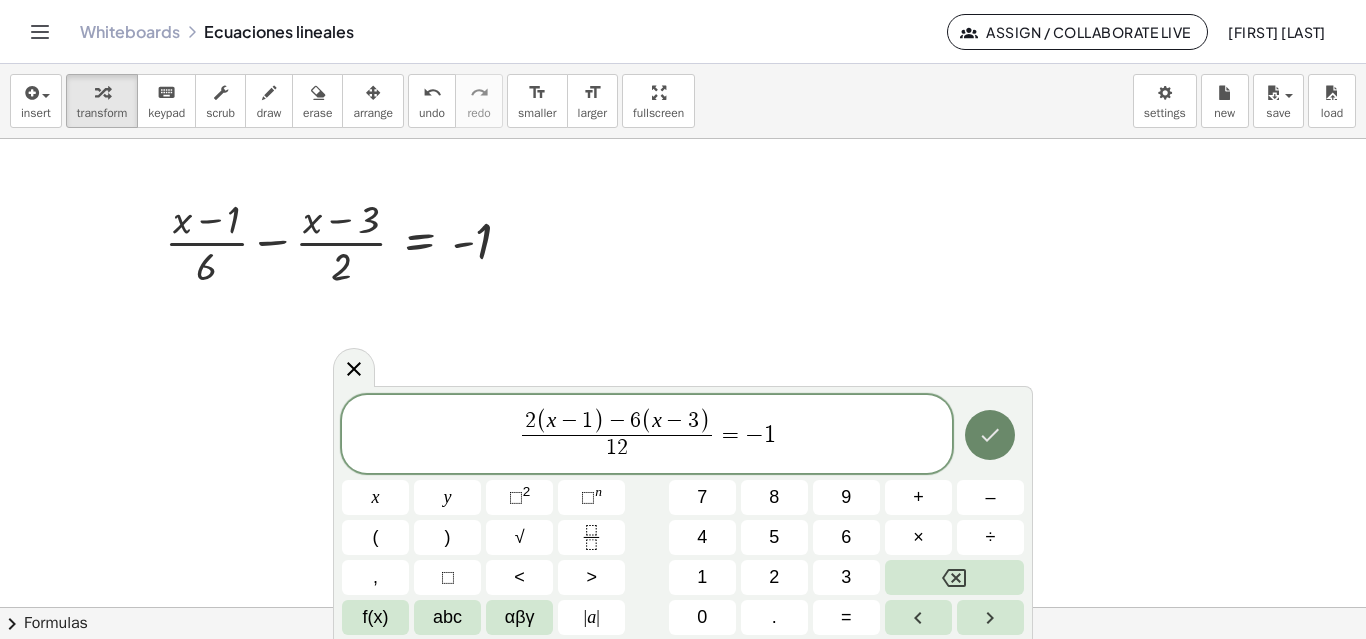 click 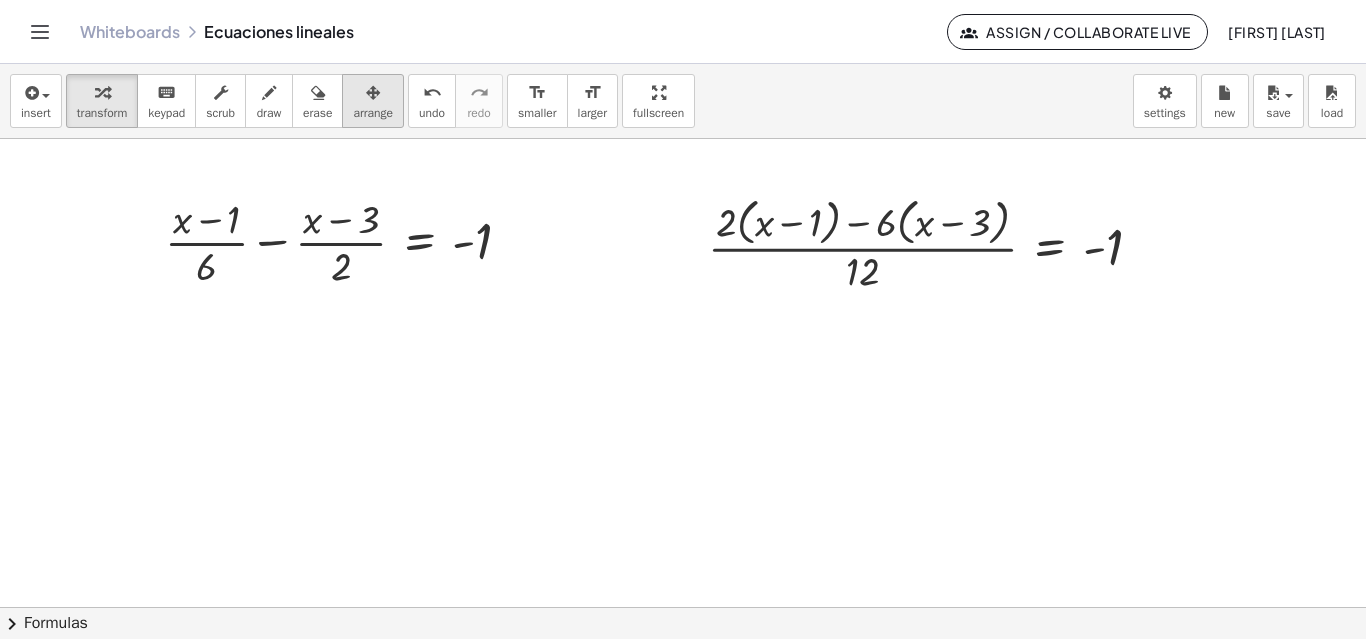 click on "arrange" at bounding box center [373, 113] 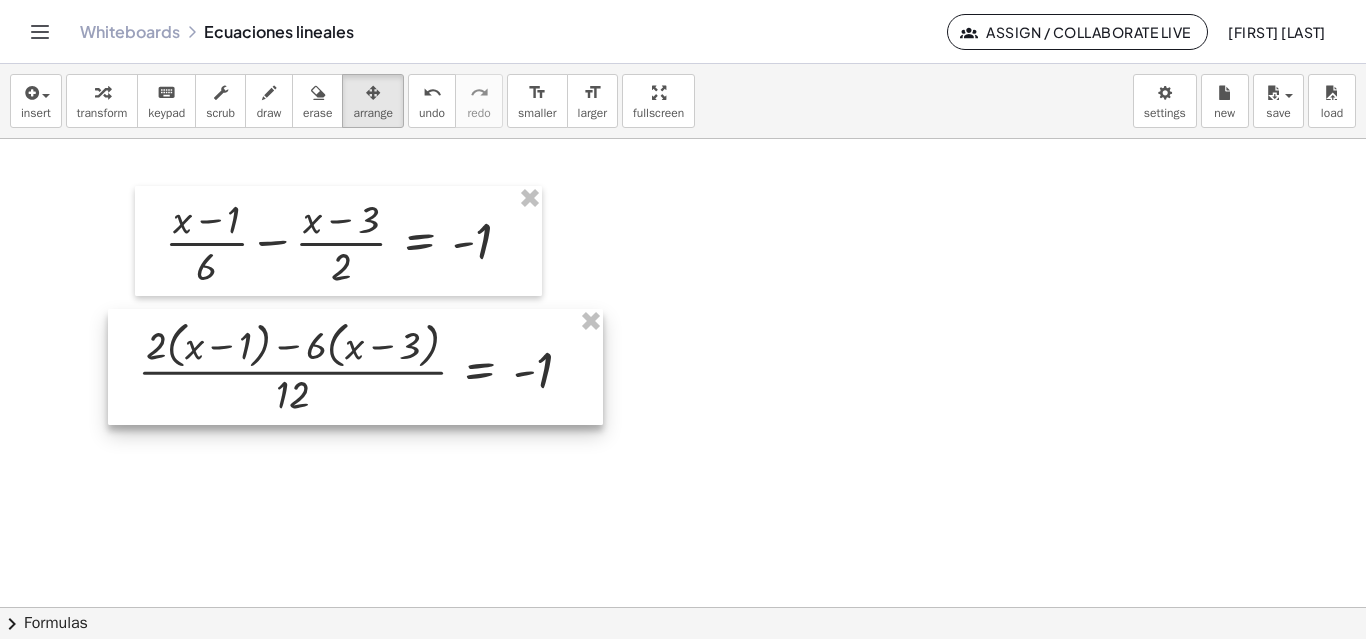drag, startPoint x: 942, startPoint y: 230, endPoint x: 372, endPoint y: 353, distance: 583.12006 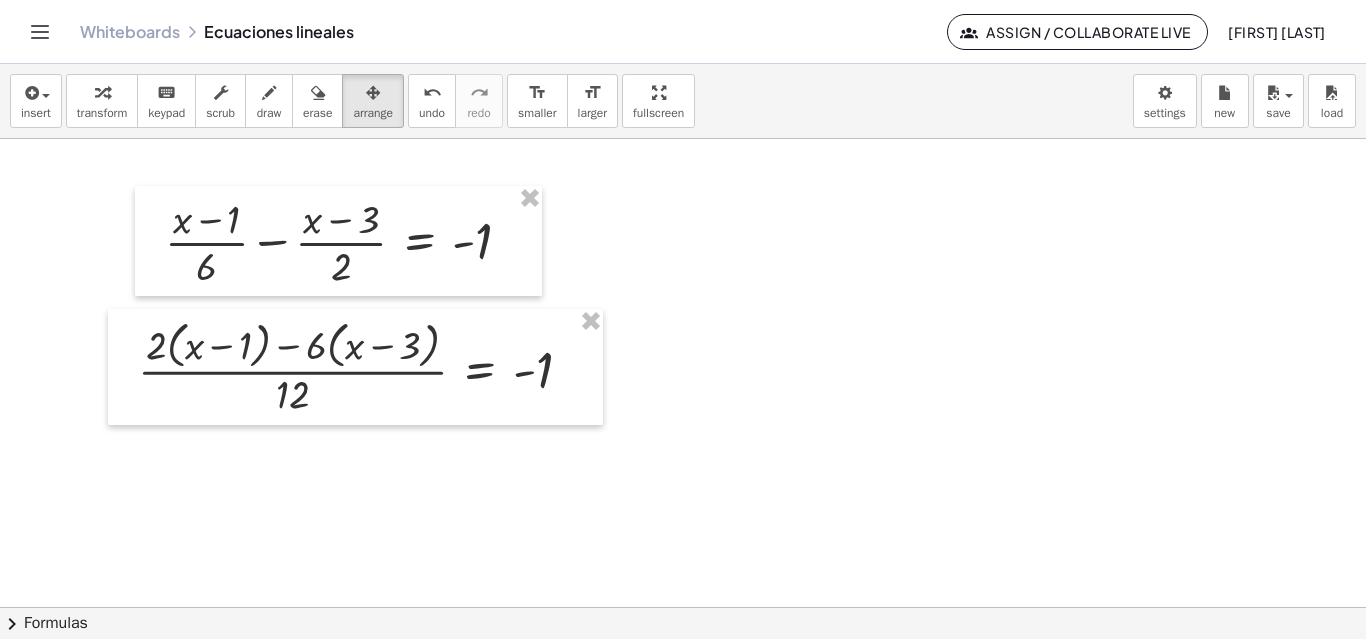 click at bounding box center (683, 607) 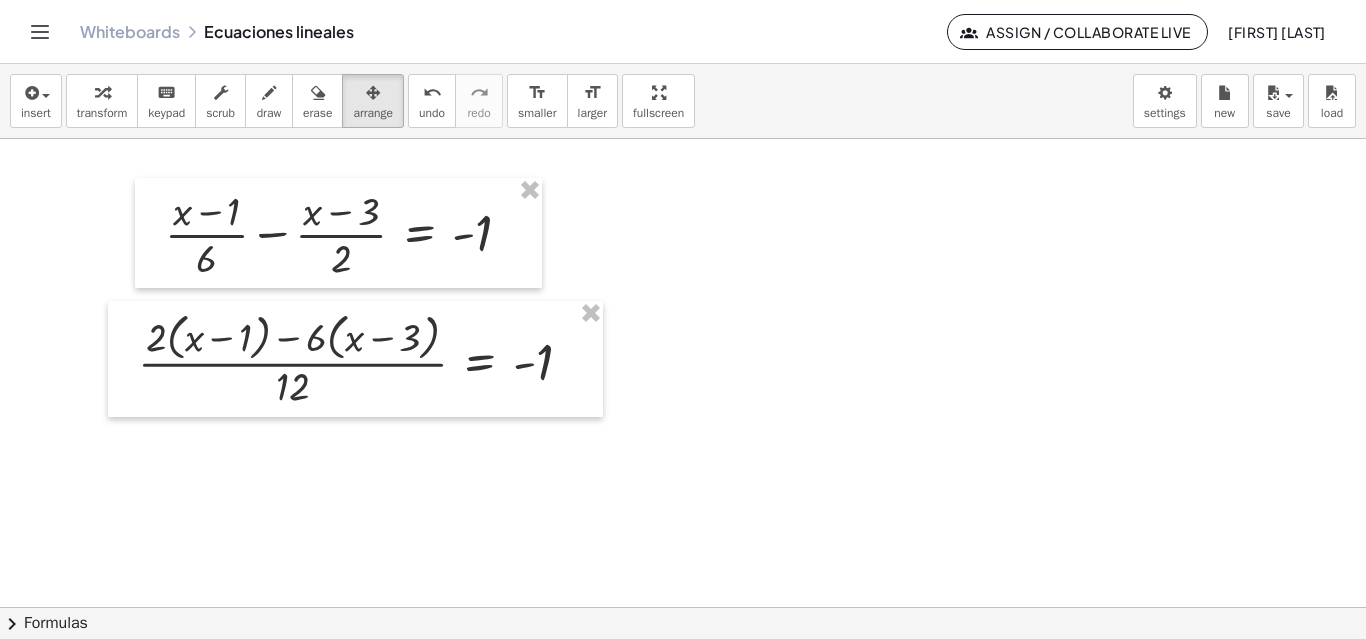 scroll, scrollTop: 0, scrollLeft: 0, axis: both 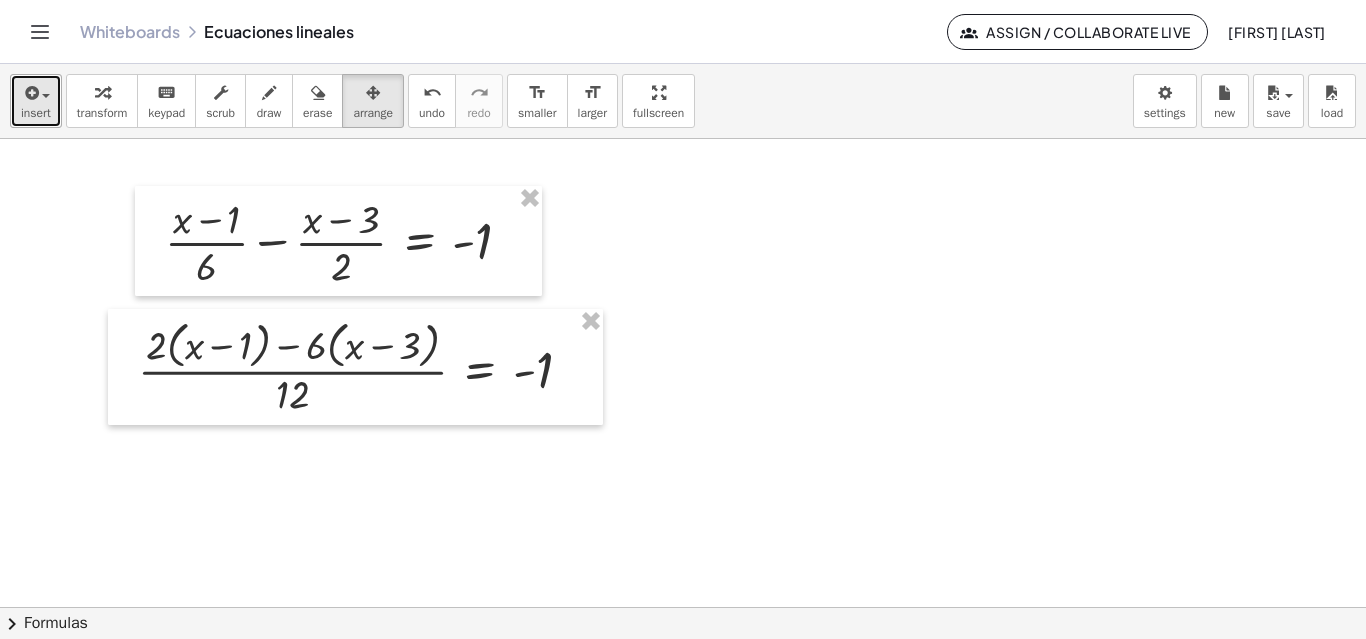 click on "insert" at bounding box center (36, 113) 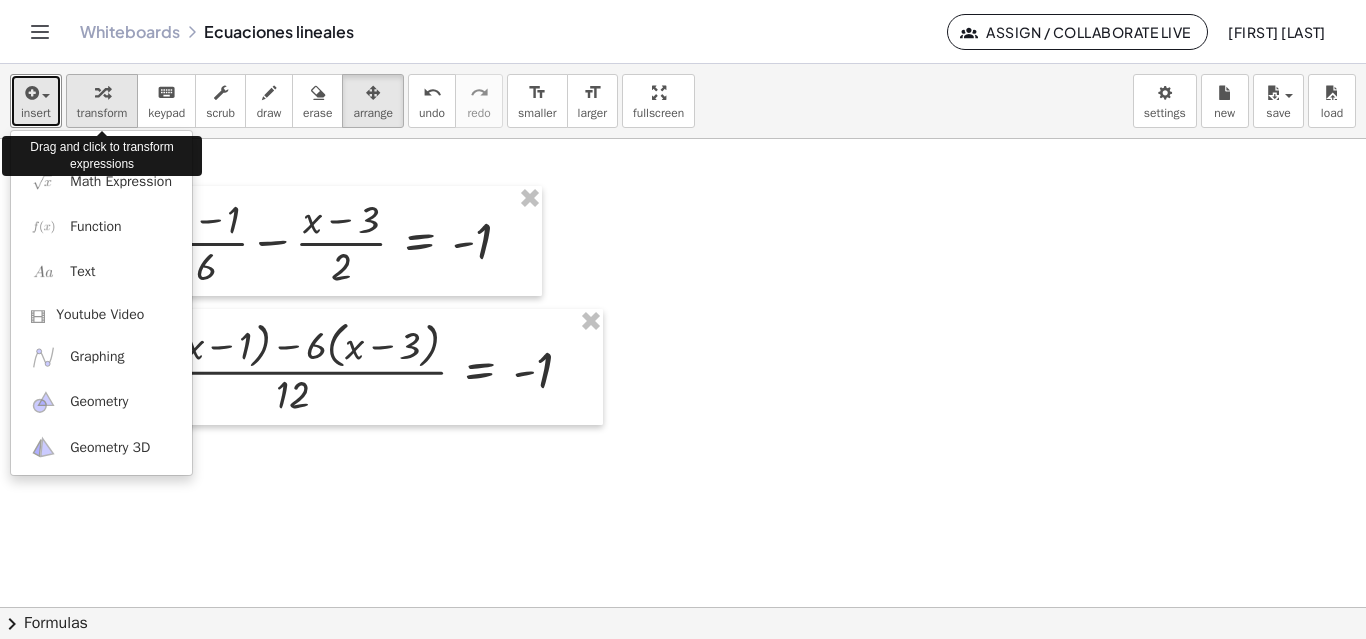 click at bounding box center (102, 93) 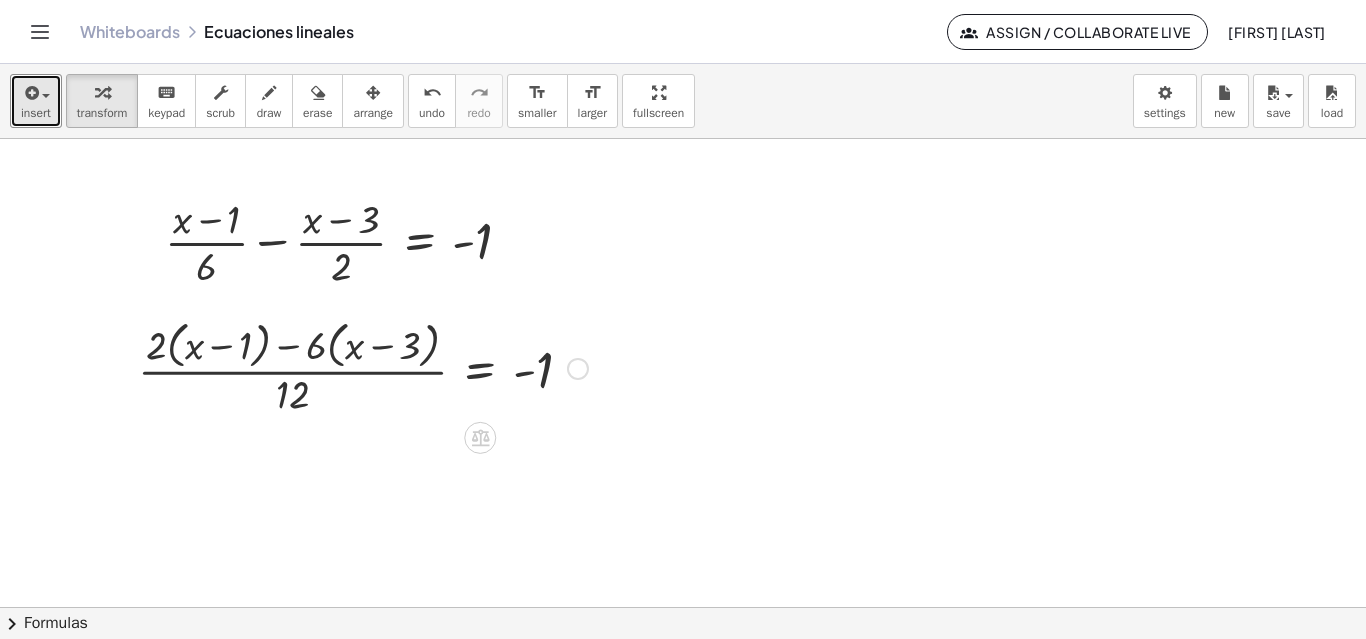 click at bounding box center [363, 367] 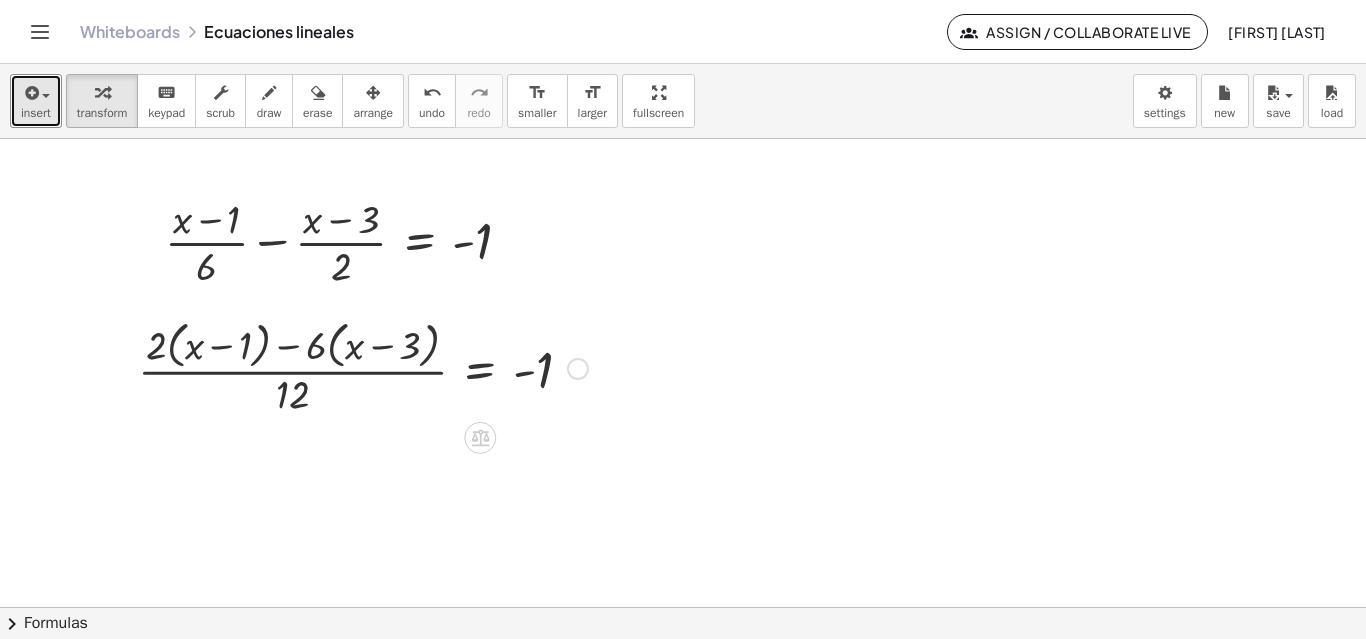 click at bounding box center [363, 367] 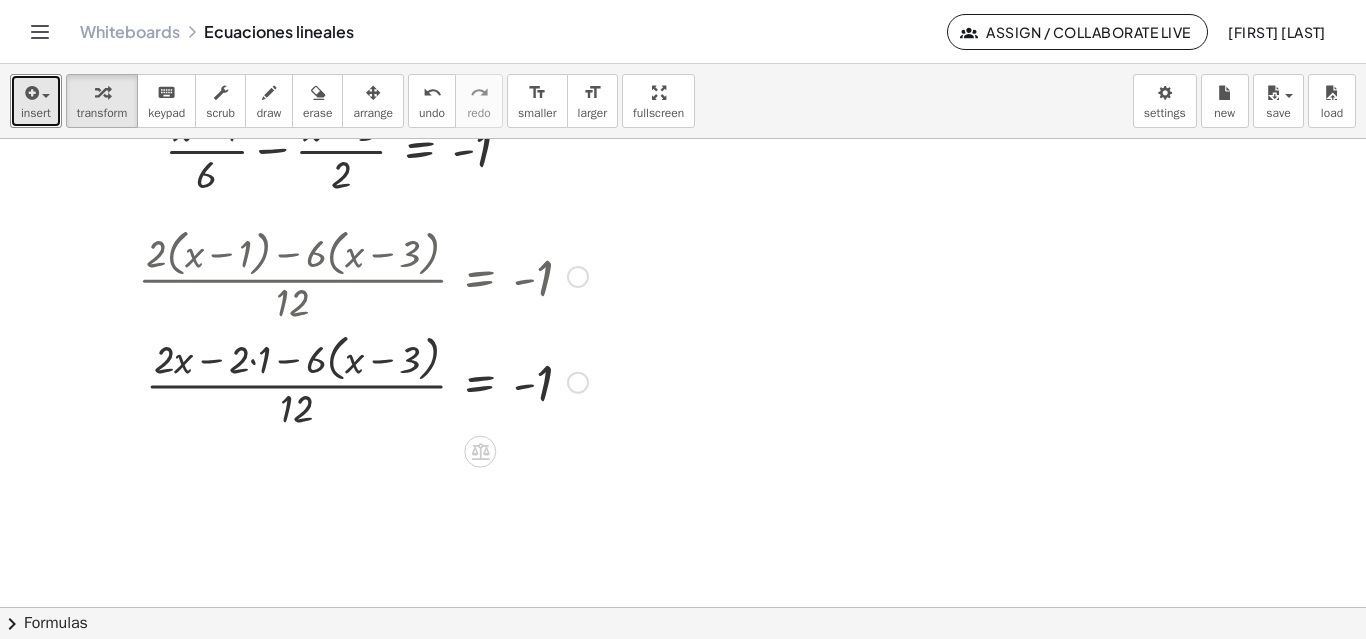 scroll, scrollTop: 100, scrollLeft: 0, axis: vertical 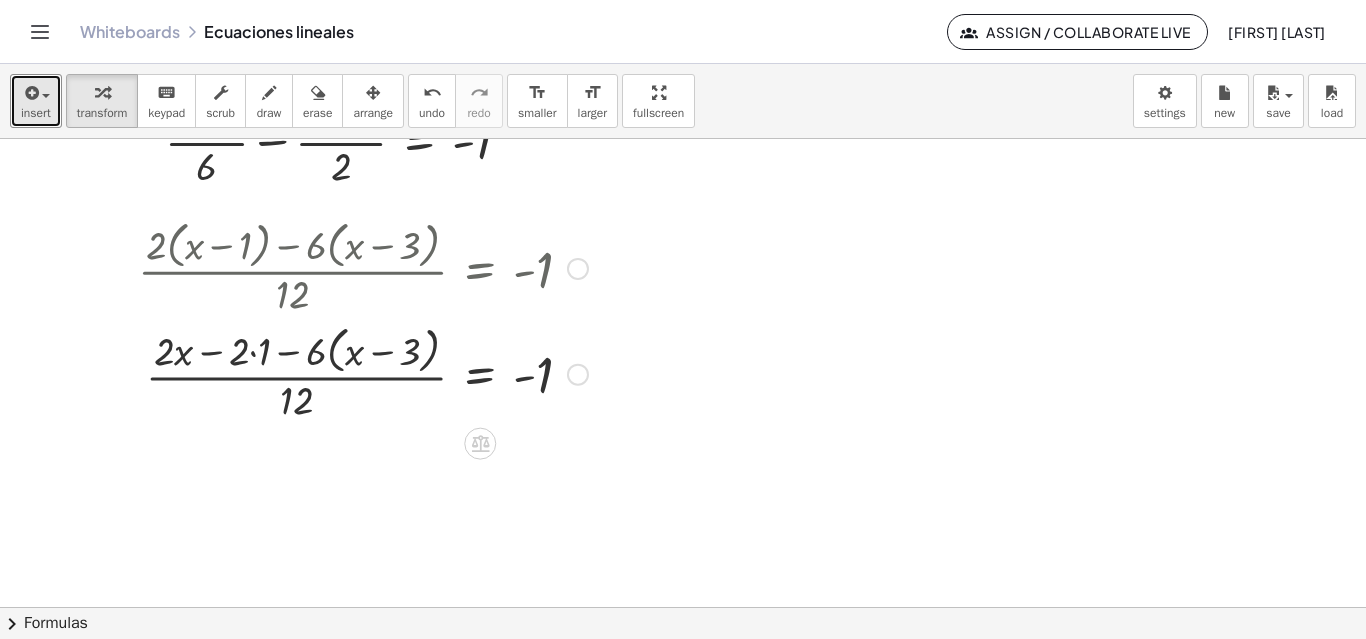 click at bounding box center (363, 373) 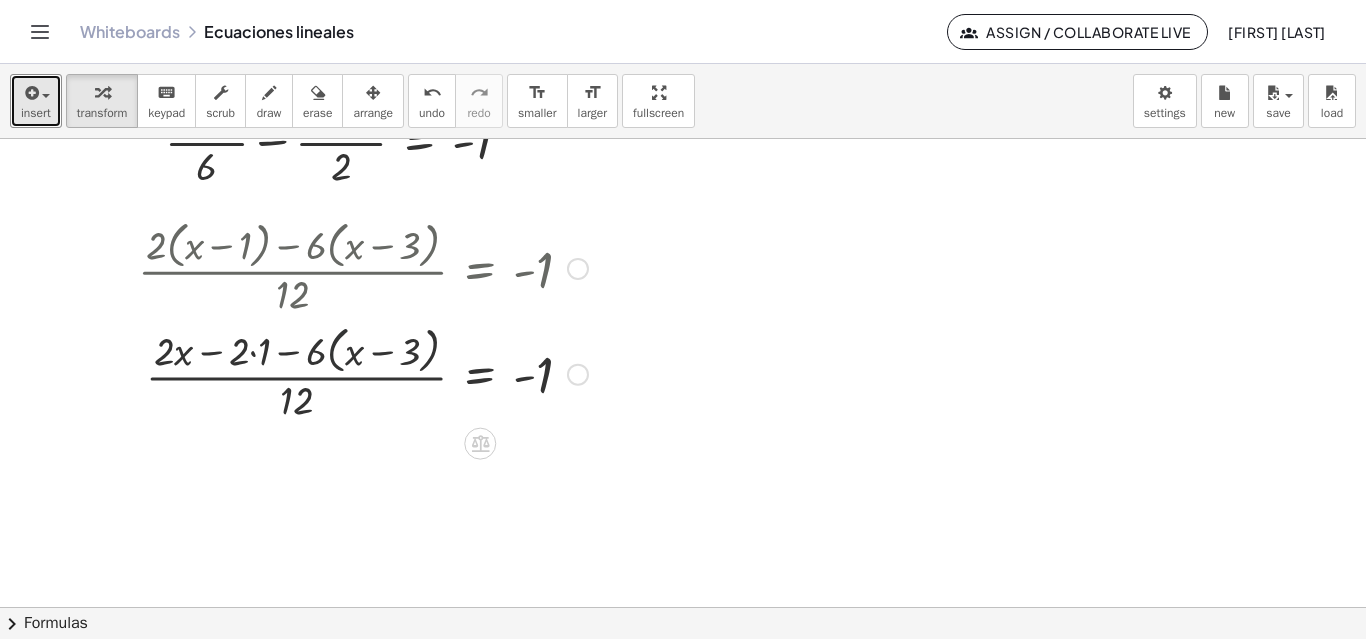 click at bounding box center [363, 373] 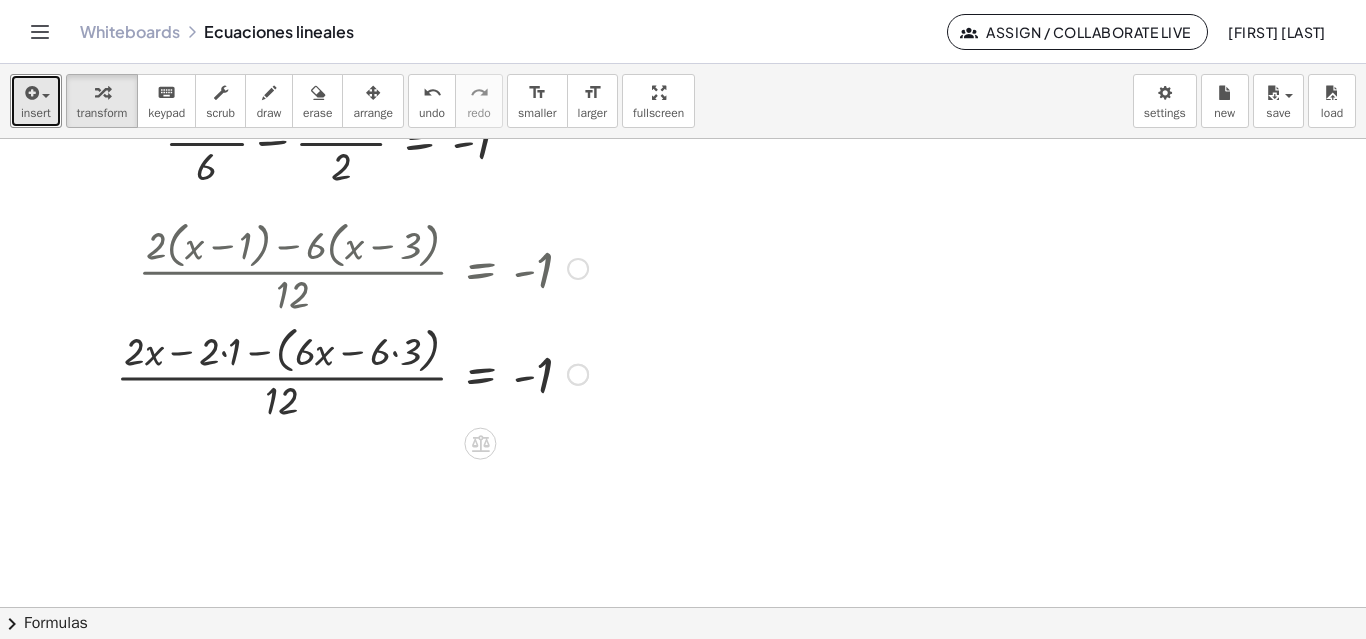 type 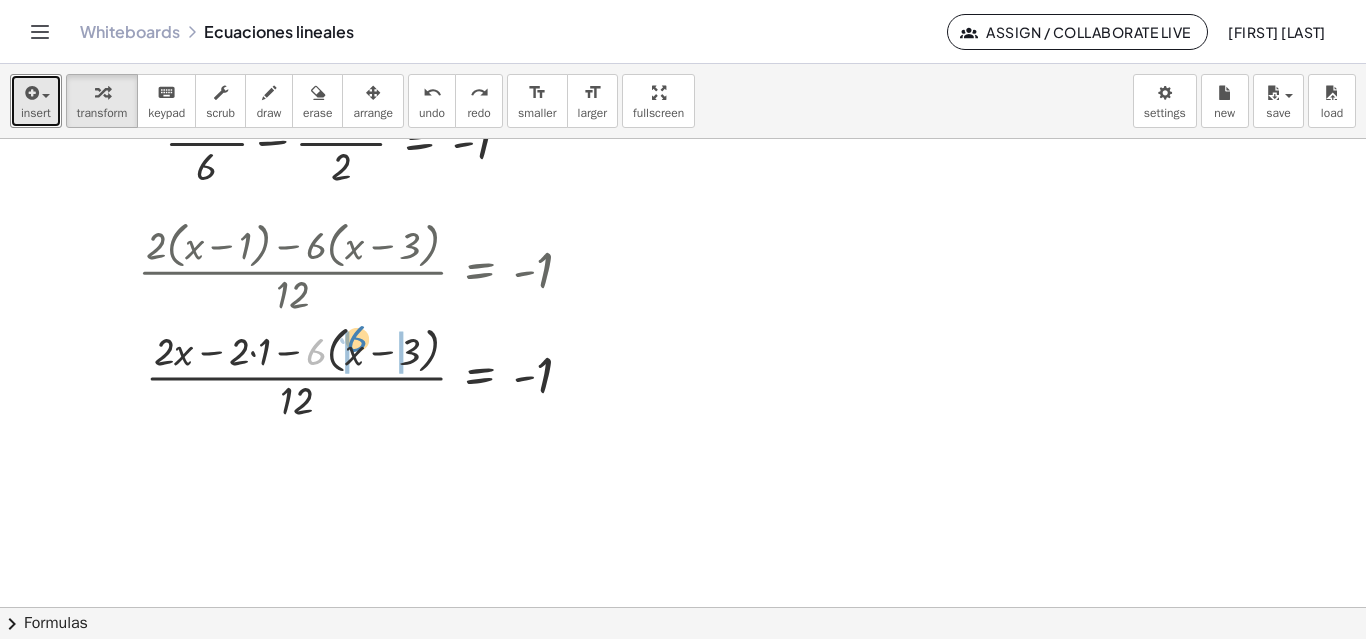 drag, startPoint x: 321, startPoint y: 350, endPoint x: 361, endPoint y: 337, distance: 42.059483 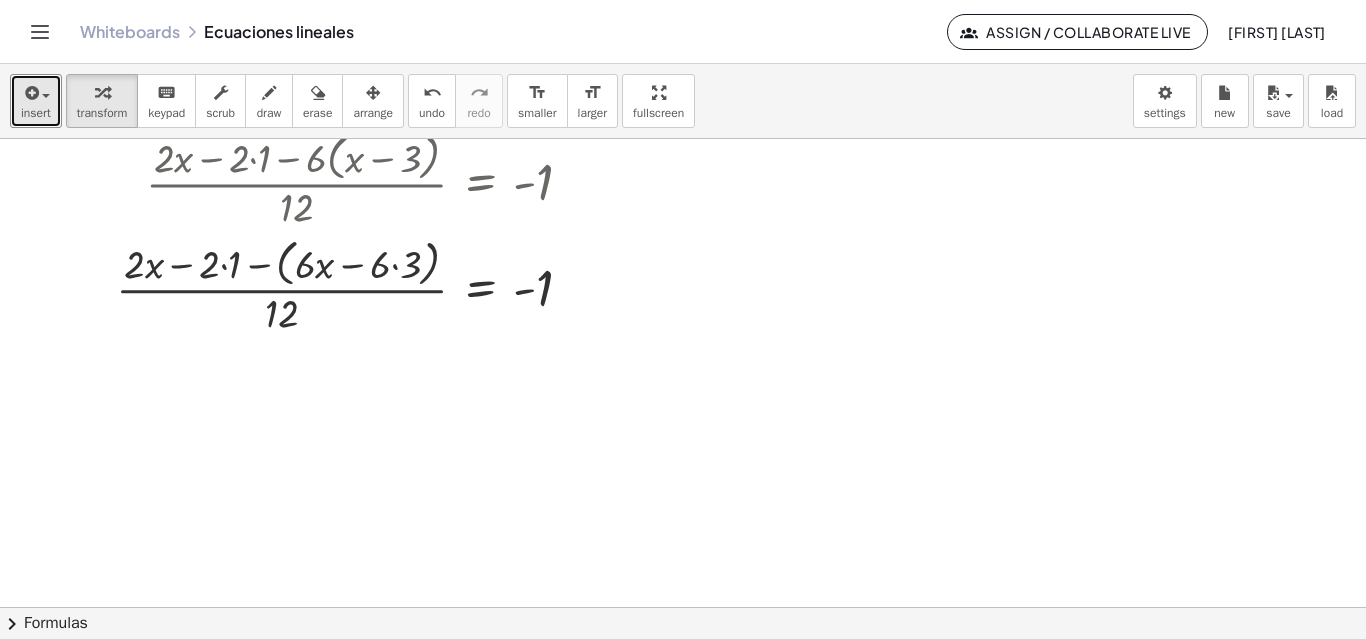 scroll, scrollTop: 300, scrollLeft: 0, axis: vertical 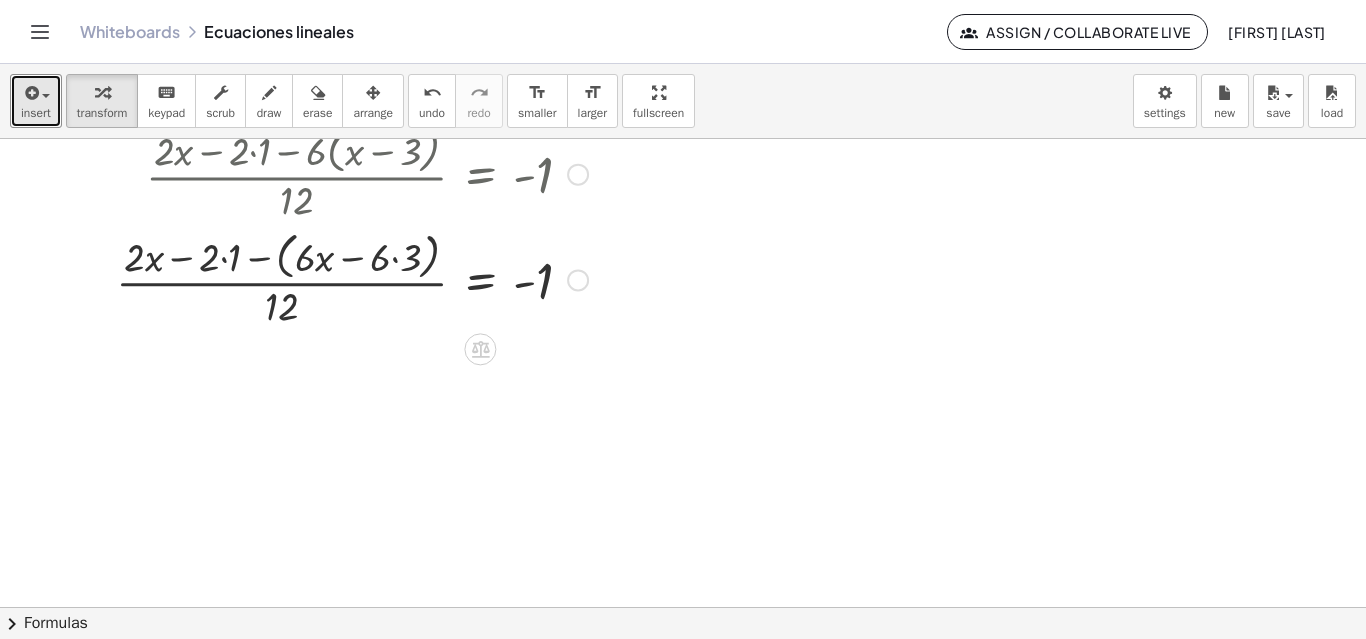 click at bounding box center (352, 279) 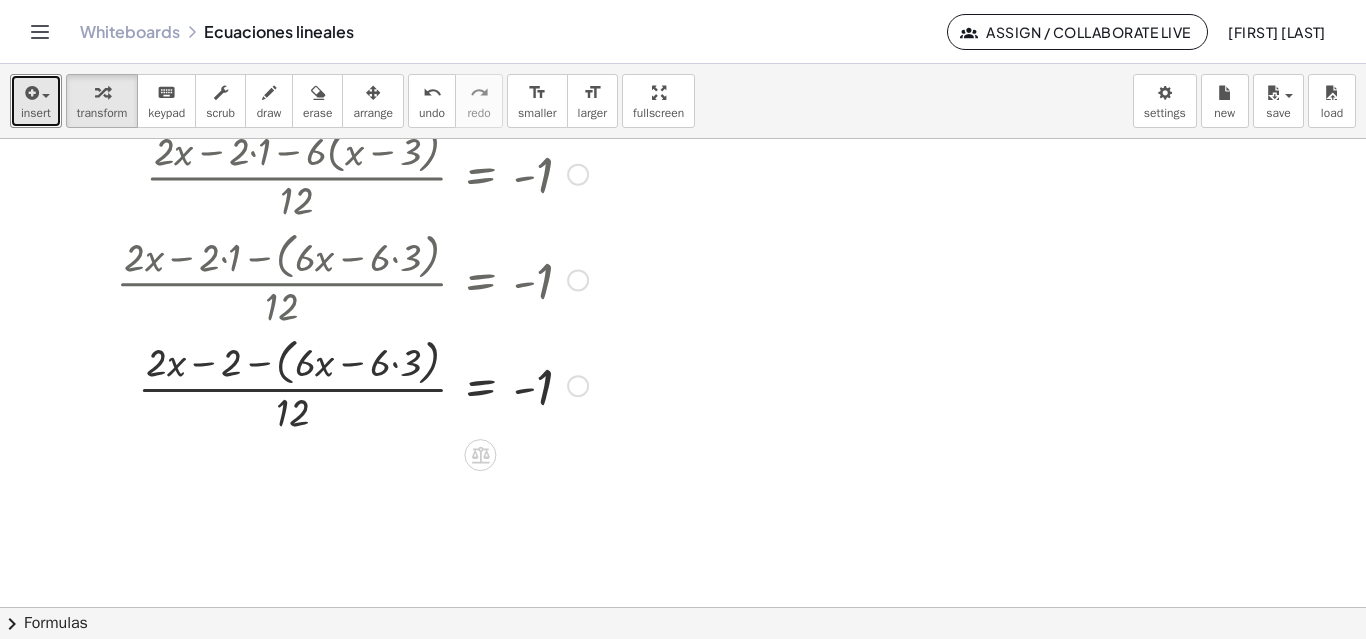 click at bounding box center [352, 384] 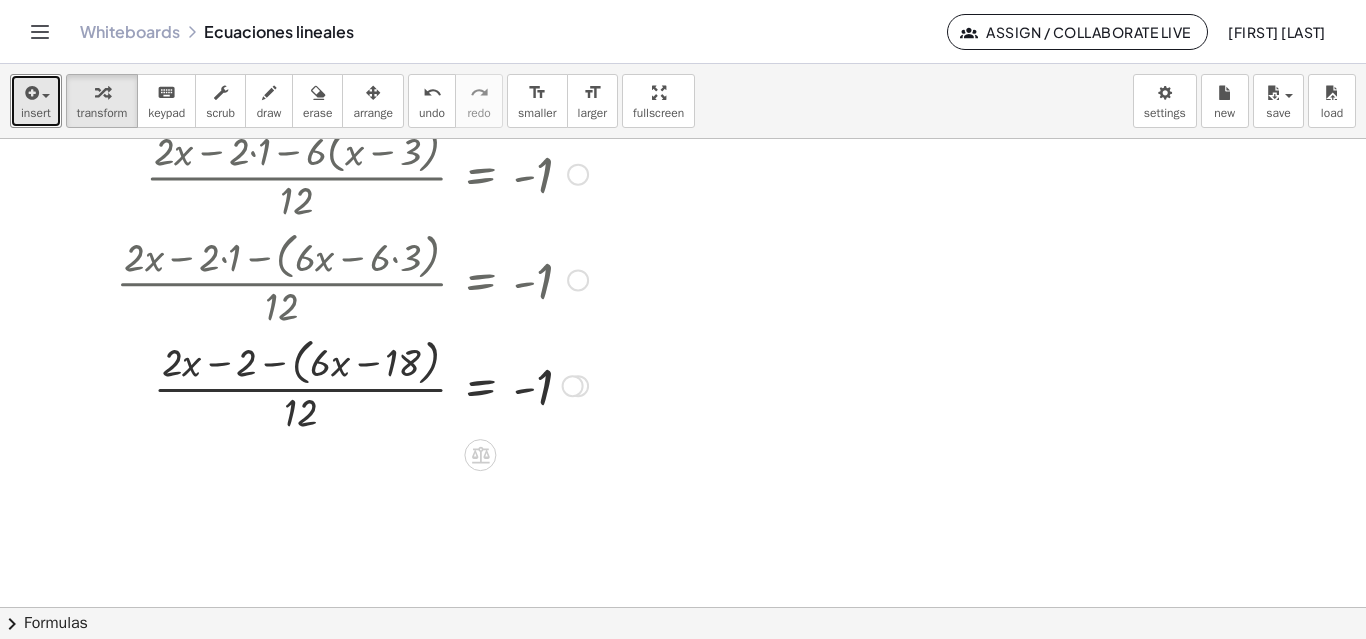click at bounding box center [352, 384] 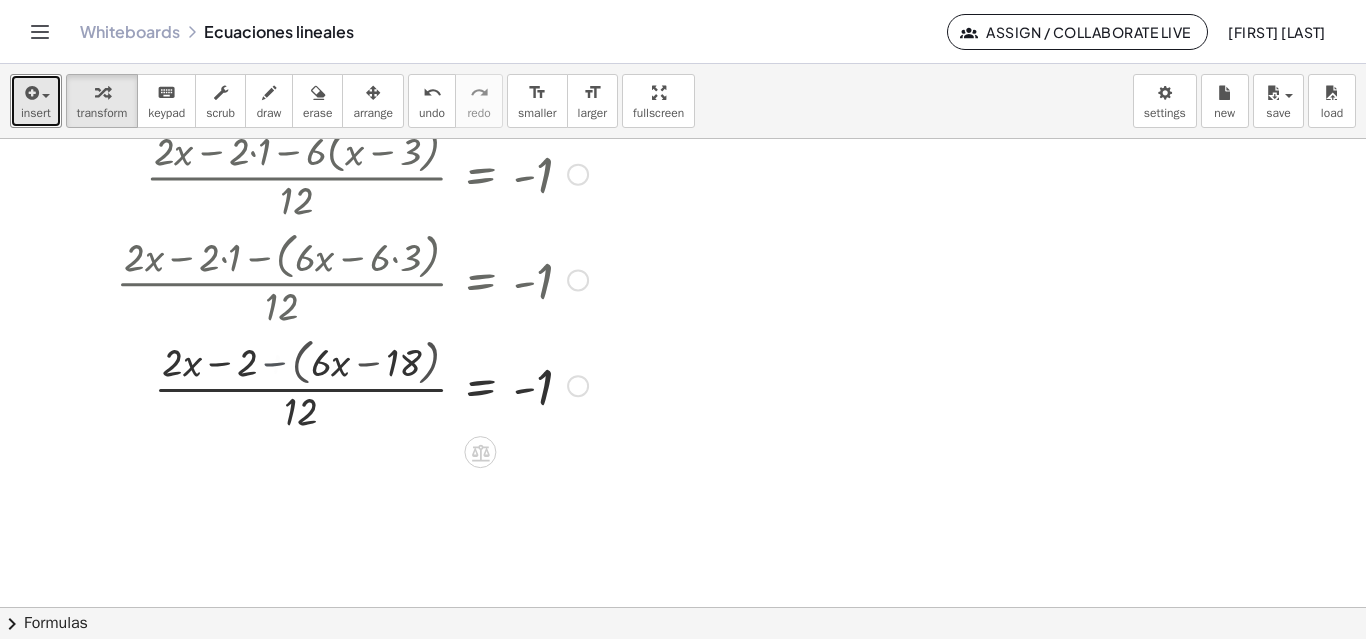 click at bounding box center (352, 384) 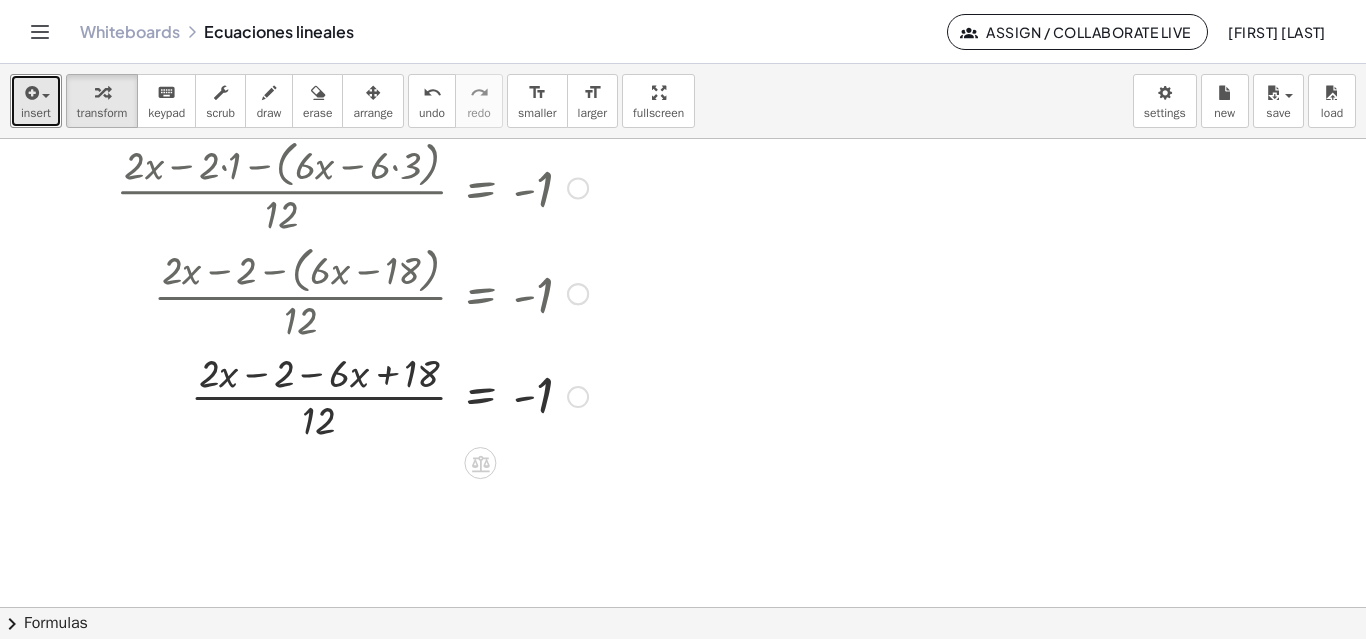 scroll, scrollTop: 400, scrollLeft: 0, axis: vertical 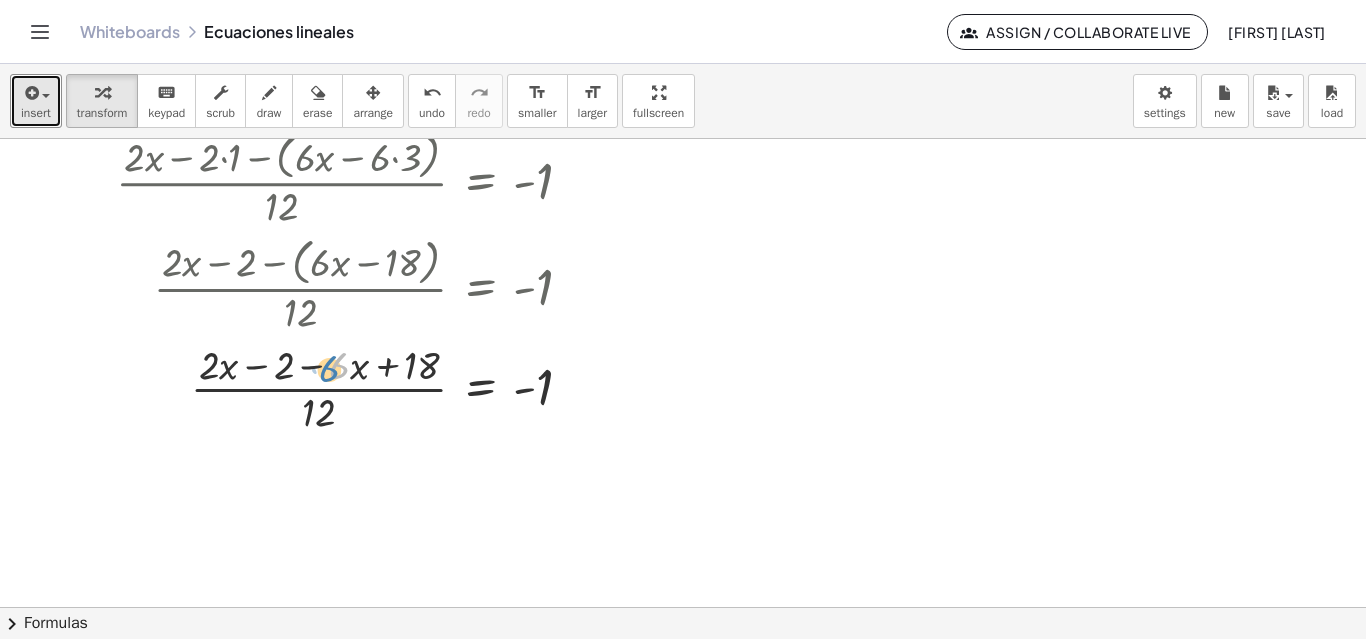 click at bounding box center [352, 387] 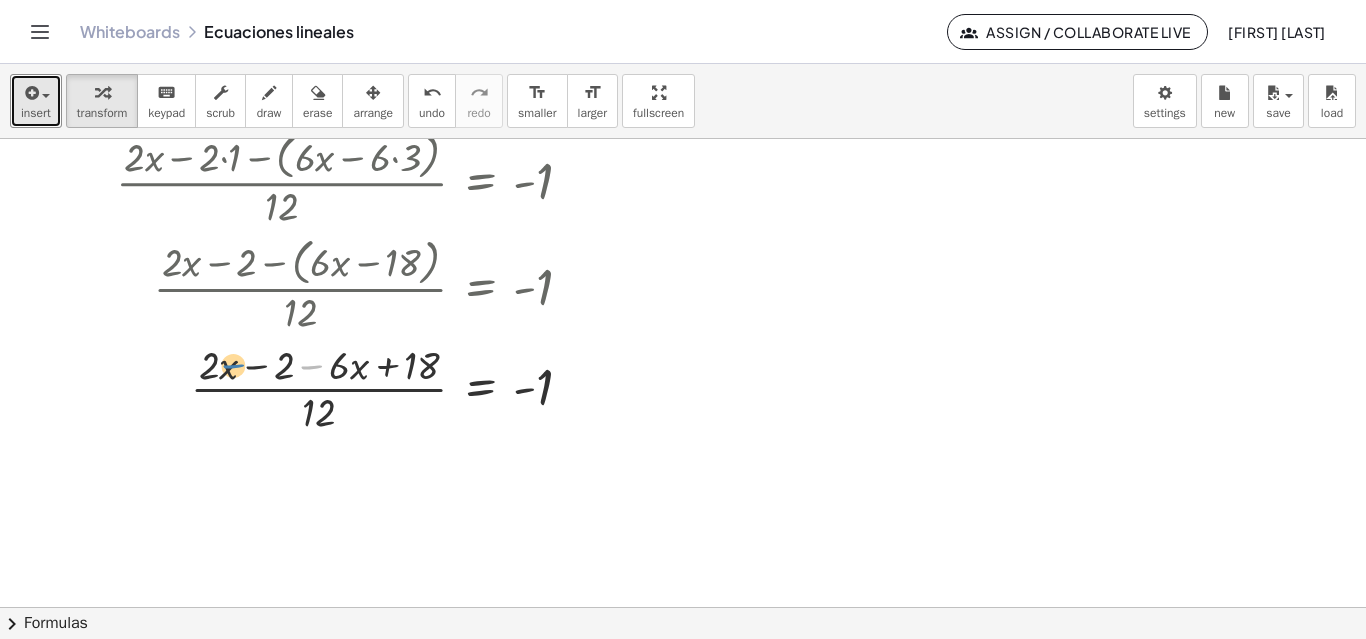 drag, startPoint x: 314, startPoint y: 367, endPoint x: 236, endPoint y: 366, distance: 78.00641 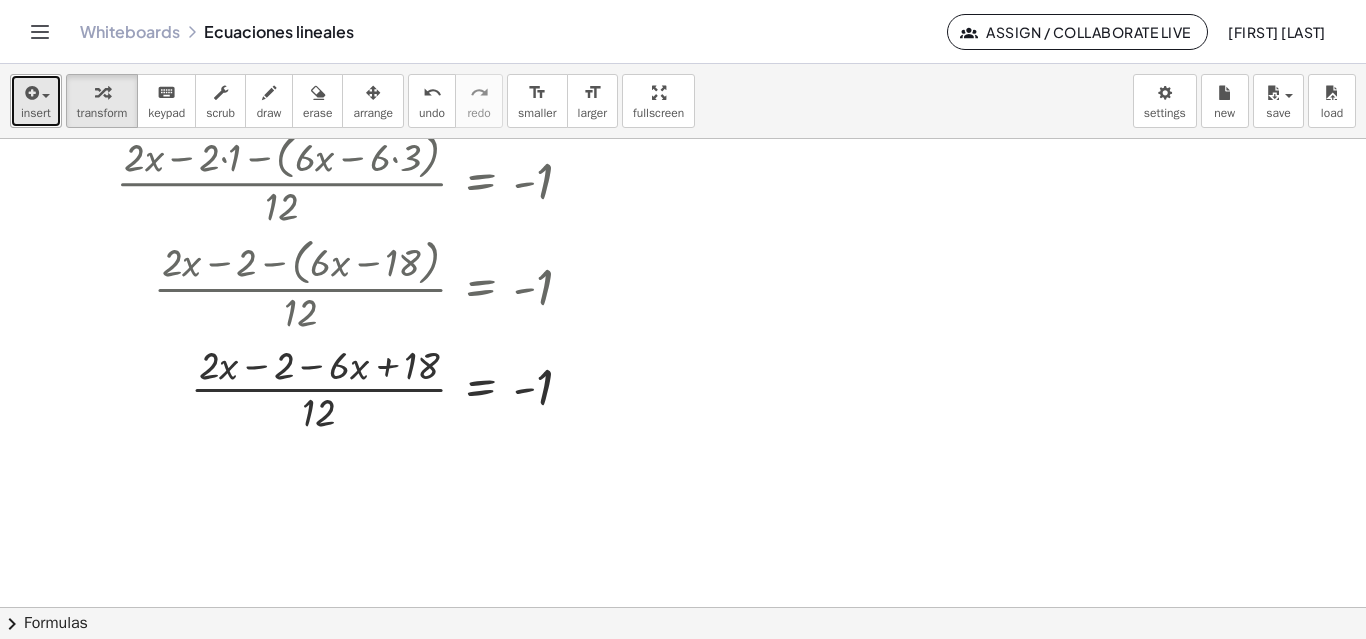click on "insert" at bounding box center [36, 113] 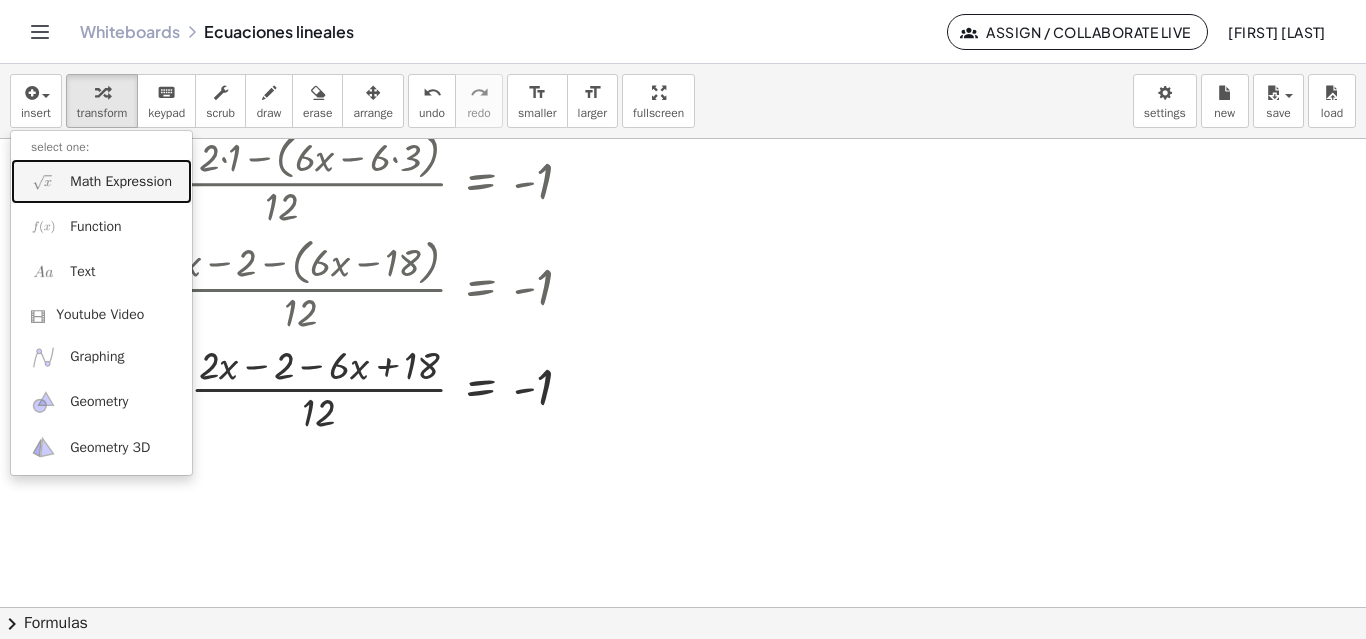 drag, startPoint x: 141, startPoint y: 186, endPoint x: 331, endPoint y: 401, distance: 286.92334 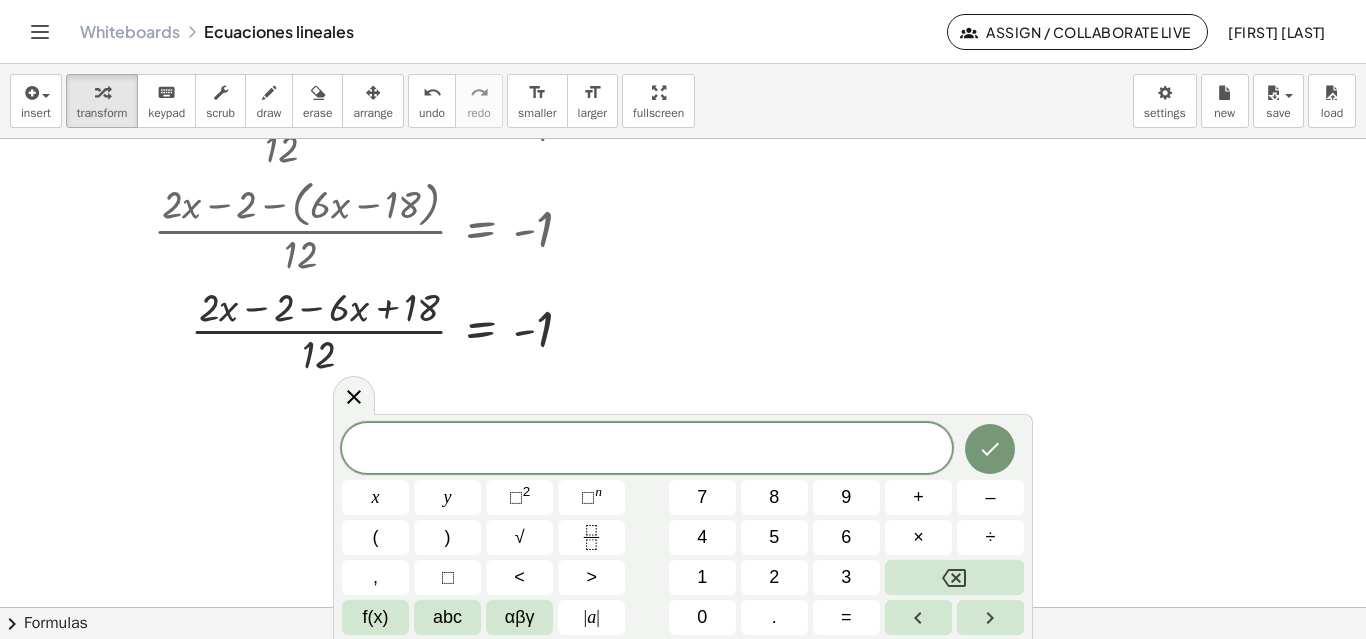 scroll, scrollTop: 468, scrollLeft: 0, axis: vertical 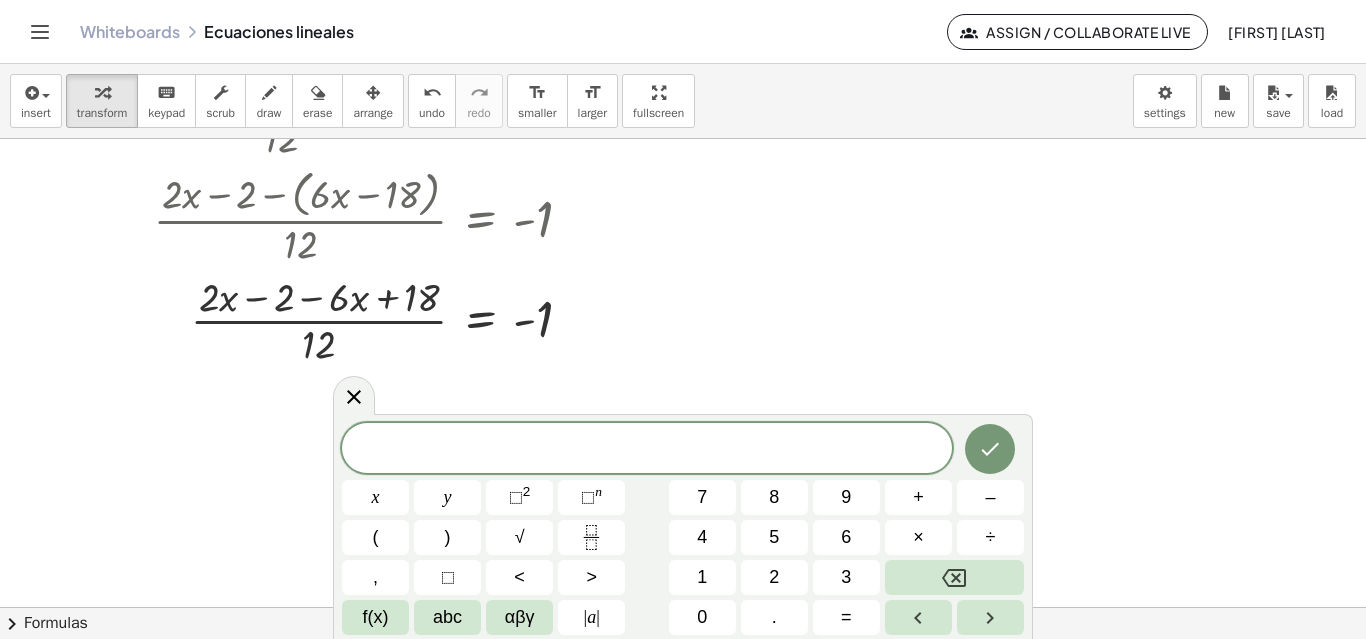click on "​" at bounding box center (647, 450) 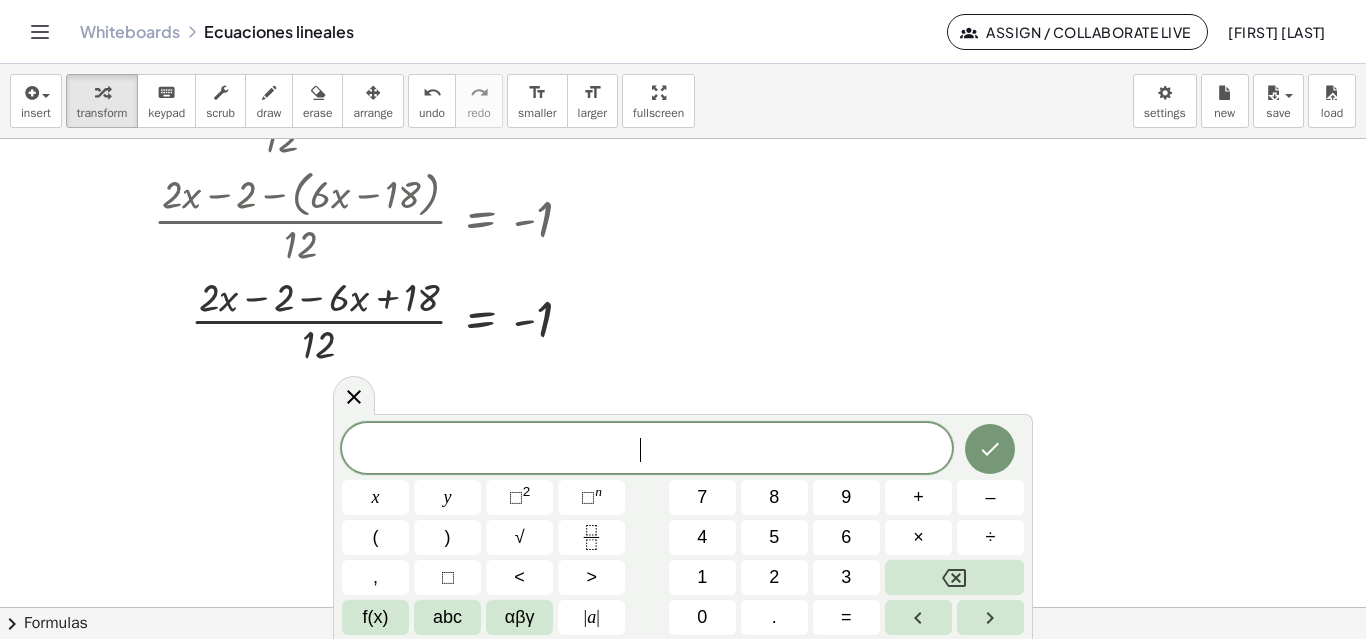 click on "​" at bounding box center [647, 450] 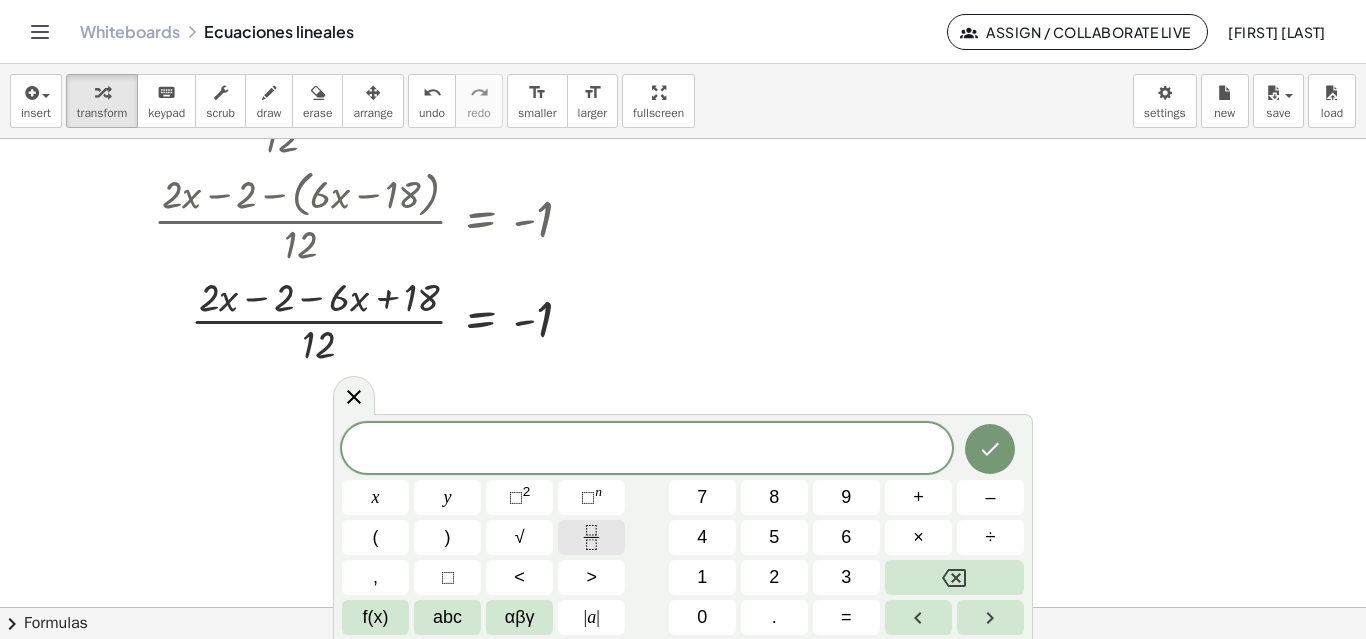 click 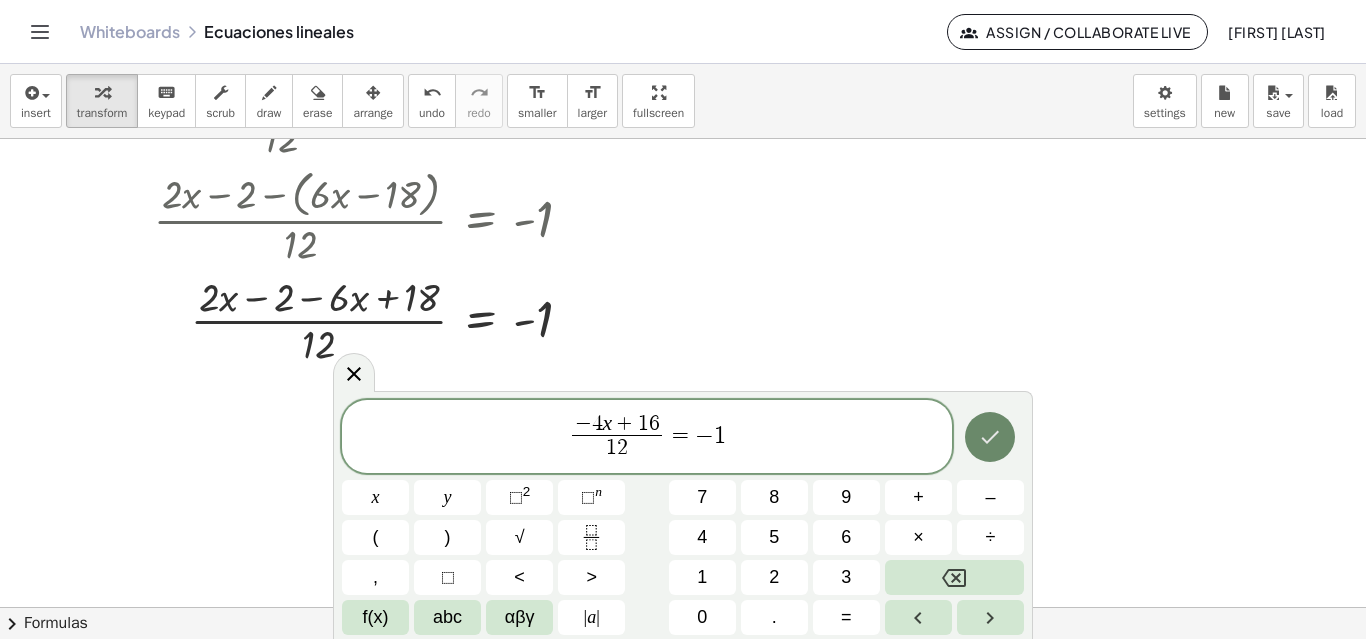 click 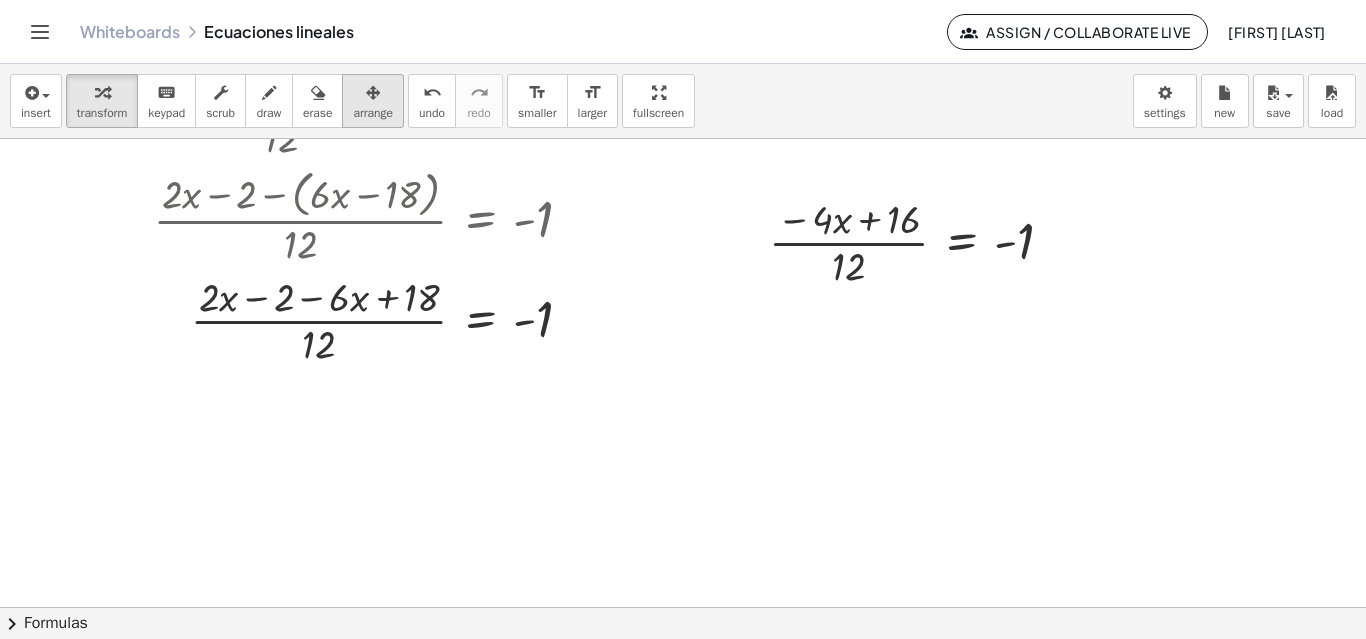 click on "arrange" at bounding box center (373, 113) 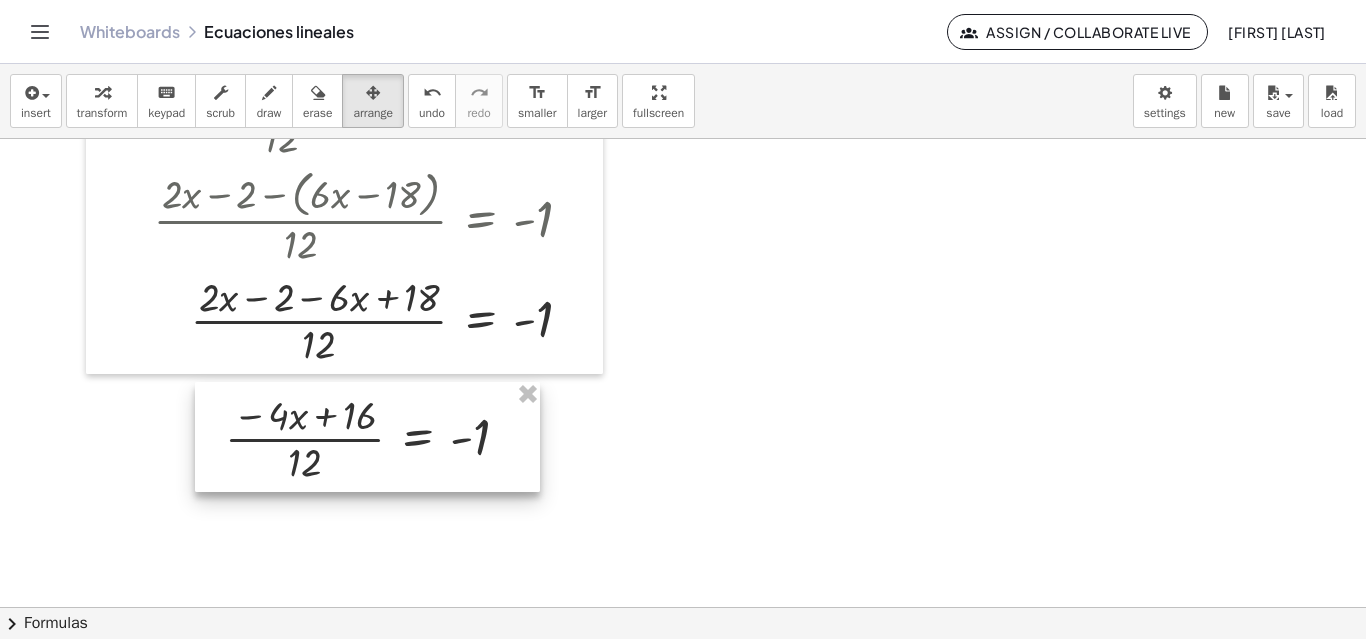 drag, startPoint x: 907, startPoint y: 216, endPoint x: 362, endPoint y: 413, distance: 579.51184 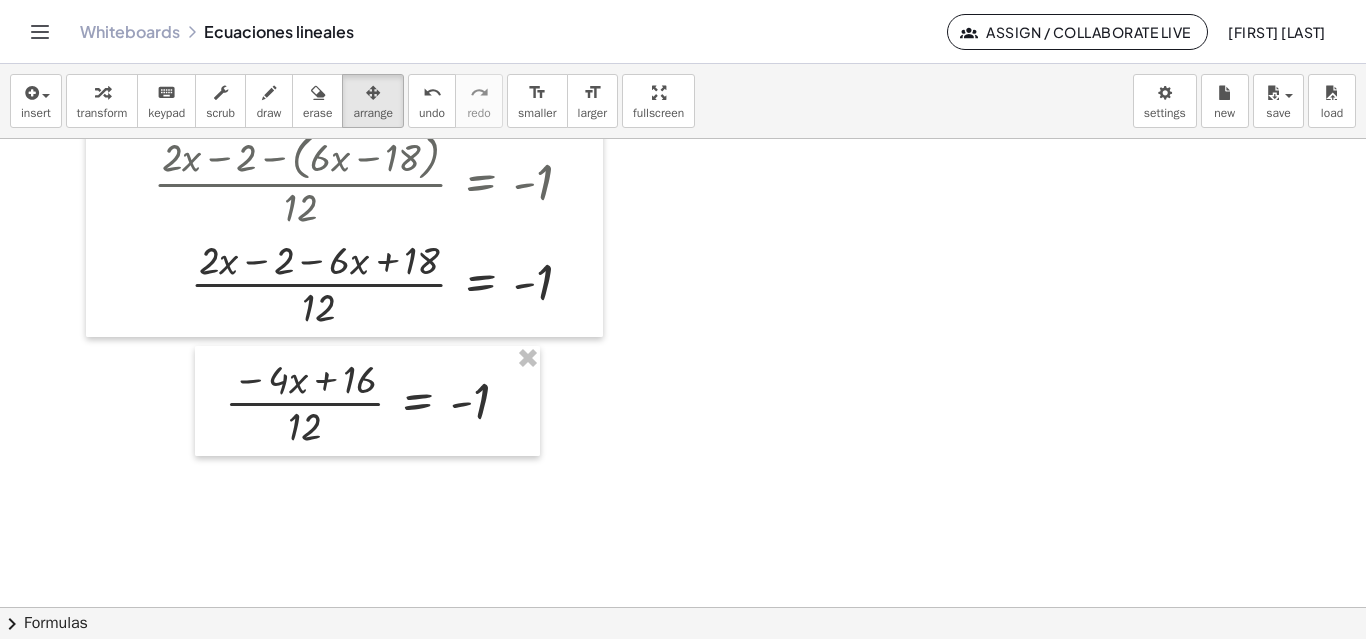 scroll, scrollTop: 568, scrollLeft: 0, axis: vertical 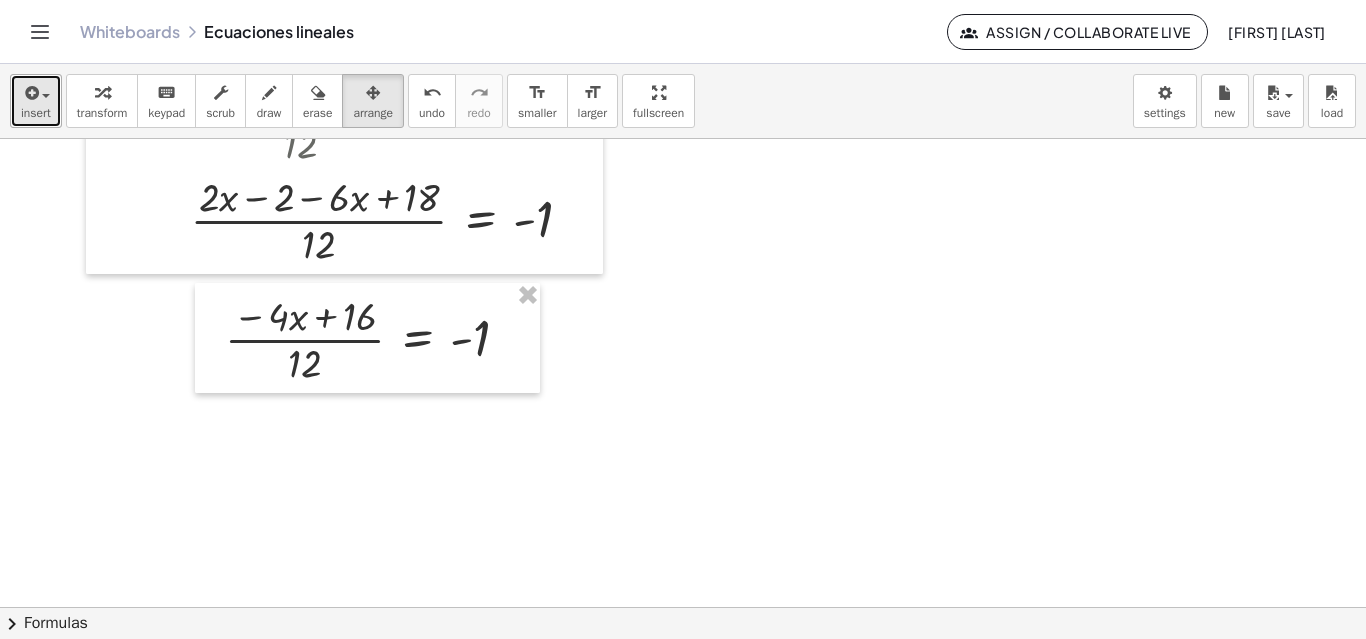 click on "insert" at bounding box center [36, 113] 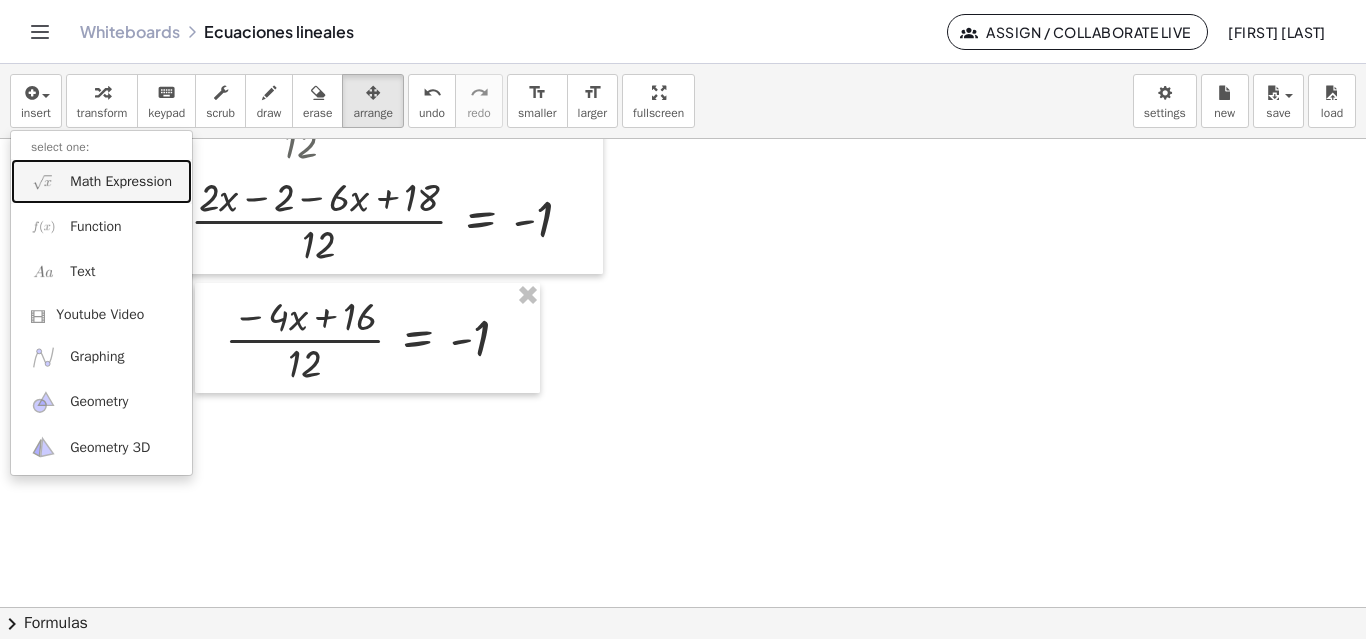 click on "Math Expression" at bounding box center (121, 182) 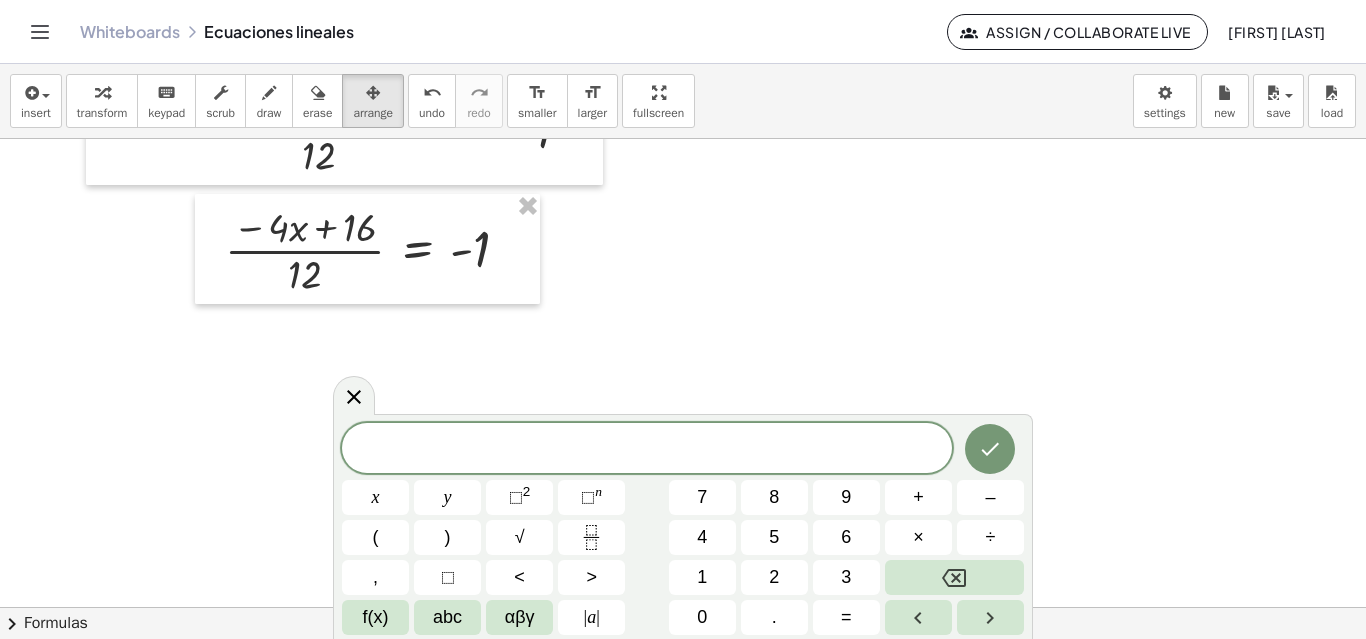 scroll, scrollTop: 668, scrollLeft: 0, axis: vertical 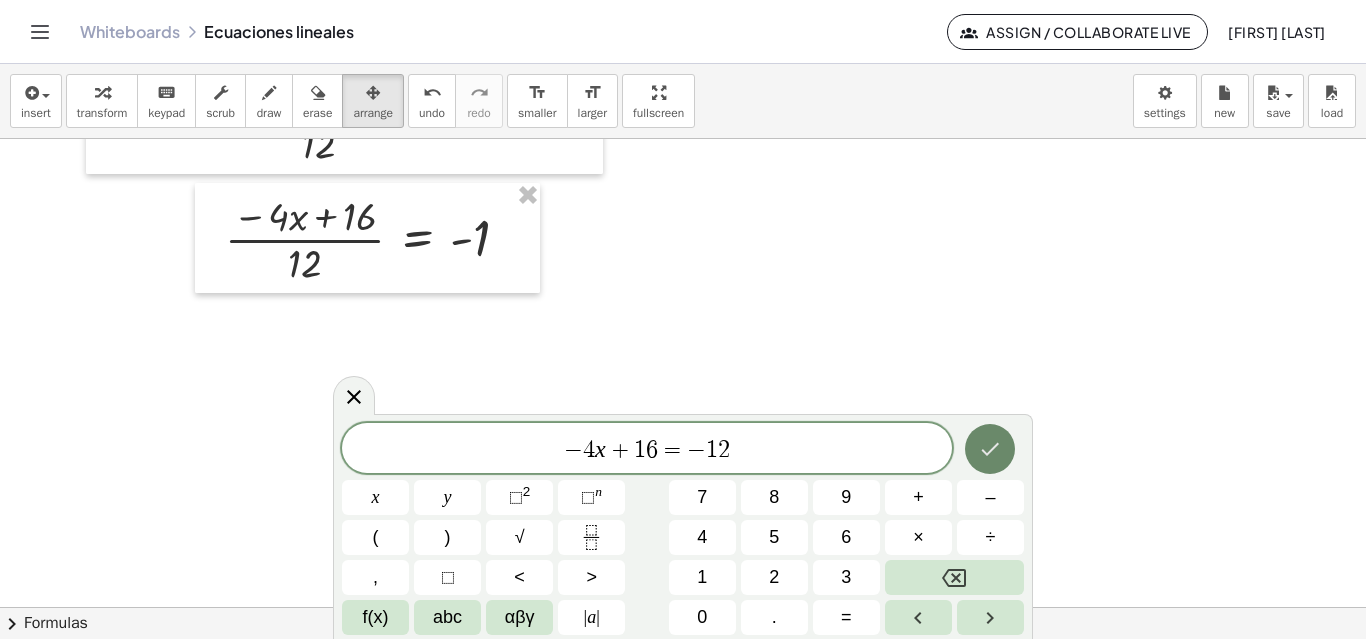 click 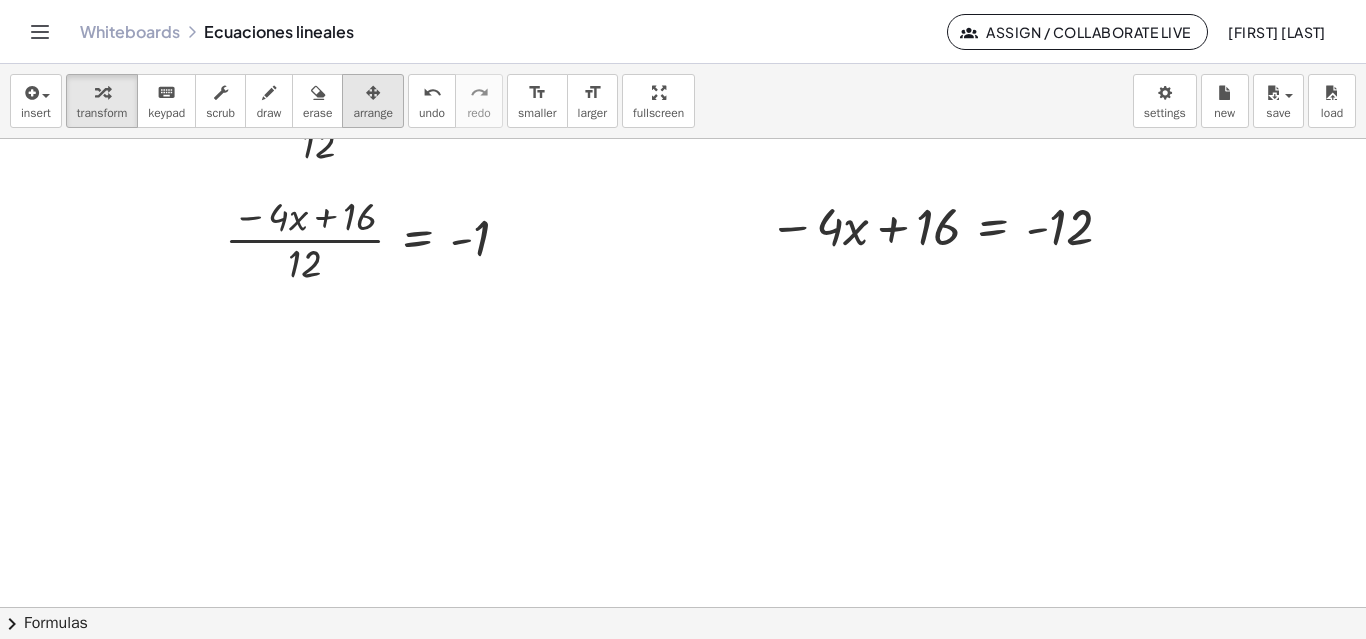 click on "arrange" at bounding box center [373, 113] 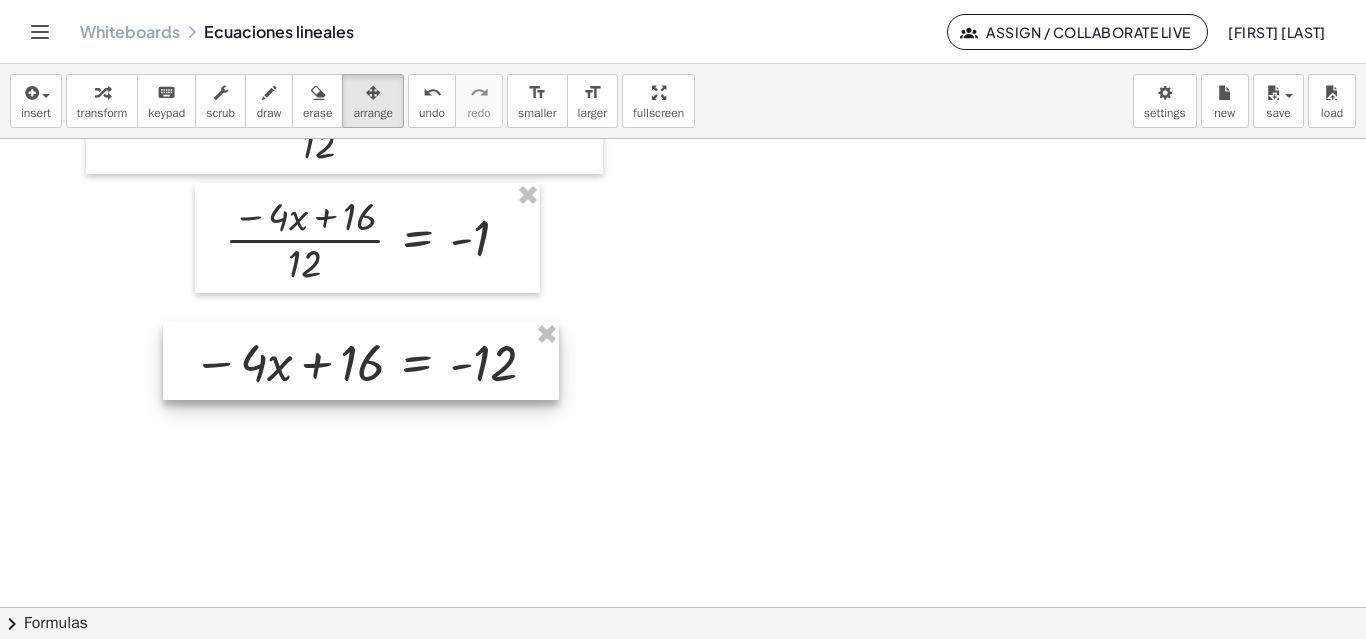 drag, startPoint x: 1016, startPoint y: 255, endPoint x: 440, endPoint y: 391, distance: 591.8378 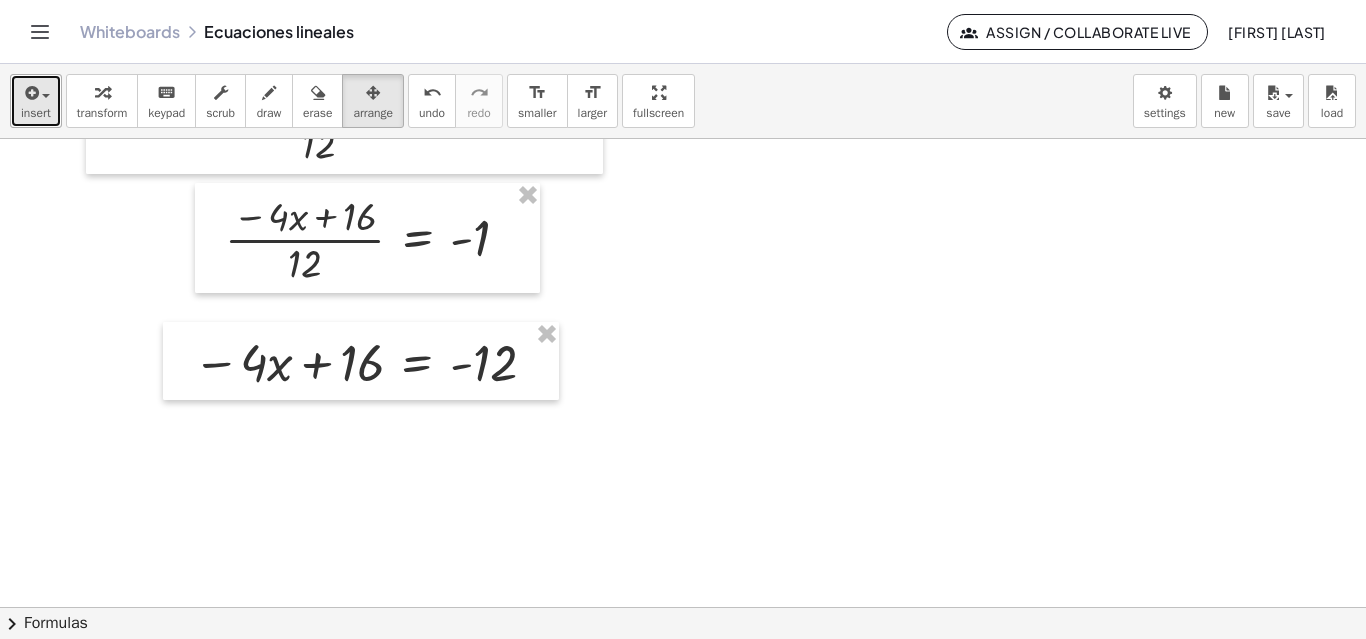 click on "insert" at bounding box center (36, 113) 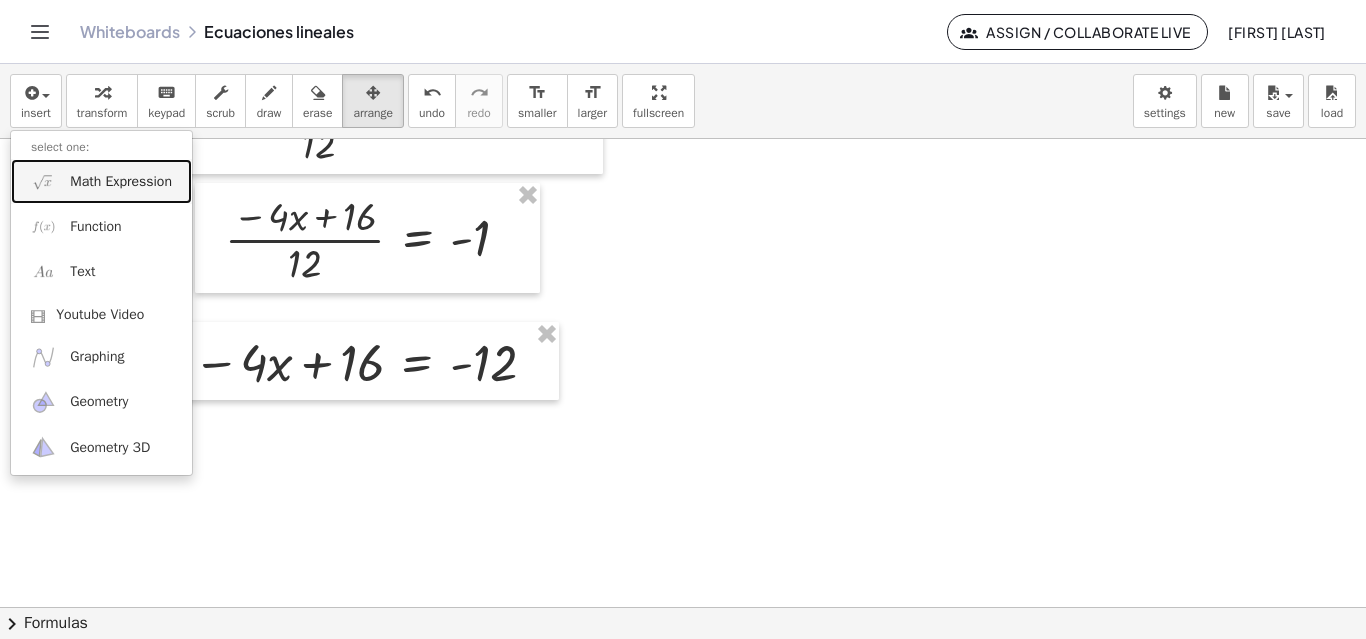 click on "Math Expression" at bounding box center (121, 182) 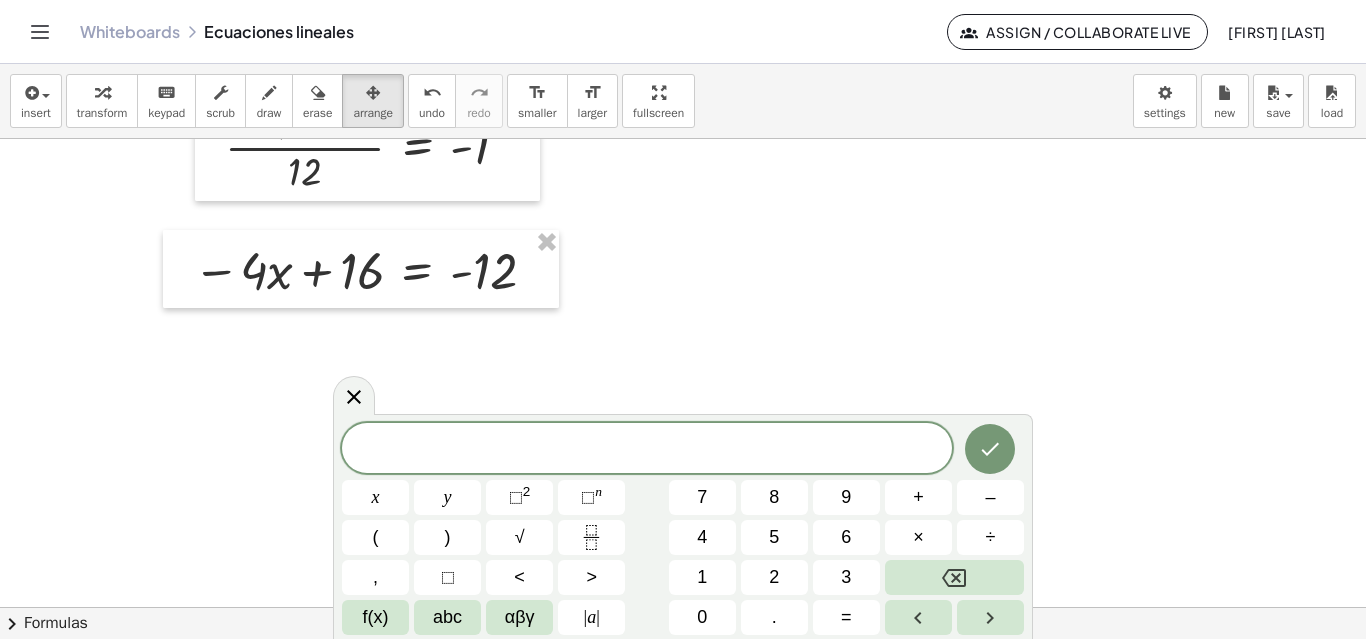scroll, scrollTop: 768, scrollLeft: 0, axis: vertical 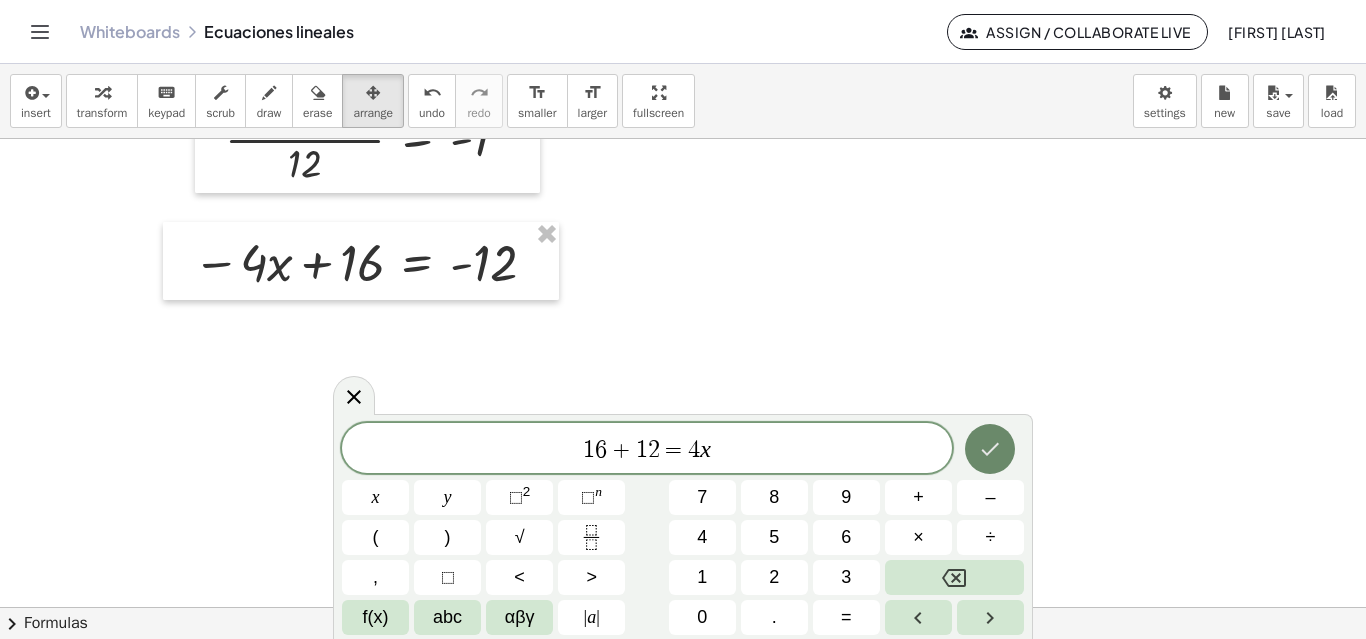 click 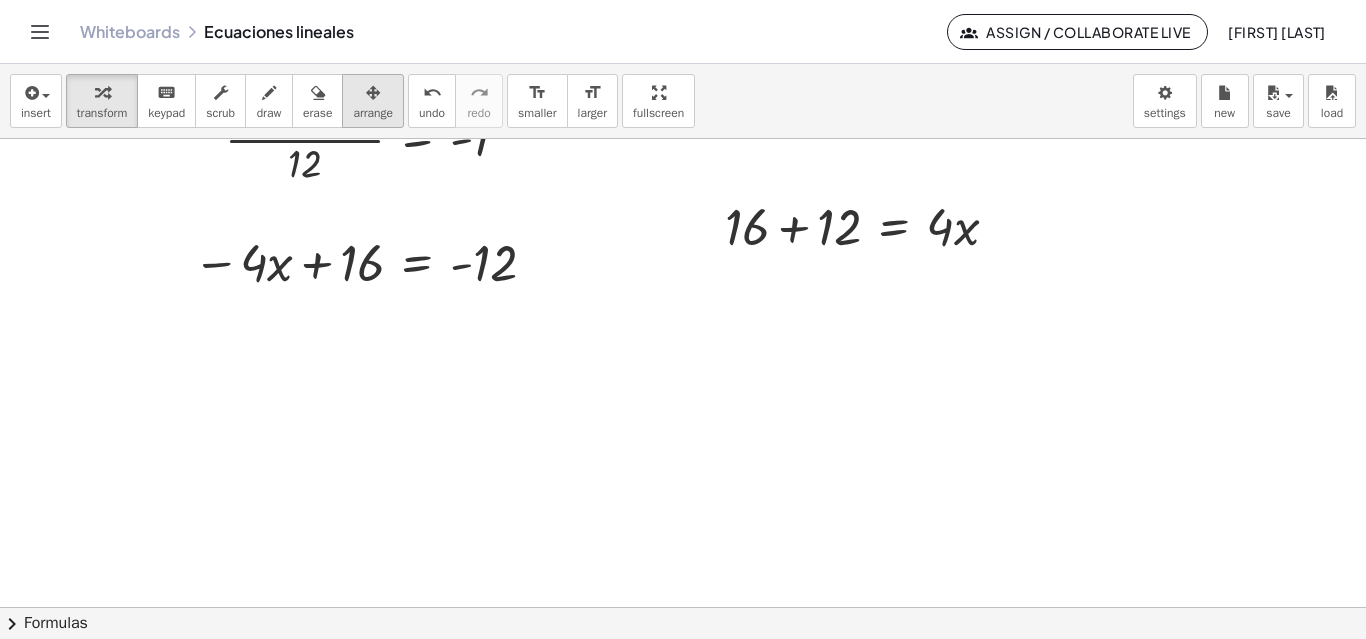 click at bounding box center (373, 93) 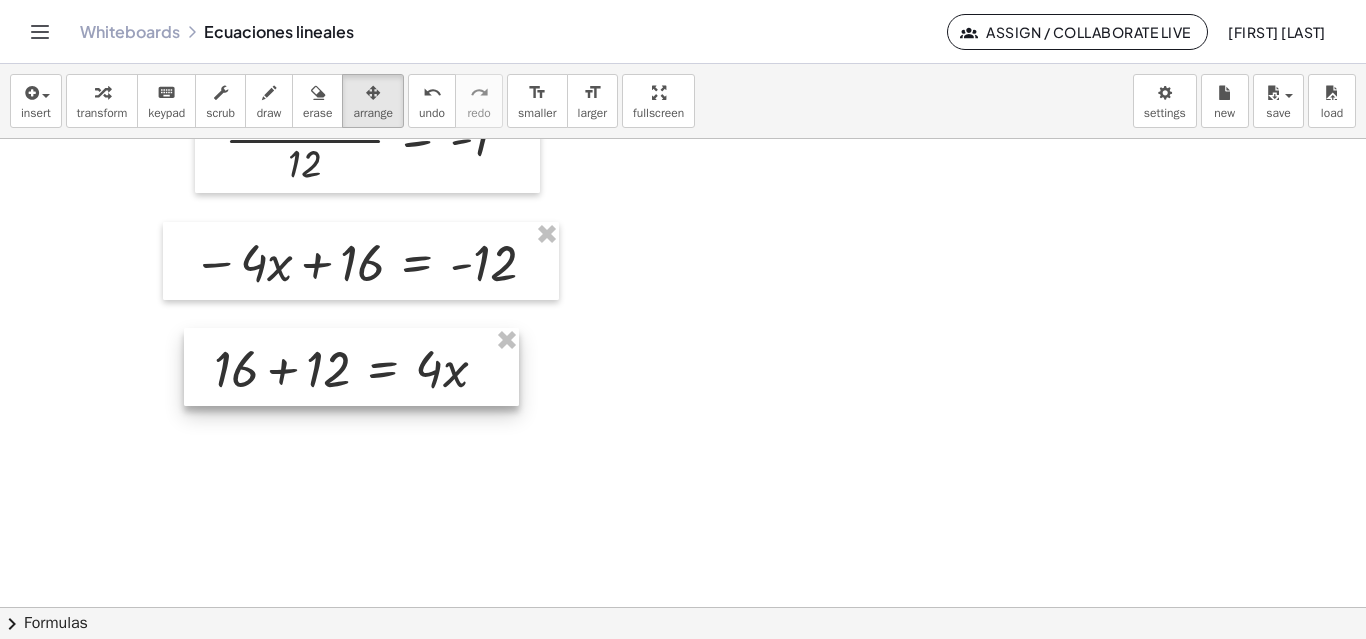 drag, startPoint x: 800, startPoint y: 289, endPoint x: 385, endPoint y: 348, distance: 419.173 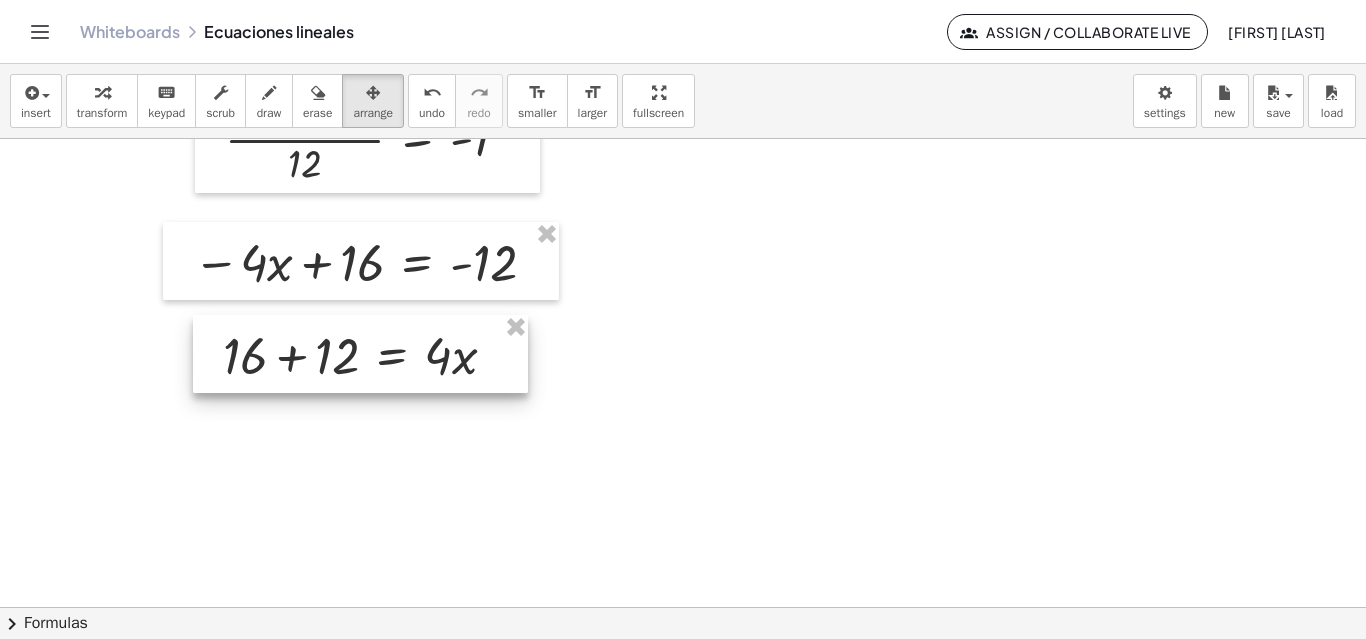 click at bounding box center [360, 354] 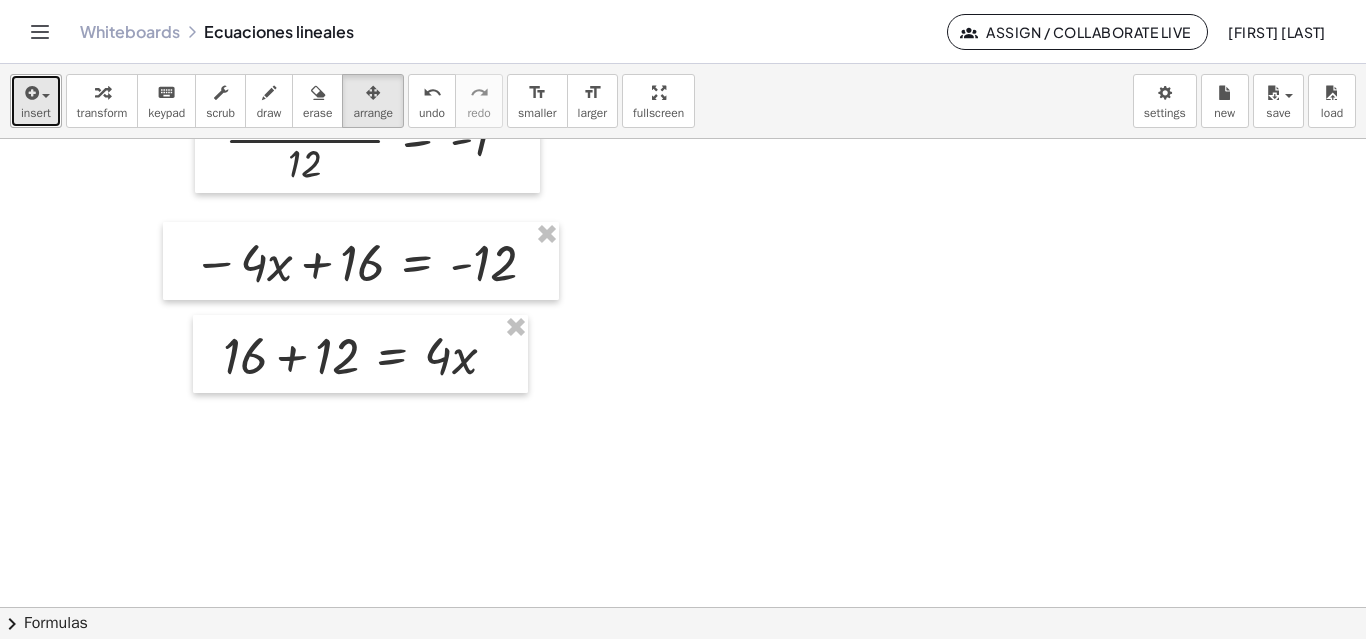 click on "insert" at bounding box center [36, 113] 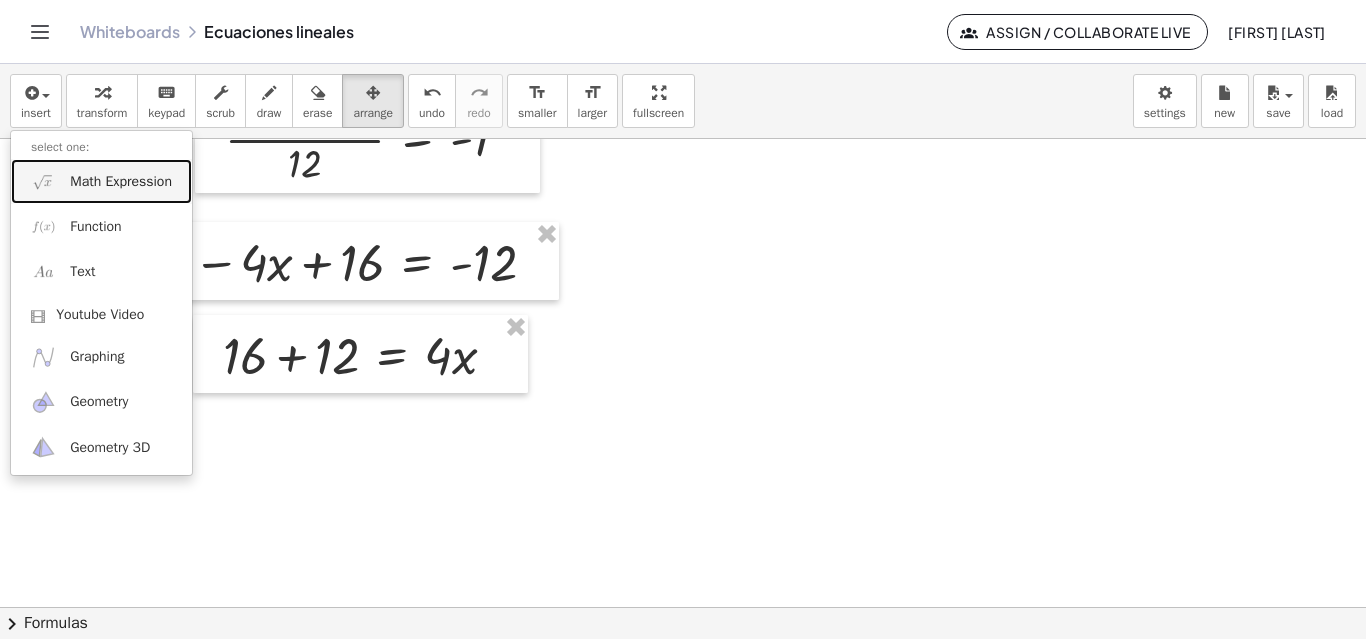 click on "Math Expression" at bounding box center (121, 182) 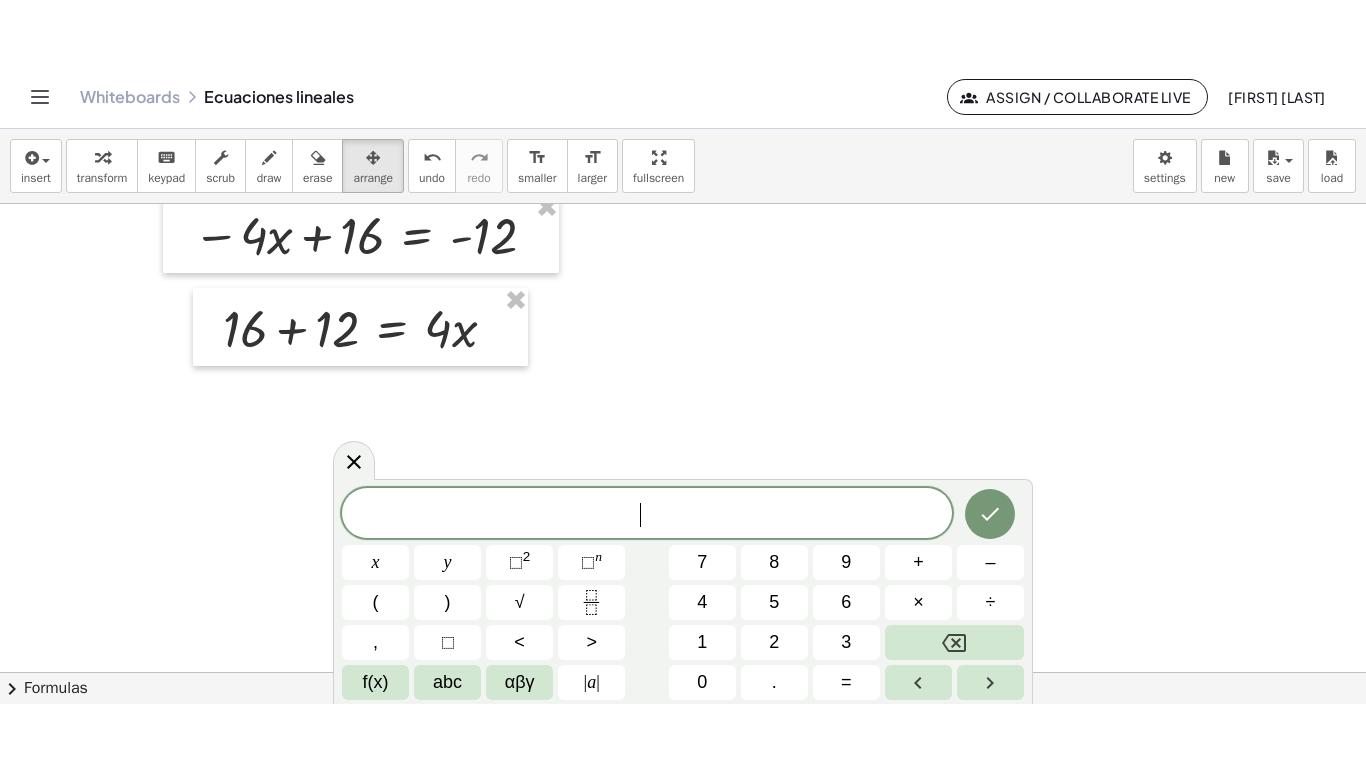 scroll, scrollTop: 868, scrollLeft: 0, axis: vertical 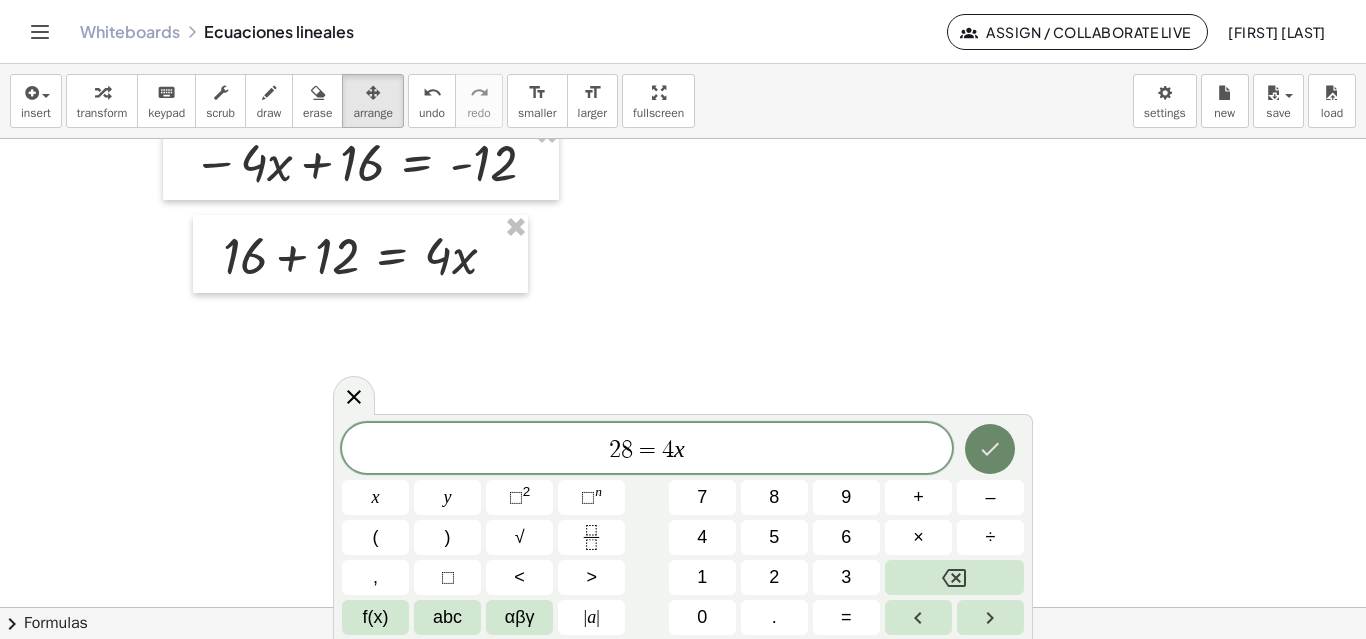 click 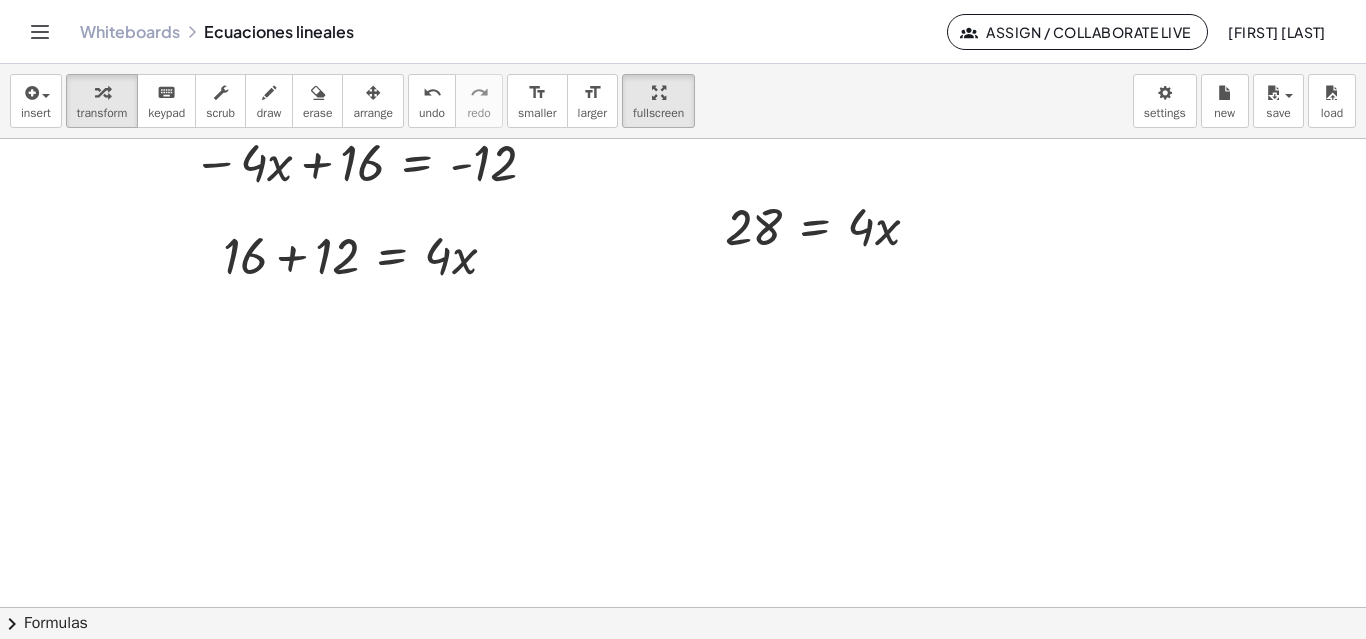 drag, startPoint x: 640, startPoint y: 105, endPoint x: 800, endPoint y: 270, distance: 229.8369 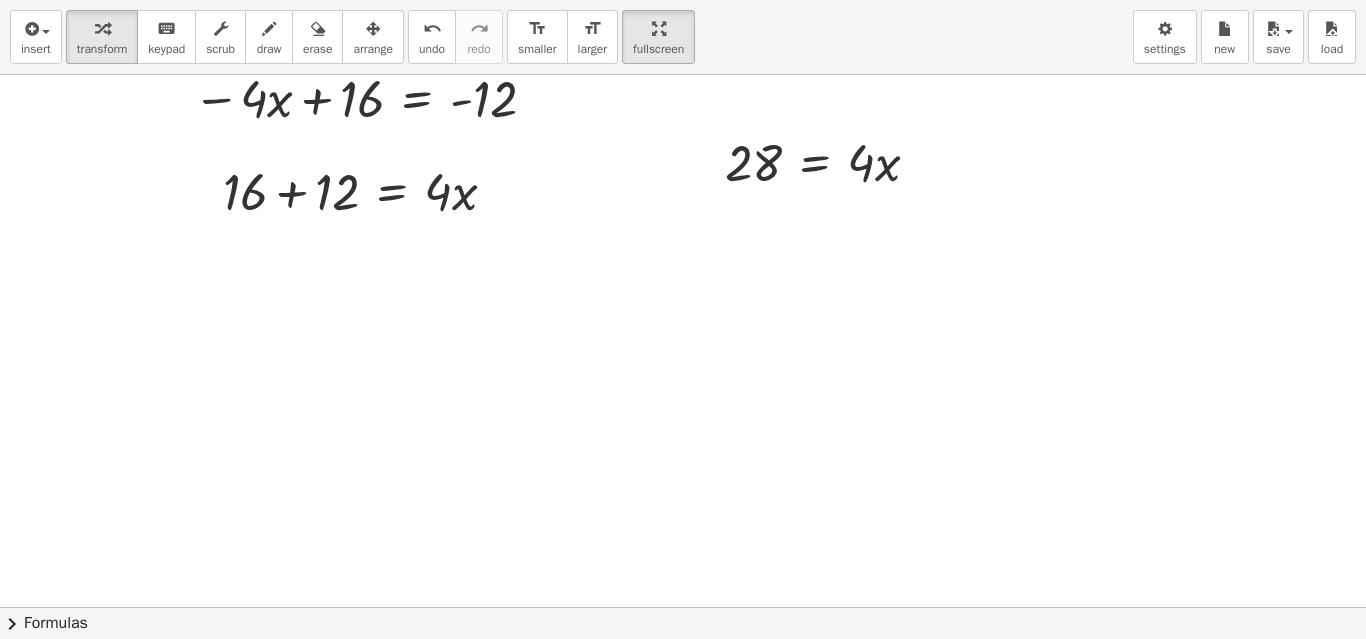 click on "insert select one: Math Expression Function Text Youtube Video Graphing Geometry Geometry 3D transform keyboard keypad scrub draw erase arrange undo undo redo redo format_size smaller format_size larger fullscreen load   save Saved! × new settings + · ( + x − 1 ) · 6 − · ( + x − 3 ) · 2 = - 1 · ( + · 2 · ( + x − 1 ) − · 6 · ( + x − 3 ) ) · 12 = - 1 · ( + · 2 · x − · 2 · 1 − · 6 · ( + x − 3 ) ) · 12 = - 1 · ( + · 2 · x − · 2 · 1 − ( + · 6 · x − · 6 · 3 ) ) · 12 = - 1 · ( + · 2 · x − 2 − ( + · 6 · x − · 6 · 3 ) ) · 12 = - 1 · ( + · 2 · x − 2 − ( + · 6 · x − 18 ) ) · 12 = - 1 · ( + · 2 · x − 2 x ) · 12 = - 1 · 6 · 18 − + · ( − · 4 · x + 16 ) · 12 = - 1 − · 4 · x + 16 = - 12 + 16 + 12 = · 4 · x 28 = · 4 · x × chevron_right  Formulas
Drag one side of a formula onto a highlighted expression on the canvas to apply it.
Quadratic Formula
+ · a · x 2 + · b · x + c = 0" at bounding box center (683, 319) 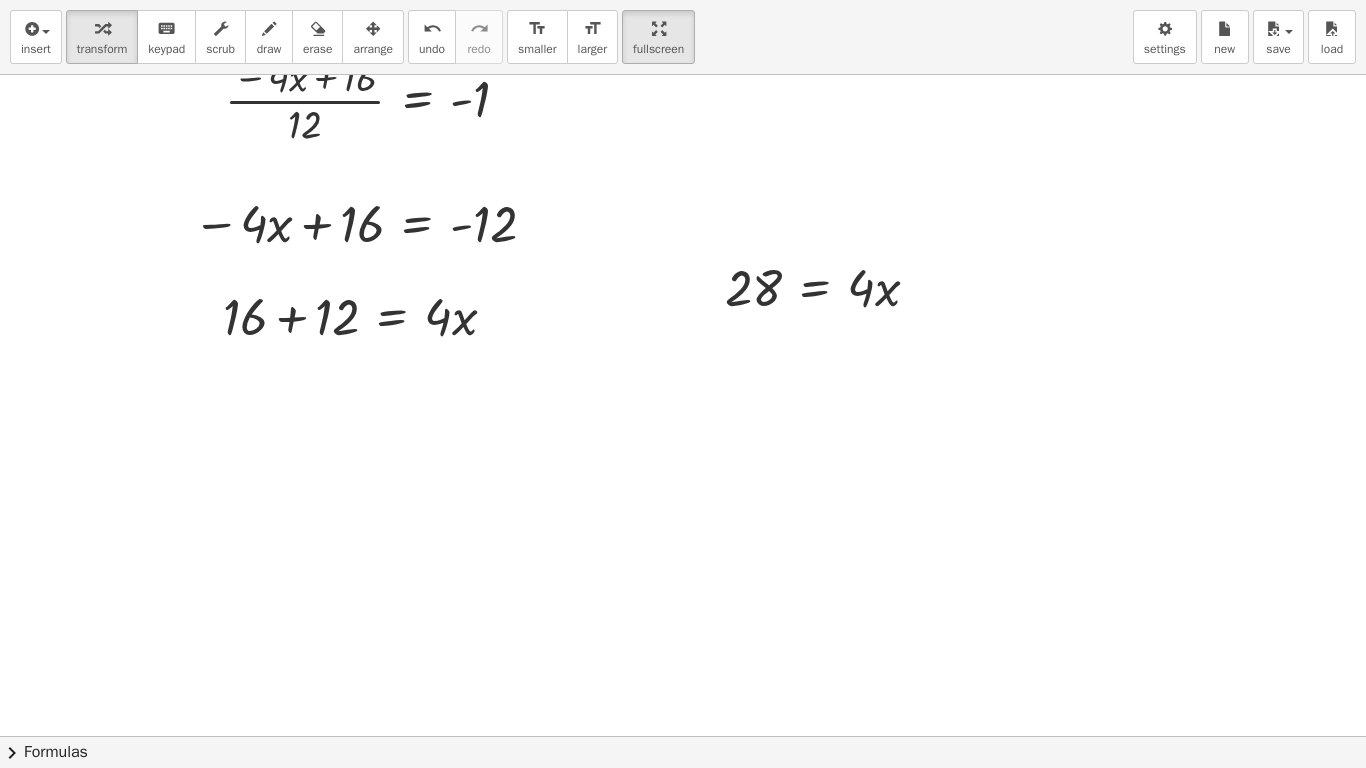 scroll, scrollTop: 743, scrollLeft: 0, axis: vertical 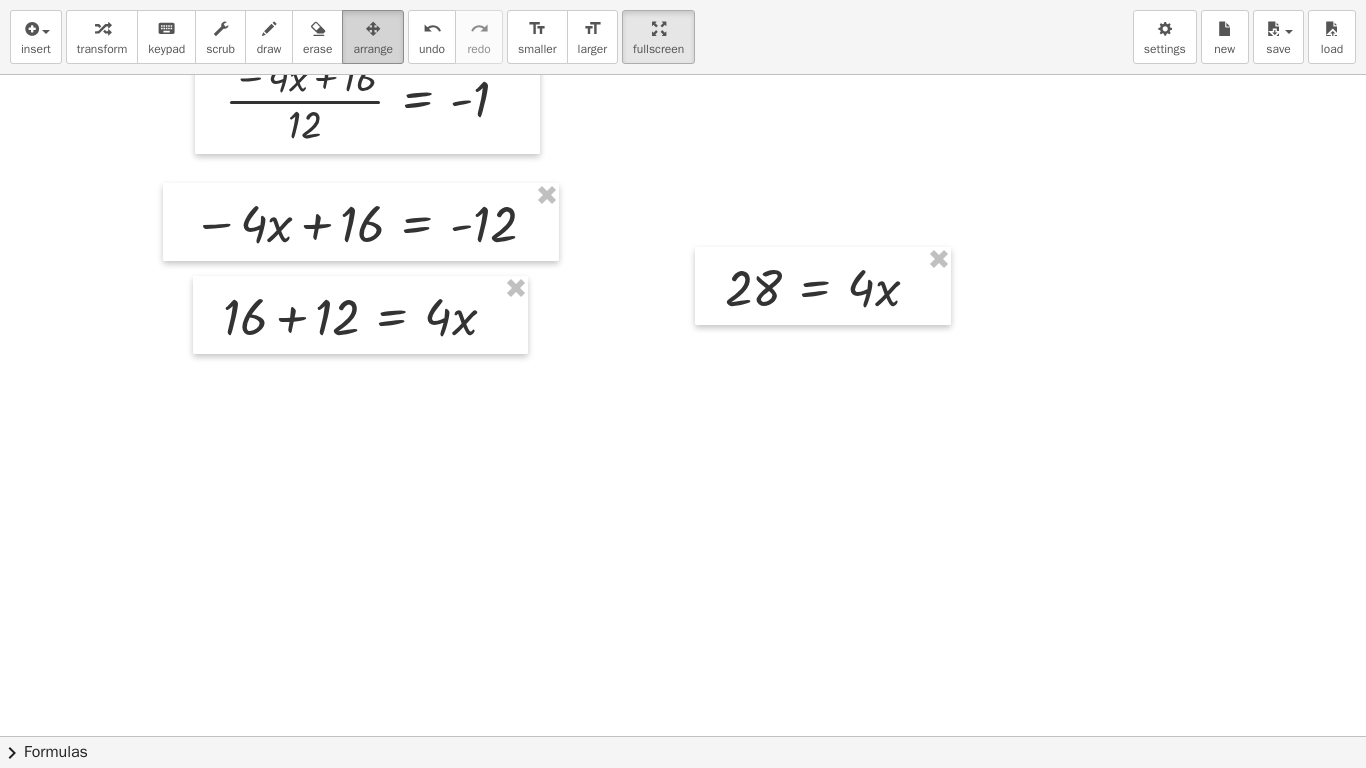 click at bounding box center [373, 29] 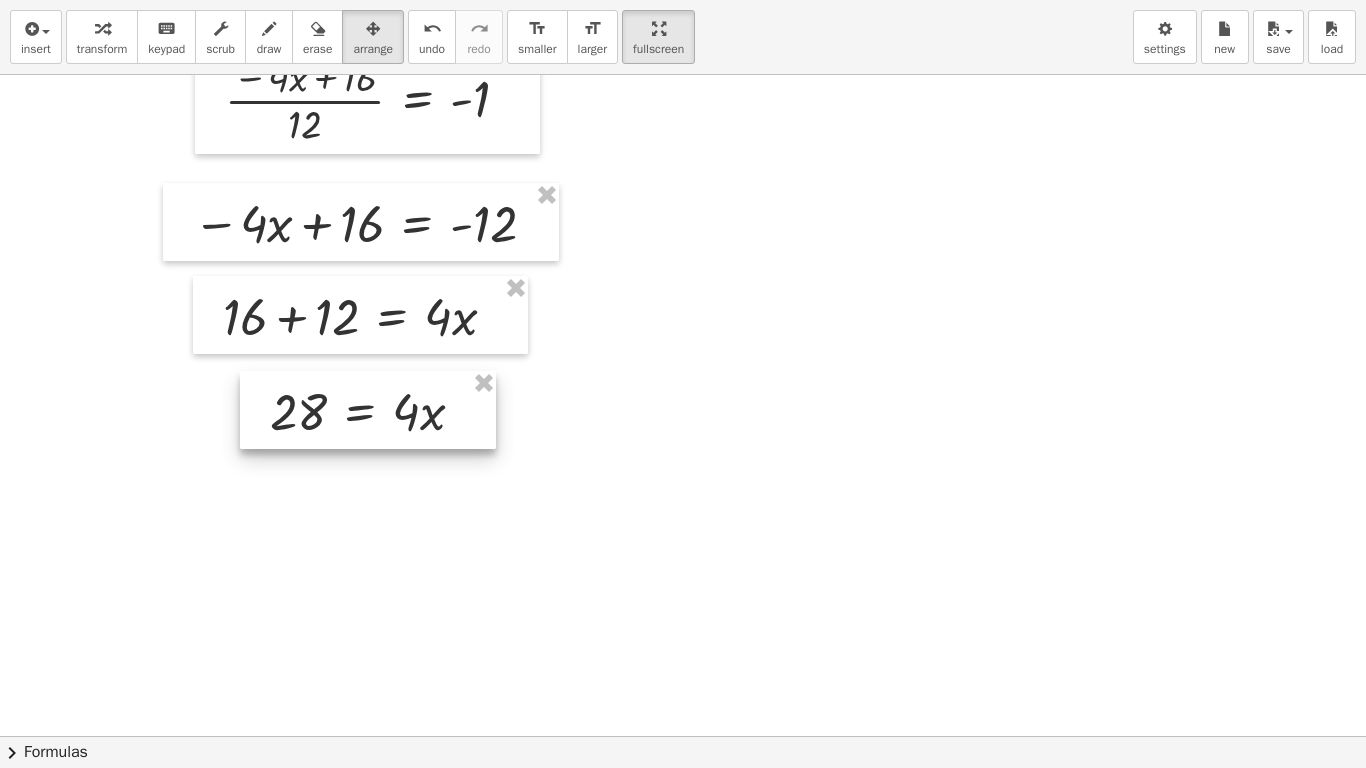 drag, startPoint x: 566, startPoint y: 454, endPoint x: 423, endPoint y: 417, distance: 147.70917 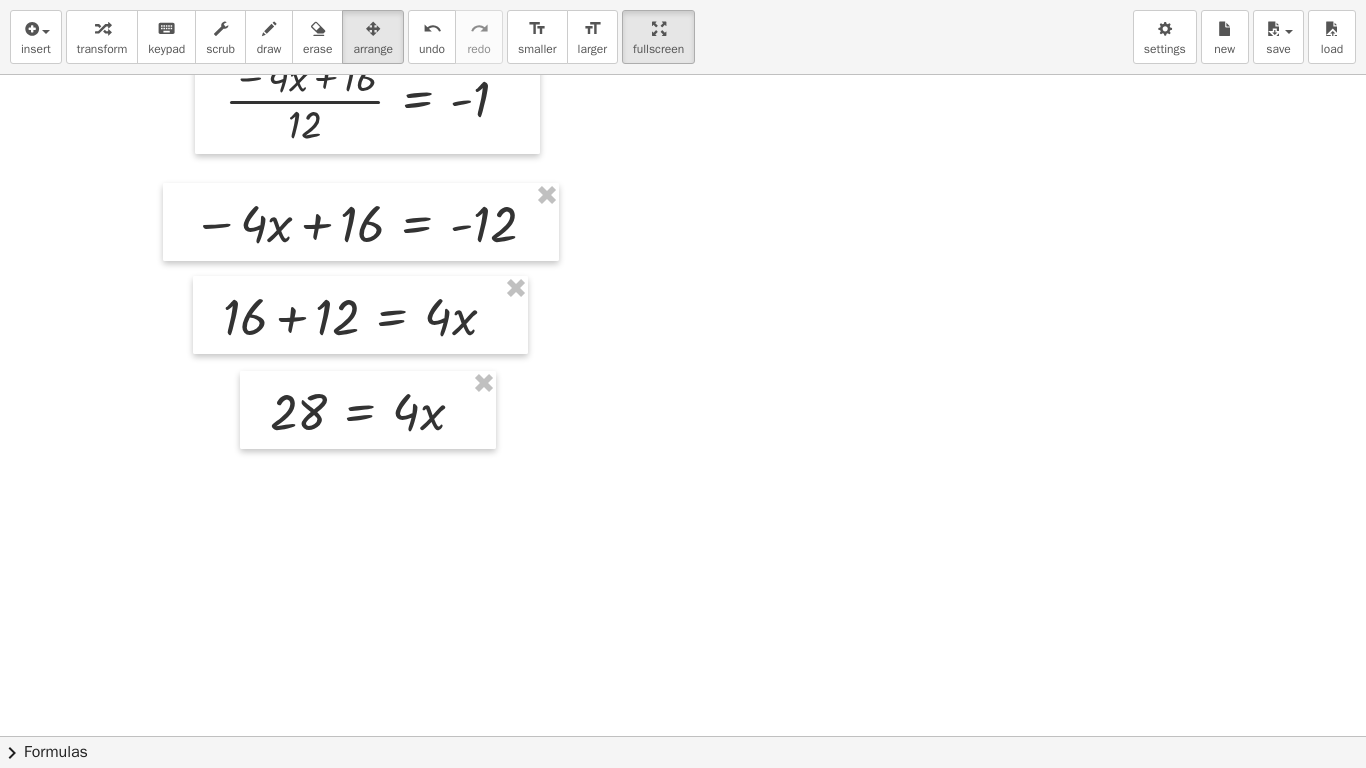 click at bounding box center (683, 34) 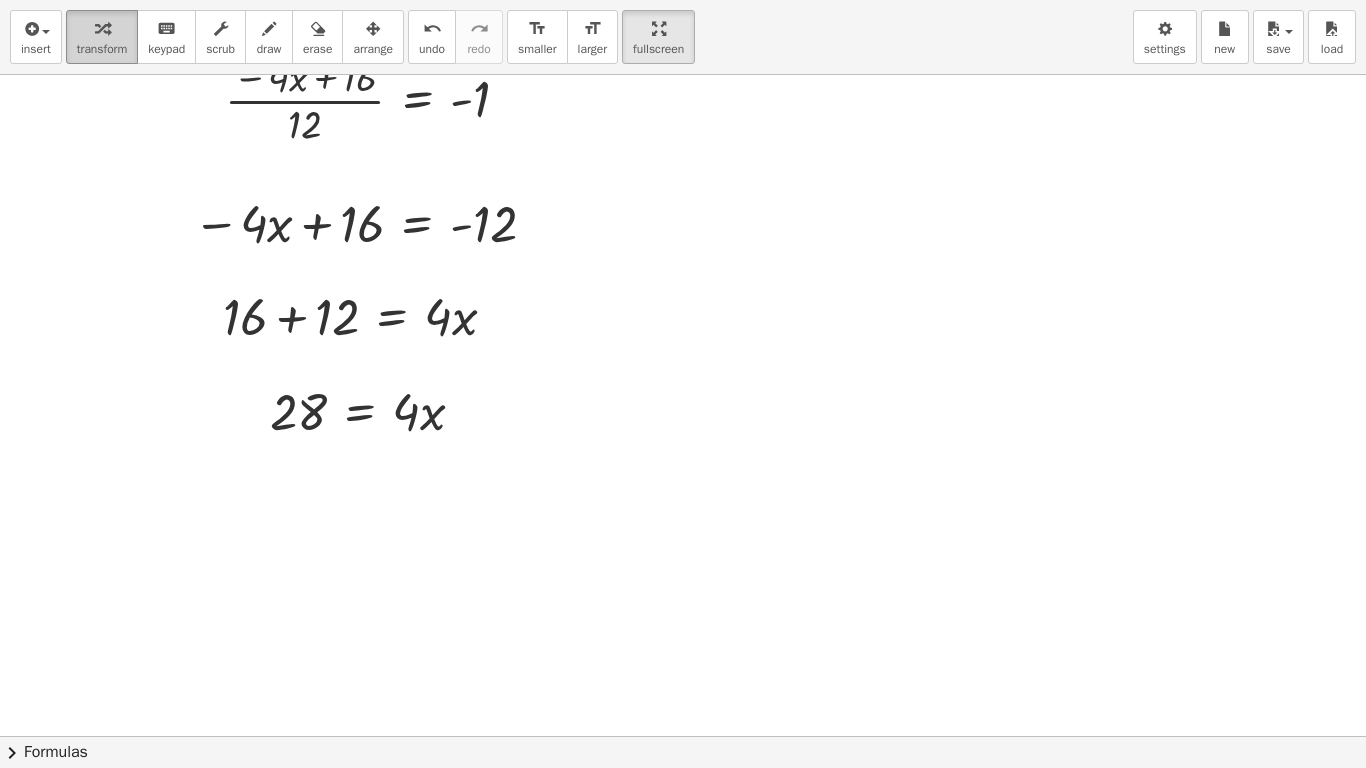 click at bounding box center (102, 28) 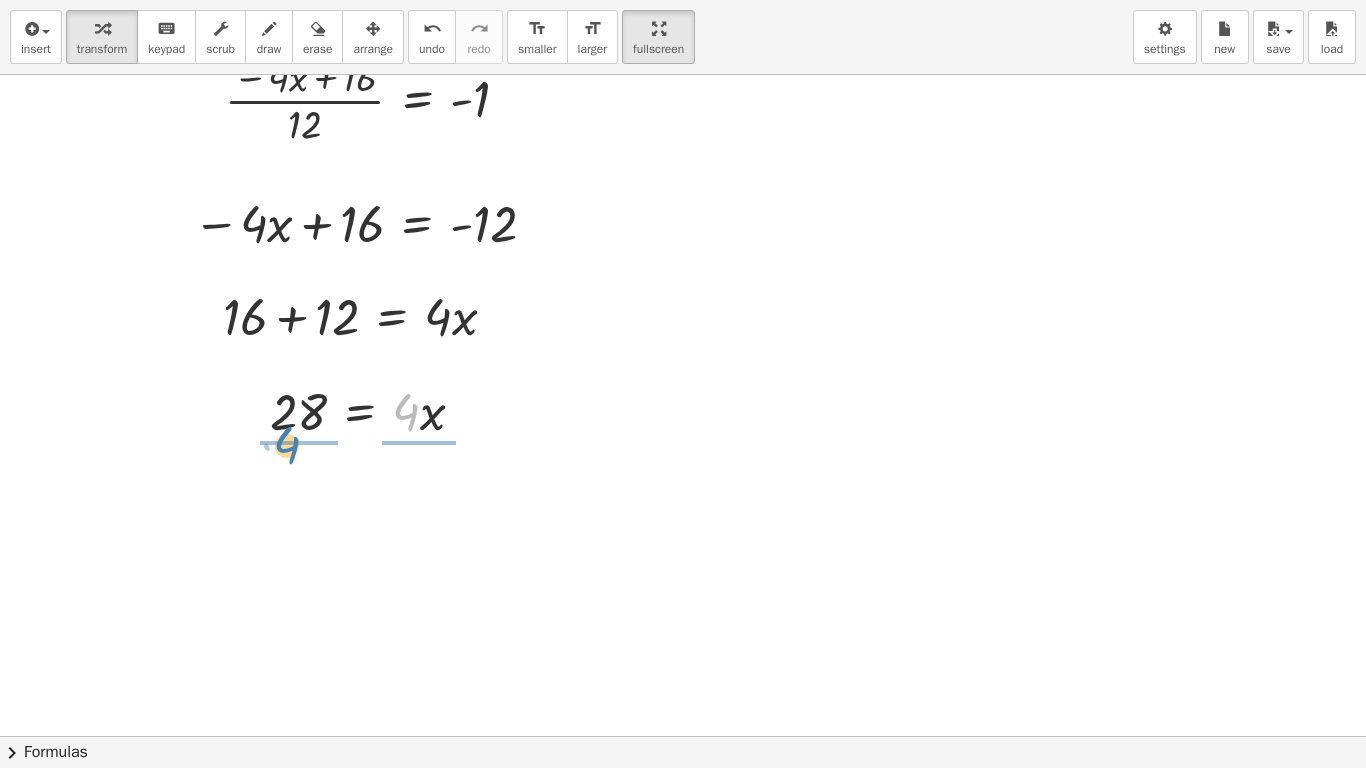 drag, startPoint x: 404, startPoint y: 418, endPoint x: 285, endPoint y: 451, distance: 123.49089 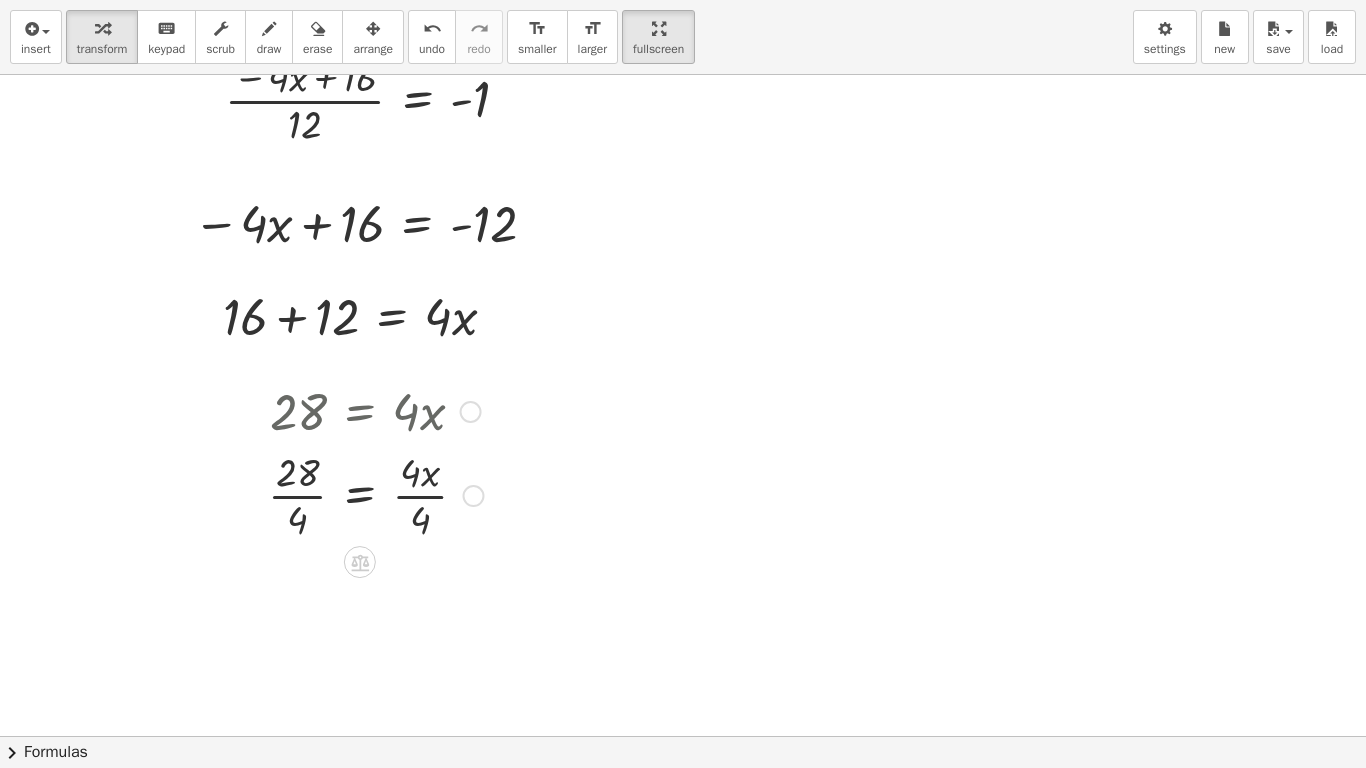 click at bounding box center [375, 494] 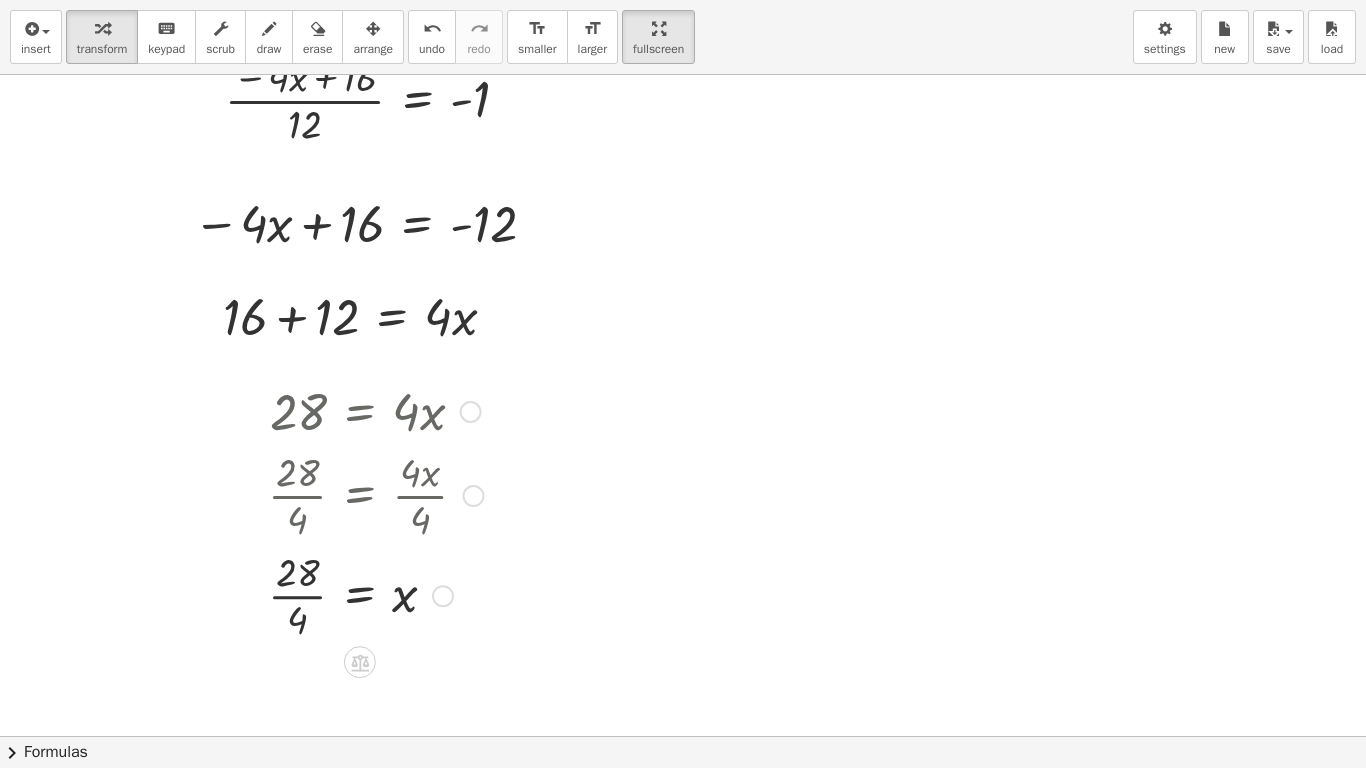 click at bounding box center [375, 594] 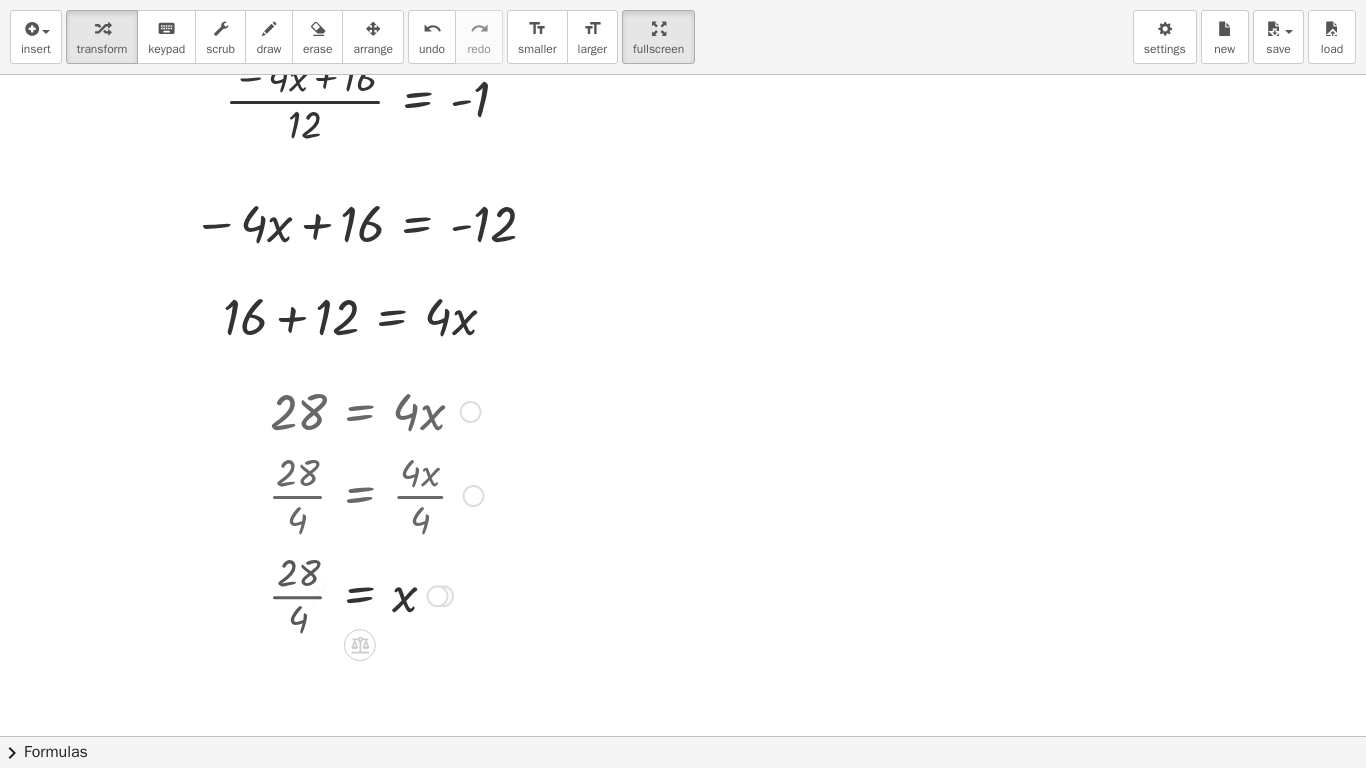 click at bounding box center [375, 594] 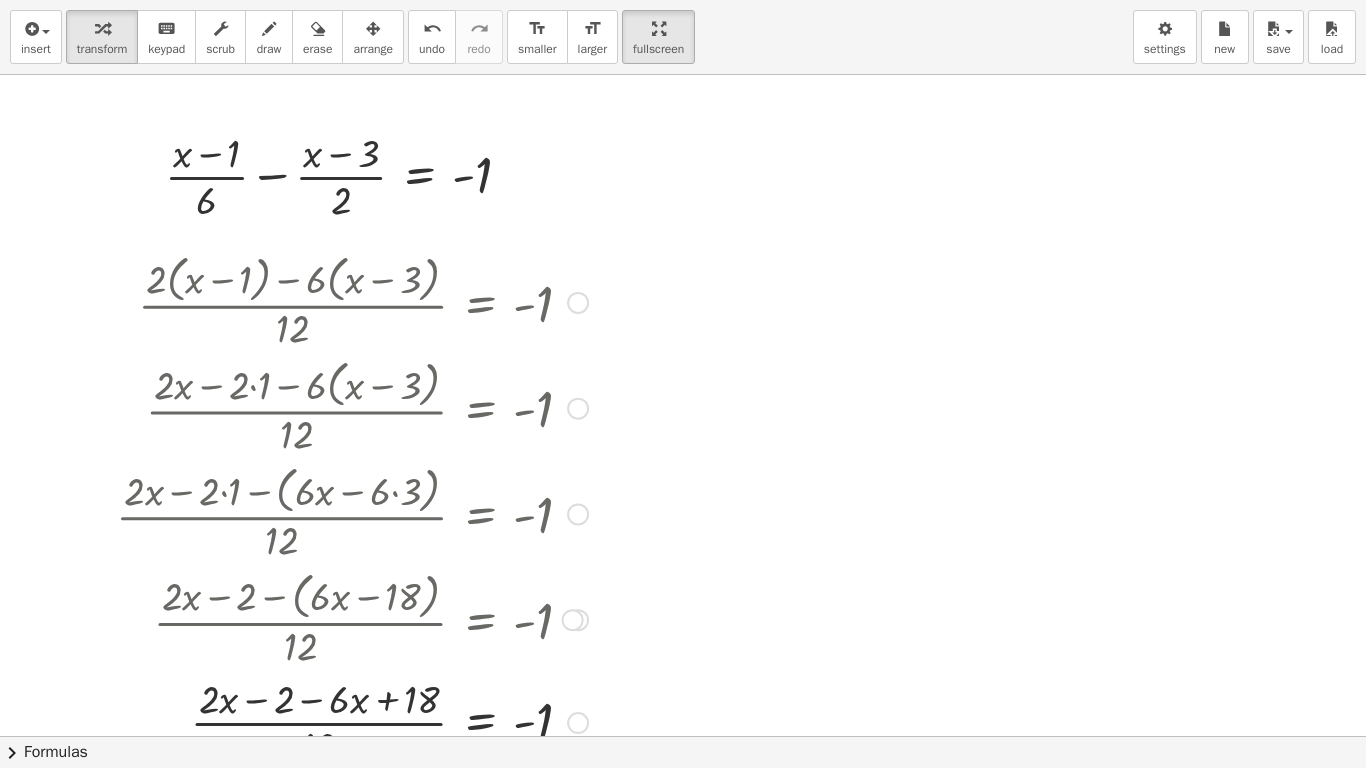 scroll, scrollTop: 0, scrollLeft: 0, axis: both 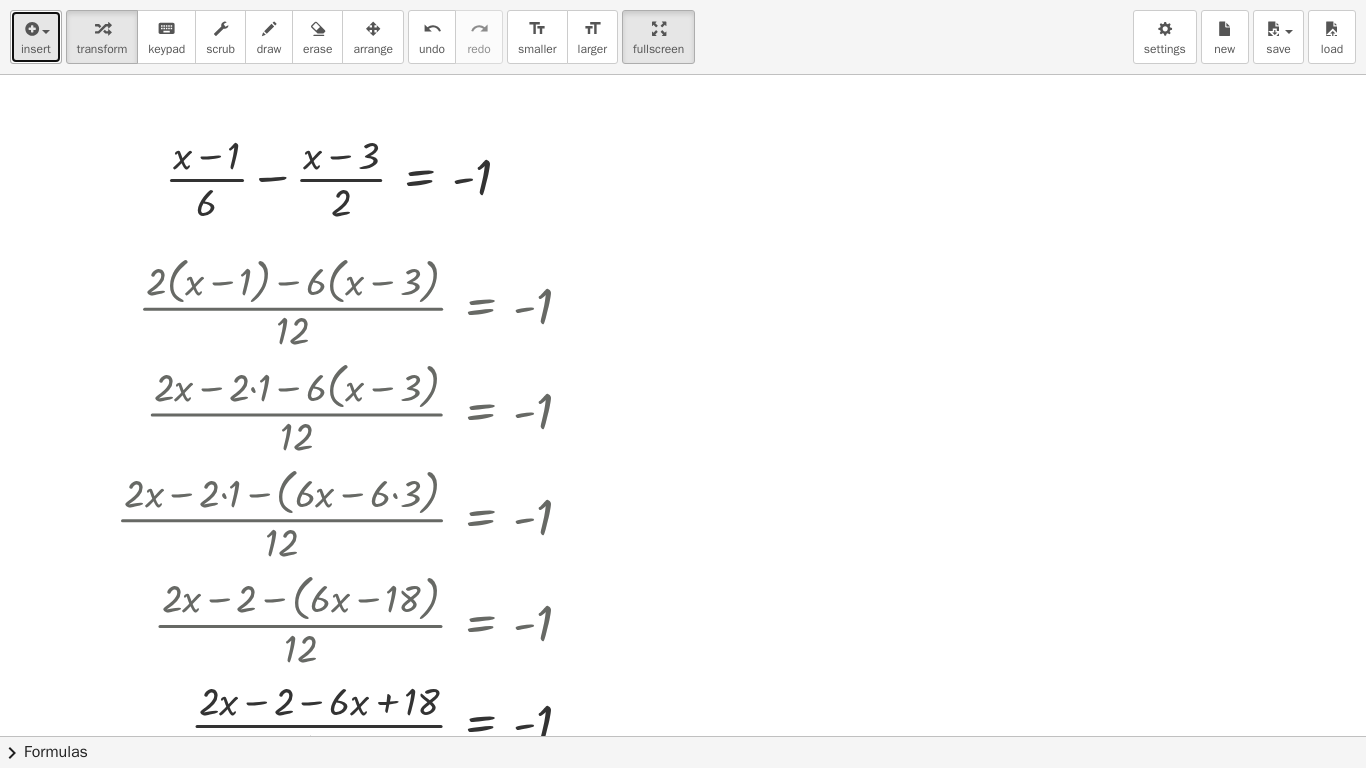 click on "insert" at bounding box center [36, 49] 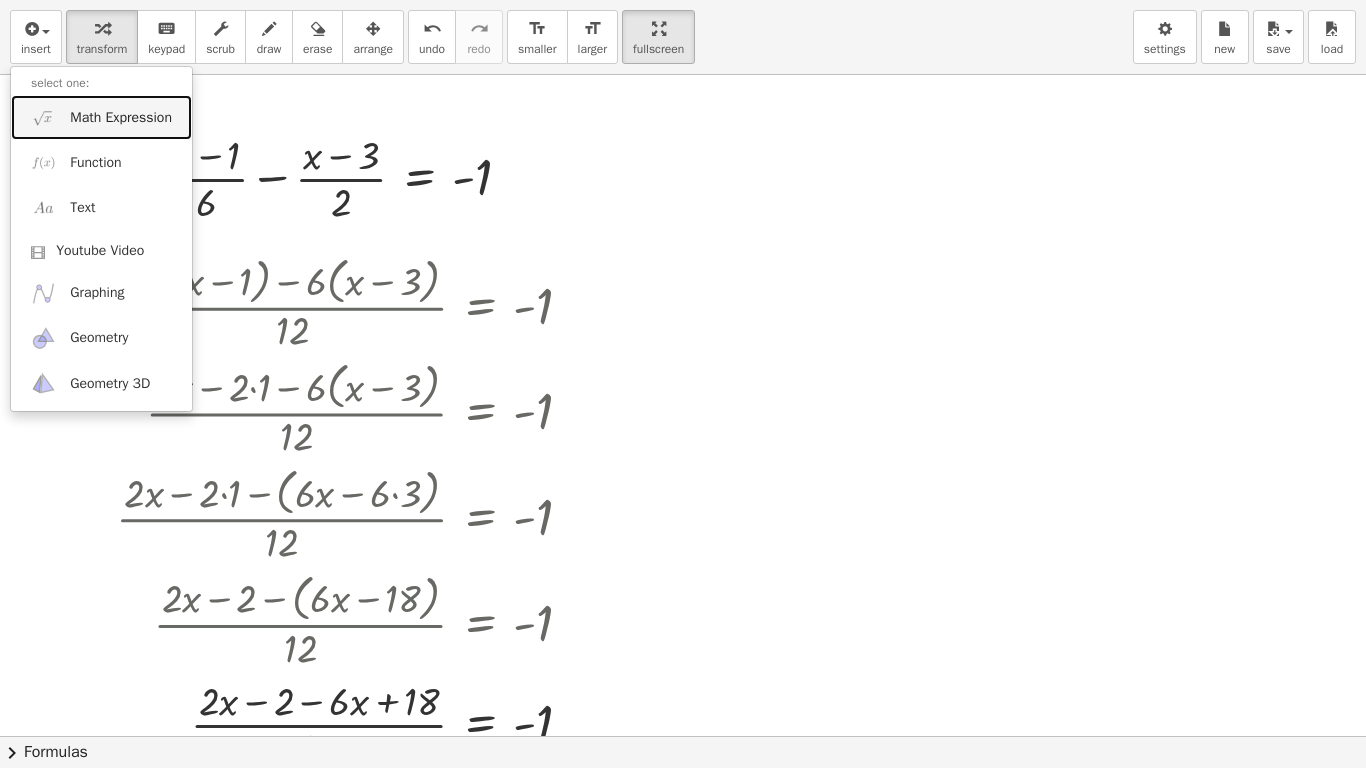 click on "Math Expression" at bounding box center [121, 118] 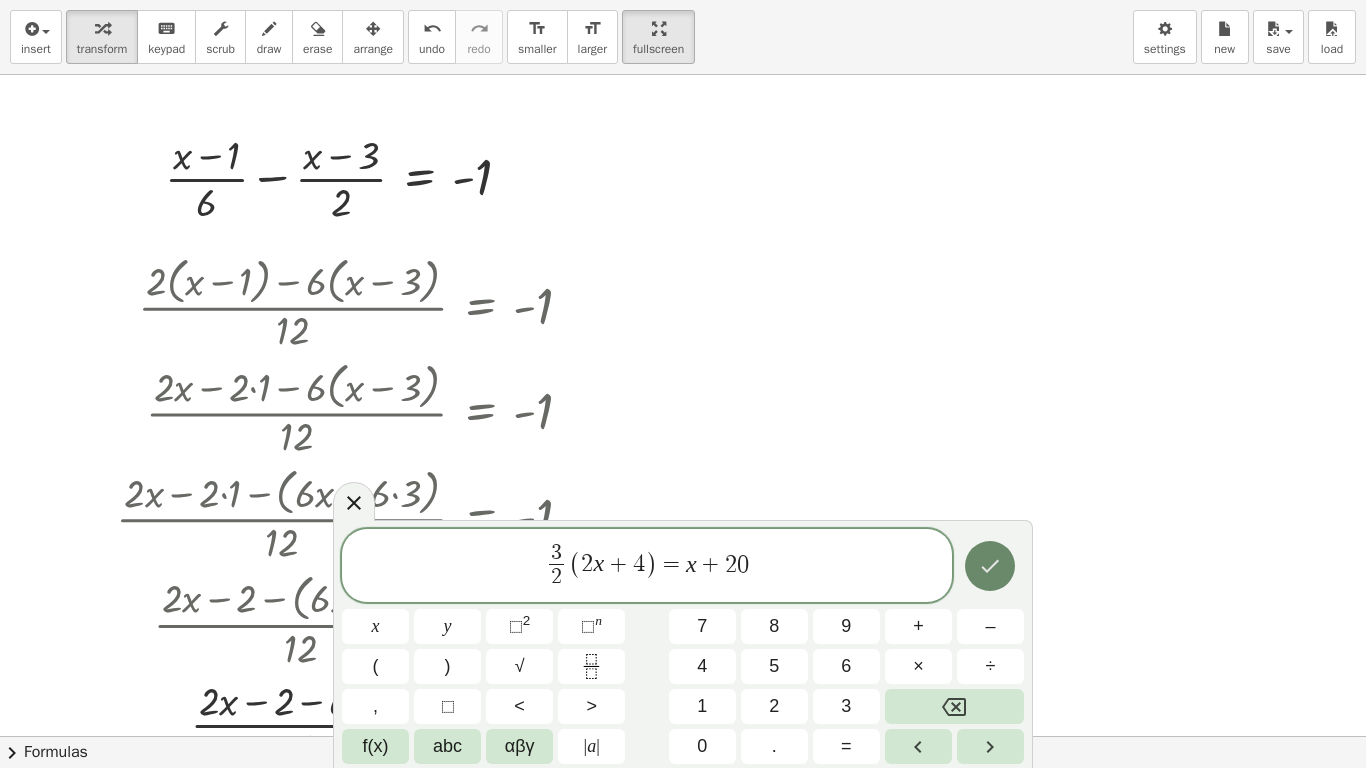 click at bounding box center [990, 566] 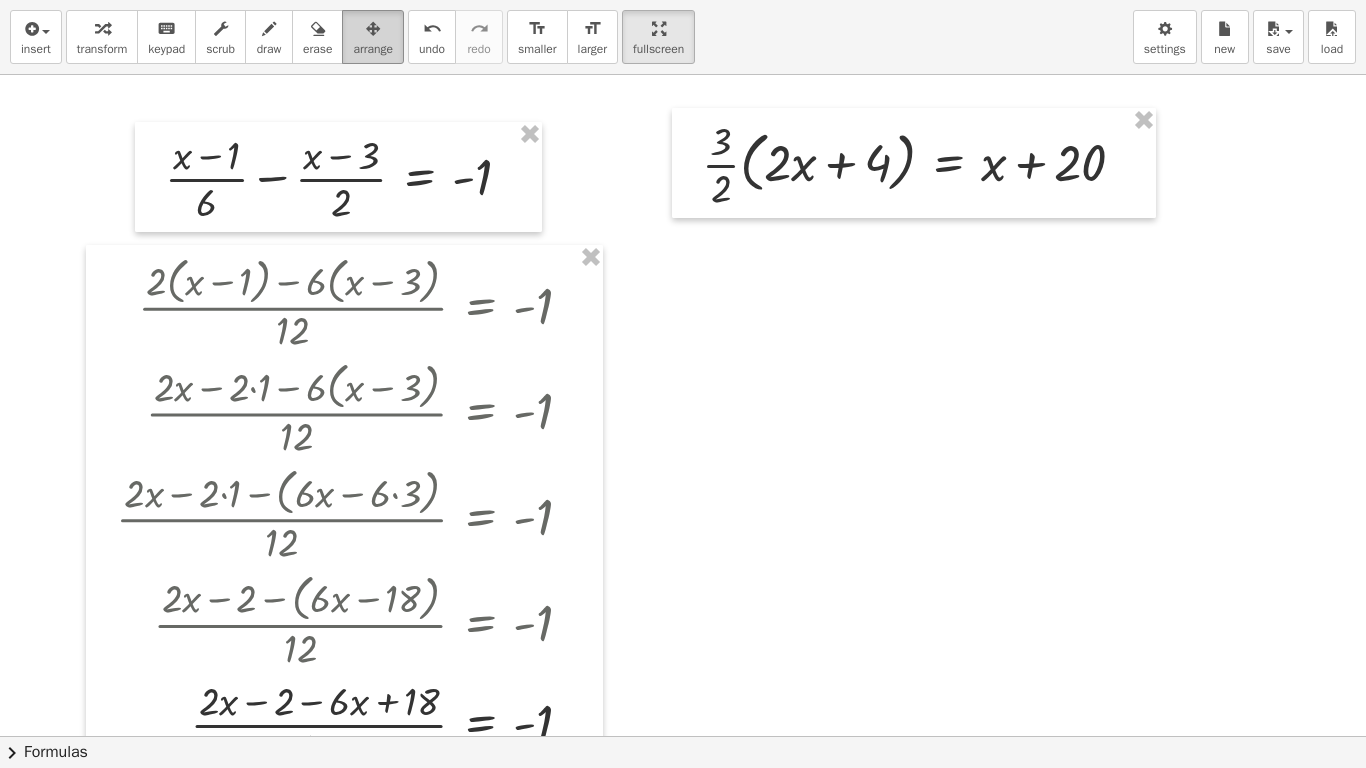 click on "arrange" at bounding box center [373, 49] 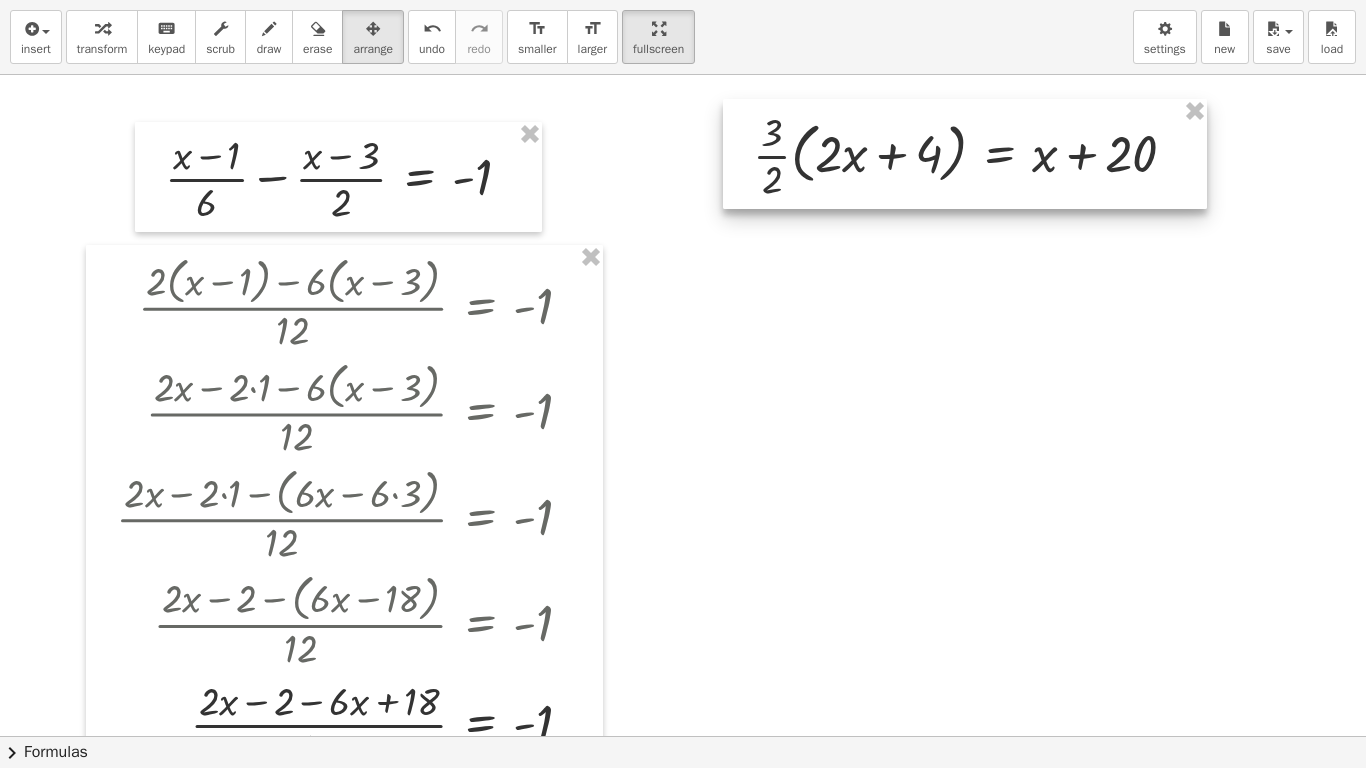 drag, startPoint x: 838, startPoint y: 138, endPoint x: 889, endPoint y: 129, distance: 51.78803 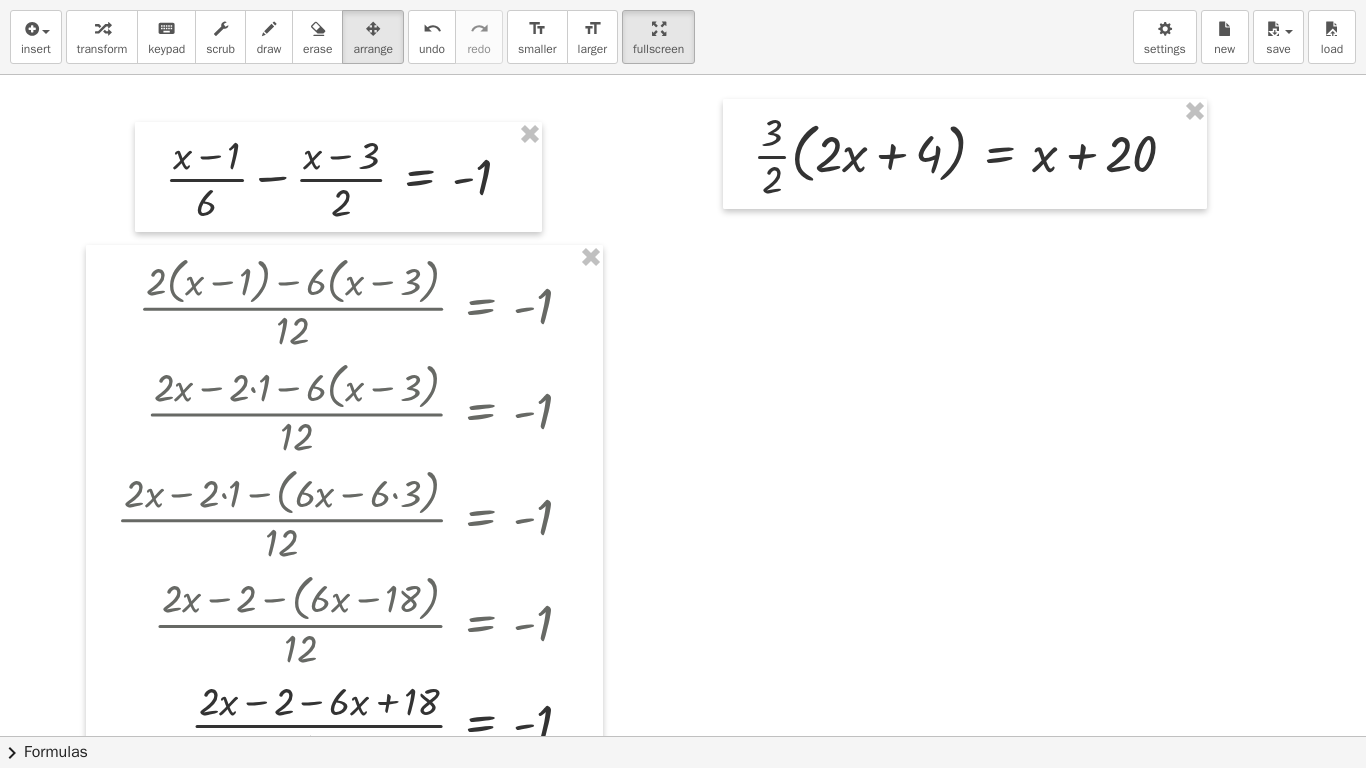 click at bounding box center [683, 1066] 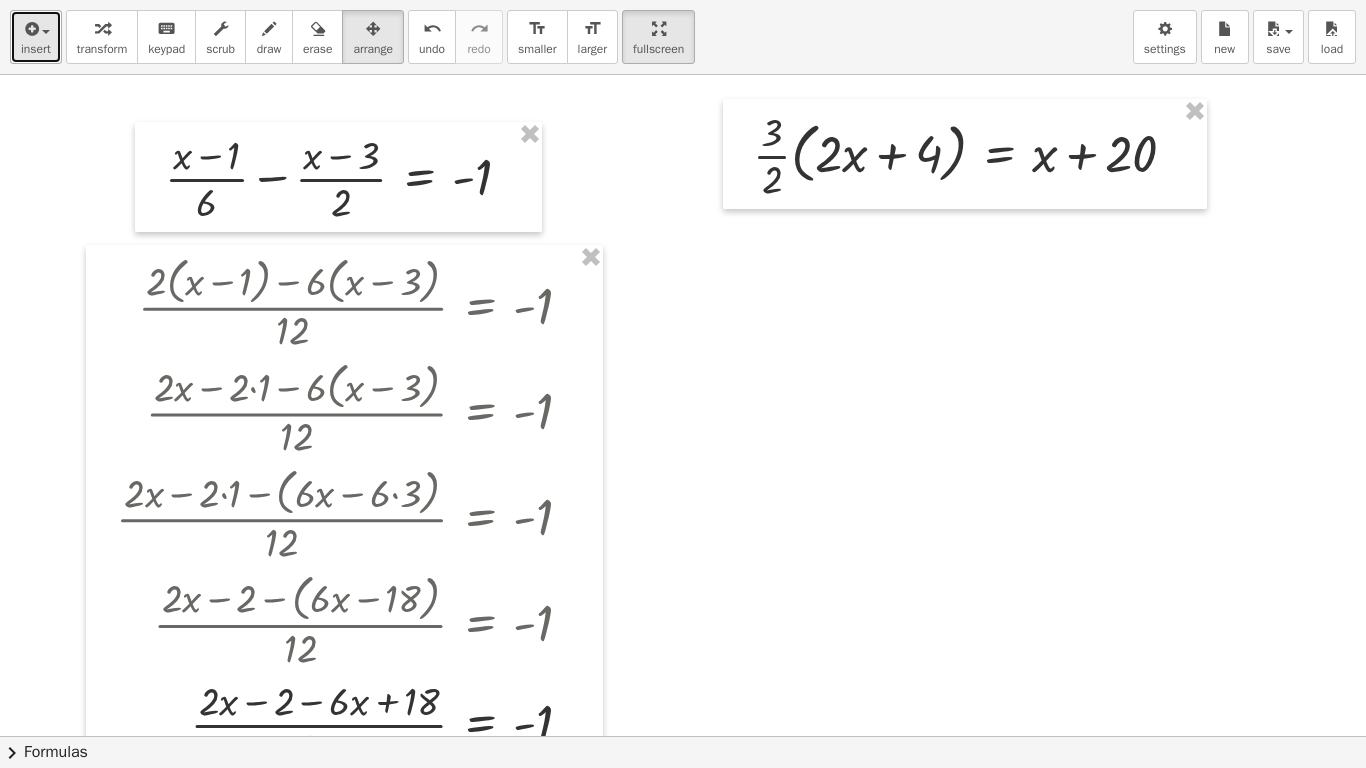 click on "insert" at bounding box center (36, 49) 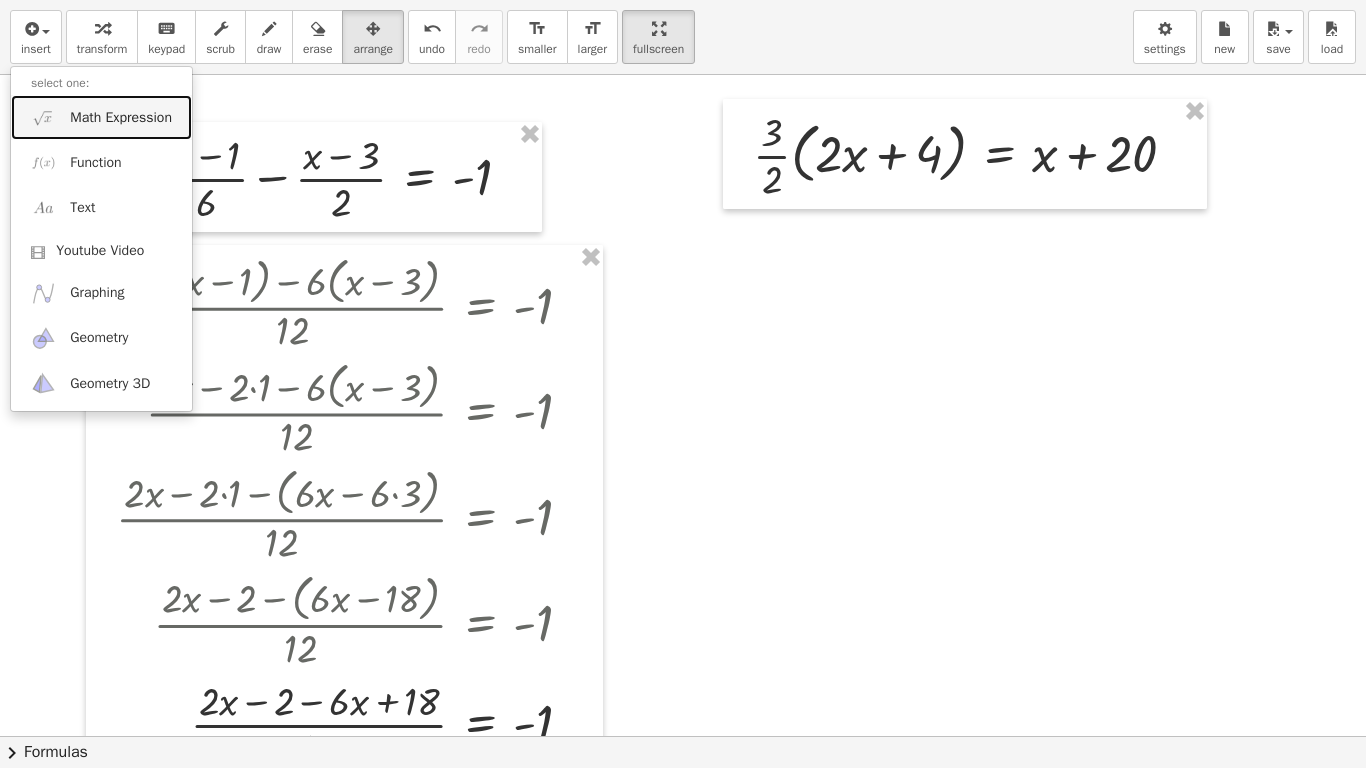 click on "Math Expression" at bounding box center (101, 117) 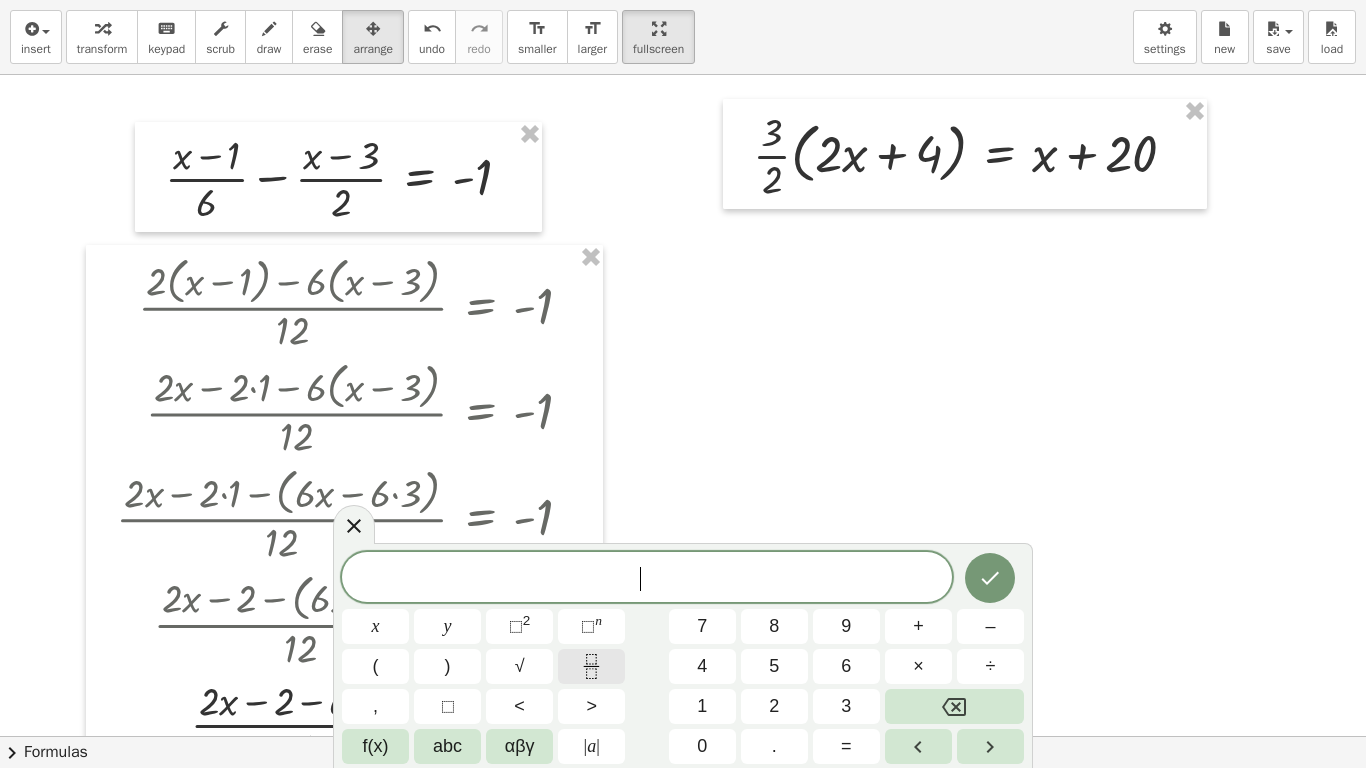 click 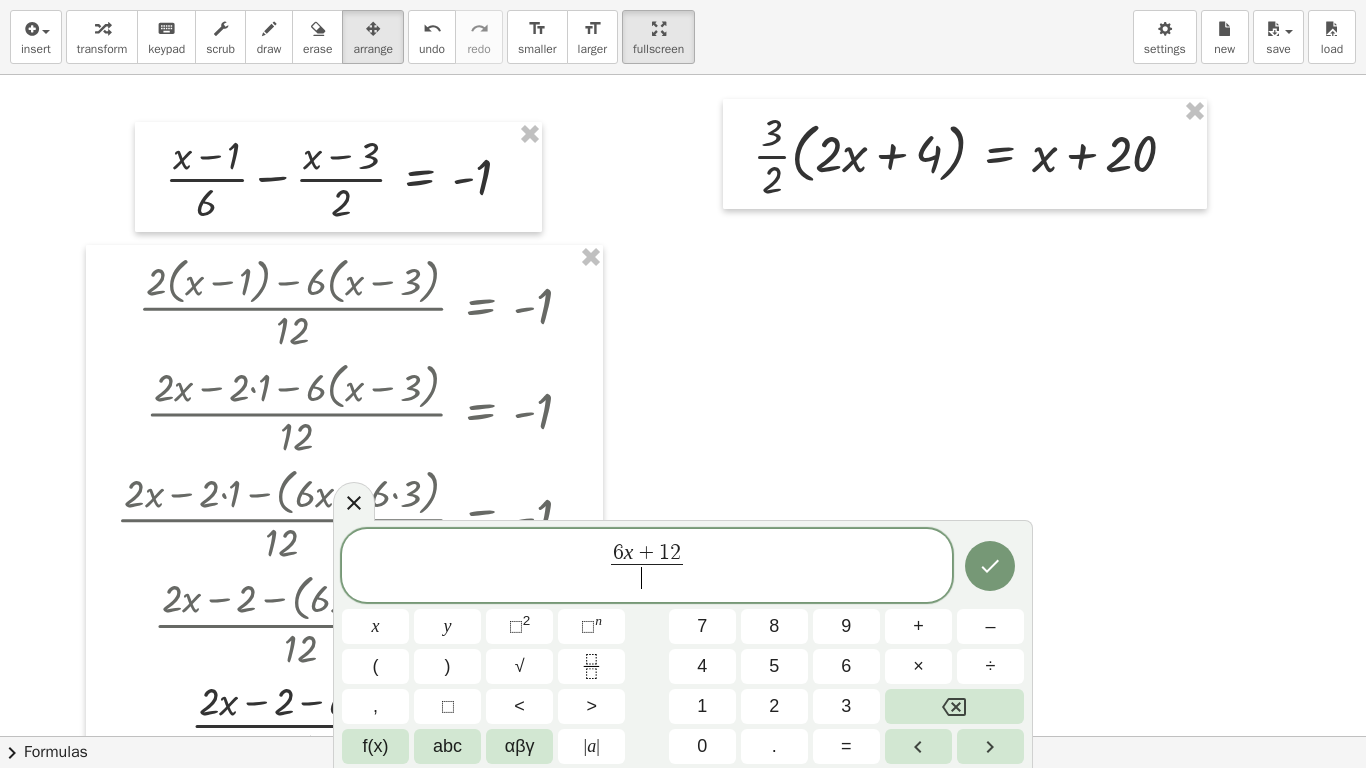 click on "​" at bounding box center (647, 577) 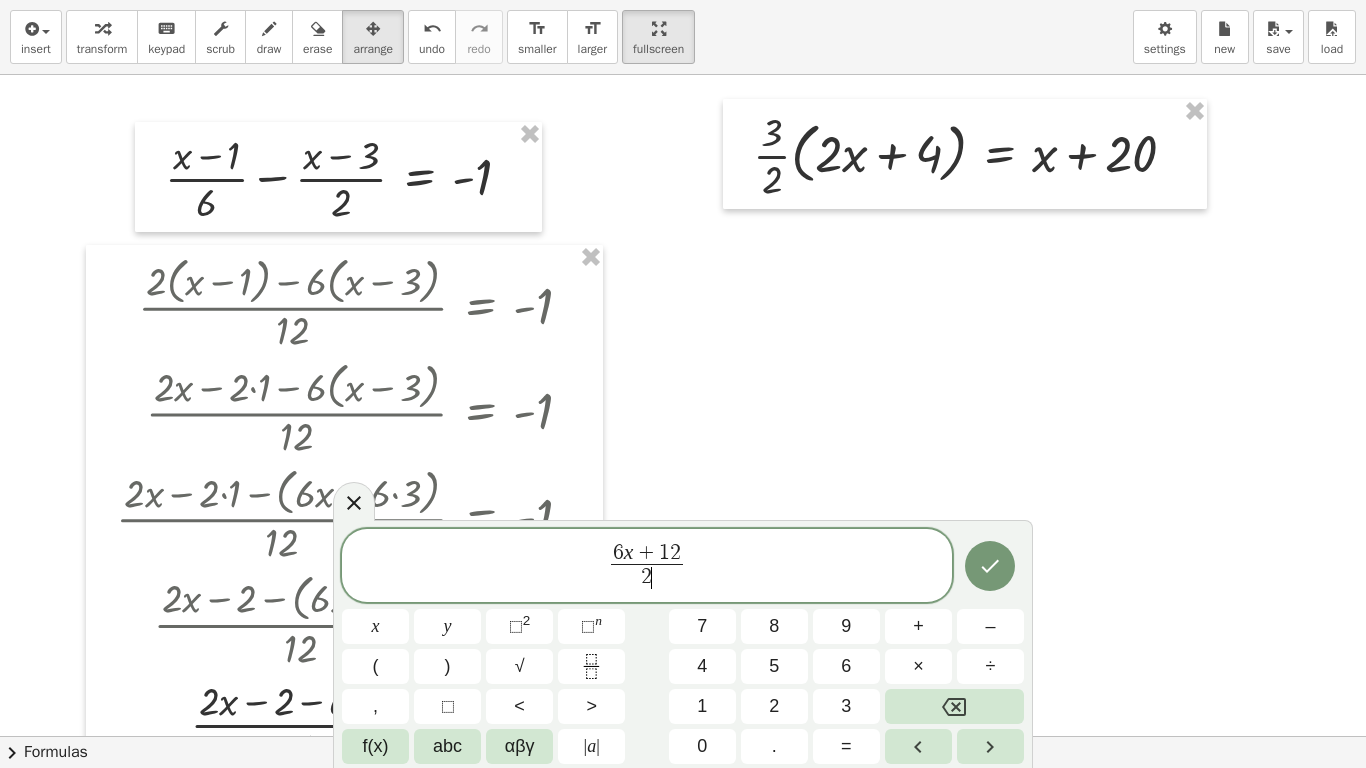 click on "6 x + 1 2 2 ​ ​" at bounding box center (647, 567) 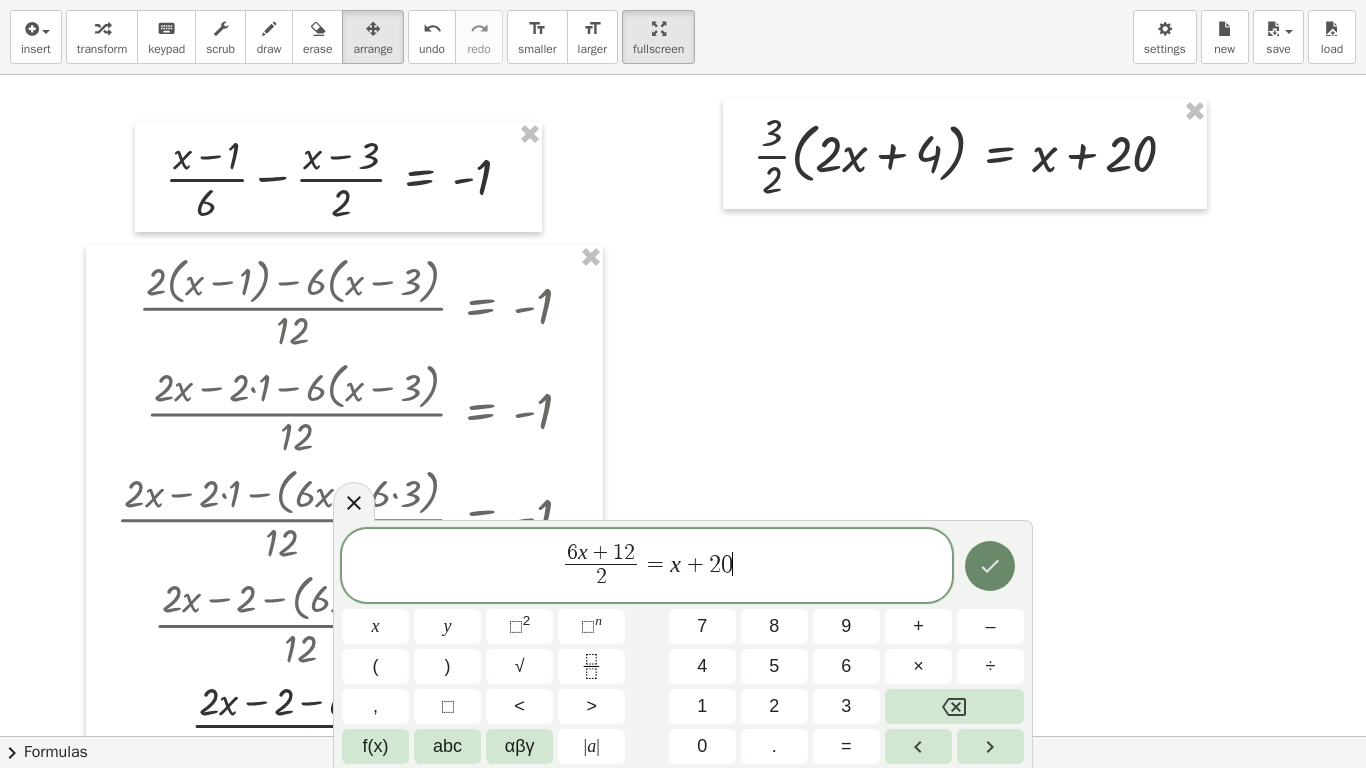 click 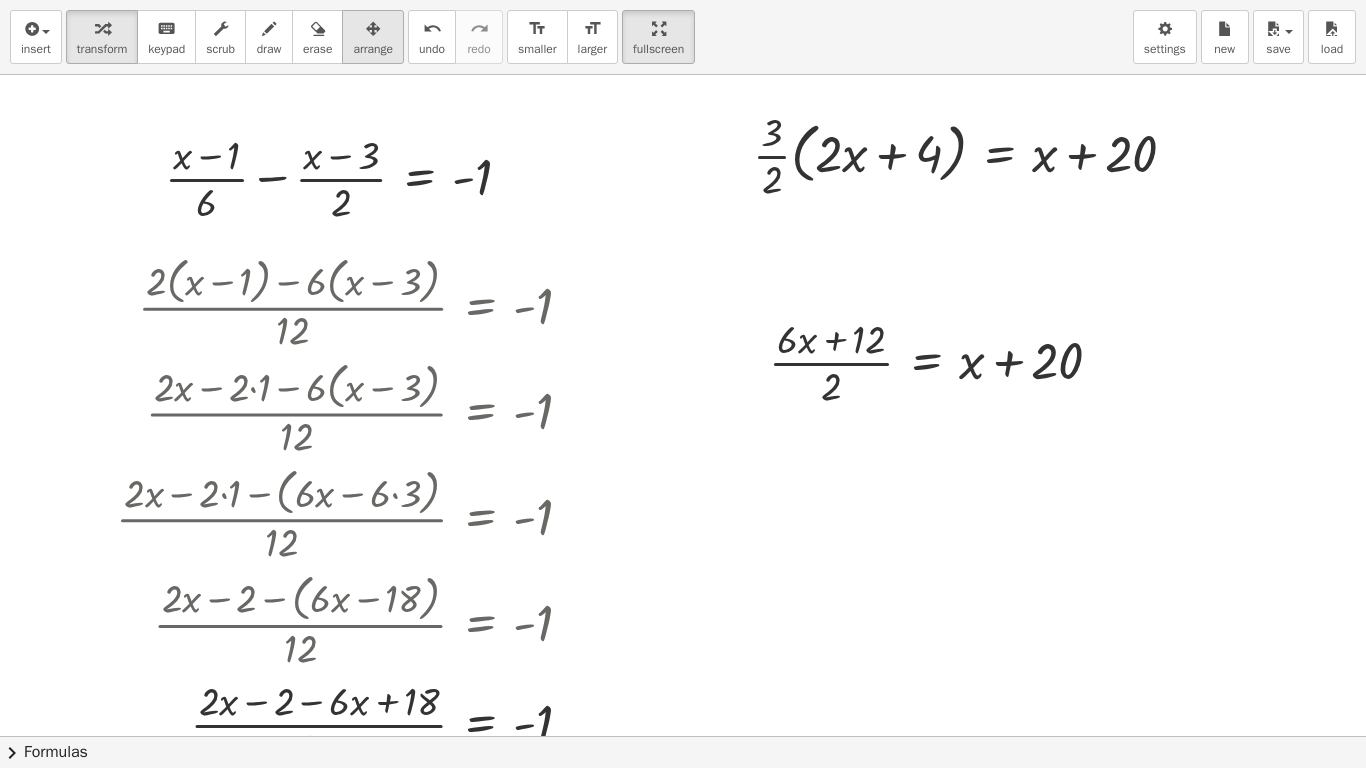 click on "arrange" at bounding box center [373, 49] 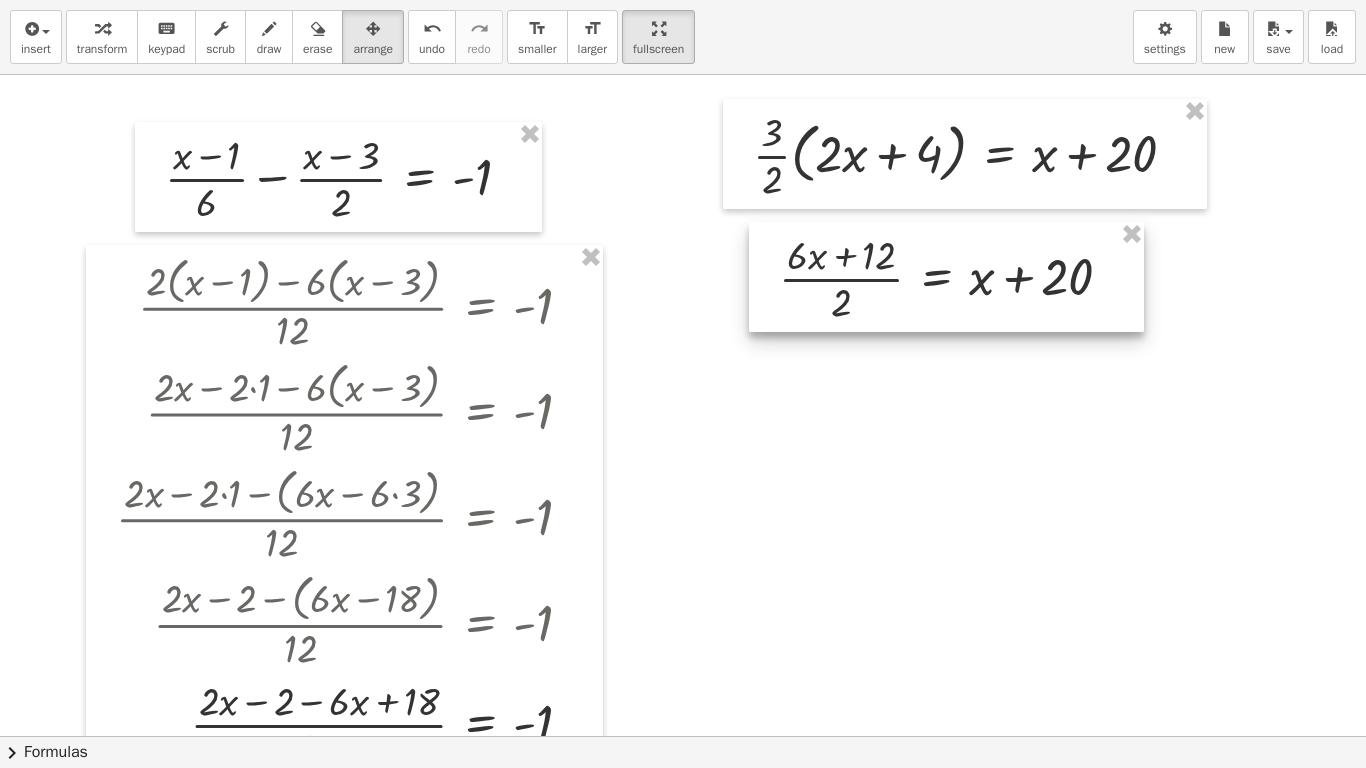drag, startPoint x: 910, startPoint y: 375, endPoint x: 920, endPoint y: 291, distance: 84.59315 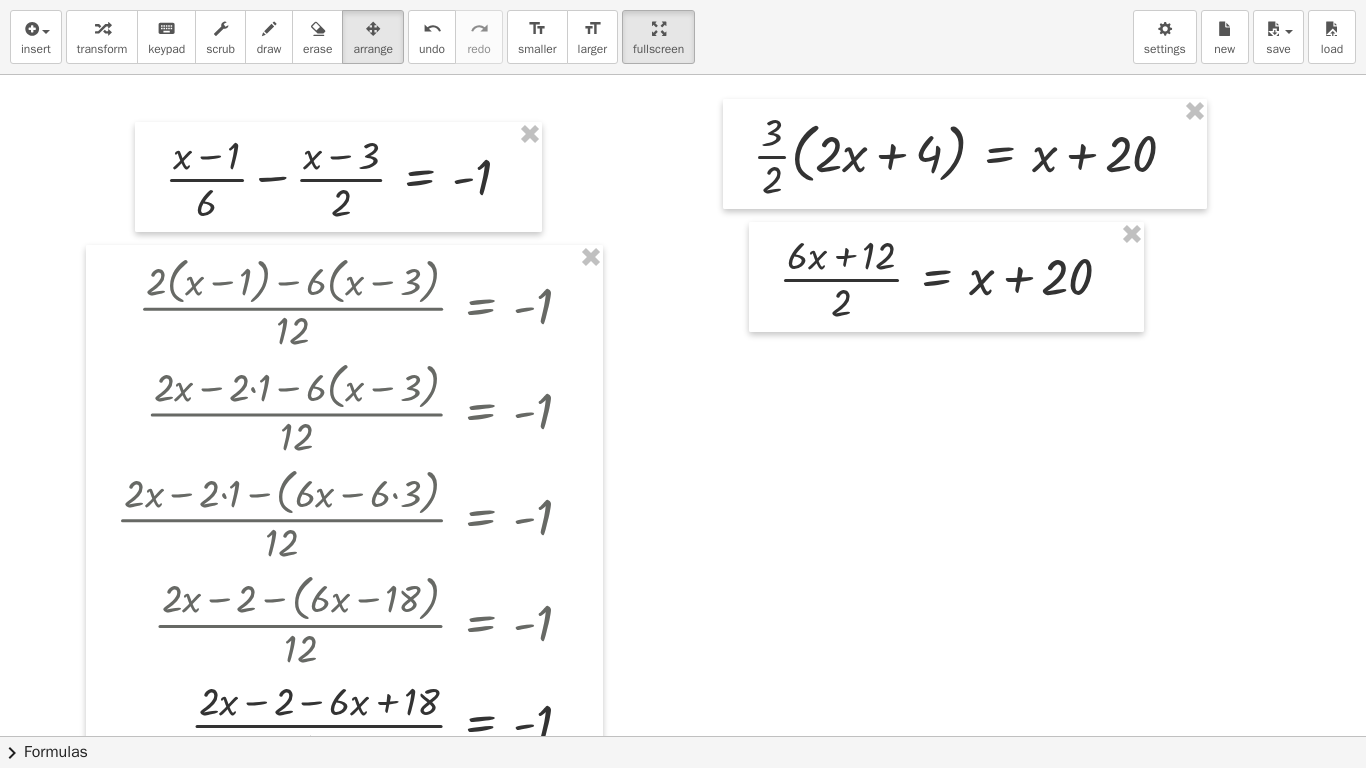 click at bounding box center (683, 1066) 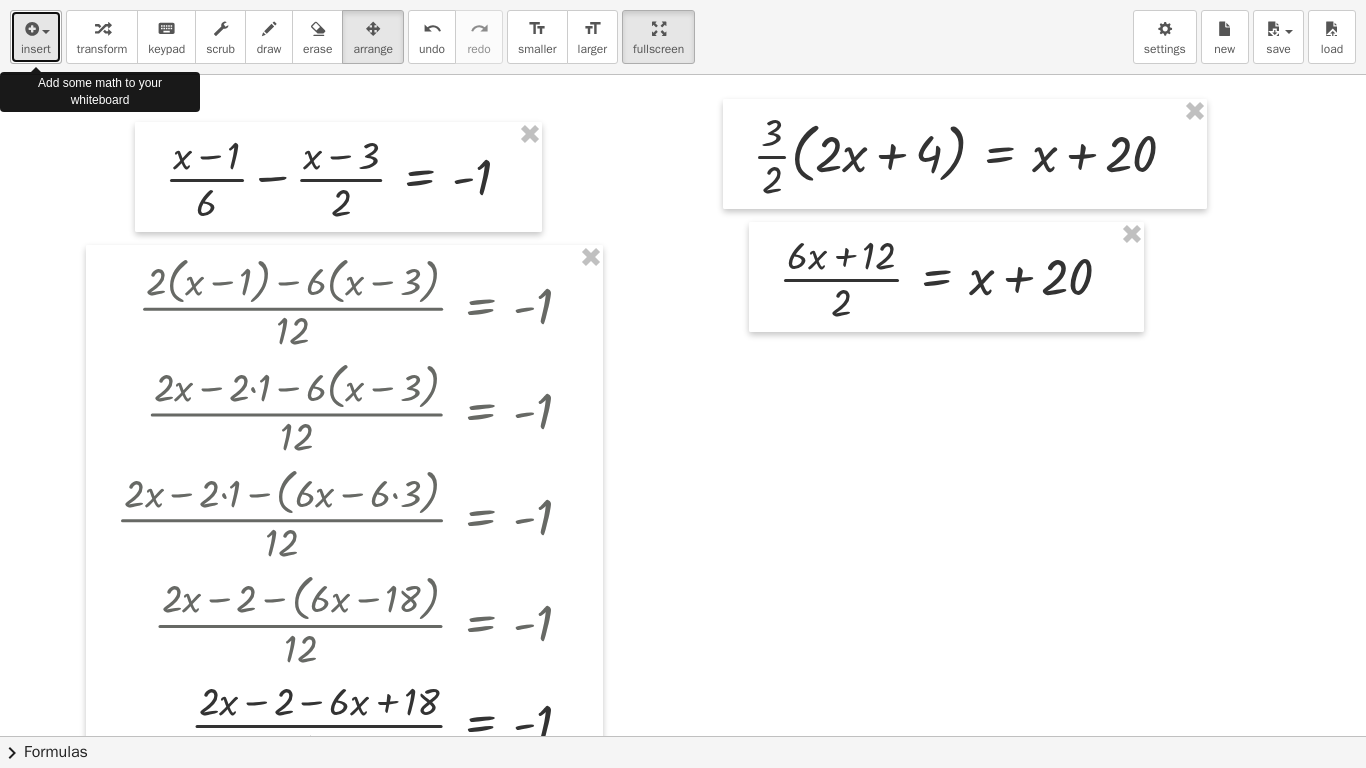 click on "insert" at bounding box center [36, 49] 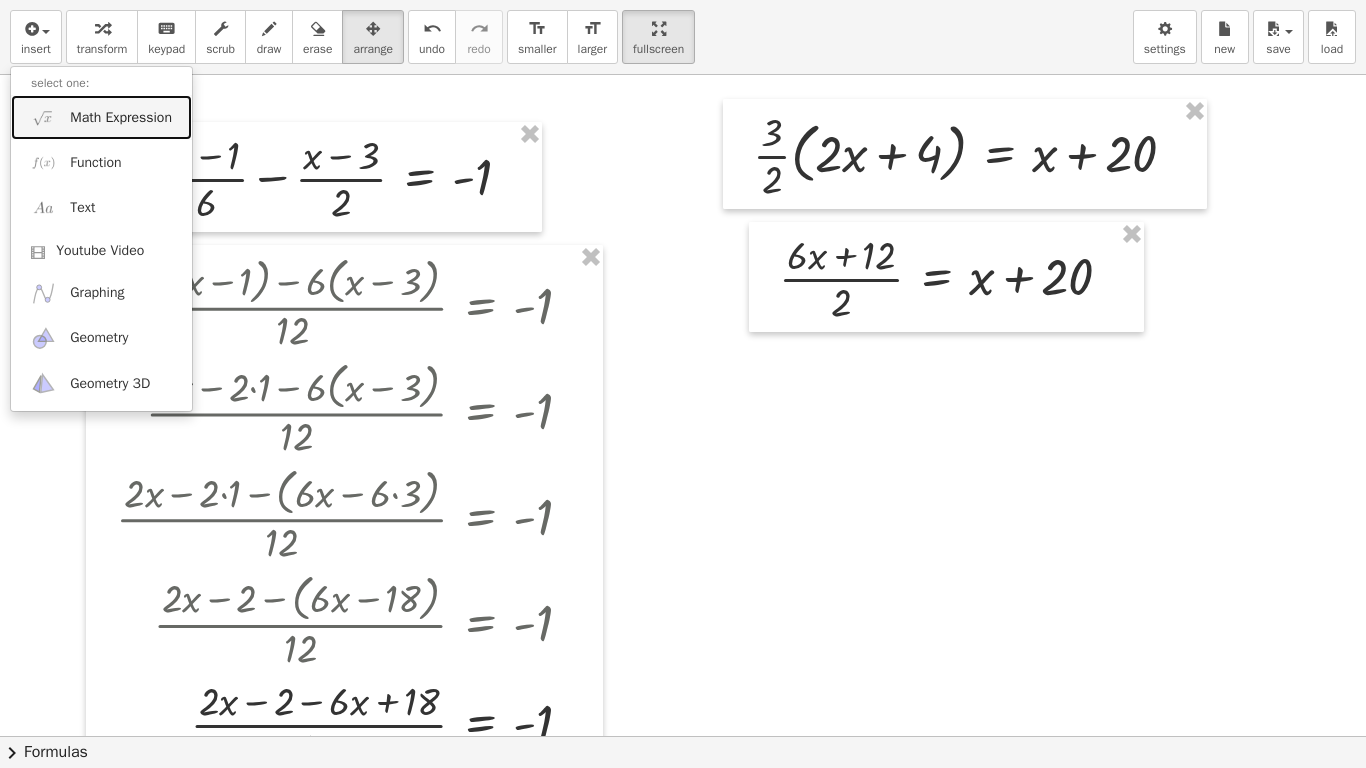 click on "Math Expression" at bounding box center [101, 117] 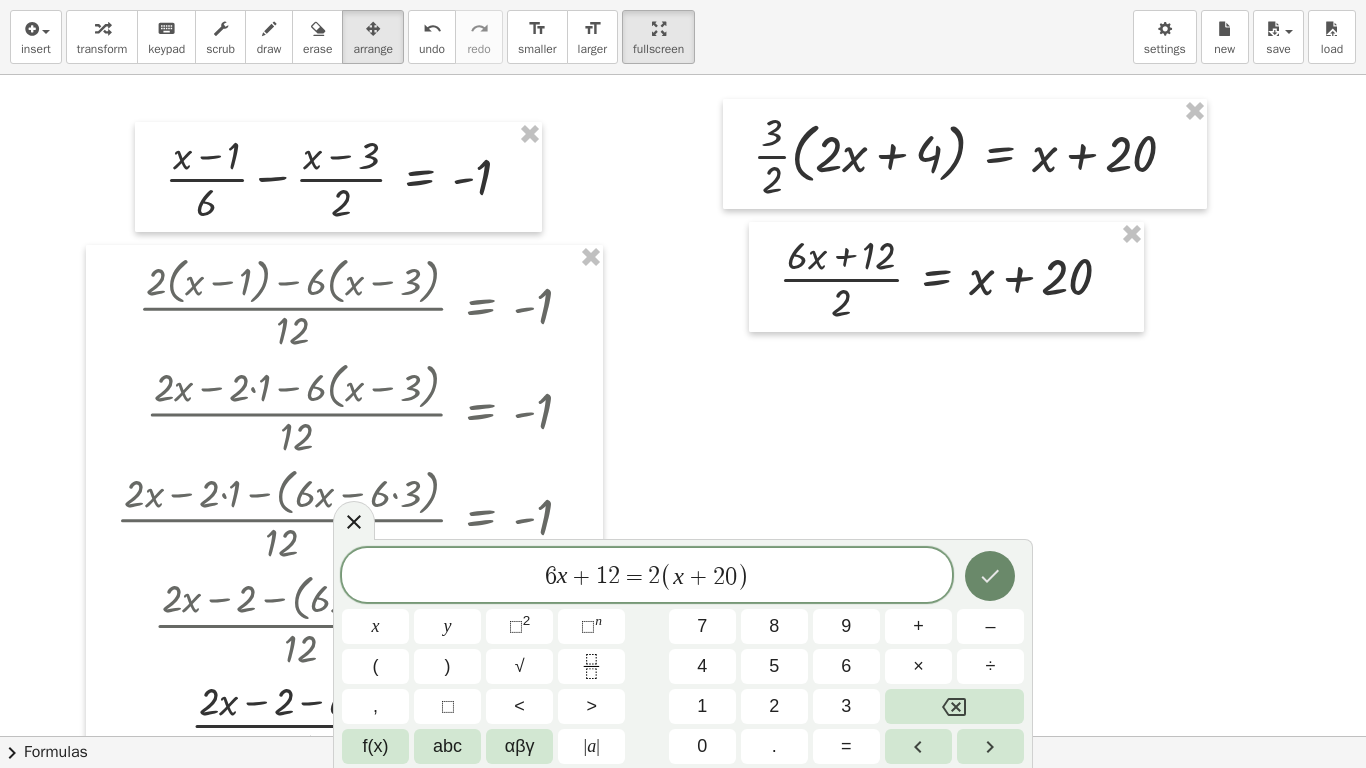 click 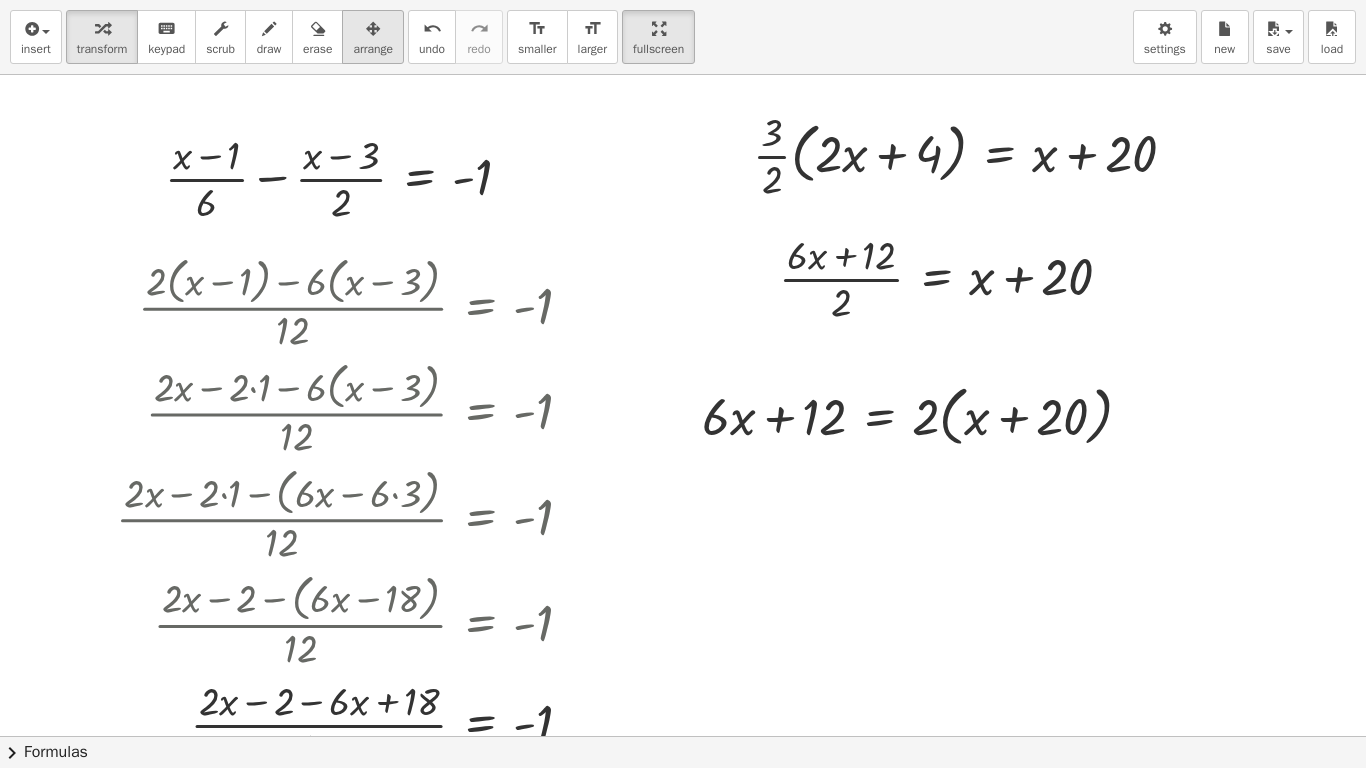 click at bounding box center (373, 29) 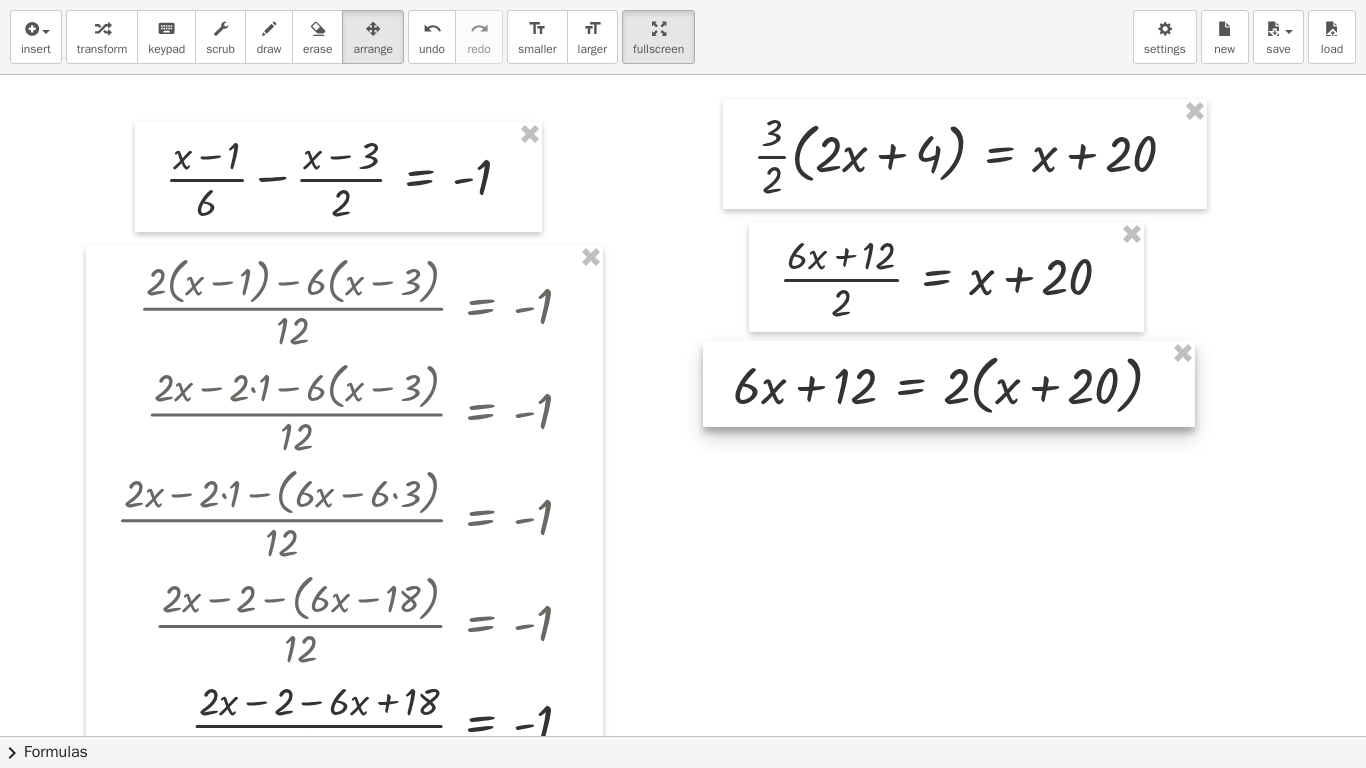 drag, startPoint x: 886, startPoint y: 404, endPoint x: 907, endPoint y: 369, distance: 40.81666 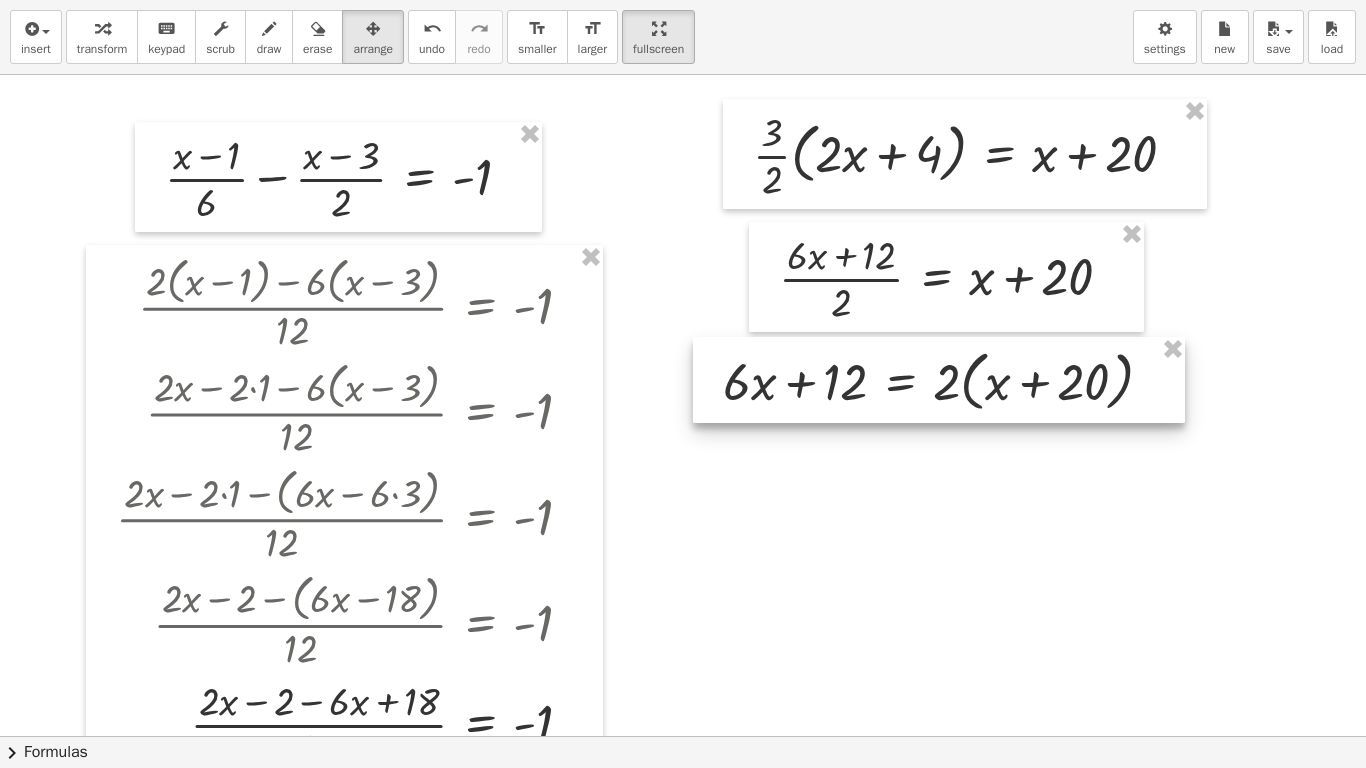 click at bounding box center (683, 1066) 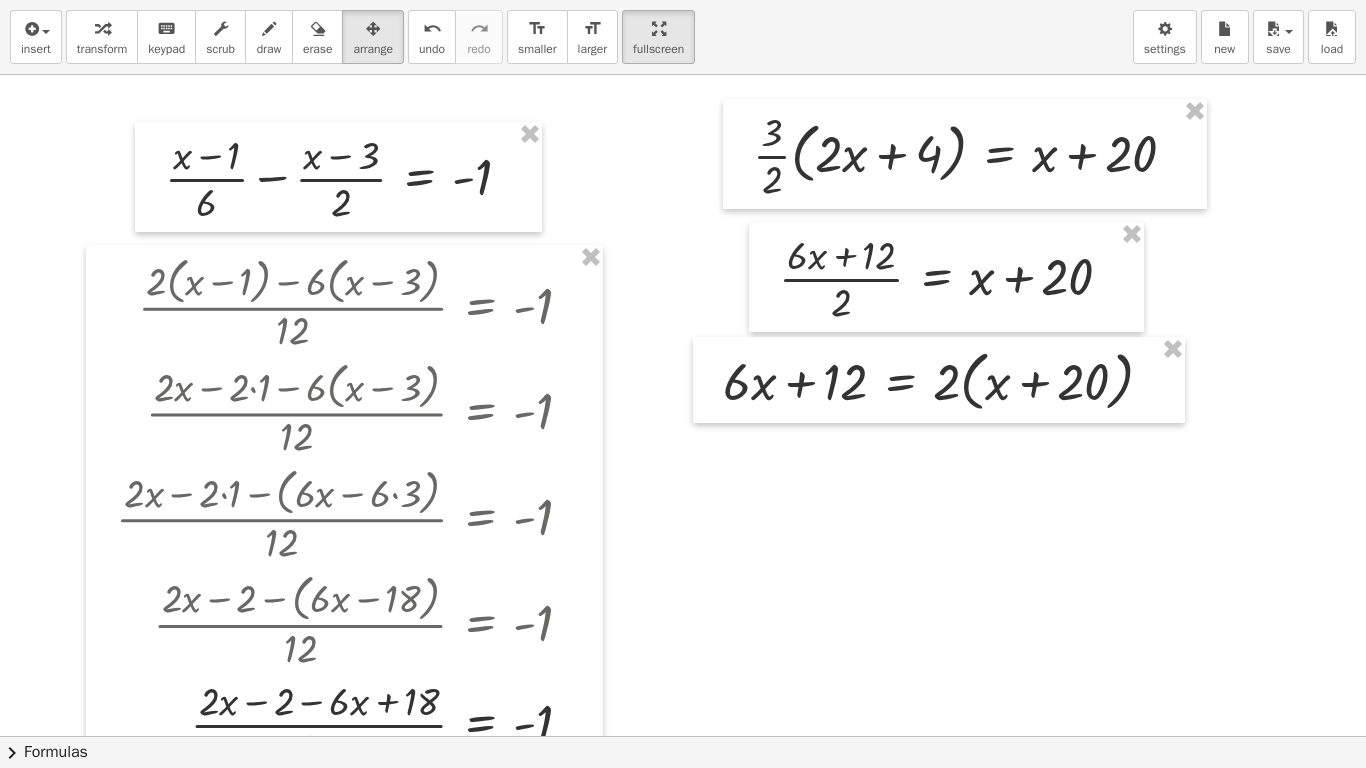 click on "insert select one: Math Expression Function Text Youtube Video Graphing Geometry Geometry 3D transform keyboard keypad scrub draw erase arrange undo undo redo redo format_size smaller format_size larger fullscreen load   save Saved! × new settings Add some math to your whiteboard" at bounding box center (683, 37) 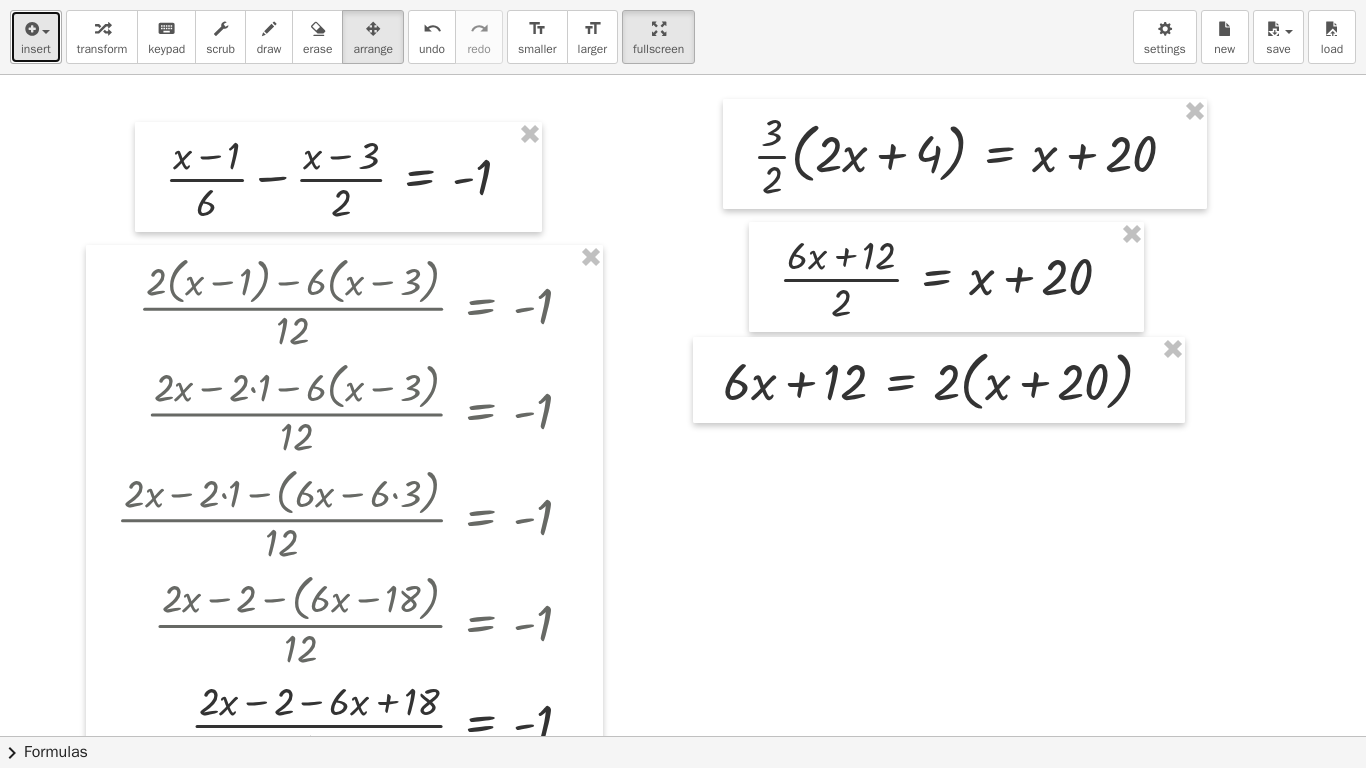 click on "insert" at bounding box center [36, 37] 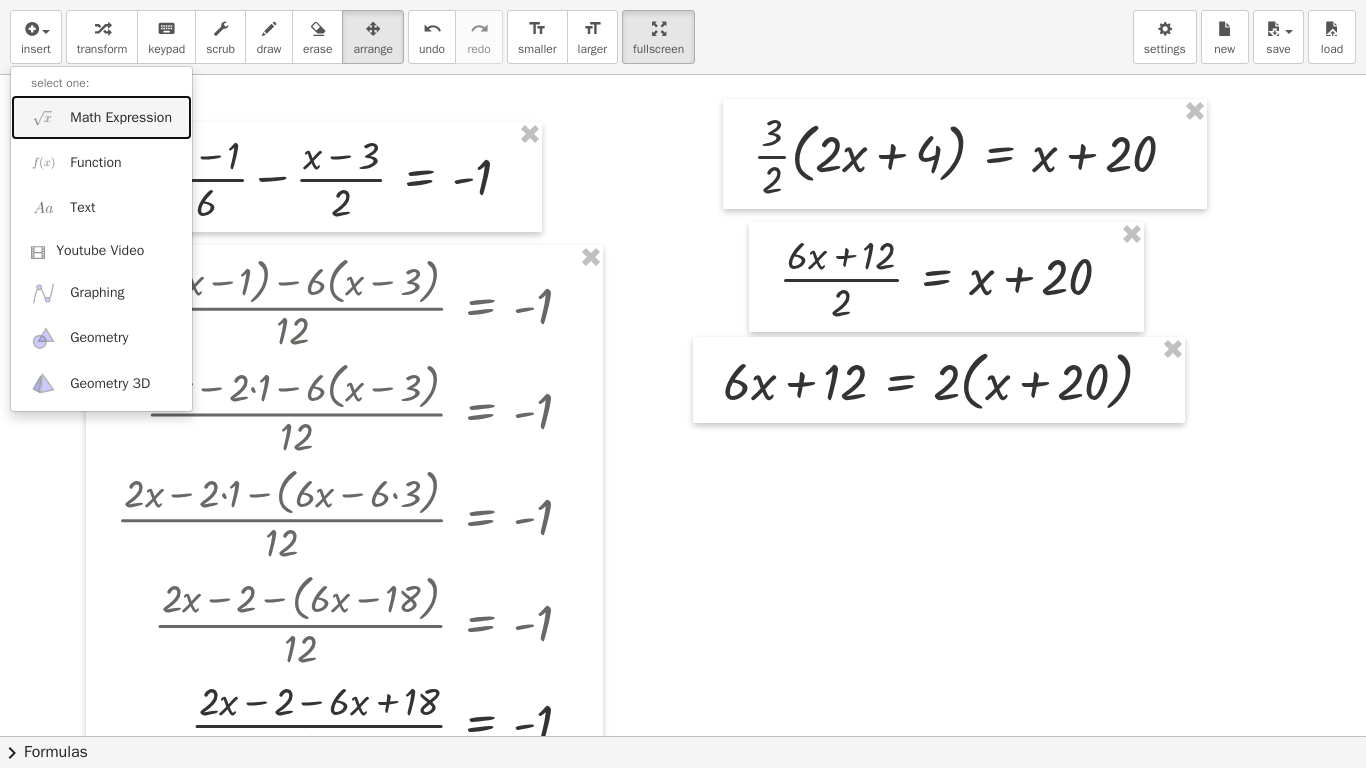 click on "Math Expression" at bounding box center (121, 118) 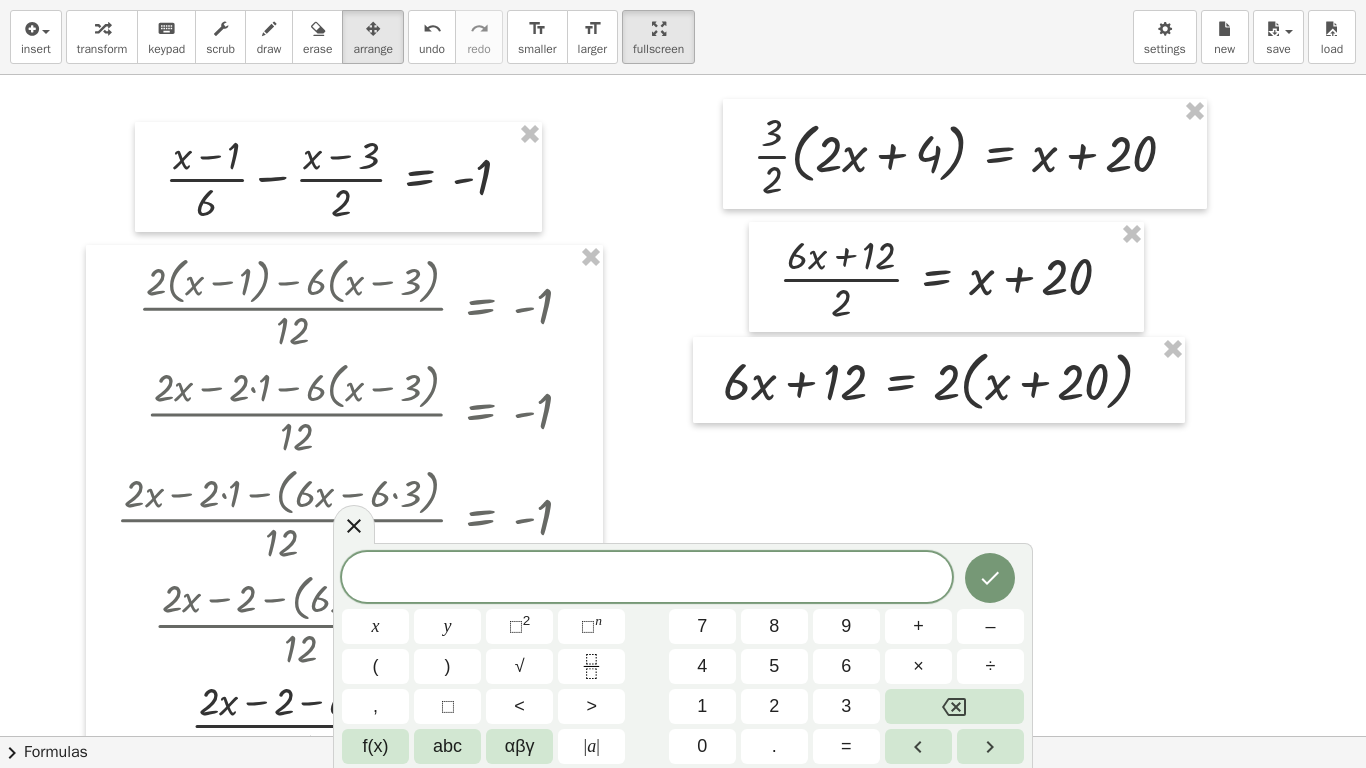 click on "​" at bounding box center (647, 579) 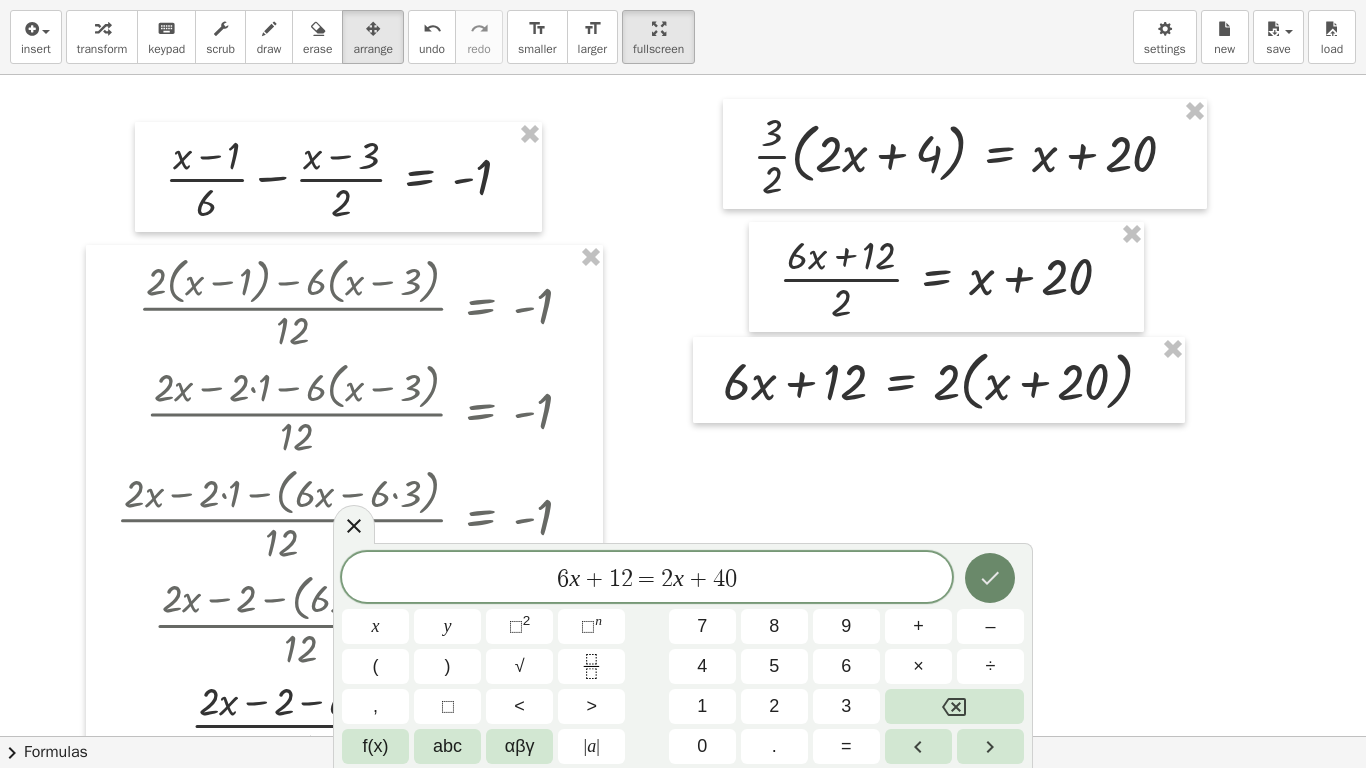 click at bounding box center (990, 578) 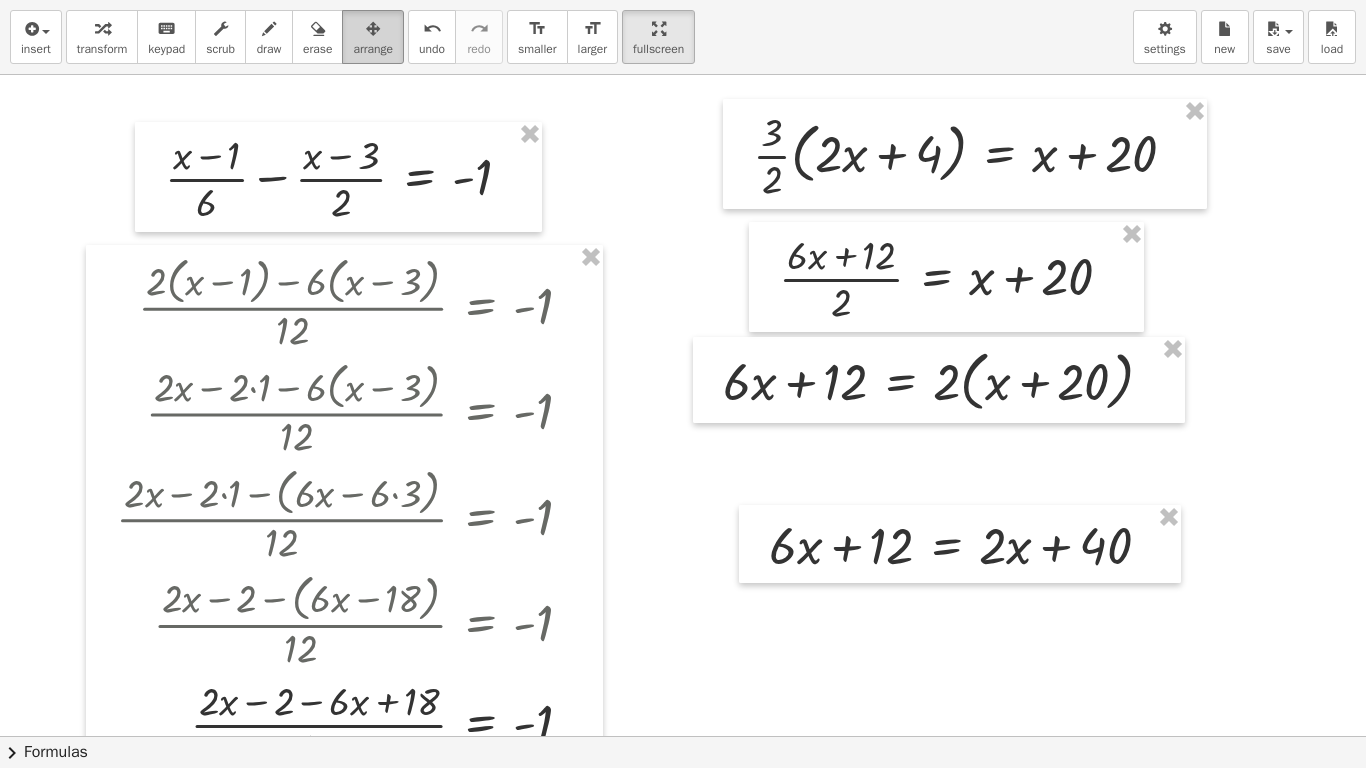 click on "arrange" at bounding box center [373, 49] 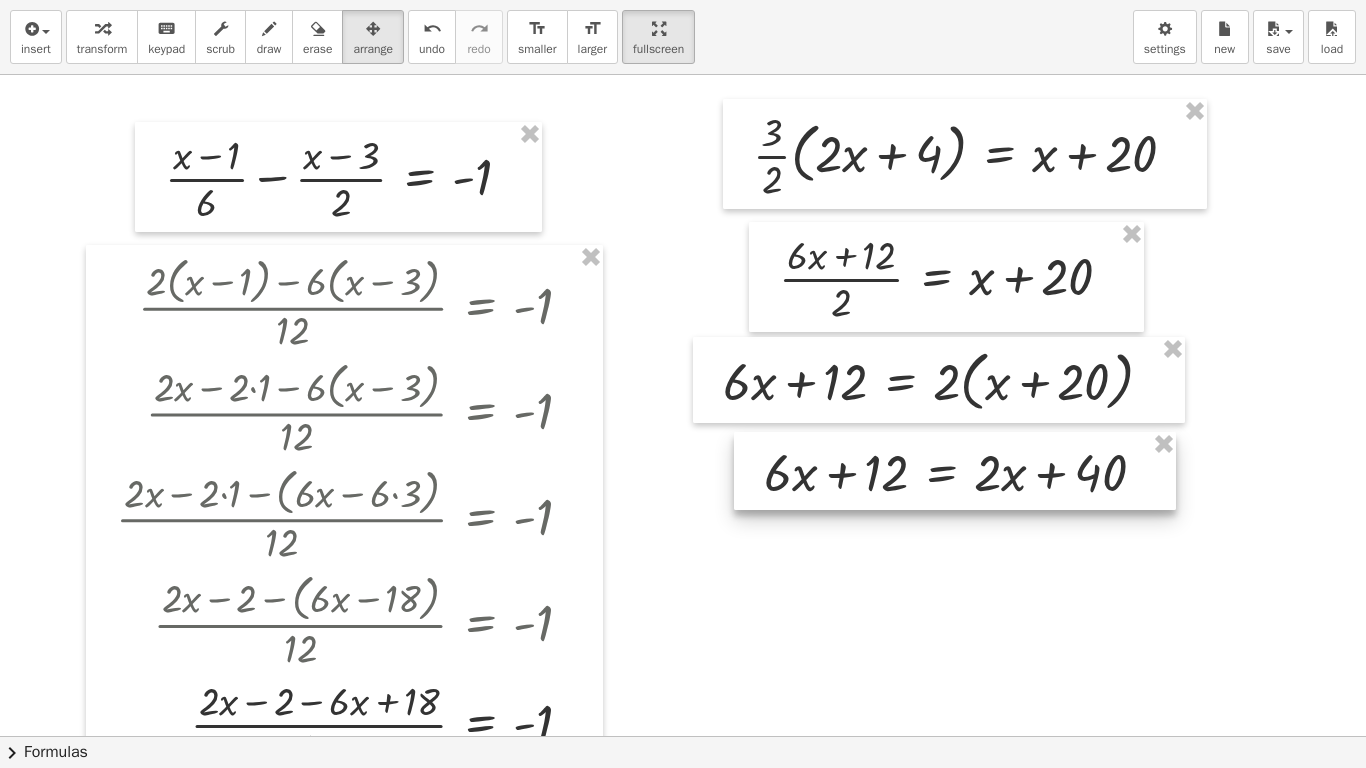 drag, startPoint x: 975, startPoint y: 557, endPoint x: 970, endPoint y: 484, distance: 73.171036 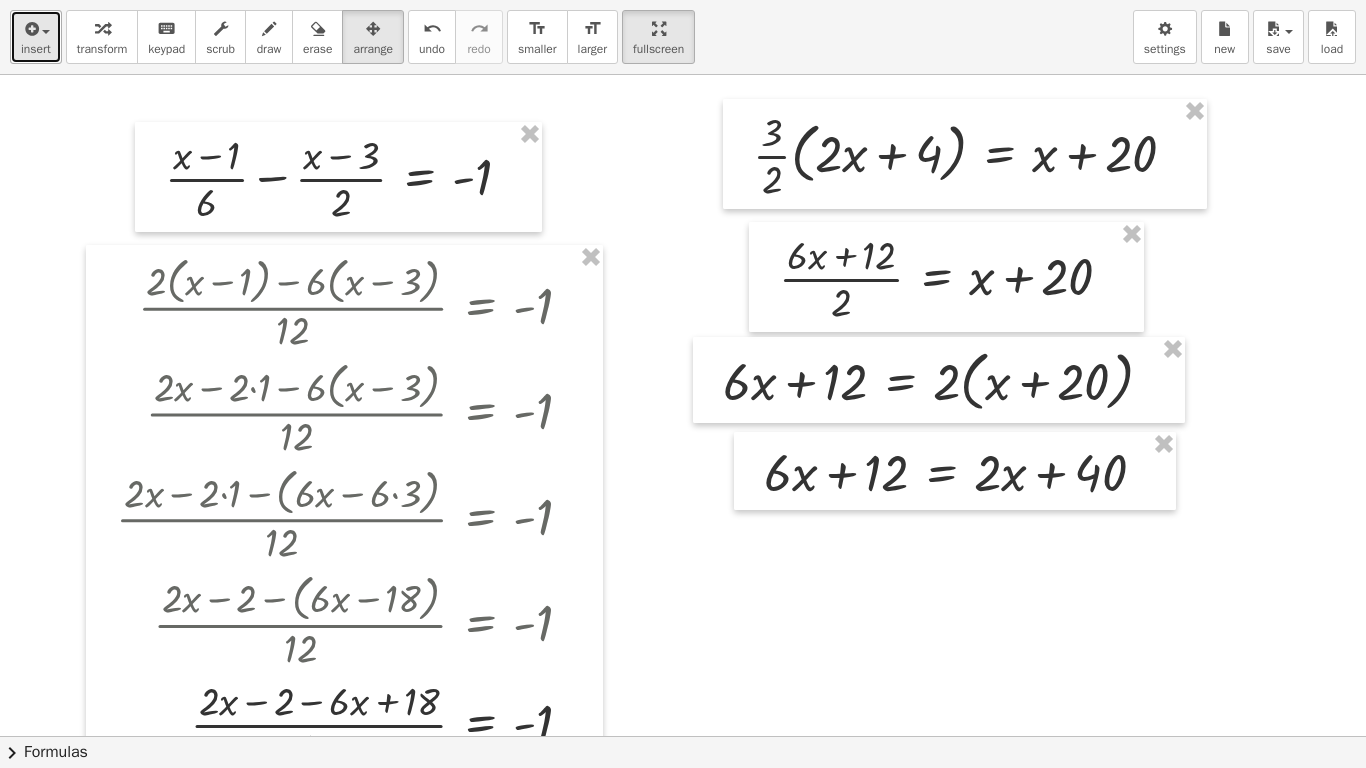 click on "insert" at bounding box center (36, 49) 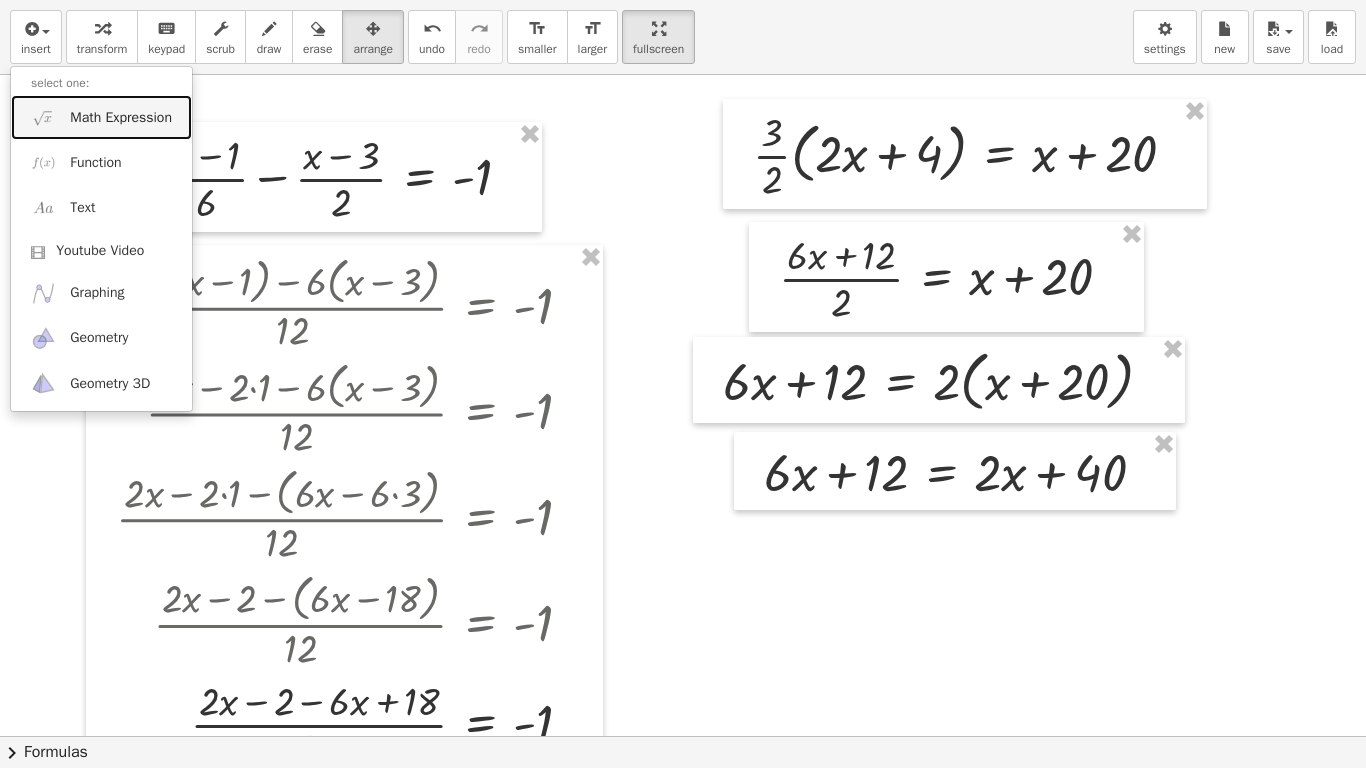 click on "Math Expression" at bounding box center (121, 118) 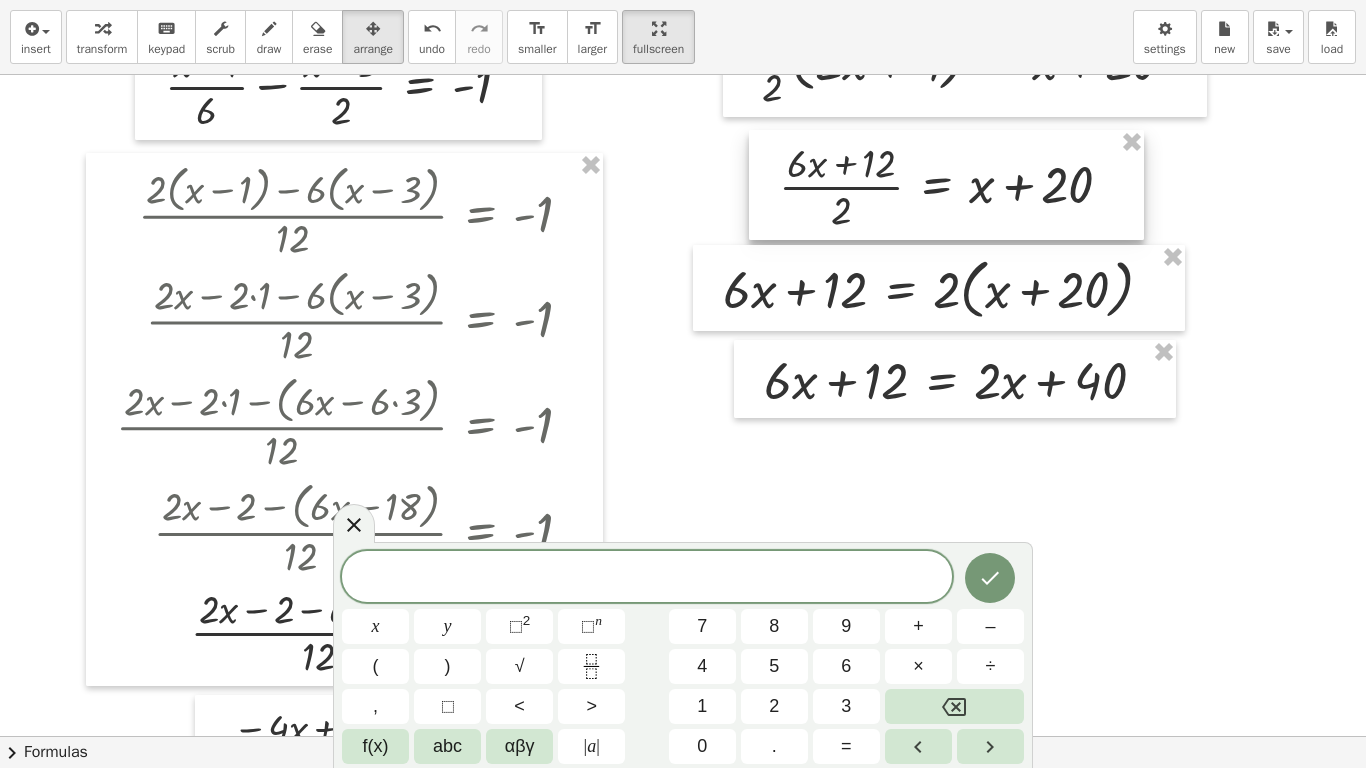 scroll, scrollTop: 100, scrollLeft: 0, axis: vertical 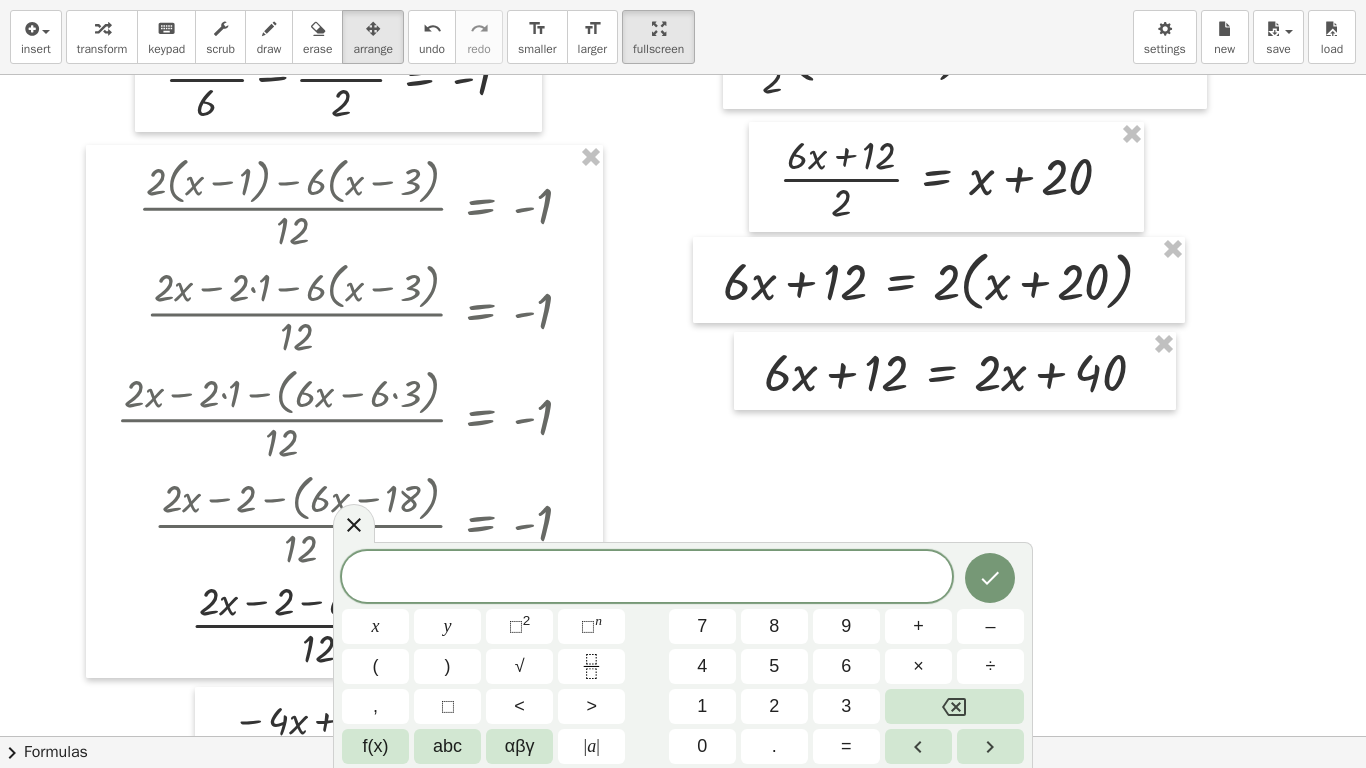 click at bounding box center (647, 578) 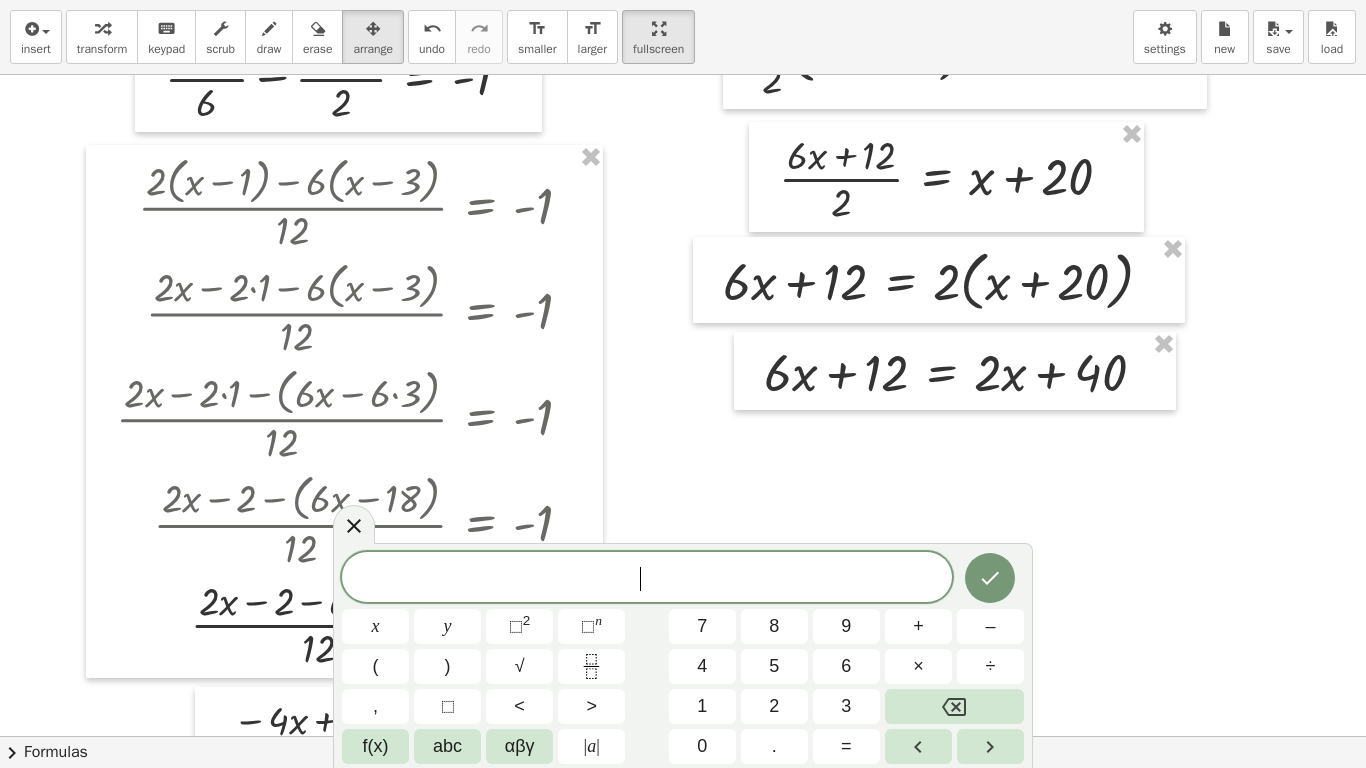 click on "​" at bounding box center (647, 579) 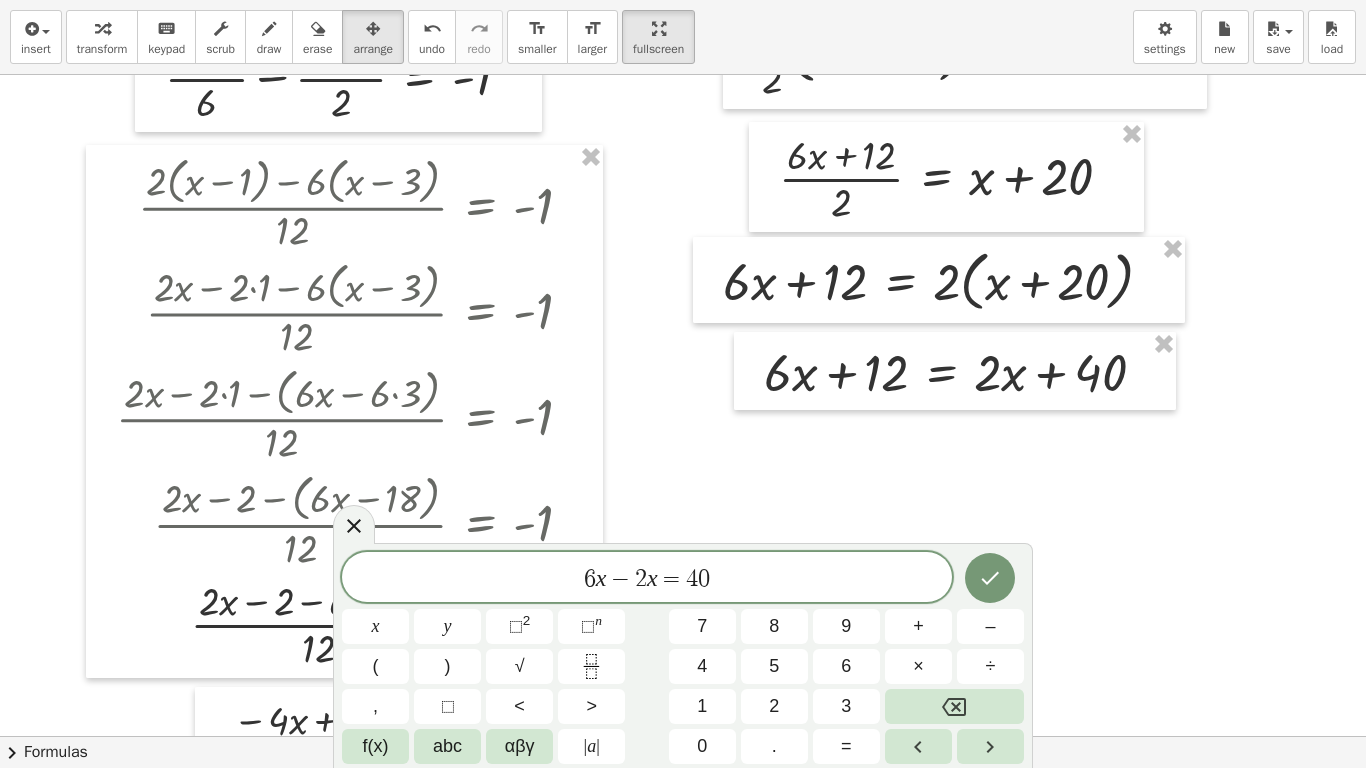 click on "6 x − 2 x = 4 0 ​" at bounding box center [647, 579] 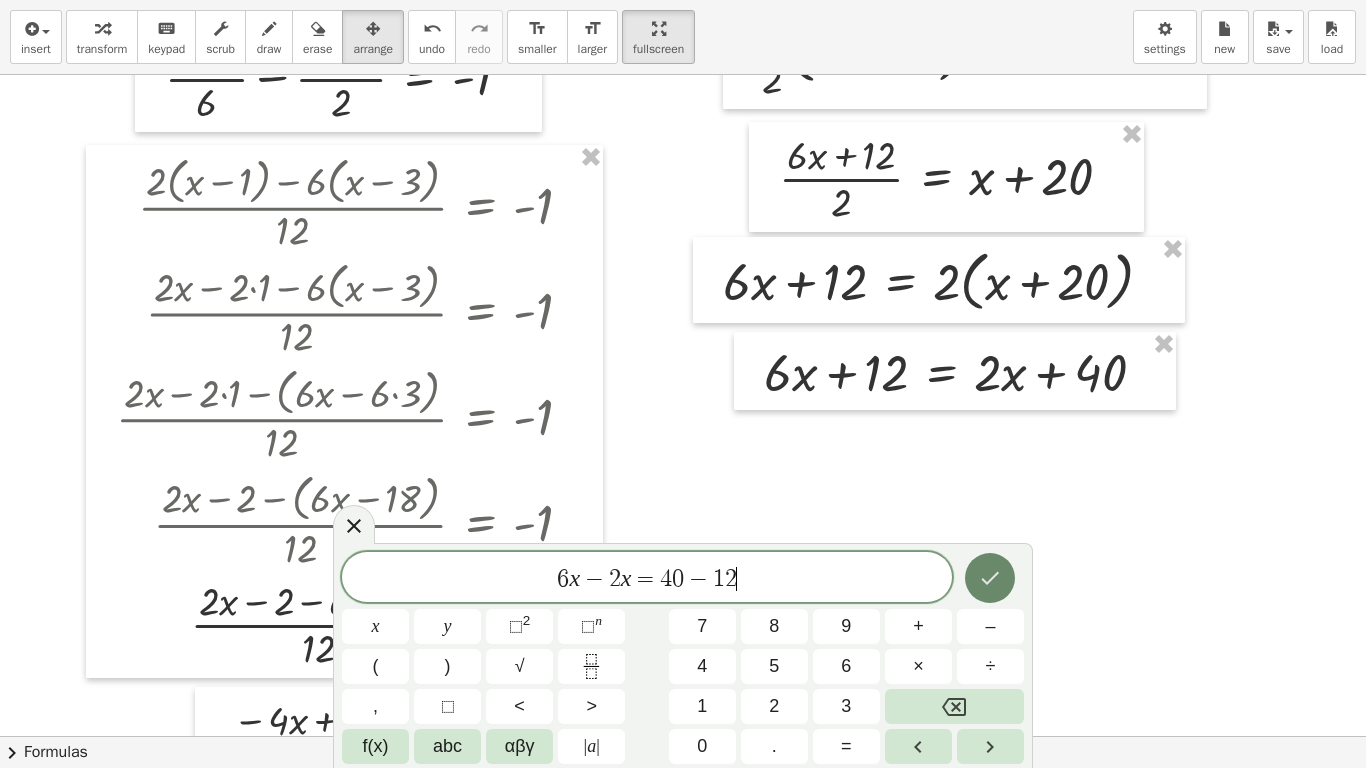 click 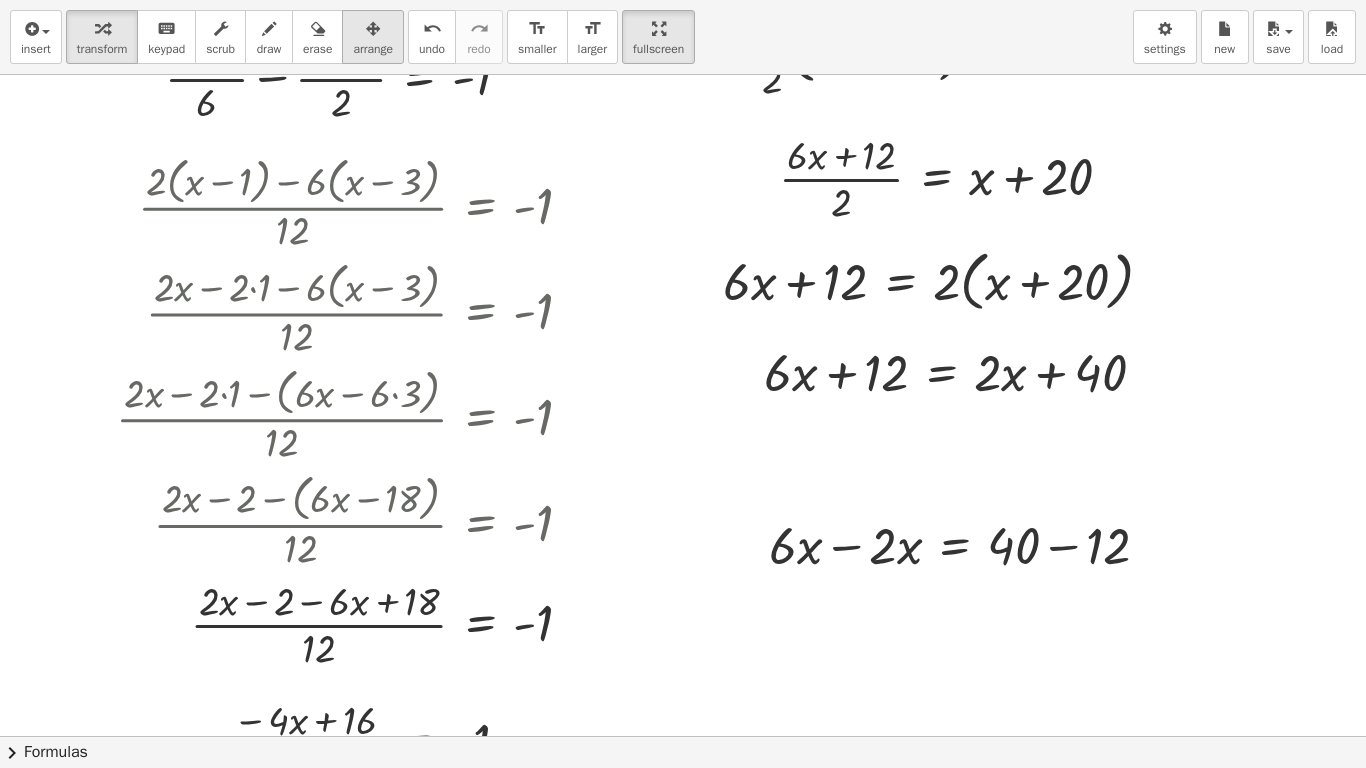 click on "arrange" at bounding box center [373, 37] 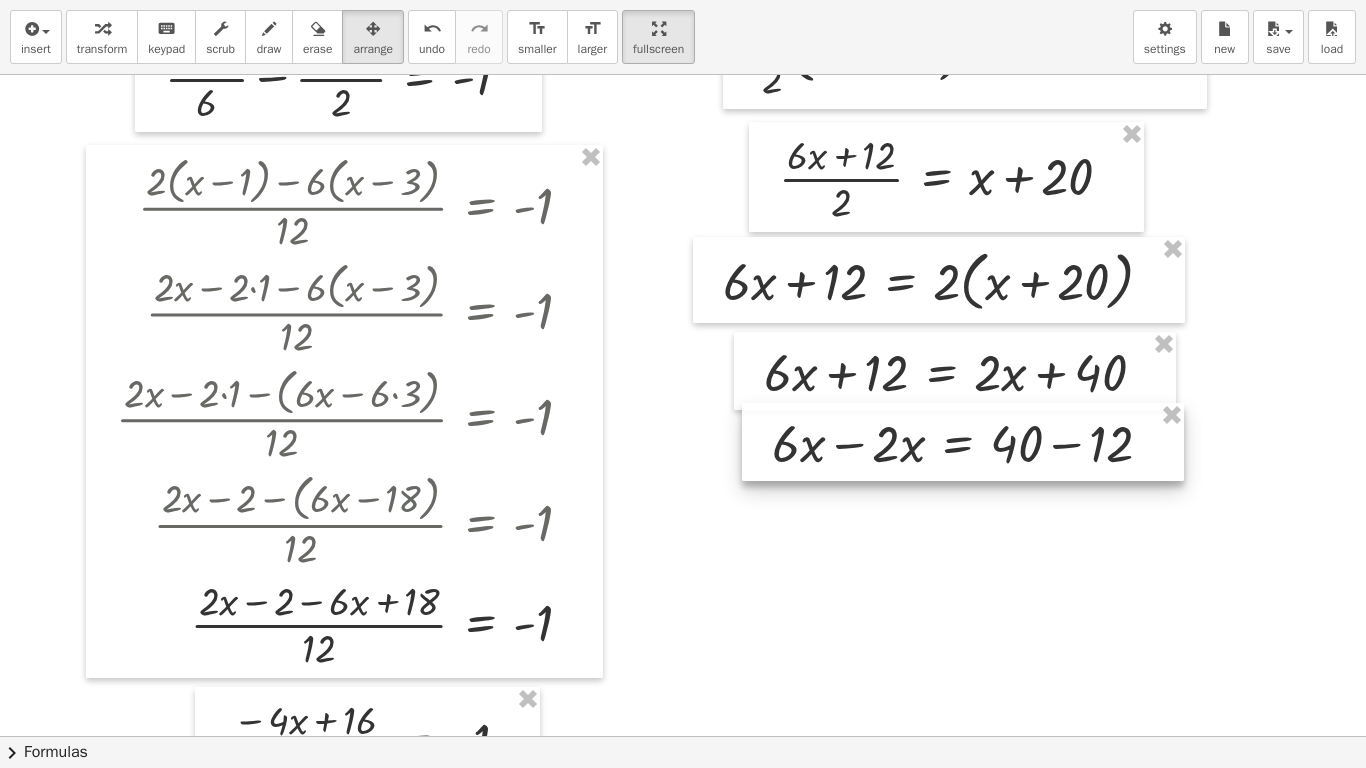 drag, startPoint x: 1014, startPoint y: 562, endPoint x: 1020, endPoint y: 463, distance: 99.18165 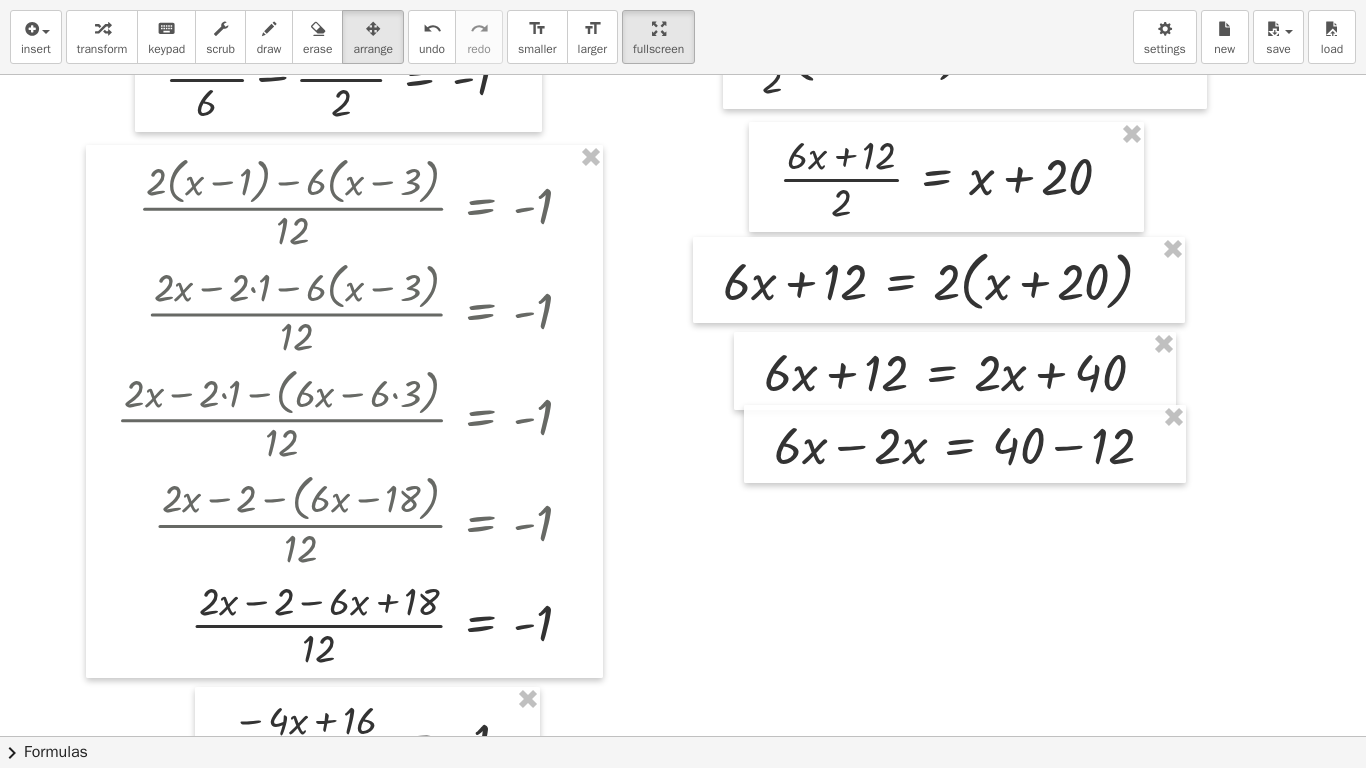 click at bounding box center (683, 966) 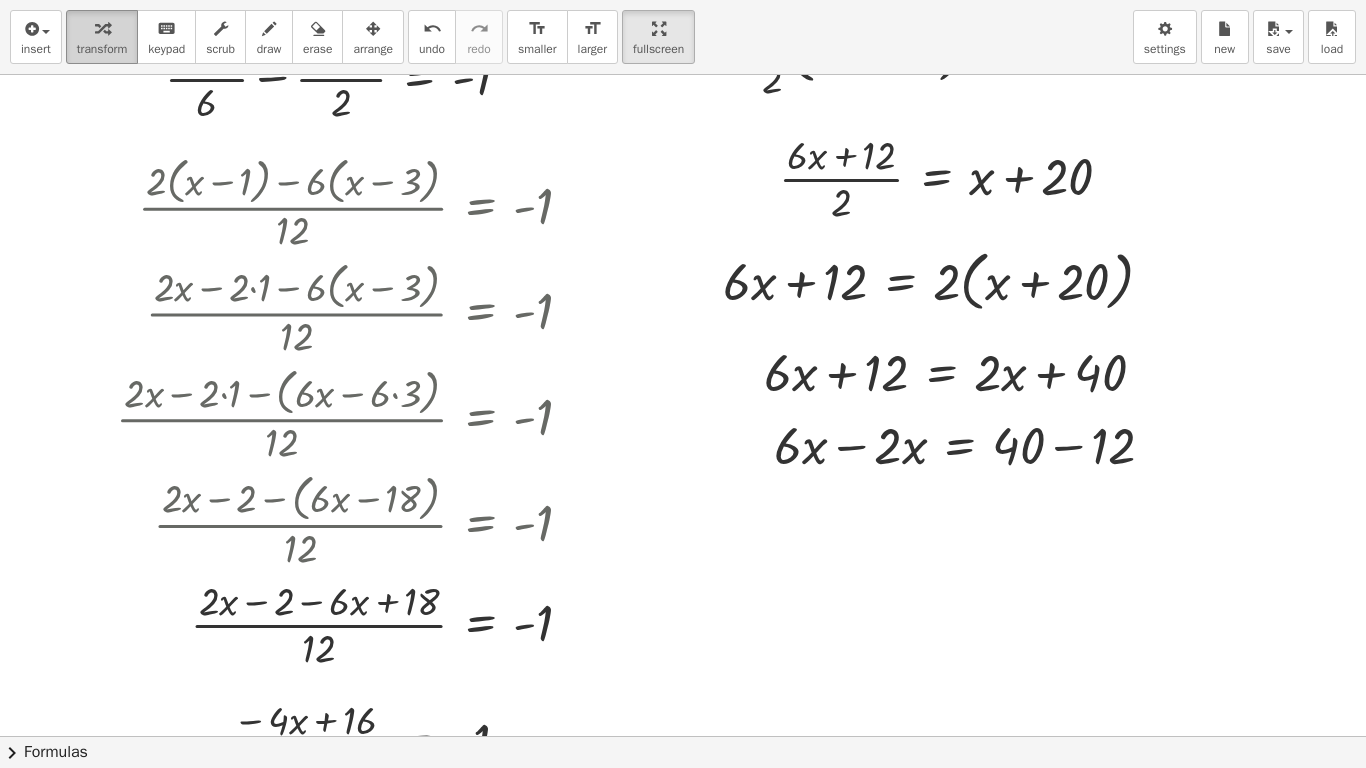 click on "transform" at bounding box center (102, 49) 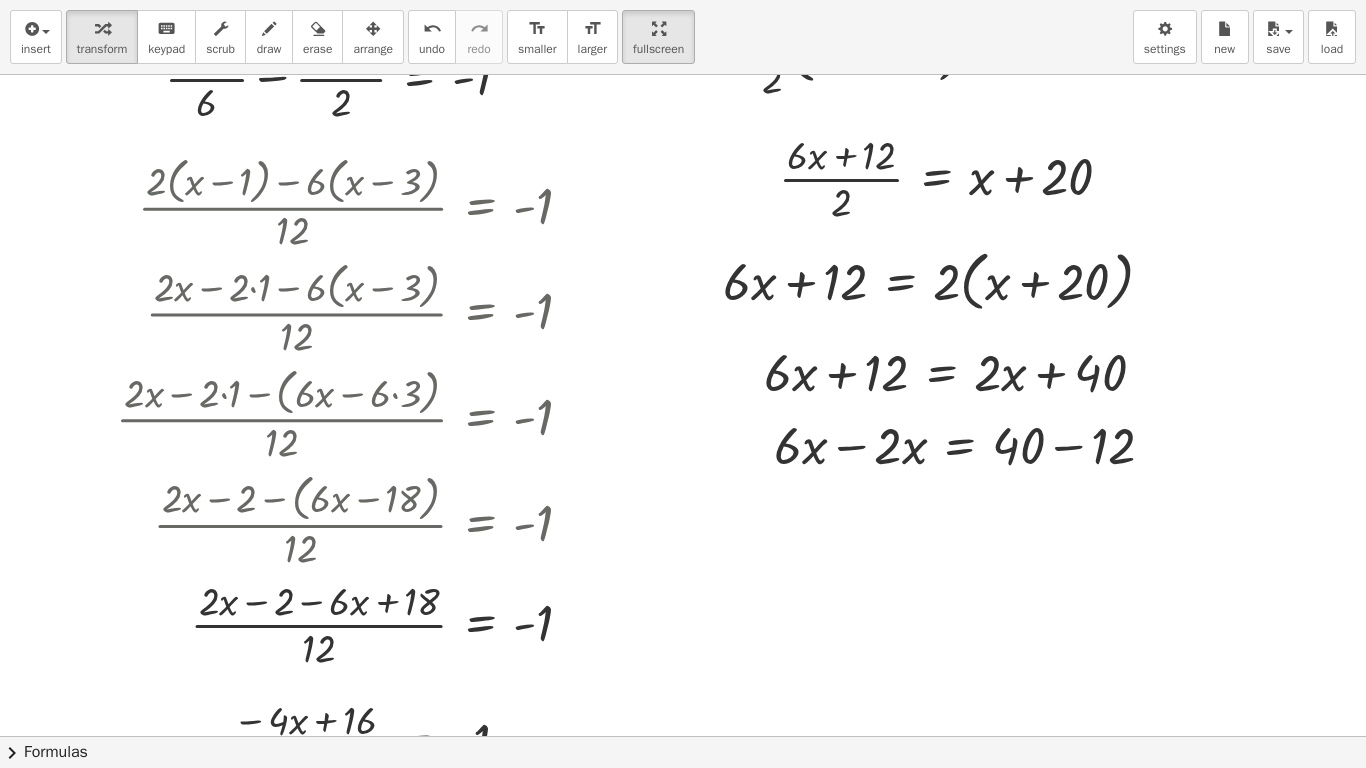 click at bounding box center (683, 966) 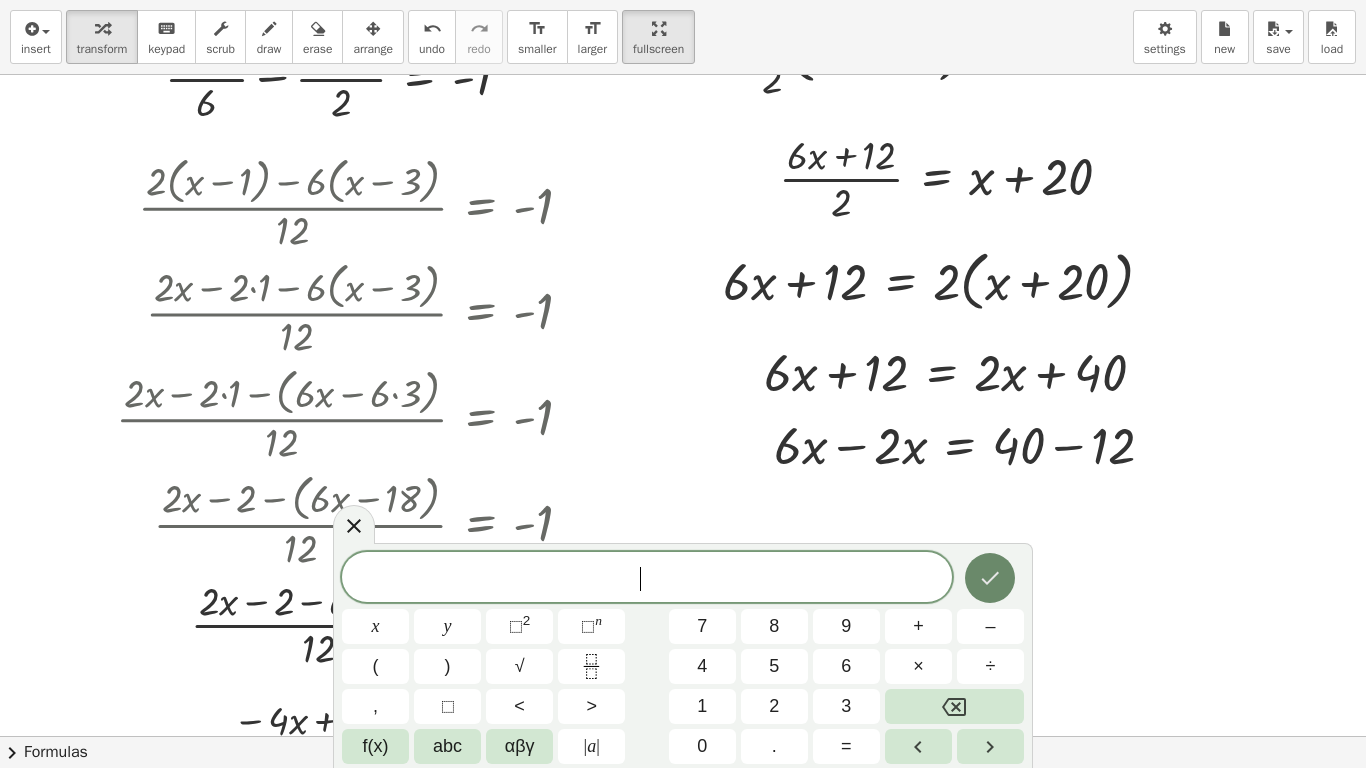click 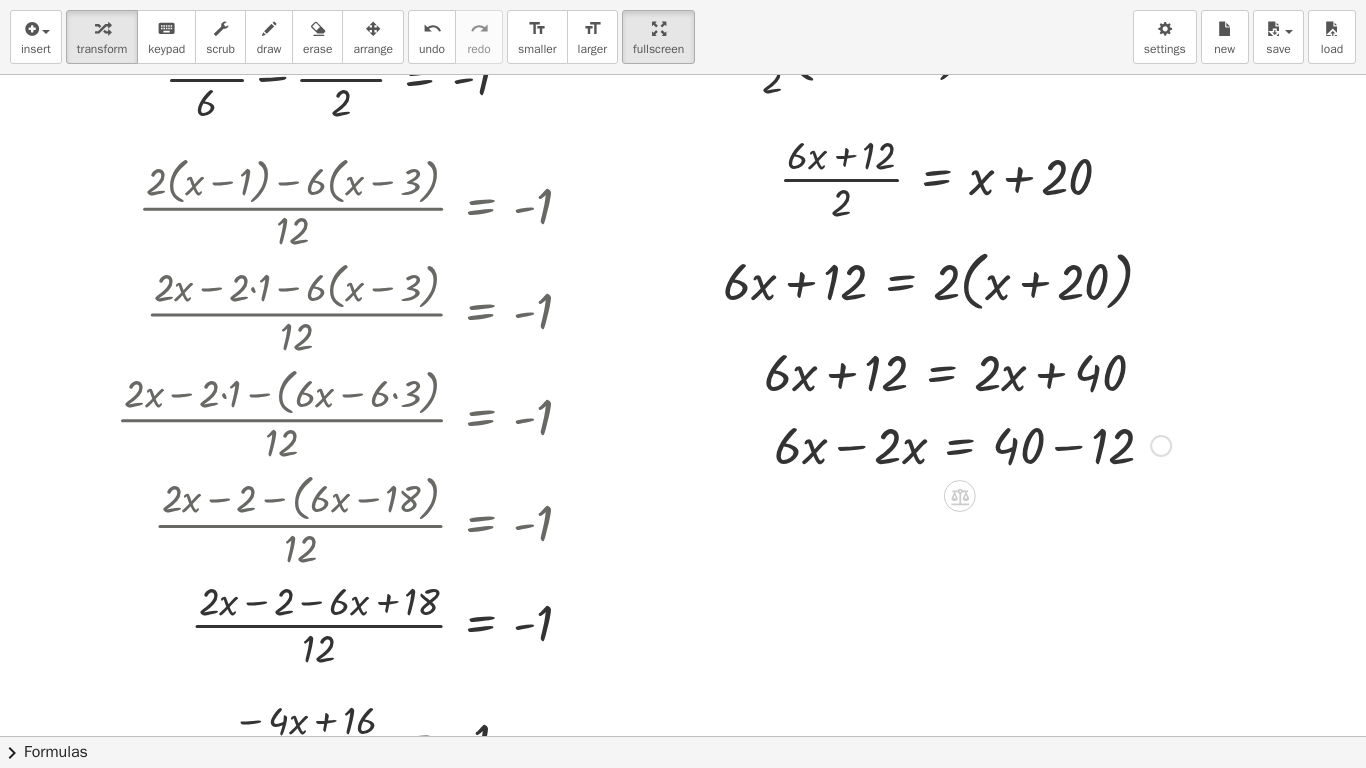 click at bounding box center [972, 444] 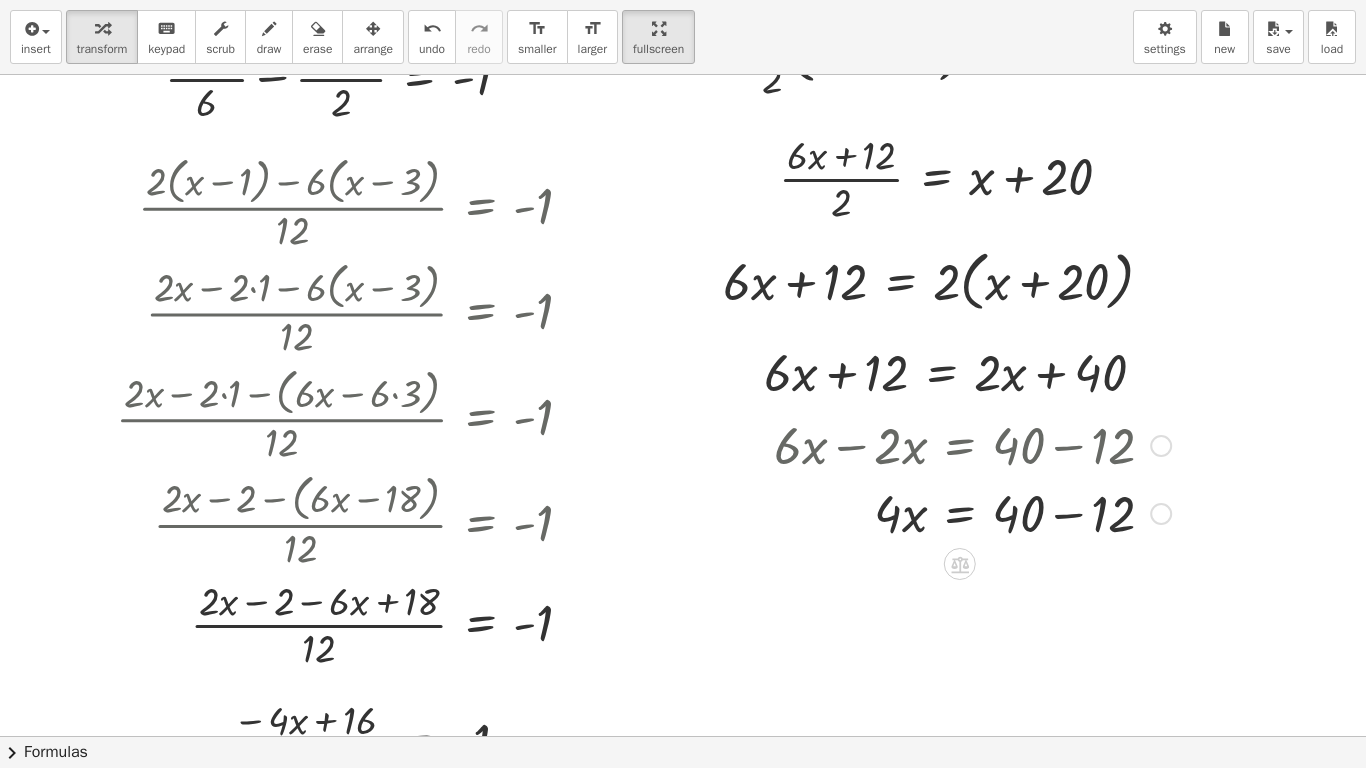 click at bounding box center [972, 512] 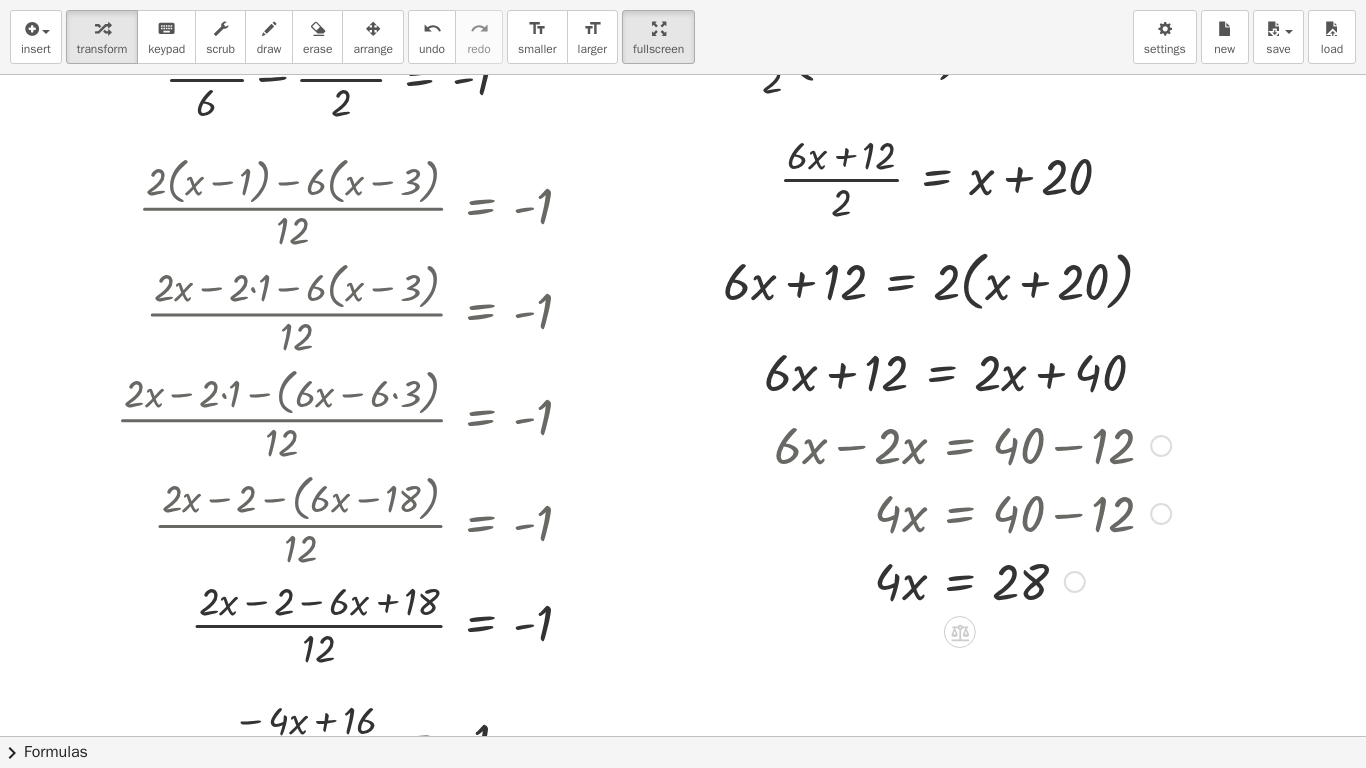 scroll, scrollTop: 200, scrollLeft: 0, axis: vertical 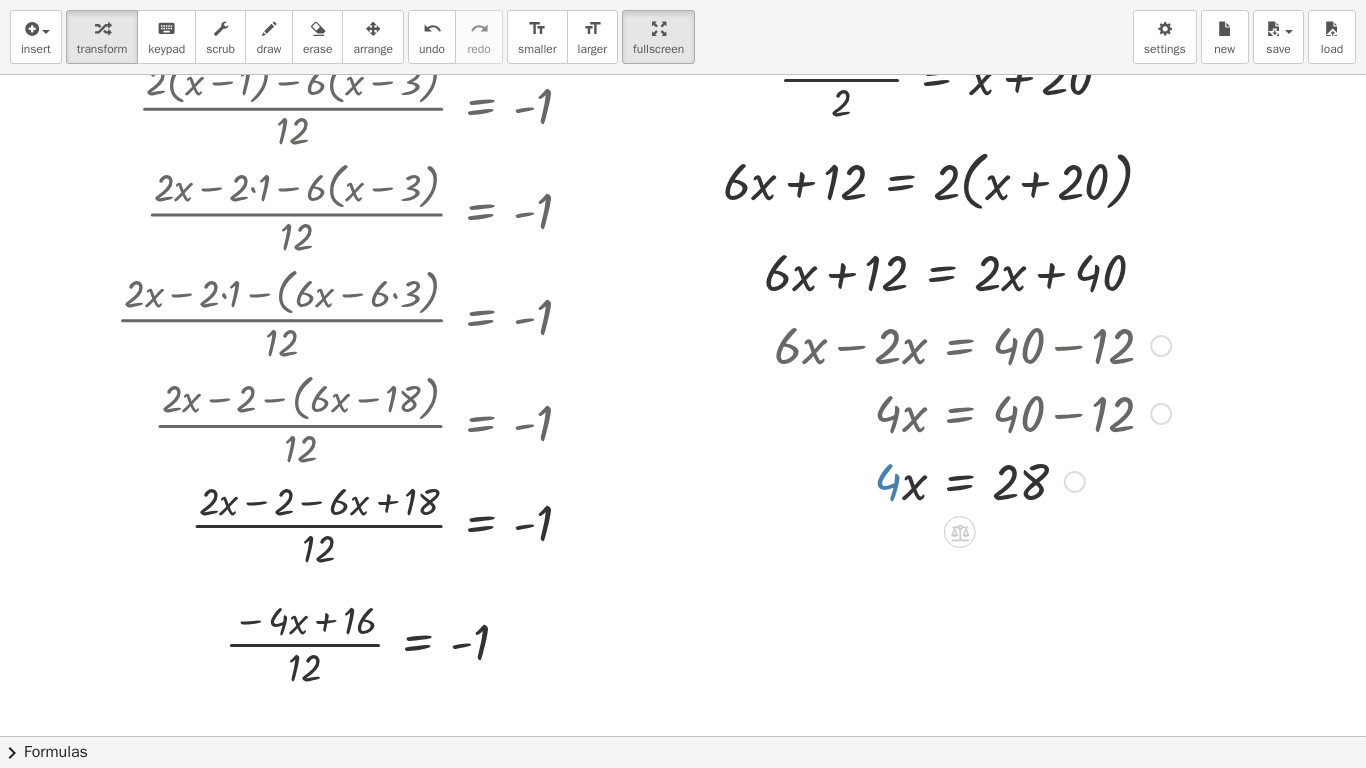 click at bounding box center [972, 480] 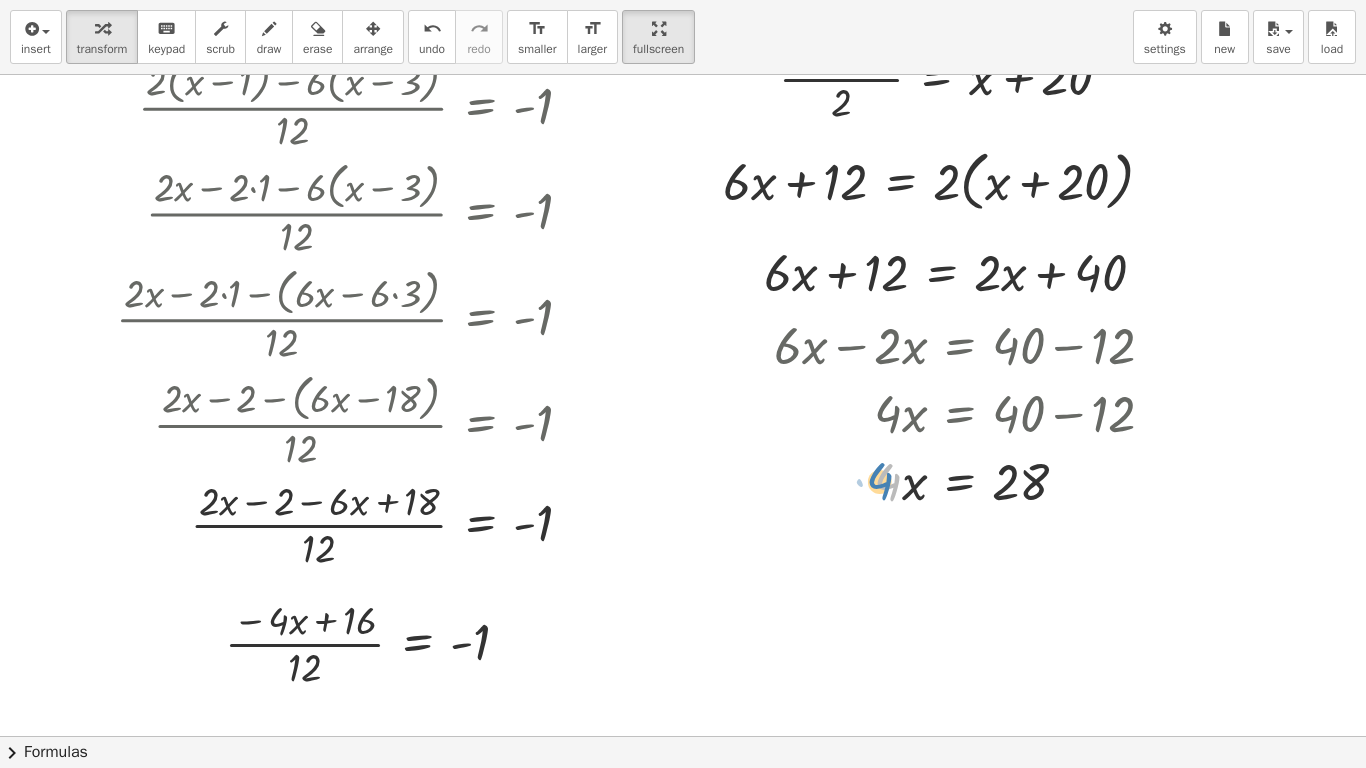 click at bounding box center (972, 480) 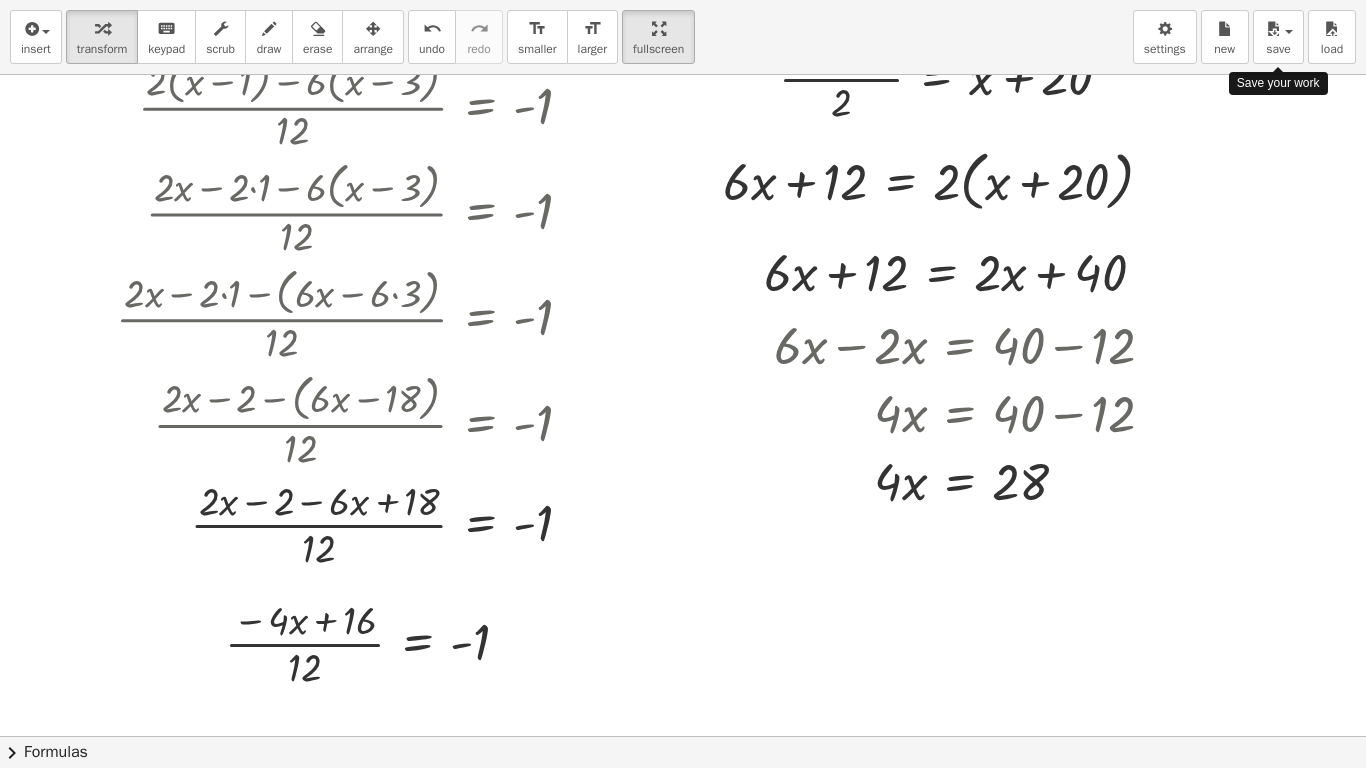 click at bounding box center (1165, 28) 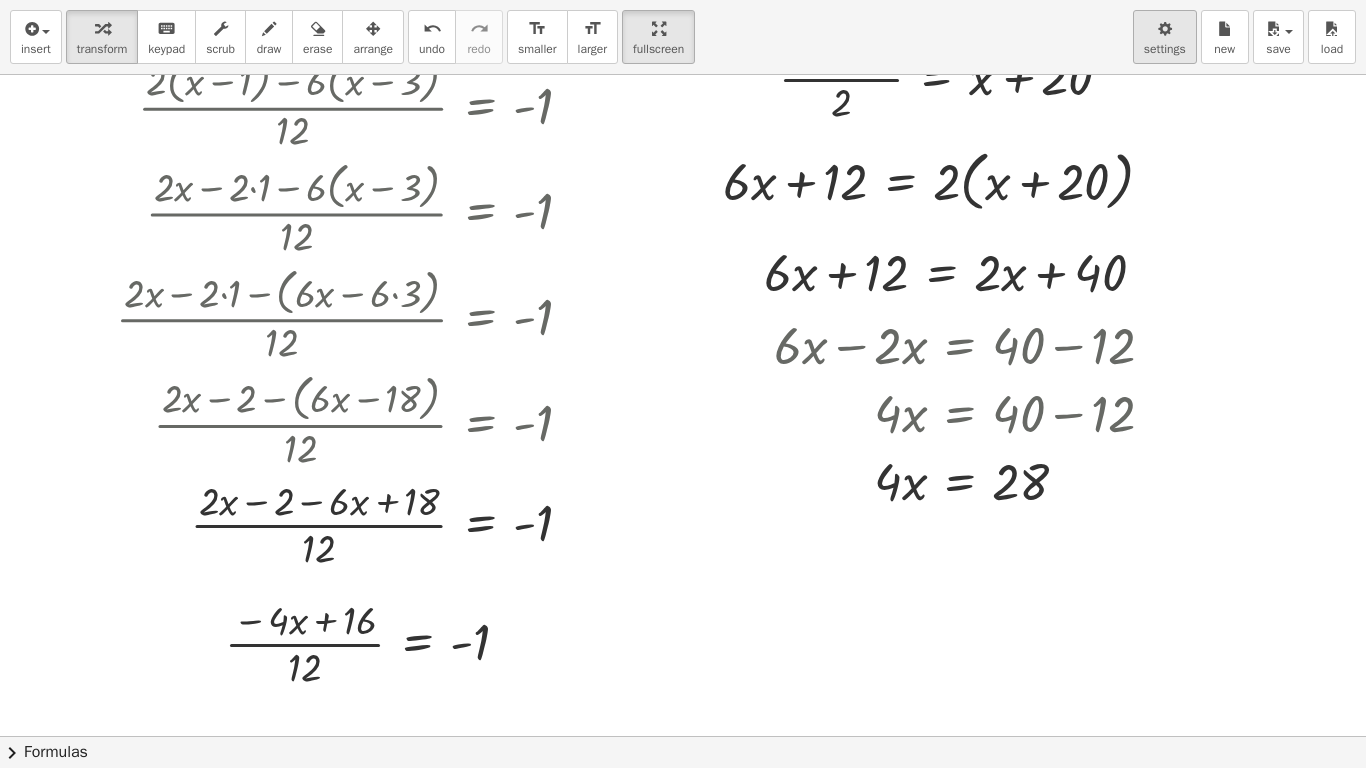 click at bounding box center [1165, 28] 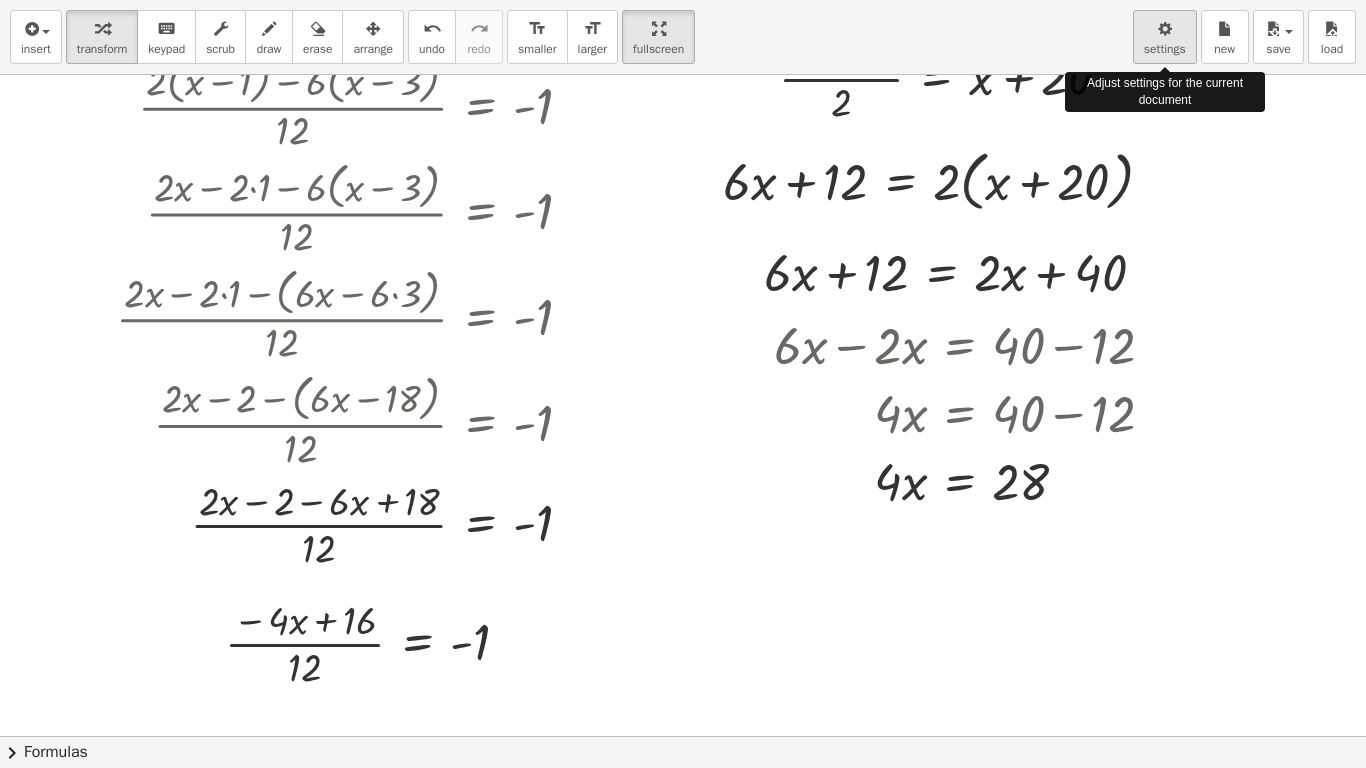 click at bounding box center [1165, 28] 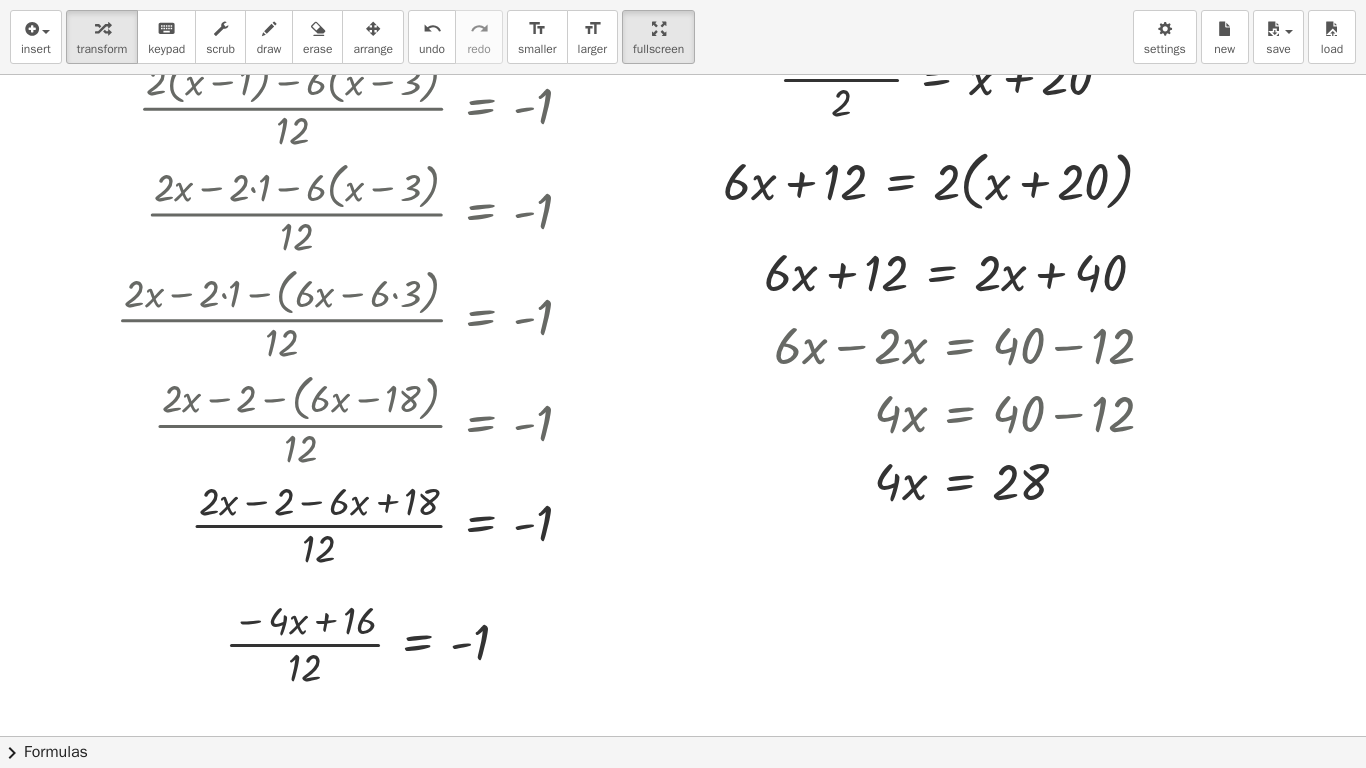 drag, startPoint x: 681, startPoint y: 36, endPoint x: 1064, endPoint y: 15, distance: 383.5753 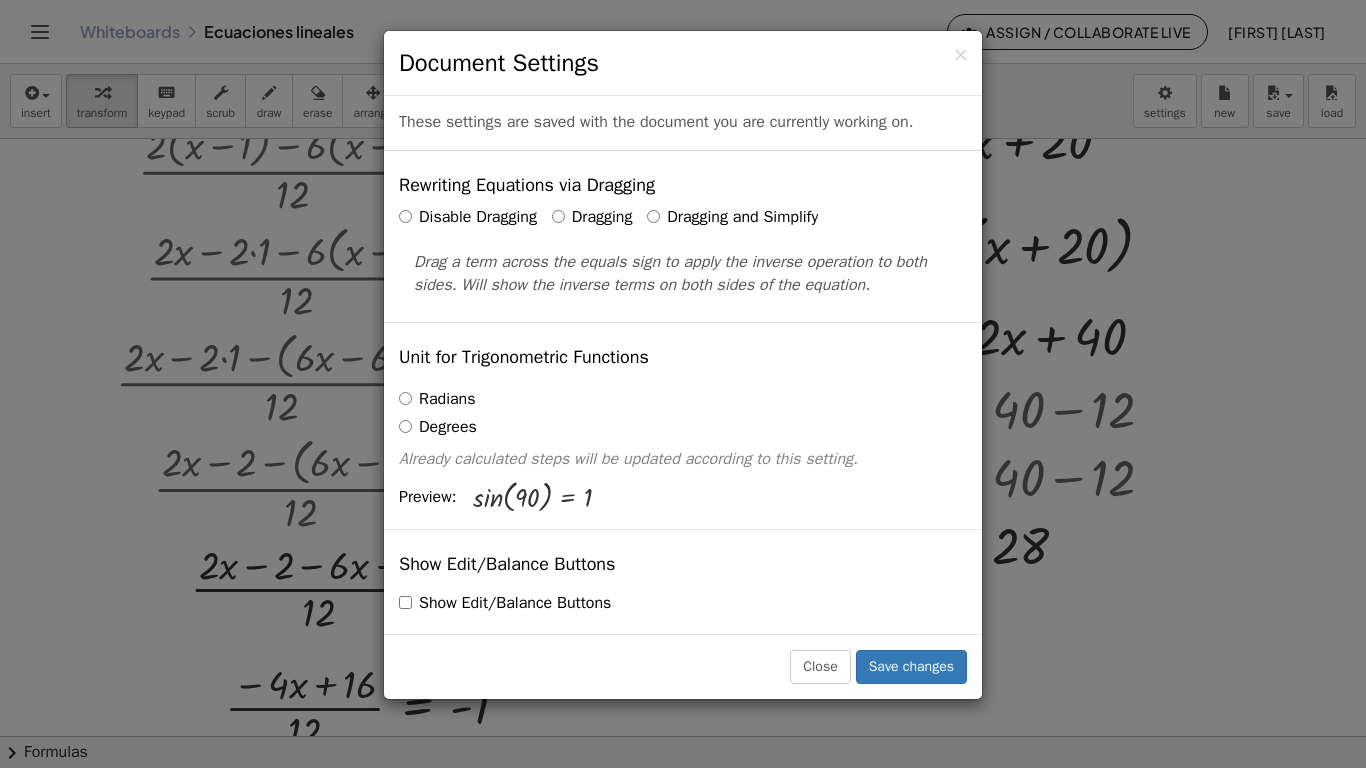 click on "Graspable Math Activities Get Started Activity Bank Assigned Work Classes Whiteboards Go Premium! Reference Account v1.26.3 | Privacy policy © 2025 | Graspable, Inc. Whiteboards Ecuaciones lineales Assign / Collaborate Live  Wilson D. Avila   insert select one: Math Expression Function Text Youtube Video Graphing Geometry Geometry 3D transform keyboard keypad scrub draw erase arrange undo undo redo redo format_size smaller format_size larger fullscreen load   save Saved! × new settings + · ( + x − 1 ) · 6 − · ( + x − 3 ) · 2 = - 1 · ( + · 2 · ( + x − 1 ) − · 6 · ( + x − 3 ) ) · 12 = - 1 · ( + · 2 · x − · 2 · 1 − · 6 · ( + x − 3 ) ) · 12 = - 1 · ( + · 2 · x − · 2 · 1 − ( + · 6 · x − · 6 · 3 ) ) · 12 = - 1 · ( + · 2 · x − 2 − ( + · 6 · x − · 6 · 3 ) ) · 12 = - 1 · ( + · 2 · x − 2 − ( + · 6 · x − 18 ) ) · 12 = - 1 · ( + · 2 · x − 2 x ) · 12 = - 1 · 6 · 18 − + · ( − · 4 · x + 16 ) · 12 = - 1 − · 4" at bounding box center (683, 384) 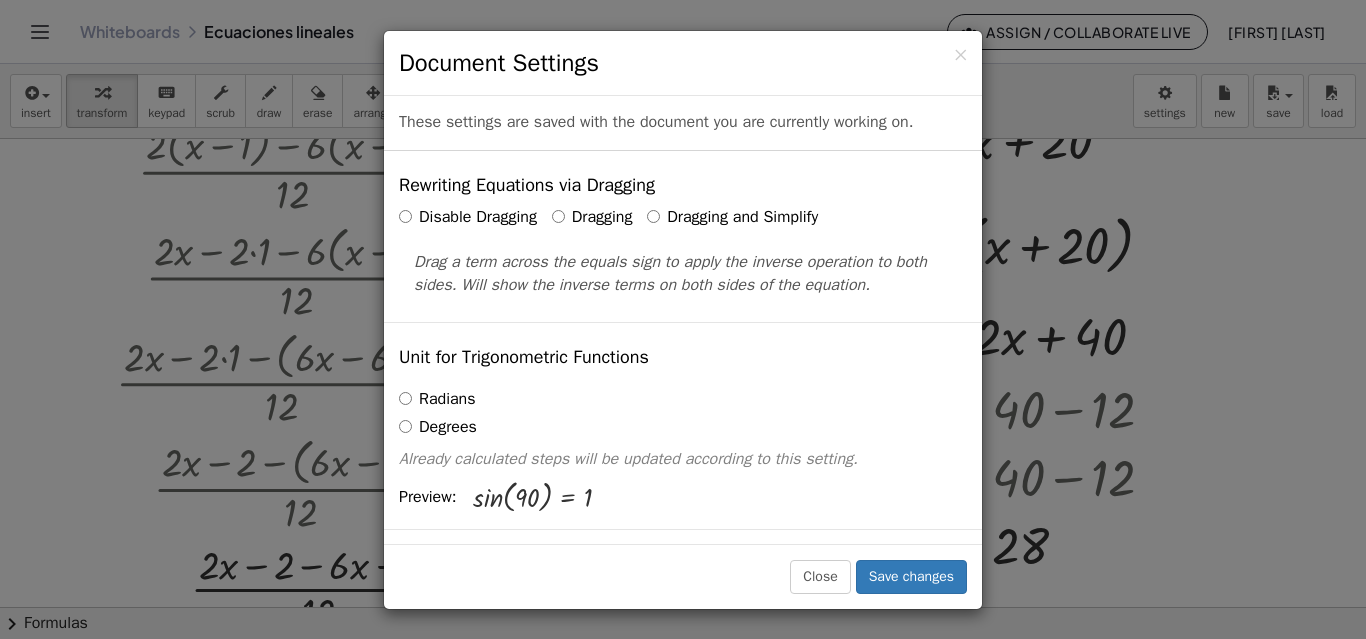 click on "Dragging and Simplify" at bounding box center (732, 217) 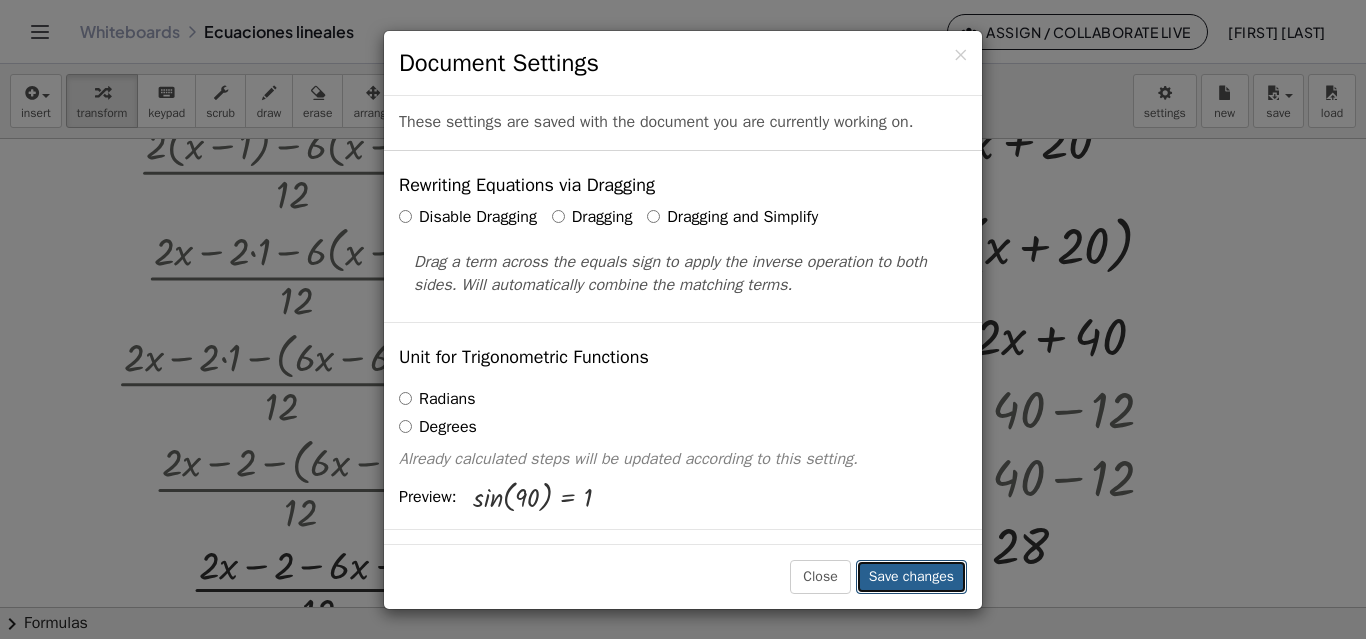 click on "Save changes" at bounding box center [911, 577] 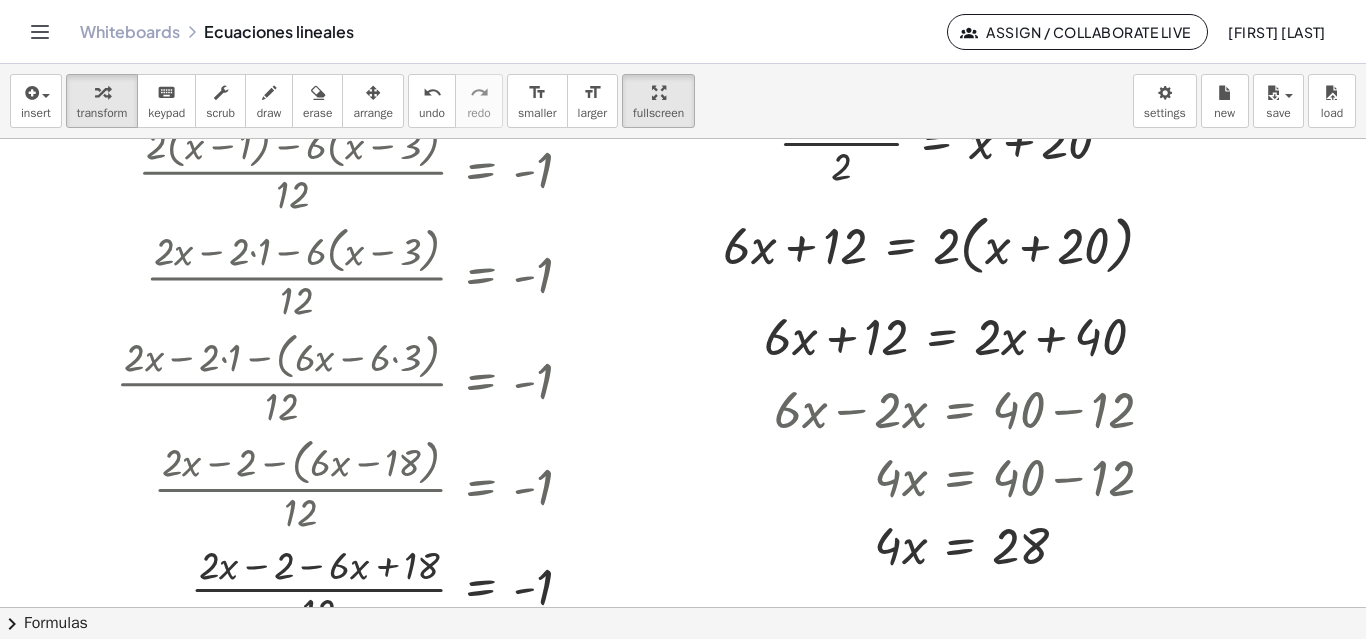 drag, startPoint x: 671, startPoint y: 112, endPoint x: 671, endPoint y: 193, distance: 81 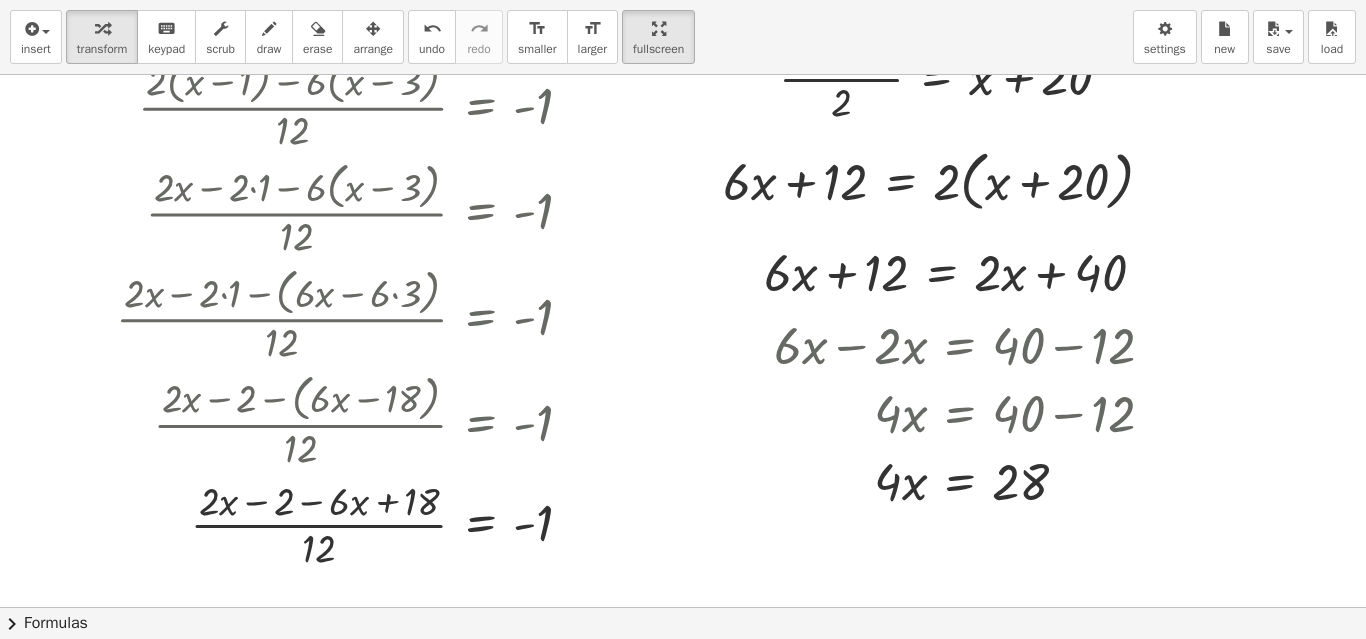 click on "insert select one: Math Expression Function Text Youtube Video Graphing Geometry Geometry 3D transform keyboard keypad scrub draw erase arrange undo undo redo redo format_size smaller format_size larger fullscreen load   save Saved! × new settings + · ( + x − 1 ) · 6 − · ( + x − 3 ) · 2 = - 1 · ( + · 2 · ( + x − 1 ) − · 6 · ( + x − 3 ) ) · 12 = - 1 · ( + · 2 · x − · 2 · 1 − · 6 · ( + x − 3 ) ) · 12 = - 1 · ( + · 2 · x − · 2 · 1 − ( + · 6 · x − · 6 · 3 ) ) · 12 = - 1 · ( + · 2 · x − 2 − ( + · 6 · x − · 6 · 3 ) ) · 12 = - 1 · ( + · 2 · x − 2 − ( + · 6 · x − 18 ) ) · 12 = - 1 · ( + · 2 · x − 2 x ) · 12 = - 1 · 6 · 18 − + · ( − · 4 · x + 16 ) · 12 = - 1 − · 4 · x + 16 = - 12 + 16 + 12 = · 4 · x 28 = · 4 · x · 28 · 4 = · 4 · x · 4 · 28 · 4 = x = x 7 · · 3 · 2 · ( + · 2 · x + 4 ) = + x + 20 · ( + · 6 · x + 12 ) · 2 = + x + 20 + · 6 · x + 12 = · 2 · ( + x + 20 ) + · 6 · x + 12 = + · 2 ·" at bounding box center [683, 319] 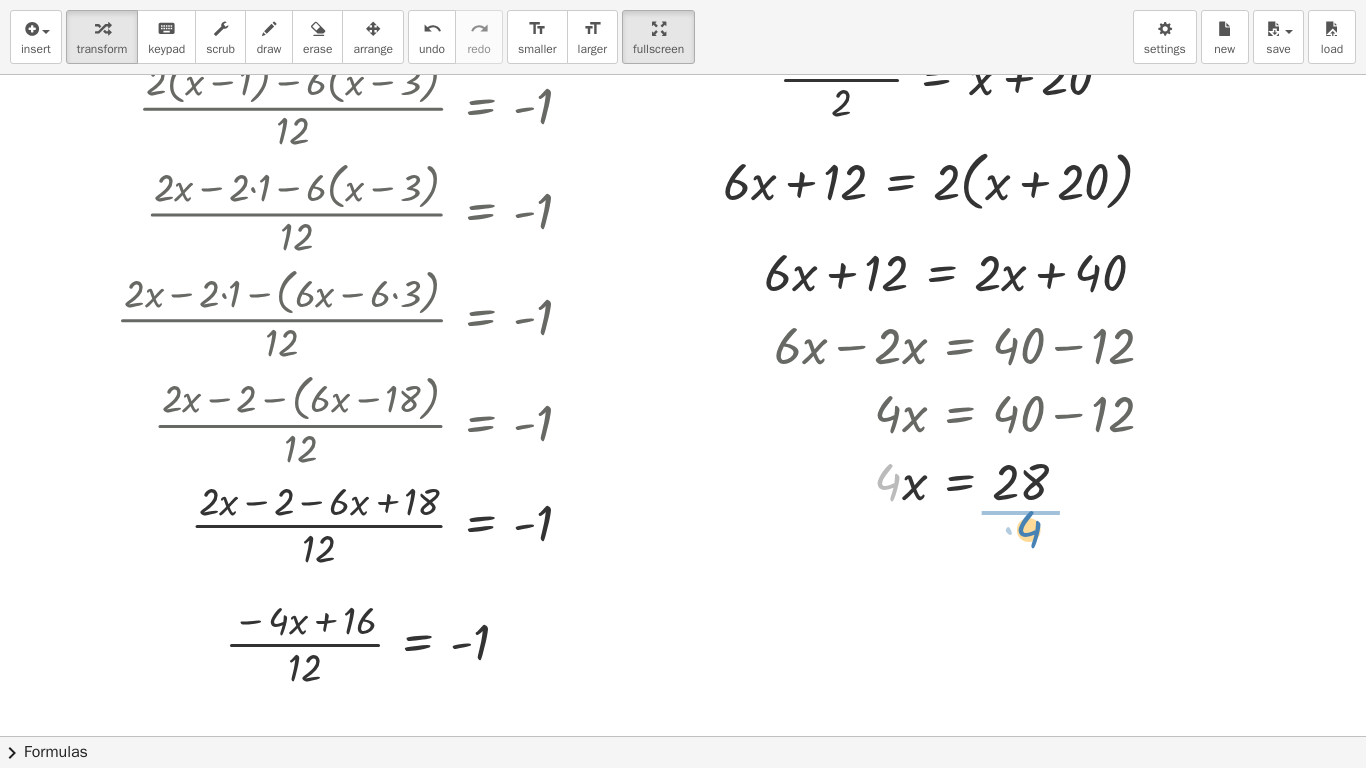 drag, startPoint x: 896, startPoint y: 486, endPoint x: 1037, endPoint y: 533, distance: 148.62704 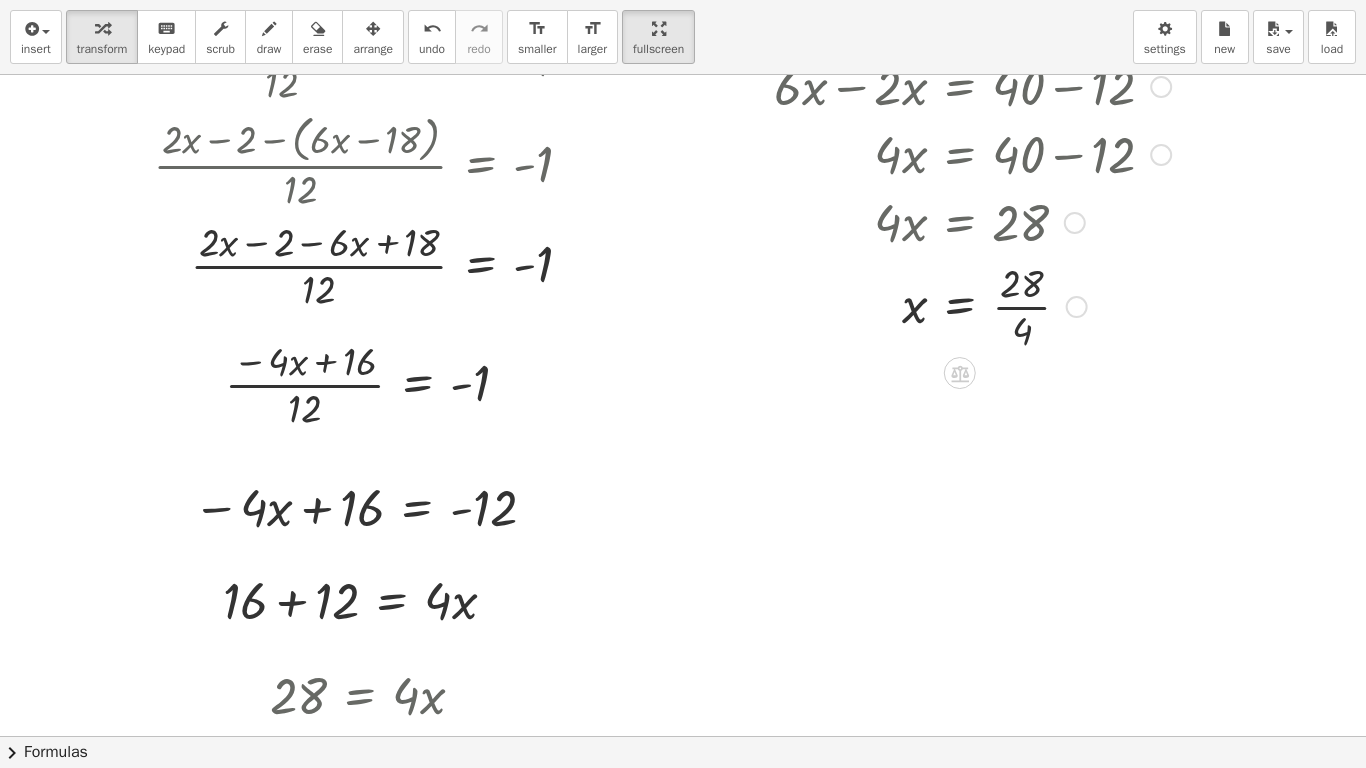 scroll, scrollTop: 300, scrollLeft: 0, axis: vertical 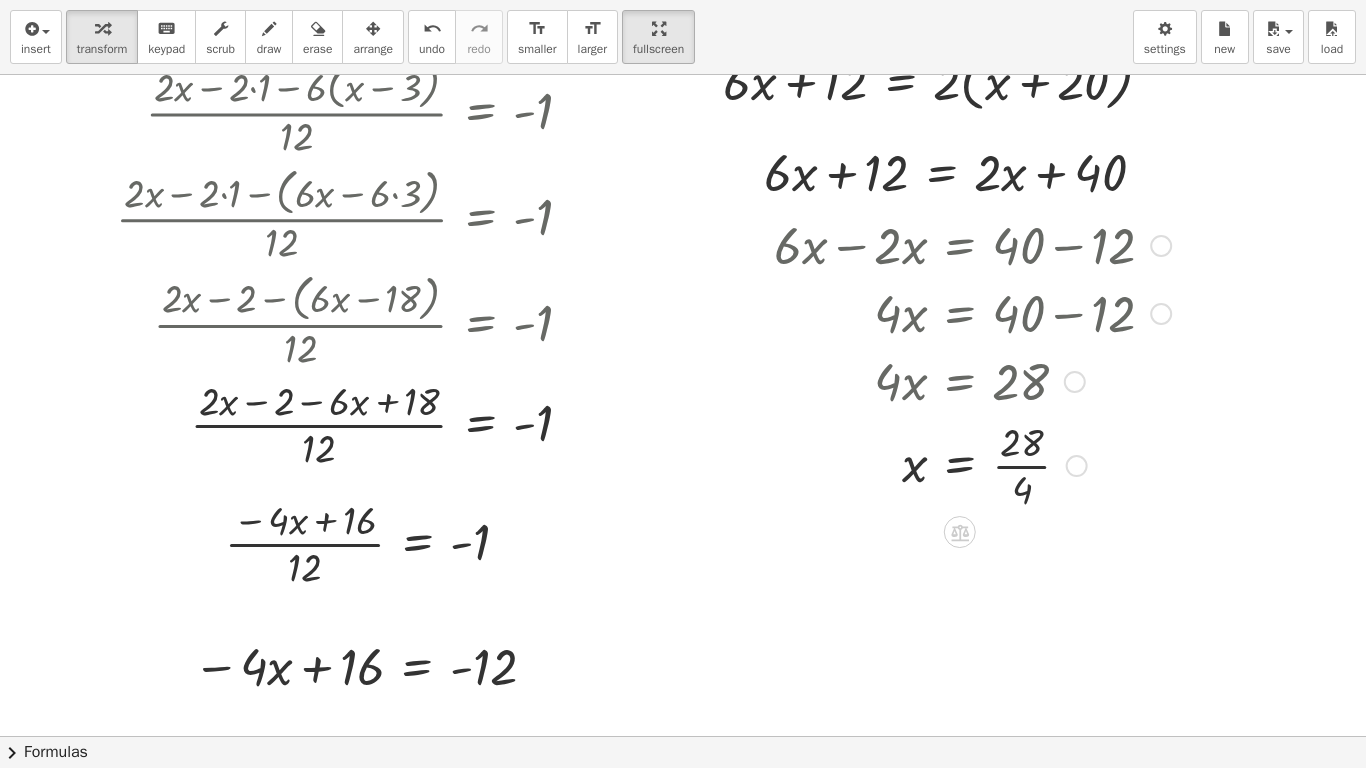 click at bounding box center [972, 464] 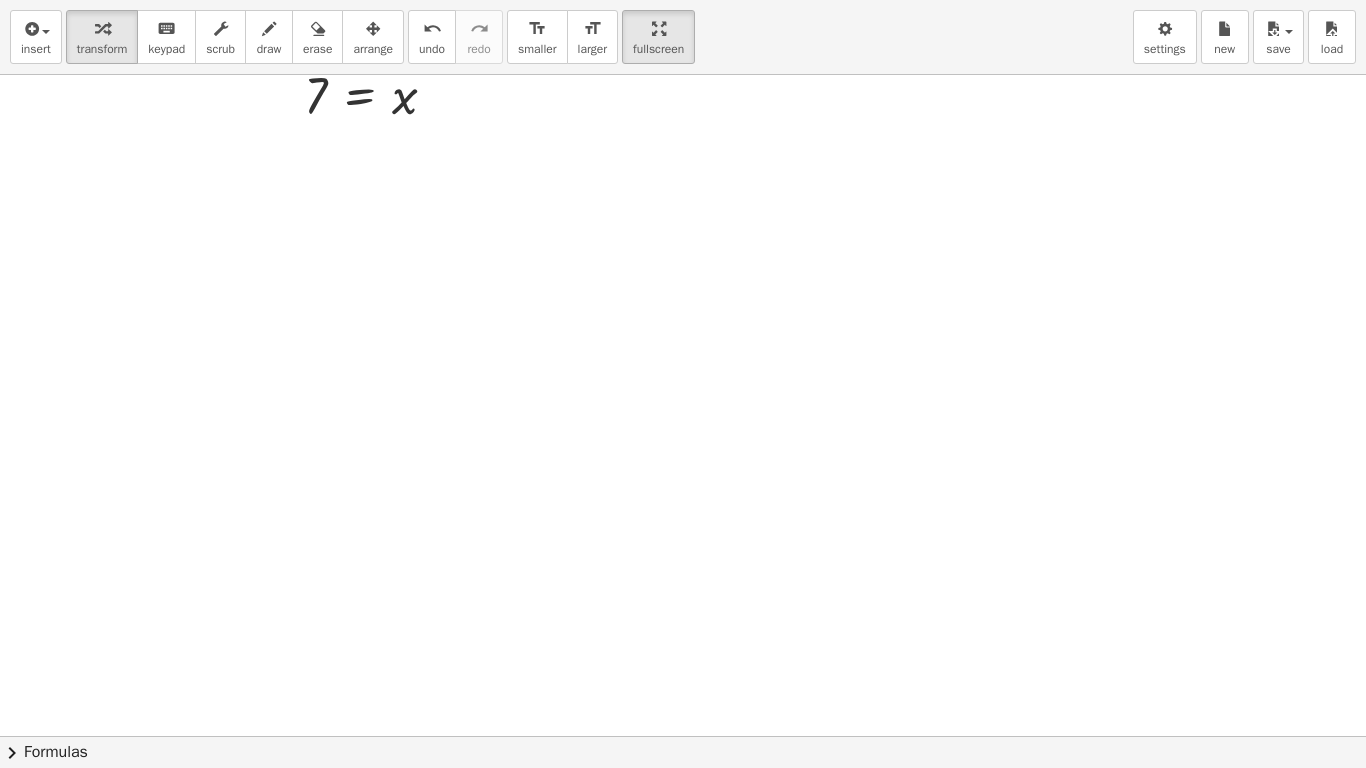 scroll, scrollTop: 1300, scrollLeft: 0, axis: vertical 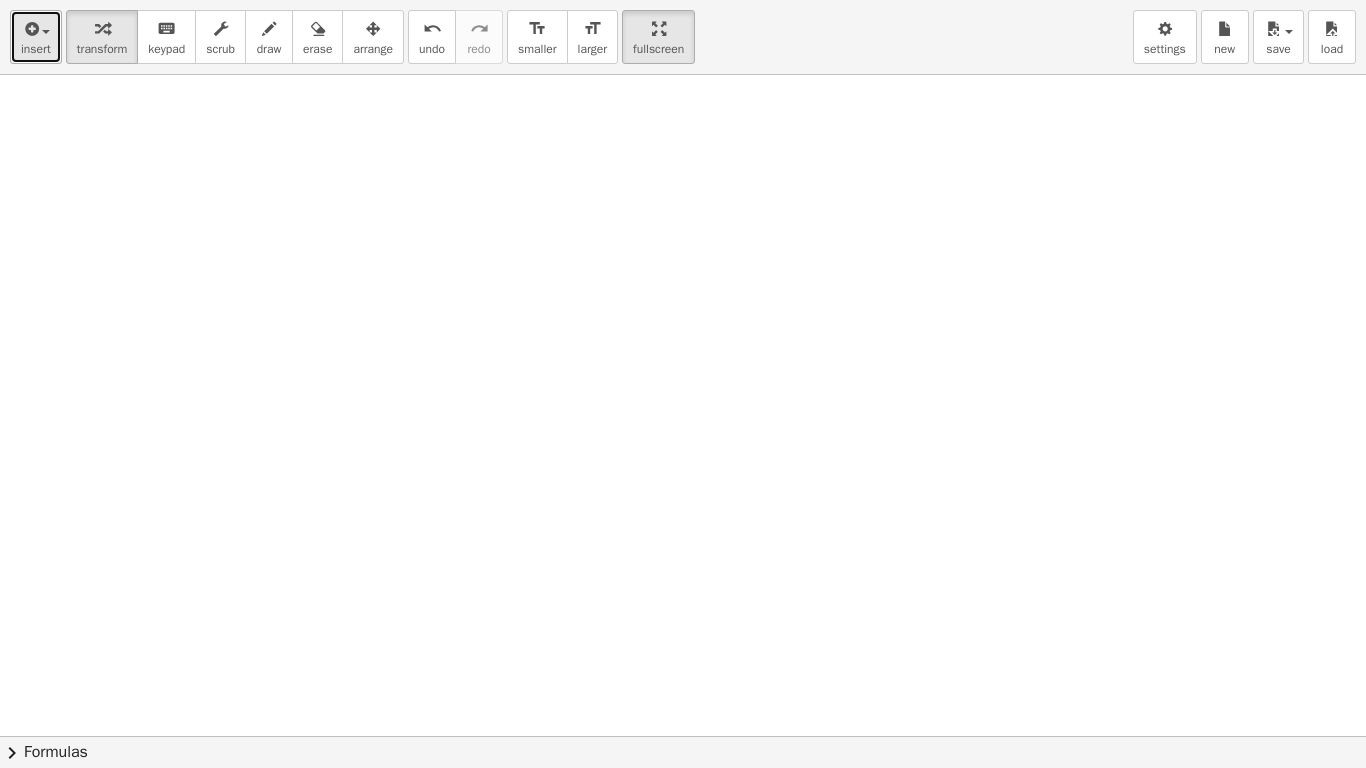 click on "insert" at bounding box center [36, 37] 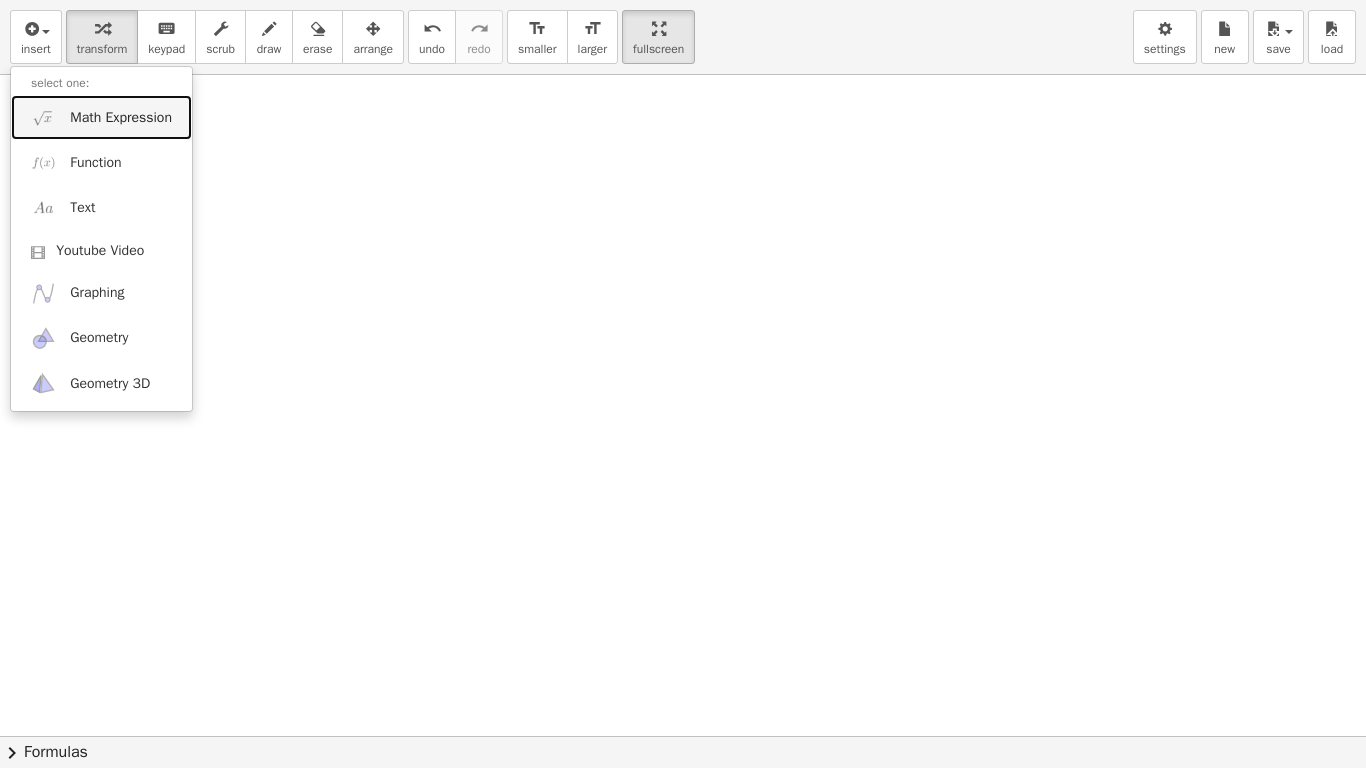 click on "Math Expression" at bounding box center [121, 118] 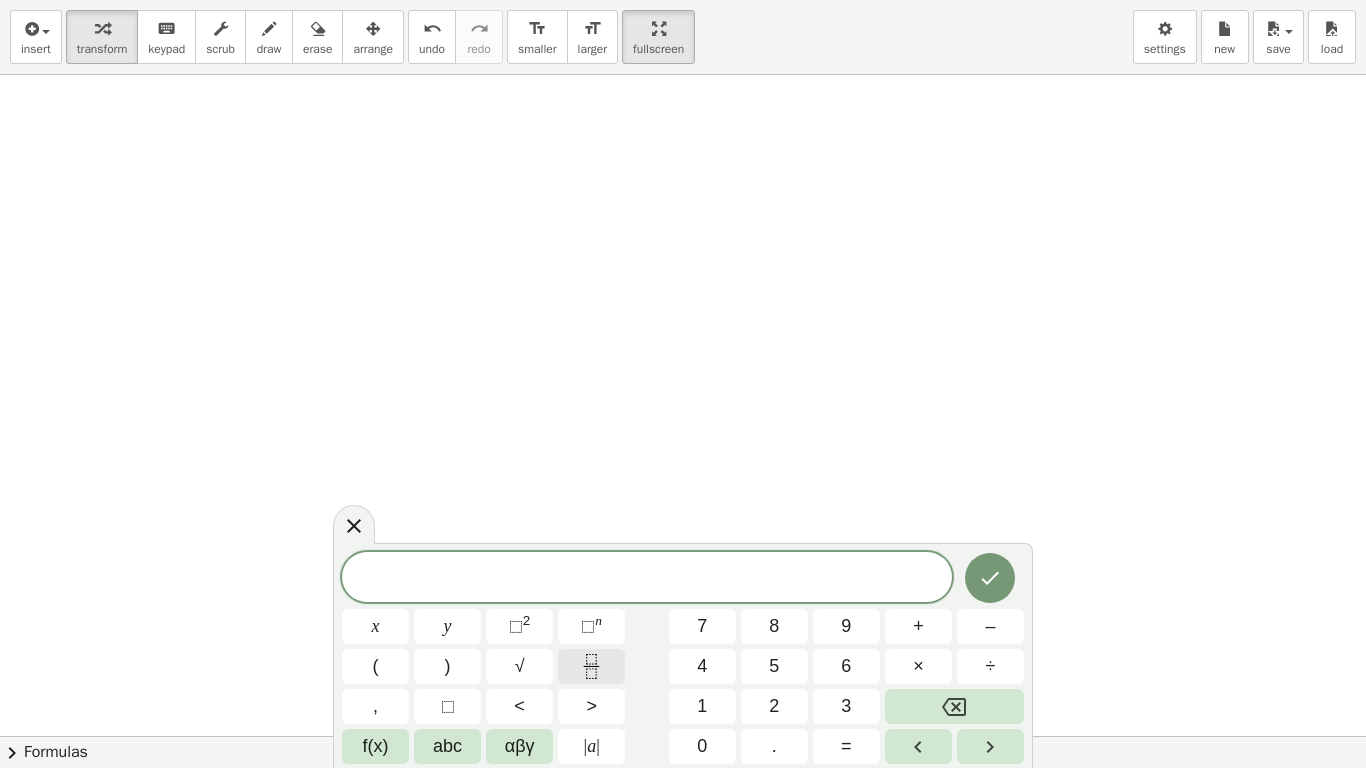 click 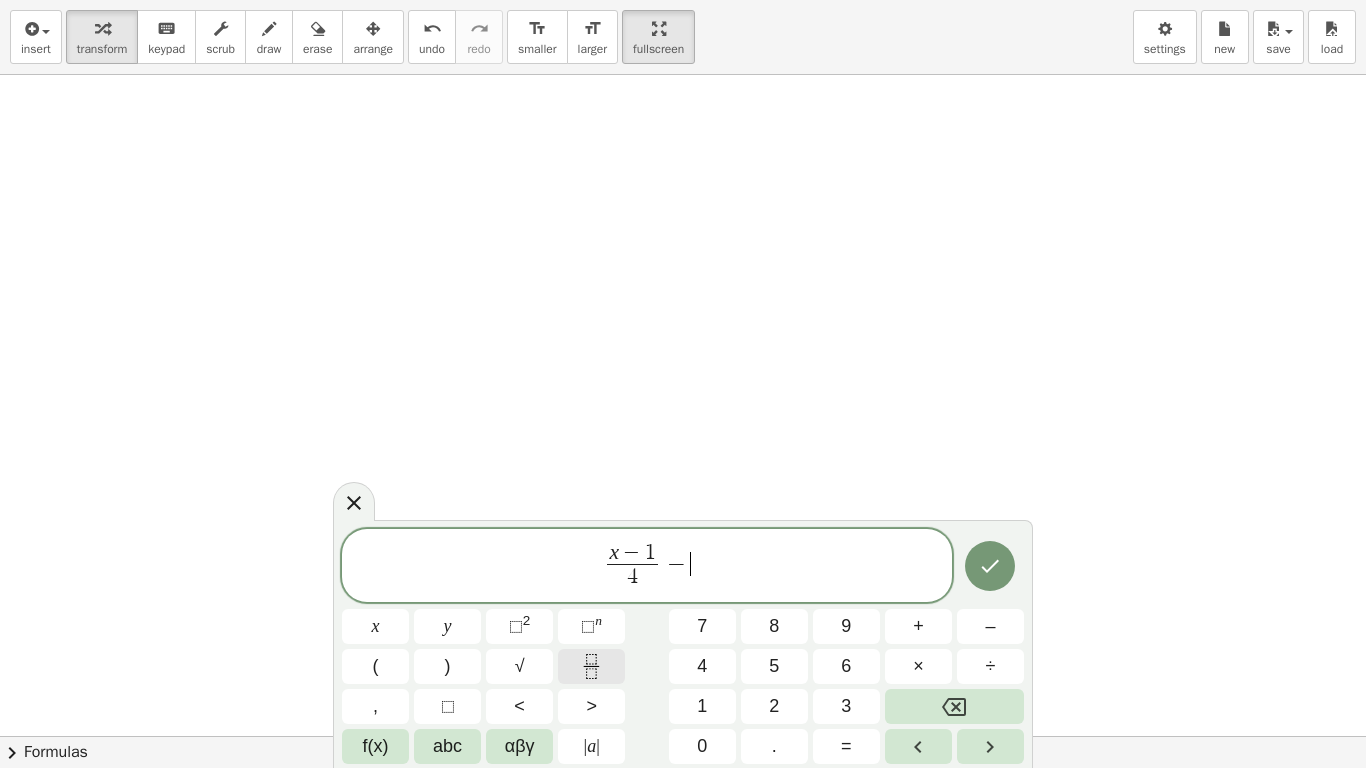 click 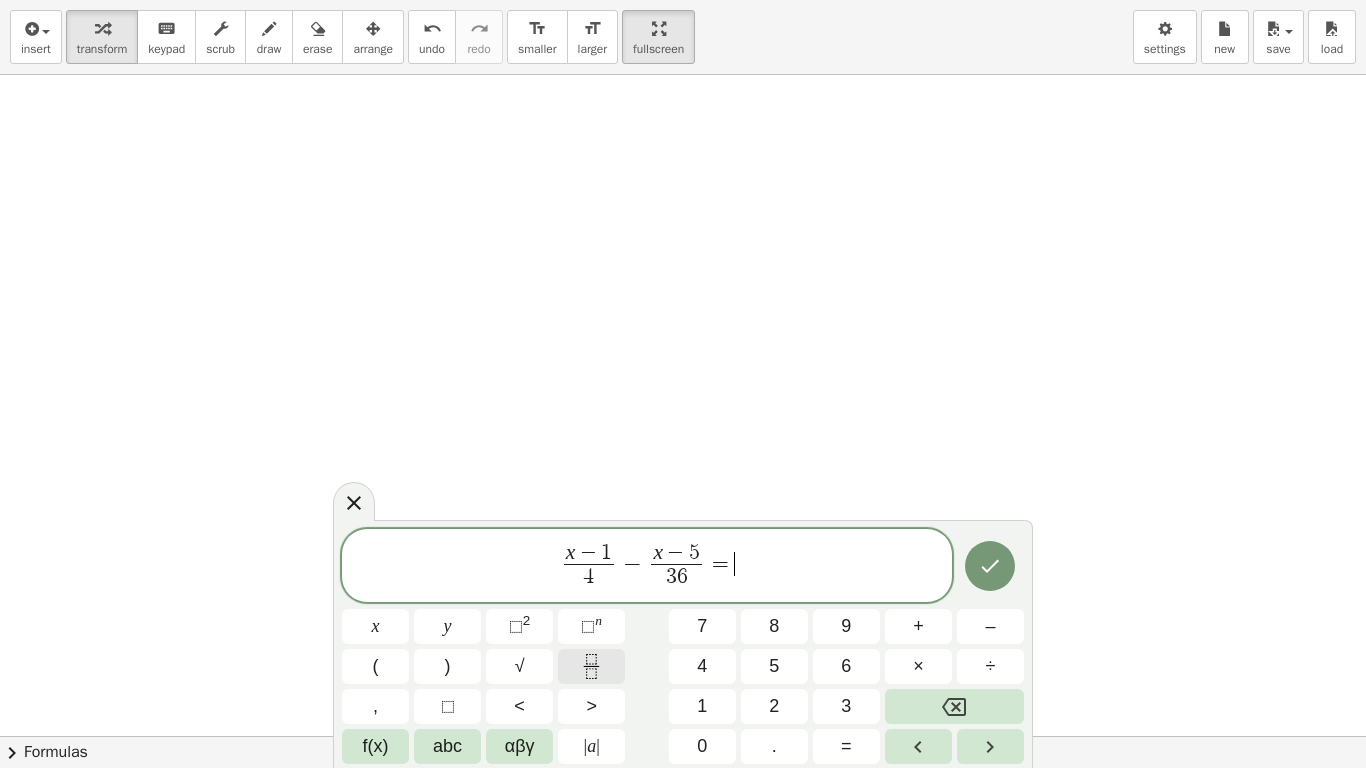 click at bounding box center [591, 666] 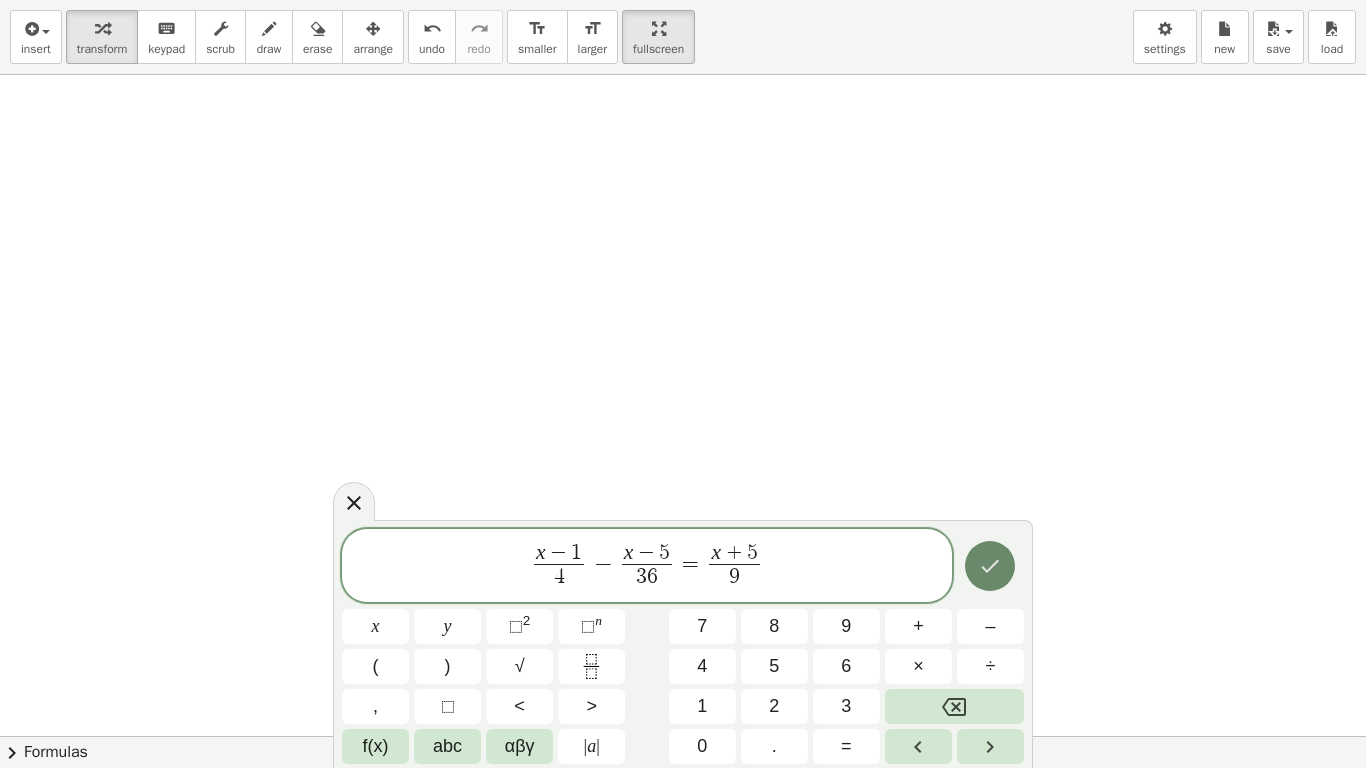 click 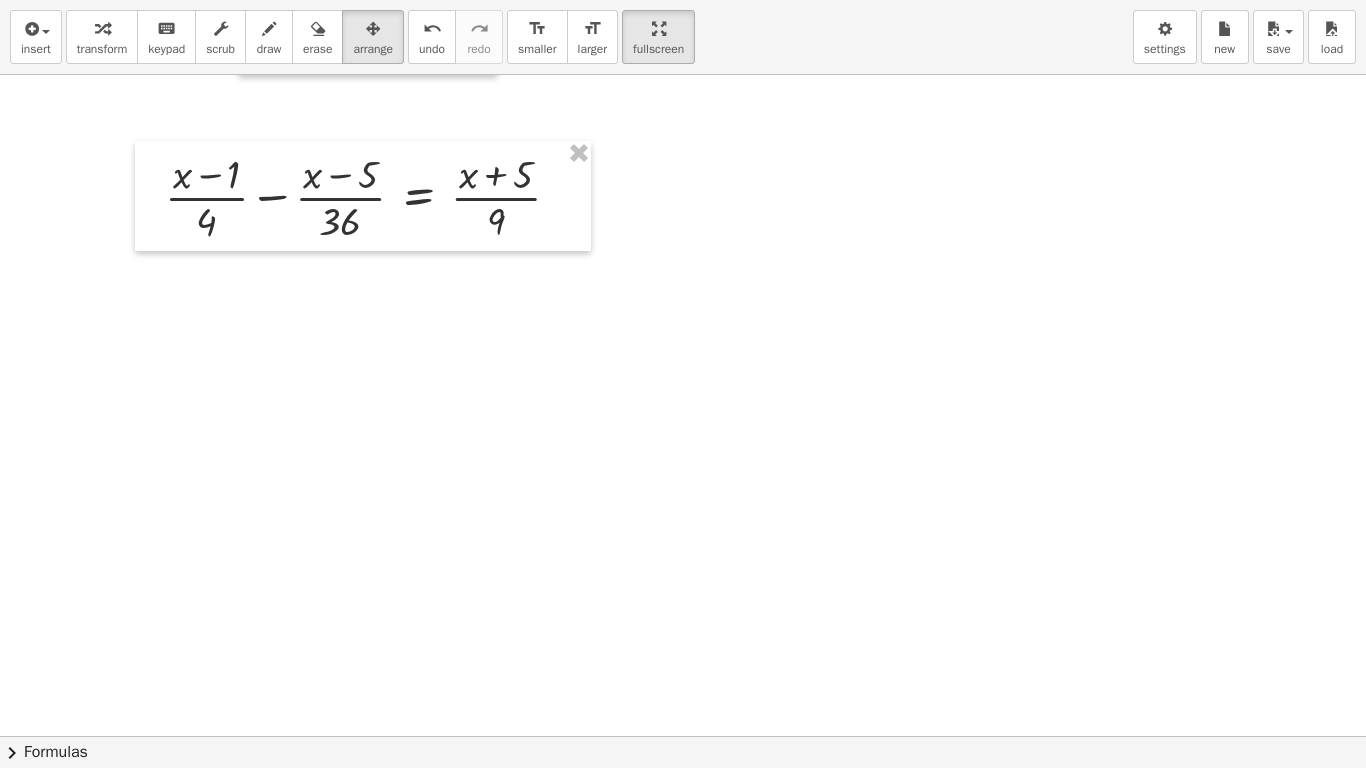 drag, startPoint x: 382, startPoint y: 38, endPoint x: 387, endPoint y: 199, distance: 161.07762 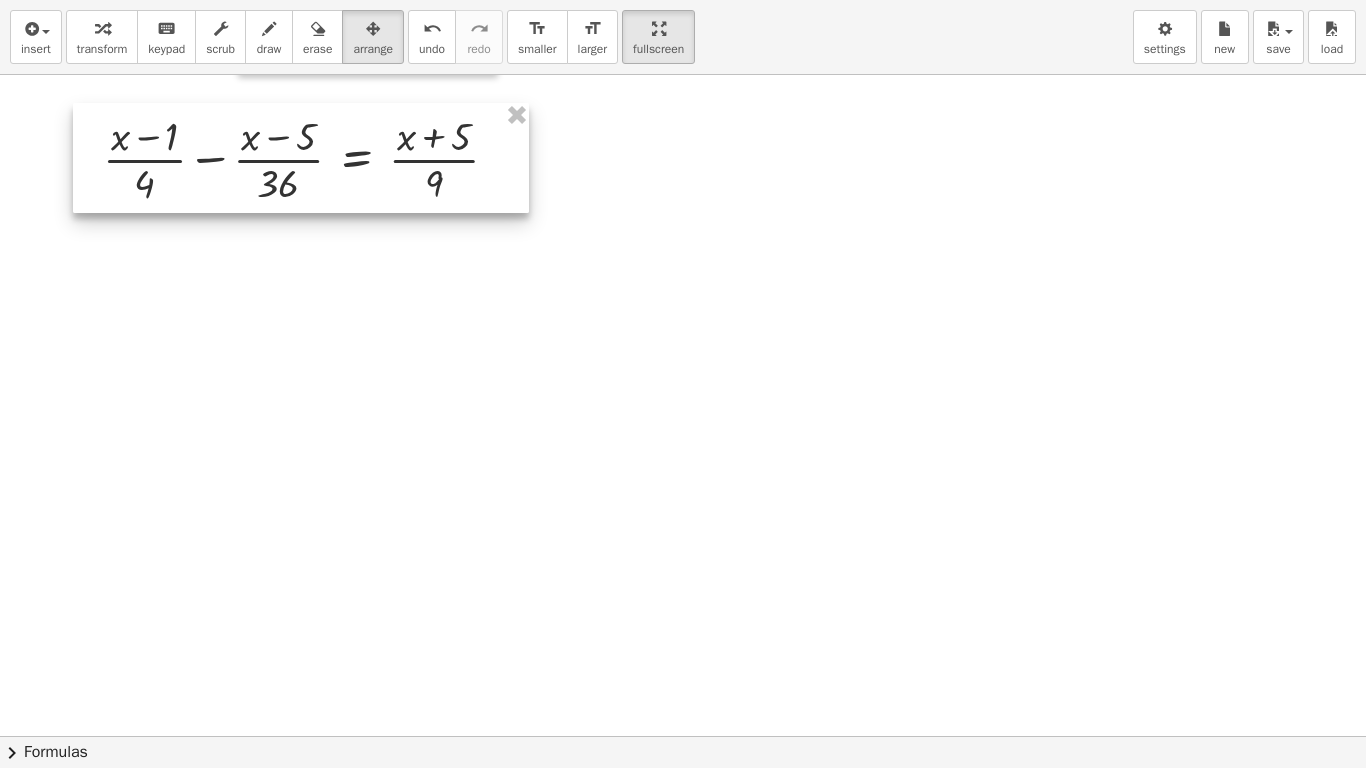 drag, startPoint x: 388, startPoint y: 205, endPoint x: 326, endPoint y: 167, distance: 72.718636 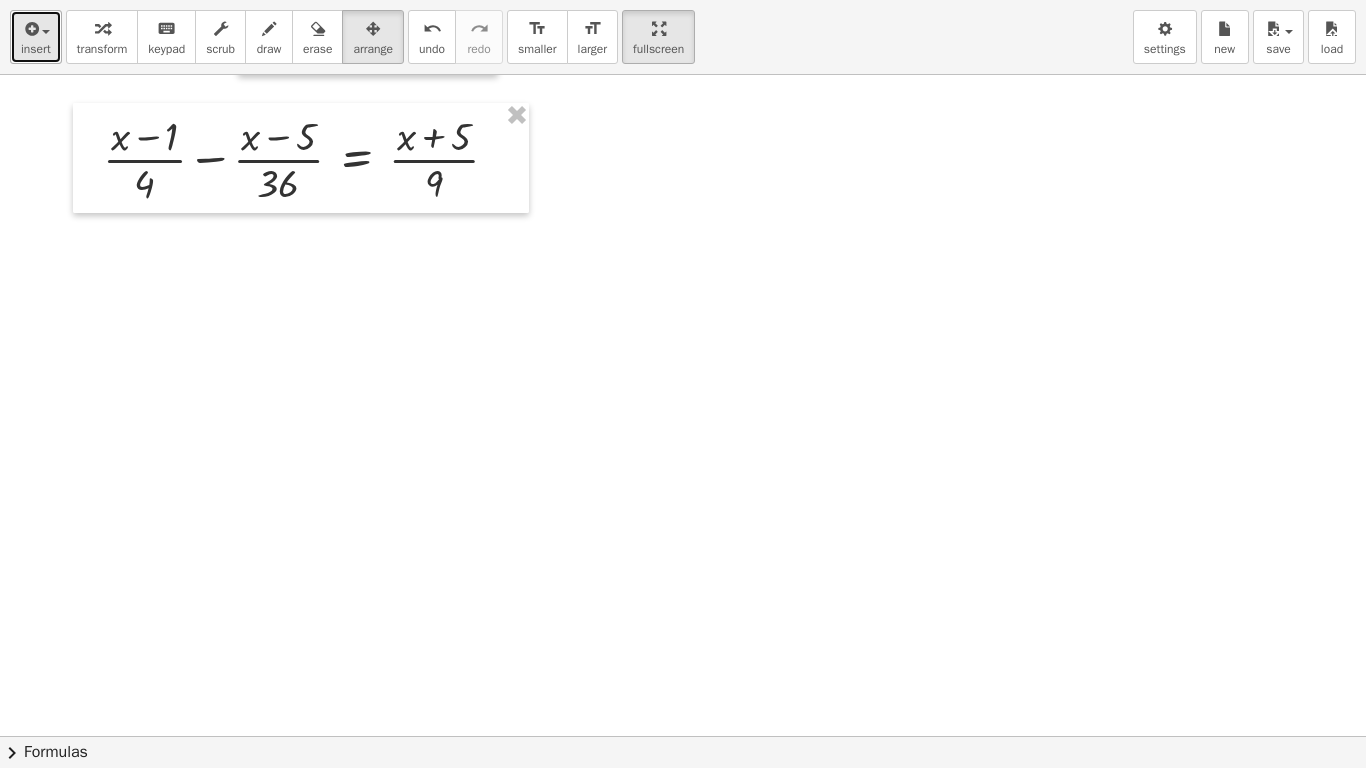 click at bounding box center (36, 28) 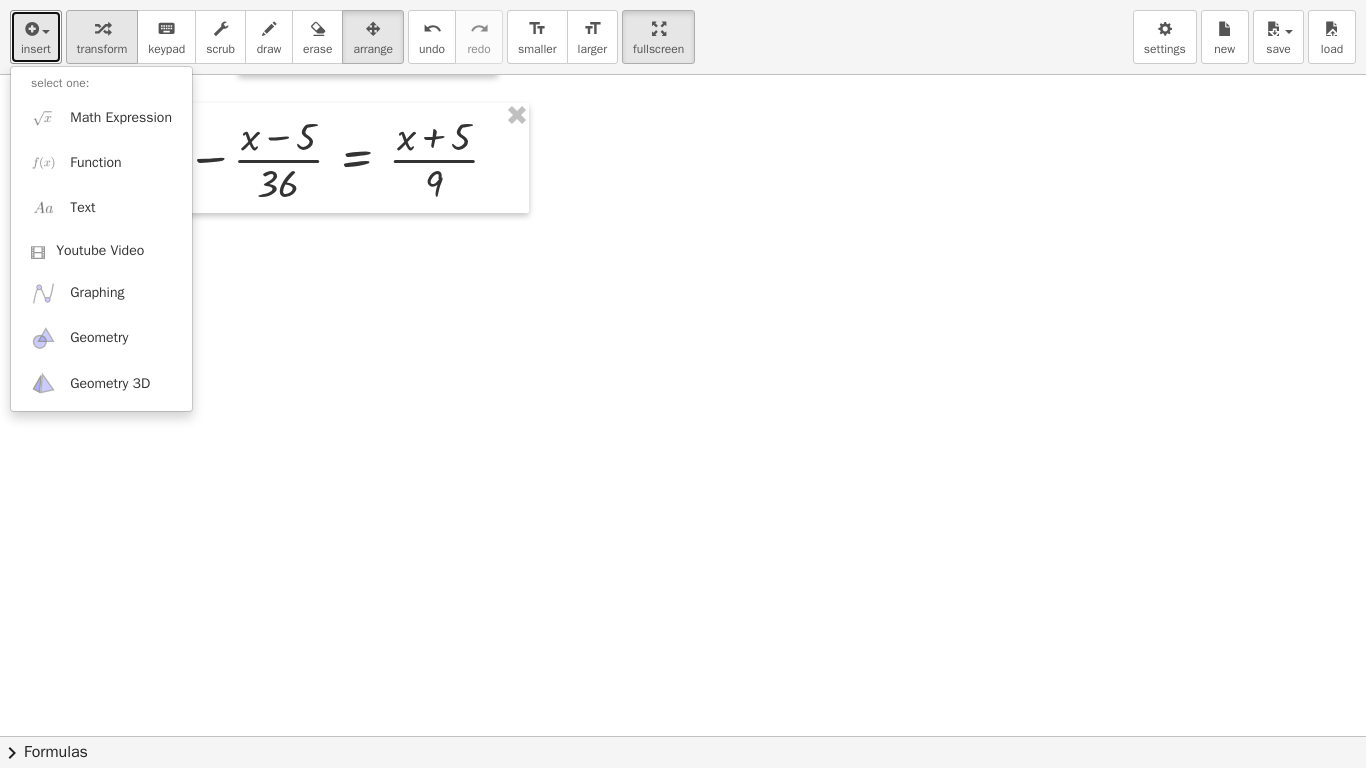 click at bounding box center [102, 29] 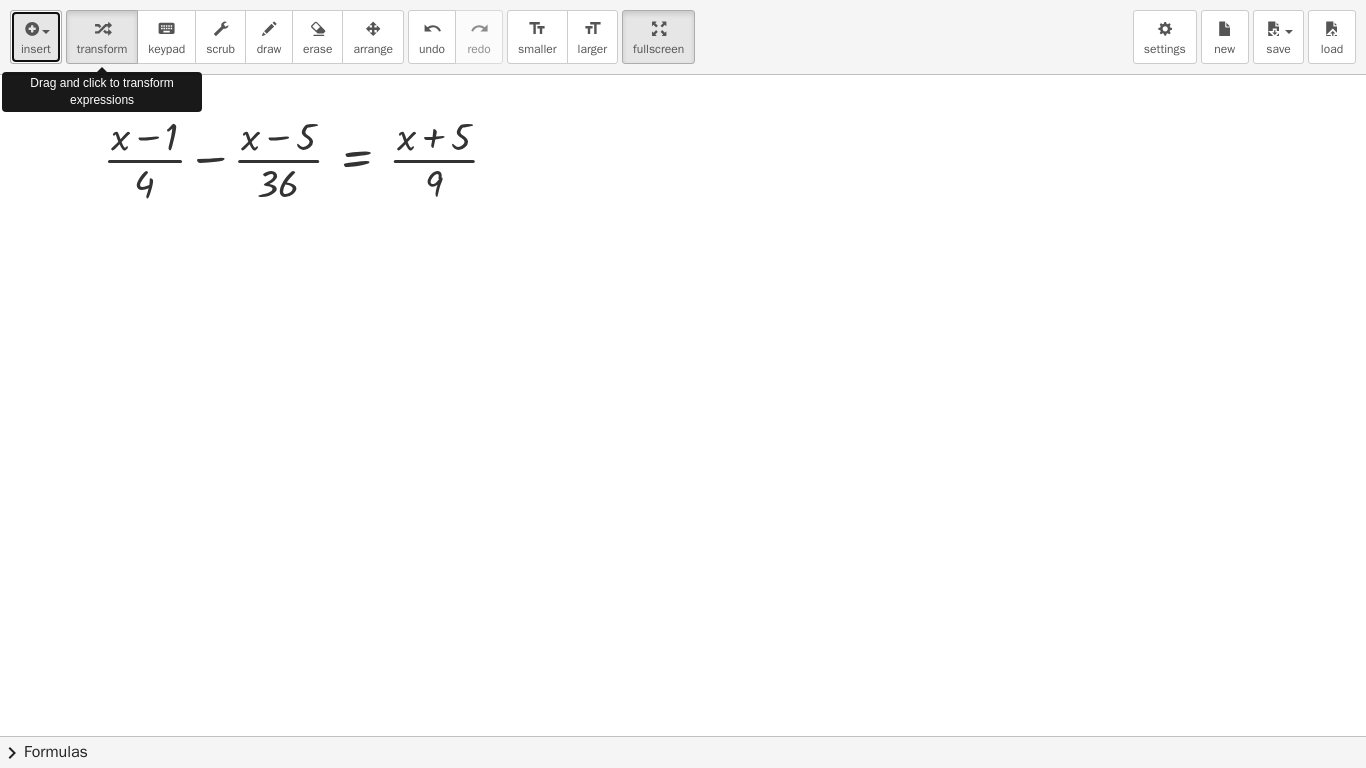 click at bounding box center [36, 28] 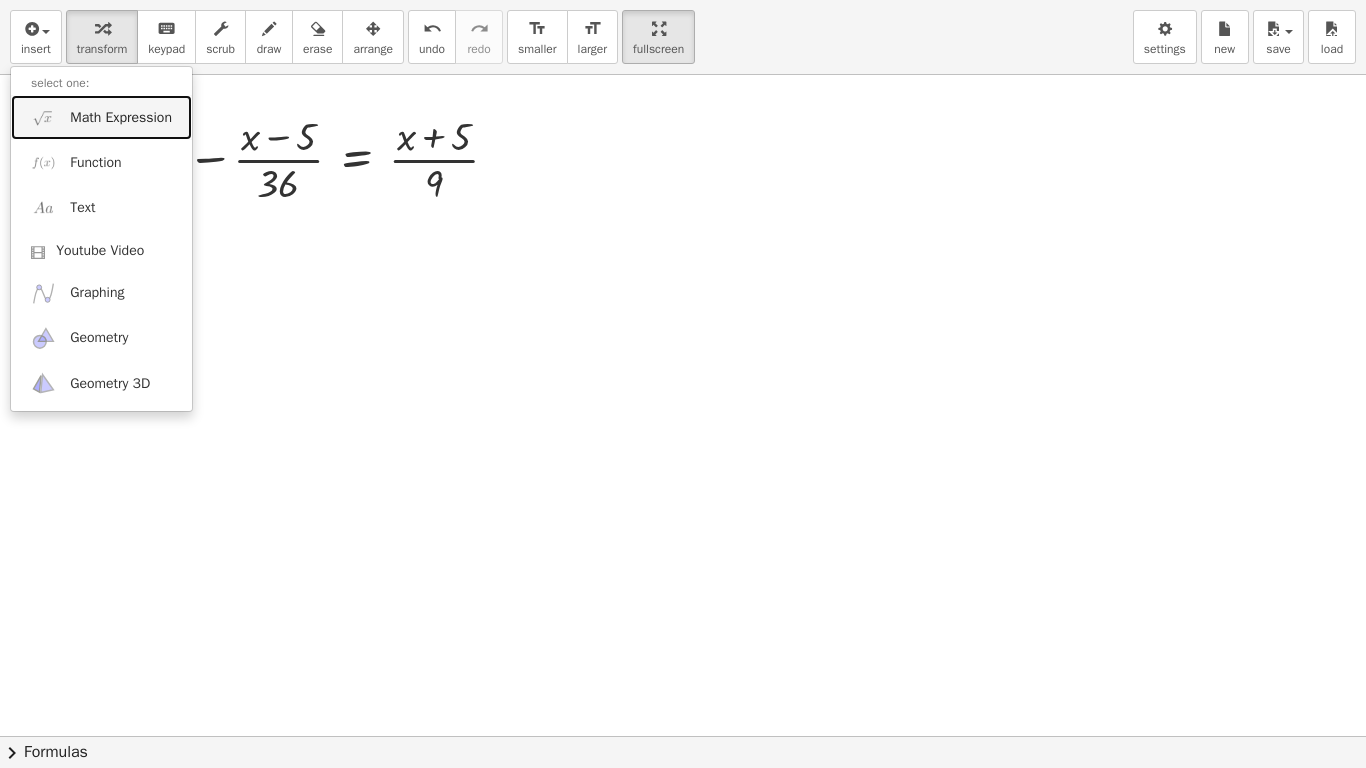 click on "Math Expression" at bounding box center (121, 118) 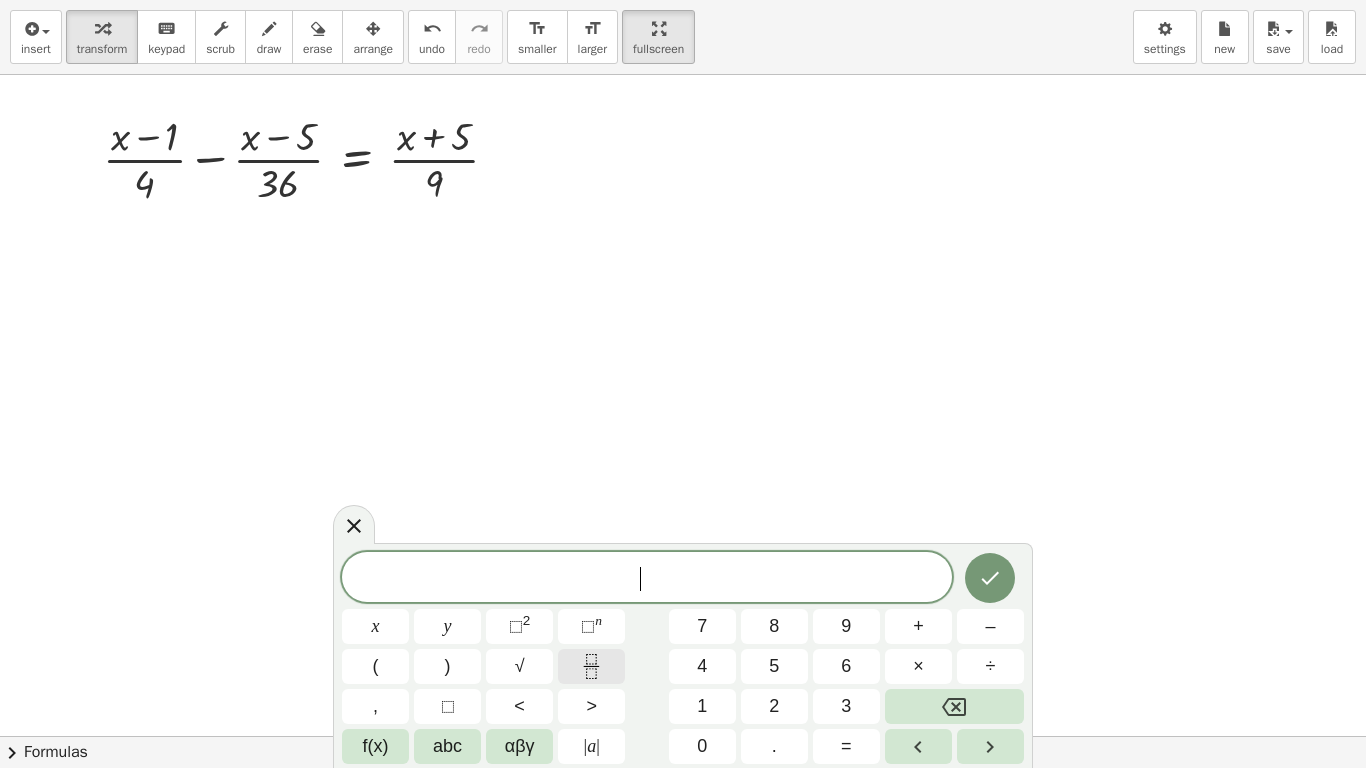 click at bounding box center [591, 666] 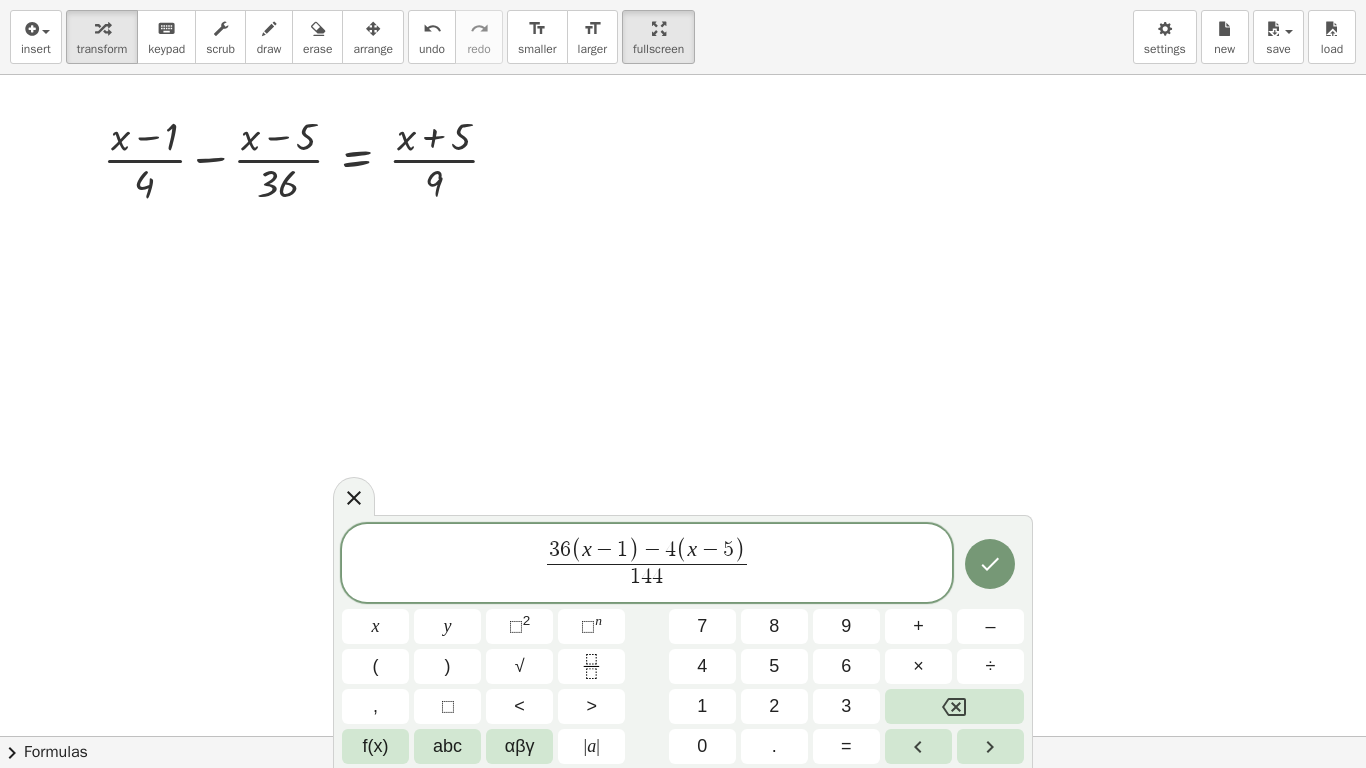 click on "3 6 ( x − 1 ) − 4 ( x − 5 ) 1 4 4 ​ ​" at bounding box center (647, 564) 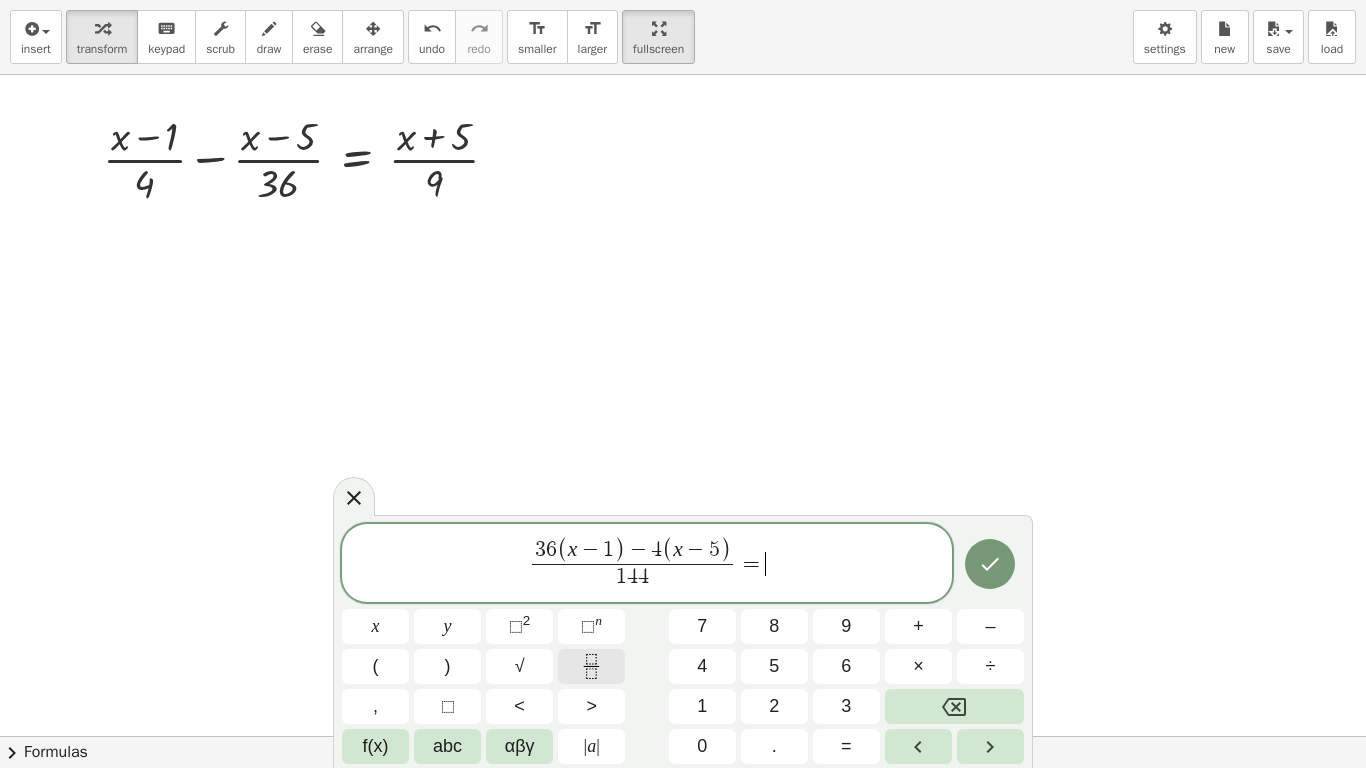 click 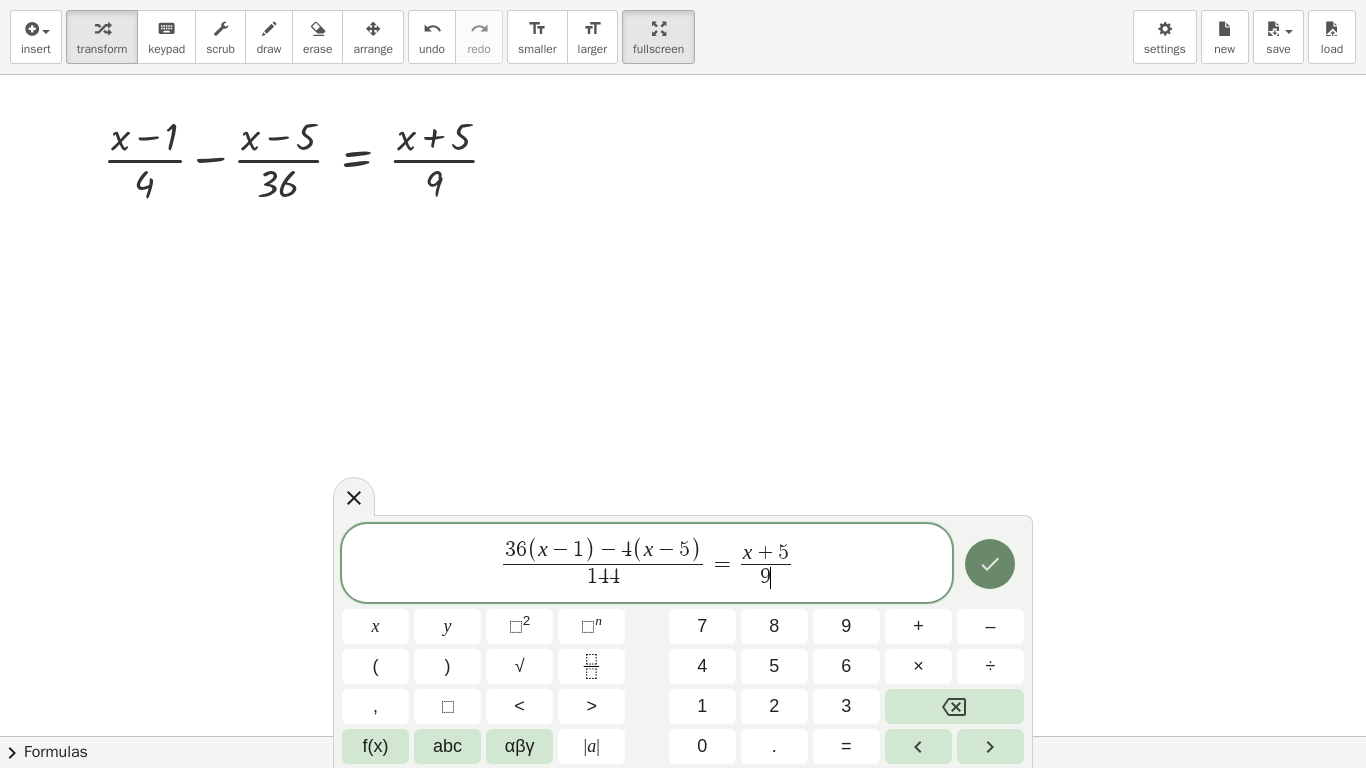 click 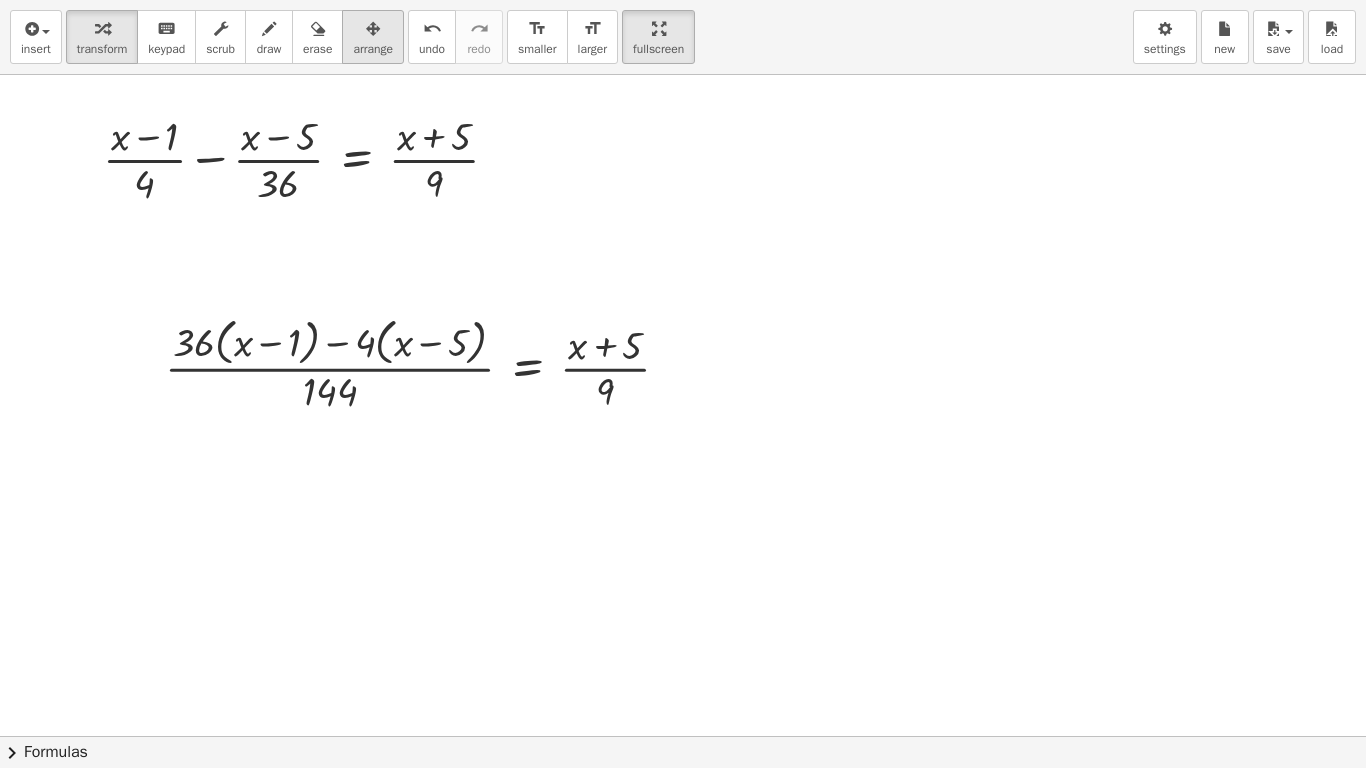 click on "arrange" at bounding box center [373, 37] 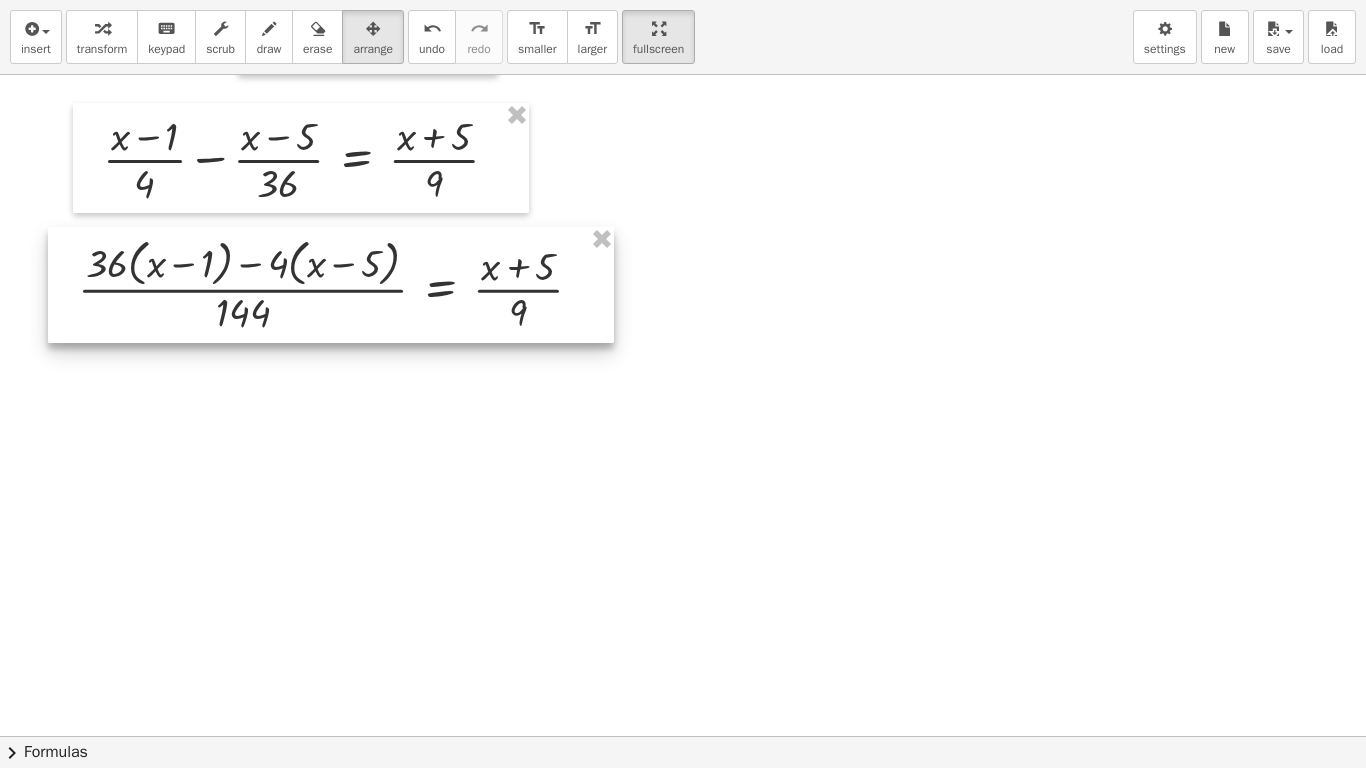 drag, startPoint x: 444, startPoint y: 396, endPoint x: 357, endPoint y: 317, distance: 117.51595 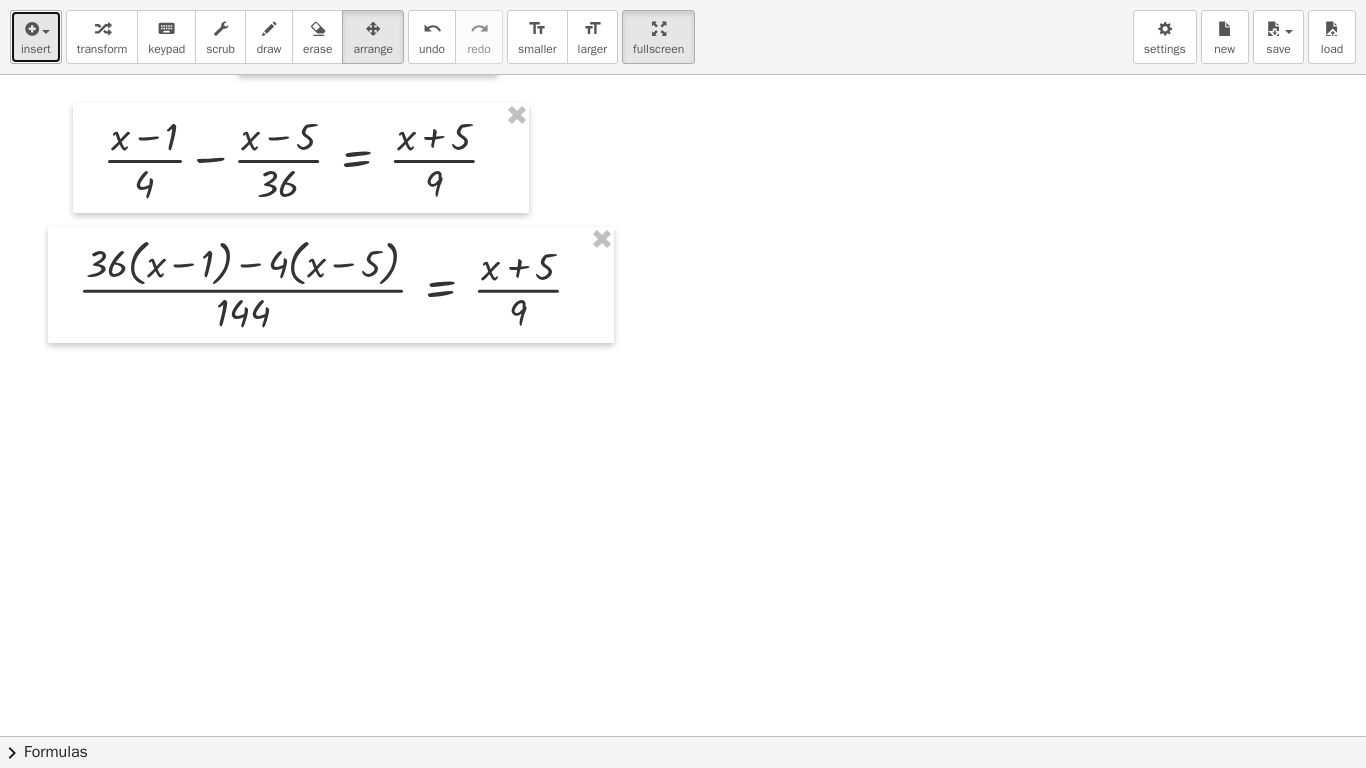 click on "insert" at bounding box center [36, 49] 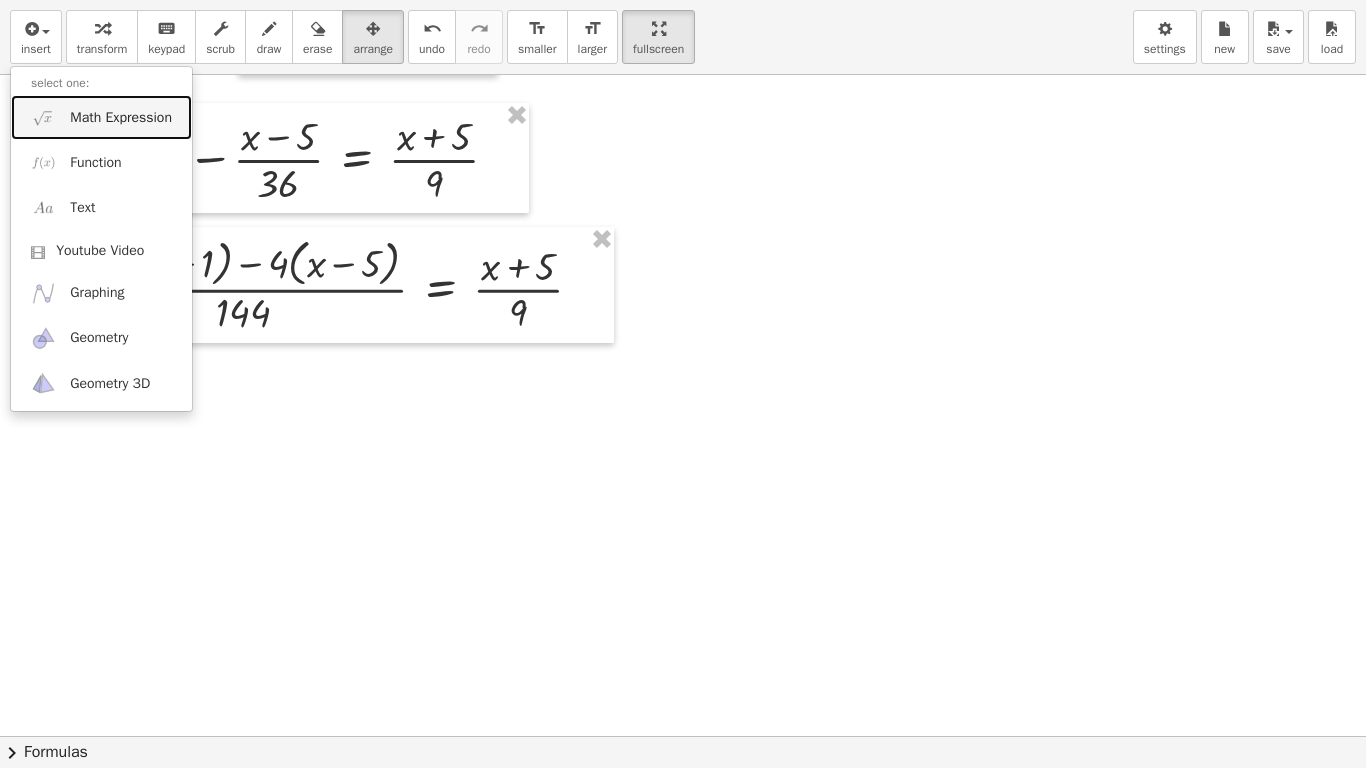 click on "Math Expression" at bounding box center [121, 118] 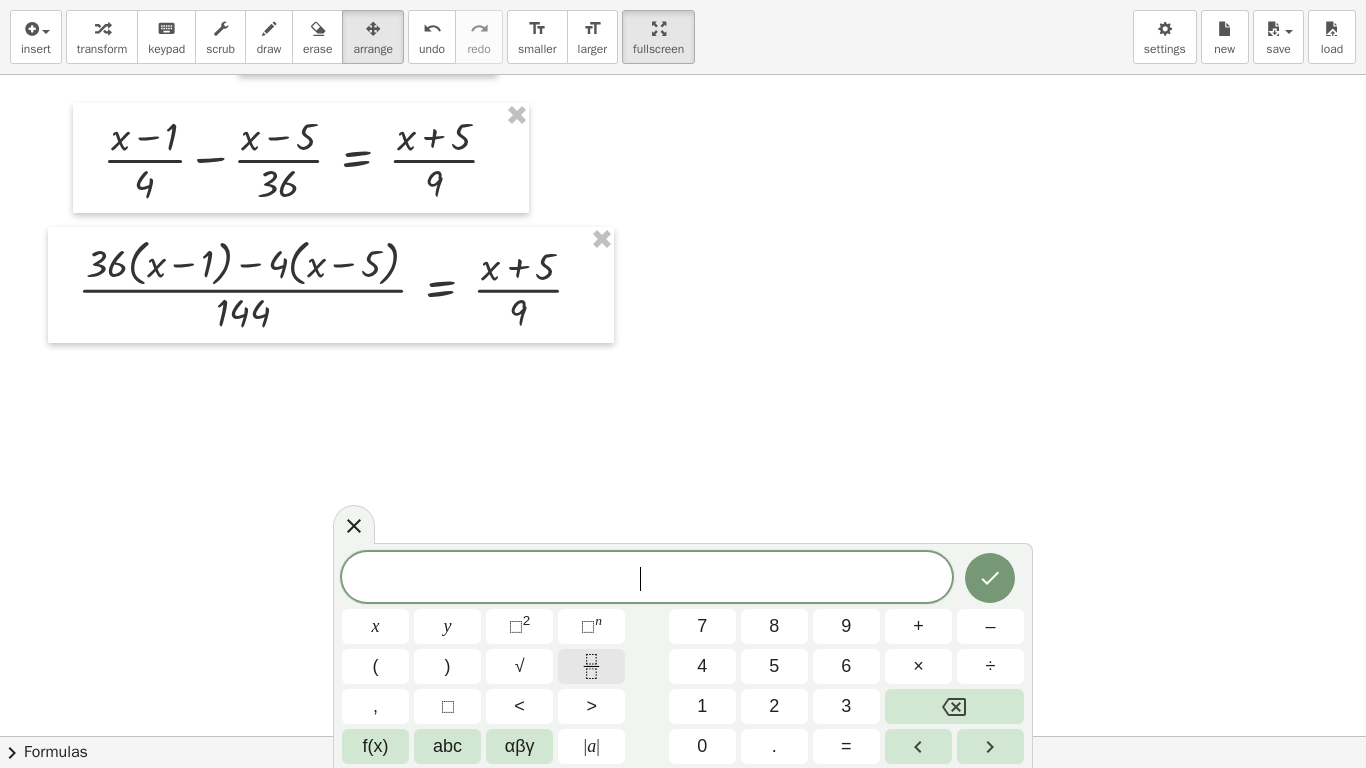 click 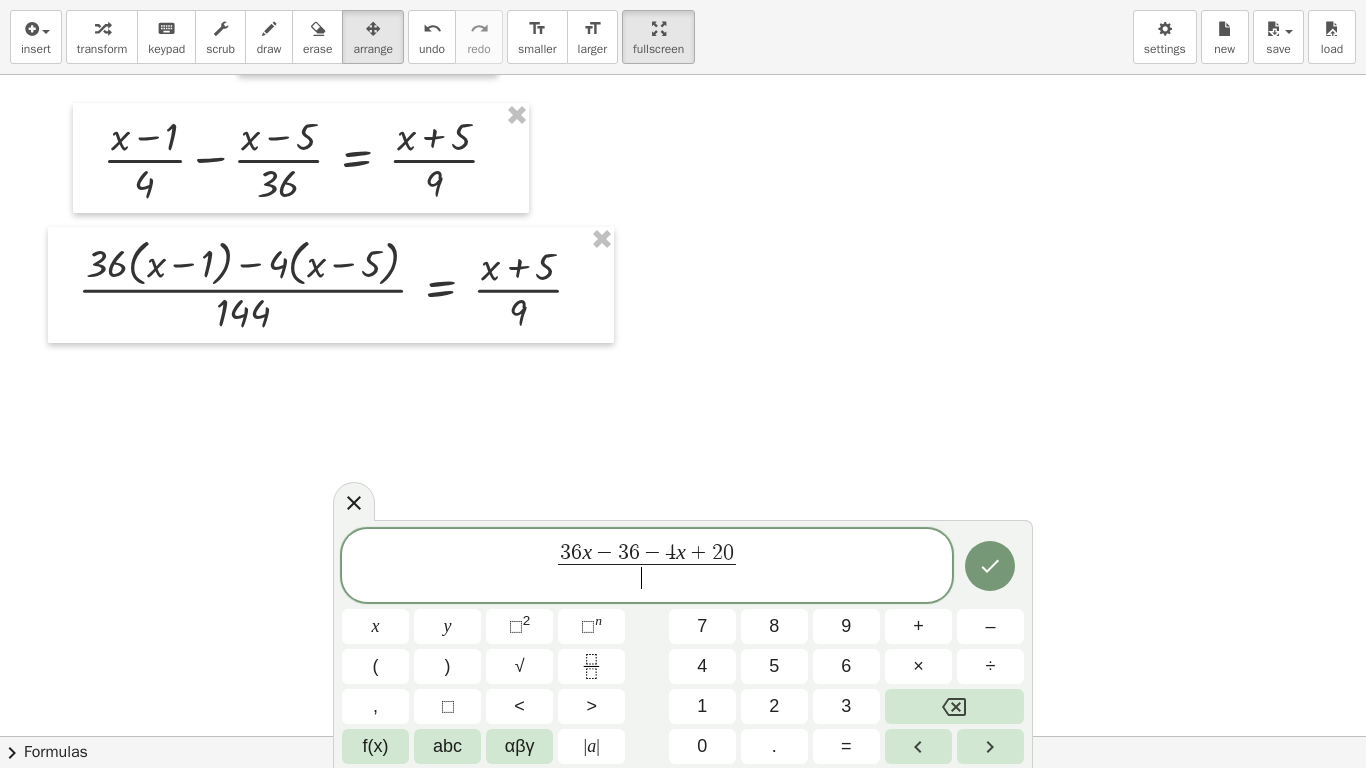 click on "​" at bounding box center (646, 577) 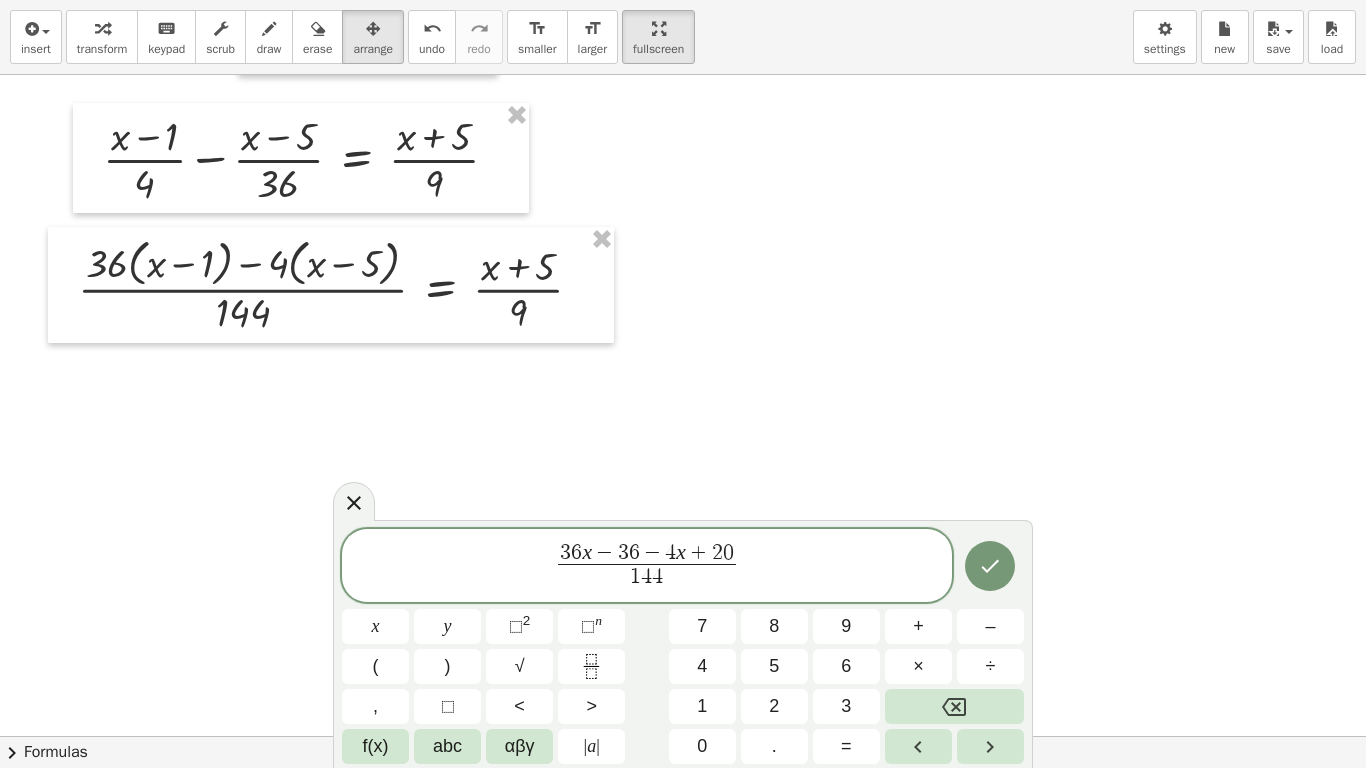 click on "3 6 x − 3 6 − 4 x + 2 0 1 4 4 ​ ​" at bounding box center (647, 567) 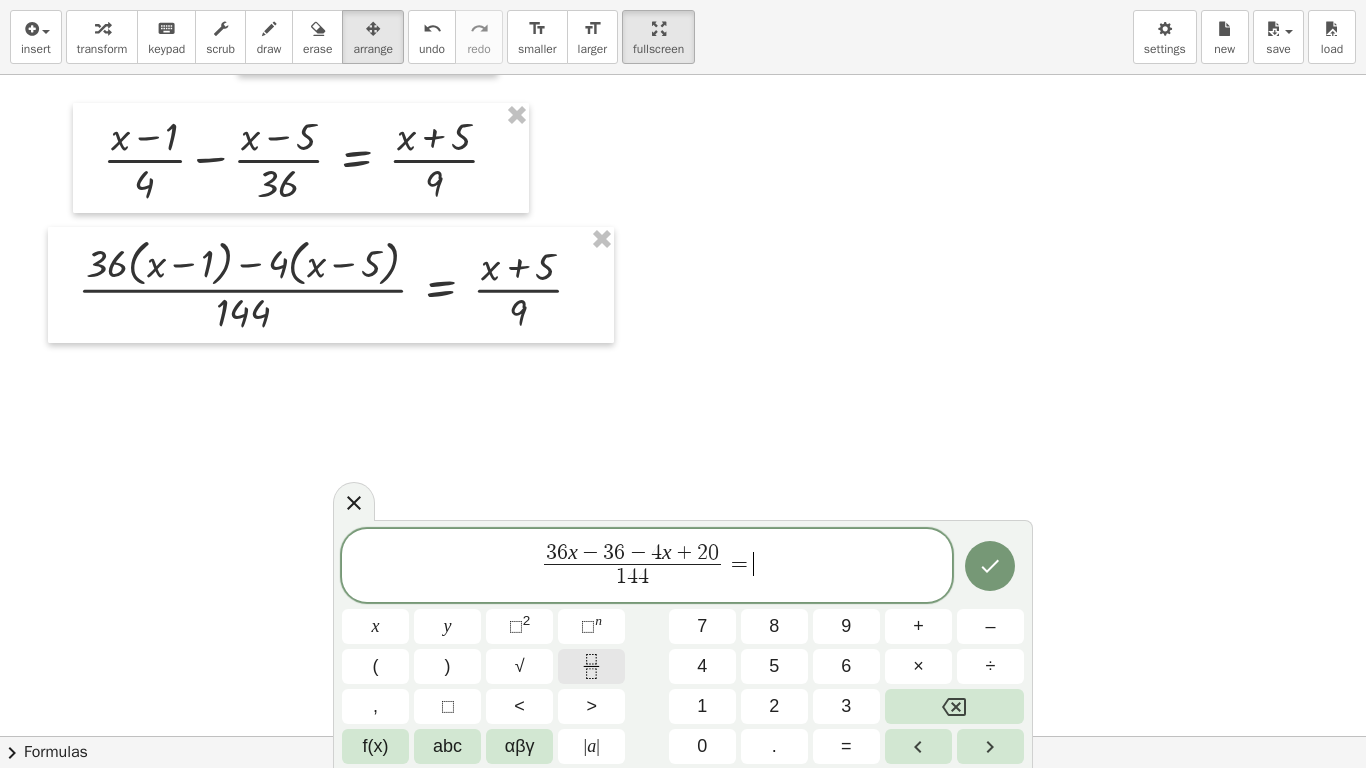 click at bounding box center [591, 666] 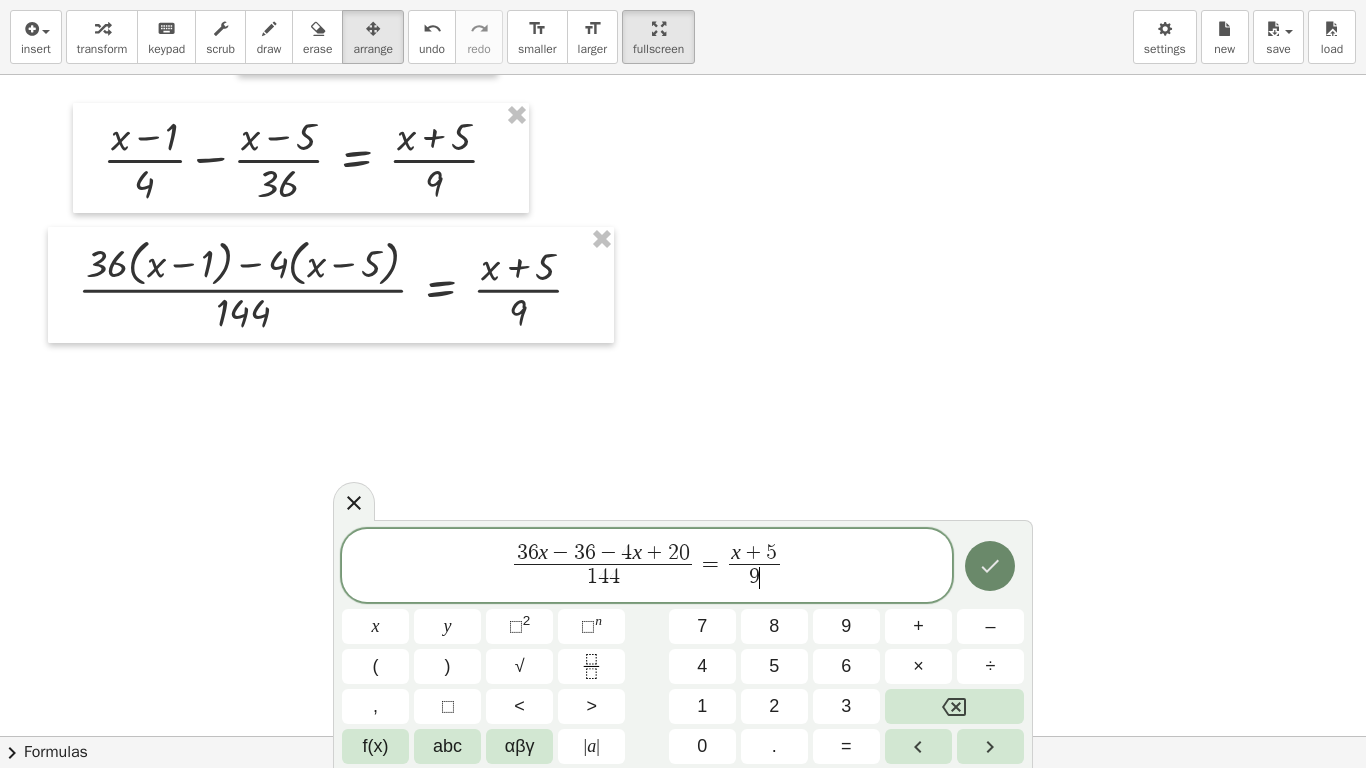 click 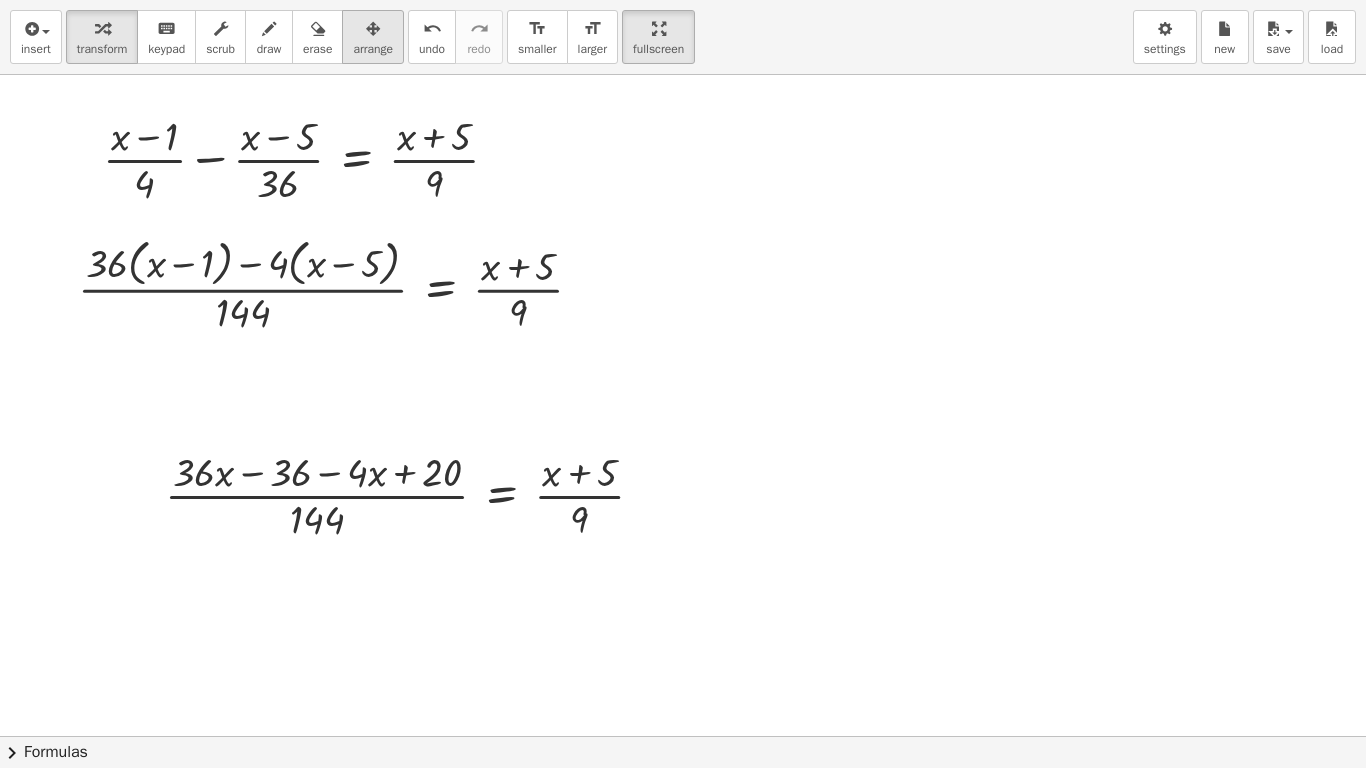 click on "arrange" at bounding box center [373, 49] 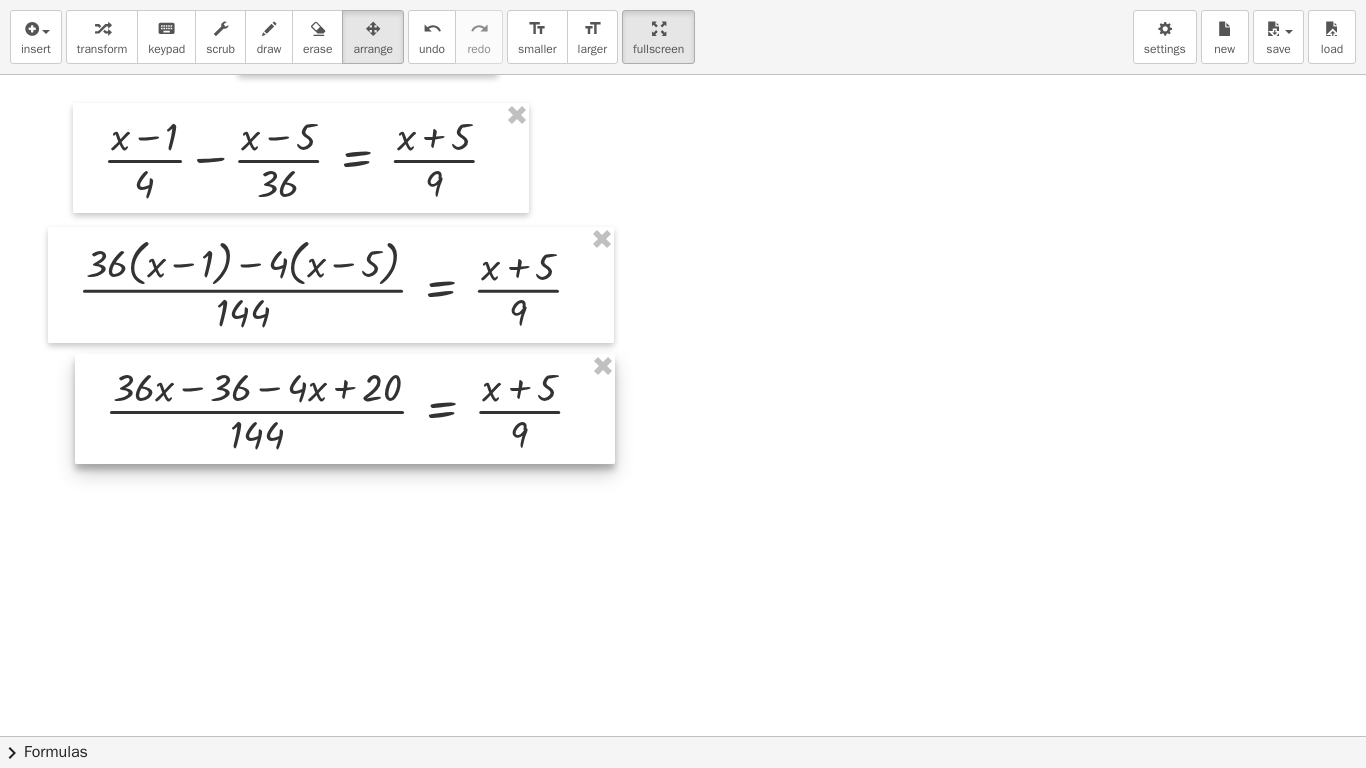 drag, startPoint x: 438, startPoint y: 462, endPoint x: 376, endPoint y: 375, distance: 106.83164 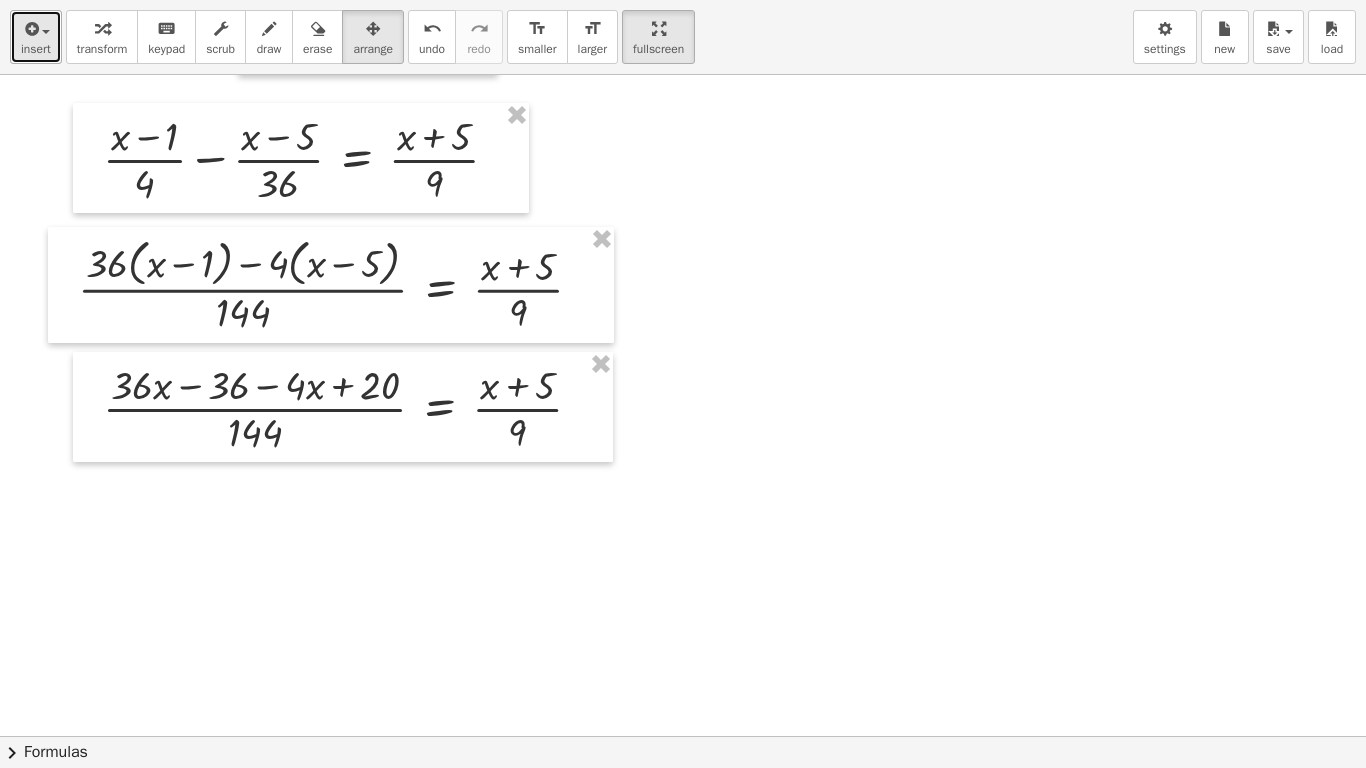 click on "insert" at bounding box center [36, 49] 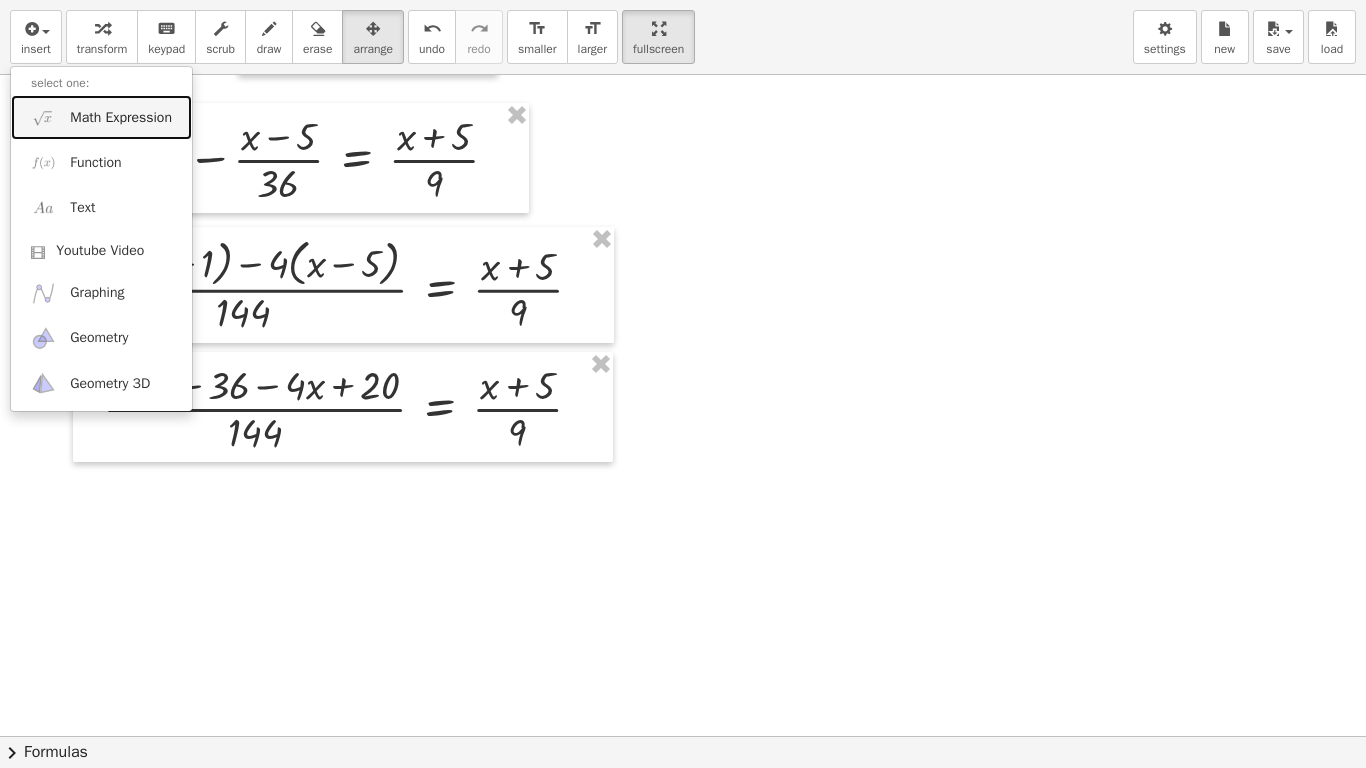 click on "Math Expression" at bounding box center (121, 118) 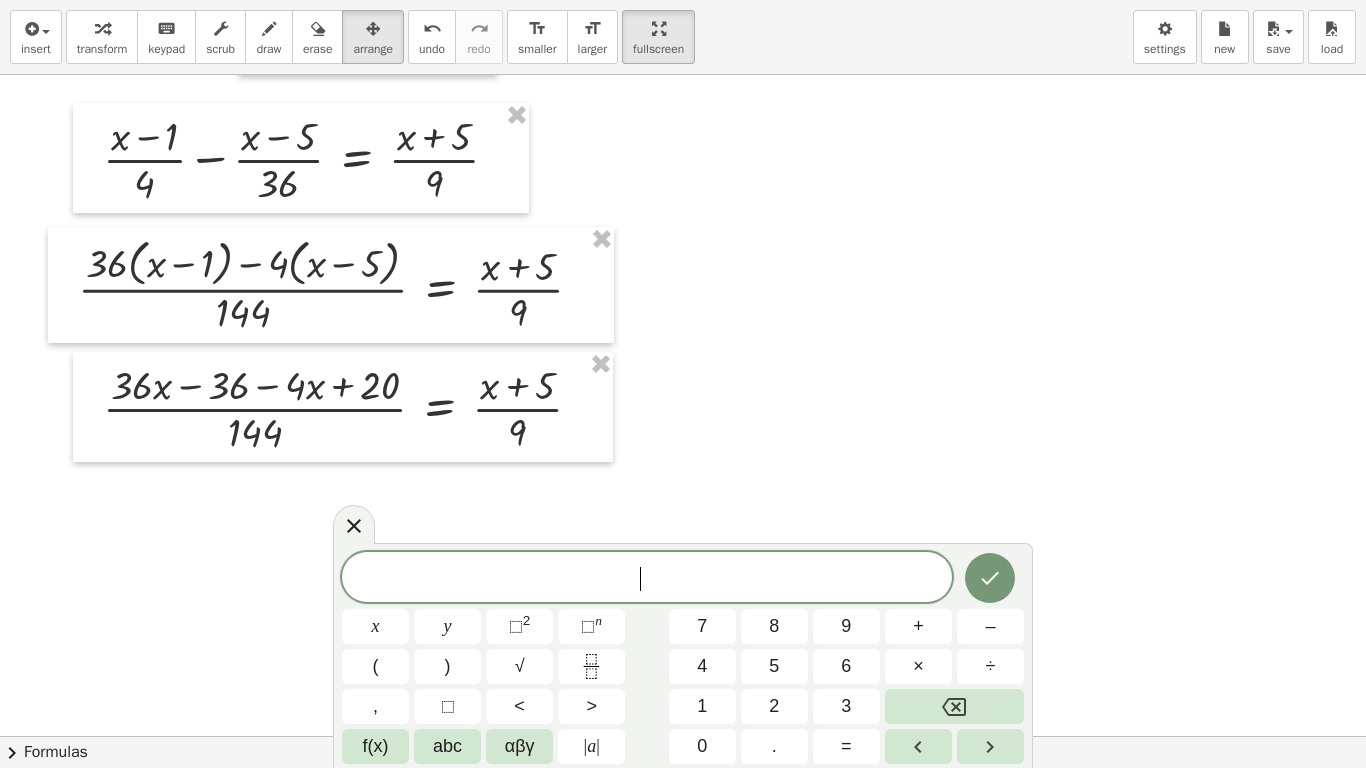 click on "​" at bounding box center [647, 579] 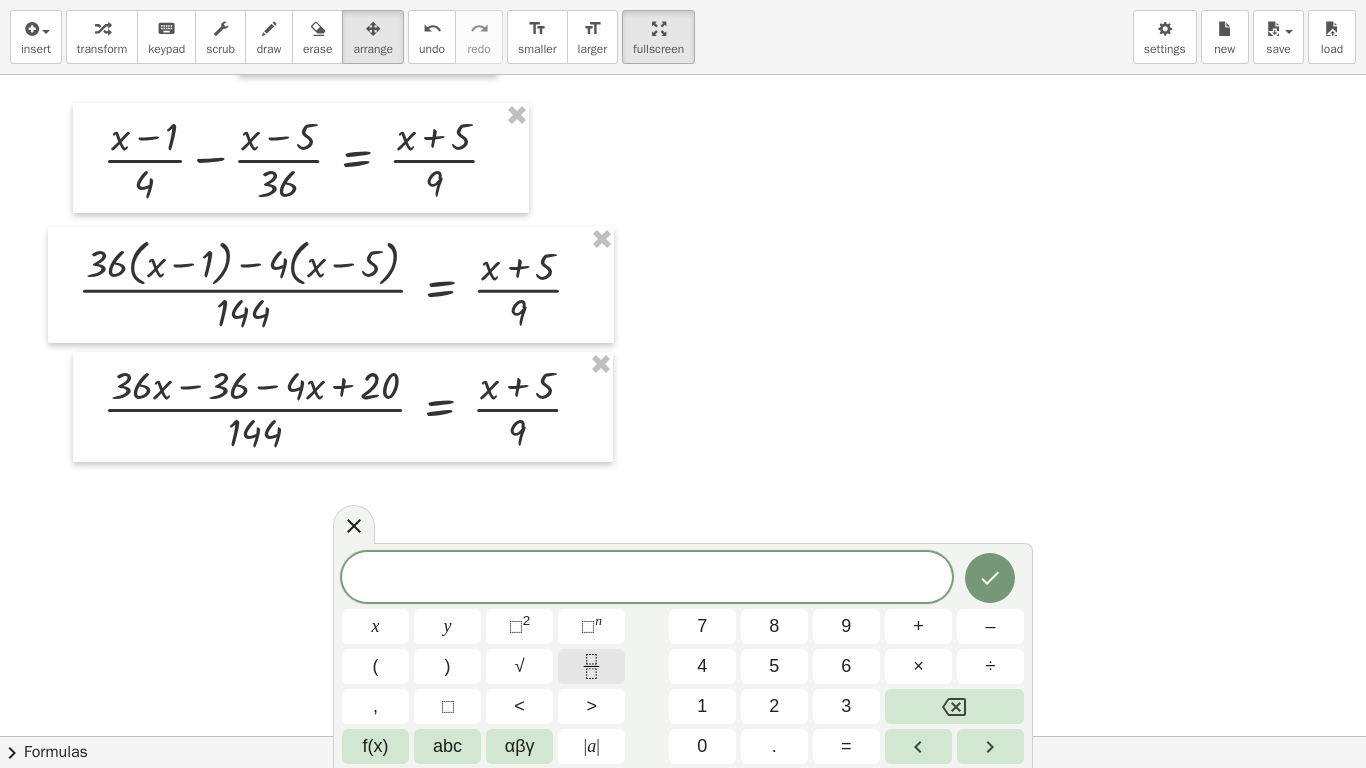 click 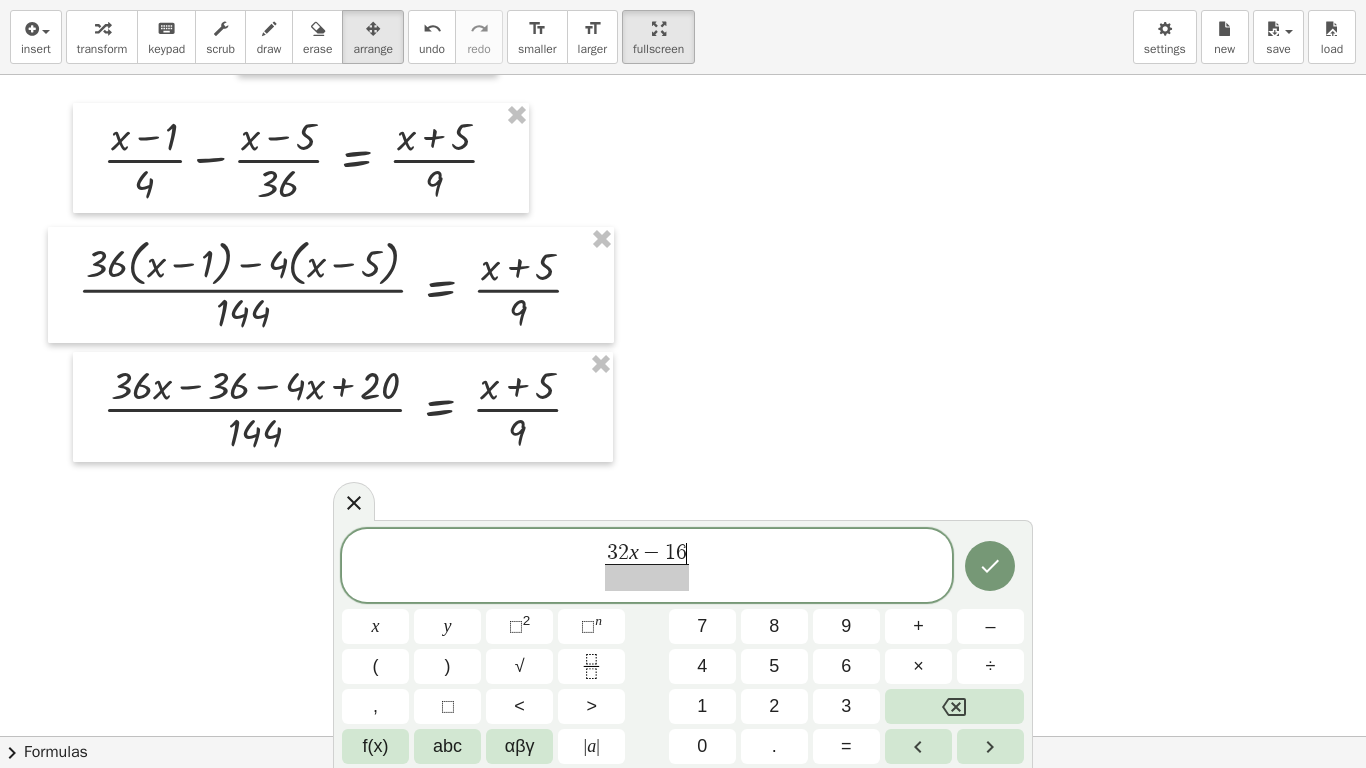 click on "3 2 x − 1 6 ​" at bounding box center [647, 554] 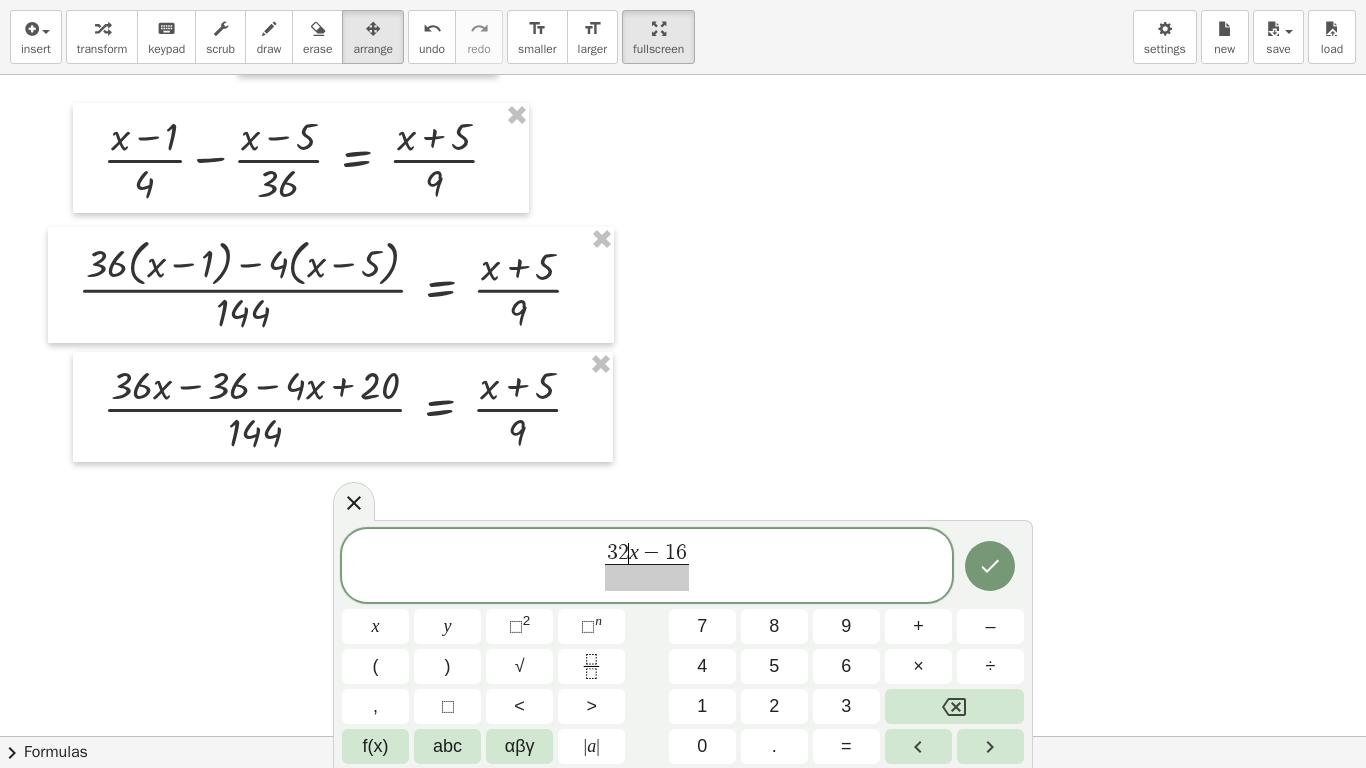 click on "6" at bounding box center (681, 553) 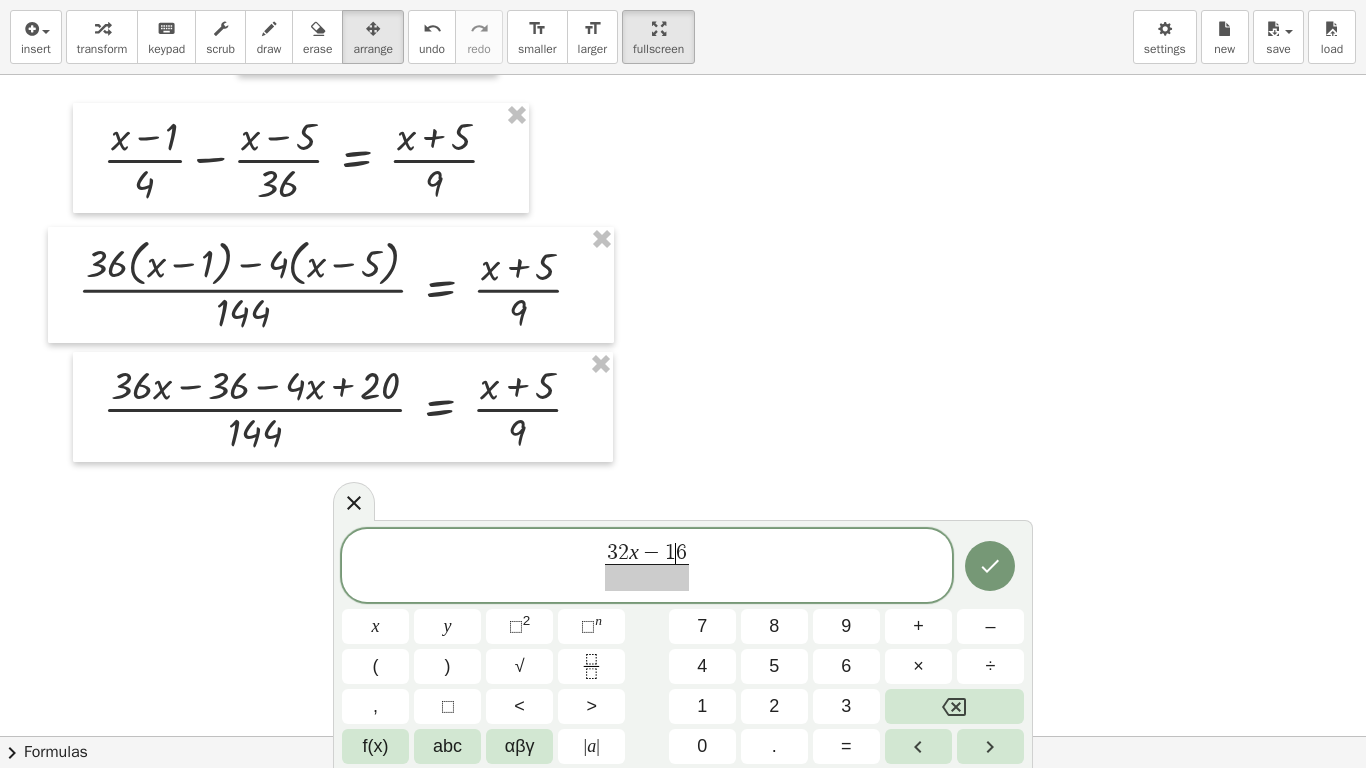 click on "6" at bounding box center [681, 553] 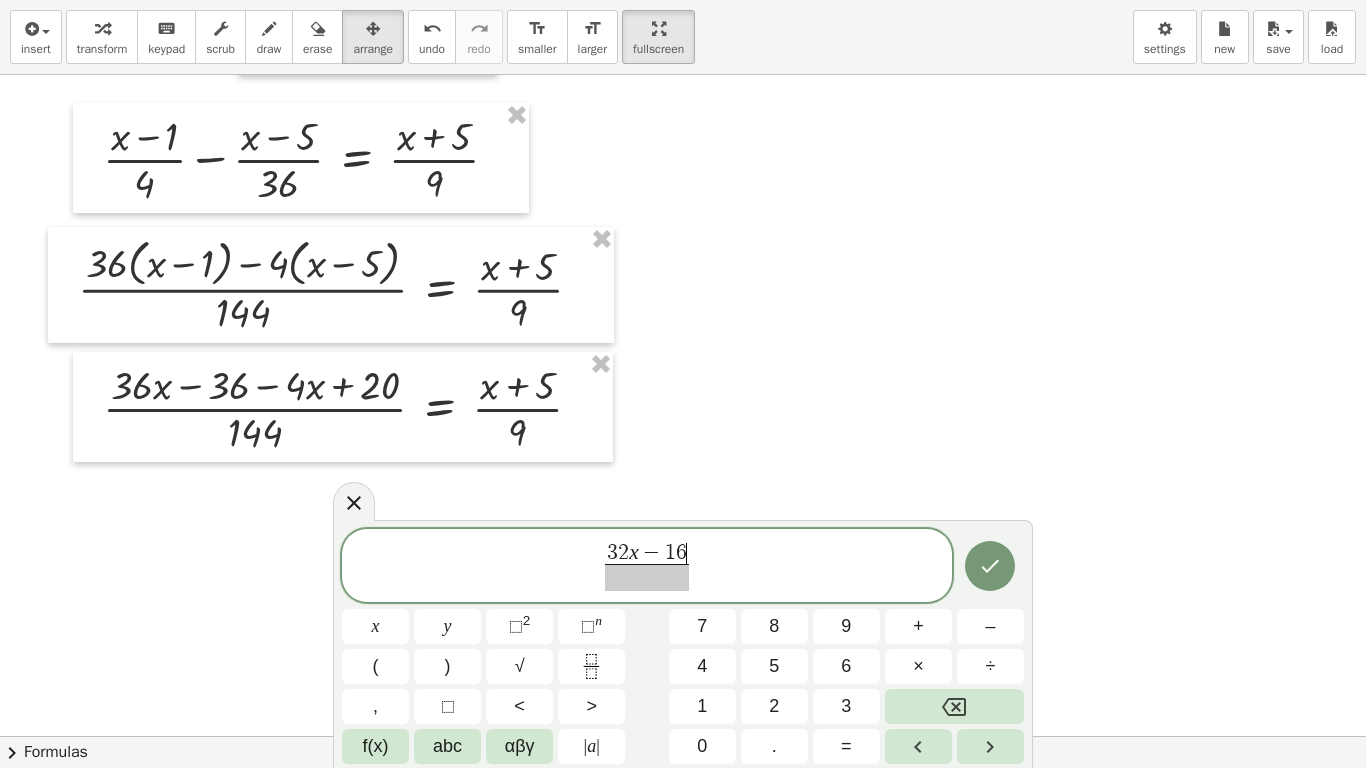 click at bounding box center [647, 577] 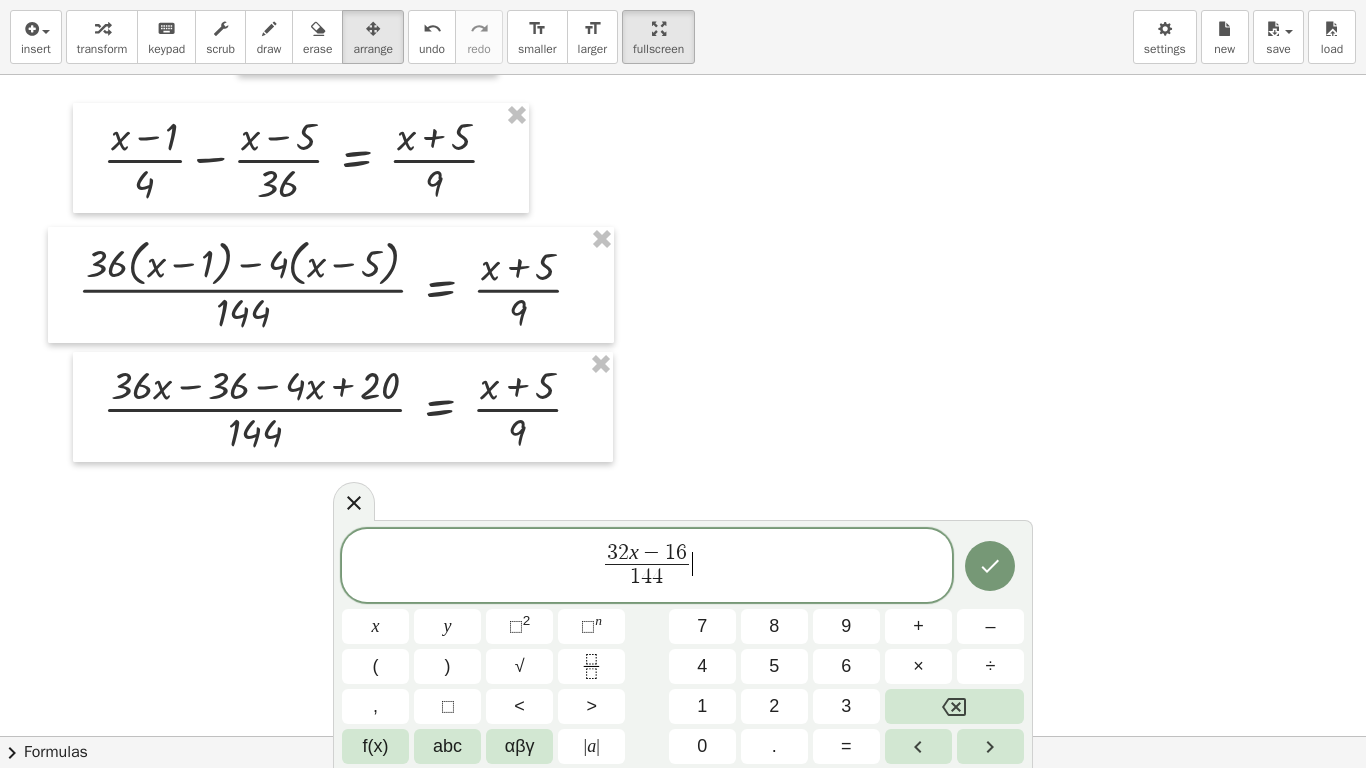 click on "3 2 x − 1 6 1 4 4 ​ ​" at bounding box center (647, 567) 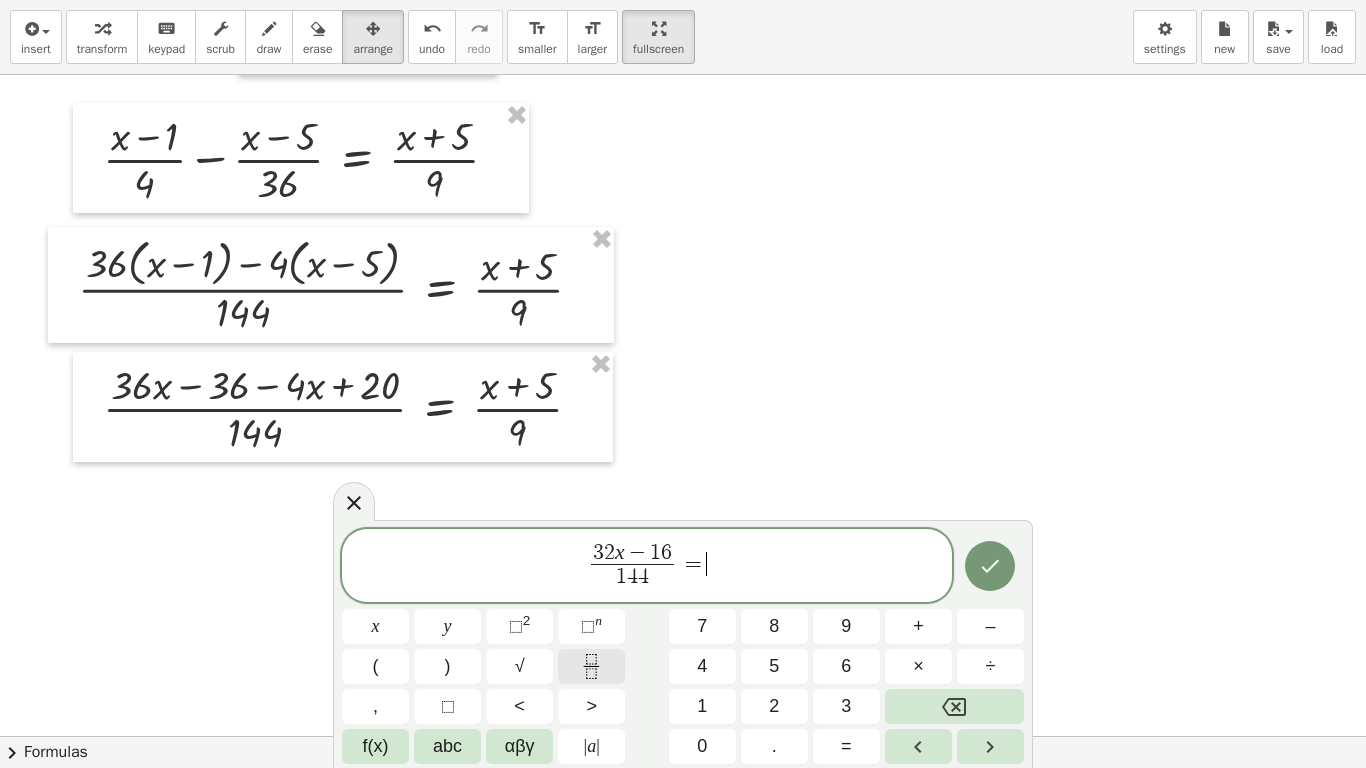 click 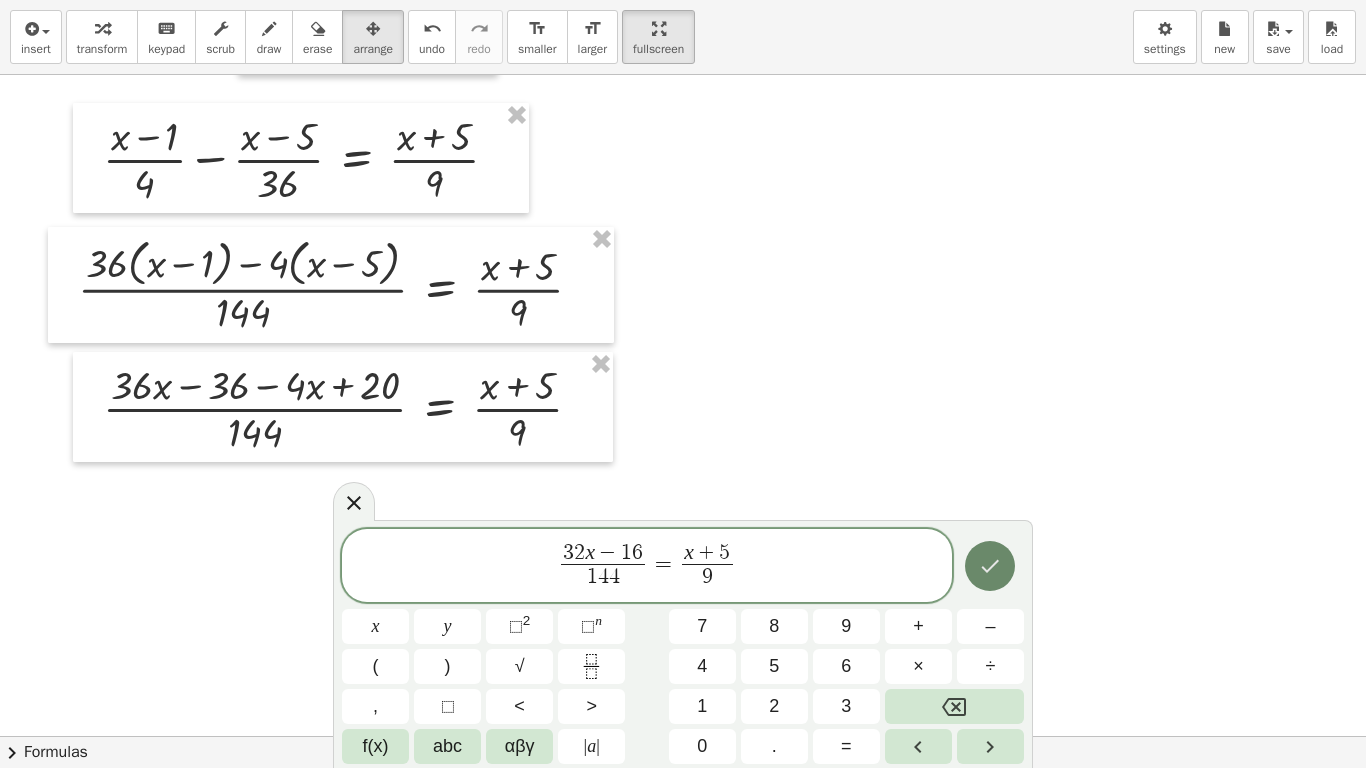 click 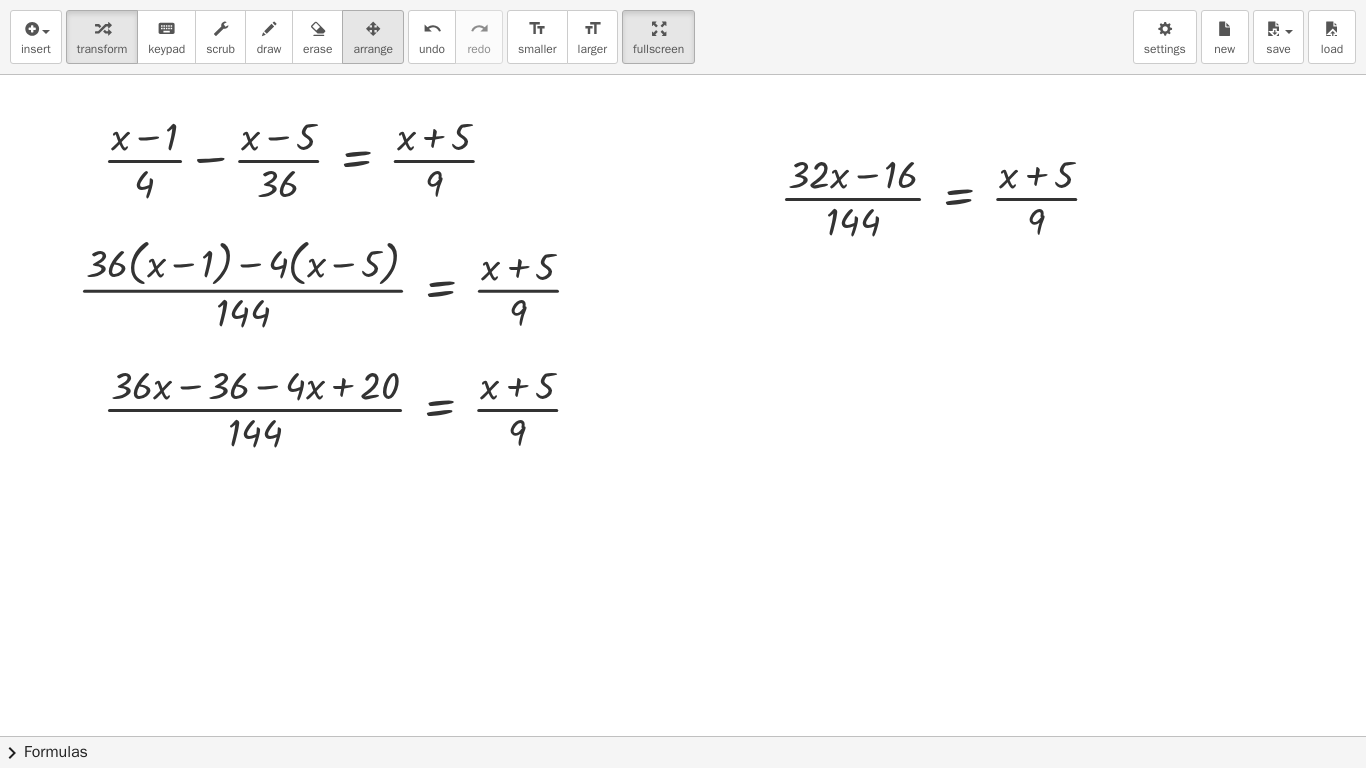 click on "arrange" at bounding box center (373, 49) 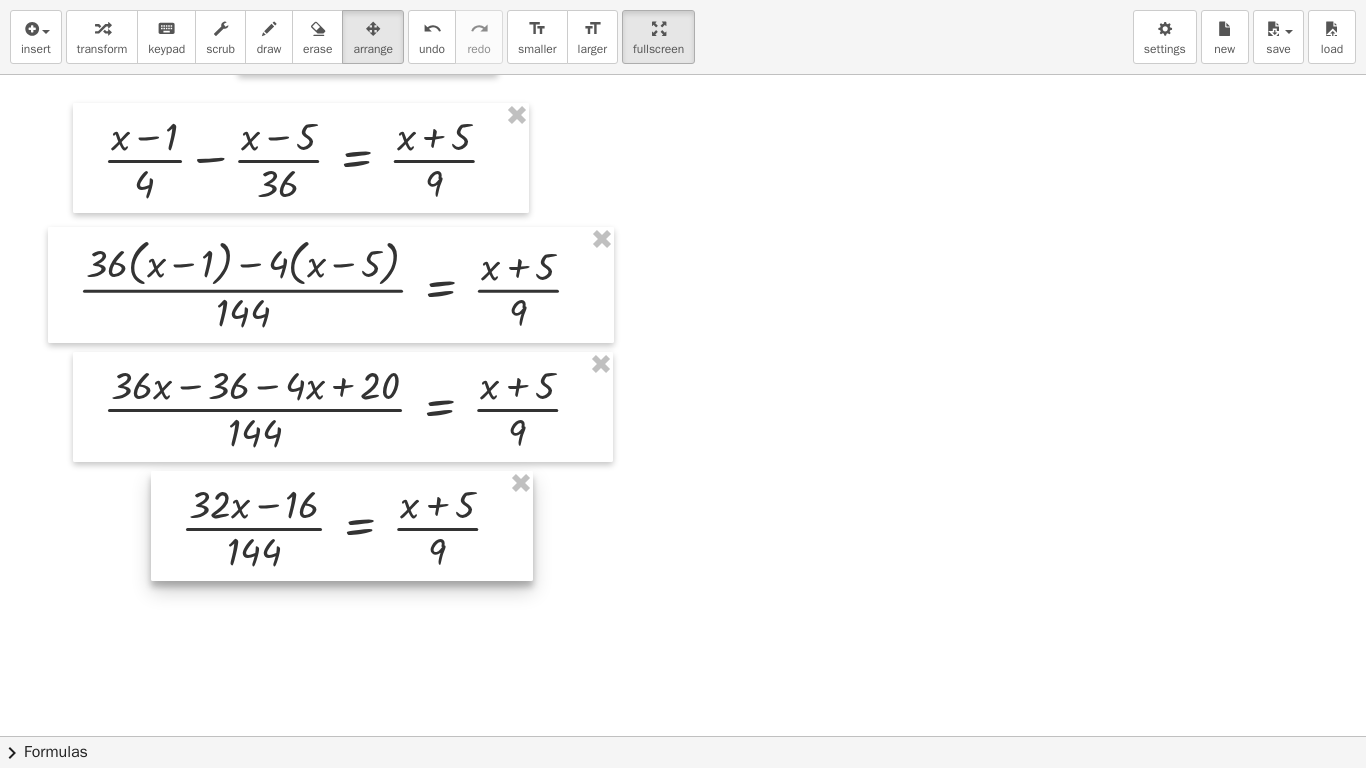 drag, startPoint x: 996, startPoint y: 211, endPoint x: 421, endPoint y: 519, distance: 652.29517 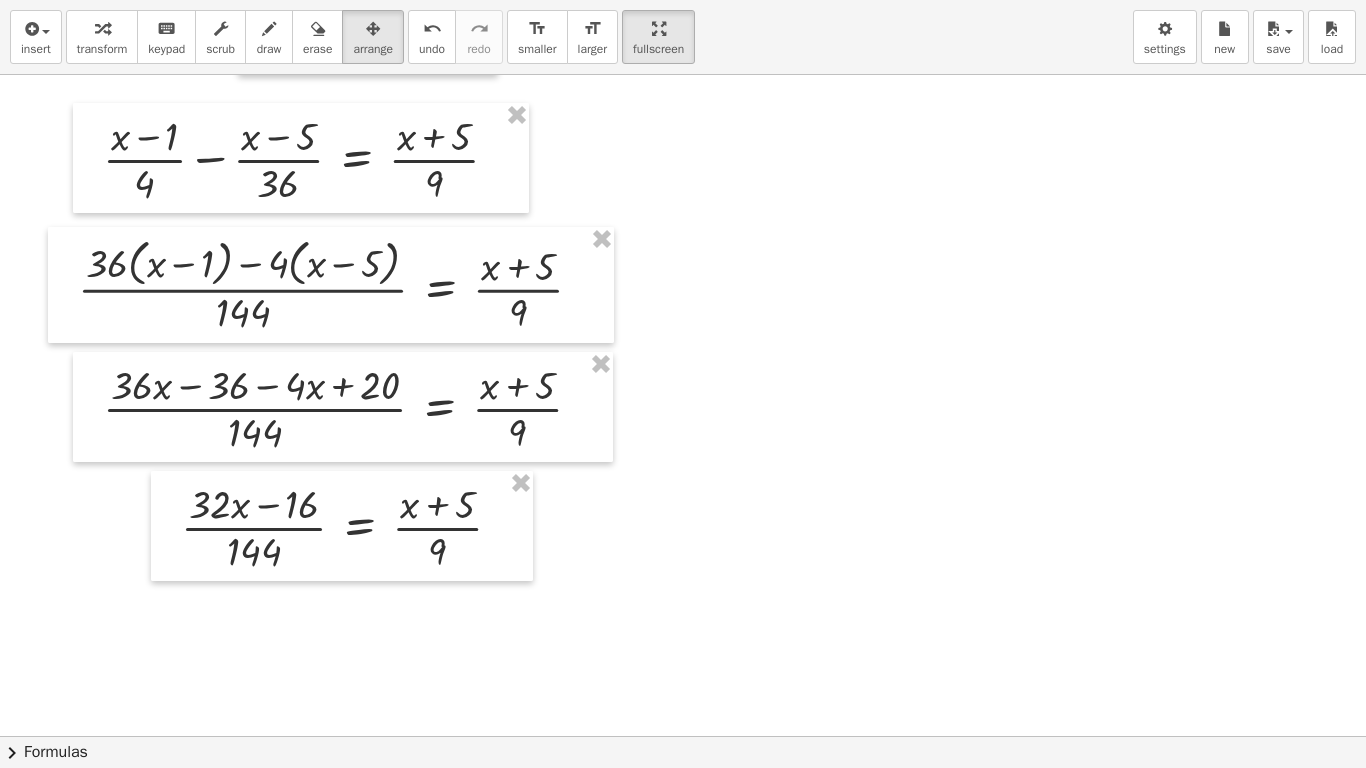 click at bounding box center [683, -234] 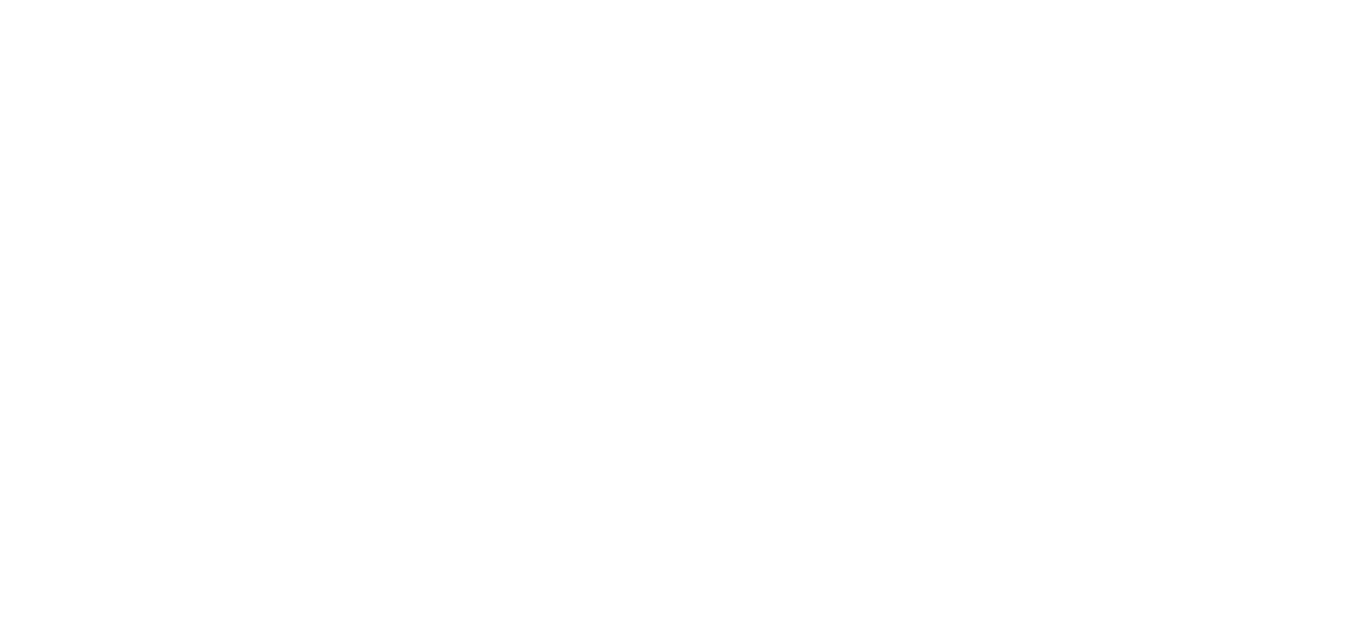 scroll, scrollTop: 0, scrollLeft: 0, axis: both 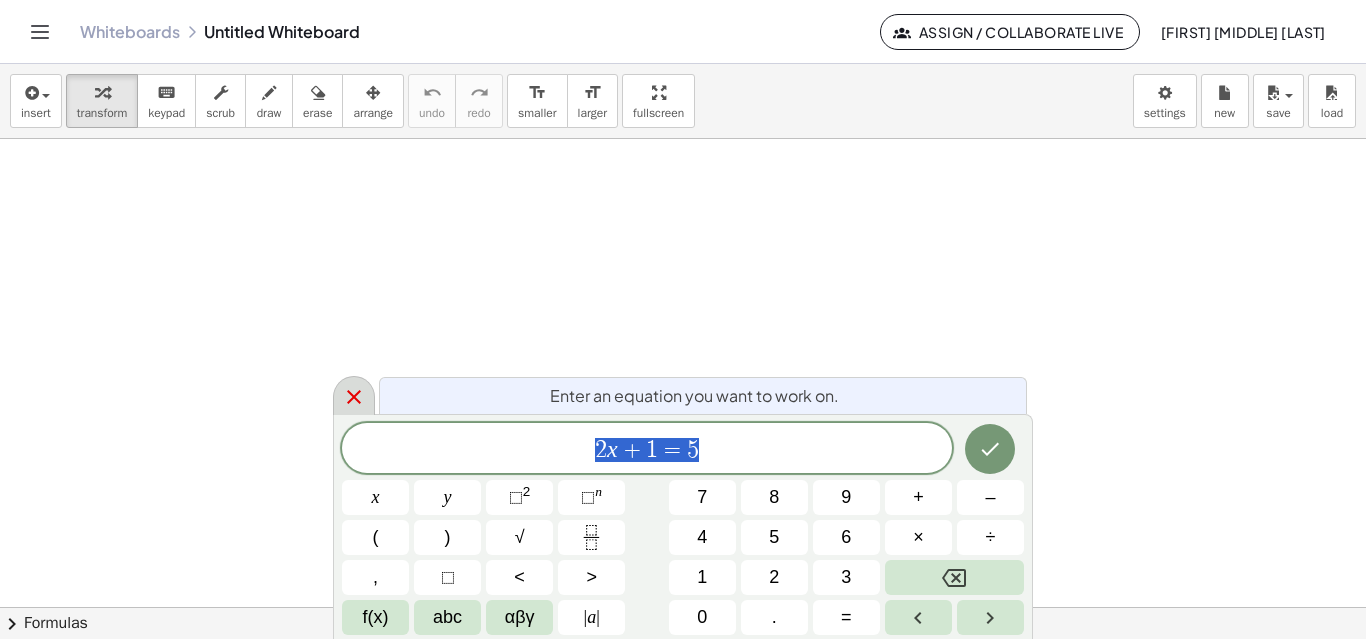 click 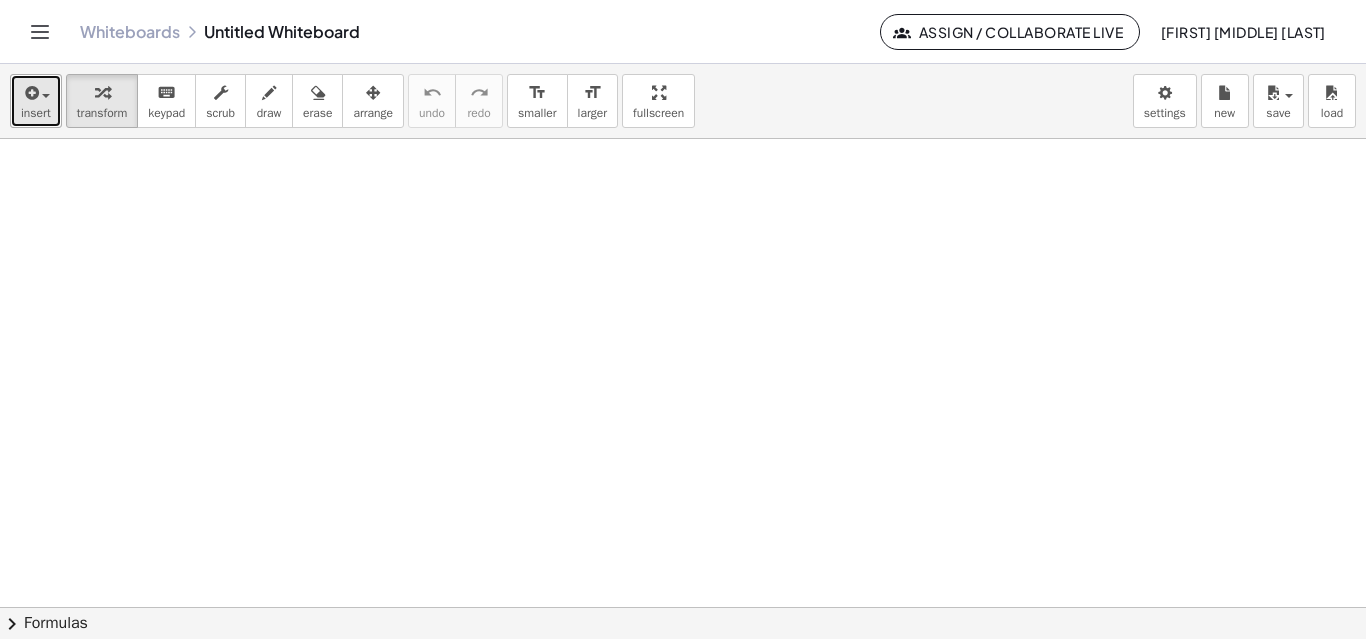 click at bounding box center (41, 95) 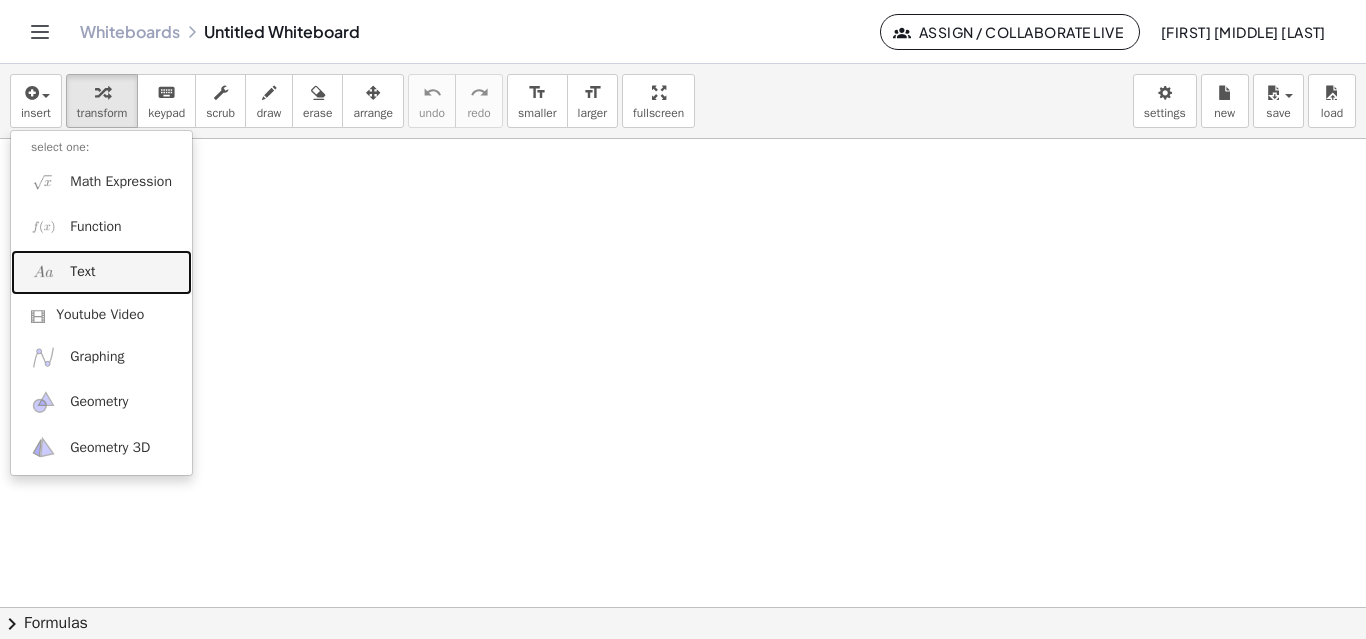 click on "Text" at bounding box center (101, 272) 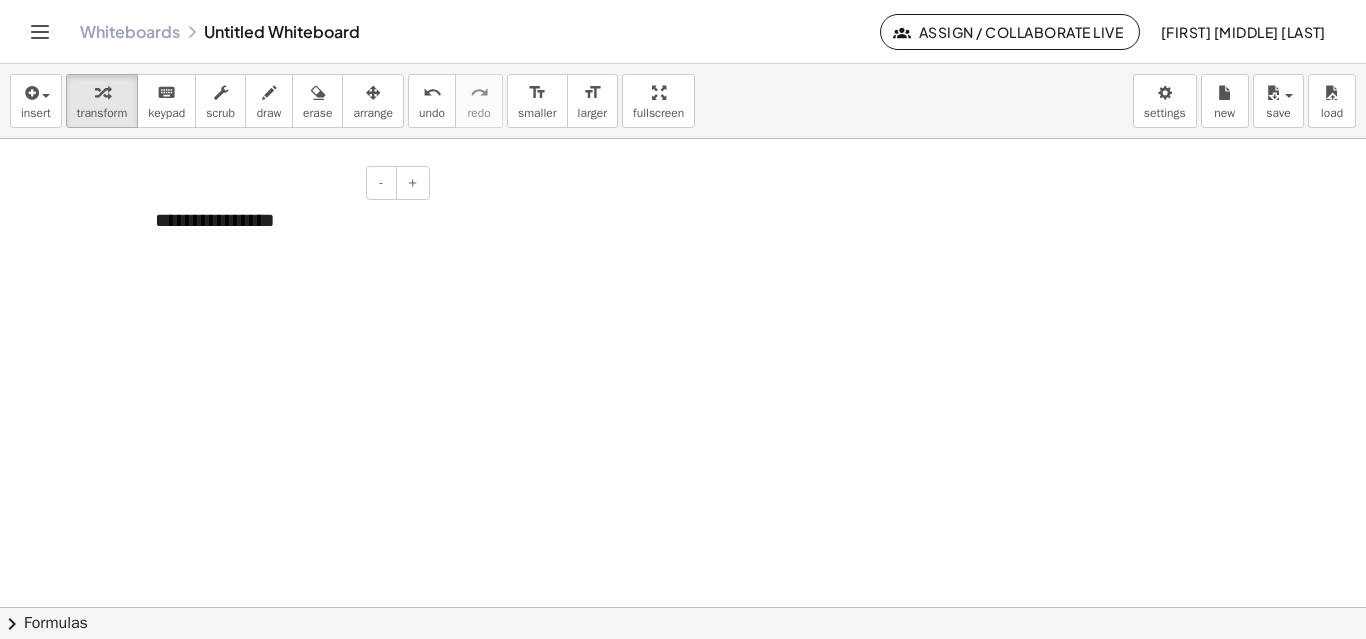 click on "**********" at bounding box center [285, 220] 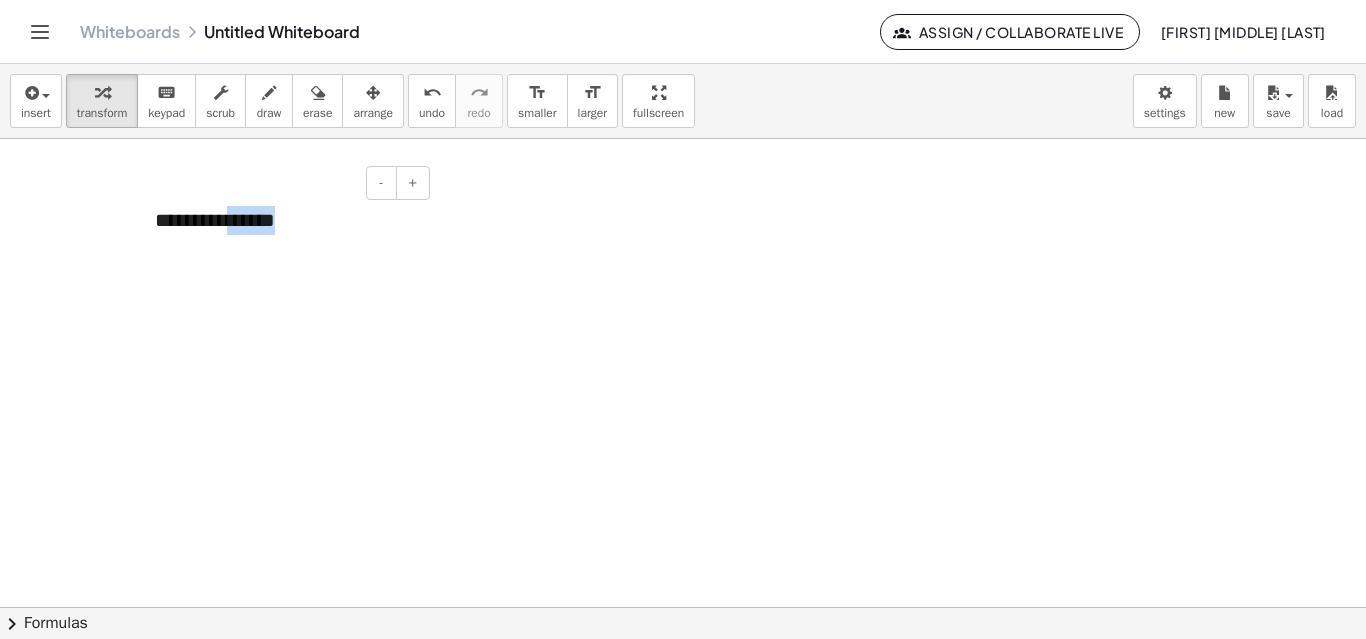 drag, startPoint x: 279, startPoint y: 212, endPoint x: 87, endPoint y: 221, distance: 192.21082 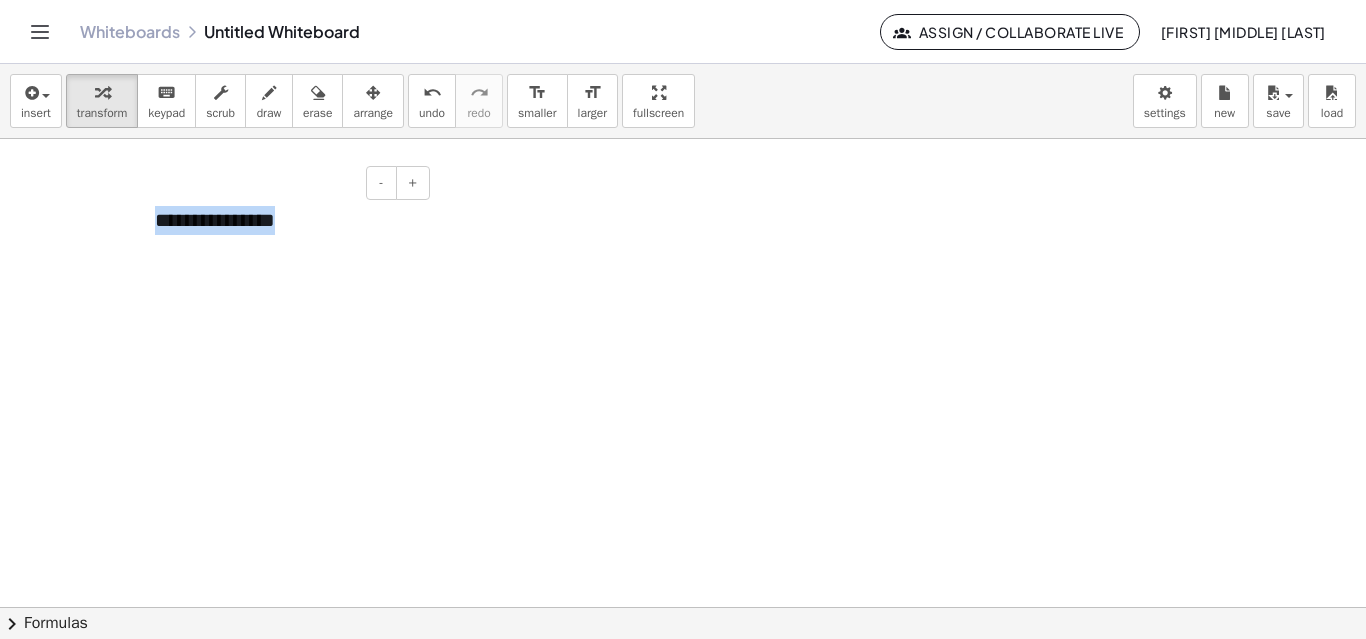 drag, startPoint x: 302, startPoint y: 221, endPoint x: 159, endPoint y: 221, distance: 143 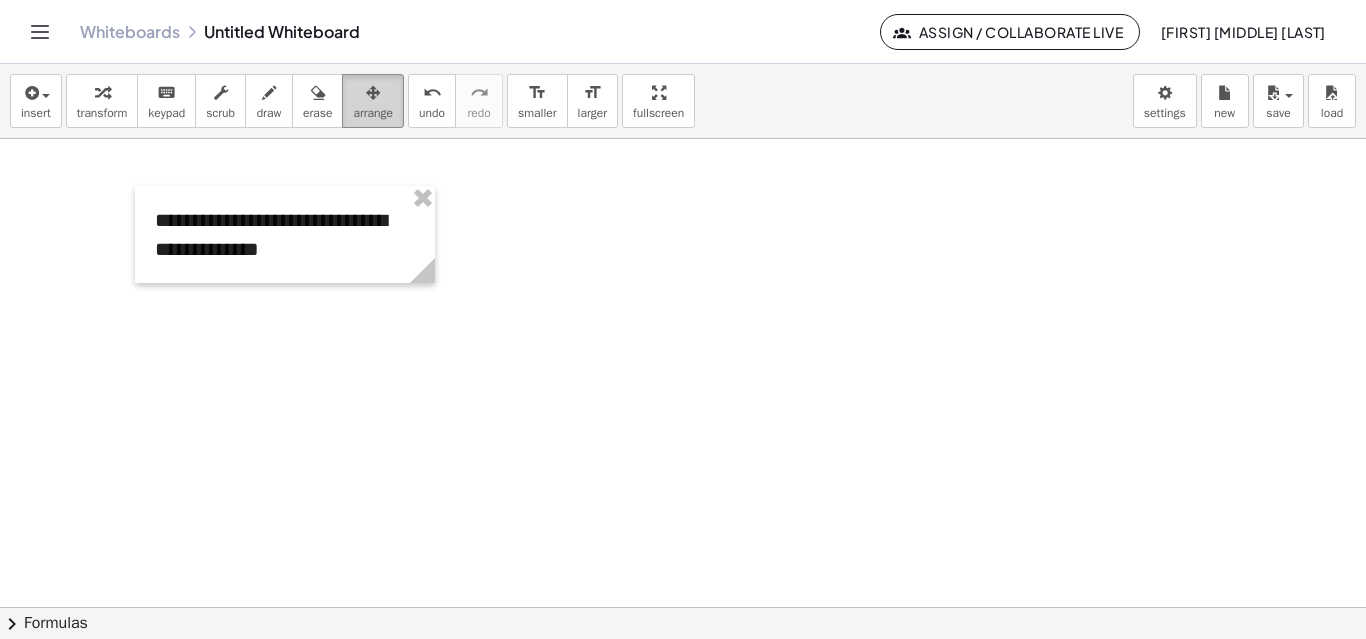 click at bounding box center [373, 93] 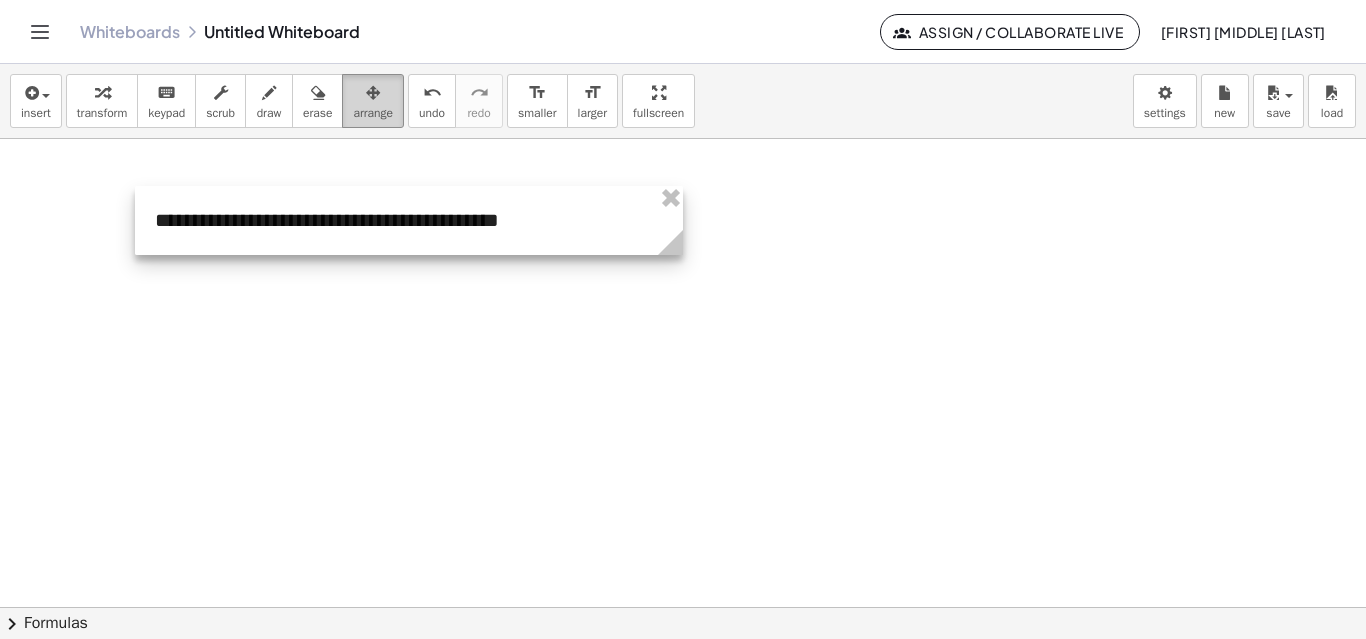 drag, startPoint x: 429, startPoint y: 278, endPoint x: 371, endPoint y: 114, distance: 173.95401 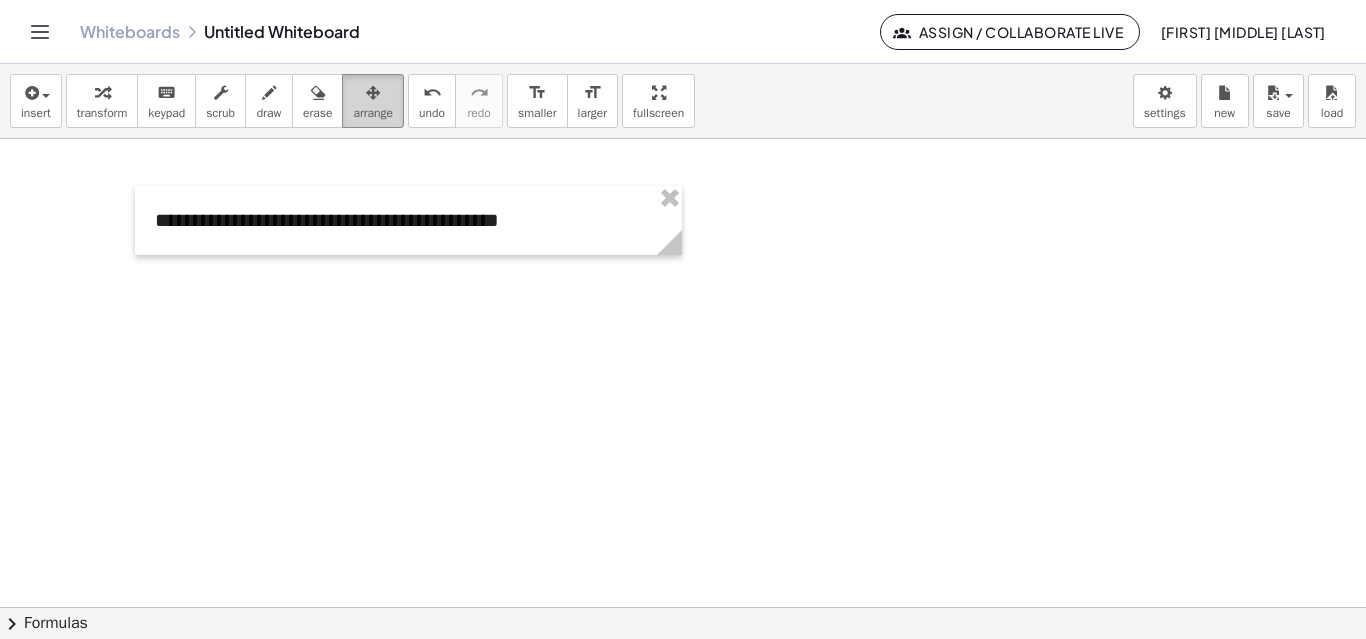 click on "arrange" at bounding box center (373, 113) 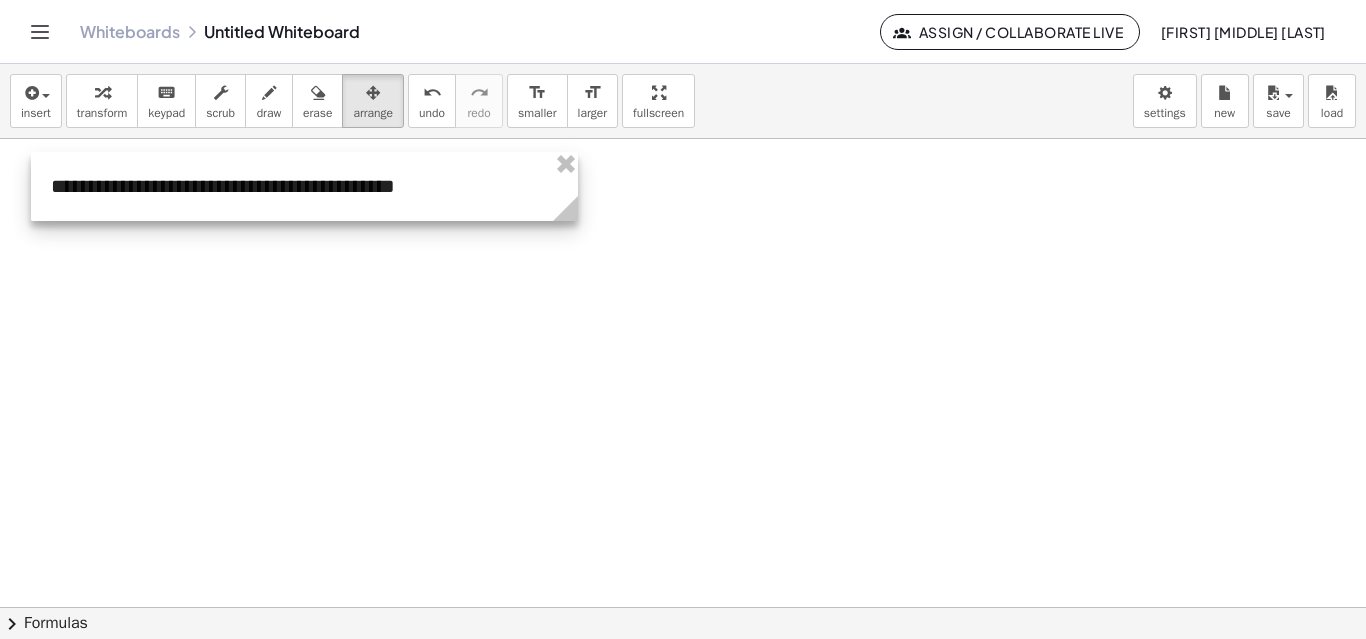 drag, startPoint x: 511, startPoint y: 218, endPoint x: 407, endPoint y: 184, distance: 109.41663 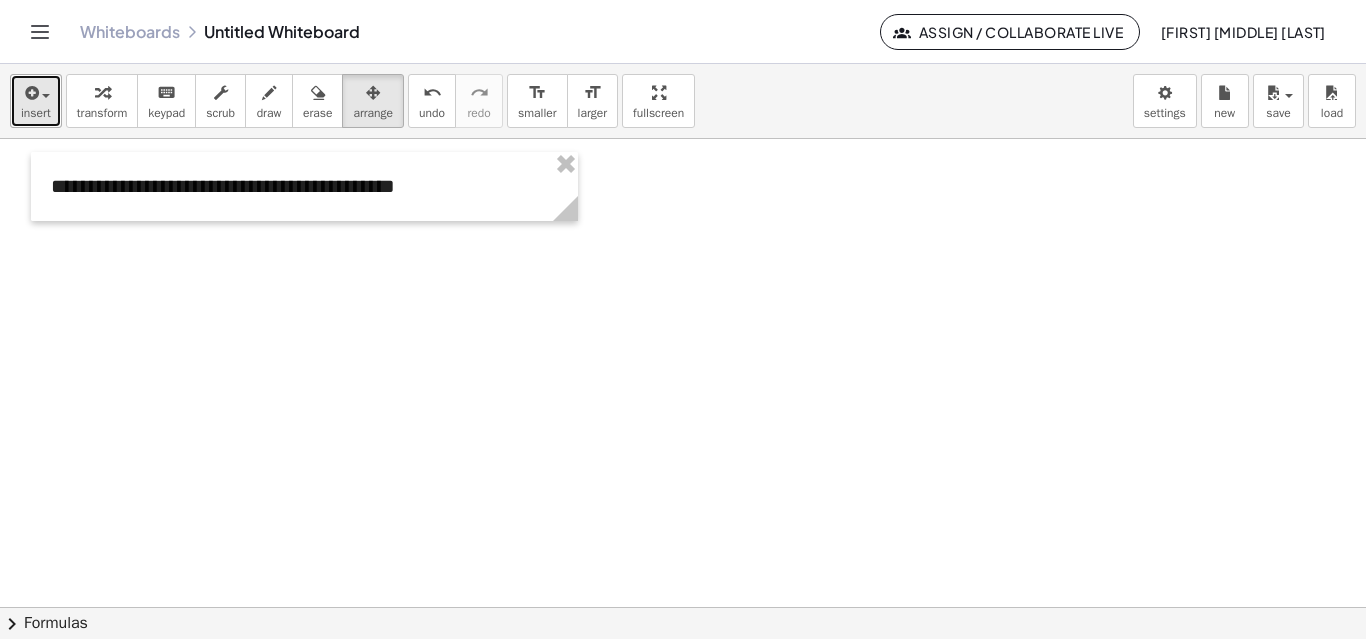 click on "insert" at bounding box center [36, 113] 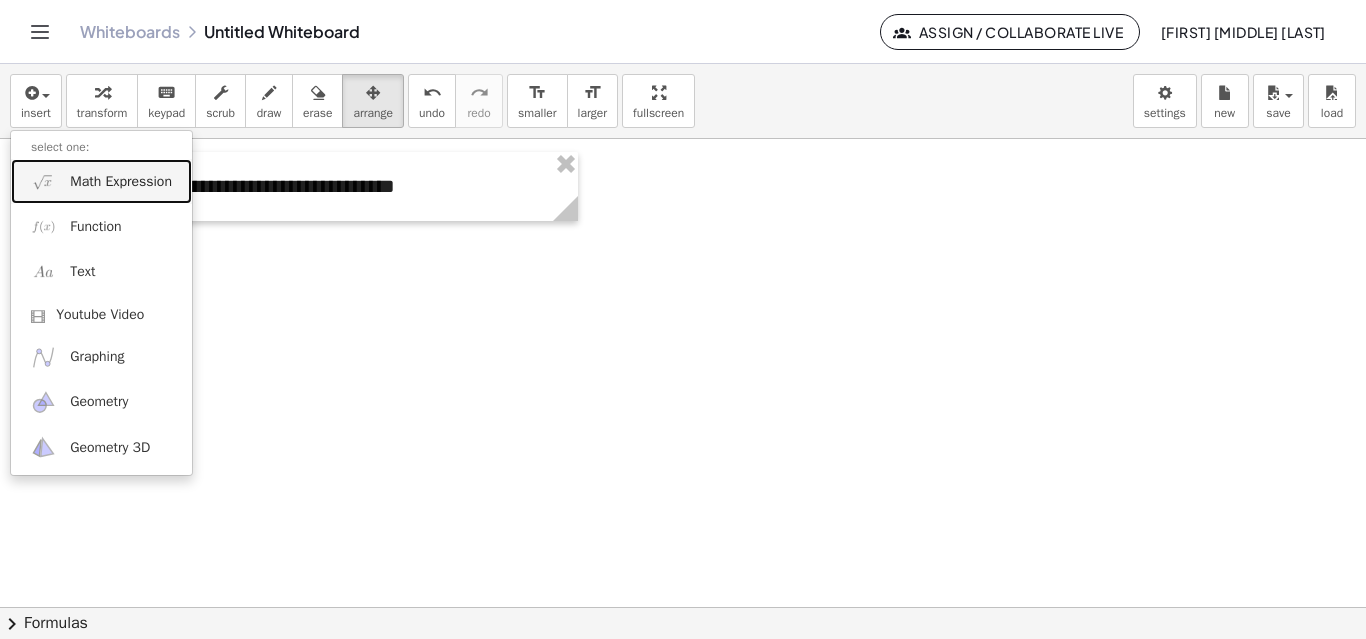 click on "Math Expression" at bounding box center (121, 182) 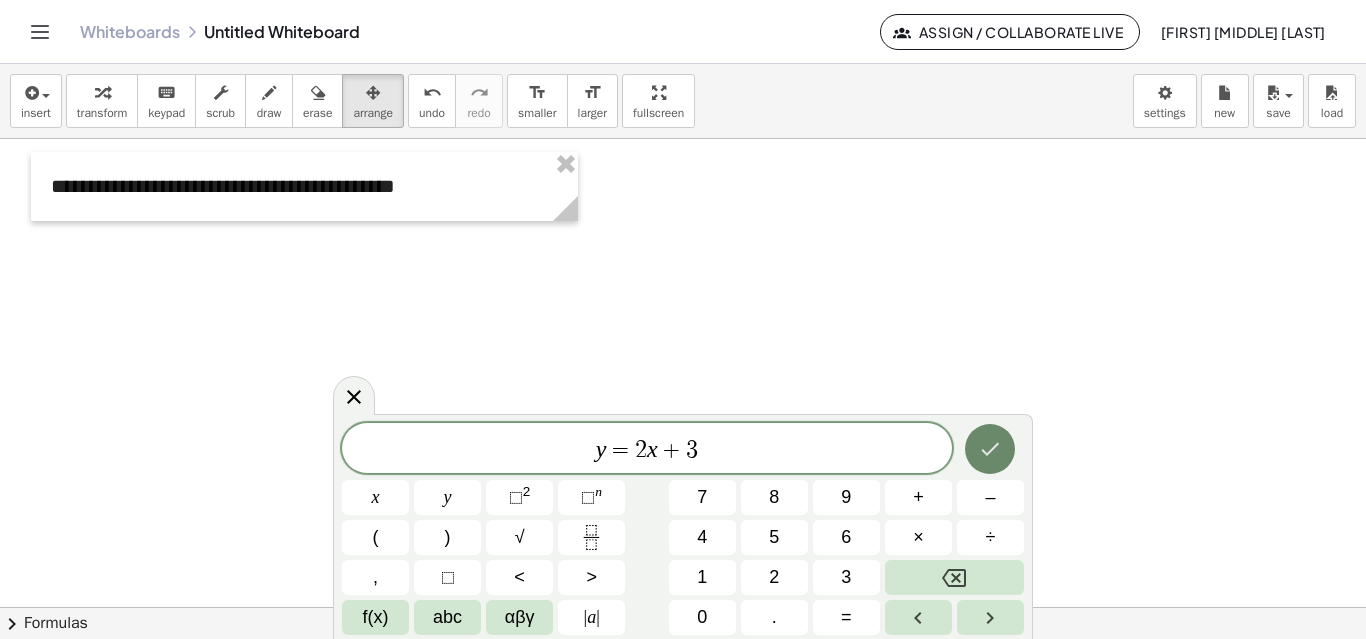 click 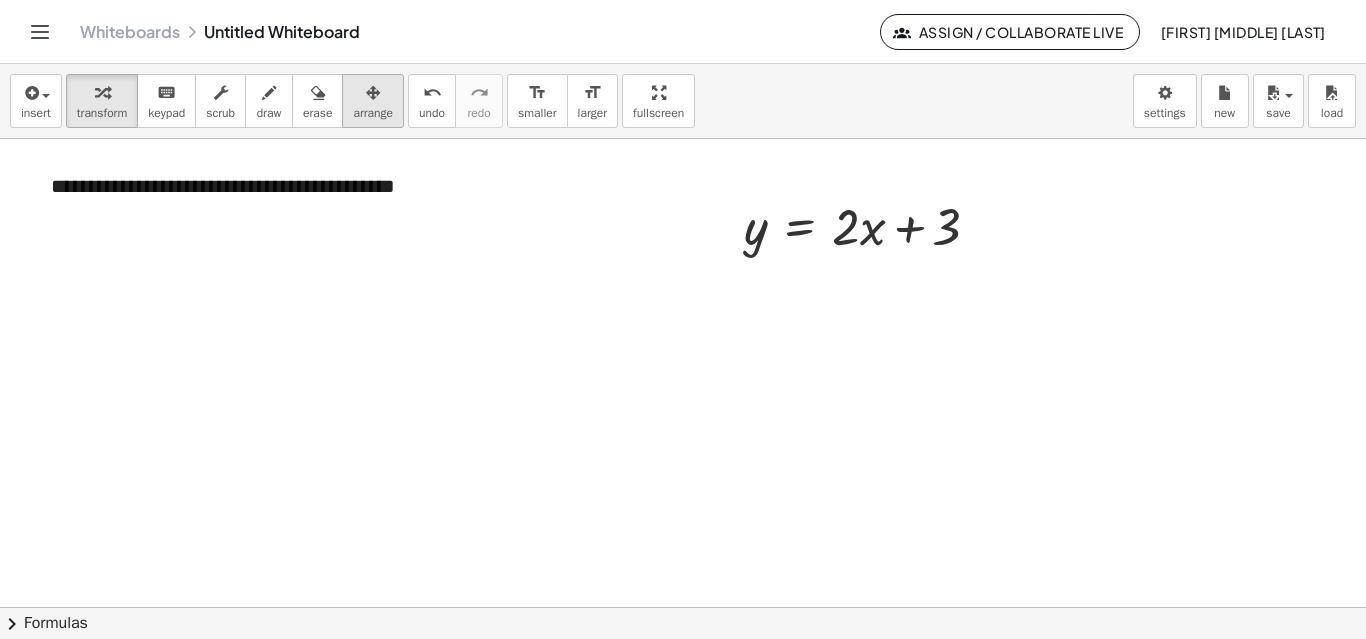 click on "arrange" at bounding box center [373, 113] 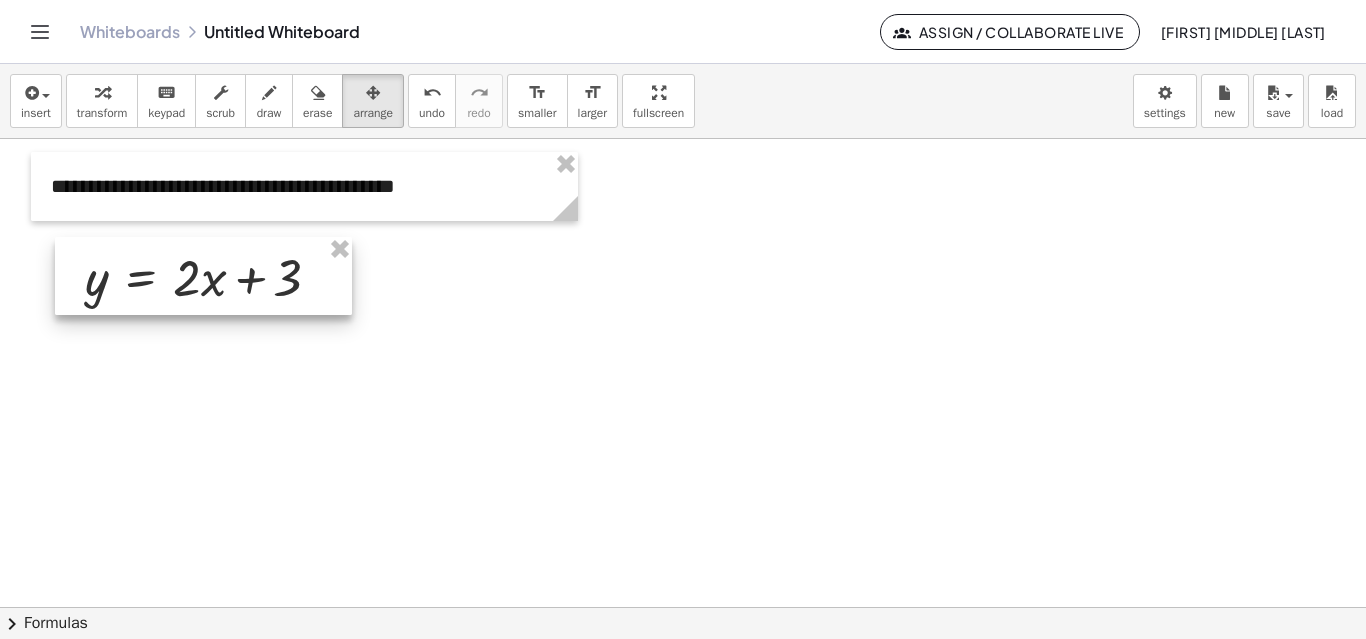 drag, startPoint x: 839, startPoint y: 218, endPoint x: 181, endPoint y: 268, distance: 659.897 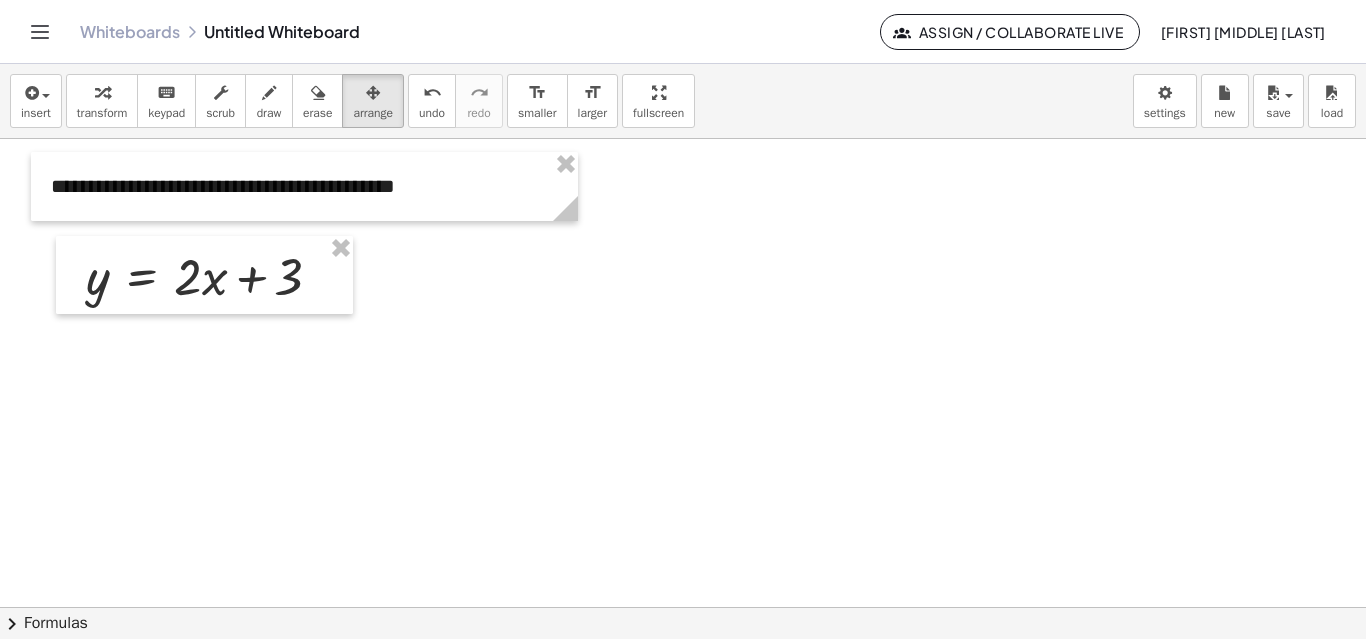 click at bounding box center (683, 607) 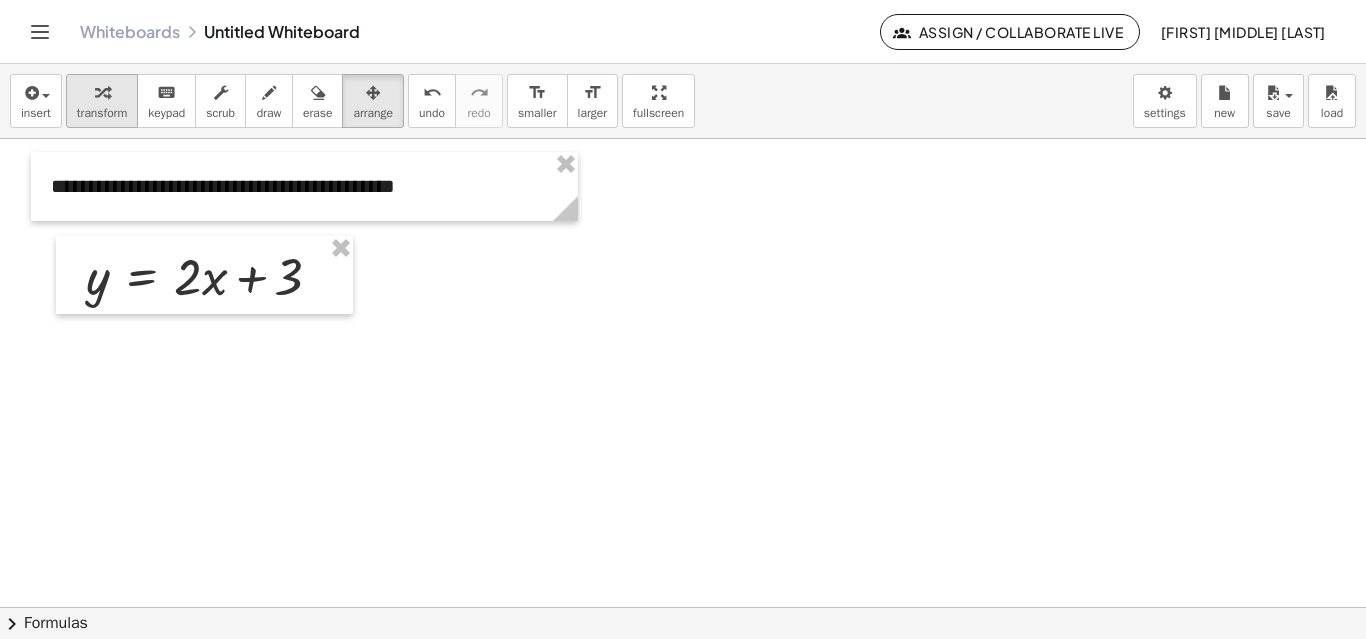 click on "transform" at bounding box center (102, 113) 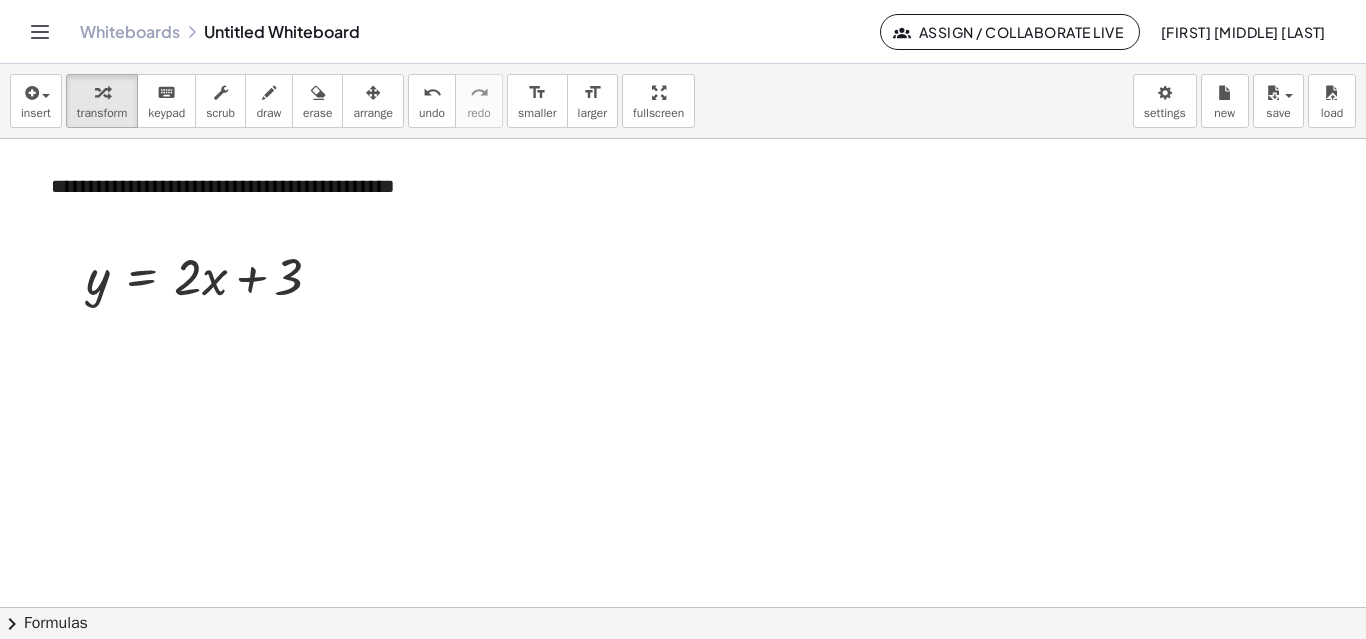 click at bounding box center (683, 607) 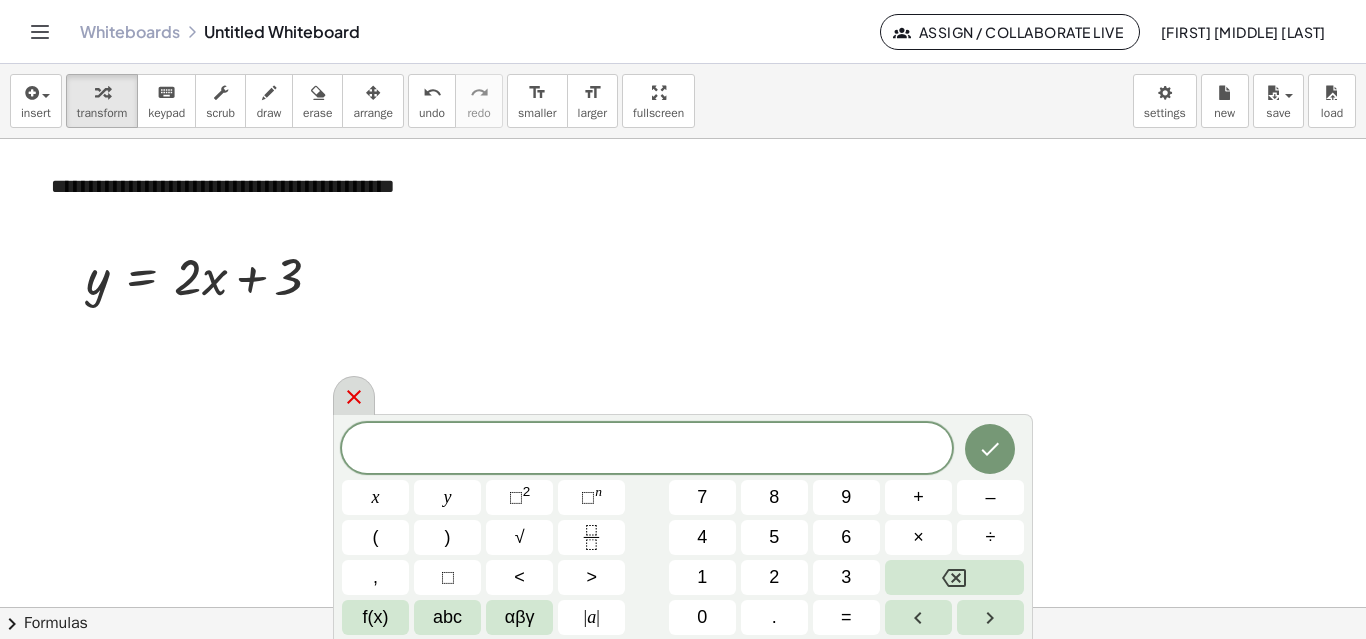 click 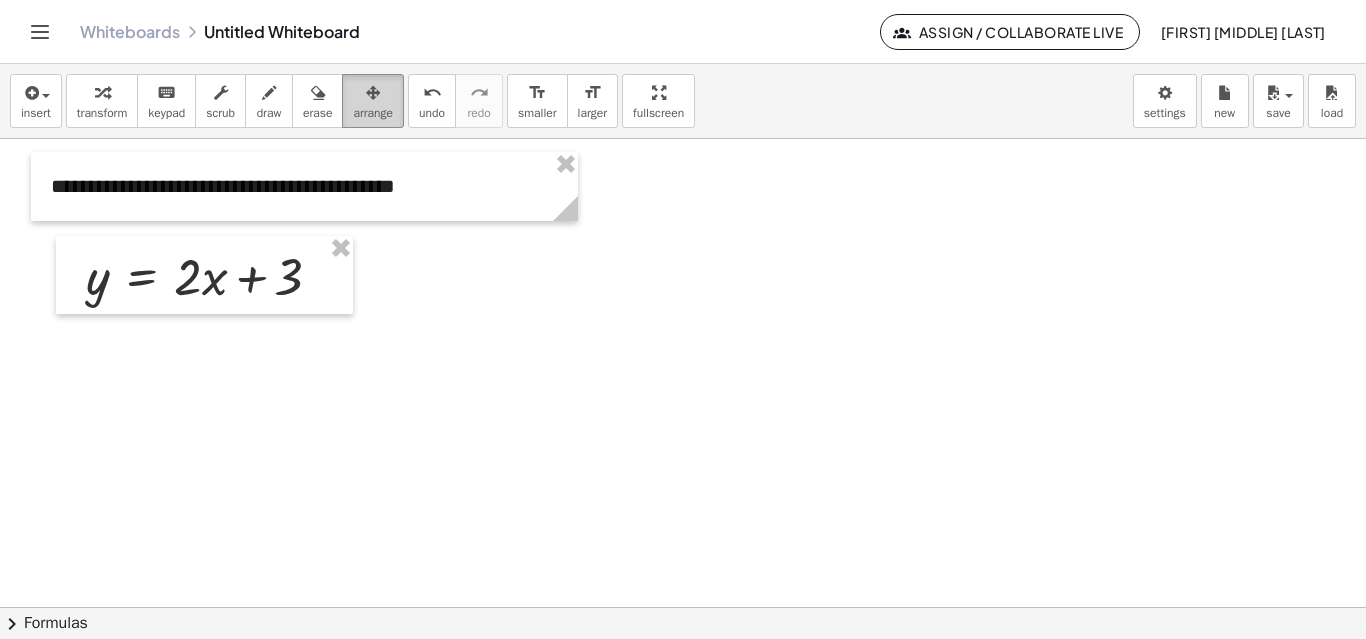 click at bounding box center [373, 93] 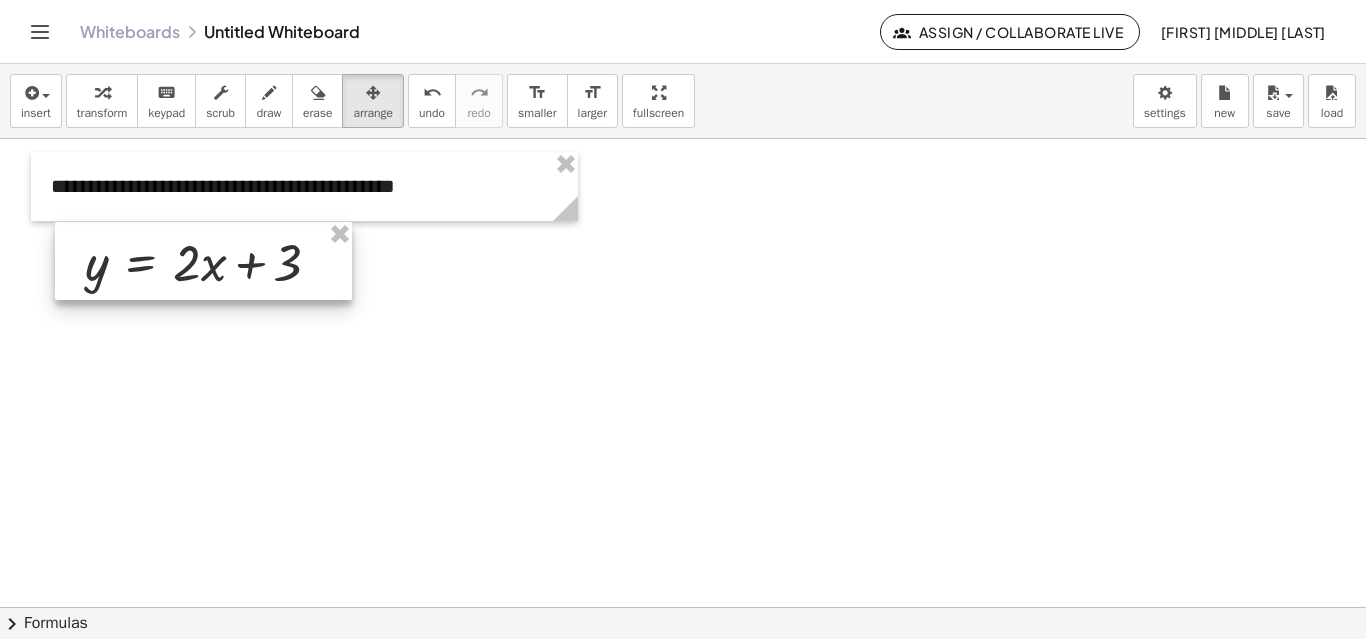 drag, startPoint x: 202, startPoint y: 261, endPoint x: 201, endPoint y: 247, distance: 14.035668 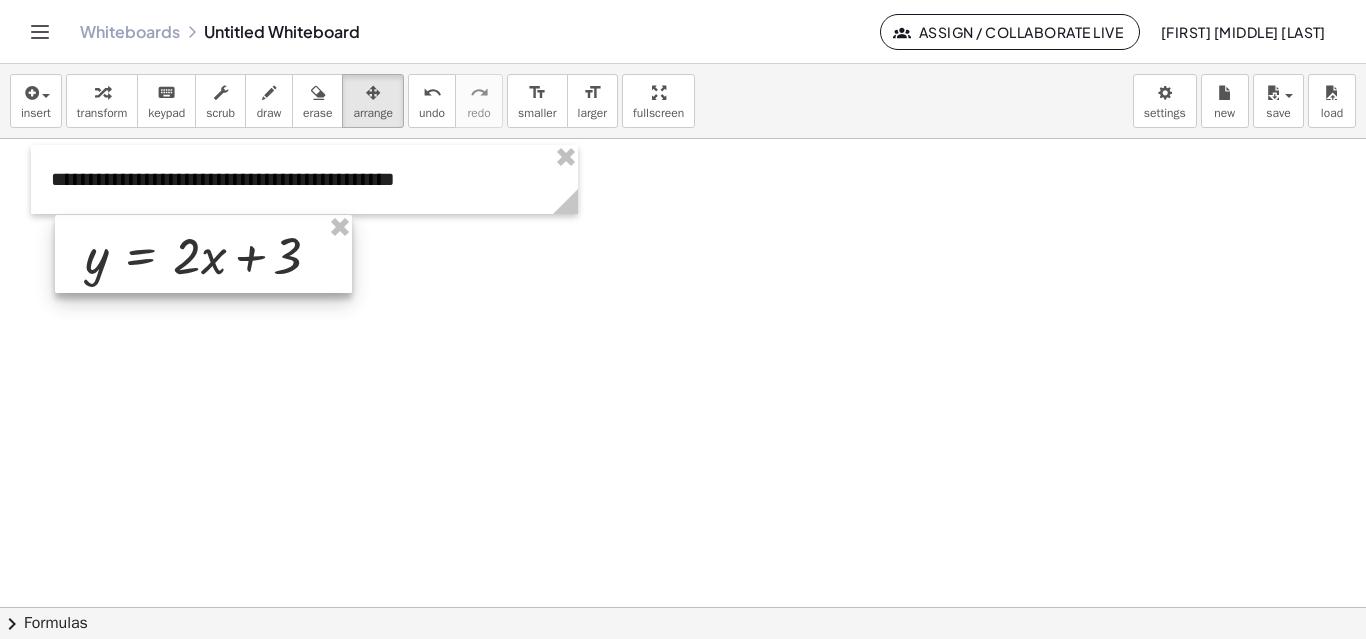 scroll, scrollTop: 0, scrollLeft: 0, axis: both 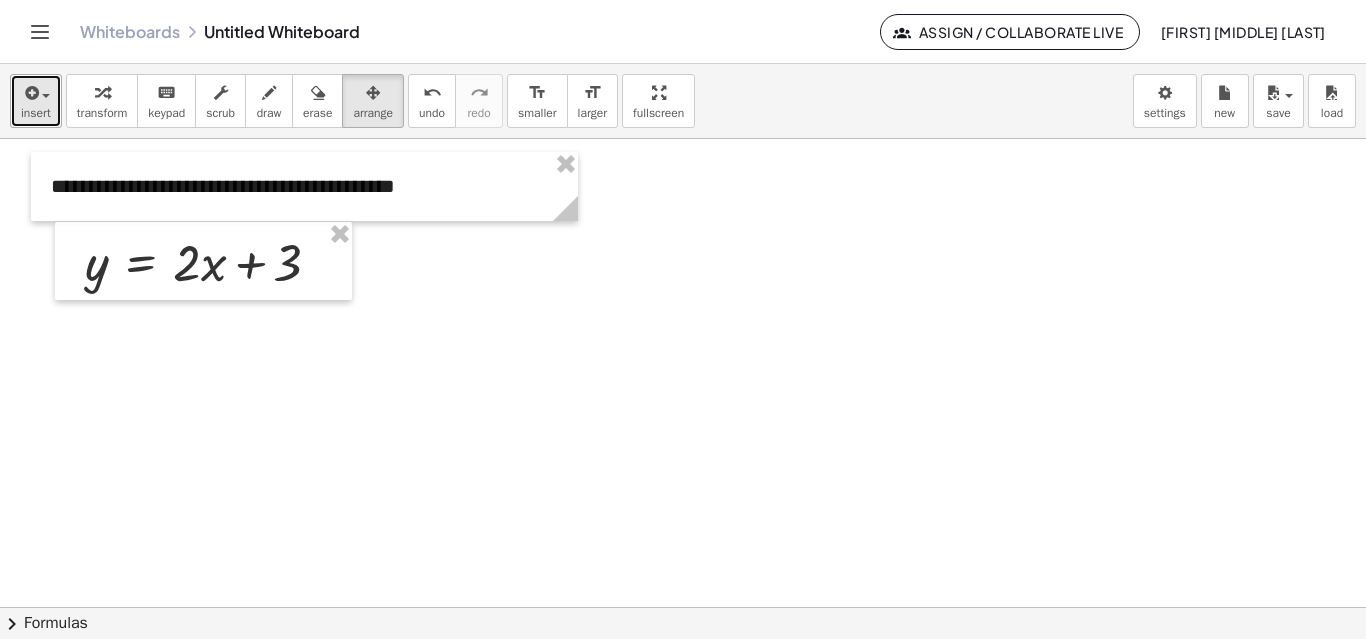 click at bounding box center (30, 93) 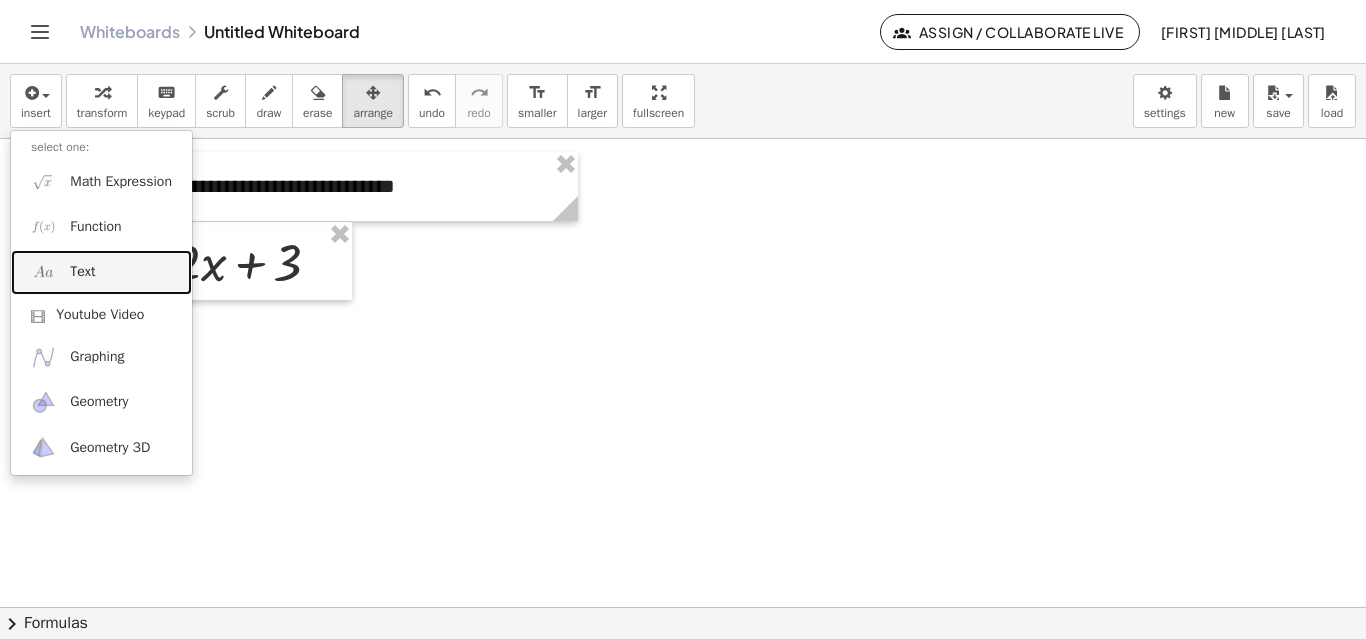 click on "Text" at bounding box center (101, 272) 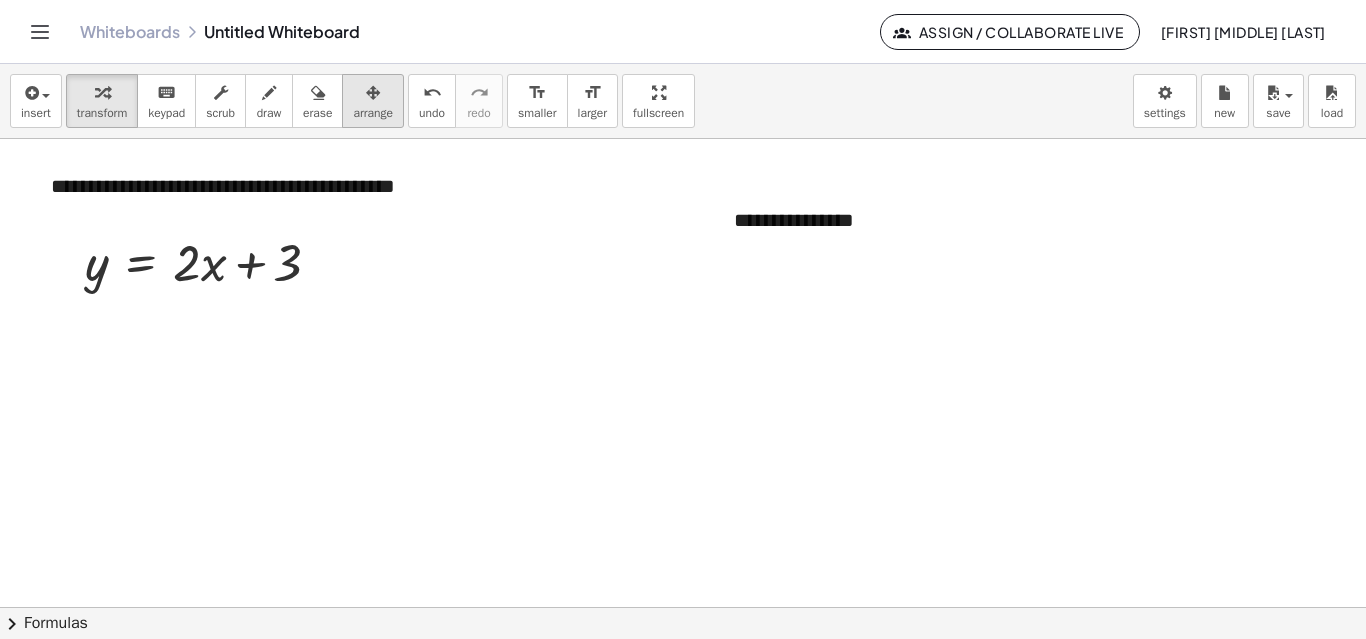 click on "arrange" at bounding box center [373, 113] 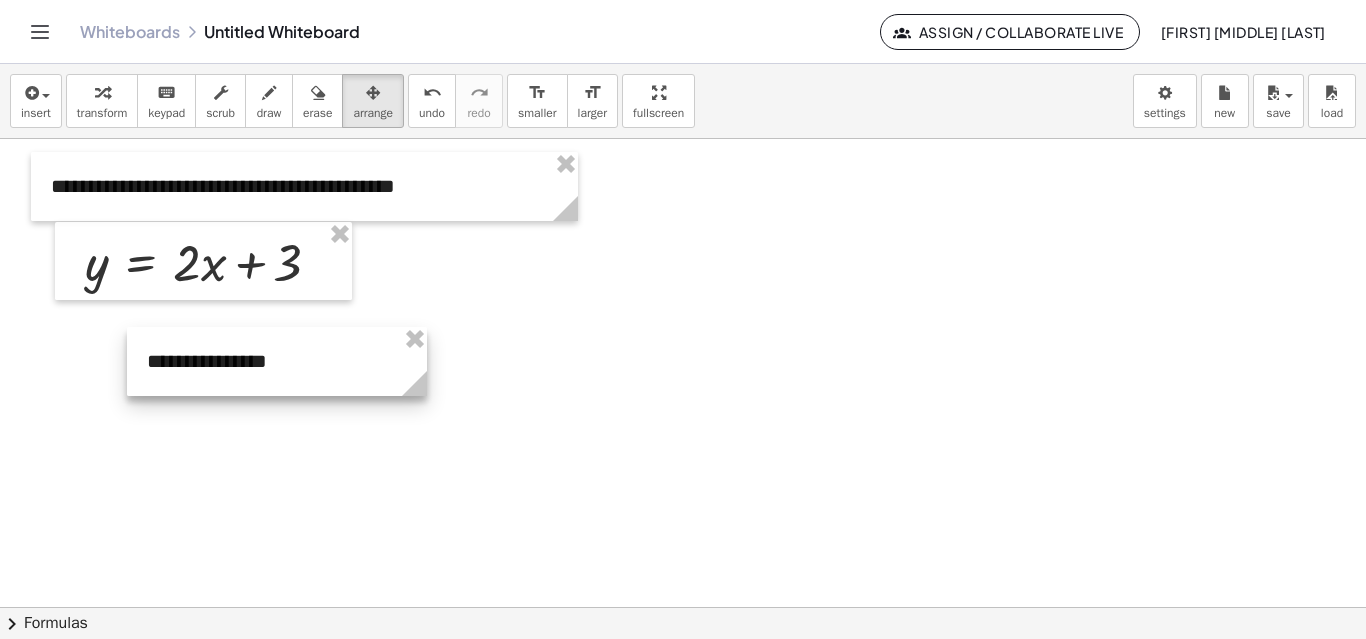 drag, startPoint x: 882, startPoint y: 221, endPoint x: 263, endPoint y: 358, distance: 633.9795 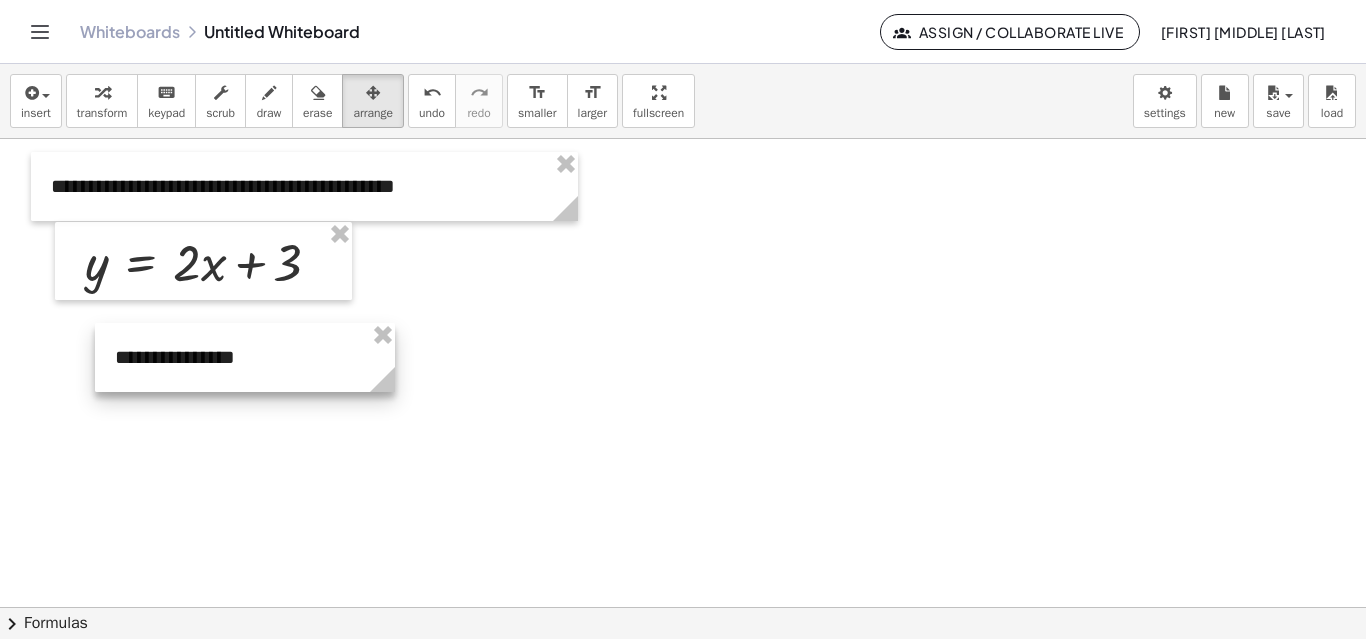 click at bounding box center [245, 357] 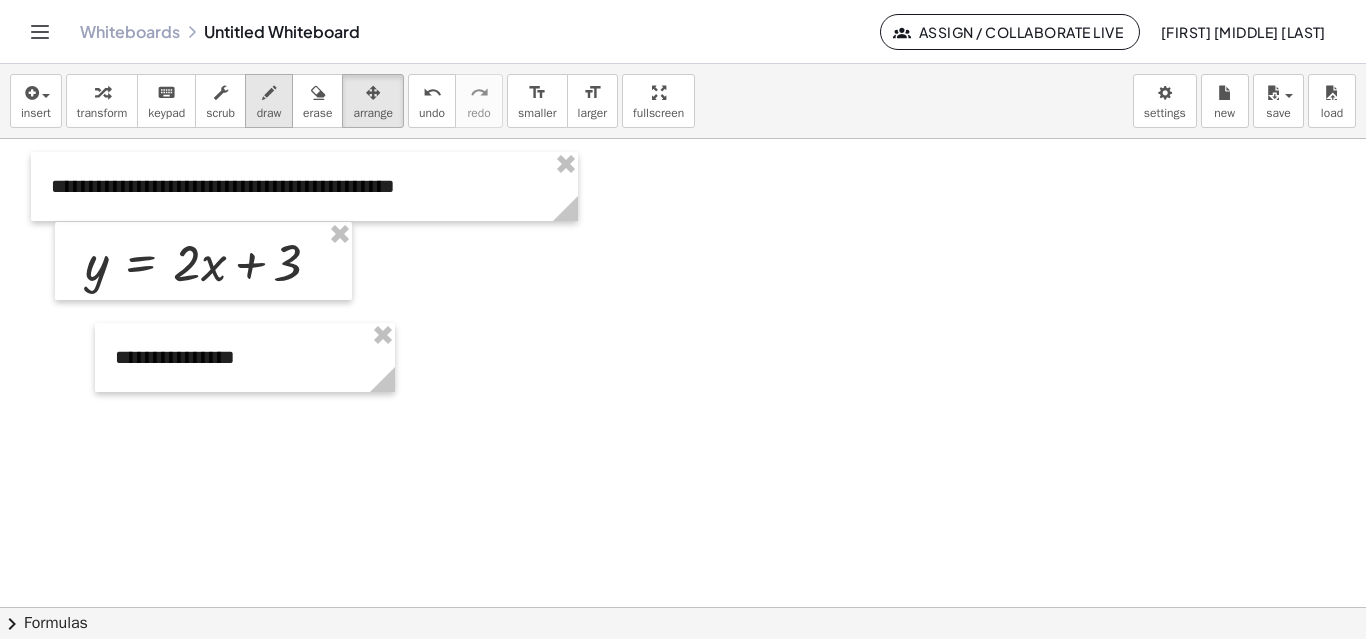 click on "draw" at bounding box center [269, 113] 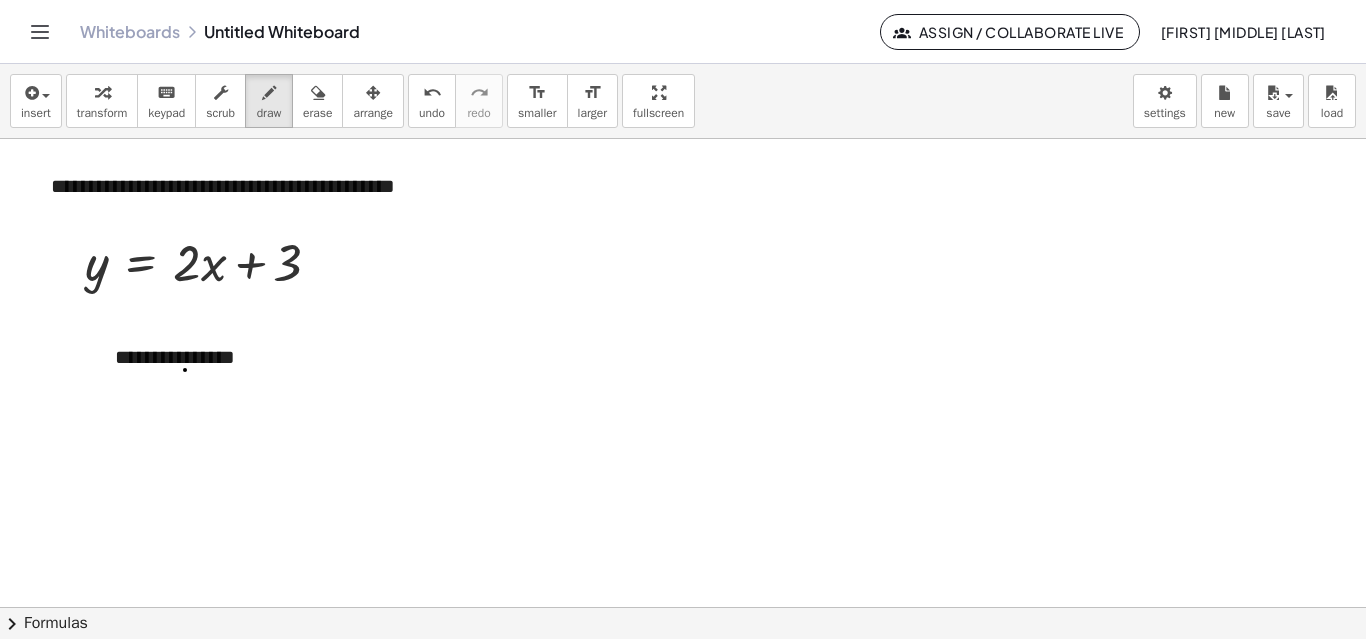 click at bounding box center [683, 607] 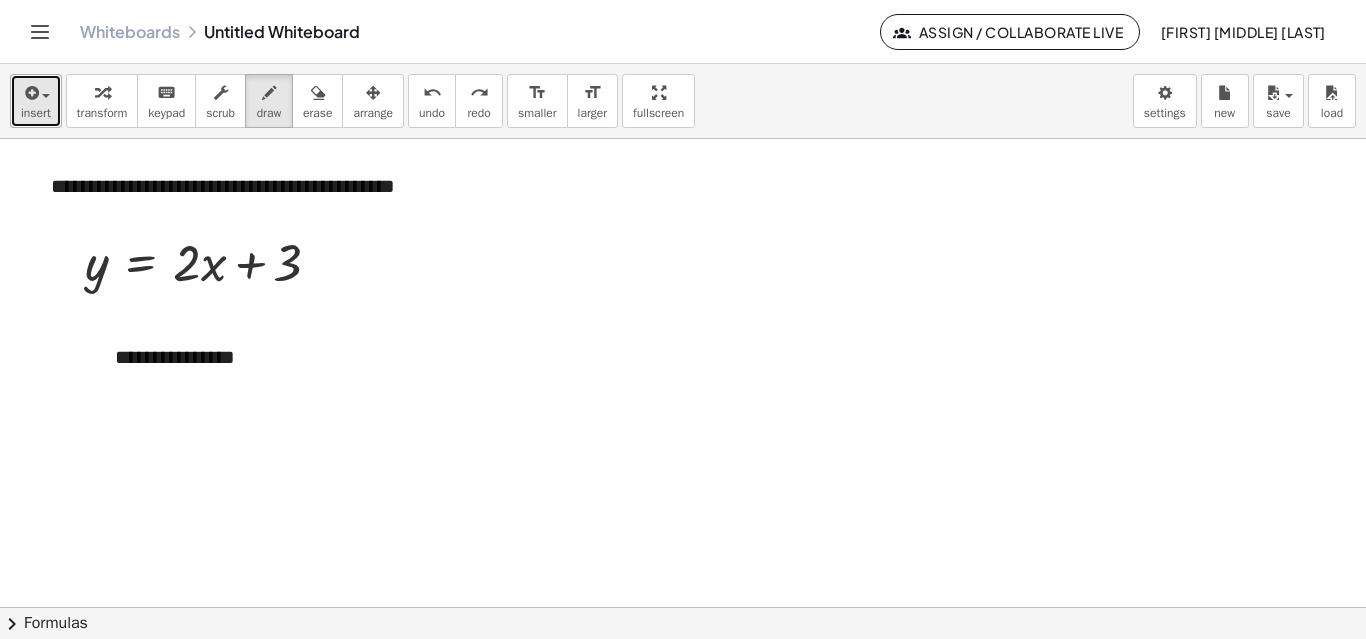 click on "insert" at bounding box center [36, 101] 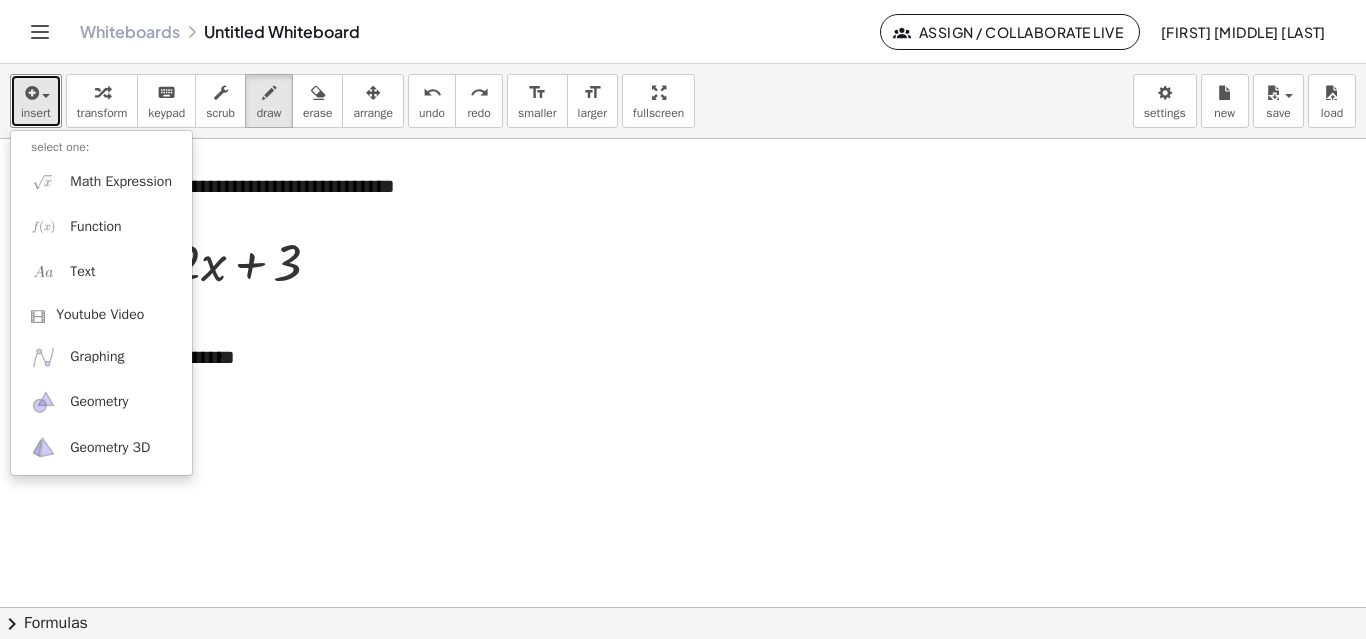 click at bounding box center [683, 607] 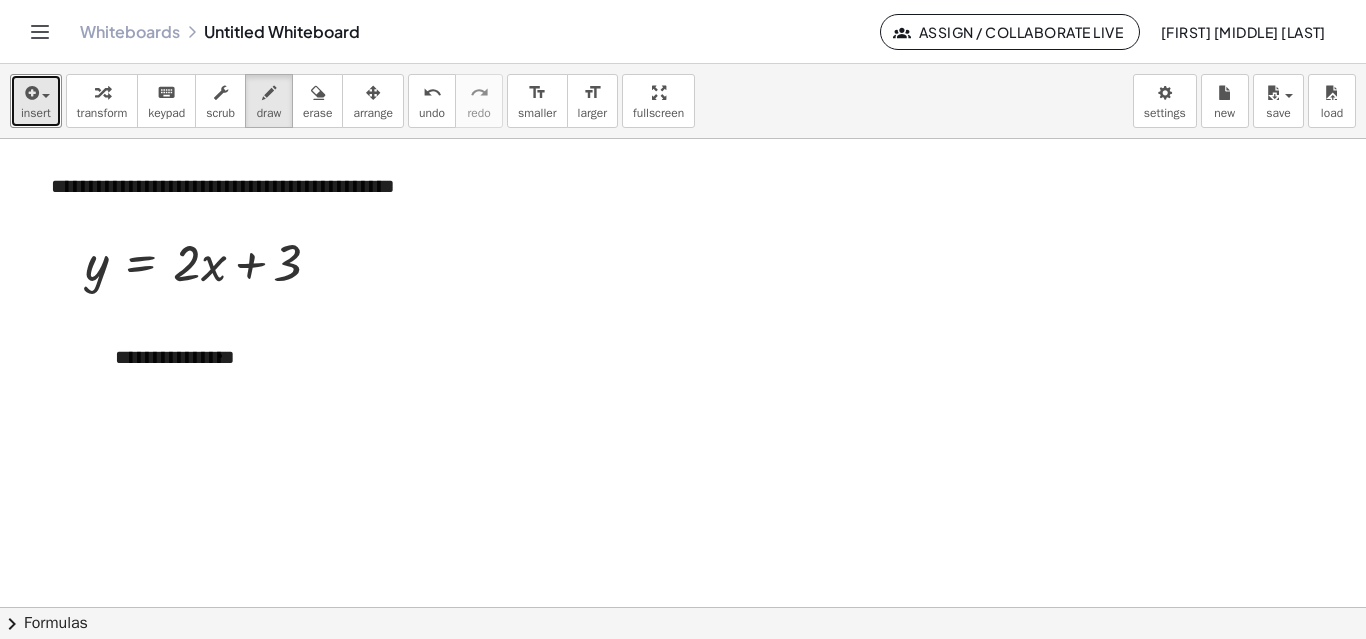 type 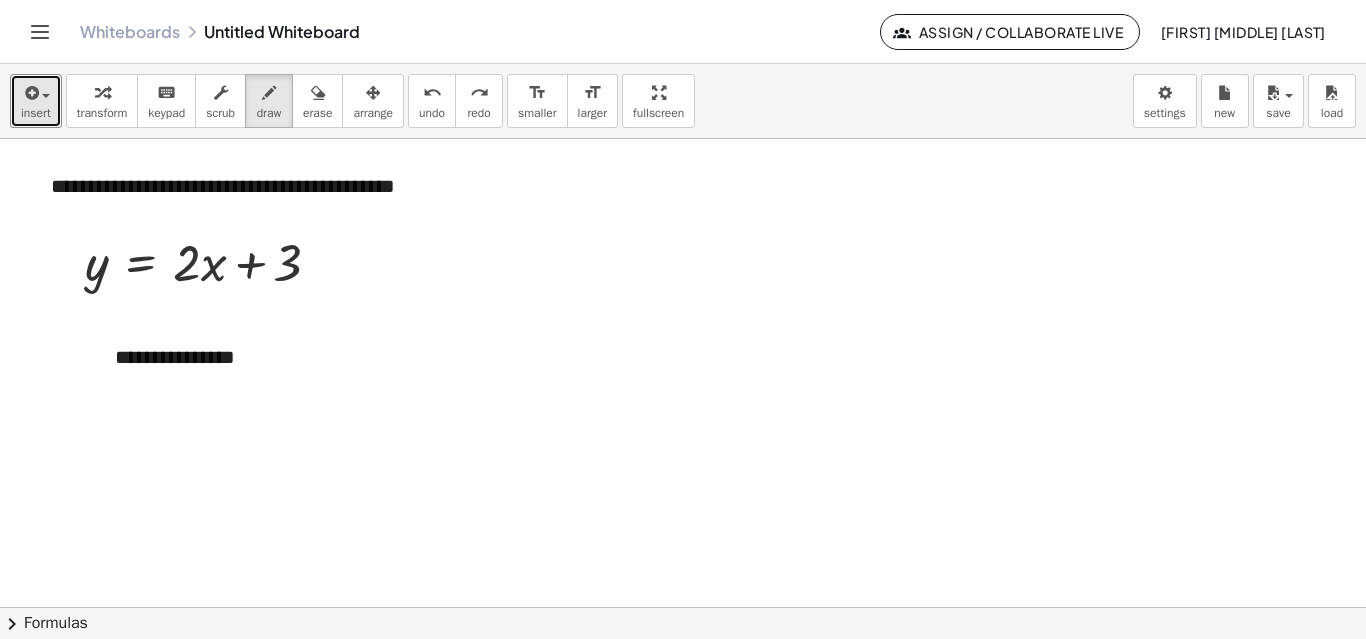 drag, startPoint x: 109, startPoint y: 95, endPoint x: 262, endPoint y: 401, distance: 342.1184 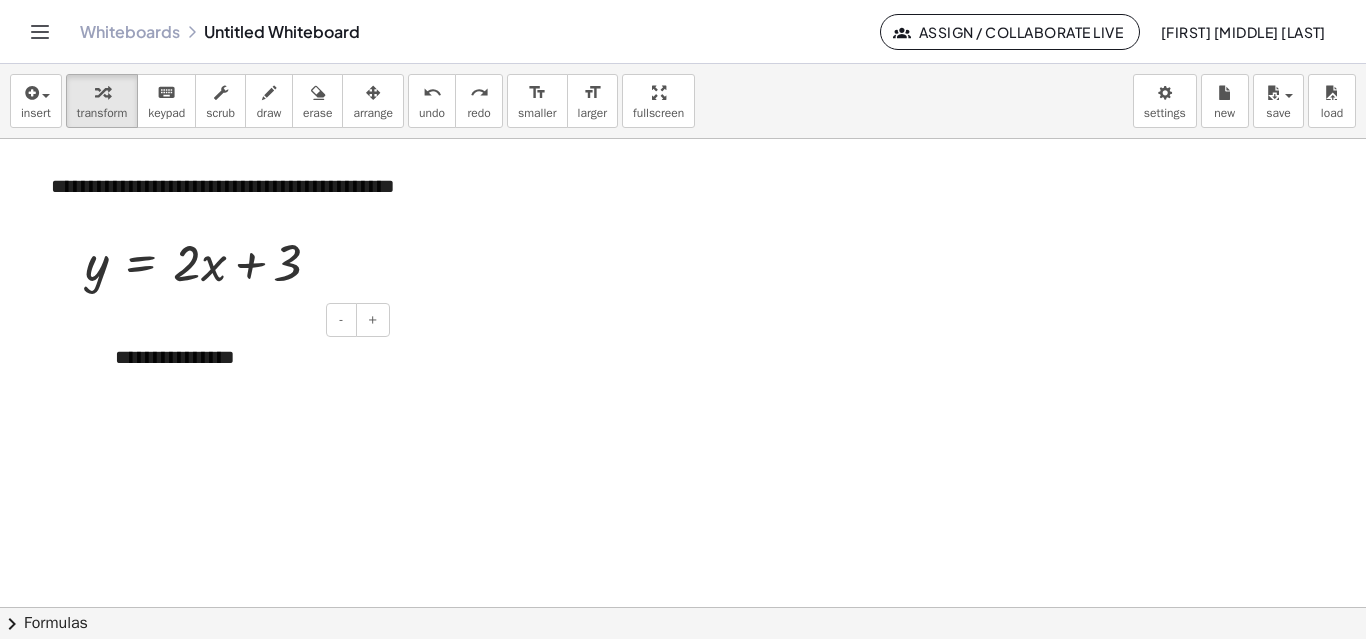 click on "**********" at bounding box center [245, 357] 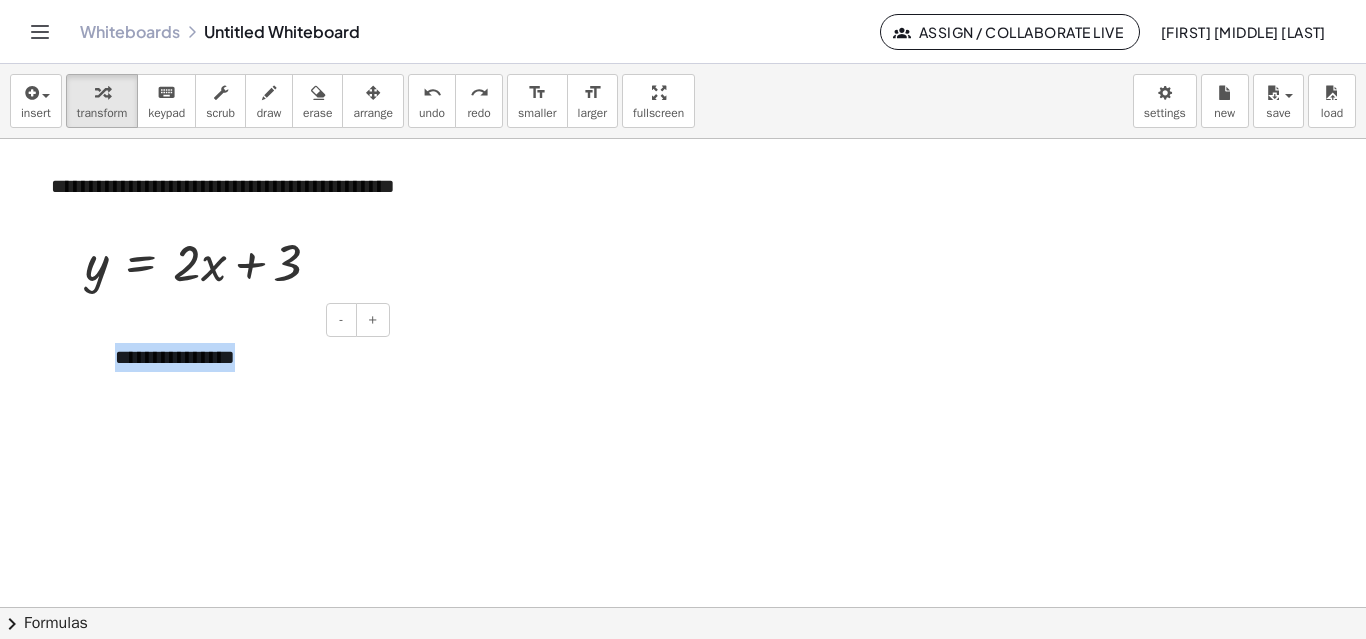 drag, startPoint x: 245, startPoint y: 360, endPoint x: 105, endPoint y: 360, distance: 140 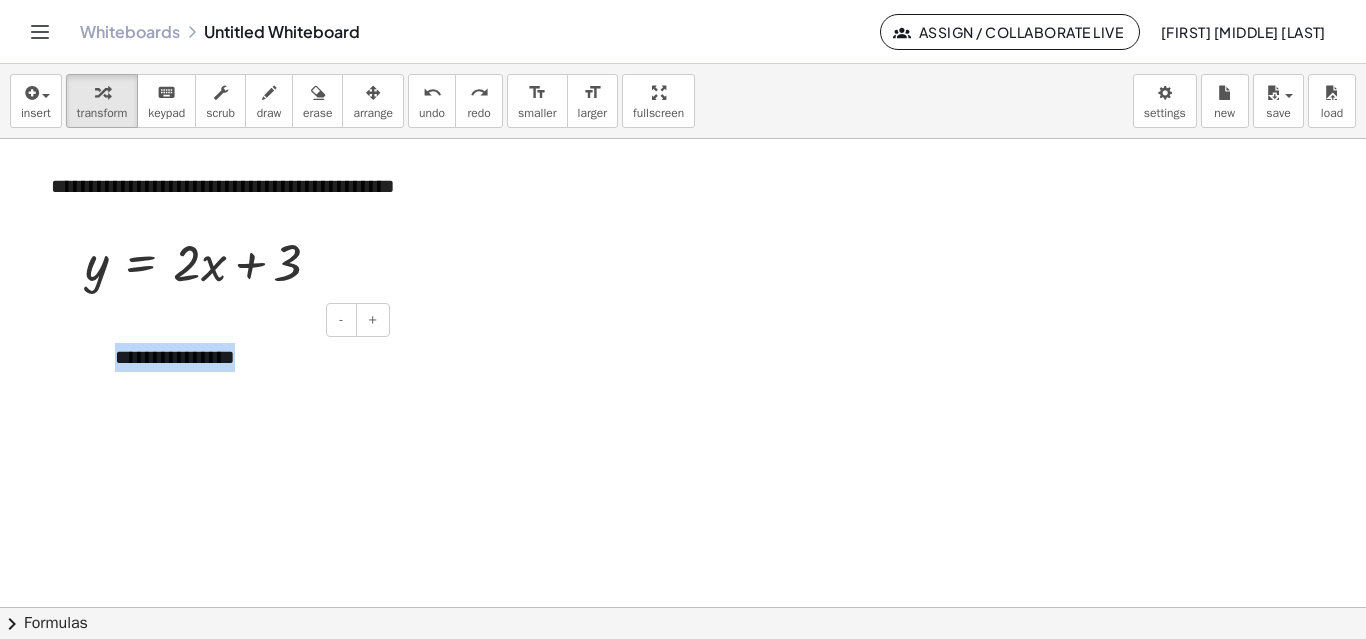 type 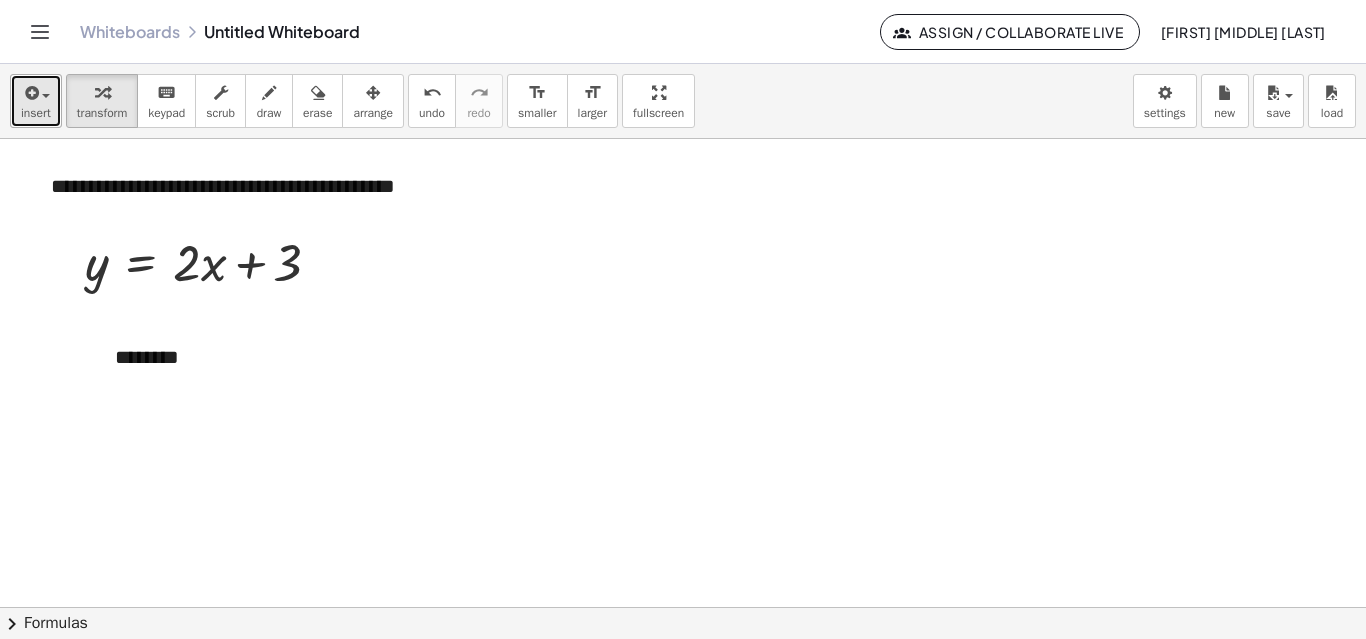 click at bounding box center (36, 92) 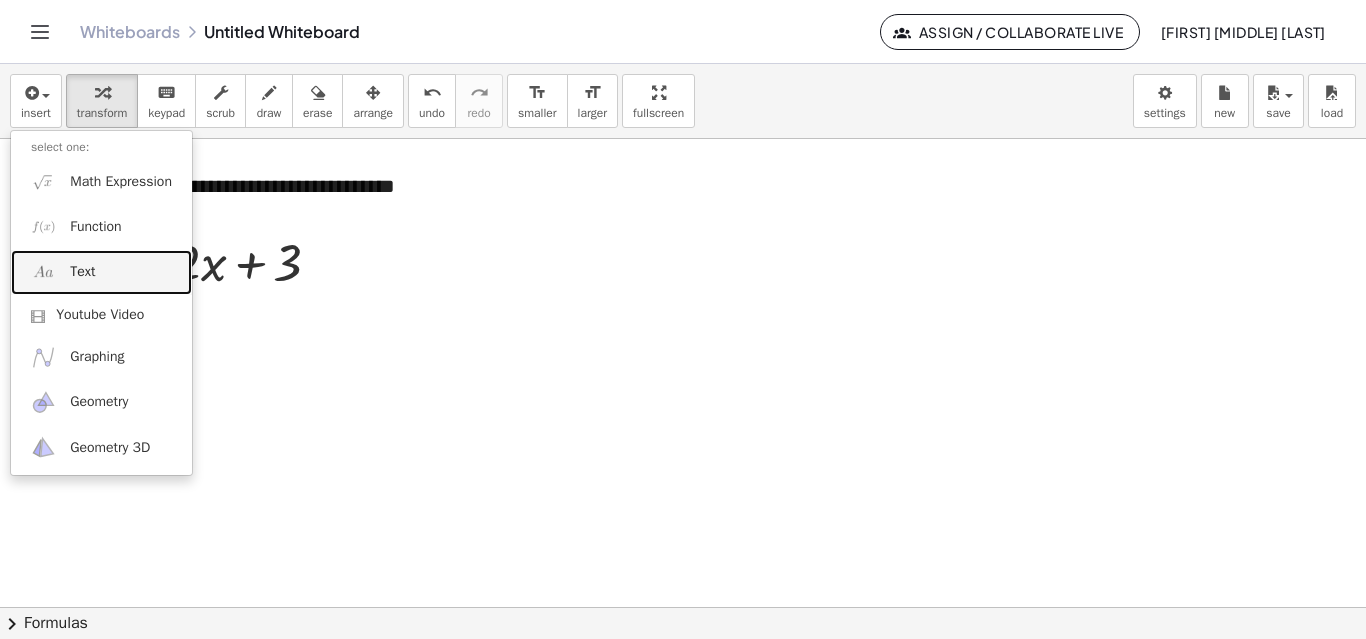 click on "Text" at bounding box center [101, 272] 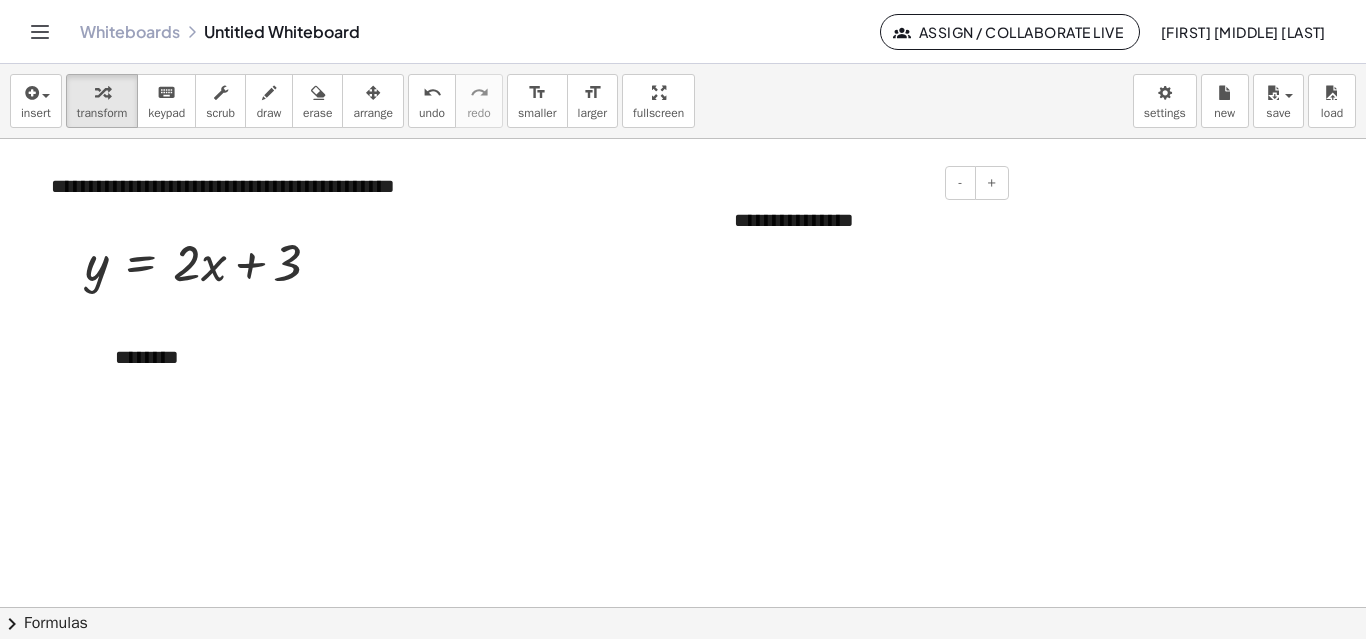 type 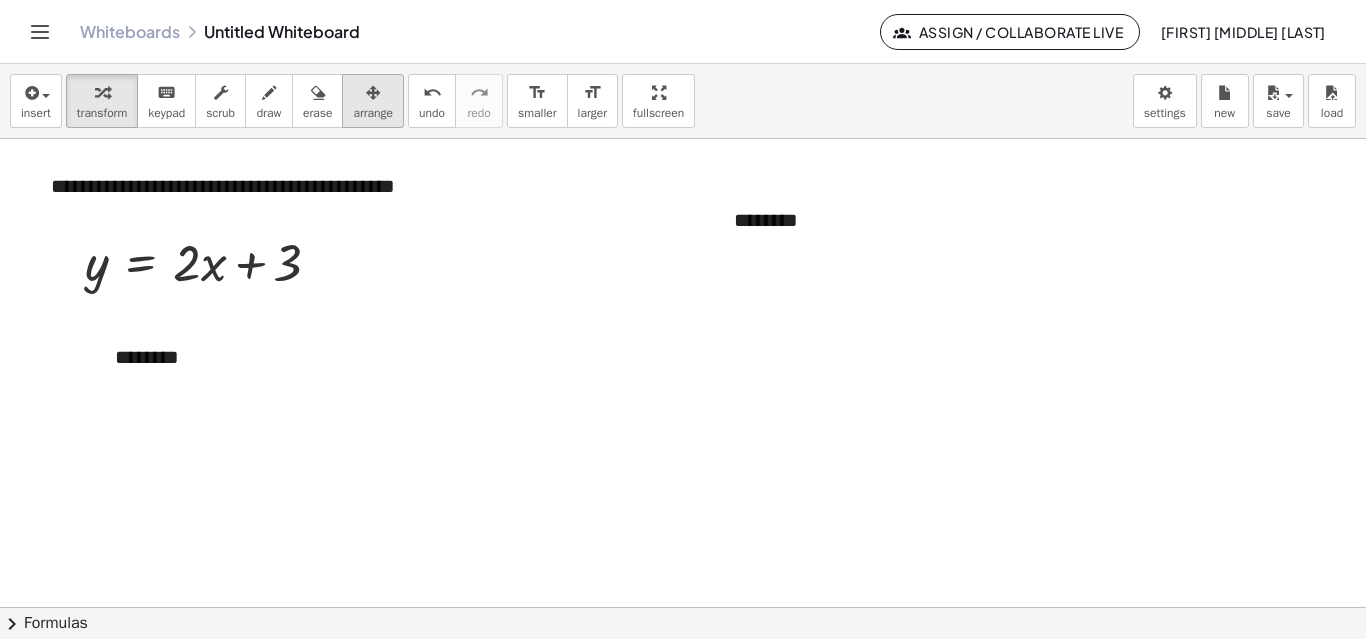 click on "arrange" at bounding box center (373, 113) 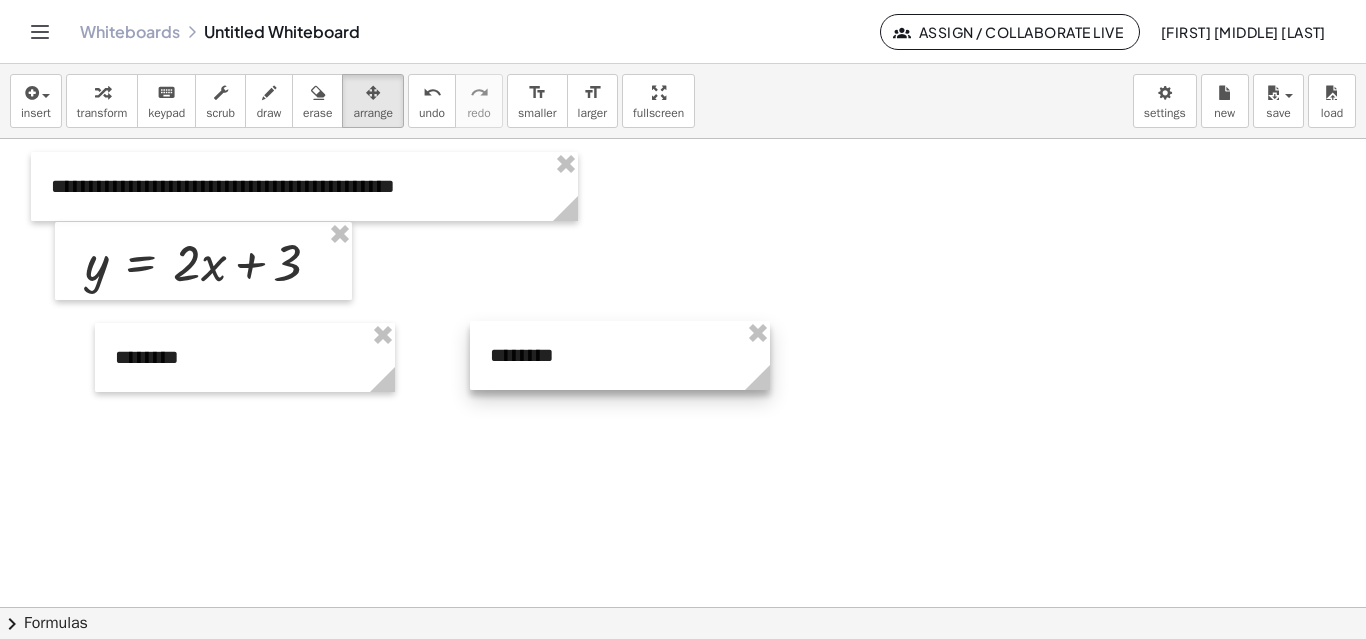 drag, startPoint x: 897, startPoint y: 217, endPoint x: 653, endPoint y: 352, distance: 278.8566 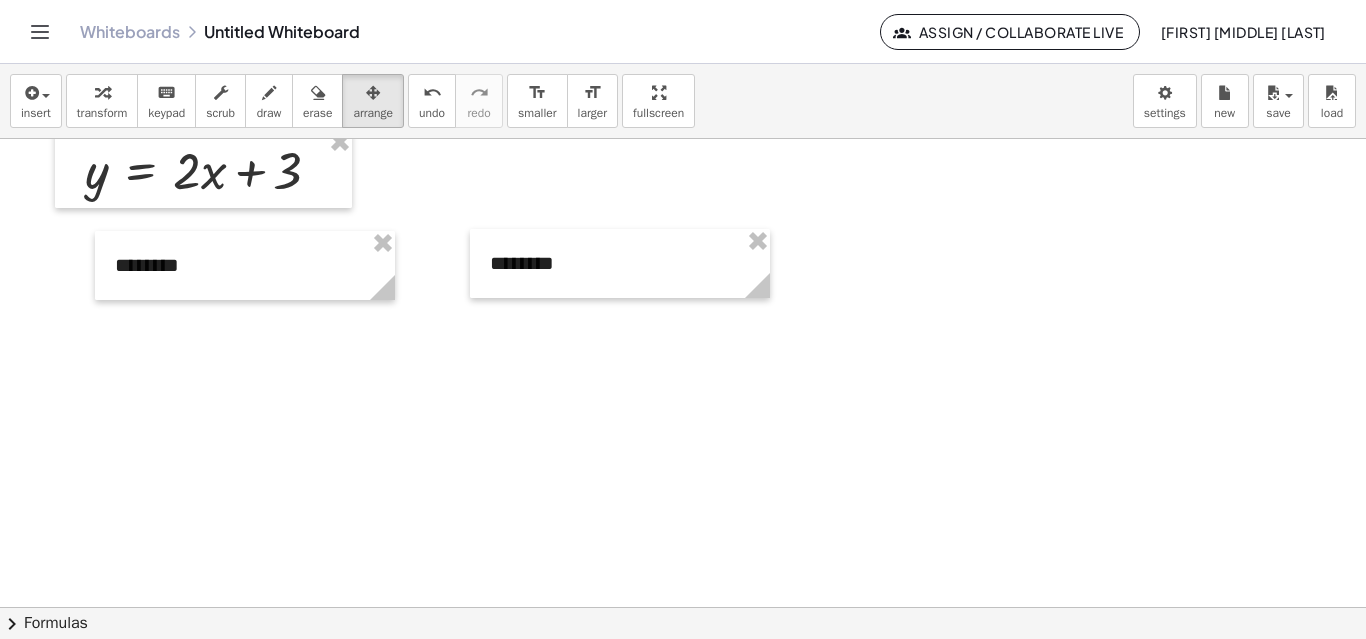 scroll, scrollTop: 100, scrollLeft: 0, axis: vertical 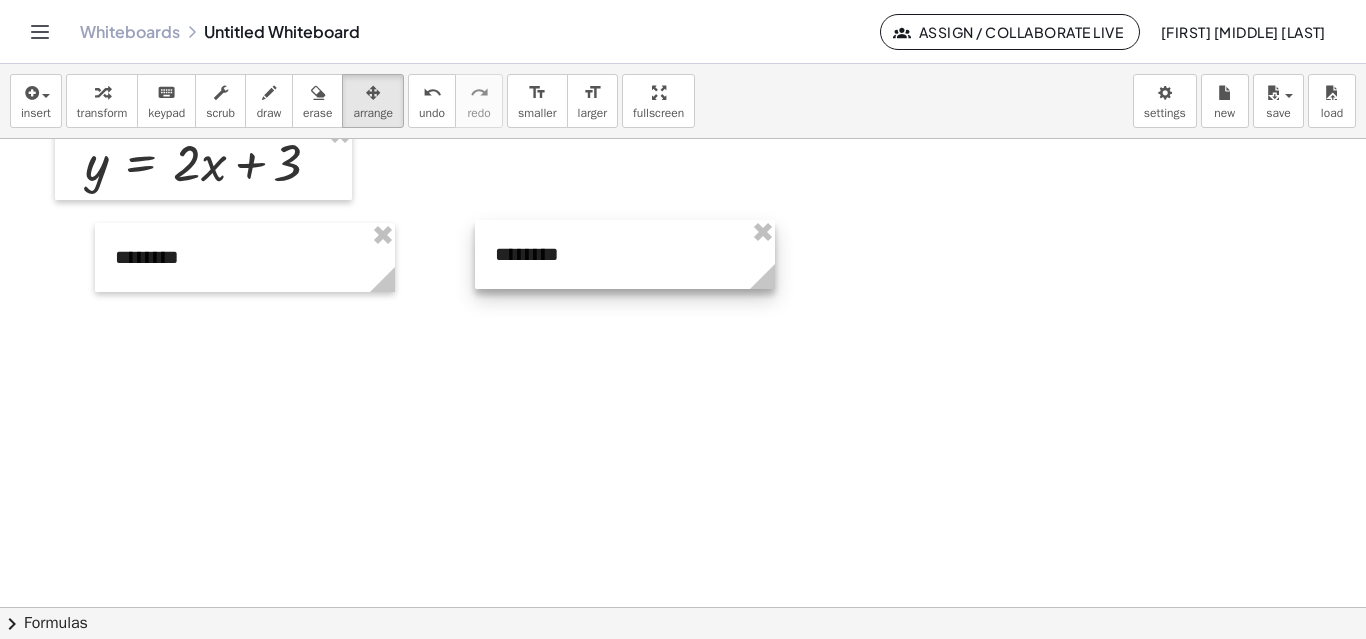 click at bounding box center (625, 254) 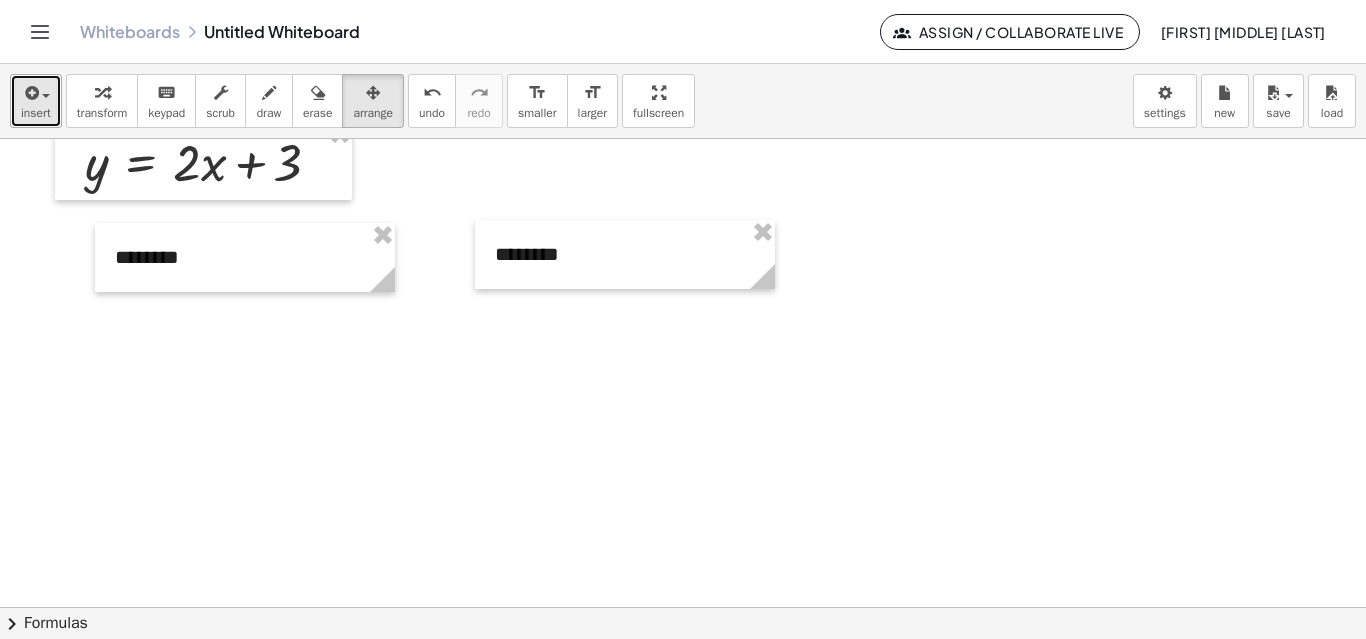 click at bounding box center (36, 92) 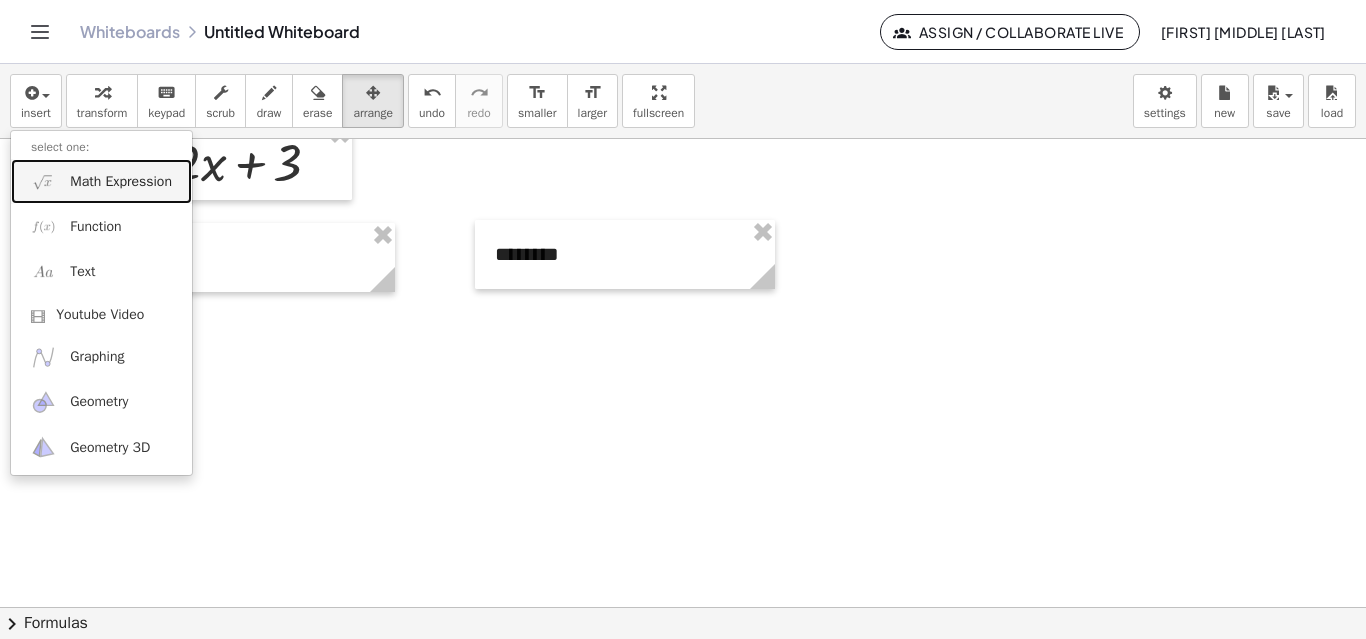 click on "Math Expression" at bounding box center (121, 182) 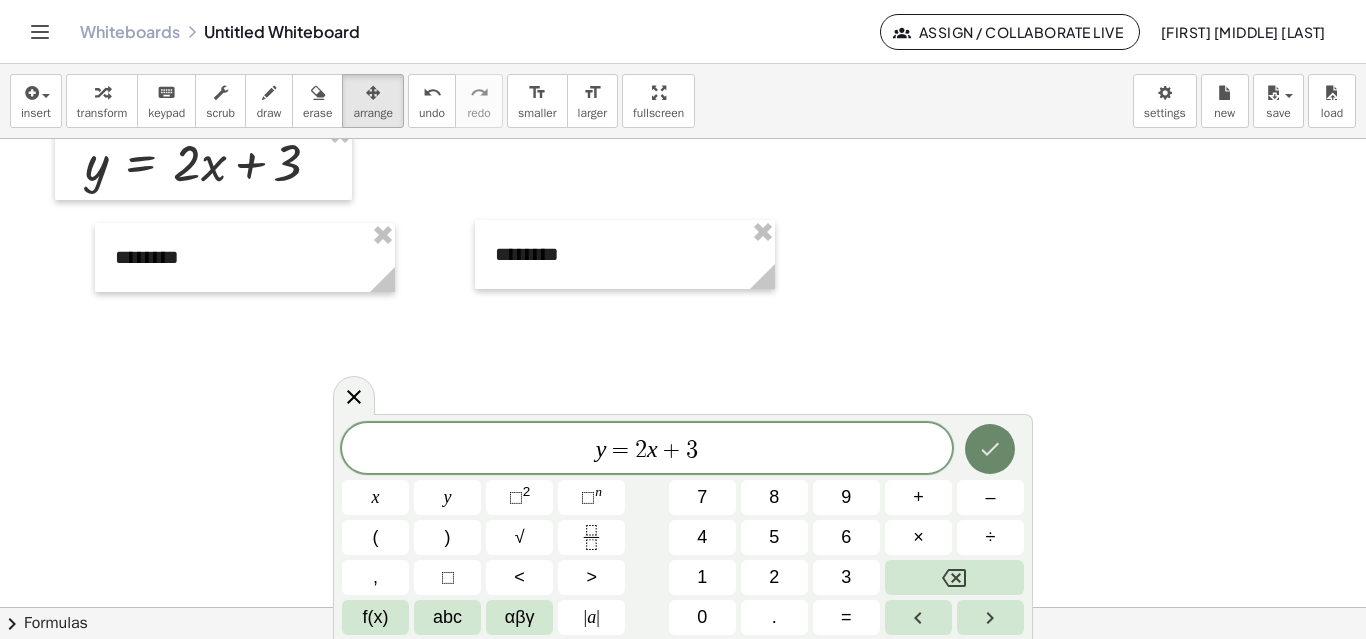 click 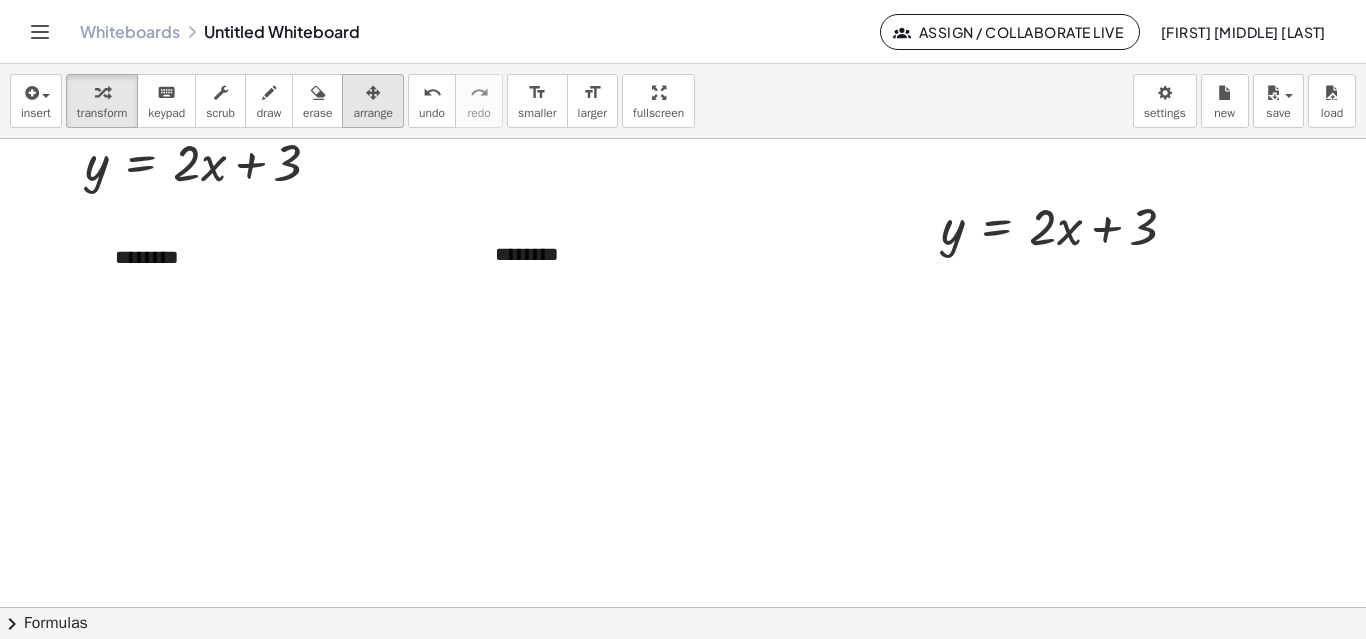 click on "arrange" at bounding box center [373, 113] 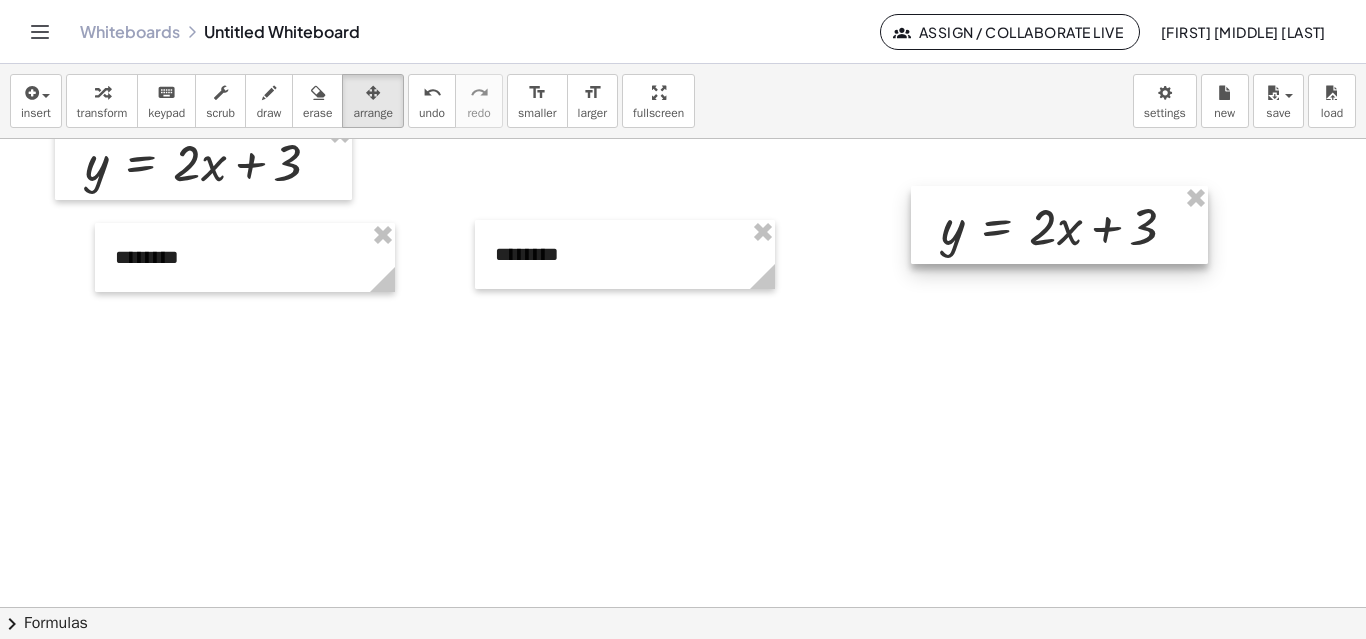 click at bounding box center [1059, 225] 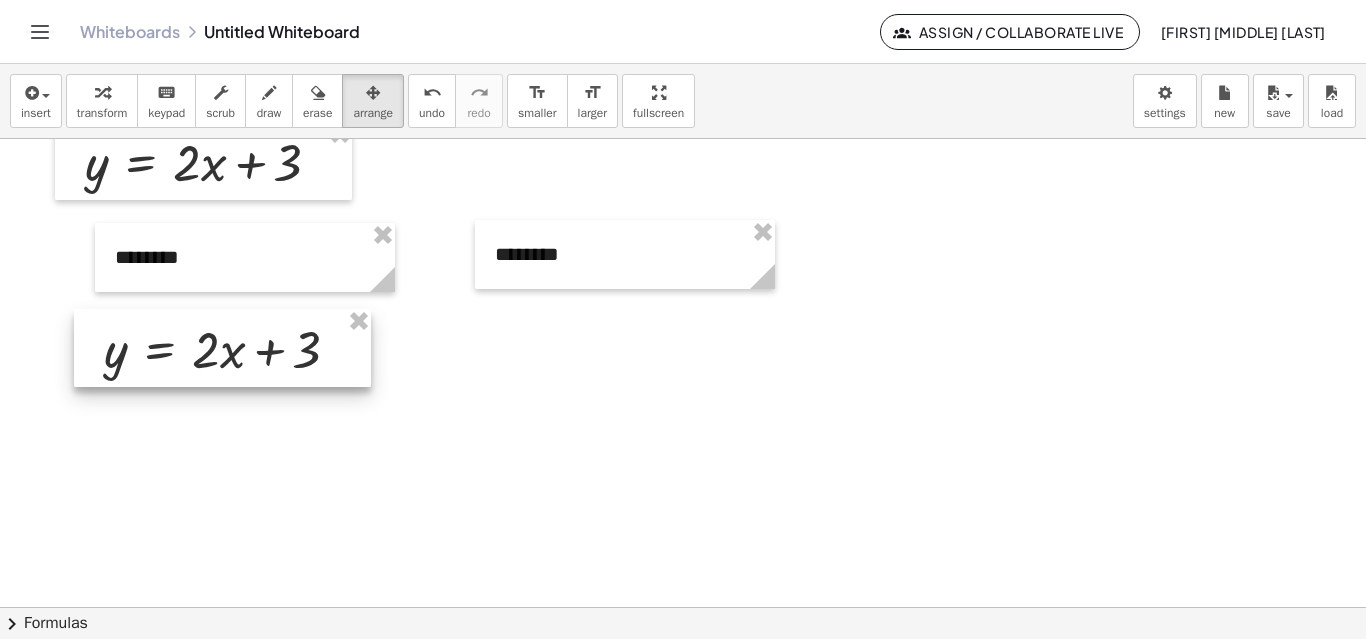 drag, startPoint x: 1104, startPoint y: 254, endPoint x: 268, endPoint y: 377, distance: 845 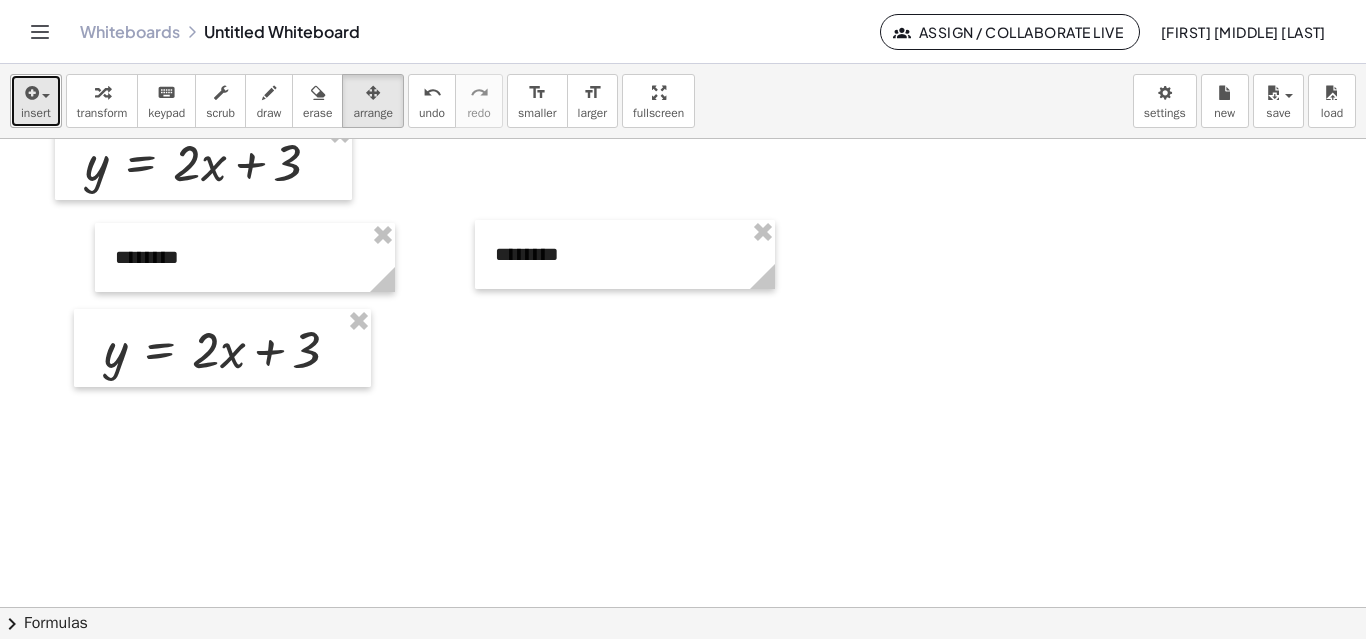 click on "insert" at bounding box center (36, 101) 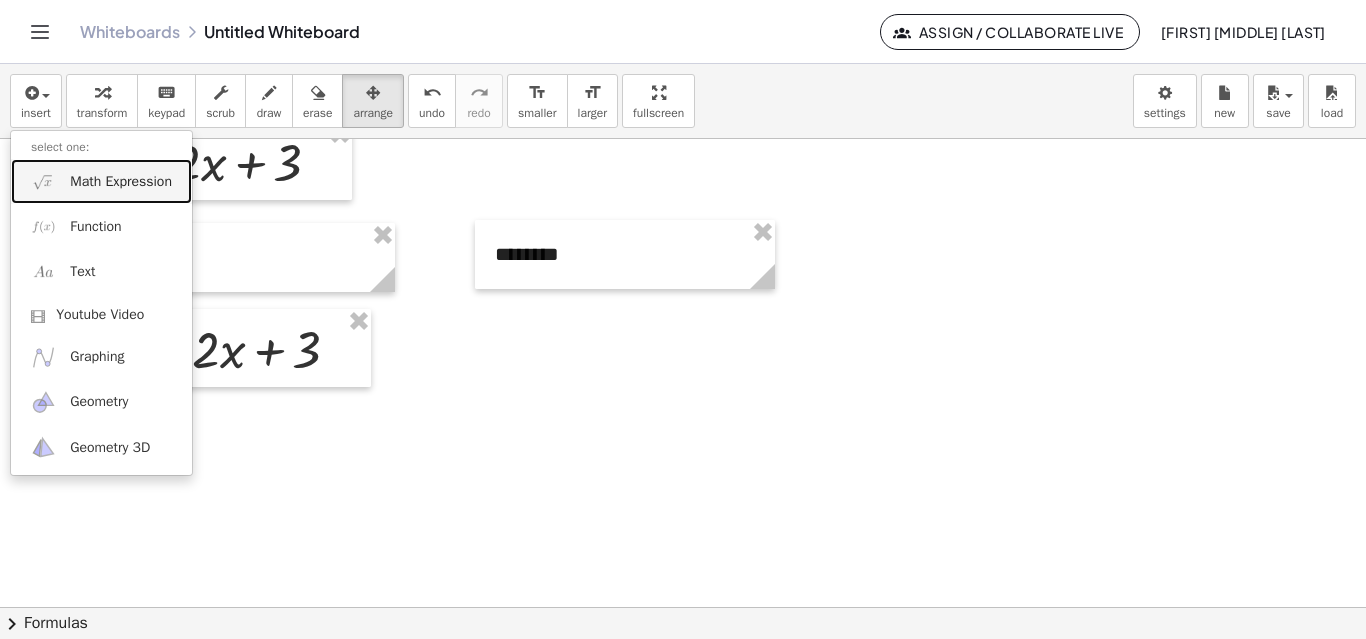 click on "Math Expression" at bounding box center (121, 182) 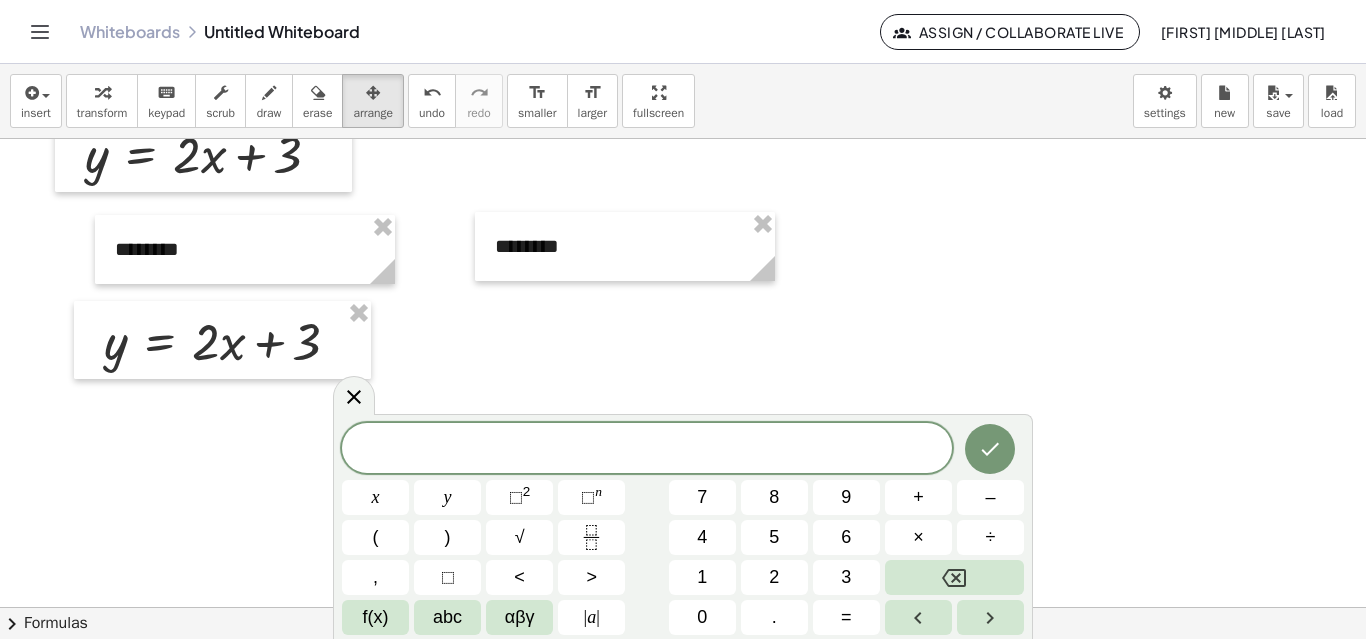 scroll, scrollTop: 100, scrollLeft: 0, axis: vertical 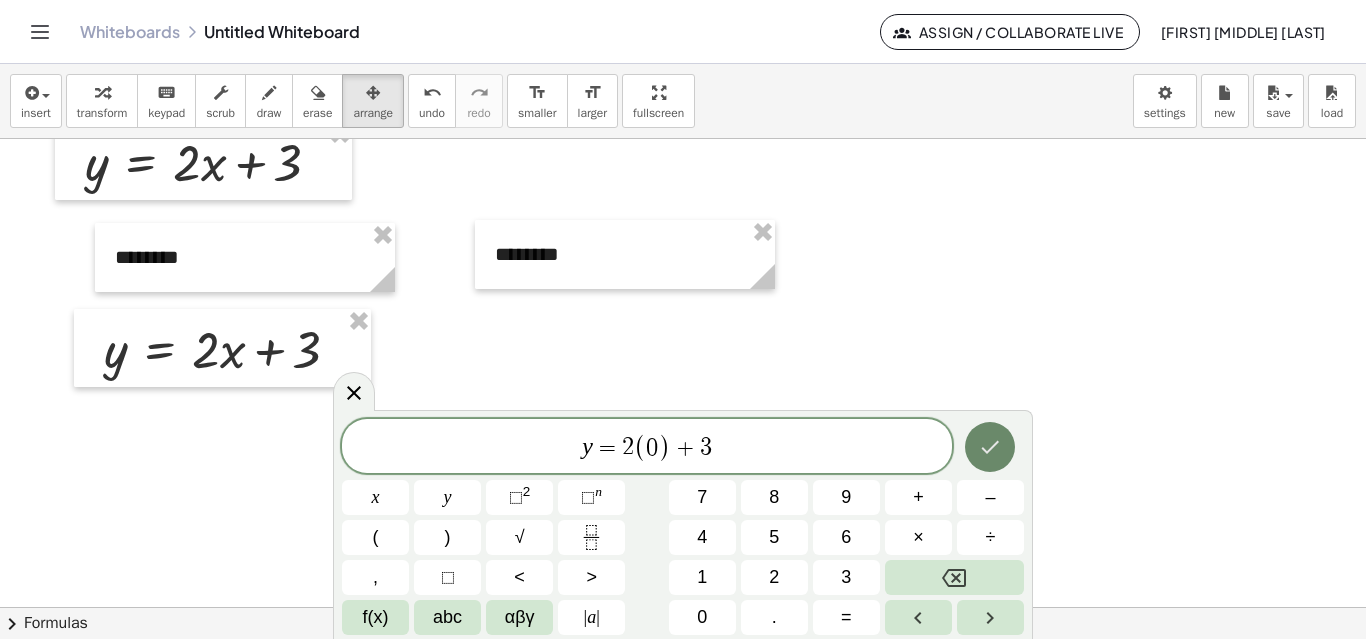 click 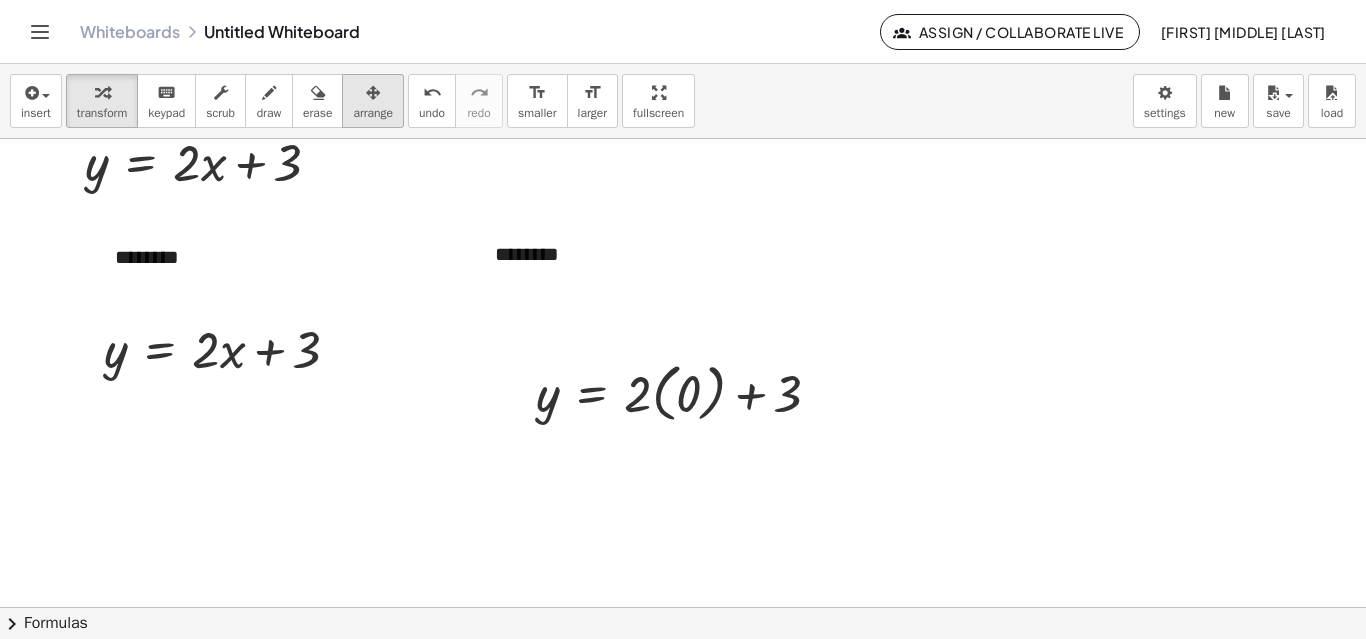 click on "arrange" at bounding box center [373, 101] 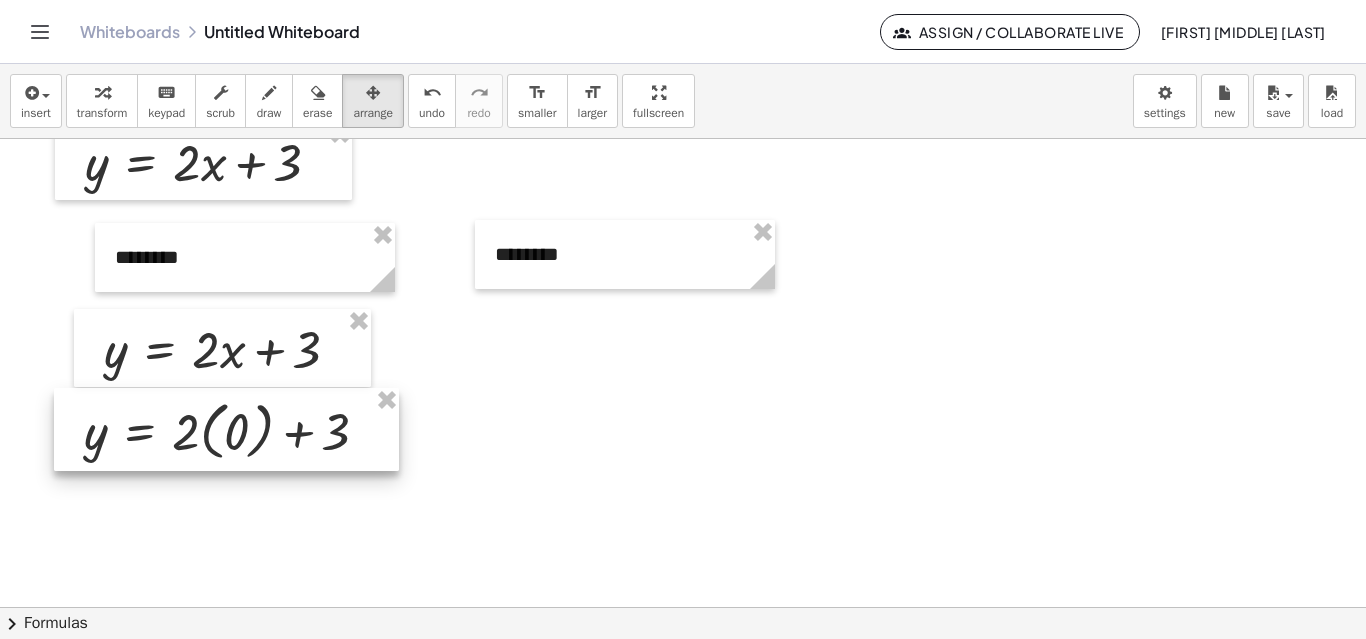 drag, startPoint x: 720, startPoint y: 384, endPoint x: 267, endPoint y: 422, distance: 454.59103 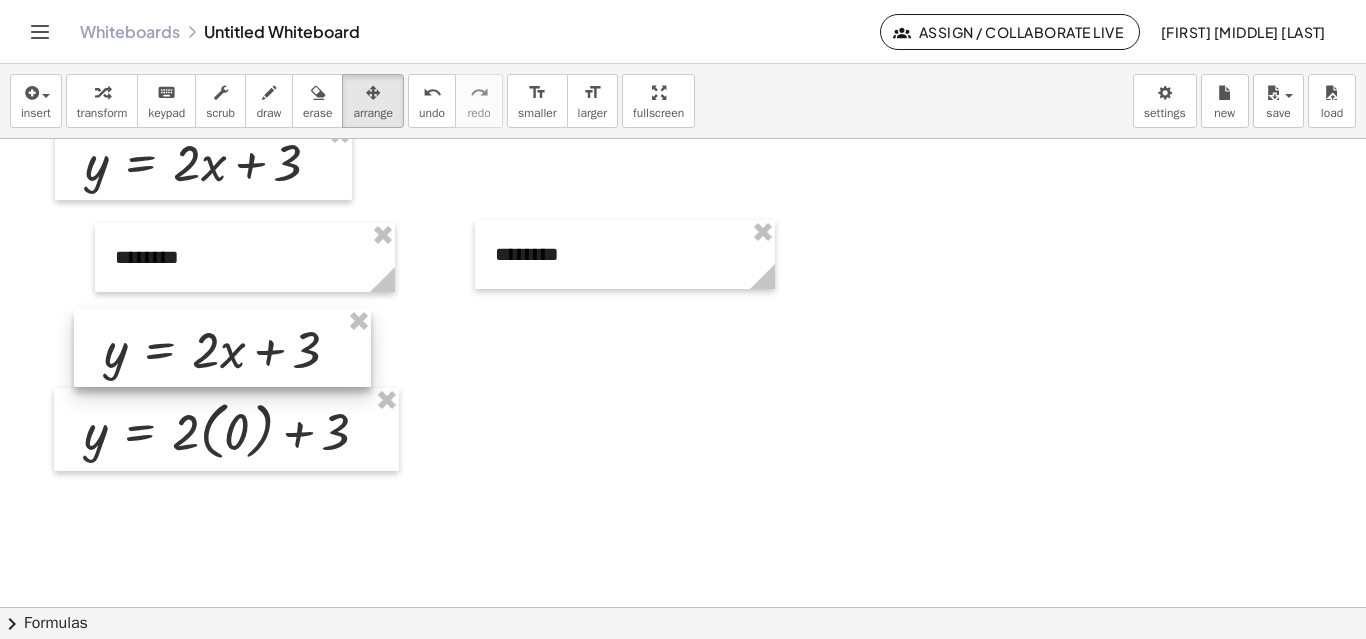 click at bounding box center (222, 348) 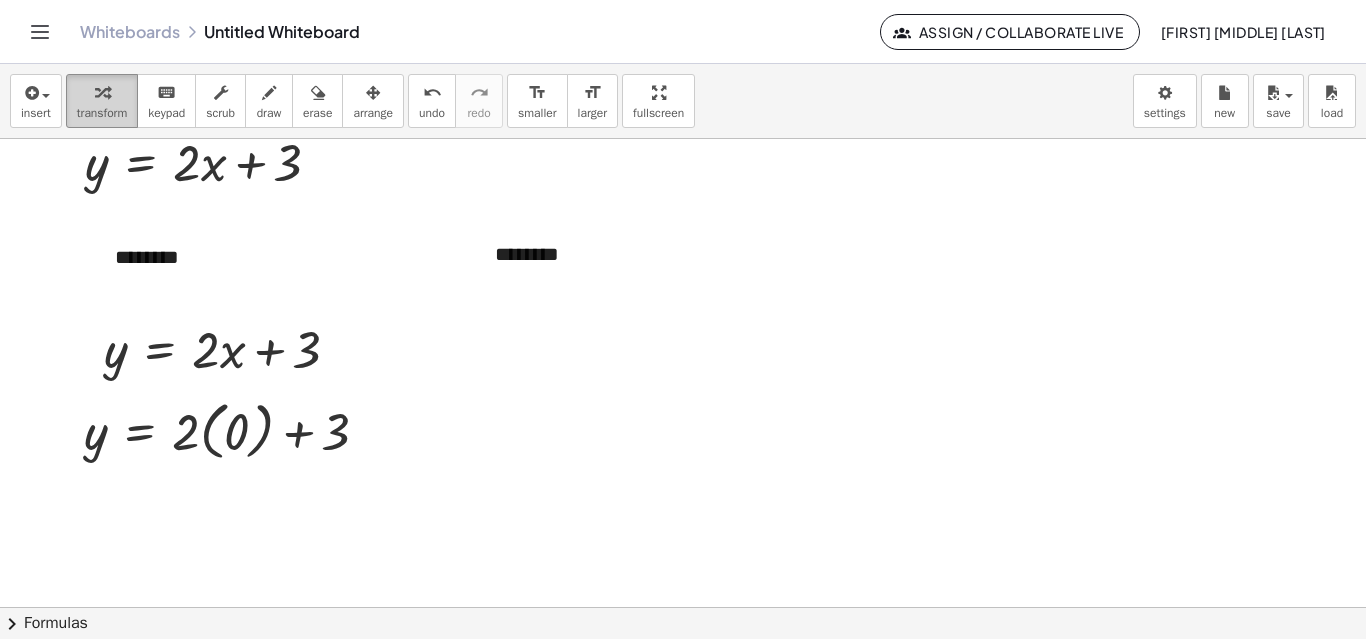 click on "transform" at bounding box center (102, 113) 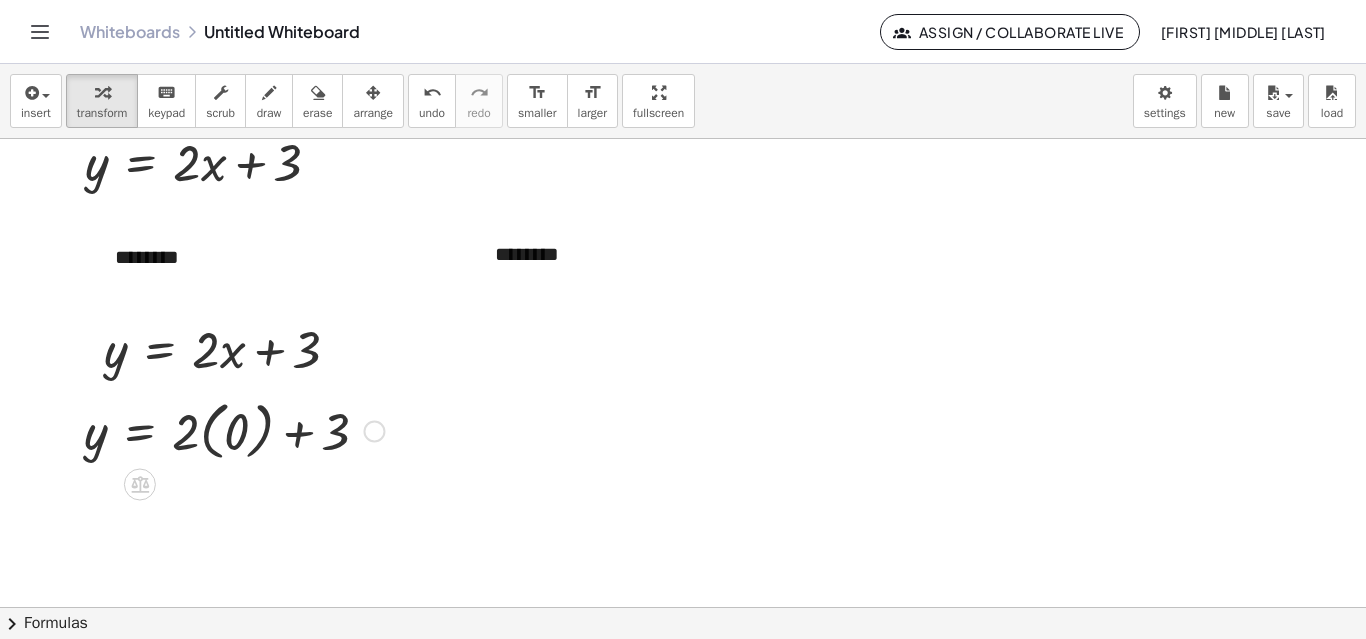 click at bounding box center [234, 429] 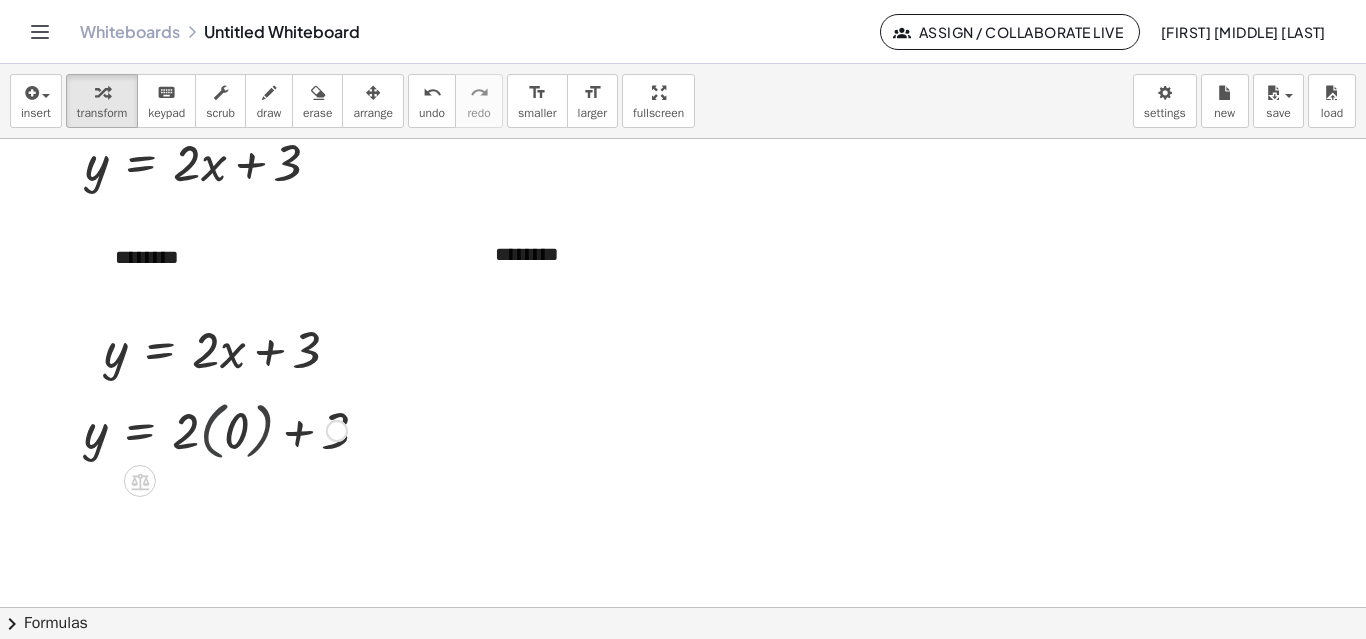 click at bounding box center [215, 429] 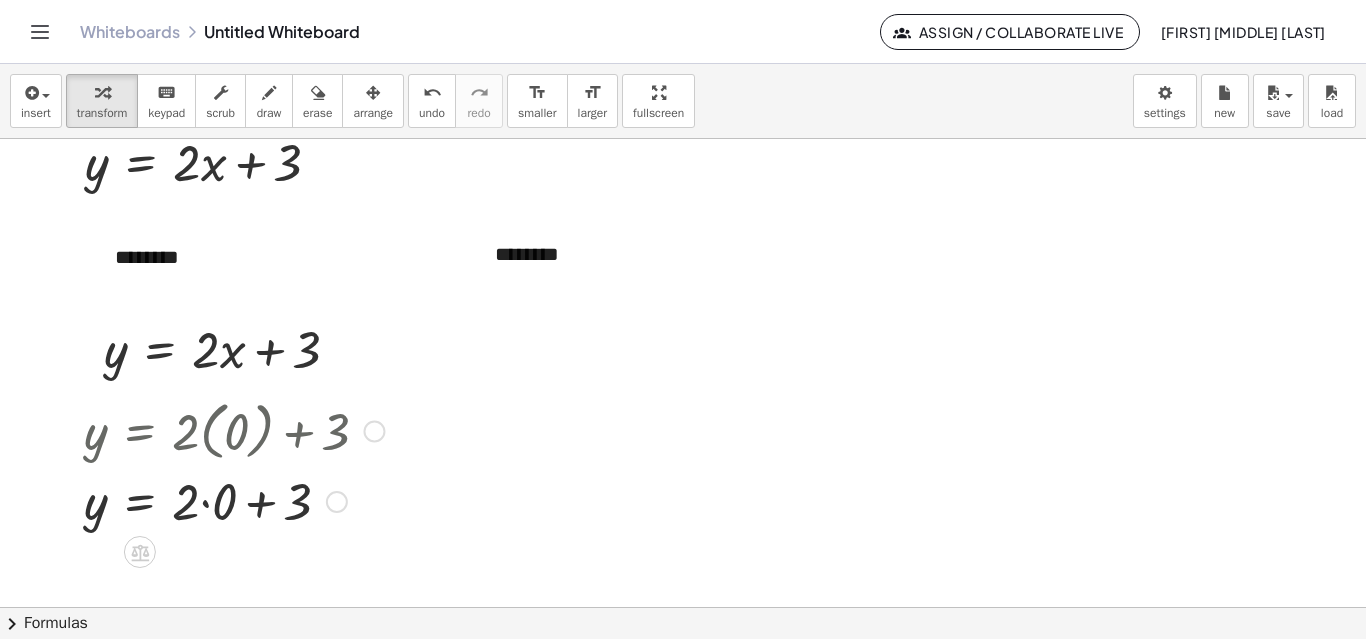 click at bounding box center (234, 500) 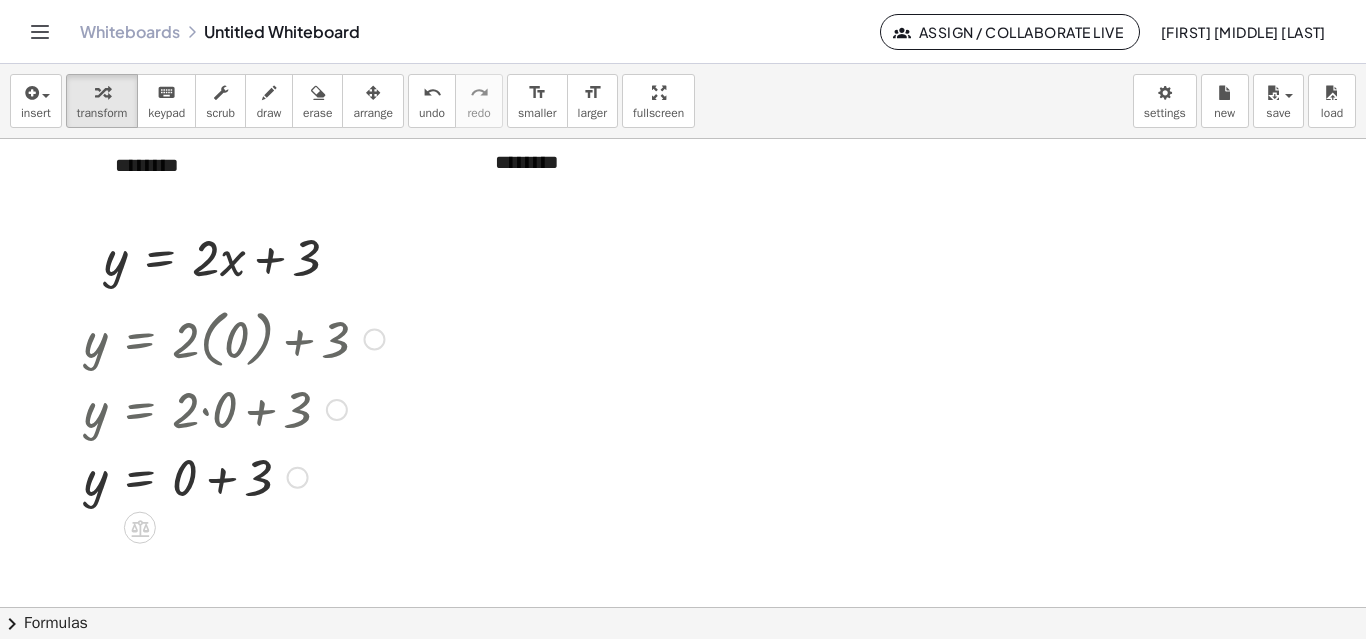 scroll, scrollTop: 200, scrollLeft: 0, axis: vertical 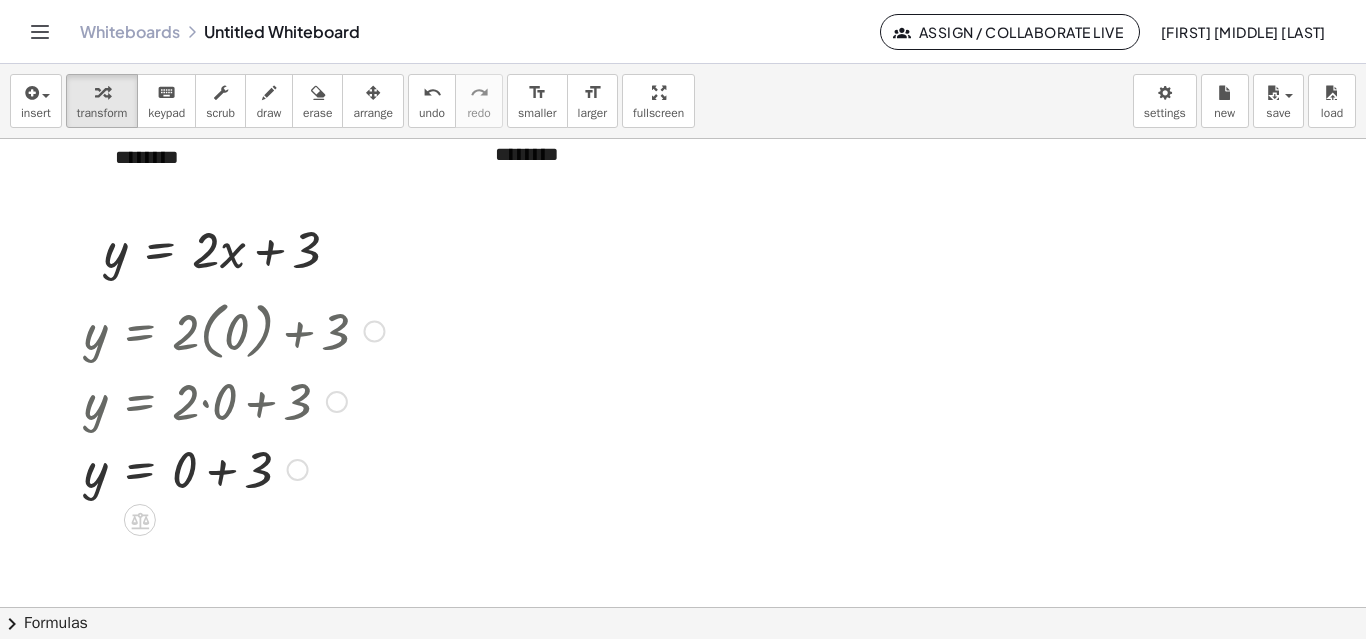 click at bounding box center (234, 468) 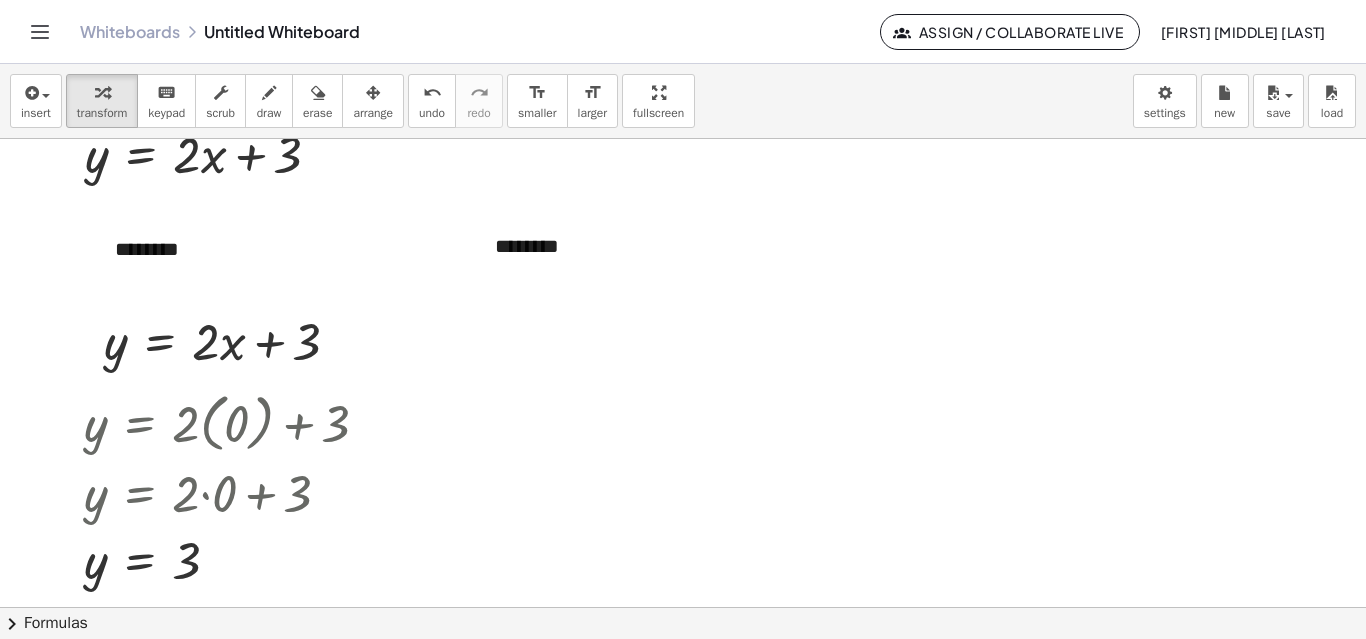 scroll, scrollTop: 100, scrollLeft: 0, axis: vertical 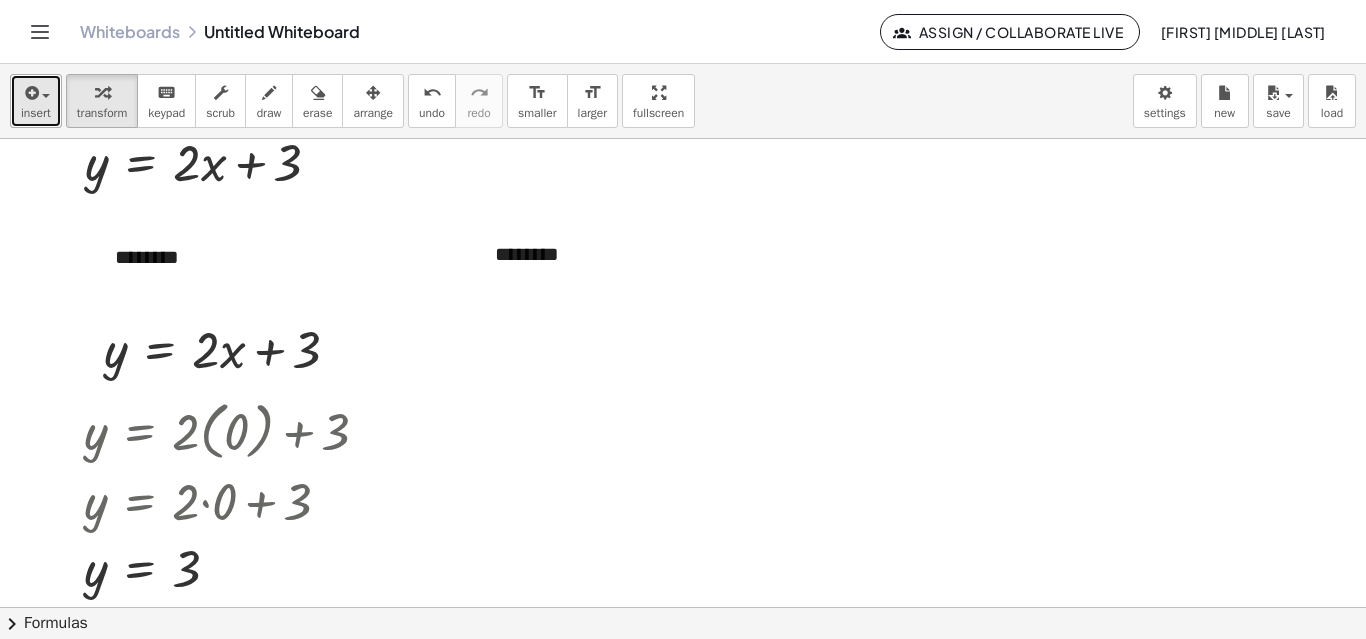 click on "insert" at bounding box center [36, 113] 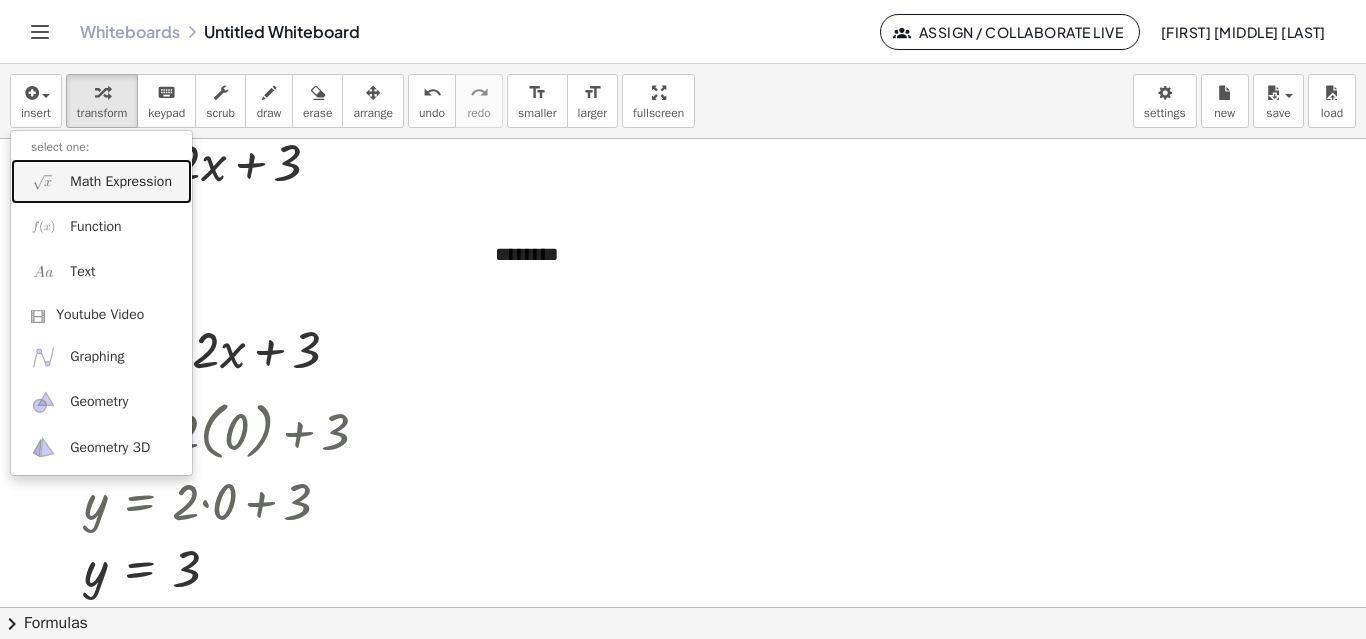 click on "Math Expression" at bounding box center [121, 182] 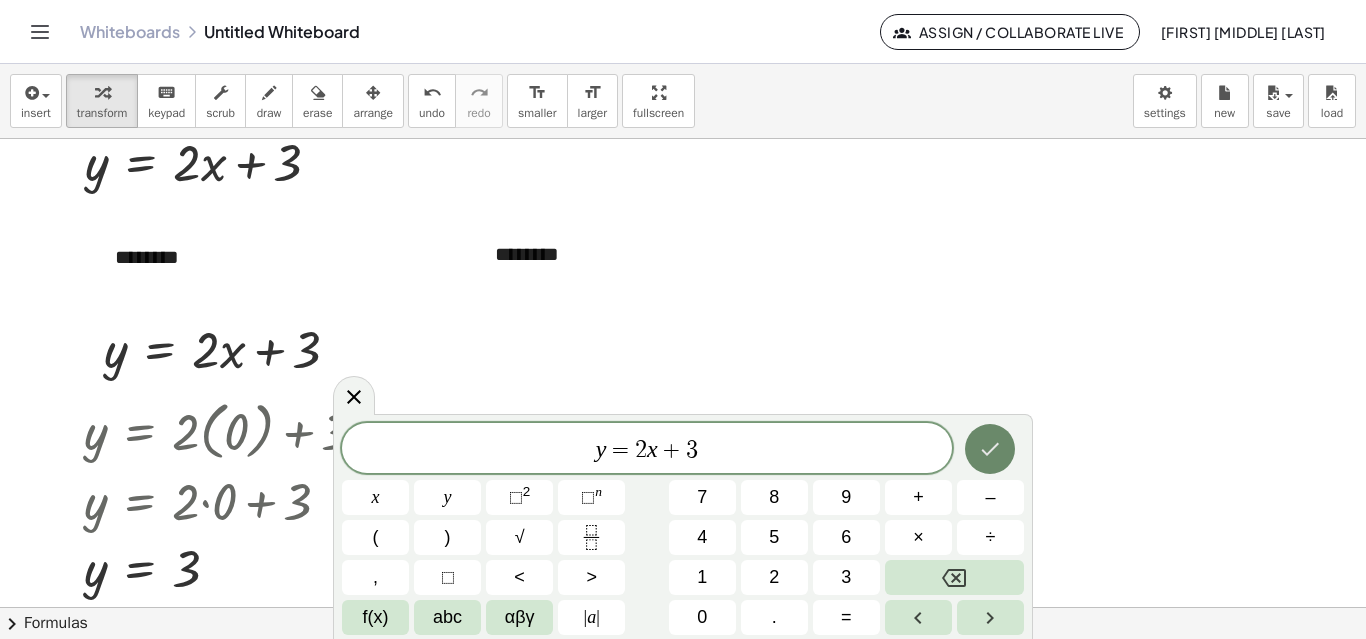 click 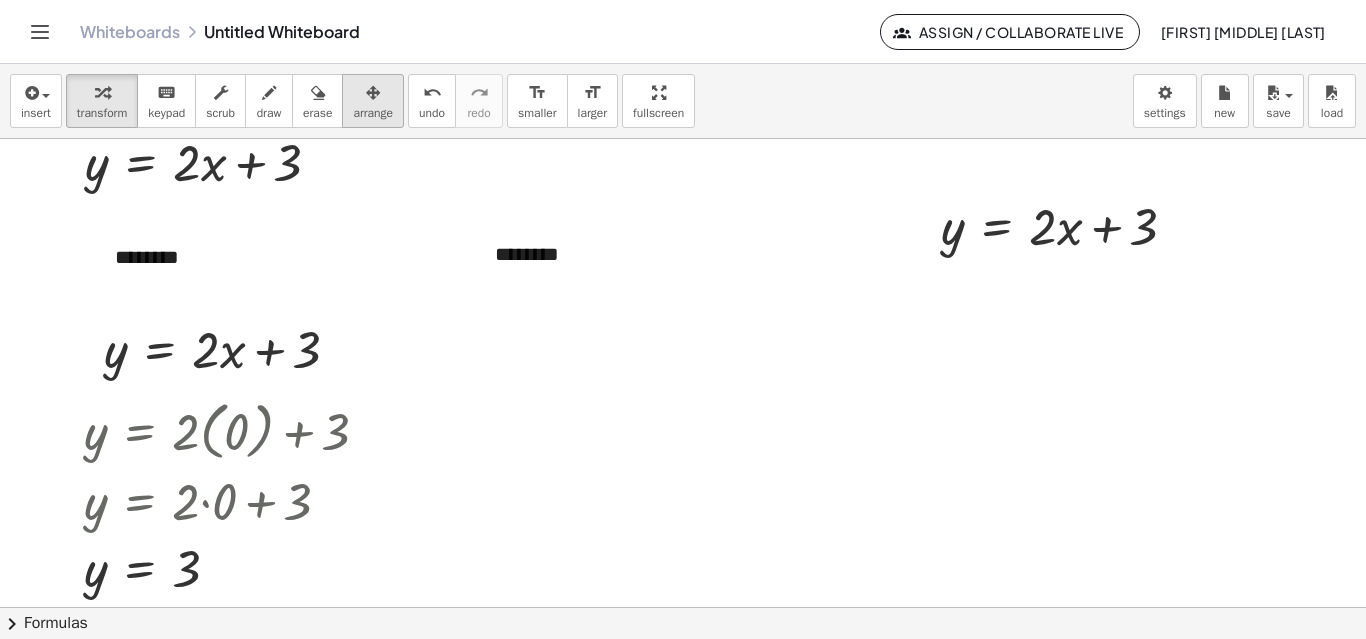 click at bounding box center (373, 93) 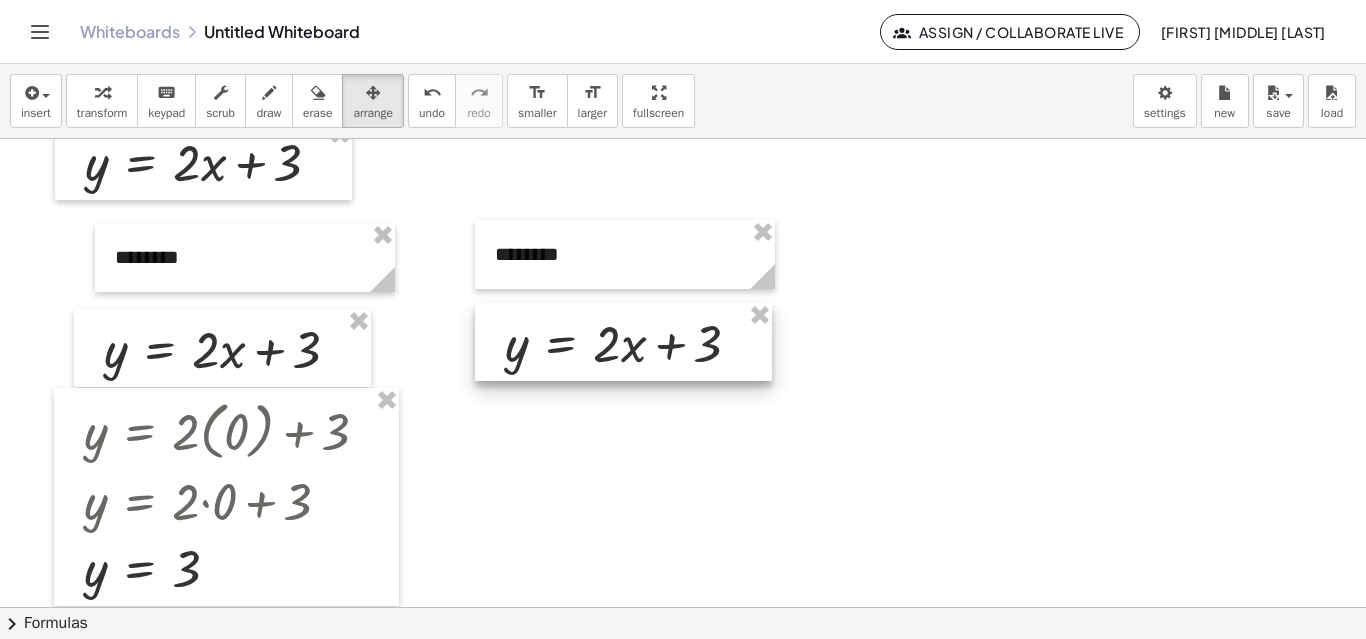 drag, startPoint x: 1115, startPoint y: 243, endPoint x: 679, endPoint y: 361, distance: 451.68573 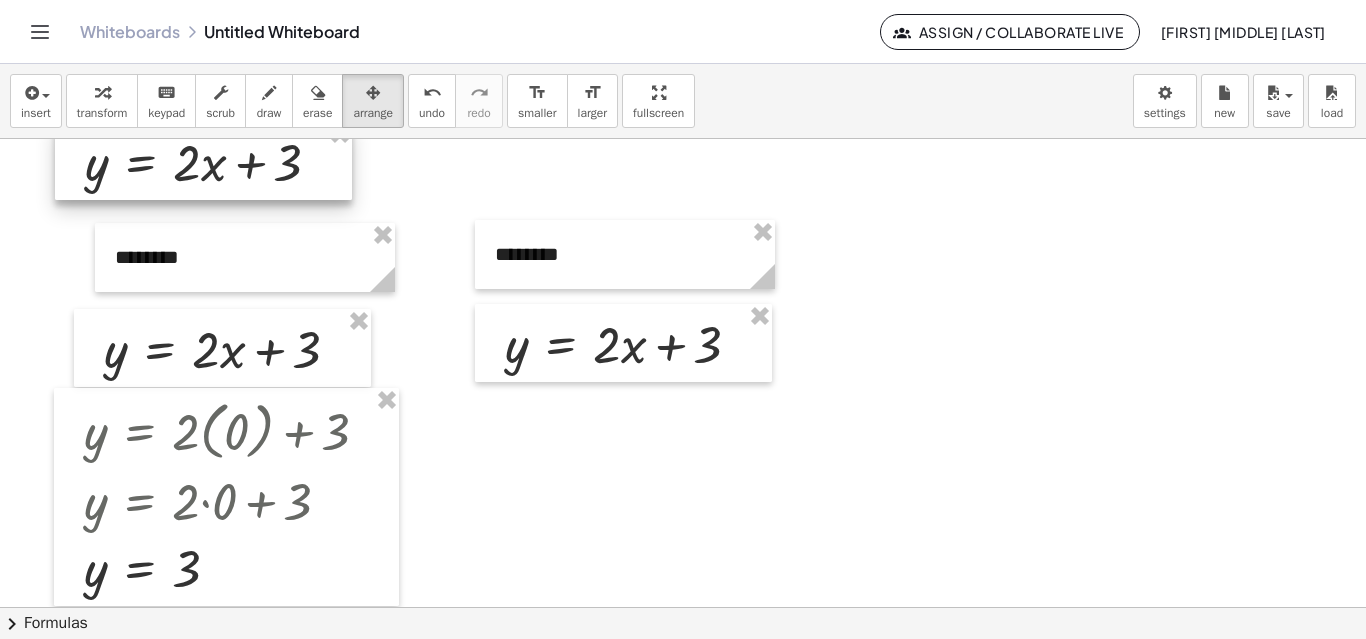 click on "insert select one: Math Expression Function Text Youtube Video Graphing Geometry Geometry 3D transform keyboard keypad scrub draw erase arrange undo undo redo redo format_size smaller format_size larger fullscreen load   save new settings" at bounding box center [683, 101] 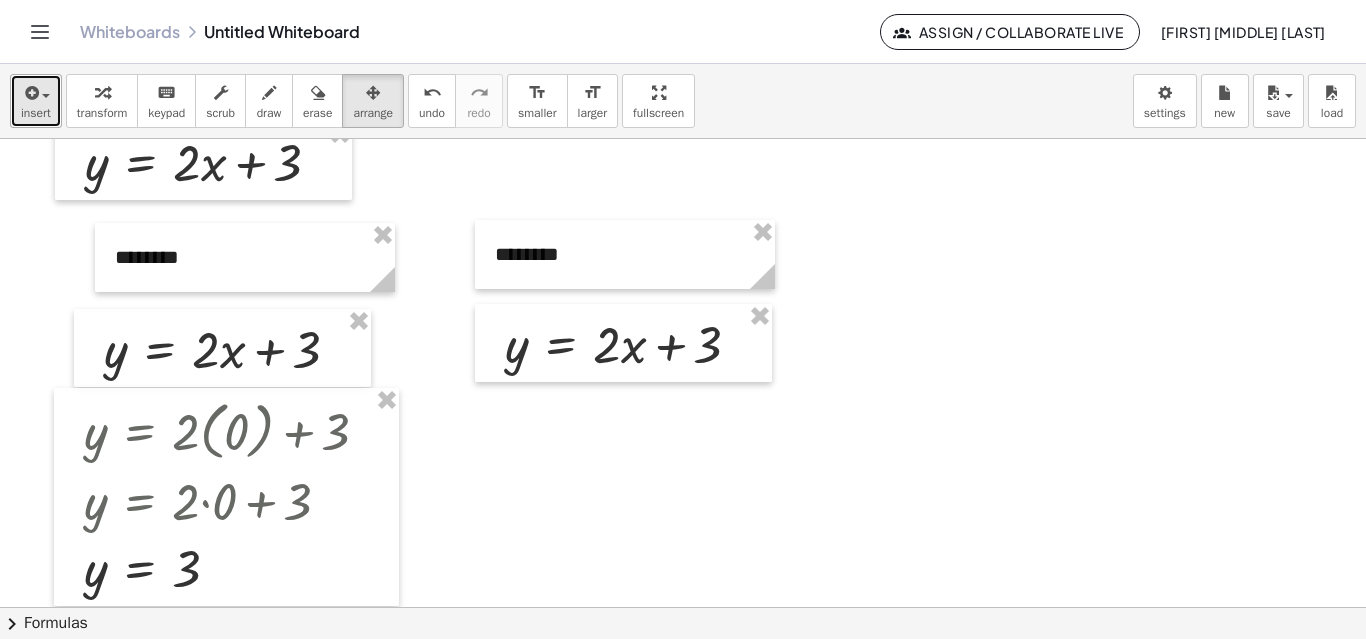 click on "insert" at bounding box center [36, 113] 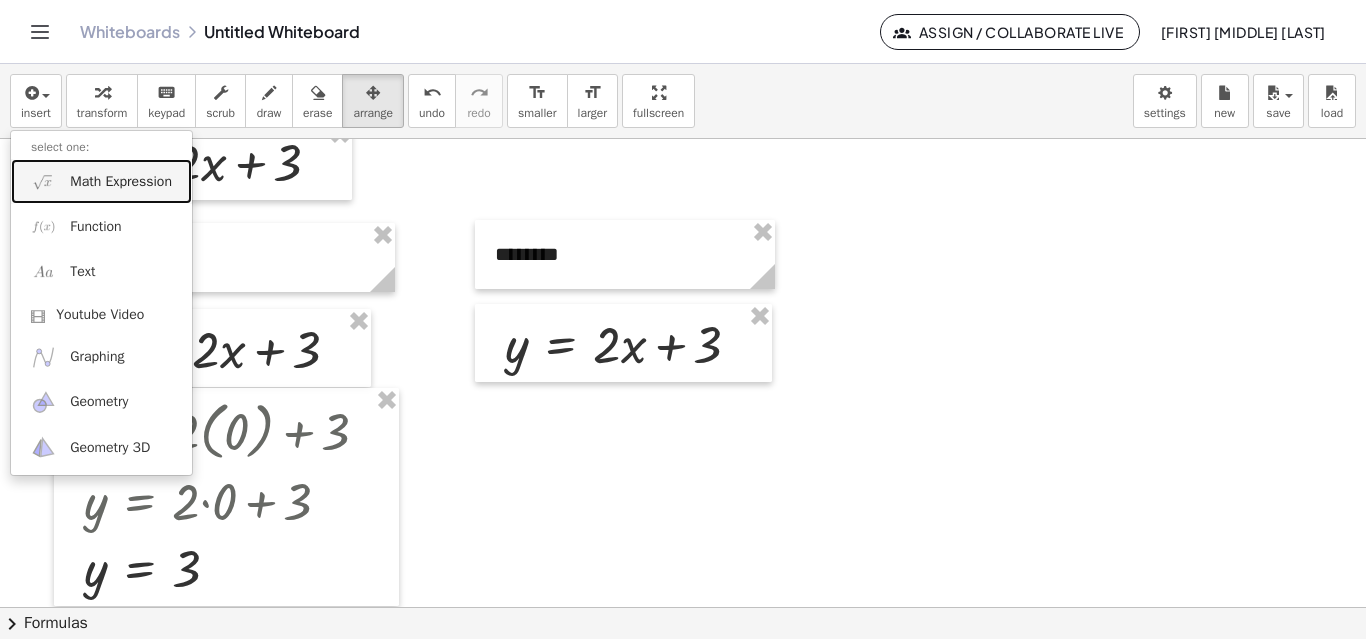 click on "Math Expression" at bounding box center (121, 182) 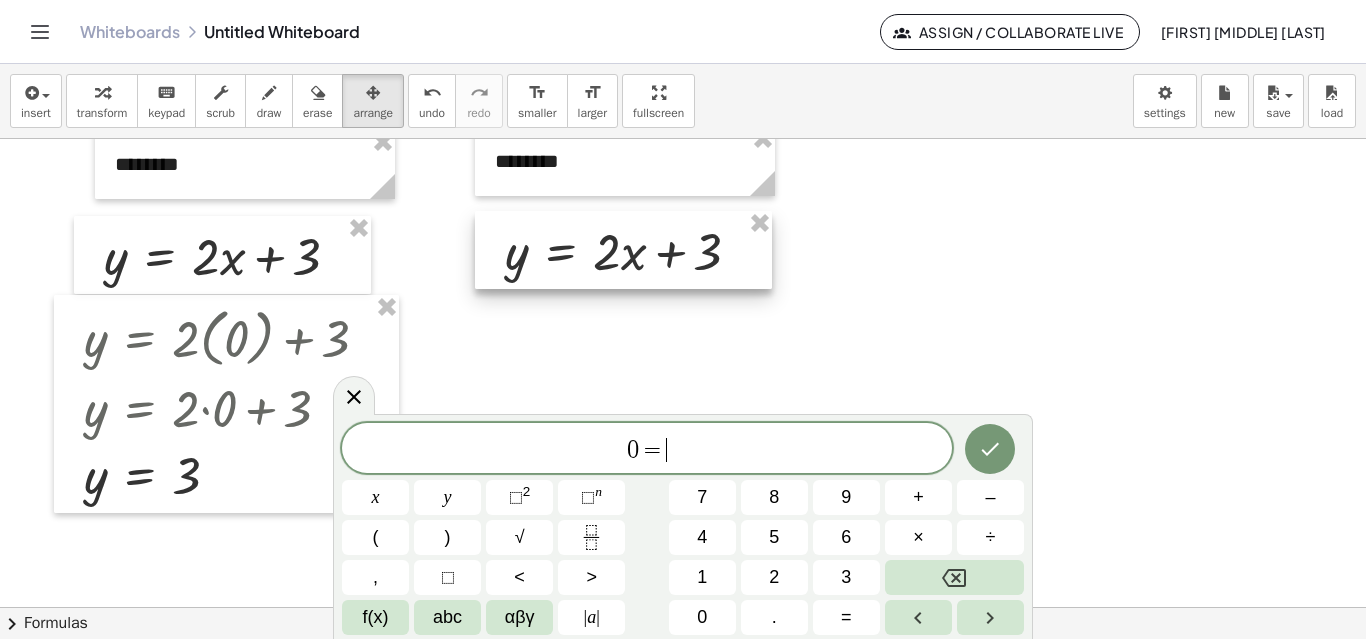 scroll, scrollTop: 200, scrollLeft: 0, axis: vertical 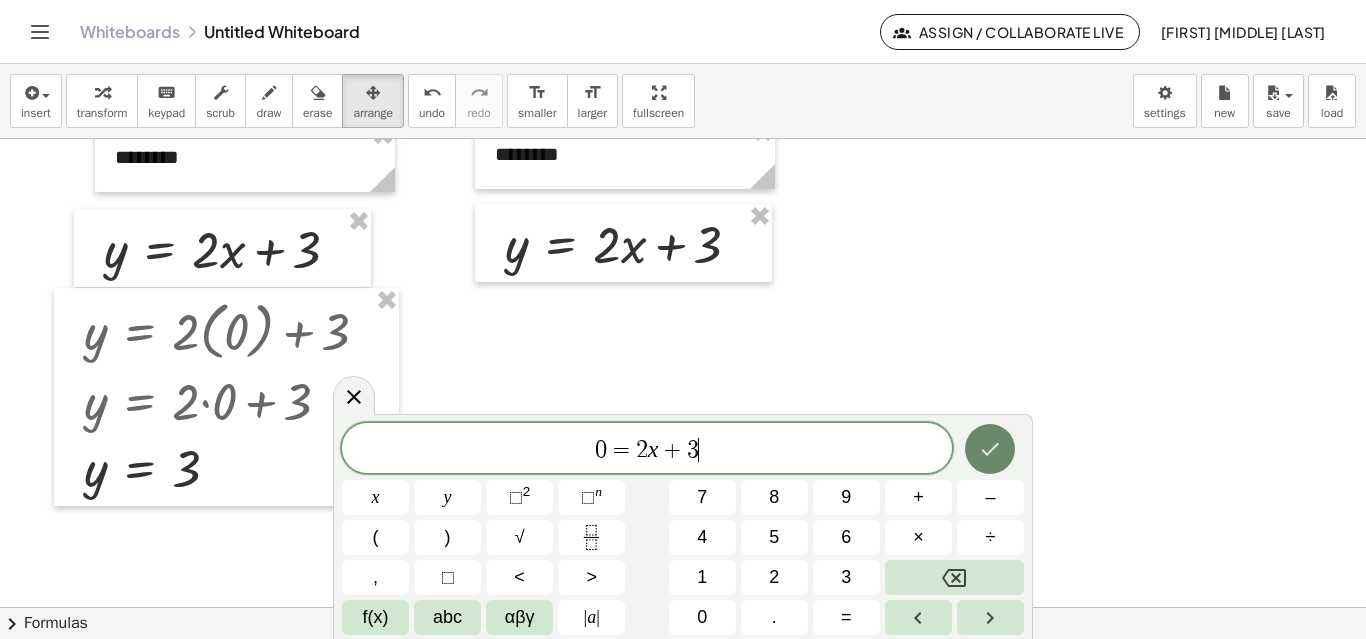 click 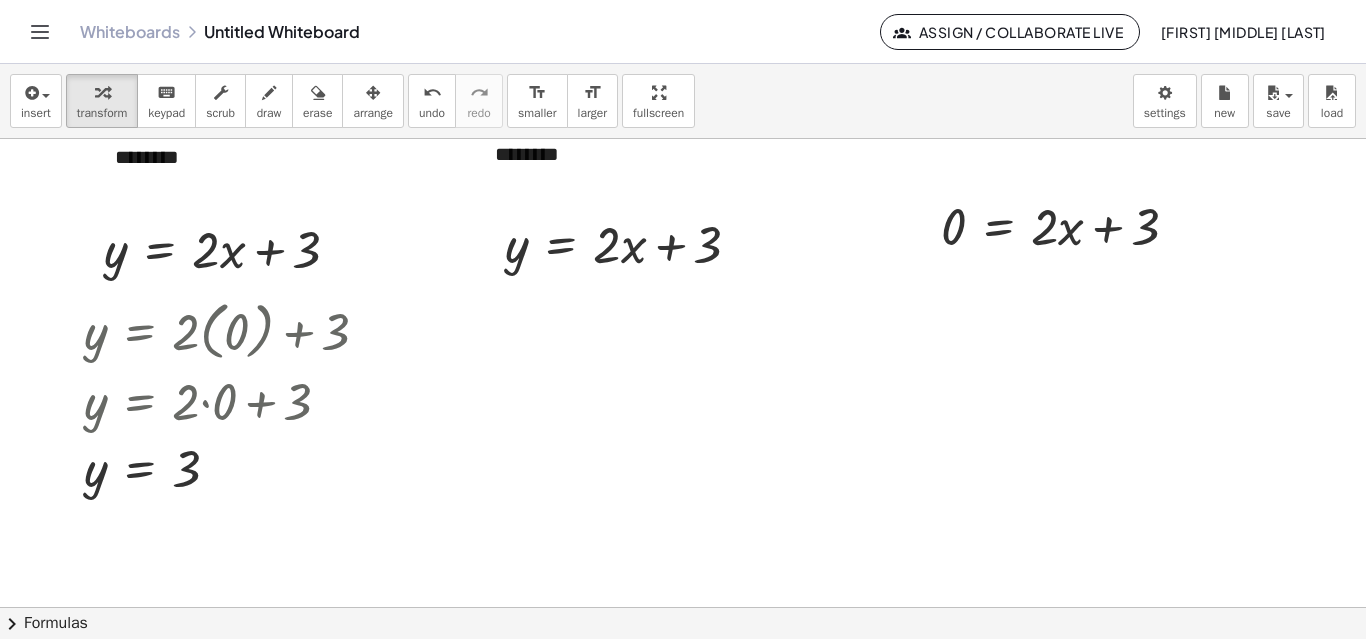 click on "arrange" at bounding box center (373, 113) 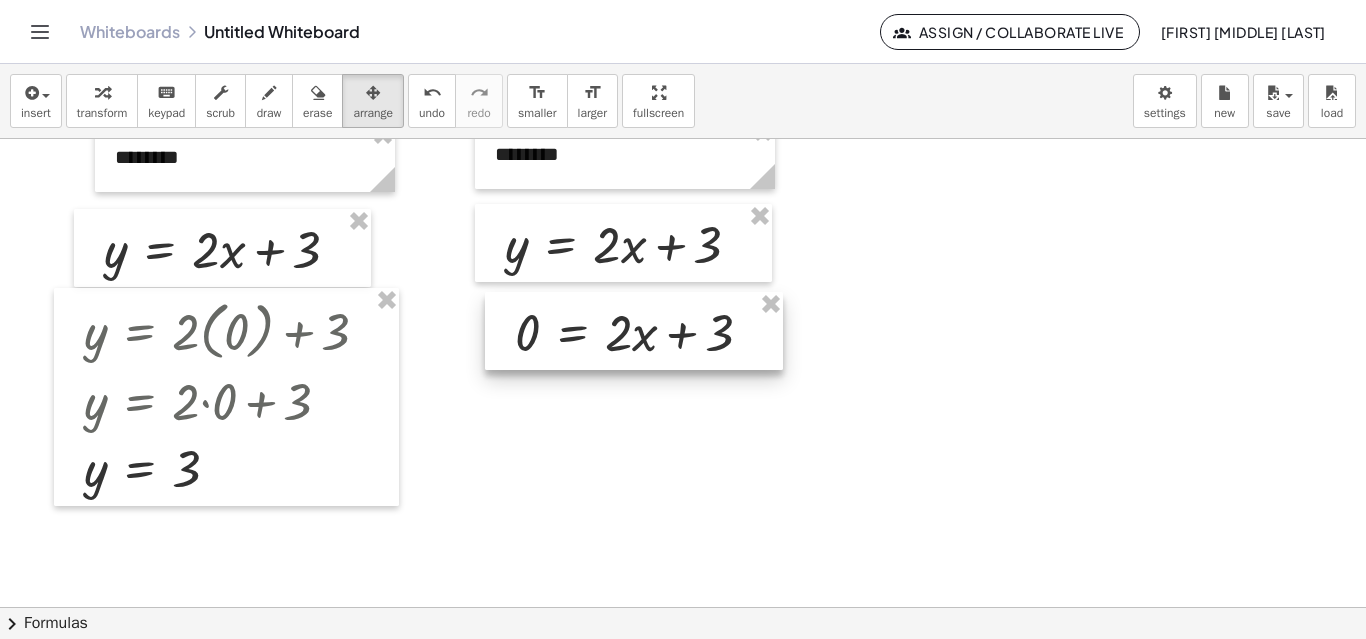 drag, startPoint x: 1060, startPoint y: 247, endPoint x: 665, endPoint y: 346, distance: 407.21738 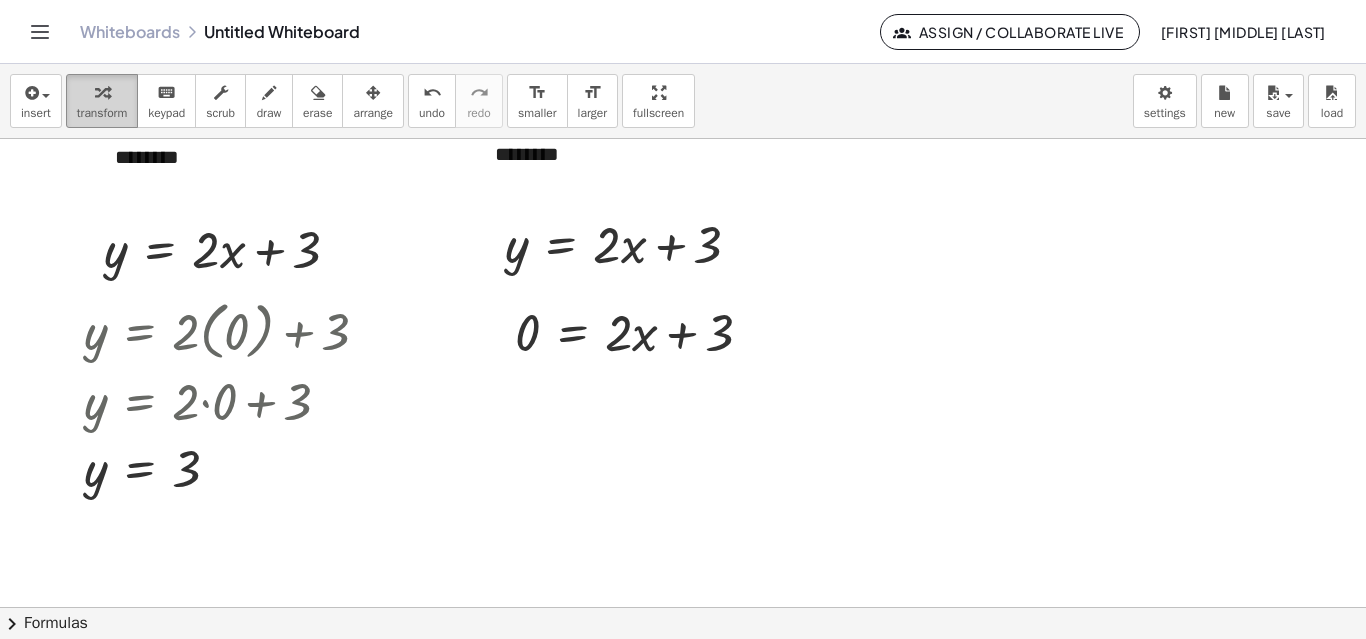click at bounding box center (102, 93) 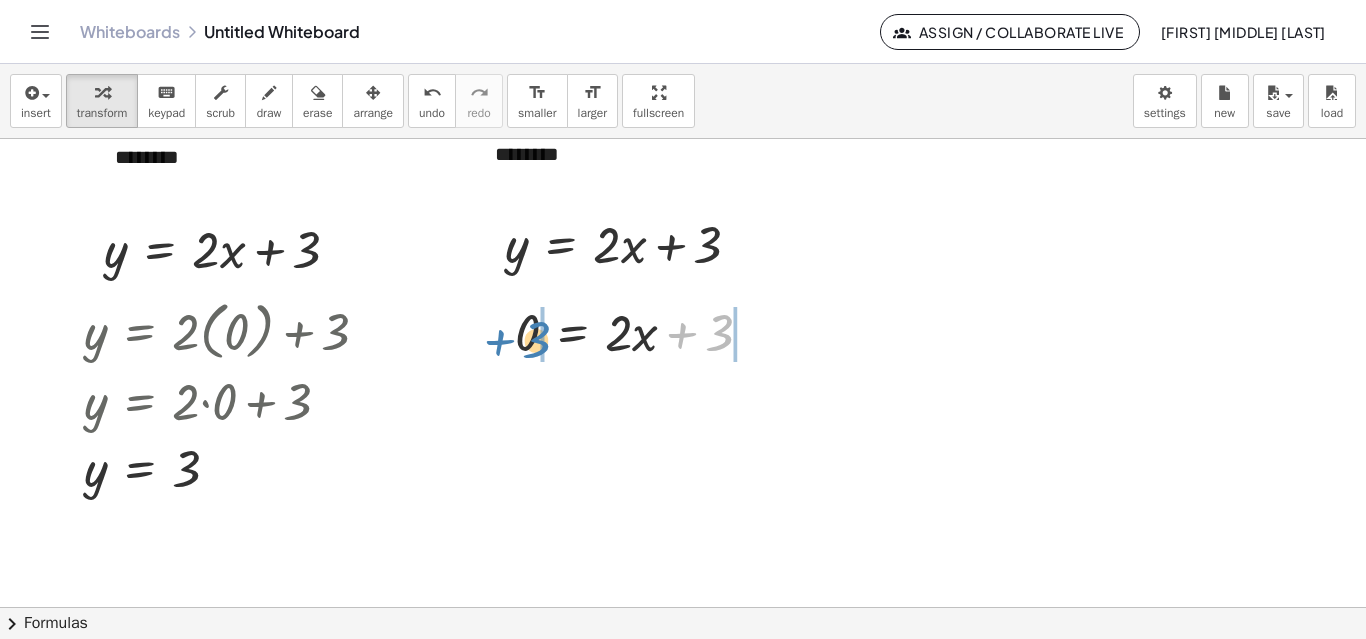 drag, startPoint x: 688, startPoint y: 336, endPoint x: 507, endPoint y: 342, distance: 181.09943 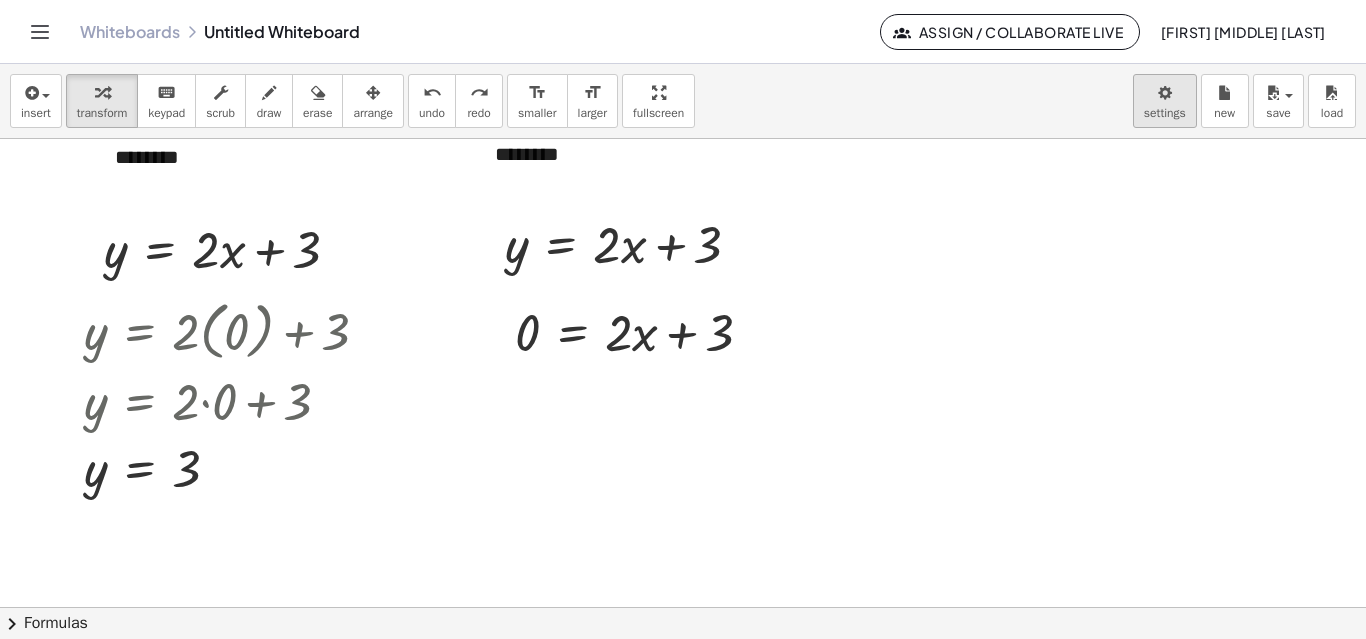 click on "**********" at bounding box center (683, 319) 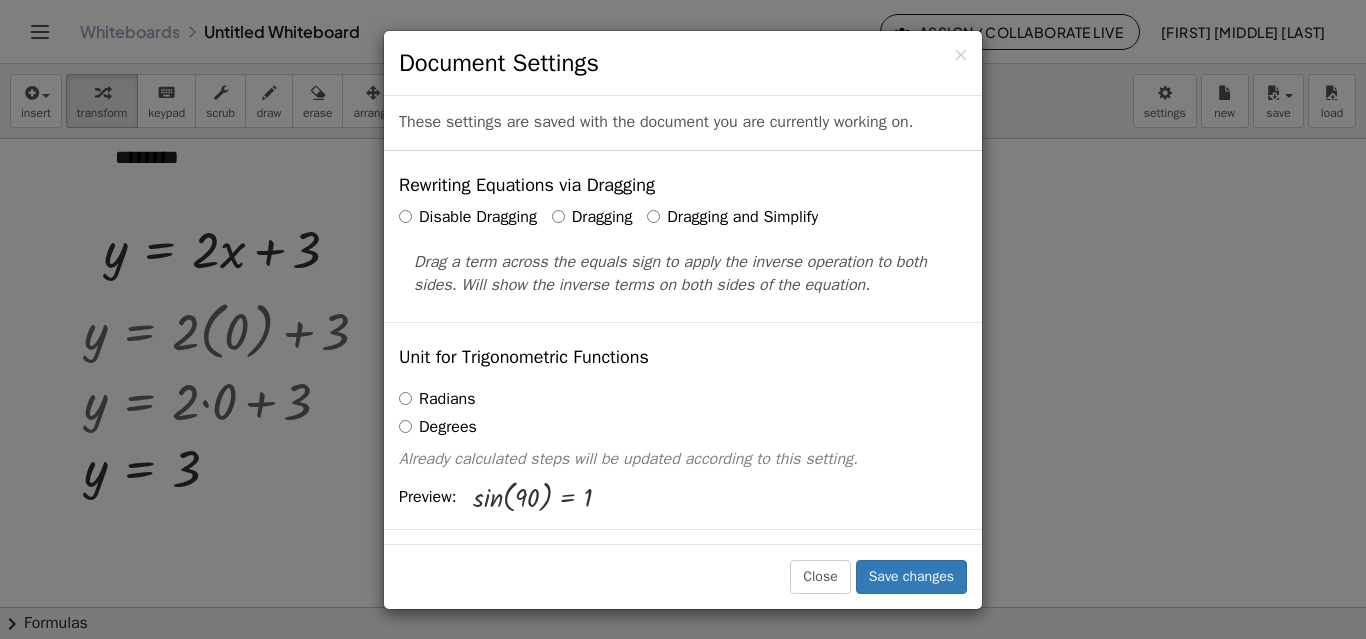 click on "Dragging and Simplify" at bounding box center (732, 217) 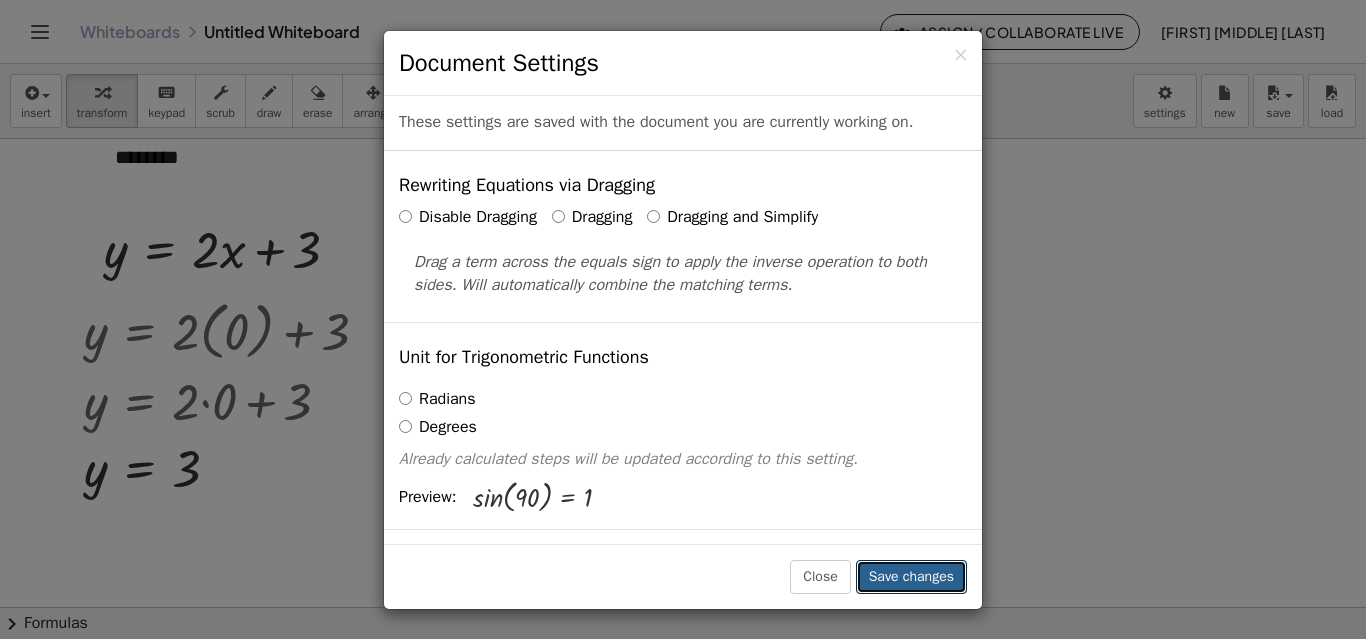 click on "Save changes" at bounding box center [911, 577] 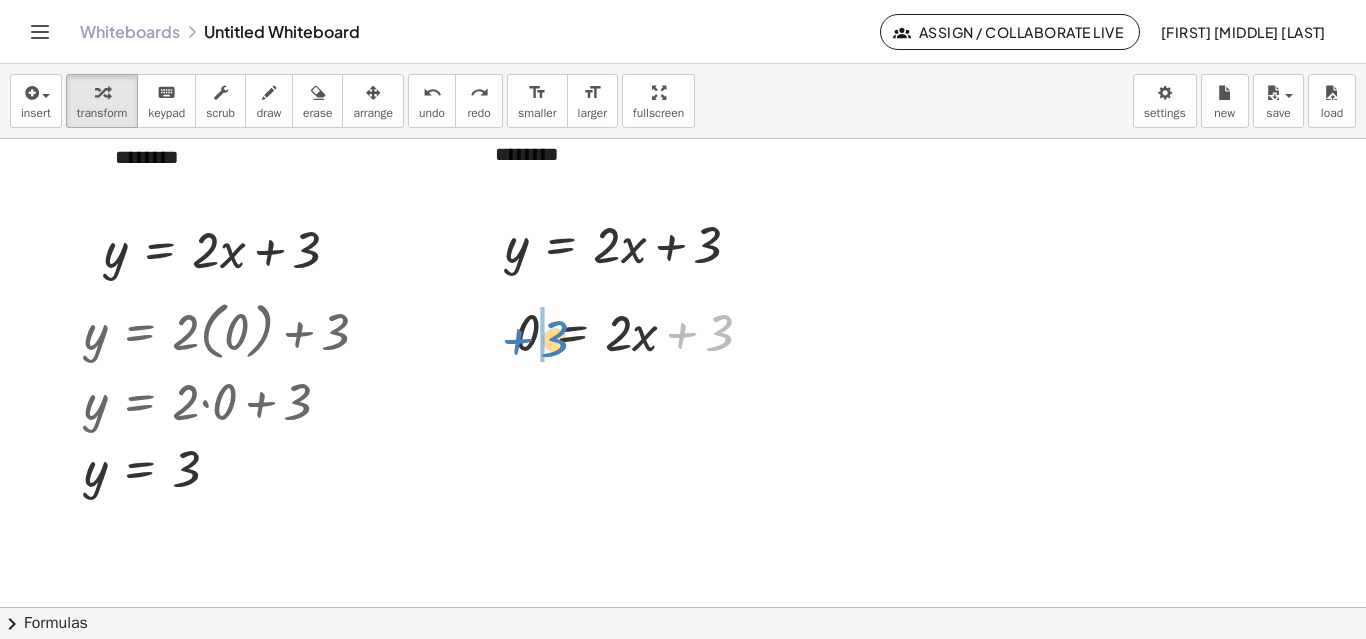drag, startPoint x: 682, startPoint y: 337, endPoint x: 517, endPoint y: 343, distance: 165.10905 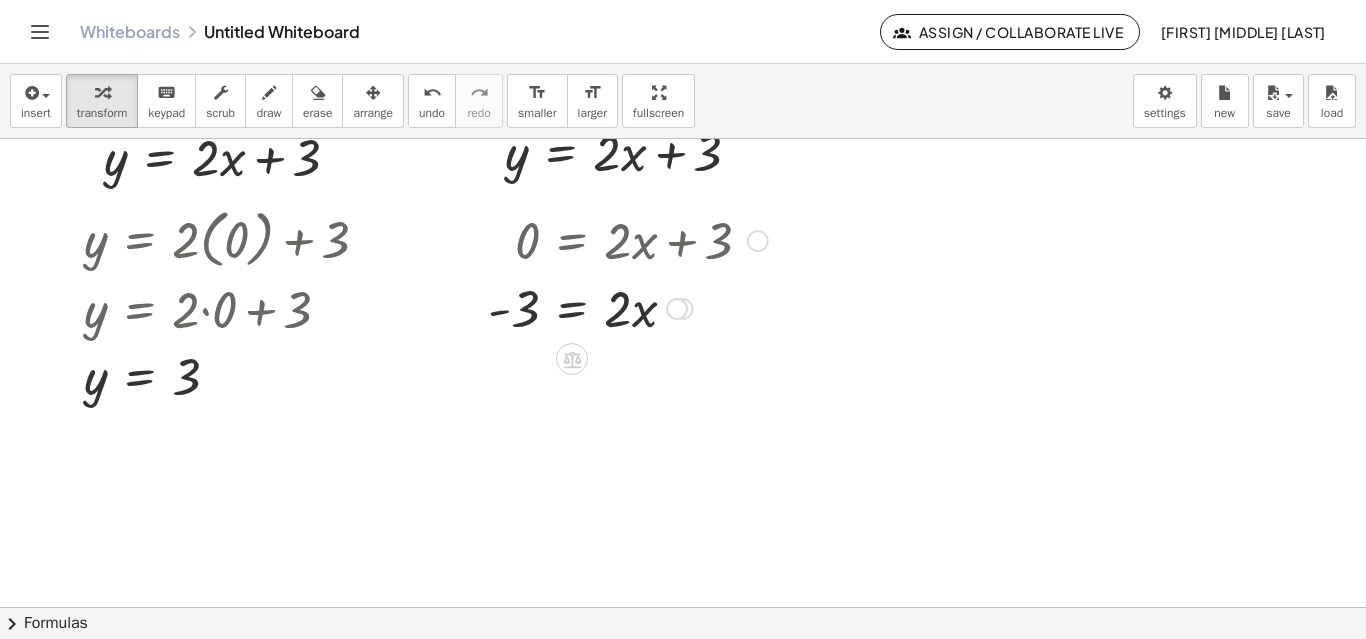 scroll, scrollTop: 300, scrollLeft: 0, axis: vertical 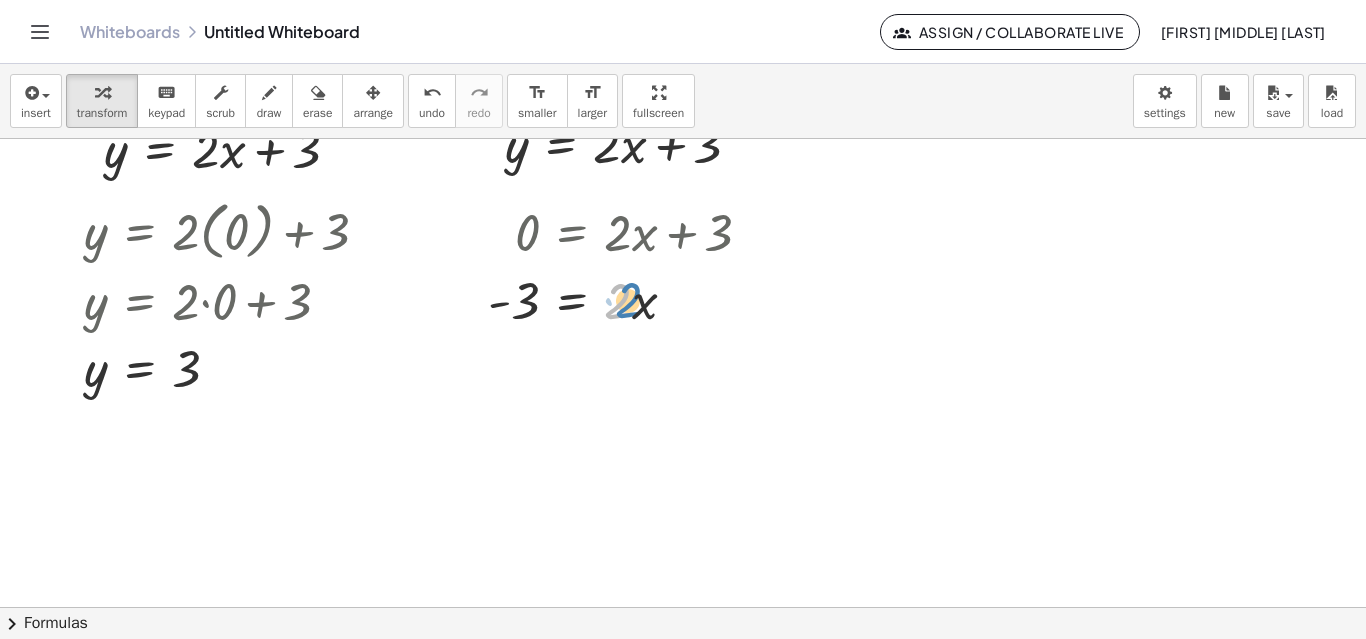 drag, startPoint x: 622, startPoint y: 306, endPoint x: 634, endPoint y: 304, distance: 12.165525 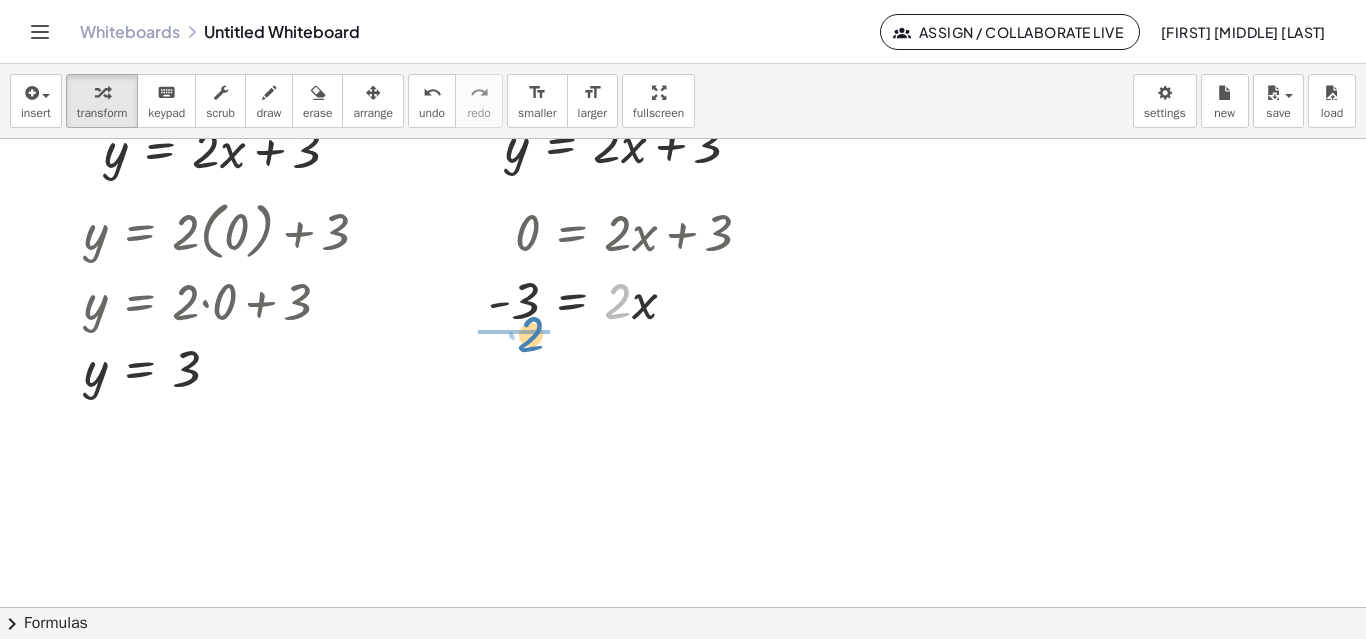drag, startPoint x: 625, startPoint y: 308, endPoint x: 538, endPoint y: 341, distance: 93.04838 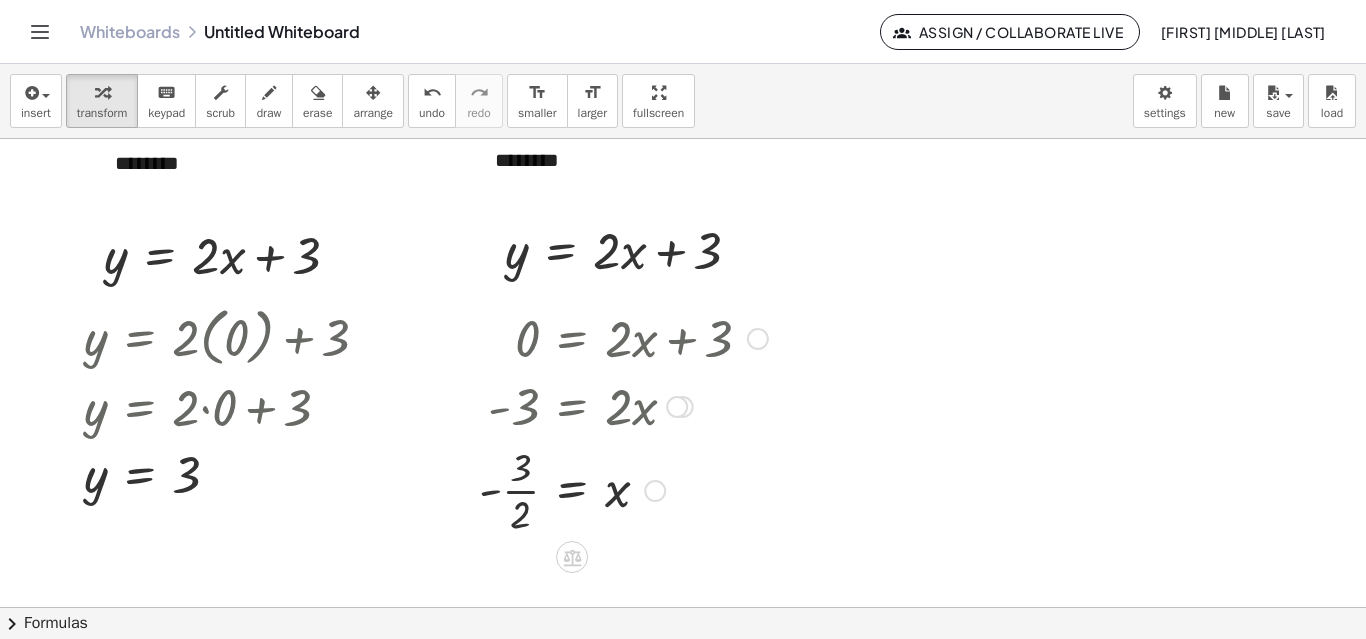 scroll, scrollTop: 200, scrollLeft: 0, axis: vertical 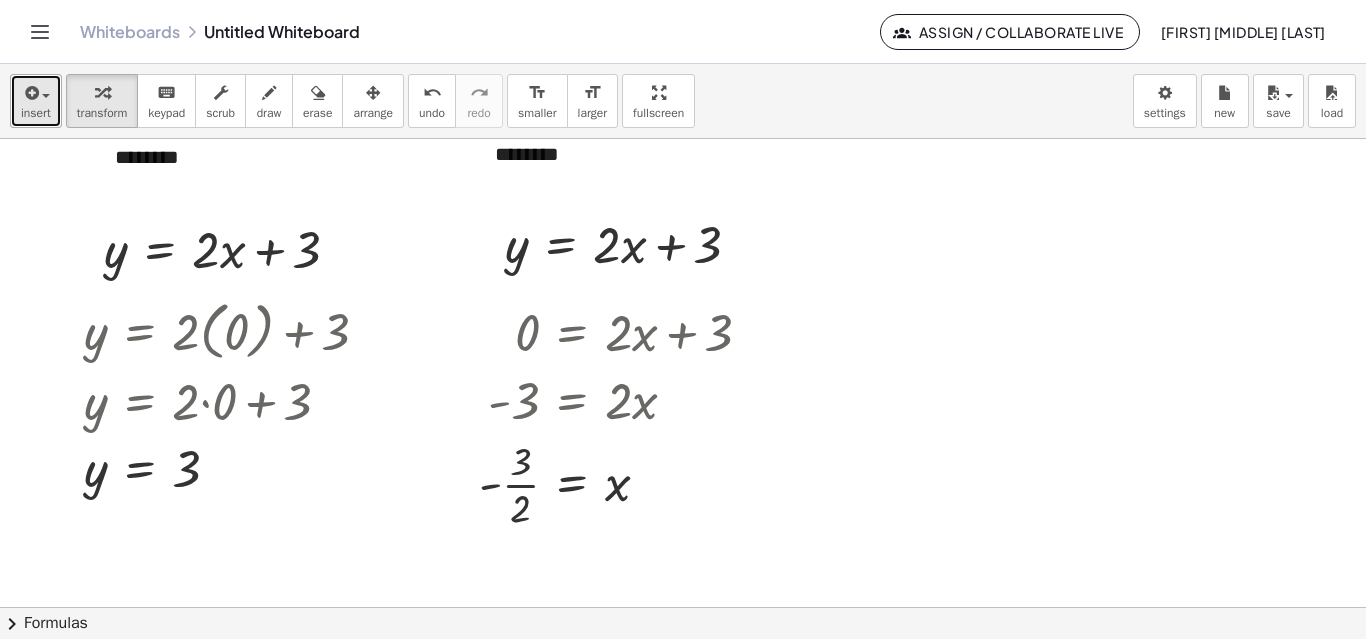 click on "insert" at bounding box center (36, 113) 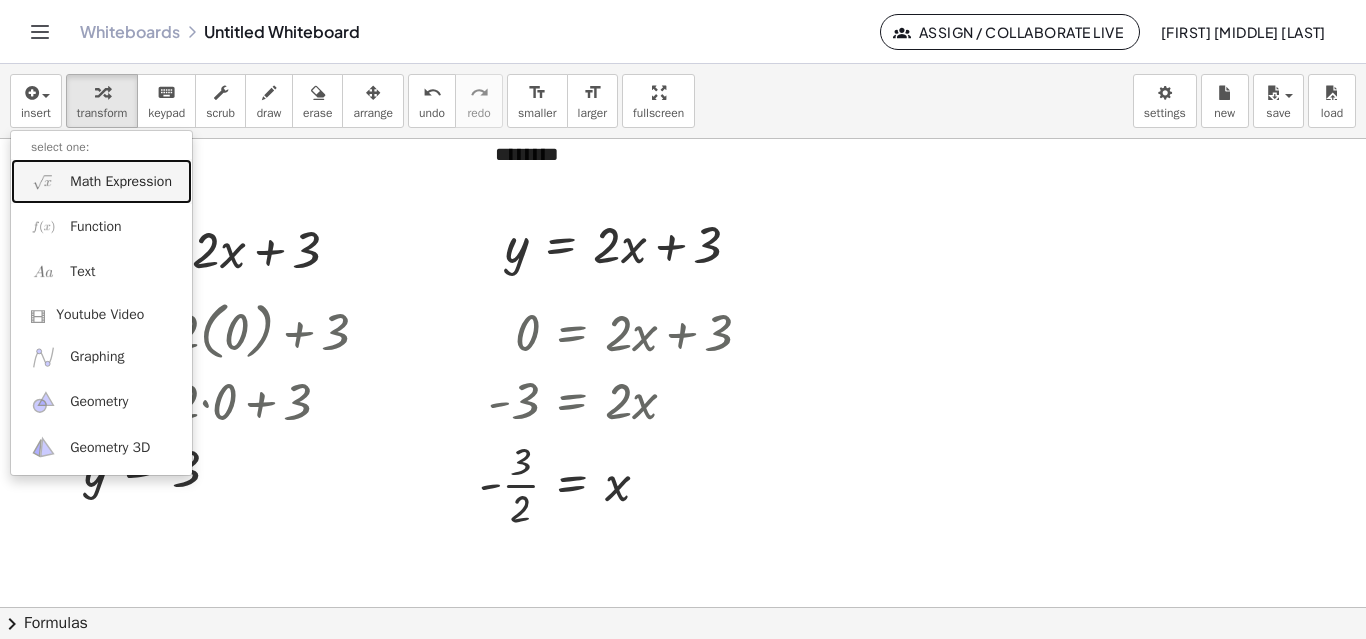 click on "Math Expression" at bounding box center (121, 182) 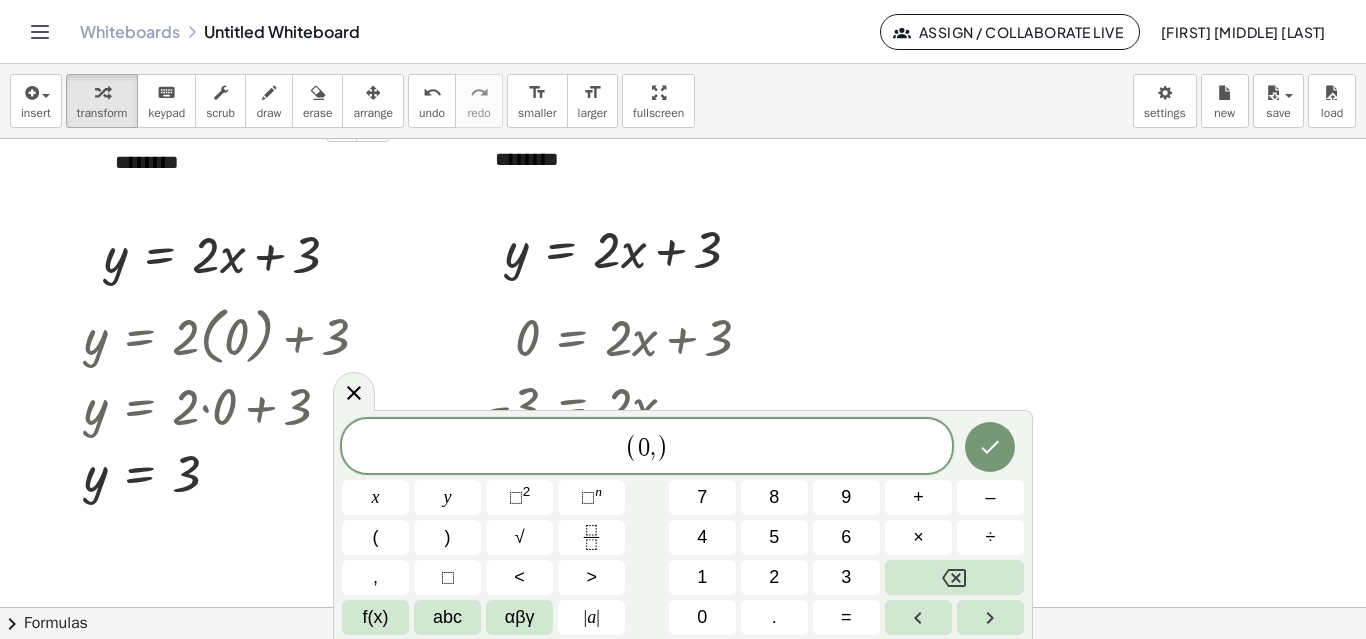 scroll, scrollTop: 200, scrollLeft: 0, axis: vertical 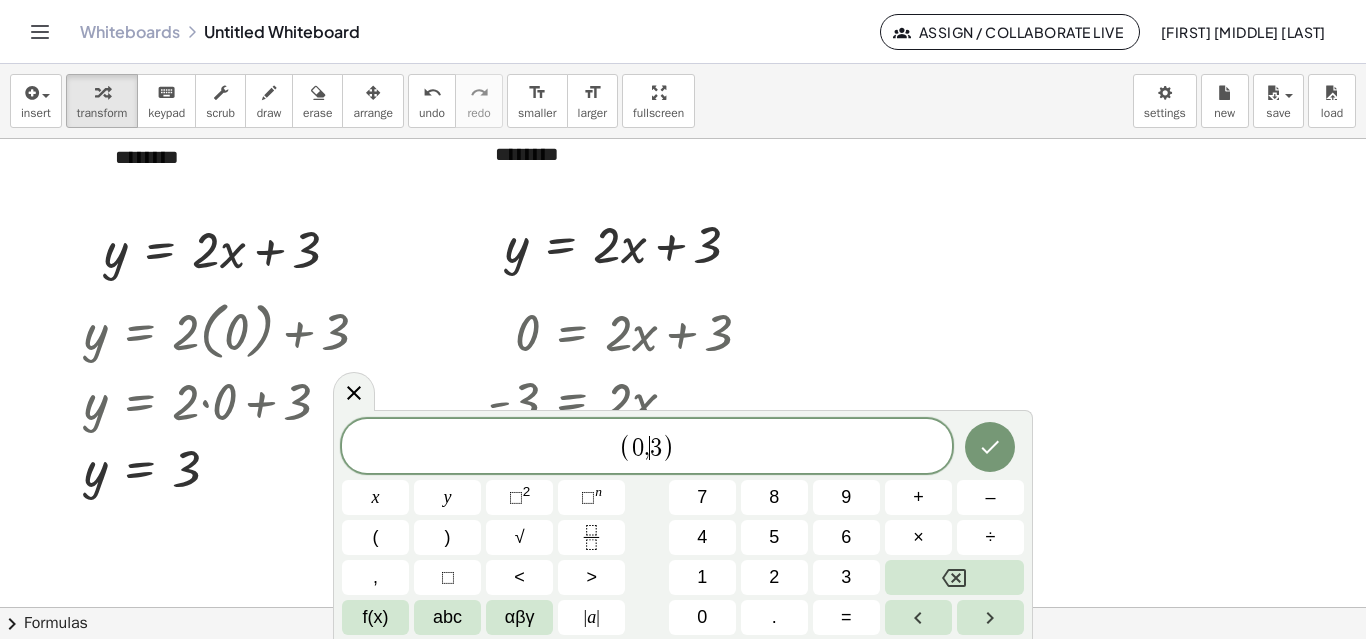 click on "3" at bounding box center [656, 448] 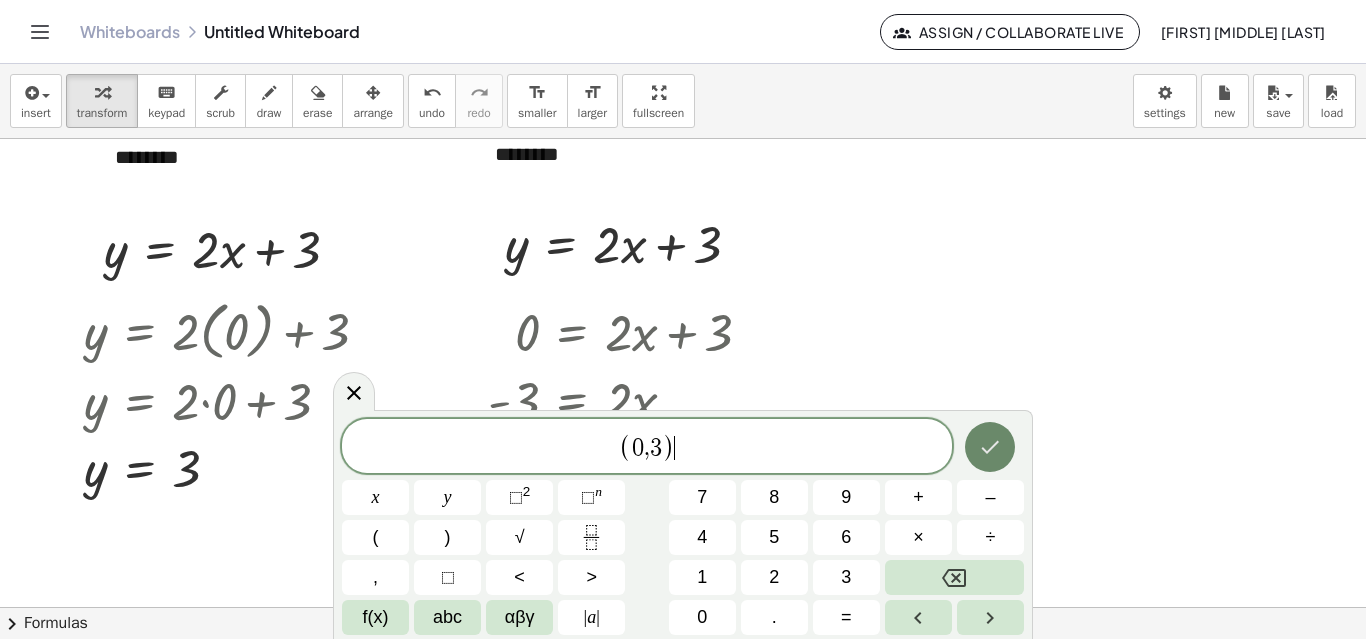 click at bounding box center [990, 447] 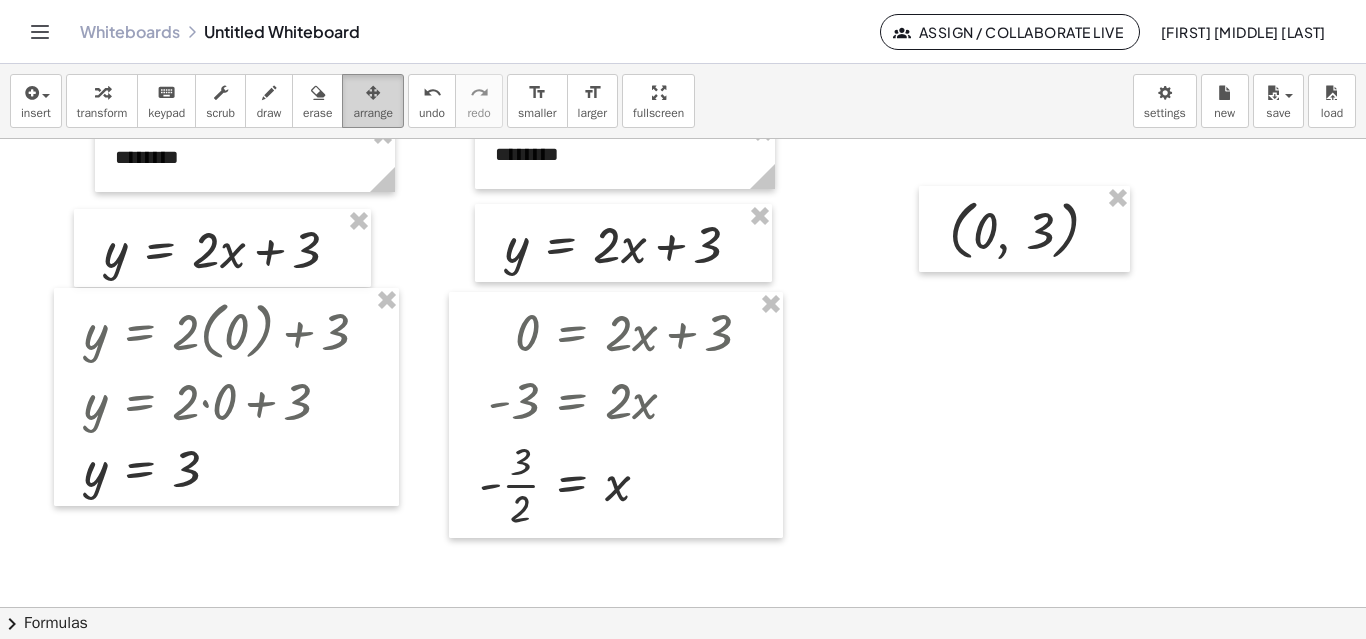 click on "arrange" at bounding box center [373, 101] 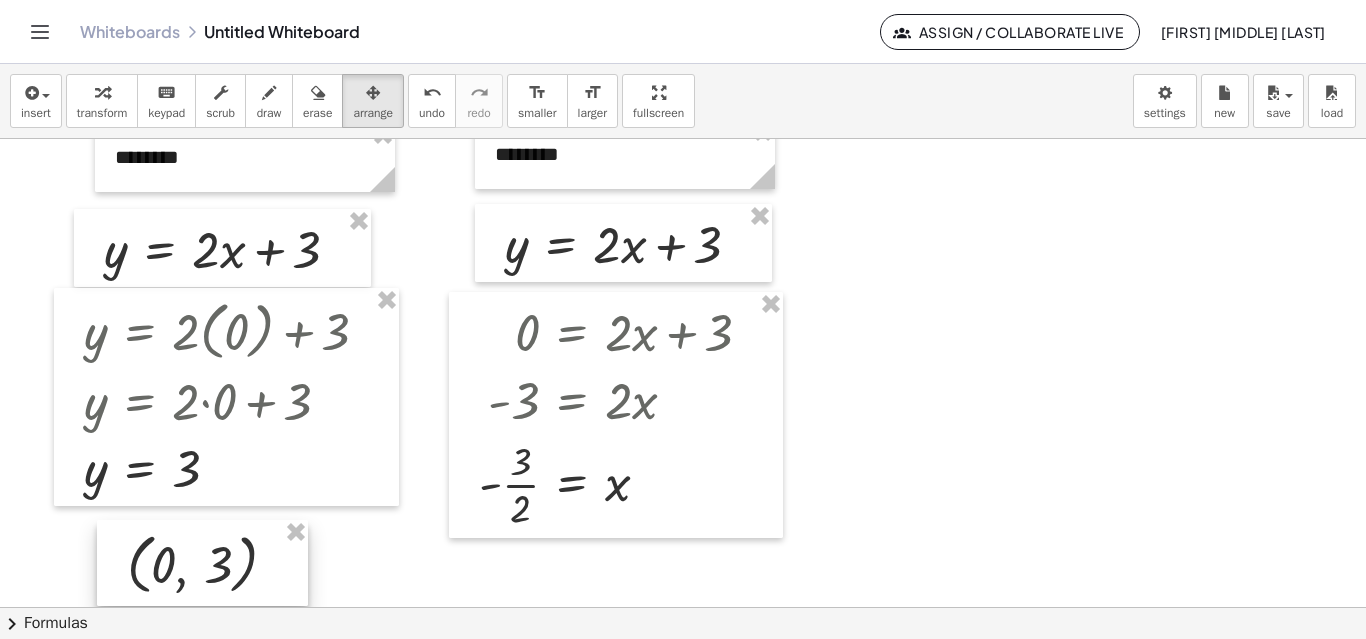 drag, startPoint x: 974, startPoint y: 237, endPoint x: 174, endPoint y: 514, distance: 846.5985 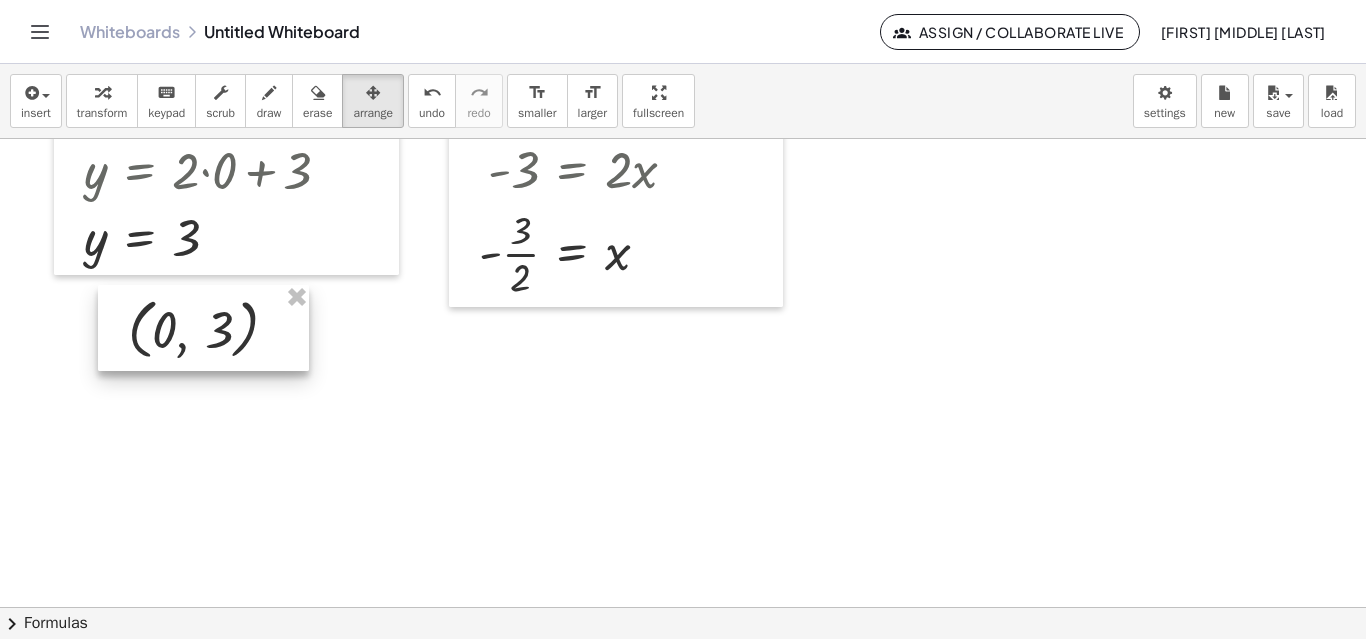 scroll, scrollTop: 468, scrollLeft: 0, axis: vertical 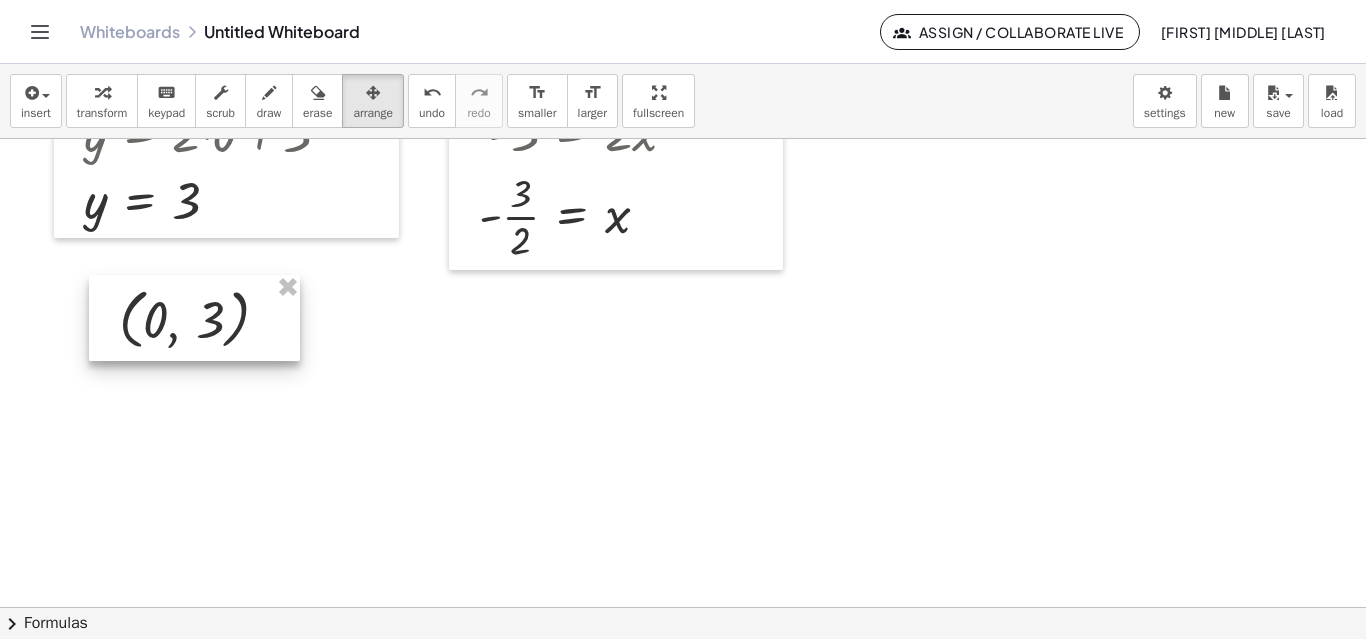 drag, startPoint x: 233, startPoint y: 299, endPoint x: 224, endPoint y: 326, distance: 28.460499 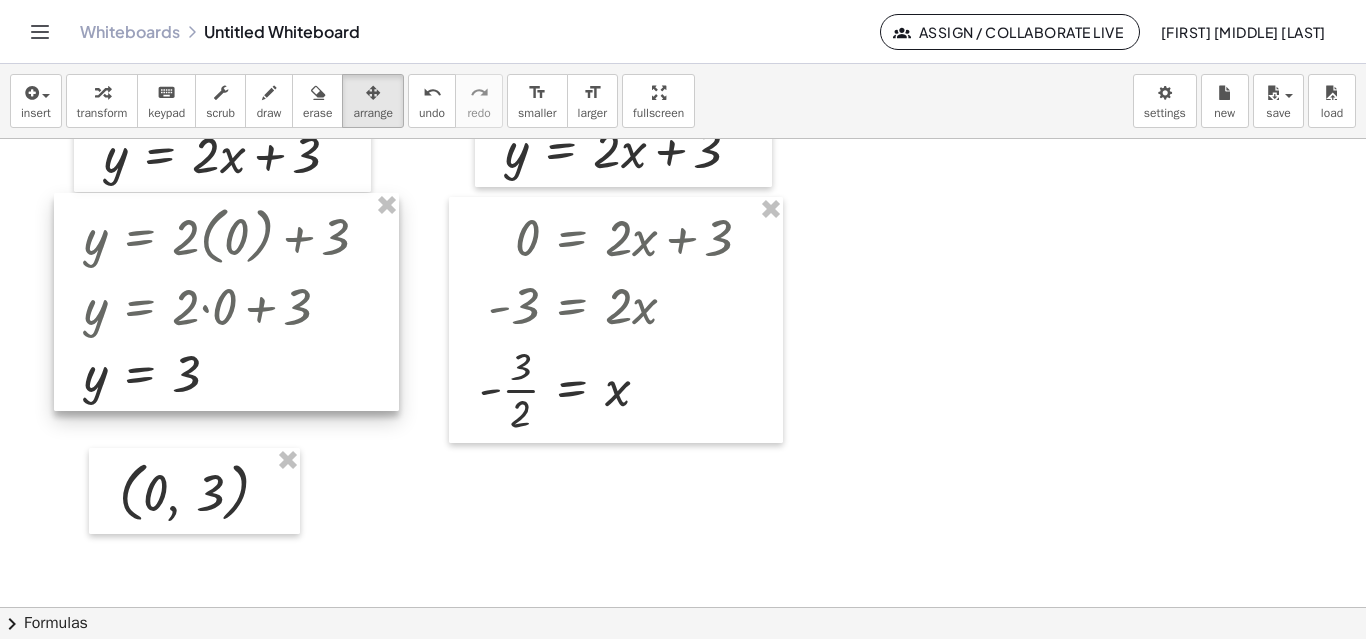 scroll, scrollTop: 268, scrollLeft: 0, axis: vertical 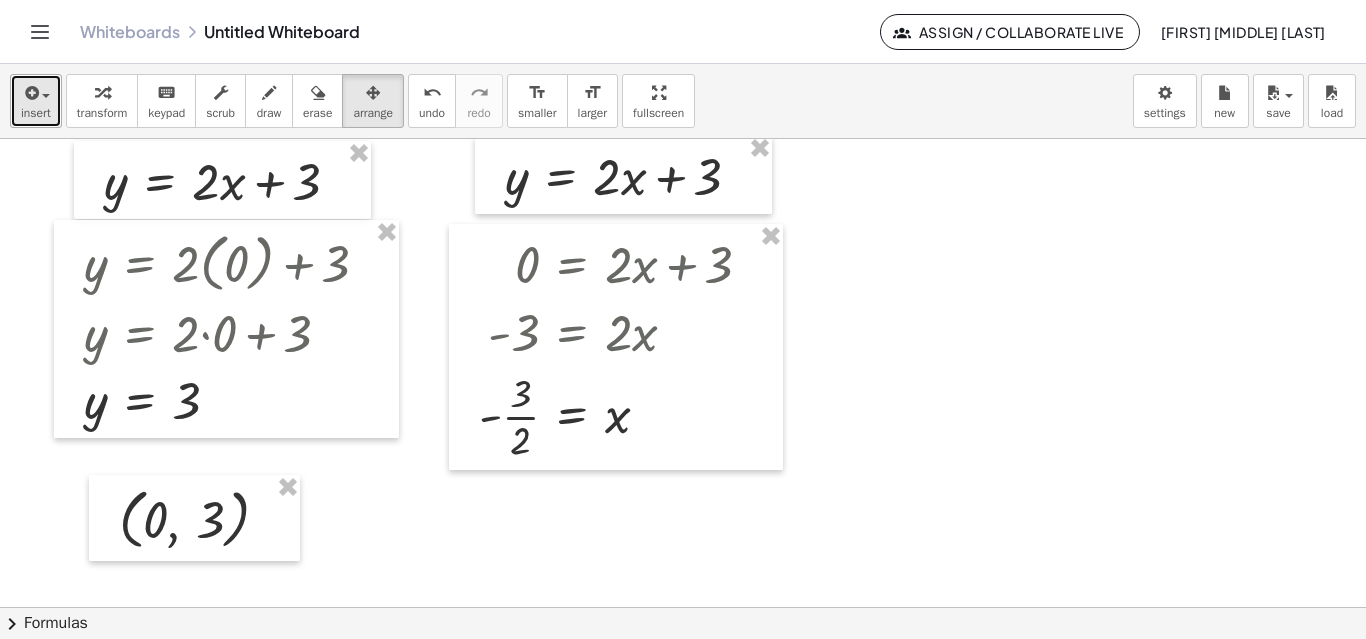 click on "insert" at bounding box center (36, 101) 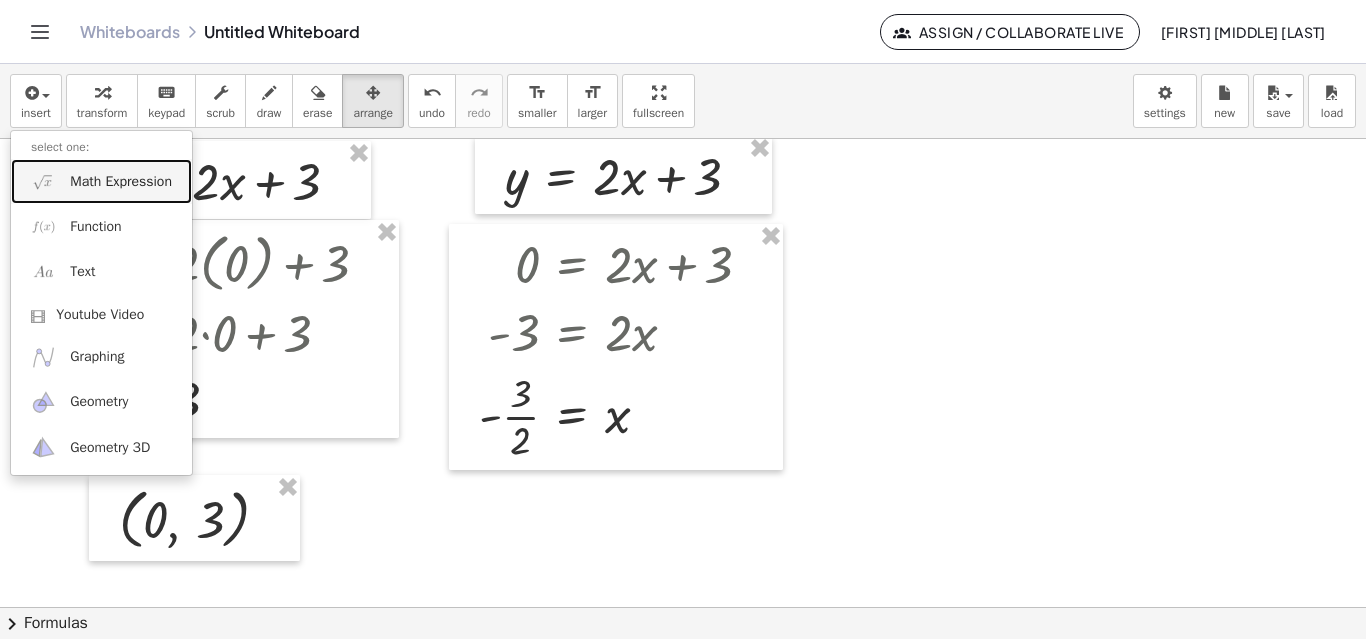 click on "Math Expression" at bounding box center (121, 182) 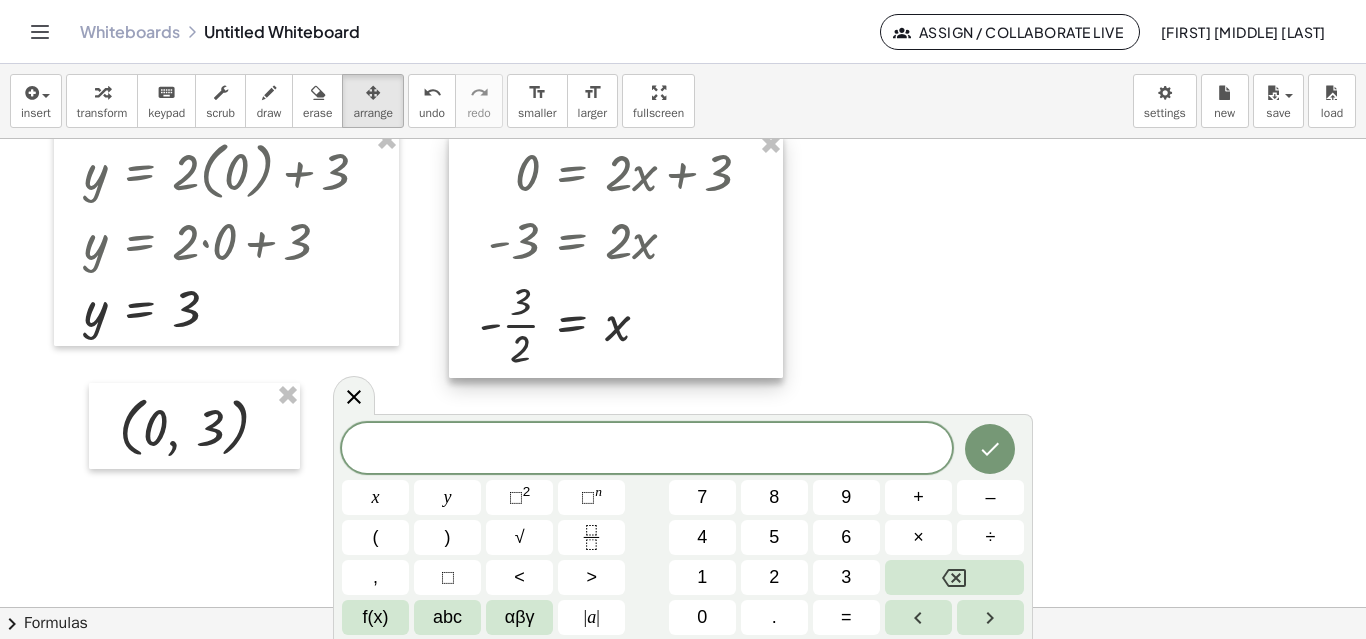 scroll, scrollTop: 368, scrollLeft: 0, axis: vertical 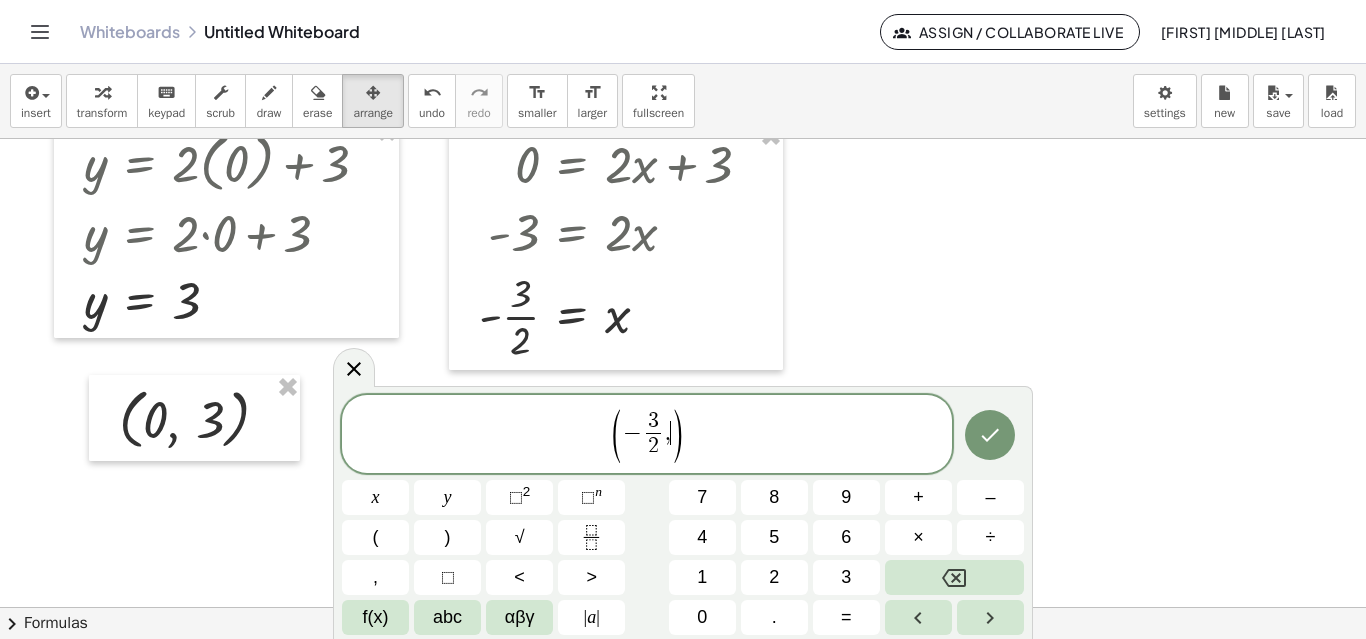 click on ")" at bounding box center (677, 436) 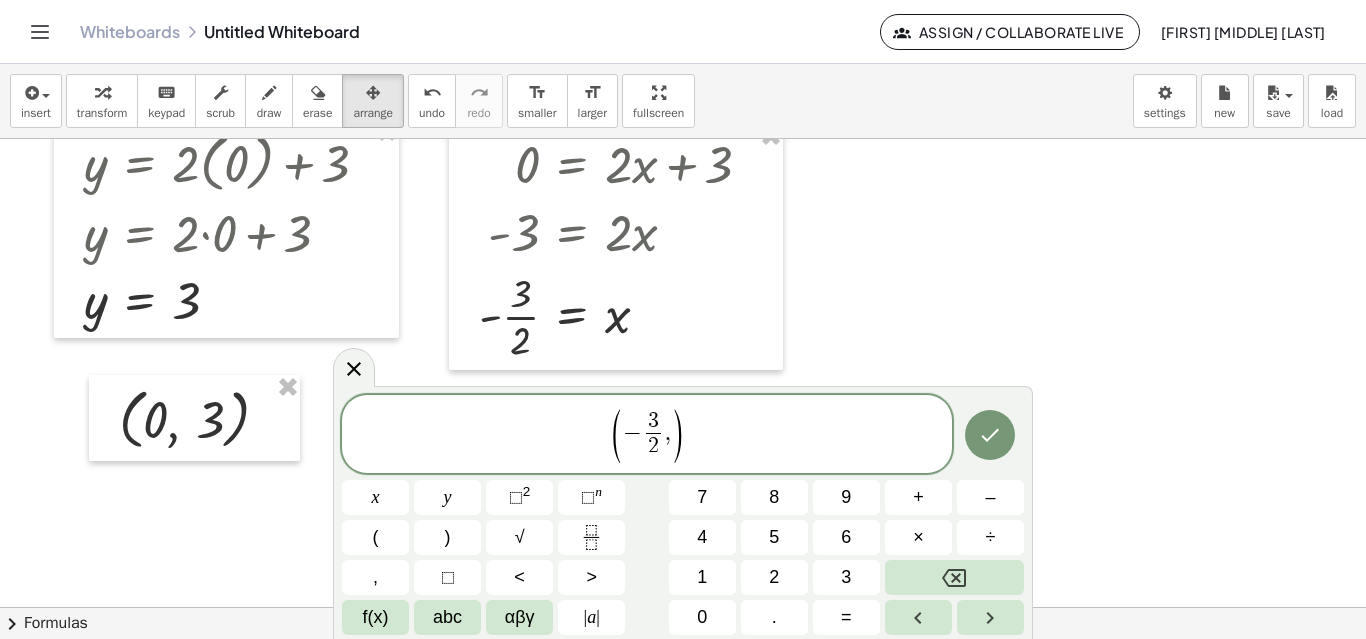 click on "( − 3 2 ​ , )" at bounding box center (647, 435) 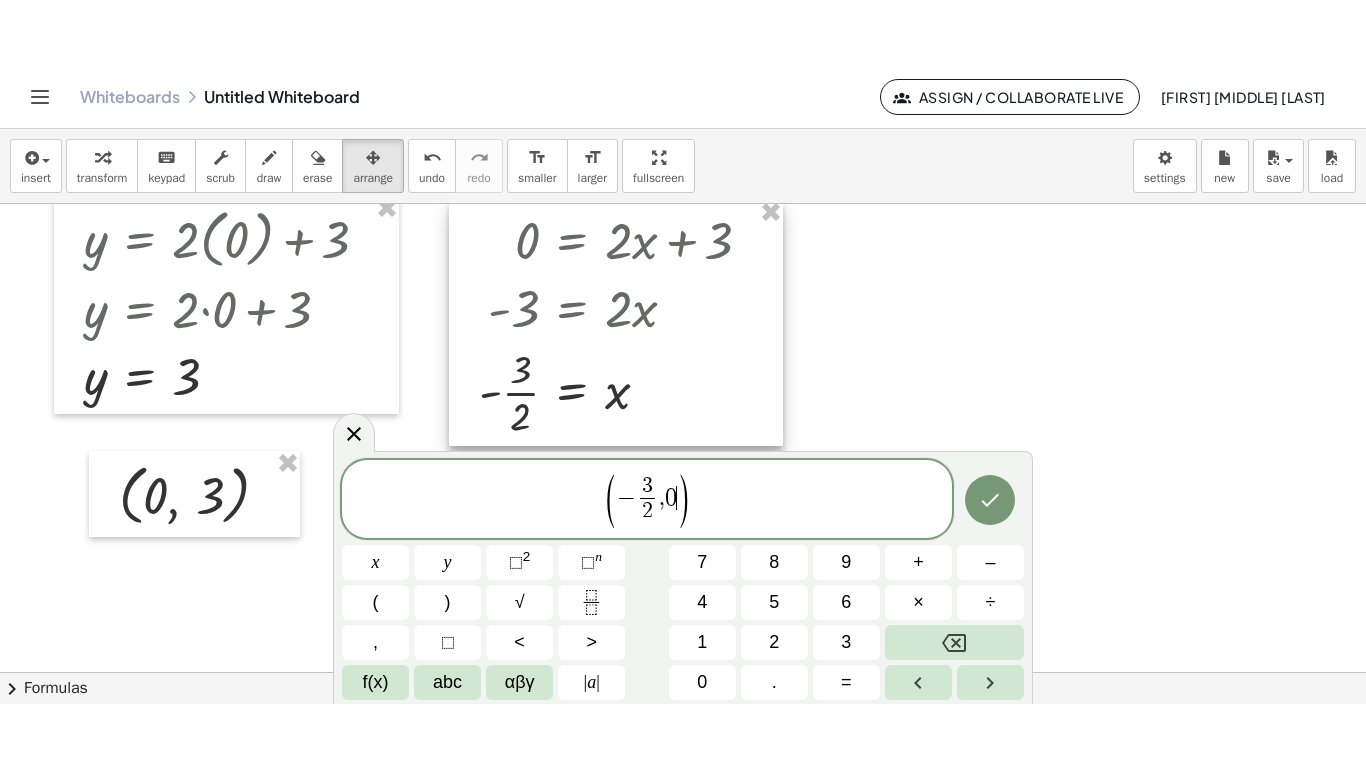 scroll, scrollTop: 368, scrollLeft: 0, axis: vertical 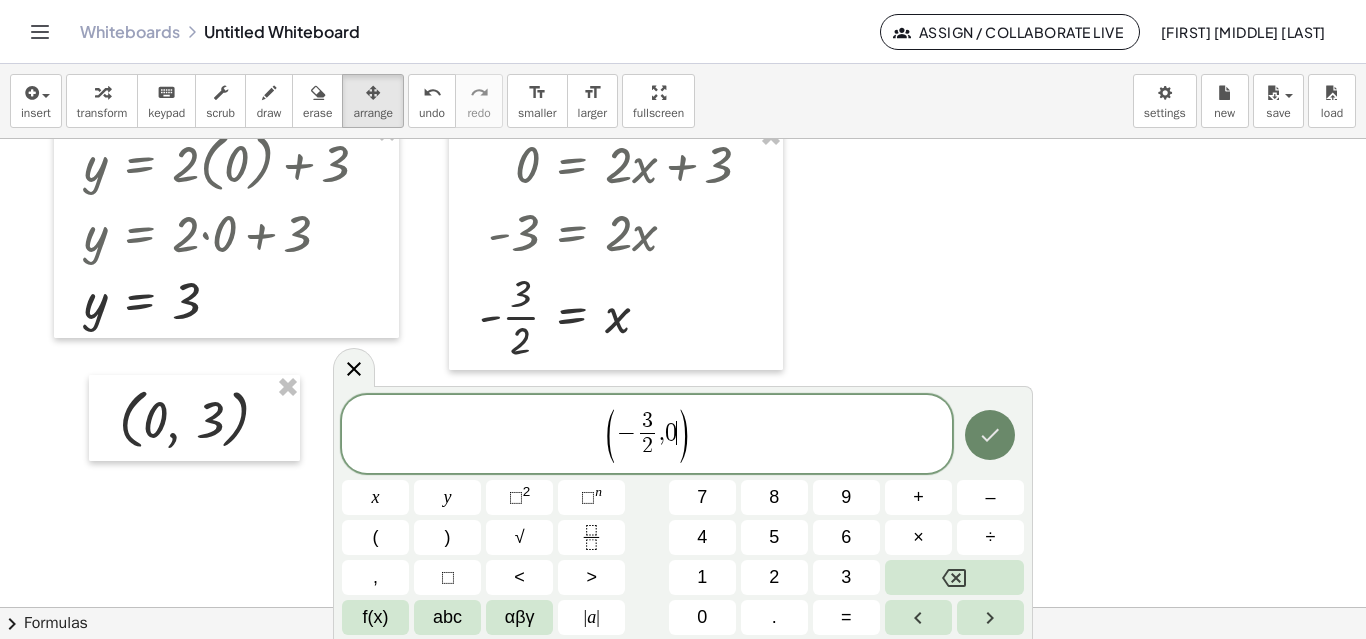 click at bounding box center (990, 435) 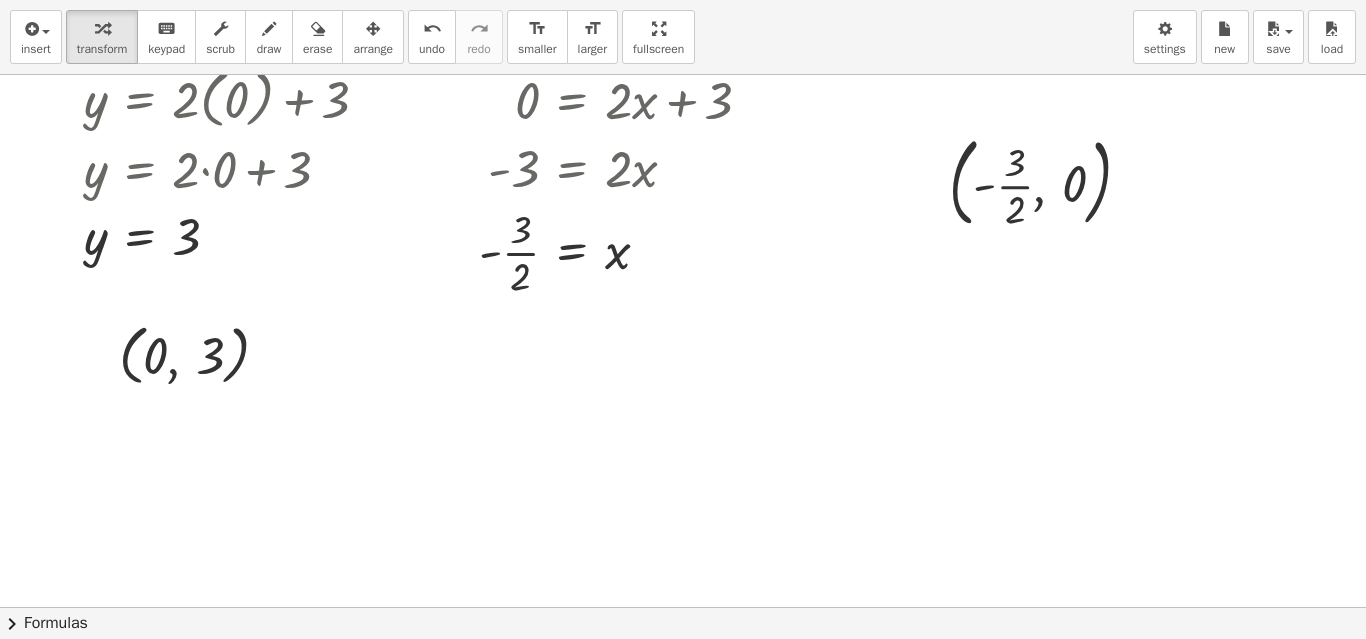 click on "**********" at bounding box center [683, 319] 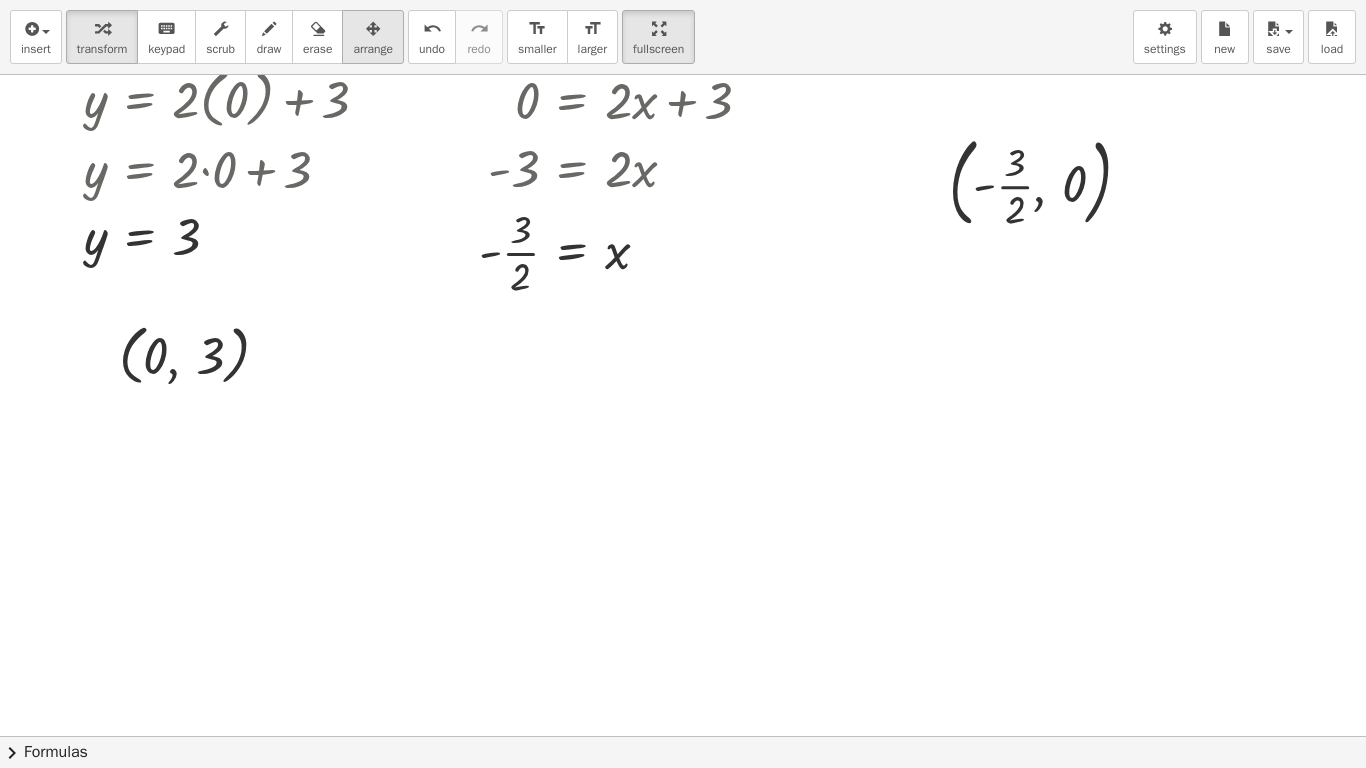 click at bounding box center (373, 29) 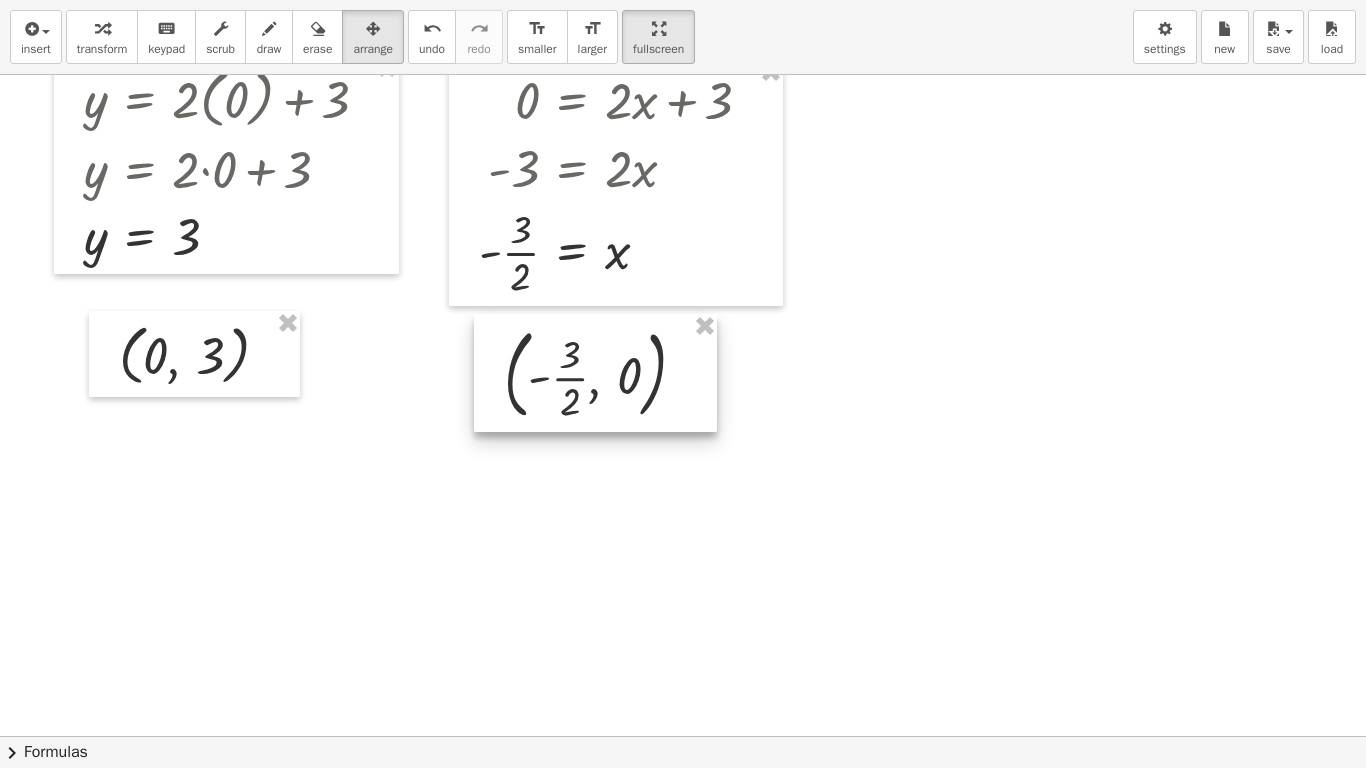 drag, startPoint x: 1073, startPoint y: 195, endPoint x: 629, endPoint y: 387, distance: 483.73547 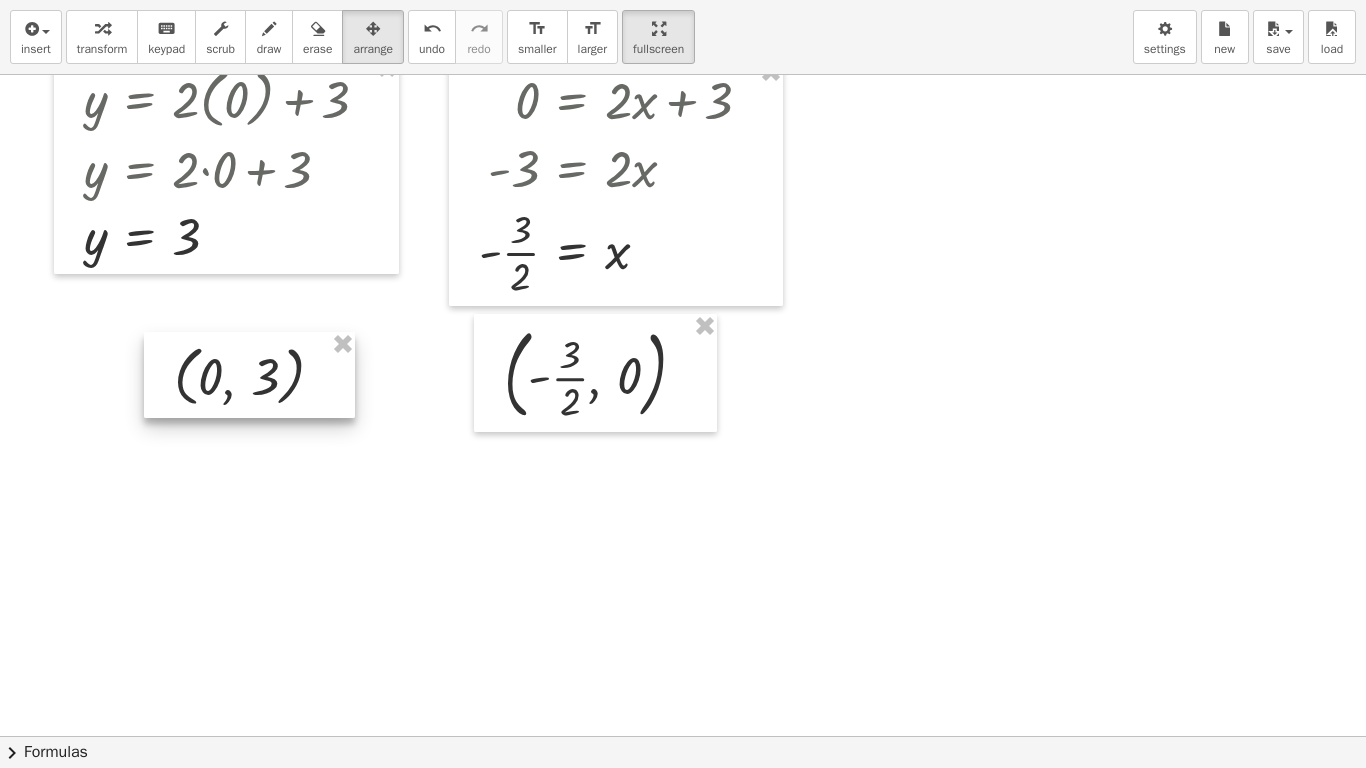 drag, startPoint x: 233, startPoint y: 368, endPoint x: 287, endPoint y: 389, distance: 57.939625 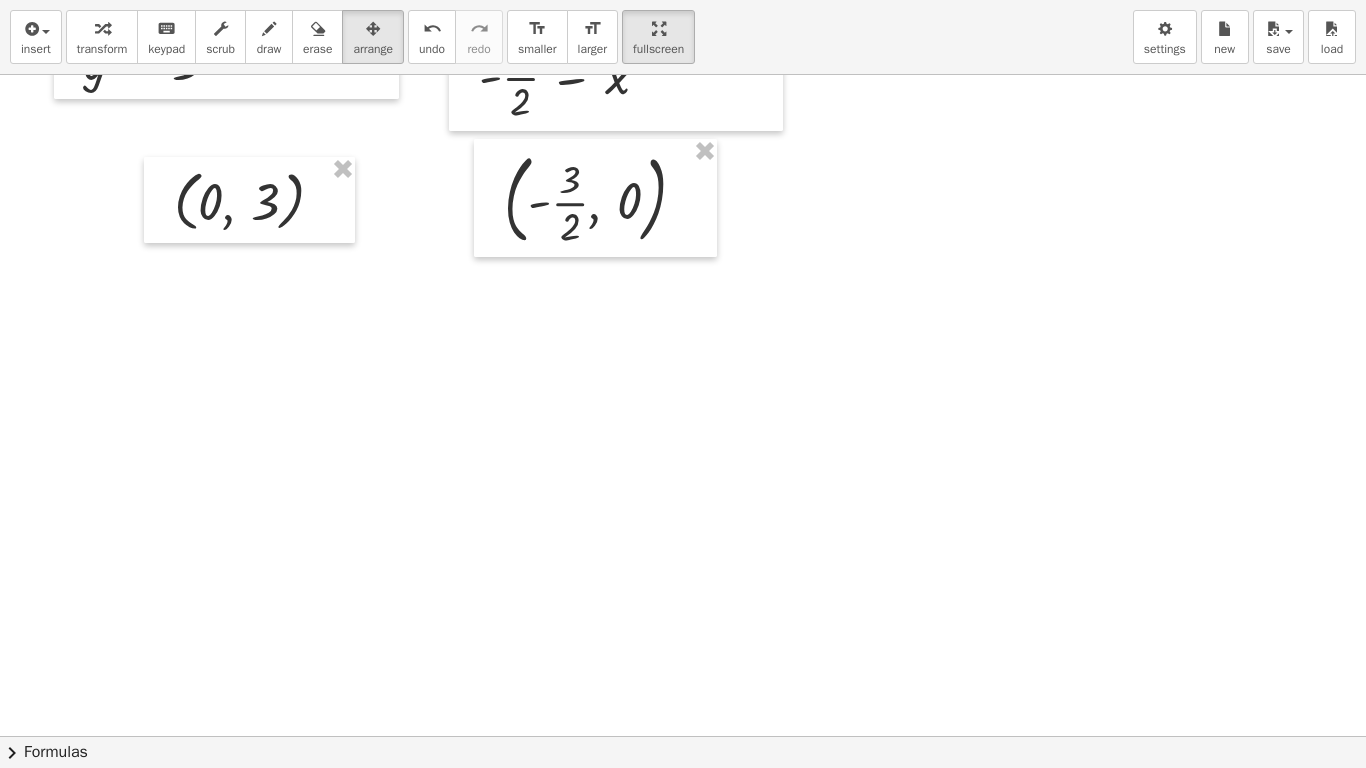 scroll, scrollTop: 568, scrollLeft: 0, axis: vertical 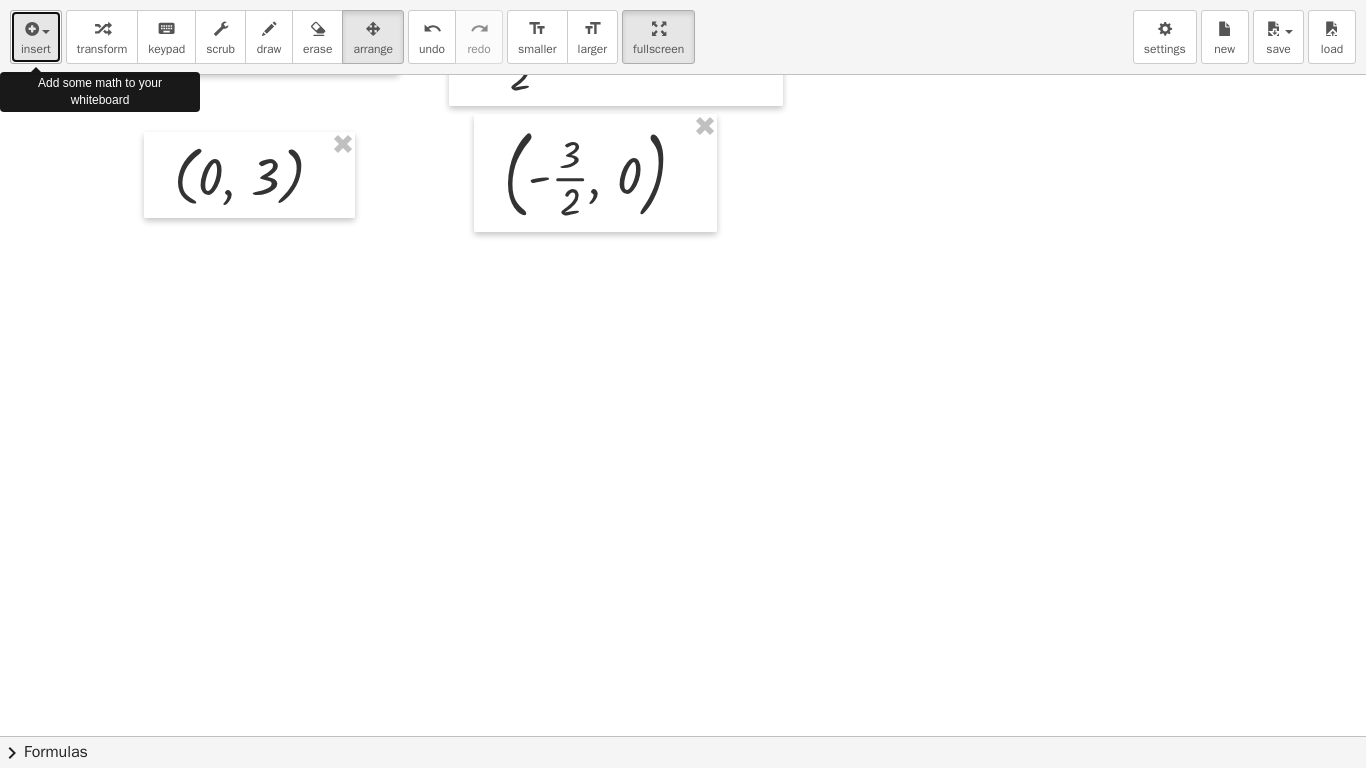 click on "insert" at bounding box center (36, 49) 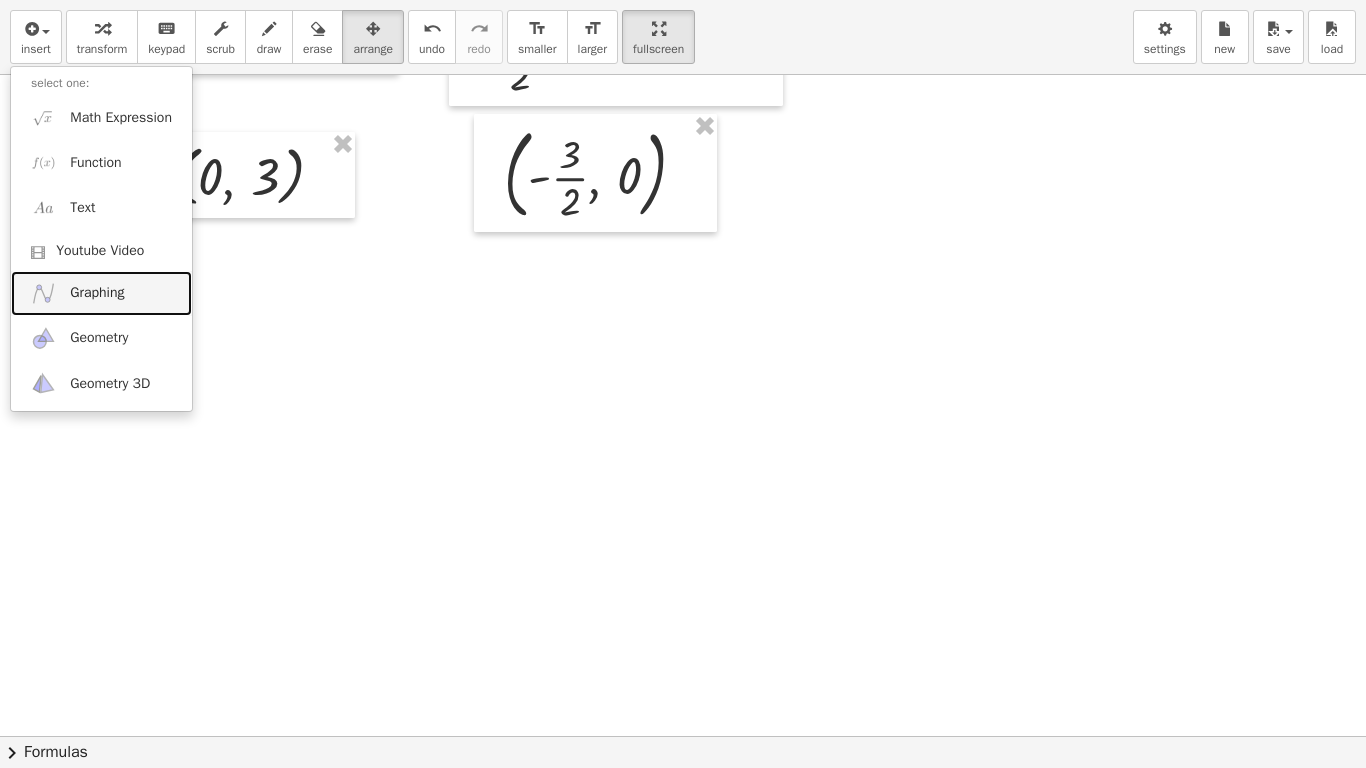 click on "Graphing" at bounding box center (97, 293) 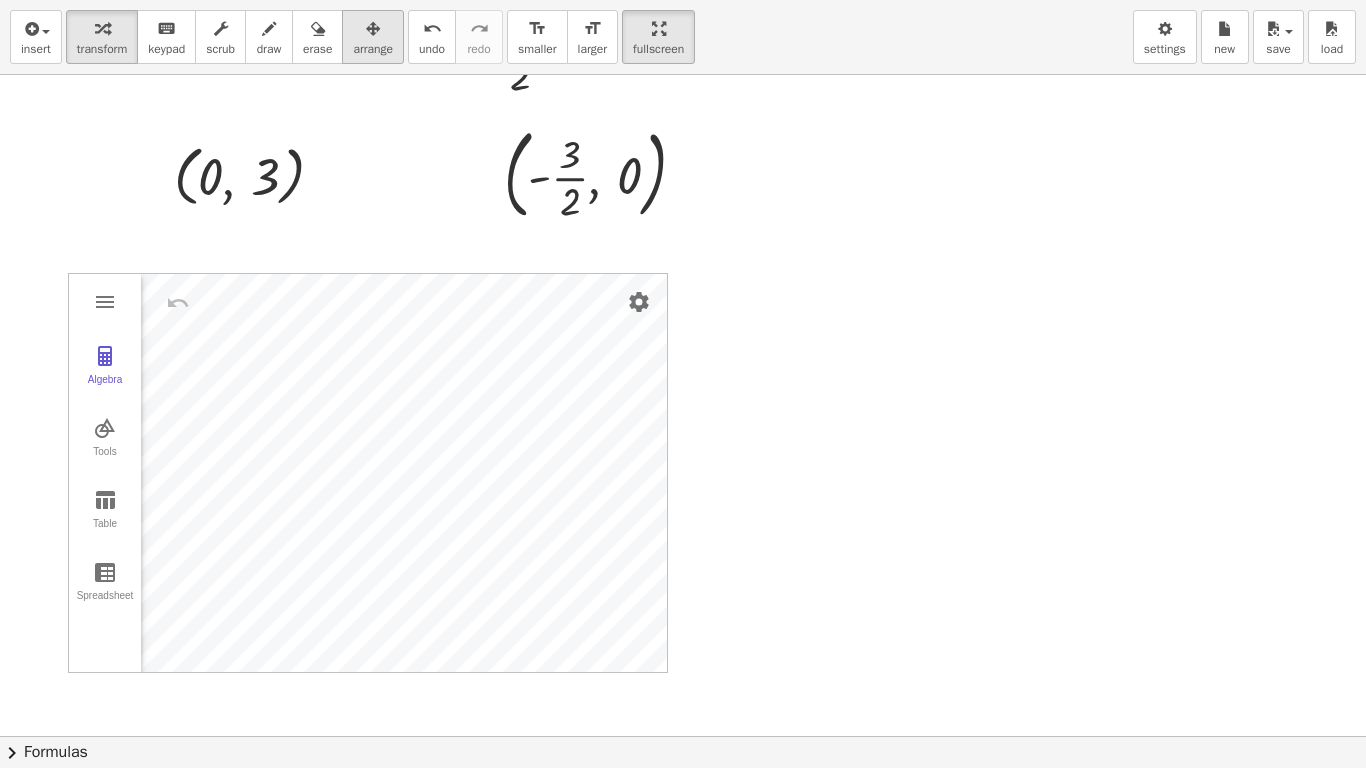 click on "arrange" at bounding box center (373, 37) 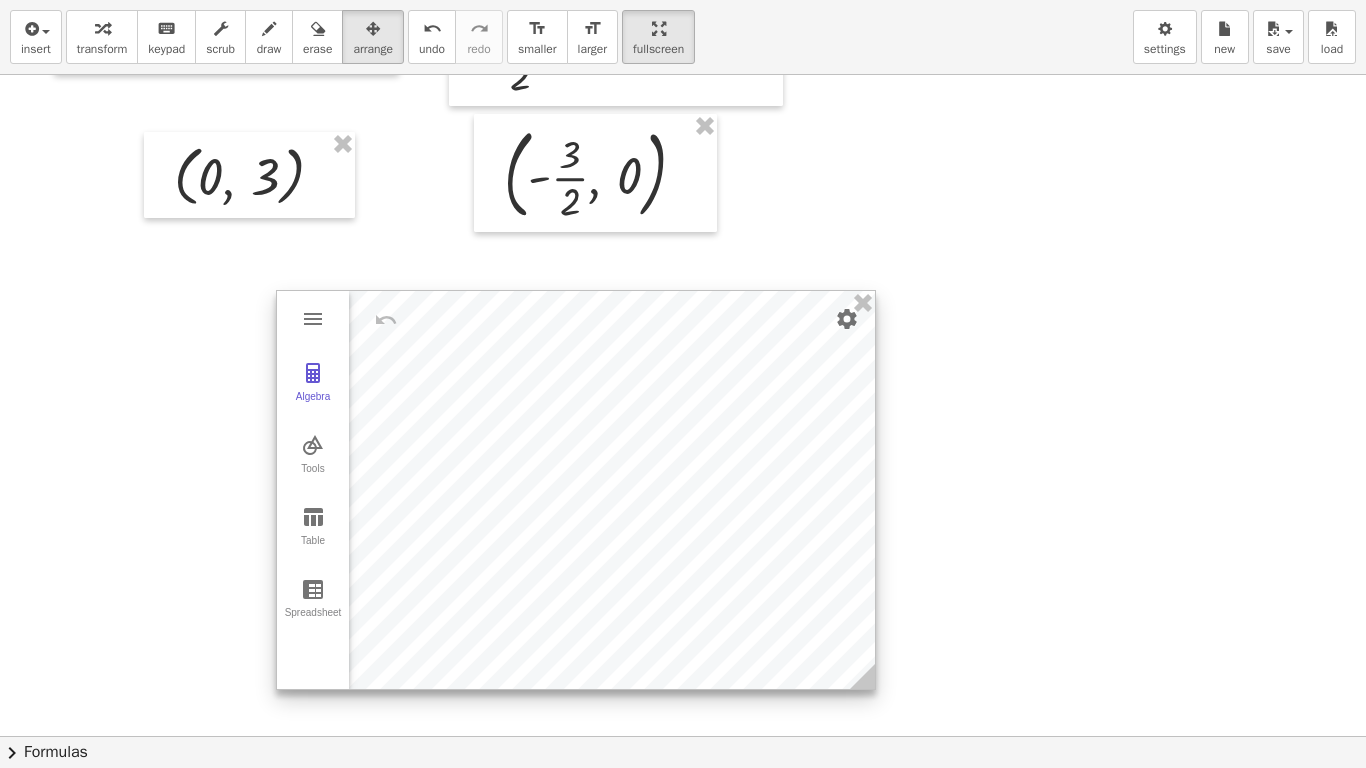drag, startPoint x: 541, startPoint y: 454, endPoint x: 684, endPoint y: 451, distance: 143.03146 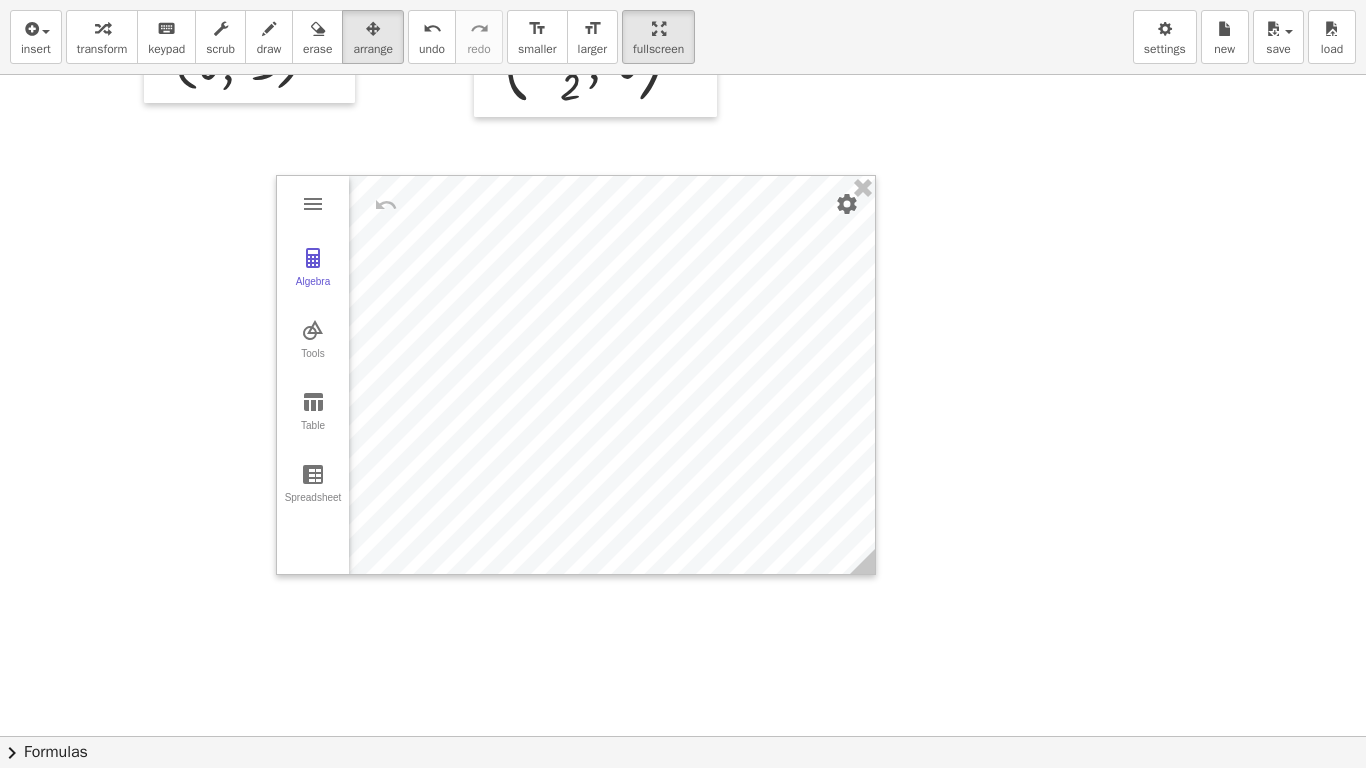 scroll, scrollTop: 743, scrollLeft: 0, axis: vertical 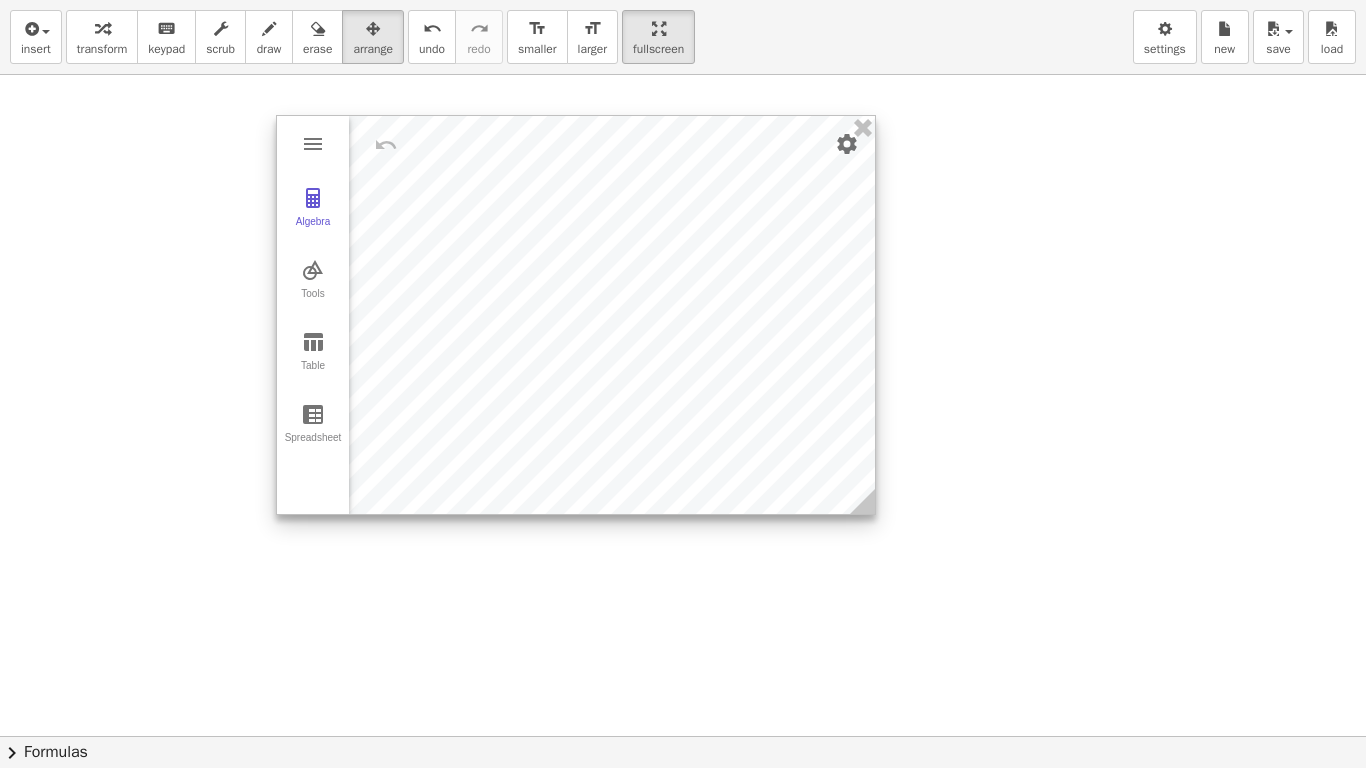 click on "Algebra Tools Table Spreadsheet GeoGebra Graphing Calculator Basic Tools Move Point Slider Intersect Extremum Roots Best Fit Line Edit Select Objects Move Graphics View Delete Show / Hide Label Show / Hide Object Copy Visual Style Media Text Points Point Intersect Point on Object Attach / Detach Point Extremum Roots Complex Number List Lines Line Ray Vector Others Pen Freehand Function Button Check Box Input Box" at bounding box center (576, 315) 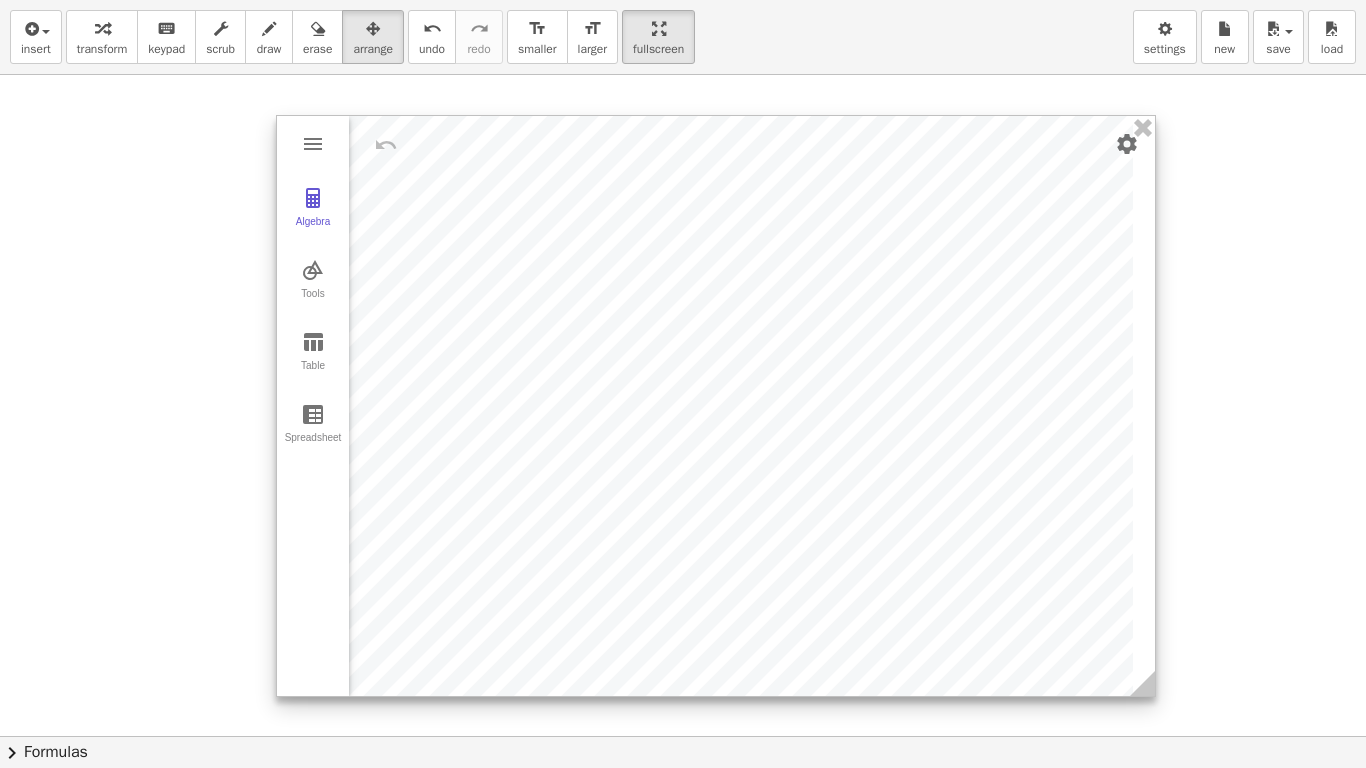 drag, startPoint x: 871, startPoint y: 510, endPoint x: 1151, endPoint y: 692, distance: 333.9521 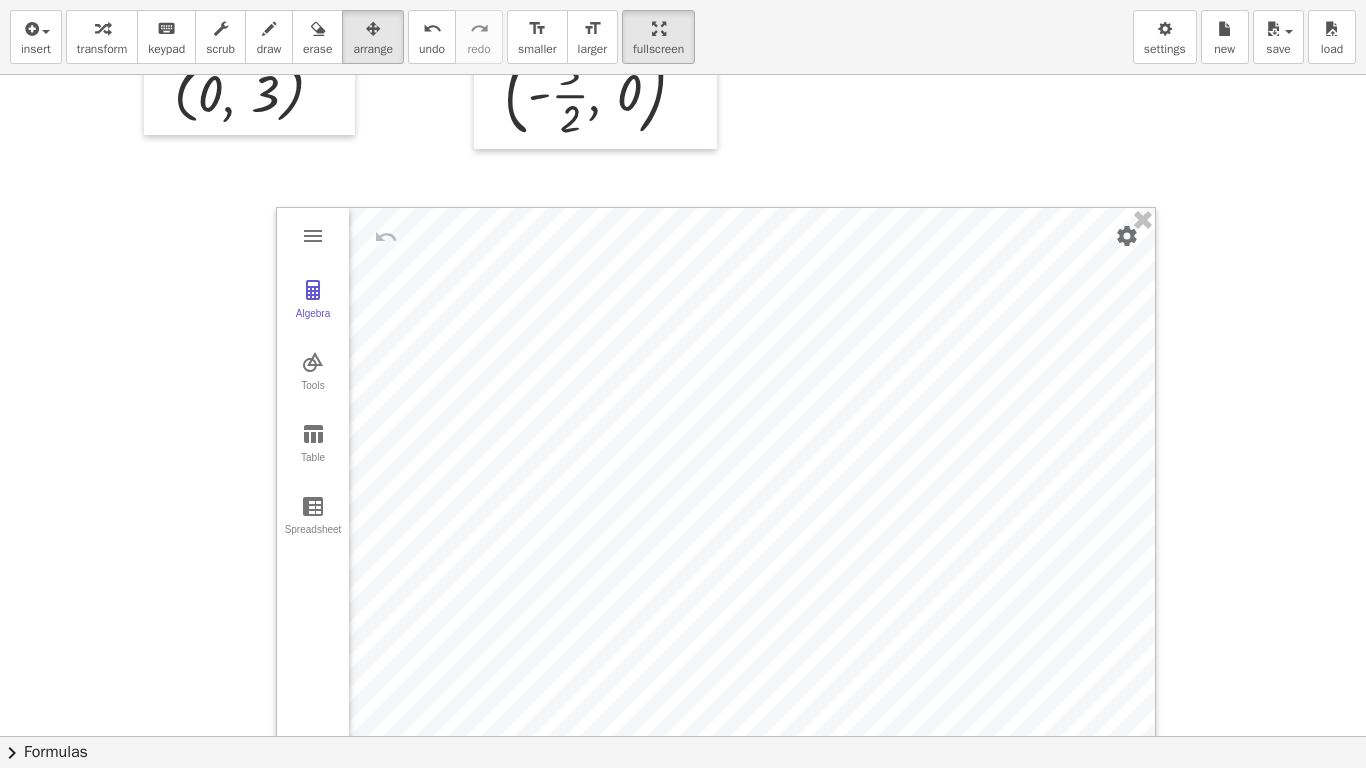 scroll, scrollTop: 643, scrollLeft: 0, axis: vertical 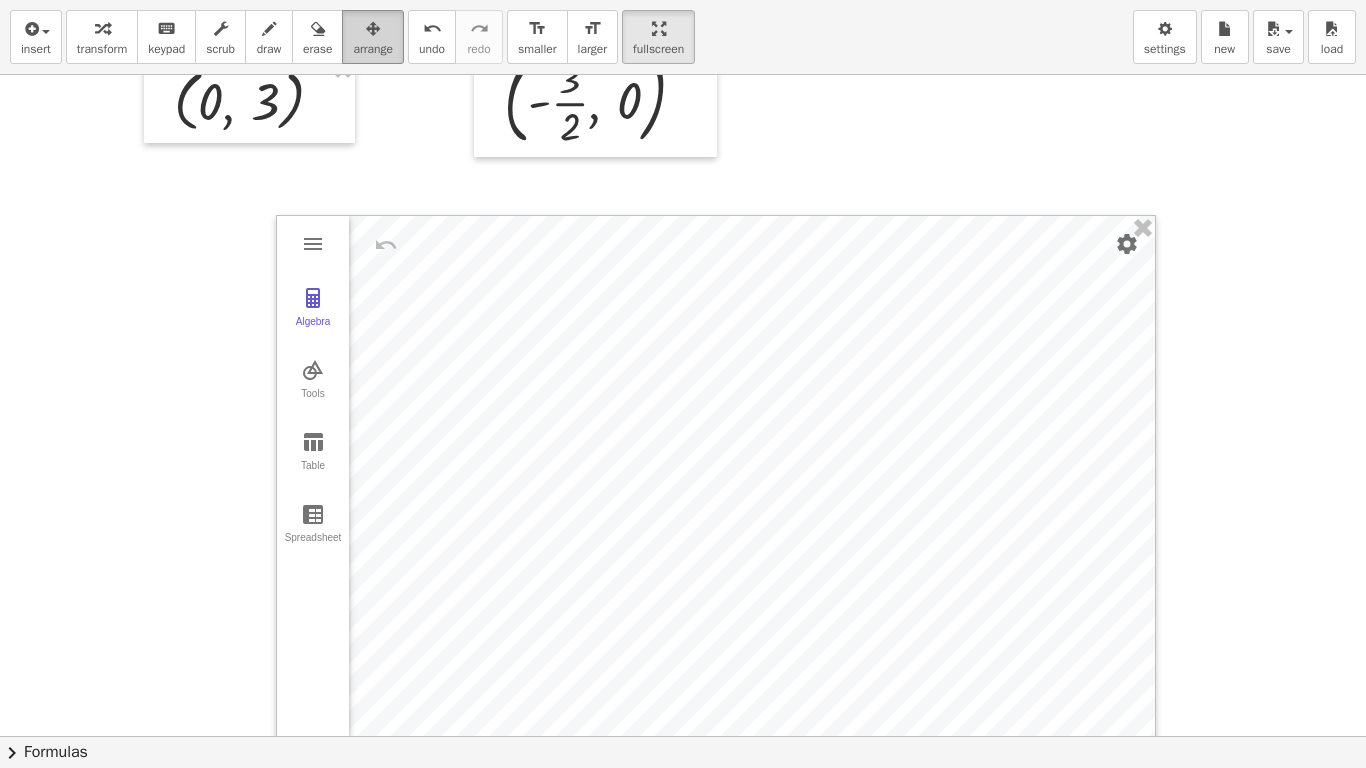 click on "arrange" at bounding box center [373, 37] 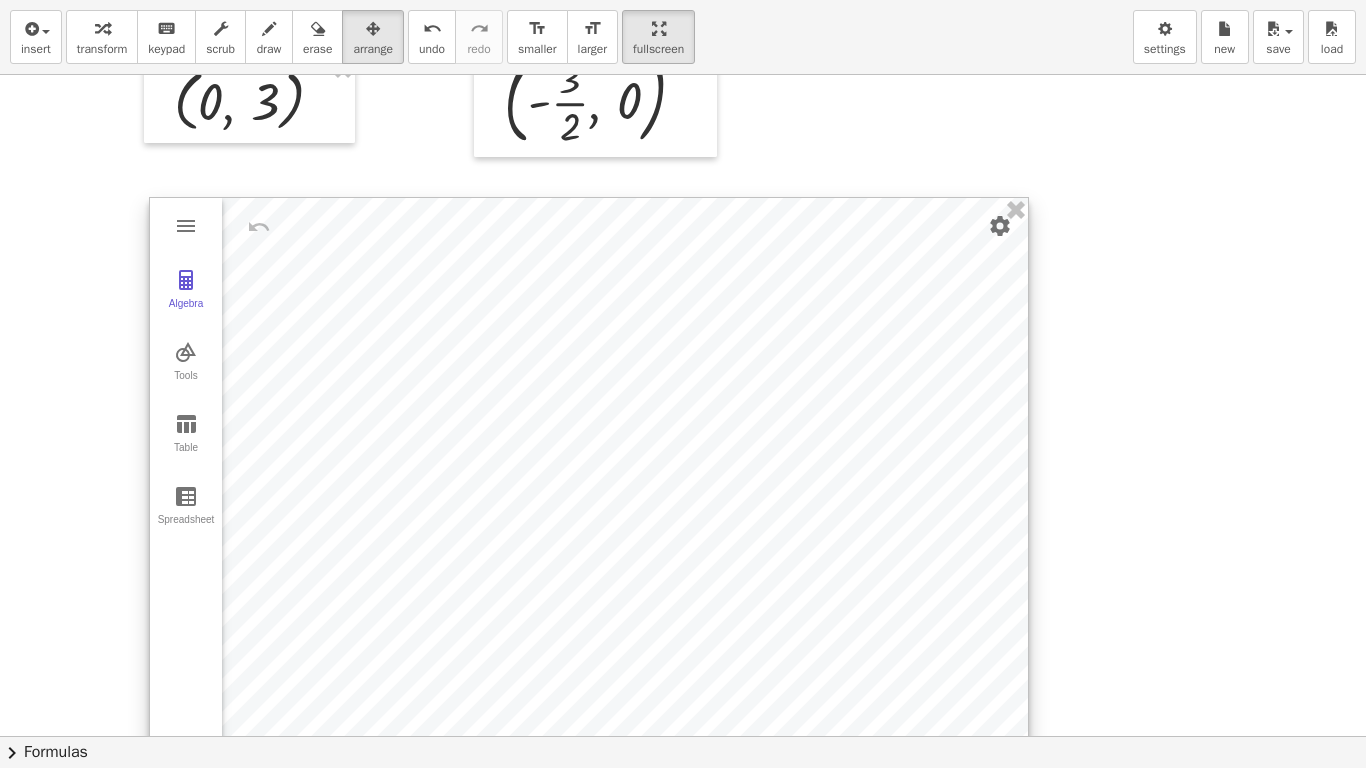drag, startPoint x: 566, startPoint y: 235, endPoint x: 405, endPoint y: 175, distance: 171.81676 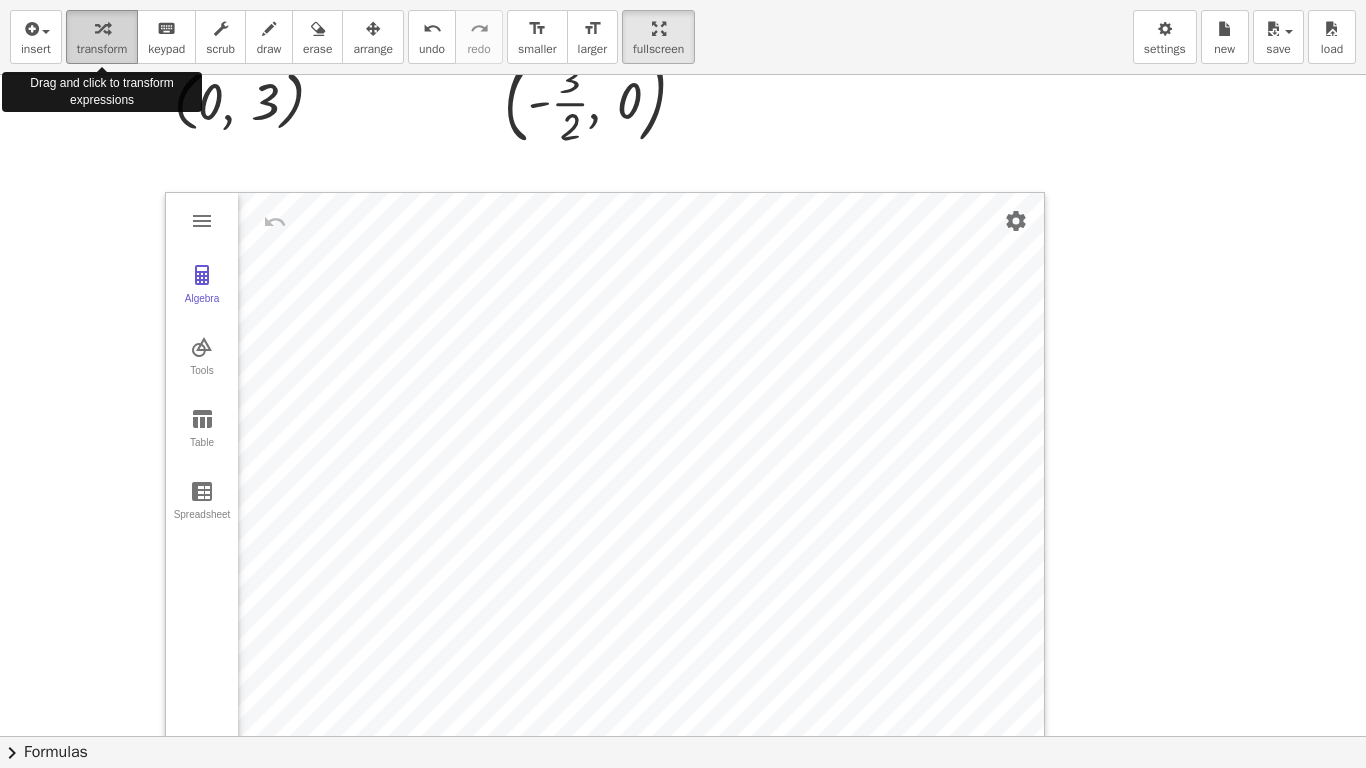 click on "transform" at bounding box center (102, 49) 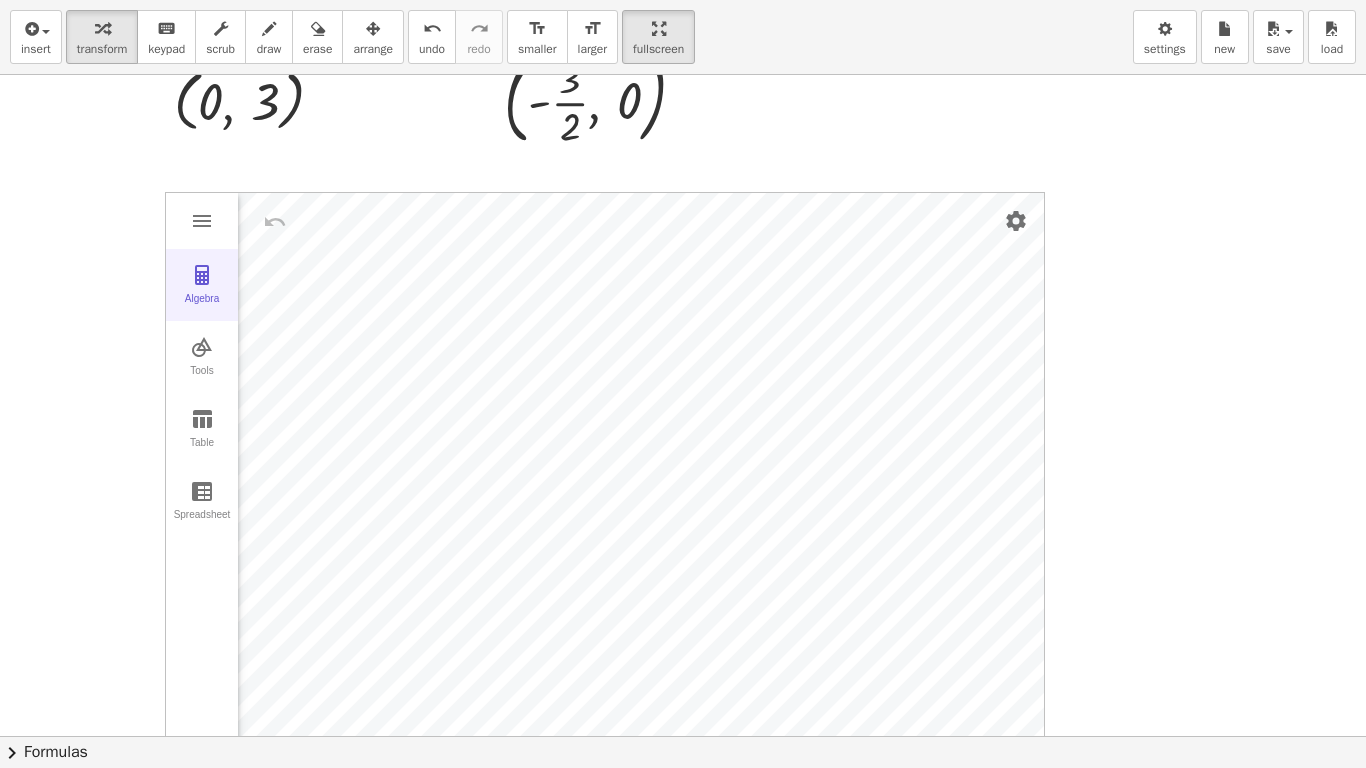 click on "Algebra" at bounding box center (202, 285) 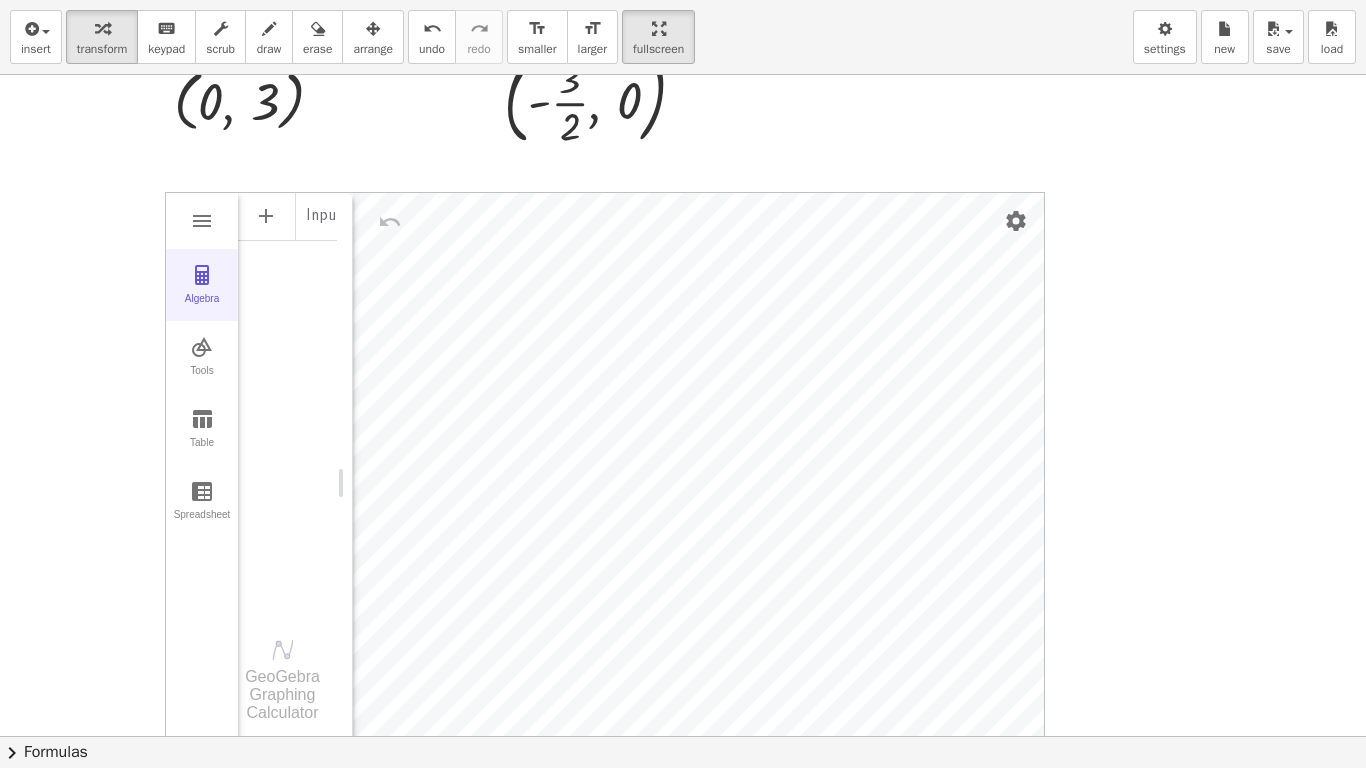 click at bounding box center [202, 275] 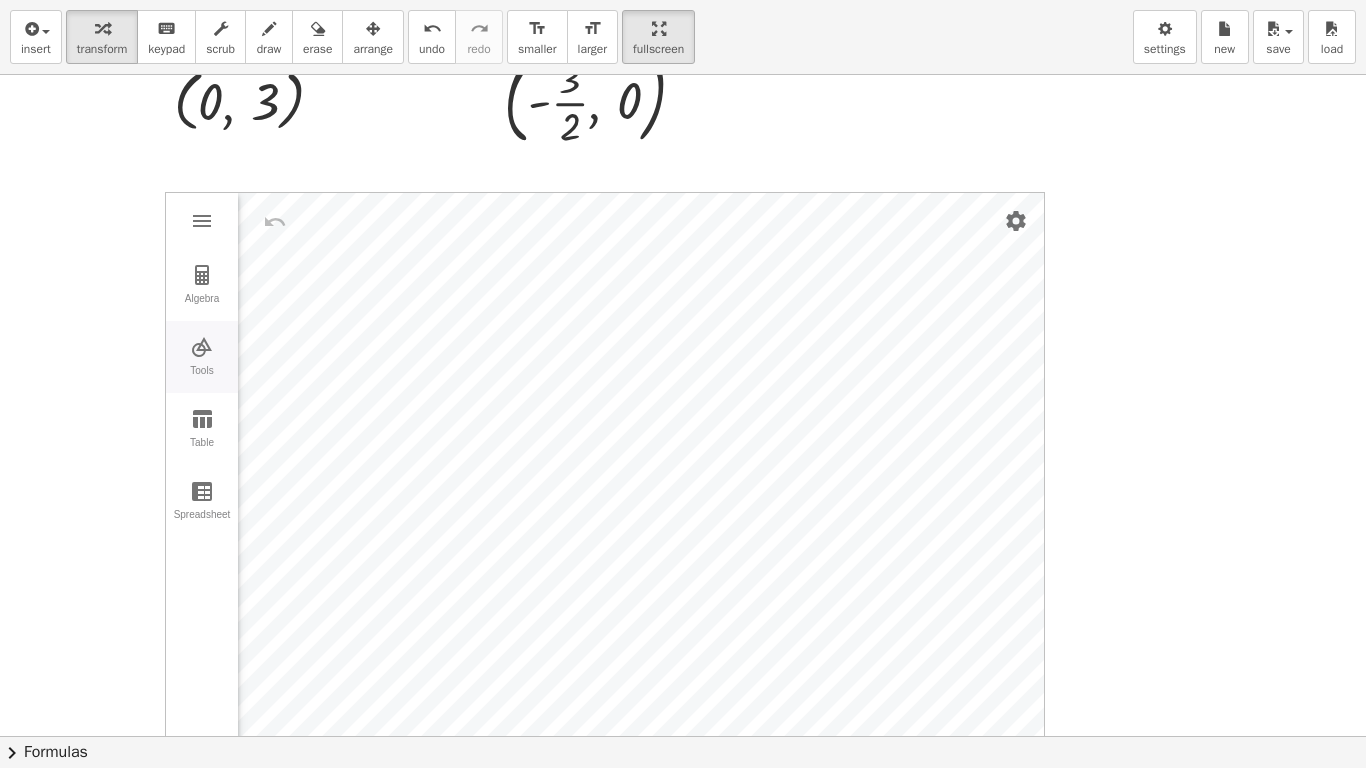 click on "Tools" at bounding box center (202, 357) 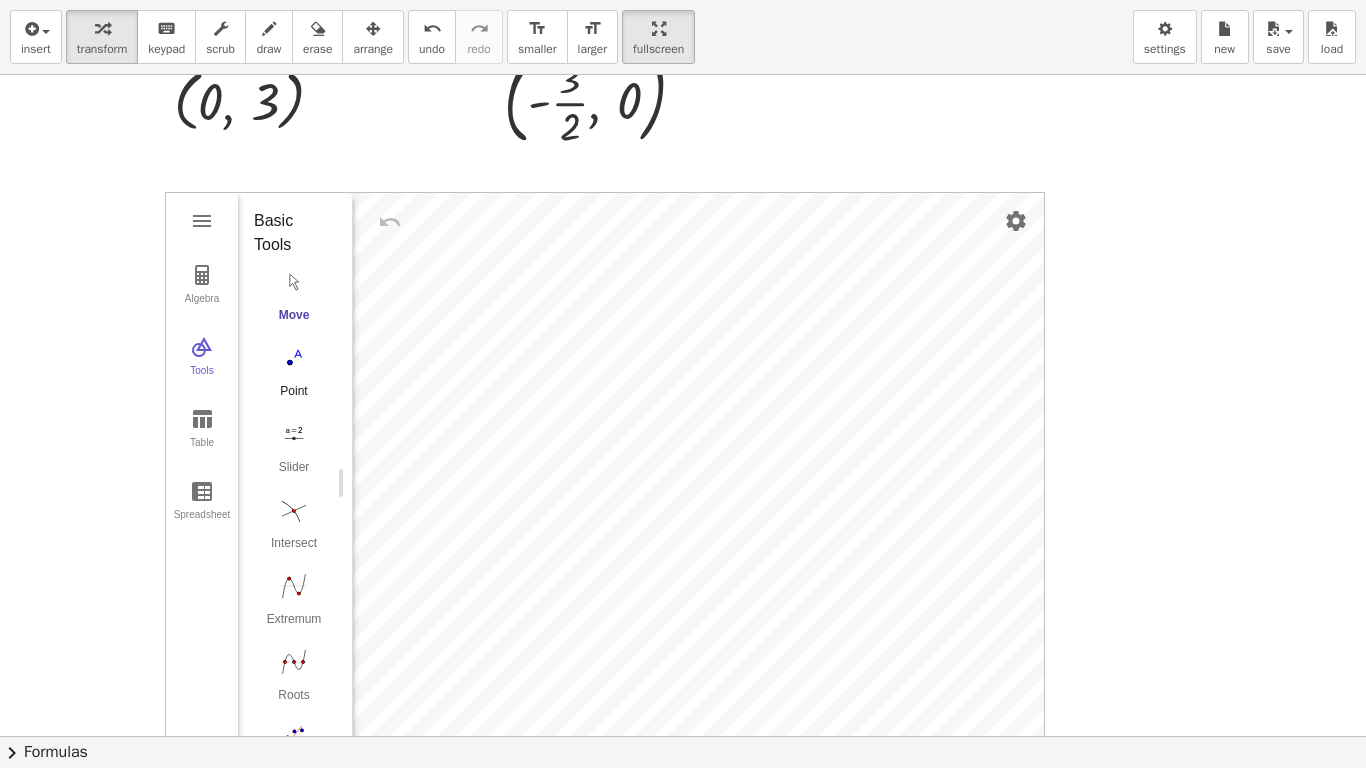 click at bounding box center [294, 358] 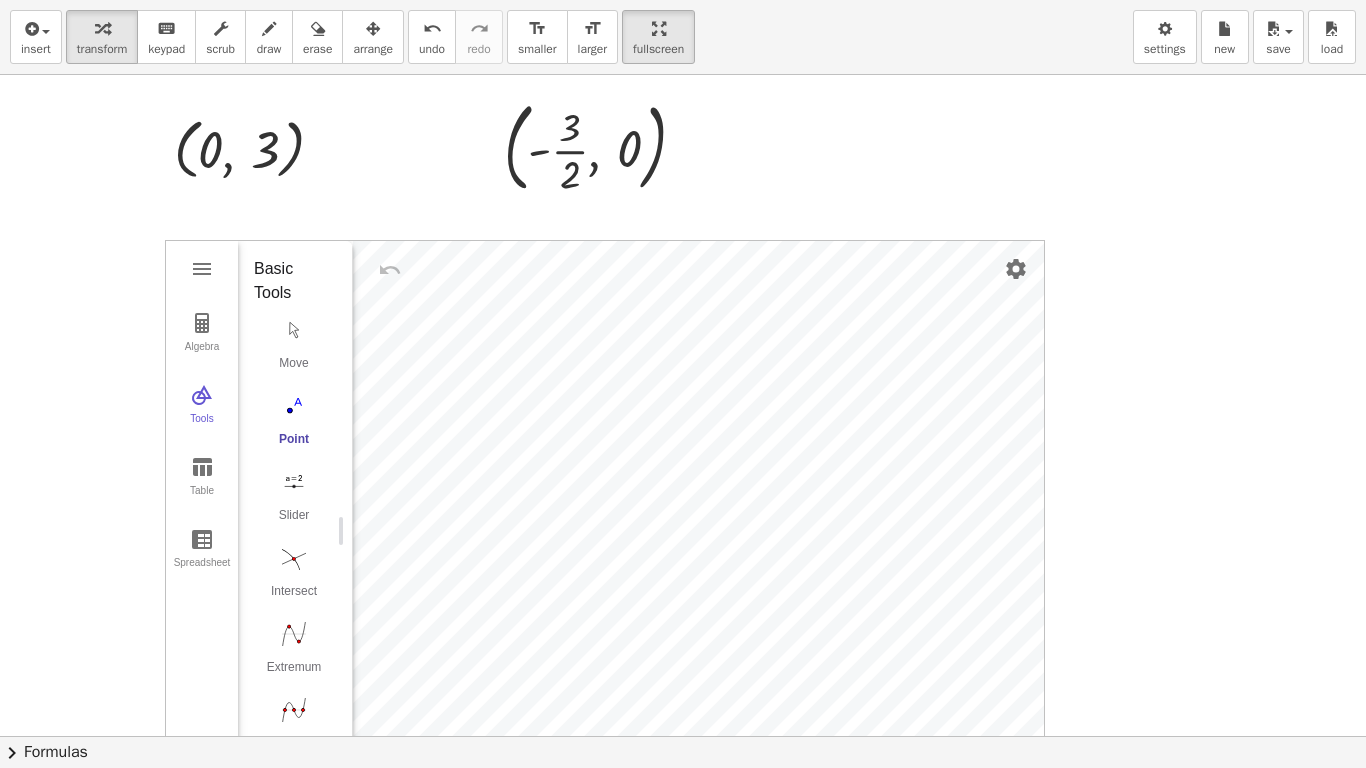 scroll, scrollTop: 592, scrollLeft: 0, axis: vertical 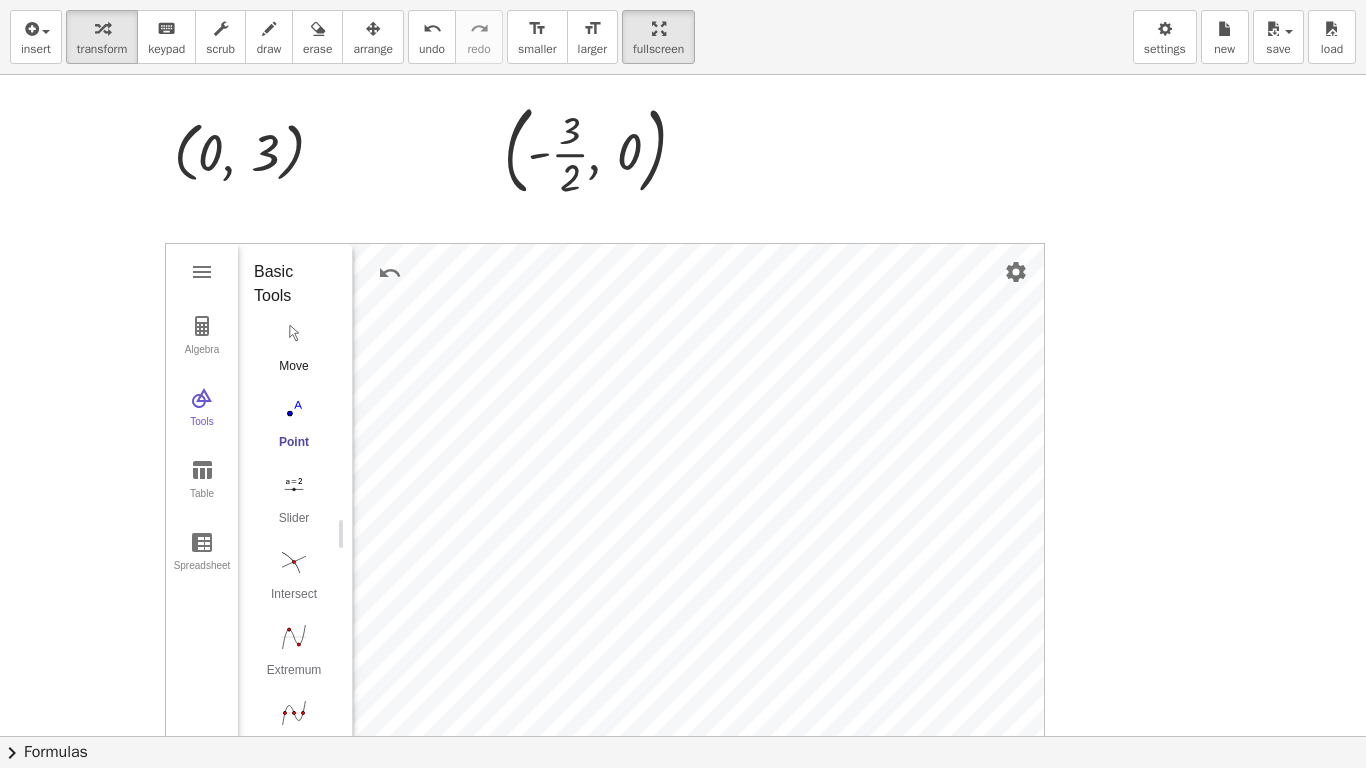 click on "Move" at bounding box center (294, 352) 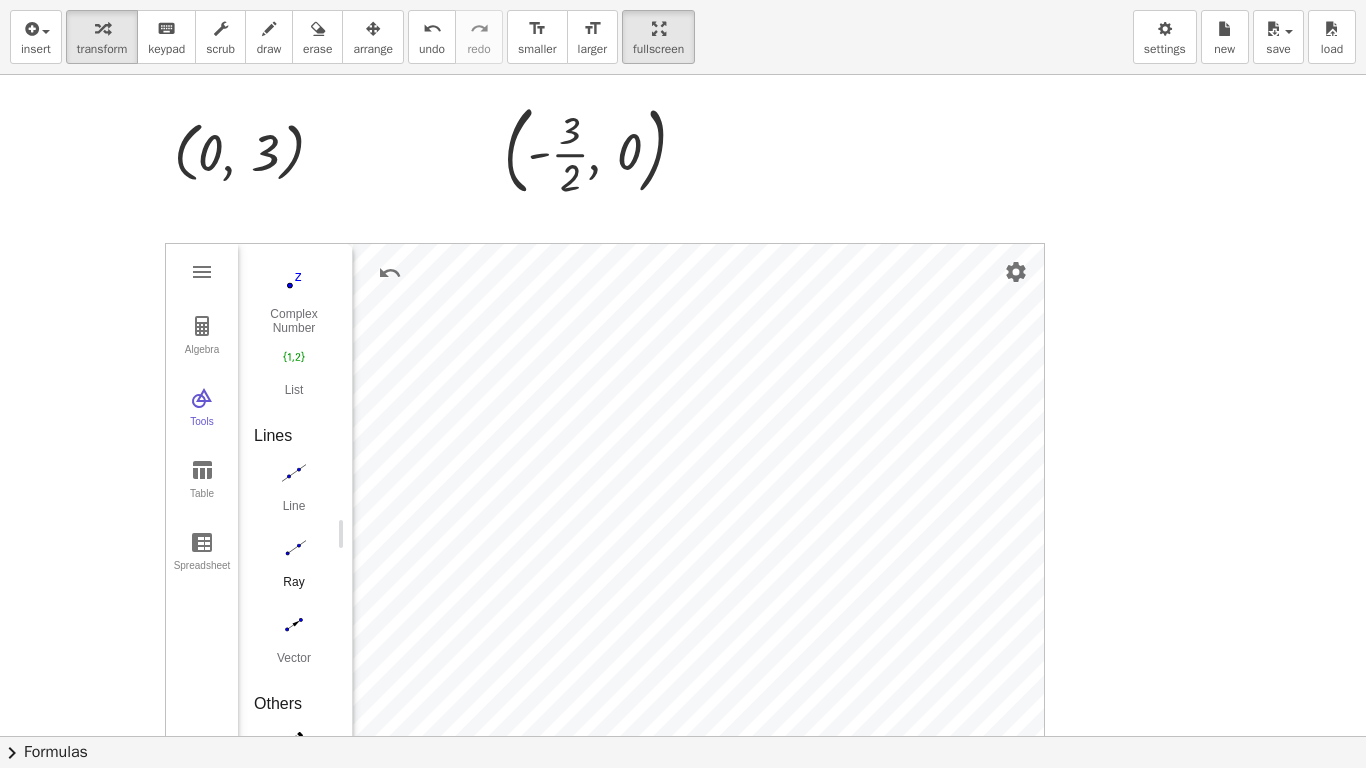 scroll, scrollTop: 1700, scrollLeft: 0, axis: vertical 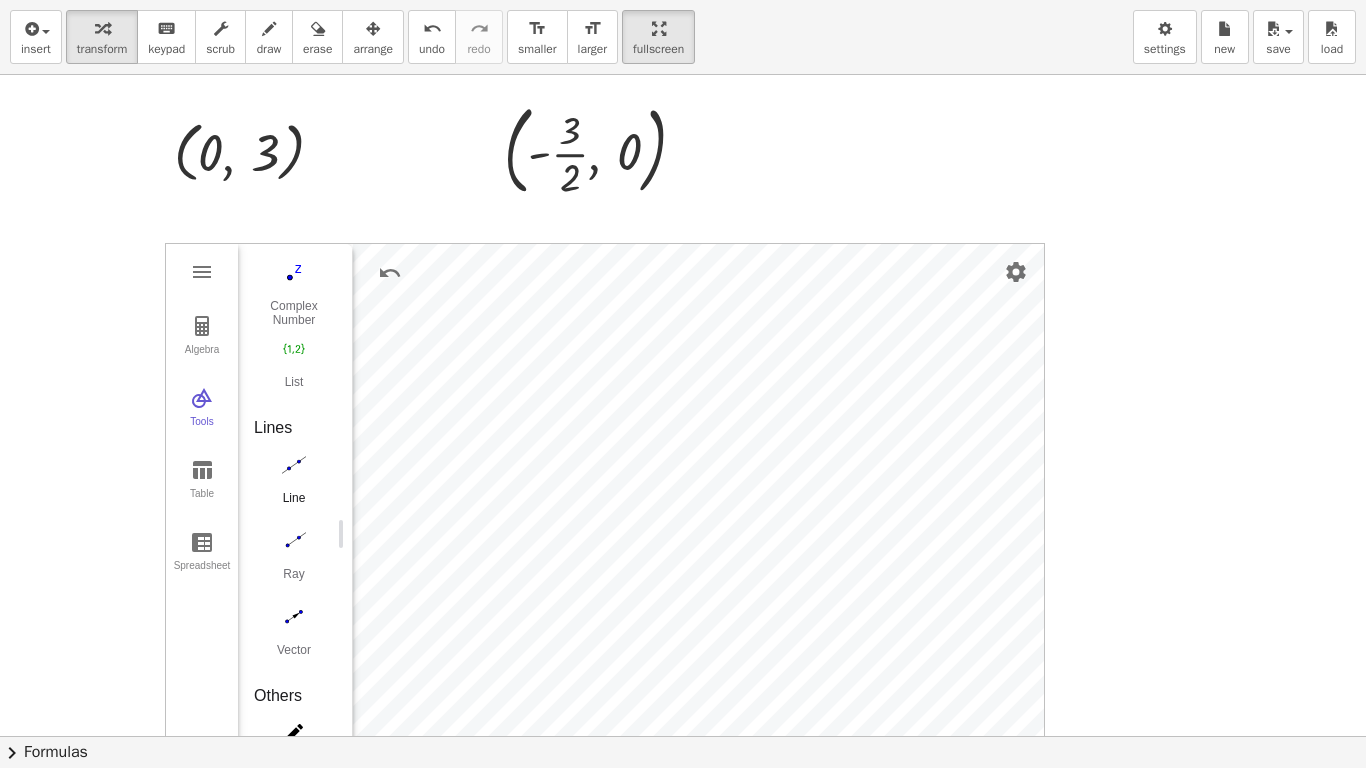 click at bounding box center (294, 465) 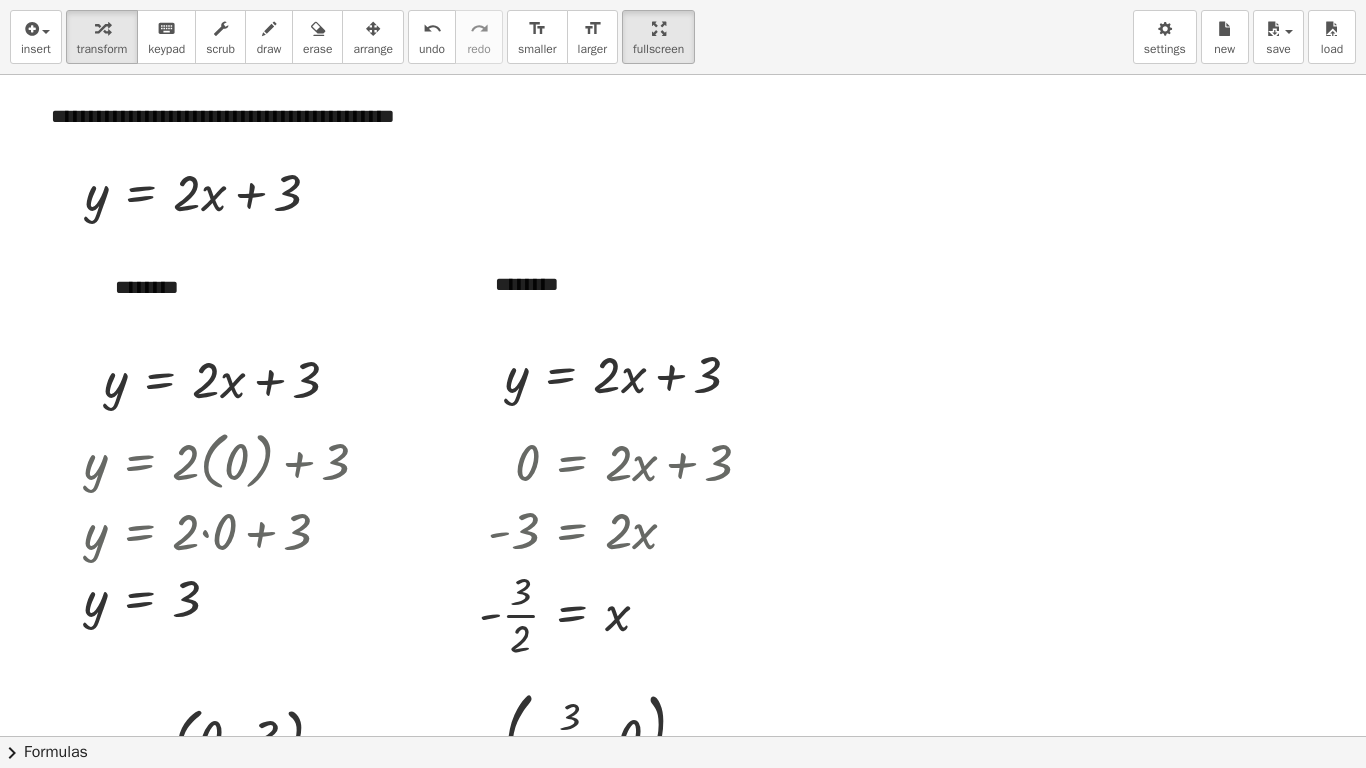 scroll, scrollTop: 0, scrollLeft: 0, axis: both 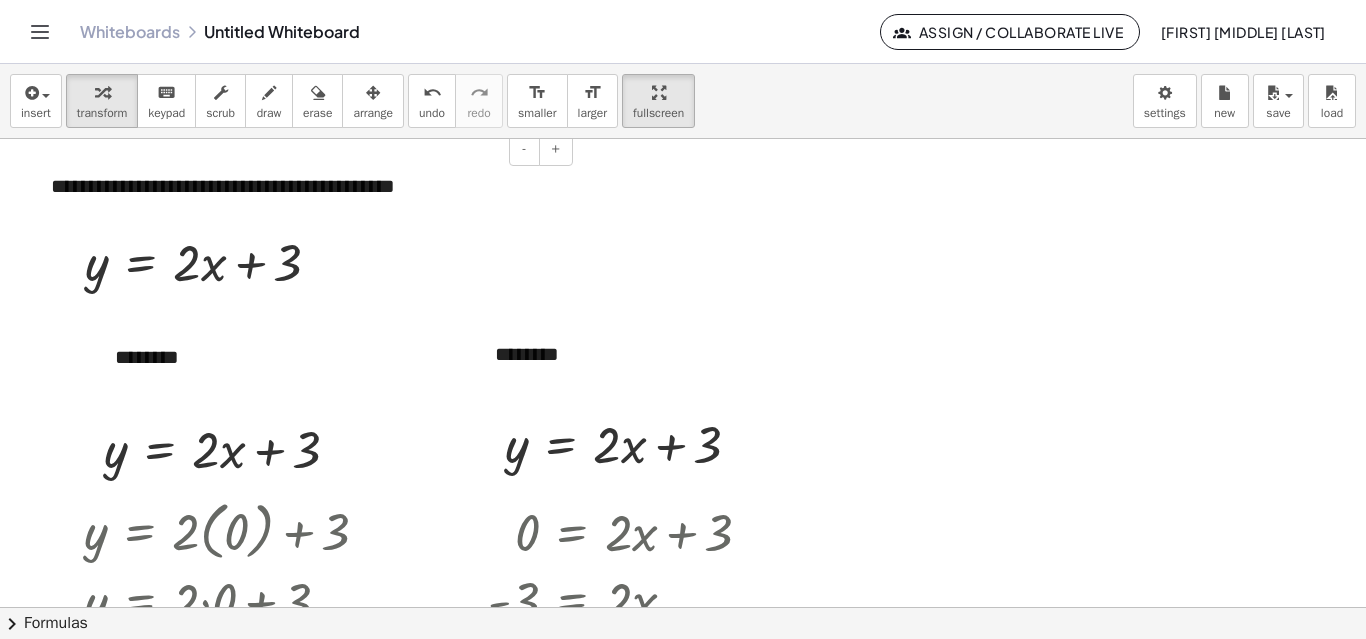 click on "**********" at bounding box center (304, 186) 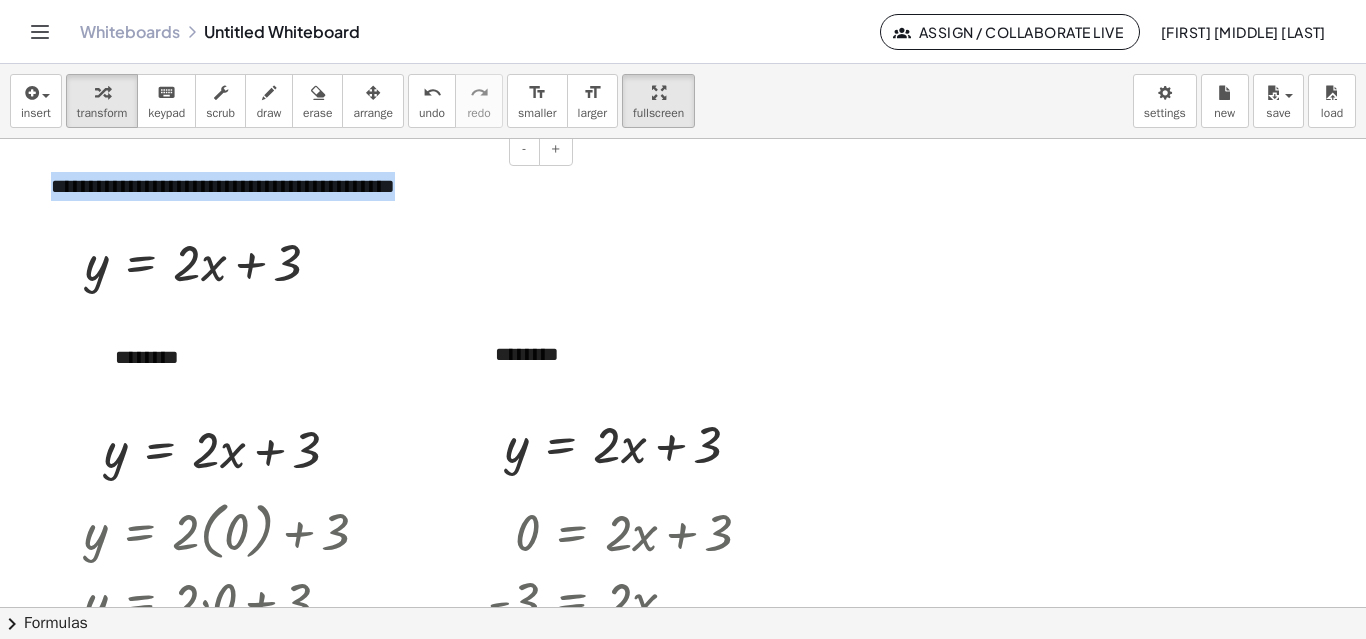 drag, startPoint x: 427, startPoint y: 194, endPoint x: 40, endPoint y: 190, distance: 387.02066 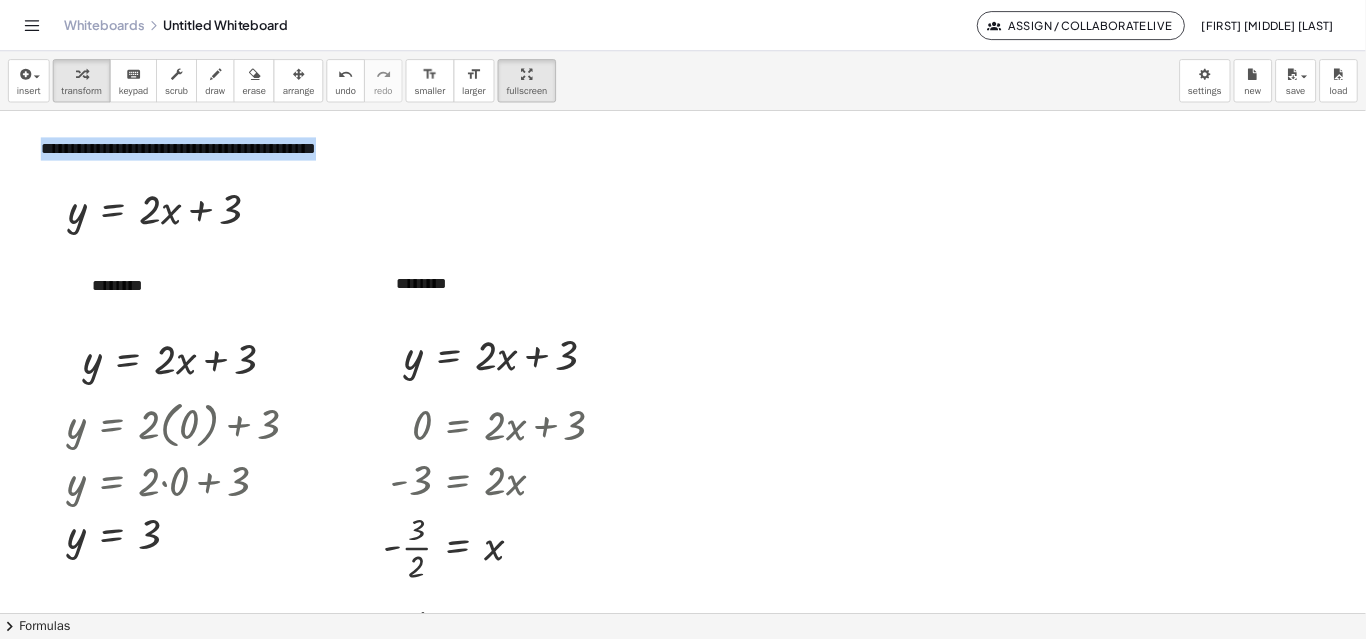 scroll, scrollTop: 1700, scrollLeft: 0, axis: vertical 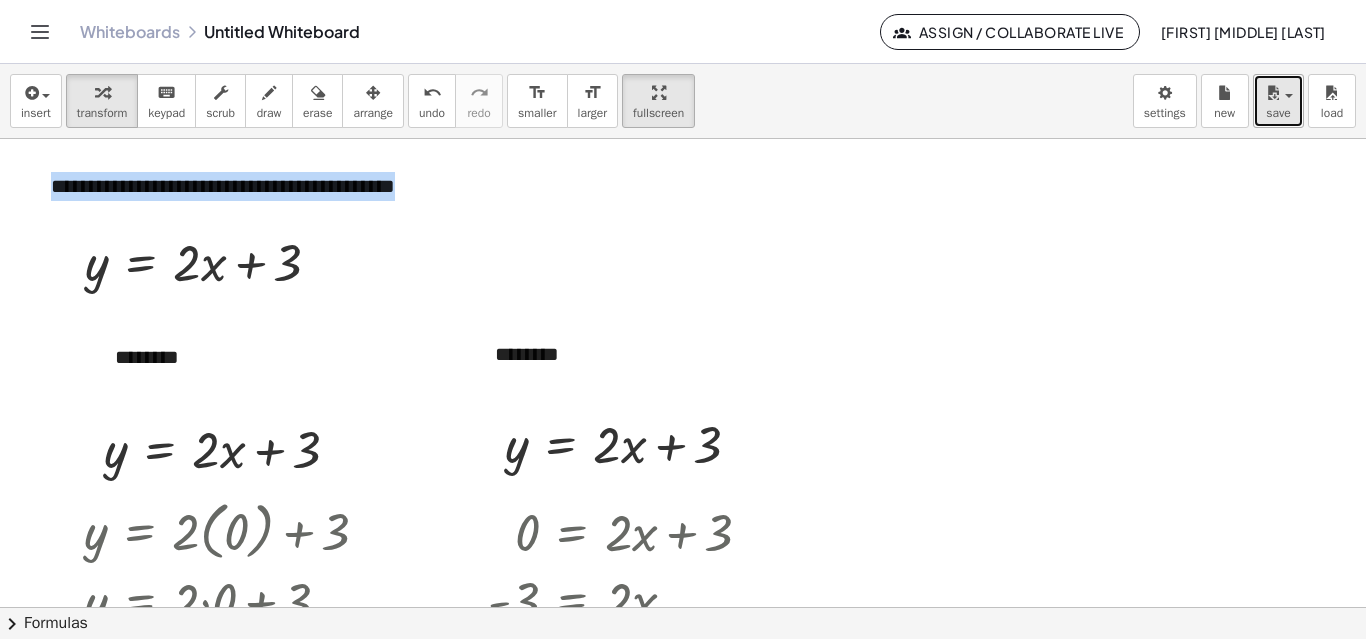 click at bounding box center [1273, 93] 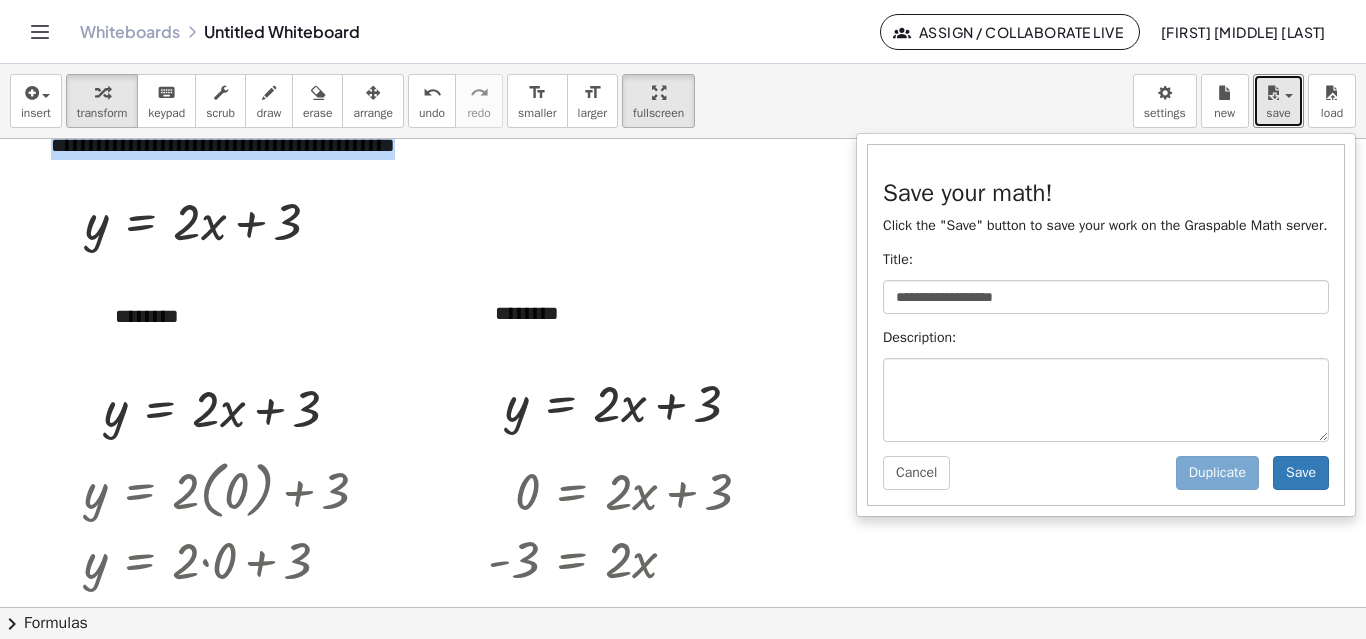 scroll, scrollTop: 0, scrollLeft: 0, axis: both 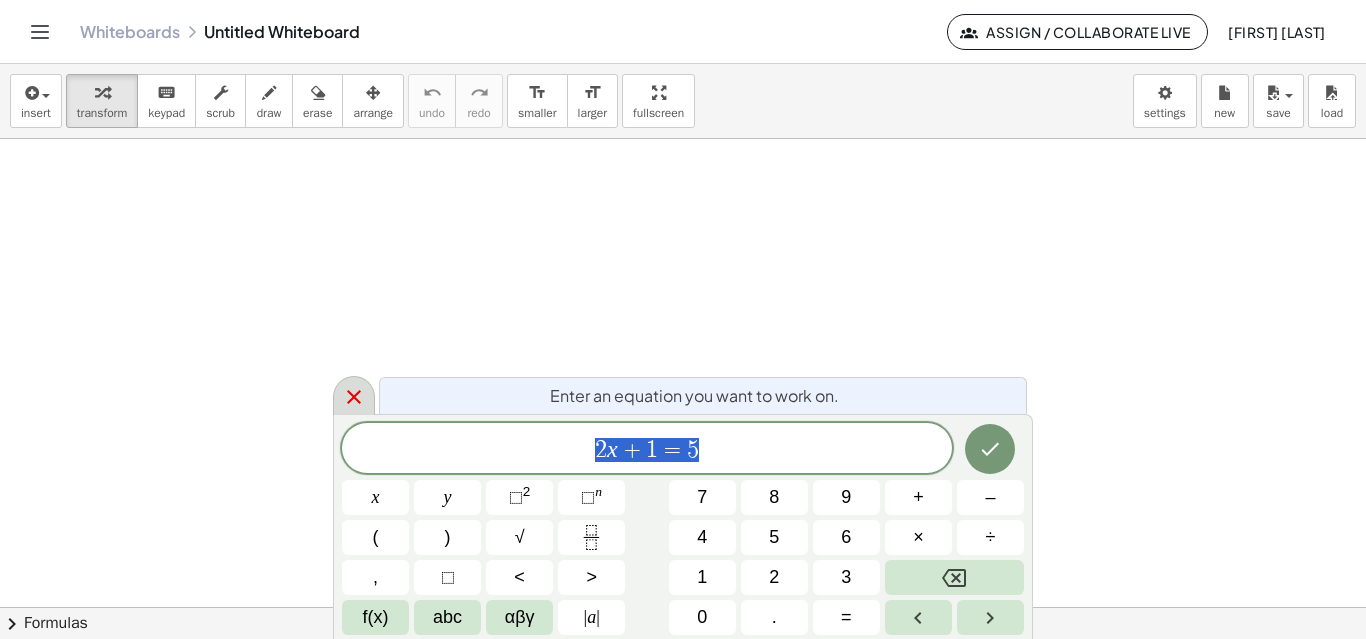 click 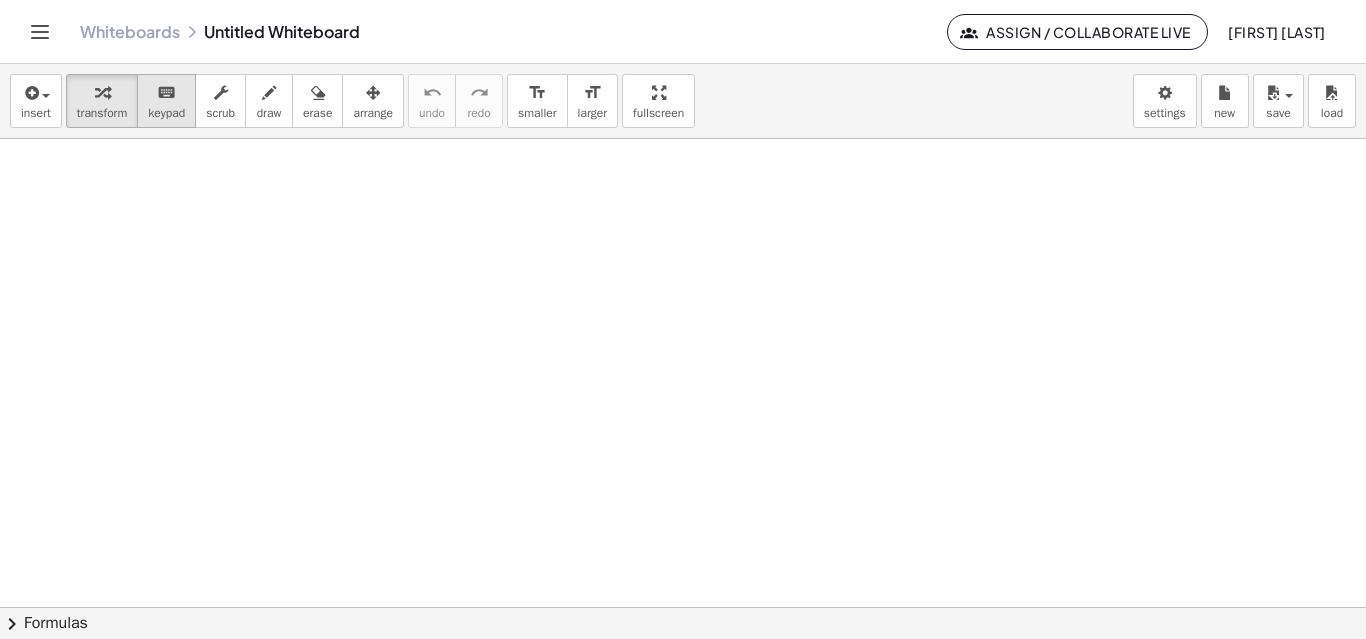 click on "keyboard" at bounding box center [166, 93] 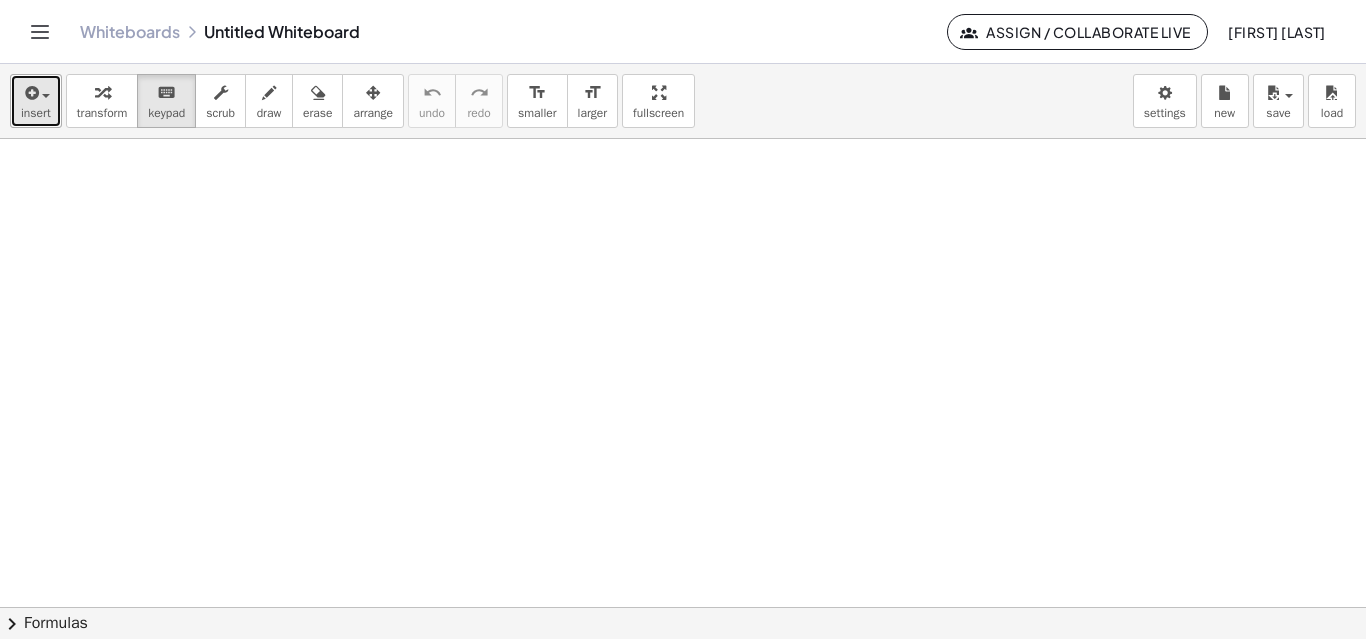 click on "insert" at bounding box center [36, 101] 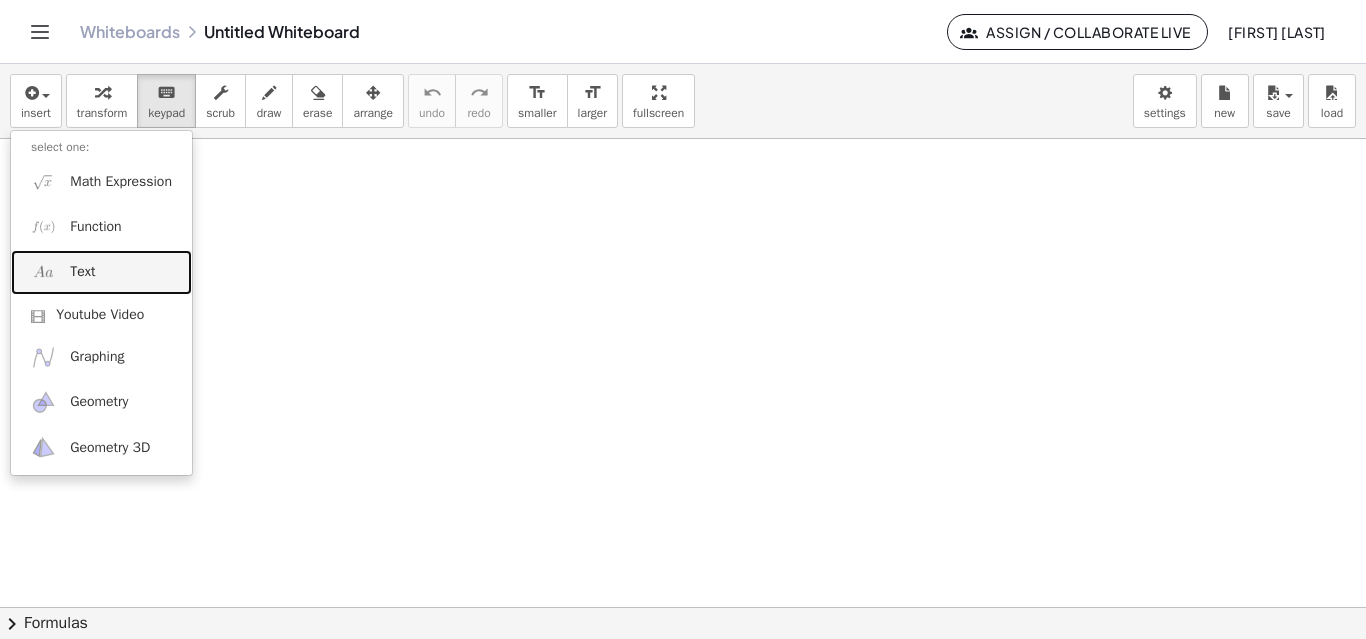 click on "Text" at bounding box center [101, 272] 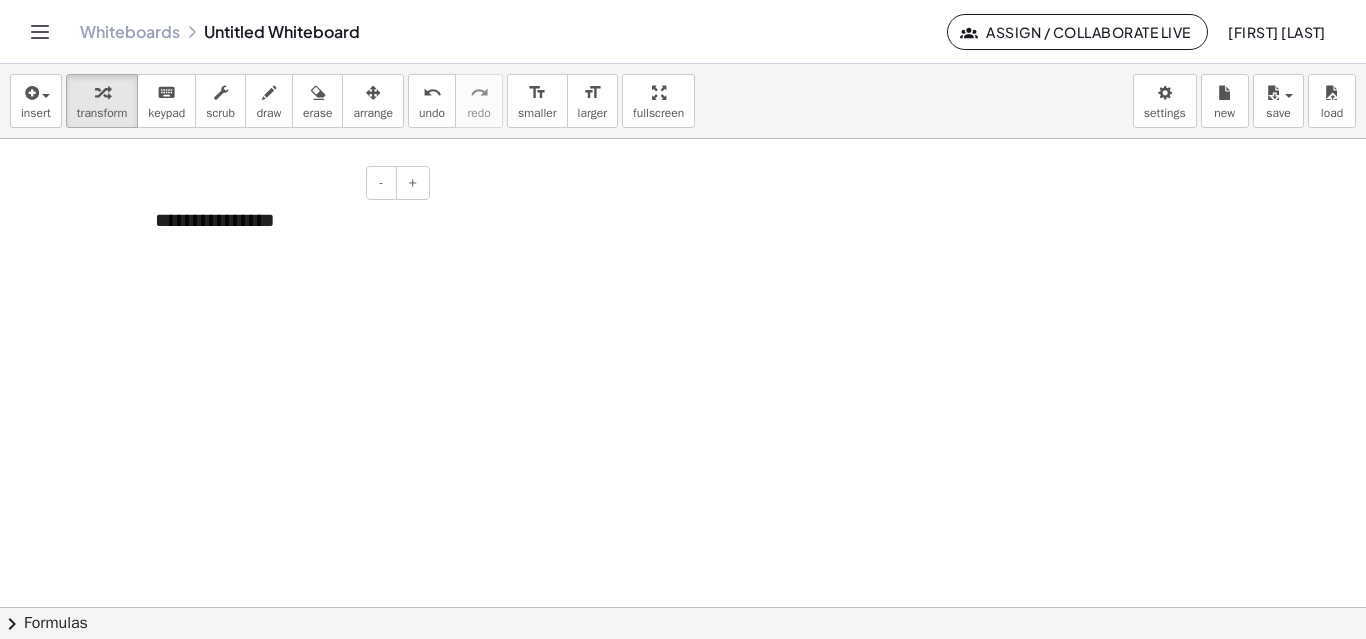 type 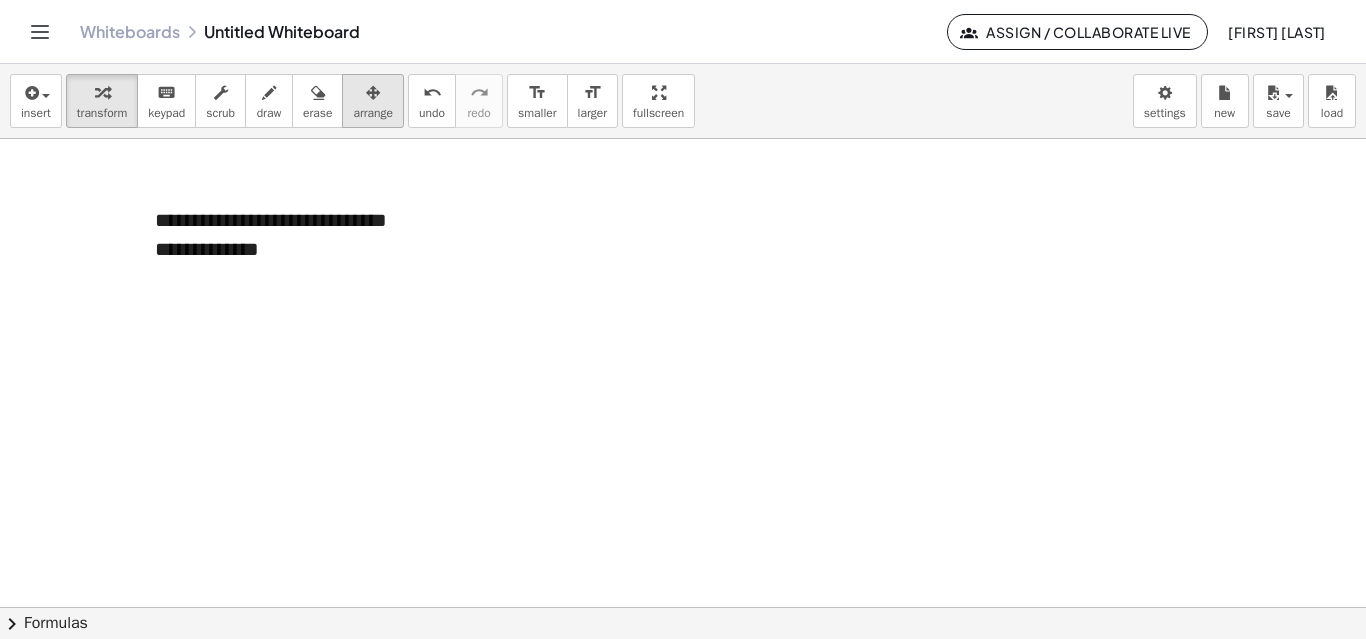 click at bounding box center [373, 92] 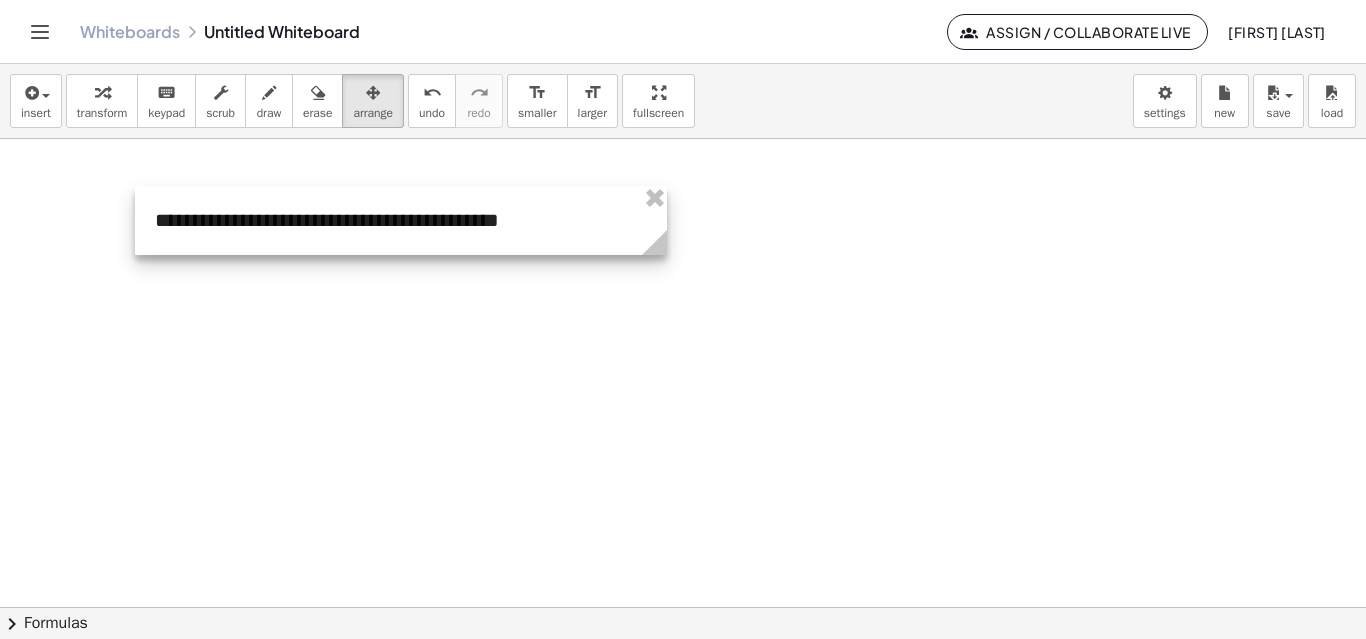 drag, startPoint x: 428, startPoint y: 277, endPoint x: 660, endPoint y: 270, distance: 232.10558 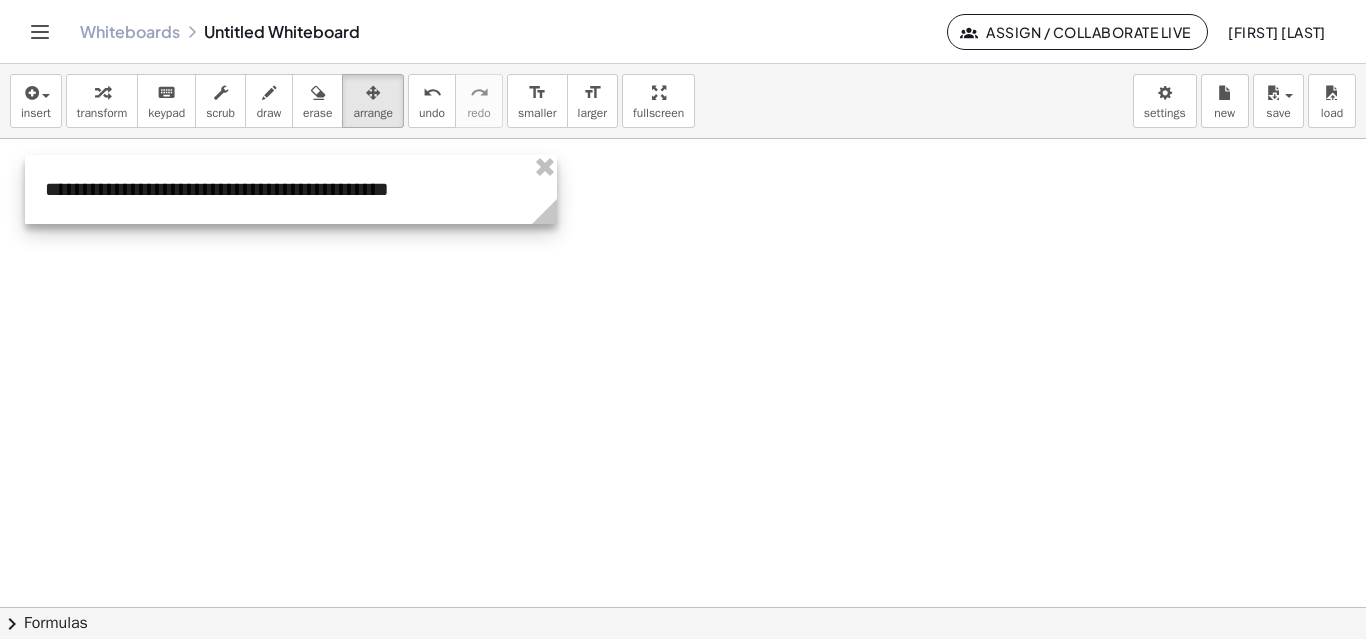 drag, startPoint x: 525, startPoint y: 228, endPoint x: 416, endPoint y: 197, distance: 113.32255 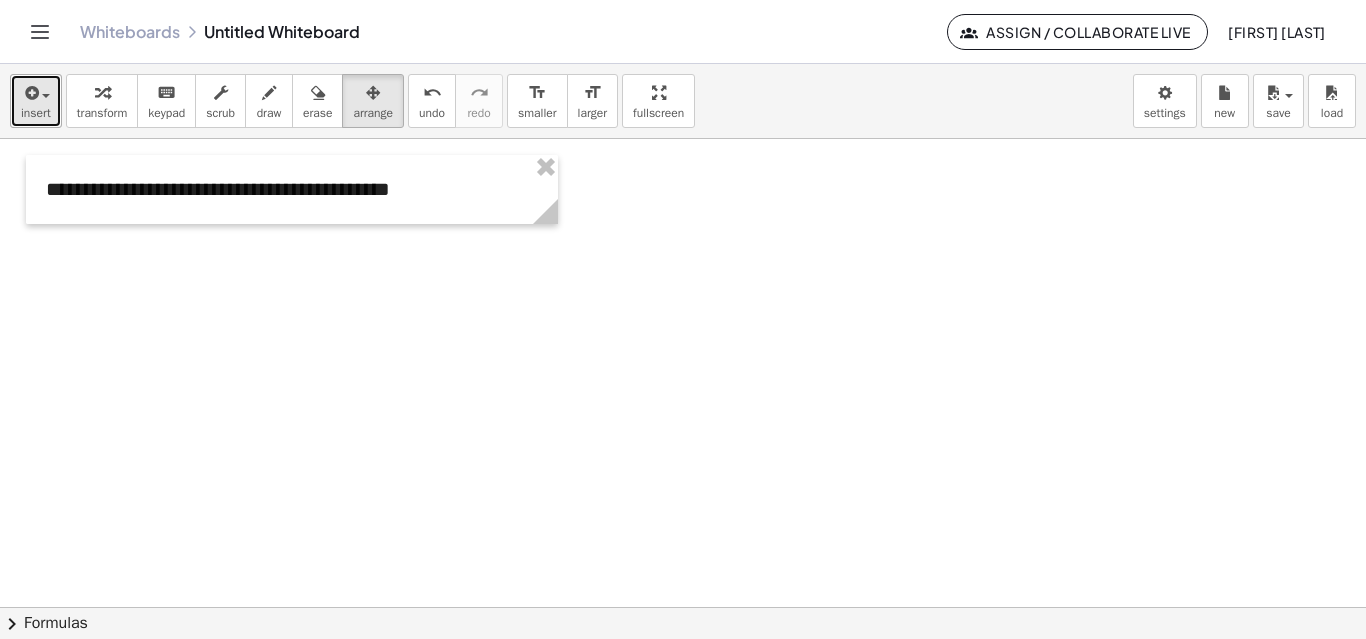 click on "insert" at bounding box center [36, 101] 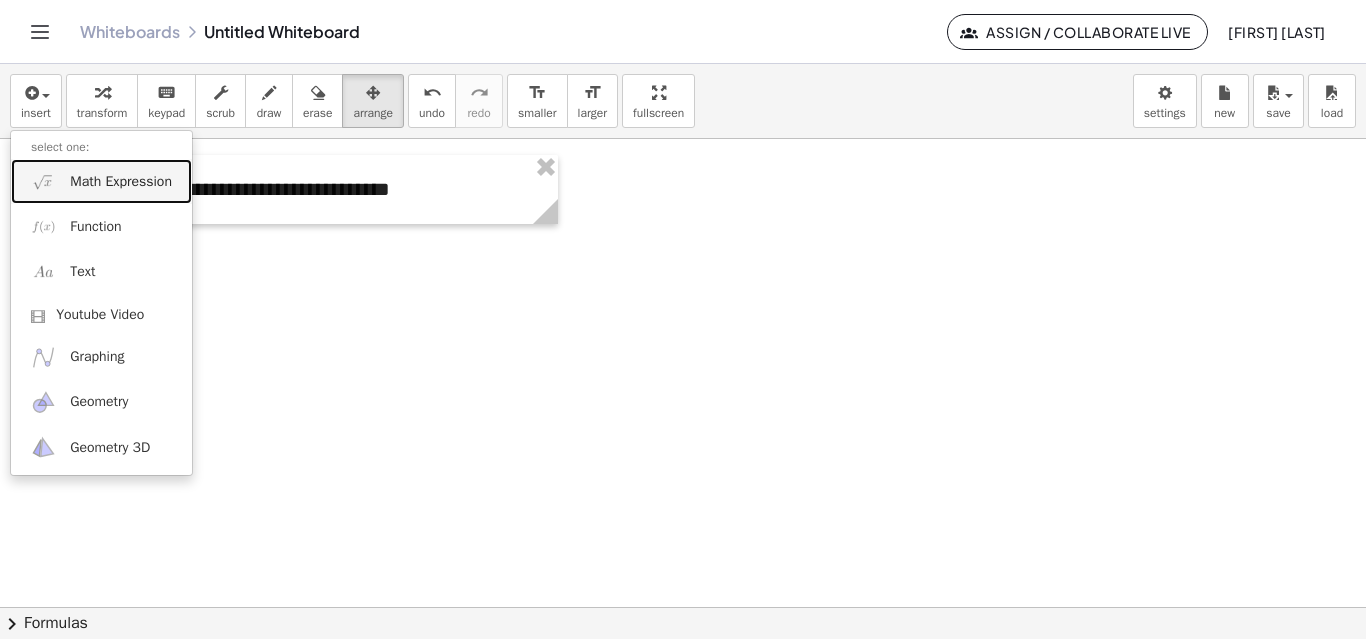 click on "Math Expression" at bounding box center (121, 182) 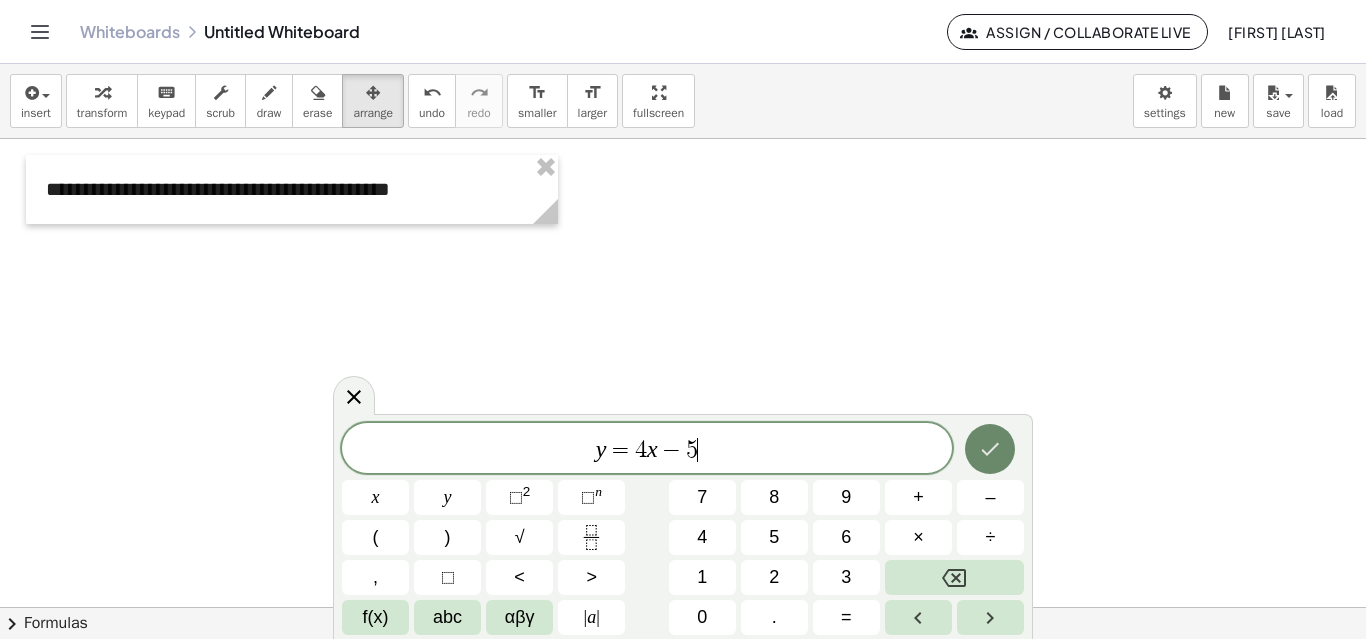 click 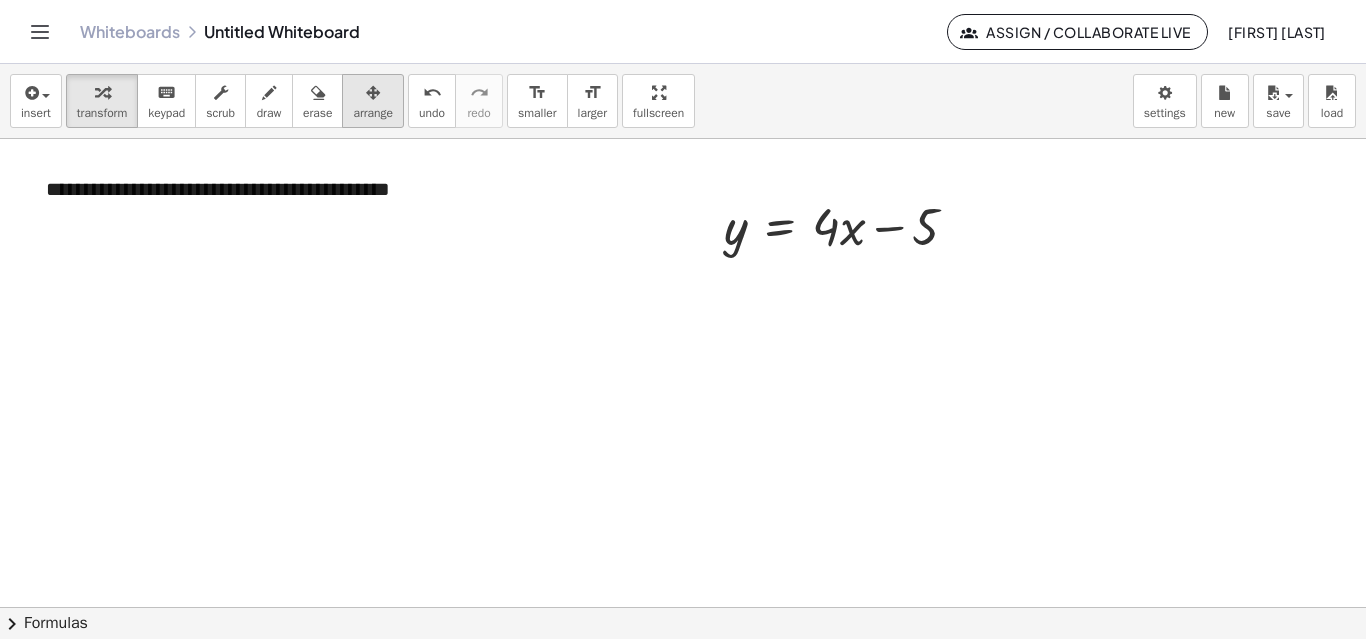 click on "arrange" at bounding box center [373, 113] 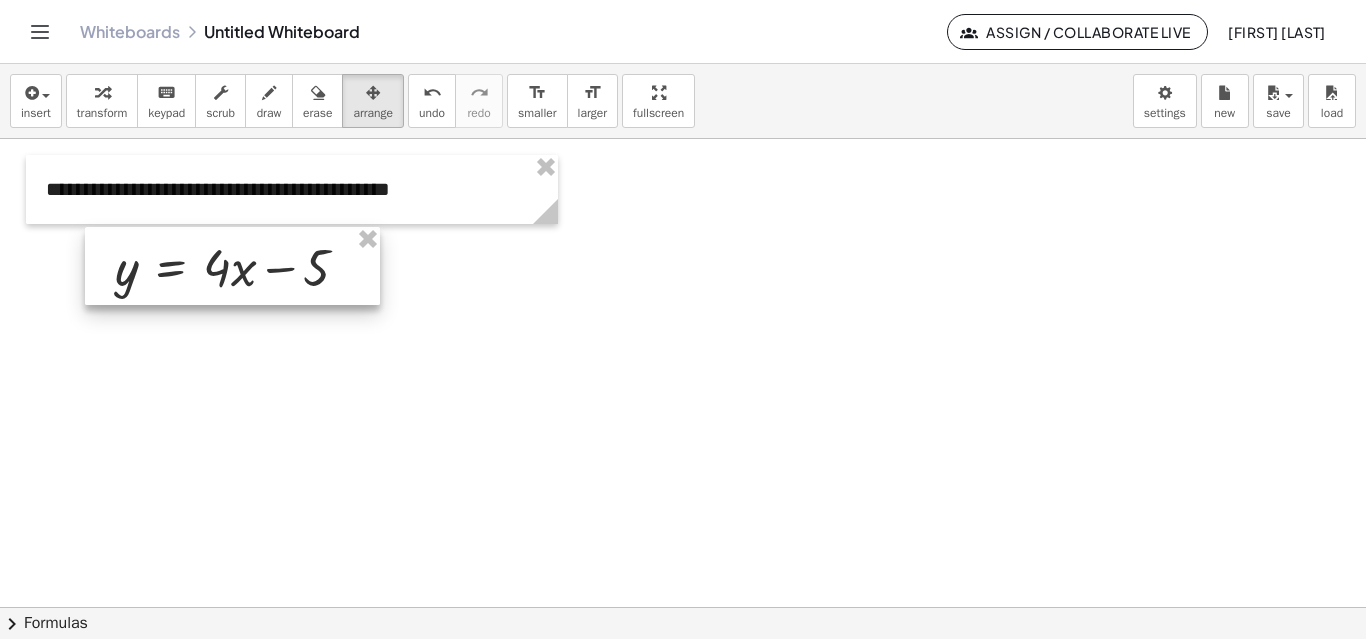 drag, startPoint x: 897, startPoint y: 221, endPoint x: 289, endPoint y: 257, distance: 609.0649 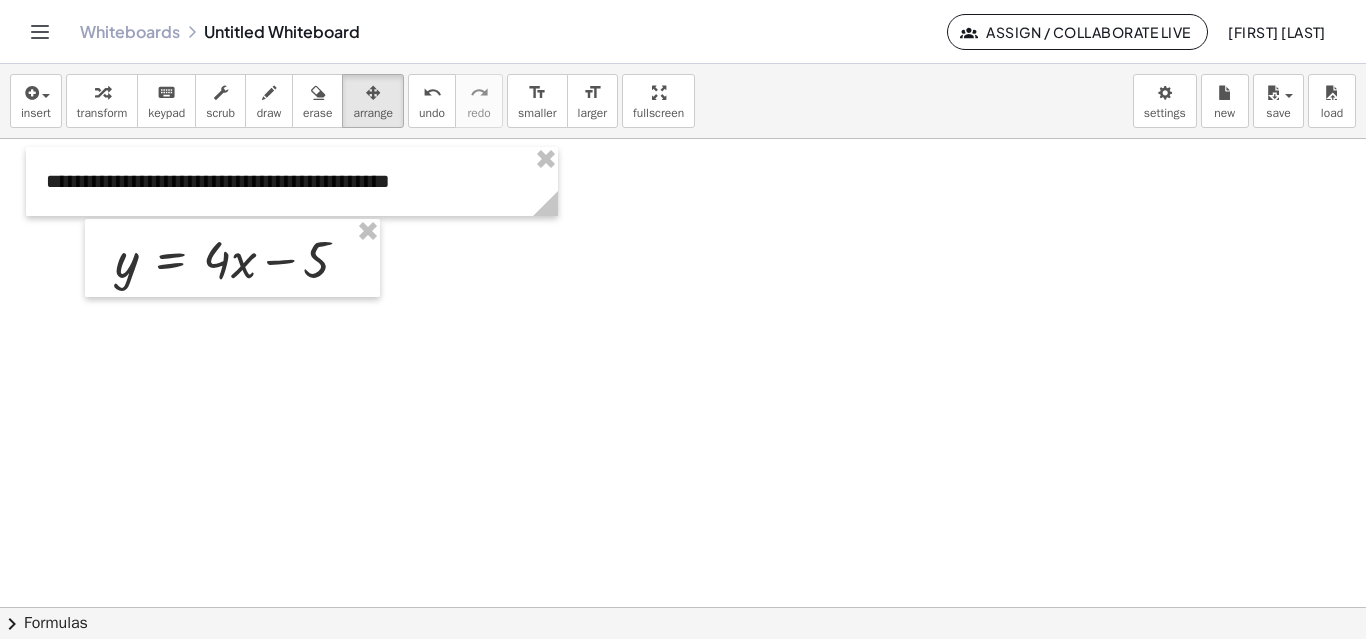 scroll, scrollTop: 0, scrollLeft: 0, axis: both 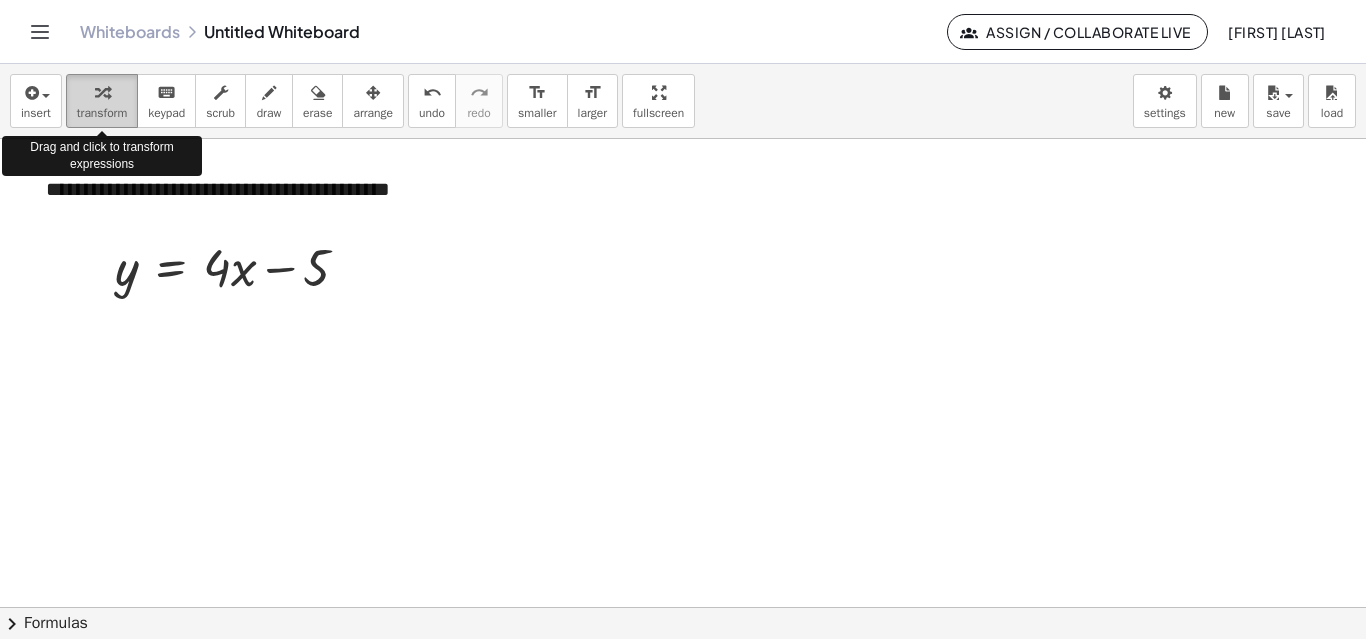 click at bounding box center [102, 92] 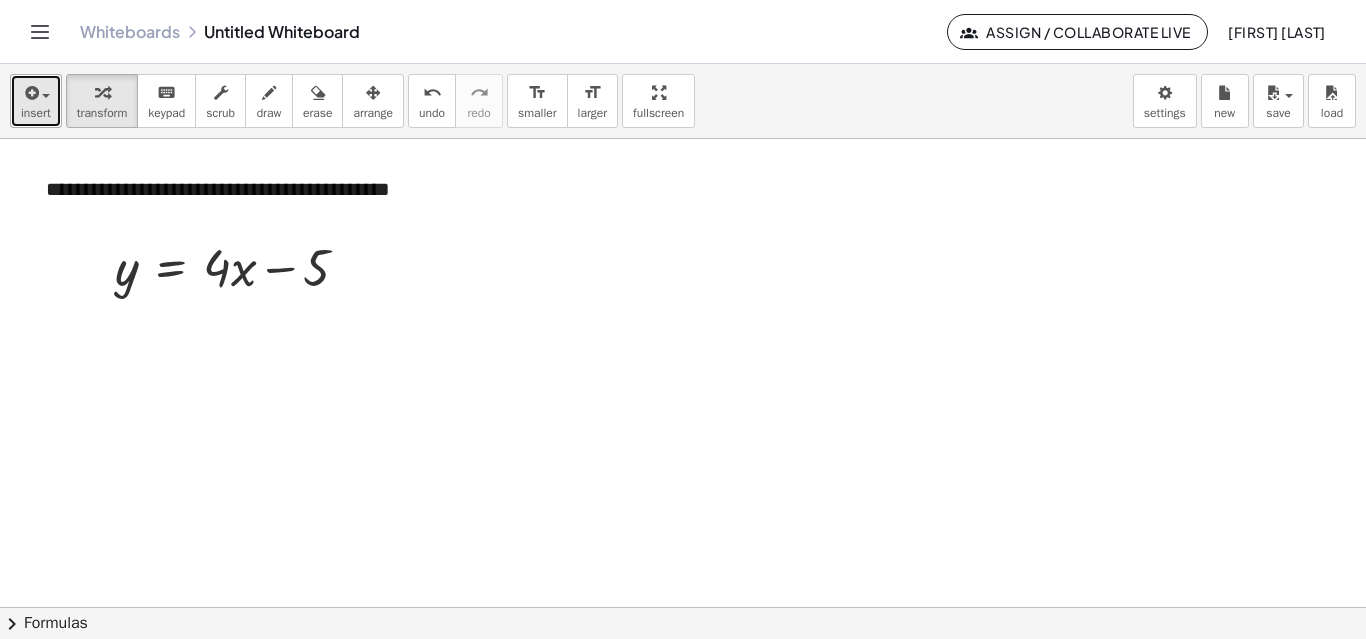 click on "insert" at bounding box center [36, 113] 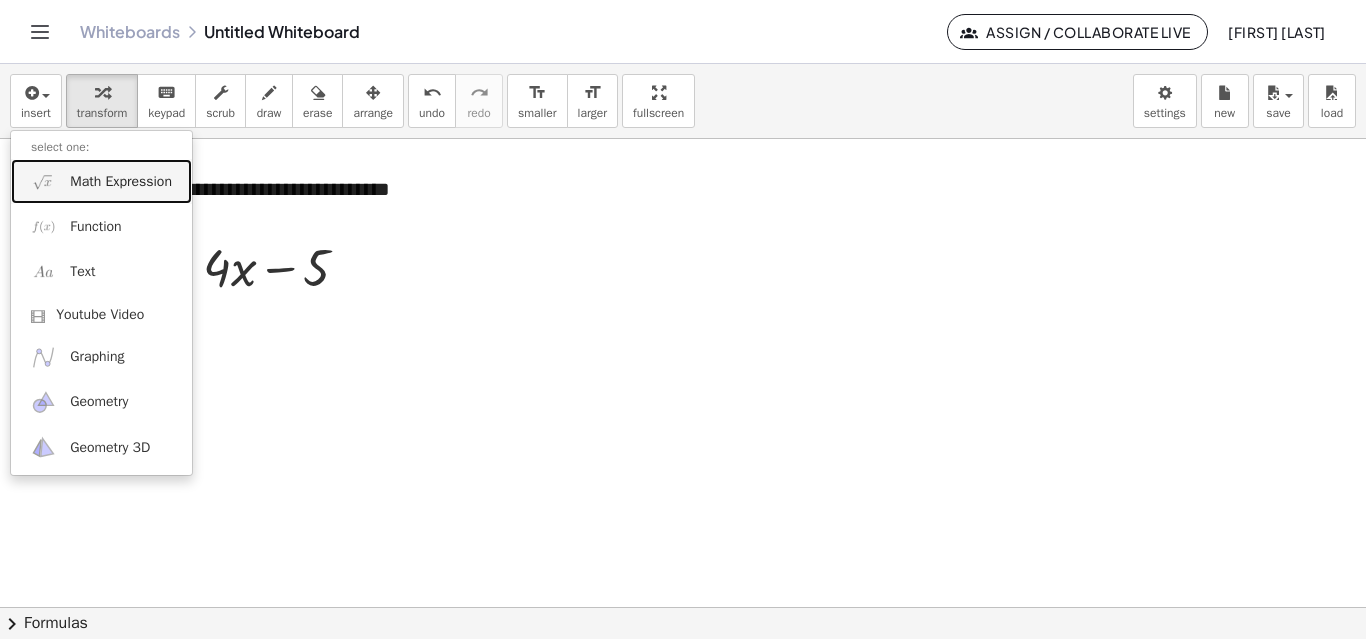 click on "Math Expression" at bounding box center [121, 182] 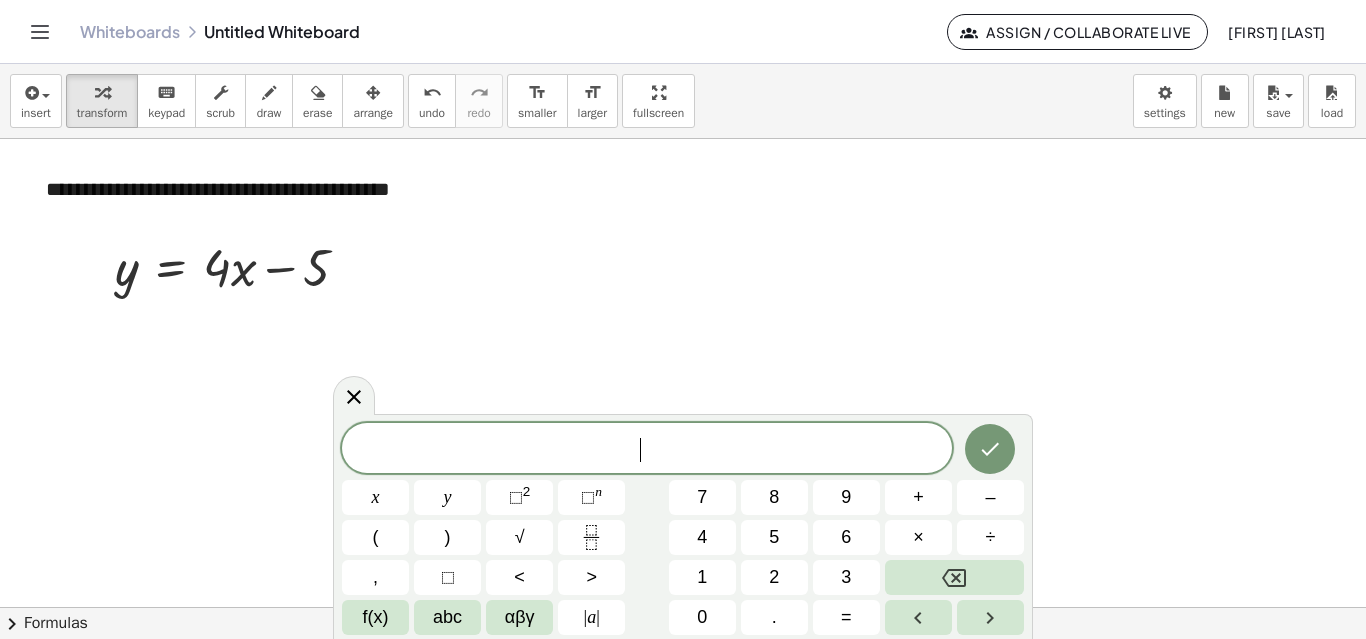 click at bounding box center [683, 607] 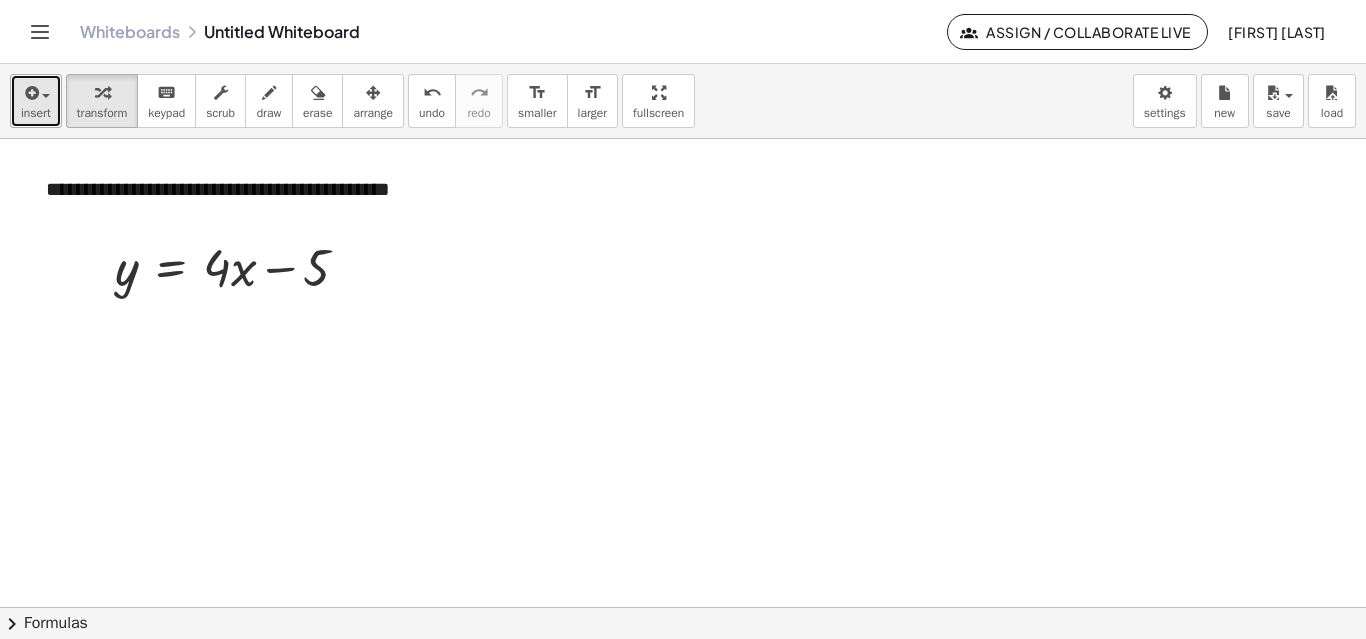 click on "insert" at bounding box center [36, 101] 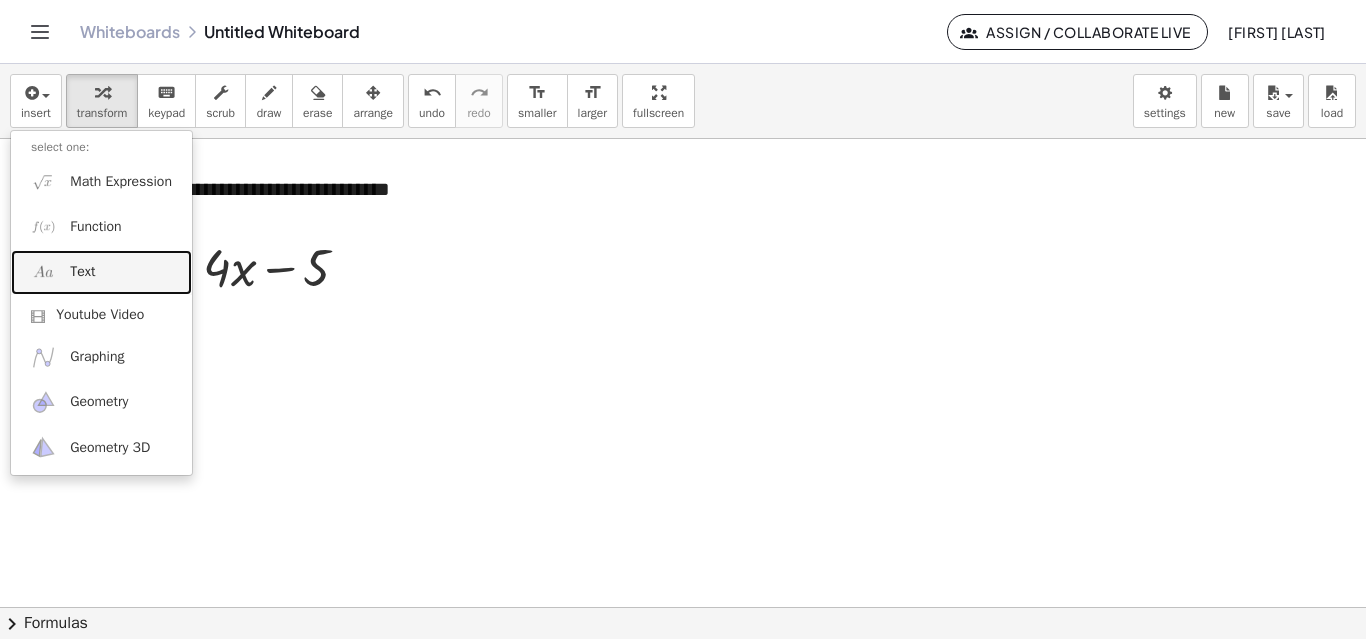 click on "Text" at bounding box center (101, 272) 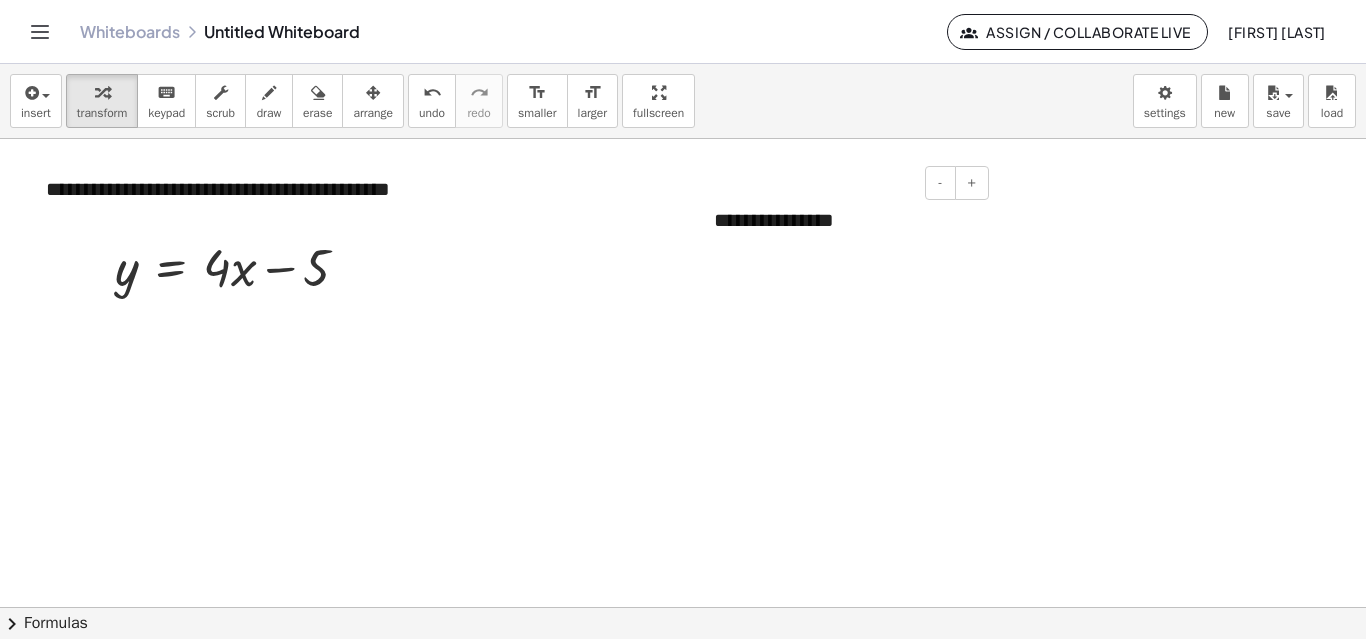 type 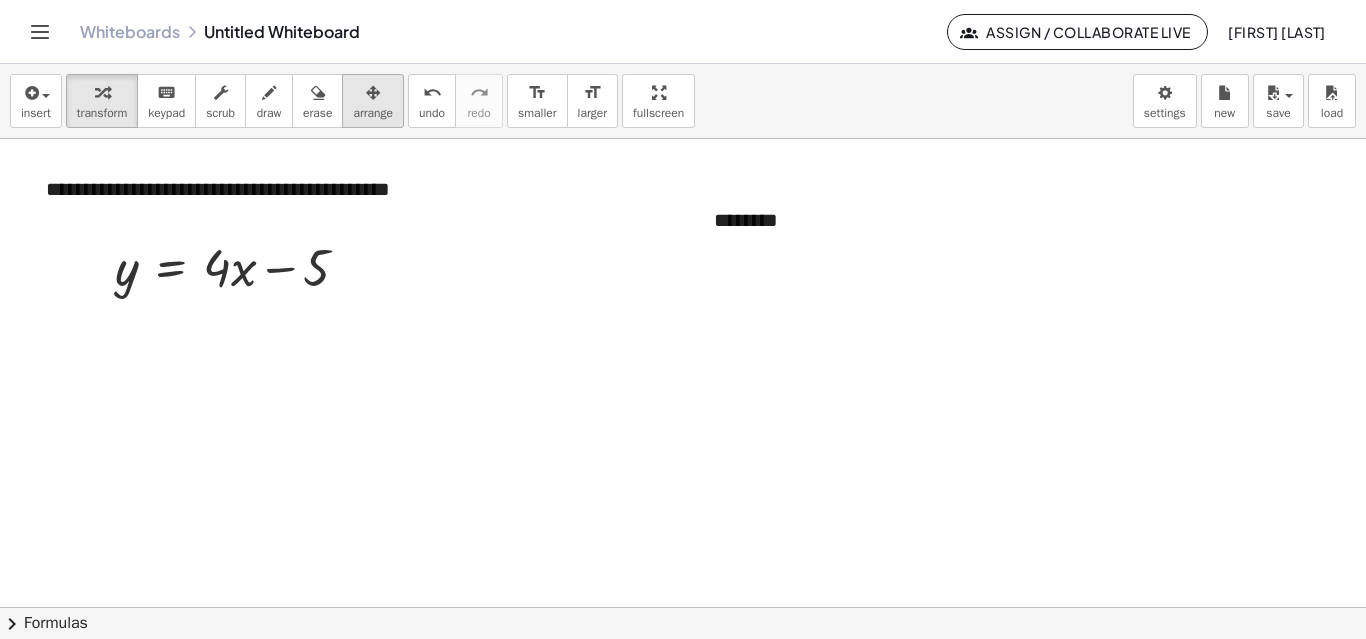click at bounding box center [373, 93] 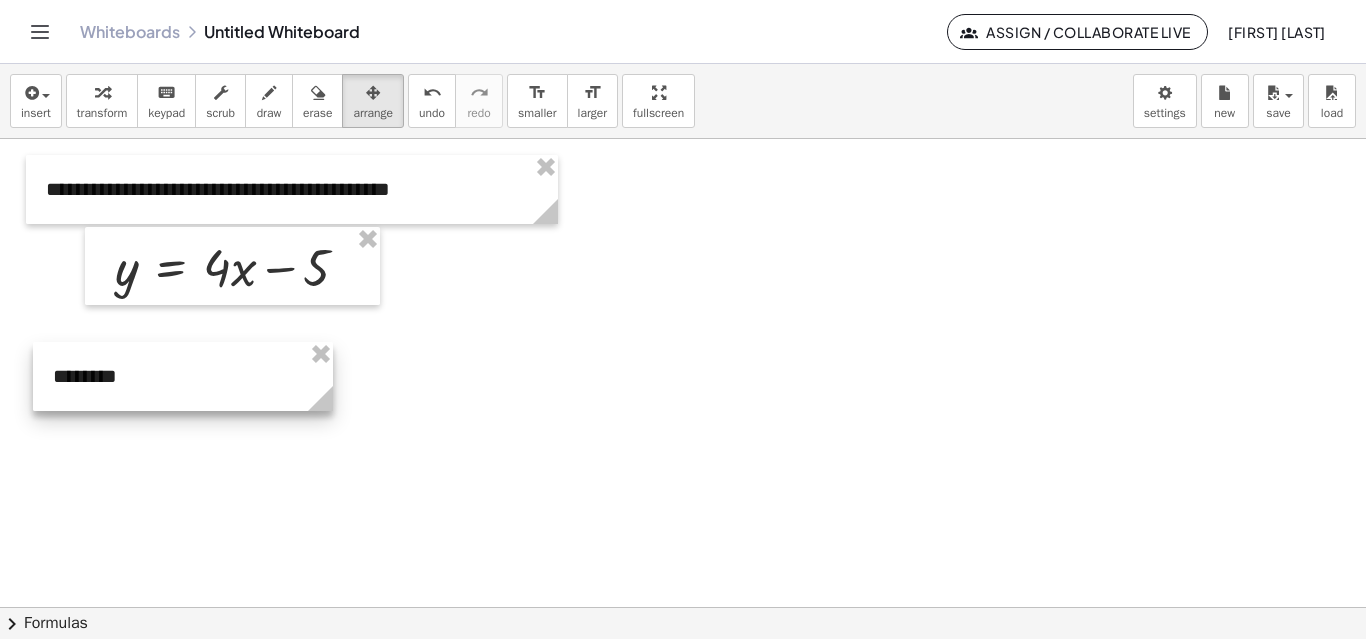 drag, startPoint x: 821, startPoint y: 248, endPoint x: 178, endPoint y: 210, distance: 644.1219 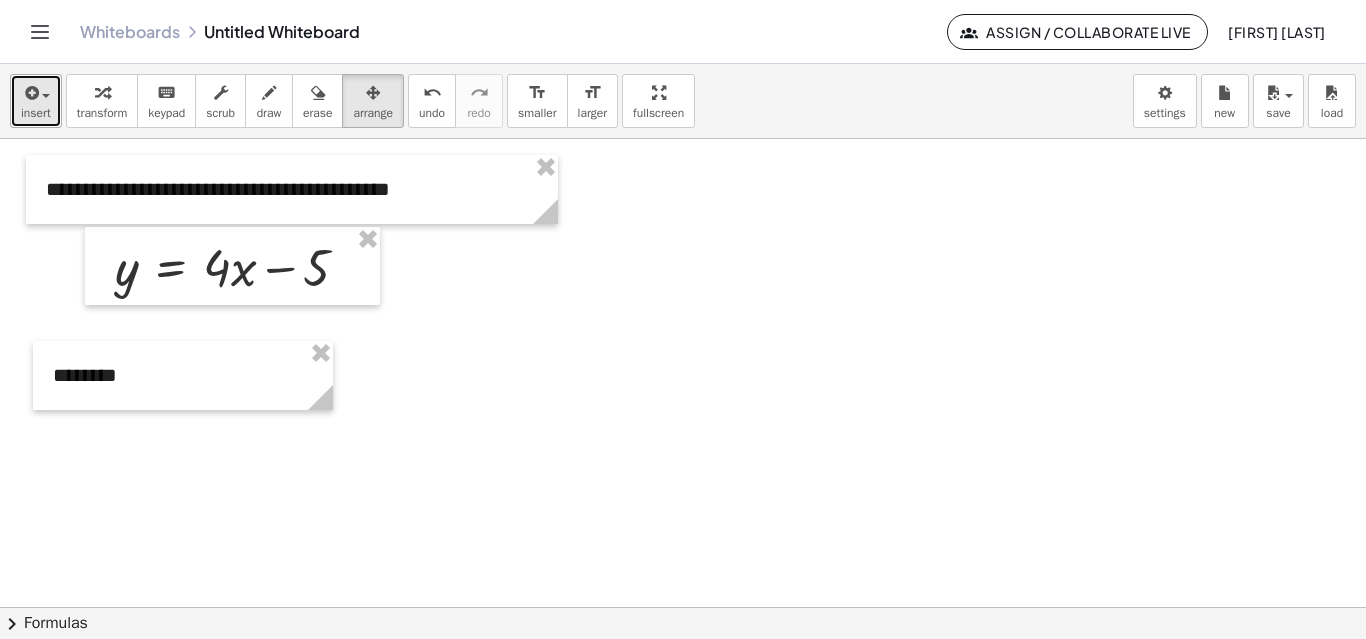click at bounding box center [36, 92] 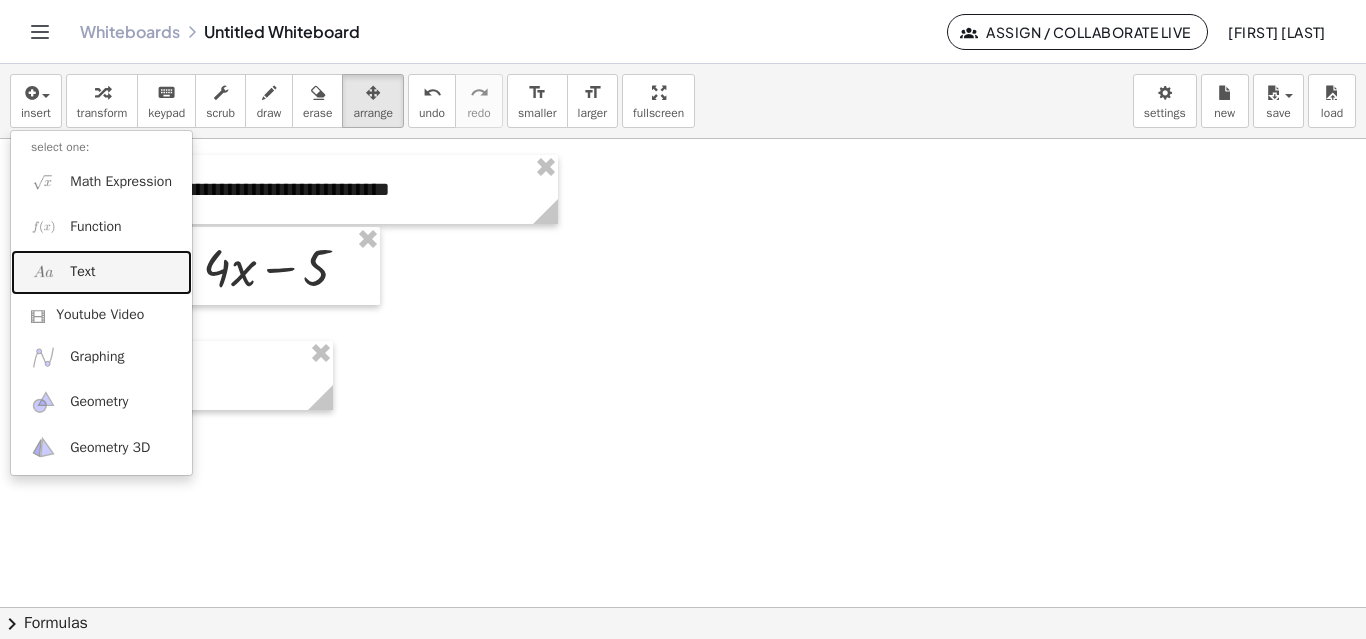 click on "Text" at bounding box center [101, 272] 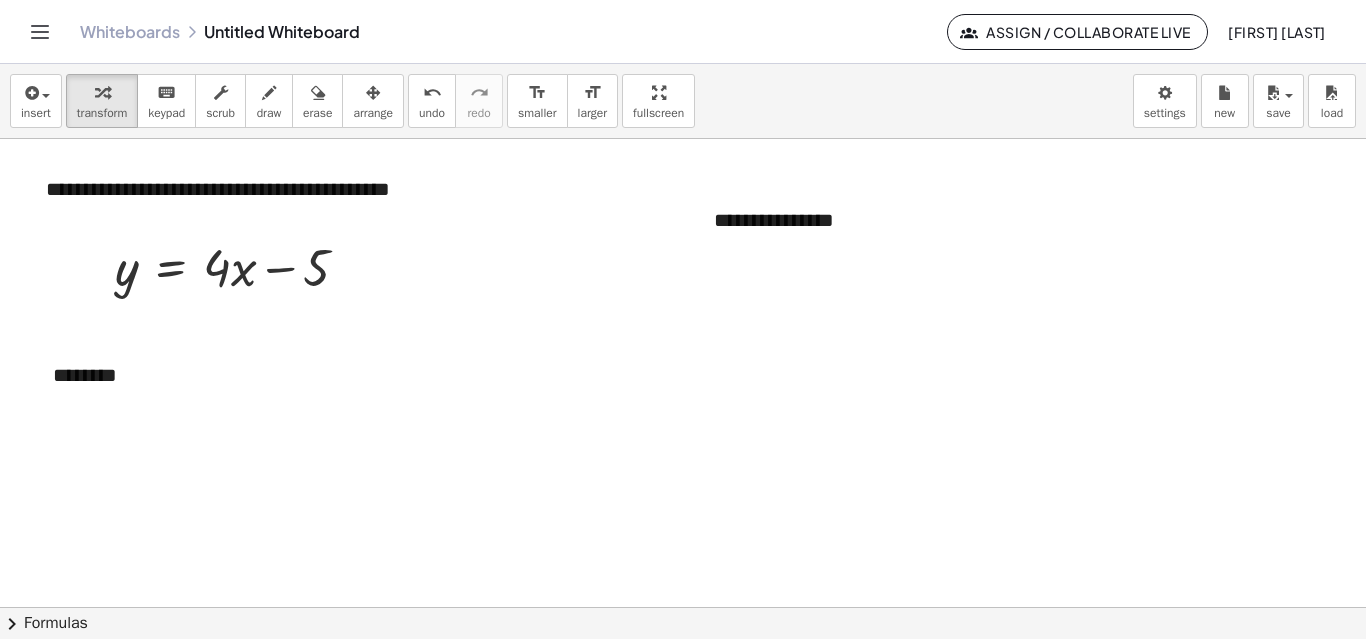 type 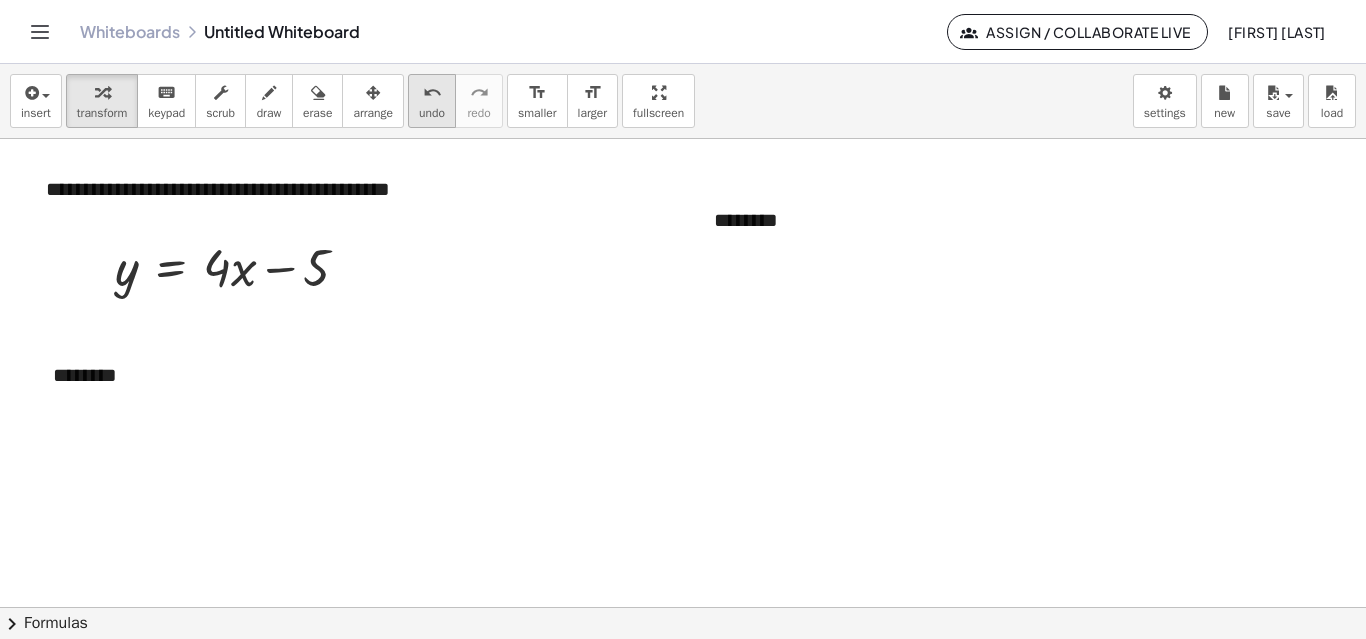 click at bounding box center [373, 93] 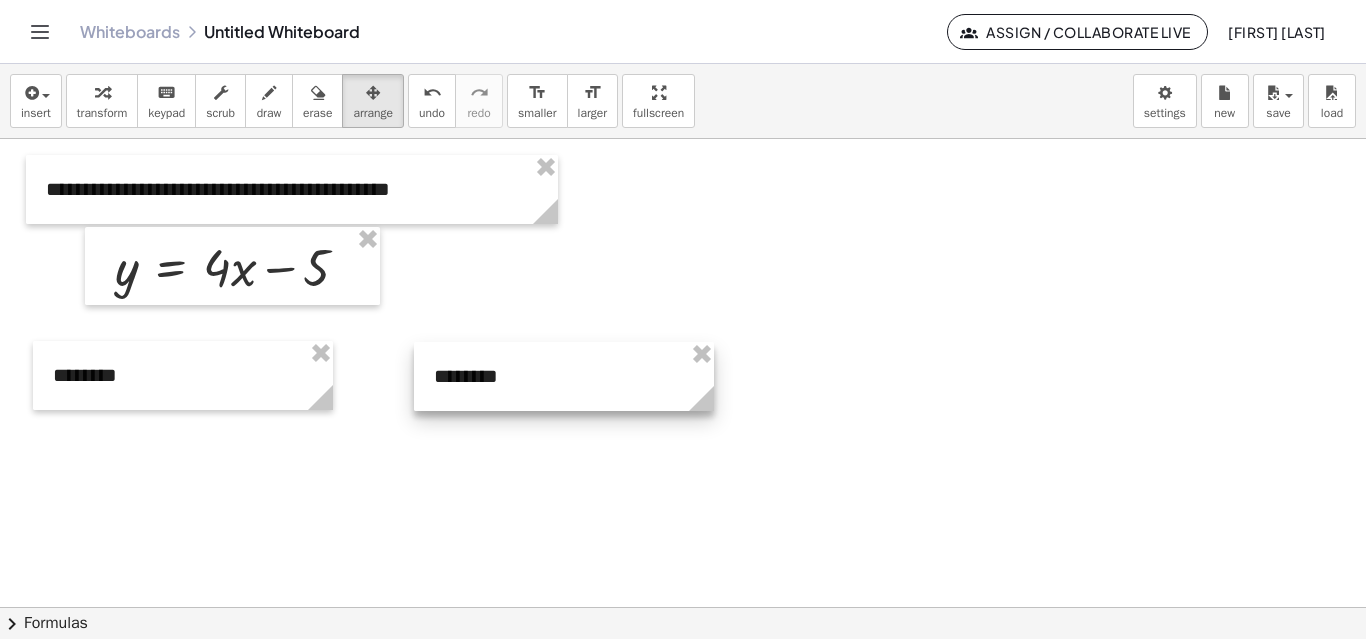 drag, startPoint x: 826, startPoint y: 234, endPoint x: 545, endPoint y: 388, distance: 320.43253 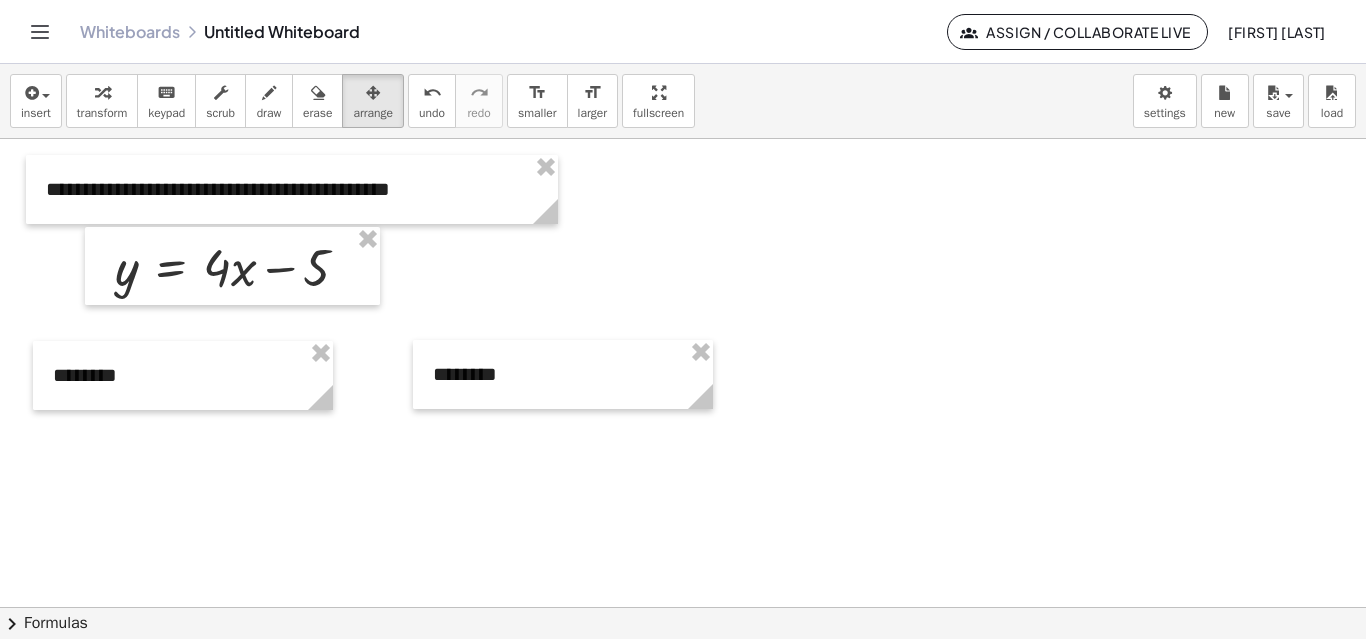 click at bounding box center (683, 607) 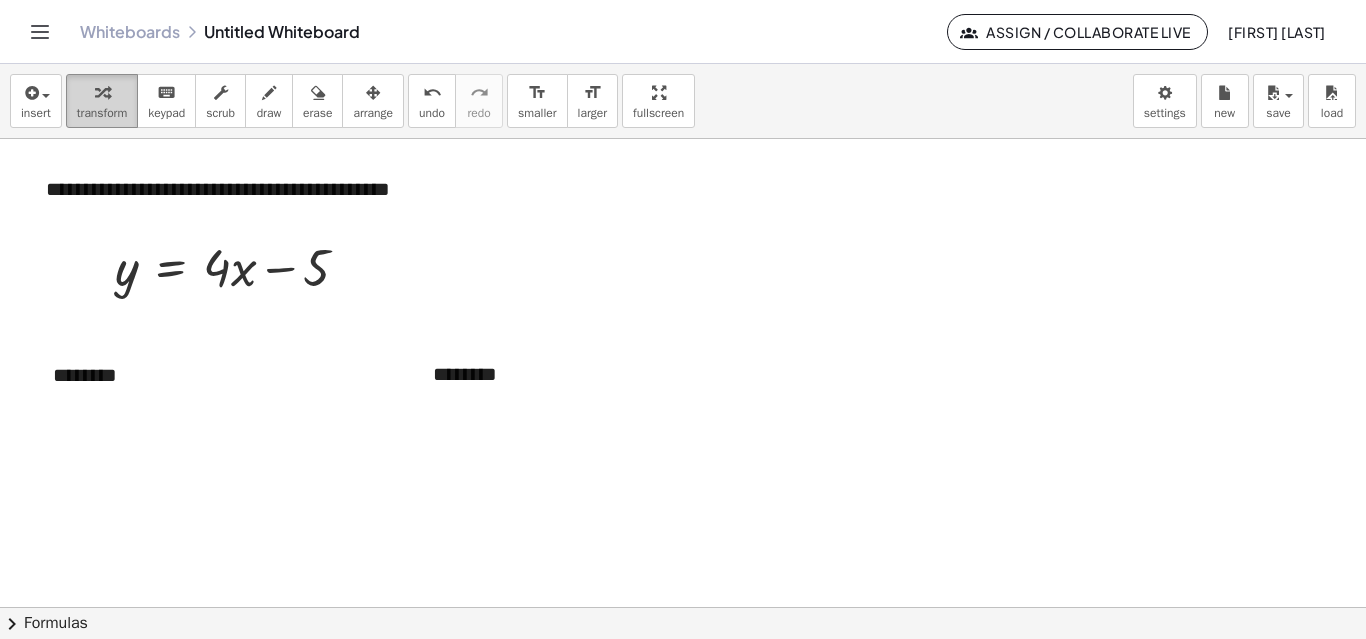 click on "transform" at bounding box center [102, 113] 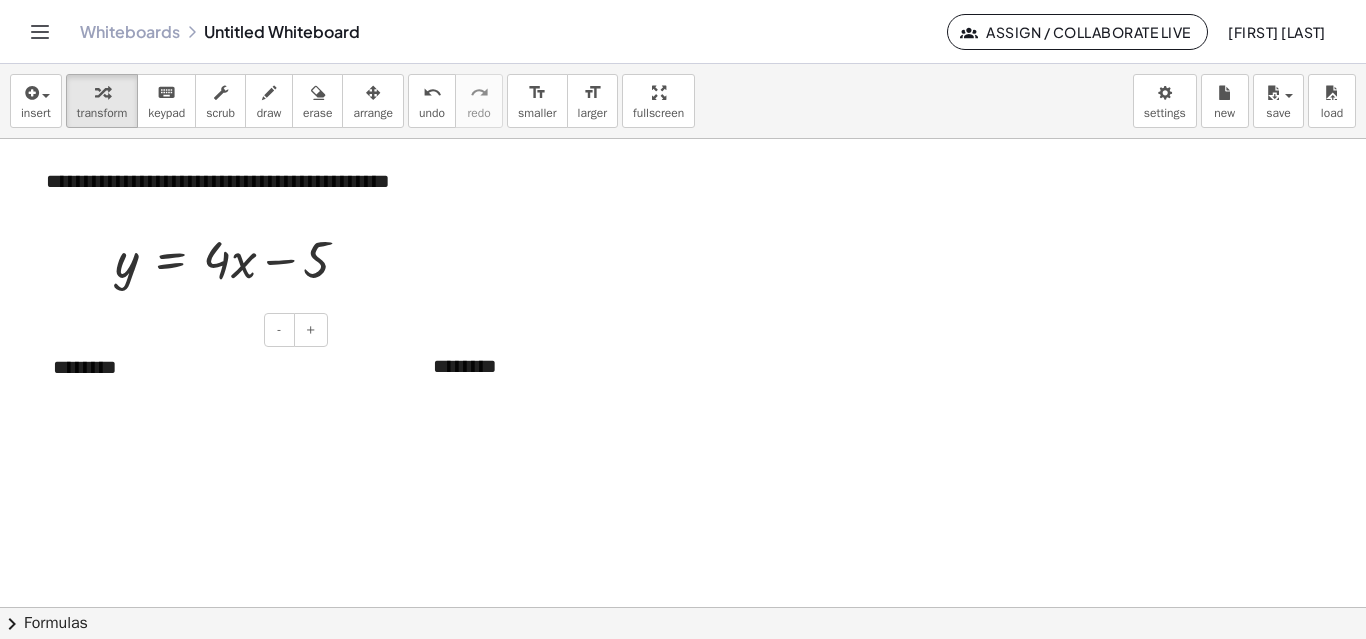 scroll, scrollTop: 0, scrollLeft: 0, axis: both 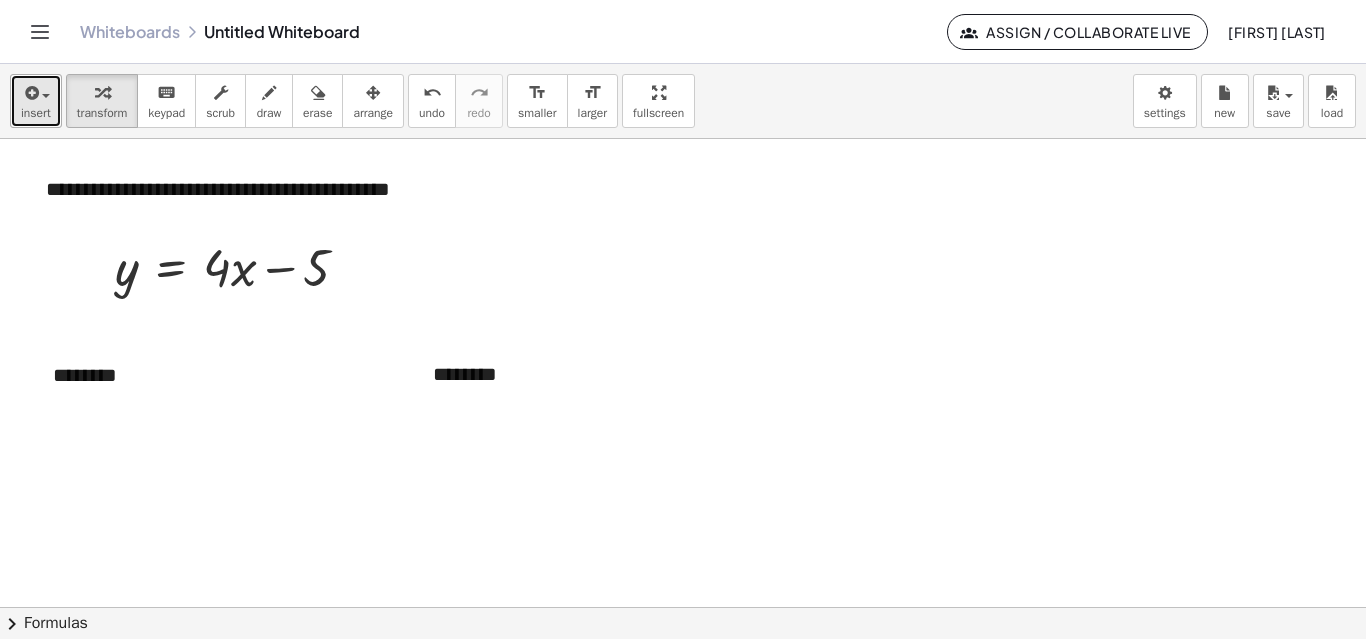 click on "insert" at bounding box center (36, 101) 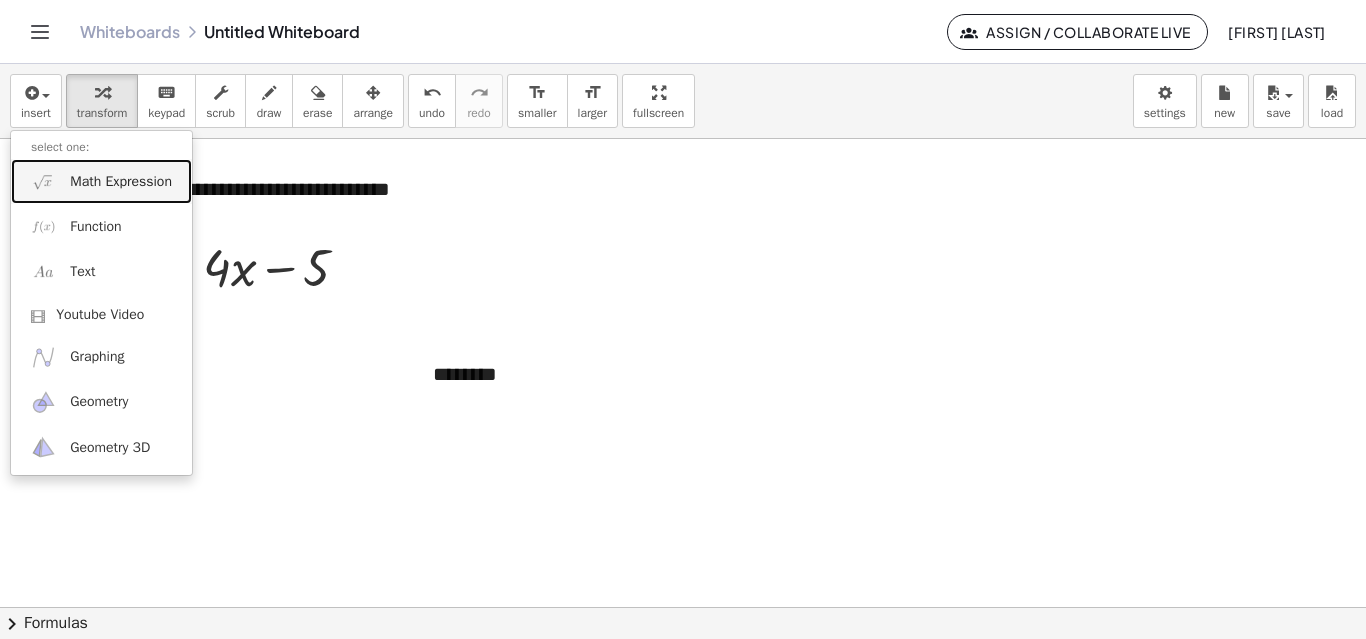 click on "Math Expression" at bounding box center [121, 182] 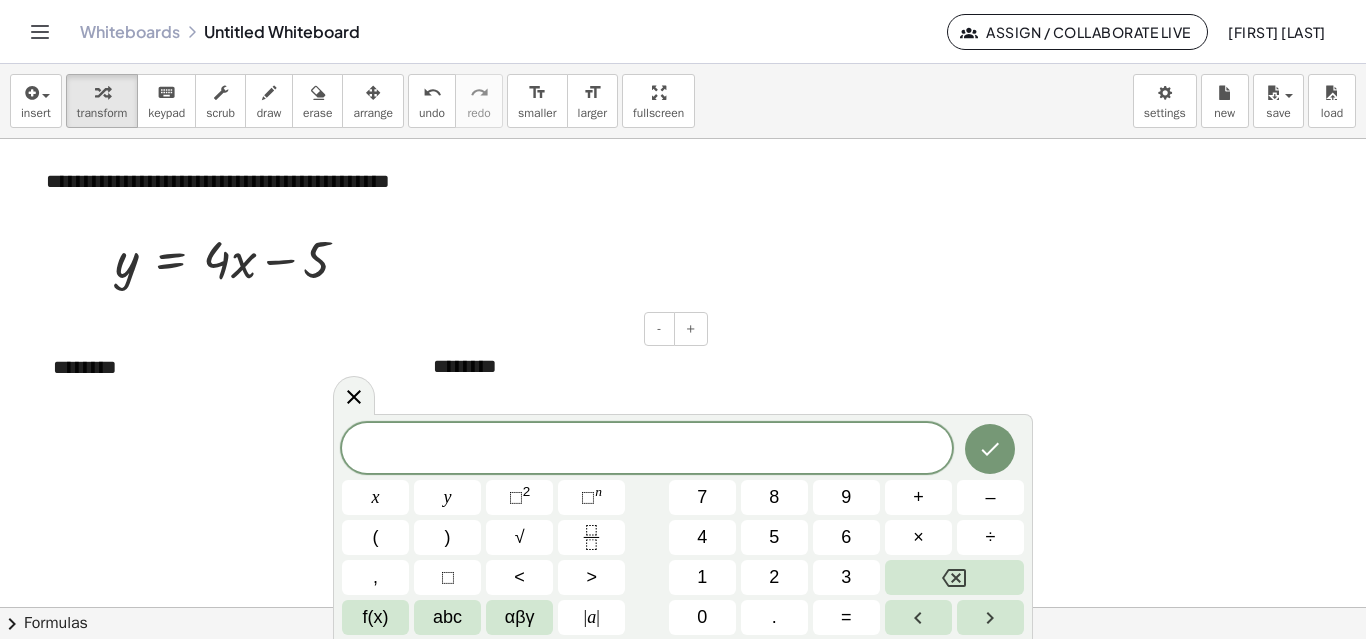 scroll, scrollTop: 0, scrollLeft: 0, axis: both 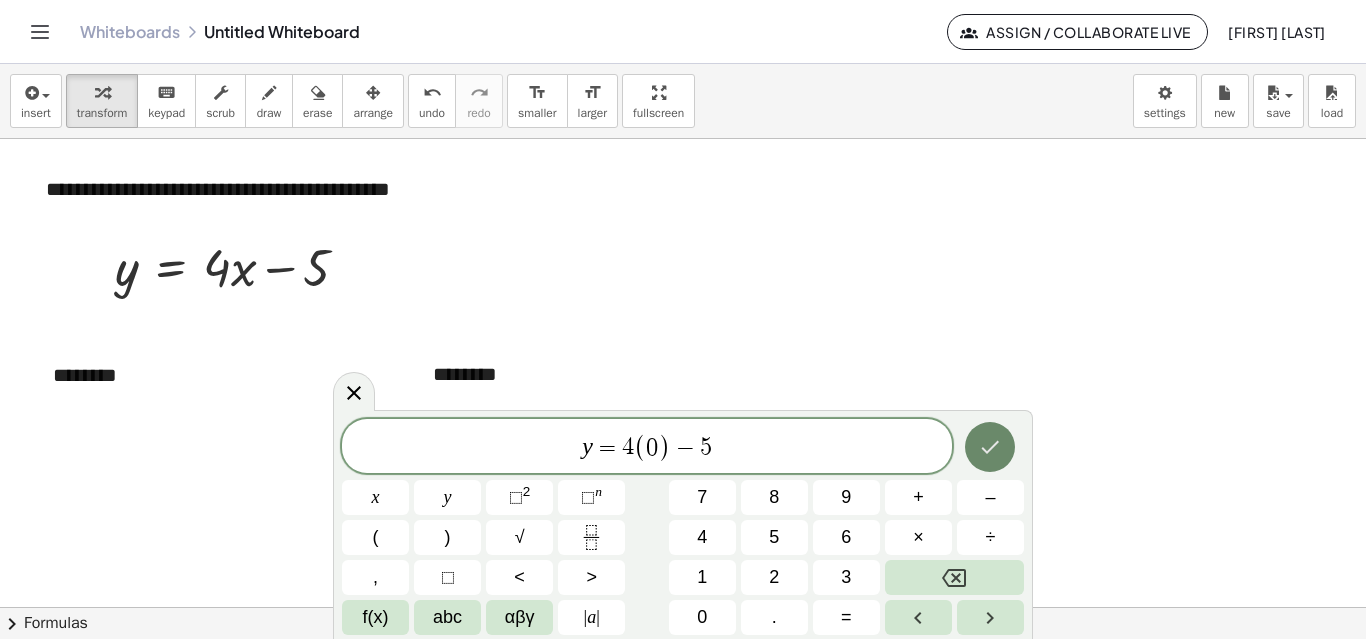 click at bounding box center (990, 447) 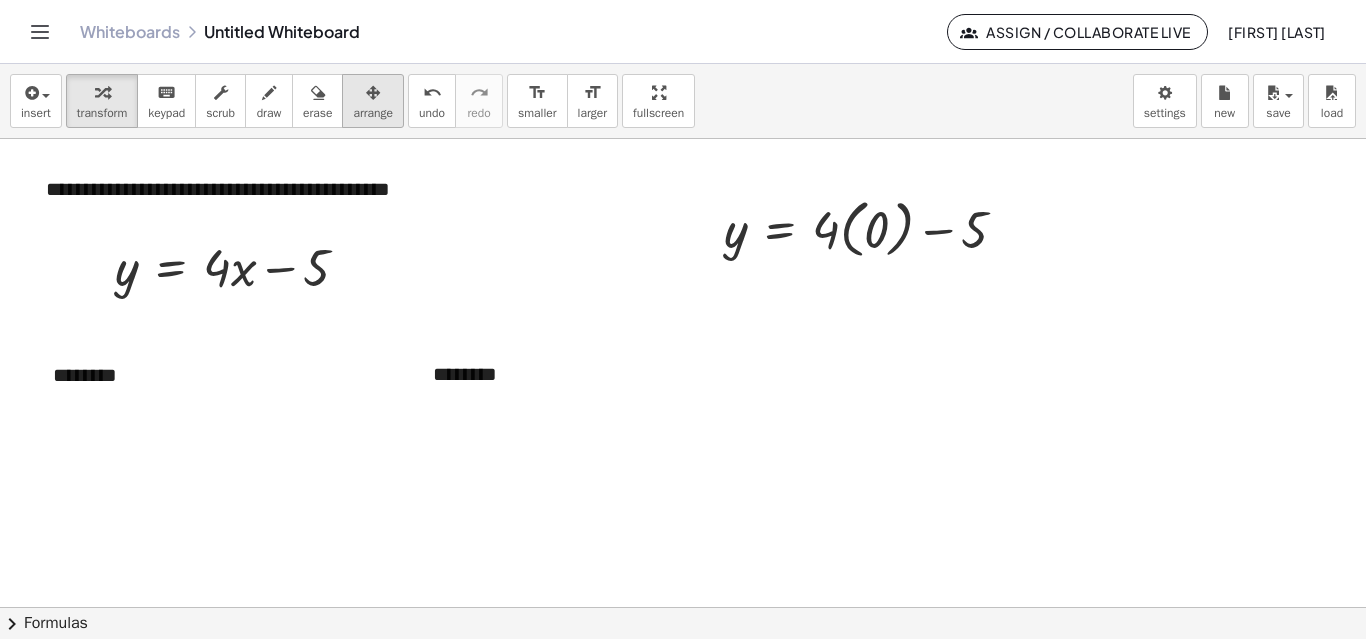 click at bounding box center (373, 92) 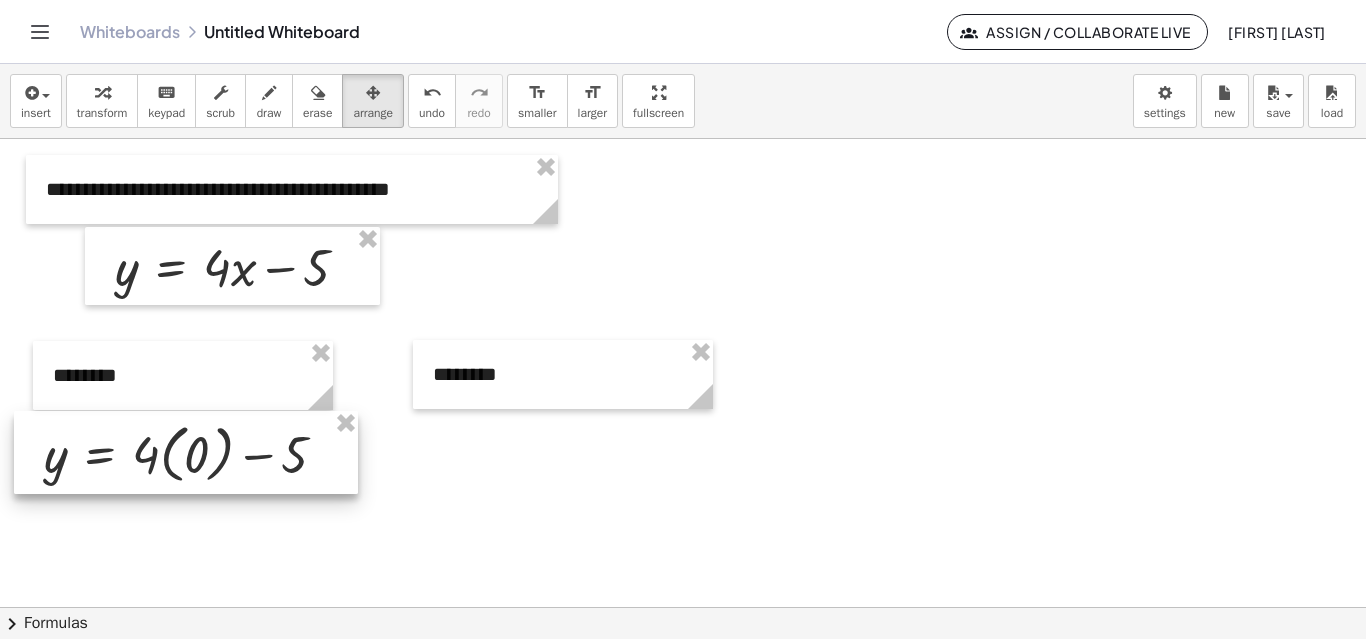drag, startPoint x: 892, startPoint y: 216, endPoint x: 212, endPoint y: 441, distance: 716.2576 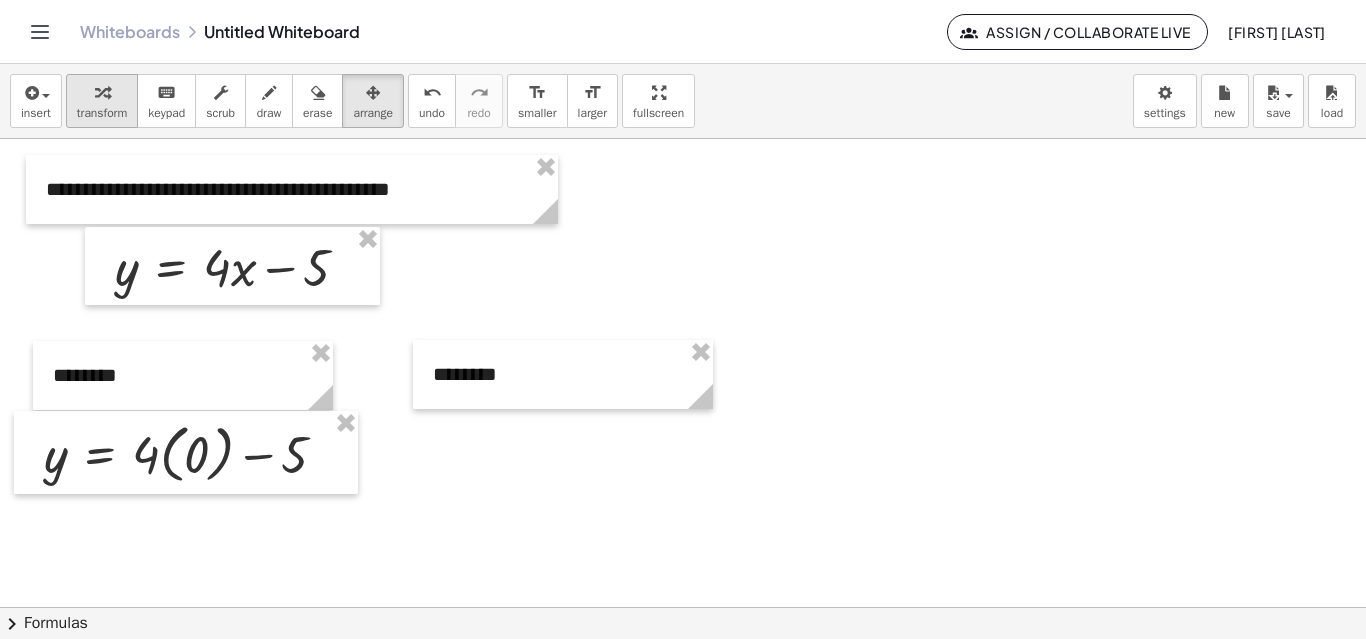 click at bounding box center [102, 92] 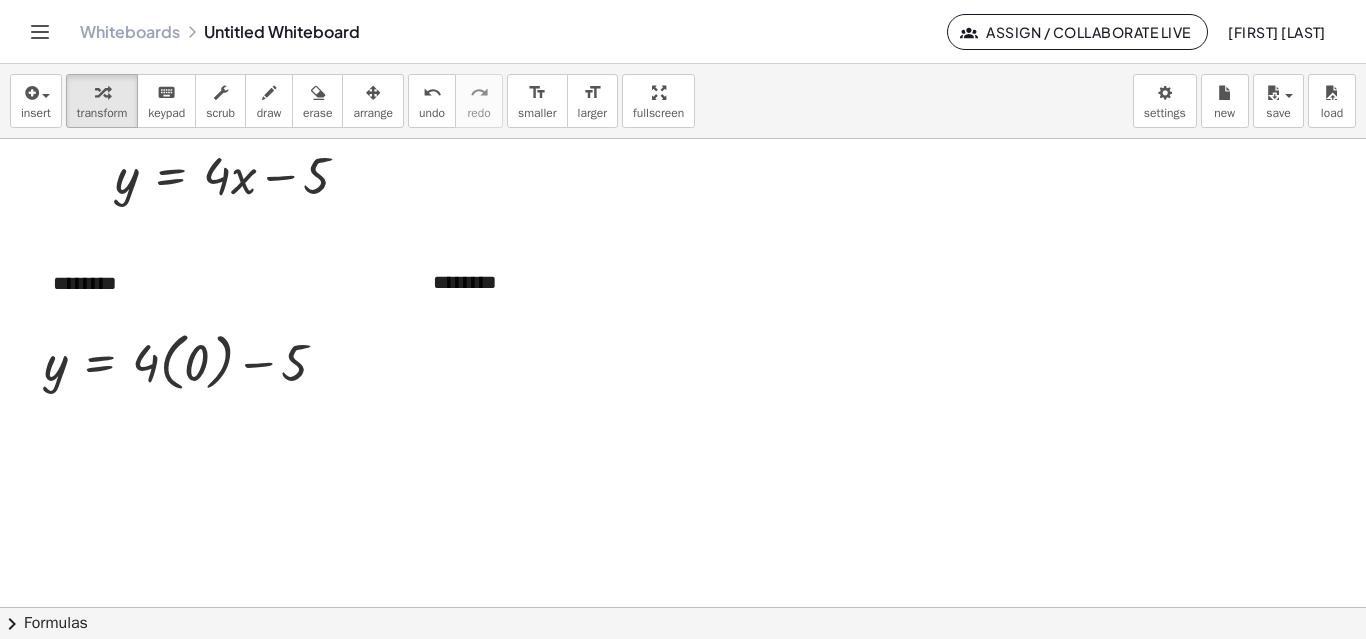 scroll, scrollTop: 100, scrollLeft: 0, axis: vertical 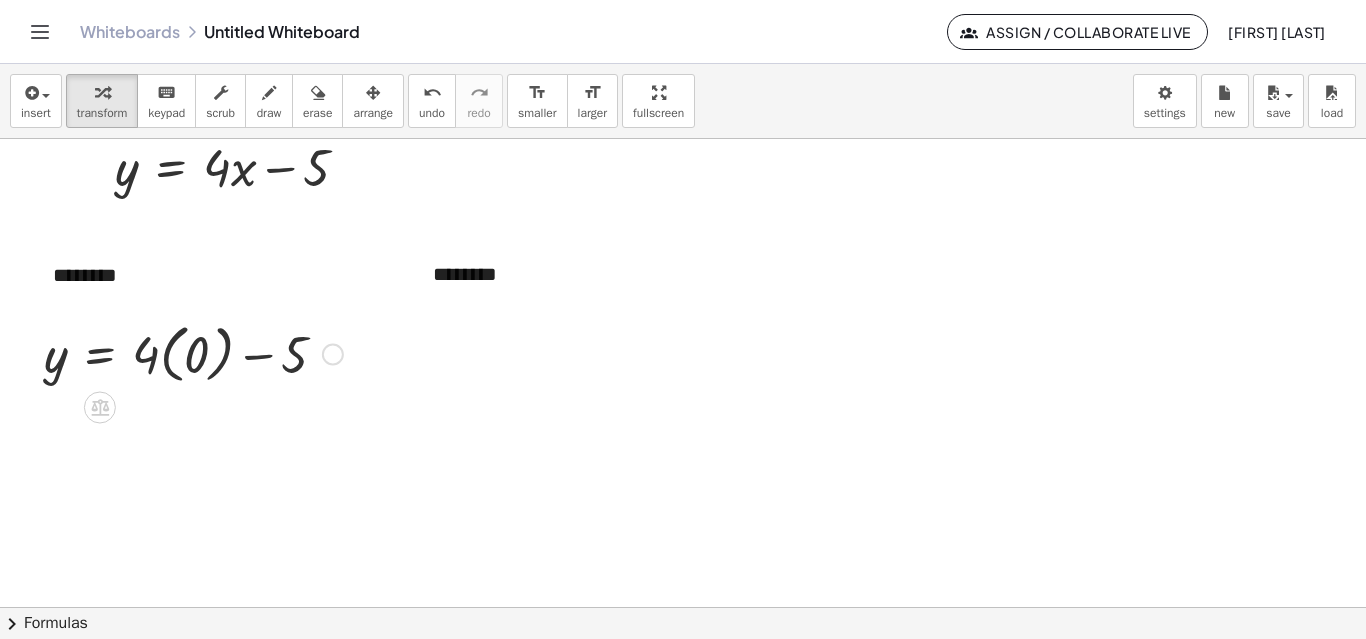click at bounding box center (193, 352) 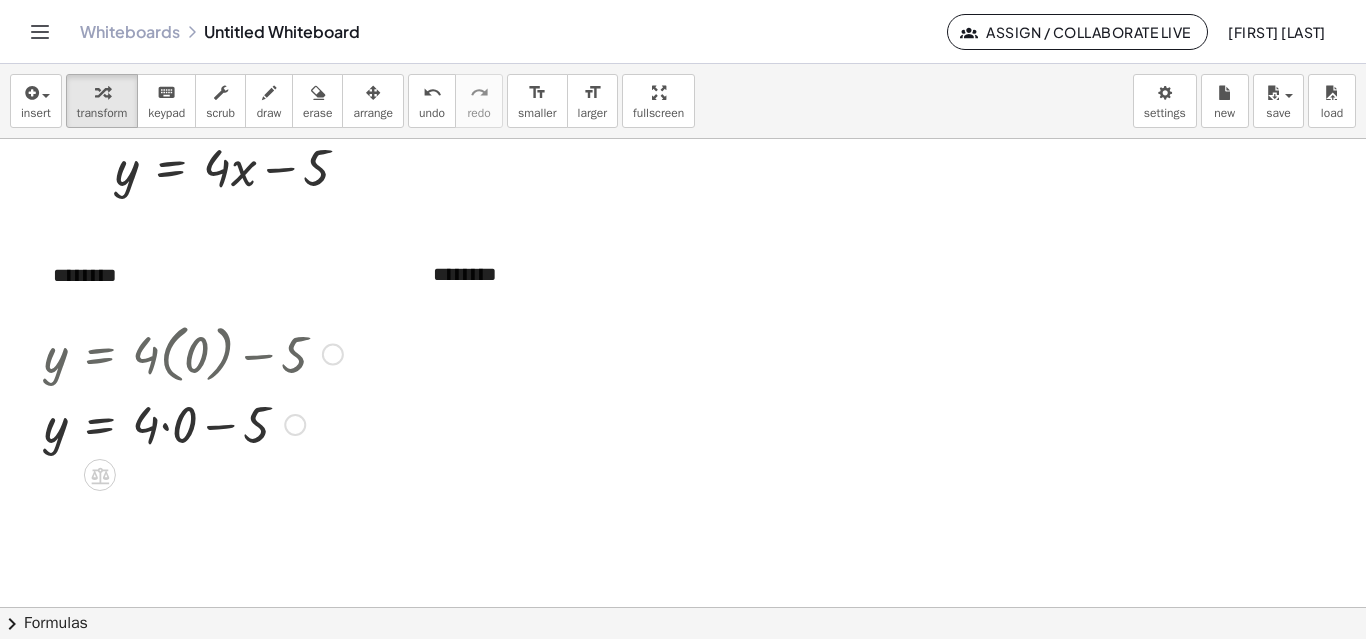 click at bounding box center [193, 423] 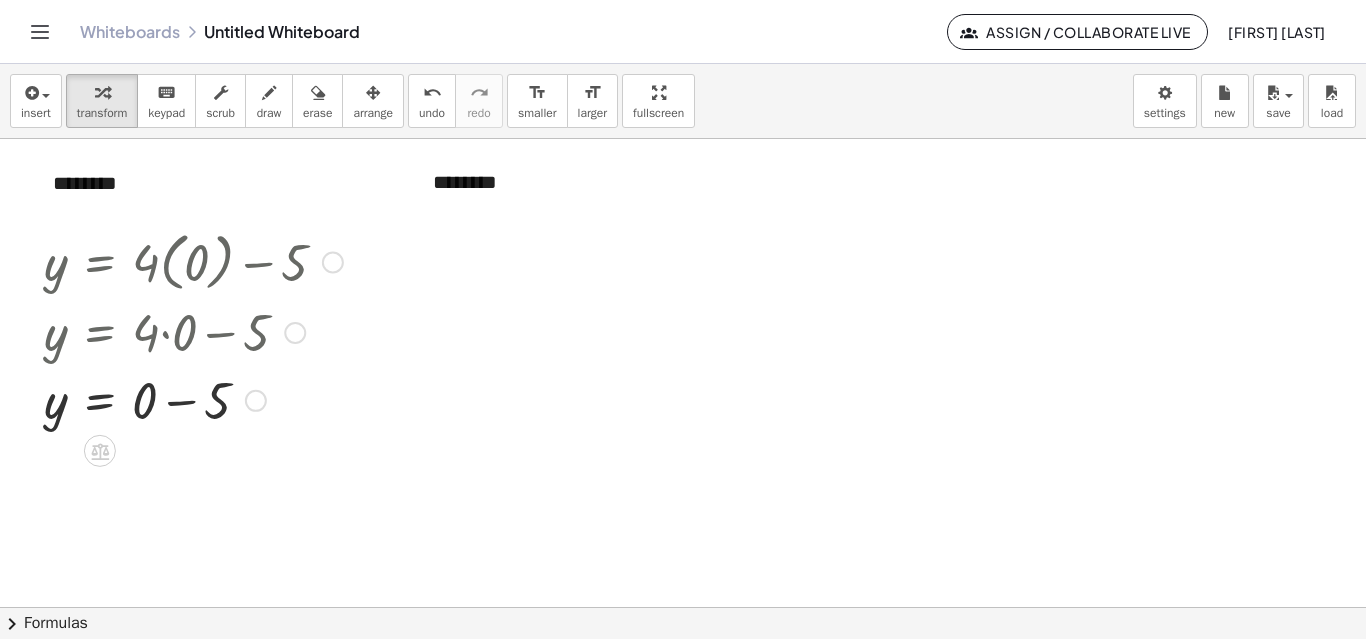 scroll, scrollTop: 200, scrollLeft: 0, axis: vertical 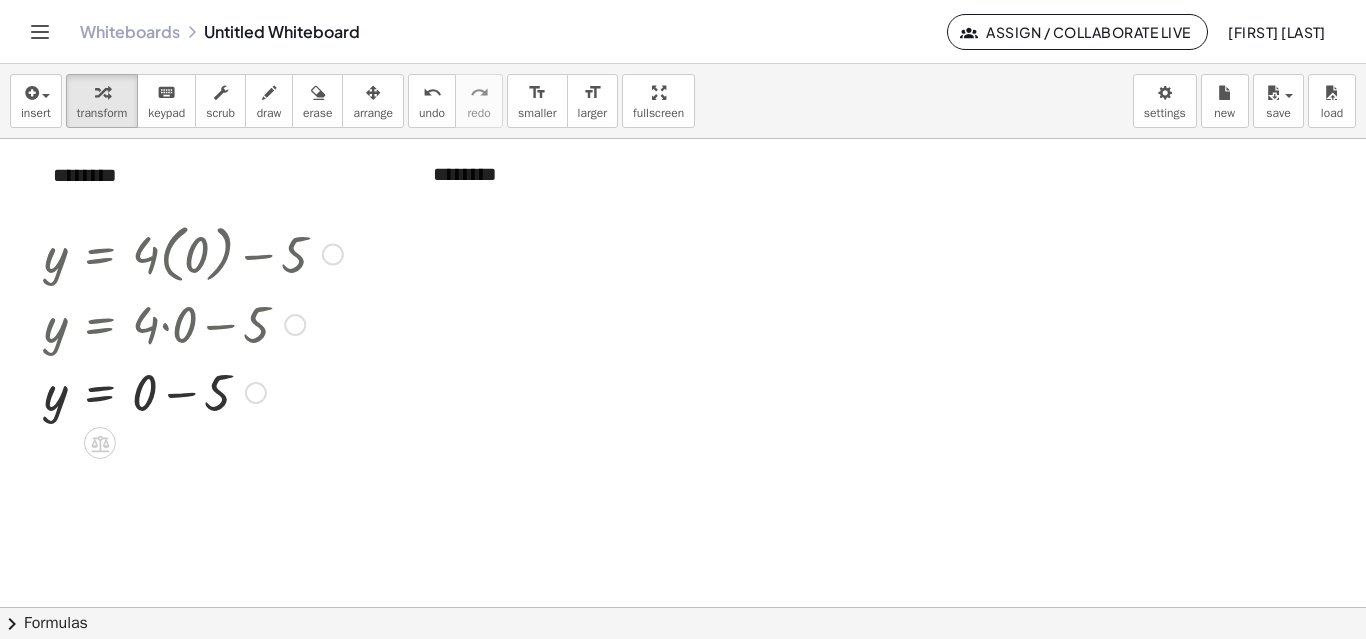 click at bounding box center (193, 391) 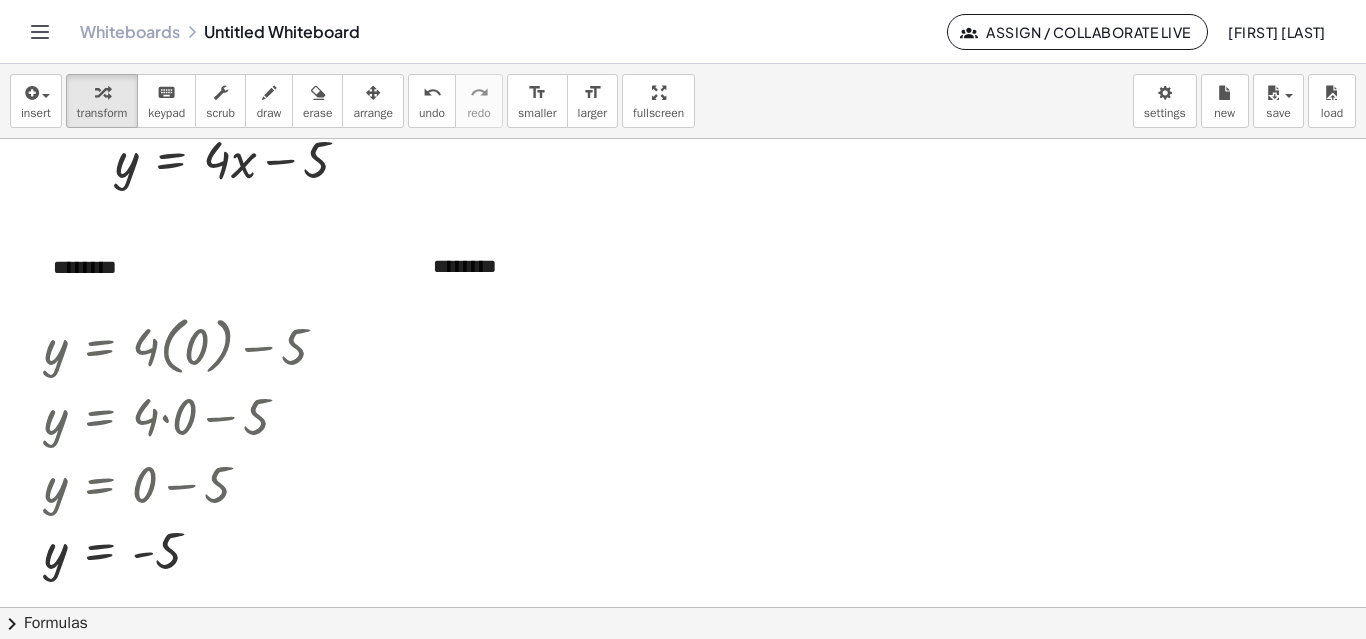scroll, scrollTop: 100, scrollLeft: 0, axis: vertical 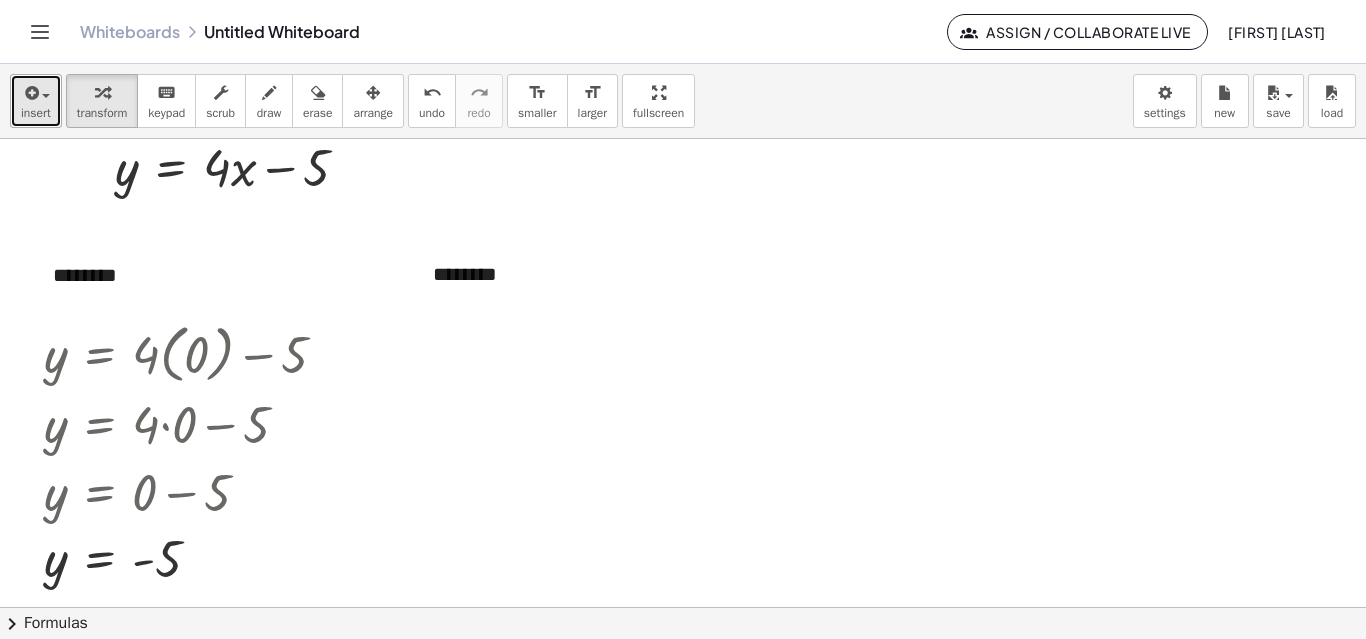 click on "insert" at bounding box center (36, 113) 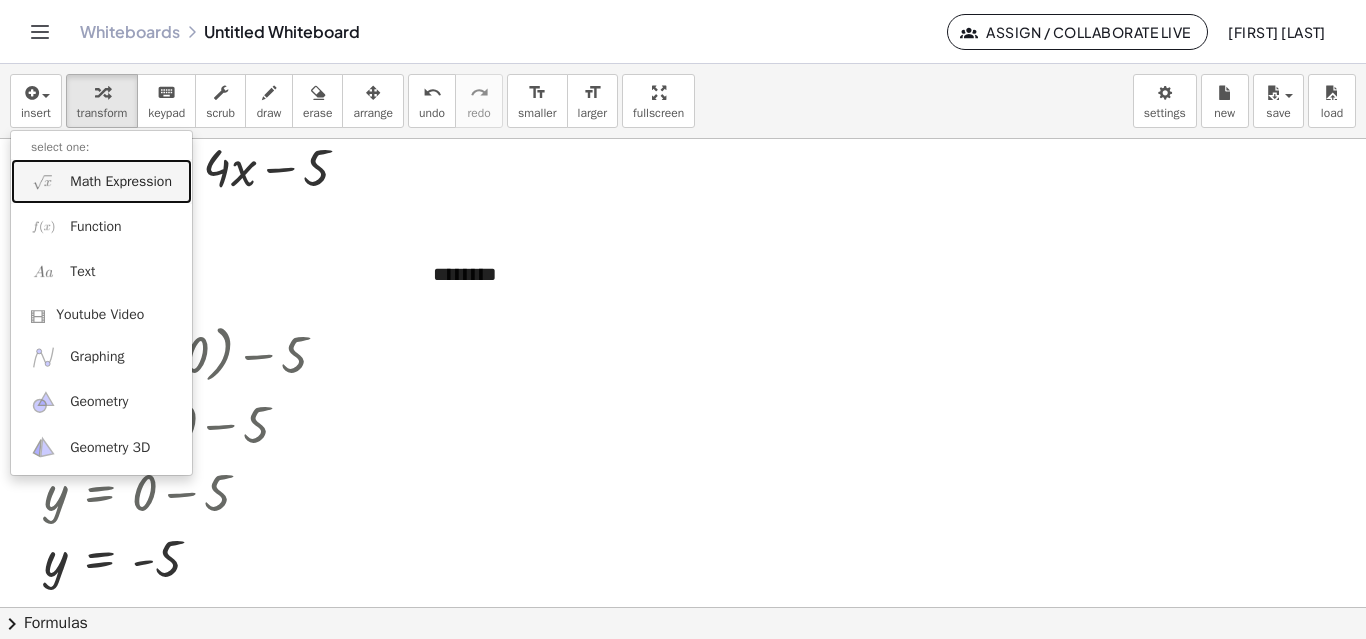 click on "Math Expression" at bounding box center [121, 182] 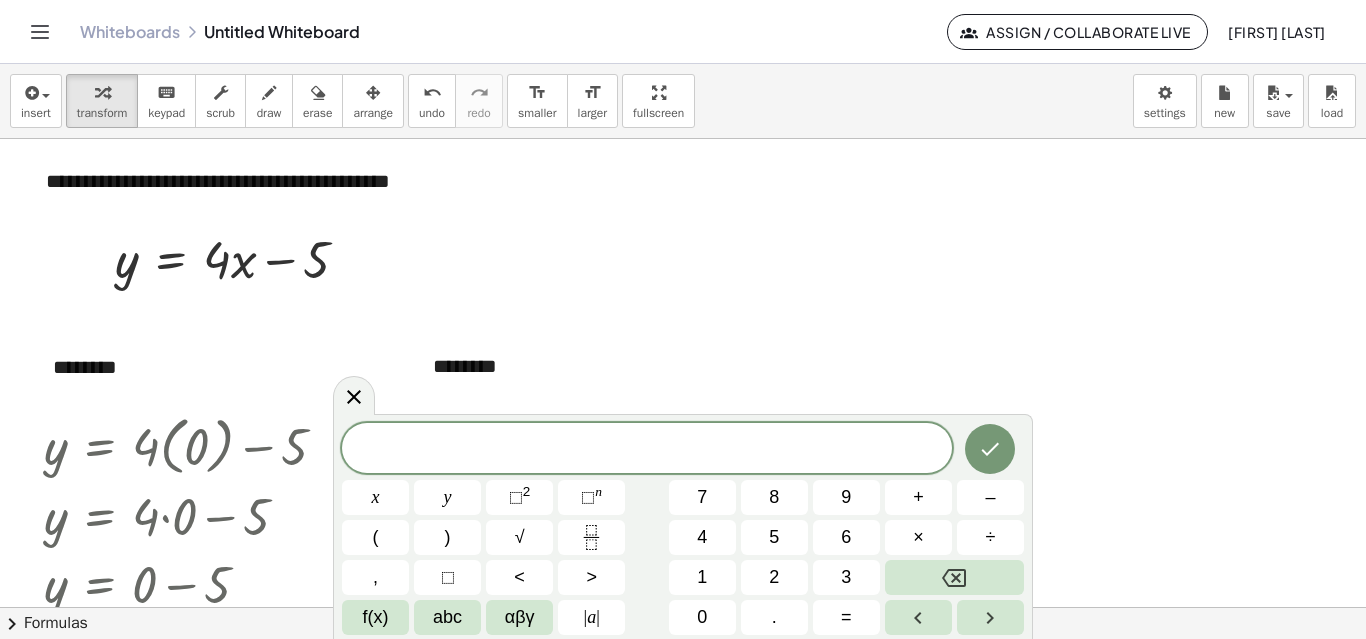 scroll, scrollTop: 0, scrollLeft: 0, axis: both 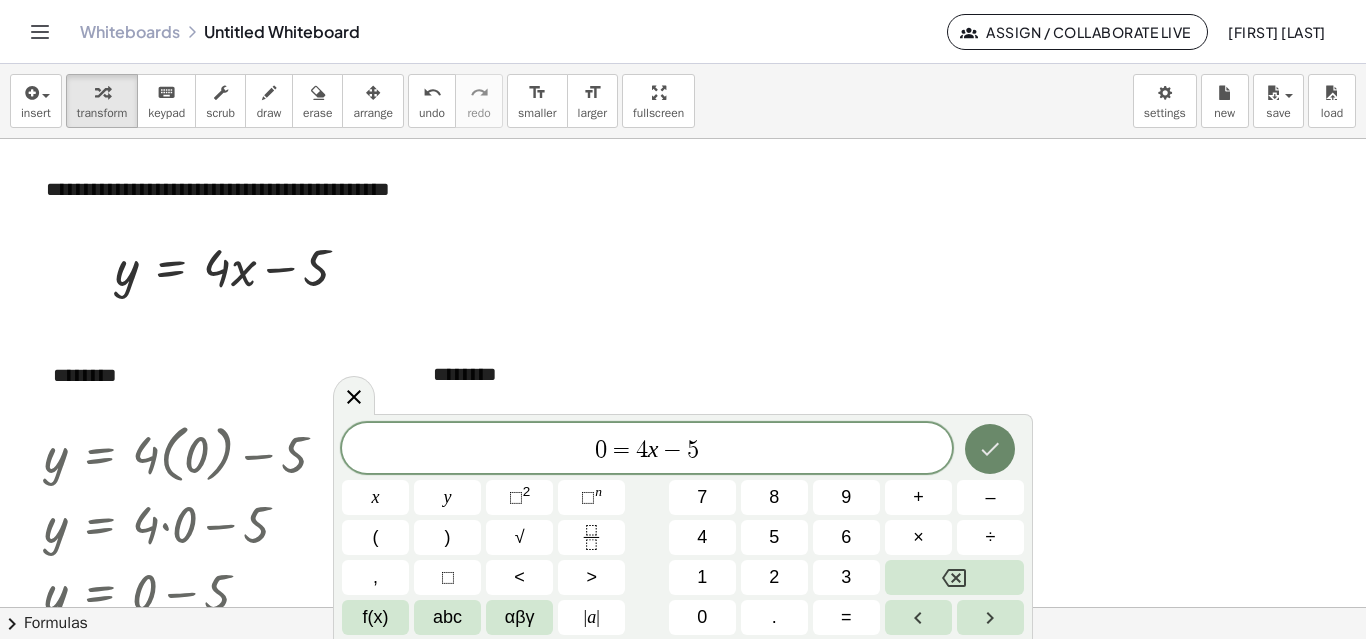 click 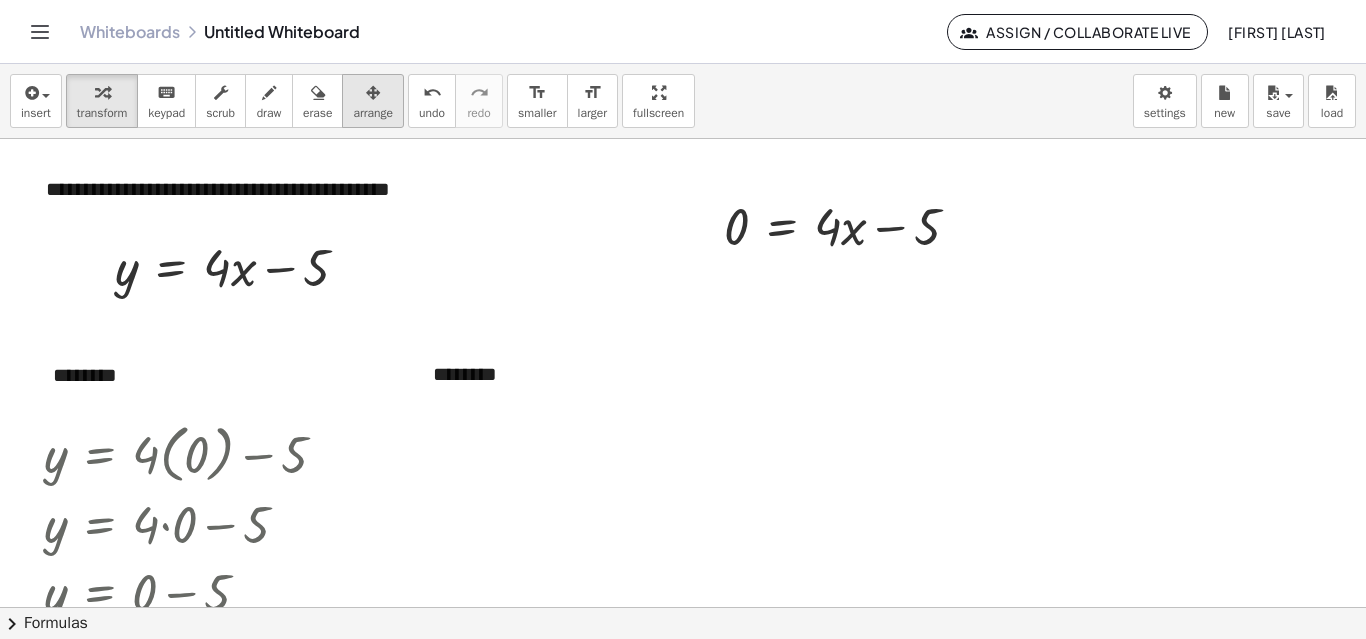 click on "arrange" at bounding box center (373, 113) 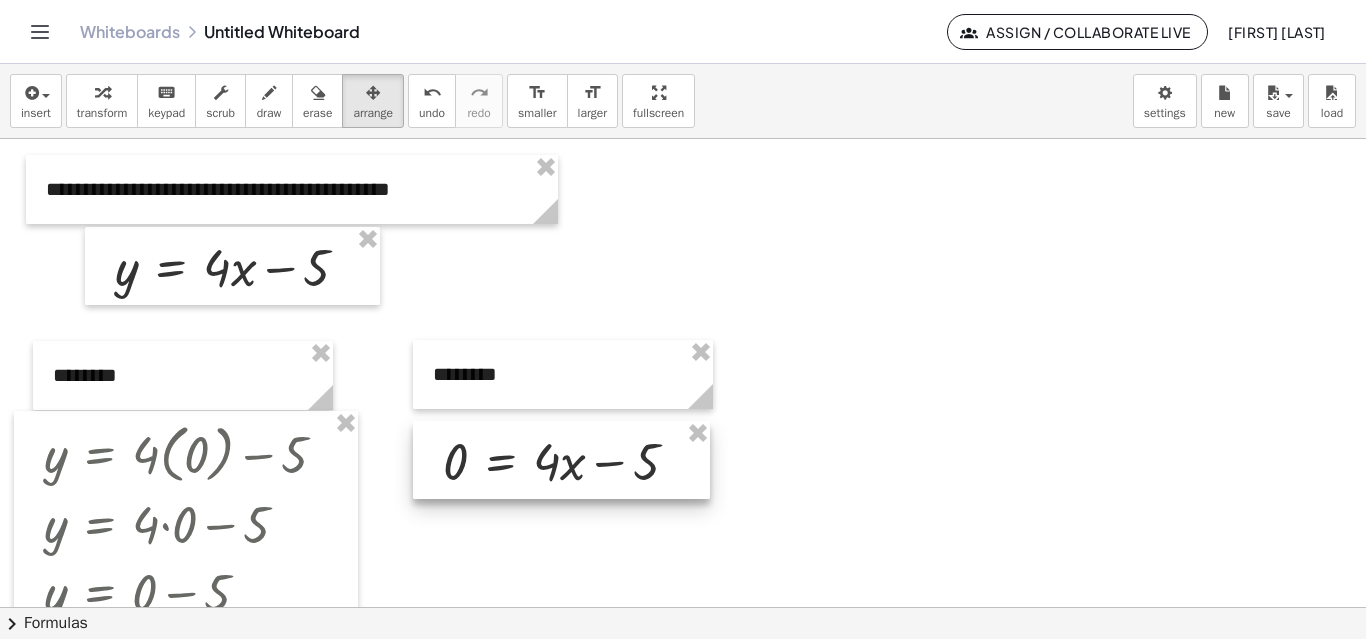 drag, startPoint x: 891, startPoint y: 231, endPoint x: 608, endPoint y: 466, distance: 367.85052 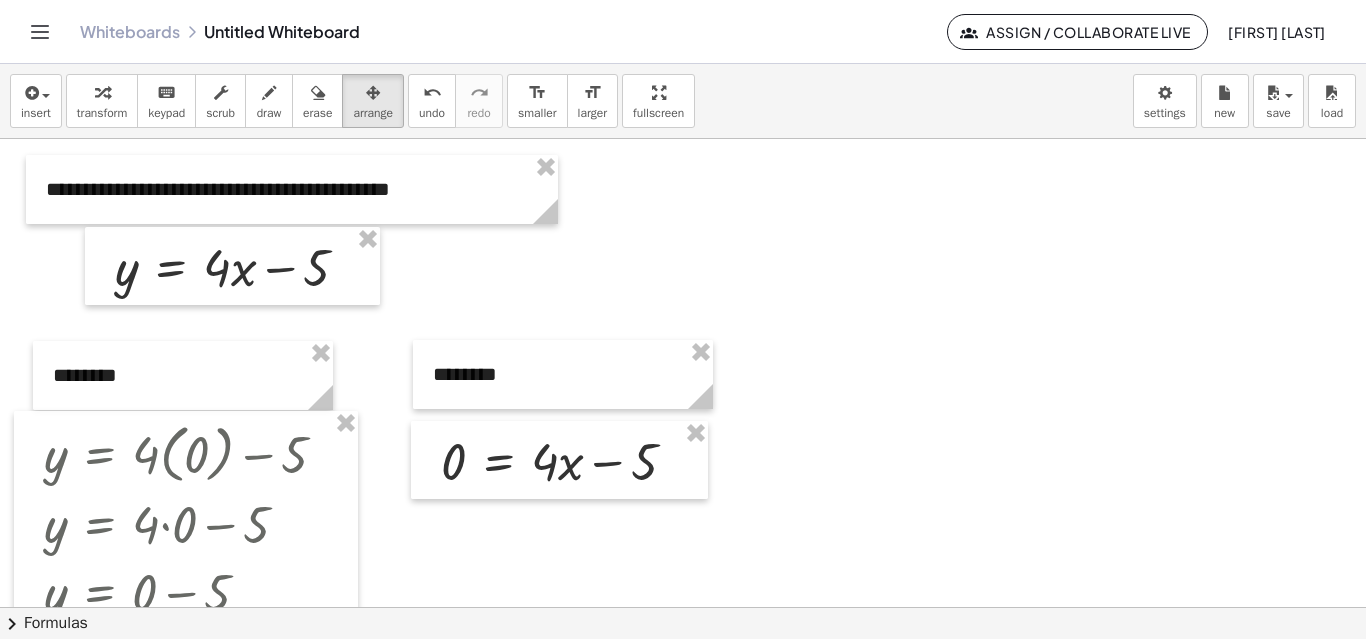 click at bounding box center [683, 607] 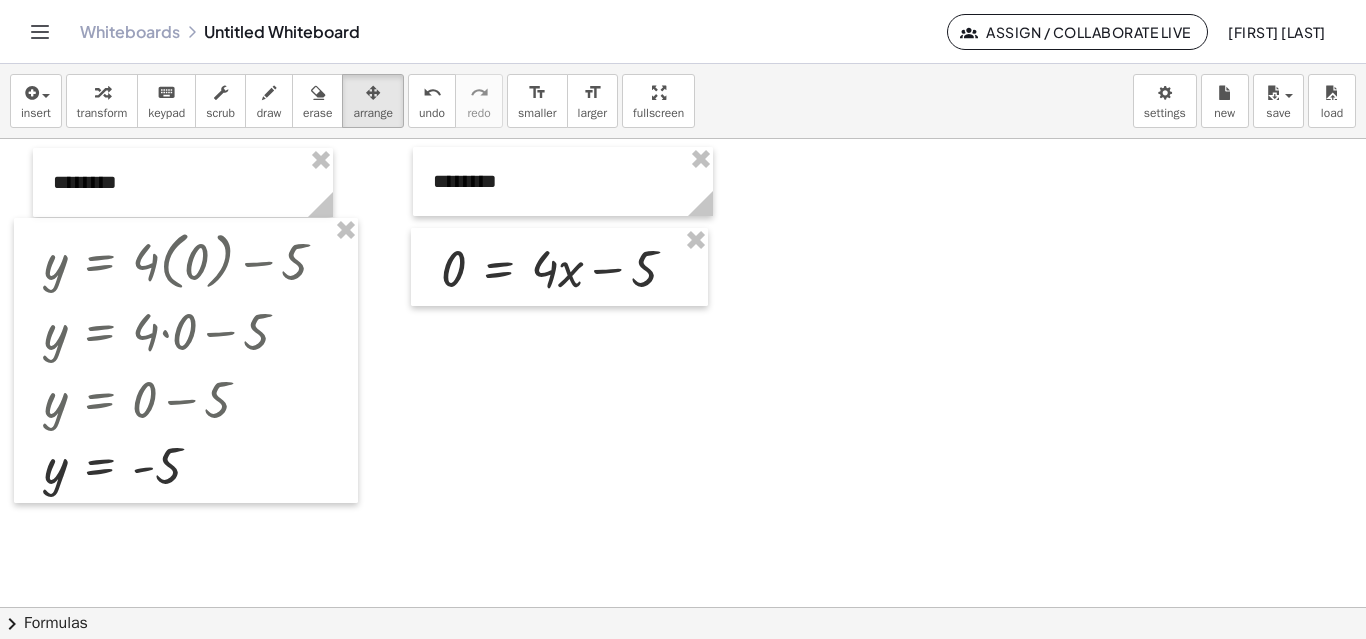 scroll, scrollTop: 200, scrollLeft: 0, axis: vertical 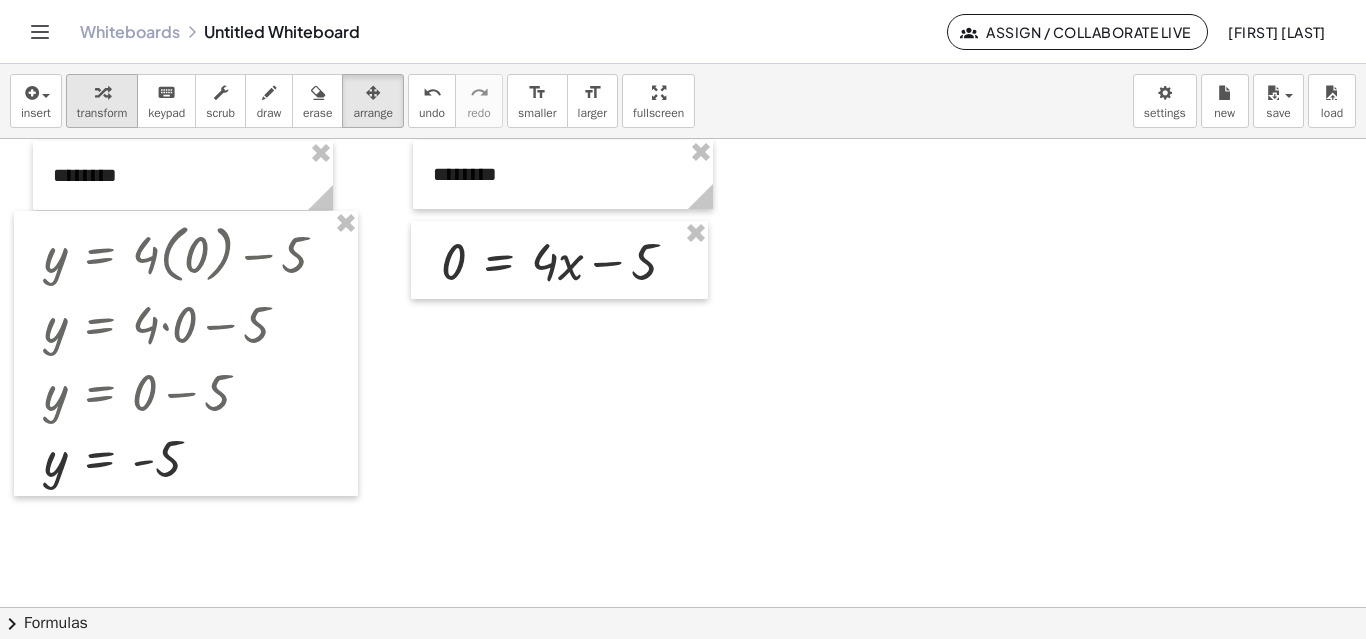 click at bounding box center (102, 92) 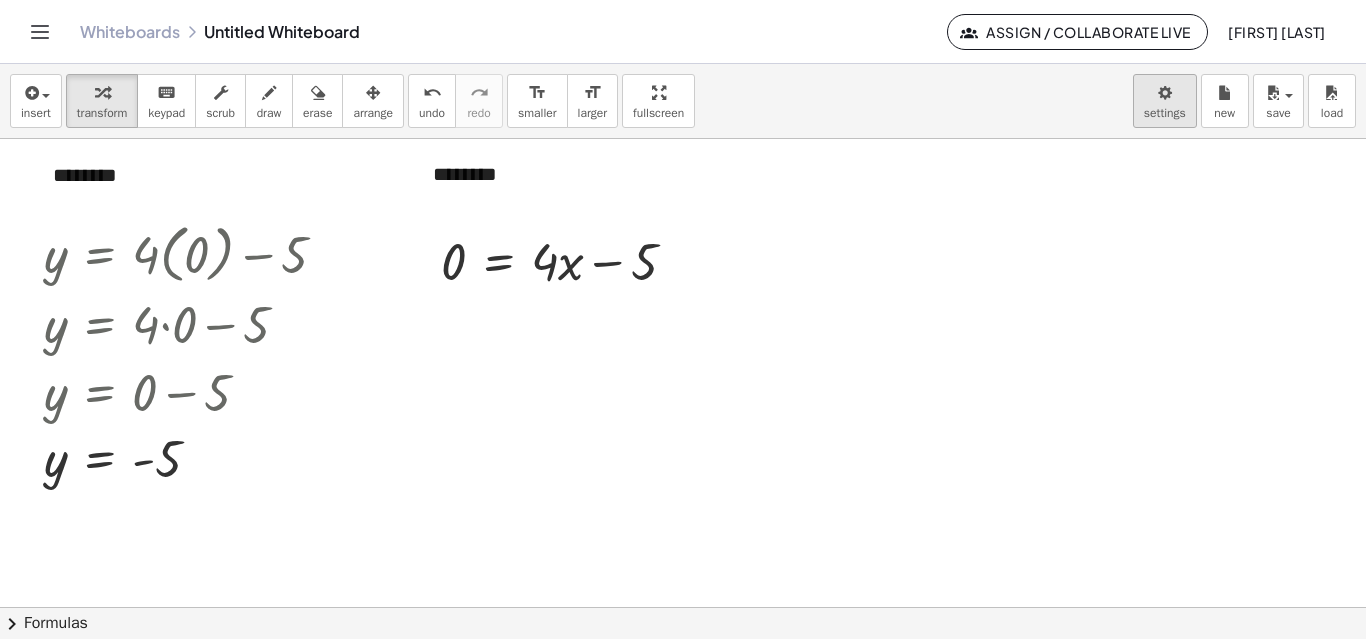 click on "Graspable Math Activities Get Started Activity Bank Assigned Work Classes Whiteboards Go Premium! Reference Account v1.26.3 | Privacy policy © 2025 | Graspable, Inc. Whiteboards Untitled Whiteboard Assign / Collaborate Live [FIRST] [LAST] insert select one: Math Expression Function Text Youtube Video Graphing Geometry Geometry 3D transform keyboard keypad scrub draw erase arrange undo undo redo redo format_size smaller format_size larger fullscreen load save new settings y = + · 4 · x − 5 y = + · 4 · ( 0 ) − 5 y = + · 4 · 0 − 5 y = + 0 − 5 y = - 5 0 = + · 4 · x − 5 chevron_right Formulas Drag one side of a formula onto a highlighted expression on the canvas to apply it. Quadratic Formula + · a · x 2 + · b · x + c = 0 ⇔ x = · ( − b ± 2 √ ( + b 2 4" at bounding box center (683, 319) 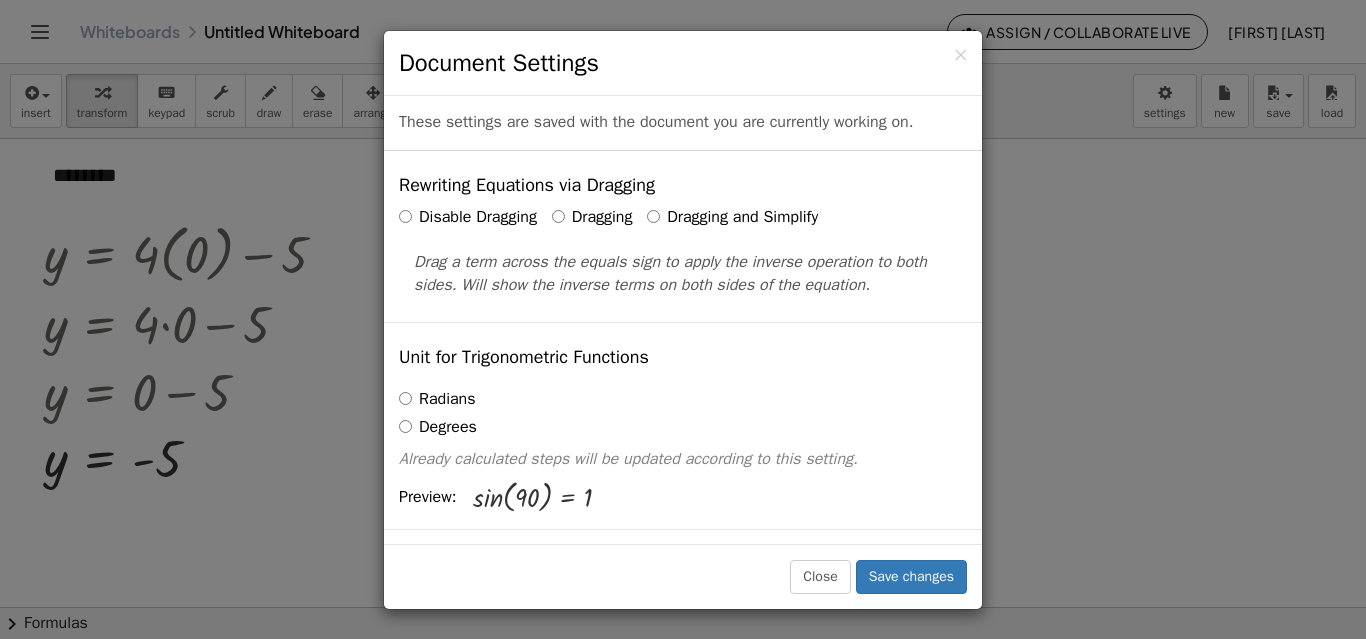 click on "Dragging and Simplify" at bounding box center (732, 217) 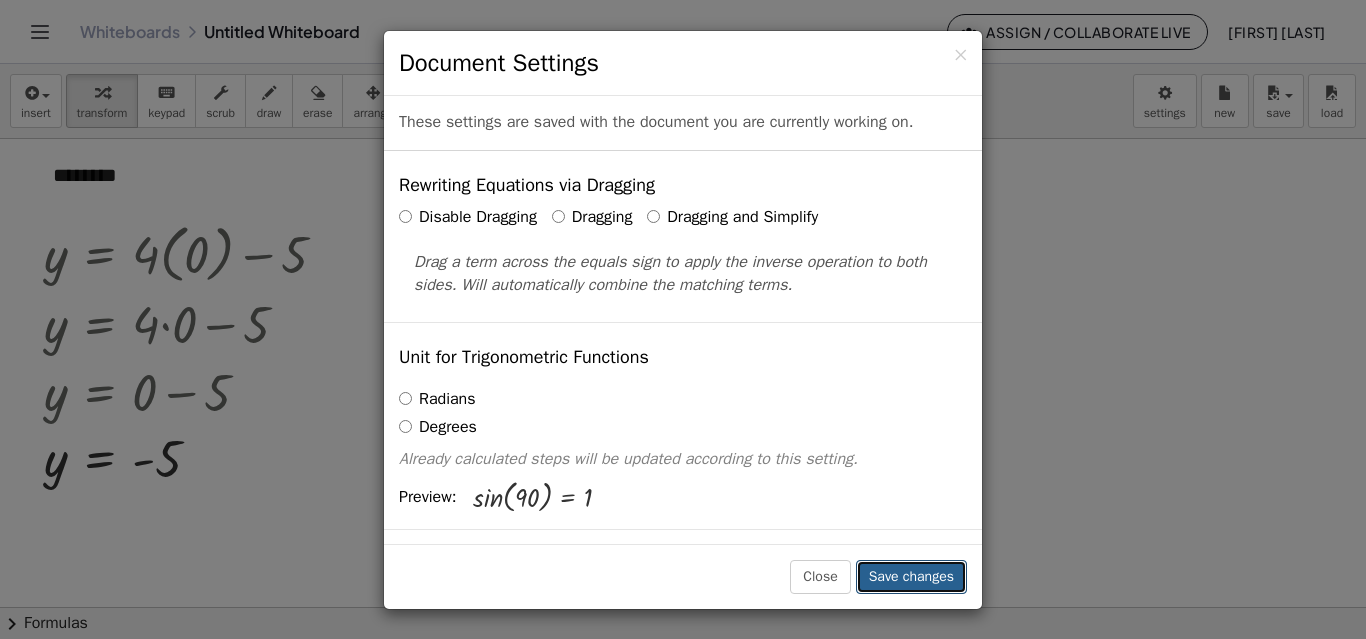 click on "Save changes" at bounding box center (911, 577) 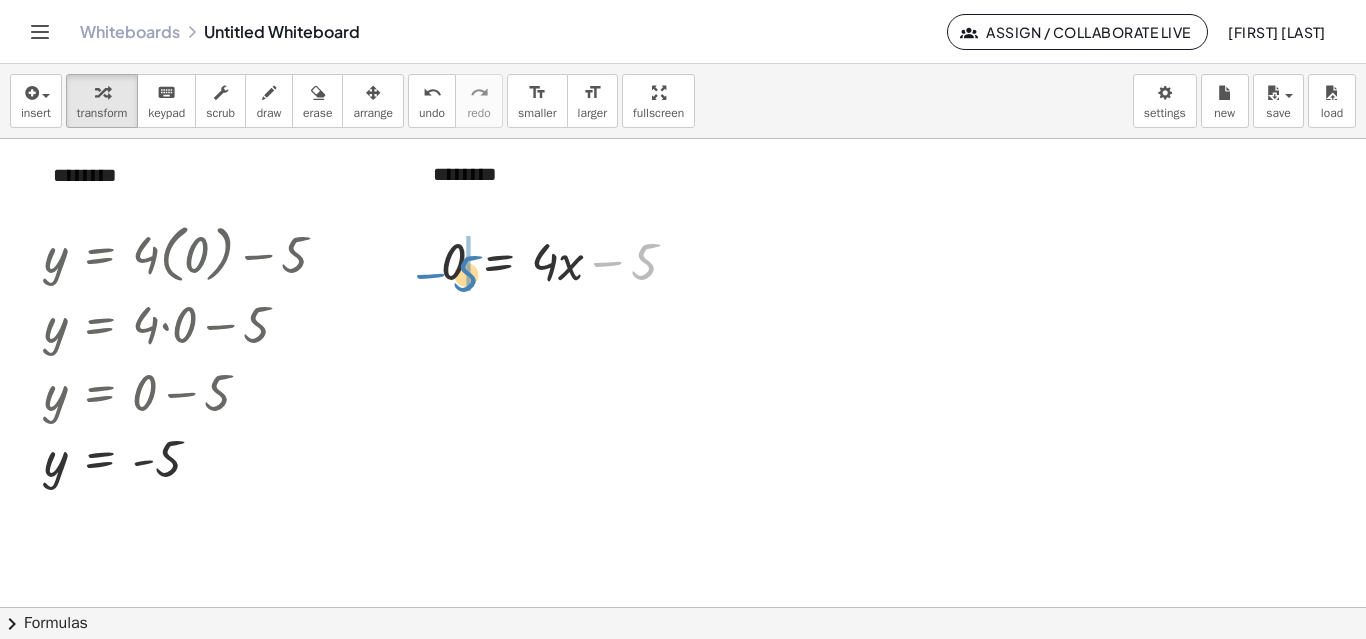 drag, startPoint x: 611, startPoint y: 264, endPoint x: 434, endPoint y: 275, distance: 177.34148 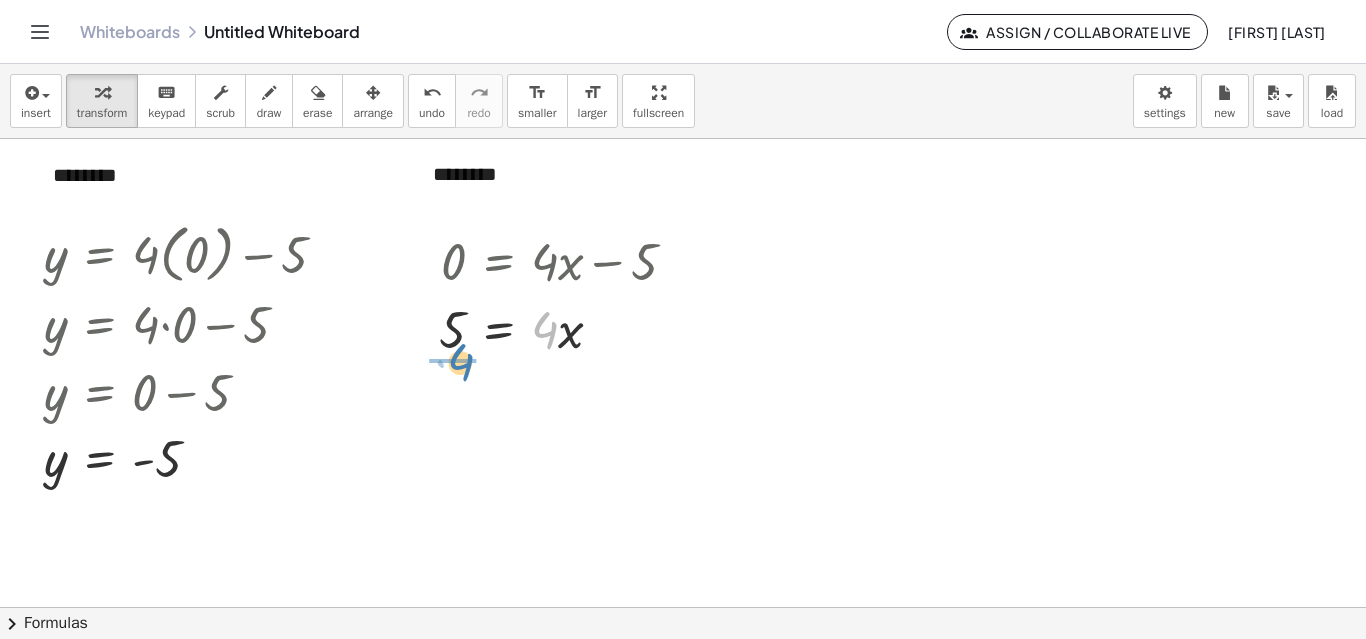 drag, startPoint x: 550, startPoint y: 336, endPoint x: 466, endPoint y: 368, distance: 89.88882 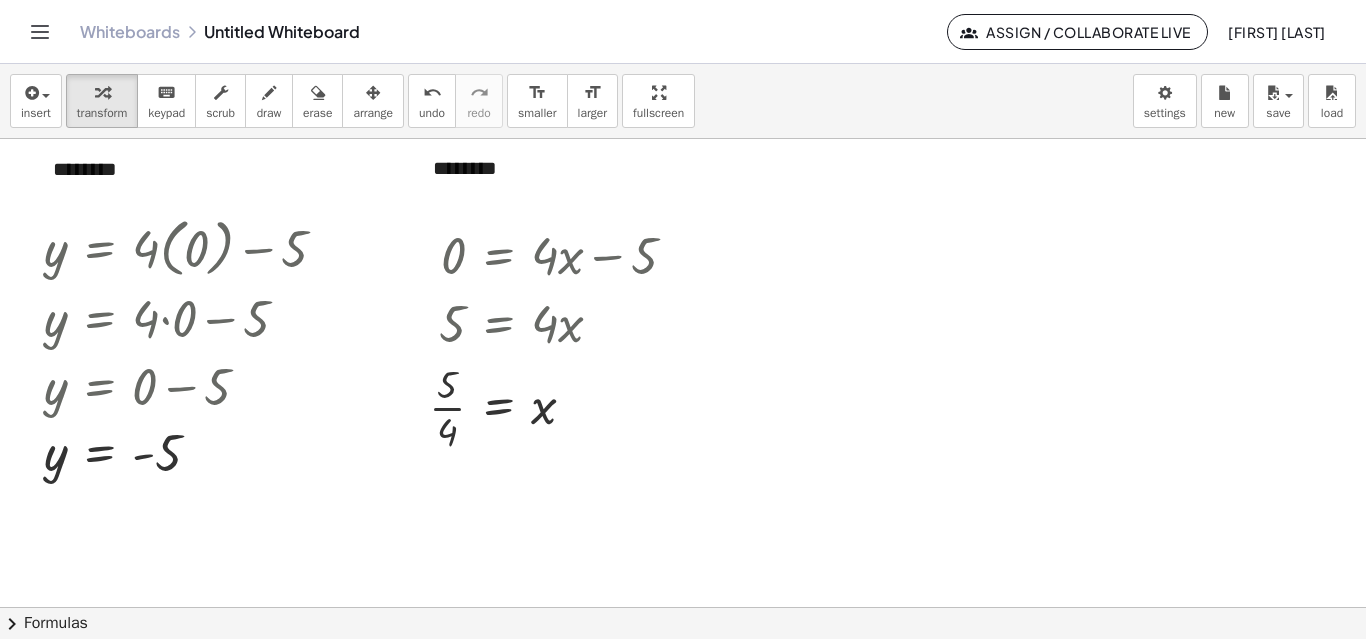scroll, scrollTop: 200, scrollLeft: 0, axis: vertical 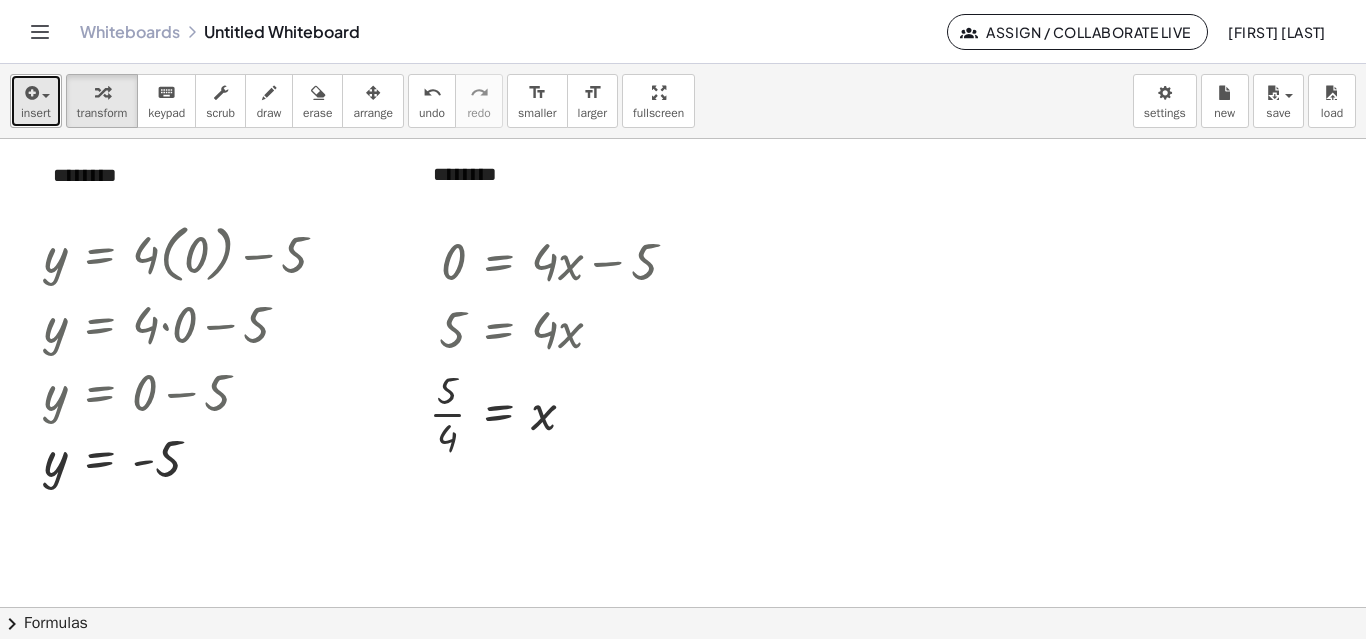 click at bounding box center [36, 92] 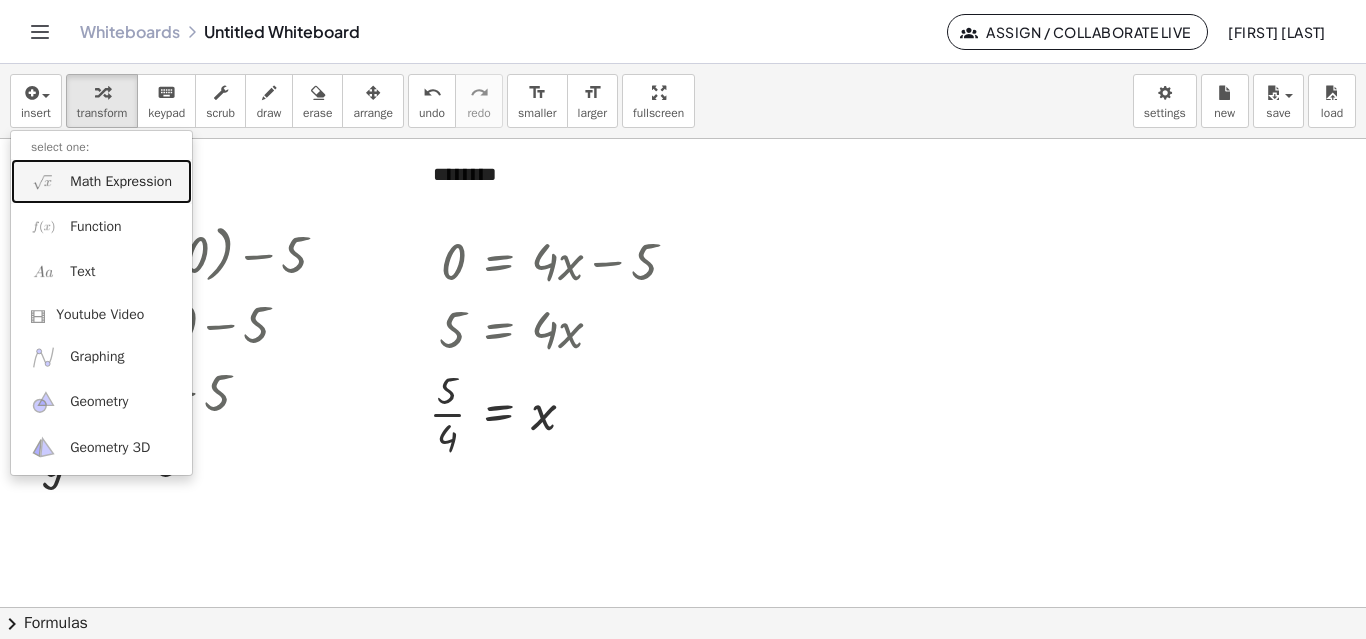 click on "Math Expression" at bounding box center [121, 182] 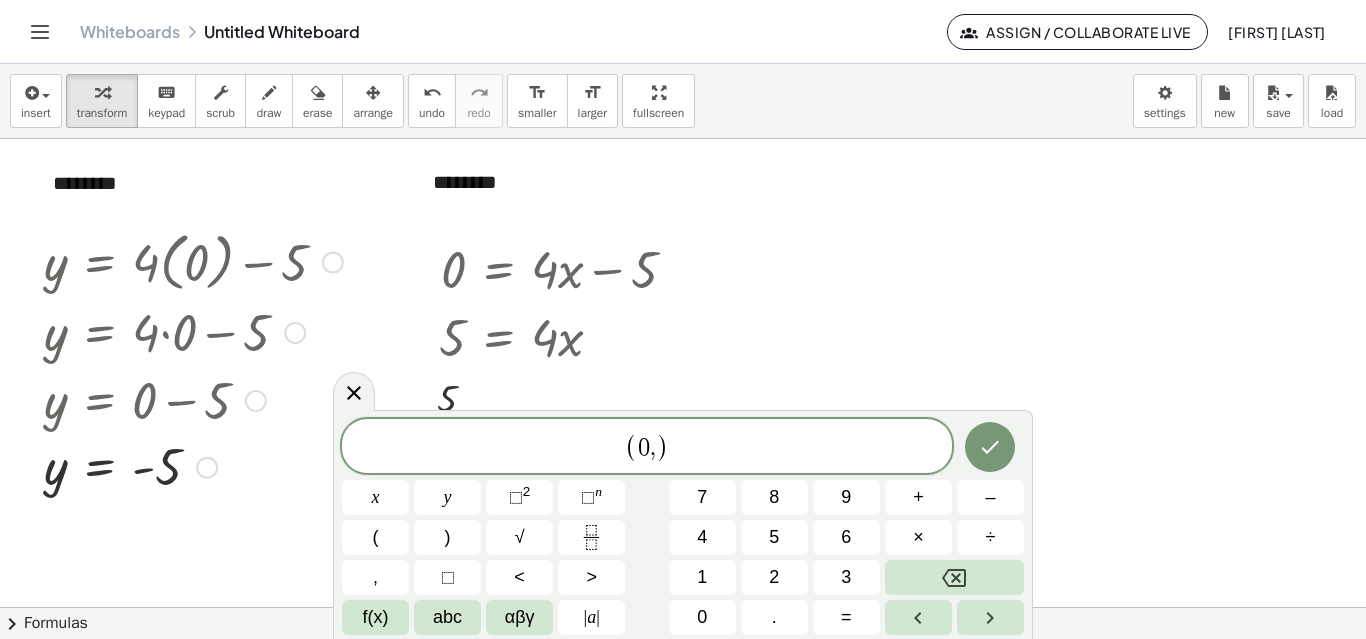 scroll, scrollTop: 200, scrollLeft: 0, axis: vertical 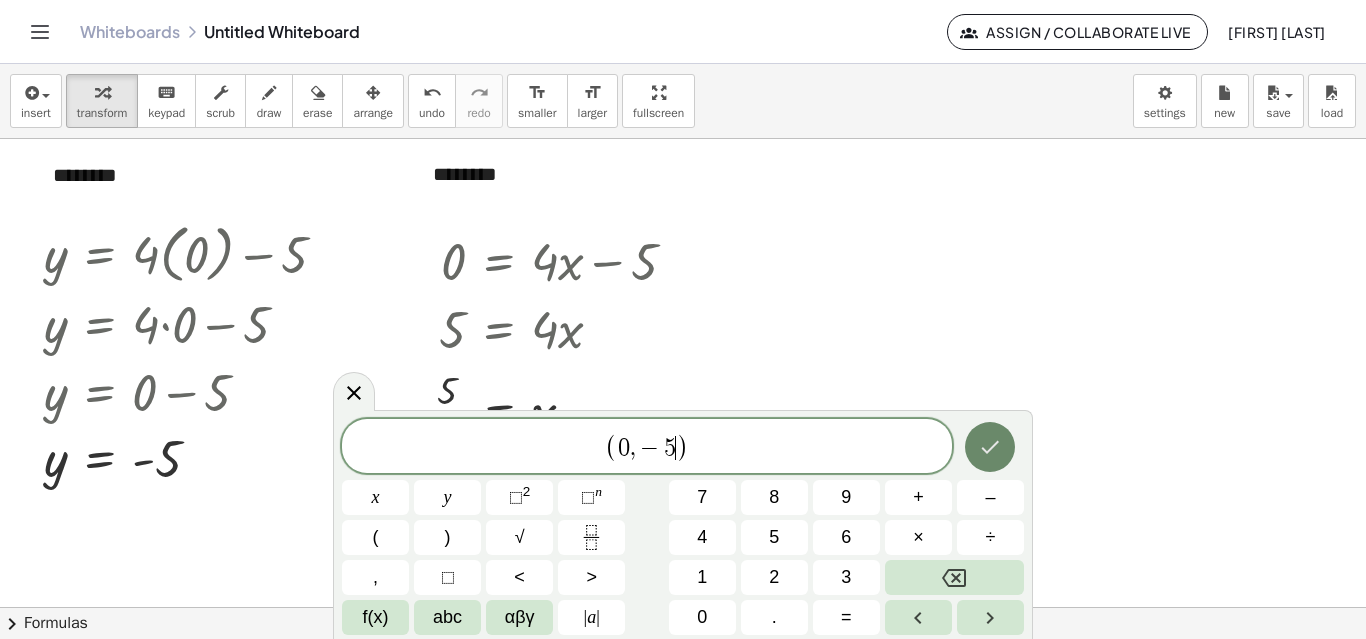 click 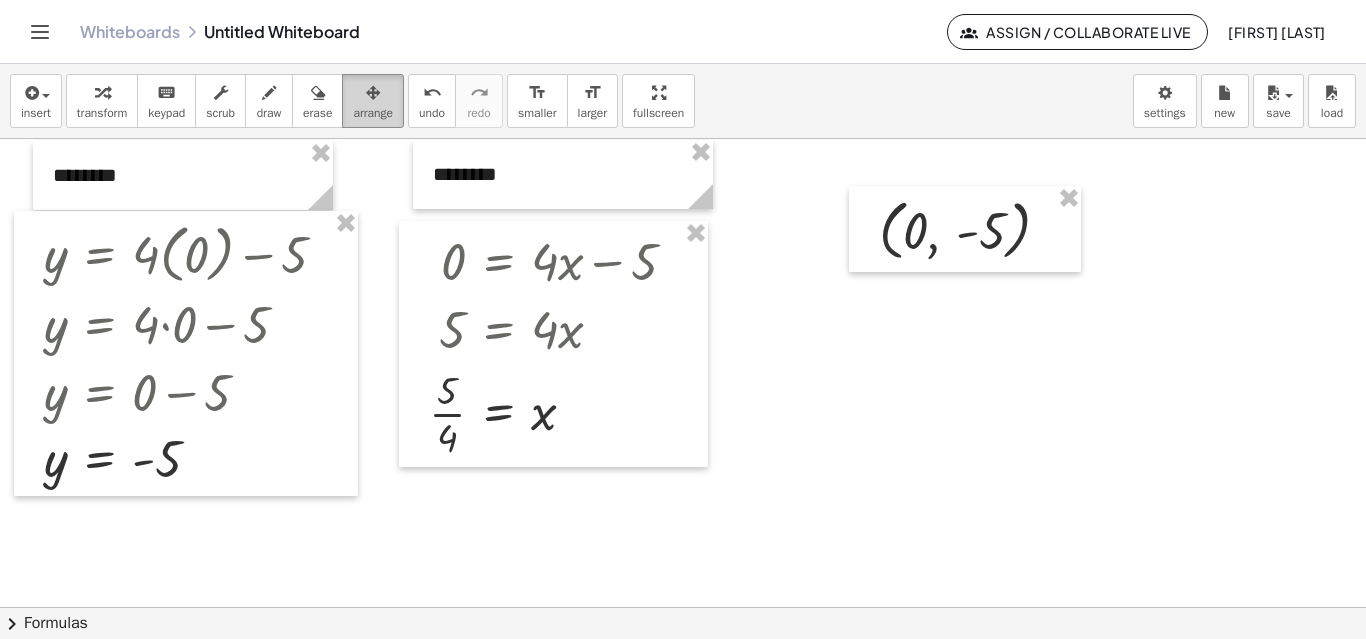click at bounding box center [373, 92] 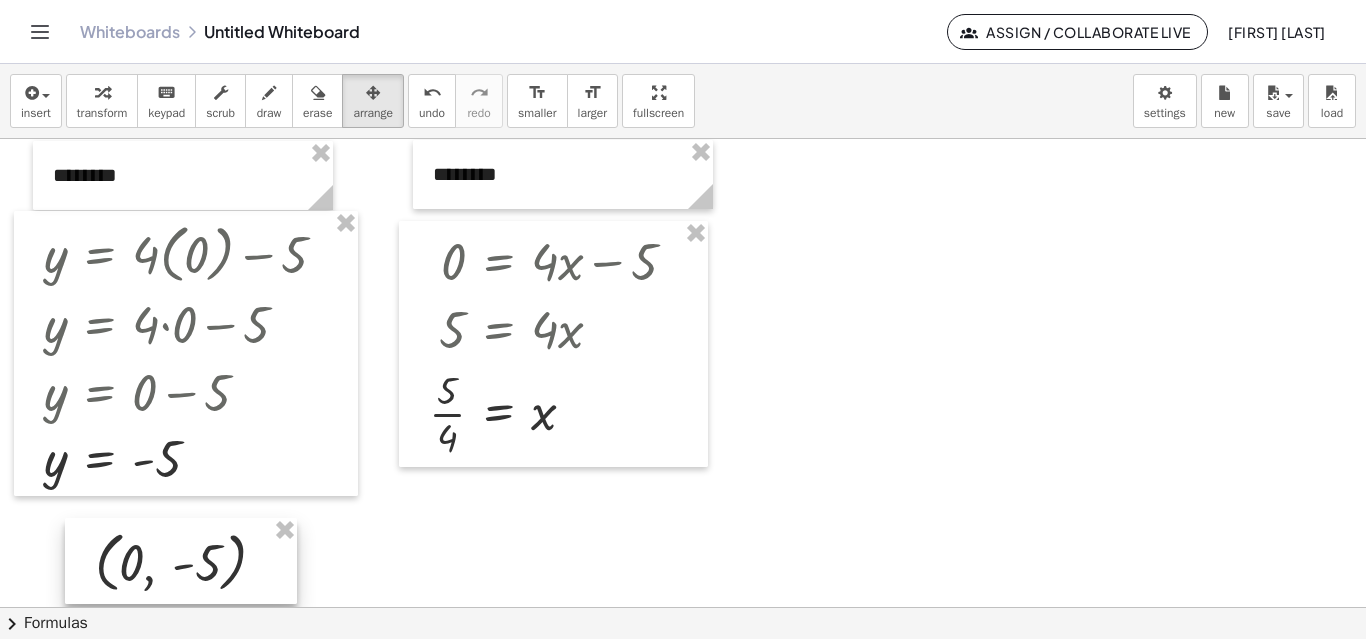 drag, startPoint x: 938, startPoint y: 221, endPoint x: 154, endPoint y: 555, distance: 852.1807 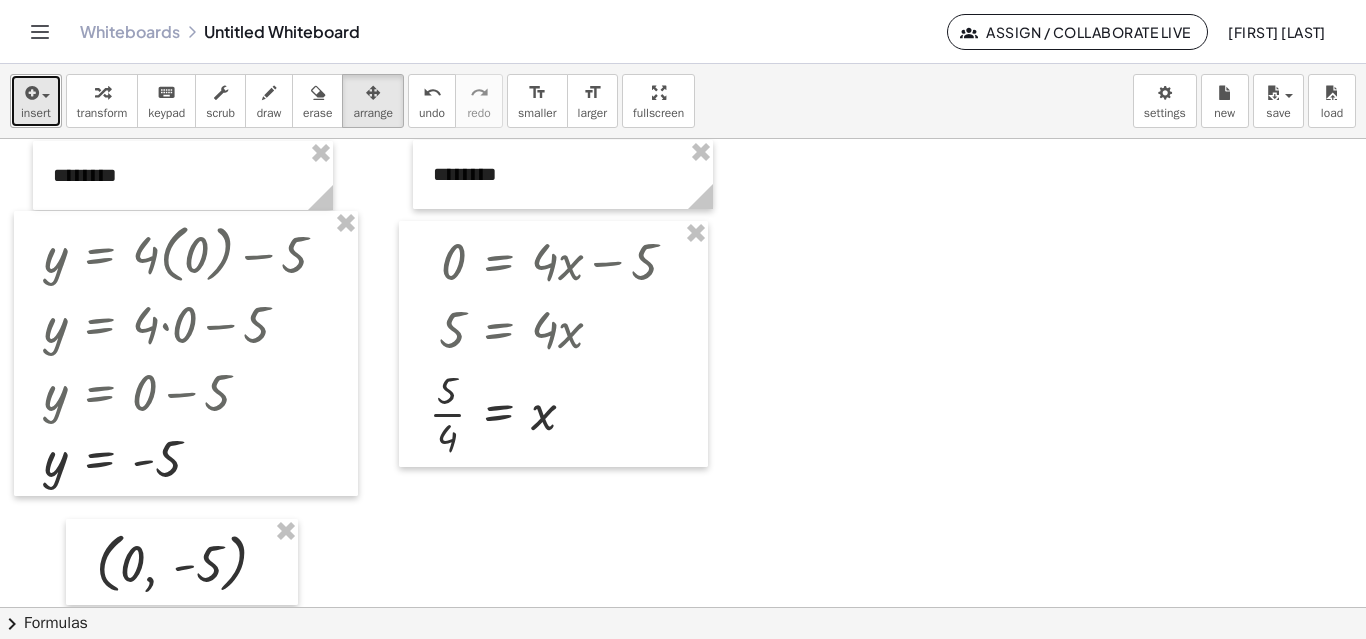 click on "insert" at bounding box center (36, 101) 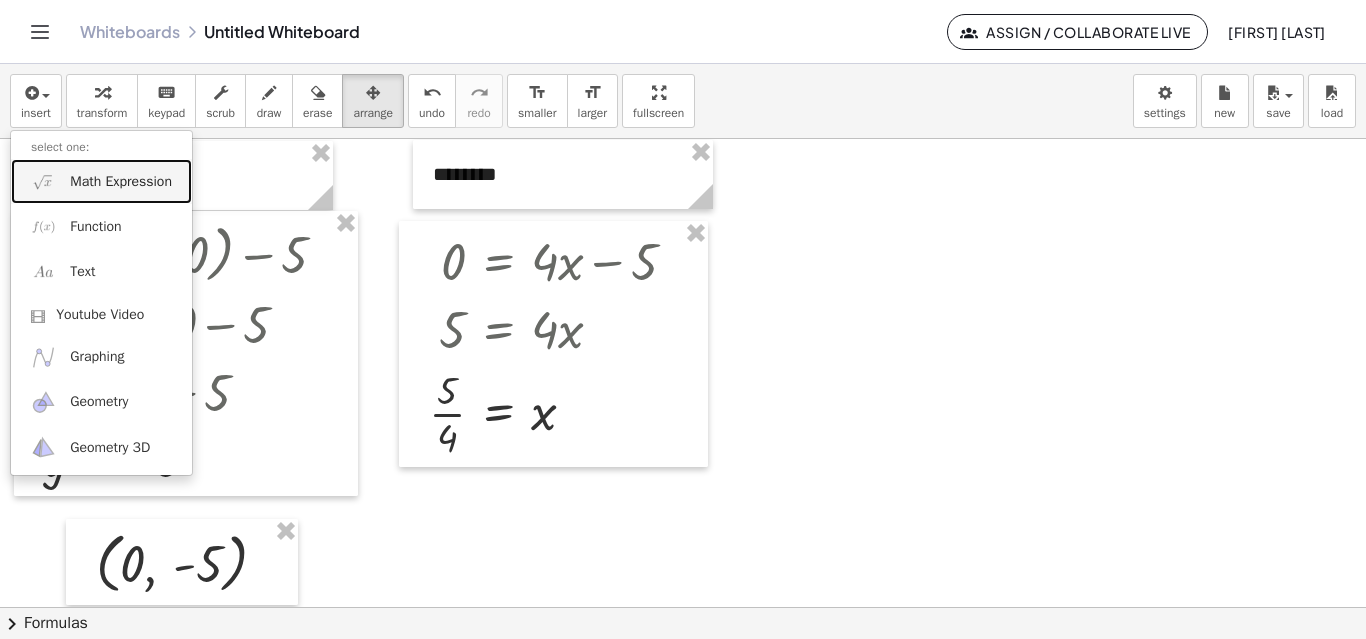 drag, startPoint x: 96, startPoint y: 184, endPoint x: 205, endPoint y: 235, distance: 120.34118 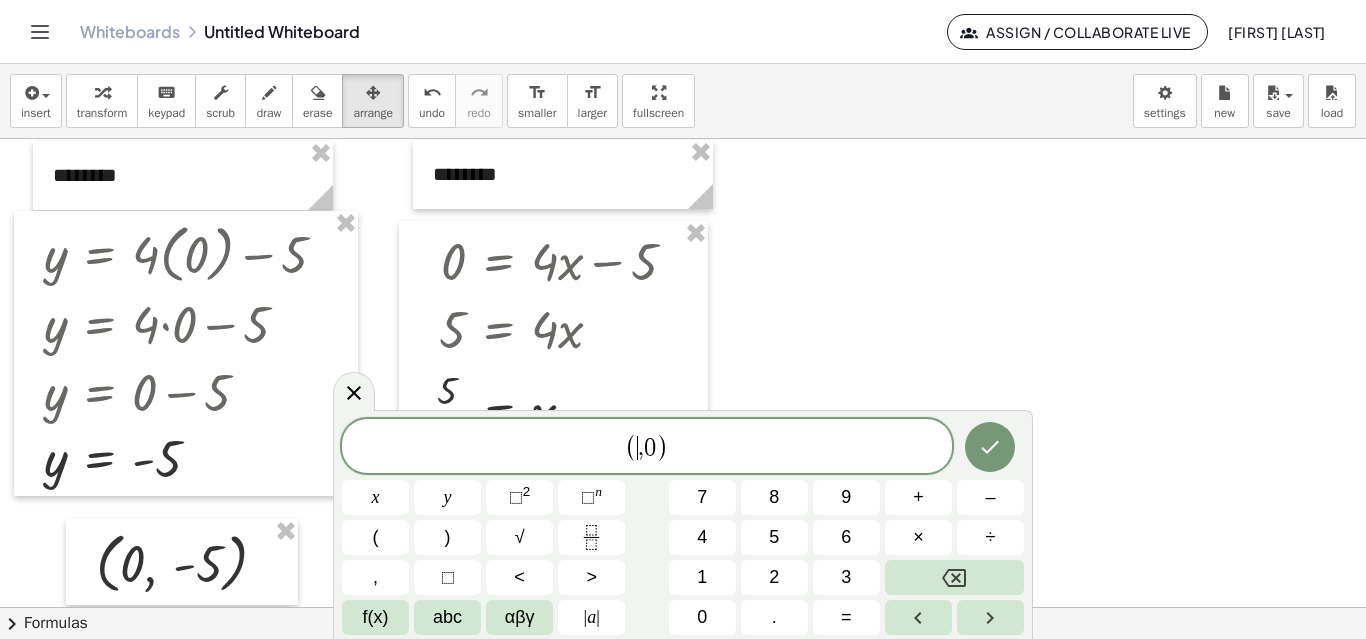 click on "( ​ , 0 )" at bounding box center (647, 447) 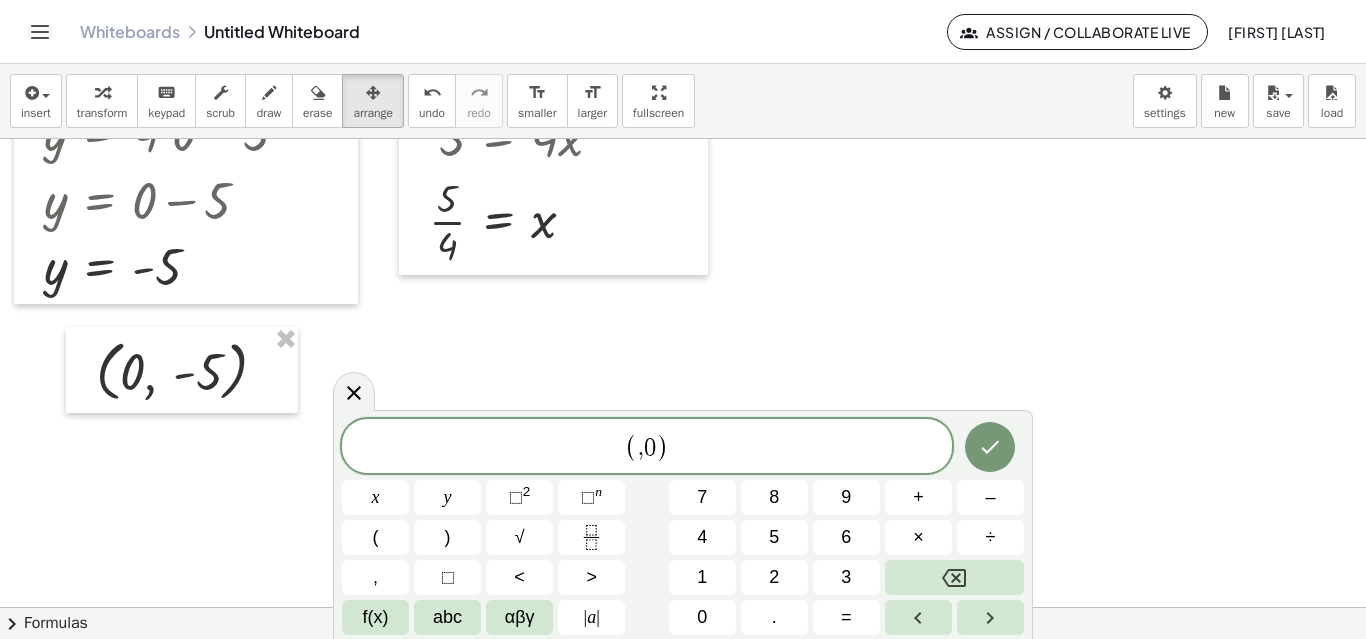 scroll, scrollTop: 400, scrollLeft: 0, axis: vertical 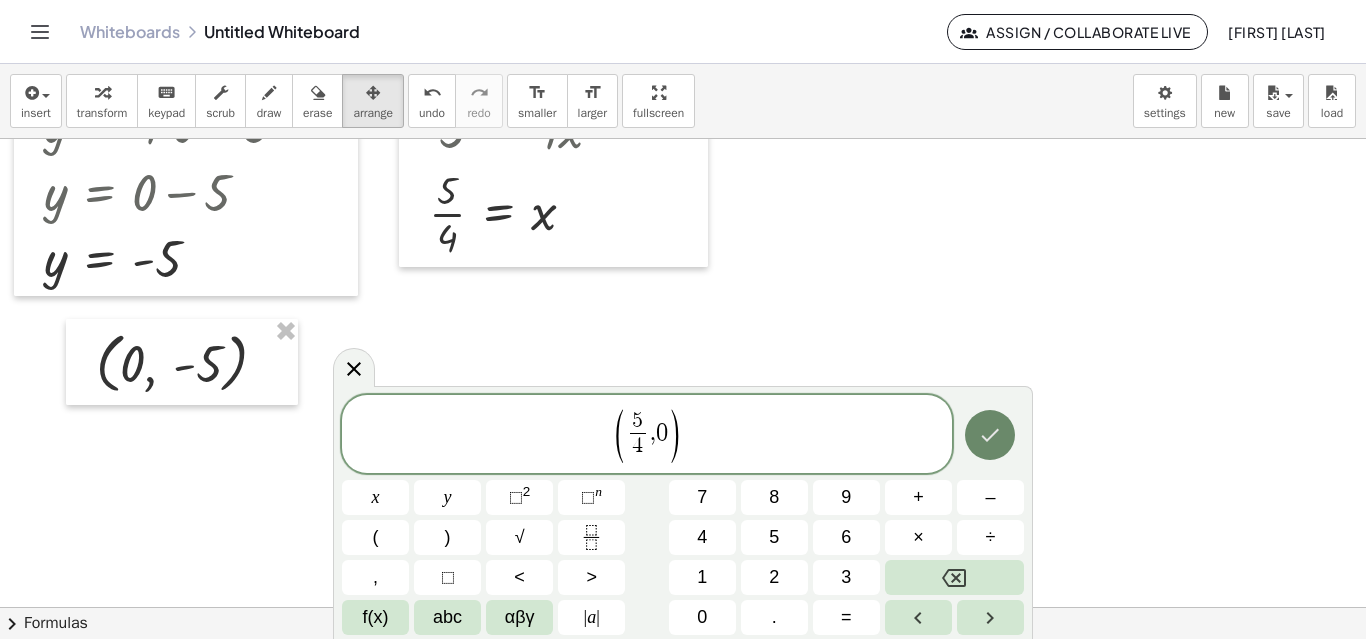 click 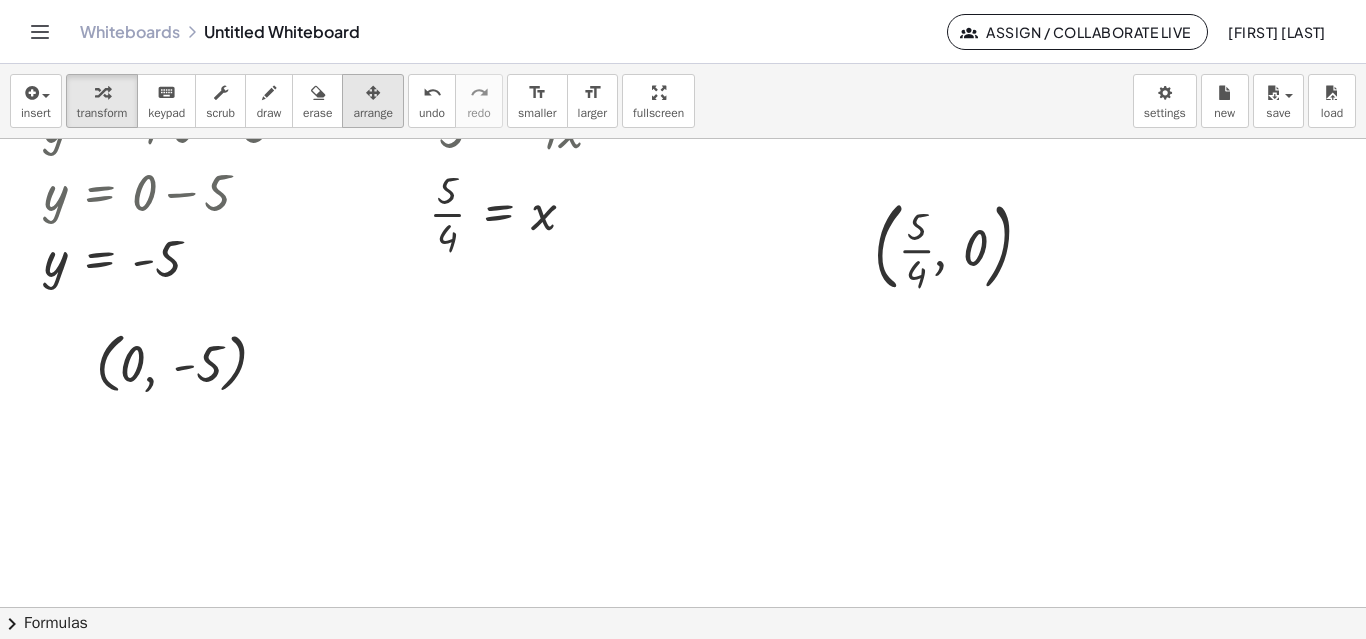 click at bounding box center (373, 92) 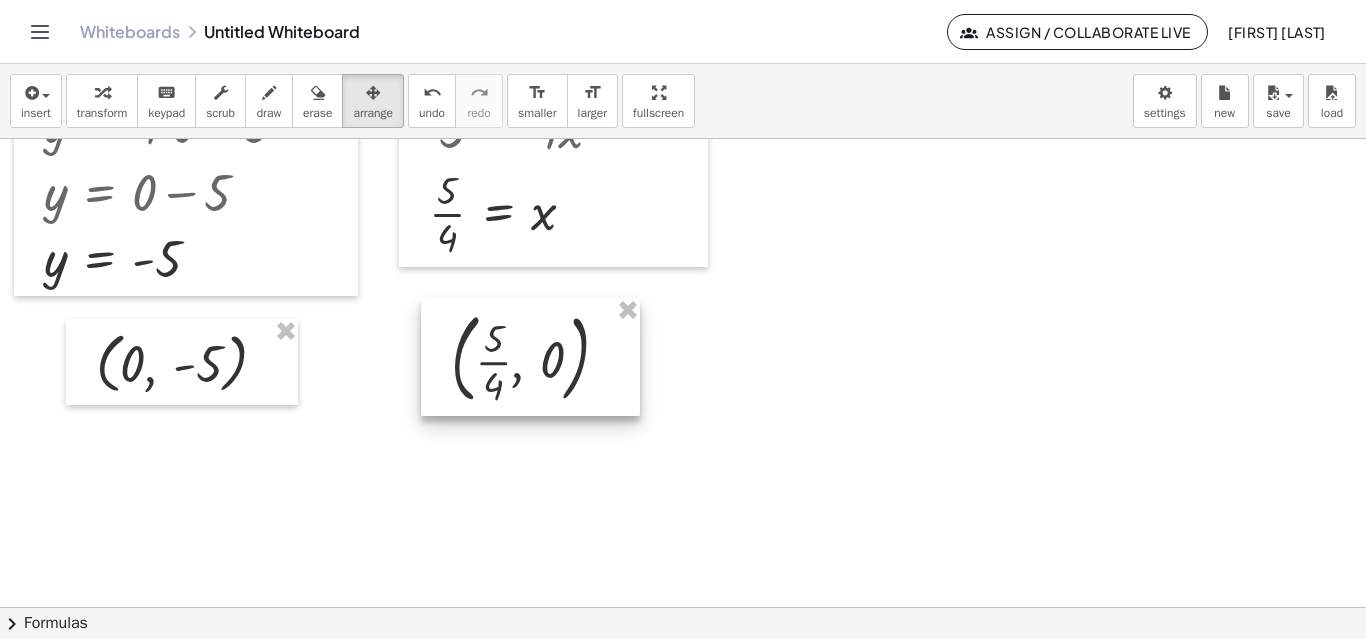 drag, startPoint x: 983, startPoint y: 239, endPoint x: 560, endPoint y: 351, distance: 437.5763 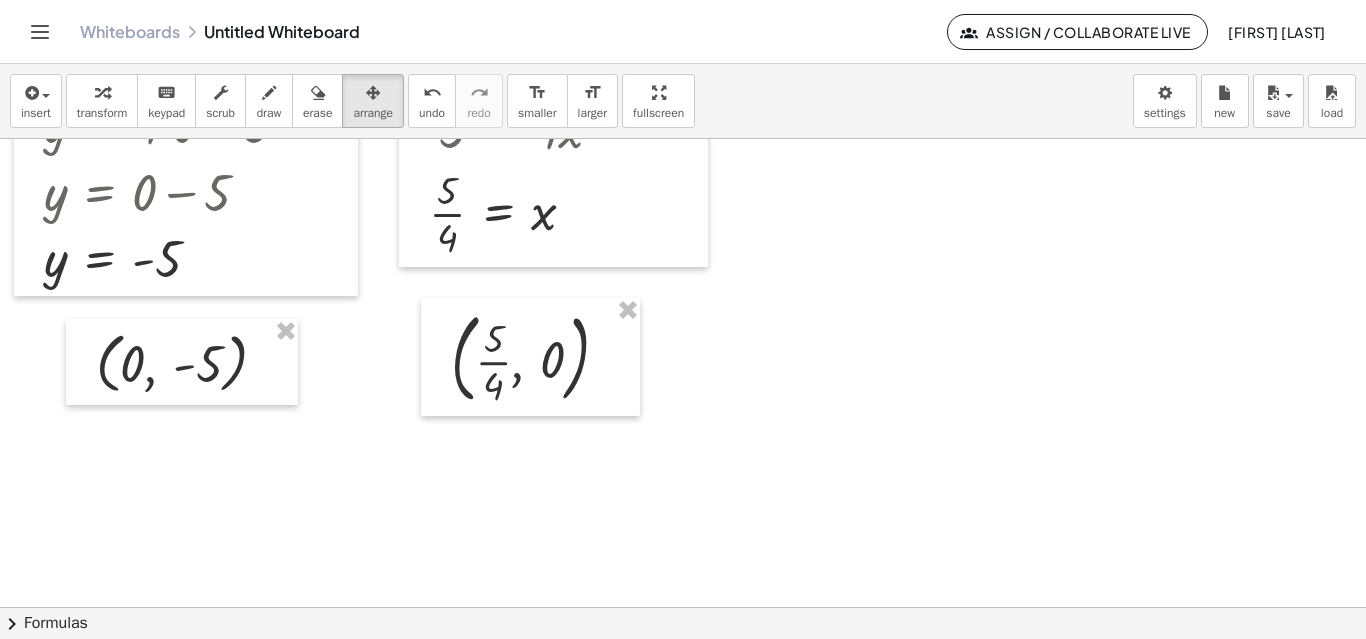 click at bounding box center (683, 207) 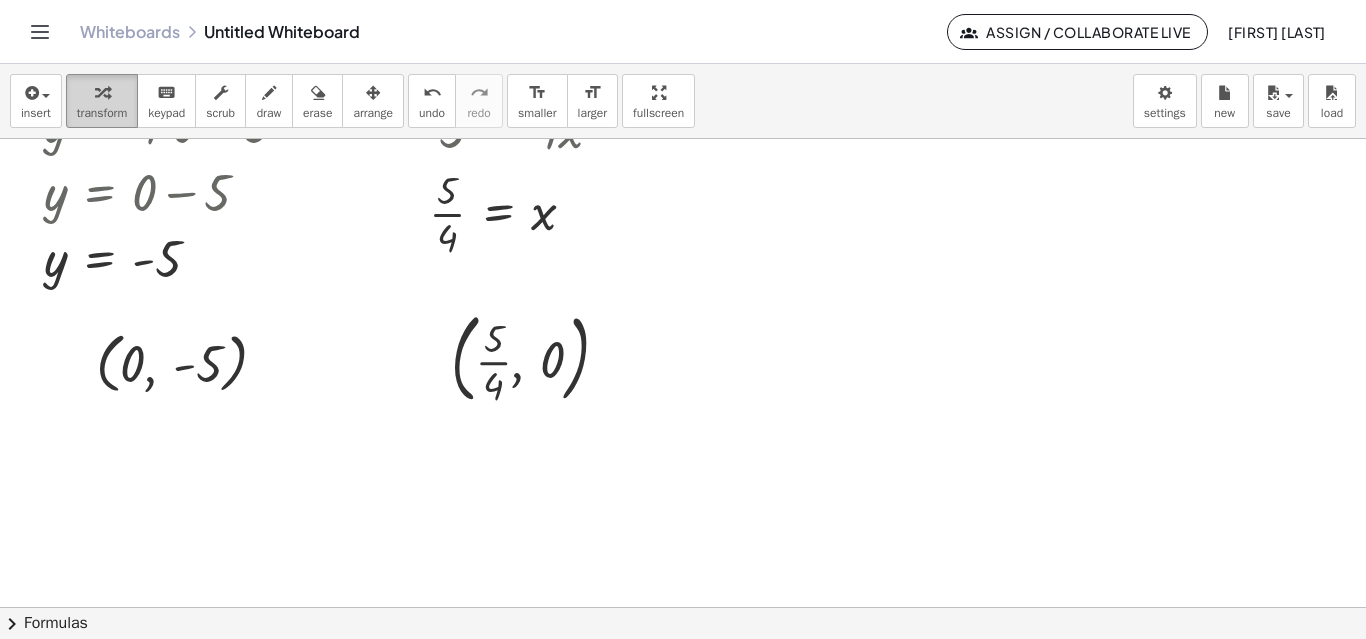 click at bounding box center [102, 92] 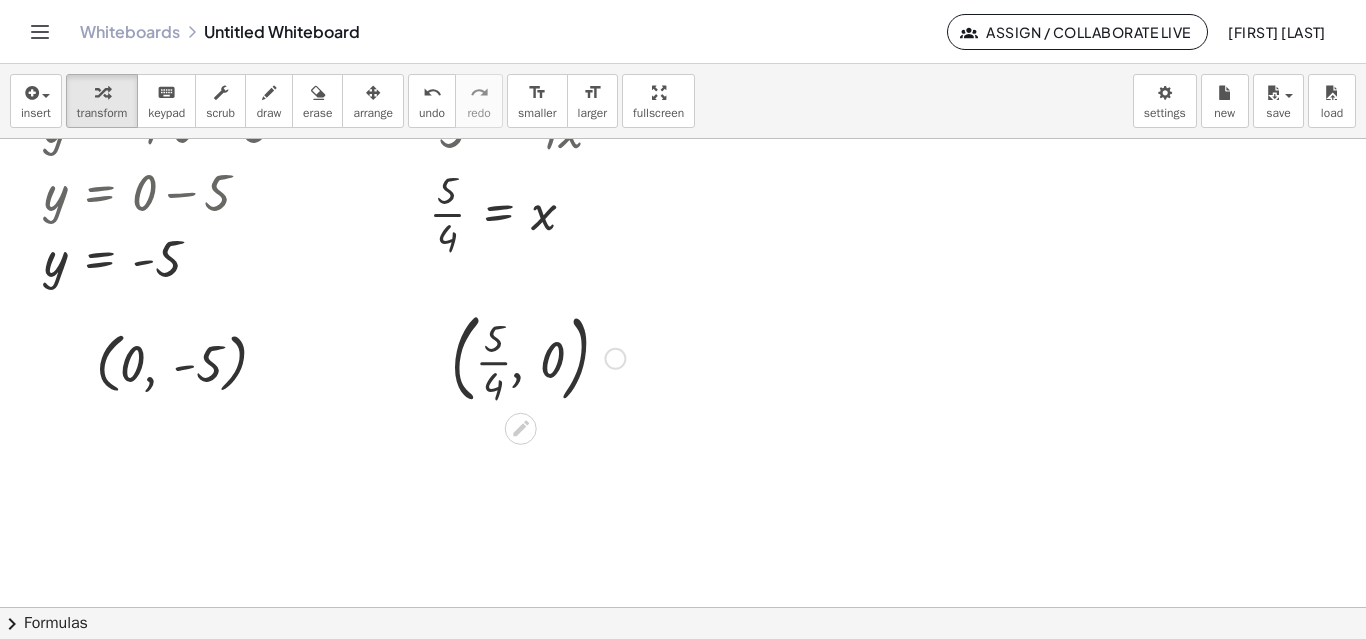 click at bounding box center [538, 357] 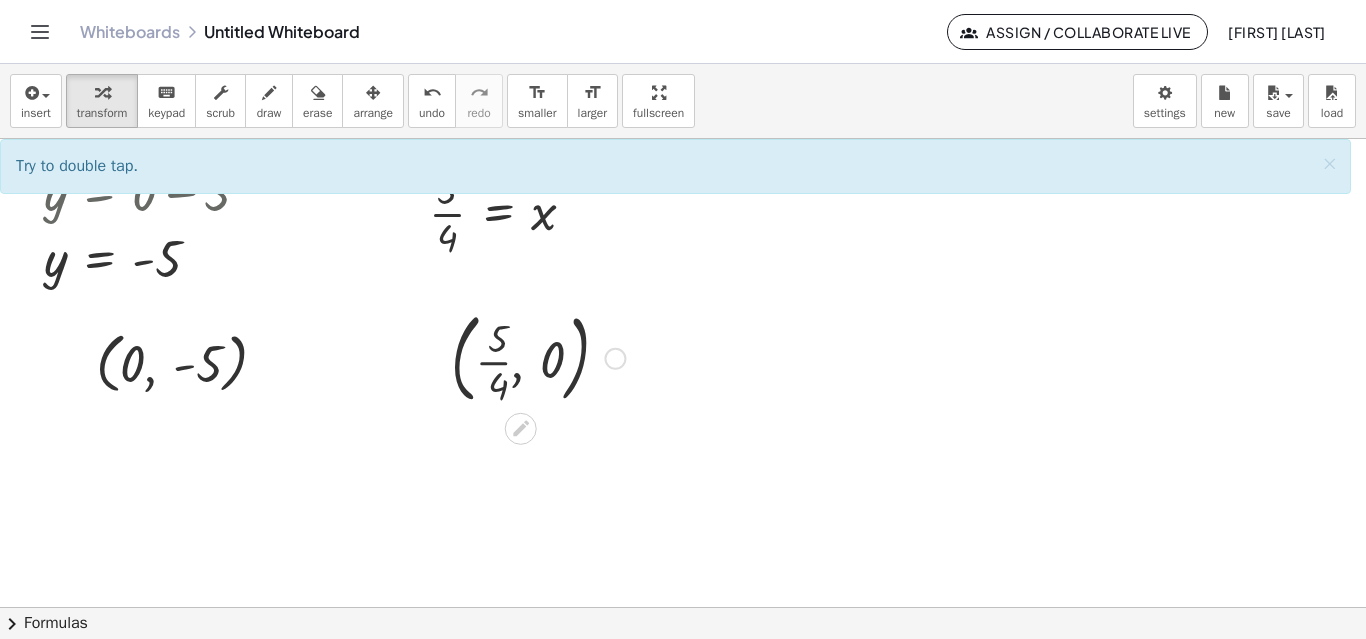click at bounding box center (538, 357) 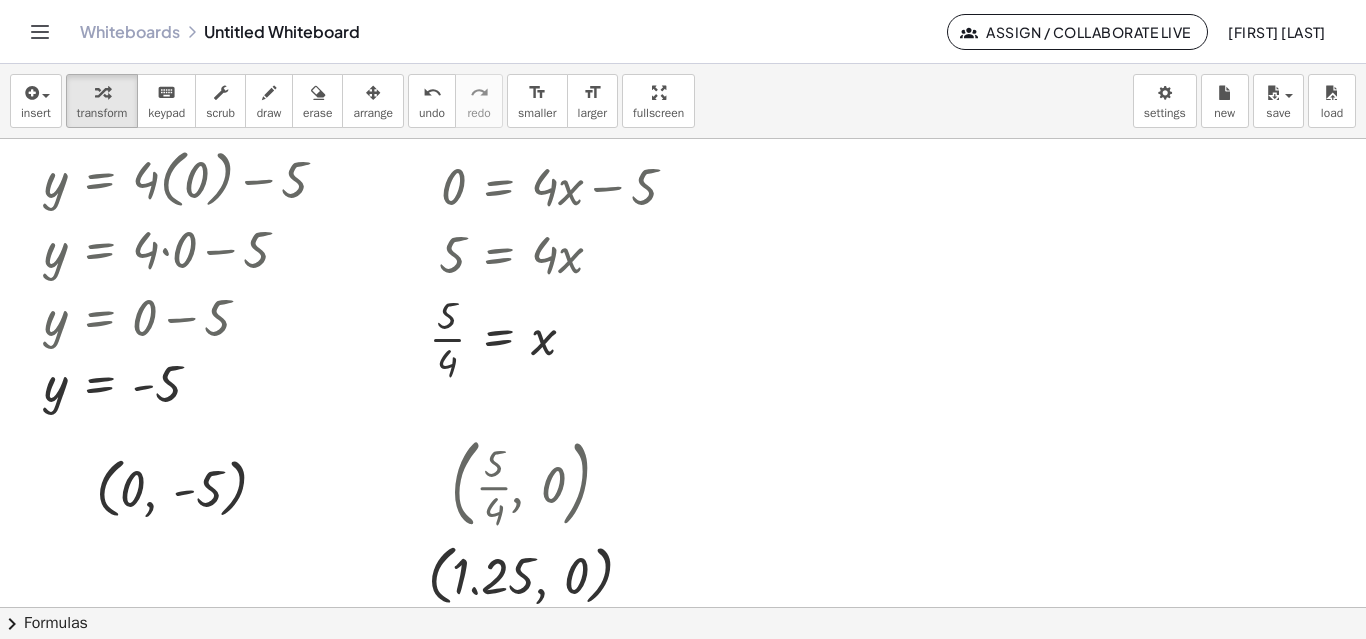 scroll, scrollTop: 268, scrollLeft: 0, axis: vertical 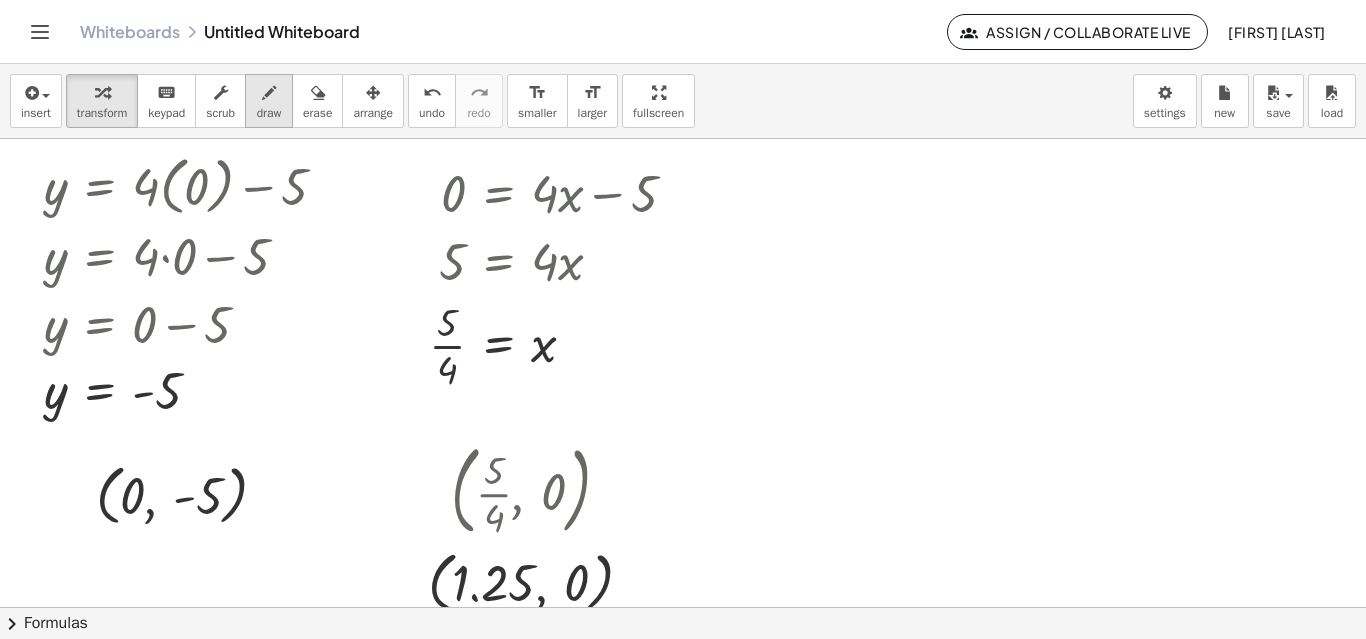 click on "draw" at bounding box center (269, 113) 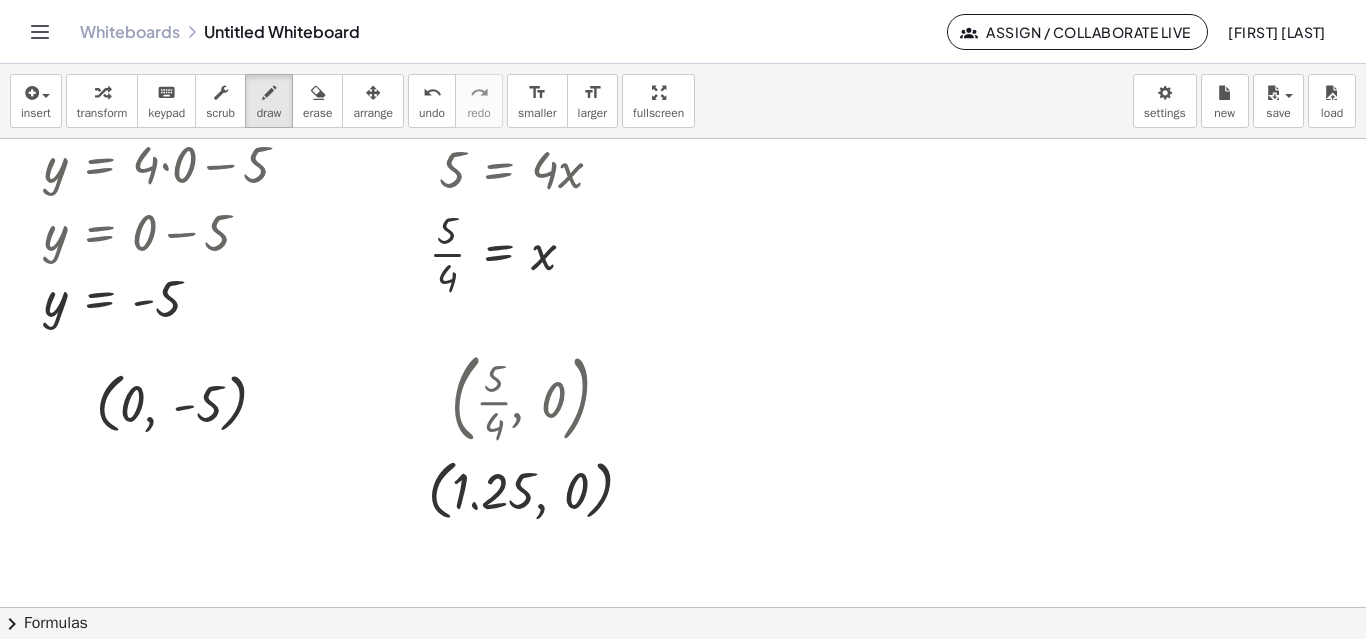 scroll, scrollTop: 368, scrollLeft: 0, axis: vertical 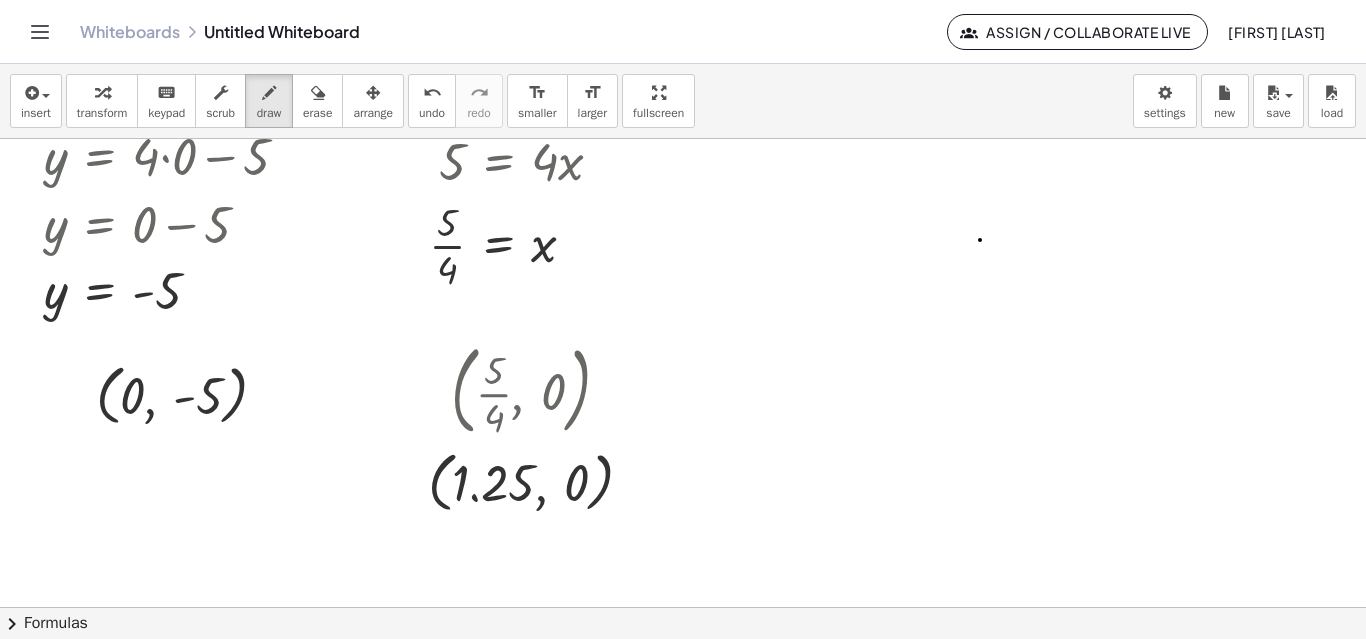 drag, startPoint x: 980, startPoint y: 240, endPoint x: 995, endPoint y: 236, distance: 15.524175 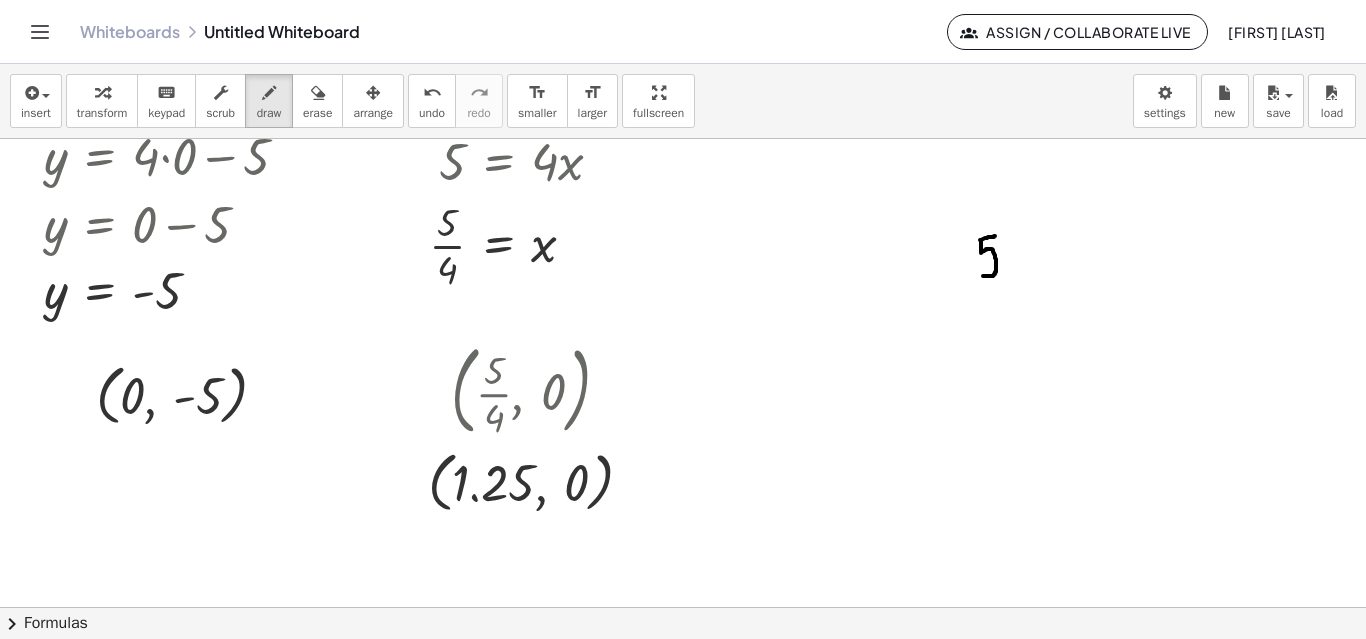 drag, startPoint x: 981, startPoint y: 240, endPoint x: 980, endPoint y: 273, distance: 33.01515 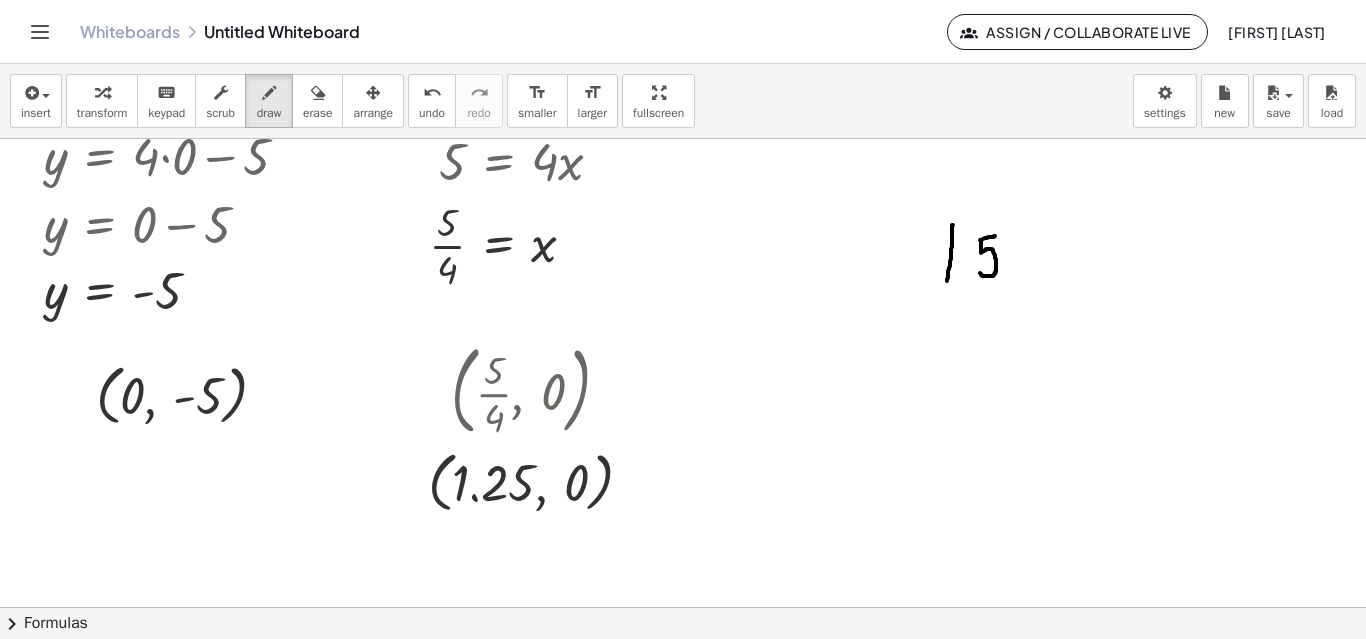 drag, startPoint x: 953, startPoint y: 225, endPoint x: 947, endPoint y: 281, distance: 56.32051 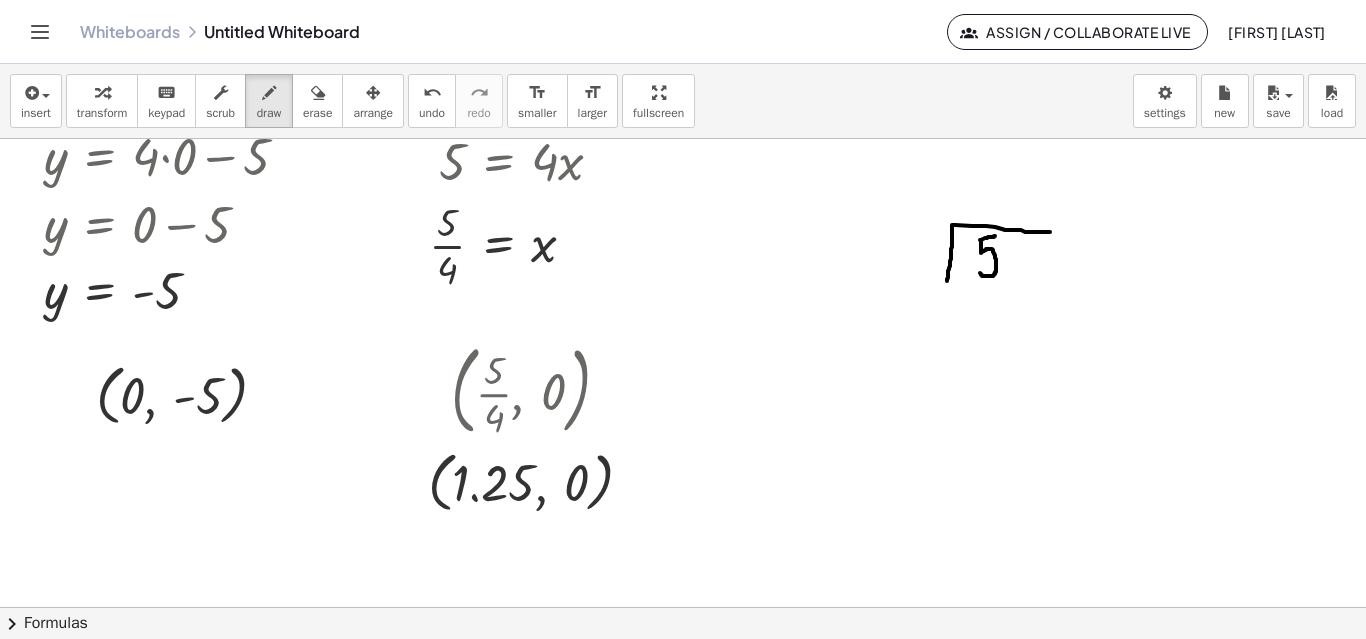 drag, startPoint x: 954, startPoint y: 225, endPoint x: 1050, endPoint y: 232, distance: 96.25487 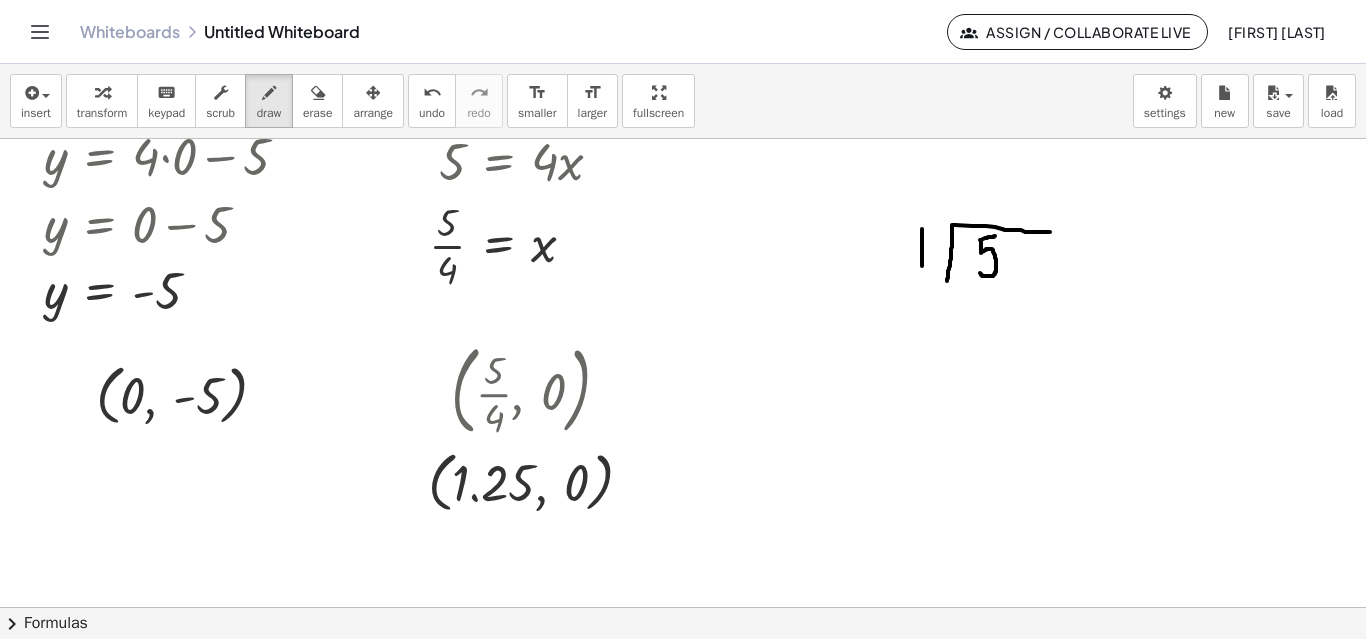 drag, startPoint x: 922, startPoint y: 229, endPoint x: 922, endPoint y: 267, distance: 38 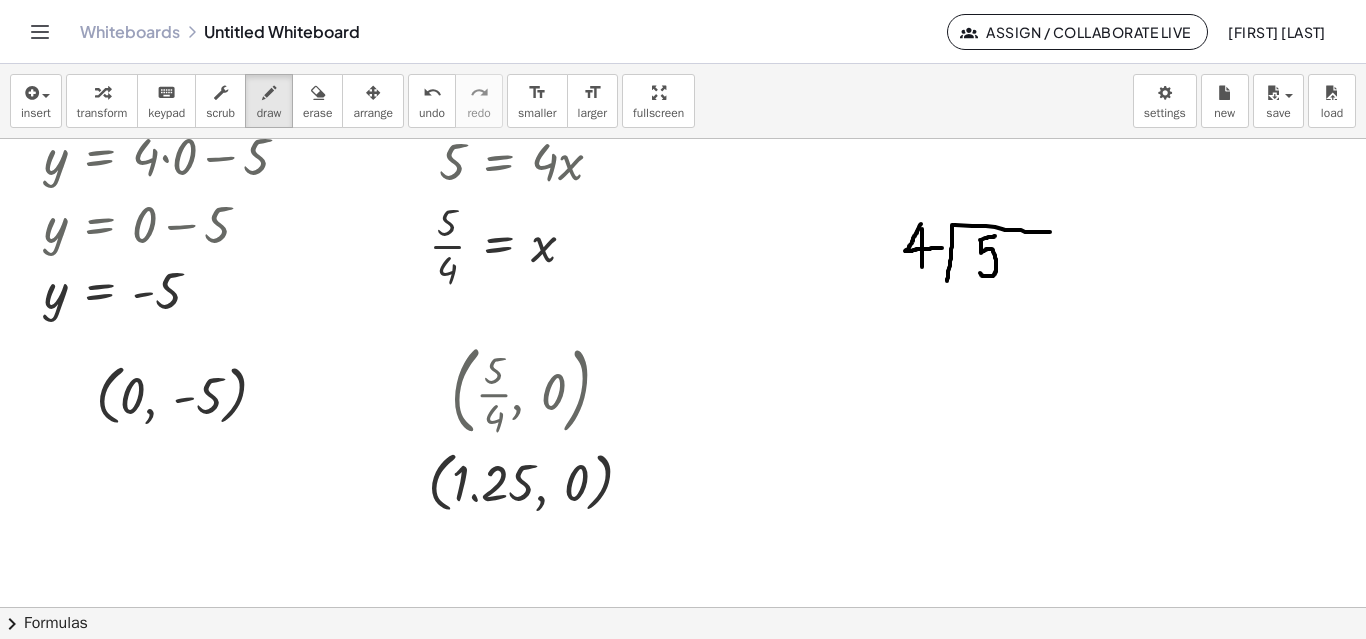 drag, startPoint x: 921, startPoint y: 224, endPoint x: 942, endPoint y: 248, distance: 31.890438 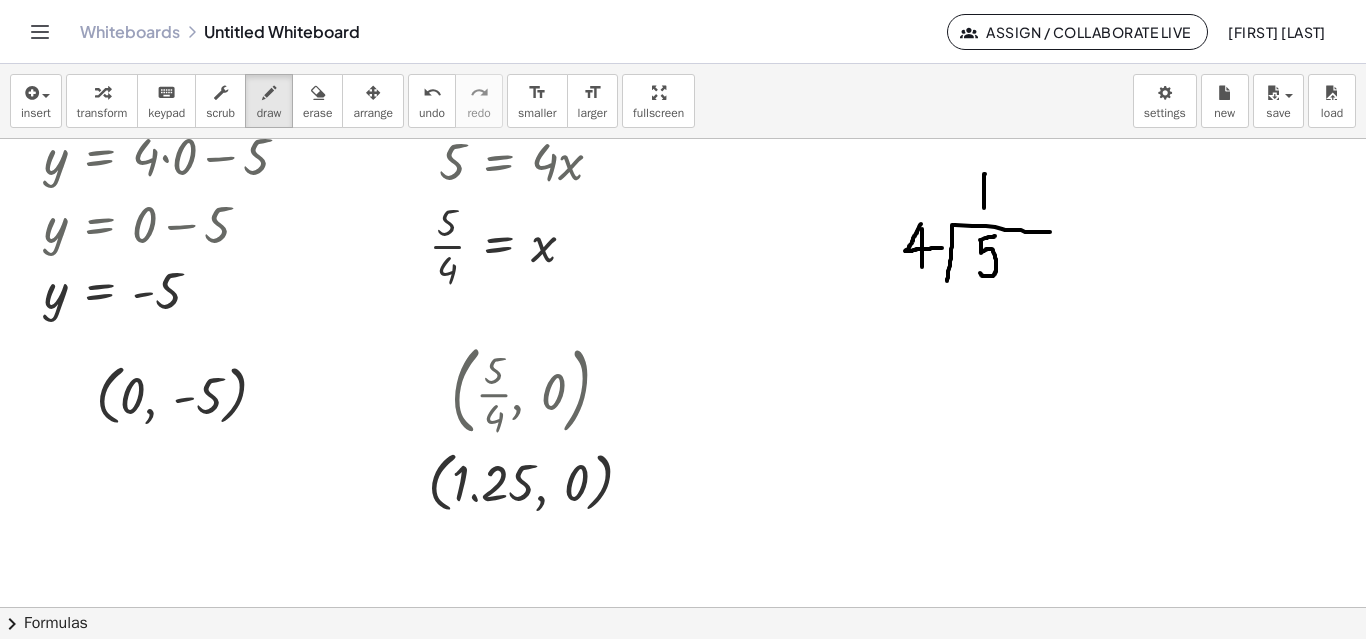 drag, startPoint x: 985, startPoint y: 174, endPoint x: 984, endPoint y: 209, distance: 35.014282 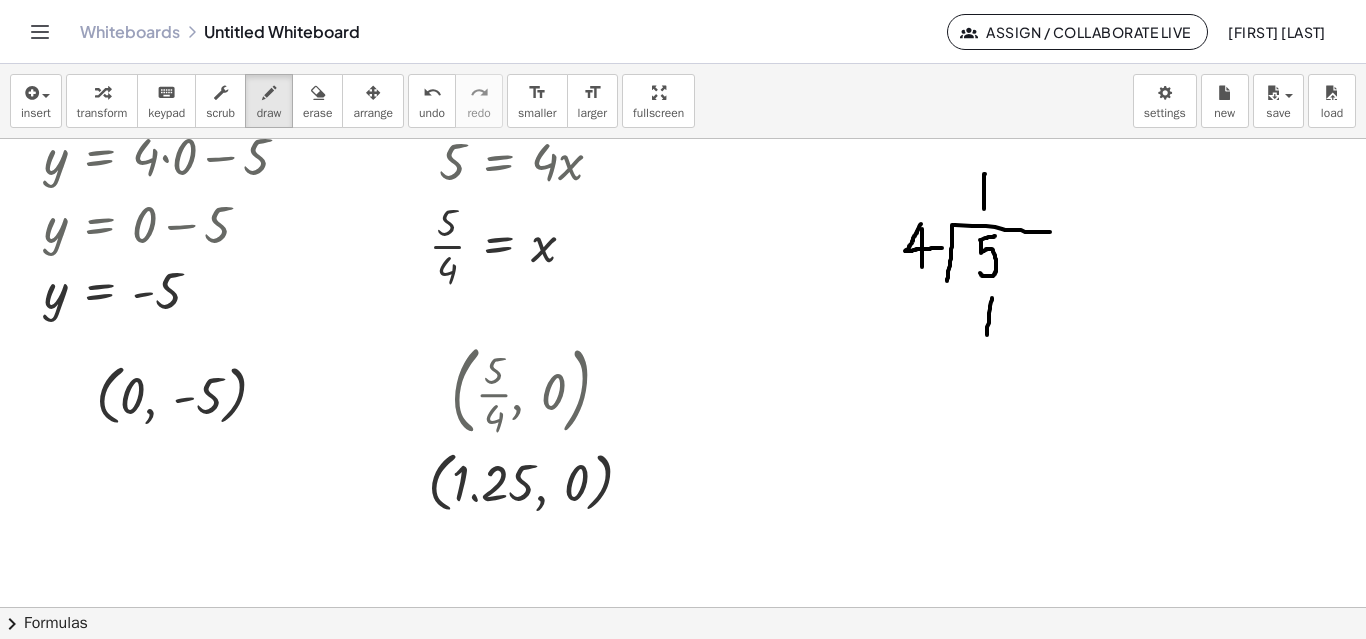 drag, startPoint x: 991, startPoint y: 302, endPoint x: 987, endPoint y: 335, distance: 33.24154 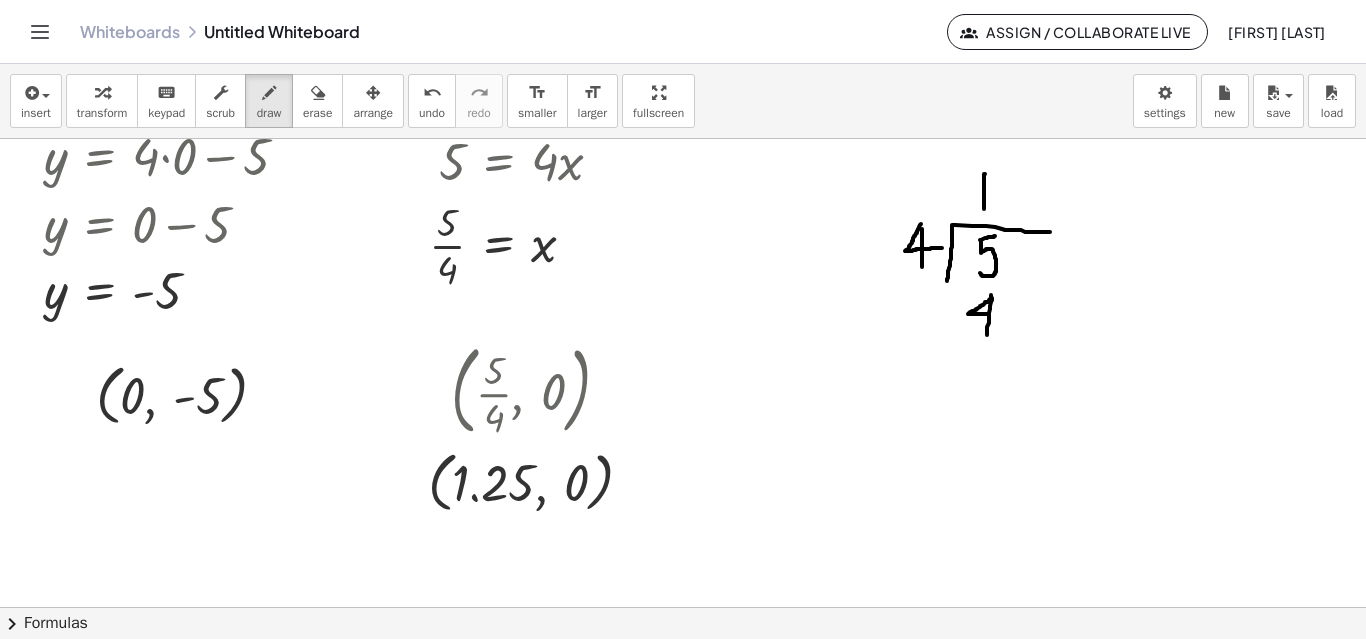 drag, startPoint x: 991, startPoint y: 295, endPoint x: 998, endPoint y: 314, distance: 20.248457 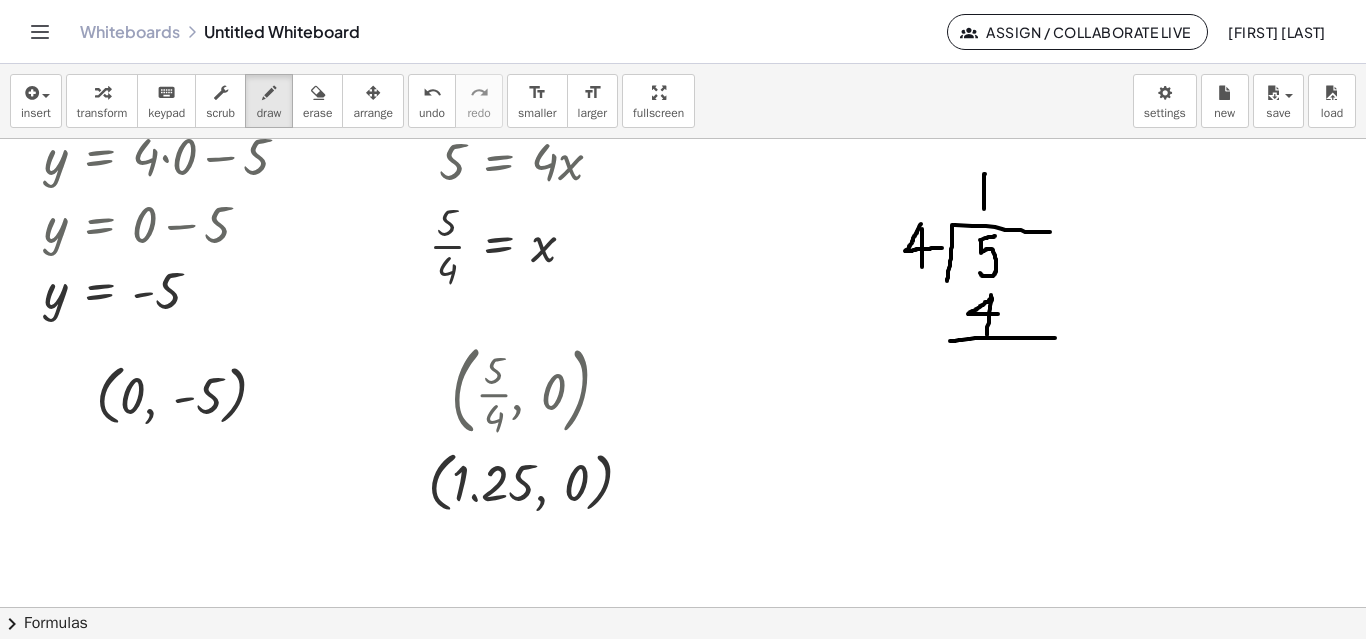 drag, startPoint x: 950, startPoint y: 341, endPoint x: 1055, endPoint y: 338, distance: 105.04285 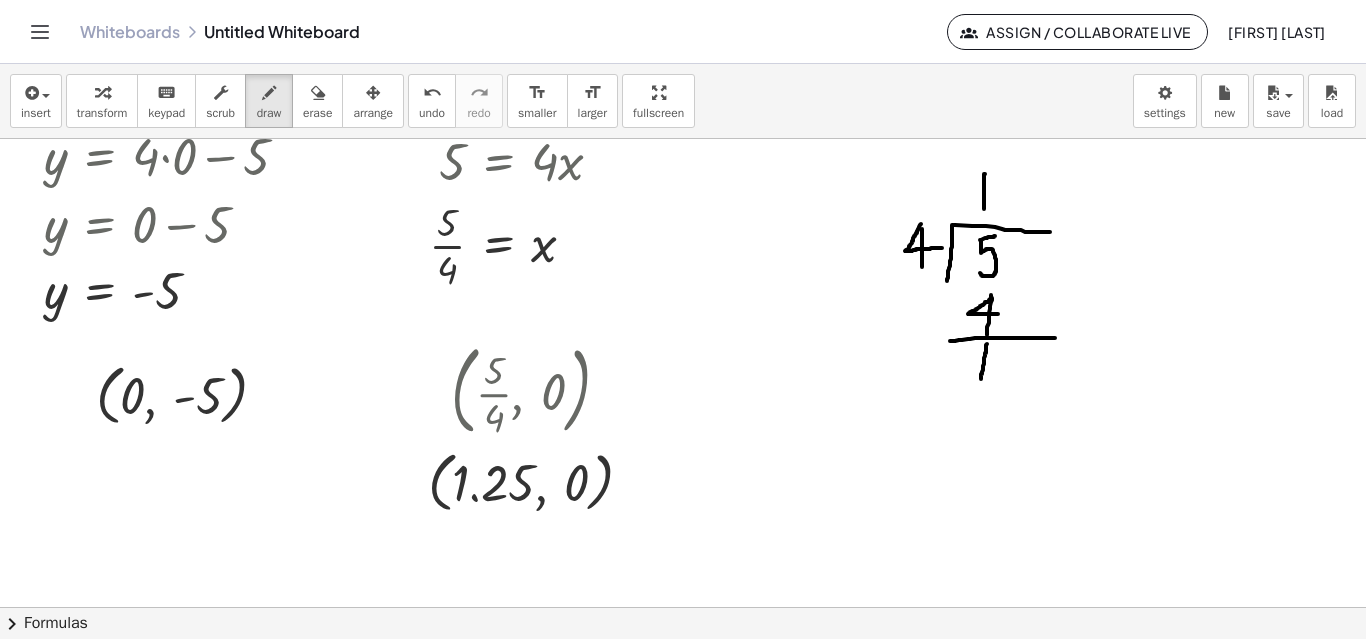 drag, startPoint x: 987, startPoint y: 344, endPoint x: 981, endPoint y: 379, distance: 35.510563 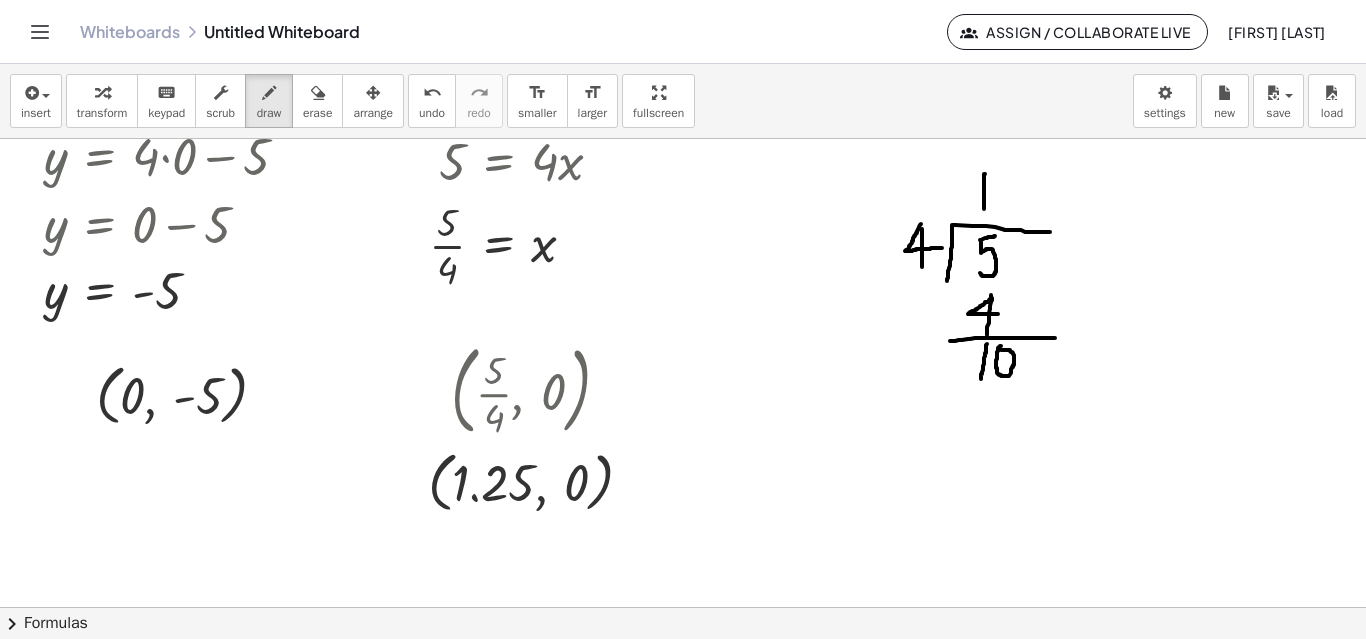 click at bounding box center (683, 473) 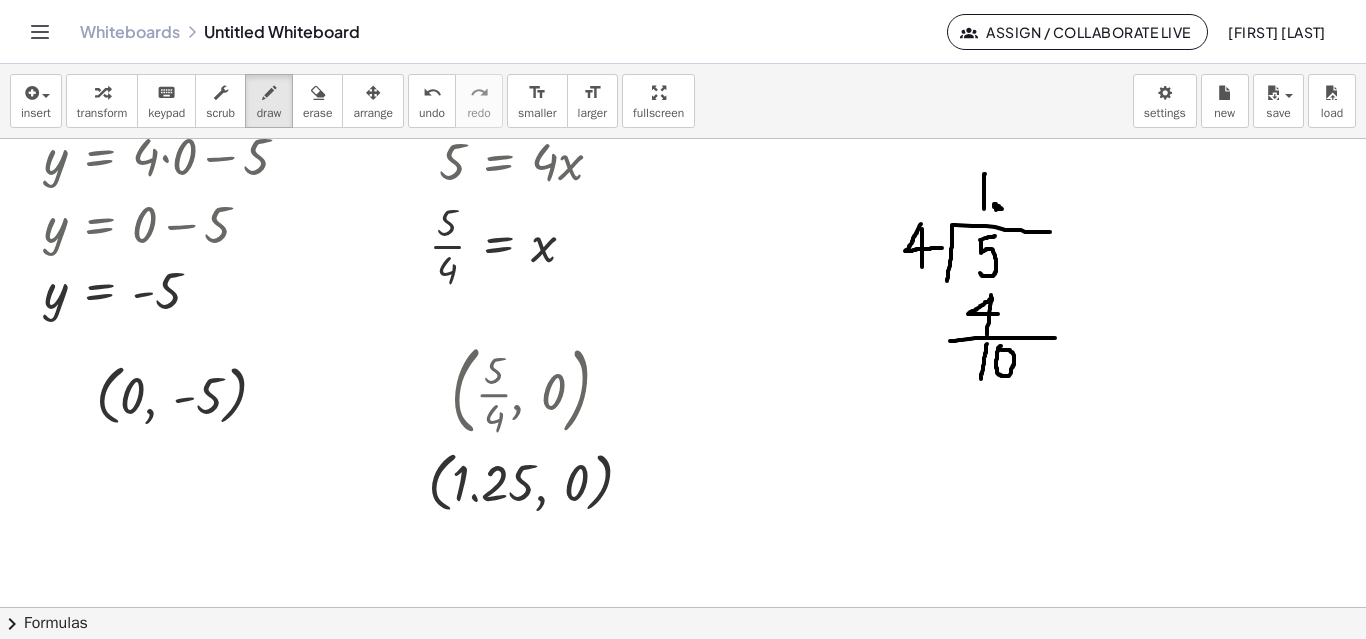 click at bounding box center [683, 473] 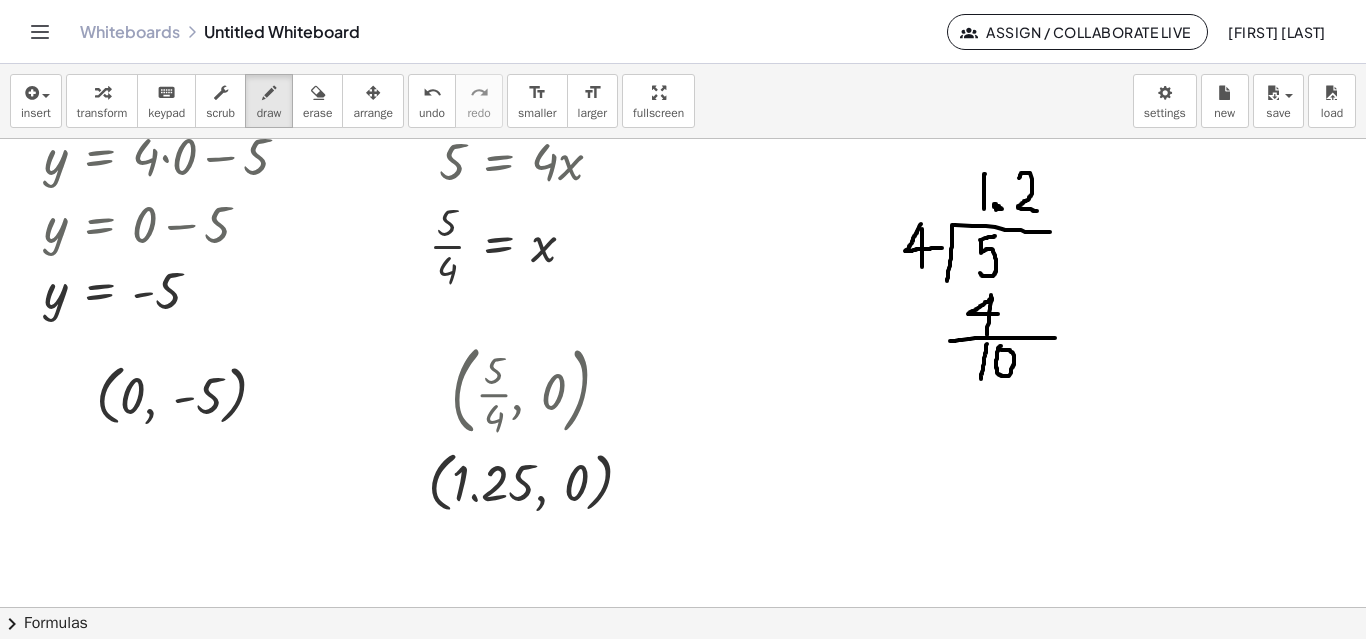 drag, startPoint x: 1019, startPoint y: 178, endPoint x: 1037, endPoint y: 211, distance: 37.589893 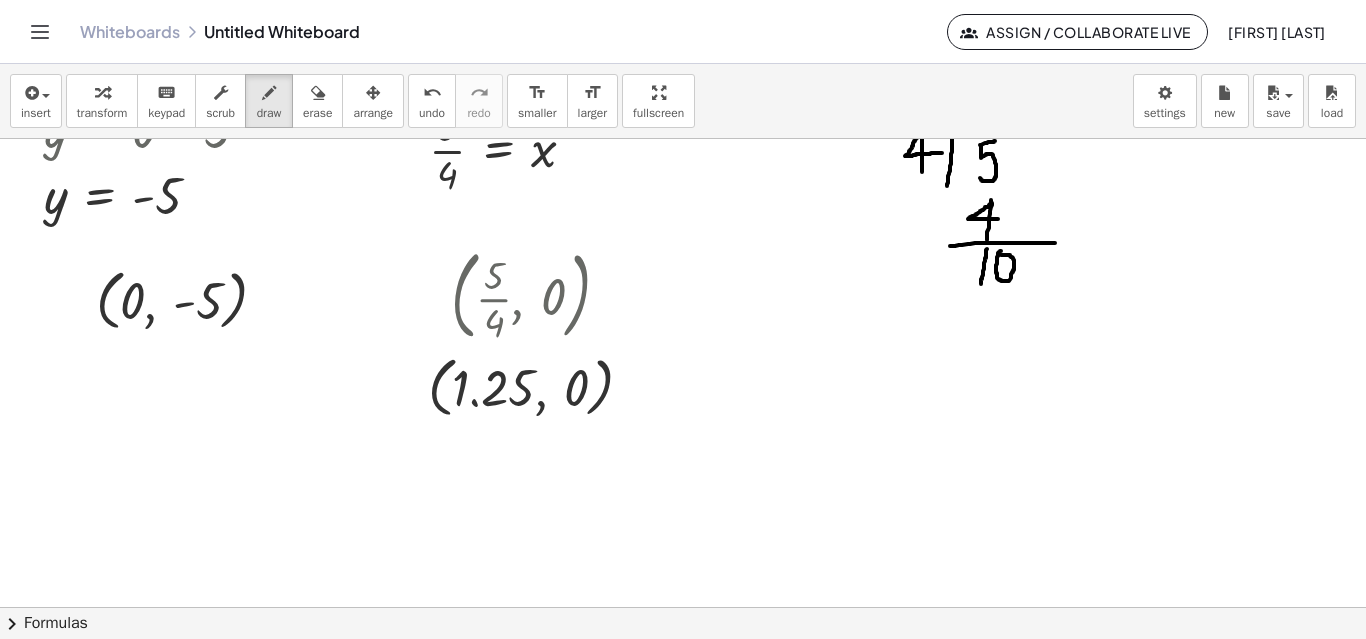 scroll, scrollTop: 468, scrollLeft: 0, axis: vertical 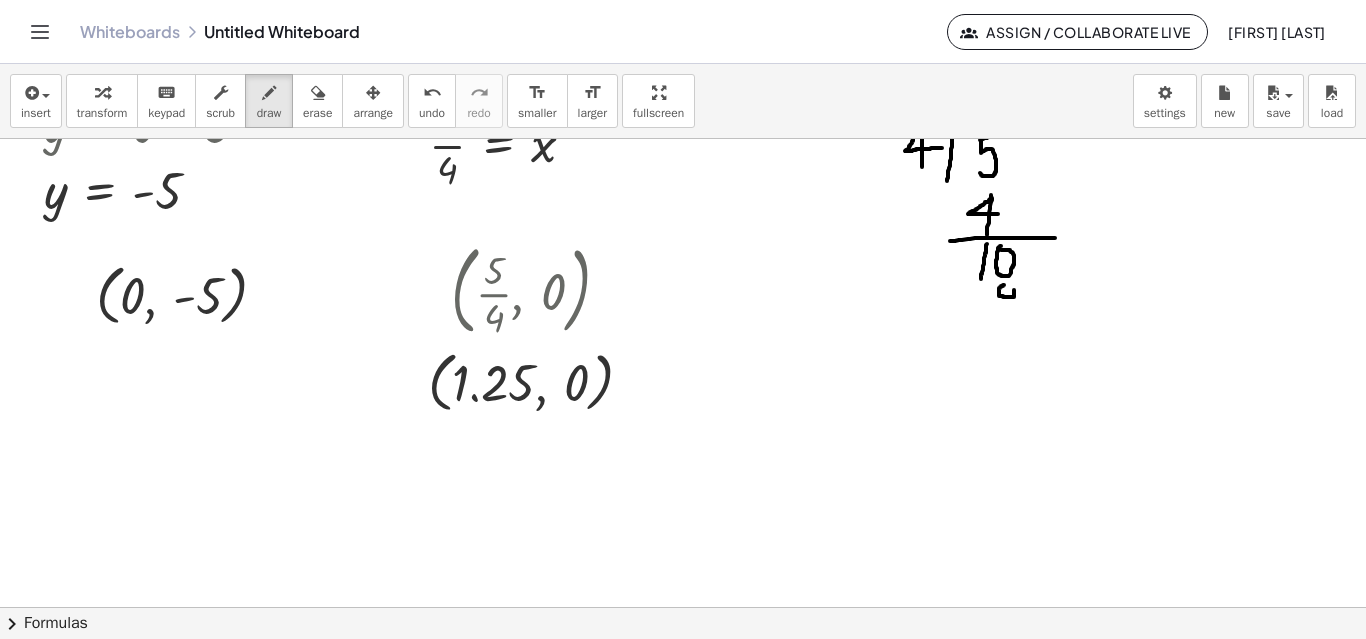 click at bounding box center [683, 373] 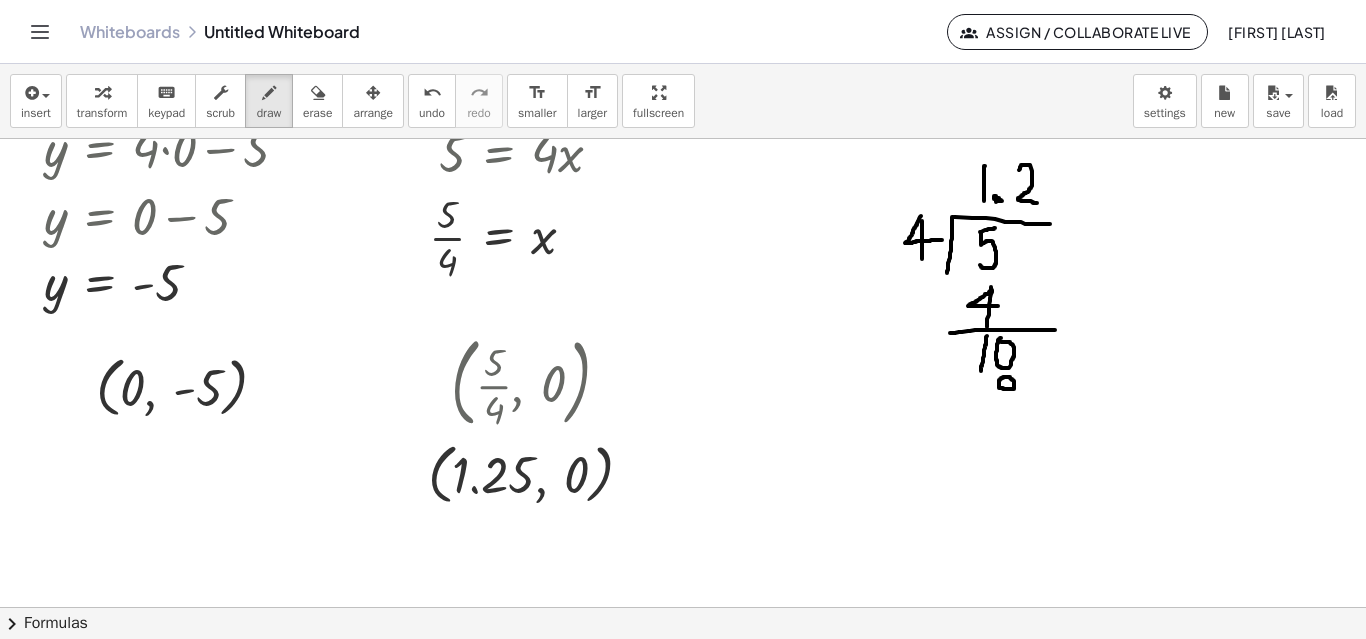 scroll, scrollTop: 368, scrollLeft: 0, axis: vertical 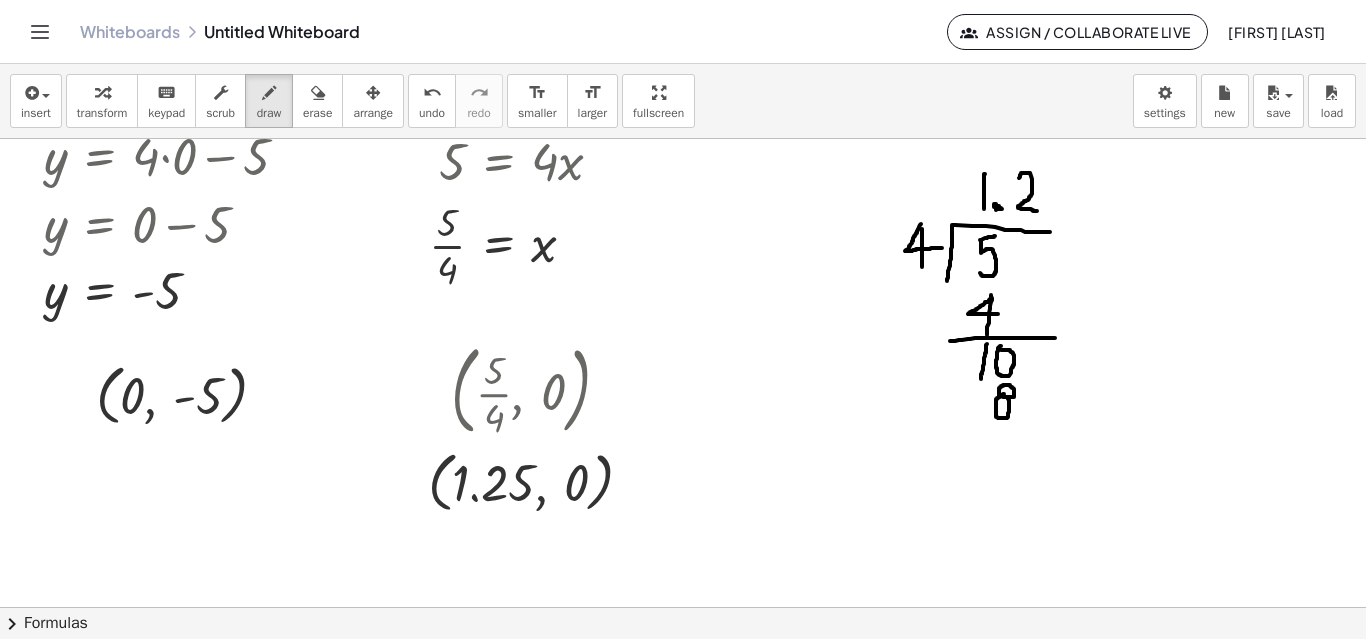 click at bounding box center [683, 473] 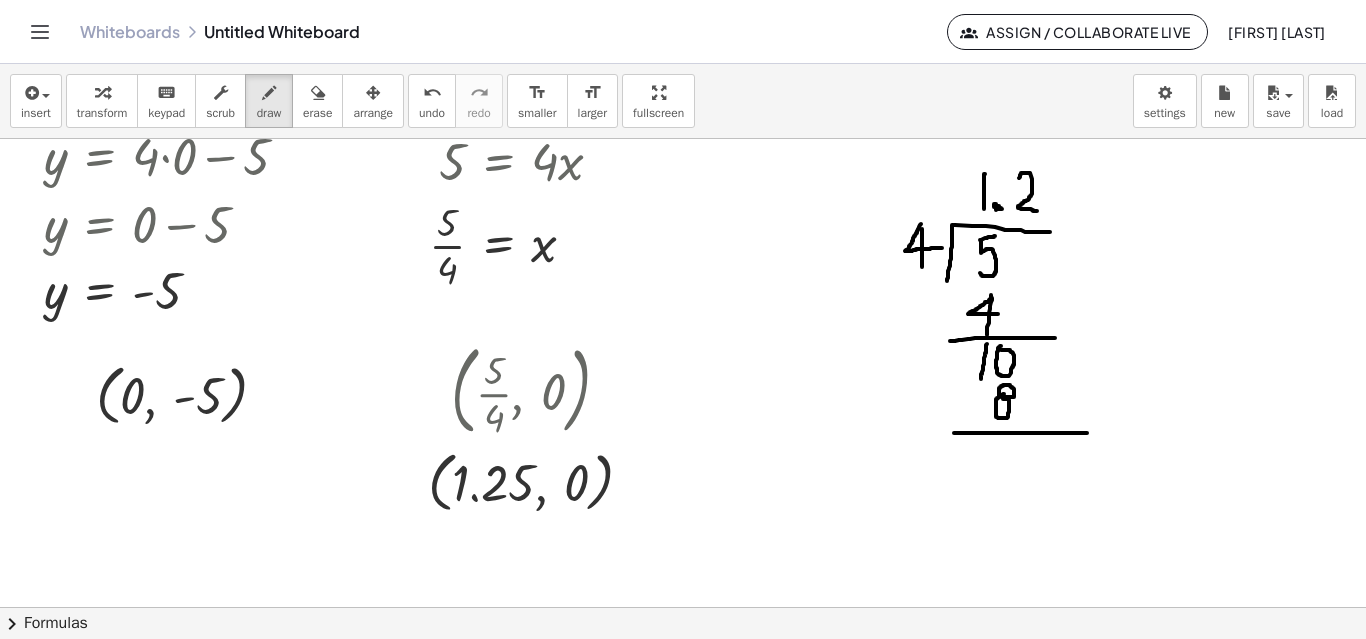 drag, startPoint x: 954, startPoint y: 433, endPoint x: 1087, endPoint y: 433, distance: 133 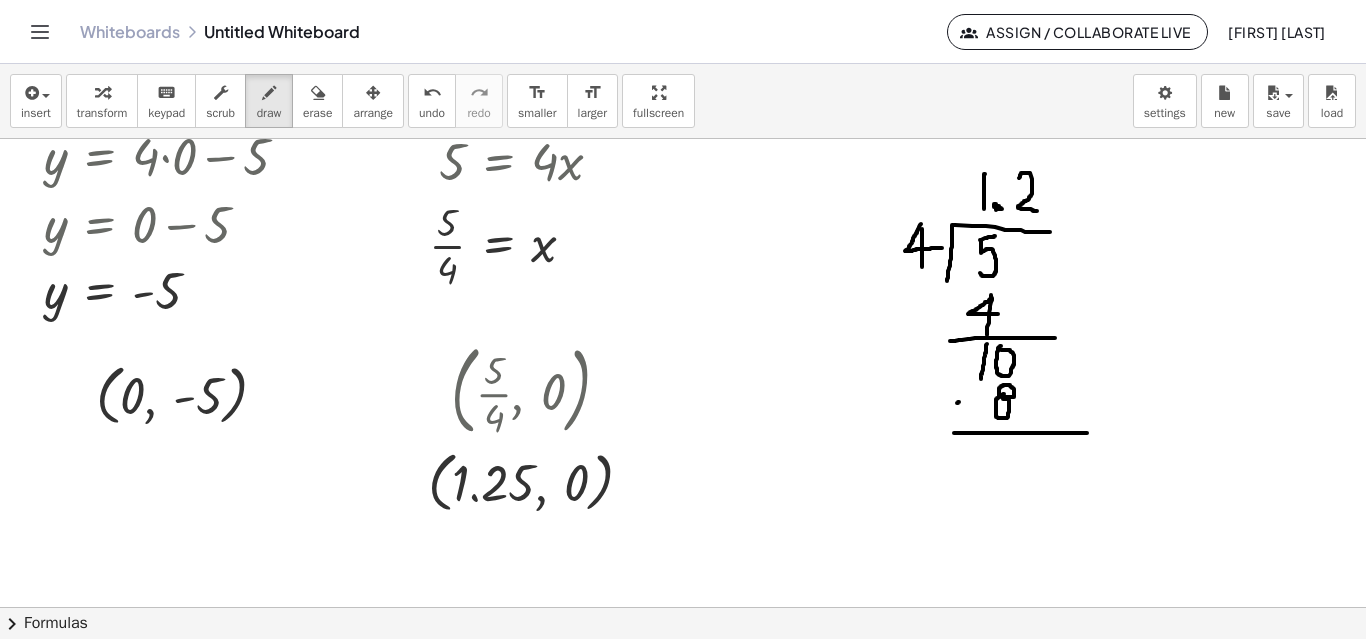 click at bounding box center (683, 473) 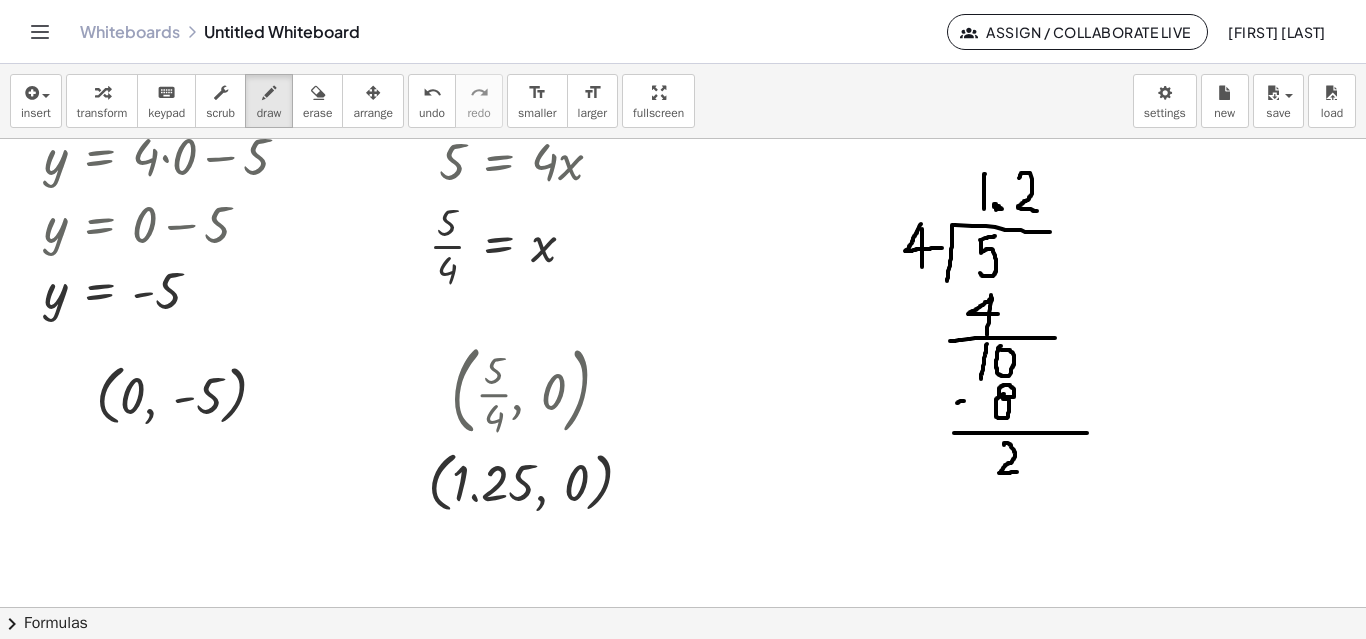 drag, startPoint x: 1004, startPoint y: 445, endPoint x: 1018, endPoint y: 472, distance: 30.413813 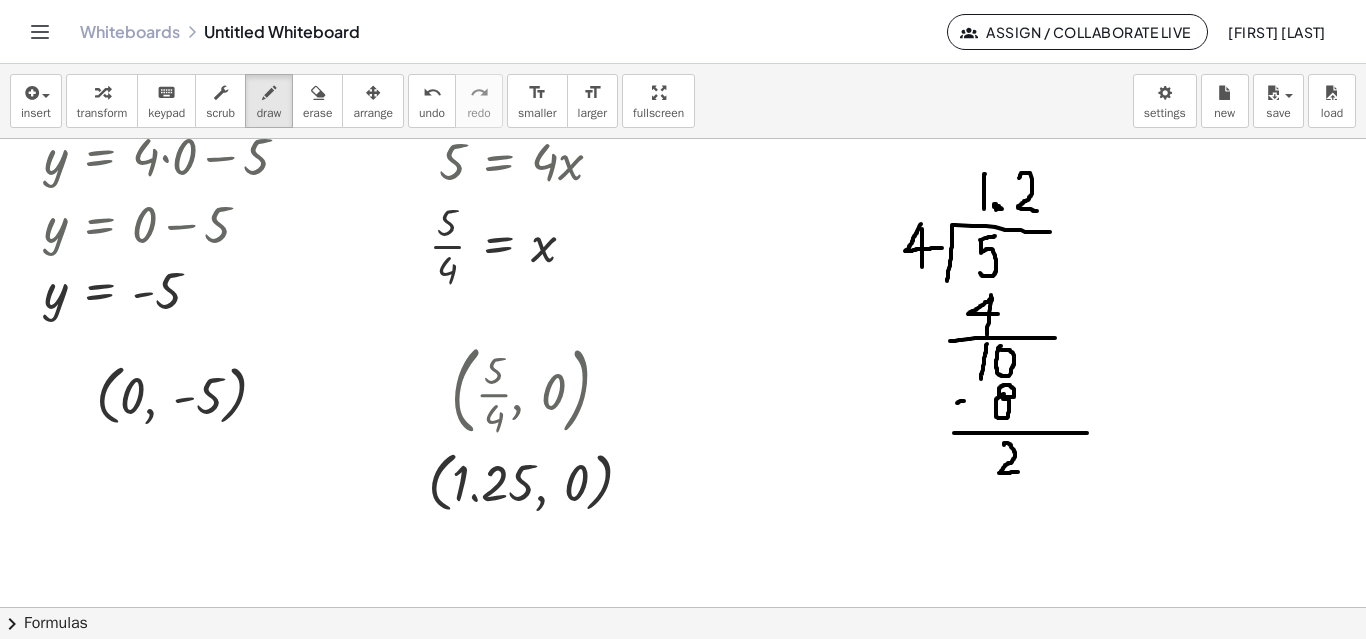 drag, startPoint x: 857, startPoint y: 483, endPoint x: 883, endPoint y: 520, distance: 45.221676 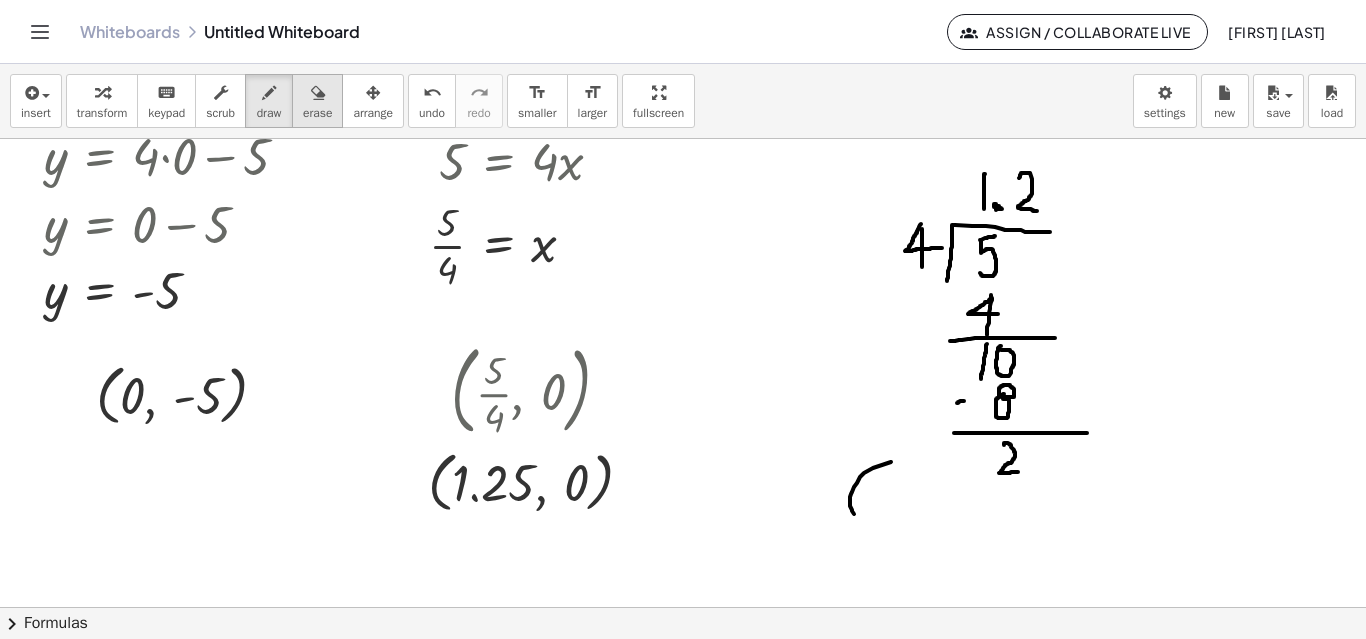 click at bounding box center (317, 92) 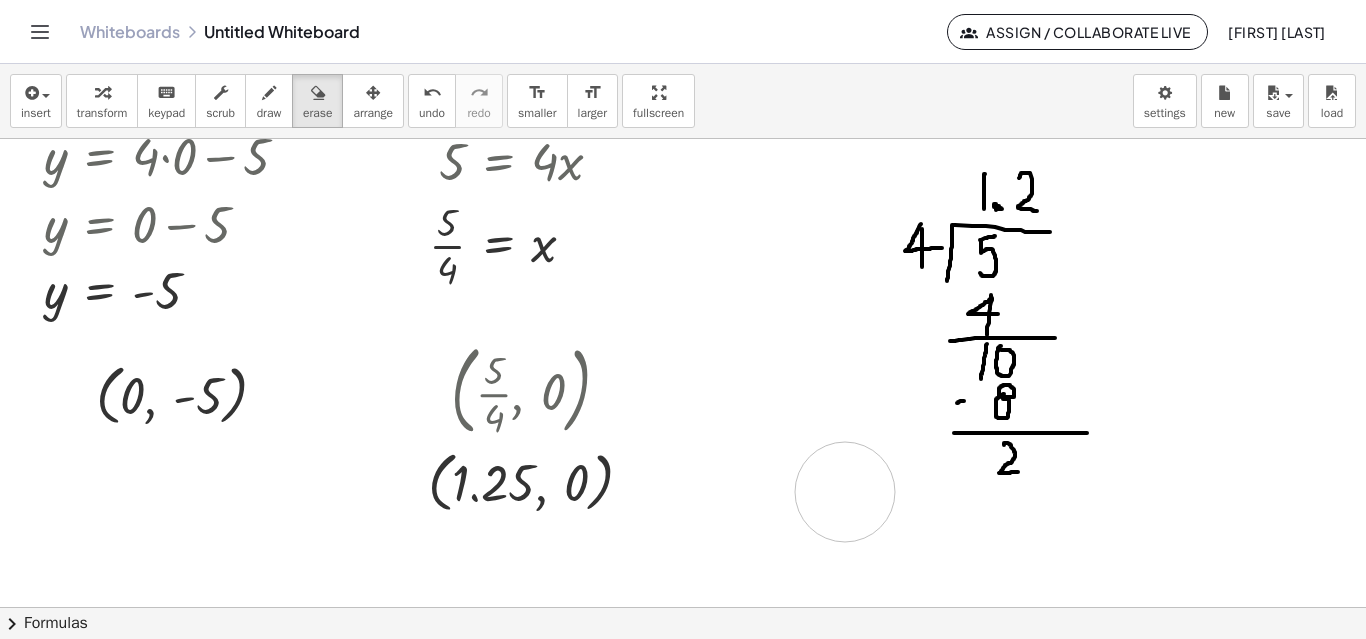 drag, startPoint x: 855, startPoint y: 447, endPoint x: 843, endPoint y: 500, distance: 54.34151 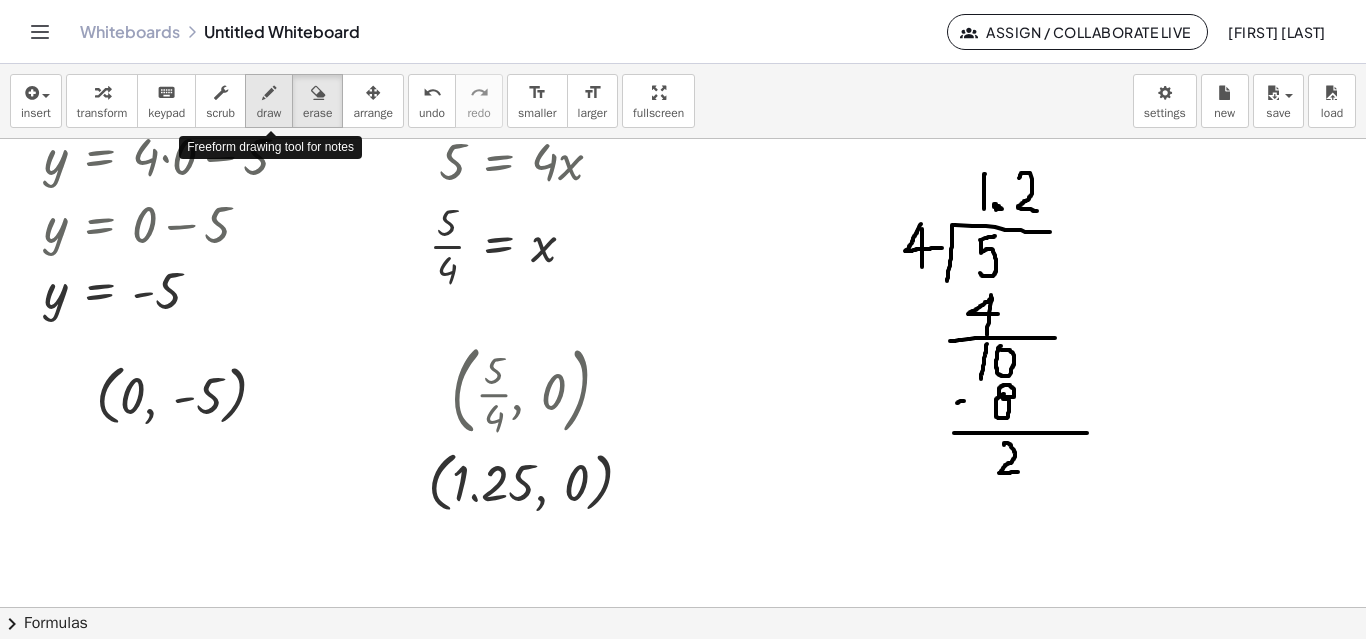 click on "draw" at bounding box center (269, 113) 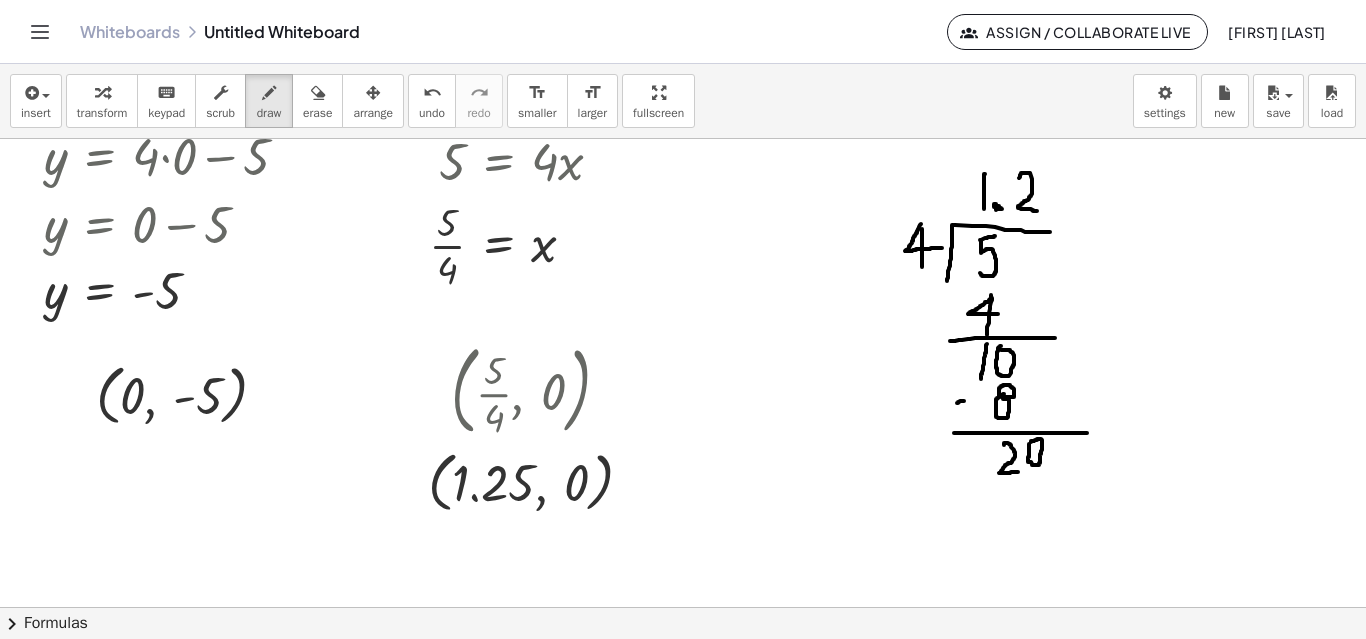 click at bounding box center [683, 473] 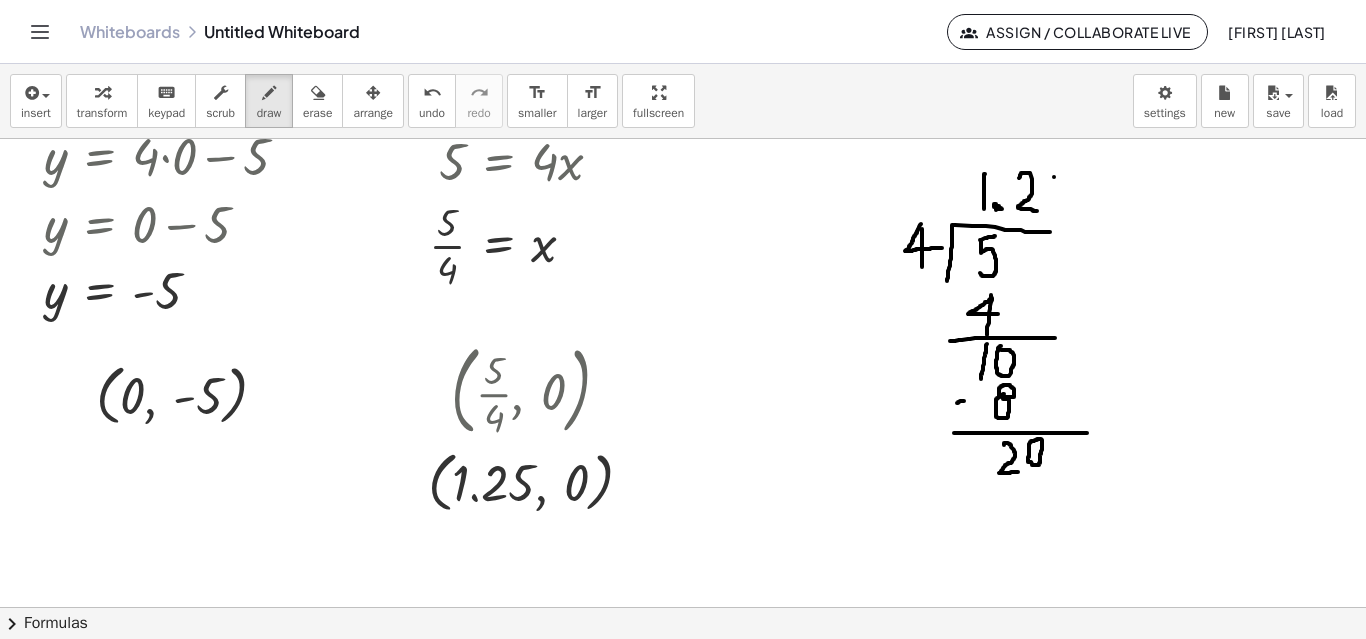 drag, startPoint x: 1054, startPoint y: 177, endPoint x: 1067, endPoint y: 173, distance: 13.601471 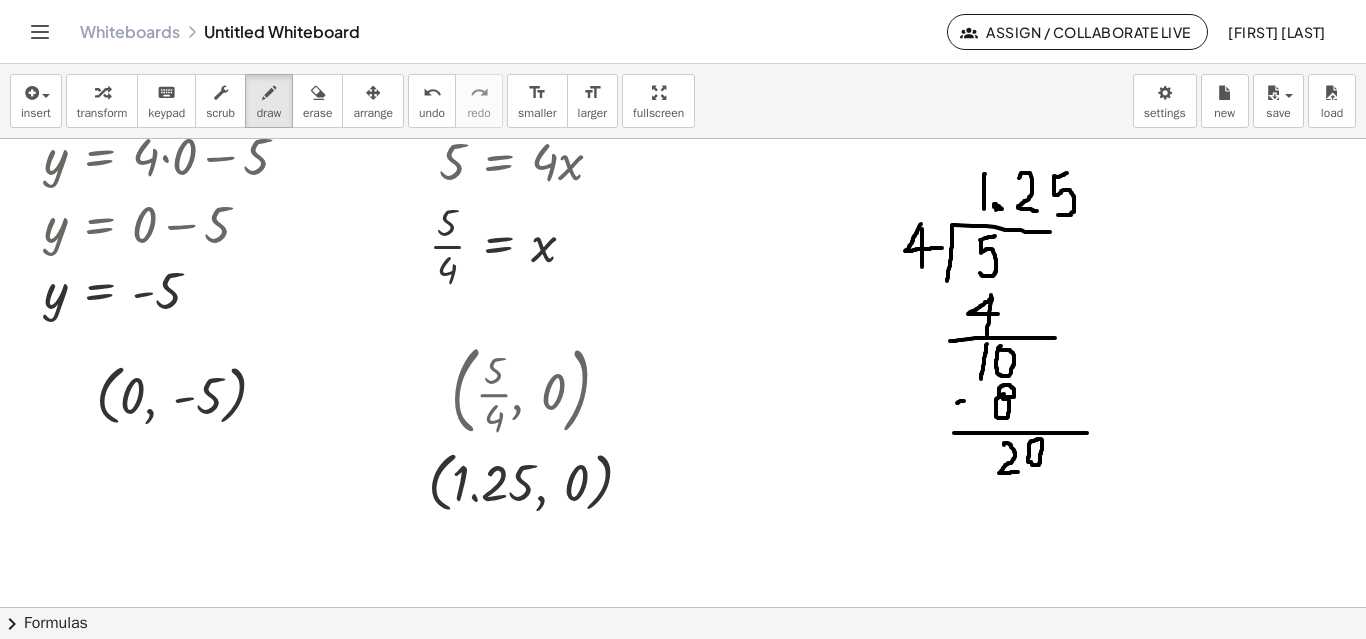 drag, startPoint x: 1055, startPoint y: 176, endPoint x: 1056, endPoint y: 214, distance: 38.013157 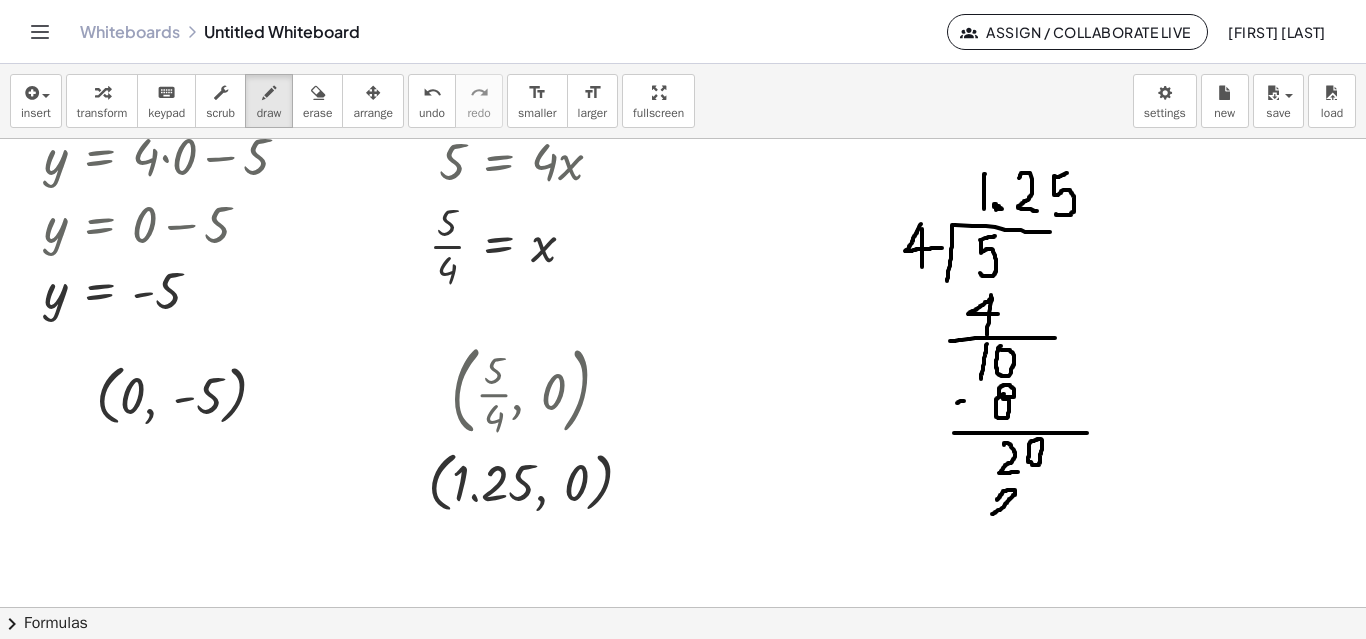 drag, startPoint x: 998, startPoint y: 499, endPoint x: 1019, endPoint y: 513, distance: 25.23886 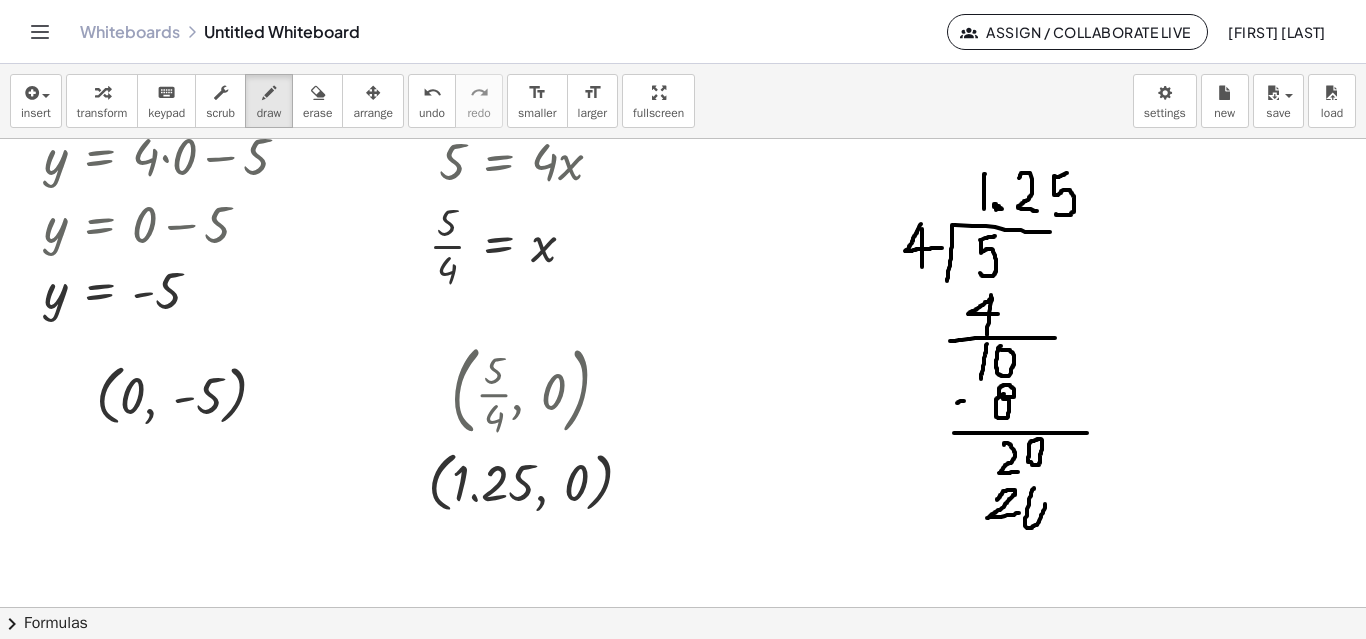 drag, startPoint x: 1027, startPoint y: 511, endPoint x: 1030, endPoint y: 492, distance: 19.235384 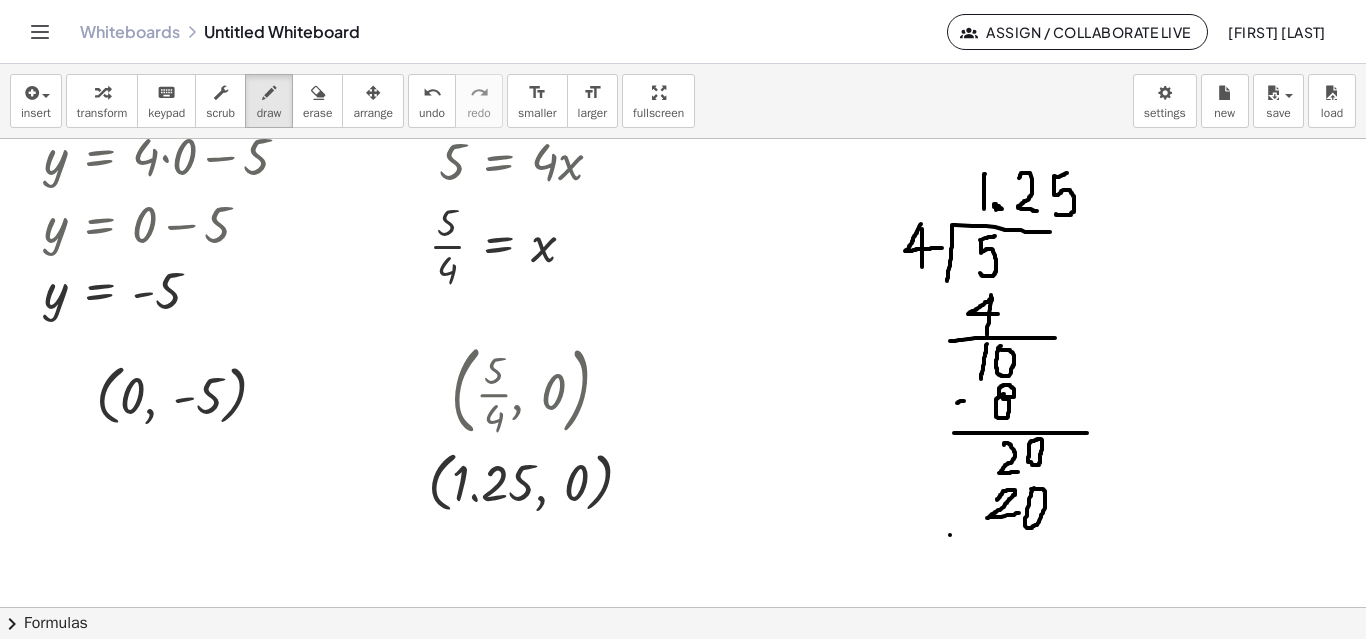 drag, startPoint x: 950, startPoint y: 535, endPoint x: 1176, endPoint y: 531, distance: 226.0354 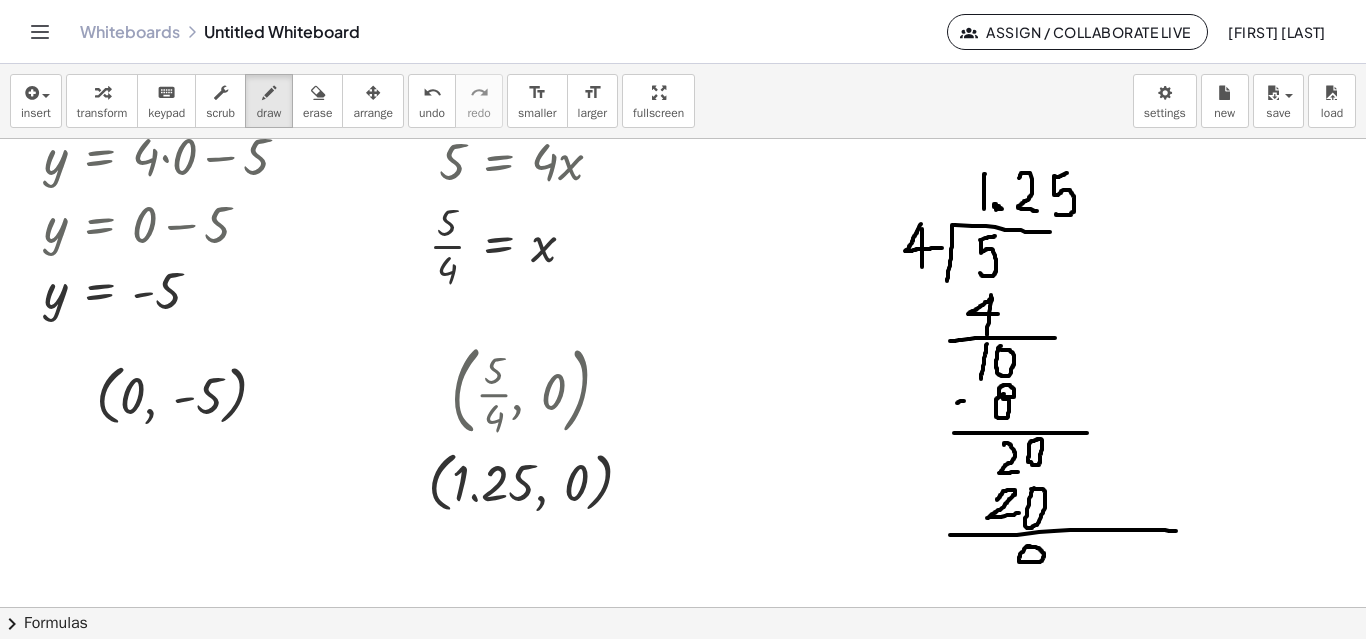 click at bounding box center [683, 473] 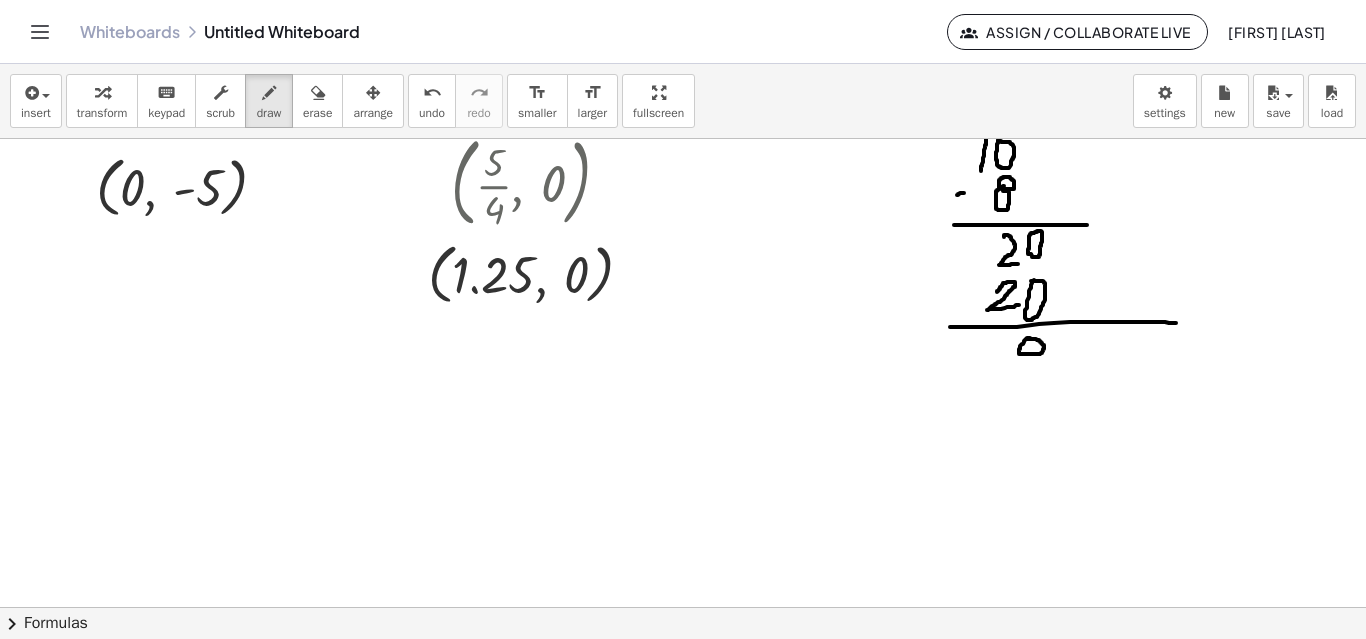 scroll, scrollTop: 568, scrollLeft: 0, axis: vertical 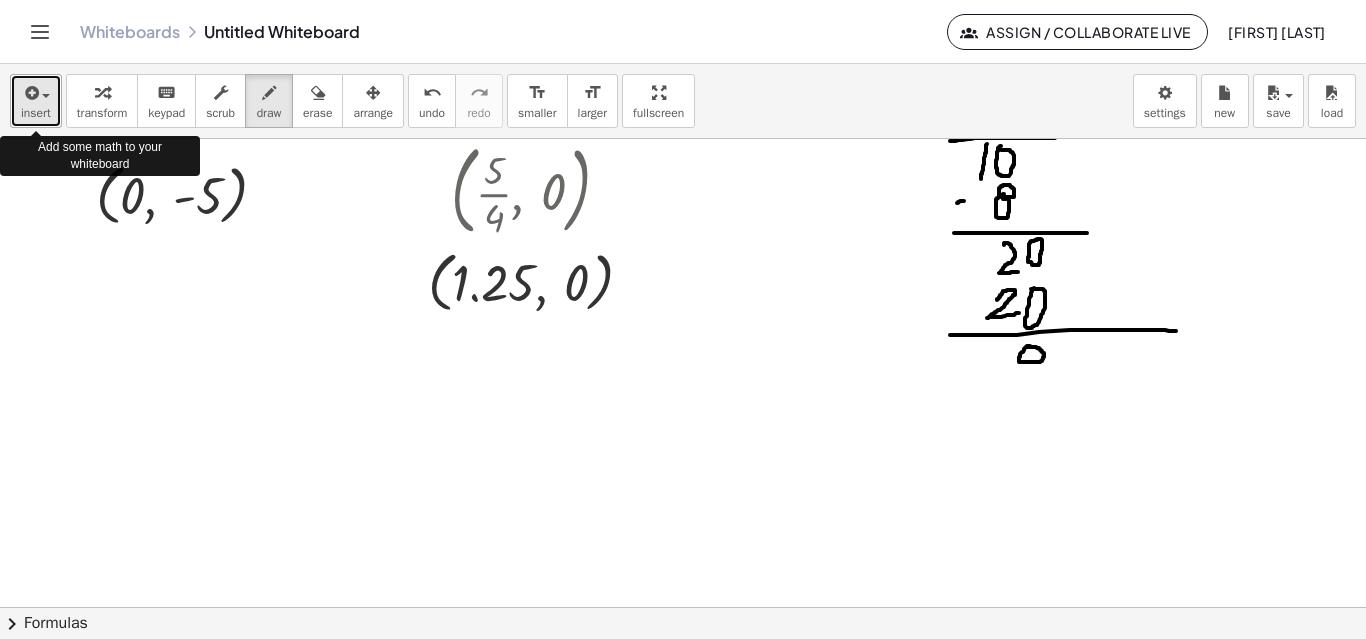 click on "insert" at bounding box center (36, 113) 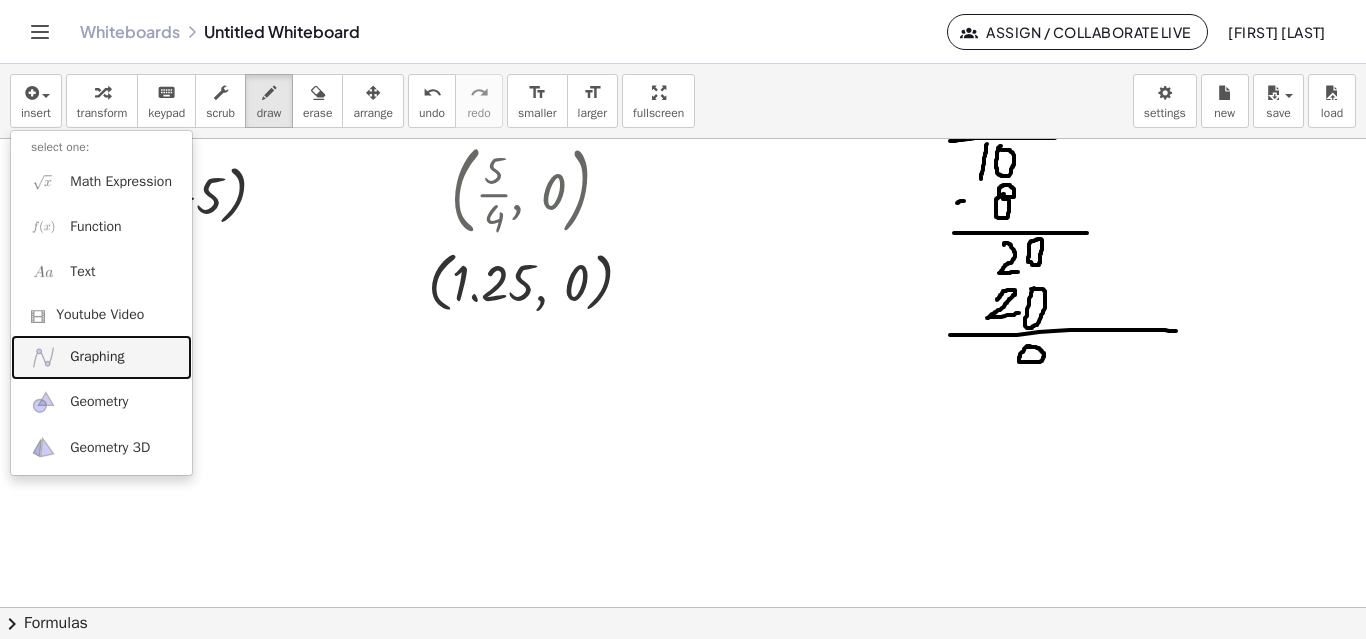 click on "Graphing" at bounding box center (97, 357) 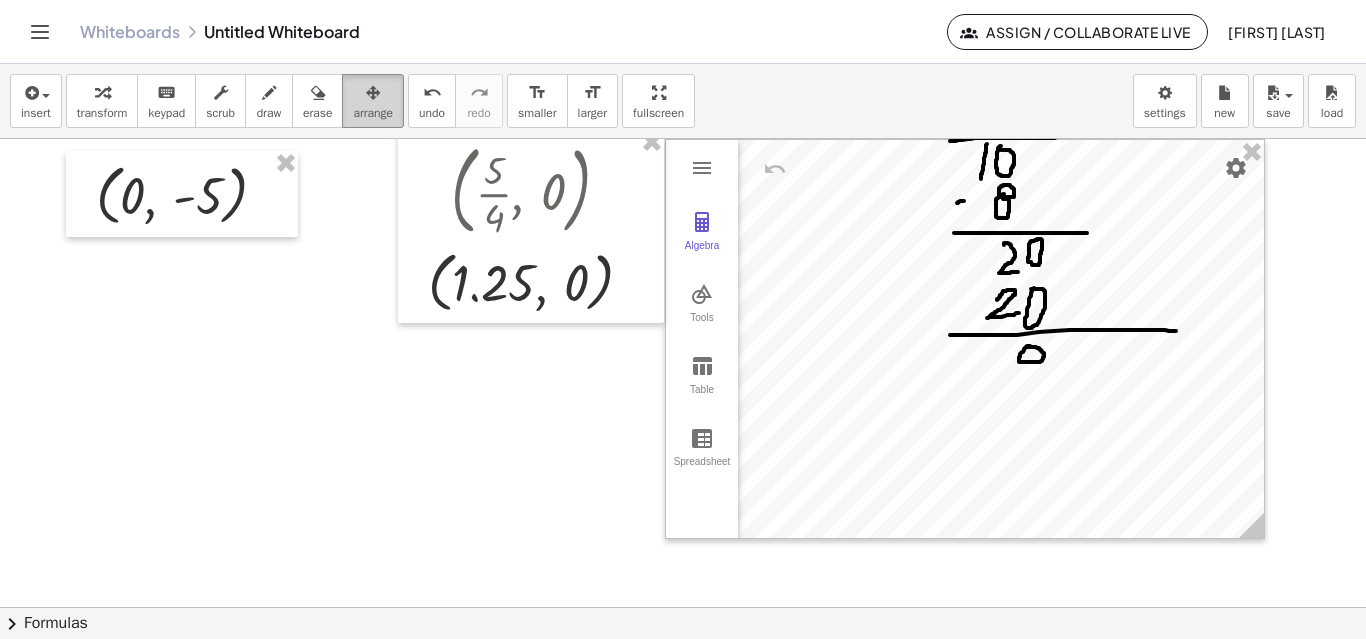 click on "arrange" at bounding box center [373, 113] 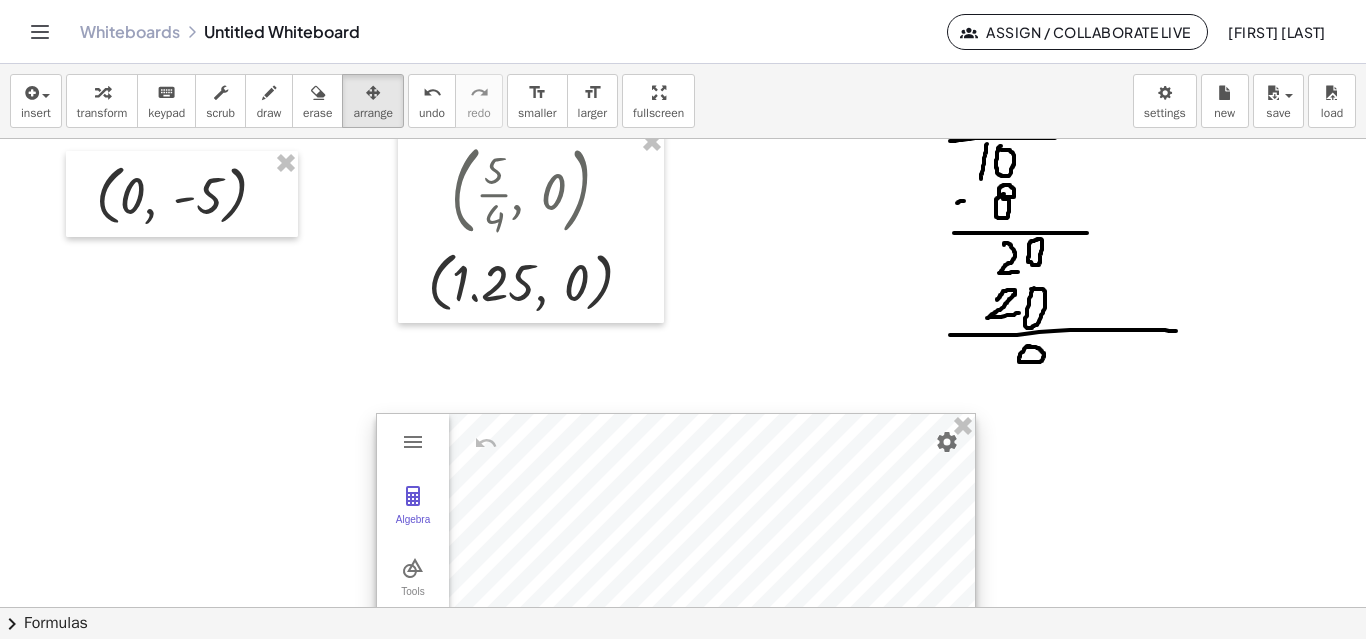 drag, startPoint x: 825, startPoint y: 182, endPoint x: 507, endPoint y: 461, distance: 423.04254 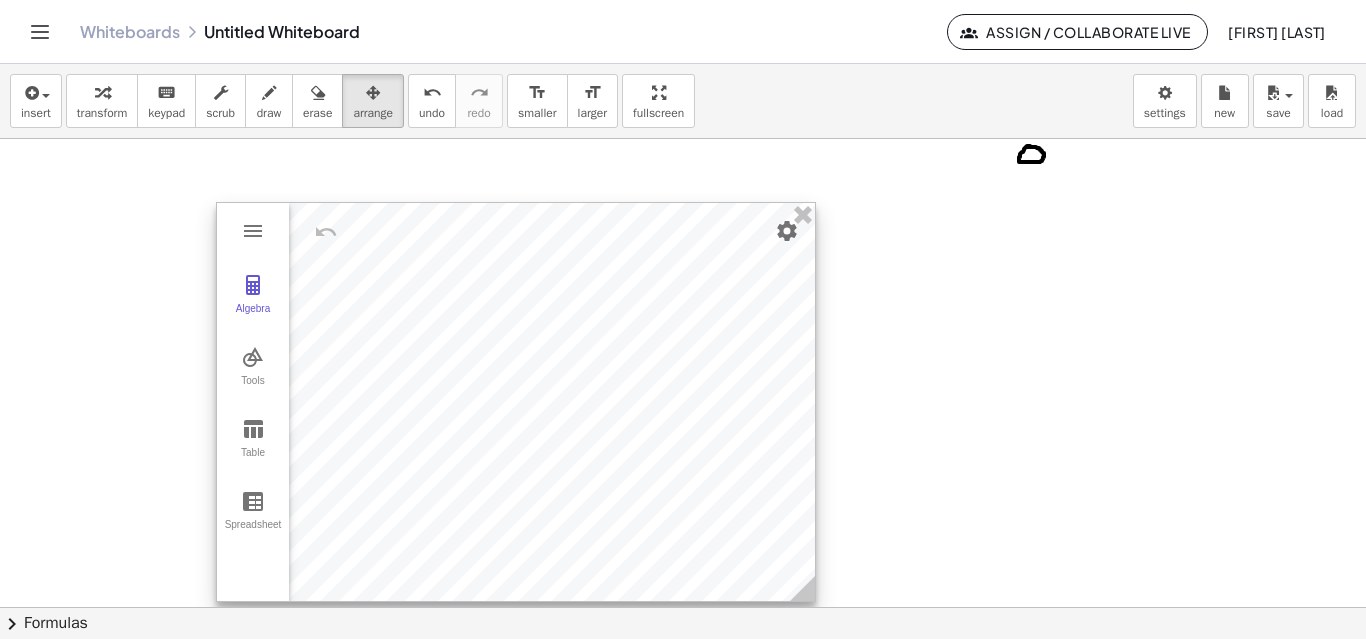 drag, startPoint x: 633, startPoint y: 357, endPoint x: 495, endPoint y: 332, distance: 140.24622 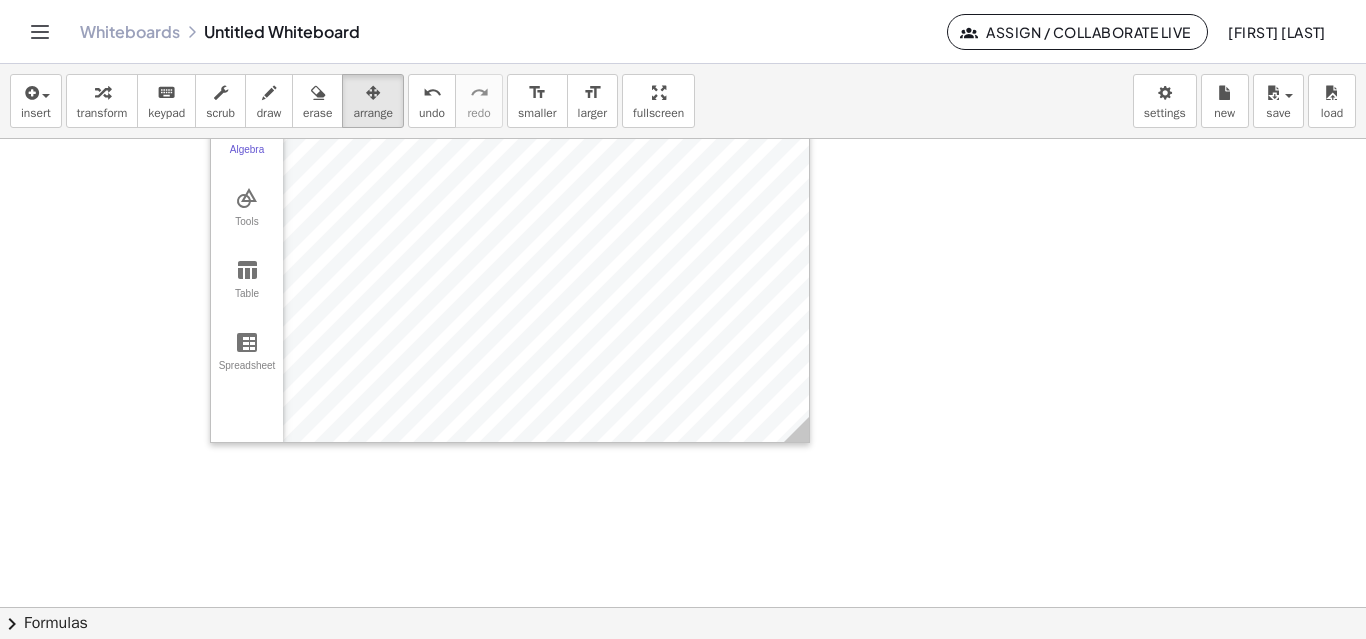 scroll, scrollTop: 936, scrollLeft: 0, axis: vertical 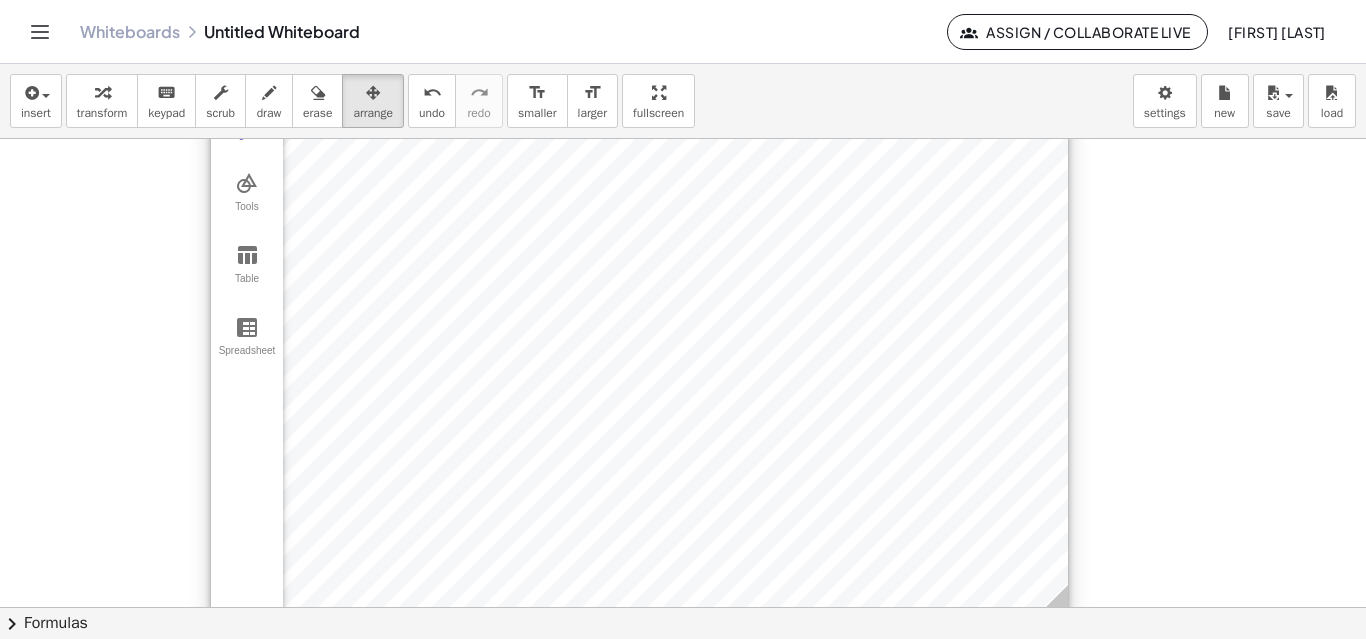 drag, startPoint x: 807, startPoint y: 424, endPoint x: 1066, endPoint y: 608, distance: 317.70584 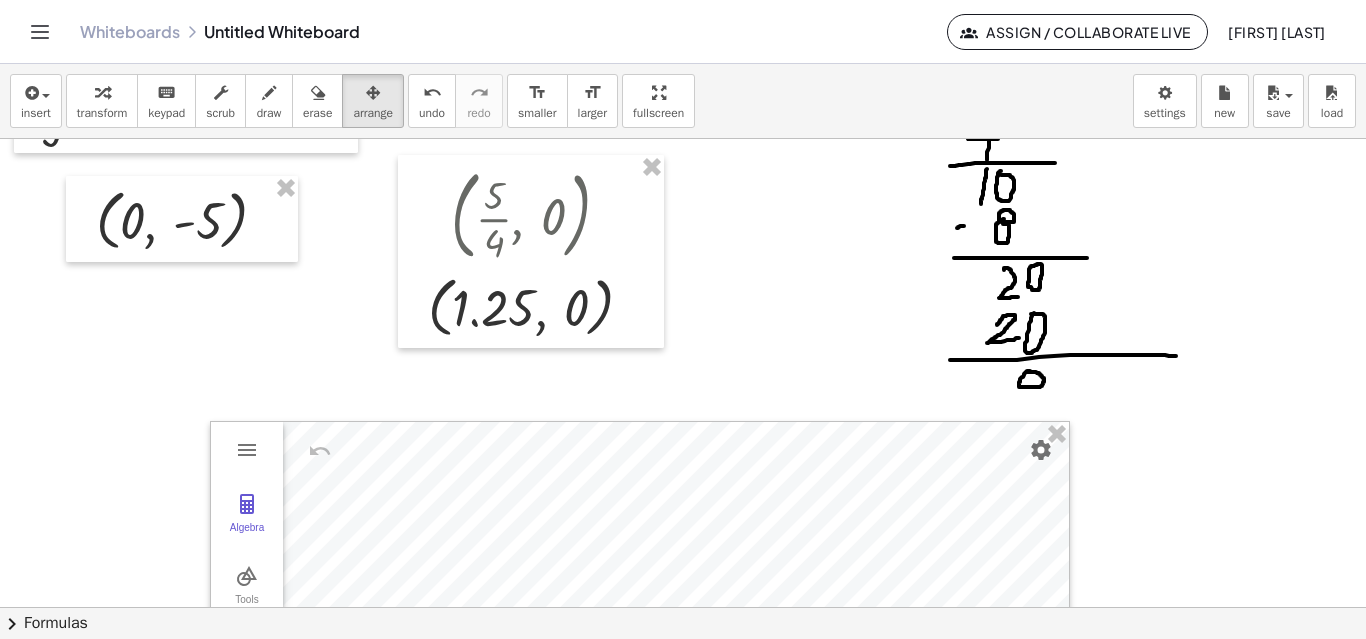 scroll, scrollTop: 536, scrollLeft: 0, axis: vertical 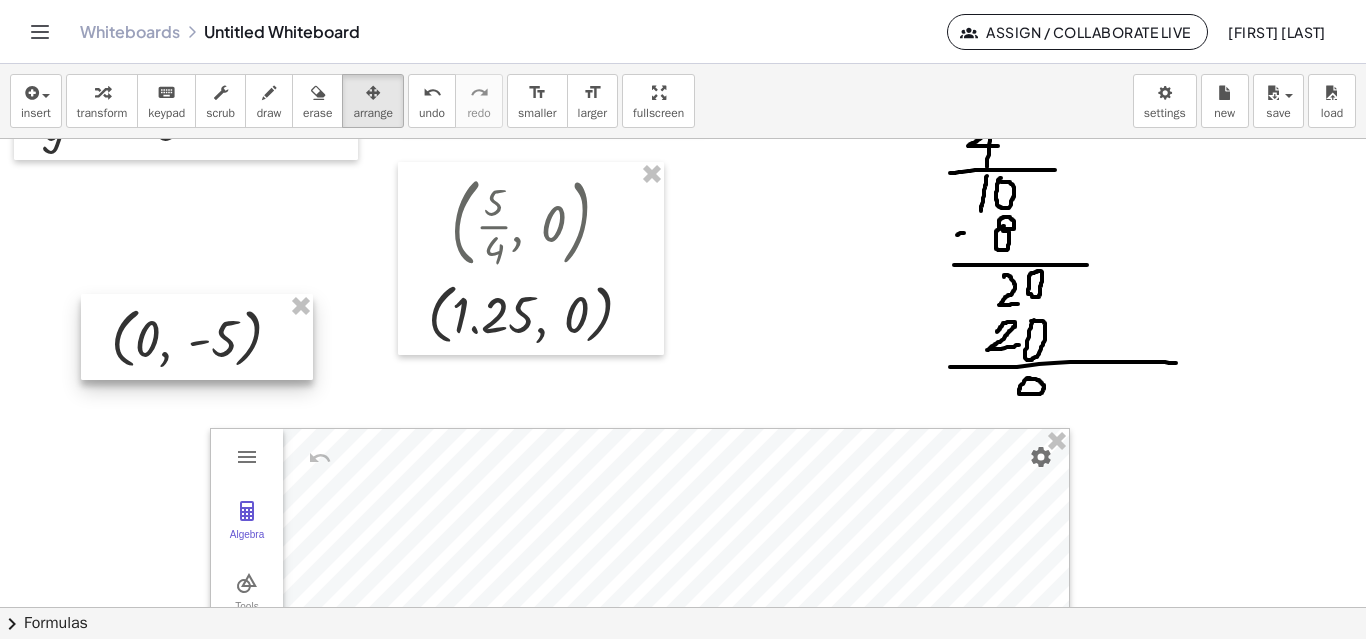 drag, startPoint x: 225, startPoint y: 230, endPoint x: 240, endPoint y: 311, distance: 82.37718 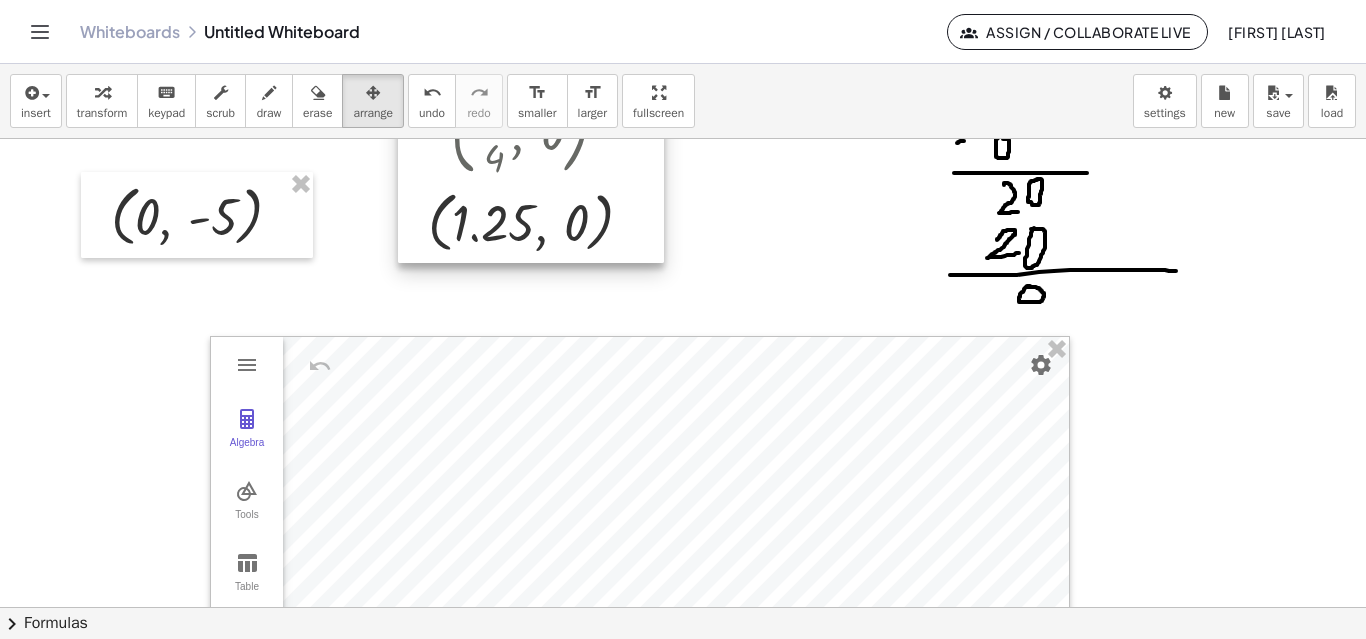 scroll, scrollTop: 636, scrollLeft: 0, axis: vertical 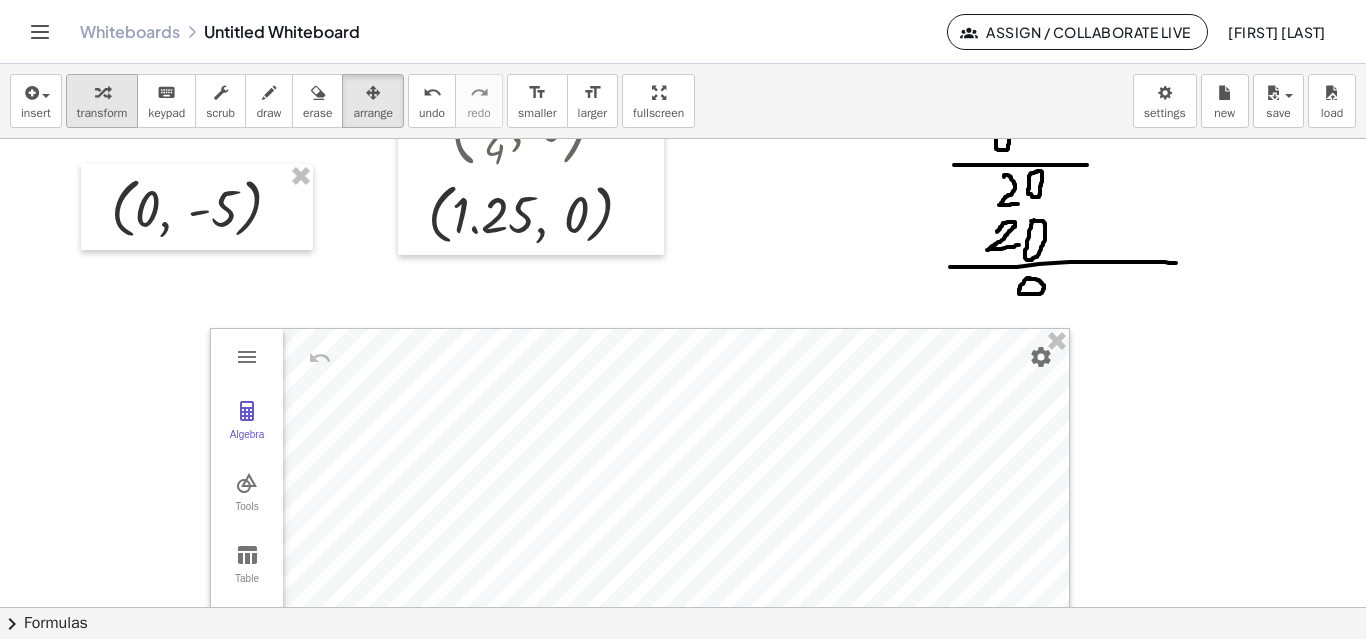 click on "transform" at bounding box center (102, 113) 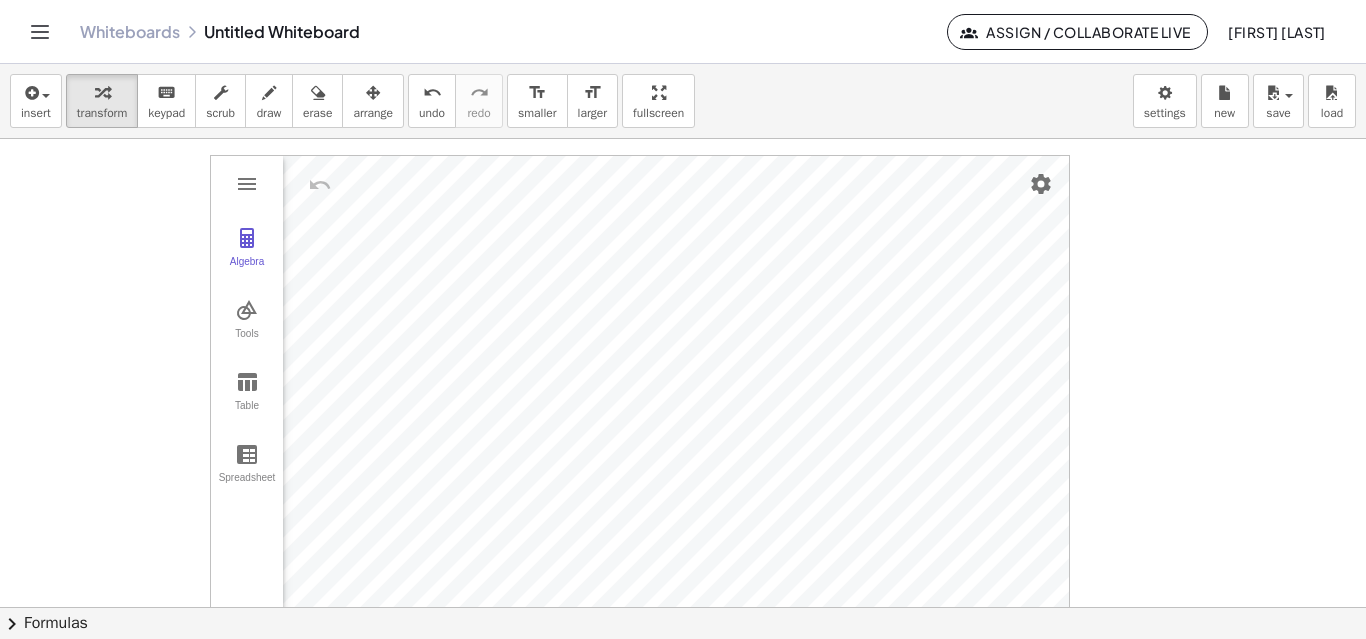 scroll, scrollTop: 812, scrollLeft: 0, axis: vertical 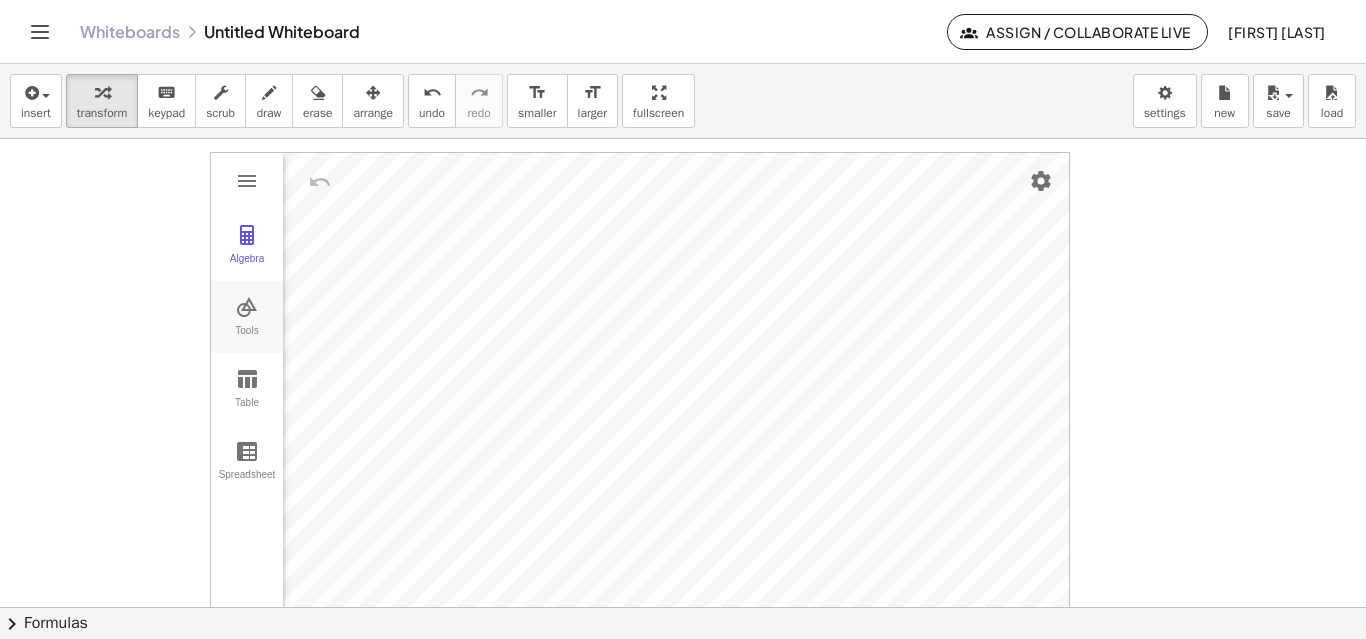 click on "Tools" at bounding box center [247, 317] 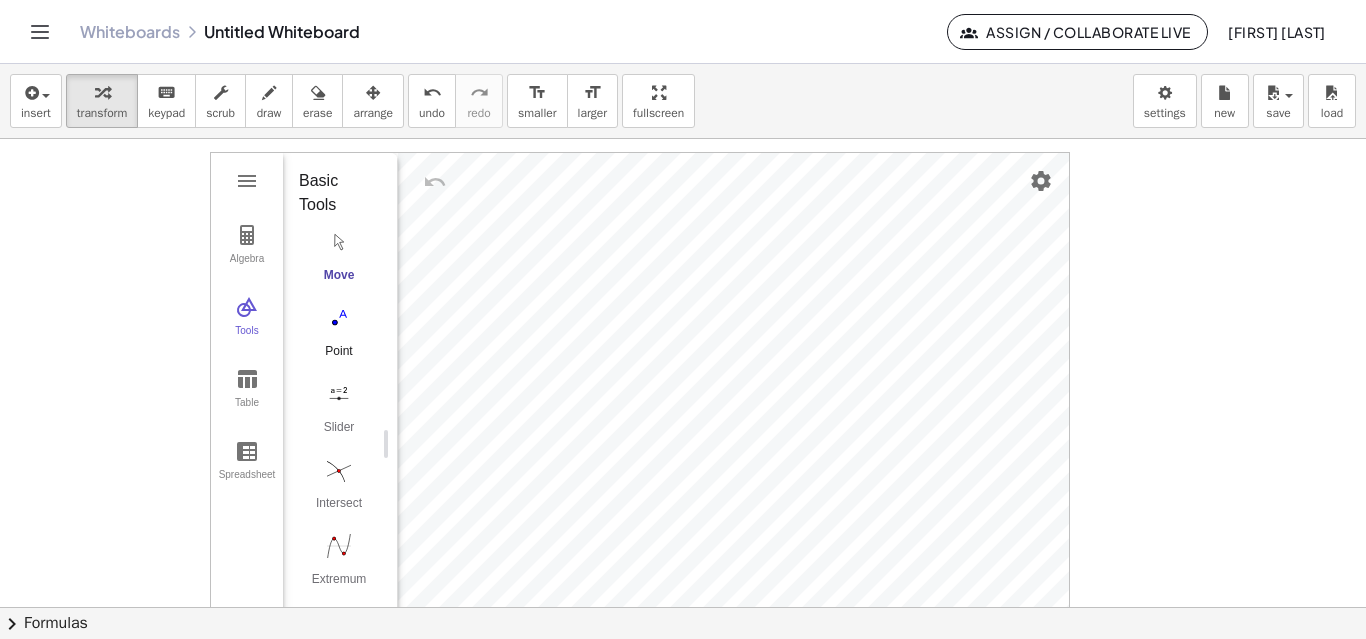 click at bounding box center (339, 318) 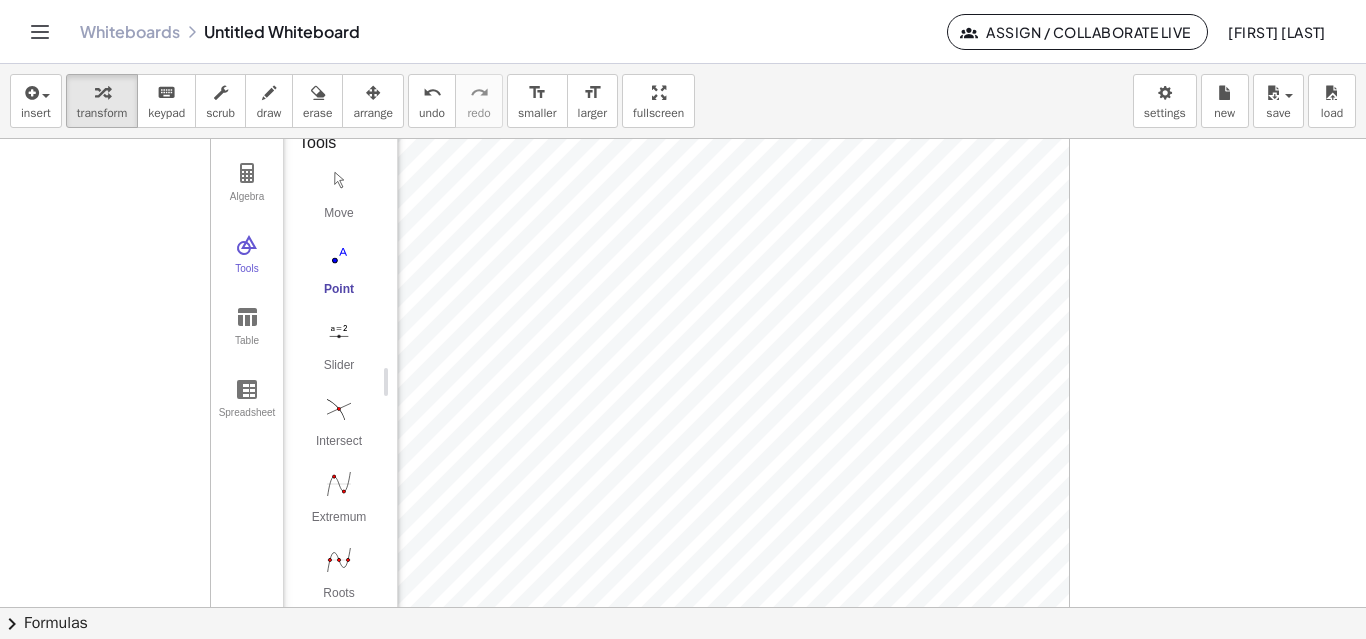 scroll, scrollTop: 887, scrollLeft: 0, axis: vertical 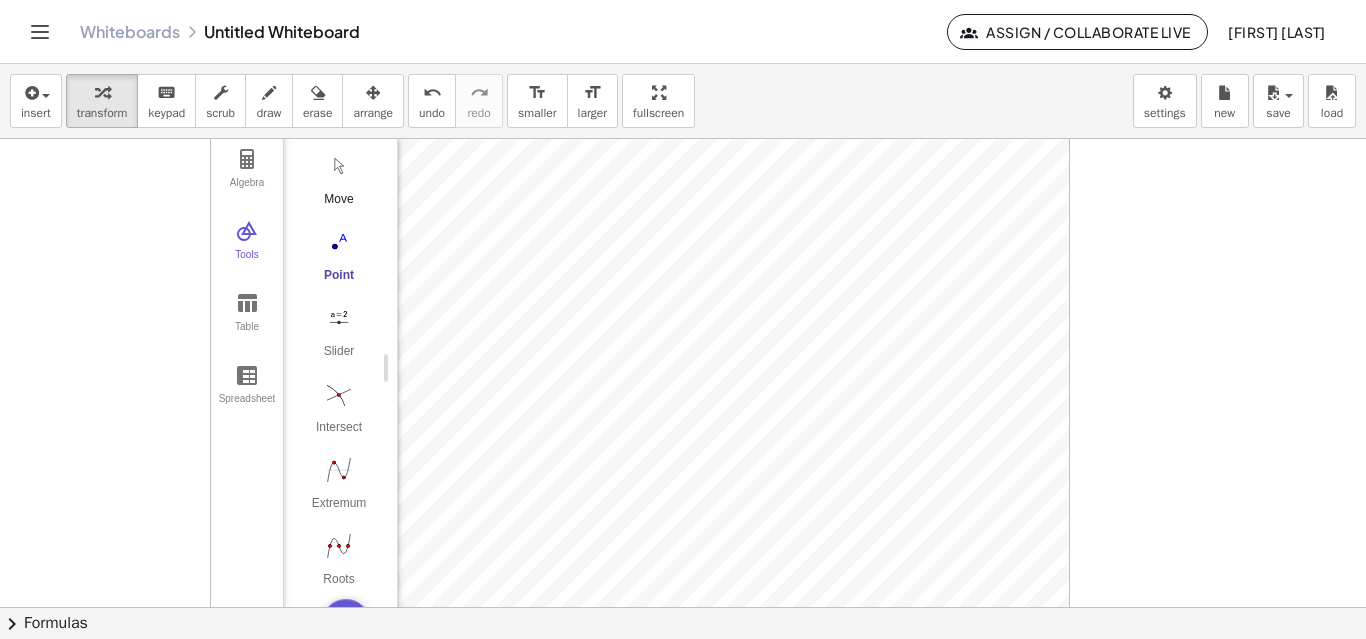 click at bounding box center [339, 166] 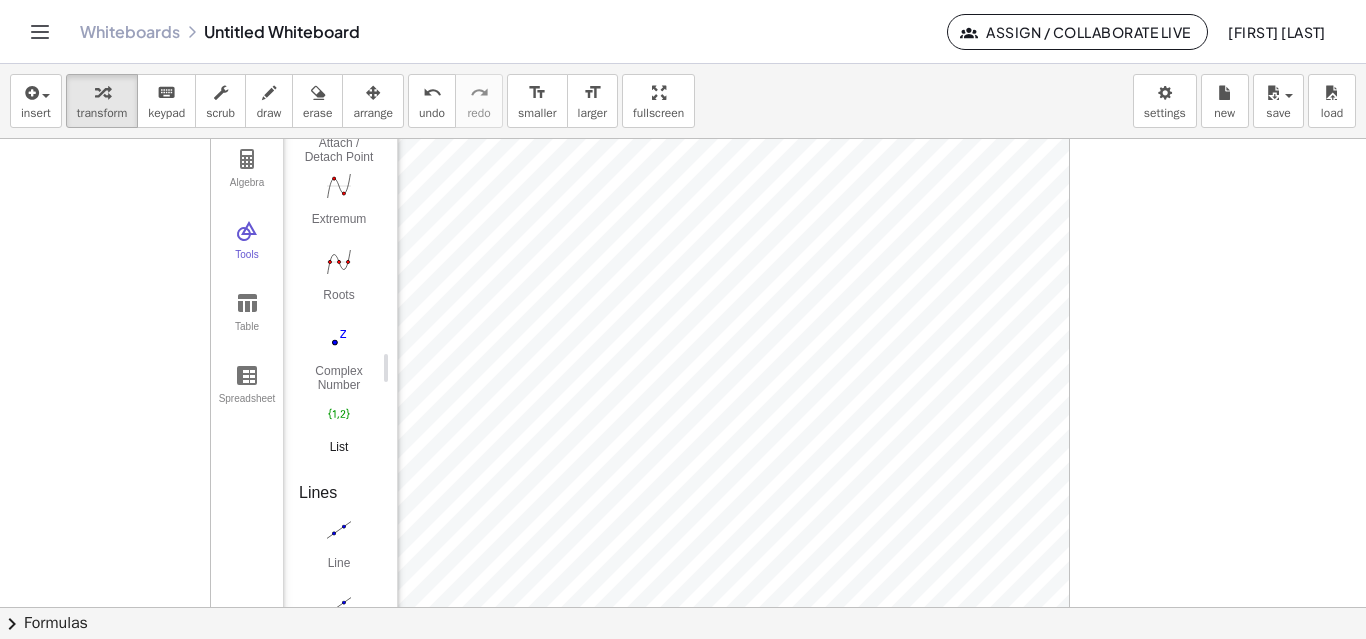 scroll, scrollTop: 1500, scrollLeft: 0, axis: vertical 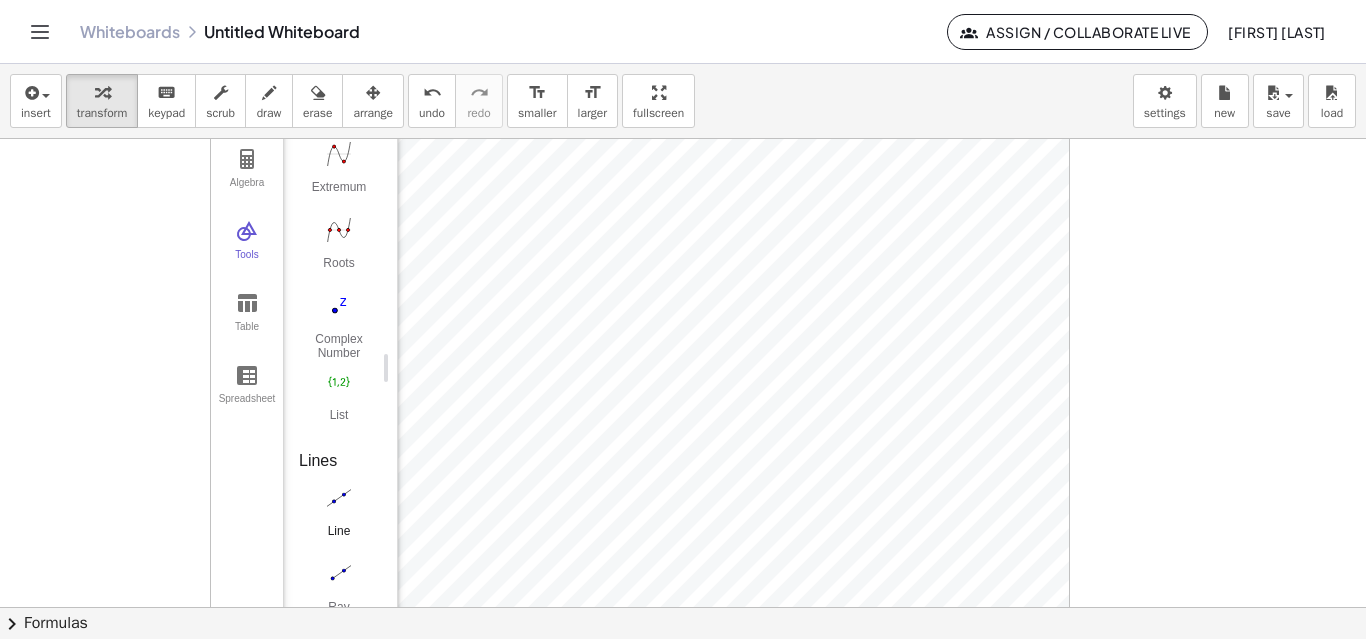 click at bounding box center [339, 498] 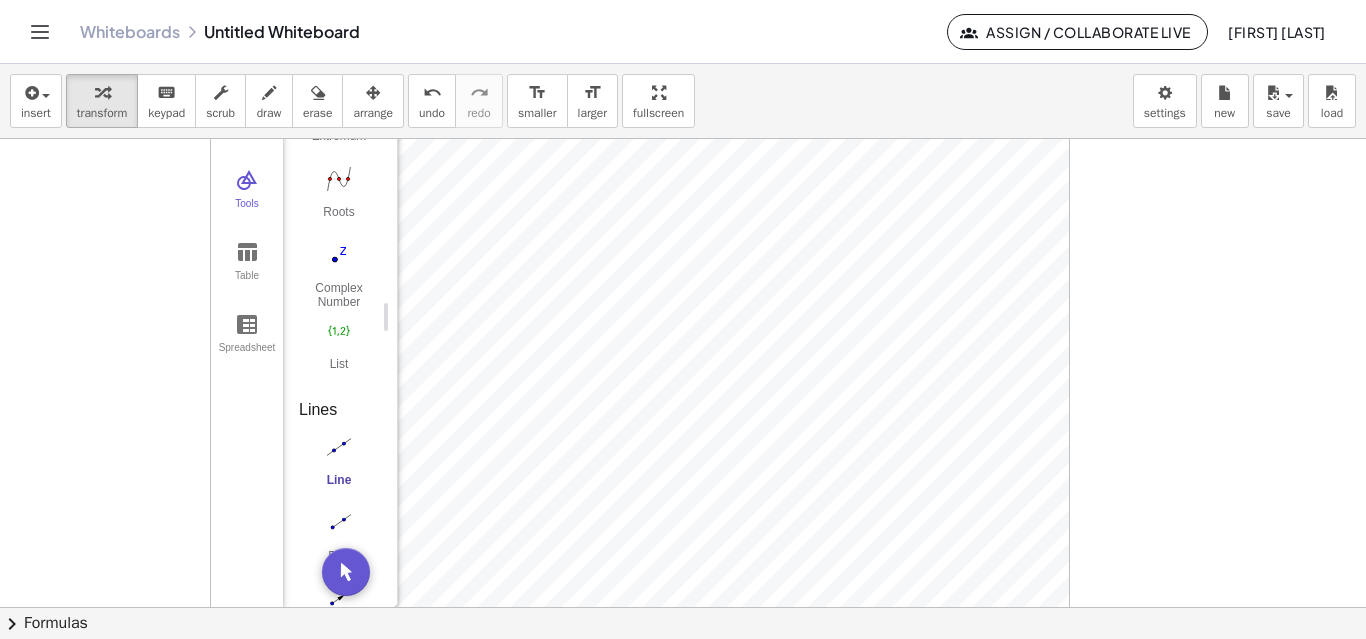 scroll, scrollTop: 941, scrollLeft: 0, axis: vertical 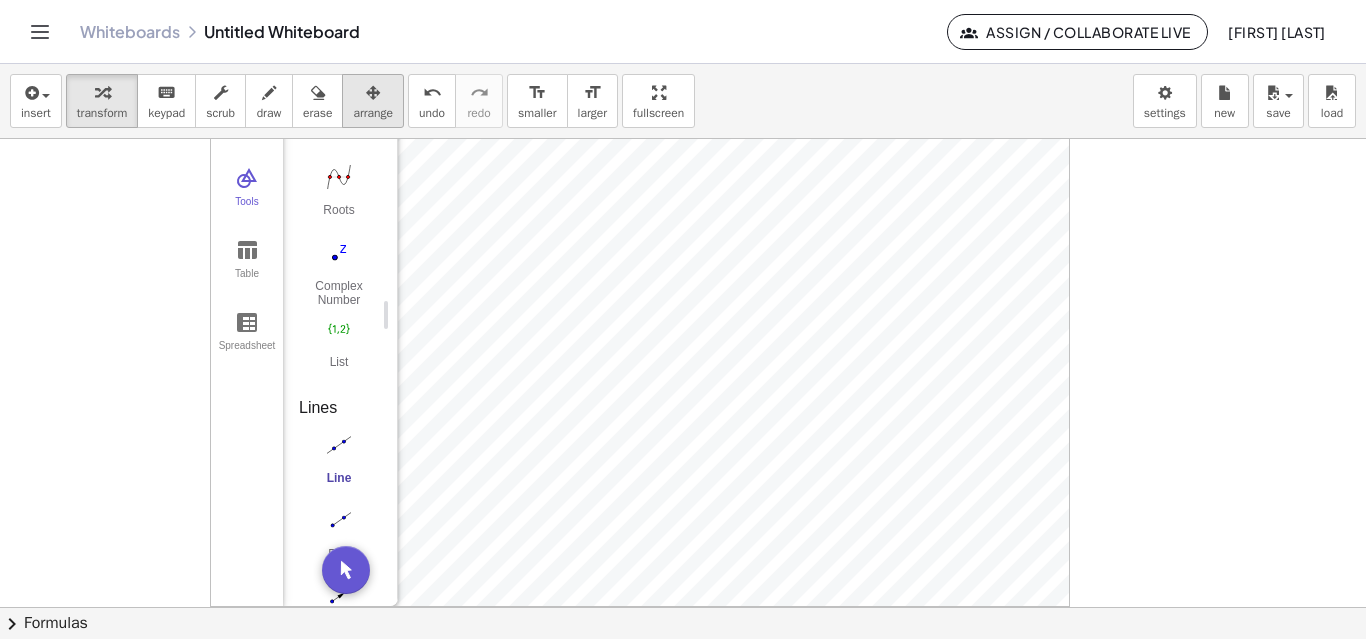 click on "arrange" at bounding box center (373, 113) 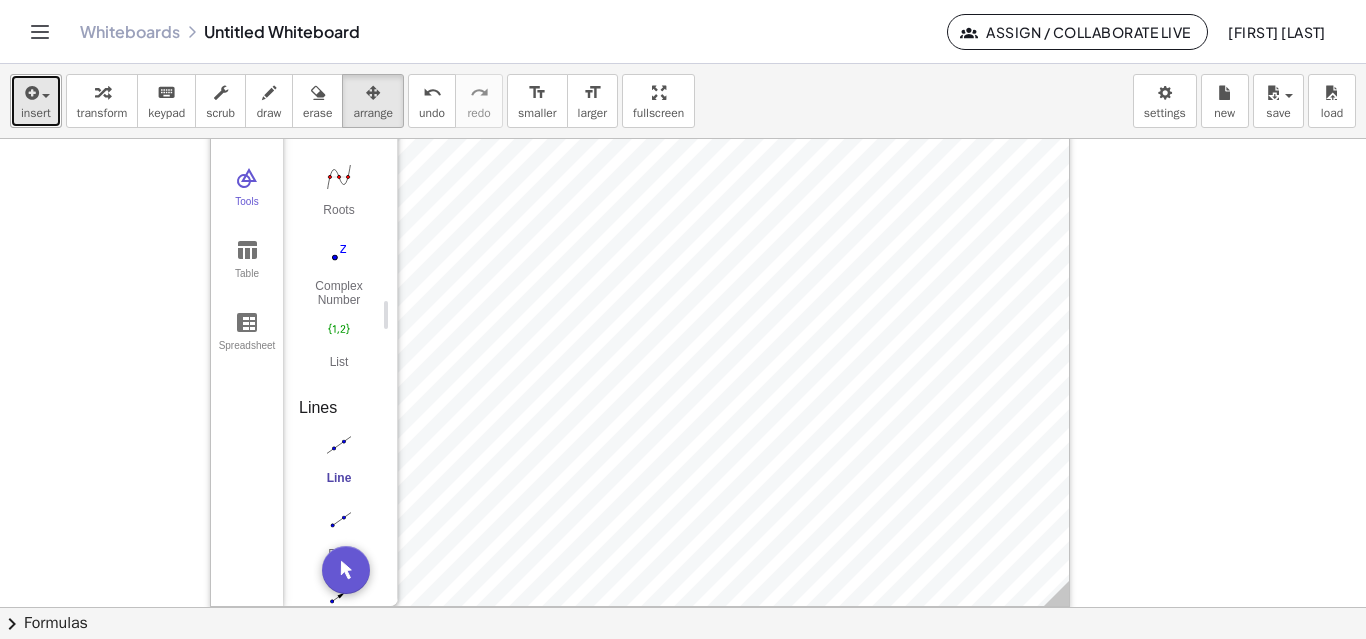 click on "insert" at bounding box center [36, 101] 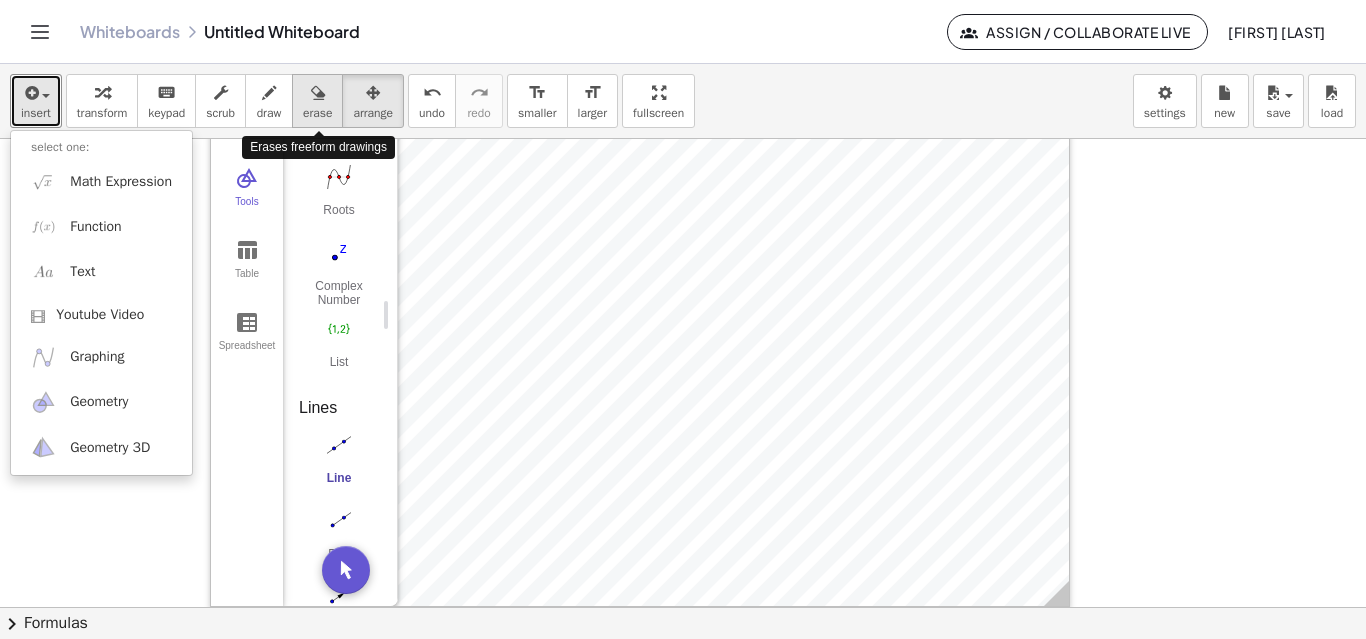click at bounding box center [318, 93] 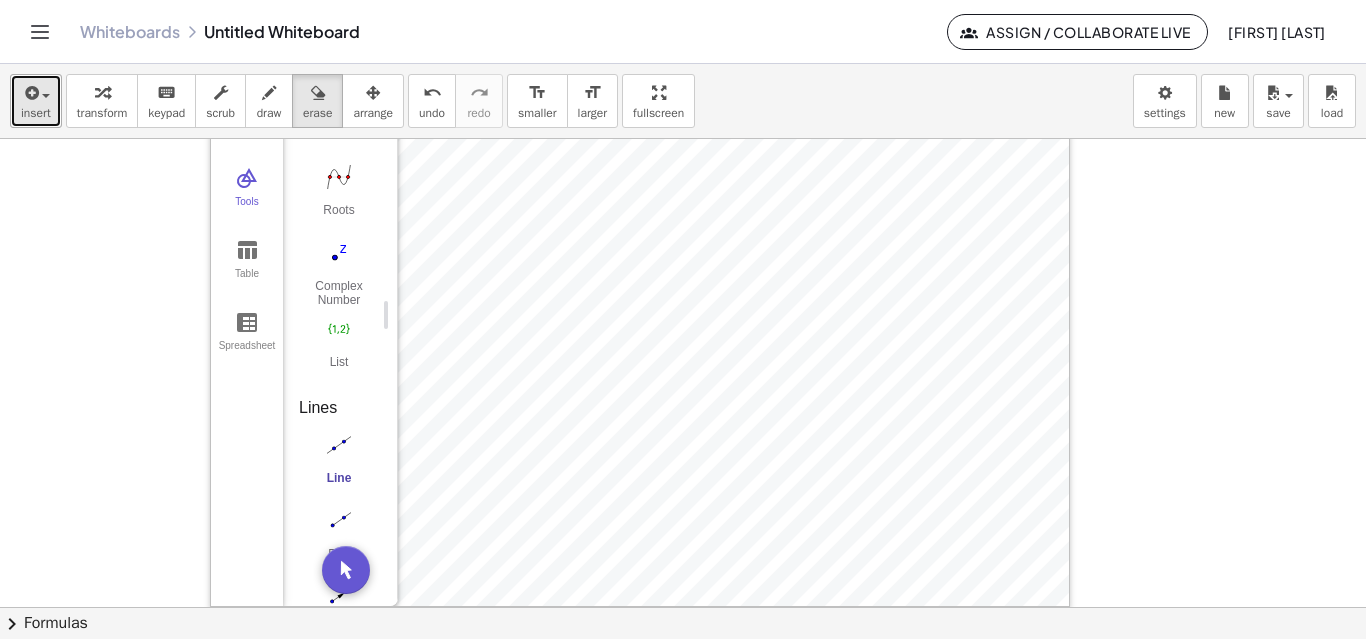 click on "insert" at bounding box center (36, 113) 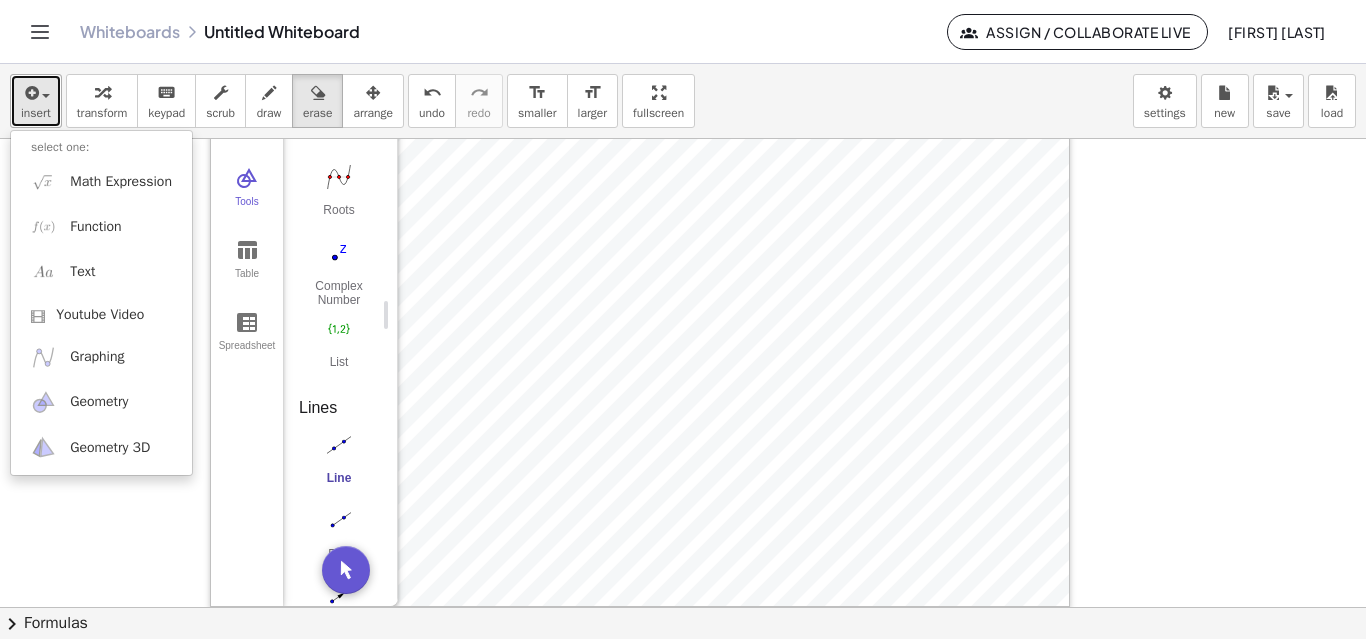 click on "insert" at bounding box center (36, 113) 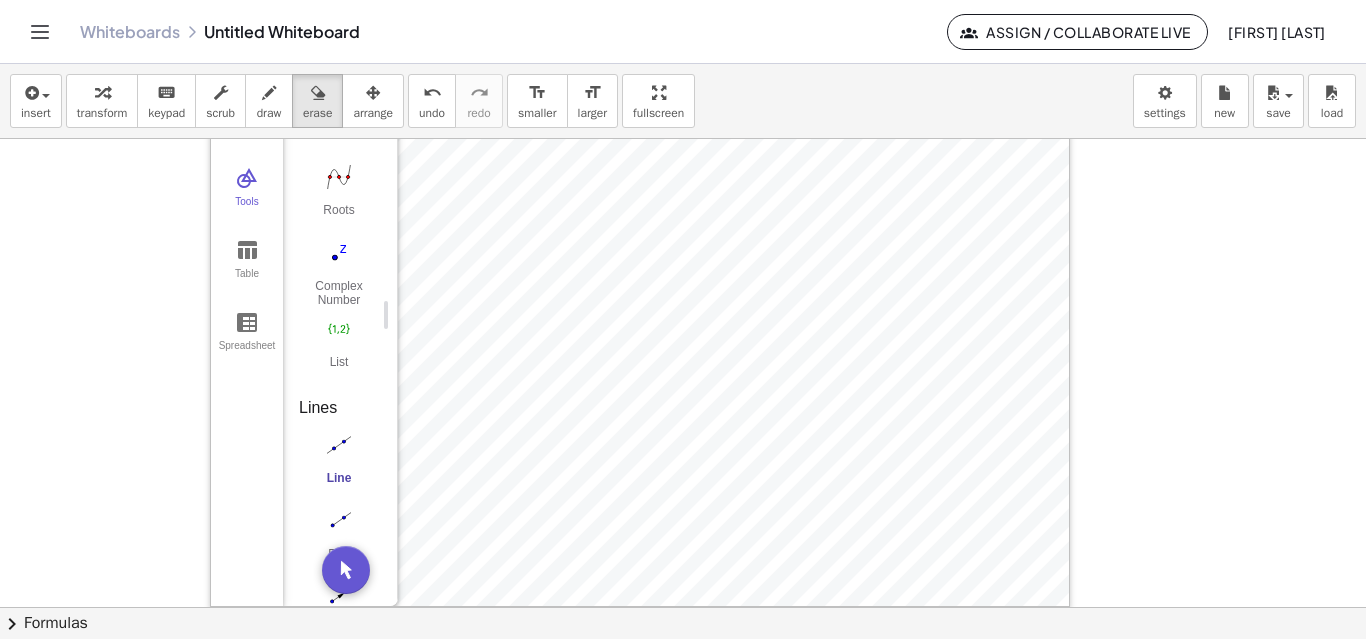 drag, startPoint x: 914, startPoint y: 351, endPoint x: 911, endPoint y: 372, distance: 21.213203 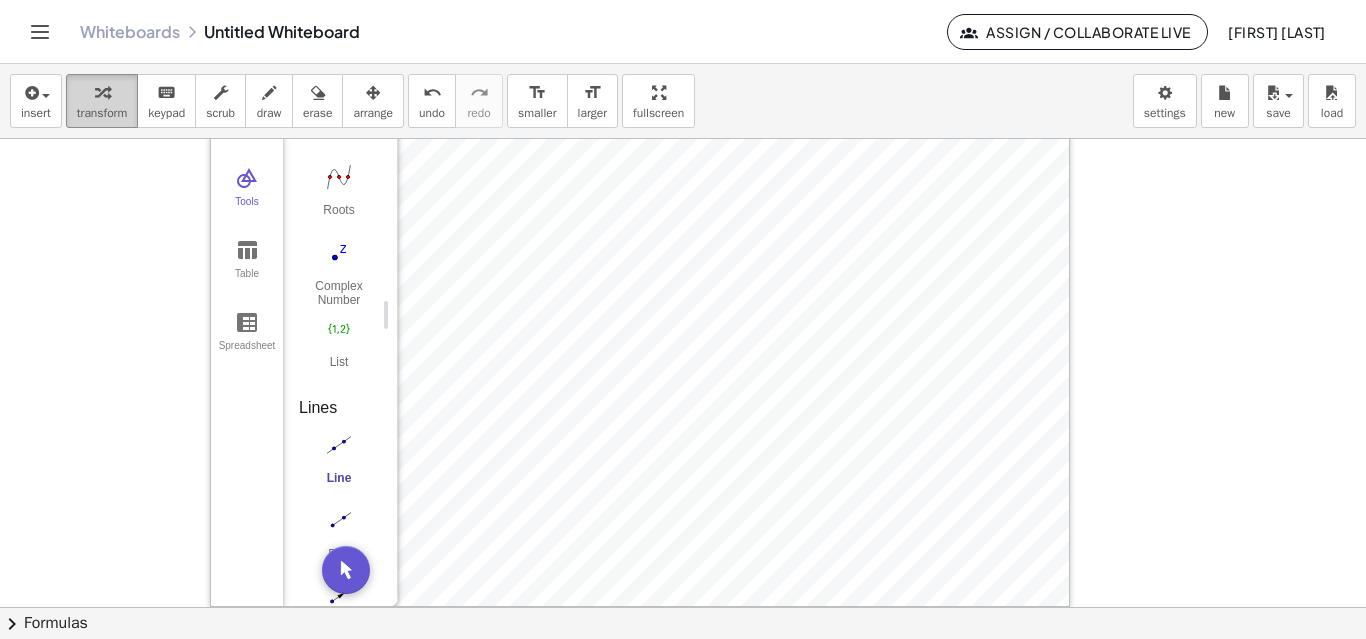 click at bounding box center (102, 92) 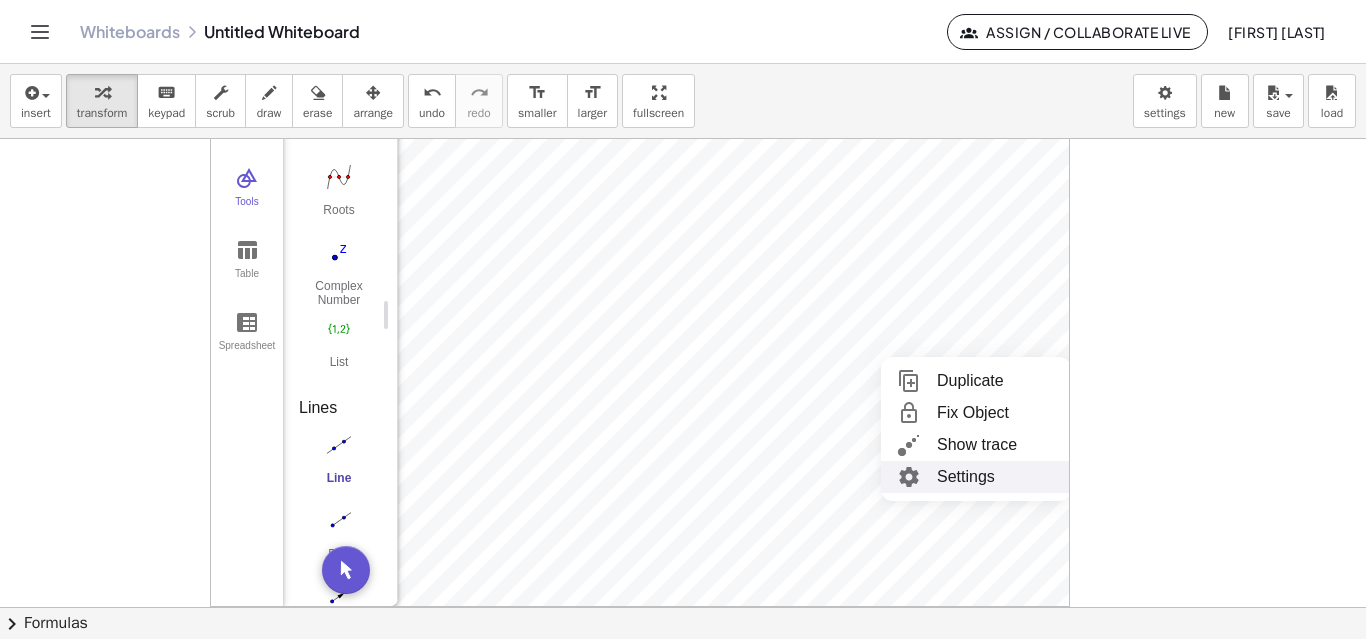 click on "Settings" at bounding box center (976, 477) 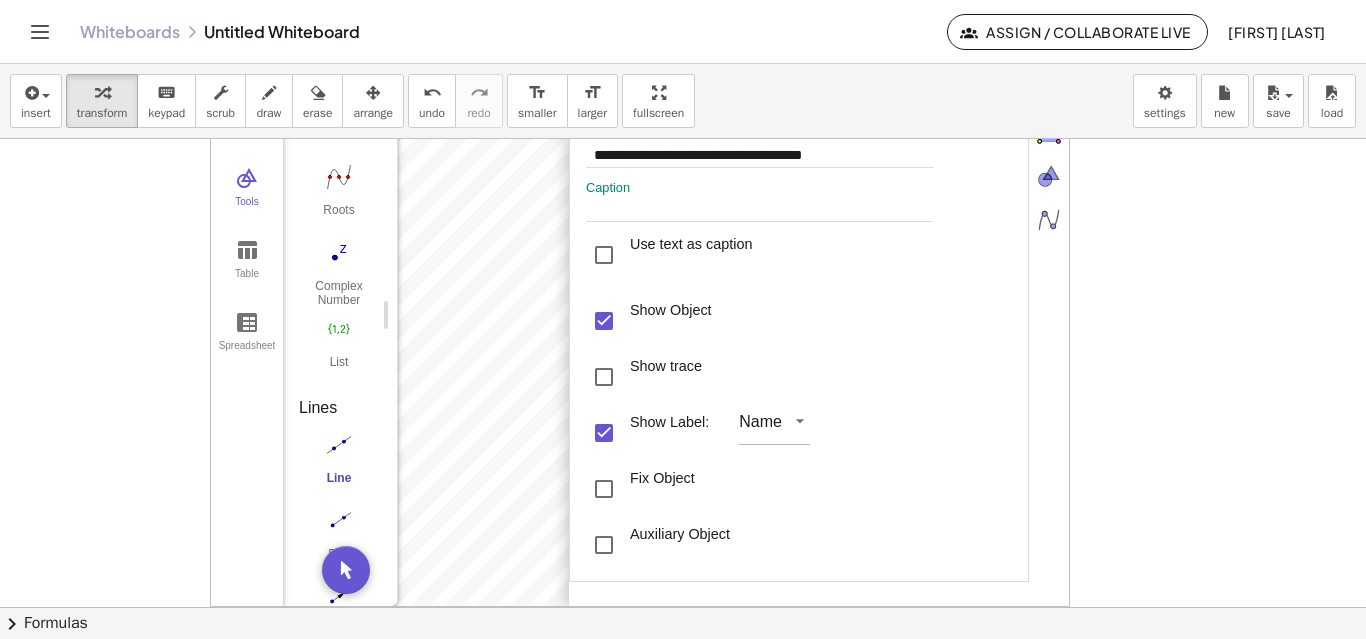 click at bounding box center (683, 134) 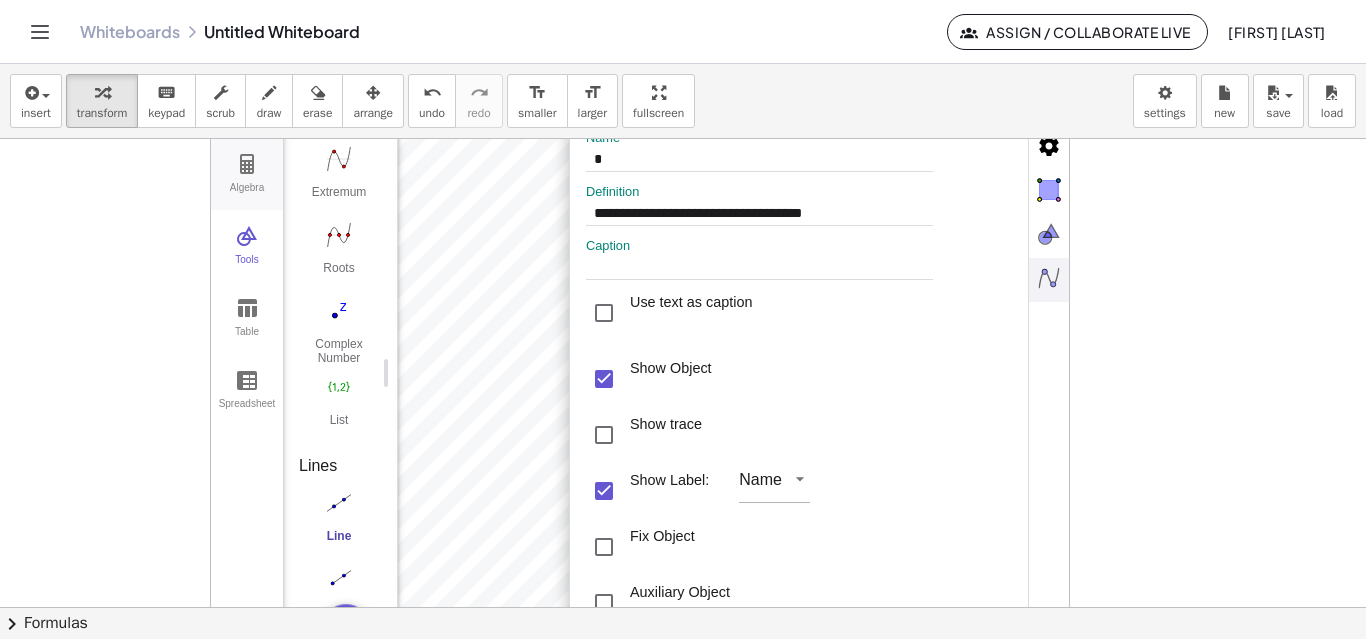 scroll, scrollTop: 741, scrollLeft: 0, axis: vertical 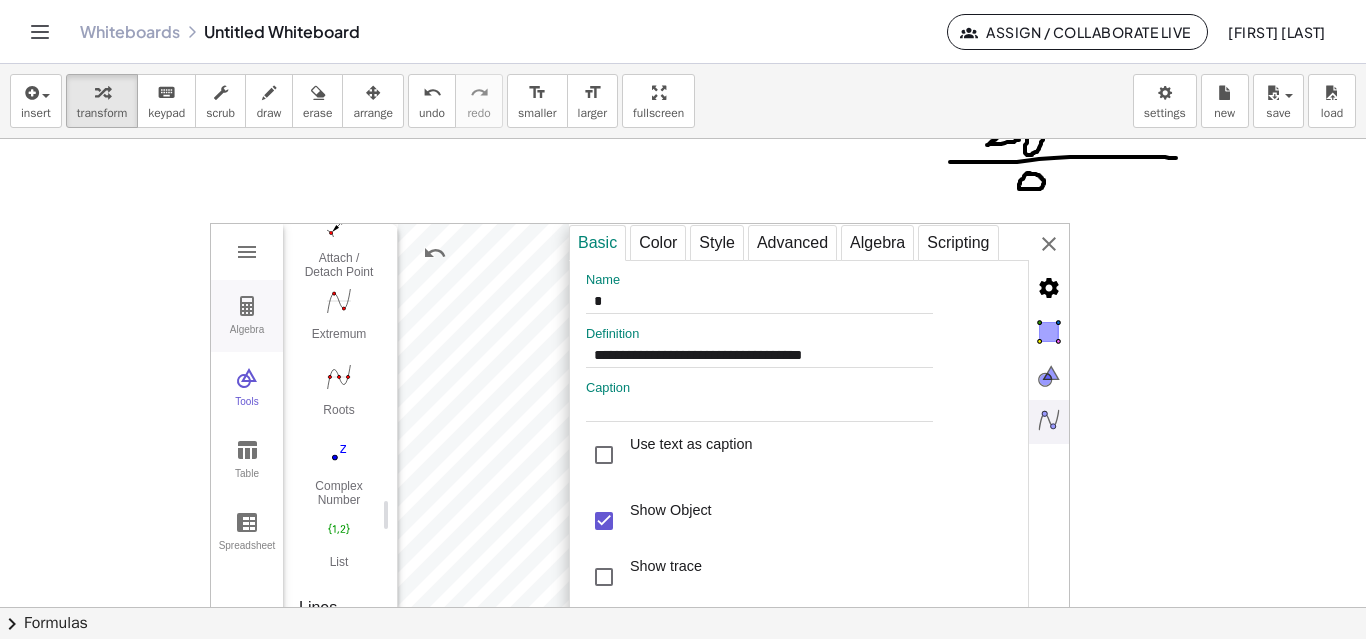 click on "Algebra" at bounding box center [247, 316] 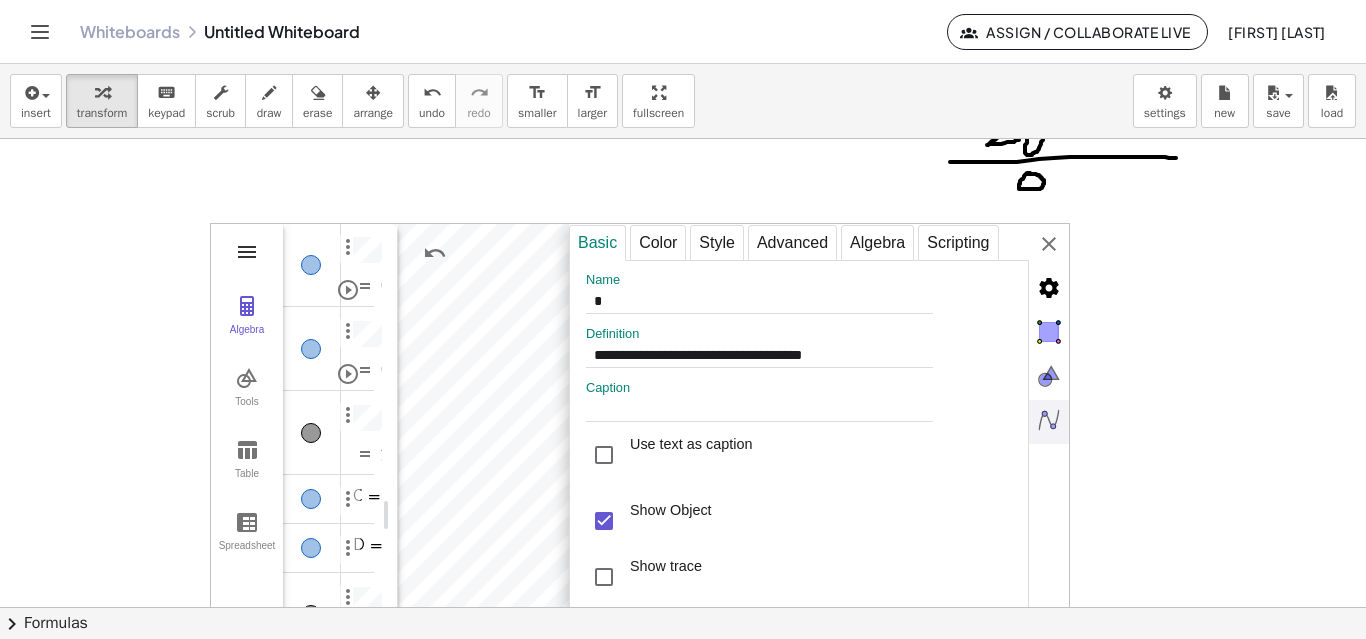 click at bounding box center [247, 252] 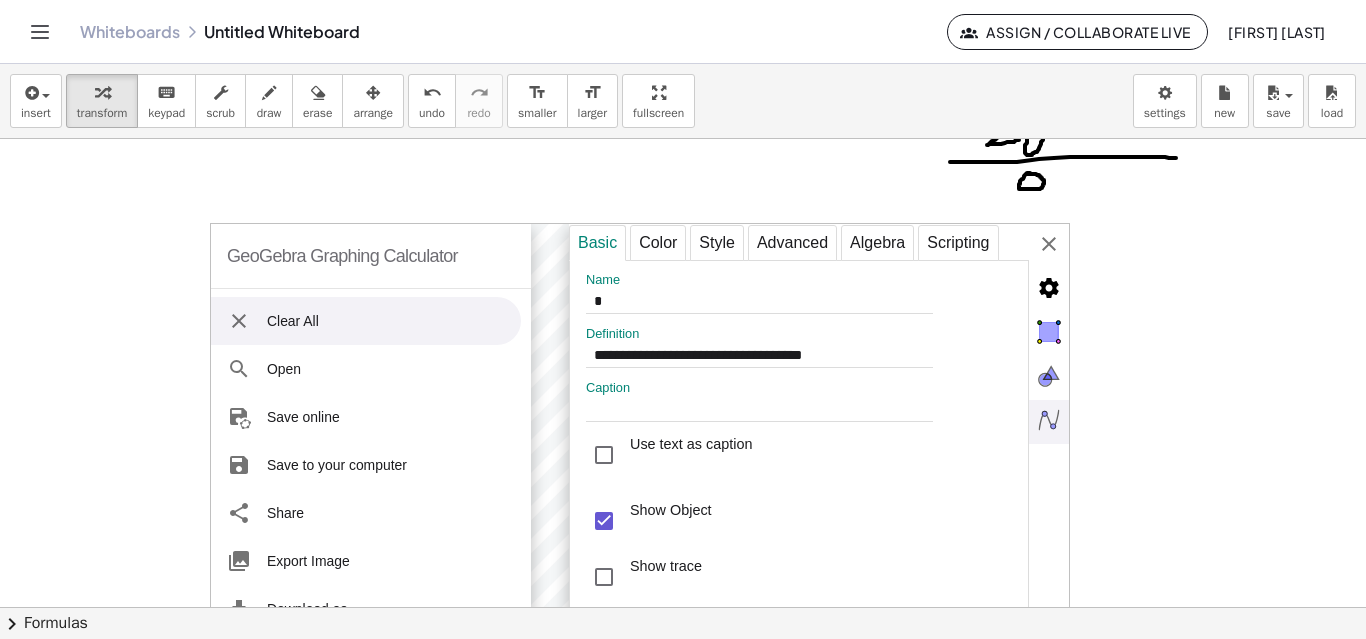 click at bounding box center (683, 100) 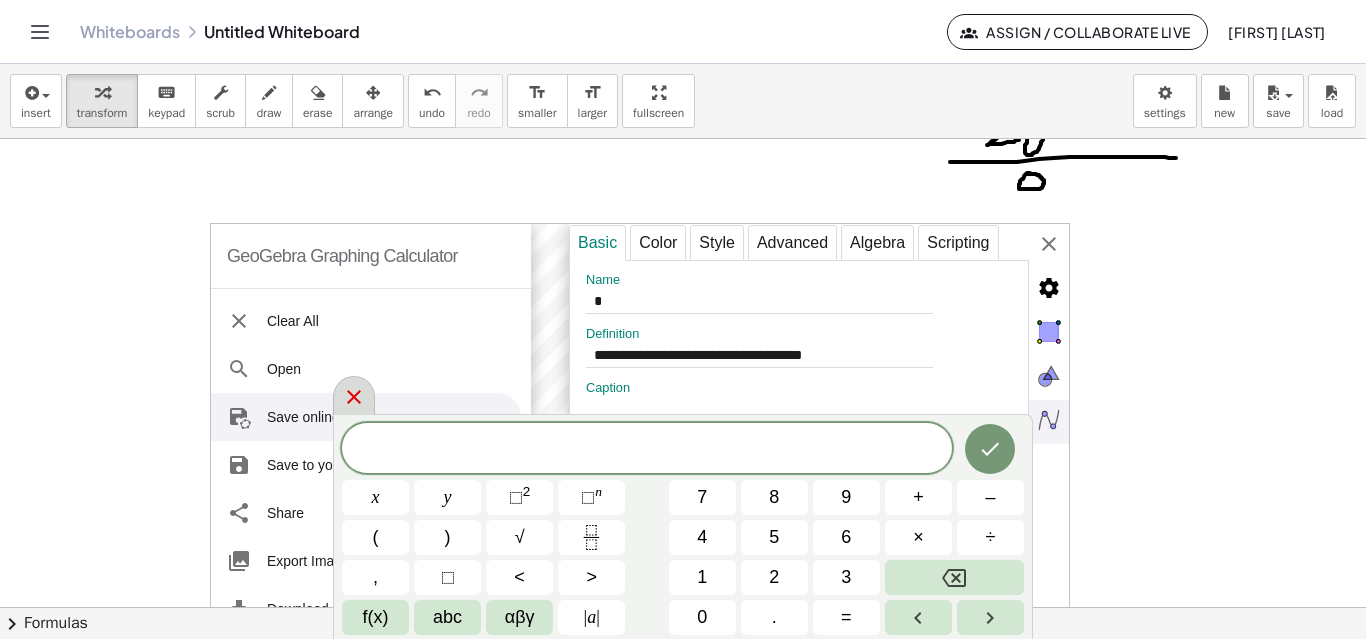click 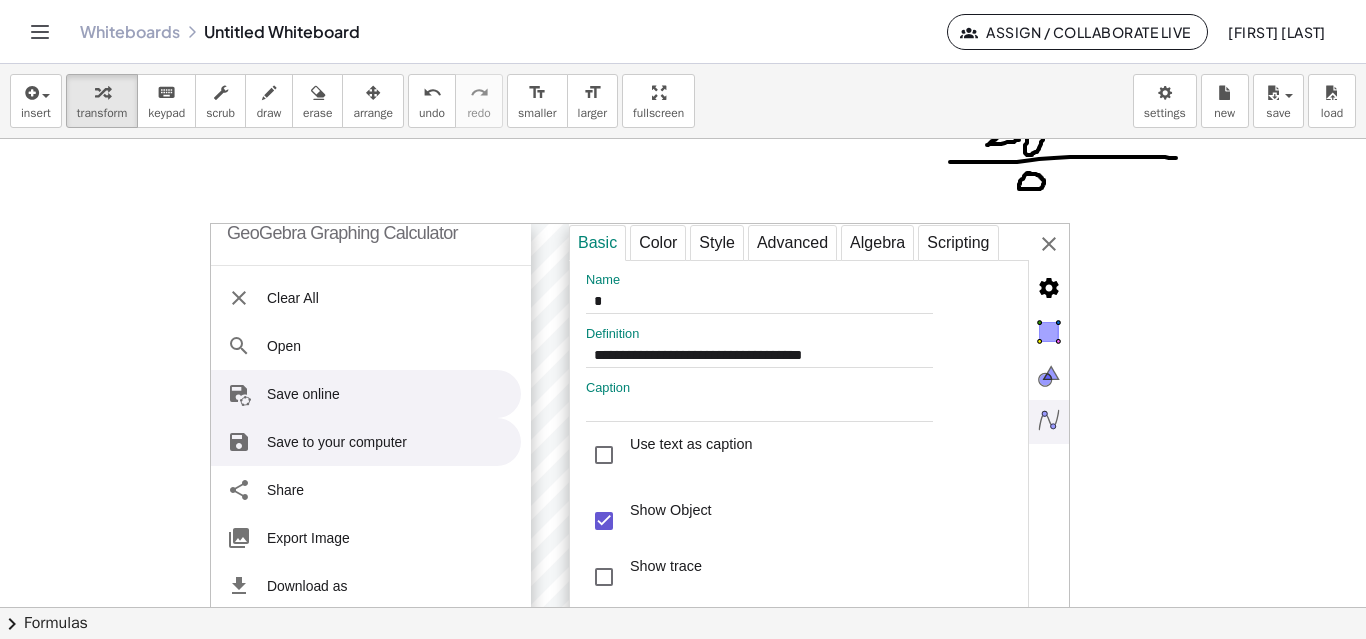 scroll, scrollTop: 61, scrollLeft: 0, axis: vertical 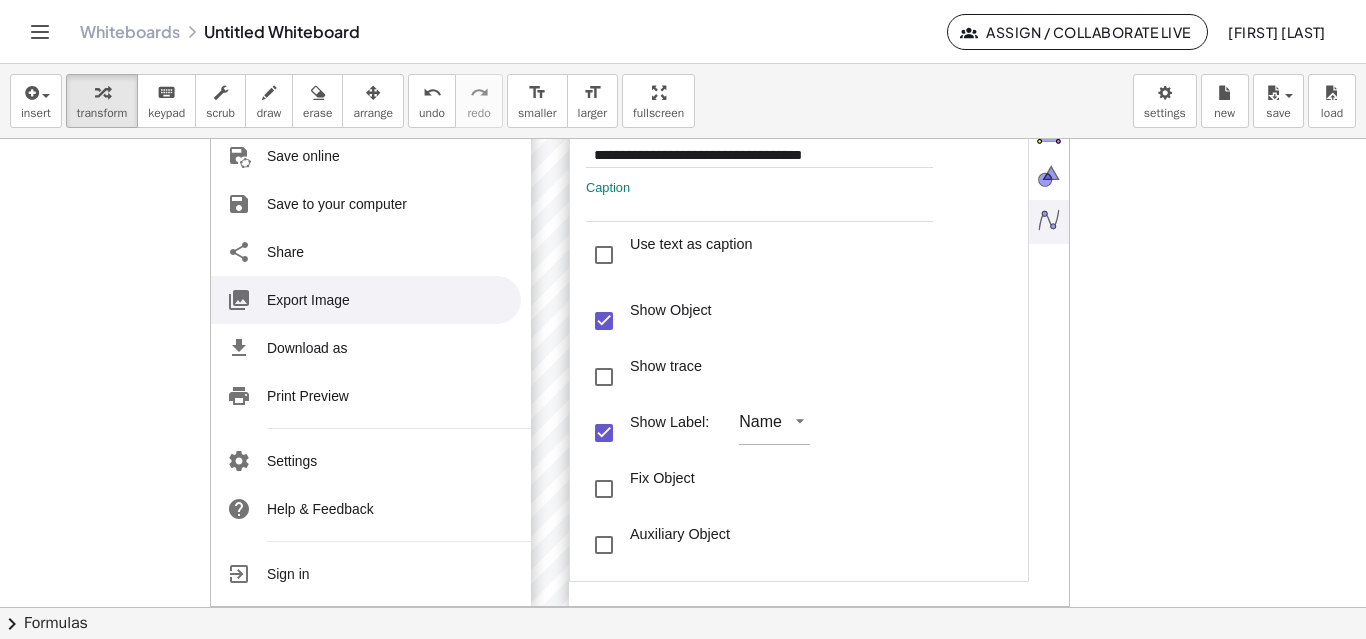 click at bounding box center [683, 134] 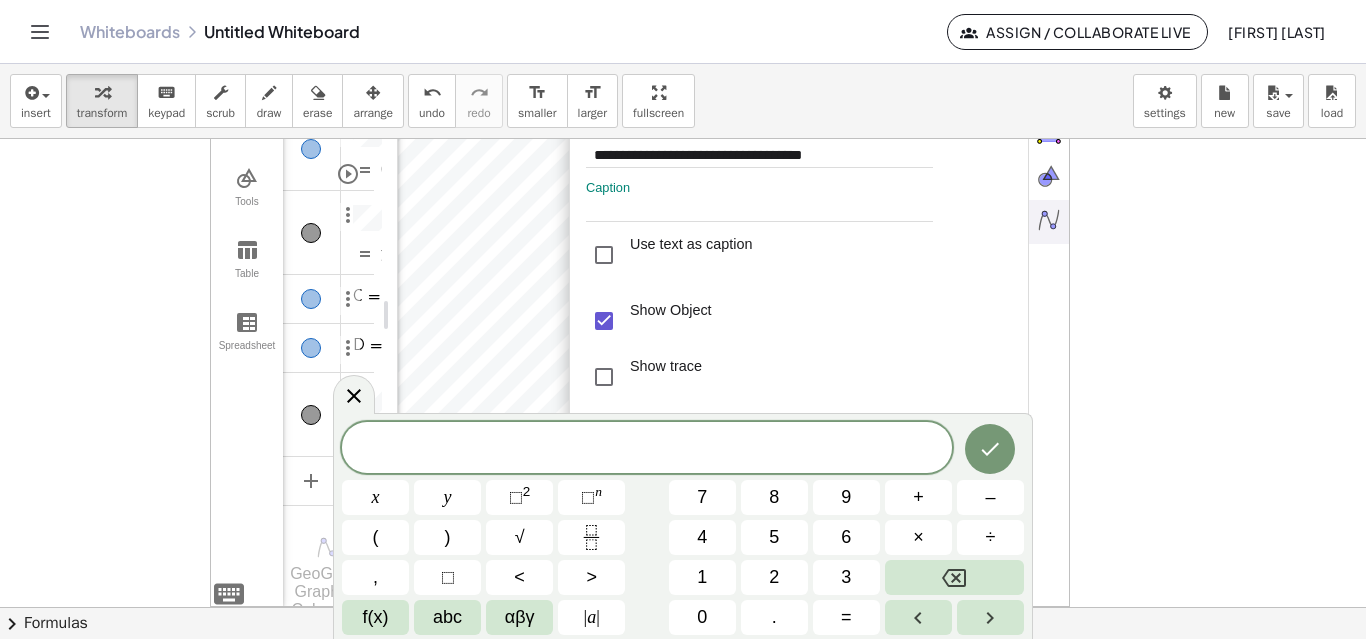 scroll, scrollTop: 620, scrollLeft: 0, axis: vertical 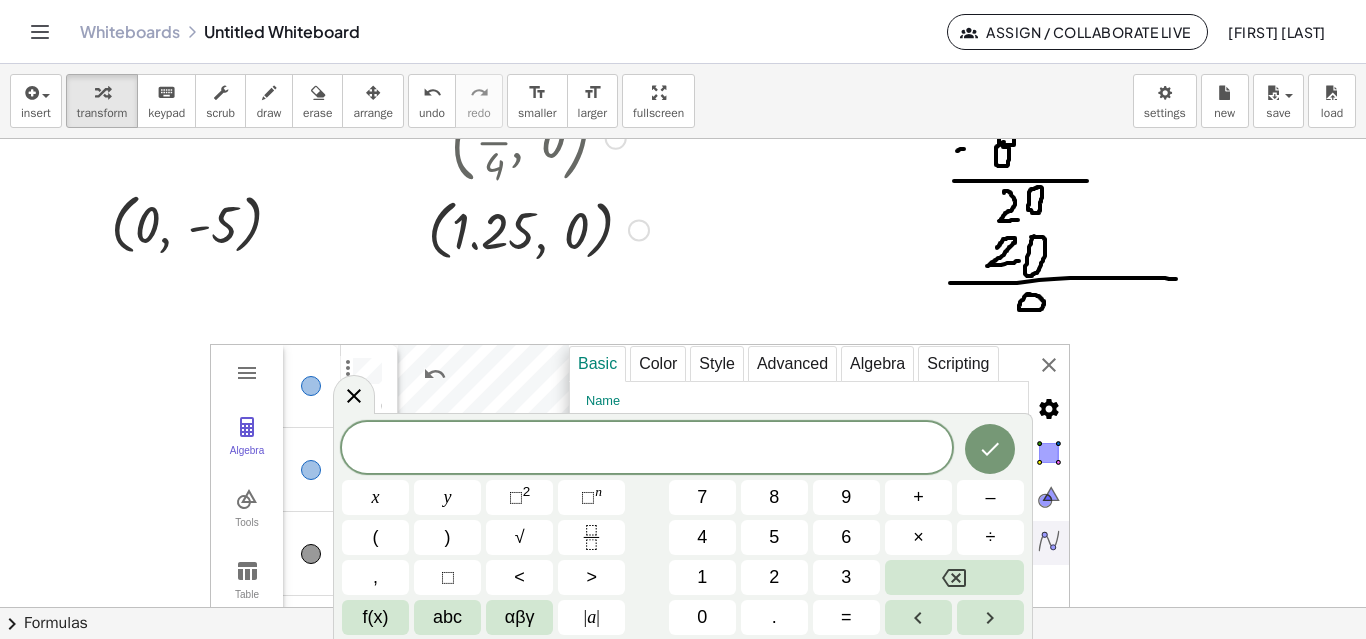 click on "**********" at bounding box center [683, 455] 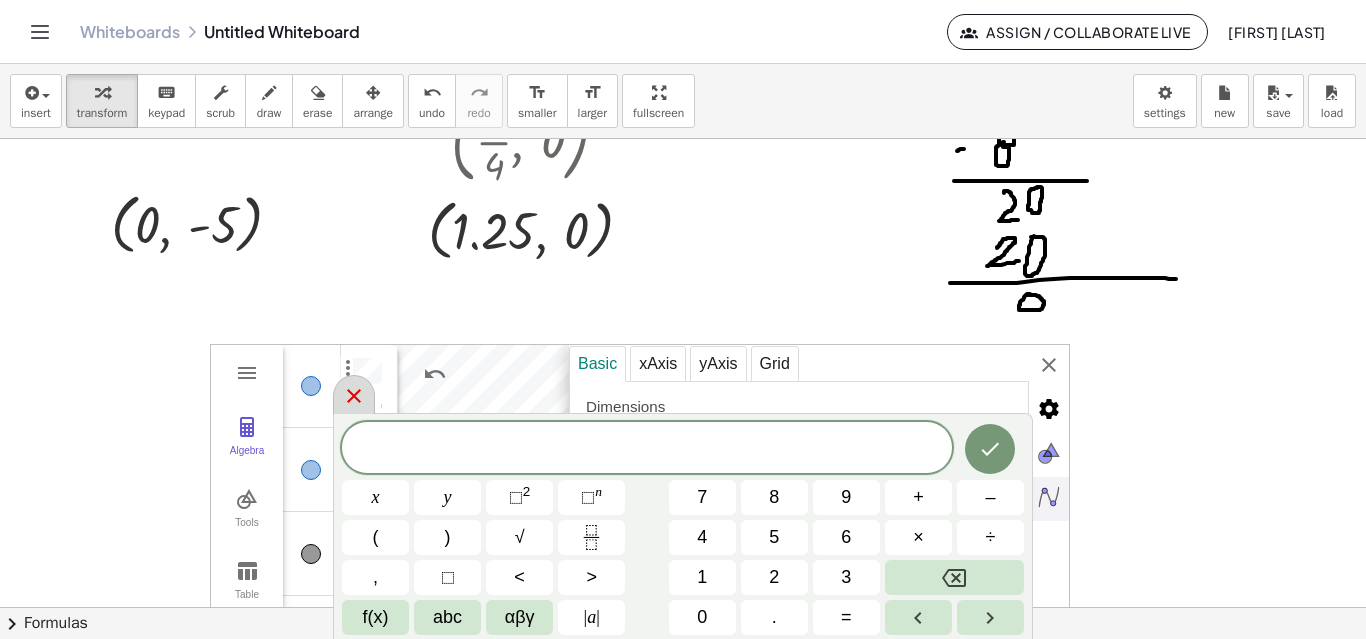click 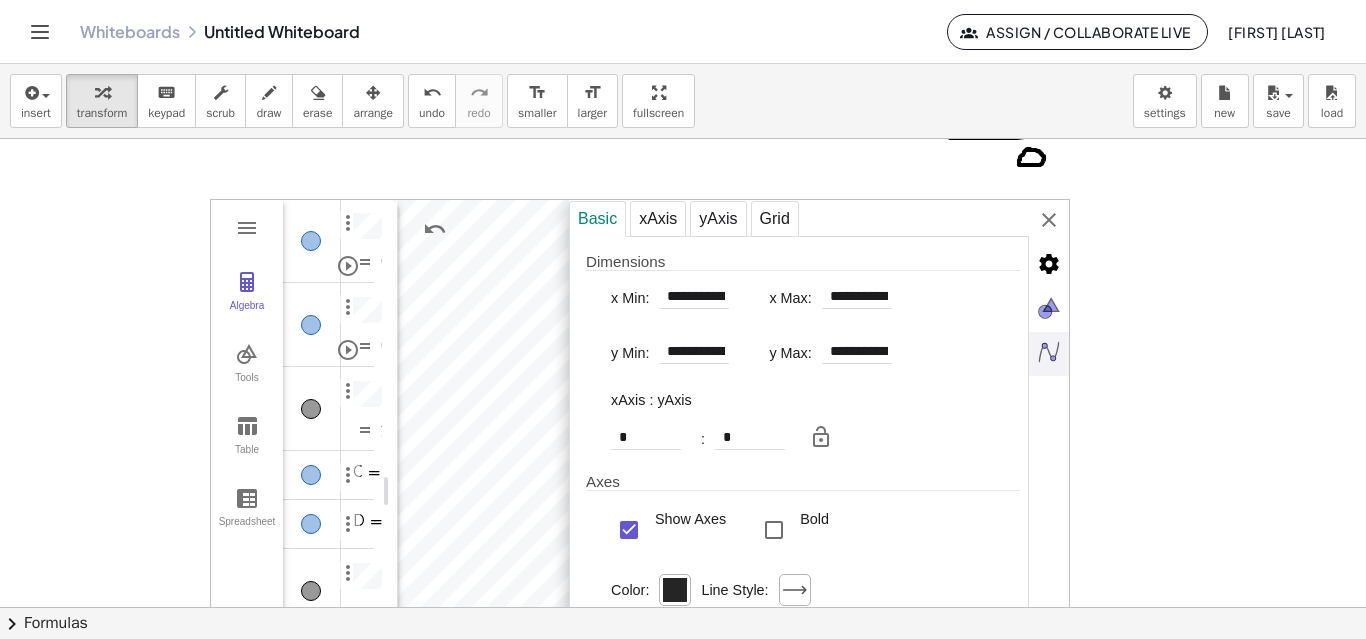 scroll, scrollTop: 820, scrollLeft: 0, axis: vertical 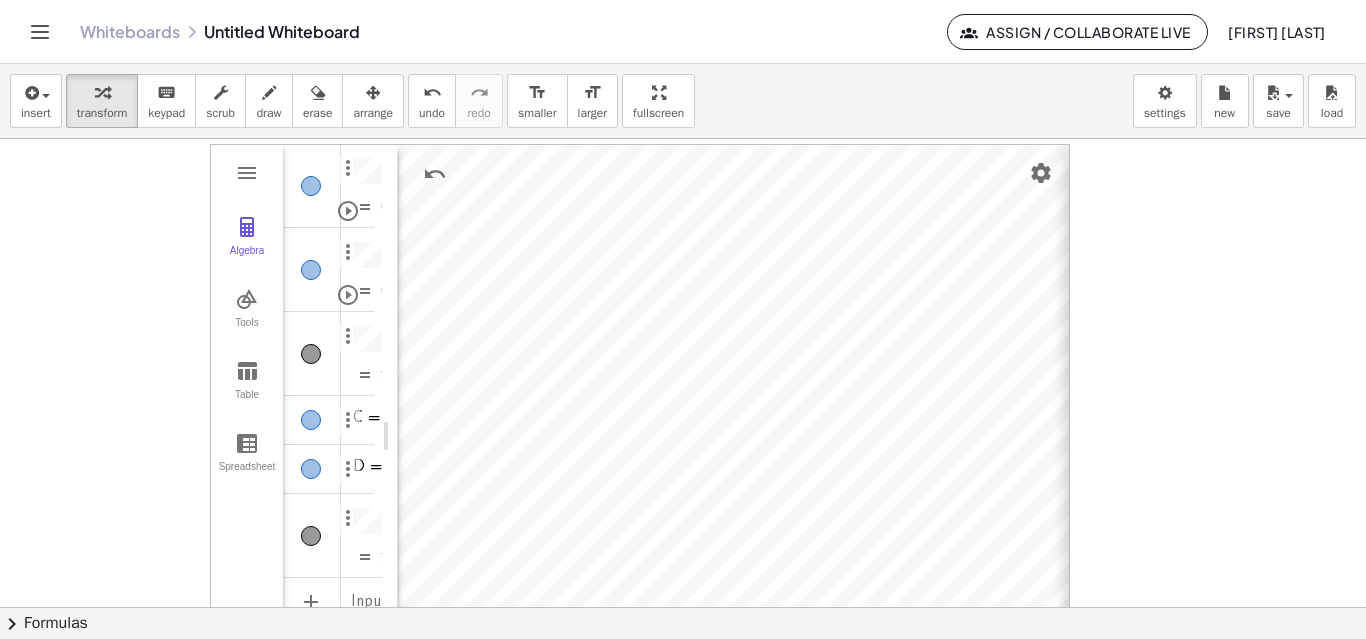 click on "**********" at bounding box center (1319, 437) 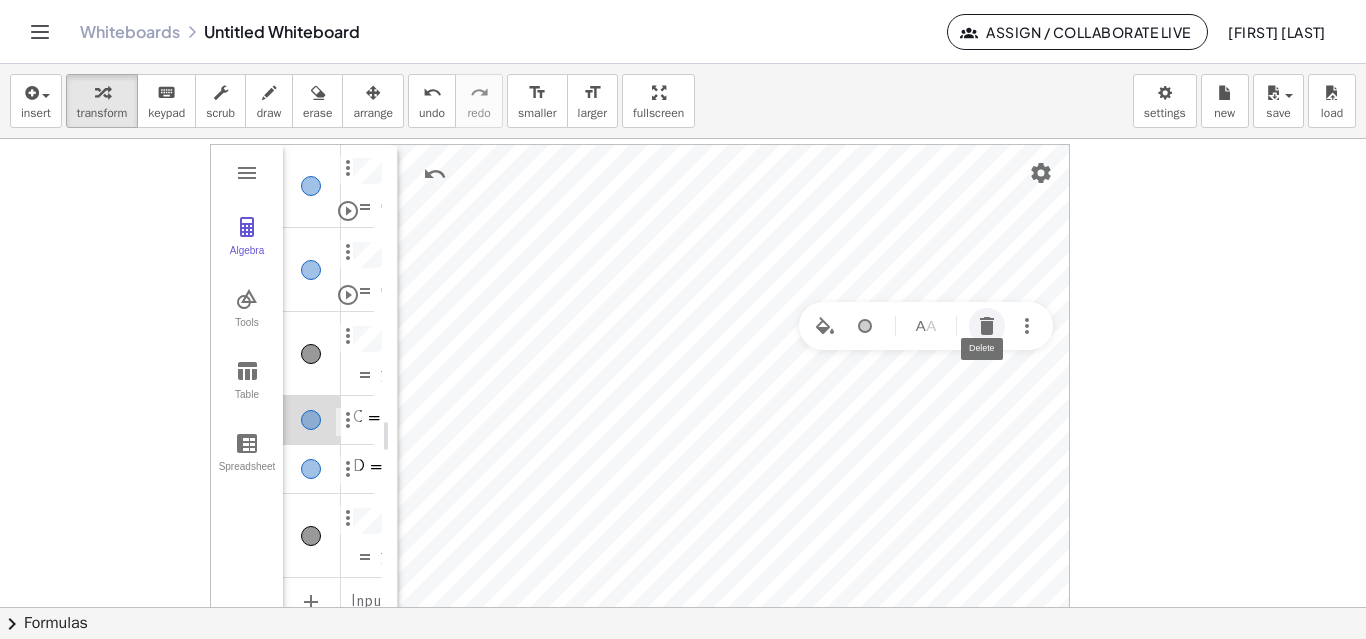 click at bounding box center (987, 326) 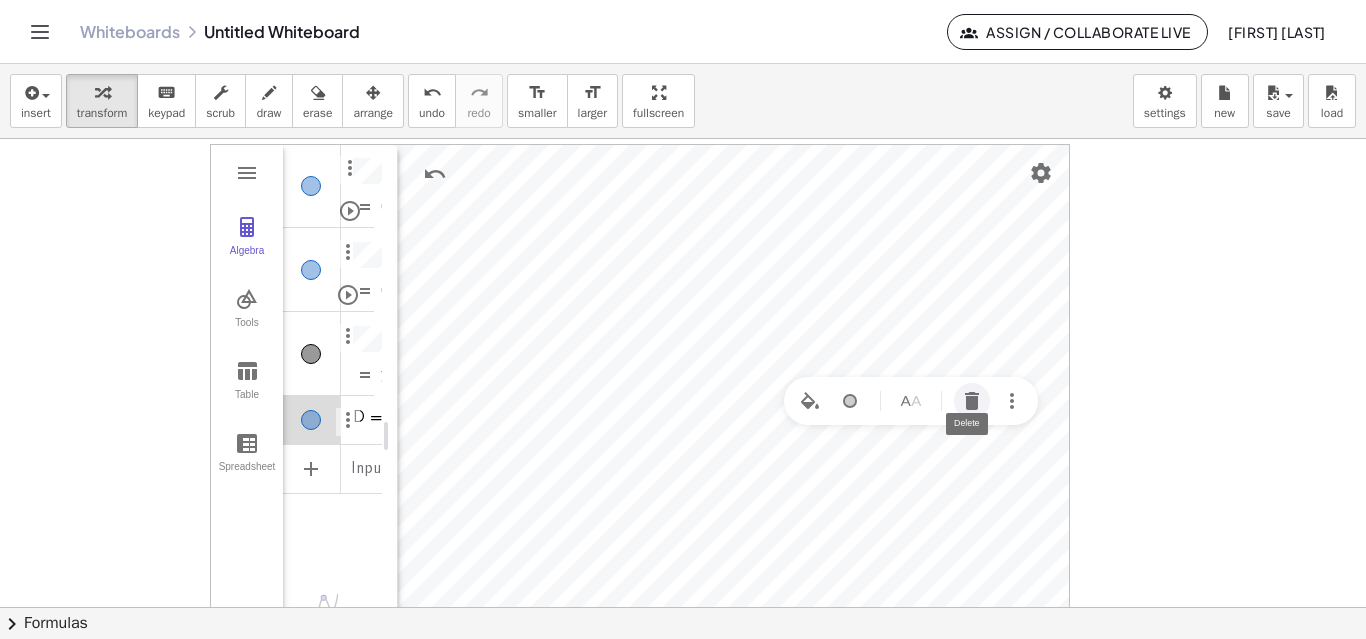 click at bounding box center [972, 401] 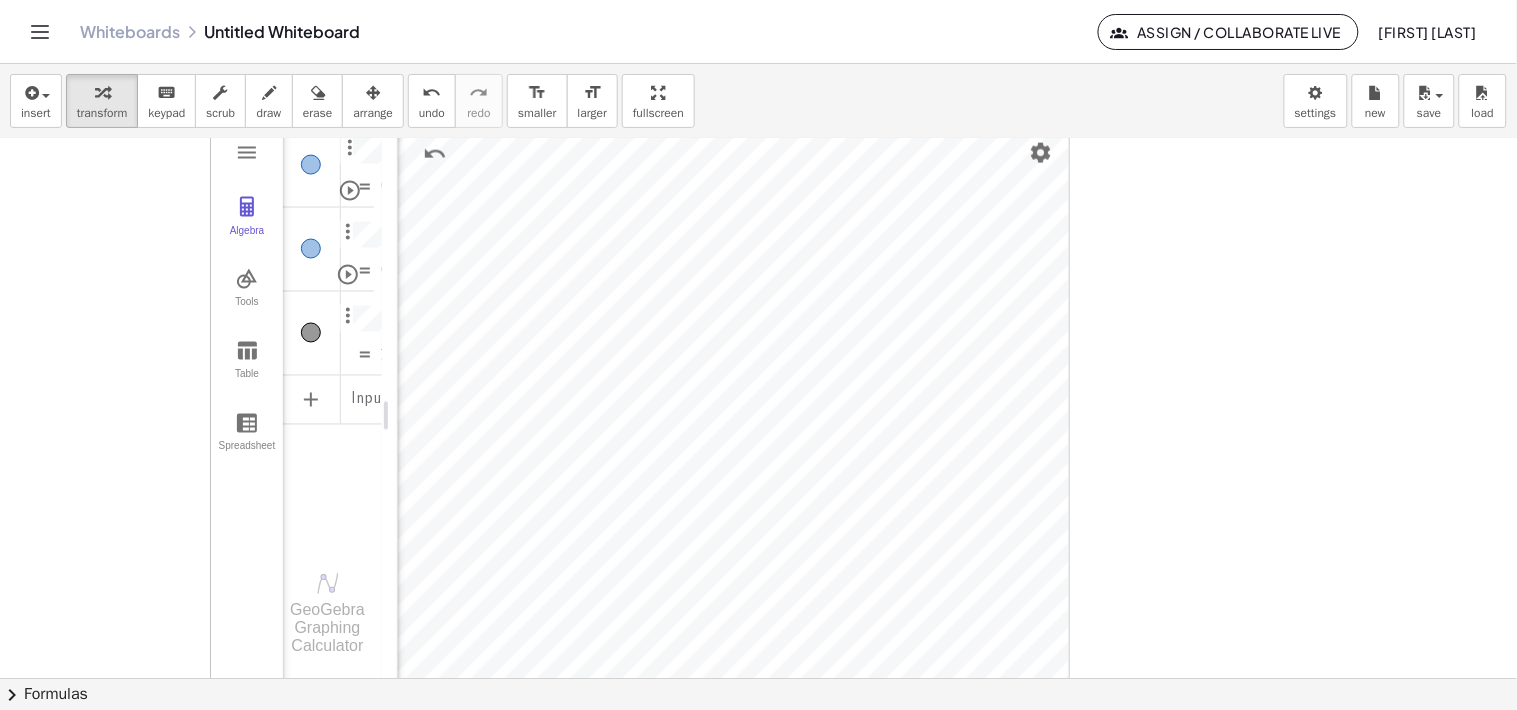 scroll, scrollTop: 840, scrollLeft: 0, axis: vertical 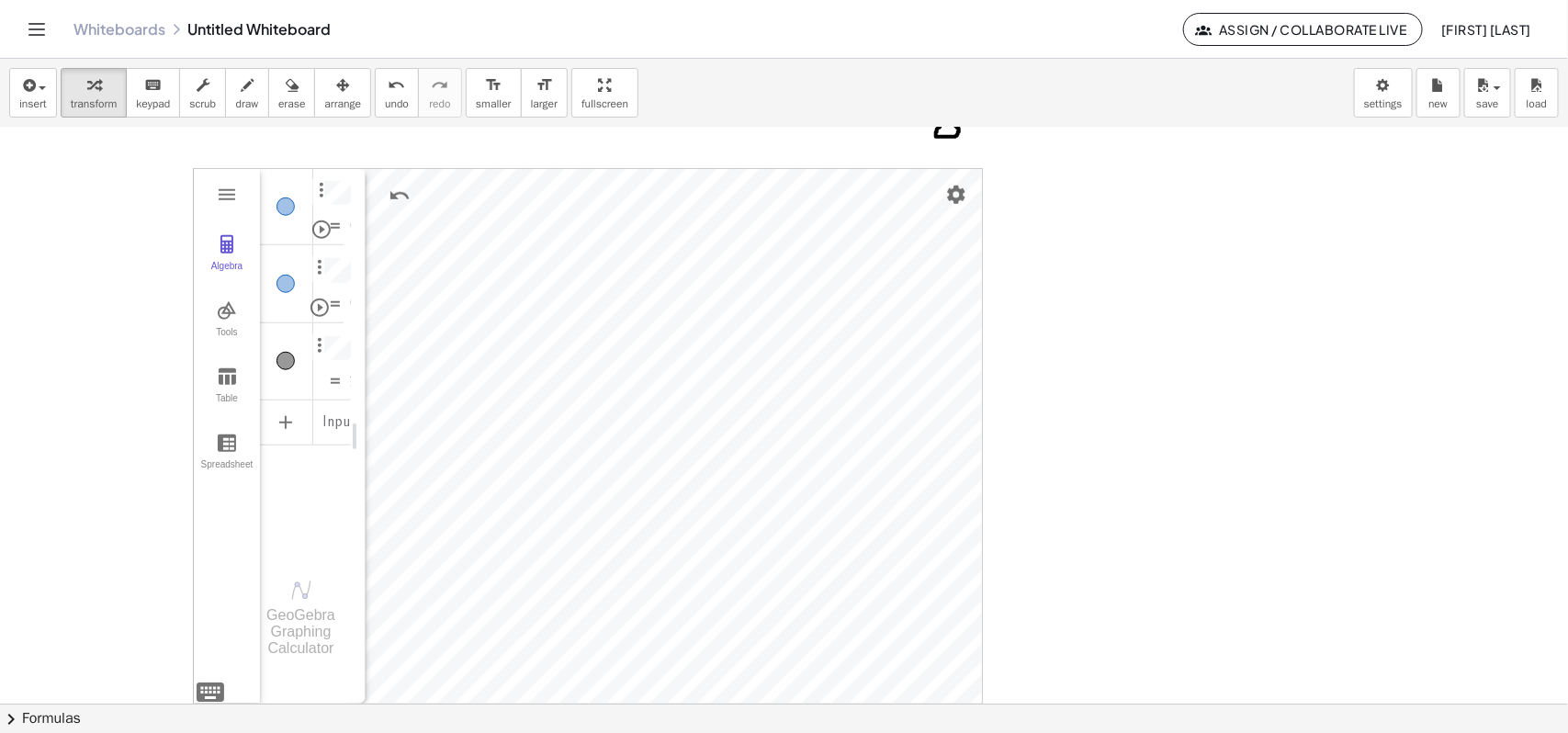 click at bounding box center (784, 55) 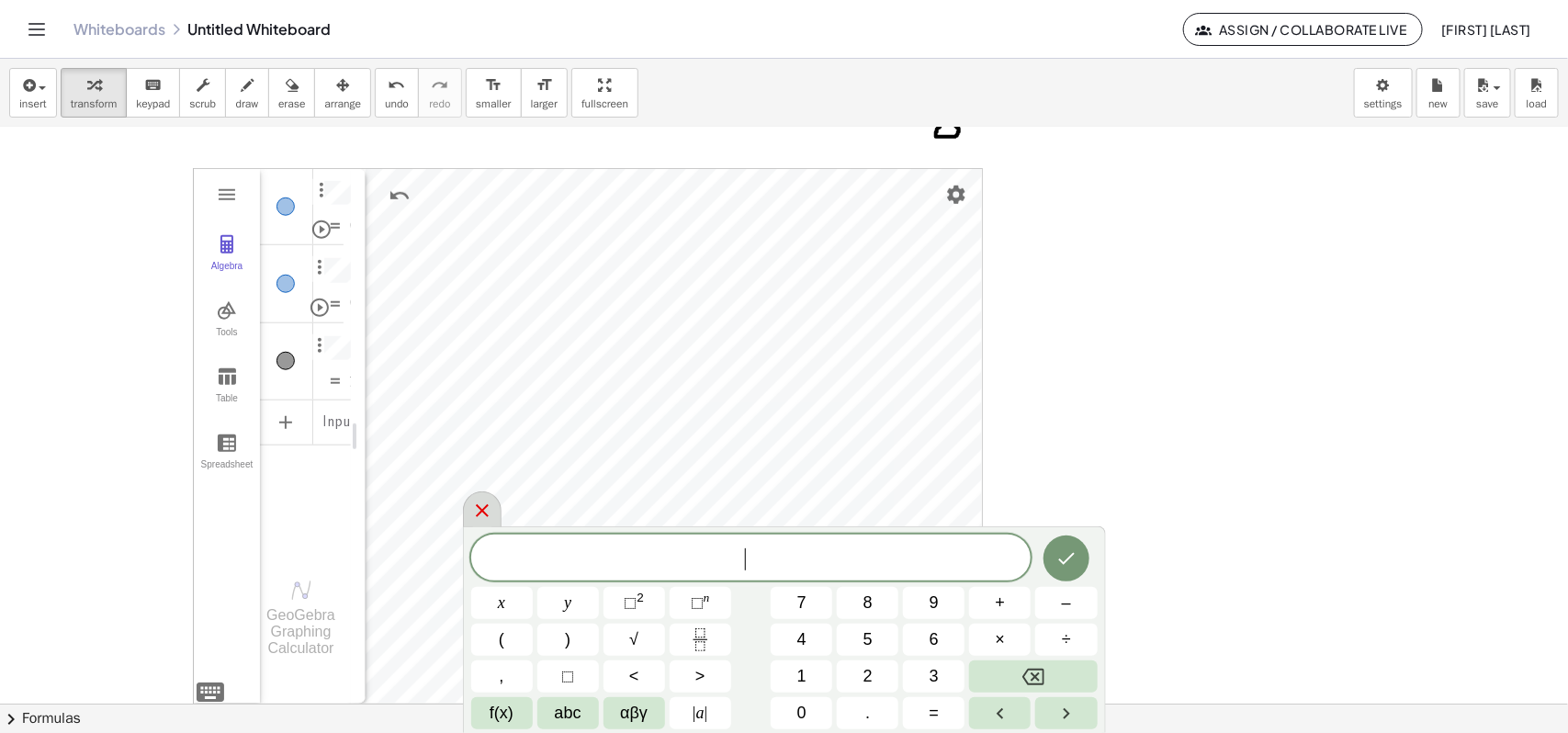 click 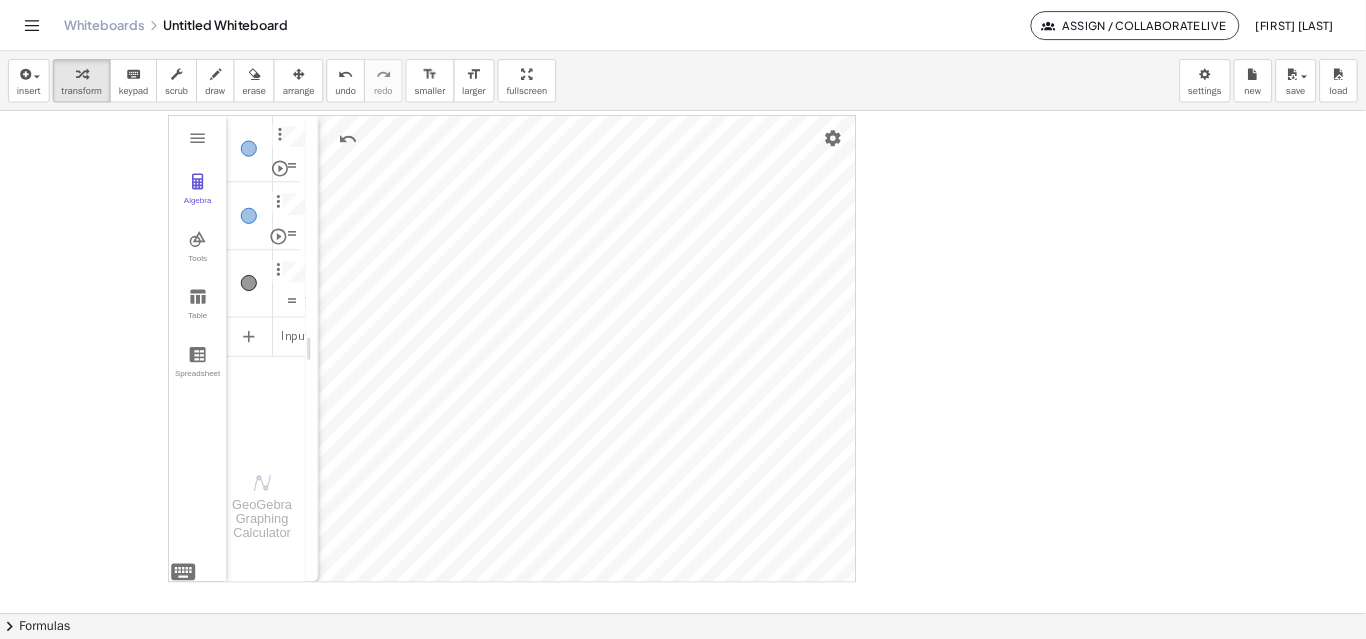 scroll, scrollTop: 807, scrollLeft: 0, axis: vertical 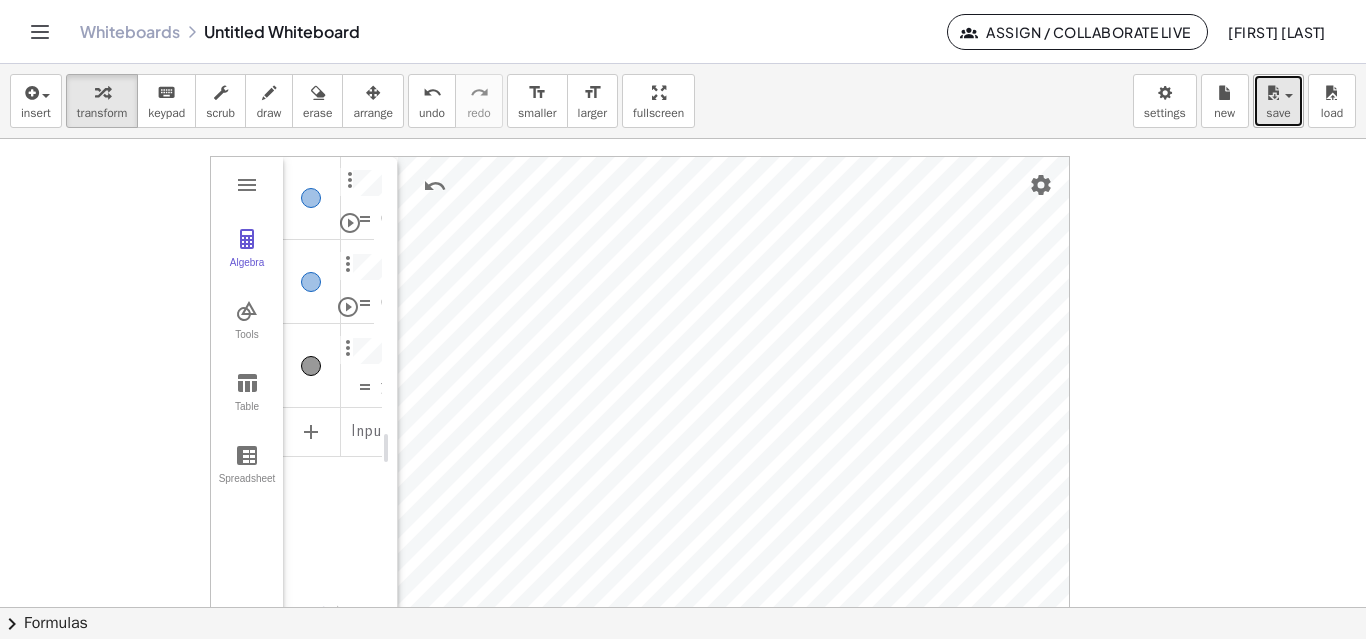 click on "save" at bounding box center [1278, 101] 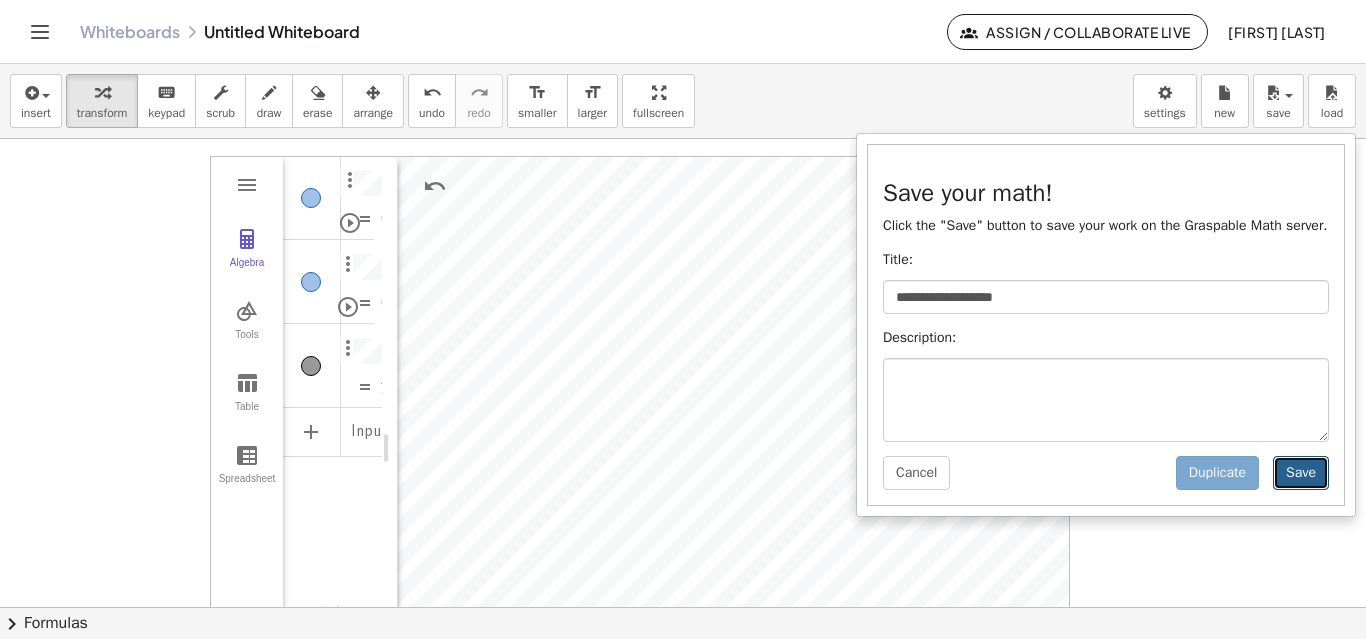 click on "Save" at bounding box center [1301, 473] 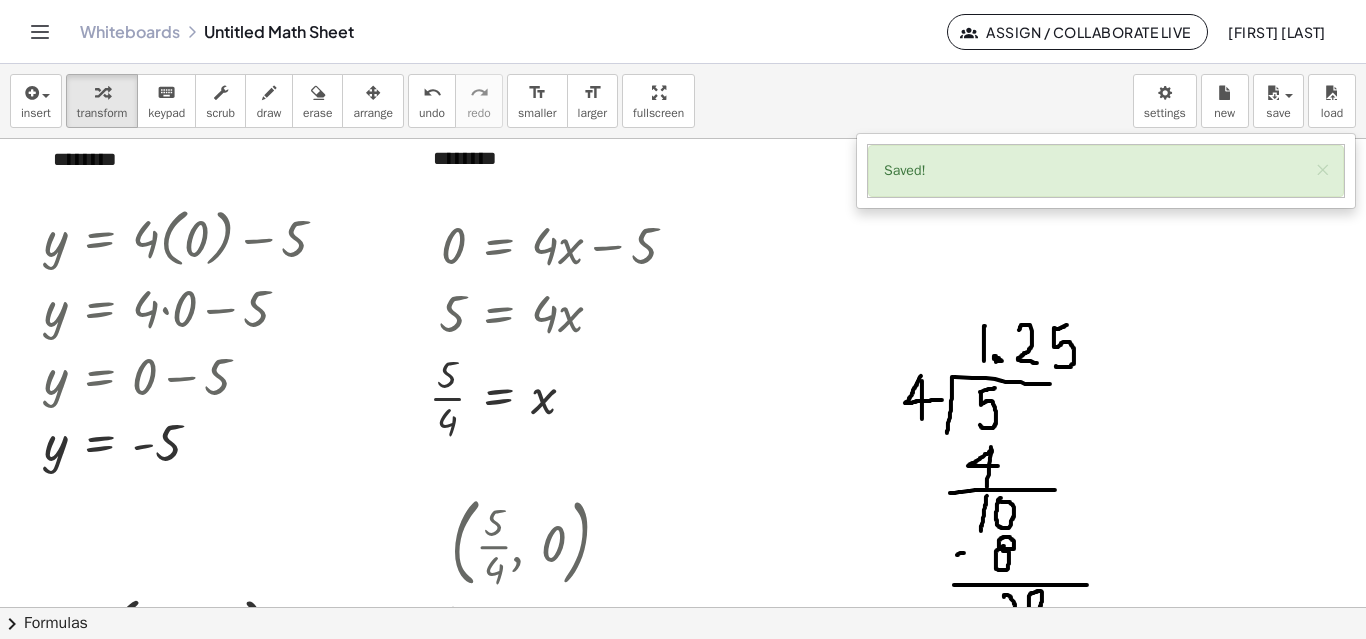scroll, scrollTop: 0, scrollLeft: 0, axis: both 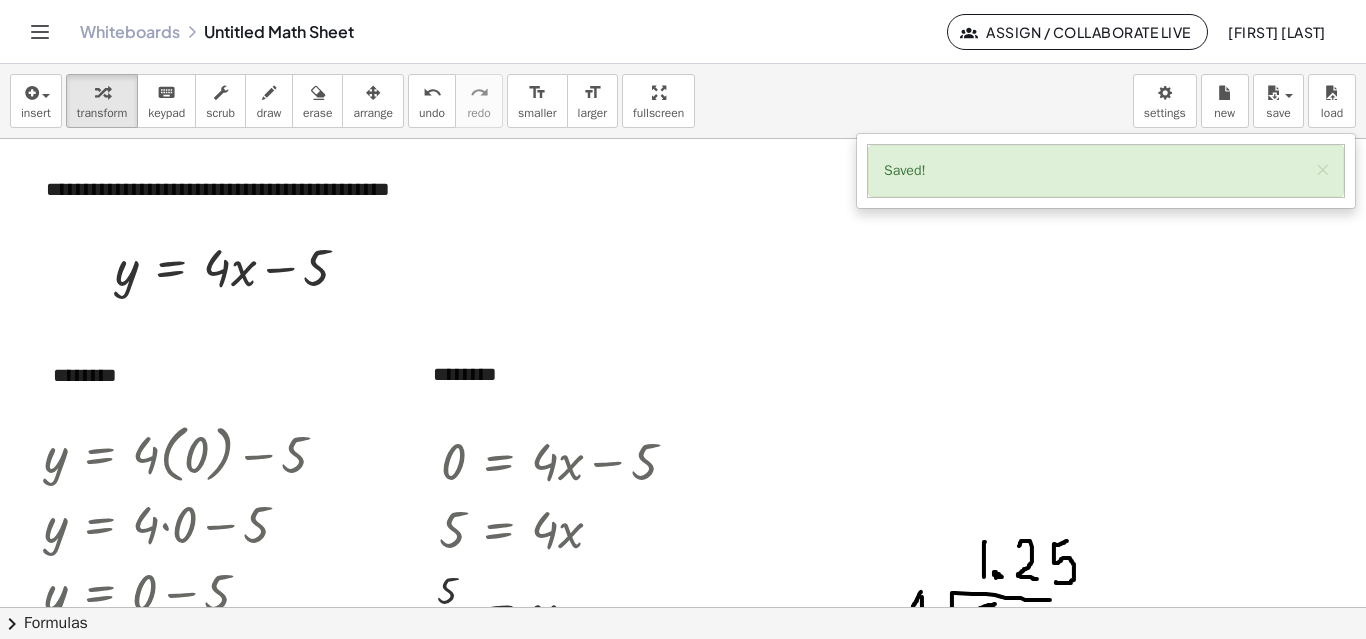 click on "Saved! ×" at bounding box center [1106, 171] 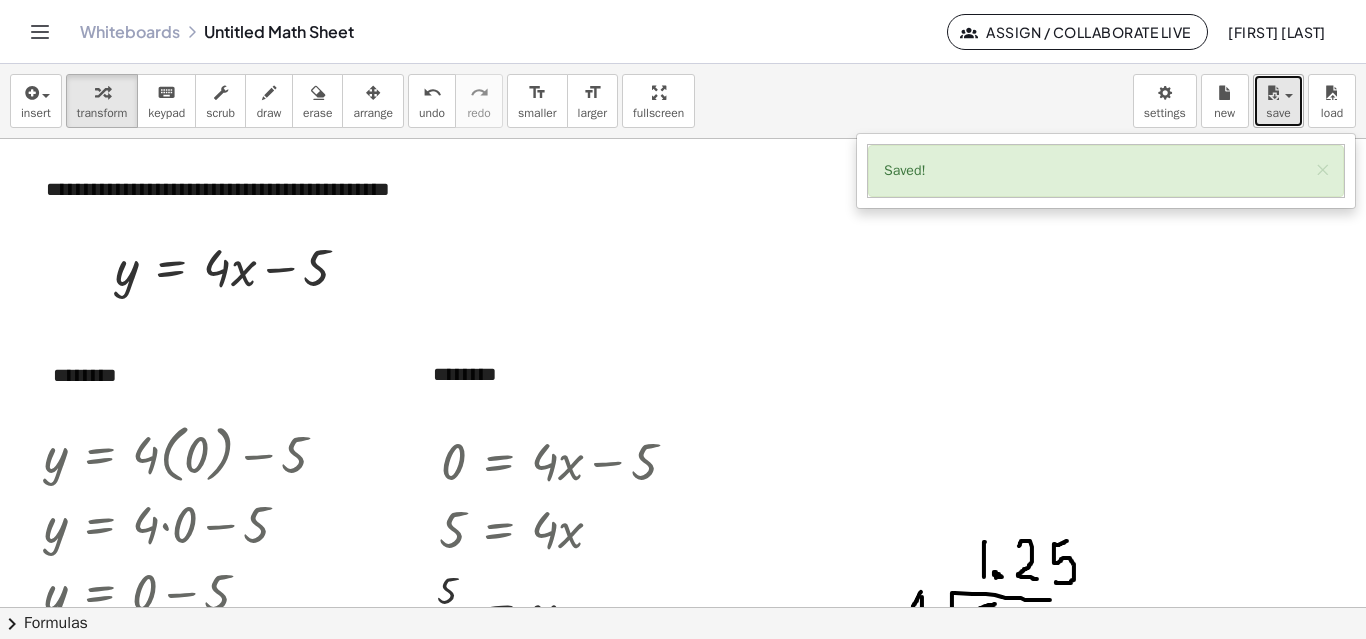 click on "save" at bounding box center (1278, 113) 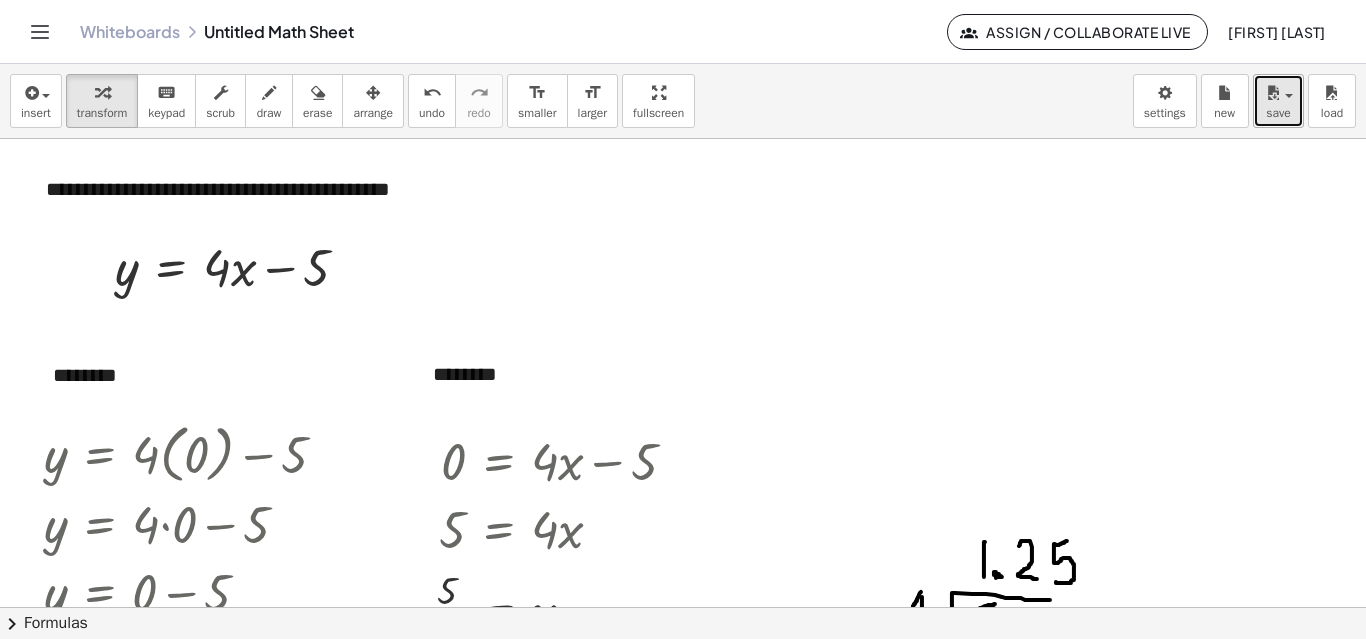 click at bounding box center (1273, 93) 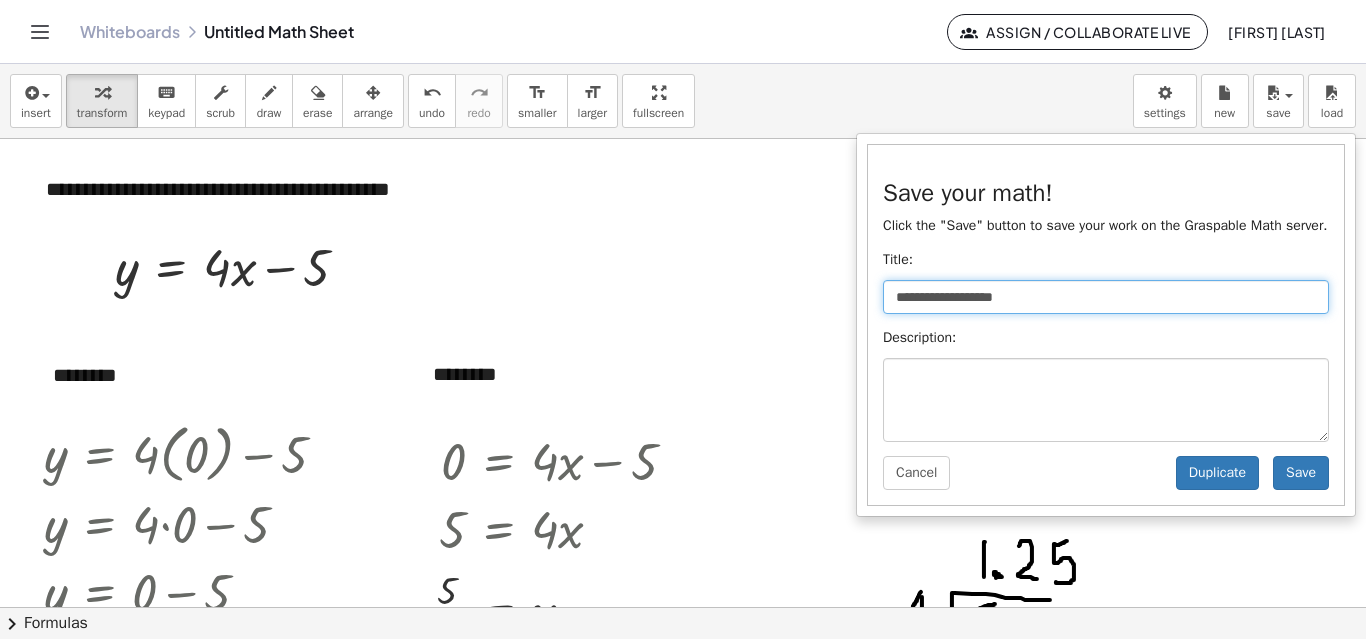 drag, startPoint x: 1076, startPoint y: 299, endPoint x: 675, endPoint y: 292, distance: 401.0611 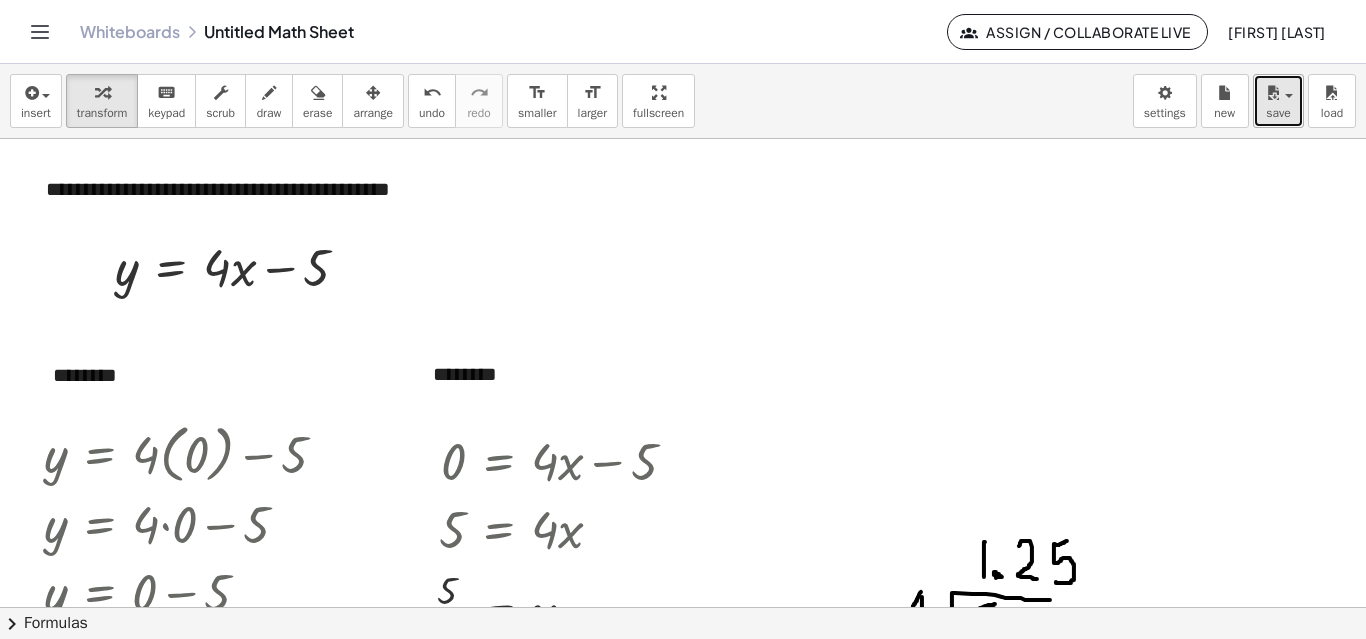 click at bounding box center (1273, 93) 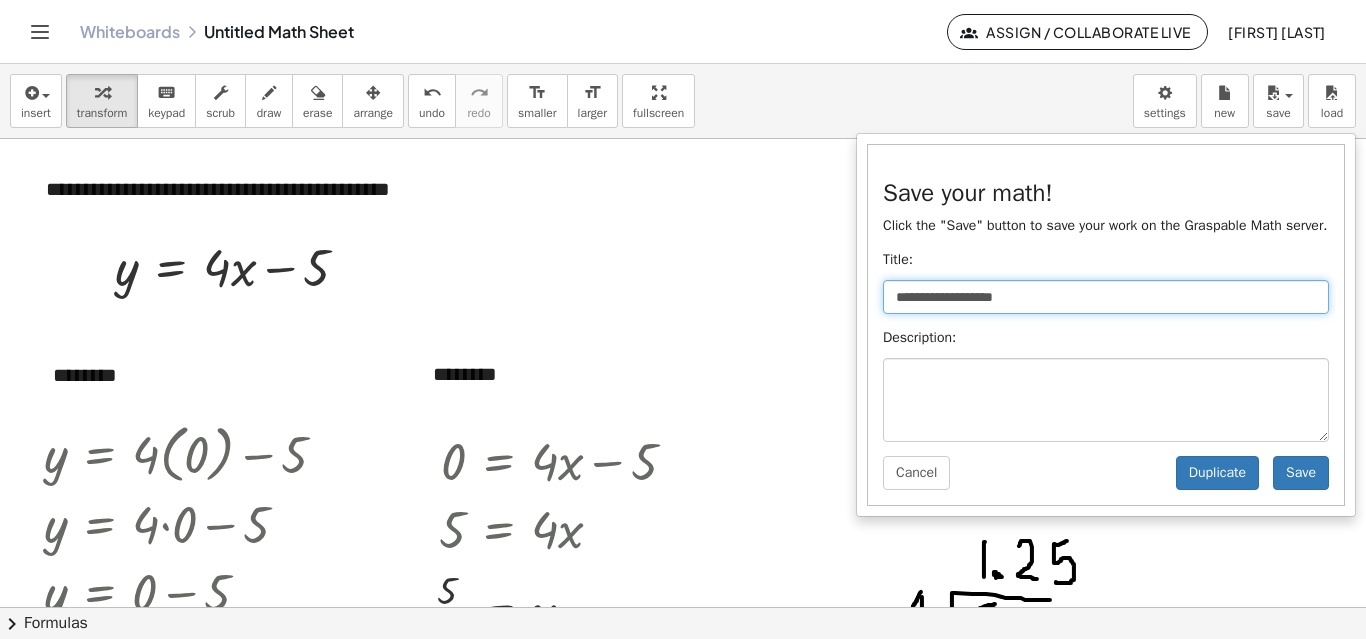 drag, startPoint x: 1034, startPoint y: 295, endPoint x: 895, endPoint y: 300, distance: 139.0899 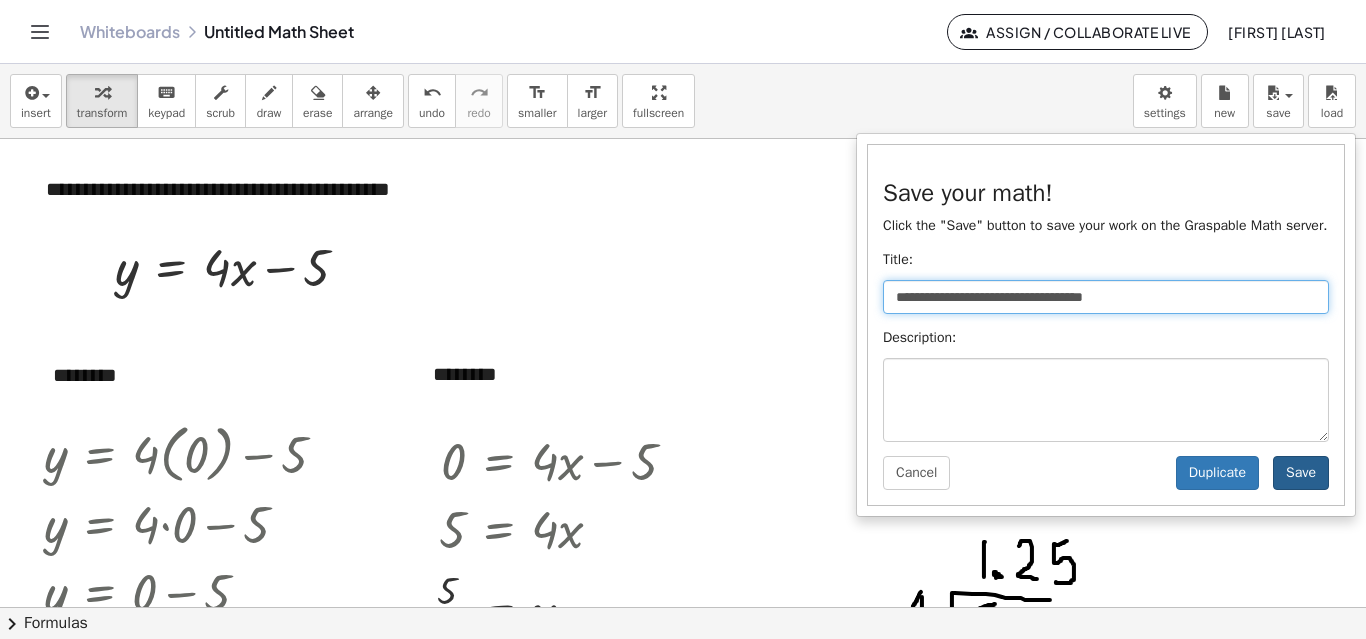 type on "**********" 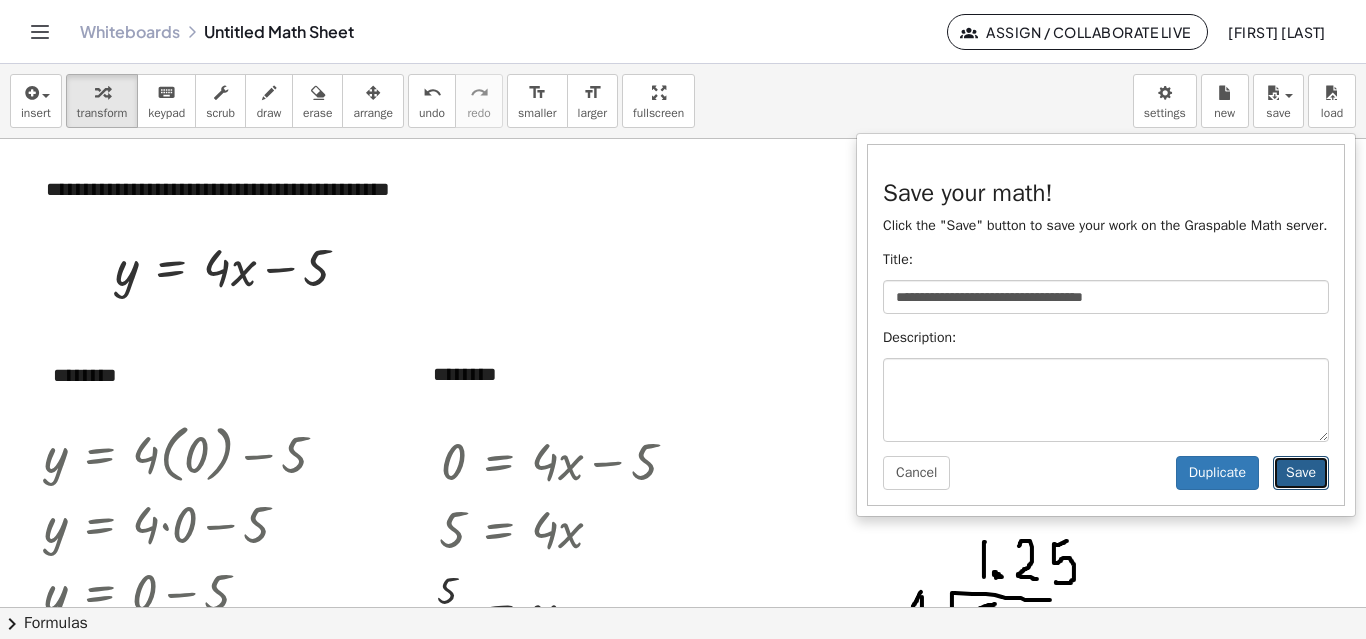 click on "Save" at bounding box center [1301, 473] 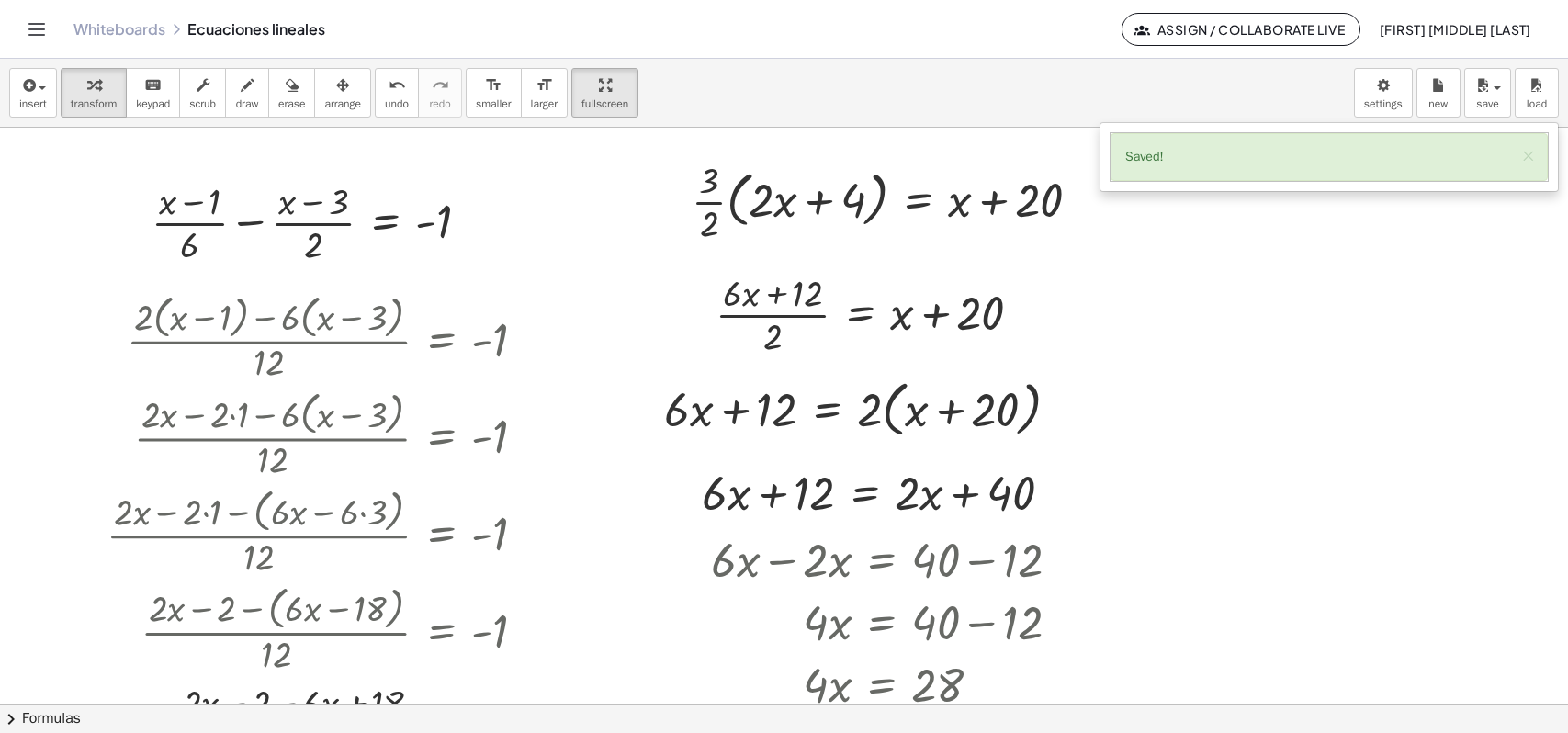 scroll, scrollTop: 0, scrollLeft: 0, axis: both 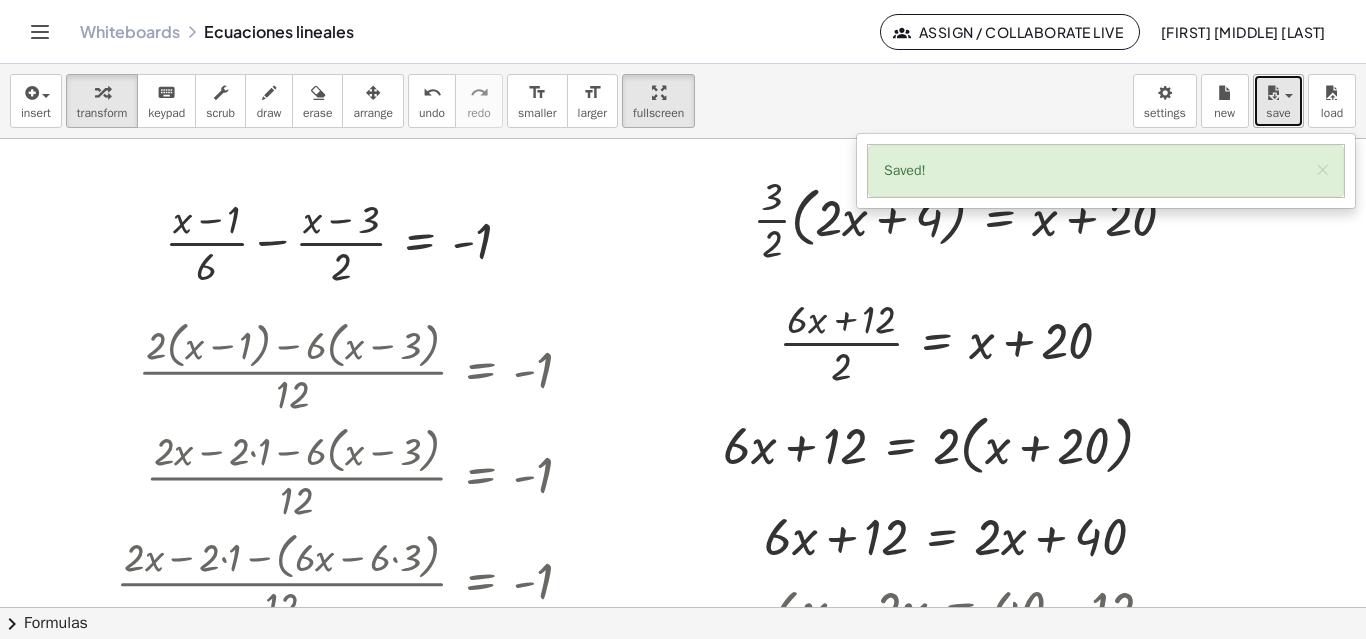 click at bounding box center (1273, 93) 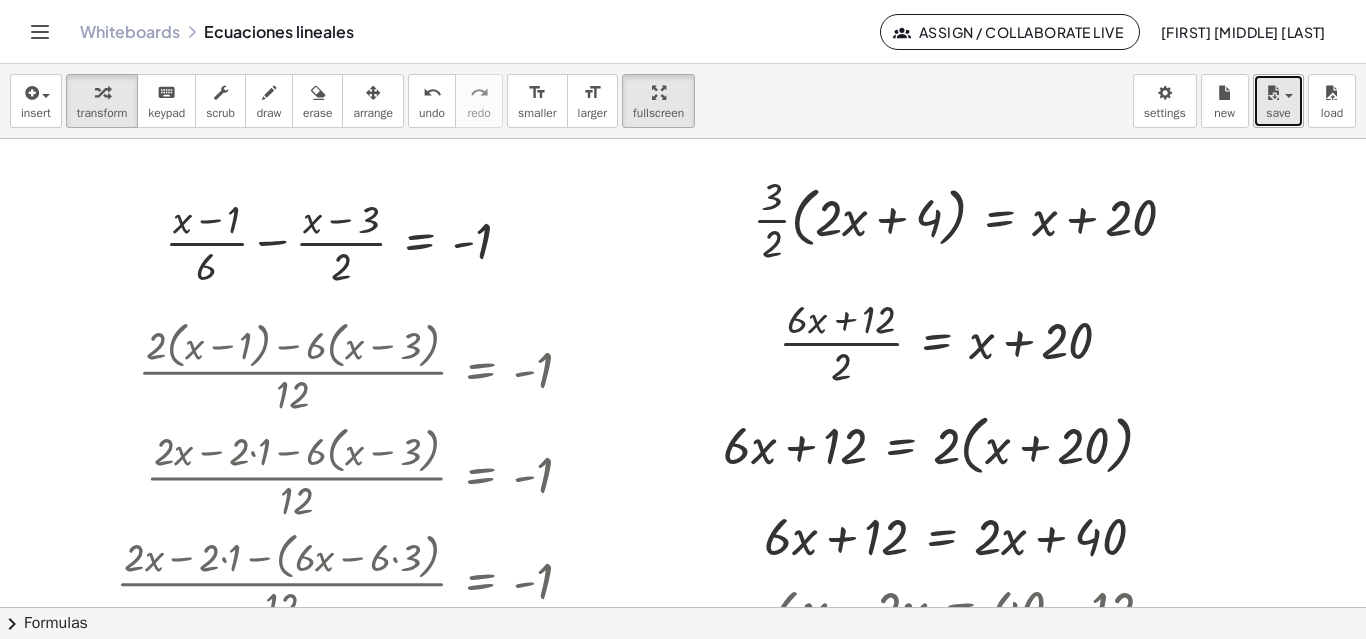 click on "save" at bounding box center (1278, 101) 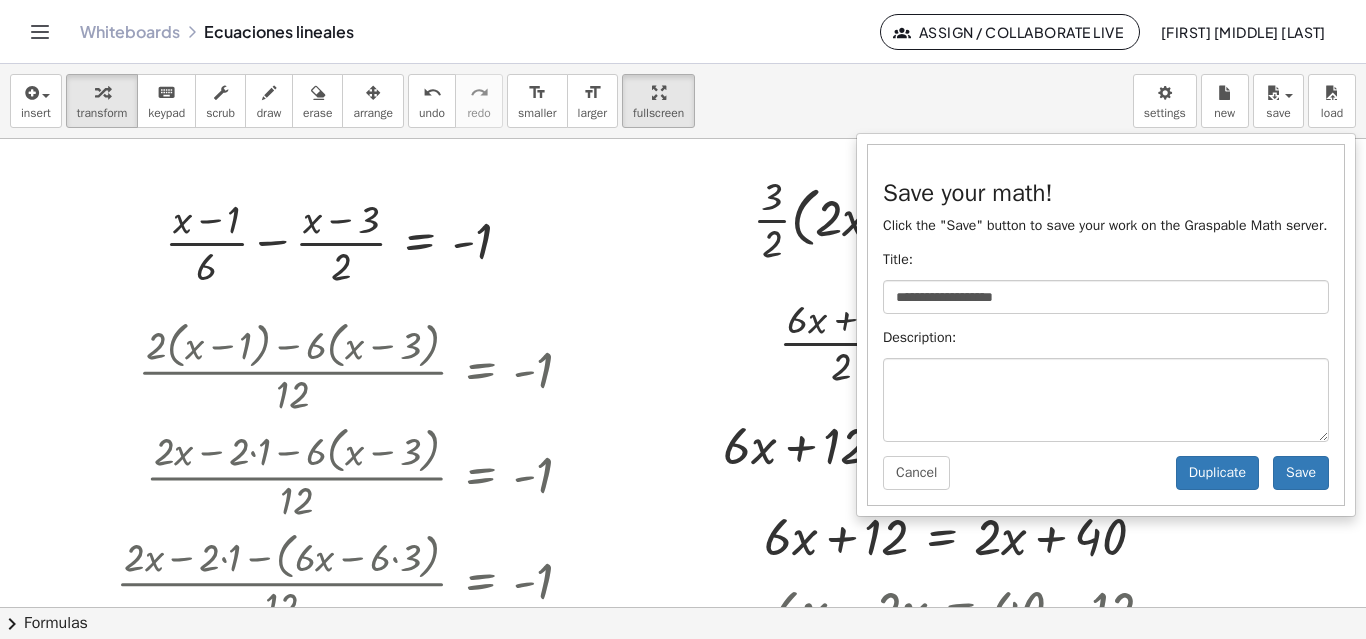 click on "**********" at bounding box center (1106, 325) 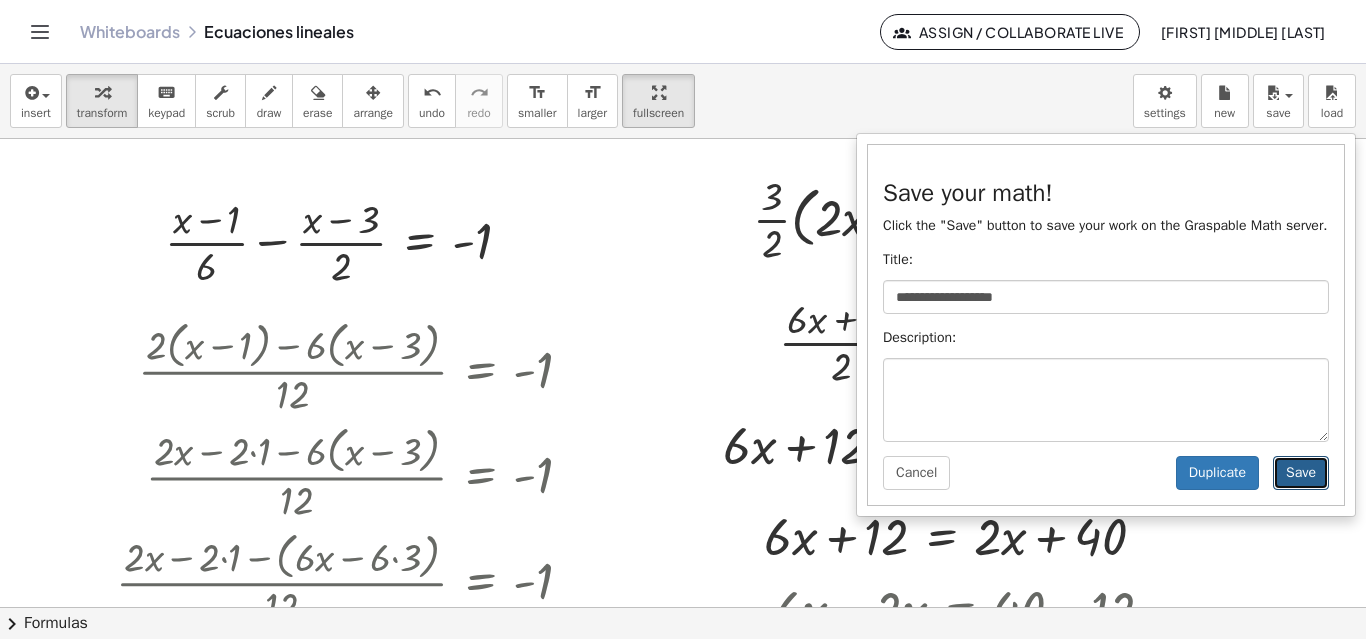 click on "Save" at bounding box center (1301, 473) 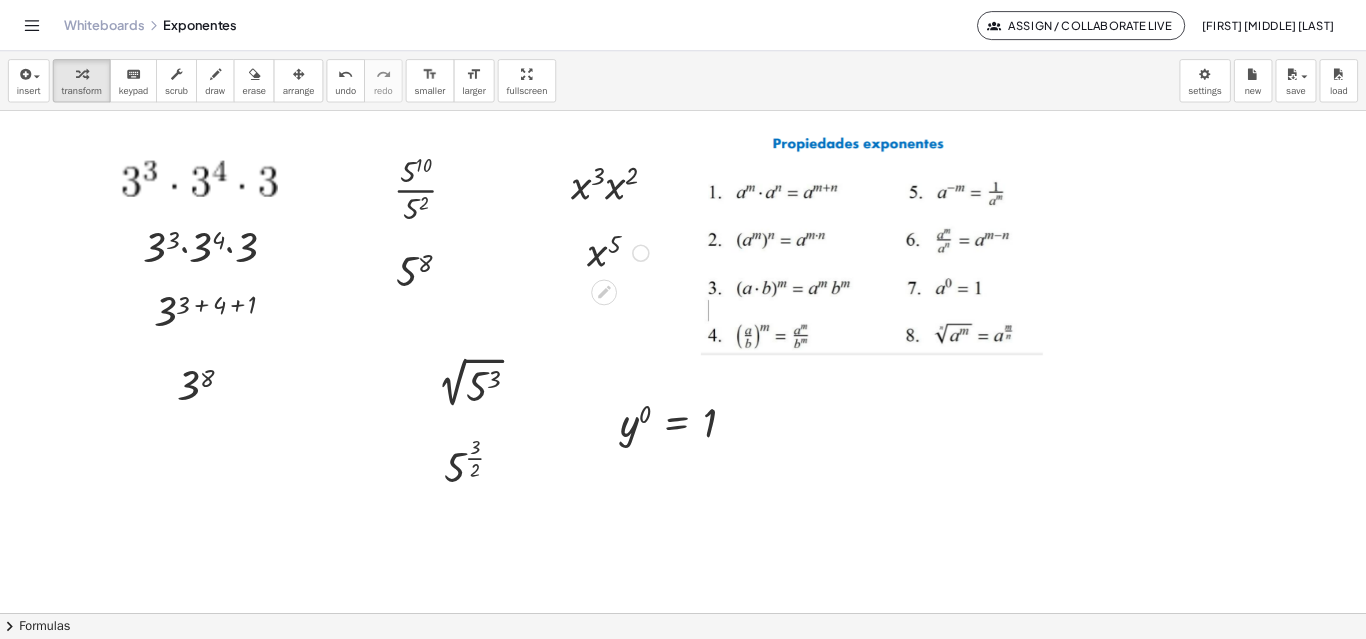 scroll, scrollTop: 0, scrollLeft: 0, axis: both 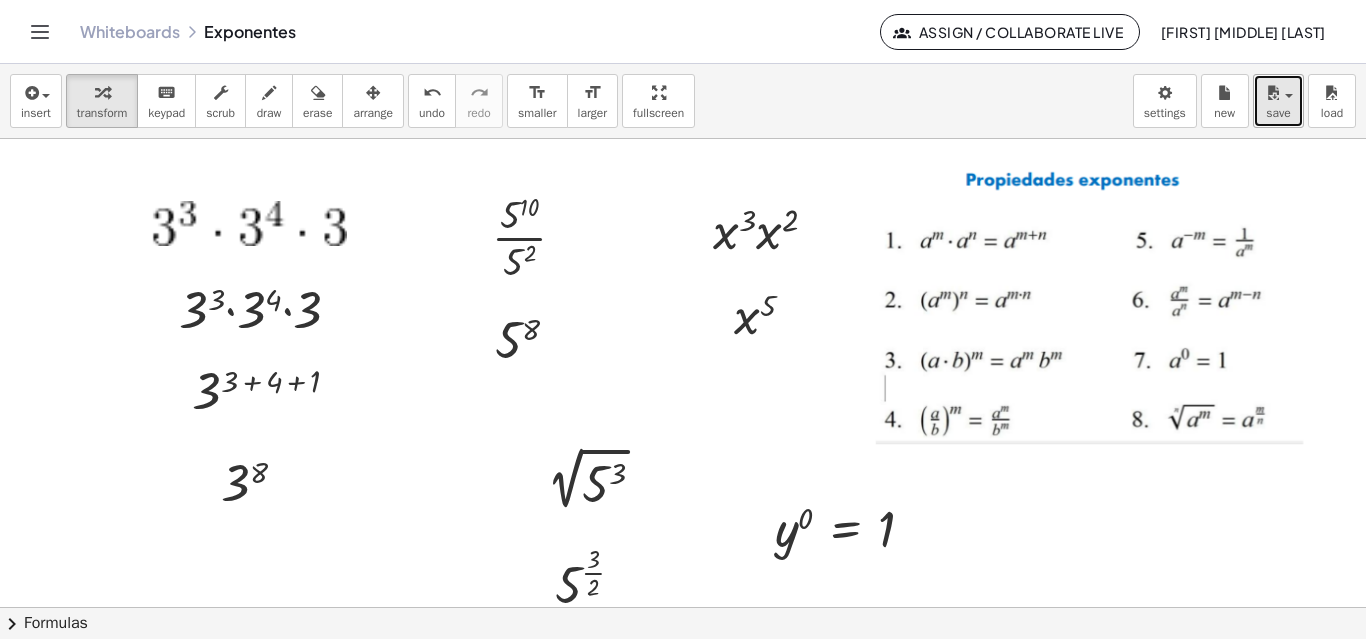click at bounding box center (1283, 95) 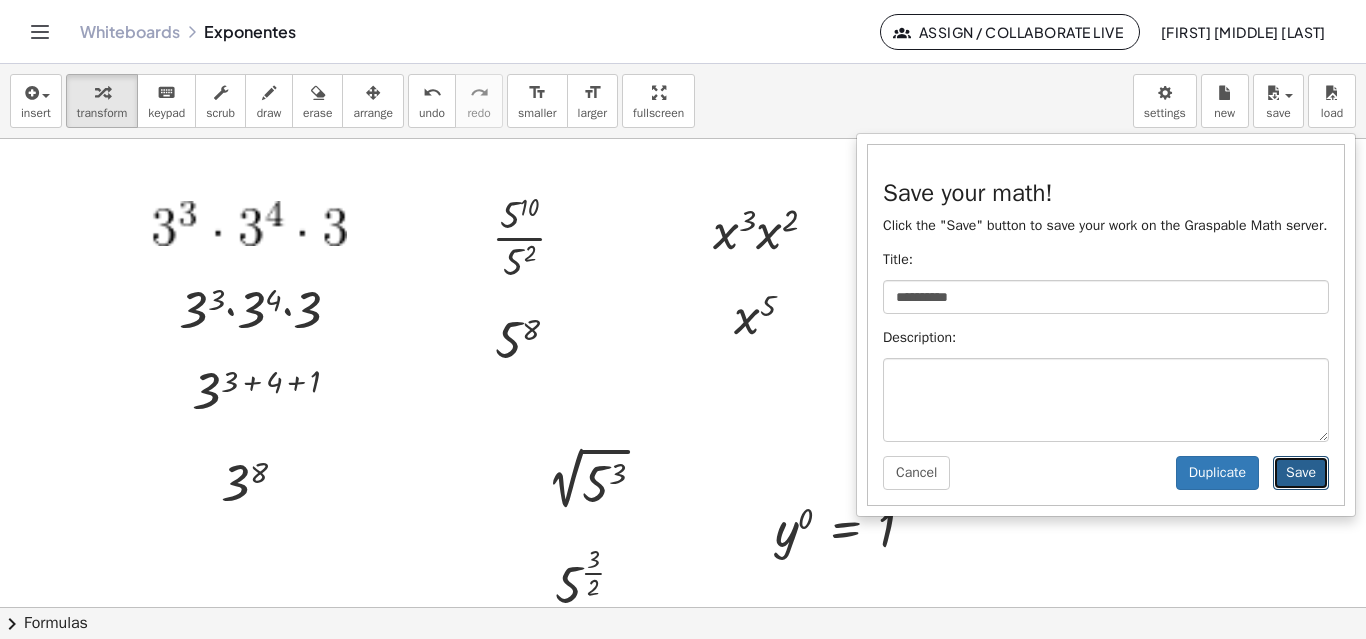 click on "Save" at bounding box center (1301, 473) 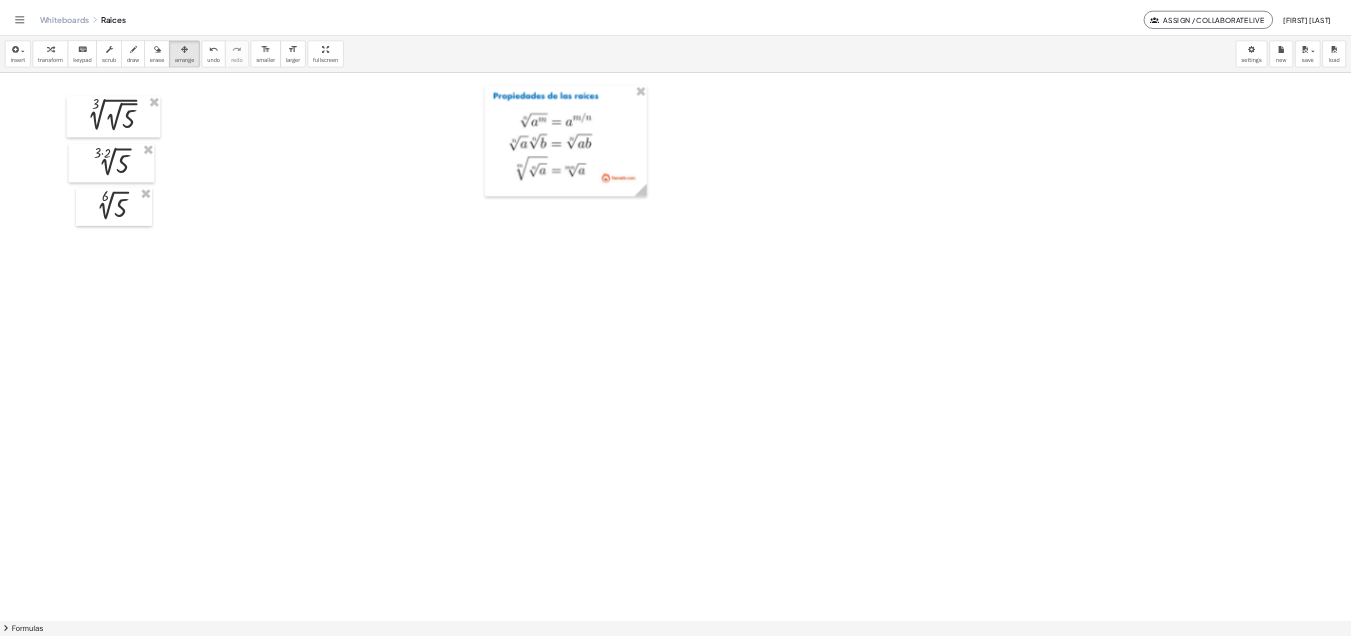 scroll, scrollTop: 0, scrollLeft: 0, axis: both 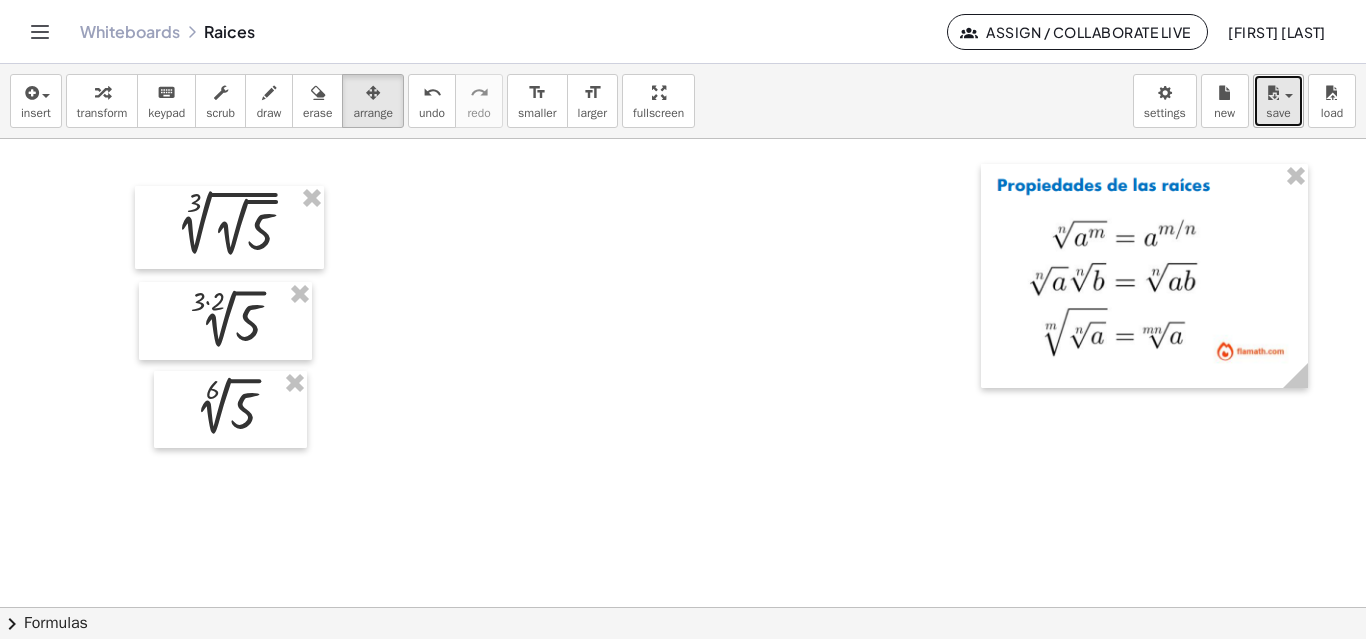 click on "save" at bounding box center [1278, 113] 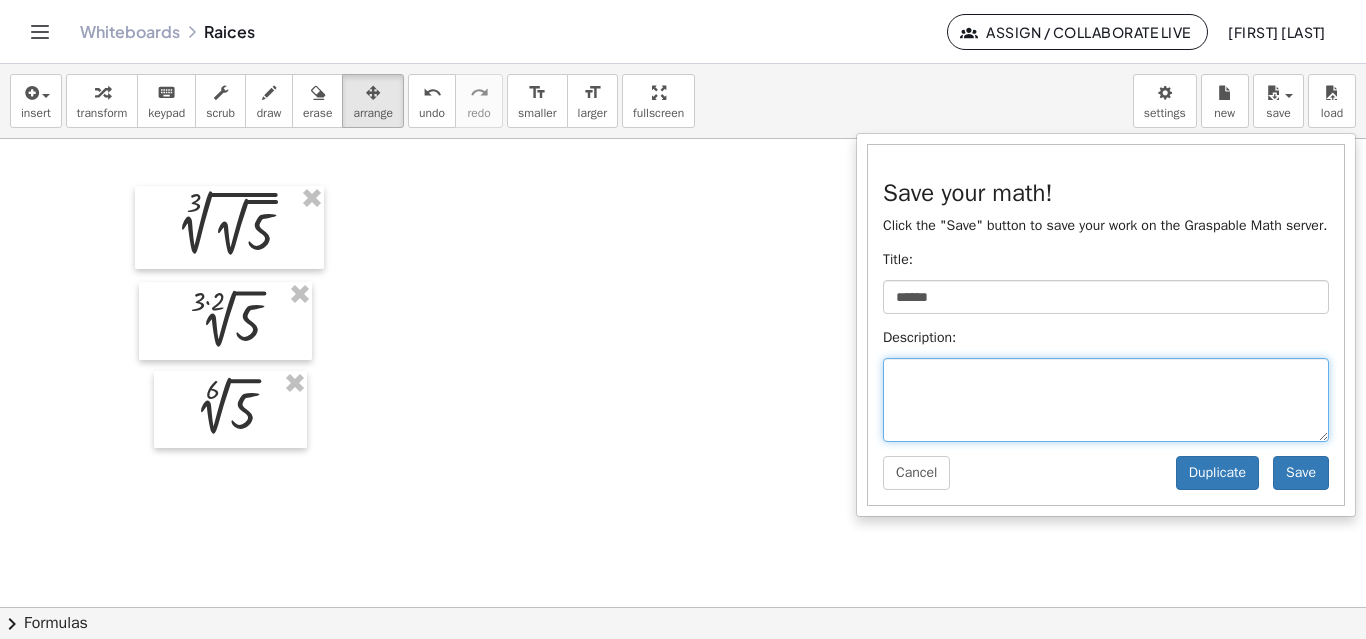 click at bounding box center (1106, 400) 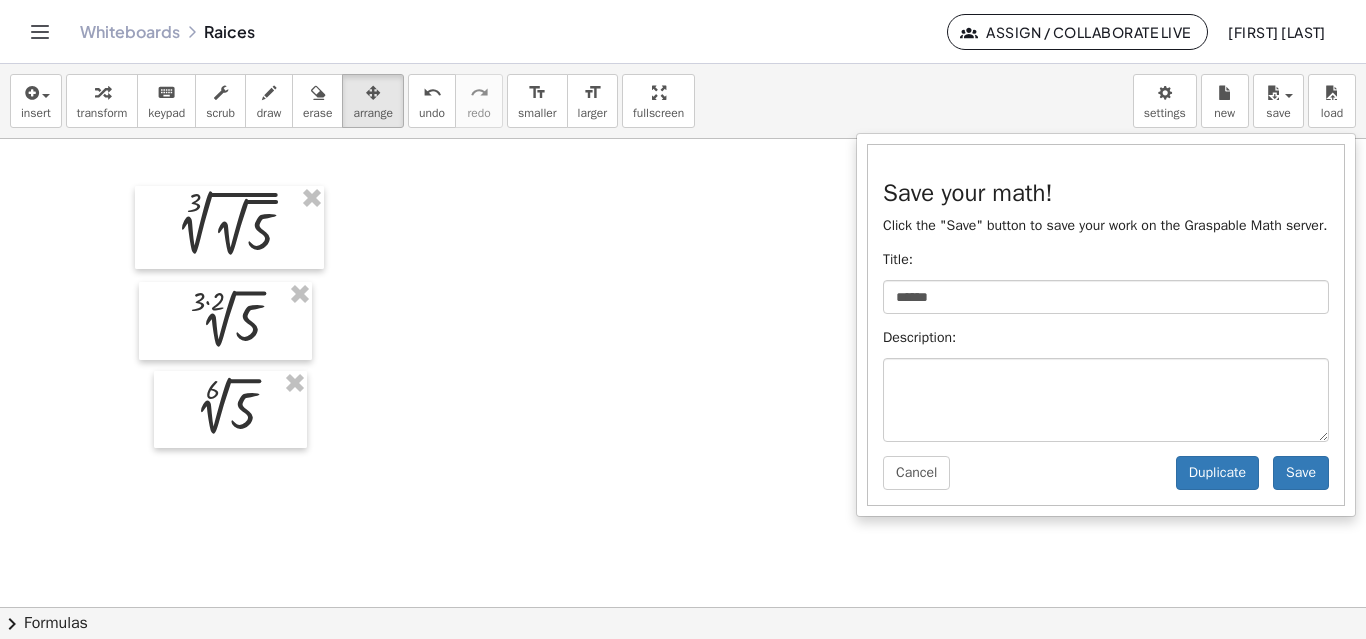 click on "Whiteboards Raices Assign / Collaborate Live  [FIRST] [LAST]" at bounding box center [683, 31] 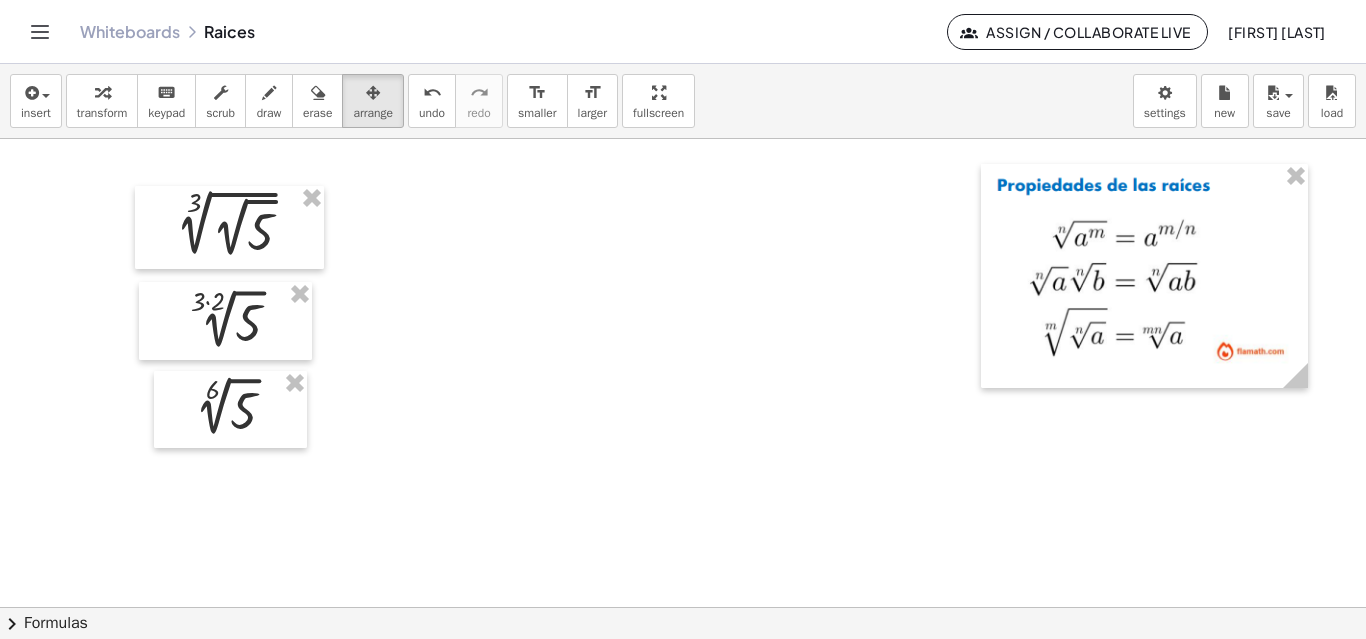 click 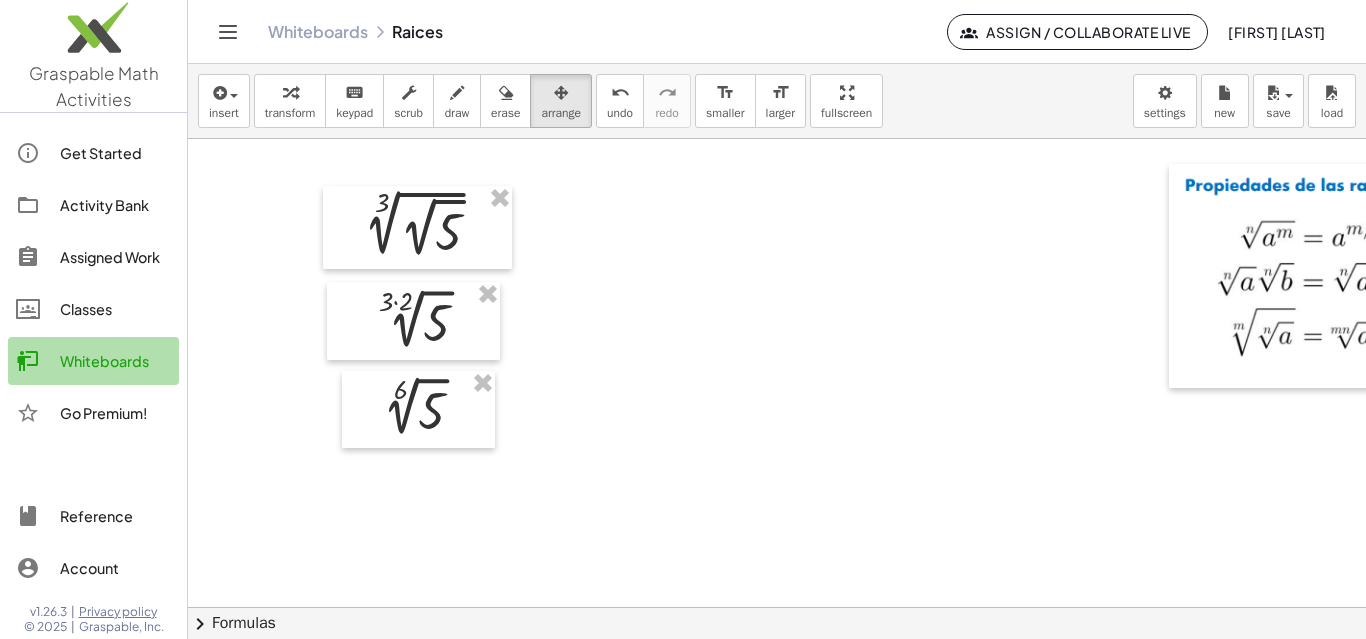 click on "Whiteboards" 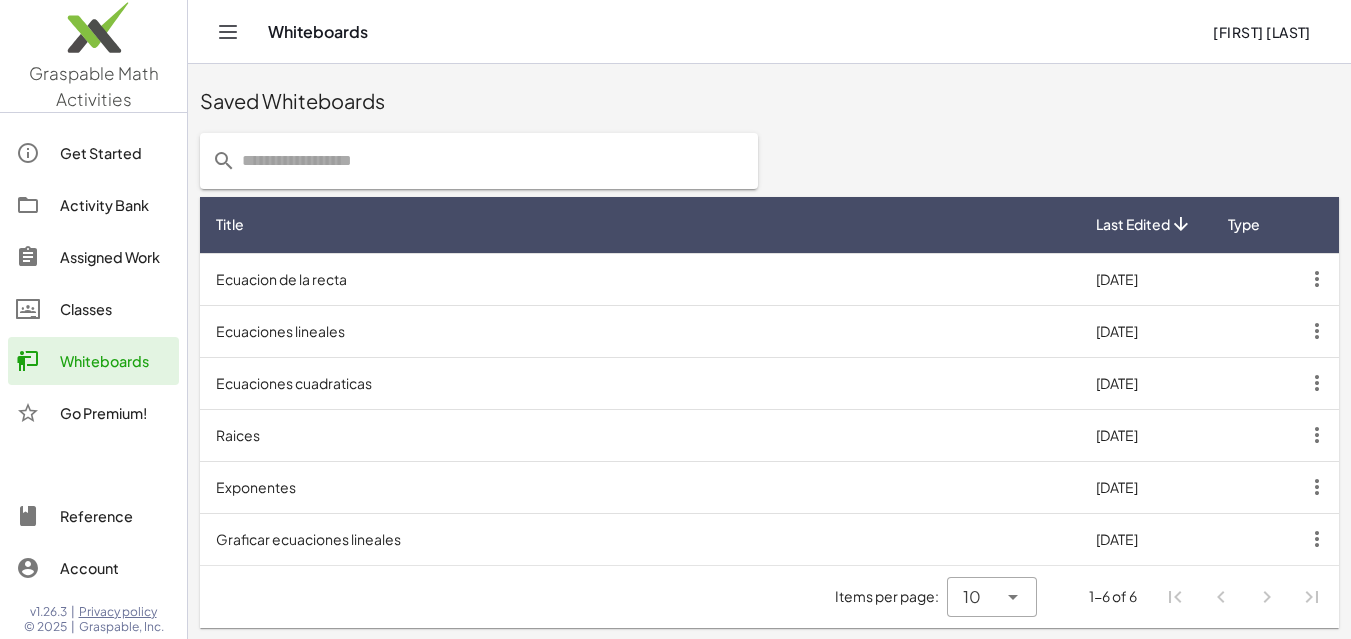 scroll, scrollTop: 262, scrollLeft: 0, axis: vertical 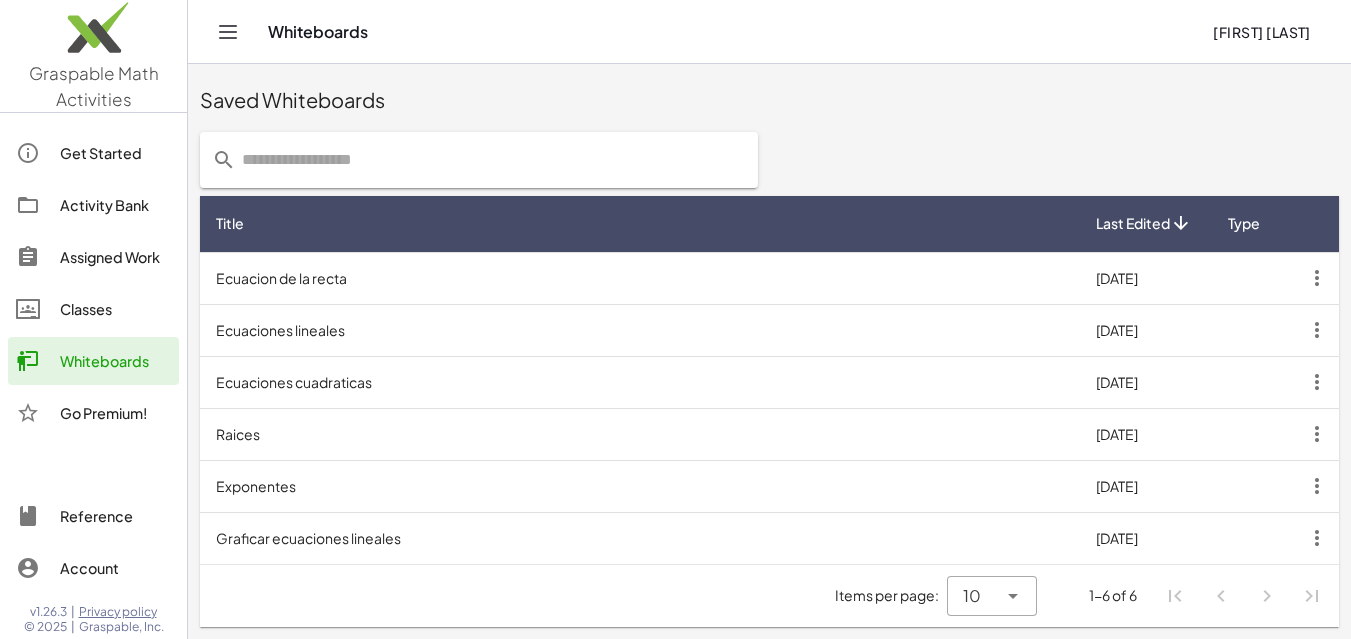 click on "Exponentes" at bounding box center [640, 486] 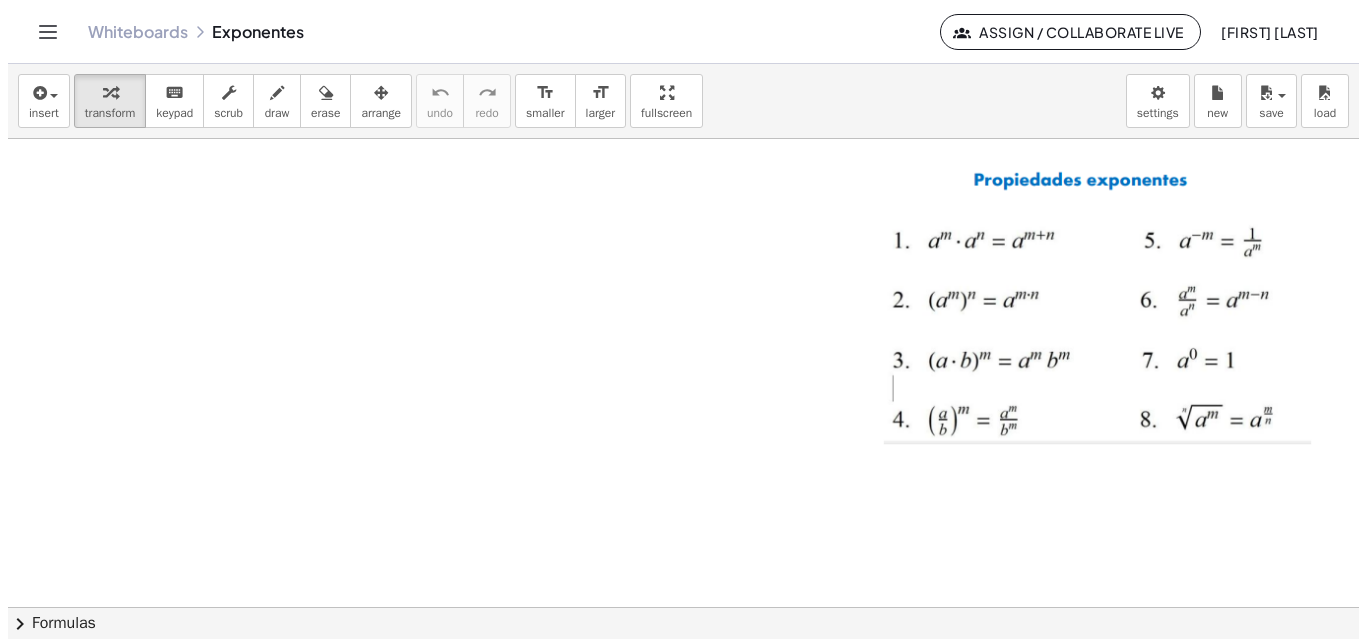scroll, scrollTop: 0, scrollLeft: 0, axis: both 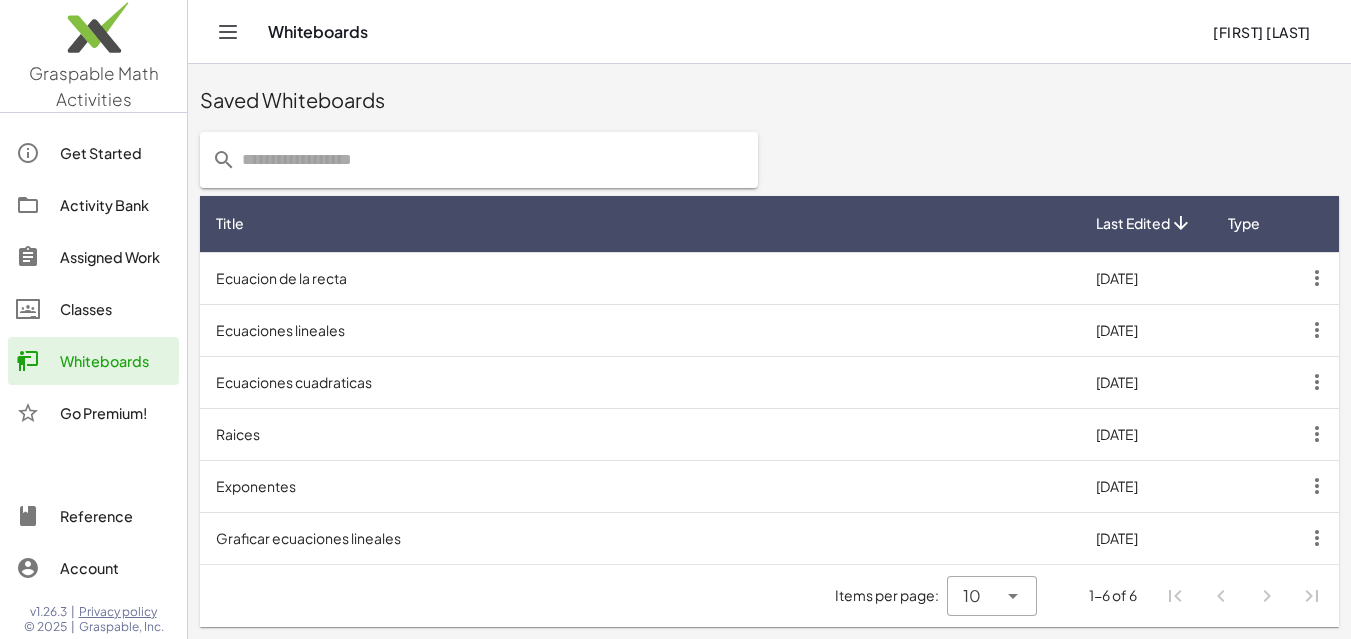 click on "Raices" at bounding box center [640, 434] 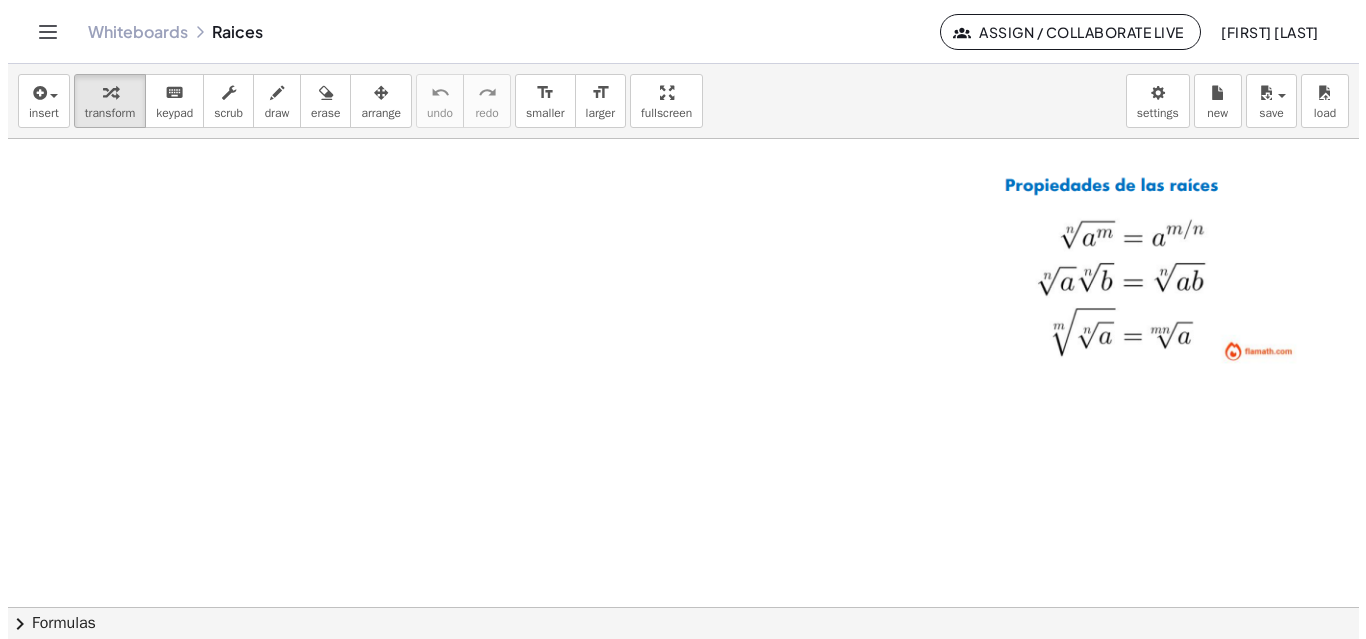 scroll, scrollTop: 0, scrollLeft: 0, axis: both 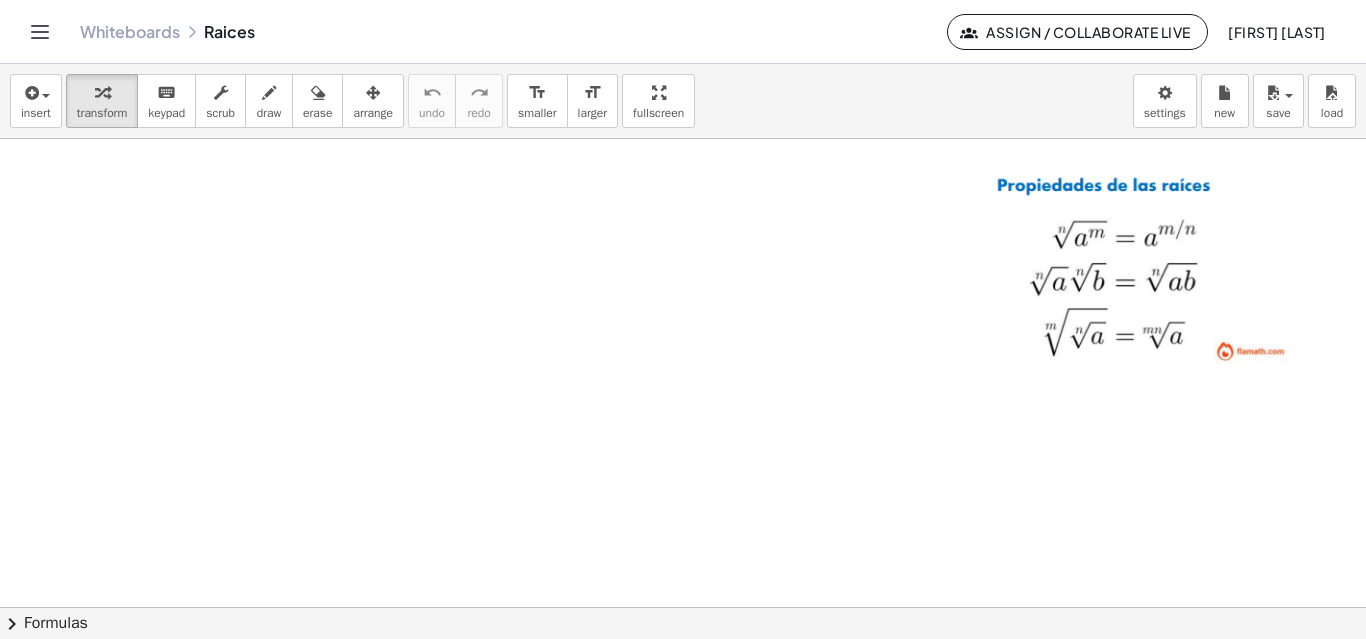click 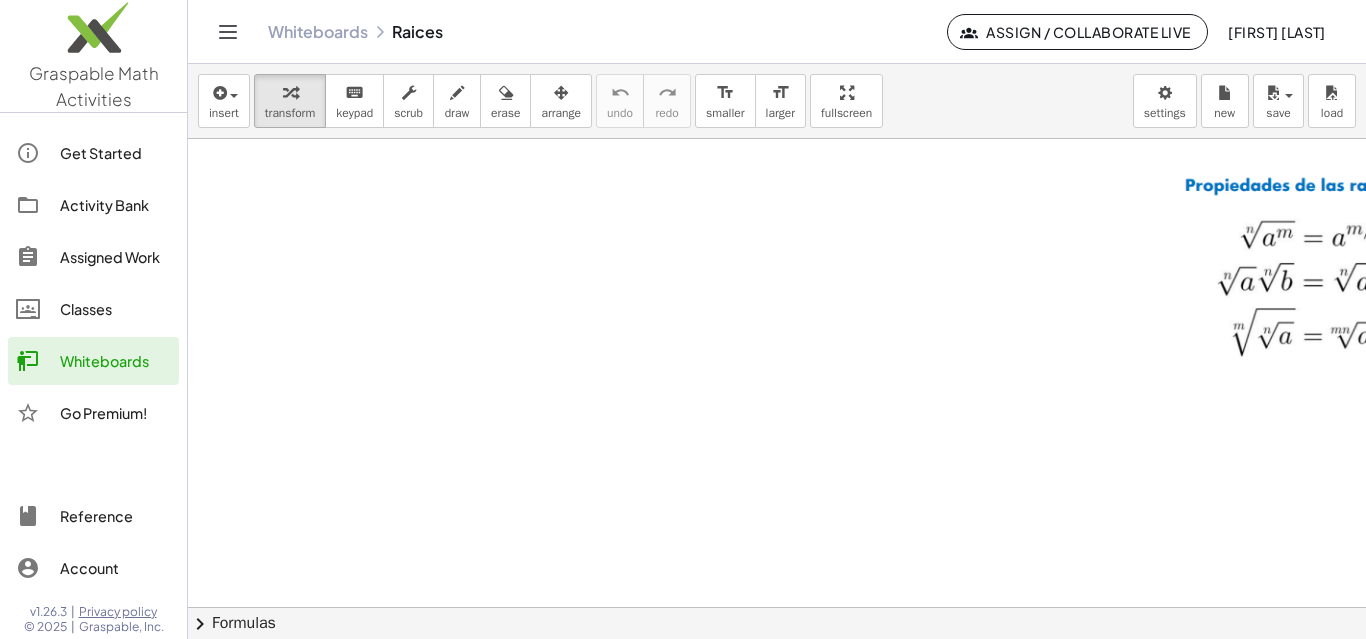 click on "Whiteboards" 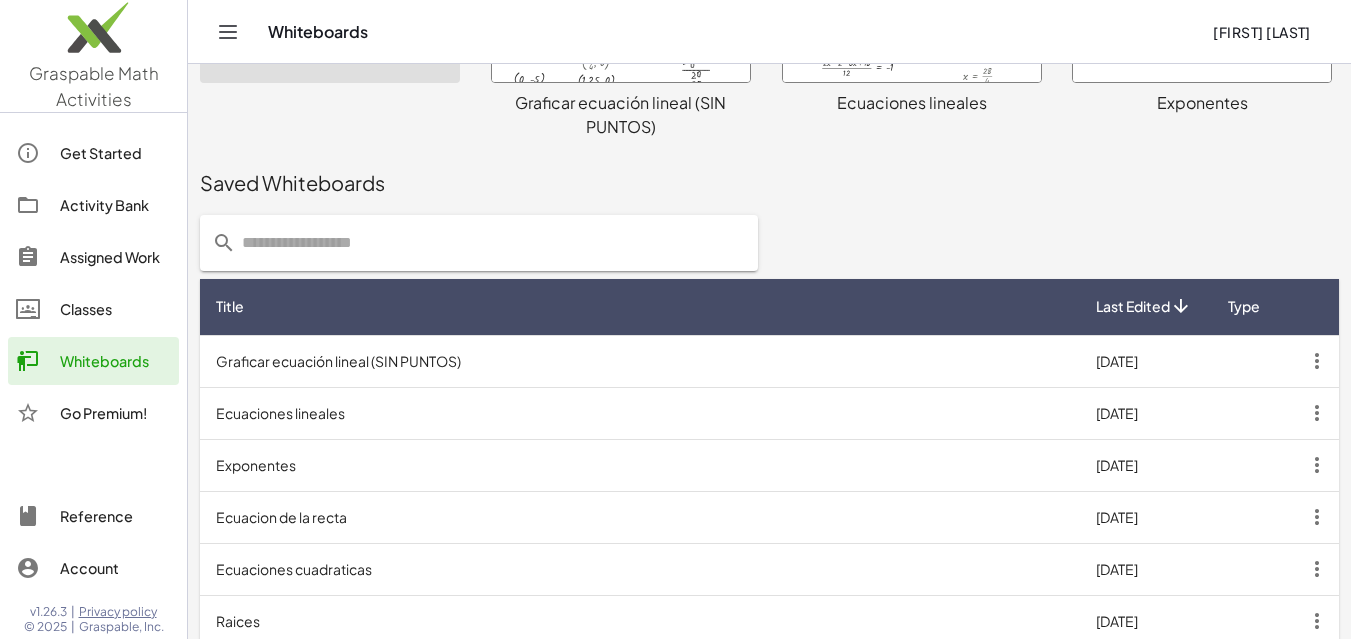 scroll, scrollTop: 338, scrollLeft: 0, axis: vertical 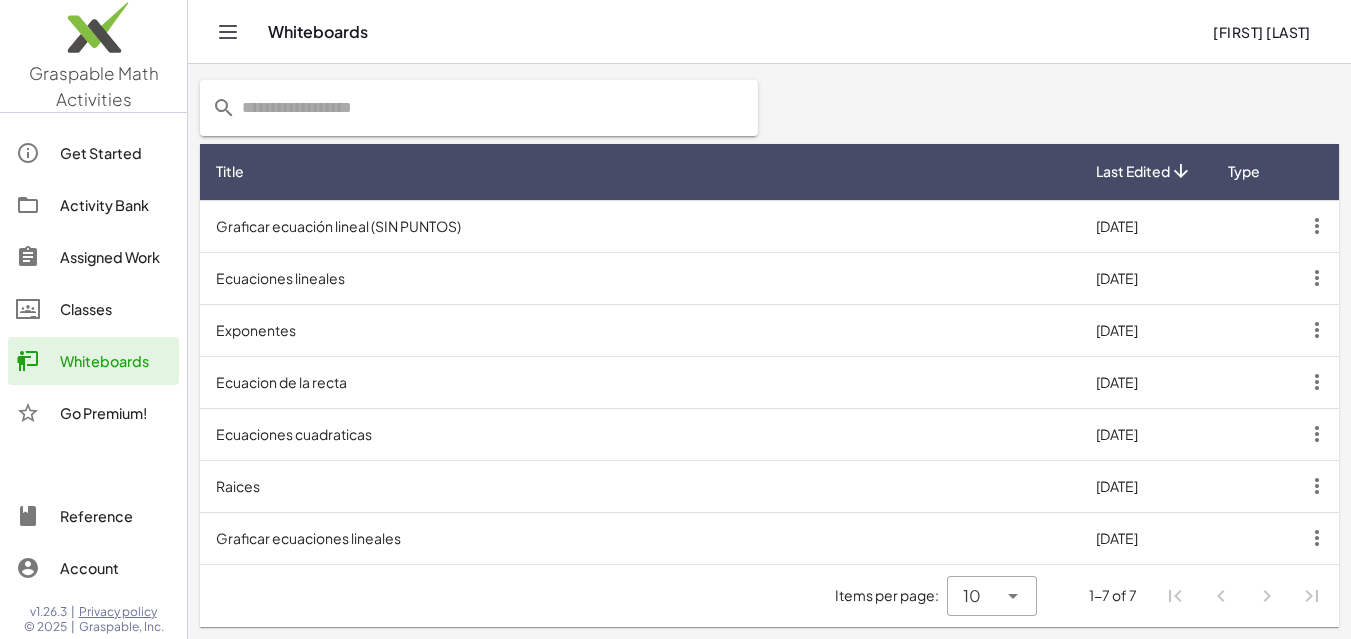 click on "Ecuacion de la recta" at bounding box center (640, 382) 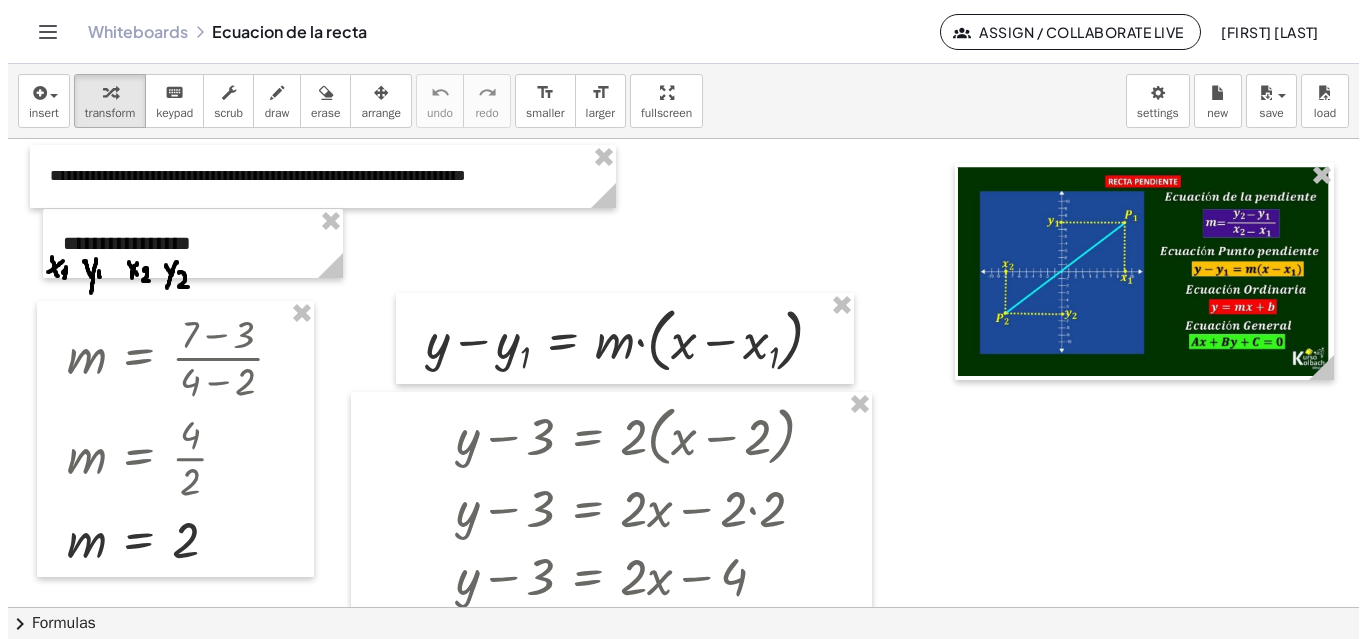 scroll, scrollTop: 0, scrollLeft: 0, axis: both 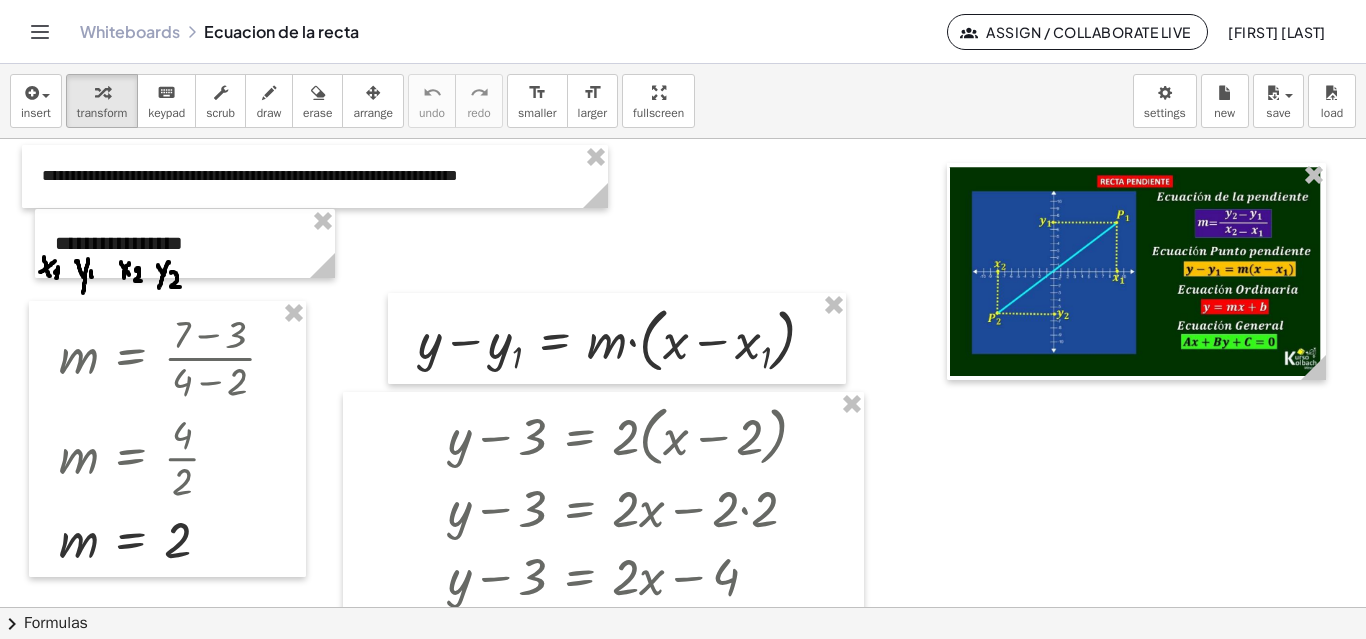 drag, startPoint x: 365, startPoint y: 377, endPoint x: 991, endPoint y: 469, distance: 632.72424 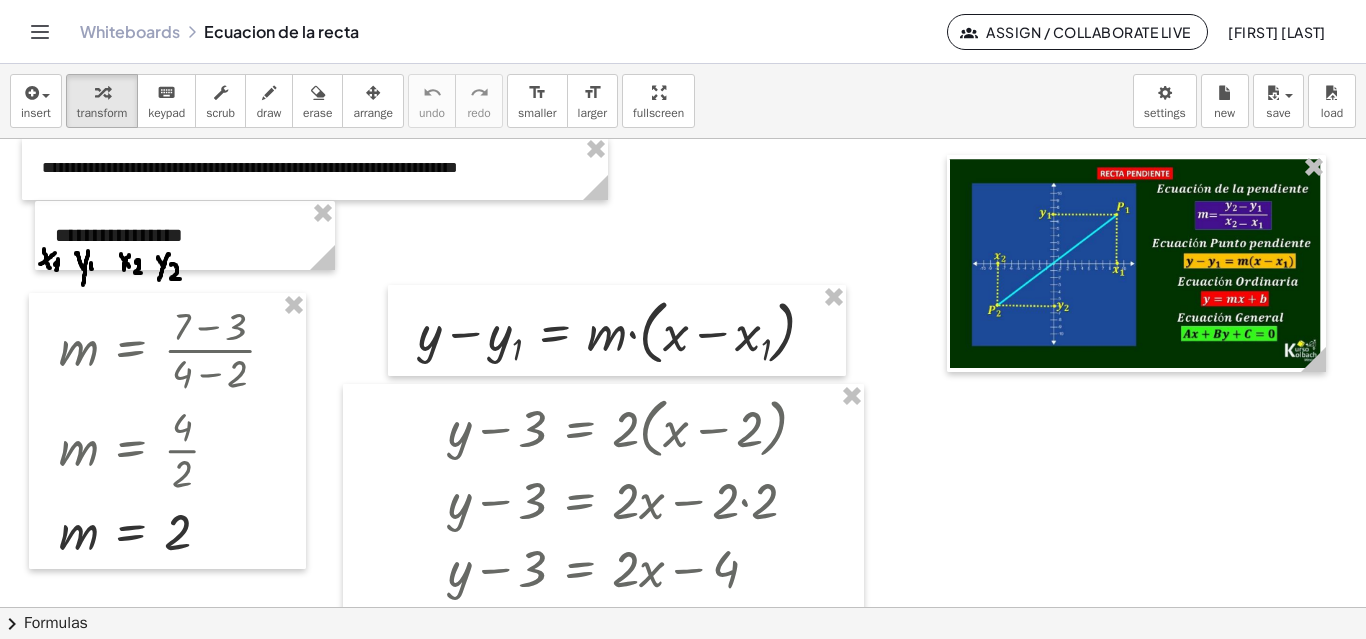 scroll, scrollTop: 0, scrollLeft: 0, axis: both 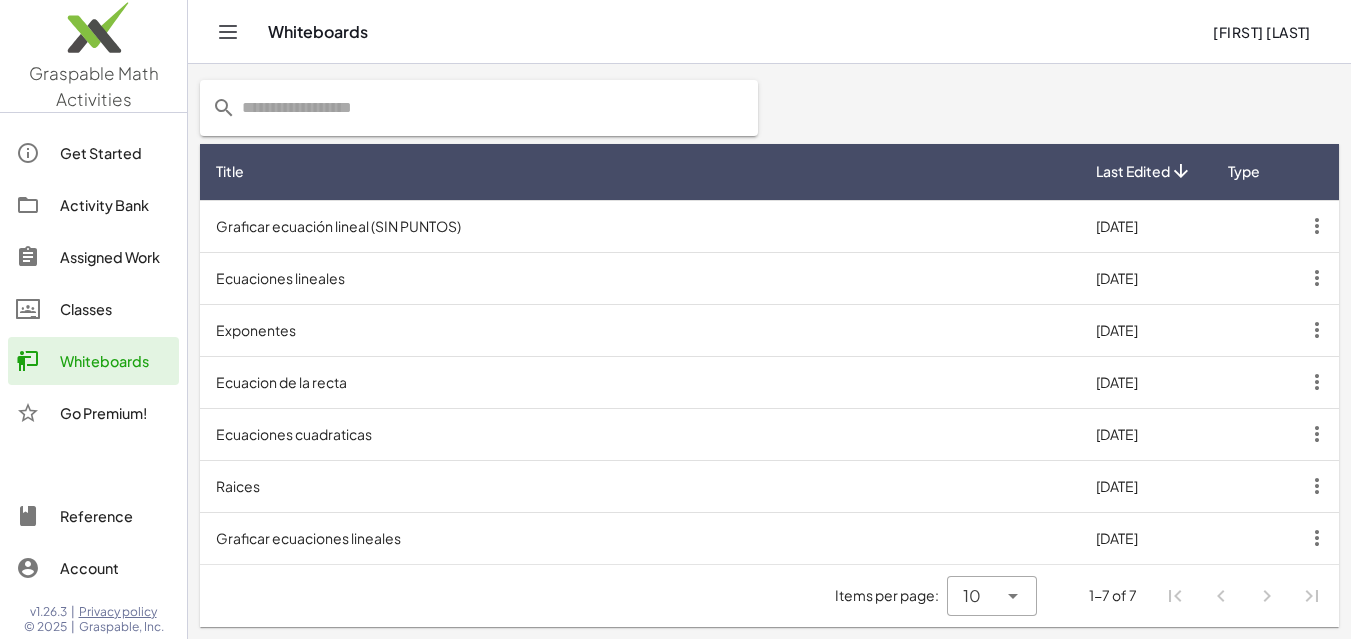 click 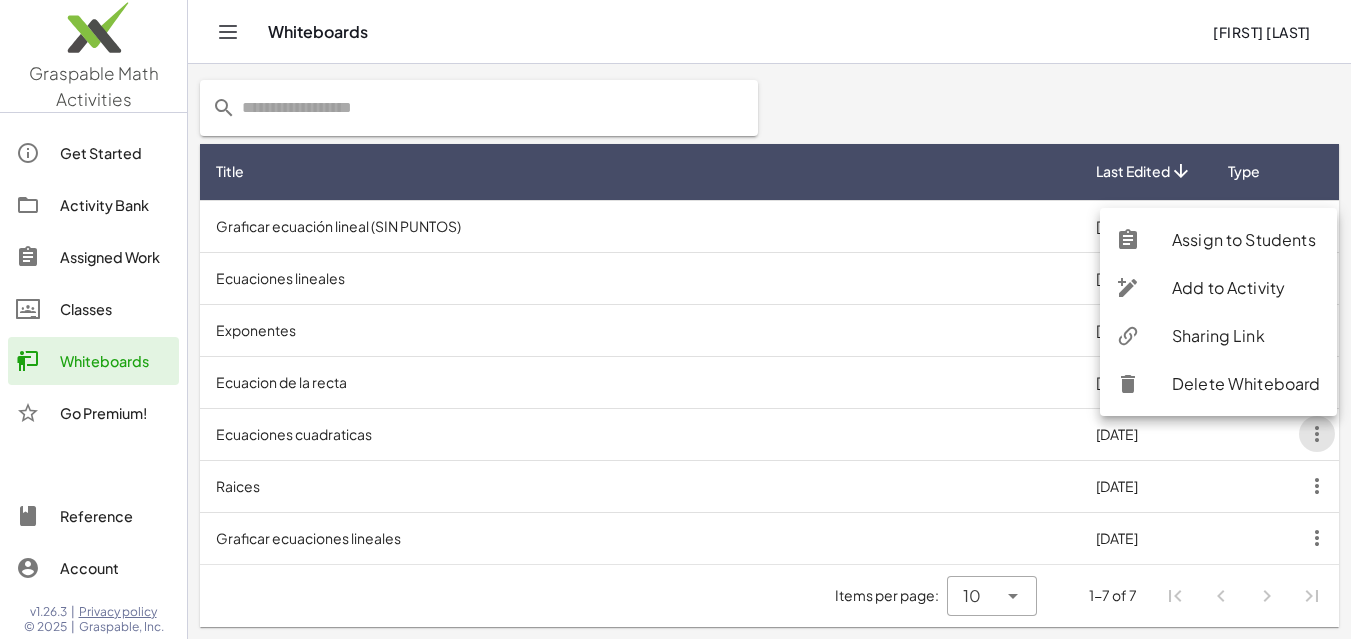 click on "Delete Whiteboard" 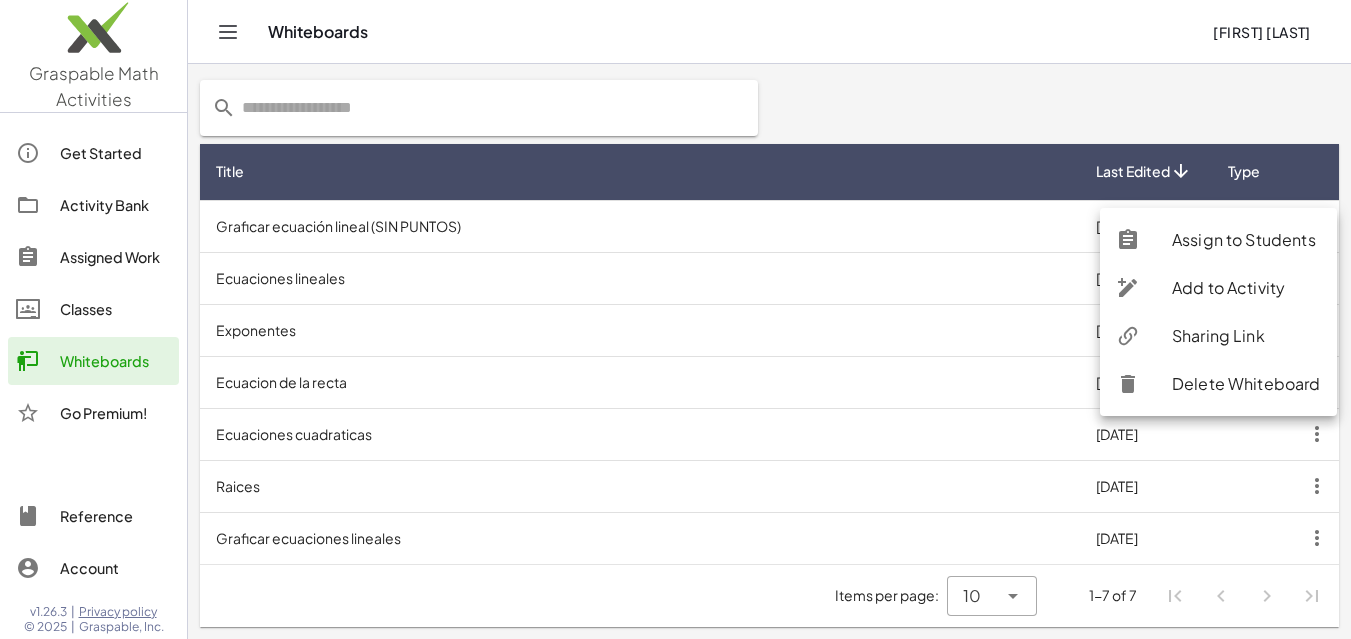 scroll, scrollTop: 286, scrollLeft: 0, axis: vertical 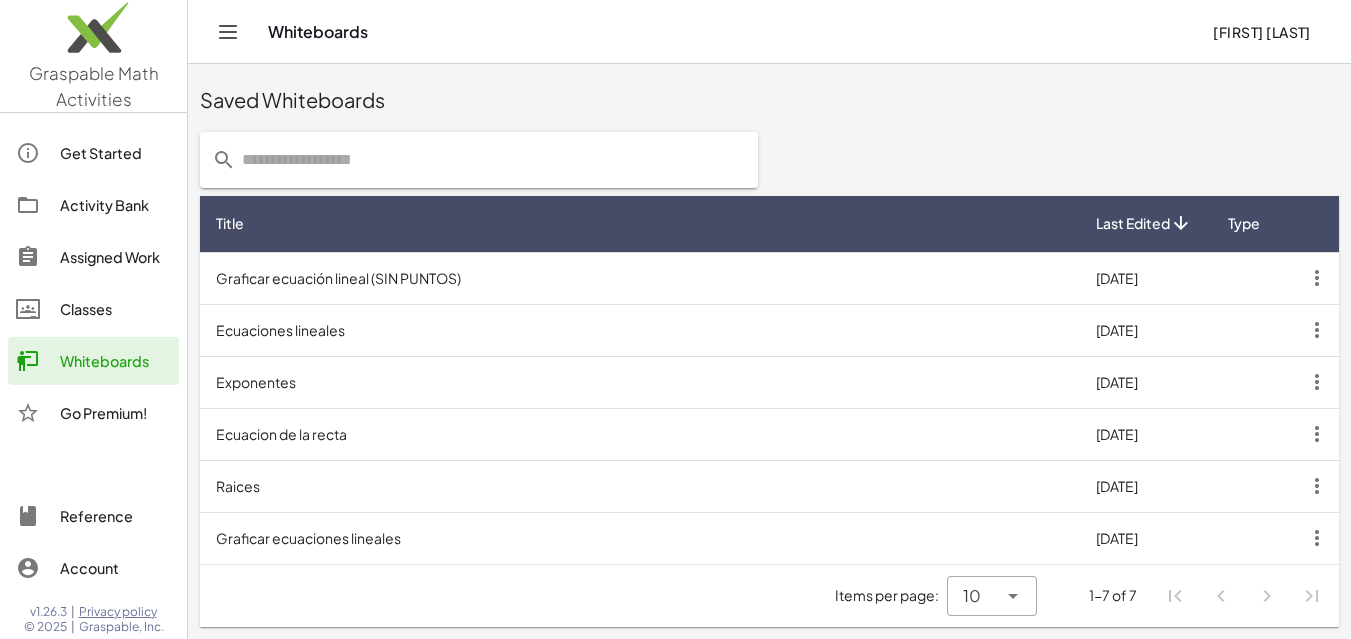 click on "Raices" at bounding box center [640, 486] 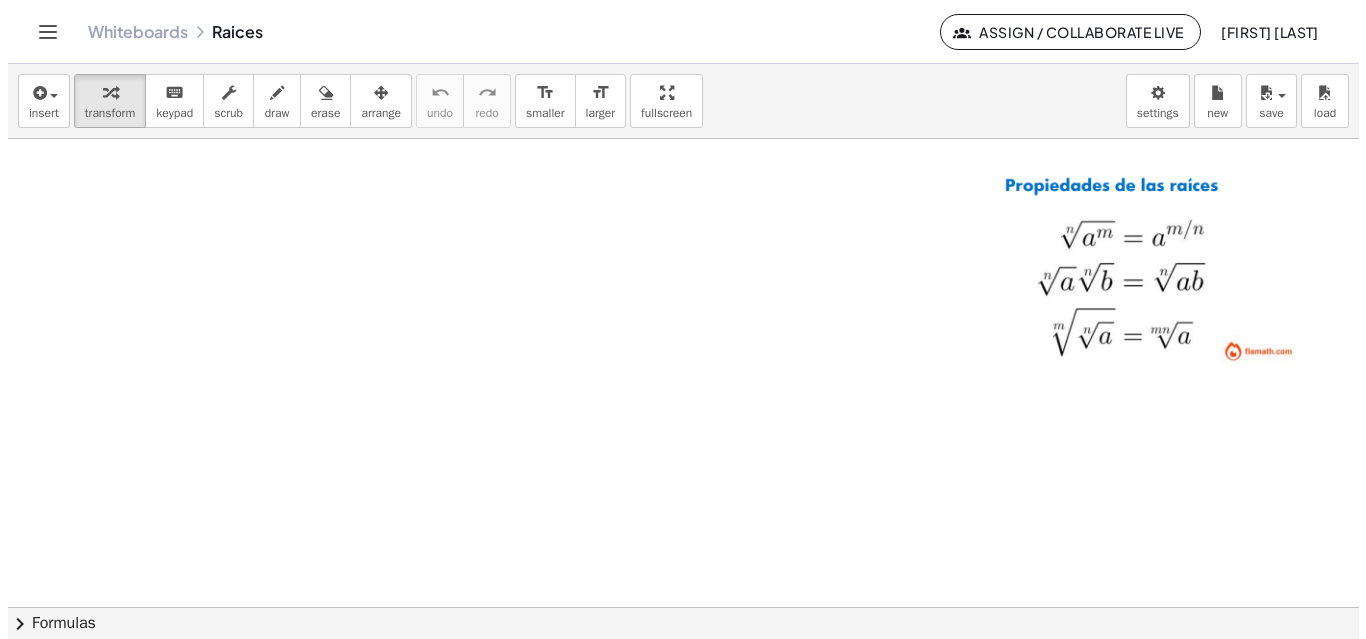 scroll, scrollTop: 0, scrollLeft: 0, axis: both 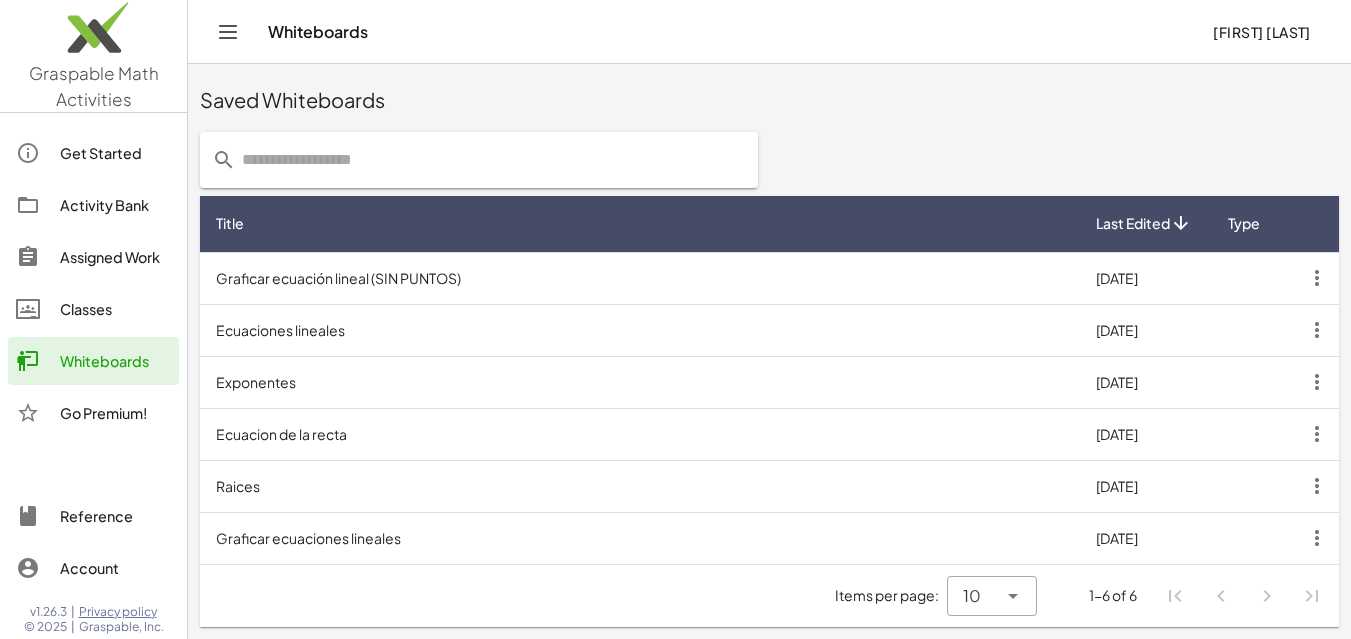 click on "Graficar ecuaciones lineales" at bounding box center [640, 538] 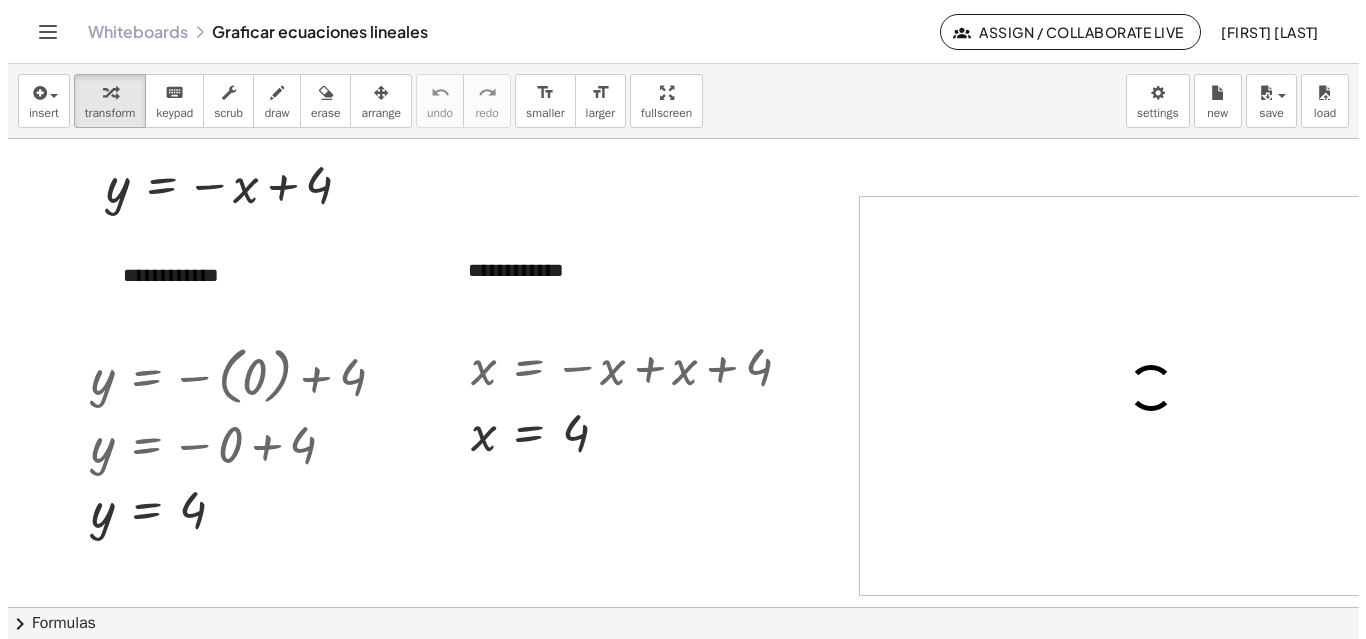 scroll, scrollTop: 0, scrollLeft: 0, axis: both 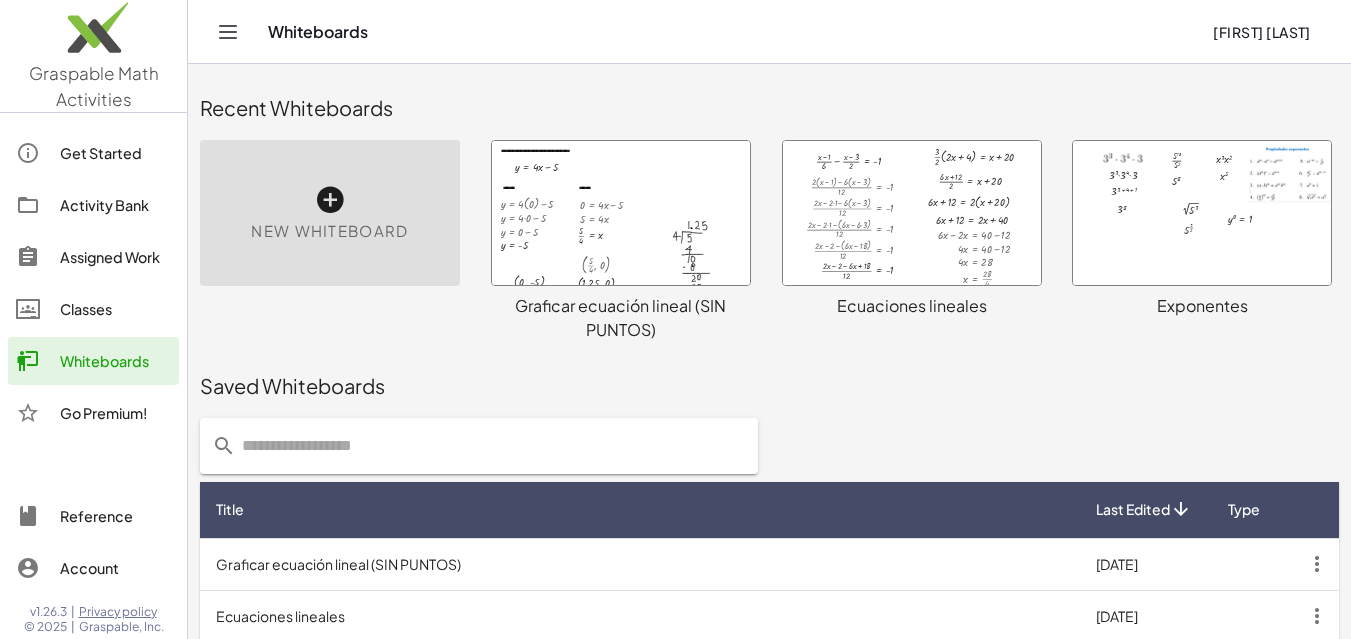 drag, startPoint x: 643, startPoint y: 203, endPoint x: 727, endPoint y: 105, distance: 129.07362 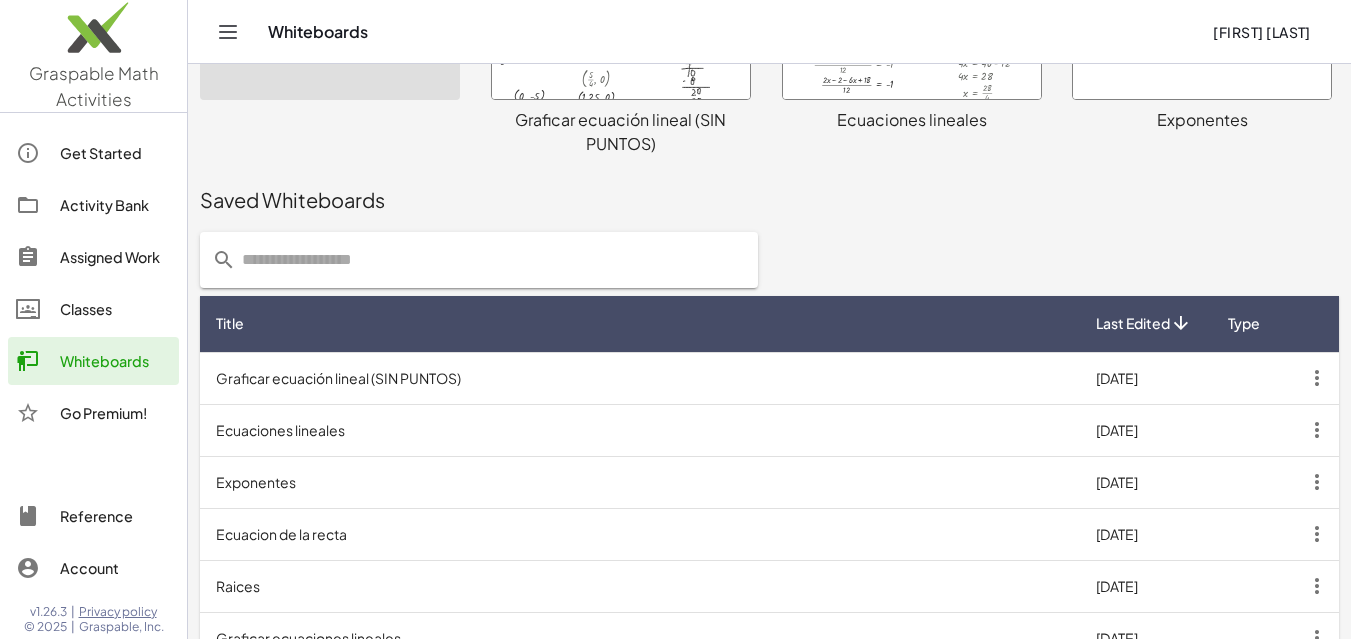 scroll, scrollTop: 286, scrollLeft: 0, axis: vertical 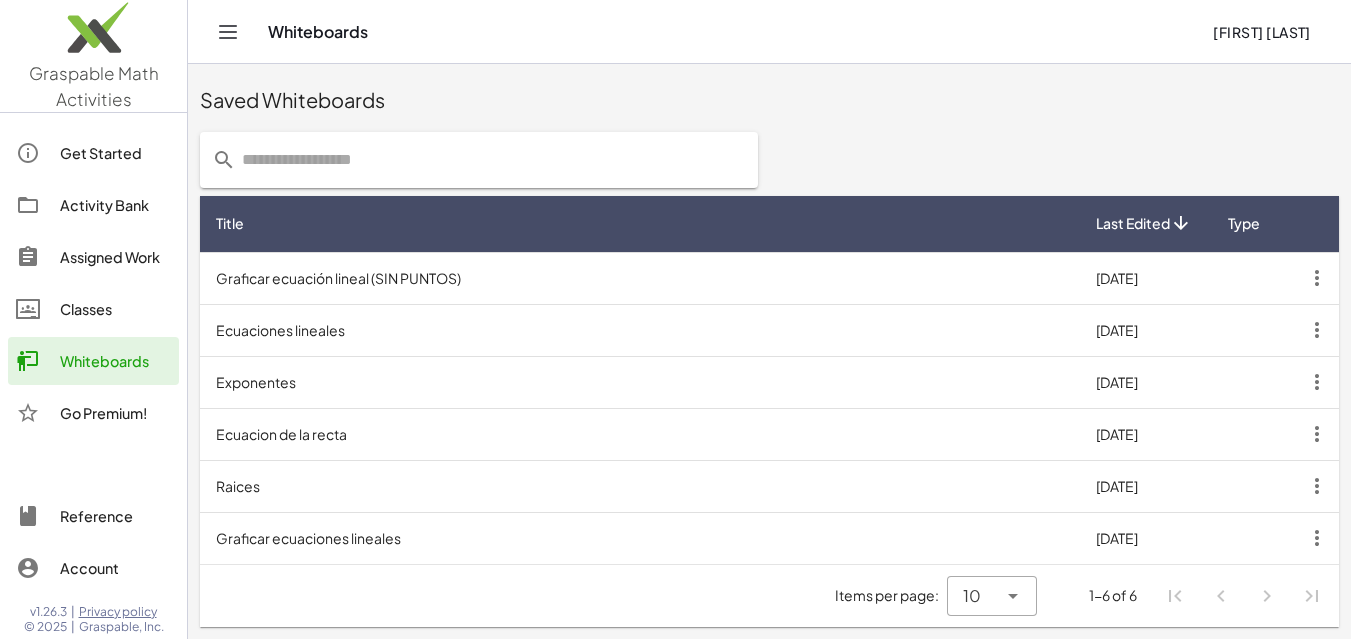 click 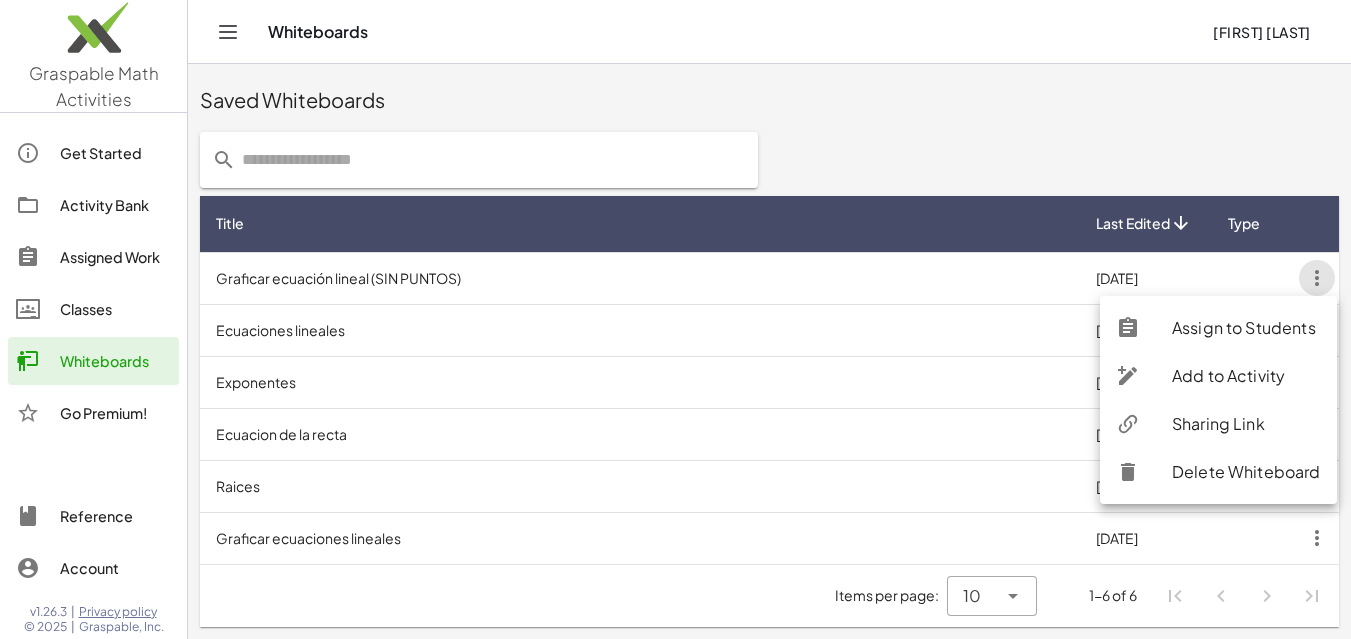 click on "Sharing Link" 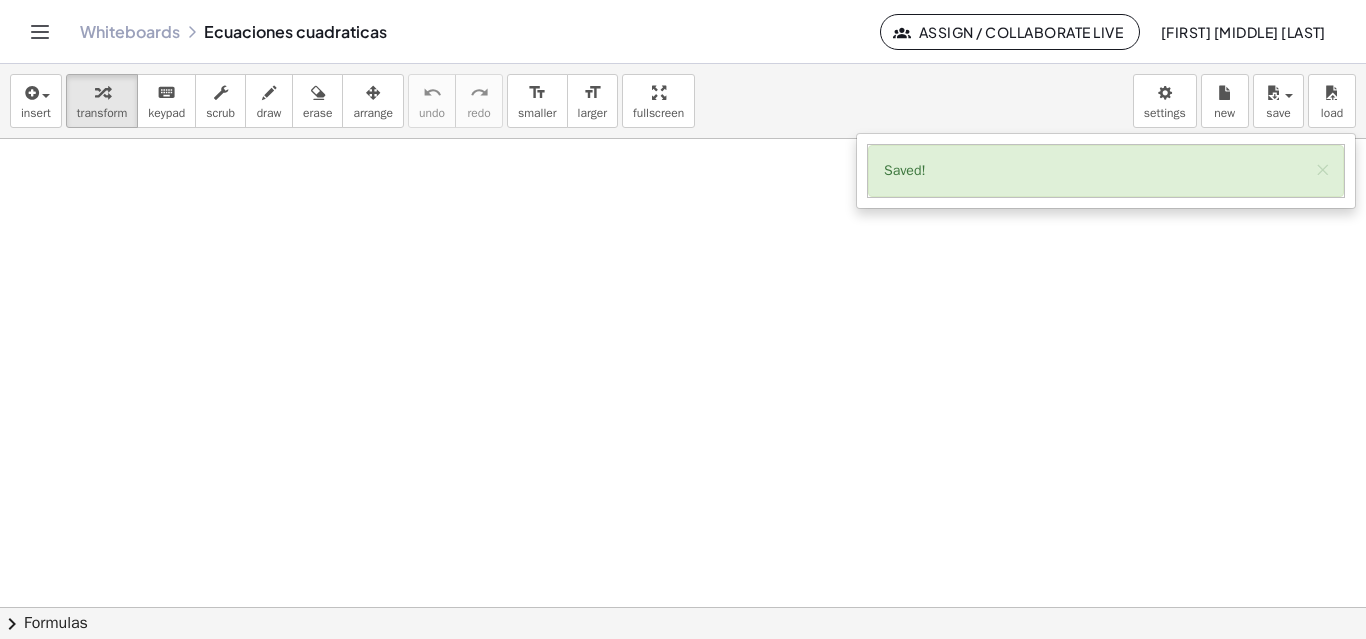 scroll, scrollTop: 0, scrollLeft: 0, axis: both 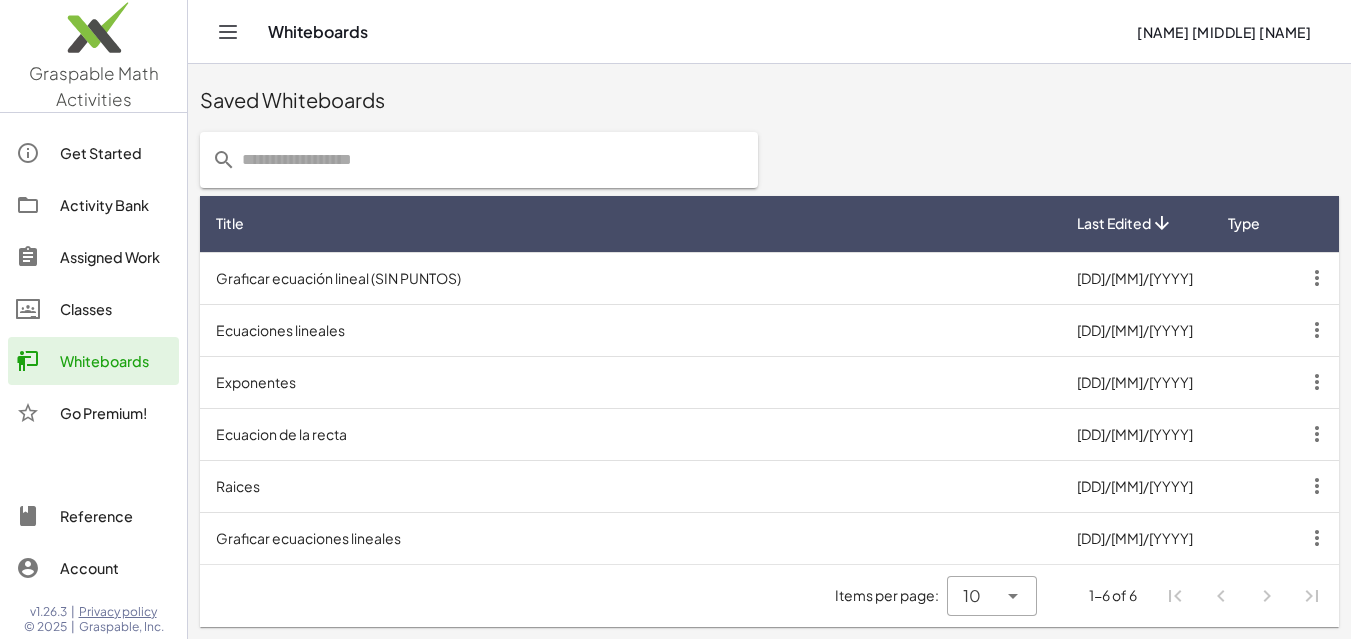 click on "Raices" at bounding box center [630, 486] 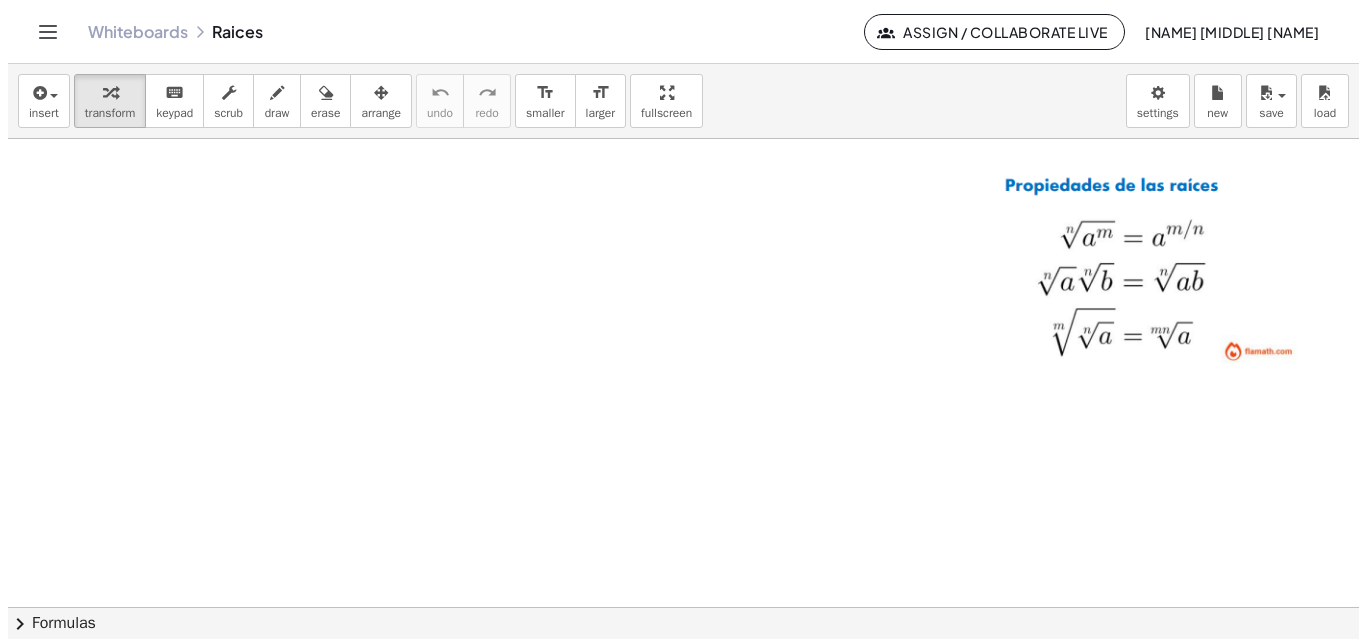 scroll, scrollTop: 0, scrollLeft: 0, axis: both 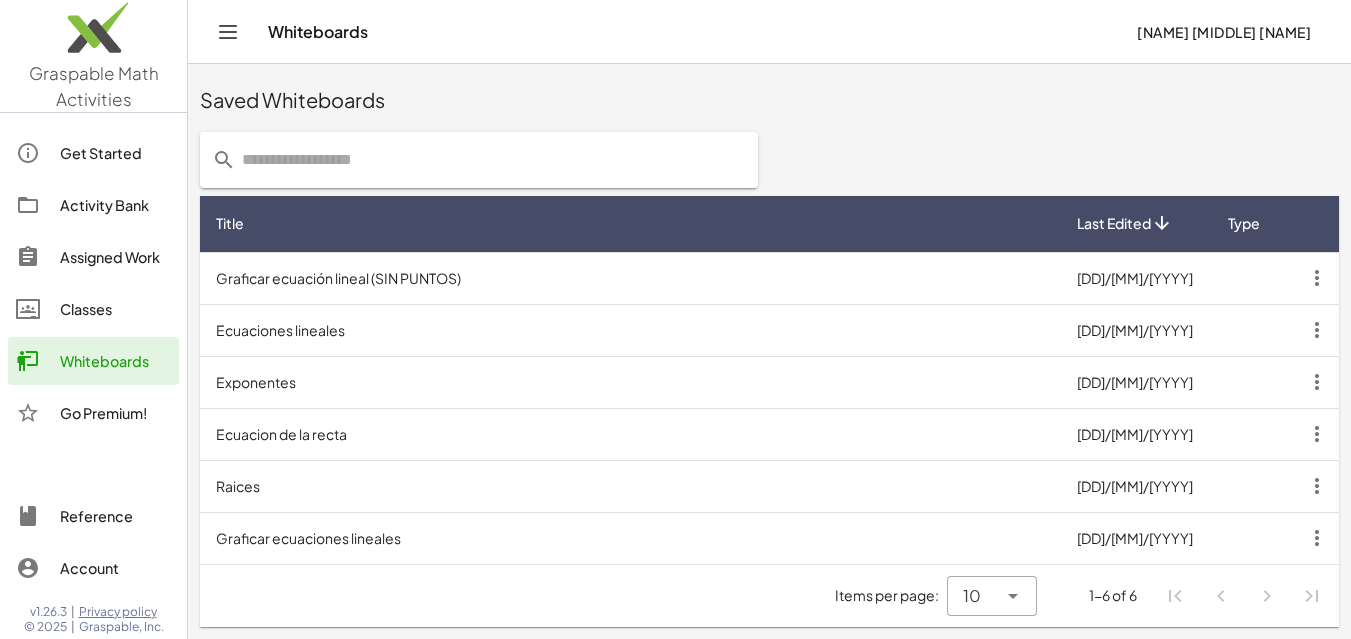 click 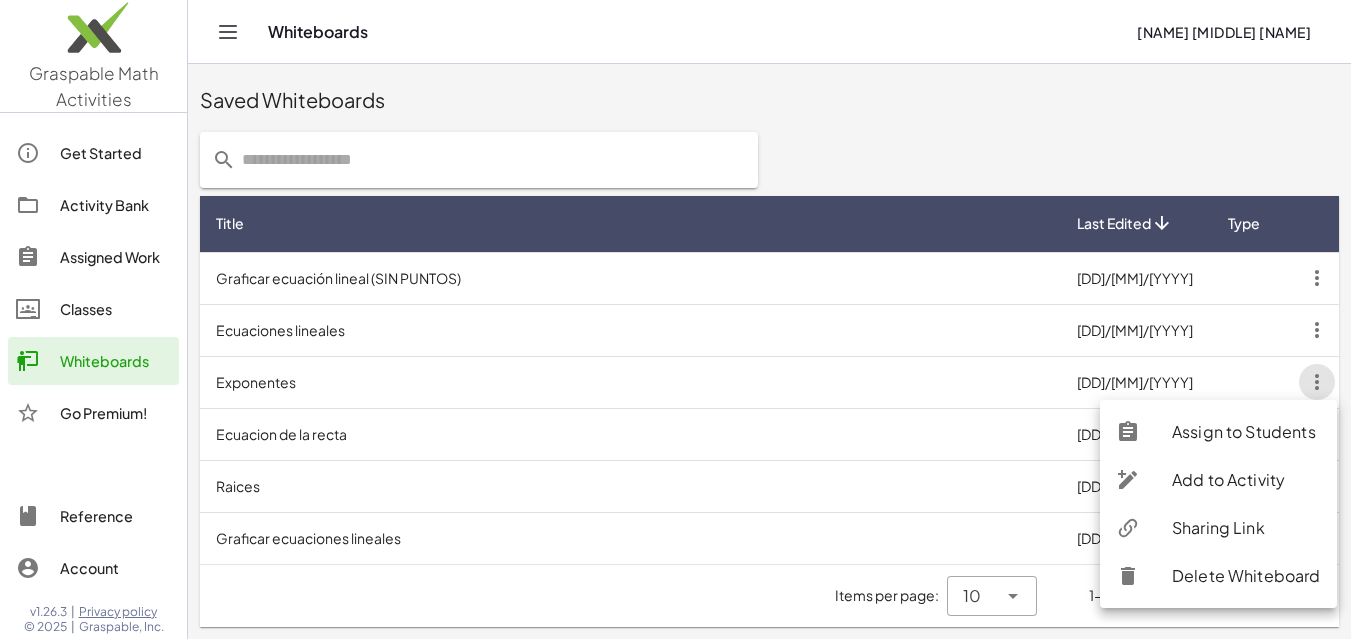 click on "Sharing Link" 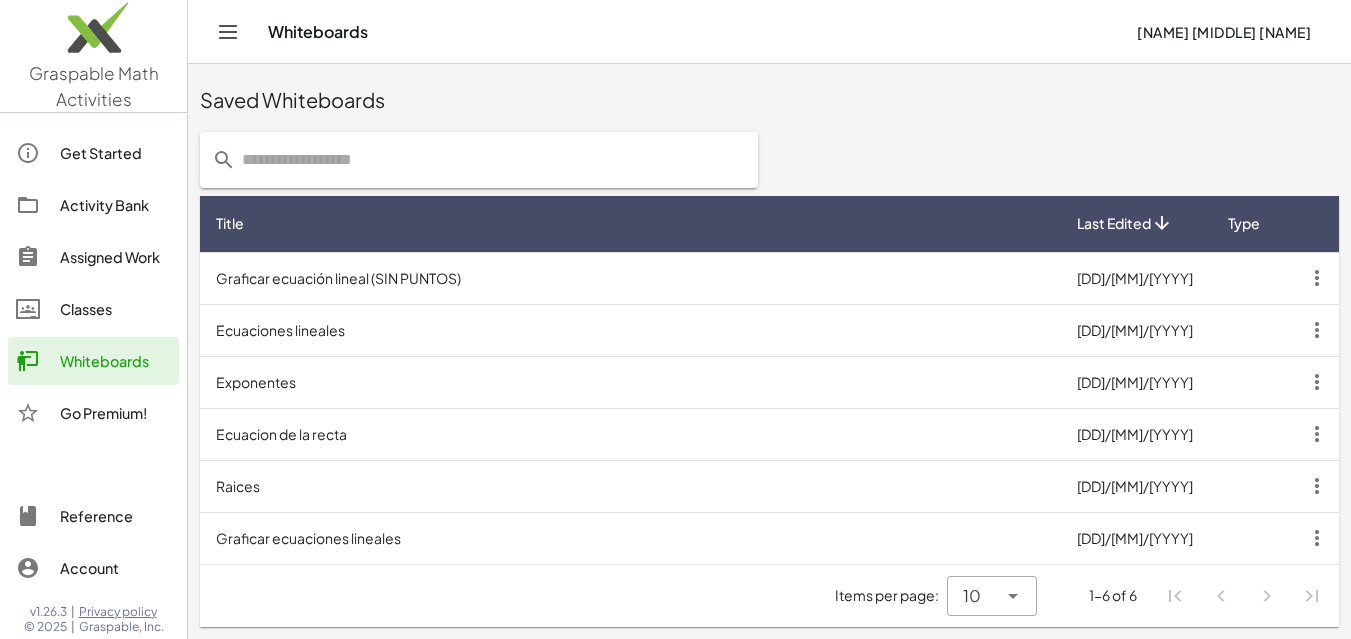 click on "Ecuacion de la recta" at bounding box center (630, 434) 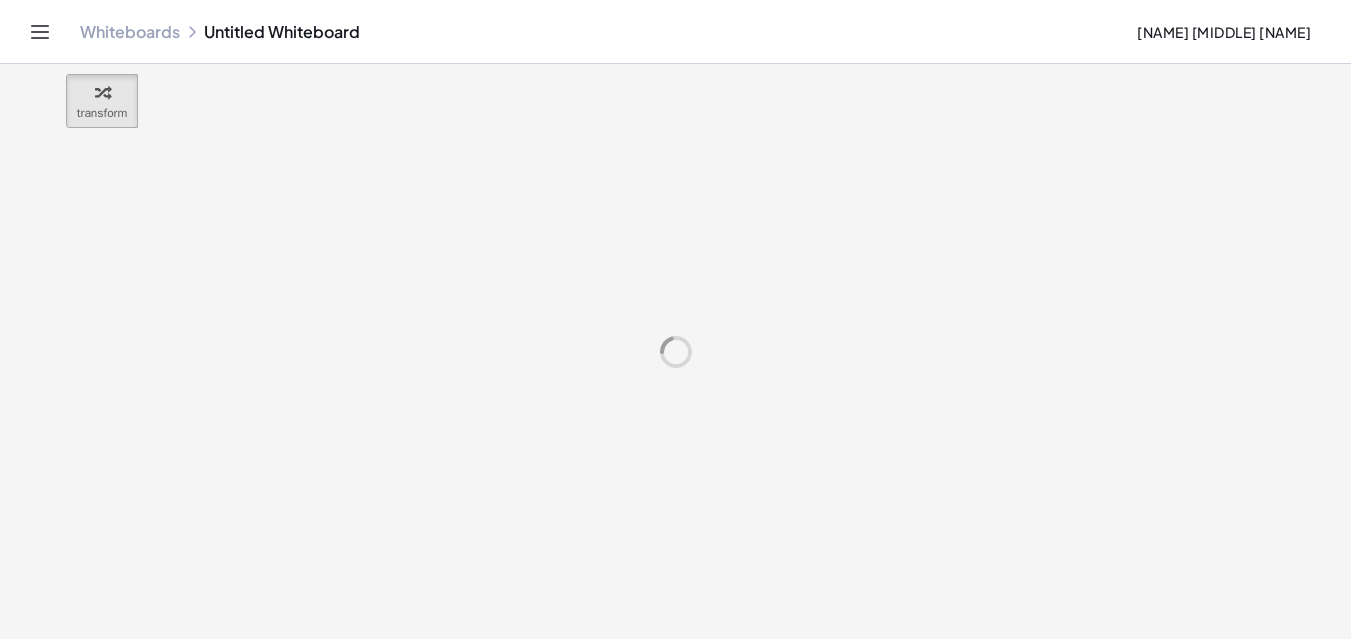 scroll, scrollTop: 0, scrollLeft: 0, axis: both 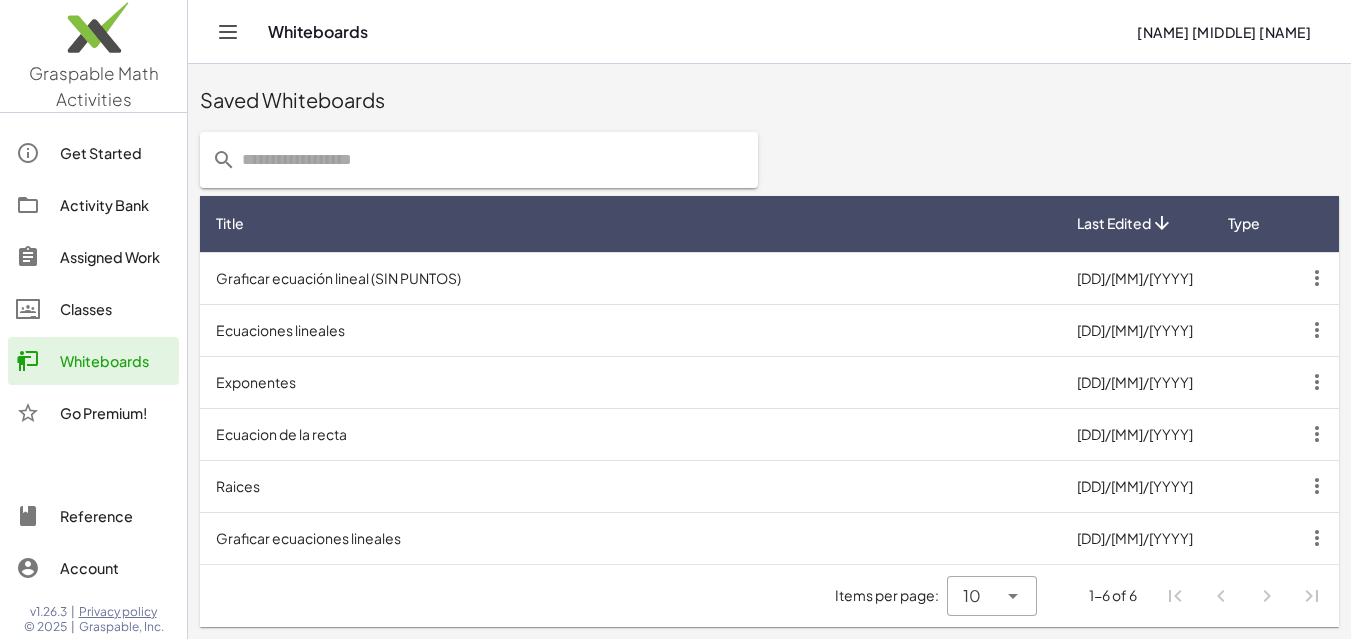 click 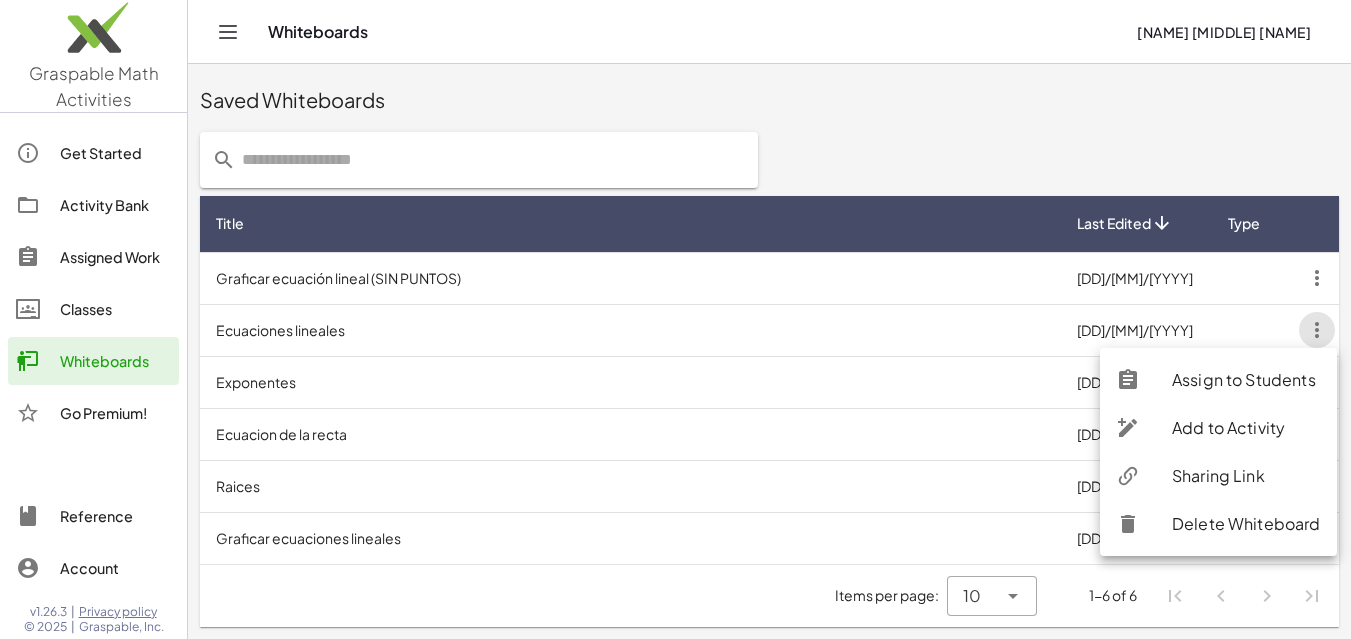 click on "Sharing Link" 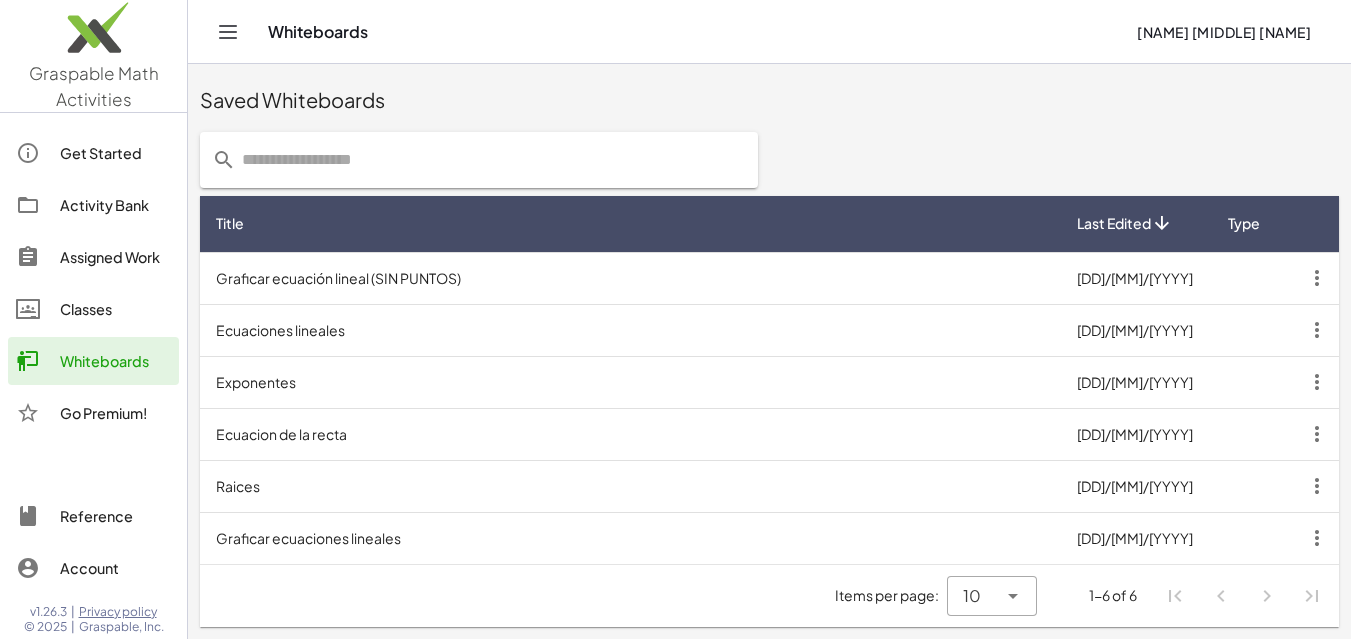 click 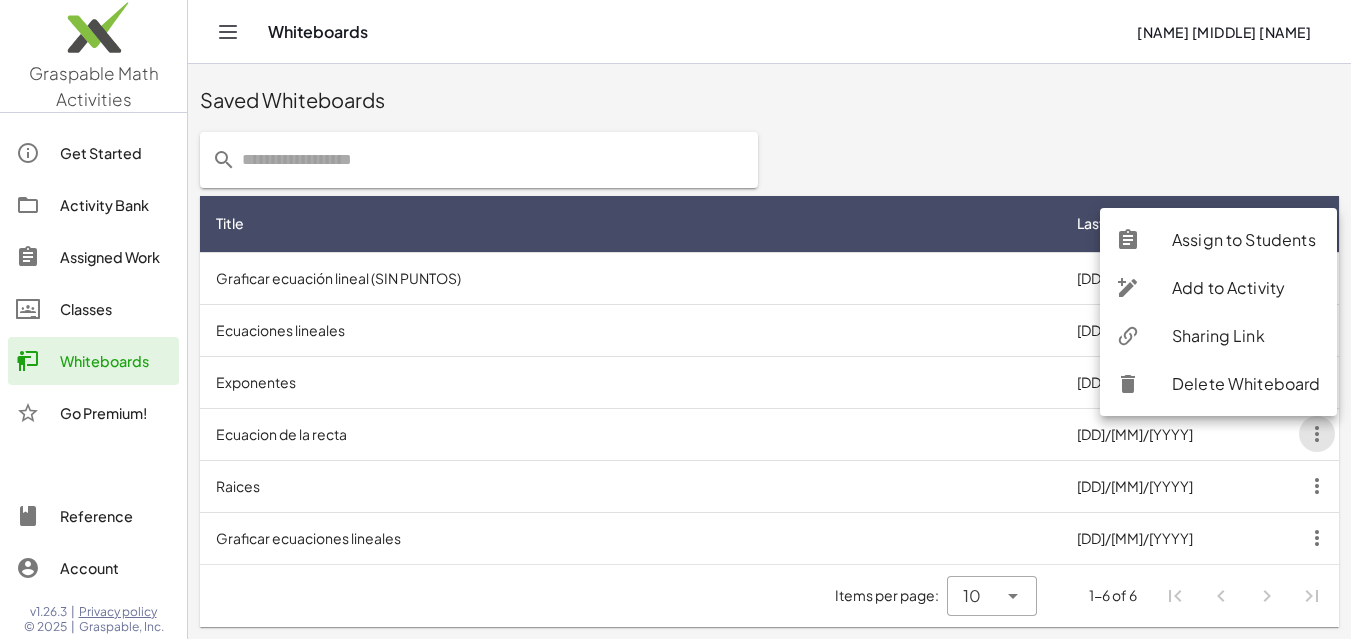 click on "Sharing Link" 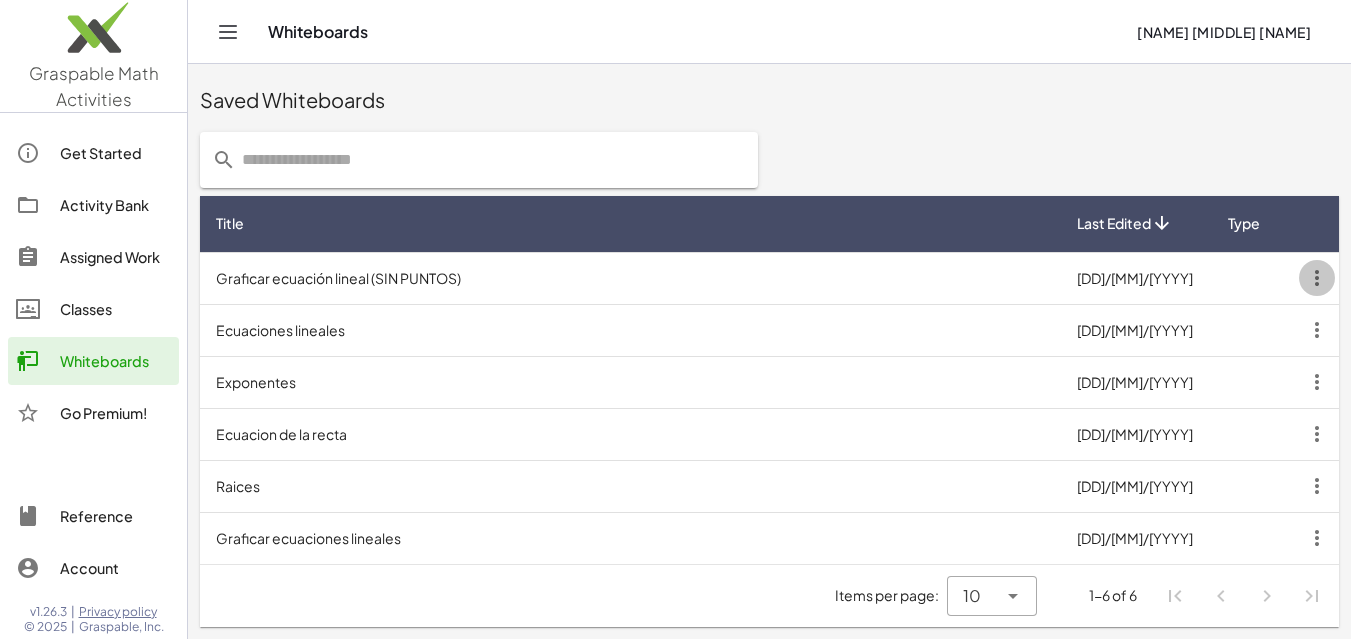 click 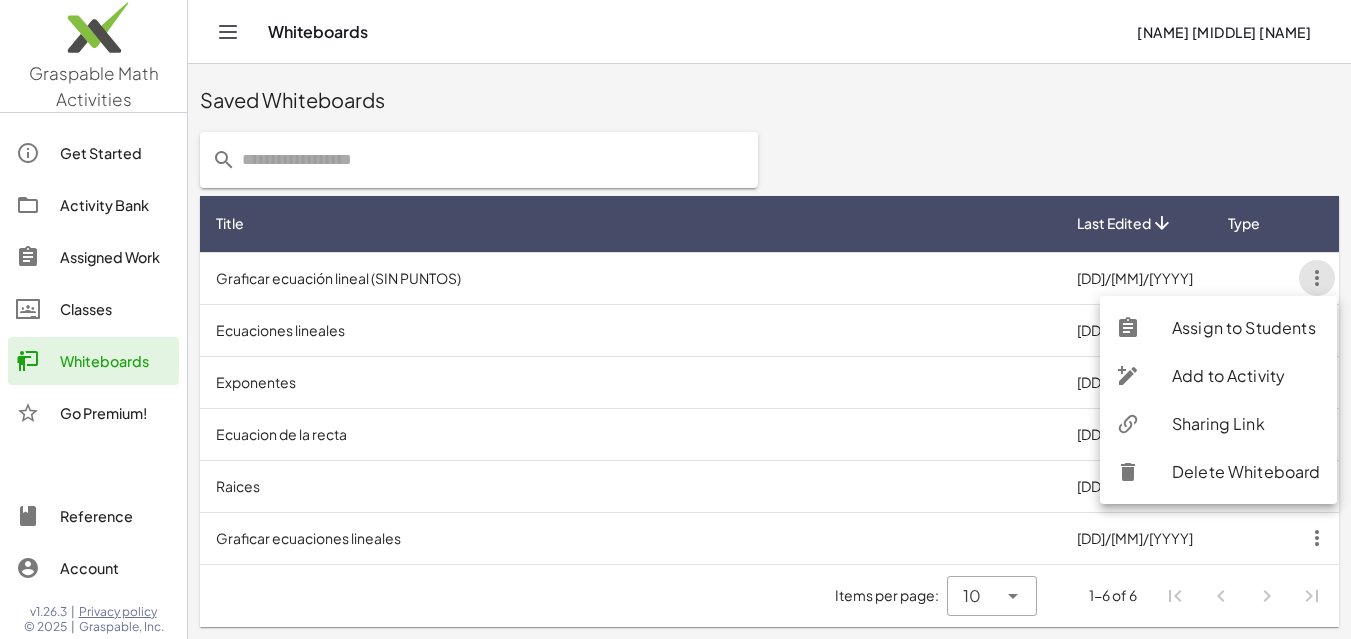 click on "Sharing Link" 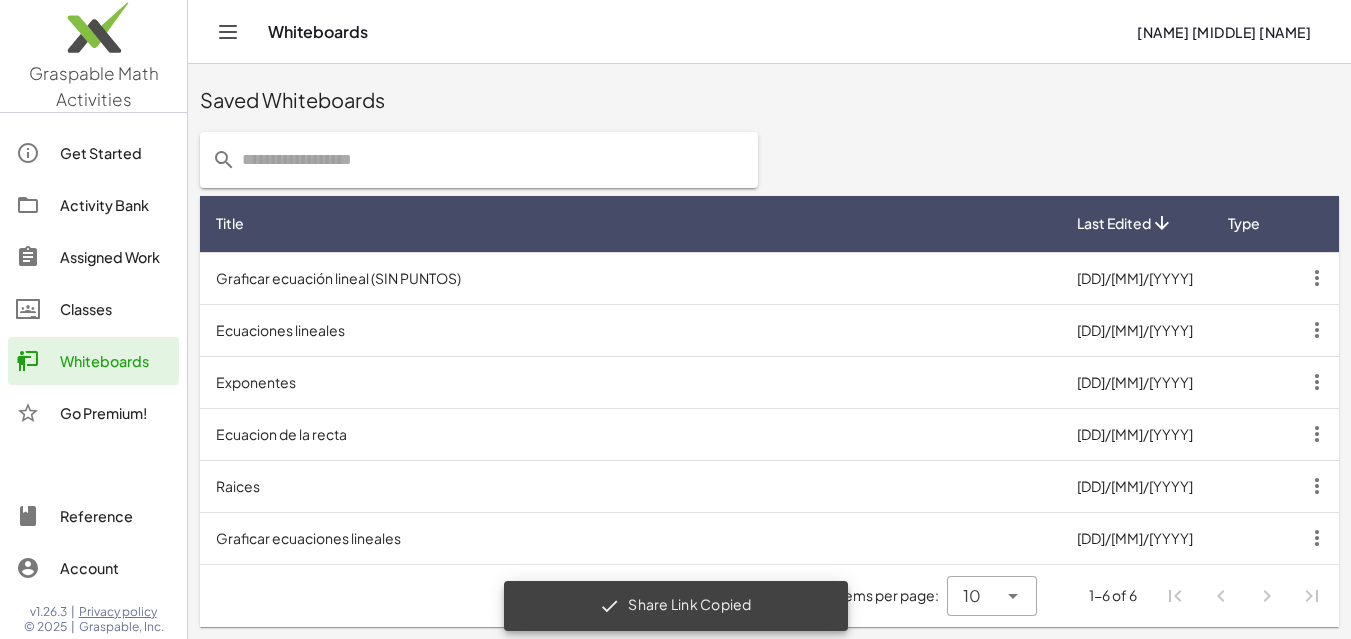click 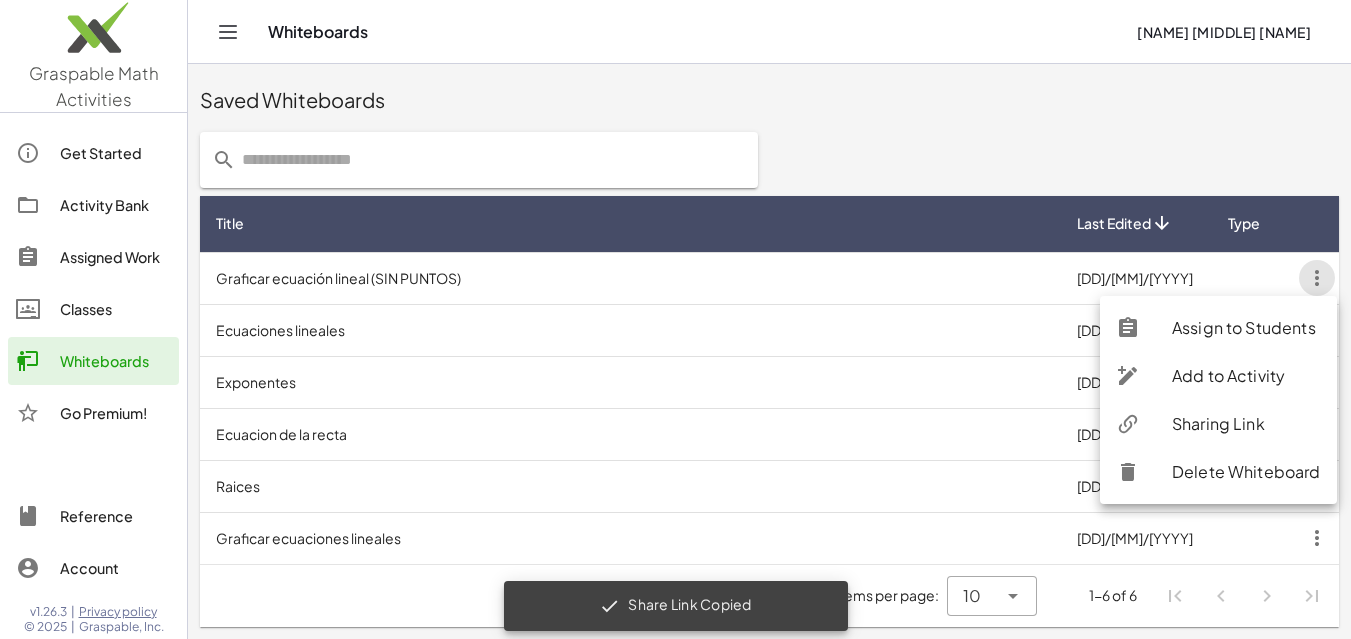 click on "Sharing Link" 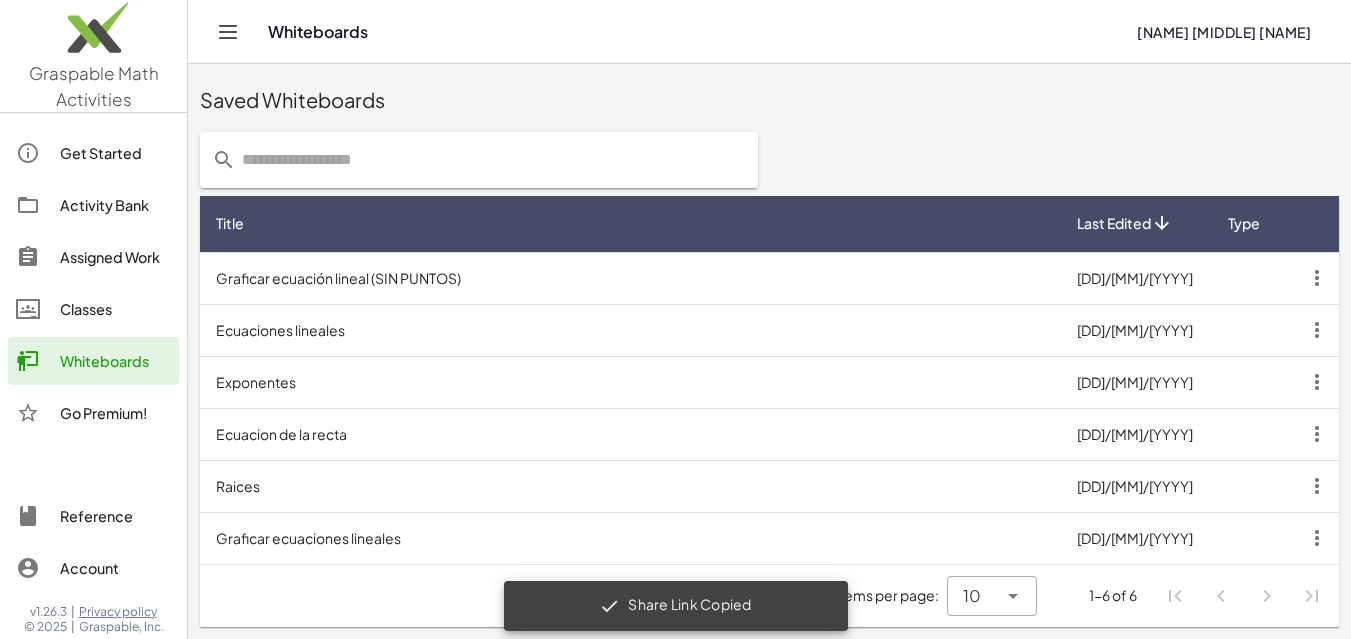 click on "Graficar ecuación lineal (SIN PUNTOS)" at bounding box center (630, 278) 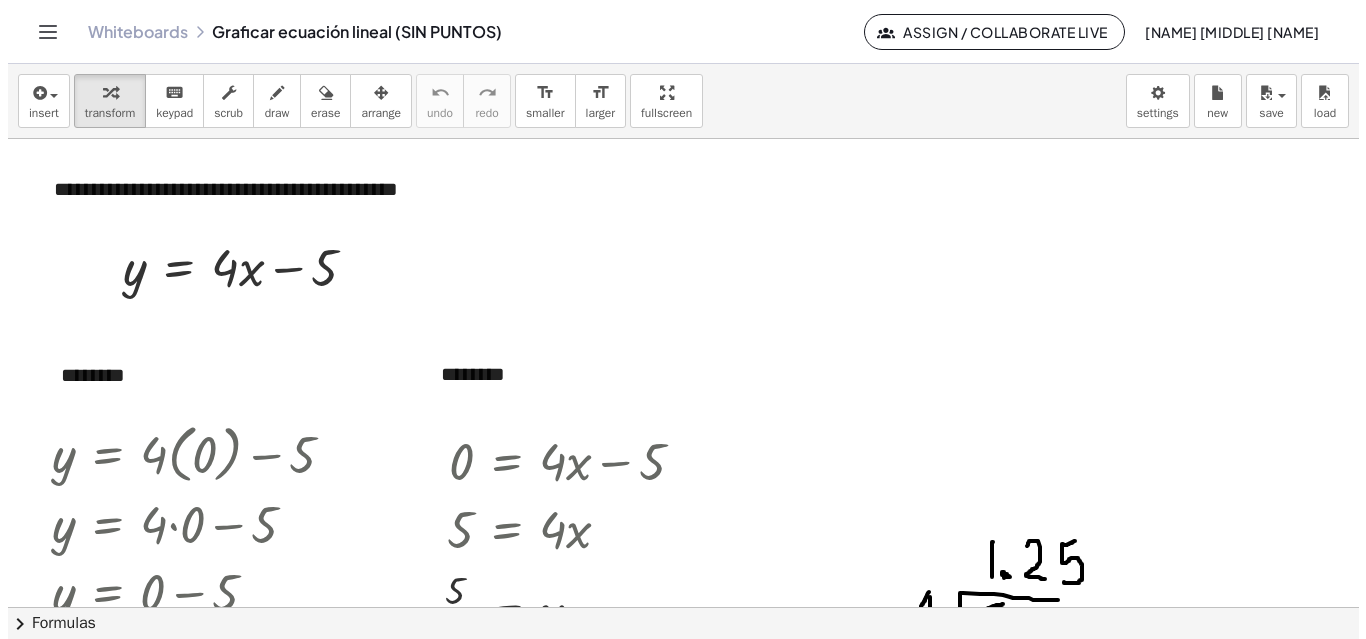 scroll, scrollTop: 0, scrollLeft: 0, axis: both 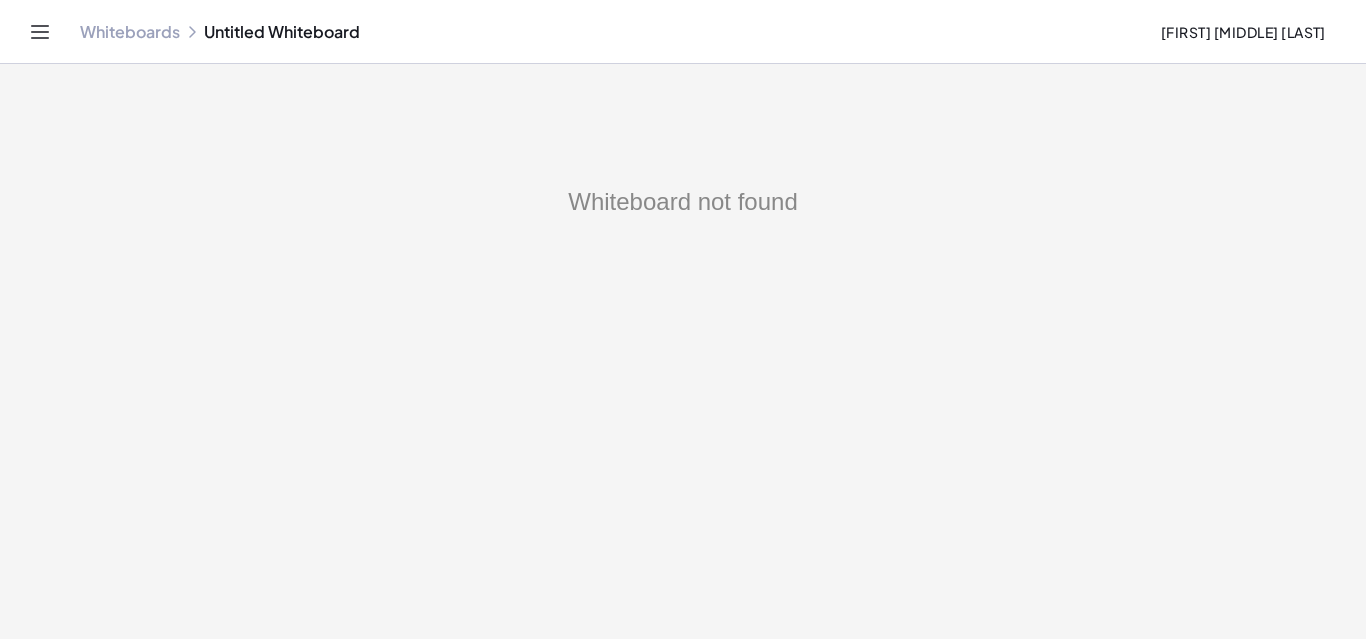 drag, startPoint x: 687, startPoint y: 213, endPoint x: 698, endPoint y: 211, distance: 11.18034 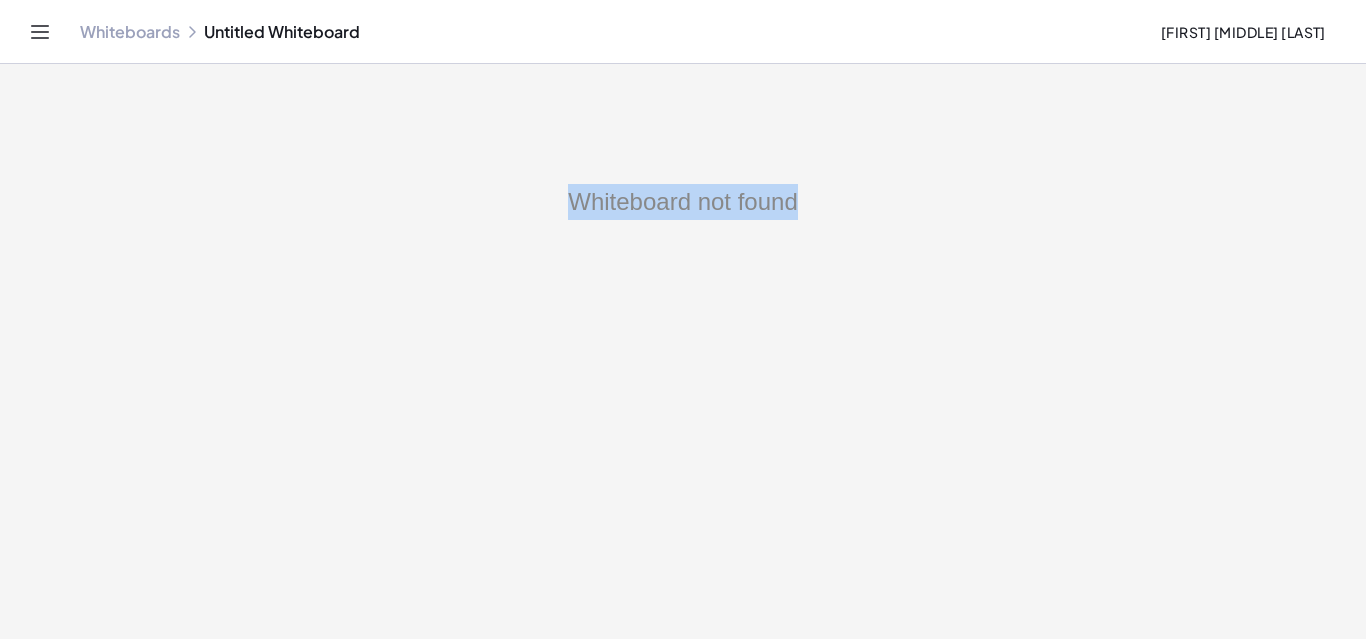 drag, startPoint x: 751, startPoint y: 202, endPoint x: 539, endPoint y: 175, distance: 213.71242 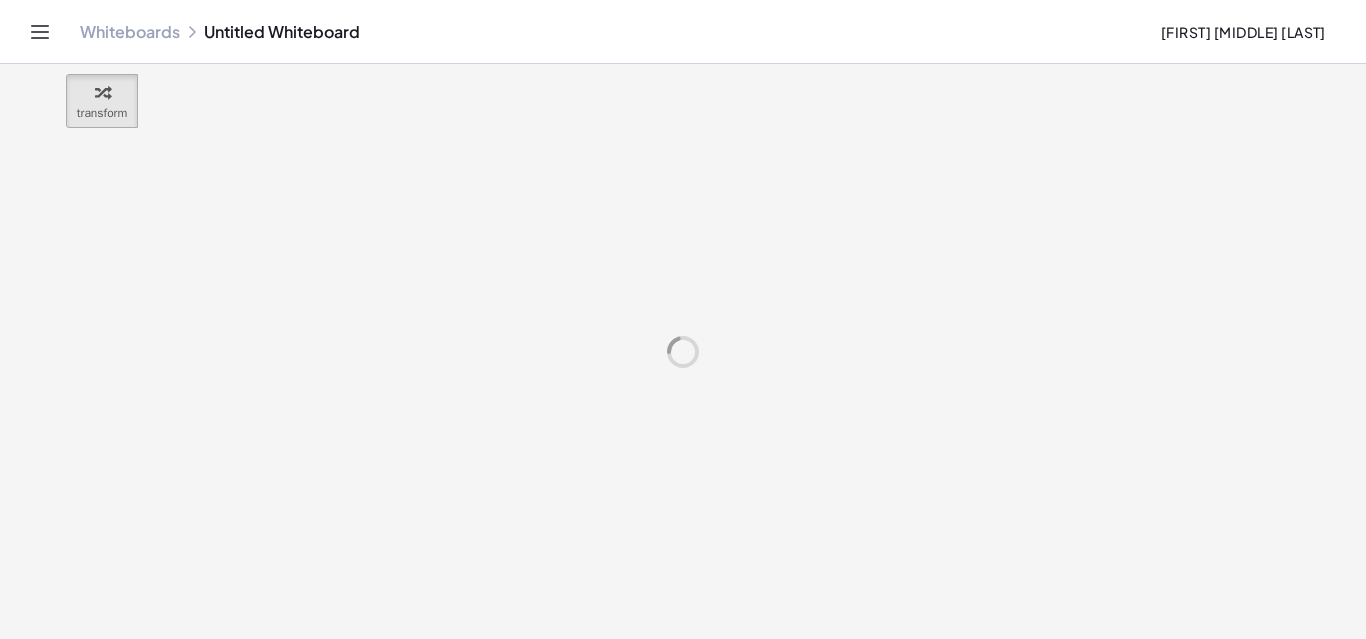 scroll, scrollTop: 0, scrollLeft: 0, axis: both 